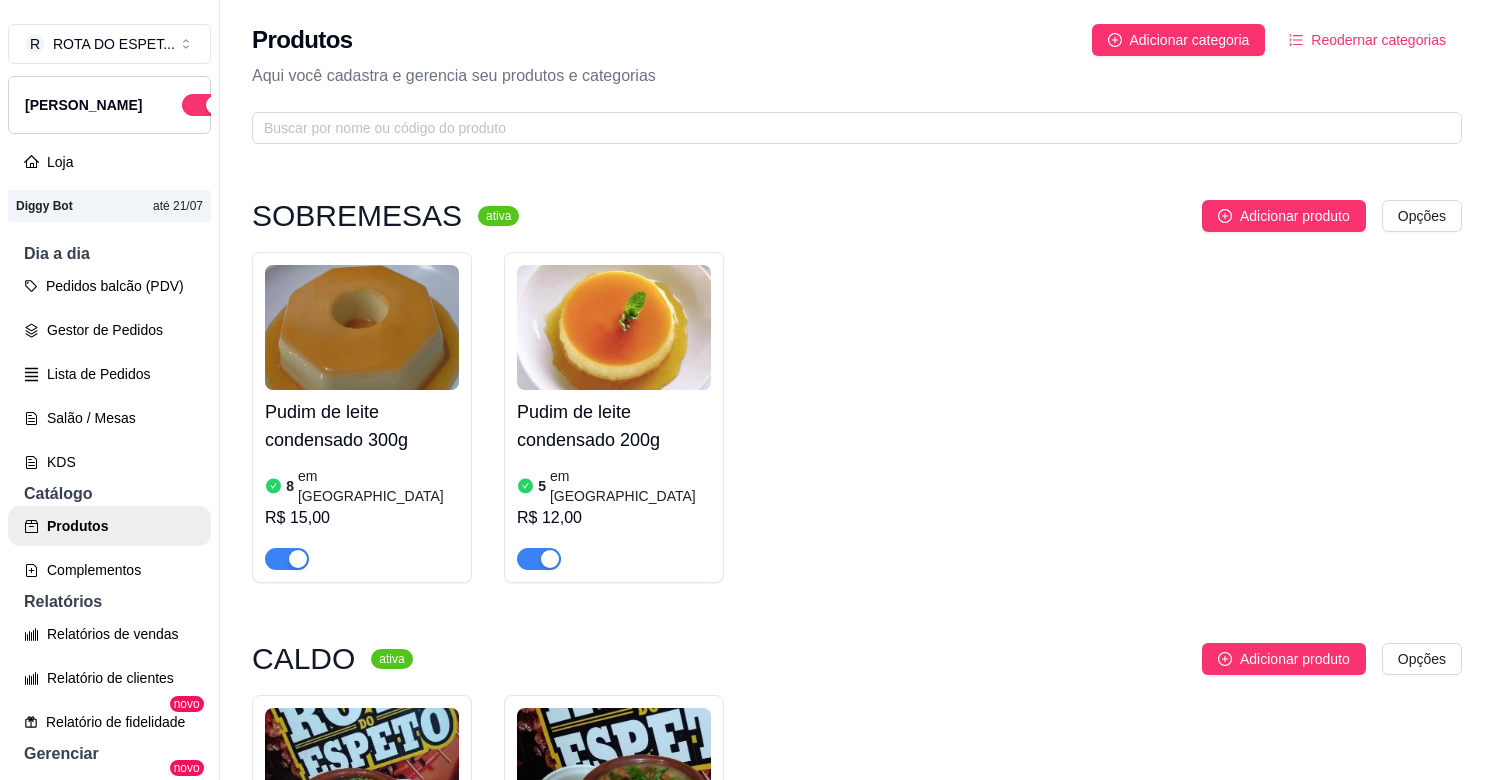 scroll, scrollTop: 0, scrollLeft: 0, axis: both 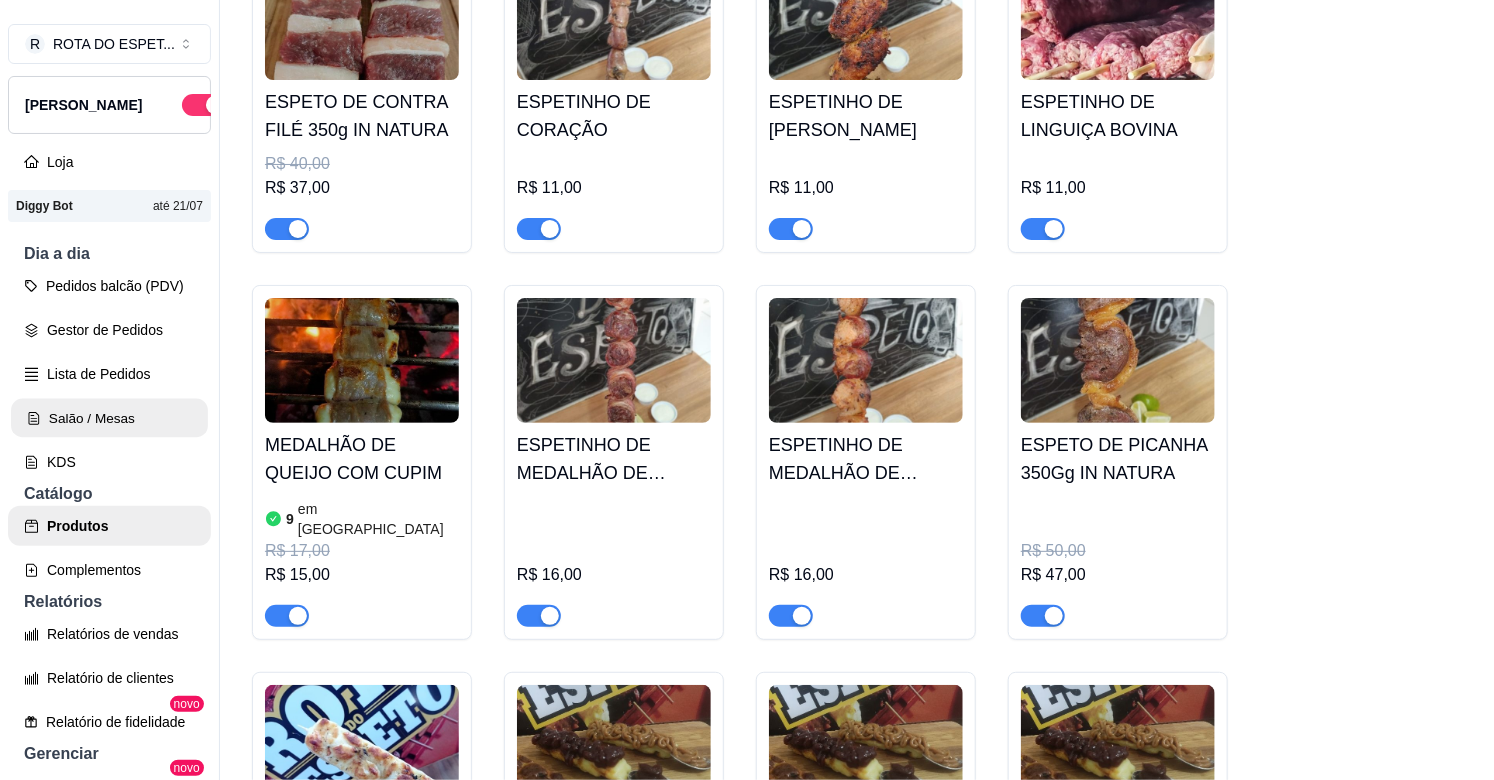 click on "Salão / Mesas" at bounding box center [109, 418] 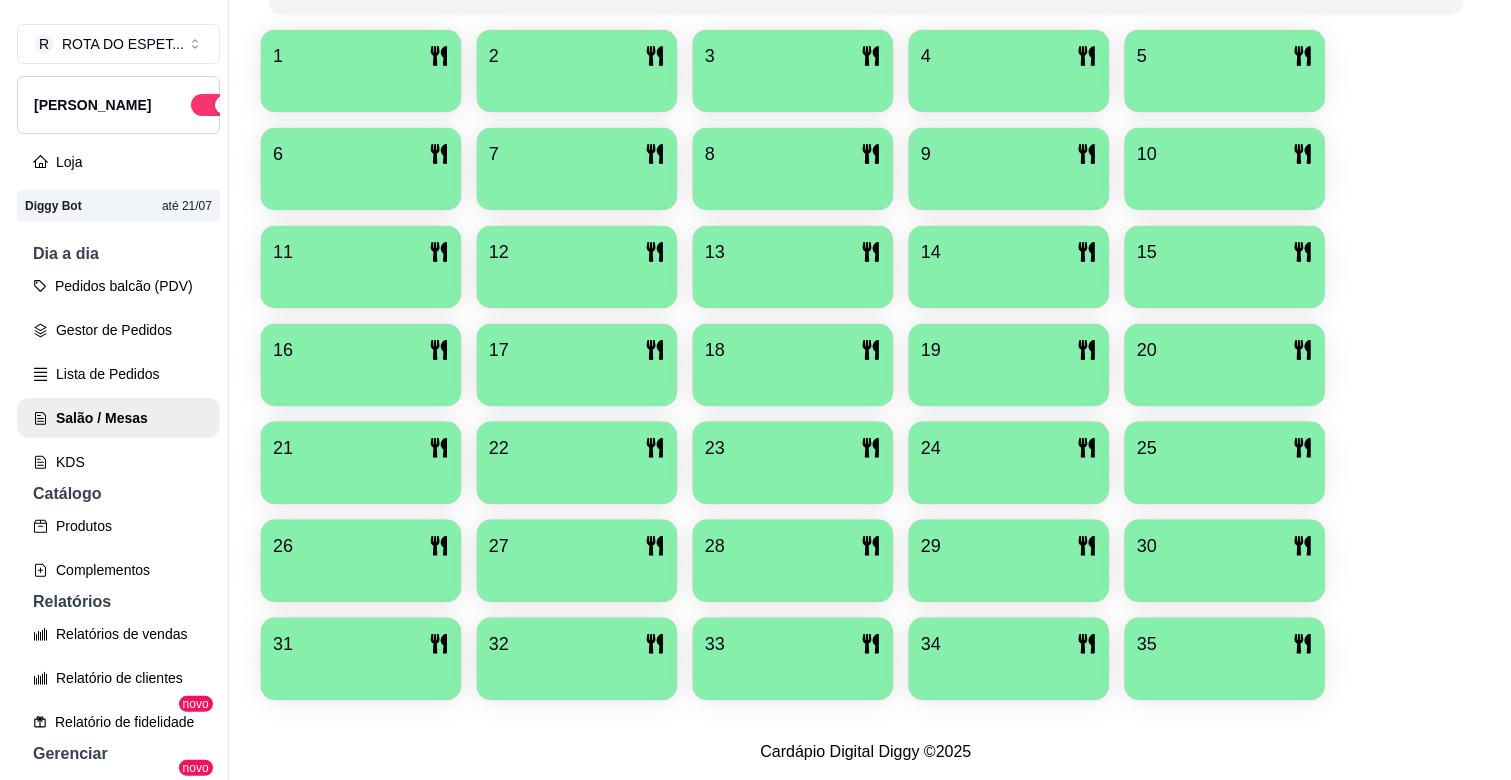 scroll, scrollTop: 435, scrollLeft: 0, axis: vertical 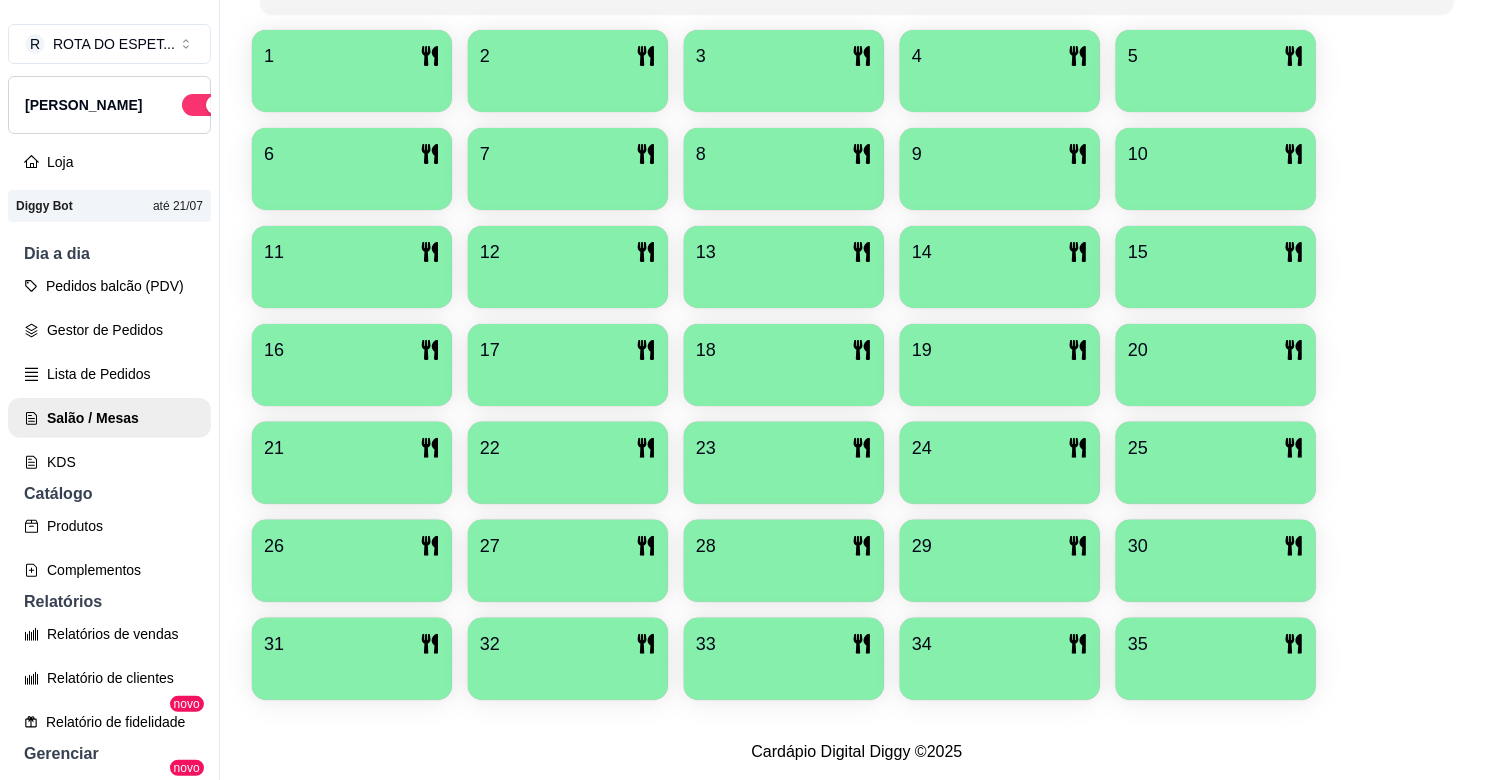 click on "23" at bounding box center [784, 448] 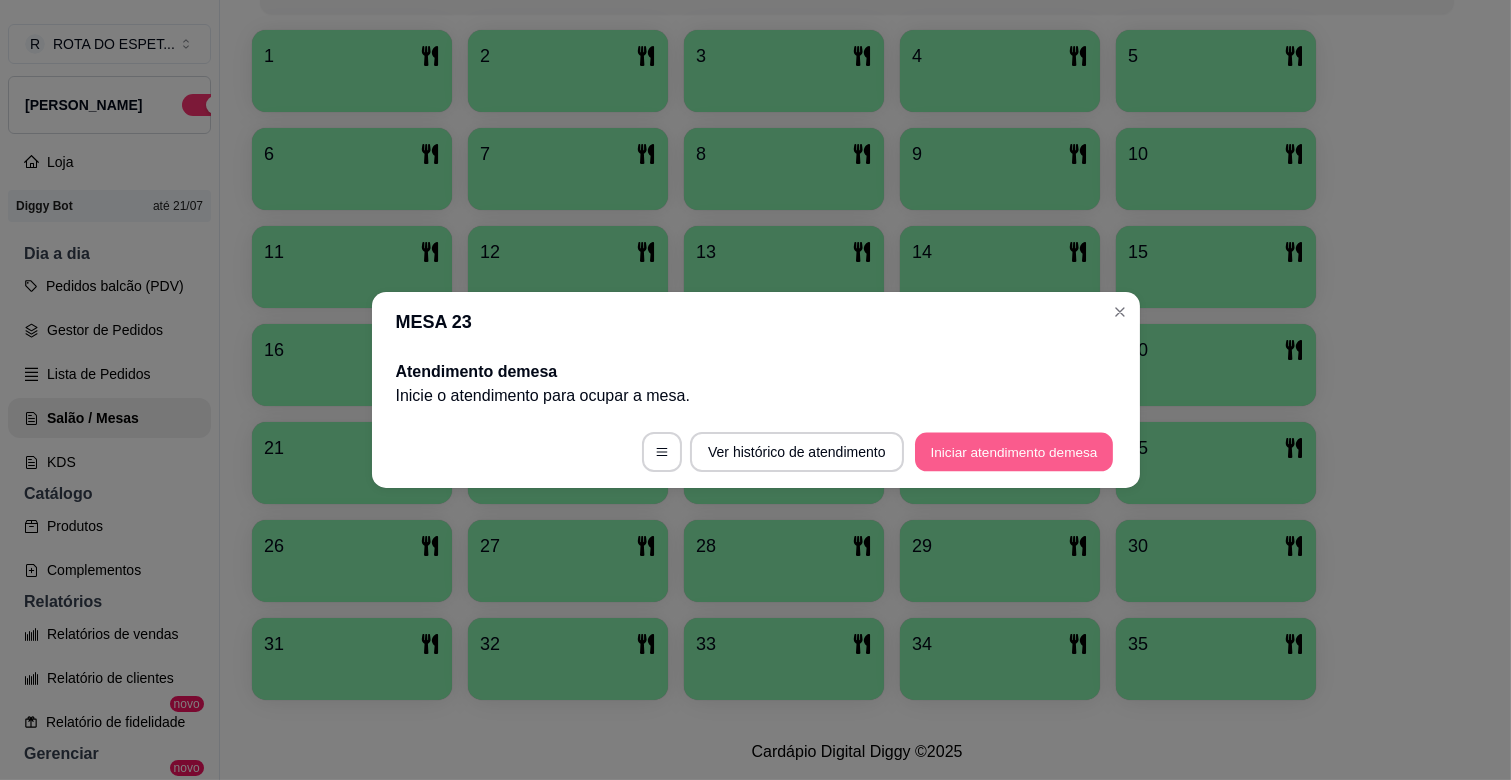click on "Iniciar atendimento de  mesa" at bounding box center [1014, 452] 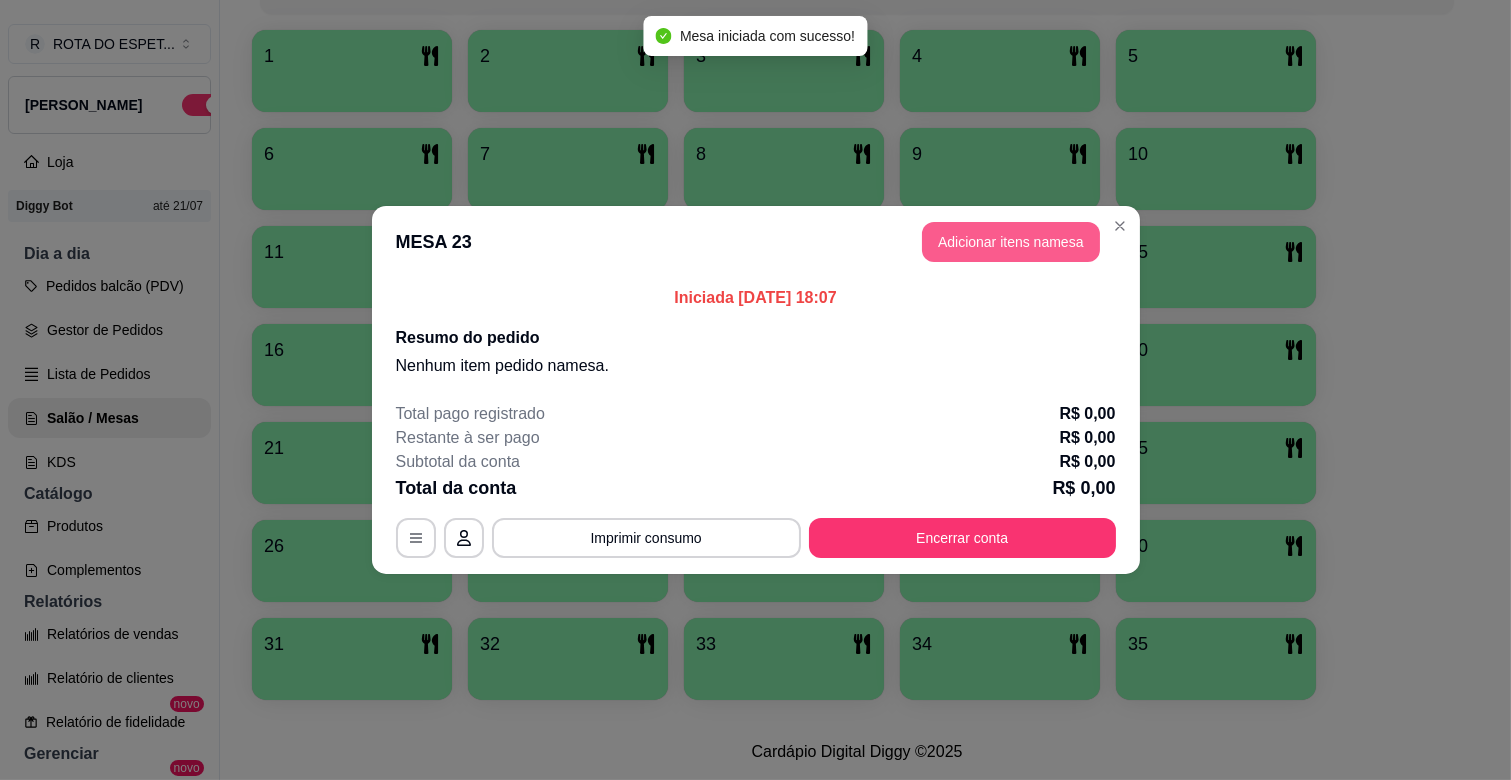 click on "Adicionar itens na  mesa" at bounding box center (1011, 242) 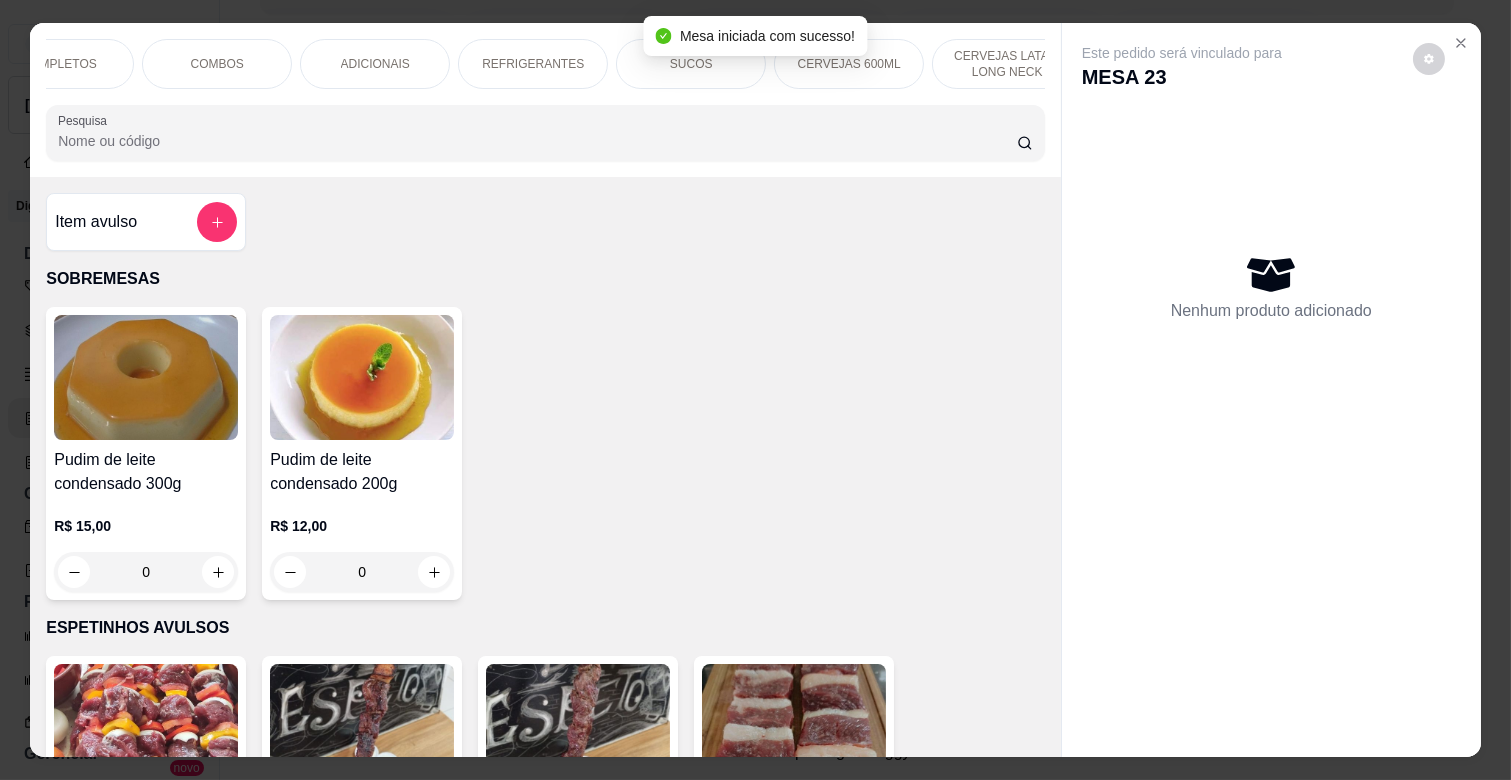 scroll, scrollTop: 0, scrollLeft: 413, axis: horizontal 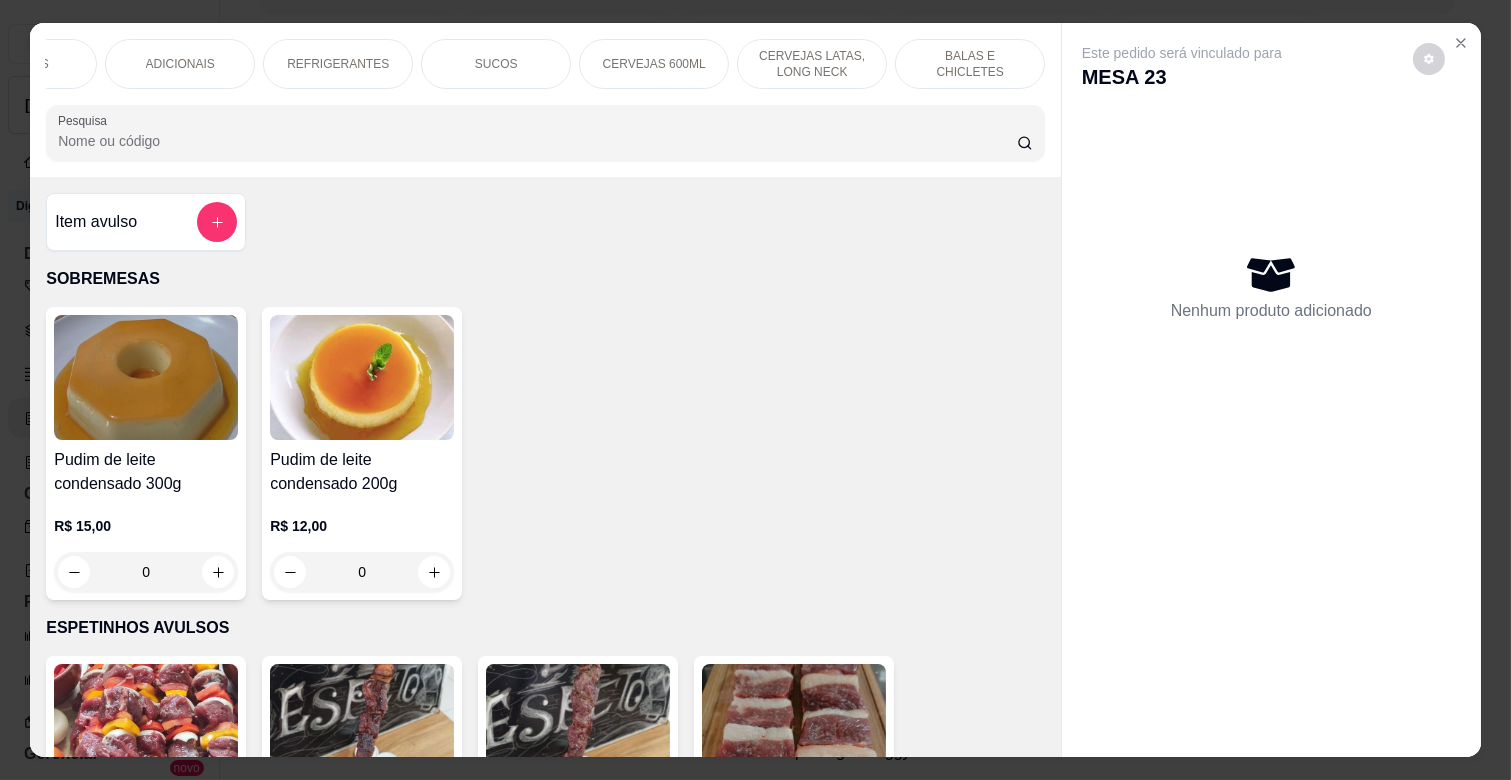 click on "BALAS E CHICLETES" at bounding box center [970, 64] 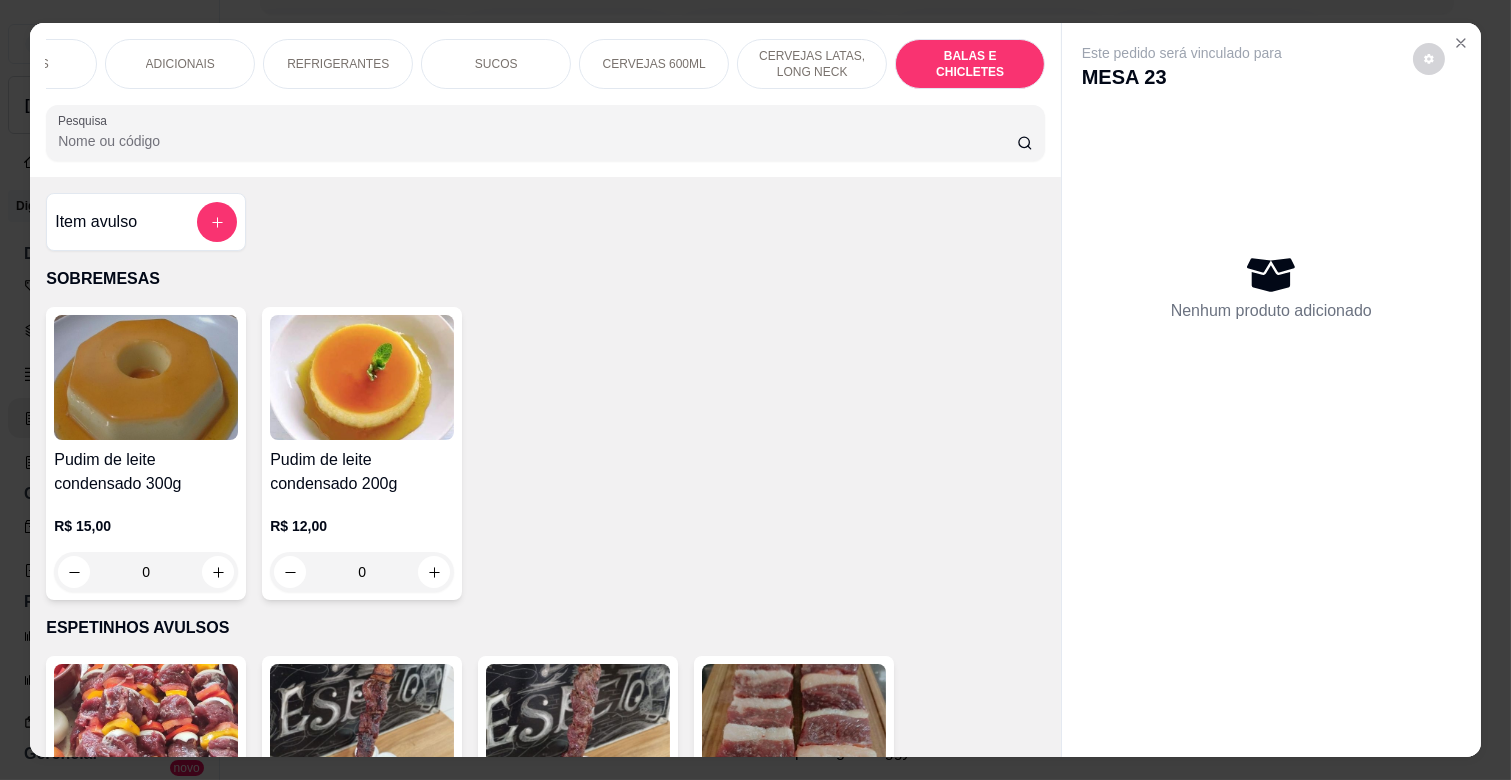 scroll, scrollTop: 7776, scrollLeft: 0, axis: vertical 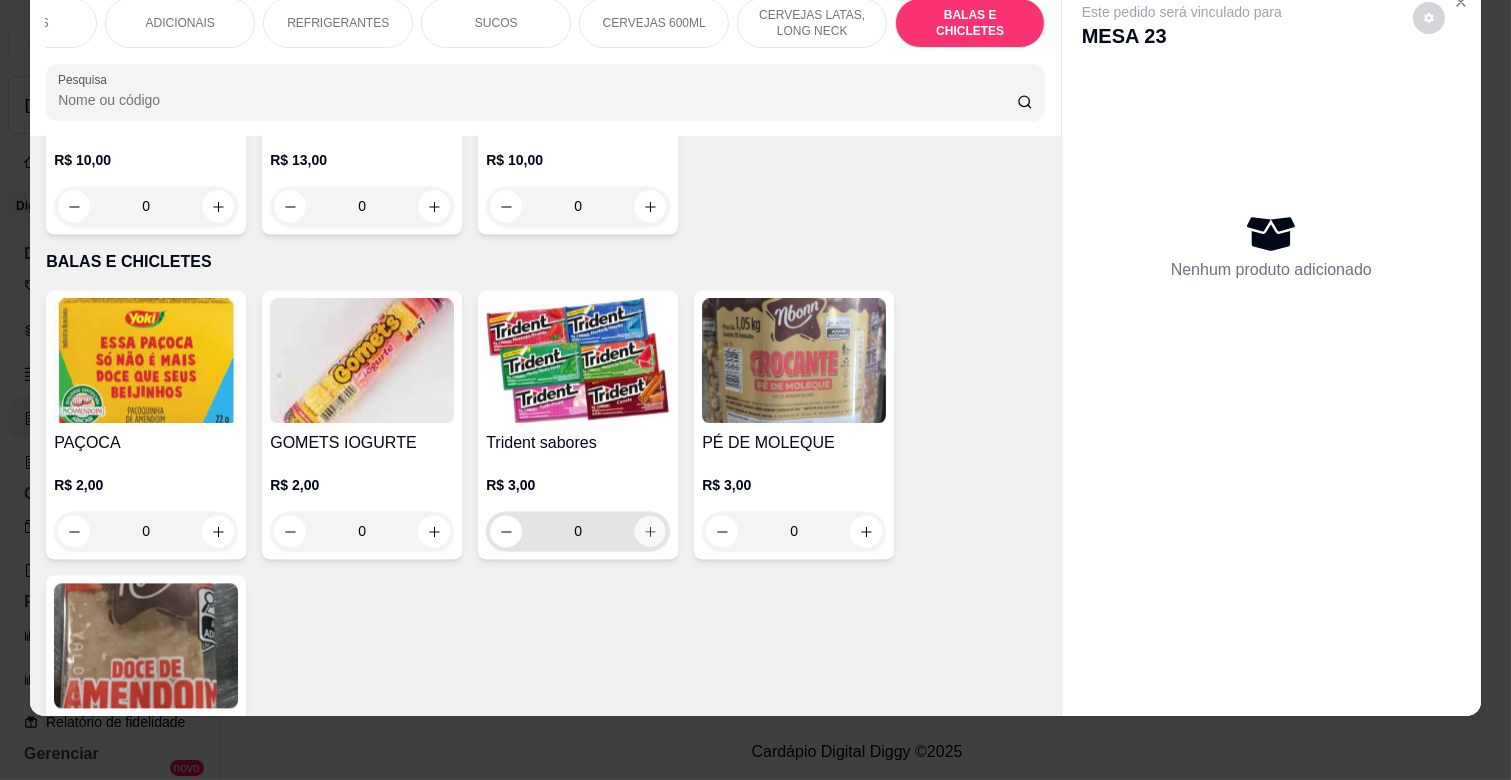 click 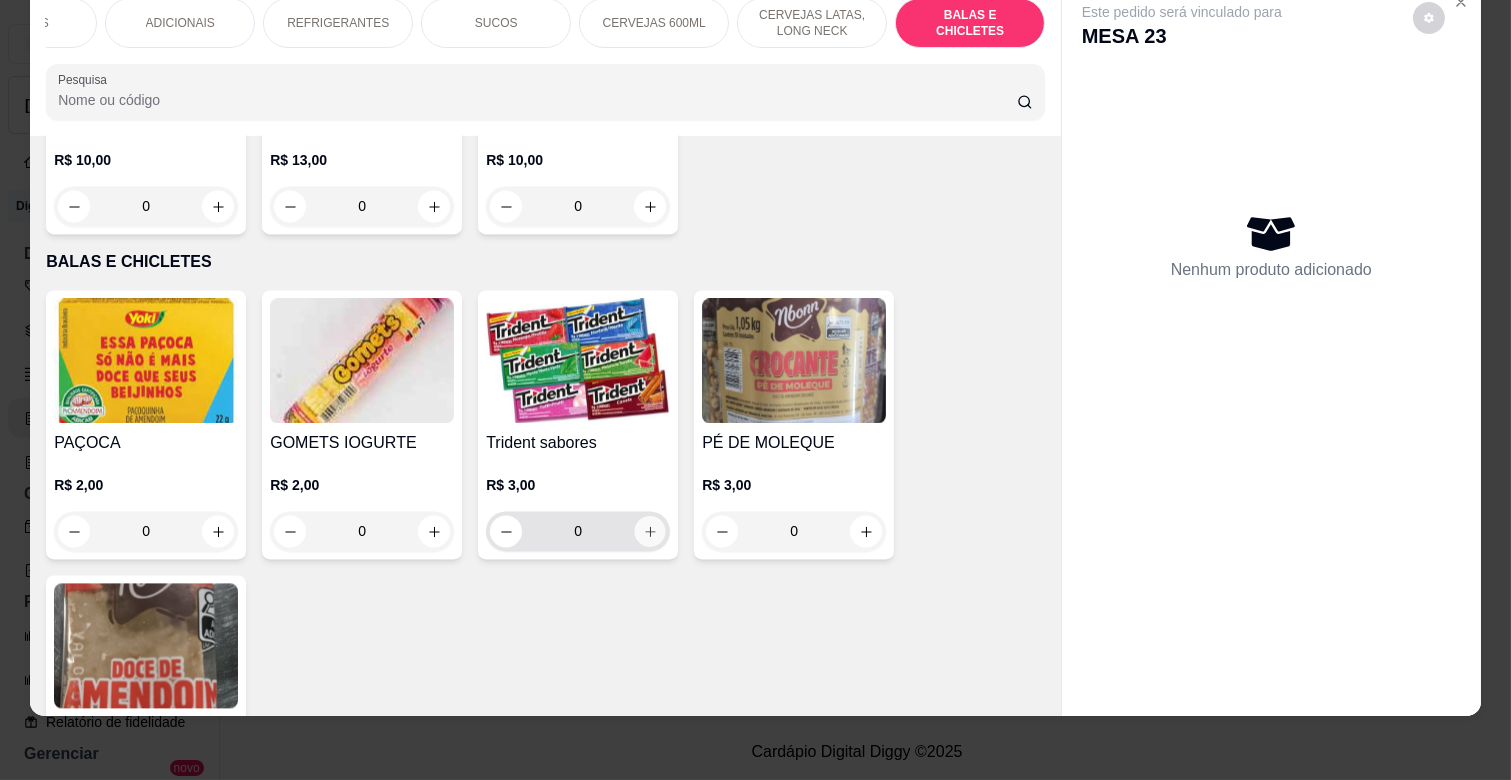 type on "1" 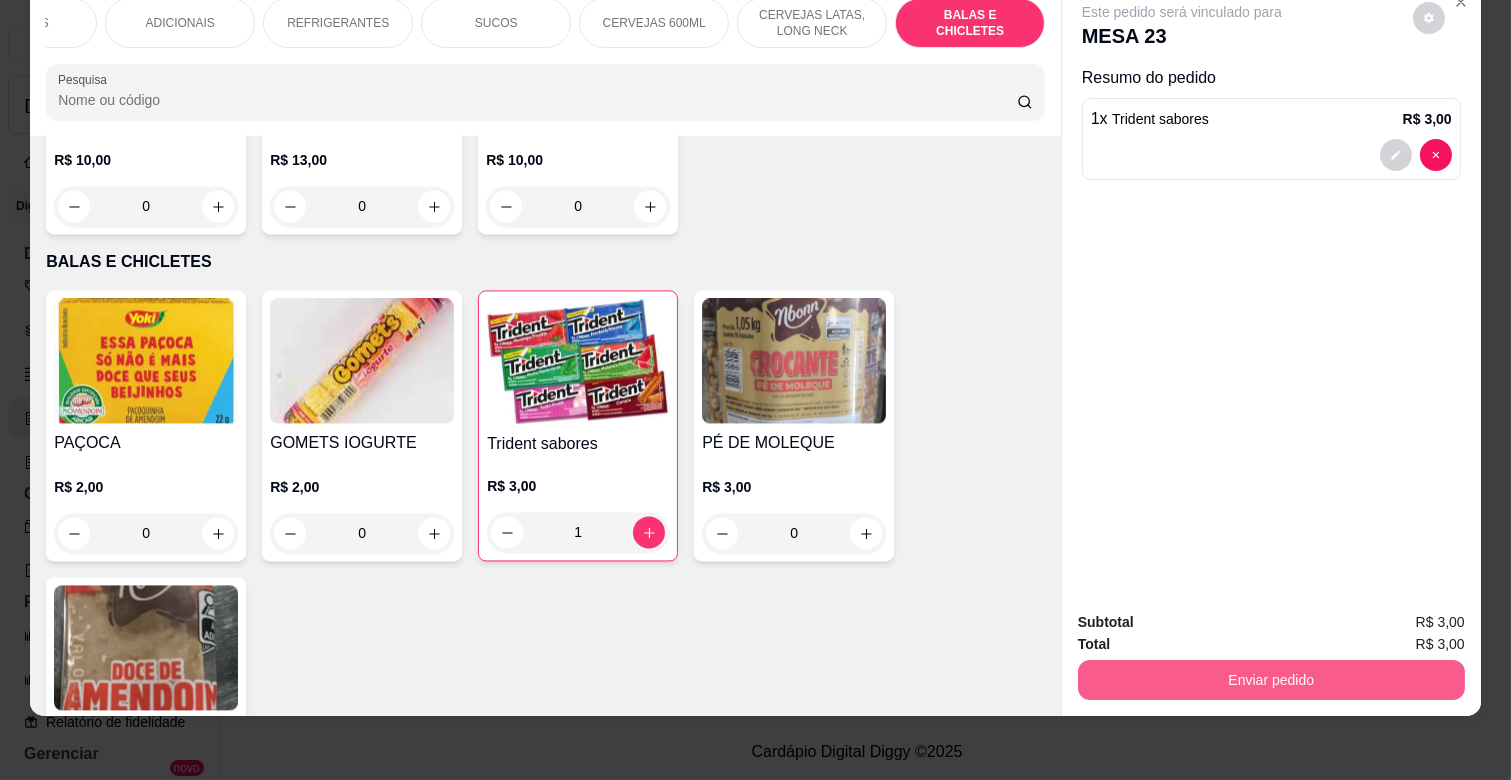 click on "Enviar pedido" at bounding box center [1271, 680] 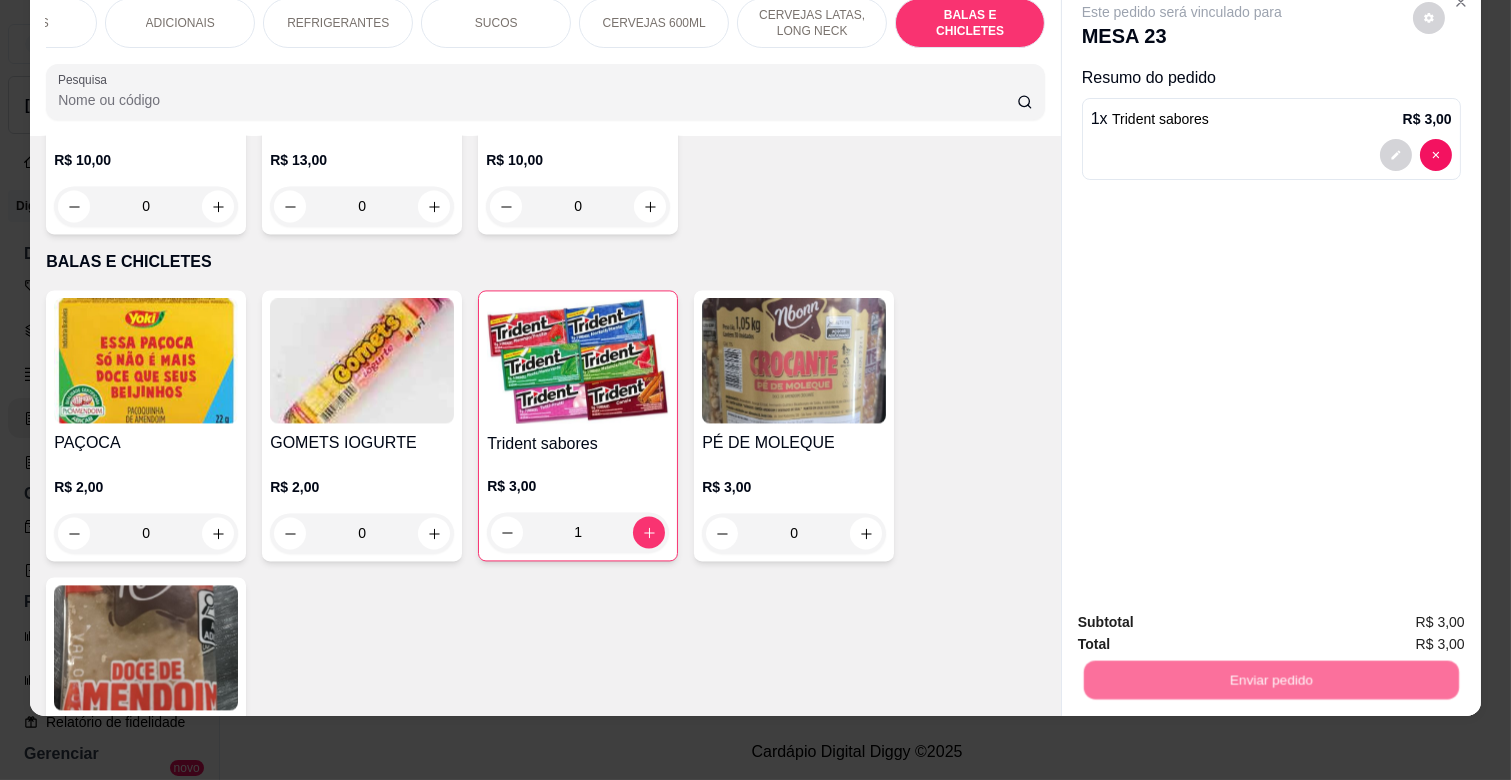 click on "Não registrar e enviar pedido" at bounding box center (1205, 613) 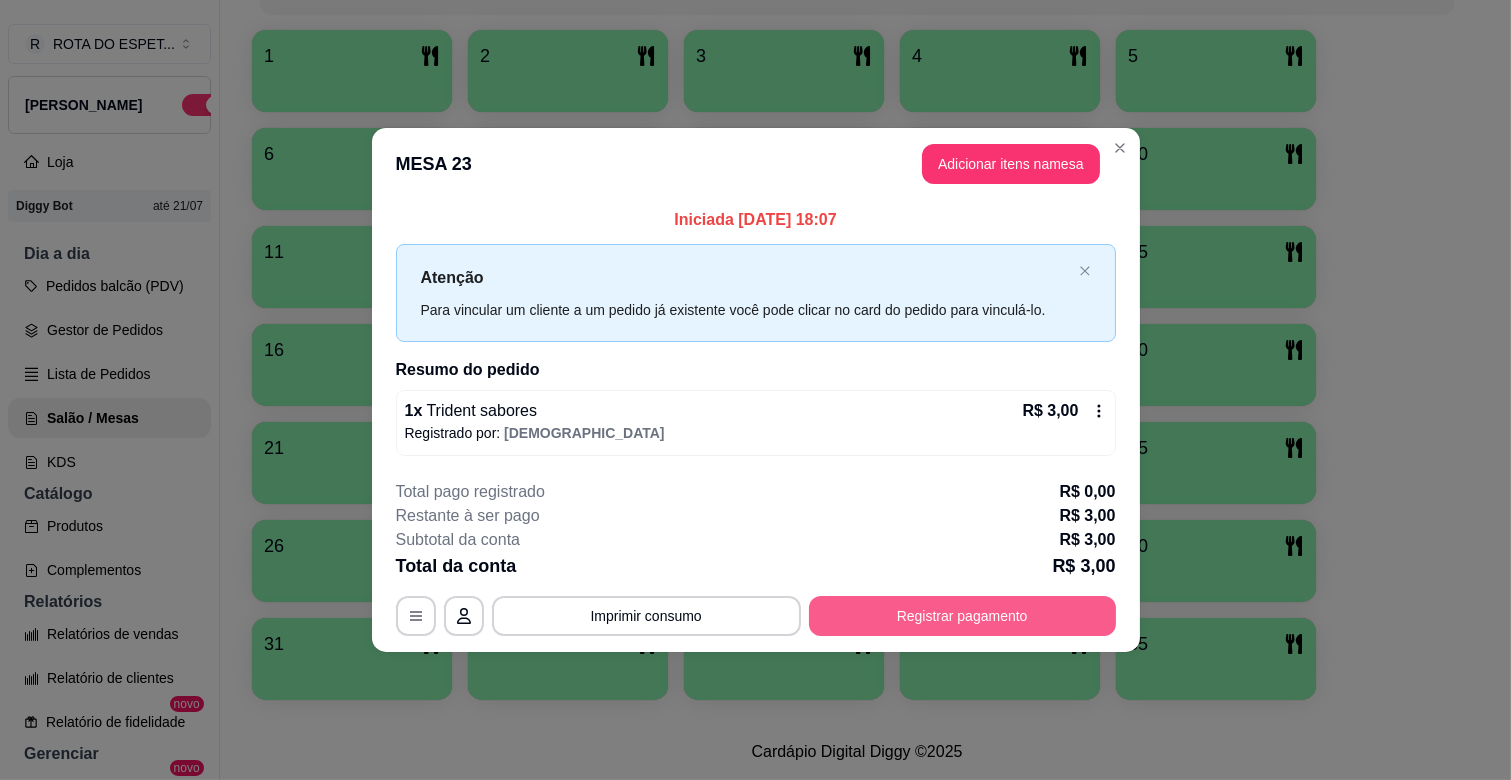 click on "Registrar pagamento" at bounding box center [962, 616] 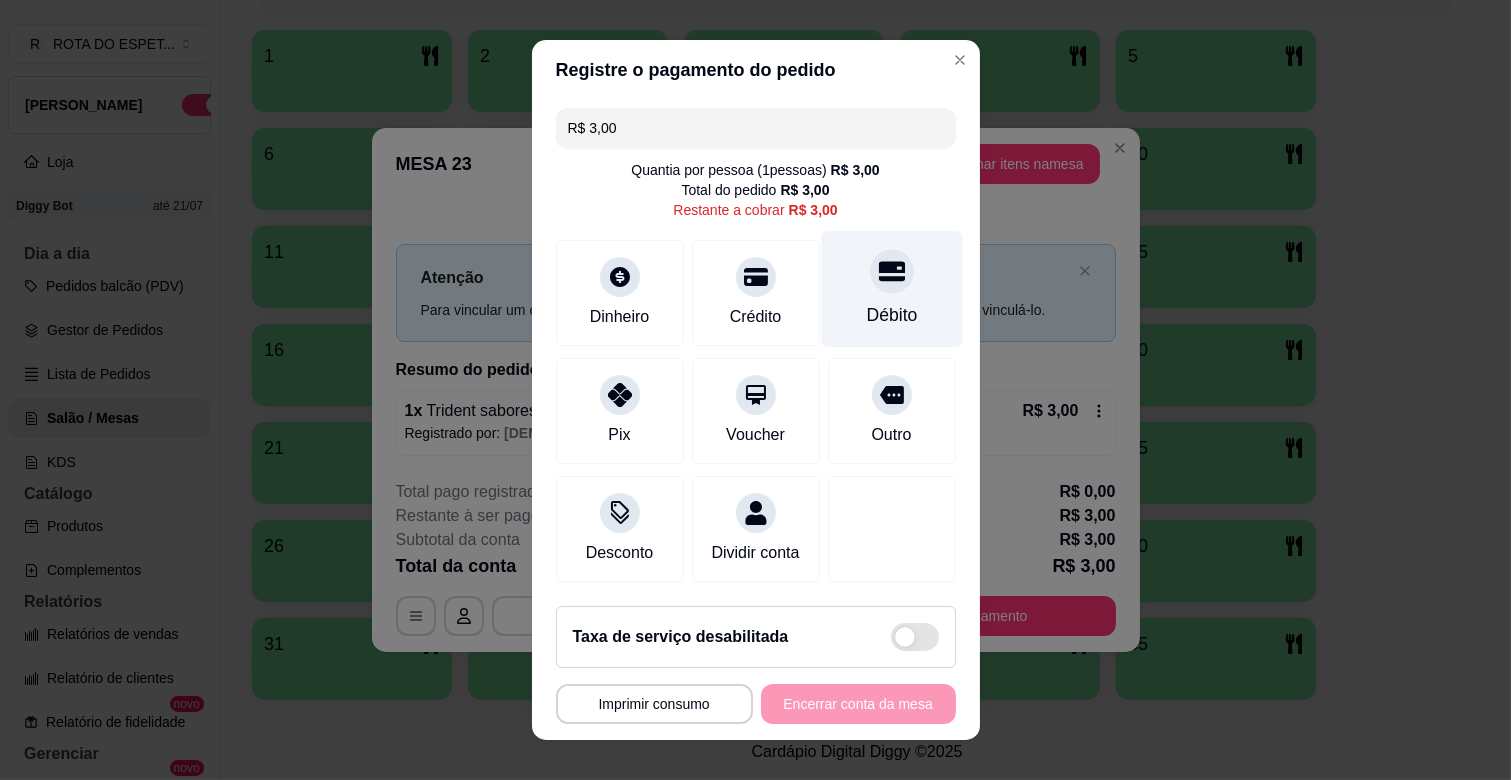 click on "Débito" at bounding box center (891, 315) 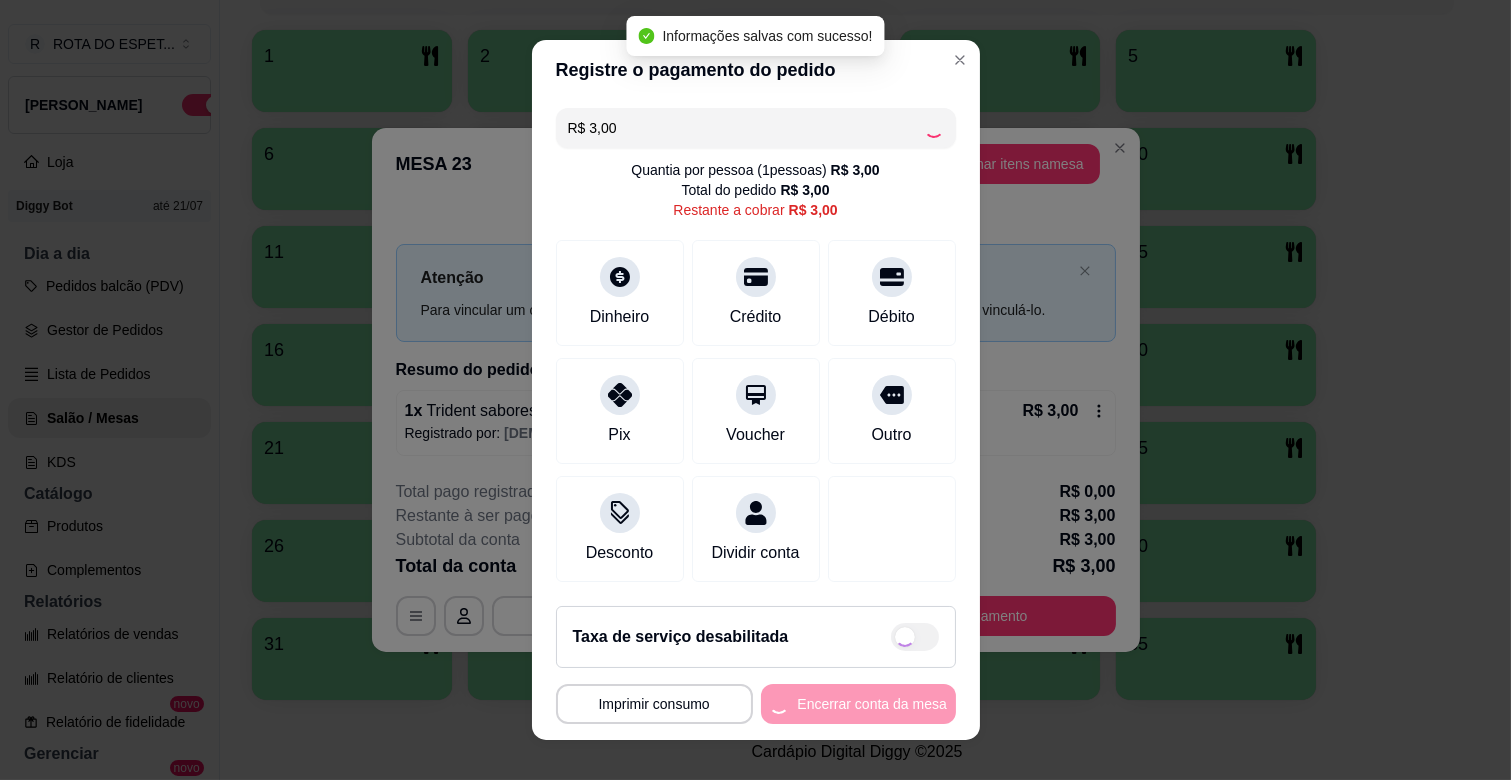 type on "R$ 0,00" 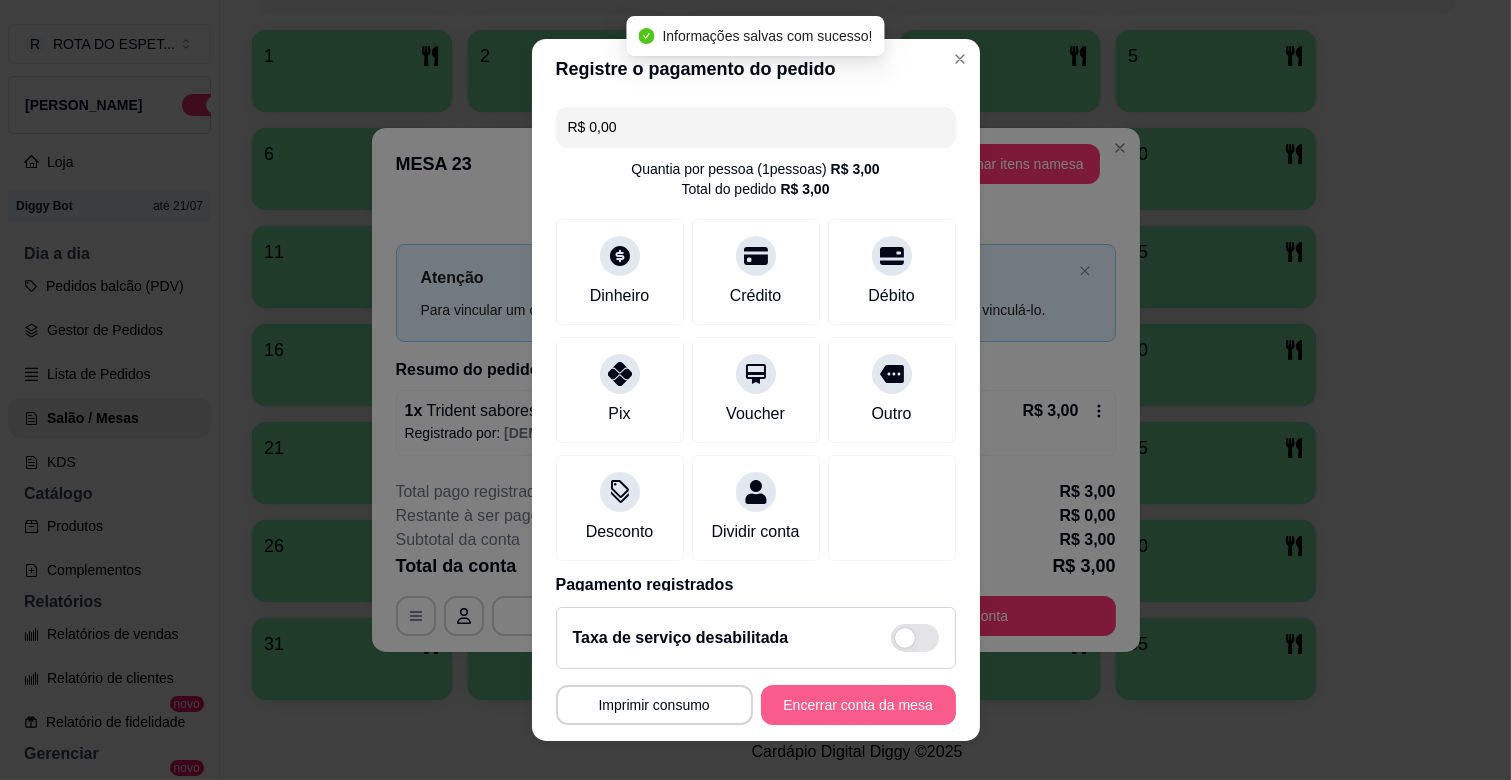 click on "Encerrar conta da mesa" at bounding box center (858, 705) 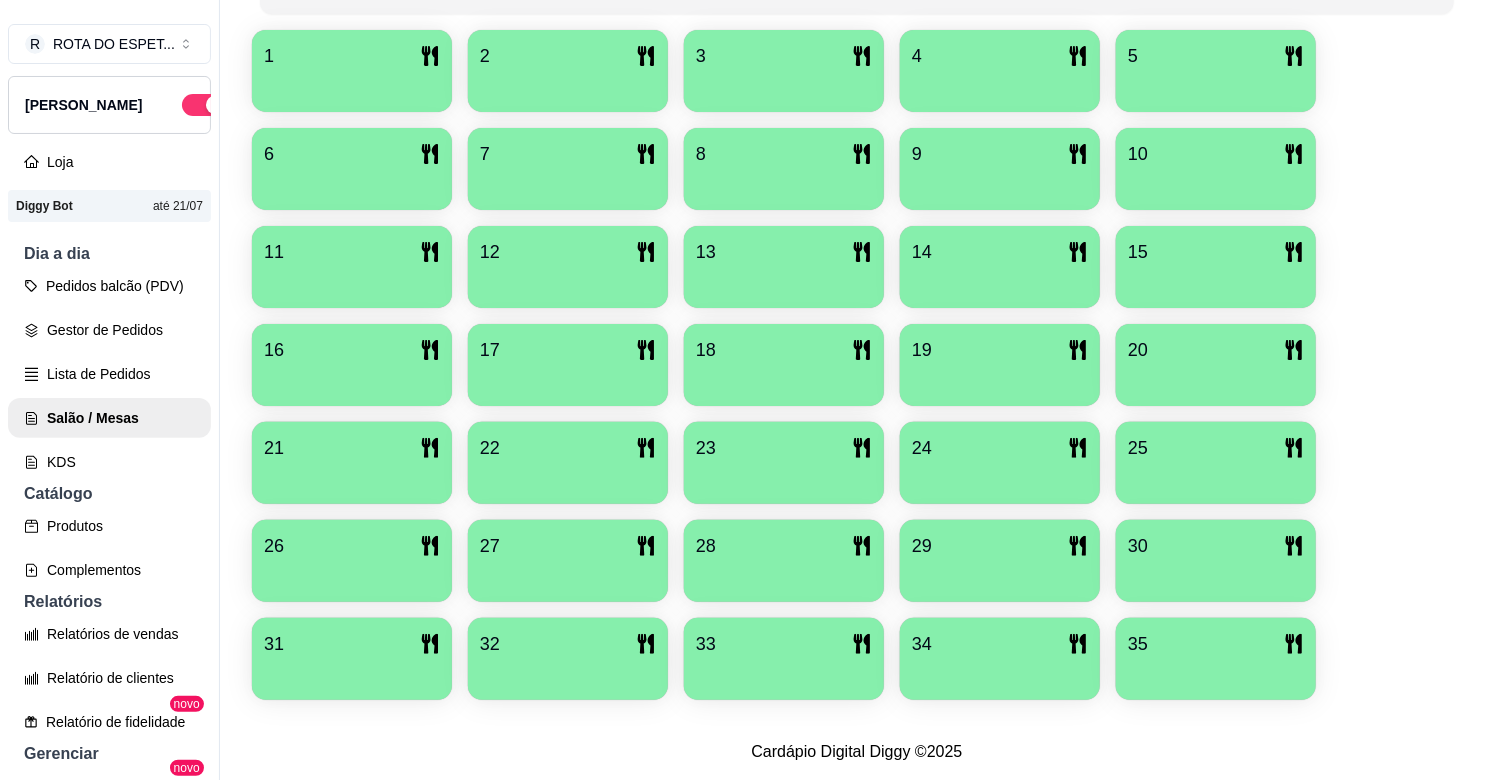 scroll, scrollTop: 102, scrollLeft: 0, axis: vertical 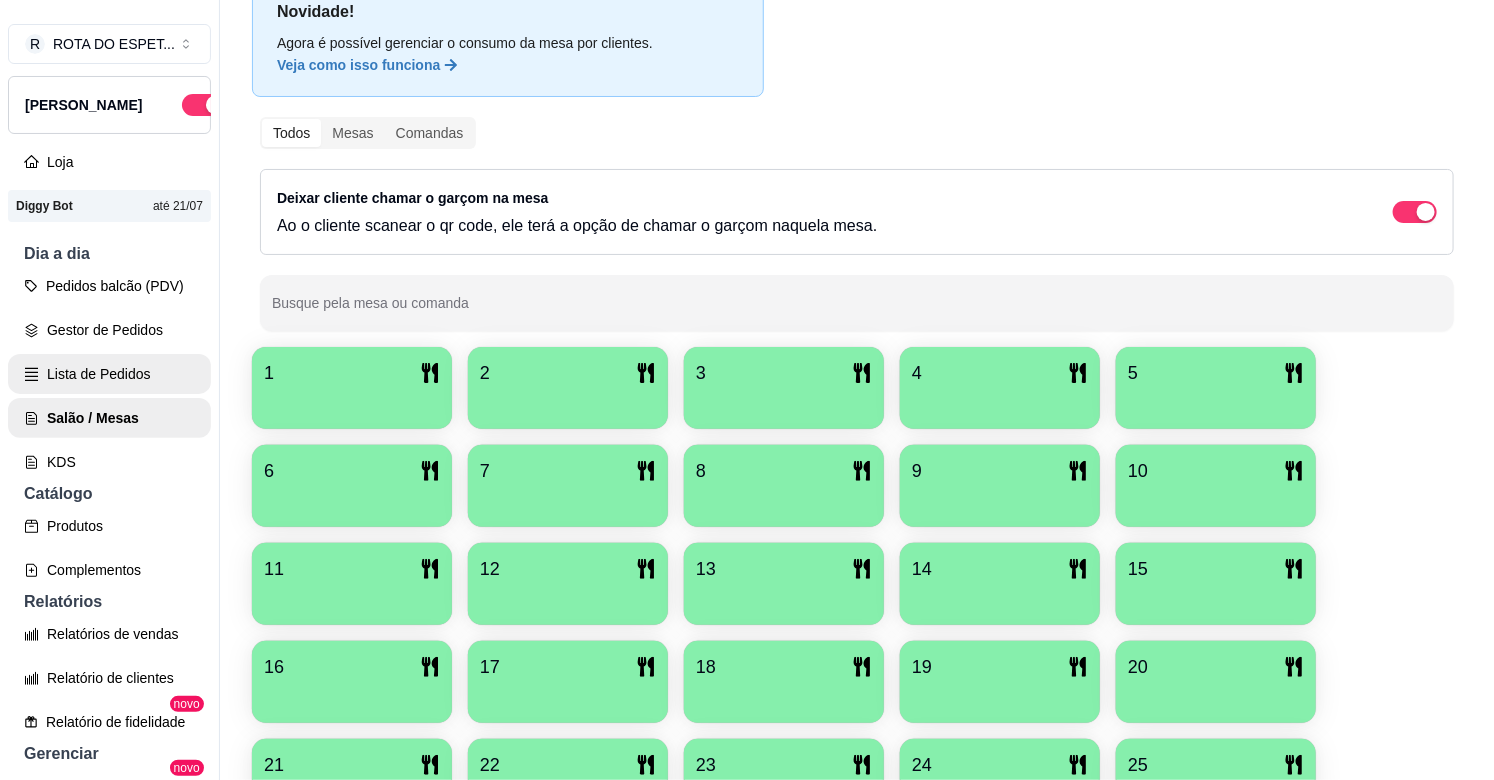 click on "Lista de Pedidos" at bounding box center (109, 374) 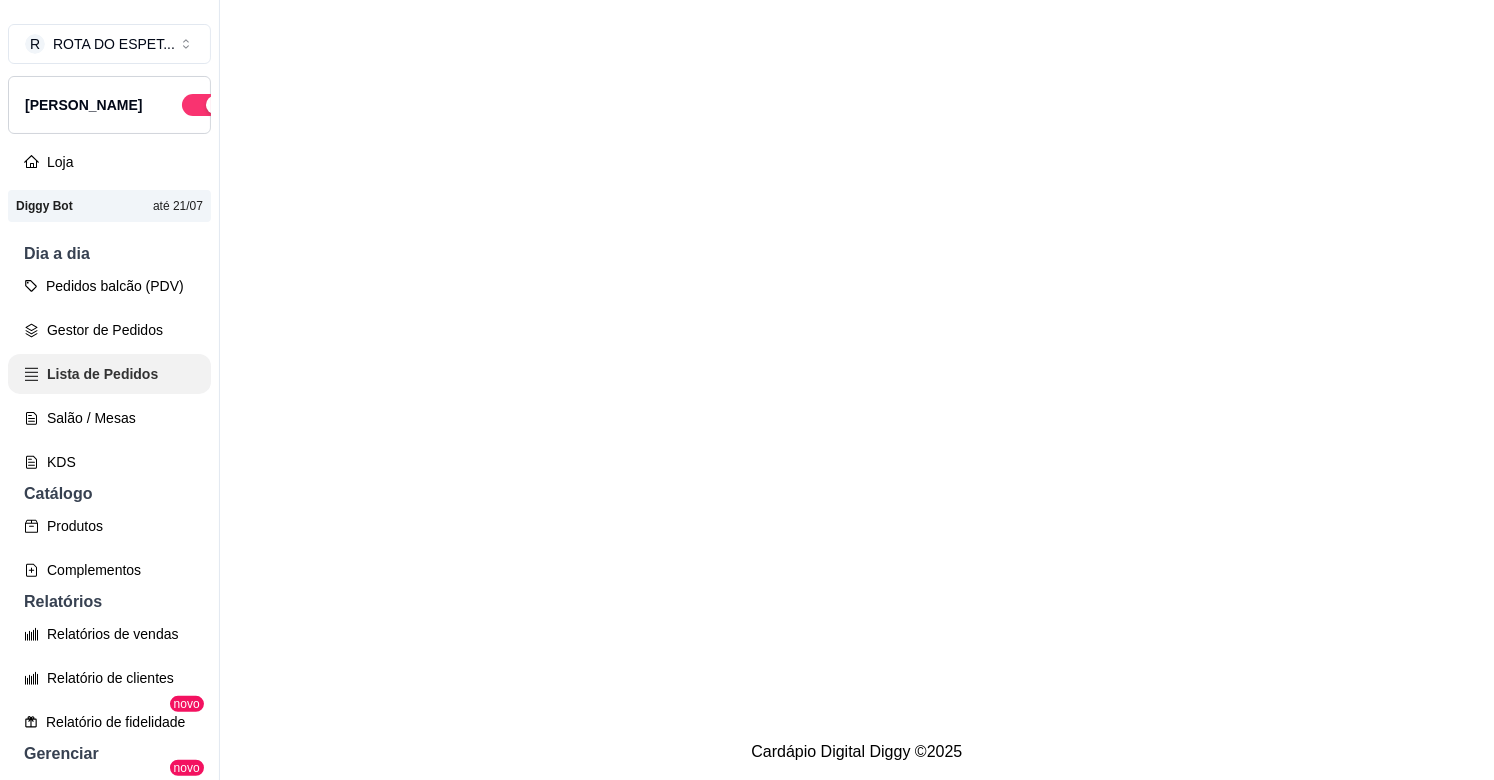 scroll, scrollTop: 0, scrollLeft: 0, axis: both 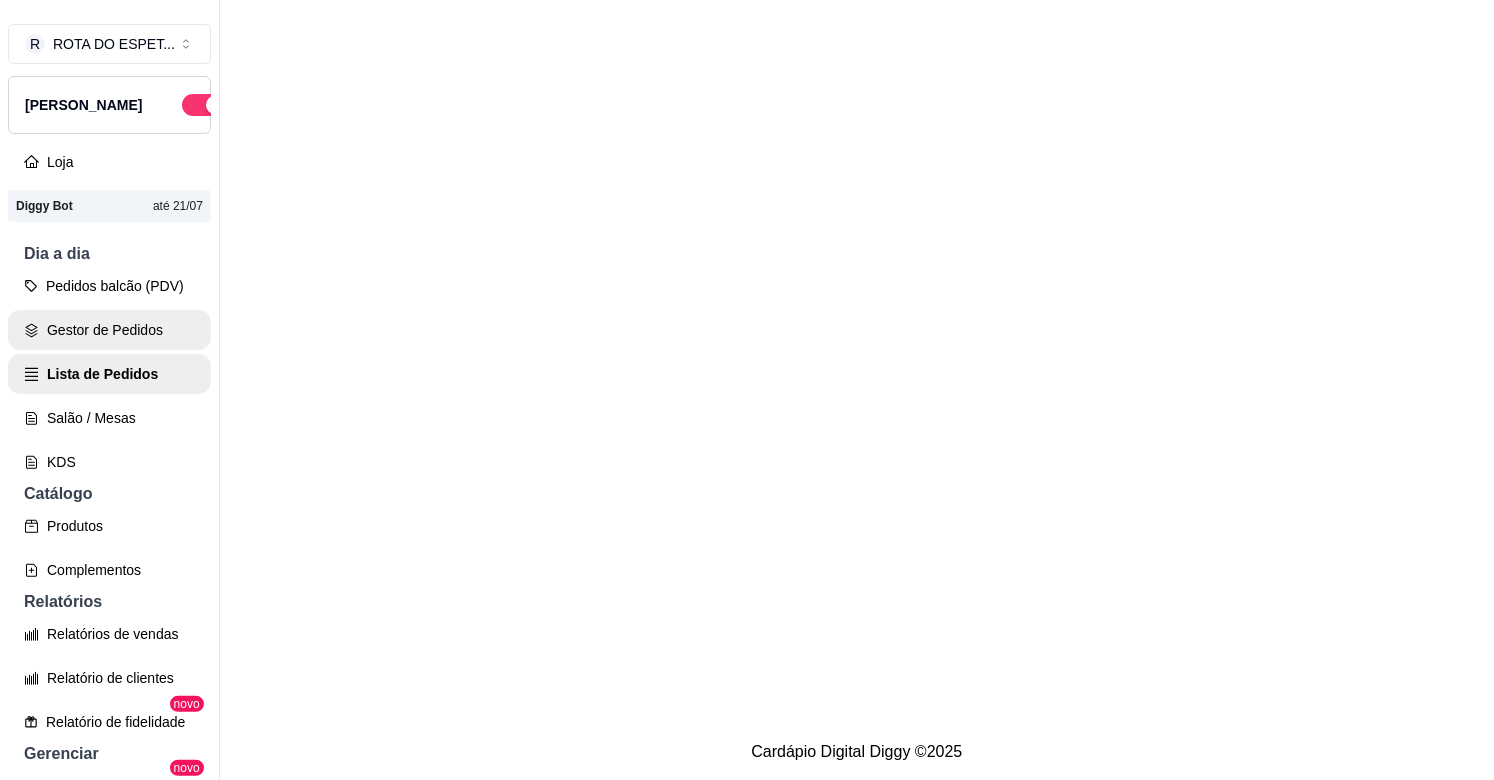 click on "Gestor de Pedidos" at bounding box center (109, 330) 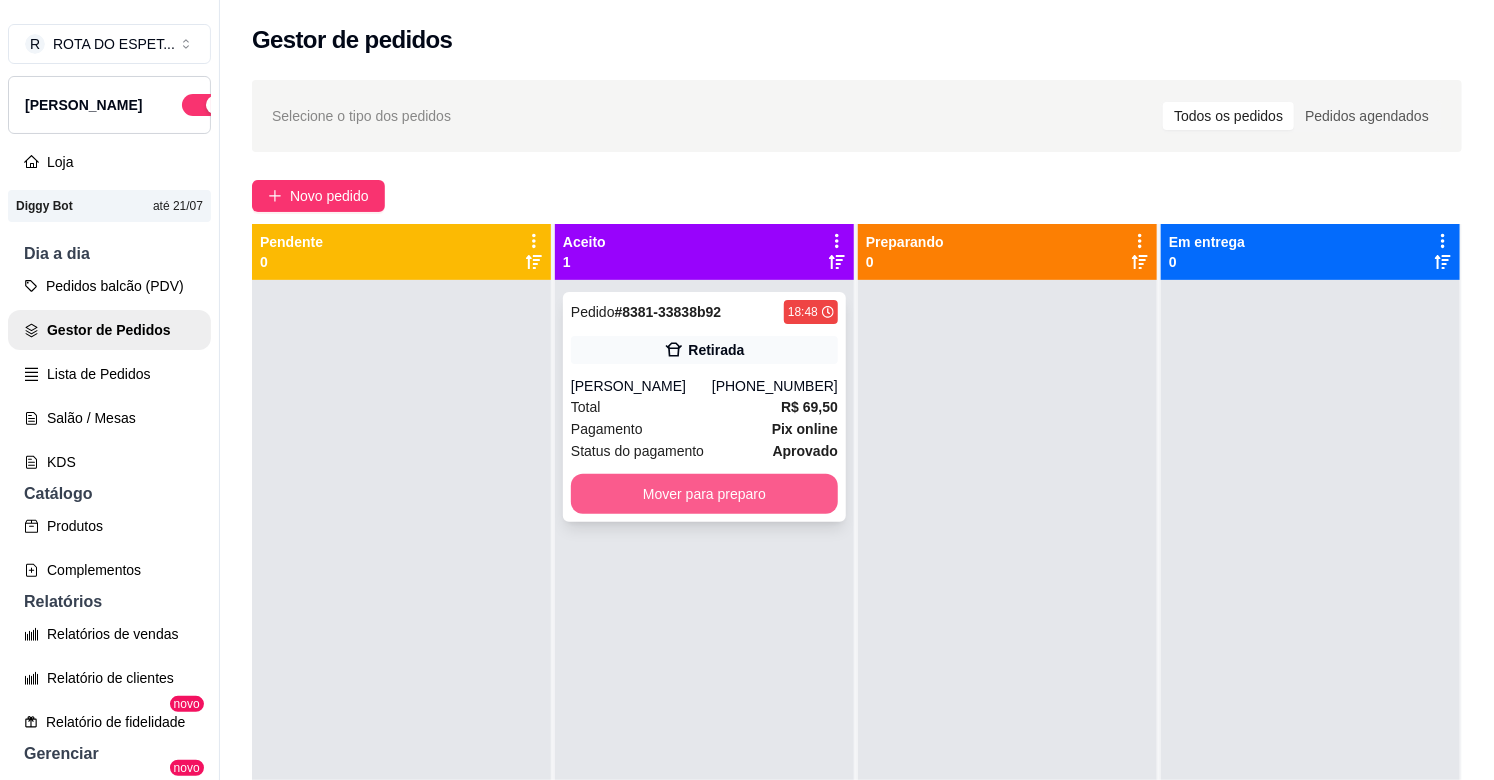 click on "Mover para preparo" at bounding box center (704, 494) 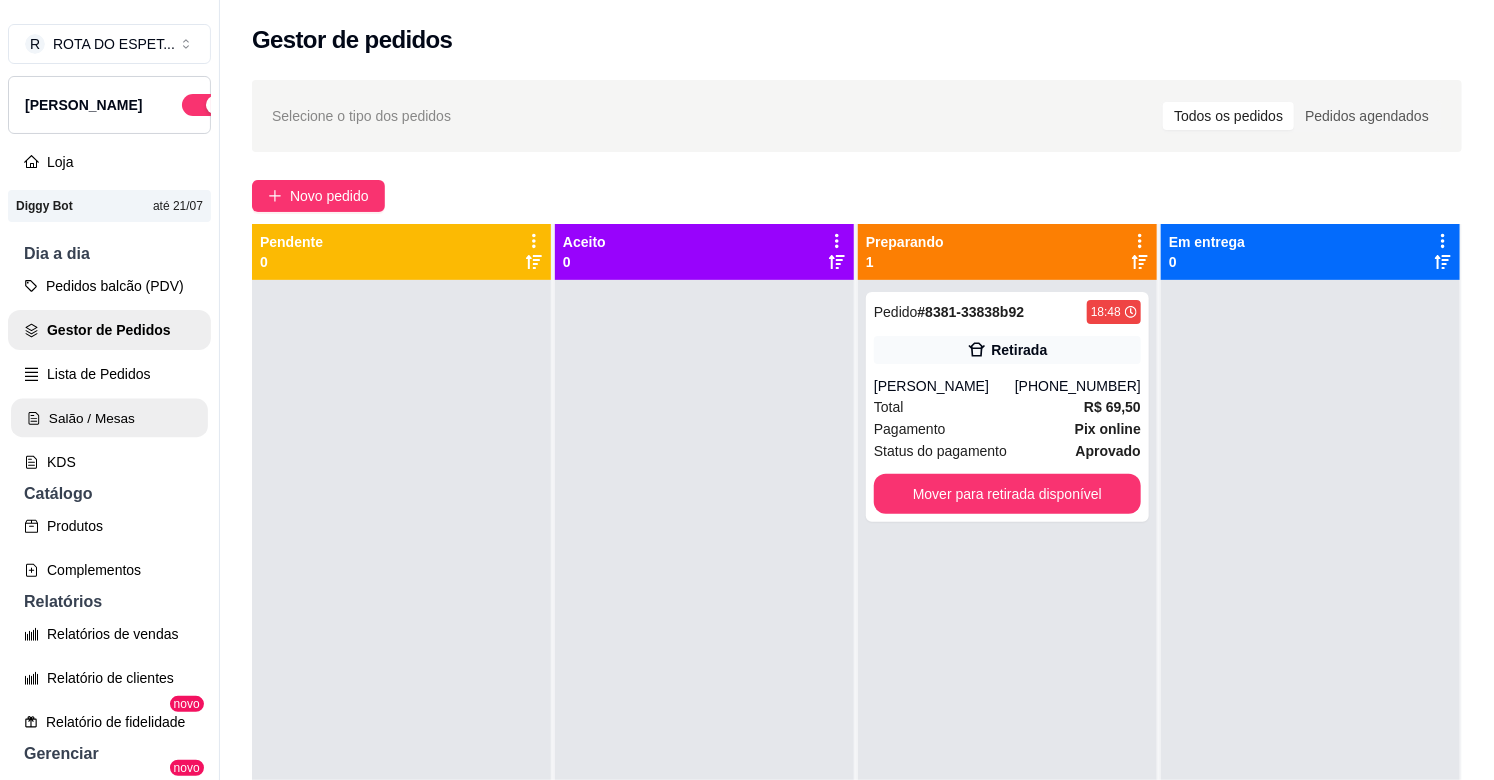 click on "Salão / Mesas" at bounding box center (109, 418) 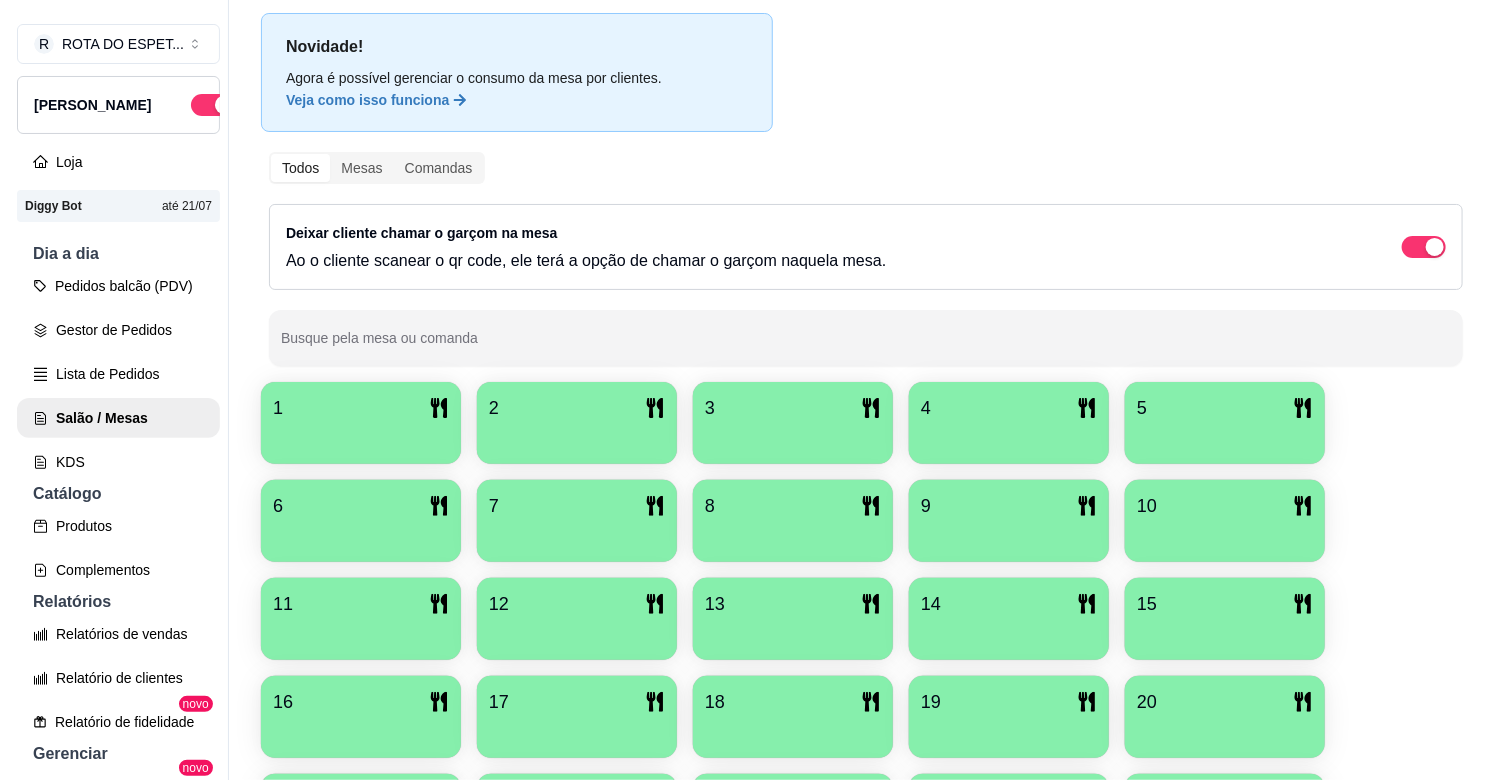 scroll, scrollTop: 435, scrollLeft: 0, axis: vertical 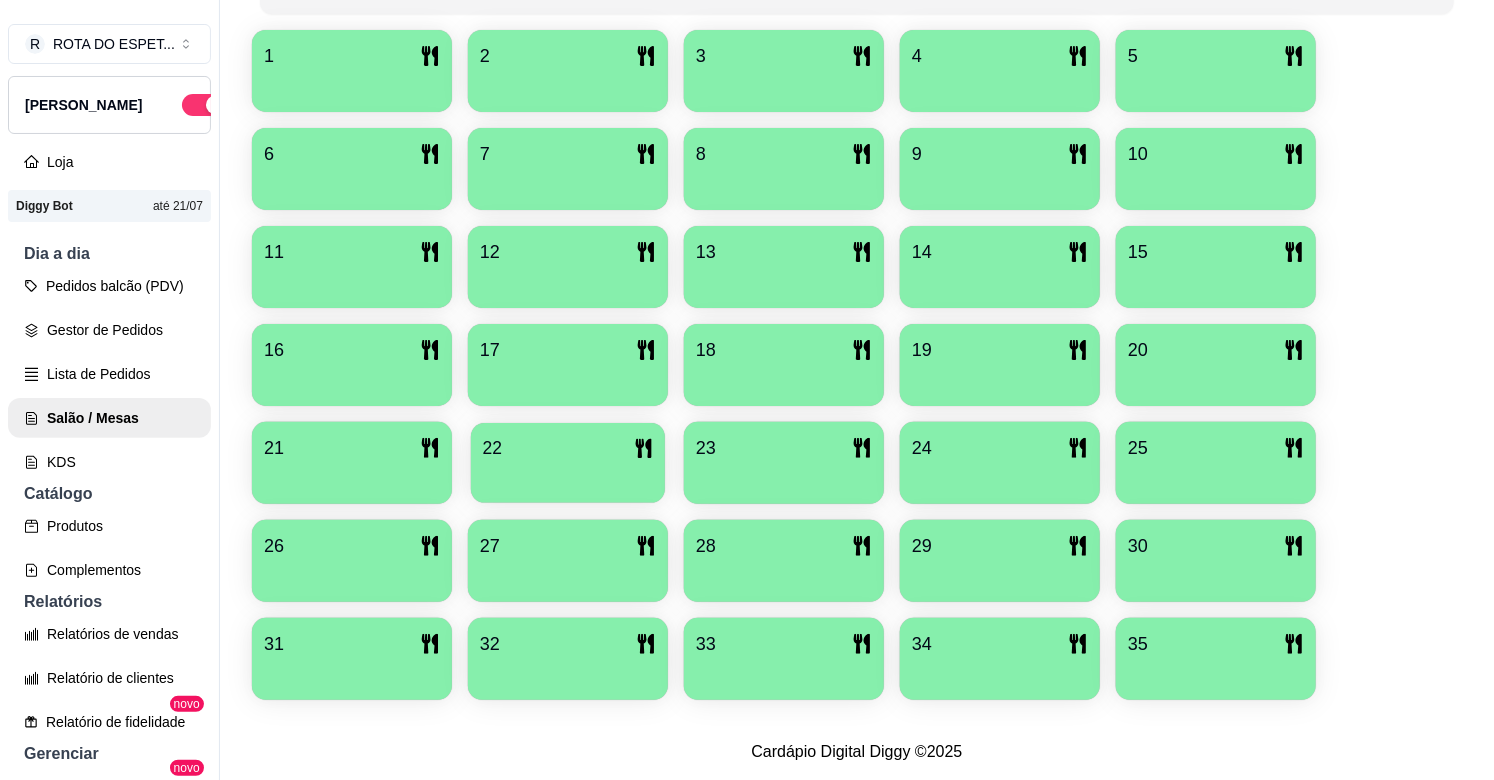 click at bounding box center [568, 476] 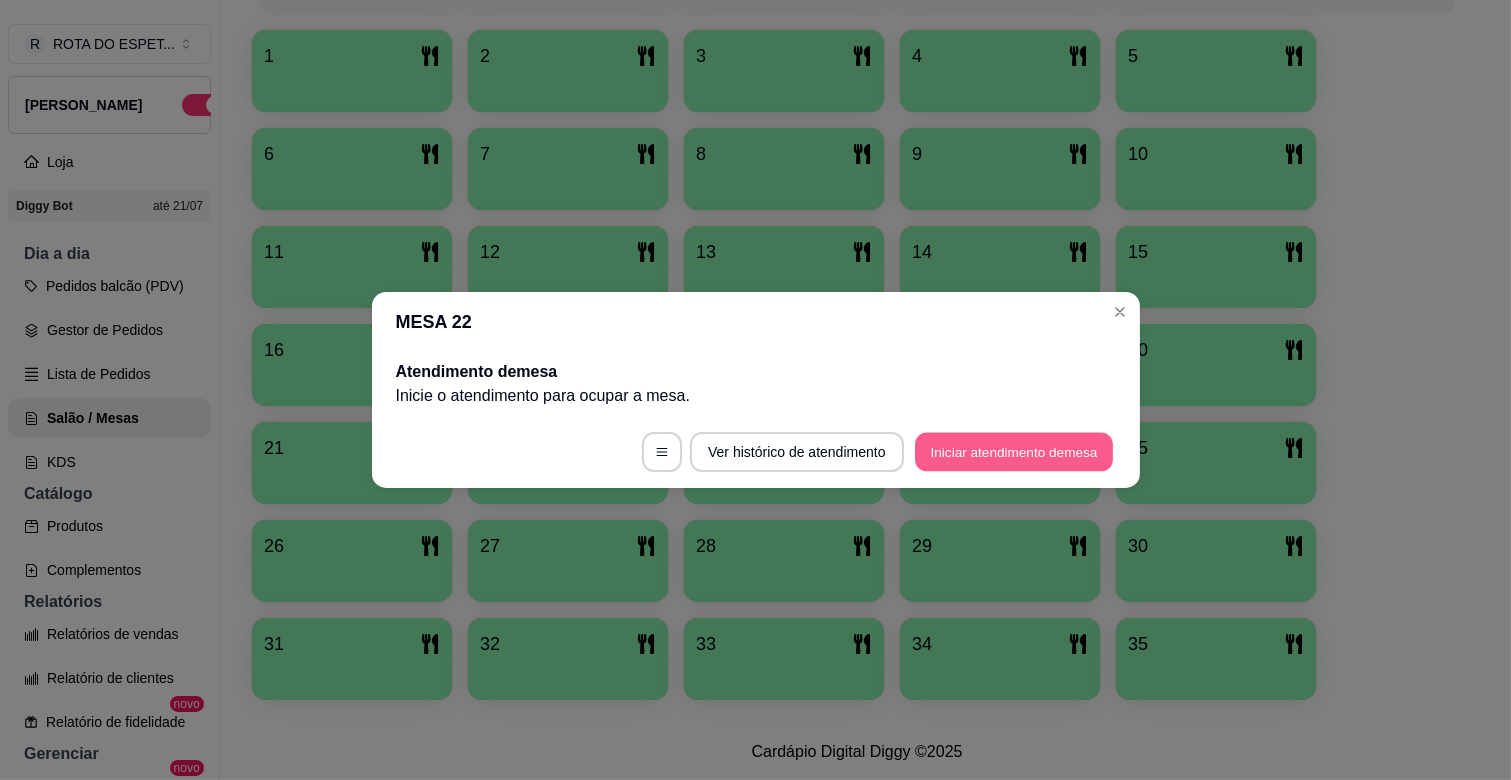 click on "Iniciar atendimento de  mesa" at bounding box center [1014, 452] 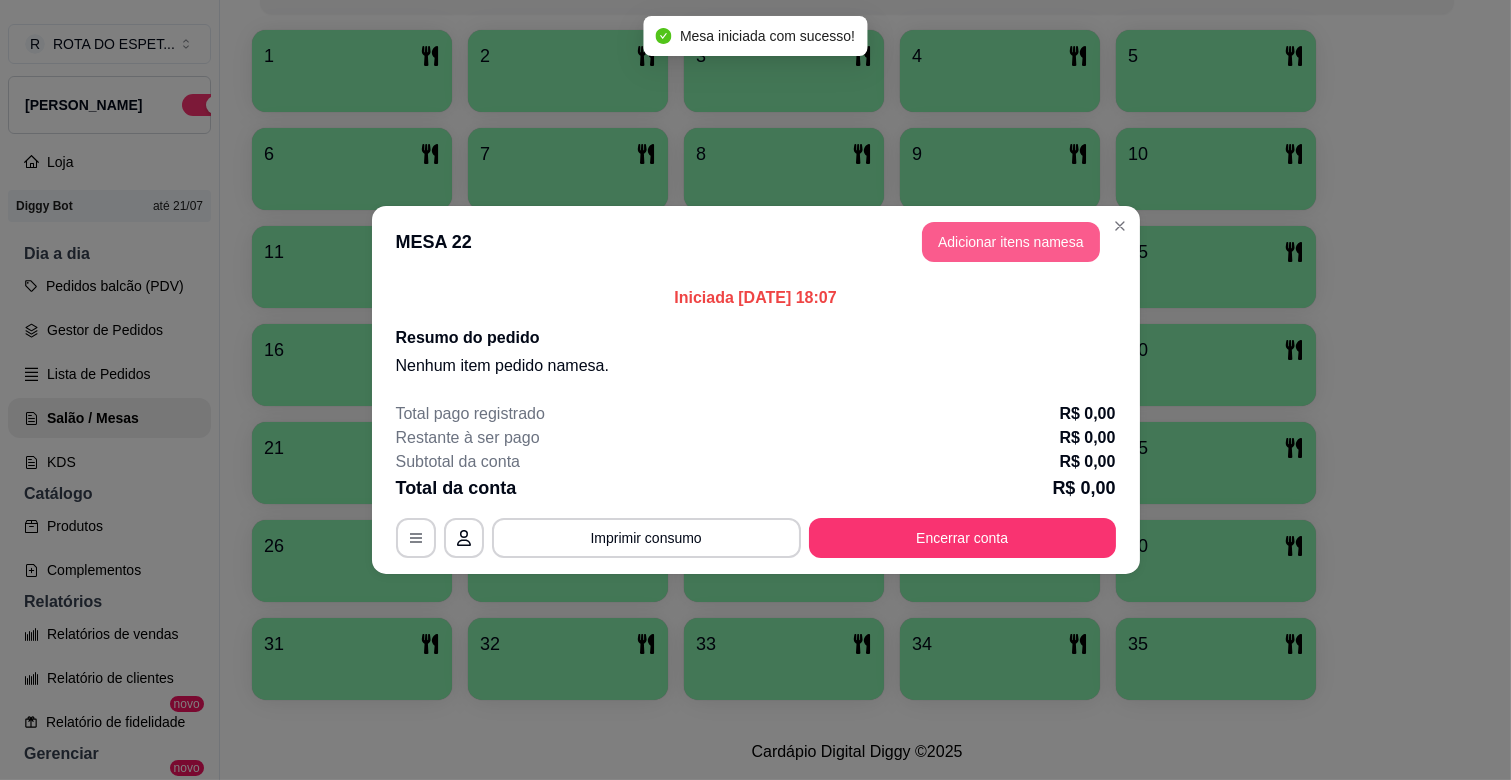 click on "Adicionar itens na  mesa" at bounding box center (1011, 242) 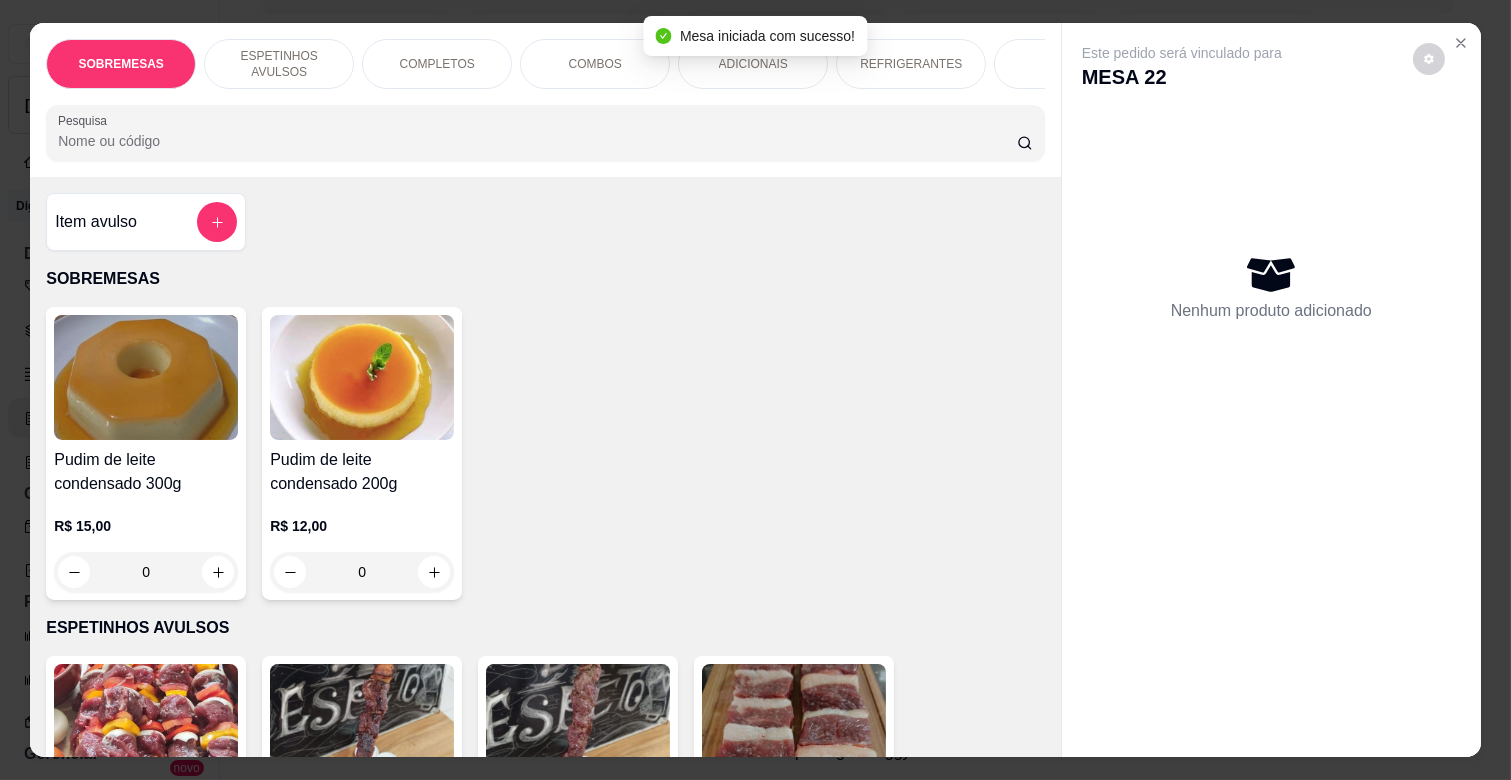 click on "REFRIGERANTES" at bounding box center [911, 64] 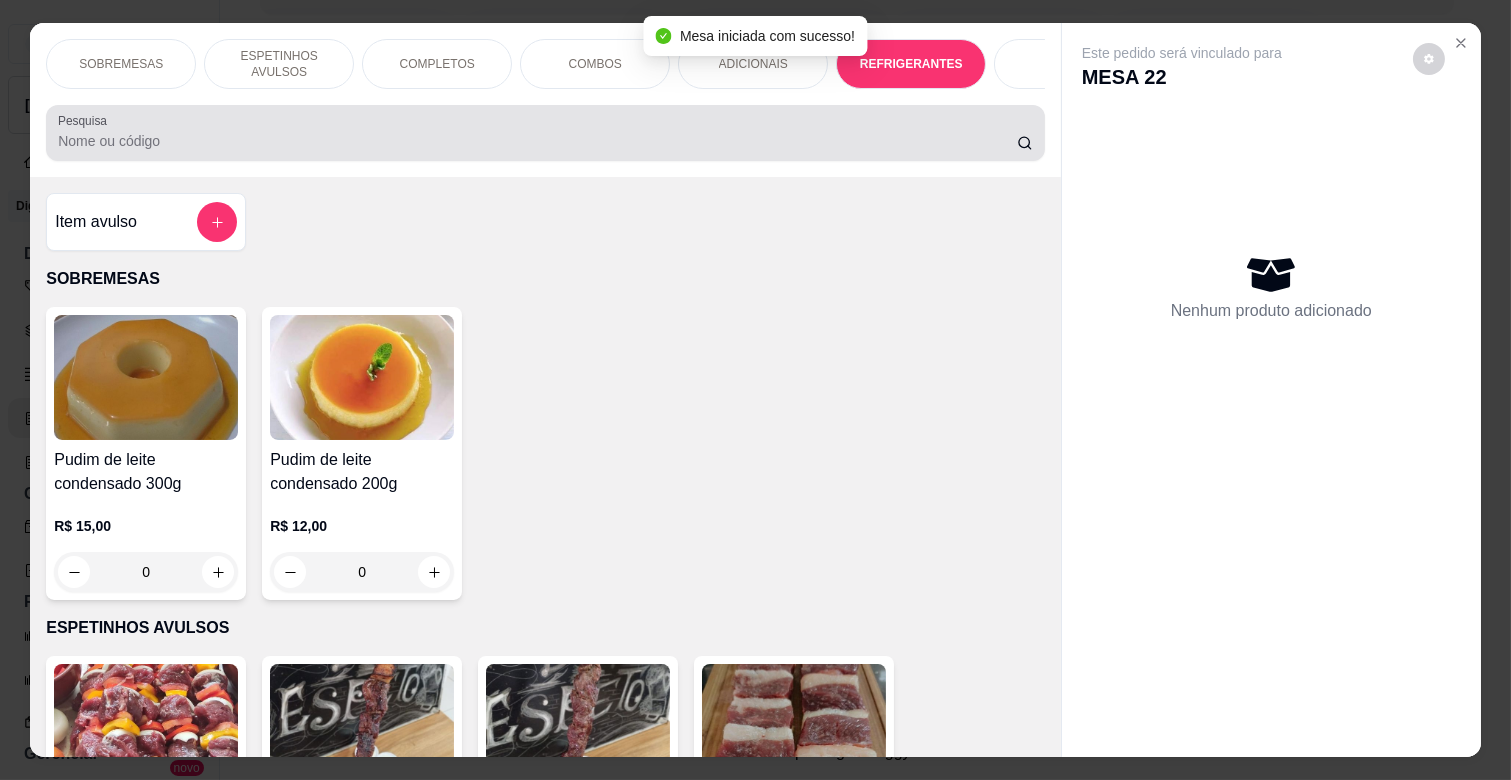 scroll, scrollTop: 4053, scrollLeft: 0, axis: vertical 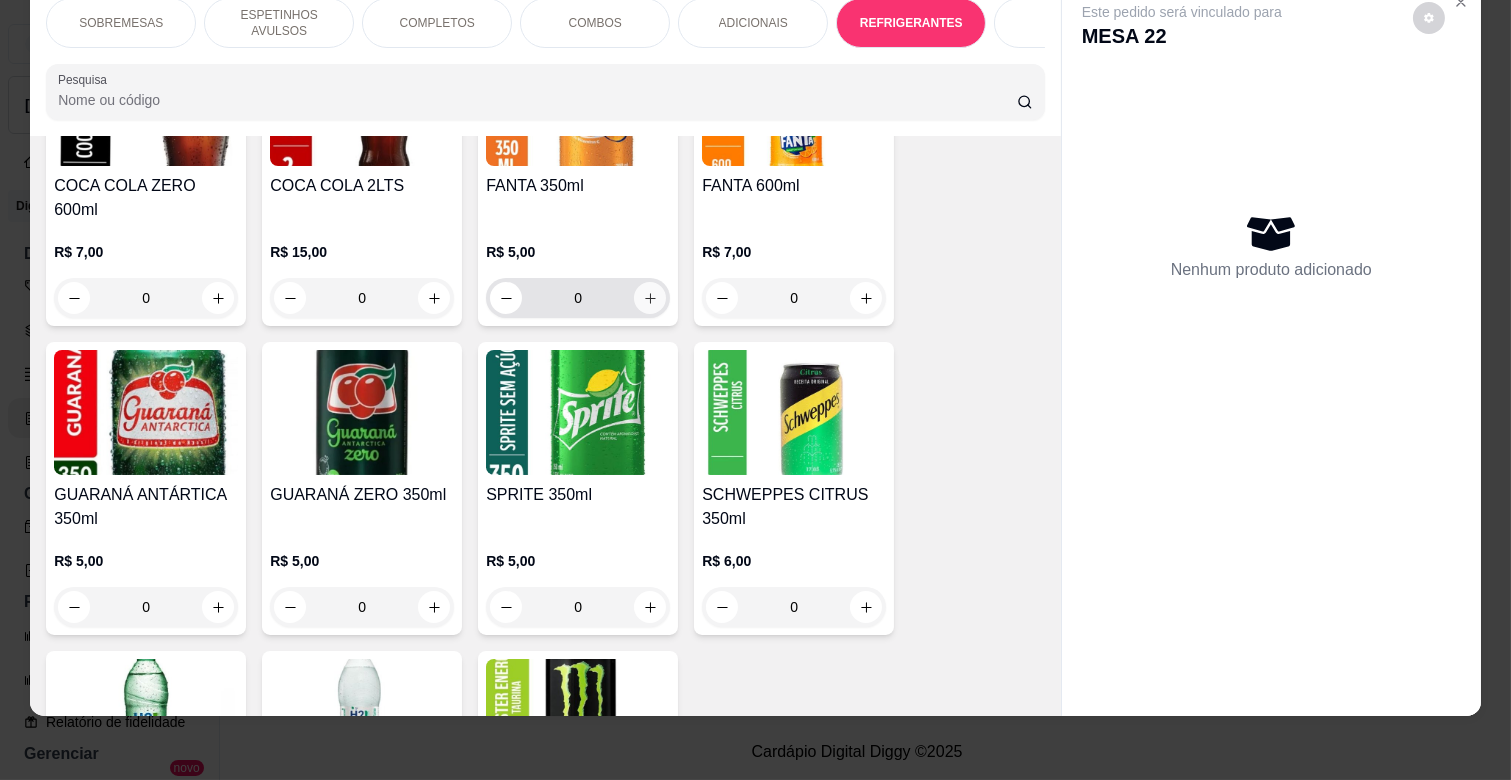 click 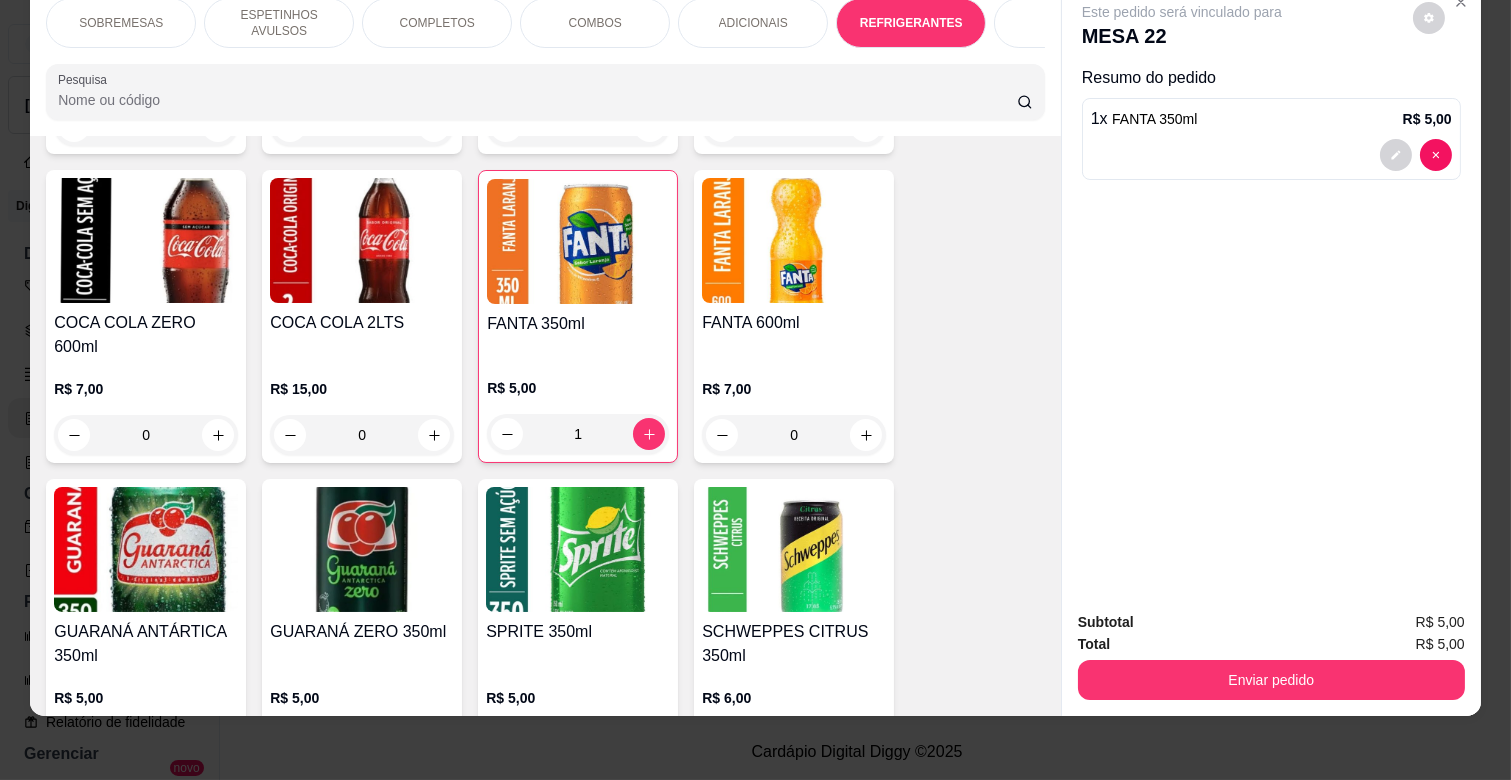 scroll, scrollTop: 4608, scrollLeft: 0, axis: vertical 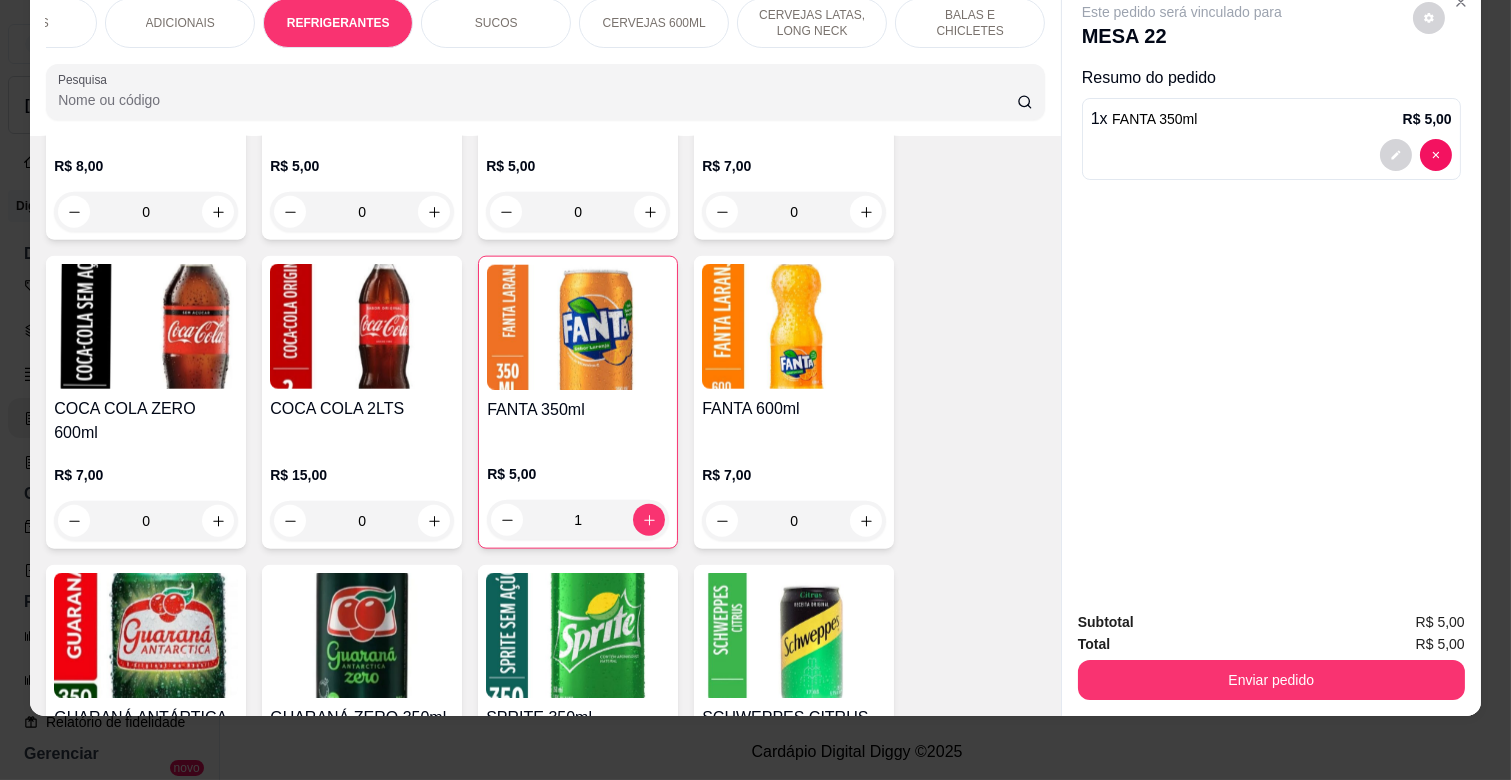 click on "BALAS E CHICLETES" at bounding box center (970, 23) 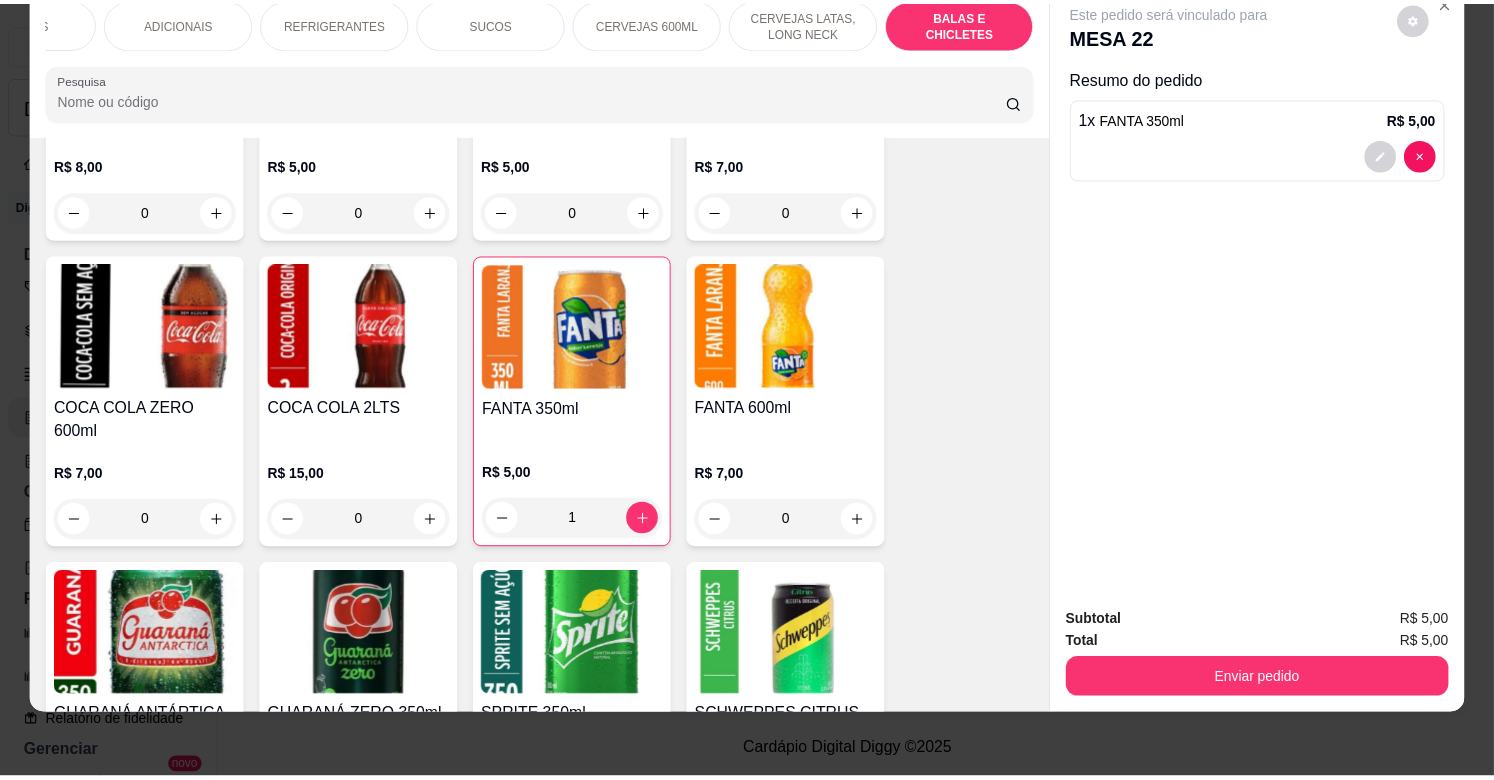 scroll, scrollTop: 7778, scrollLeft: 0, axis: vertical 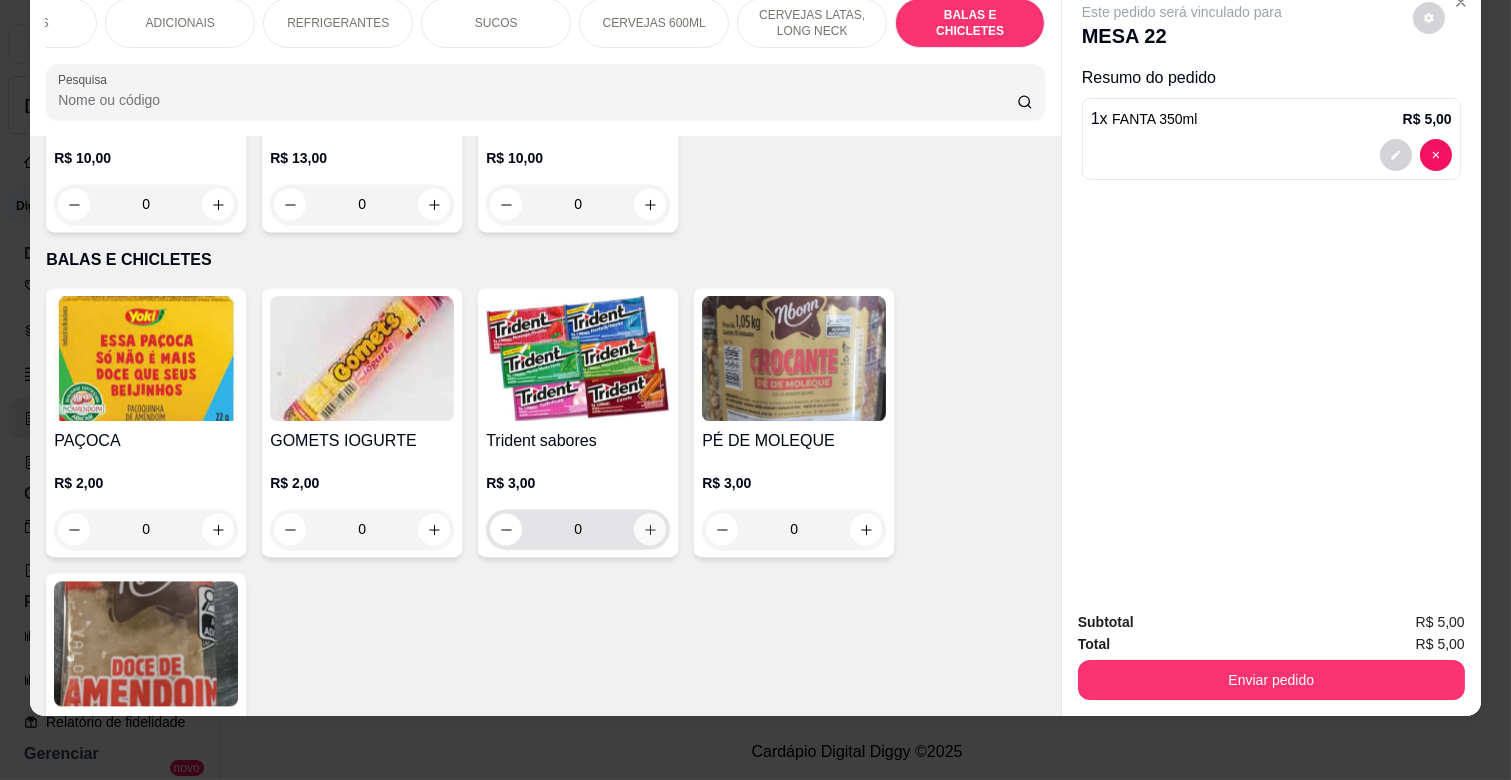 click at bounding box center (650, 529) 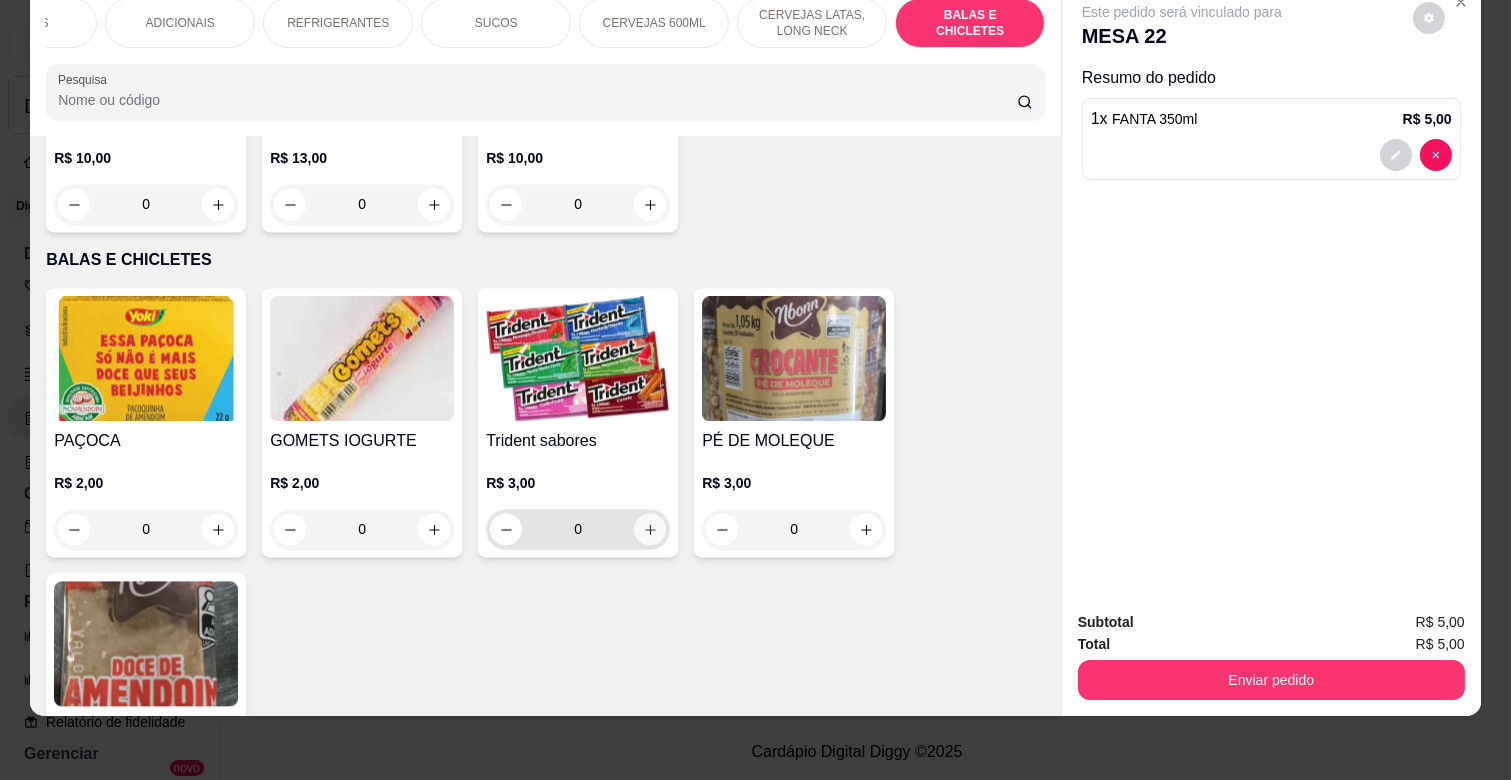 type on "1" 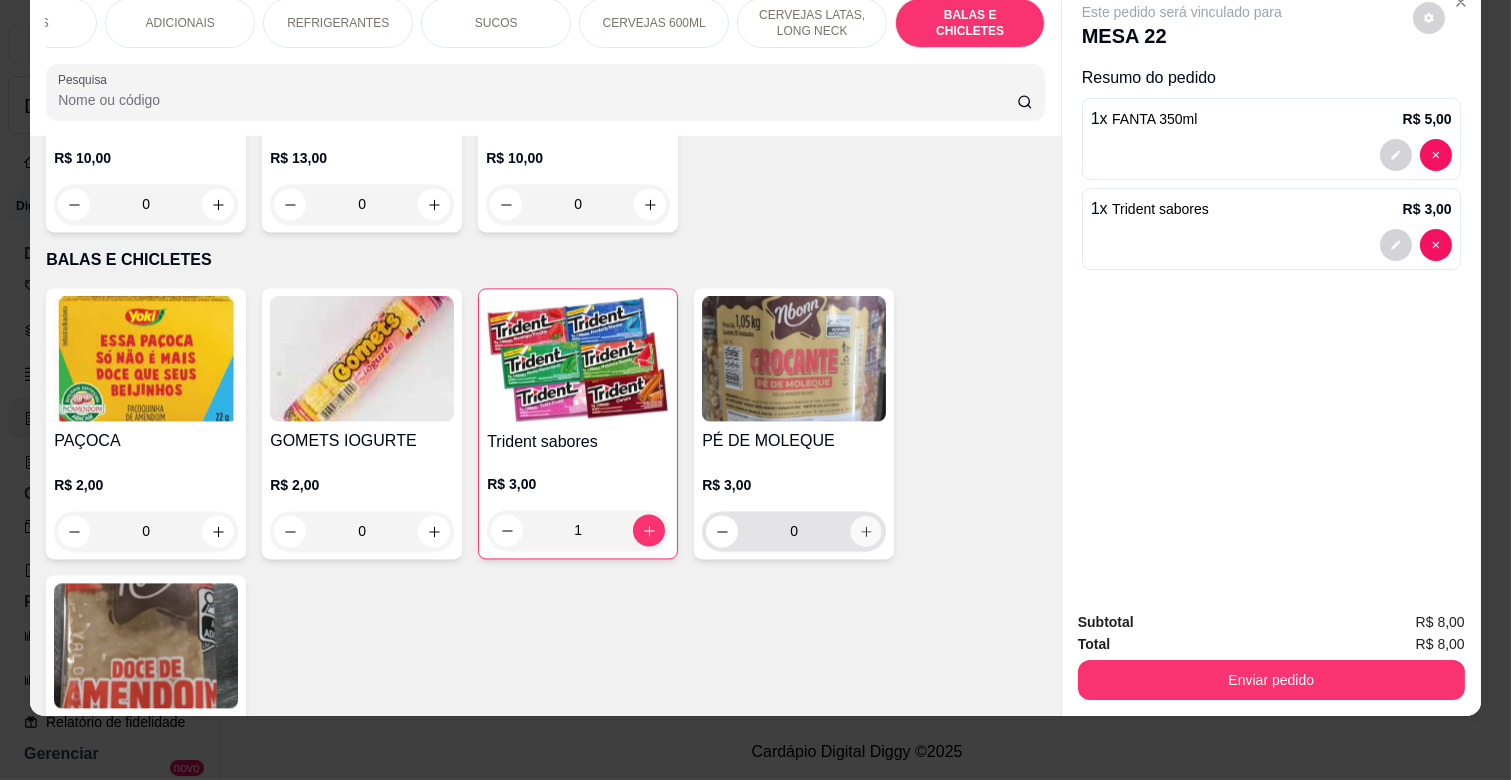 click at bounding box center (866, 531) 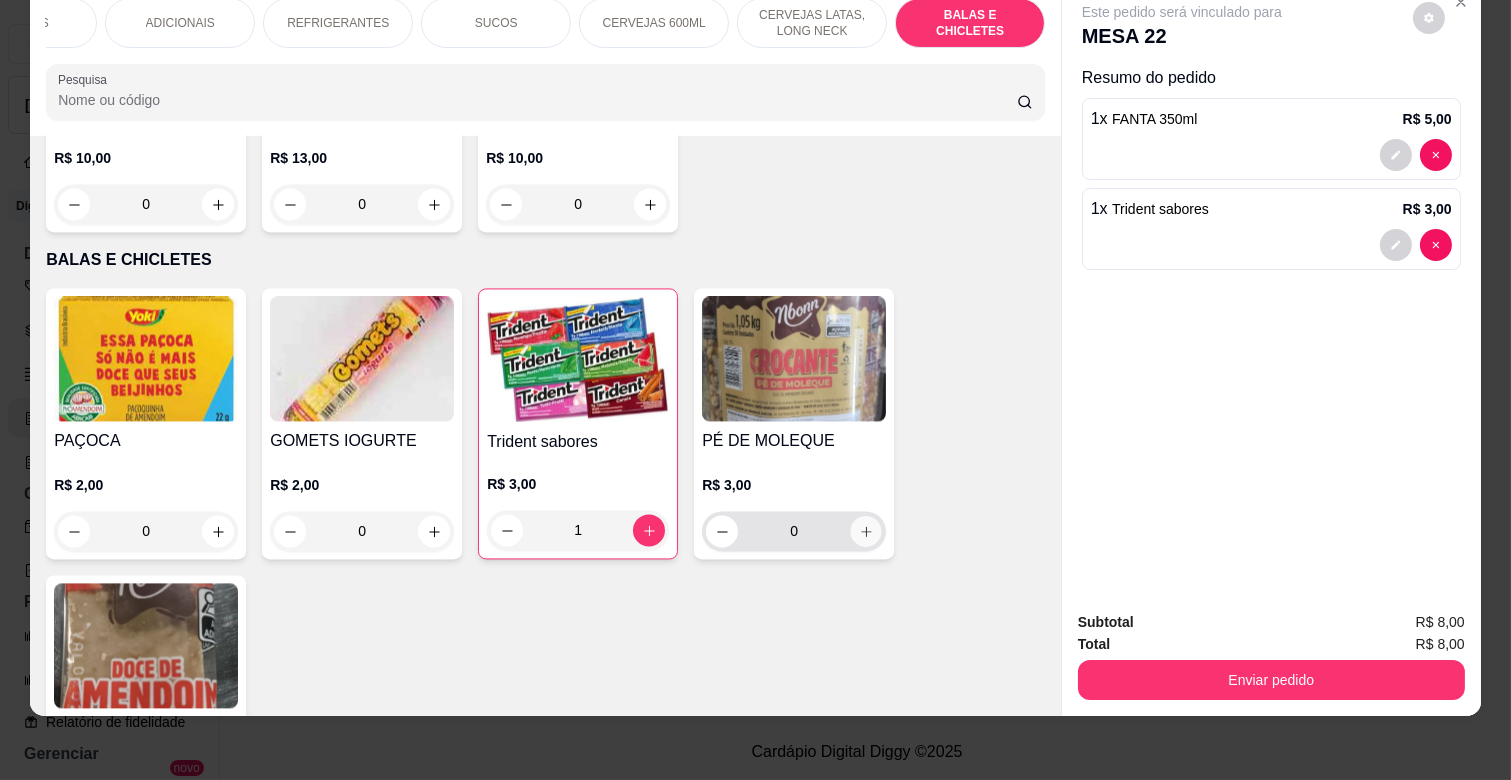 type on "1" 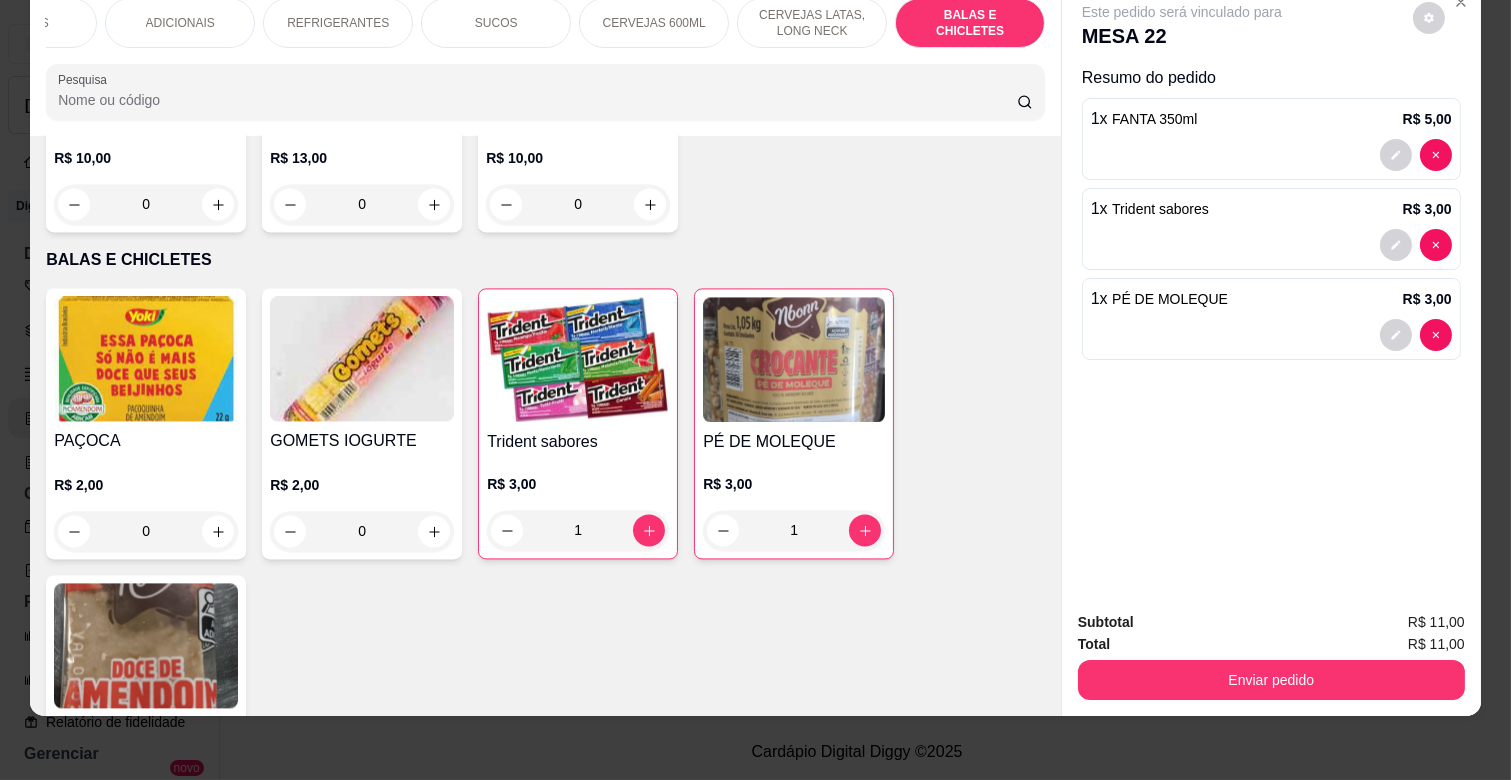 click on "Enviar pedido" at bounding box center [1271, 677] 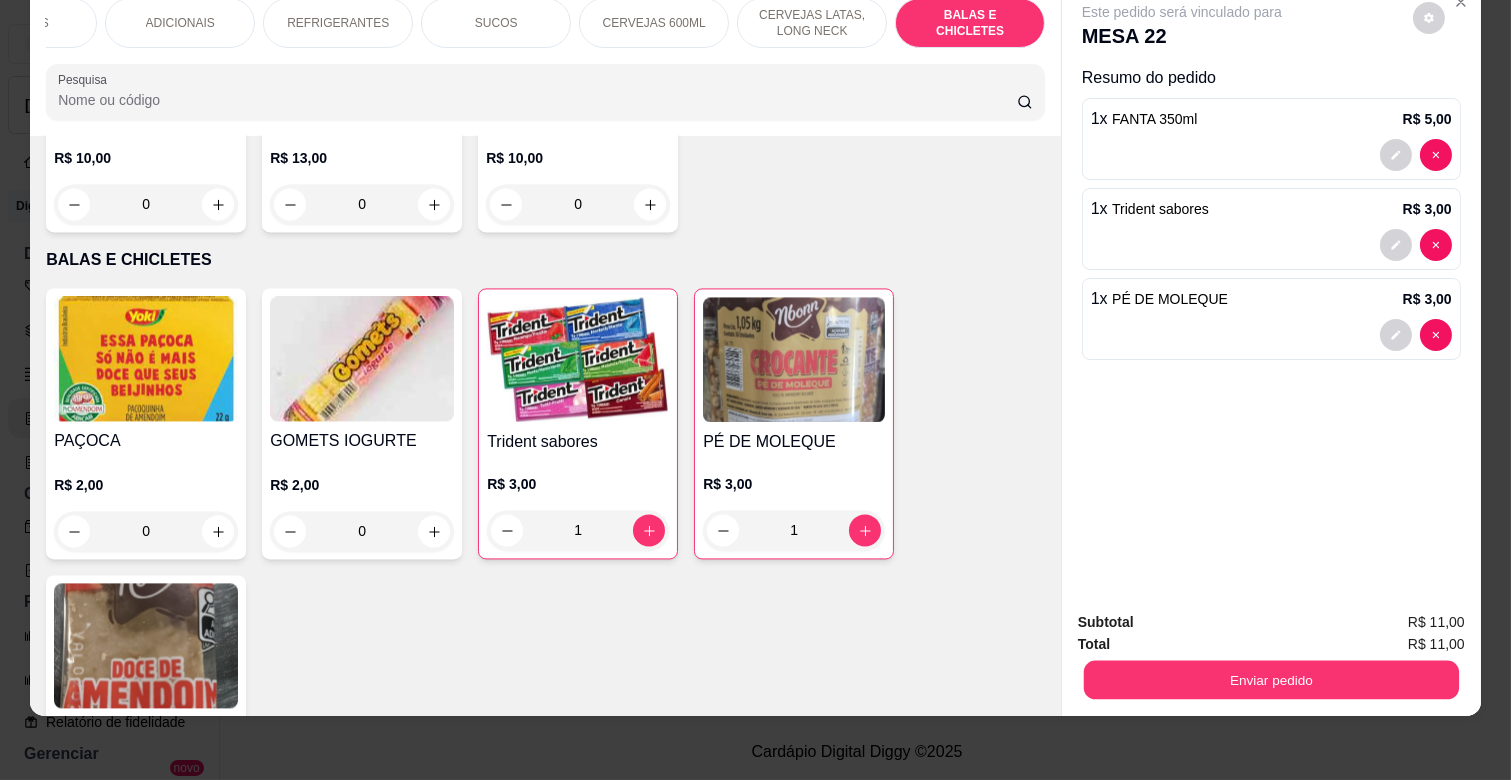 click on "Enviar pedido" at bounding box center [1271, 677] 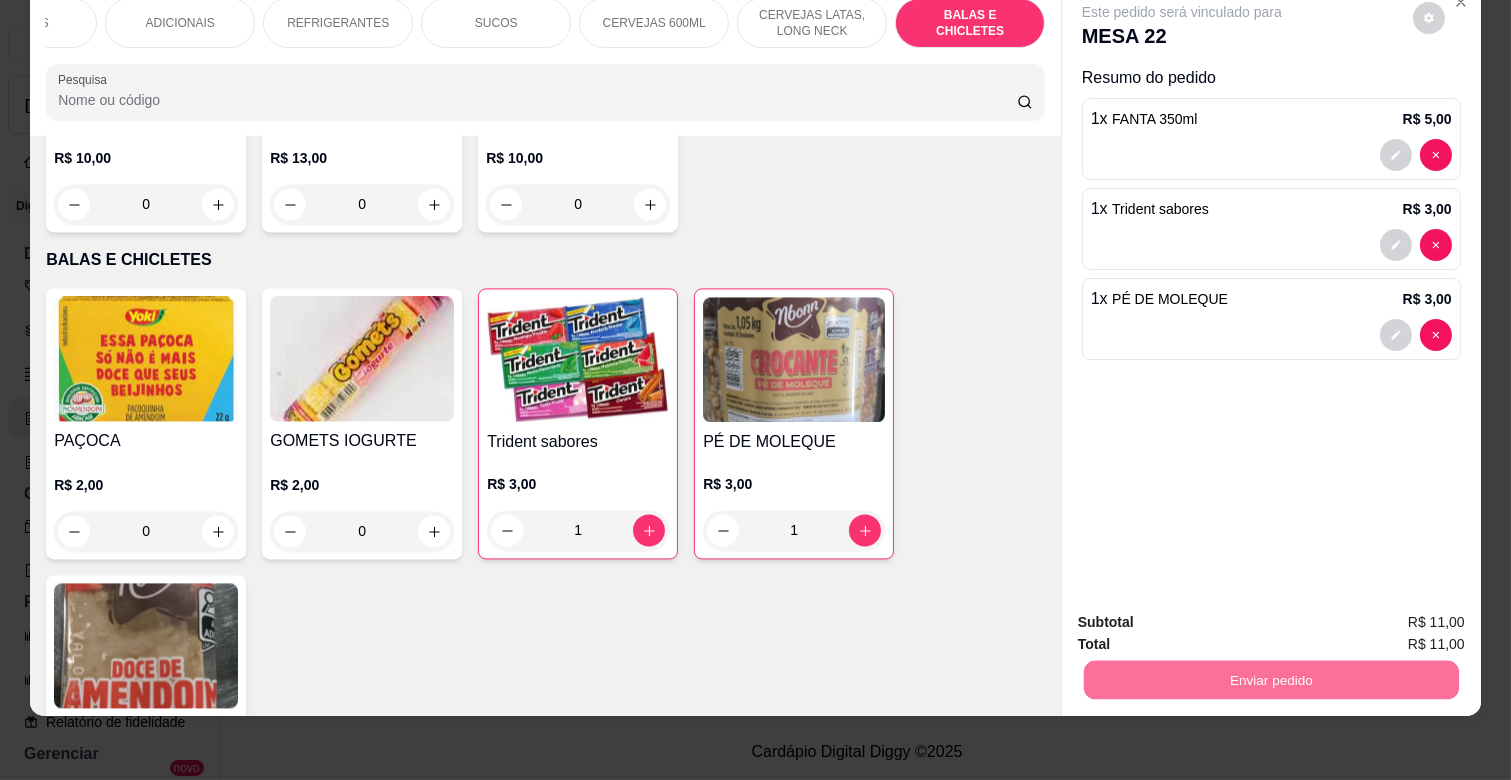 click on "Não registrar e enviar pedido" at bounding box center (1204, 614) 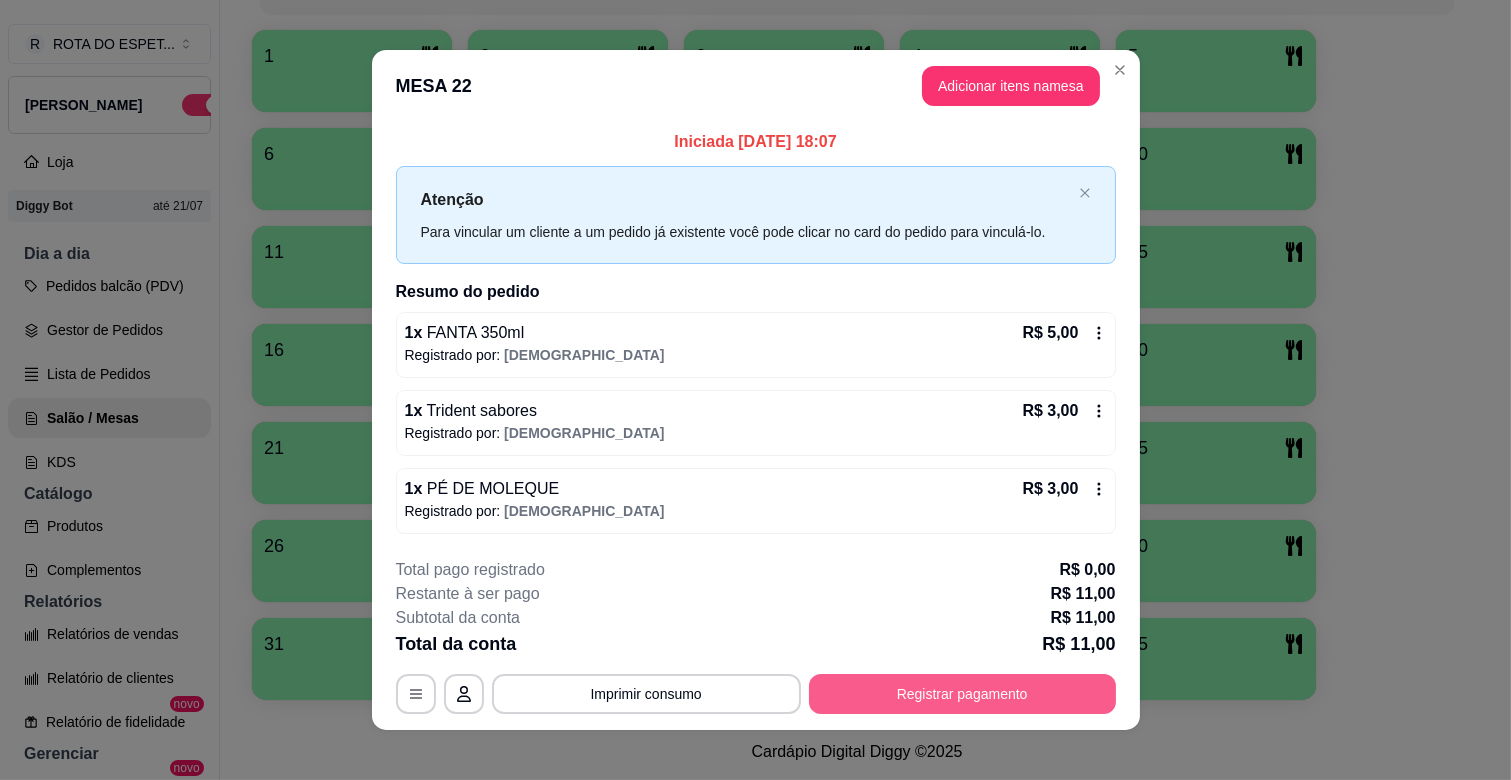click on "Registrar pagamento" at bounding box center (962, 694) 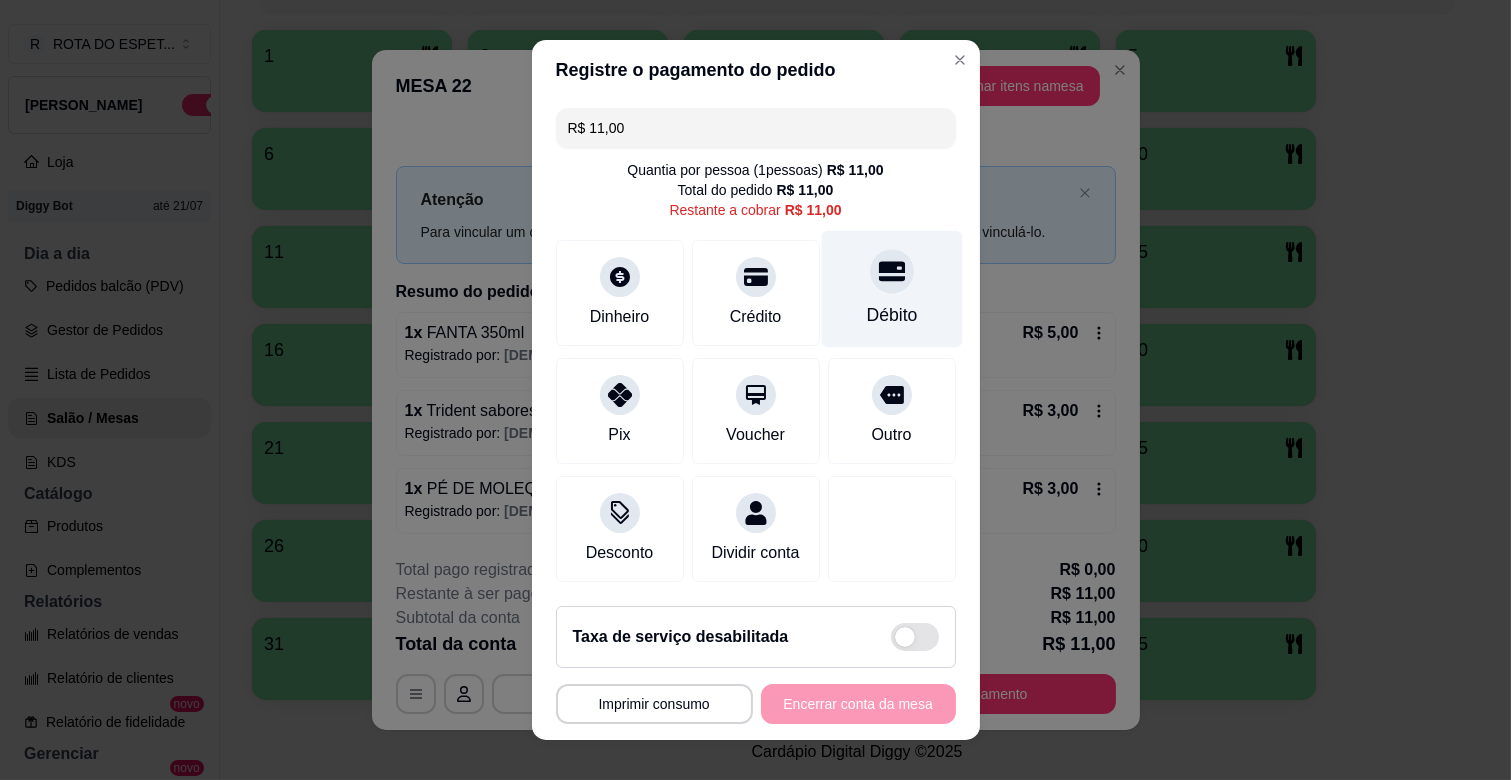 click at bounding box center [892, 271] 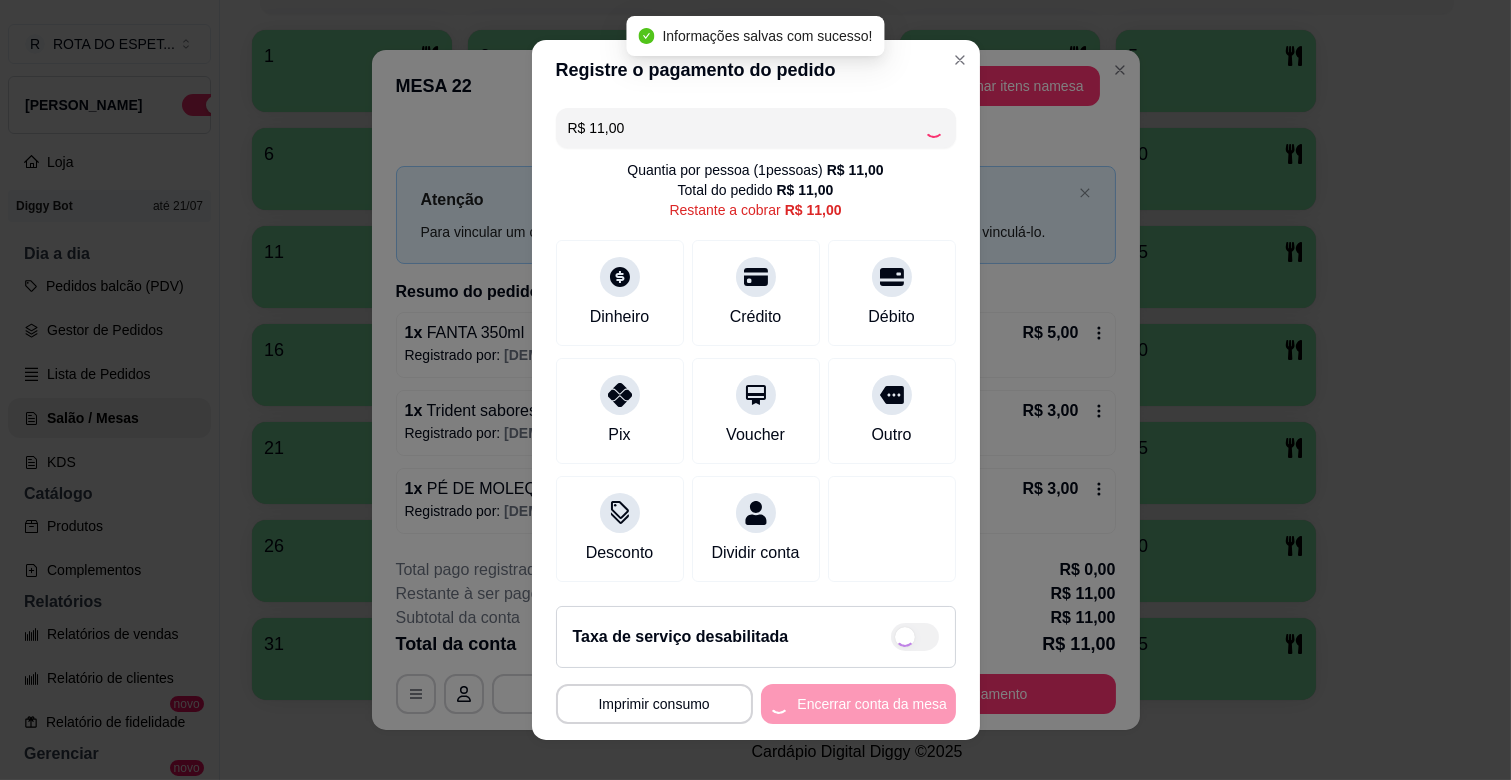 type on "R$ 0,00" 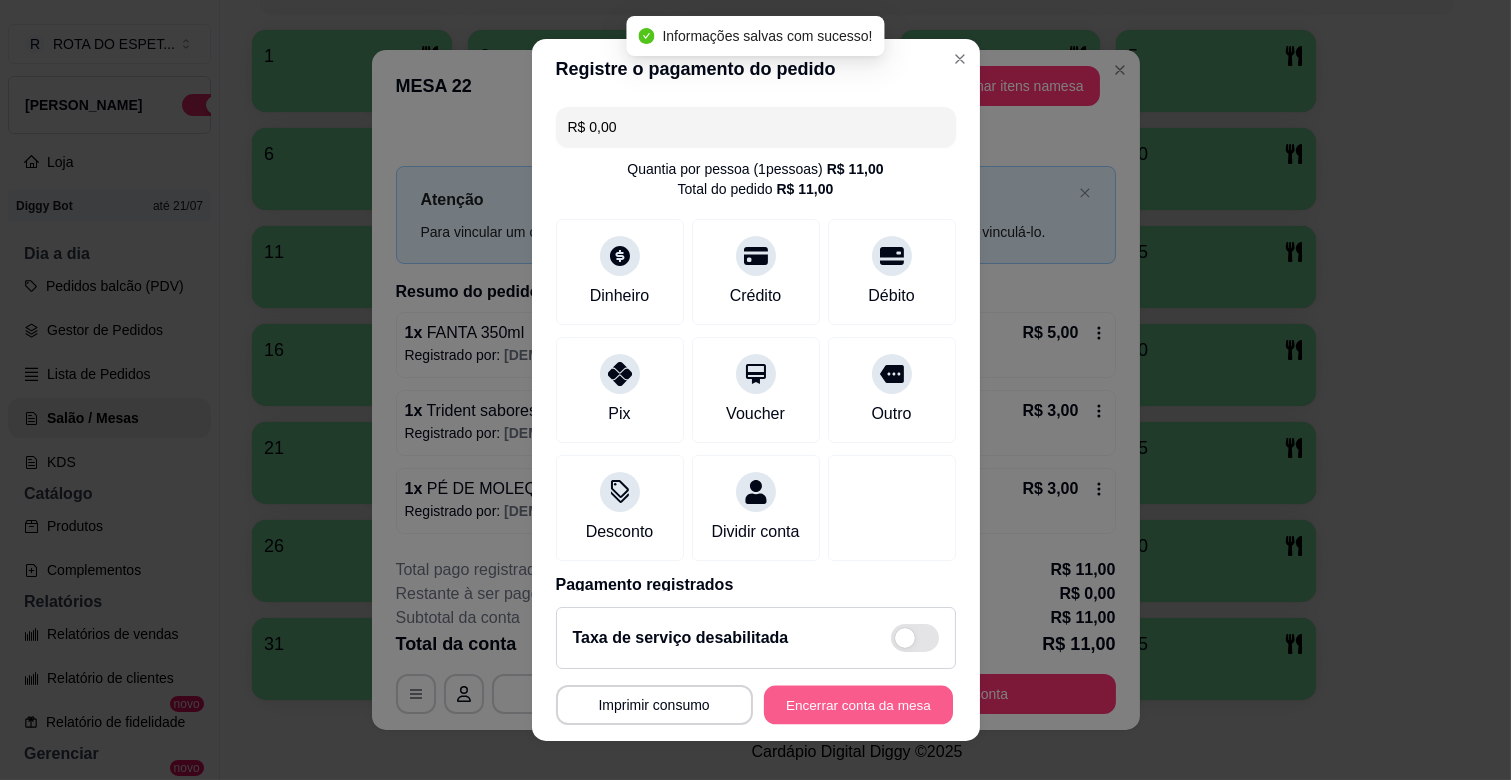 click on "Encerrar conta da mesa" at bounding box center (858, 705) 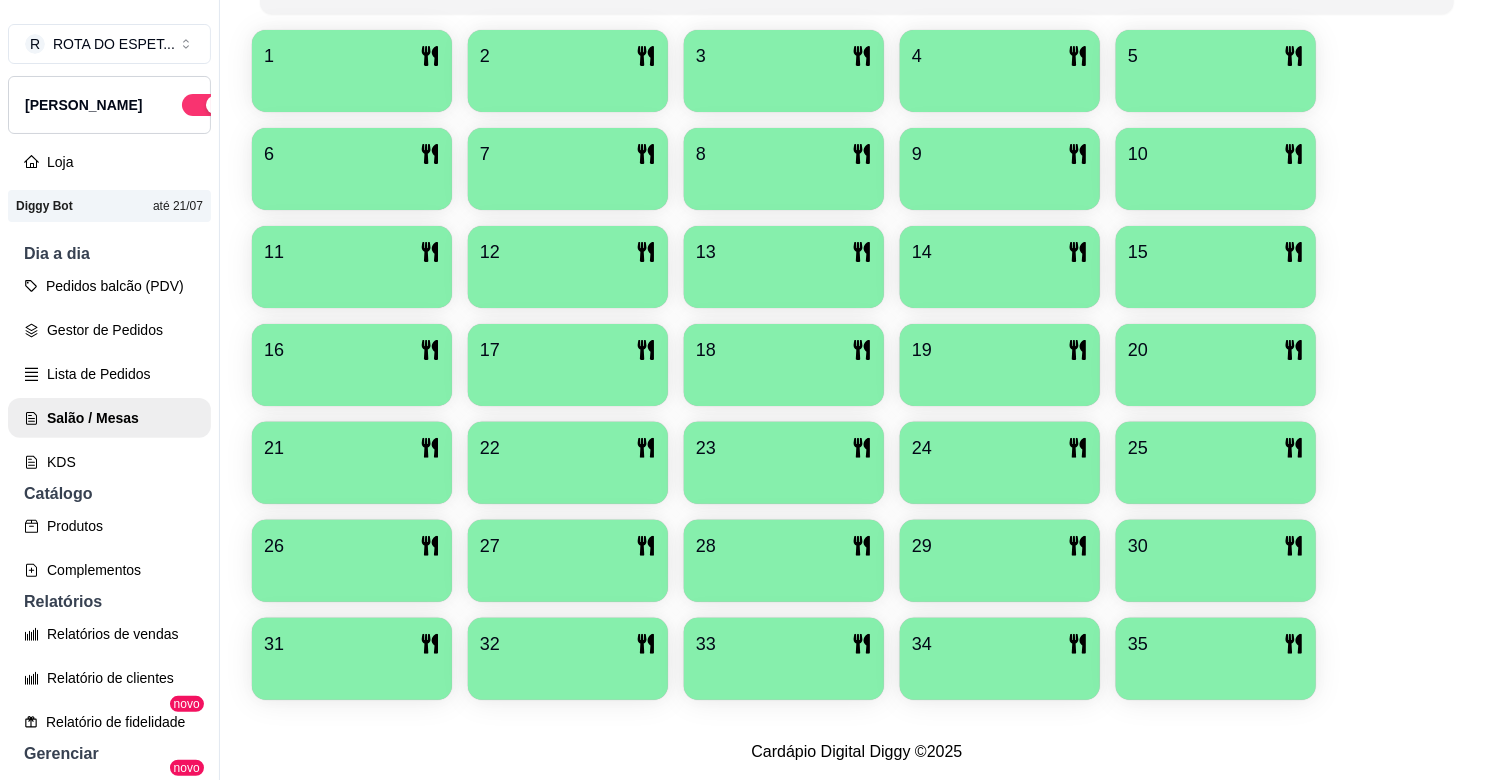 scroll, scrollTop: 102, scrollLeft: 0, axis: vertical 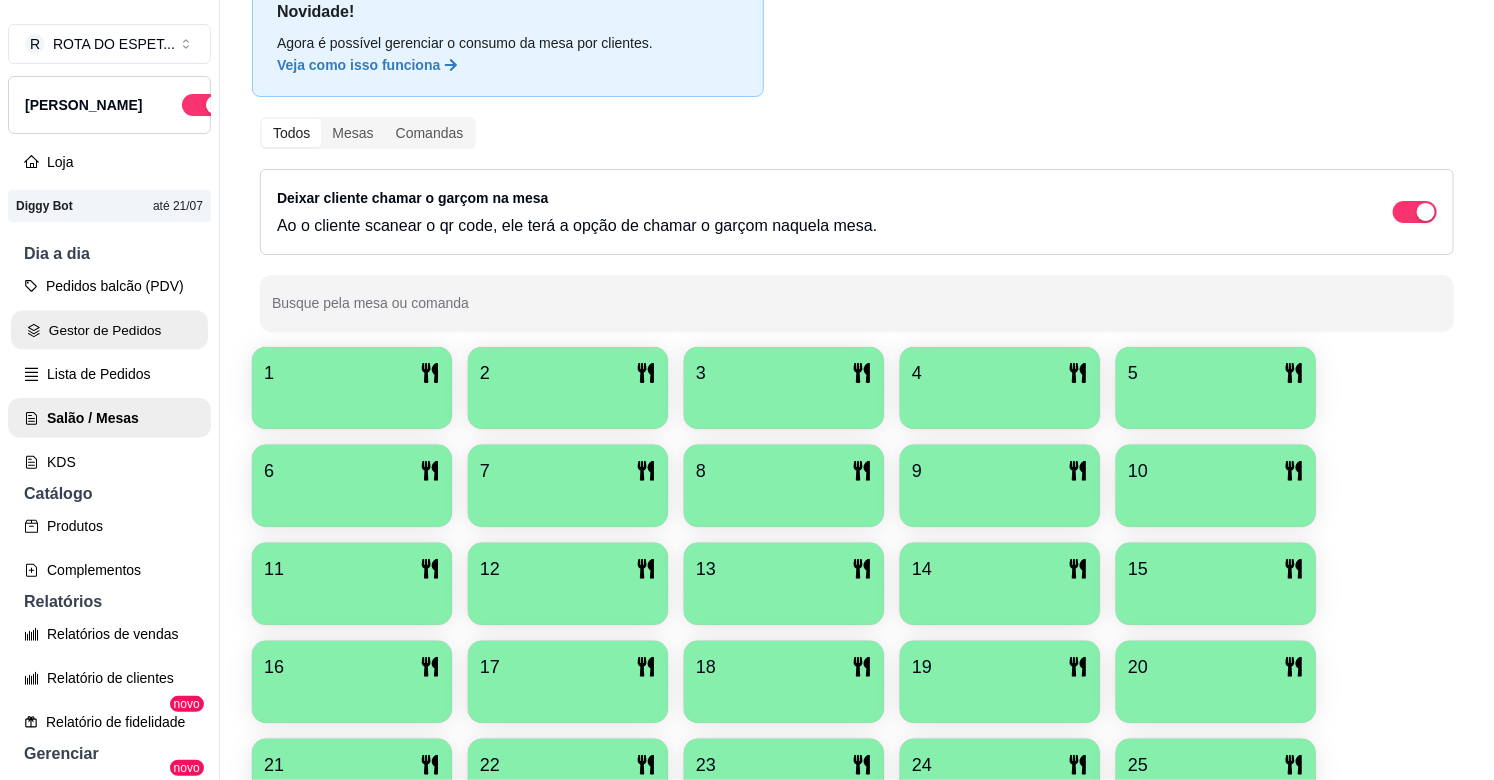 click on "Gestor de Pedidos" at bounding box center (109, 330) 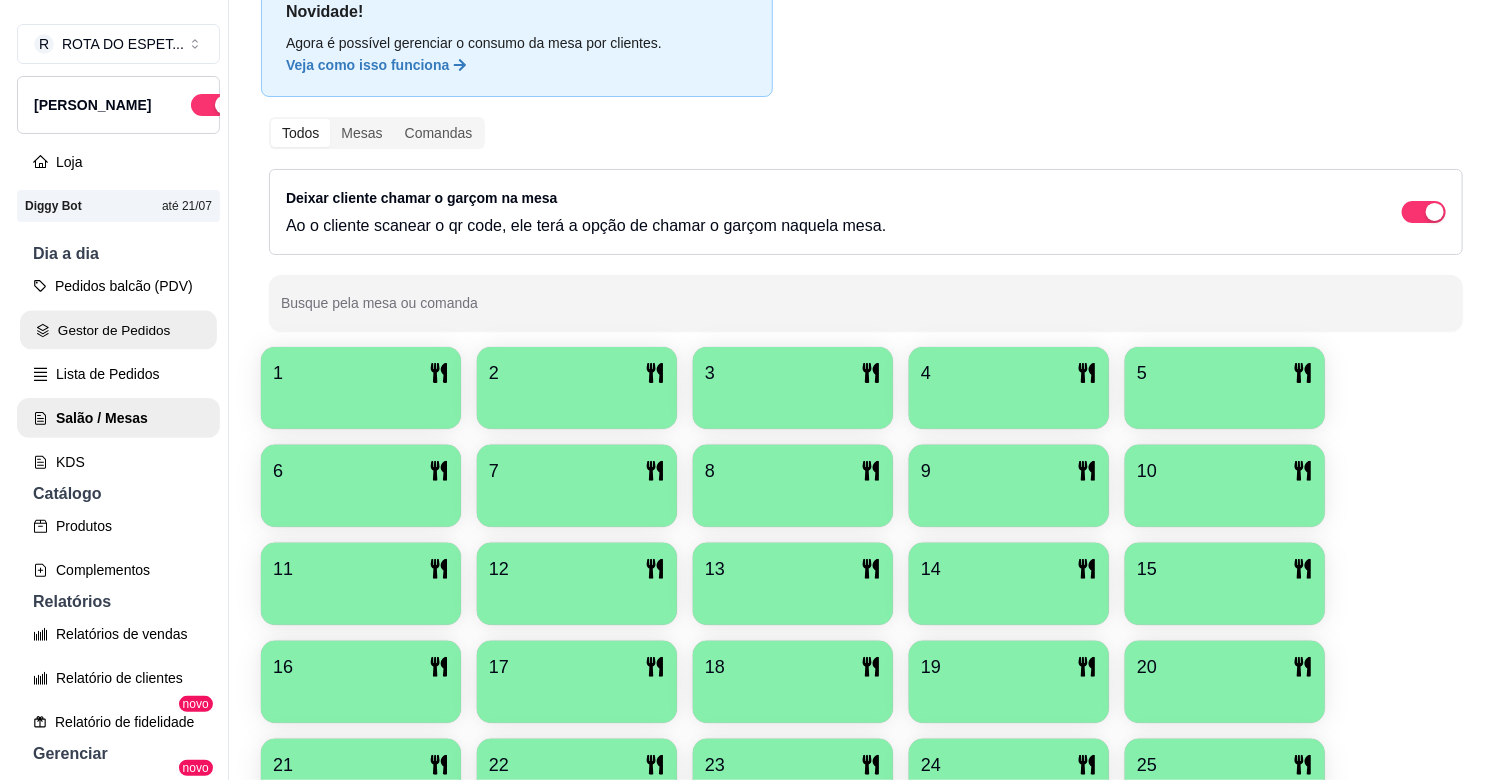 scroll, scrollTop: 0, scrollLeft: 0, axis: both 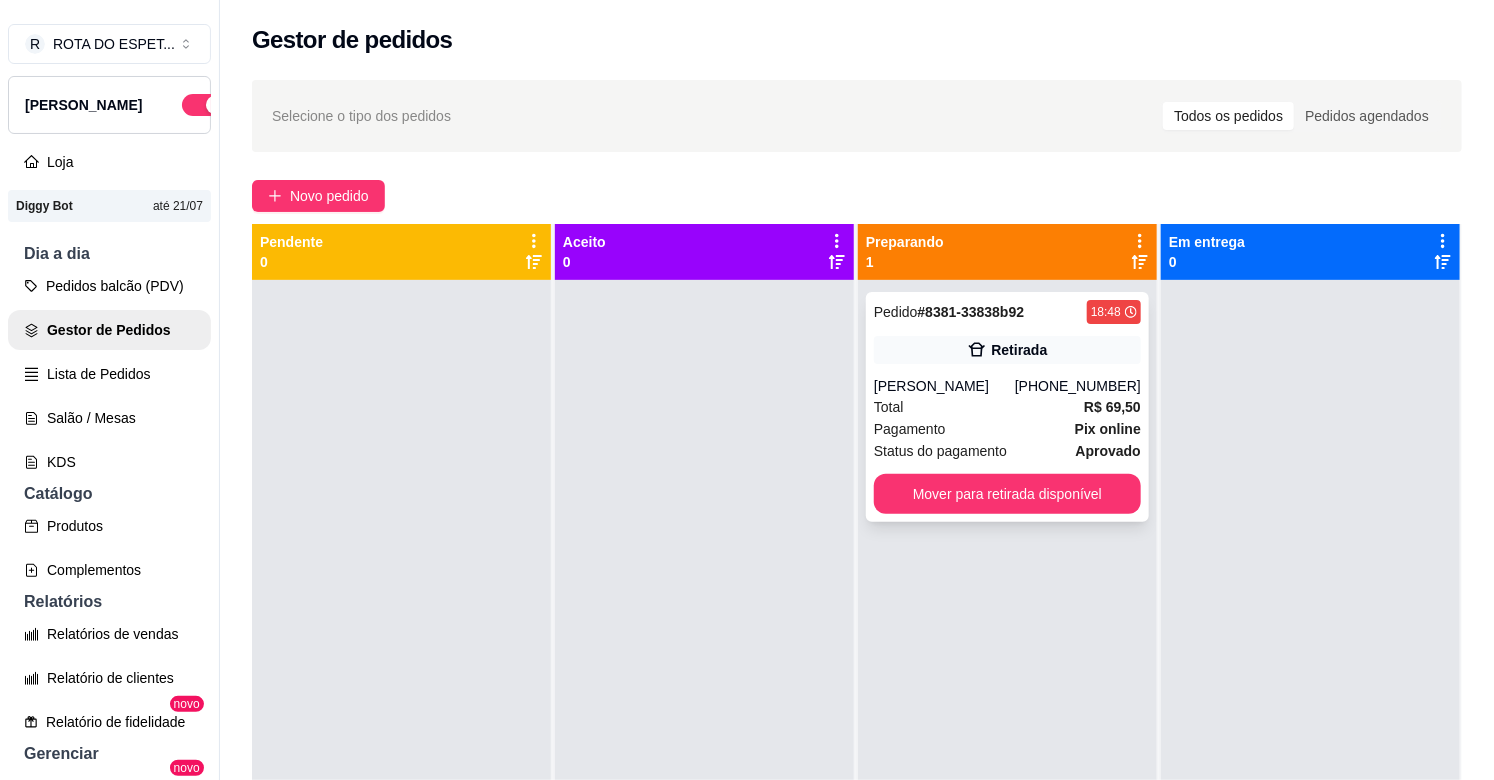 click on "[PERSON_NAME]" at bounding box center [944, 386] 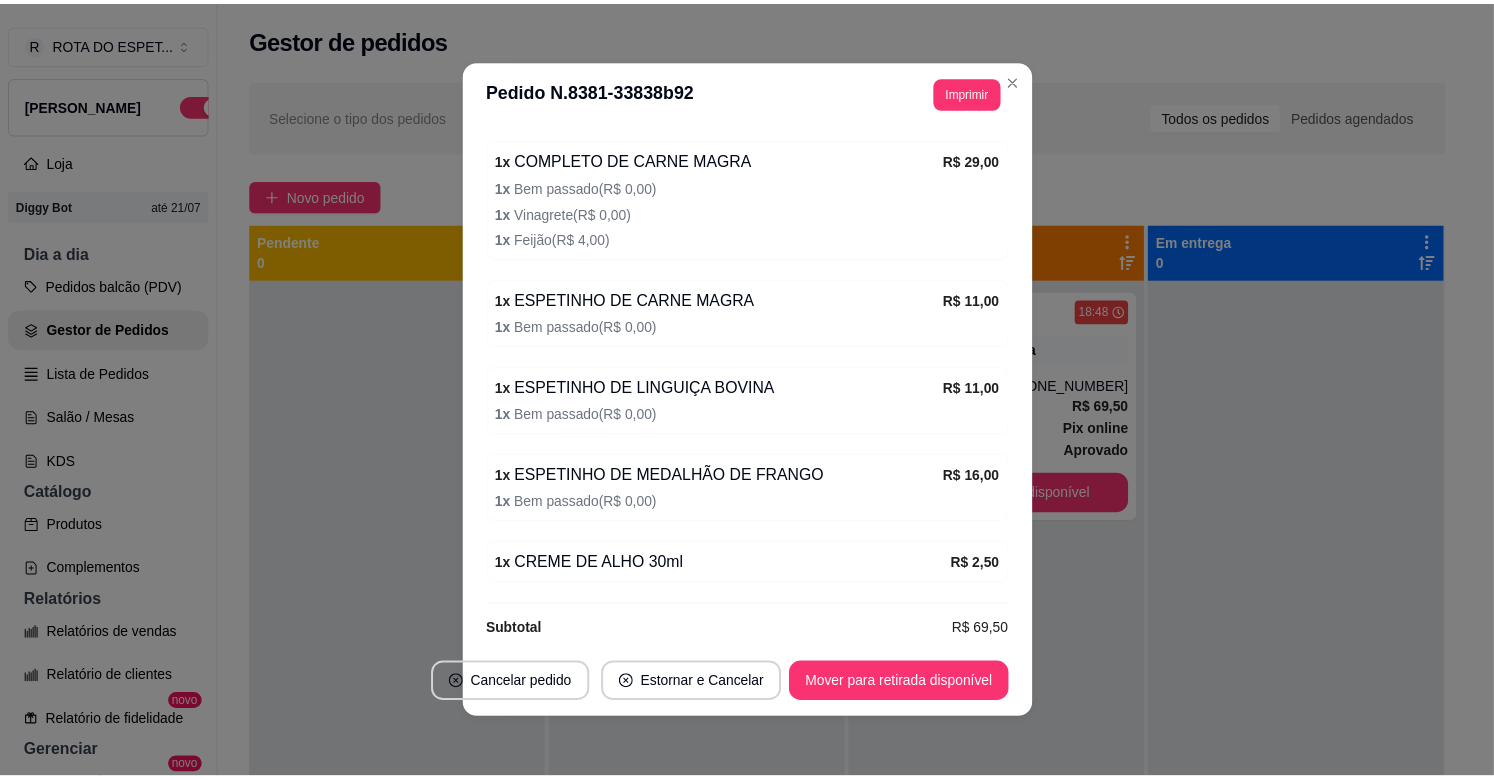 scroll, scrollTop: 520, scrollLeft: 0, axis: vertical 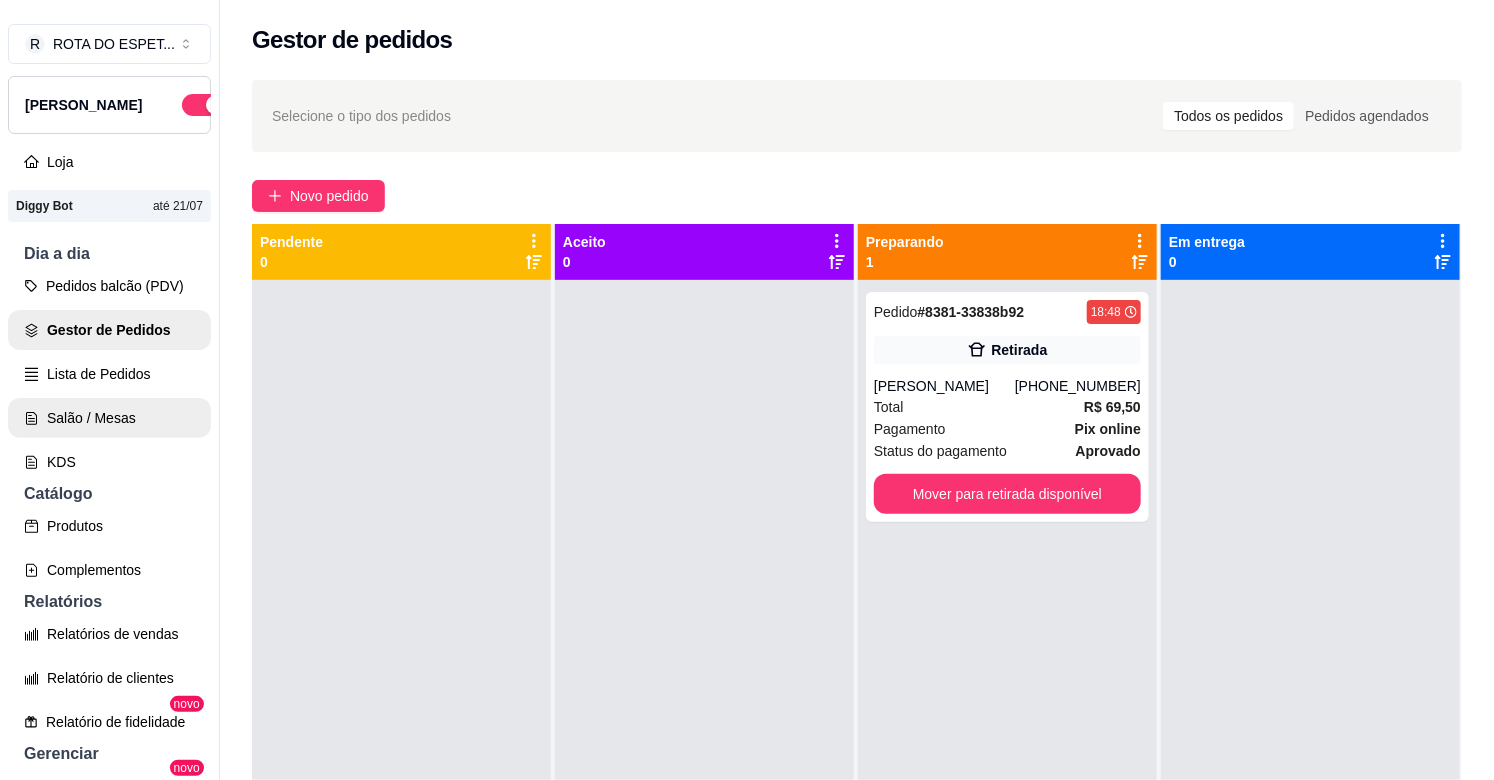 click on "Salão / Mesas" at bounding box center [109, 418] 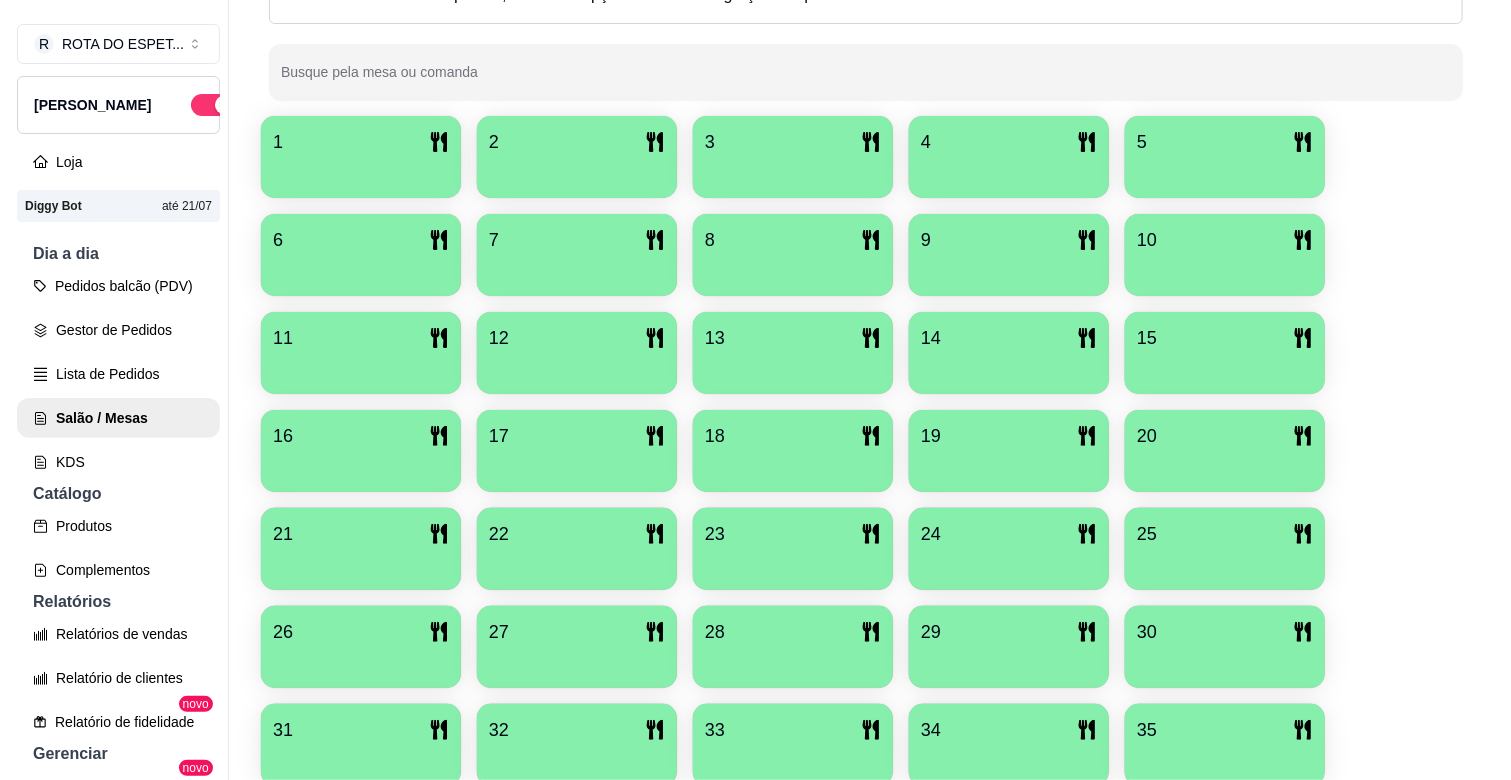 scroll, scrollTop: 435, scrollLeft: 0, axis: vertical 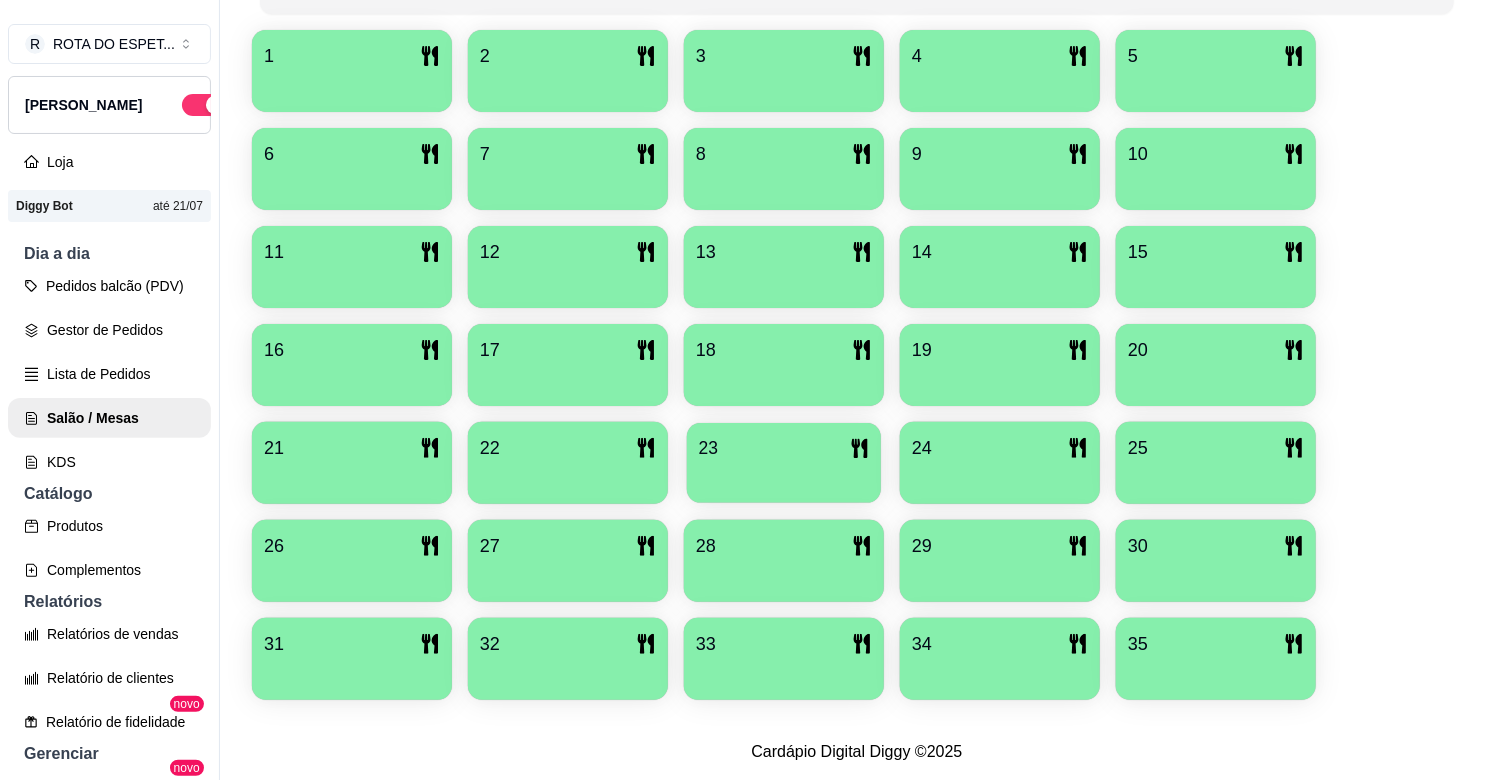 click at bounding box center [784, 476] 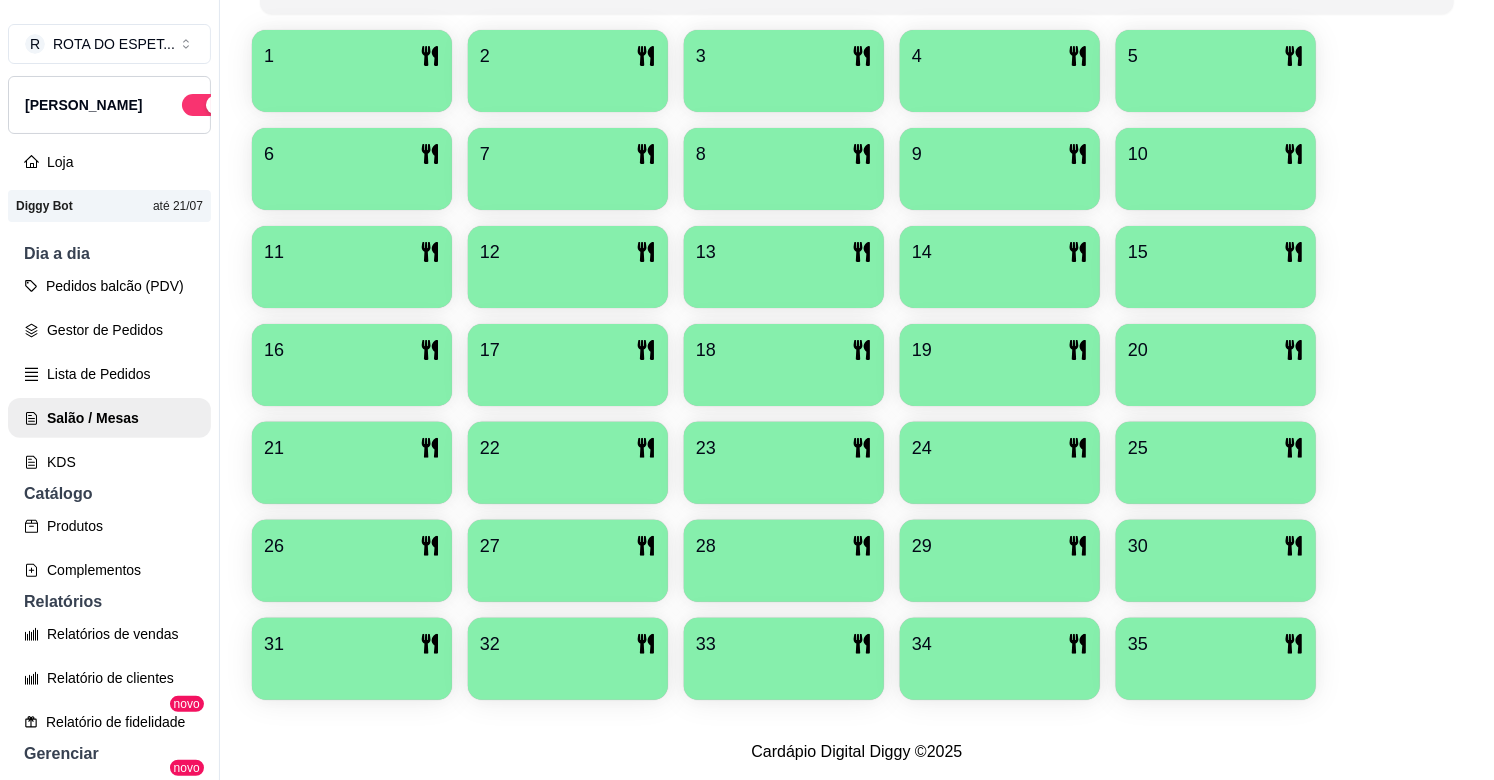 click on "20" at bounding box center (1216, 350) 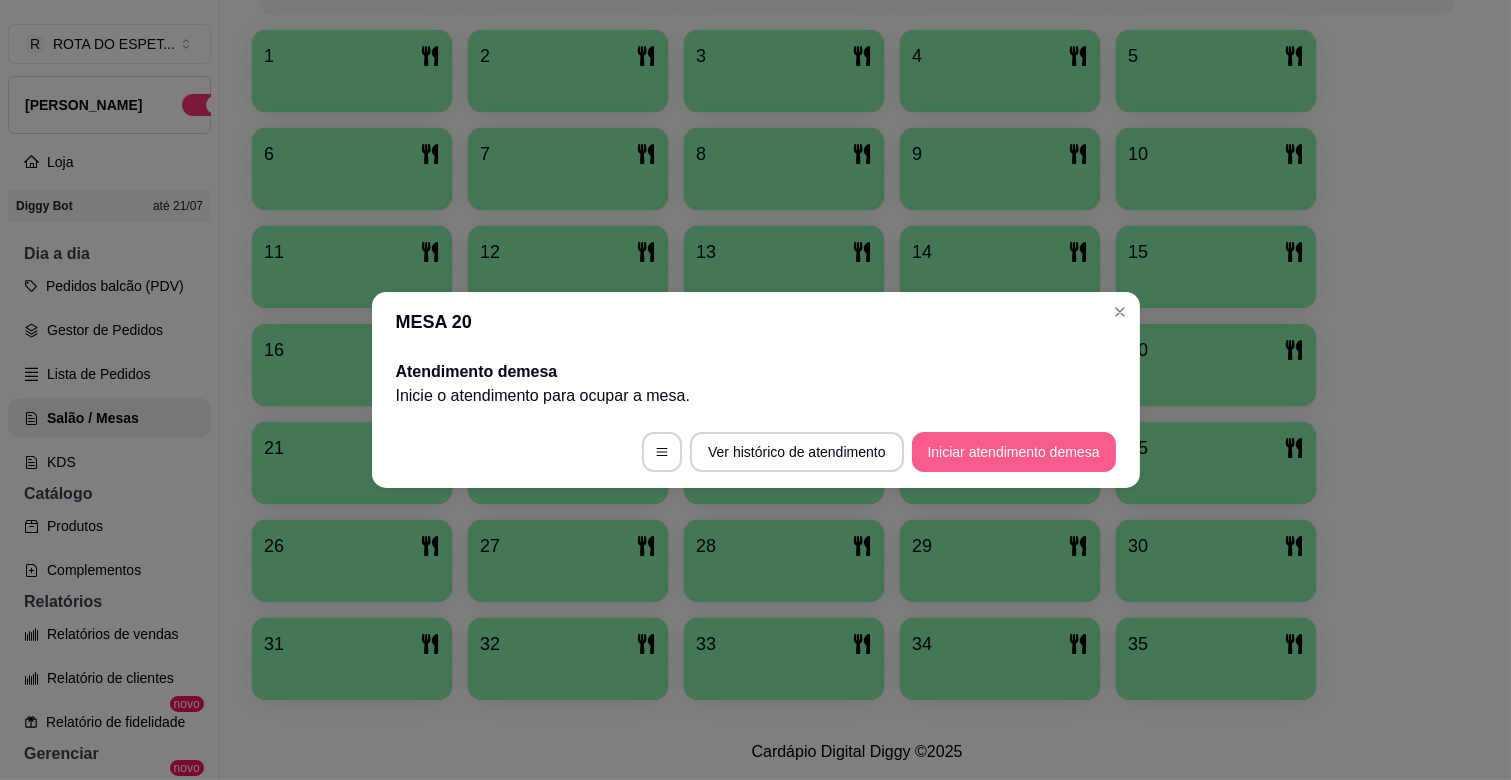click on "Iniciar atendimento de  mesa" at bounding box center (1014, 452) 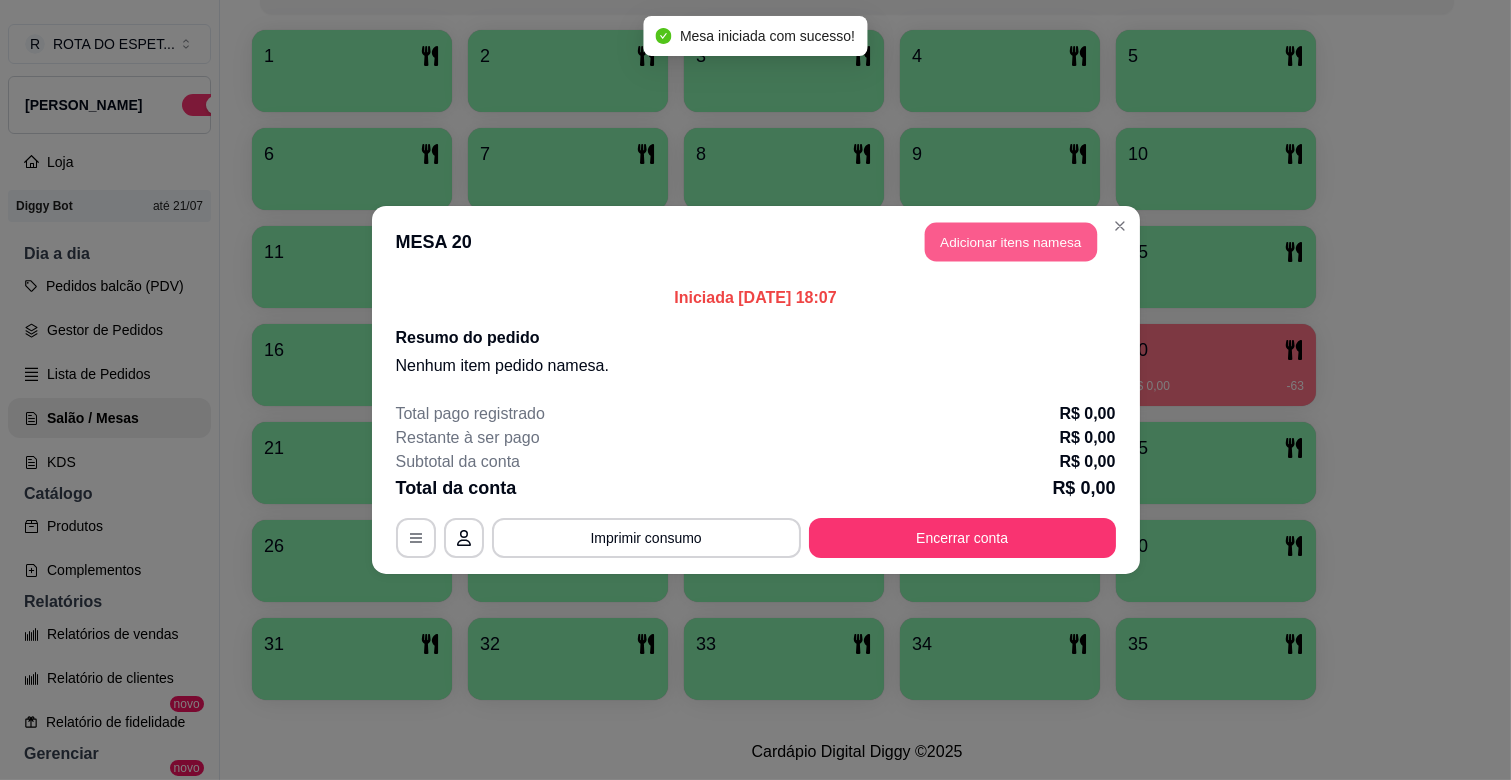click on "Adicionar itens na  mesa" at bounding box center [1011, 242] 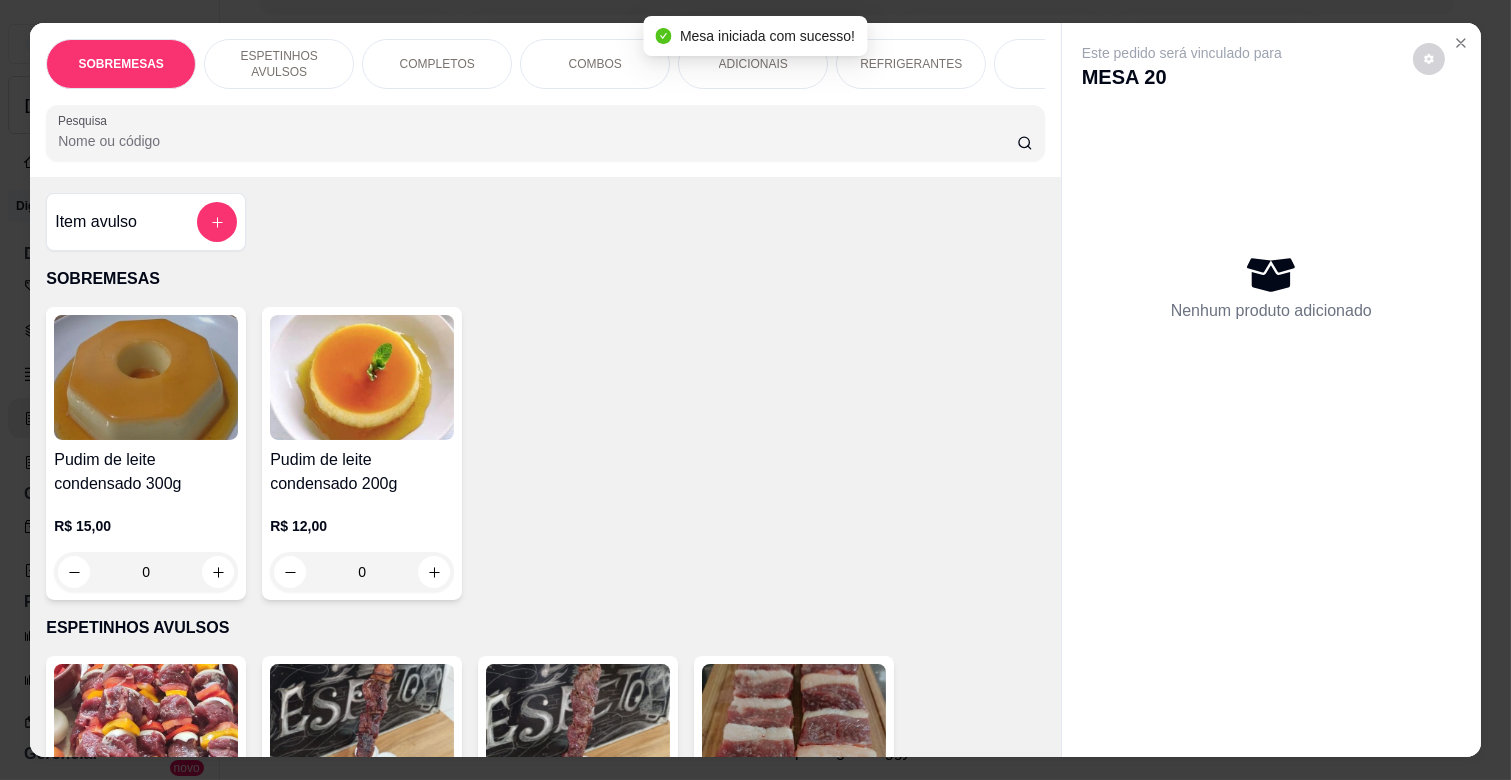 click on "ESPETINHOS AVULSOS" at bounding box center [279, 64] 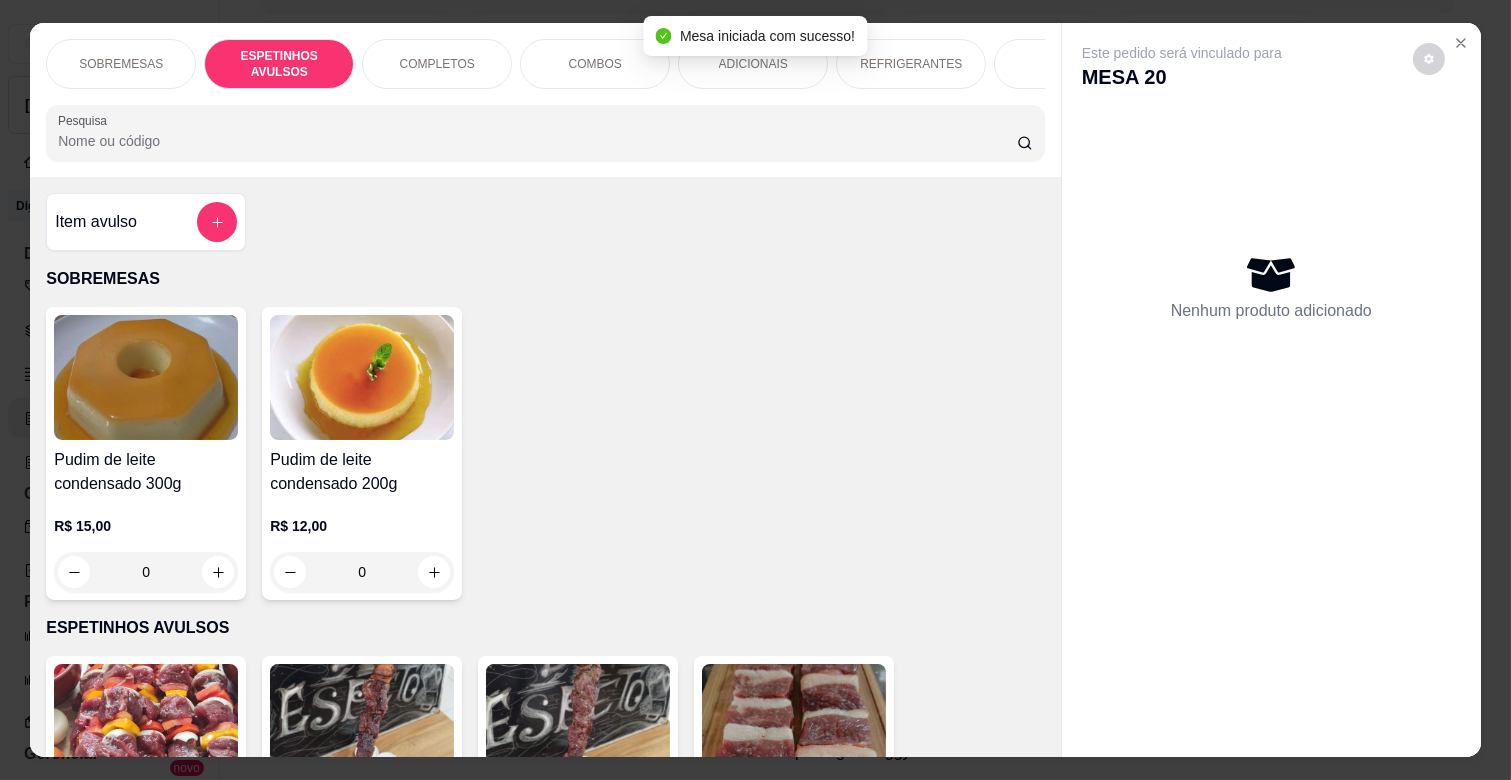 scroll, scrollTop: 438, scrollLeft: 0, axis: vertical 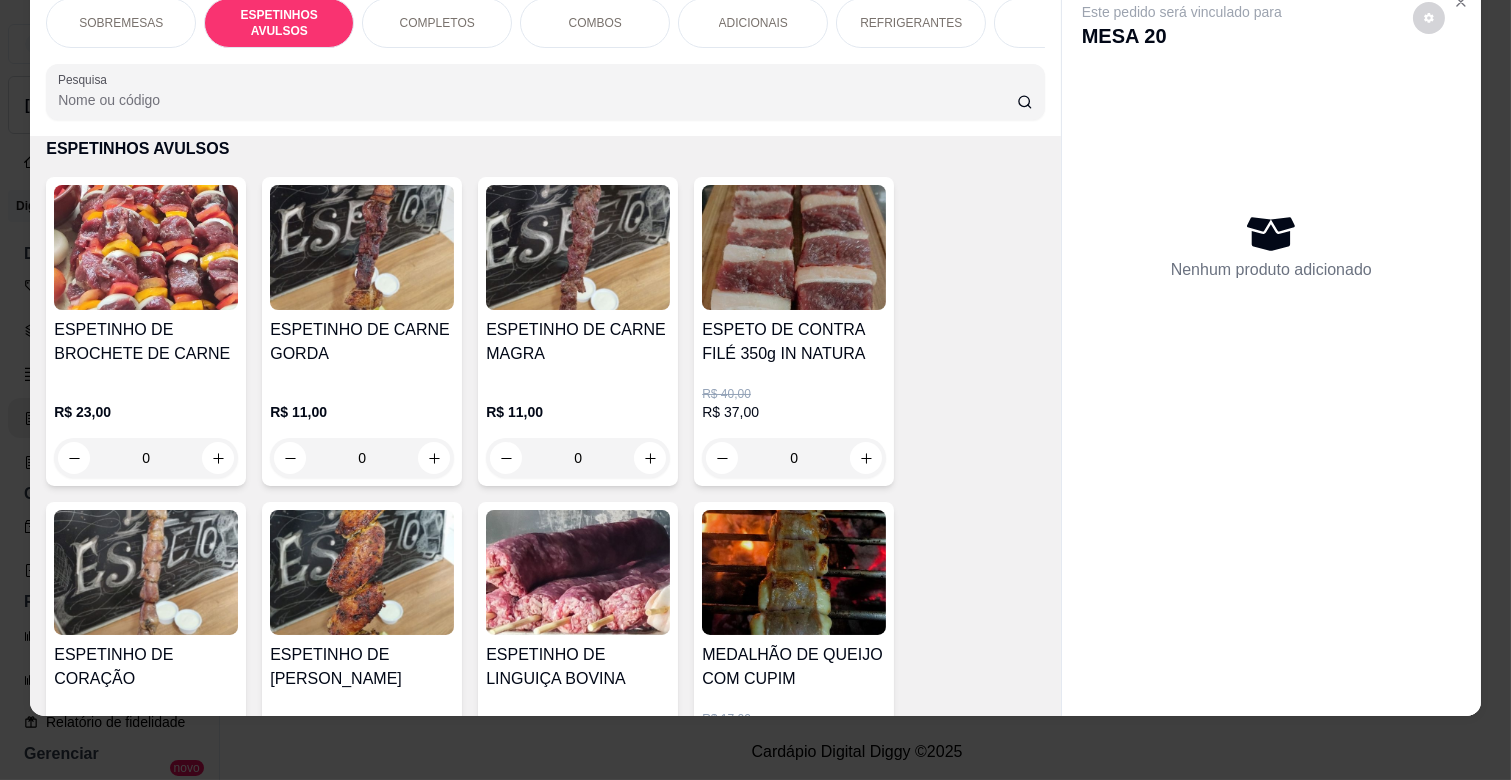 click on "0" at bounding box center (578, 458) 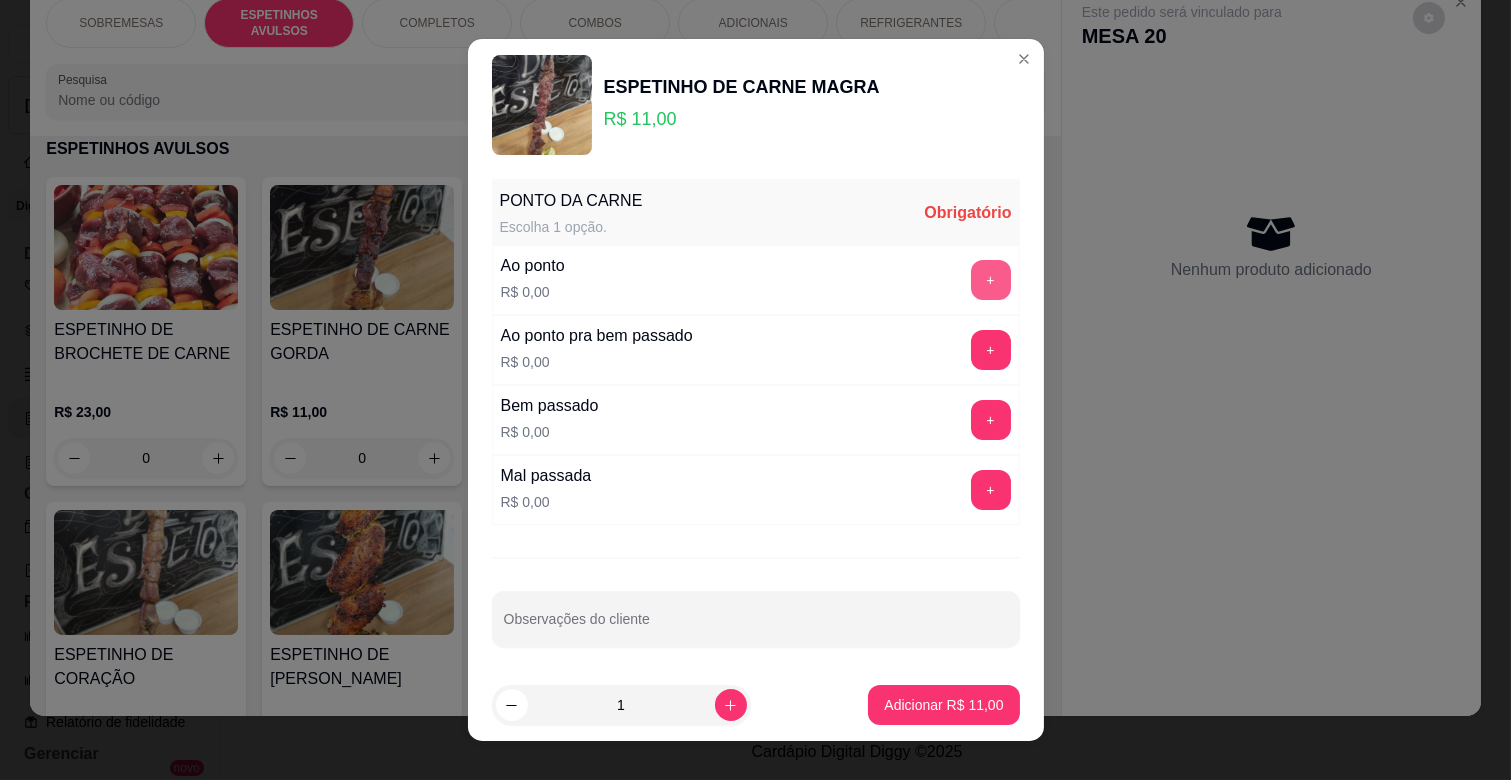 click on "+" at bounding box center [991, 280] 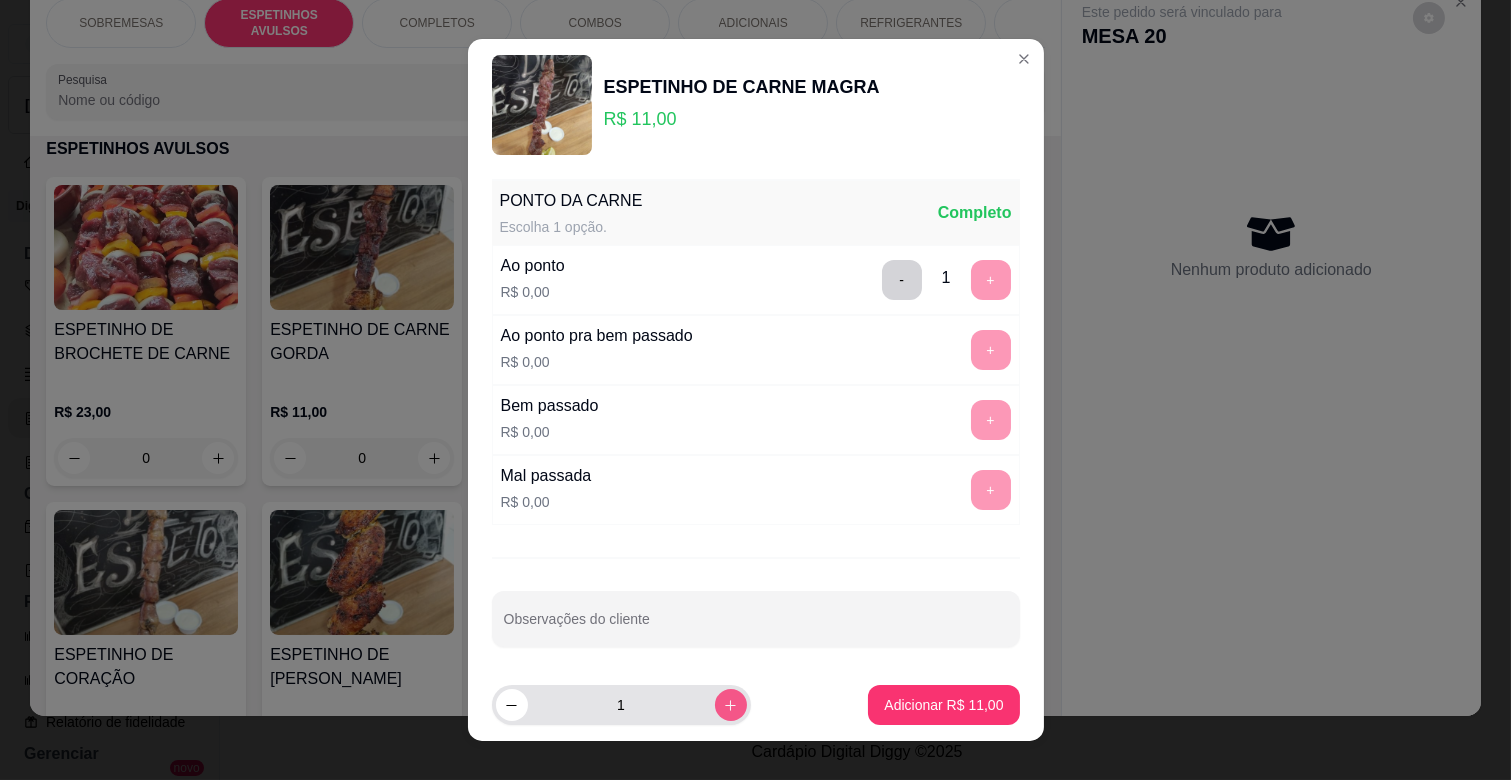 click 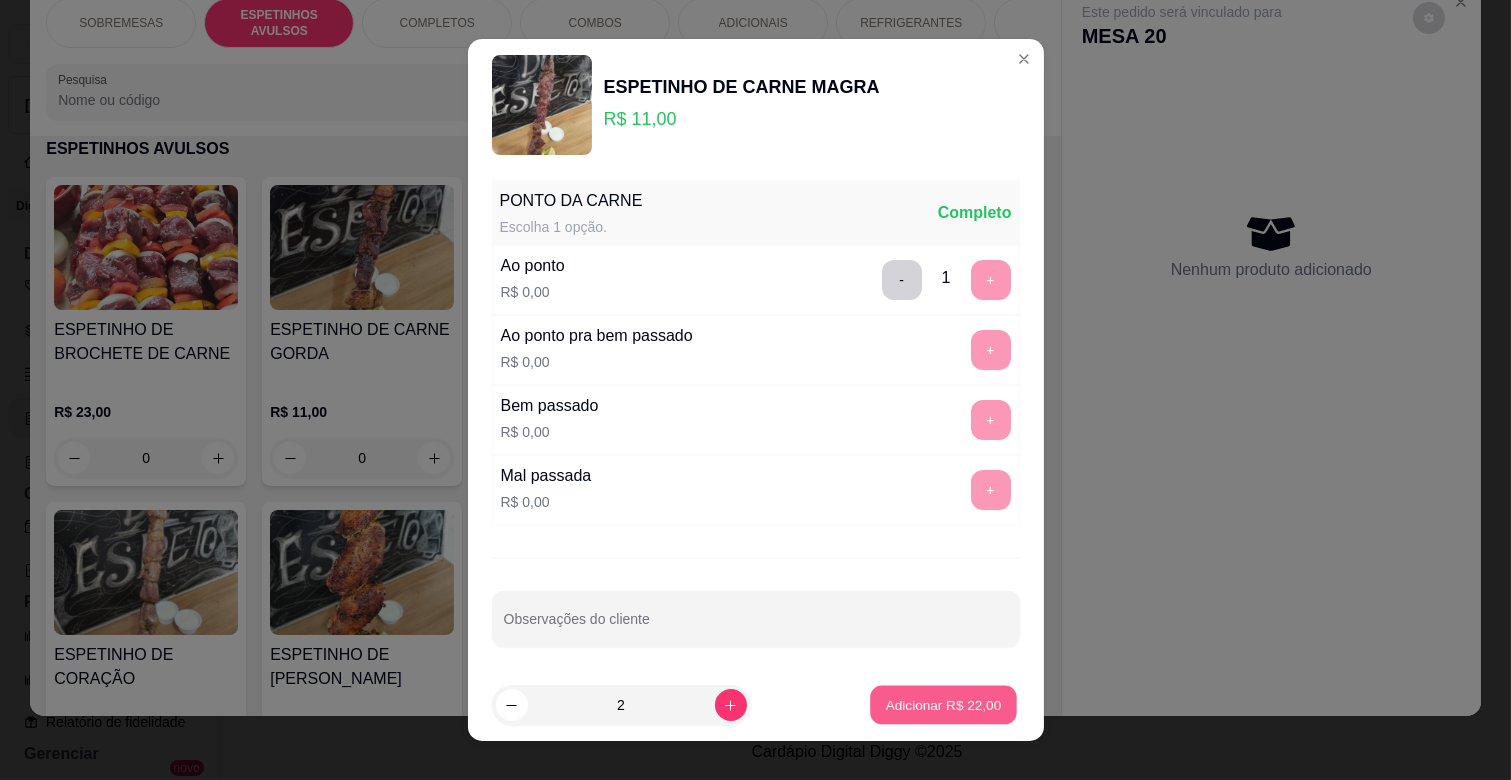 click on "Adicionar   R$ 22,00" at bounding box center [944, 704] 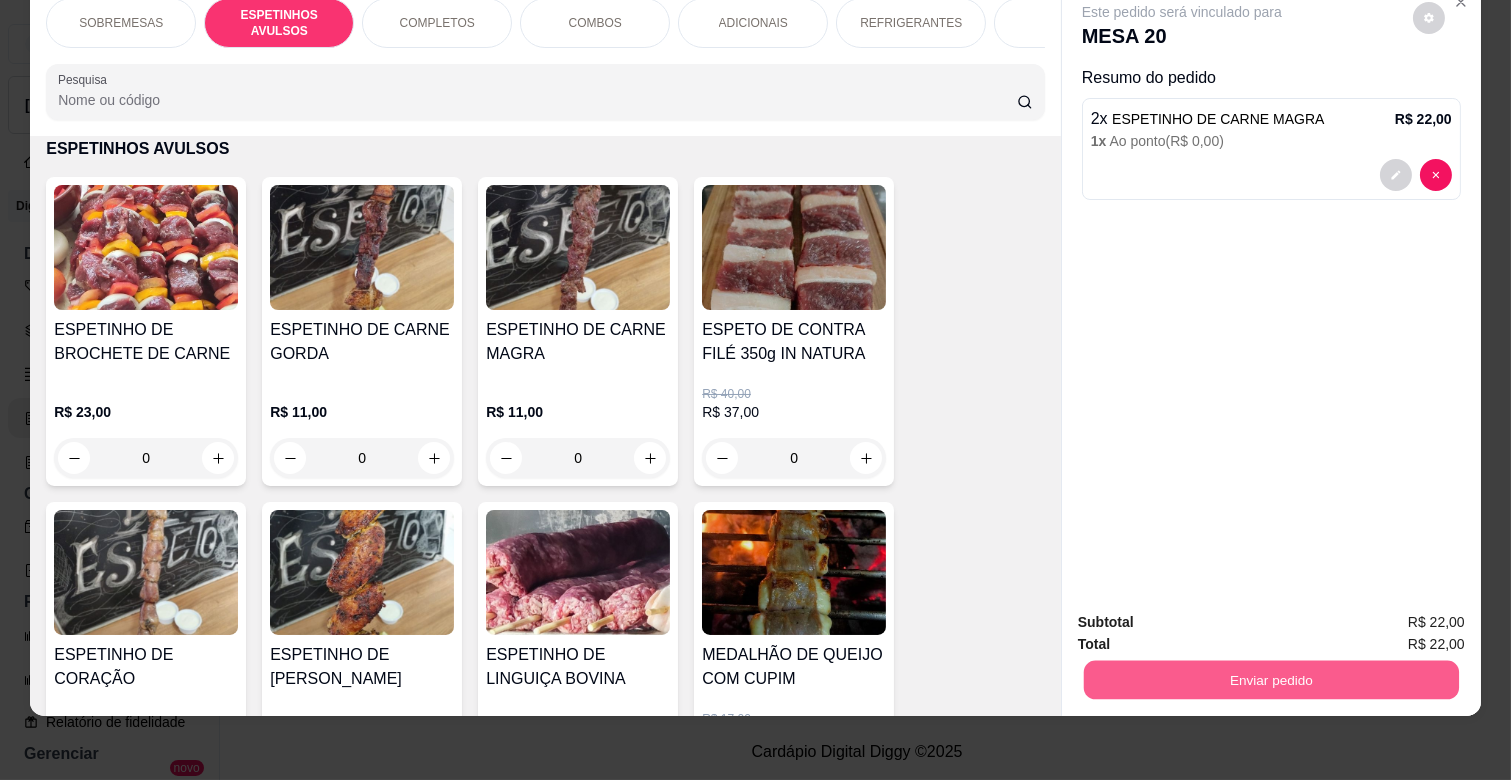 click on "Enviar pedido" at bounding box center [1271, 679] 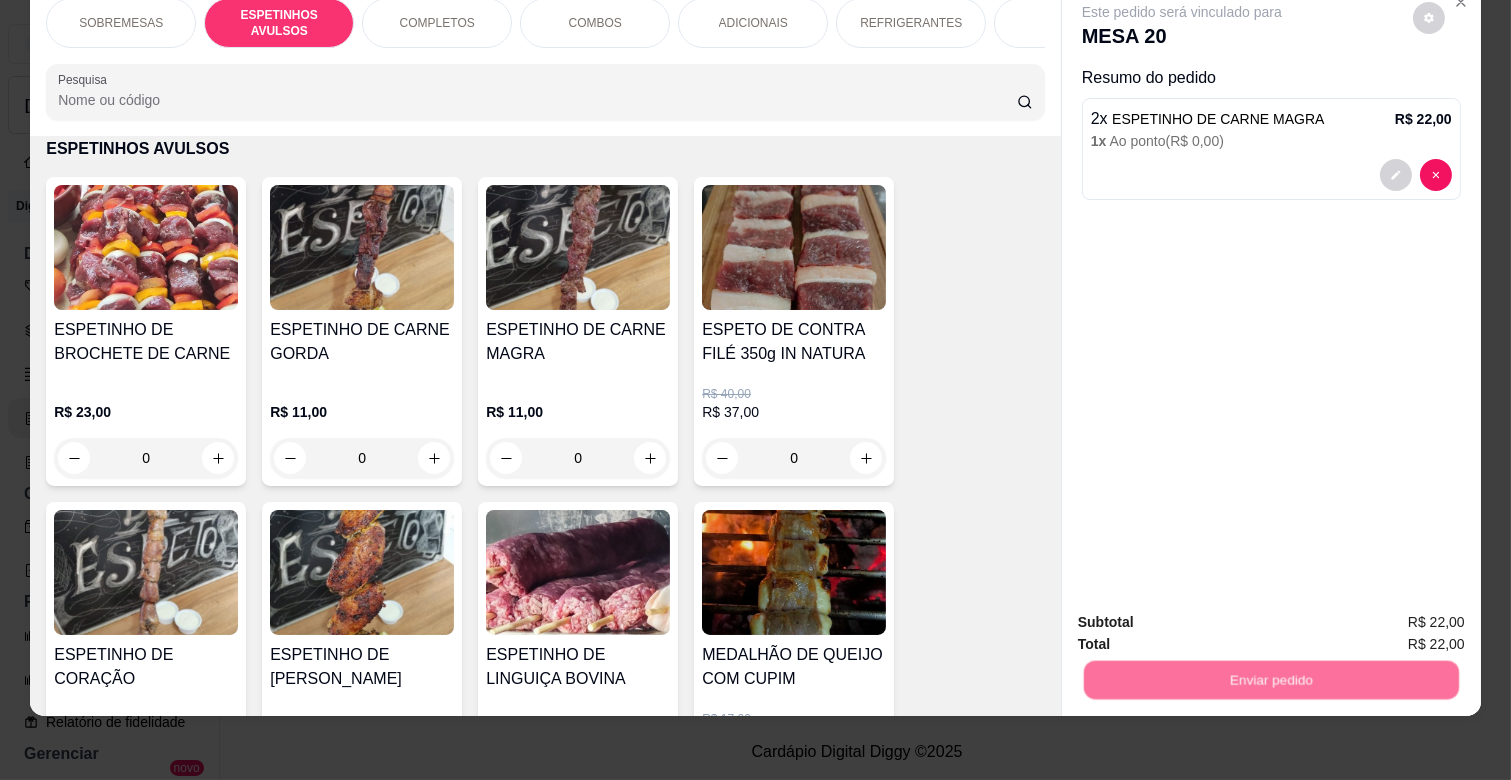 click on "Não registrar e enviar pedido" at bounding box center [1205, 613] 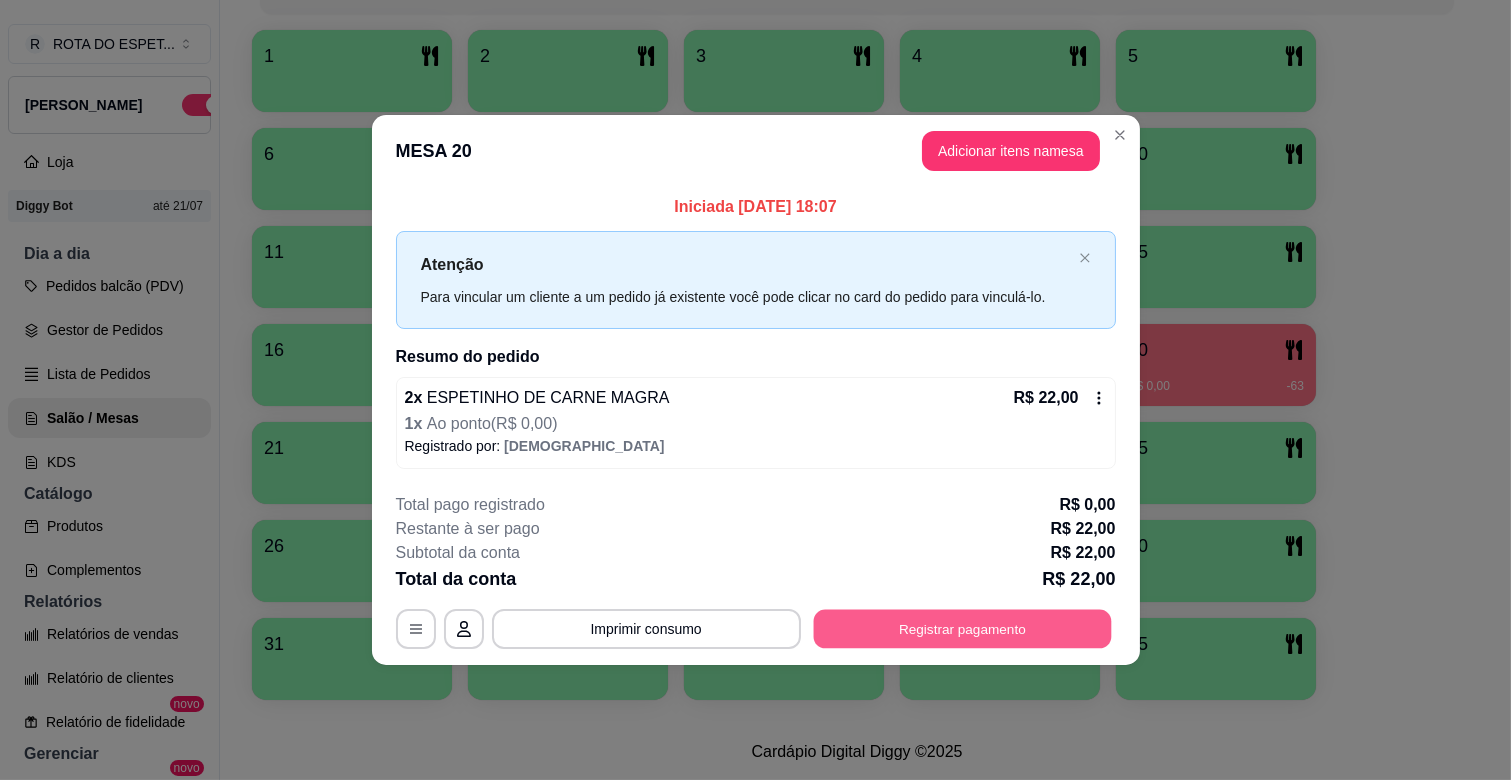 click on "Registrar pagamento" at bounding box center [962, 628] 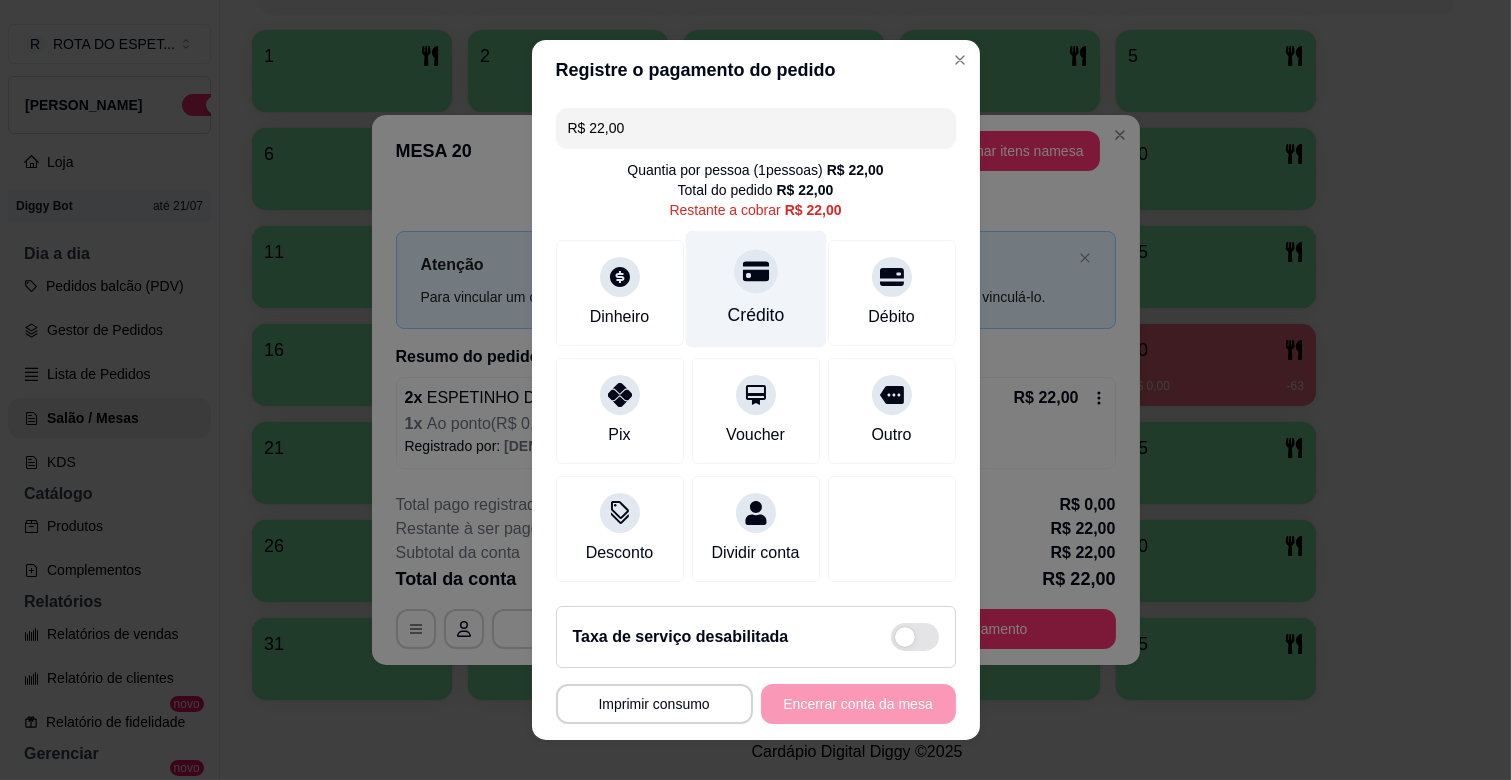 click on "Crédito" at bounding box center (755, 289) 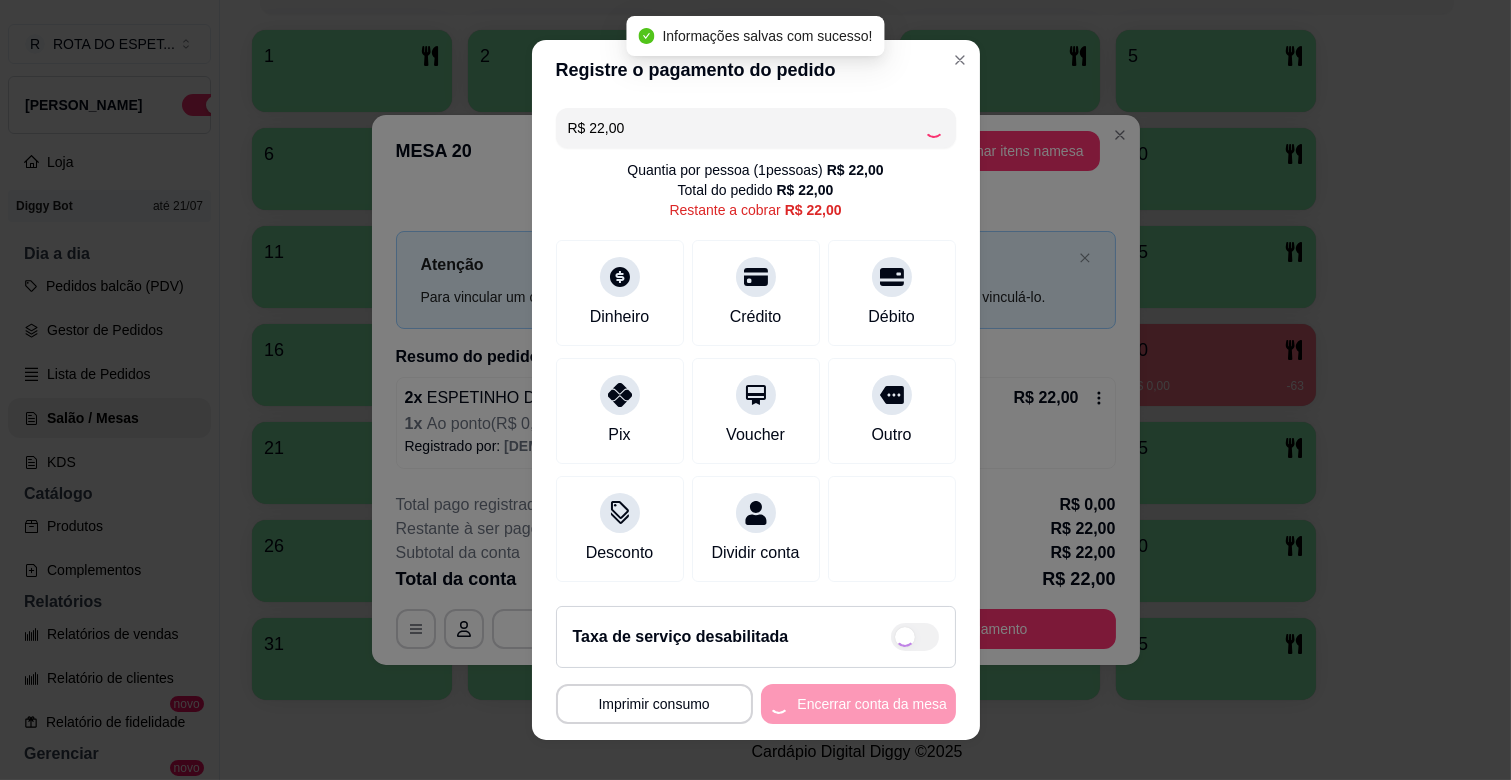type on "R$ 0,00" 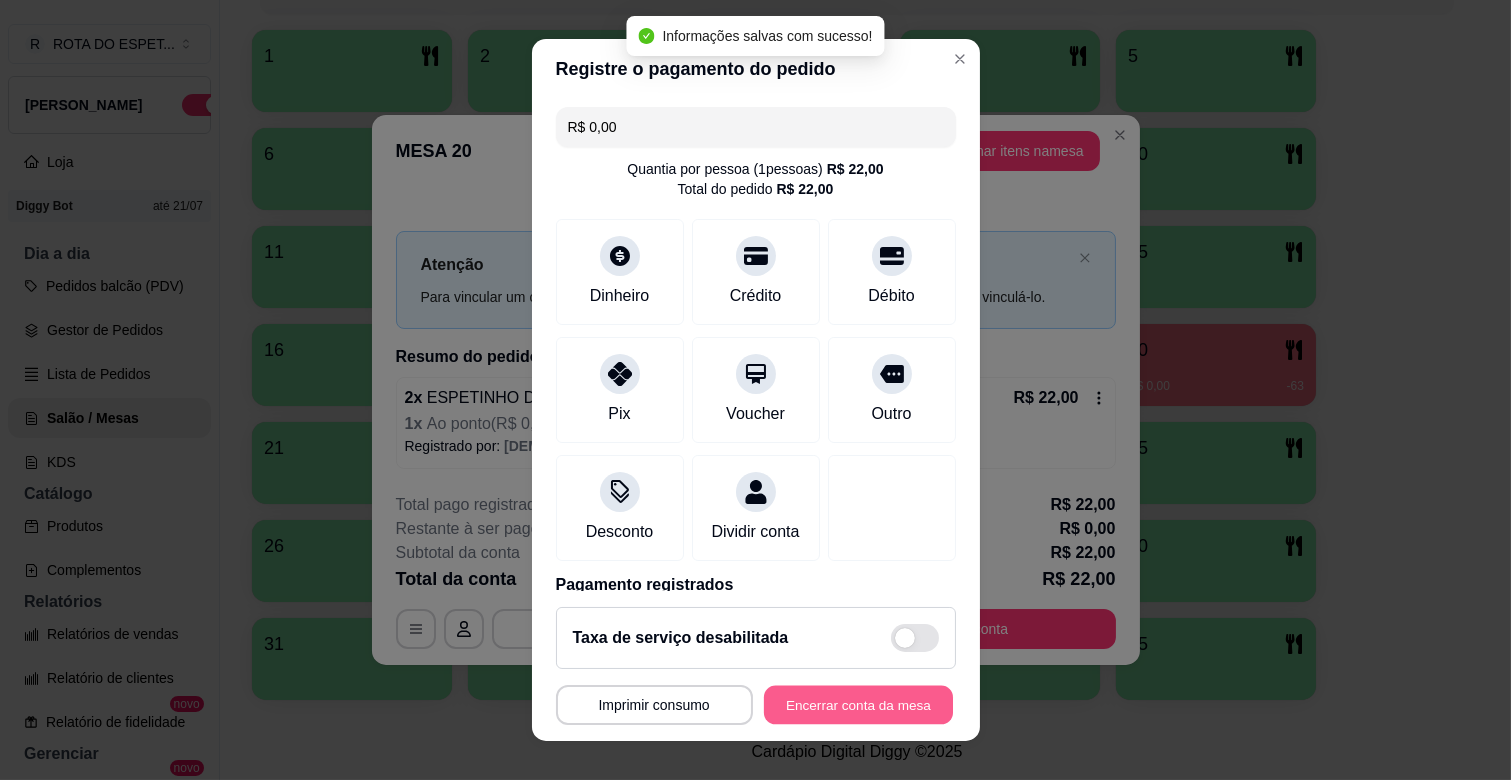 click on "Encerrar conta da mesa" at bounding box center [858, 705] 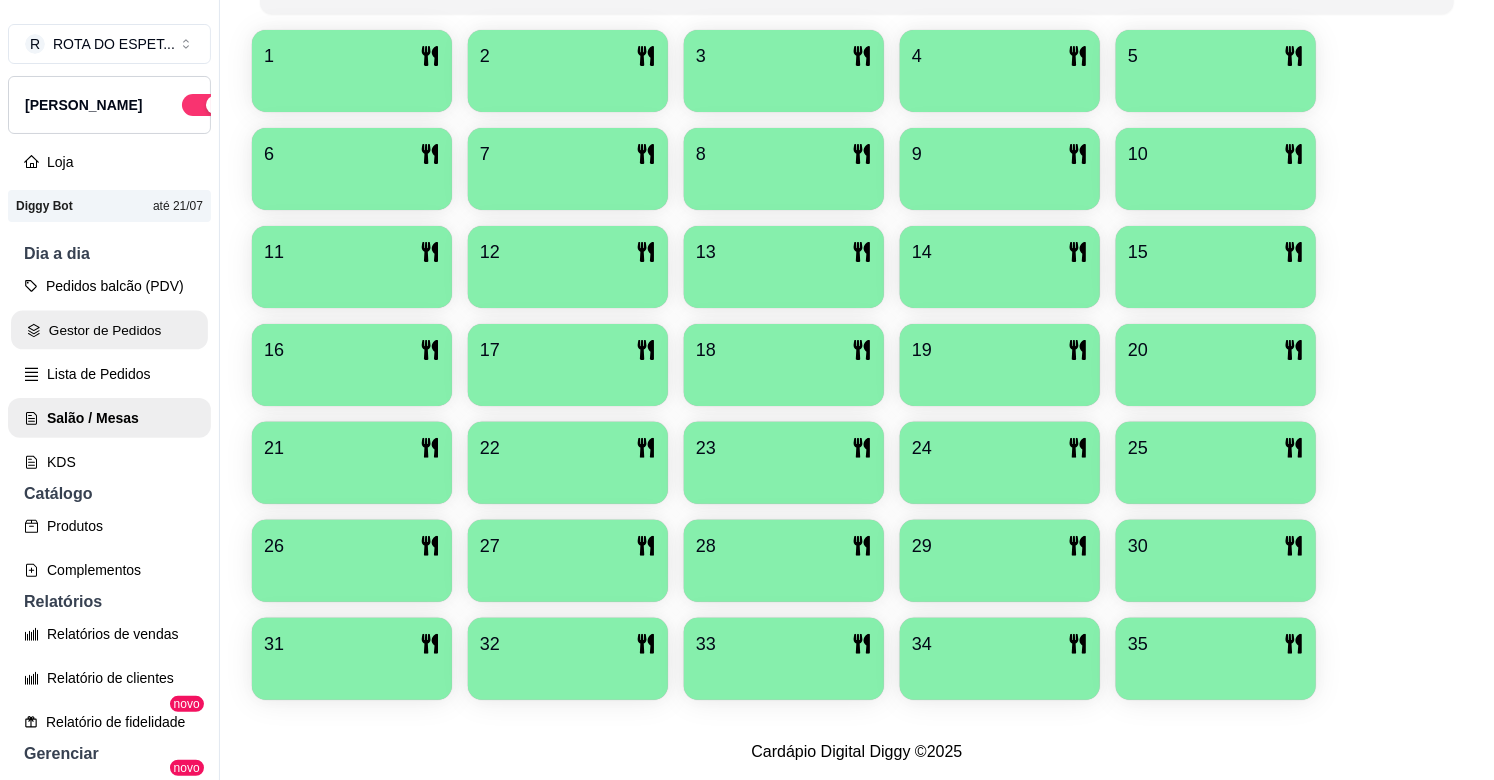 click on "Gestor de Pedidos" at bounding box center (109, 330) 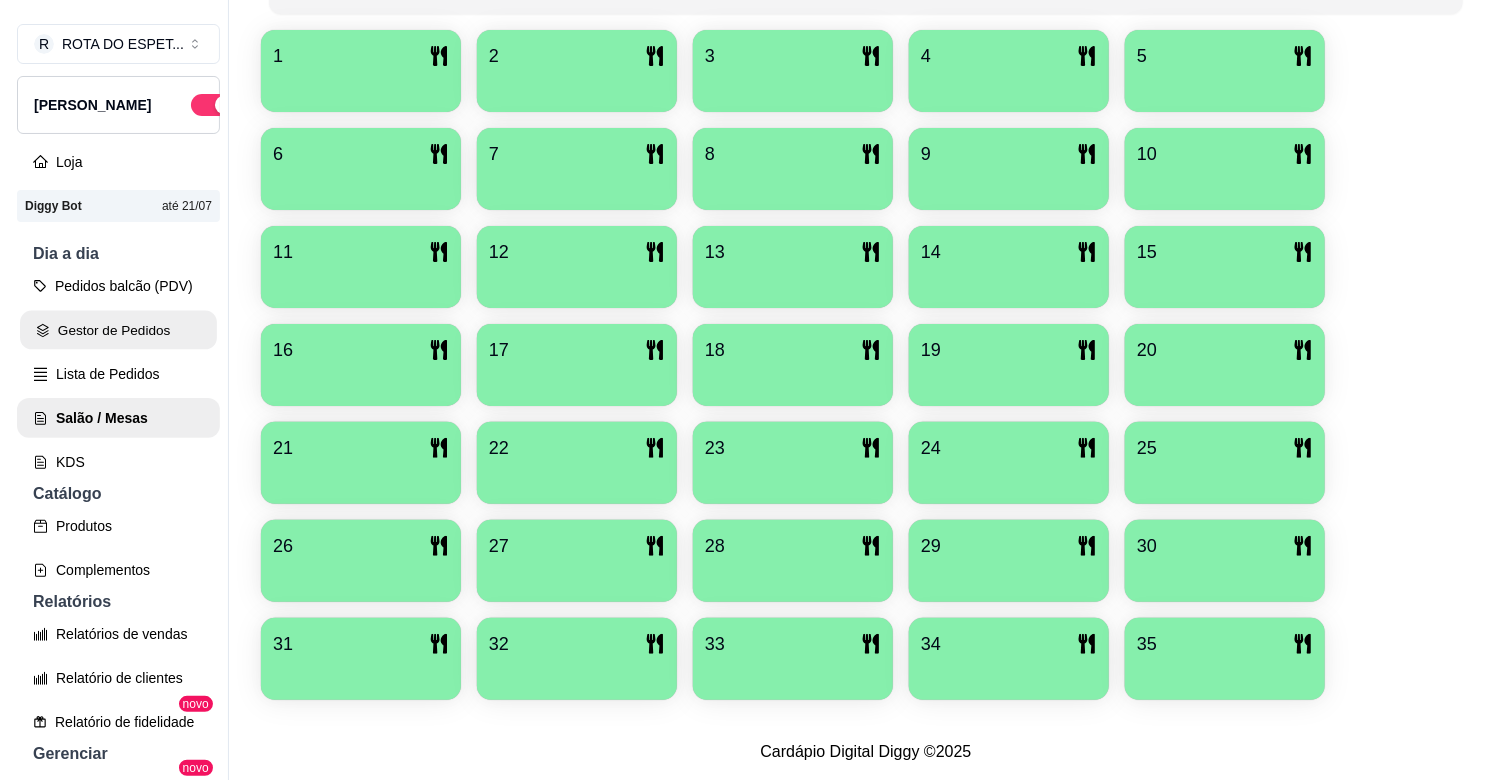 scroll, scrollTop: 0, scrollLeft: 0, axis: both 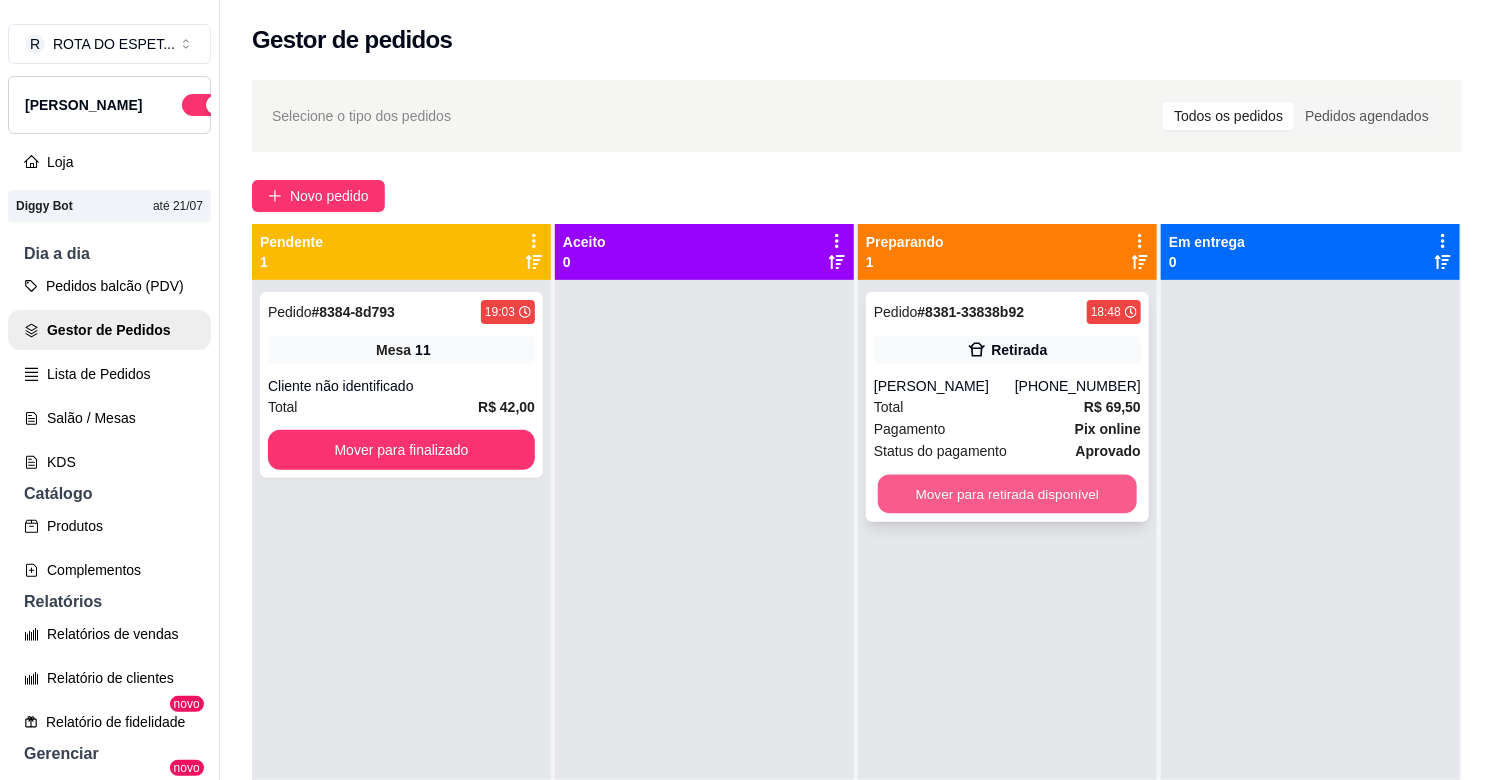 click on "Mover para retirada disponível" at bounding box center [1007, 494] 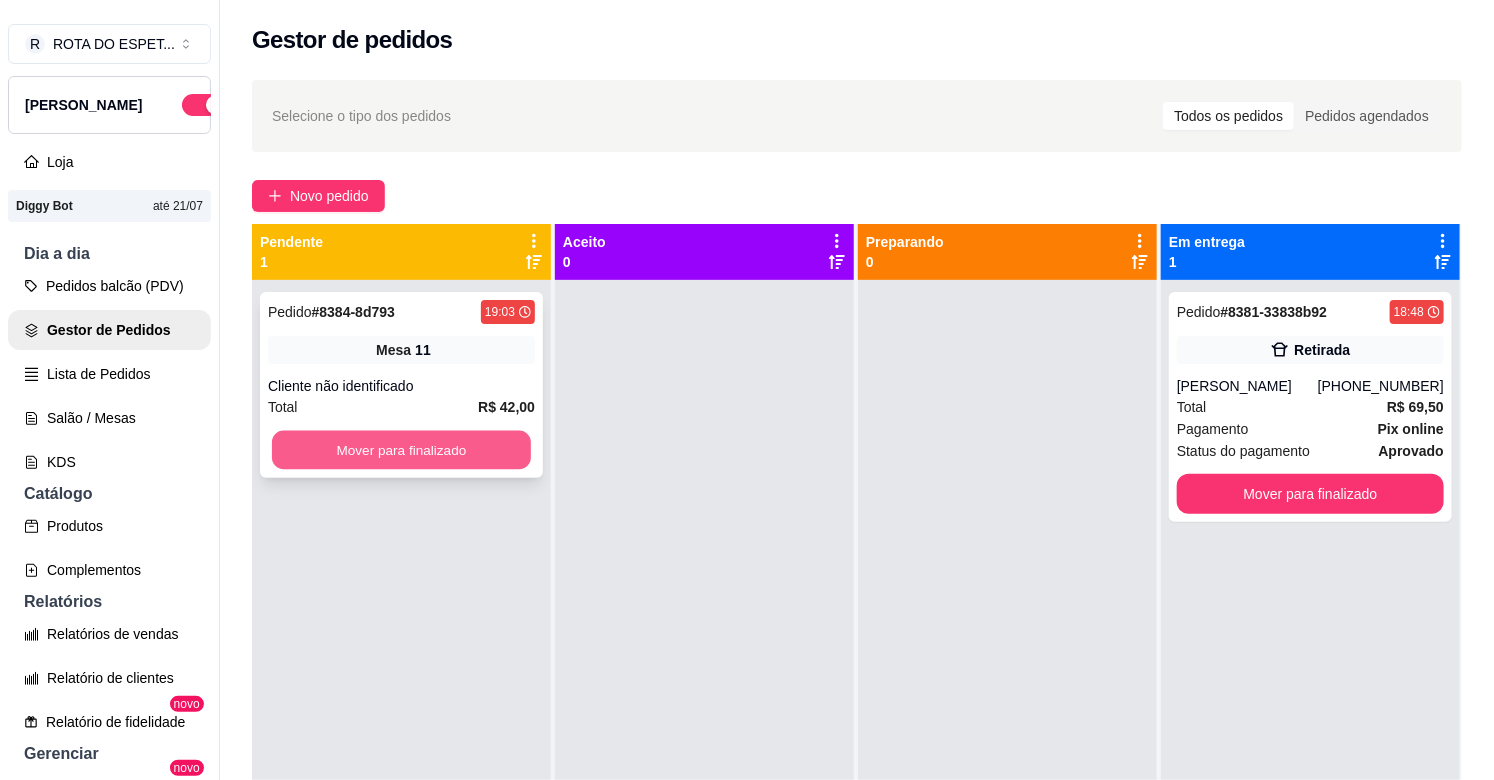 click on "Mover para finalizado" at bounding box center [401, 450] 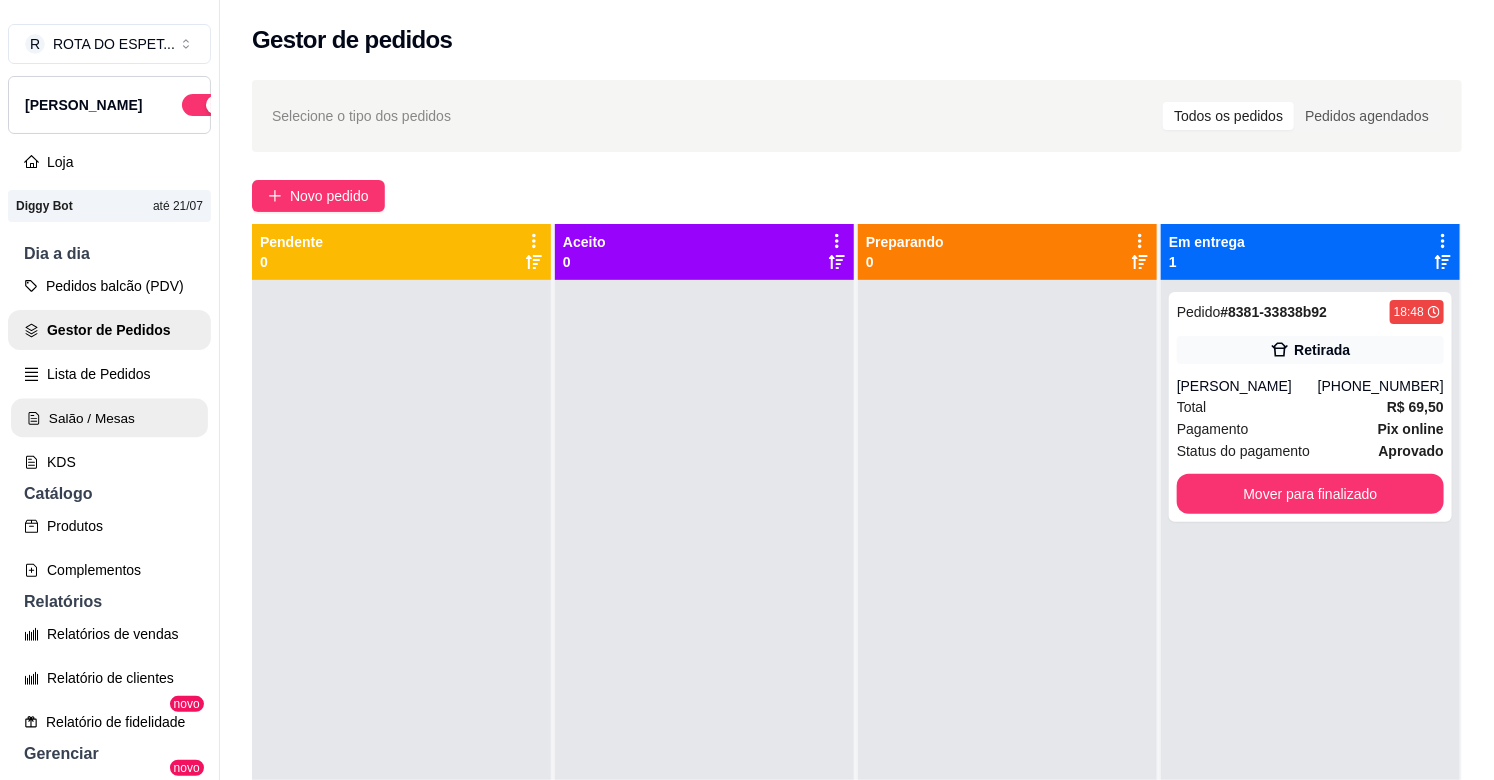 click on "Salão / Mesas" at bounding box center (109, 418) 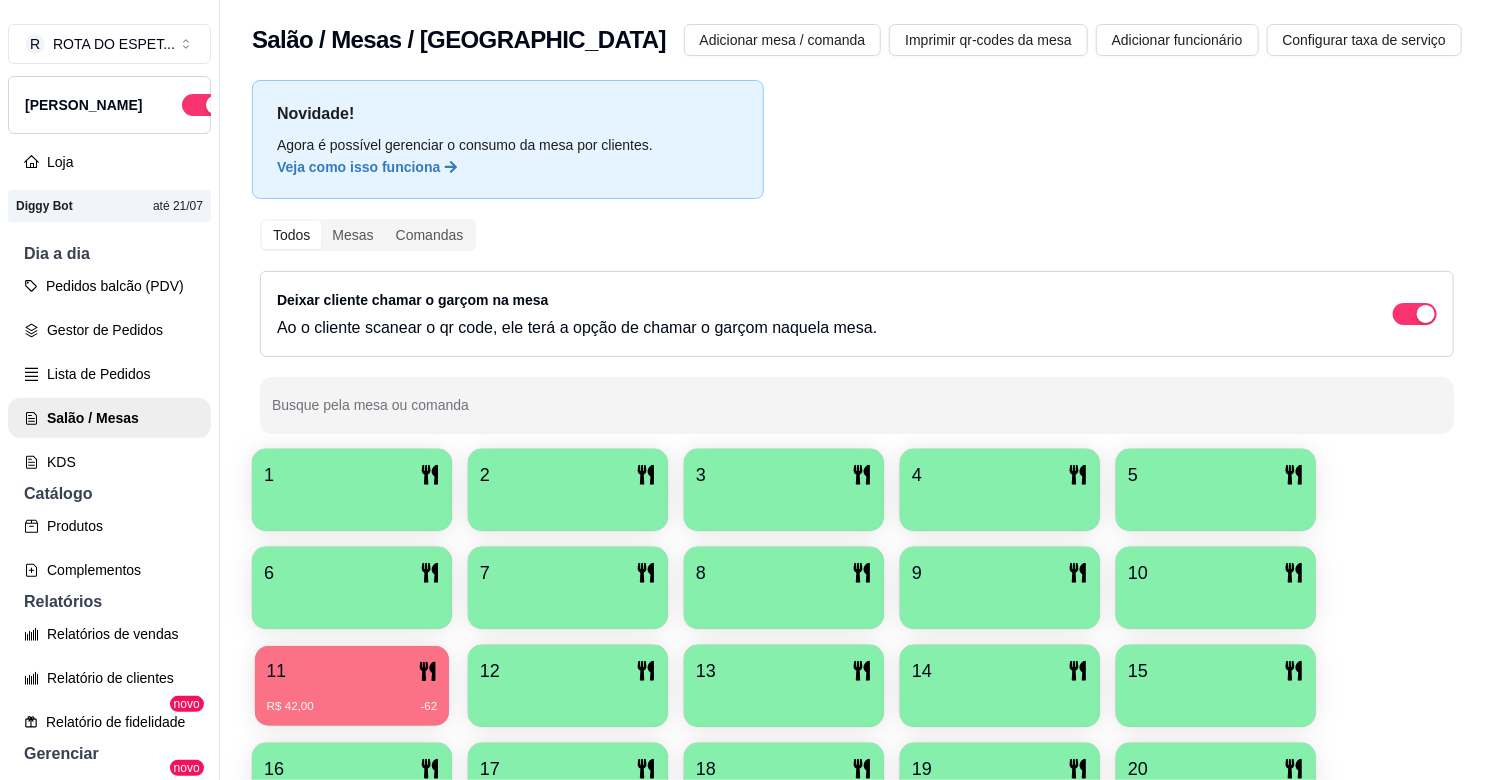 click on "11 R$ 42,00 -62" at bounding box center [352, 686] 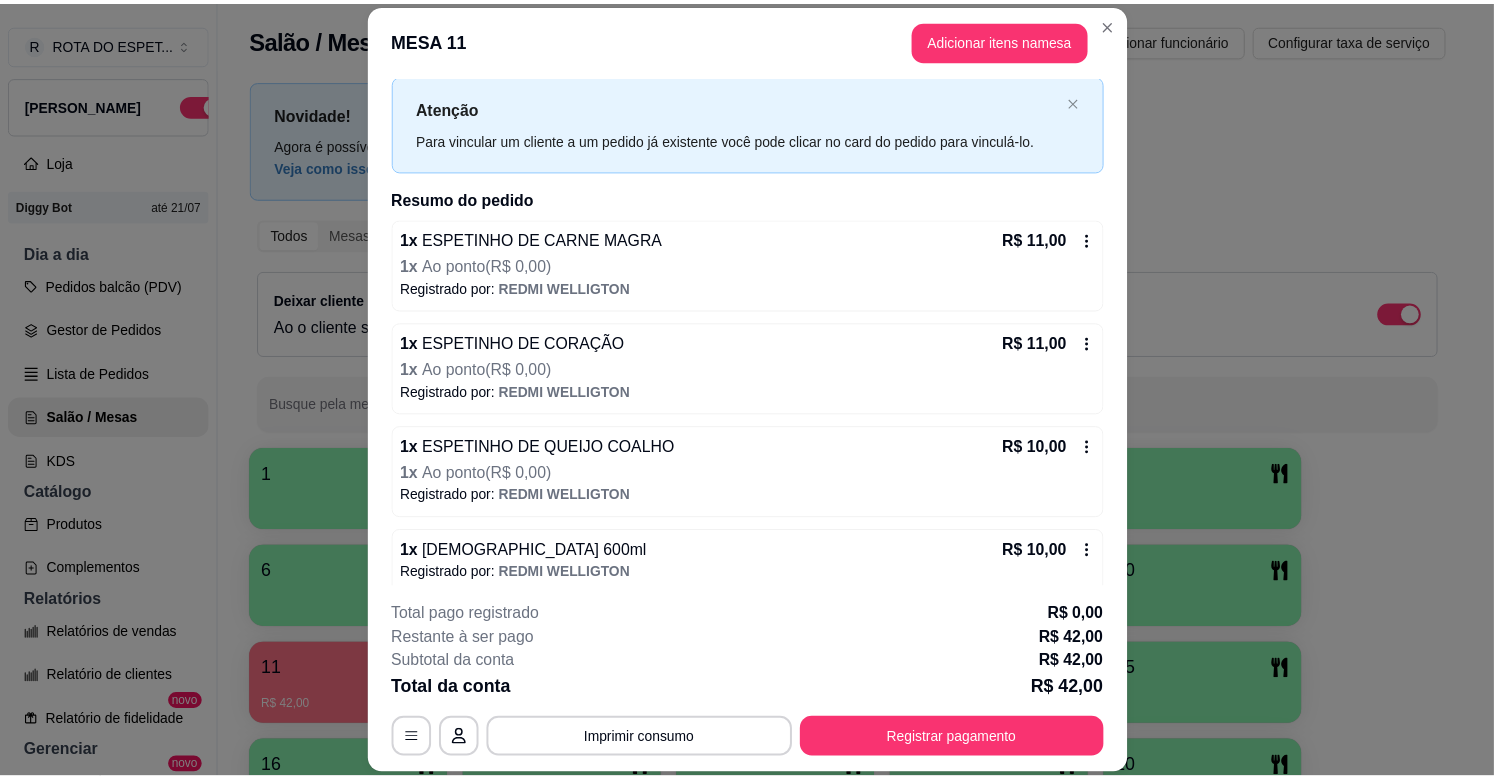 scroll, scrollTop: 63, scrollLeft: 0, axis: vertical 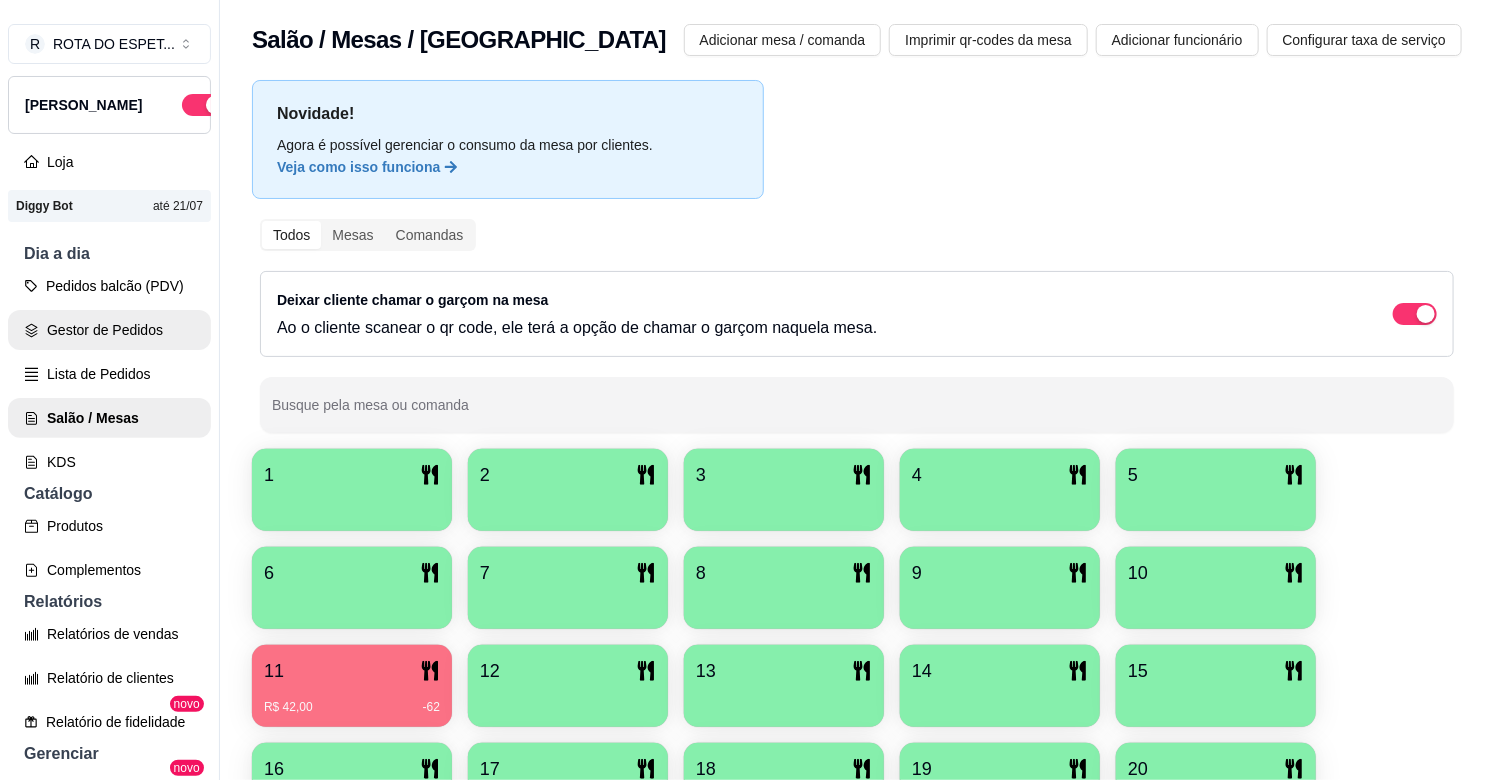 click on "Gestor de Pedidos" at bounding box center [109, 330] 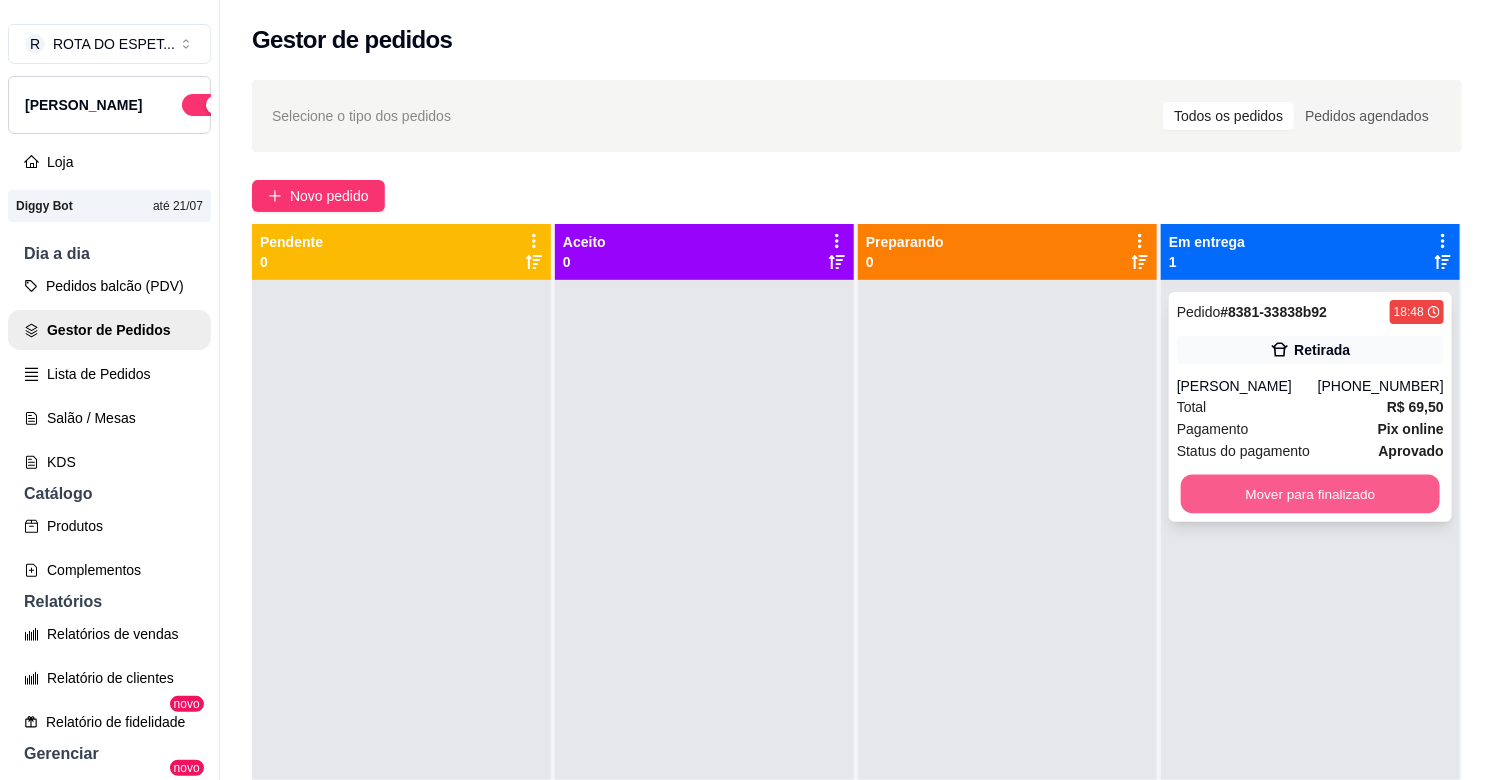 click on "Mover para finalizado" at bounding box center [1310, 494] 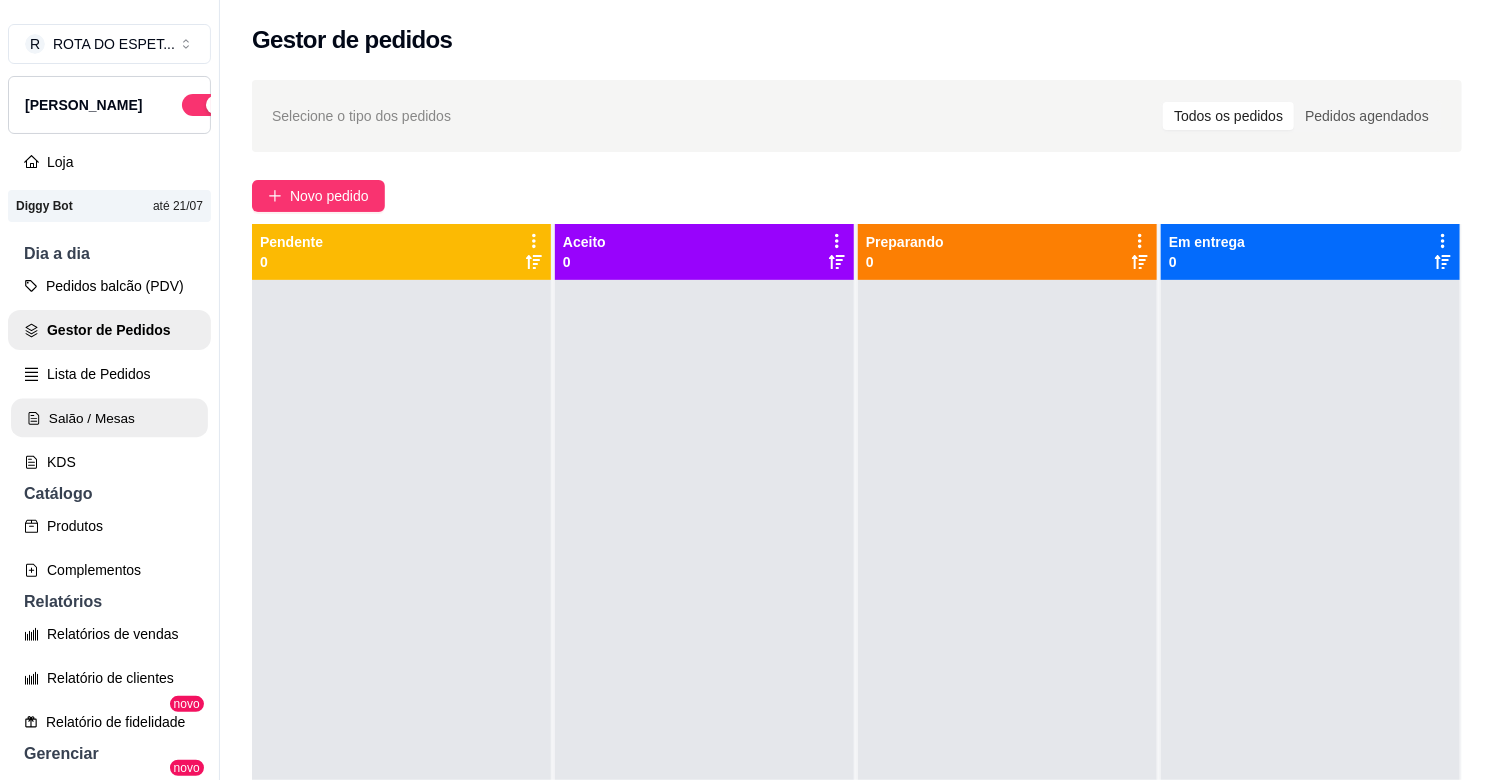 click on "Salão / Mesas" at bounding box center (109, 418) 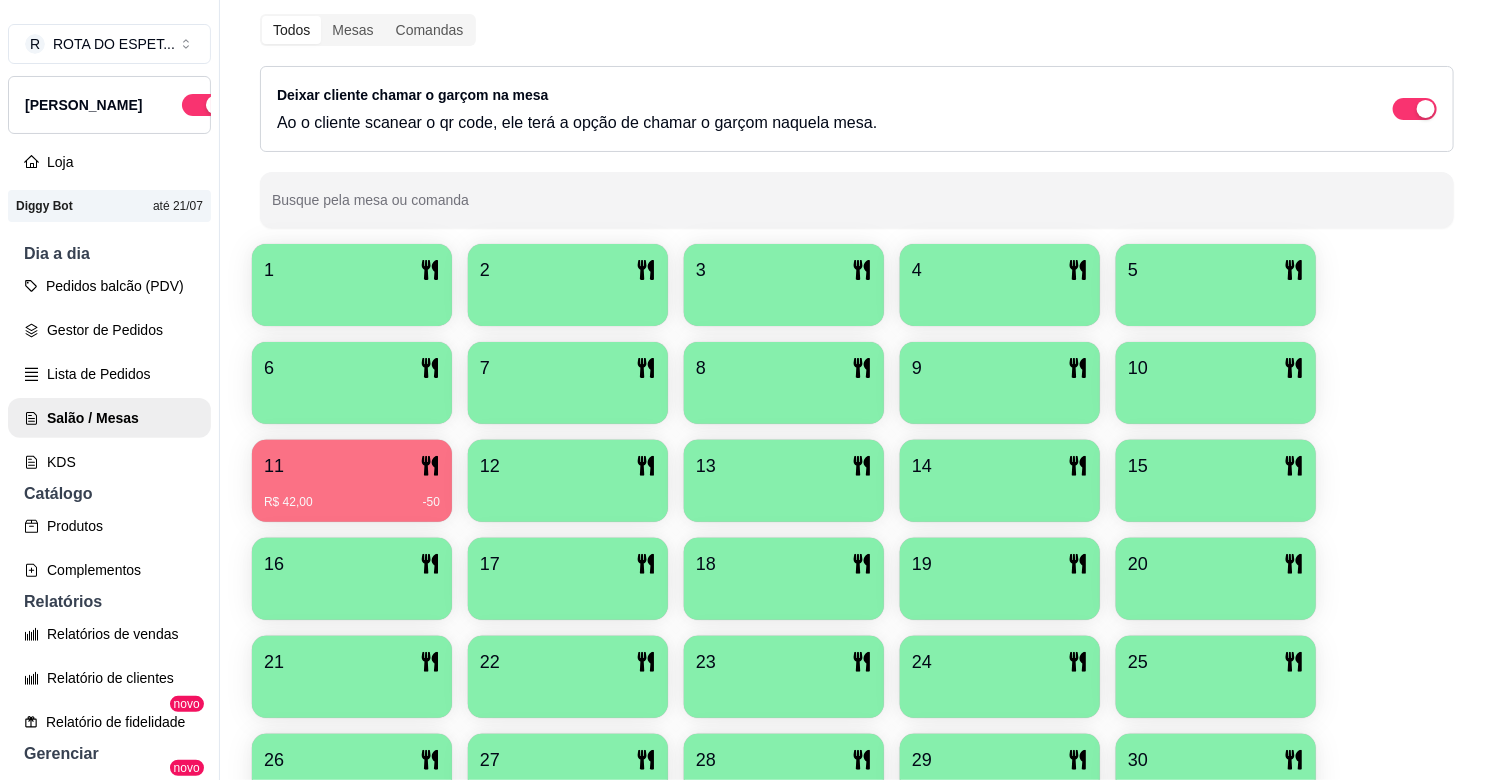scroll, scrollTop: 222, scrollLeft: 0, axis: vertical 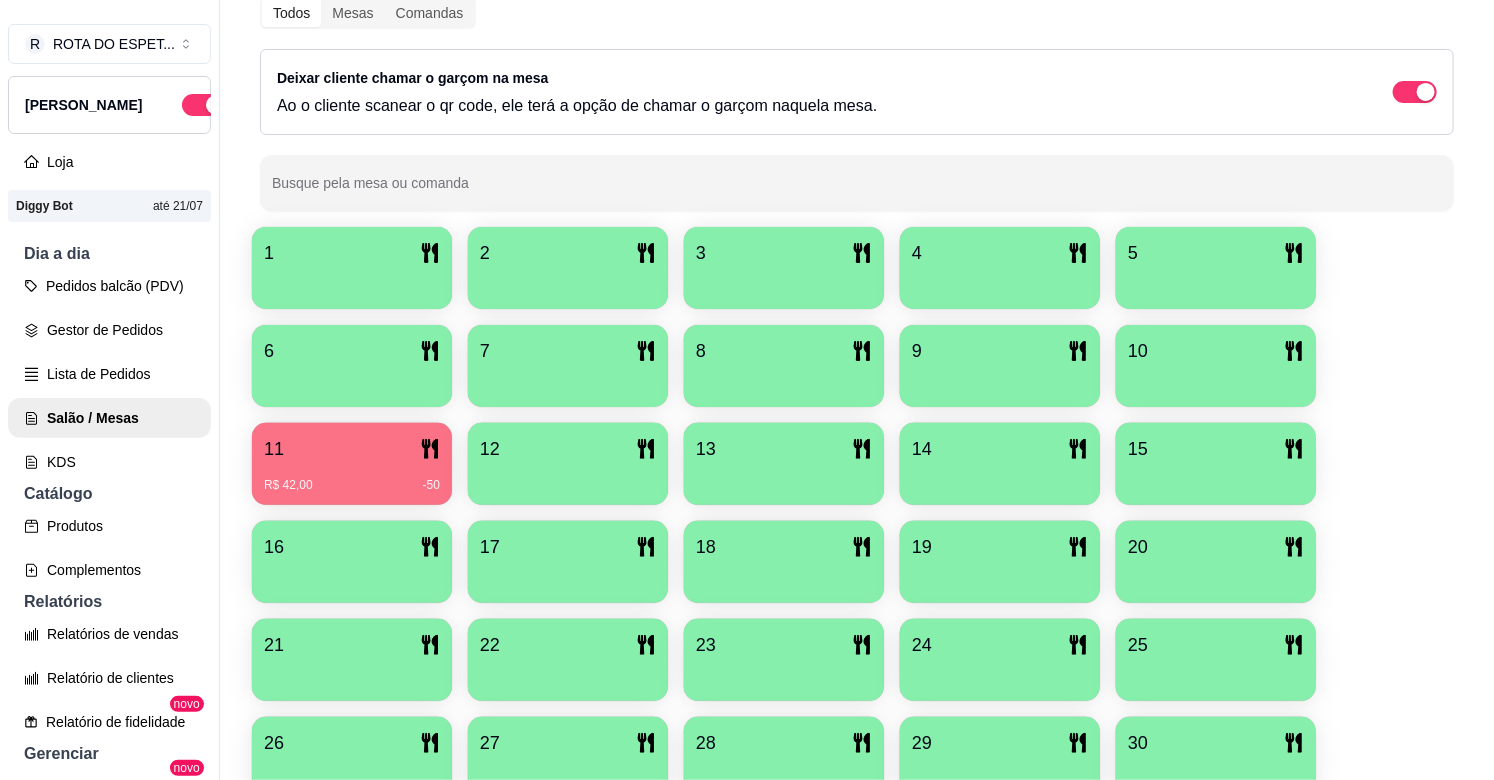 click at bounding box center [1216, 576] 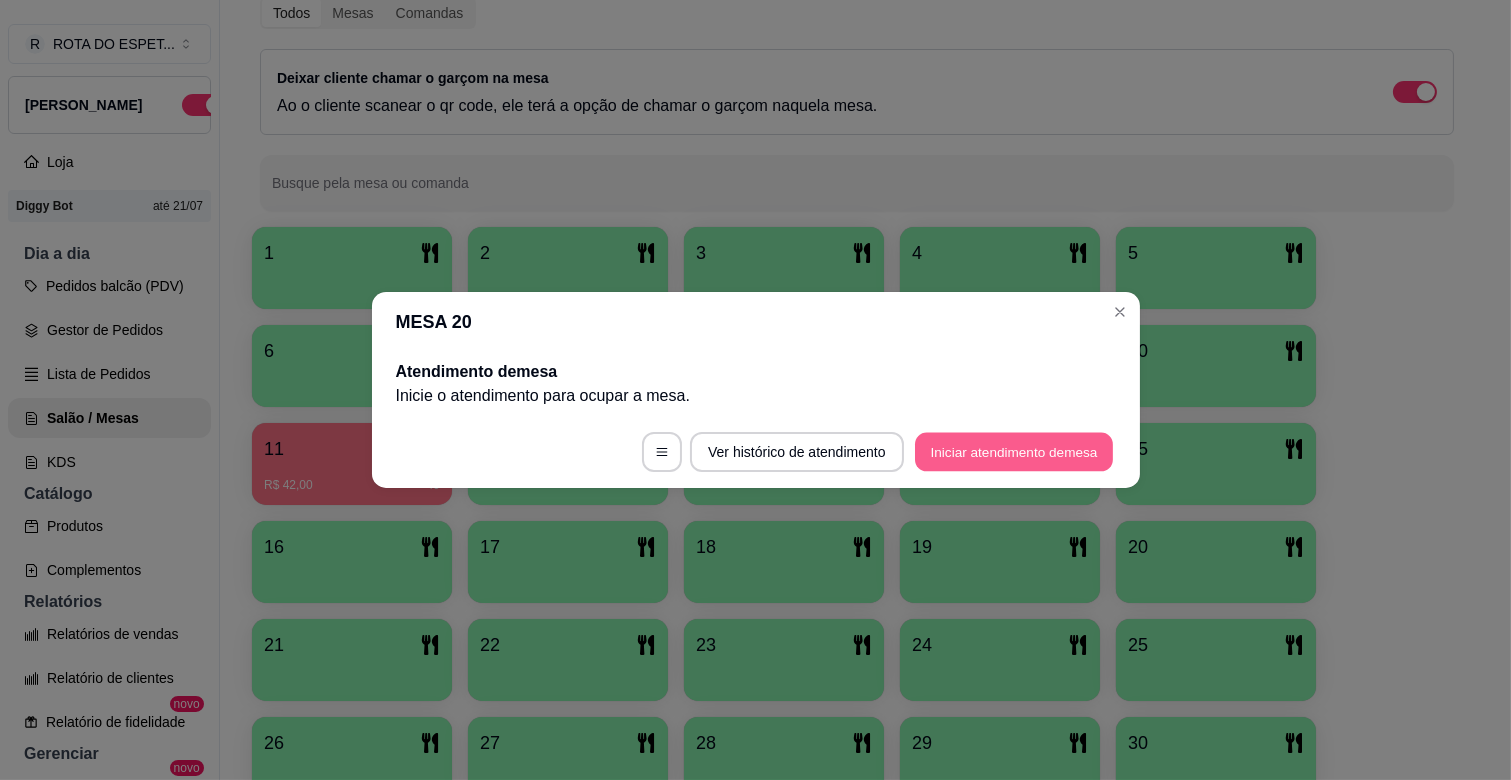 click on "Iniciar atendimento de  mesa" at bounding box center (1014, 452) 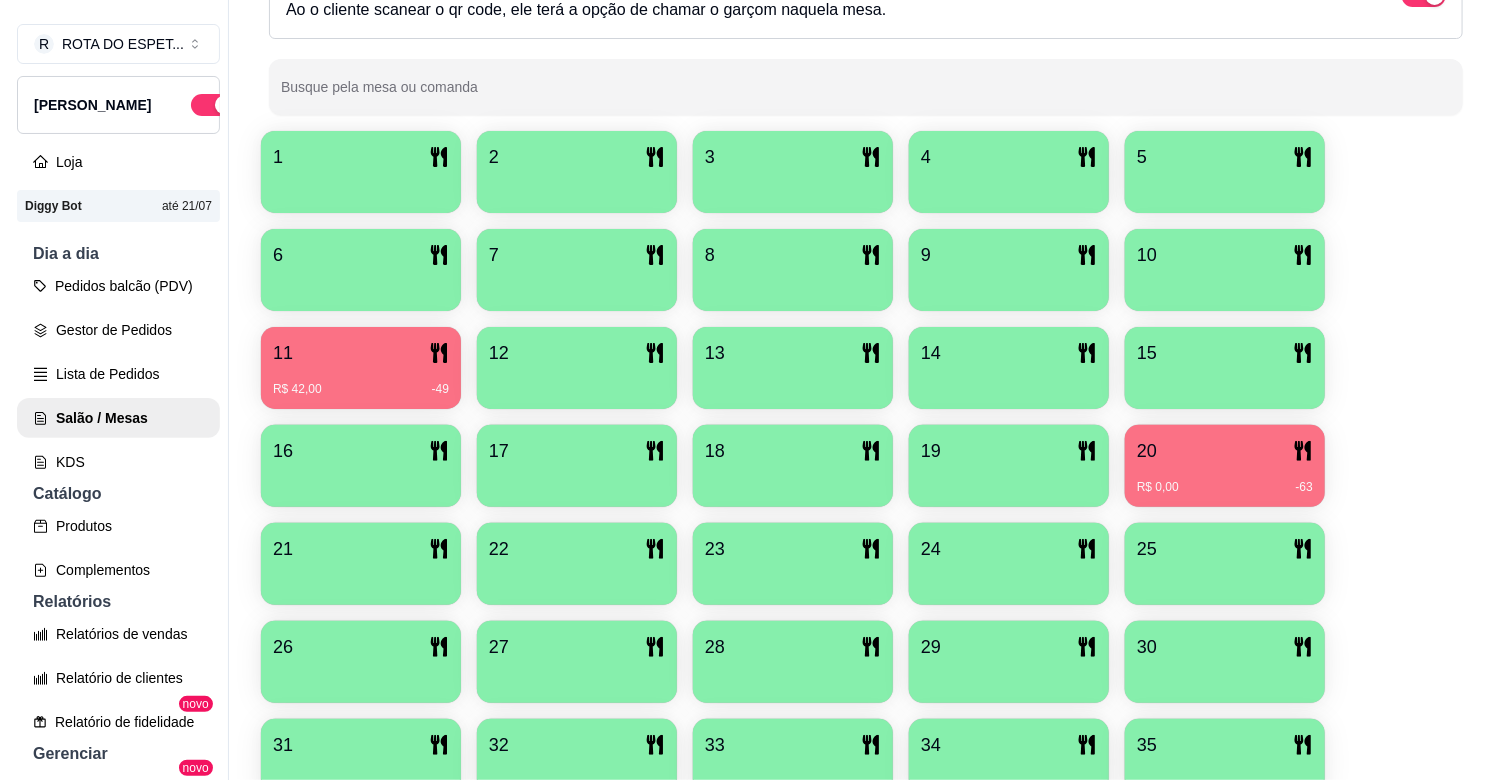 scroll, scrollTop: 435, scrollLeft: 0, axis: vertical 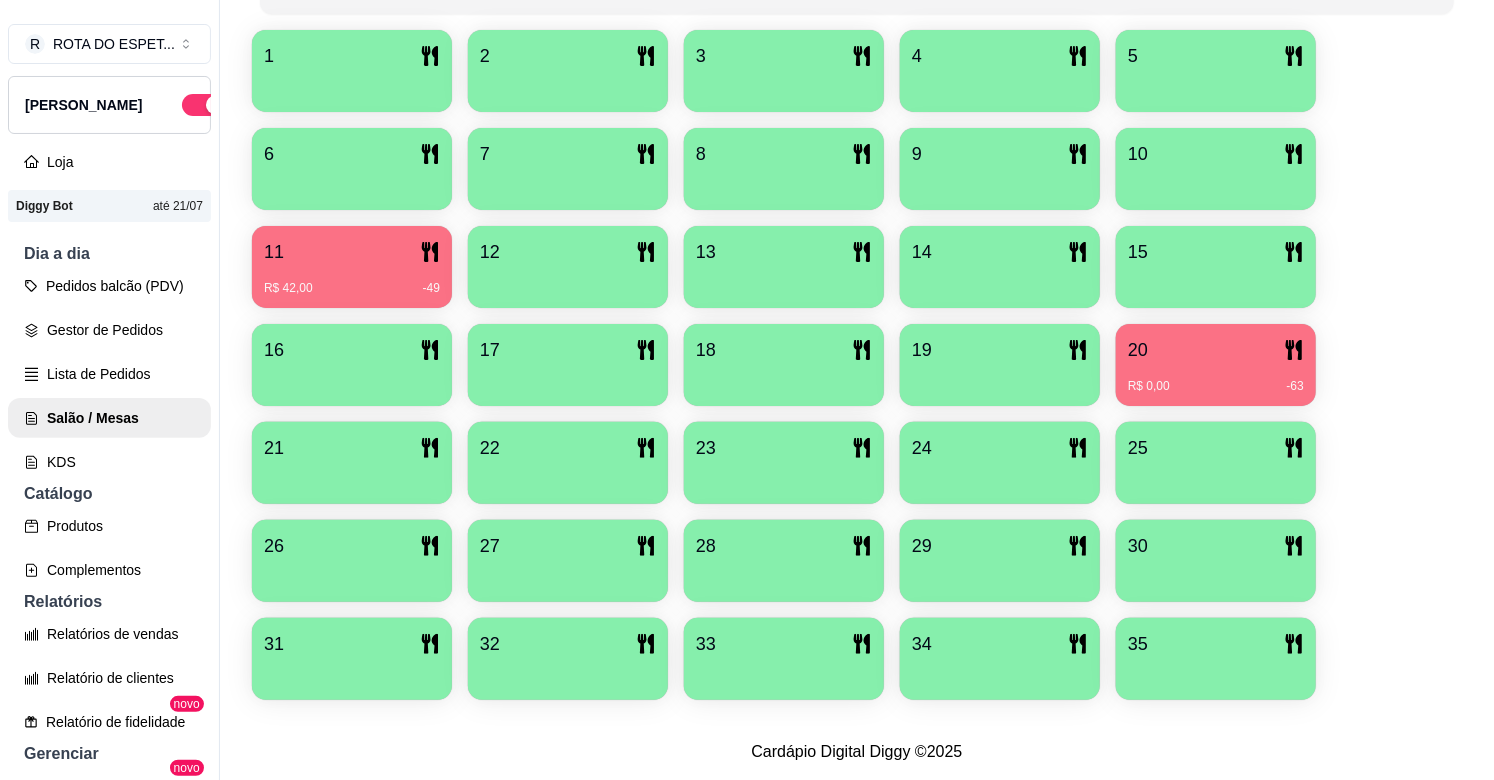 click on "R$ 0,00 -63" at bounding box center [1216, 386] 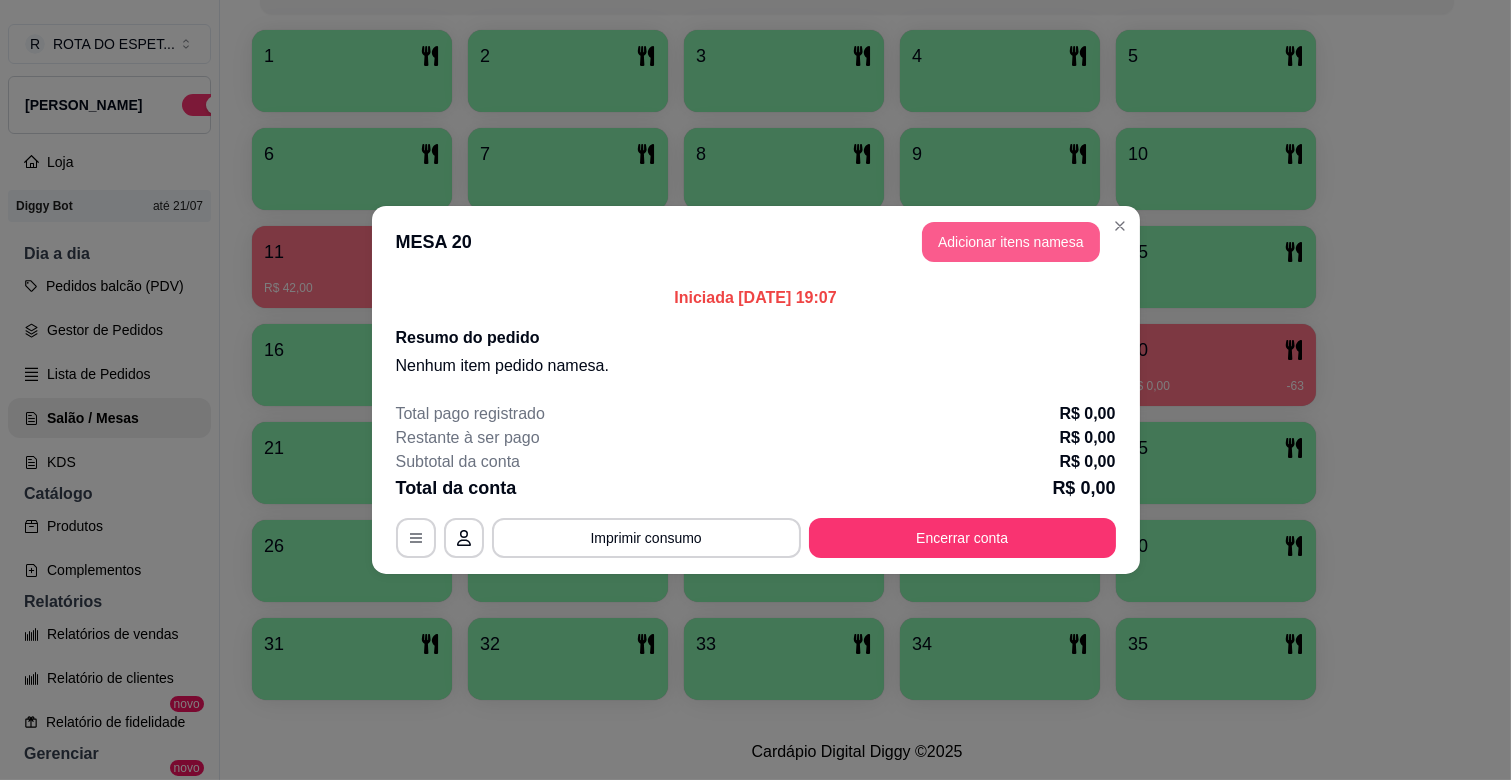 click on "Adicionar itens na  mesa" at bounding box center [1011, 242] 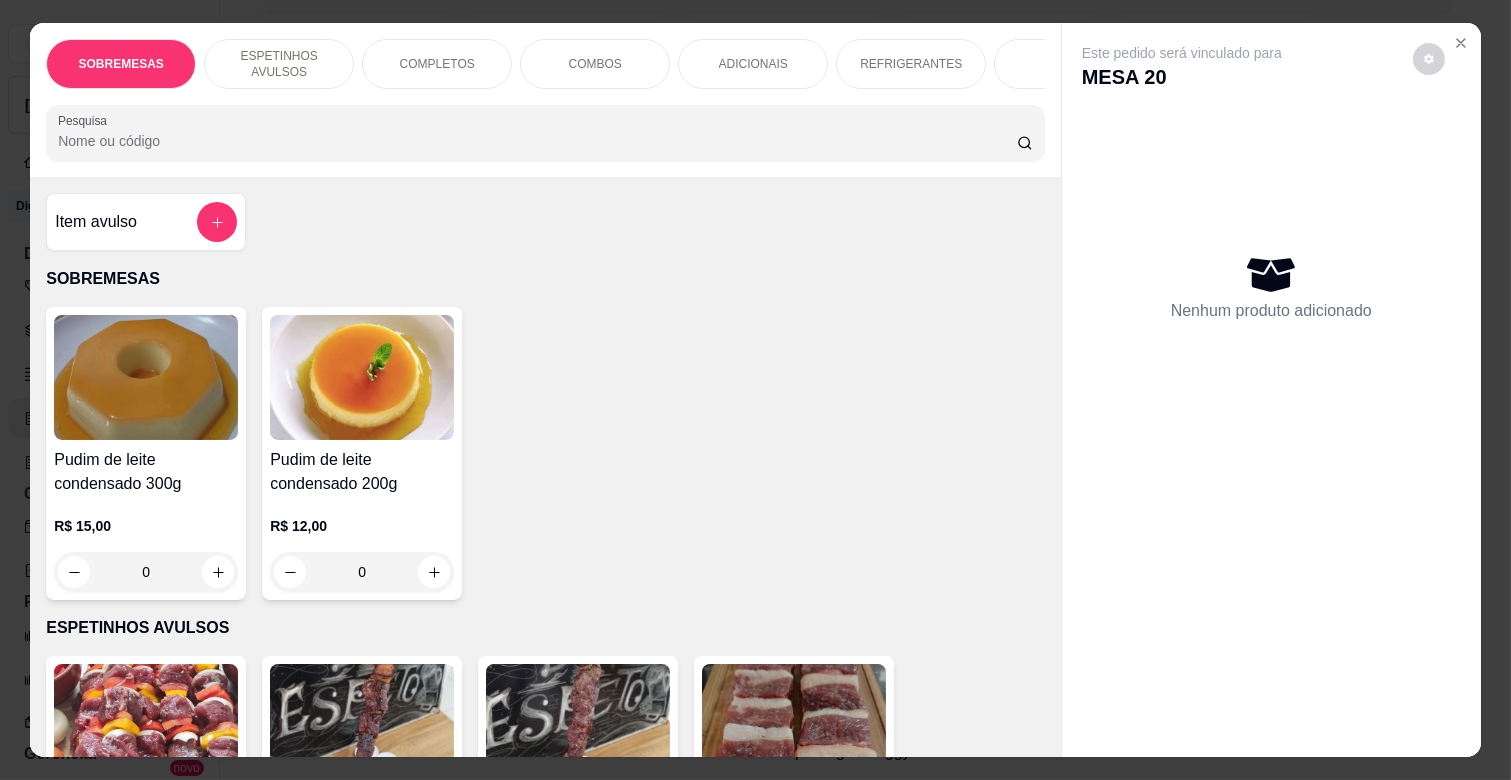 click on "ESPETINHOS AVULSOS" at bounding box center (279, 64) 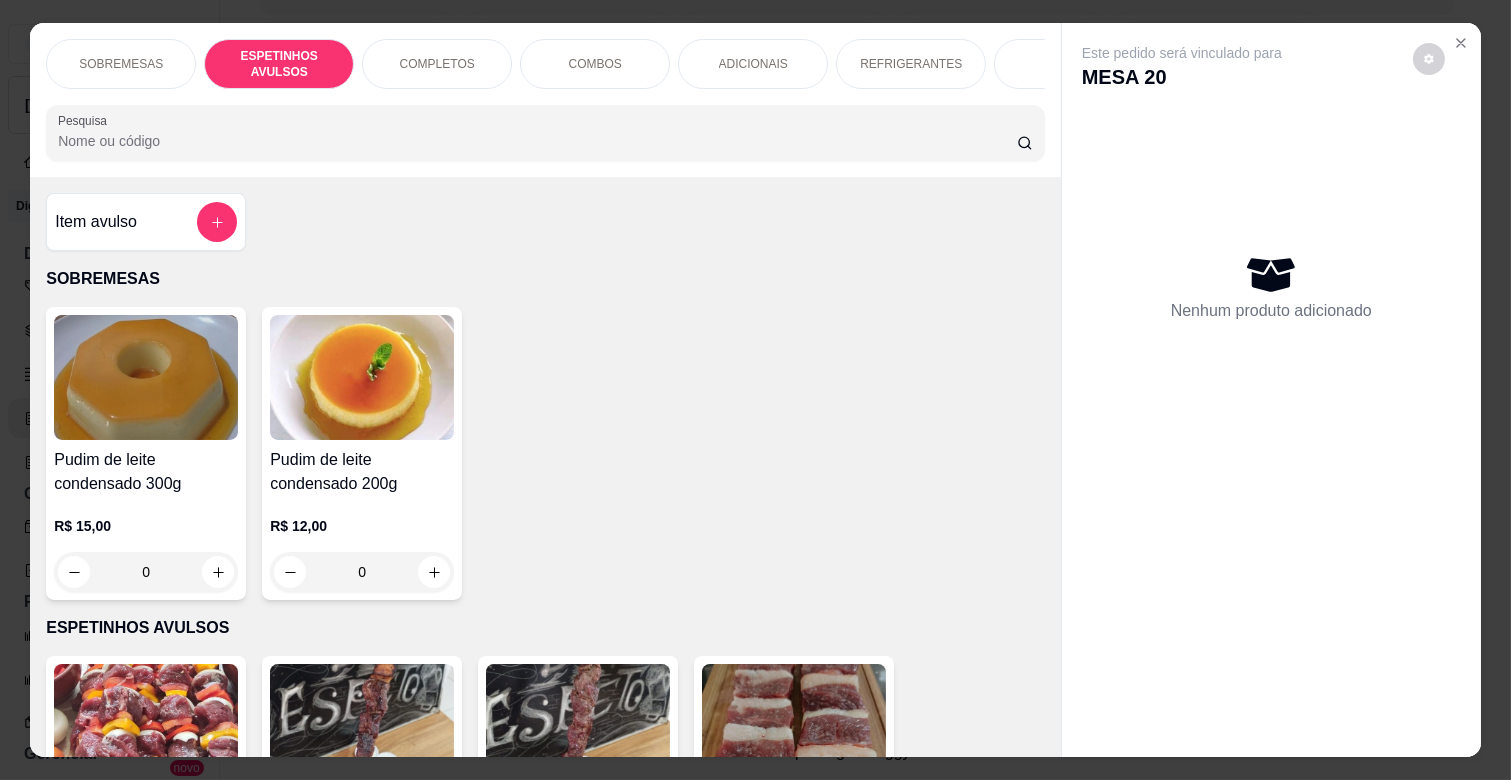 scroll, scrollTop: 438, scrollLeft: 0, axis: vertical 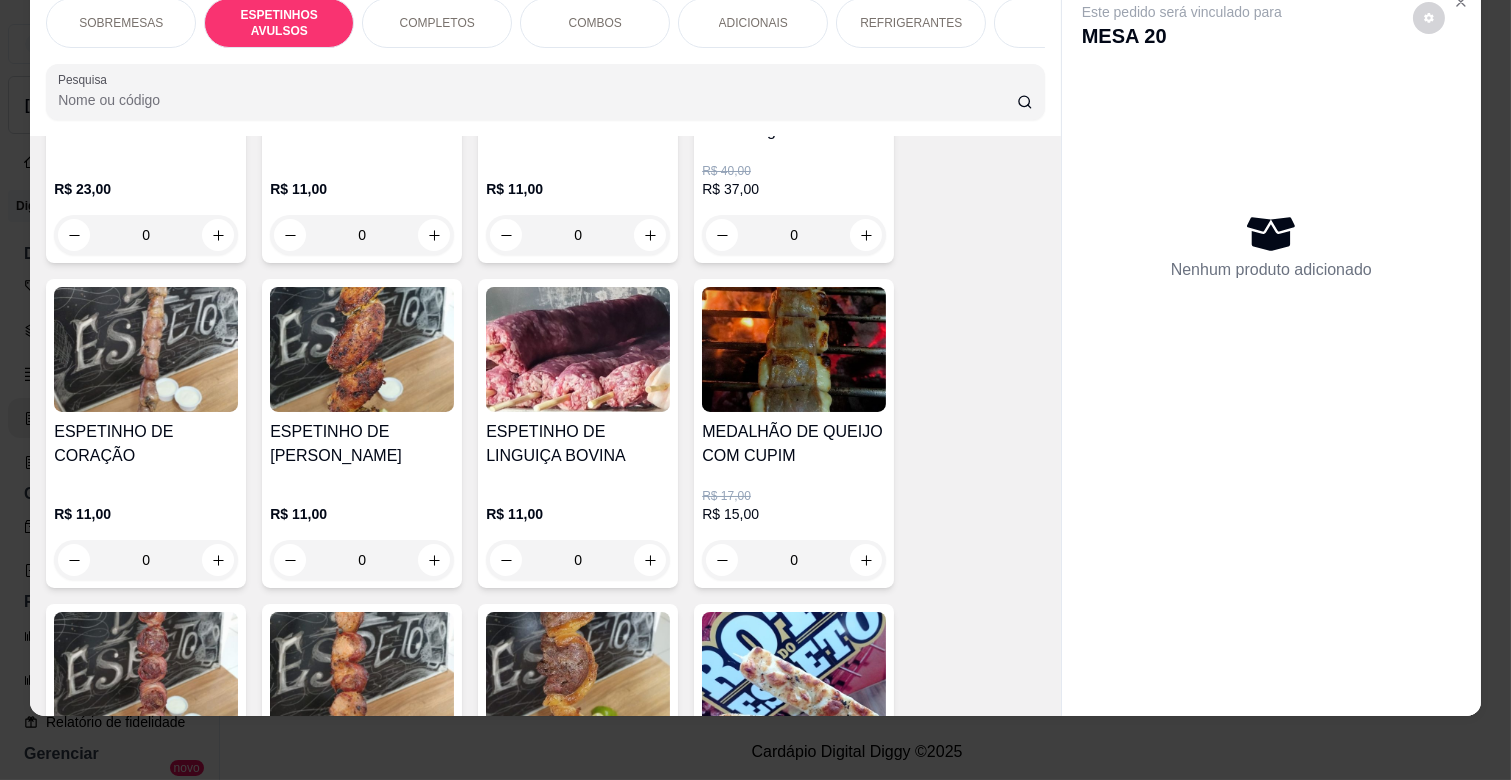 click on "0" at bounding box center [362, 560] 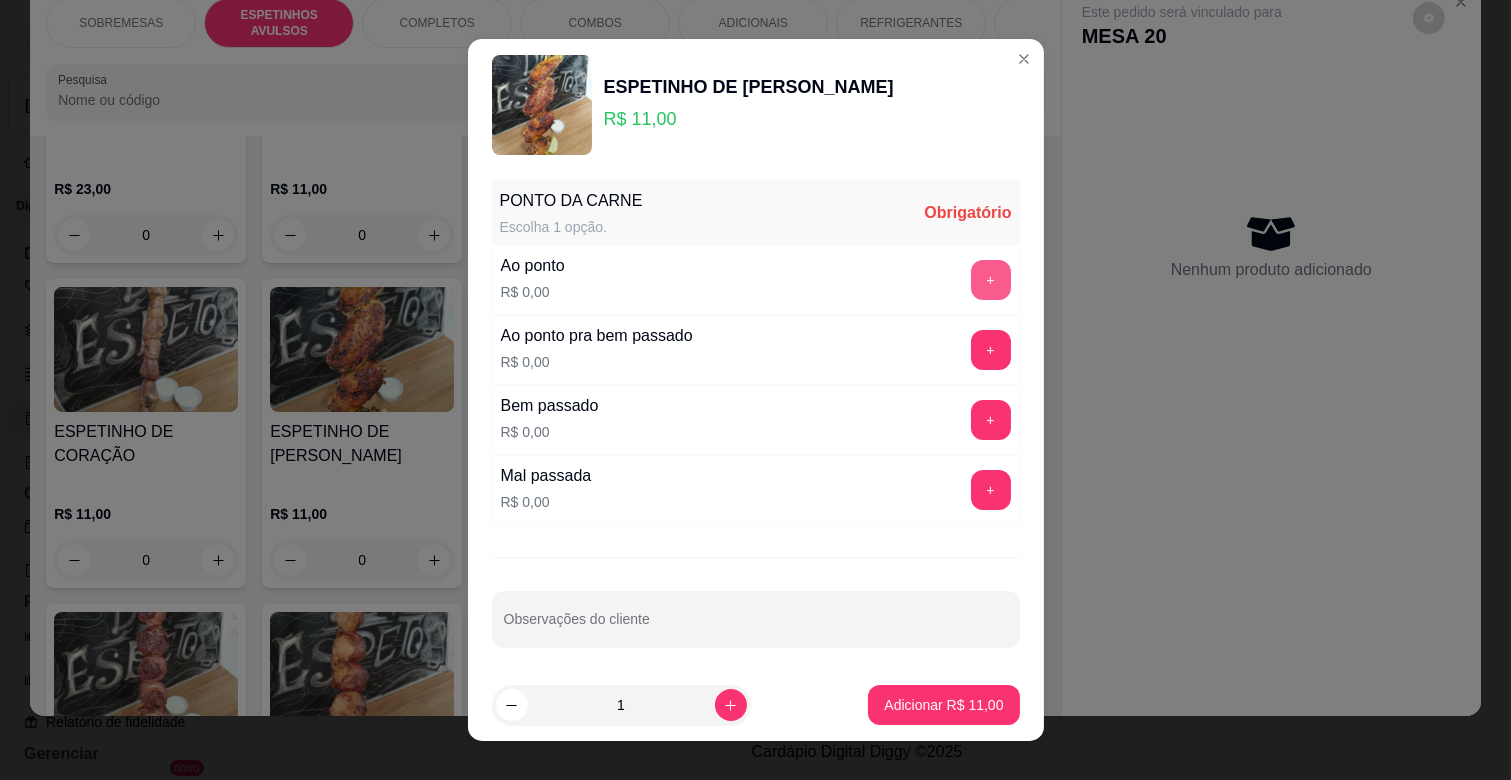 click on "+" at bounding box center (991, 280) 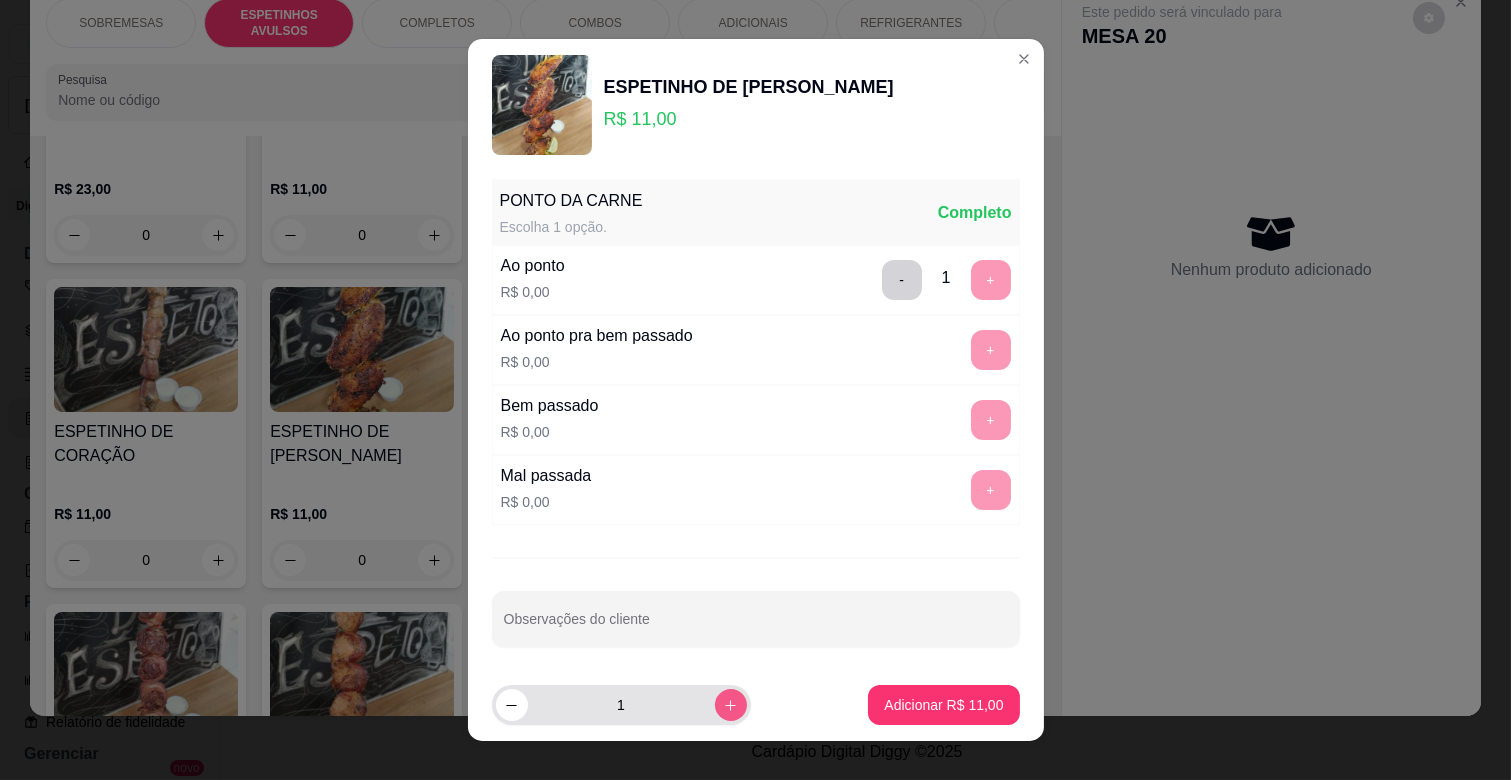 click 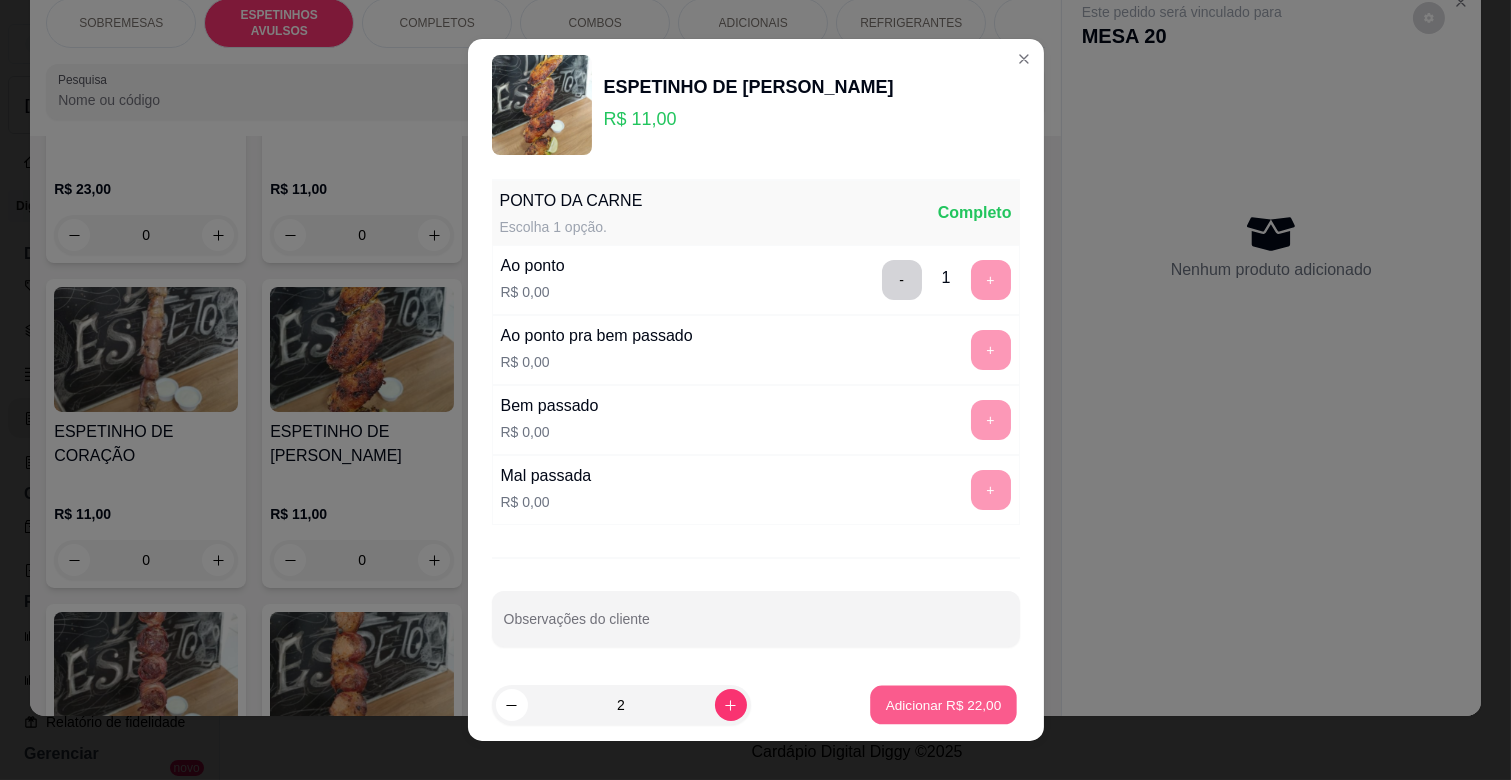 click on "Adicionar   R$ 22,00" at bounding box center [944, 704] 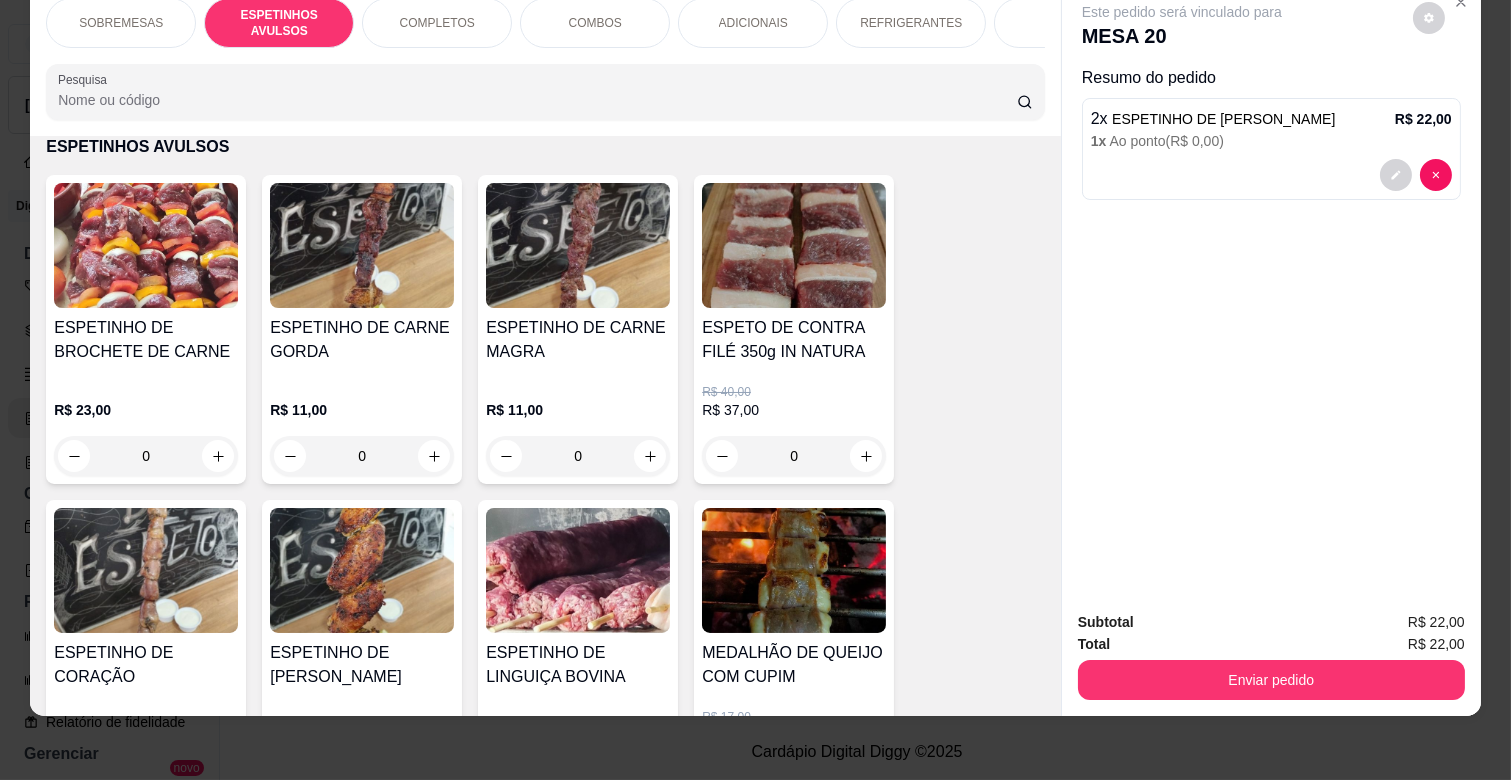 scroll, scrollTop: 438, scrollLeft: 0, axis: vertical 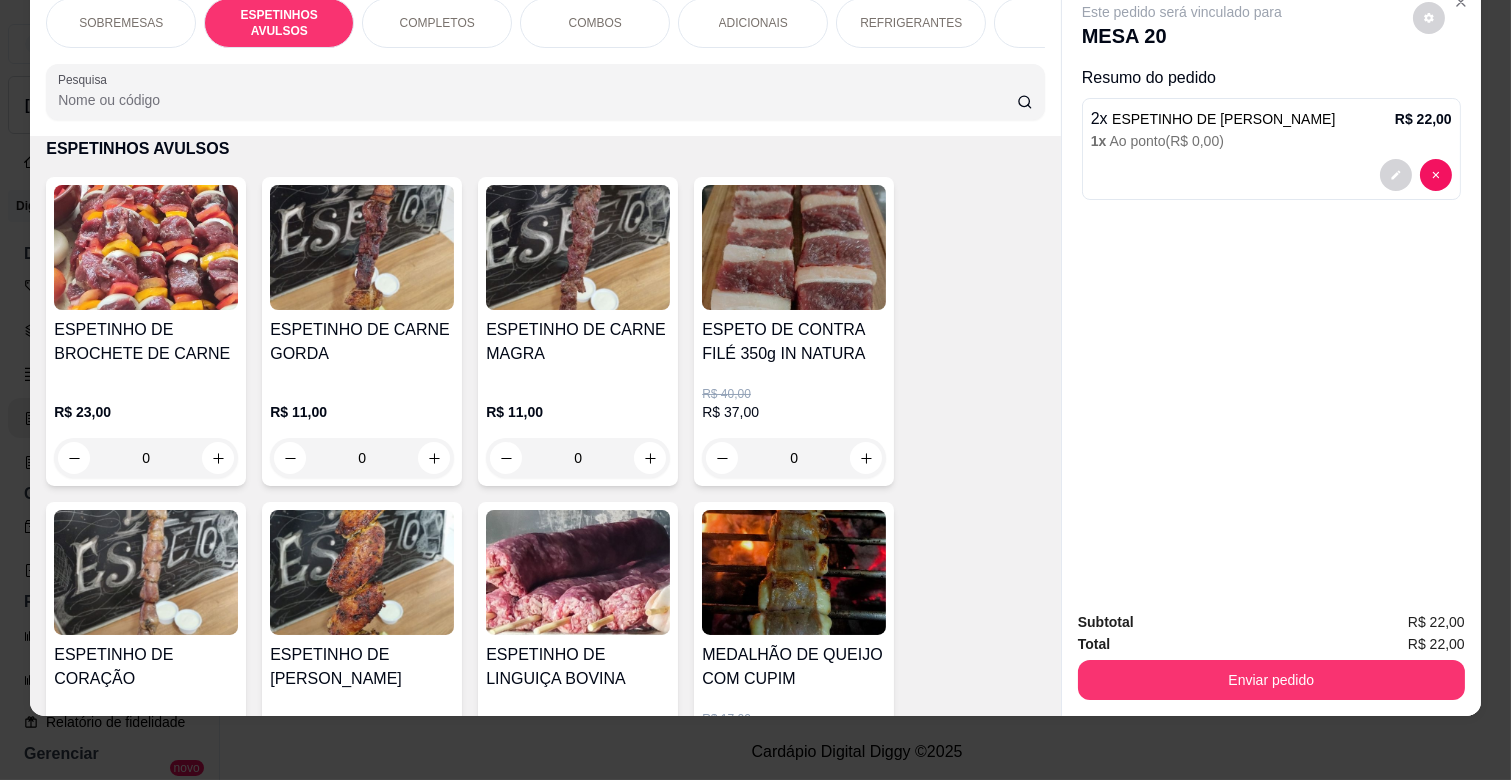 click on "0" at bounding box center (578, 458) 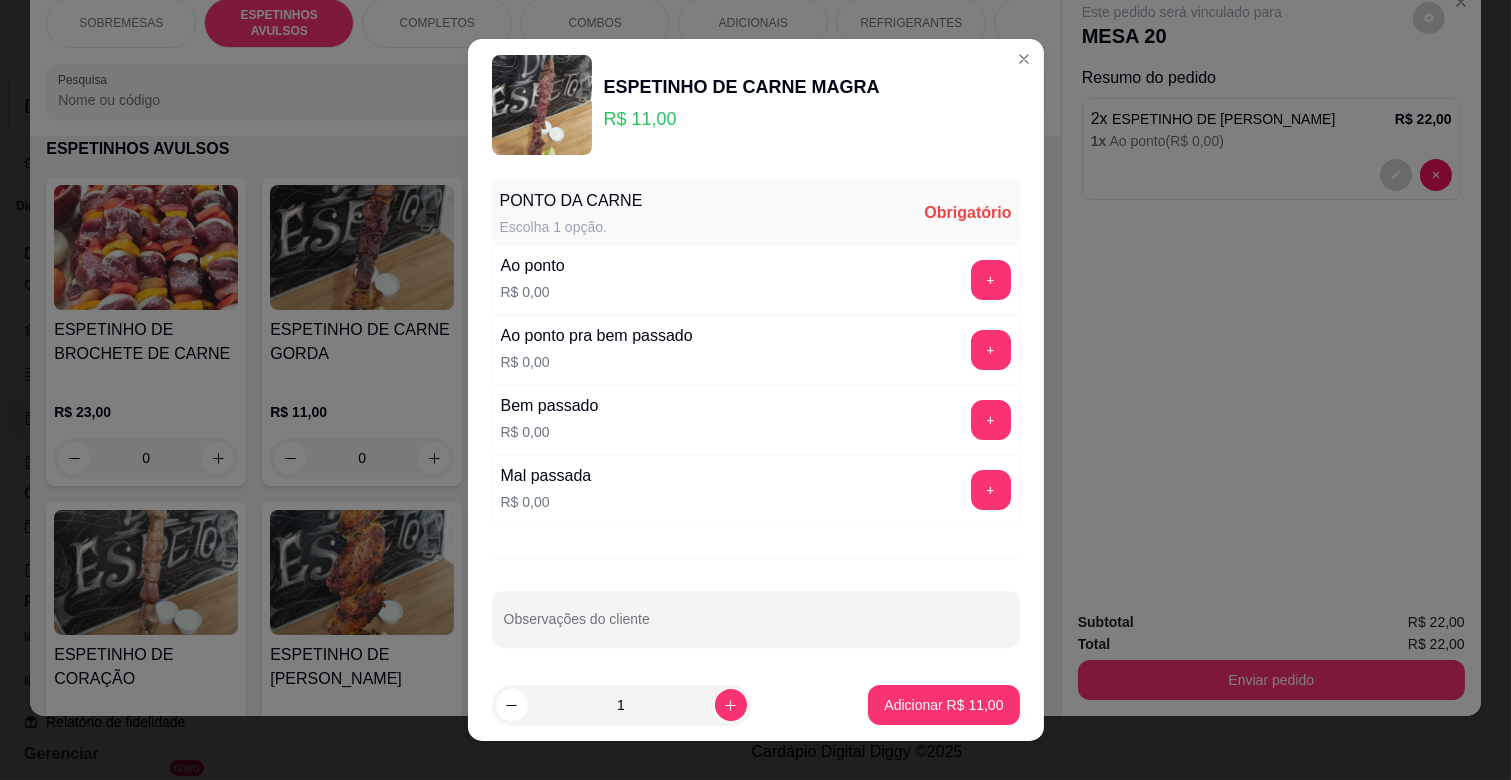 click on "+" at bounding box center (991, 280) 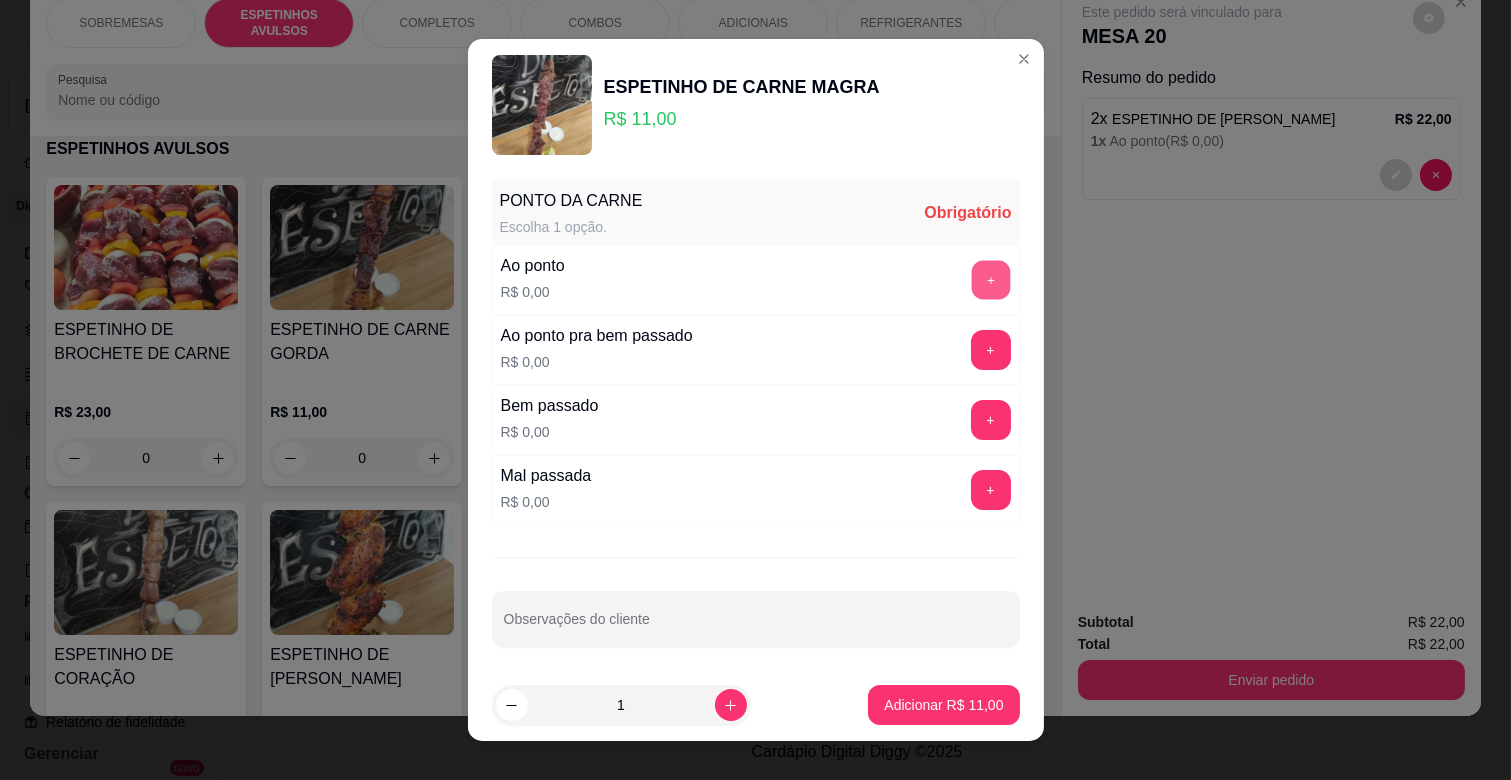 click on "+" at bounding box center [990, 280] 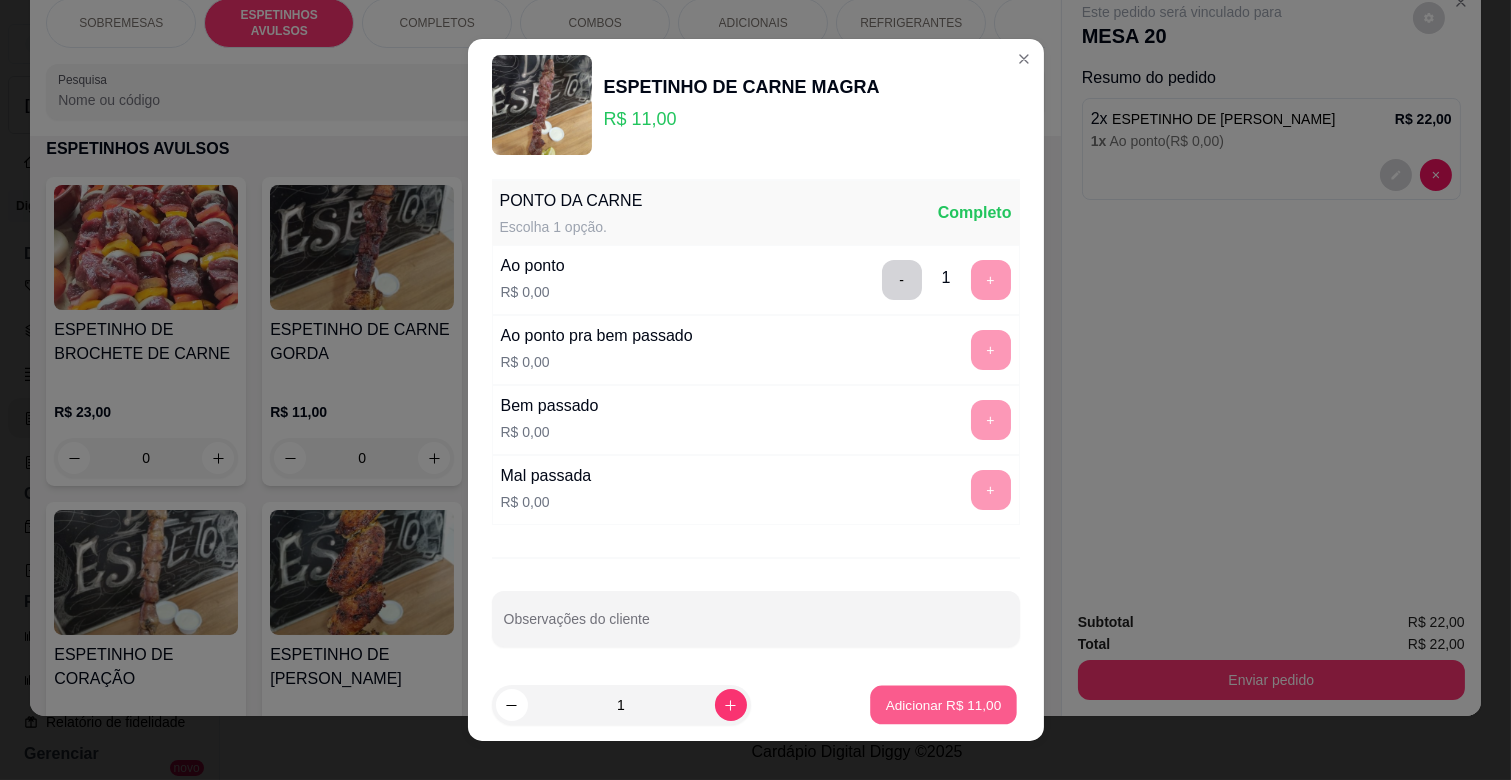 click on "Adicionar   R$ 11,00" at bounding box center (944, 705) 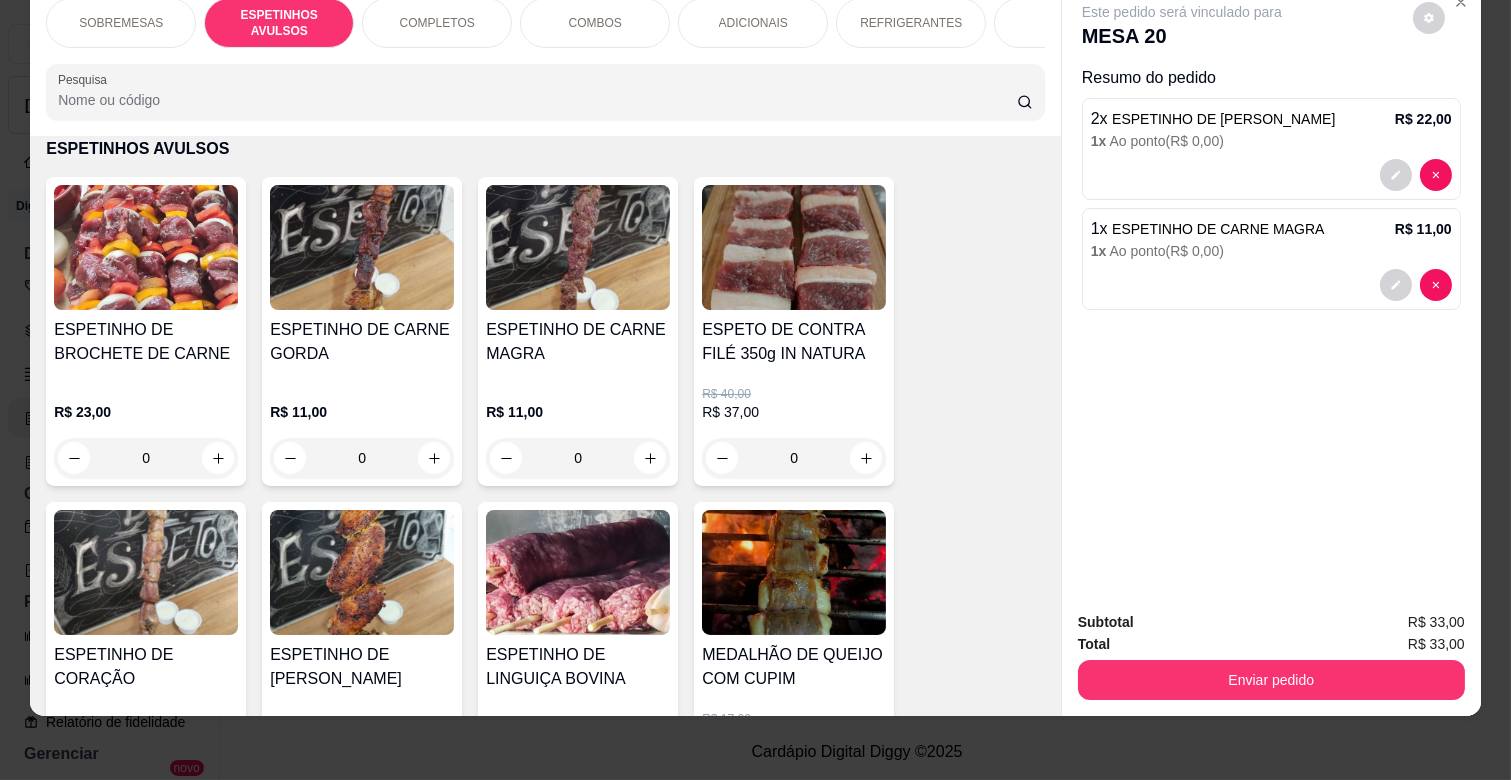 click on "COMPLETOS" at bounding box center (437, 23) 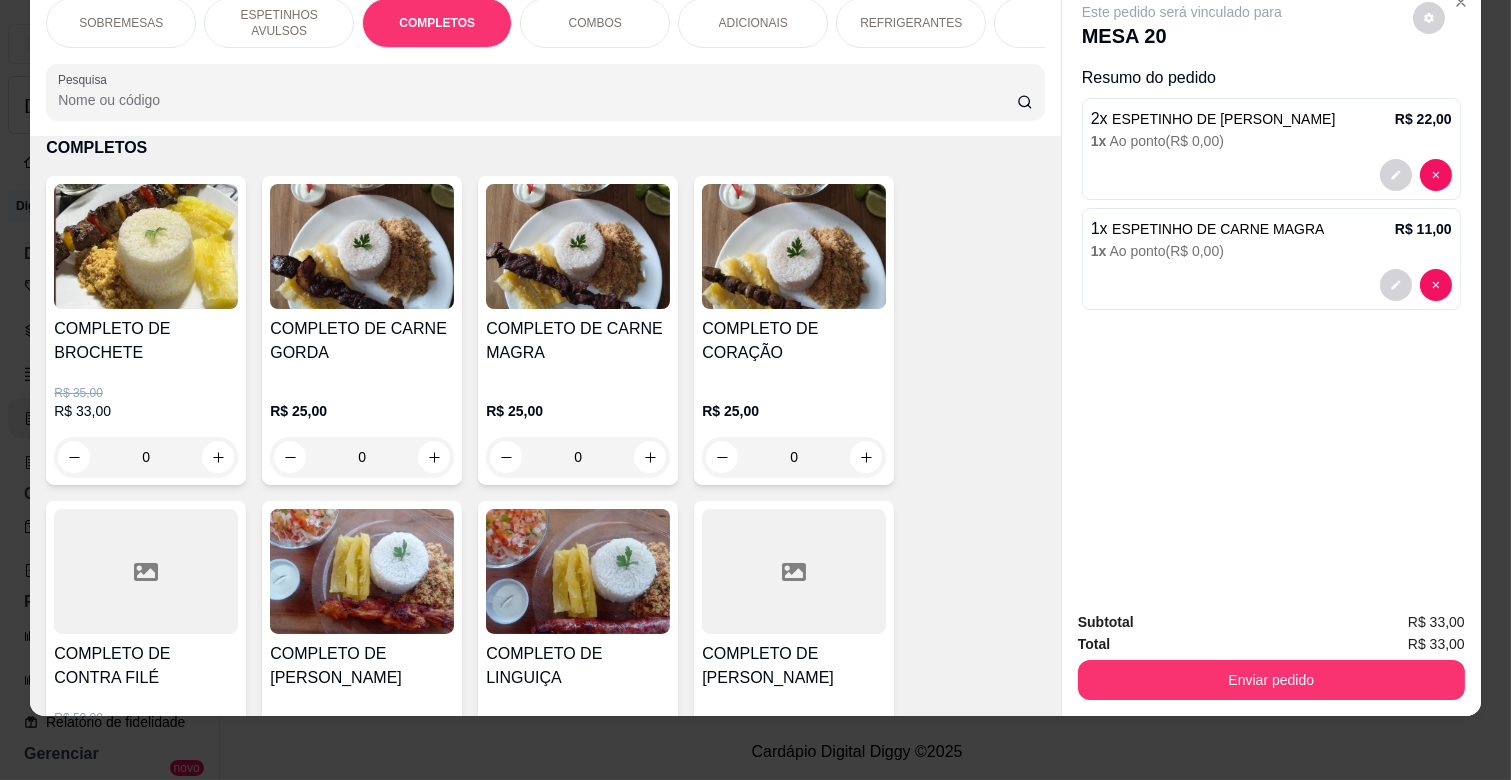click on "0" at bounding box center (362, 457) 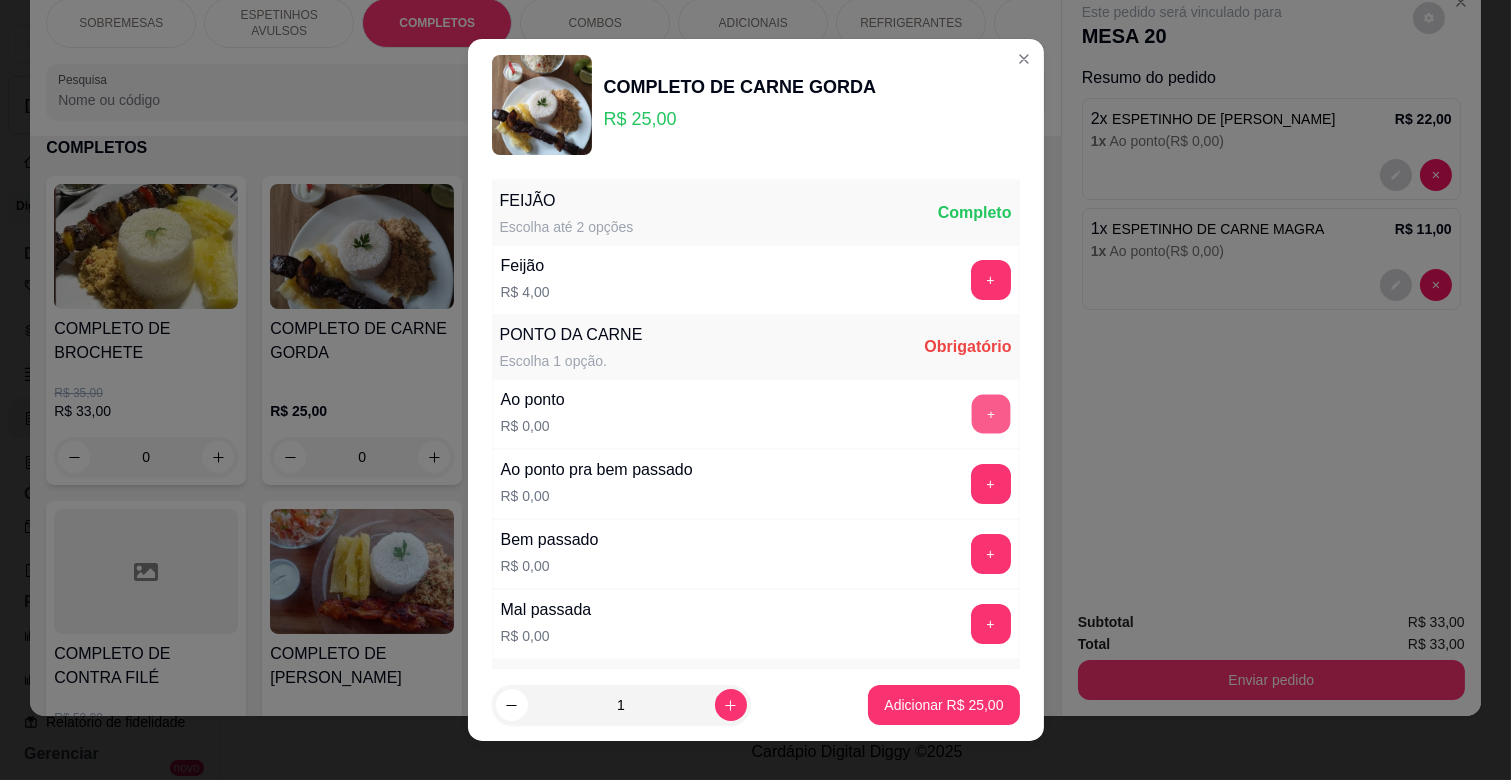click on "+" at bounding box center (990, 414) 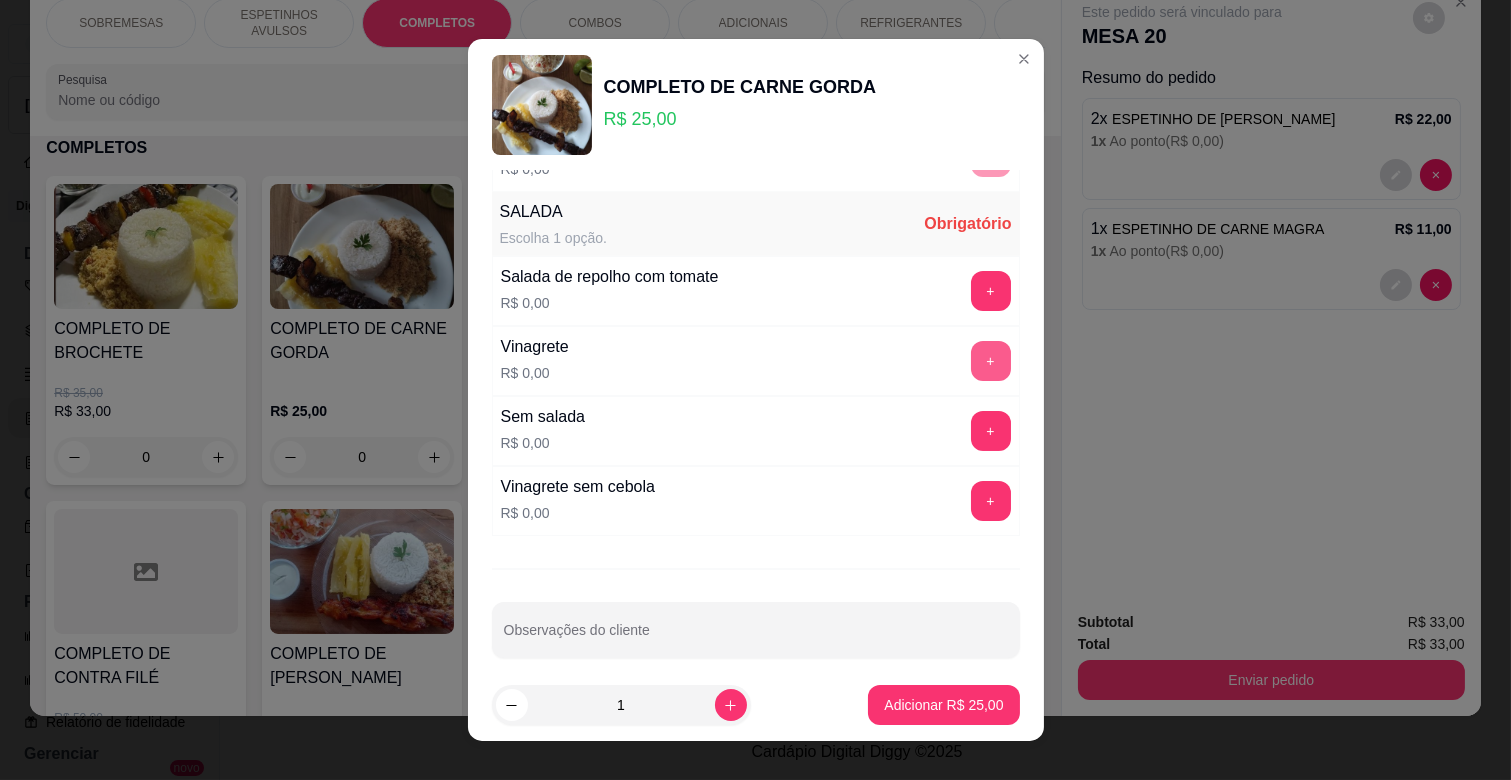 scroll, scrollTop: 486, scrollLeft: 0, axis: vertical 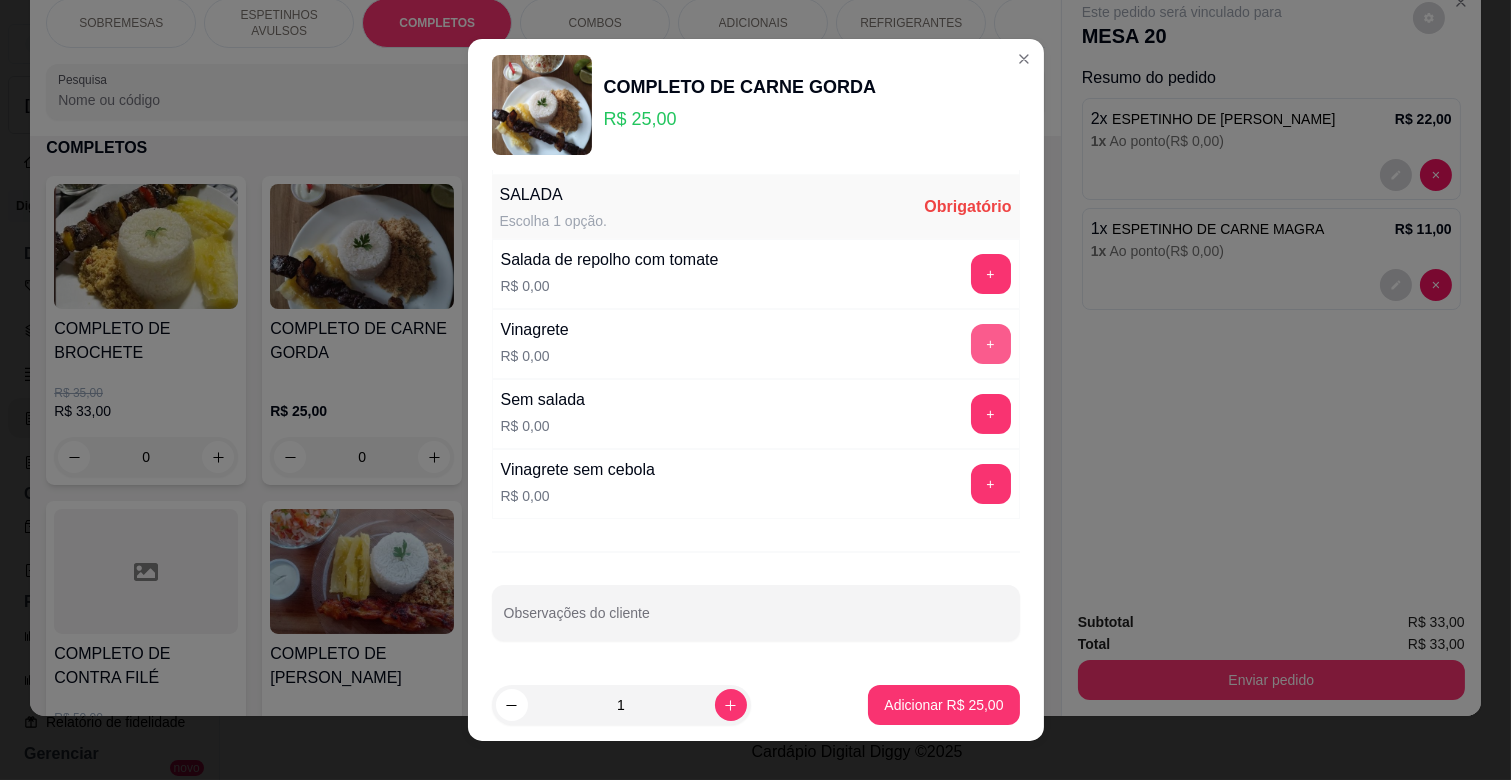 click on "+" at bounding box center (991, 344) 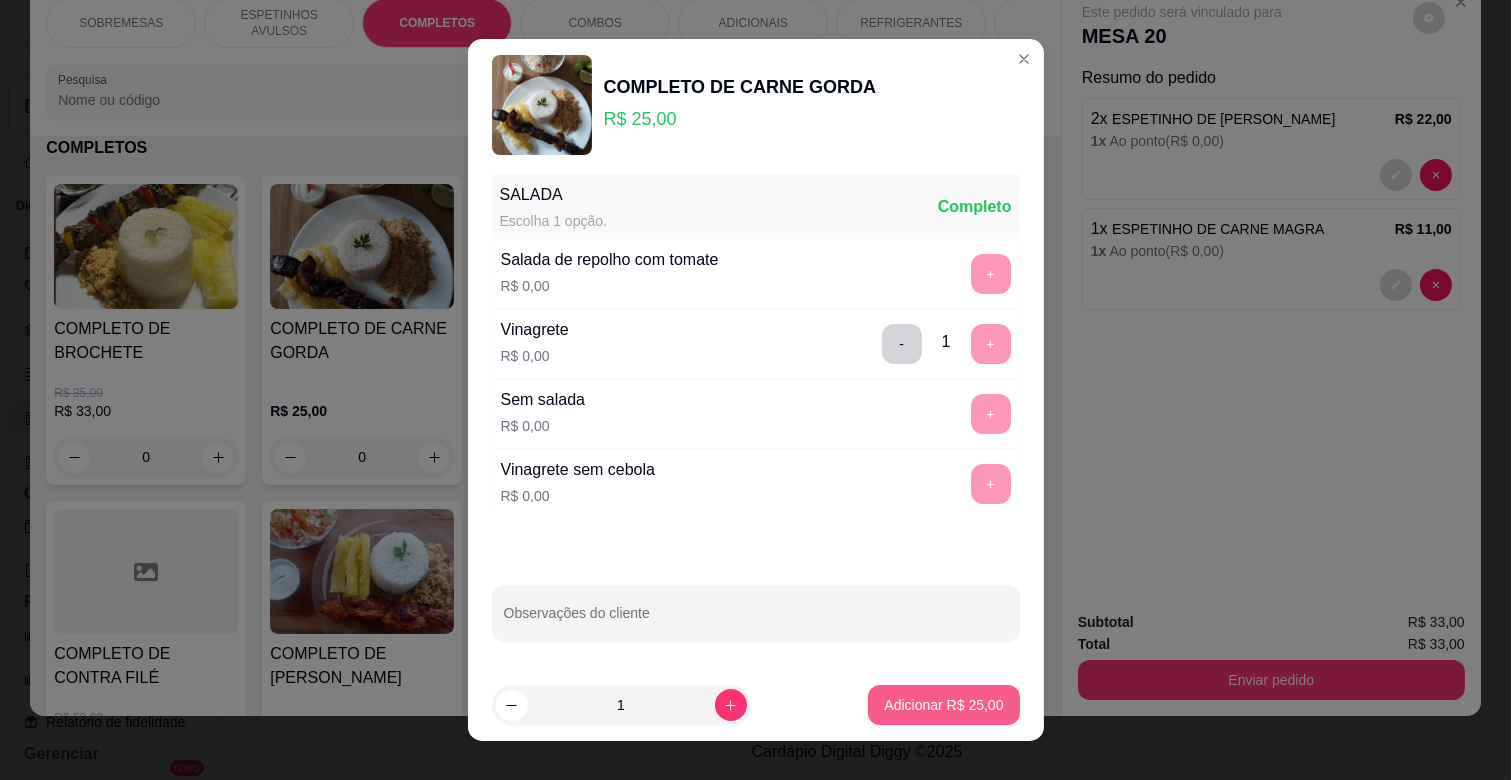 click on "Adicionar   R$ 25,00" at bounding box center [943, 705] 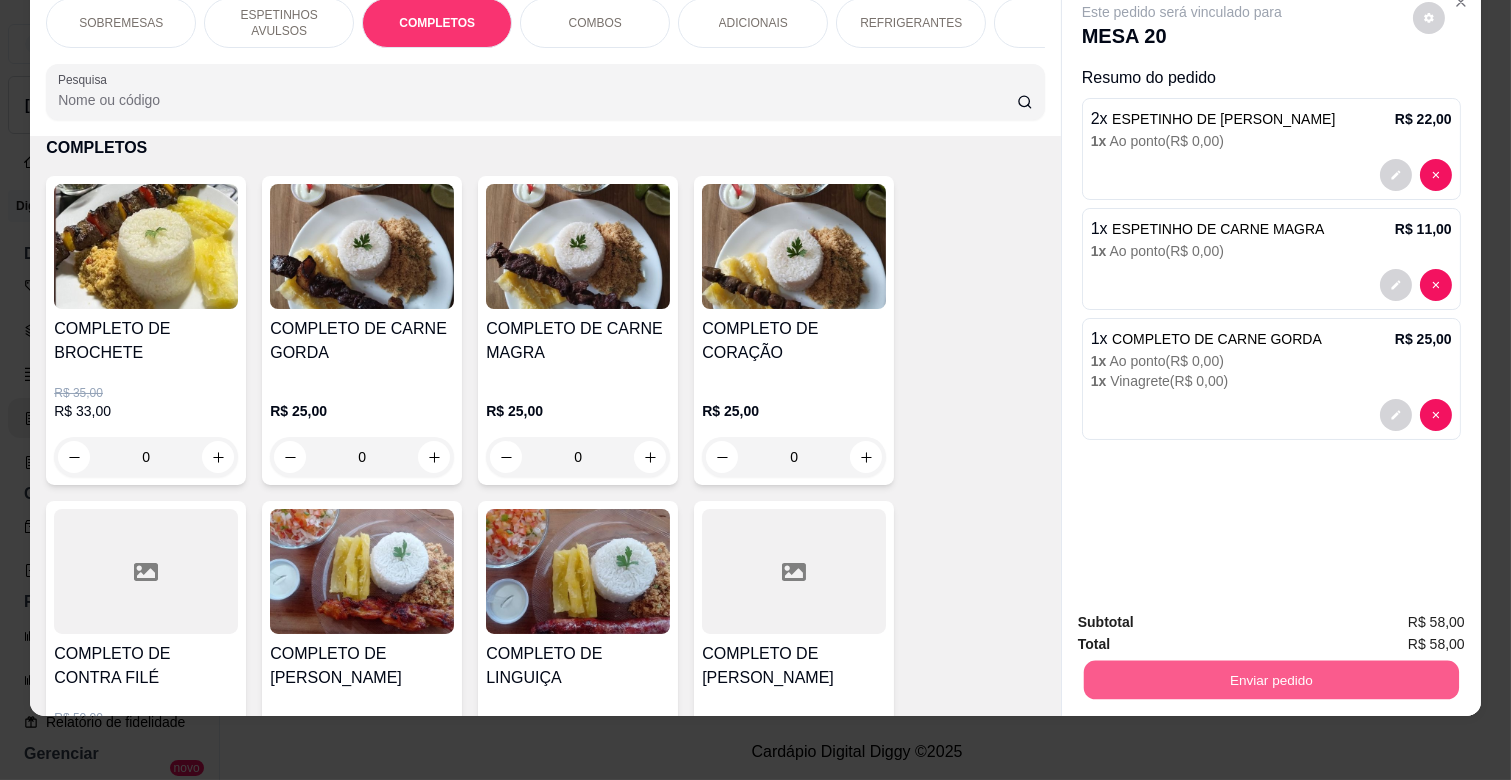click on "Enviar pedido" at bounding box center (1271, 679) 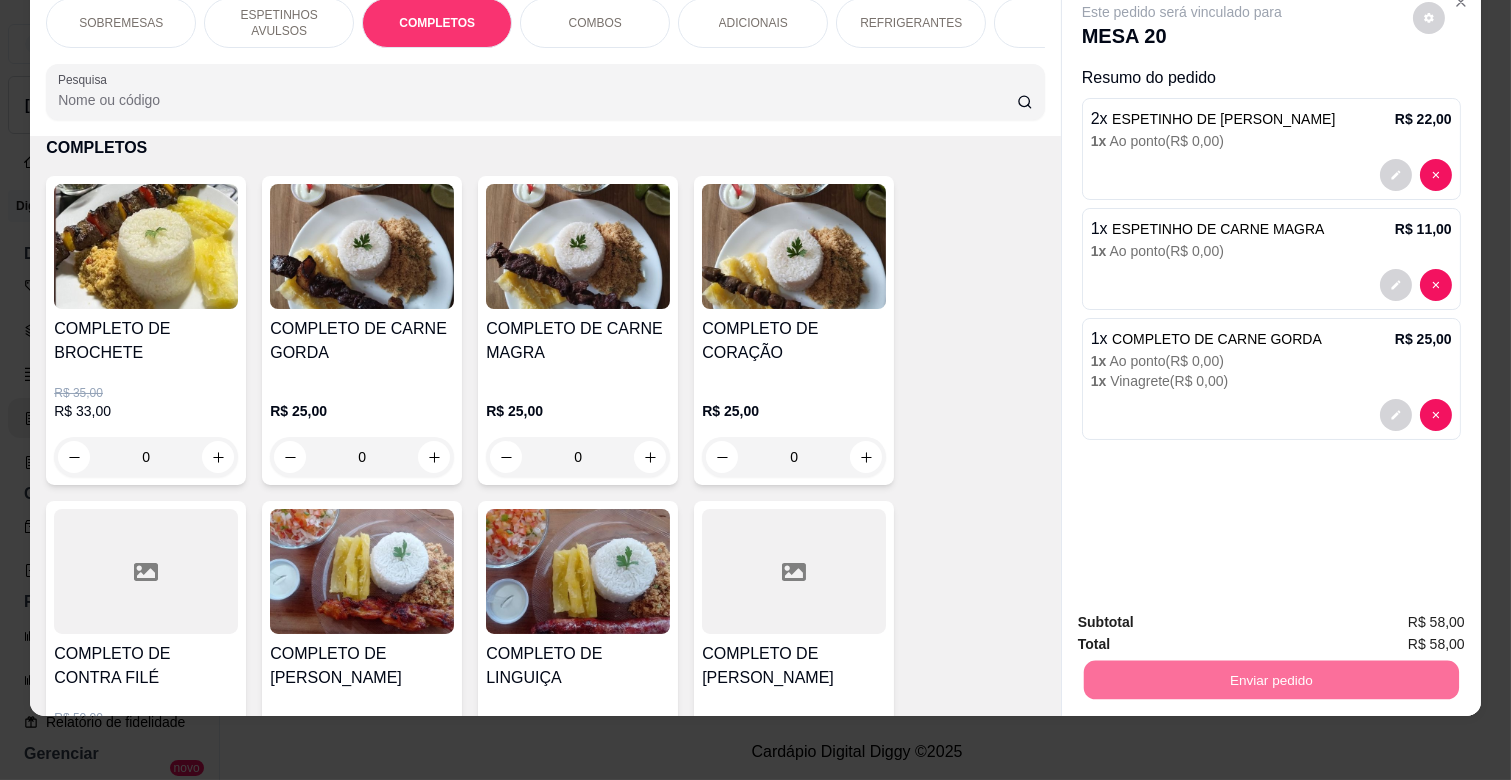 click on "1 x   COMPLETO DE CARNE GORDA R$ 25,00 1 x   Ao ponto   ( R$ 0,00 ) 1 x   Vinagrete   ( R$ 0,00 )" at bounding box center [1271, 379] 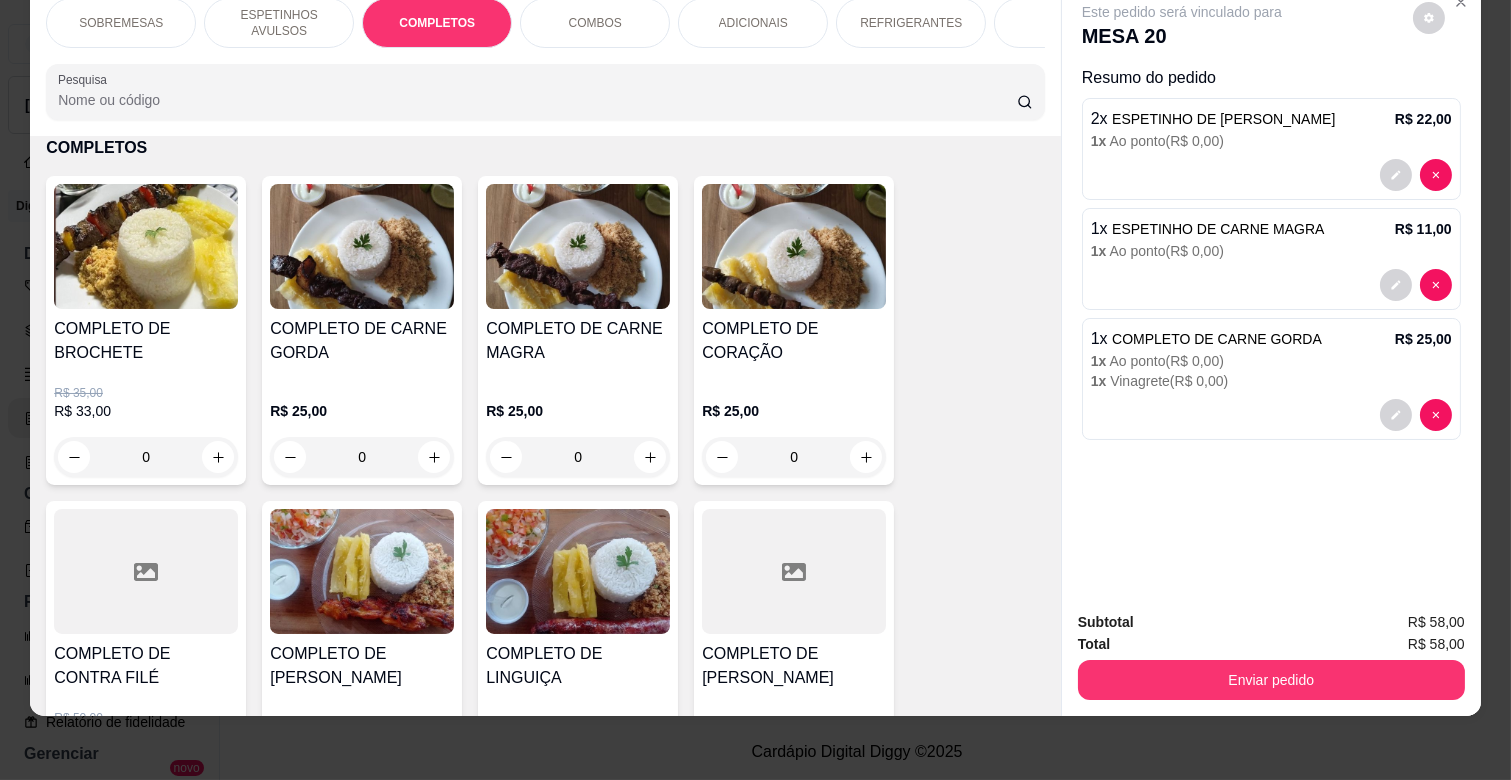click on "ADICIONAIS" at bounding box center (753, 23) 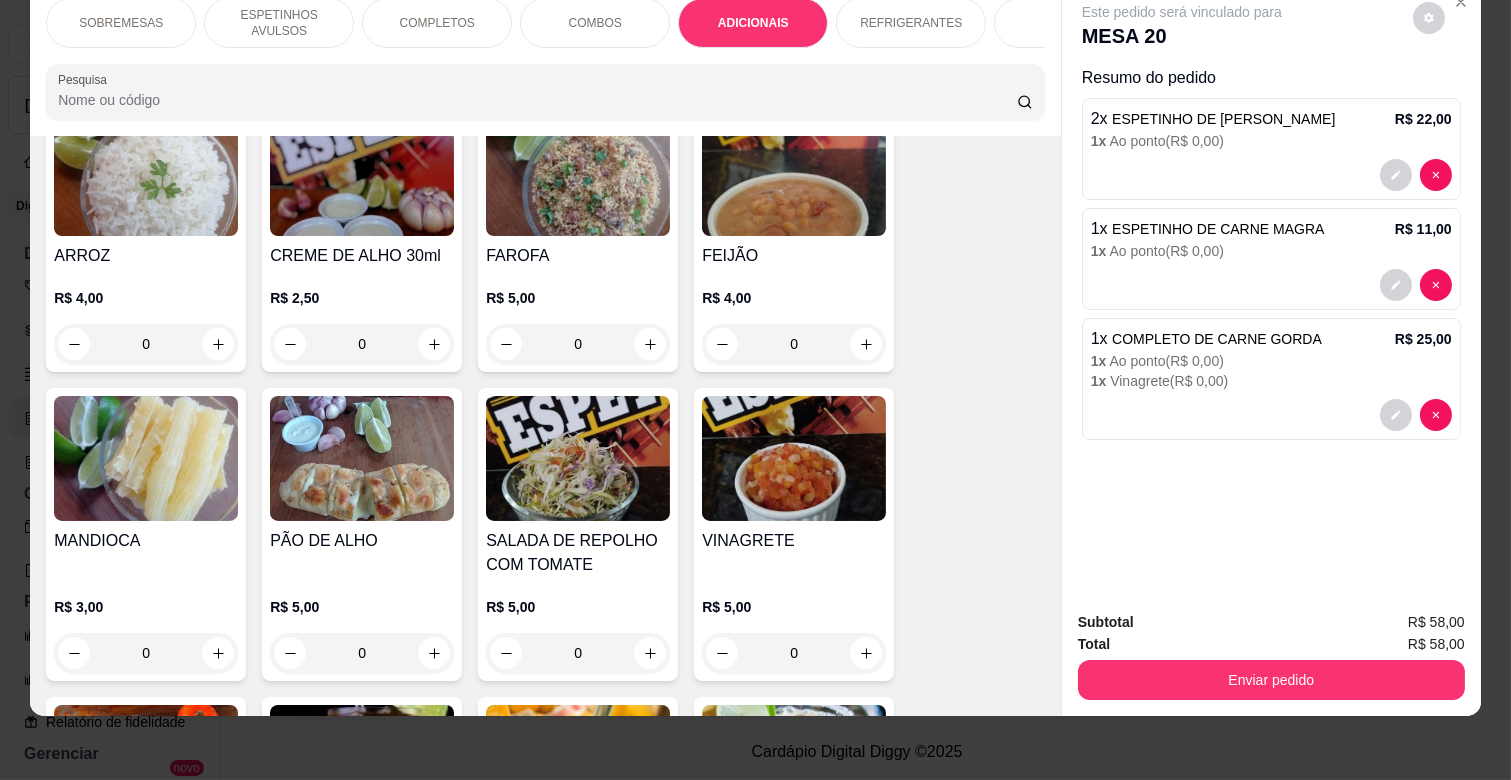scroll, scrollTop: 3333, scrollLeft: 0, axis: vertical 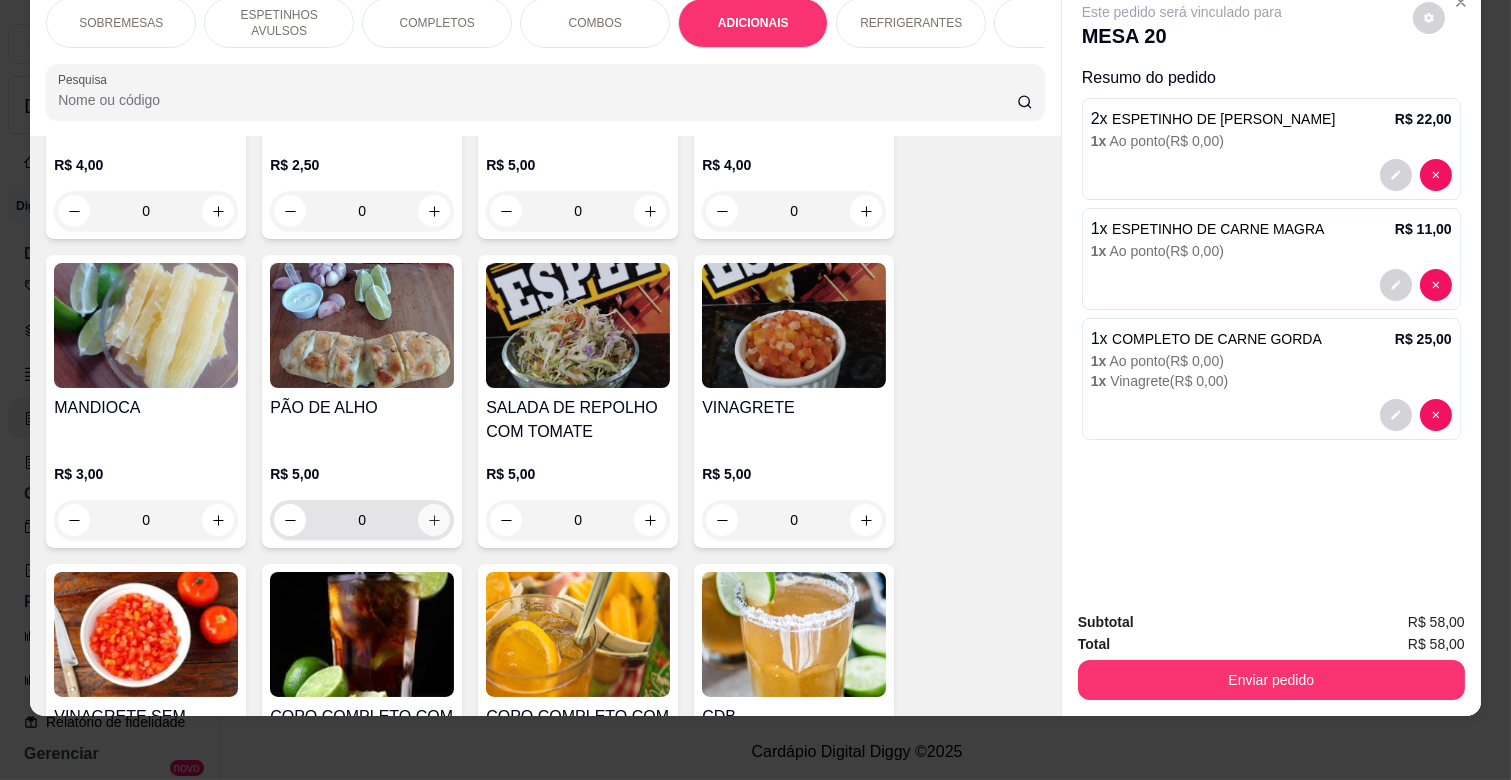click 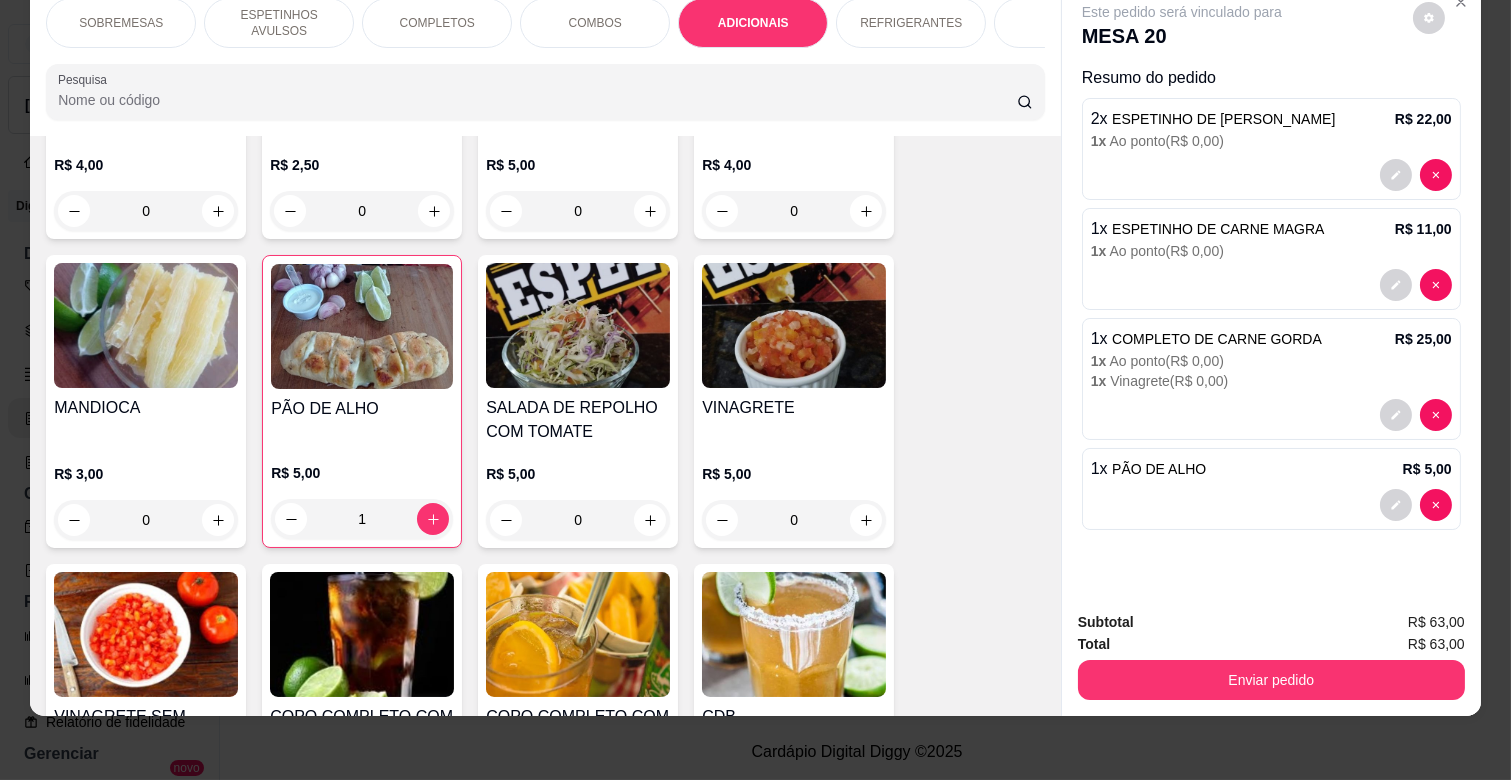 scroll, scrollTop: 3111, scrollLeft: 0, axis: vertical 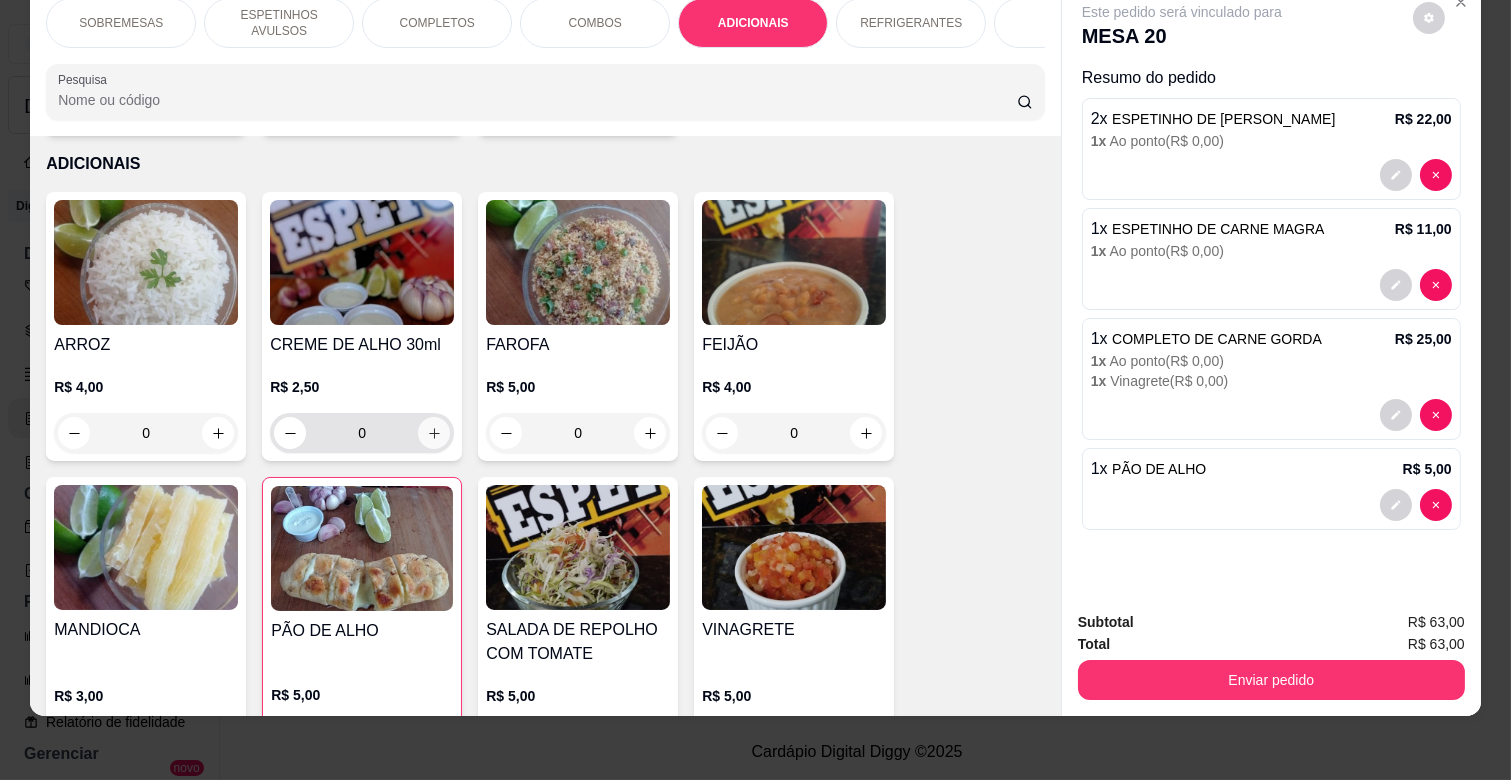 click at bounding box center (434, 433) 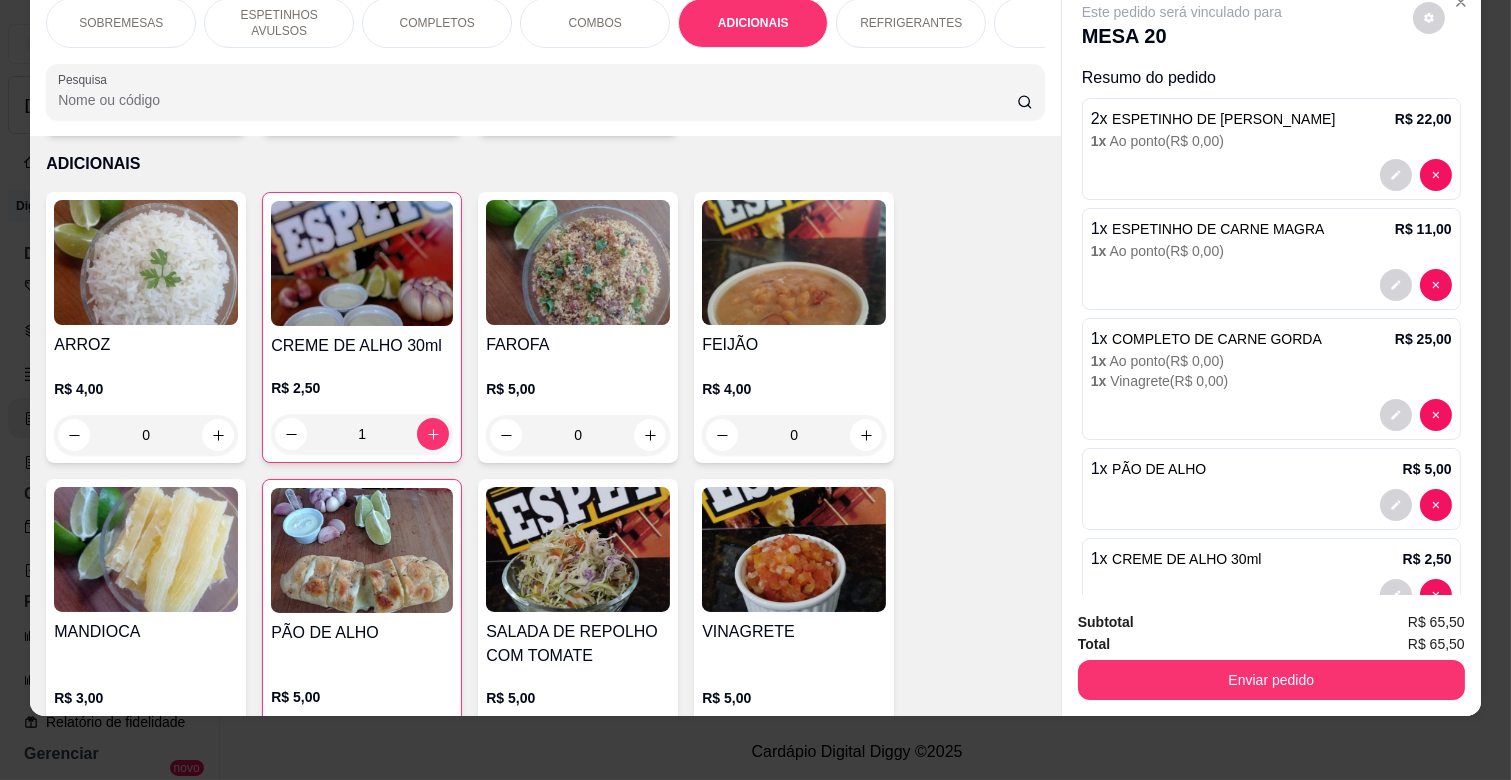 click on "Enviar pedido" at bounding box center [1271, 680] 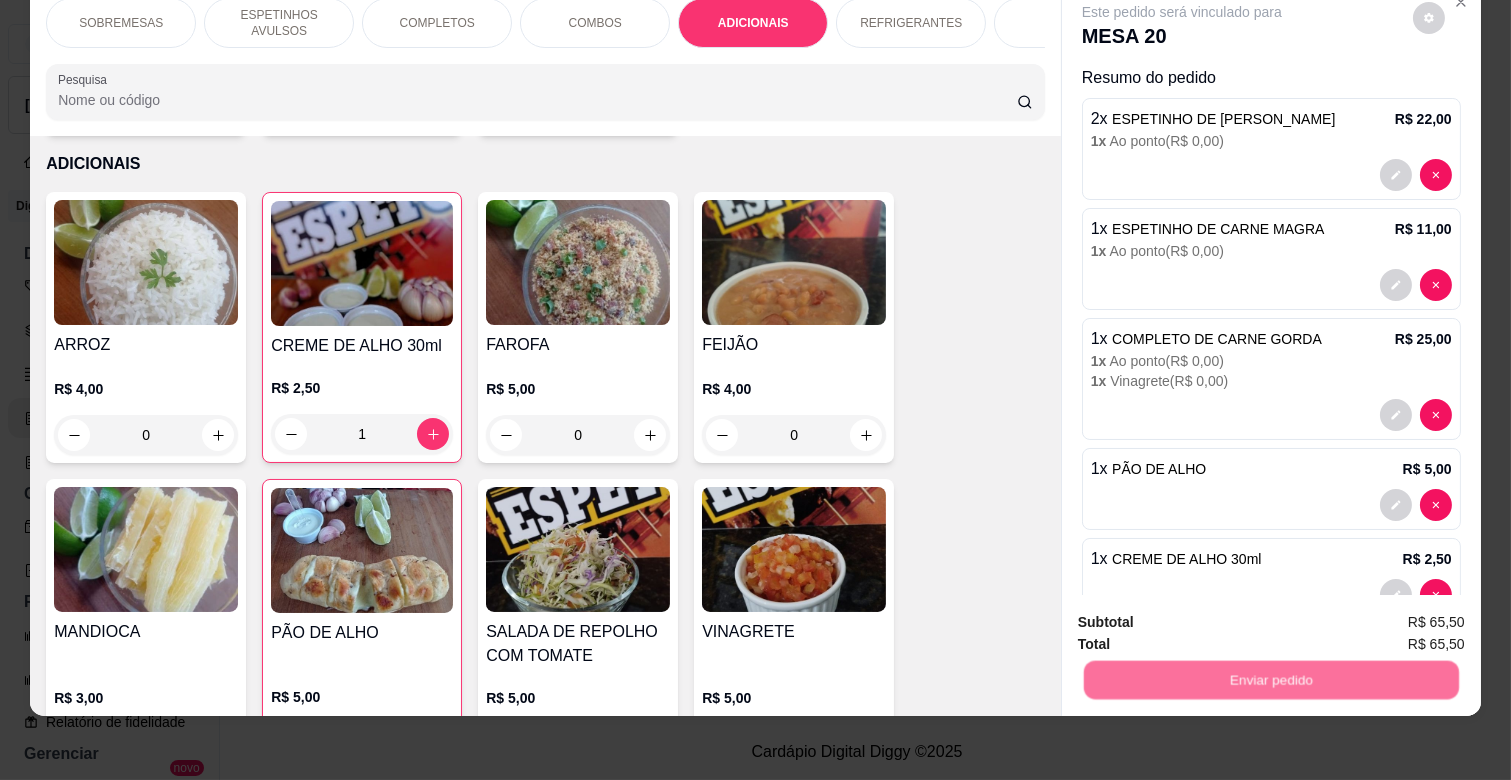click on "Não registrar e enviar pedido" at bounding box center [1204, 614] 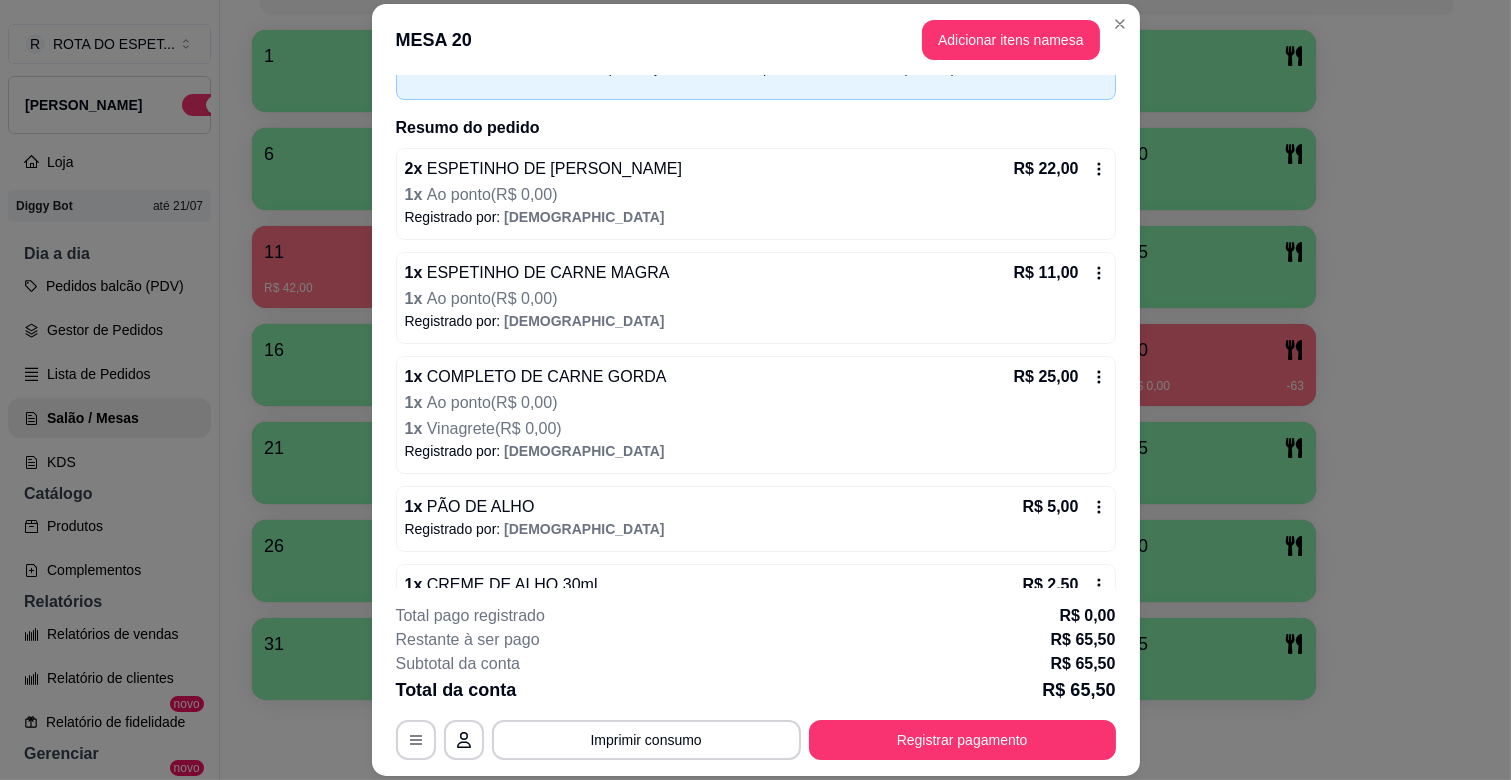 scroll, scrollTop: 167, scrollLeft: 0, axis: vertical 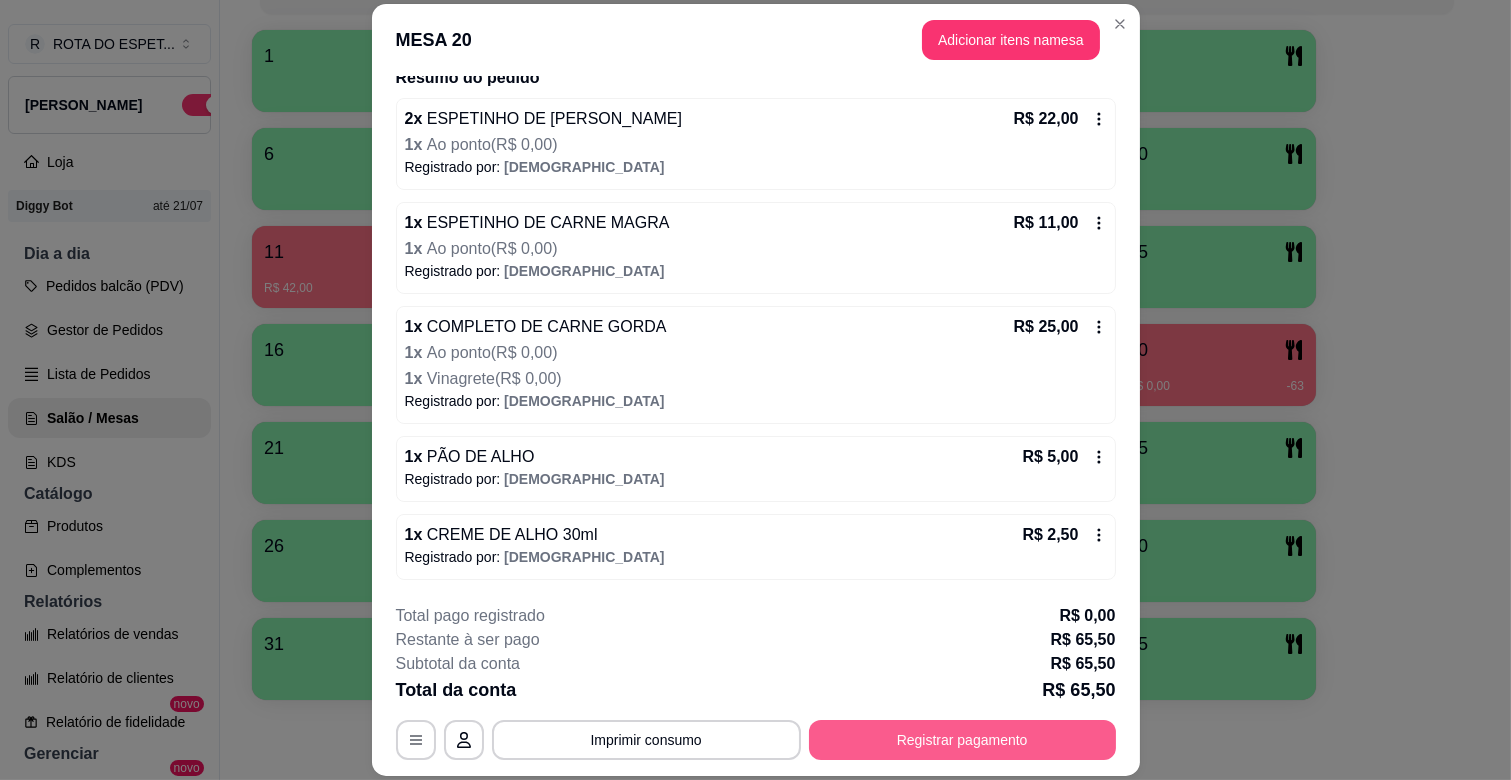 click on "Registrar pagamento" at bounding box center (962, 740) 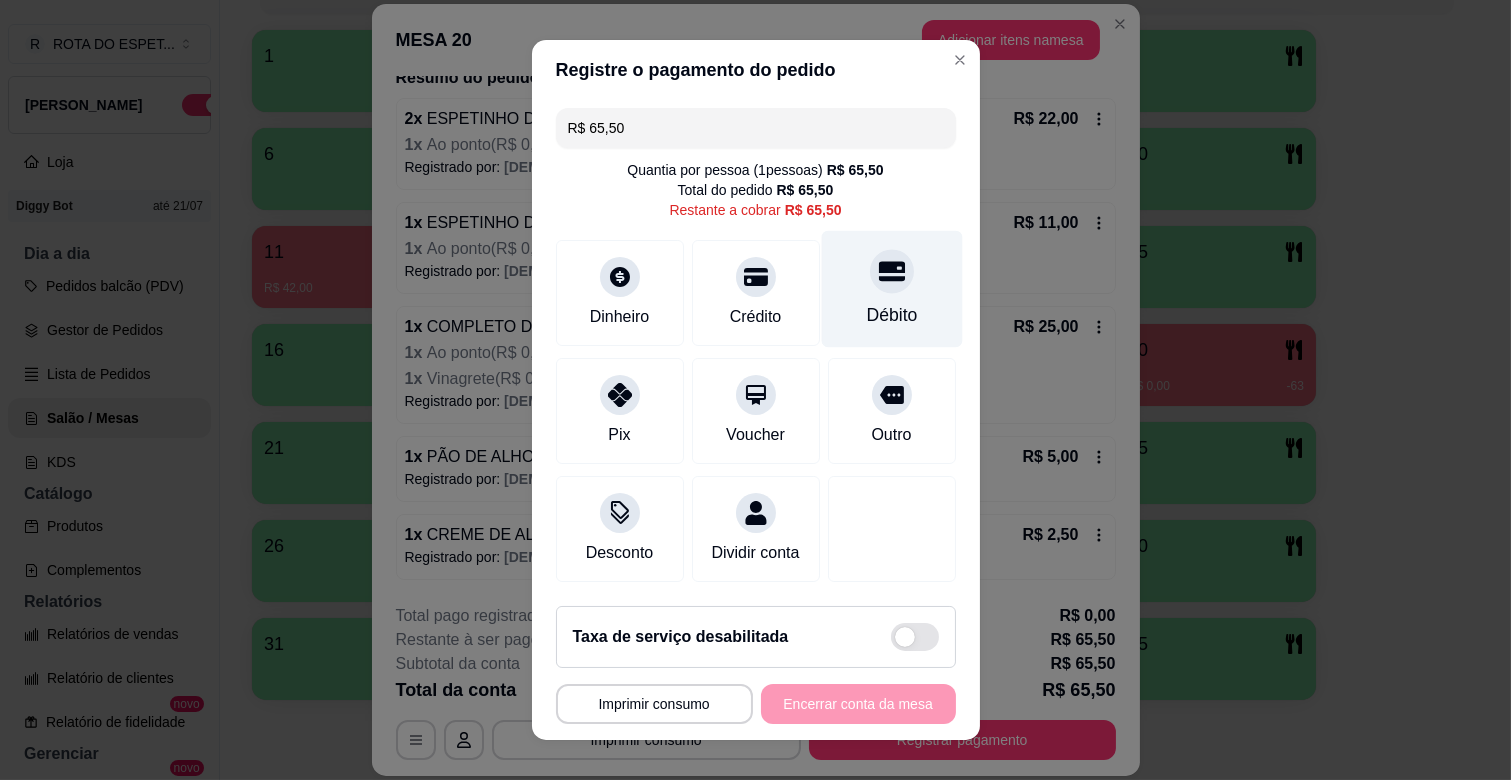 click on "Débito" at bounding box center (891, 289) 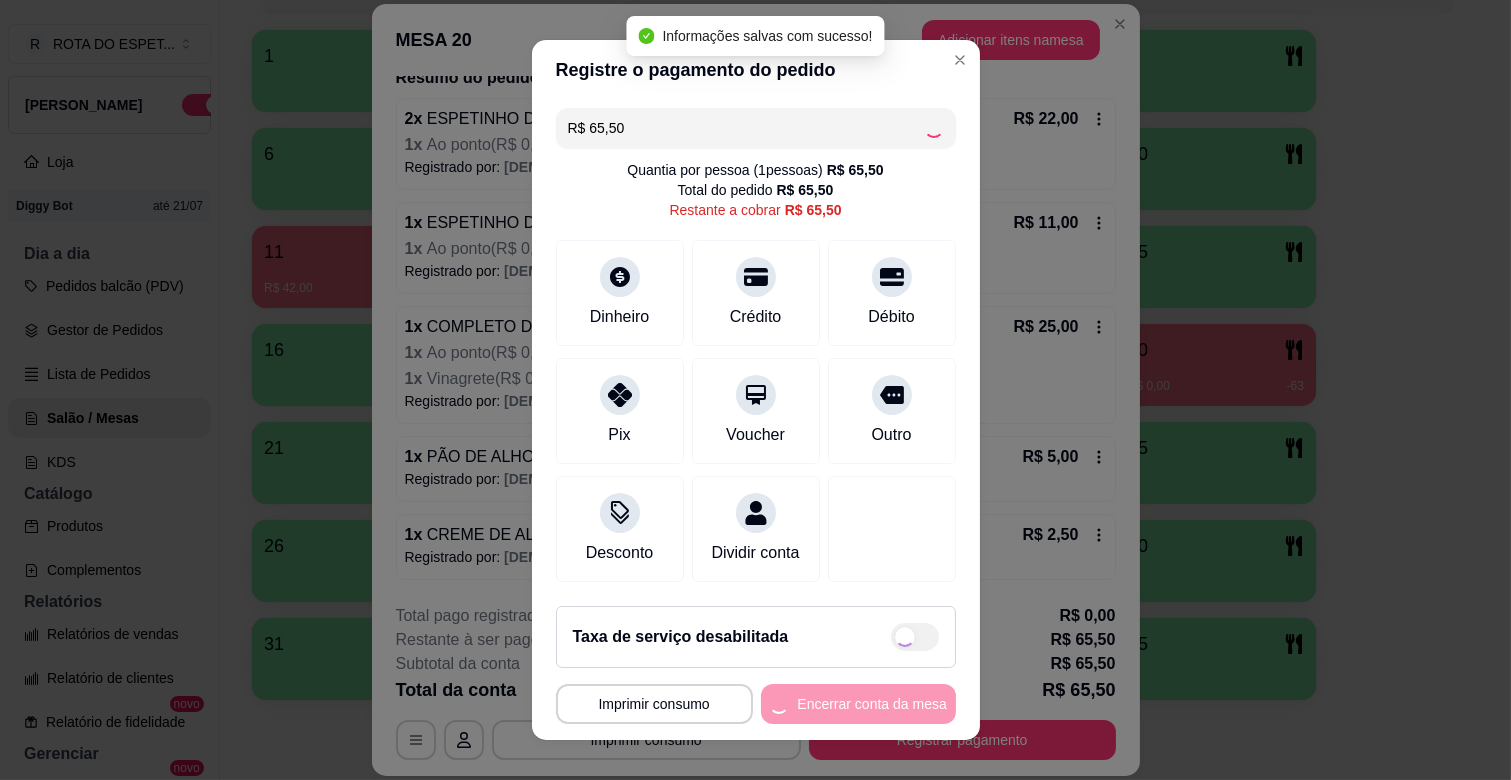 type on "R$ 0,00" 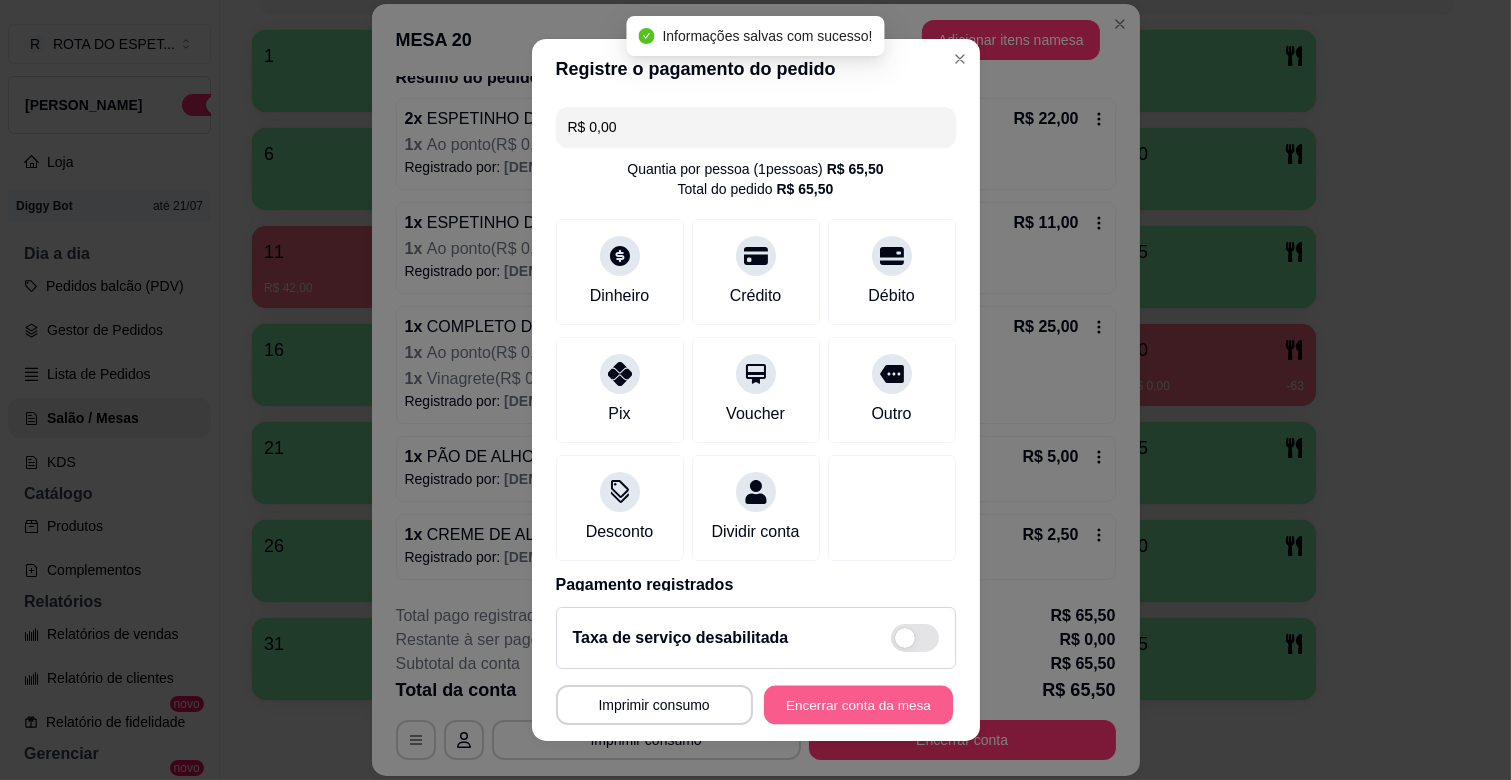 click on "Encerrar conta da mesa" at bounding box center [858, 705] 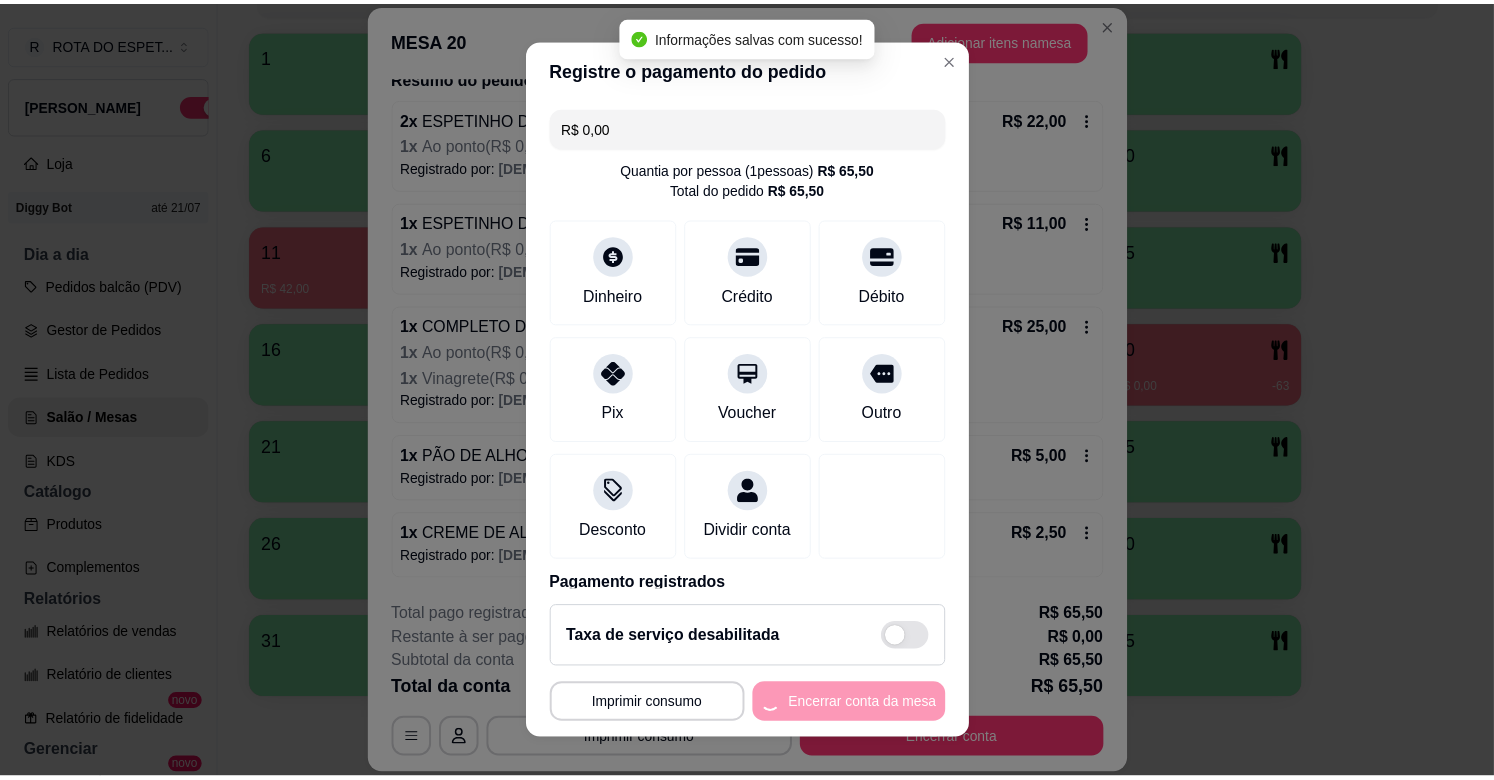 scroll, scrollTop: 0, scrollLeft: 0, axis: both 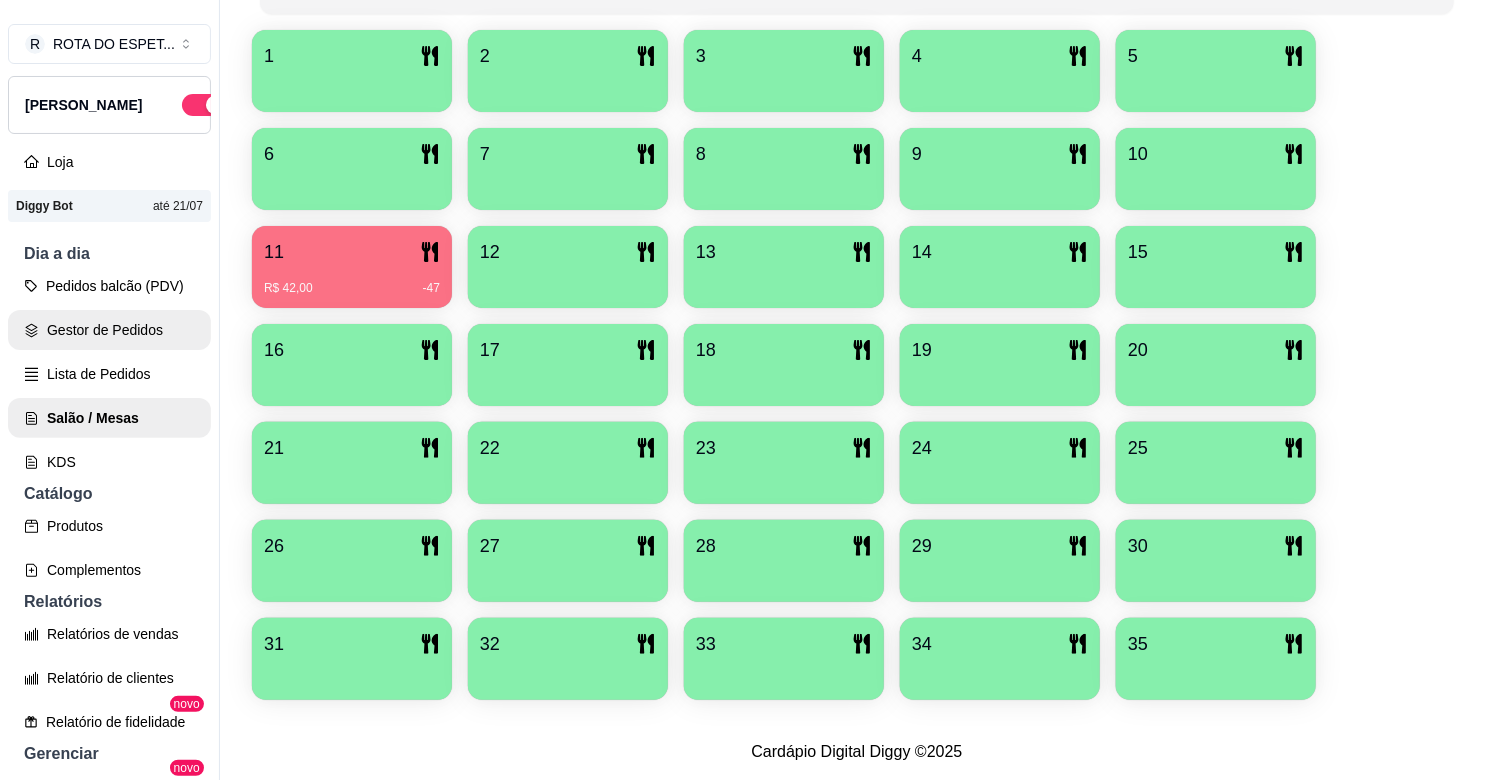 click on "Gestor de Pedidos" at bounding box center (109, 330) 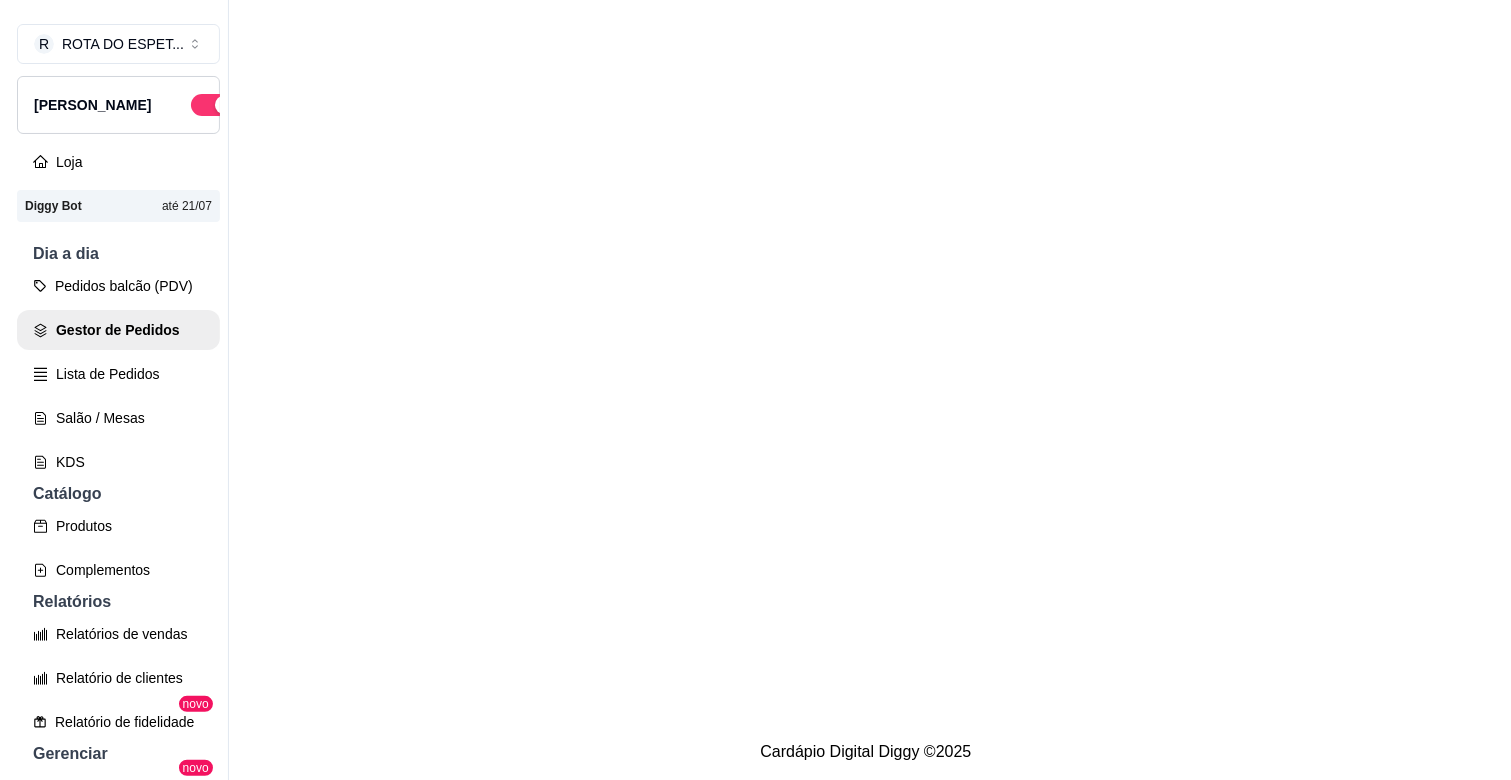 scroll, scrollTop: 0, scrollLeft: 0, axis: both 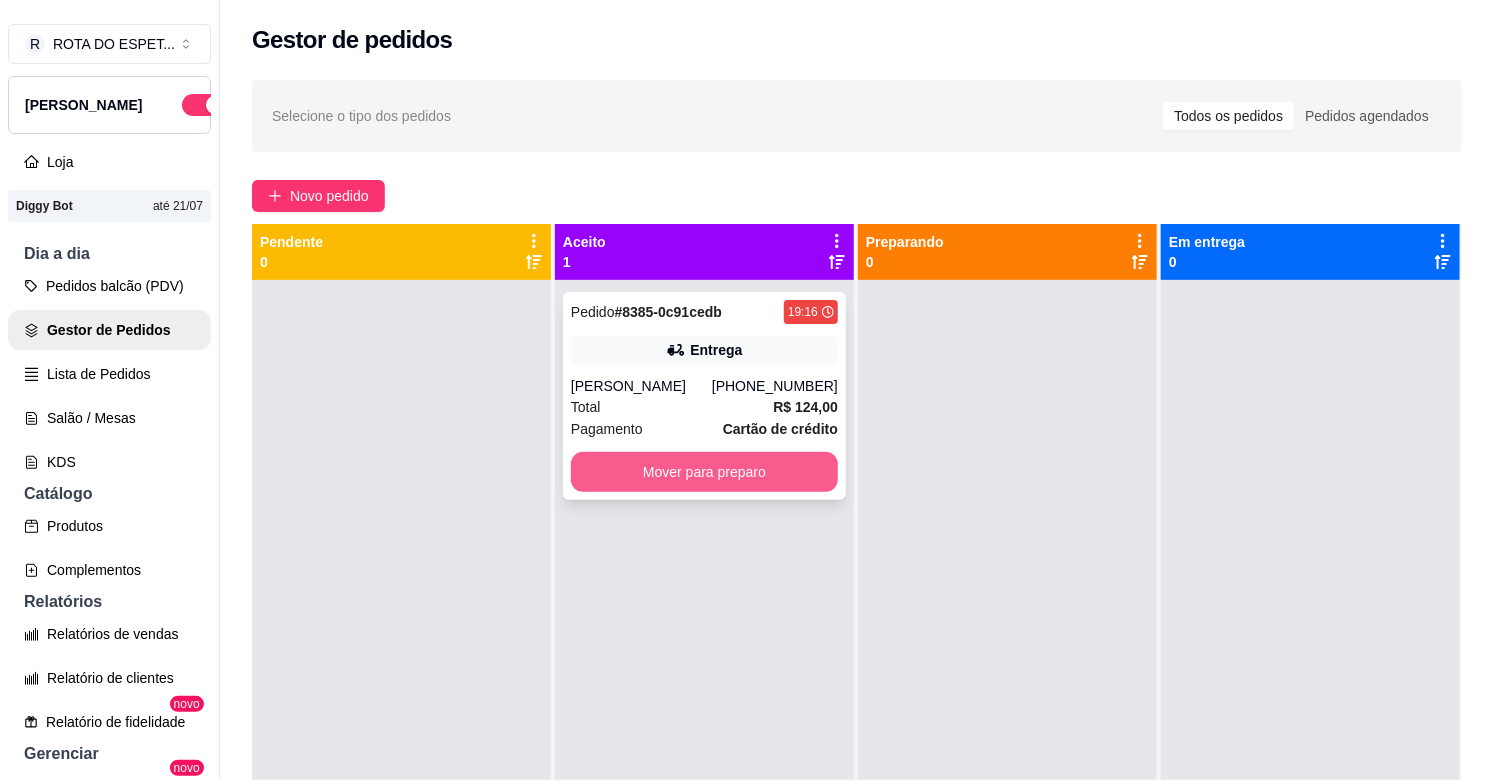 click on "Mover para preparo" at bounding box center (704, 472) 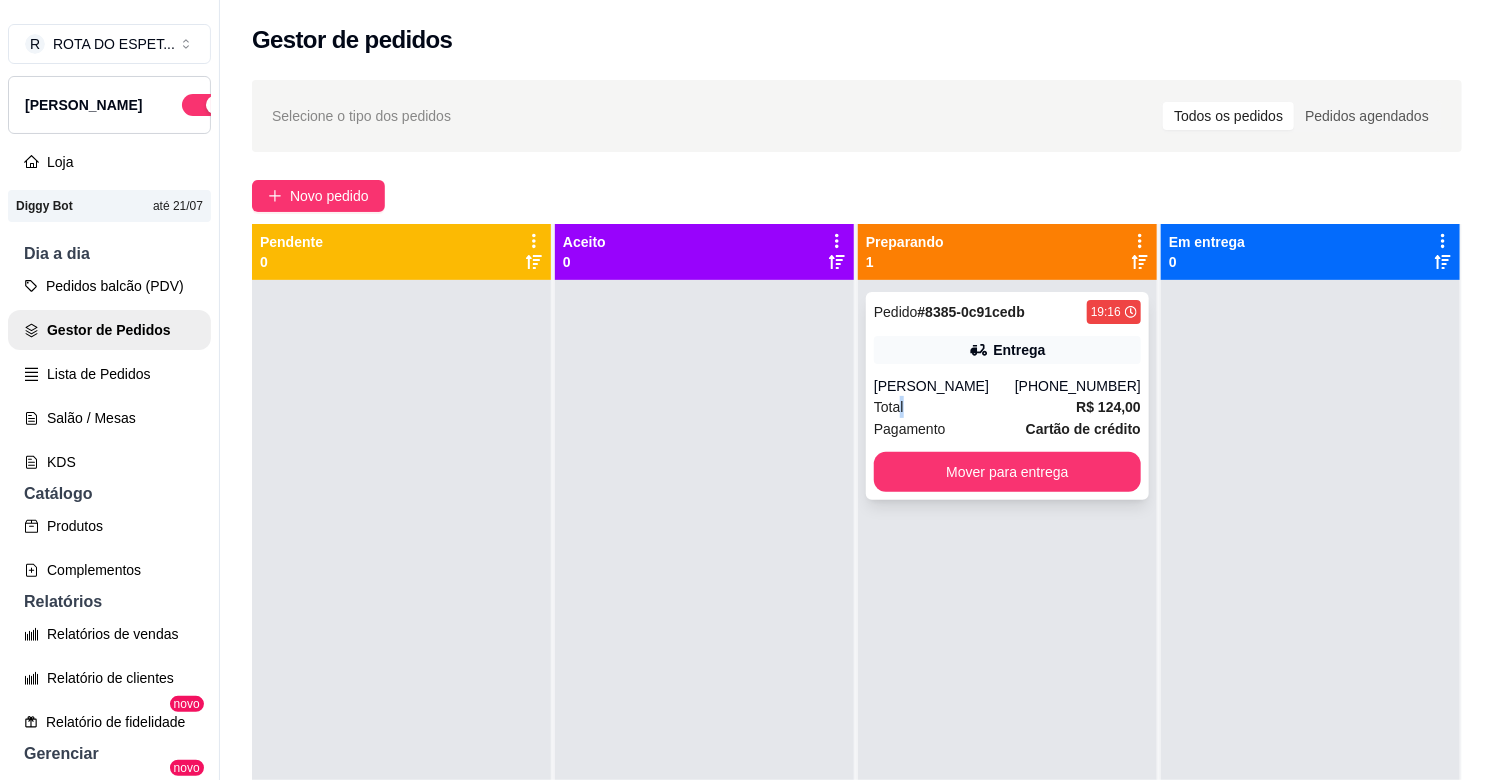 click on "Total R$ 124,00" at bounding box center (1007, 407) 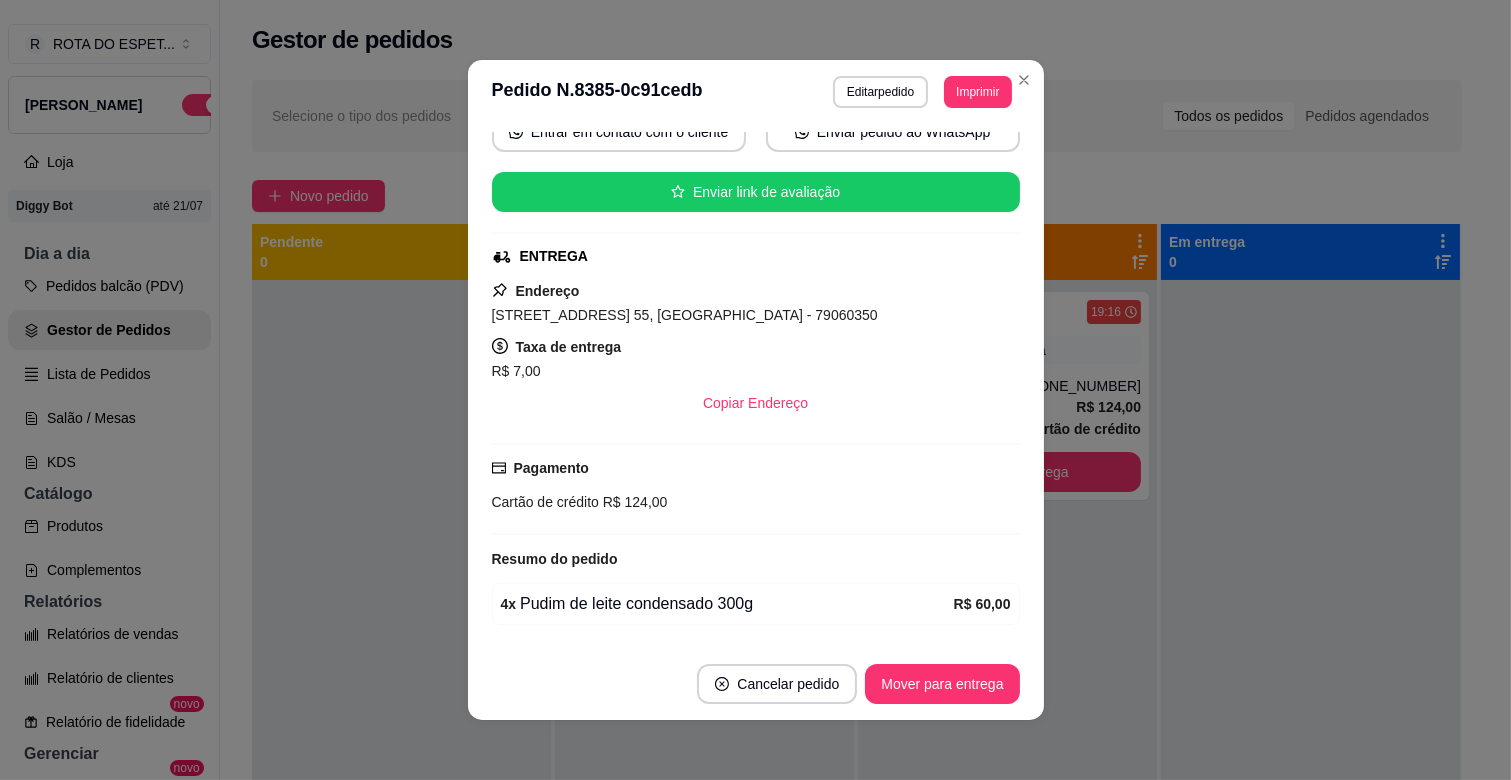 scroll, scrollTop: 333, scrollLeft: 0, axis: vertical 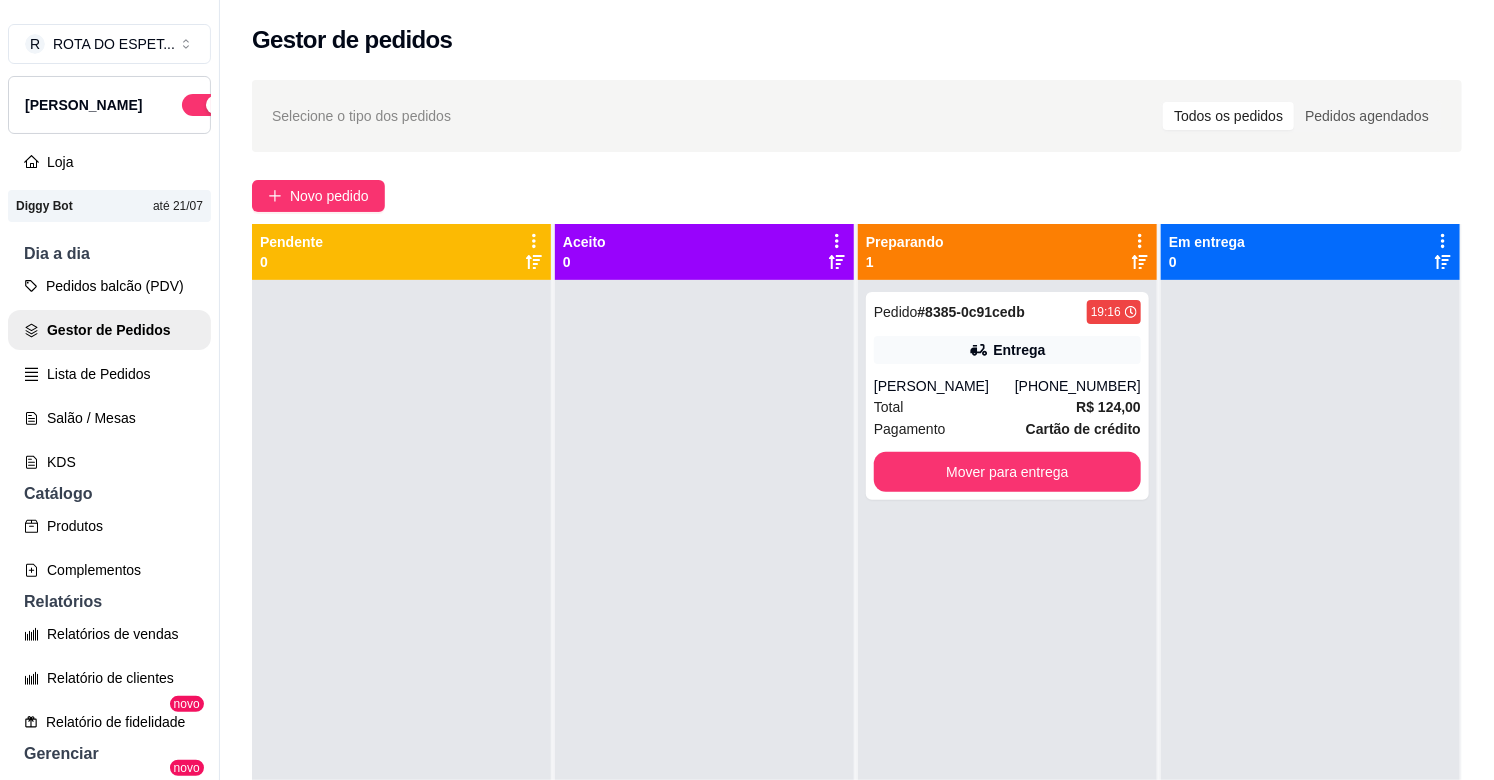 click at bounding box center [704, 670] 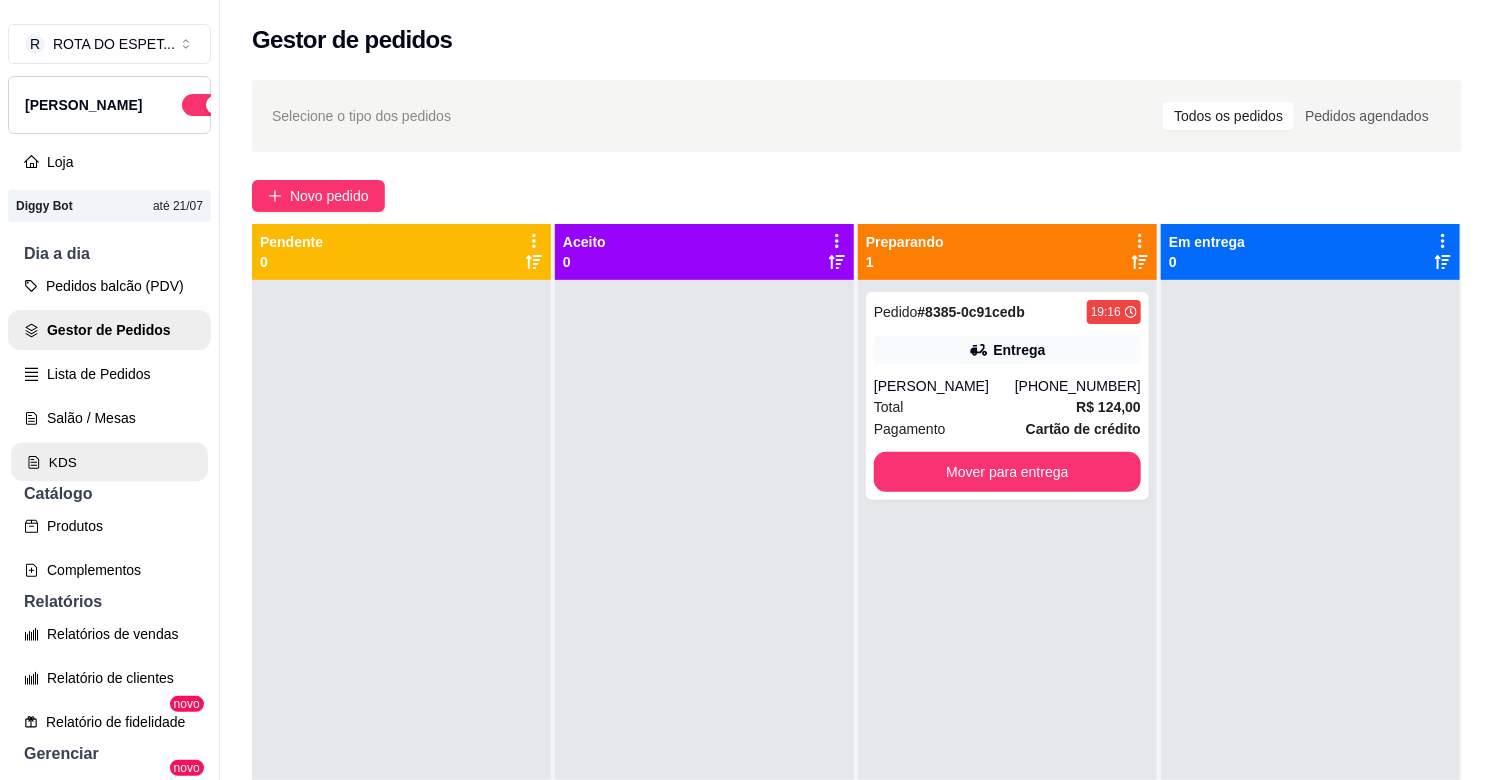 click on "KDS" at bounding box center (109, 462) 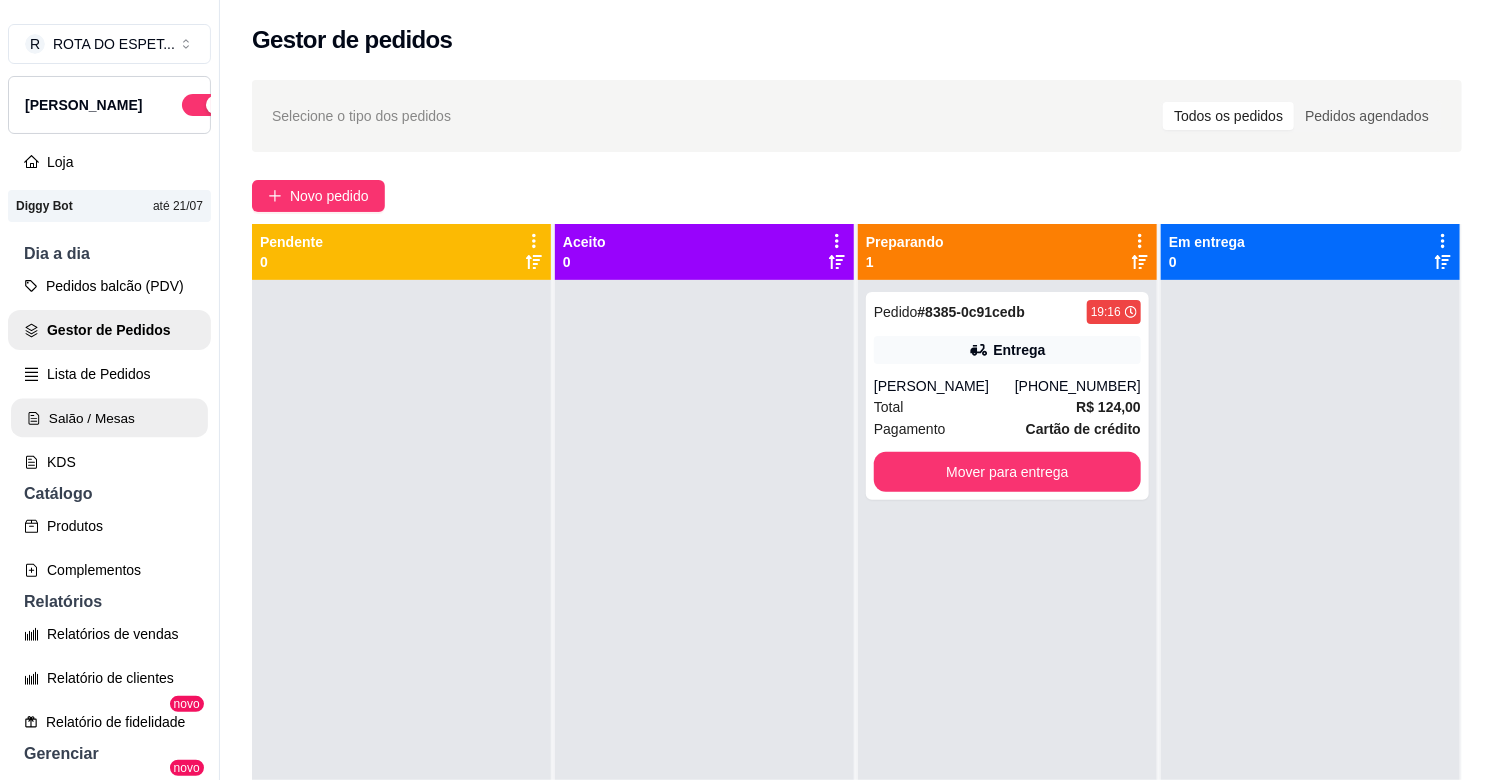 click on "Salão / Mesas" at bounding box center (109, 418) 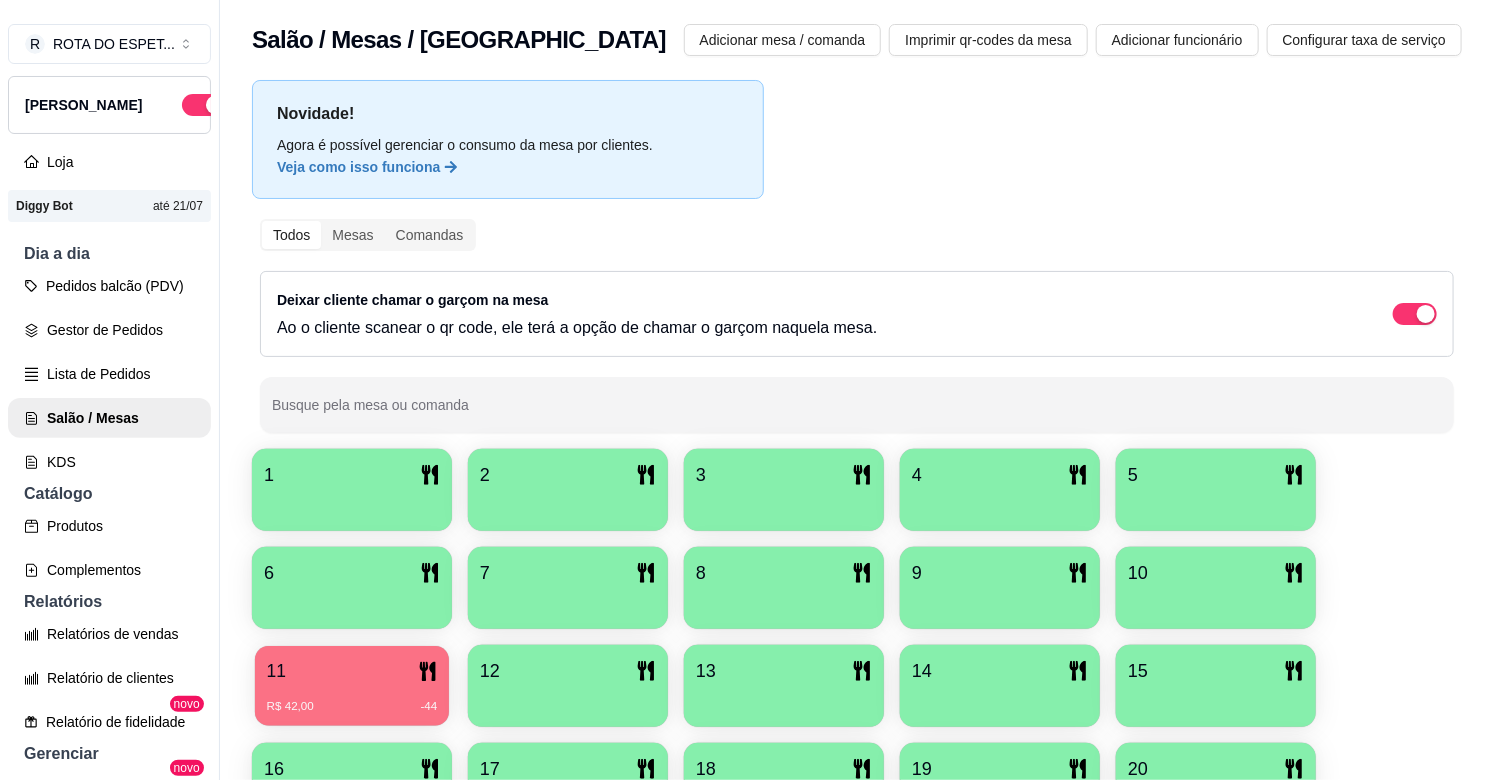 click on "R$ 42,00 -44" at bounding box center (352, 699) 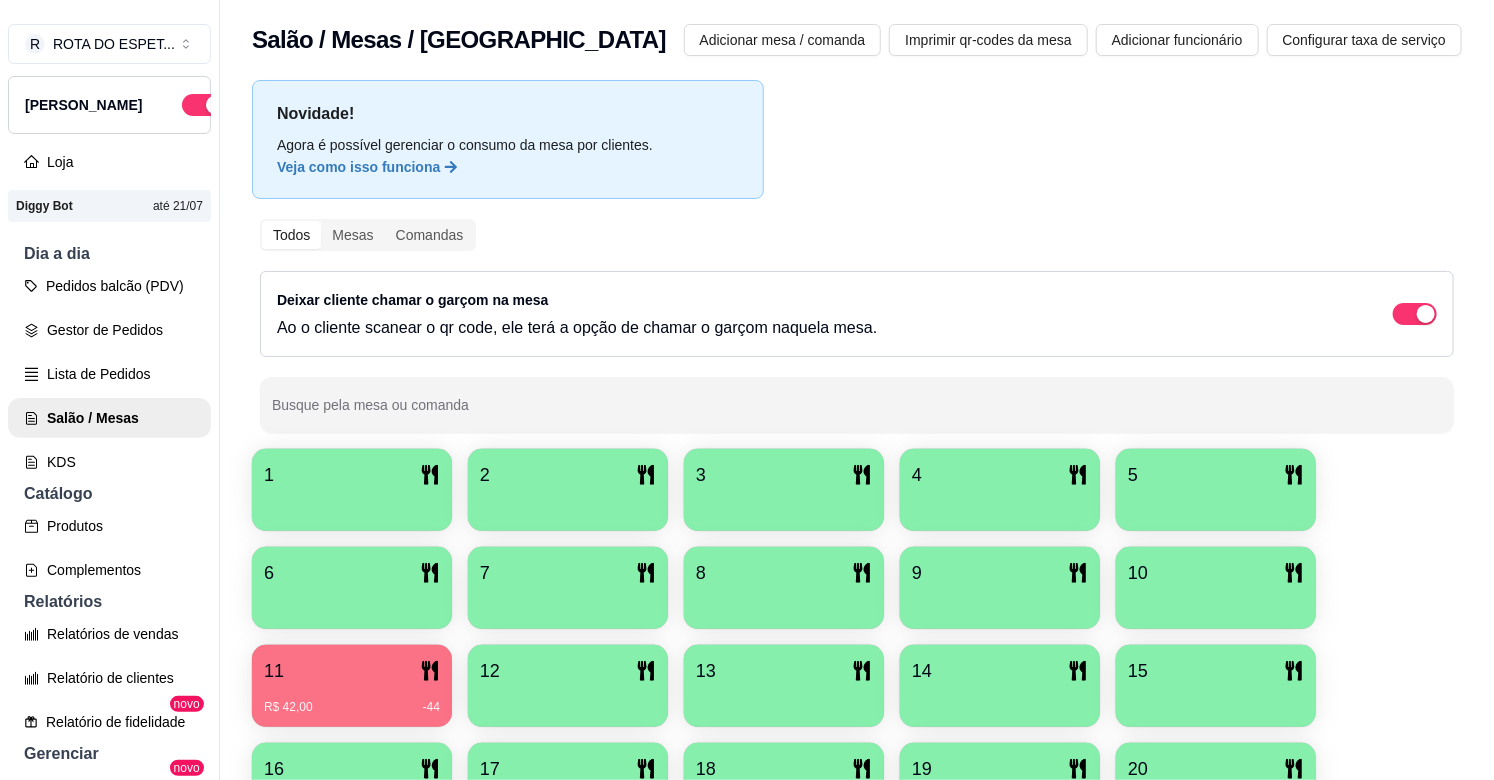 click on "R$ 42,00 -44" at bounding box center (352, 707) 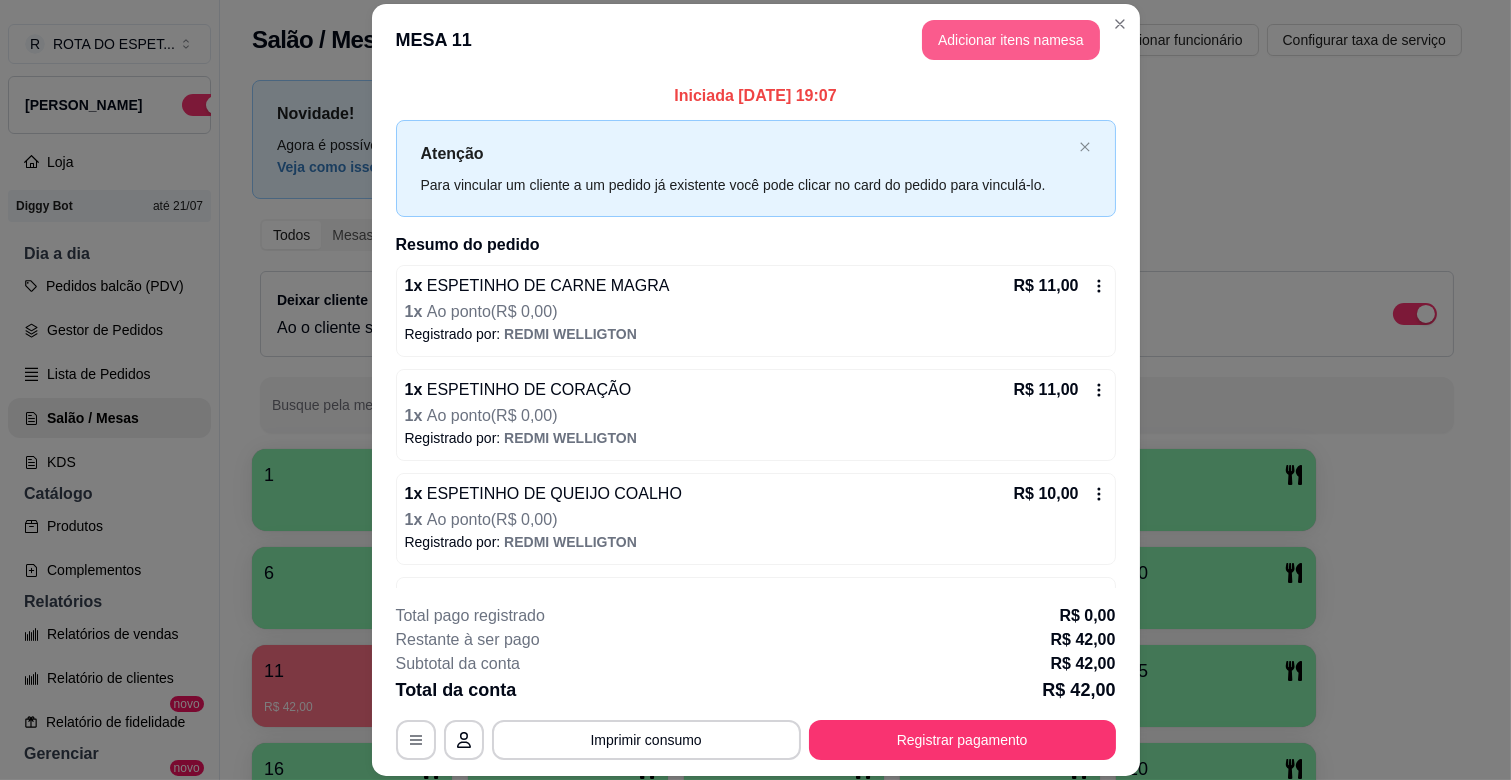 click on "Adicionar itens na  mesa" at bounding box center [1011, 40] 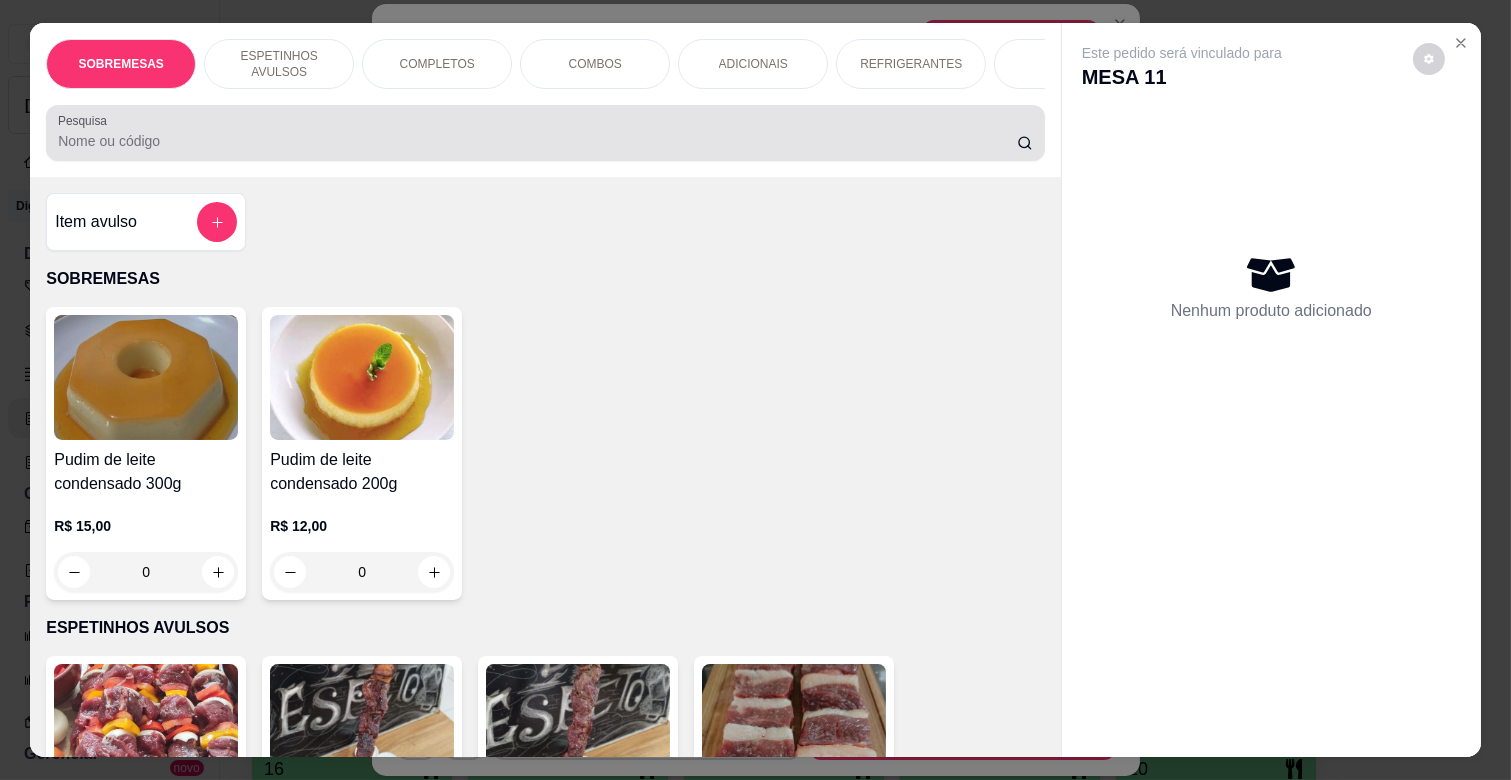 click at bounding box center (545, 133) 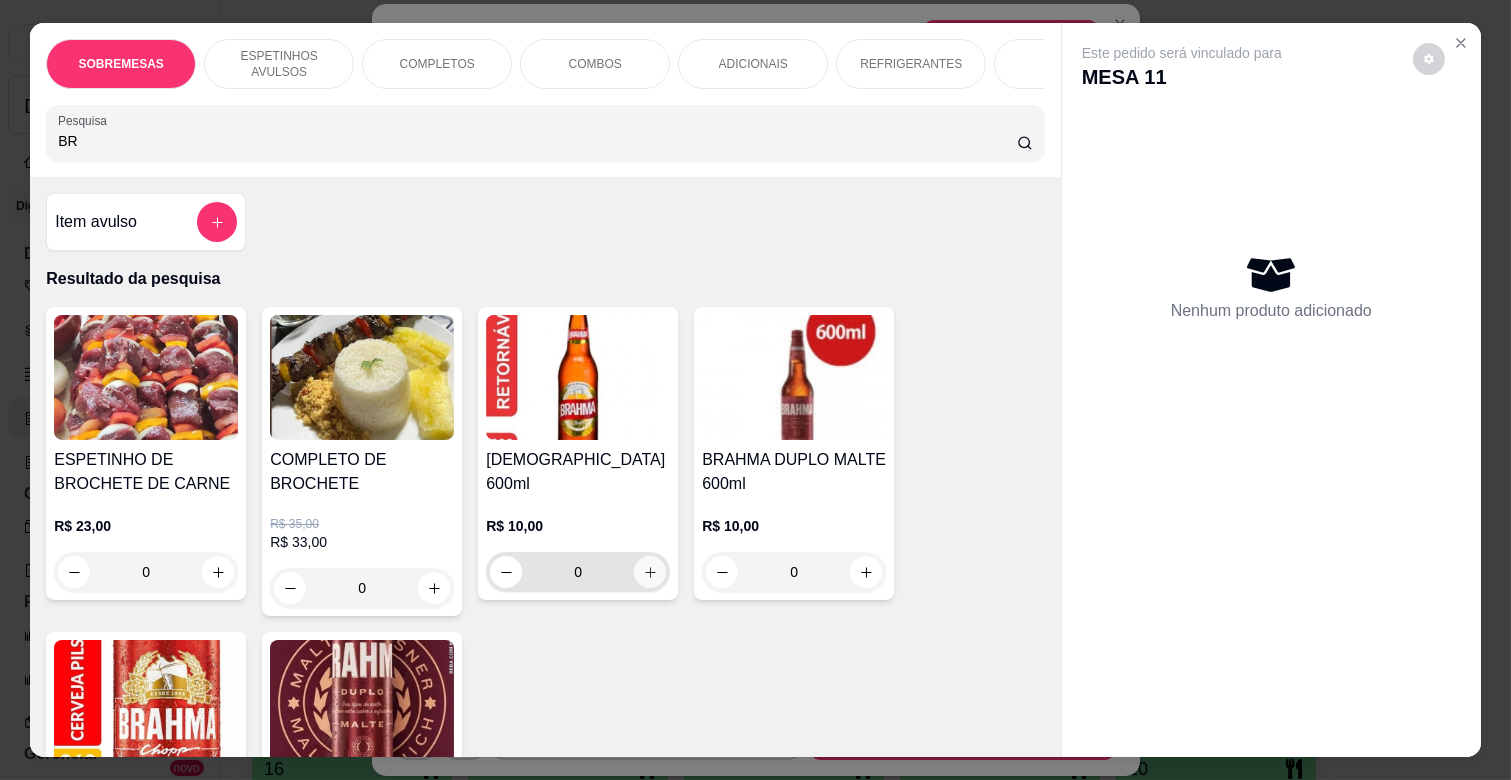 type on "BR" 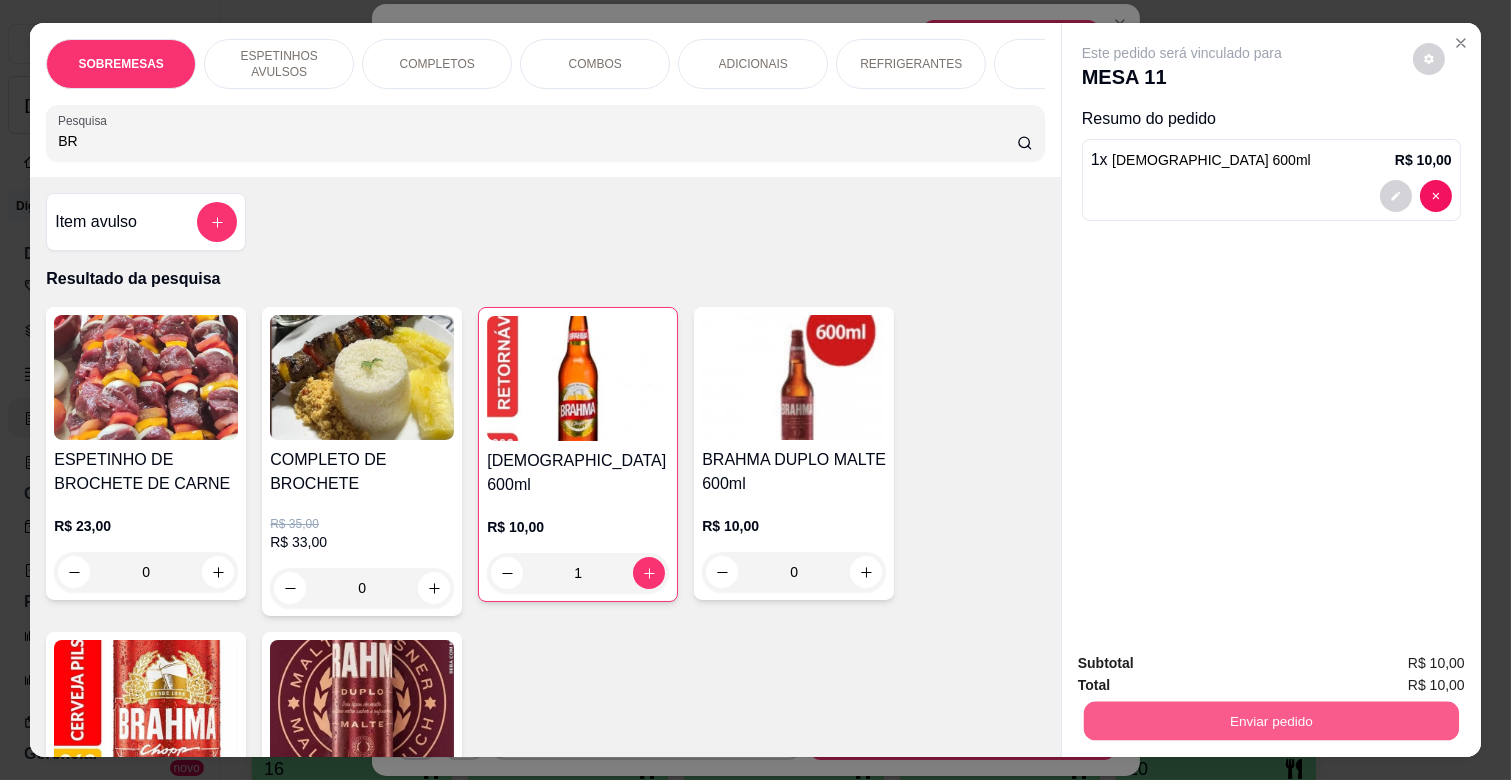 click on "Enviar pedido" at bounding box center (1271, 720) 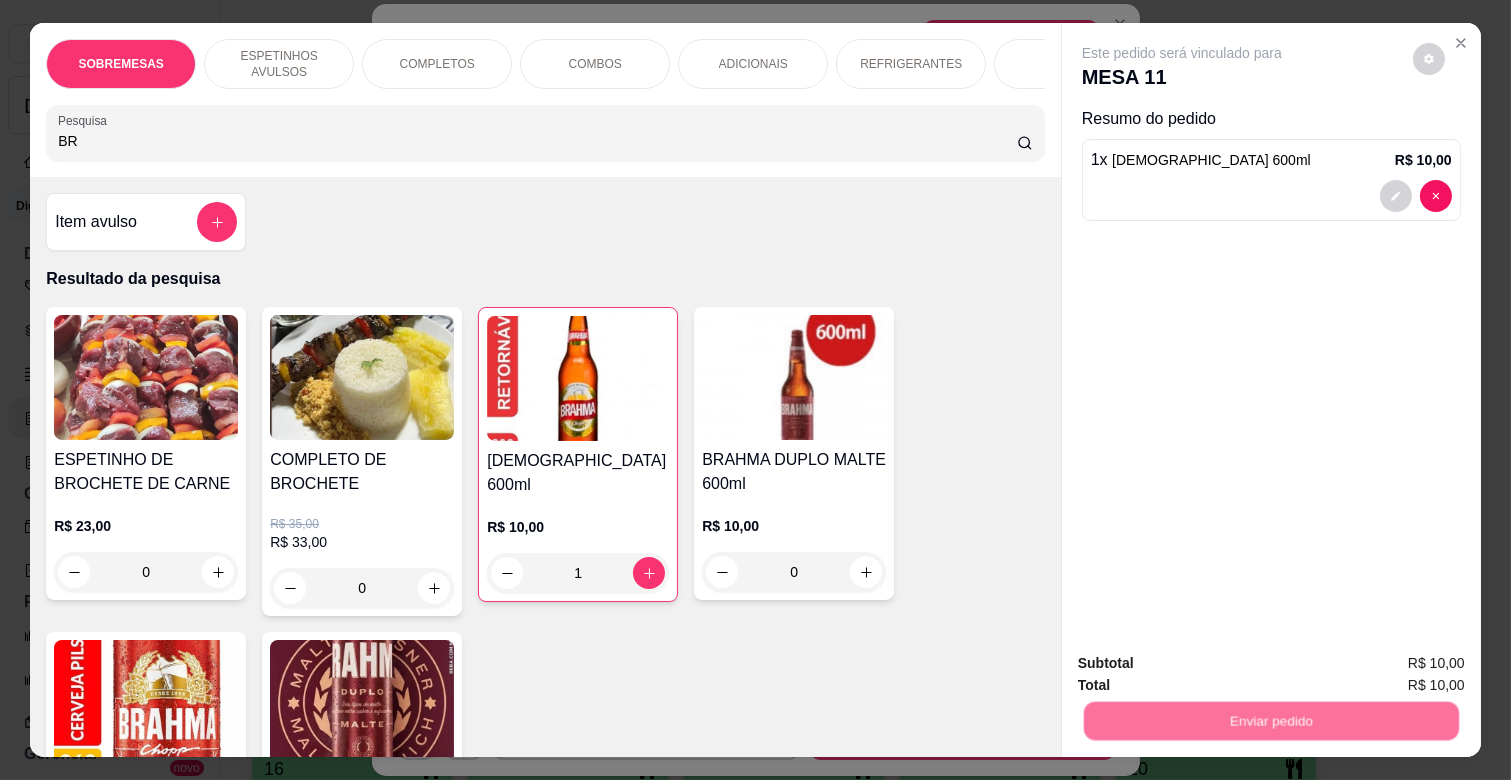 click on "Não registrar e enviar pedido" at bounding box center (1204, 663) 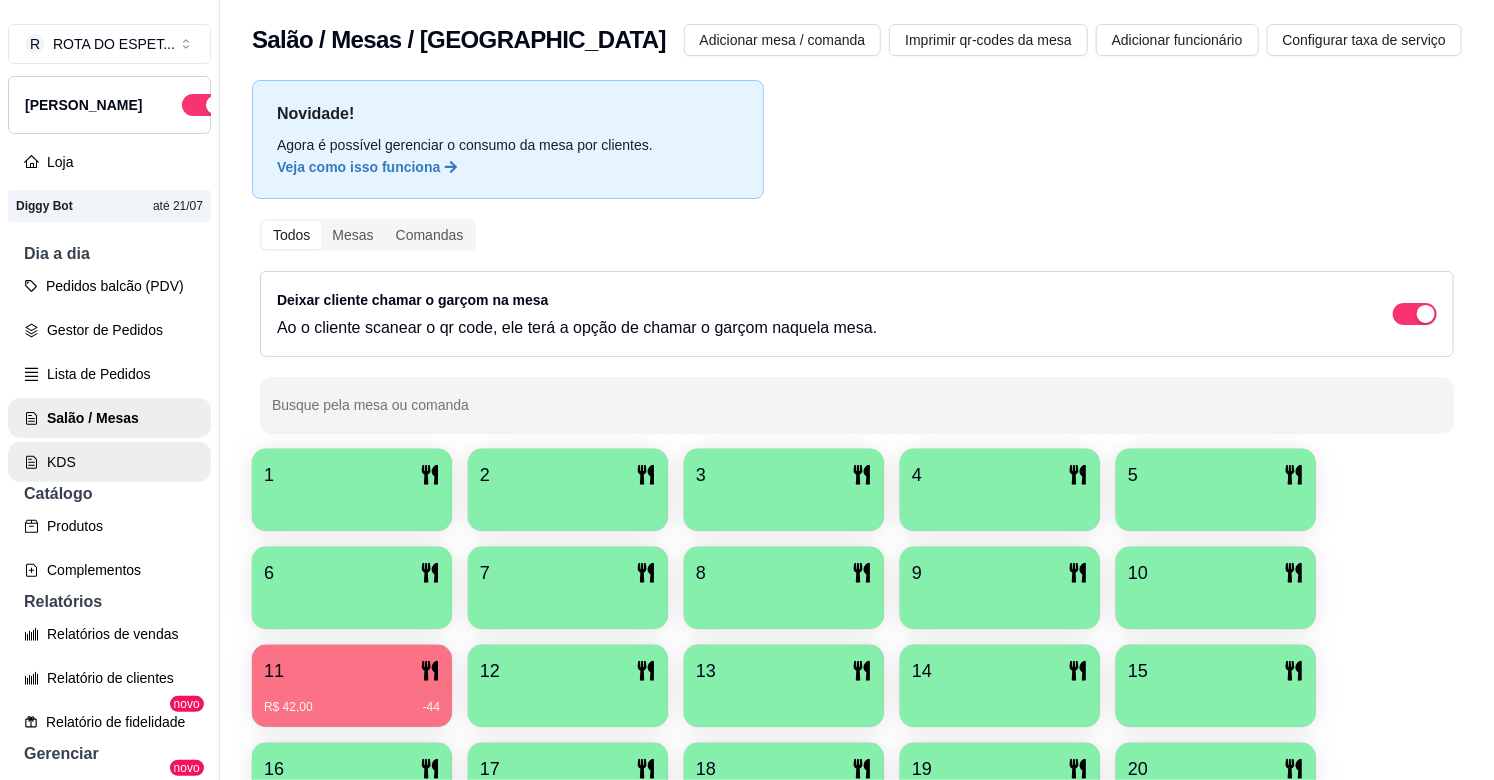 click on "KDS" at bounding box center [109, 462] 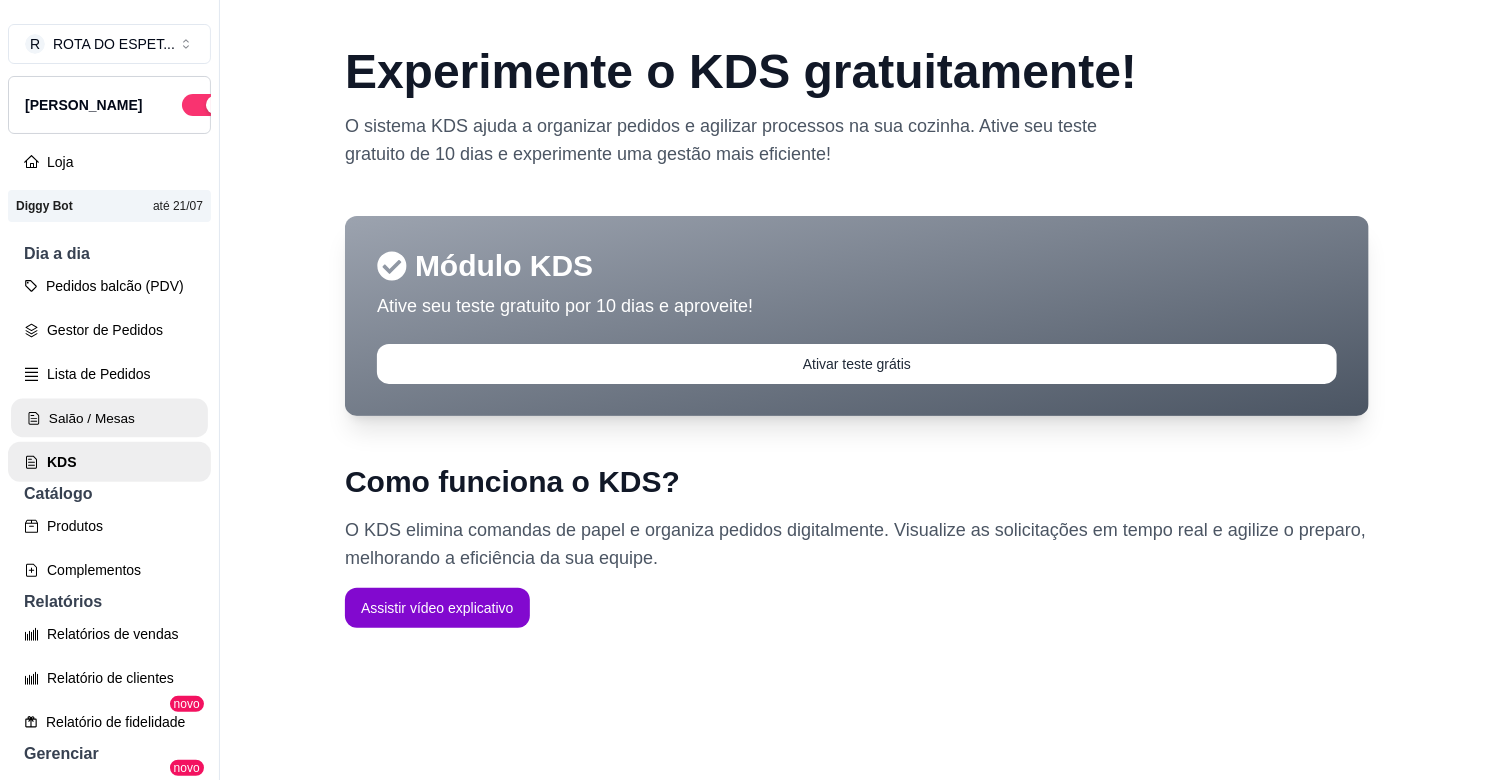 click on "Salão / Mesas" at bounding box center (109, 418) 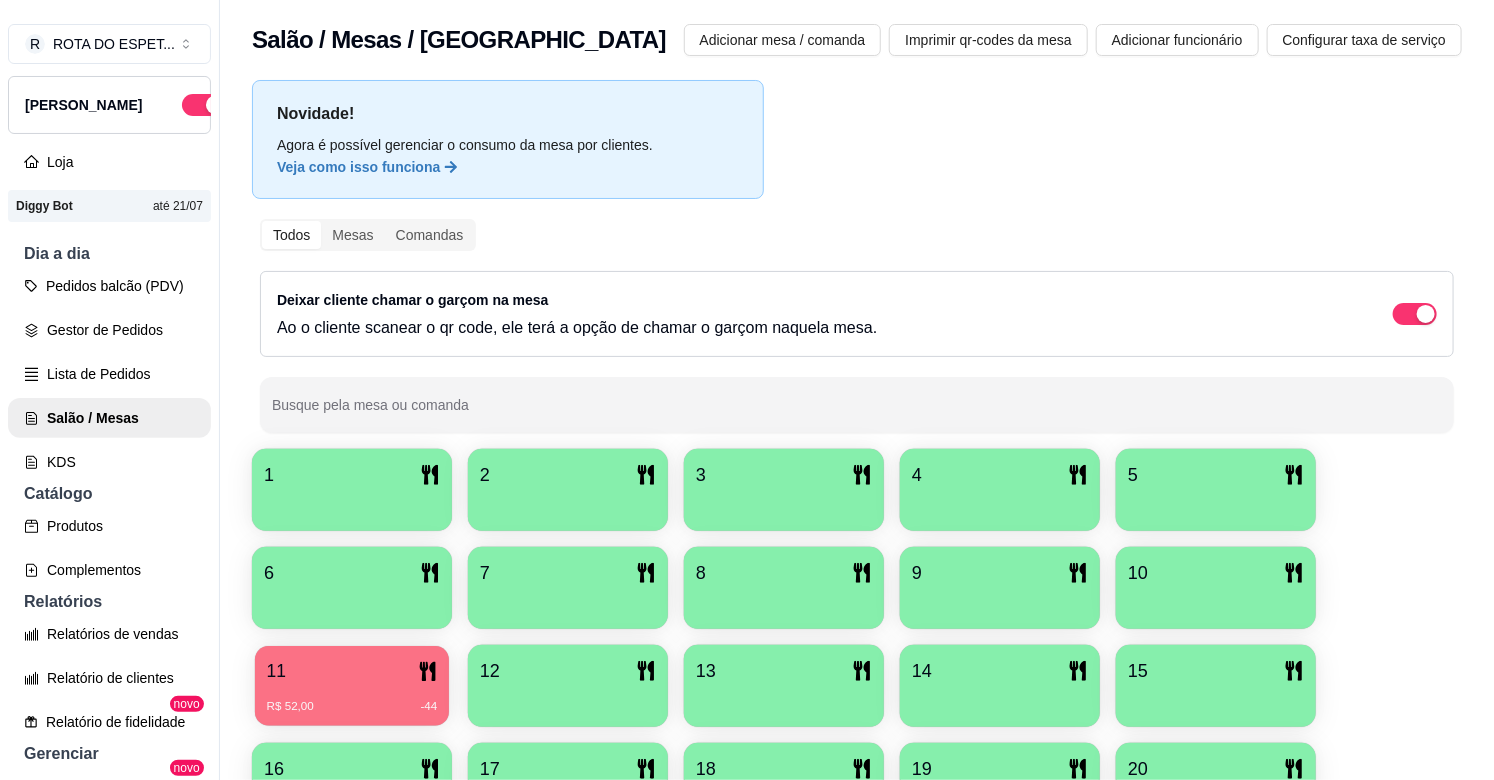 click on "R$ 52,00 -44" at bounding box center (352, 699) 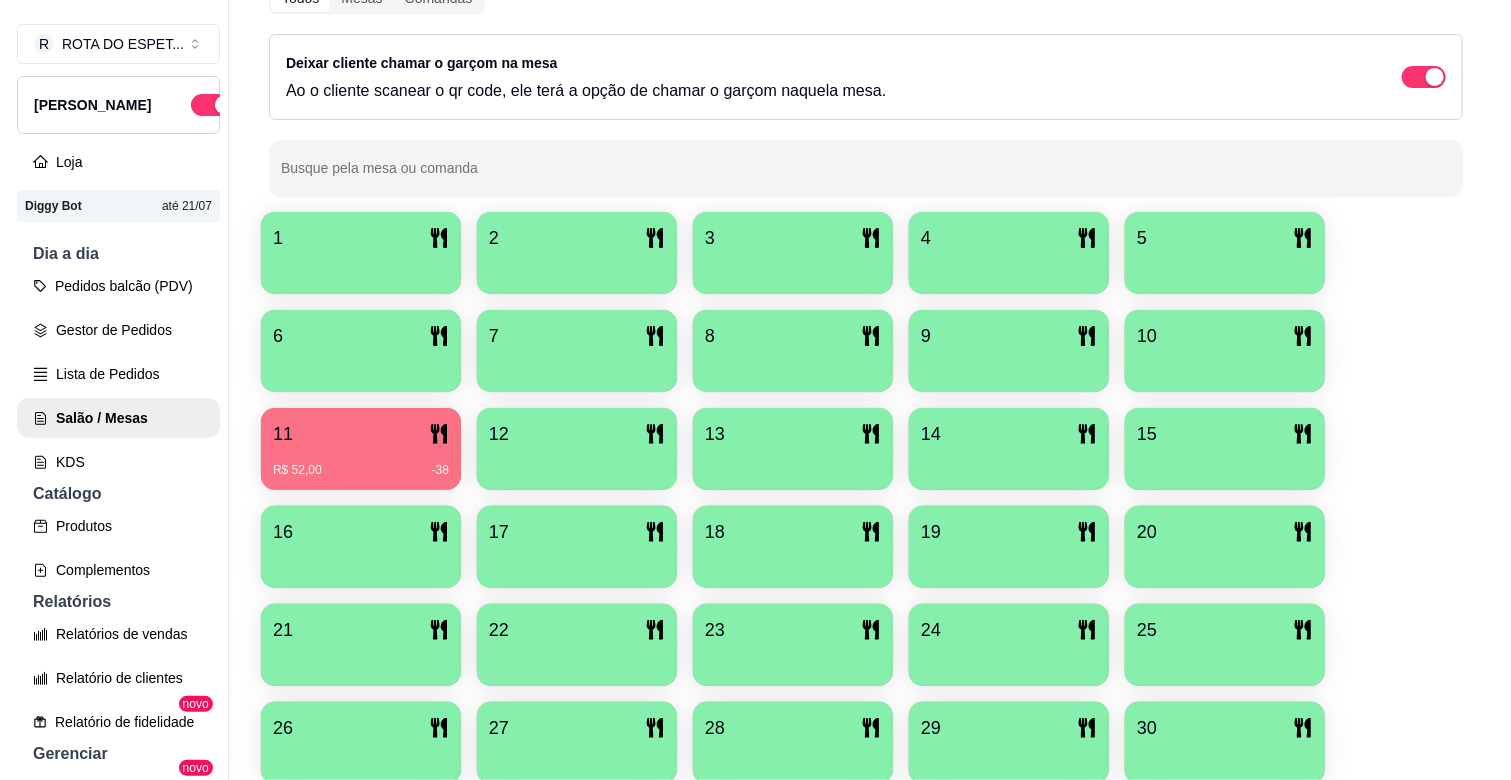 scroll, scrollTop: 333, scrollLeft: 0, axis: vertical 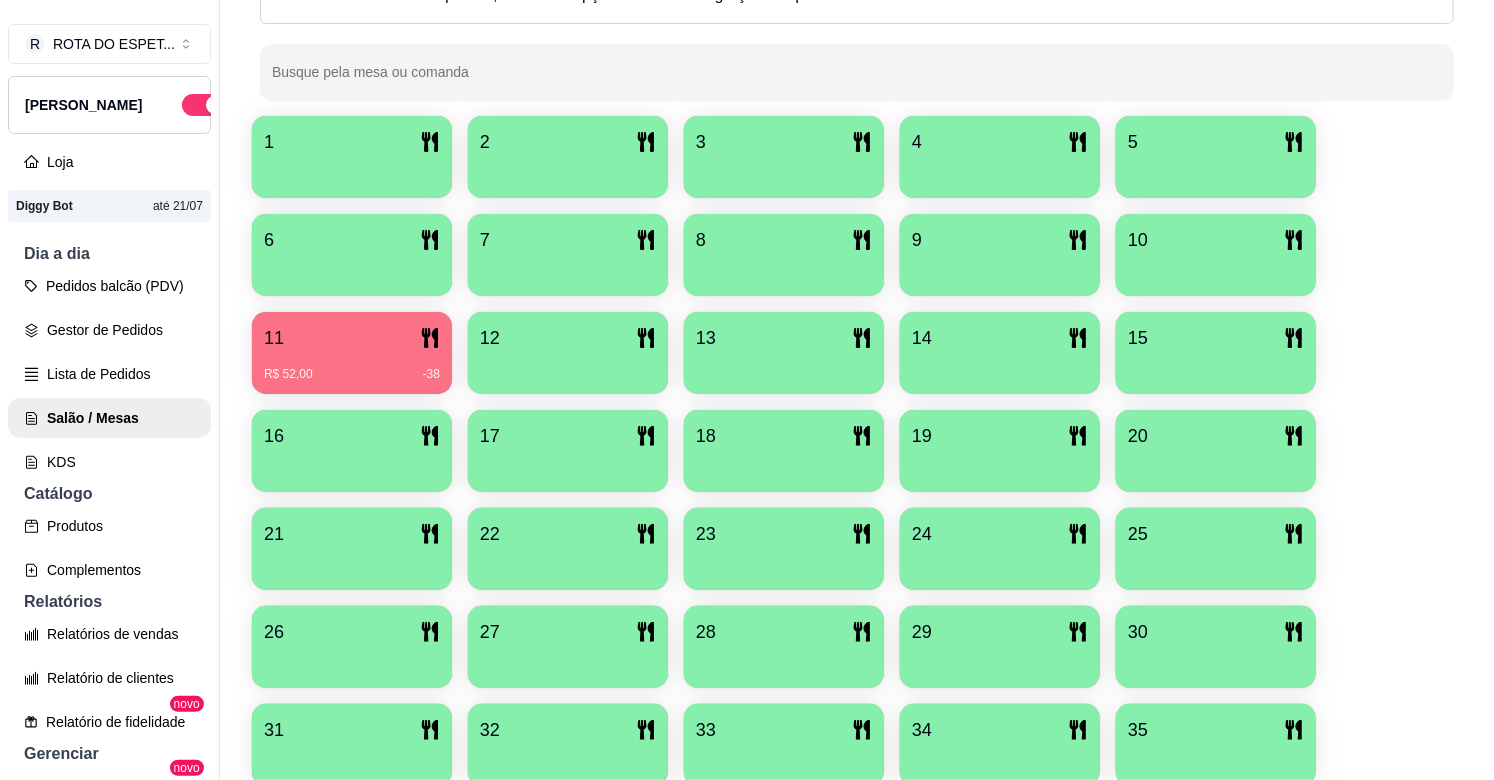 click on "23" at bounding box center (784, 534) 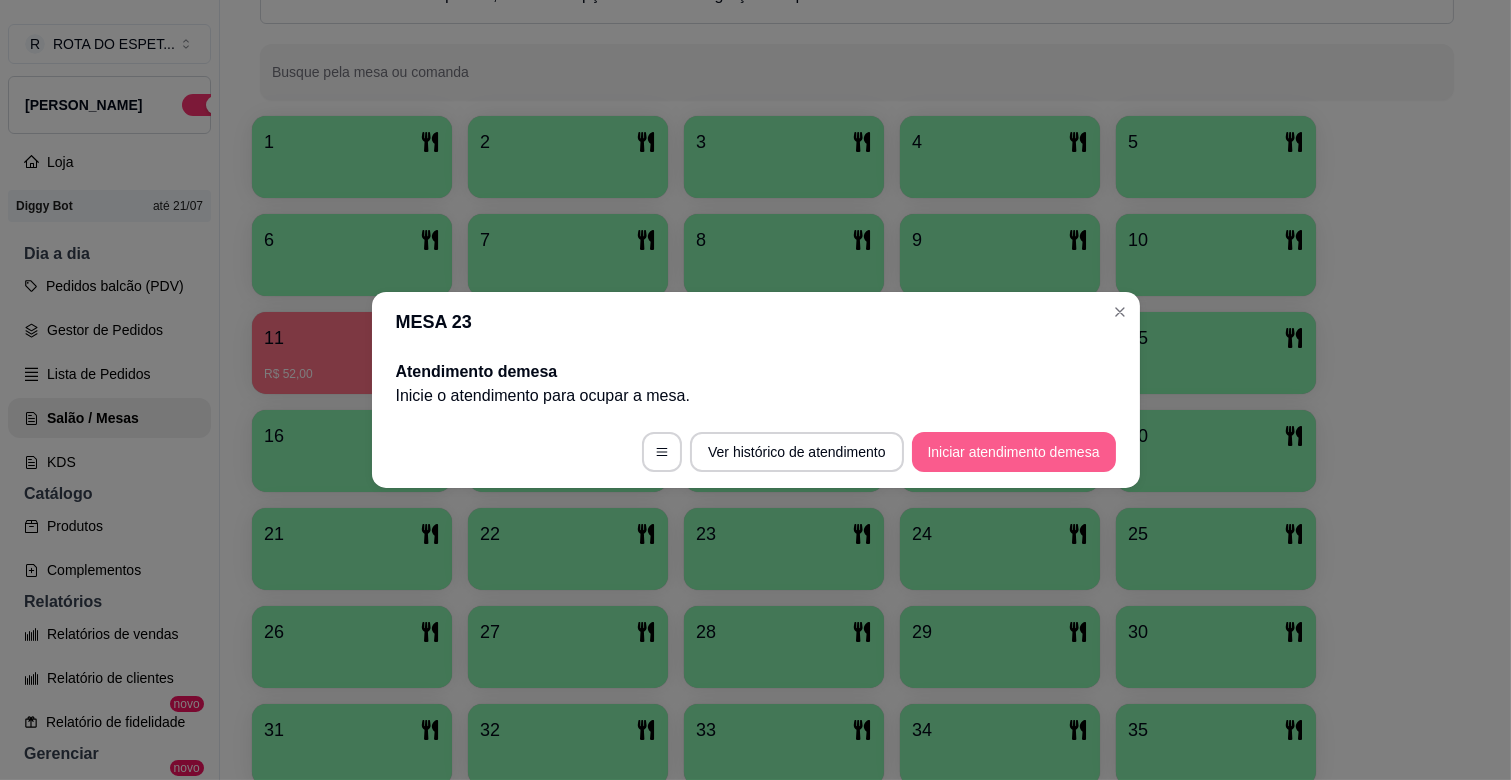 click on "Iniciar atendimento de  mesa" at bounding box center (1014, 452) 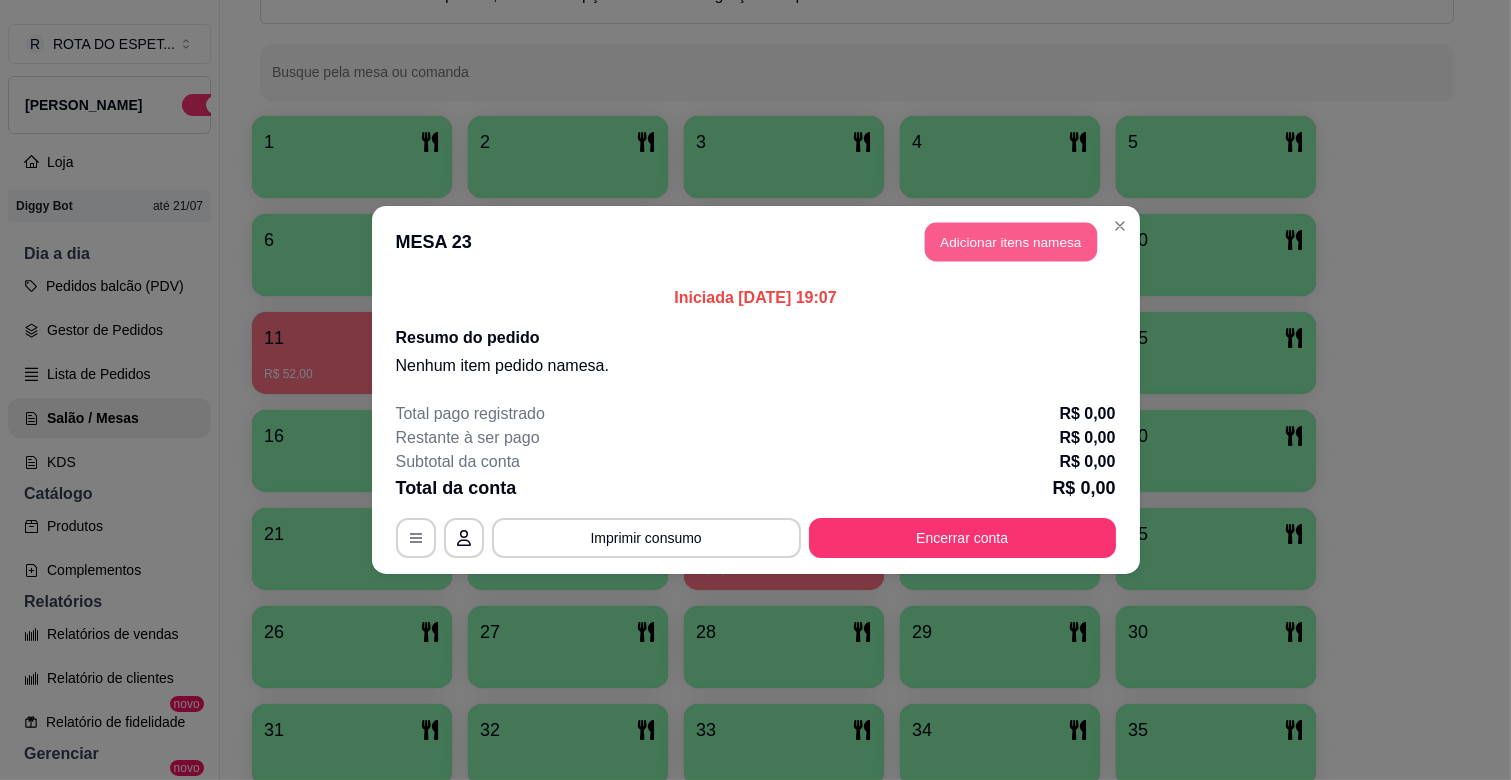 click on "Adicionar itens na  mesa" at bounding box center (1011, 242) 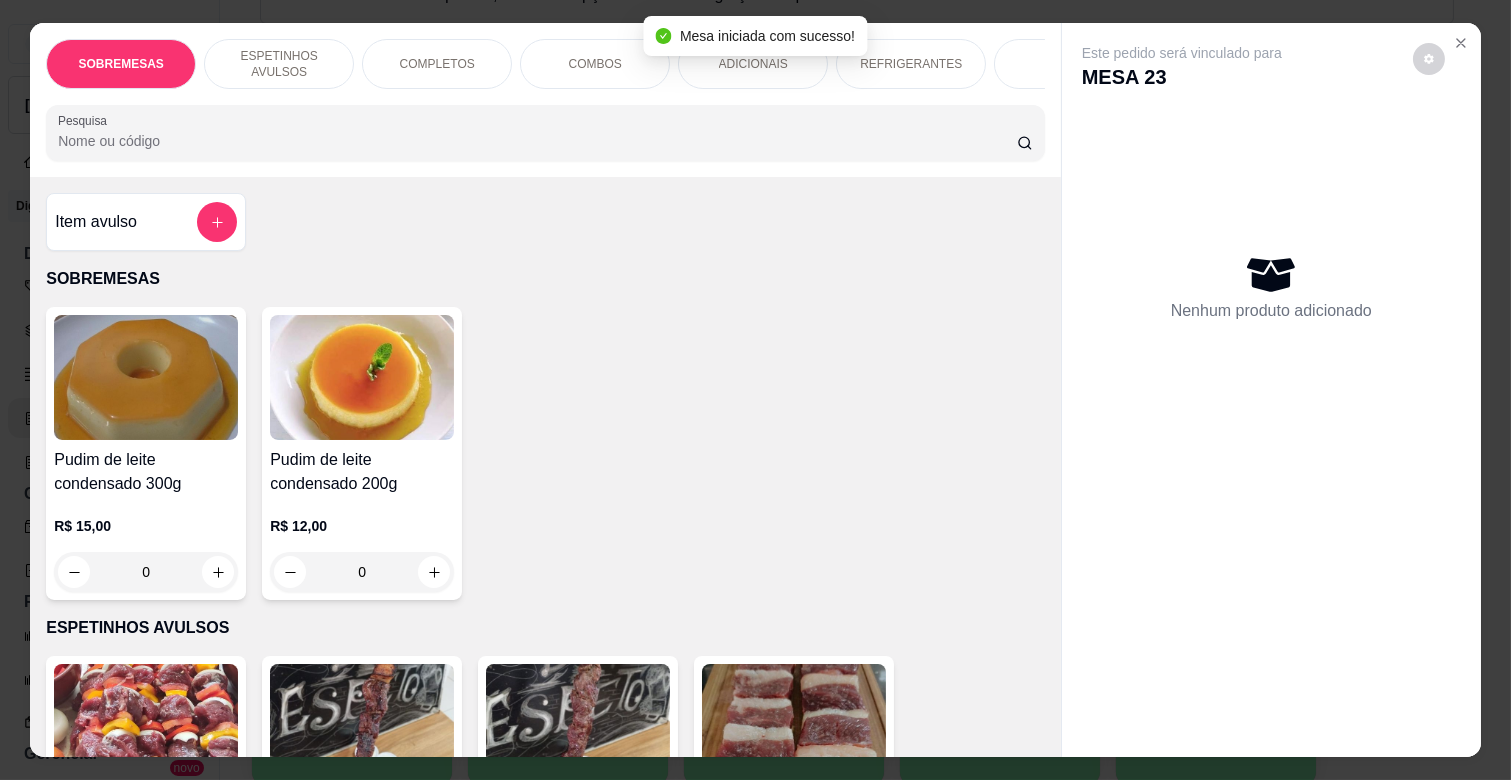 click on "COMPLETOS" at bounding box center (437, 64) 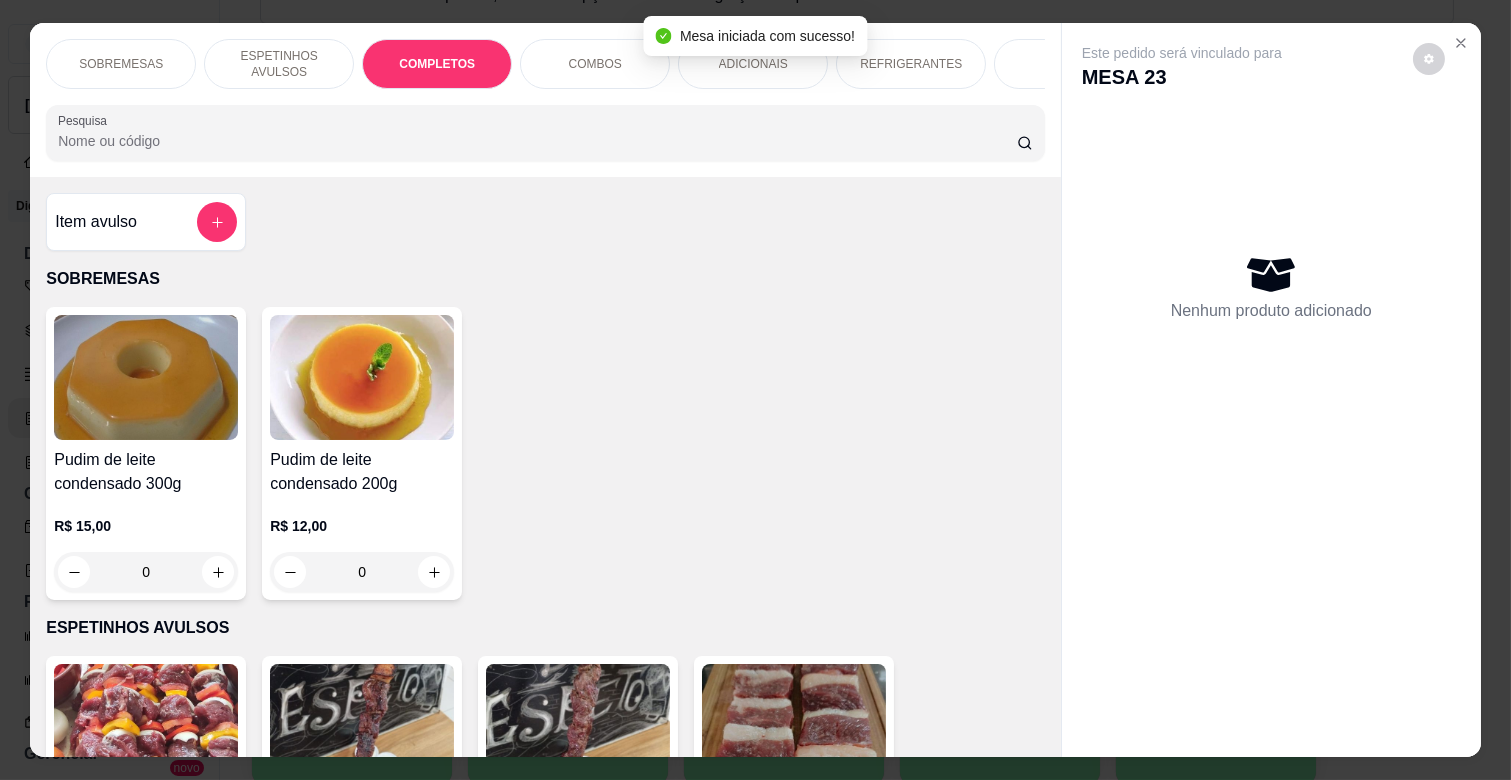 scroll, scrollTop: 1763, scrollLeft: 0, axis: vertical 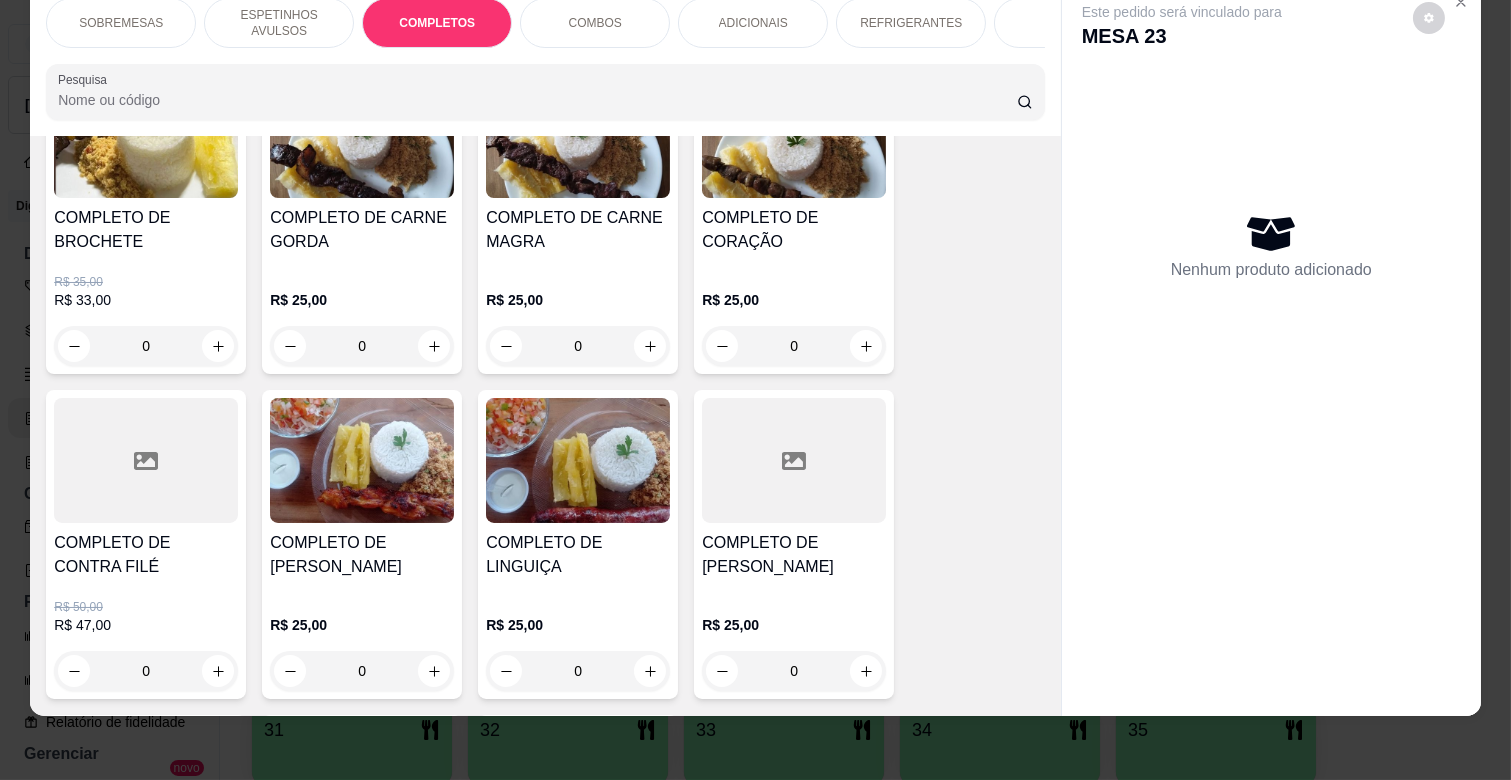 click on "0" at bounding box center [578, 346] 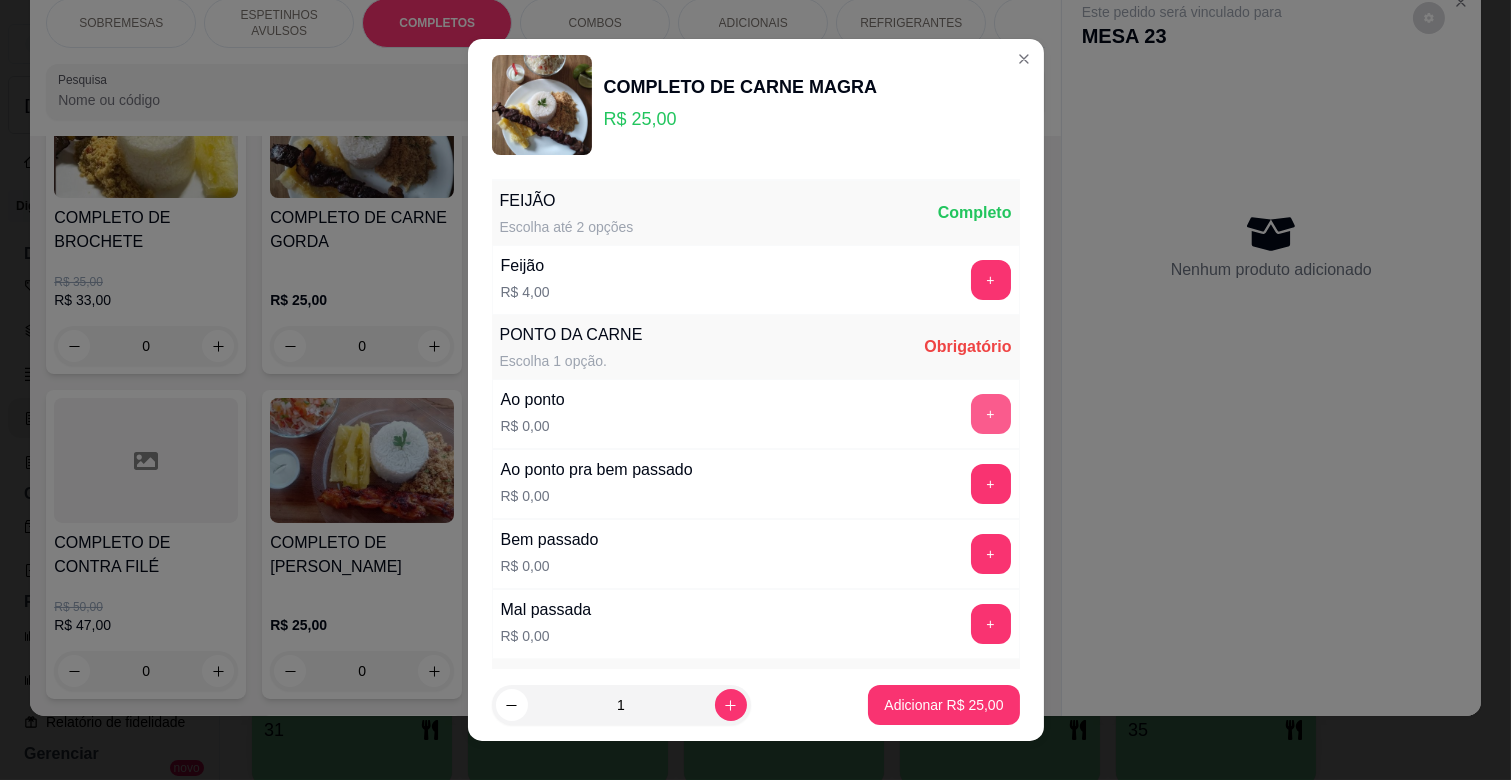 click on "+" at bounding box center (991, 414) 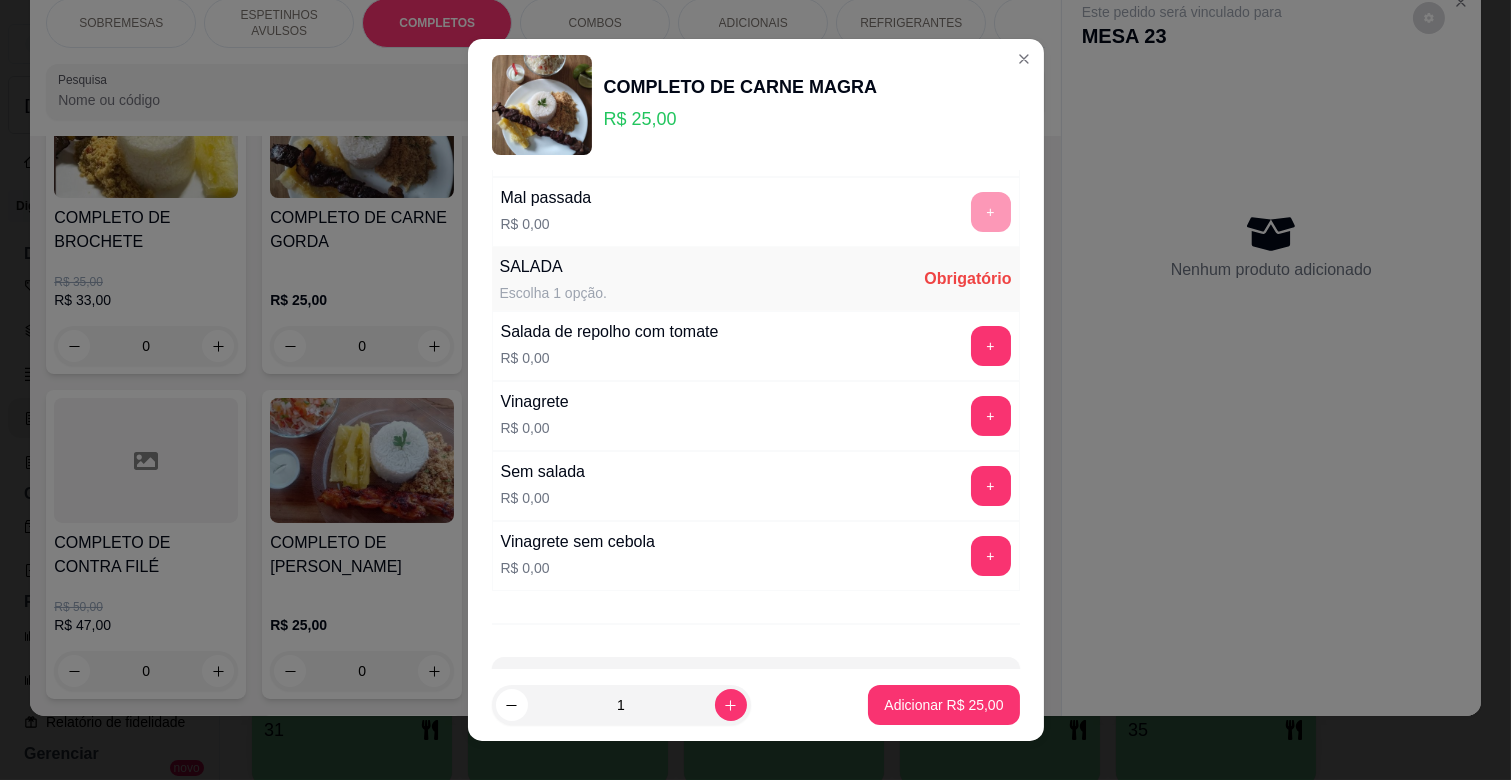 scroll, scrollTop: 486, scrollLeft: 0, axis: vertical 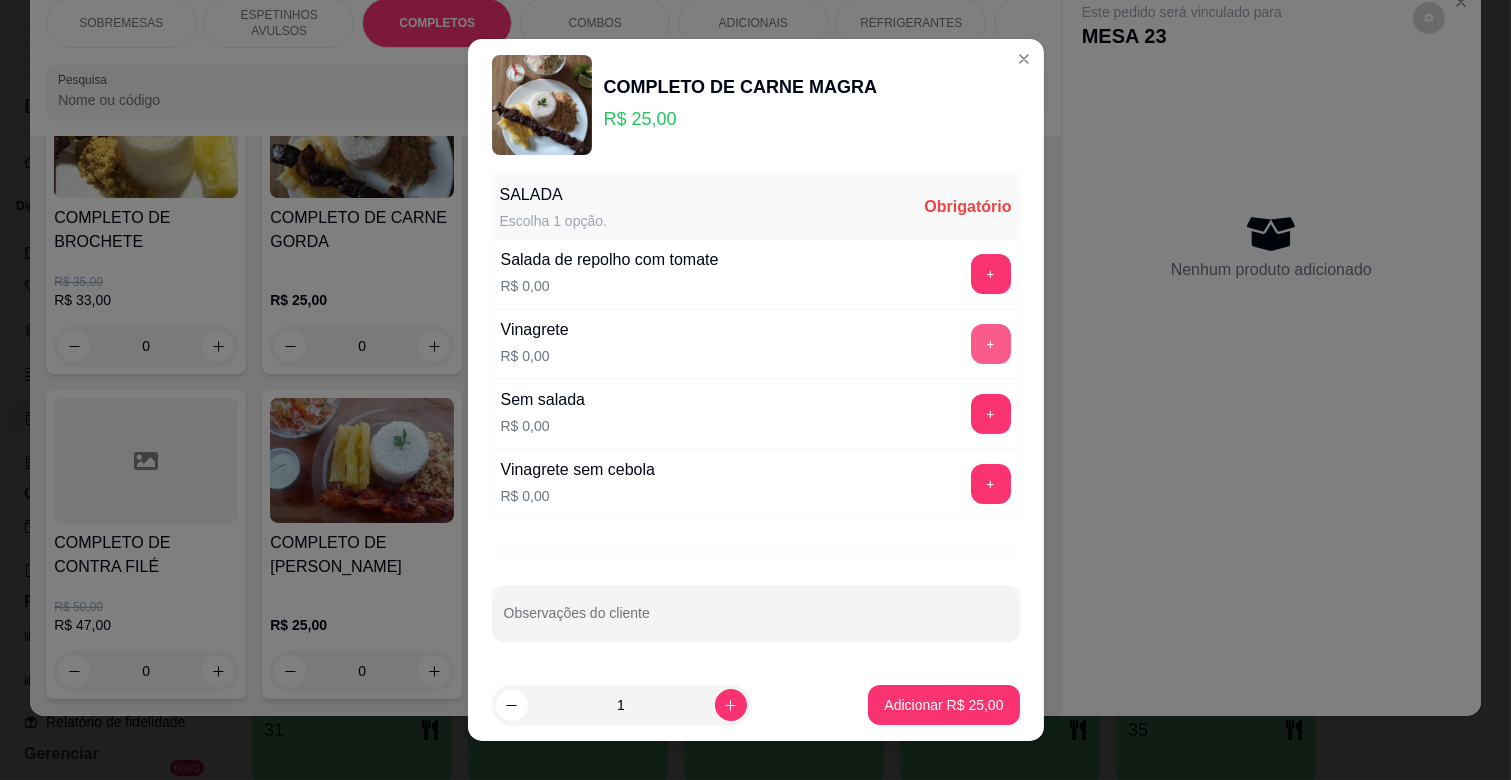 click on "+" at bounding box center [991, 344] 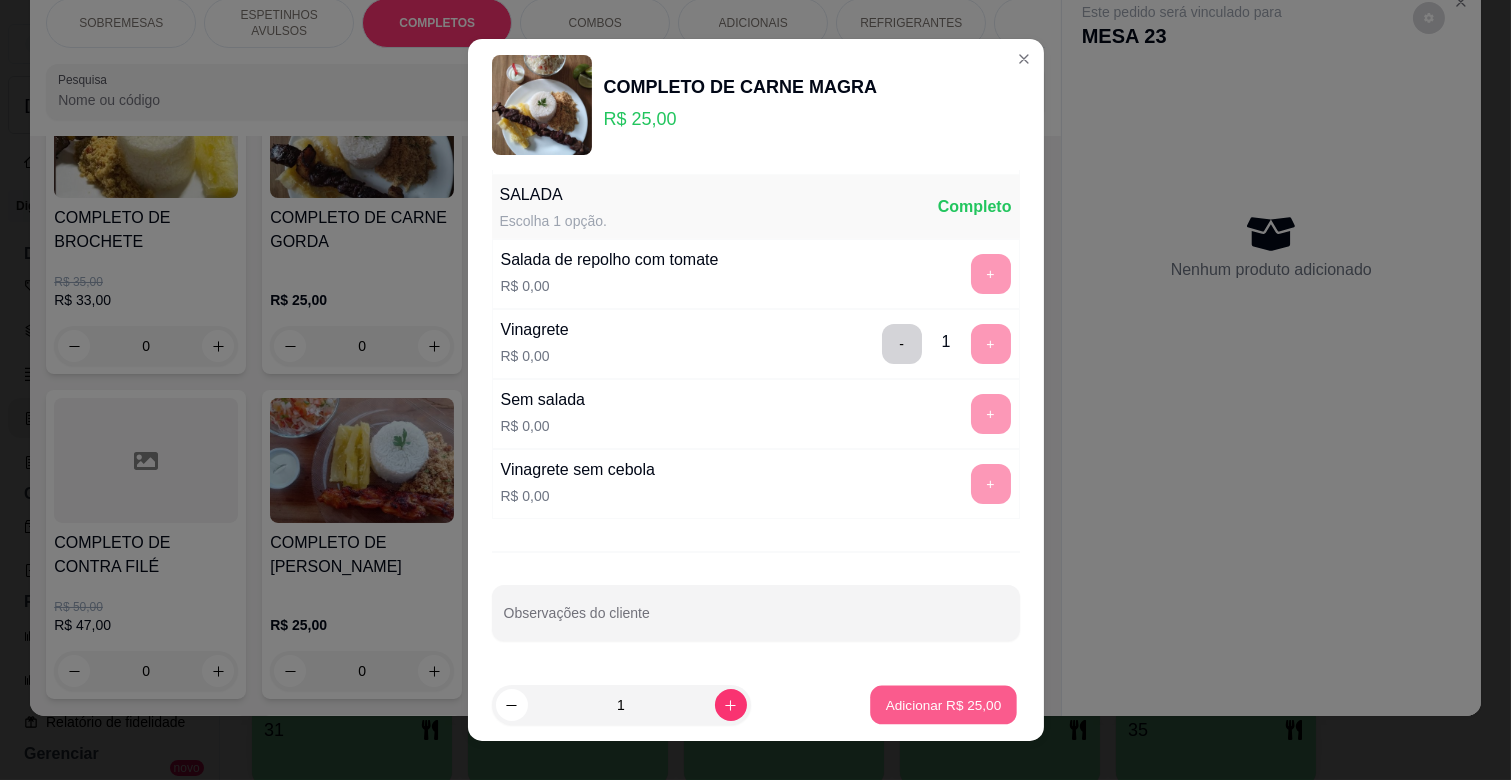 click on "Adicionar   R$ 25,00" at bounding box center [944, 704] 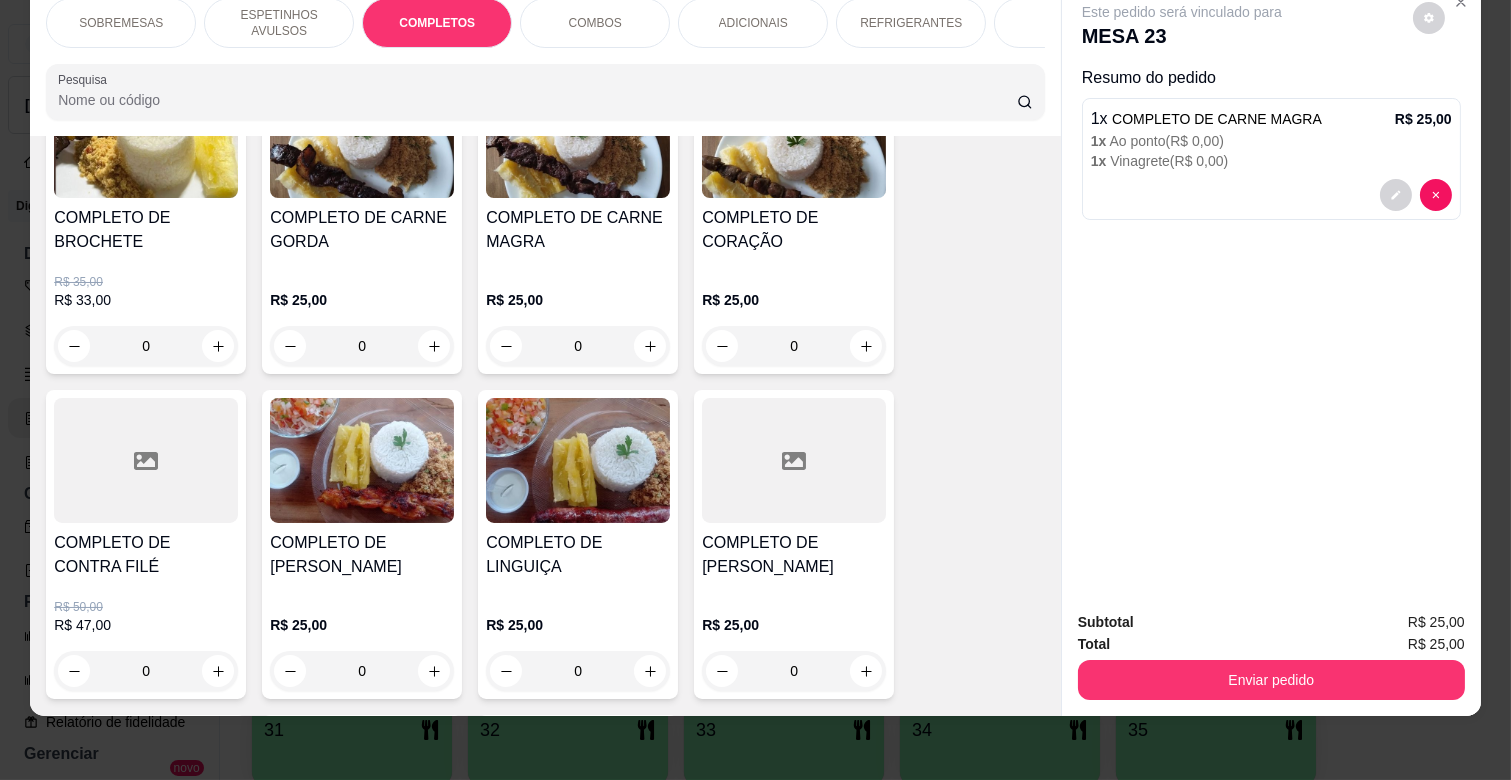 click on "REFRIGERANTES" at bounding box center [911, 23] 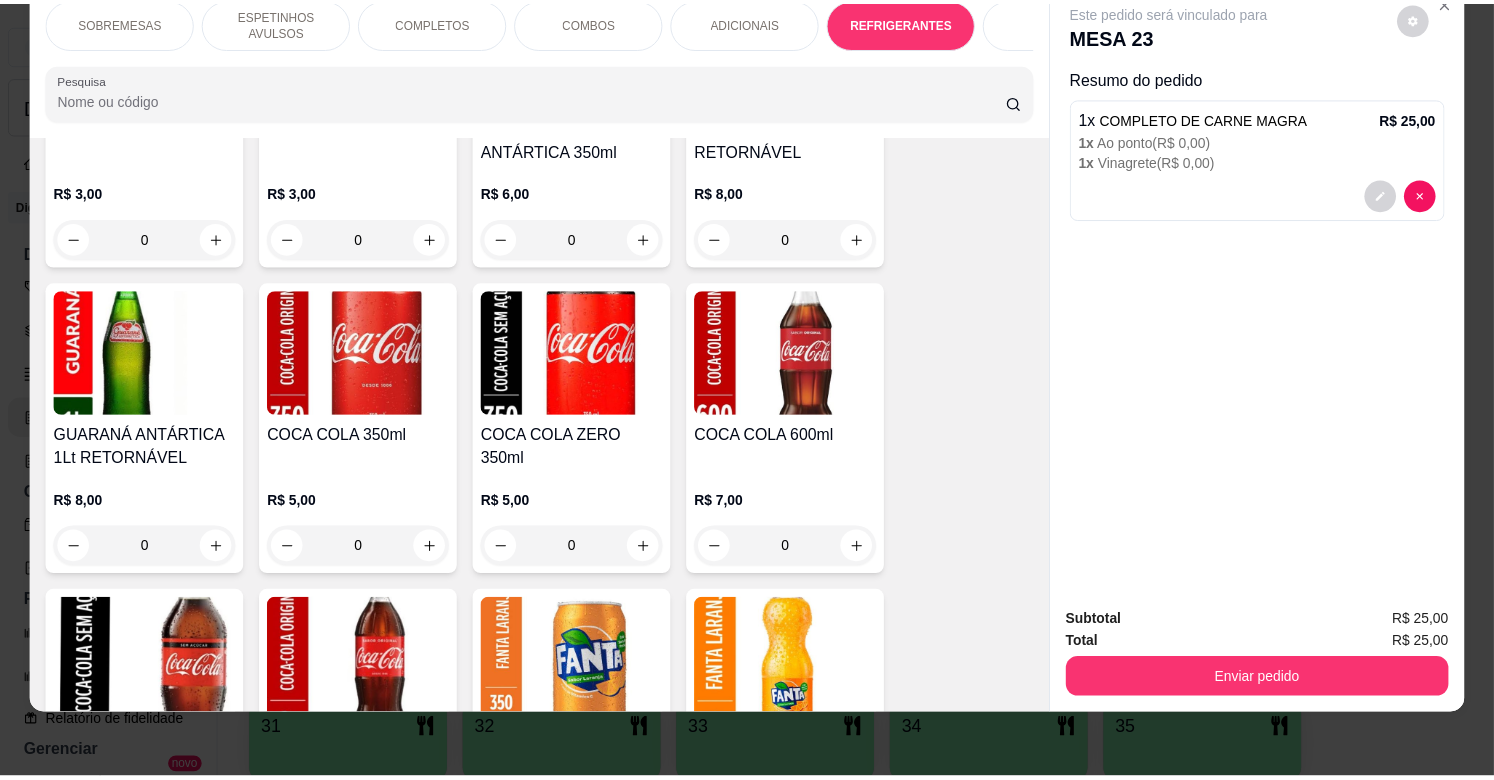scroll, scrollTop: 4275, scrollLeft: 0, axis: vertical 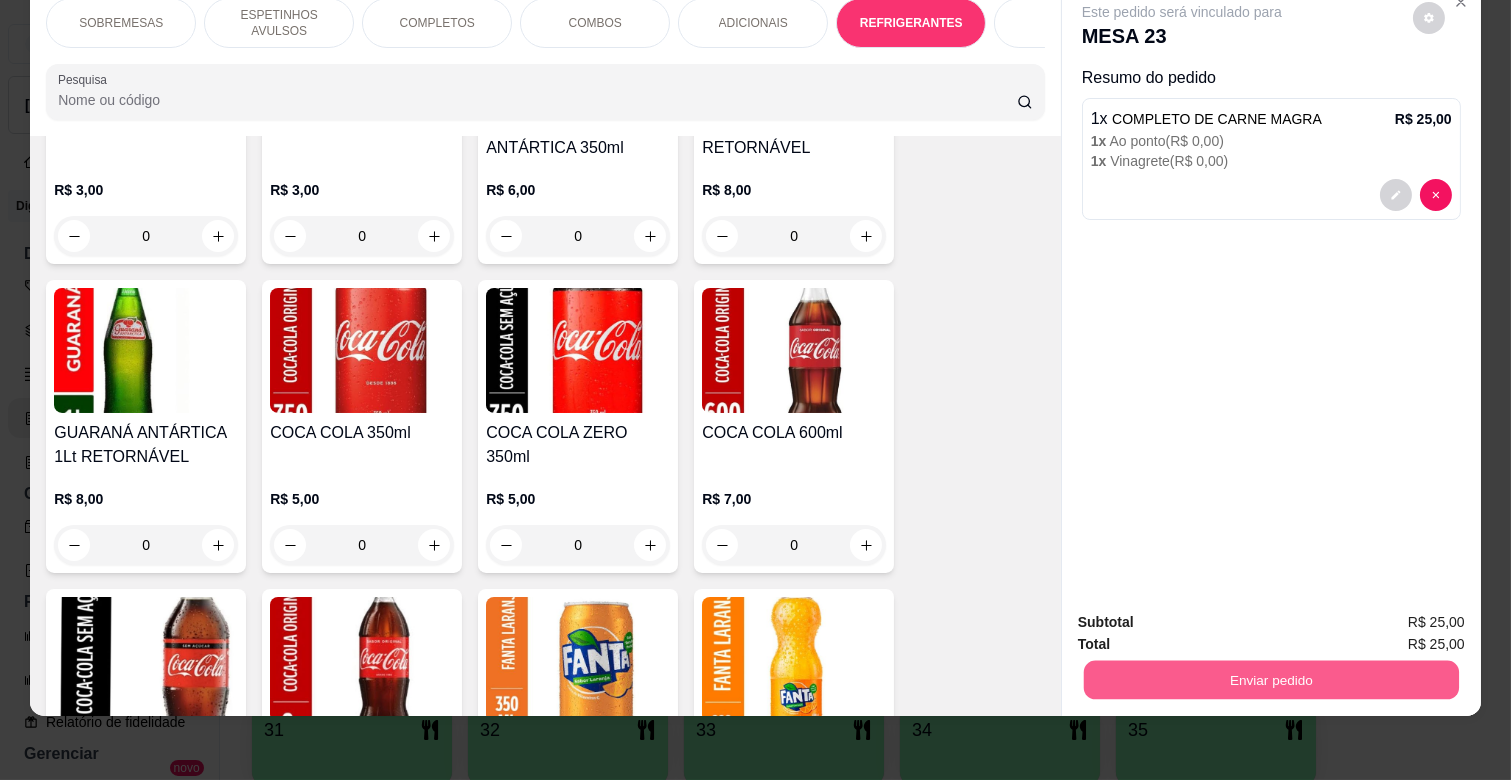 click on "Enviar pedido" at bounding box center (1271, 679) 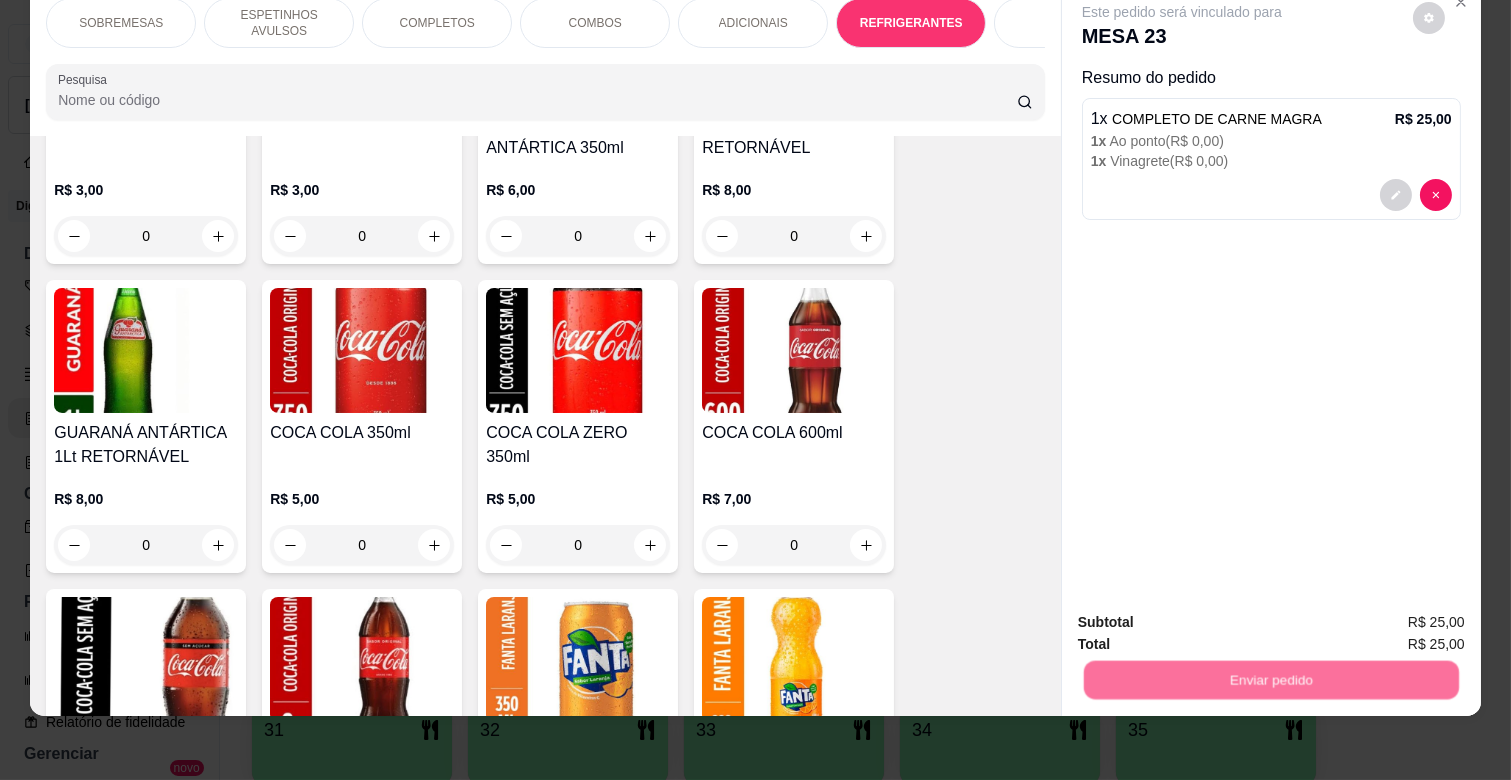 click on "Não registrar e enviar pedido" at bounding box center (1204, 614) 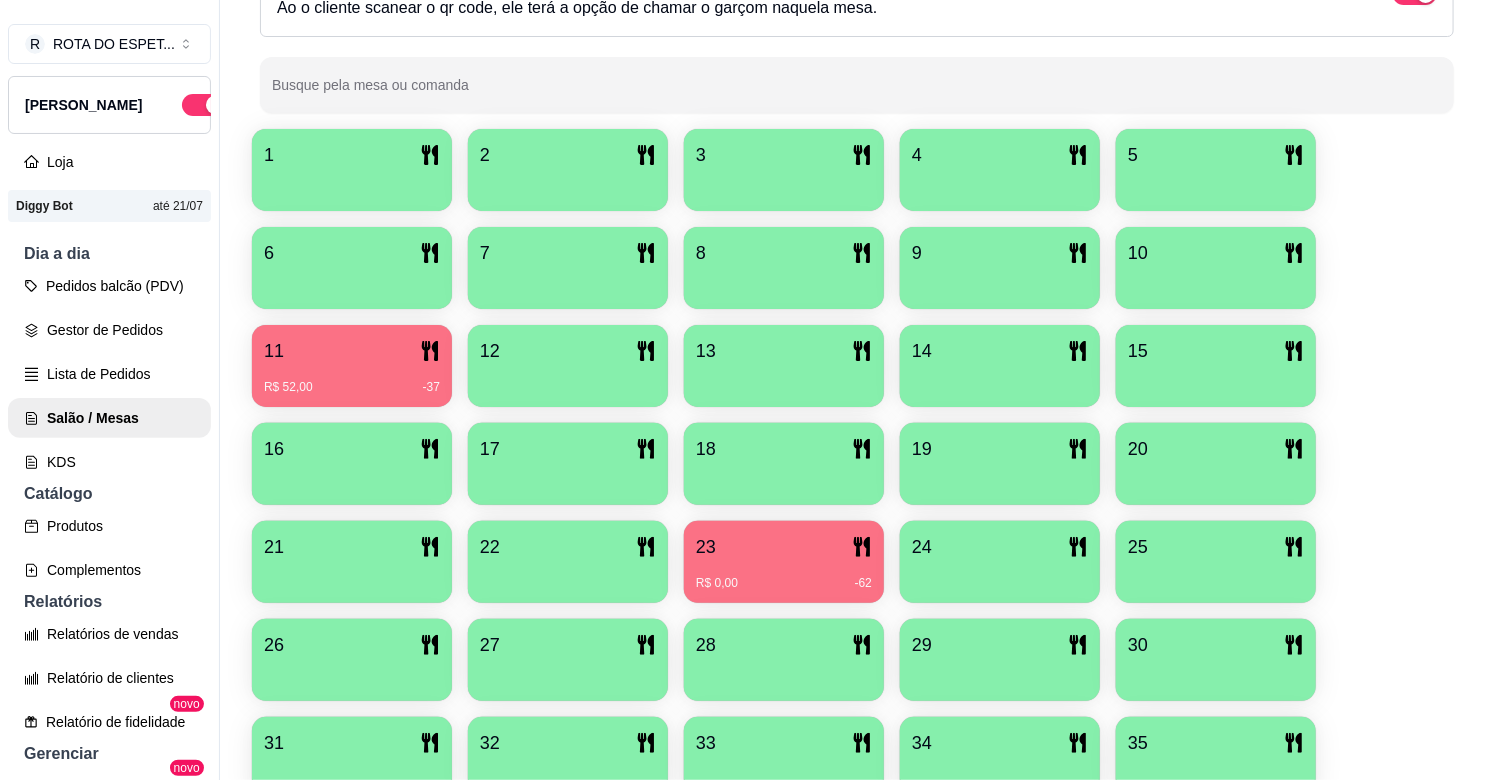 scroll, scrollTop: 333, scrollLeft: 0, axis: vertical 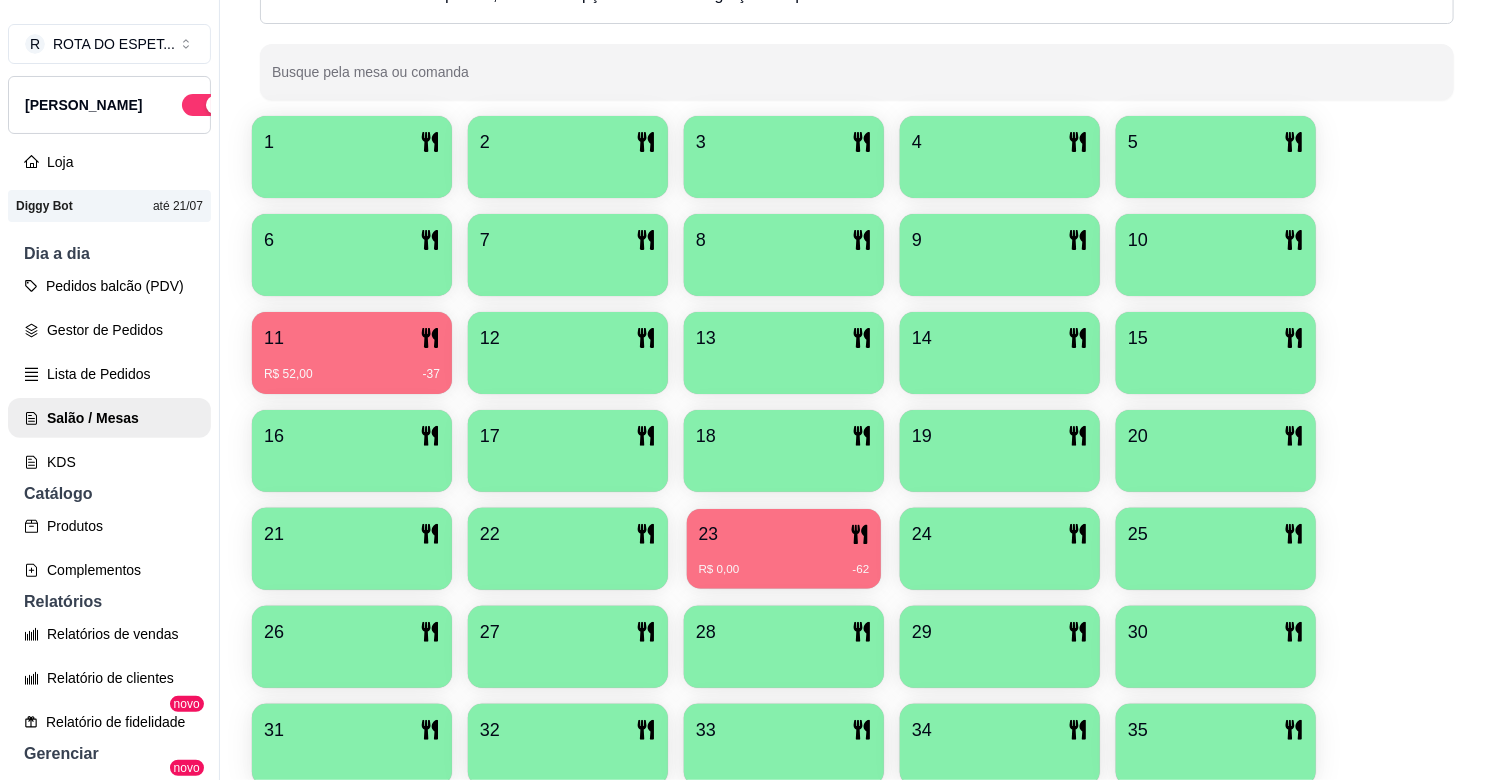 click on "R$ 0,00 -62" at bounding box center (784, 562) 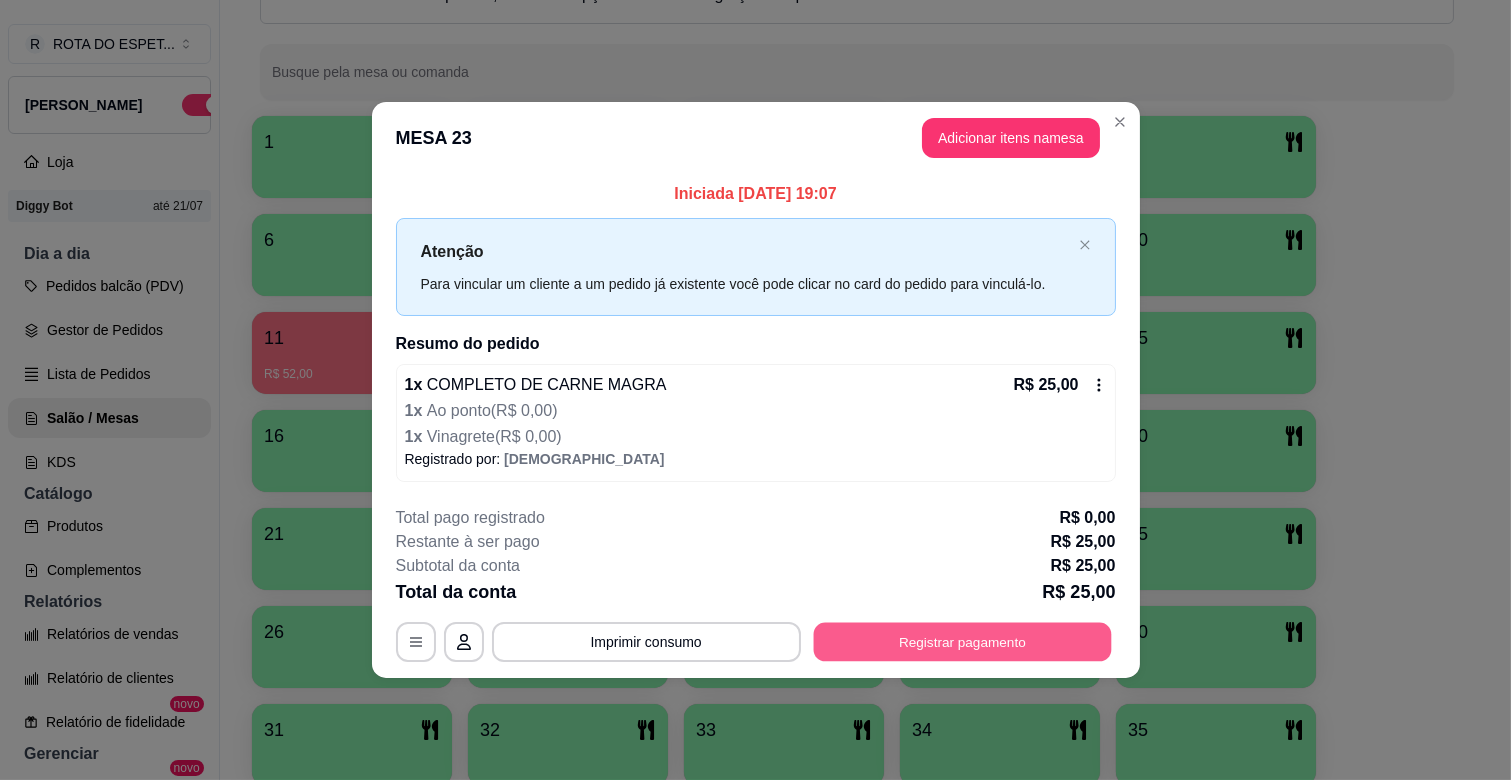 click on "Registrar pagamento" at bounding box center (962, 641) 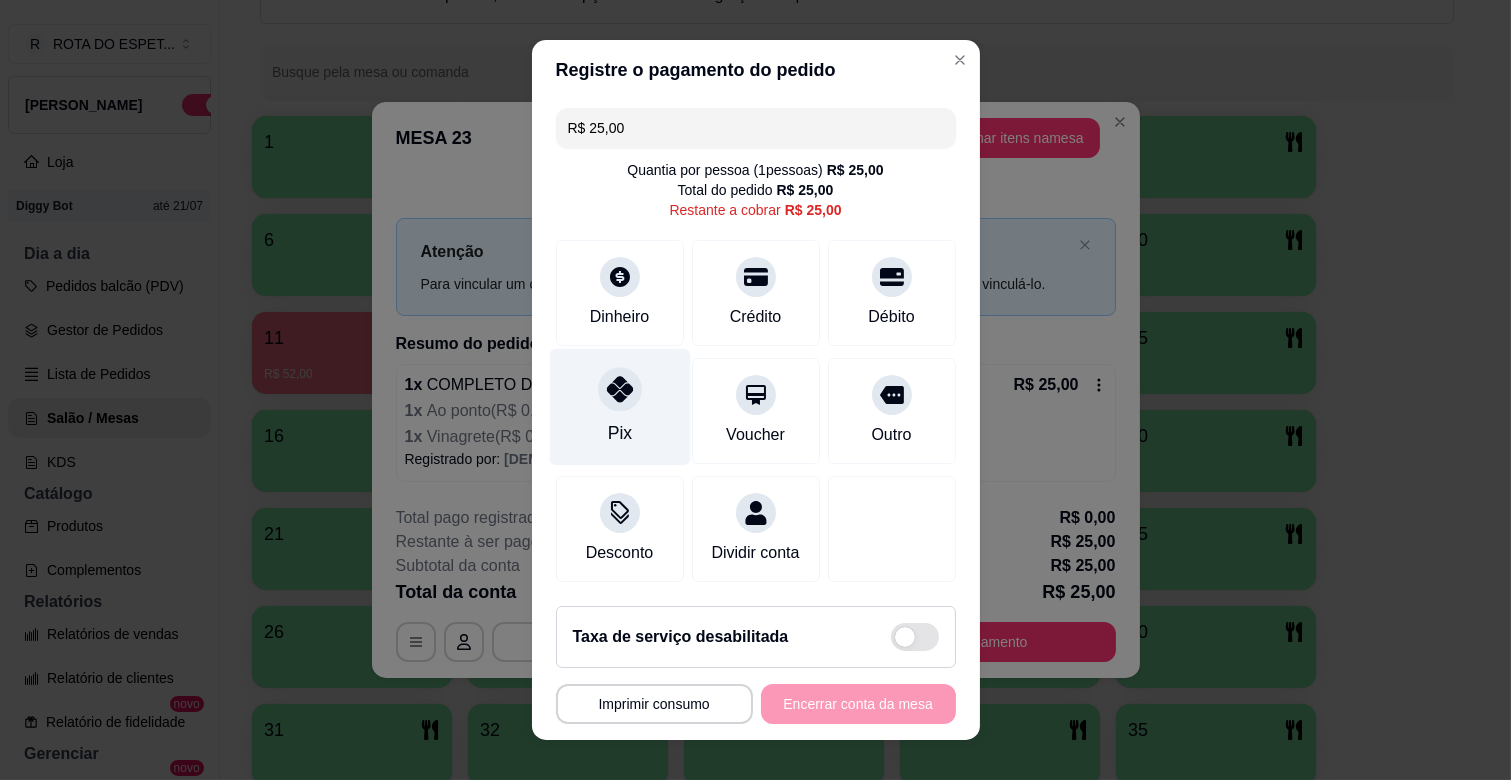 click on "Pix" at bounding box center [619, 407] 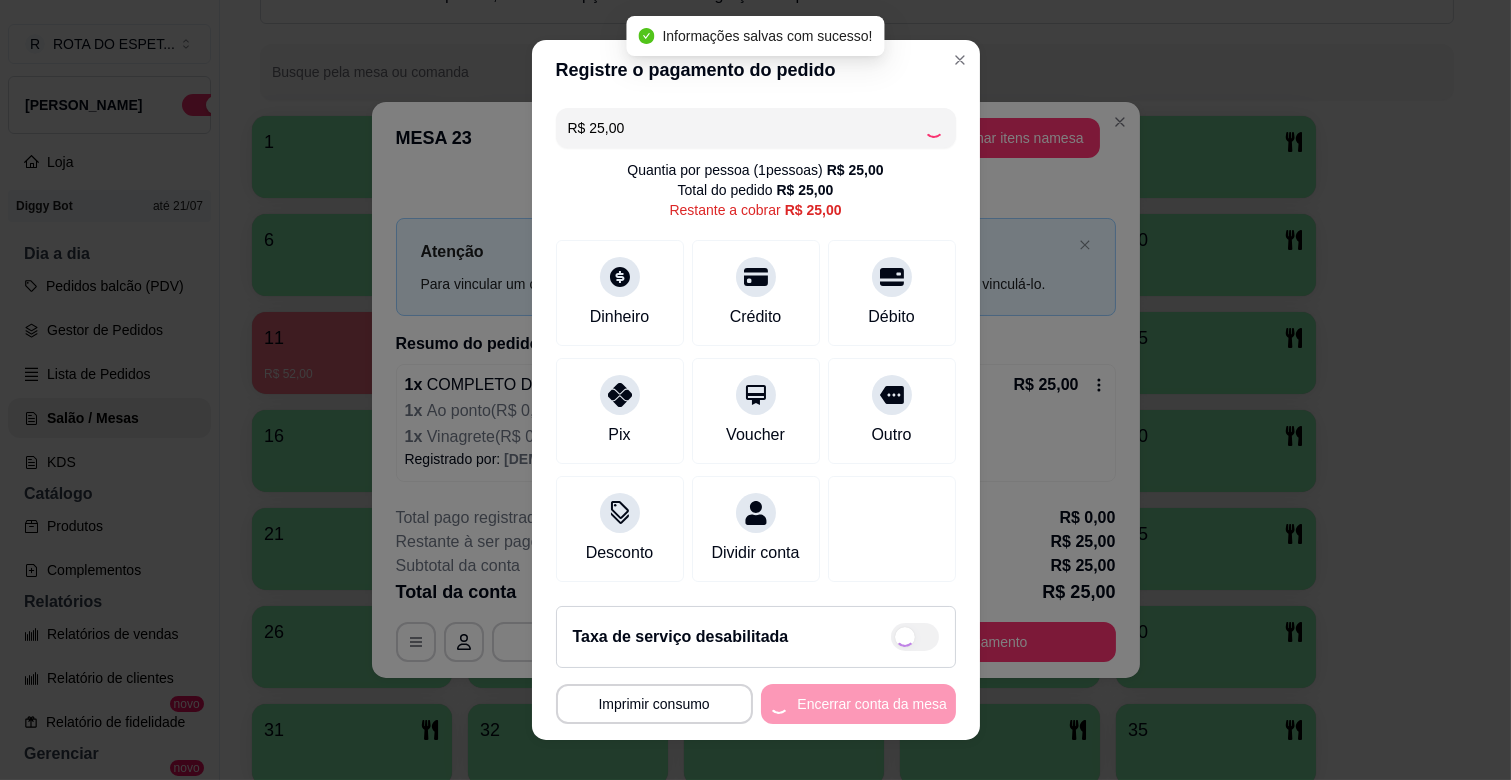 type on "R$ 0,00" 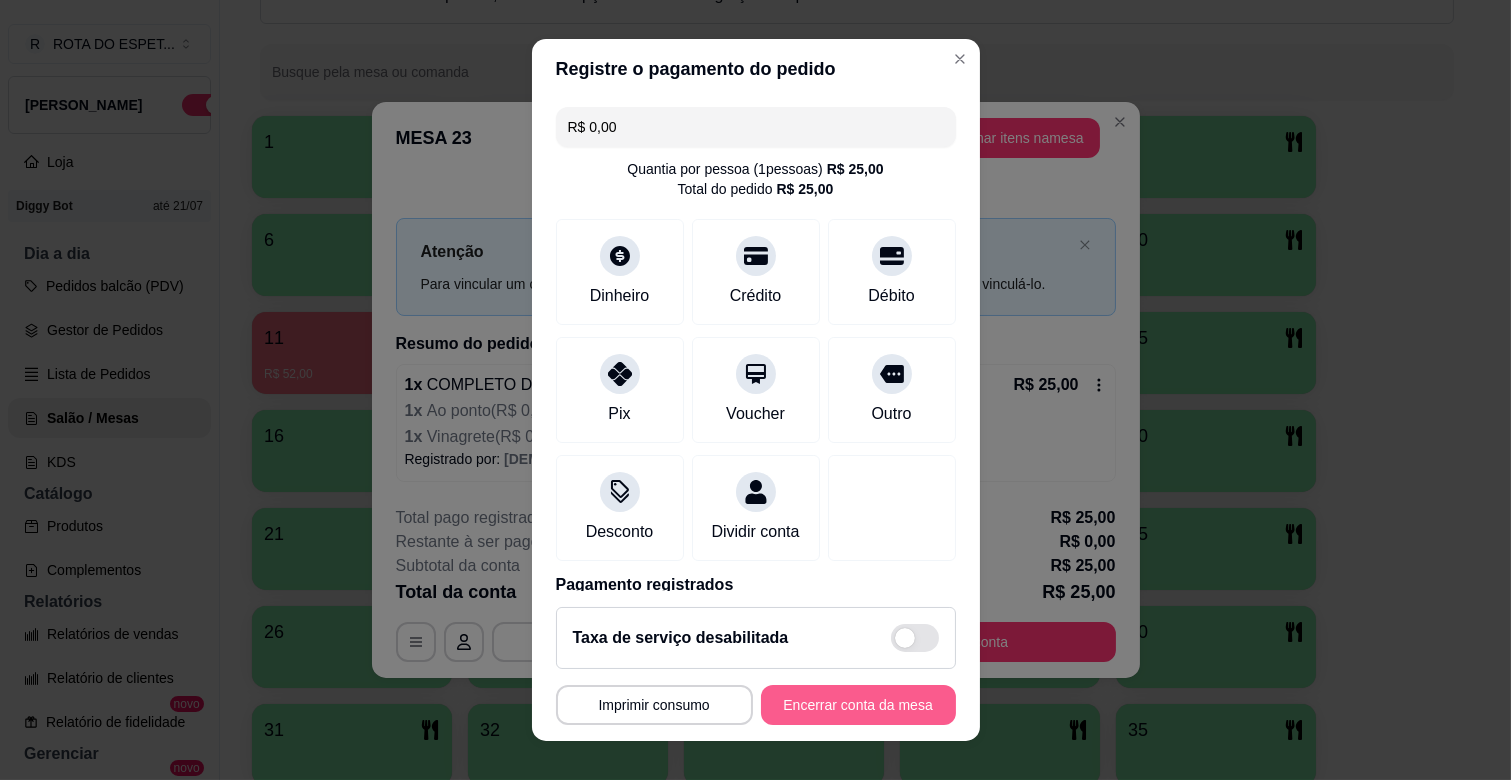 click on "Encerrar conta da mesa" at bounding box center [858, 705] 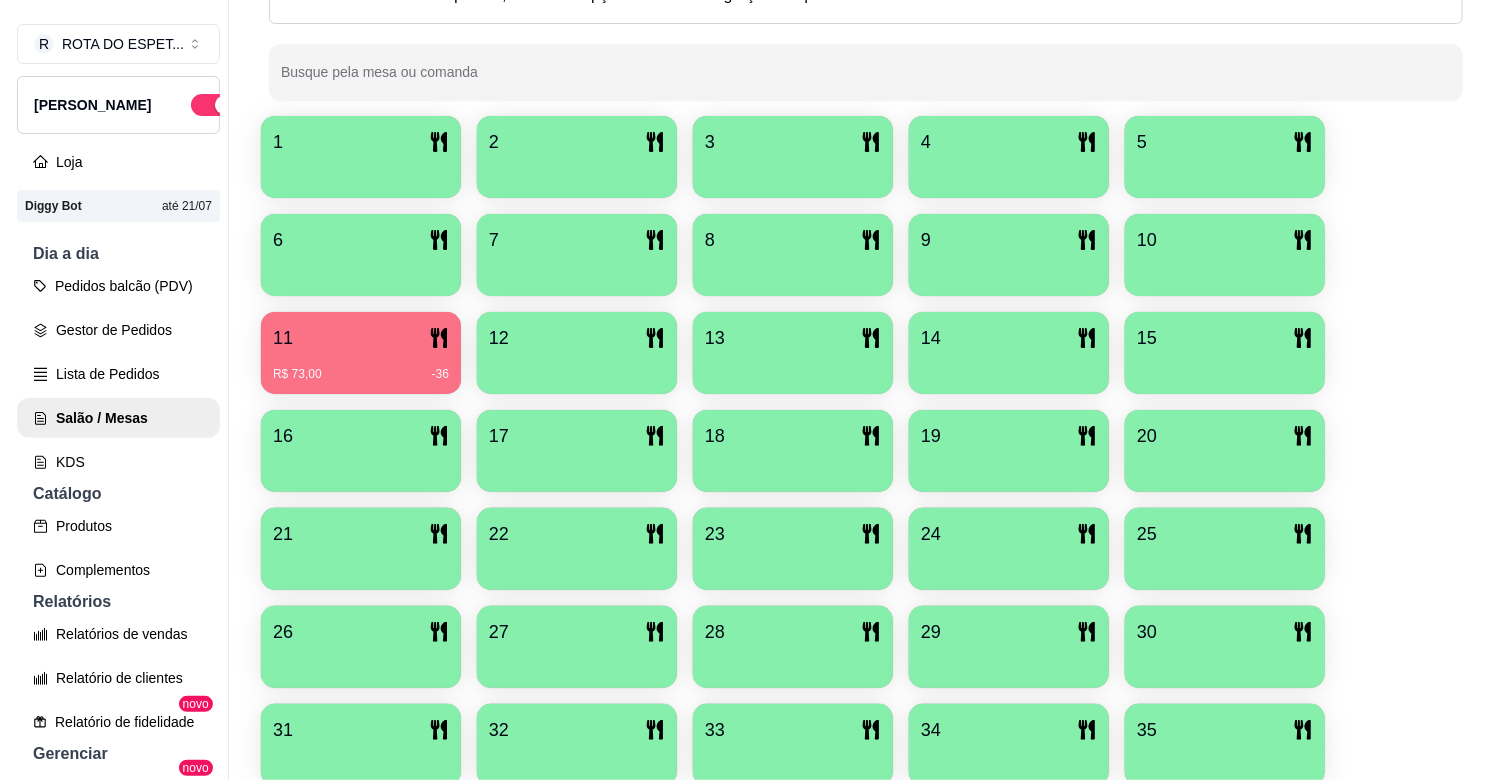 scroll, scrollTop: 0, scrollLeft: 0, axis: both 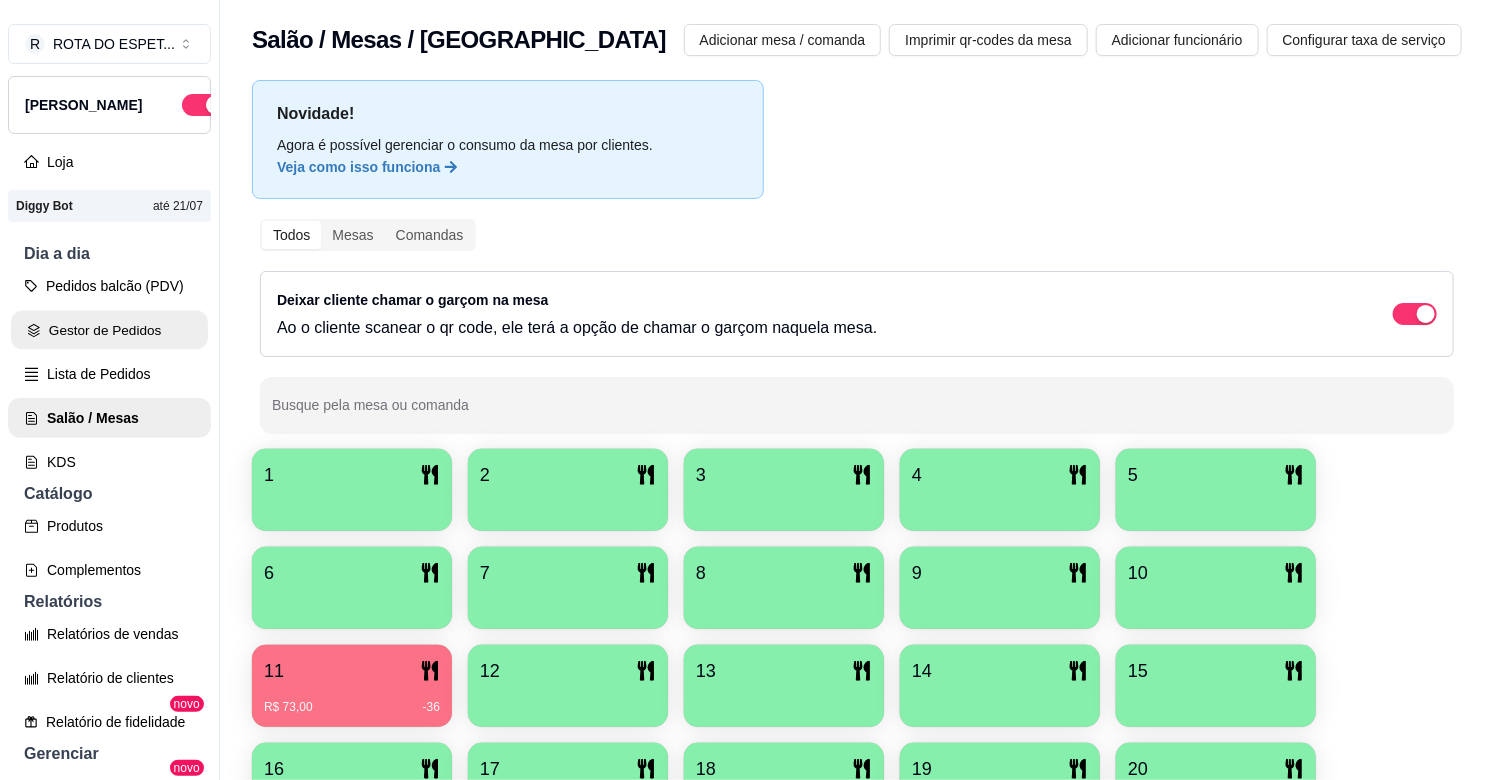 click on "Gestor de Pedidos" at bounding box center [109, 330] 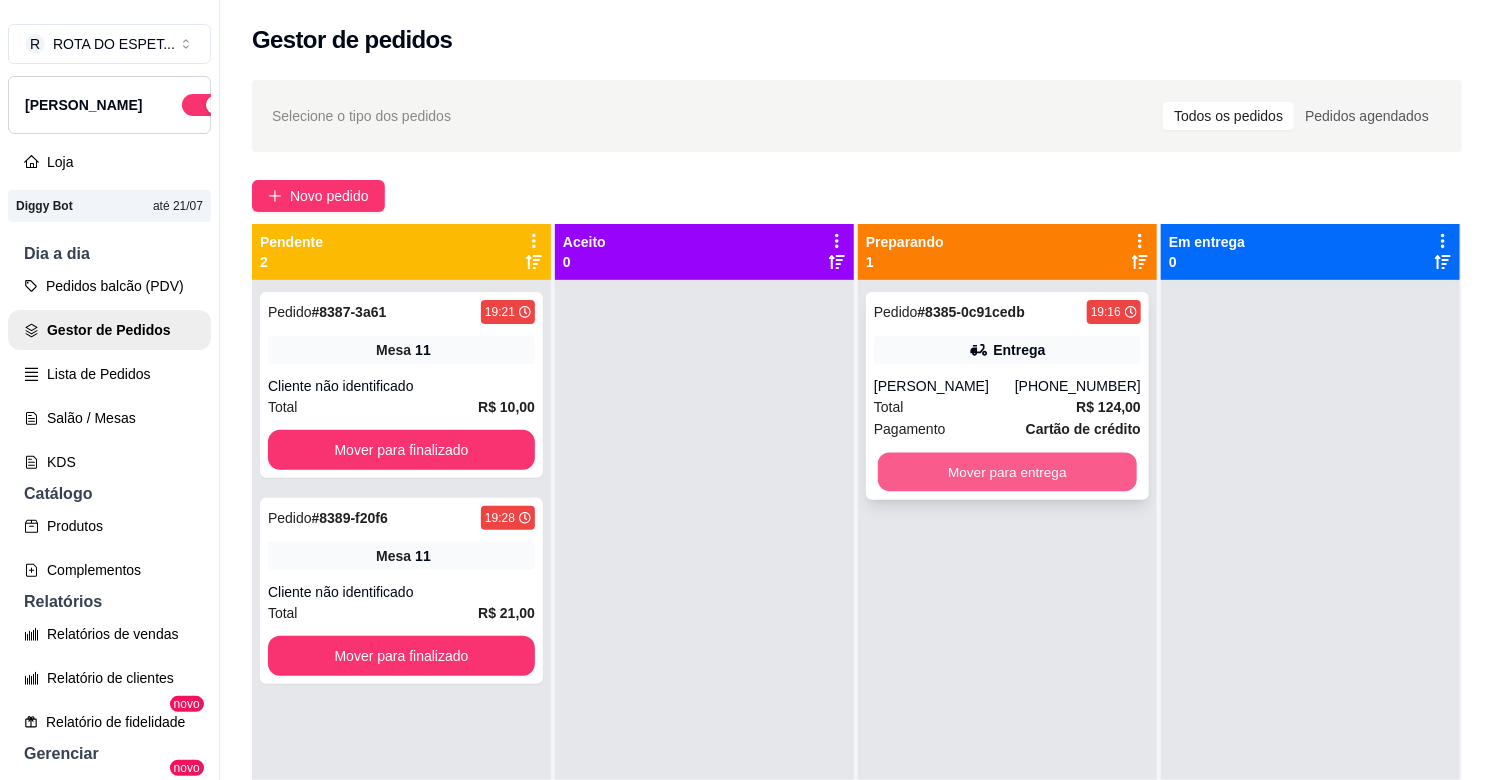 click on "Mover para entrega" at bounding box center [1007, 472] 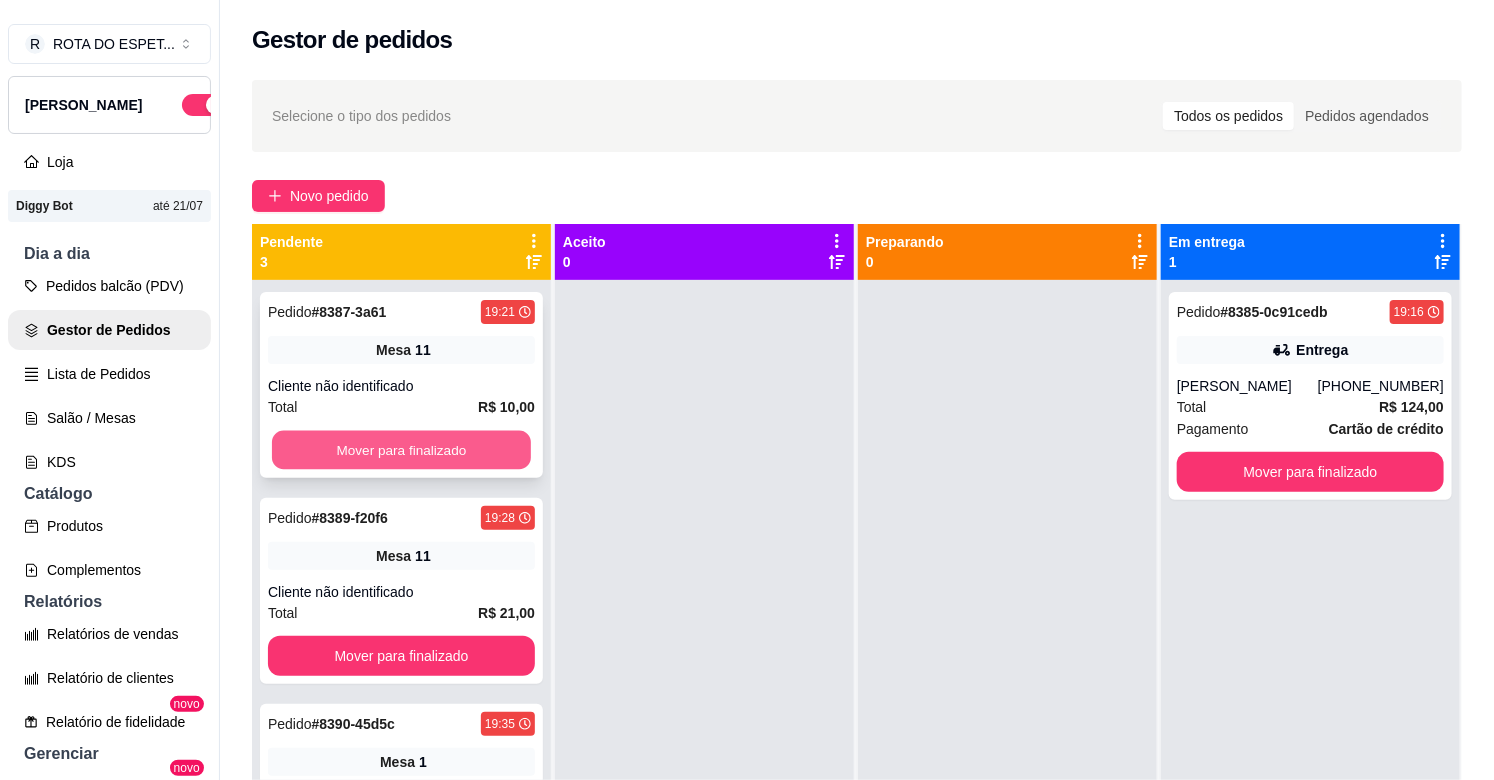 click on "Mover para finalizado" at bounding box center [401, 450] 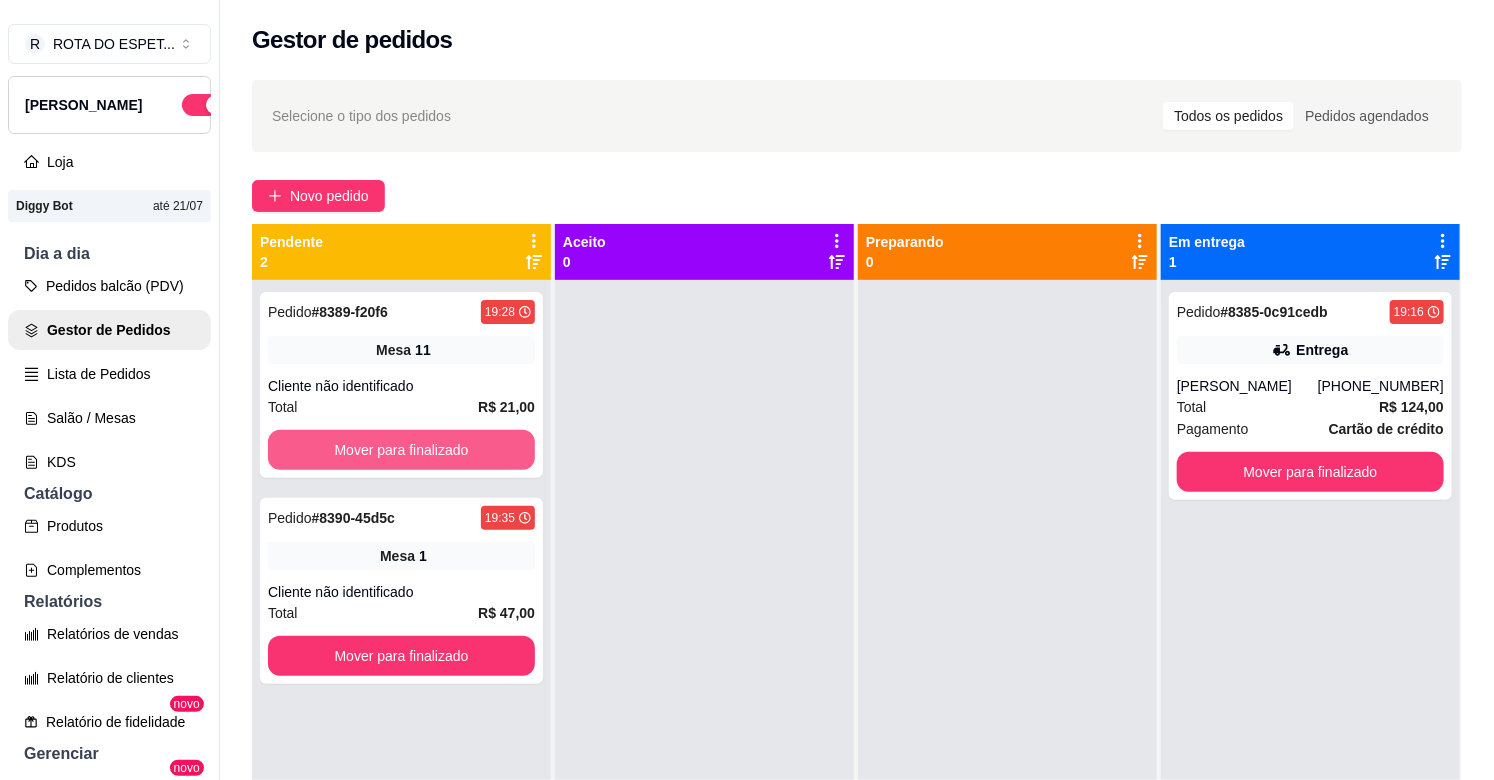 click on "Mover para finalizado" at bounding box center [401, 450] 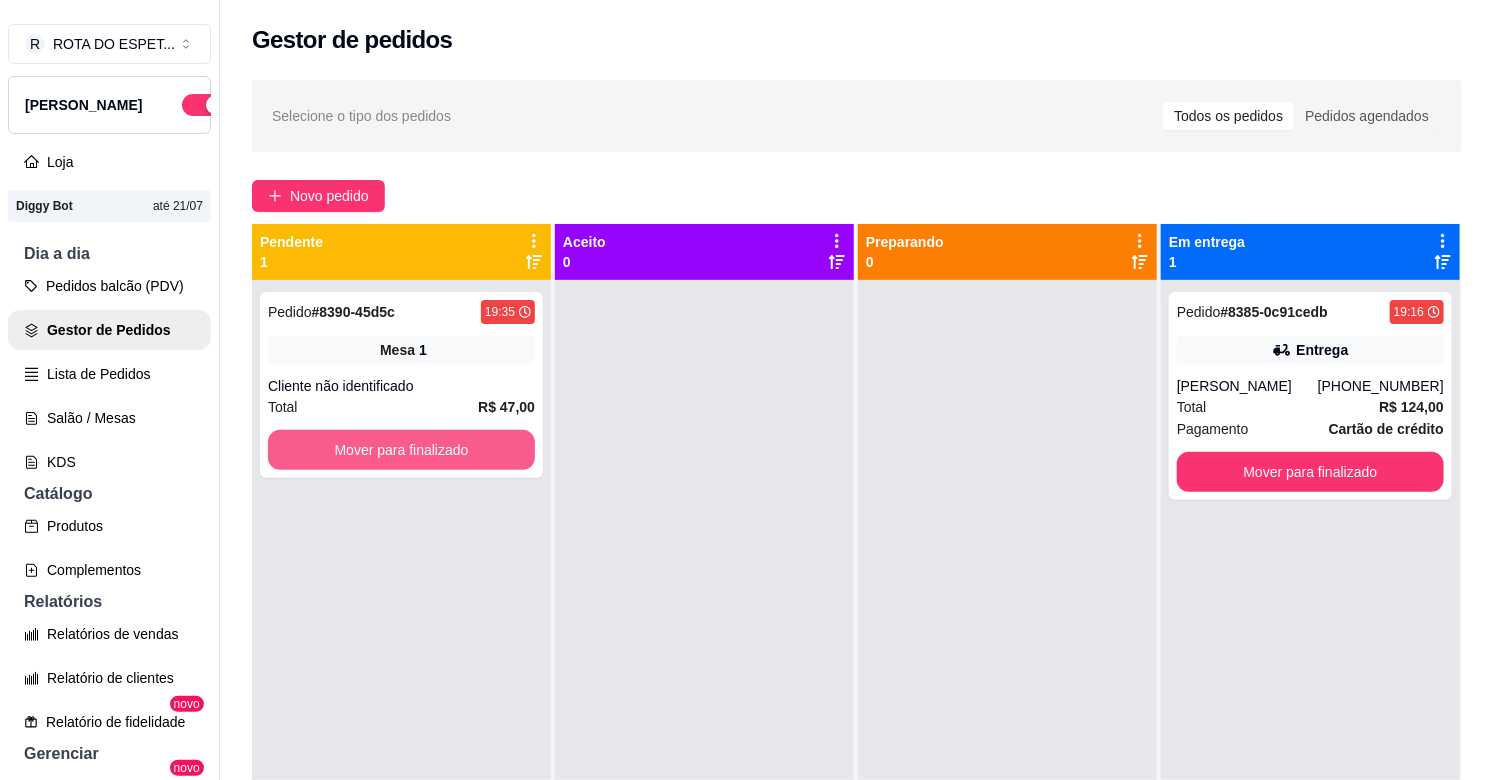 click on "Mover para finalizado" at bounding box center (401, 450) 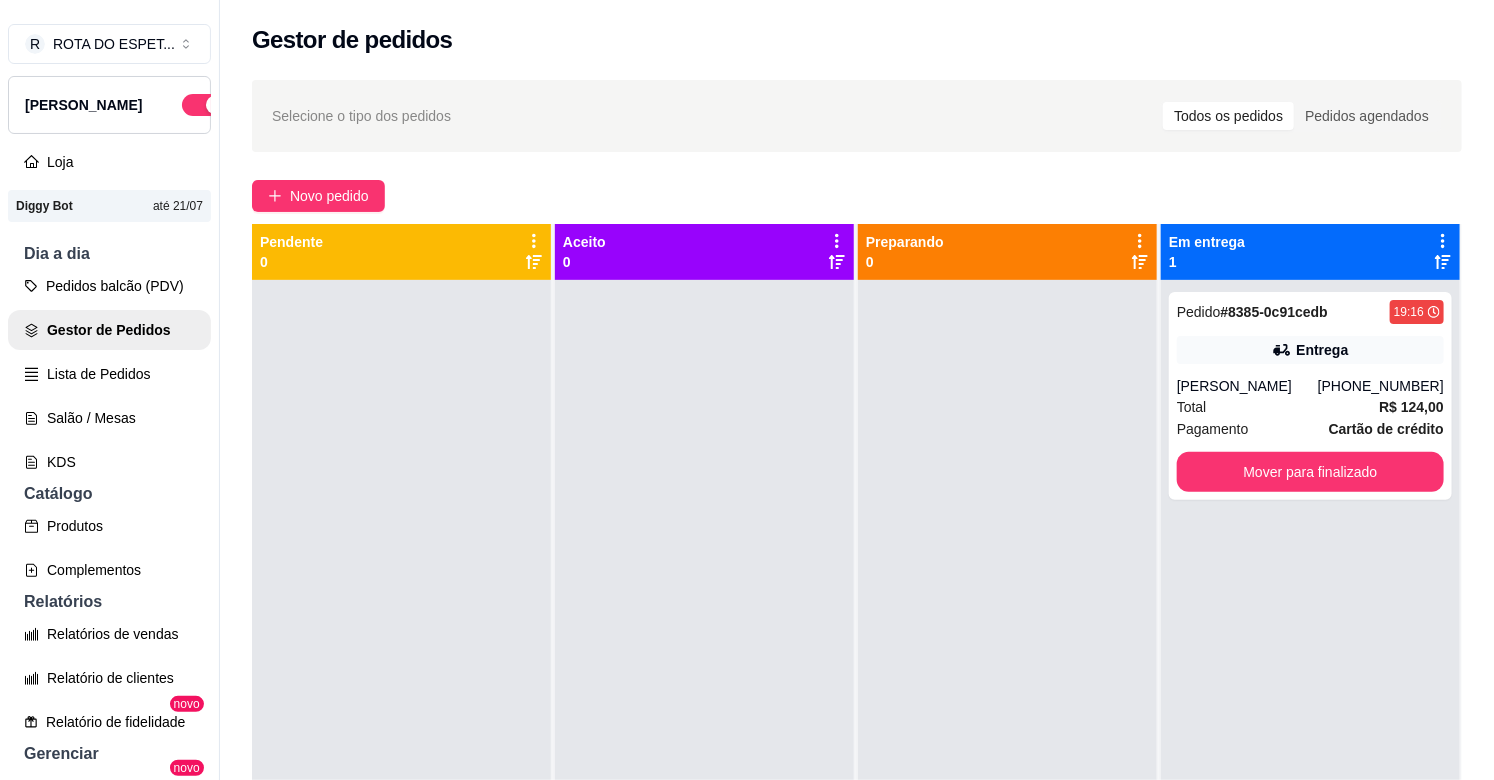 click at bounding box center (704, 670) 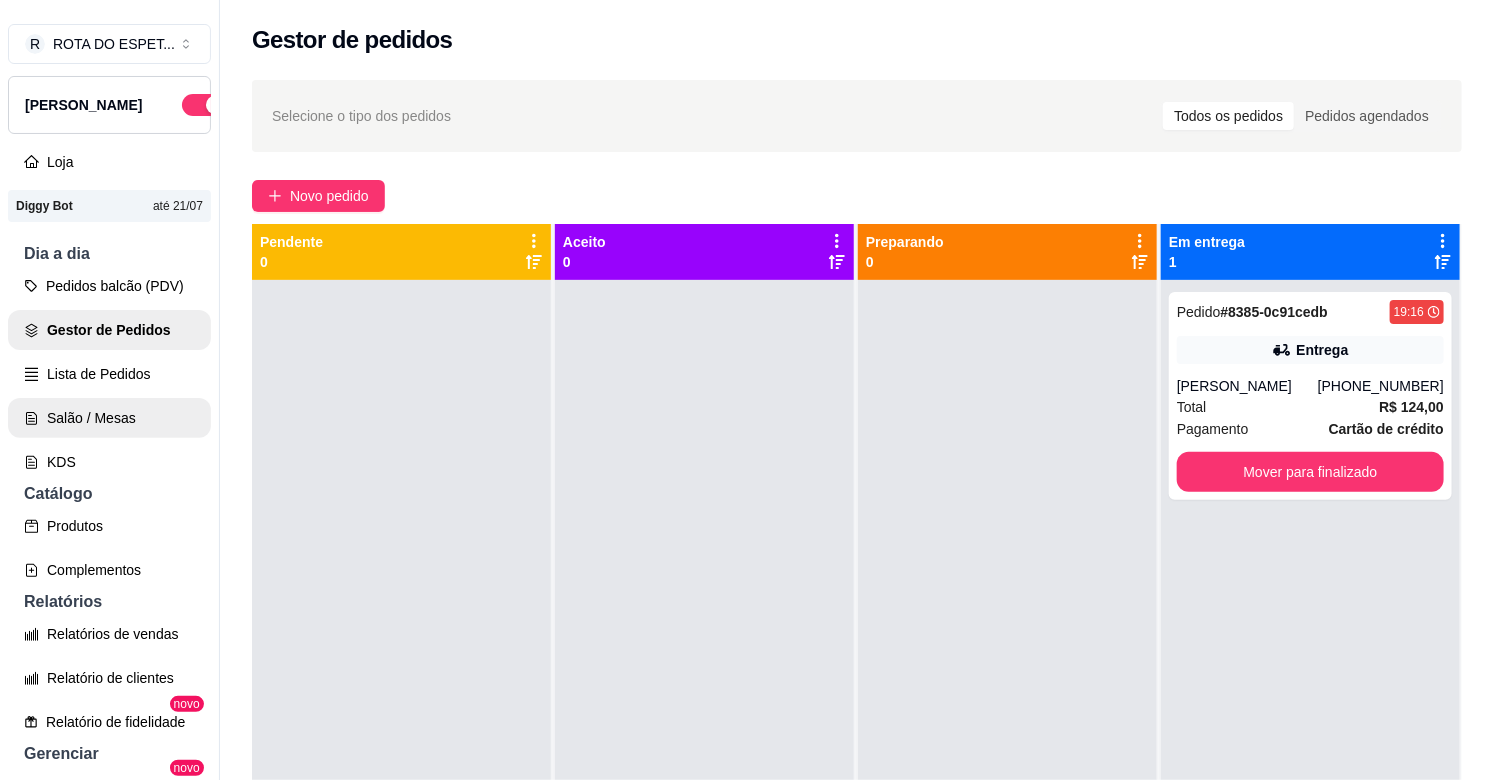 click on "Salão / Mesas" at bounding box center (109, 418) 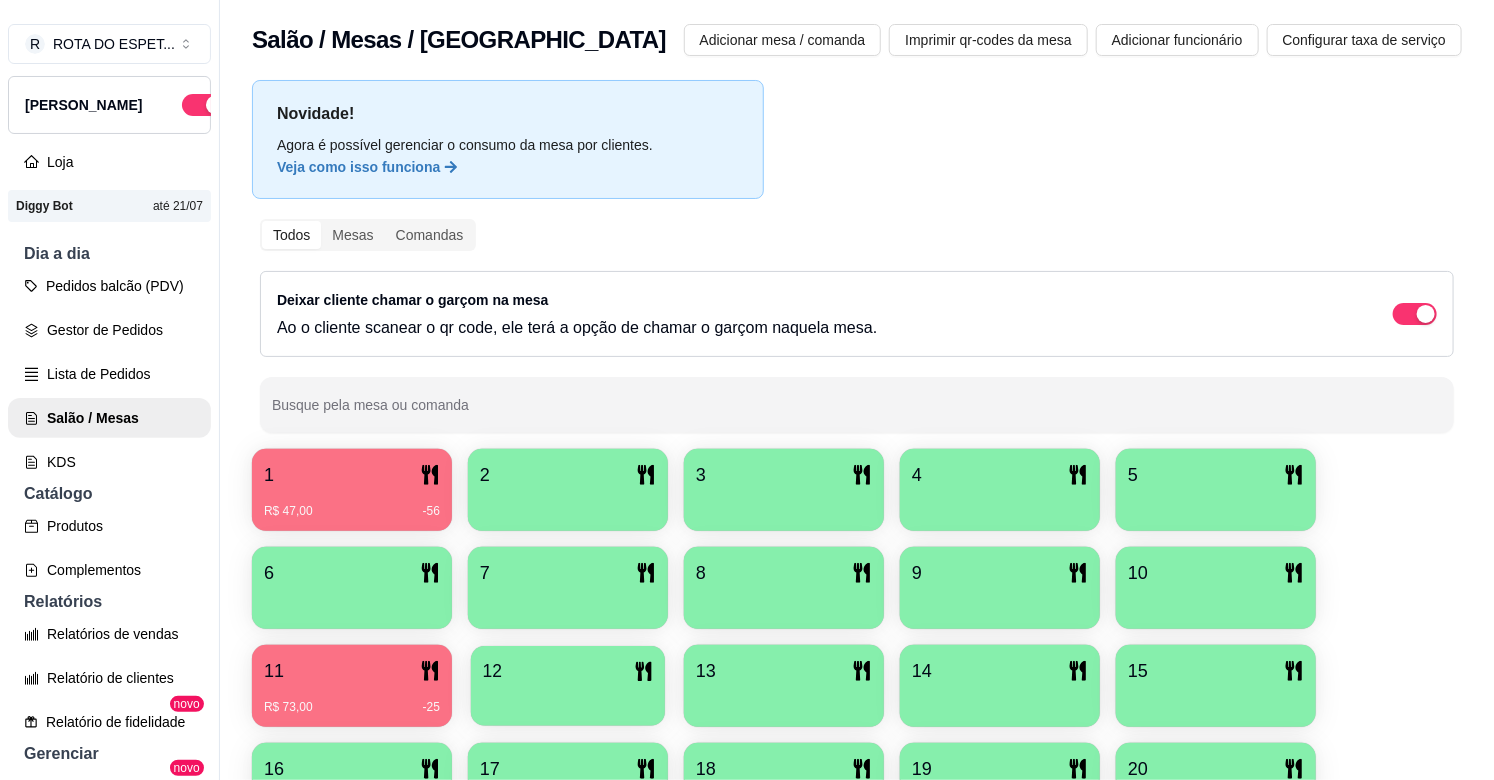 click on "12" at bounding box center (568, 671) 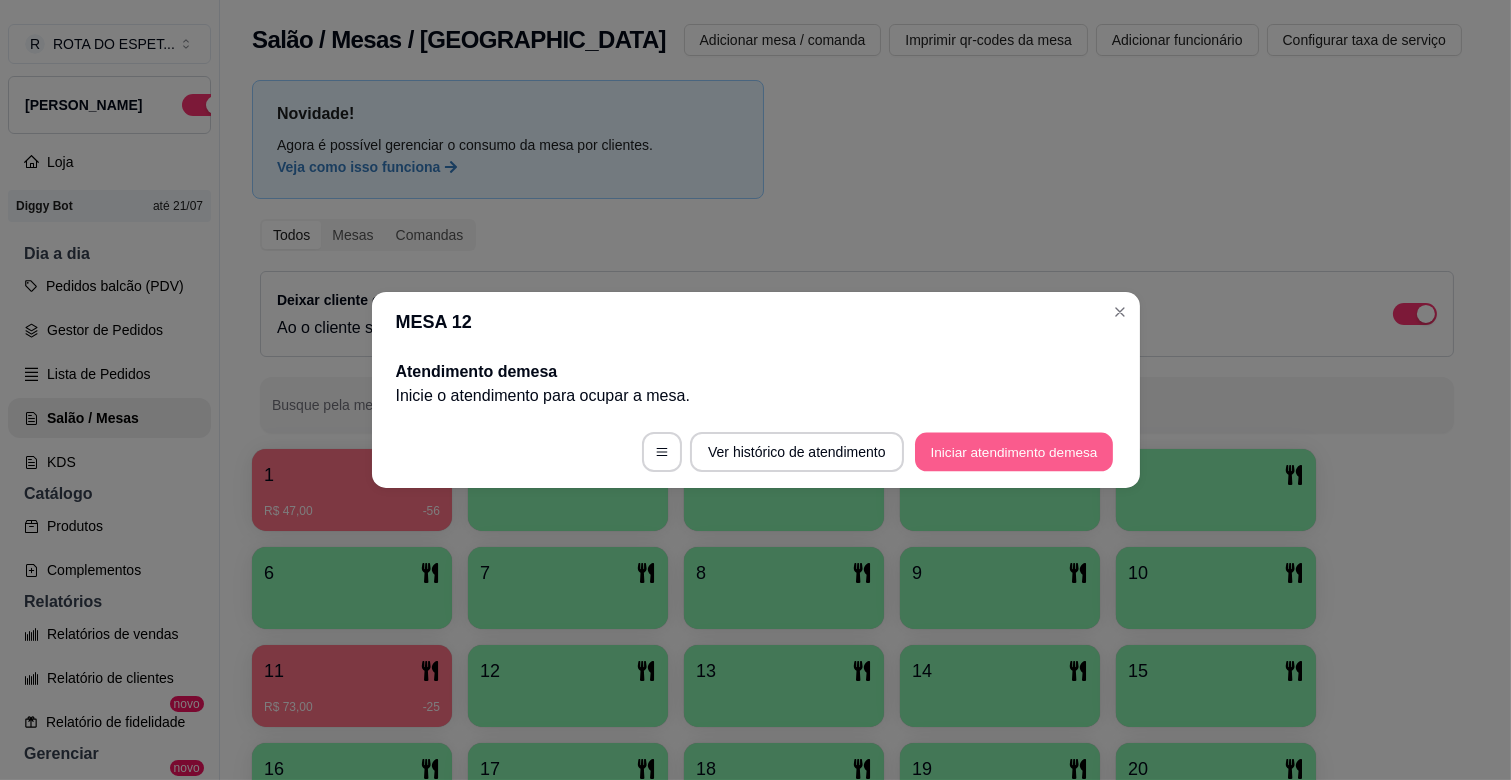click on "Iniciar atendimento de  mesa" at bounding box center [1014, 452] 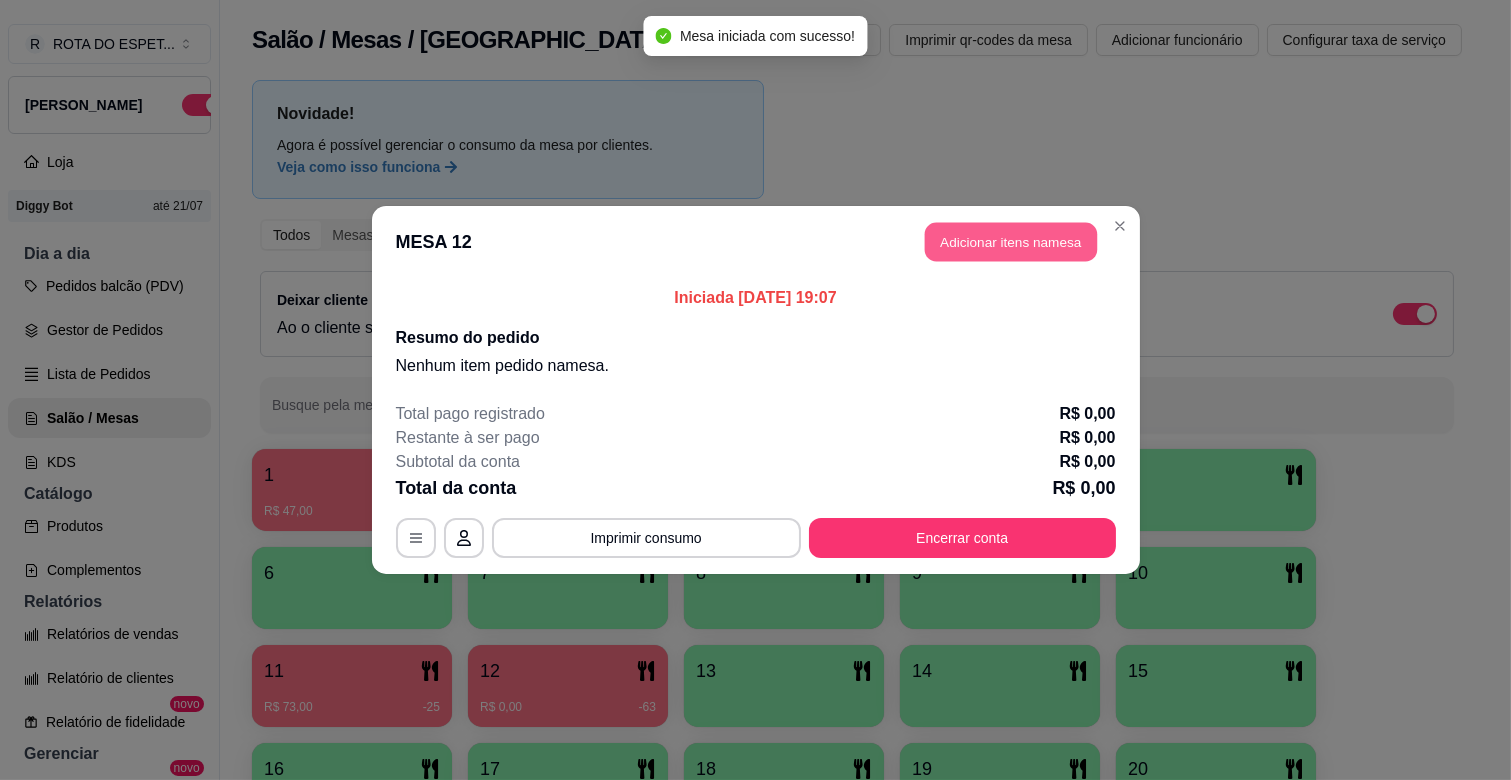 click on "Adicionar itens na  mesa" at bounding box center [1011, 242] 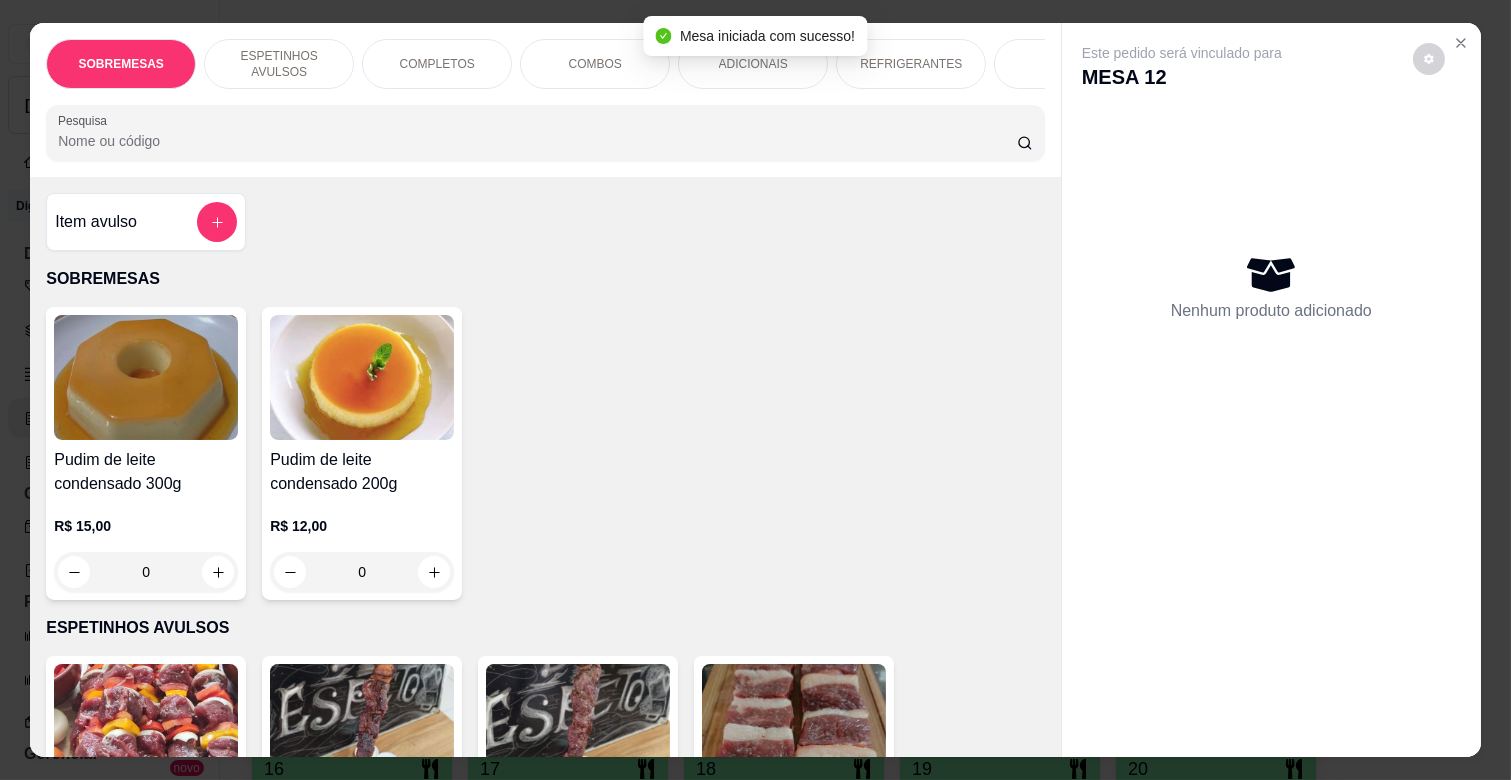 click on "ESPETINHOS AVULSOS" at bounding box center (279, 64) 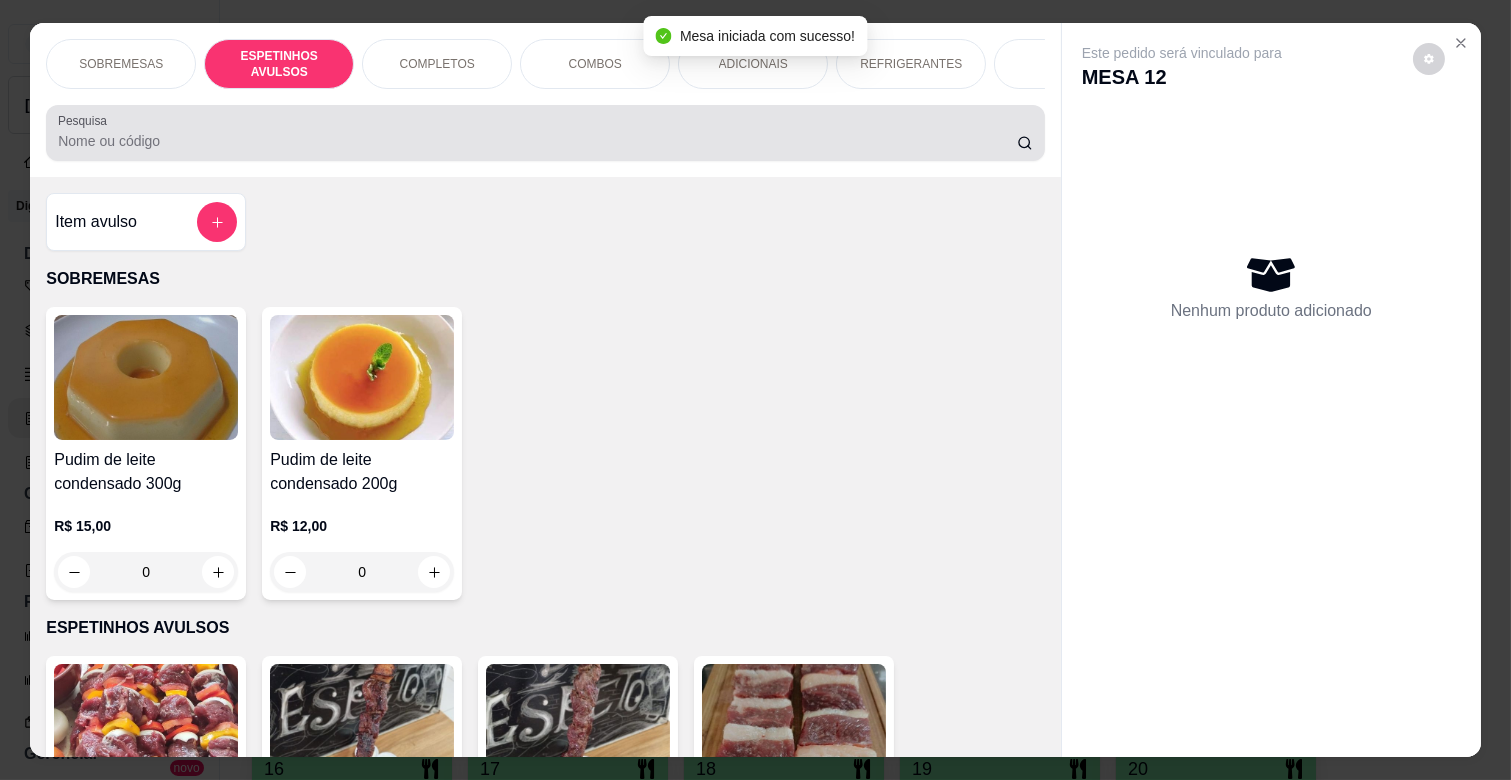 scroll, scrollTop: 438, scrollLeft: 0, axis: vertical 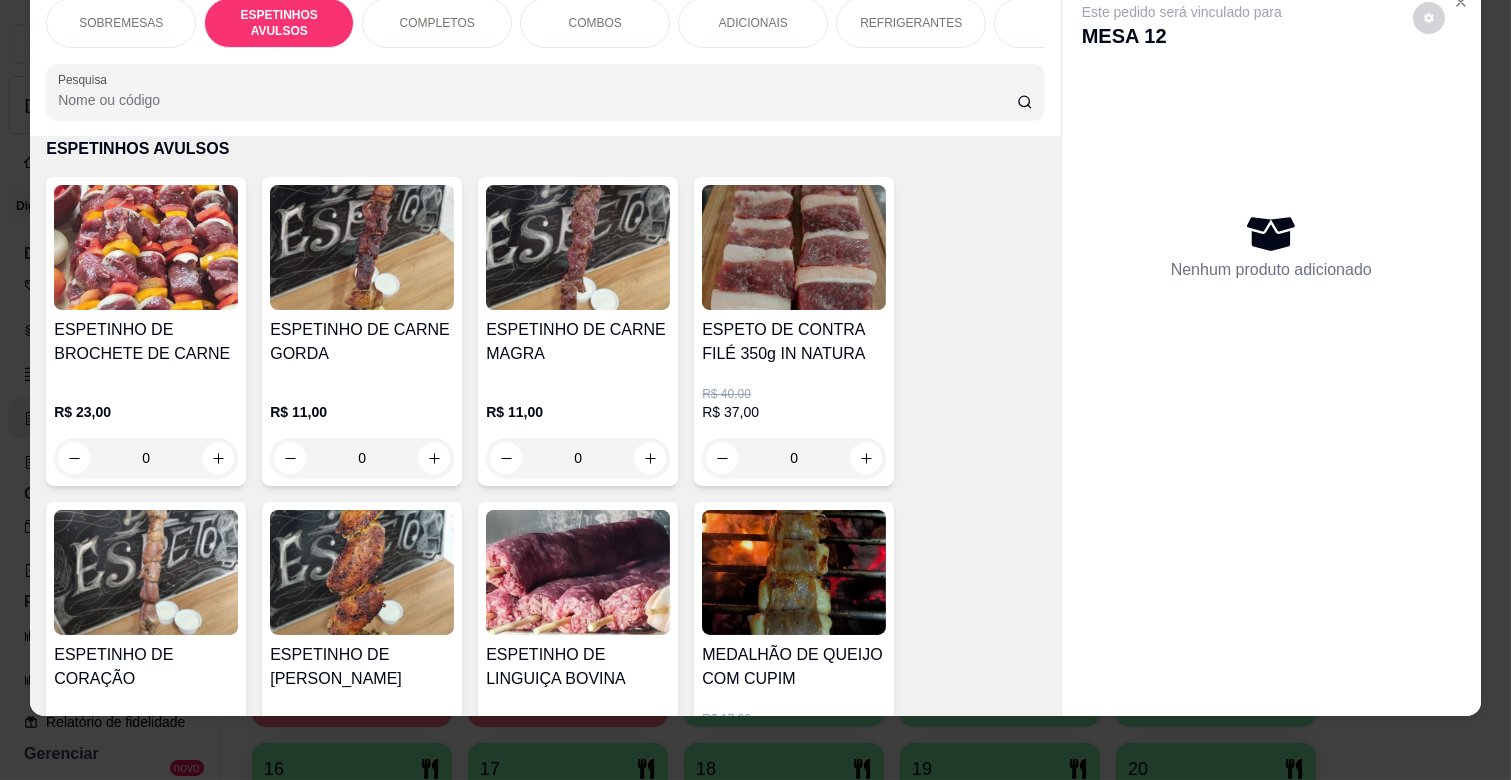 click on "0" at bounding box center (578, 458) 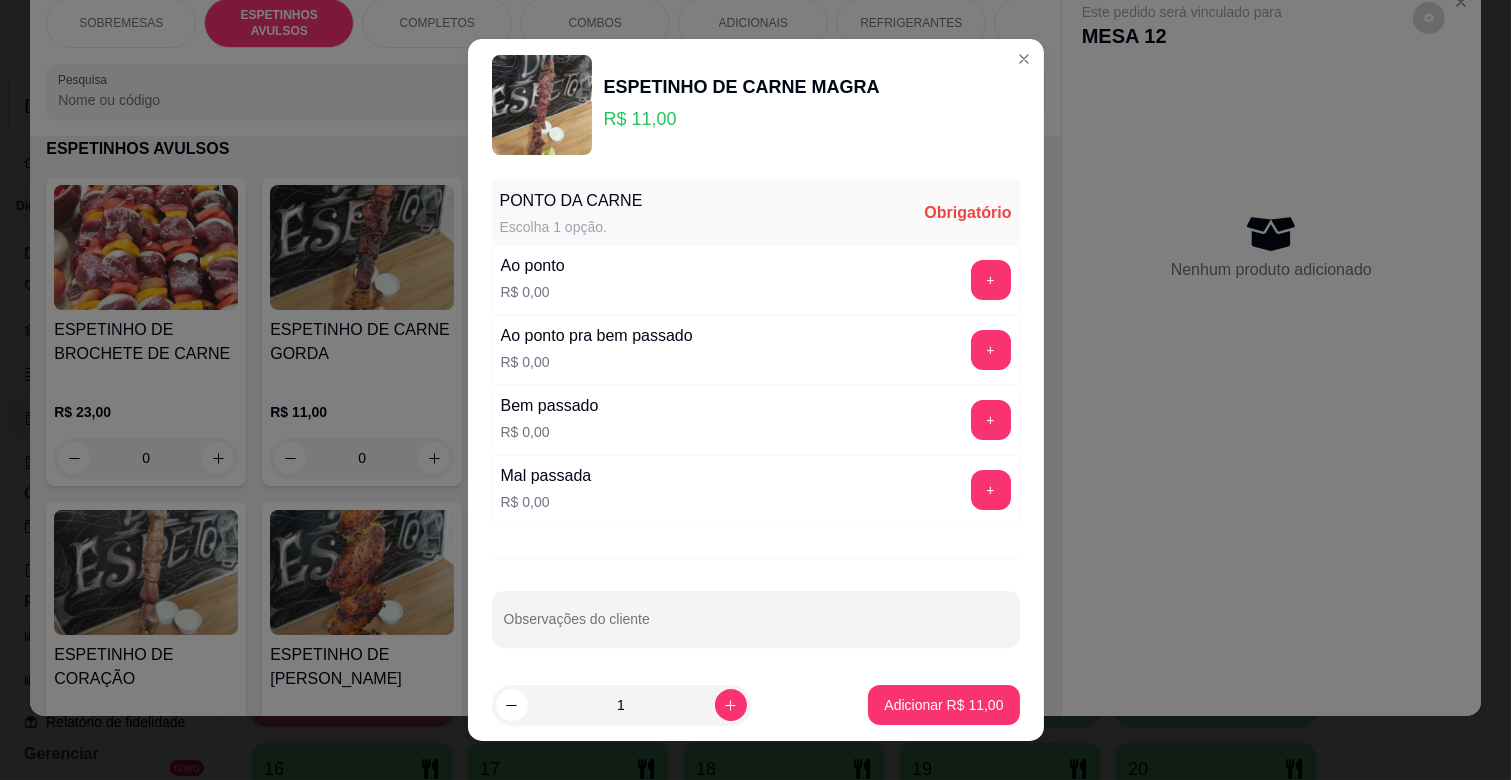 click on "+" at bounding box center (991, 280) 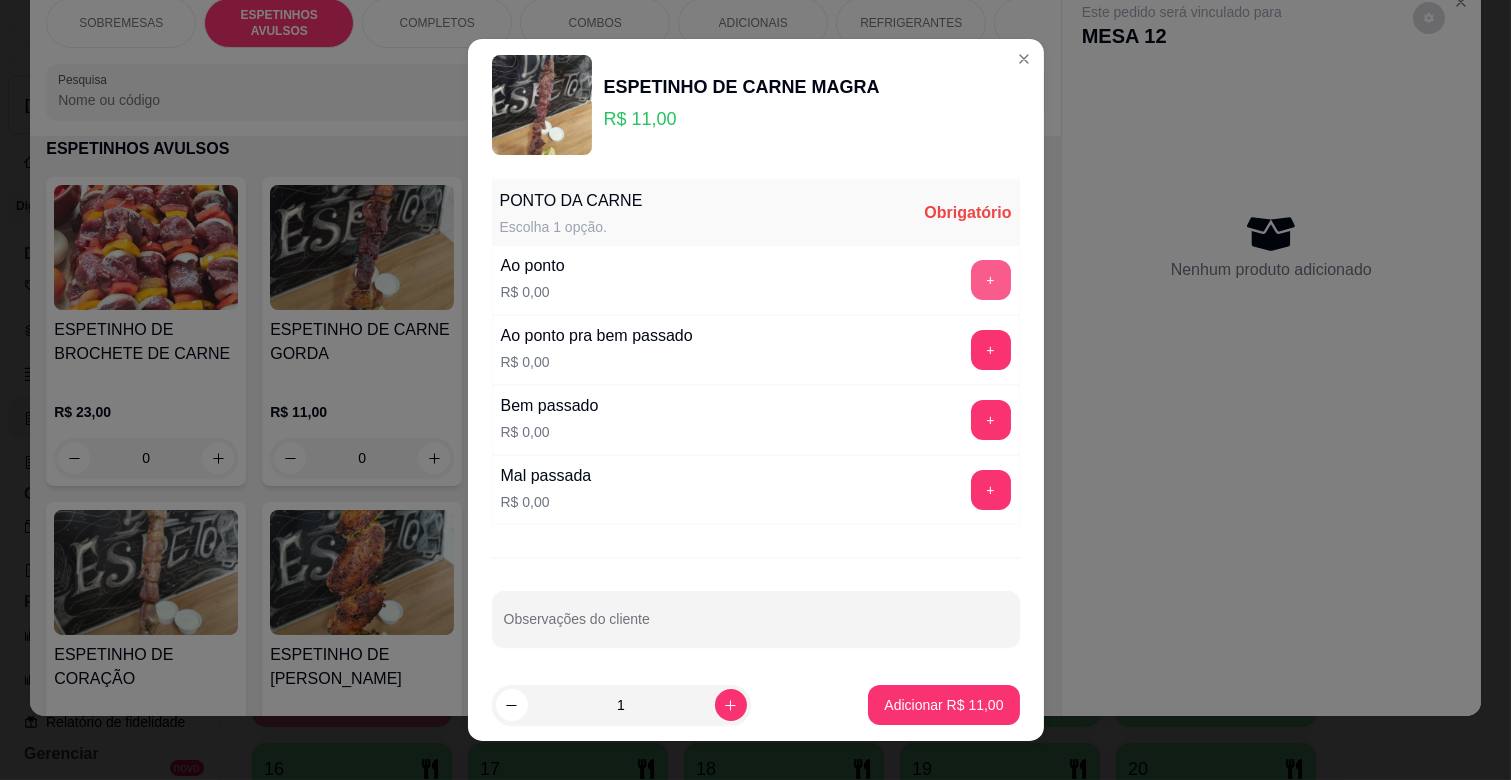 click on "+" at bounding box center (991, 280) 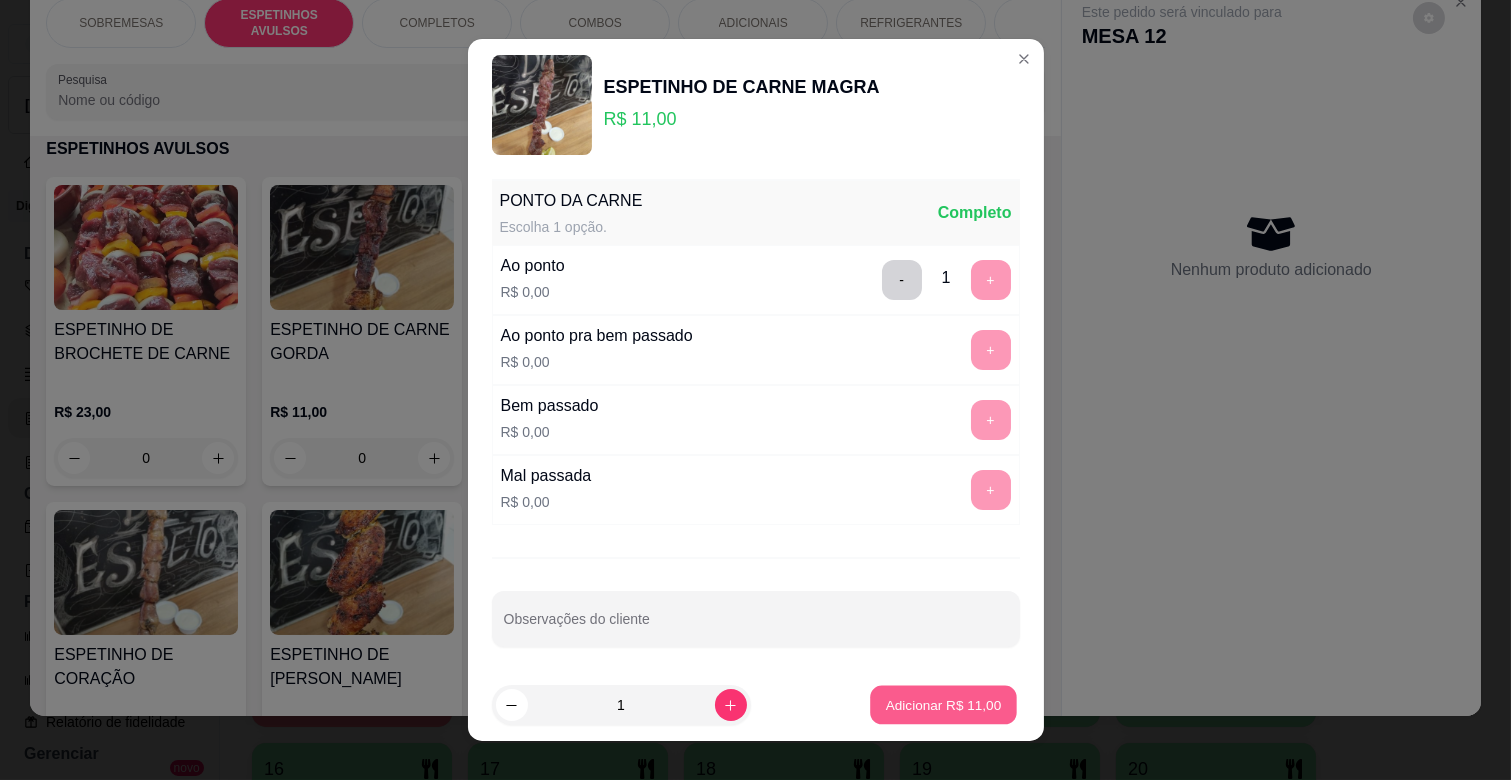 click on "Adicionar   R$ 11,00" at bounding box center [944, 704] 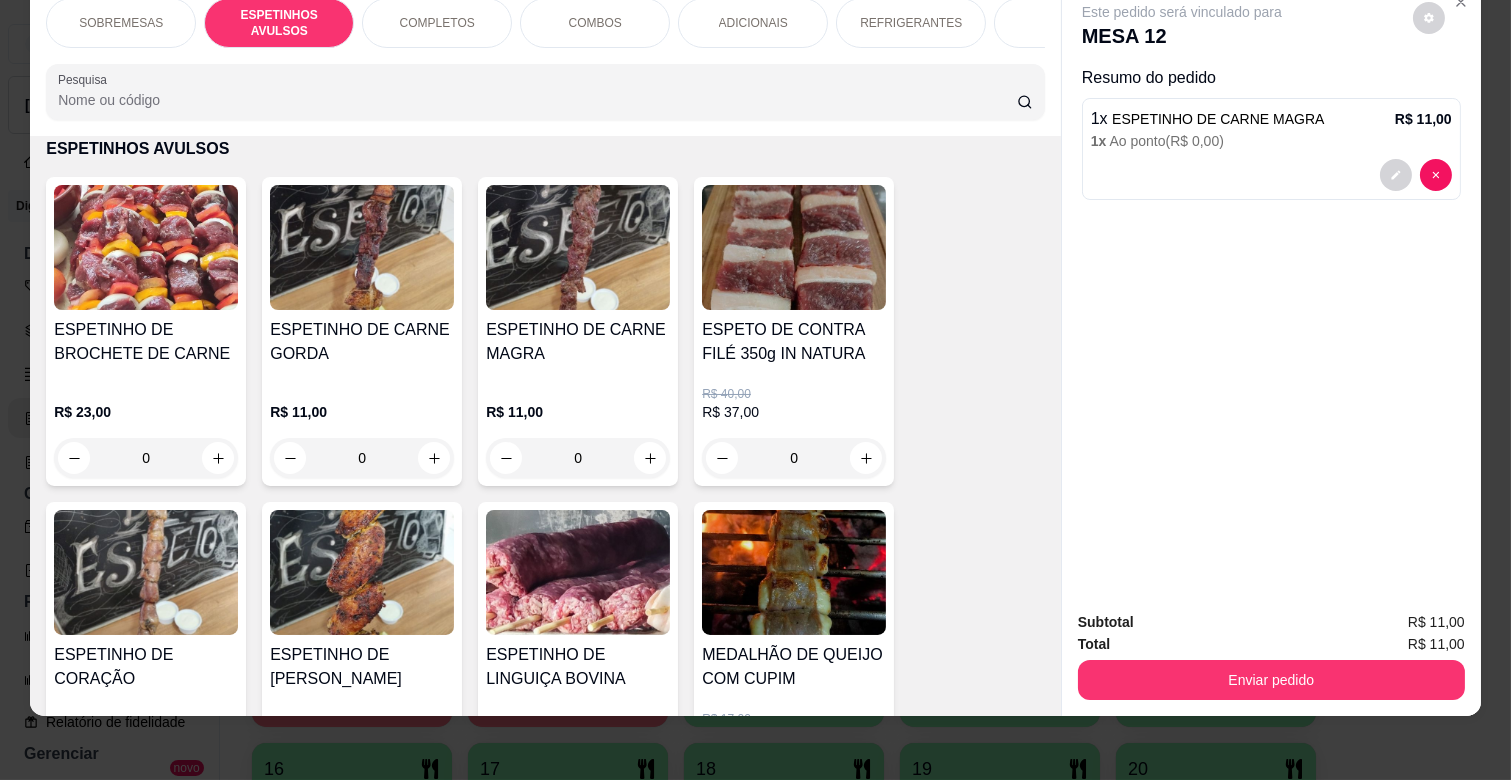 drag, startPoint x: 422, startPoint y: 20, endPoint x: 382, endPoint y: 21, distance: 40.012497 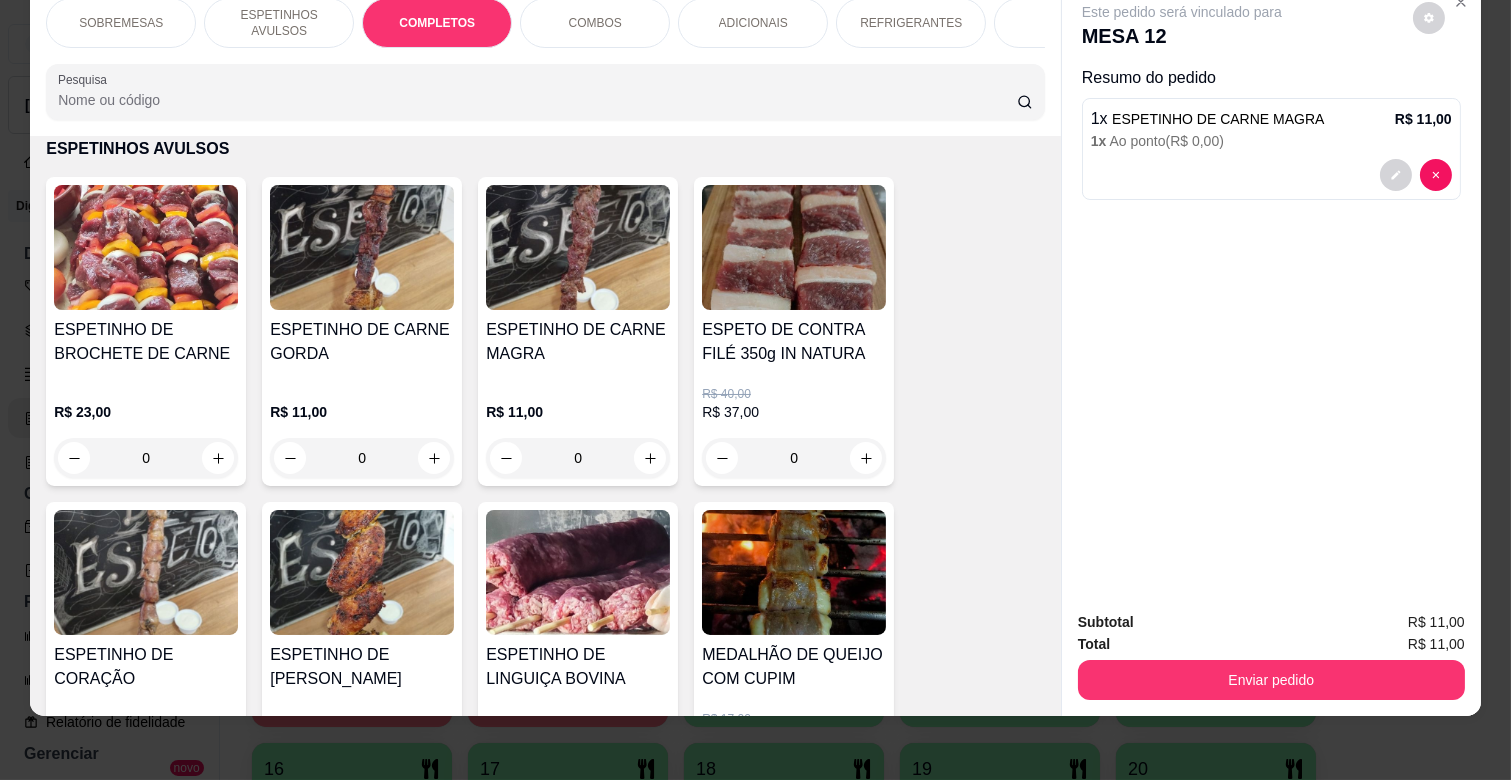 scroll, scrollTop: 1763, scrollLeft: 0, axis: vertical 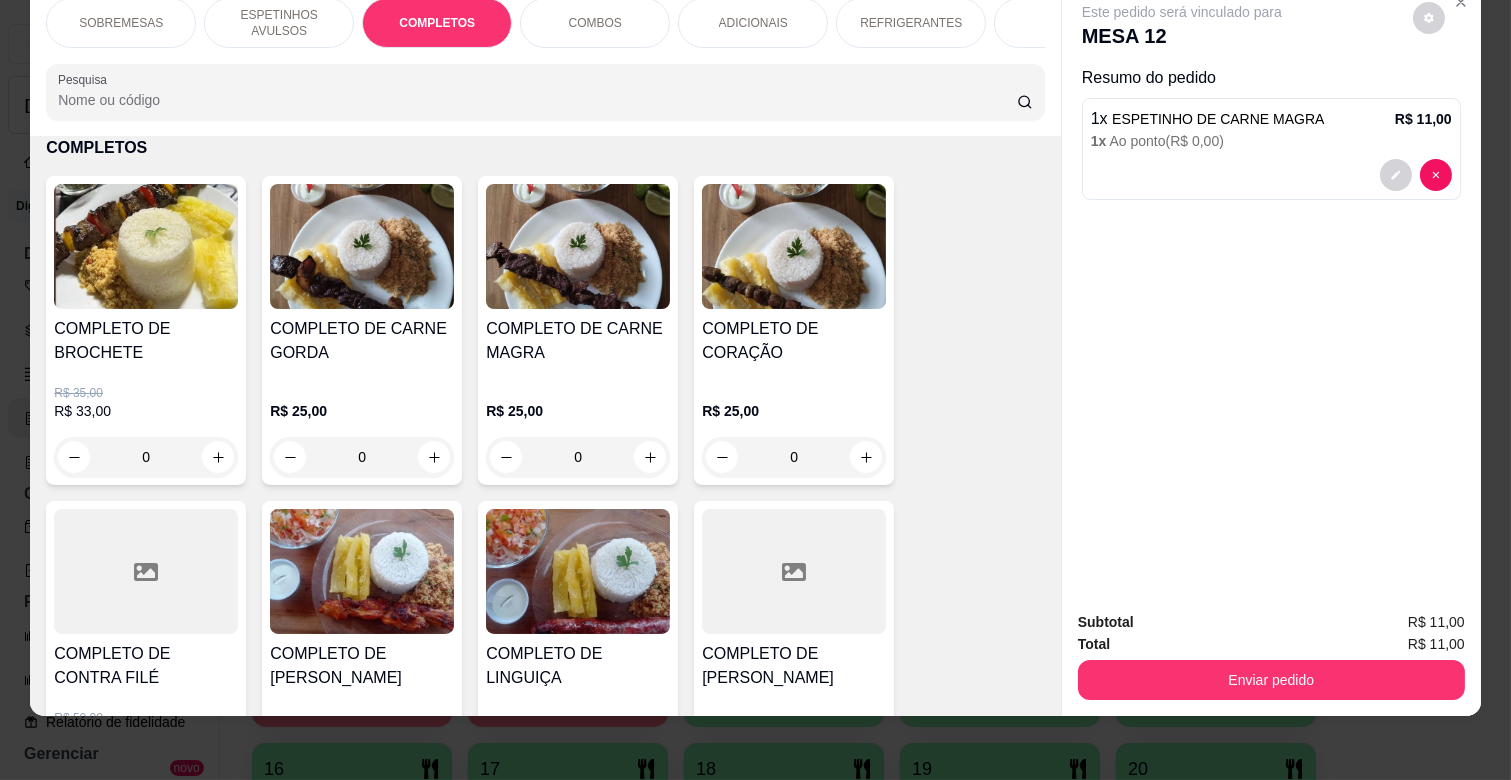 click on "0" at bounding box center (578, 457) 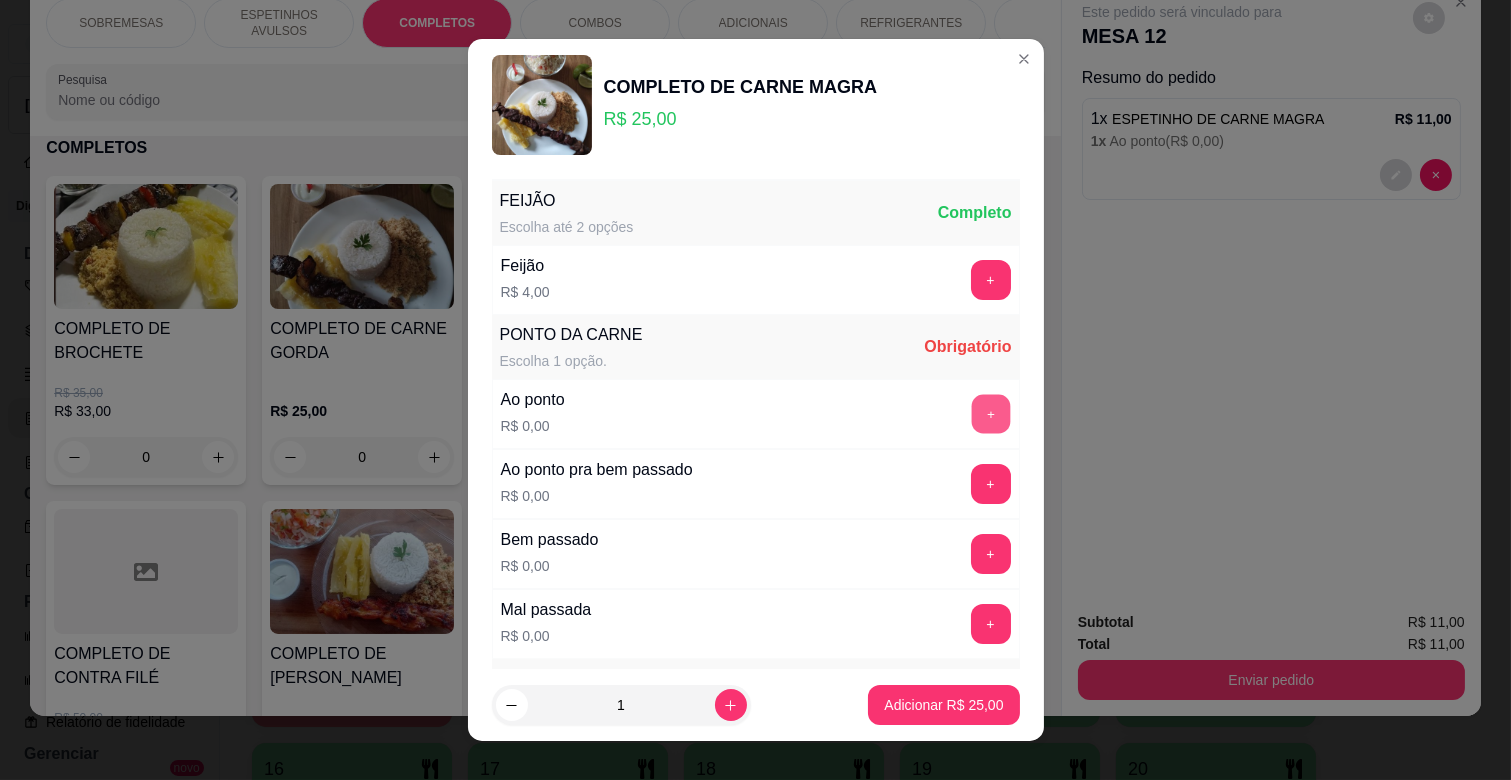 click on "+" at bounding box center (990, 414) 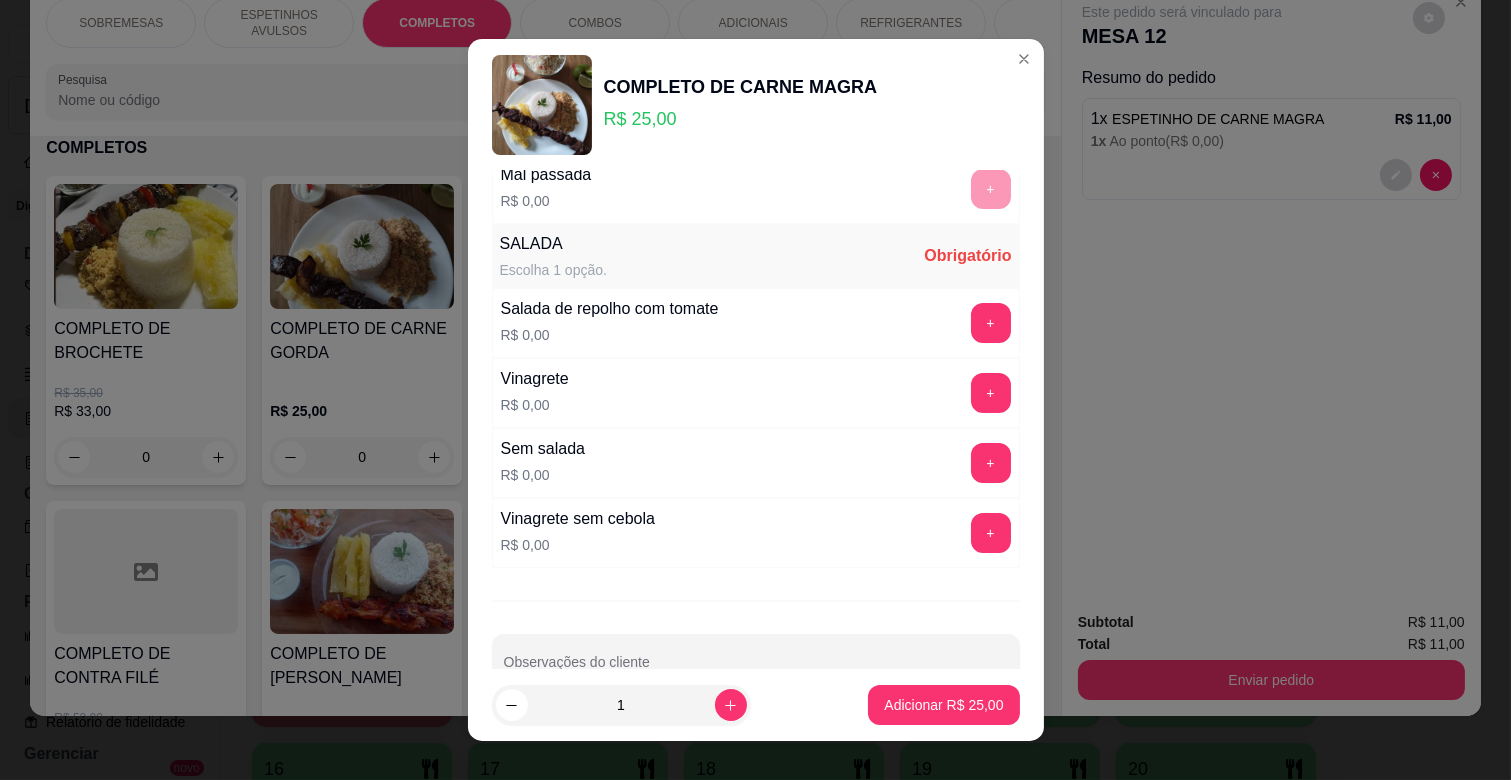 scroll, scrollTop: 444, scrollLeft: 0, axis: vertical 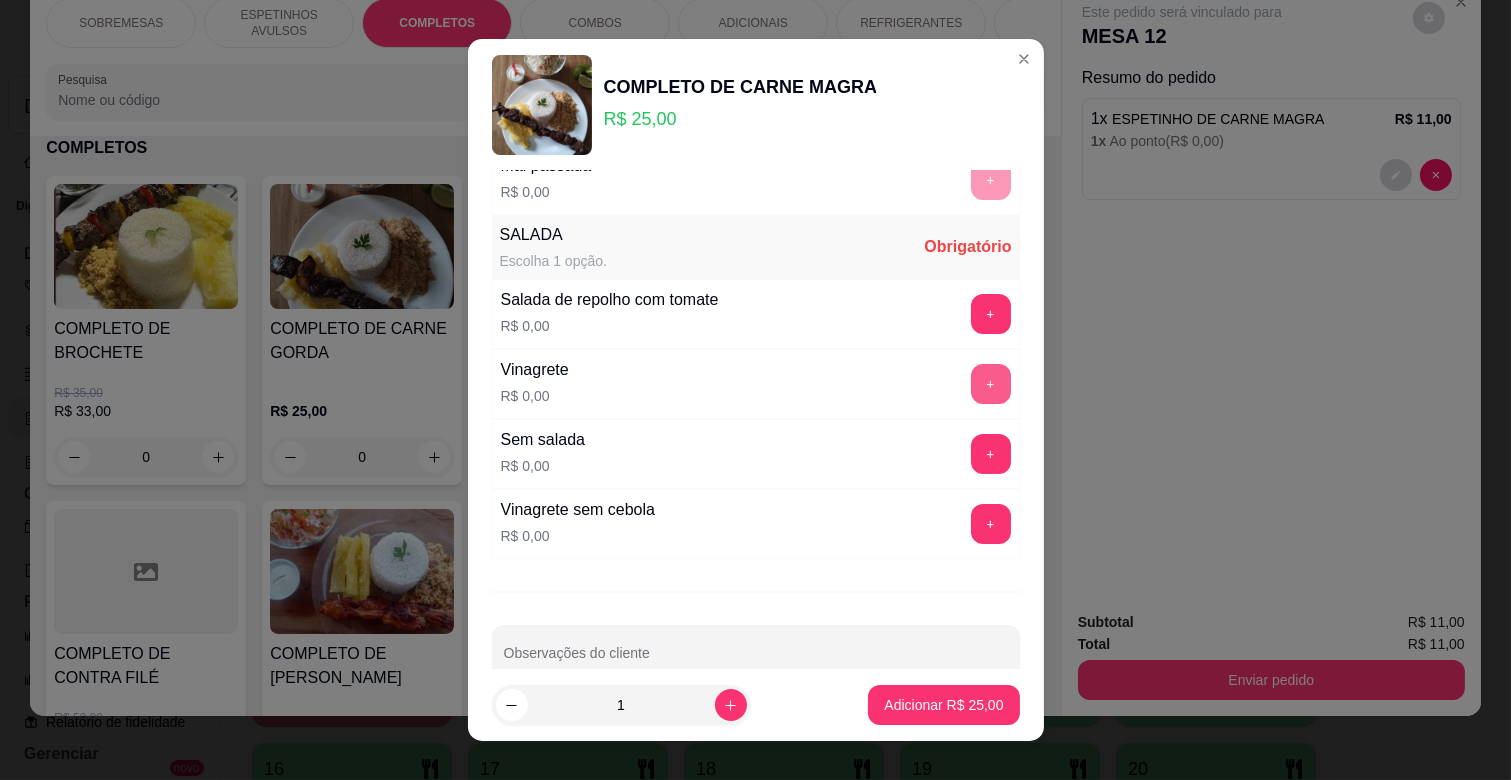 click on "+" at bounding box center (991, 384) 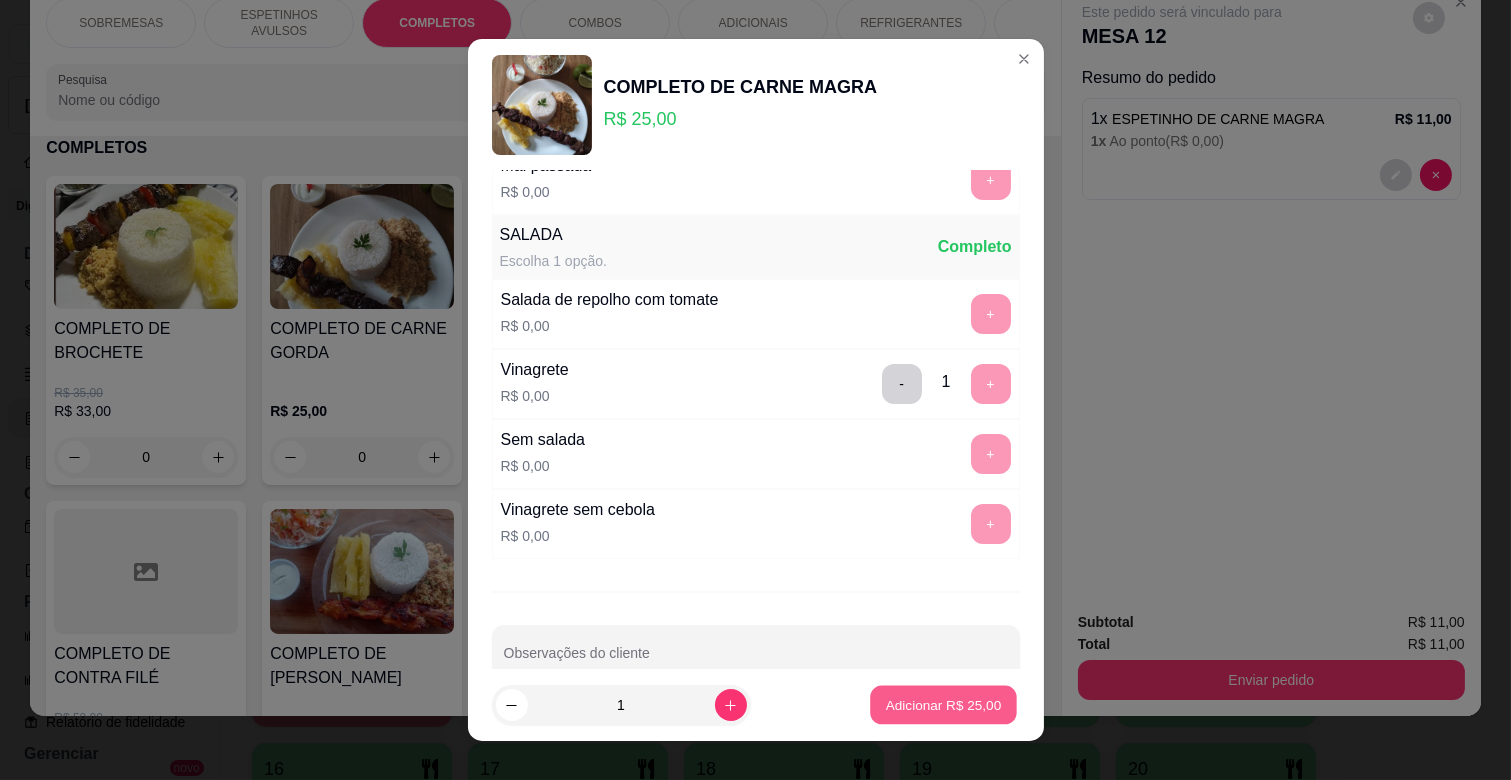 click on "Adicionar   R$ 25,00" at bounding box center (944, 705) 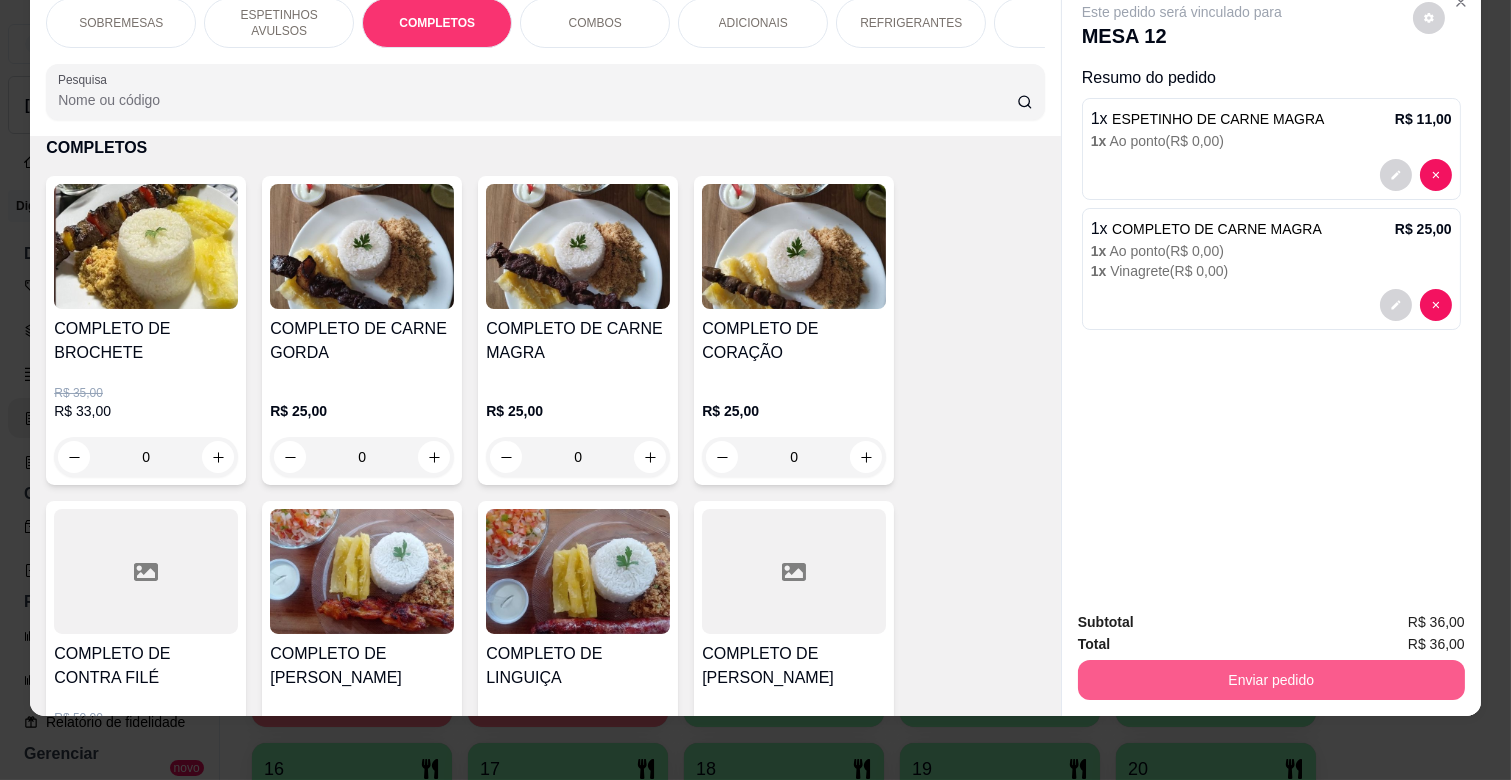 click on "Enviar pedido" at bounding box center [1271, 680] 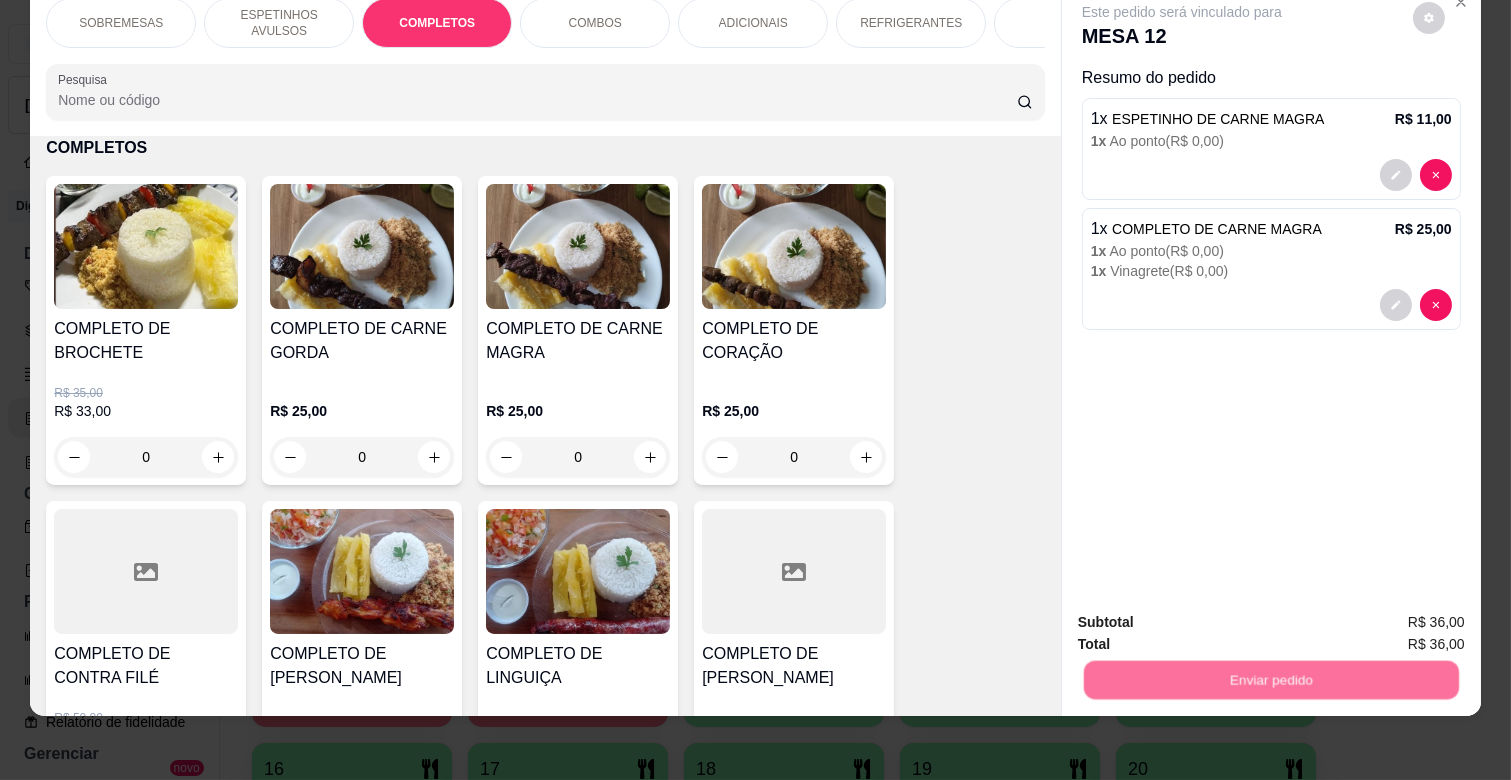 click on "Não registrar e enviar pedido" at bounding box center [1204, 614] 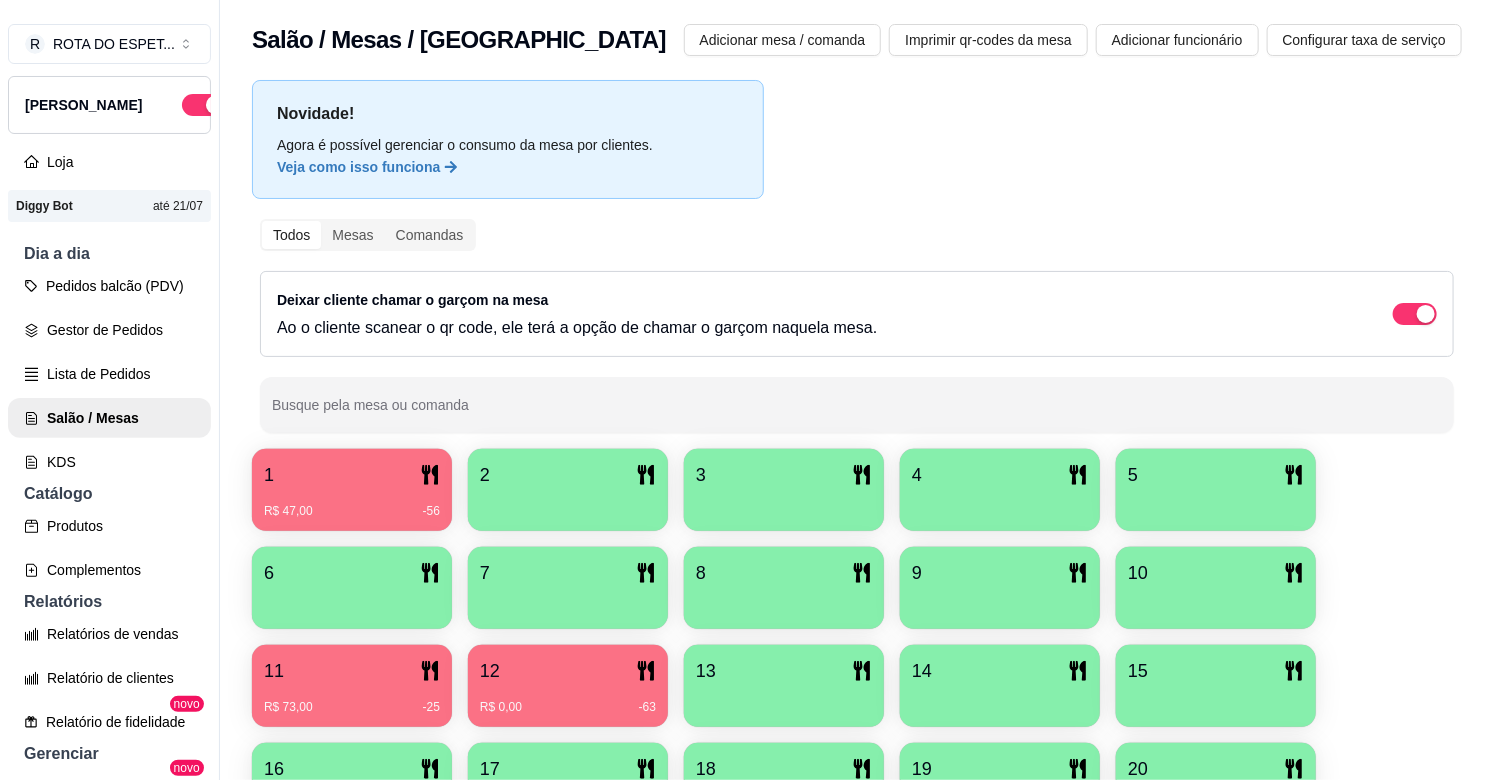 click on "R$ 0,00 -63" at bounding box center [568, 700] 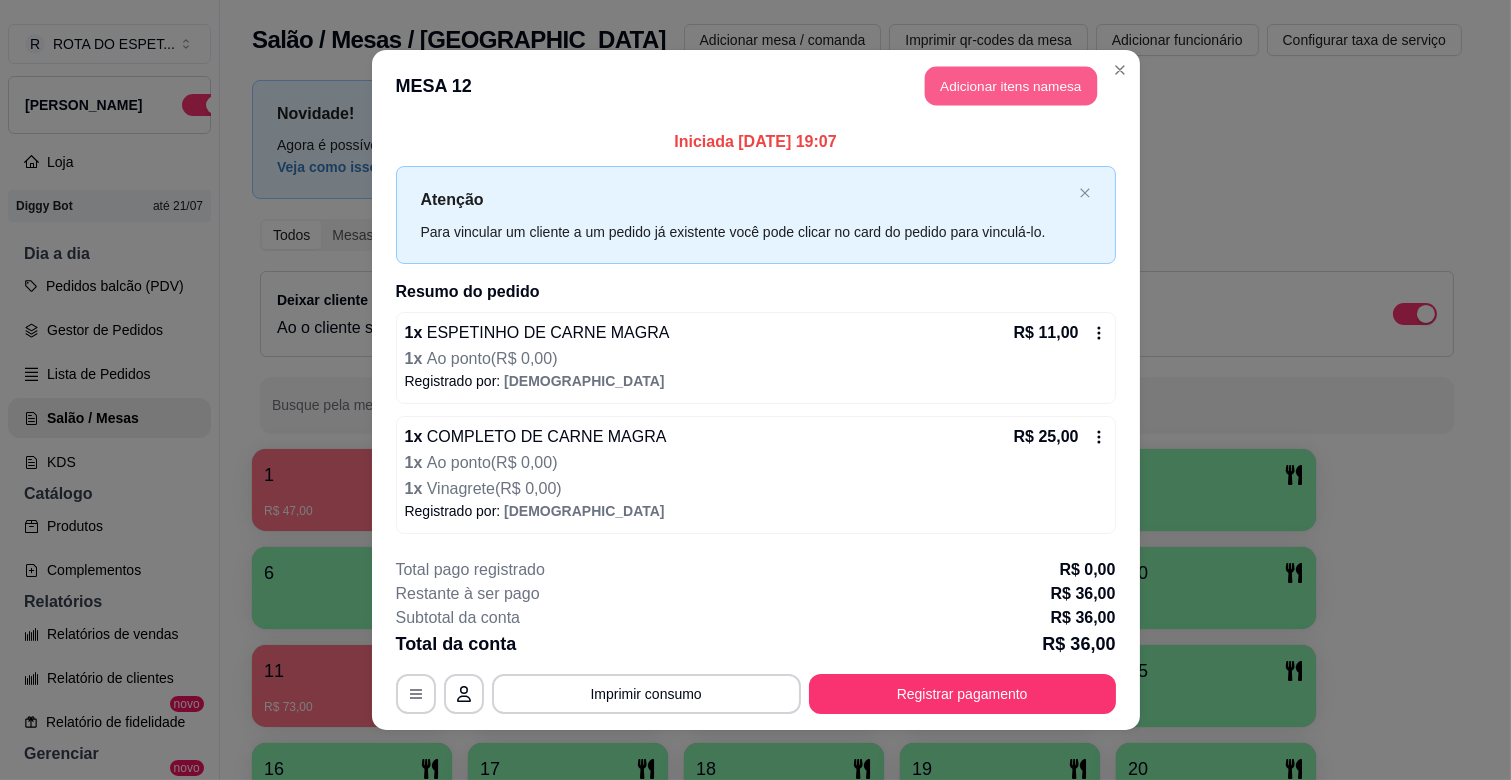 click on "Adicionar itens na  mesa" at bounding box center [1011, 86] 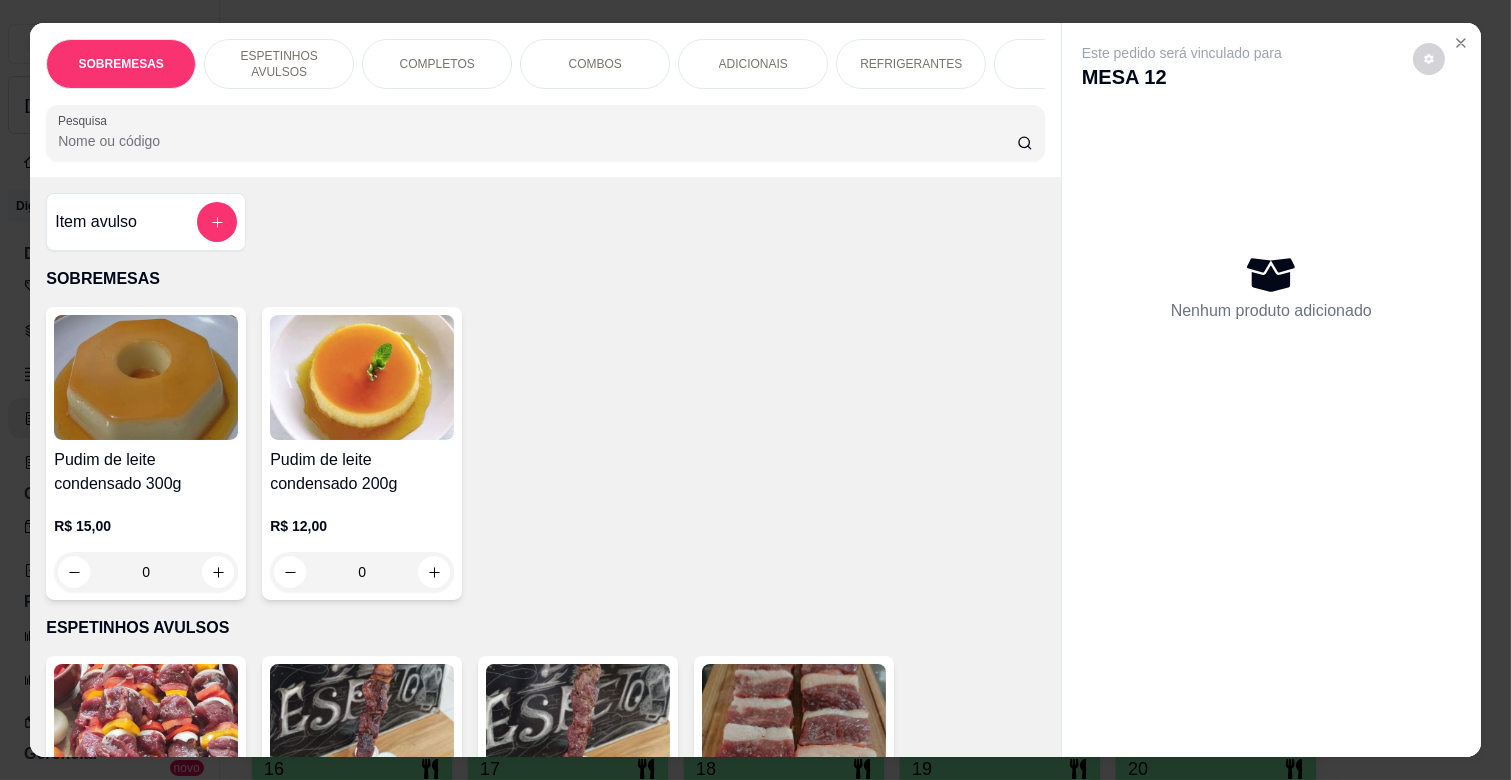 click on "REFRIGERANTES" at bounding box center (911, 64) 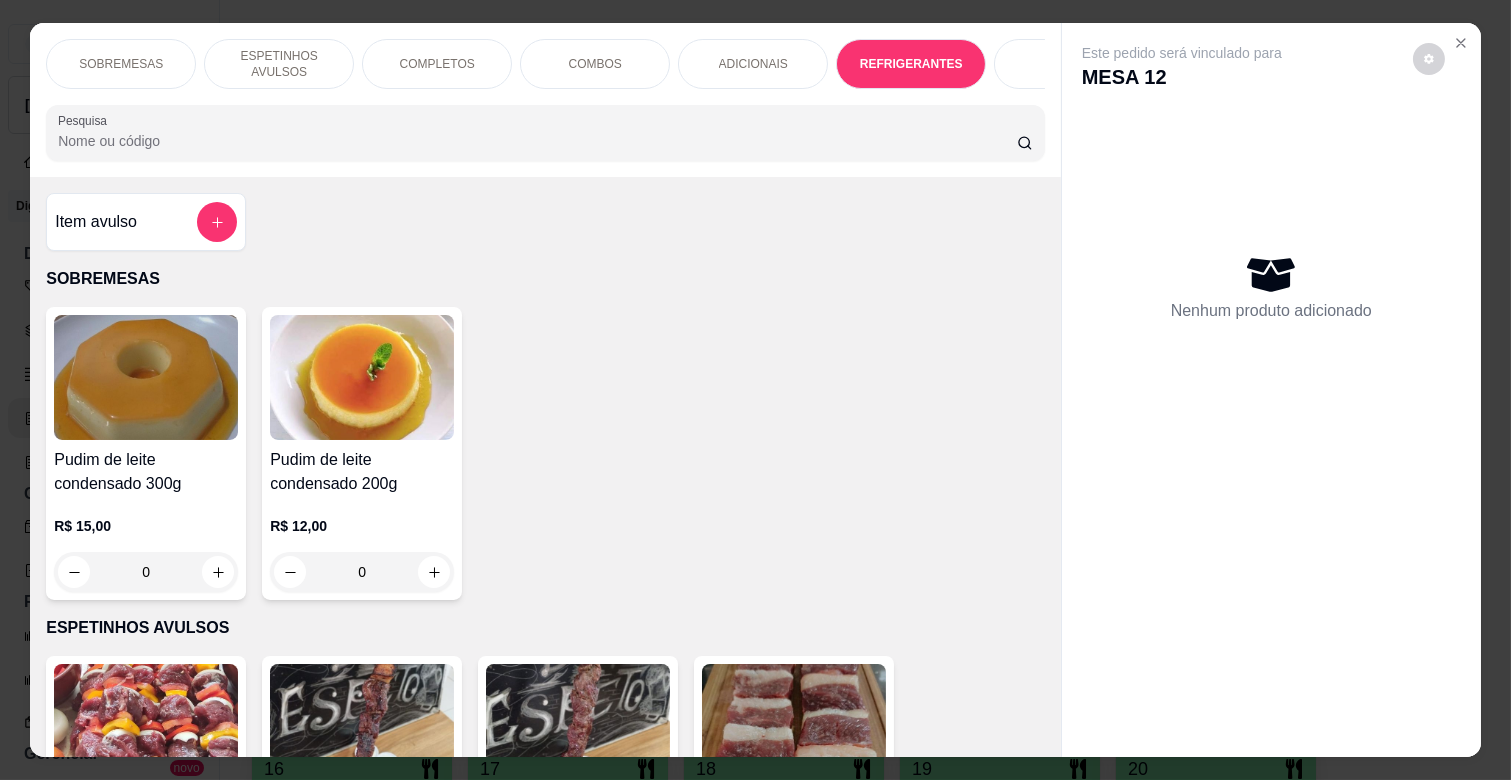 scroll, scrollTop: 4053, scrollLeft: 0, axis: vertical 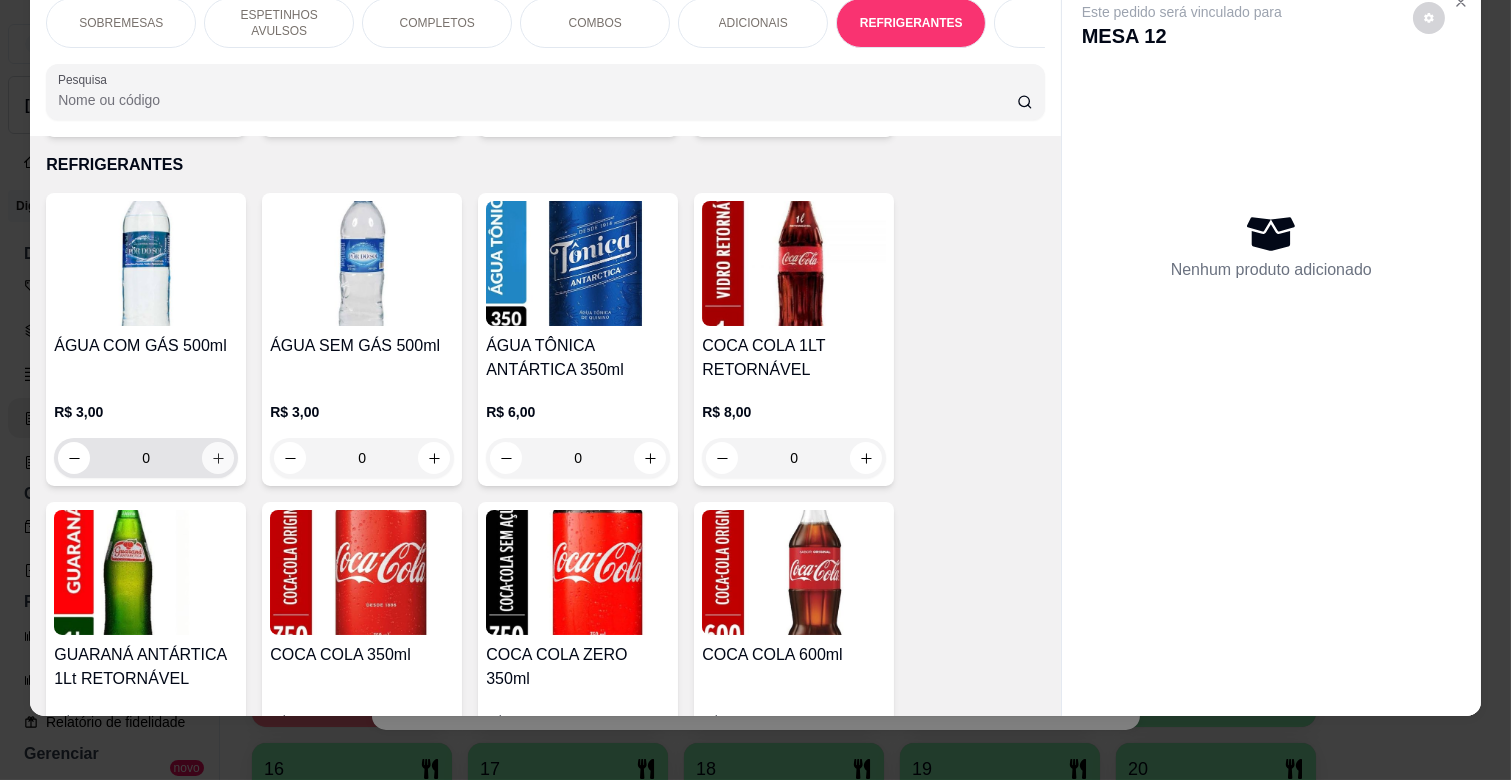 click 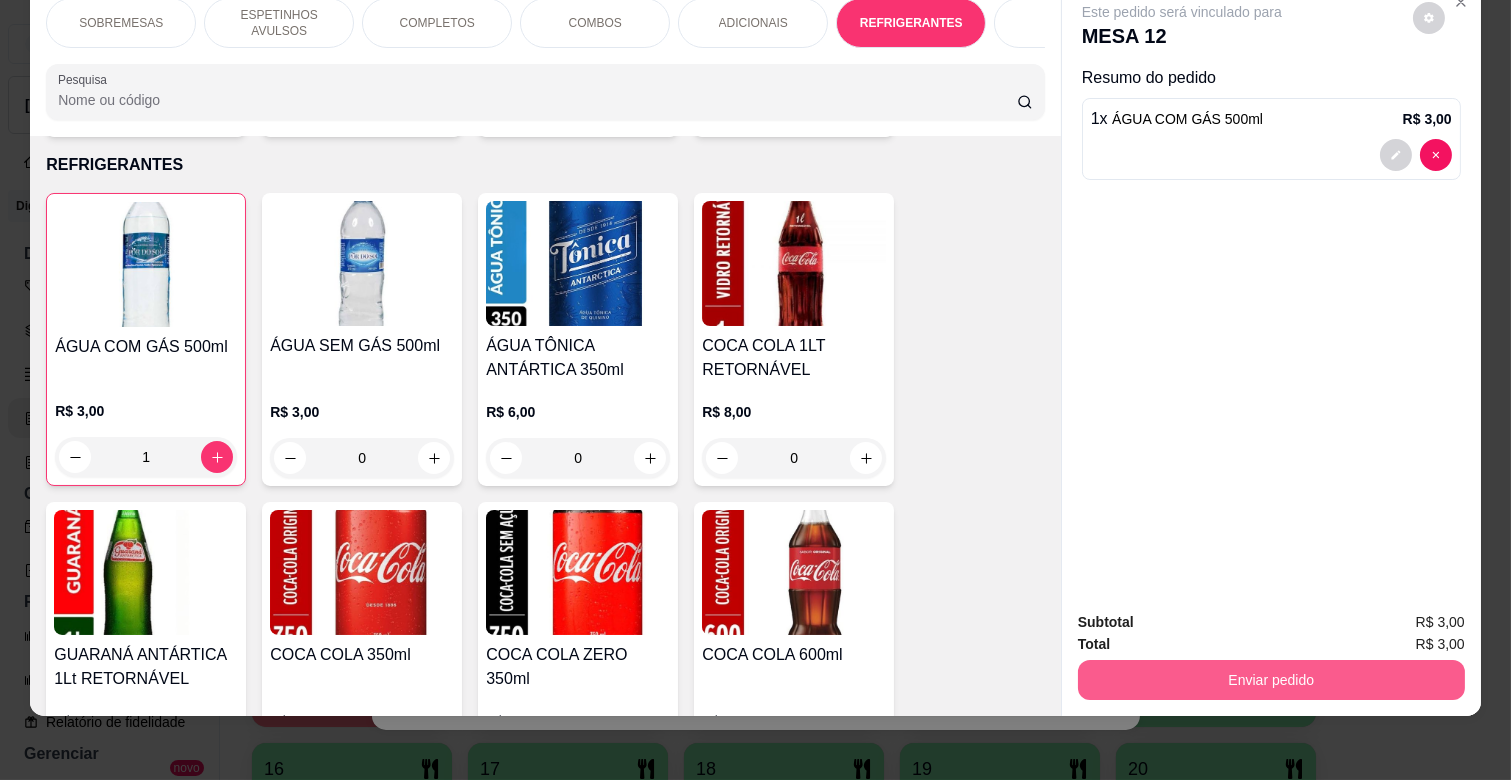 drag, startPoint x: 1208, startPoint y: 636, endPoint x: 1237, endPoint y: 670, distance: 44.687805 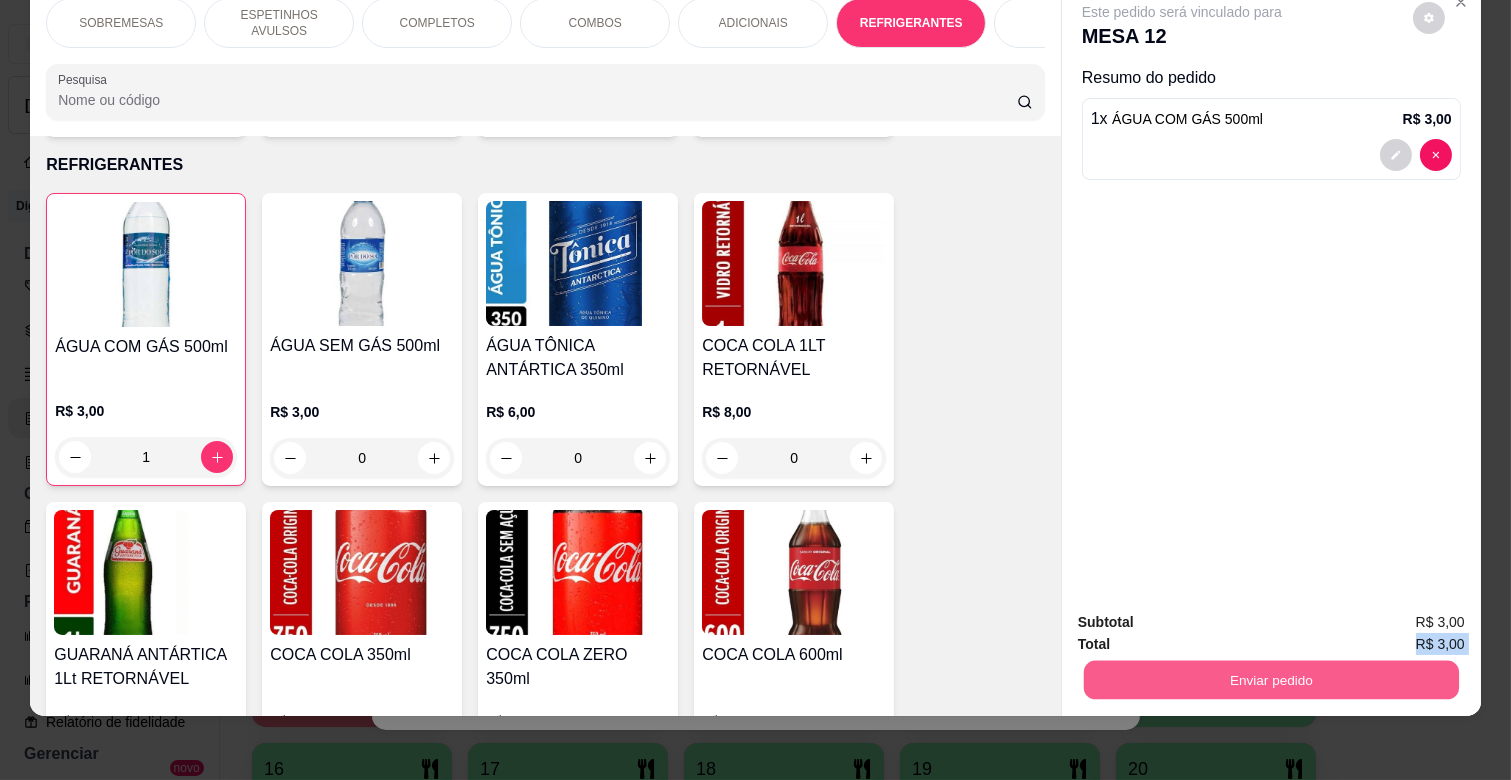 click on "Enviar pedido" at bounding box center (1271, 679) 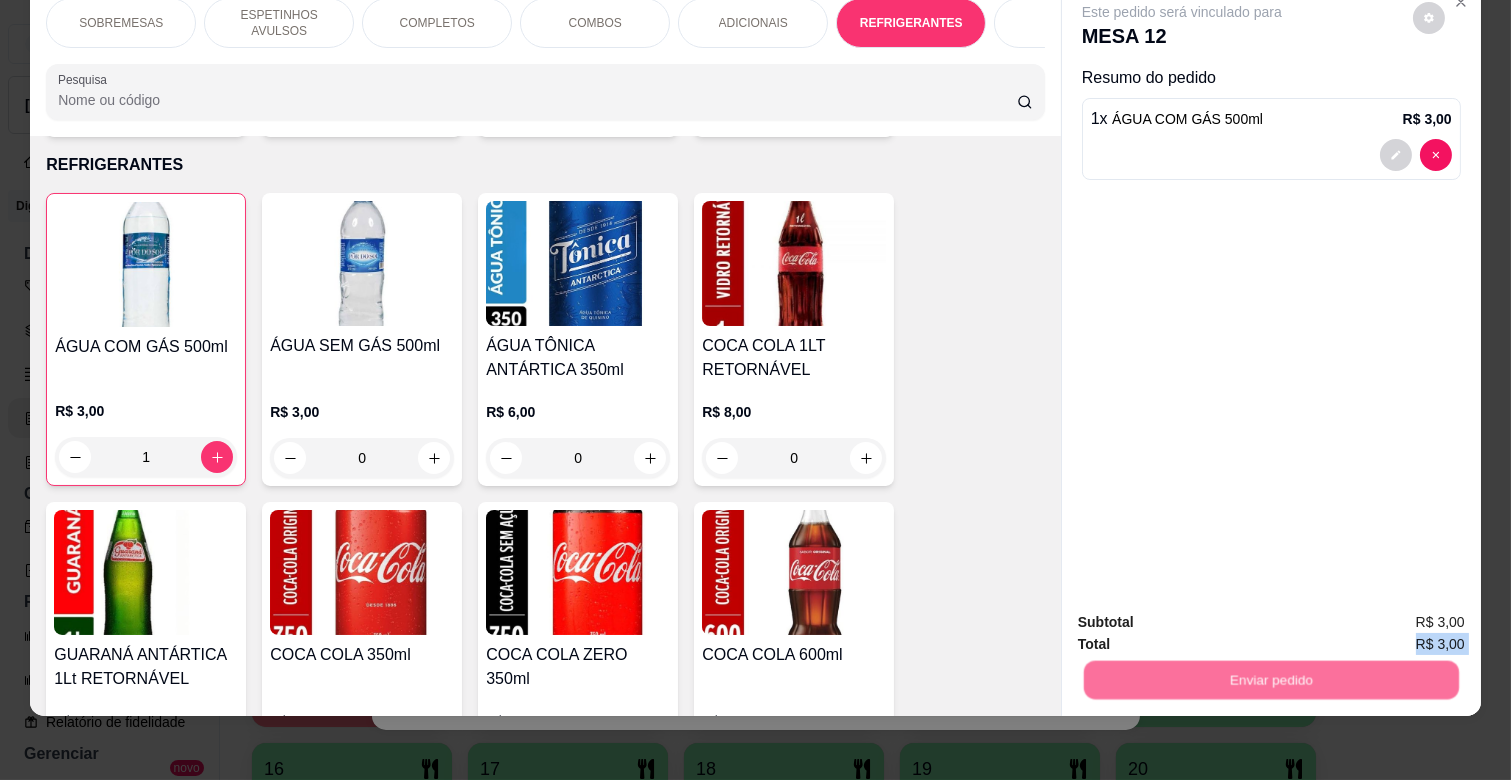 click on "Não registrar e enviar pedido" at bounding box center (1205, 613) 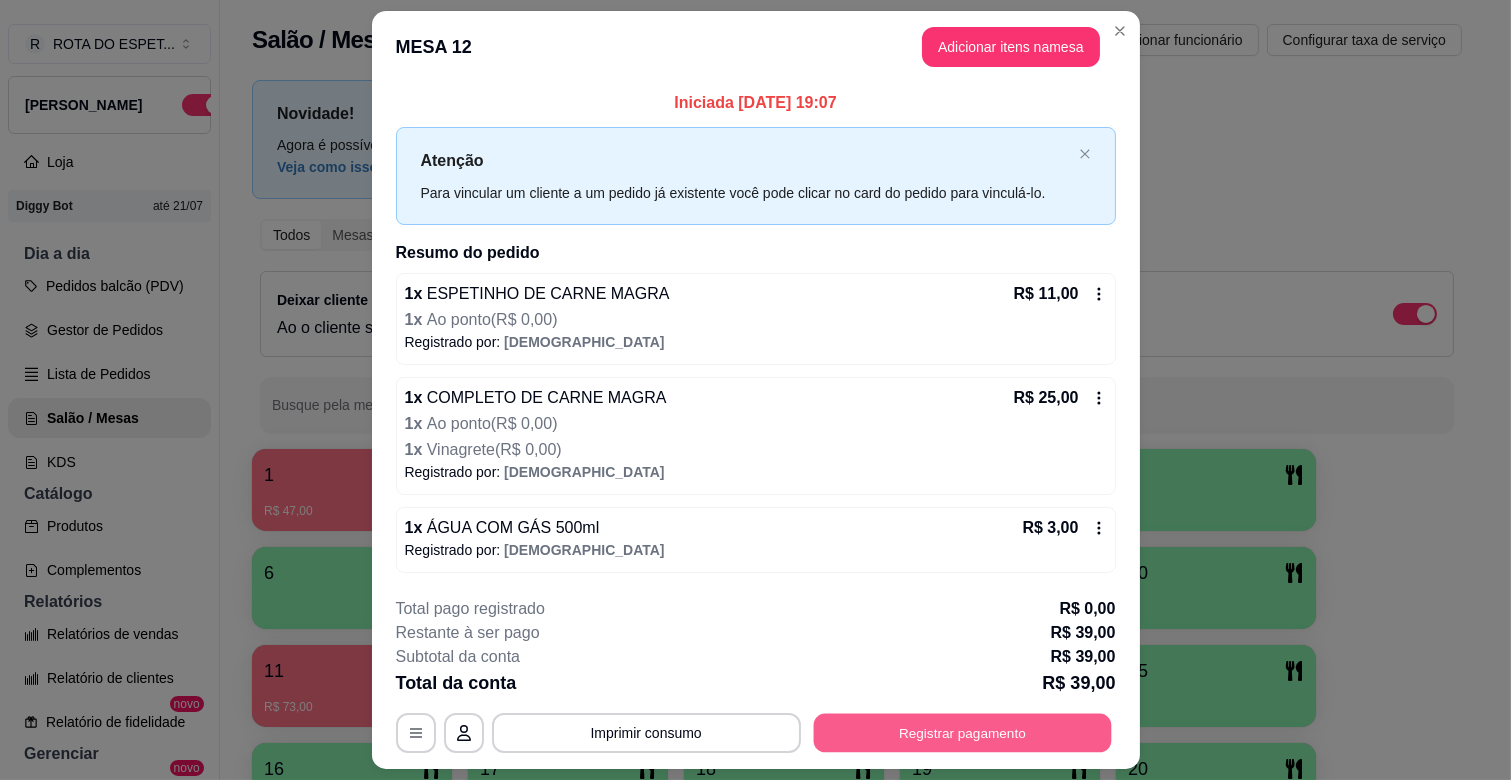 click on "Registrar pagamento" at bounding box center (962, 732) 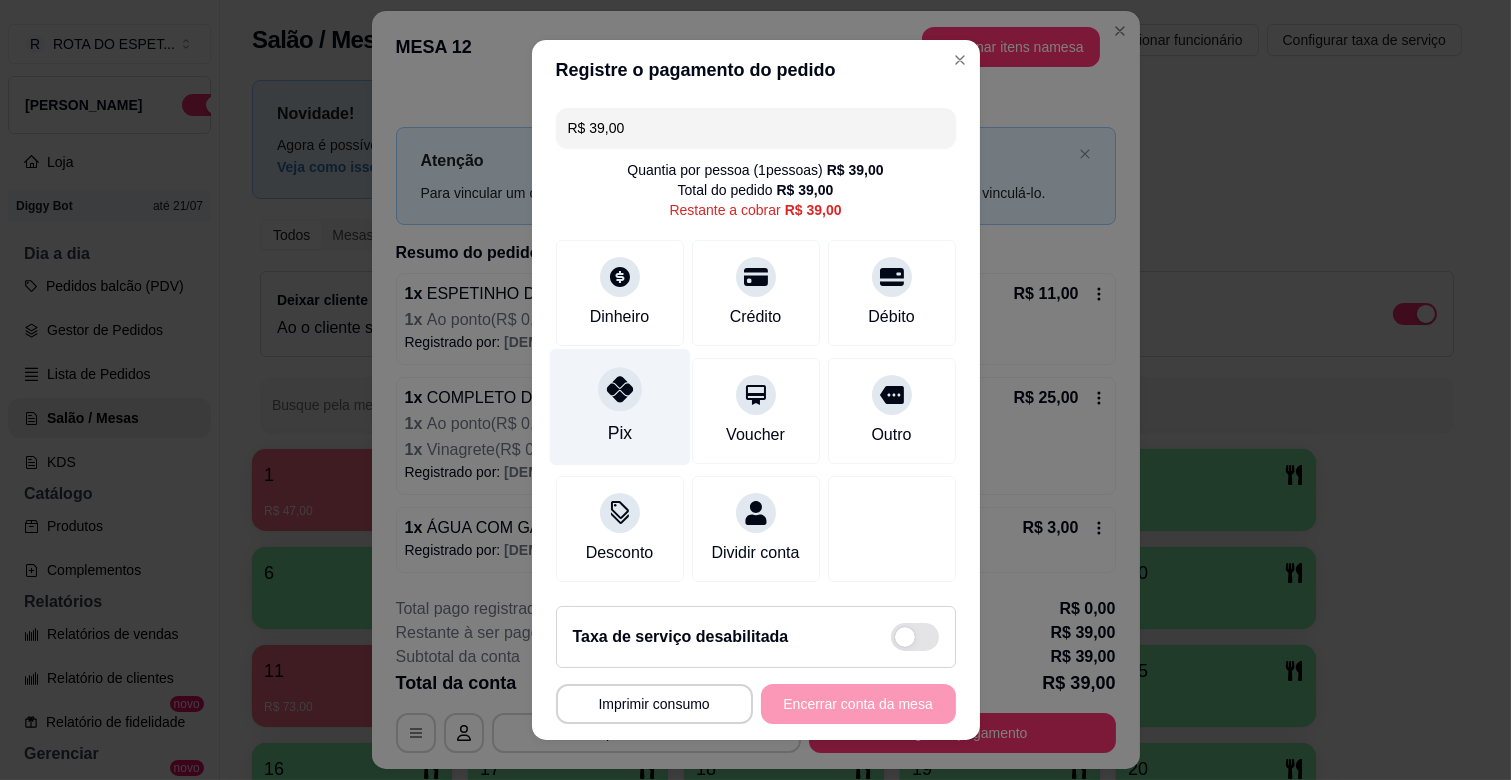 click on "Pix" at bounding box center (619, 407) 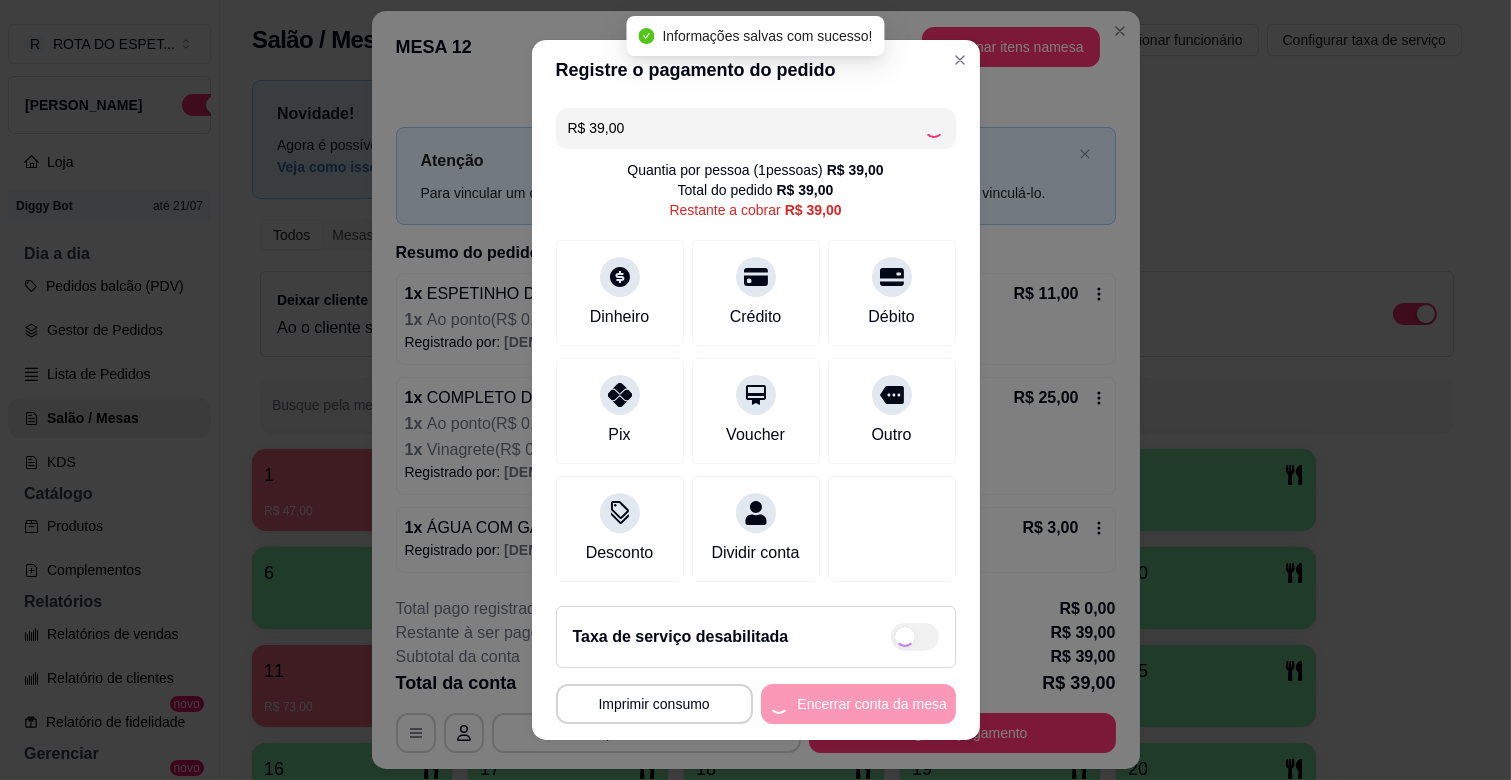 type on "R$ 0,00" 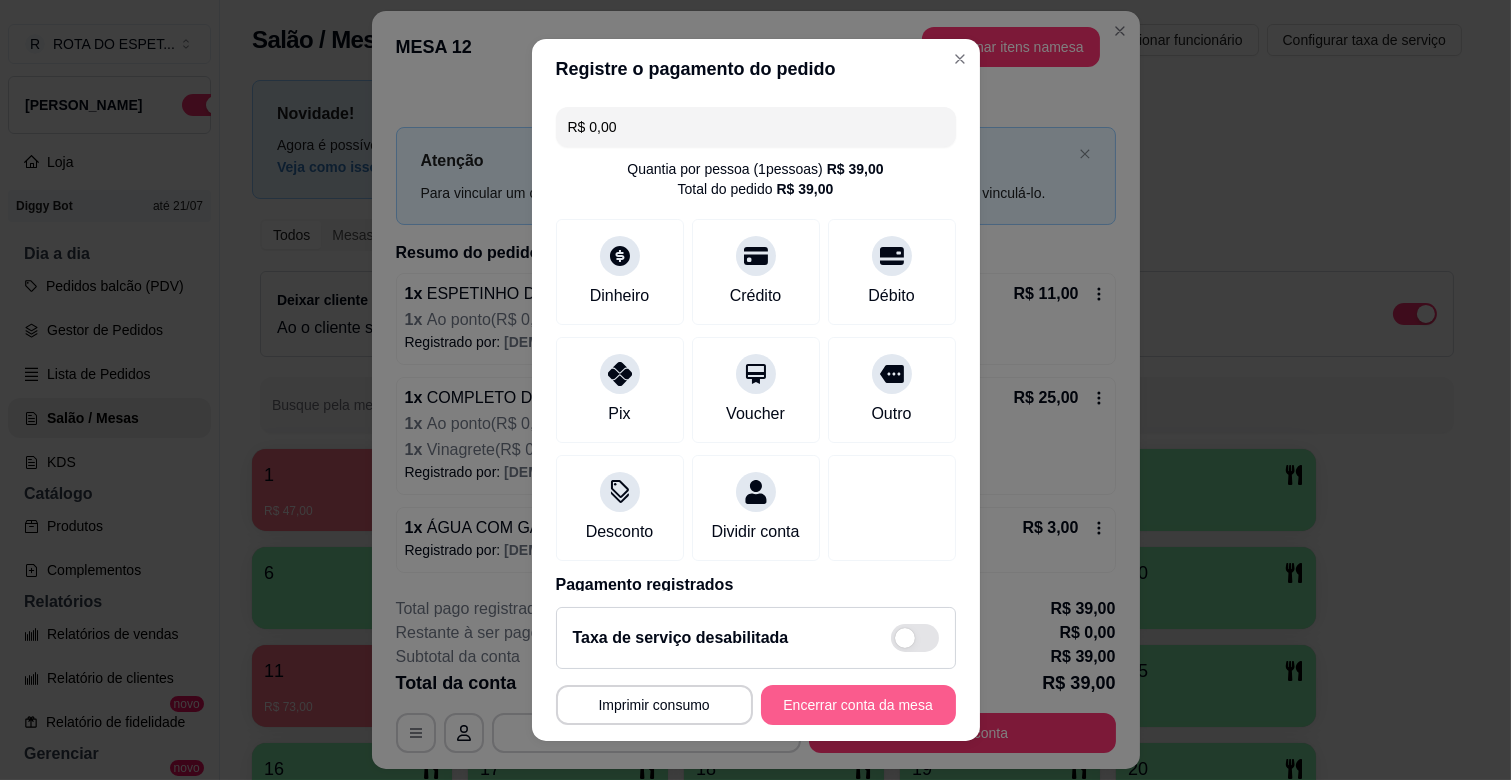 click on "Encerrar conta da mesa" at bounding box center [858, 705] 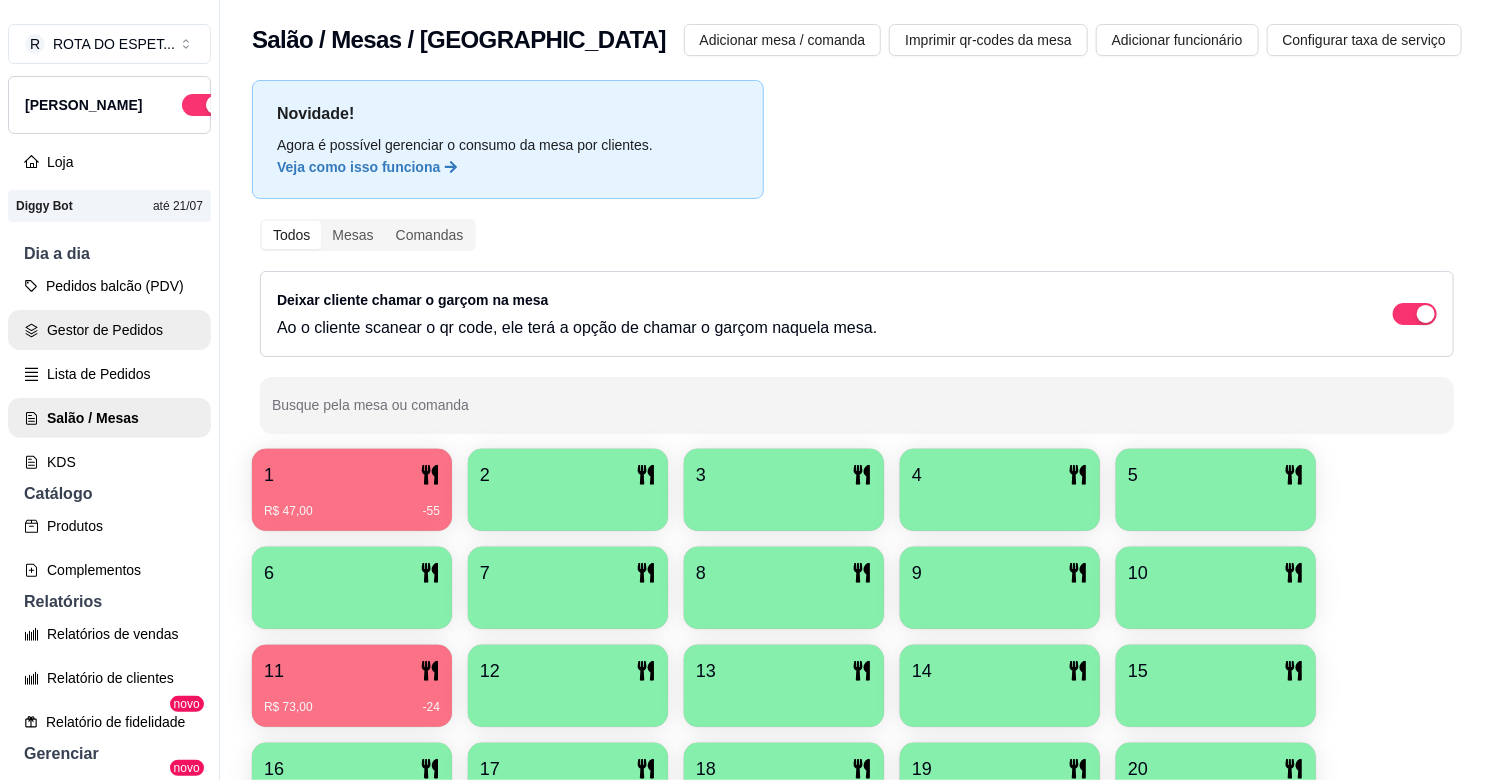 click on "Gestor de Pedidos" at bounding box center [109, 330] 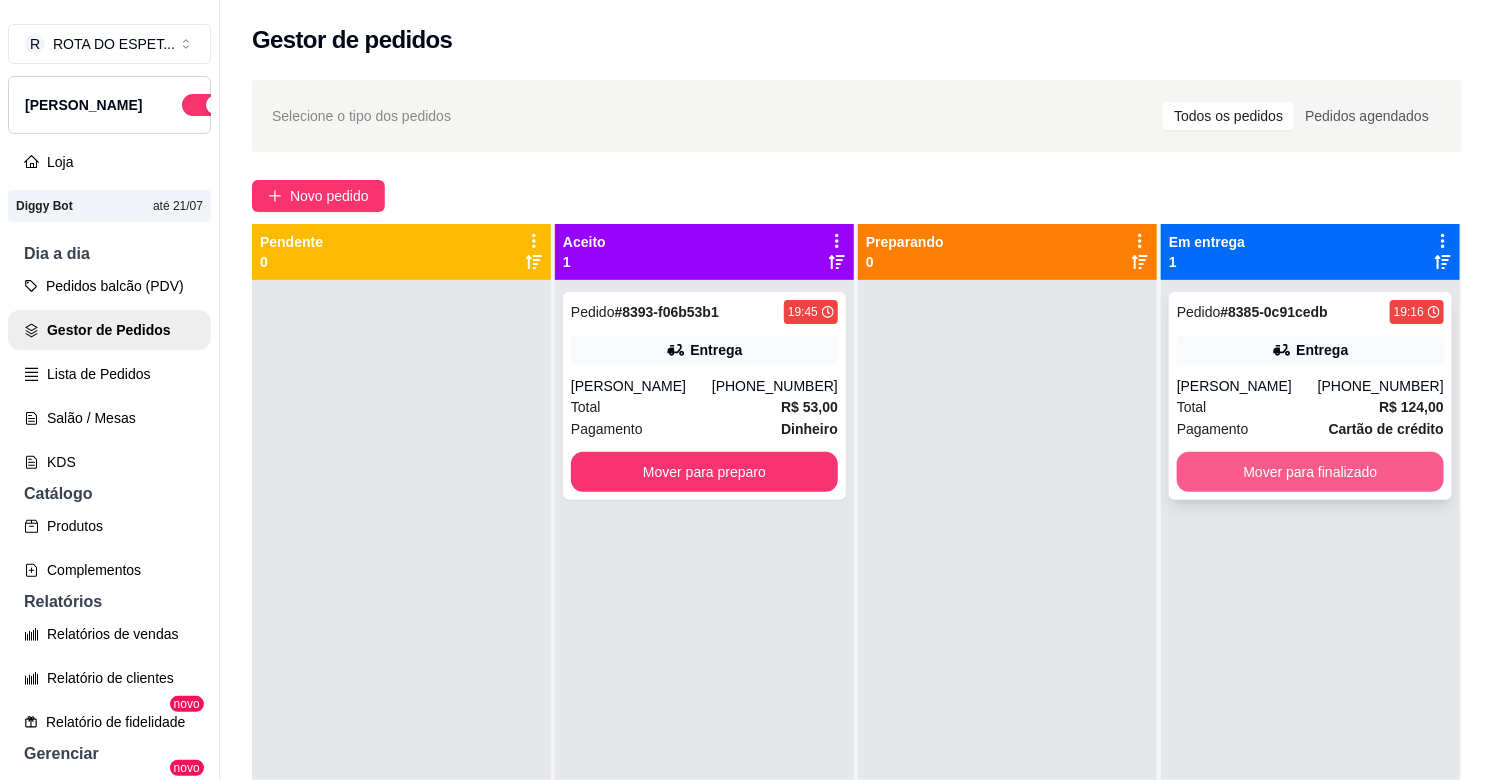 click on "Mover para finalizado" at bounding box center (1310, 472) 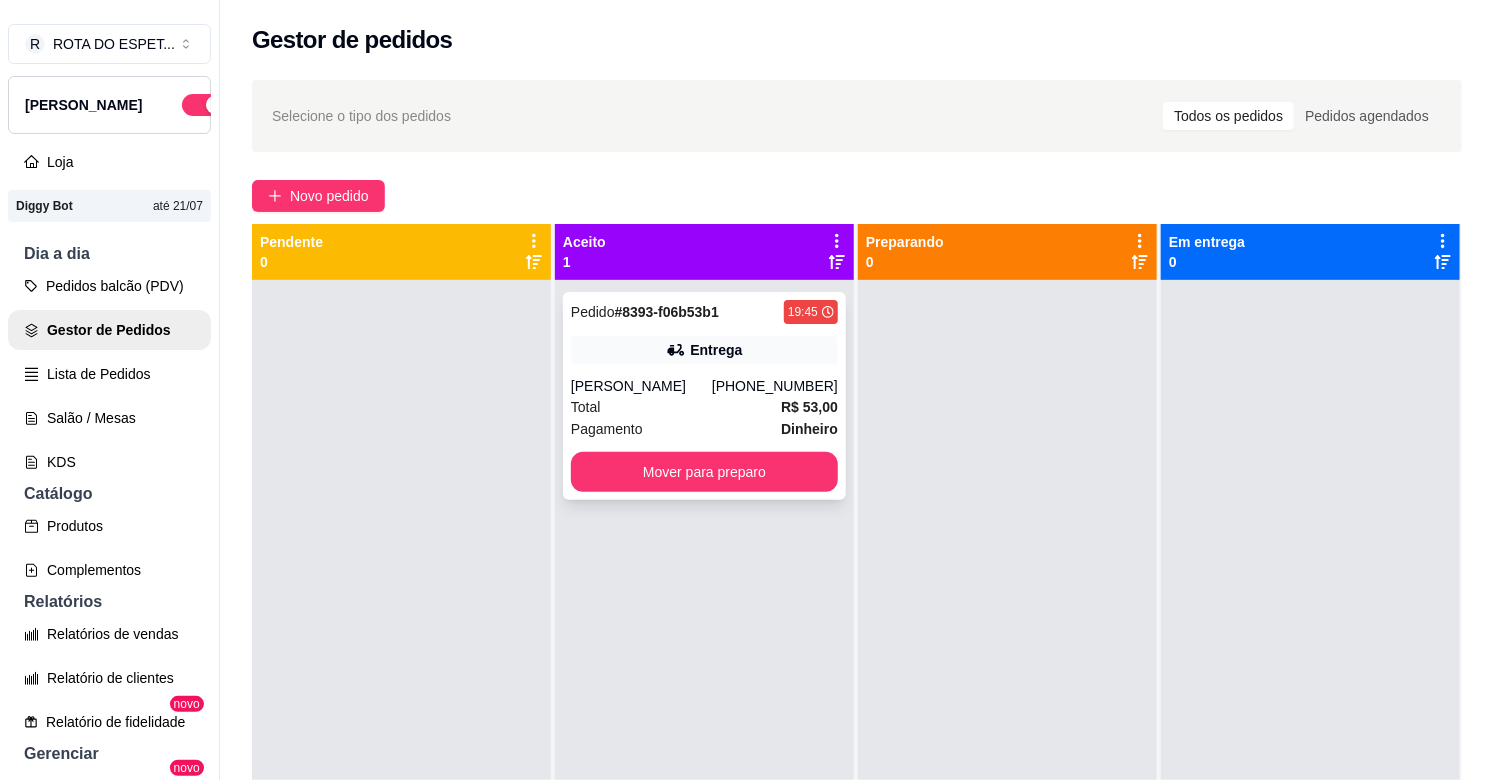 click on "[PERSON_NAME]" at bounding box center (641, 386) 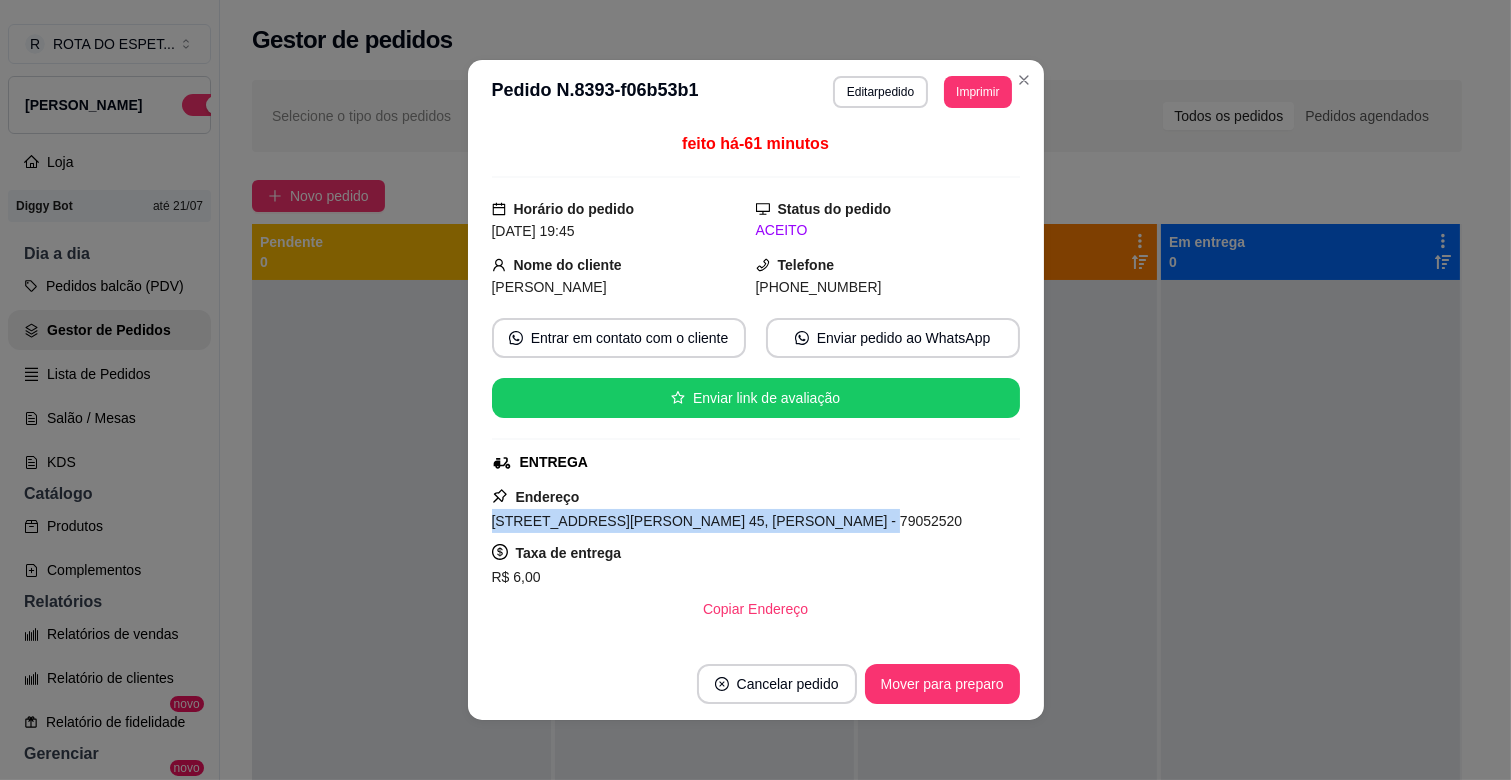 drag, startPoint x: 480, startPoint y: 526, endPoint x: 818, endPoint y: 523, distance: 338.0133 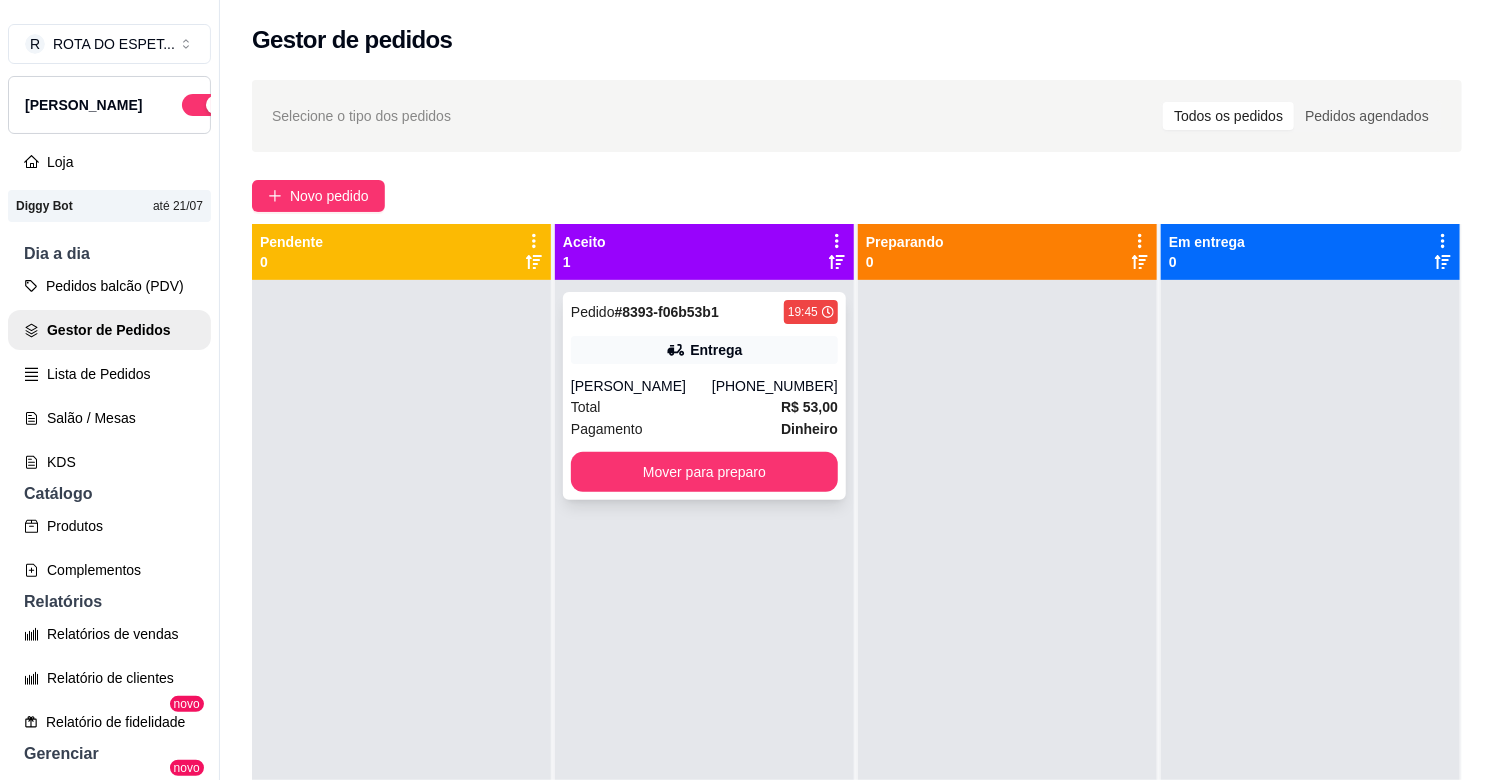 click on "[PHONE_NUMBER]" at bounding box center [775, 386] 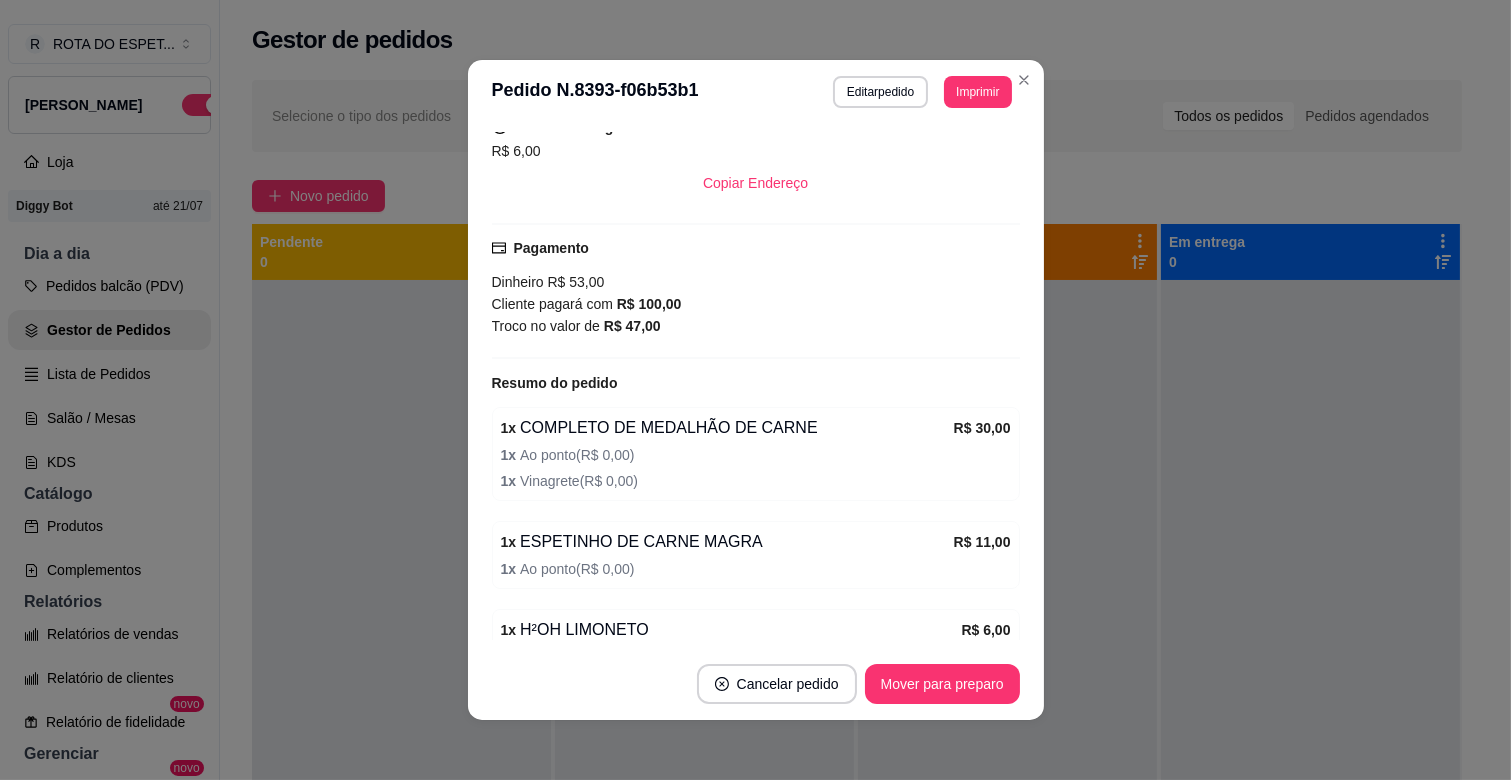 scroll, scrollTop: 517, scrollLeft: 0, axis: vertical 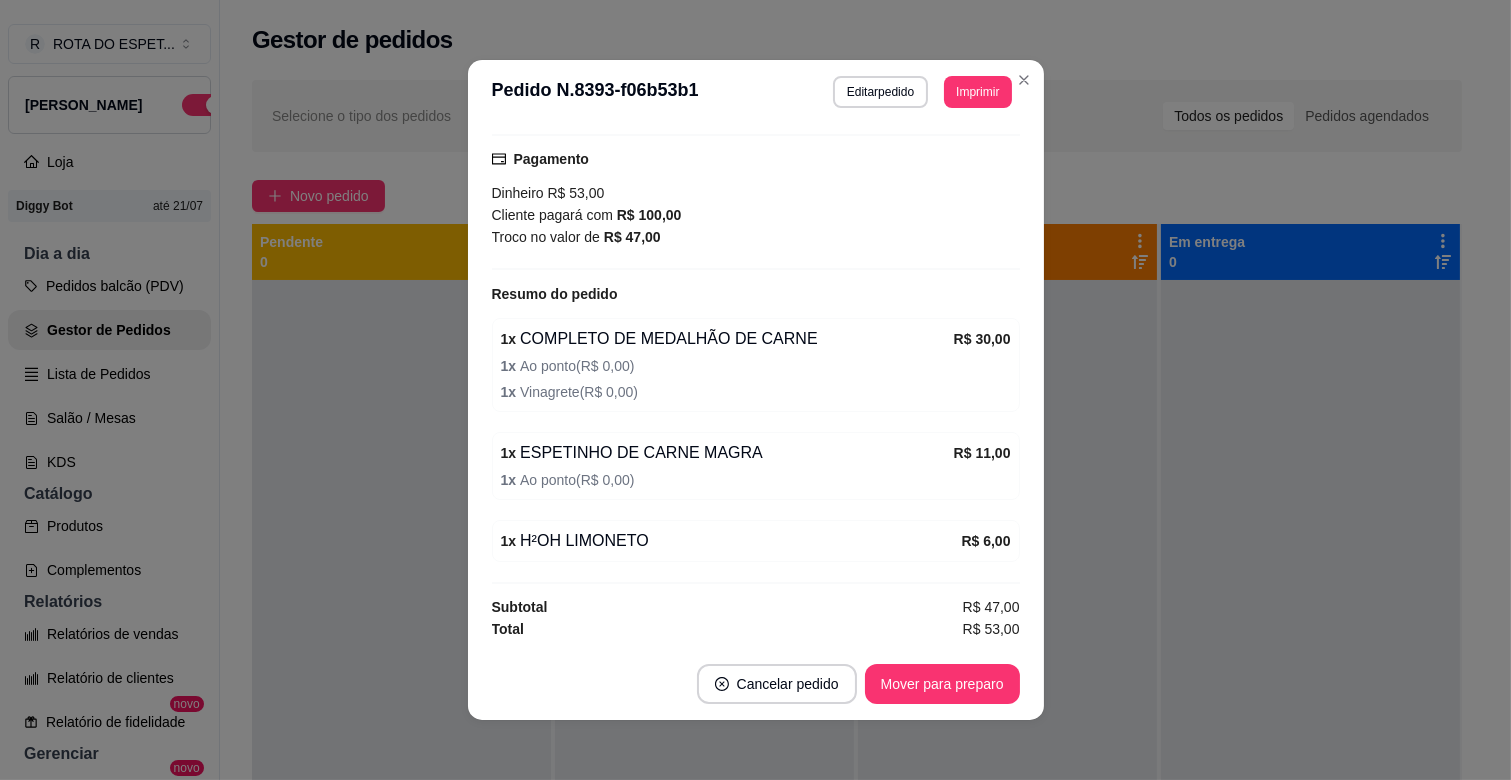 click on "R$ 47,00" at bounding box center (632, 237) 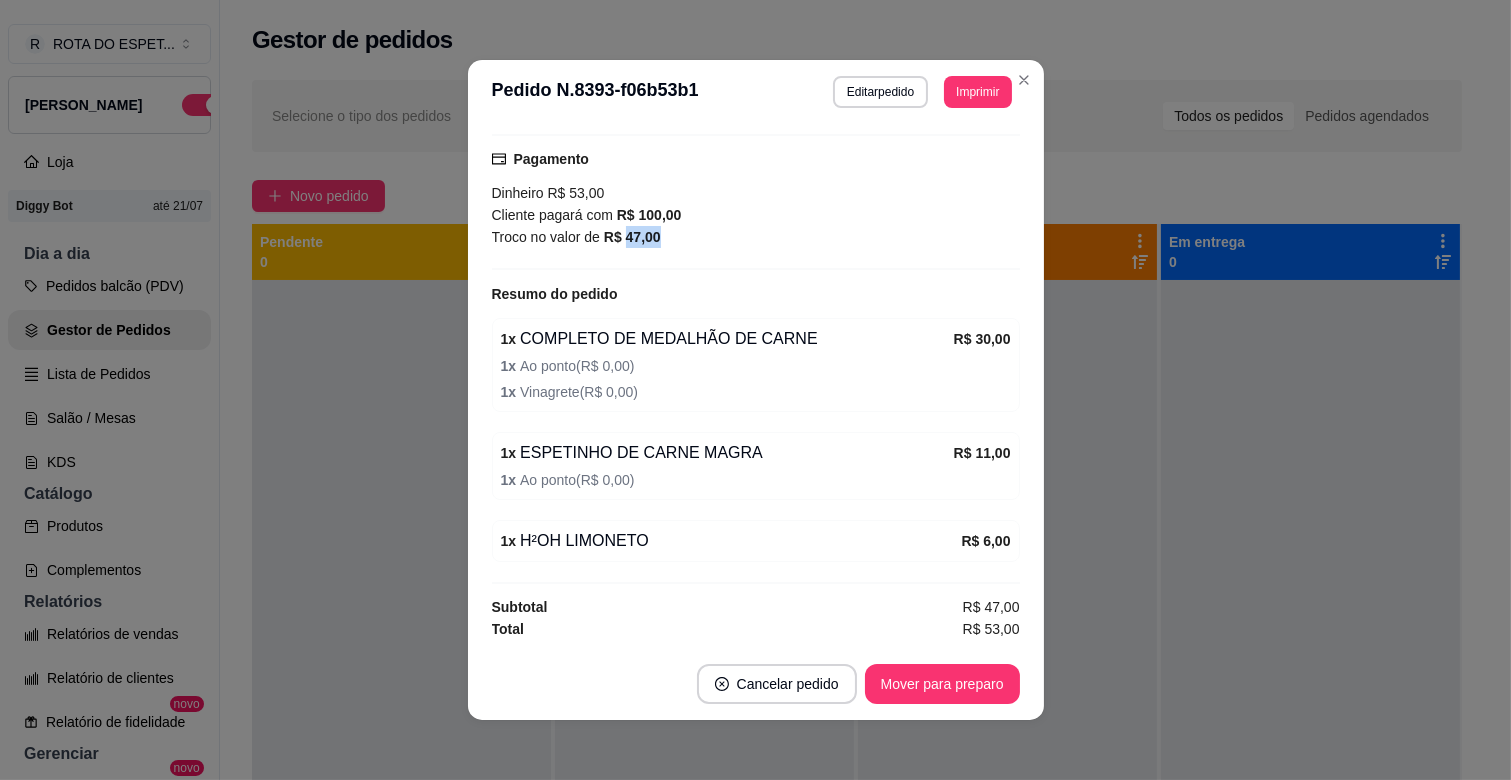 click on "R$ 47,00" at bounding box center [632, 237] 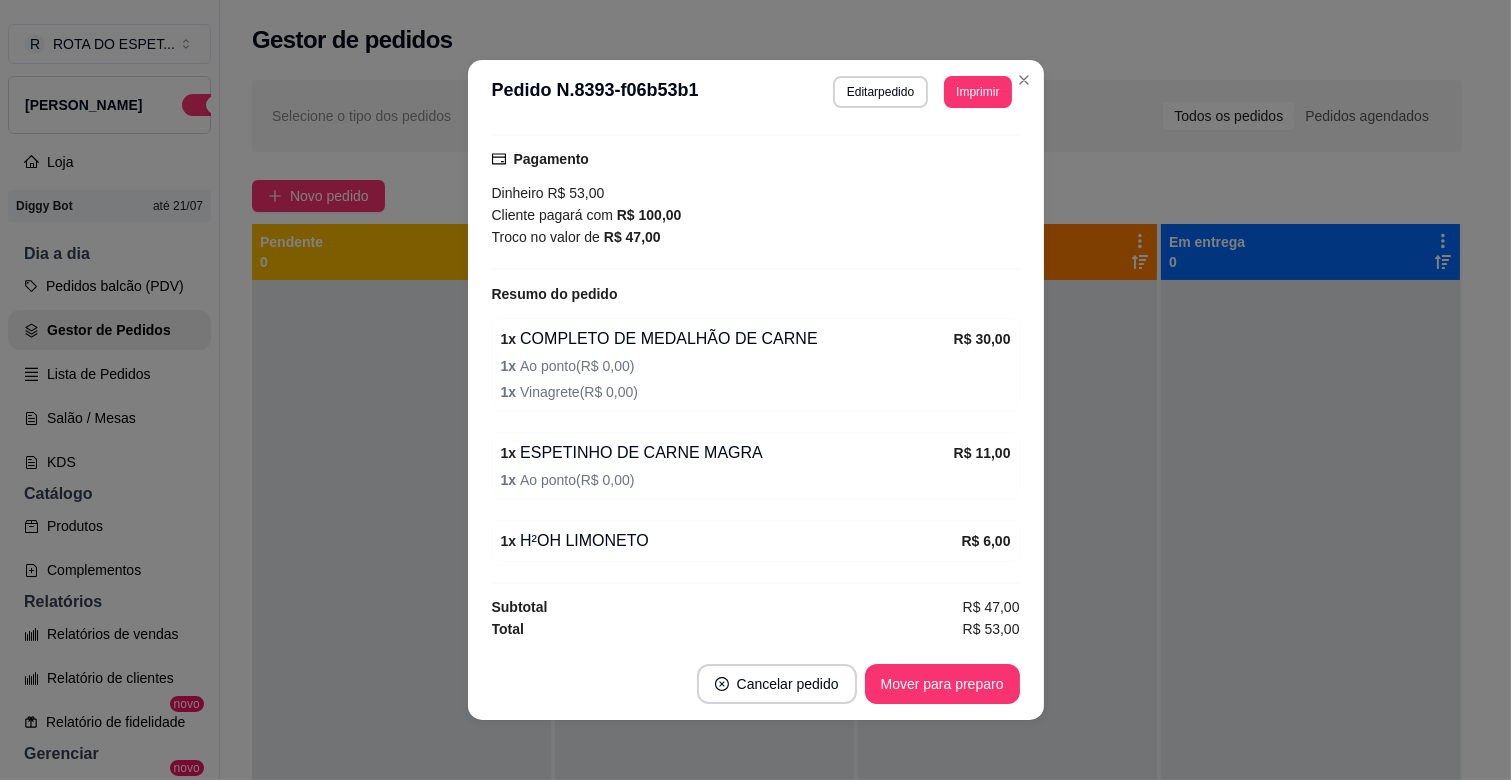 click on "R$ 47,00" at bounding box center (632, 237) 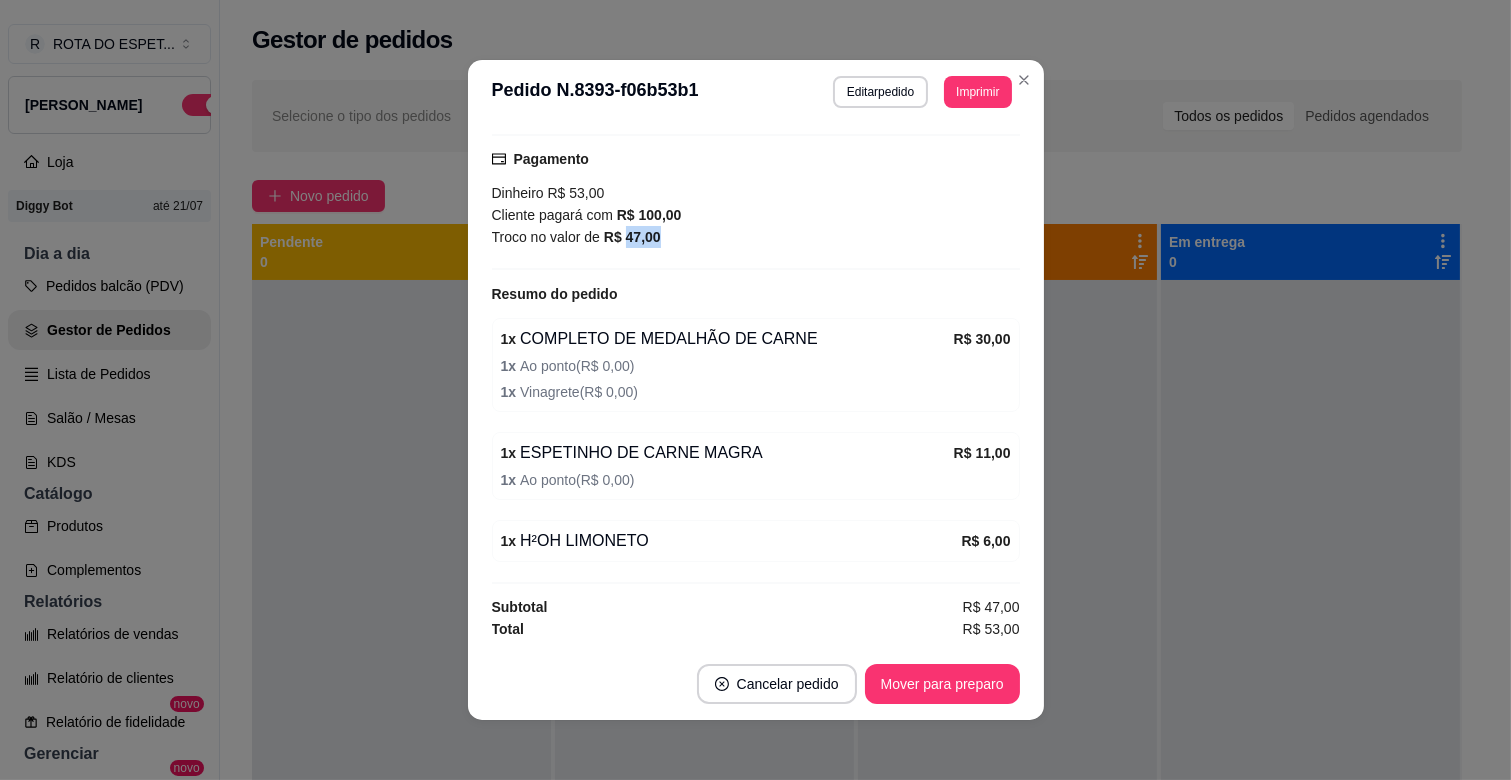 click on "R$ 47,00" at bounding box center [632, 237] 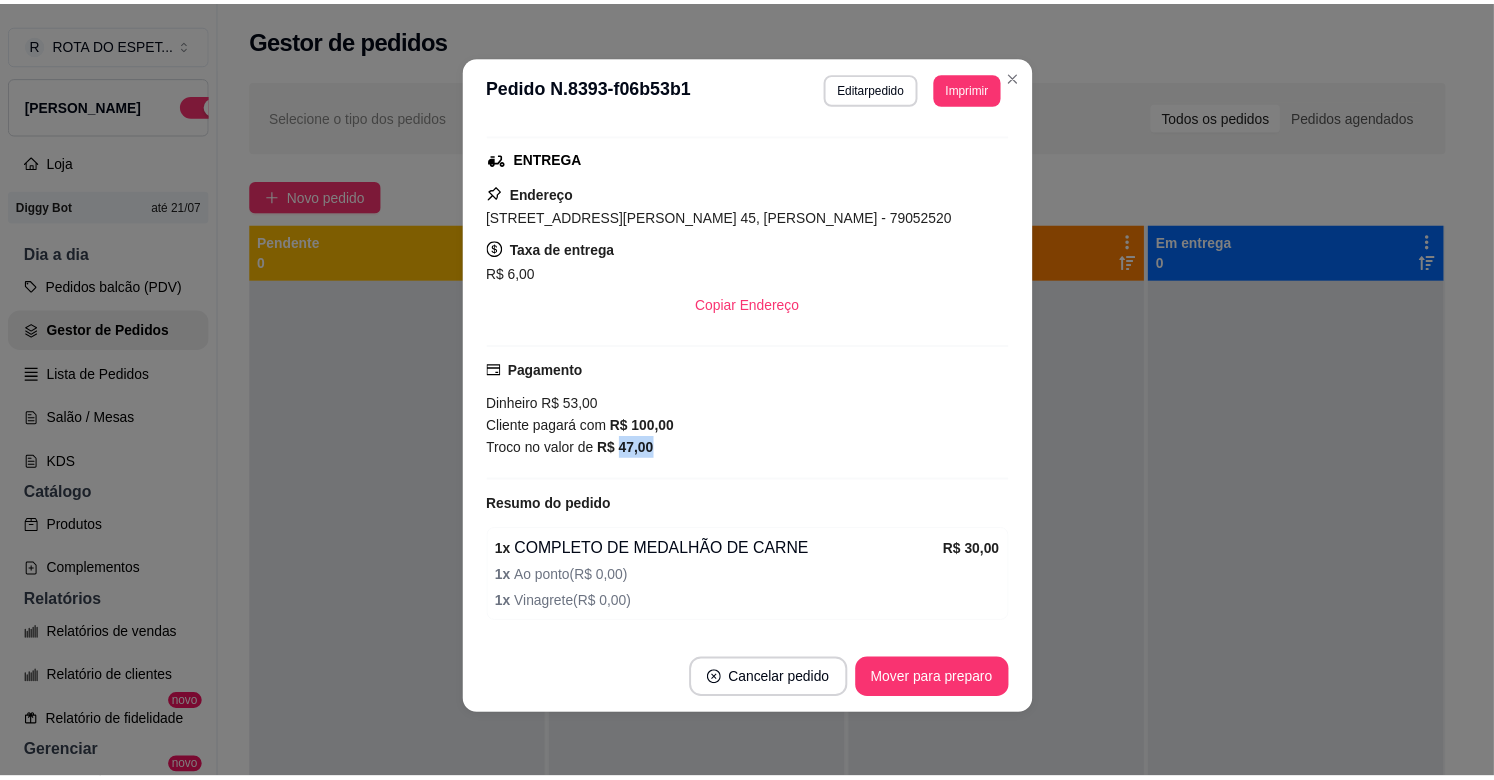 scroll, scrollTop: 295, scrollLeft: 0, axis: vertical 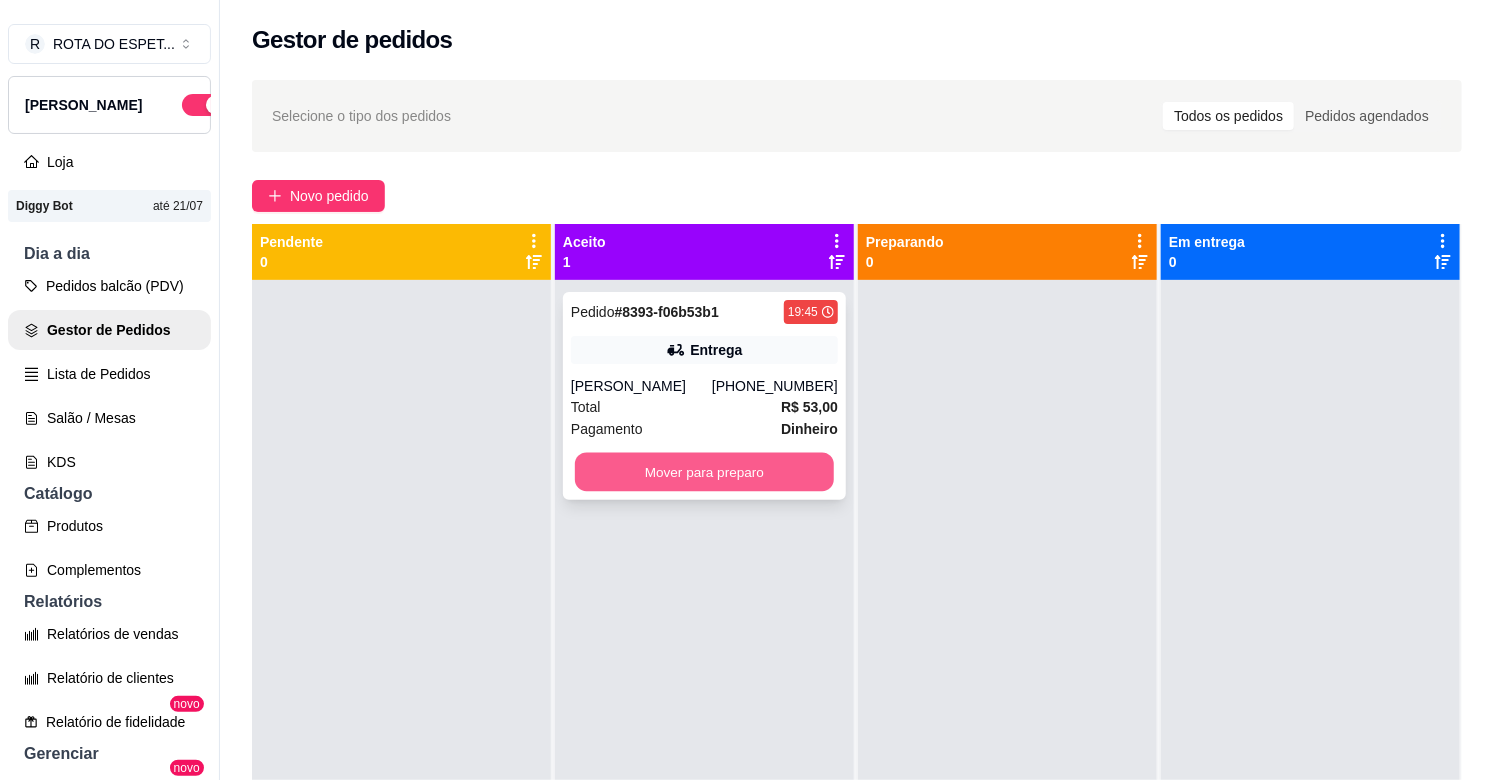 click on "Mover para preparo" at bounding box center [704, 472] 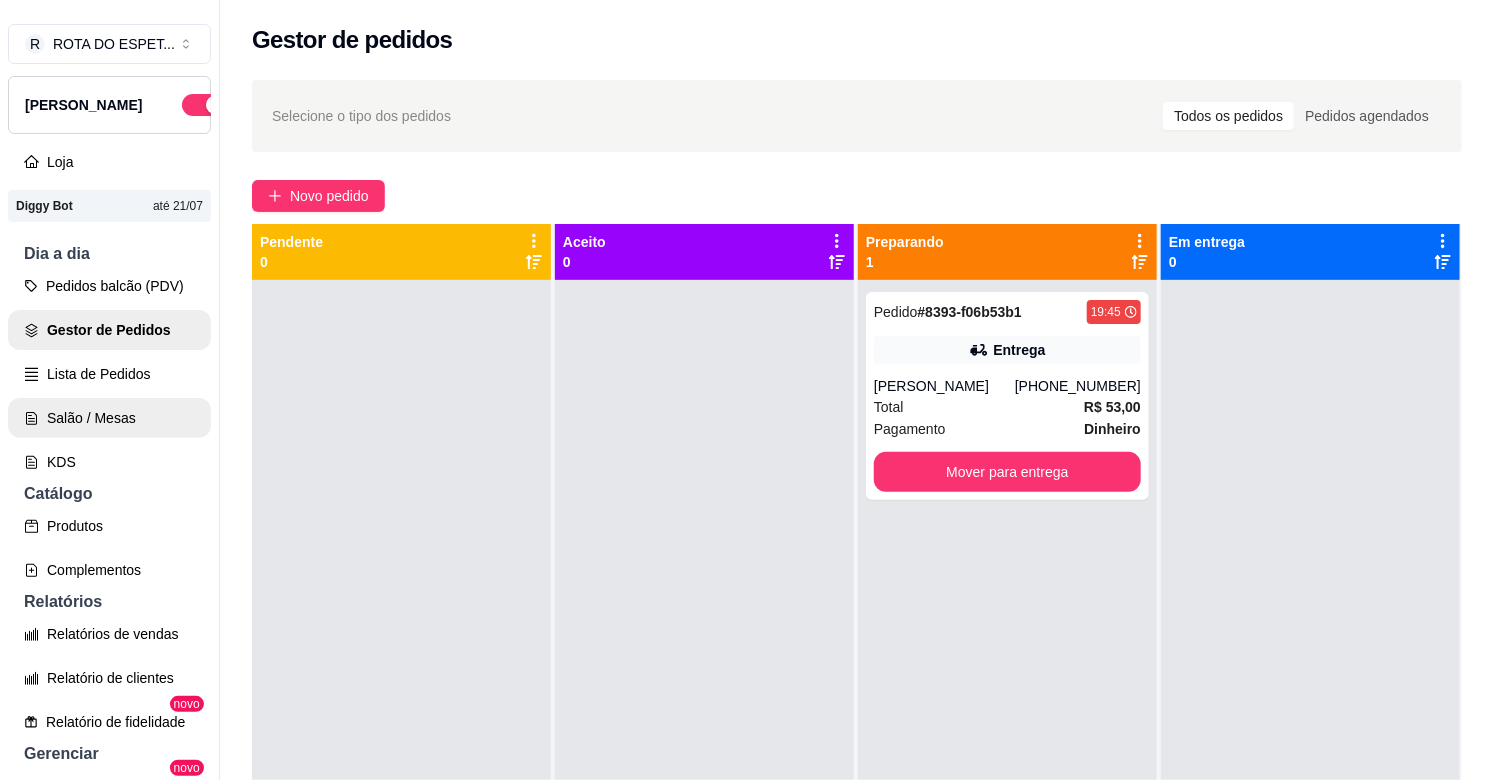 click on "Salão / Mesas" at bounding box center (109, 418) 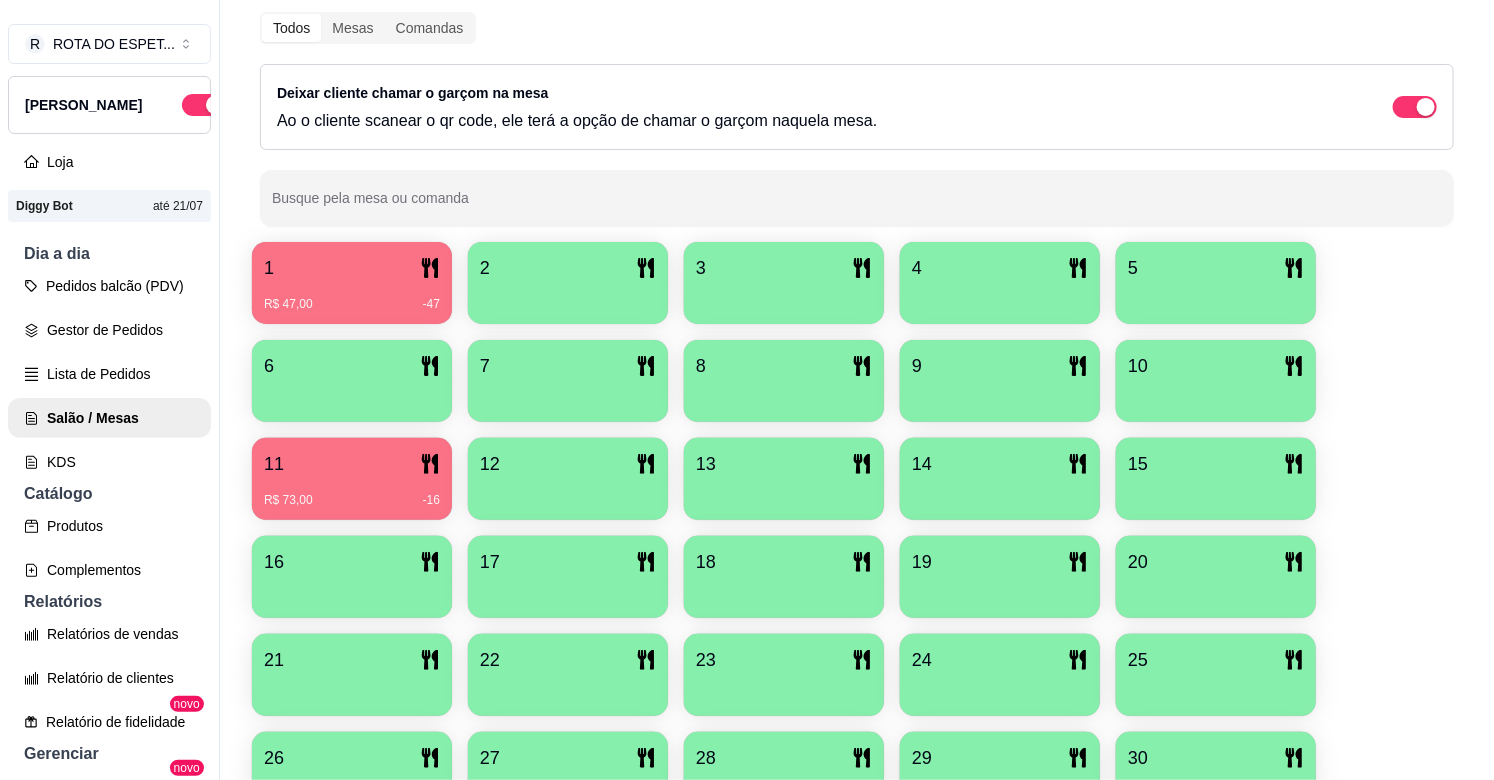 scroll, scrollTop: 222, scrollLeft: 0, axis: vertical 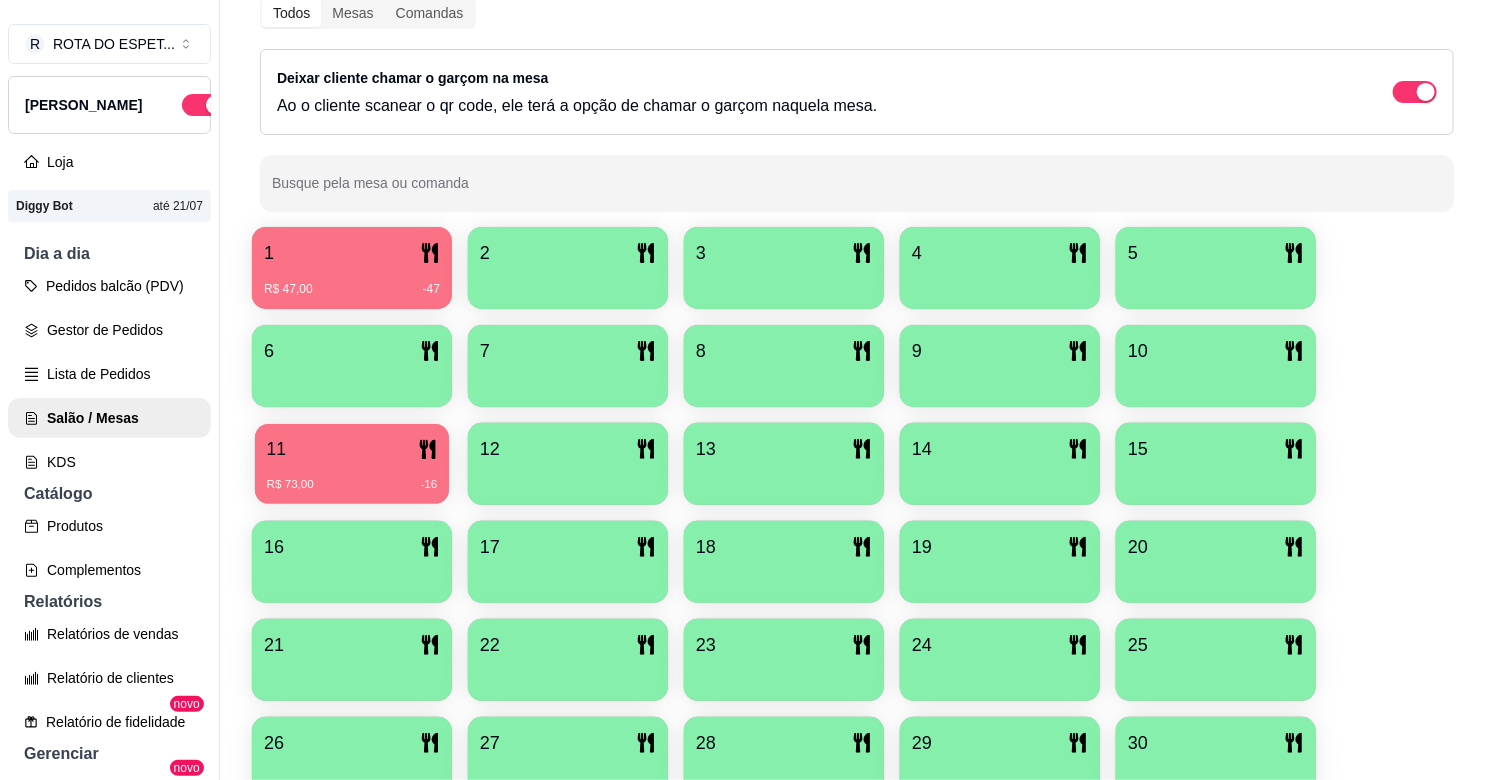 click on "R$ 73,00 -16" at bounding box center (352, 477) 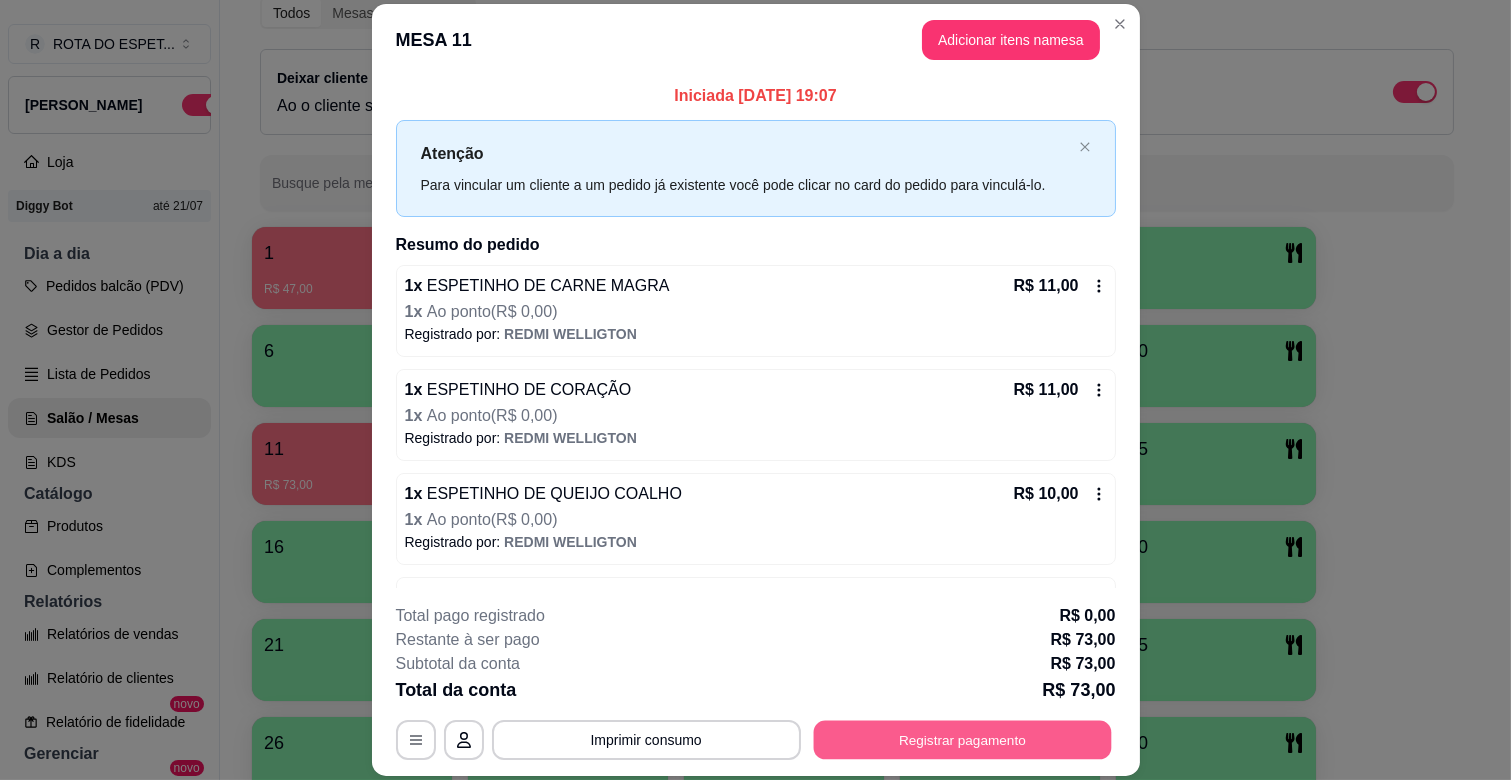 click on "Registrar pagamento" at bounding box center [962, 740] 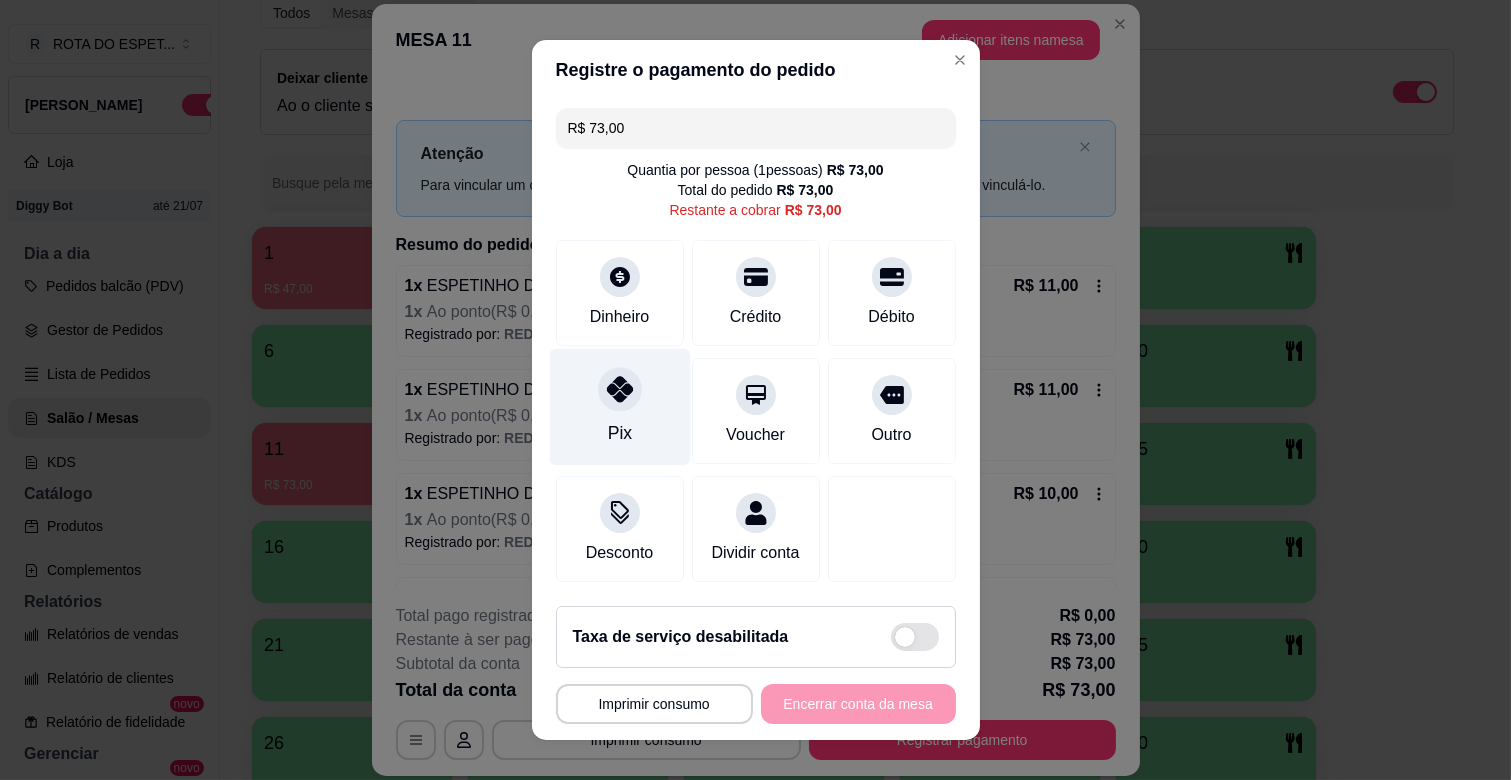 click on "Pix" at bounding box center (619, 407) 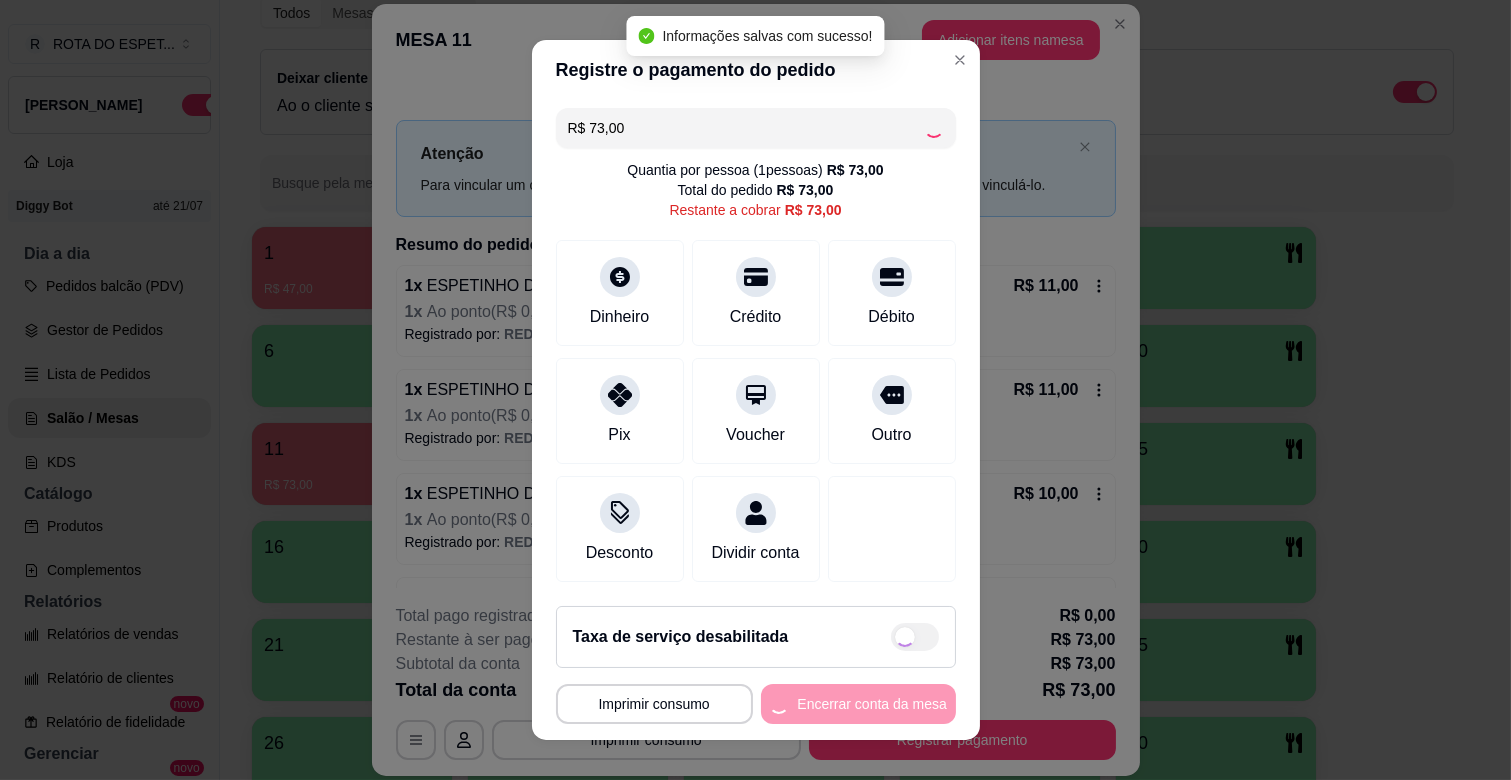 type on "R$ 0,00" 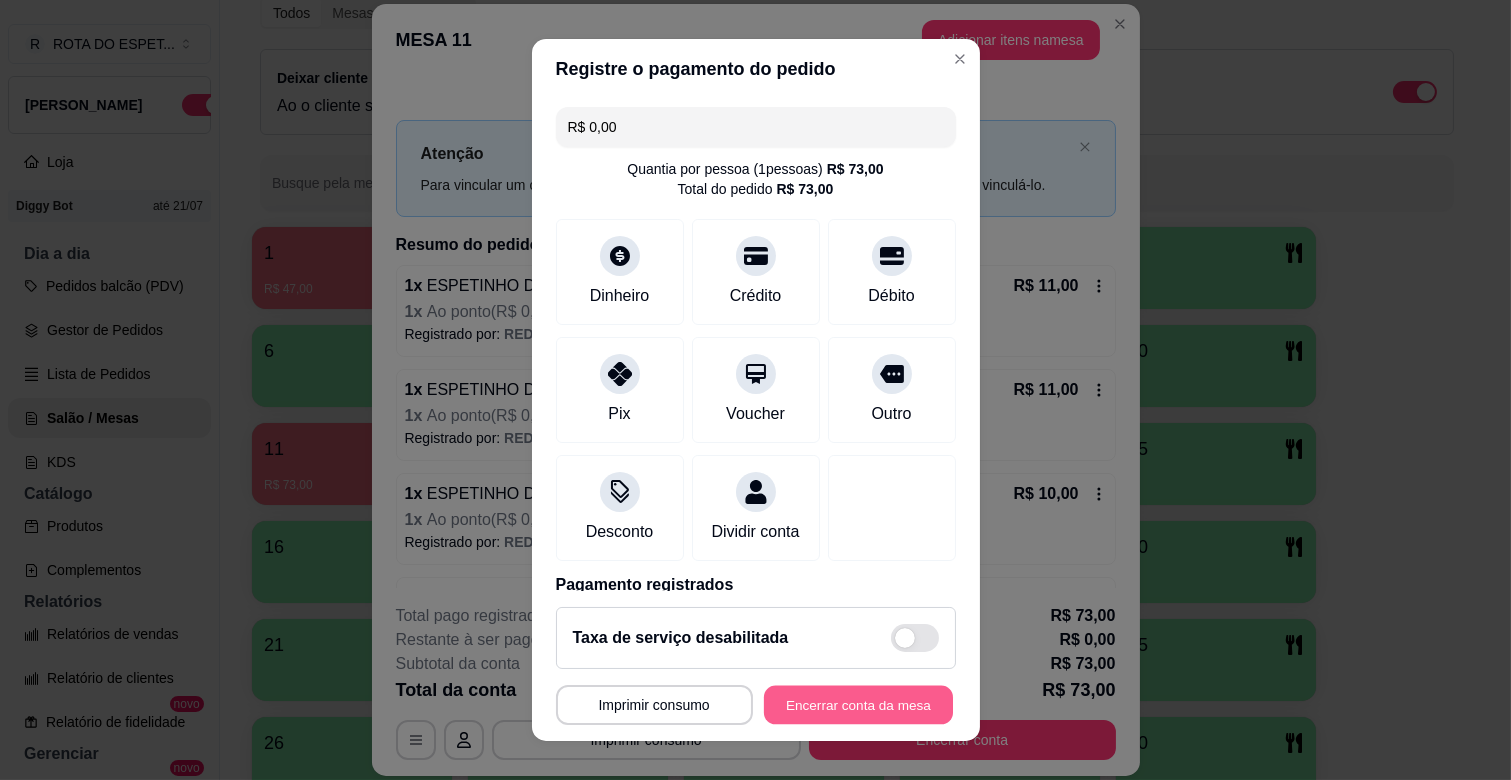 click on "Encerrar conta da mesa" at bounding box center [858, 705] 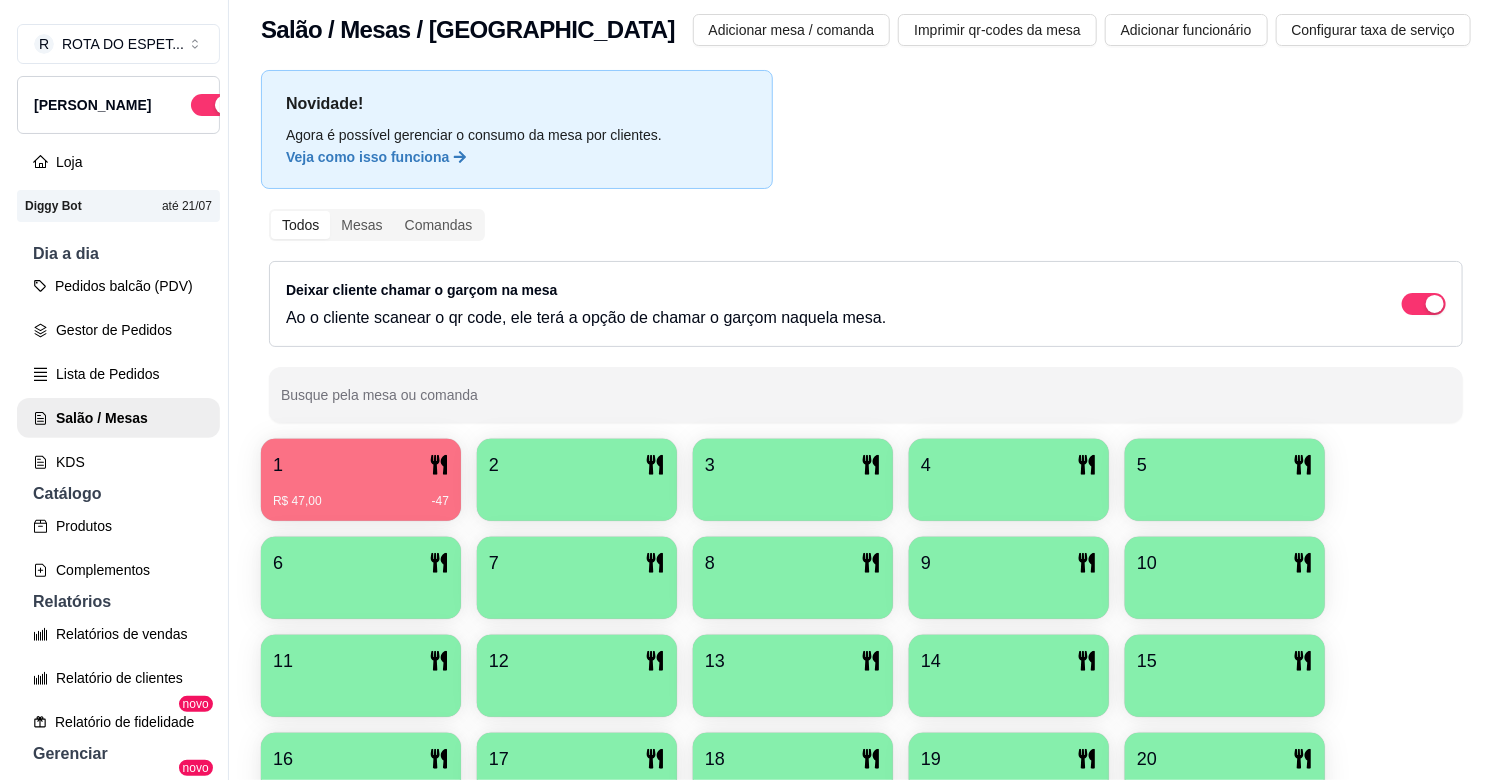 scroll, scrollTop: 0, scrollLeft: 0, axis: both 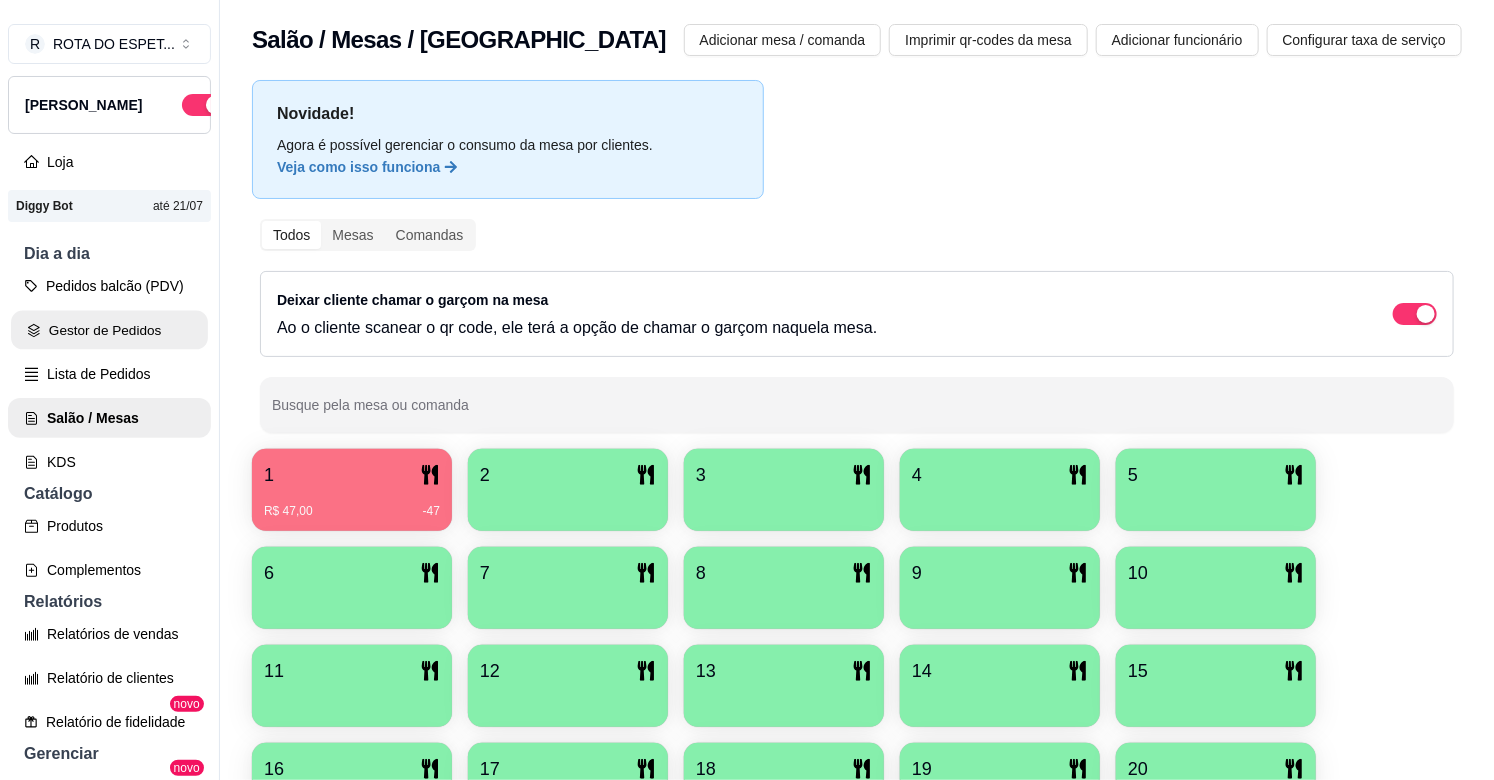 click on "Gestor de Pedidos" at bounding box center (109, 330) 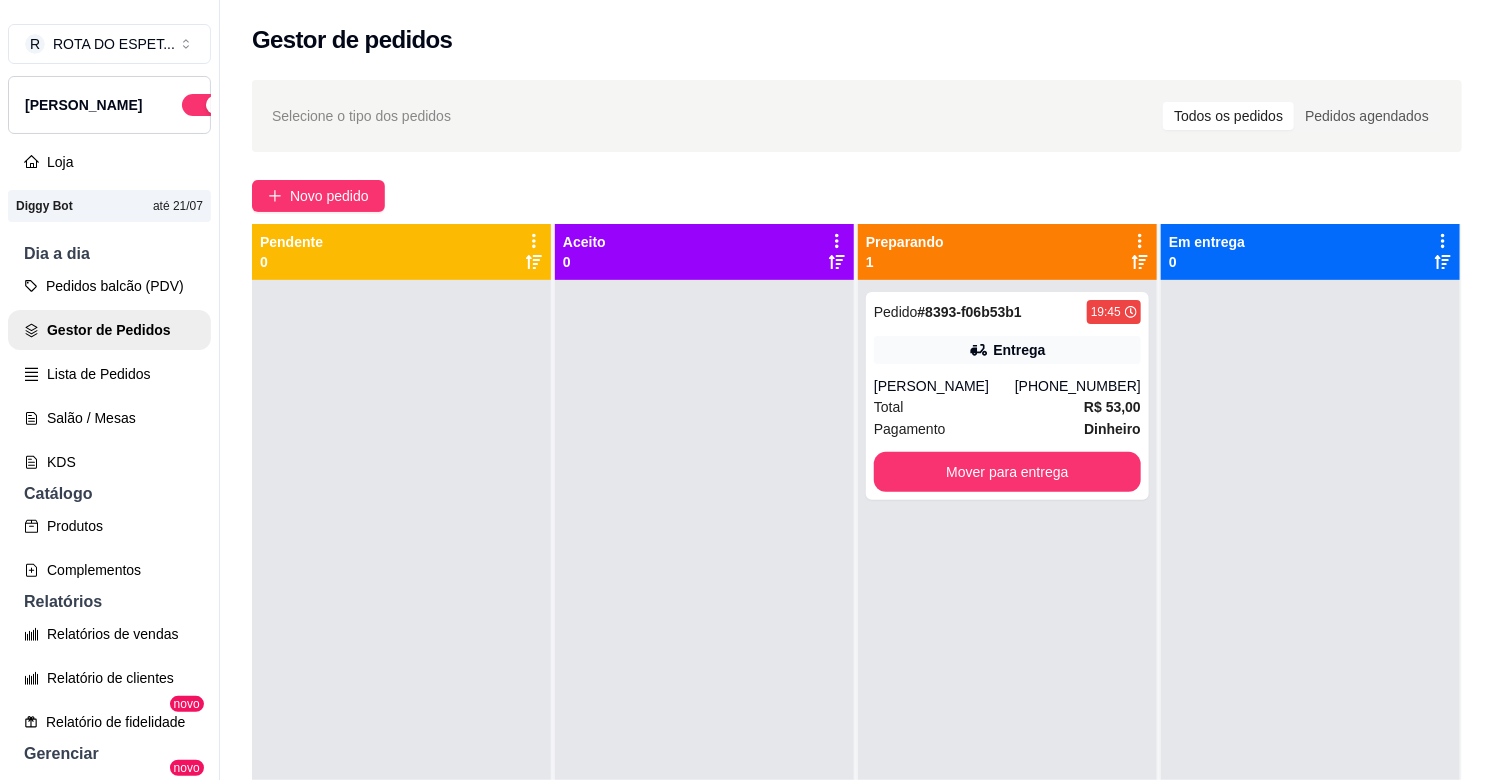 click at bounding box center [704, 670] 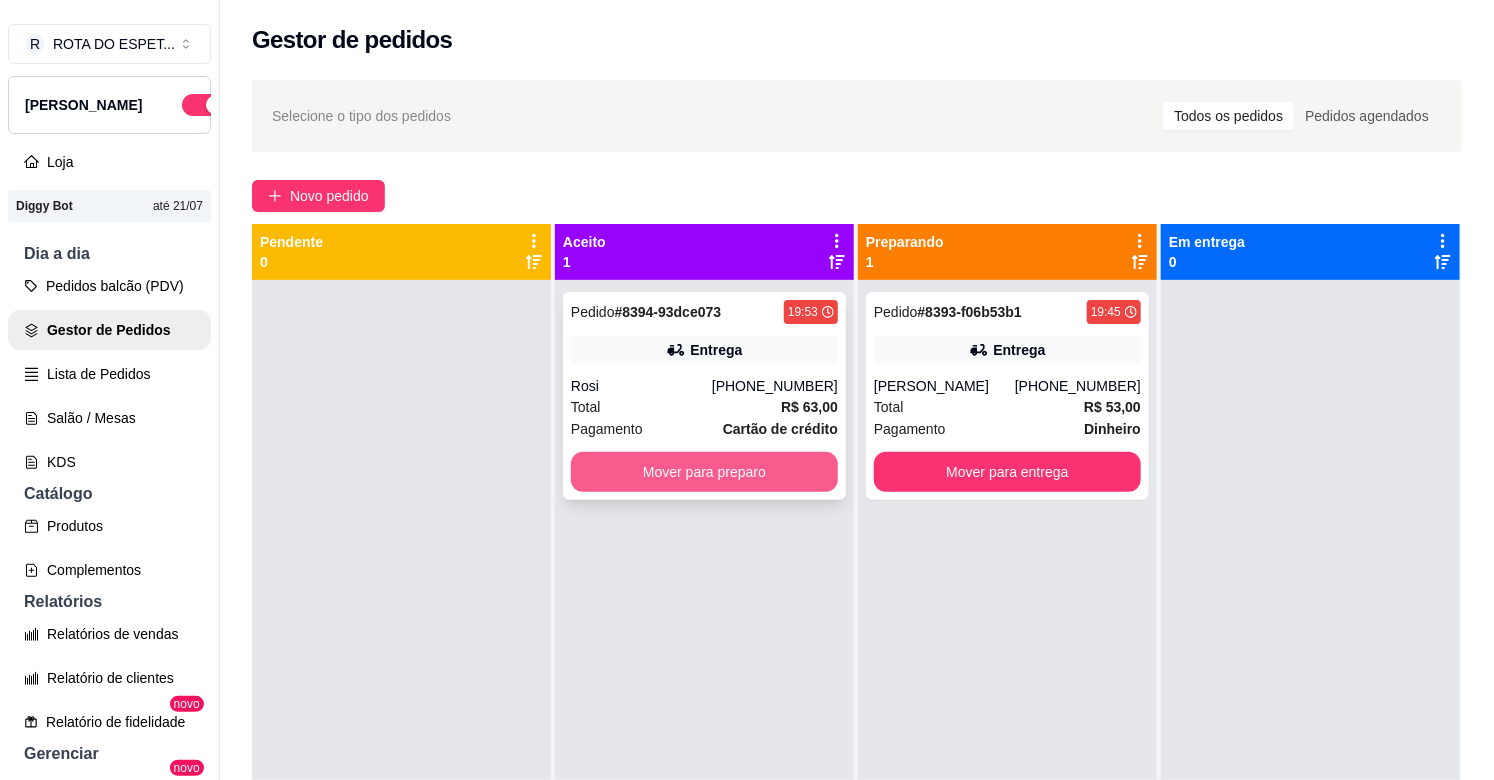 click on "Mover para preparo" at bounding box center (704, 472) 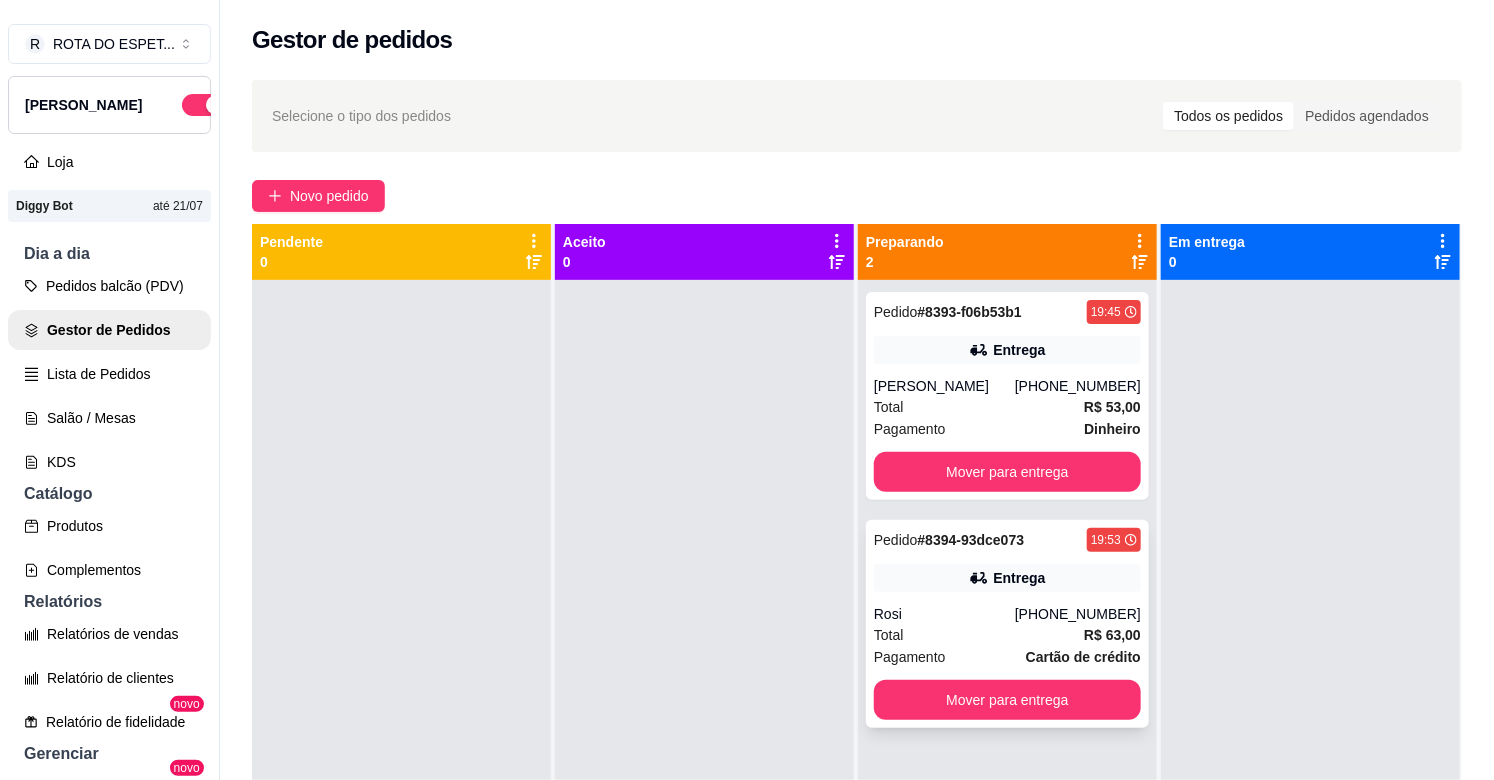 click on "[PHONE_NUMBER]" at bounding box center [1078, 614] 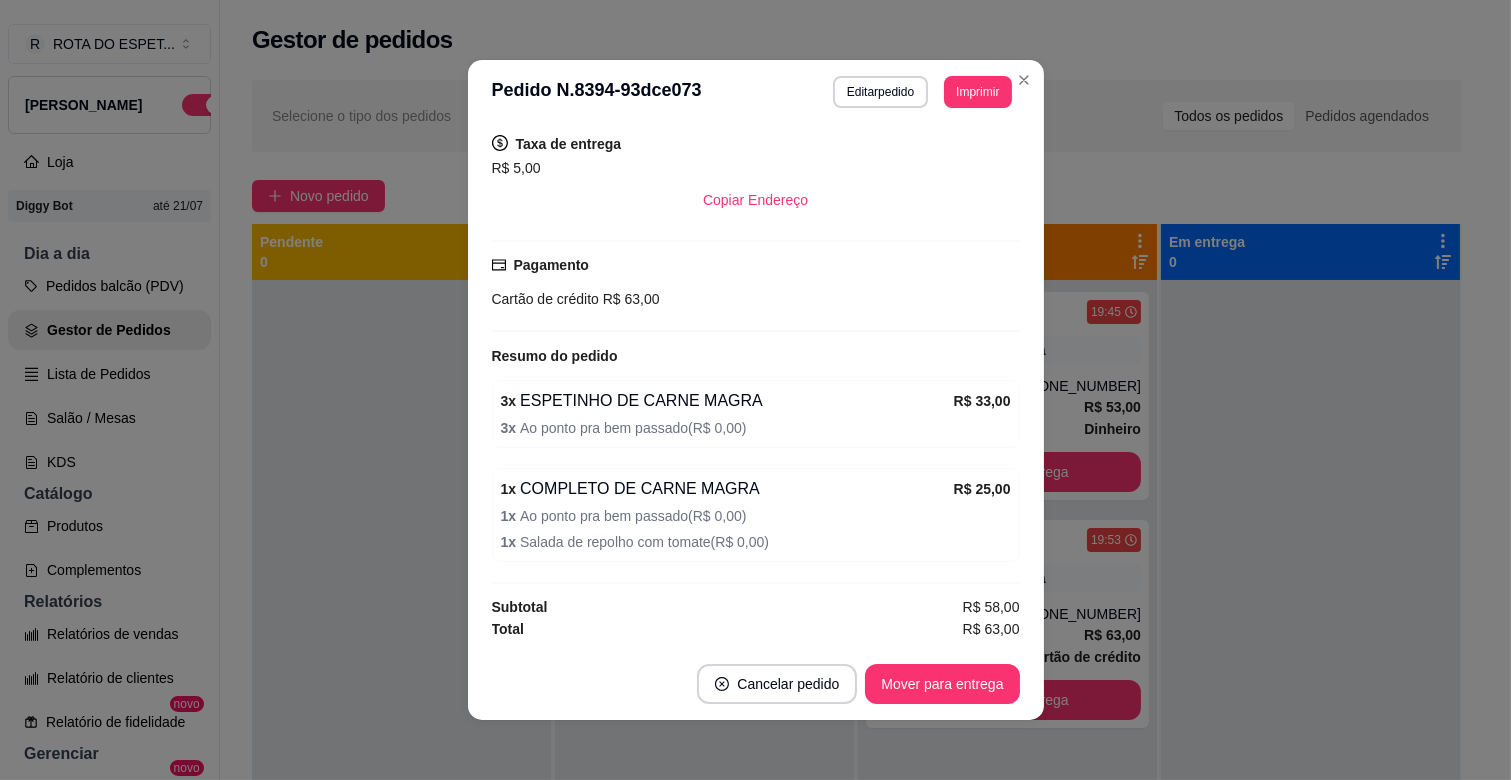 scroll, scrollTop: 435, scrollLeft: 0, axis: vertical 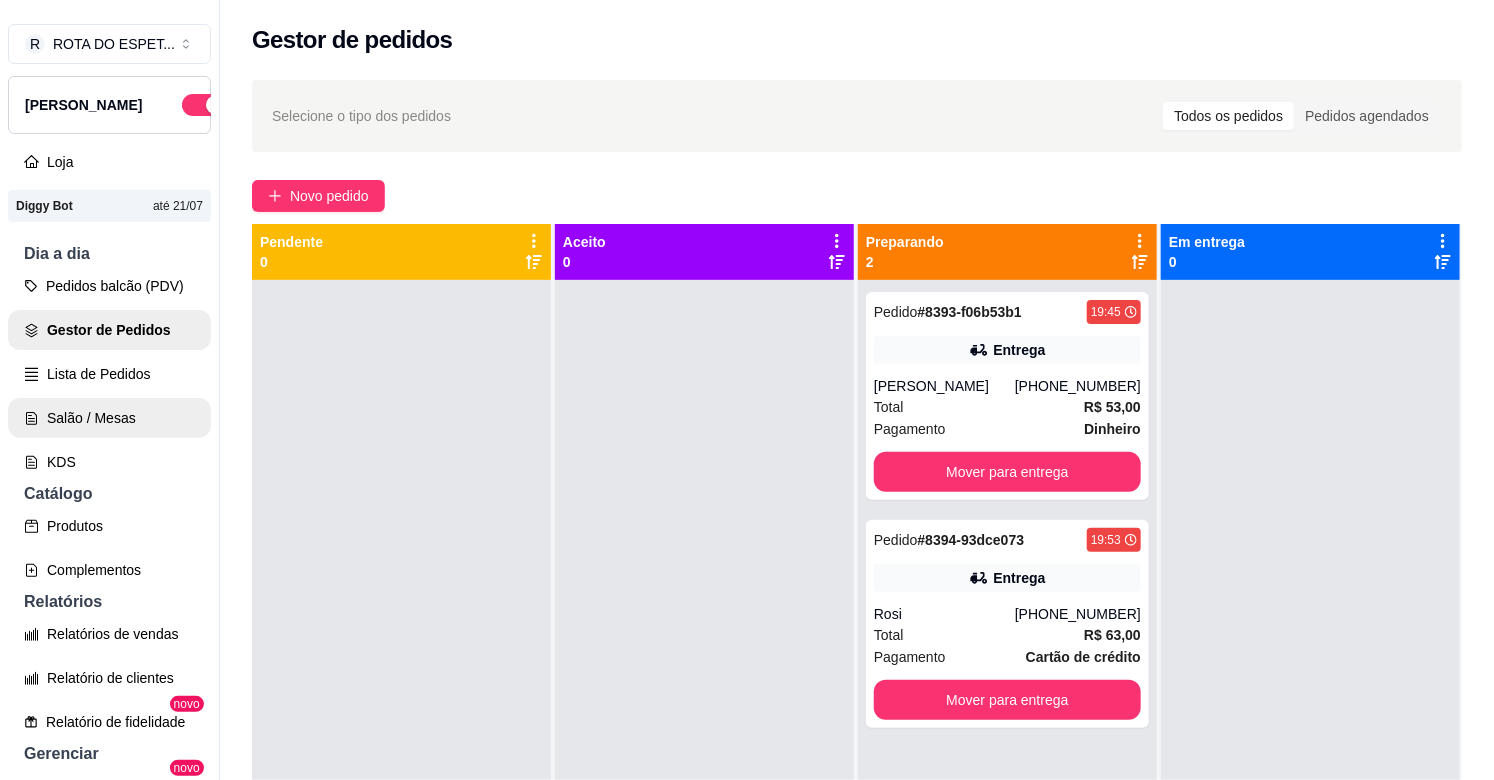click on "Salão / Mesas" at bounding box center [109, 418] 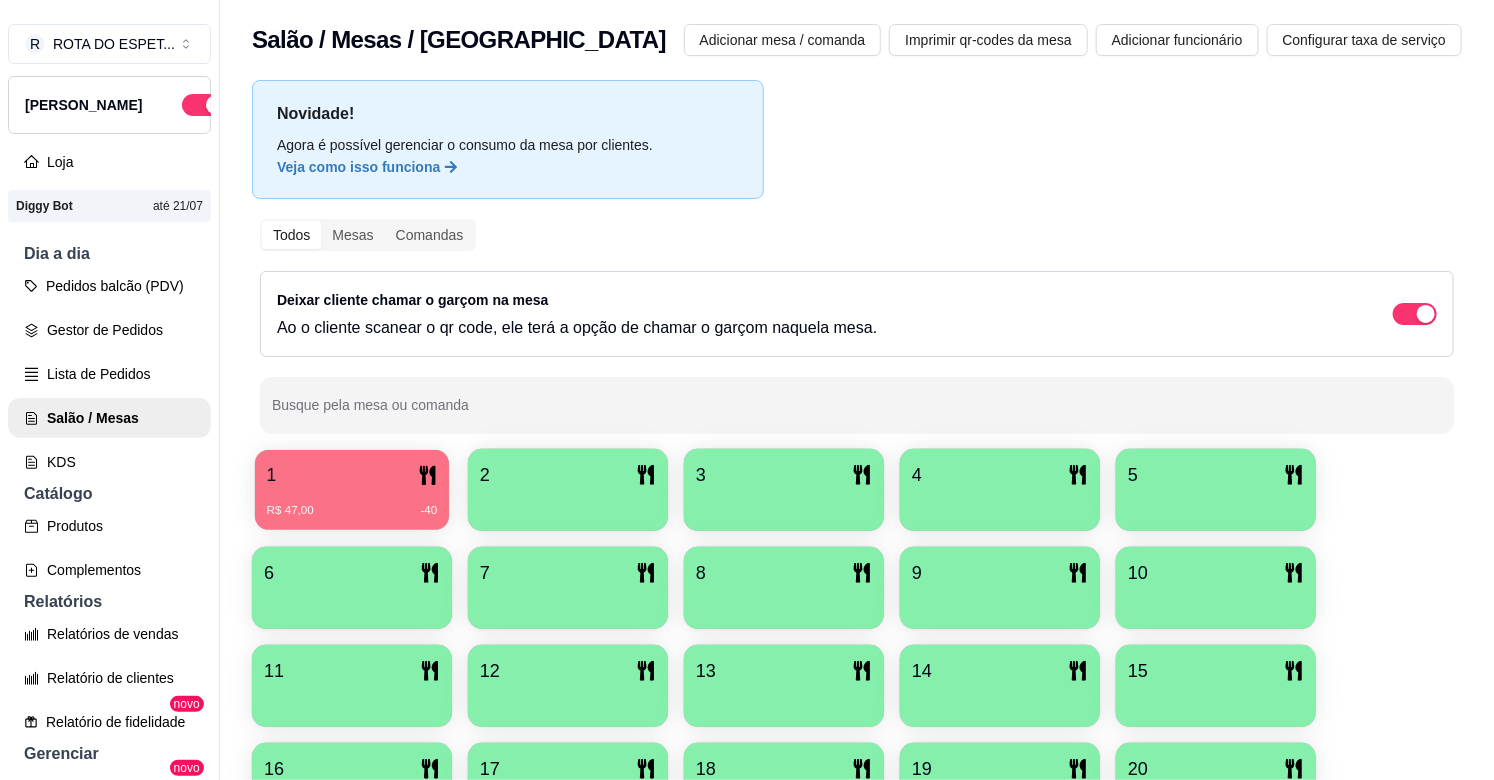 click on "1 R$ 47,00 -40 2 3 4 5 6 7 8 9 10 11 12 13 14 15 16 17 18 19 20 21 22 23 24 25 26 27 28 29 30 31 32 33 34 35" at bounding box center (857, 784) 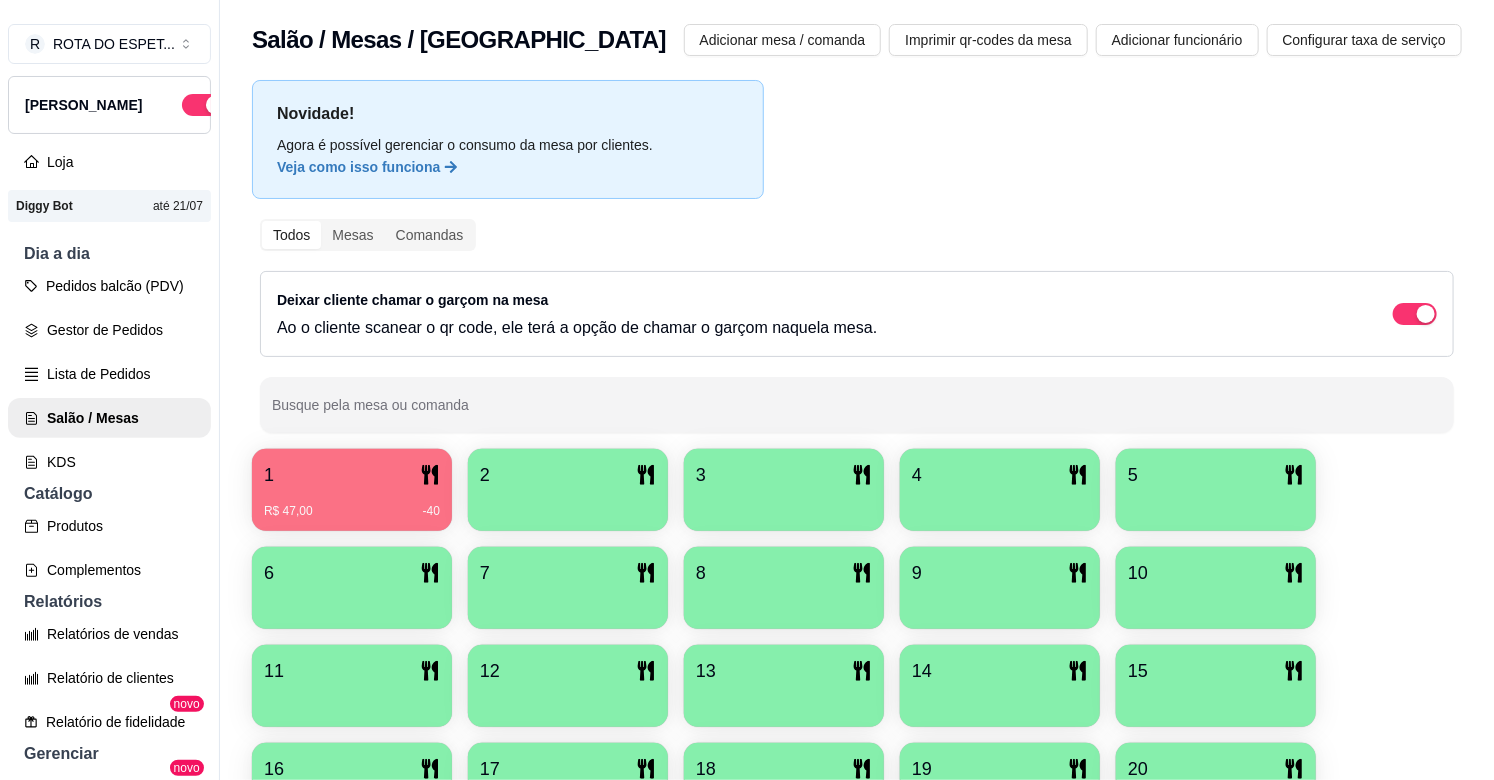 click on "R$ 47,00 -40" at bounding box center [352, 504] 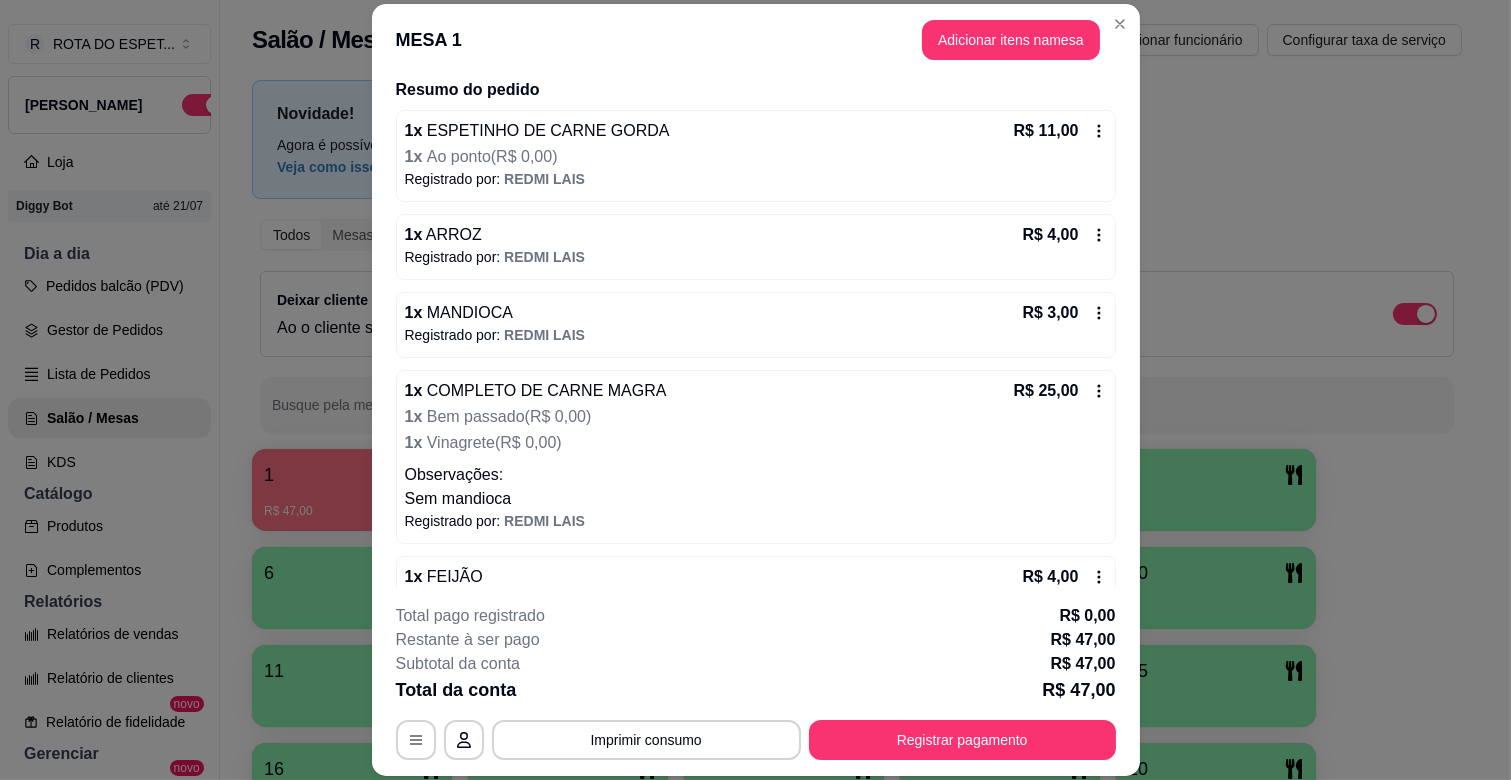 scroll, scrollTop: 197, scrollLeft: 0, axis: vertical 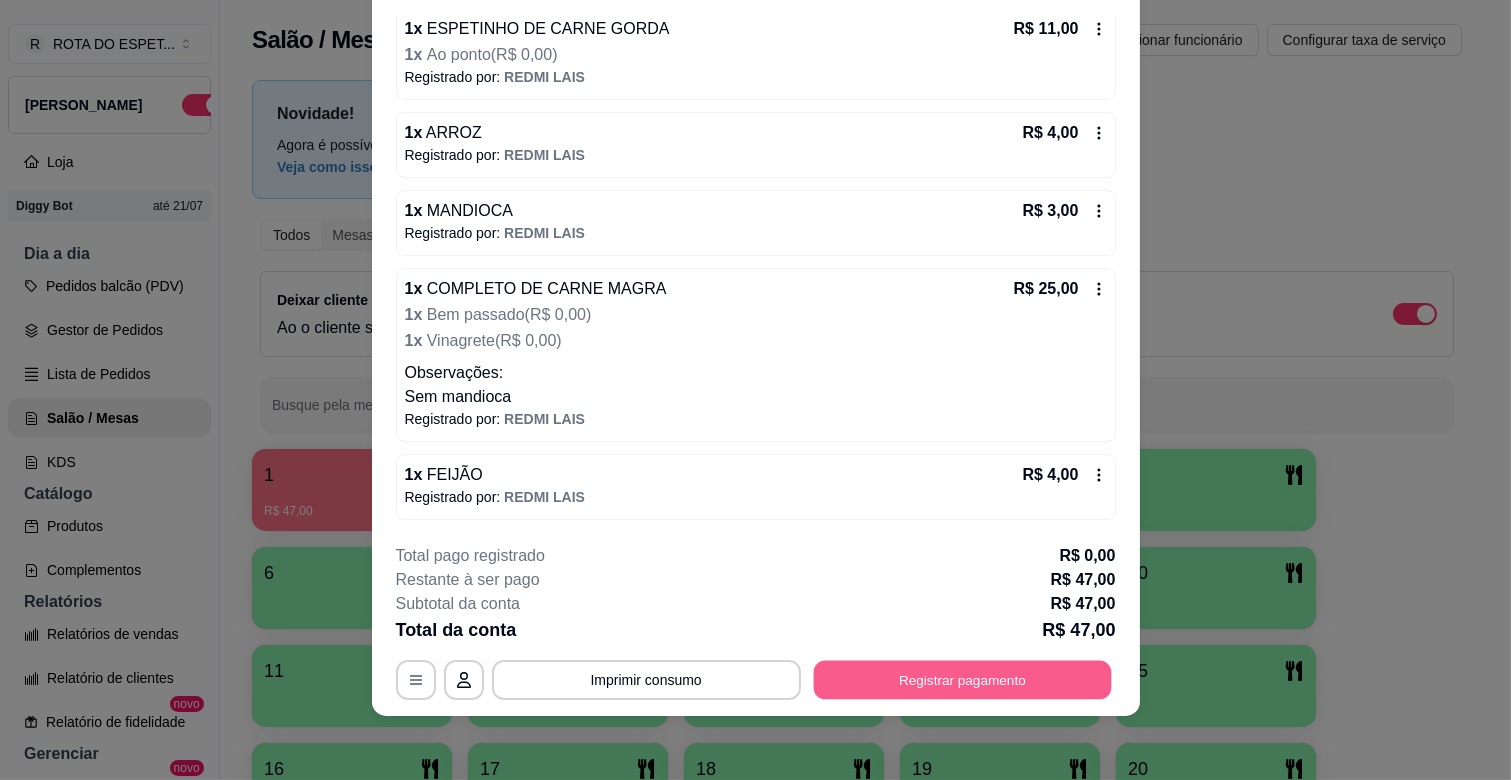 click on "Registrar pagamento" at bounding box center [962, 680] 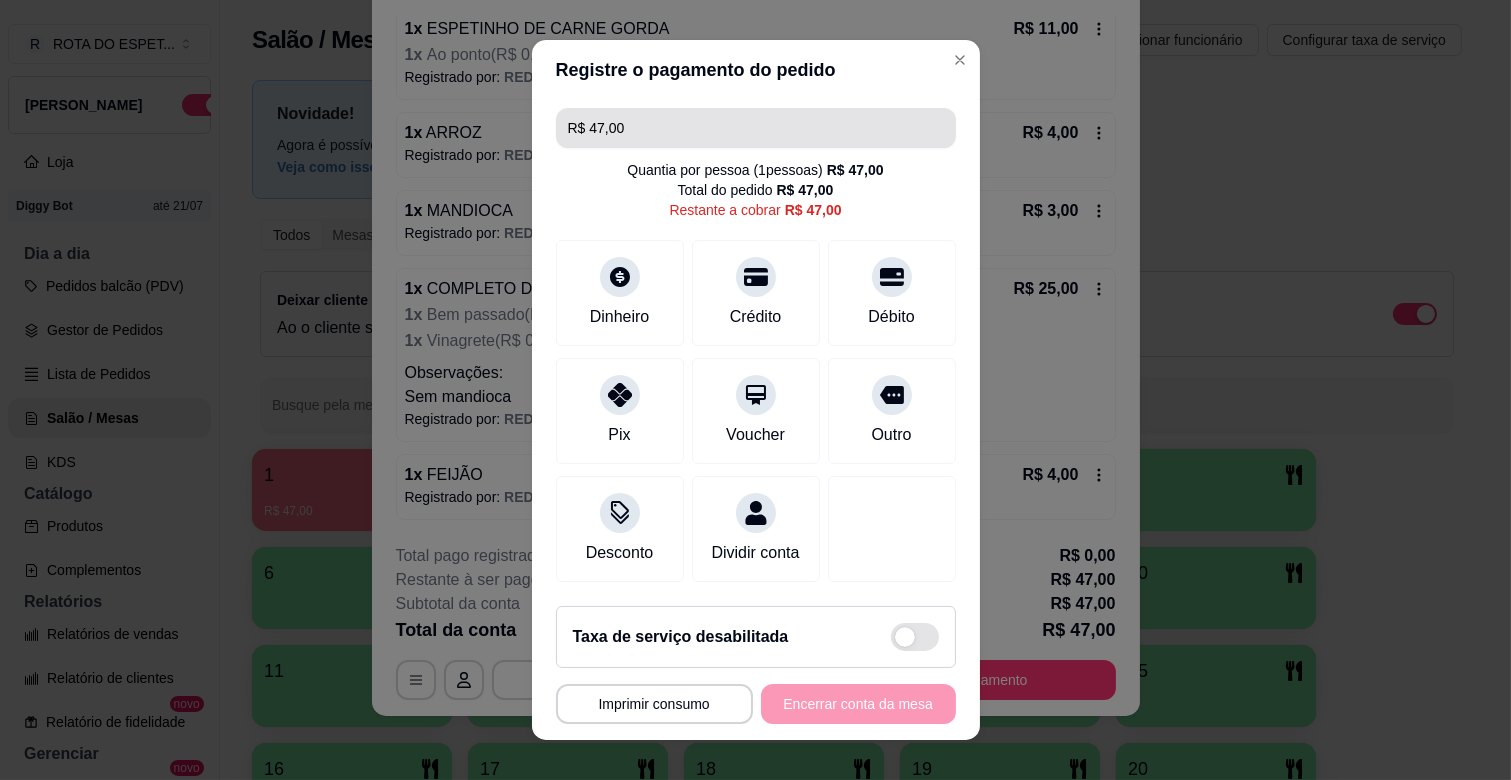 click on "R$ 47,00" at bounding box center [756, 128] 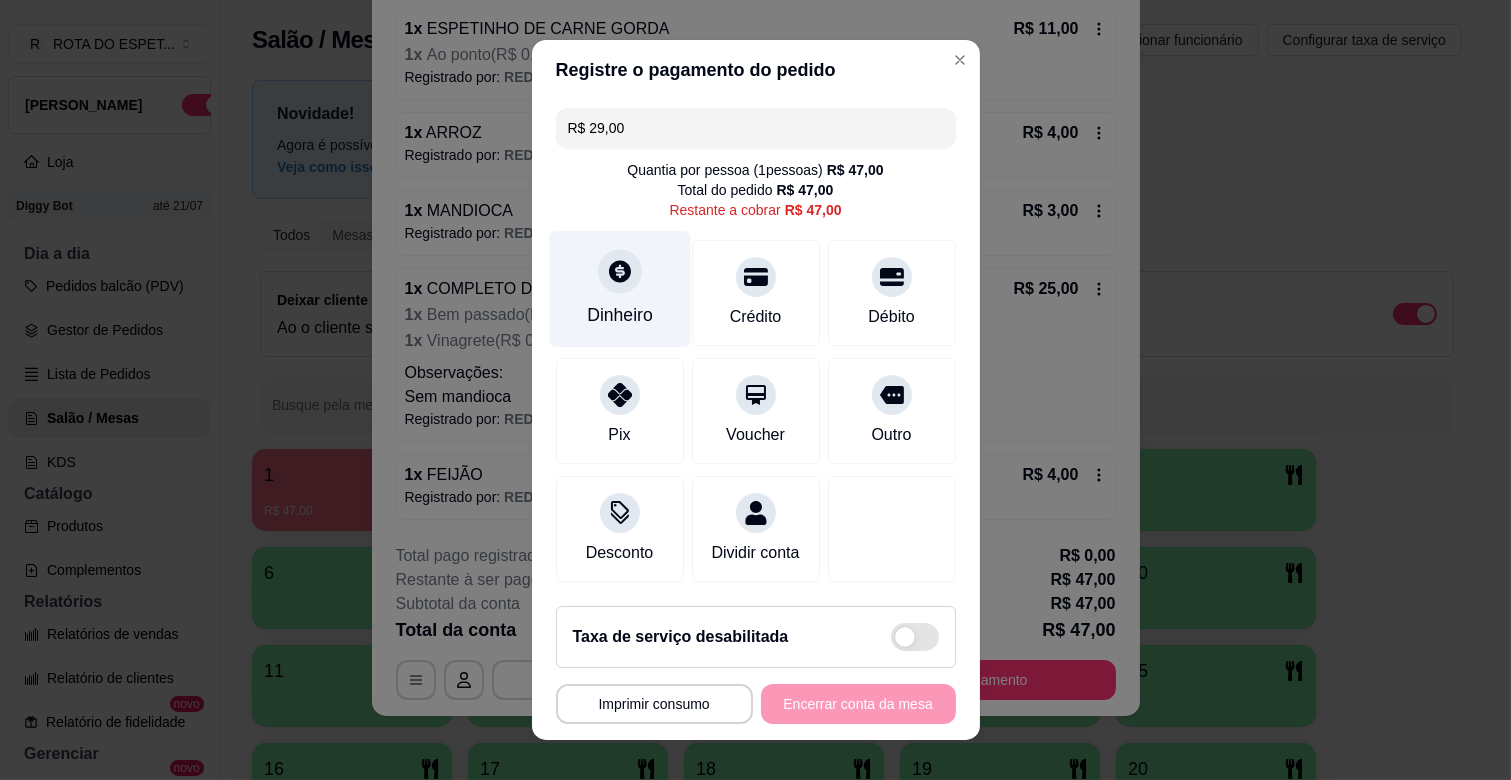 click at bounding box center [620, 271] 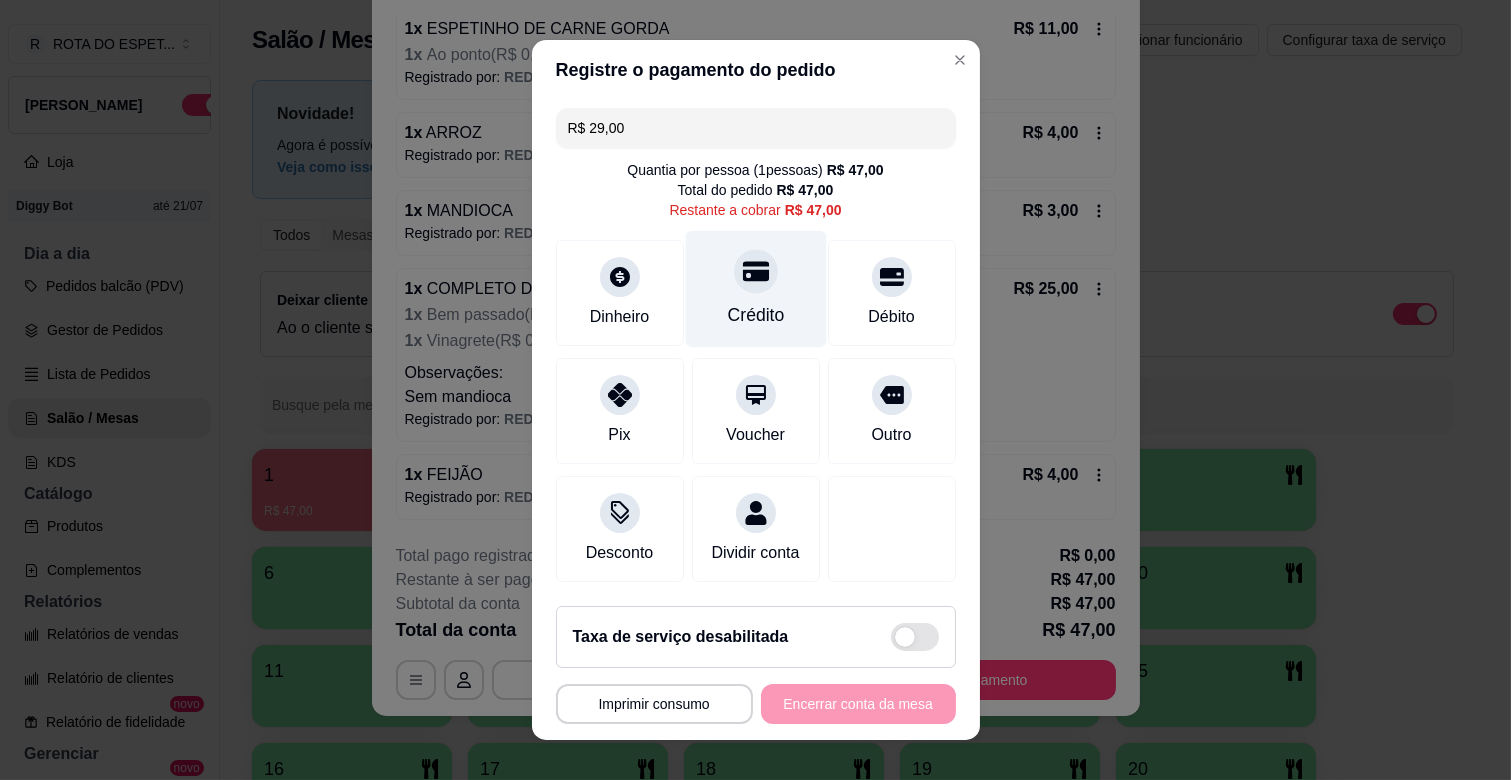 click on "Crédito" at bounding box center (755, 289) 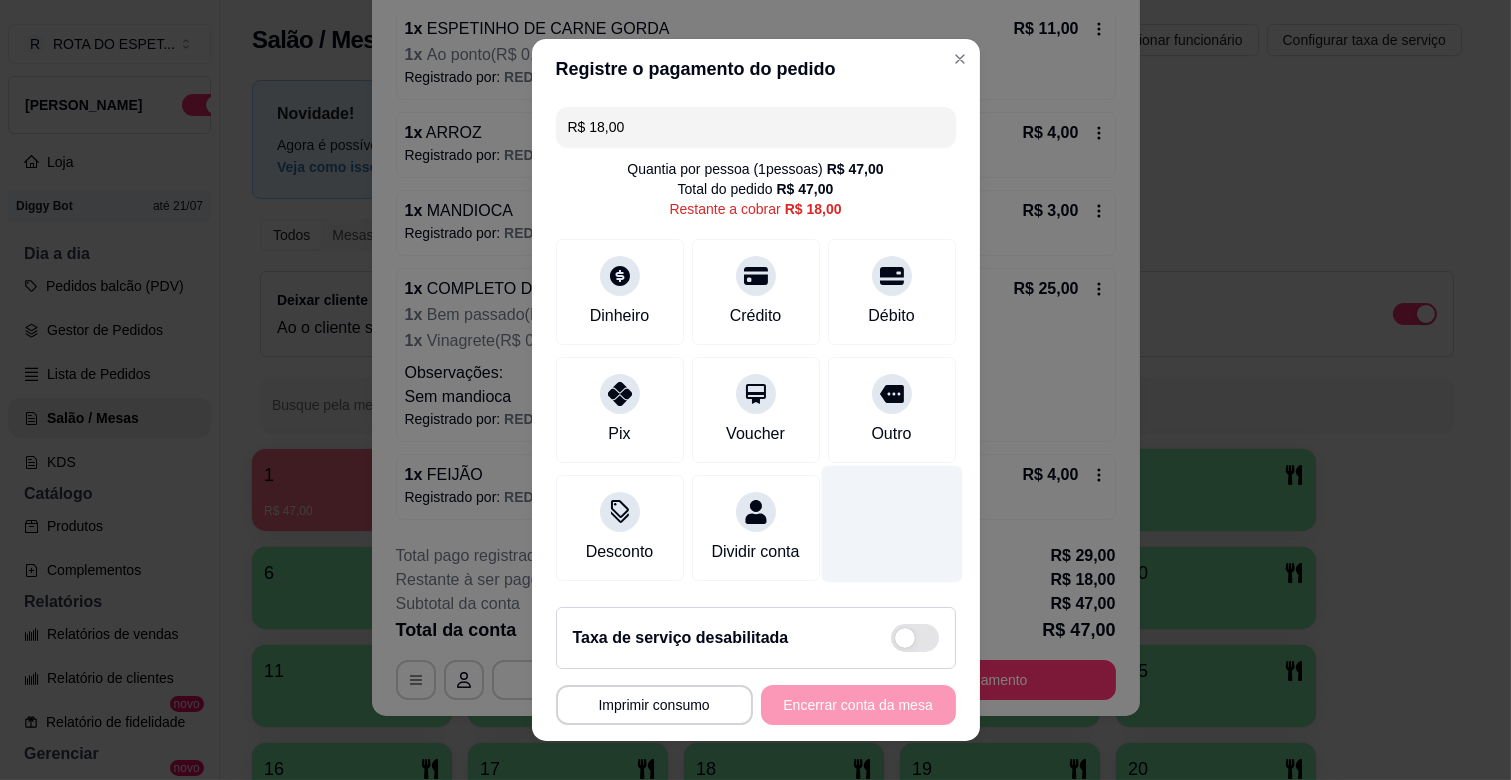 scroll, scrollTop: 126, scrollLeft: 0, axis: vertical 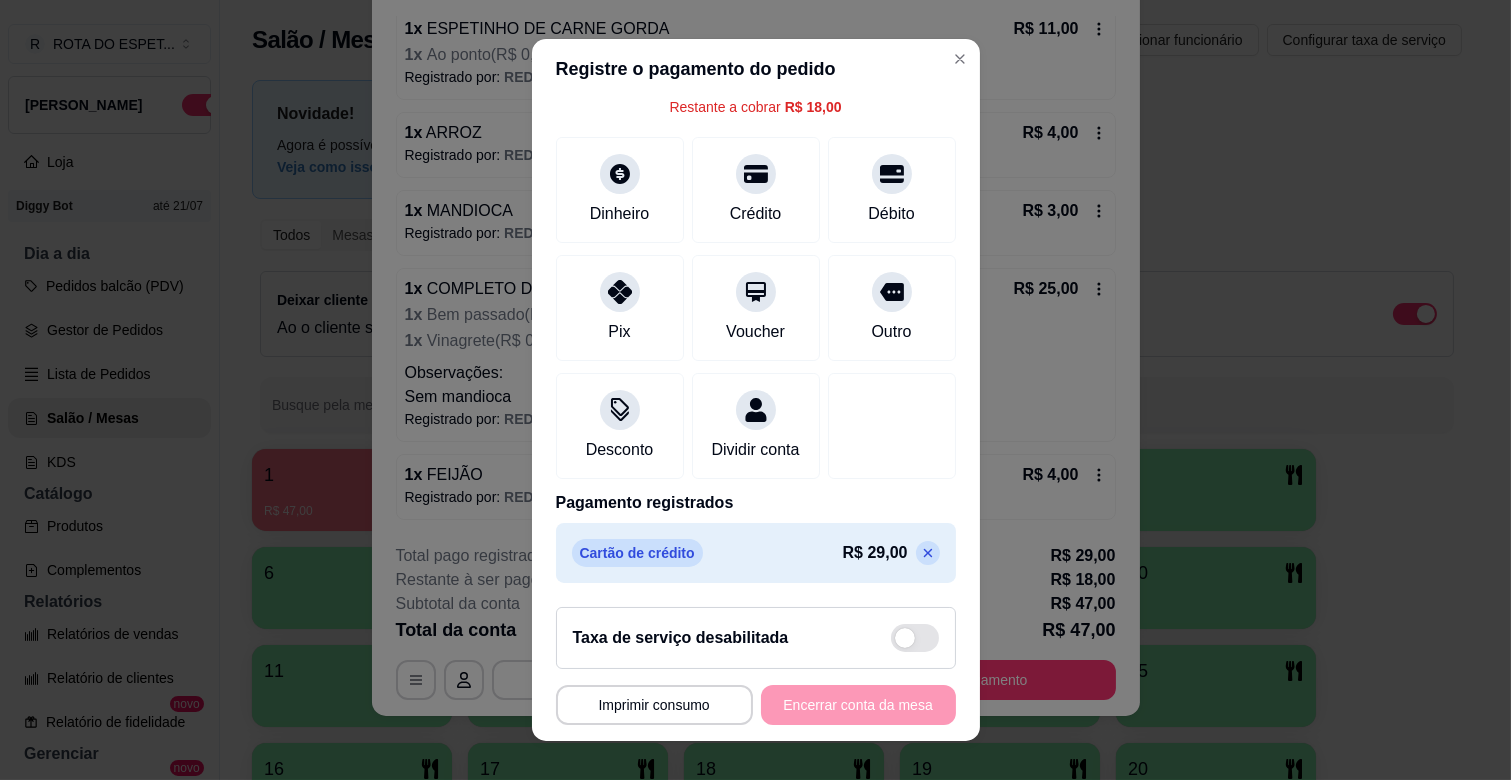 click 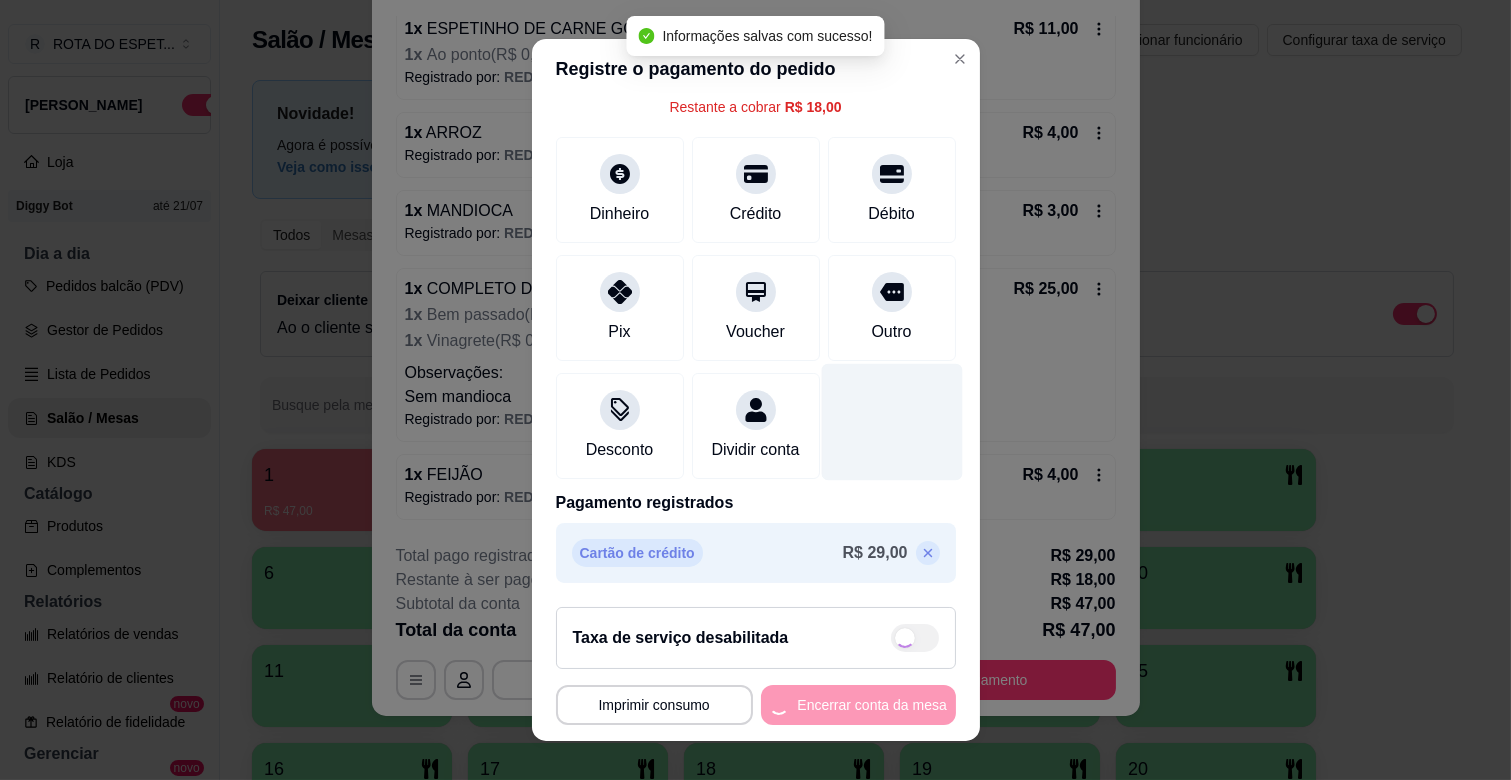 type on "R$ 47,00" 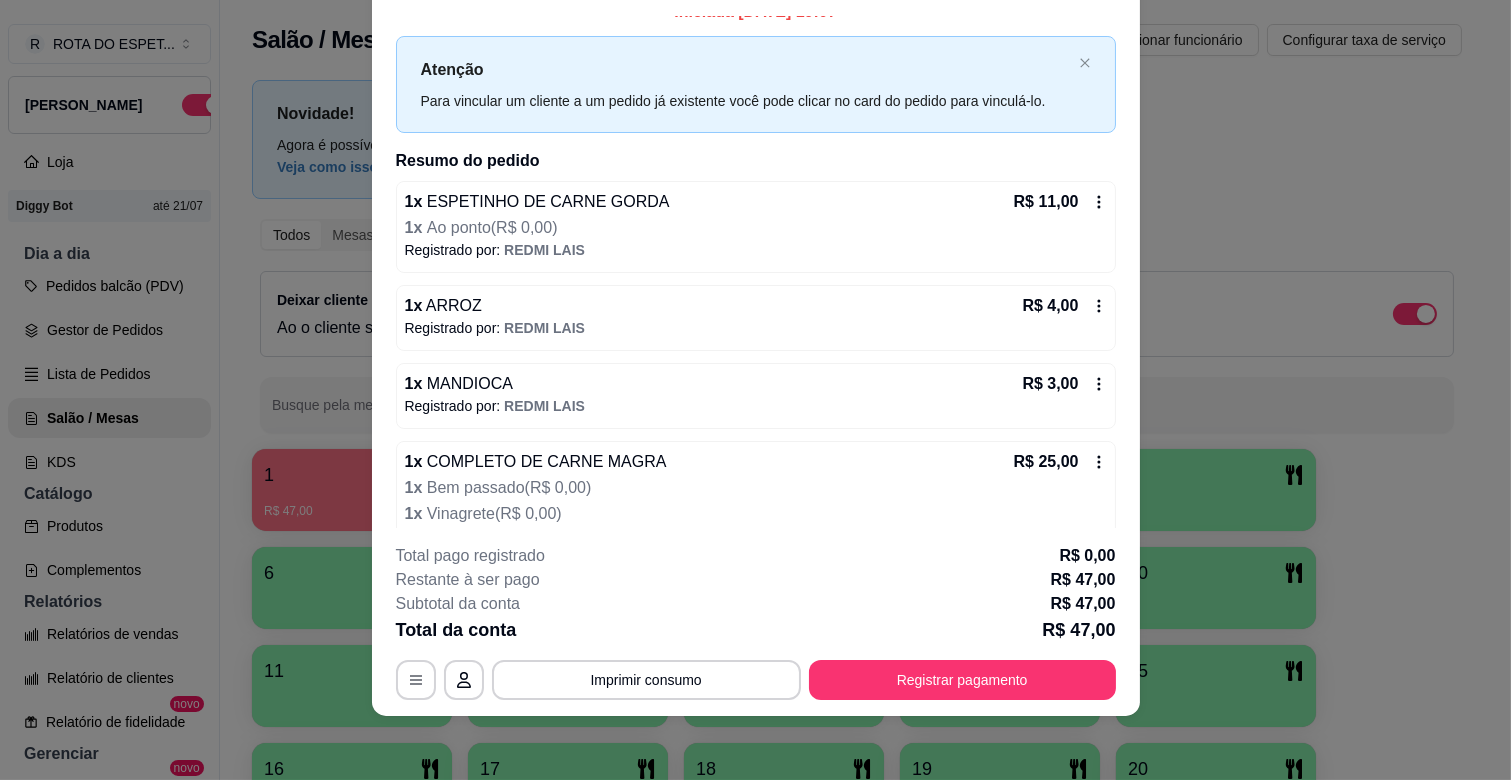 scroll, scrollTop: 0, scrollLeft: 0, axis: both 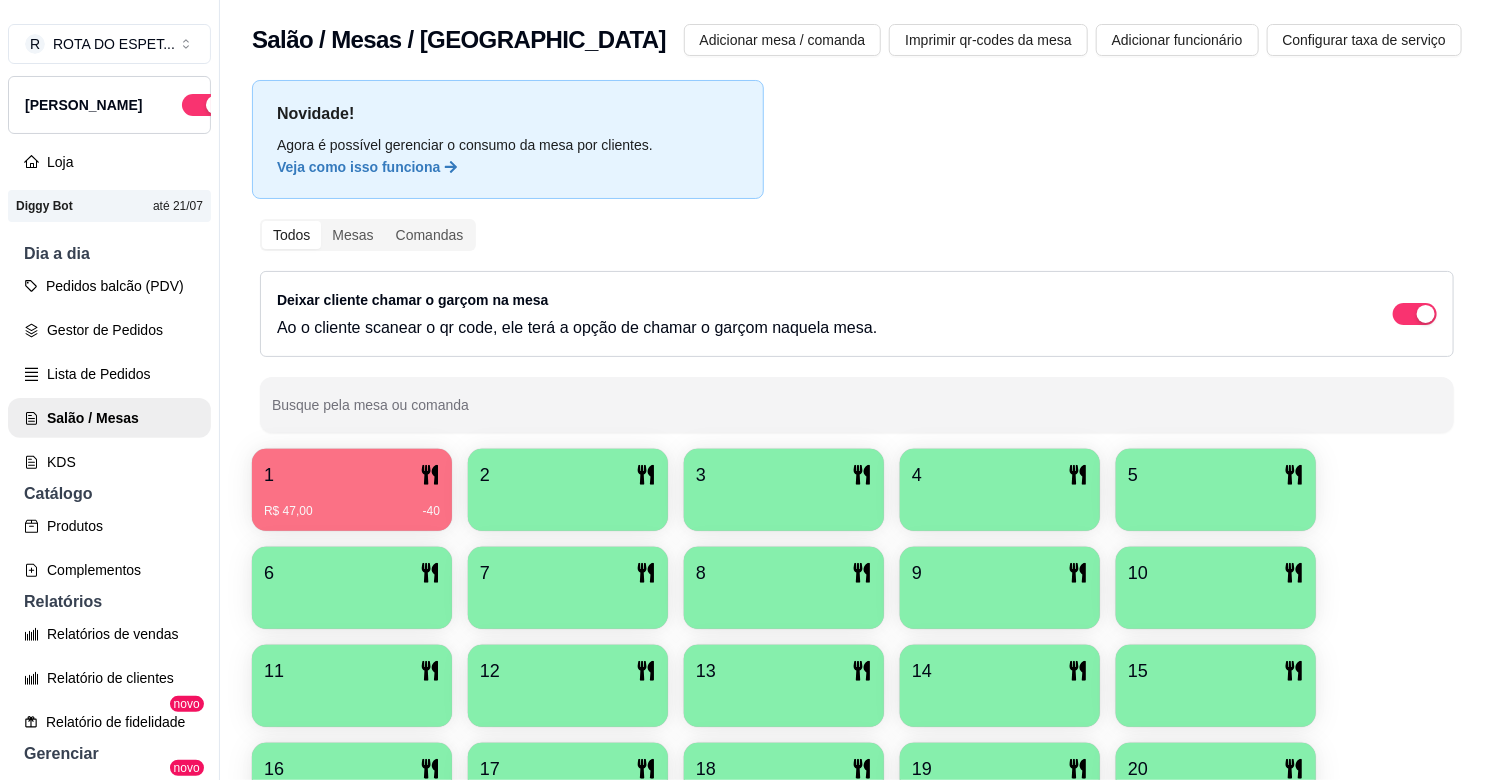 click on "R$ 47,00 -40" at bounding box center (352, 504) 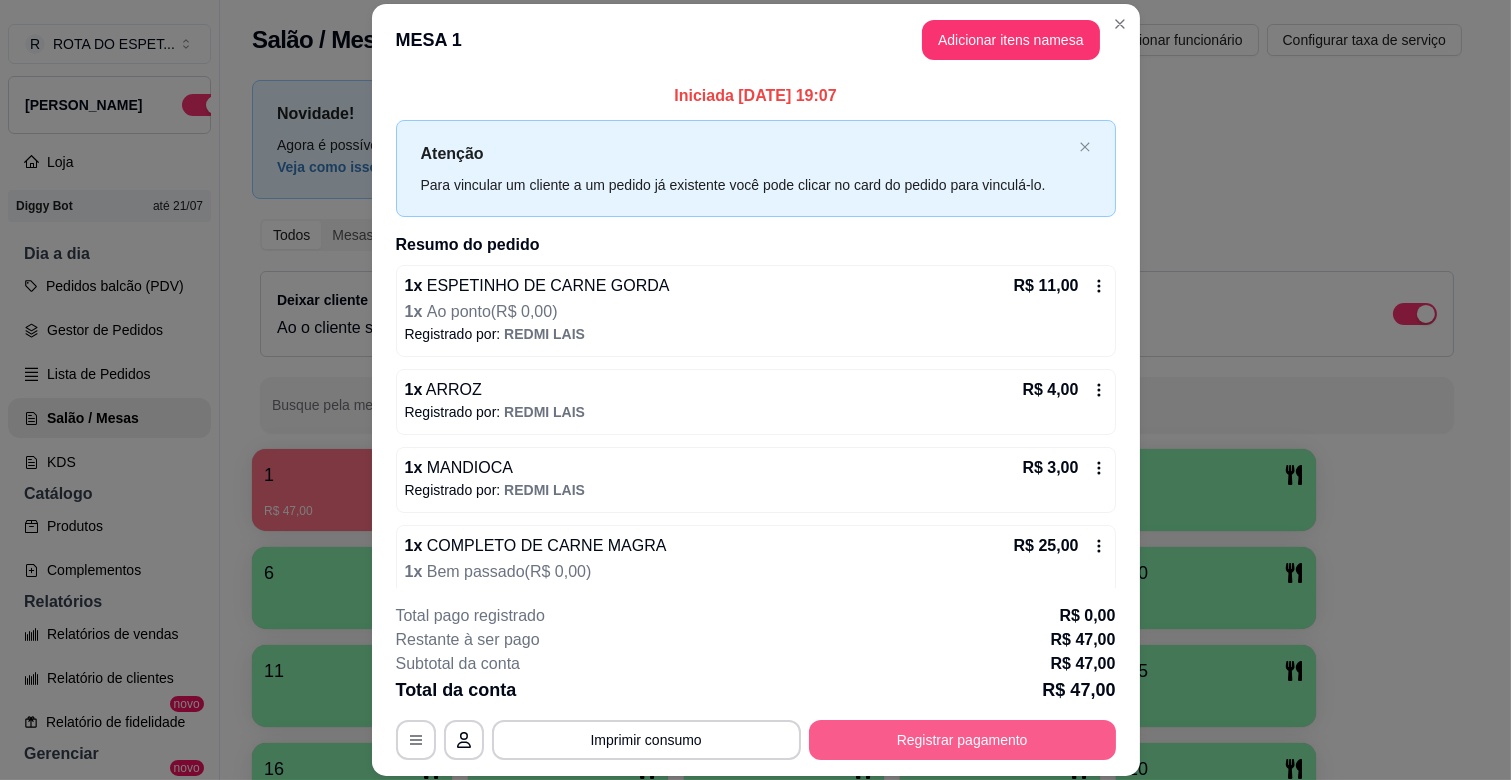 click on "Registrar pagamento" at bounding box center [962, 740] 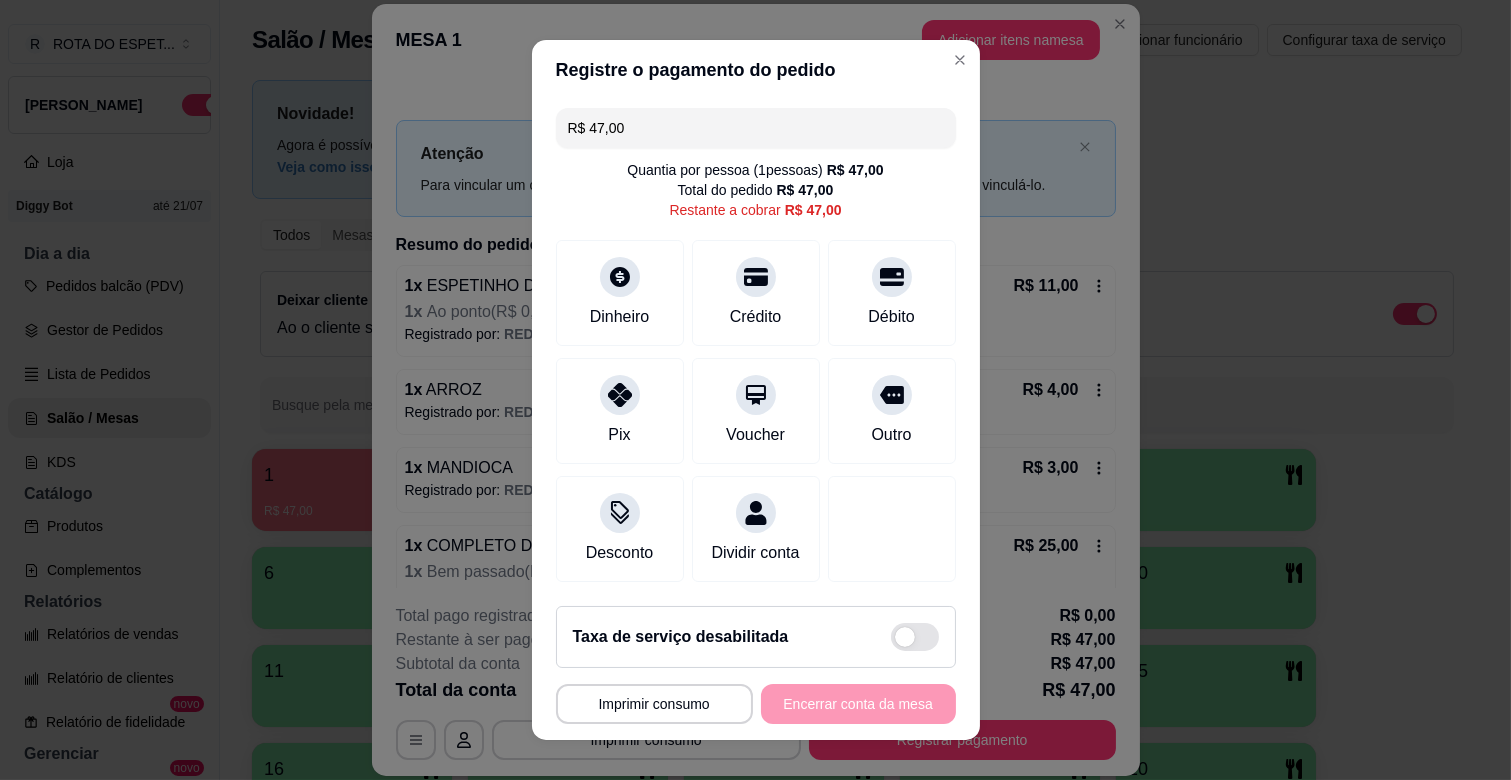 scroll, scrollTop: 22, scrollLeft: 0, axis: vertical 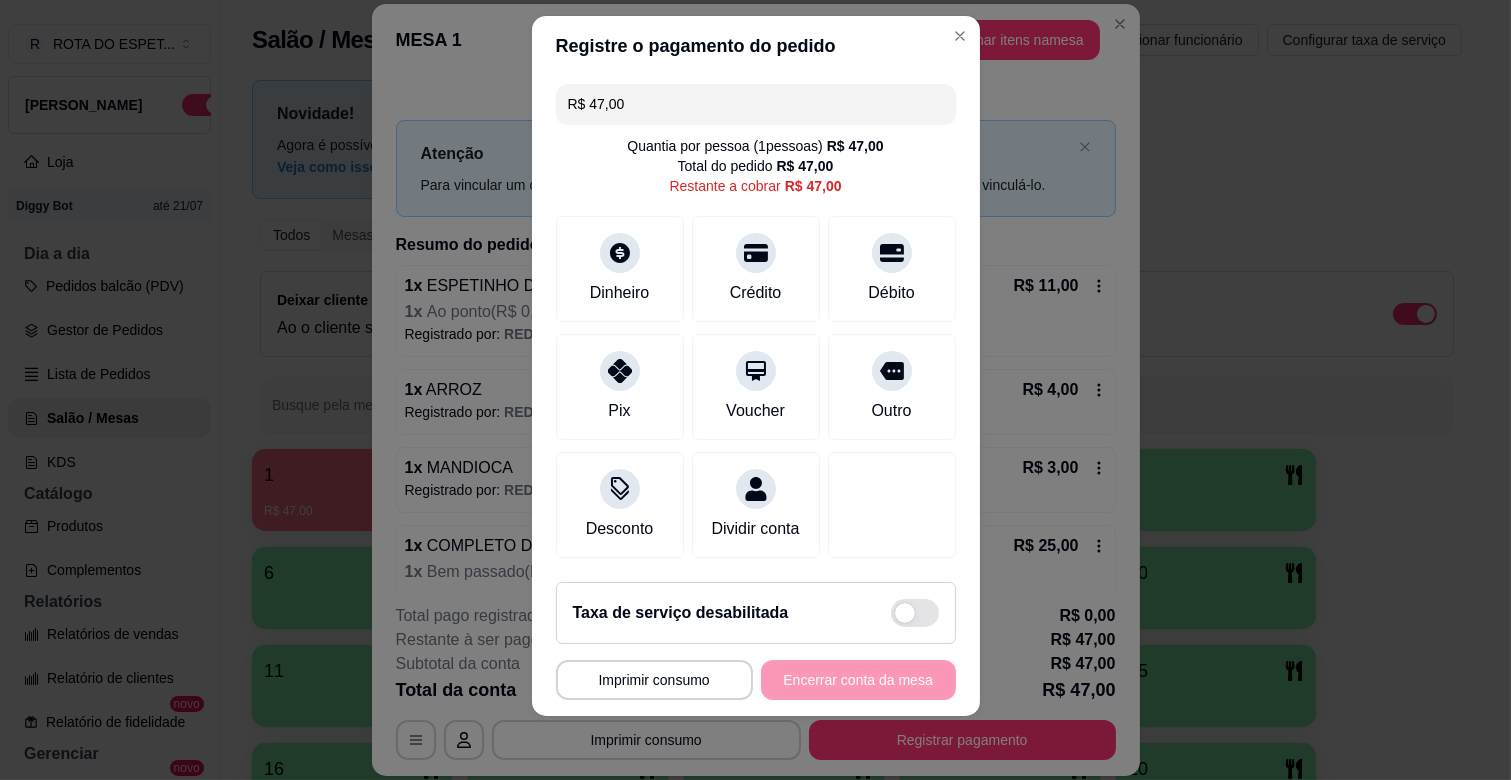 click on "R$ 47,00" at bounding box center (756, 104) 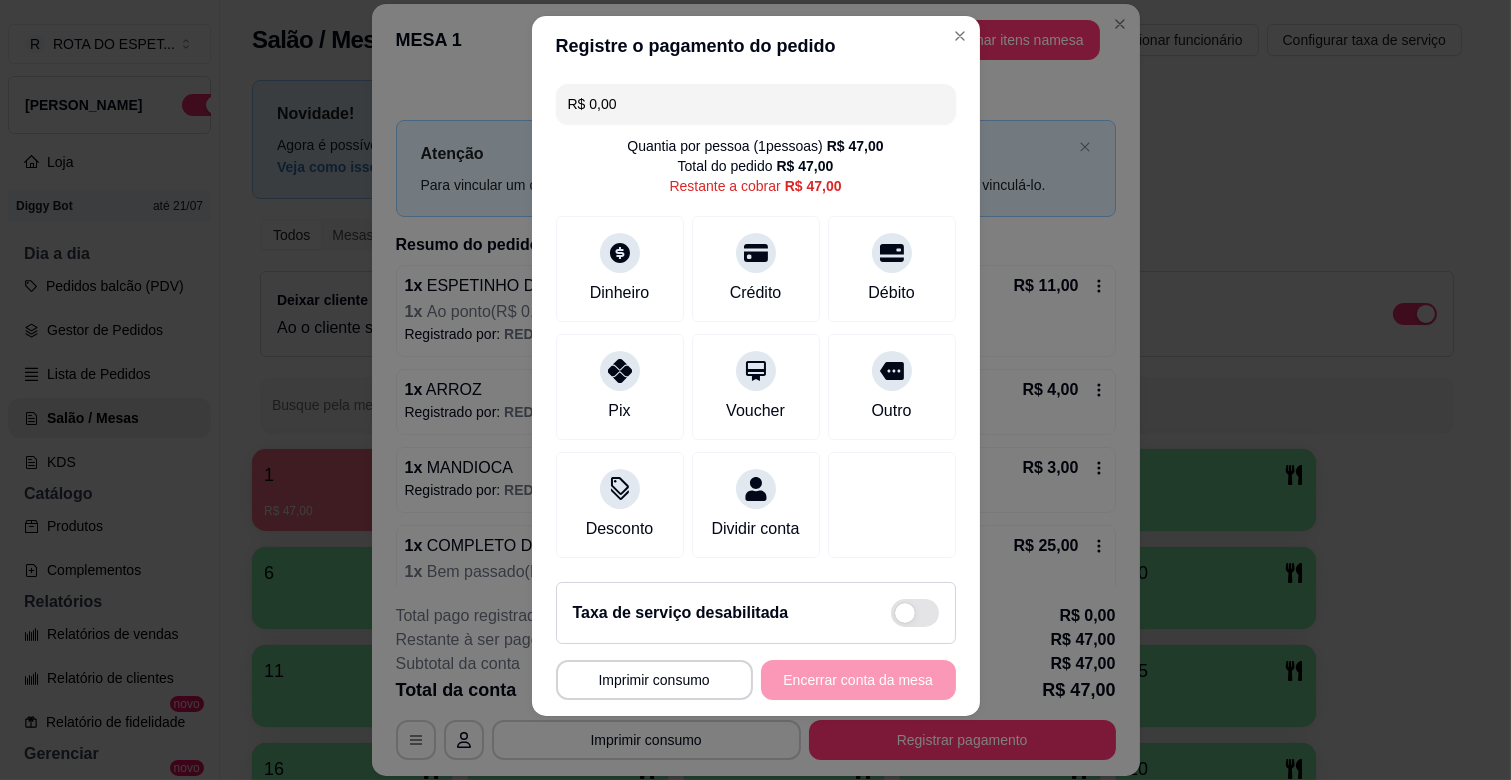 type on "R$ 0,00" 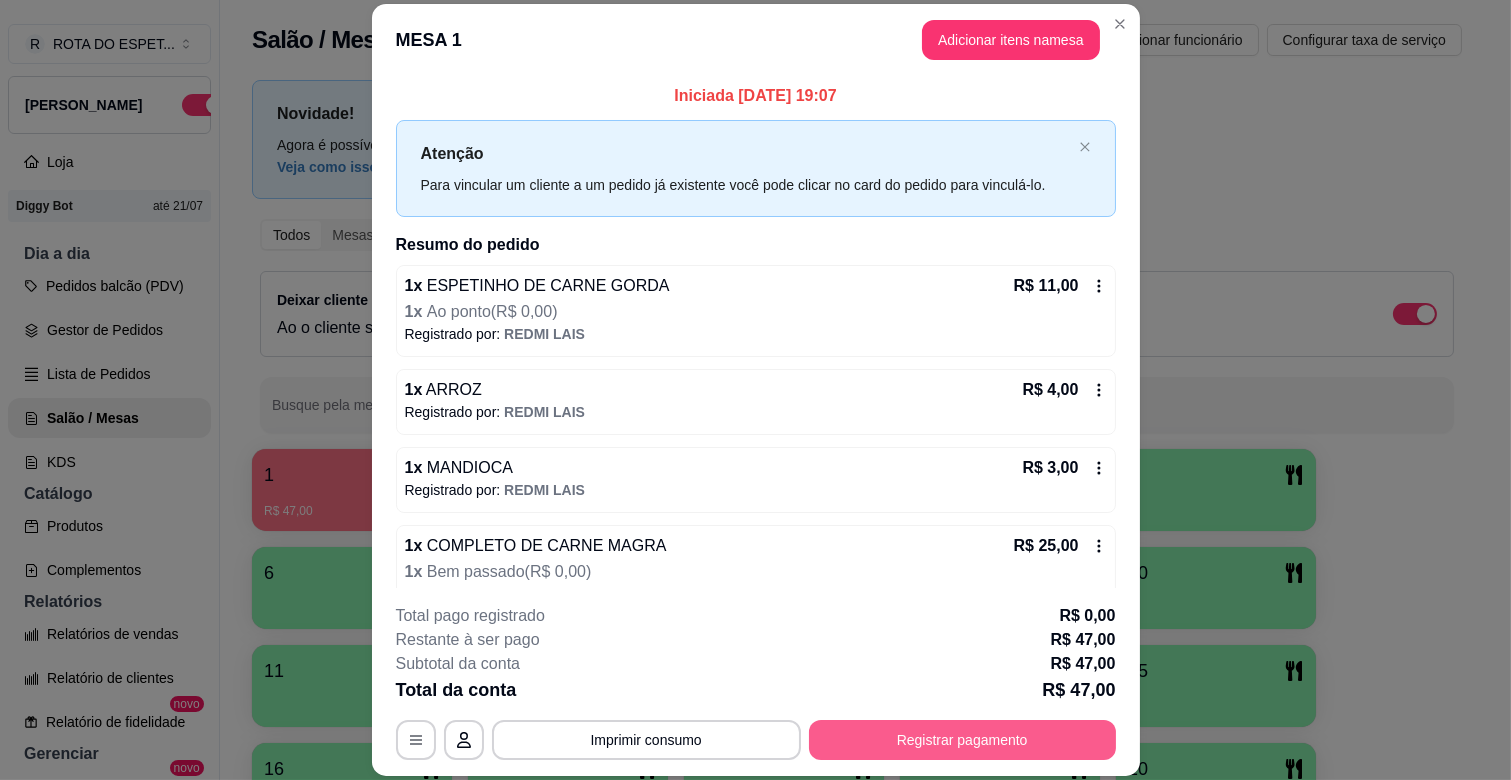 click on "Registrar pagamento" at bounding box center [962, 740] 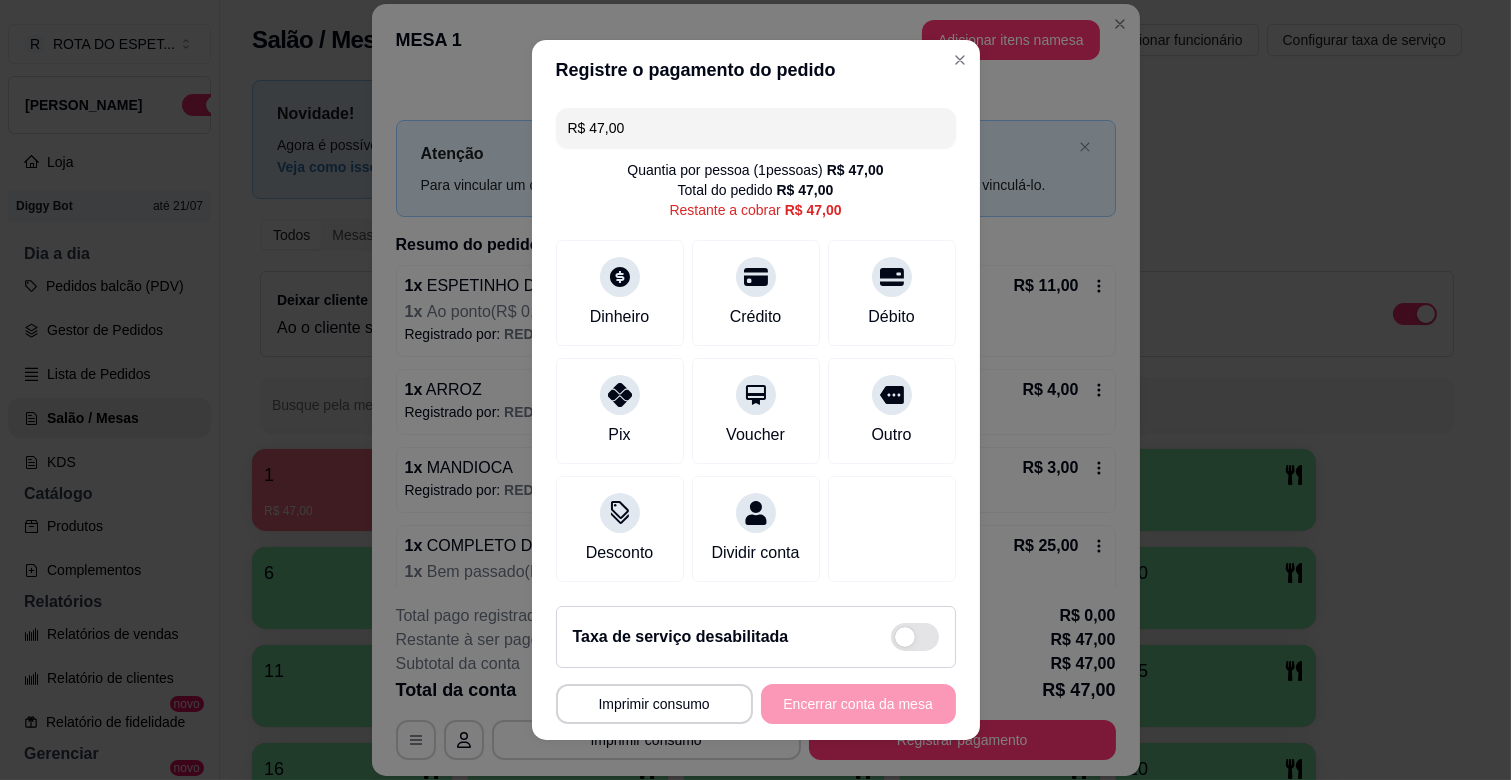 click on "R$ 47,00" at bounding box center [756, 128] 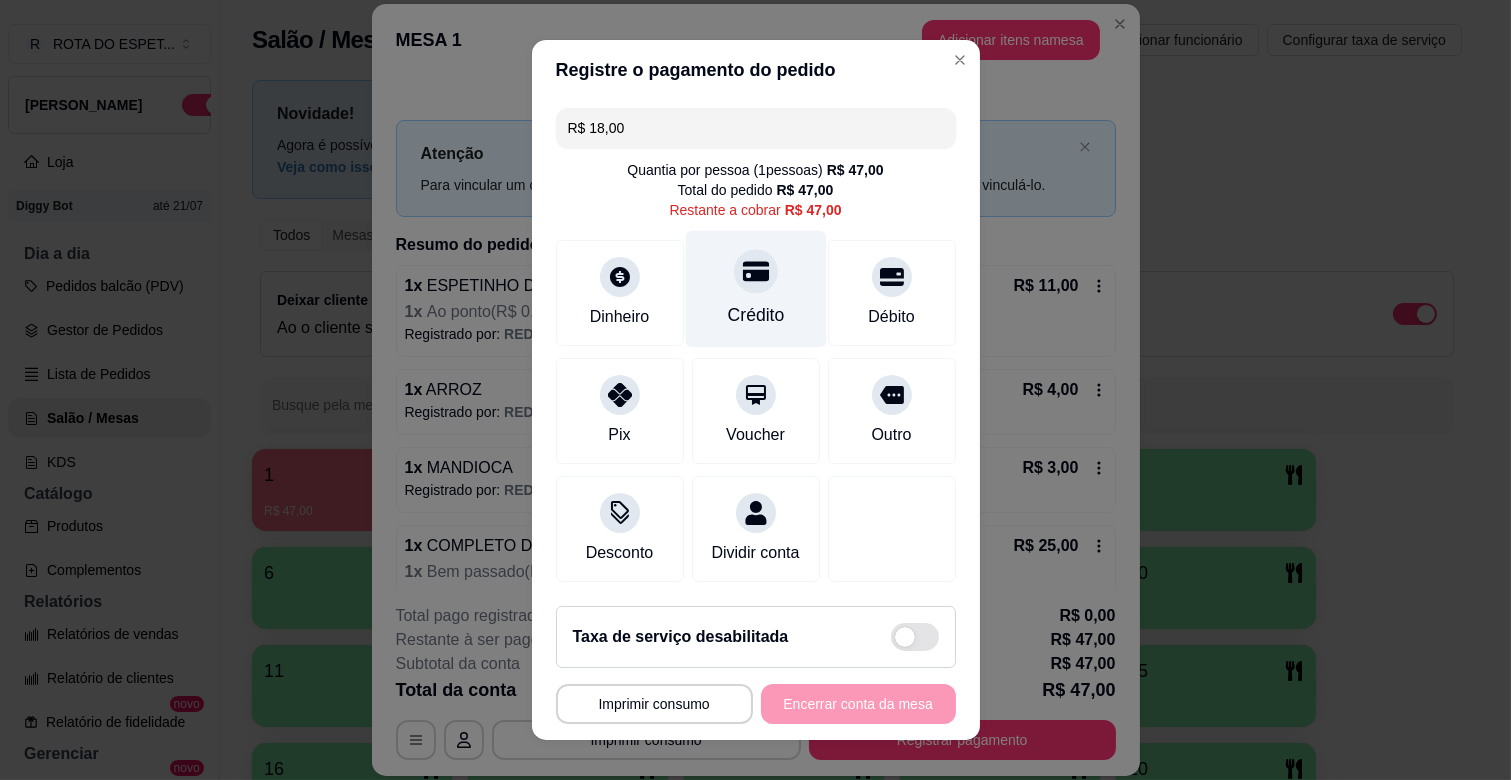 click on "Crédito" at bounding box center (755, 289) 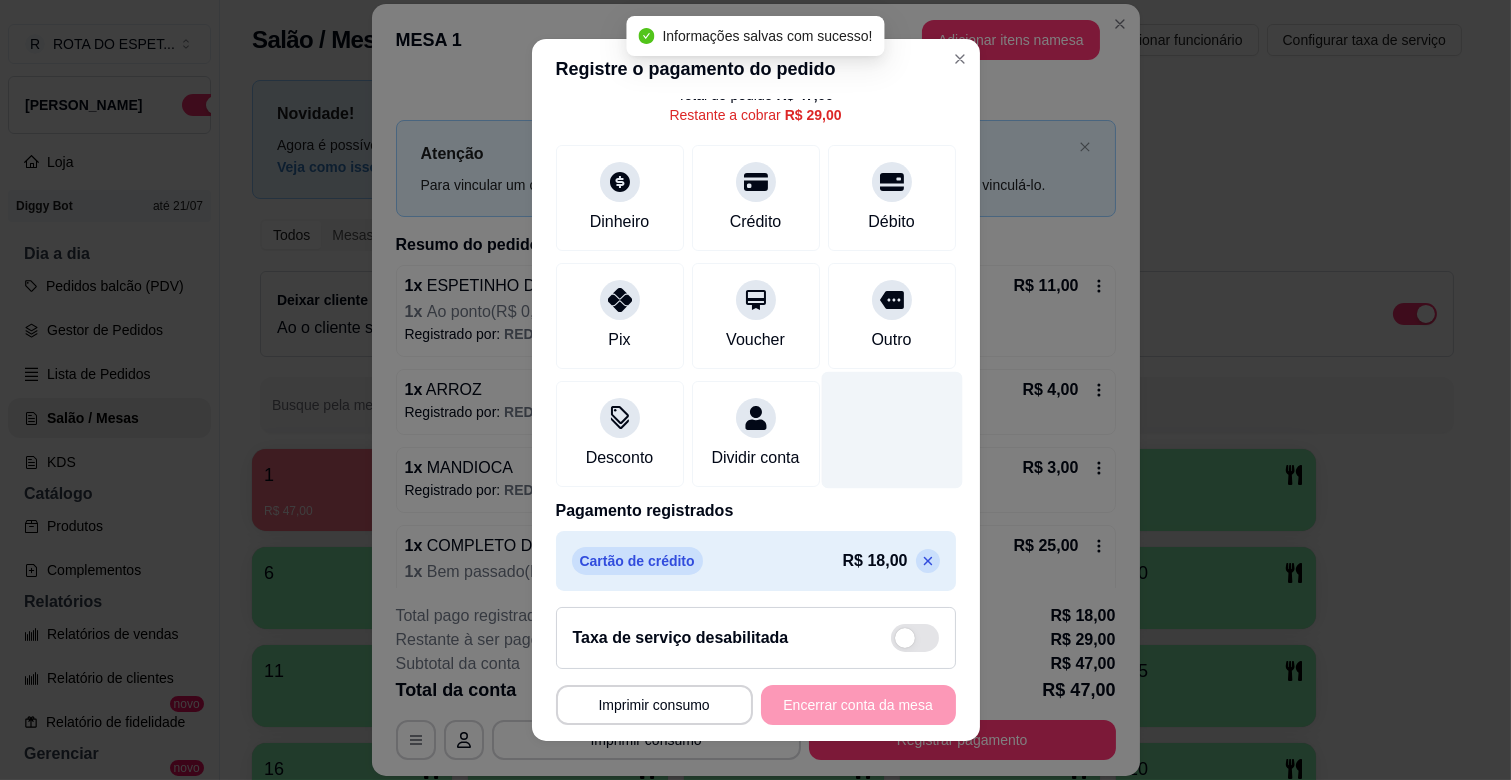 scroll, scrollTop: 126, scrollLeft: 0, axis: vertical 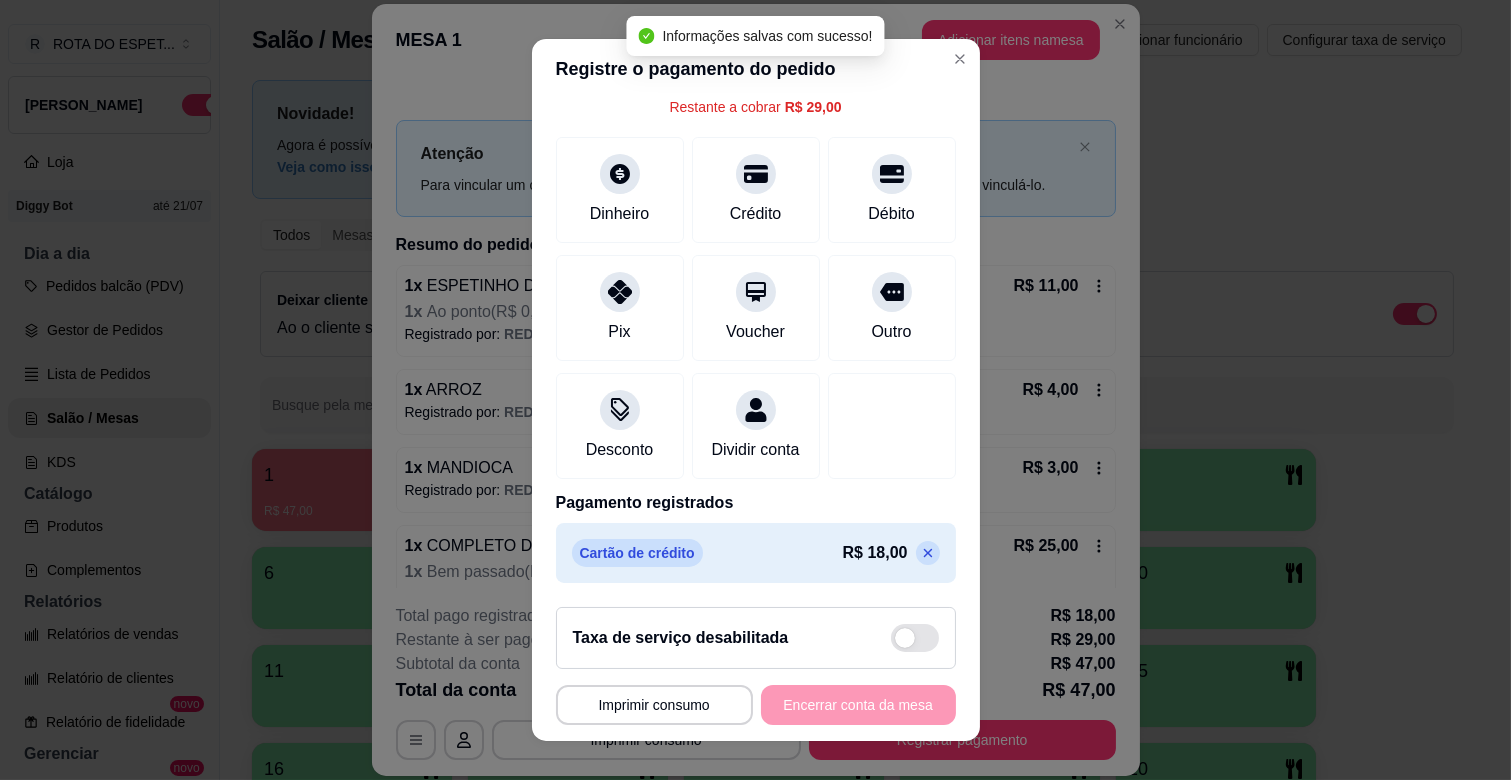 click 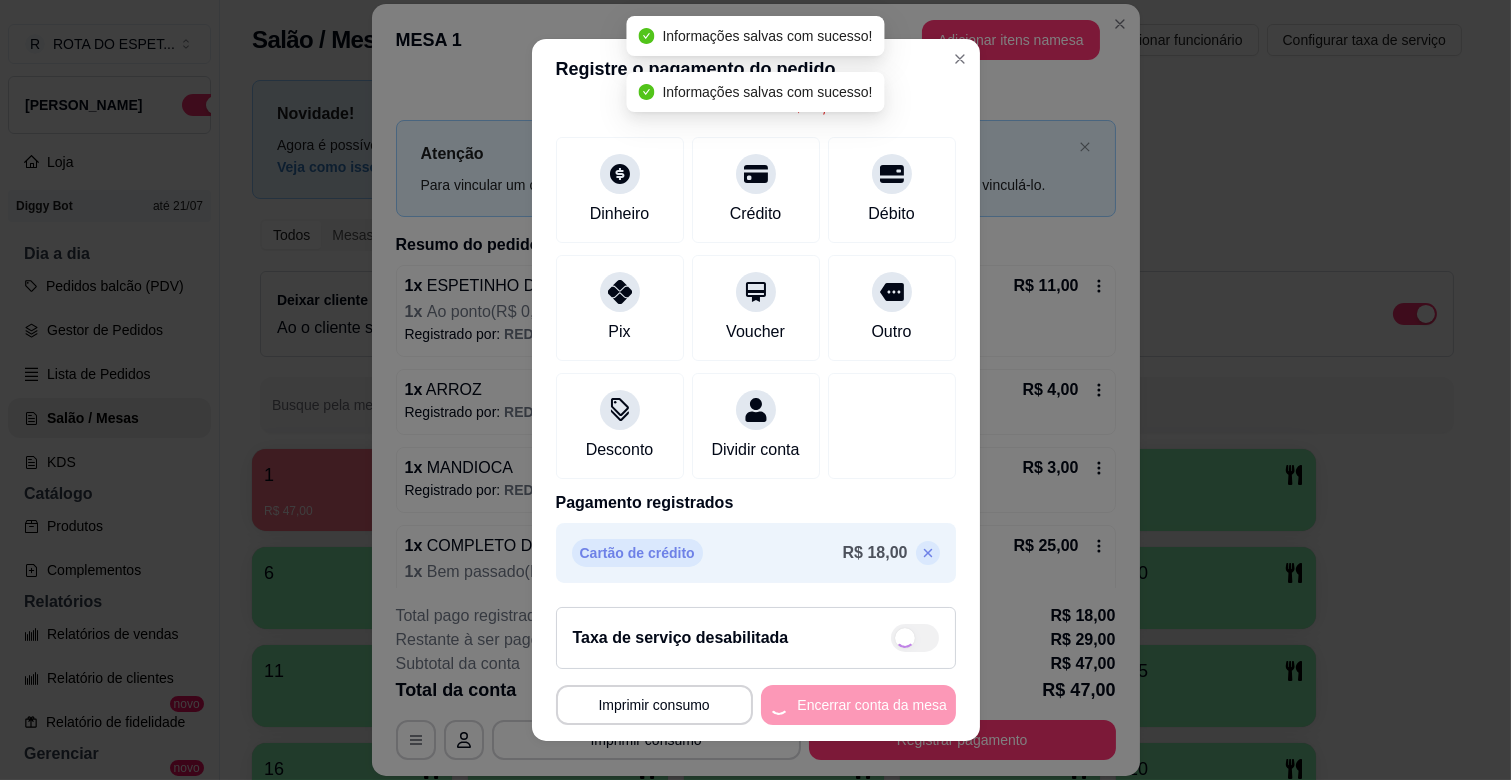 type on "R$ 47,00" 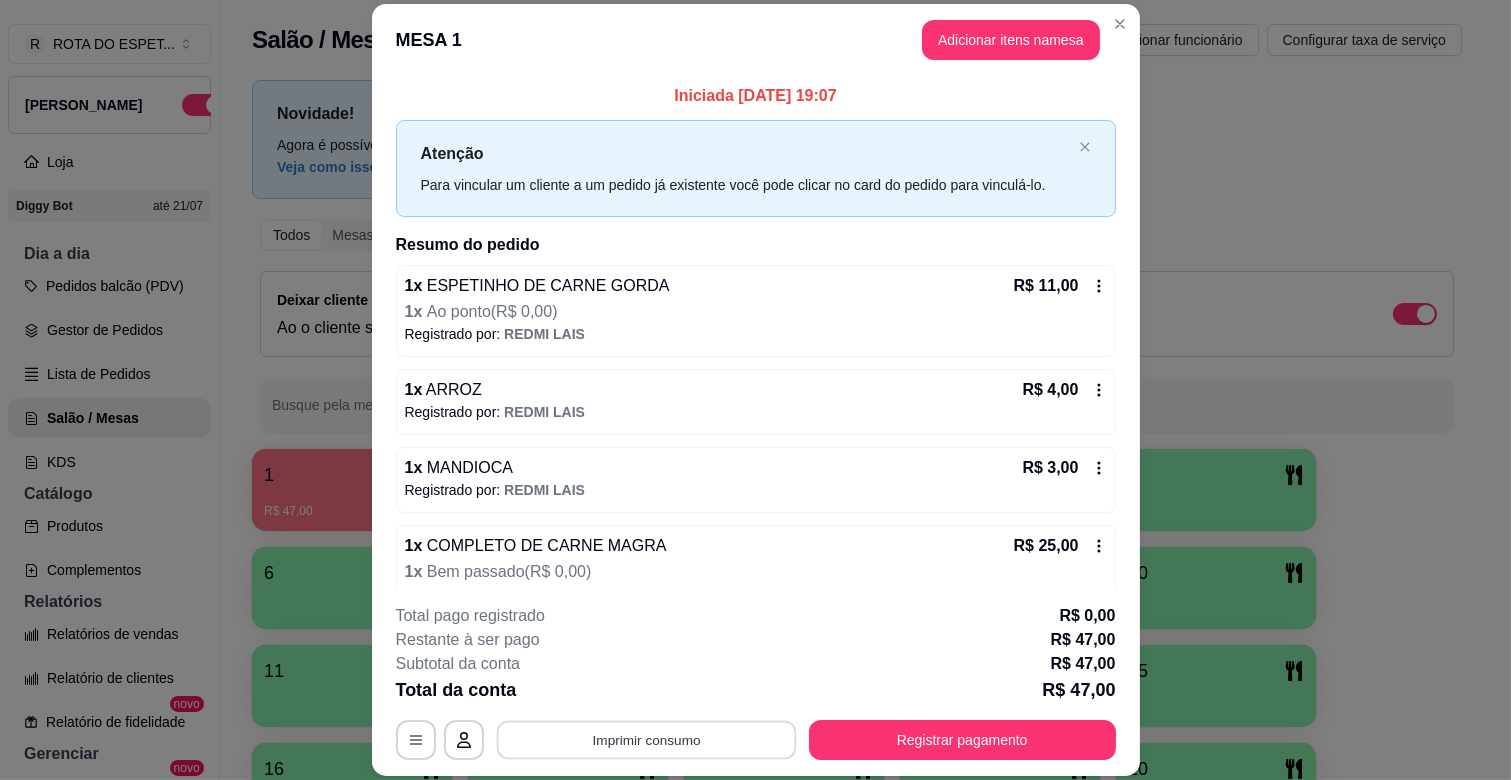 click on "Imprimir consumo" at bounding box center (646, 740) 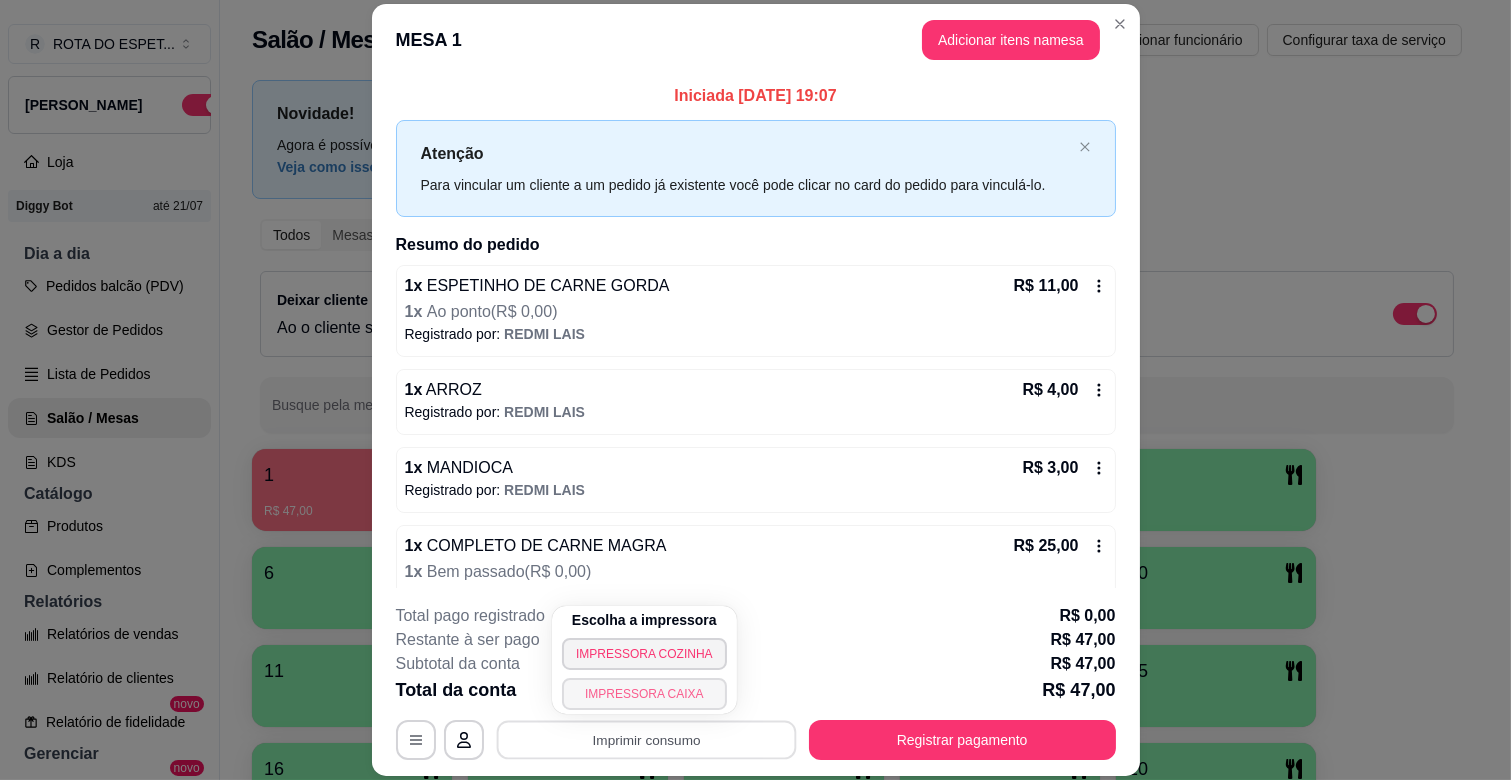 click on "IMPRESSORA CAIXA" at bounding box center (644, 694) 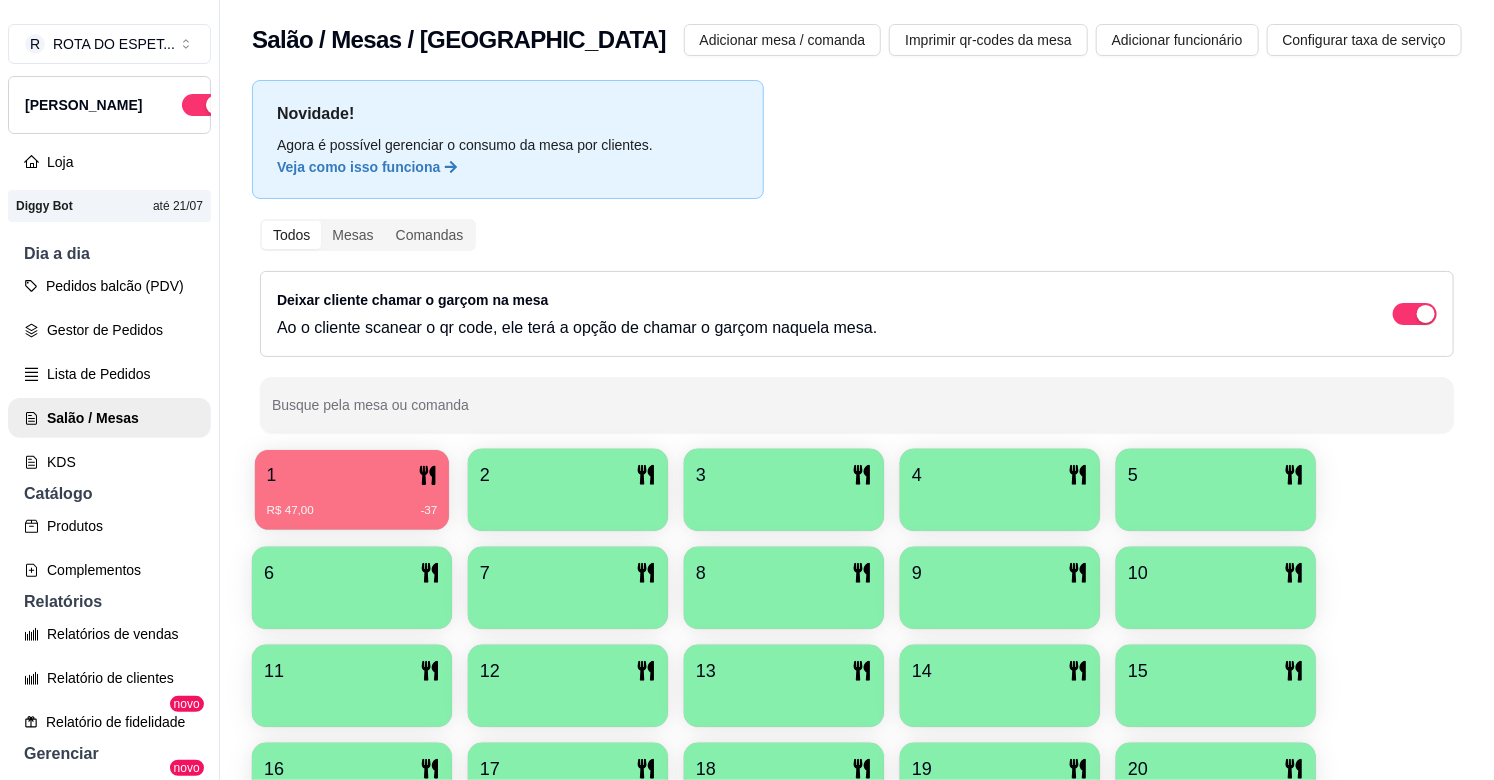 click on "1" at bounding box center [352, 475] 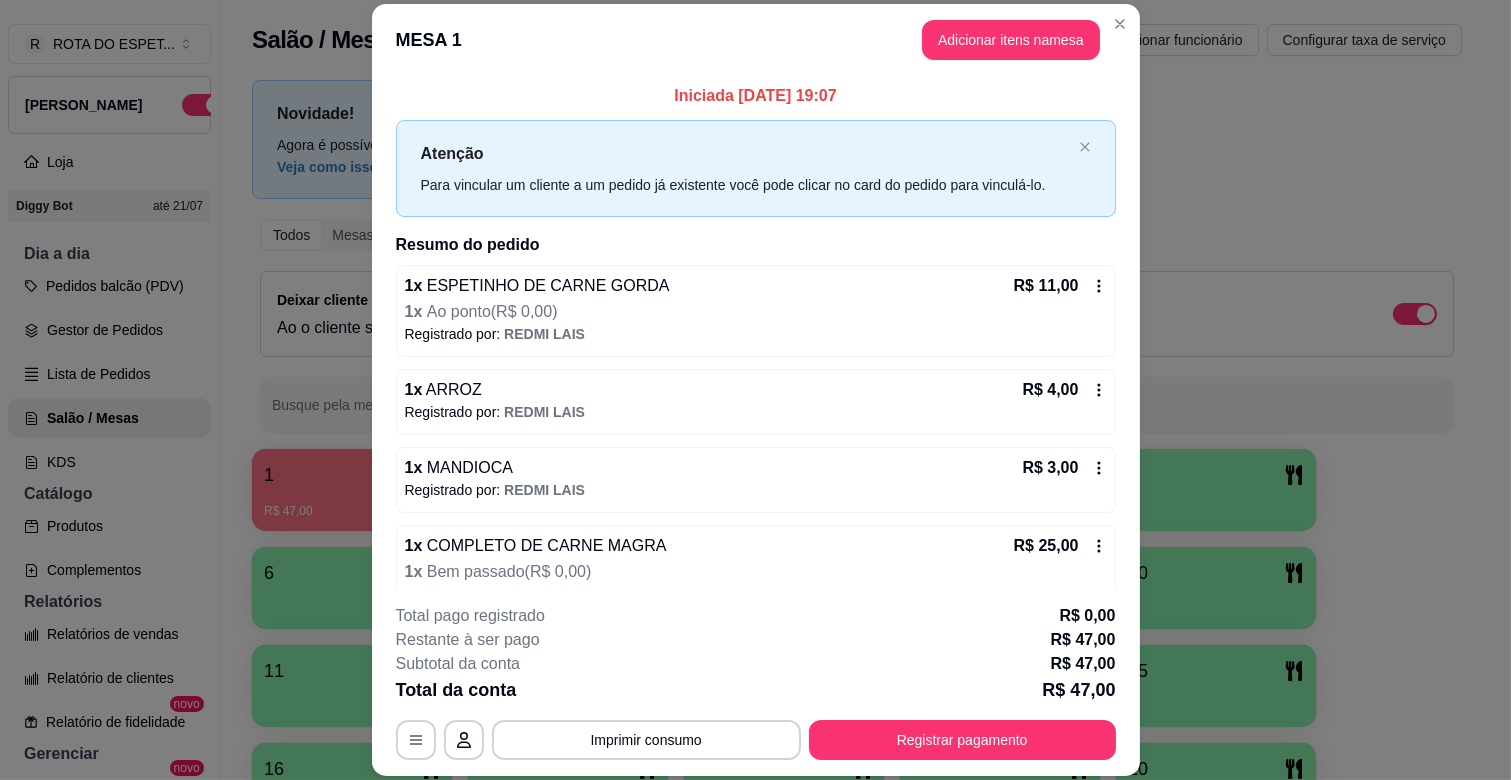 scroll, scrollTop: 197, scrollLeft: 0, axis: vertical 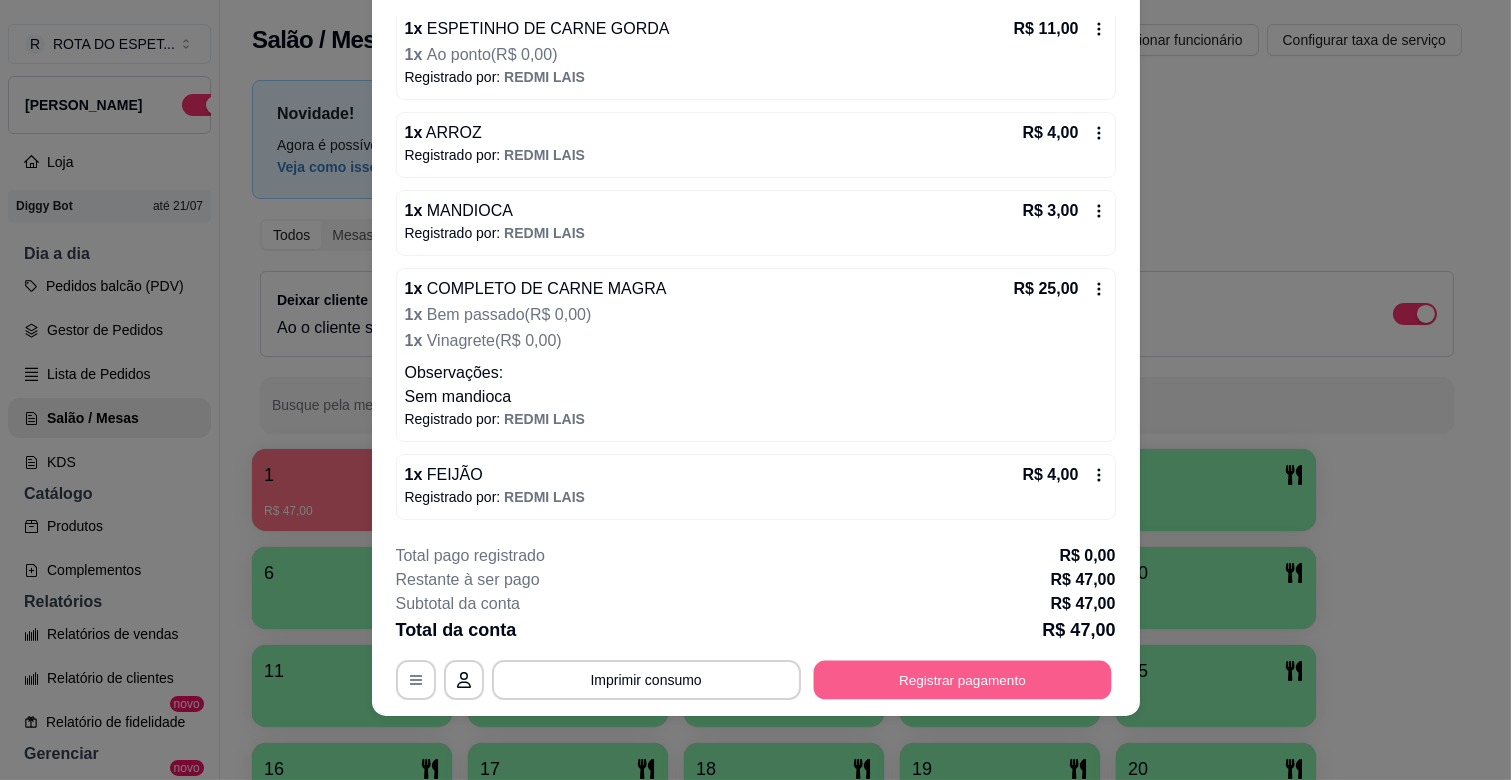 click on "Registrar pagamento" at bounding box center [962, 680] 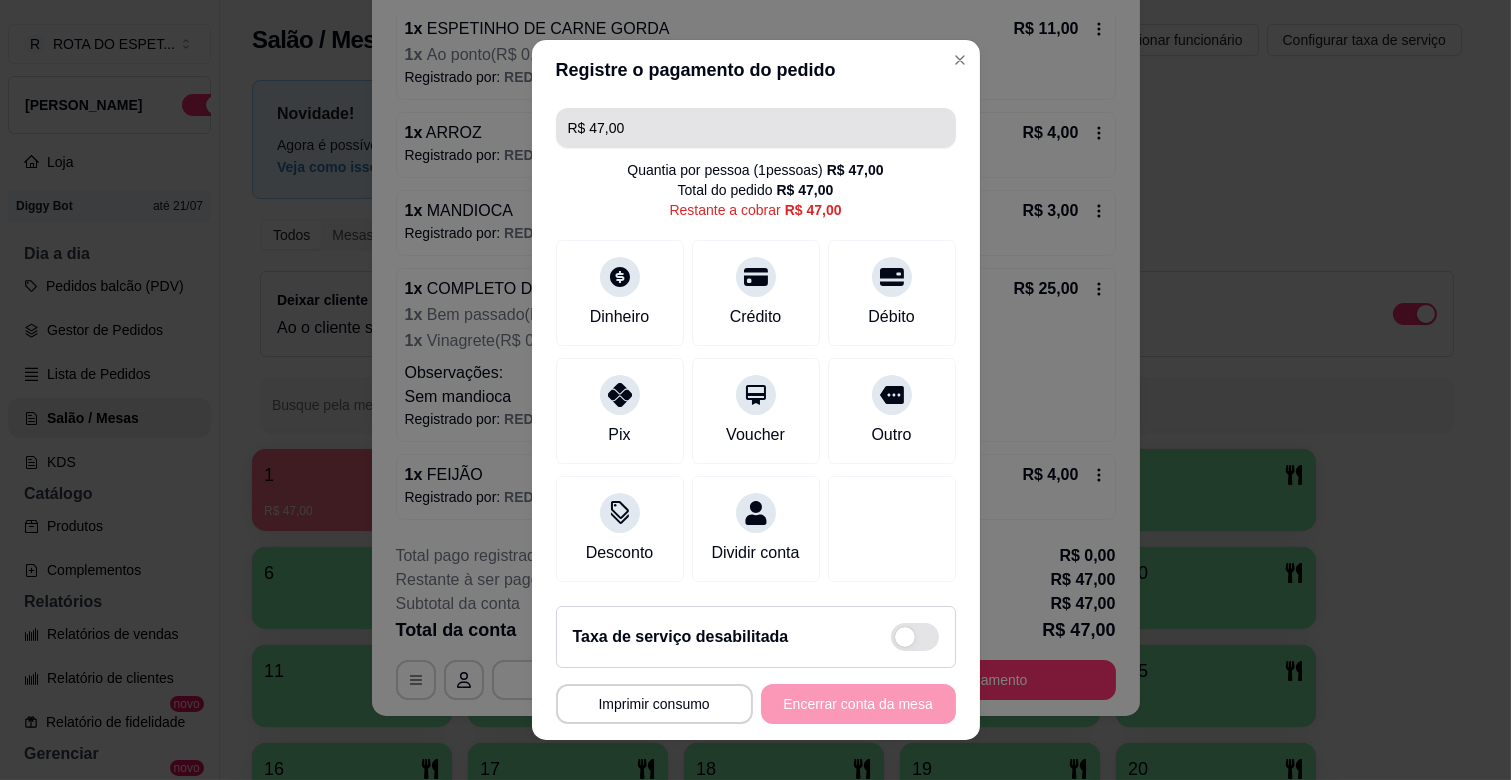 click on "R$ 47,00" at bounding box center (756, 128) 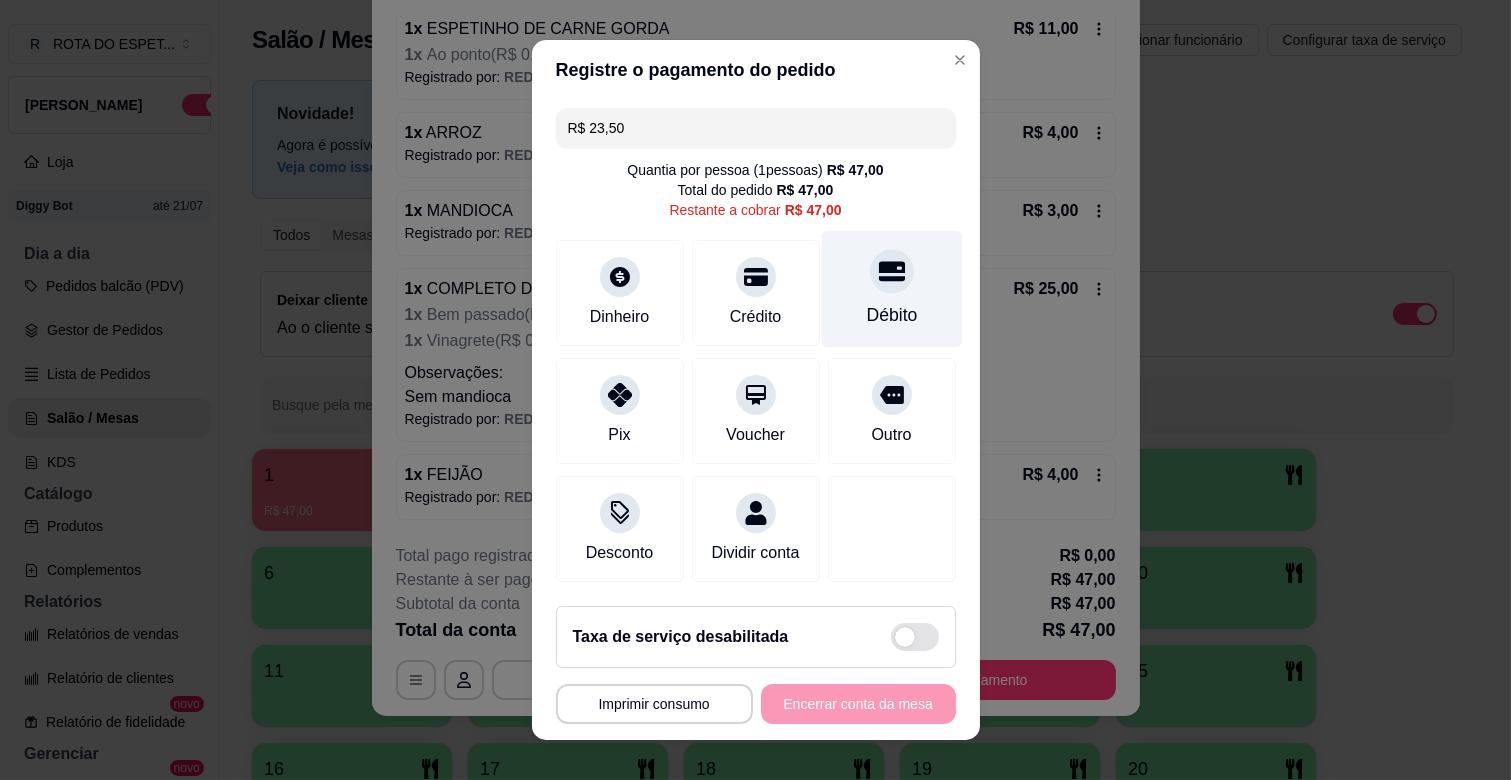 click on "Débito" at bounding box center (891, 289) 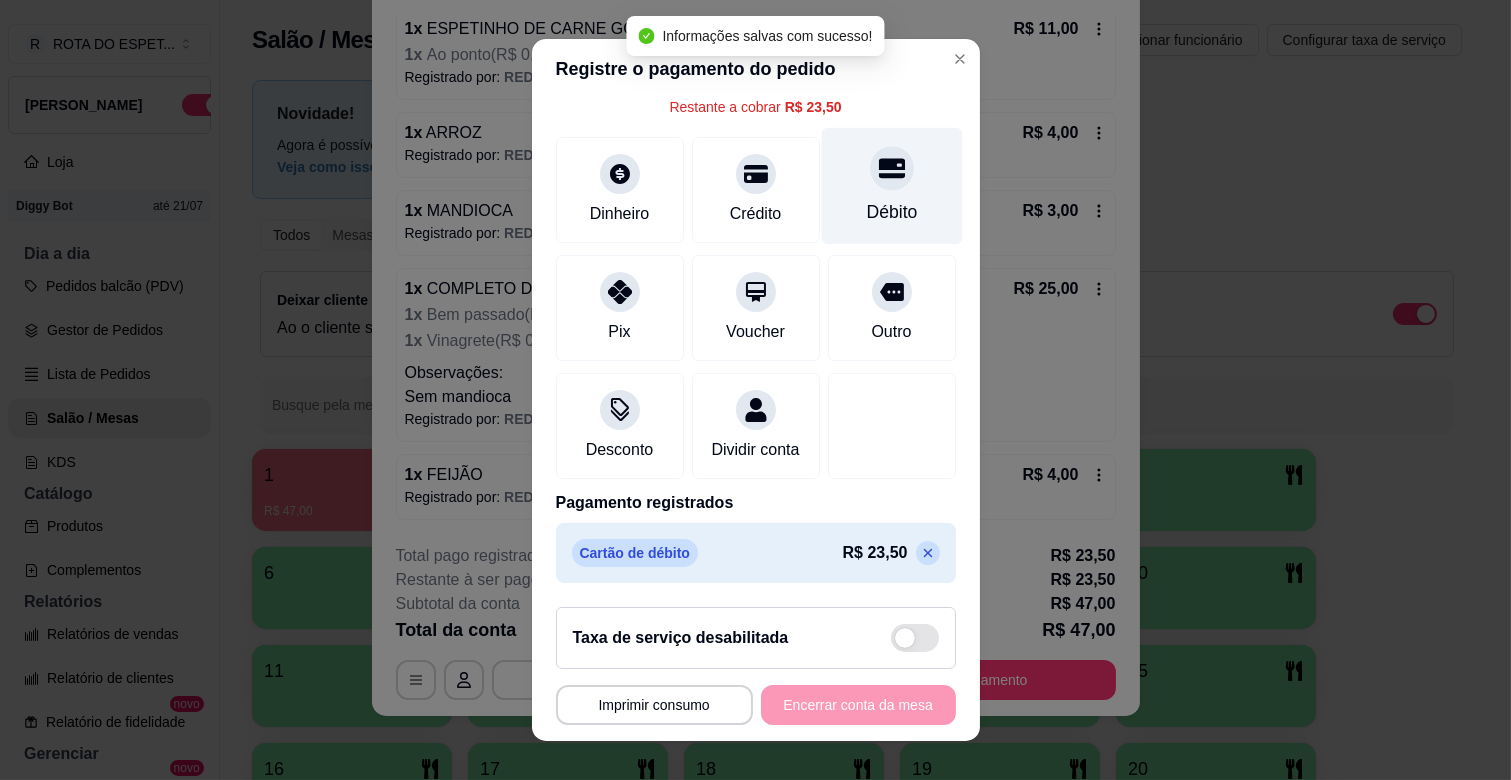 scroll, scrollTop: 126, scrollLeft: 0, axis: vertical 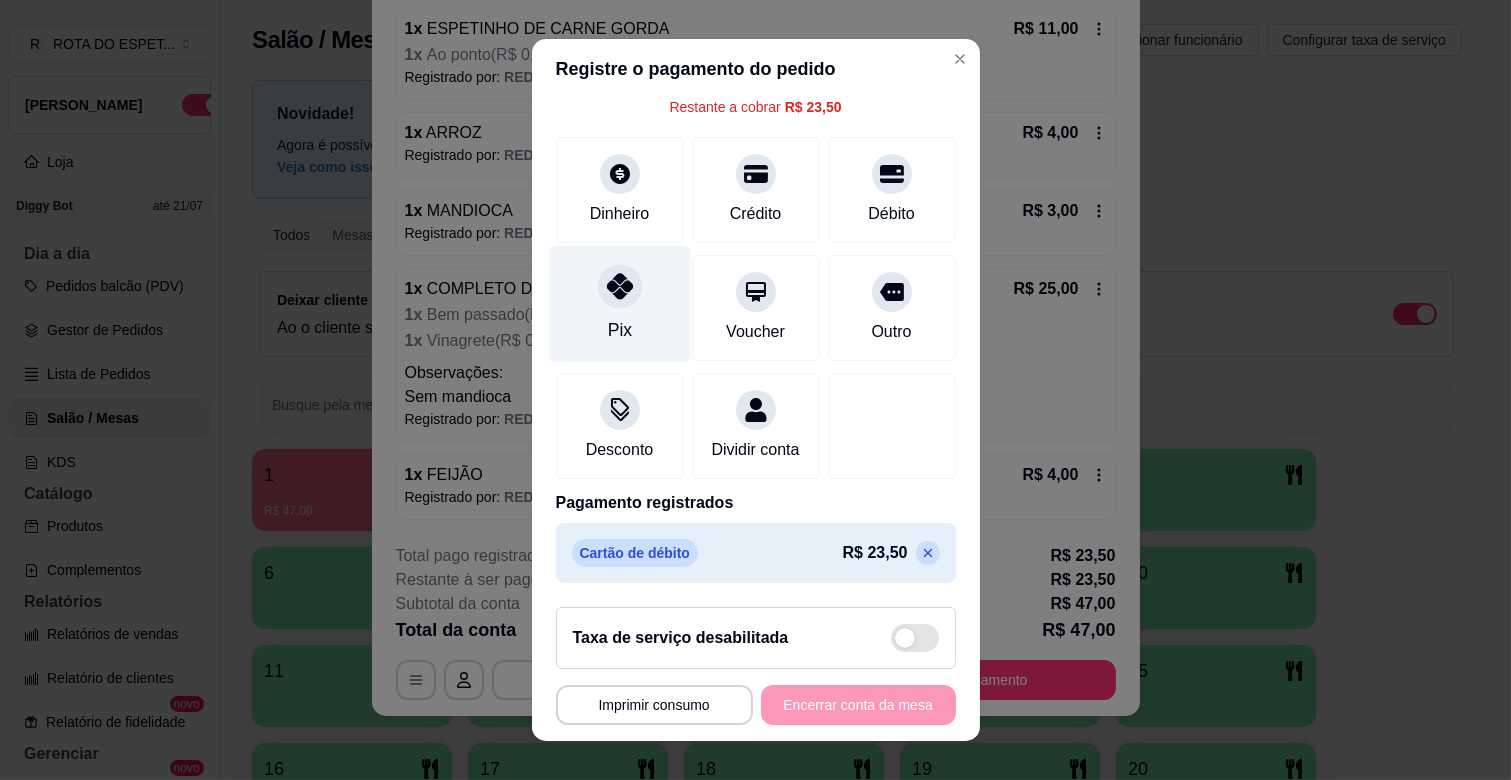click 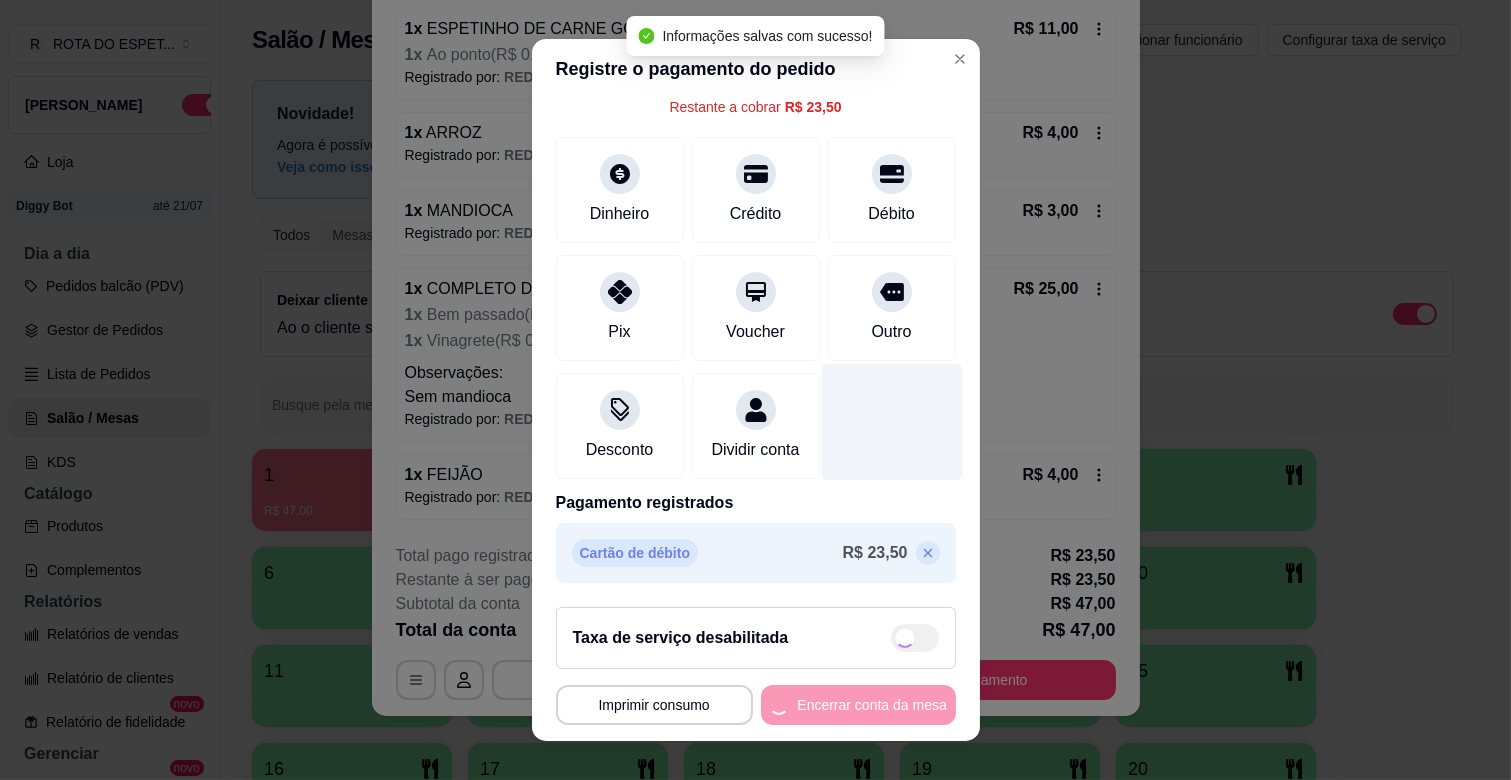 type on "R$ 0,00" 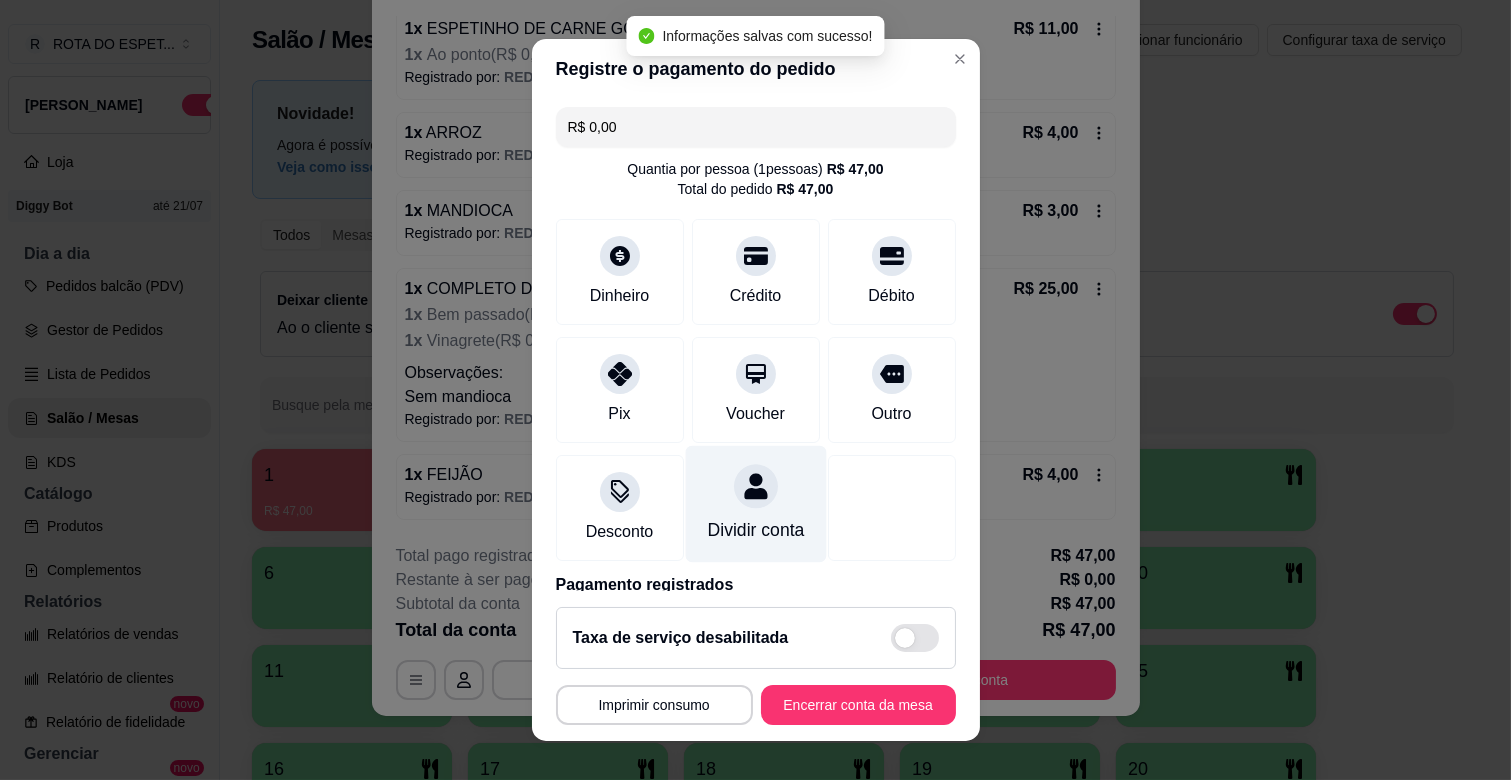 scroll, scrollTop: 182, scrollLeft: 0, axis: vertical 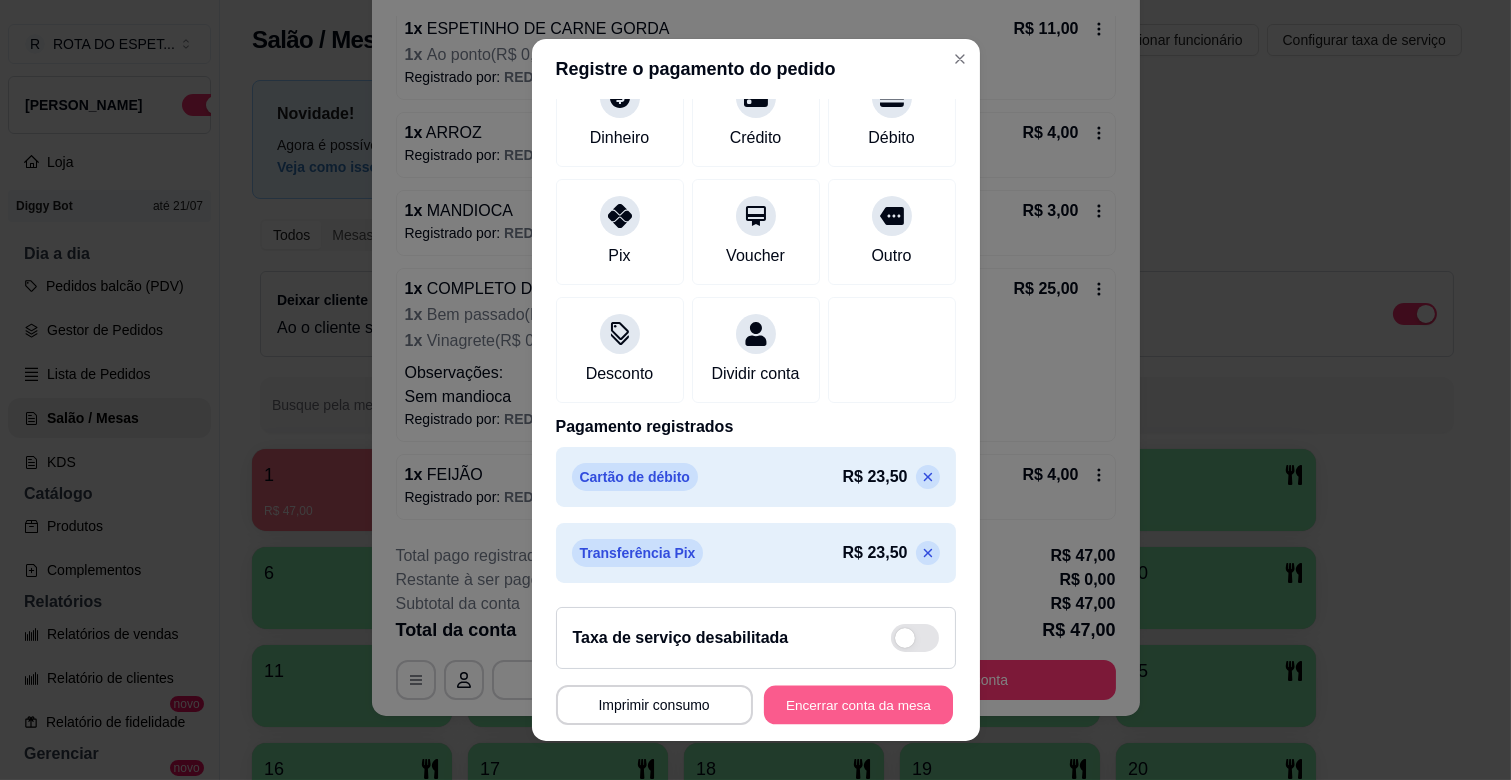 click on "Encerrar conta da mesa" at bounding box center [858, 705] 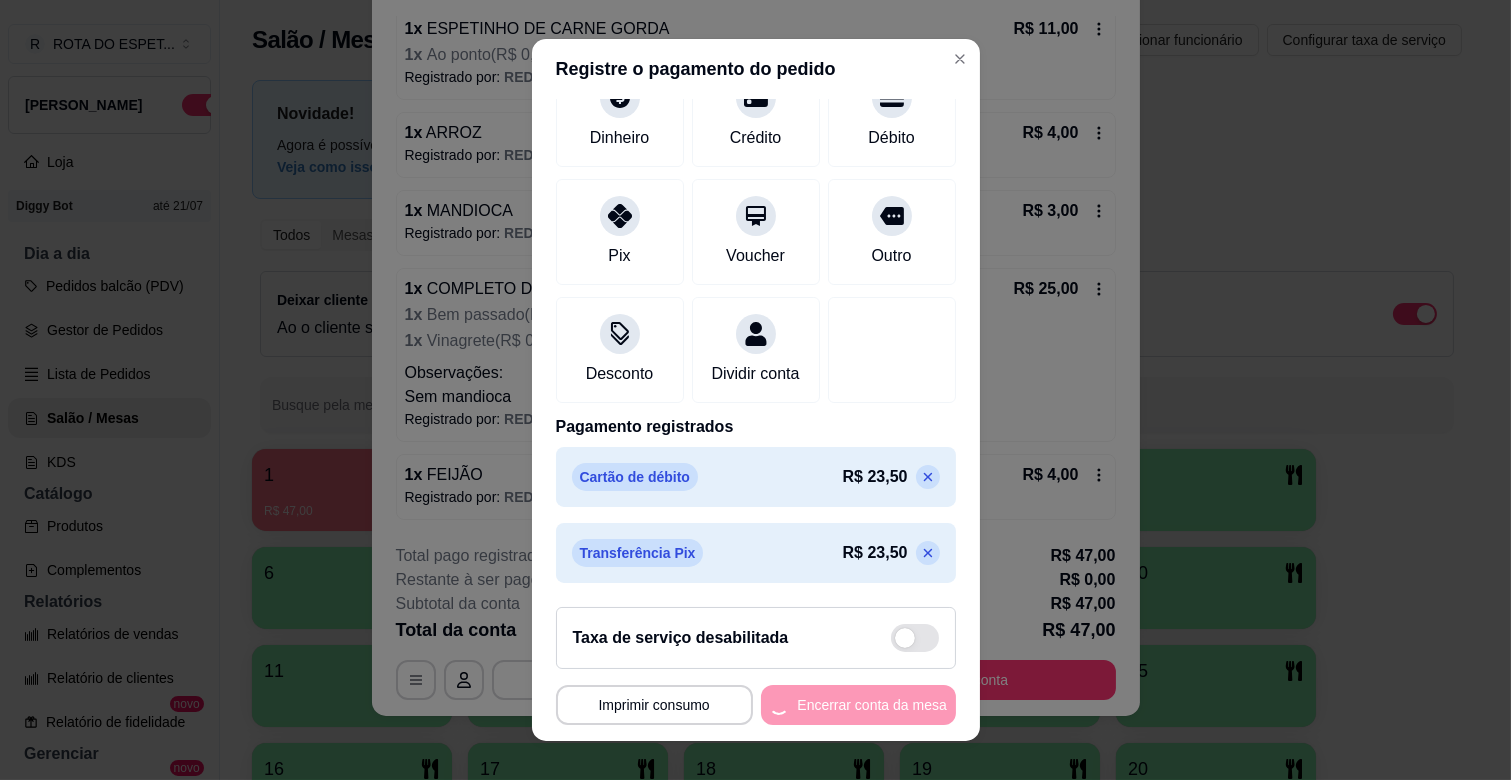 scroll, scrollTop: 0, scrollLeft: 0, axis: both 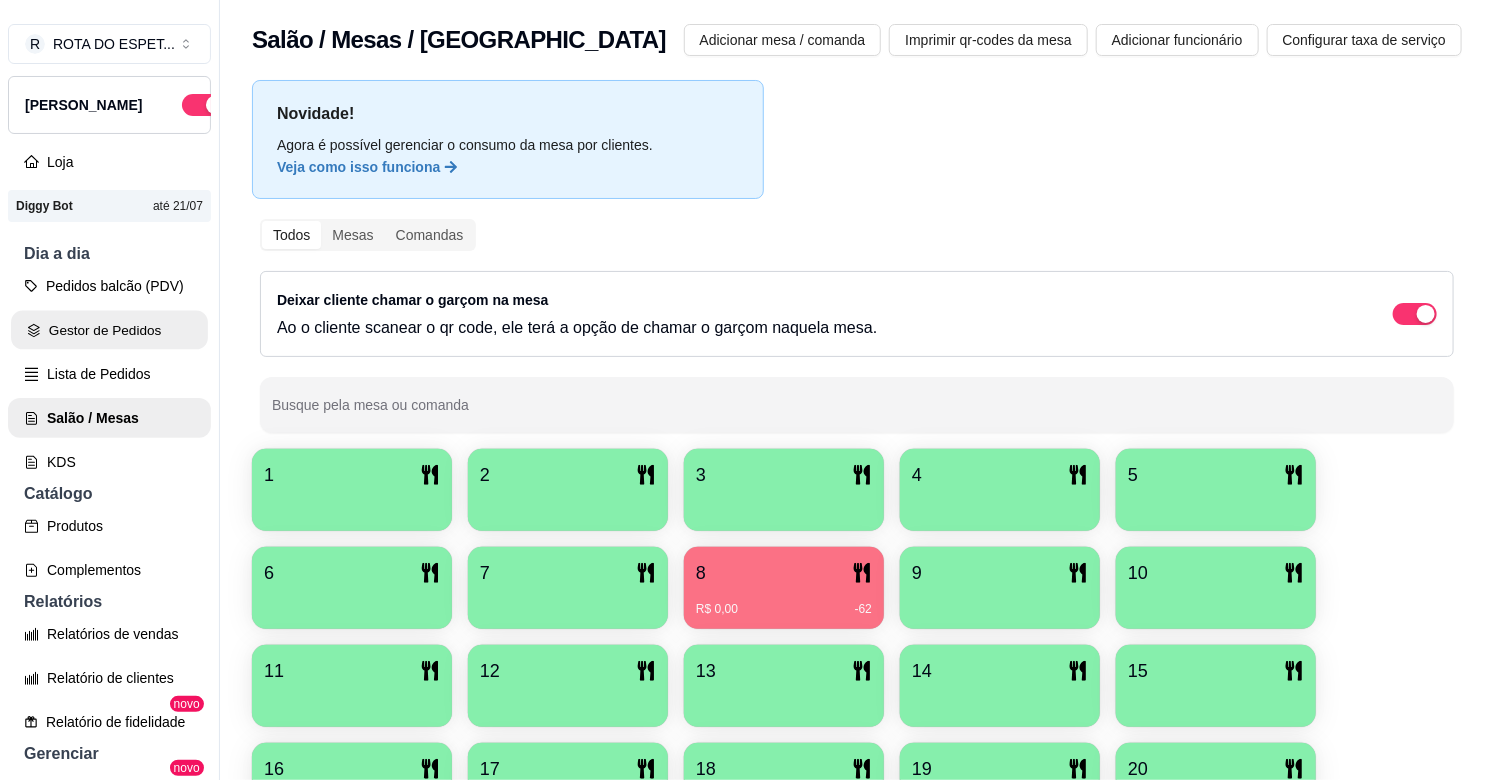 click on "Gestor de Pedidos" at bounding box center [109, 330] 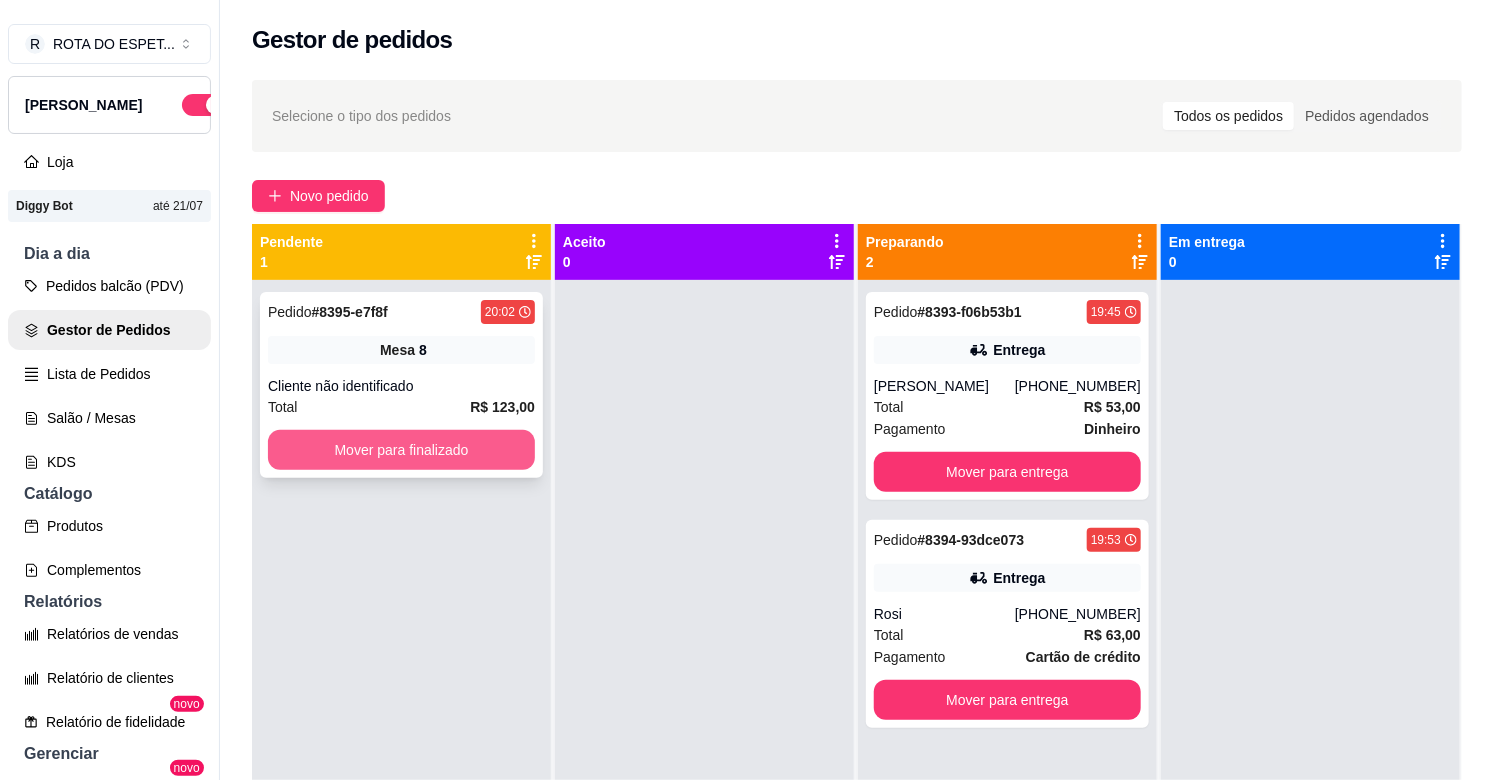 click on "Mover para finalizado" at bounding box center (401, 450) 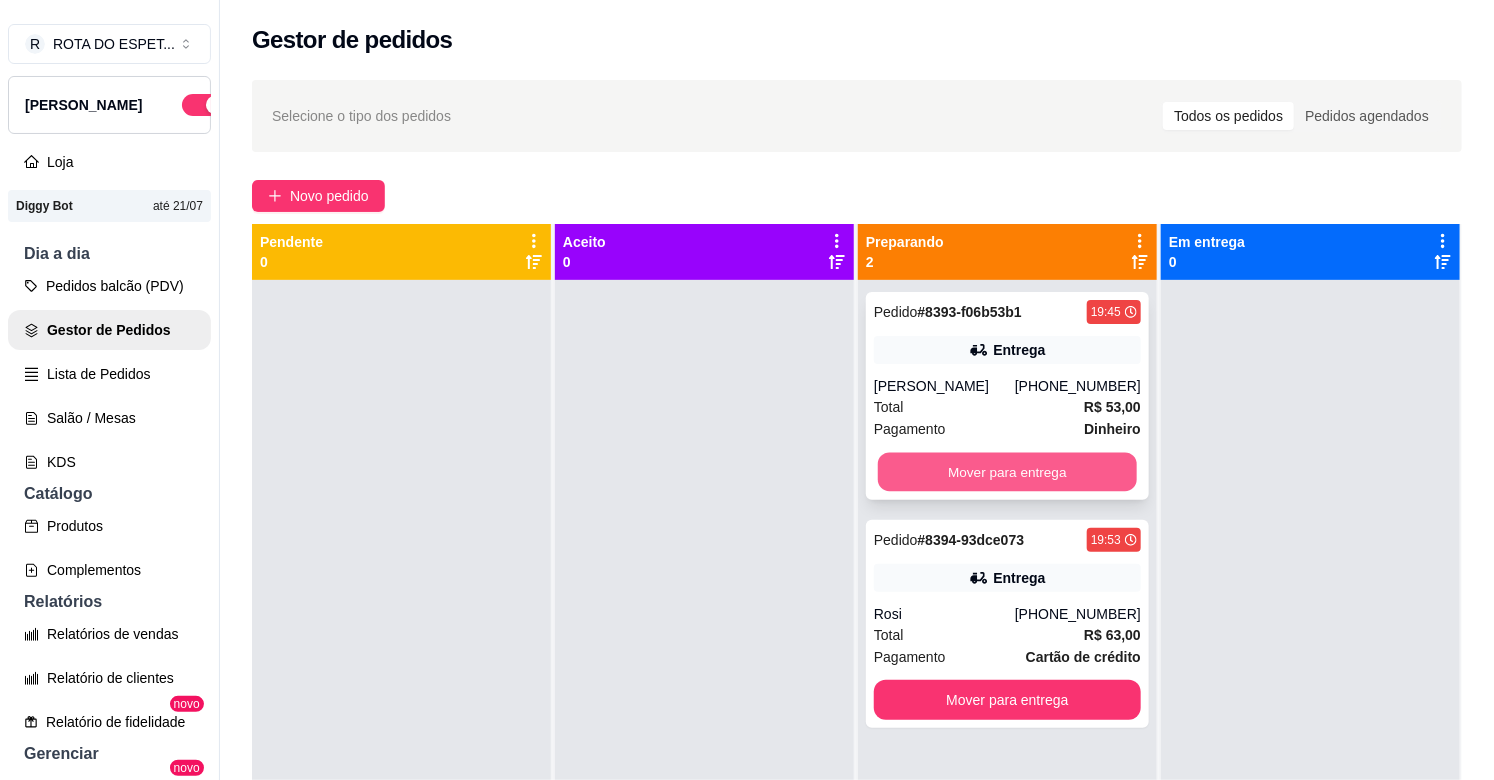 click on "Mover para entrega" at bounding box center (1007, 472) 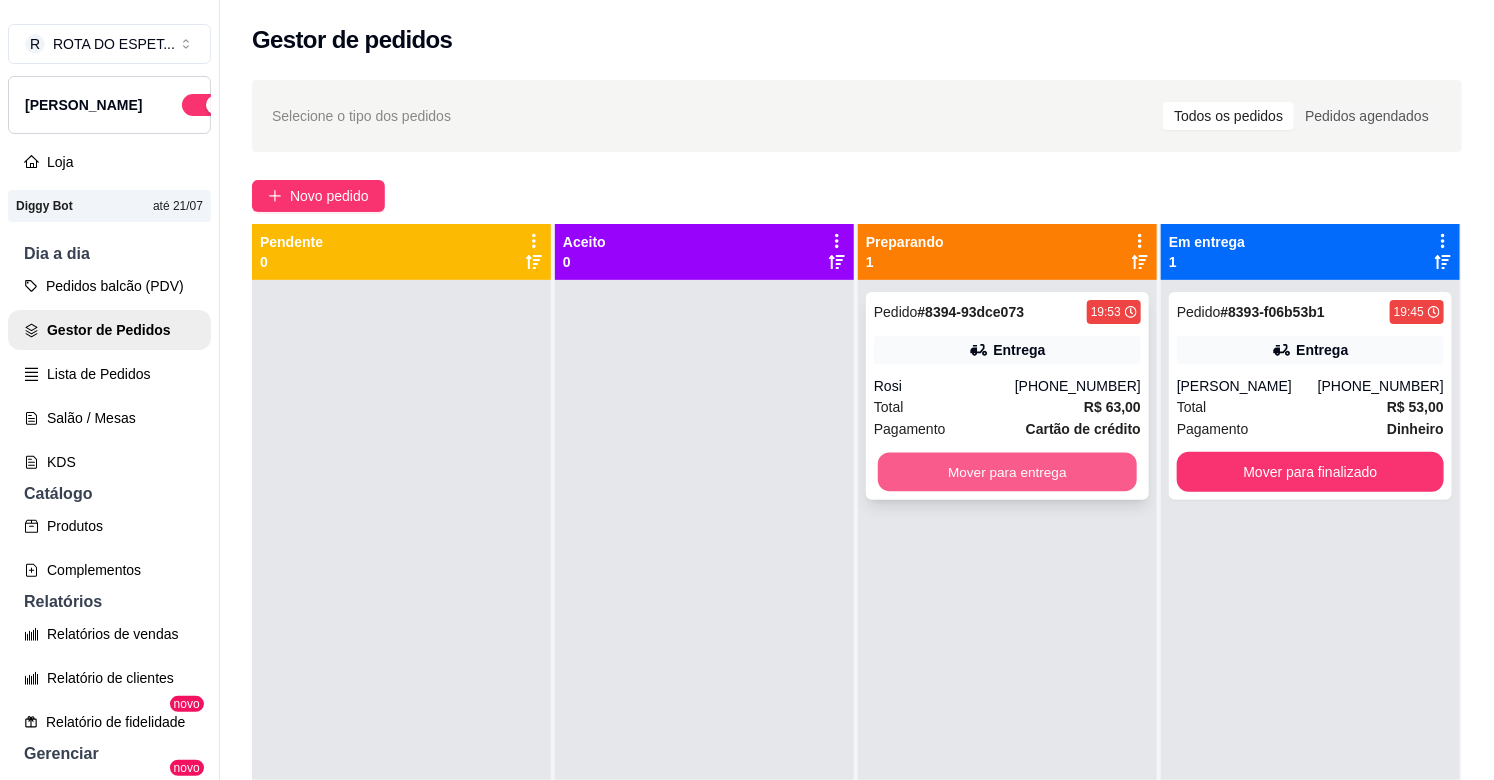 click on "Mover para entrega" at bounding box center (1007, 472) 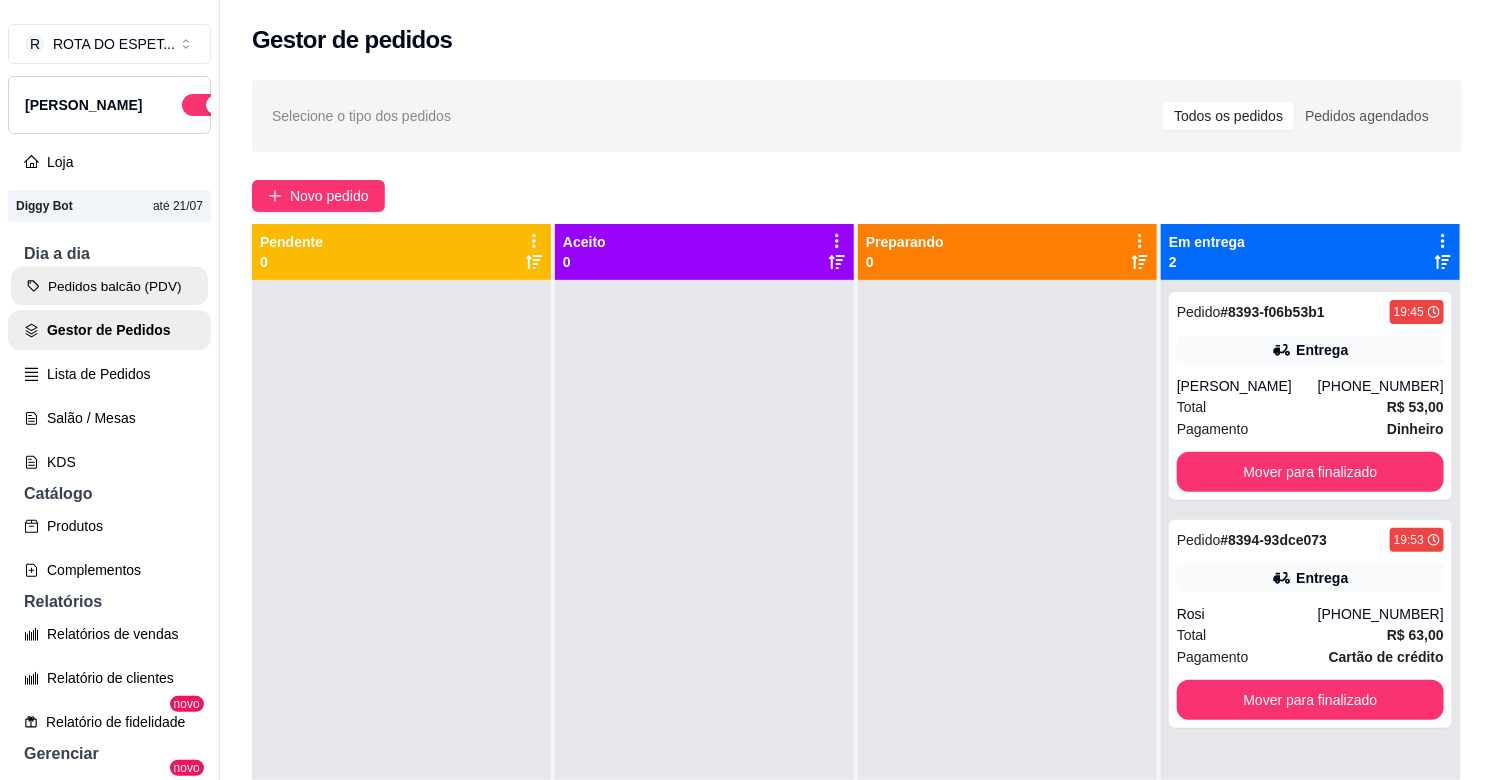 click on "Pedidos balcão (PDV)" at bounding box center (109, 286) 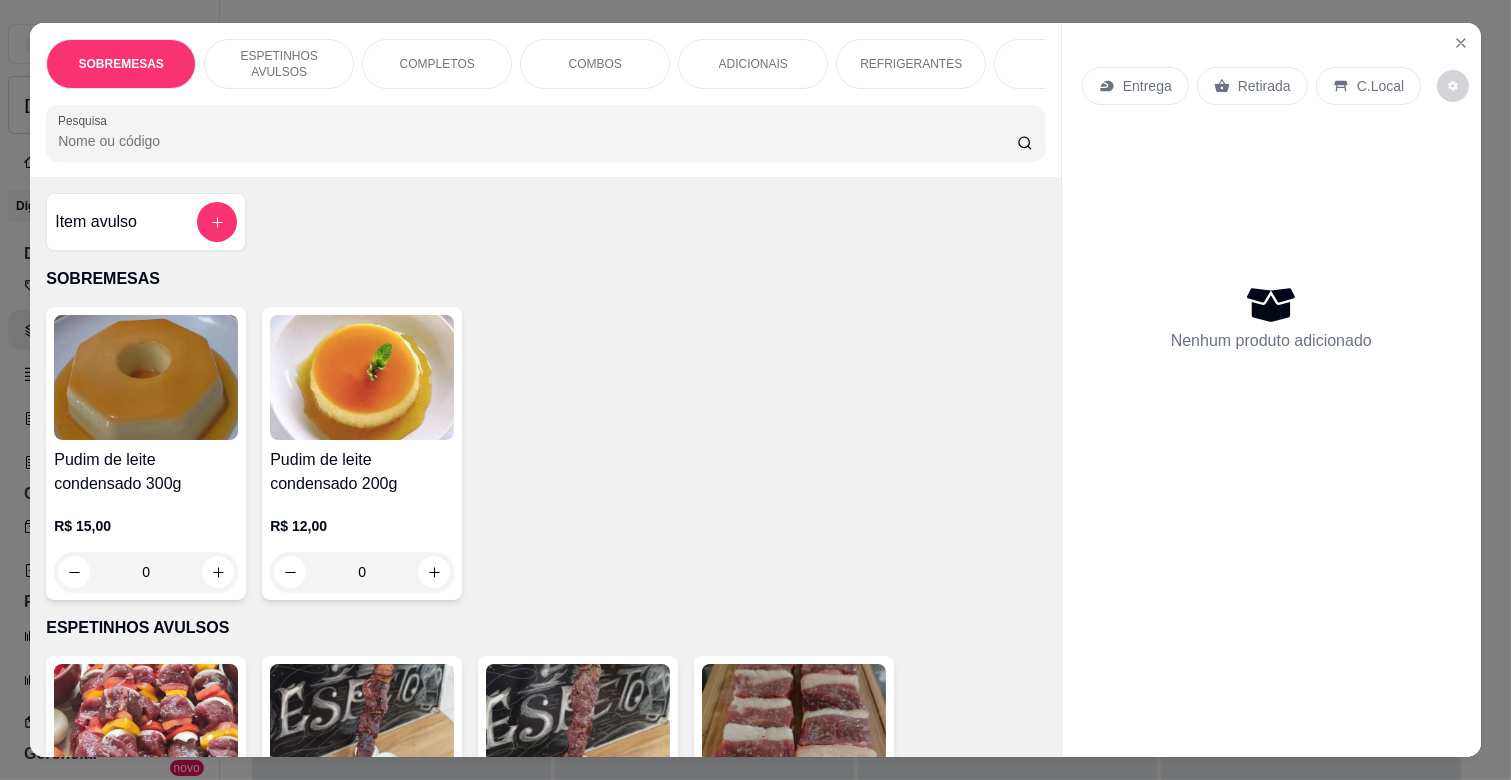 click on "COMPLETOS" at bounding box center [437, 64] 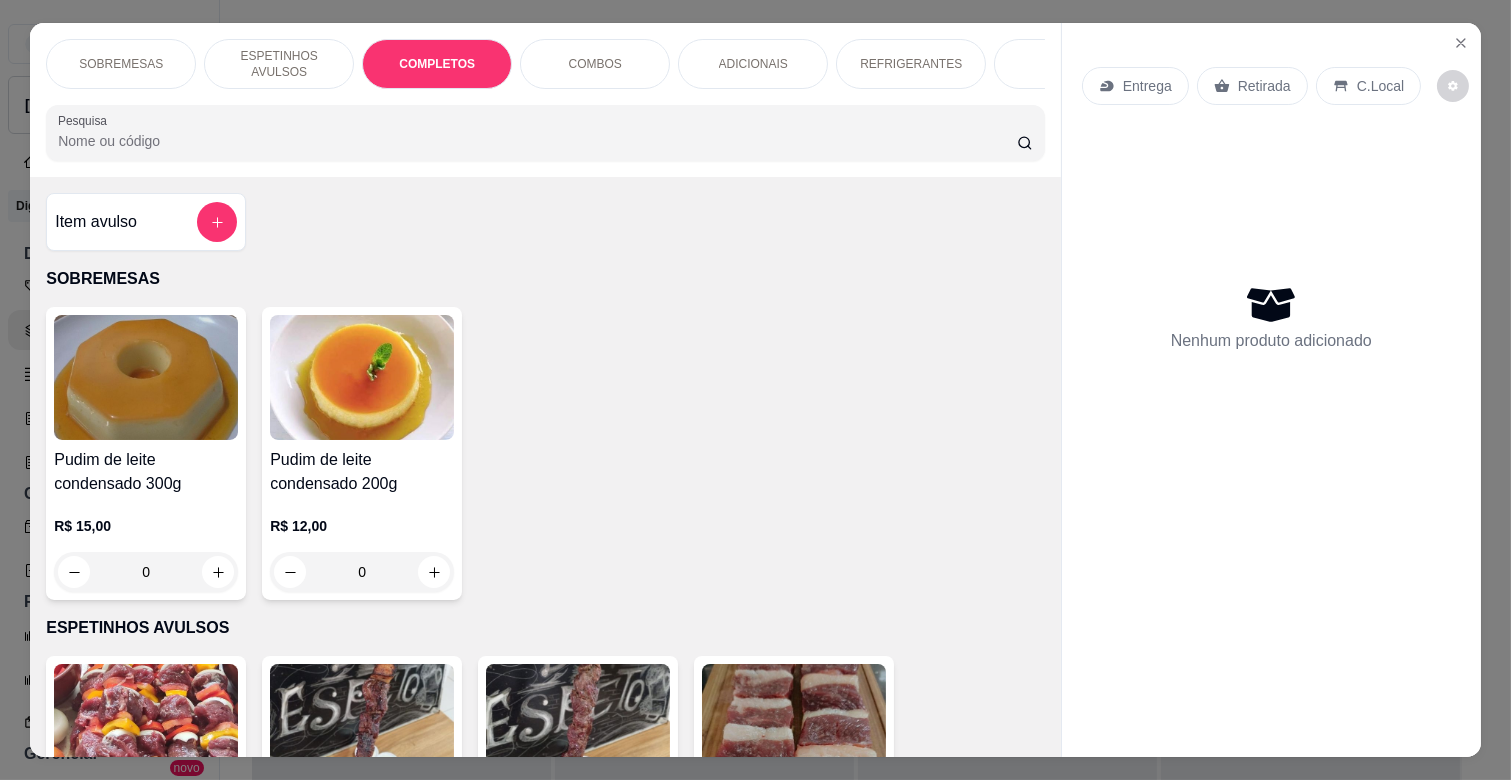 scroll, scrollTop: 1763, scrollLeft: 0, axis: vertical 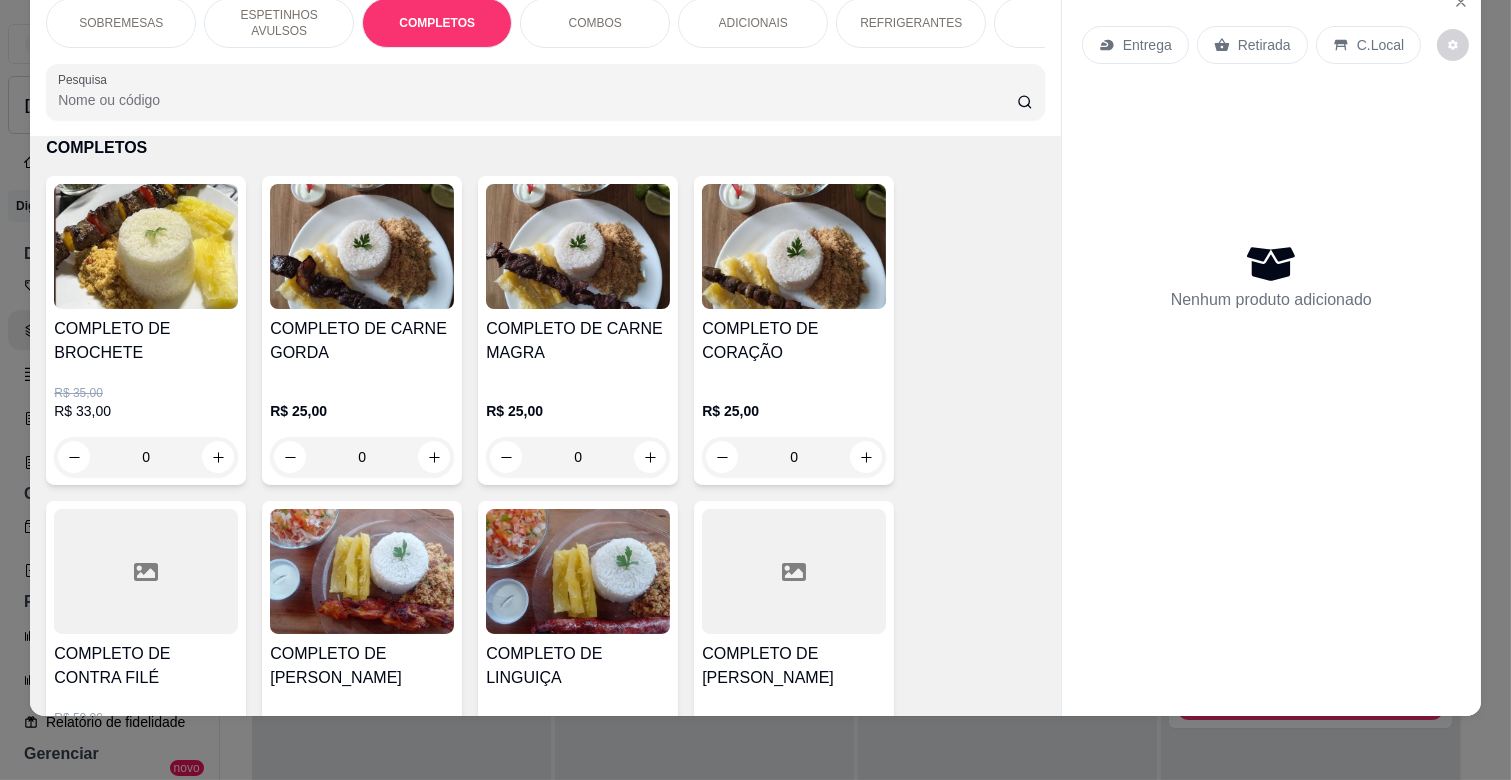 click on "0" at bounding box center (362, 457) 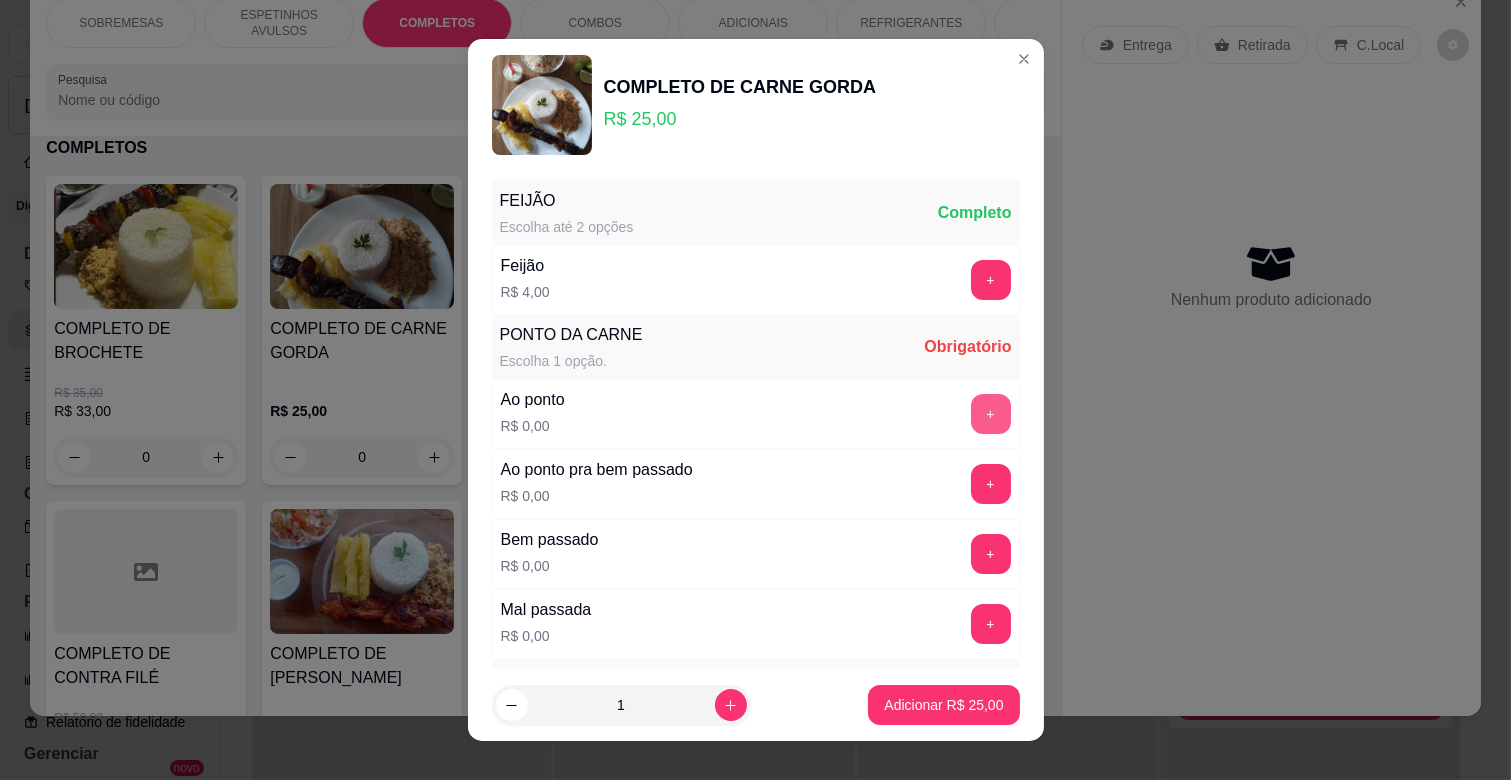 click on "+" at bounding box center (991, 414) 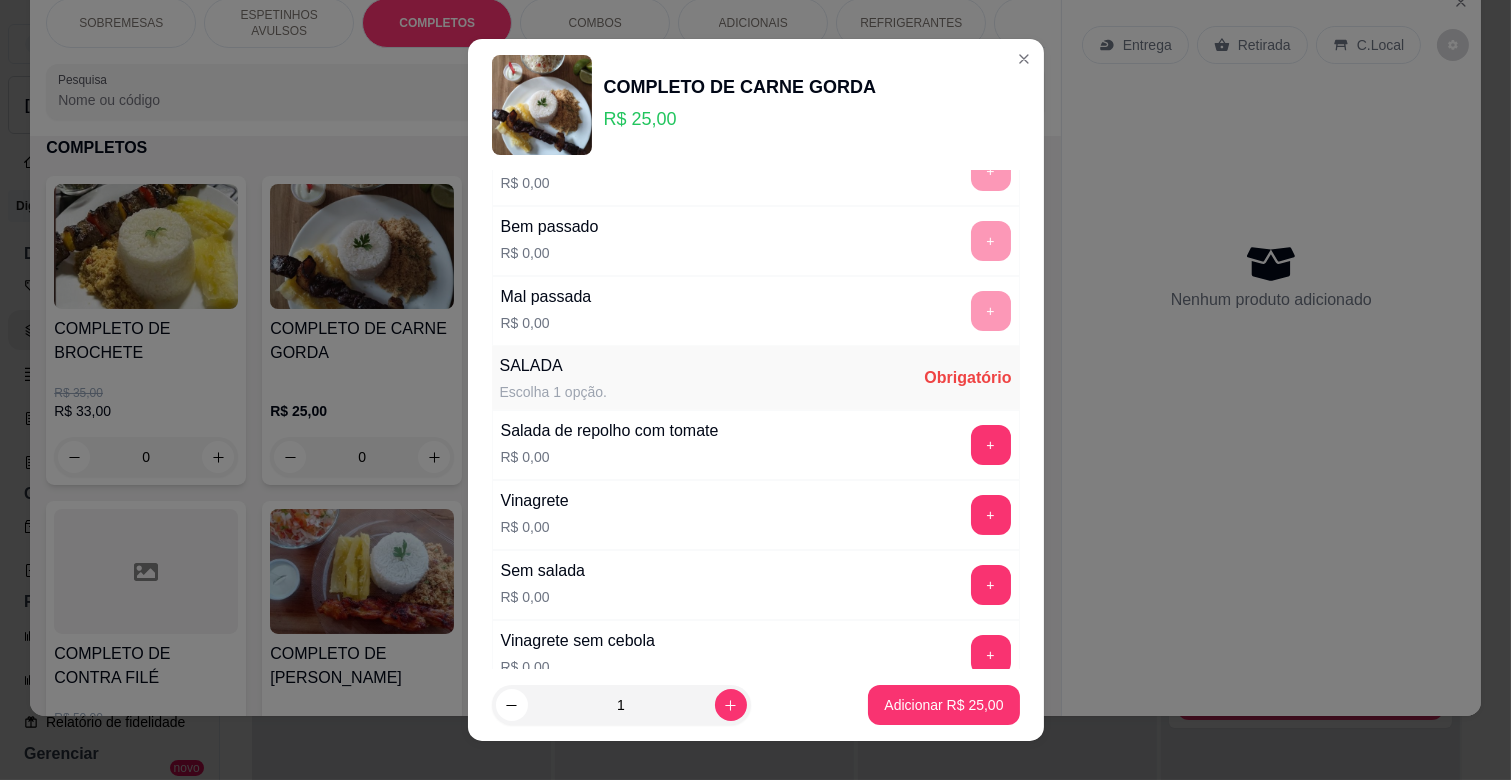 scroll, scrollTop: 333, scrollLeft: 0, axis: vertical 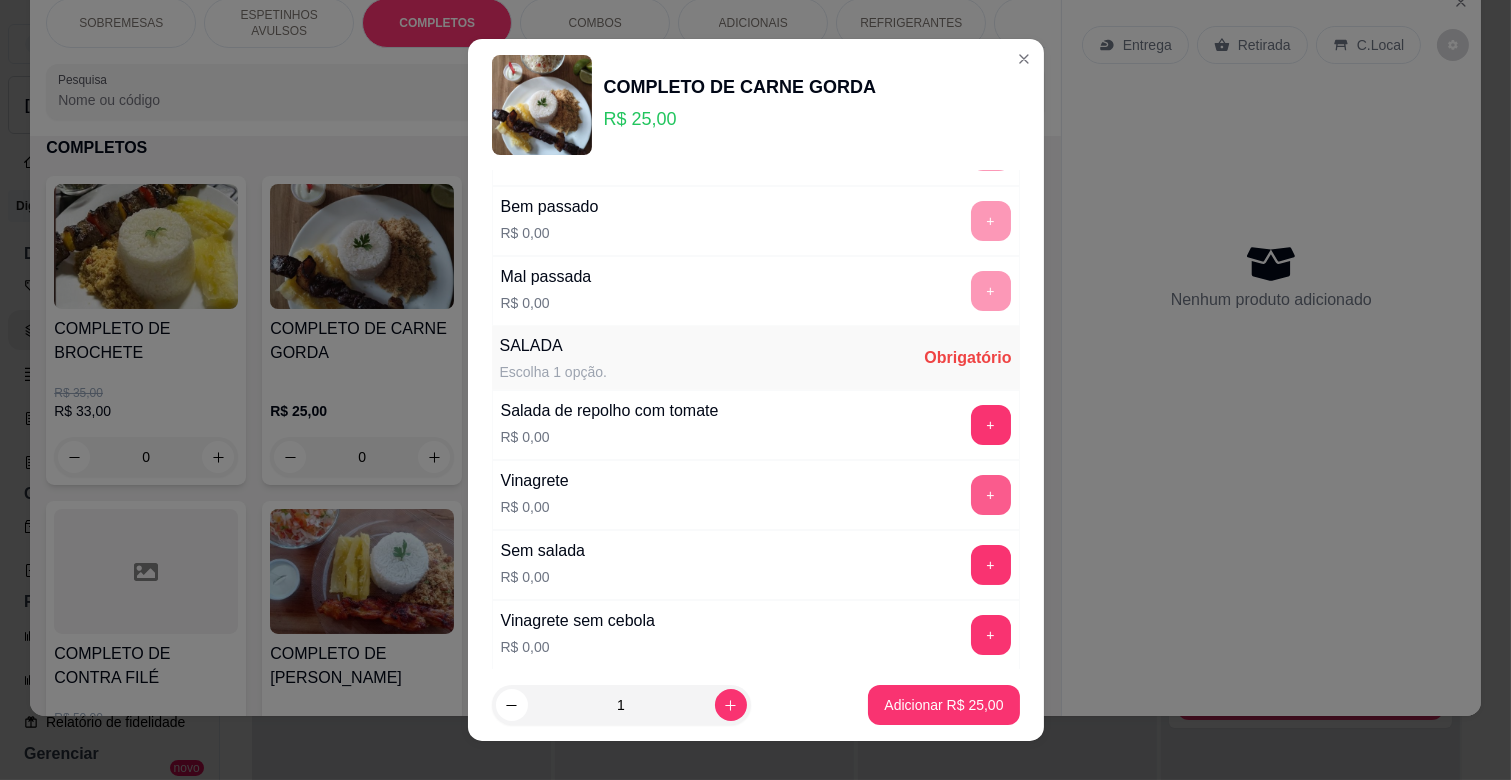 click on "+" at bounding box center [991, 495] 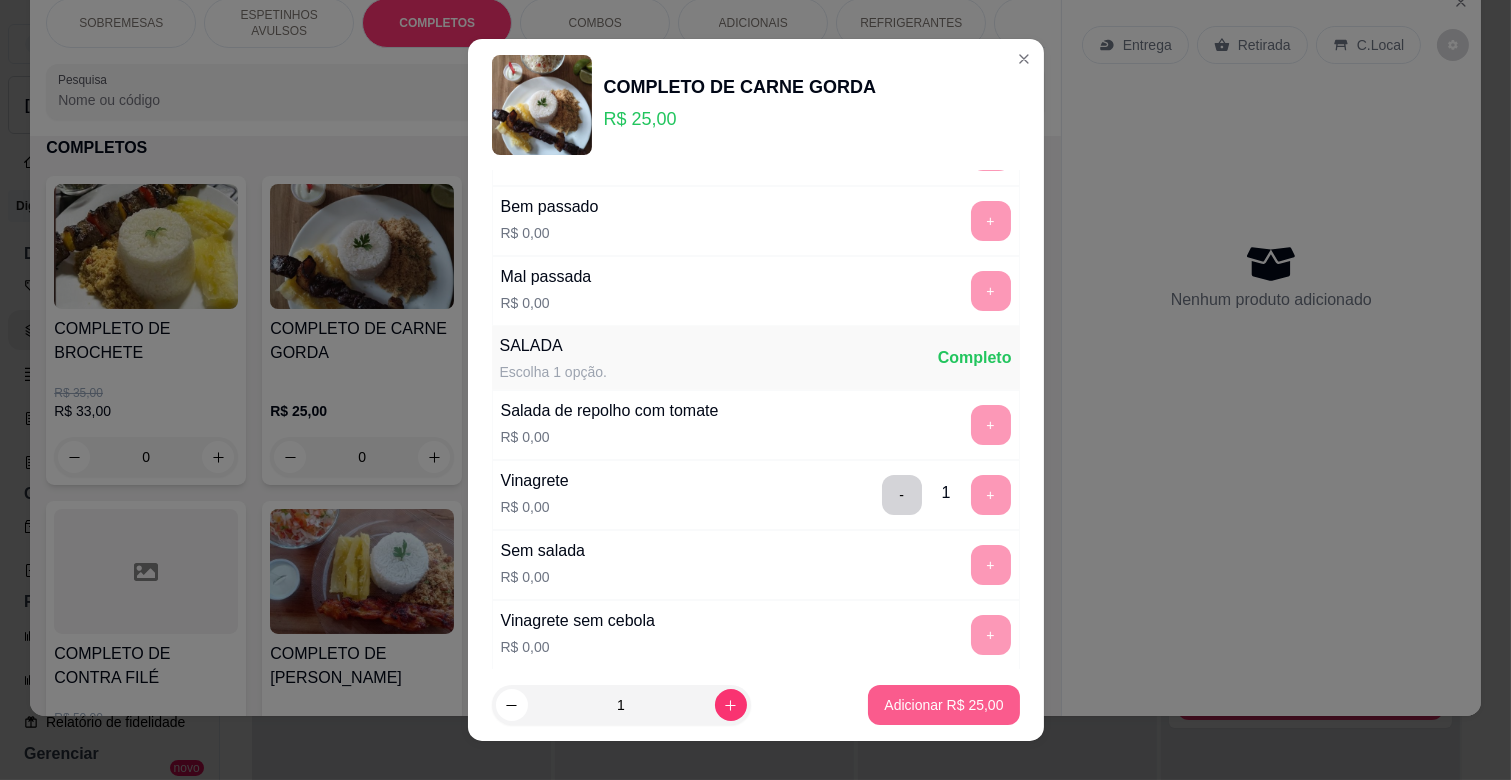 click on "Adicionar   R$ 25,00" at bounding box center (943, 705) 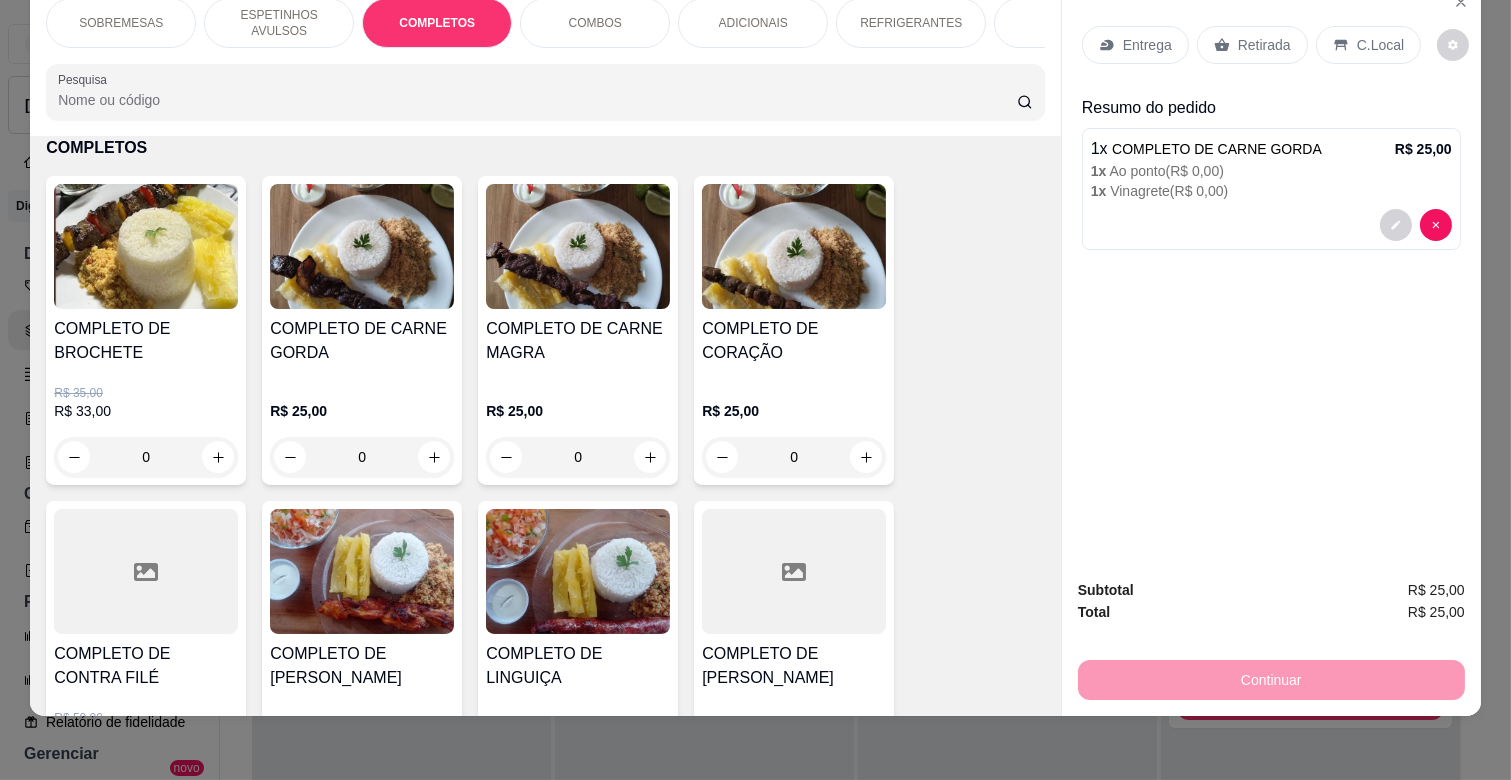 click on "REFRIGERANTES" at bounding box center (911, 23) 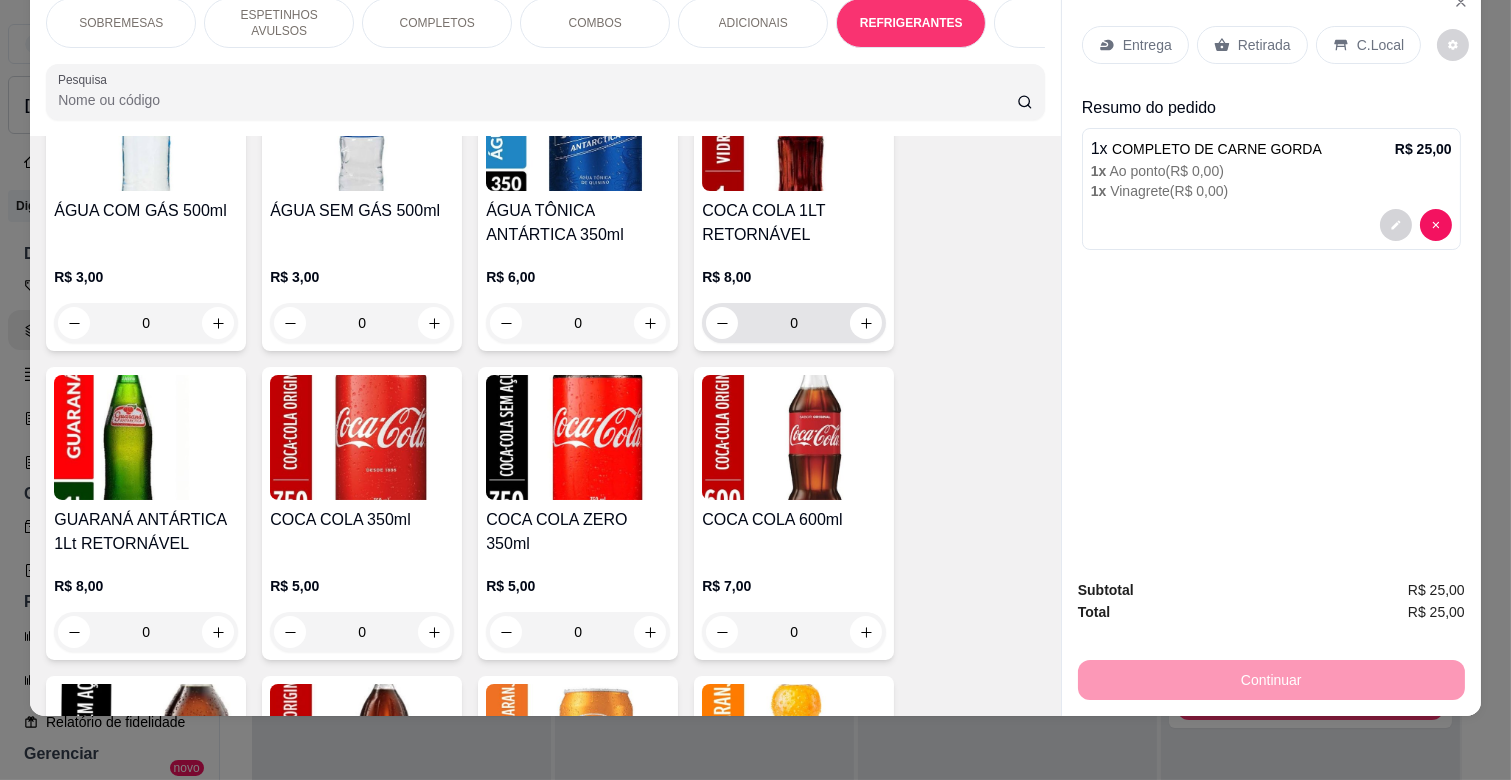scroll, scrollTop: 4275, scrollLeft: 0, axis: vertical 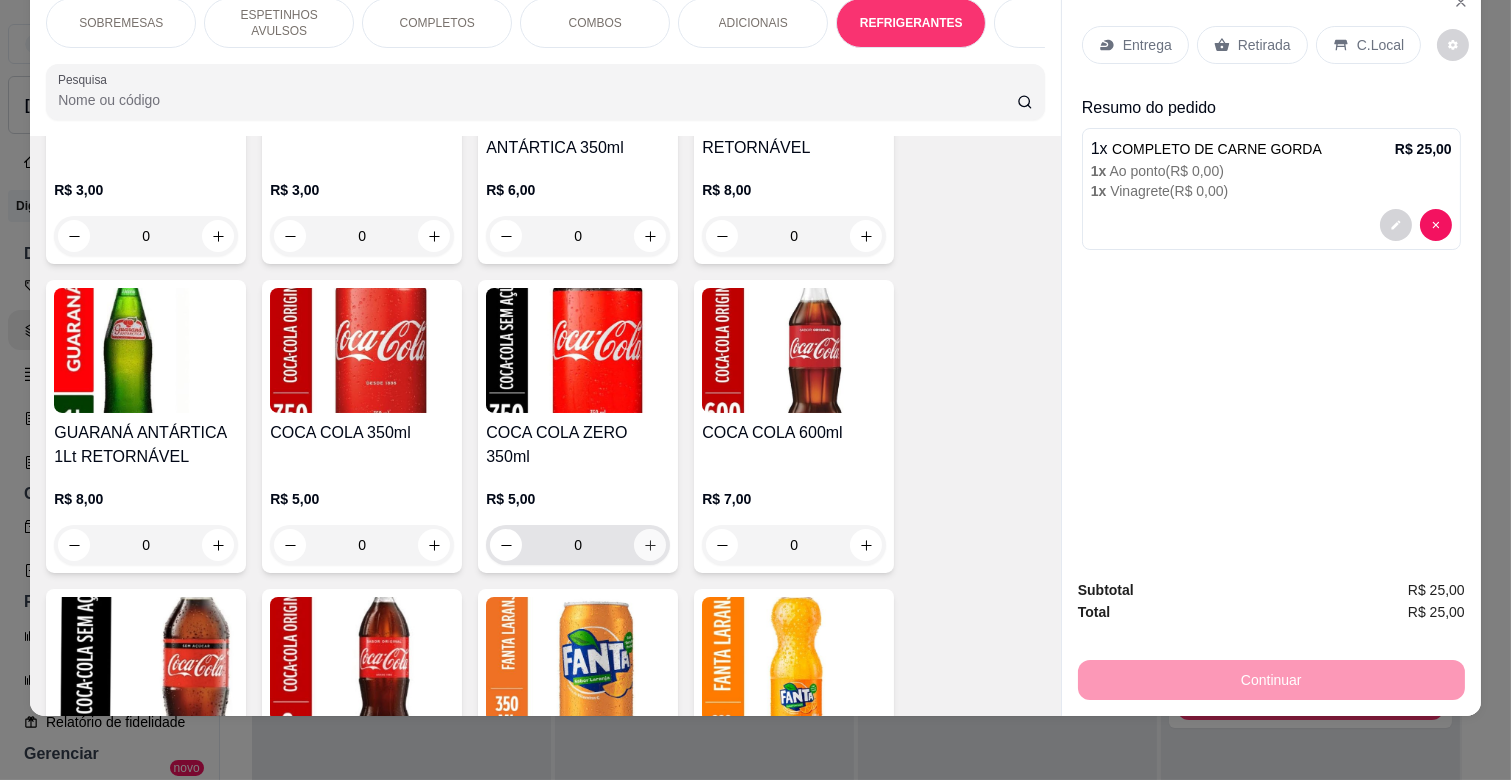 click 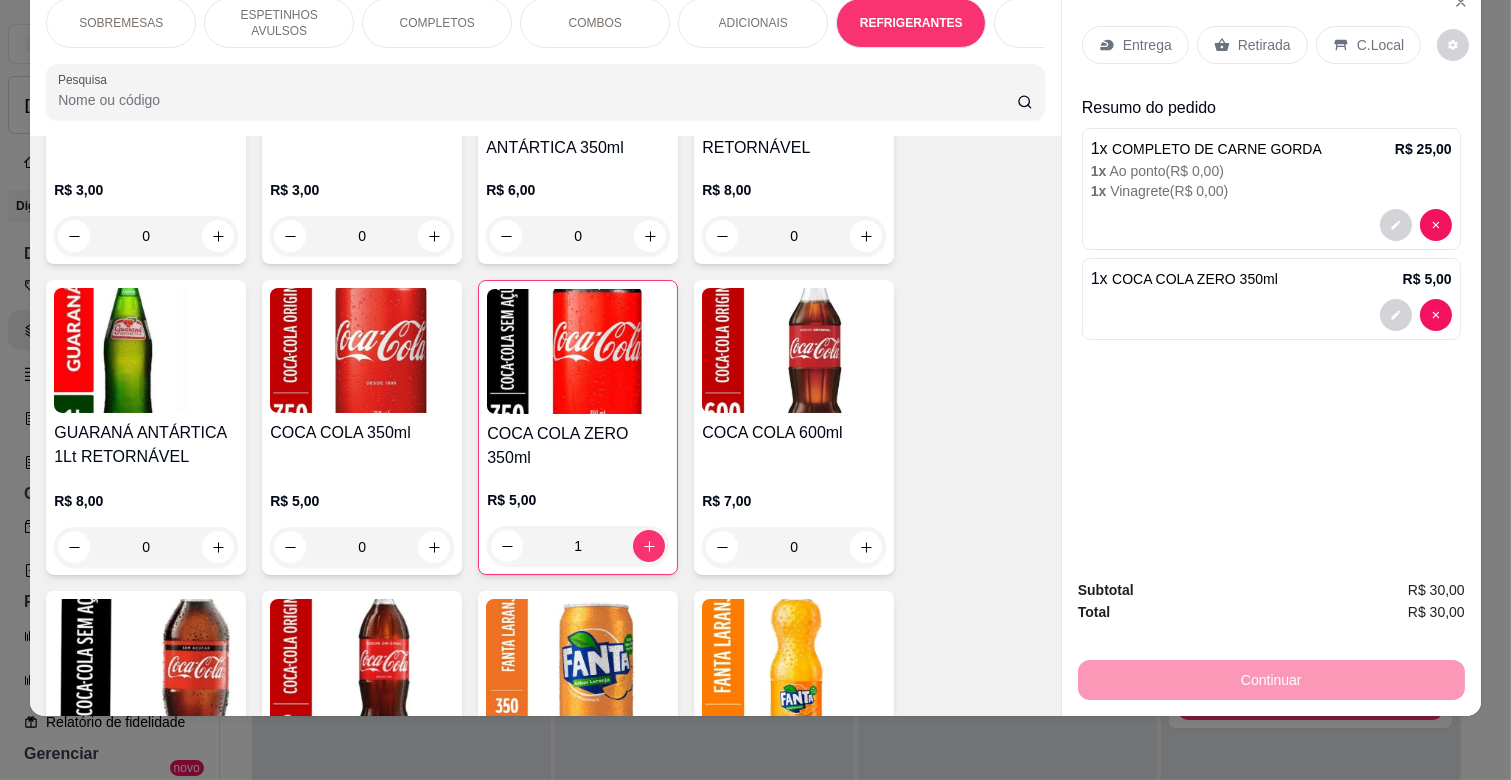 click on "Entrega" at bounding box center (1147, 45) 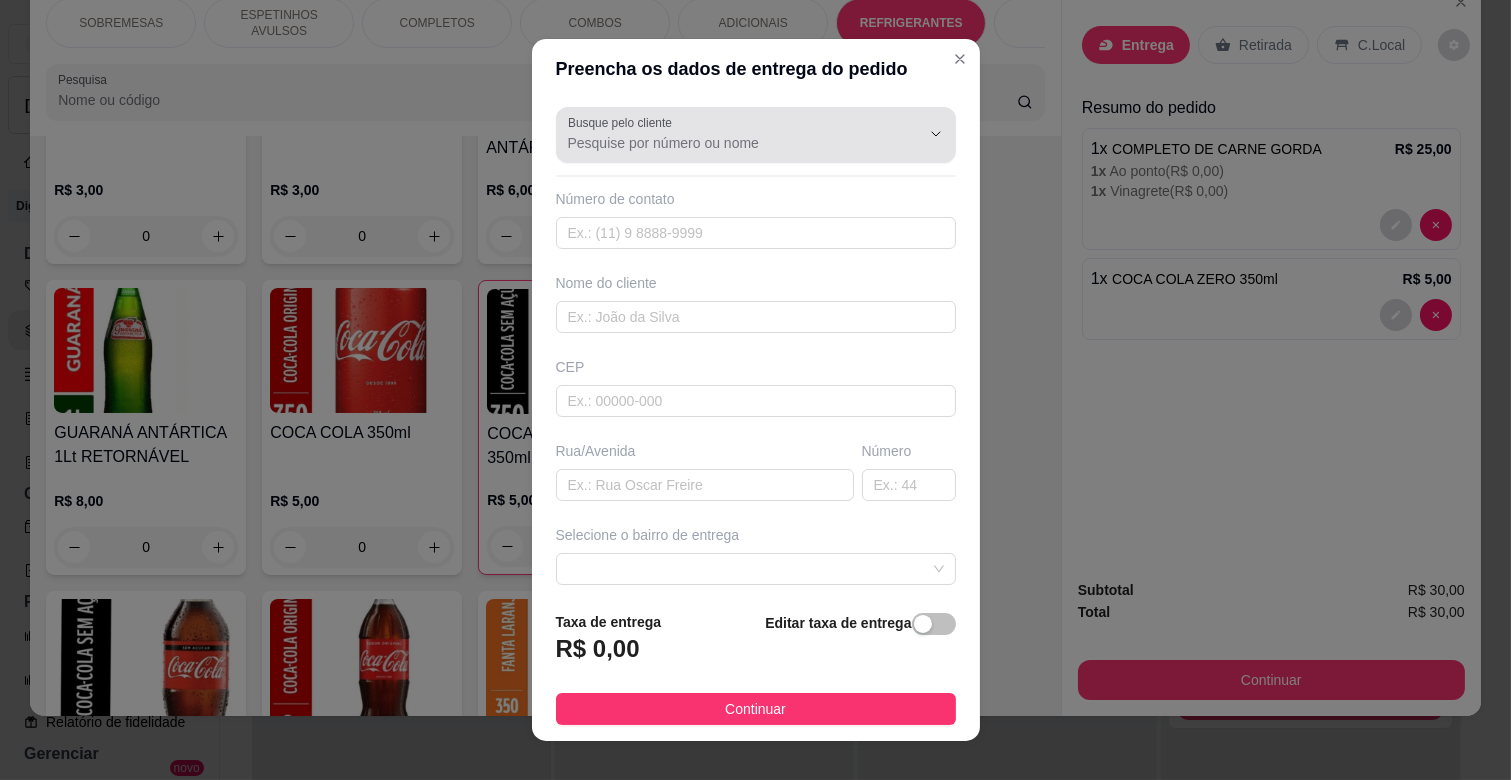 click on "Busque pelo cliente" at bounding box center [728, 143] 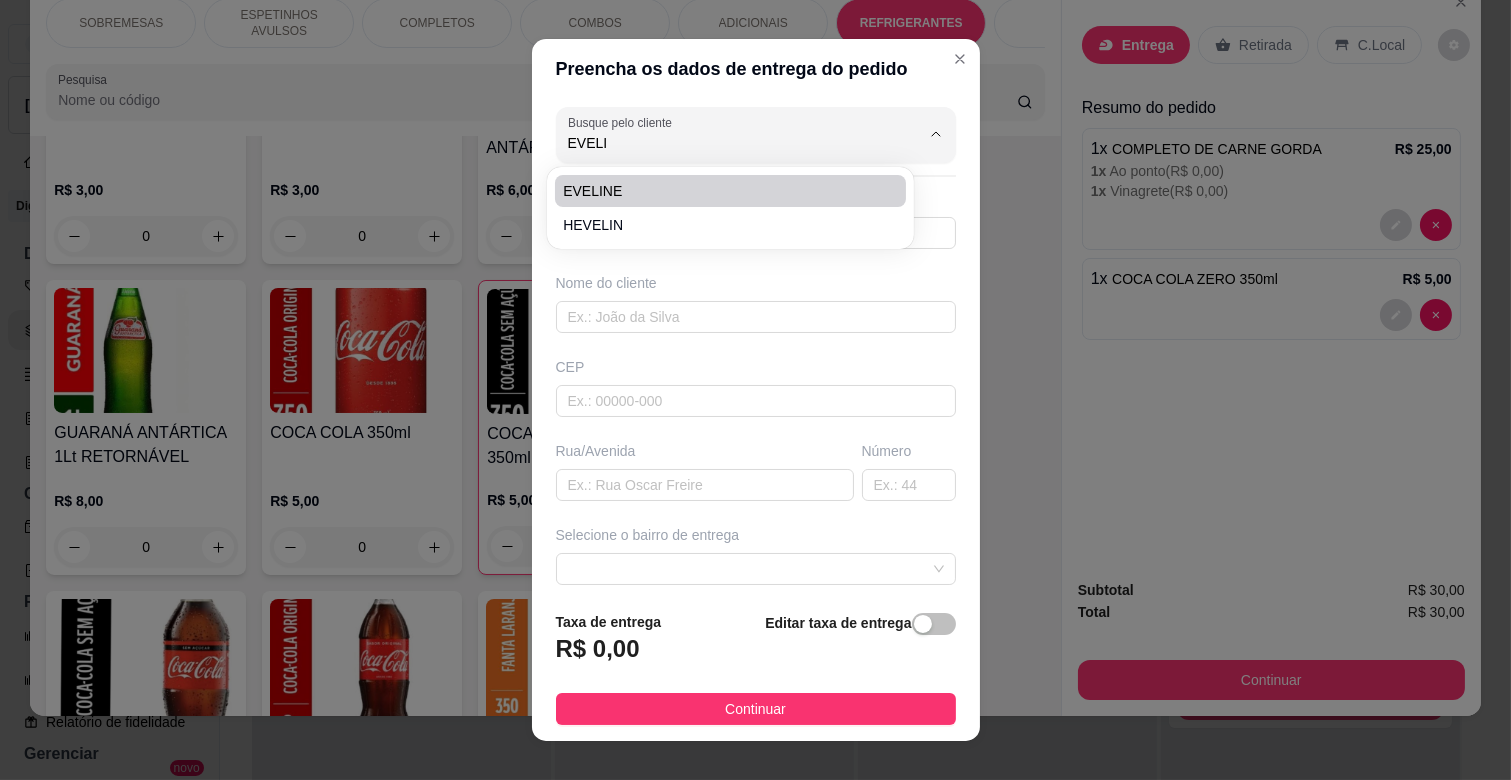 click on "EVELINE" at bounding box center (720, 191) 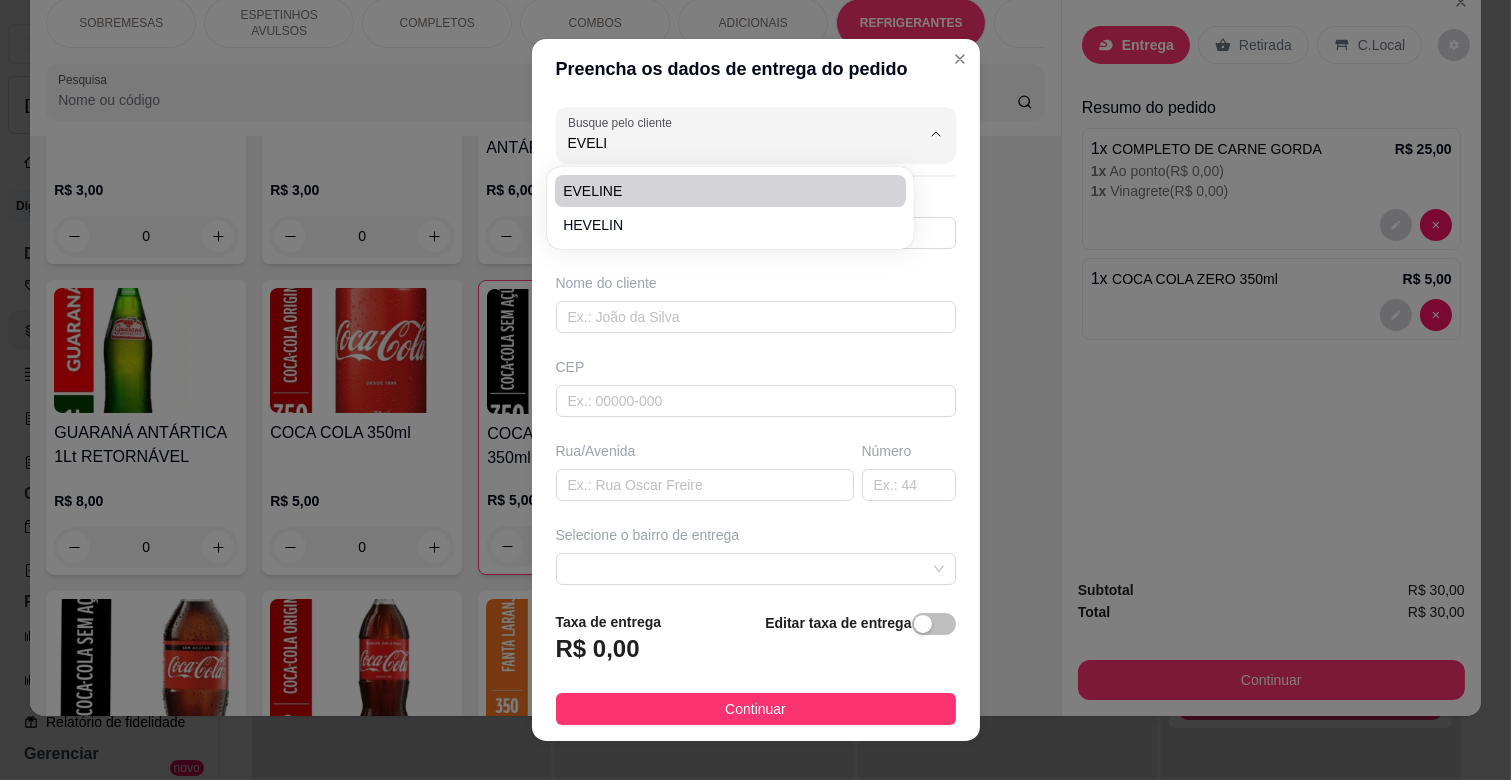 type on "EVELINE" 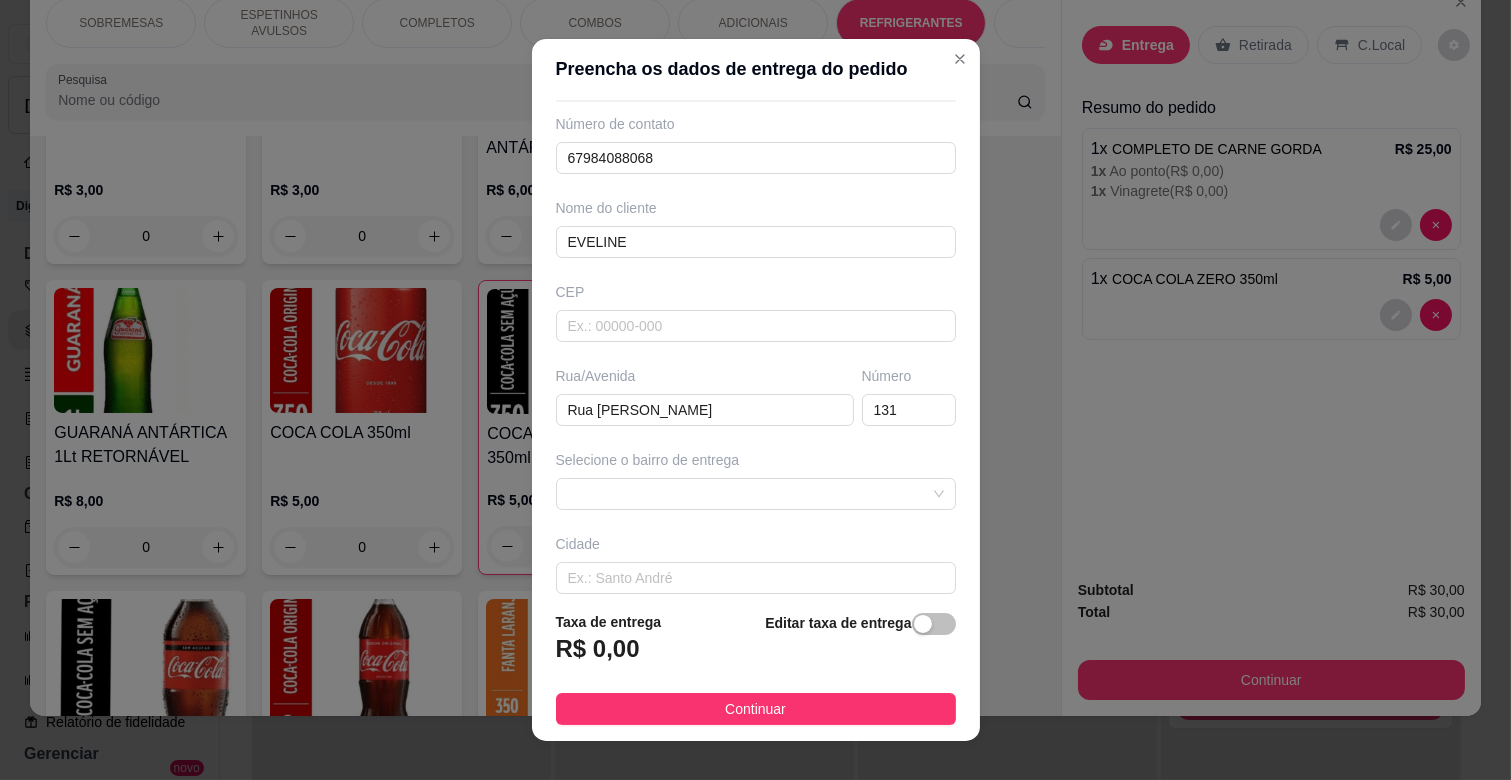 scroll, scrollTop: 111, scrollLeft: 0, axis: vertical 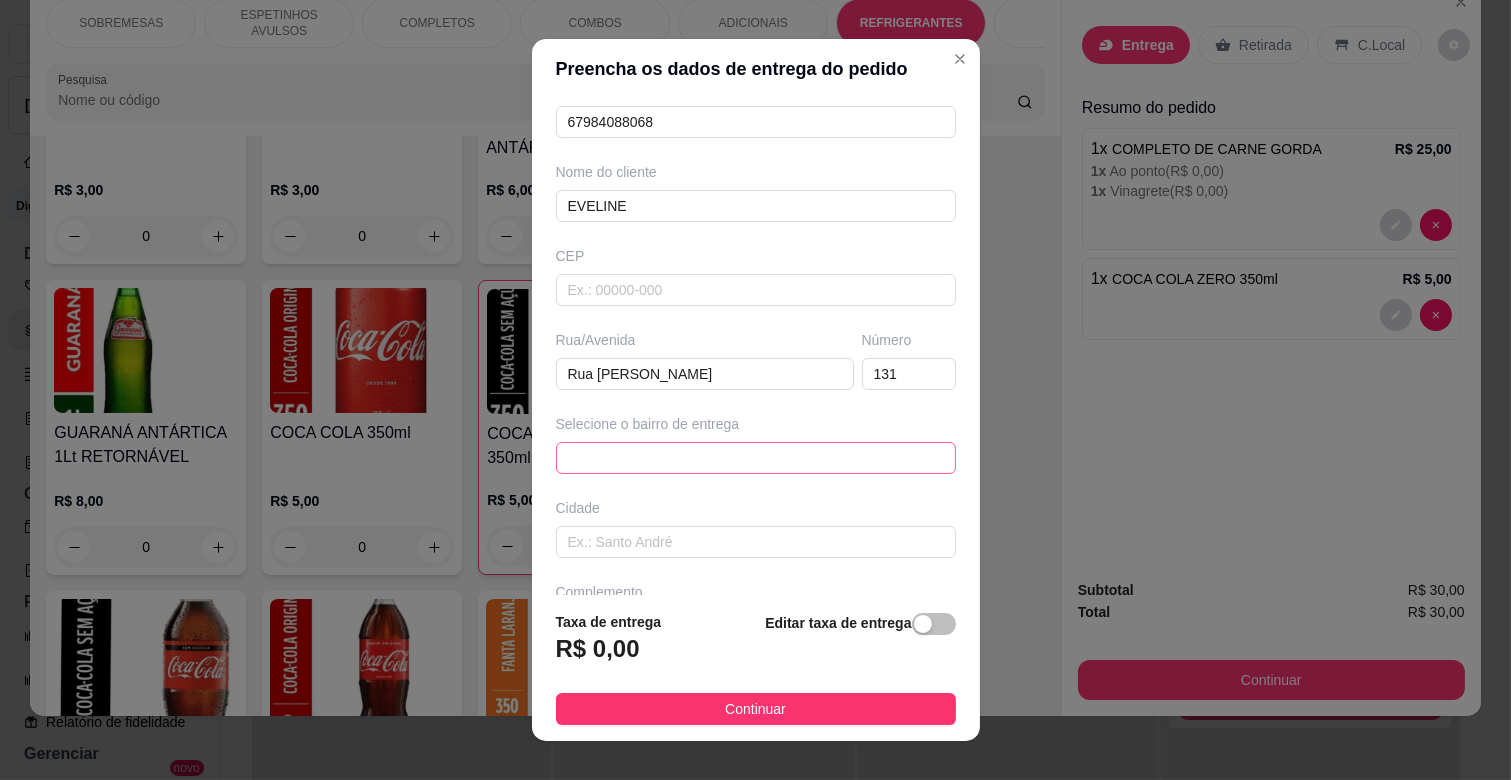 click at bounding box center [756, 458] 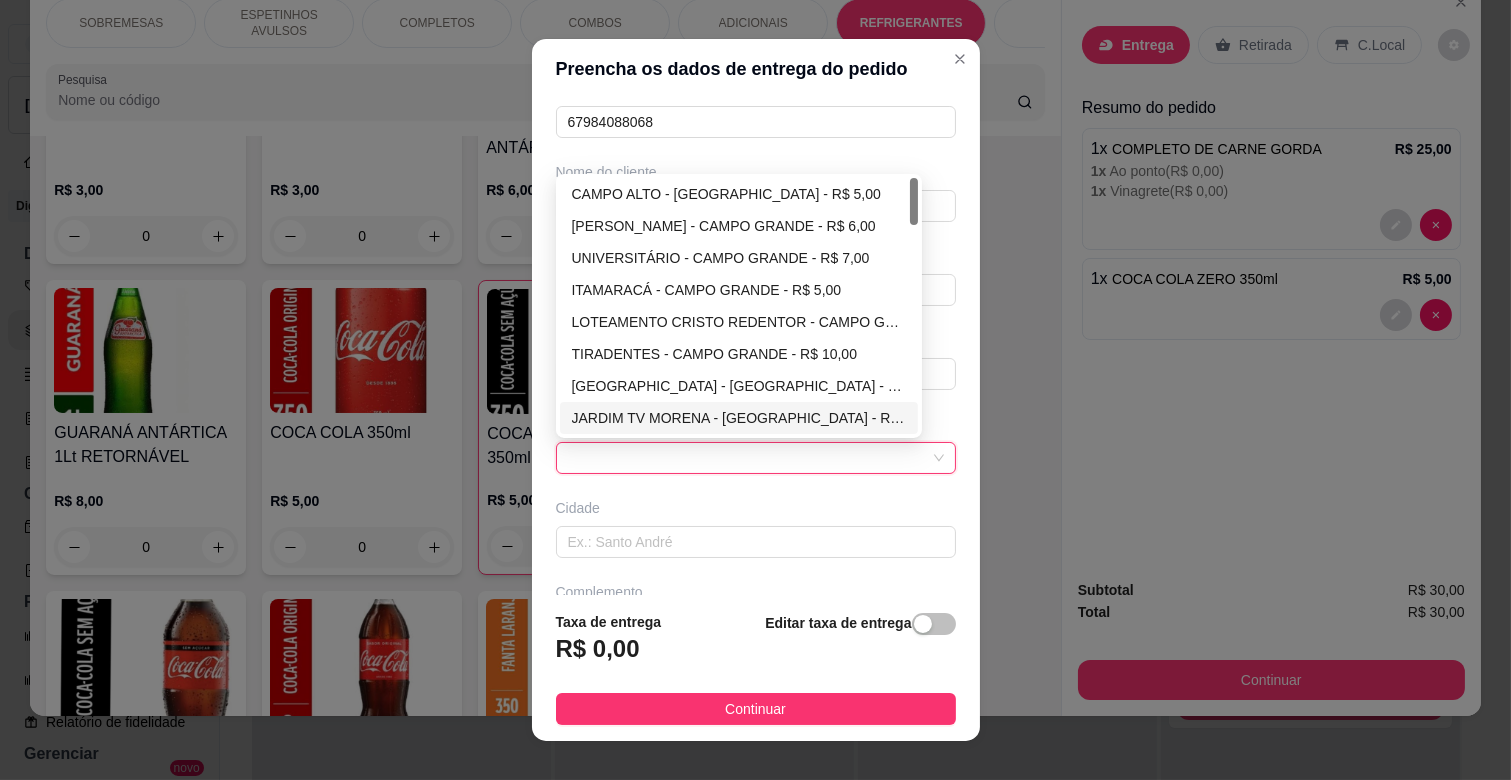 click on "Cidade" at bounding box center [756, 508] 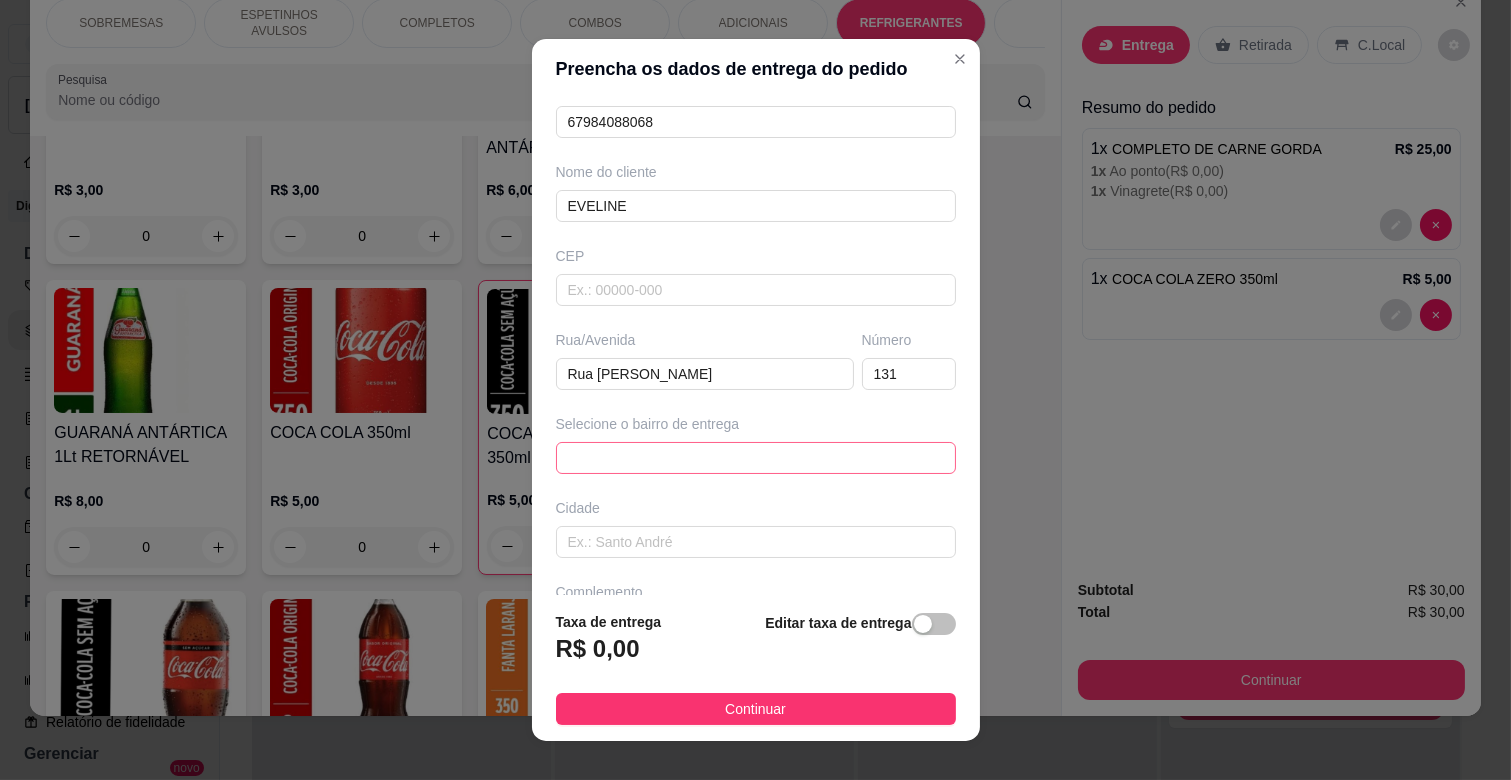 click at bounding box center [756, 458] 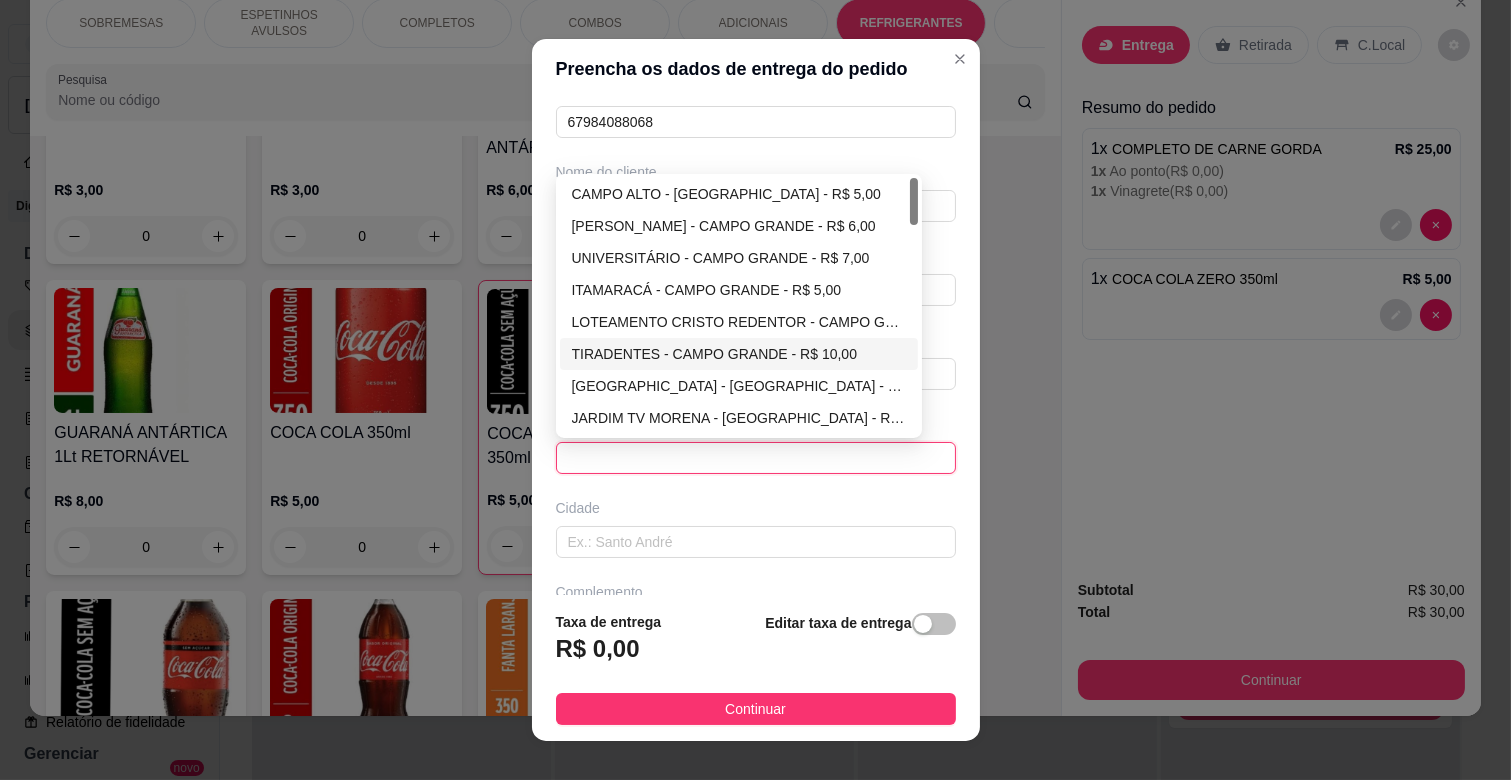 click on "TIRADENTES - CAMPO GRANDE  -  R$ 10,00" at bounding box center (739, 354) 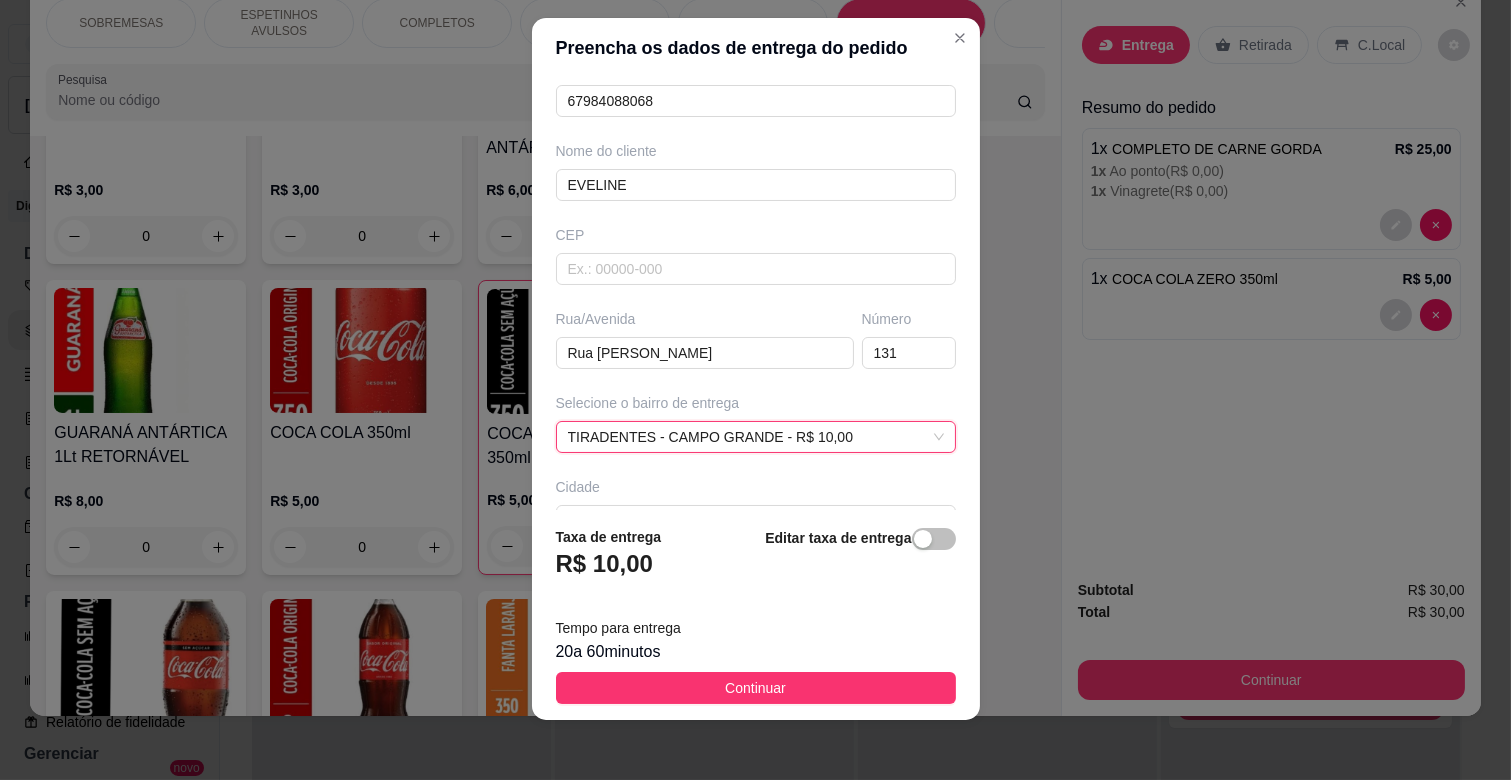 scroll, scrollTop: 25, scrollLeft: 0, axis: vertical 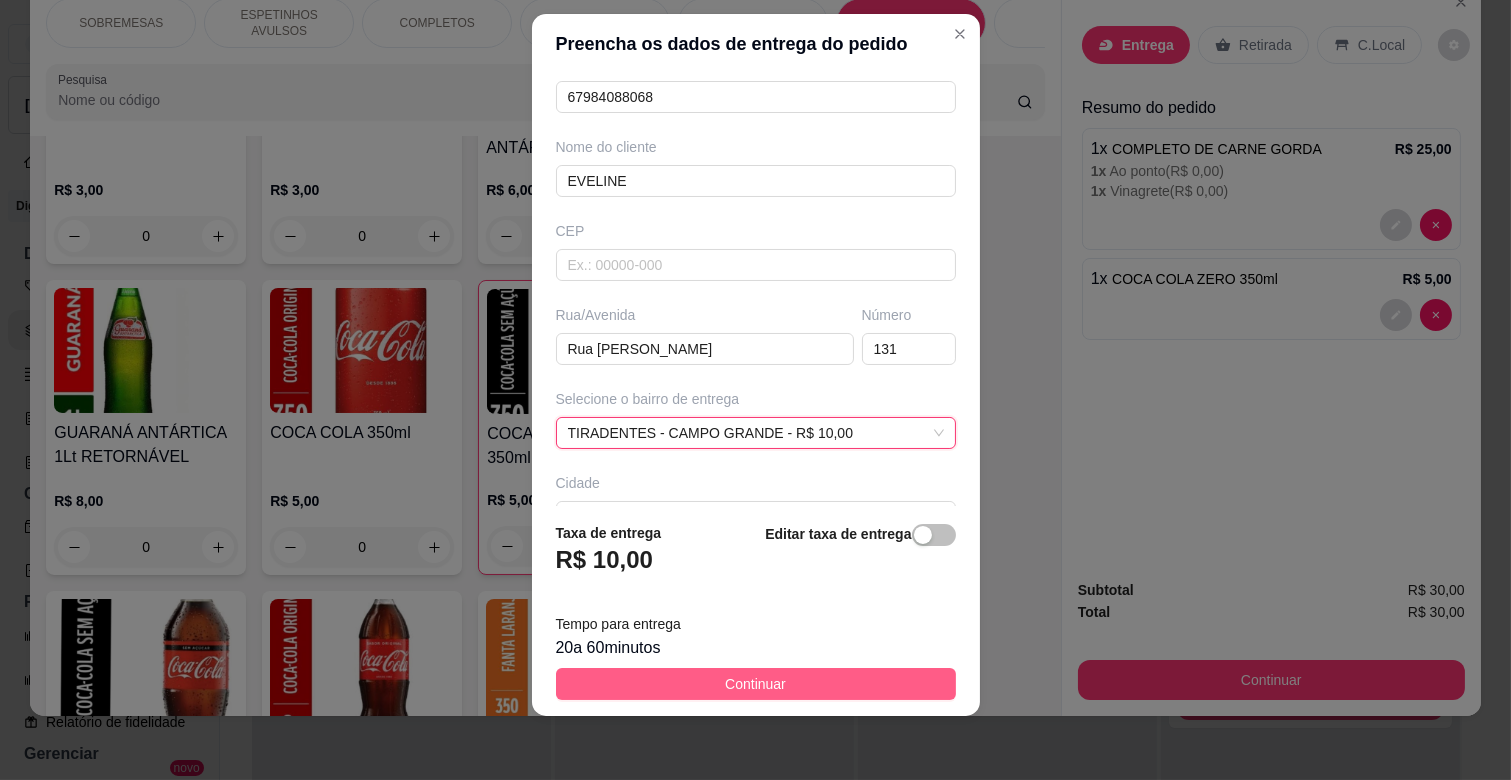 click on "Continuar" at bounding box center (755, 684) 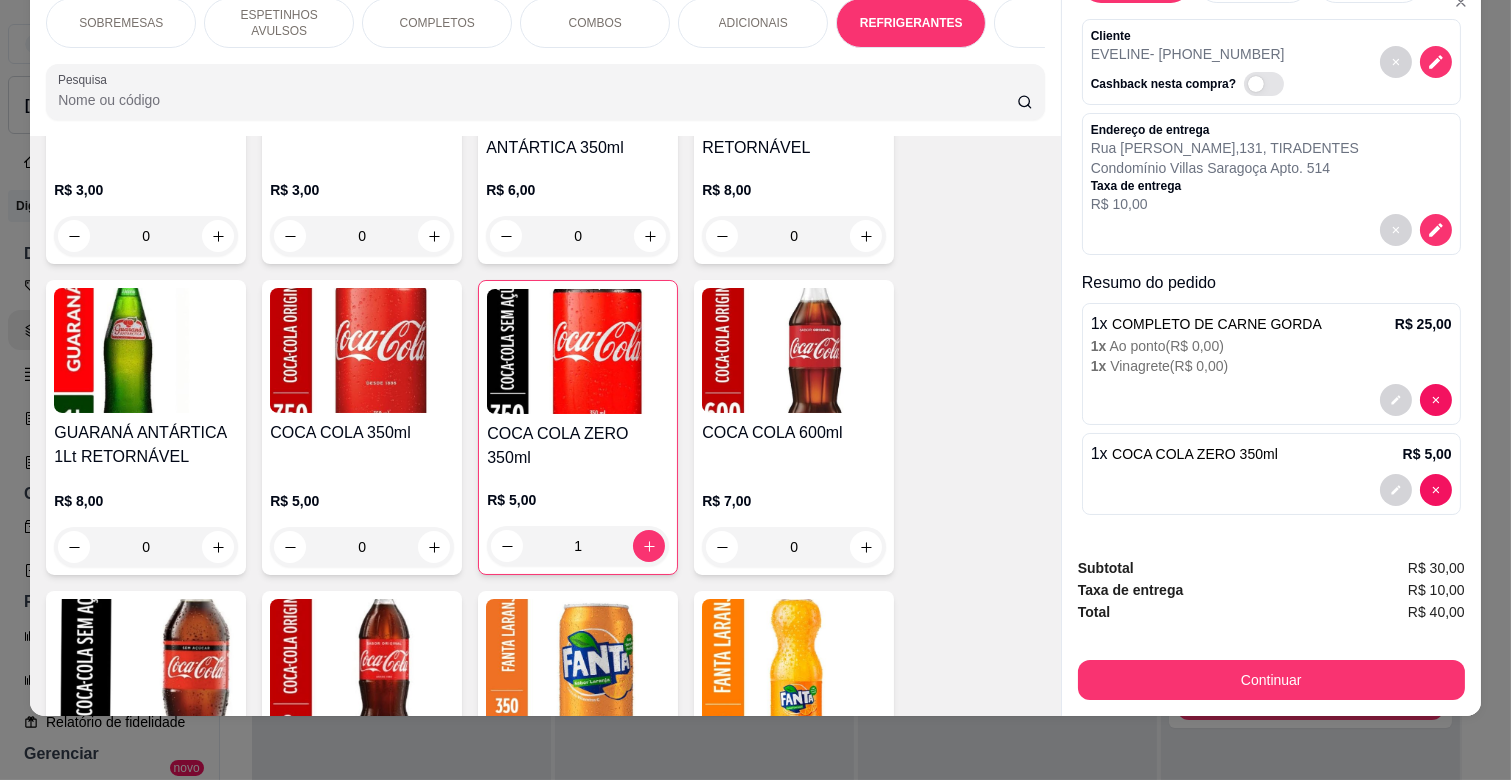 scroll, scrollTop: 64, scrollLeft: 0, axis: vertical 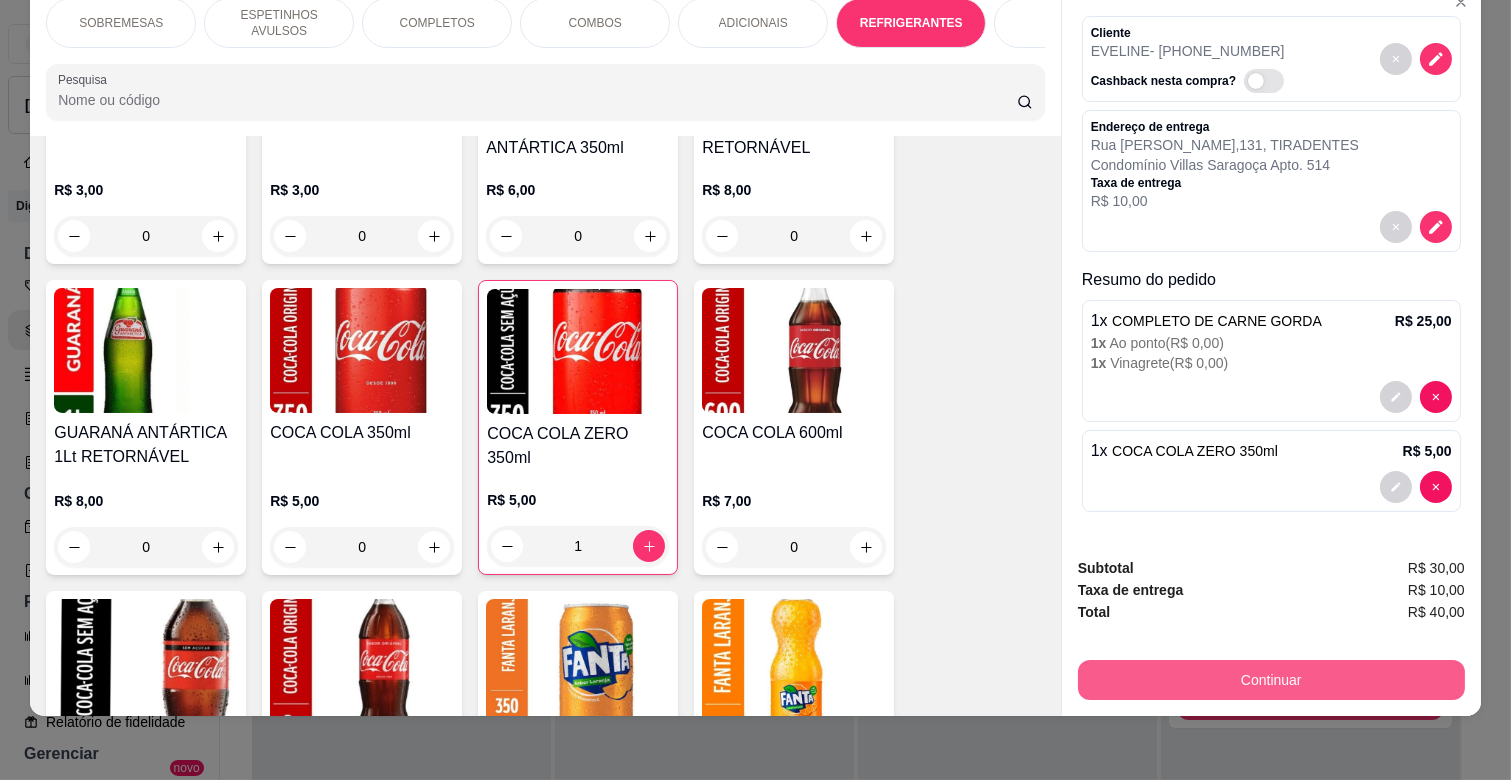 click on "Continuar" at bounding box center (1271, 680) 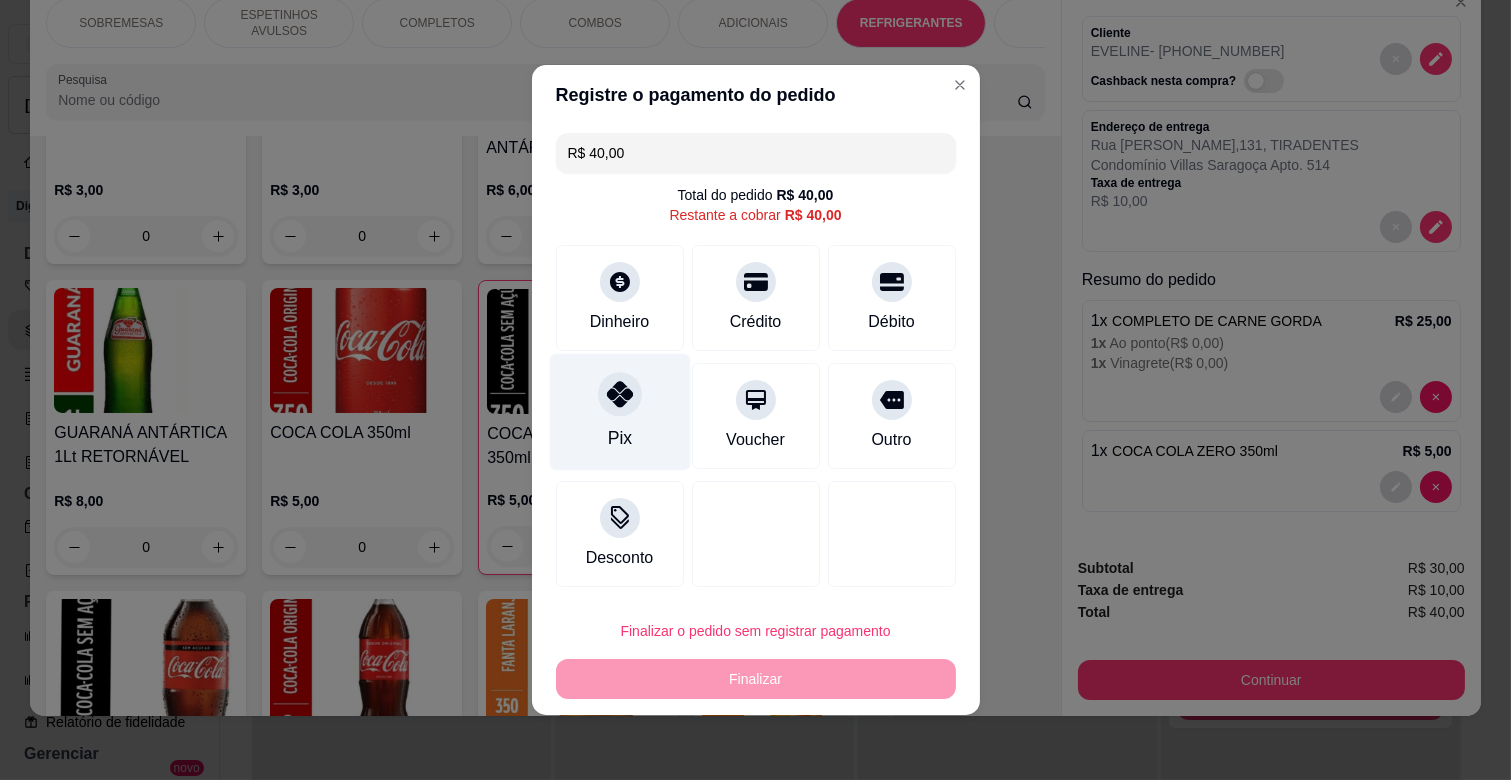 click on "Pix" at bounding box center [619, 438] 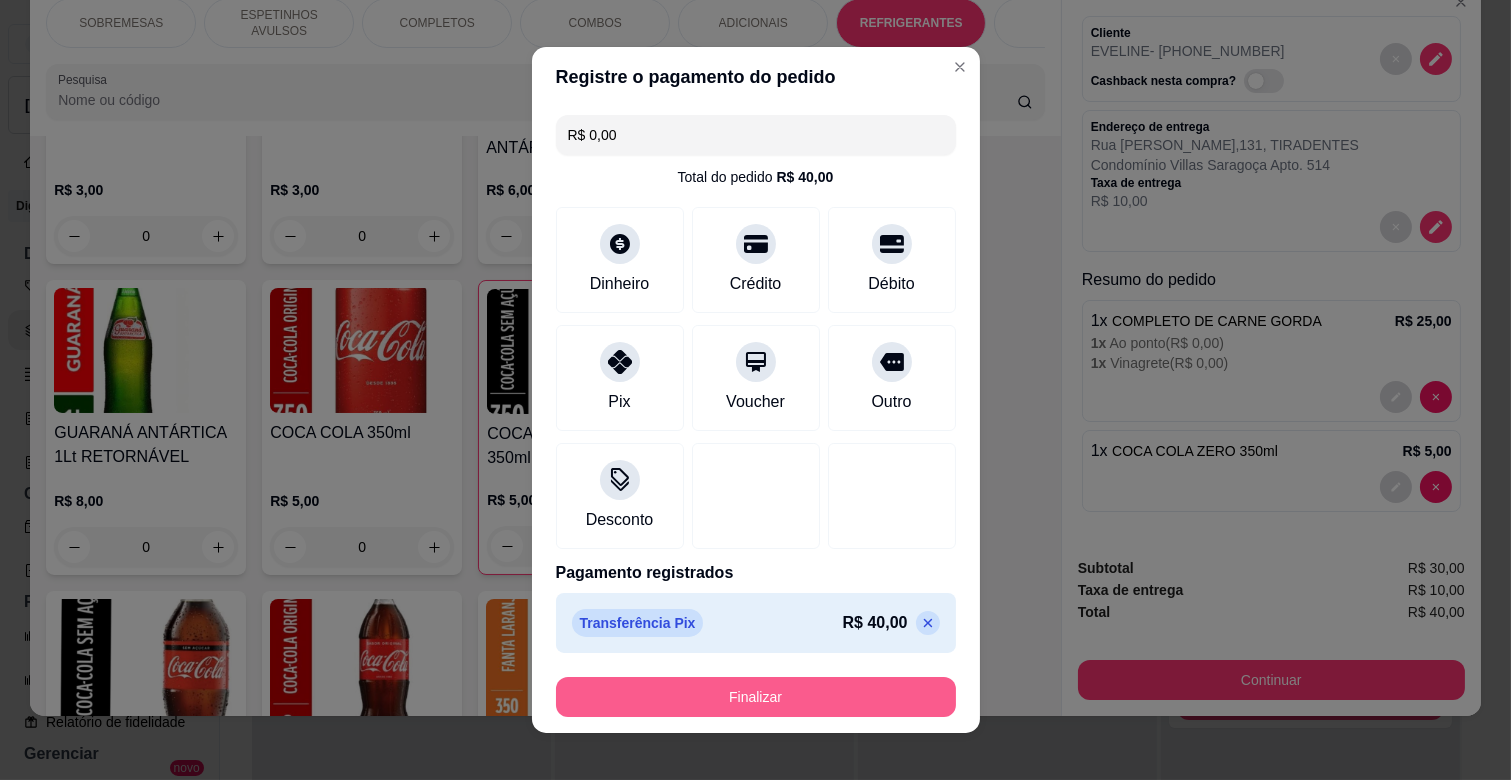 click on "Finalizar" at bounding box center (756, 697) 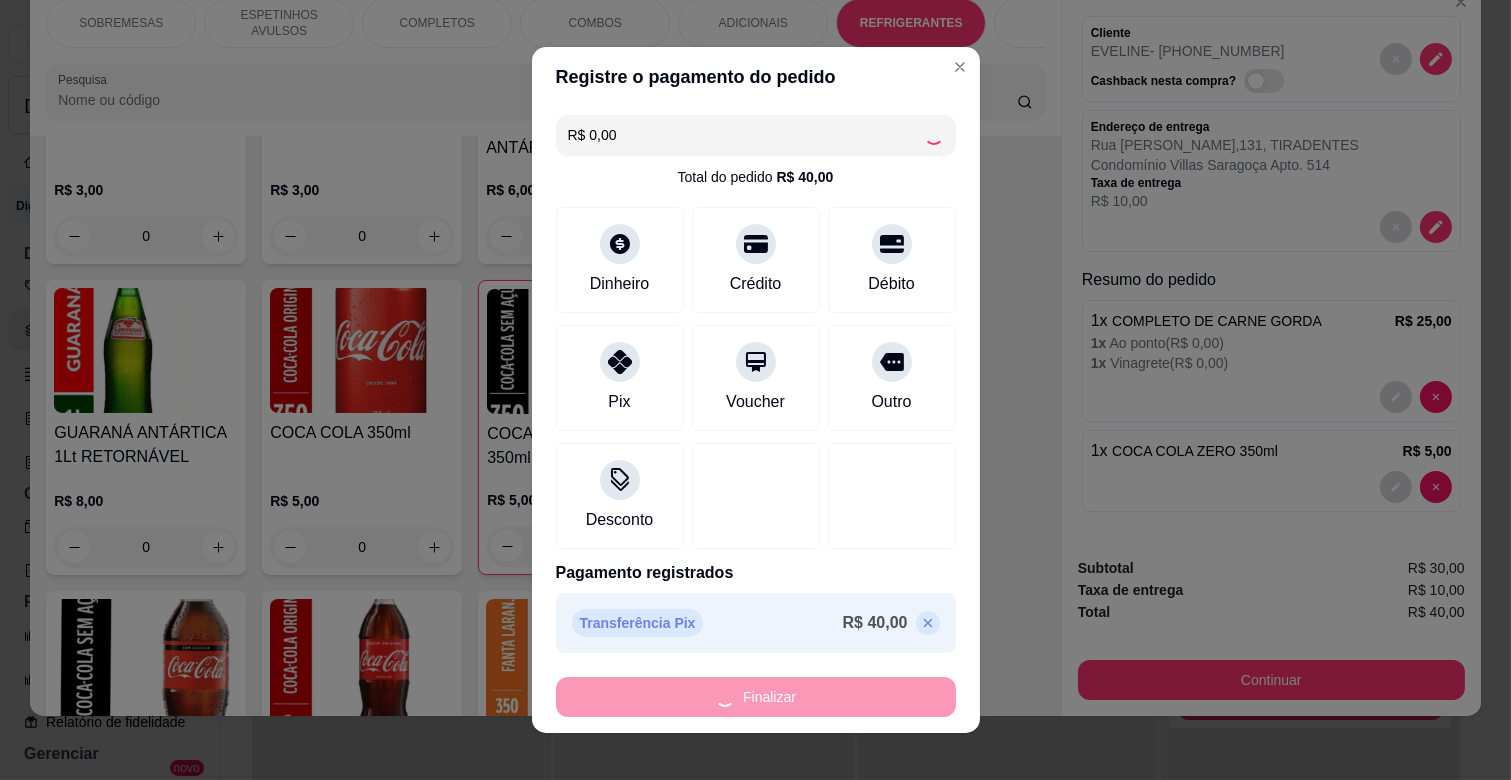 type on "0" 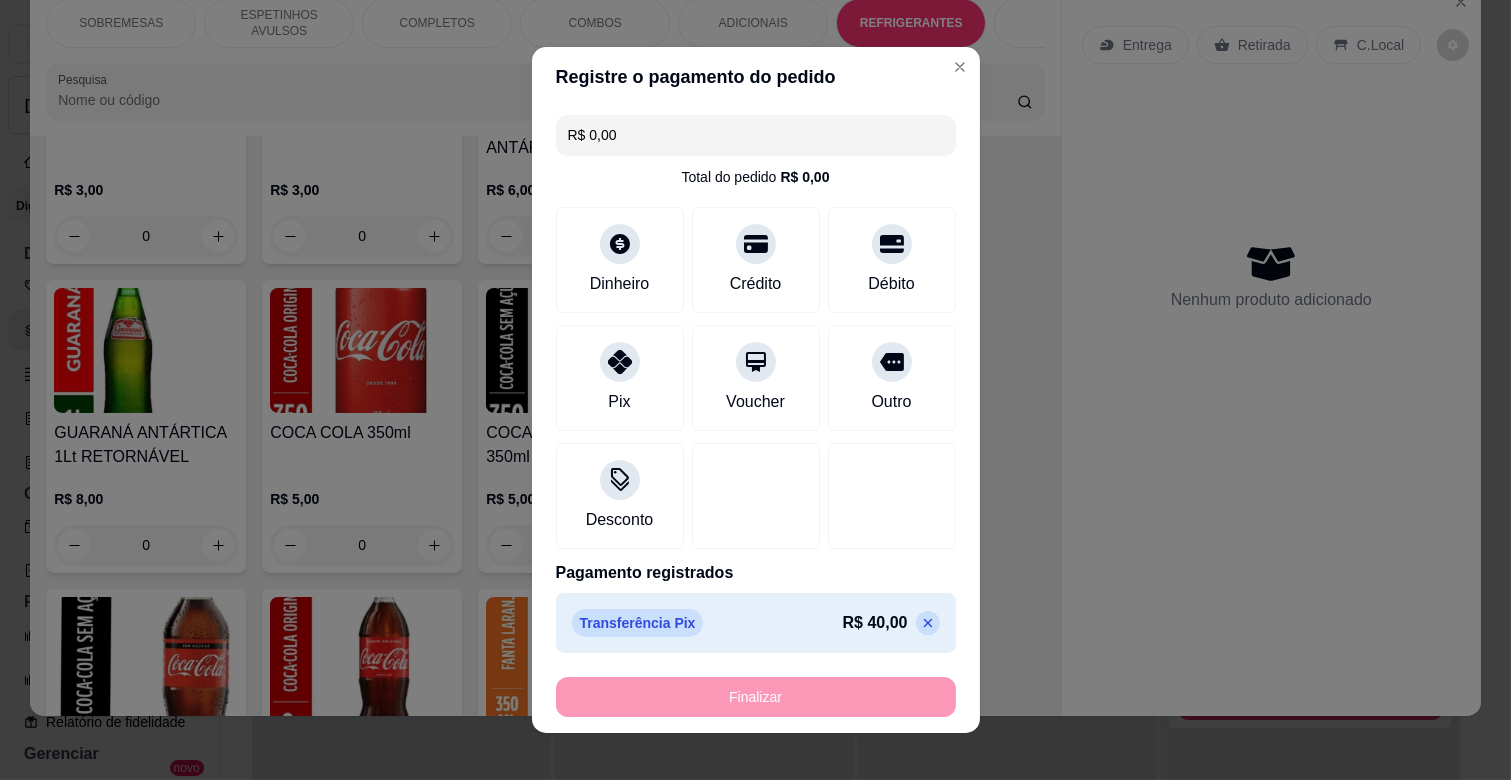 type on "-R$ 40,00" 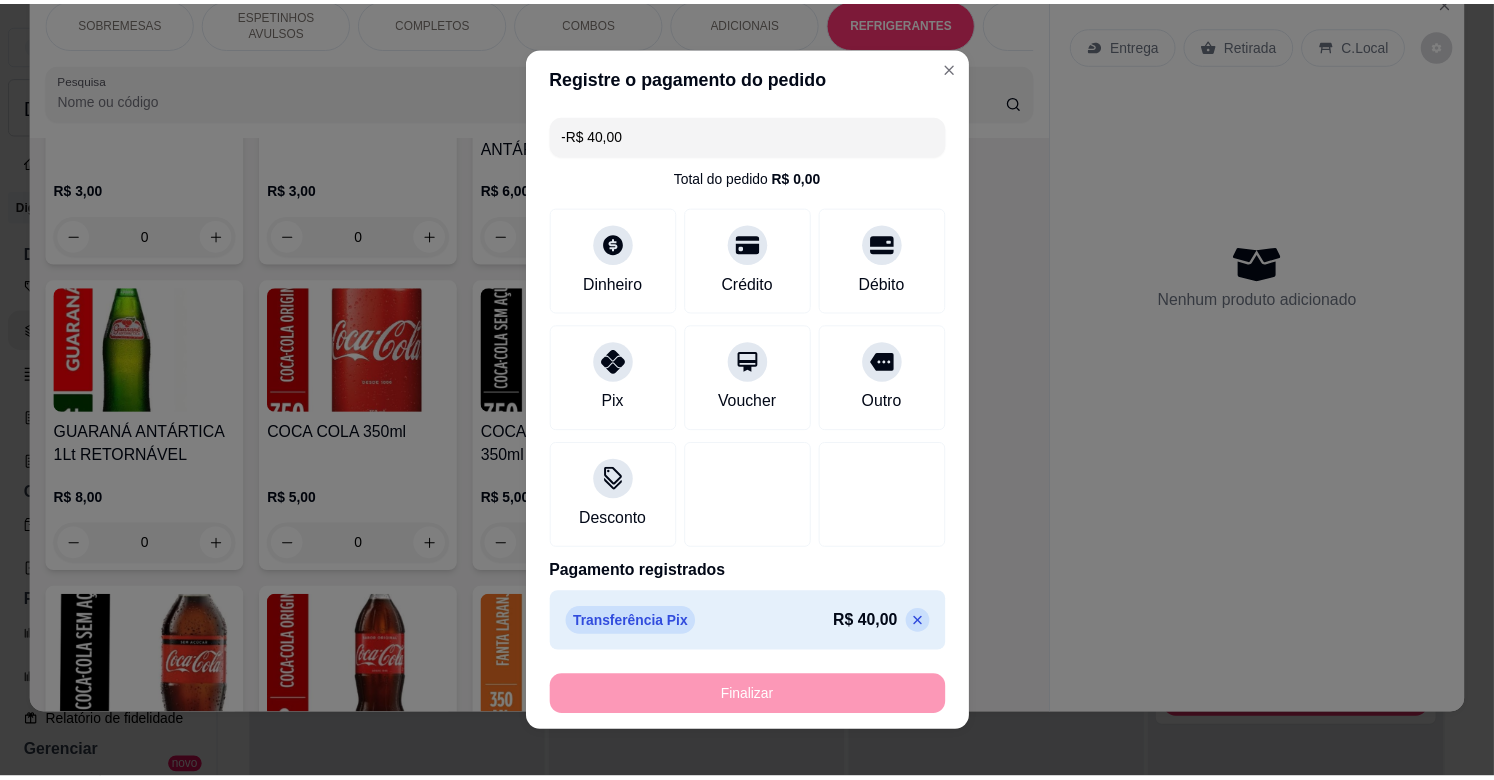 scroll, scrollTop: 0, scrollLeft: 0, axis: both 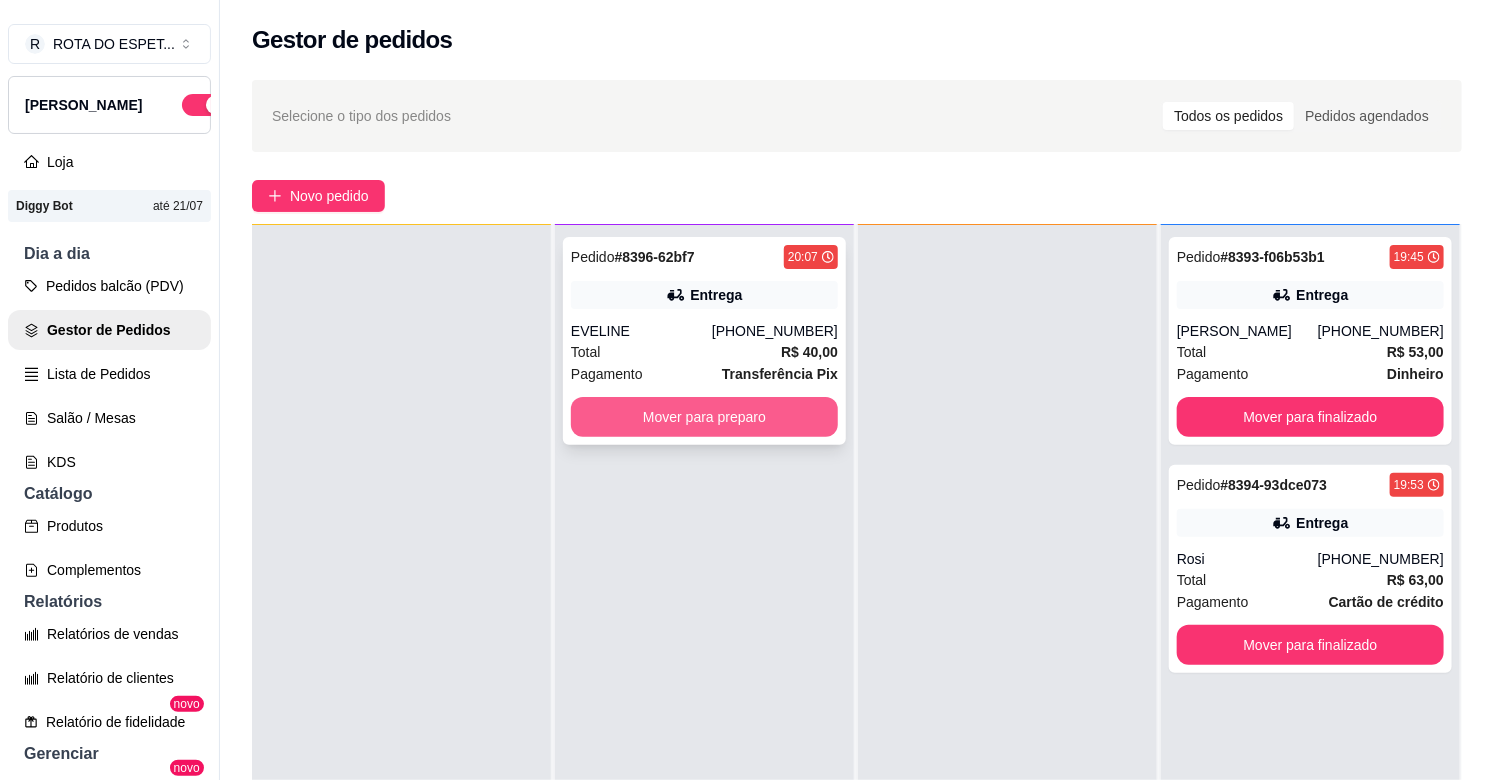 click on "Mover para preparo" at bounding box center (704, 417) 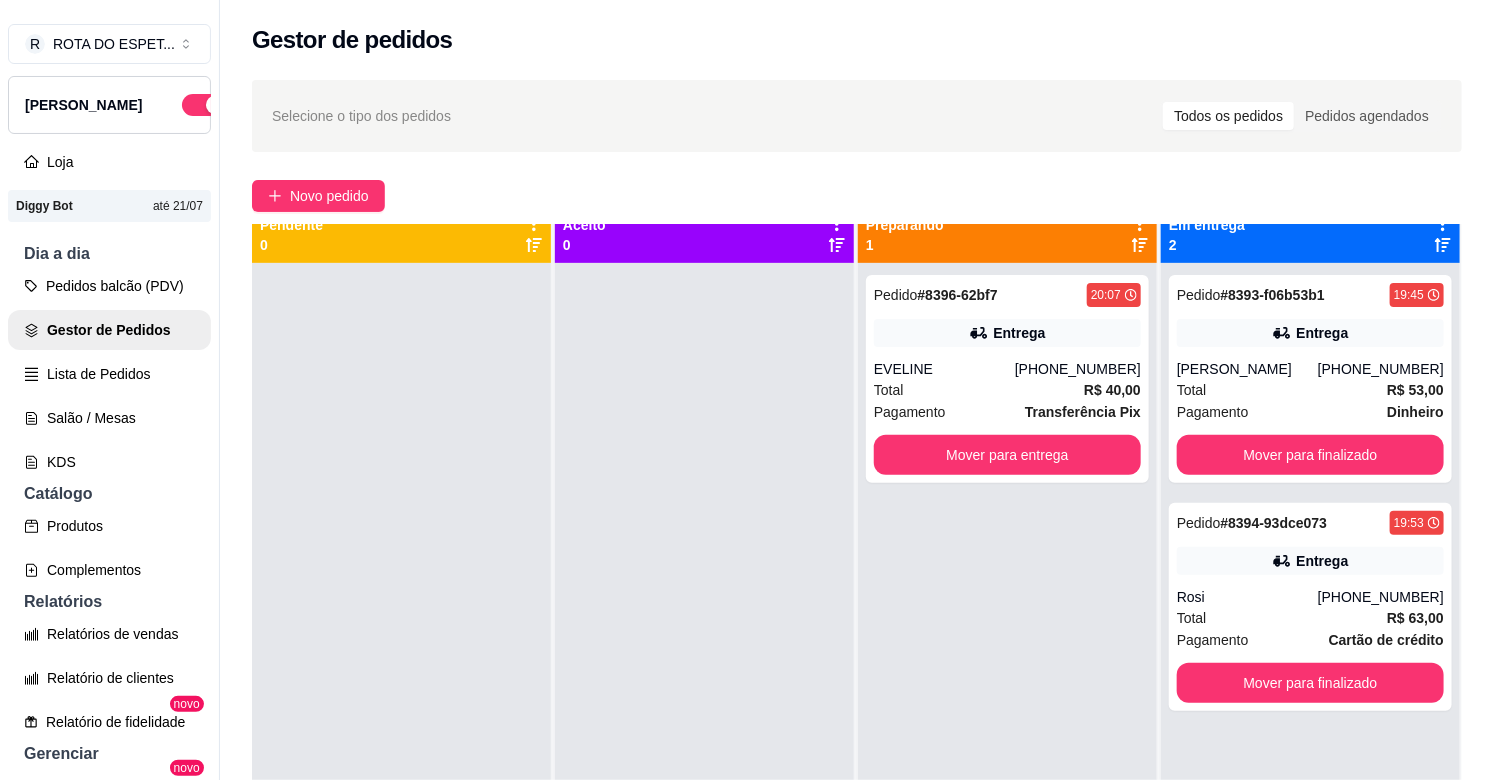 scroll, scrollTop: 0, scrollLeft: 0, axis: both 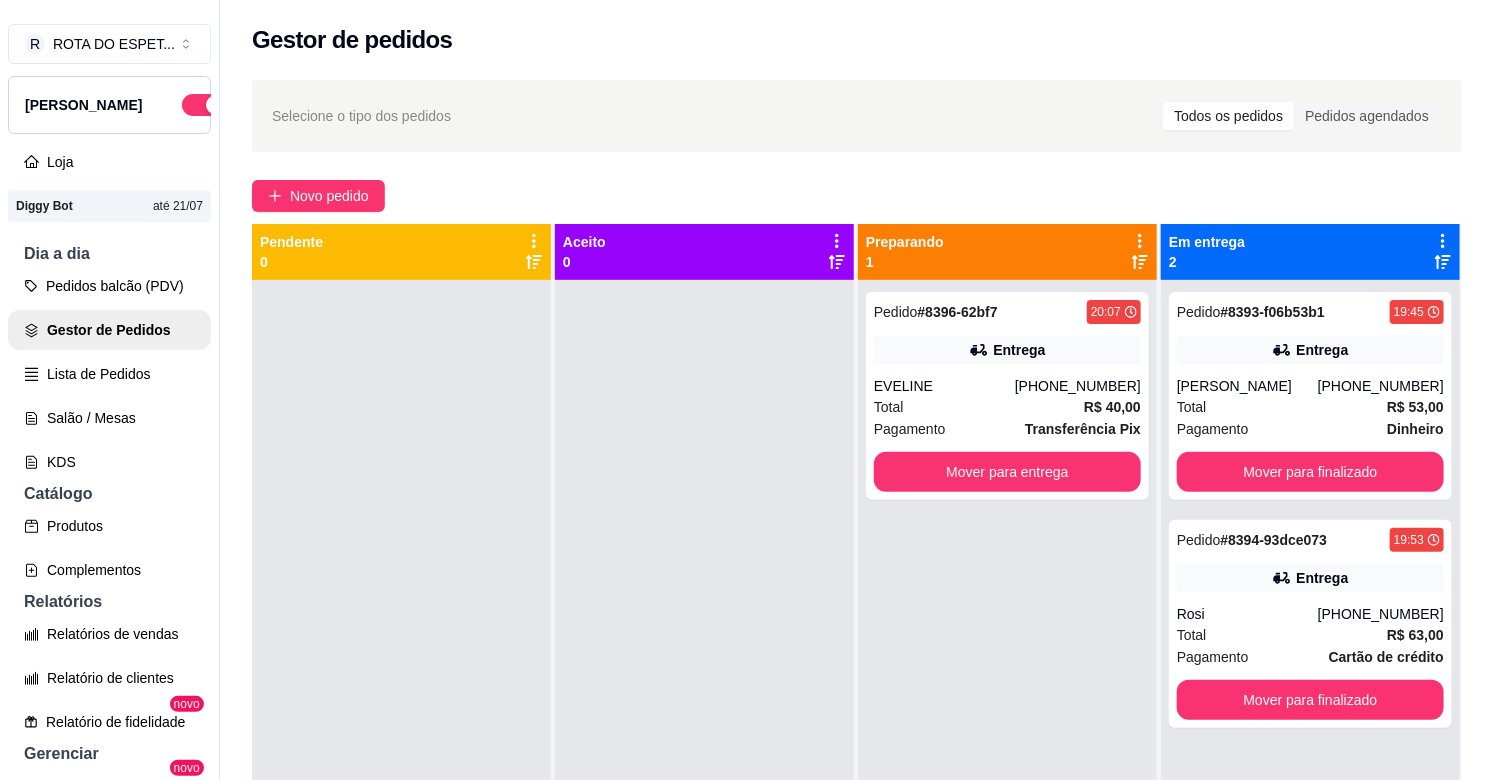 click at bounding box center (704, 670) 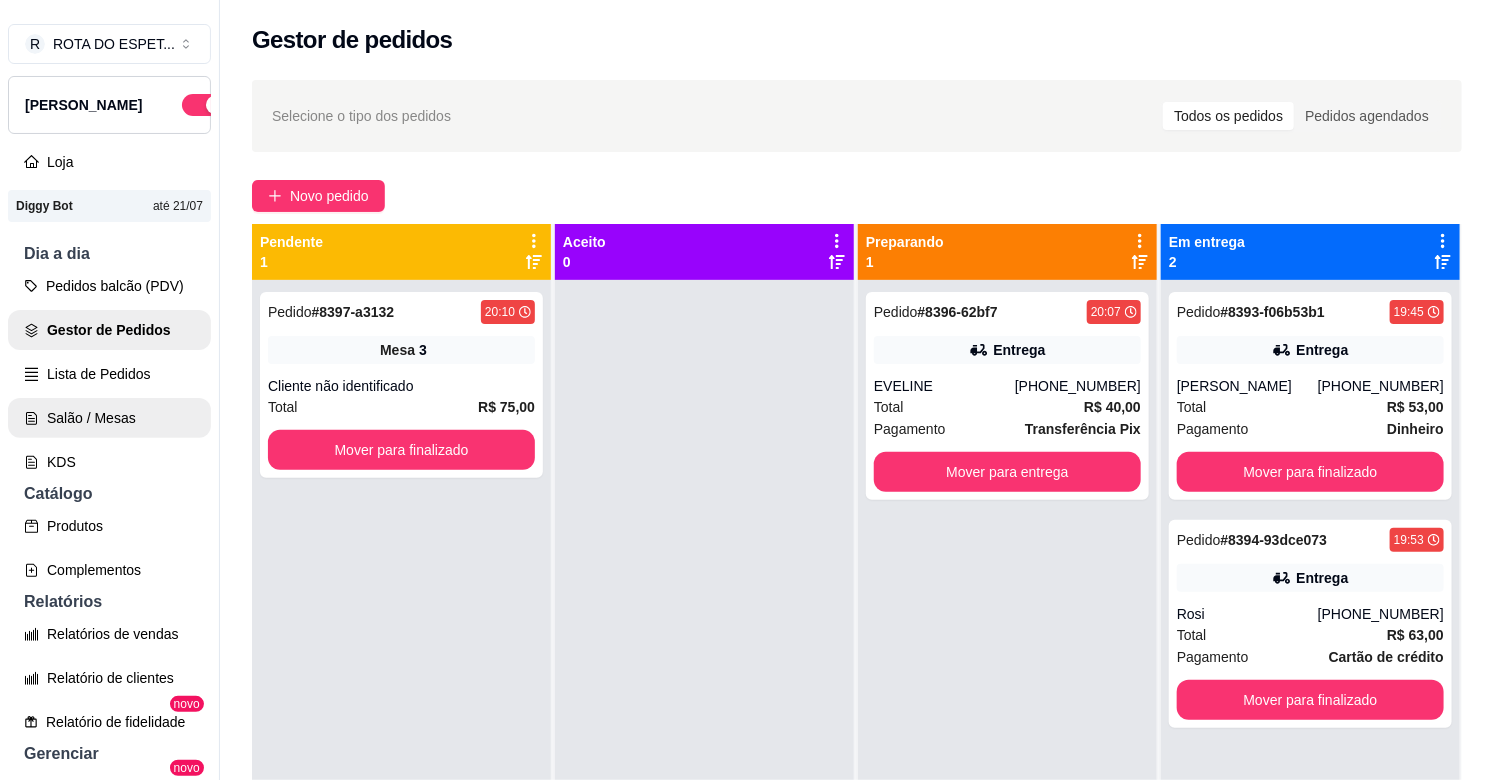 click on "Salão / Mesas" at bounding box center (109, 418) 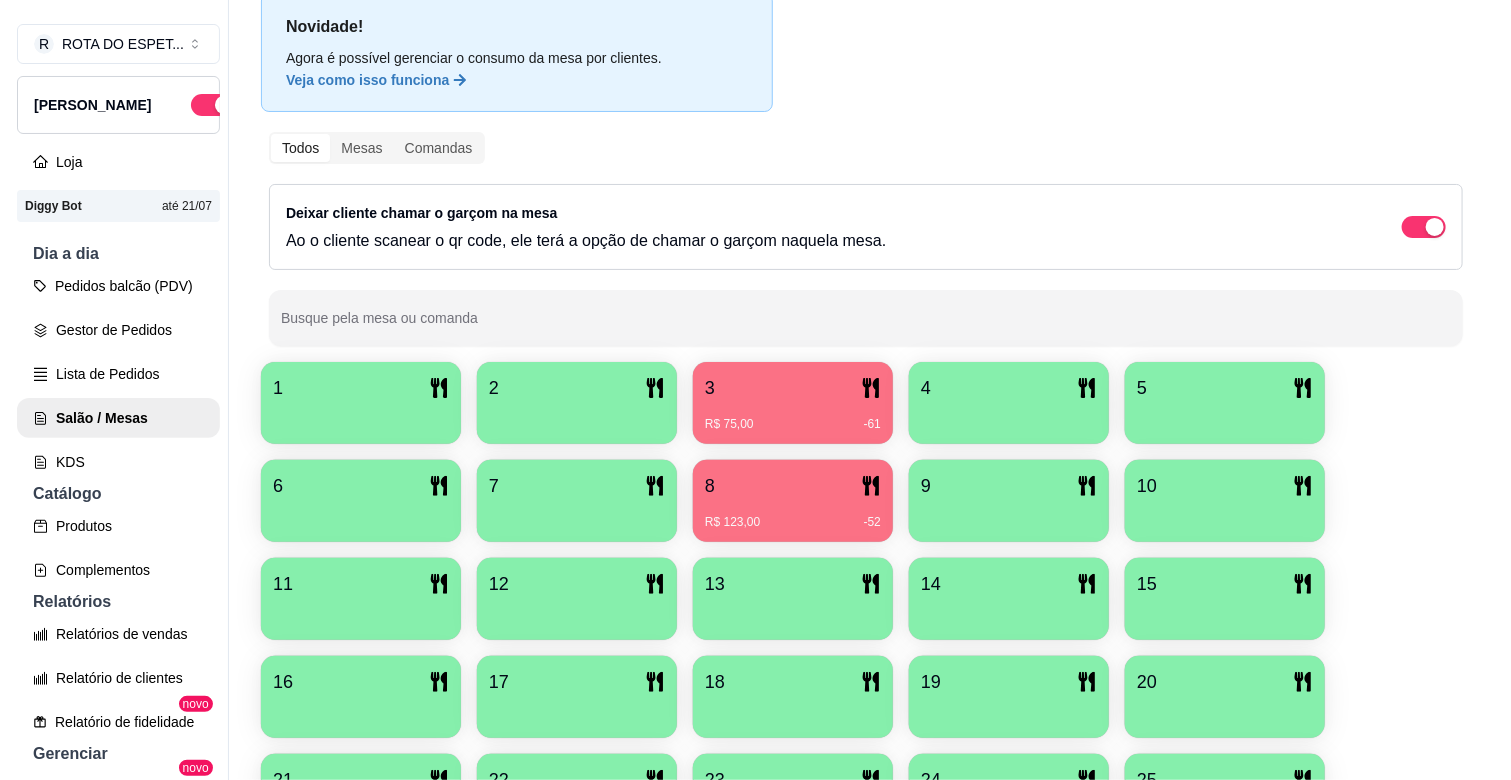 scroll, scrollTop: 111, scrollLeft: 0, axis: vertical 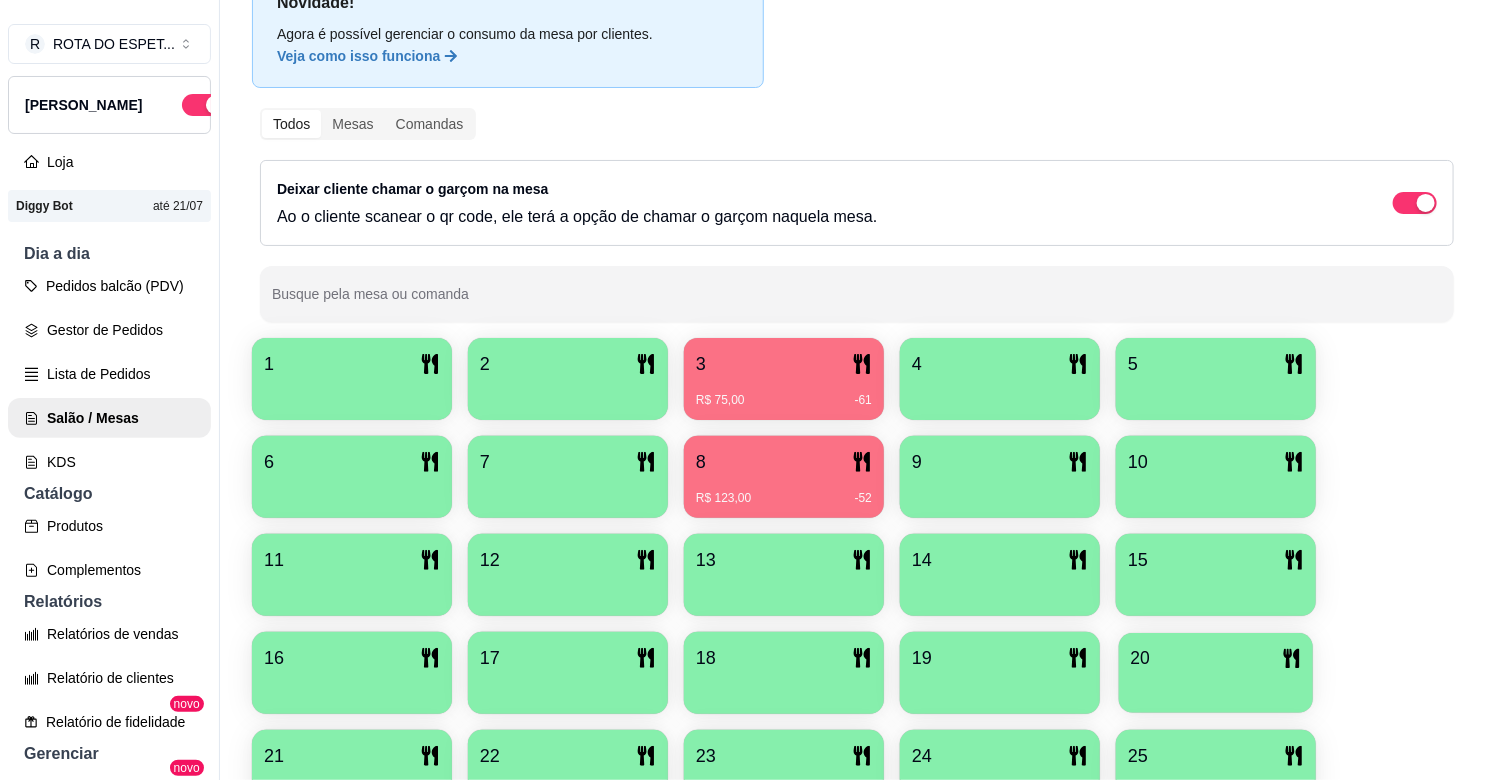 click at bounding box center (1216, 686) 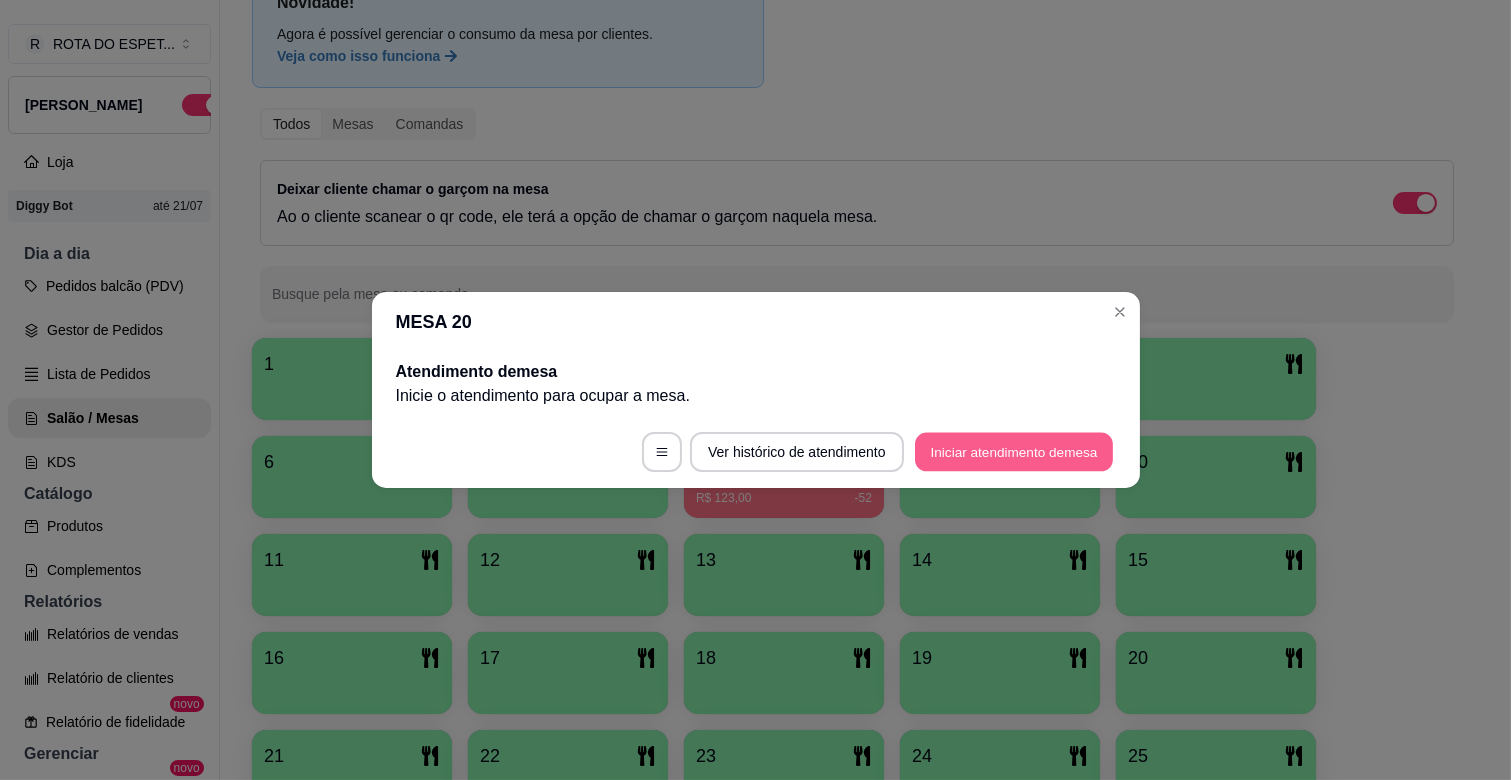 click on "Iniciar atendimento de  mesa" at bounding box center [1014, 452] 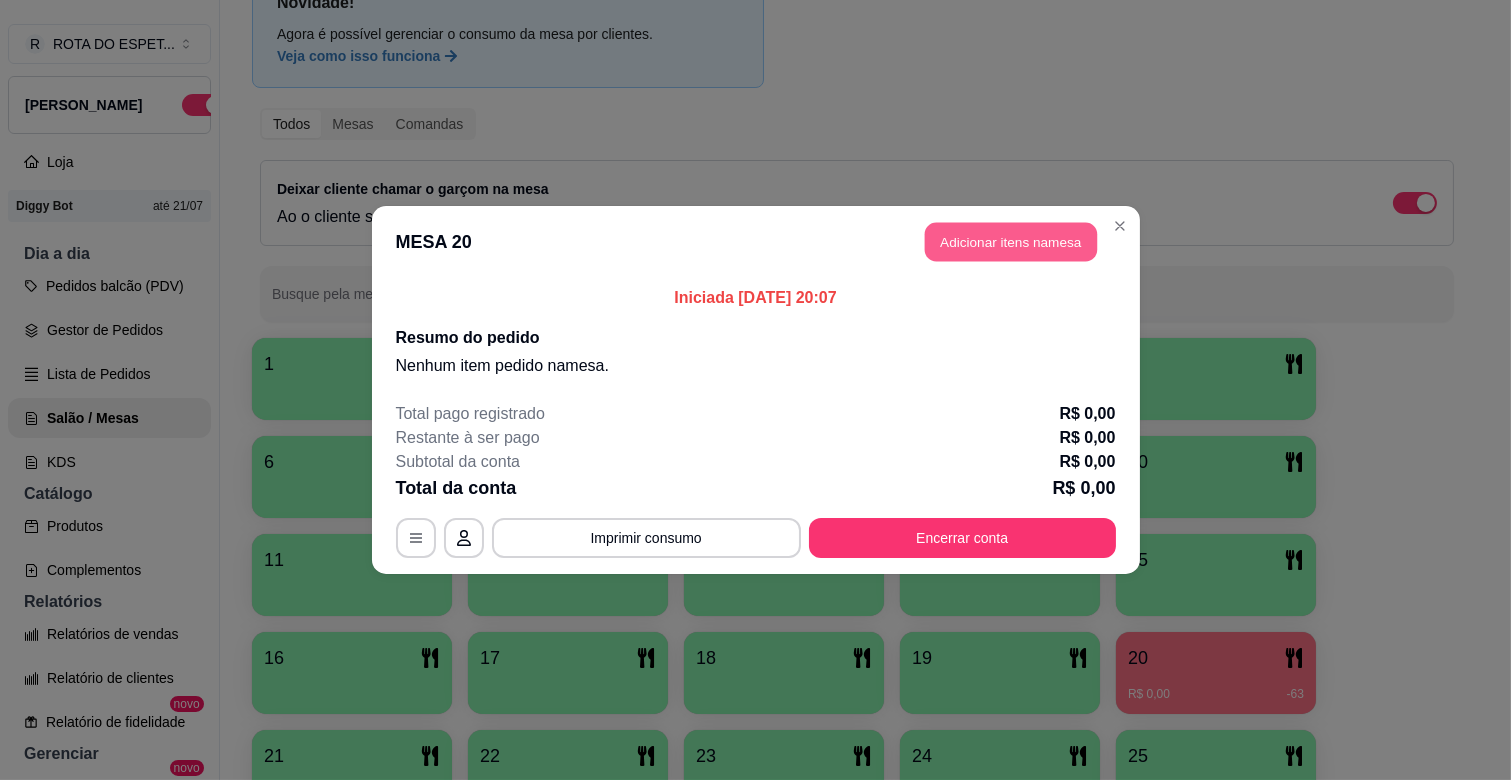 click on "Adicionar itens na  mesa" at bounding box center (1011, 242) 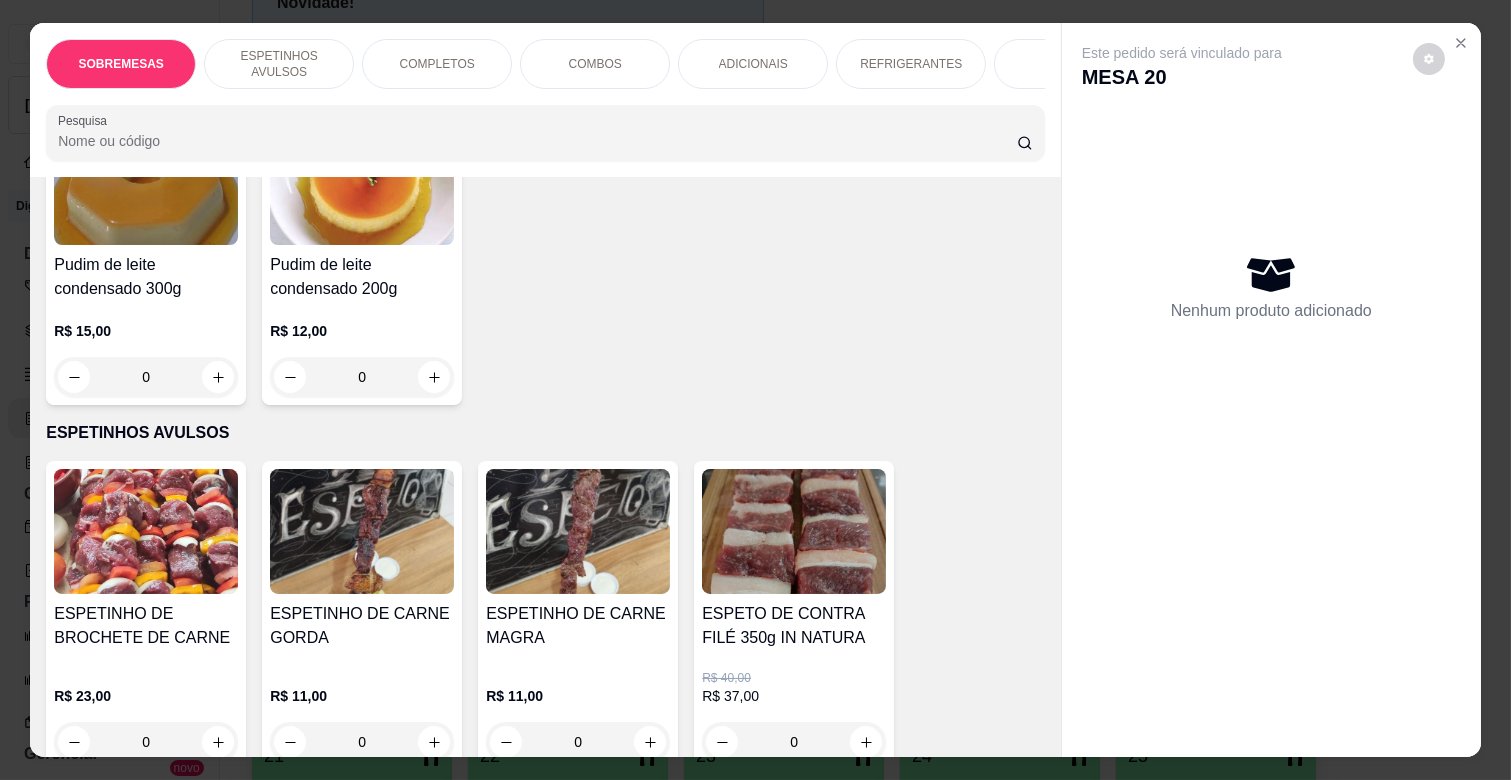 scroll, scrollTop: 444, scrollLeft: 0, axis: vertical 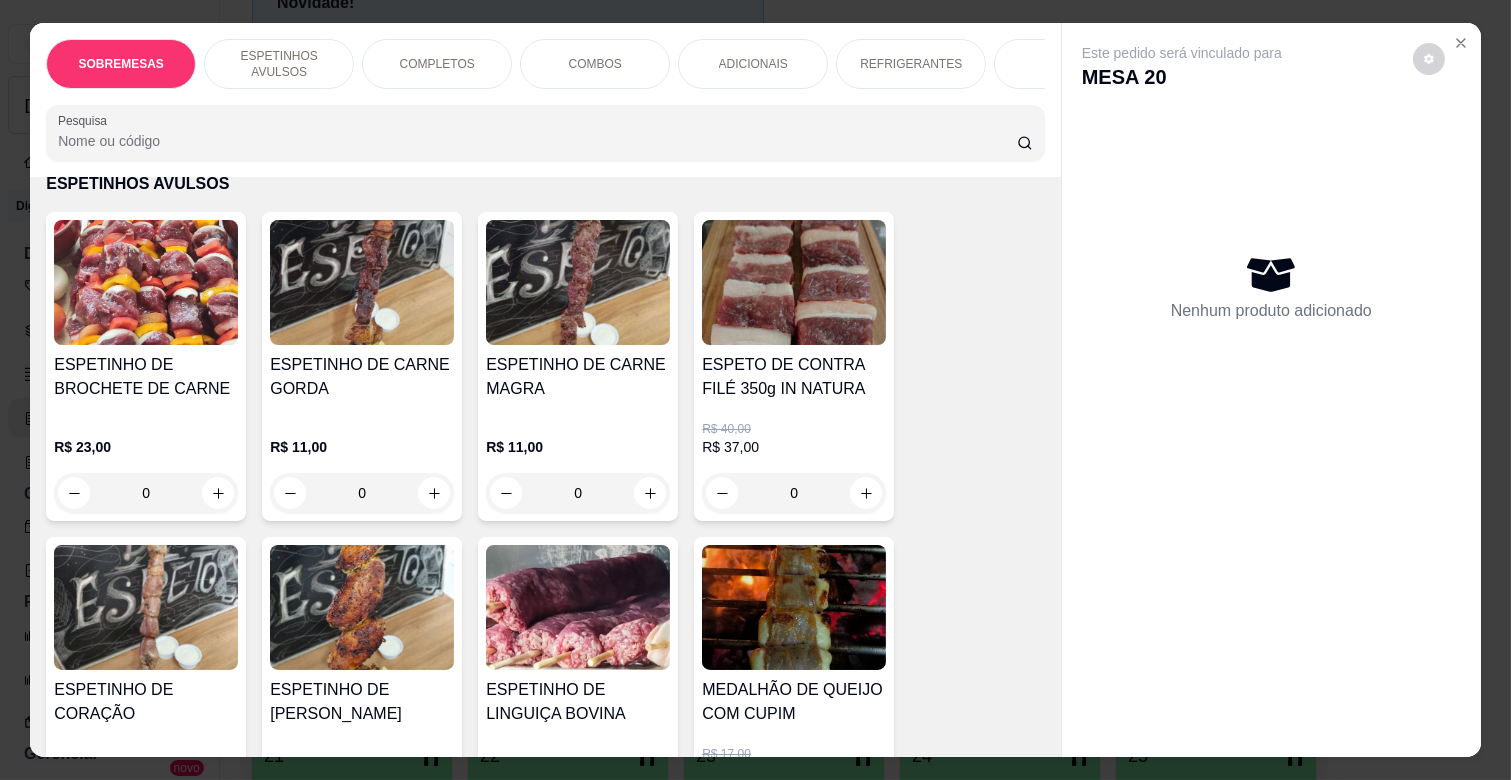 click on "0" at bounding box center [578, 493] 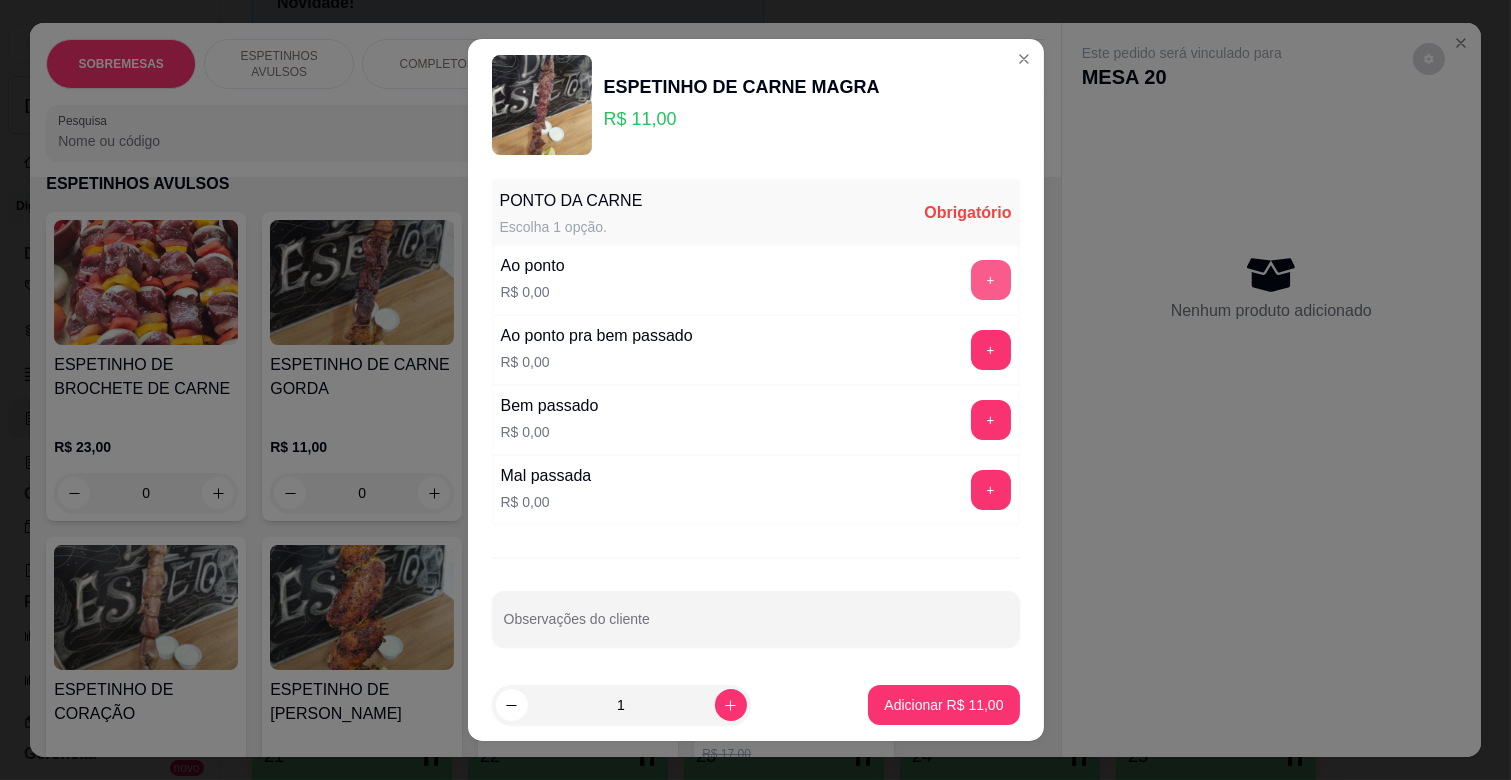 click on "+" at bounding box center [991, 280] 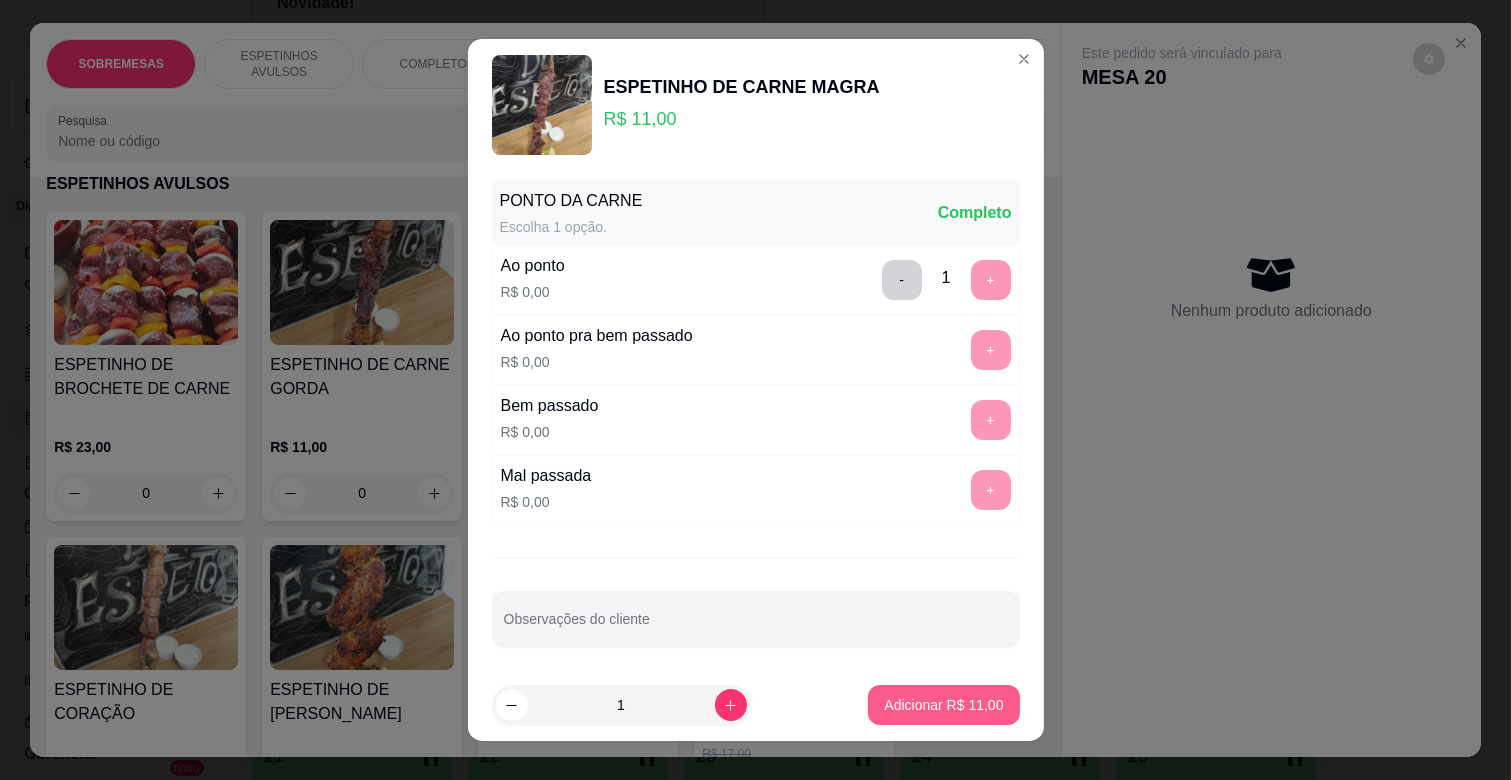 click on "Adicionar   R$ 11,00" at bounding box center [943, 705] 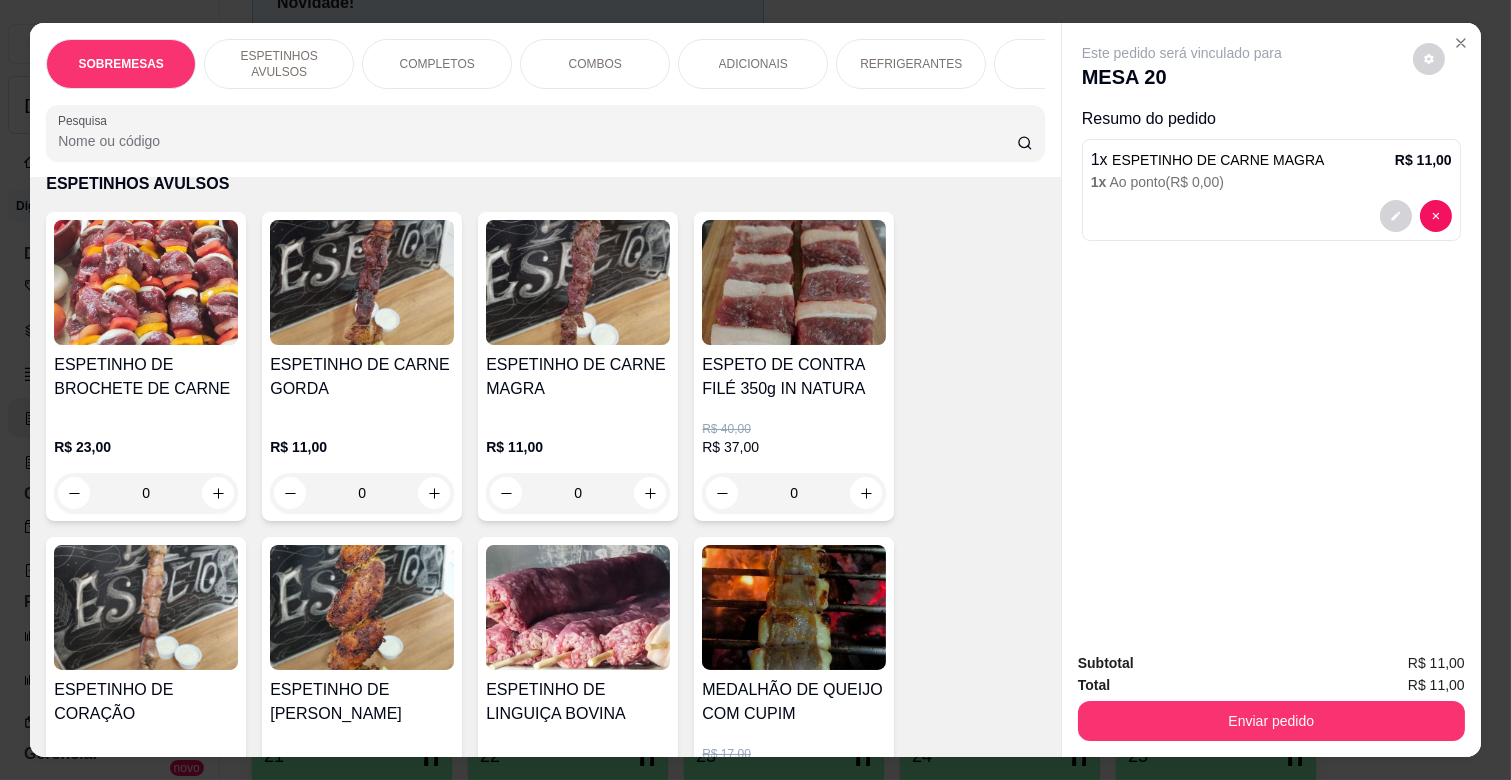 click on "0" at bounding box center [362, 493] 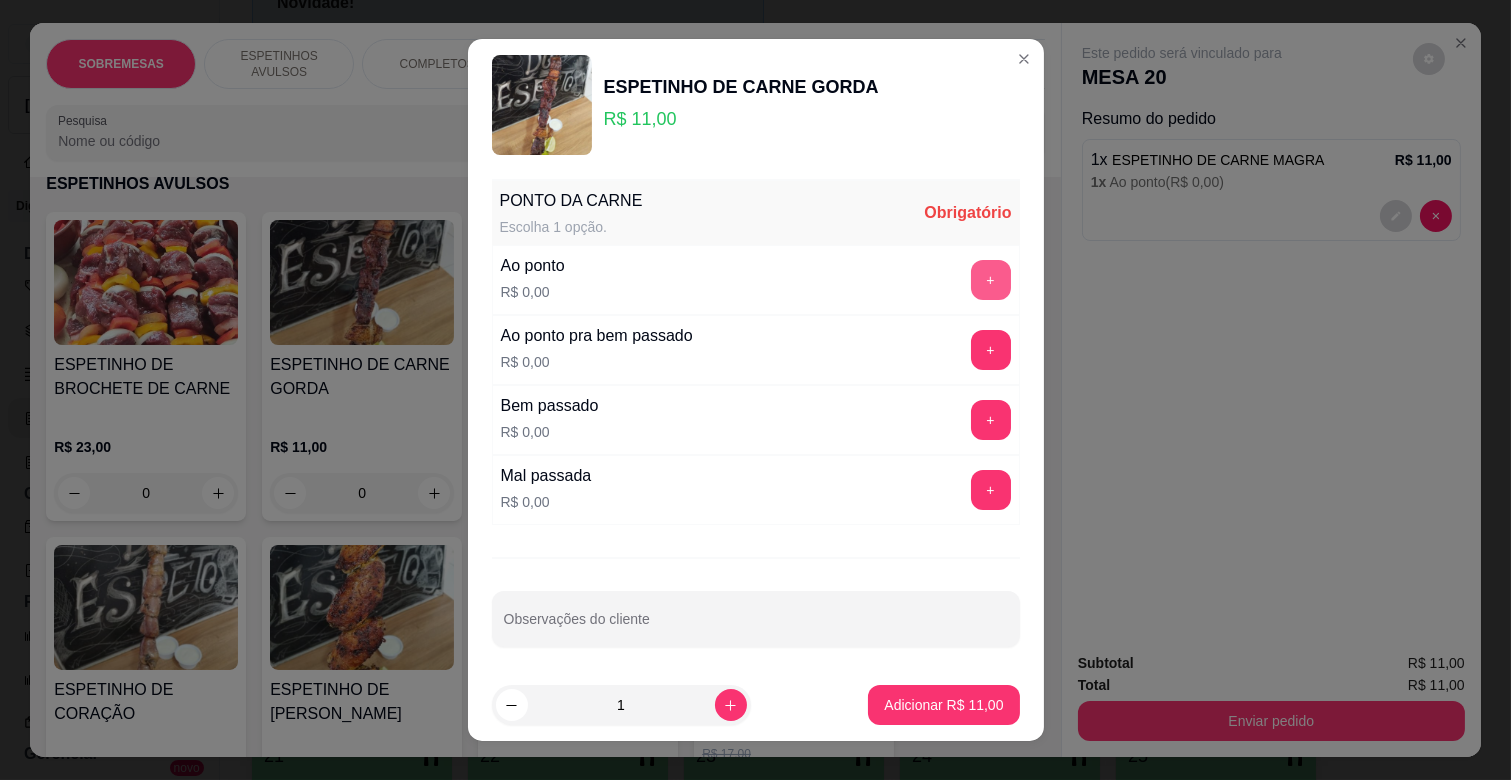 click on "+" at bounding box center [991, 280] 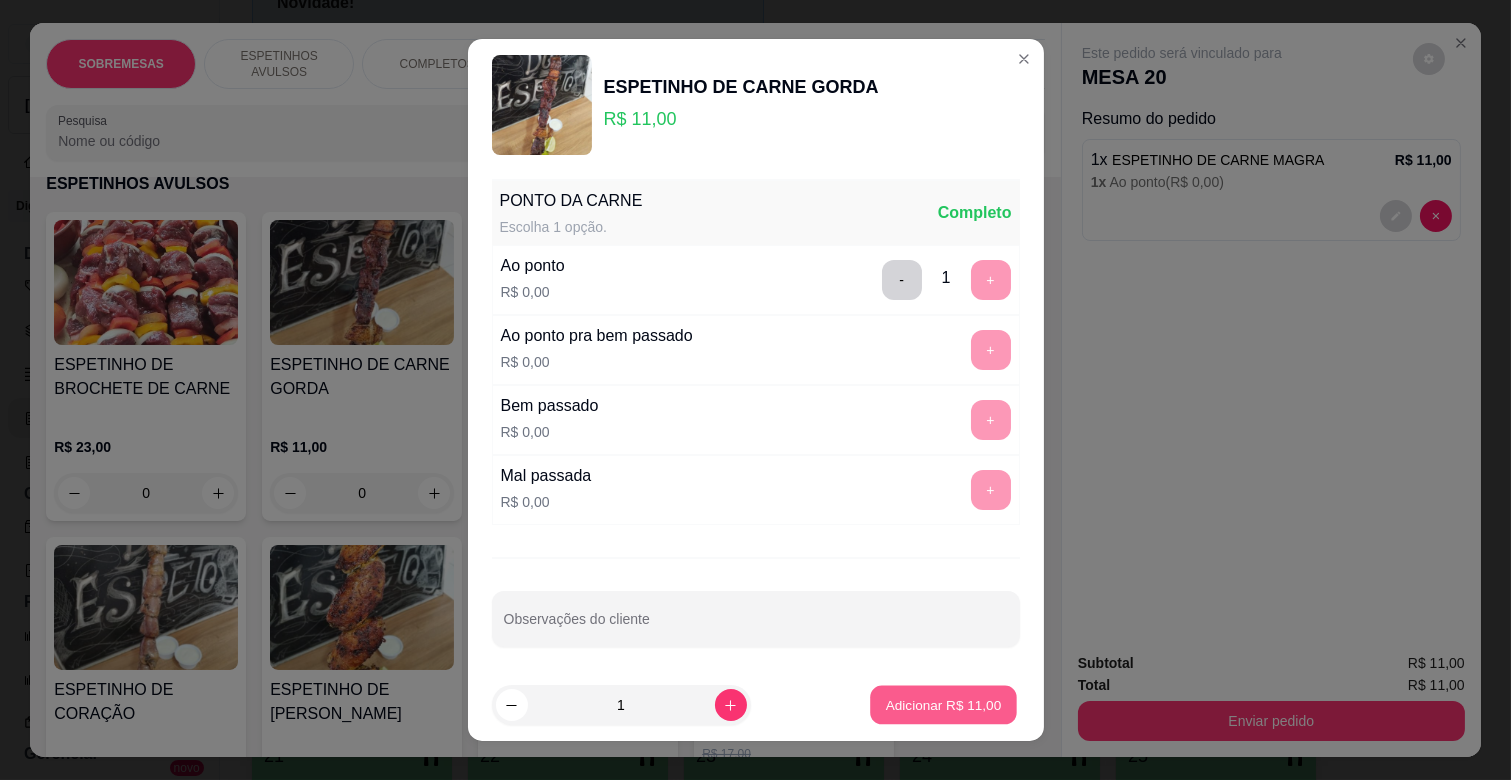 click on "Adicionar   R$ 11,00" at bounding box center (944, 704) 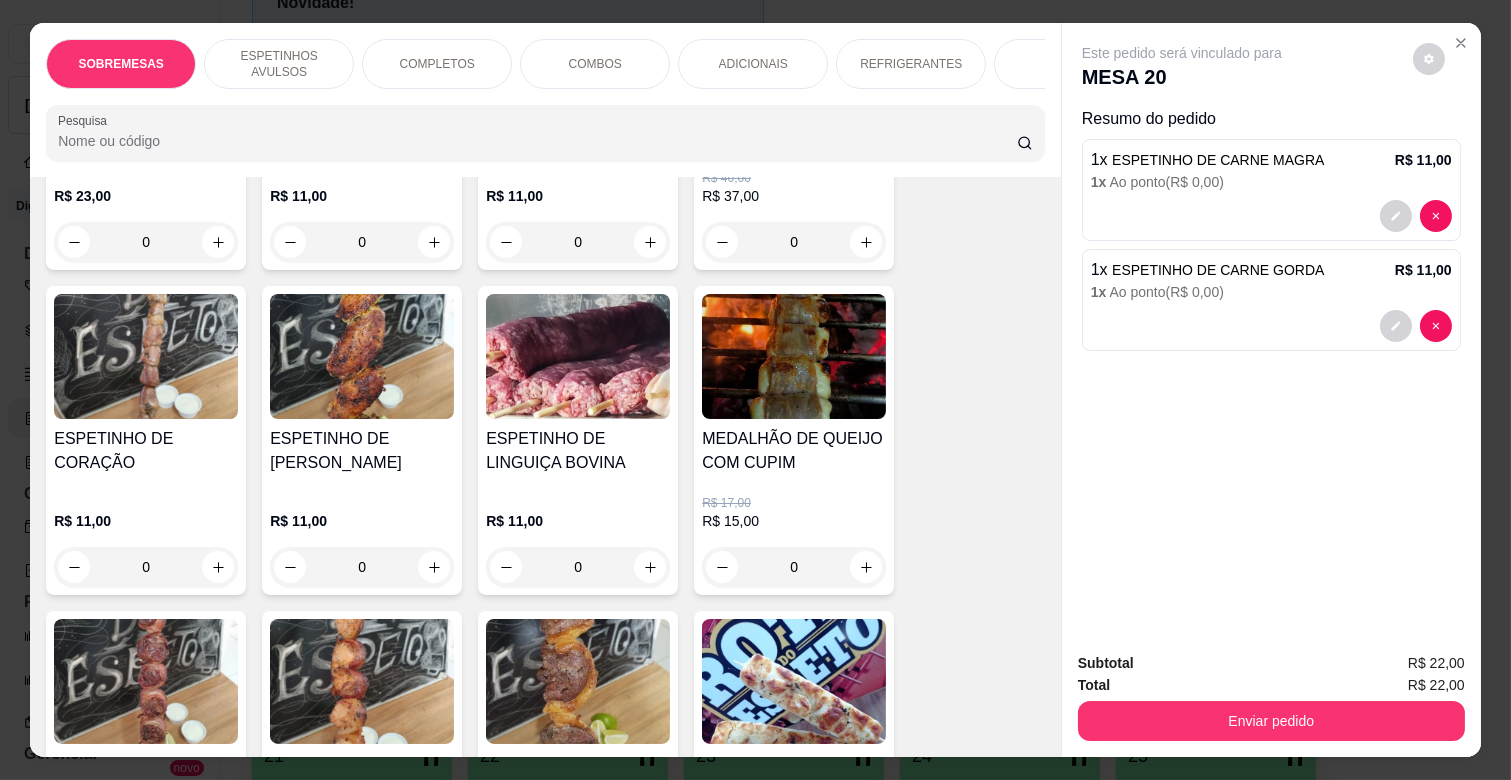 scroll, scrollTop: 777, scrollLeft: 0, axis: vertical 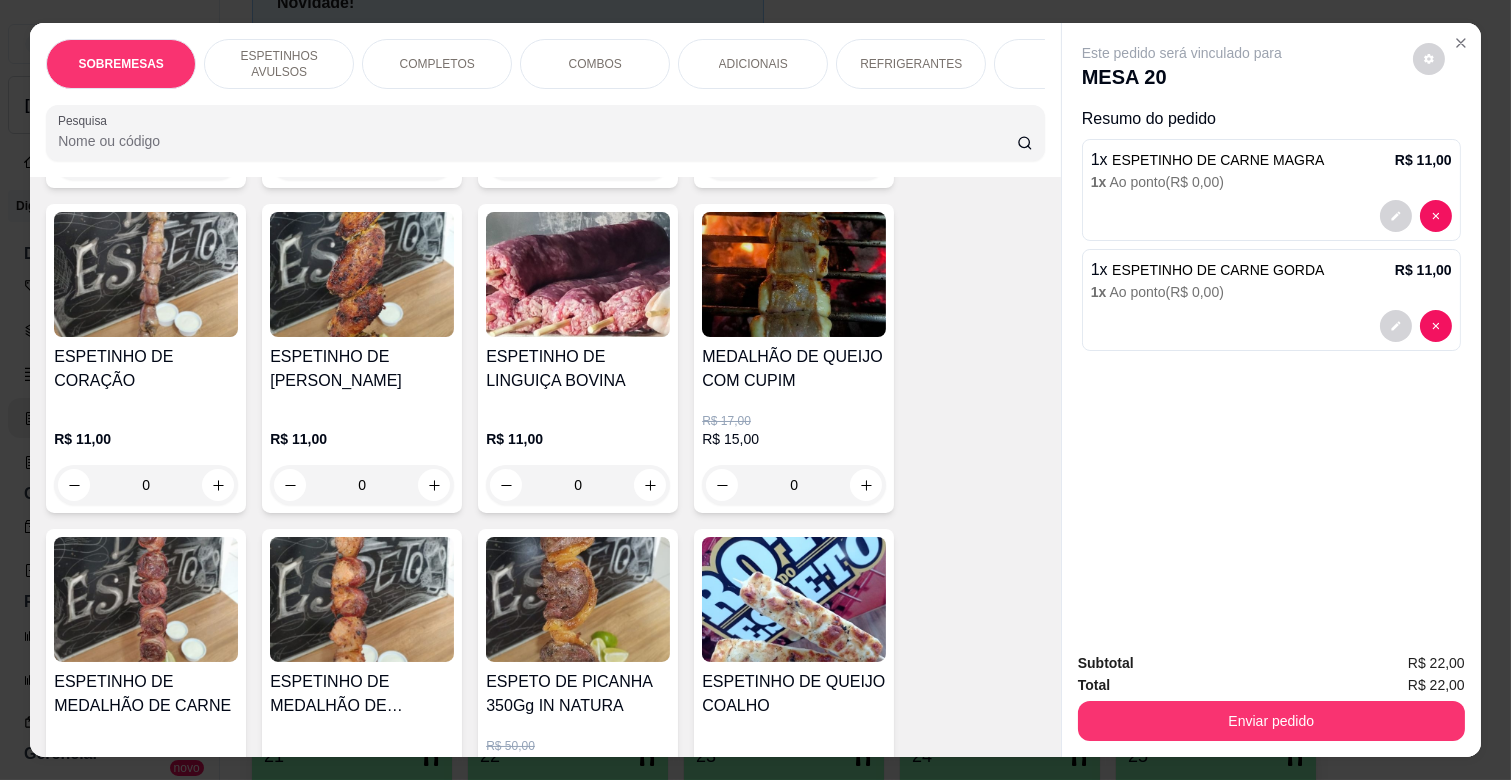 click on "0" at bounding box center (362, 485) 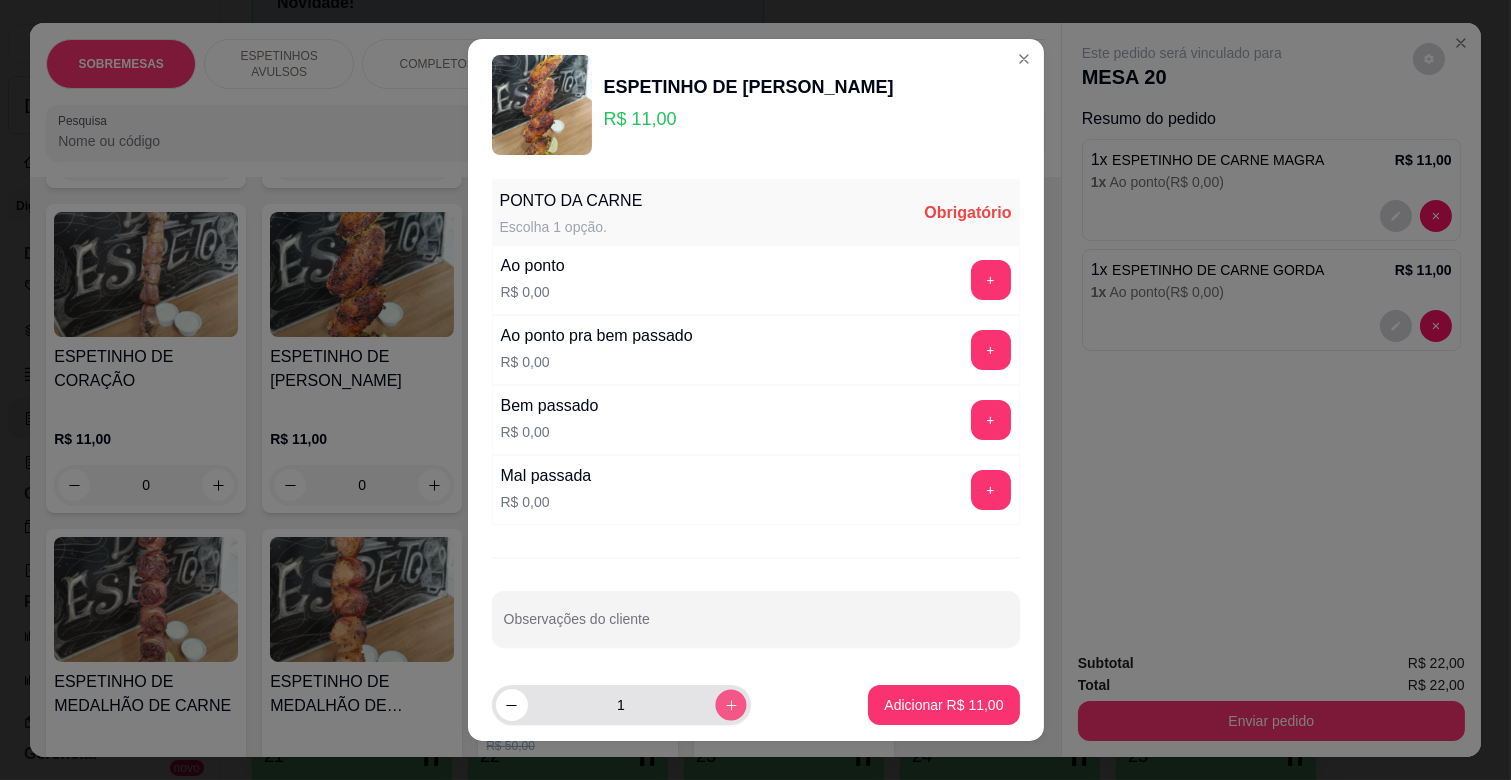 click 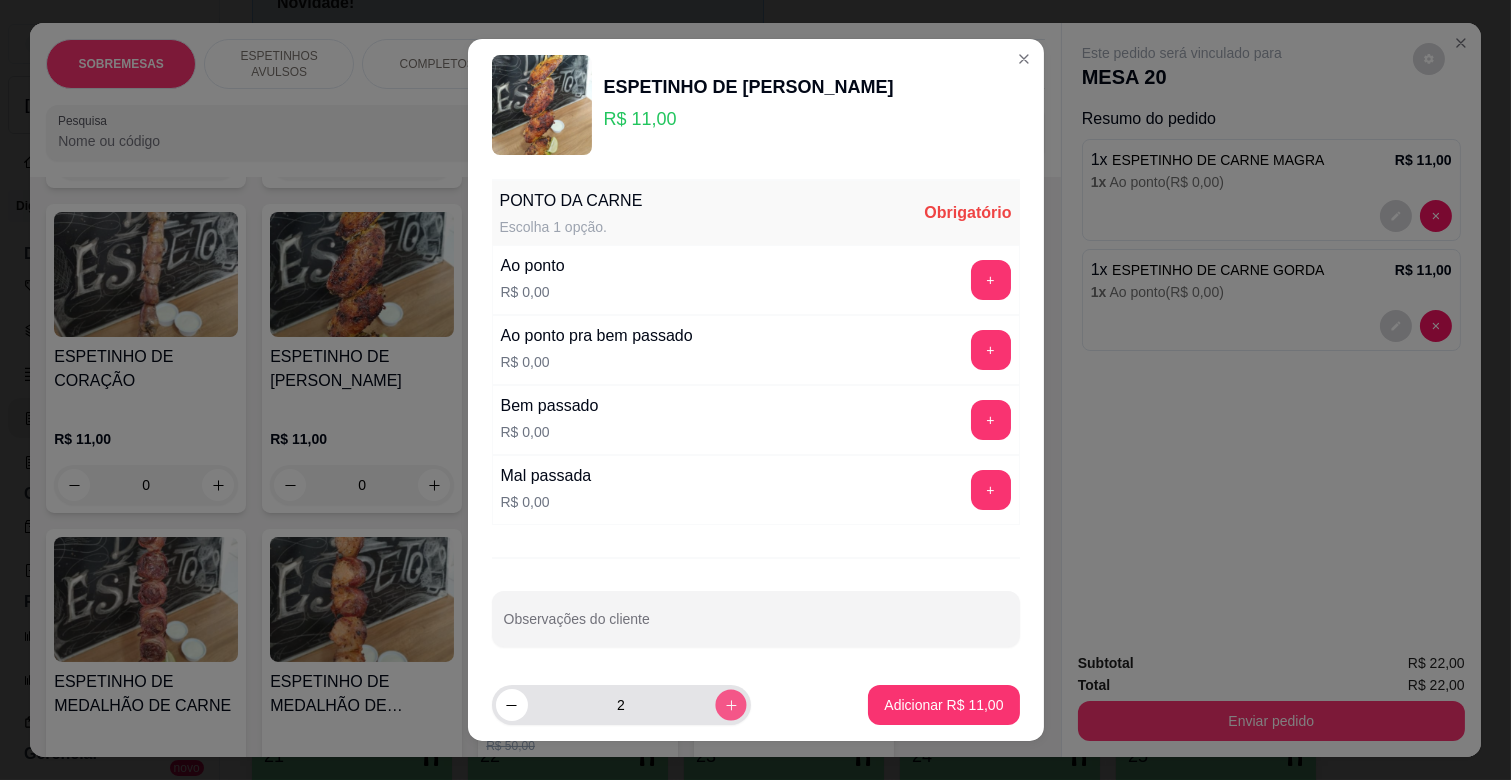 click 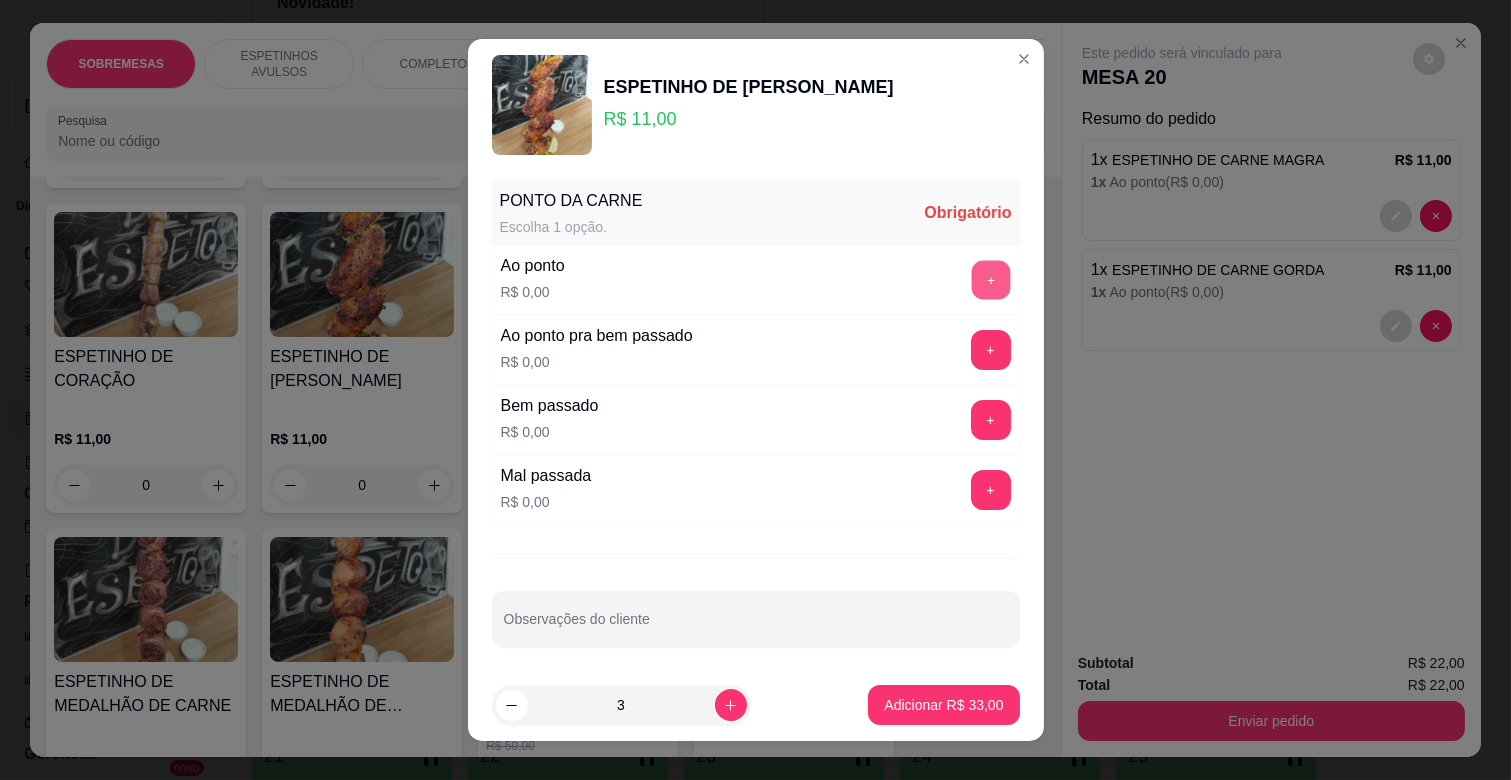 click on "+" at bounding box center [990, 280] 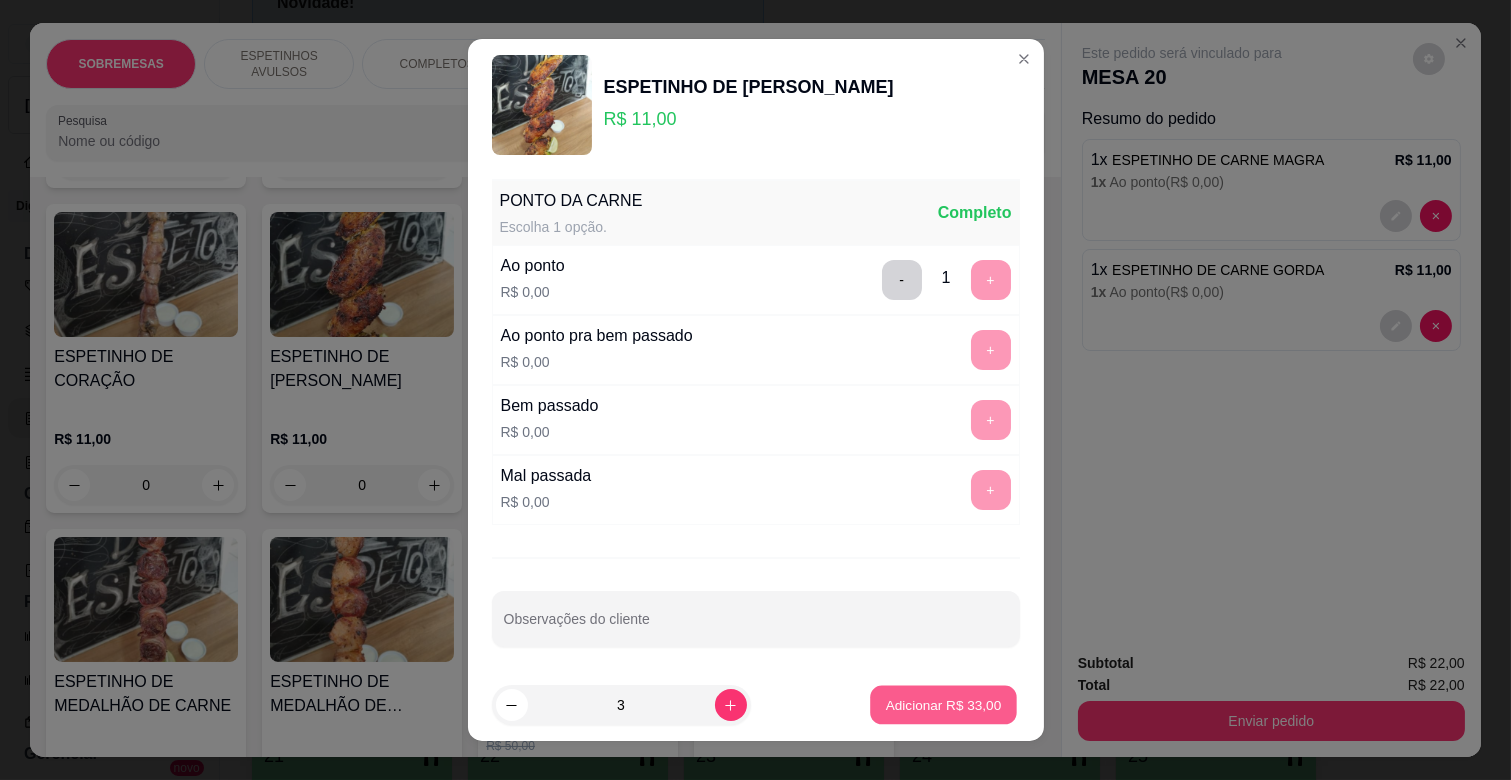 click on "Adicionar   R$ 33,00" at bounding box center (944, 704) 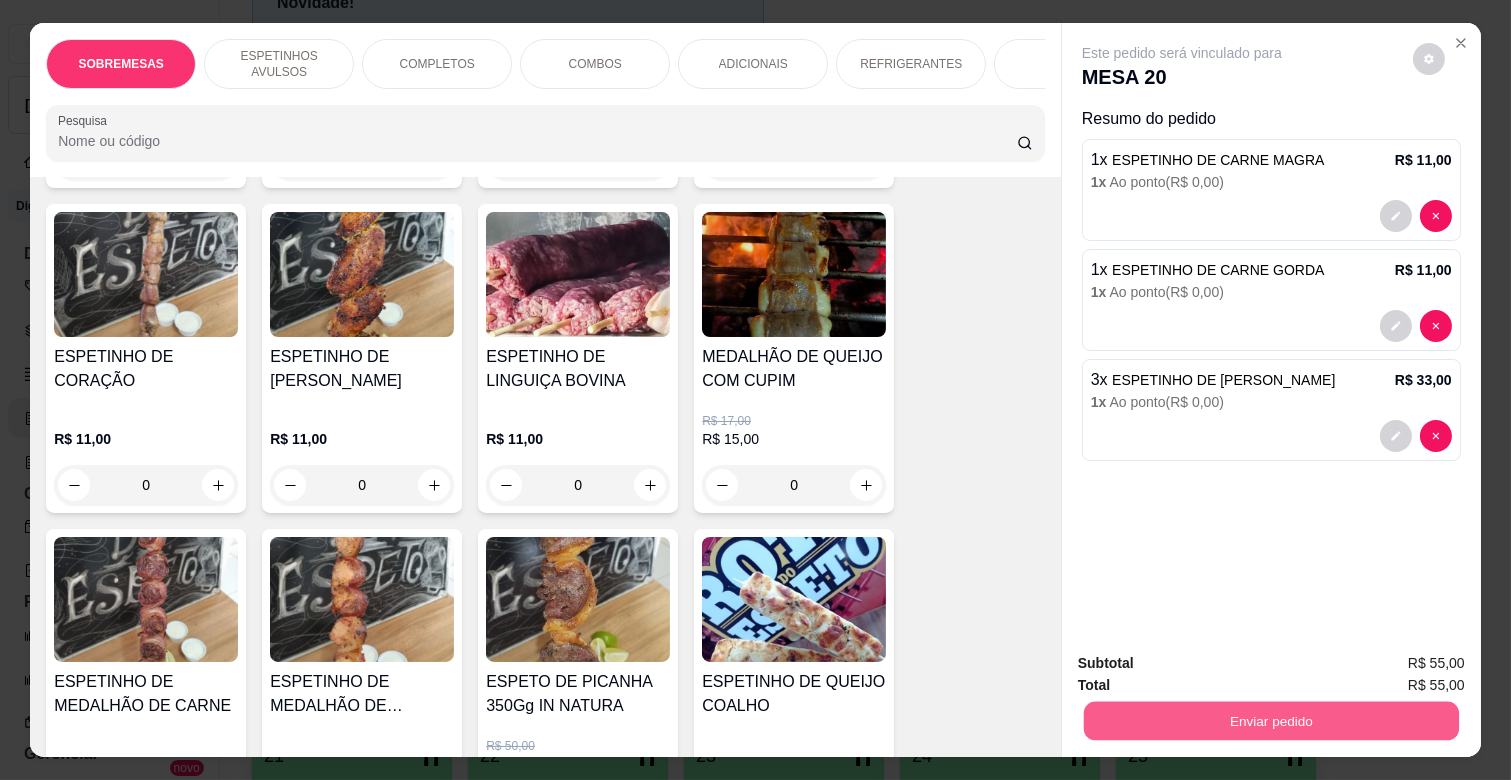 click on "Enviar pedido" at bounding box center (1271, 720) 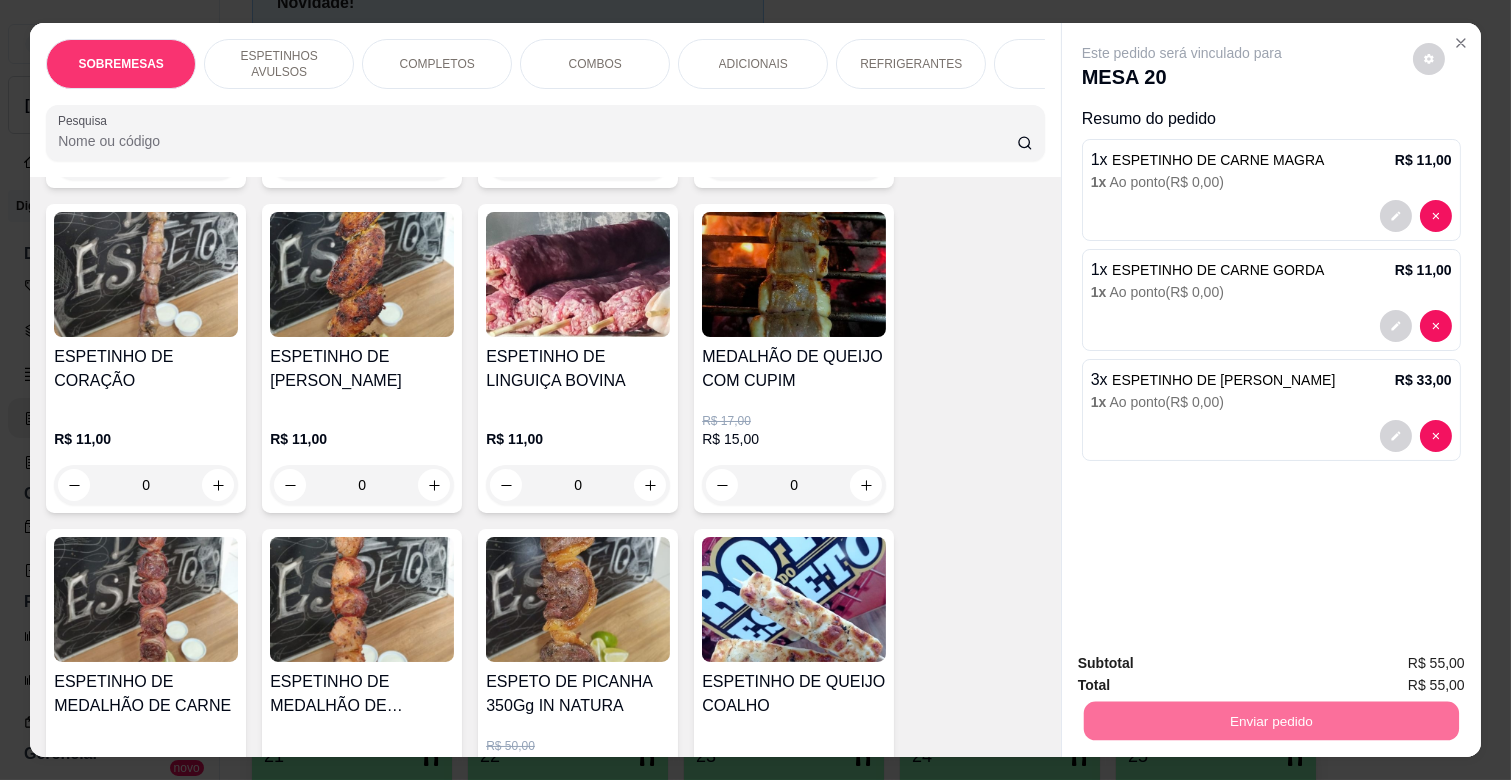 click on "Não registrar e enviar pedido" at bounding box center (1204, 663) 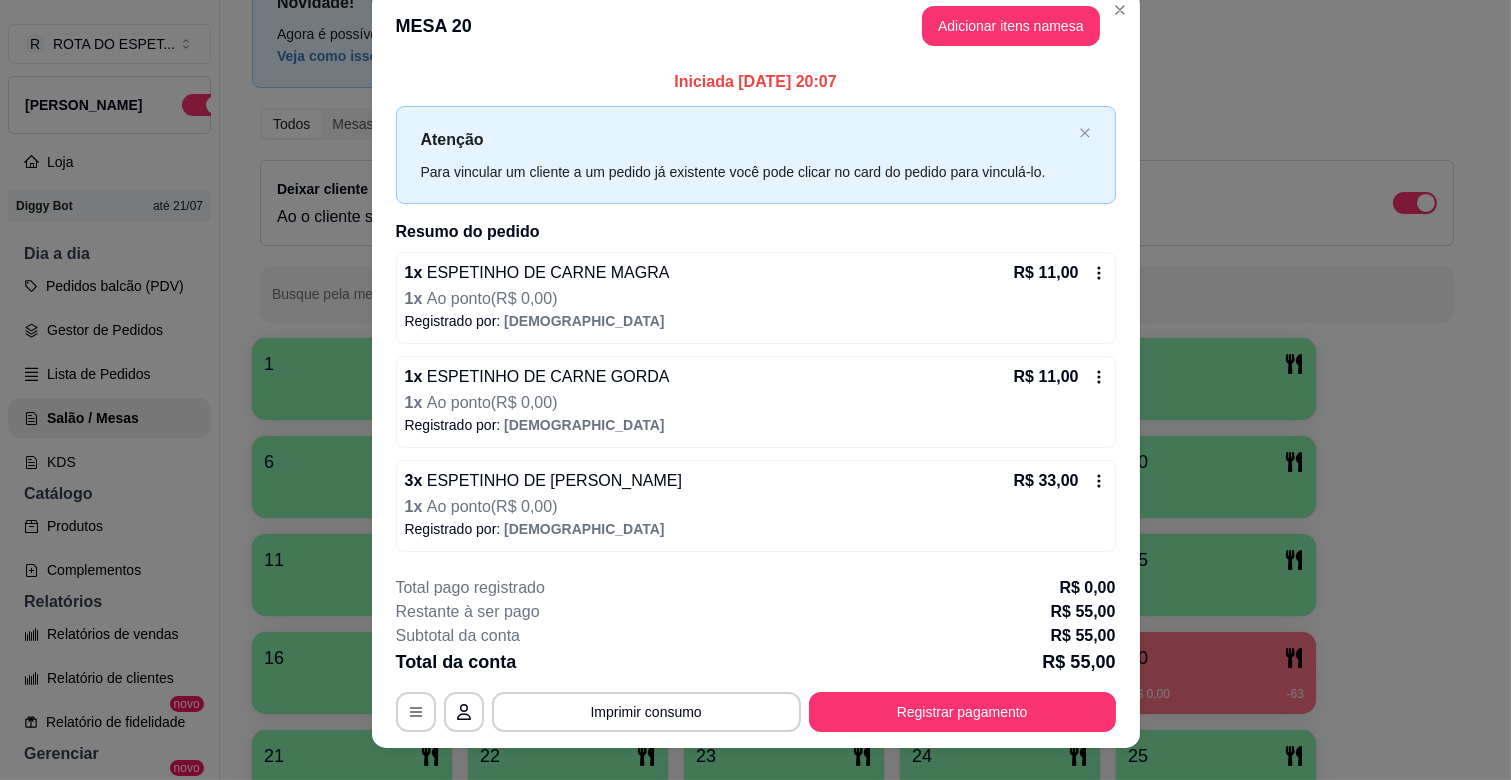 scroll, scrollTop: 53, scrollLeft: 0, axis: vertical 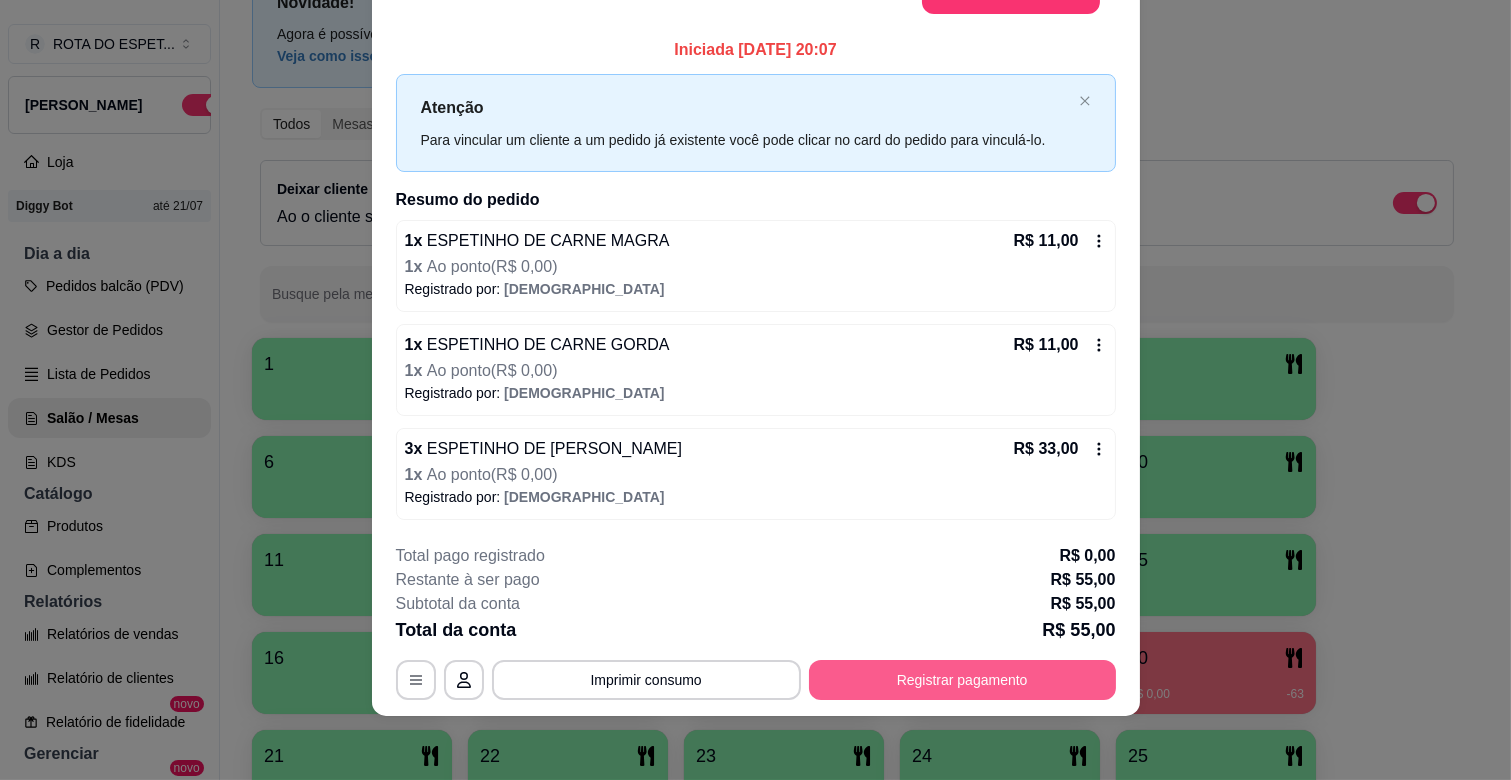 click on "Registrar pagamento" at bounding box center [962, 680] 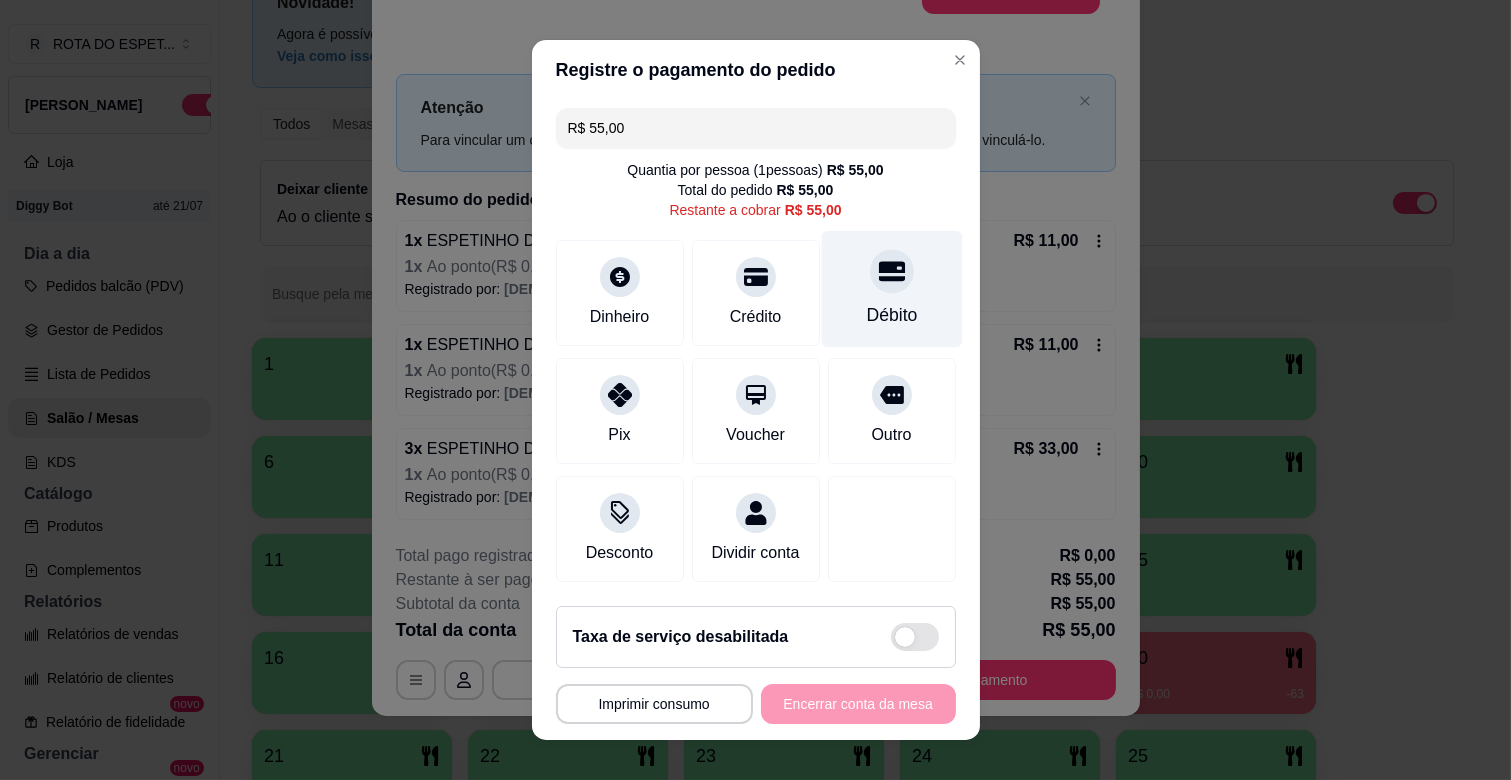 click on "Débito" at bounding box center [891, 315] 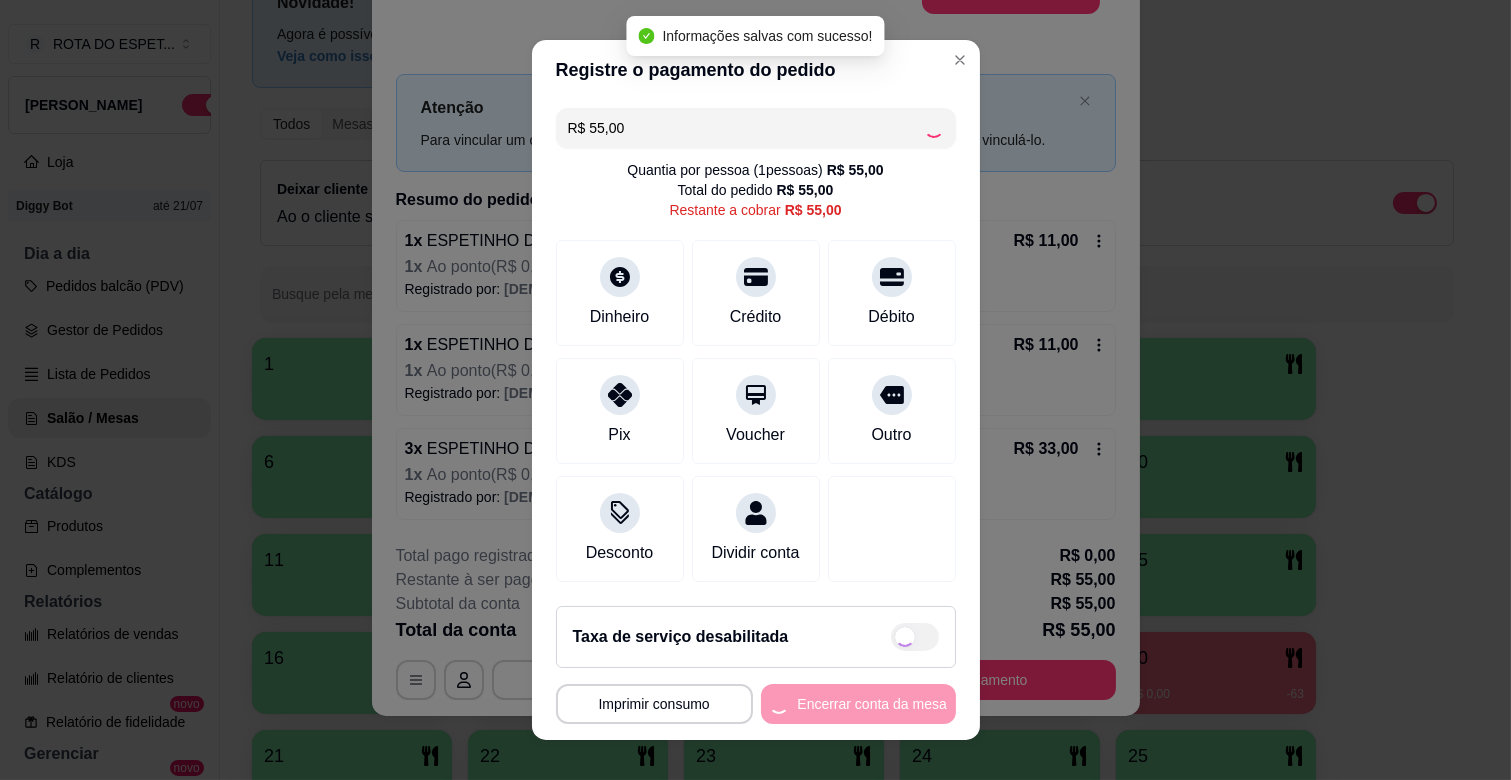 type on "R$ 0,00" 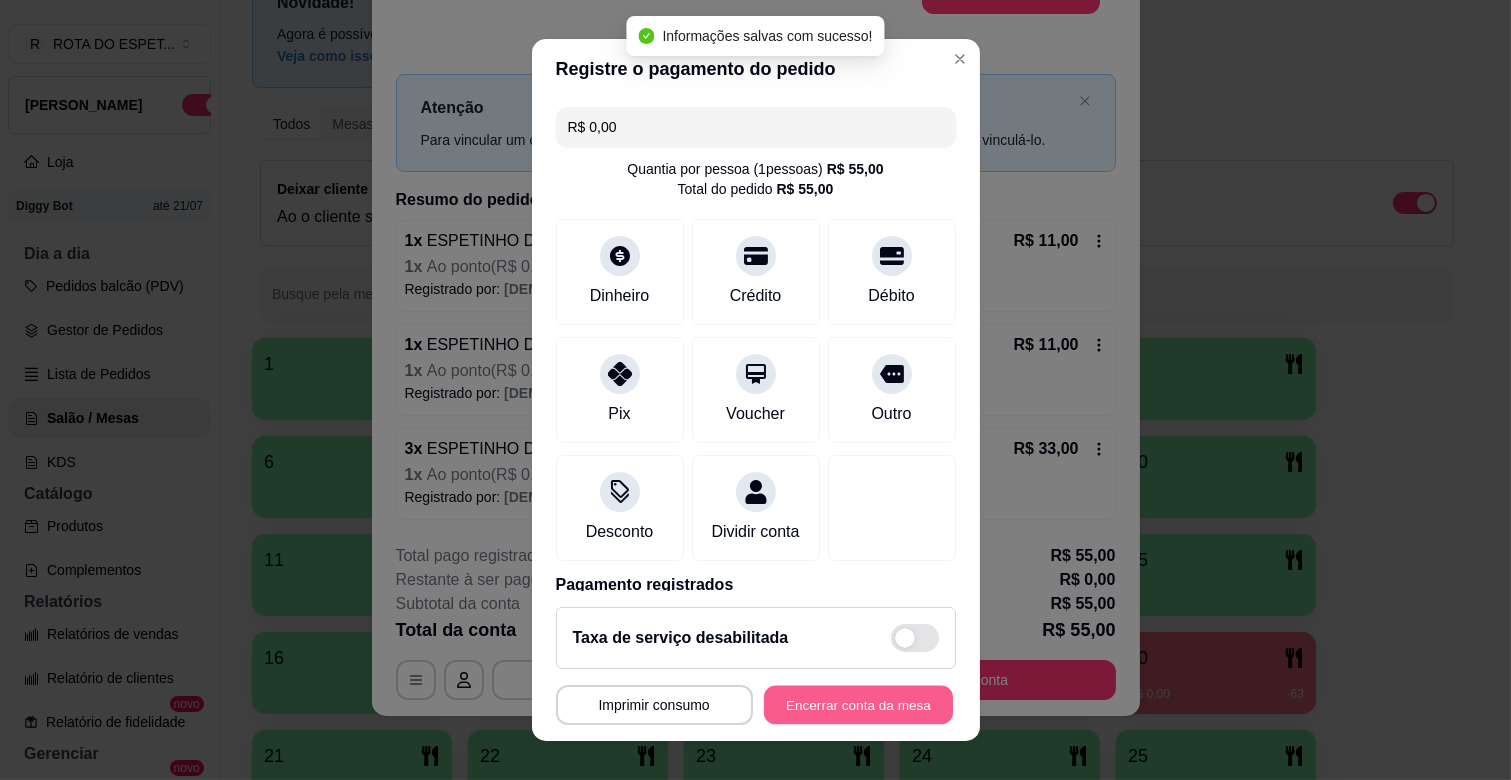 click on "Encerrar conta da mesa" at bounding box center (858, 705) 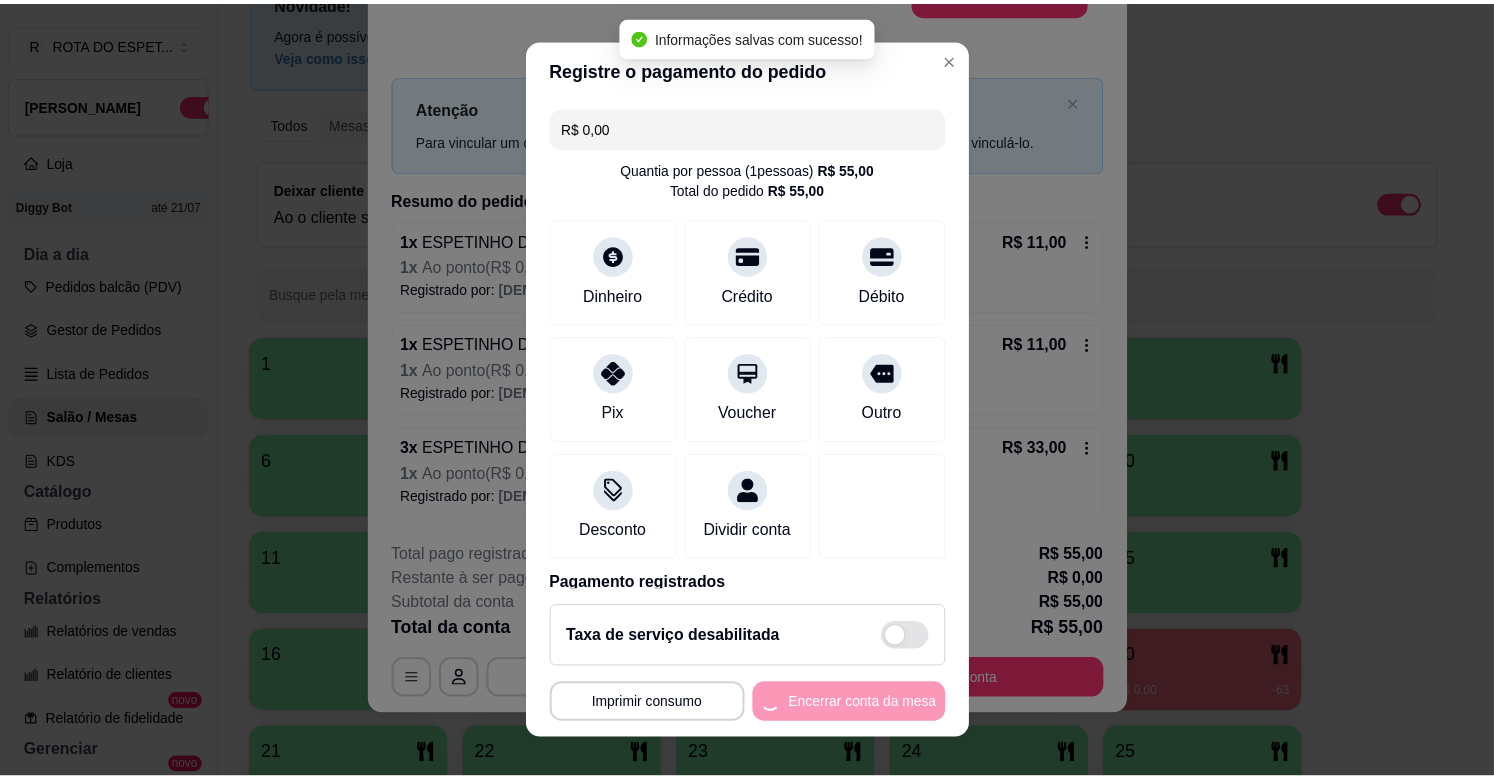 scroll, scrollTop: 0, scrollLeft: 0, axis: both 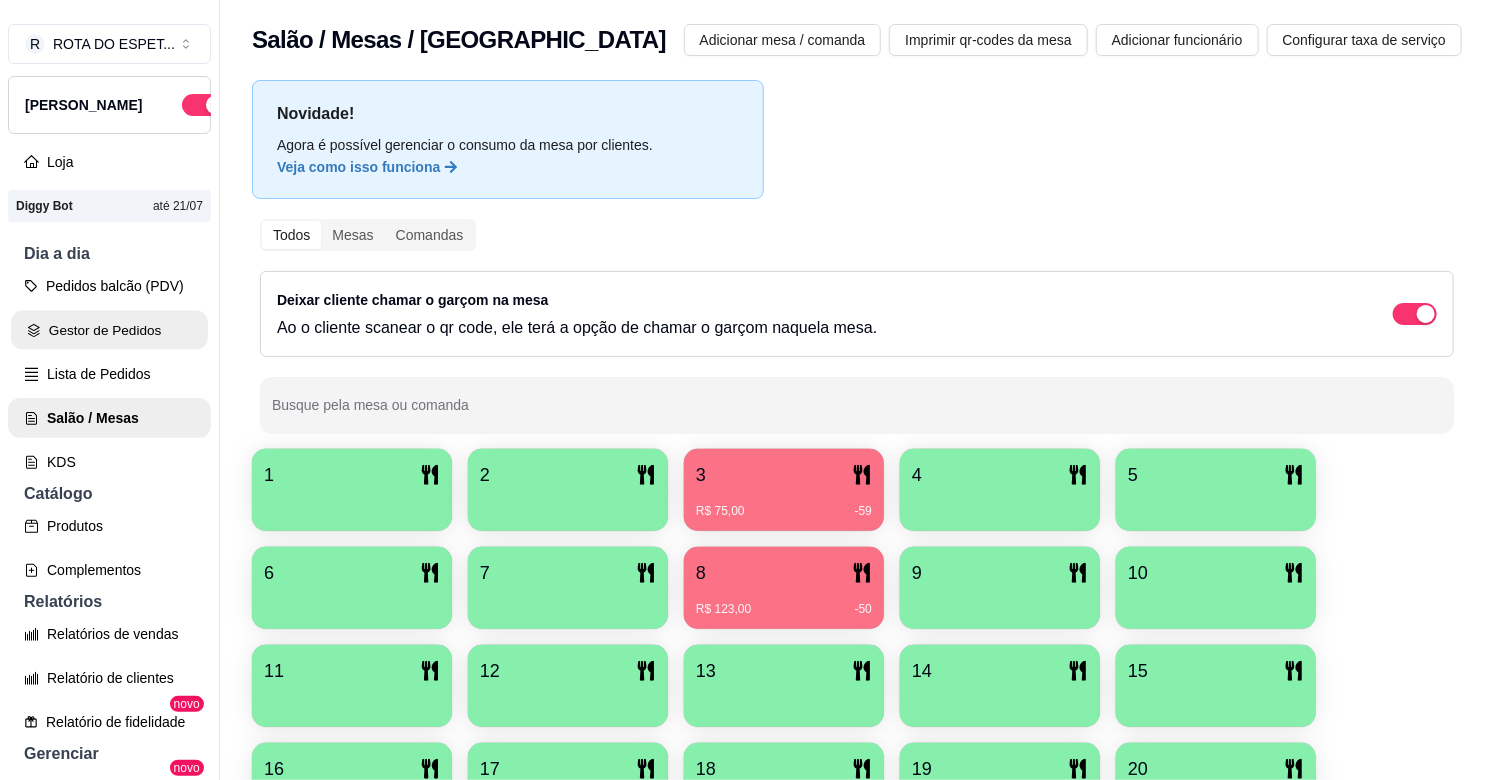 click on "Gestor de Pedidos" at bounding box center [109, 330] 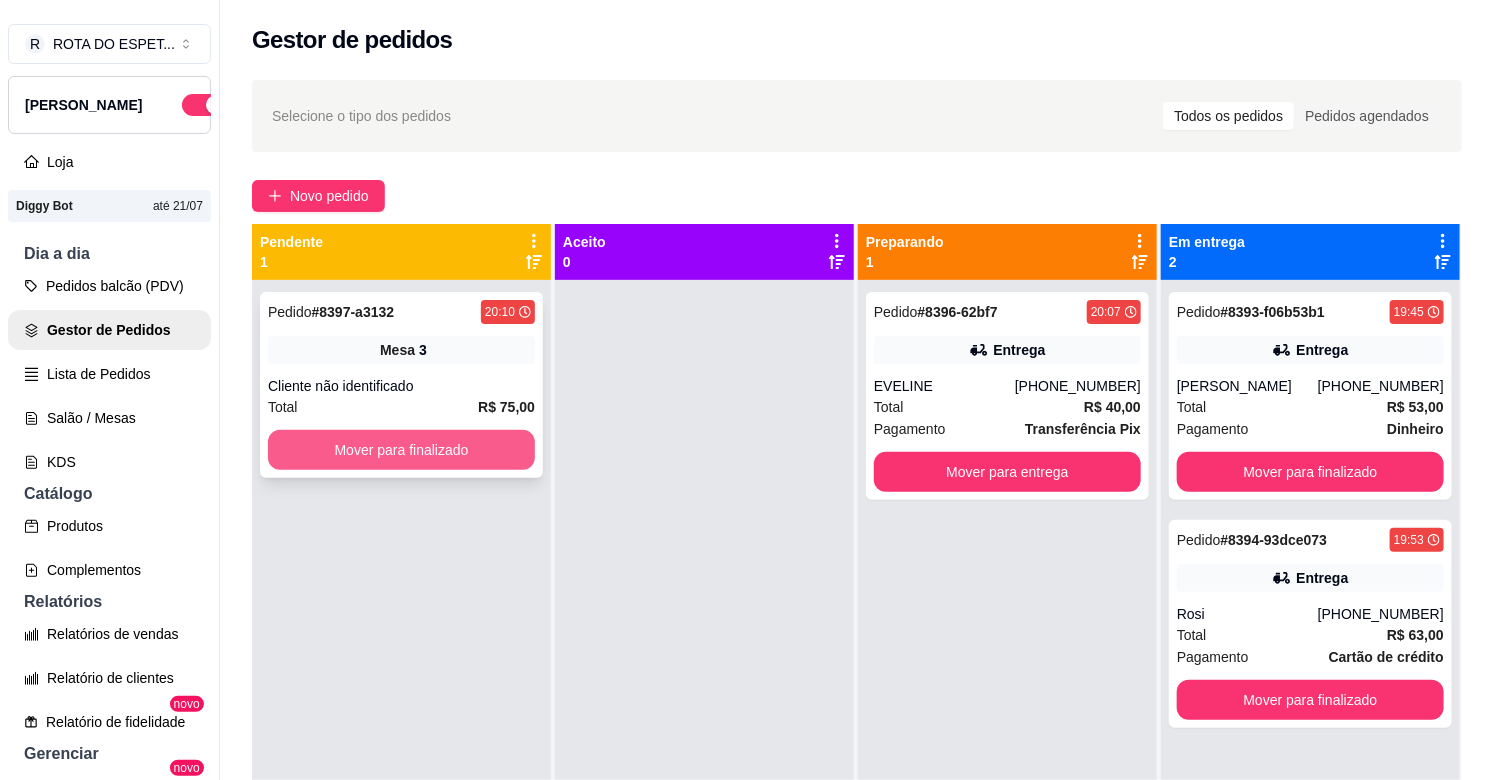 click on "Mover para finalizado" at bounding box center (401, 450) 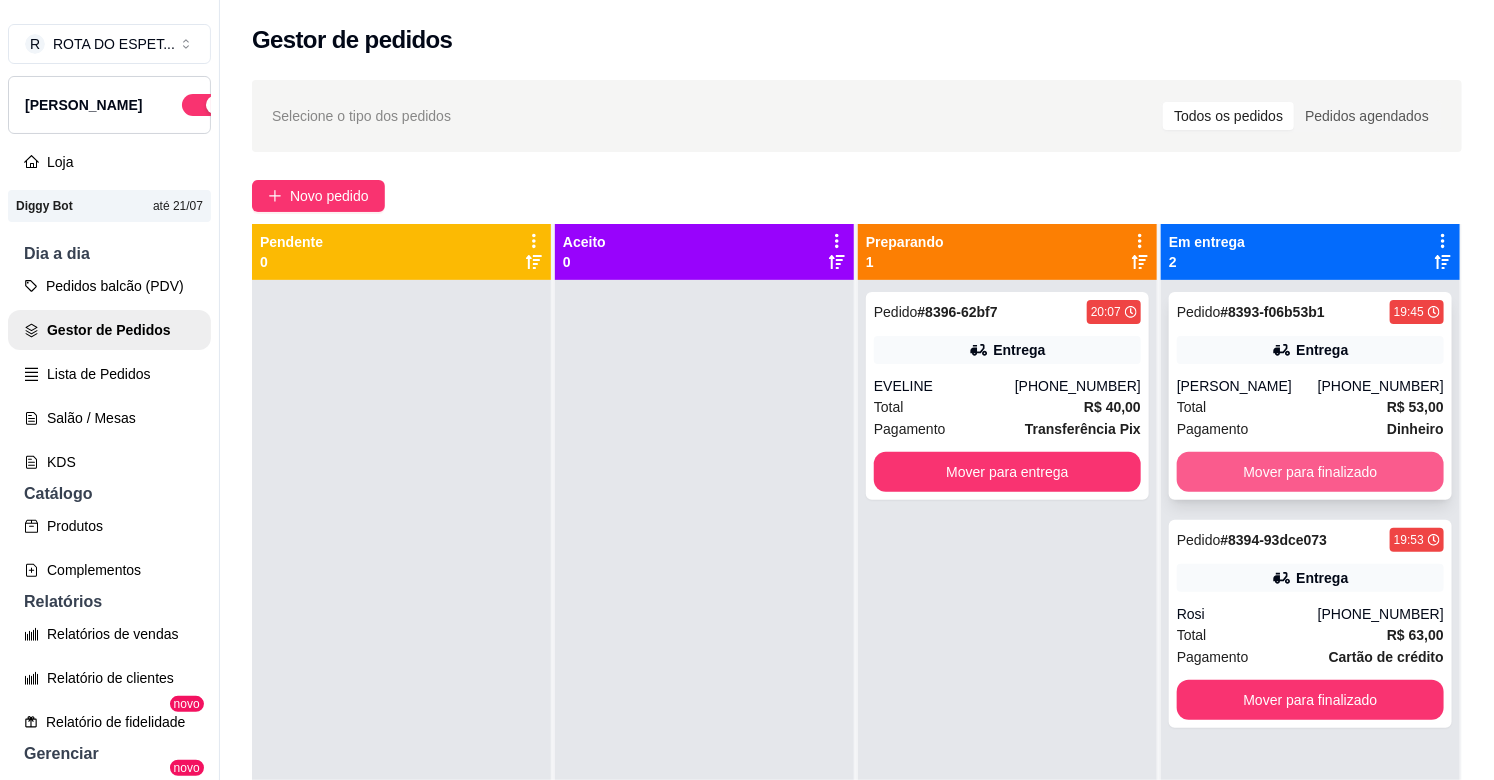 click on "Mover para finalizado" at bounding box center [1310, 472] 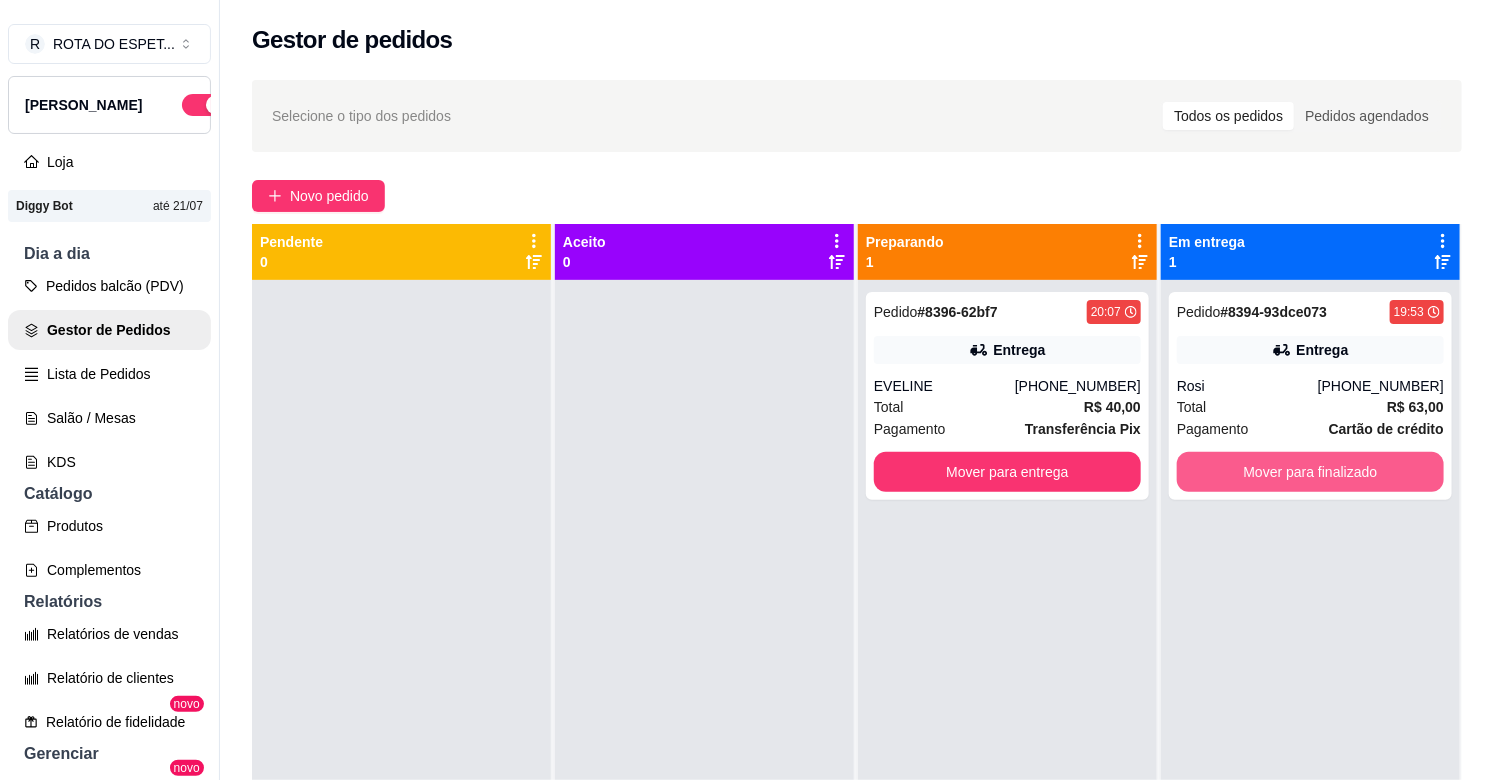click on "Mover para finalizado" at bounding box center (1310, 472) 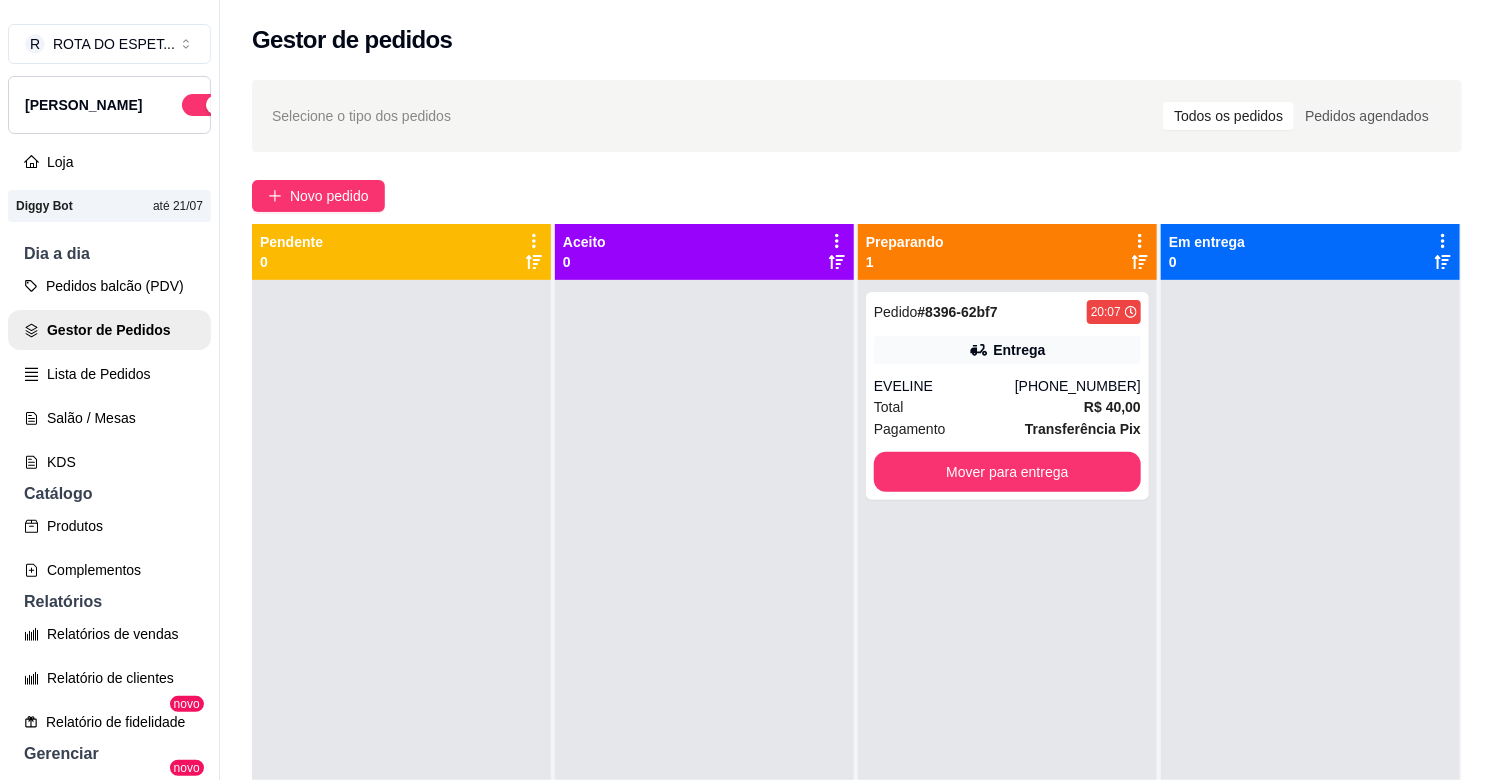 click at bounding box center [704, 670] 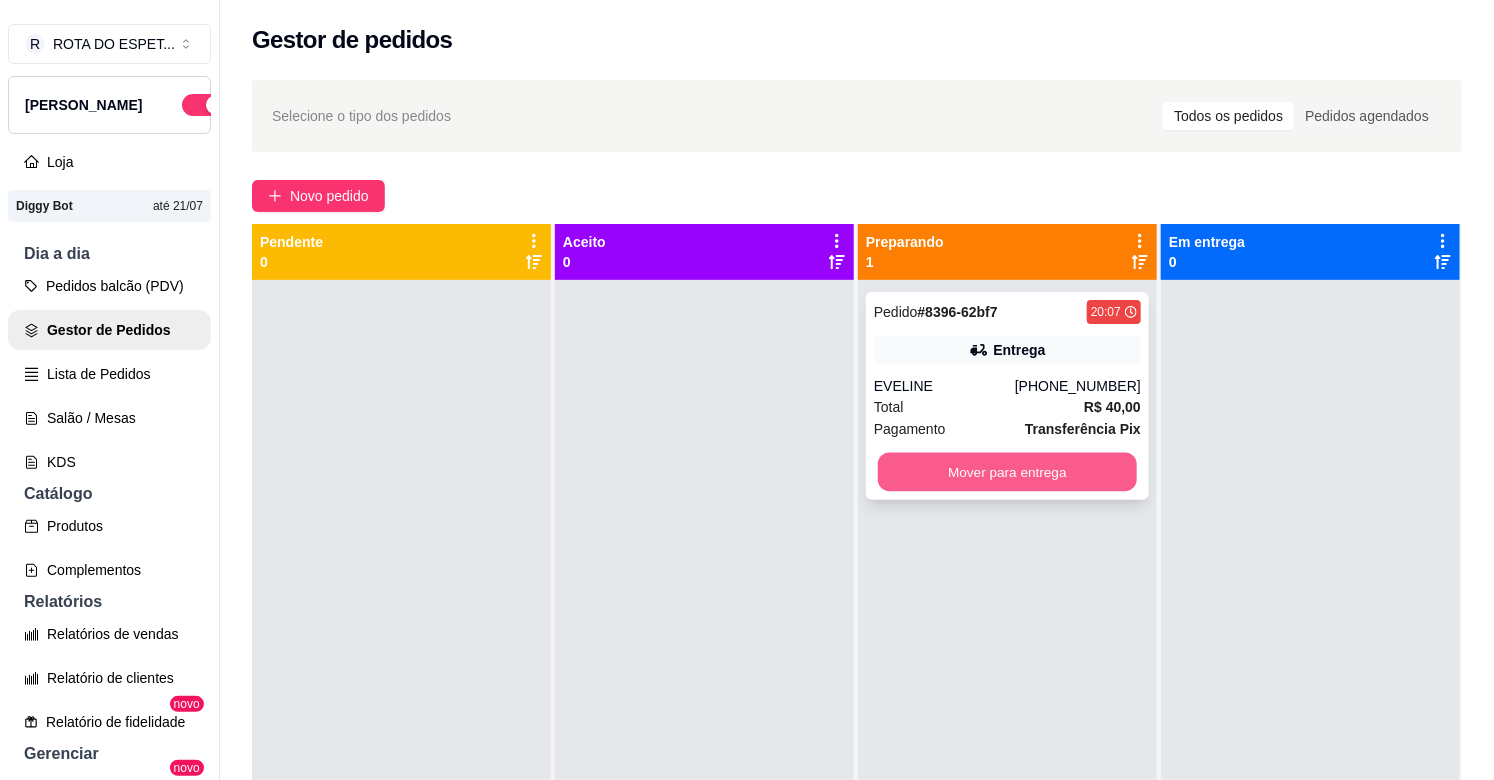 click on "Mover para entrega" at bounding box center [1007, 472] 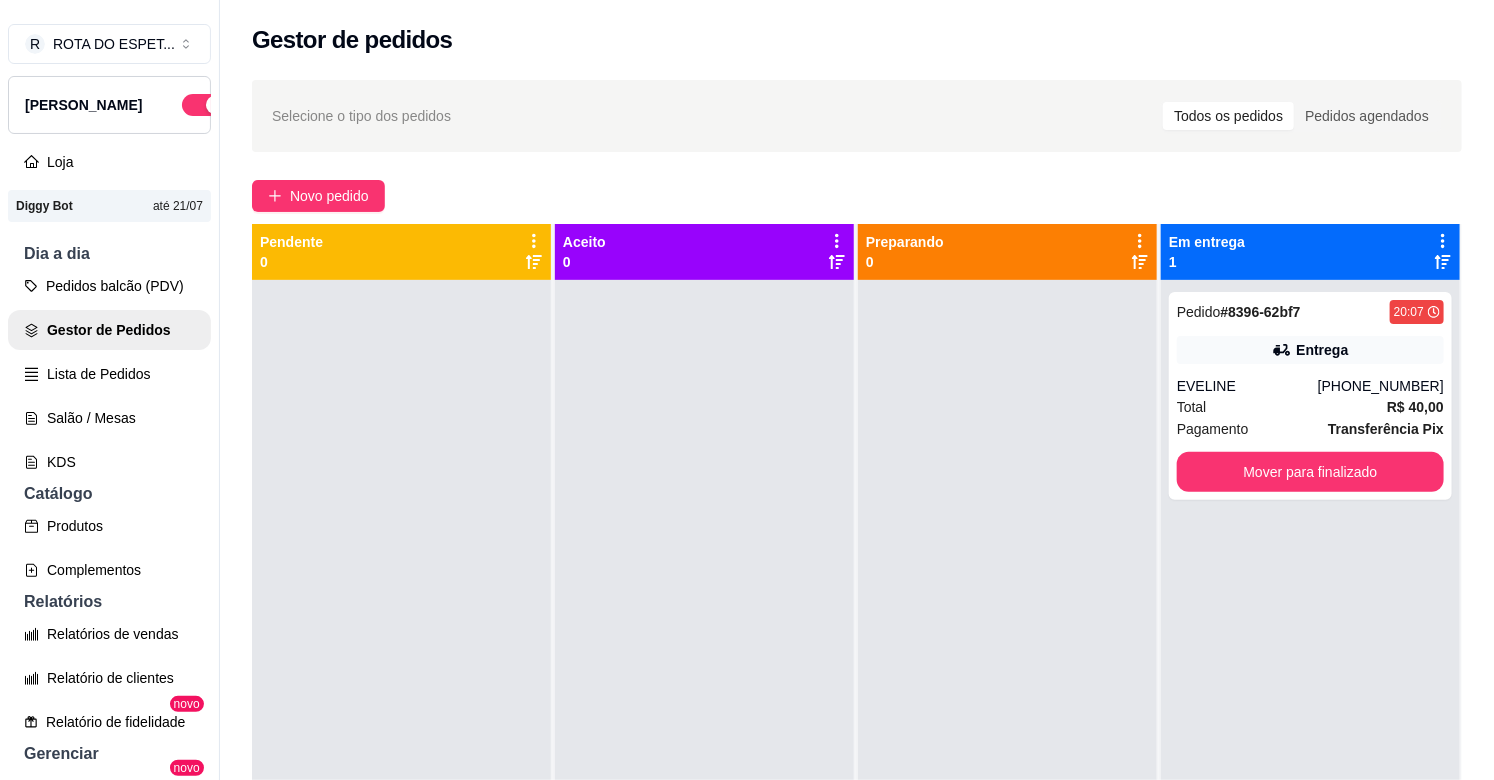 click at bounding box center (704, 670) 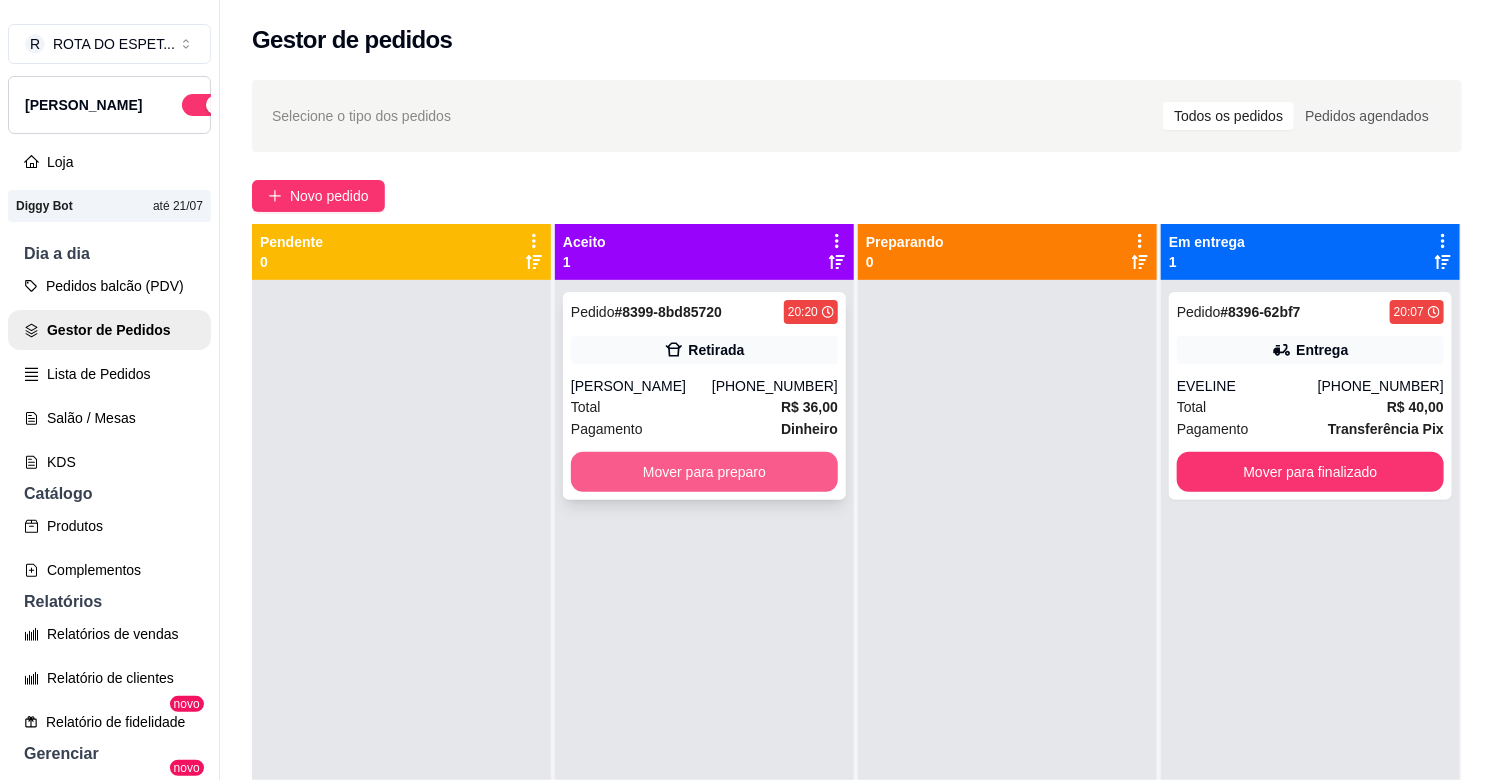 click on "Mover para preparo" at bounding box center [704, 472] 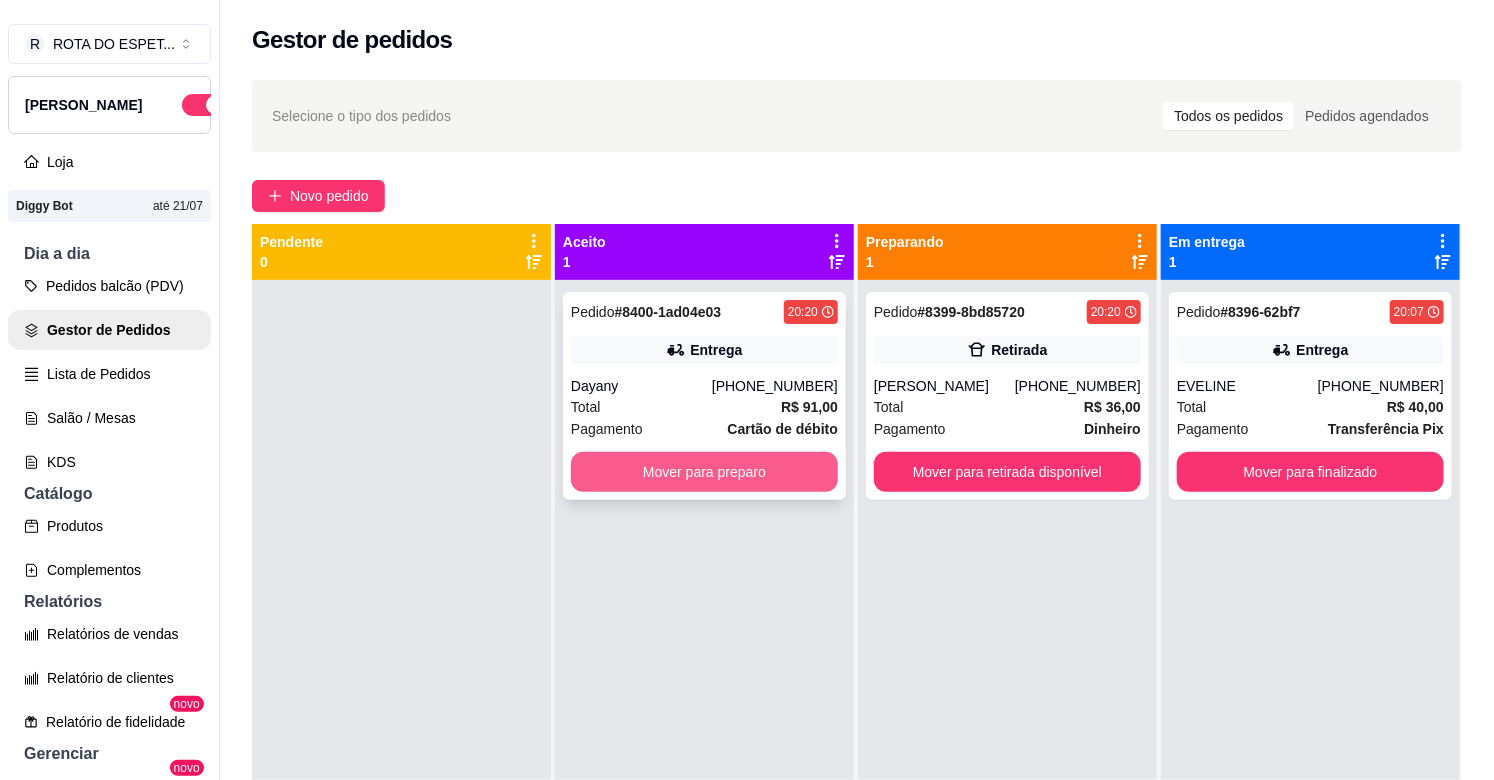 click on "Pedido  # 8400-1ad04e03 20:20 Entrega Dayany  [PHONE_NUMBER] Total R$ 91,00 Pagamento Cartão de débito Mover para preparo" at bounding box center [704, 396] 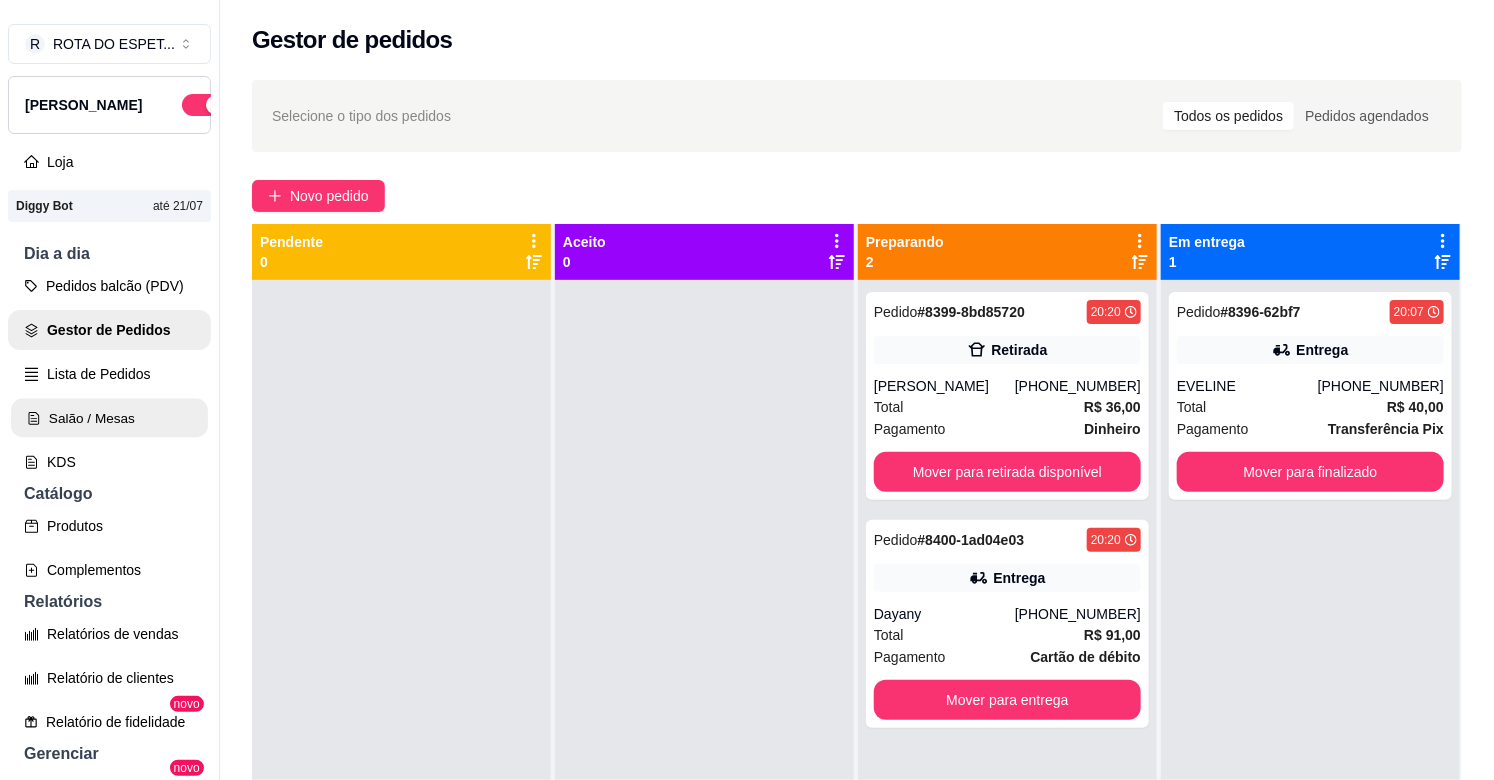 click on "Salão / Mesas" at bounding box center (109, 418) 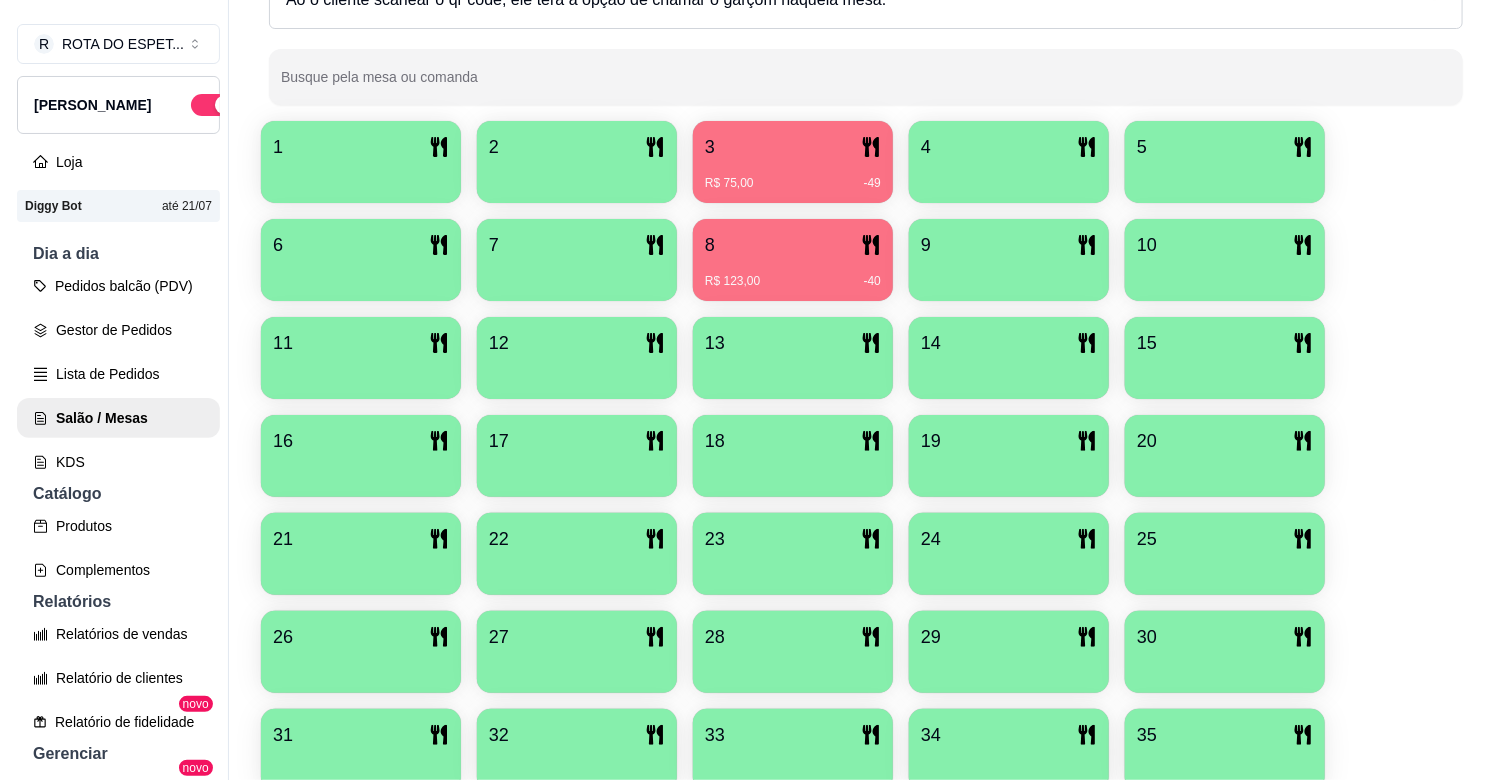 scroll, scrollTop: 333, scrollLeft: 0, axis: vertical 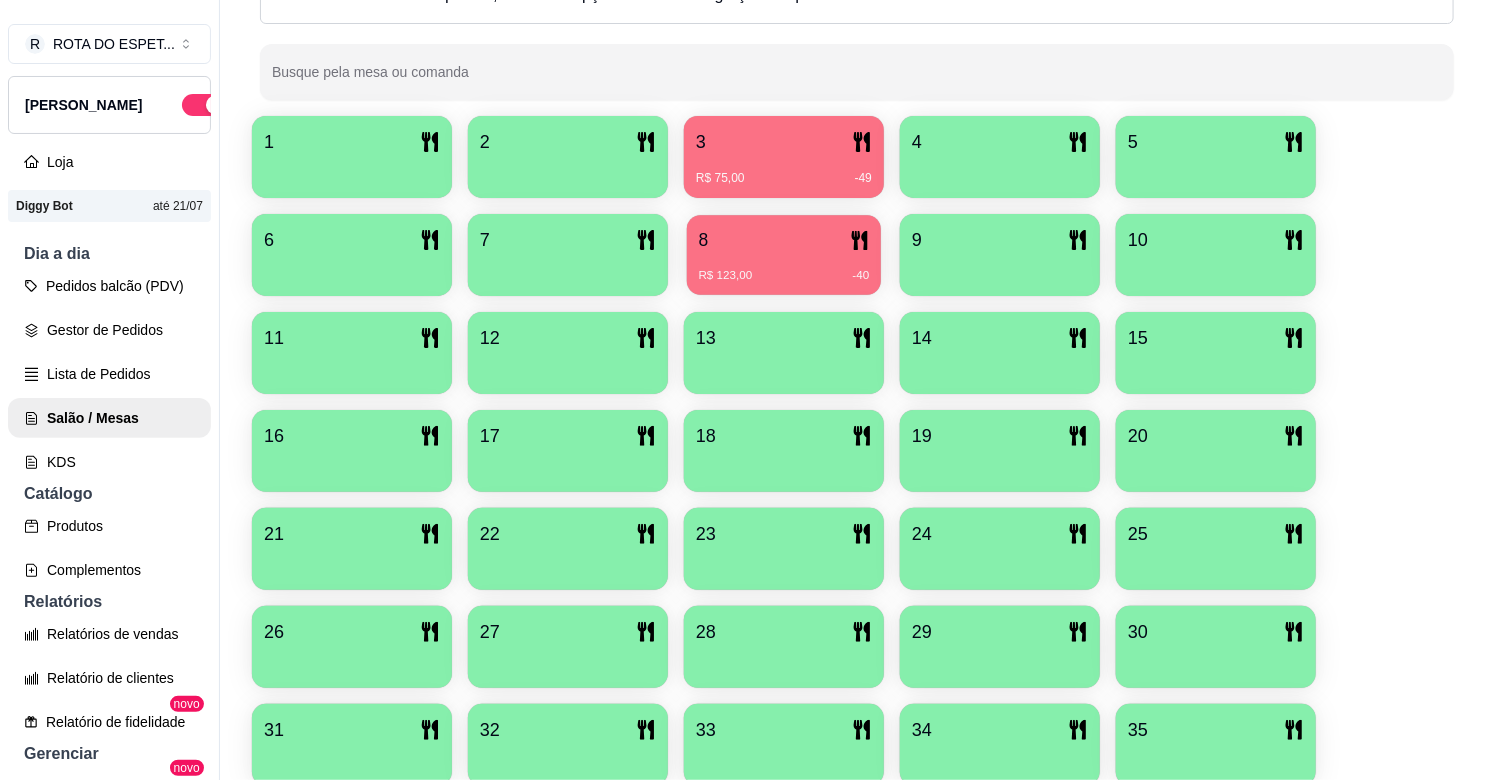 click on "8" at bounding box center (784, 240) 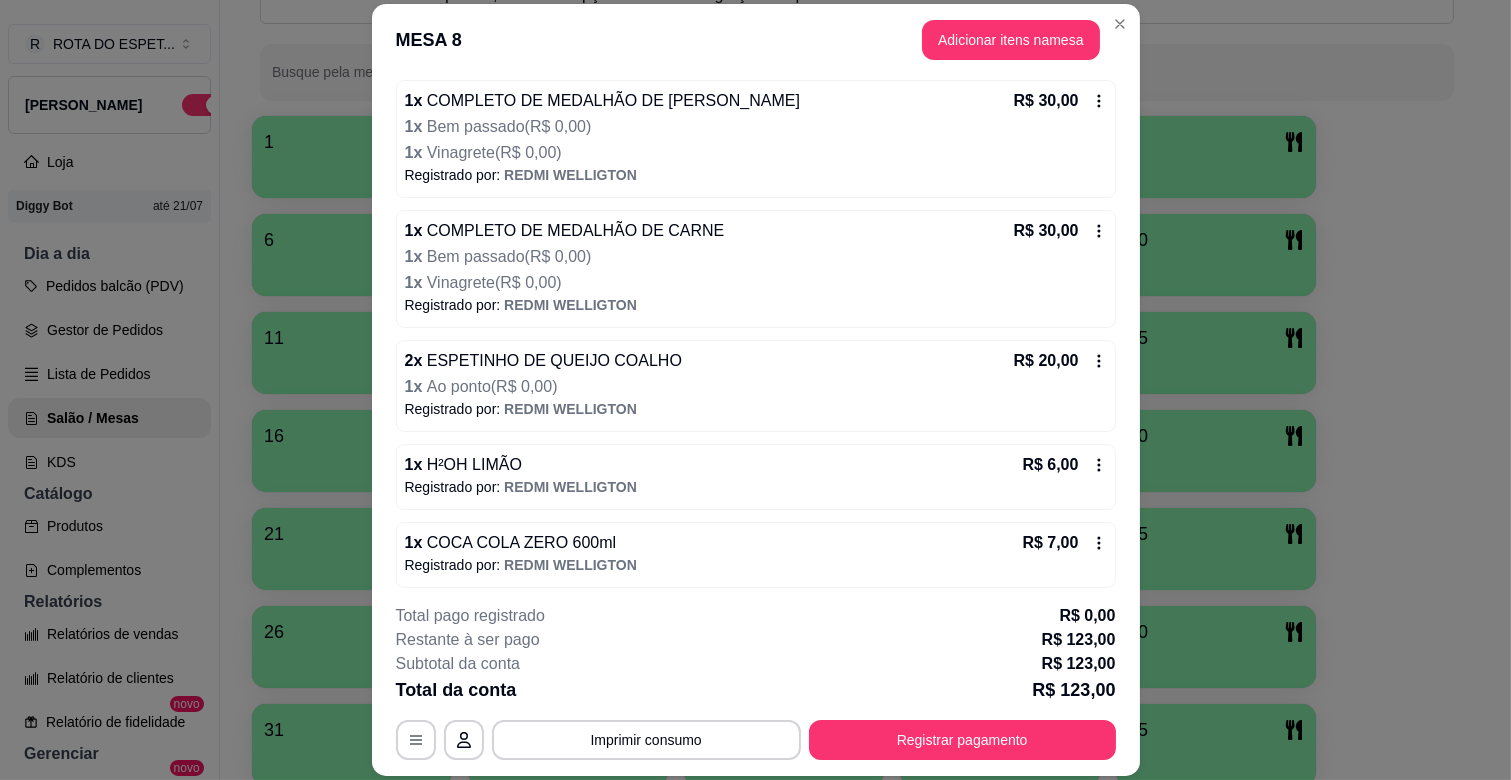 scroll, scrollTop: 324, scrollLeft: 0, axis: vertical 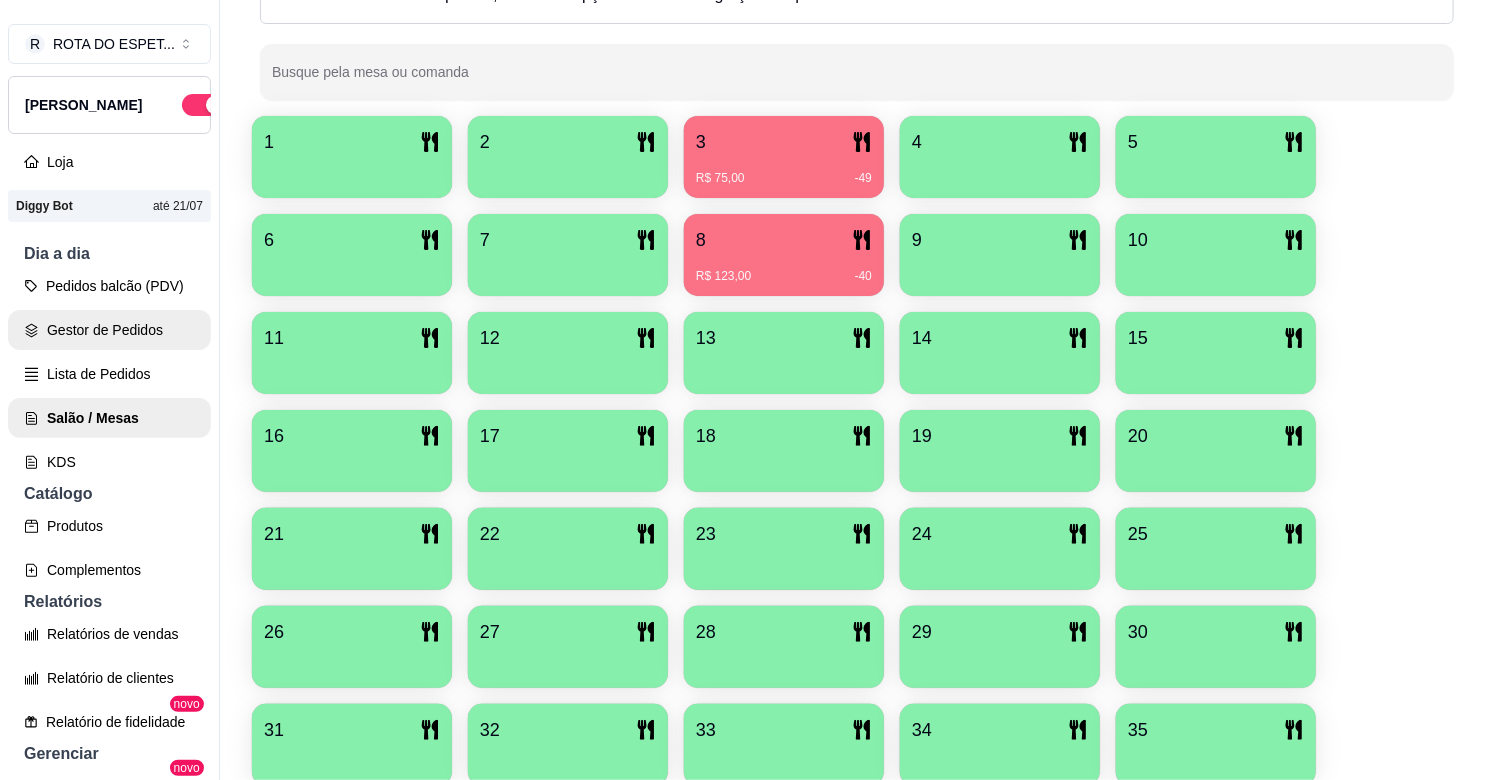 click on "Gestor de Pedidos" at bounding box center (109, 330) 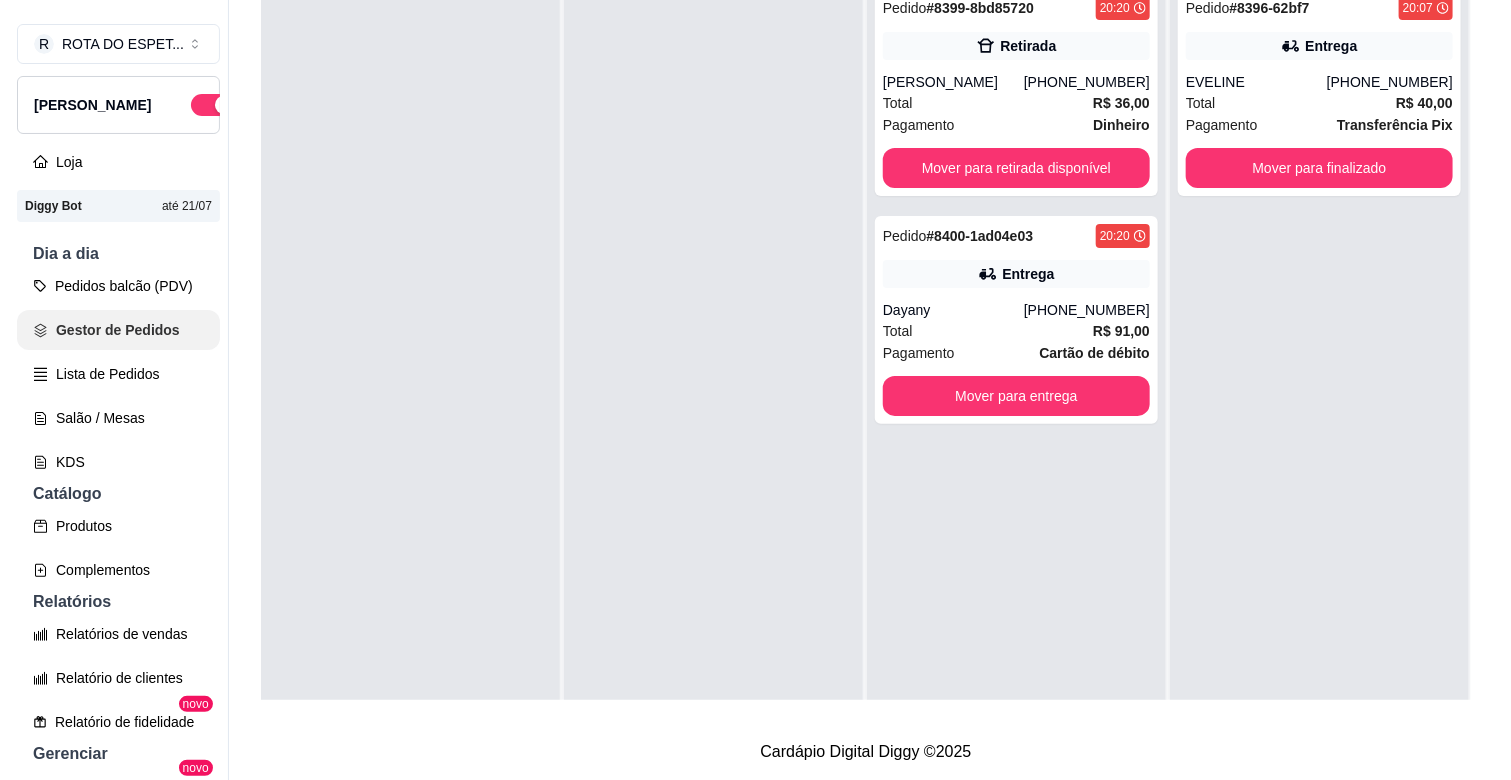 scroll, scrollTop: 0, scrollLeft: 0, axis: both 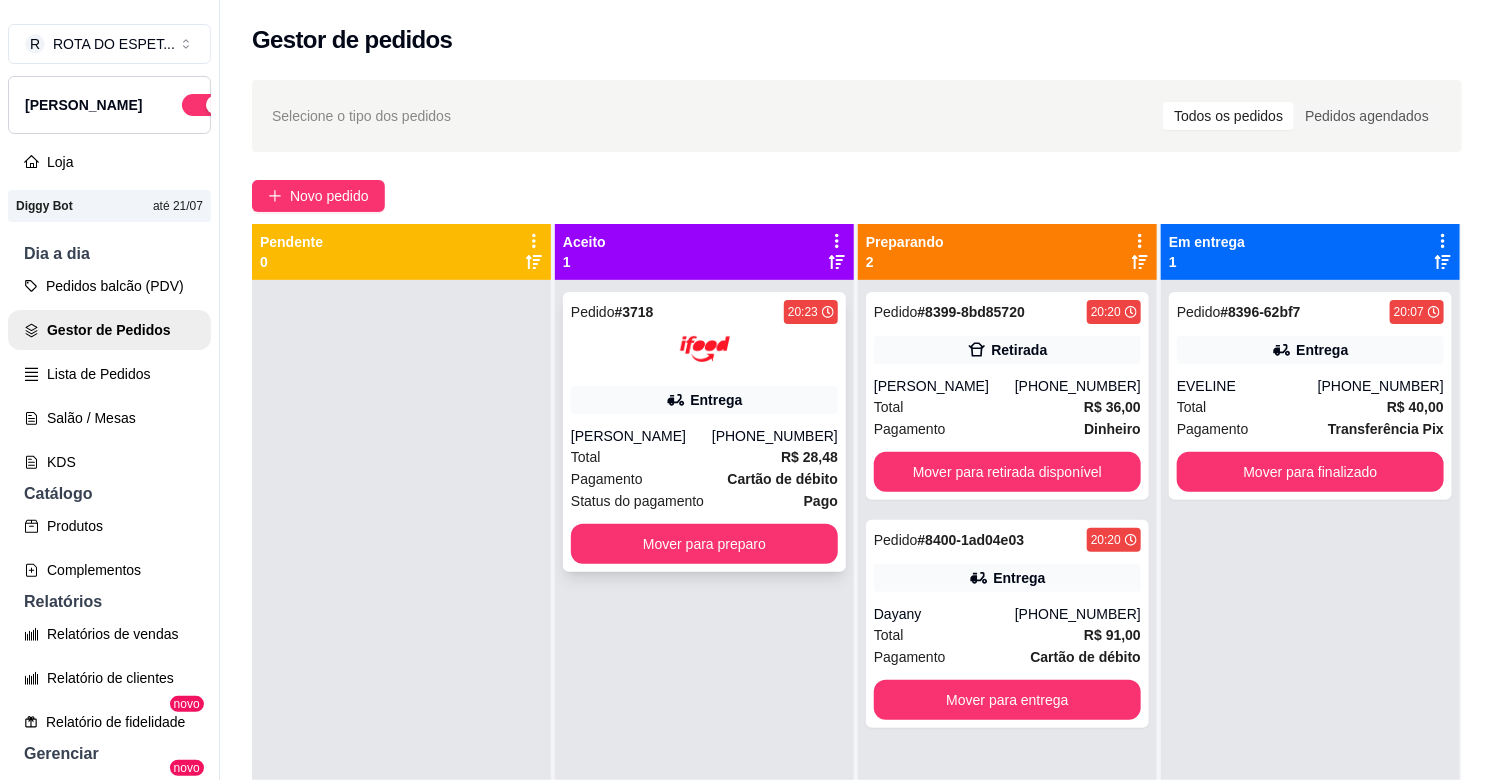 click at bounding box center [704, 349] 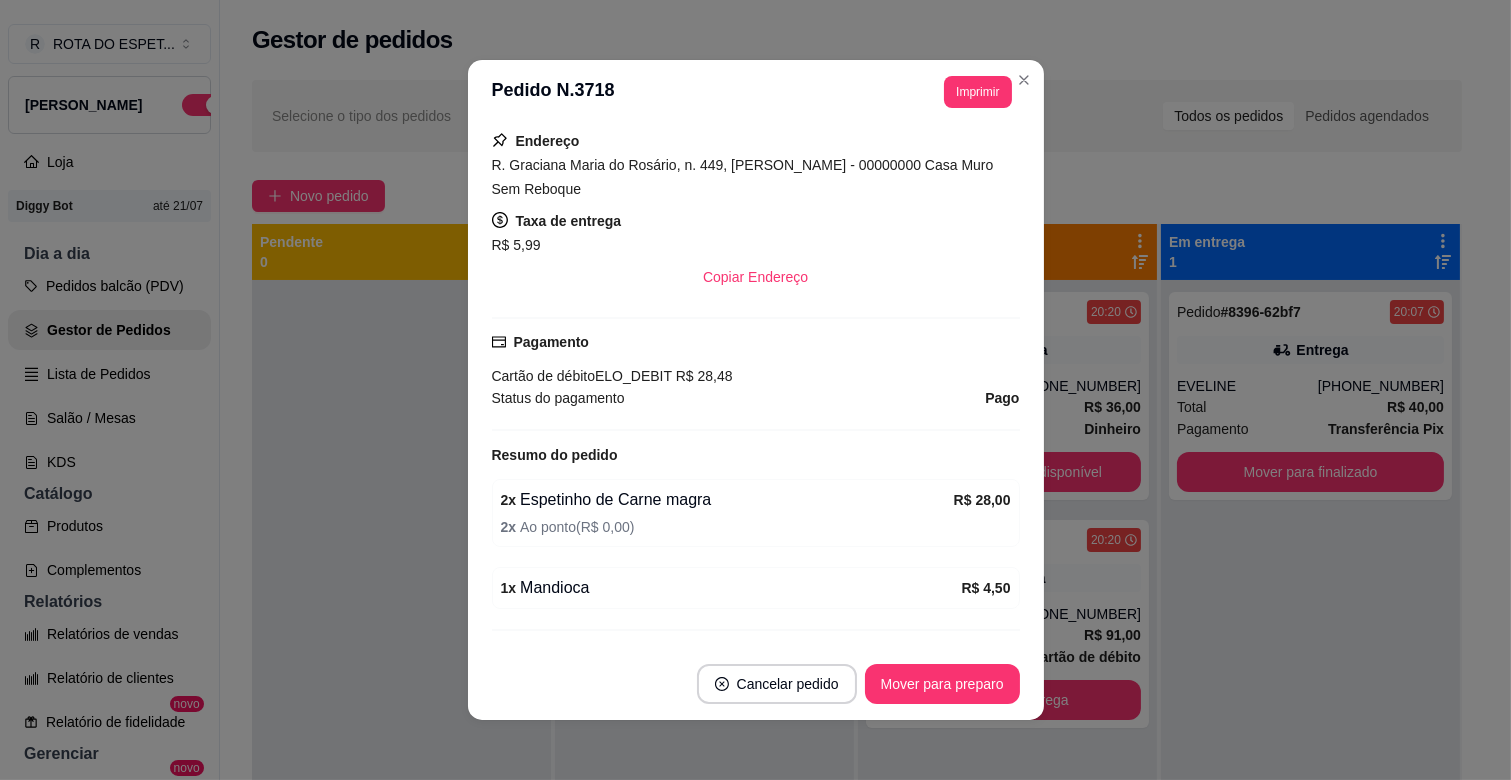 scroll, scrollTop: 625, scrollLeft: 0, axis: vertical 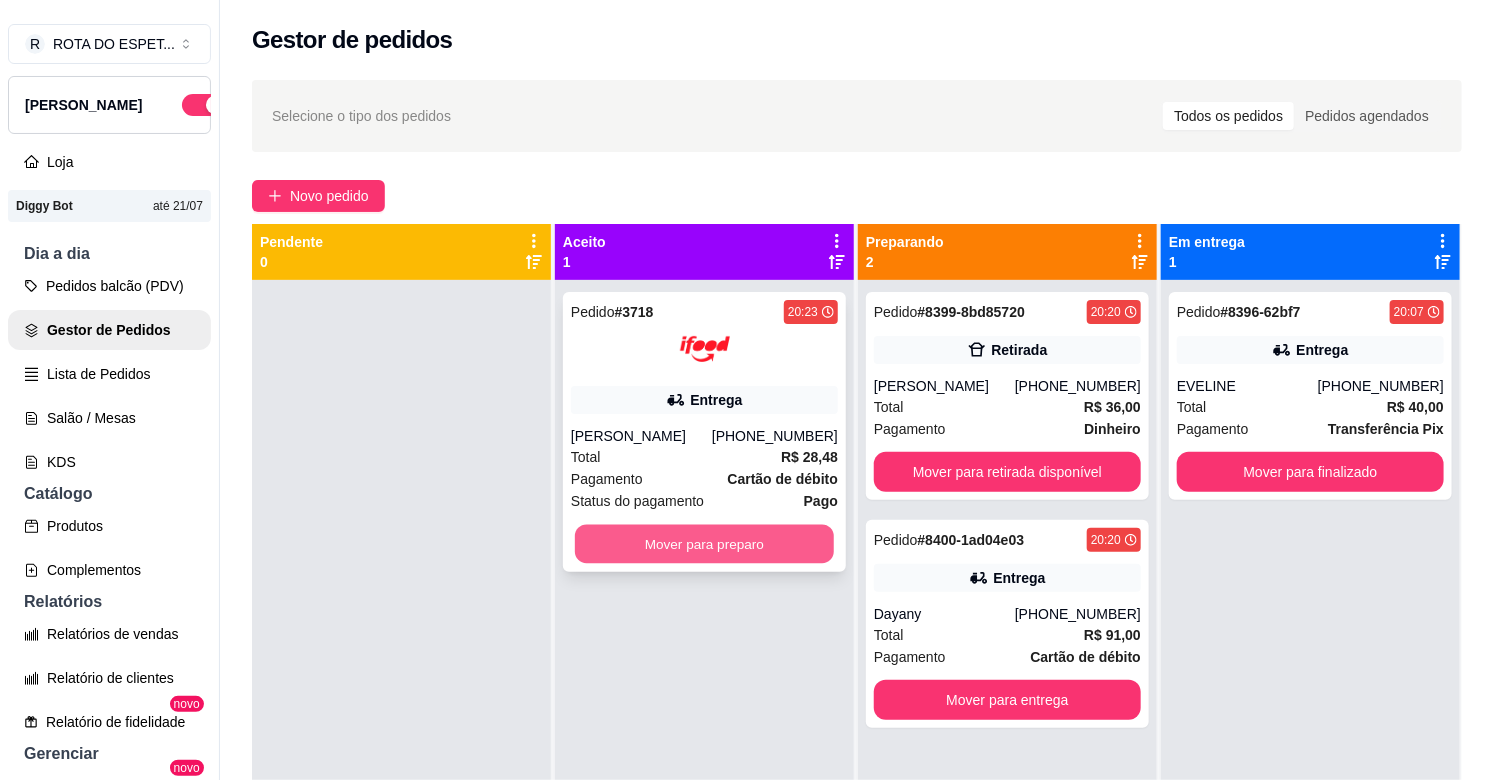 click on "Mover para preparo" at bounding box center (704, 544) 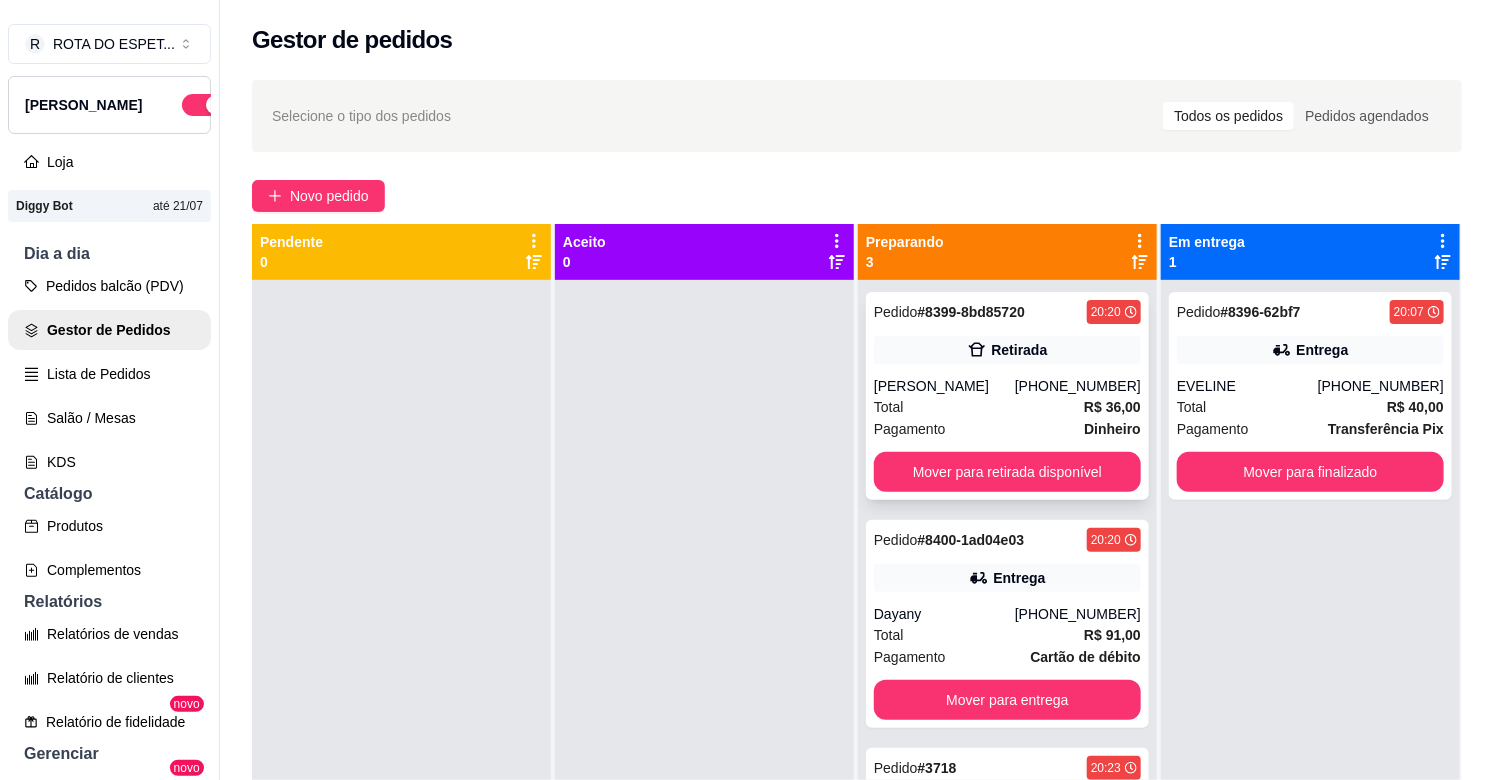 click on "Total R$ 36,00" at bounding box center (1007, 407) 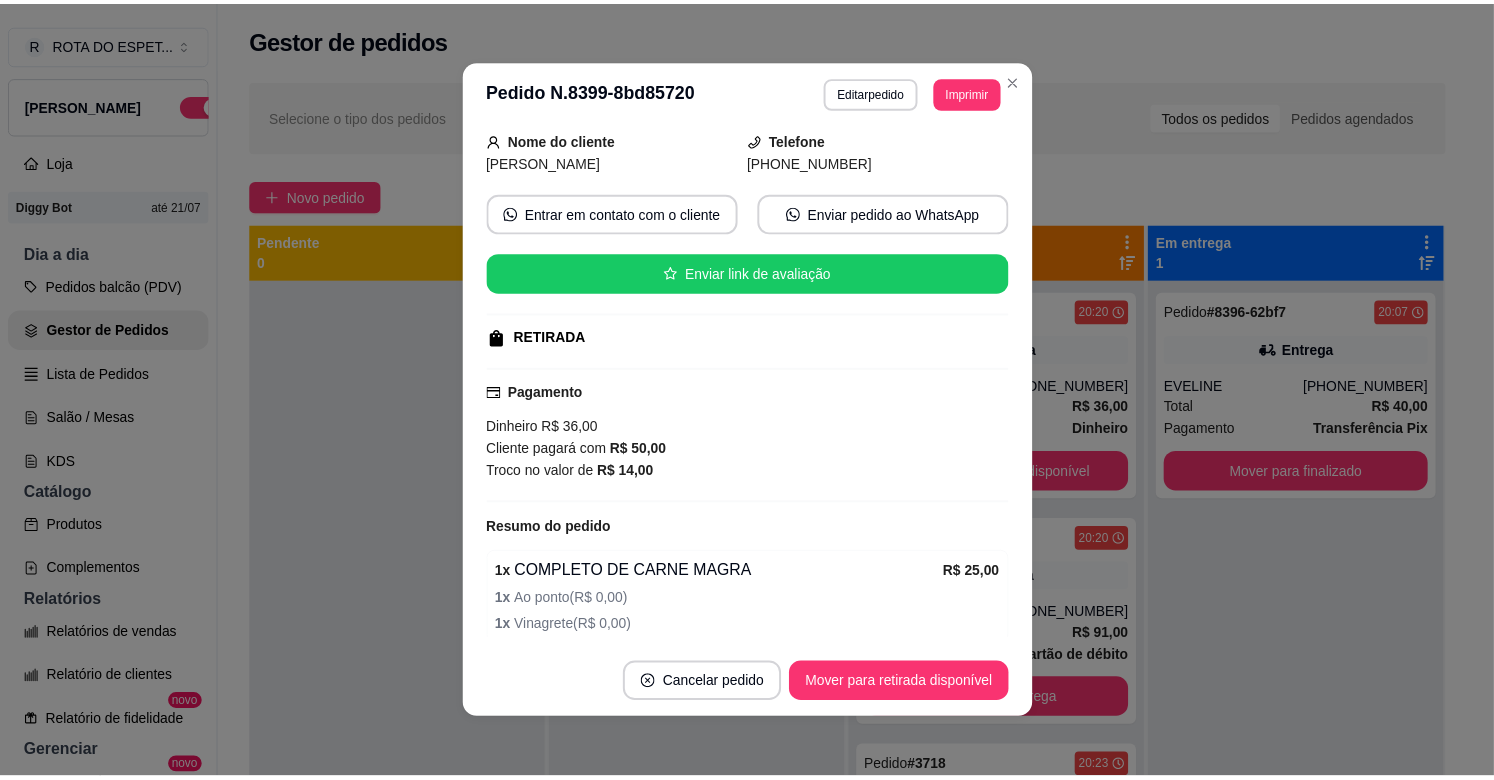 scroll, scrollTop: 300, scrollLeft: 0, axis: vertical 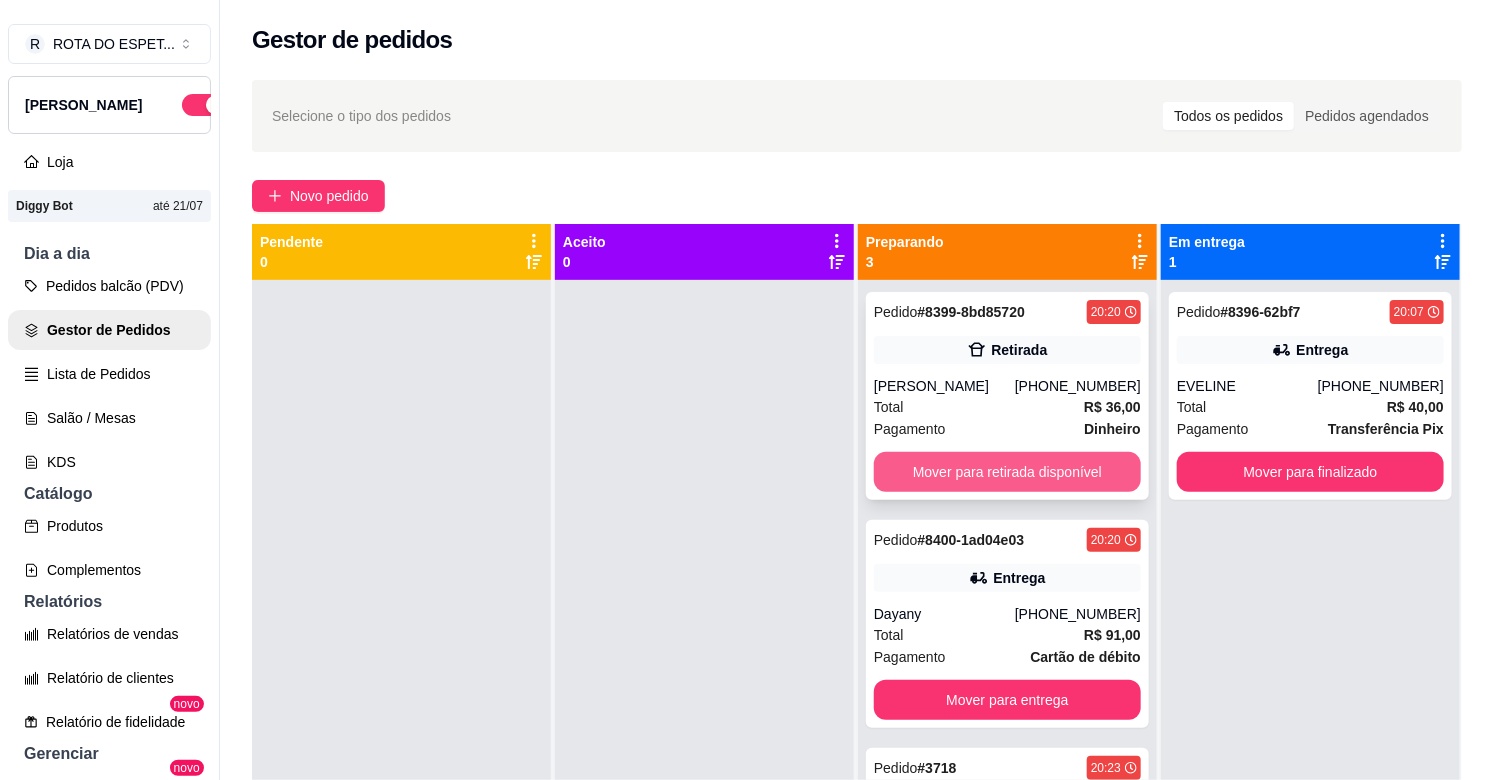 click on "Mover para retirada disponível" at bounding box center (1007, 472) 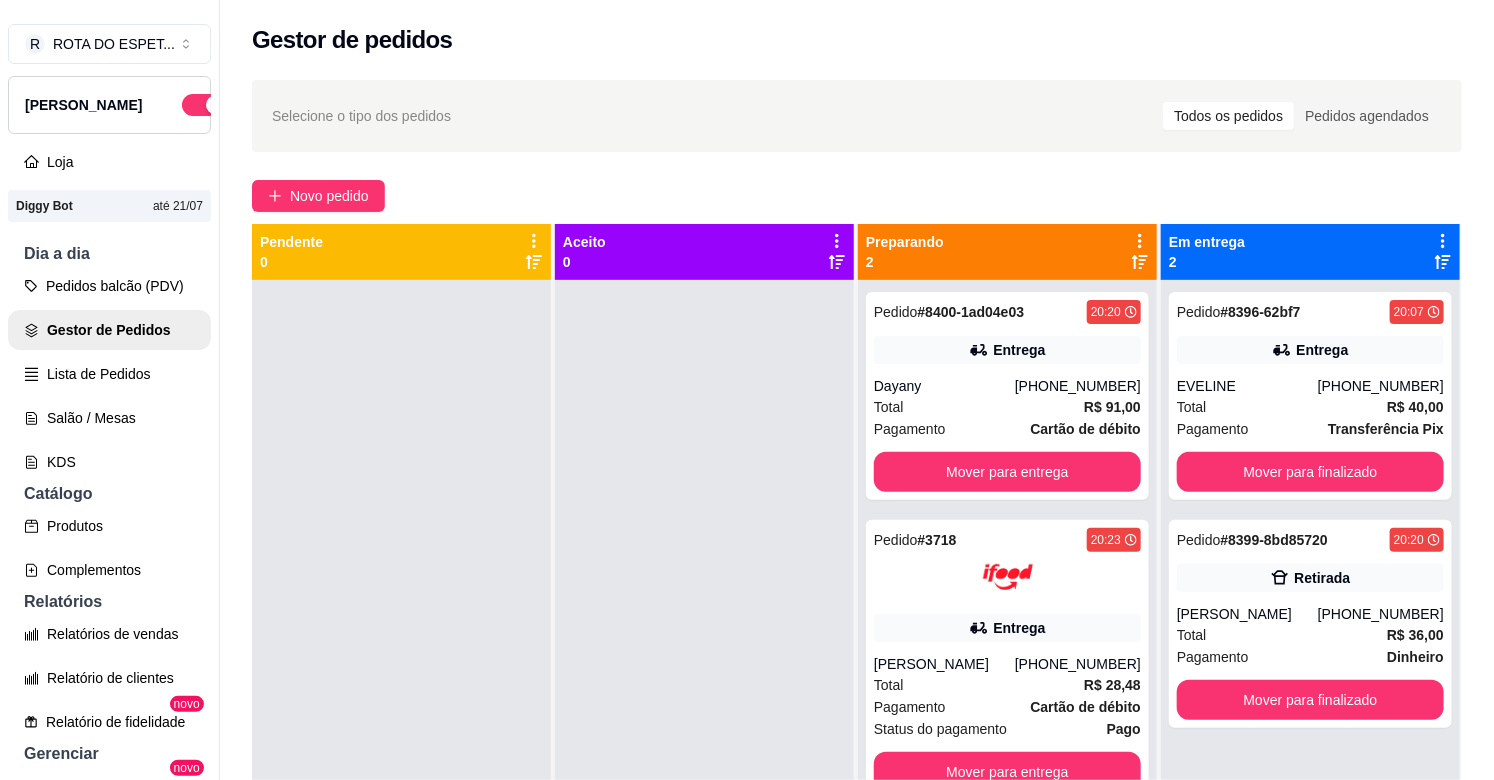 click at bounding box center [704, 670] 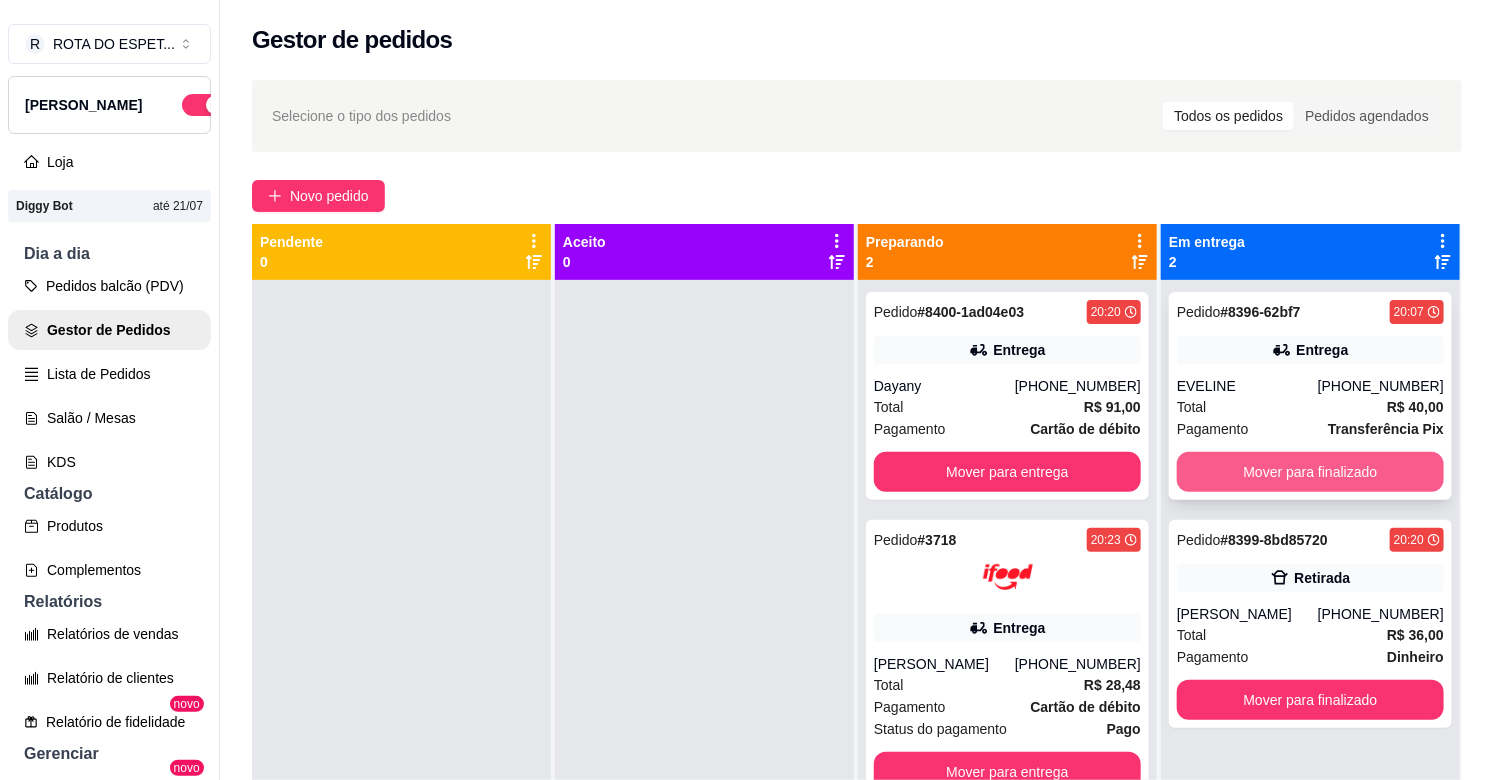 click on "Mover para finalizado" at bounding box center (1310, 472) 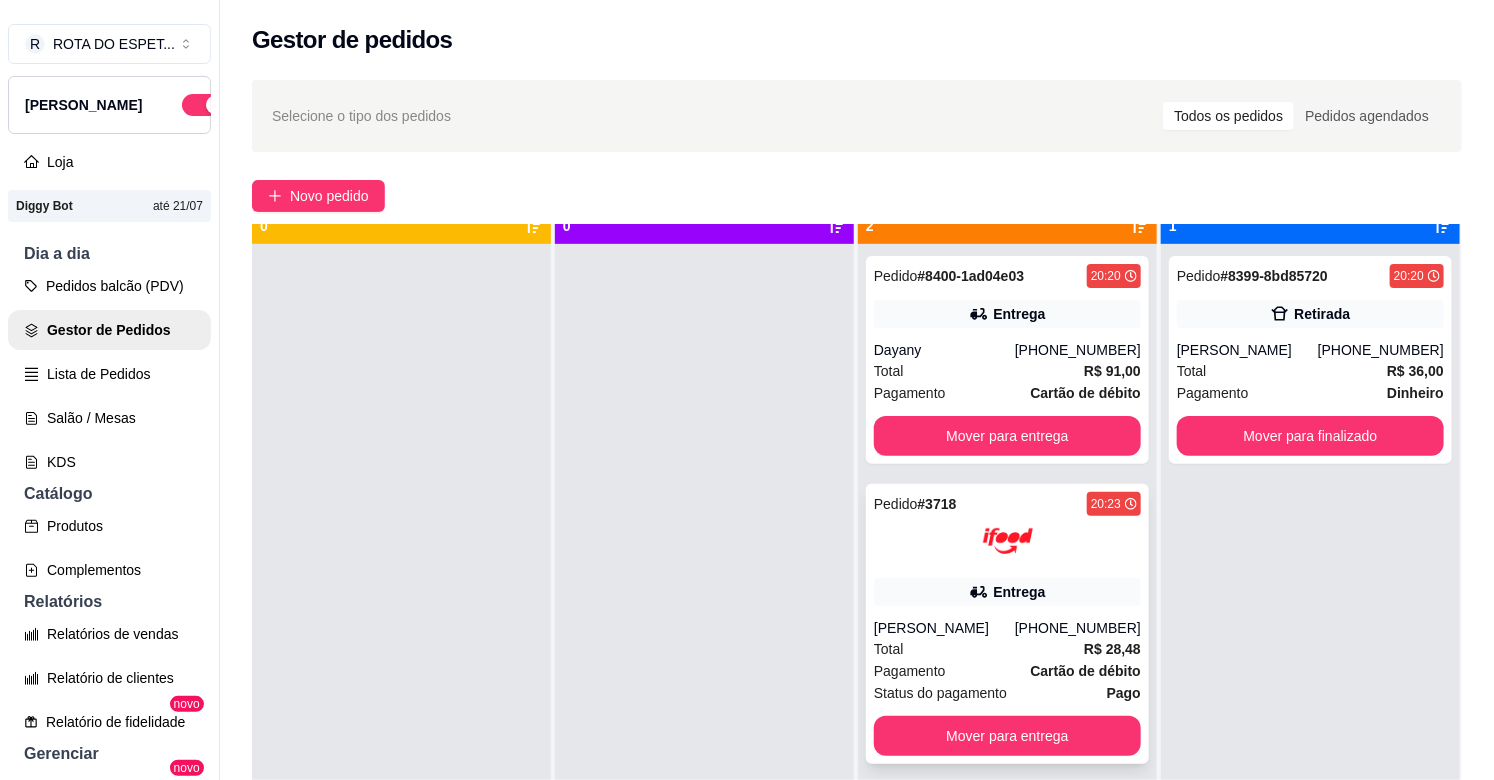 scroll, scrollTop: 55, scrollLeft: 0, axis: vertical 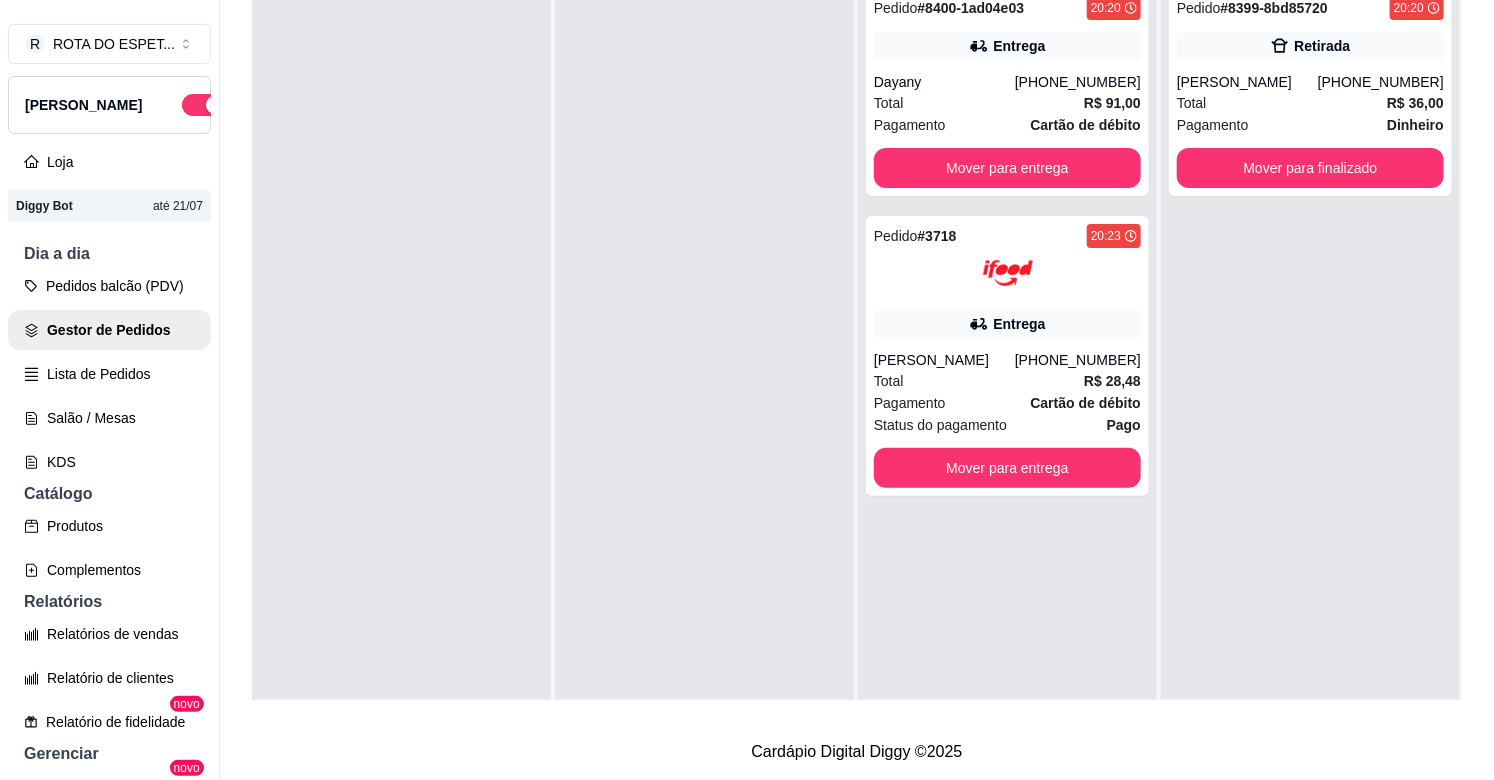 click at bounding box center [704, 366] 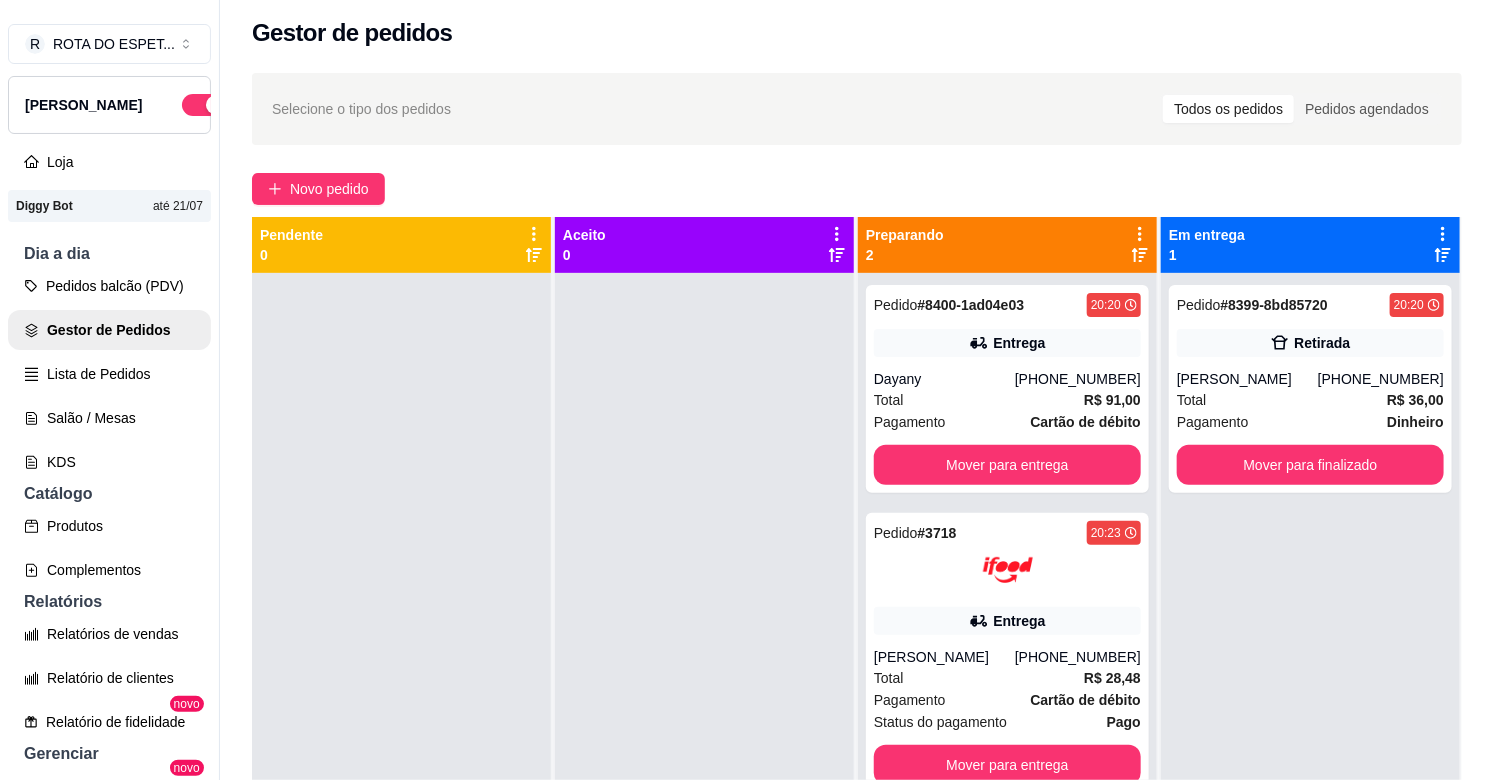 scroll, scrollTop: 0, scrollLeft: 0, axis: both 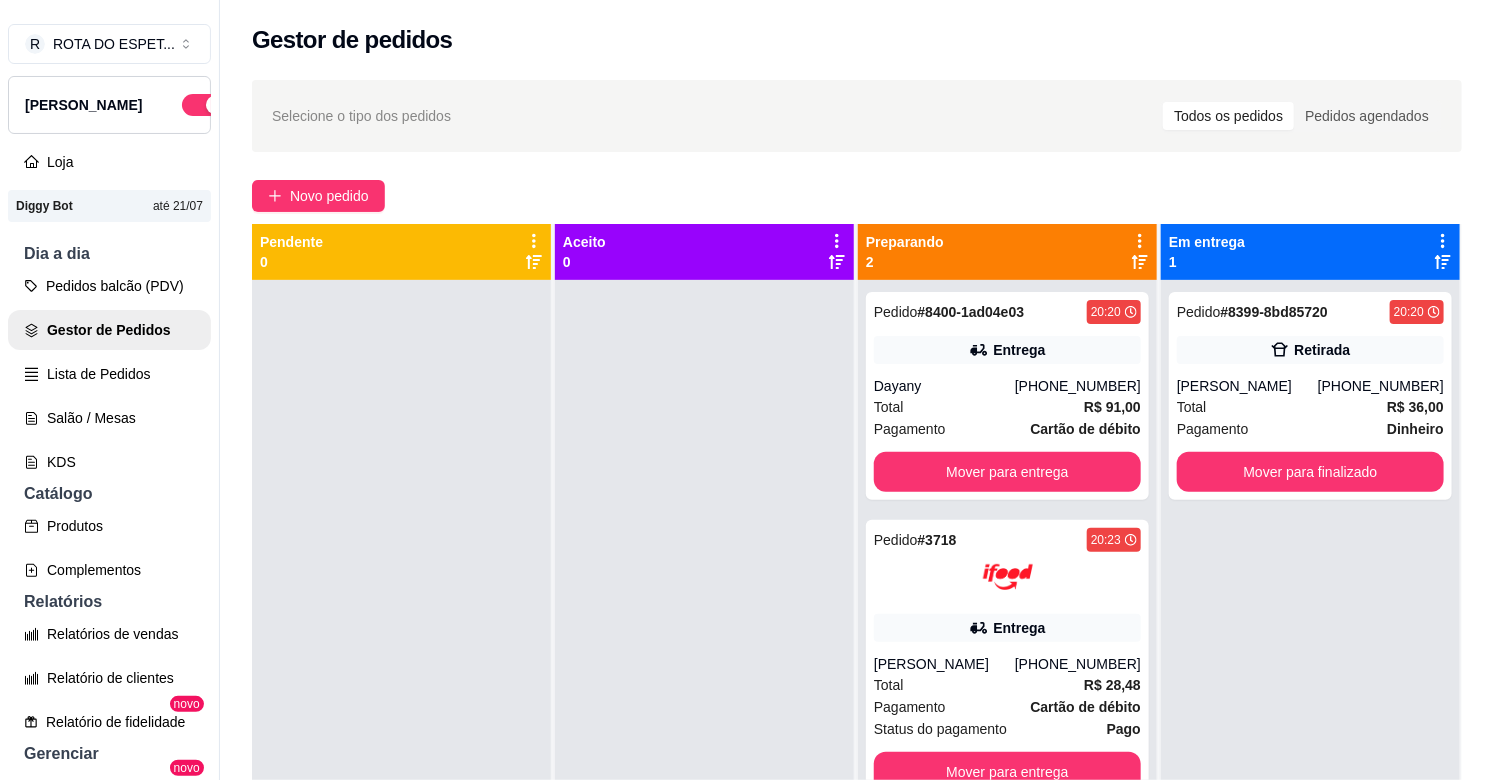 click at bounding box center [704, 670] 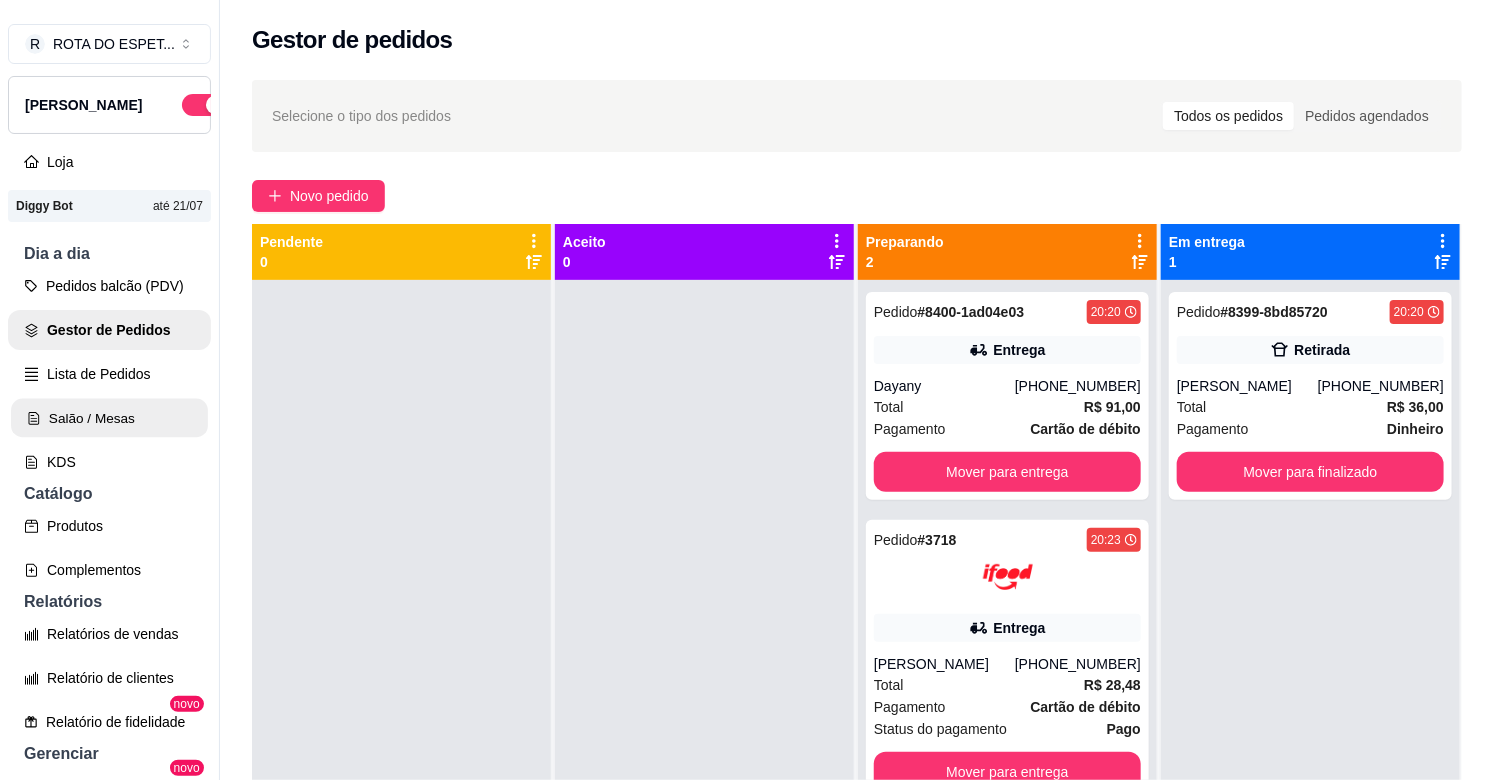 click on "Salão / Mesas" at bounding box center (109, 418) 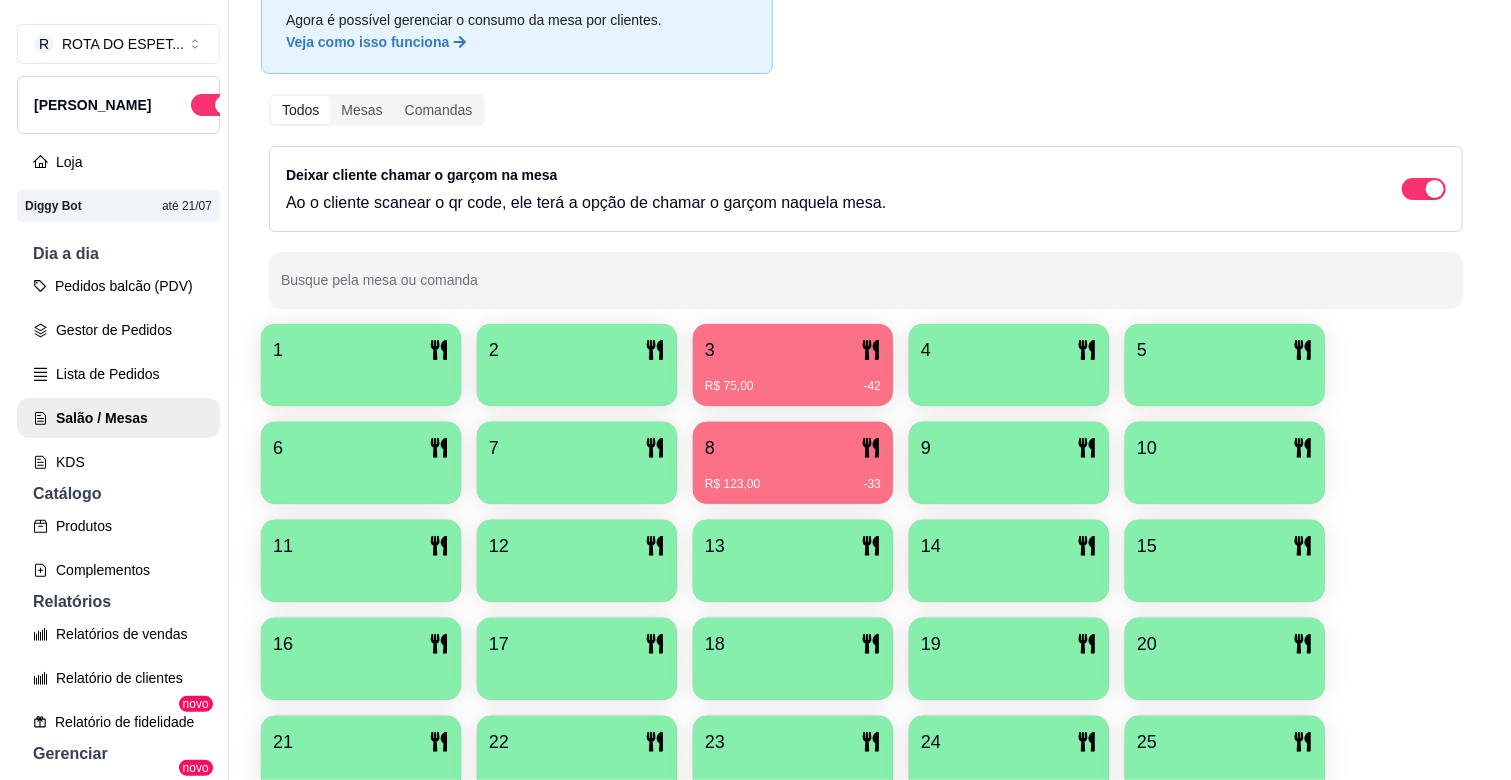 scroll, scrollTop: 222, scrollLeft: 0, axis: vertical 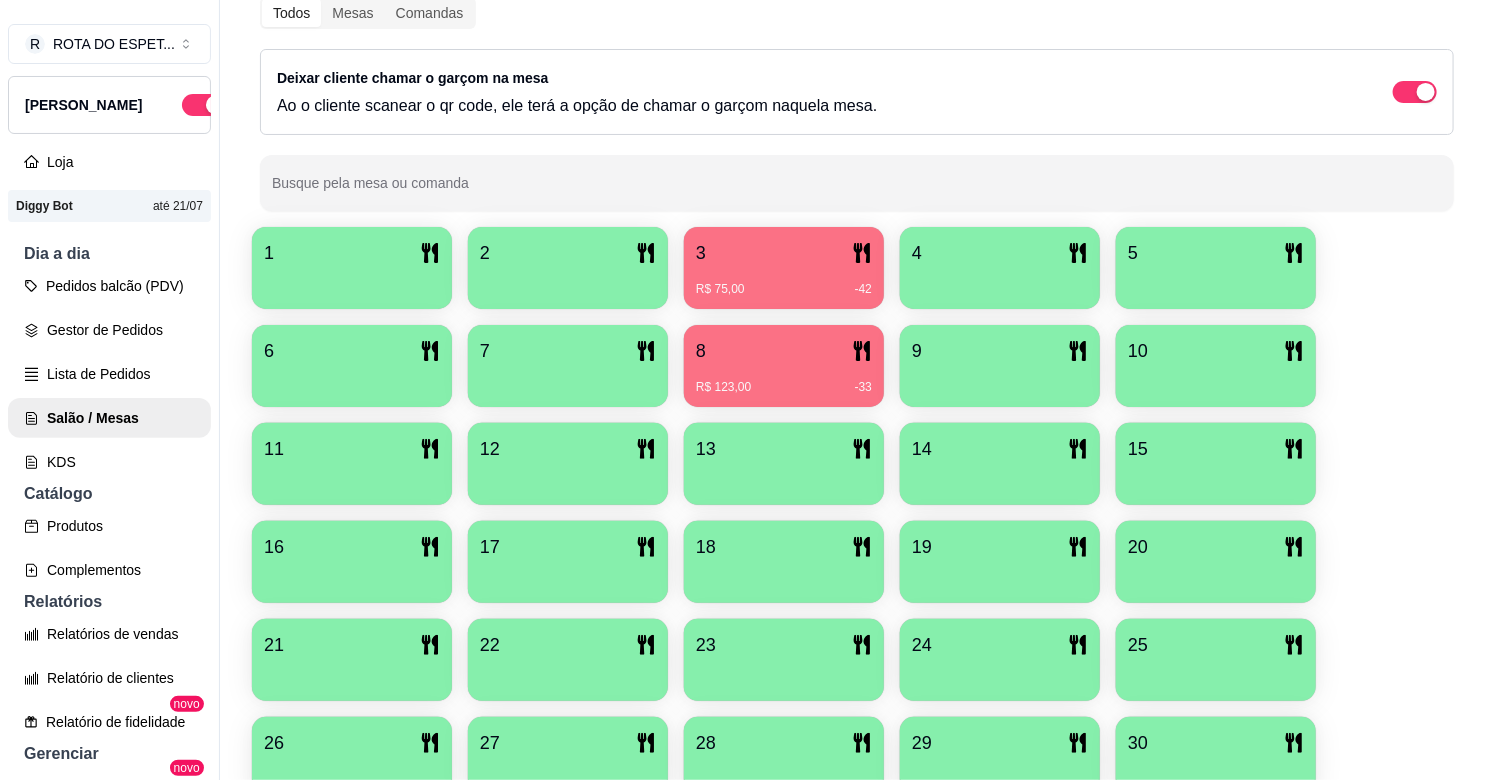 click on "R$ 123,00 -33" at bounding box center (784, 387) 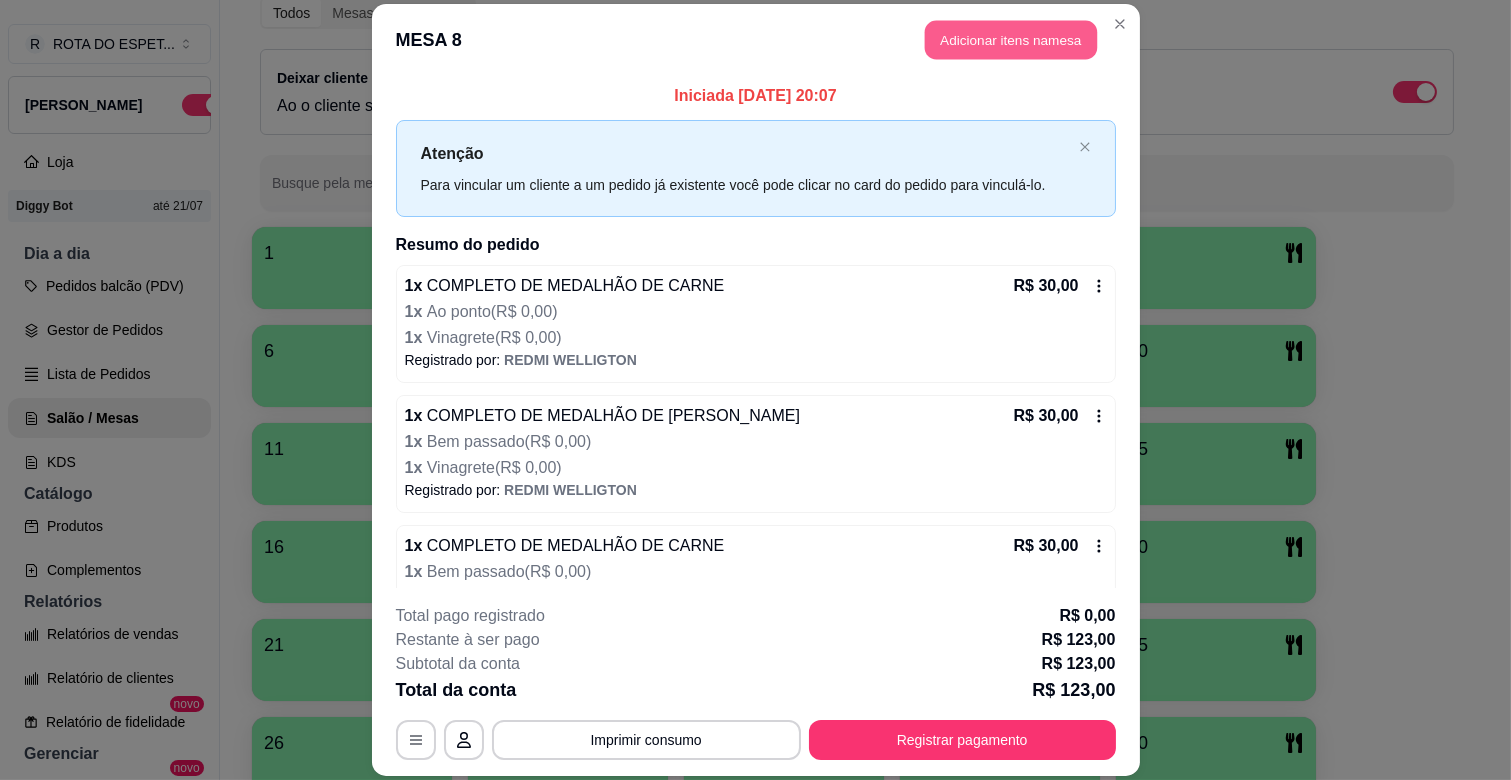 click on "Adicionar itens na  mesa" at bounding box center (1011, 40) 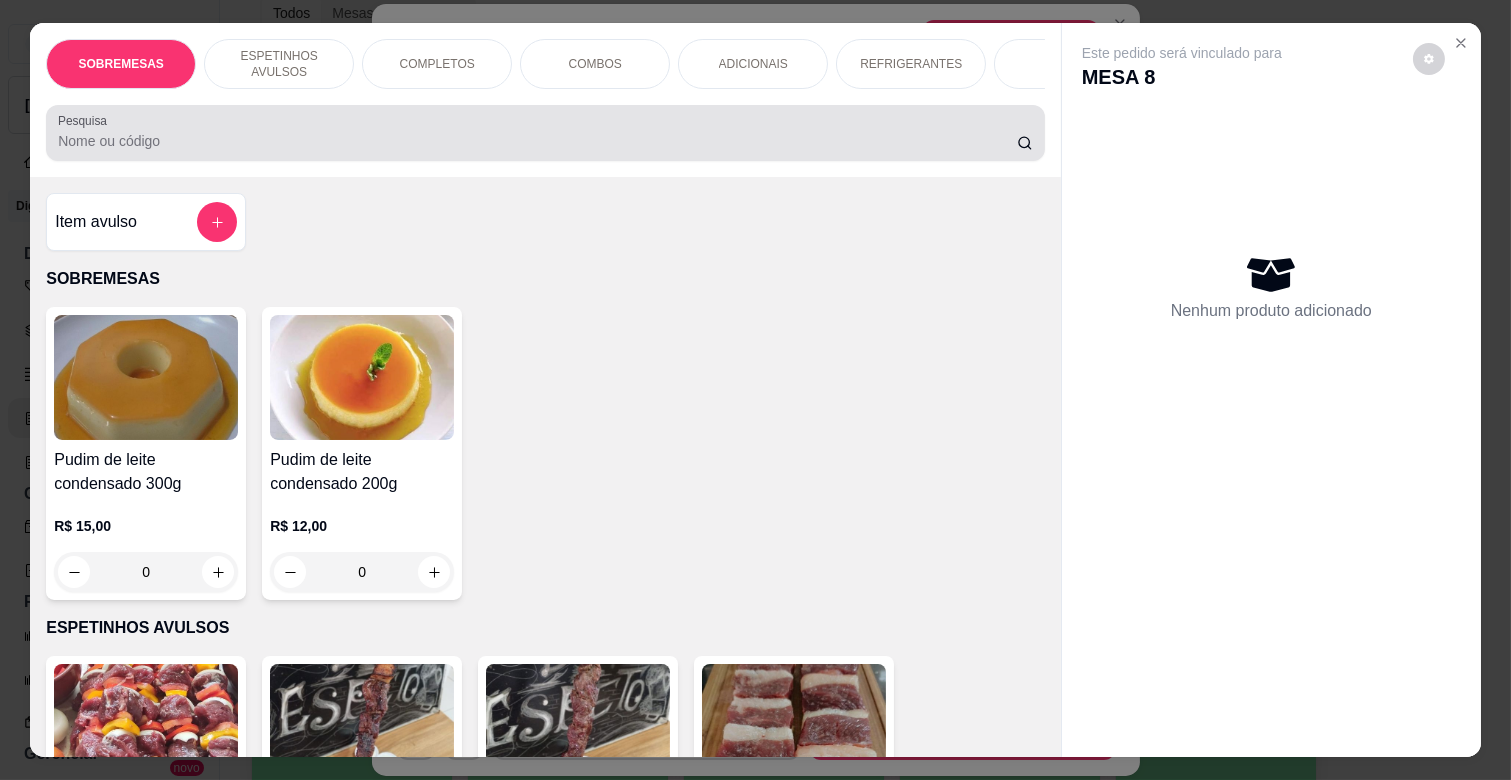 click on "Pesquisa" at bounding box center [537, 141] 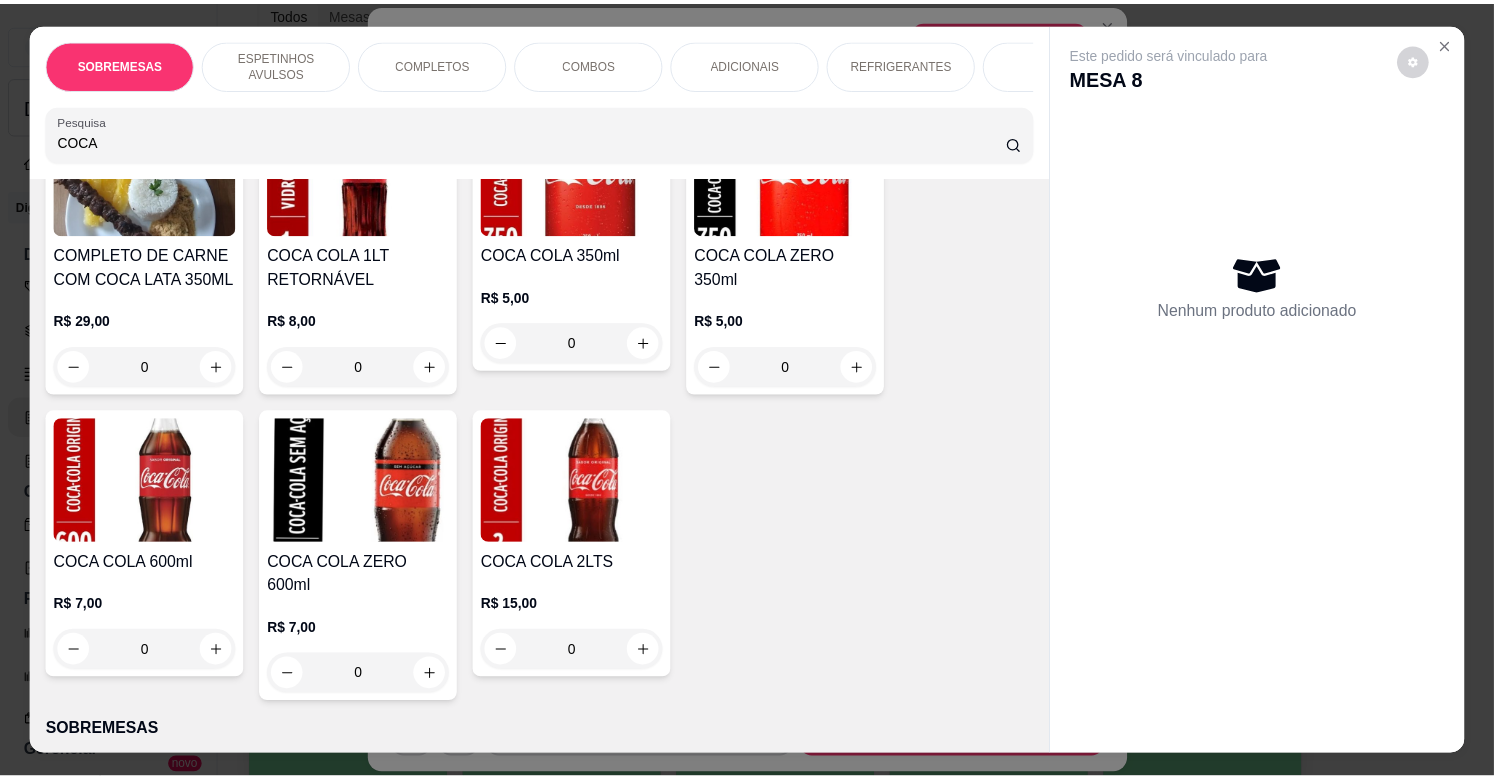 scroll, scrollTop: 222, scrollLeft: 0, axis: vertical 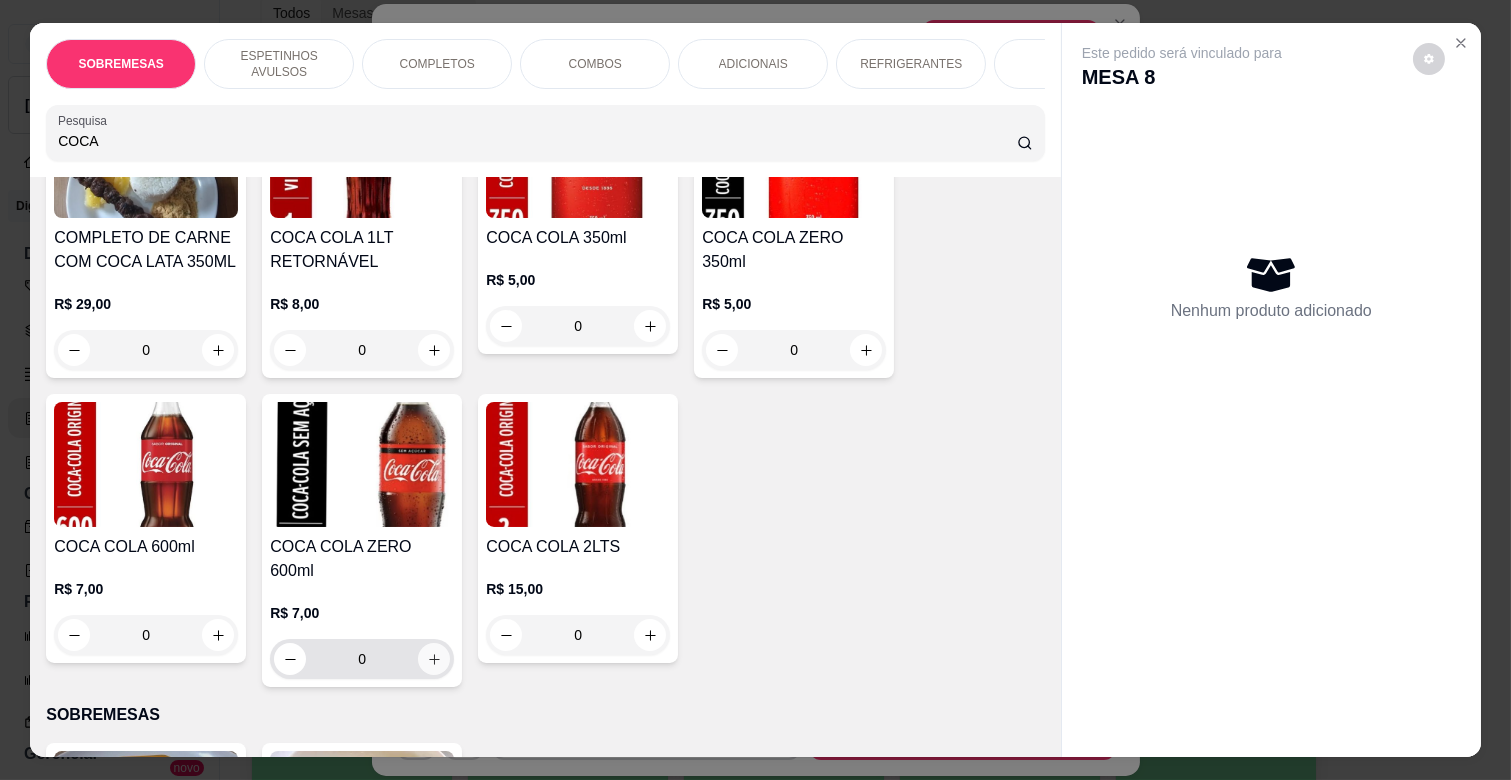 type on "COCA" 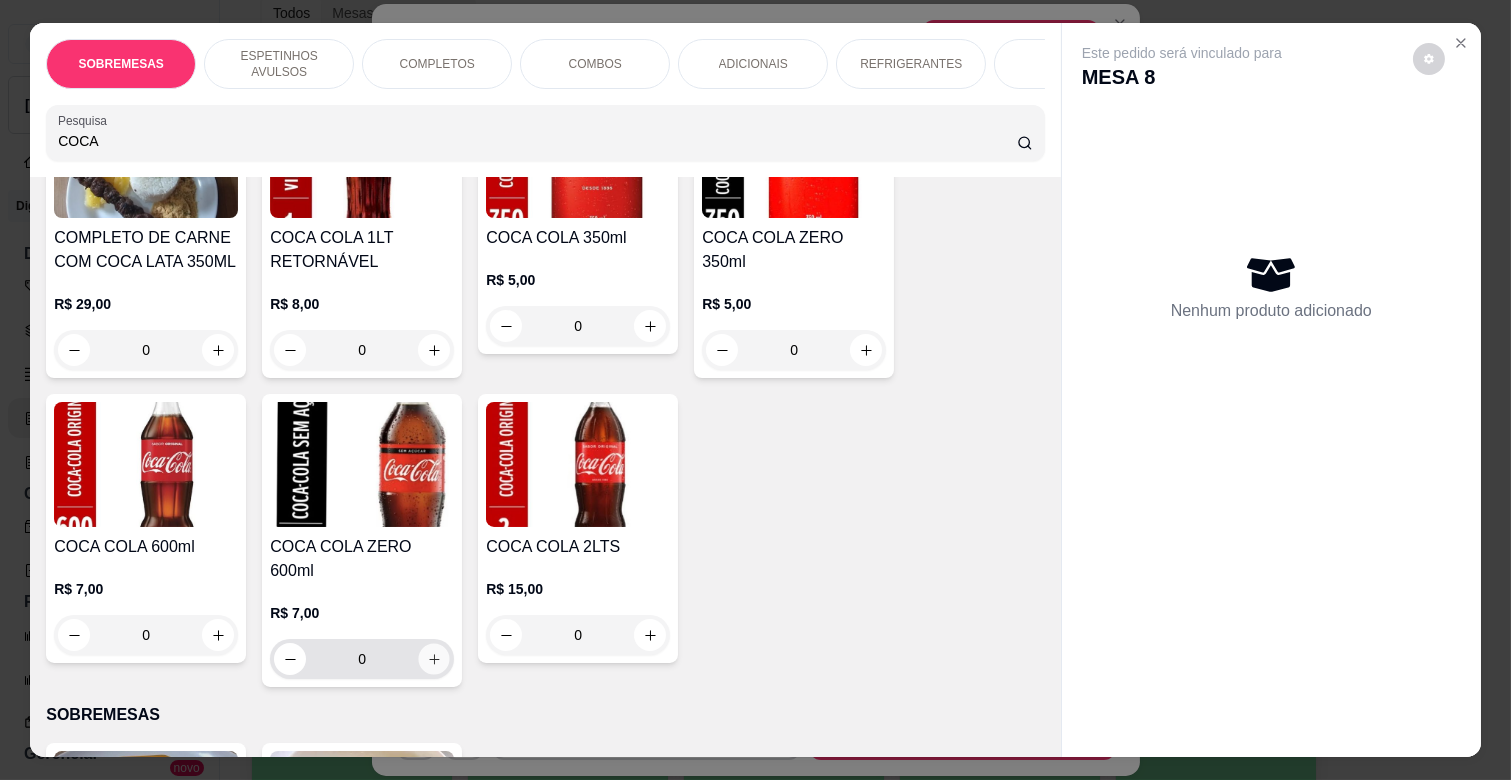 click 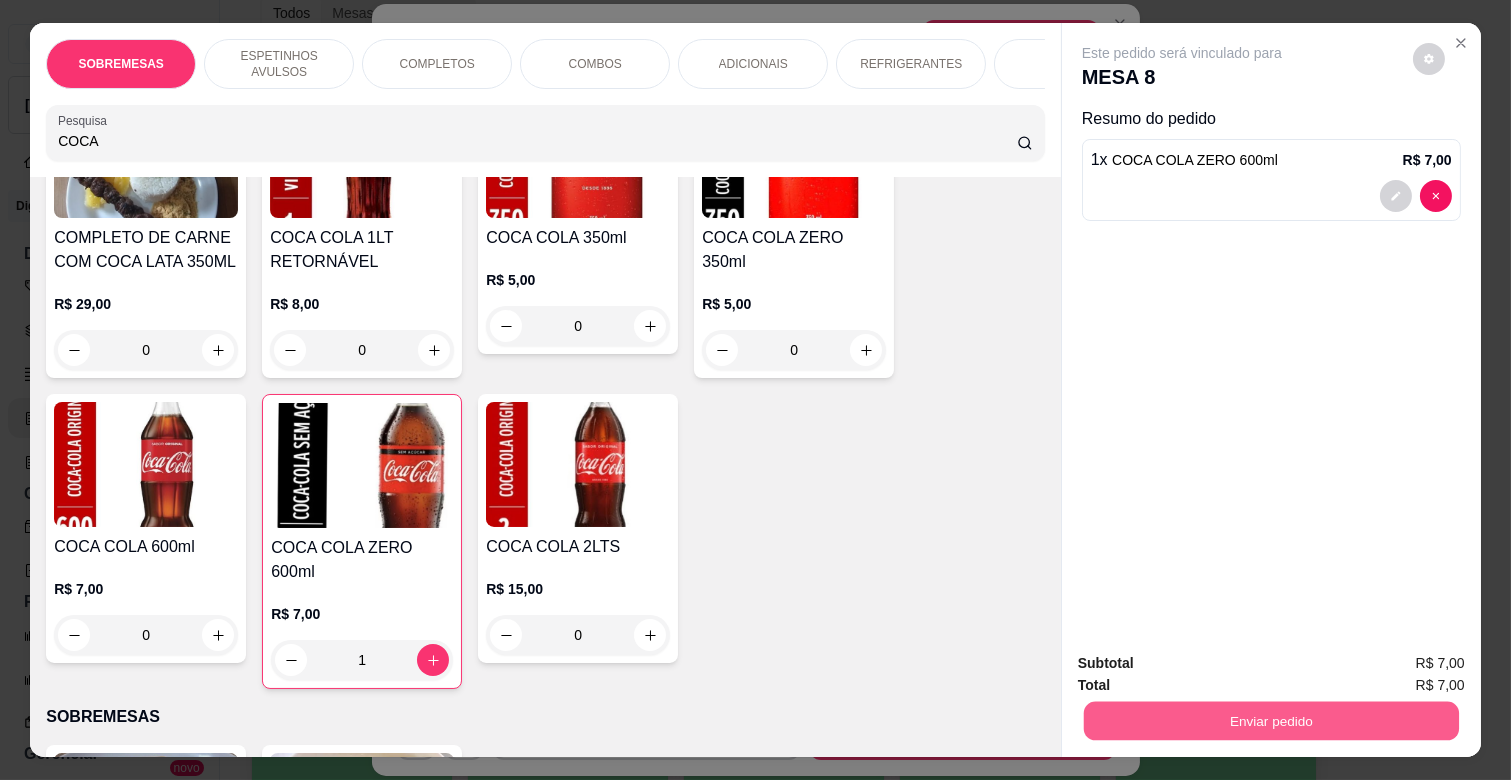 click on "Enviar pedido" at bounding box center [1271, 720] 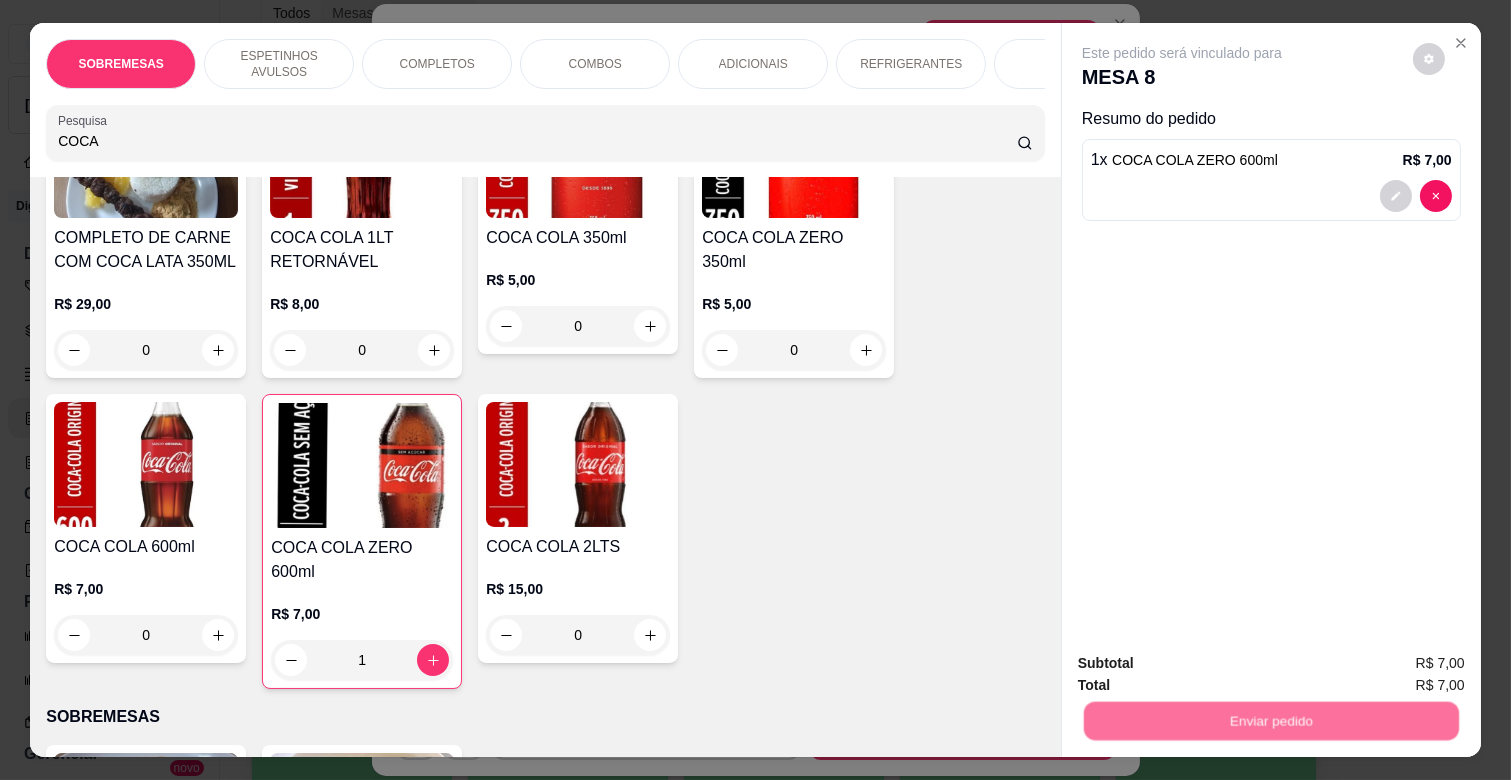 click on "Não registrar e enviar pedido" at bounding box center (1205, 662) 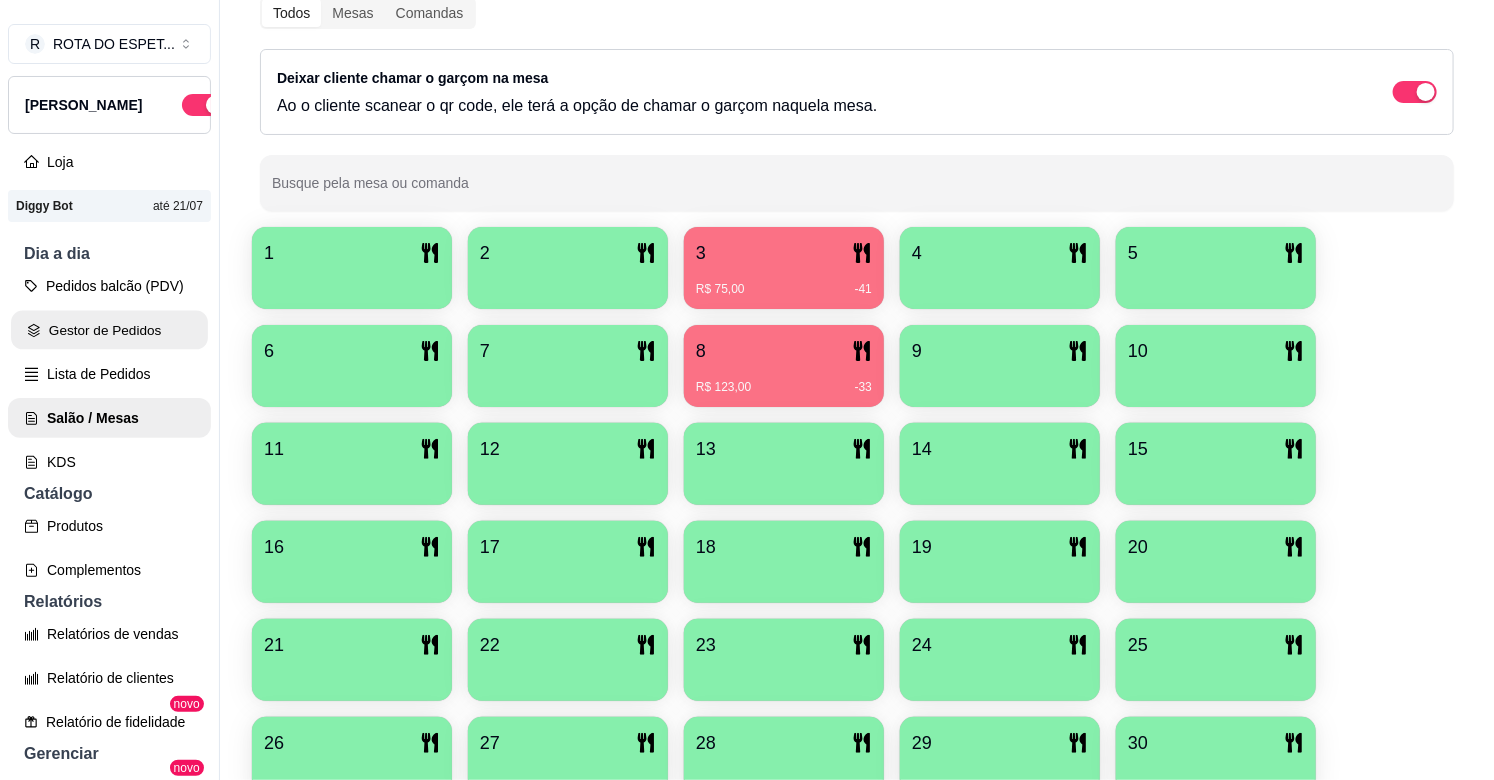 click on "Gestor de Pedidos" at bounding box center (109, 330) 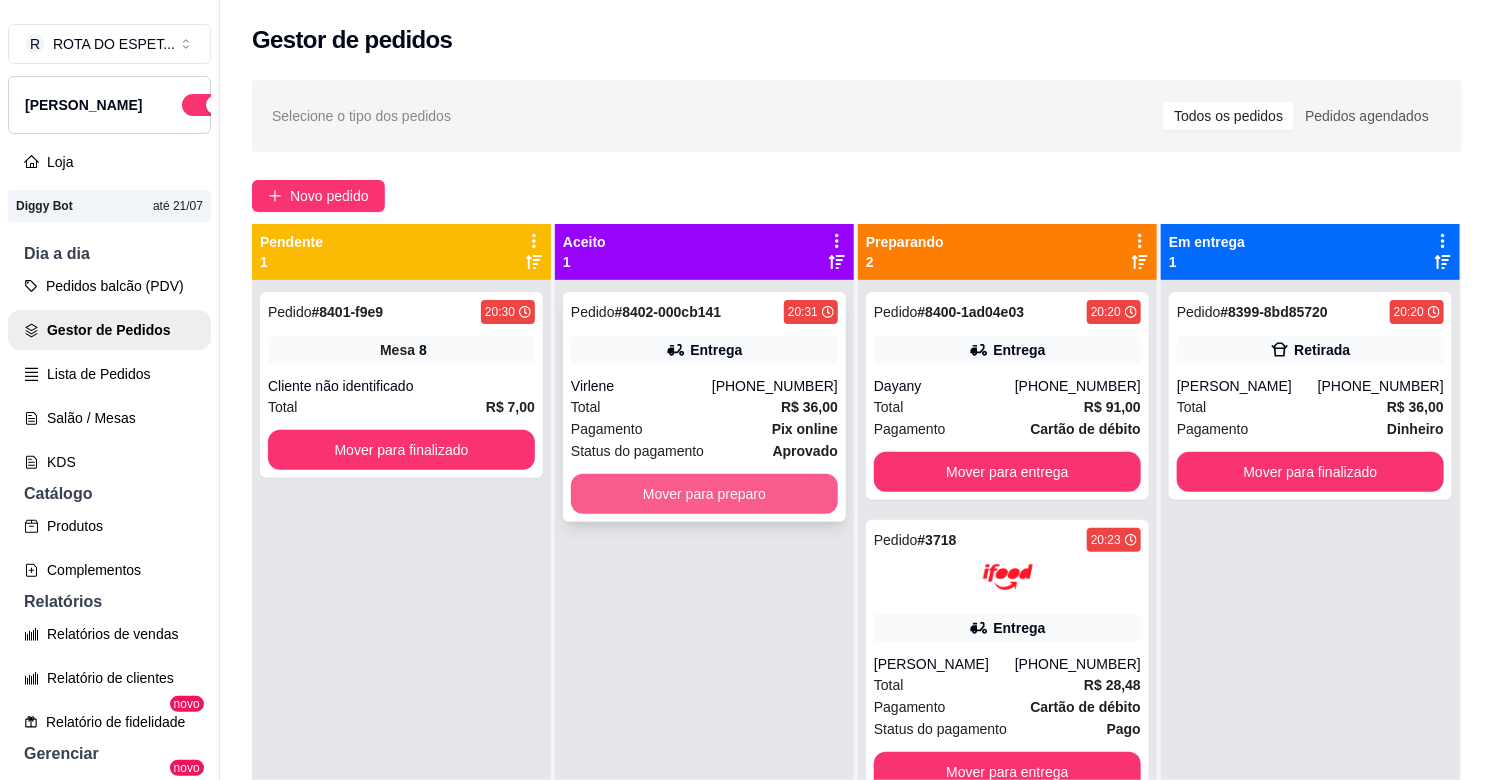 click on "Mover para preparo" at bounding box center [704, 494] 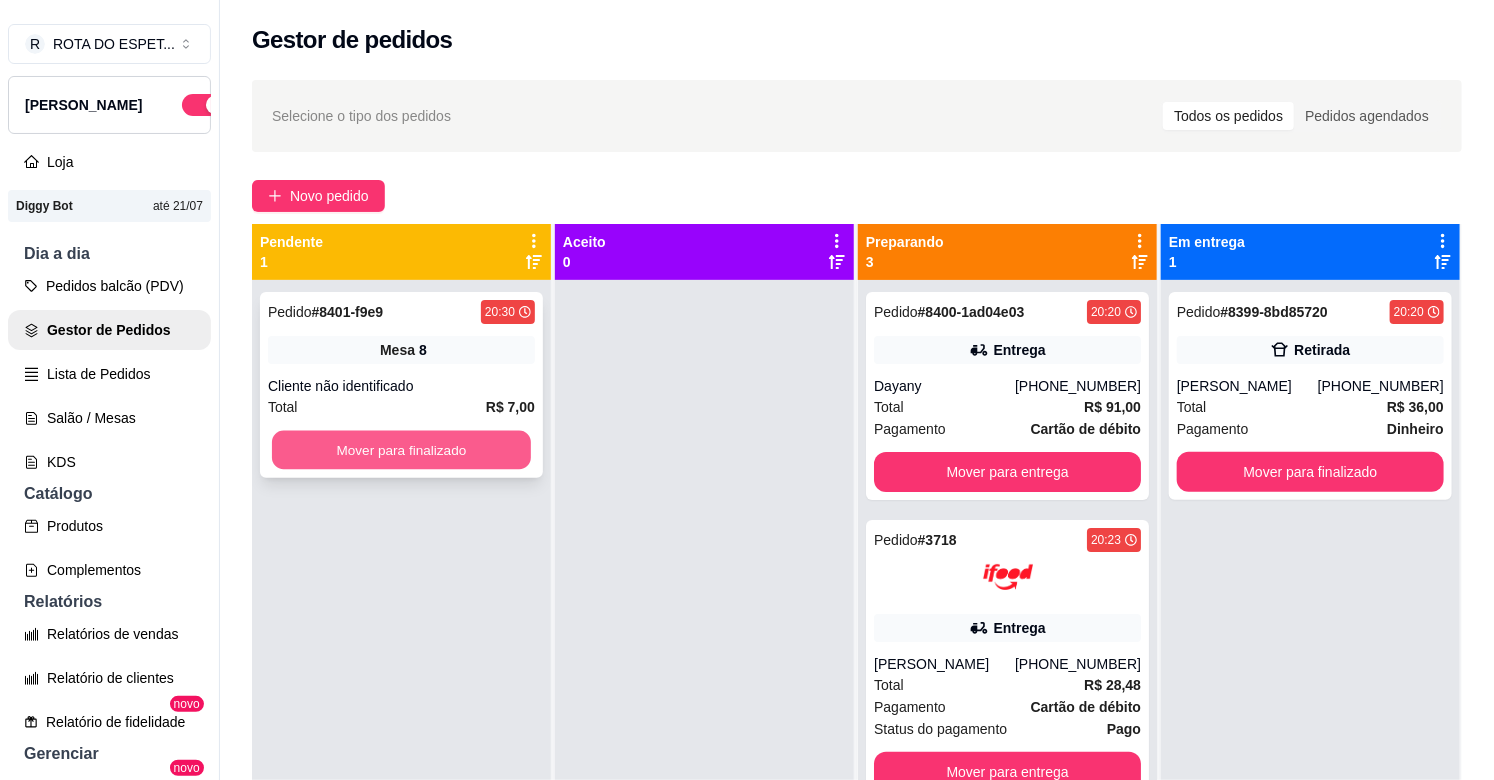 click on "Mover para finalizado" at bounding box center (401, 450) 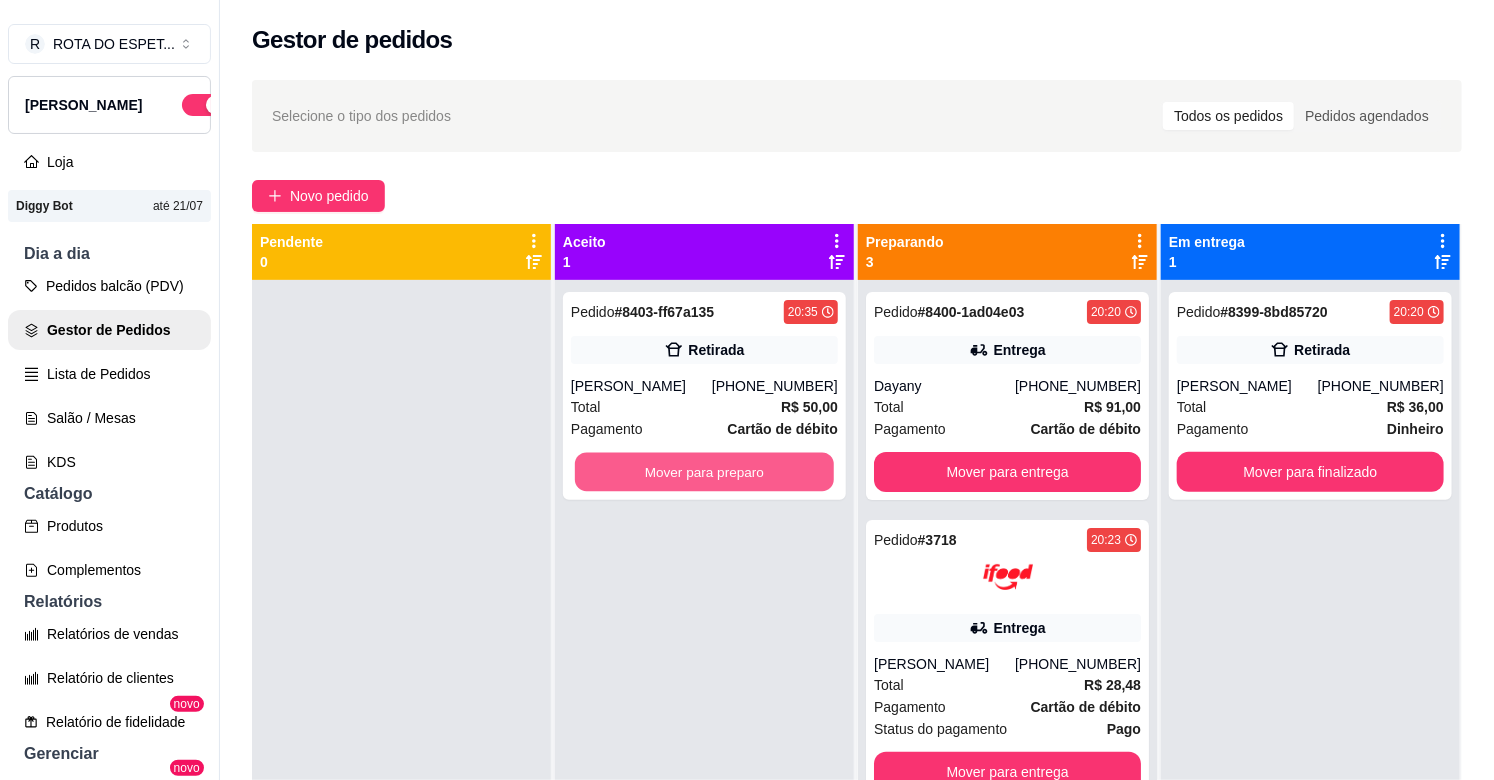 click on "Mover para preparo" at bounding box center (704, 472) 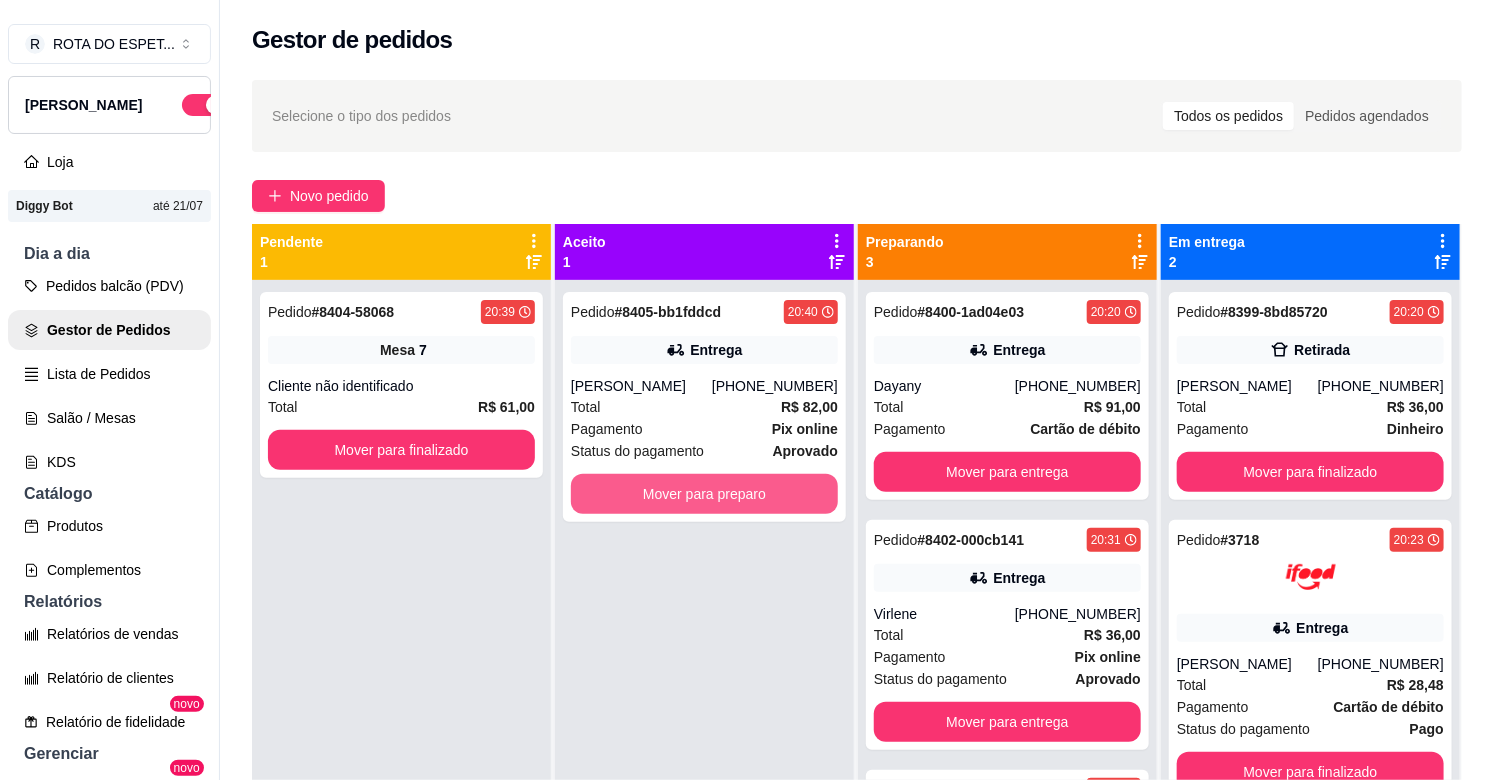click on "Mover para preparo" at bounding box center [704, 494] 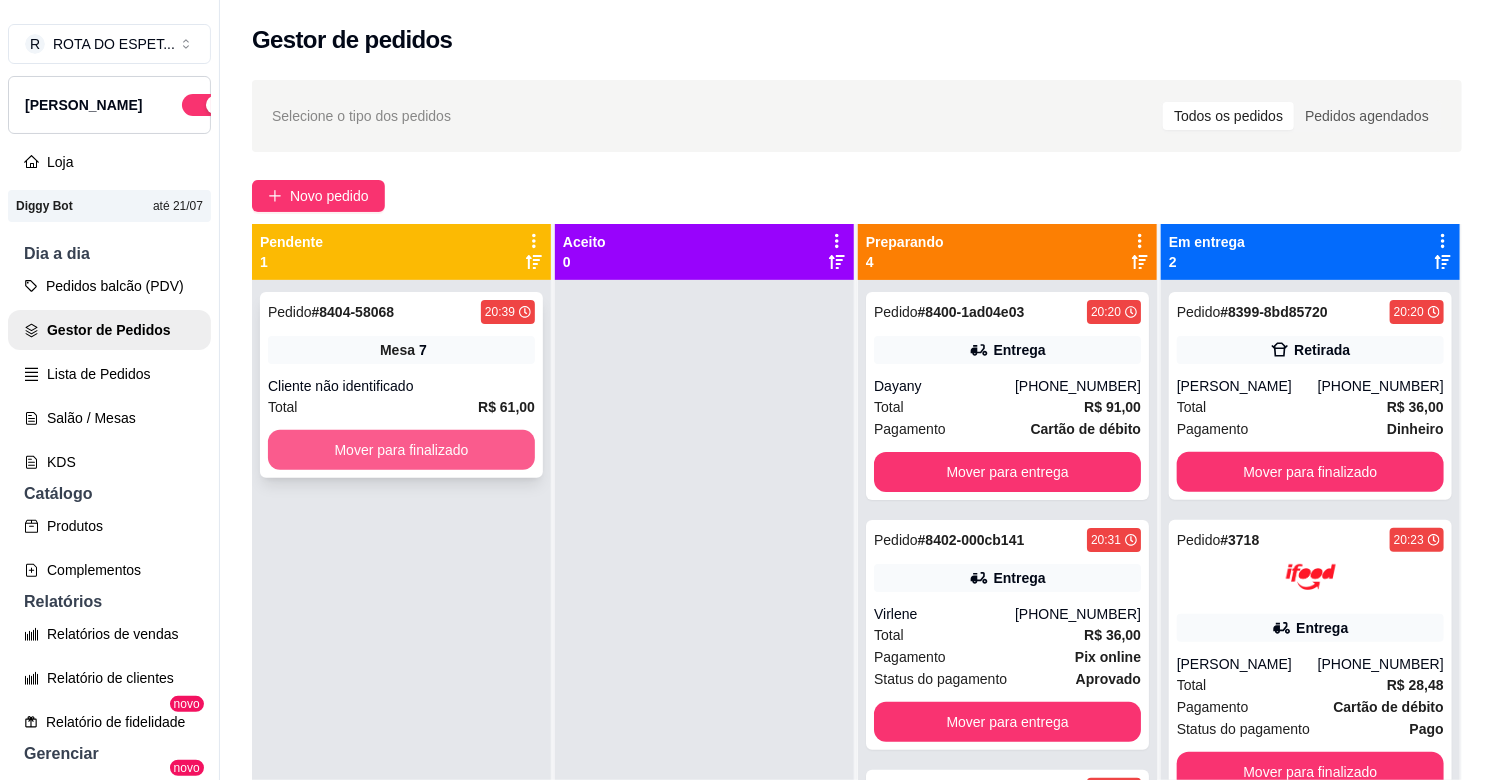 click on "Mover para finalizado" at bounding box center (401, 450) 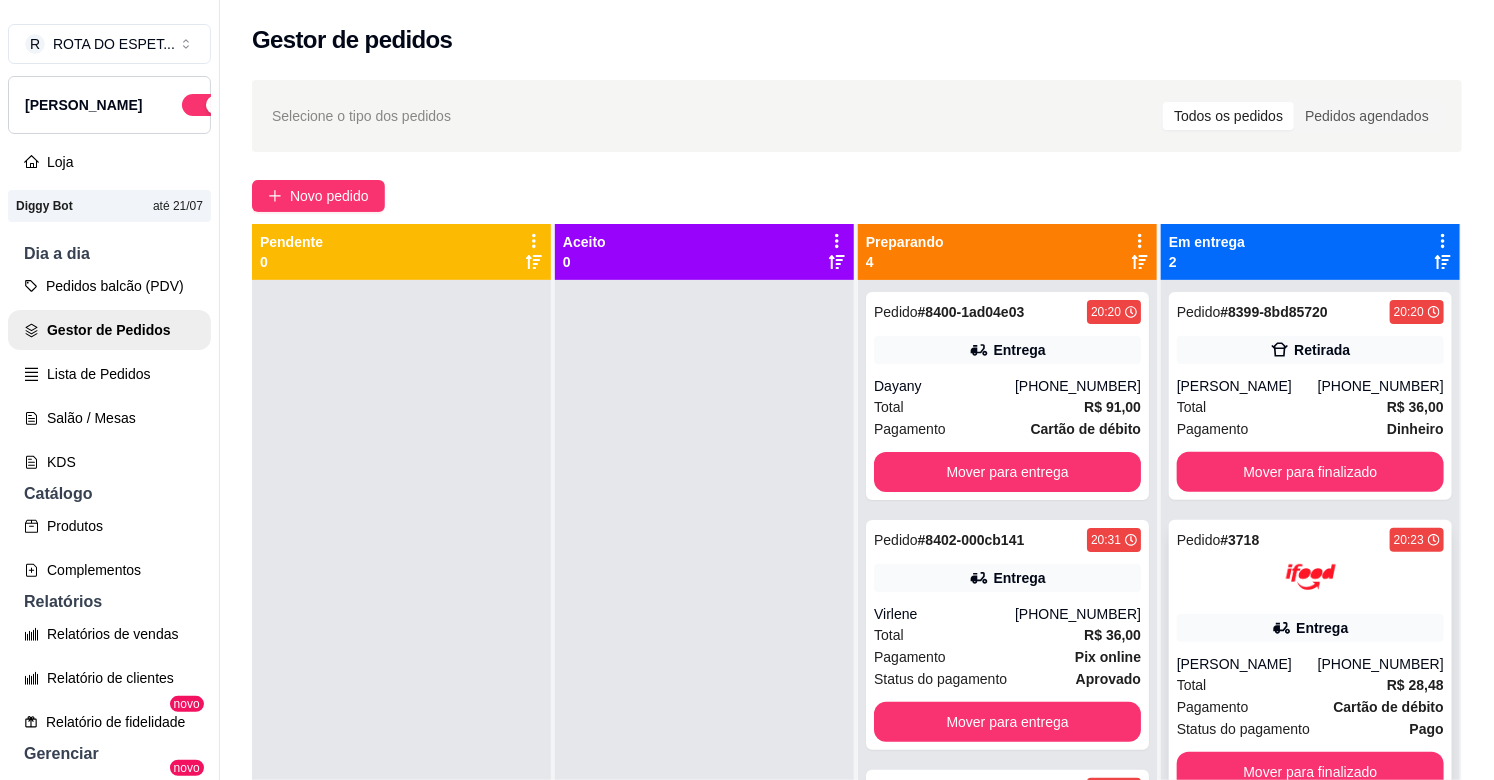 scroll, scrollTop: 55, scrollLeft: 0, axis: vertical 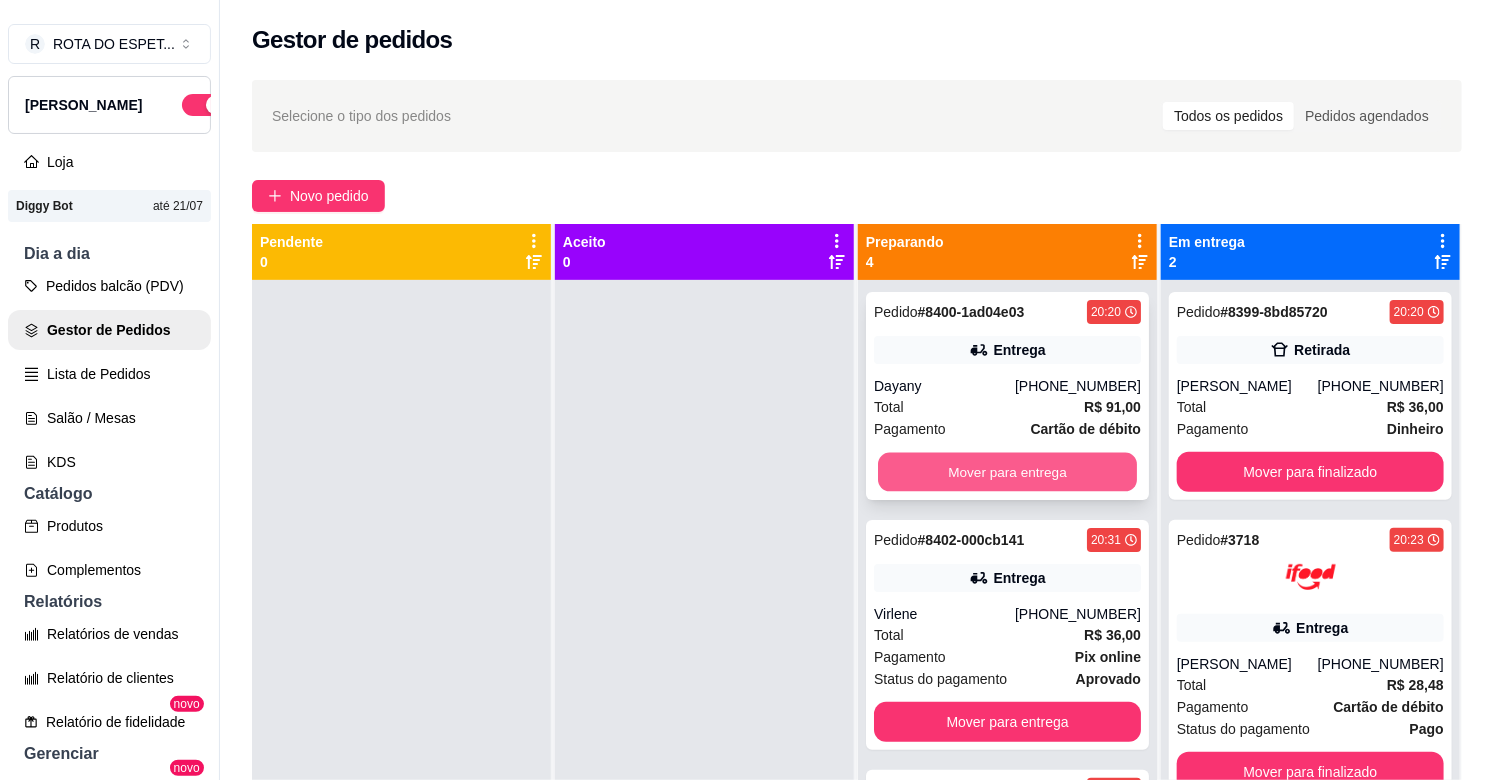 click on "Mover para entrega" at bounding box center (1007, 472) 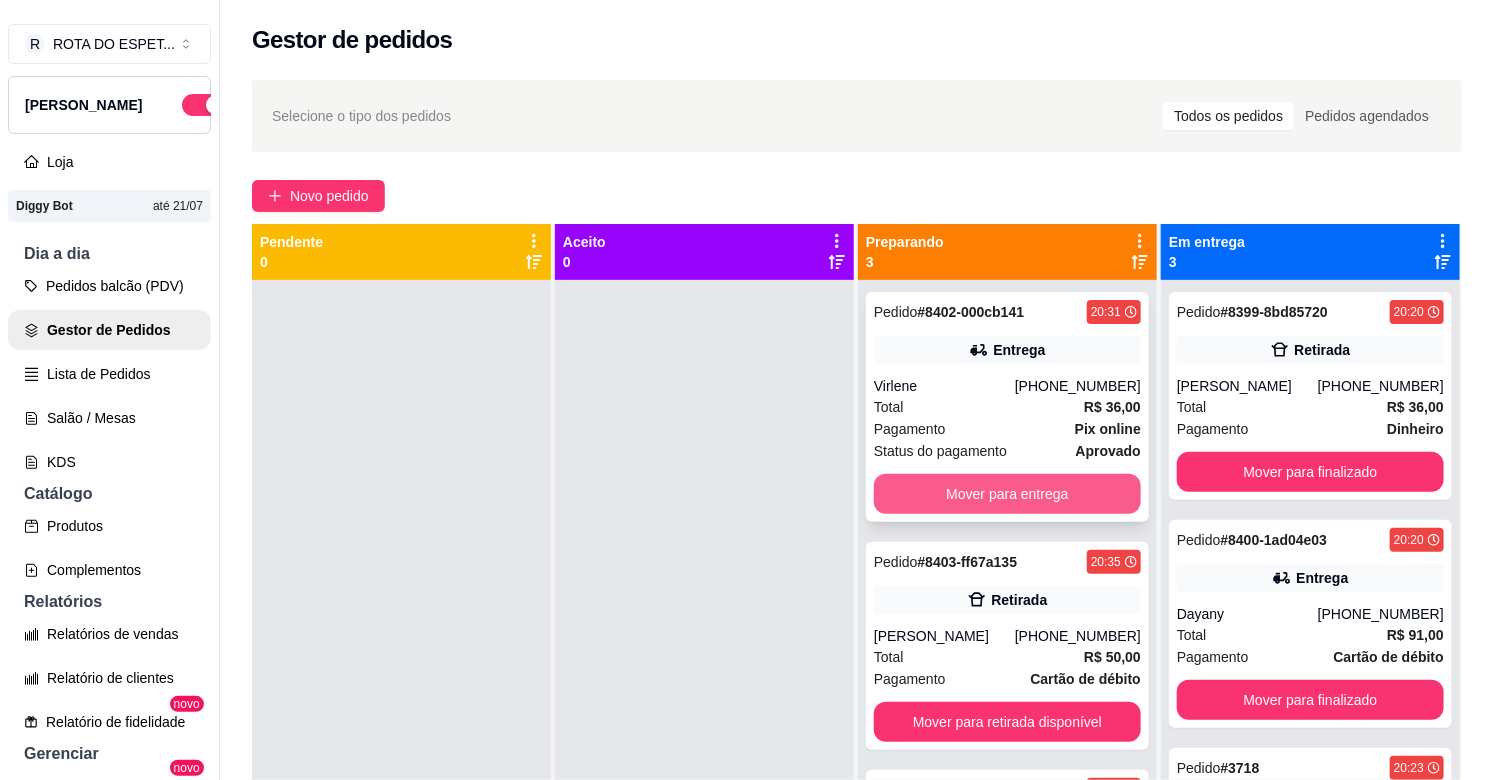 click on "Mover para entrega" at bounding box center [1007, 494] 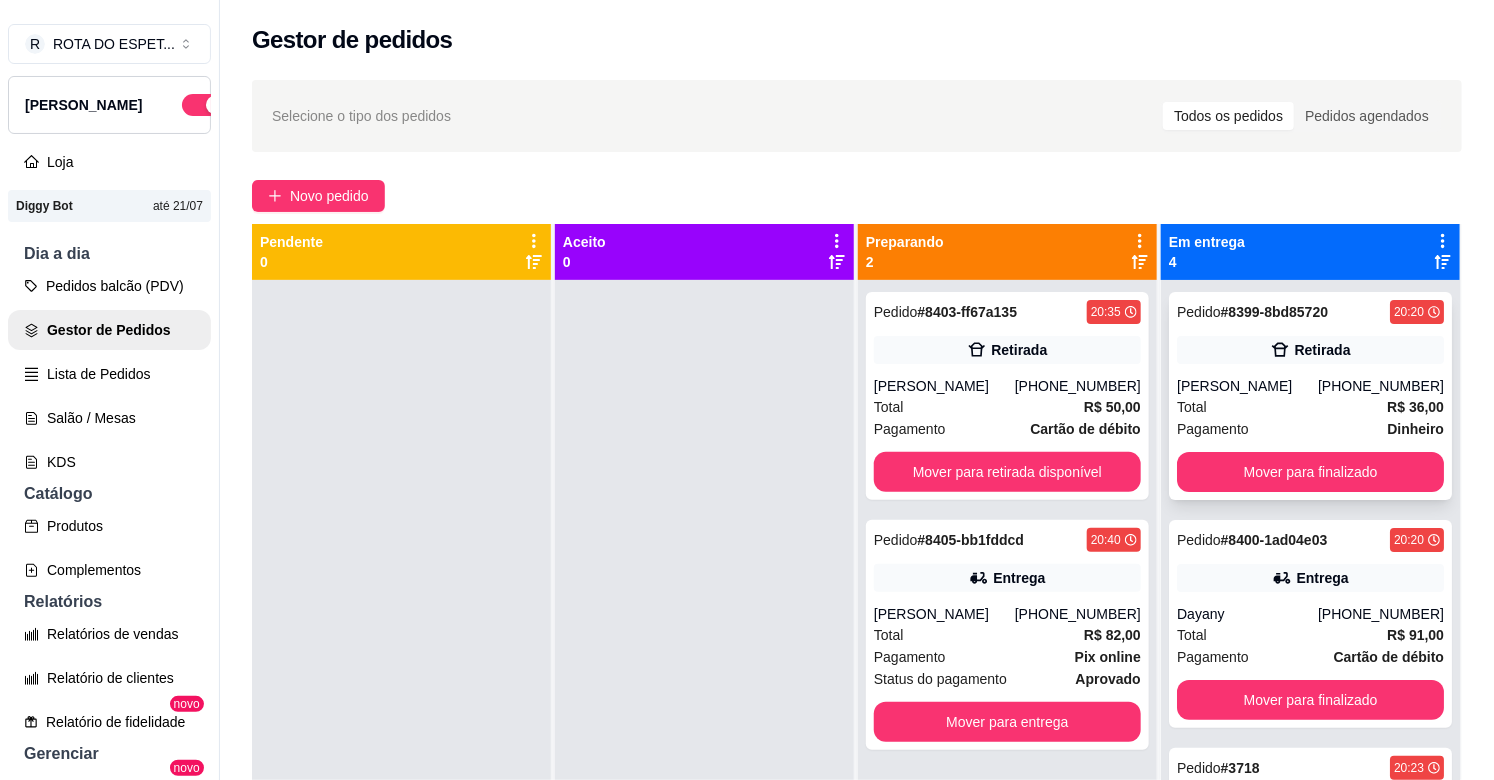 click on "Pedido  # 8399-8bd85720 20:20 Retirada [PERSON_NAME] [PHONE_NUMBER] Total R$ 36,00 Pagamento Dinheiro Mover para finalizado" at bounding box center [1310, 396] 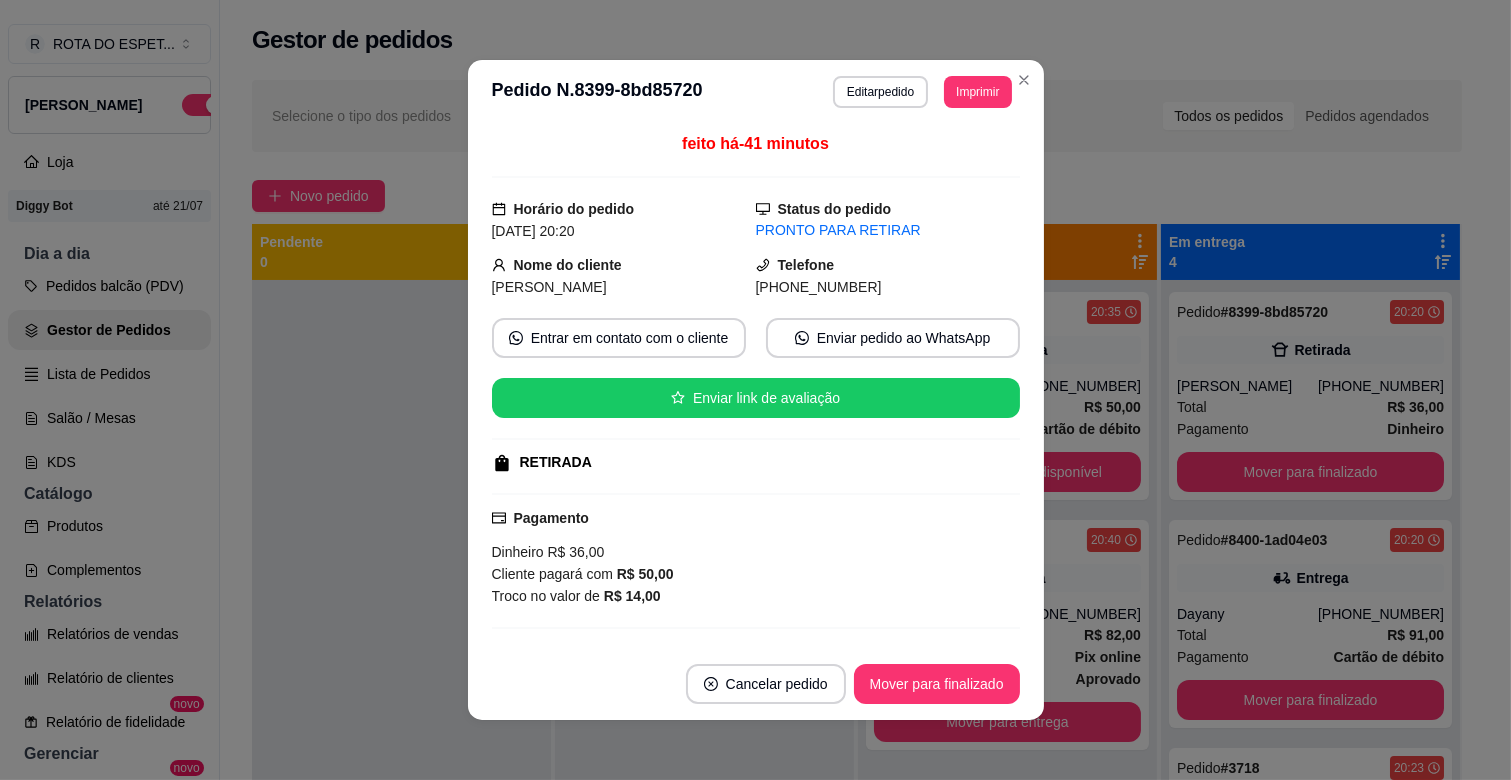 scroll, scrollTop: 300, scrollLeft: 0, axis: vertical 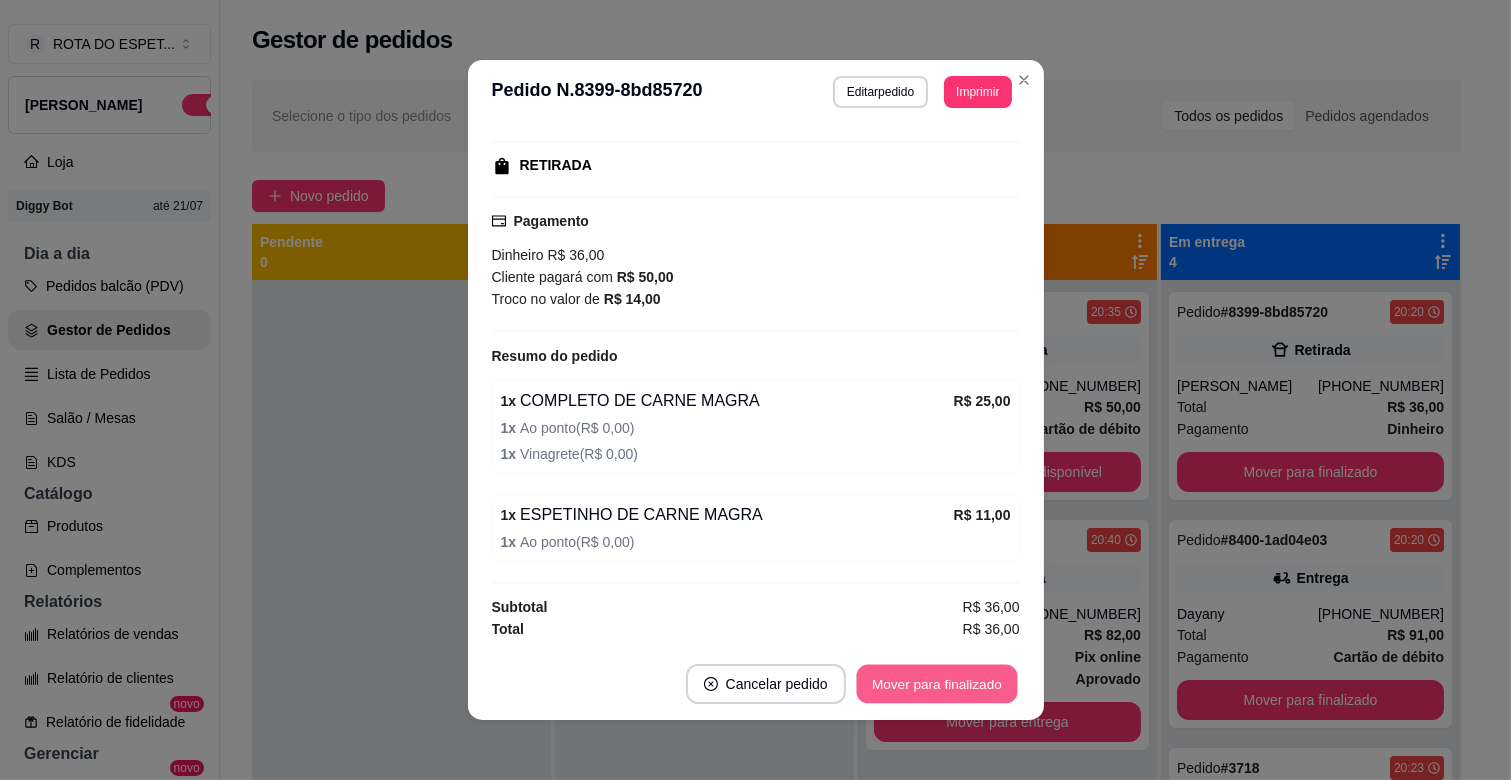 click on "Mover para finalizado" at bounding box center [936, 684] 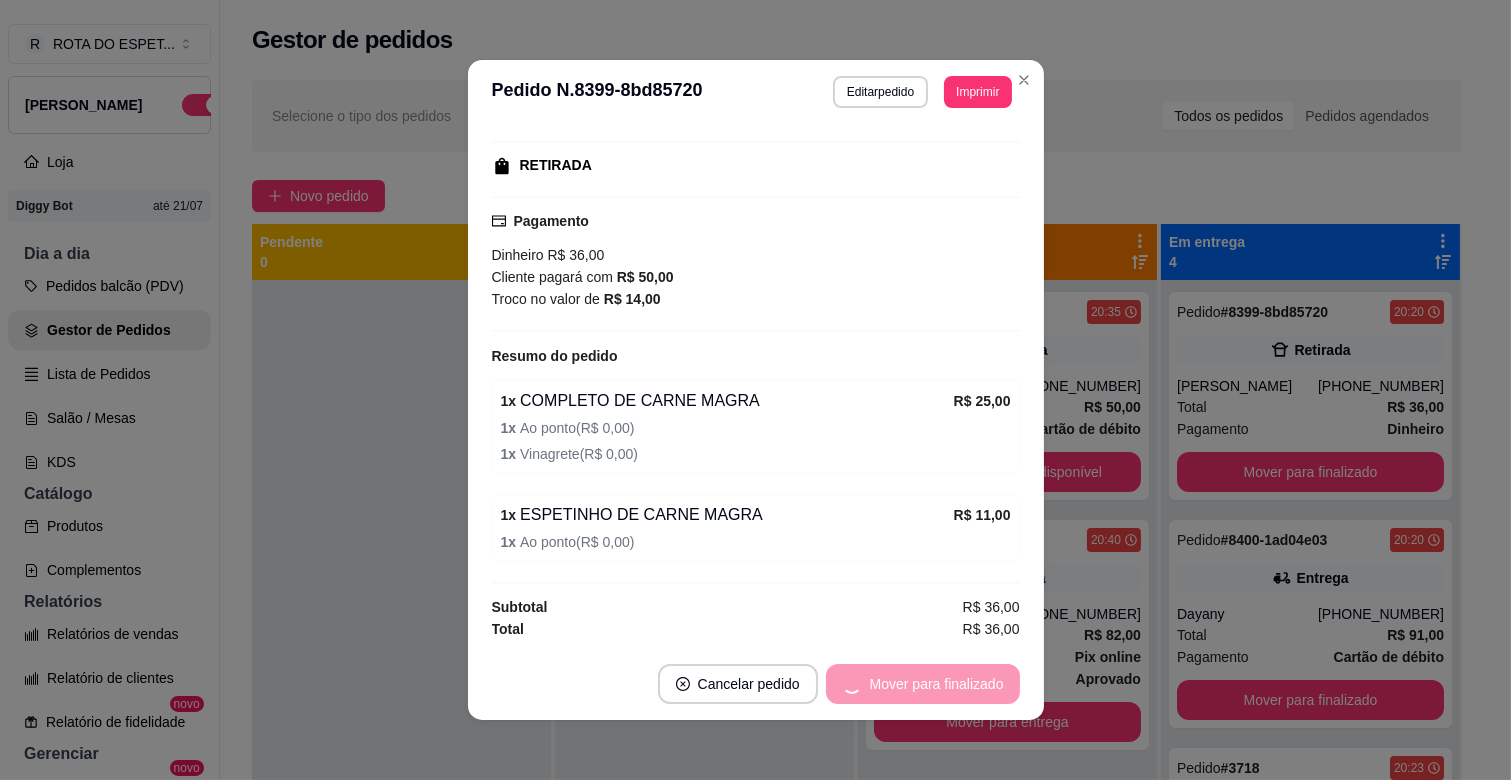 scroll, scrollTop: 253, scrollLeft: 0, axis: vertical 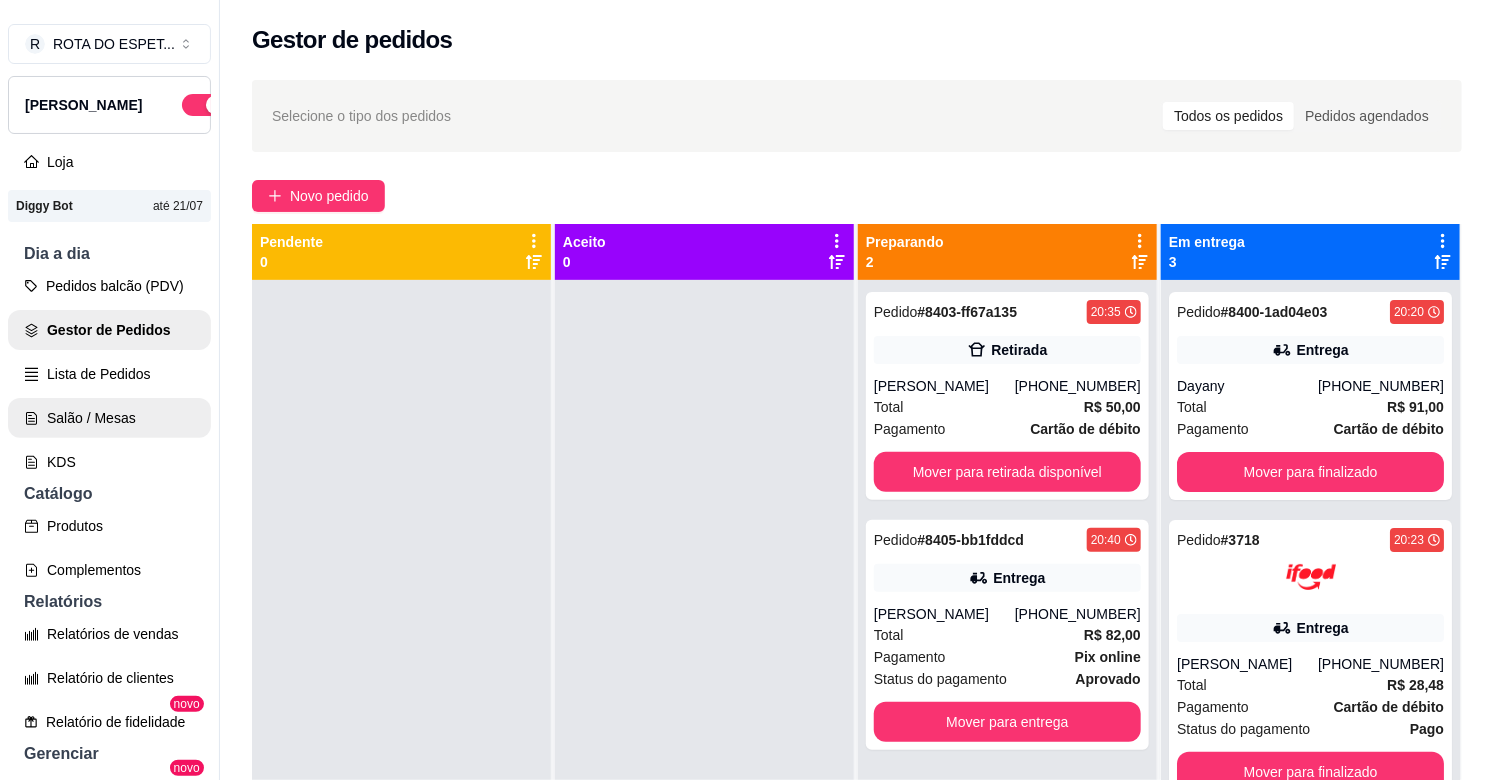 click on "Salão / Mesas" at bounding box center (109, 418) 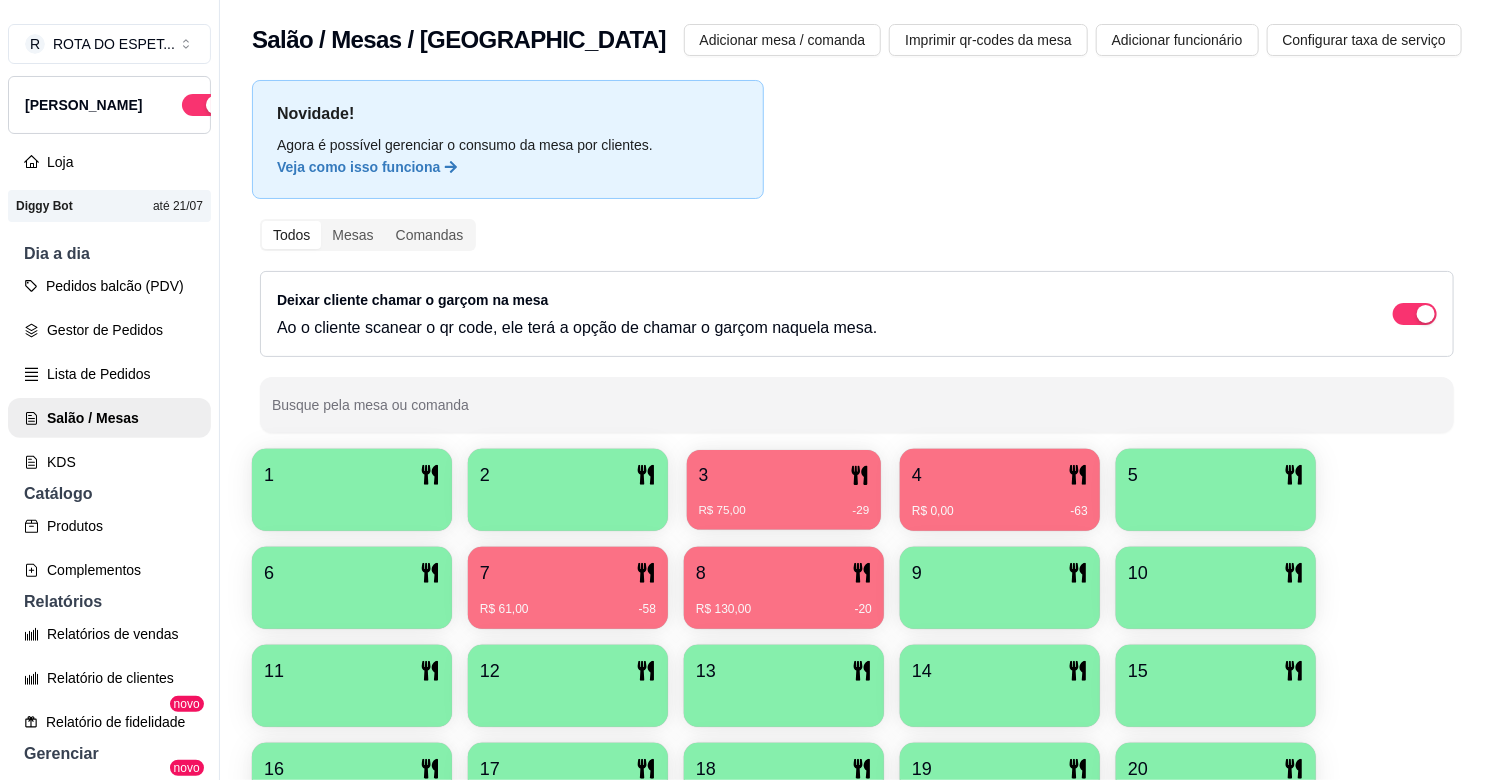 click on "R$ 75,00 -29" at bounding box center (784, 503) 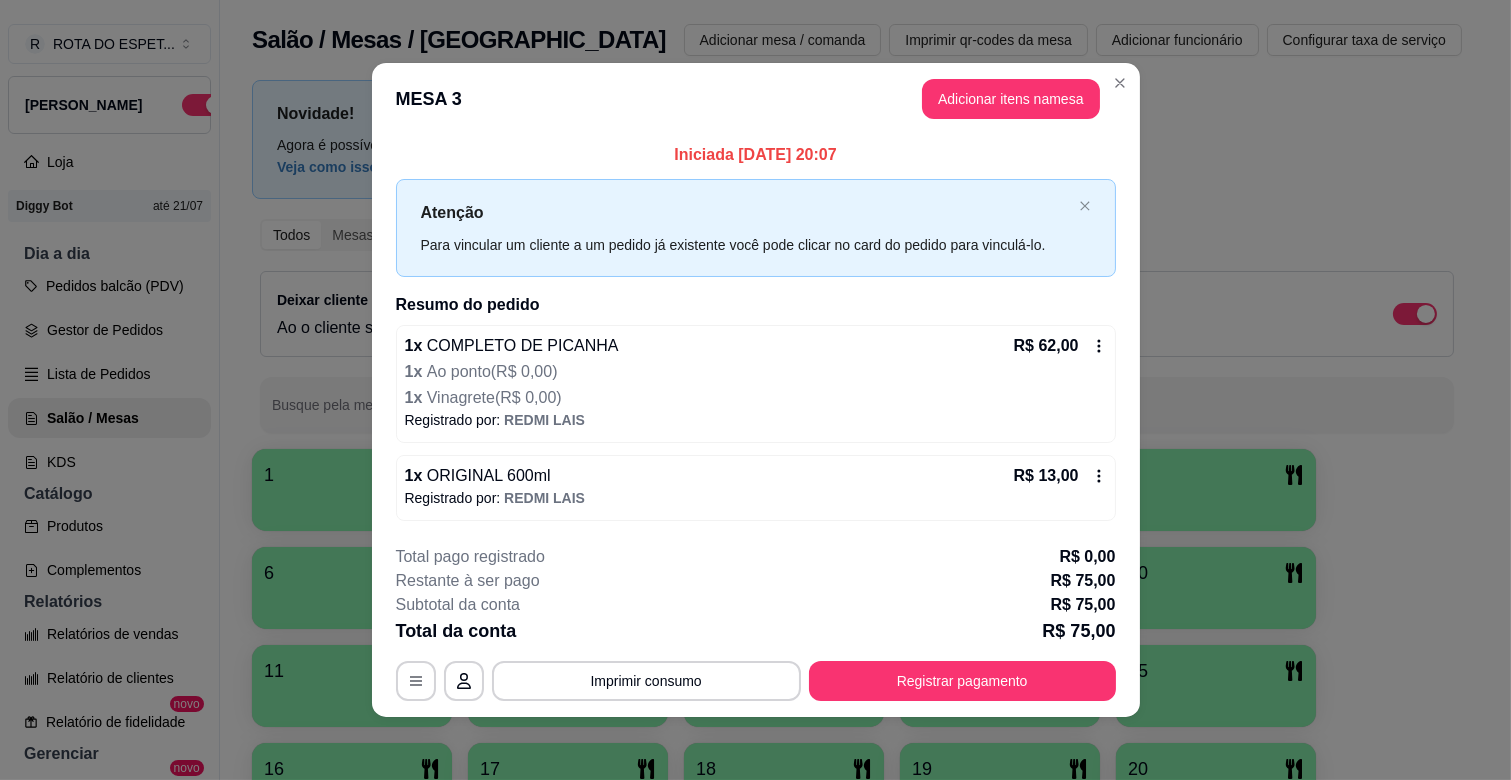 scroll, scrollTop: 1, scrollLeft: 0, axis: vertical 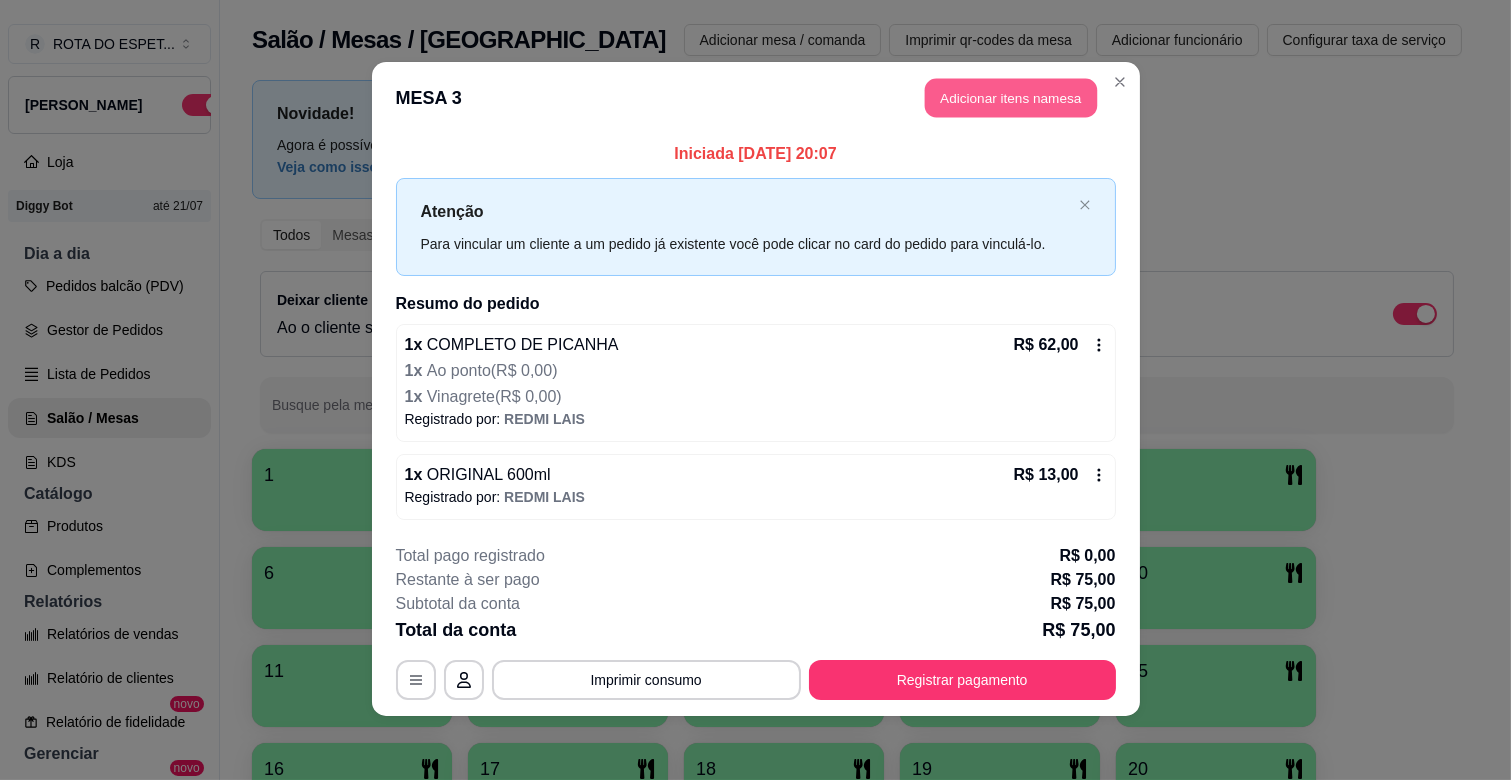 click on "Adicionar itens na  mesa" at bounding box center (1011, 98) 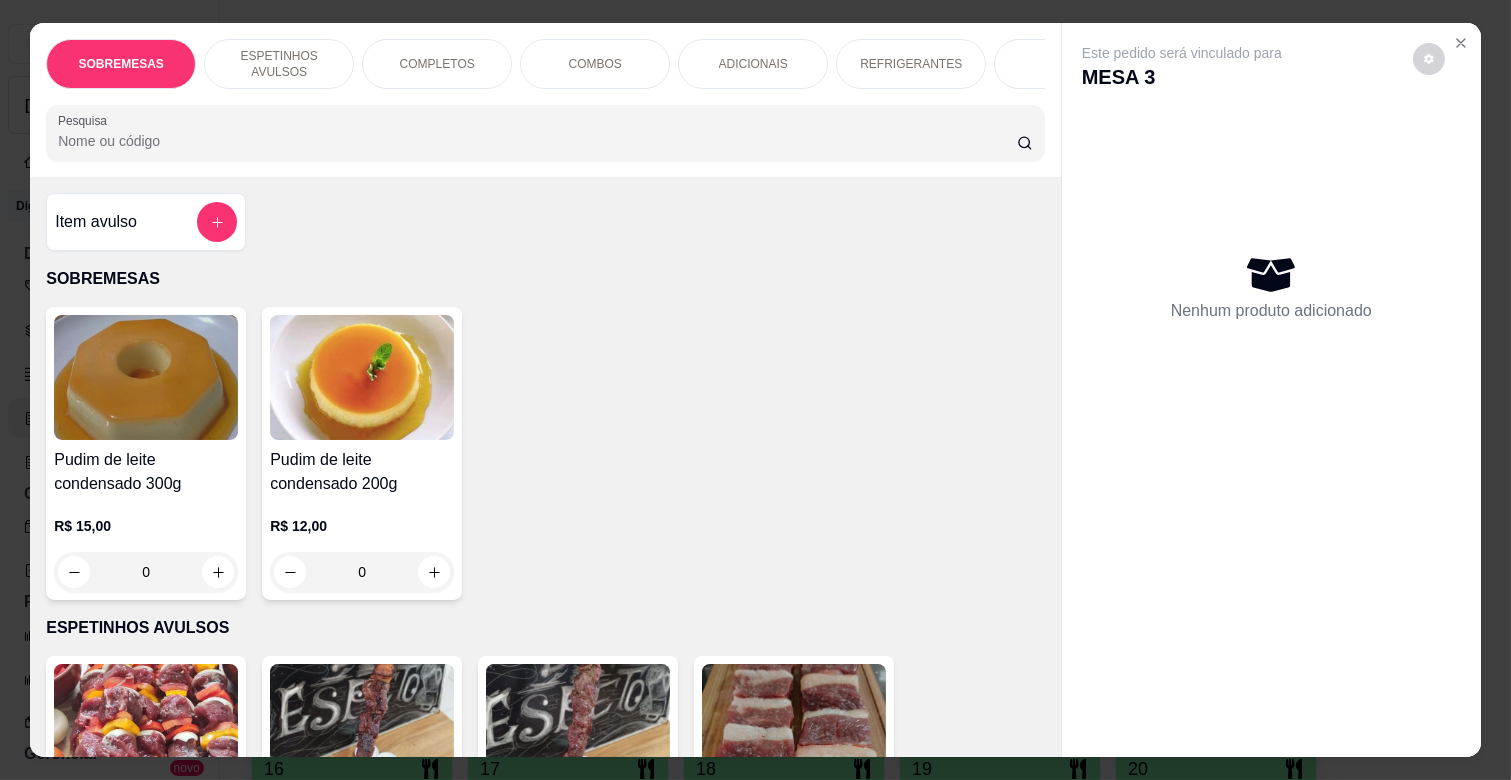 scroll, scrollTop: 0, scrollLeft: 573, axis: horizontal 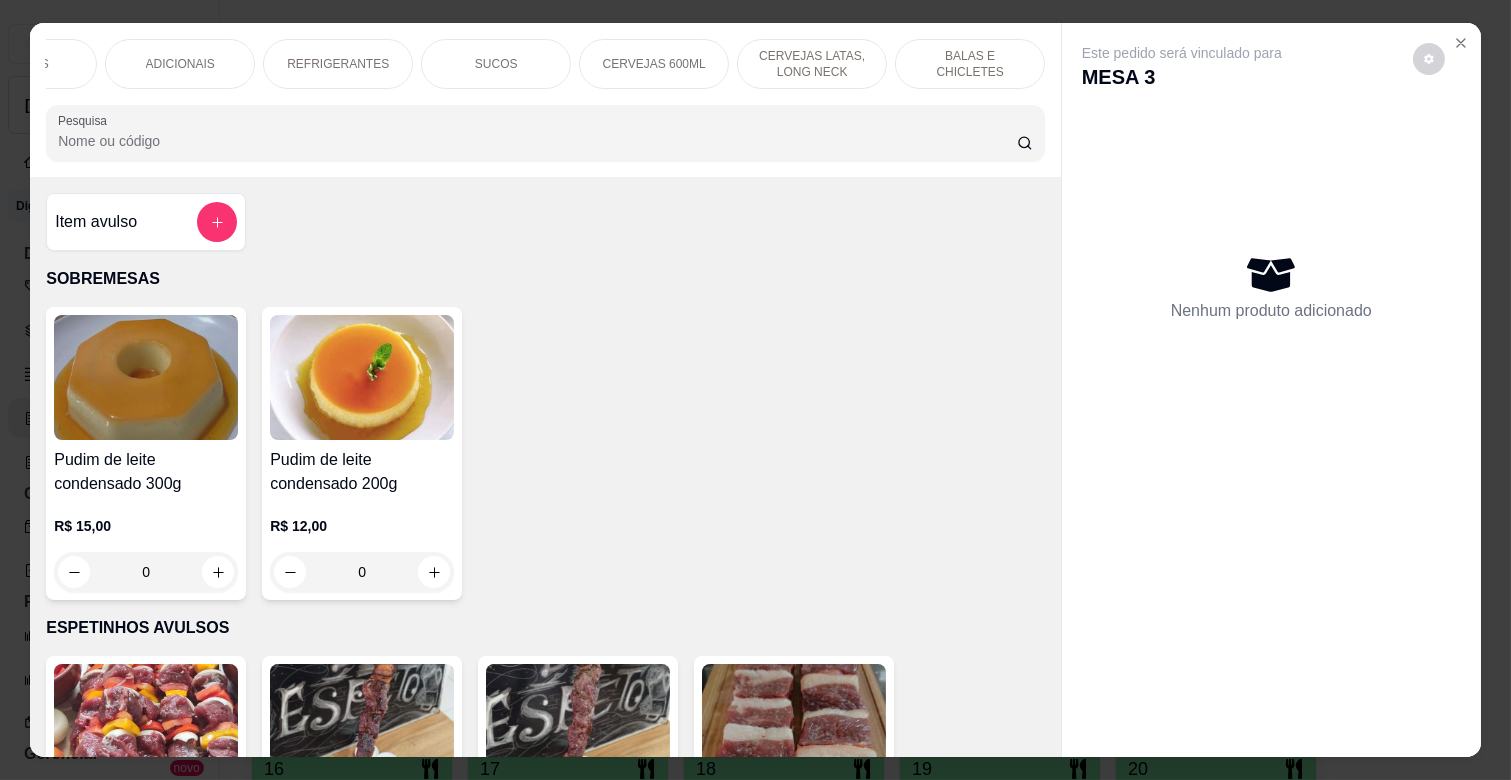 click on "BALAS E CHICLETES" at bounding box center [970, 64] 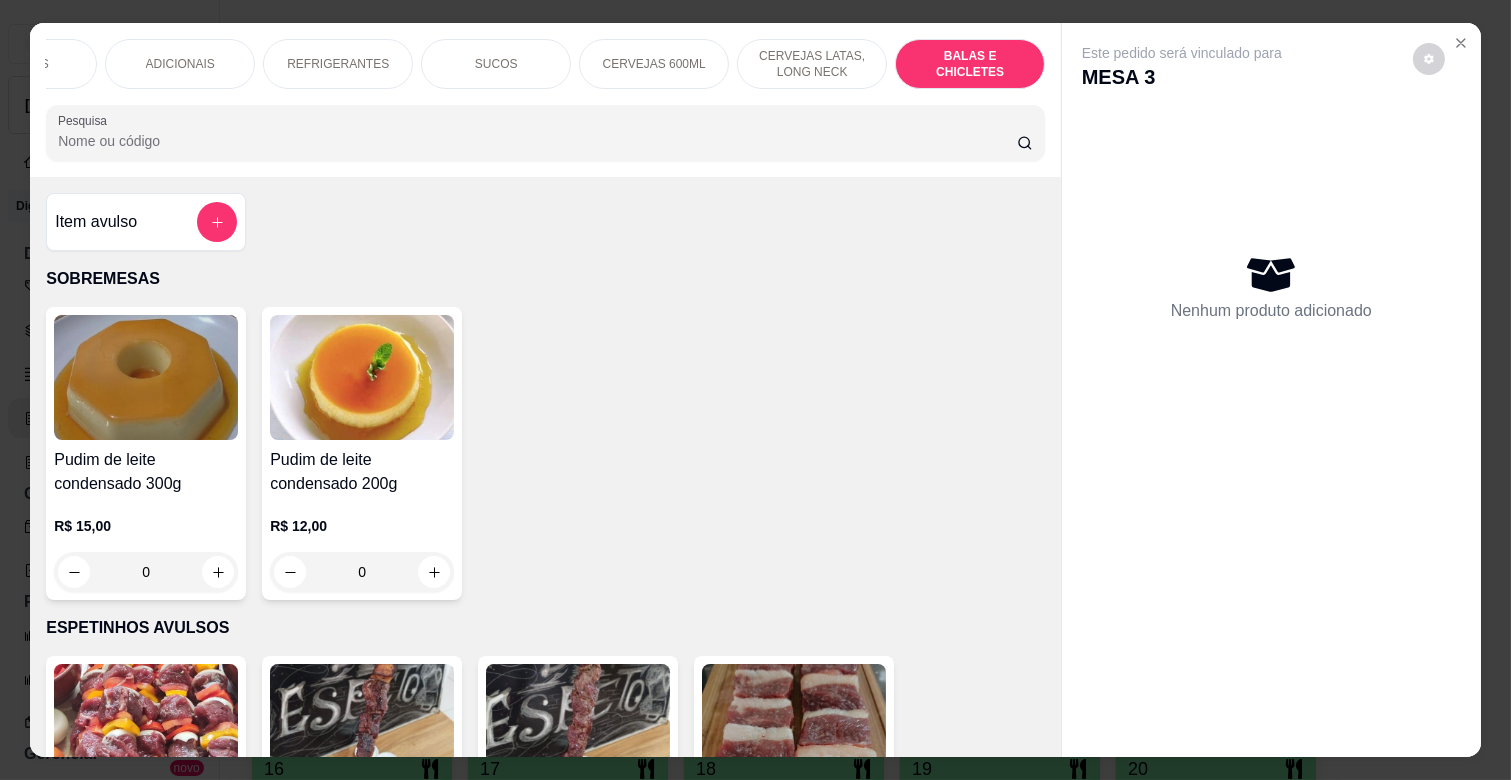 scroll, scrollTop: 7776, scrollLeft: 0, axis: vertical 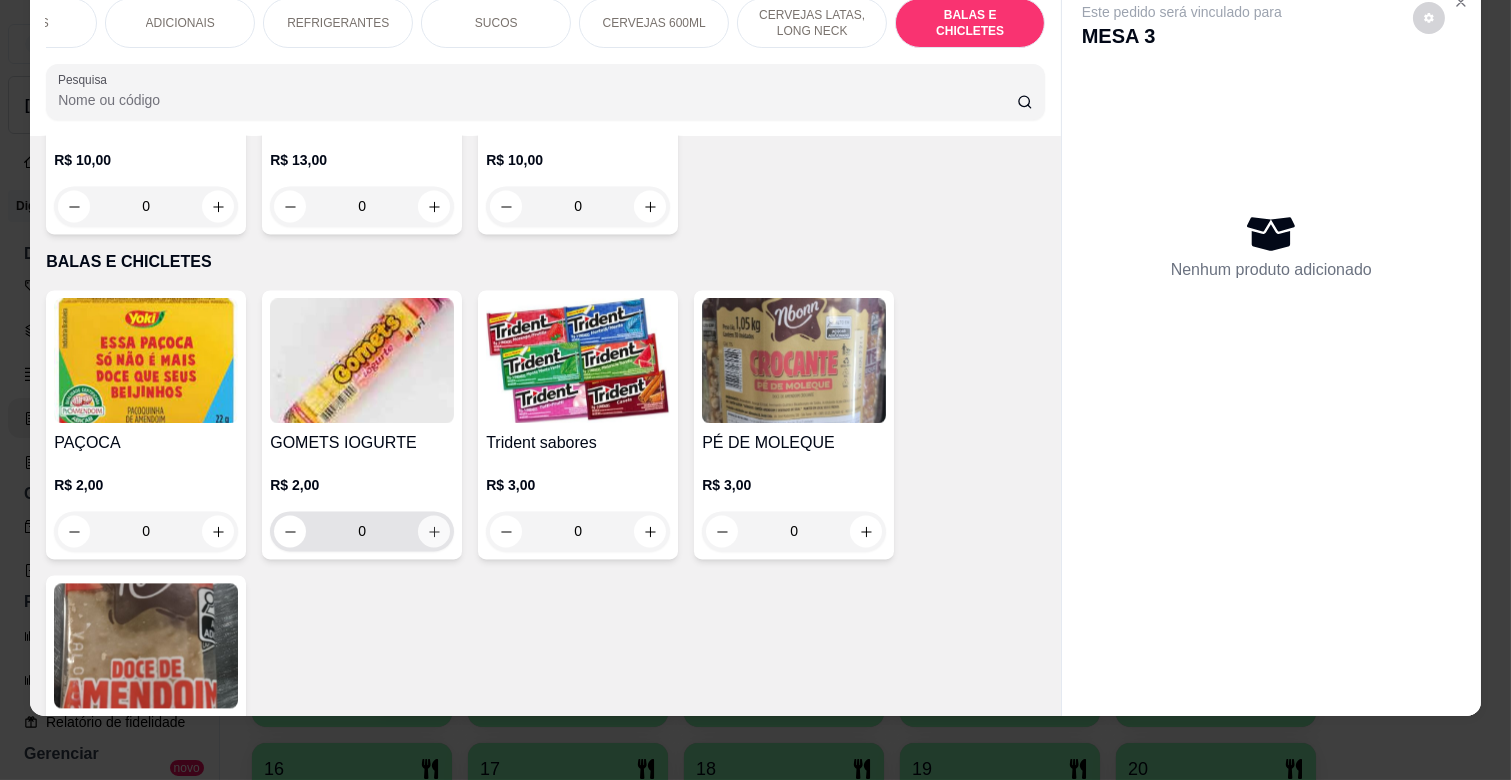 click 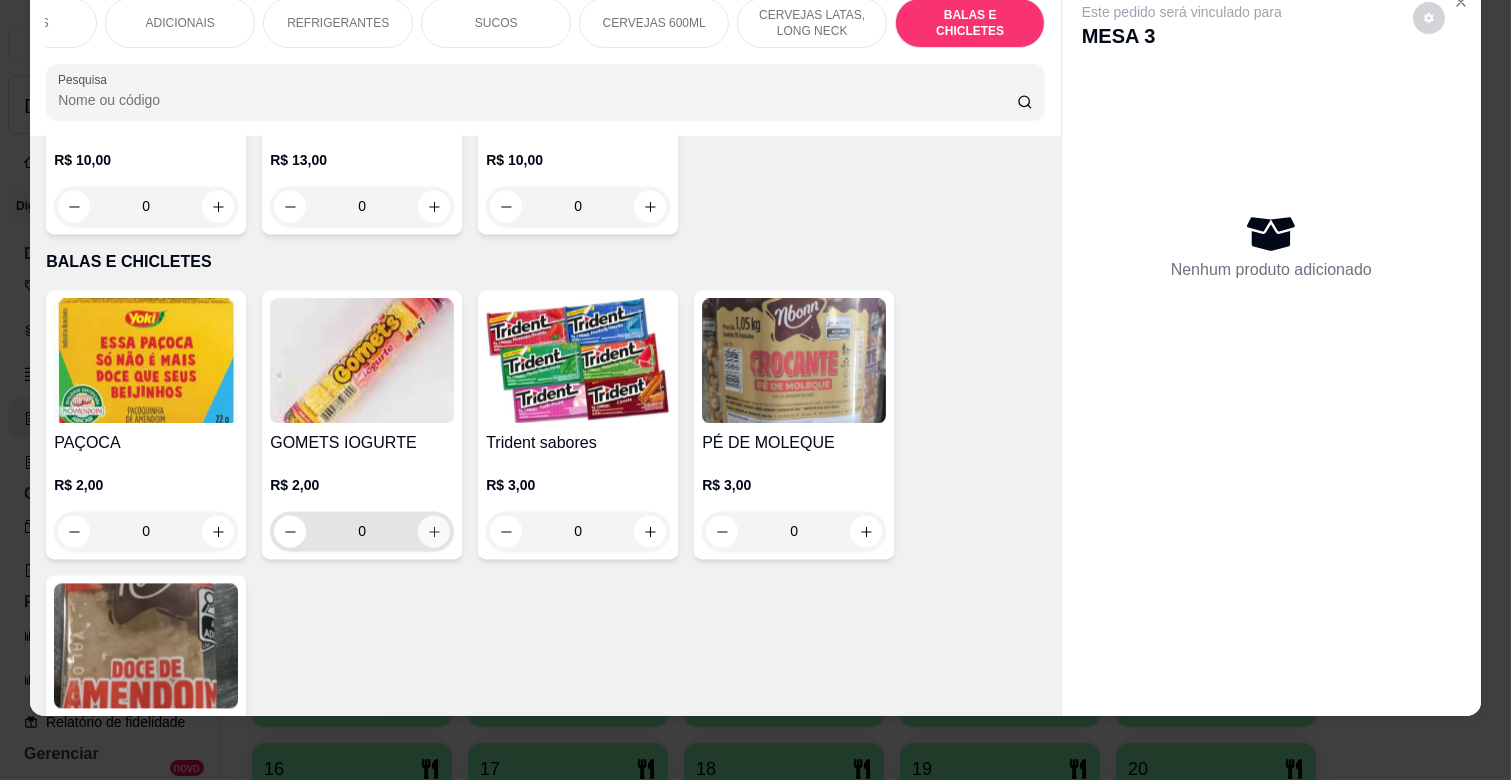 type on "1" 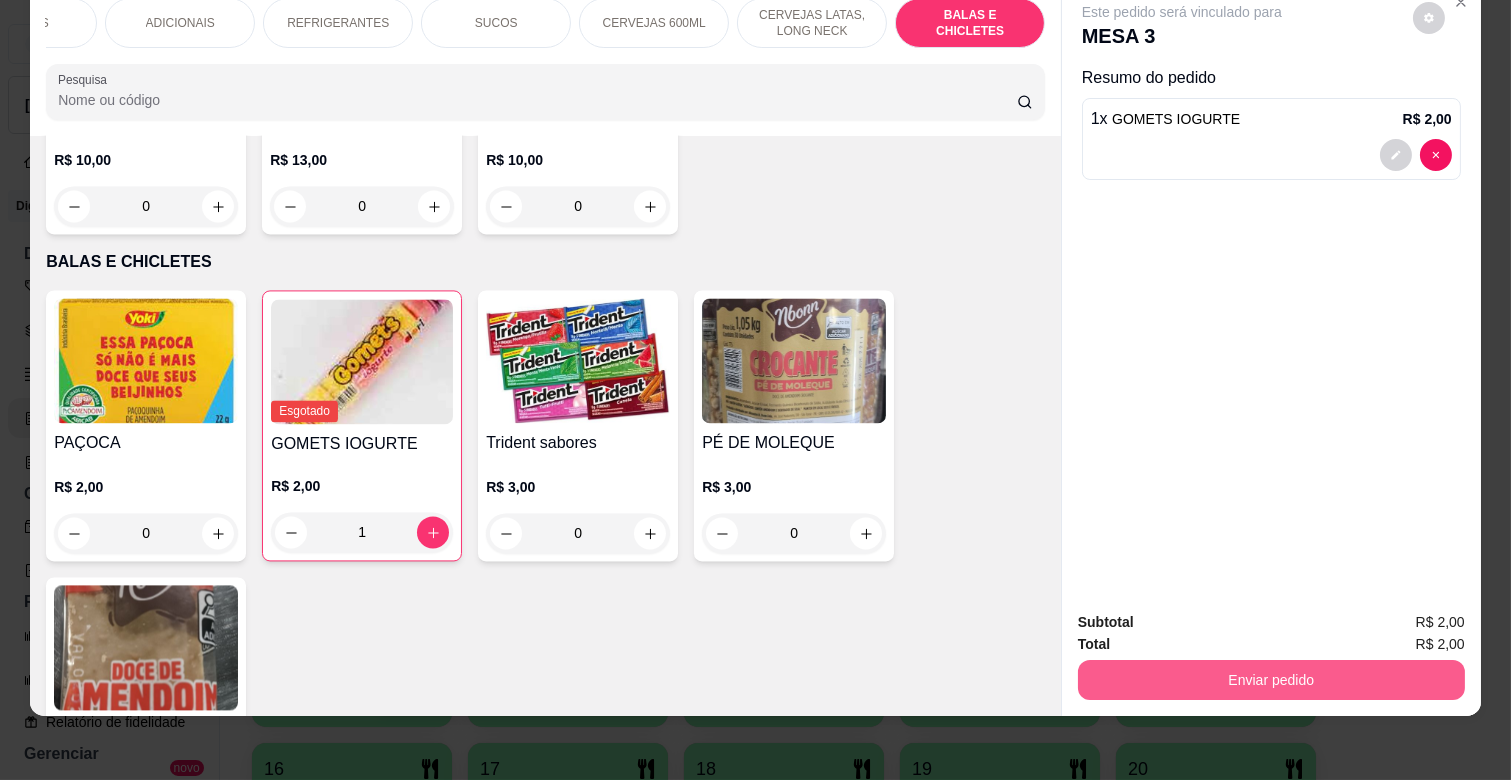 click on "Enviar pedido" at bounding box center (1271, 680) 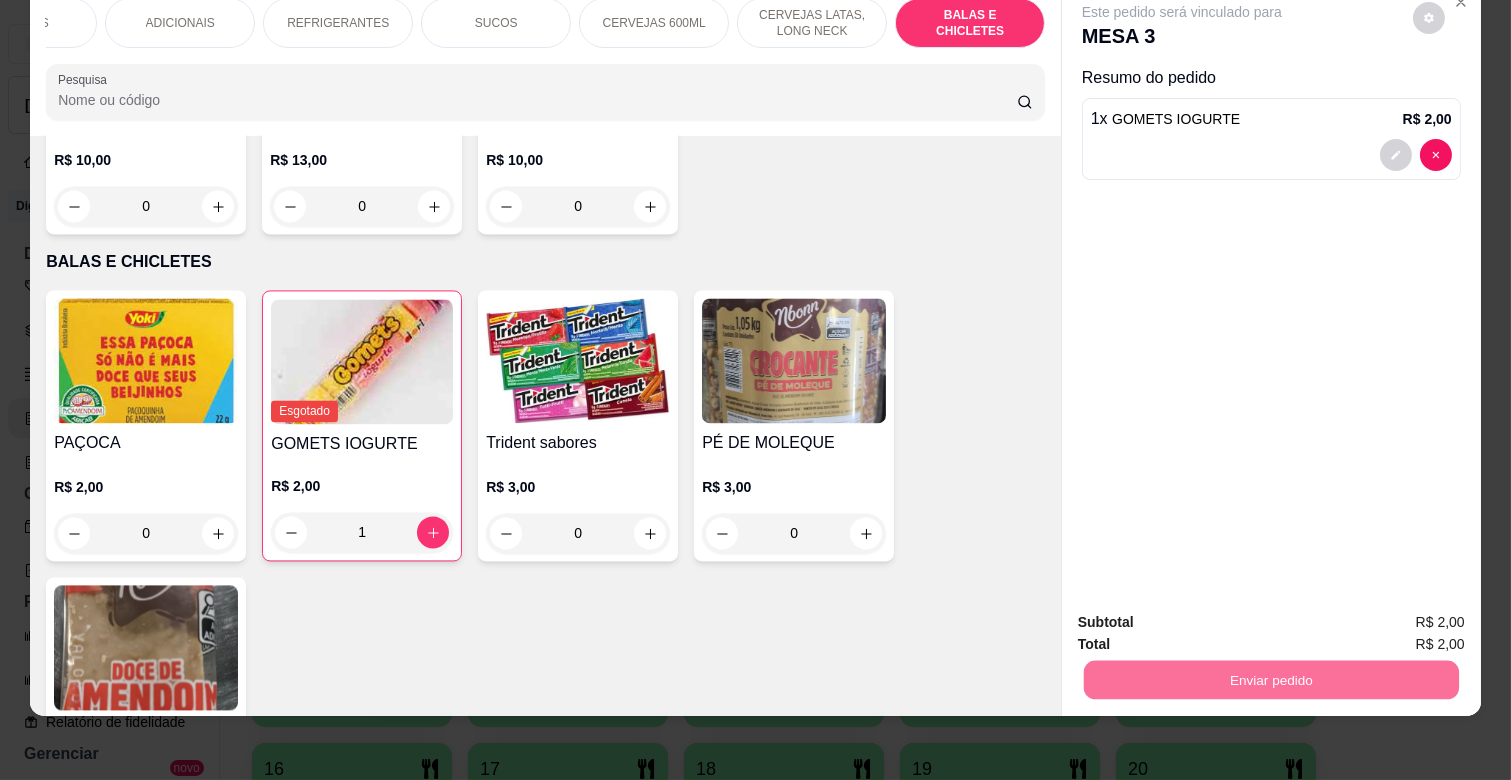 click on "Não registrar e enviar pedido" at bounding box center [1204, 614] 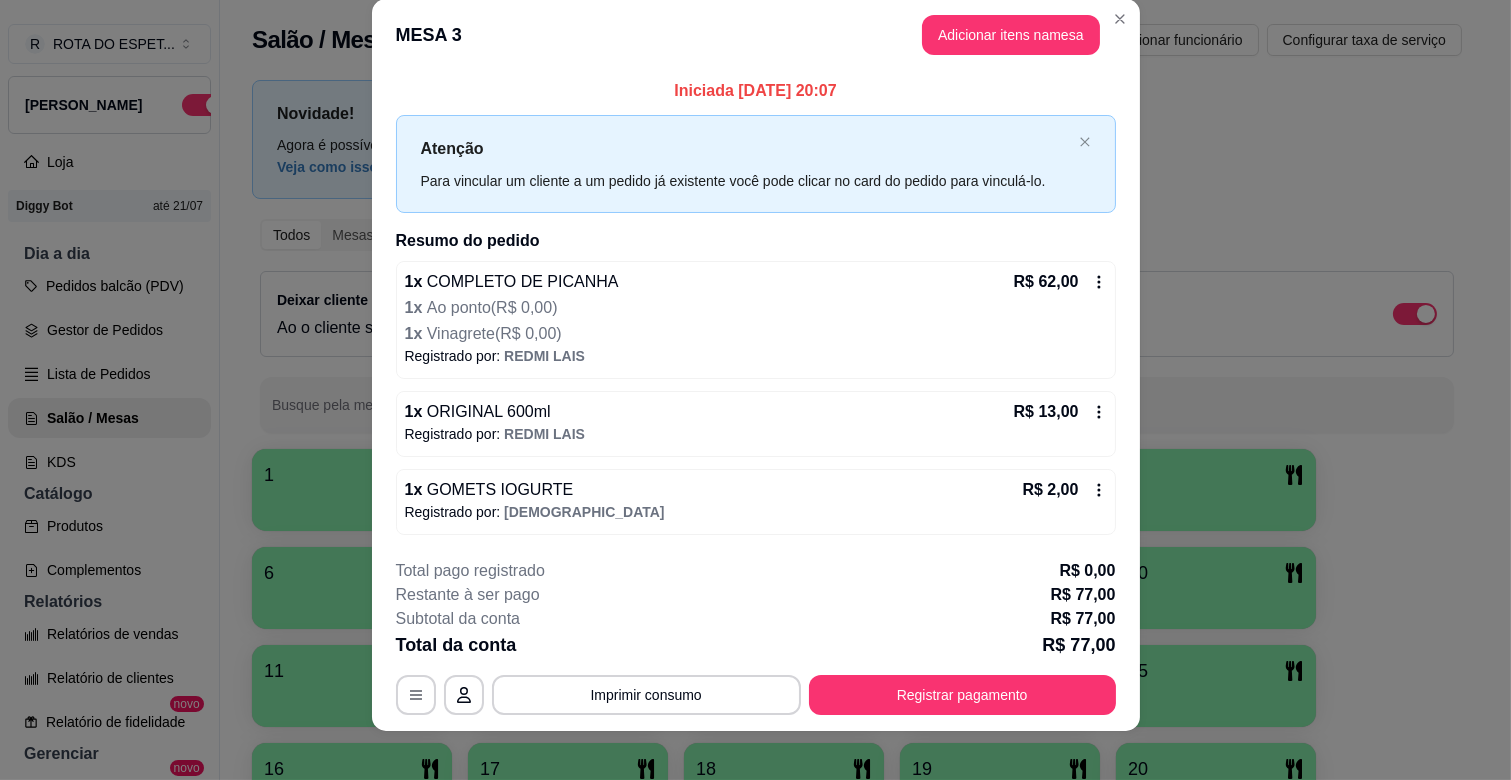 scroll, scrollTop: 40, scrollLeft: 0, axis: vertical 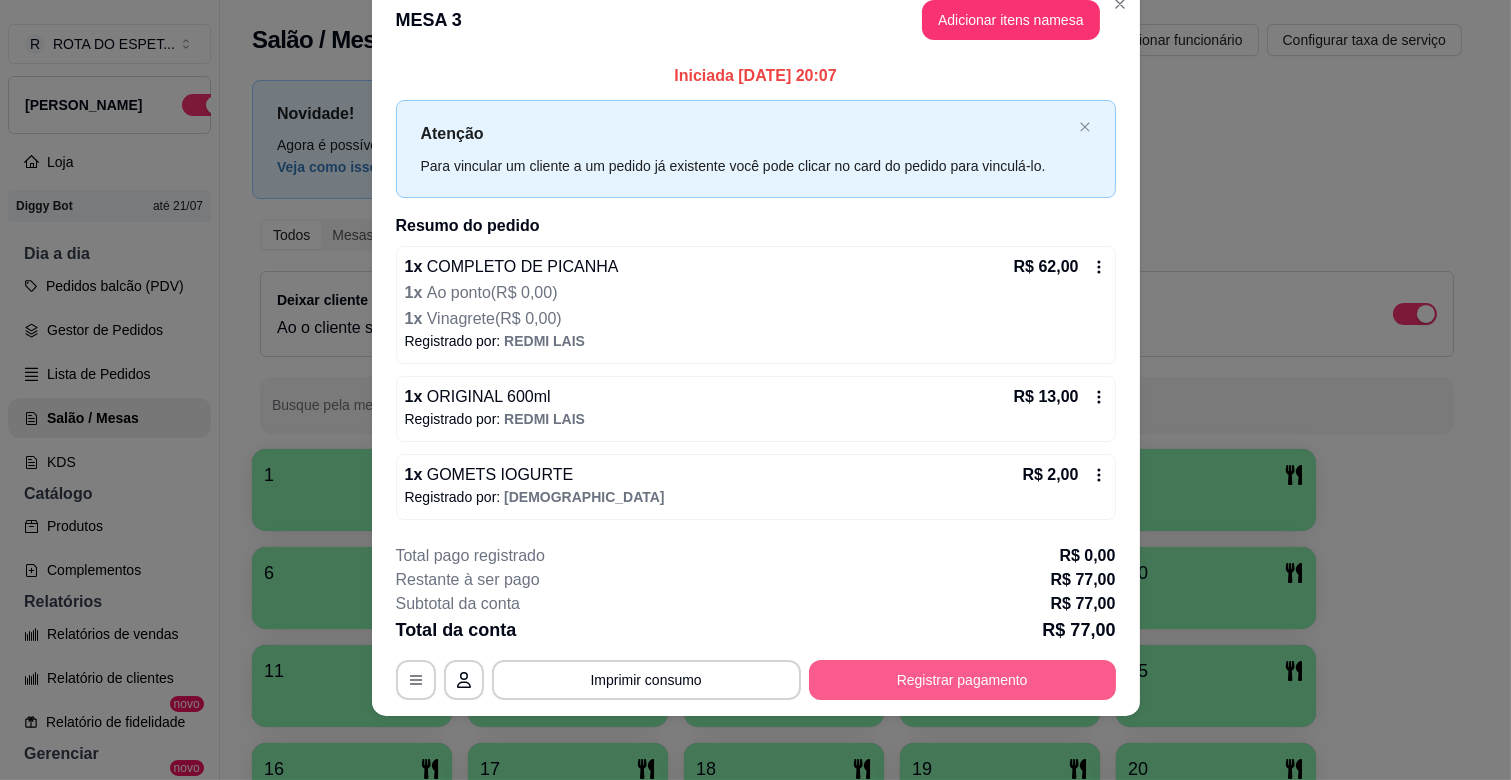 click on "Registrar pagamento" at bounding box center (962, 680) 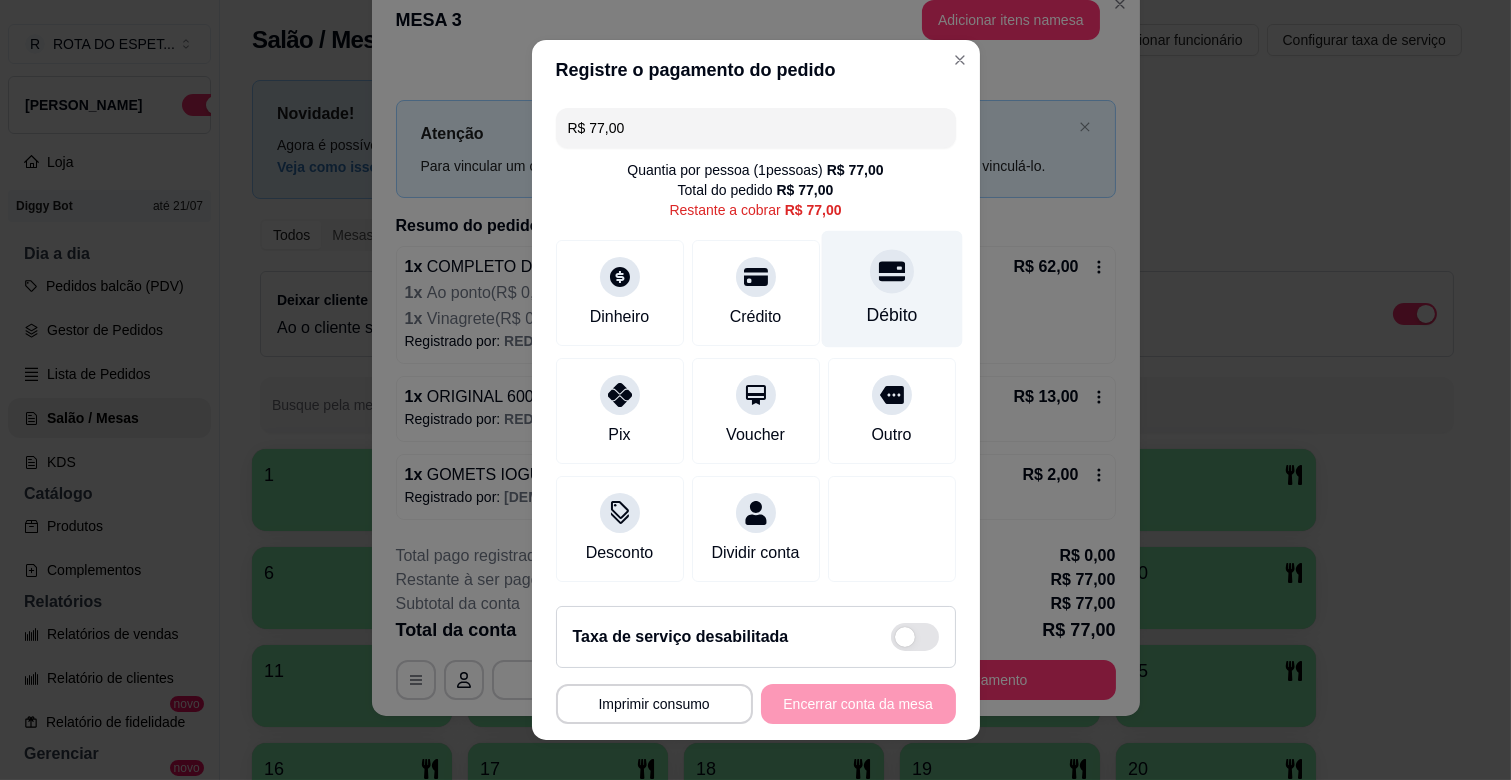 click 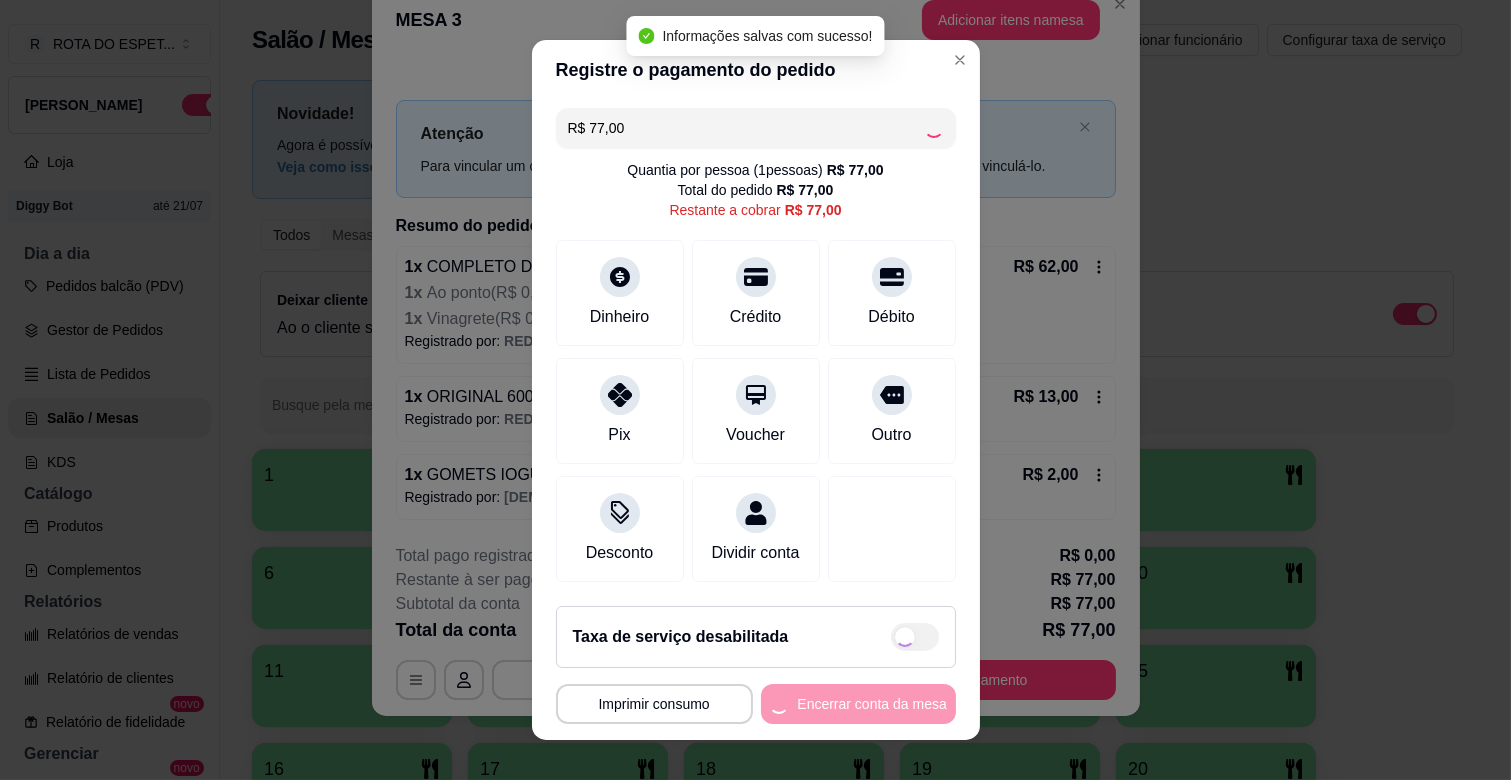 type on "R$ 0,00" 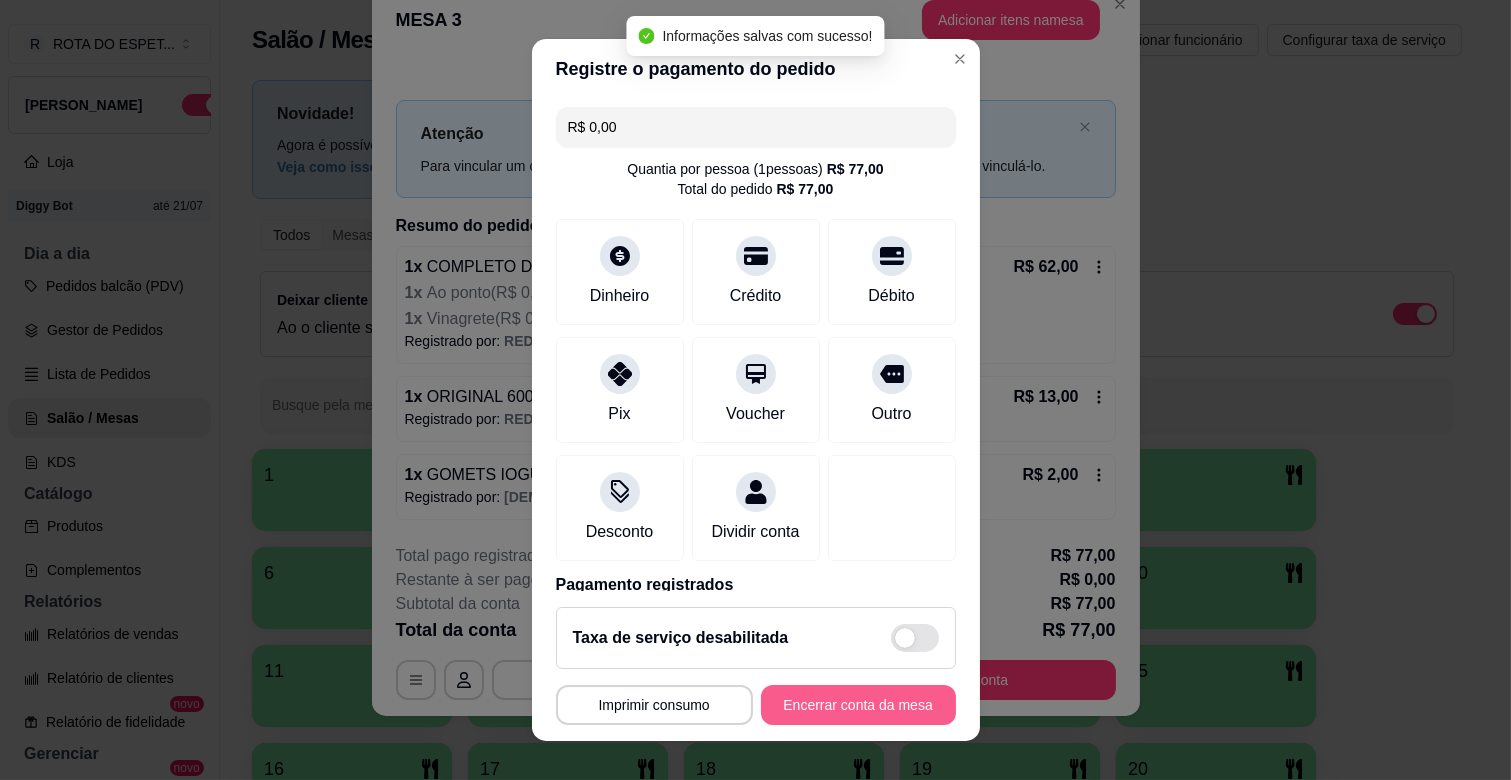 click on "Encerrar conta da mesa" at bounding box center [858, 705] 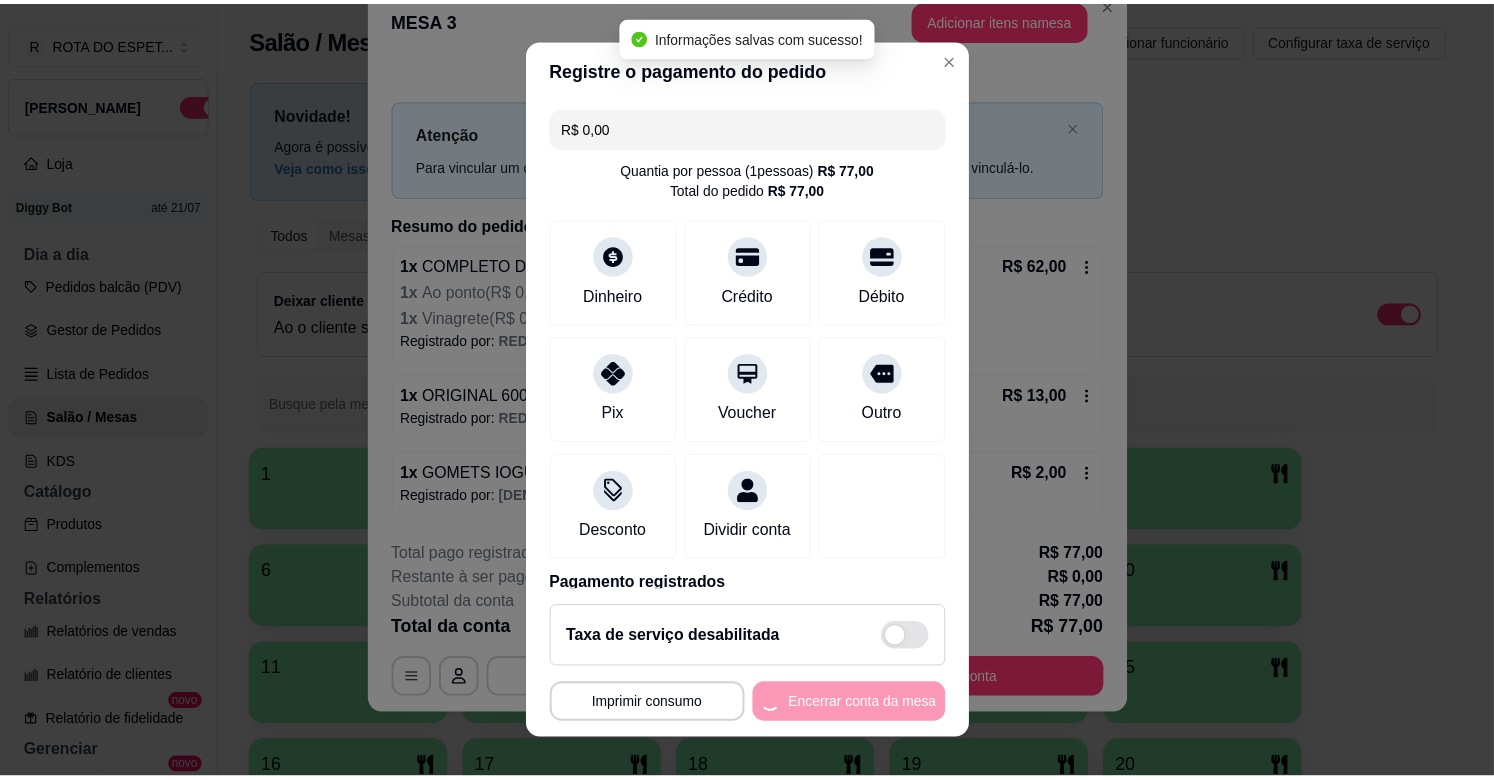 scroll, scrollTop: 0, scrollLeft: 0, axis: both 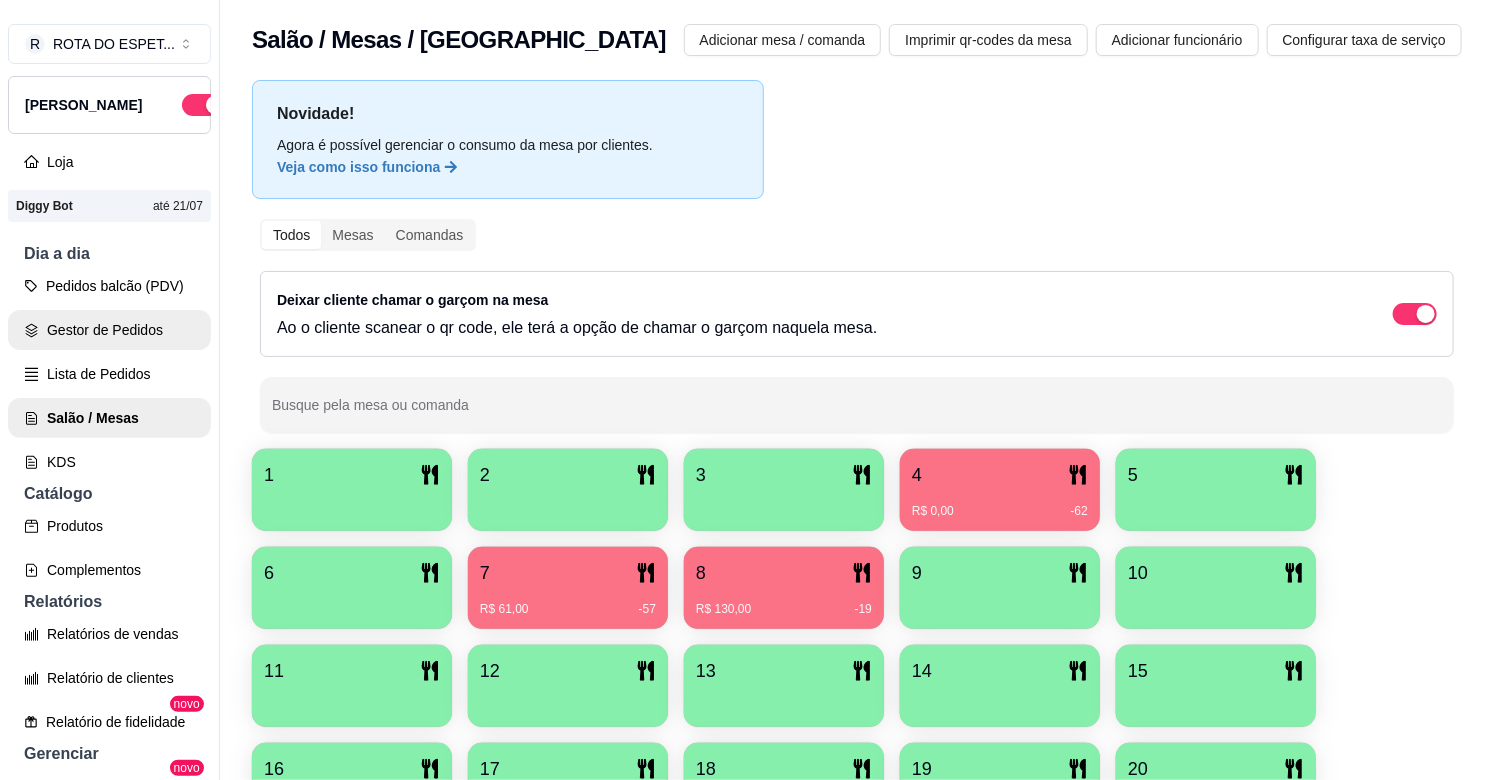 click on "Gestor de Pedidos" at bounding box center (109, 330) 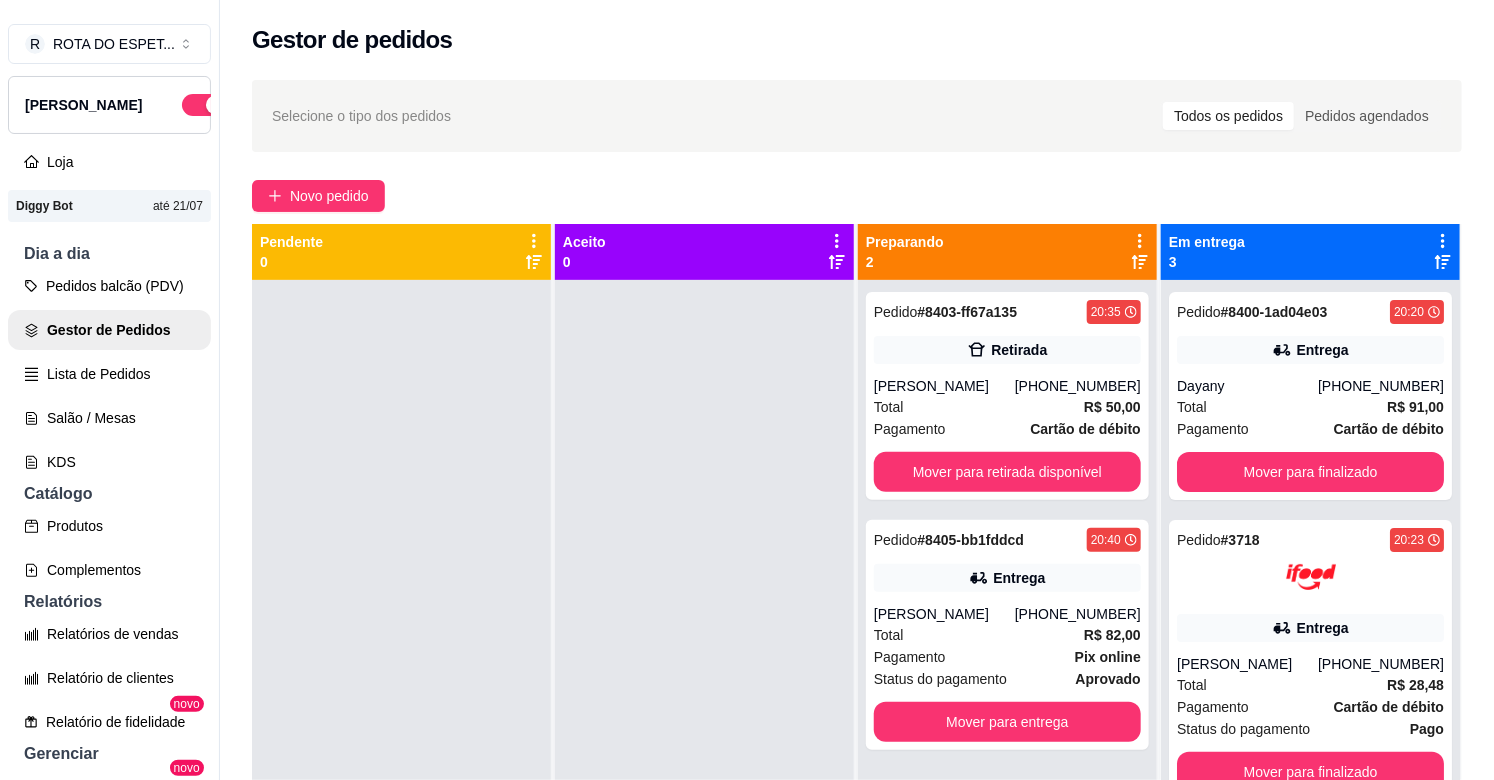 click at bounding box center [704, 670] 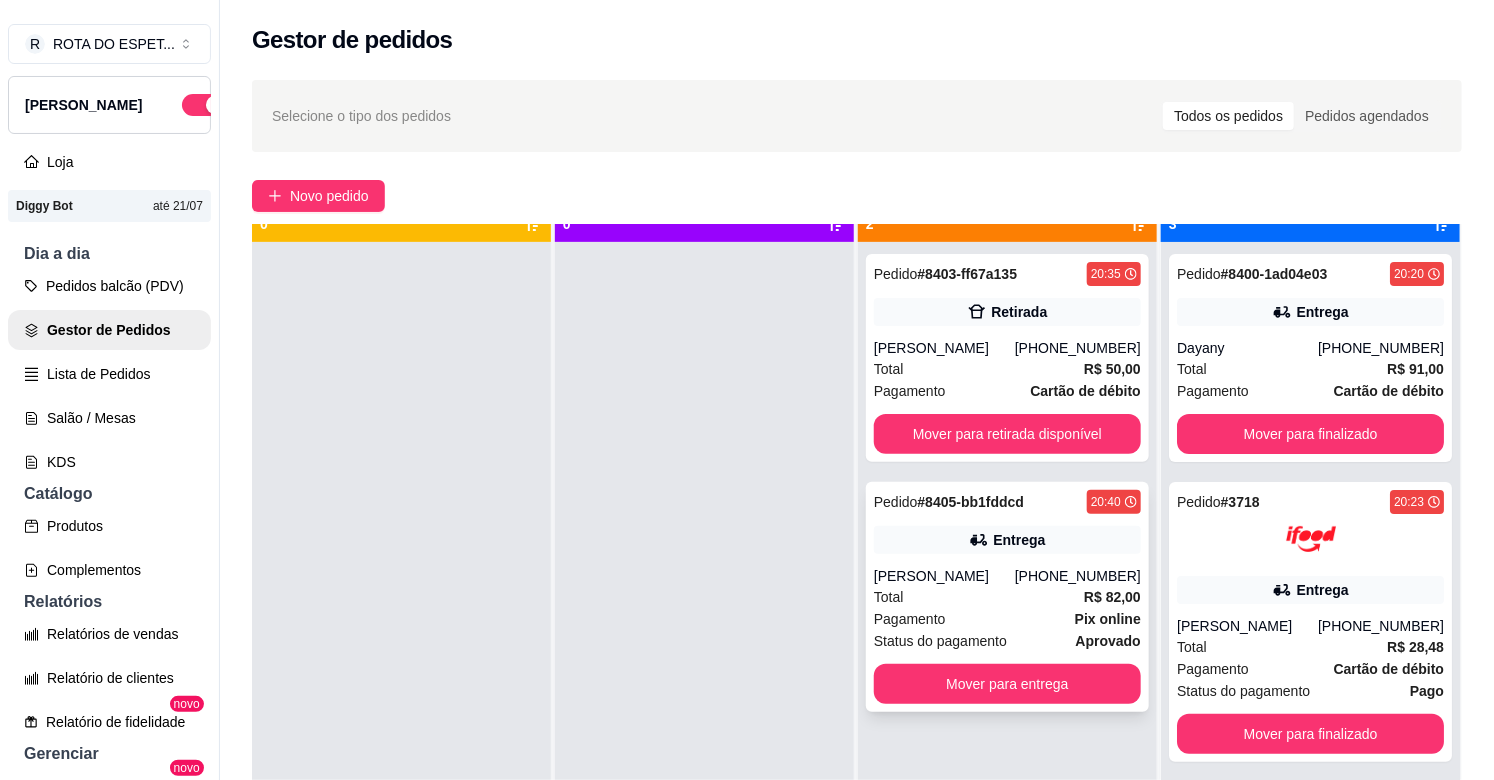 scroll, scrollTop: 55, scrollLeft: 0, axis: vertical 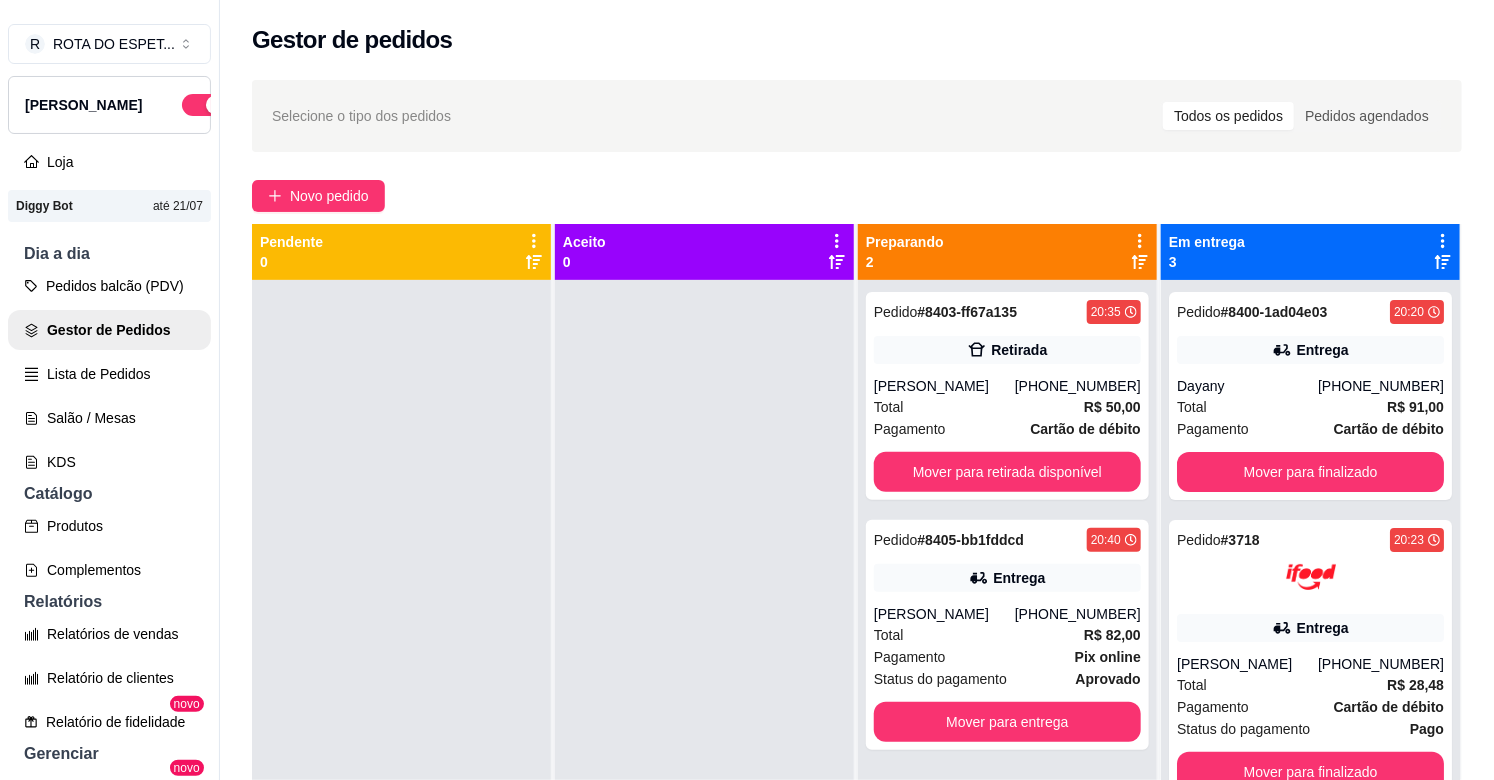 click at bounding box center [704, 670] 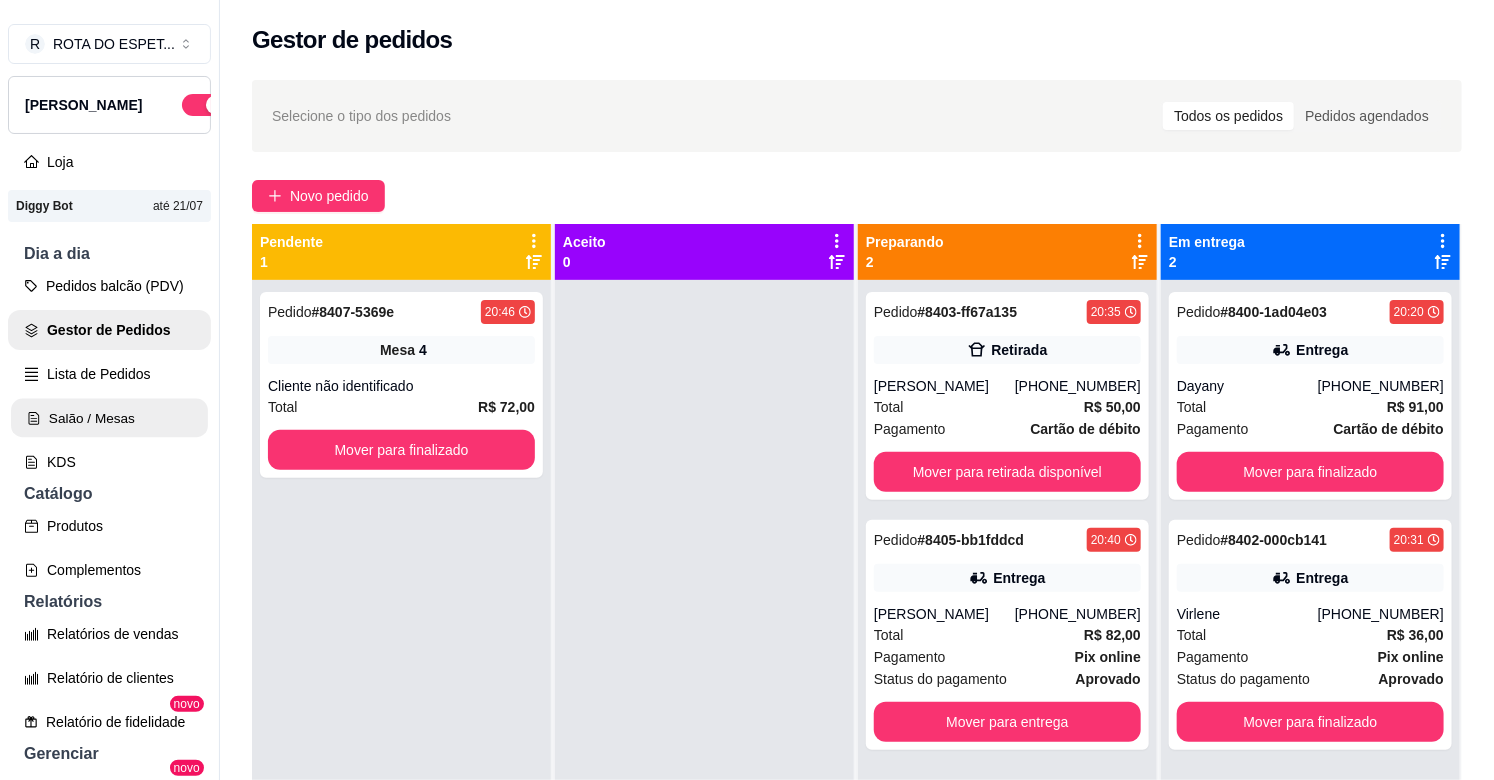 click on "Salão / Mesas" at bounding box center [109, 418] 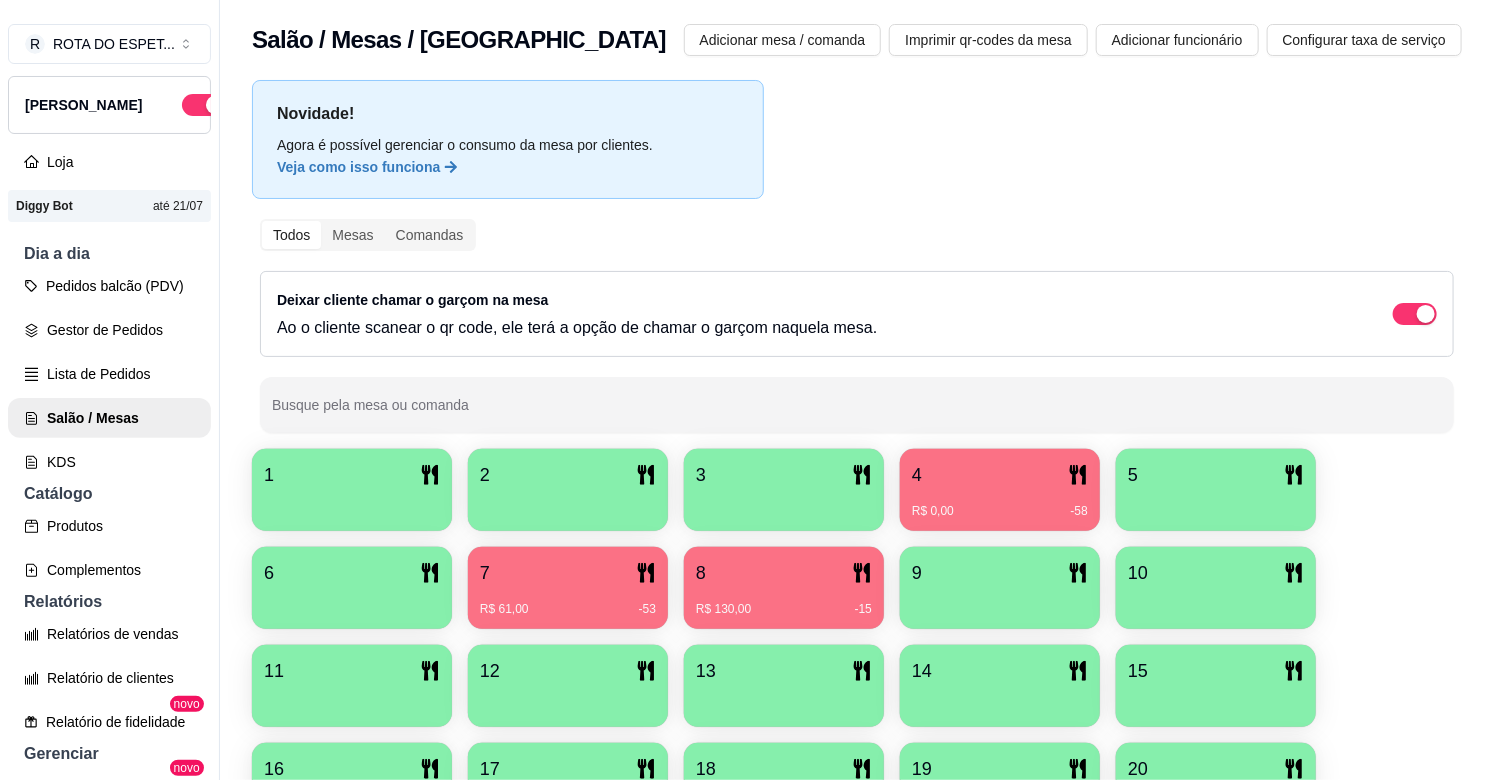 click on "4" at bounding box center [1000, 475] 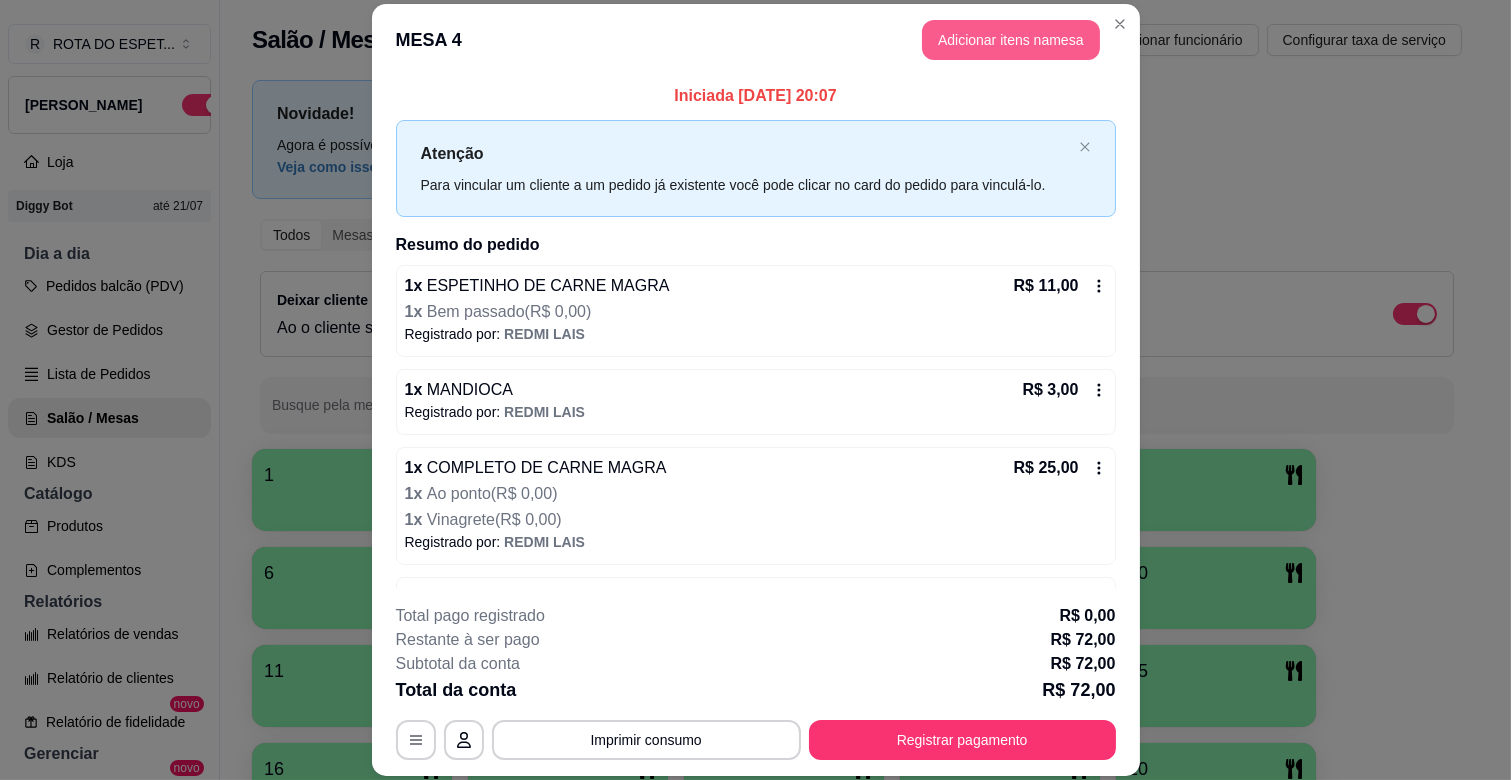 click on "Adicionar itens na  mesa" at bounding box center [1011, 40] 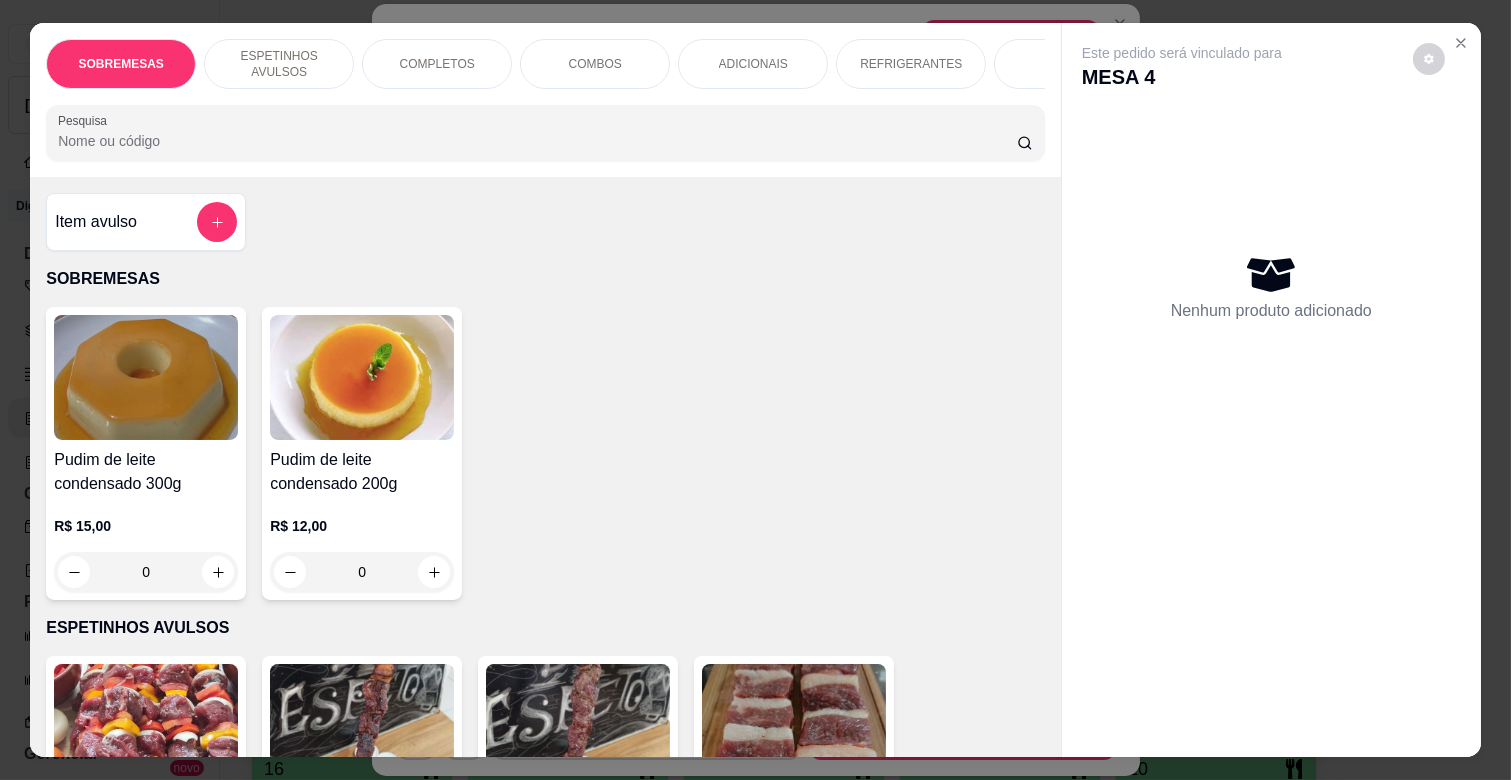 click on "Pesquisa" at bounding box center [545, 133] 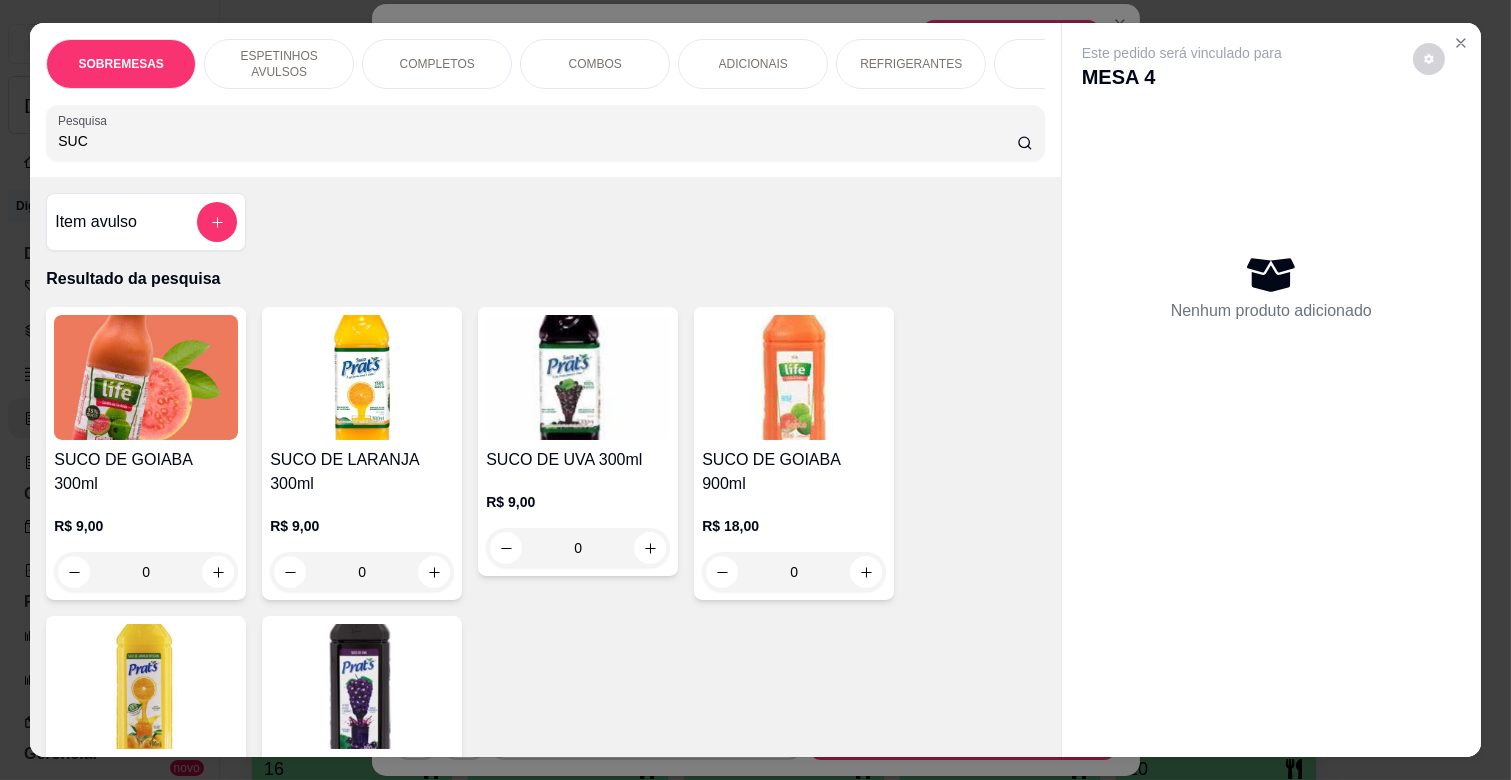 type on "SUC" 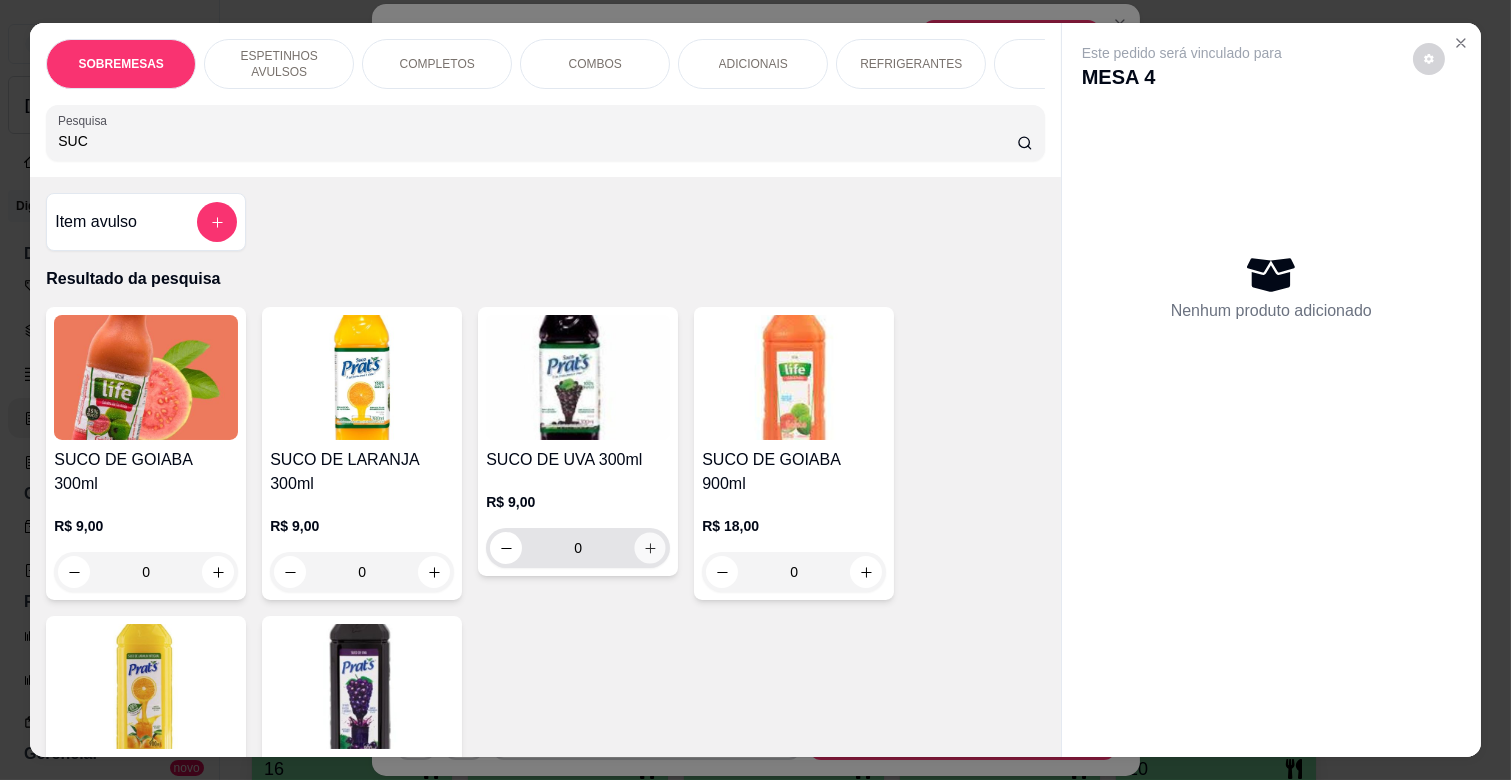 click 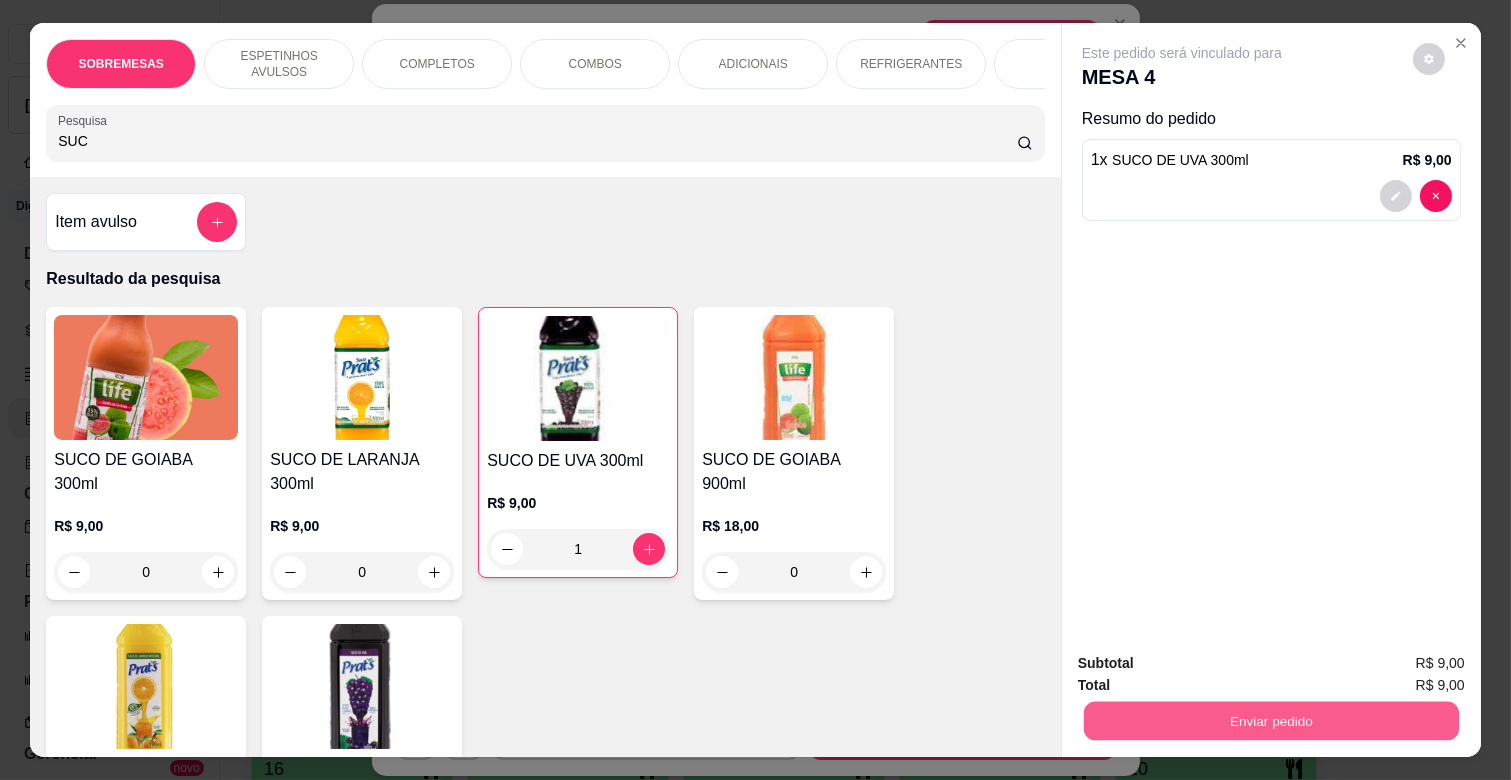 click on "Enviar pedido" at bounding box center (1271, 720) 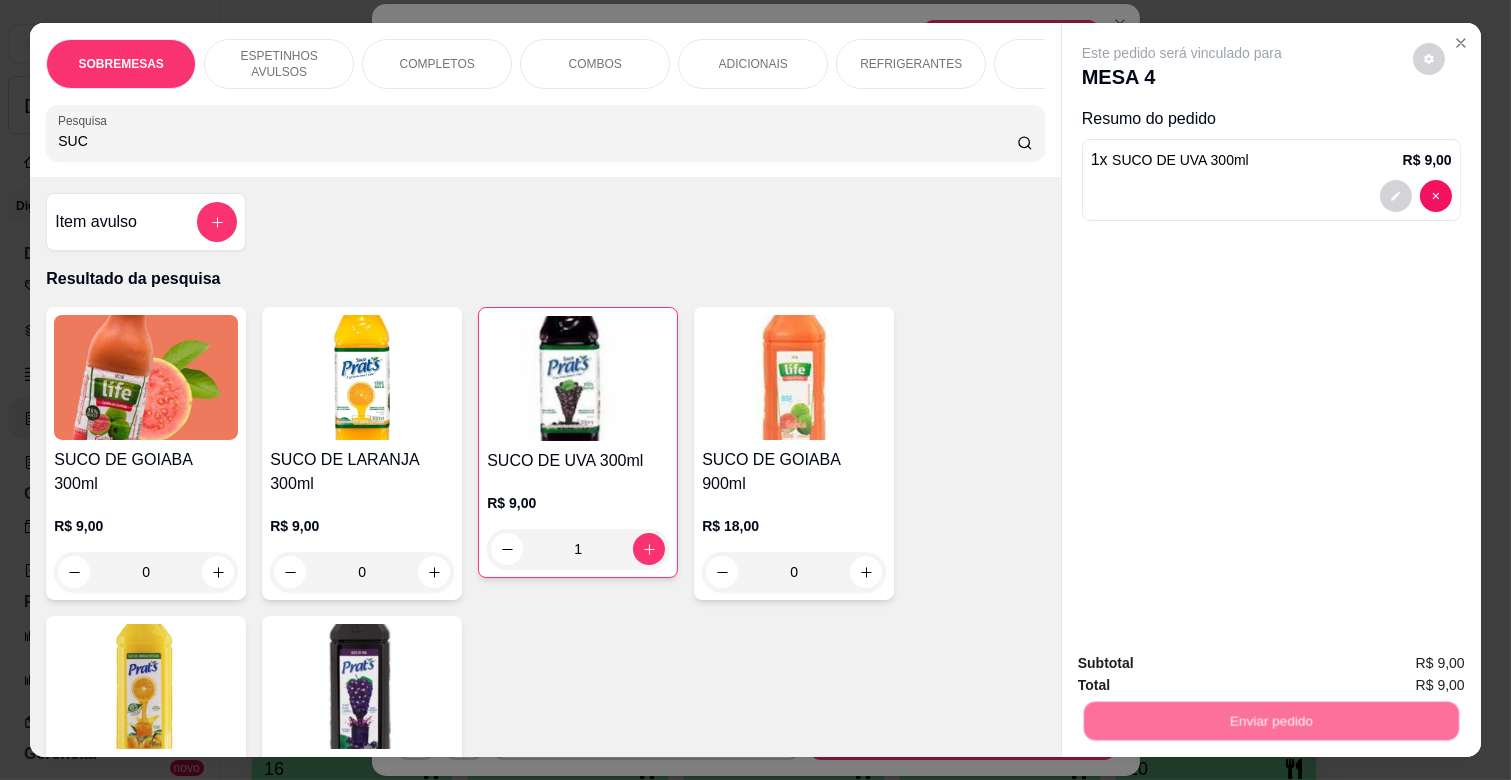 click on "Não registrar e enviar pedido" at bounding box center (1204, 663) 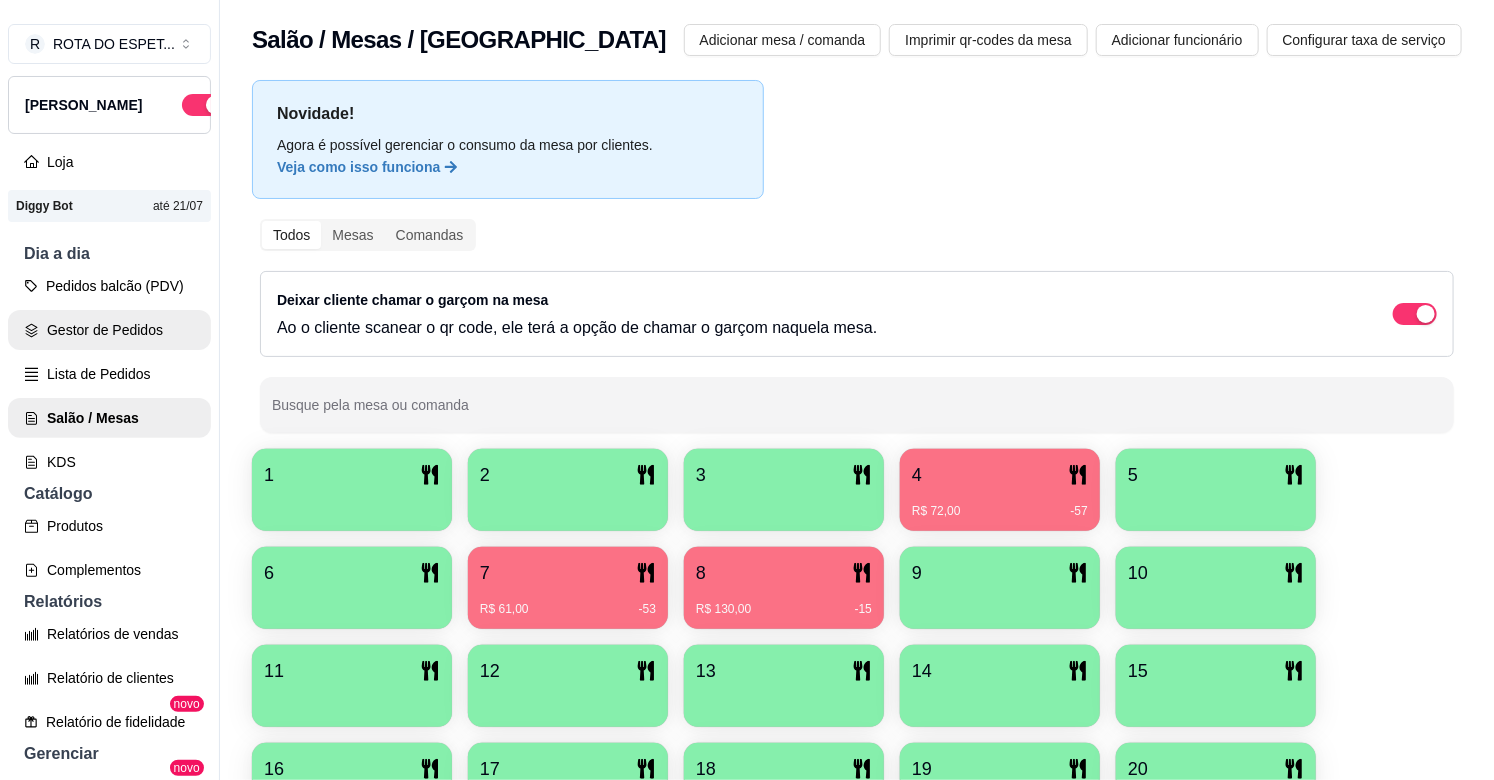click on "Gestor de Pedidos" at bounding box center [109, 330] 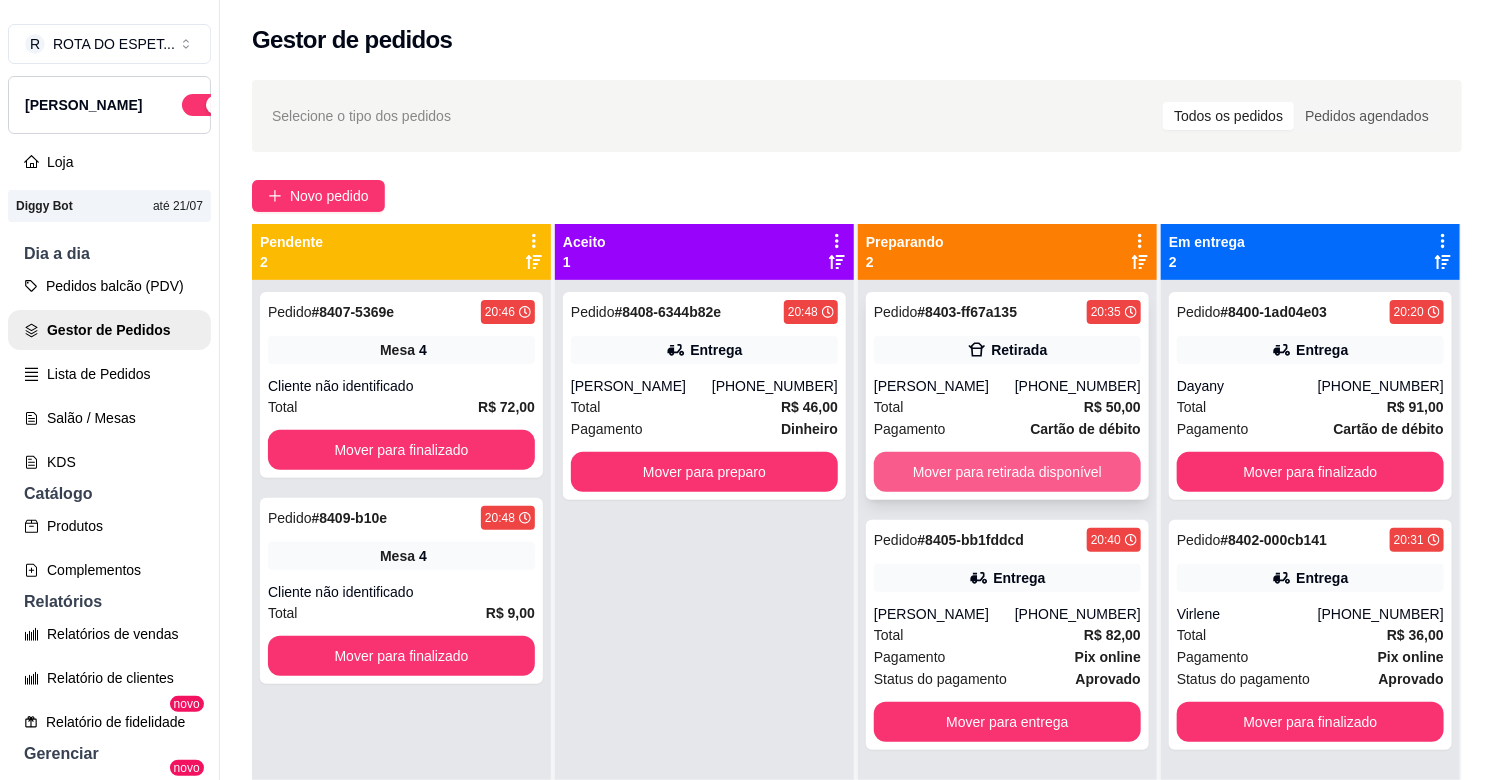 click on "Mover para retirada disponível" at bounding box center (1007, 472) 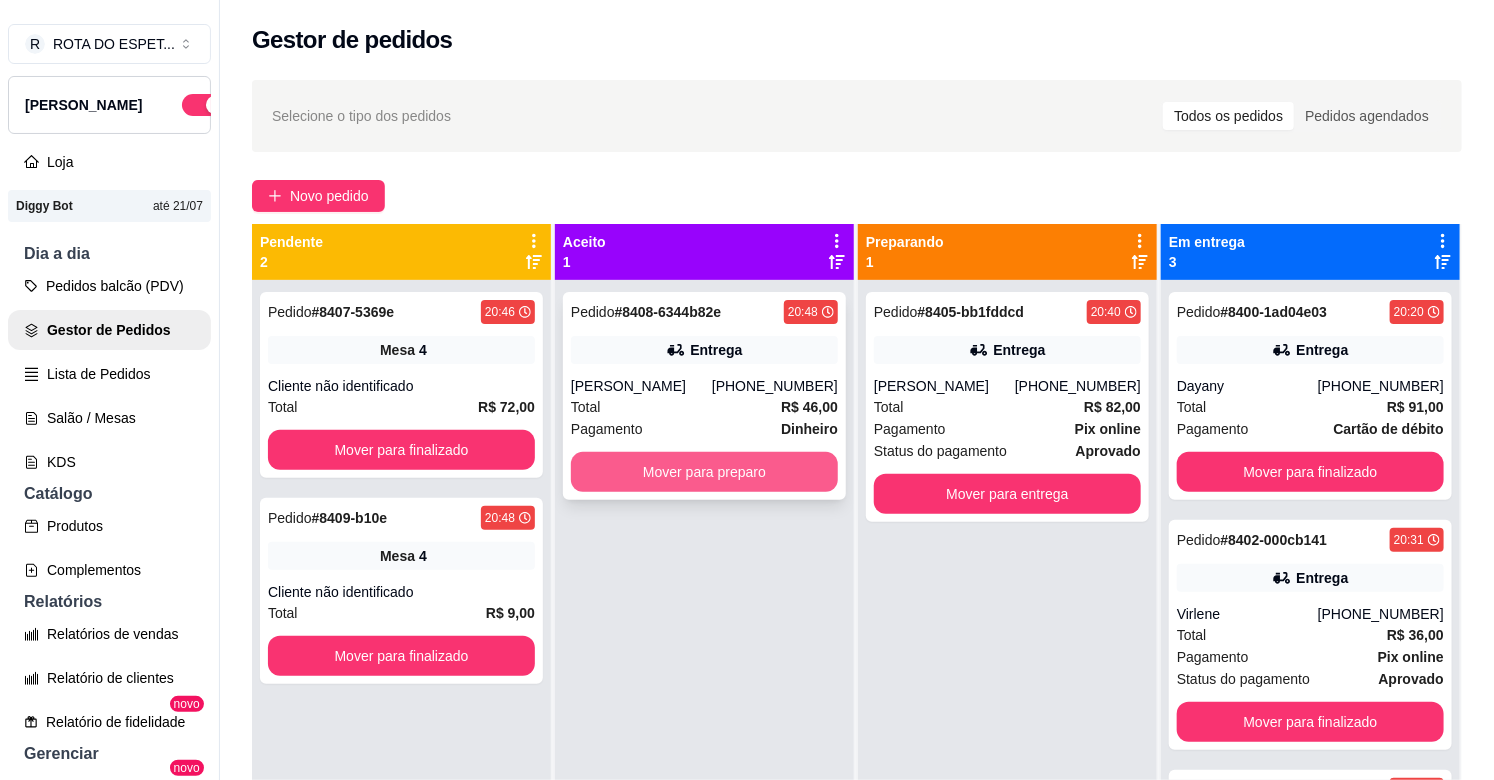 click on "Mover para preparo" at bounding box center [704, 472] 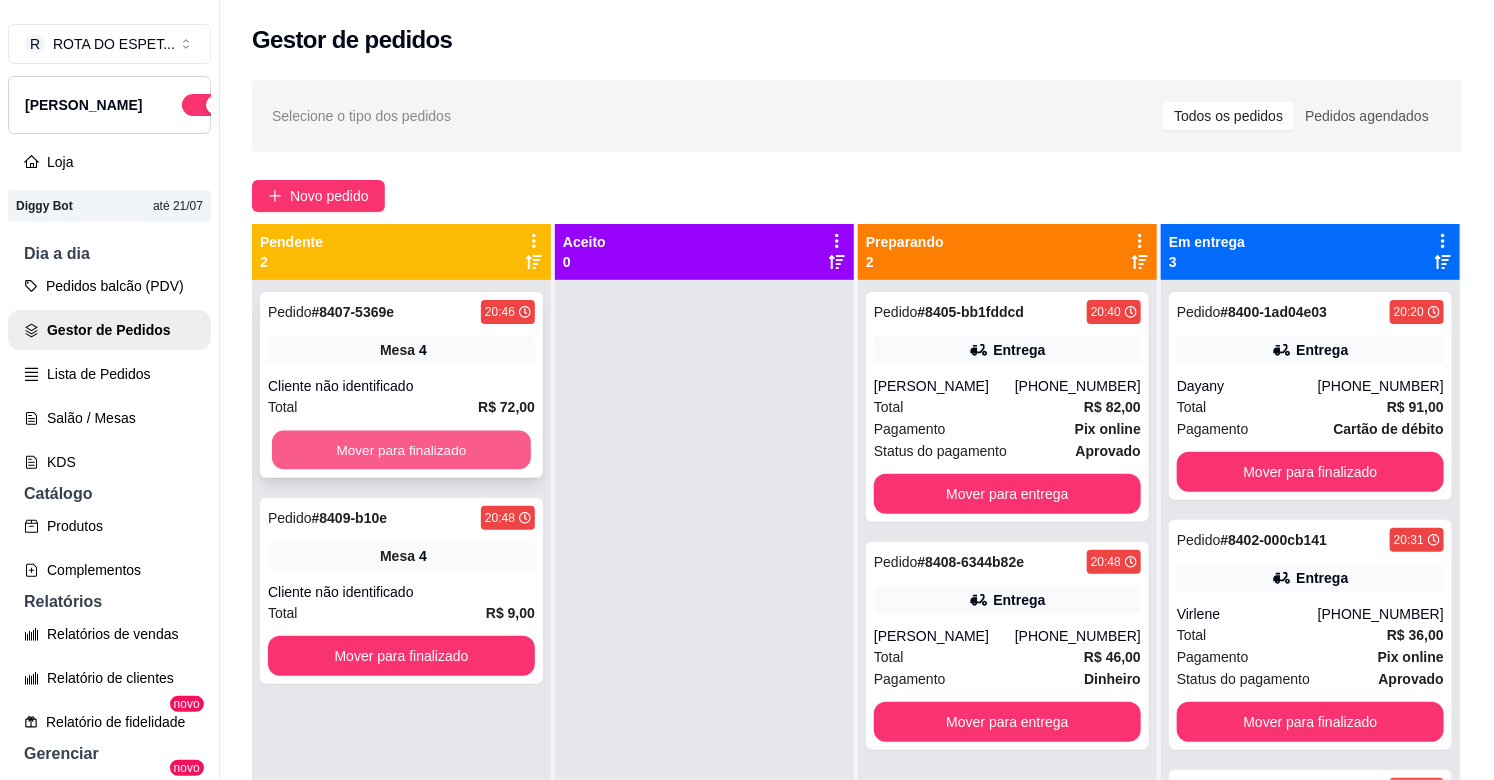 click on "Mover para finalizado" at bounding box center [401, 450] 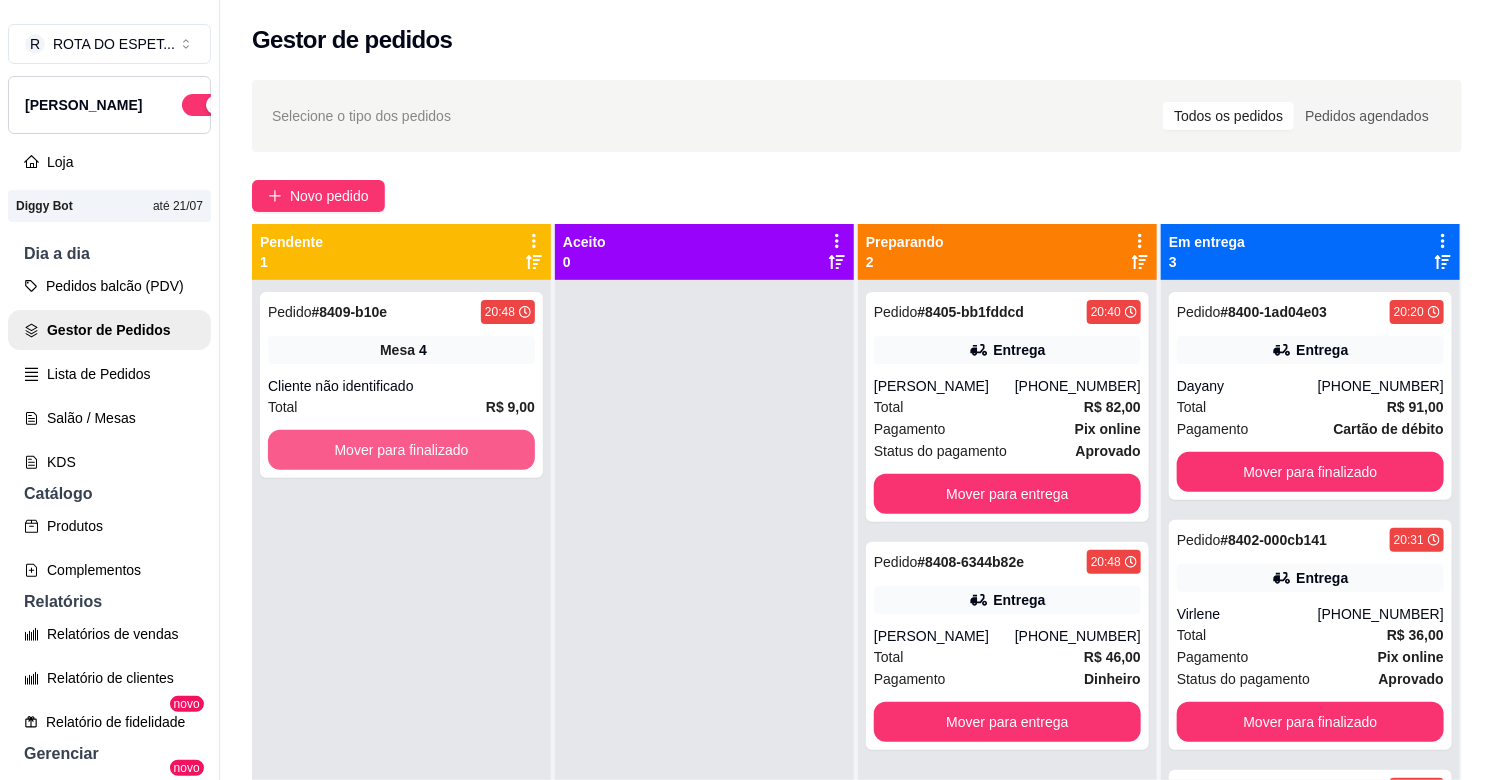 click on "Mover para finalizado" at bounding box center [401, 450] 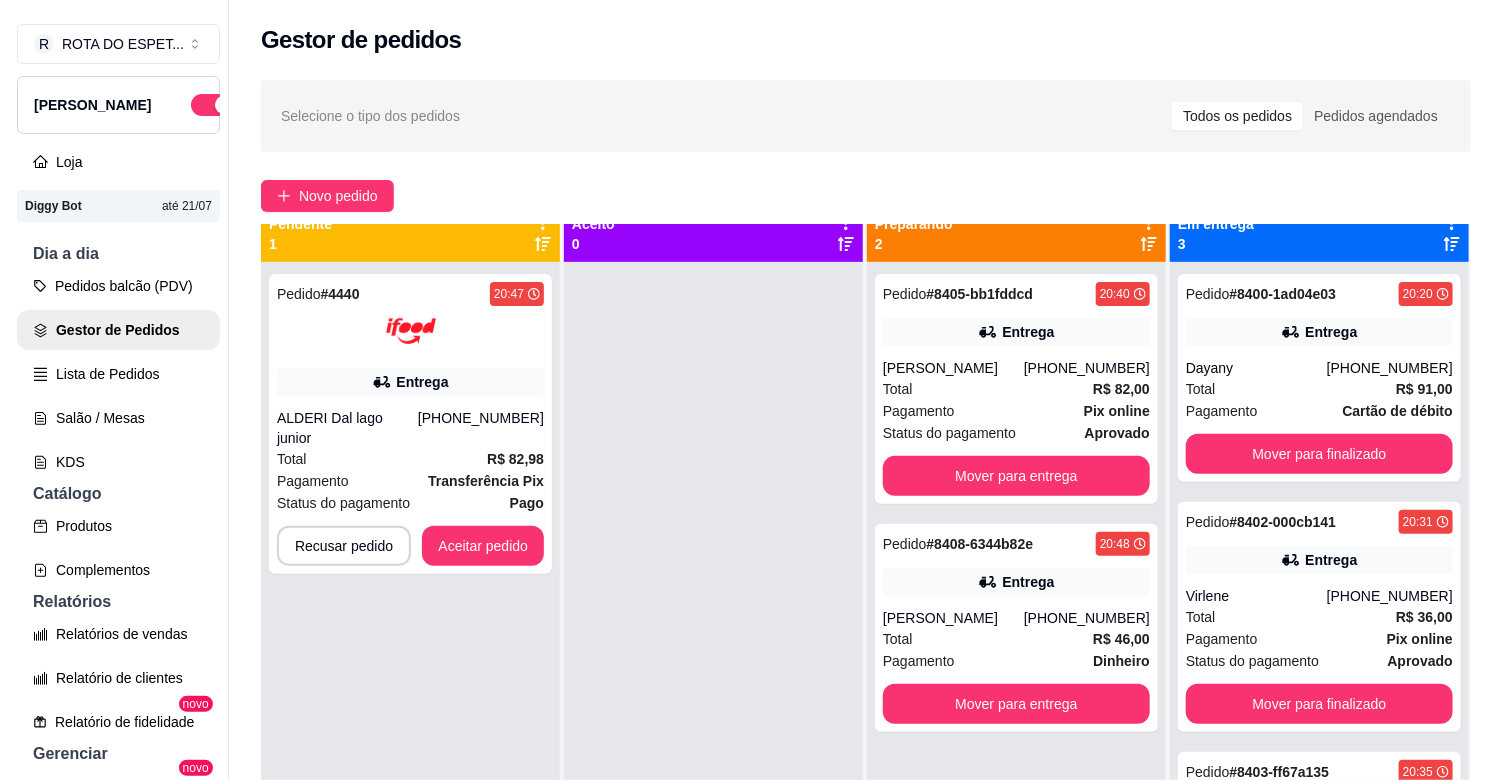 scroll, scrollTop: 0, scrollLeft: 0, axis: both 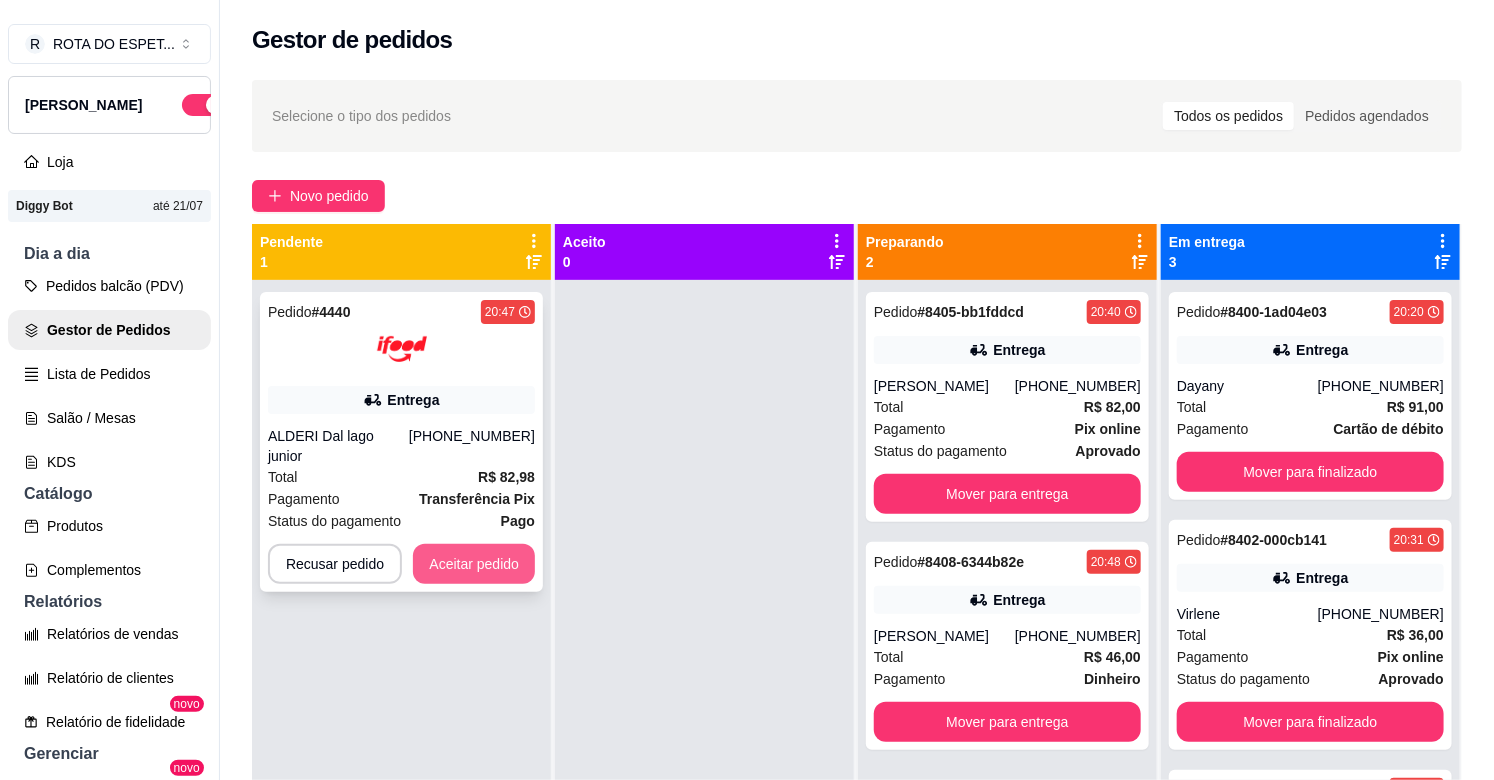 click on "Aceitar pedido" at bounding box center (474, 564) 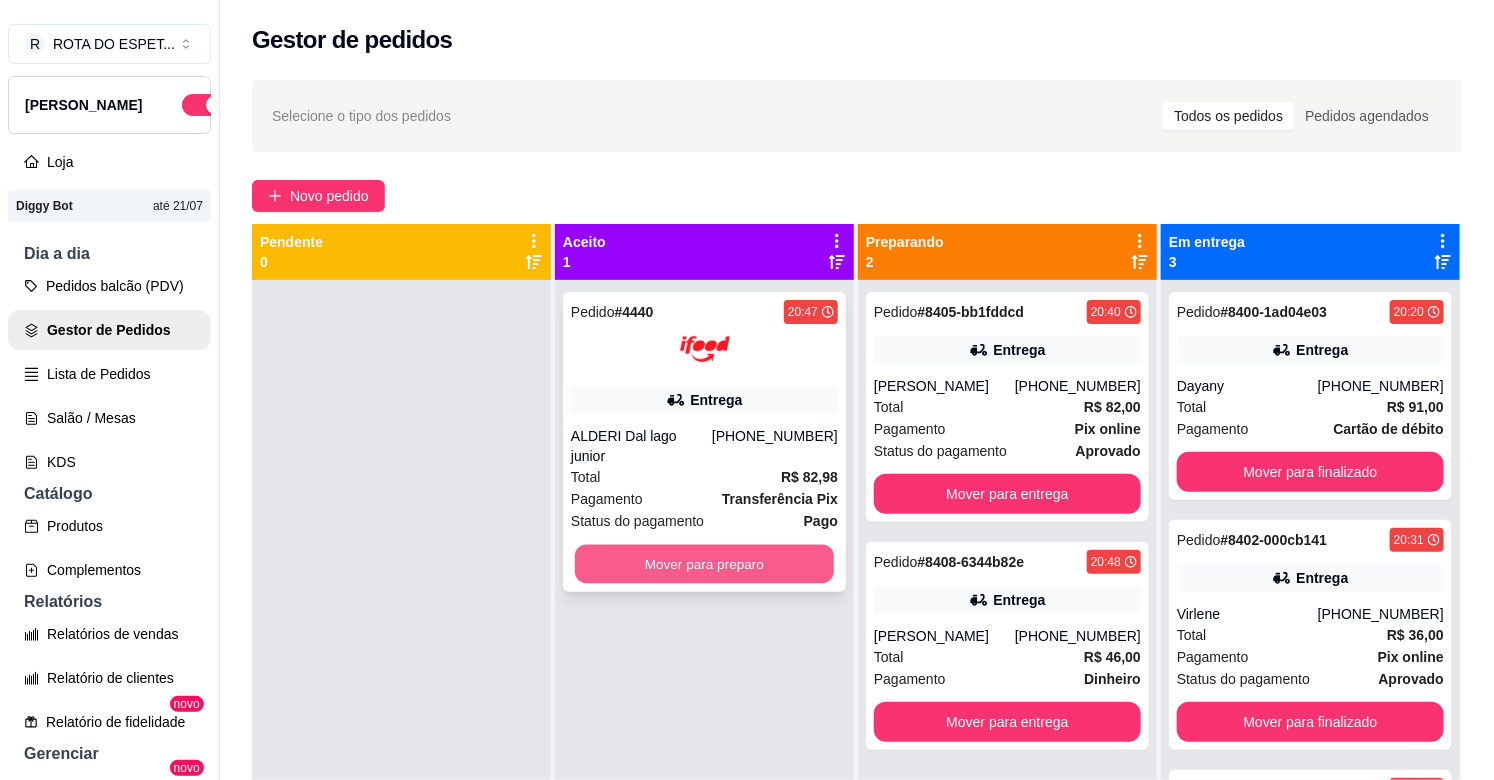 click on "Mover para preparo" at bounding box center (704, 564) 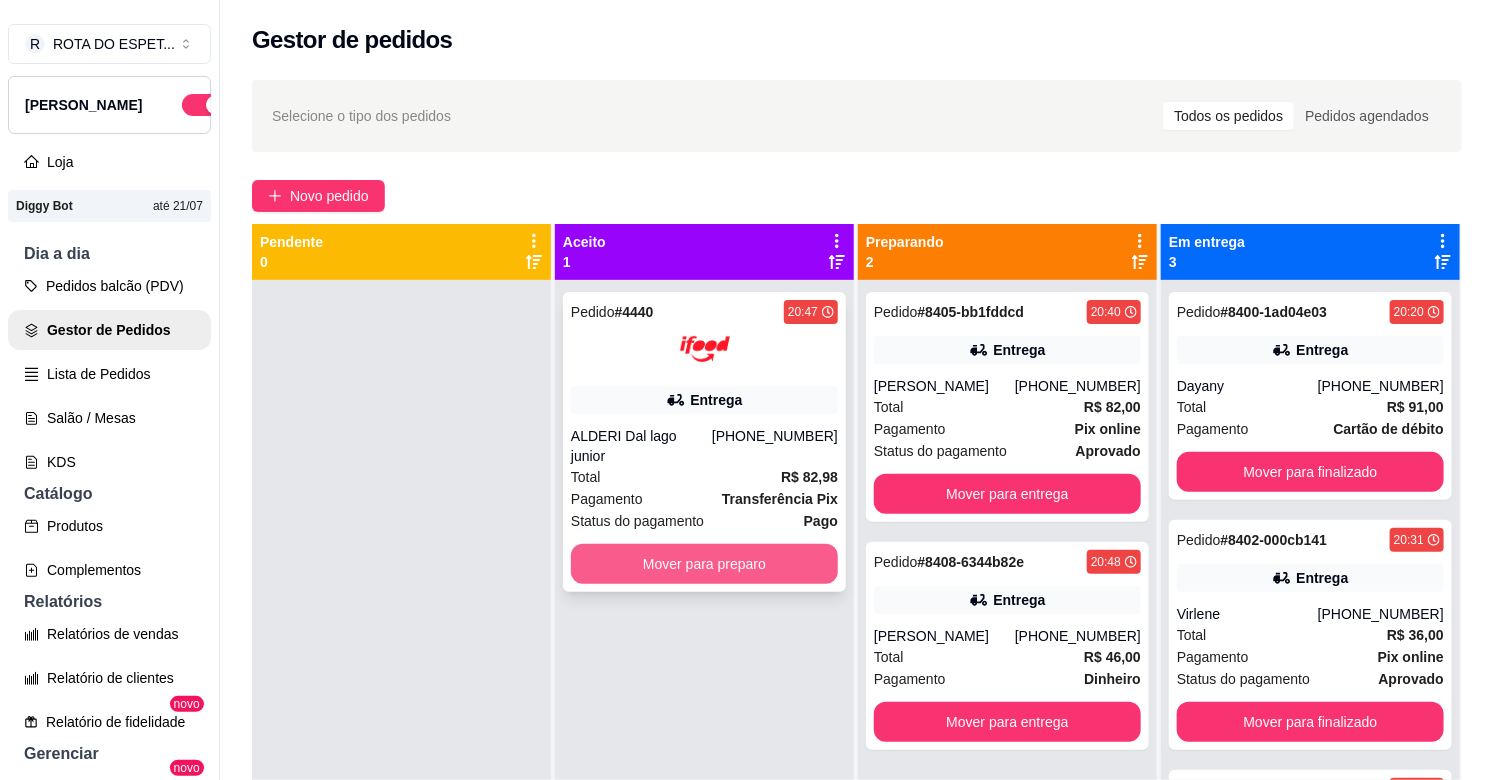 click on "Mover para preparo" at bounding box center (704, 564) 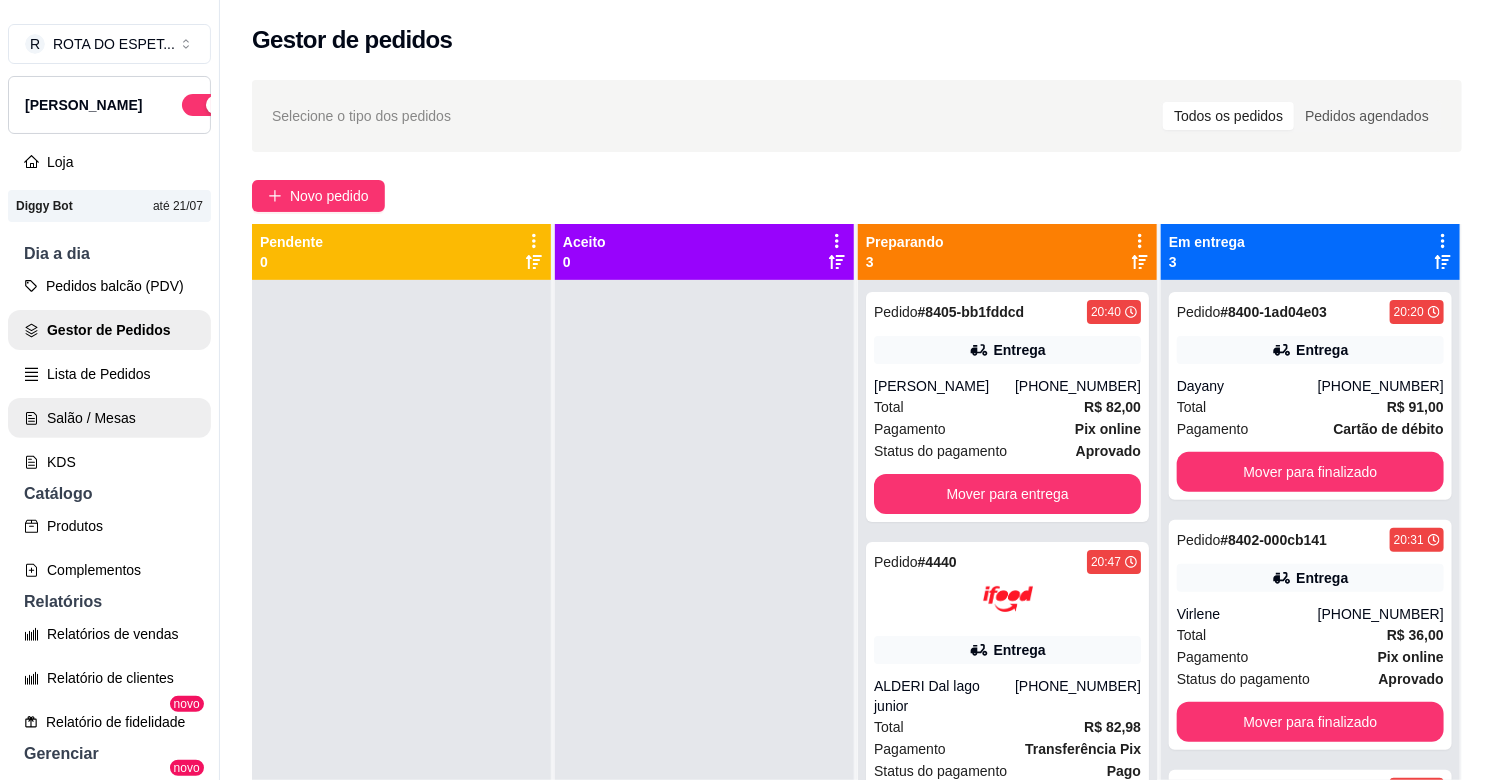 click on "Salão / Mesas" at bounding box center [109, 418] 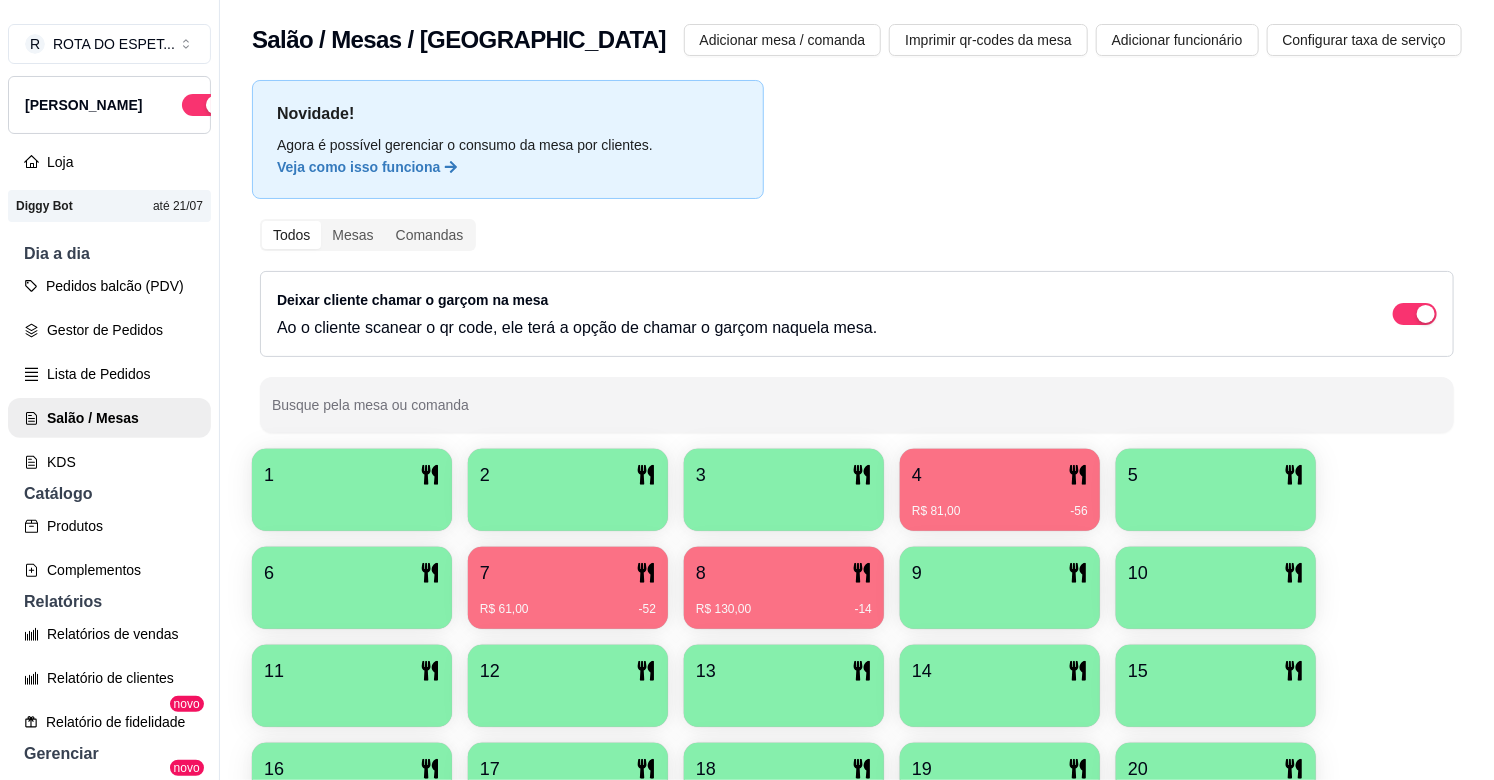 click on "1" at bounding box center [352, 475] 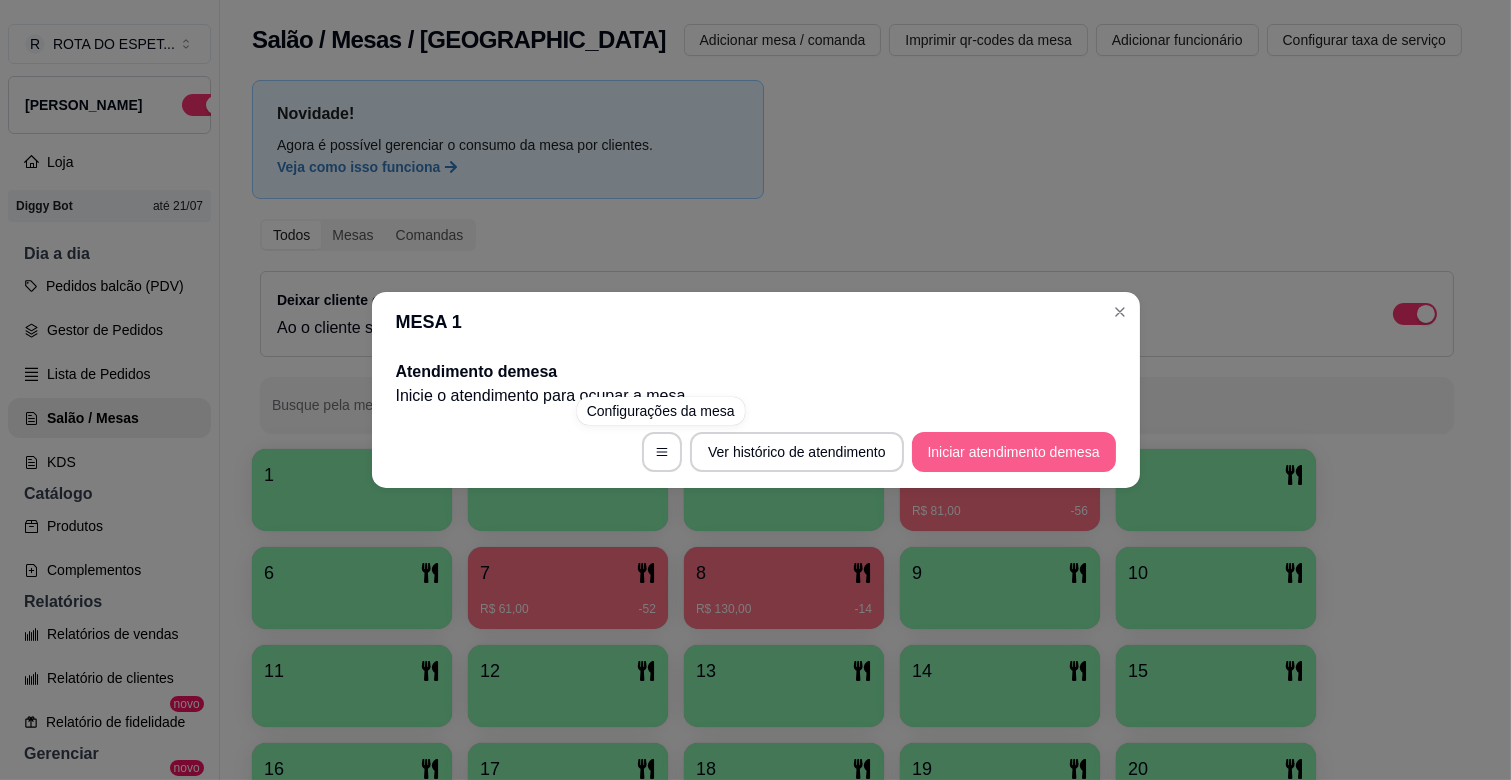 click on "Iniciar atendimento de  mesa" at bounding box center [1014, 452] 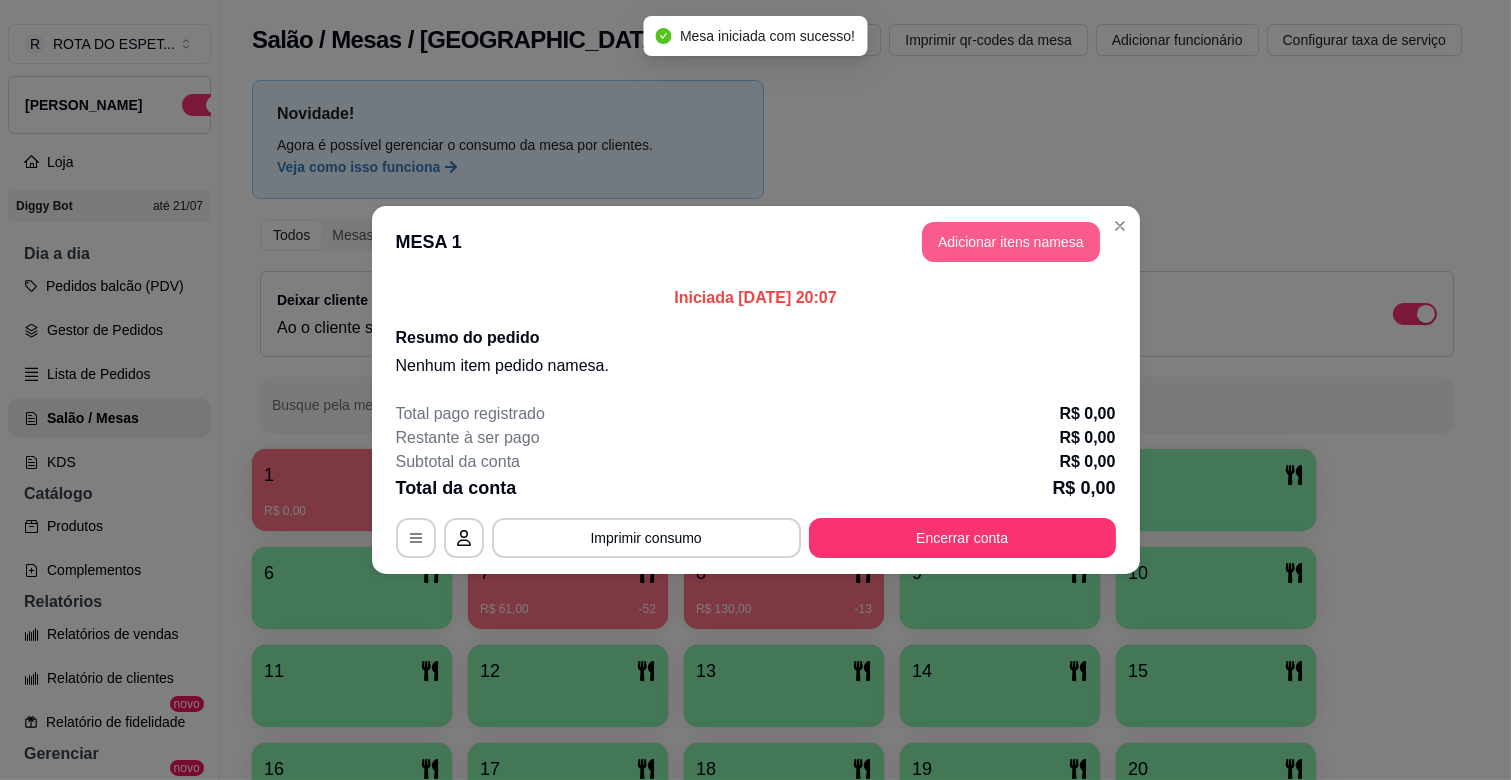 click on "Adicionar itens na  mesa" at bounding box center (1011, 242) 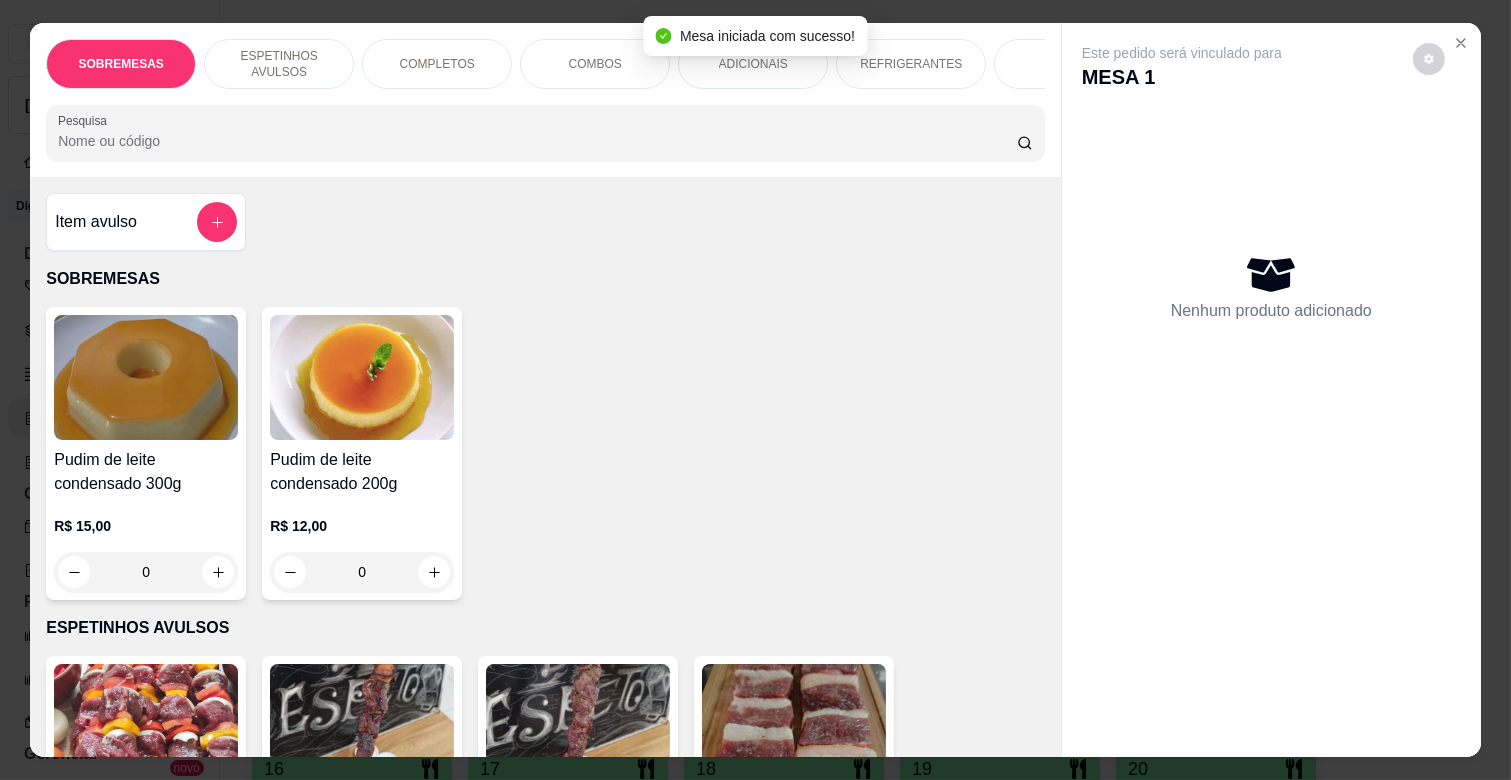 click on "COMPLETOS" at bounding box center (437, 64) 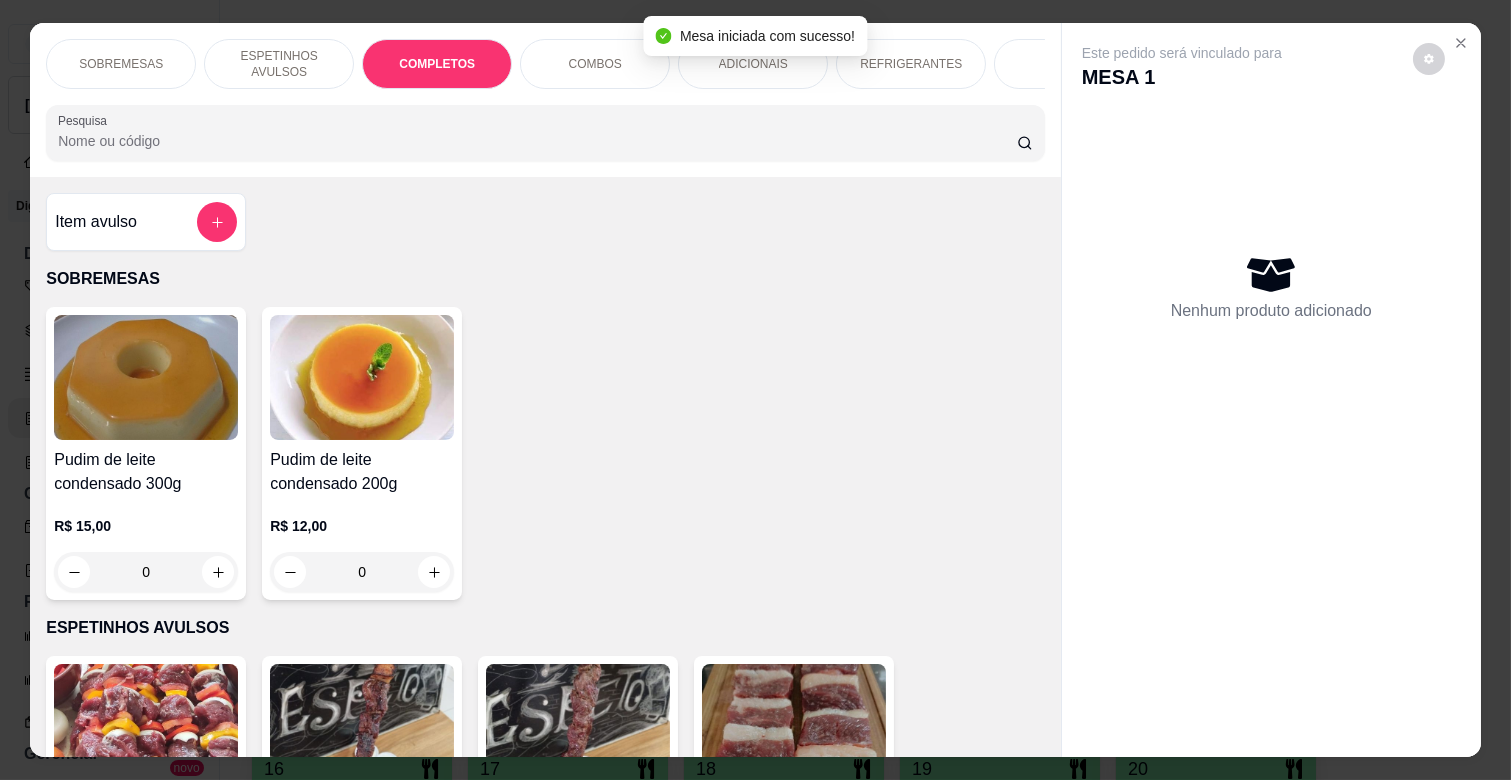 scroll, scrollTop: 1763, scrollLeft: 0, axis: vertical 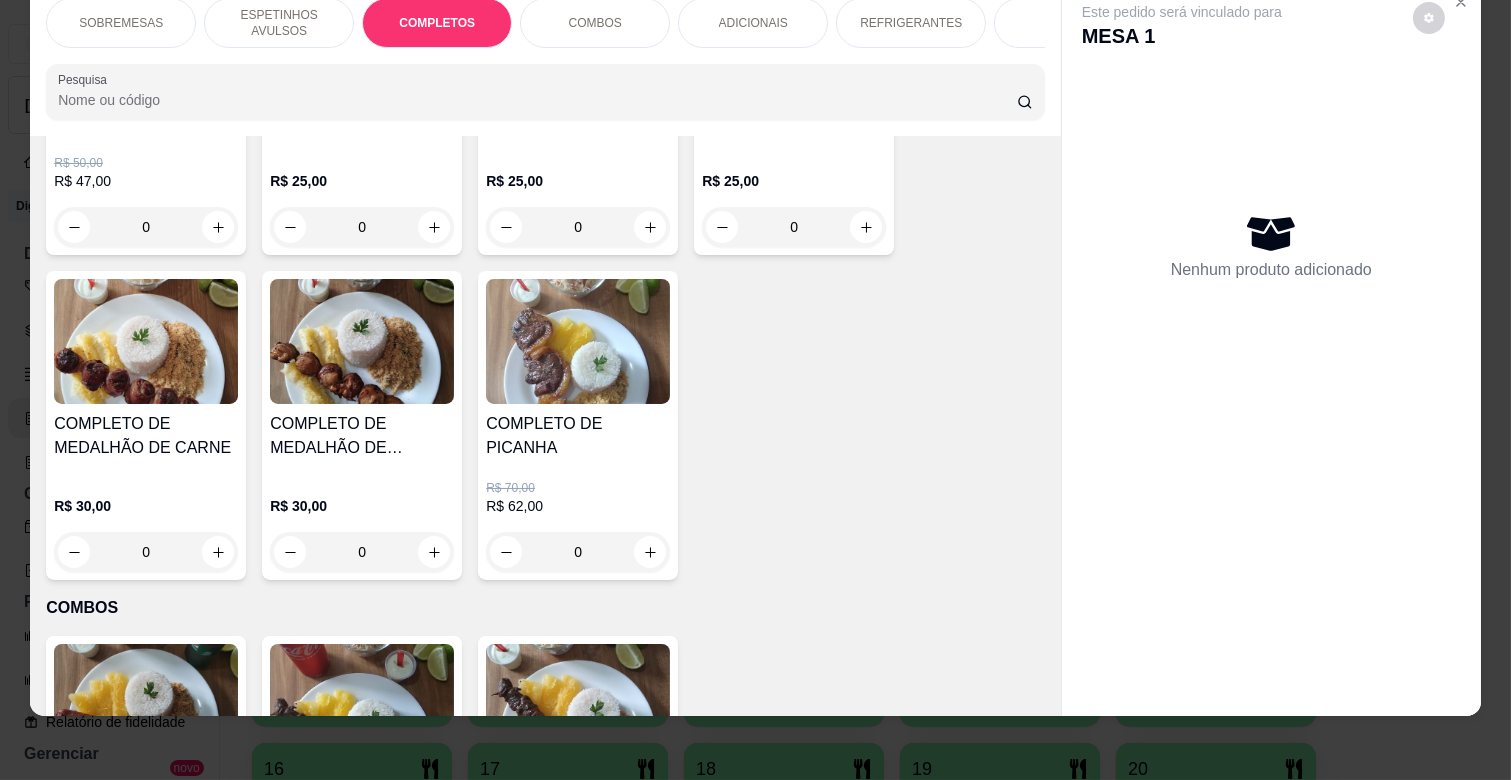 click on "0" at bounding box center (146, 552) 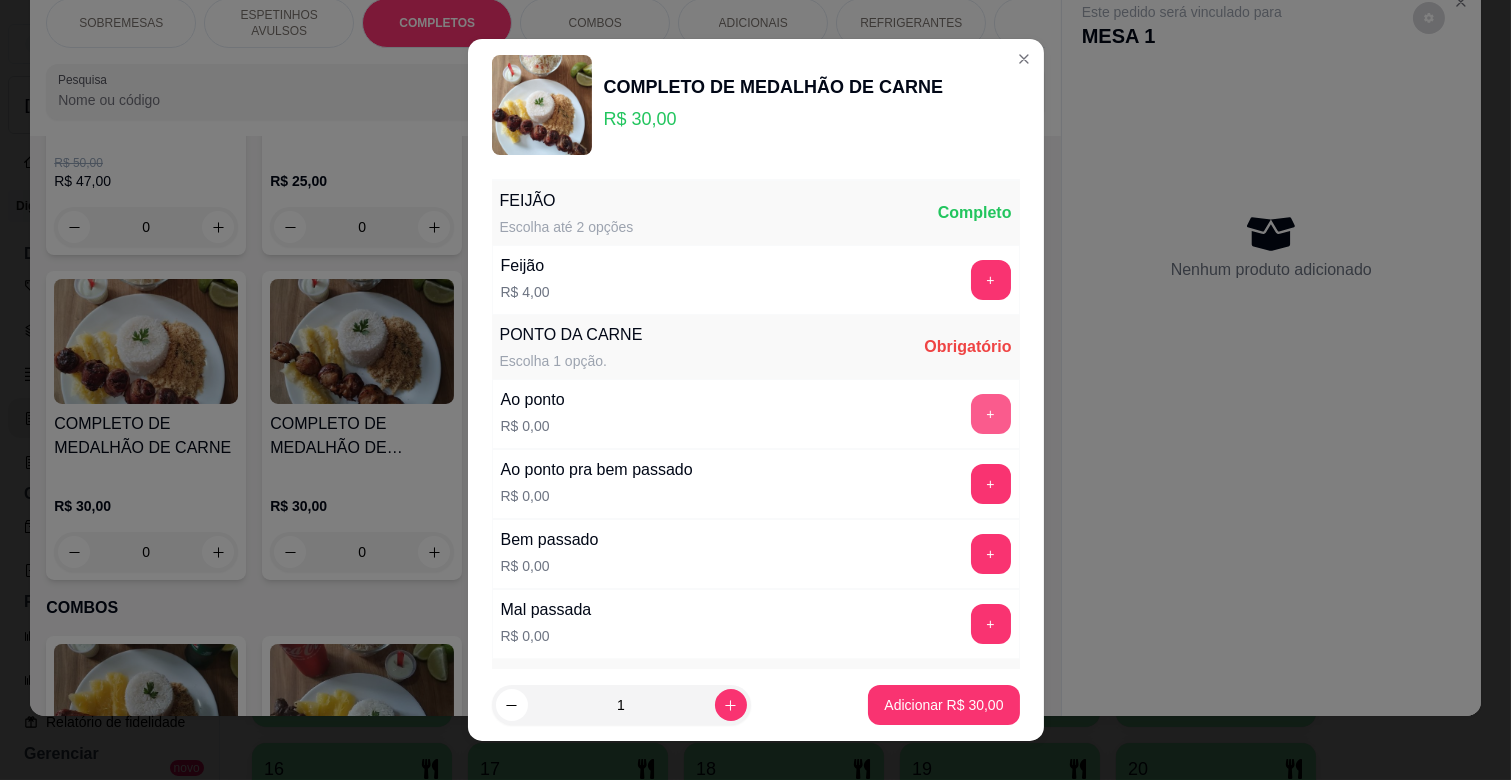 click on "+" at bounding box center (991, 414) 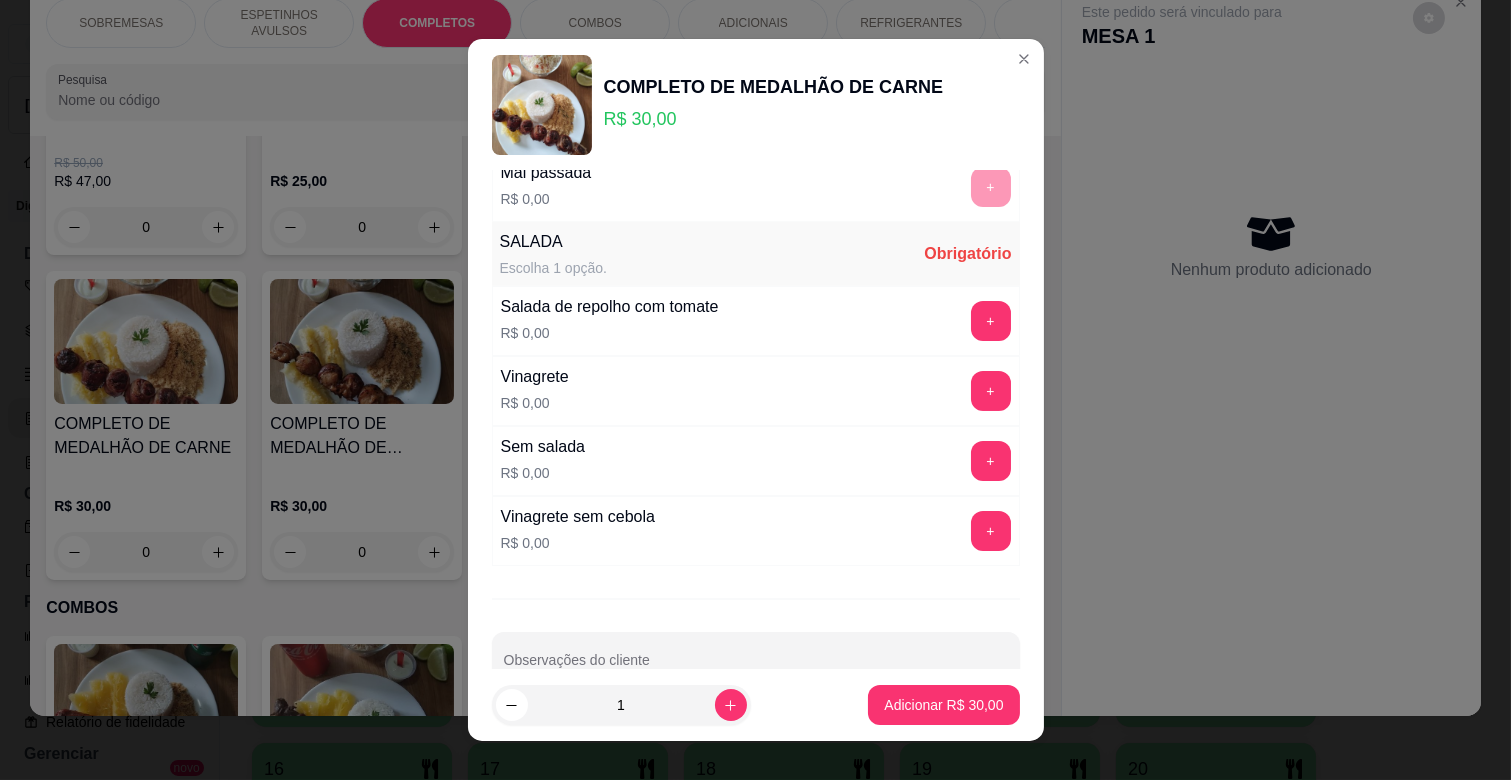 scroll, scrollTop: 444, scrollLeft: 0, axis: vertical 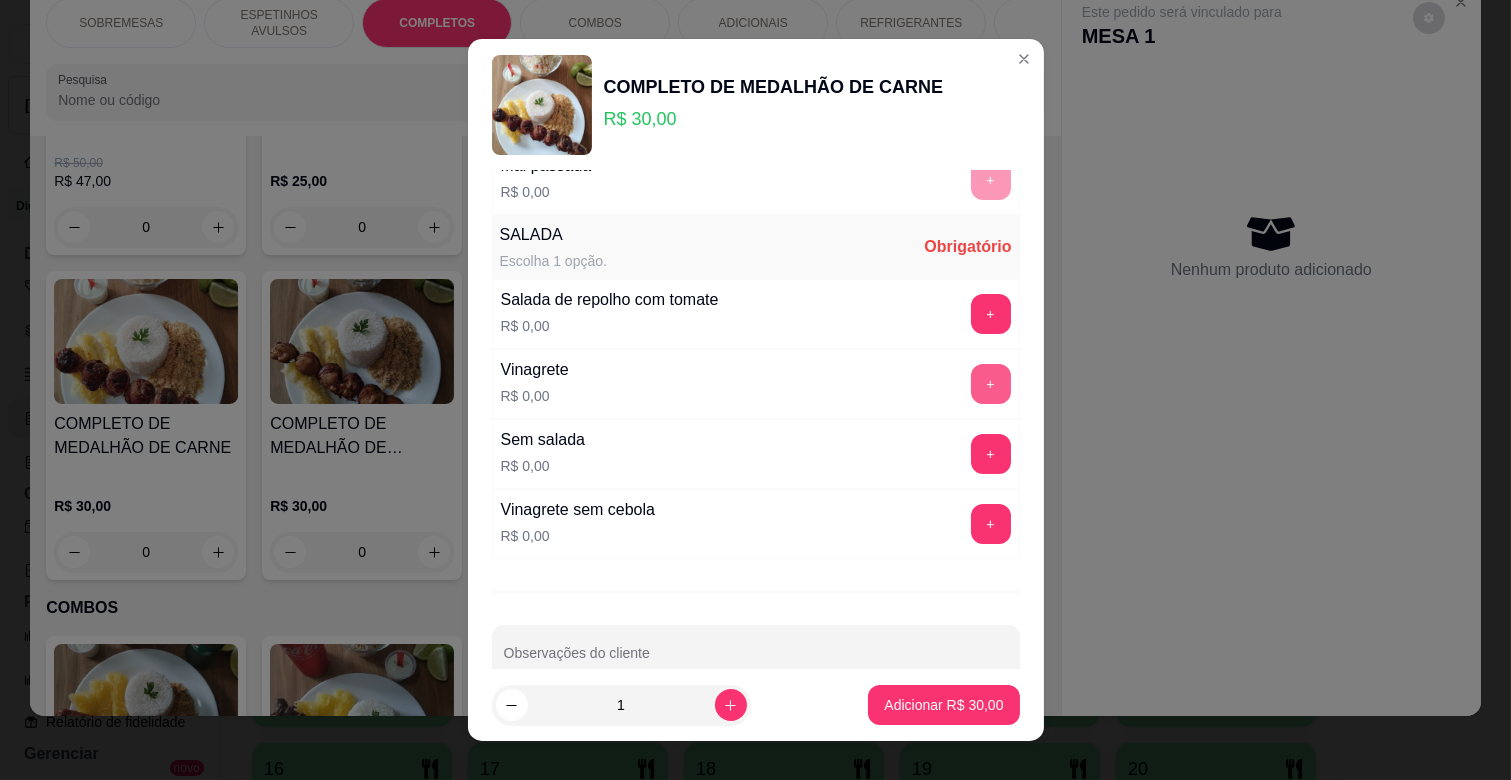 click on "+" at bounding box center (991, 384) 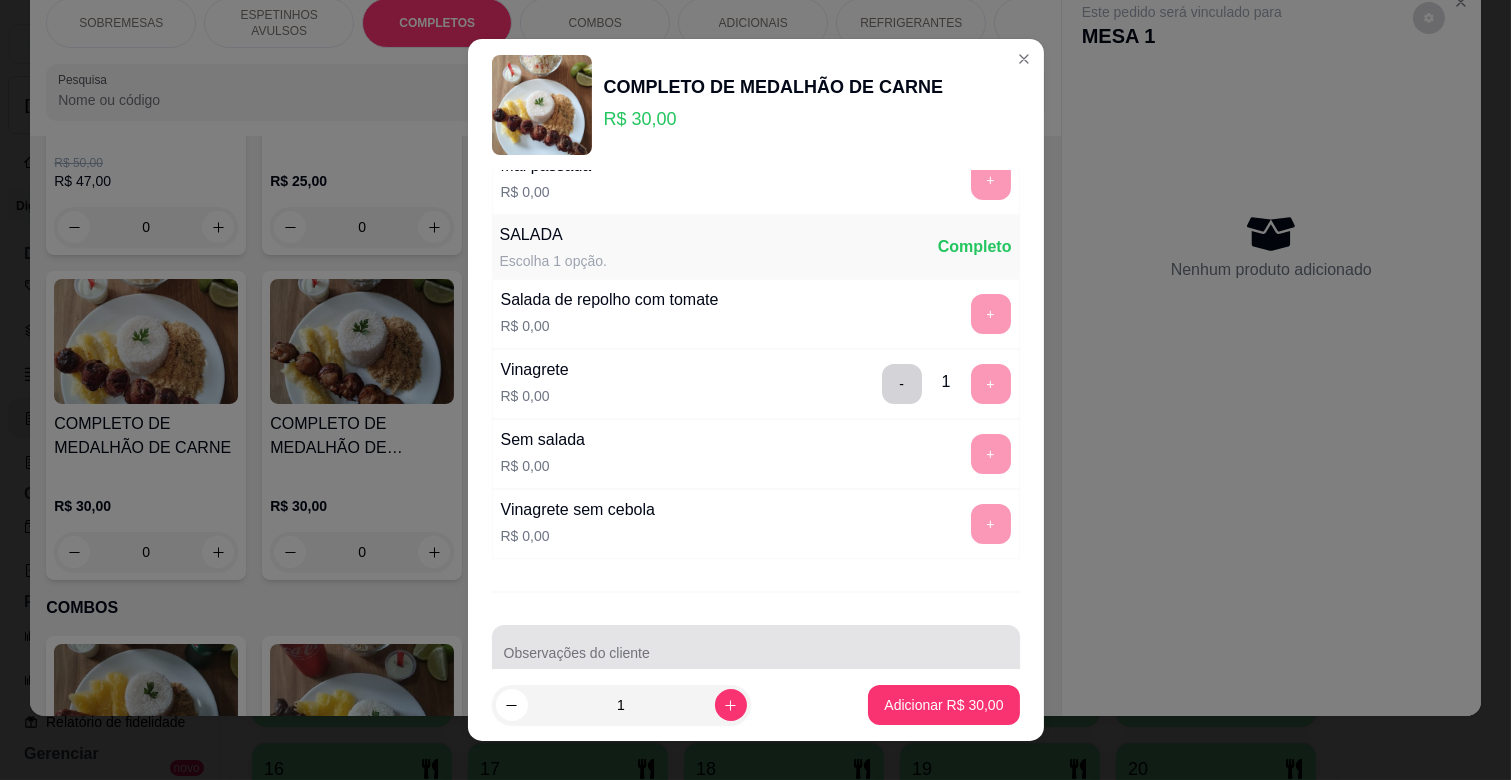 click on "Observações do cliente" at bounding box center [756, 661] 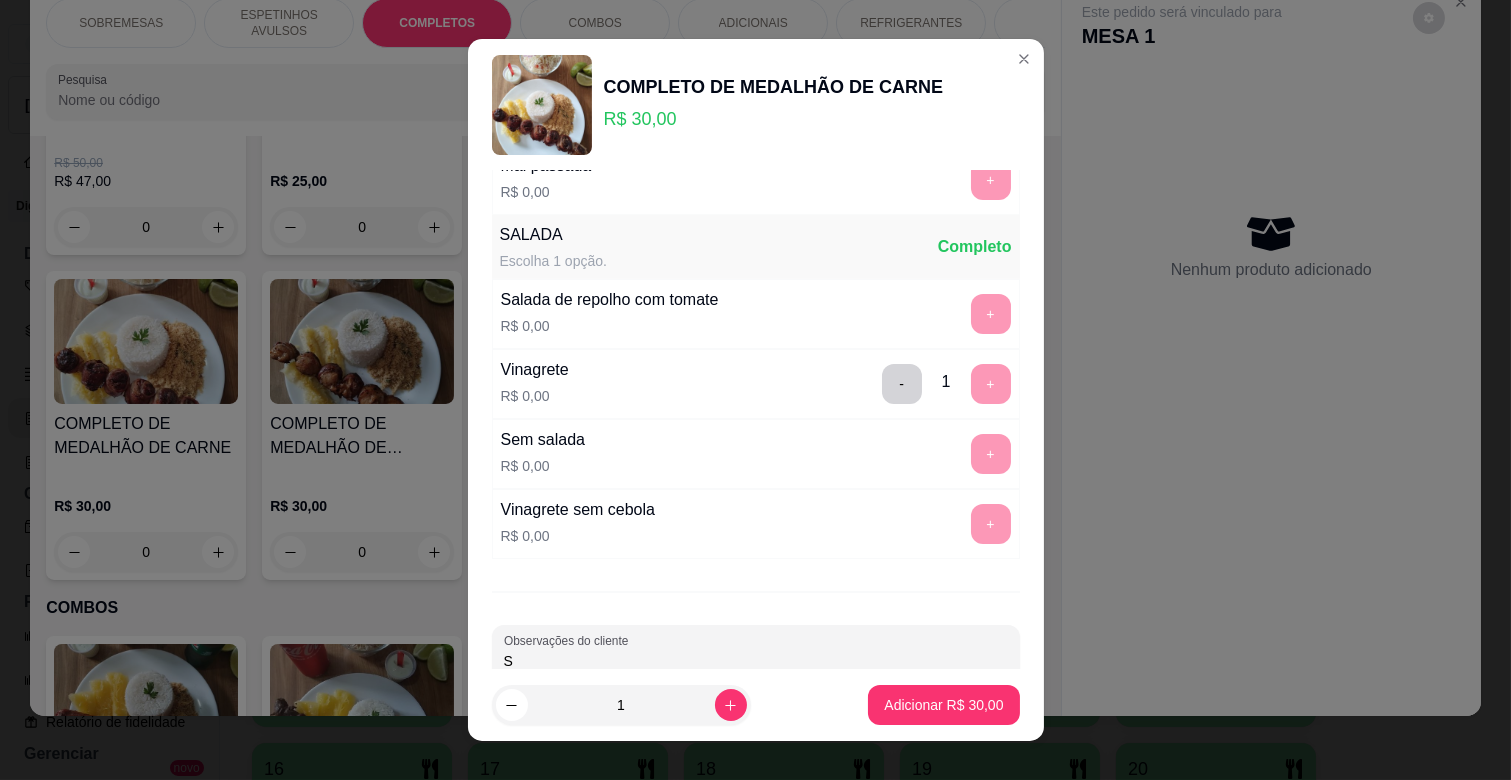 scroll, scrollTop: 447, scrollLeft: 0, axis: vertical 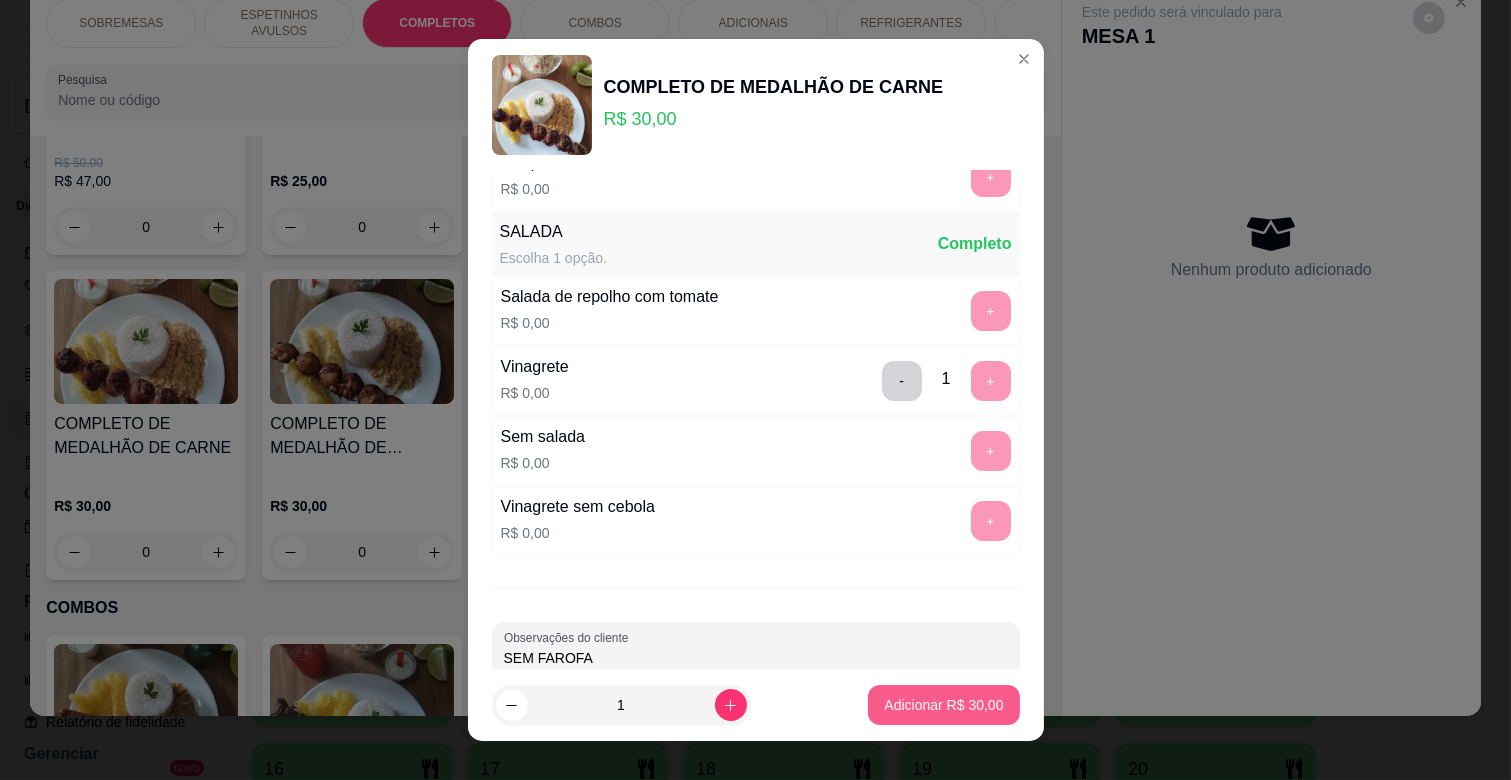 type on "SEM FAROFA" 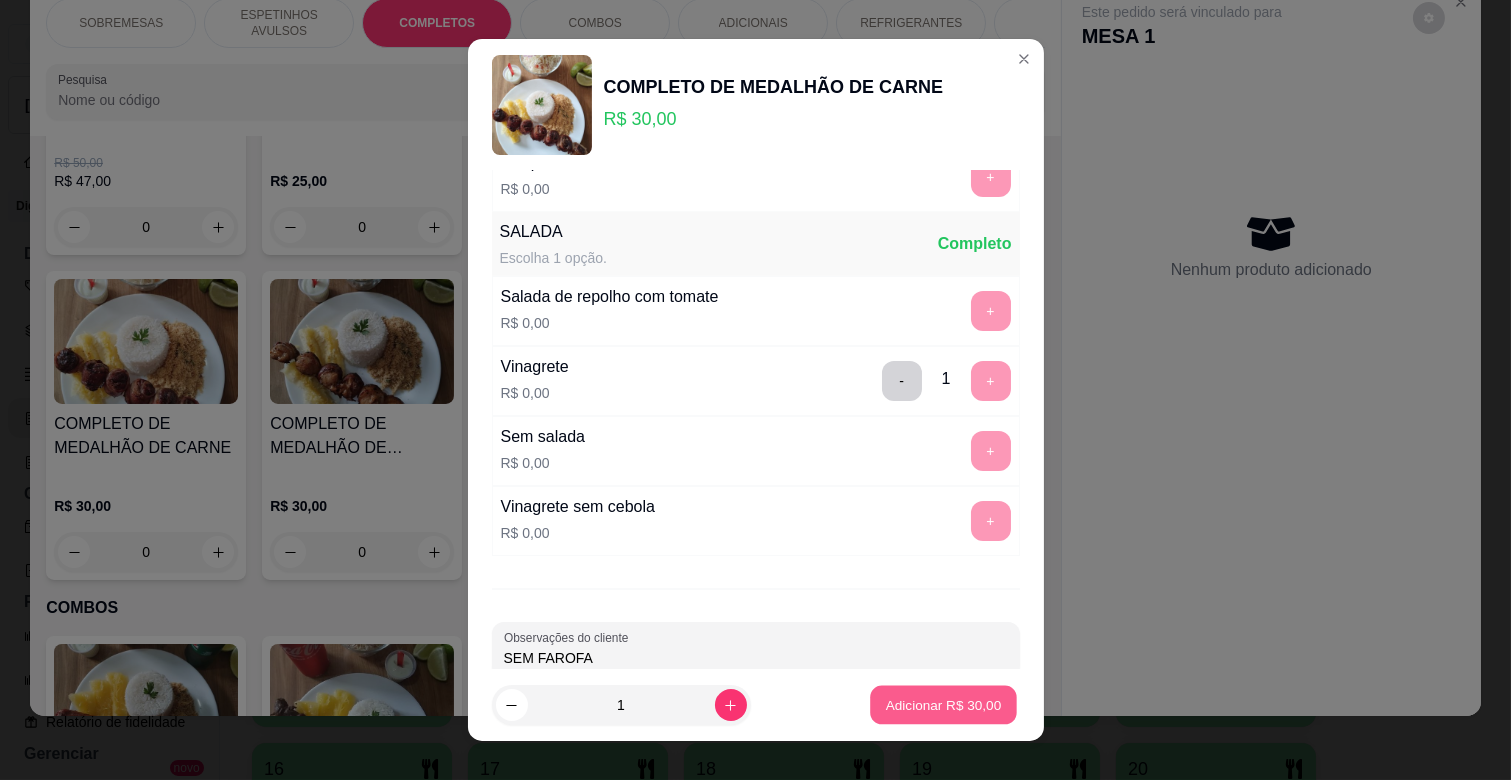 click on "Adicionar   R$ 30,00" at bounding box center [944, 704] 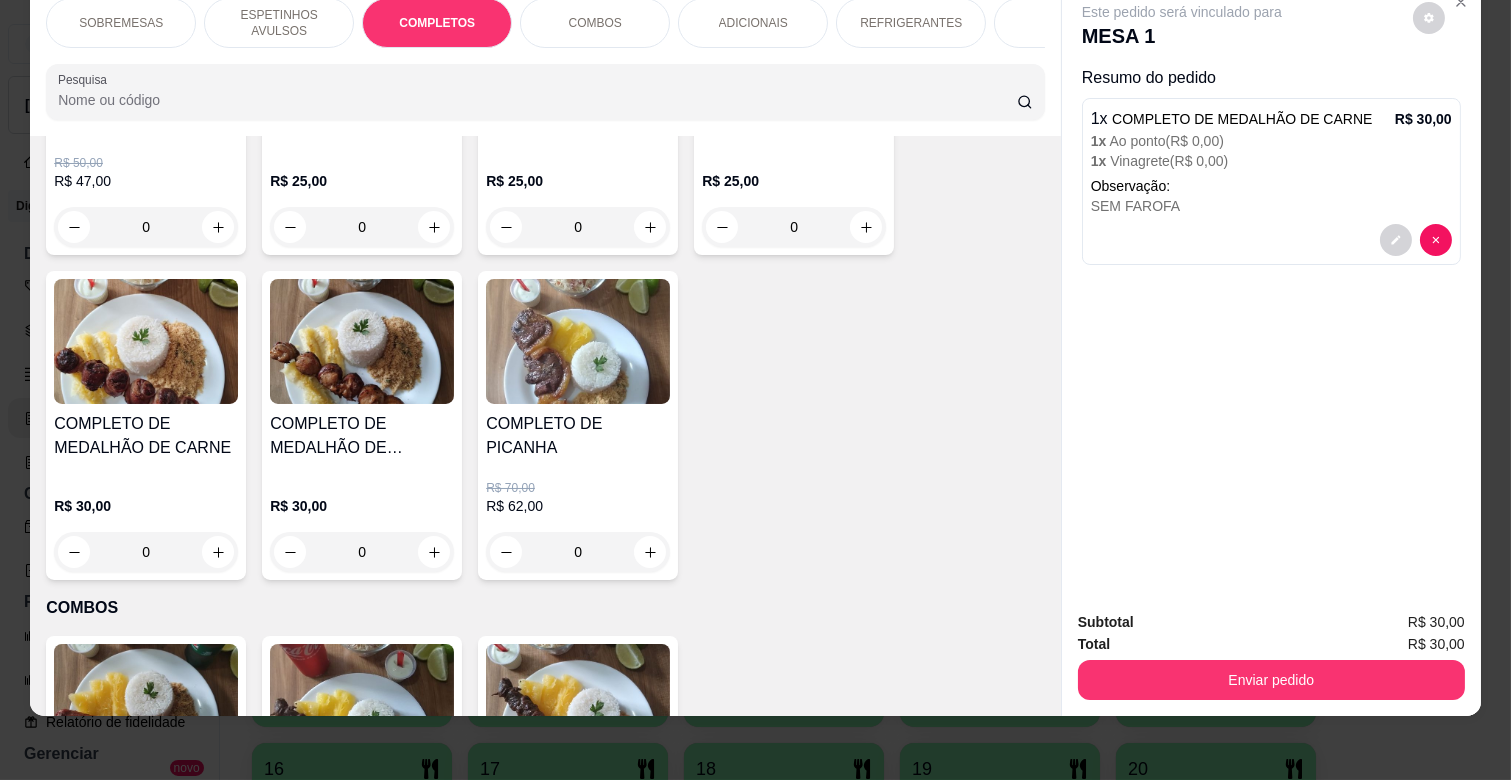 click on "REFRIGERANTES" at bounding box center (911, 23) 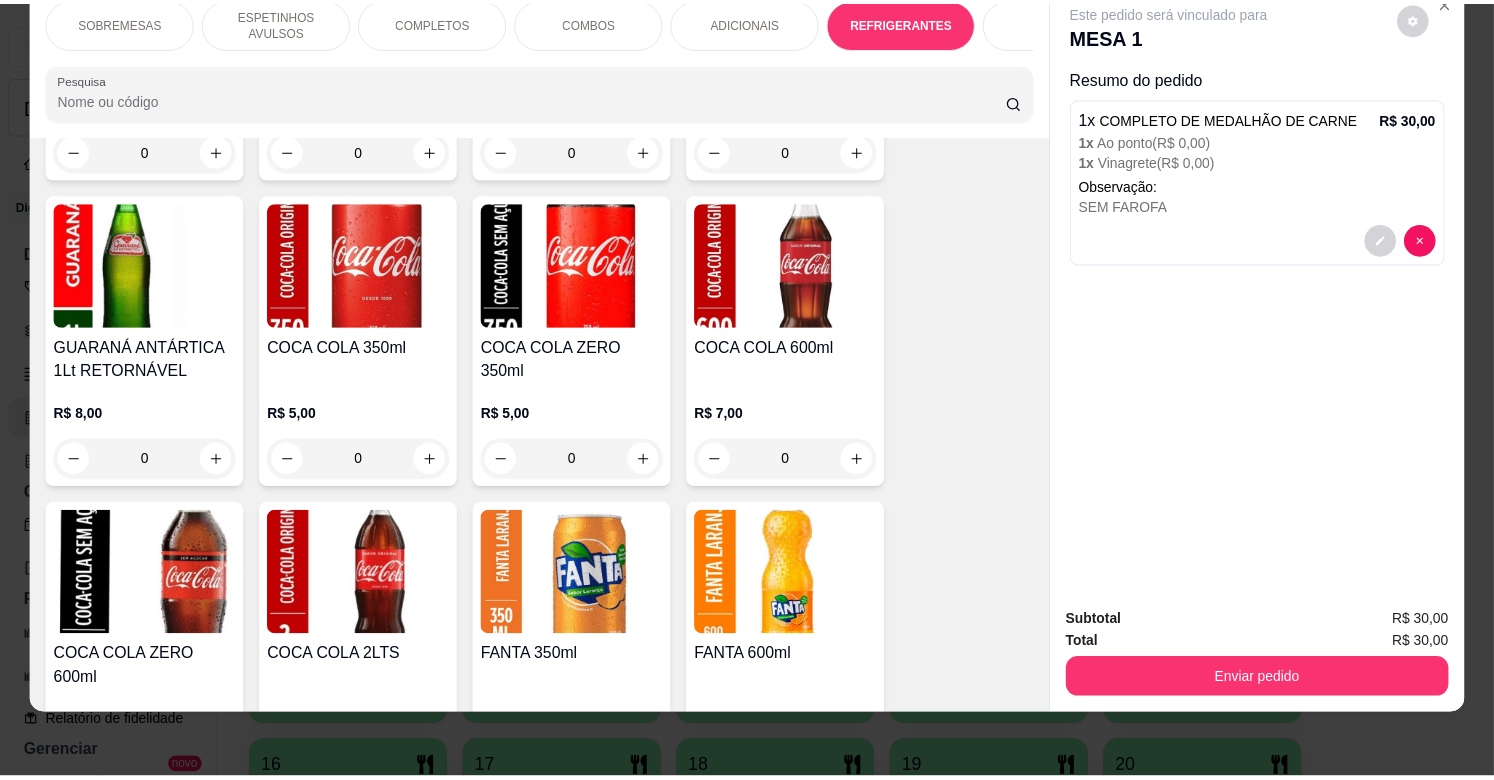 scroll, scrollTop: 4497, scrollLeft: 0, axis: vertical 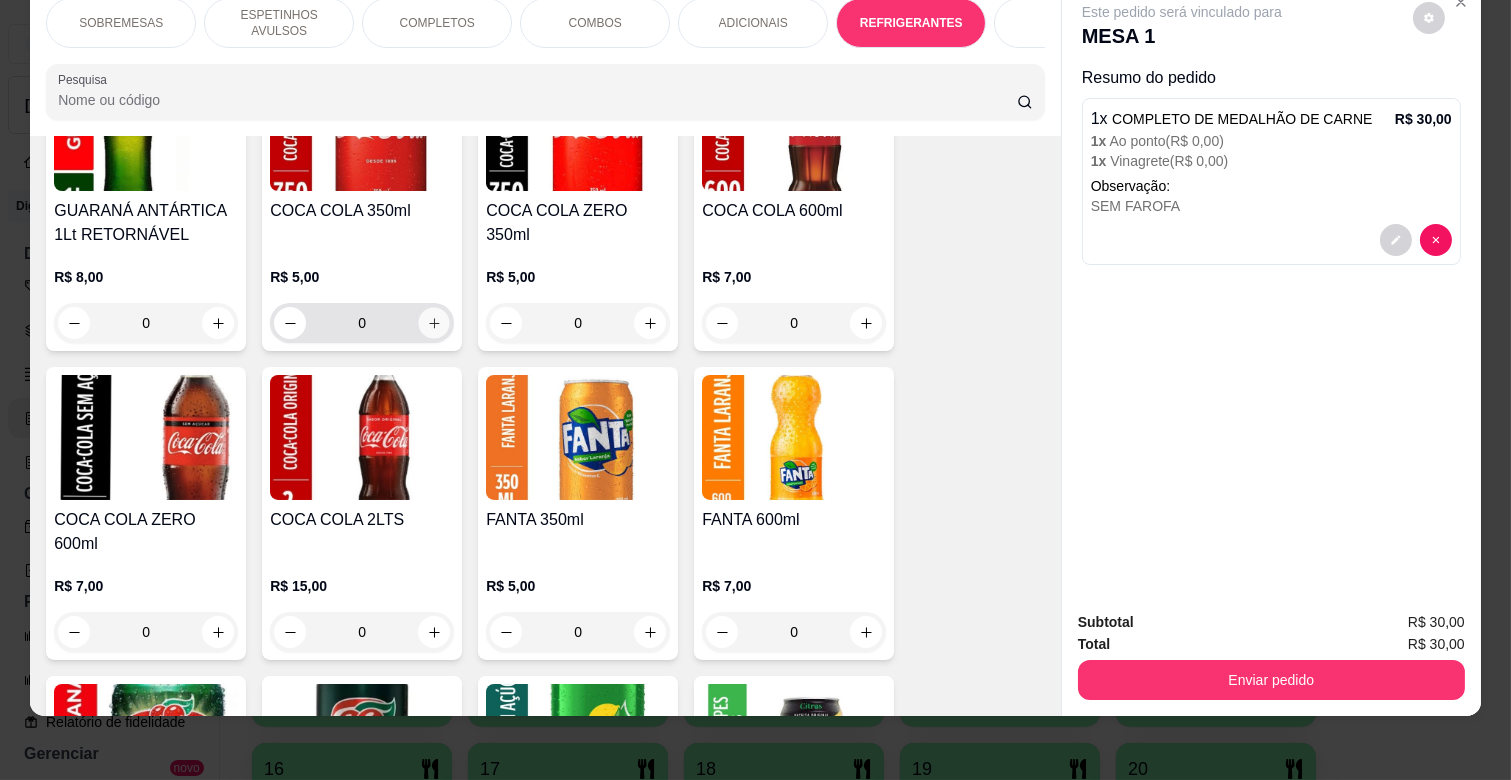 click at bounding box center [434, 323] 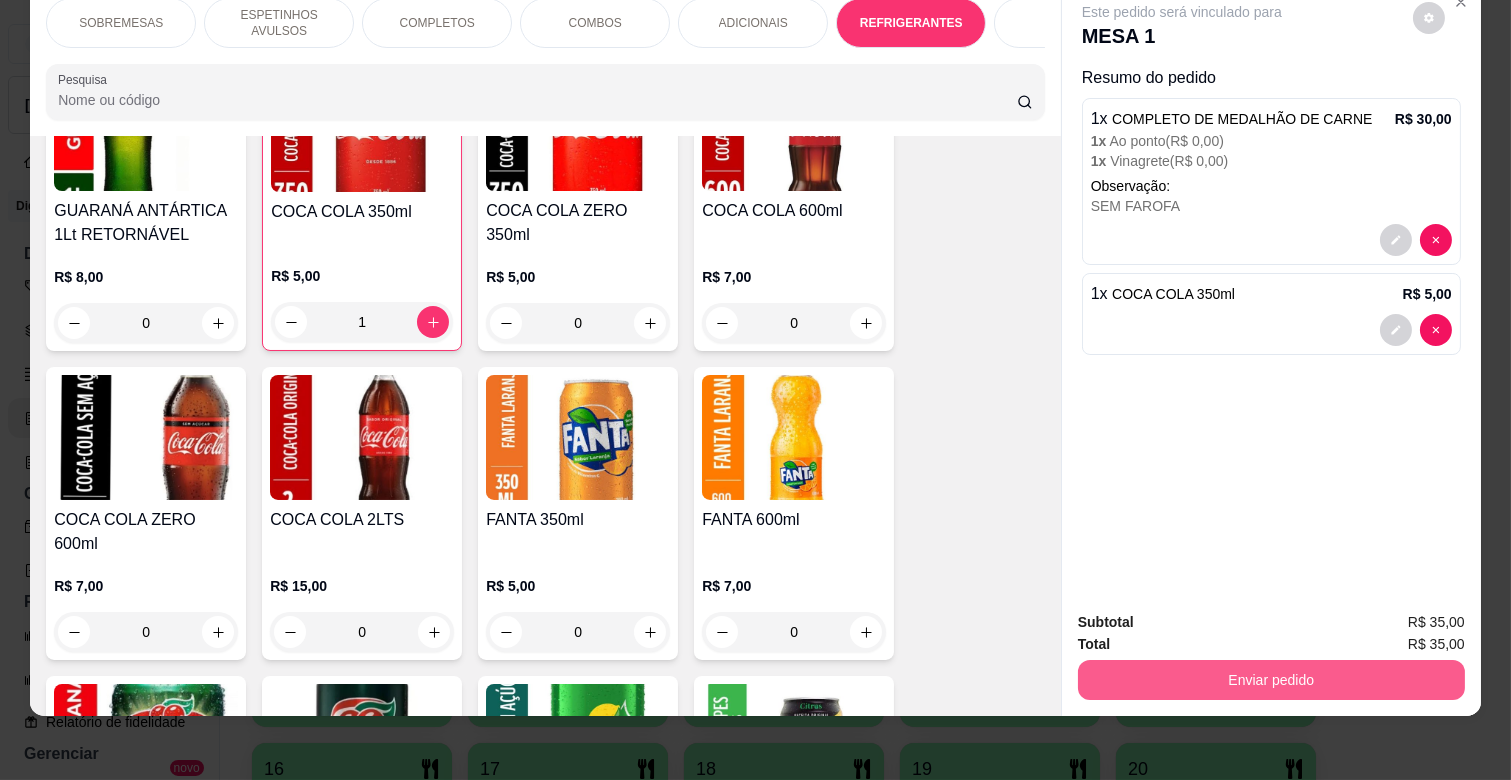 click on "Enviar pedido" at bounding box center [1271, 680] 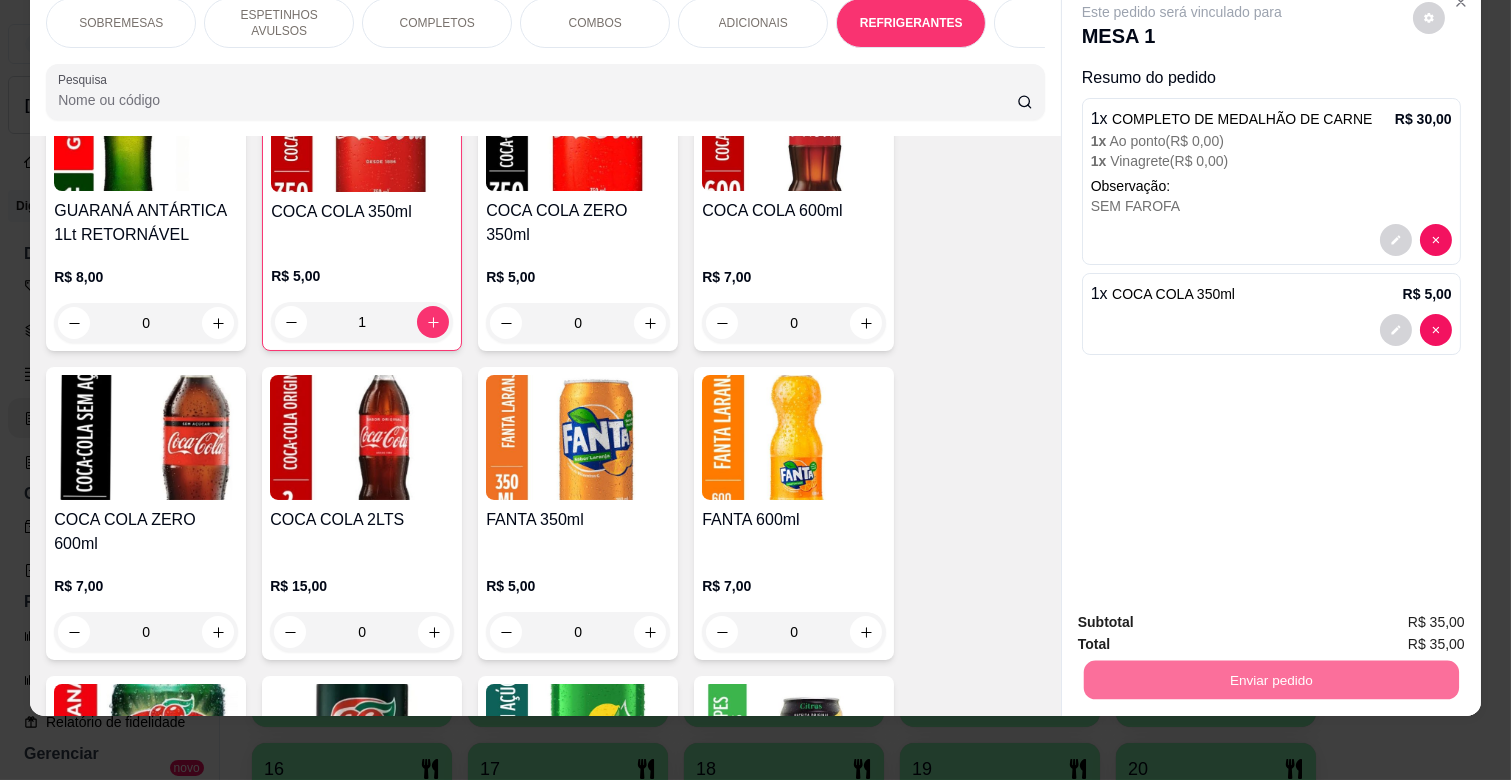 click on "Não registrar e enviar pedido" at bounding box center (1205, 613) 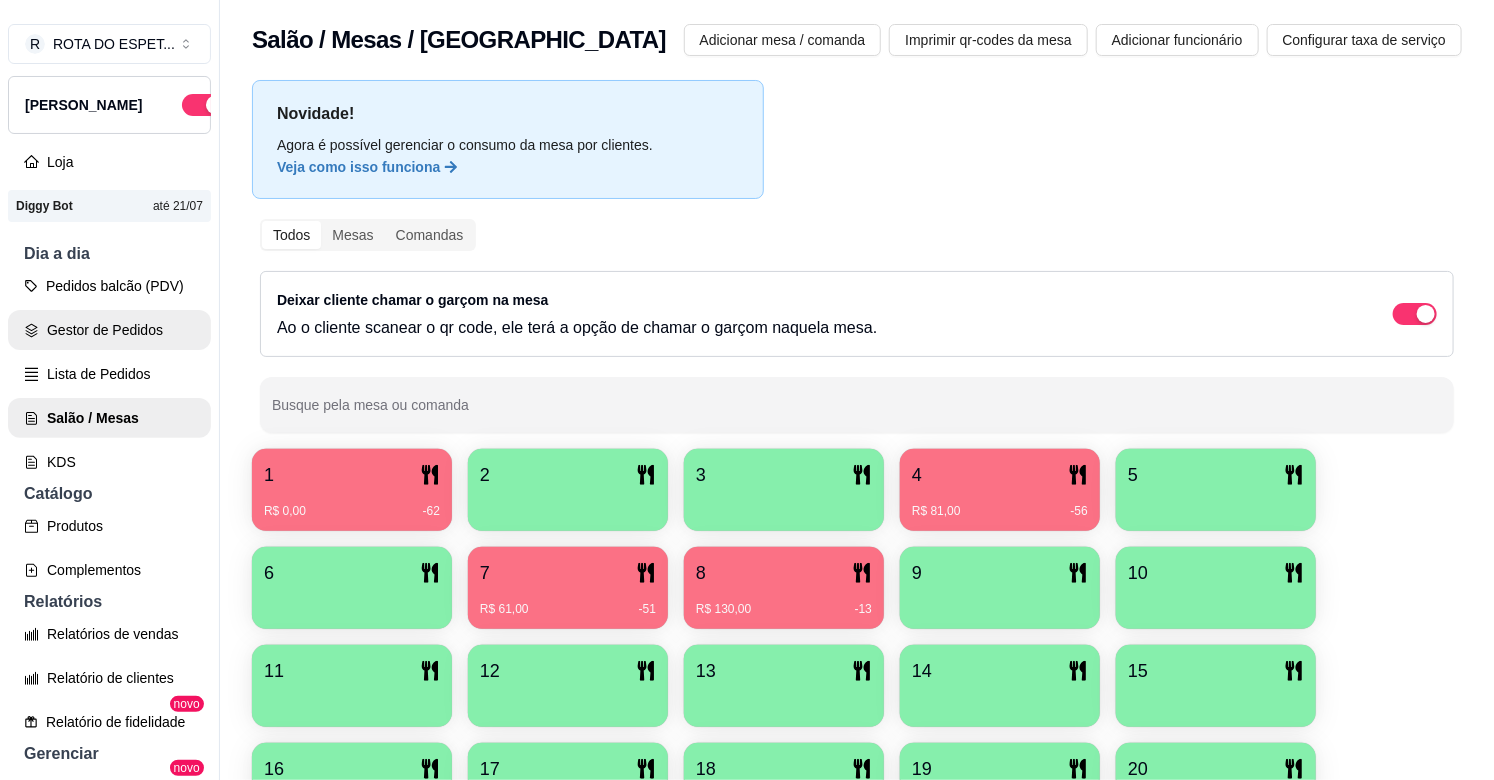 click on "Gestor de Pedidos" at bounding box center (109, 330) 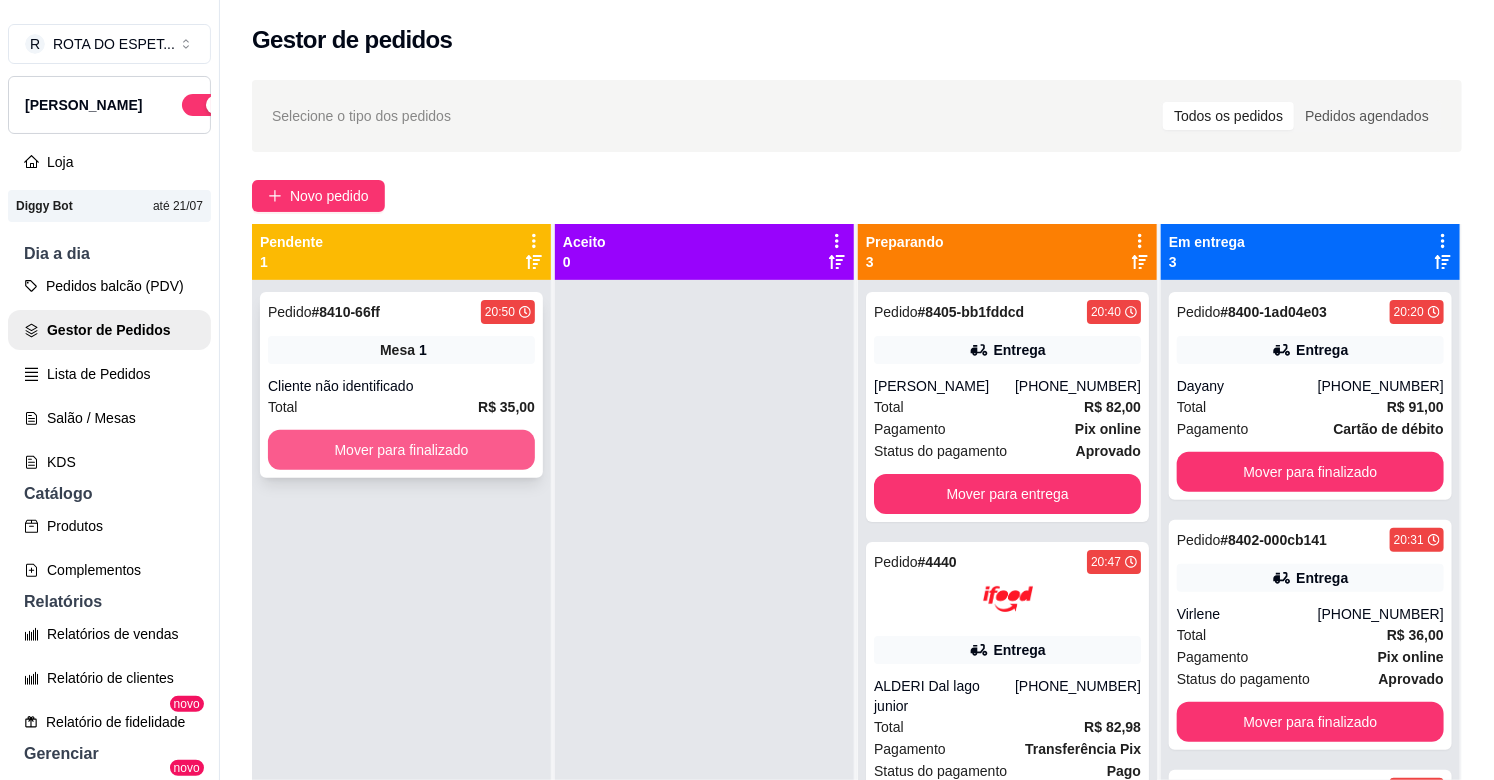 click on "Mover para finalizado" at bounding box center [401, 450] 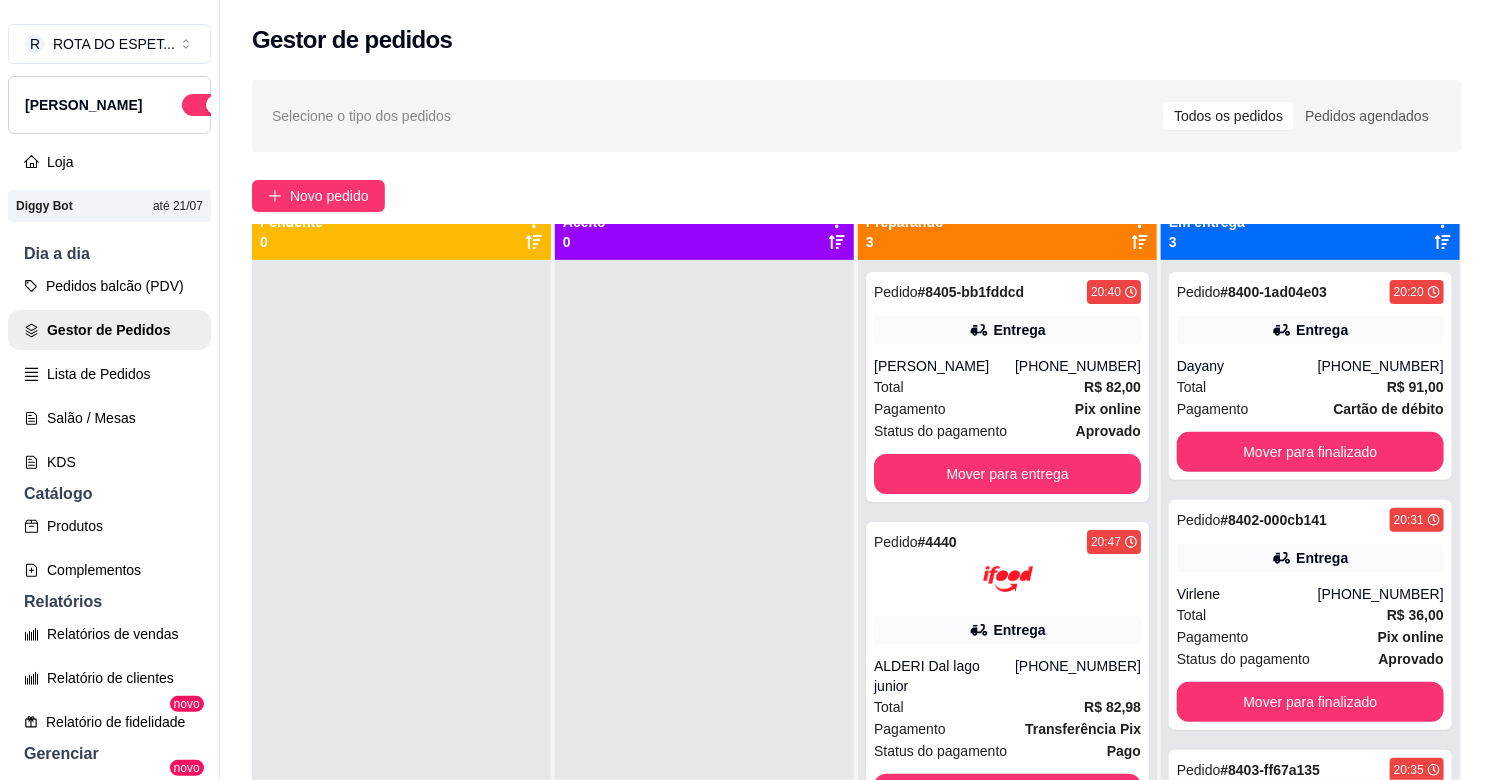 scroll, scrollTop: 0, scrollLeft: 0, axis: both 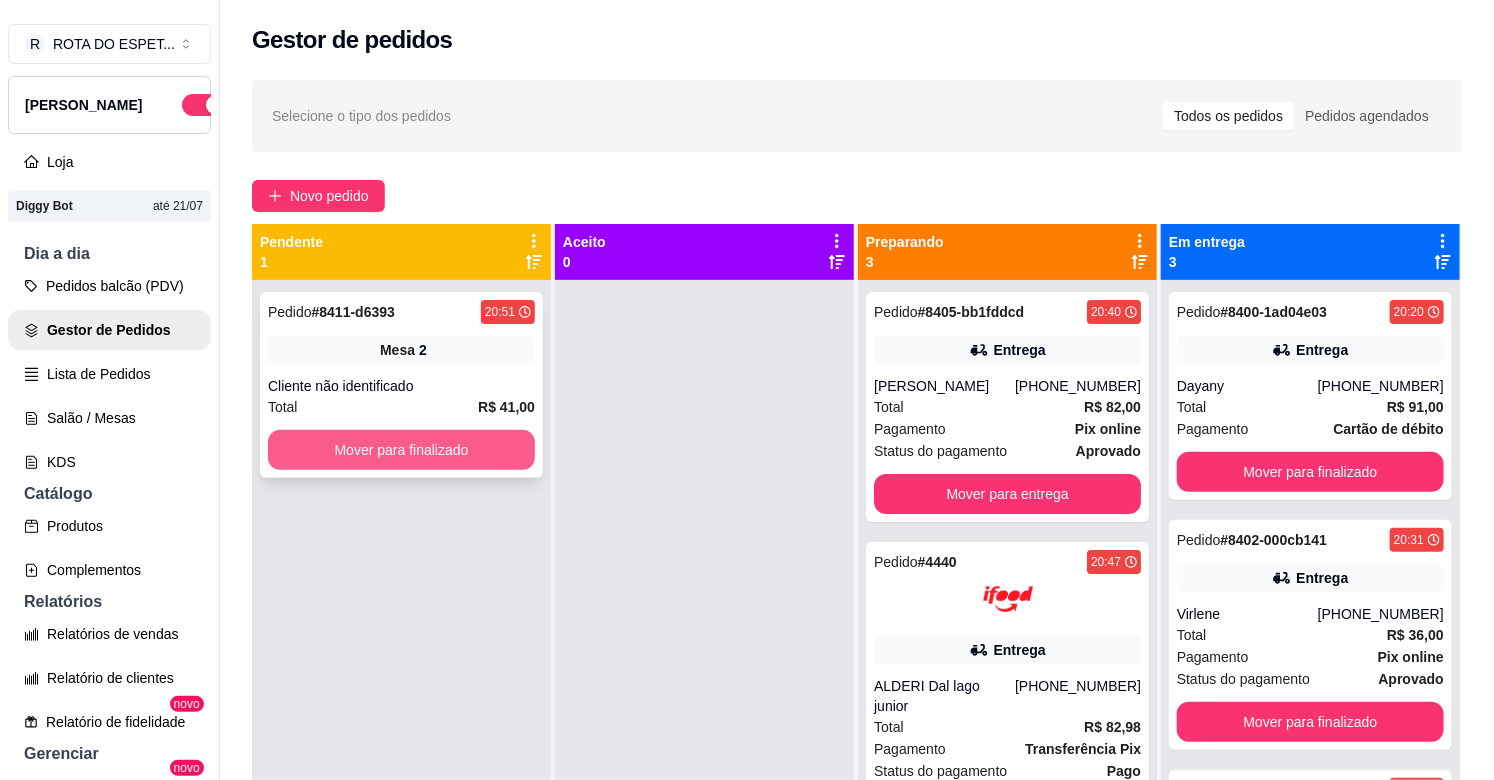 click on "Mover para finalizado" at bounding box center [401, 450] 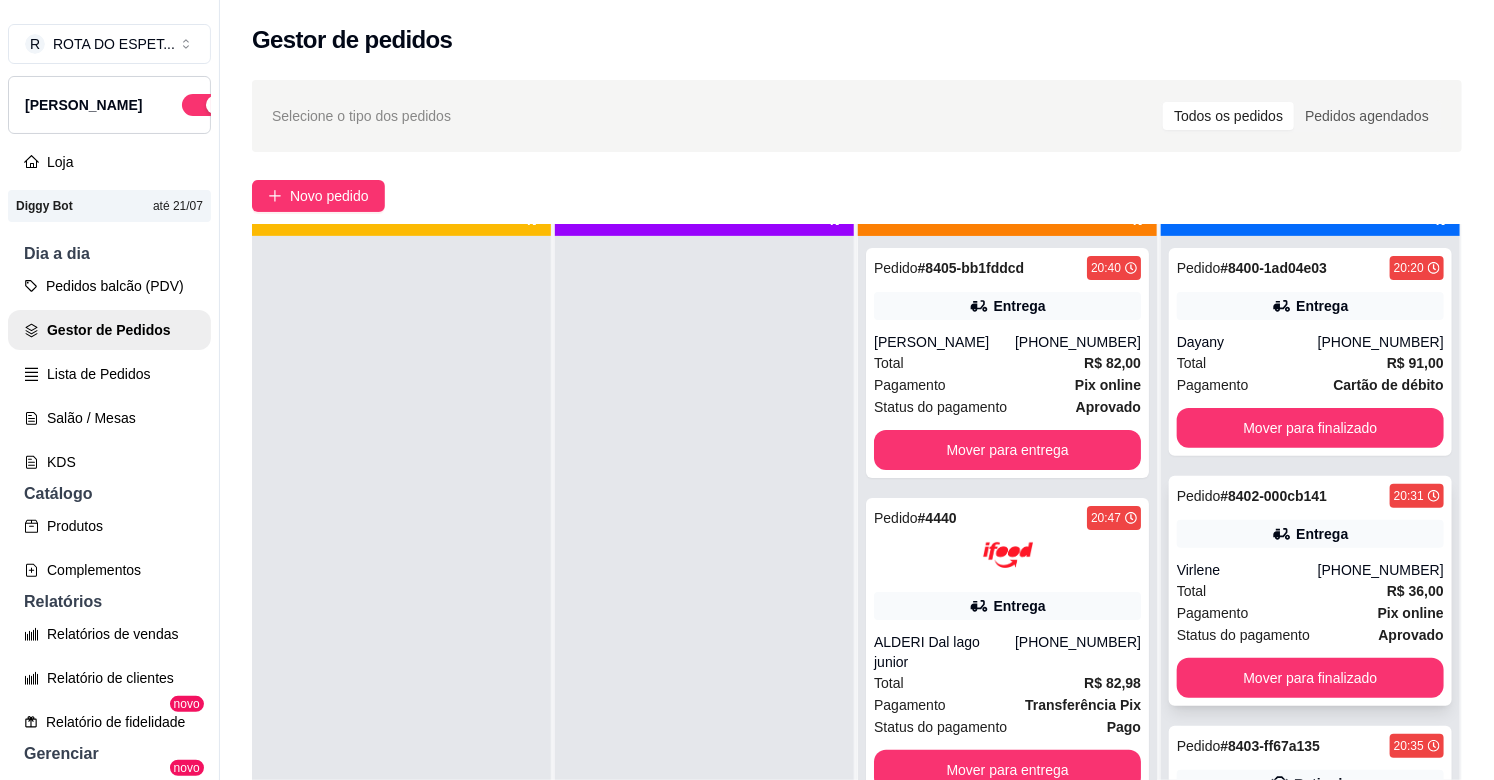 scroll, scrollTop: 55, scrollLeft: 0, axis: vertical 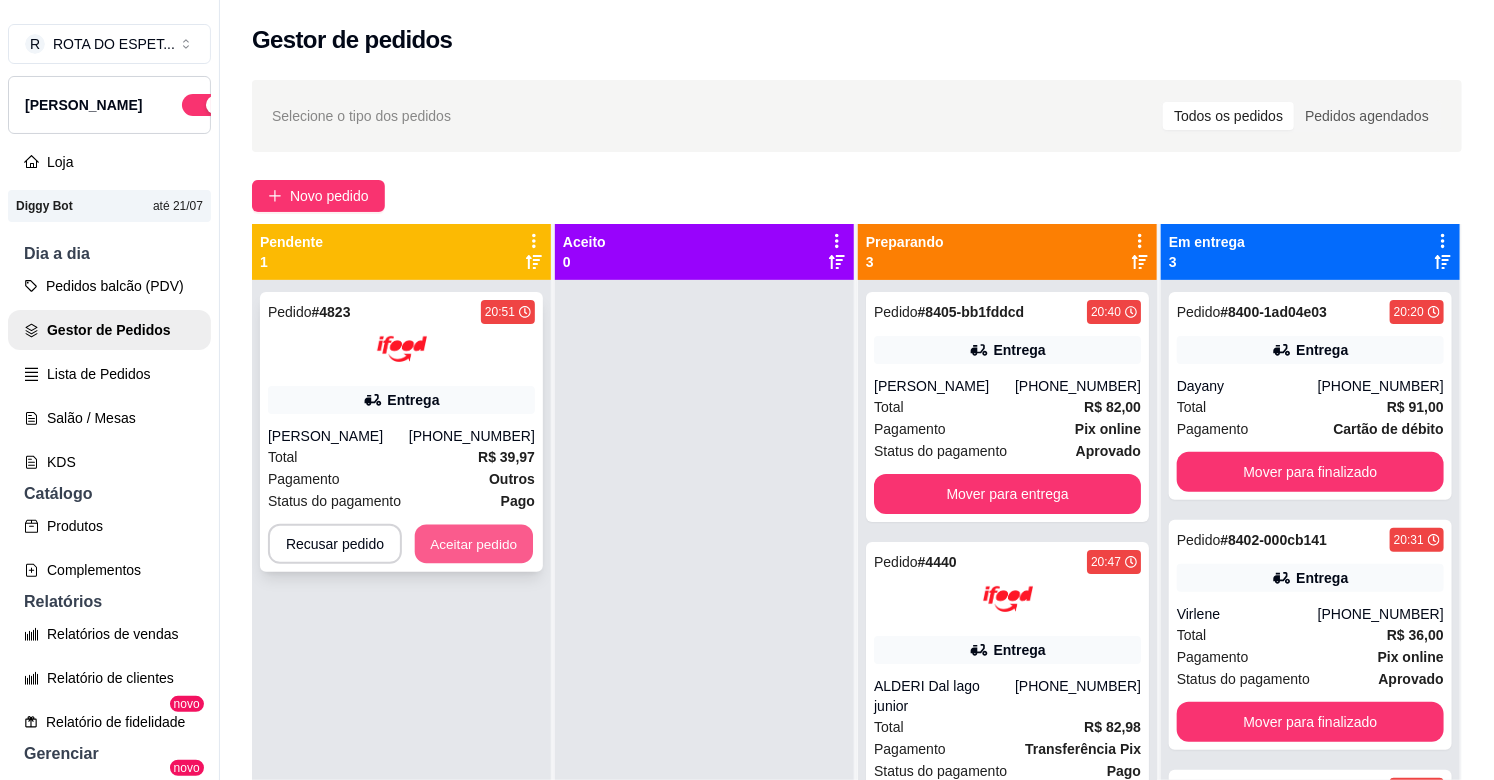 click on "Aceitar pedido" at bounding box center (474, 544) 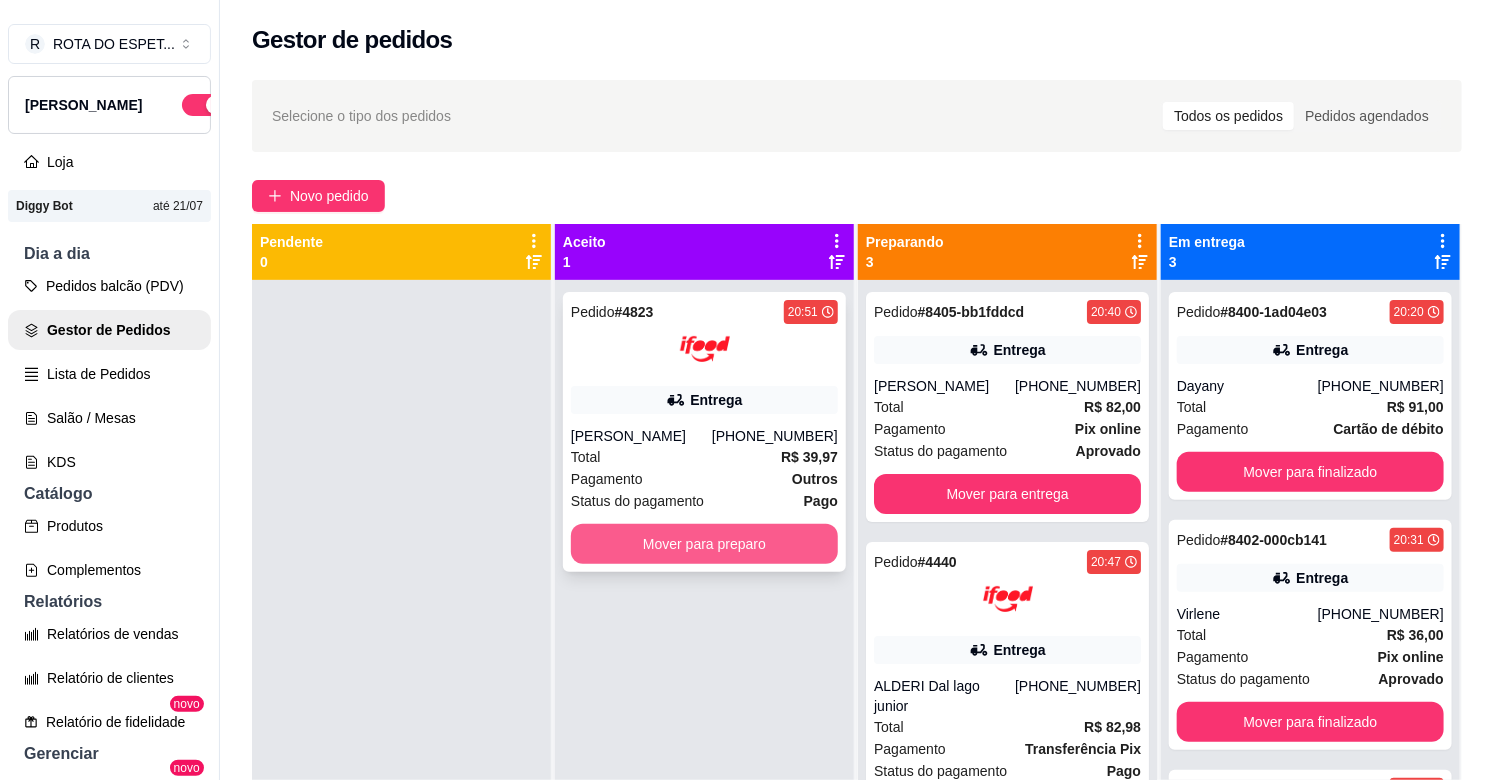 click on "Mover para preparo" at bounding box center (704, 544) 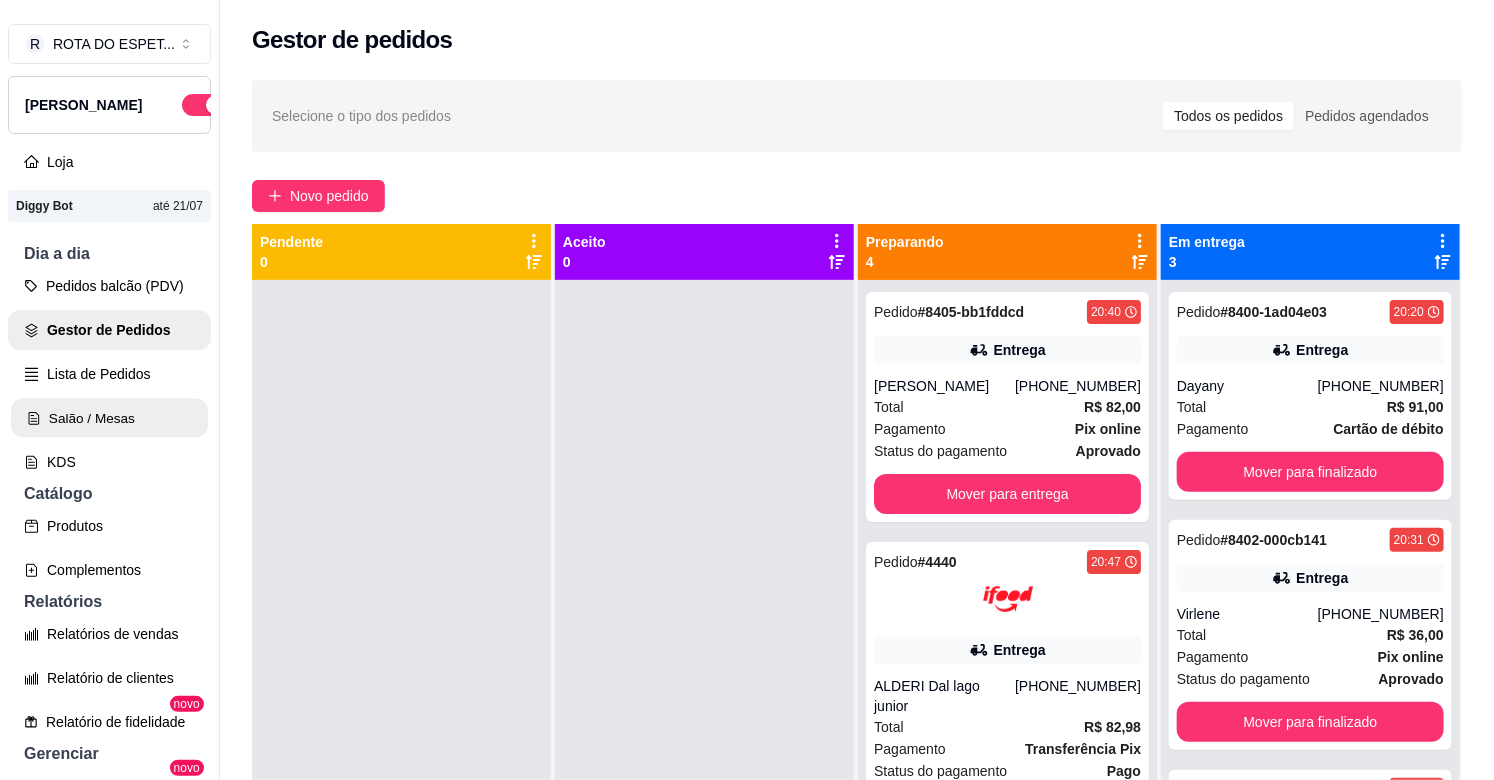click on "Salão / Mesas" at bounding box center (109, 418) 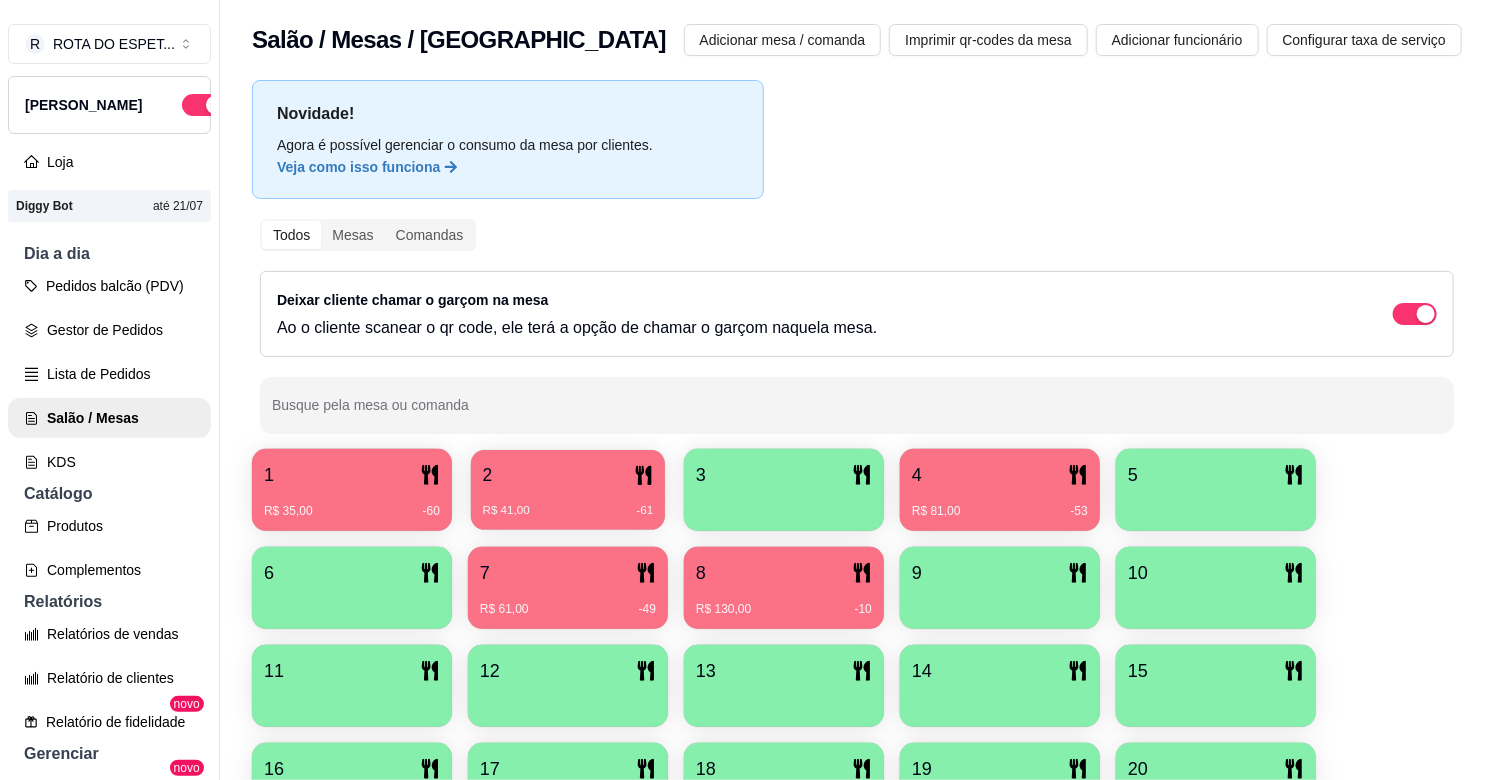 click on "2 R$ 41,00 -61" at bounding box center (568, 490) 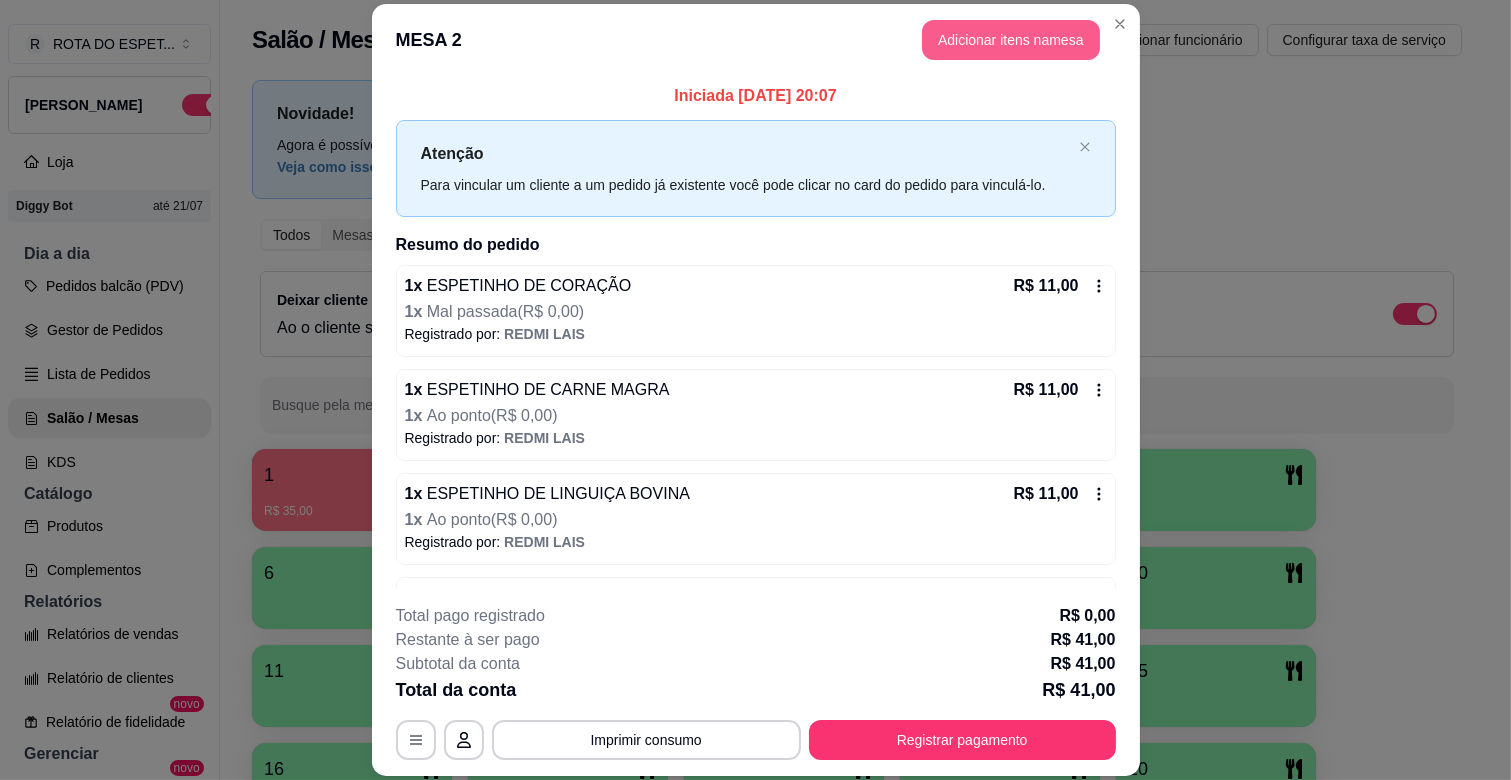 click on "Adicionar itens na  mesa" at bounding box center [1011, 40] 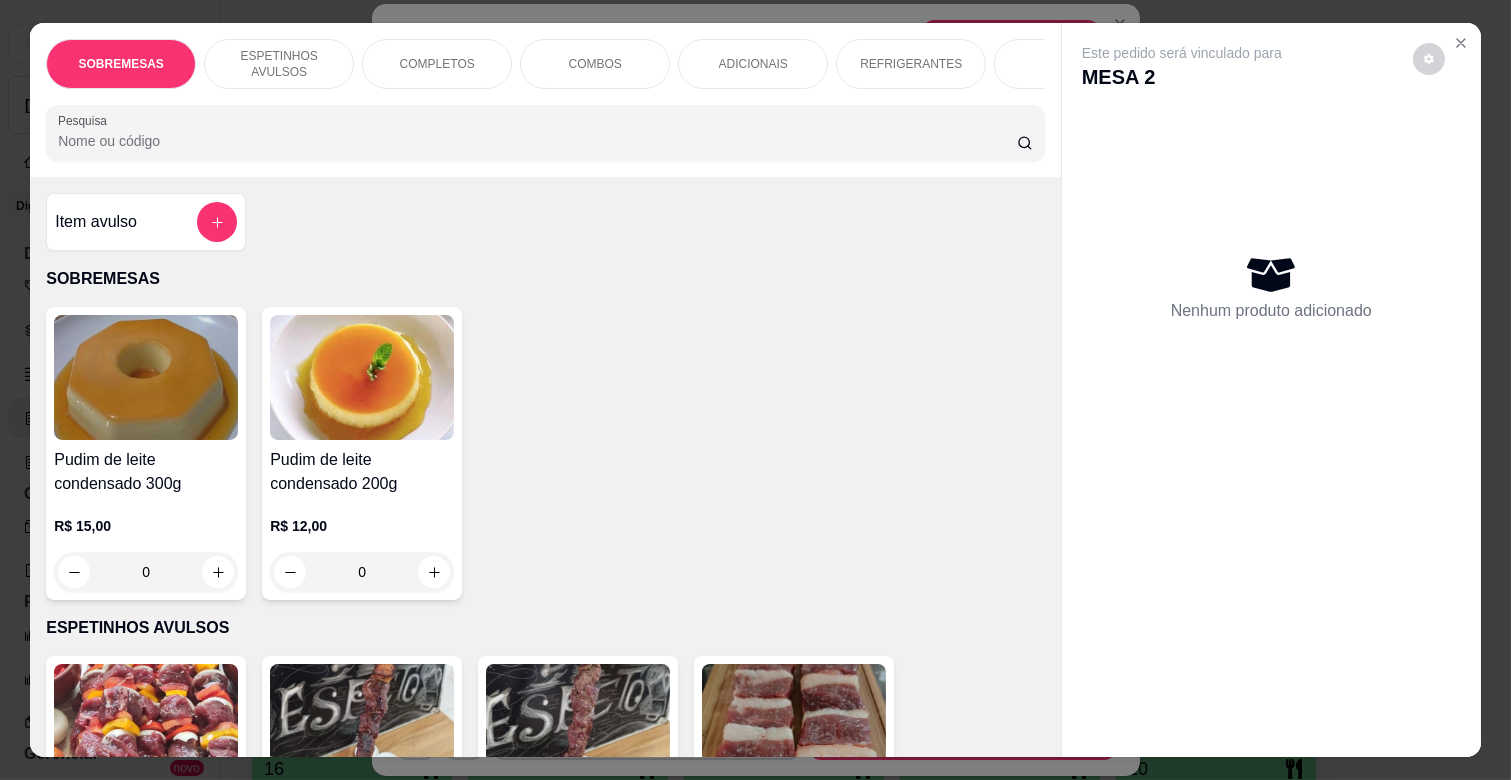 scroll, scrollTop: 0, scrollLeft: 573, axis: horizontal 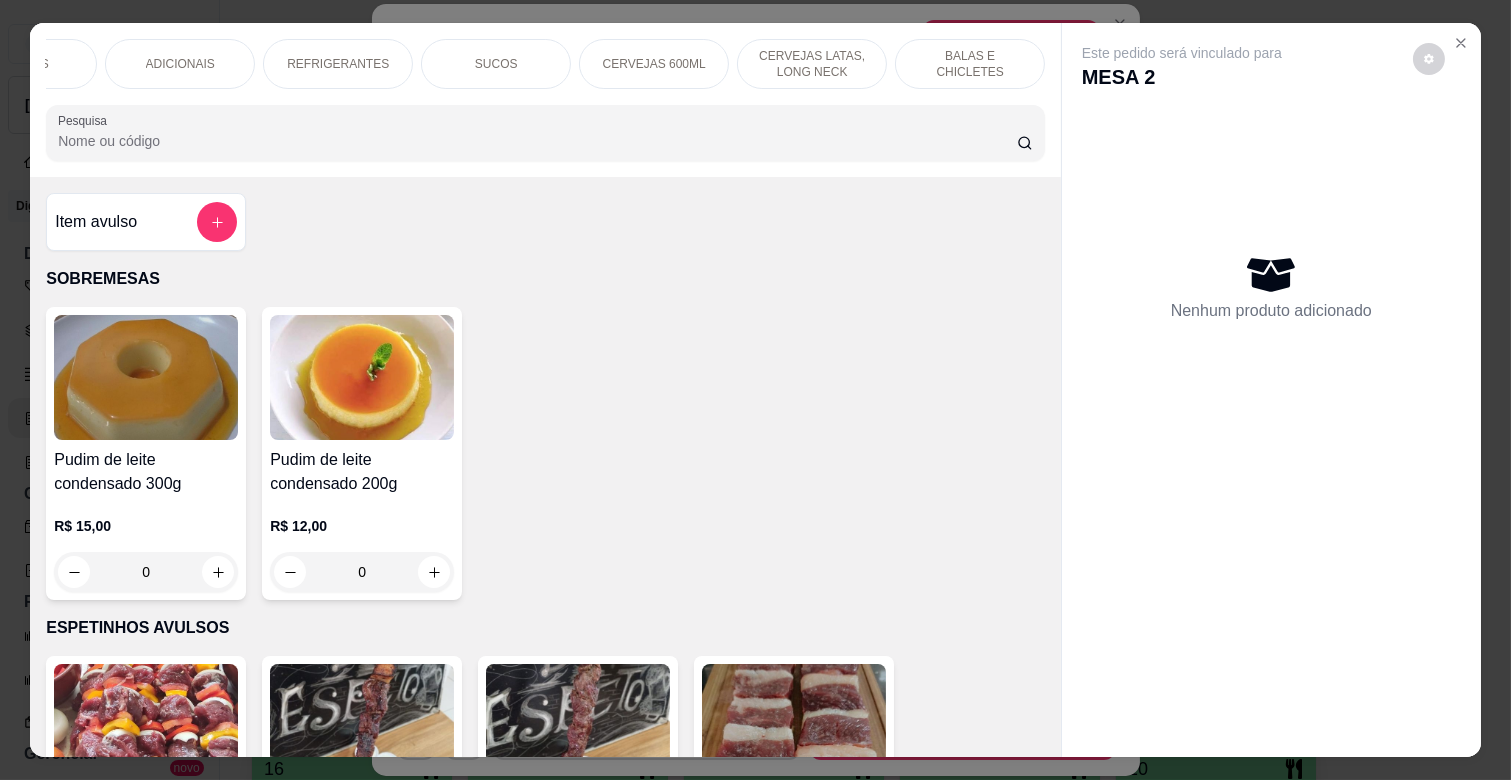 click on "CERVEJAS LATAS, LONG NECK" at bounding box center [812, 64] 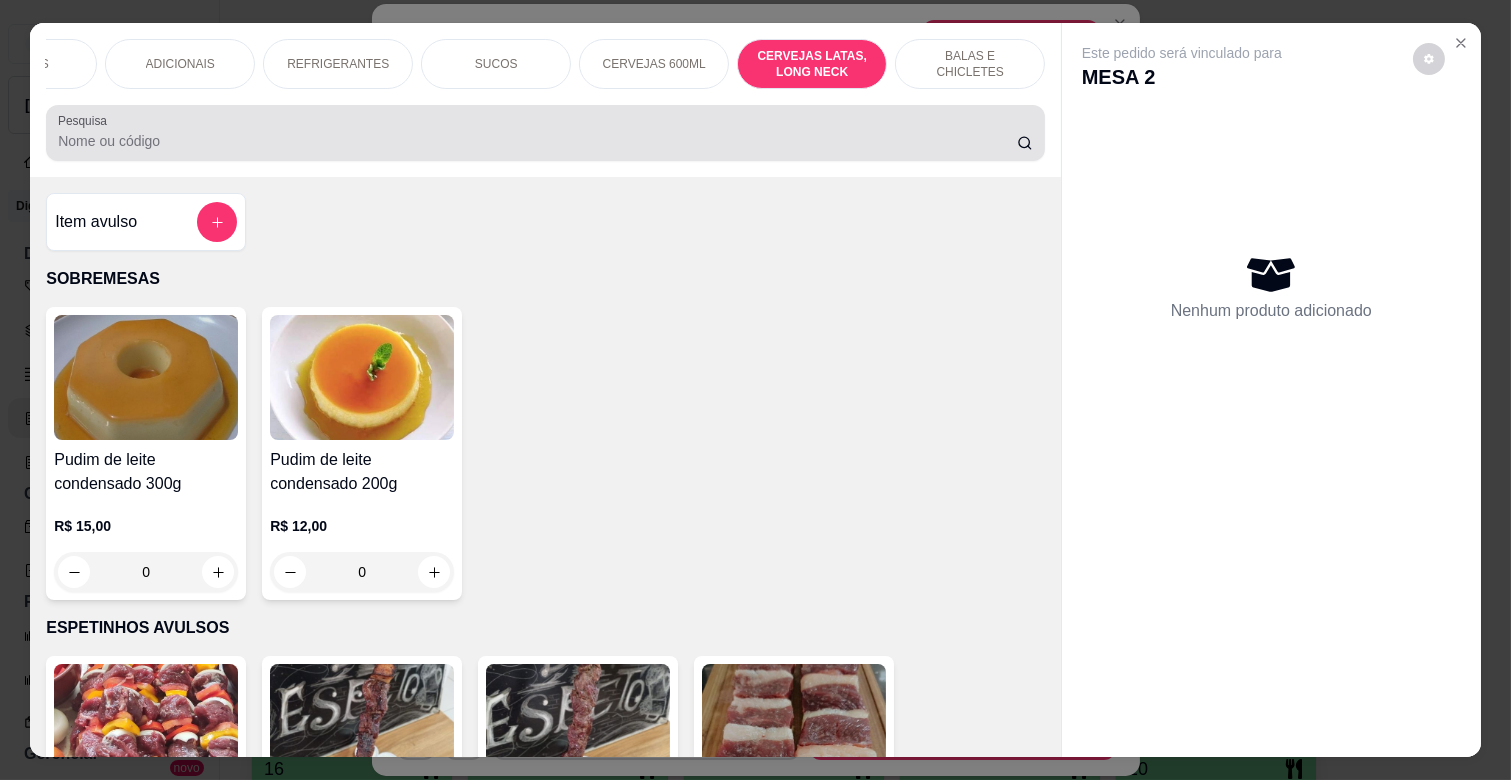 scroll, scrollTop: 6834, scrollLeft: 0, axis: vertical 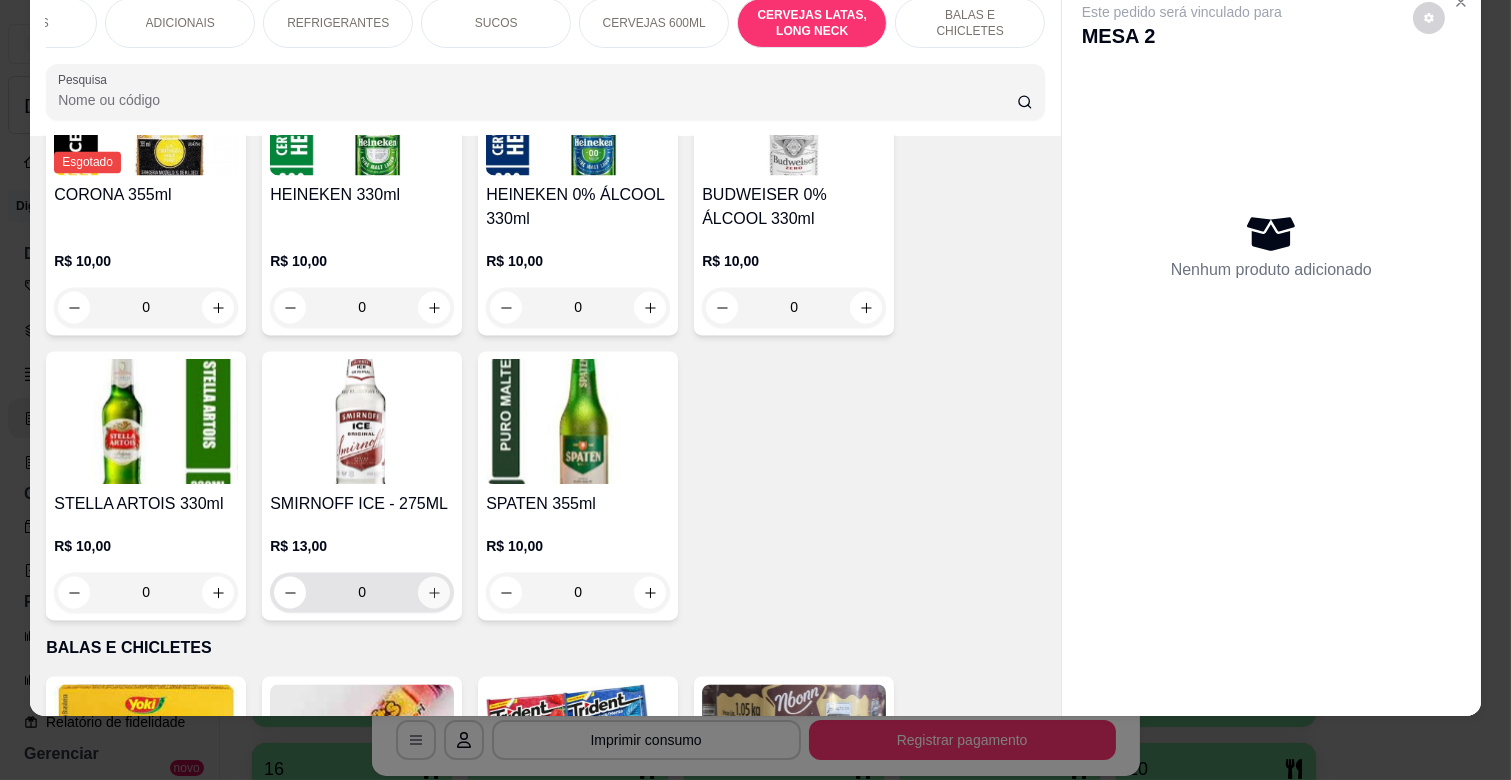 click 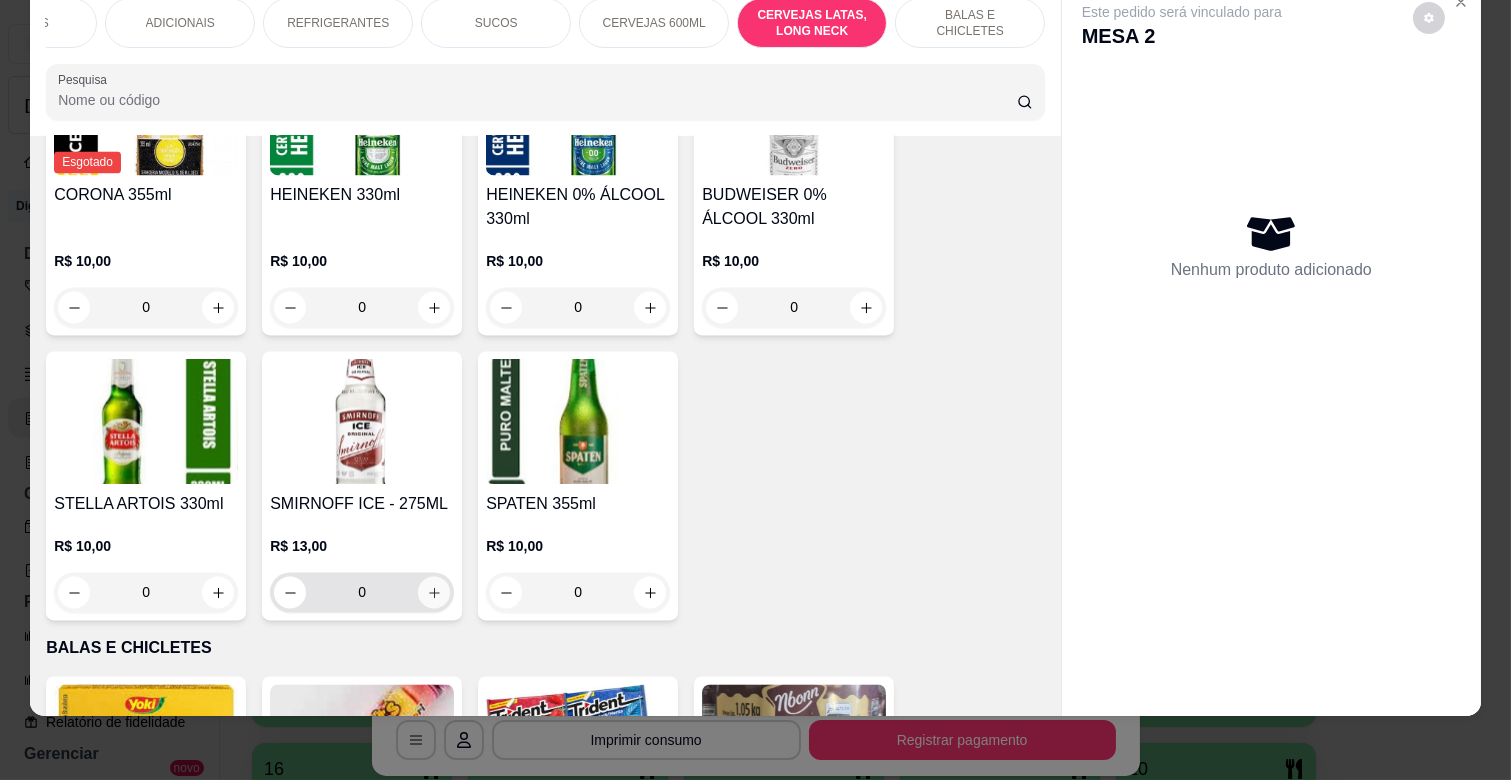type on "1" 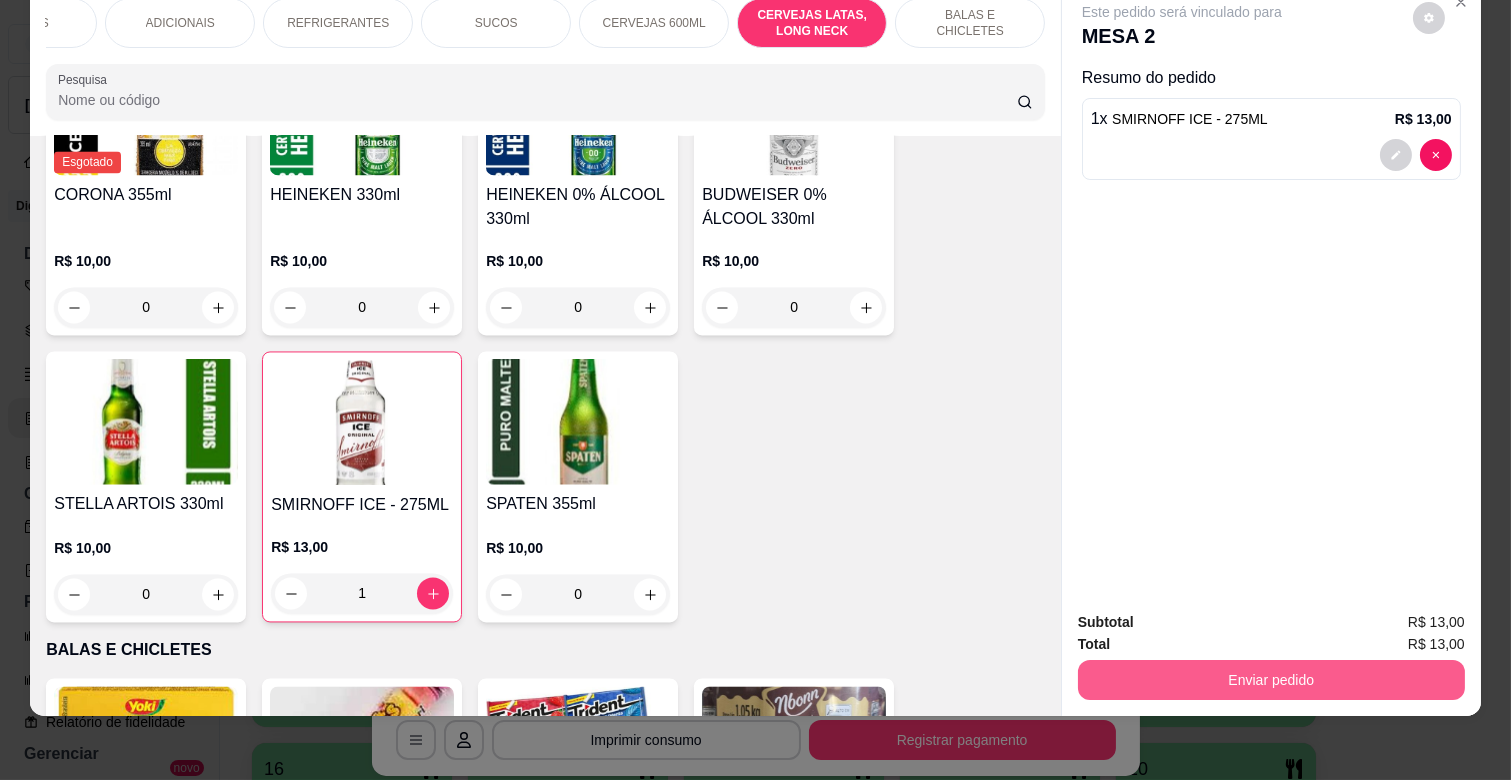 click on "Enviar pedido" at bounding box center (1271, 680) 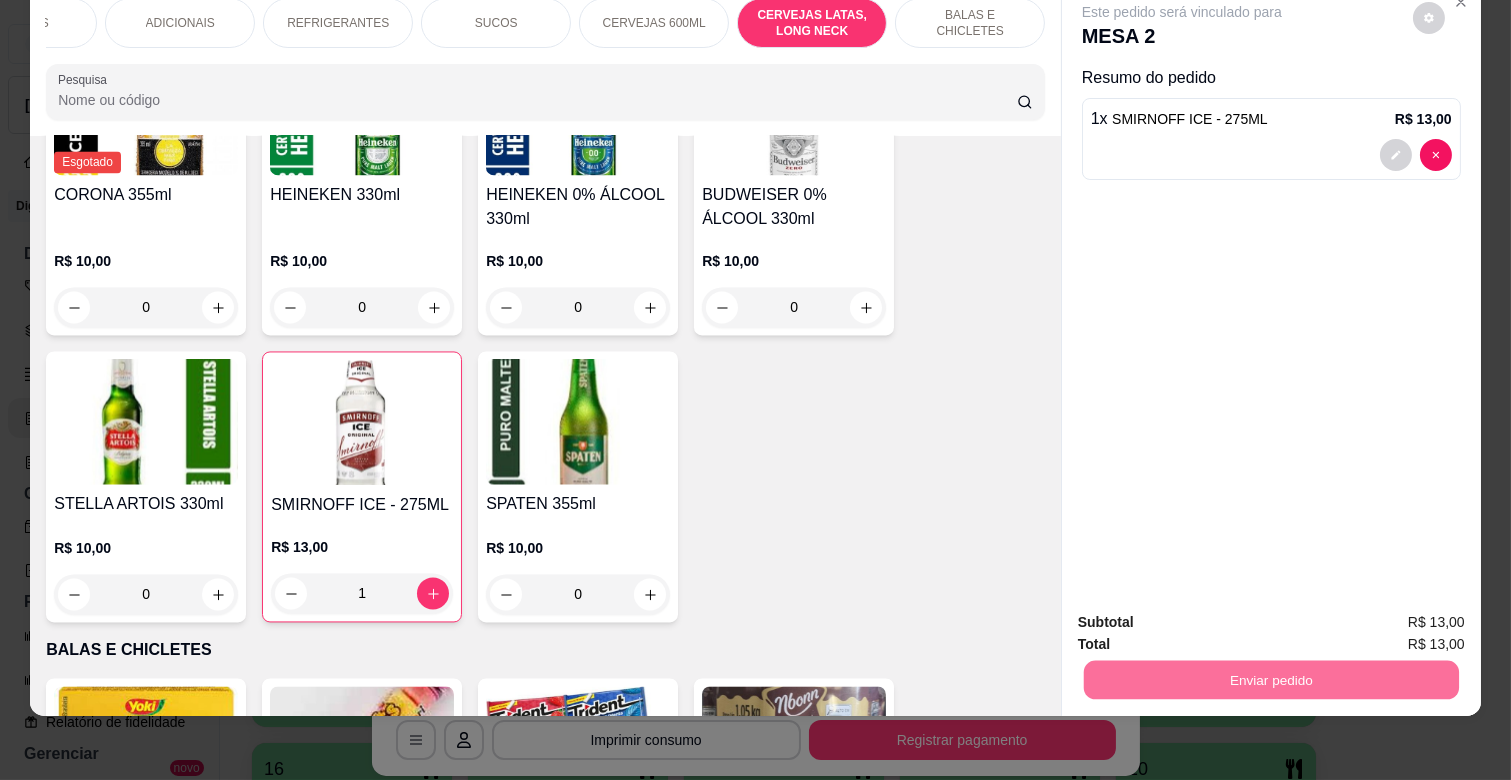 click on "Não registrar e enviar pedido" at bounding box center (1205, 613) 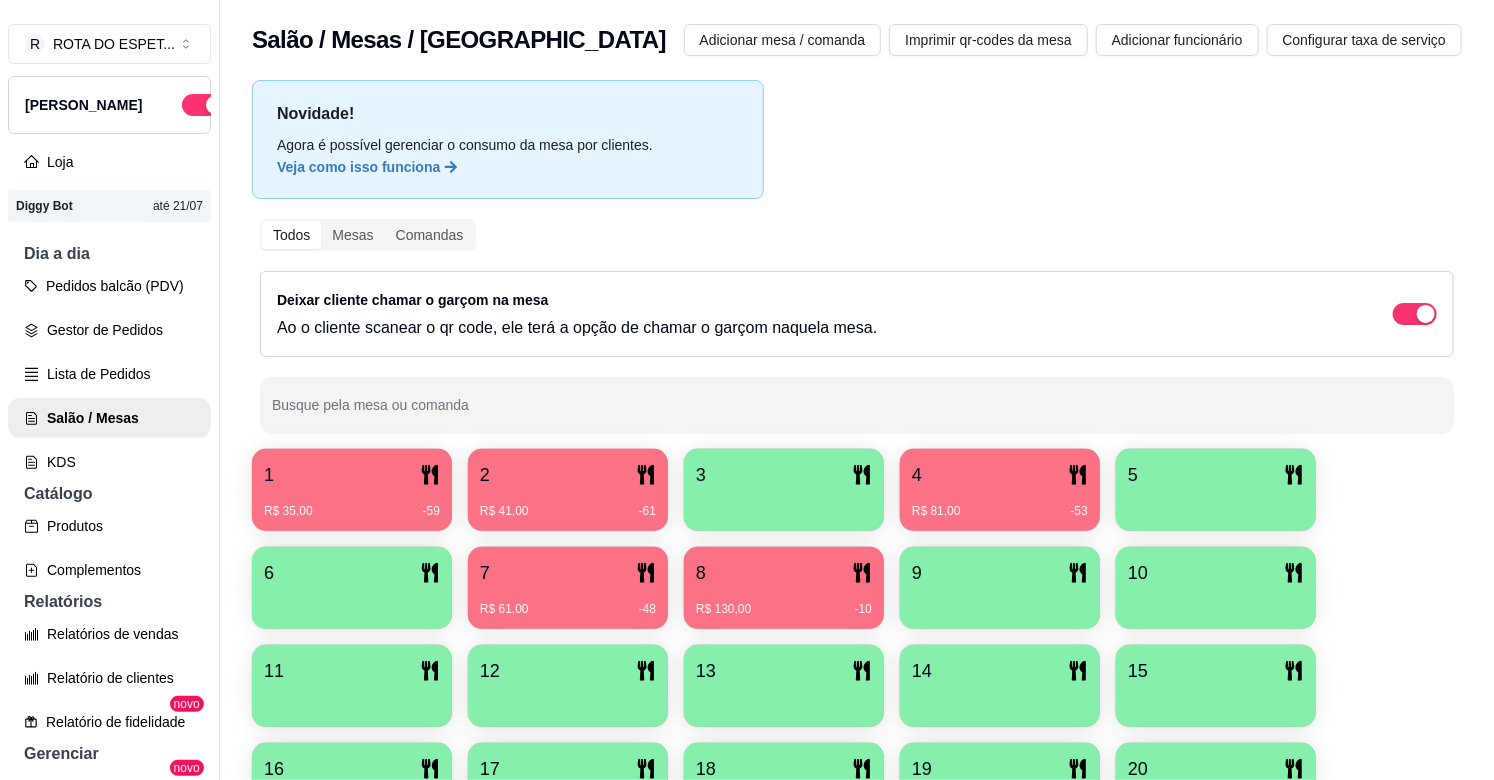 click on "2" at bounding box center (568, 475) 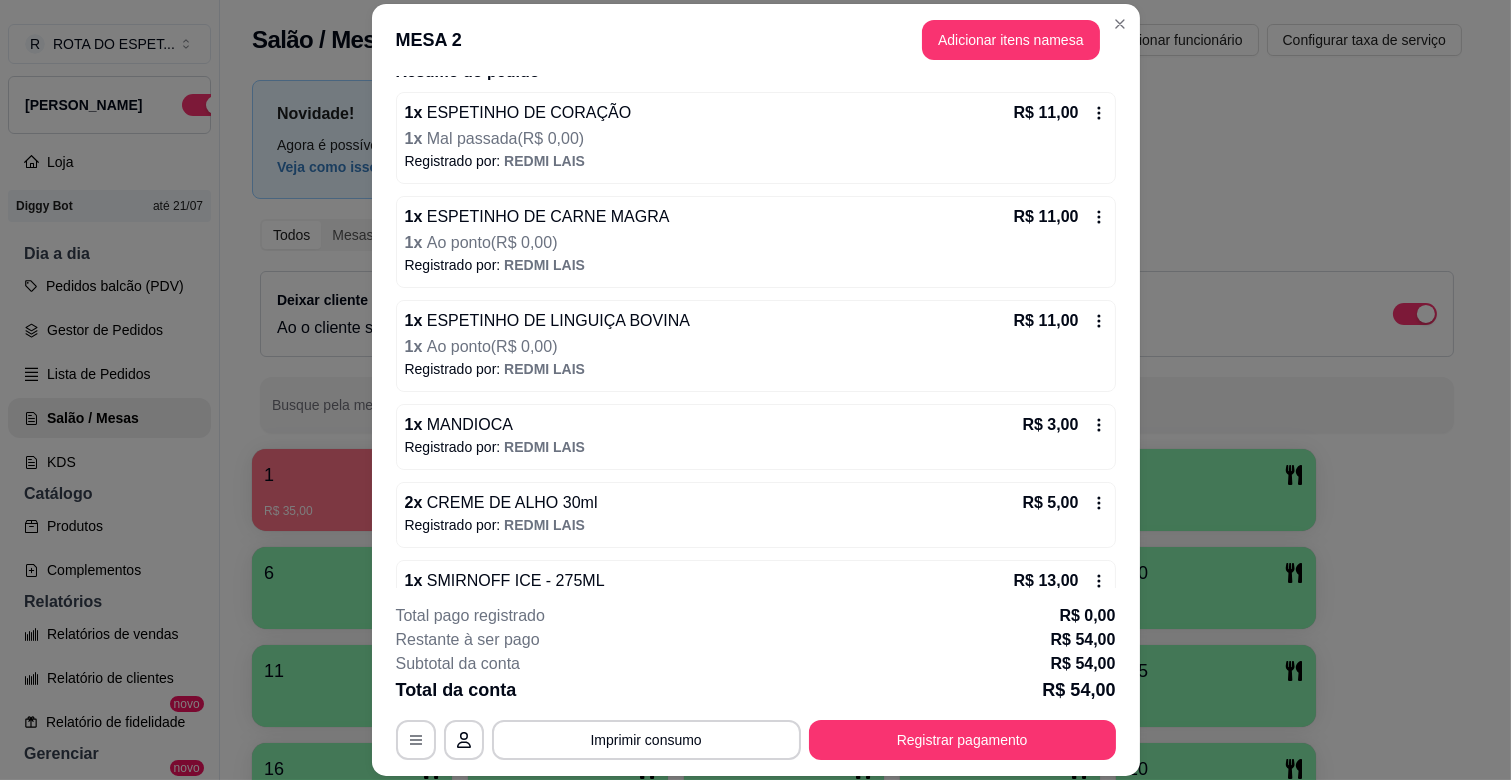 scroll, scrollTop: 220, scrollLeft: 0, axis: vertical 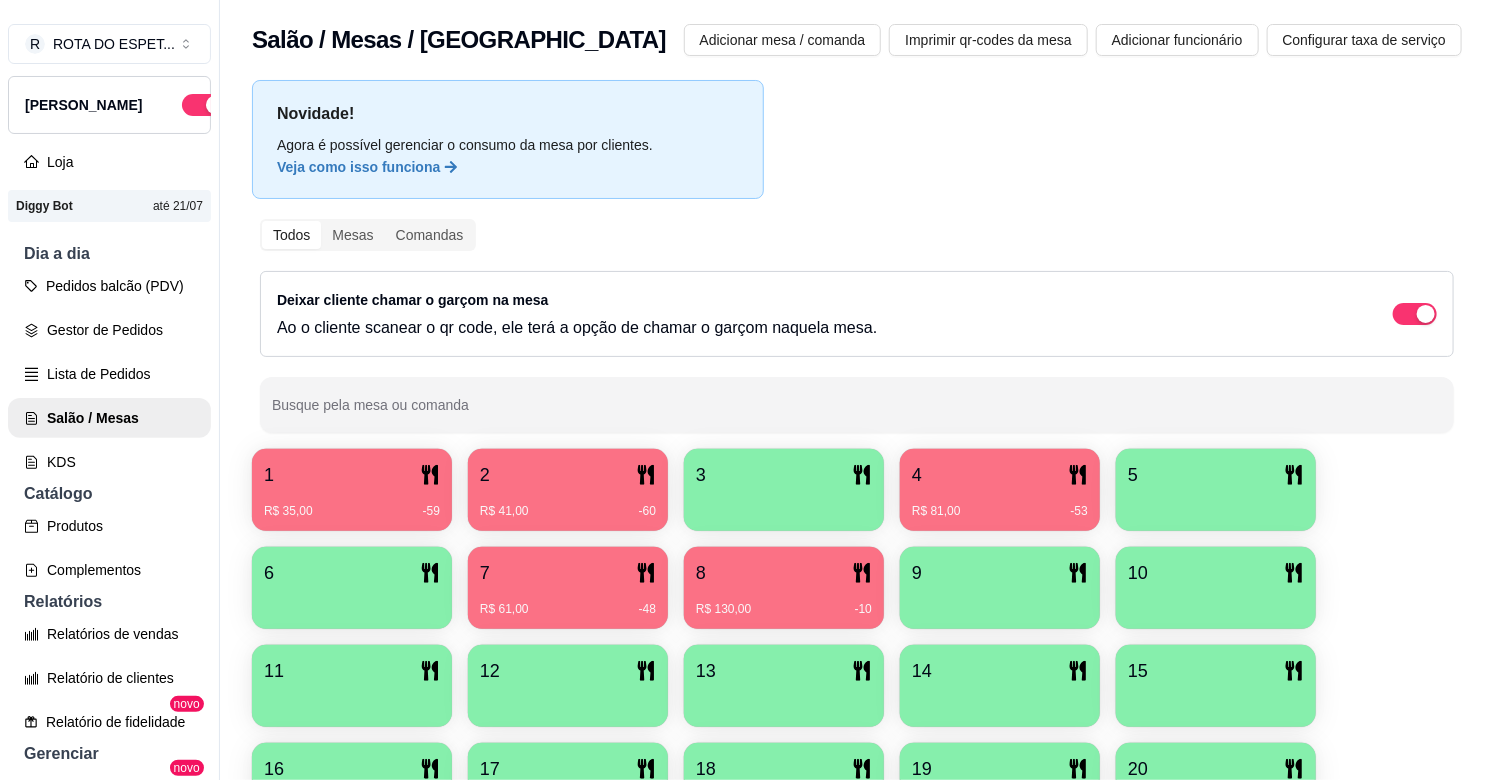 click on "7" at bounding box center (568, 573) 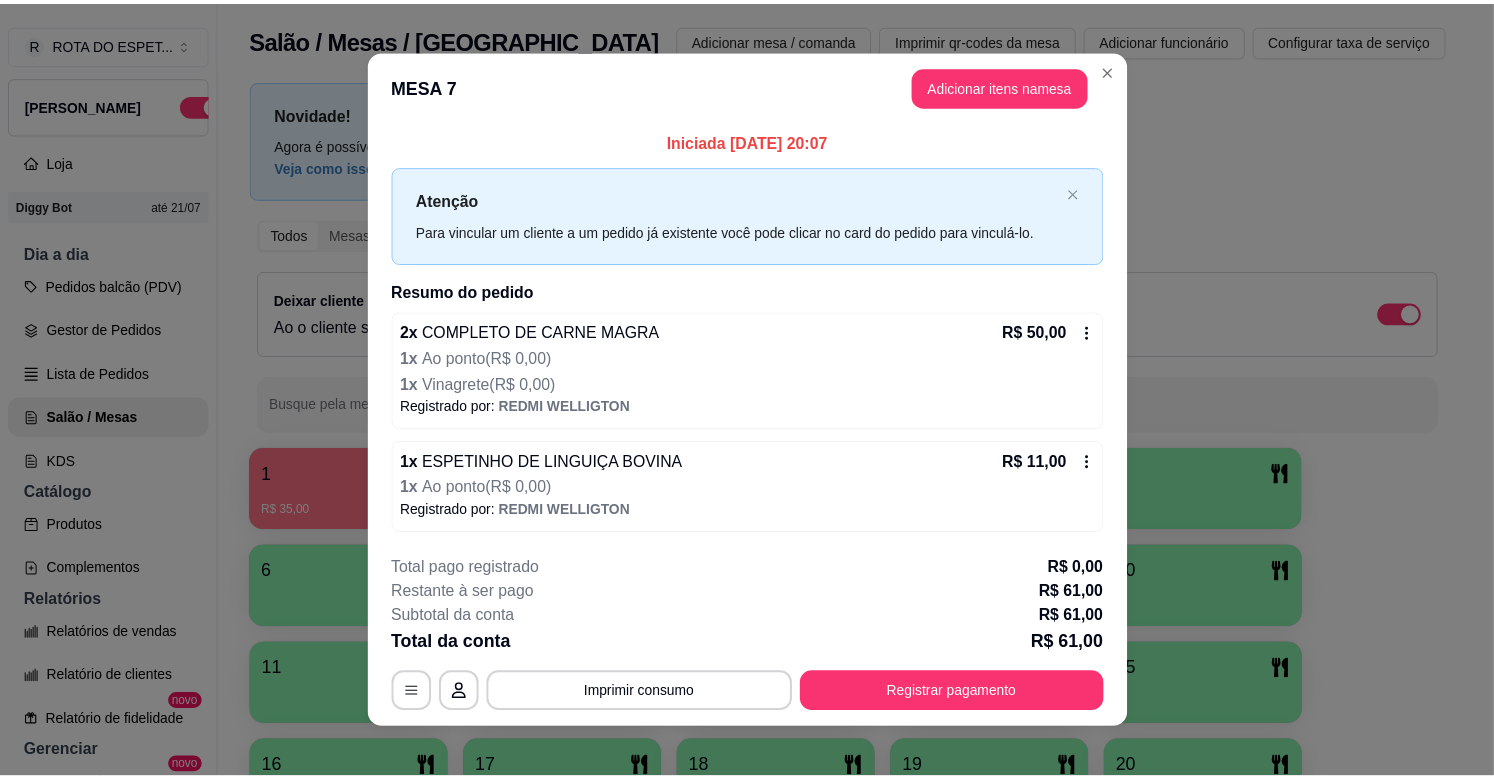 scroll, scrollTop: 13, scrollLeft: 0, axis: vertical 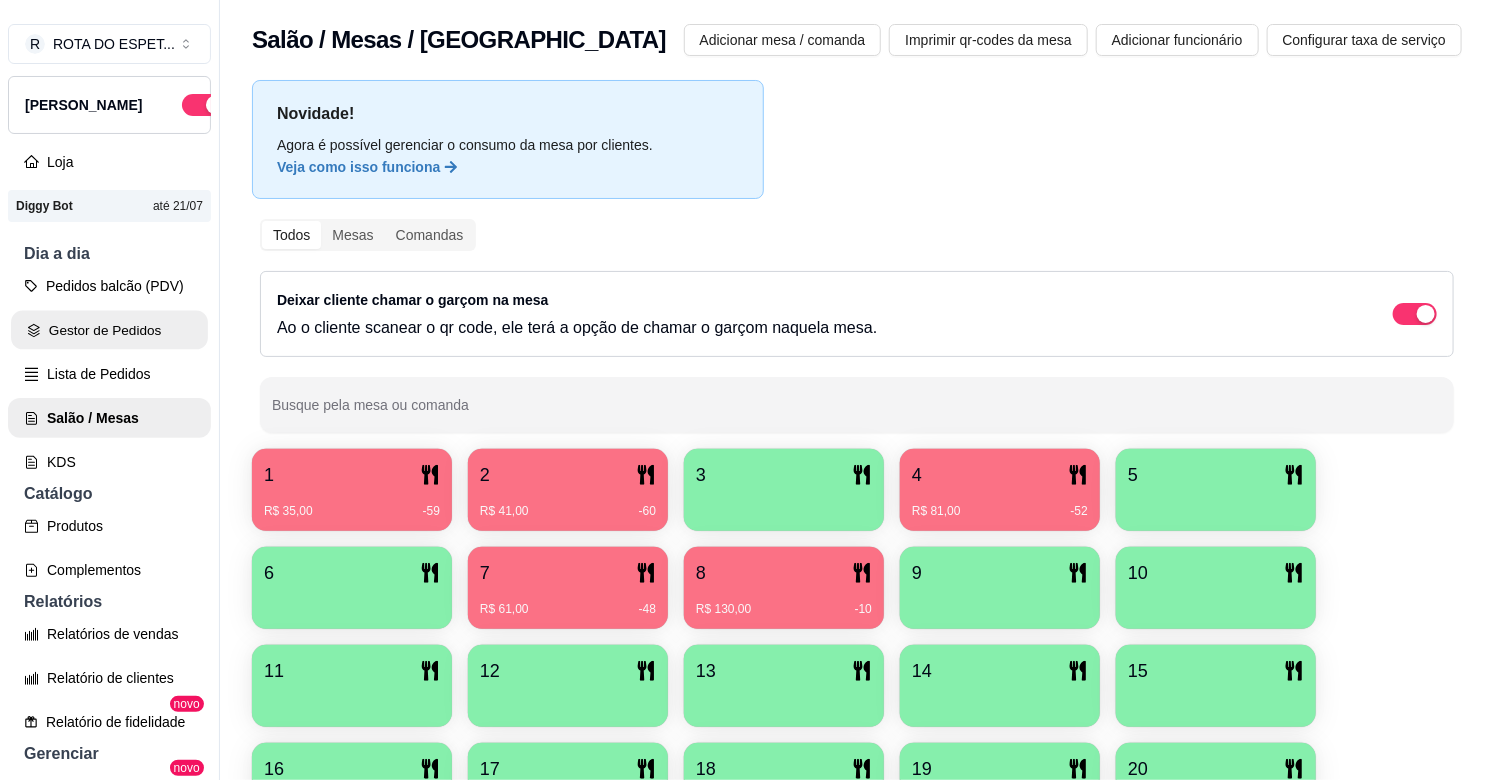 click on "Gestor de Pedidos" at bounding box center [109, 330] 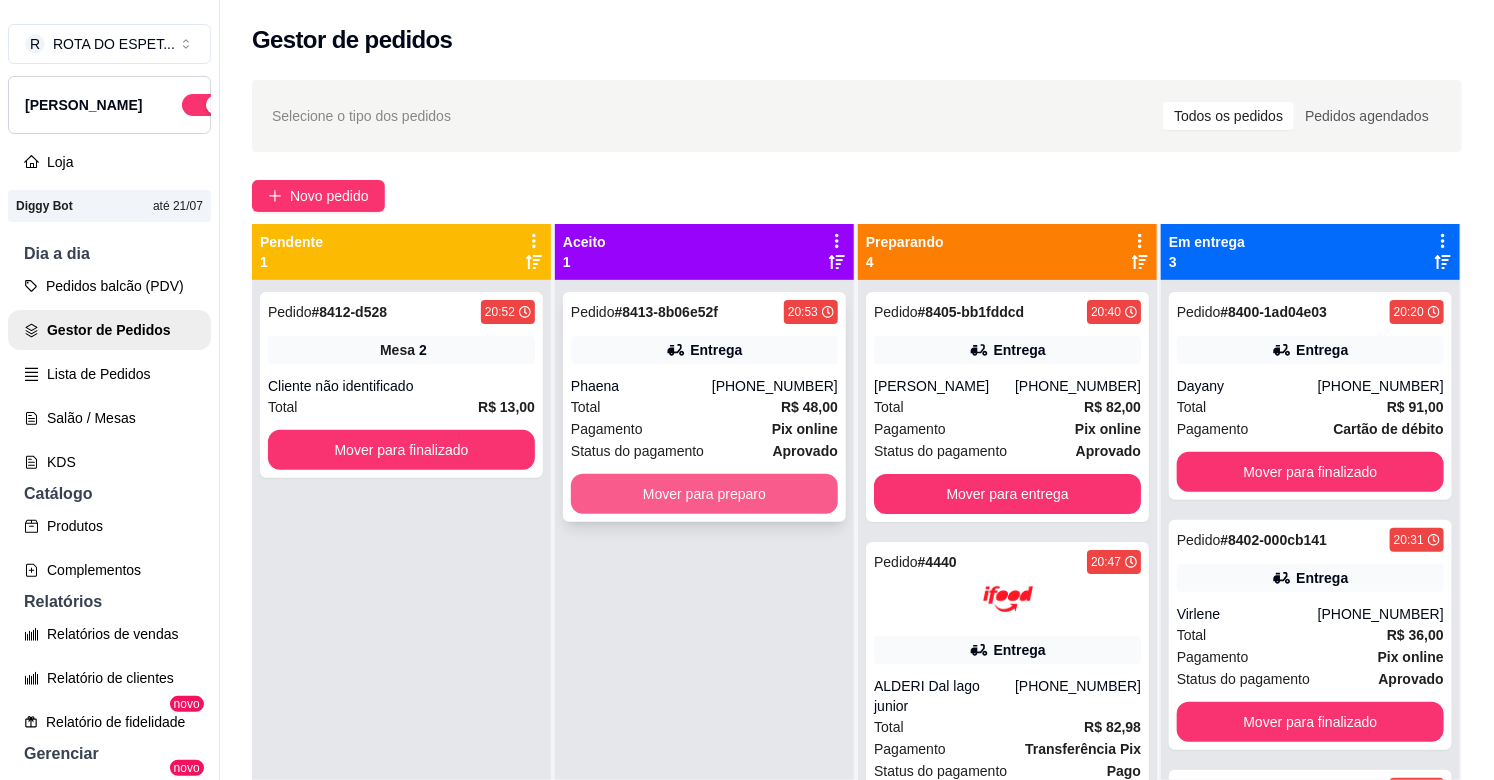 click on "Mover para preparo" at bounding box center (704, 494) 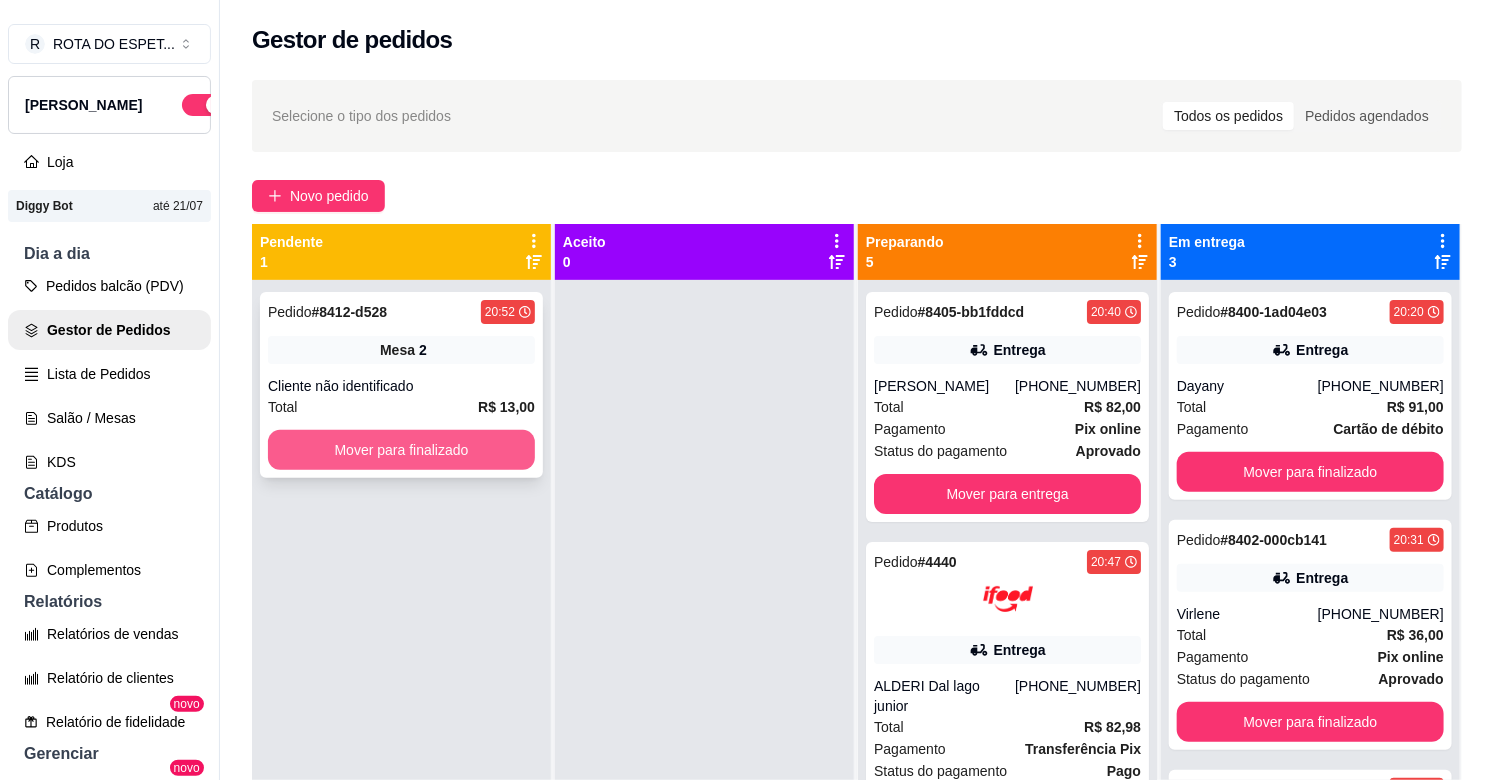 click on "Mover para finalizado" at bounding box center (401, 450) 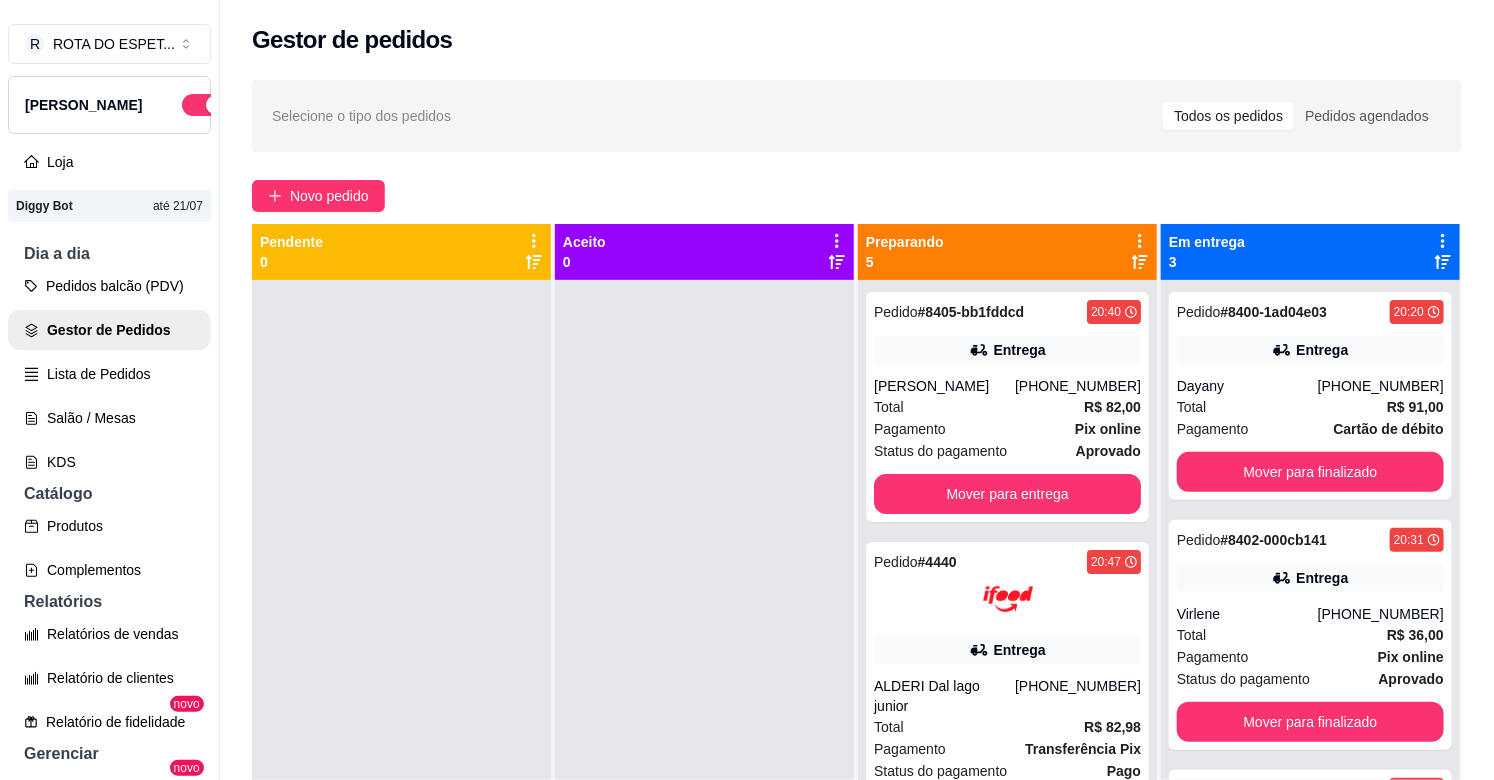 scroll, scrollTop: 55, scrollLeft: 0, axis: vertical 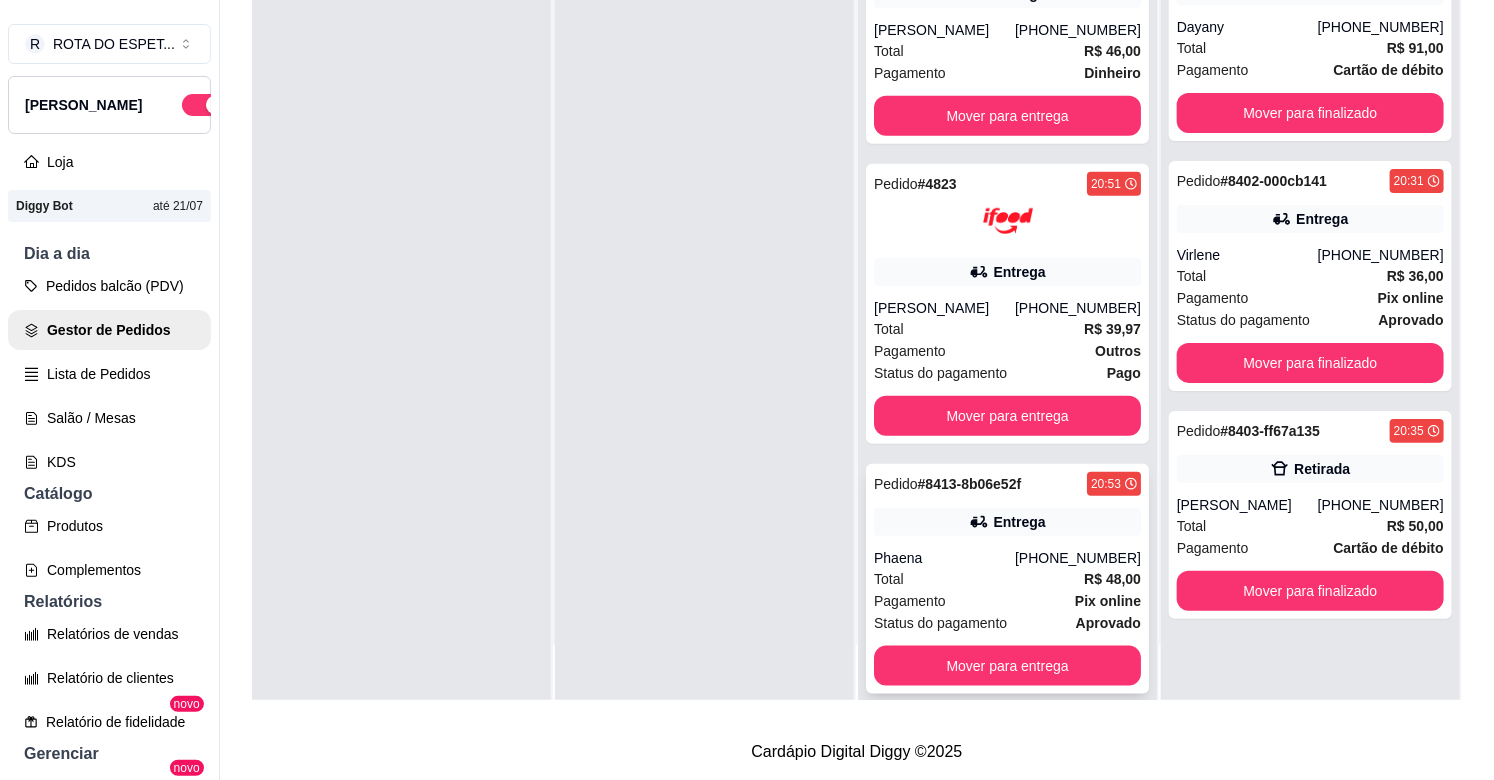 click on "Pedido  # 8413-8b06e52f 20:53 Entrega Phaena  [PHONE_NUMBER] Total R$ 48,00 Pagamento Pix online Status do pagamento aprovado Mover para entrega" at bounding box center [1007, 579] 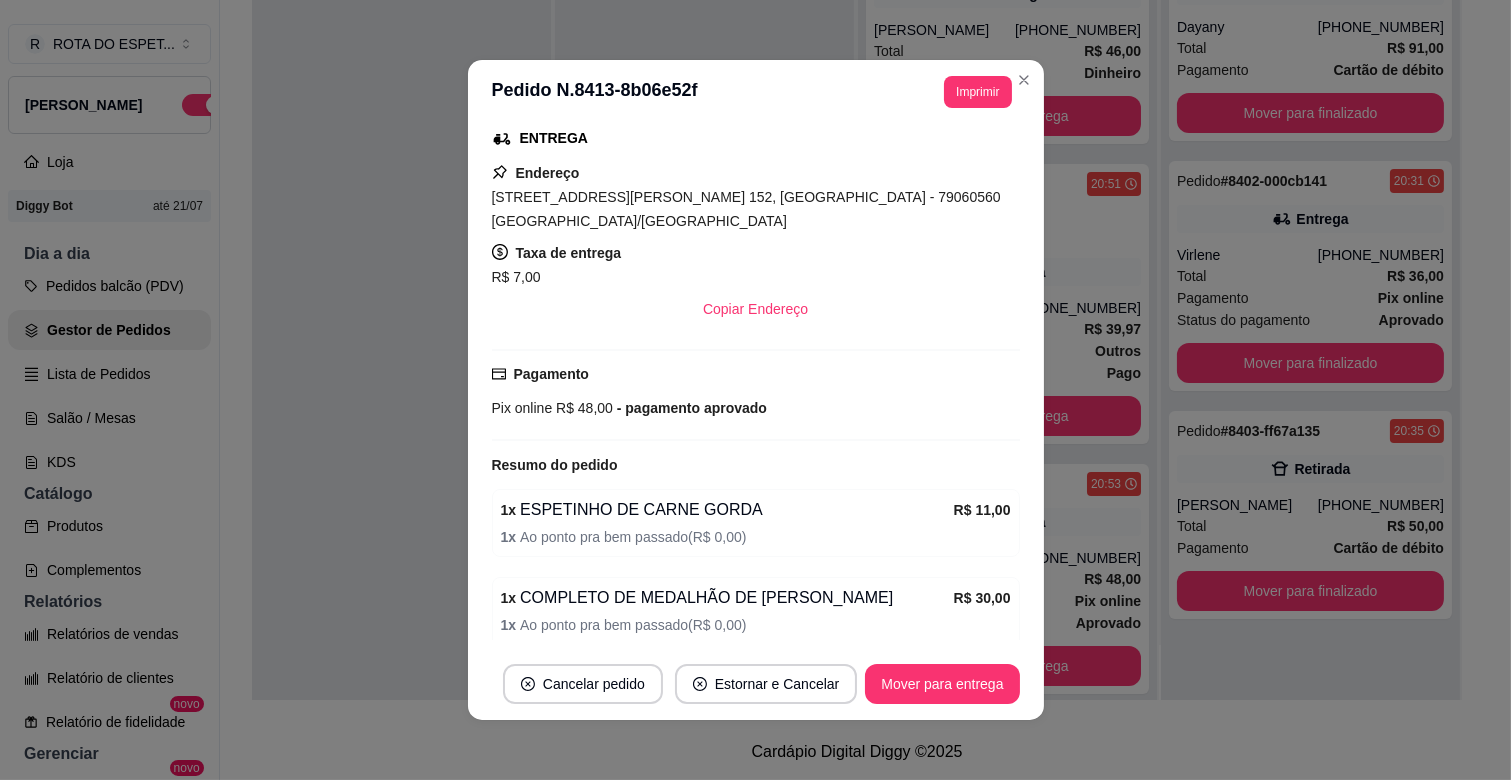 scroll, scrollTop: 435, scrollLeft: 0, axis: vertical 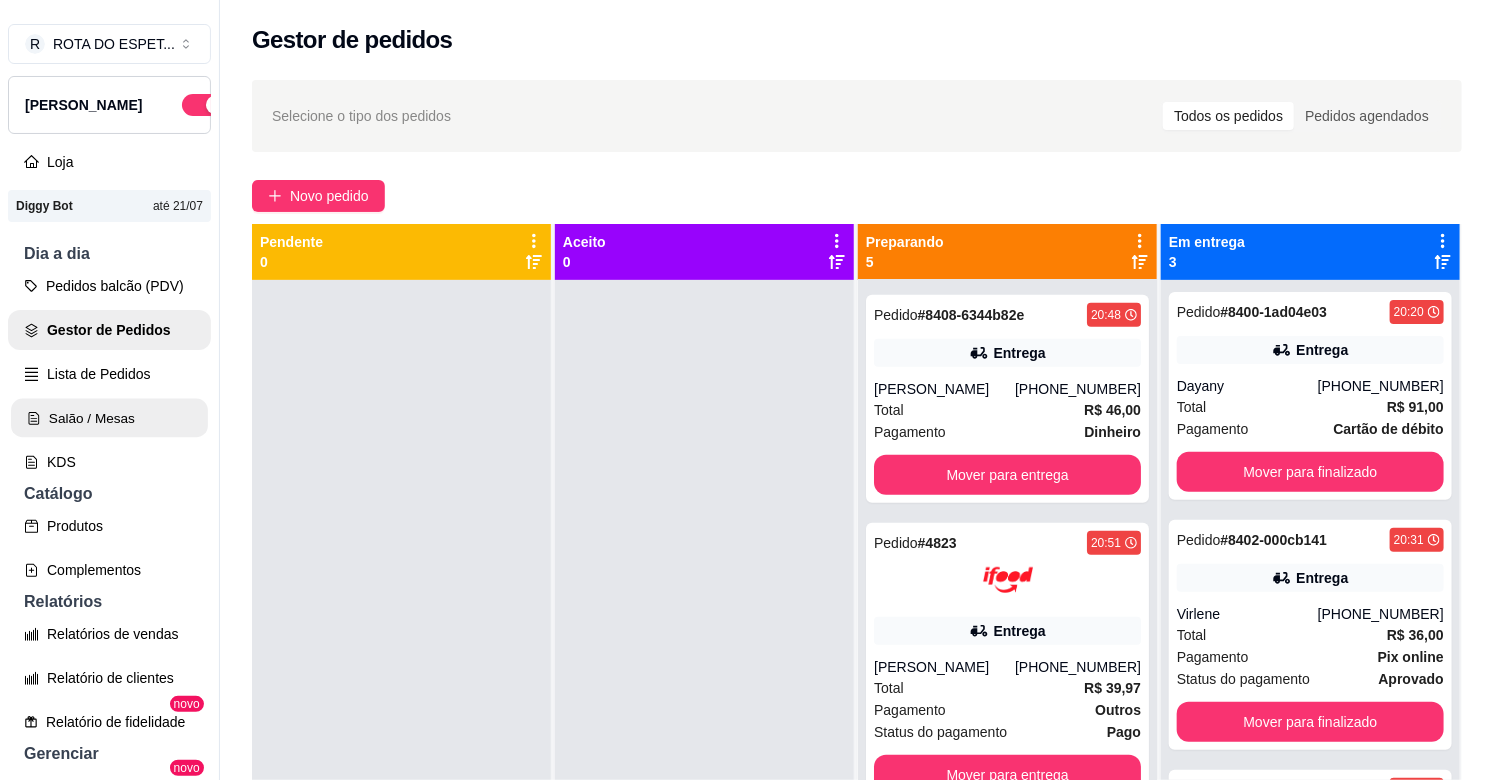 click on "Salão / Mesas" at bounding box center (109, 418) 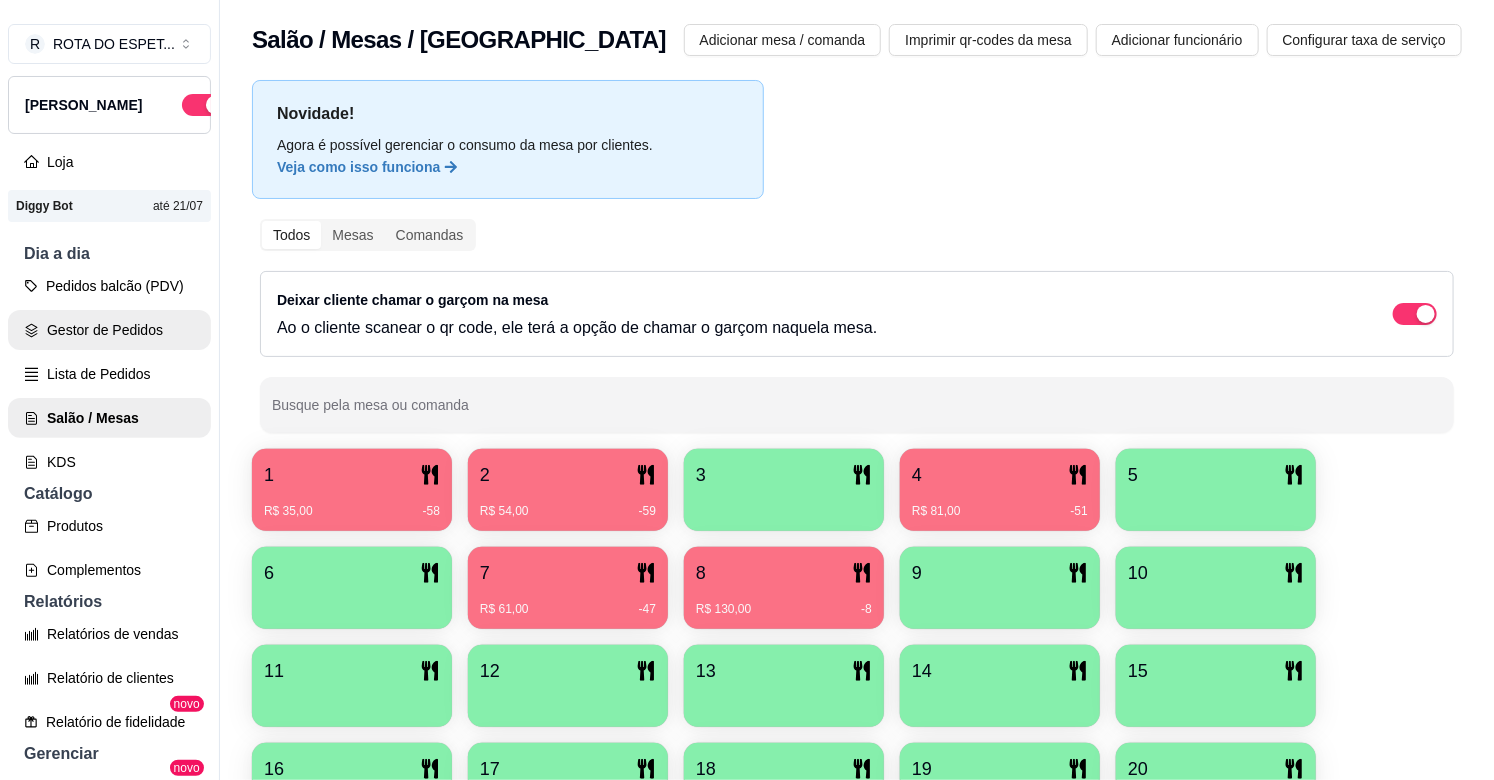 click on "Gestor de Pedidos" at bounding box center (109, 330) 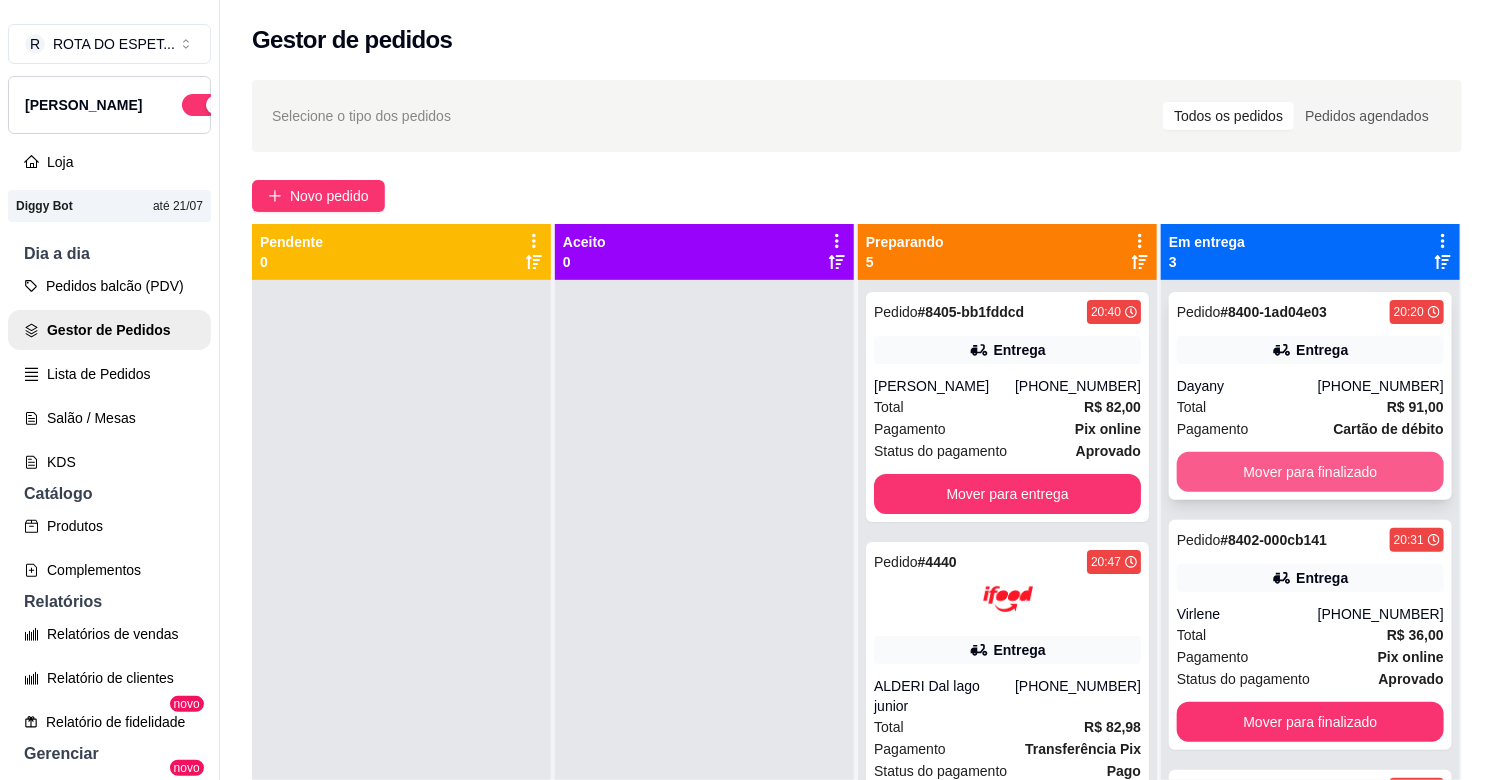 click on "Mover para finalizado" at bounding box center (1310, 472) 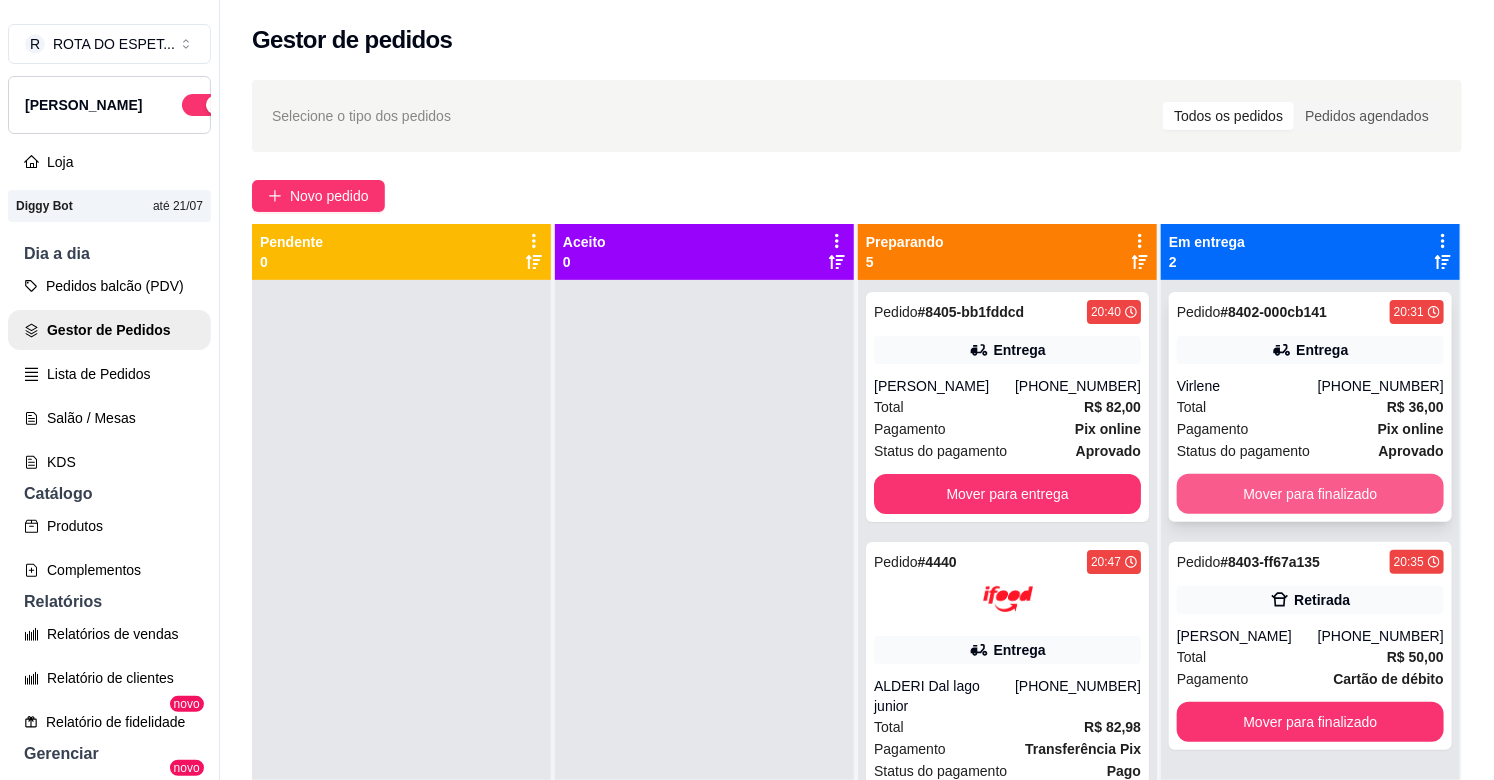 click on "Mover para finalizado" at bounding box center (1310, 494) 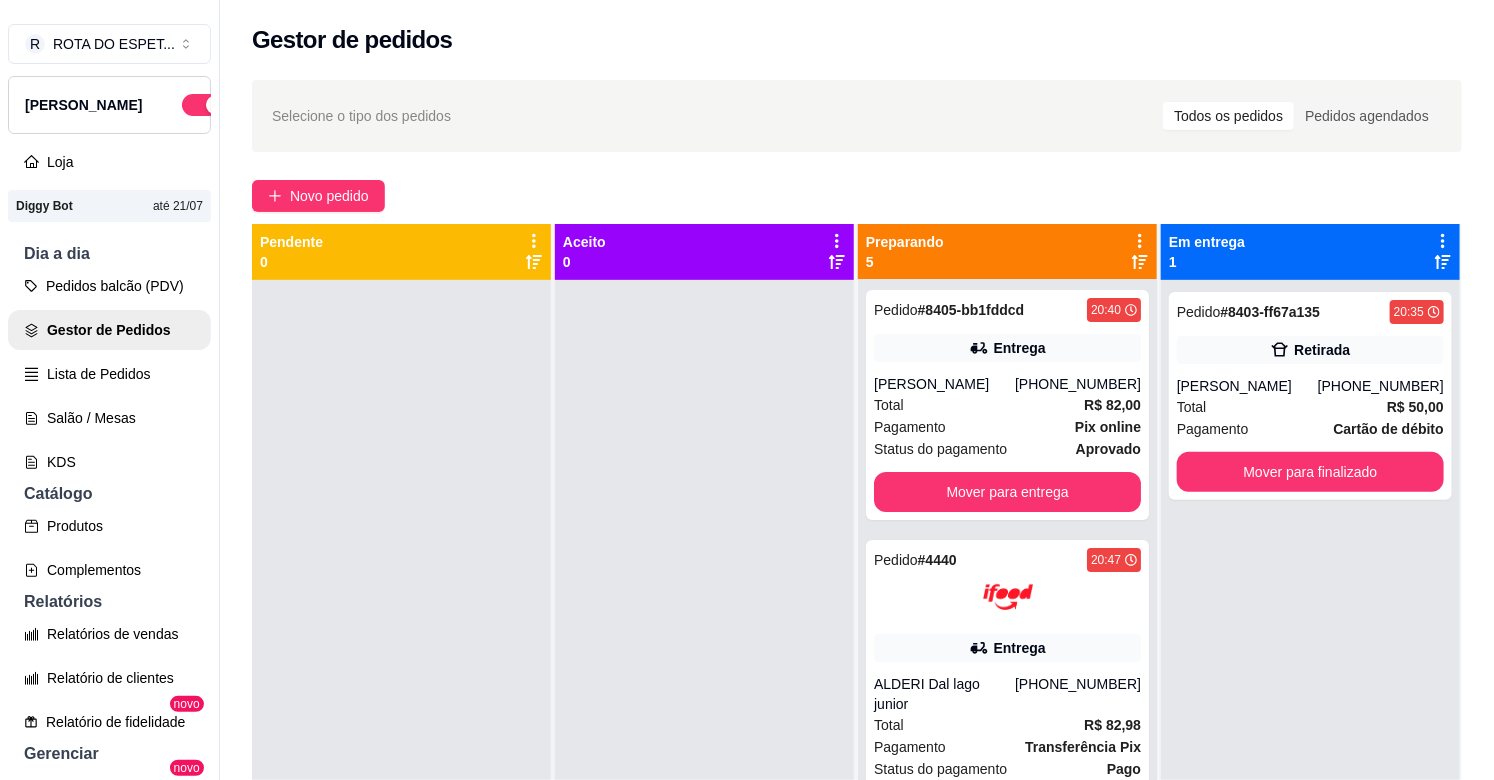 scroll, scrollTop: 0, scrollLeft: 0, axis: both 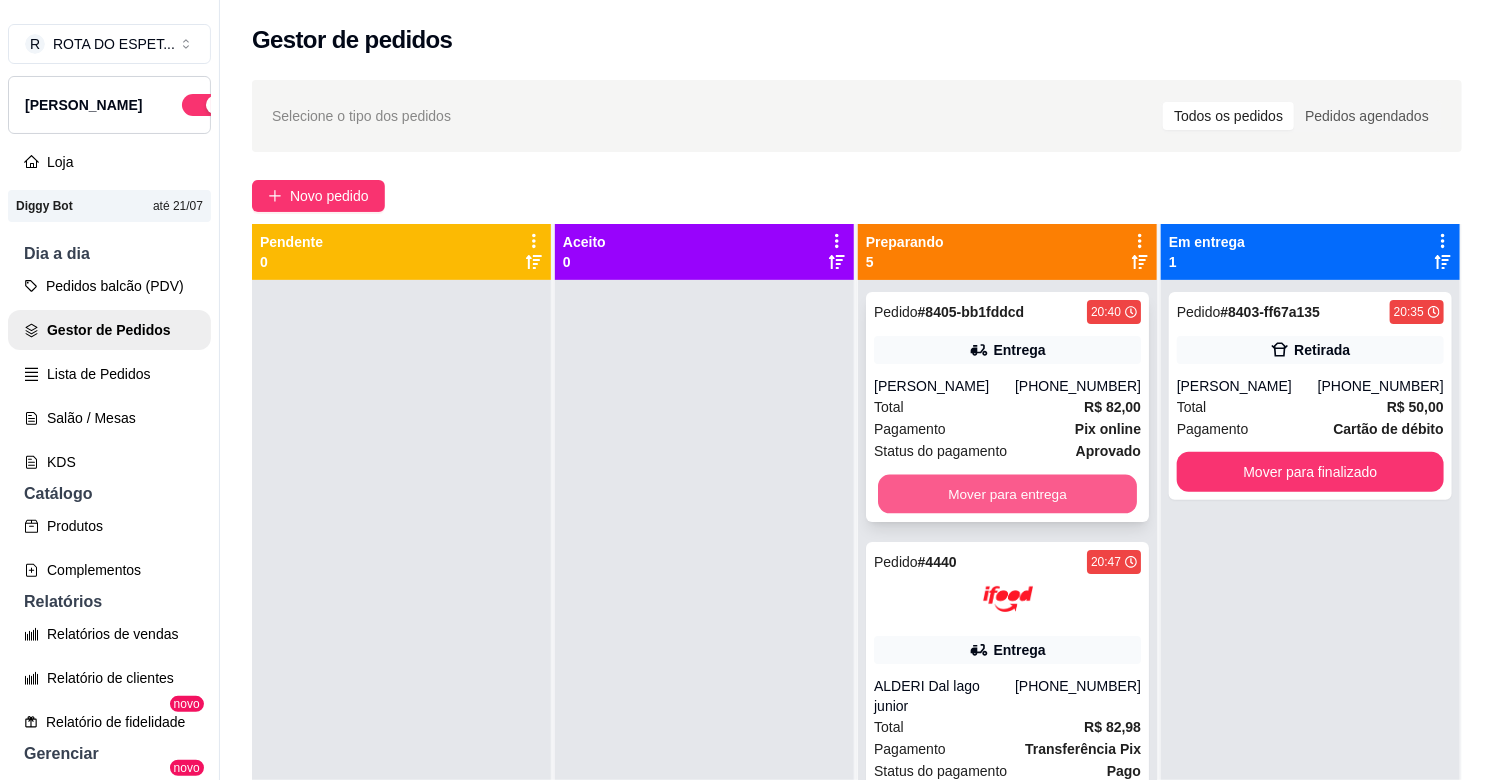 click on "Mover para entrega" at bounding box center [1007, 494] 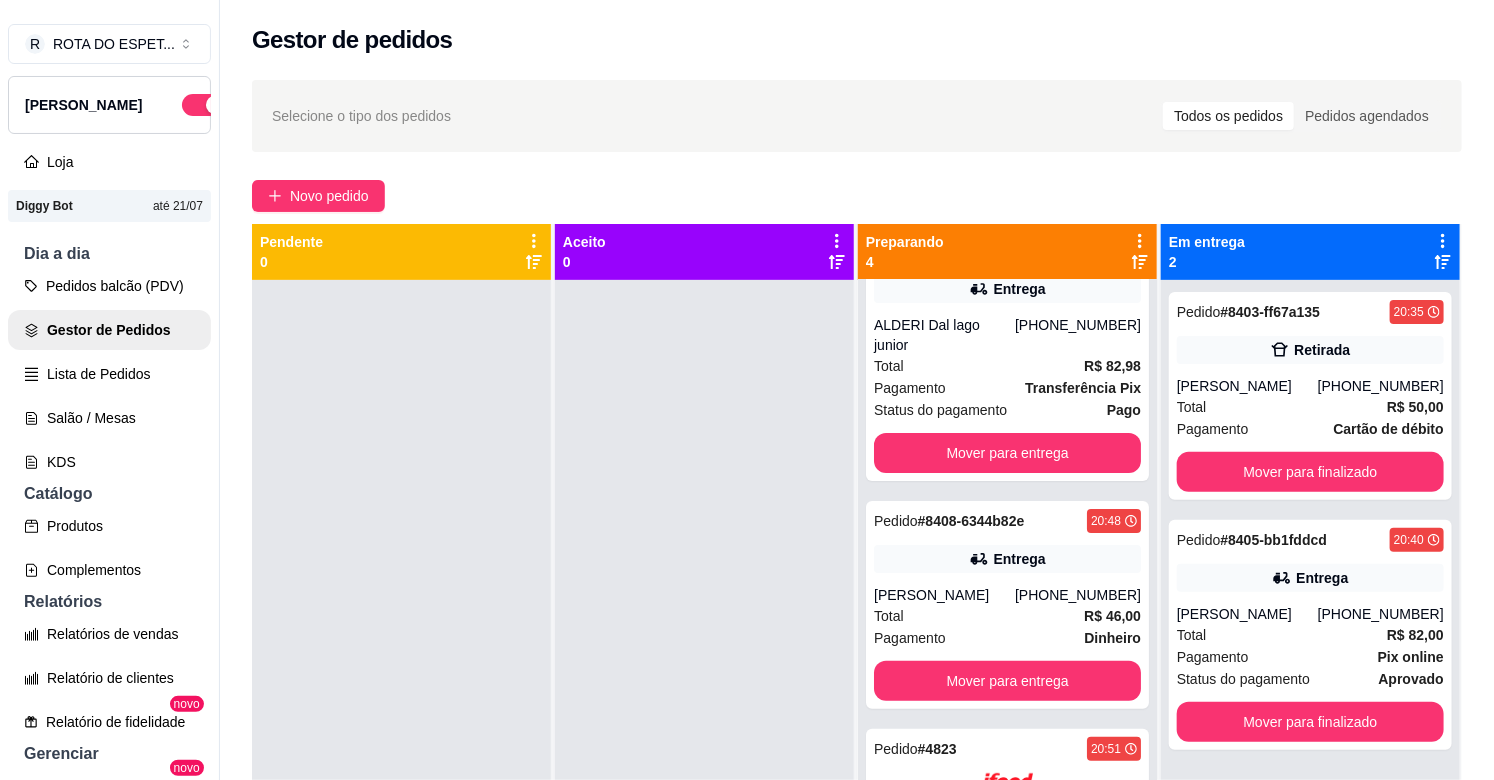 scroll, scrollTop: 222, scrollLeft: 0, axis: vertical 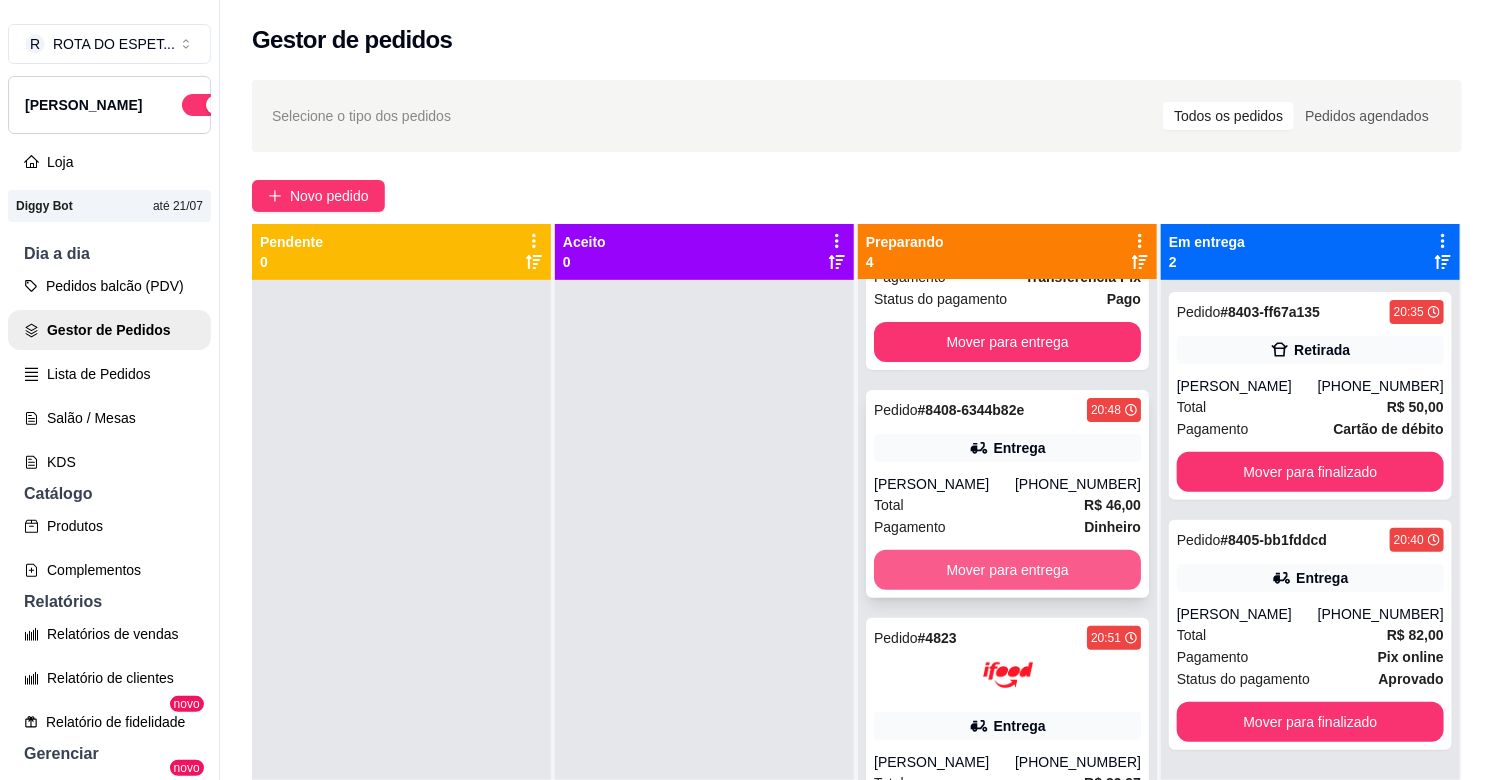 click on "Mover para entrega" at bounding box center (1007, 570) 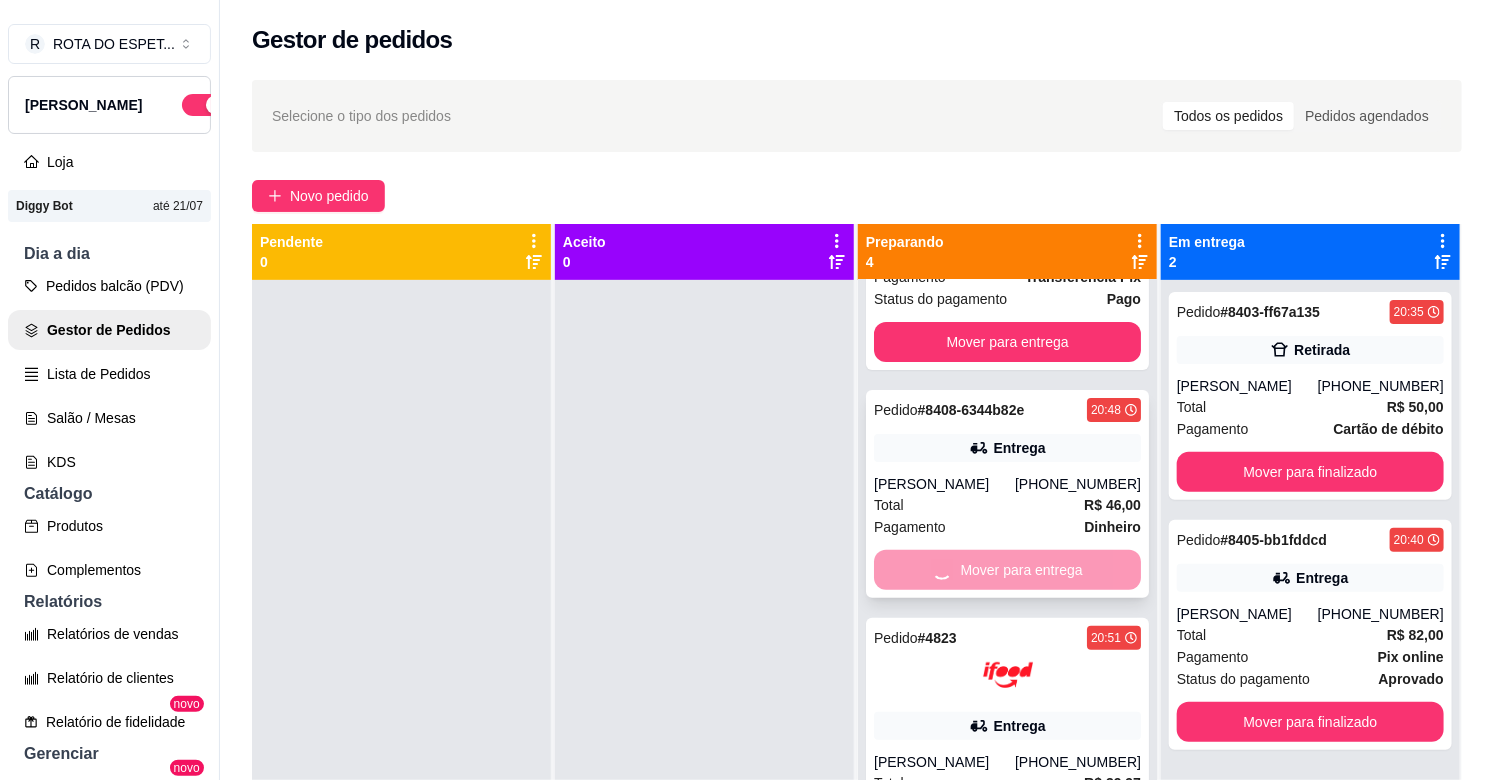 scroll, scrollTop: 90, scrollLeft: 0, axis: vertical 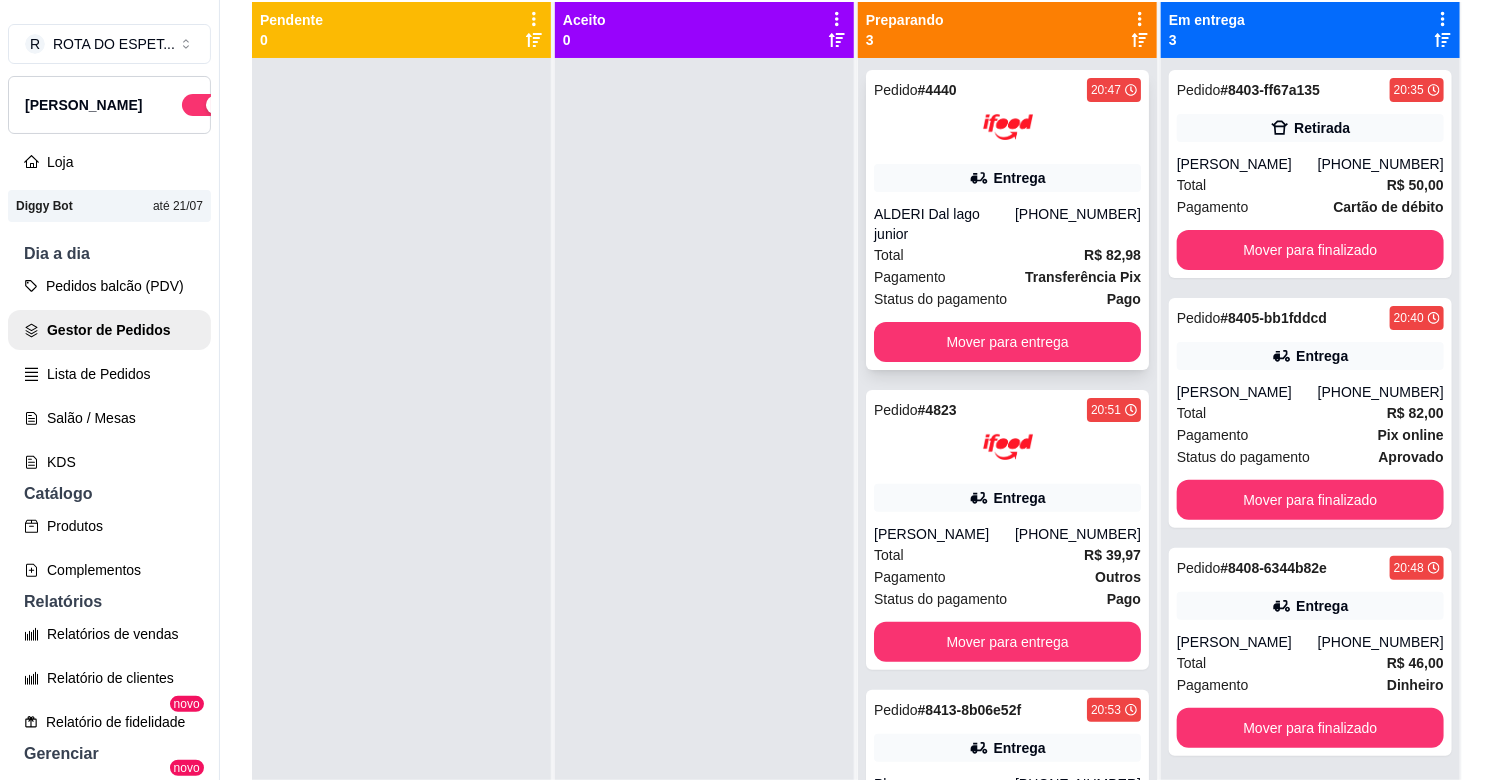 click on "Total R$ 82,98" at bounding box center (1007, 255) 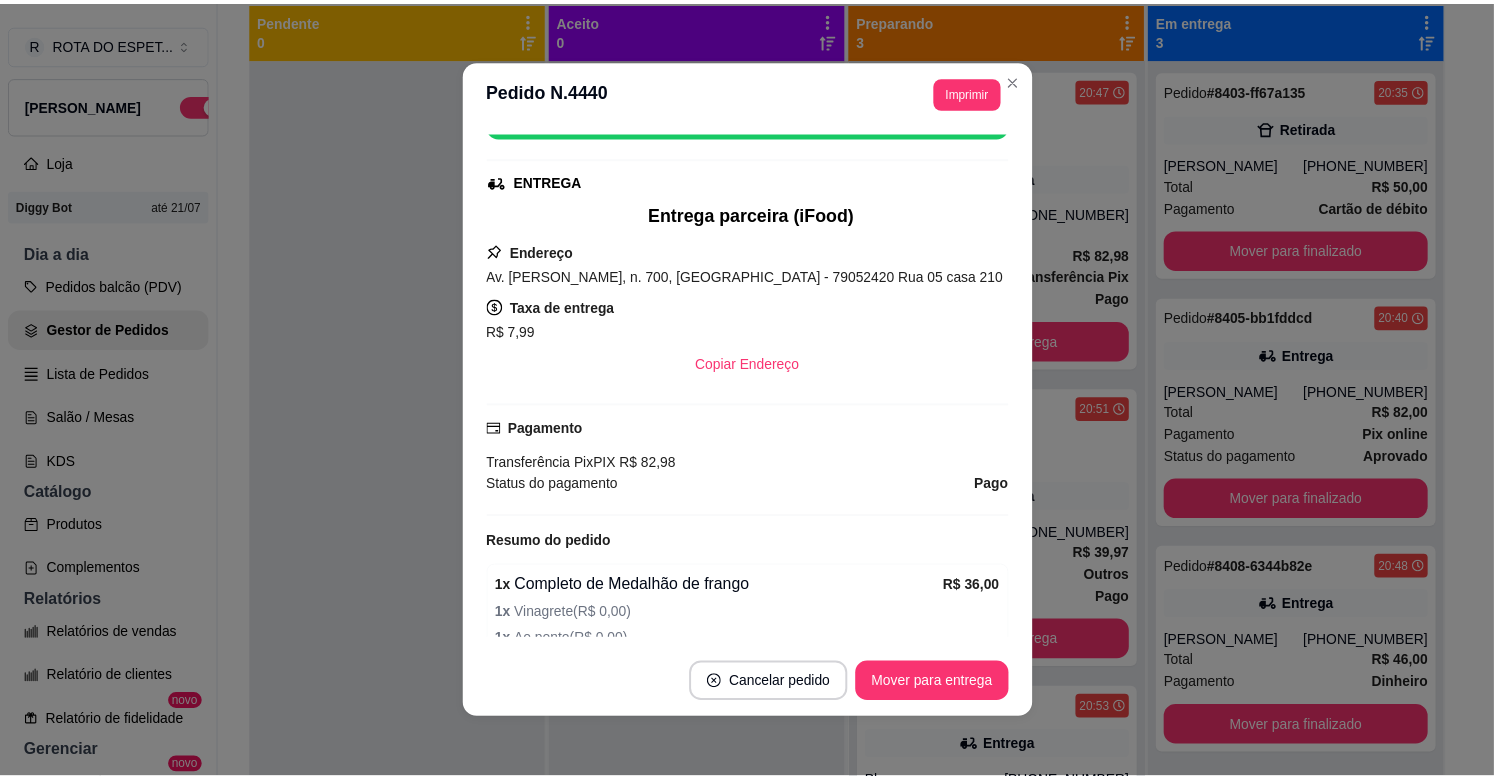 scroll, scrollTop: 522, scrollLeft: 0, axis: vertical 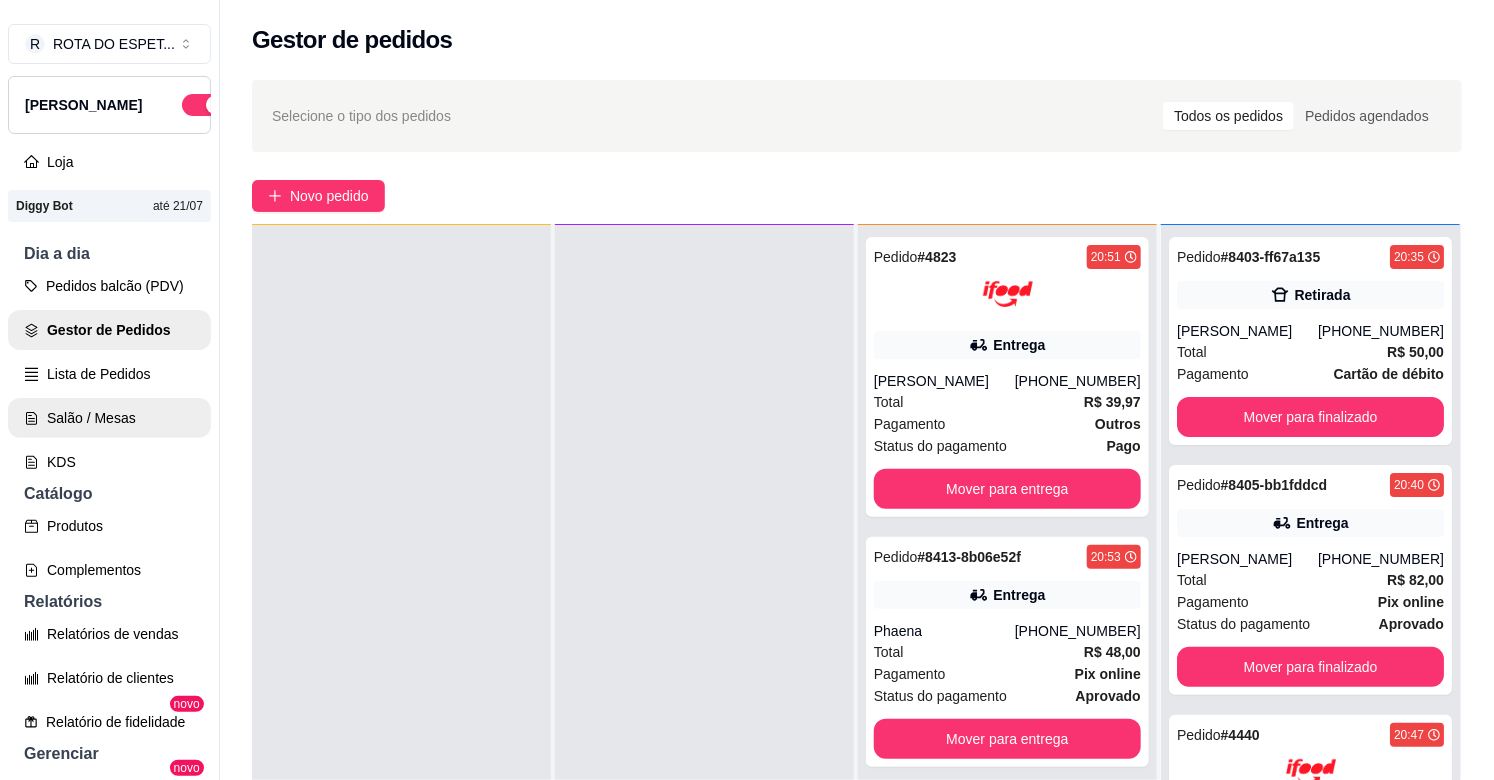 click on "Salão / Mesas" at bounding box center [109, 418] 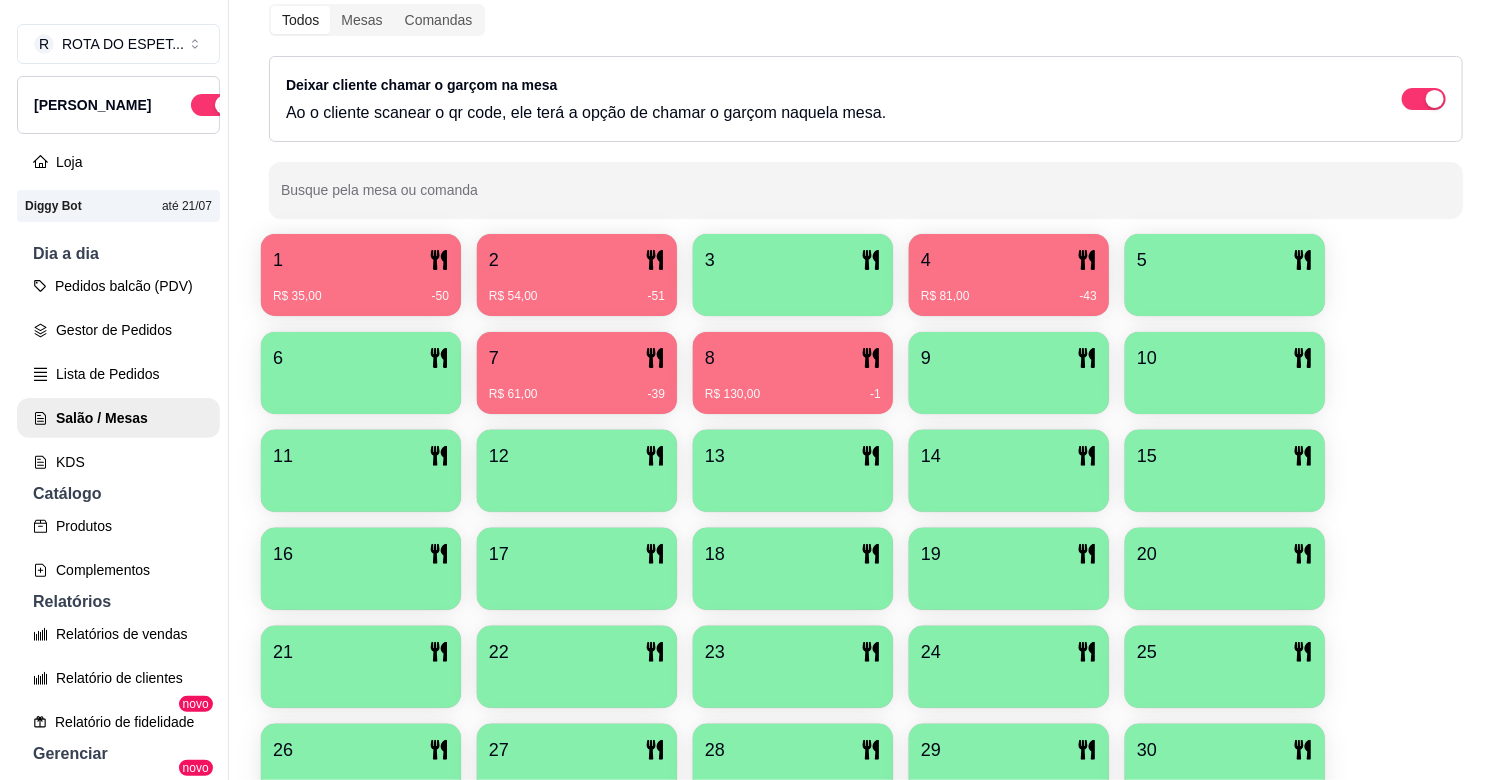 scroll, scrollTop: 222, scrollLeft: 0, axis: vertical 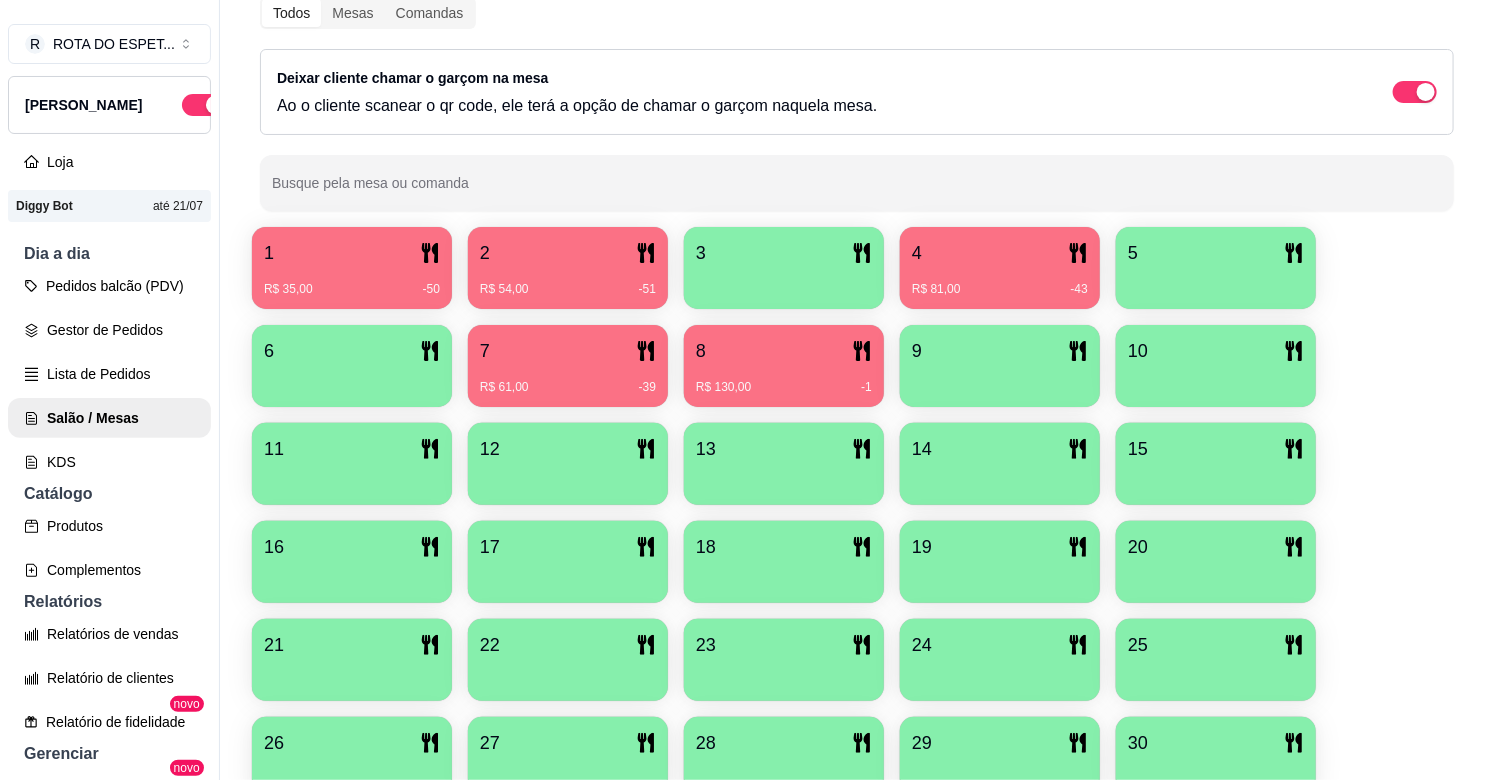 click on "8" at bounding box center (784, 351) 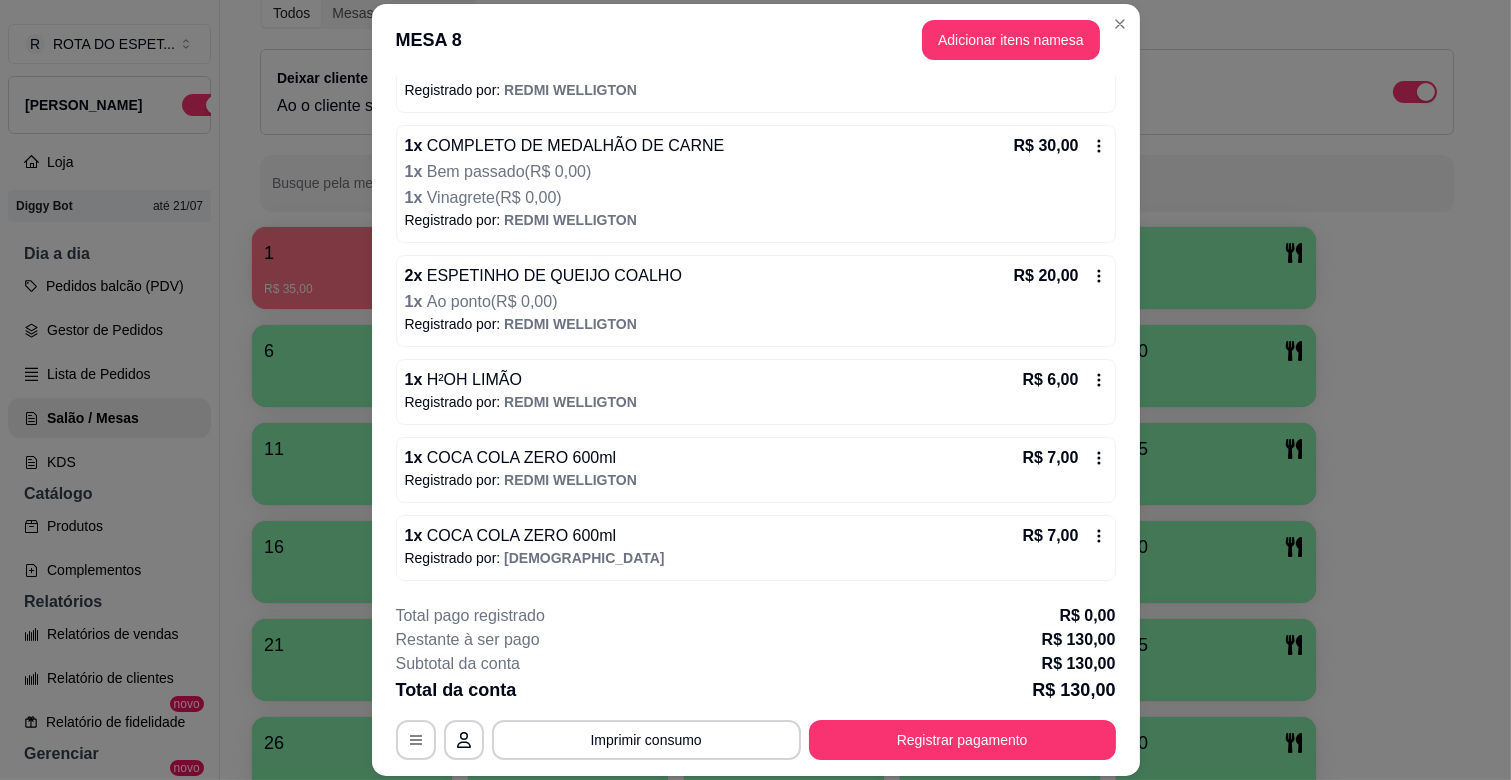 scroll, scrollTop: 402, scrollLeft: 0, axis: vertical 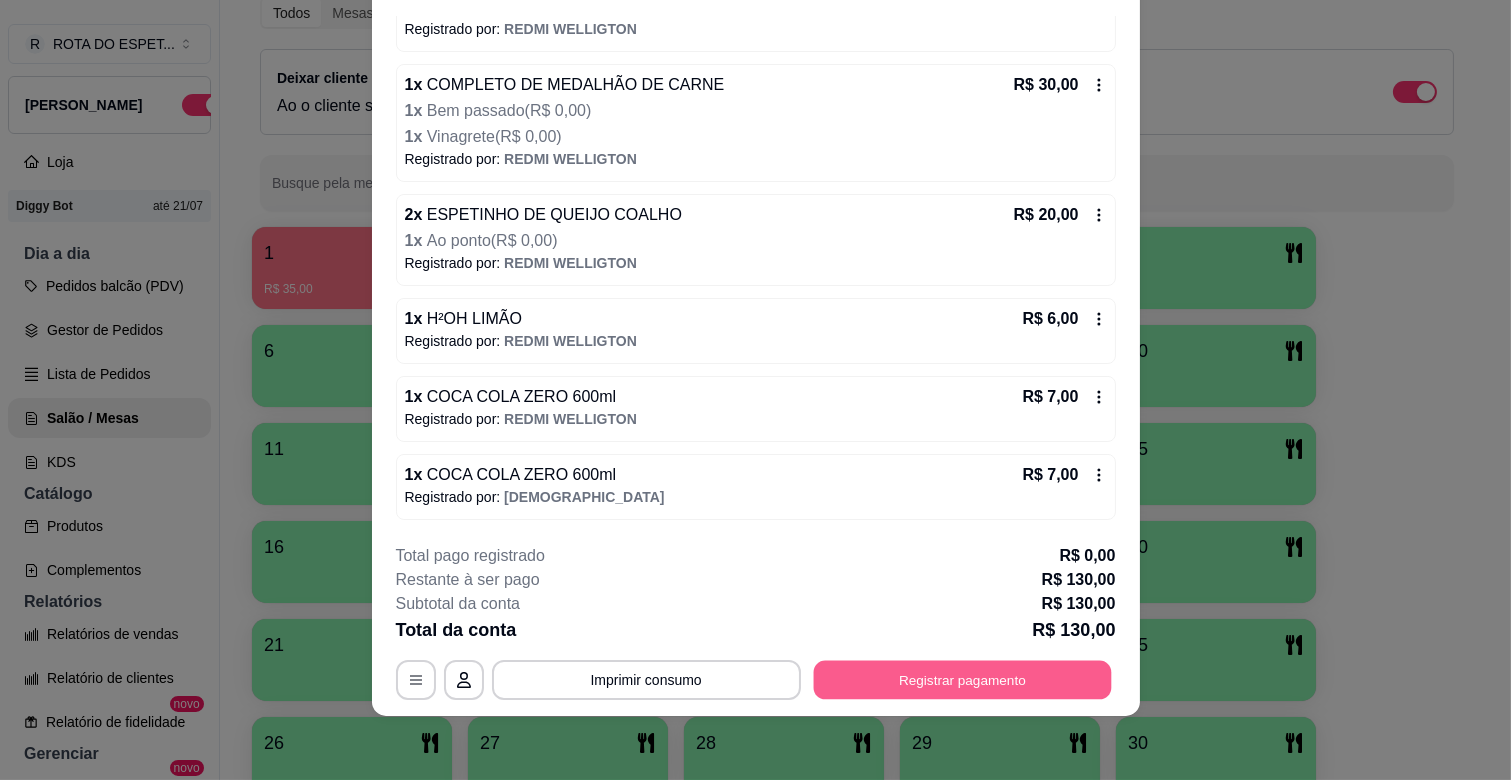 click on "Registrar pagamento" at bounding box center [962, 680] 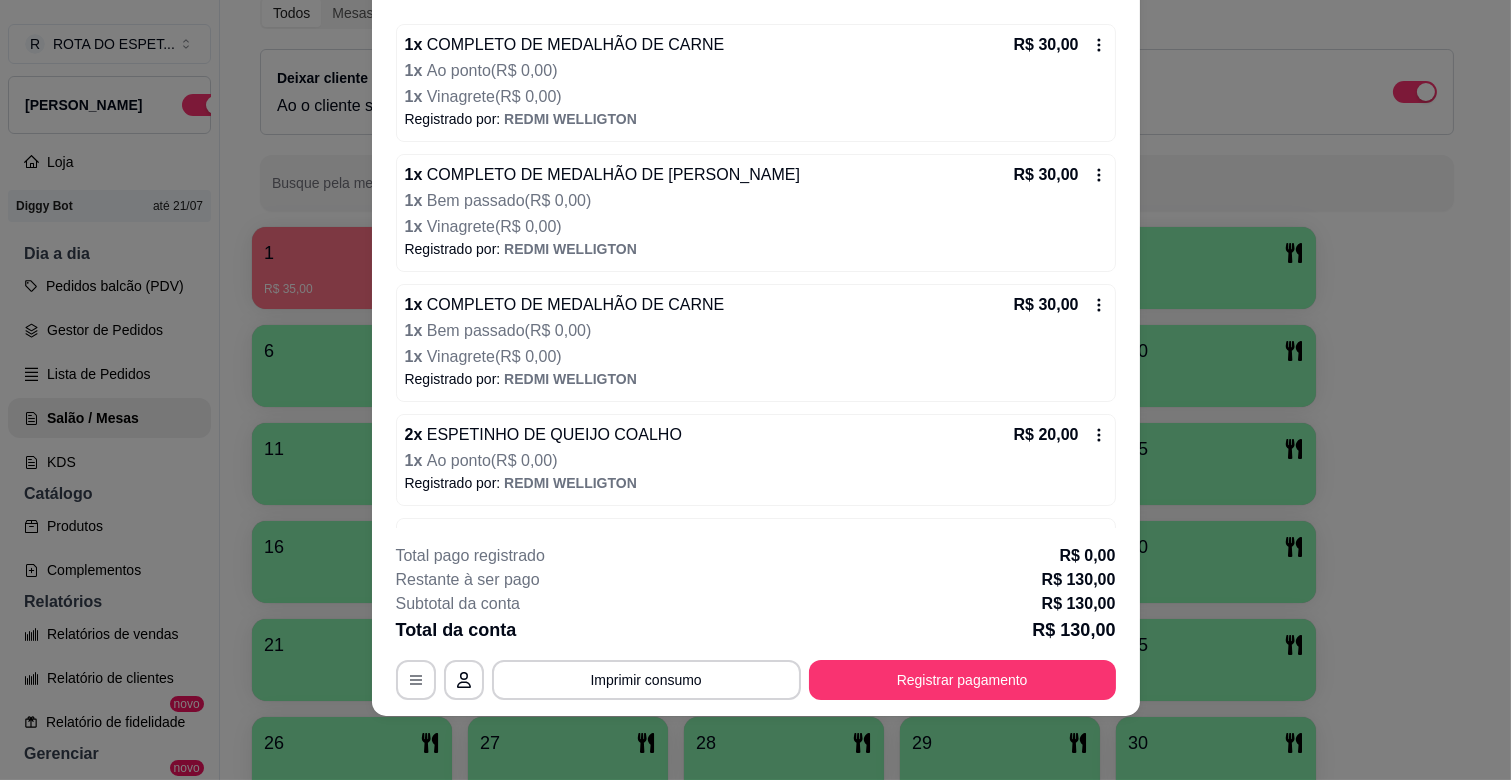 scroll, scrollTop: 402, scrollLeft: 0, axis: vertical 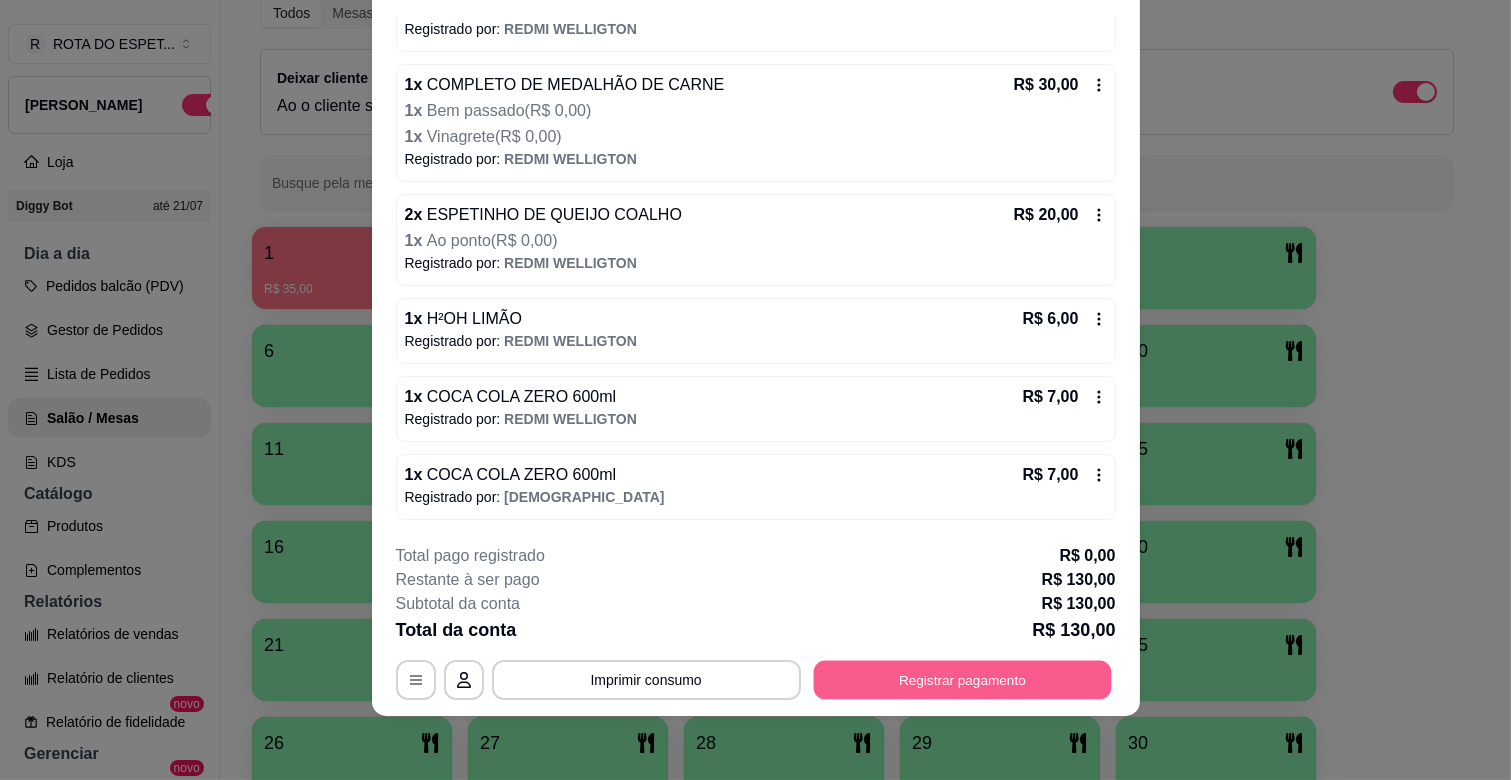 click on "Registrar pagamento" at bounding box center (962, 680) 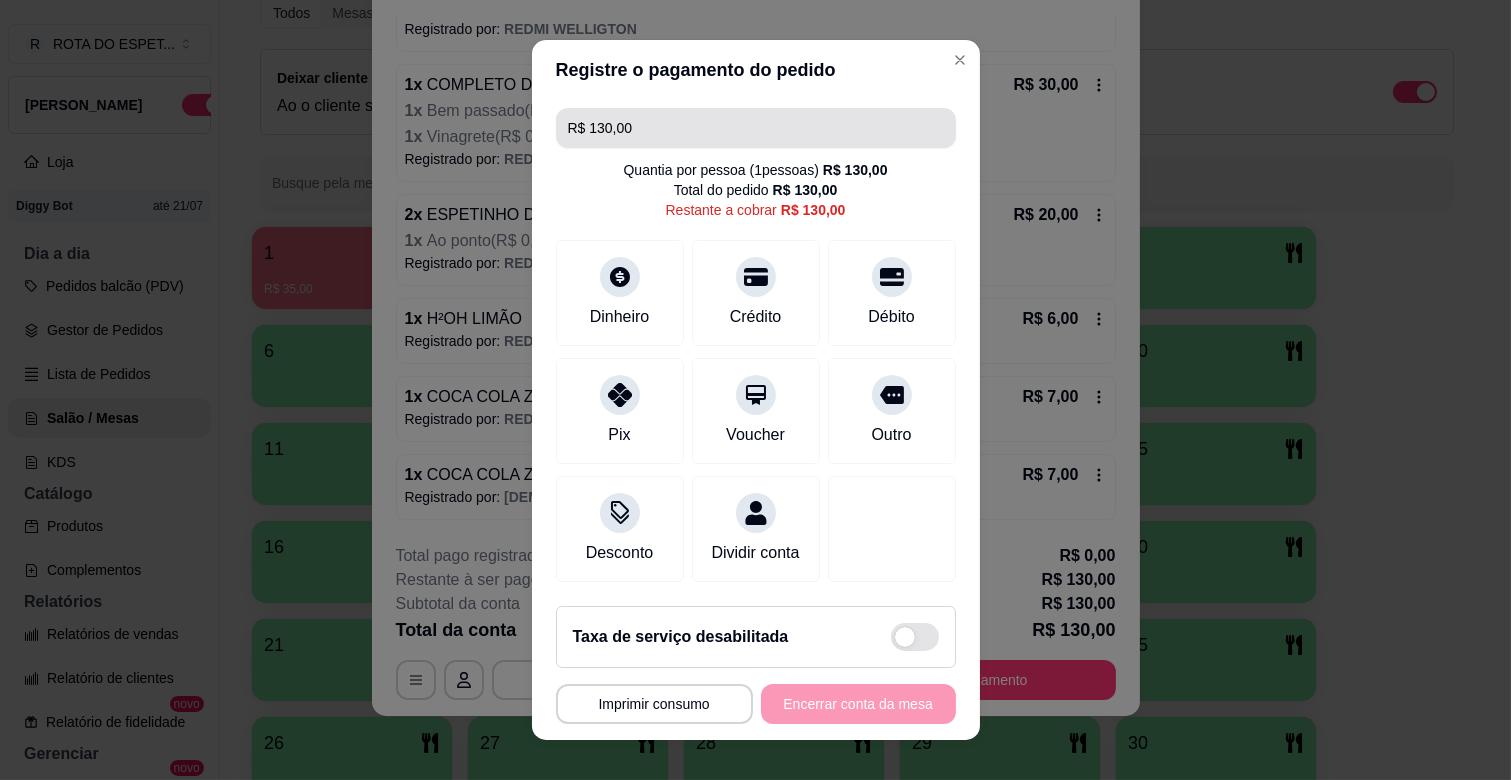 click on "R$ 130,00" at bounding box center [756, 128] 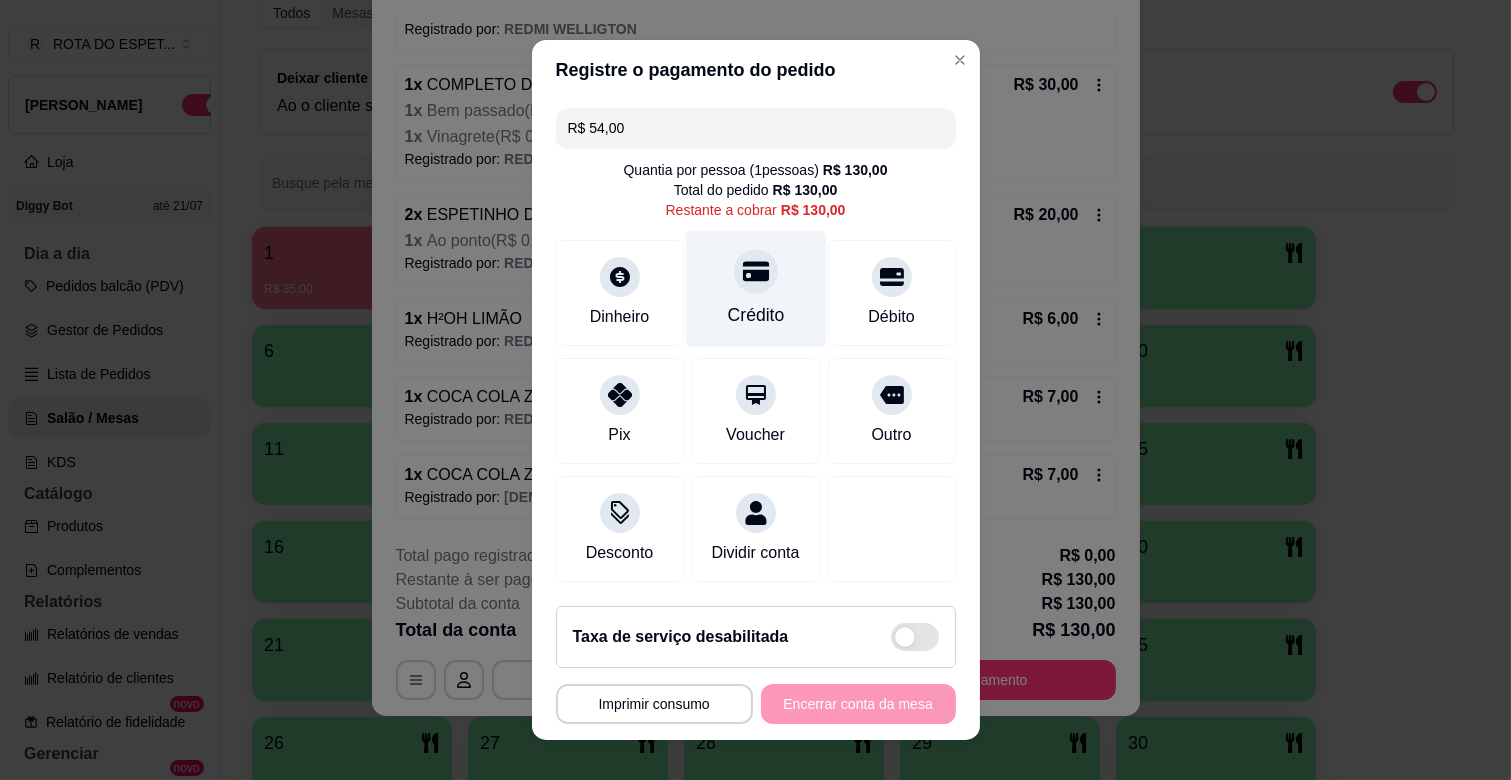 click 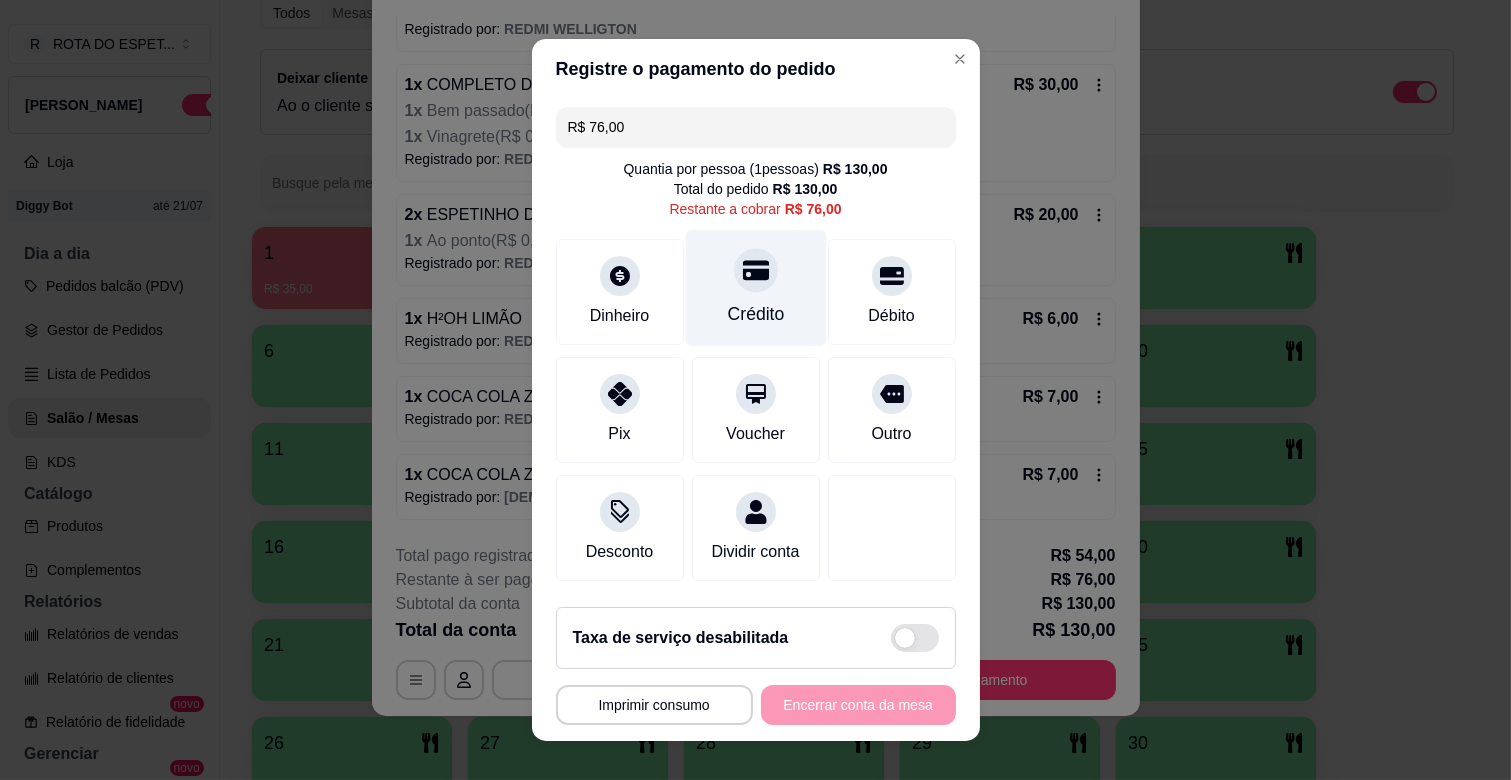 click 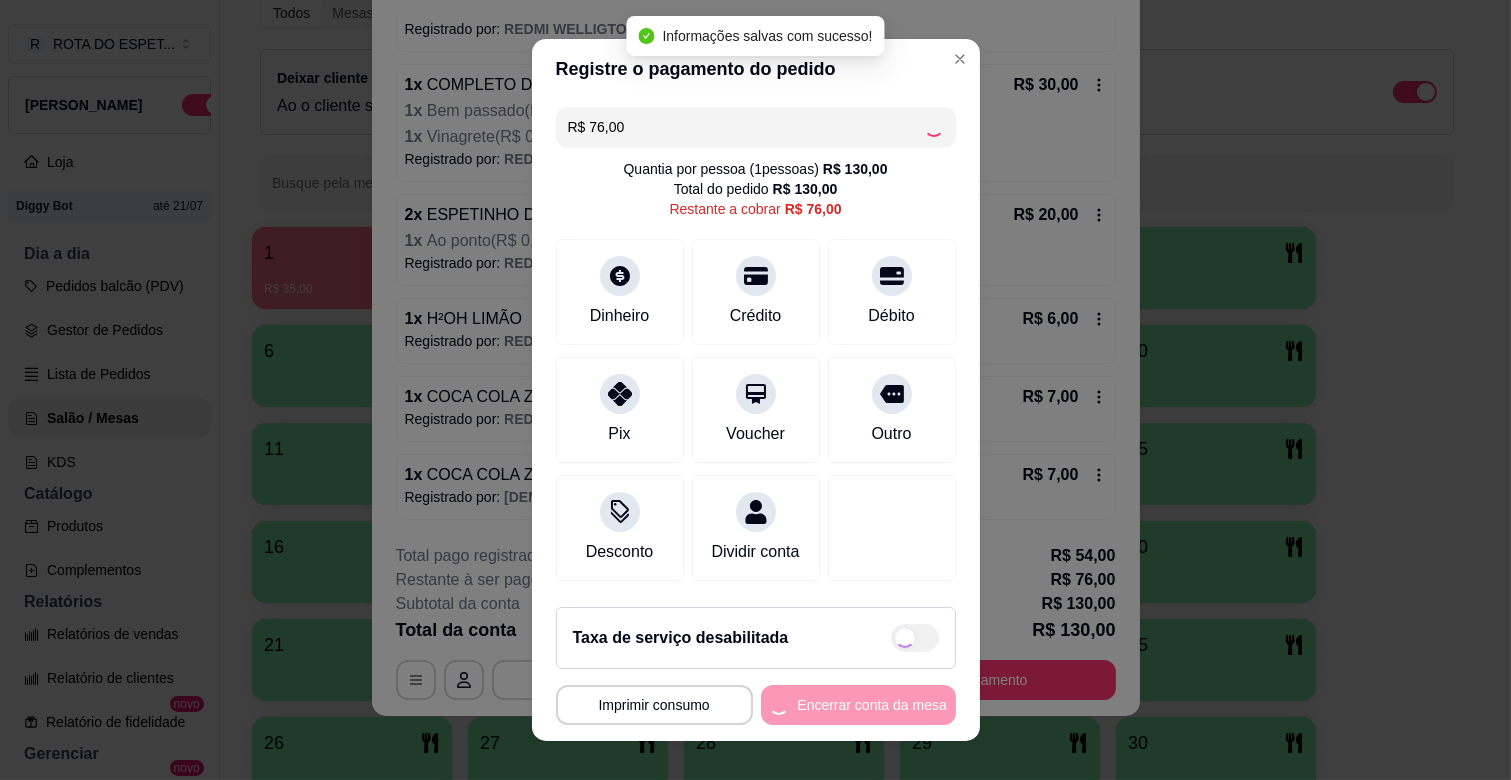 type on "R$ 0,00" 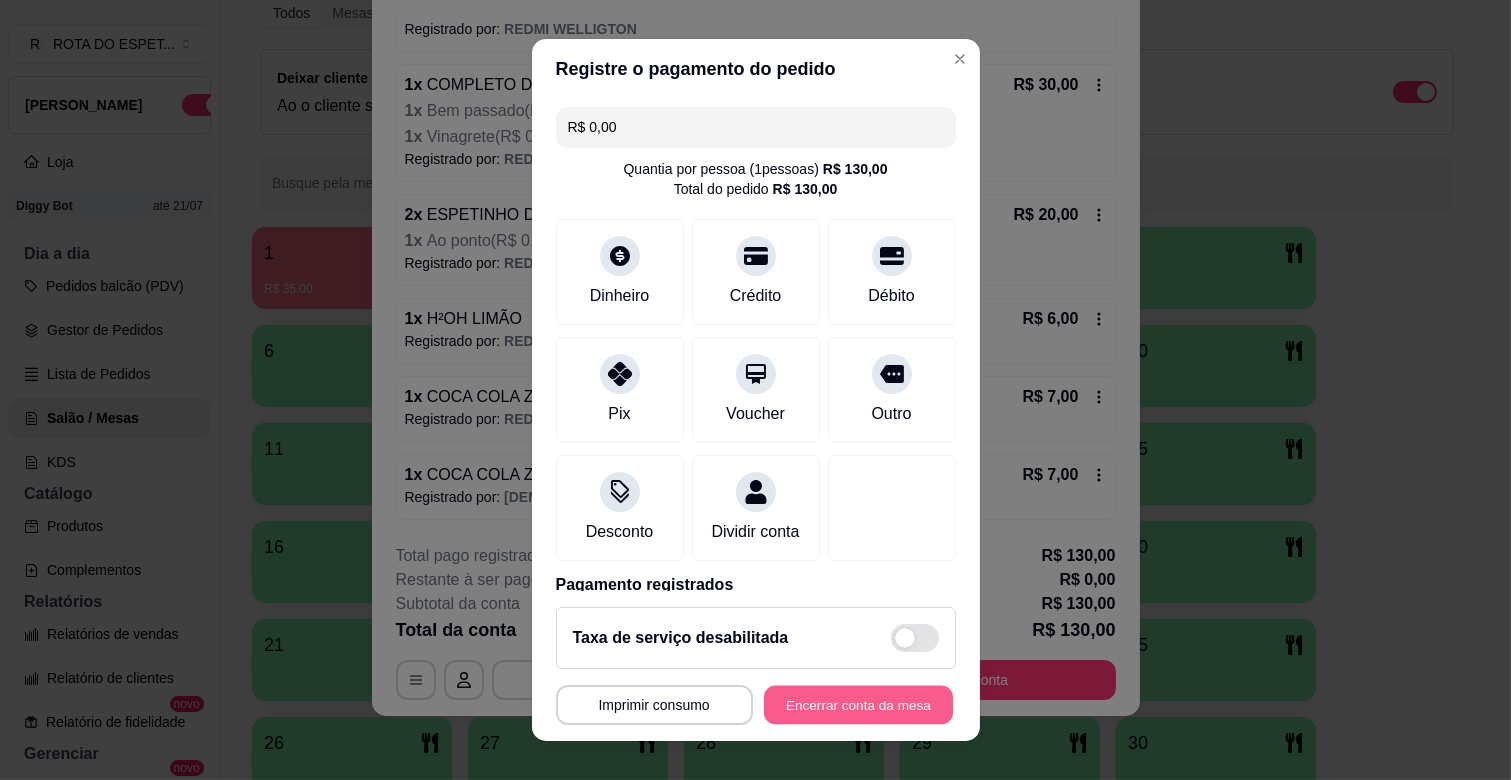 click on "Encerrar conta da mesa" at bounding box center [858, 705] 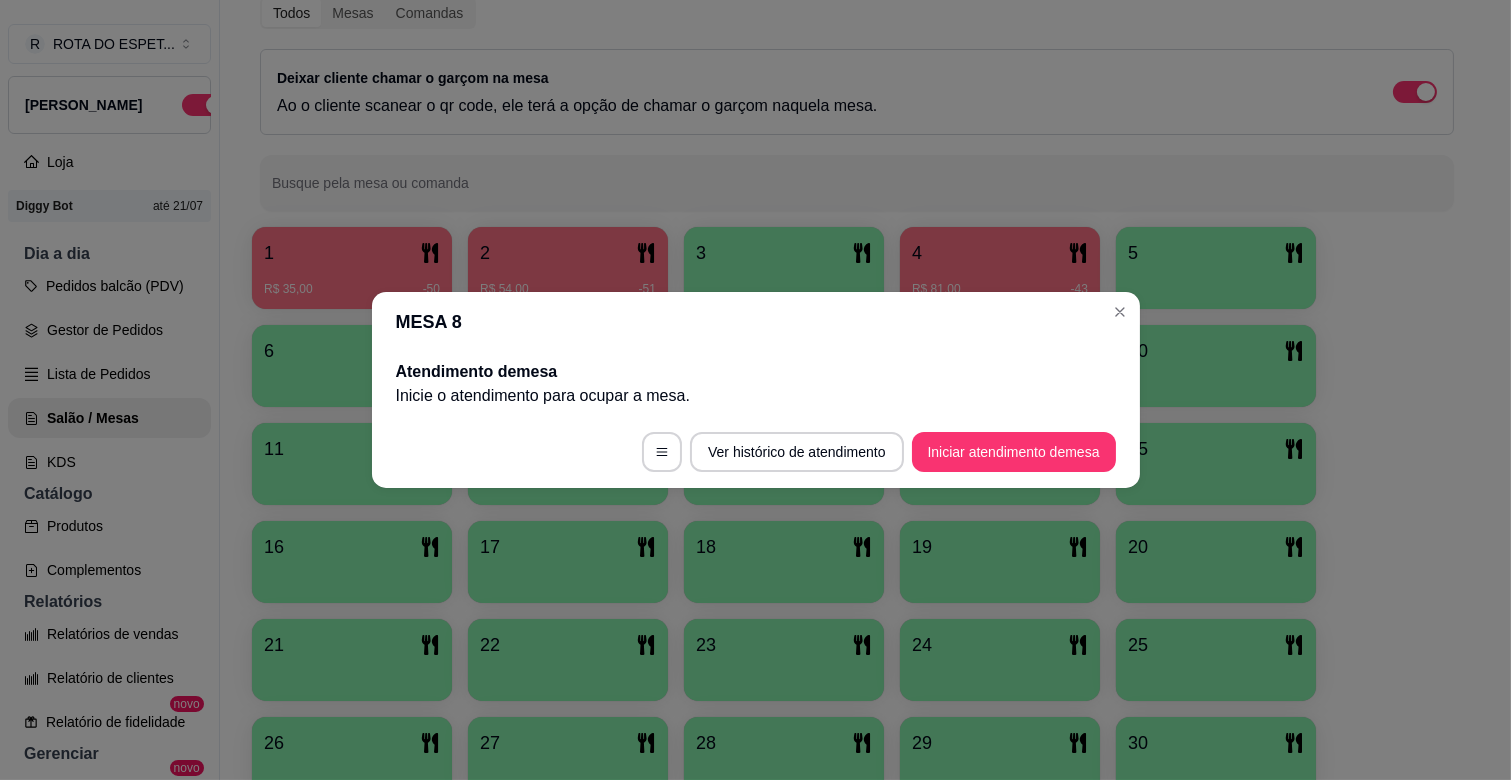 scroll, scrollTop: 0, scrollLeft: 0, axis: both 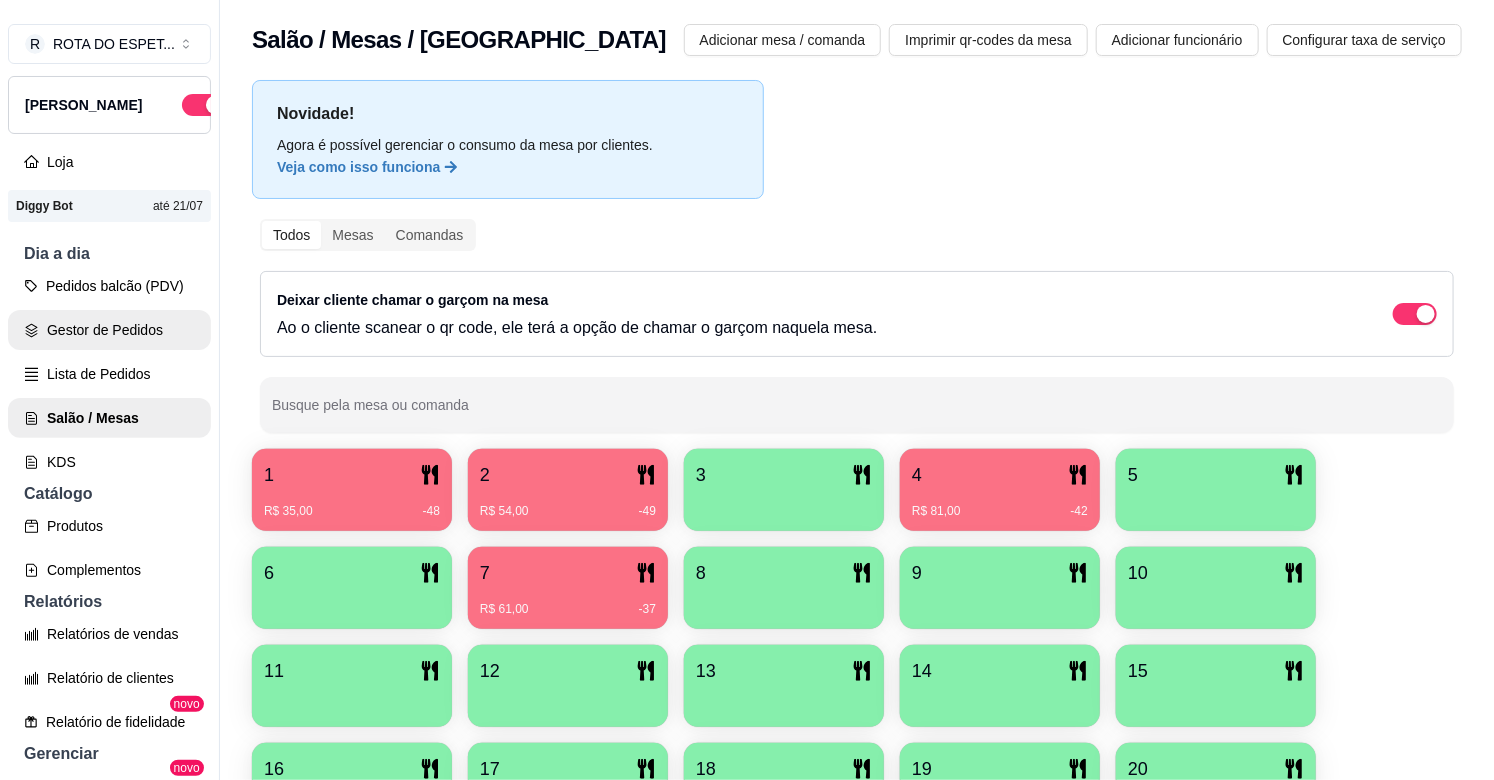 click on "Gestor de Pedidos" at bounding box center [109, 330] 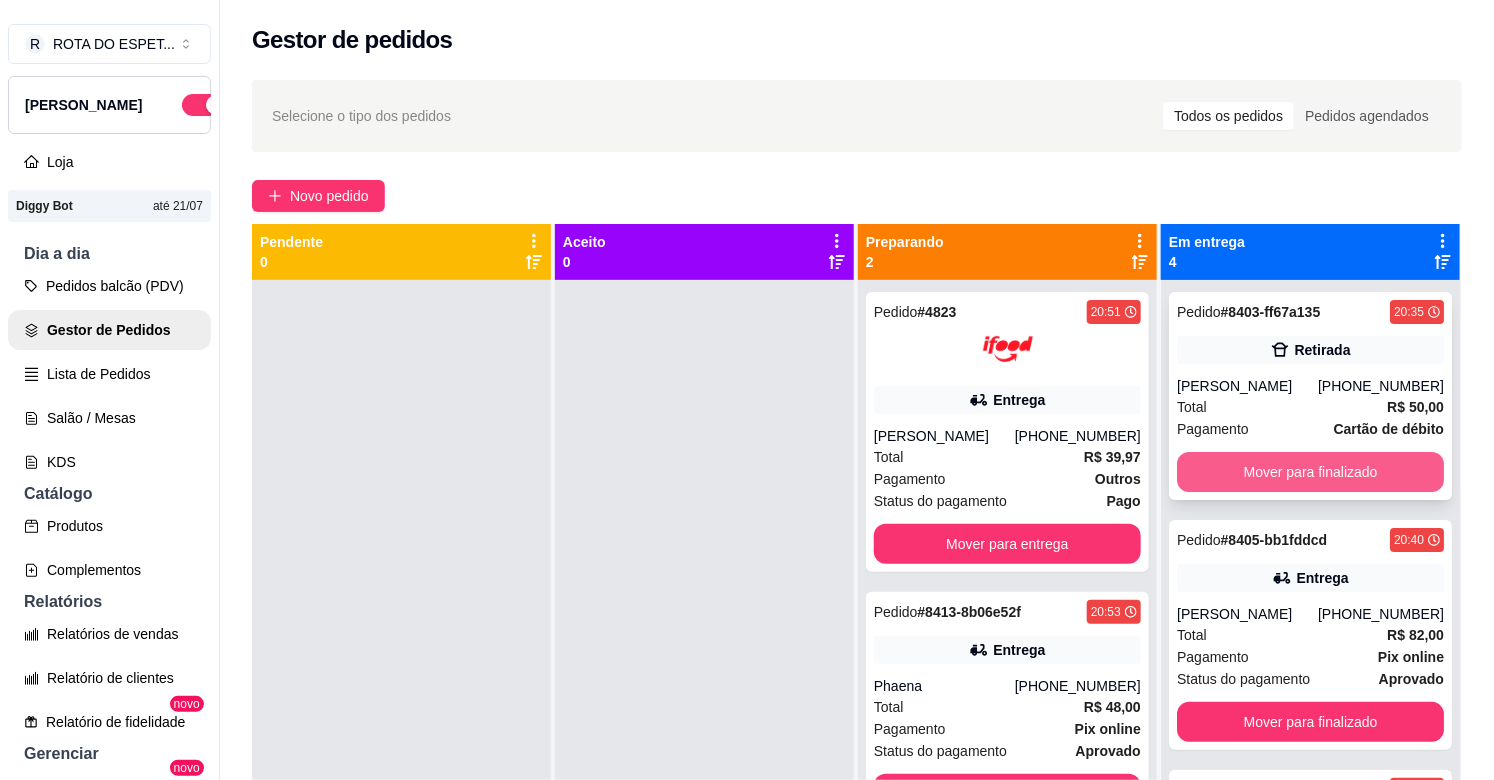 click on "Mover para finalizado" at bounding box center (1310, 472) 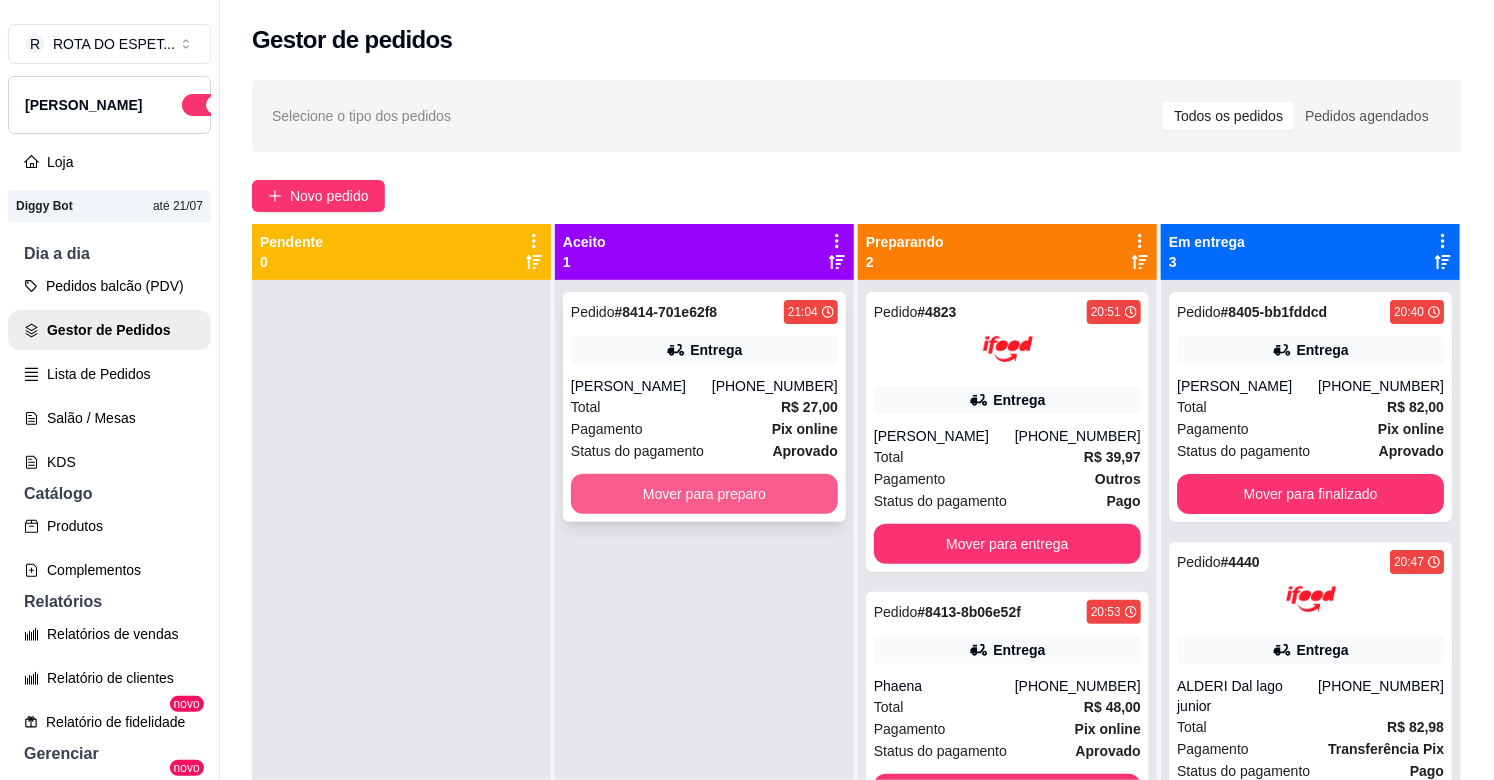 click on "Mover para preparo" at bounding box center [704, 494] 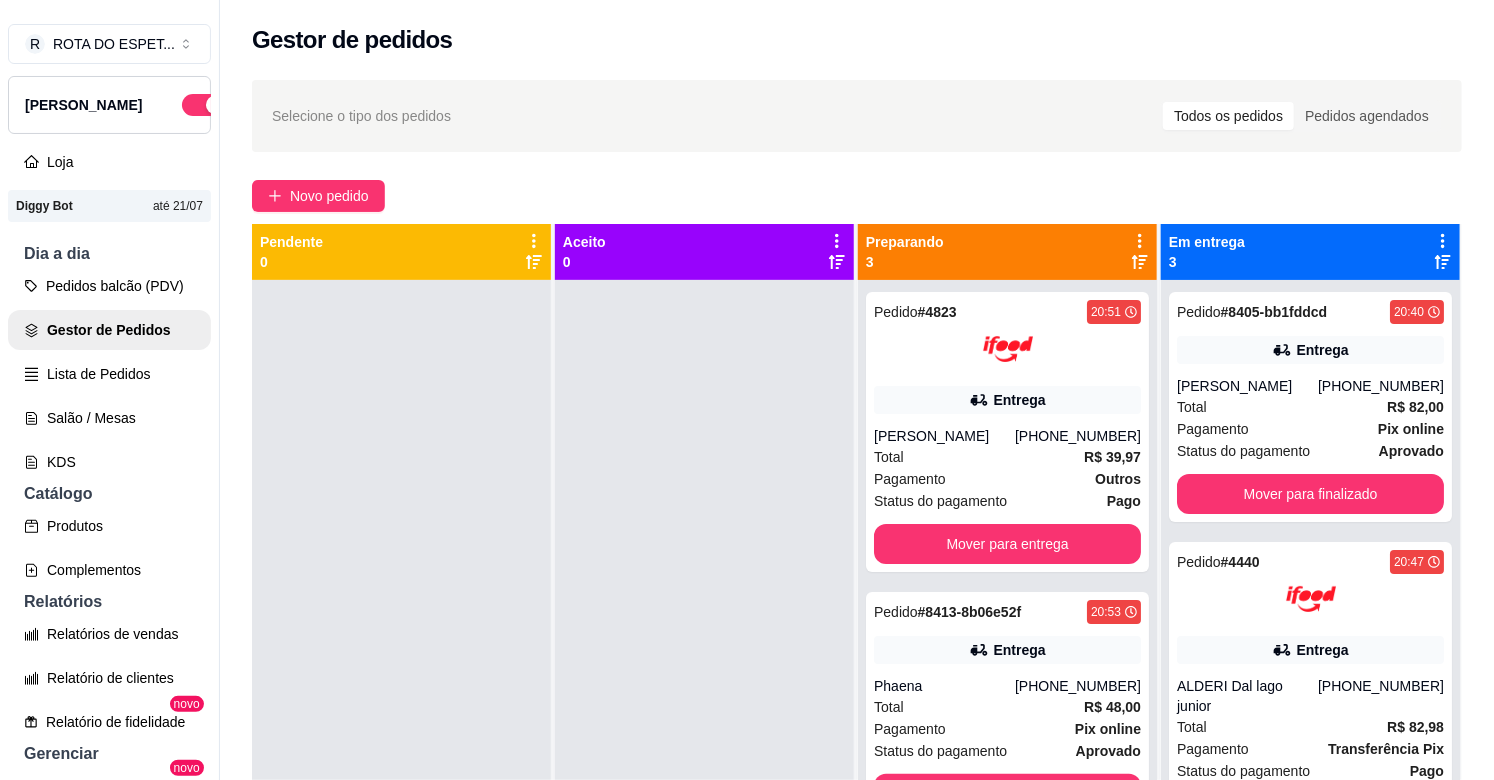 click at bounding box center (704, 670) 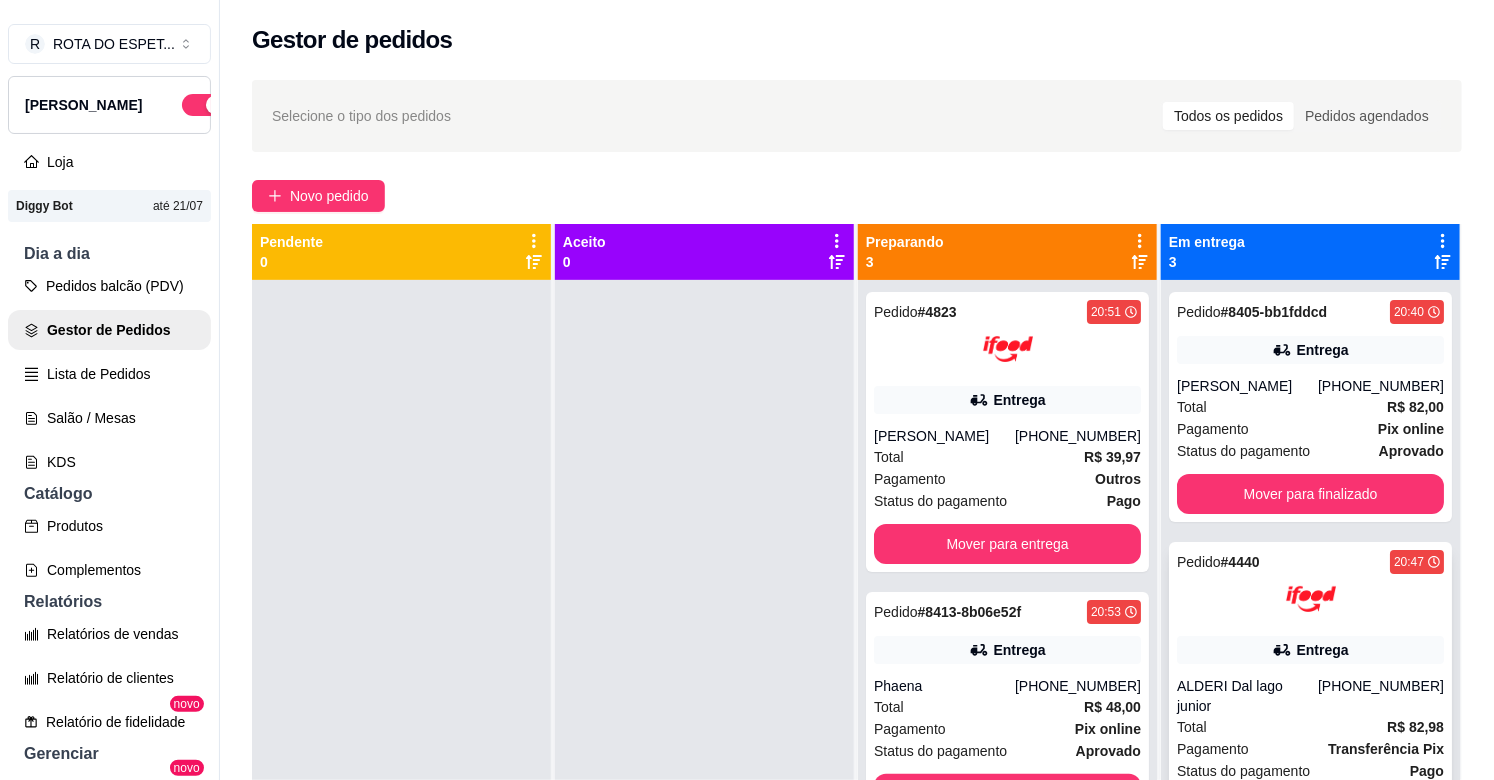 click at bounding box center [1310, 599] 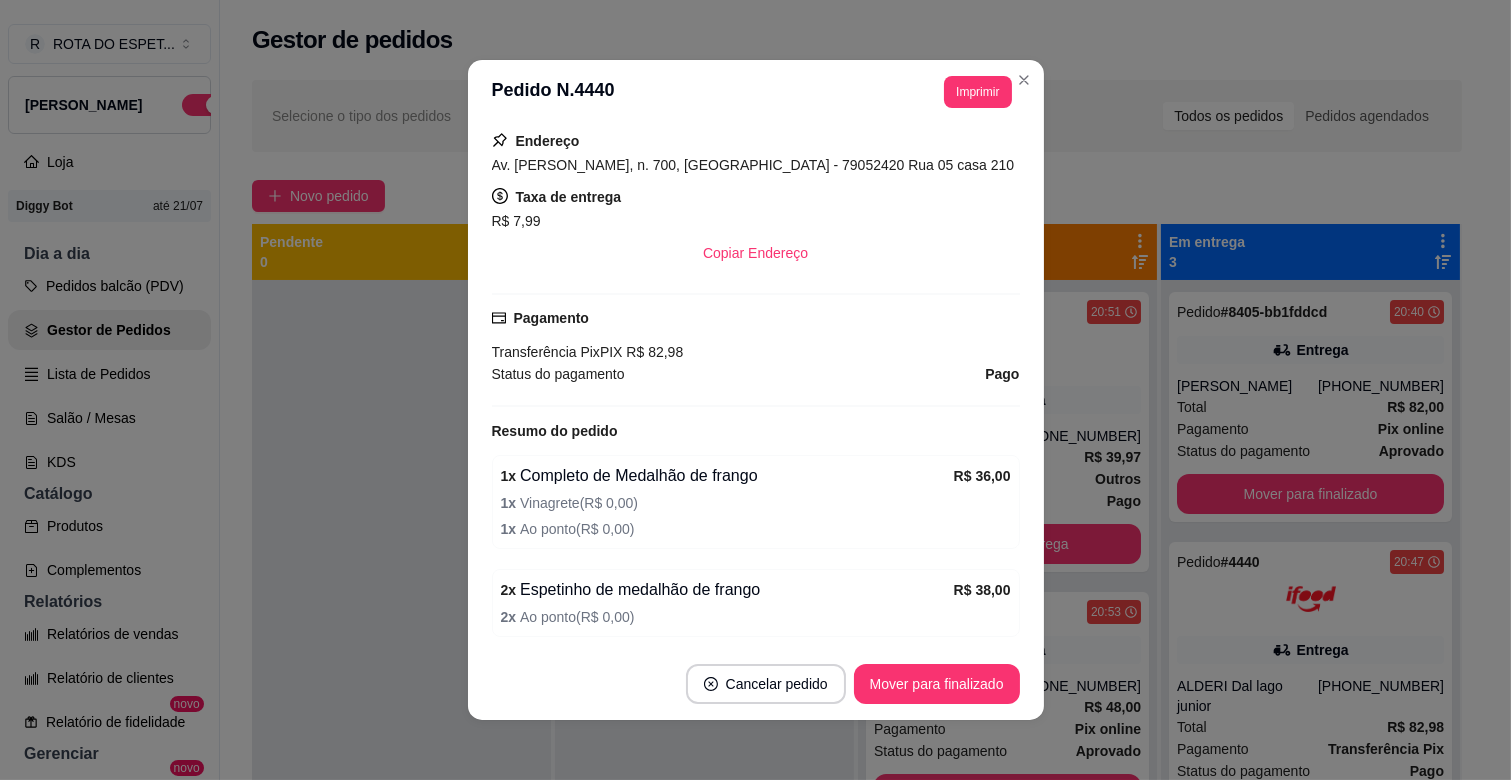 scroll, scrollTop: 522, scrollLeft: 0, axis: vertical 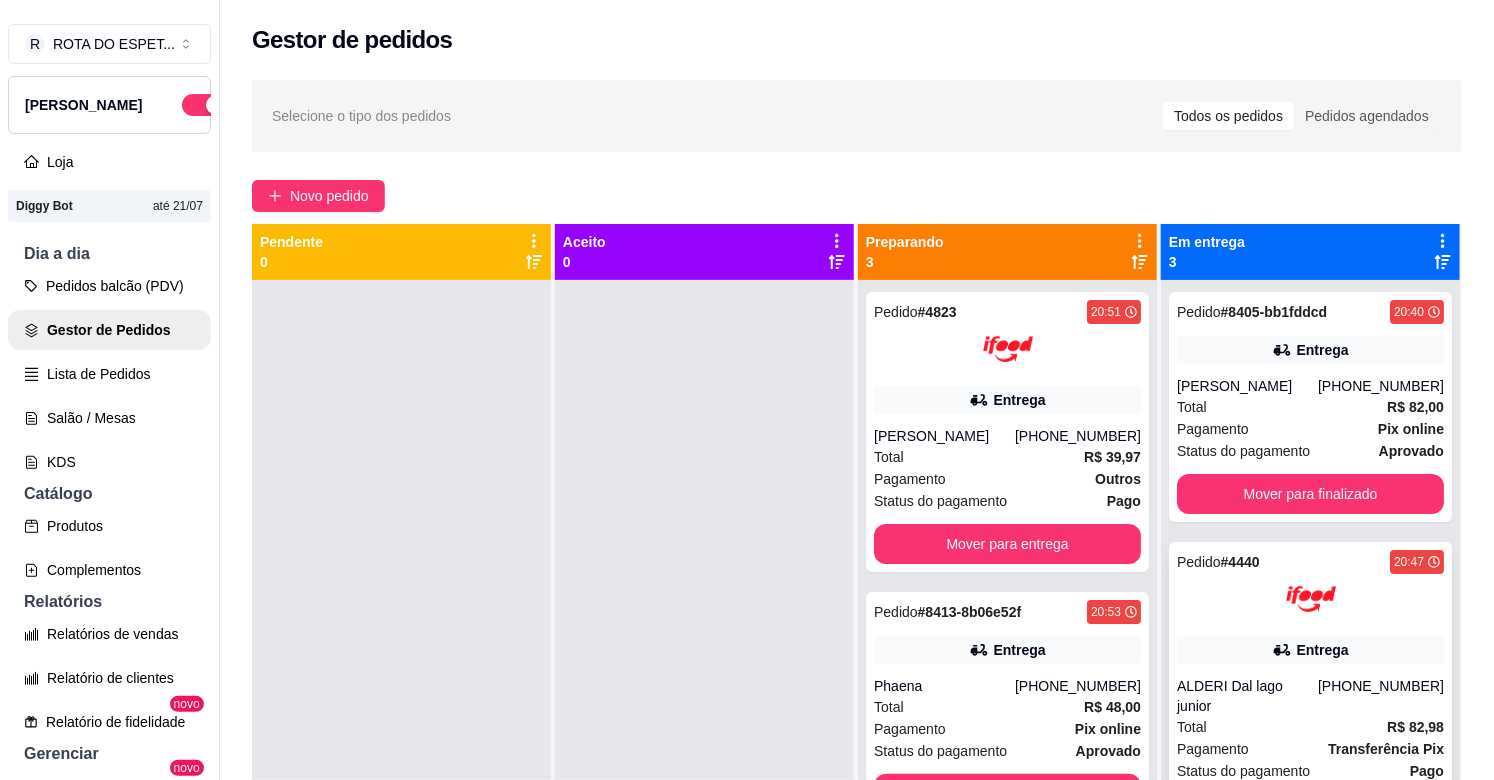 click on "Transferência Pix" at bounding box center [1386, 749] 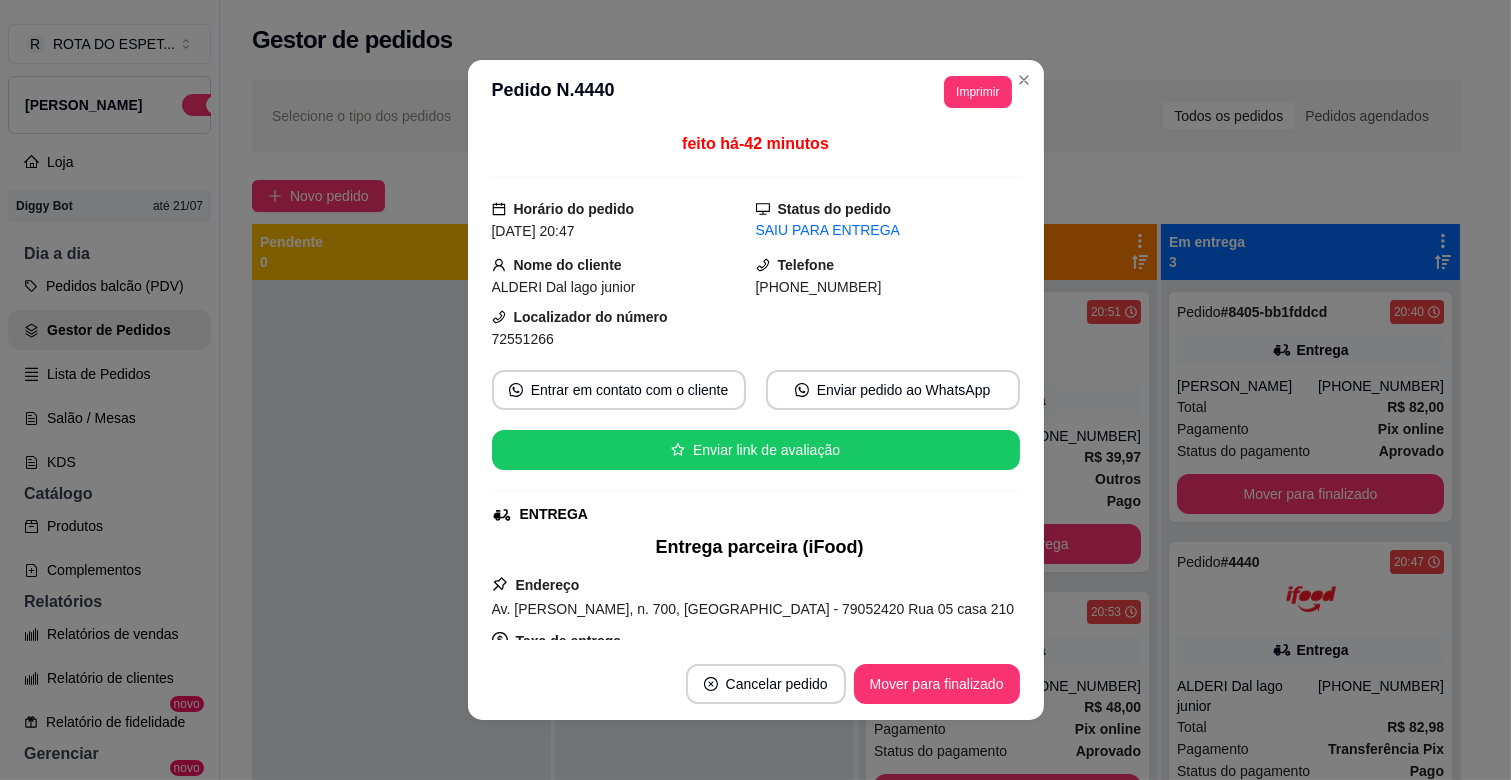 scroll, scrollTop: 111, scrollLeft: 0, axis: vertical 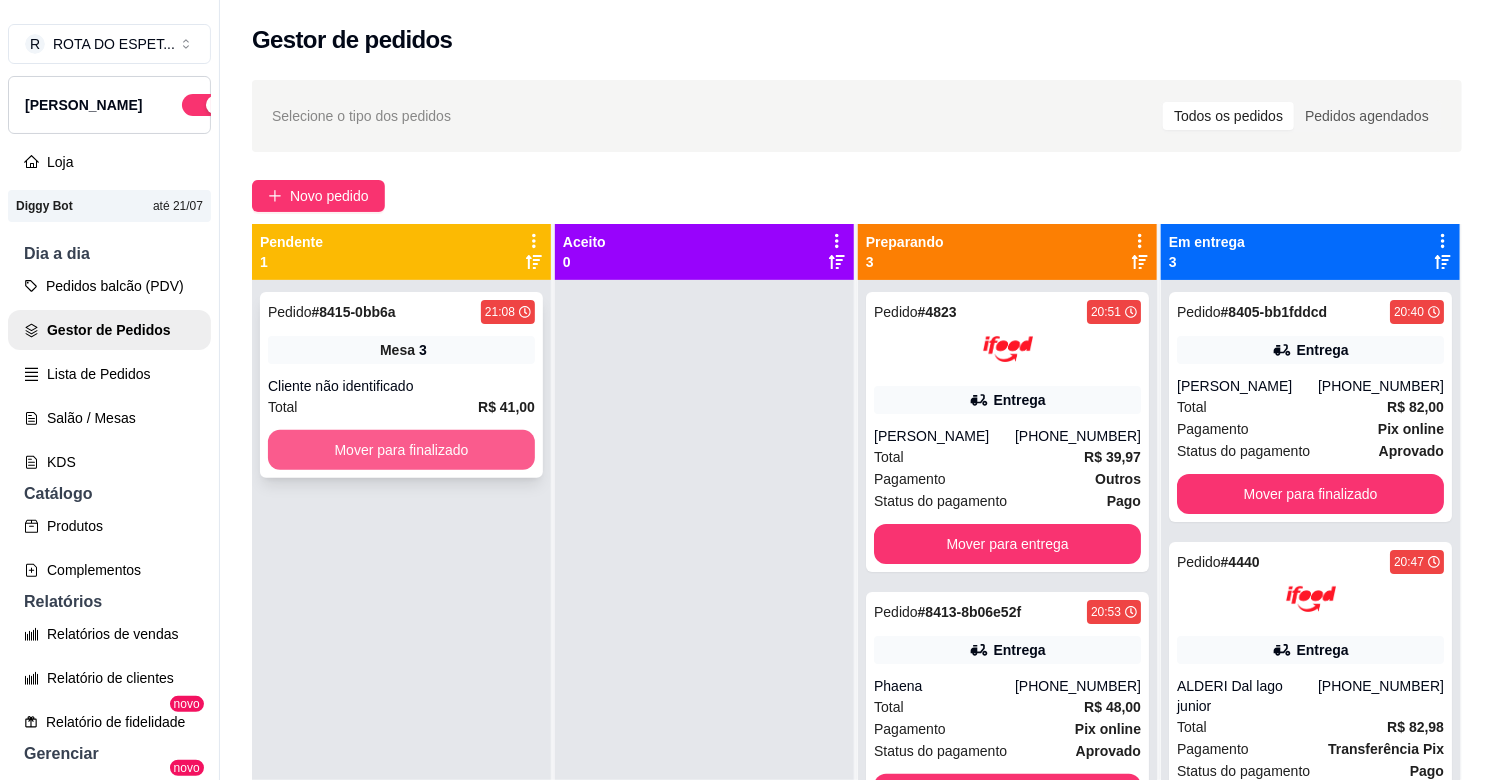 click on "Mover para finalizado" at bounding box center [401, 450] 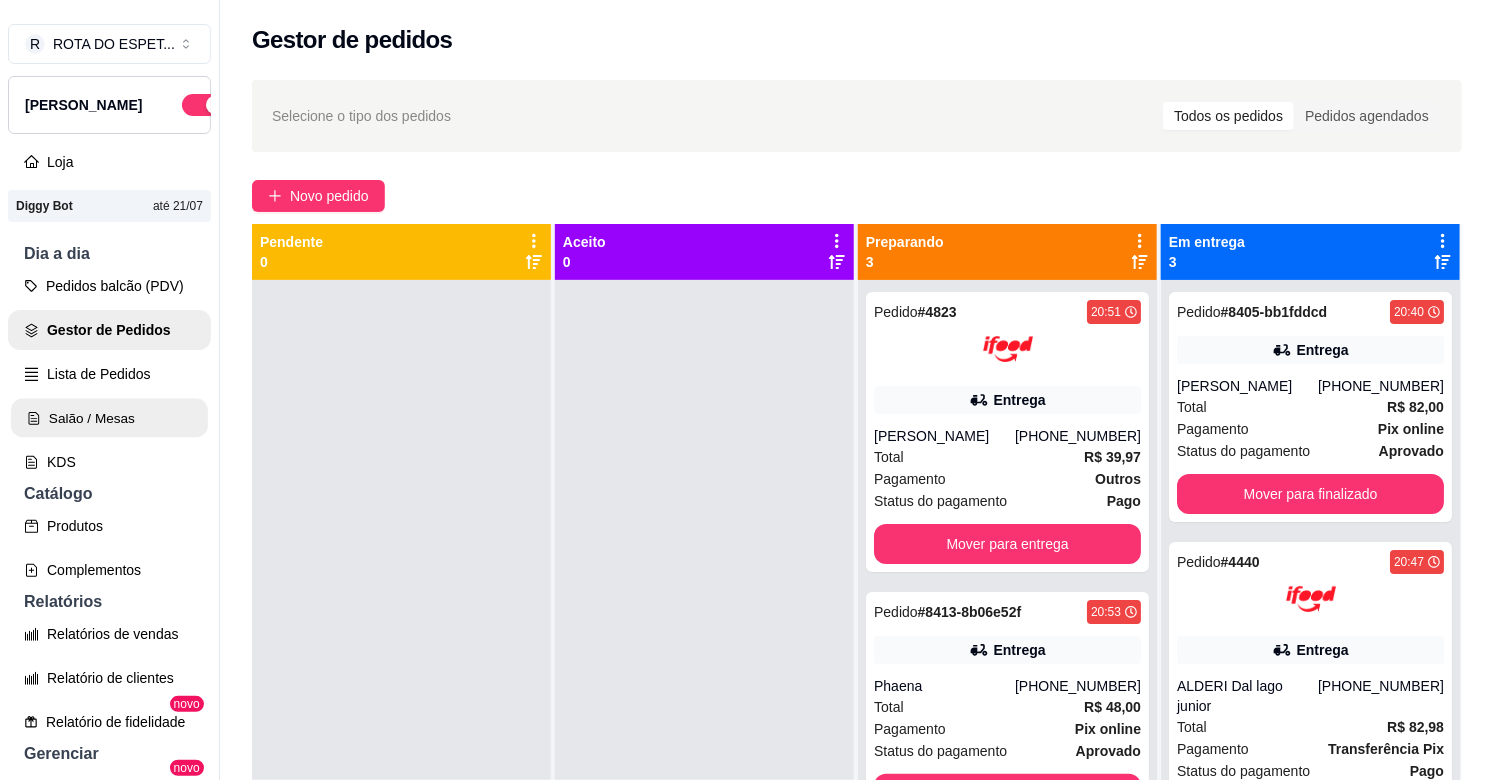 click on "Salão / Mesas" at bounding box center [109, 418] 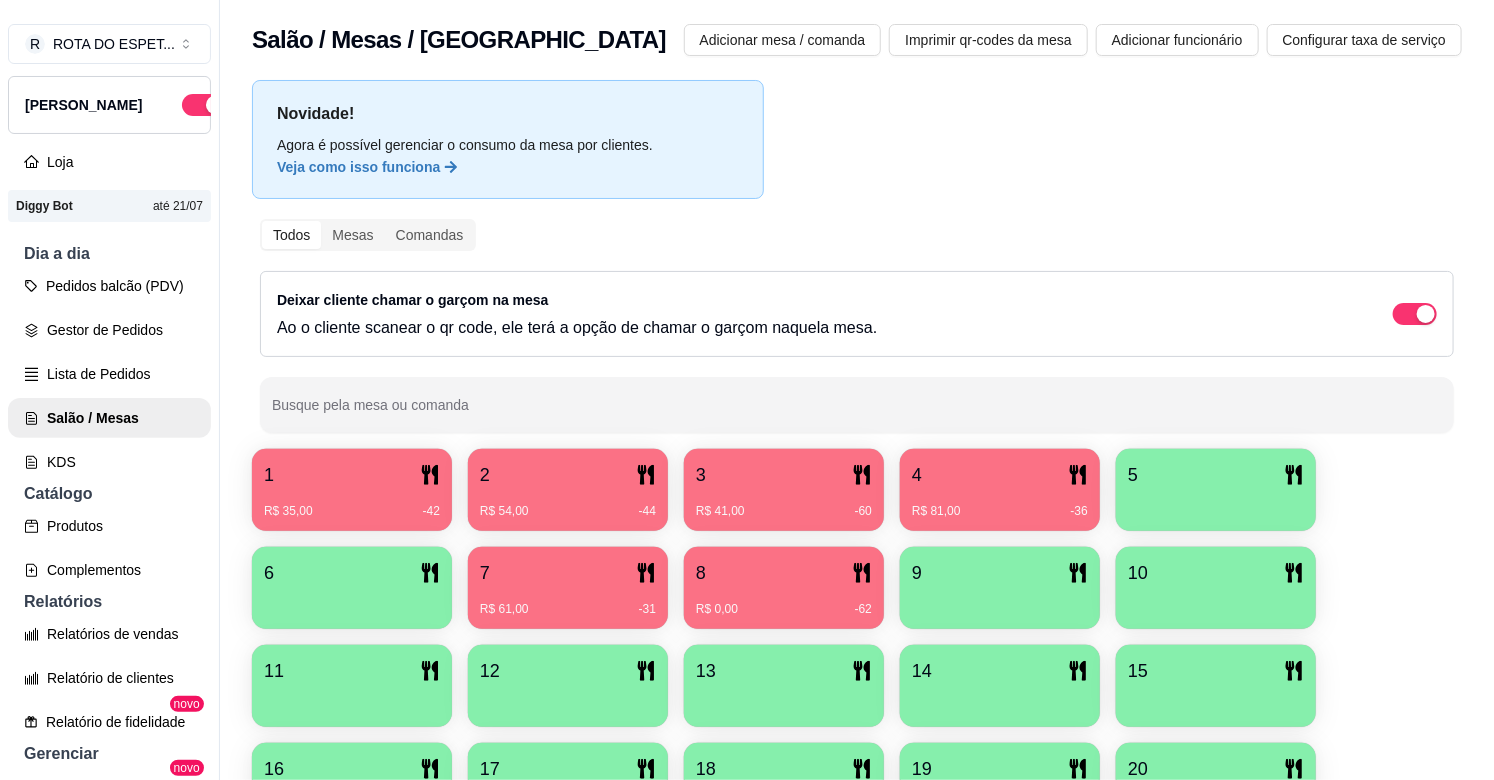 click on "7 R$ 61,00 -31" at bounding box center (568, 588) 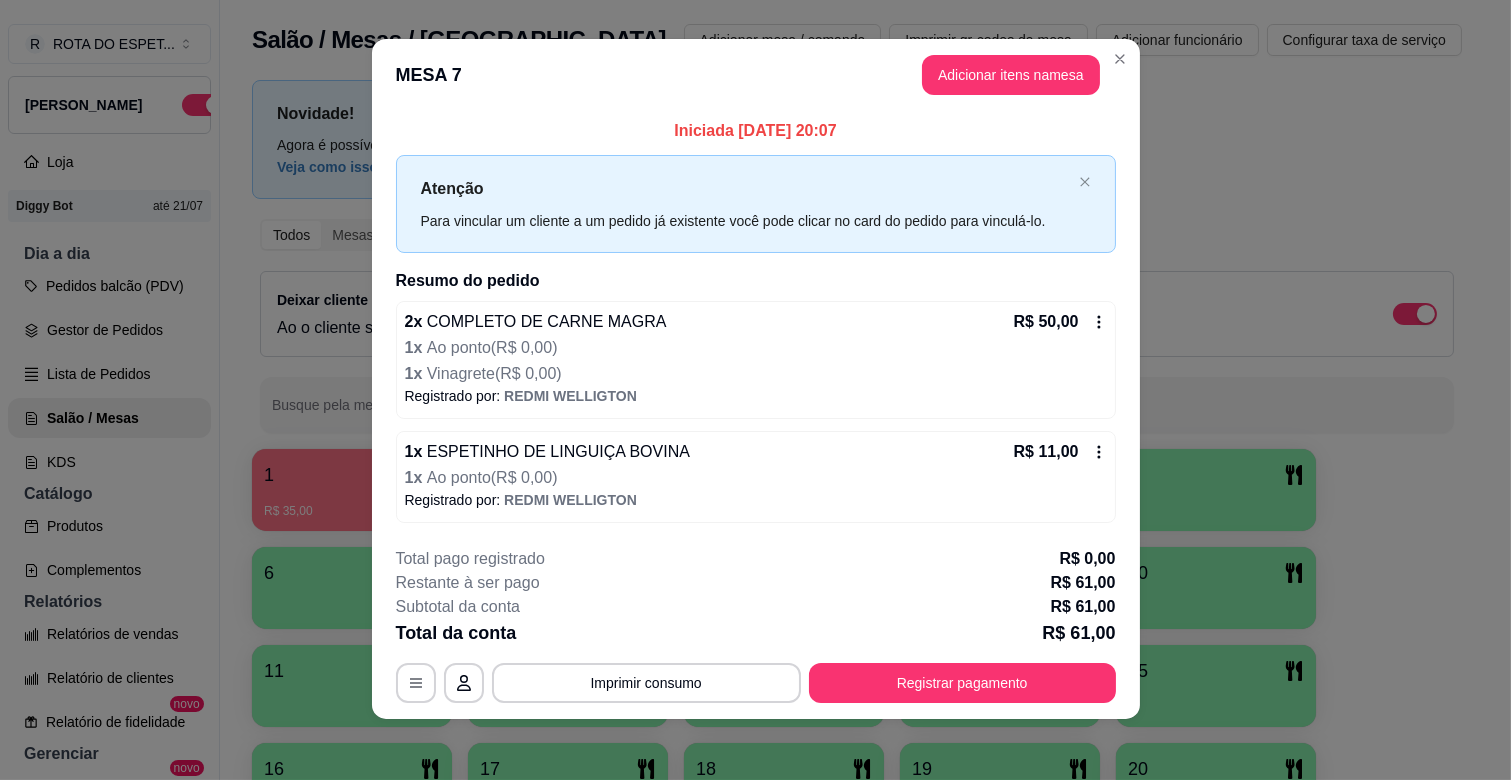 scroll, scrollTop: 13, scrollLeft: 0, axis: vertical 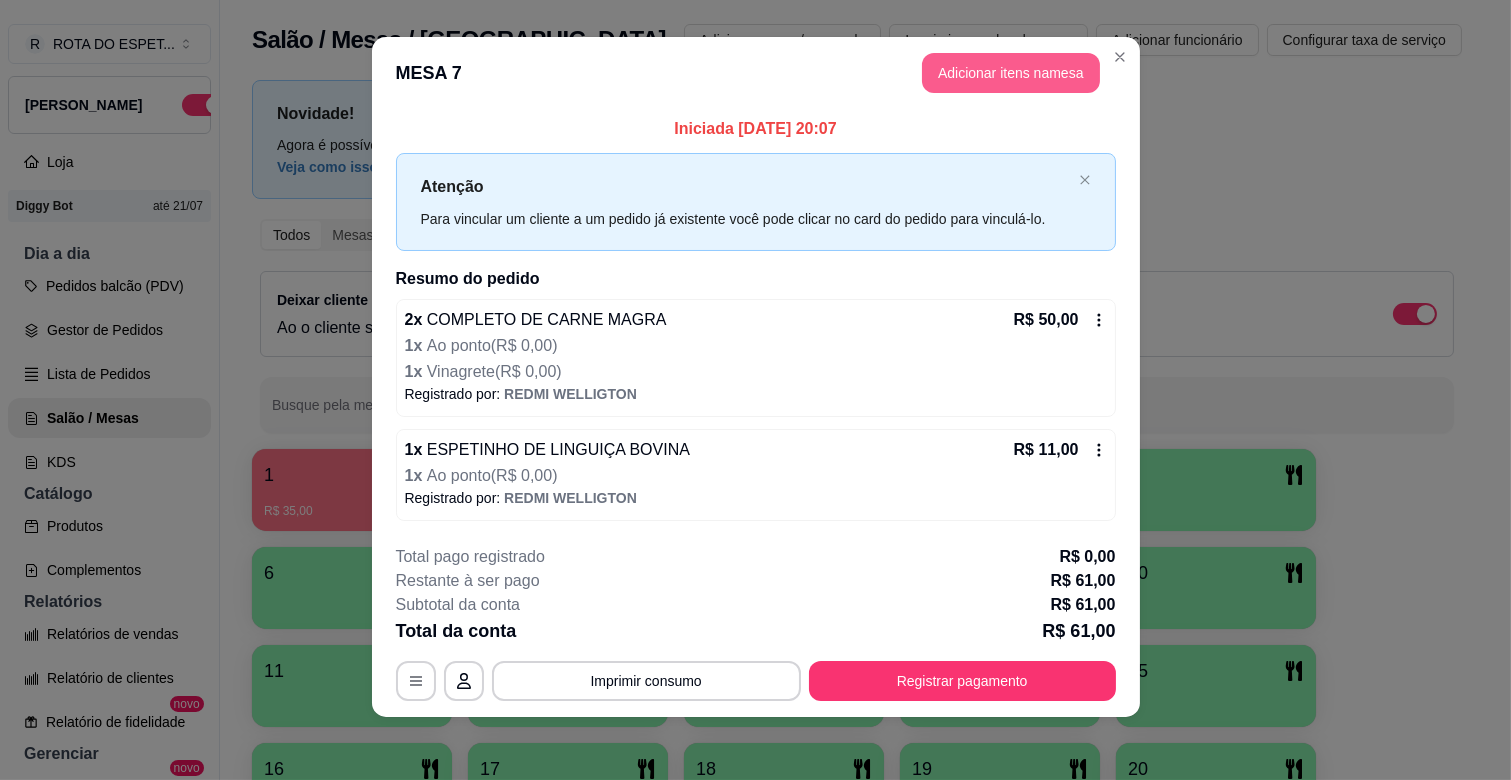 click on "Adicionar itens na  mesa" at bounding box center (1011, 73) 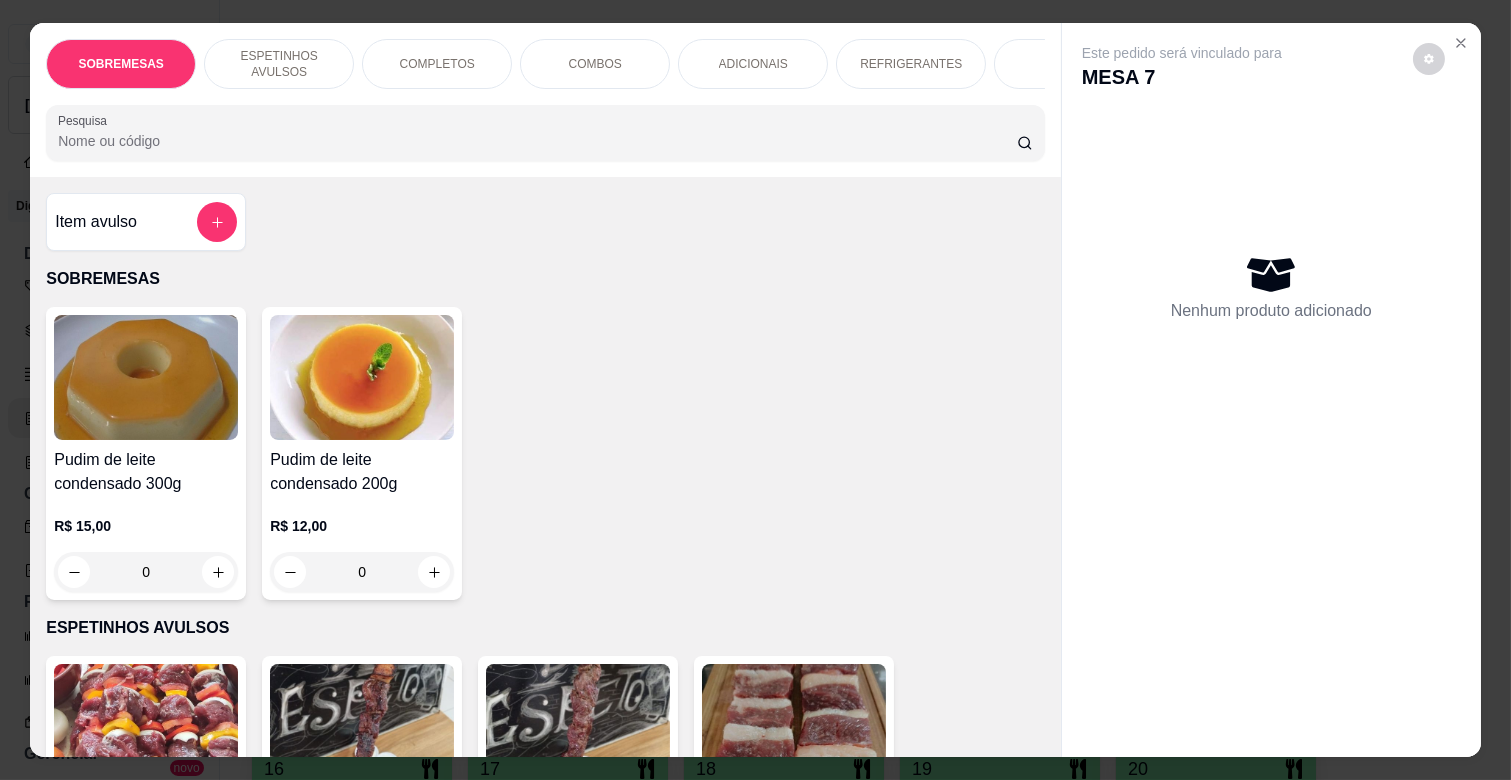 click on "REFRIGERANTES" at bounding box center [911, 64] 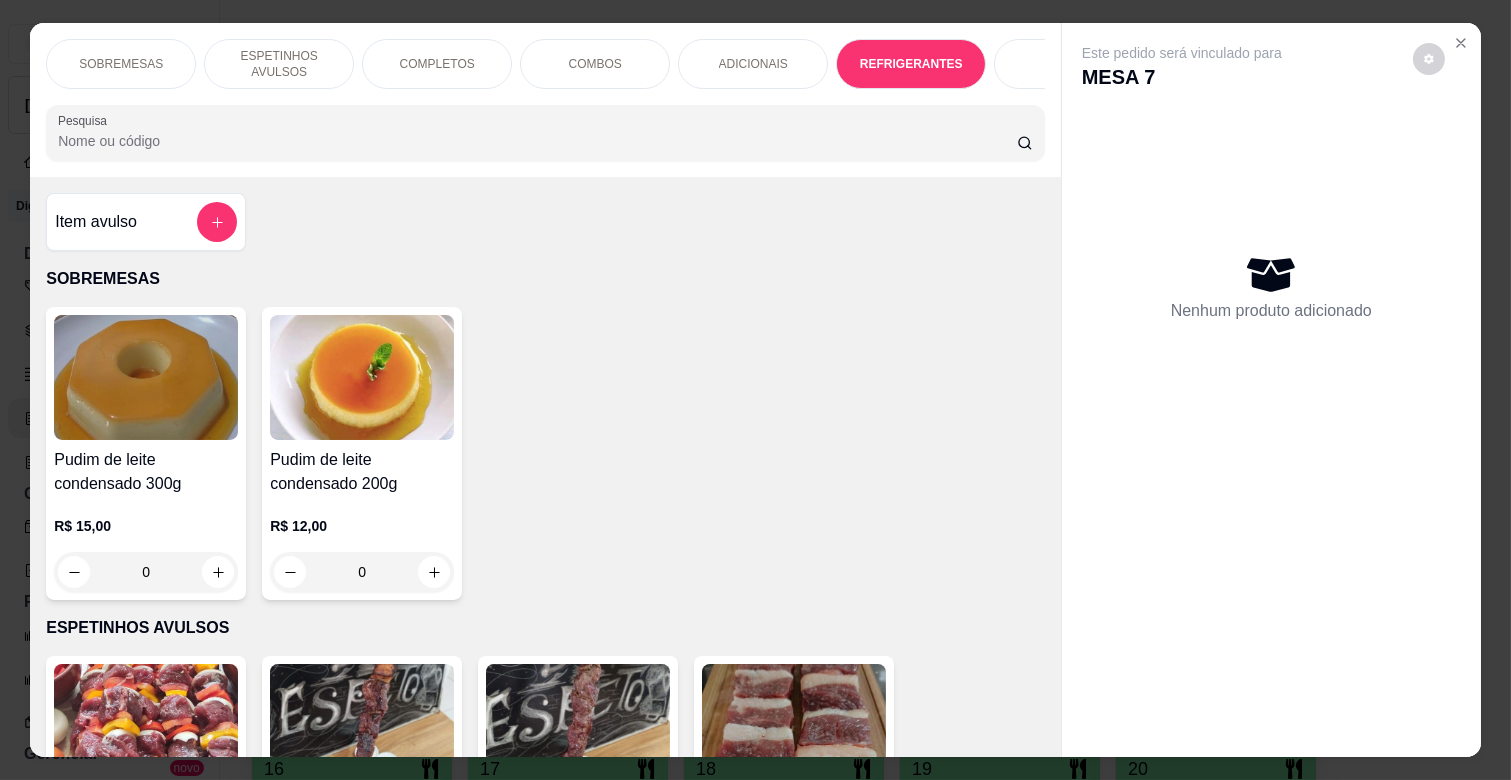 scroll, scrollTop: 4053, scrollLeft: 0, axis: vertical 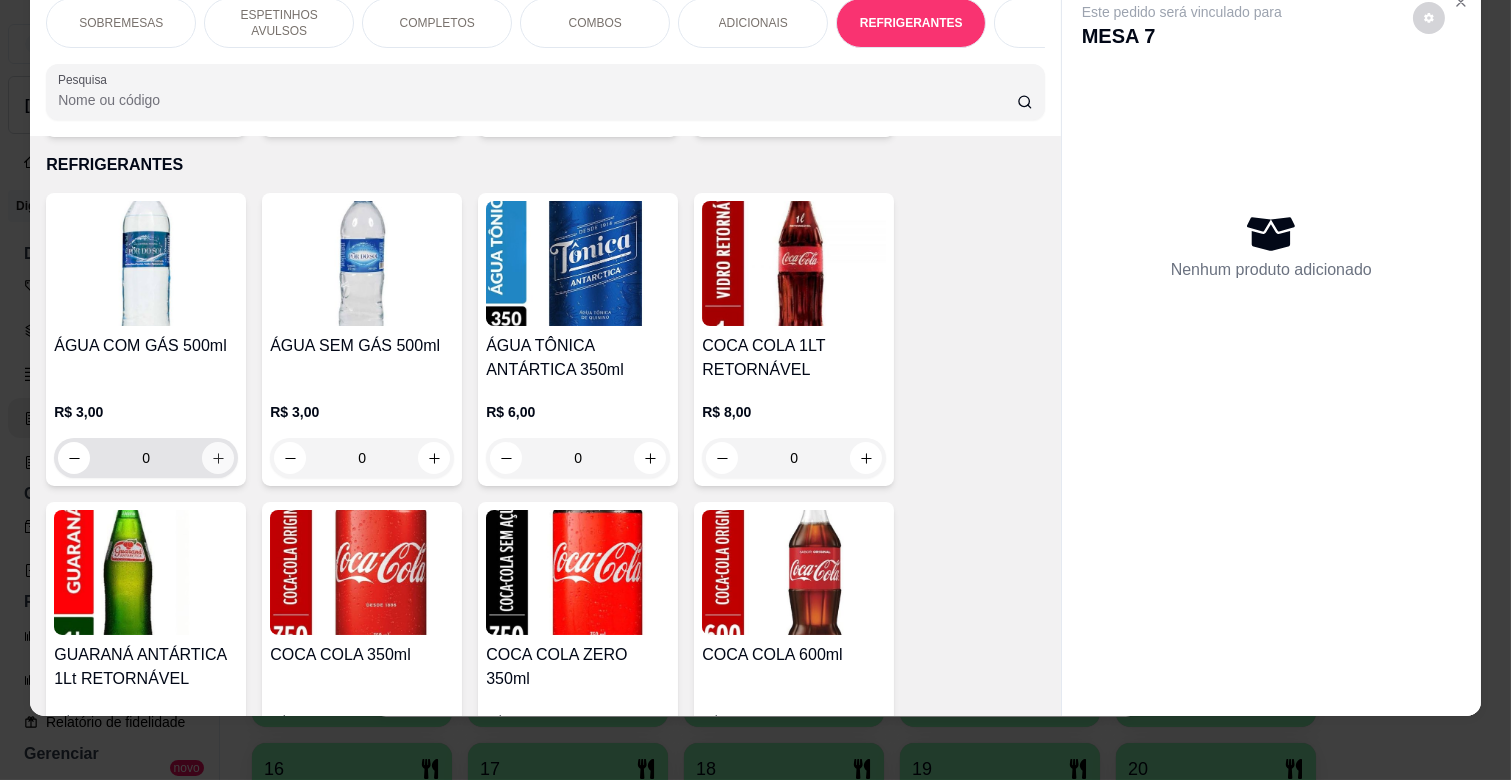 click at bounding box center (218, 458) 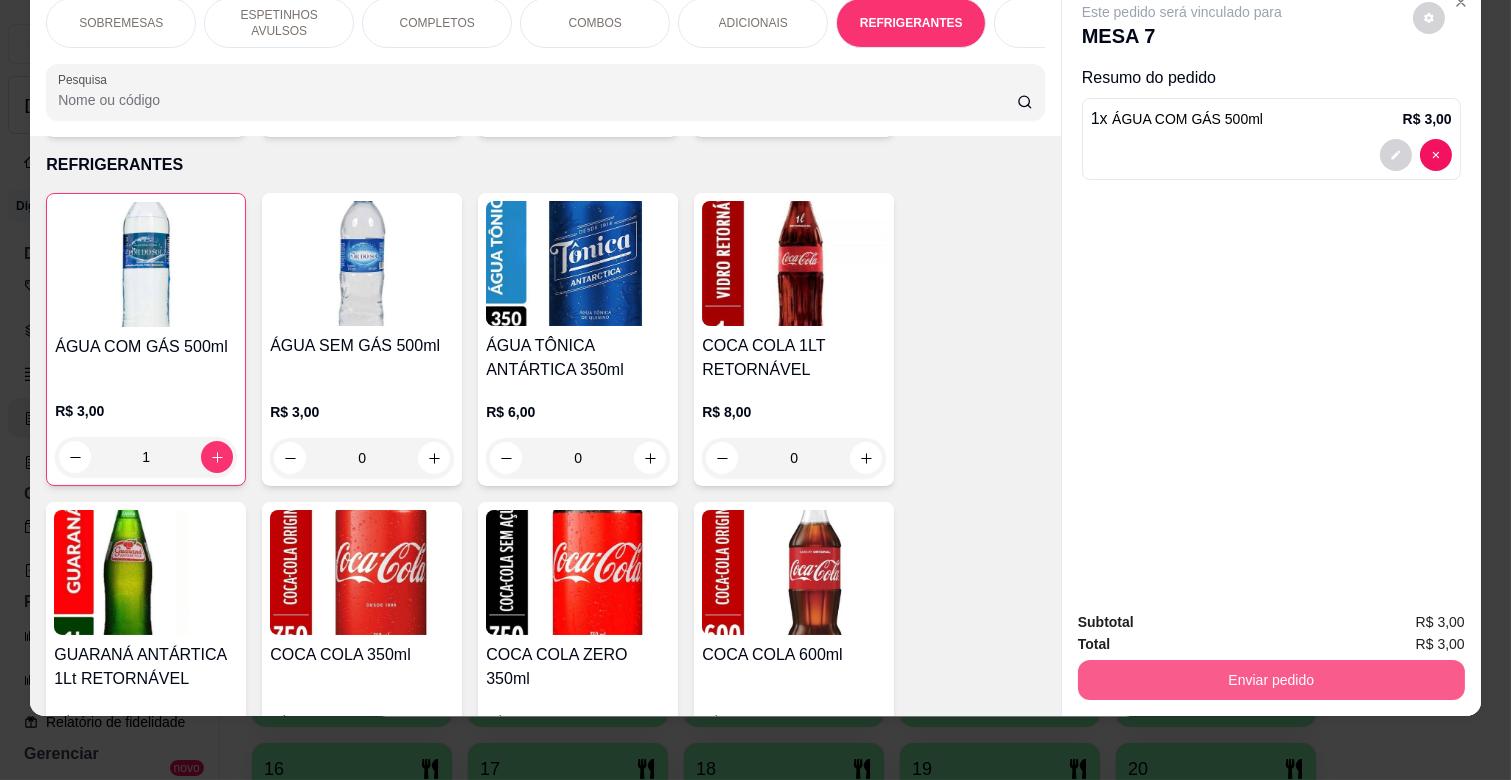 click on "Enviar pedido" at bounding box center (1271, 680) 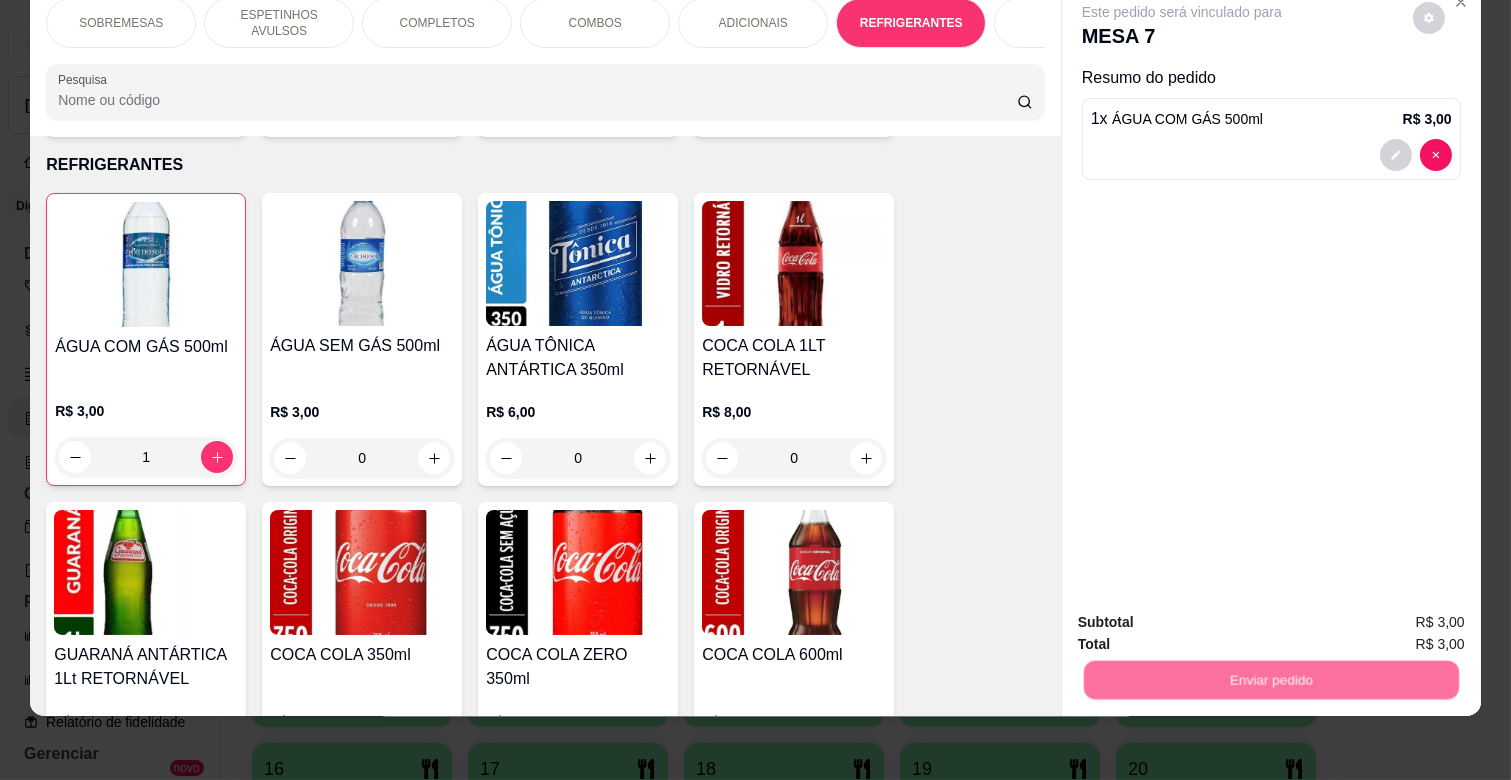 click on "Não registrar e enviar pedido" at bounding box center [1205, 613] 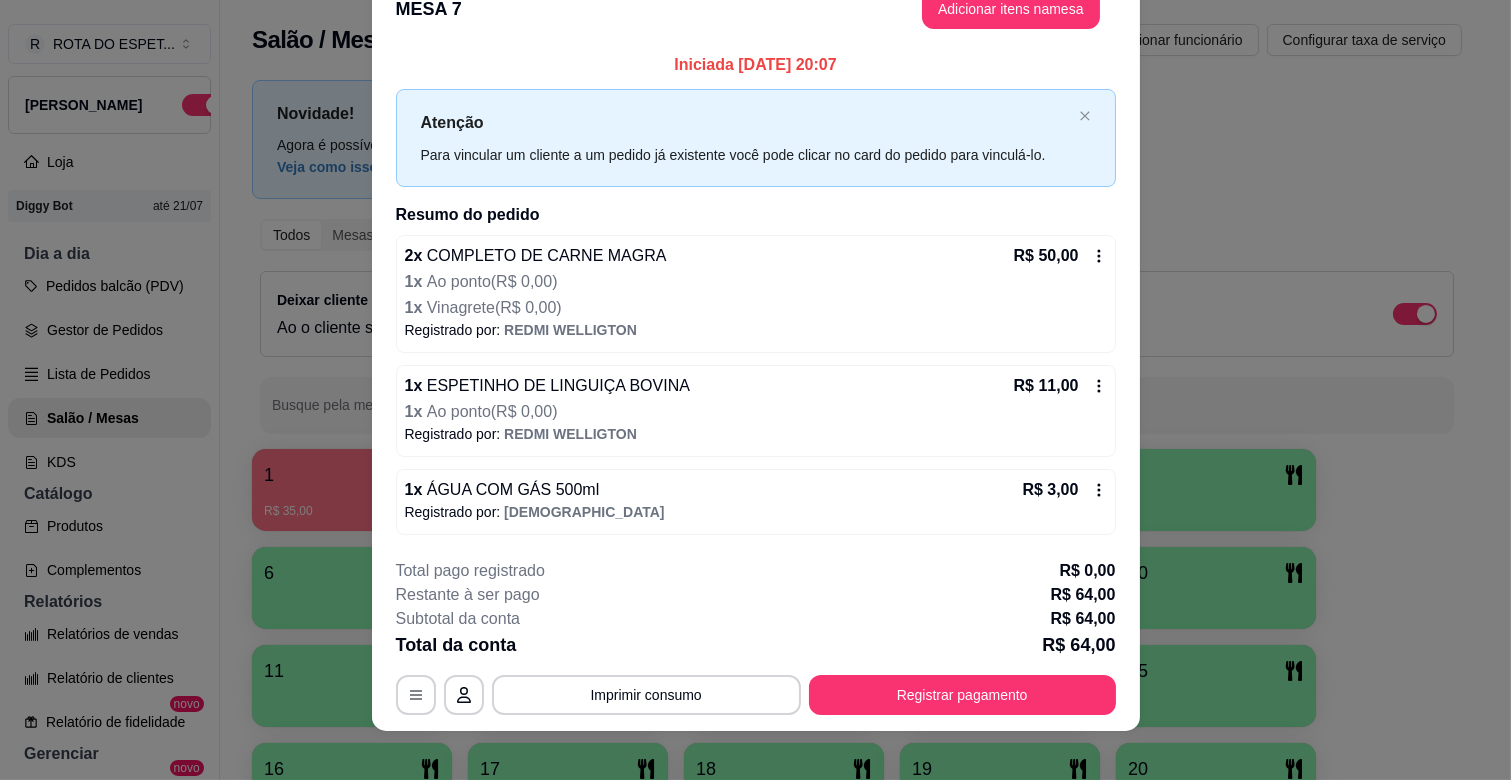 scroll, scrollTop: 53, scrollLeft: 0, axis: vertical 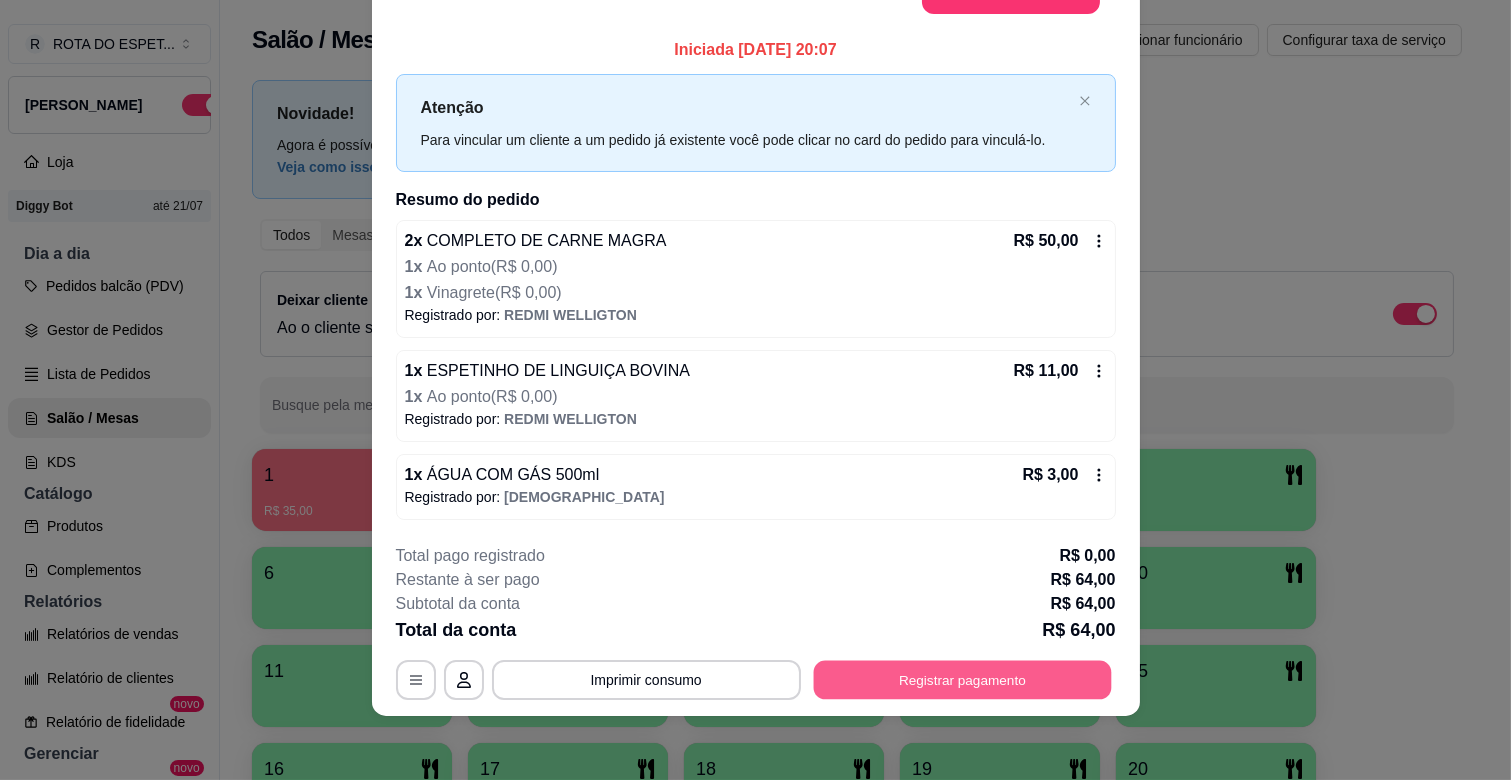 click on "Registrar pagamento" at bounding box center [962, 679] 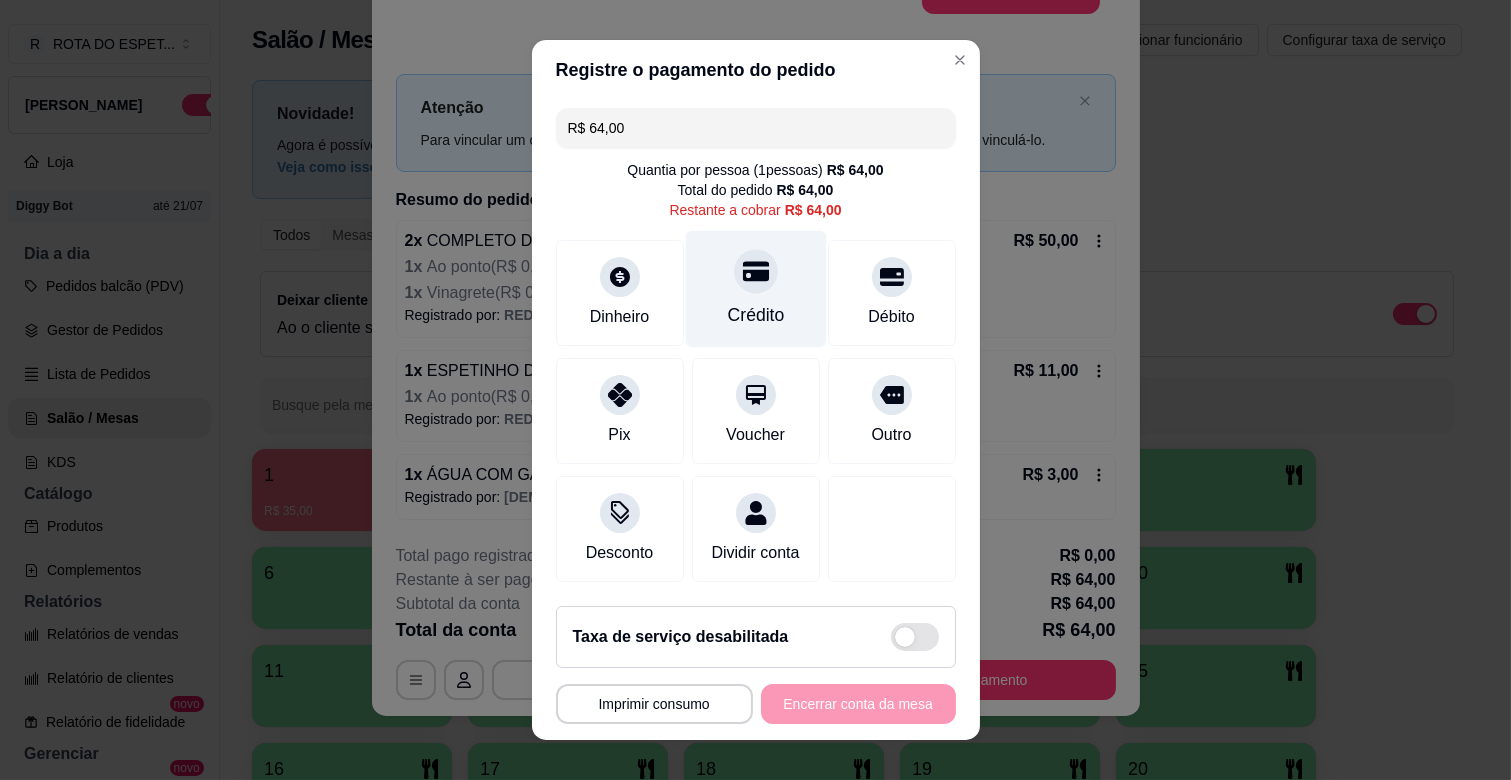 click on "Crédito" at bounding box center (755, 289) 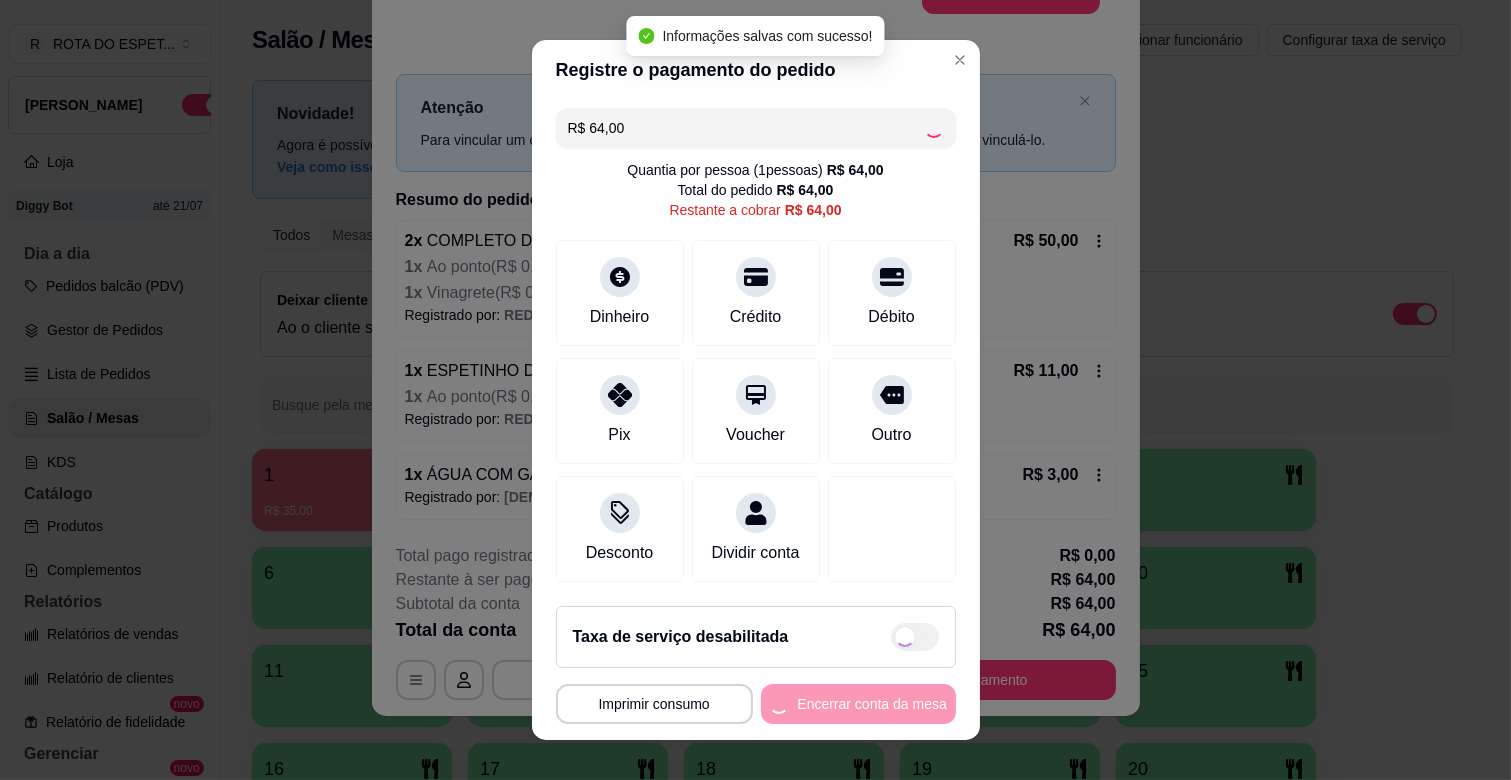type on "R$ 0,00" 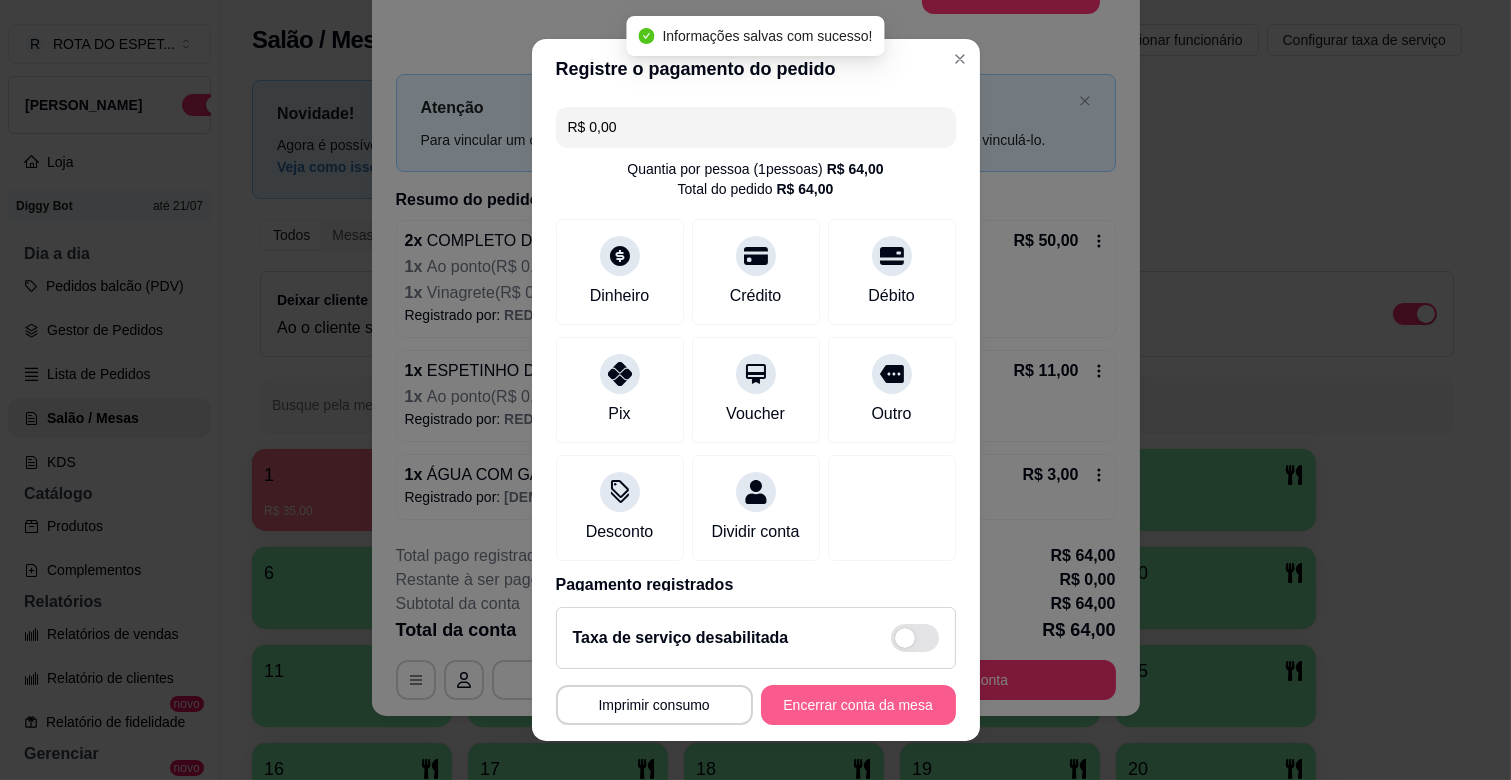 click on "Encerrar conta da mesa" at bounding box center [858, 705] 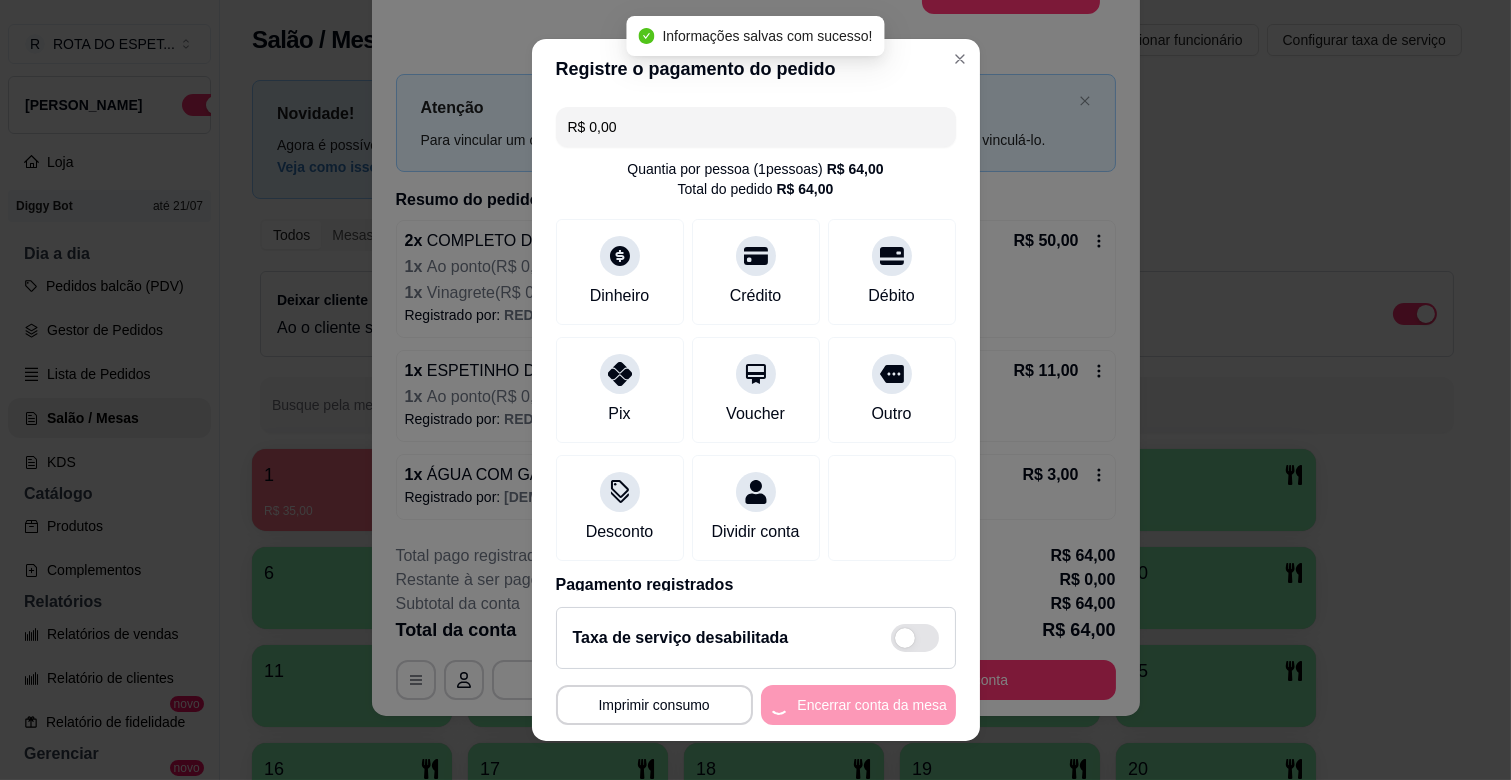 scroll, scrollTop: 0, scrollLeft: 0, axis: both 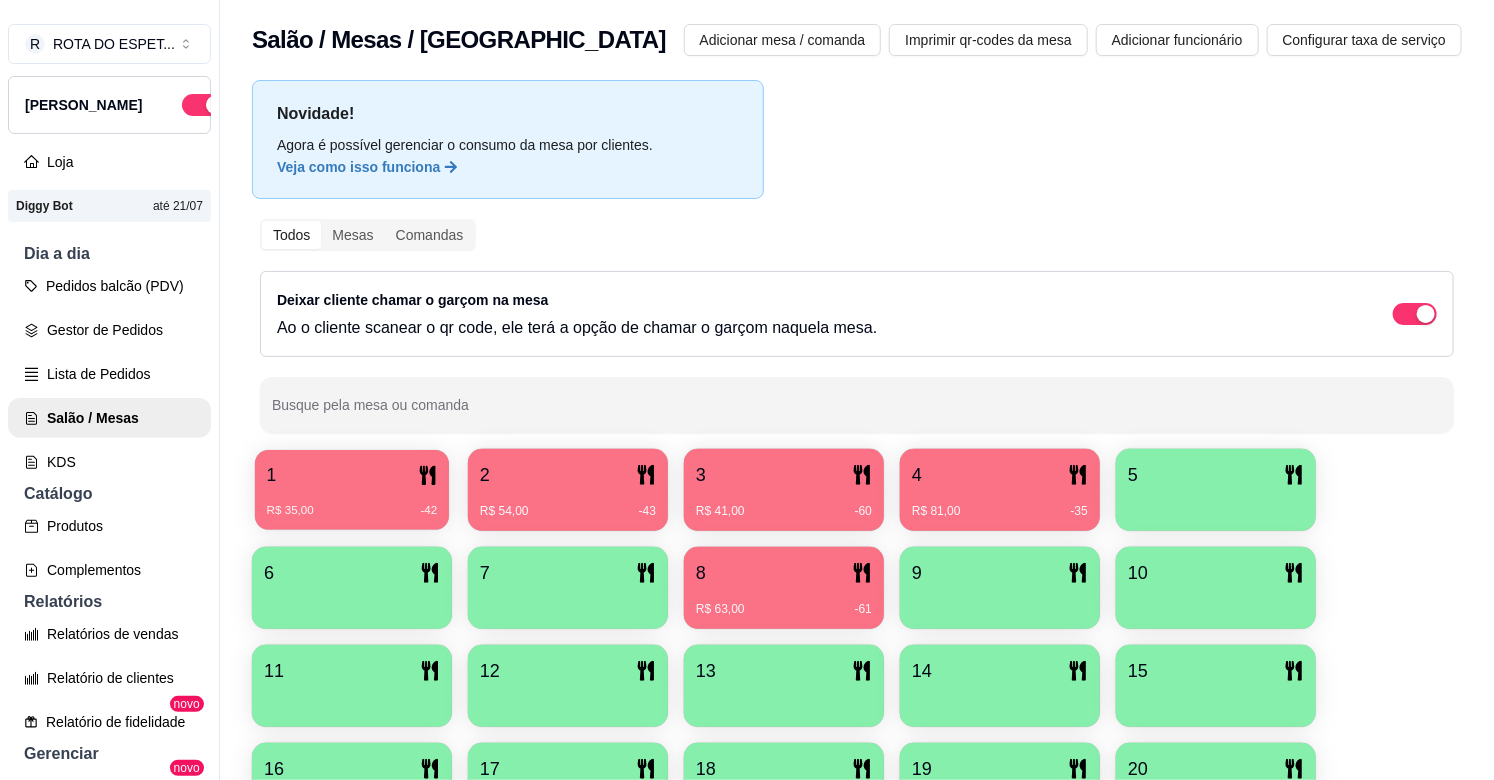 click on "1" at bounding box center (352, 475) 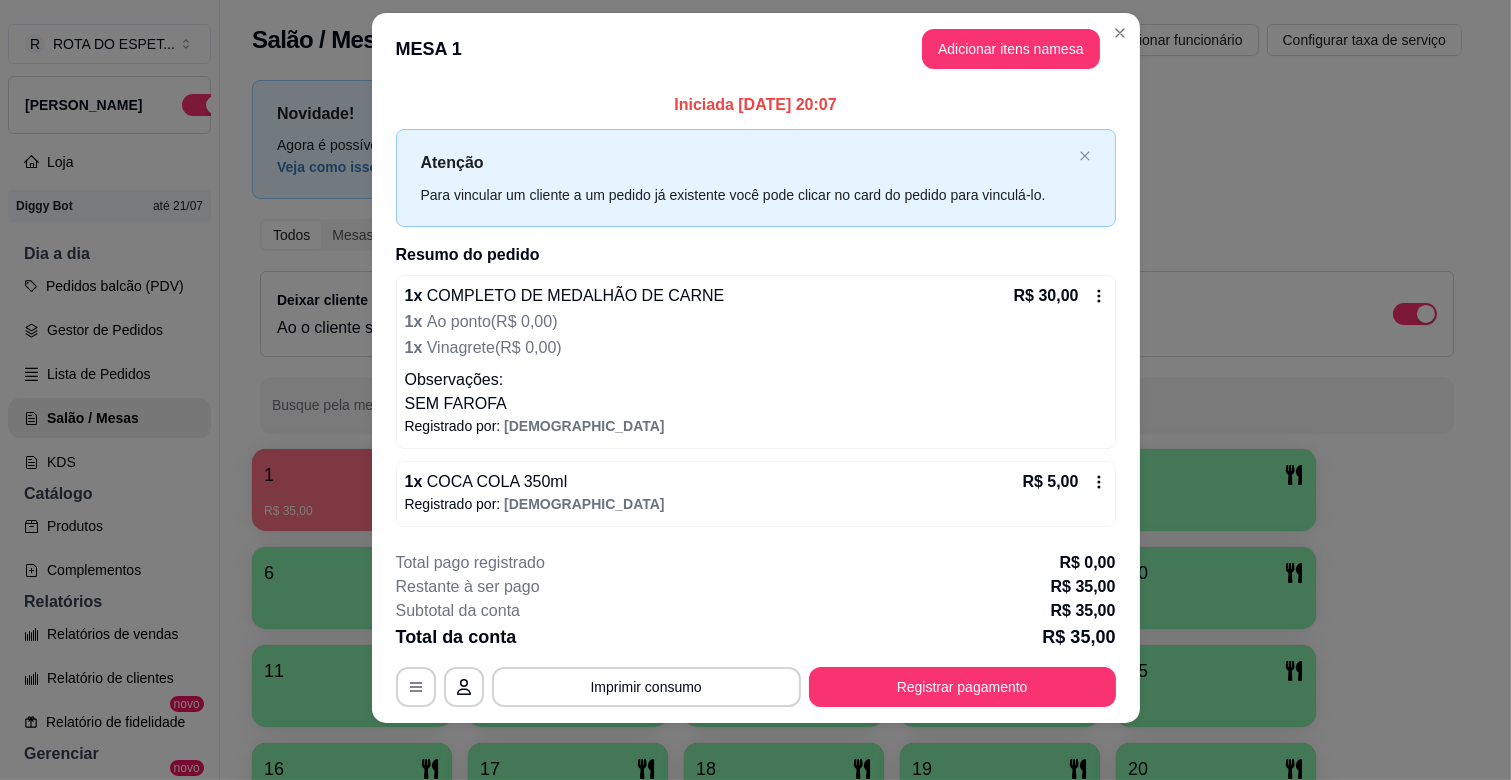 scroll, scrollTop: 28, scrollLeft: 0, axis: vertical 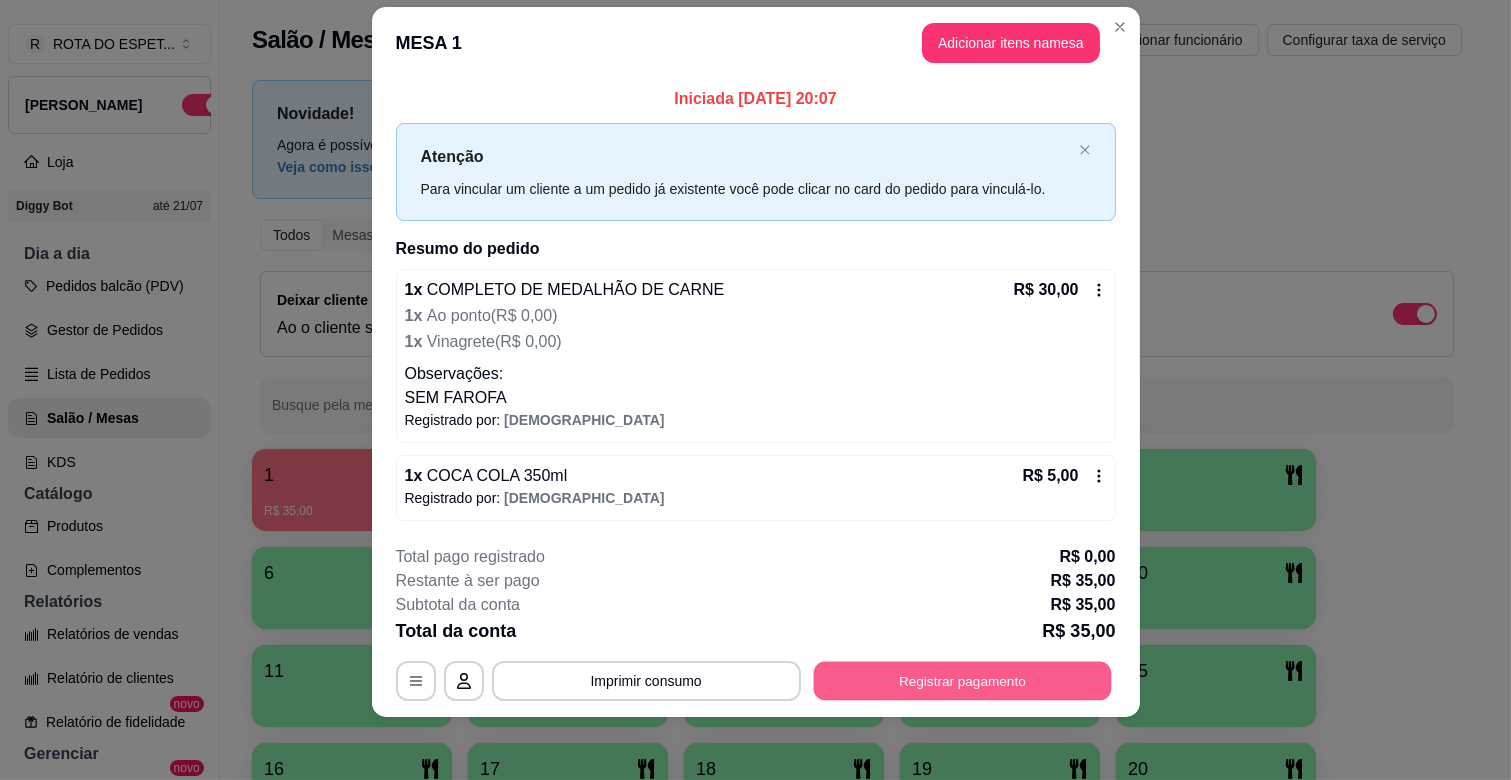 click on "Registrar pagamento" at bounding box center (962, 680) 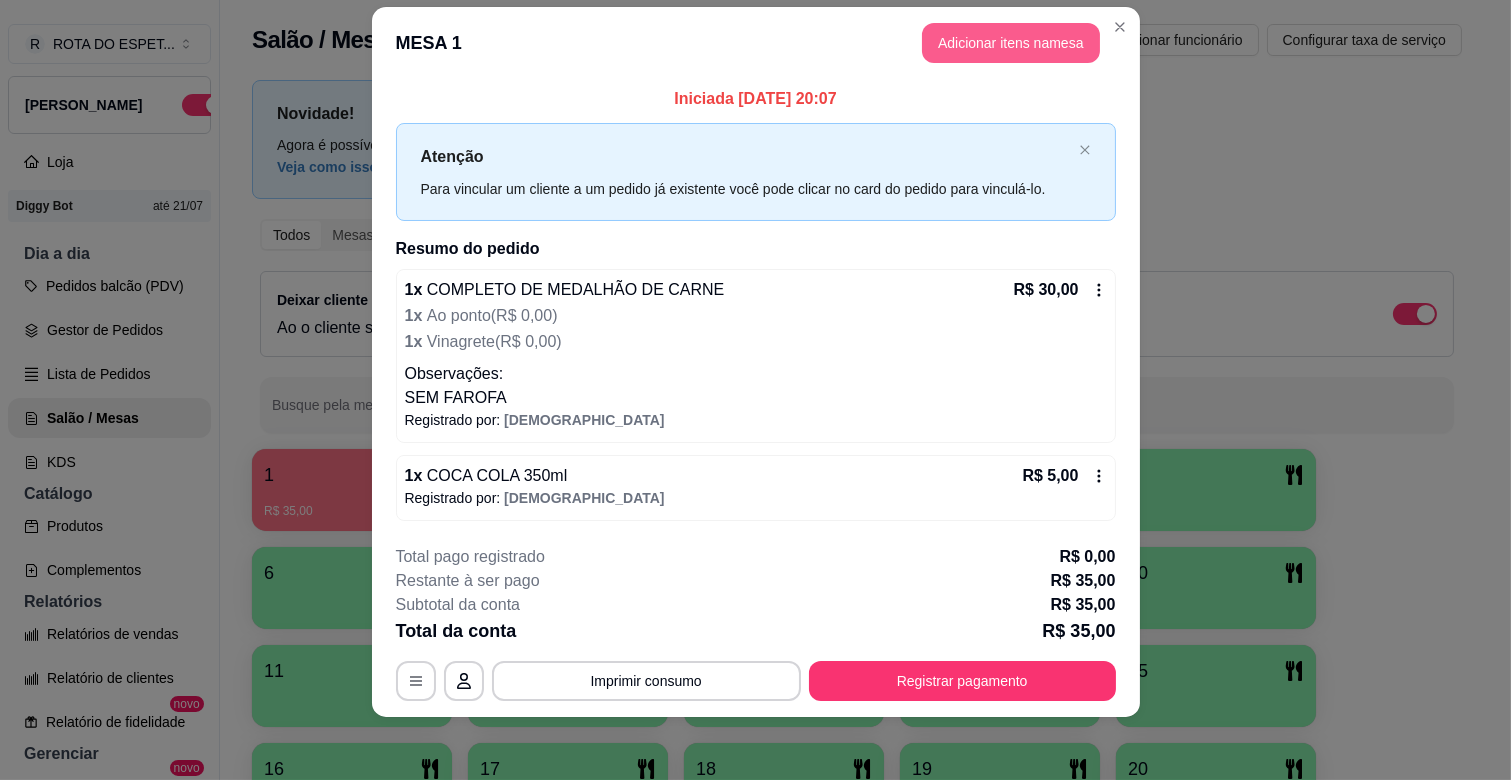 click on "Adicionar itens na  mesa" at bounding box center (1011, 43) 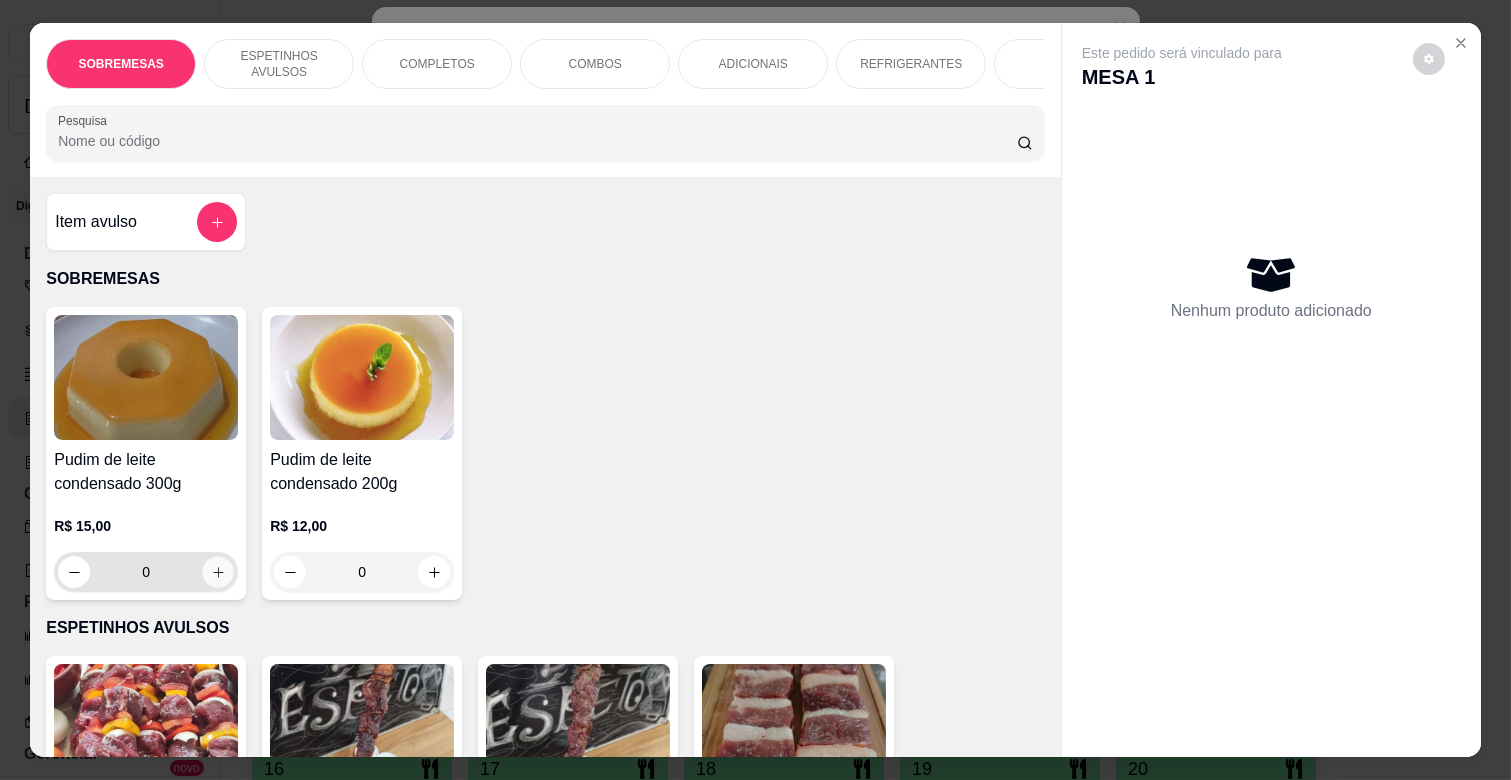 click 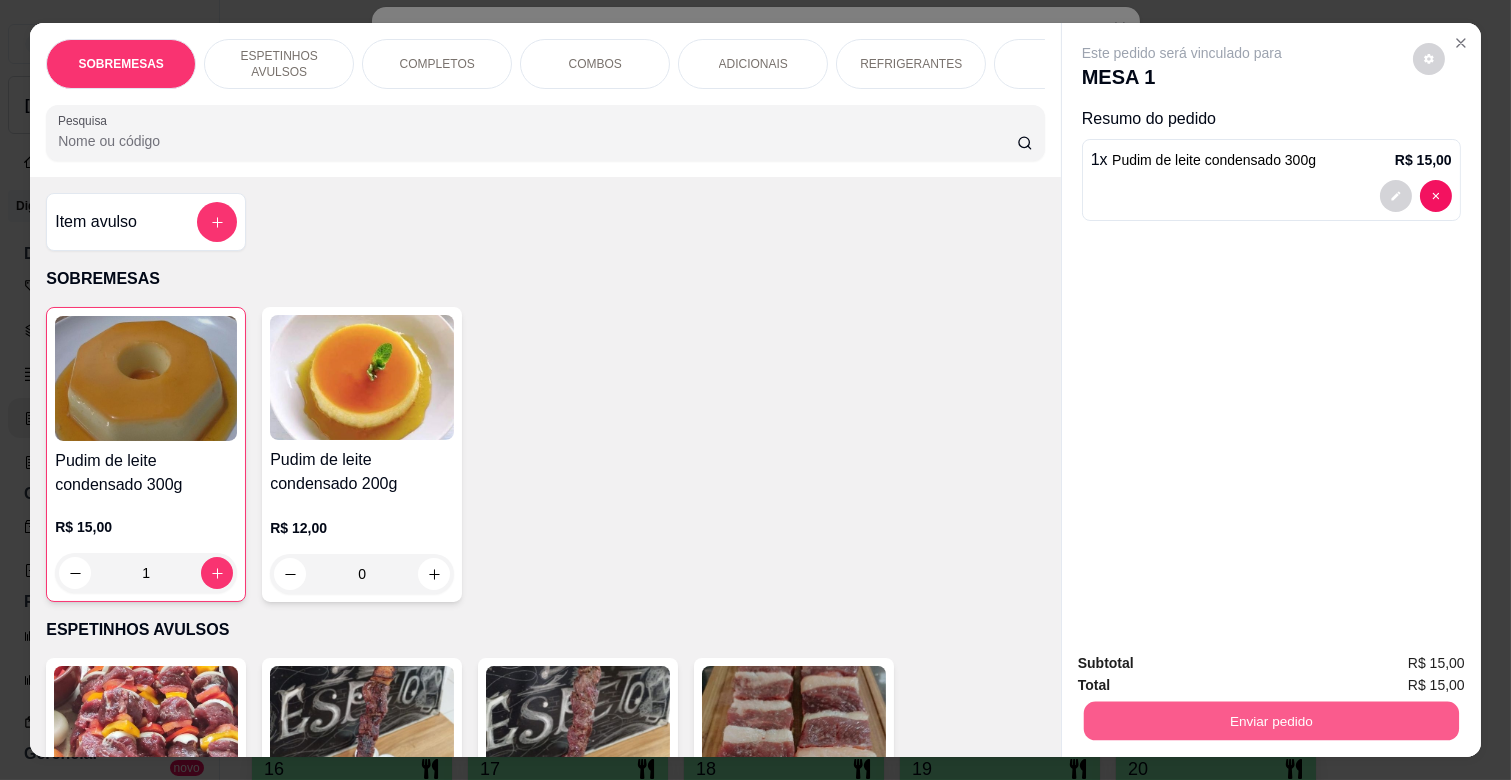 click on "Enviar pedido" at bounding box center (1271, 720) 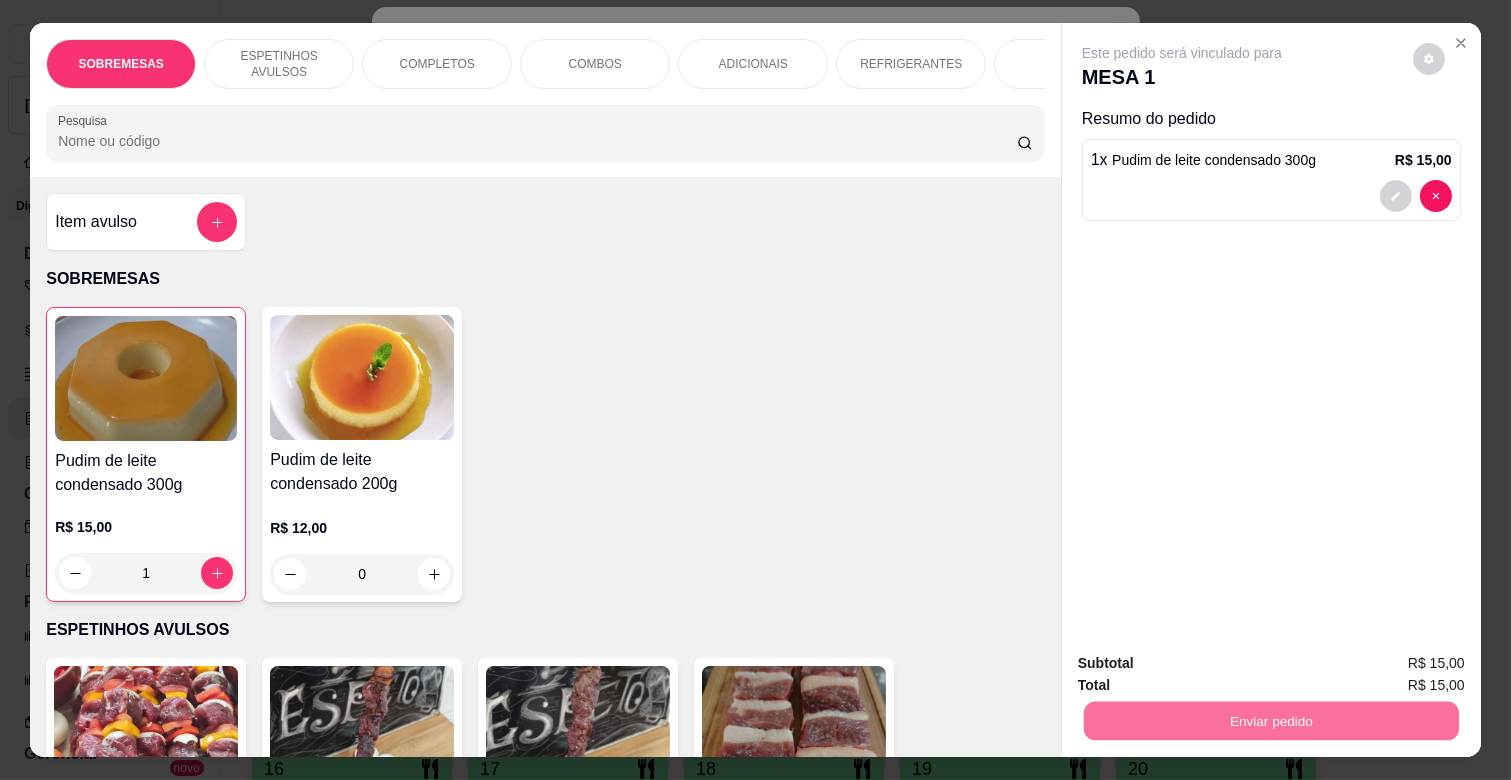click on "Não registrar e enviar pedido" at bounding box center (1205, 662) 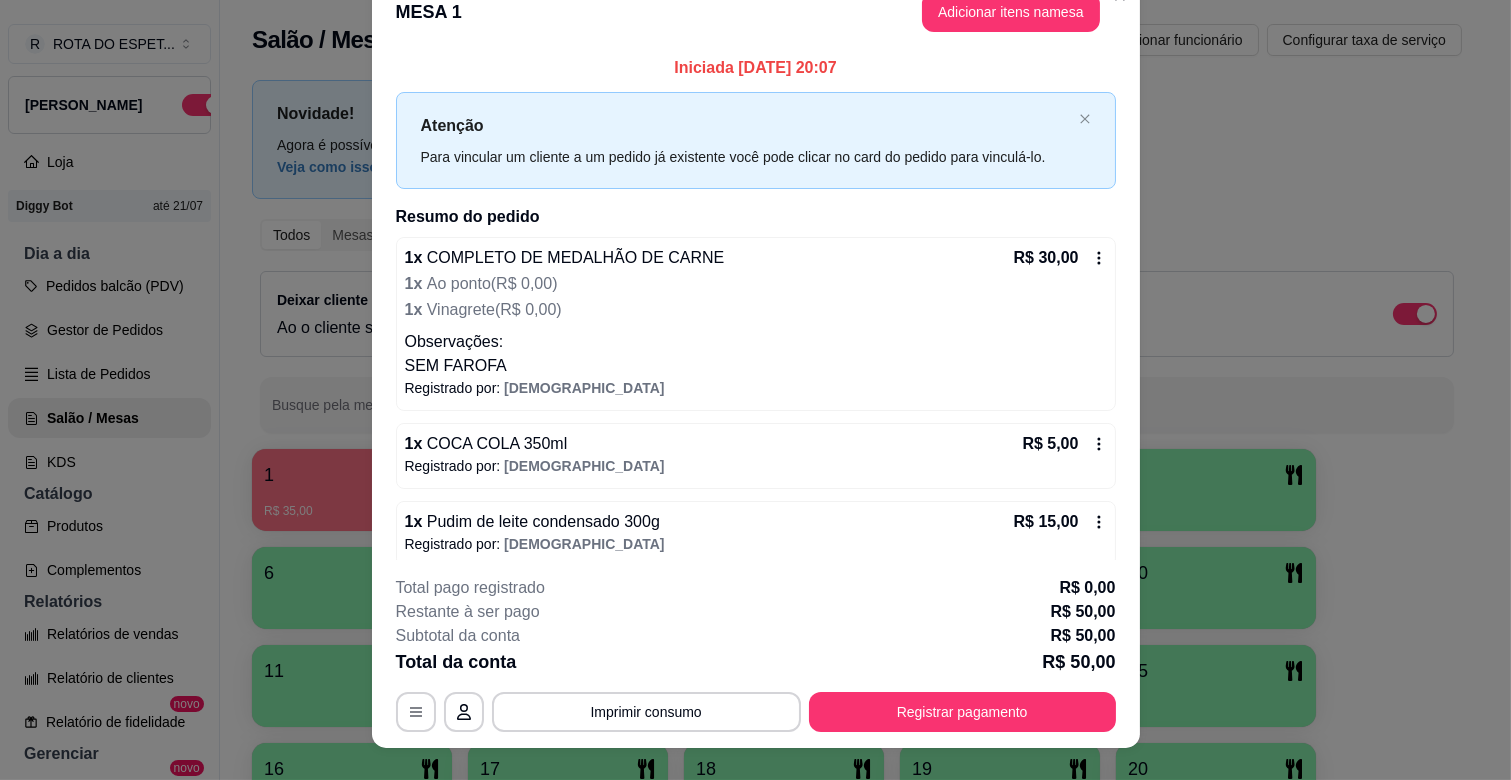 scroll, scrollTop: 0, scrollLeft: 0, axis: both 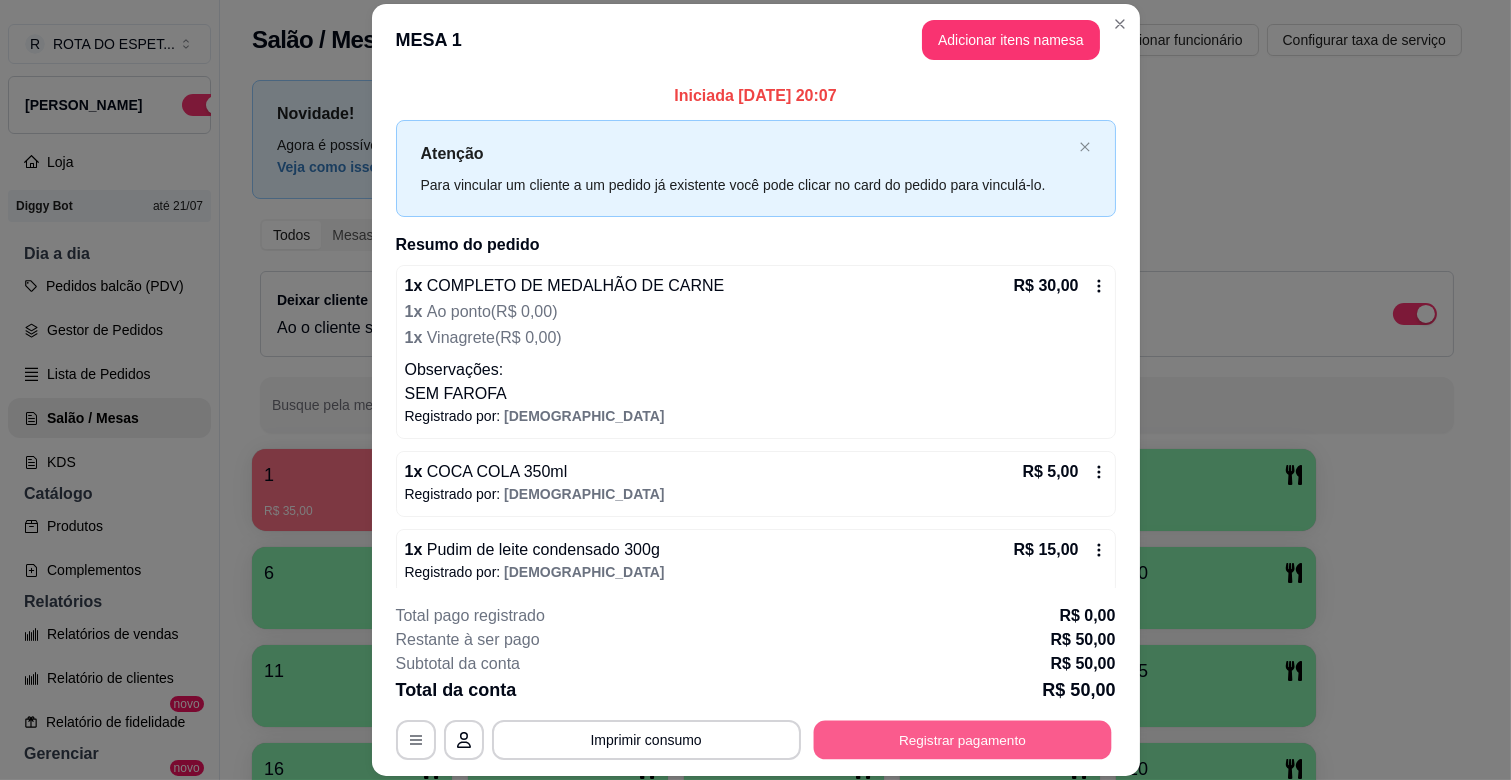 click on "Registrar pagamento" at bounding box center (962, 740) 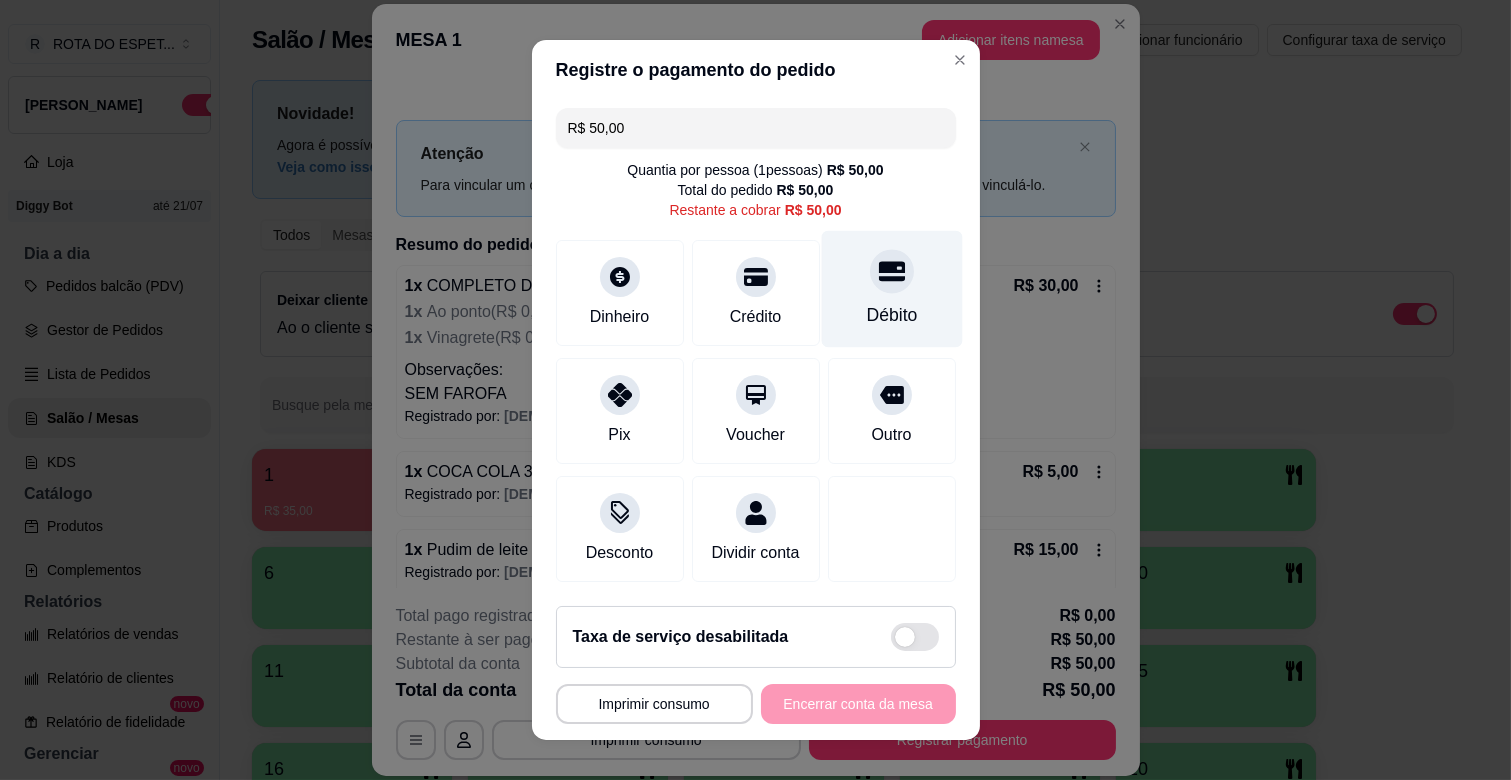 click on "Débito" at bounding box center (891, 289) 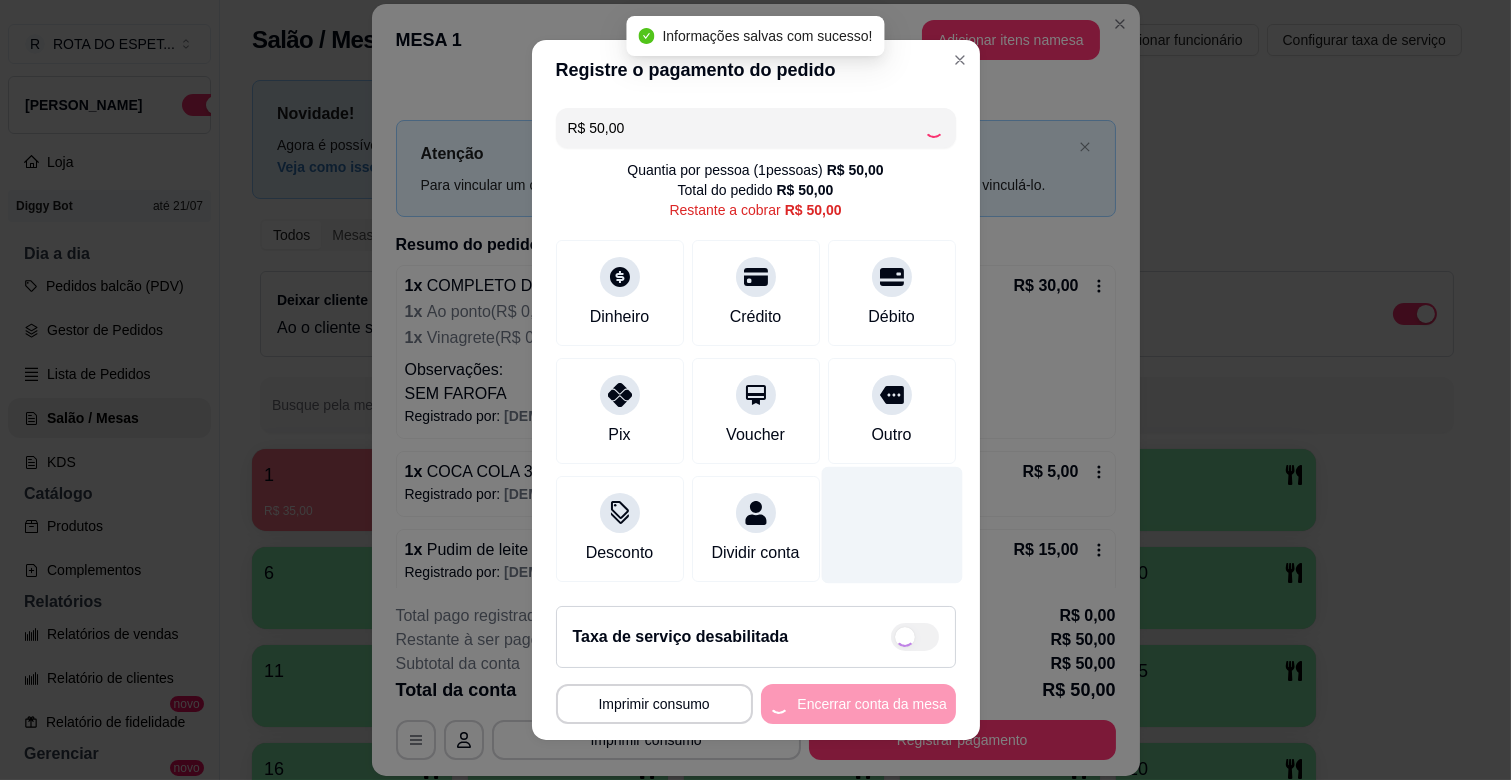 type on "R$ 0,00" 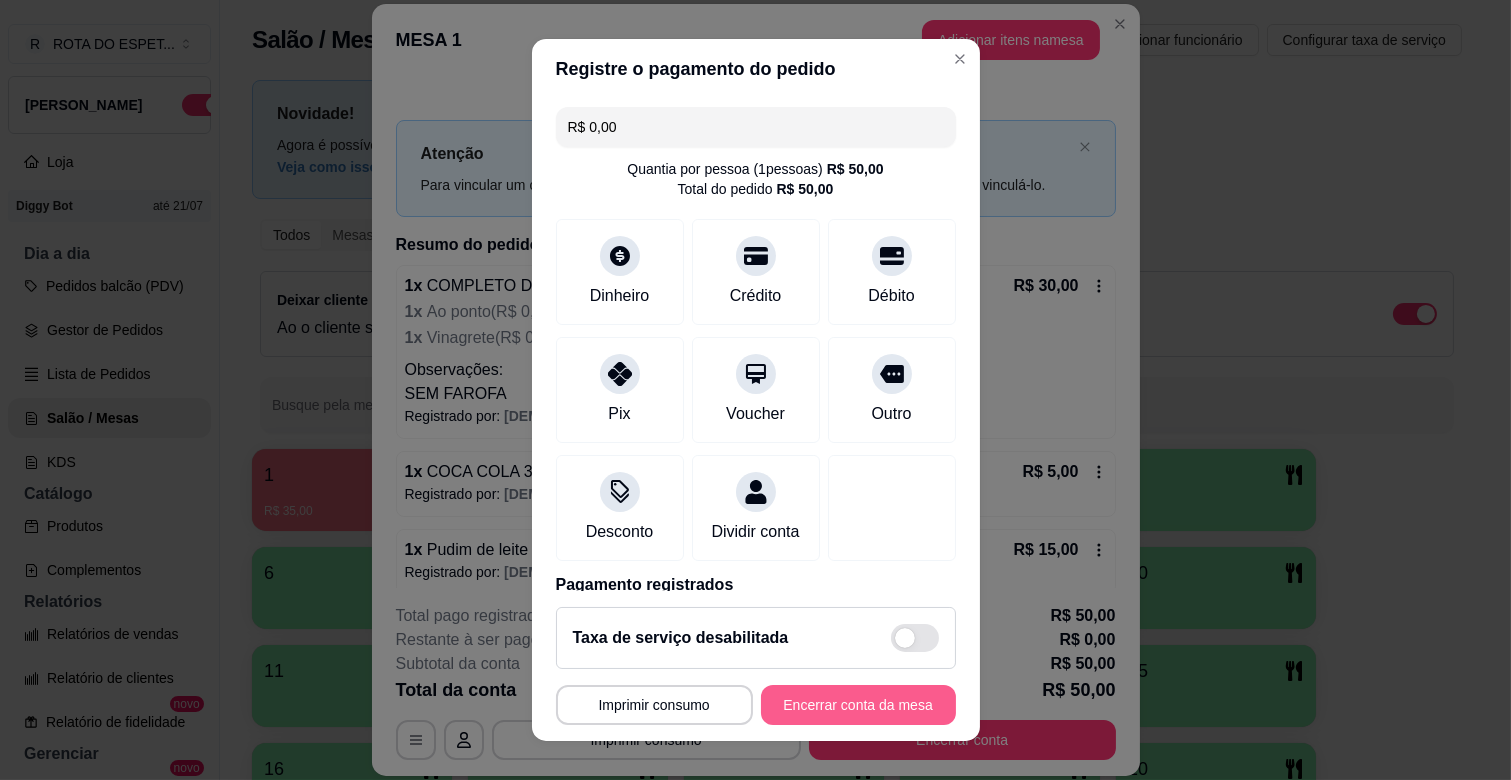 click on "Encerrar conta da mesa" at bounding box center [858, 705] 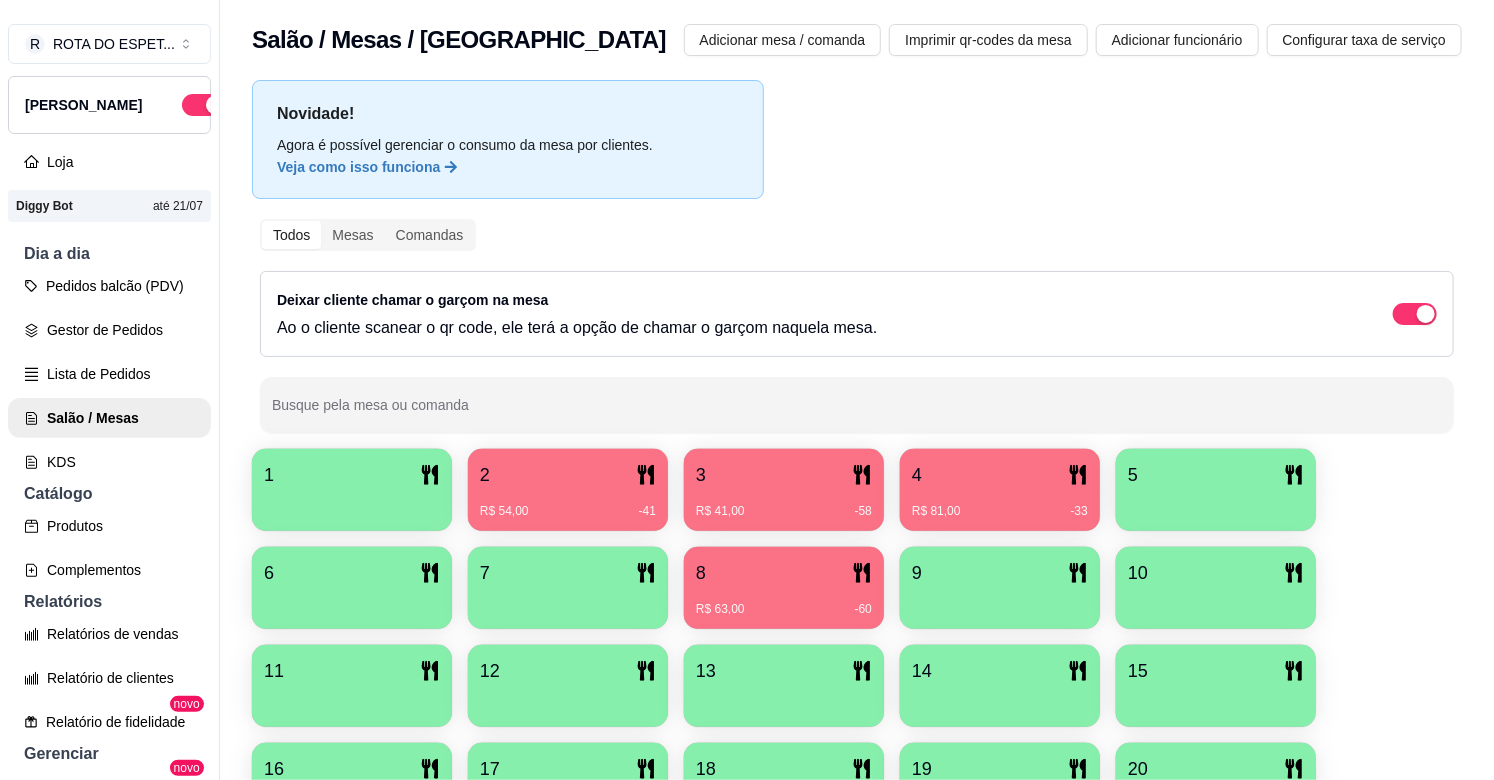 click on "R$ 41,00 -58" at bounding box center [784, 511] 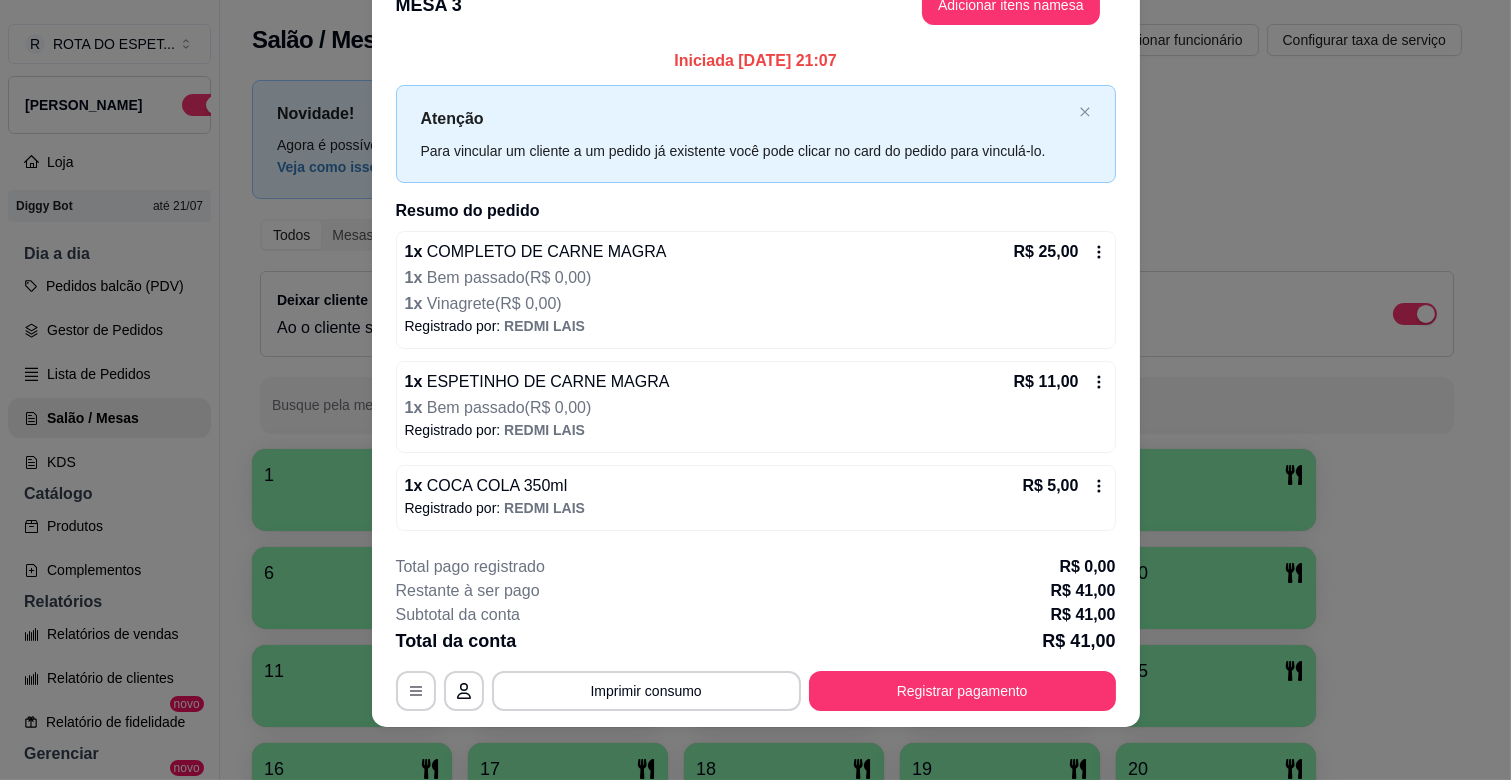 scroll, scrollTop: 53, scrollLeft: 0, axis: vertical 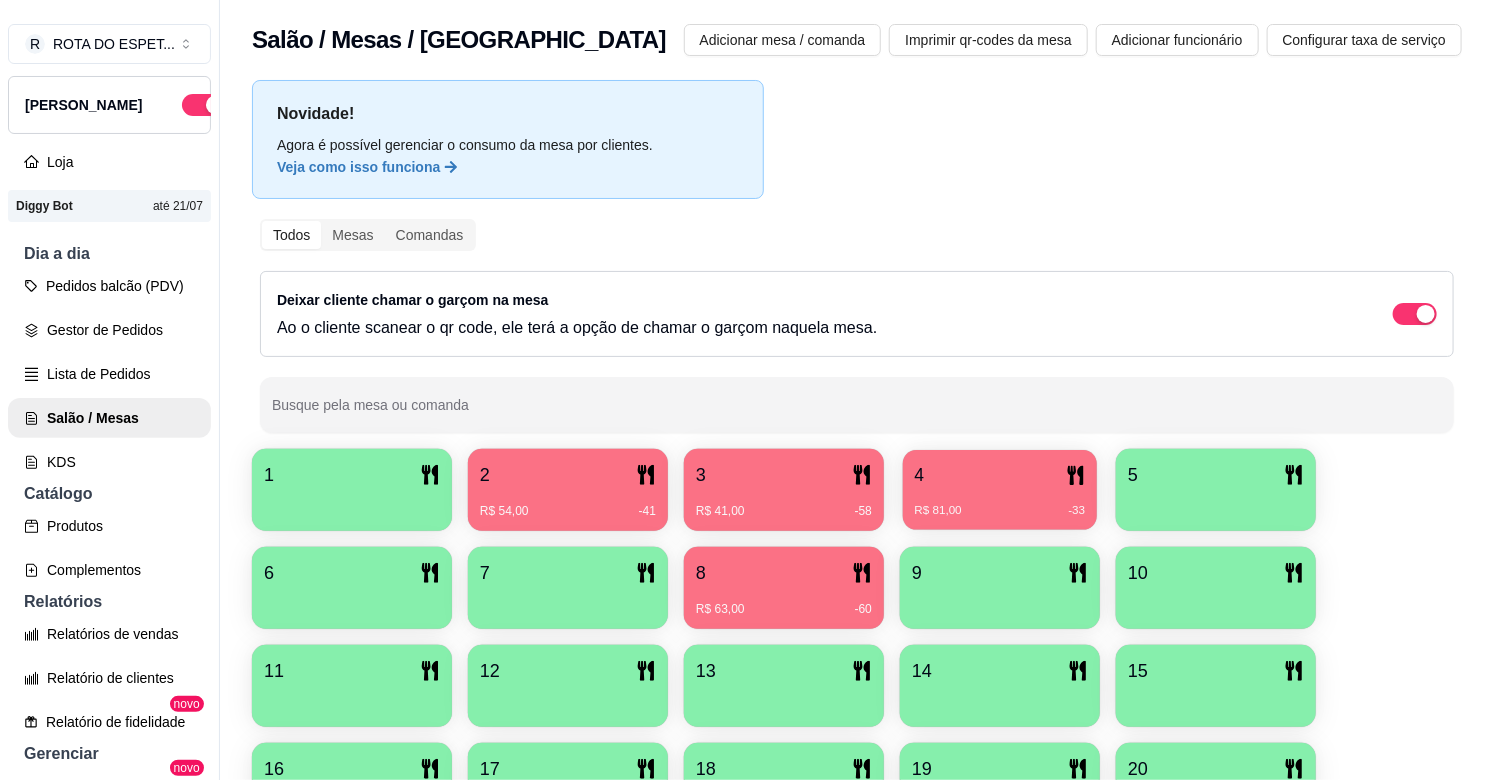 click on "R$ 81,00 -33" at bounding box center [1000, 511] 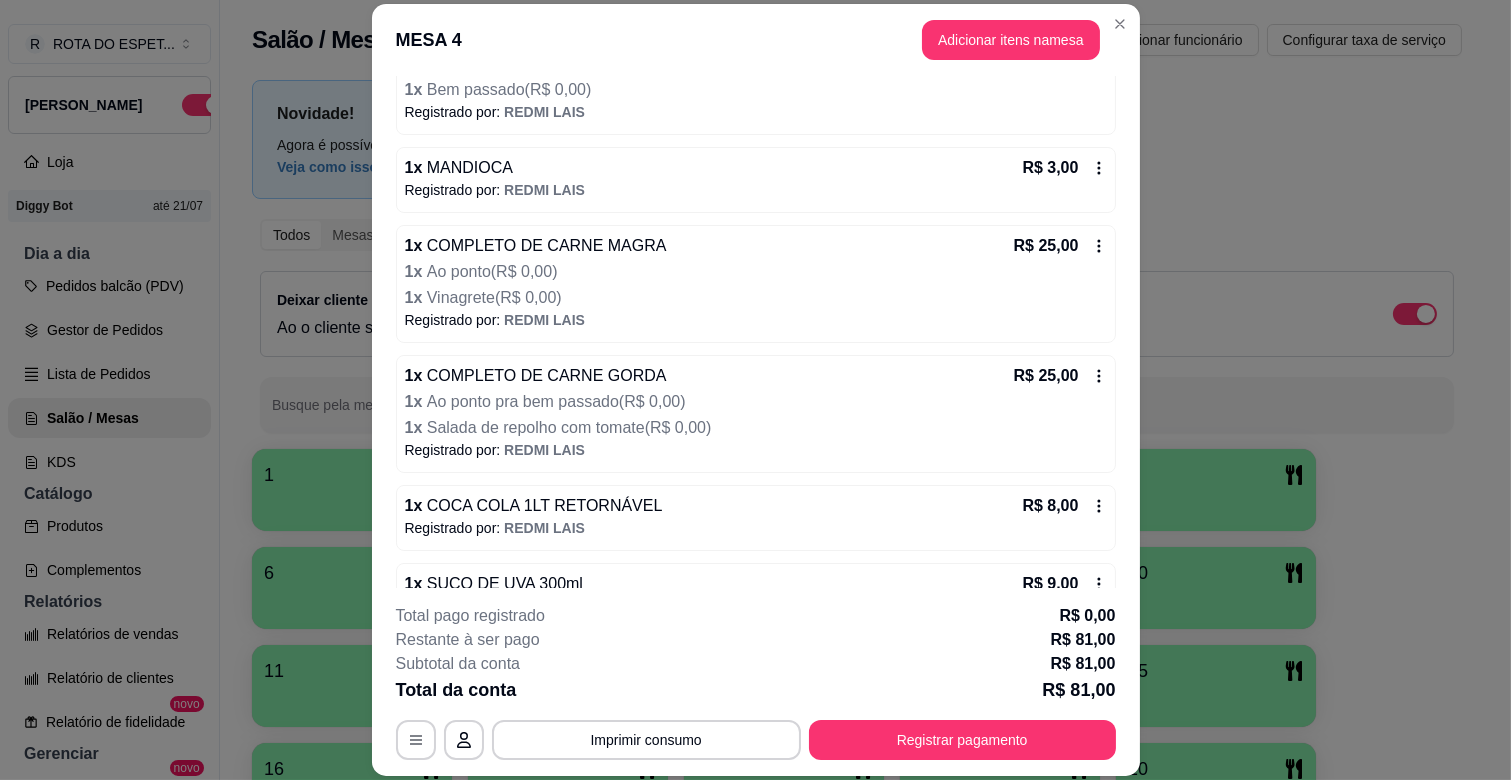 scroll, scrollTop: 272, scrollLeft: 0, axis: vertical 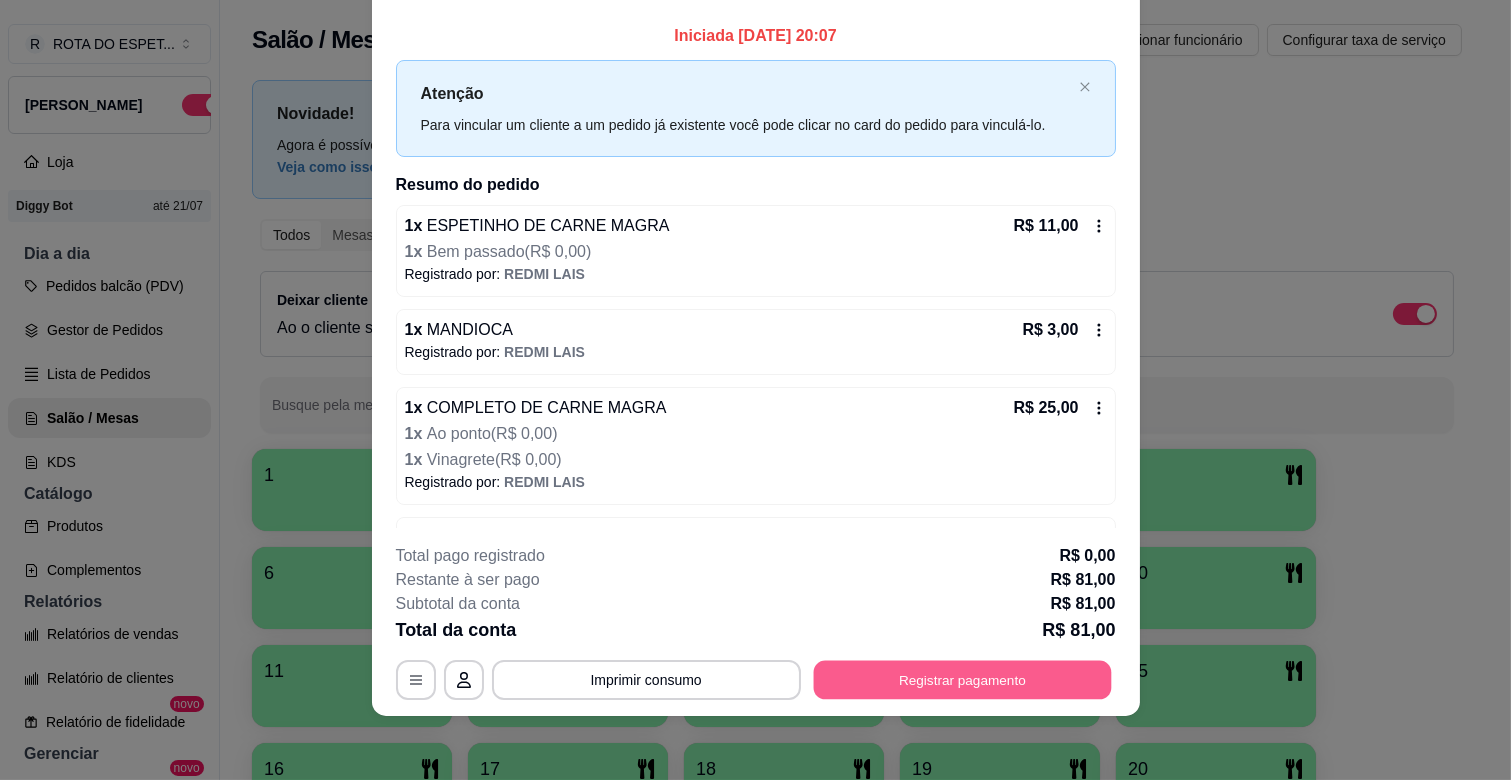 click on "Registrar pagamento" at bounding box center (962, 680) 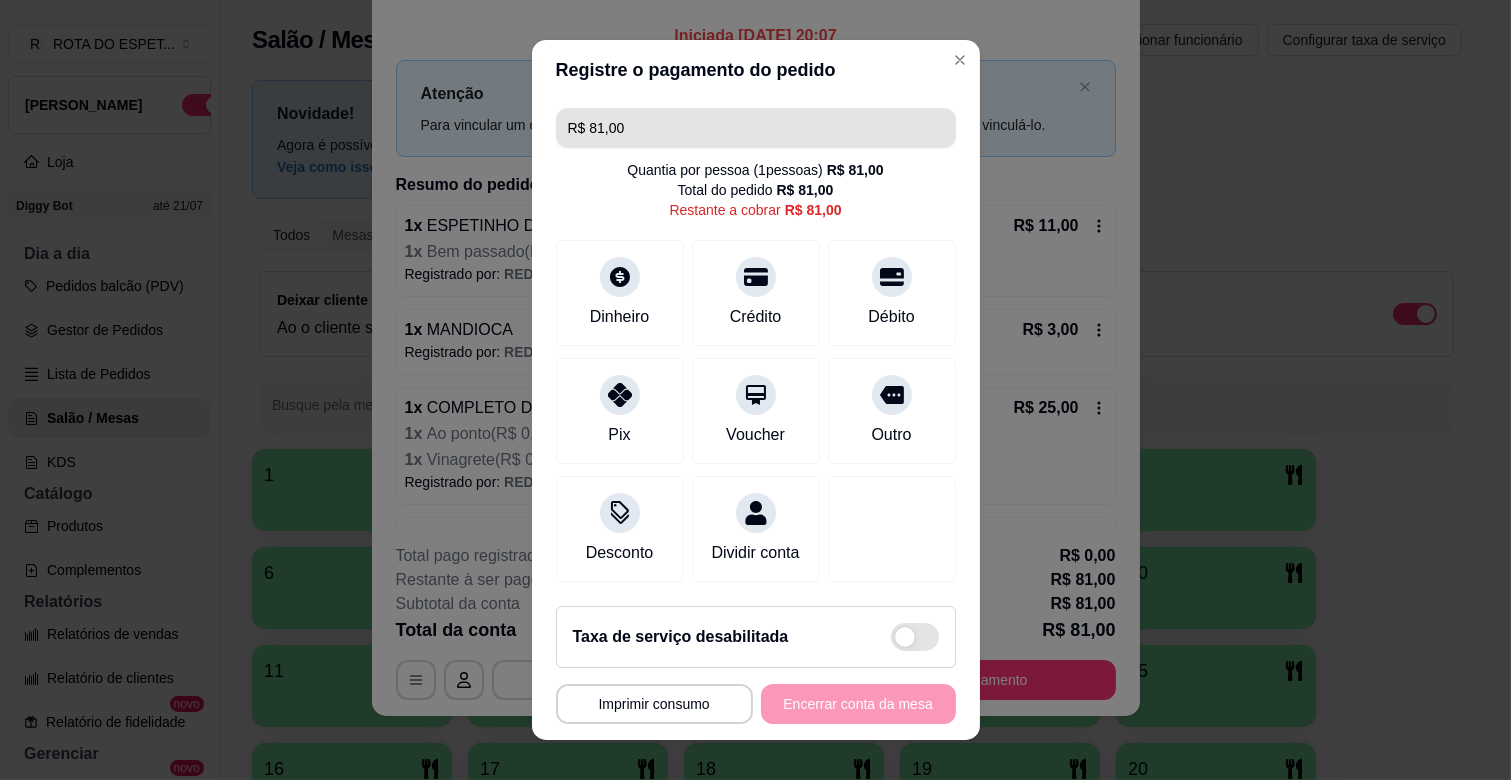 click on "R$ 81,00" at bounding box center (756, 128) 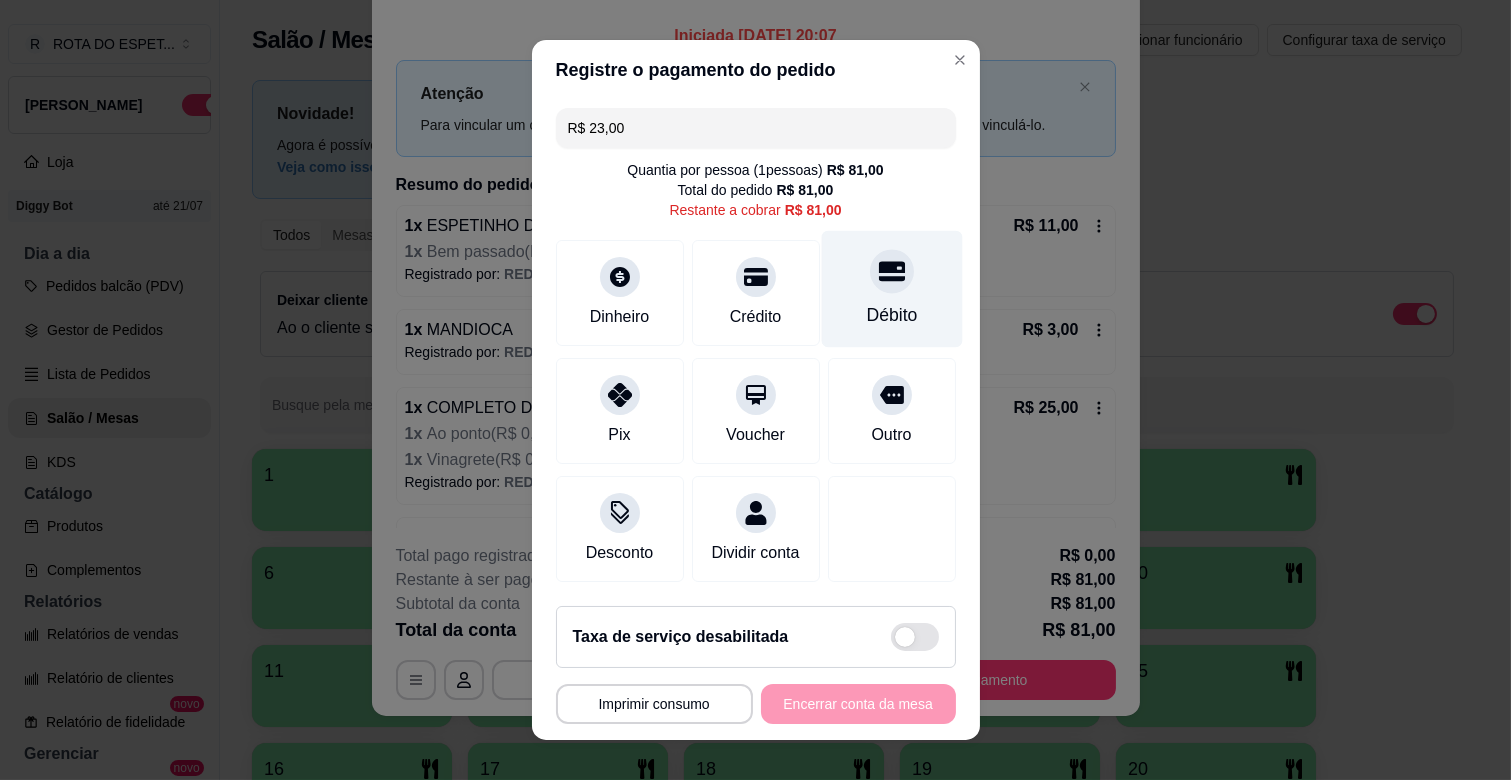 click 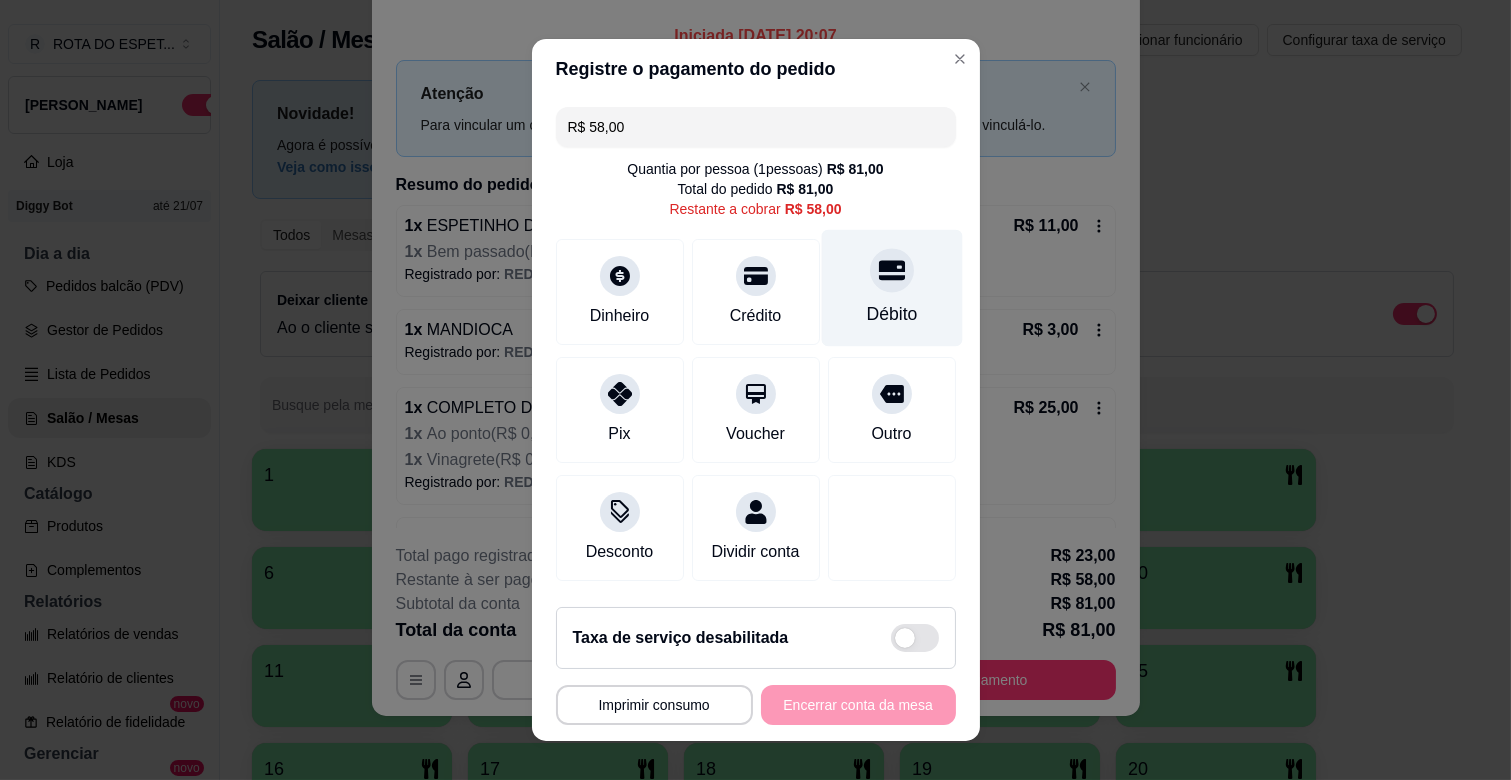 click 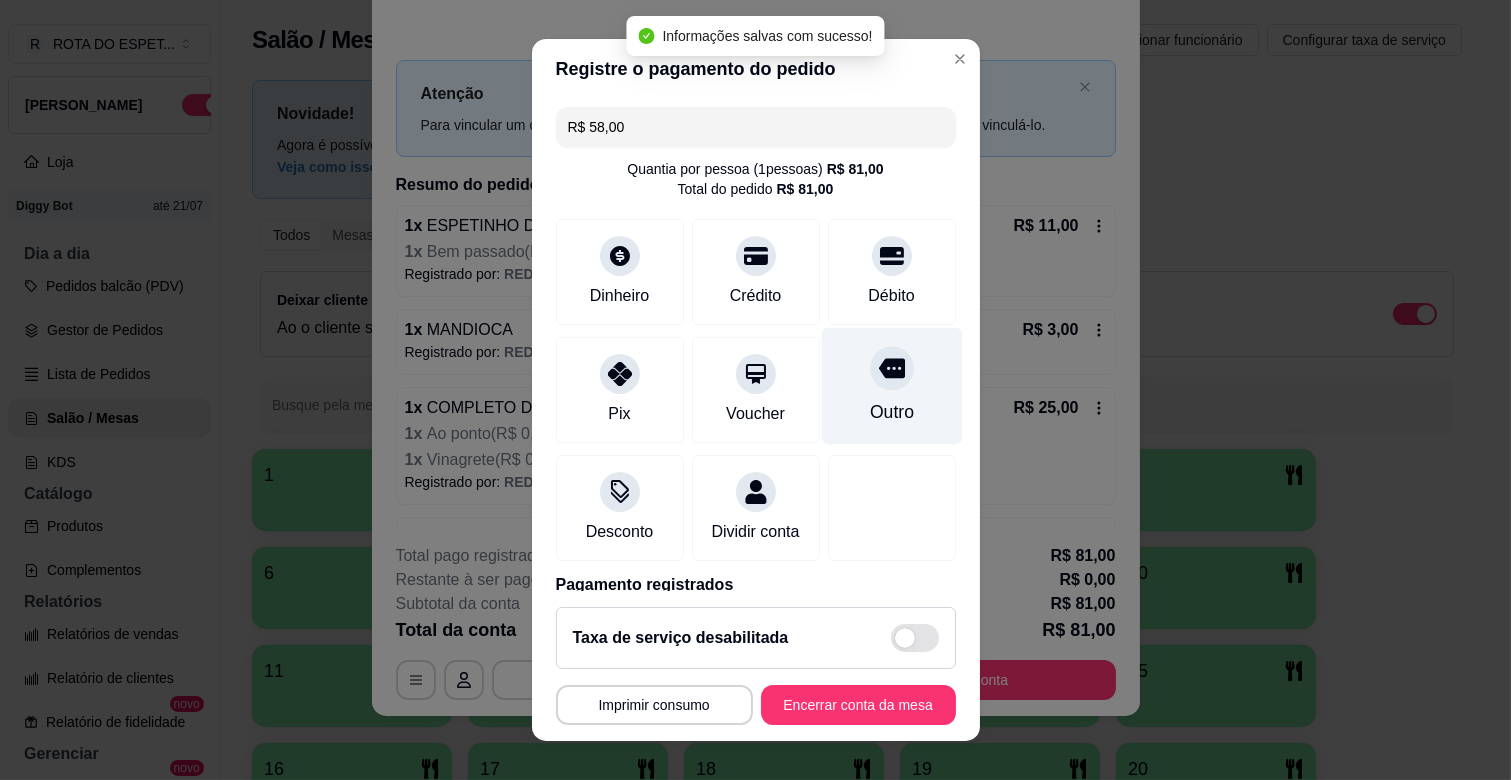 type on "R$ 0,00" 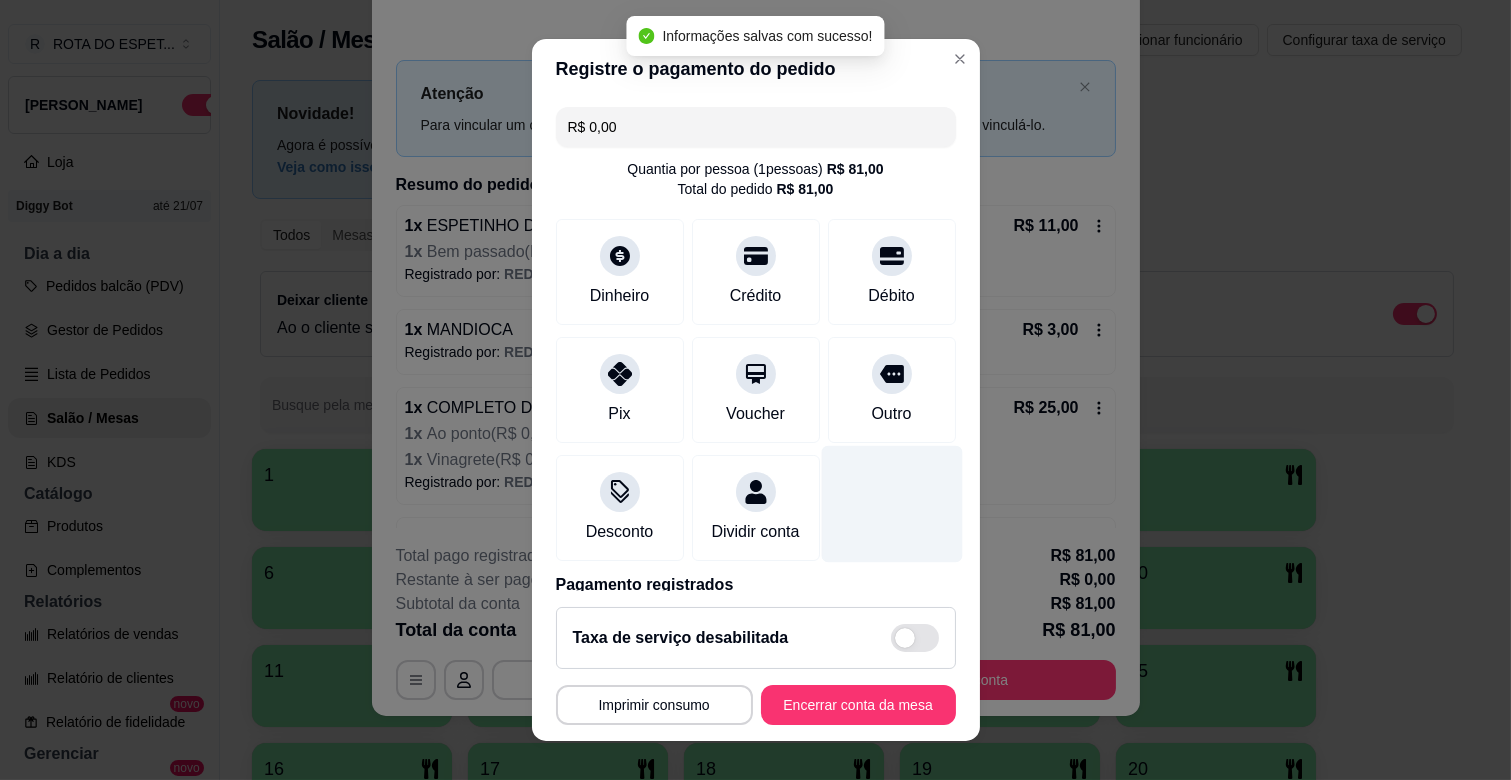 drag, startPoint x: 884, startPoint y: 543, endPoint x: 884, endPoint y: 564, distance: 21 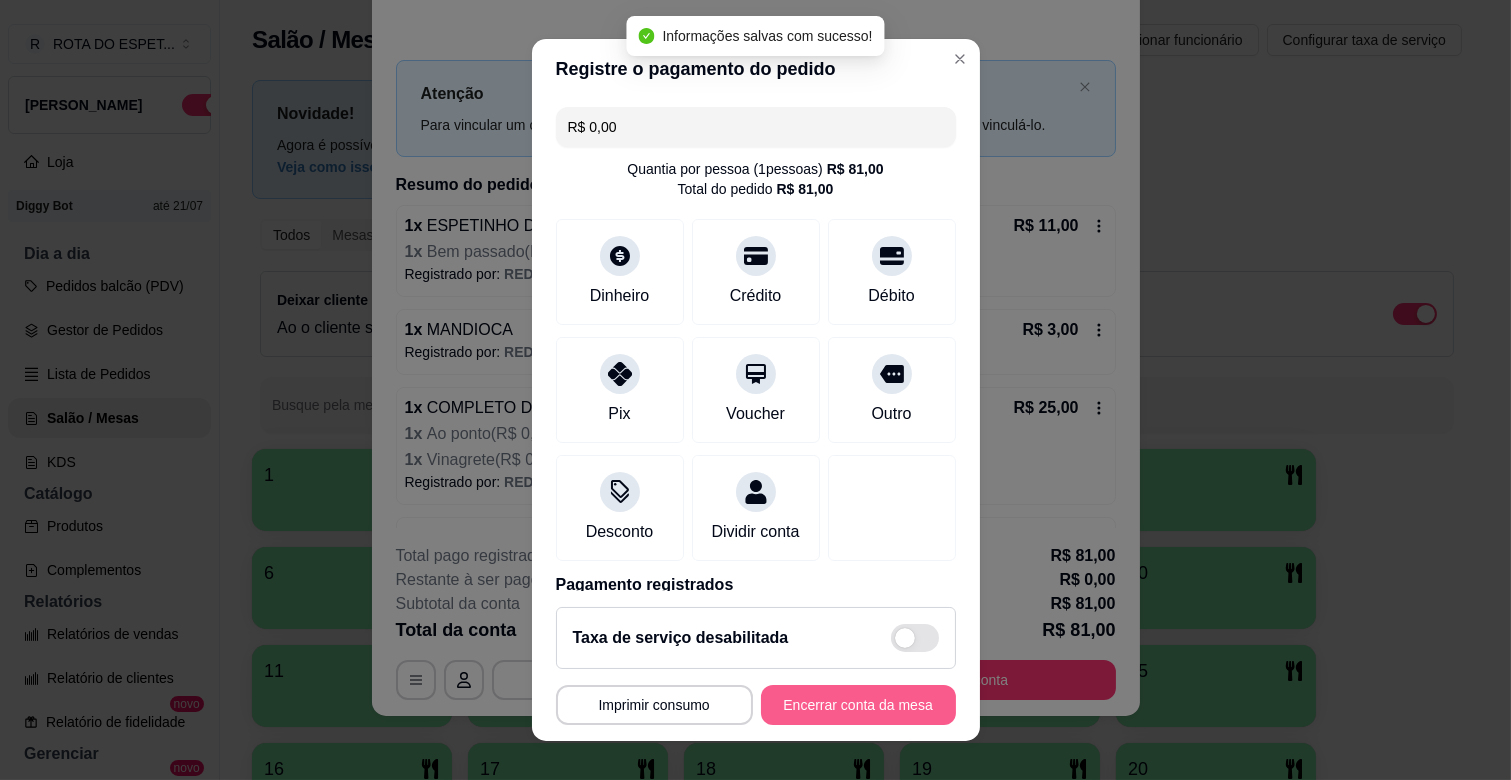 click on "Encerrar conta da mesa" at bounding box center [858, 705] 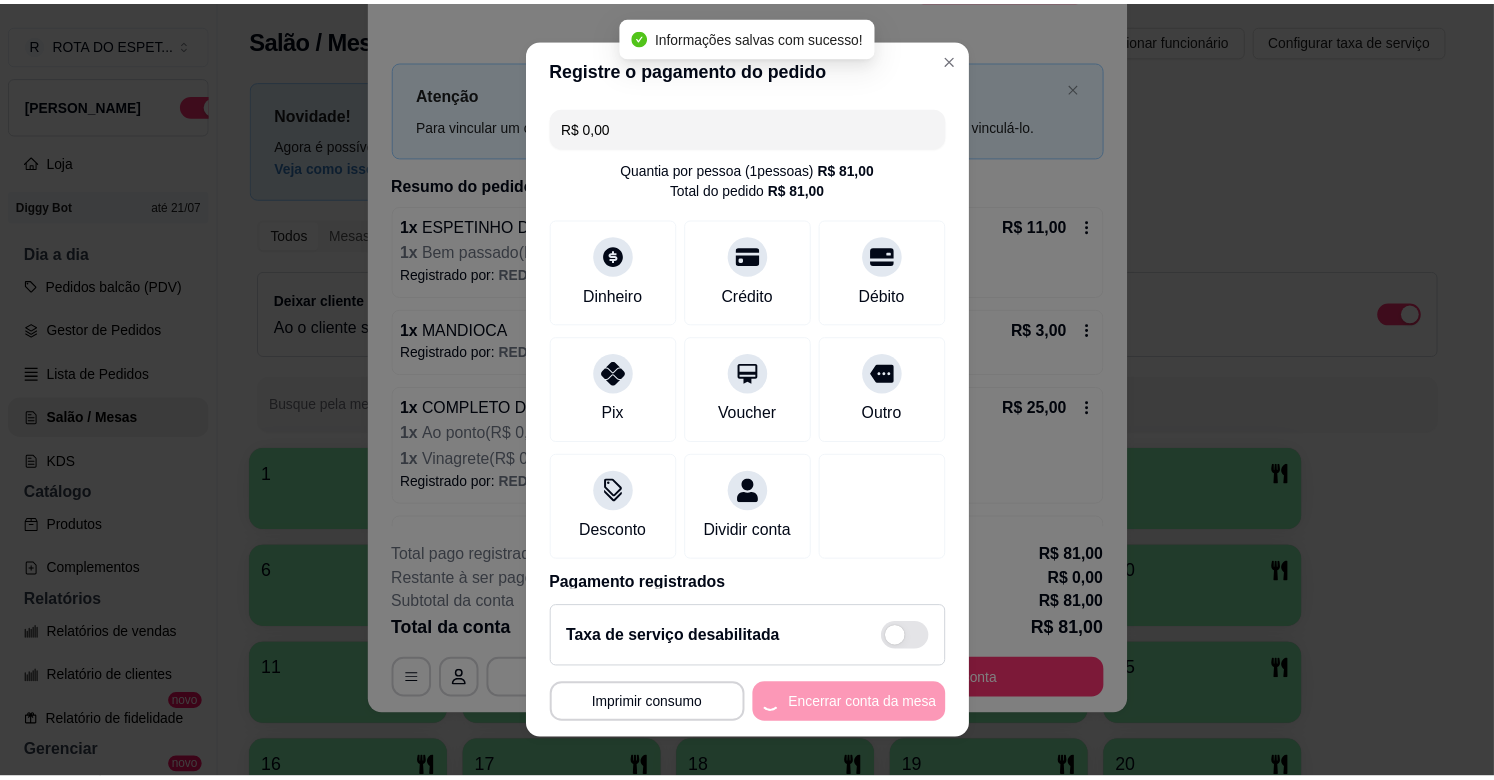 scroll, scrollTop: 0, scrollLeft: 0, axis: both 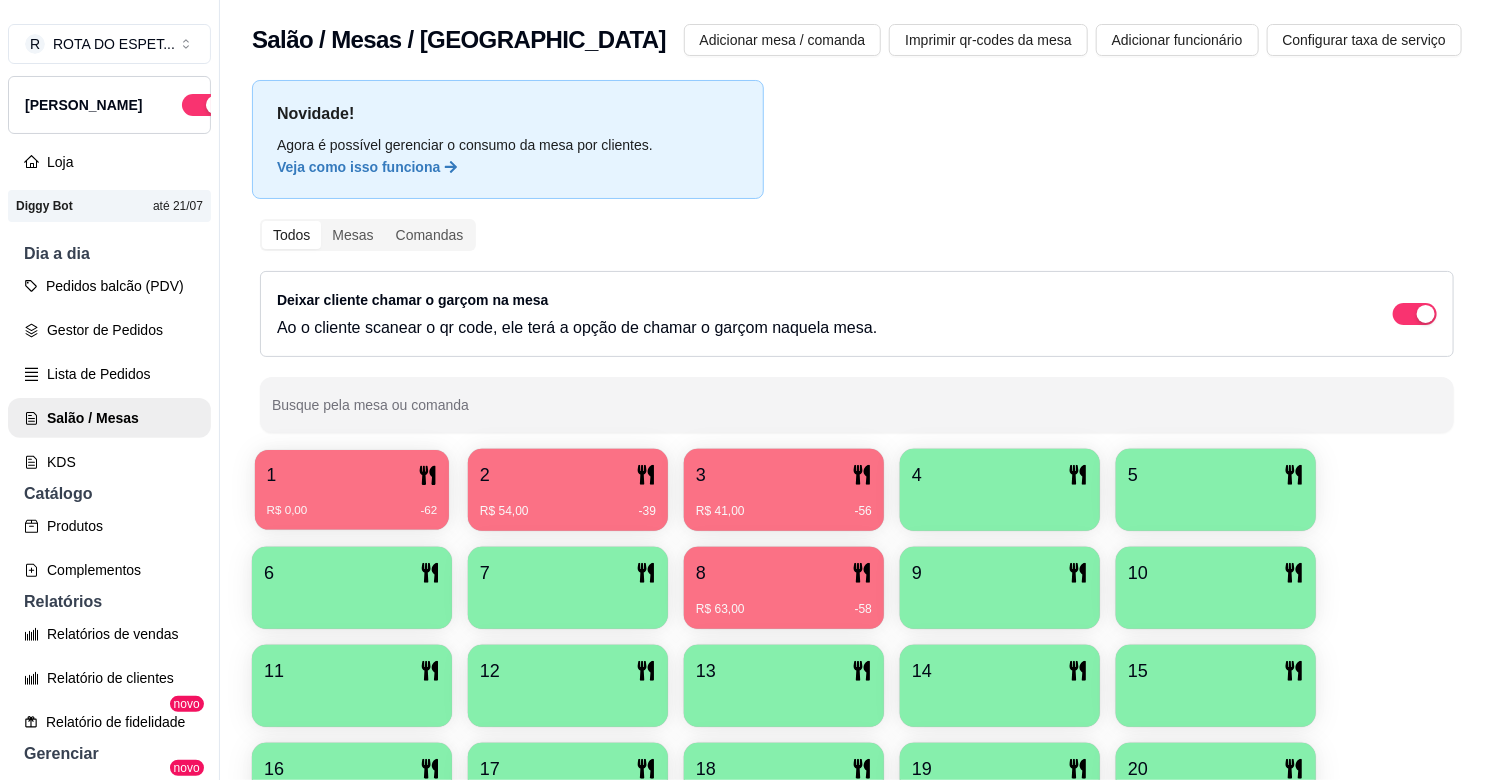 click on "R$ 0,00 -62" at bounding box center [352, 511] 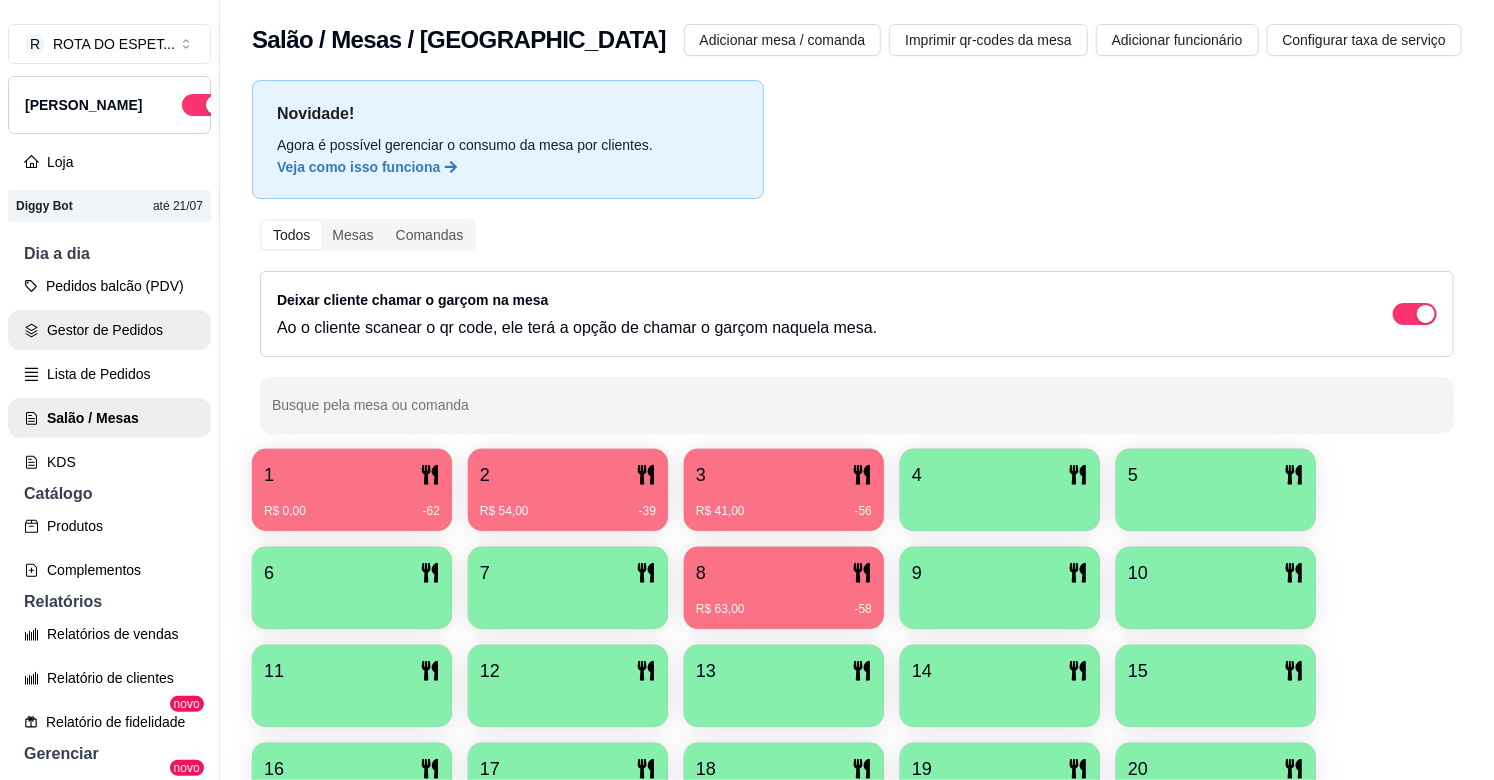 click on "Gestor de Pedidos" at bounding box center [109, 330] 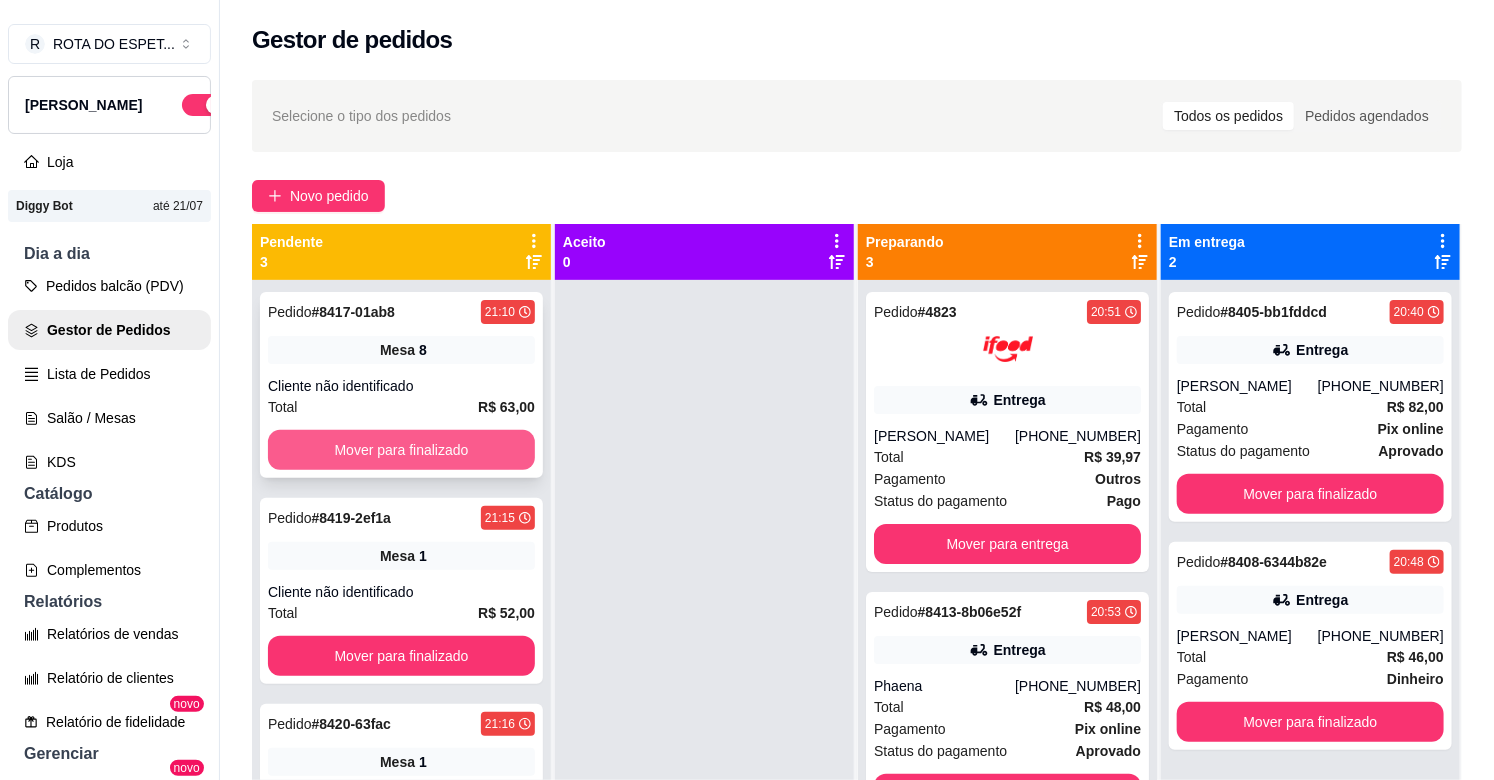 click on "Mover para finalizado" at bounding box center [401, 450] 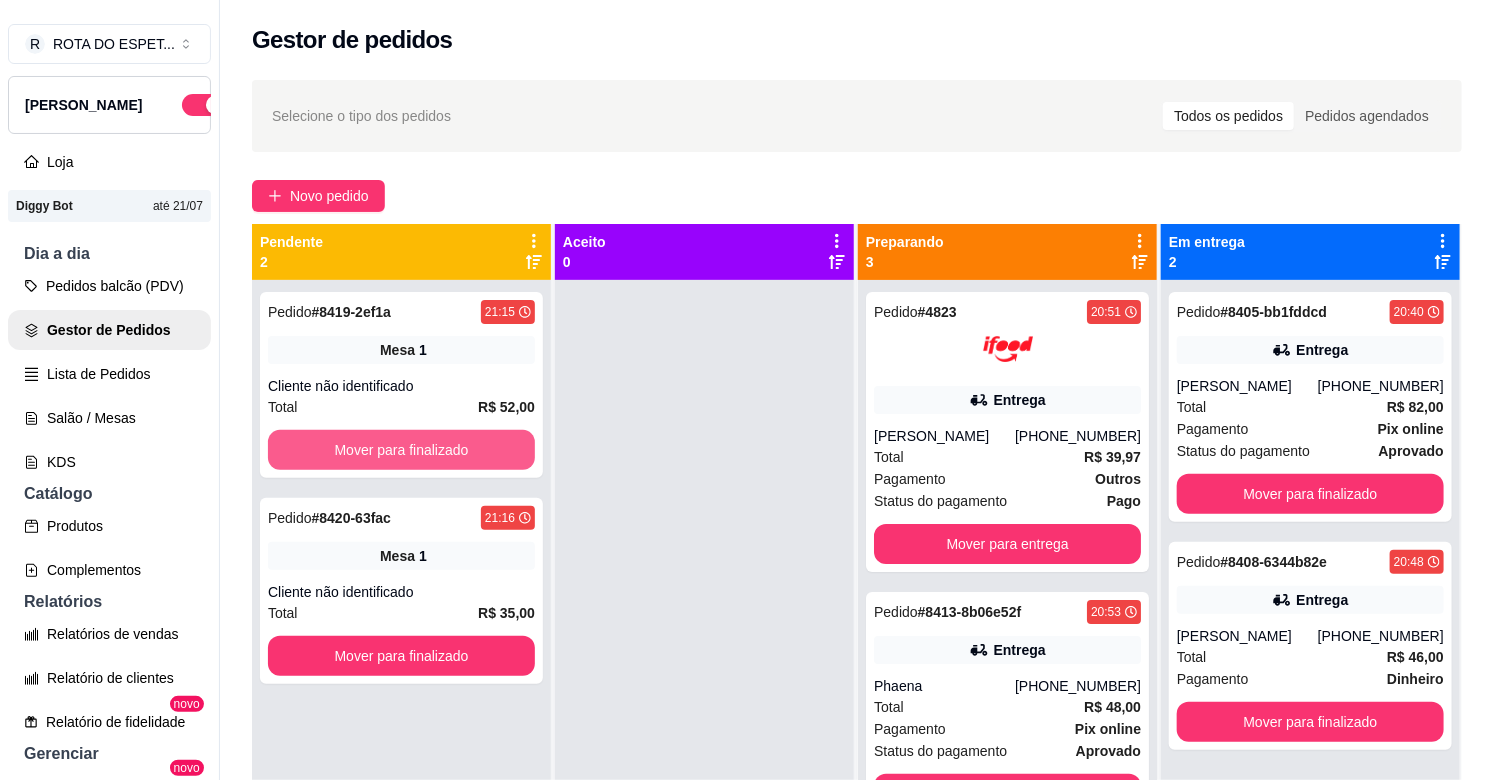 click on "Mover para finalizado" at bounding box center [401, 450] 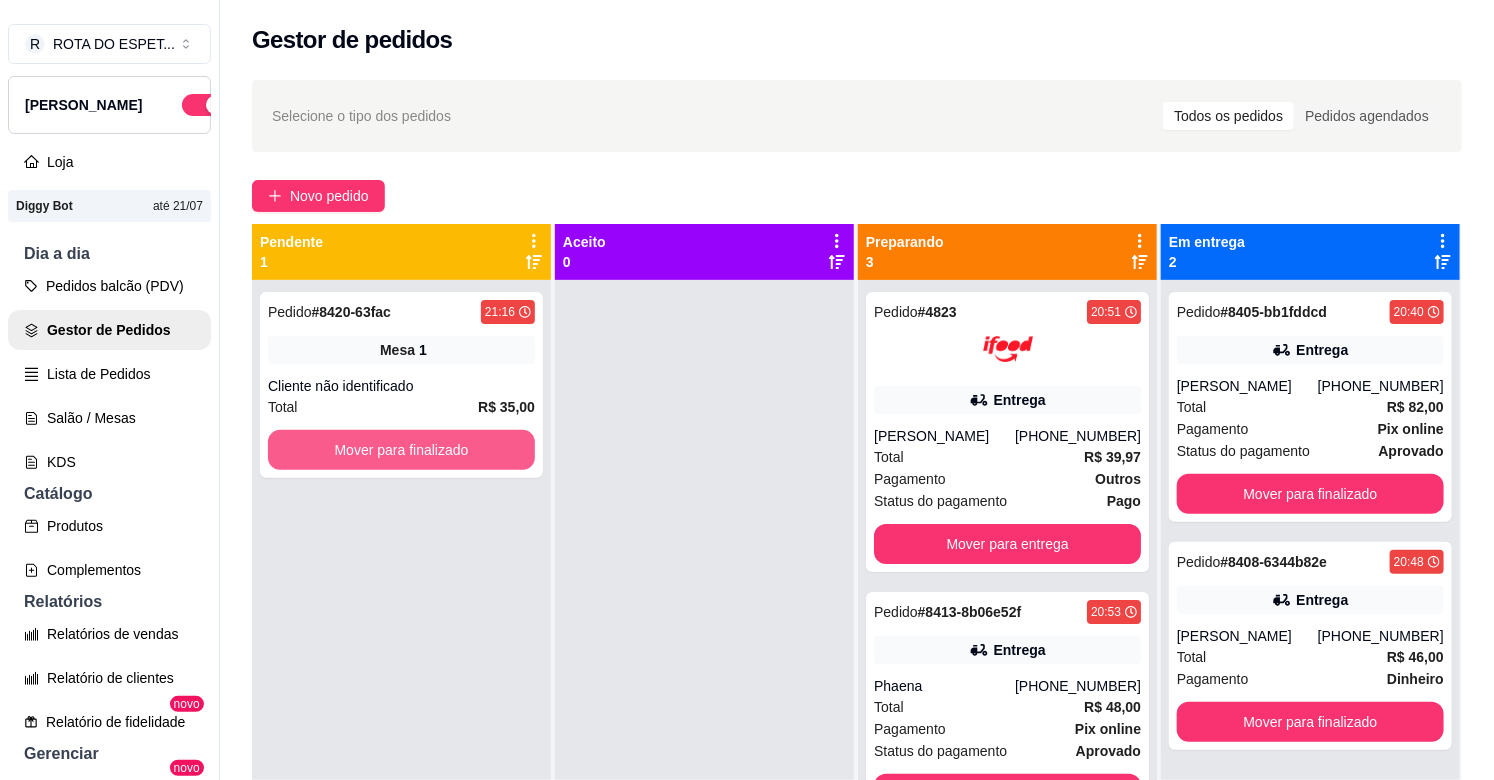click on "Mover para finalizado" at bounding box center [401, 450] 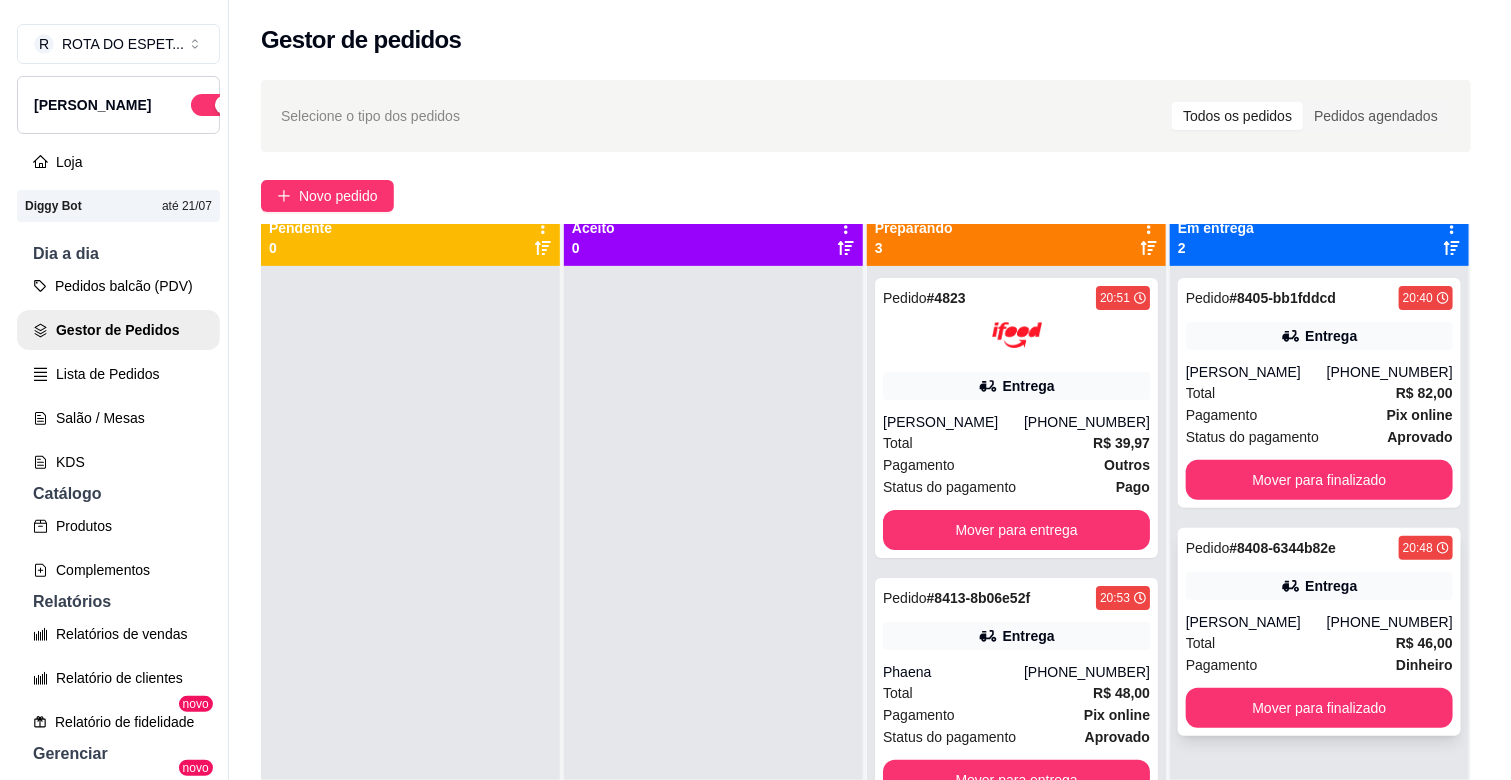 scroll, scrollTop: 0, scrollLeft: 0, axis: both 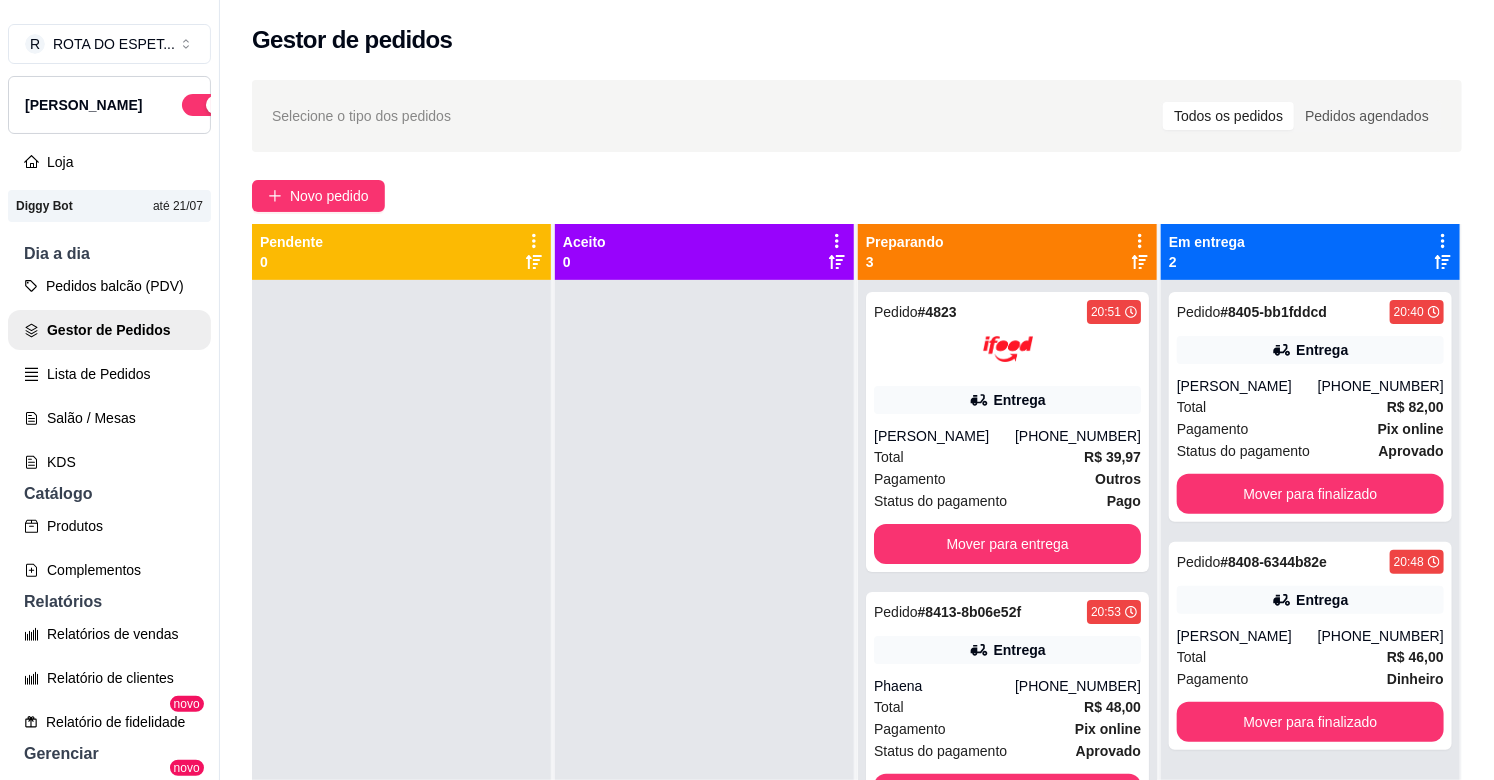 click at bounding box center (704, 670) 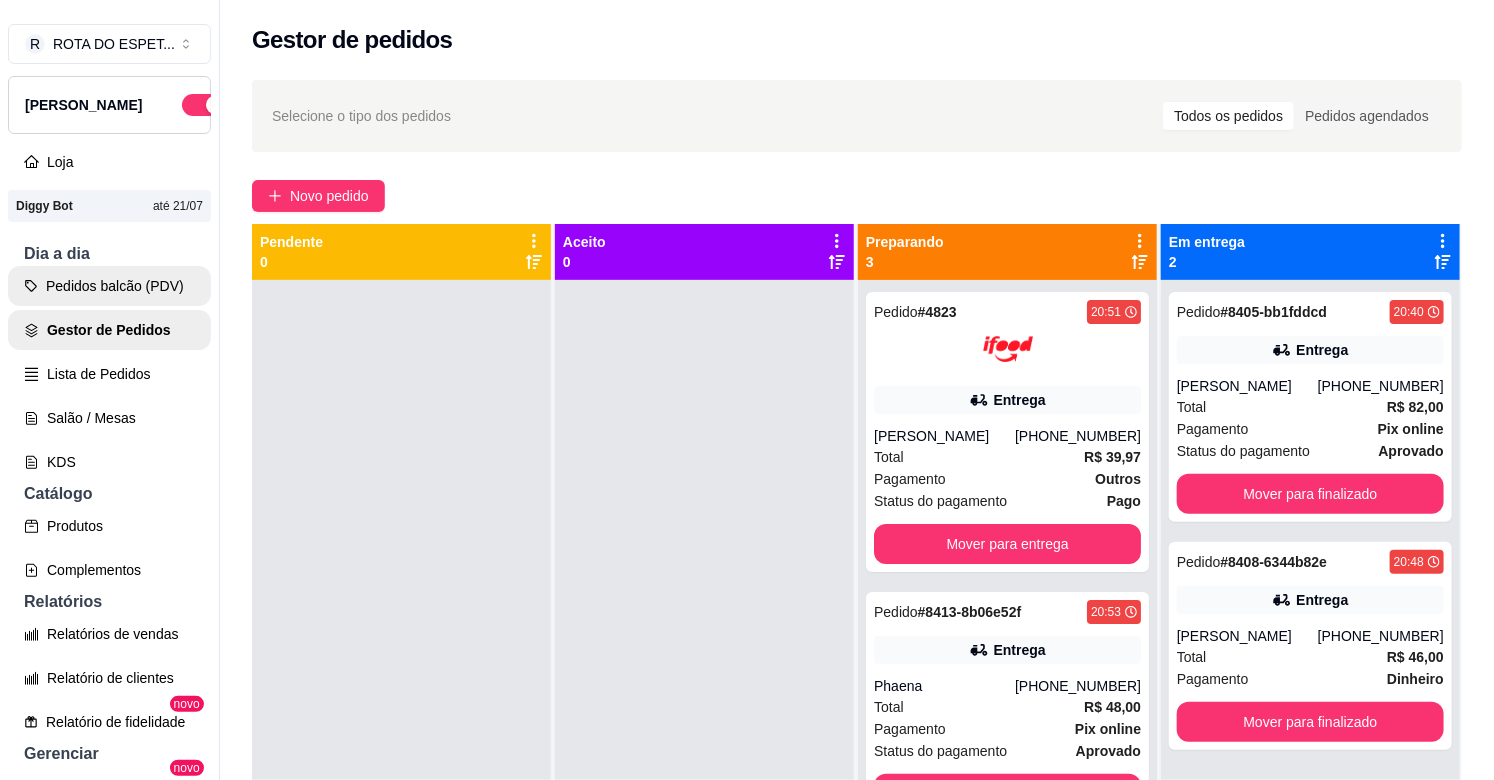 click on "Pedidos balcão (PDV)" at bounding box center [109, 286] 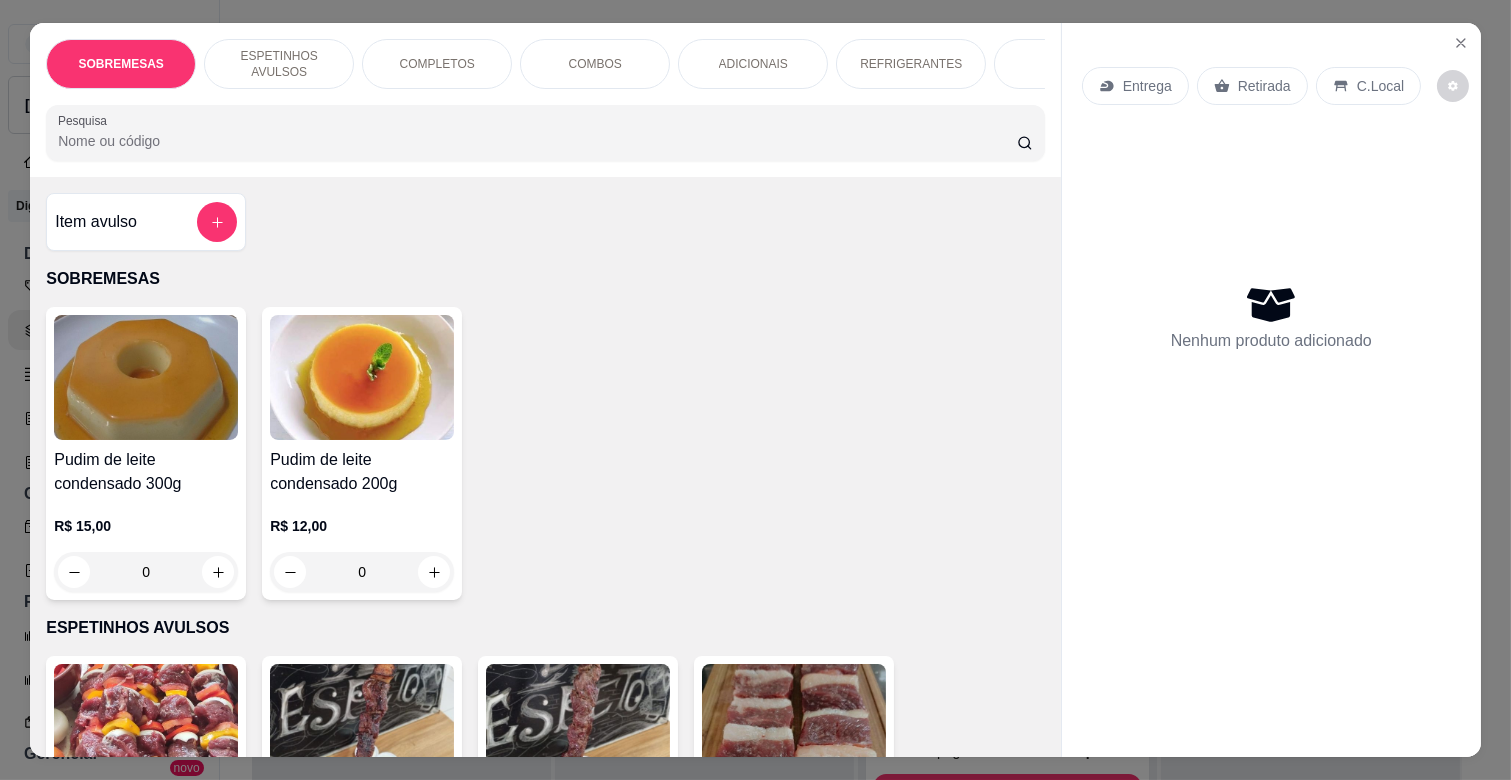 click on "COMPLETOS" at bounding box center (437, 64) 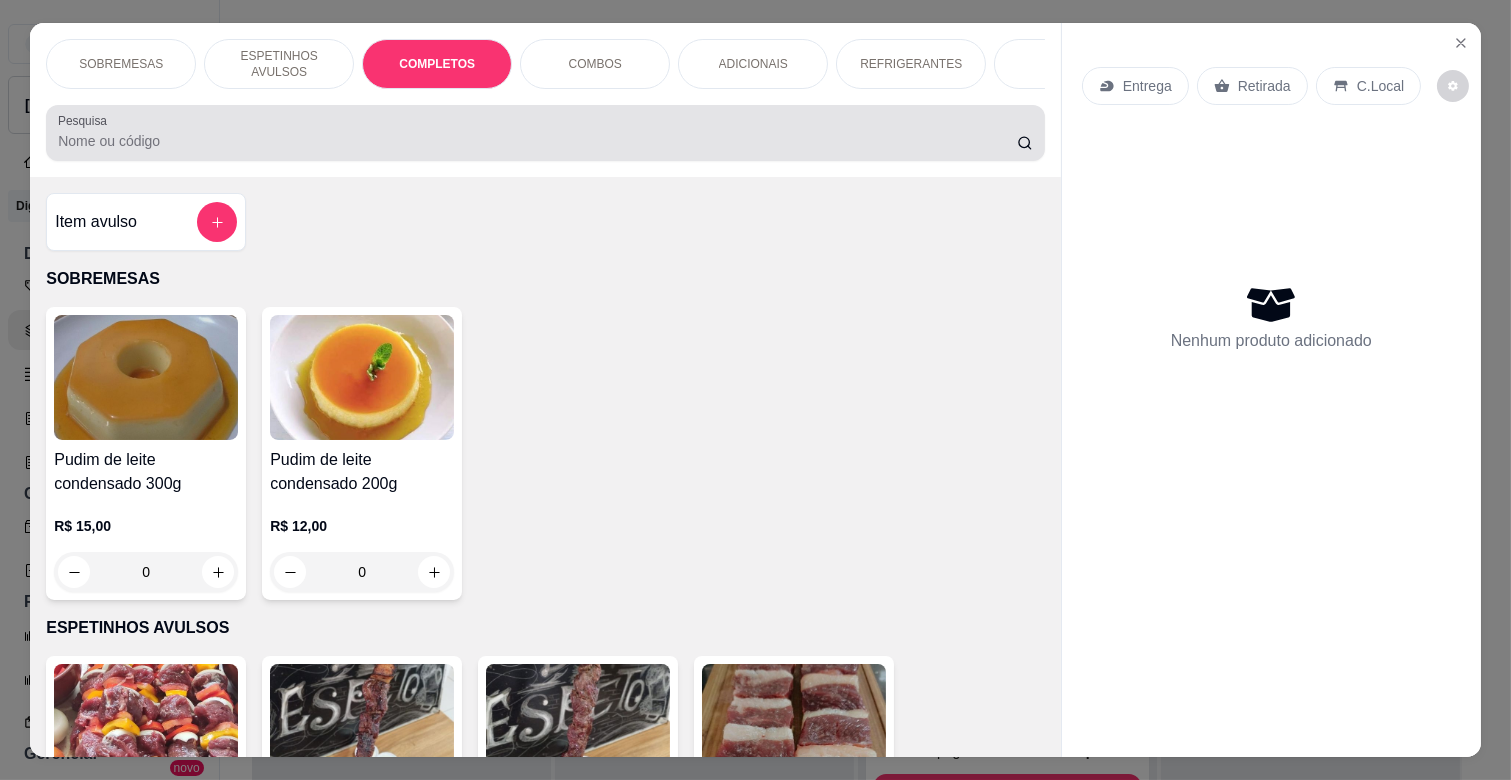 scroll, scrollTop: 1763, scrollLeft: 0, axis: vertical 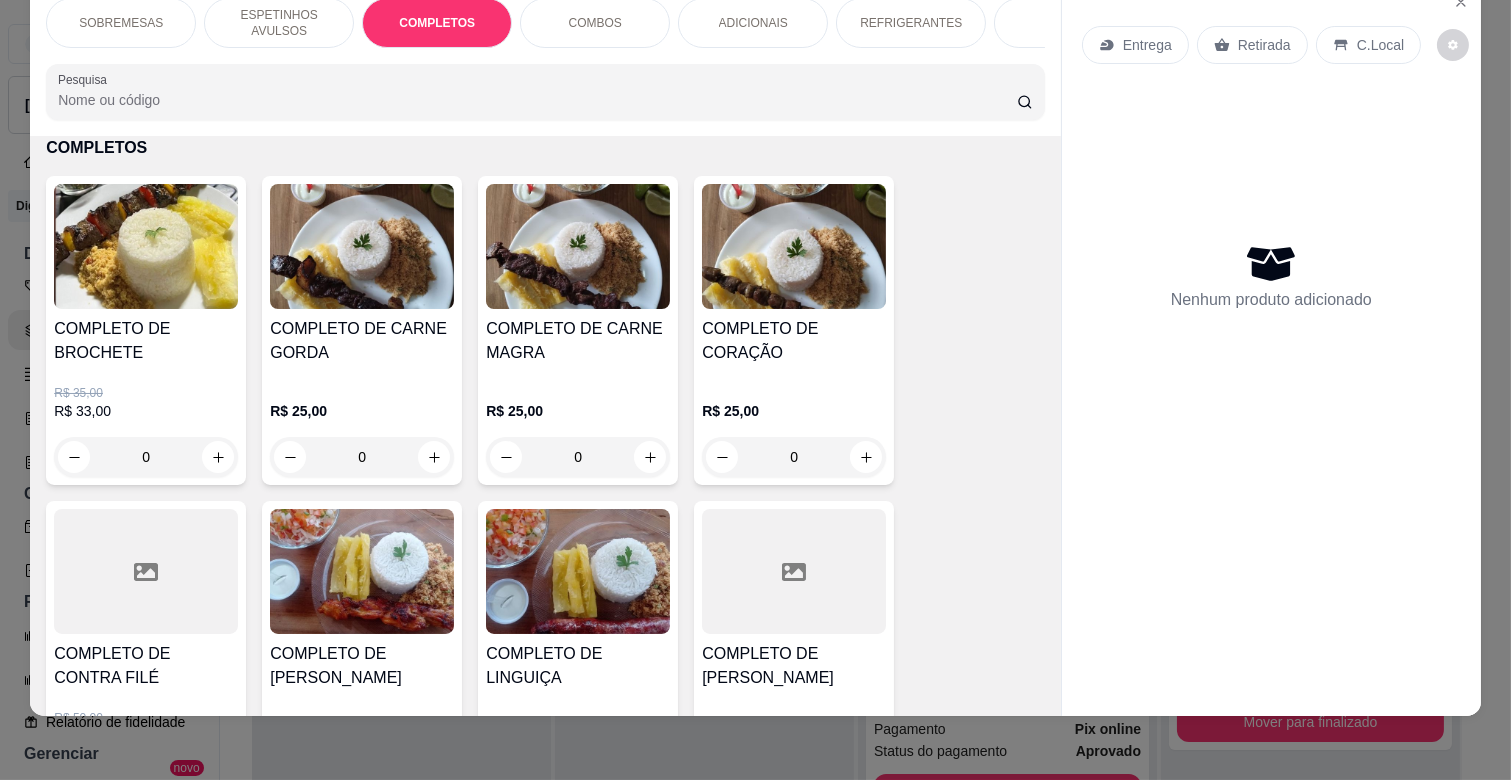 click on "0" at bounding box center [362, 457] 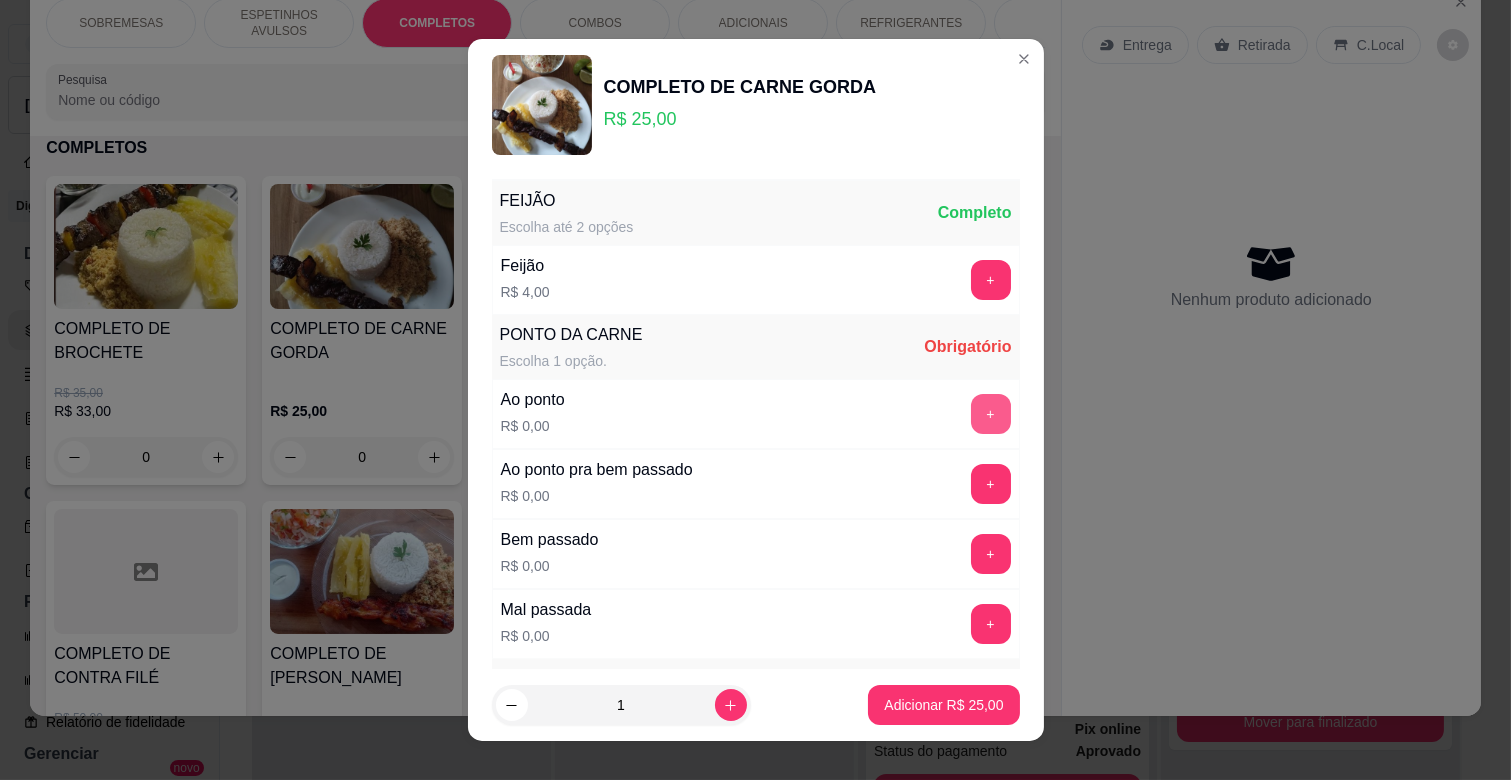 click on "+" at bounding box center [991, 414] 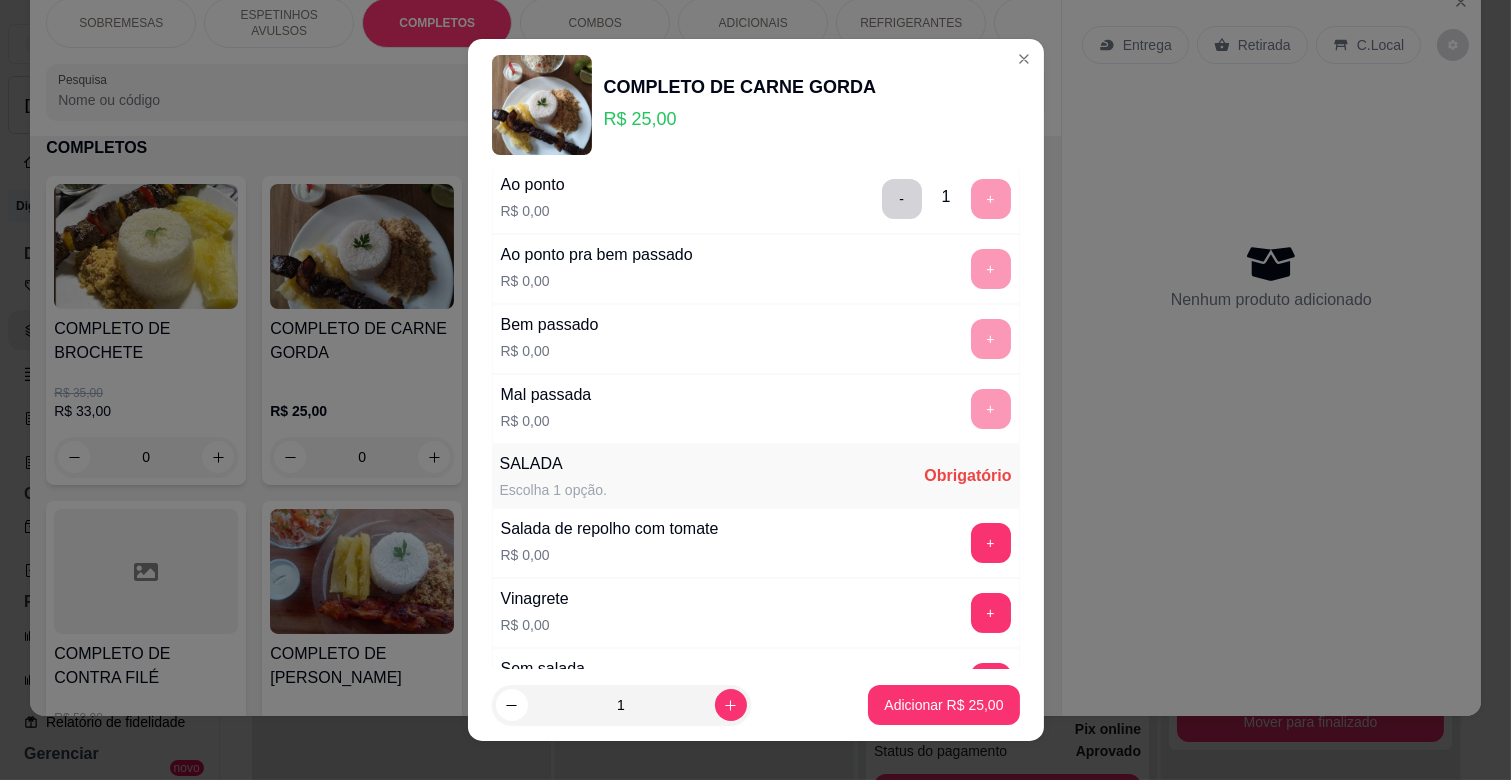 scroll, scrollTop: 486, scrollLeft: 0, axis: vertical 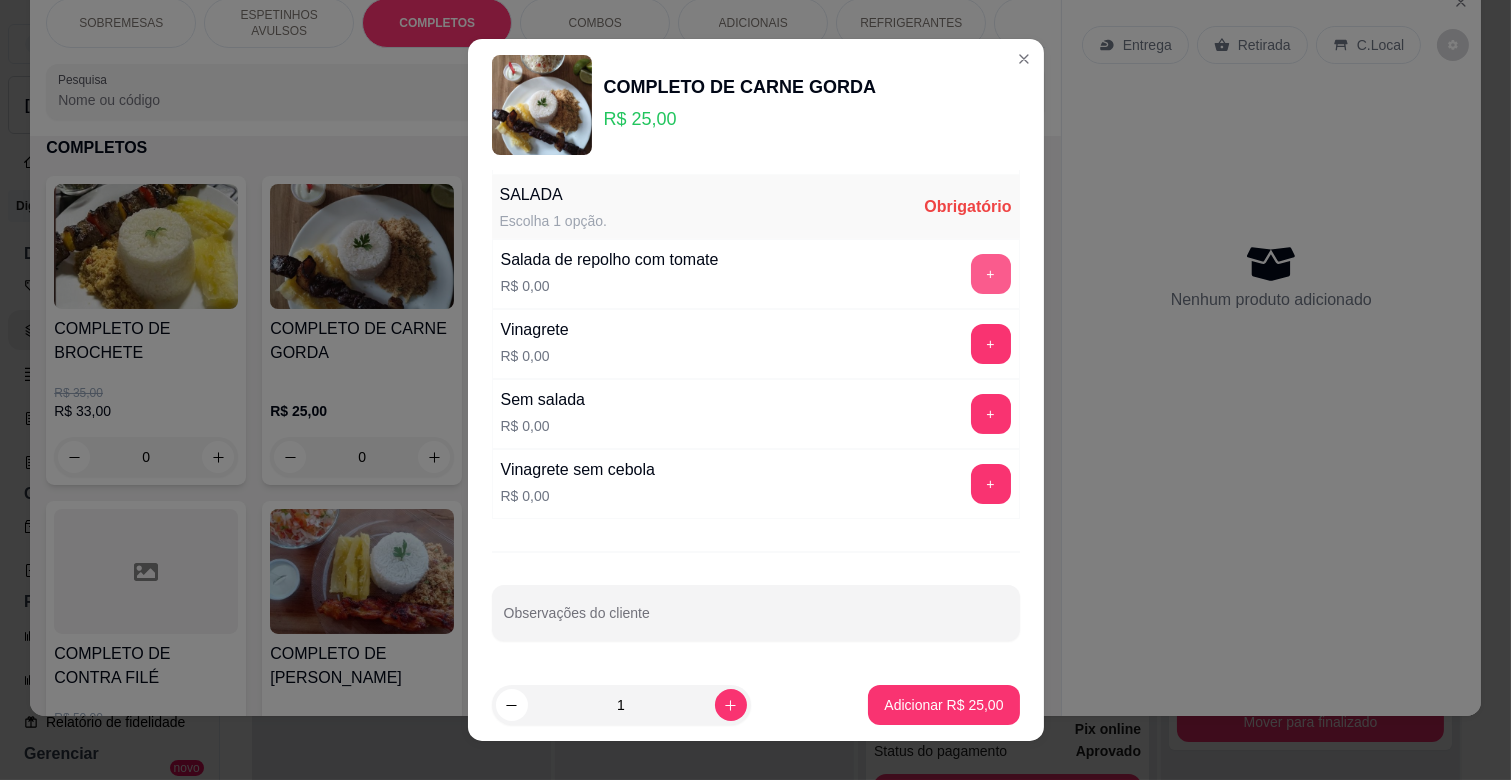click on "+" at bounding box center [991, 274] 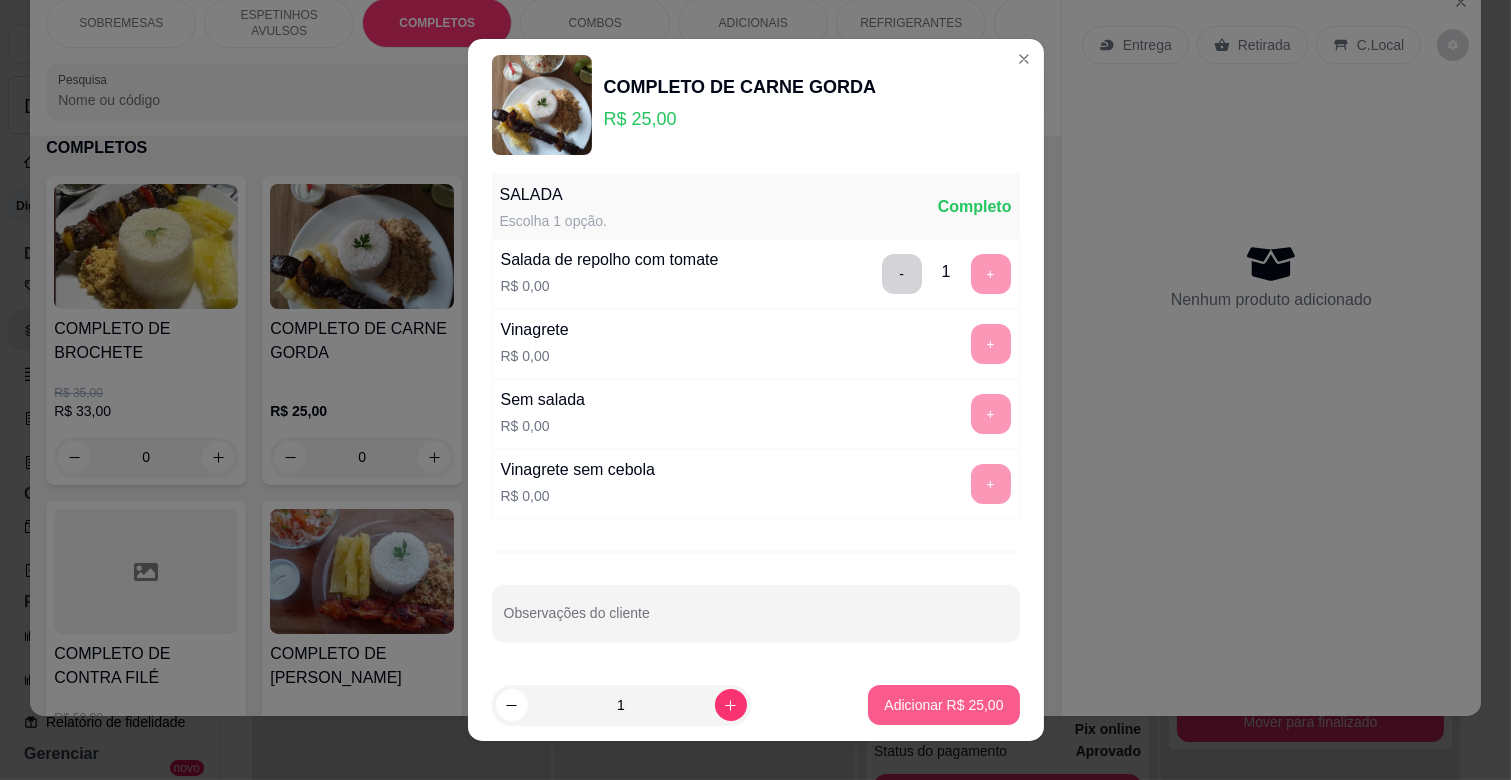 click on "Adicionar   R$ 25,00" at bounding box center (943, 705) 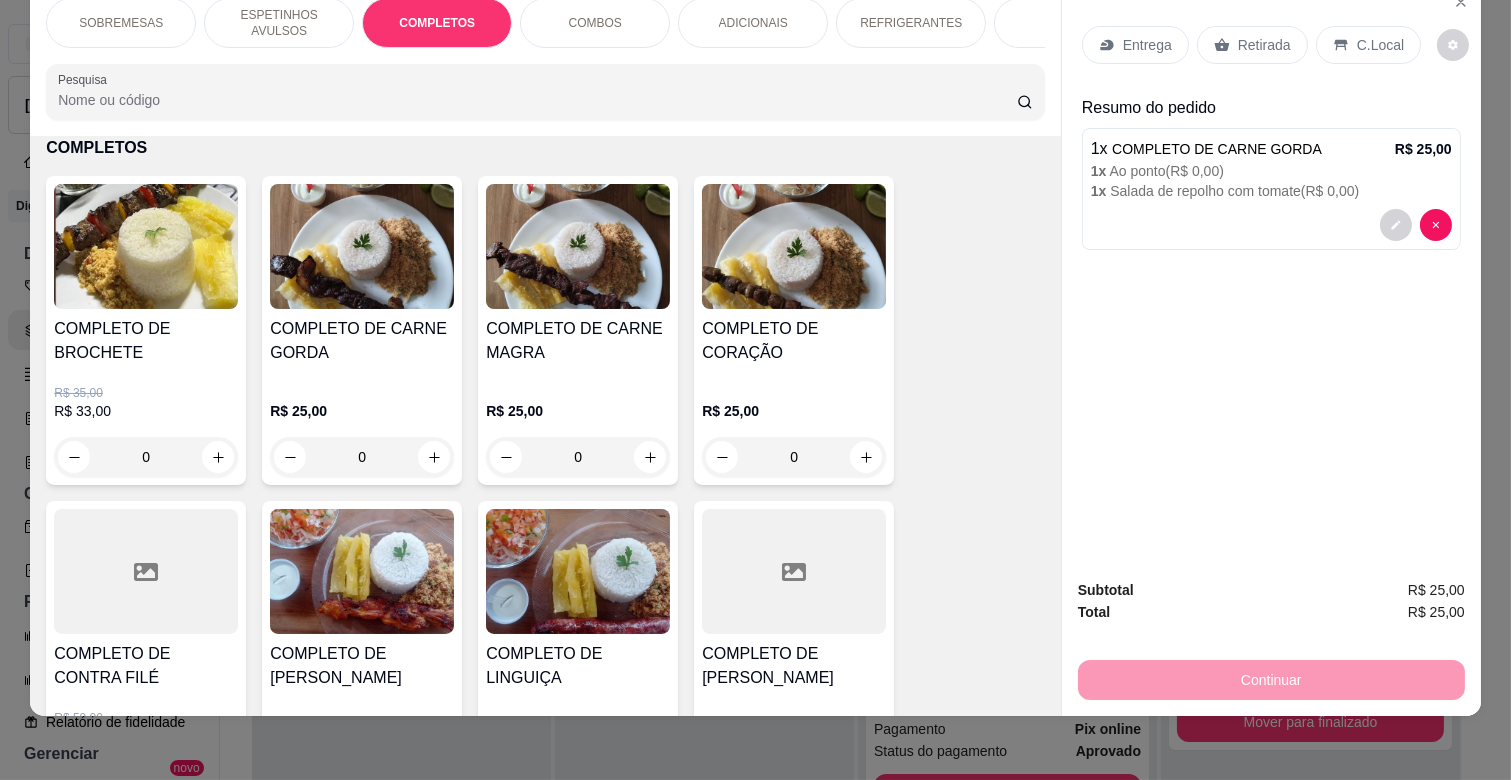 click on "ESPETINHOS AVULSOS" at bounding box center (279, 23) 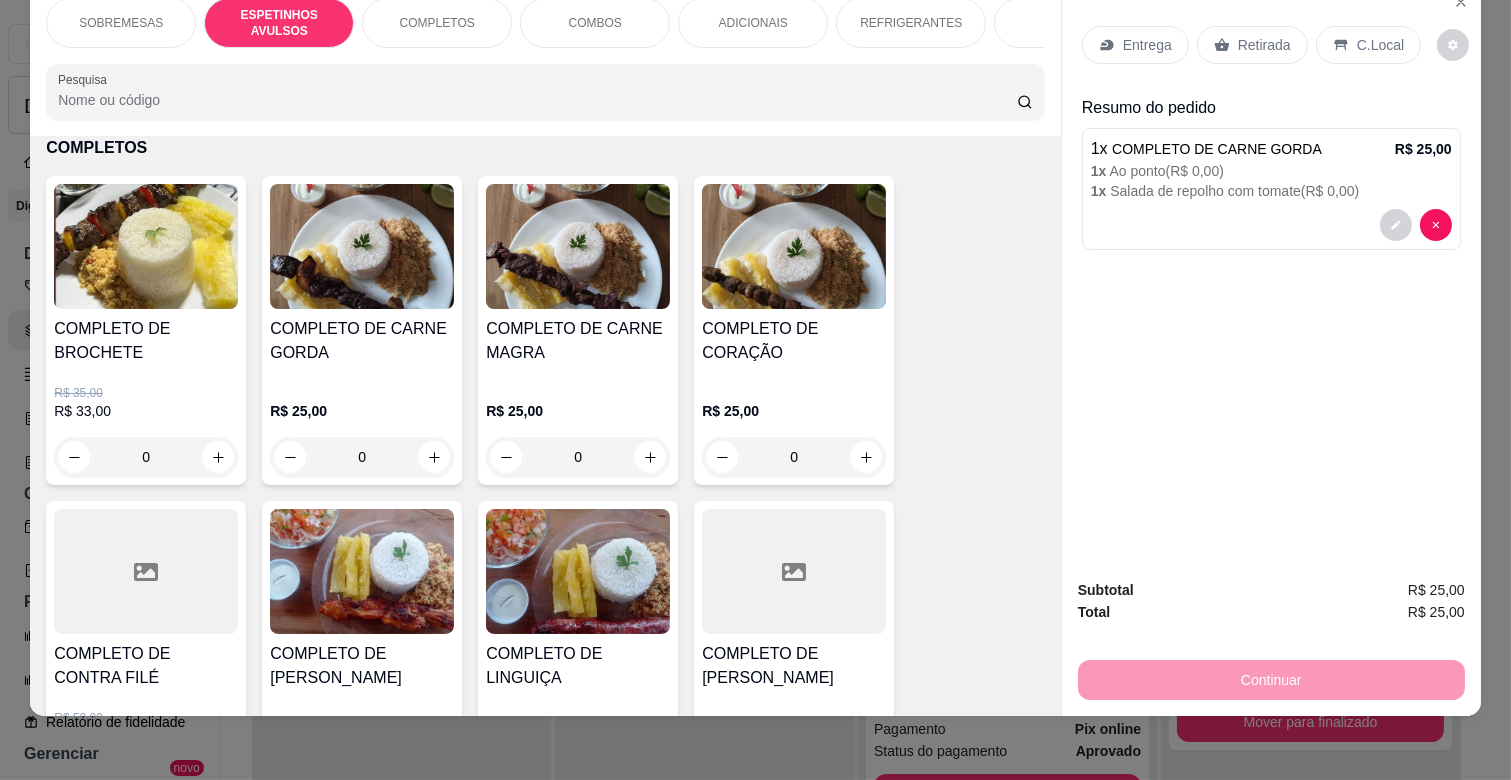 scroll, scrollTop: 438, scrollLeft: 0, axis: vertical 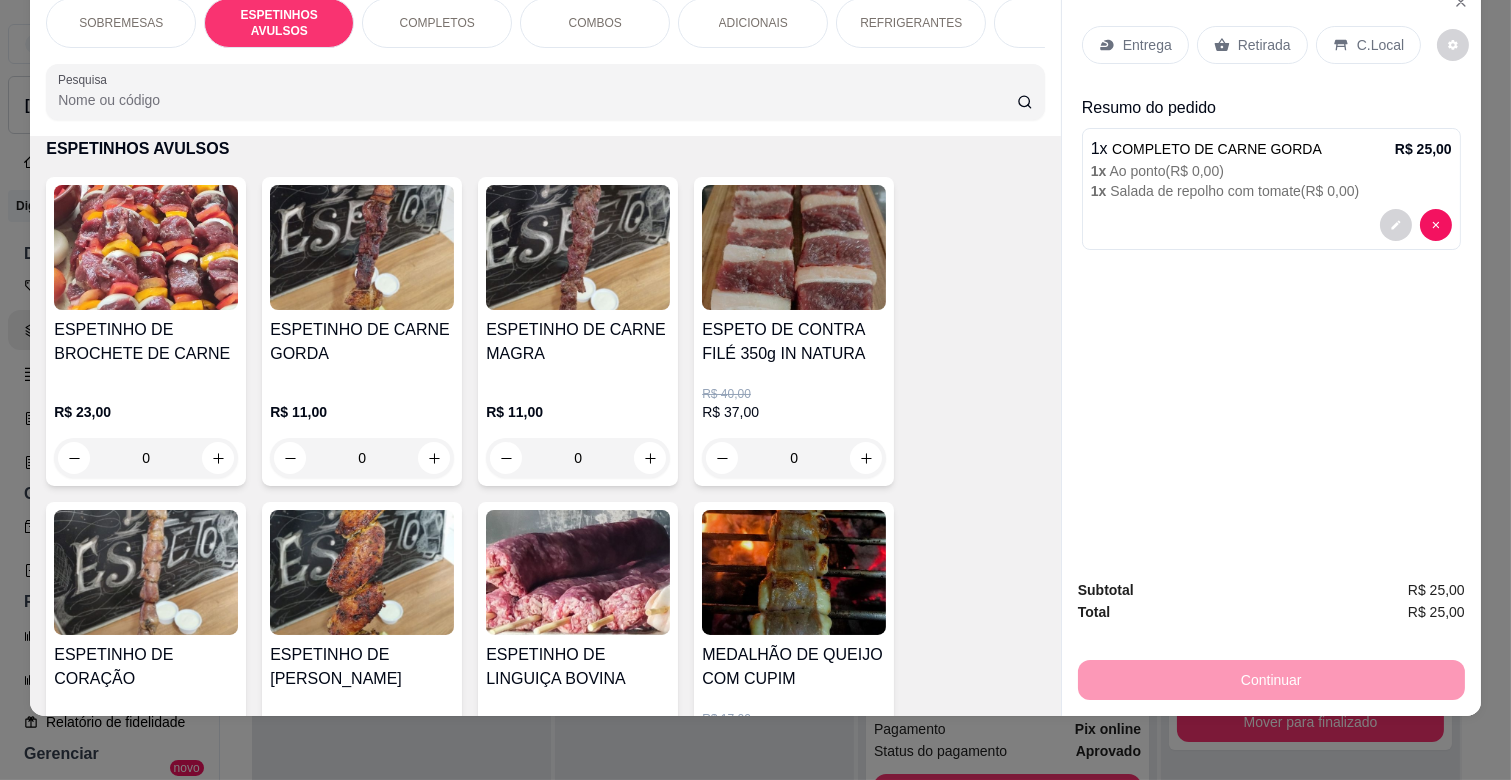 click on "0" at bounding box center (362, 458) 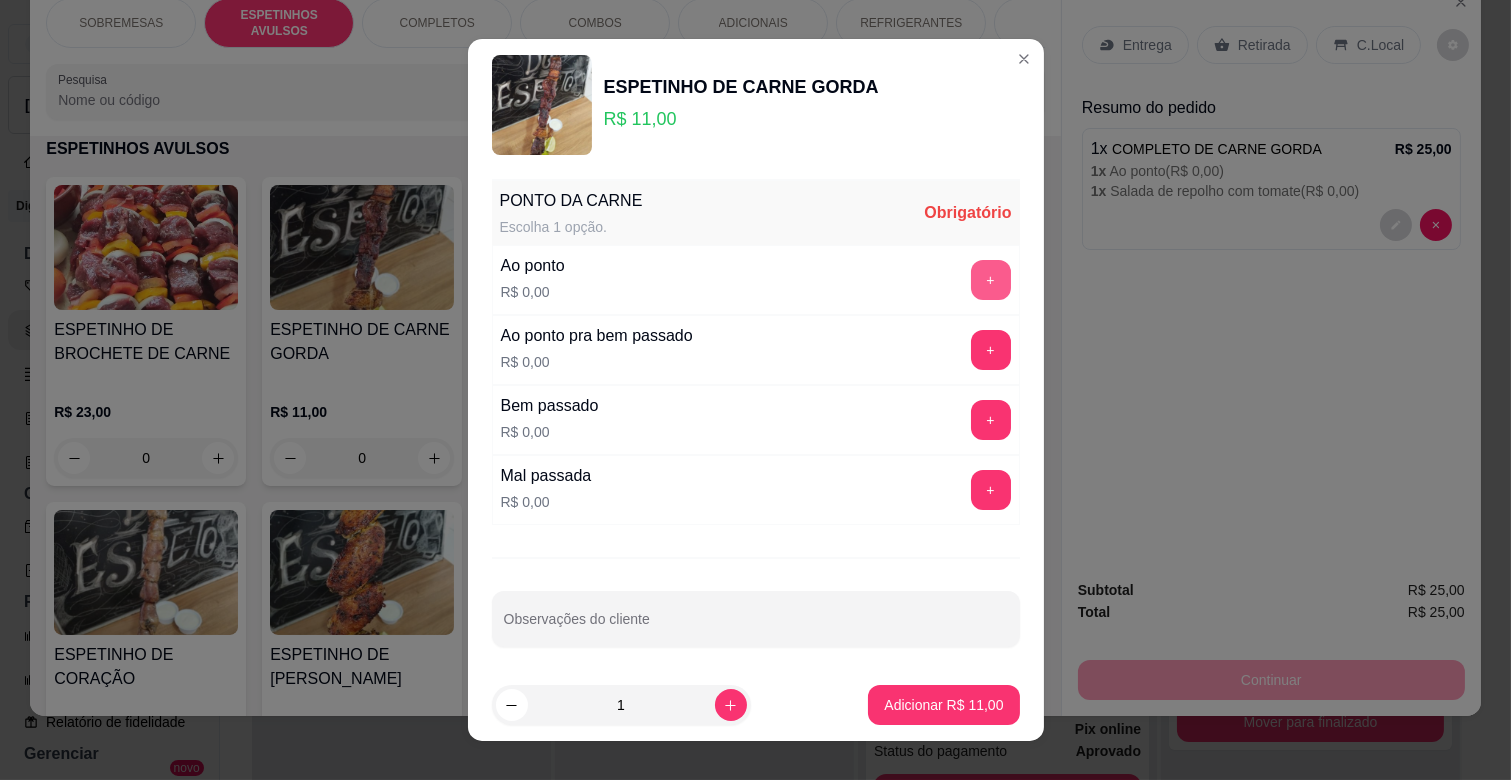 click on "+" at bounding box center (991, 280) 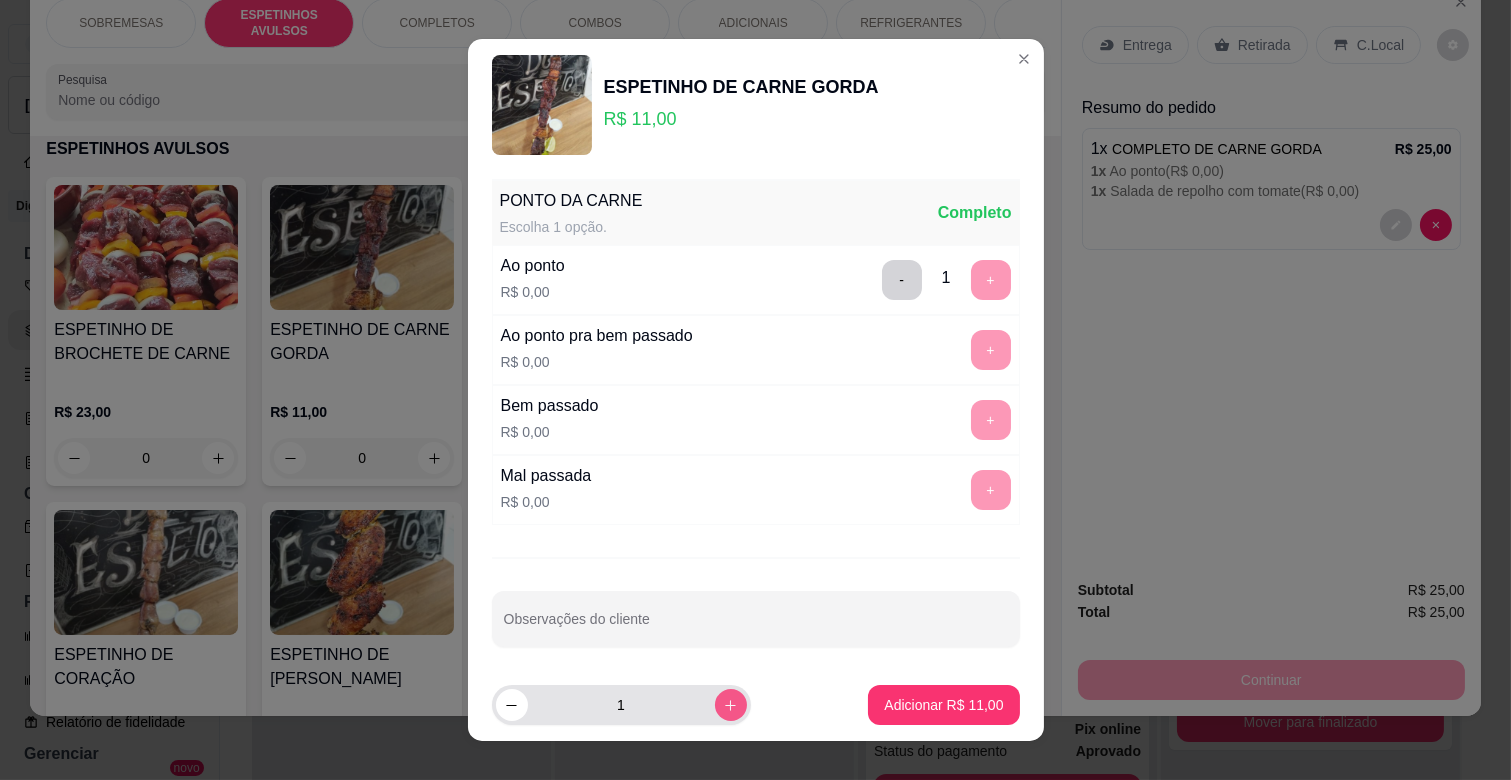 click 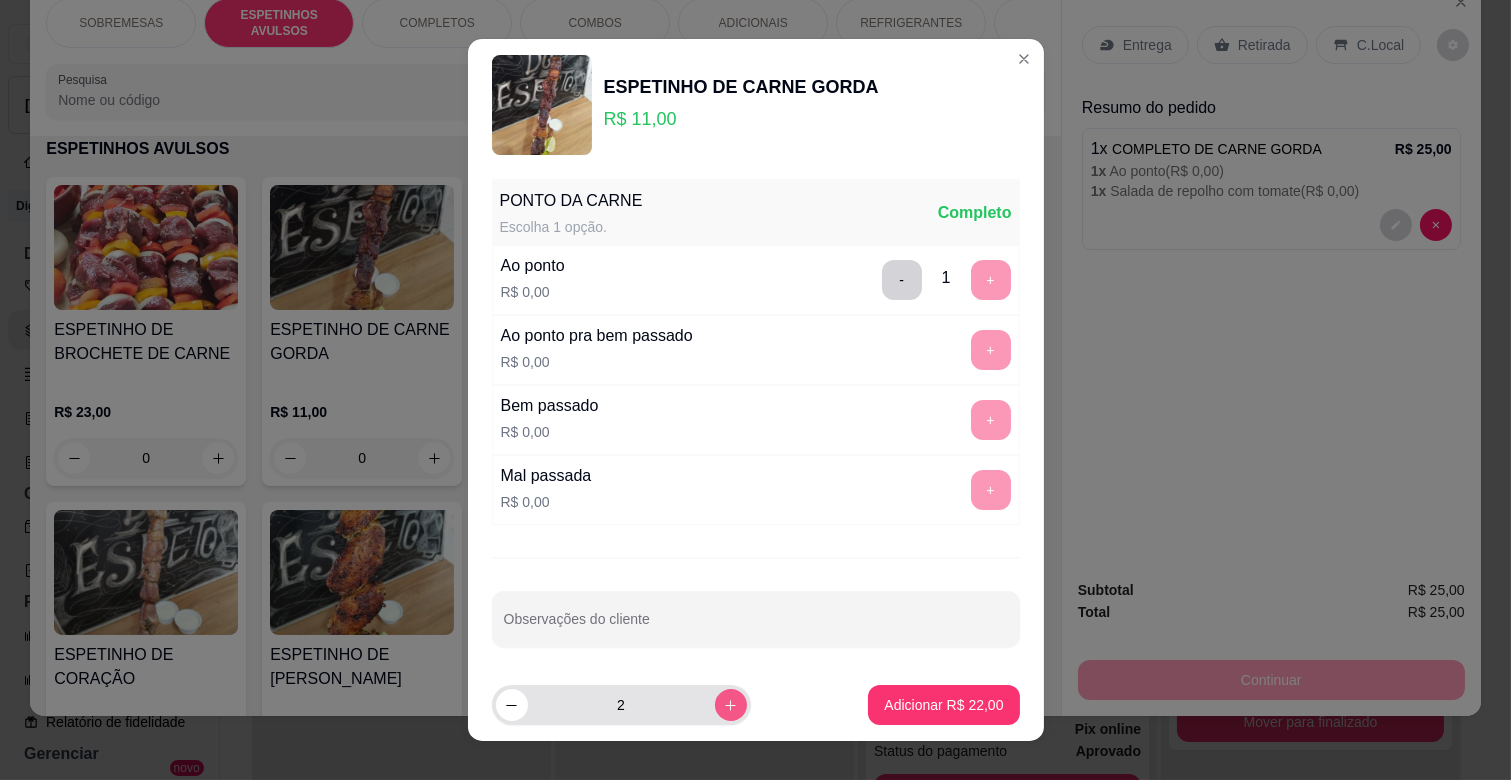 click 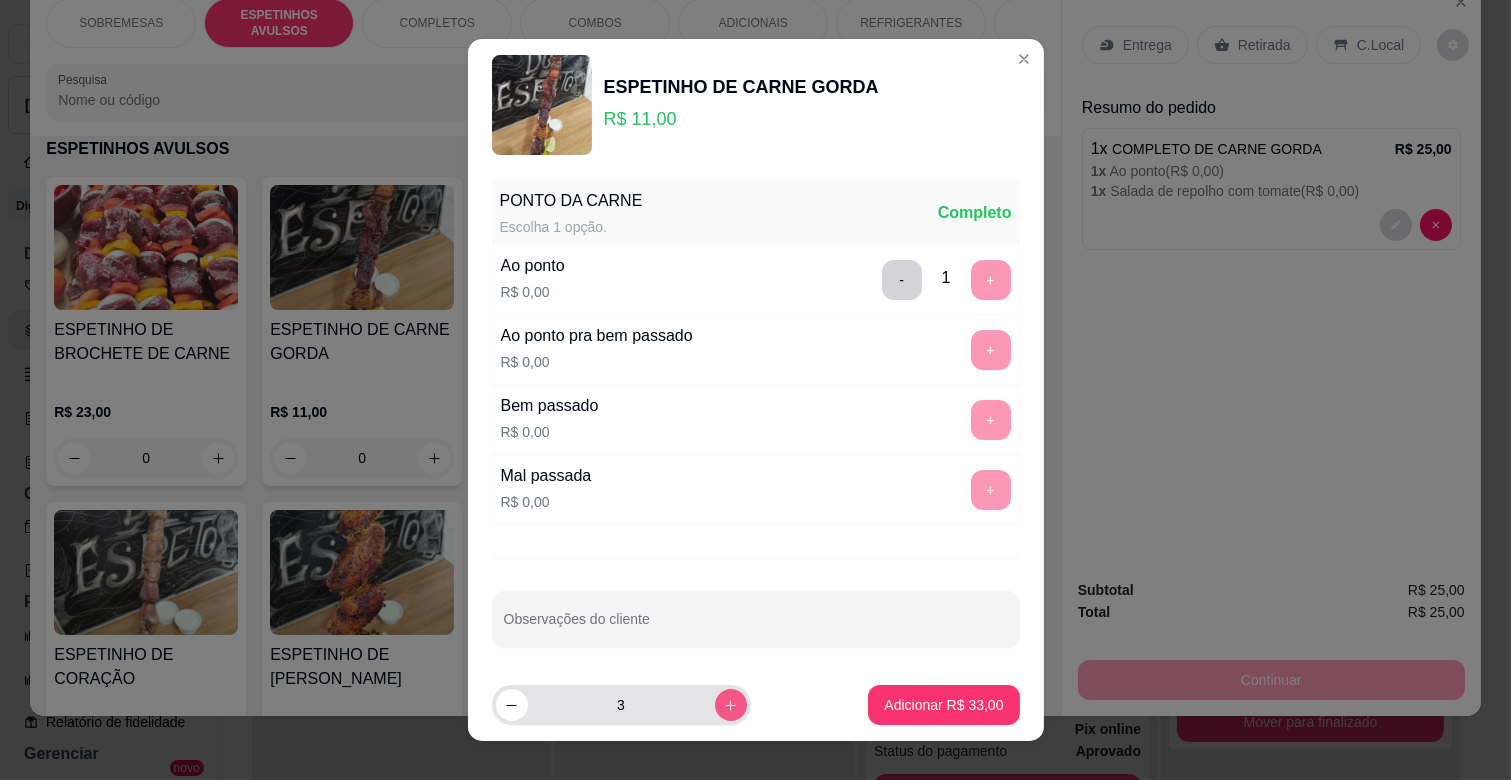 click 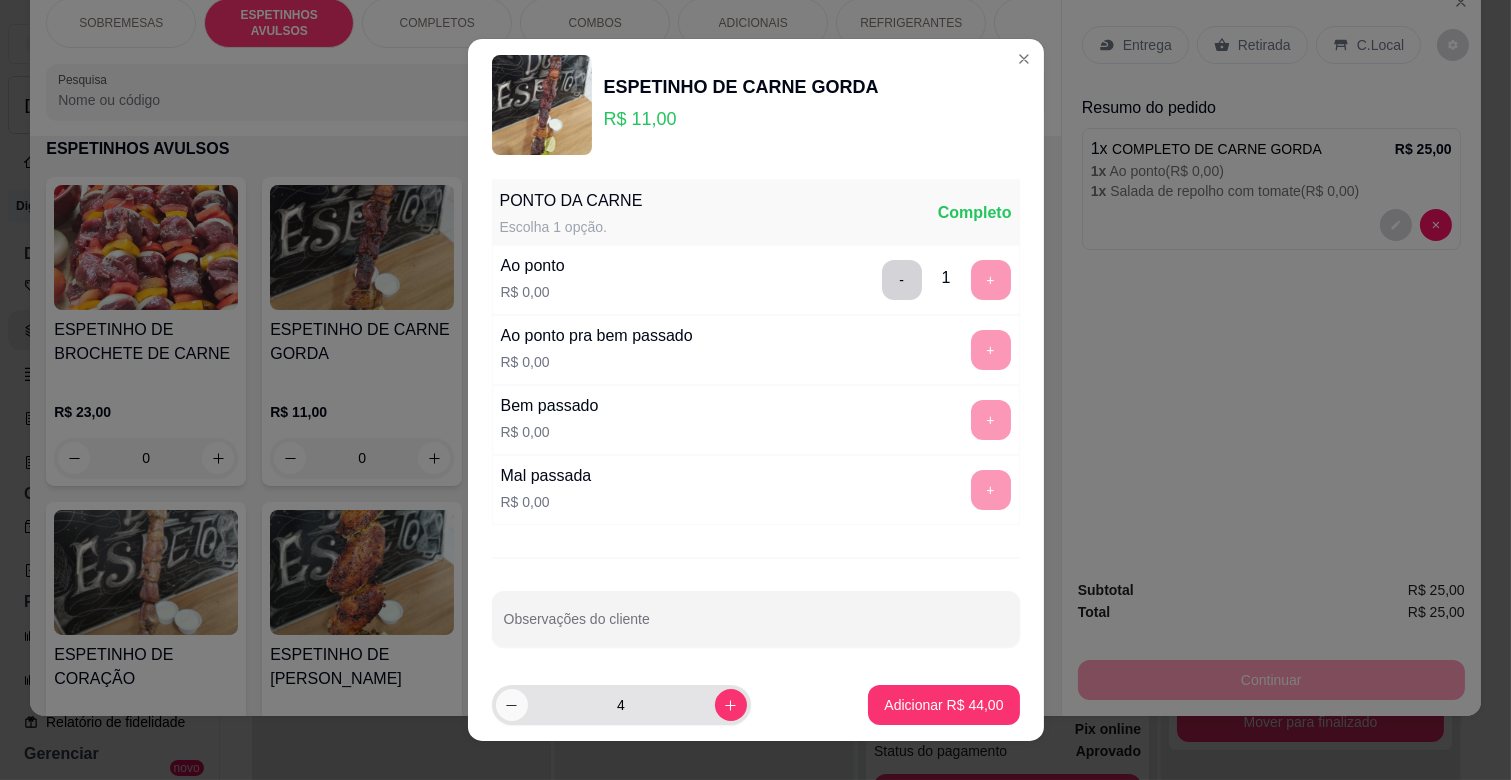 click 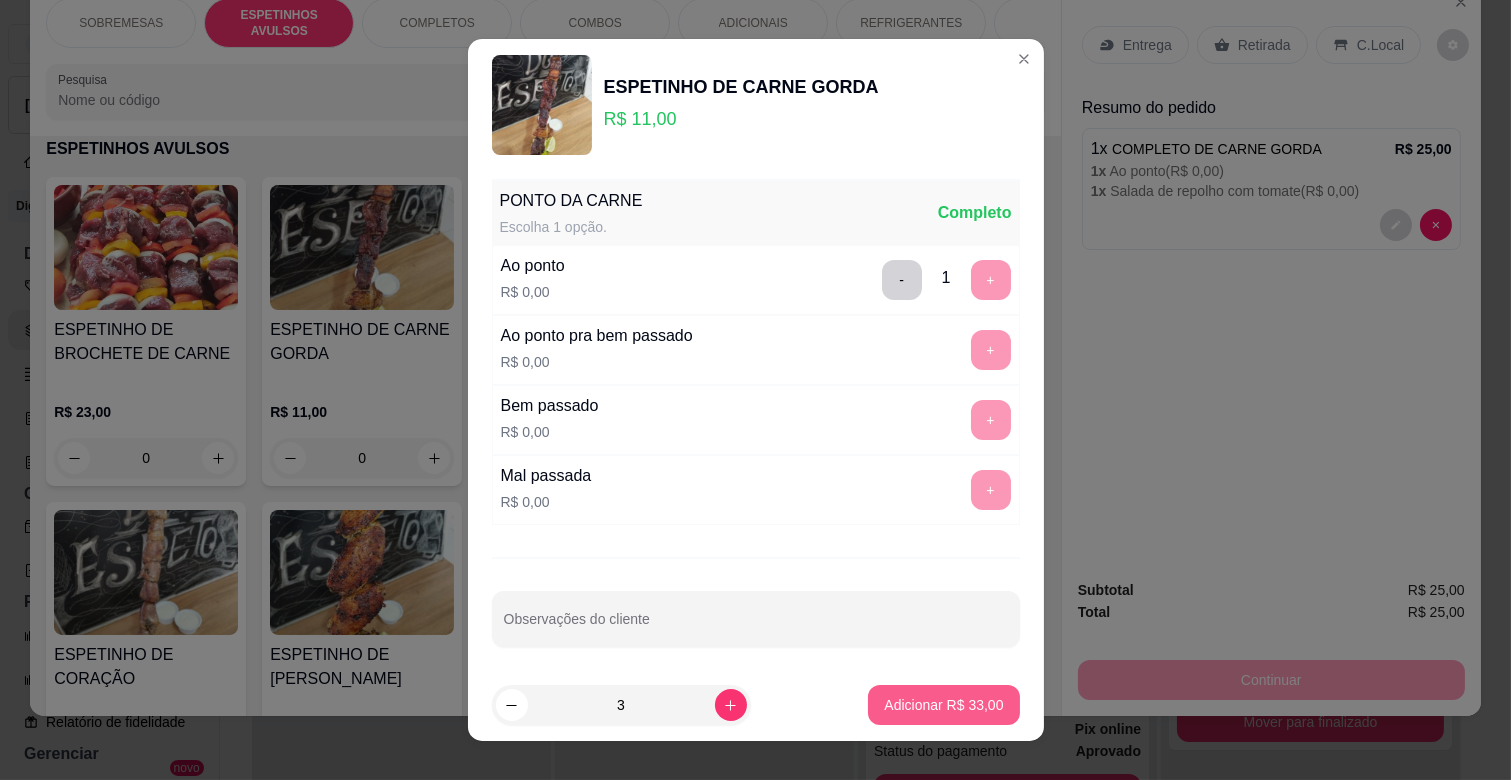 click on "Adicionar   R$ 33,00" at bounding box center [943, 705] 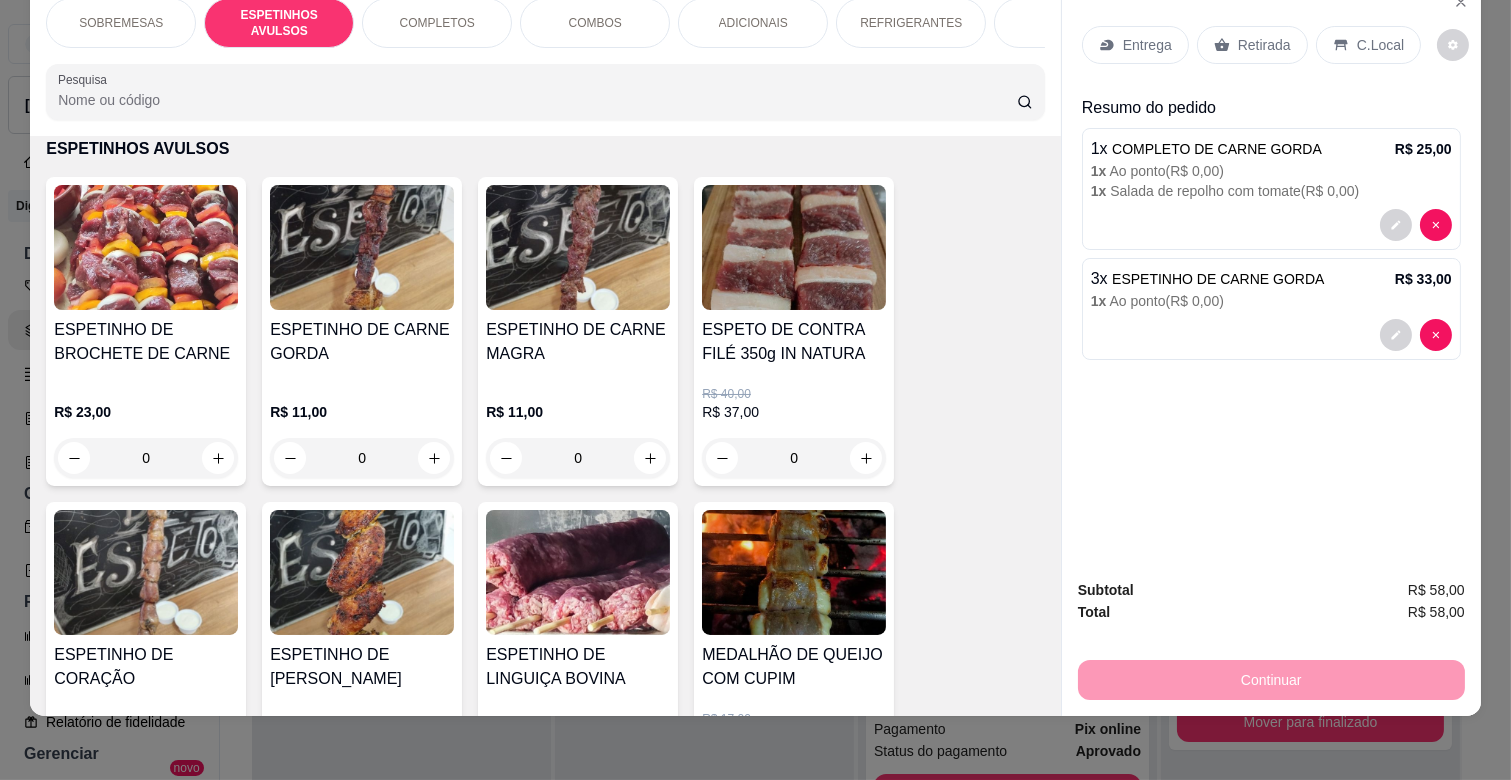click on "Entrega" at bounding box center (1147, 45) 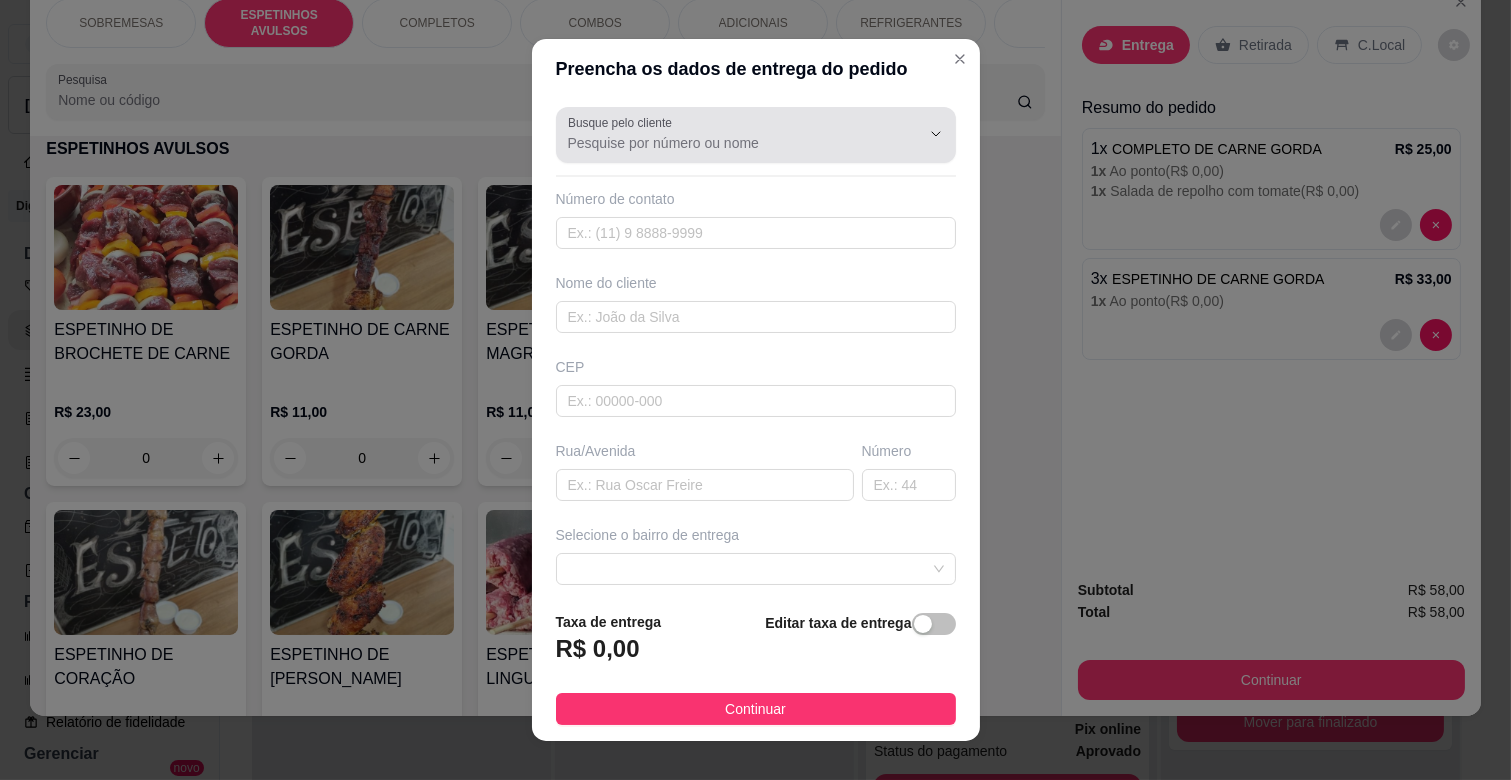 click on "Busque pelo cliente" at bounding box center [728, 143] 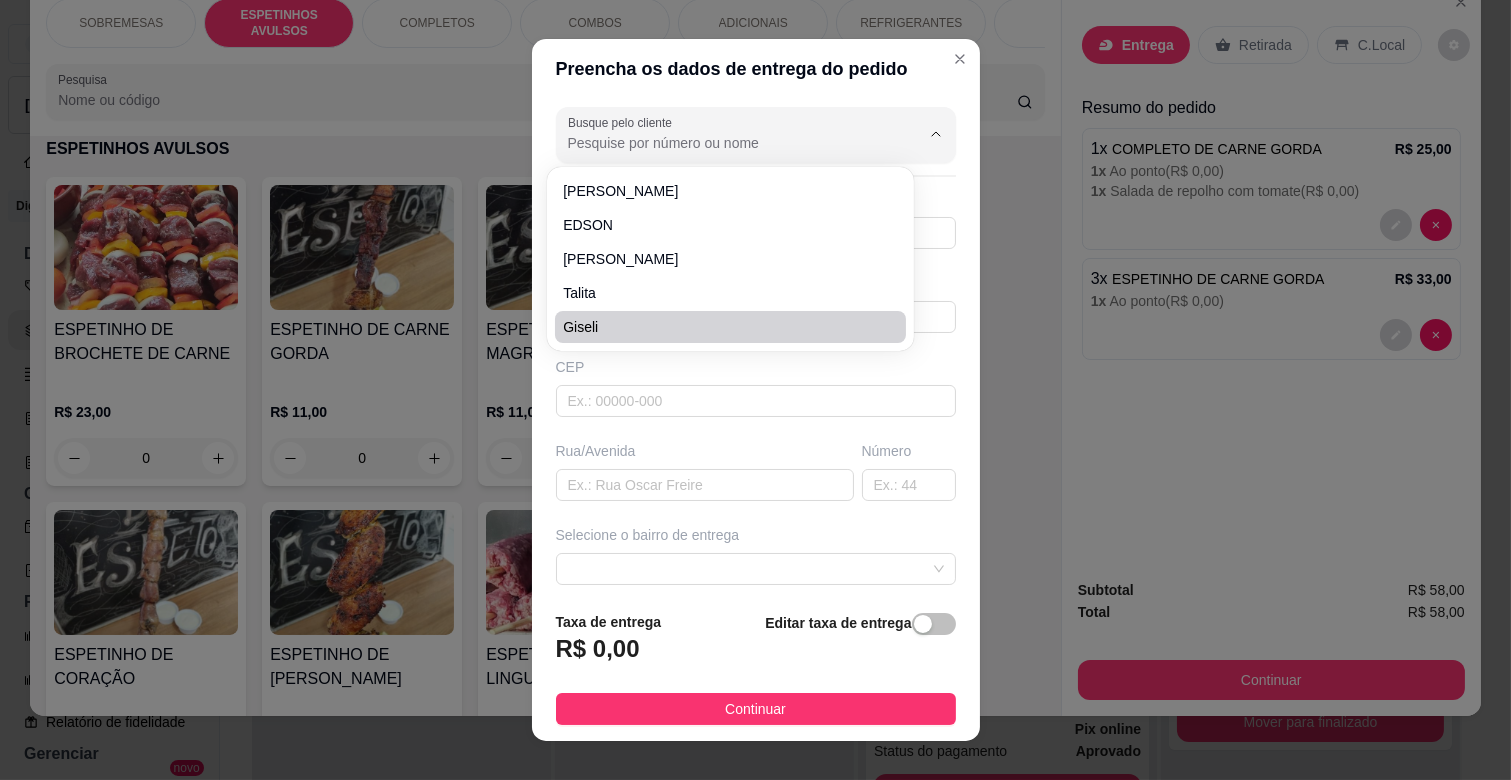 click on "Busque pelo cliente Número de contato Nome do cliente CEP Rua/[GEOGRAPHIC_DATA] o bairro de entrega [GEOGRAPHIC_DATA]" at bounding box center [756, 347] 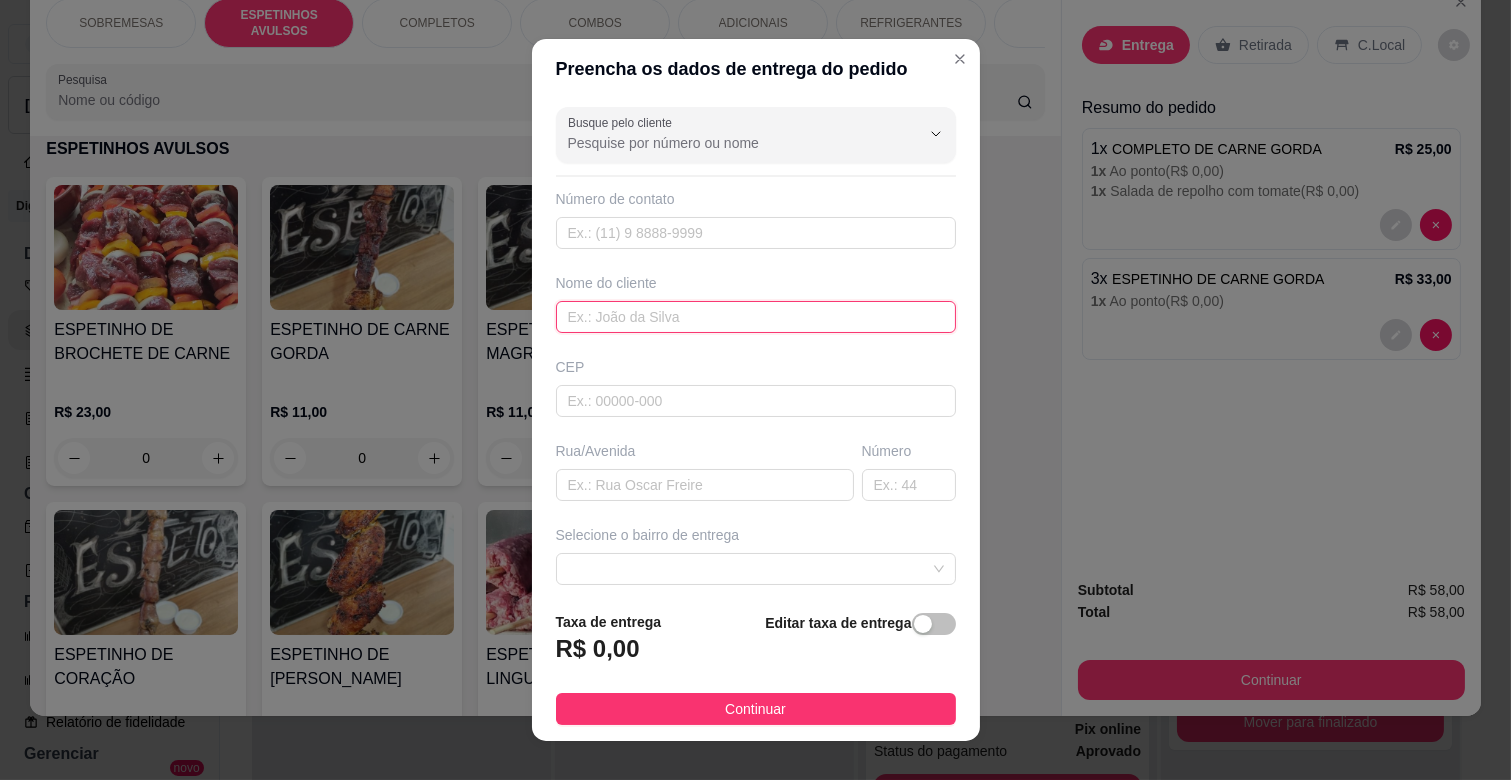 click at bounding box center (756, 317) 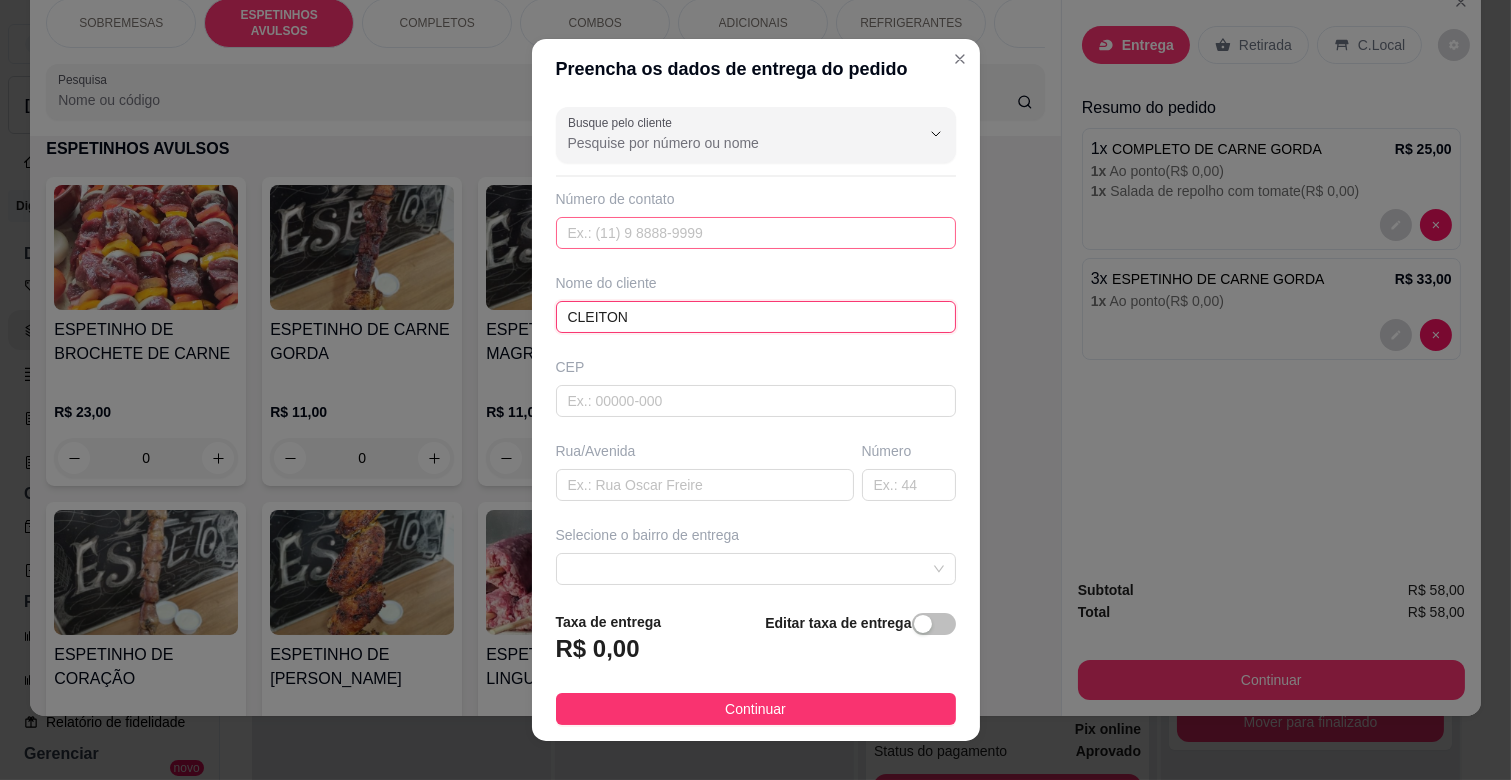type on "CLEITON" 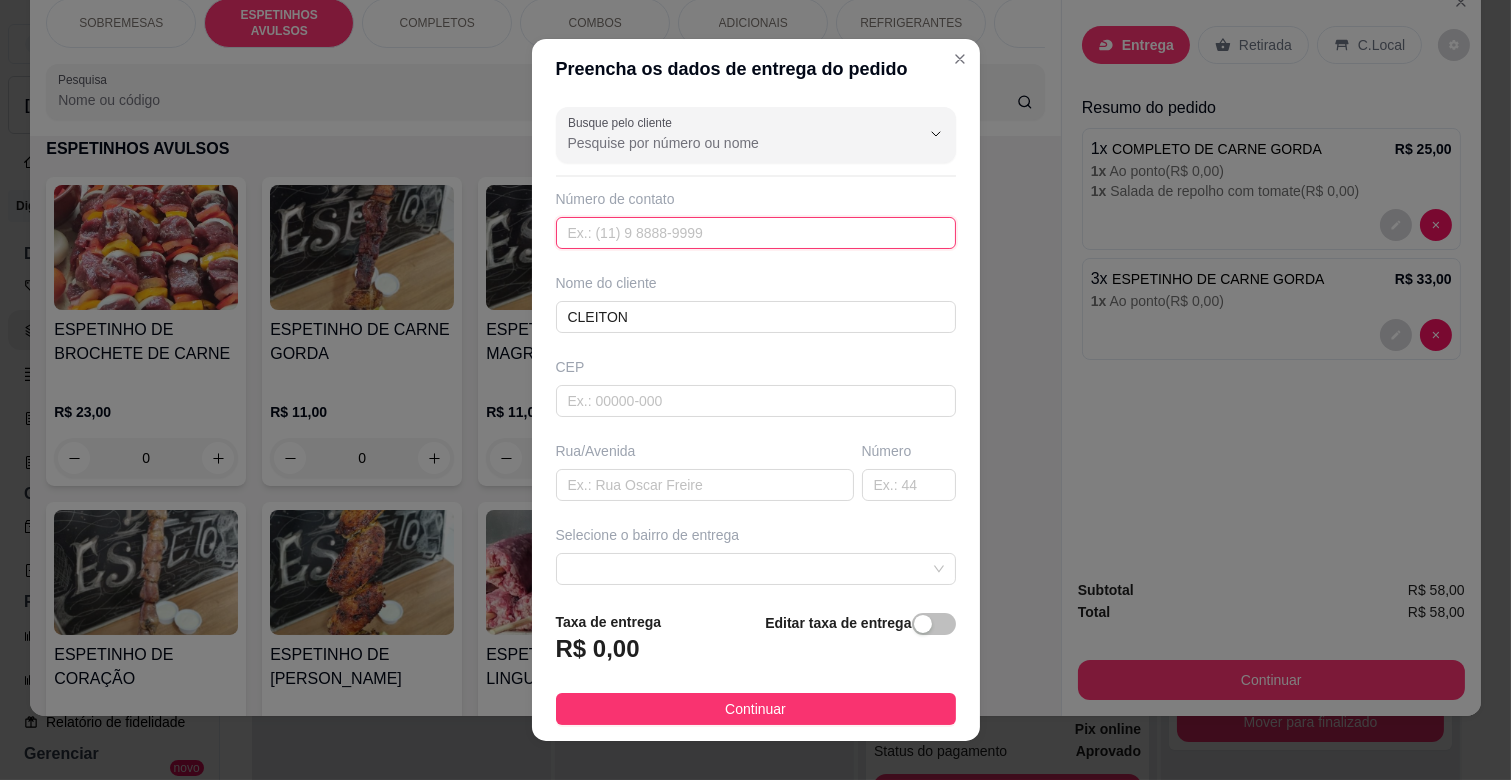 click at bounding box center (756, 233) 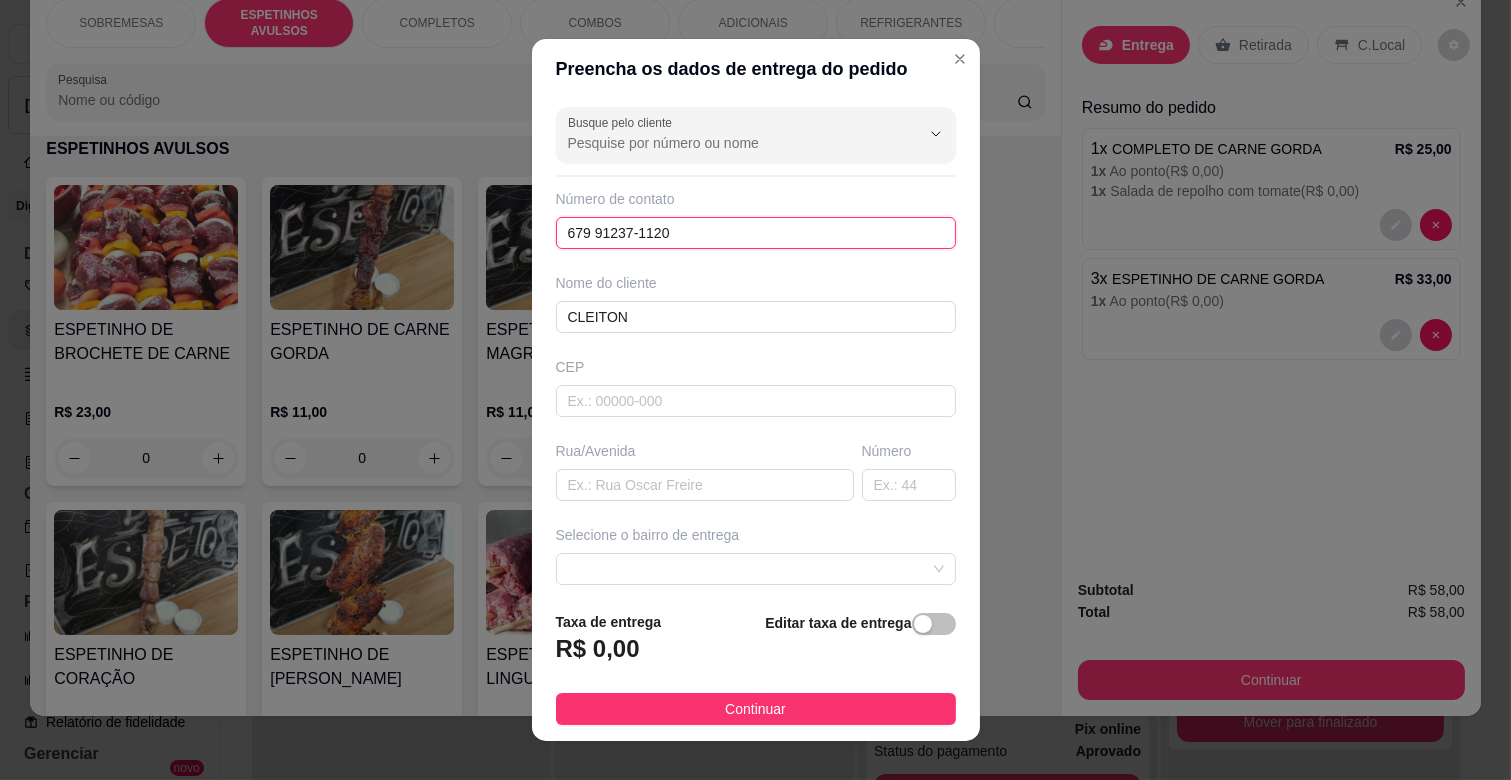 click on "679 91237-1120" at bounding box center [756, 233] 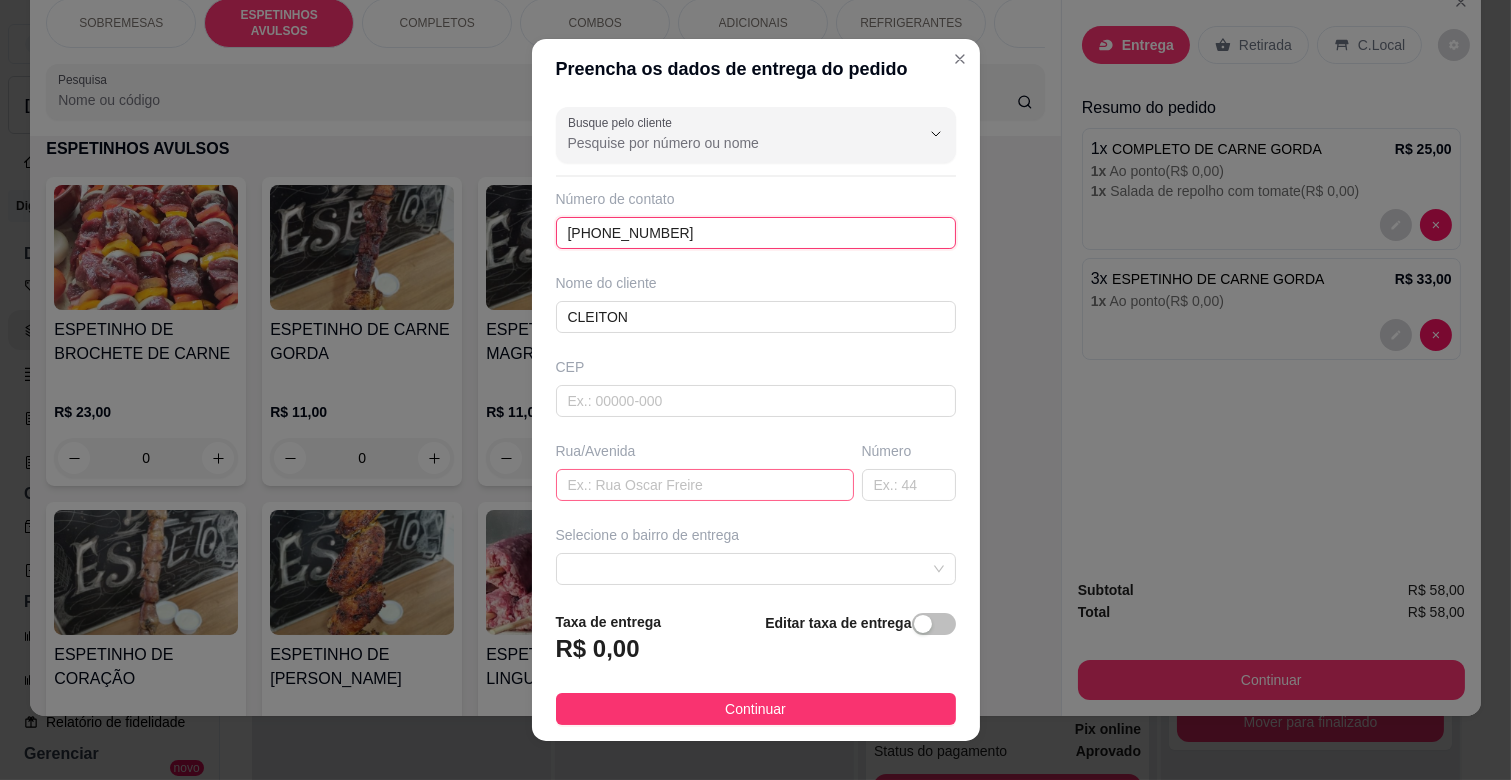 type on "[PHONE_NUMBER]" 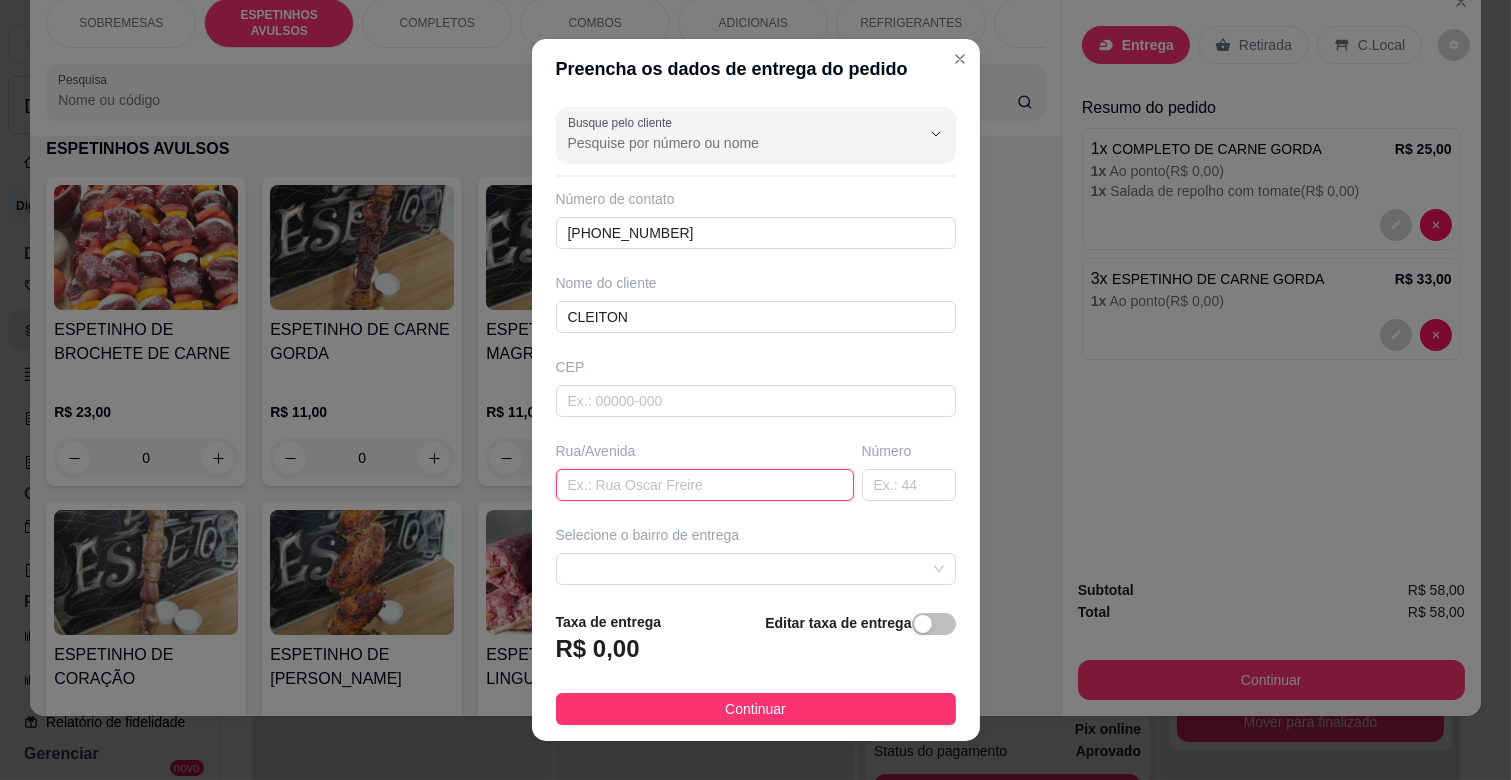 click at bounding box center (705, 485) 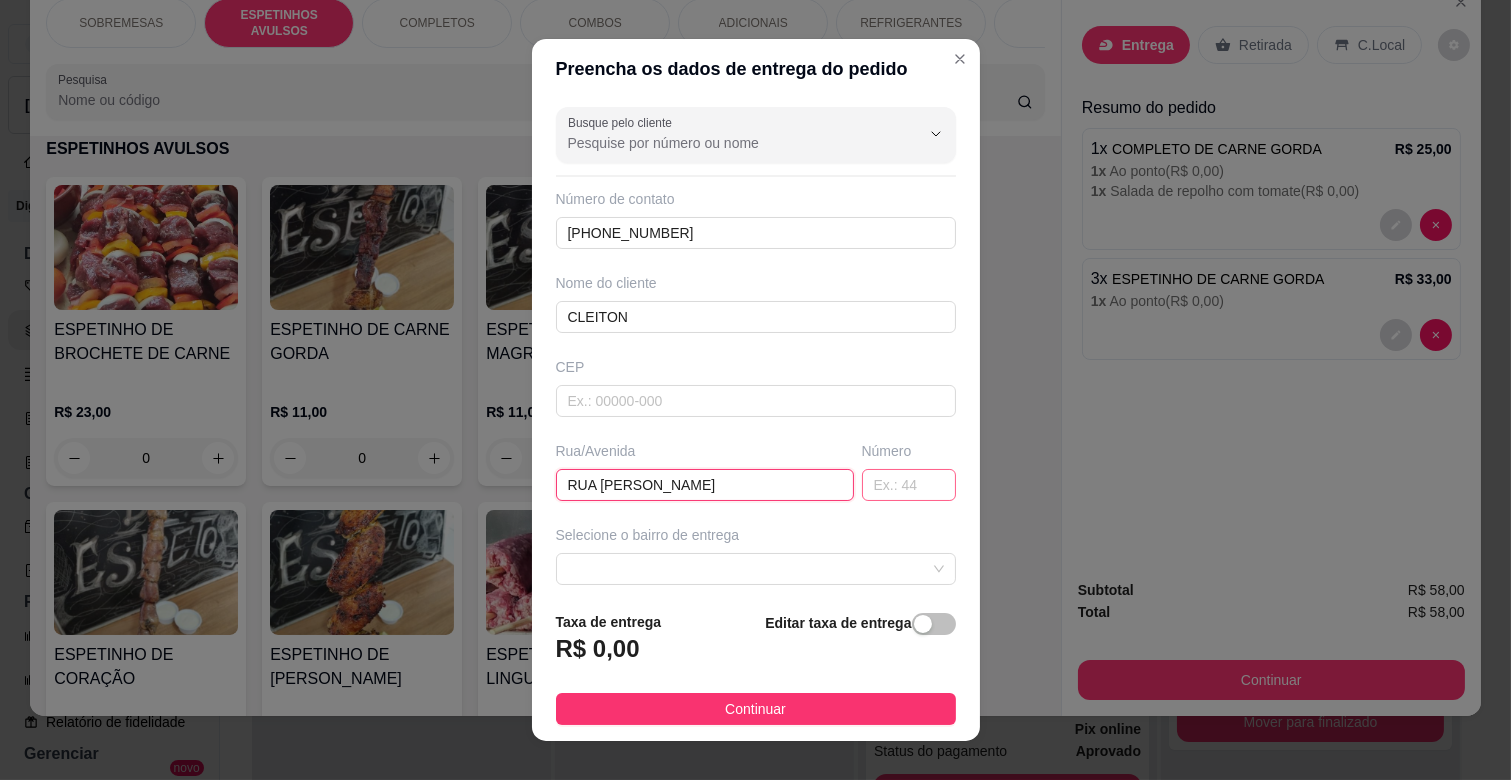 type on "RUA [PERSON_NAME]" 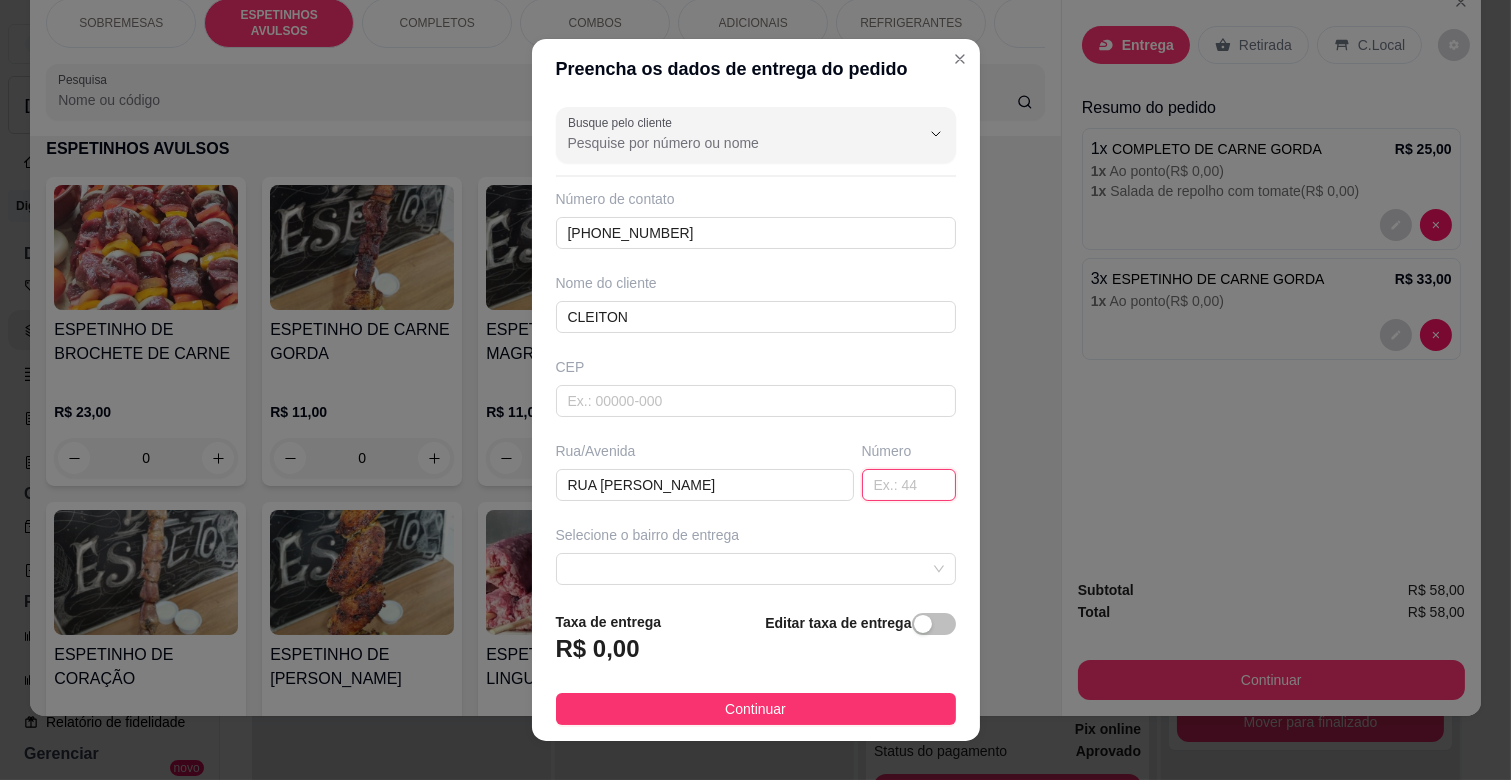 click at bounding box center [909, 485] 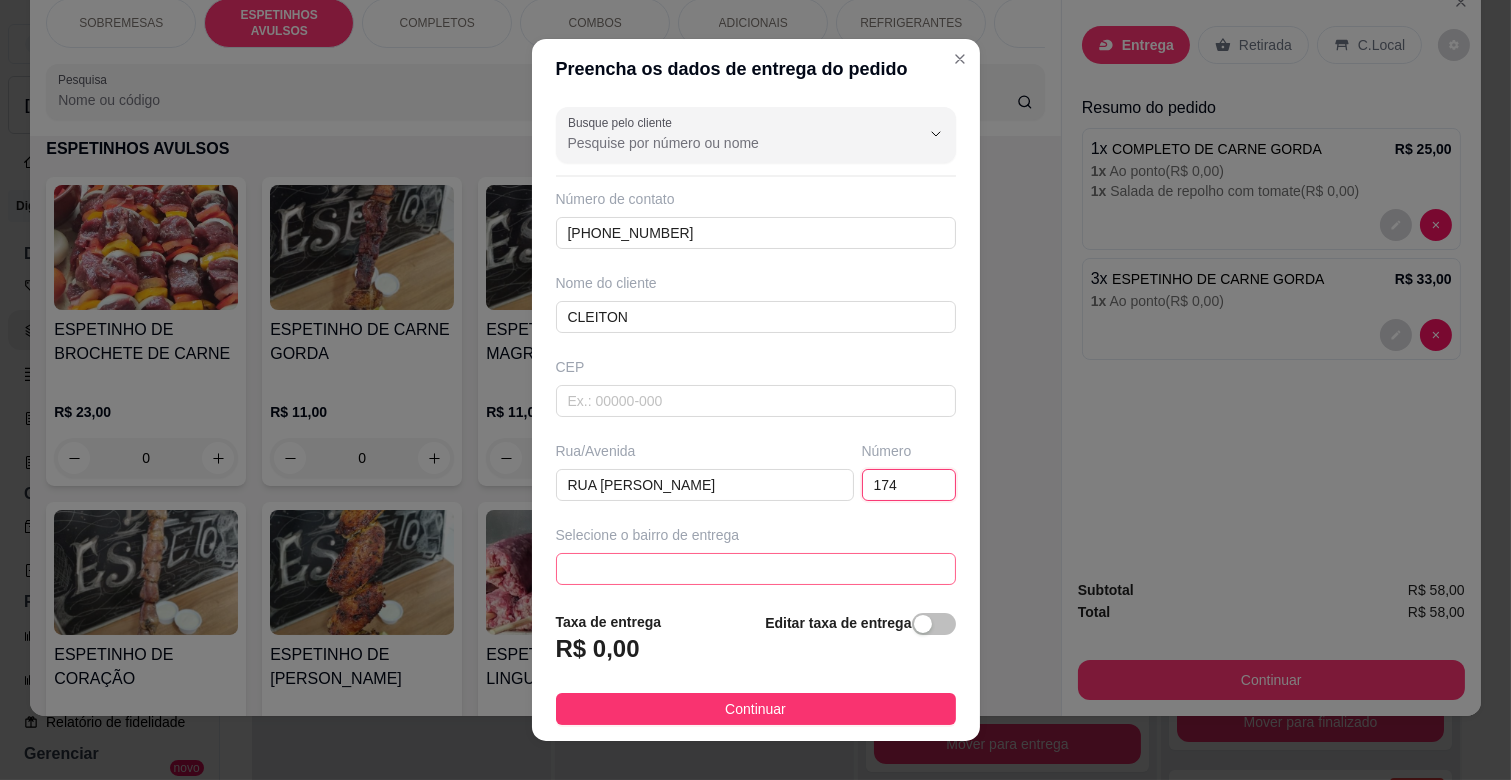 click at bounding box center [756, 569] 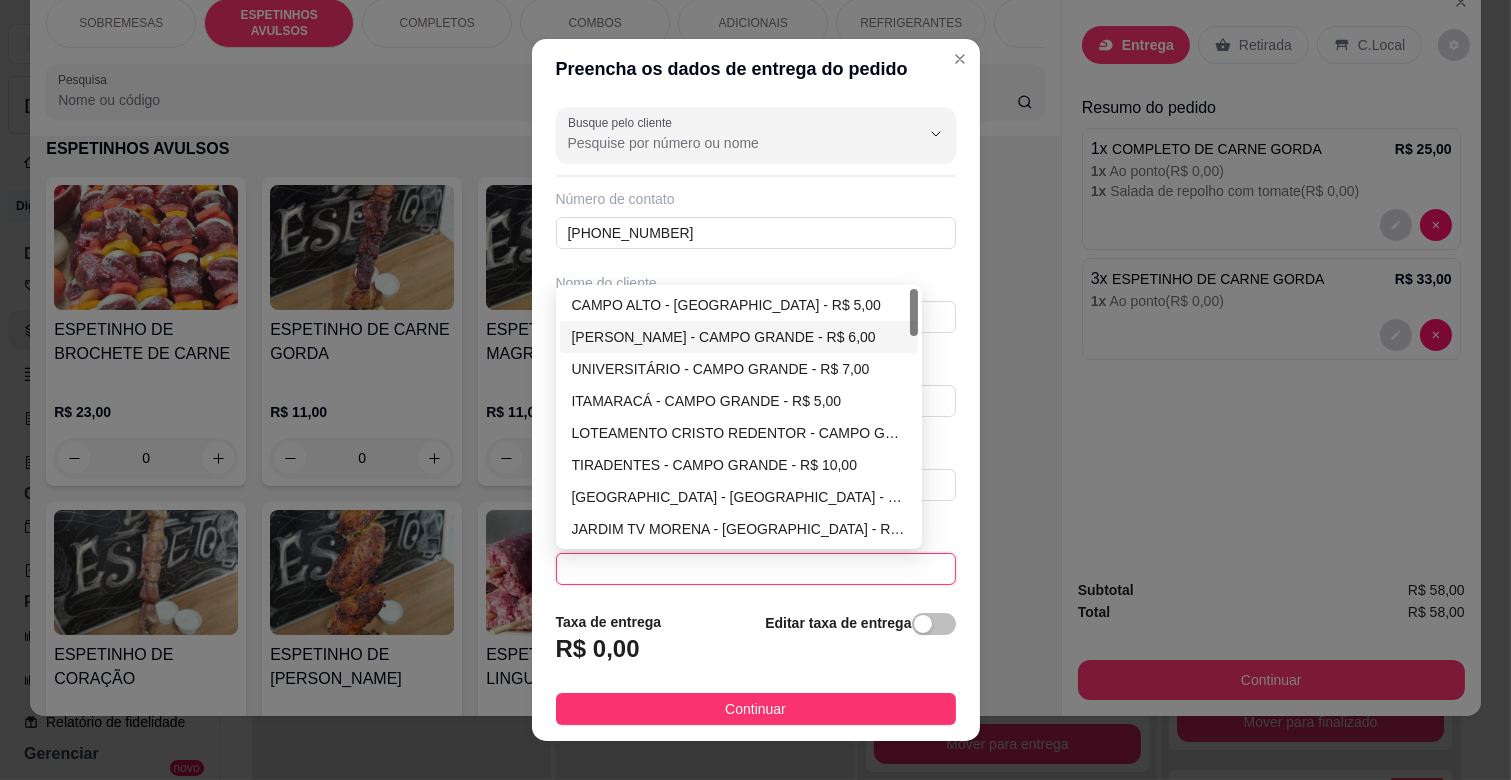 click on "[PERSON_NAME] - CAMPO GRANDE  -  R$ 6,00" at bounding box center (739, 337) 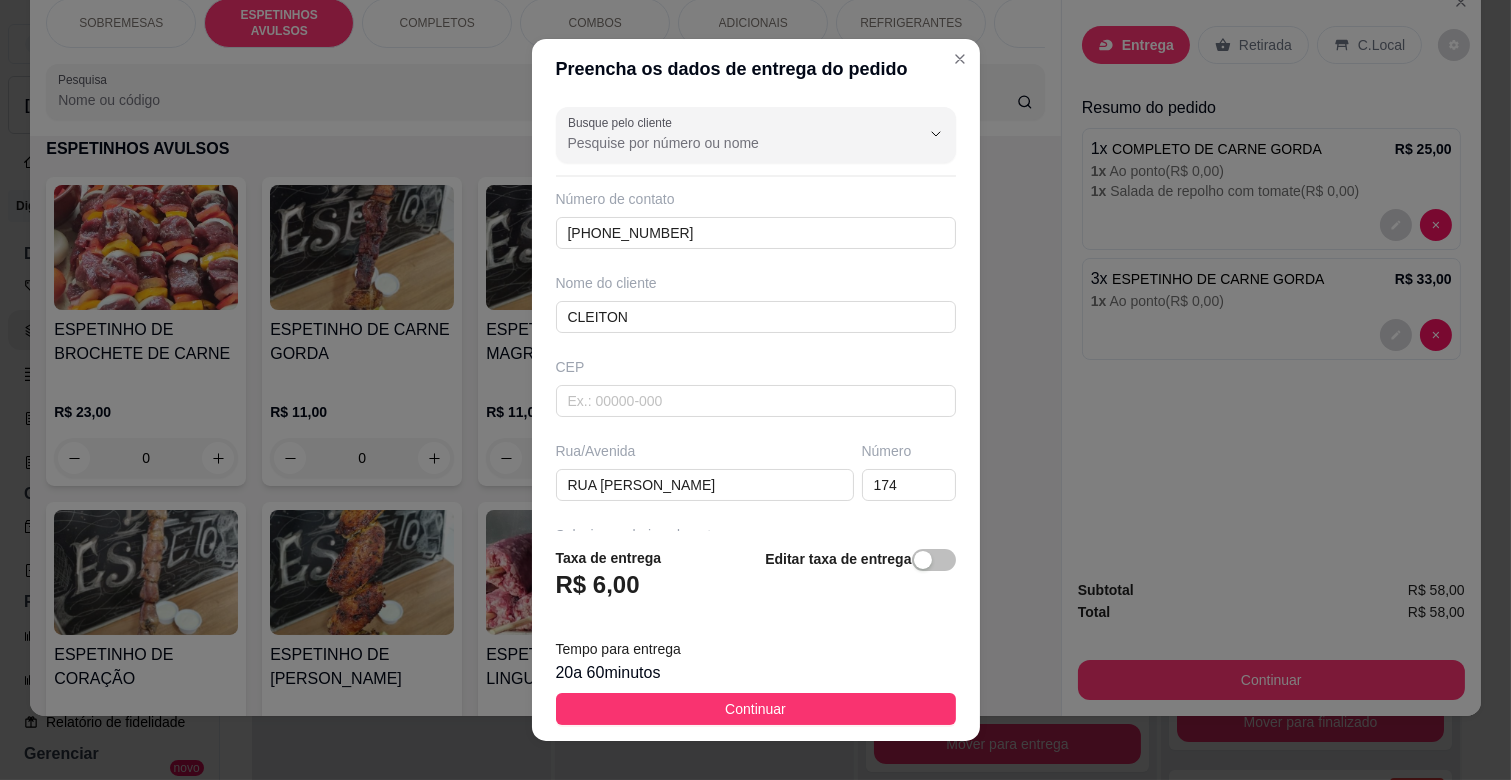 scroll, scrollTop: 243, scrollLeft: 0, axis: vertical 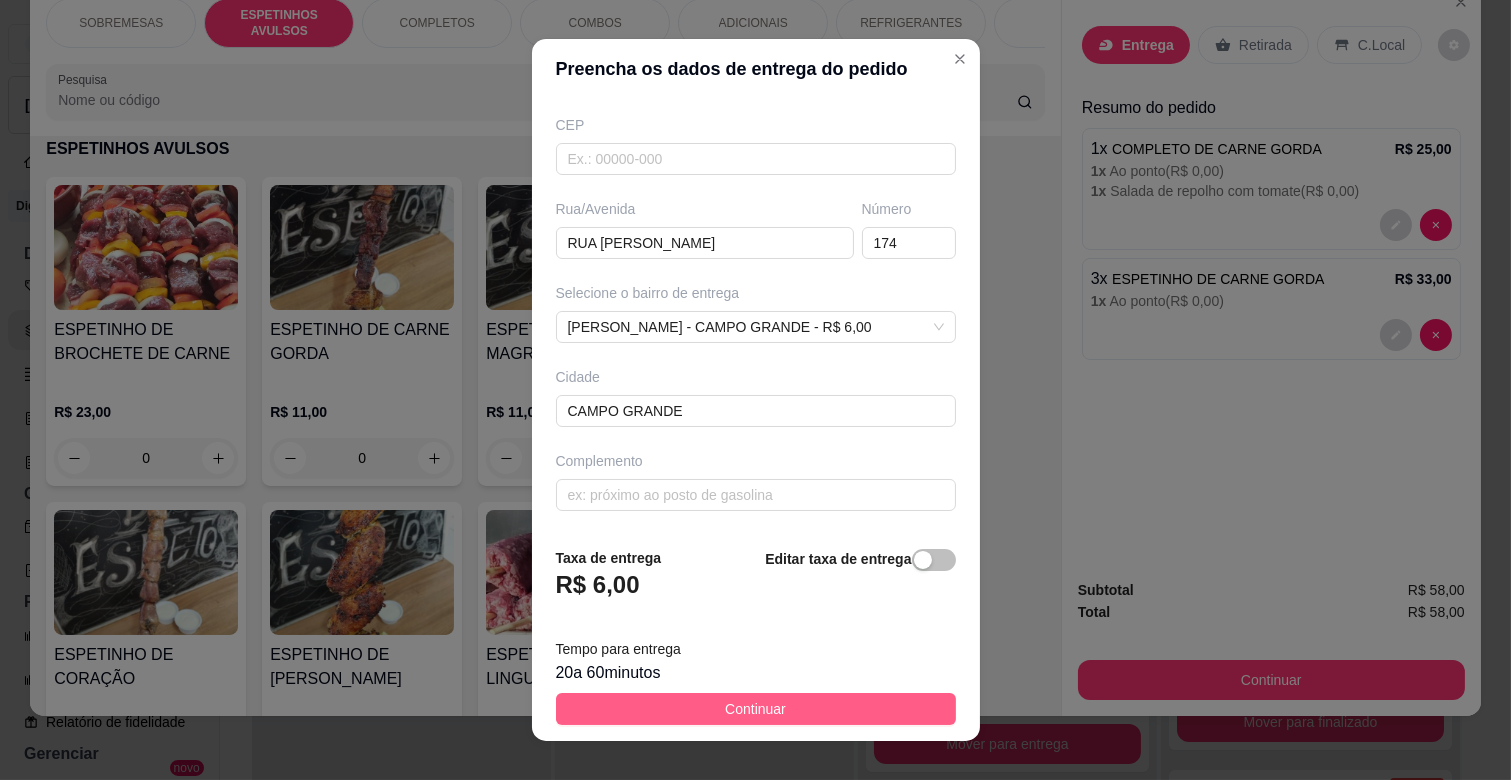 click on "Continuar" at bounding box center [756, 709] 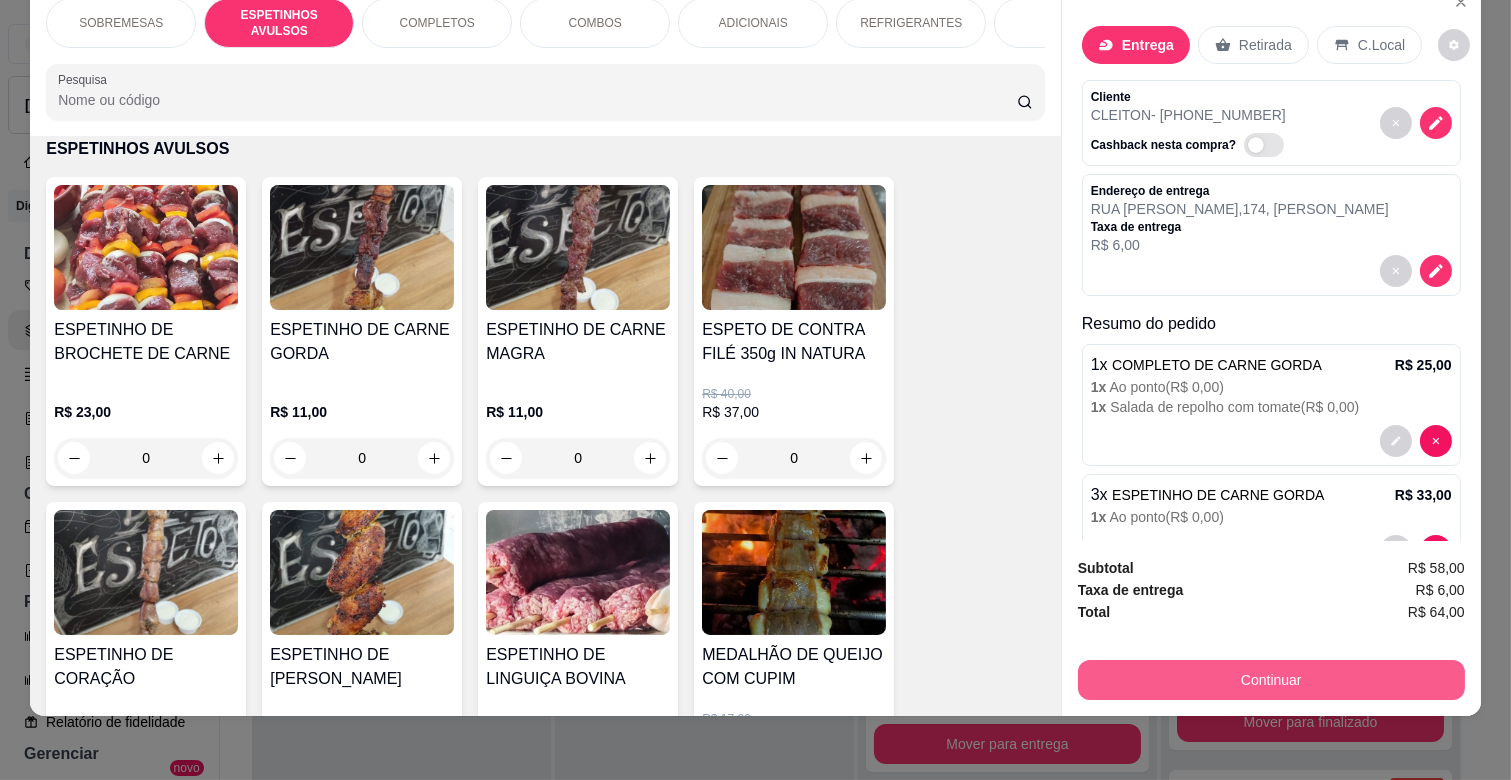 click on "Continuar" at bounding box center [1271, 680] 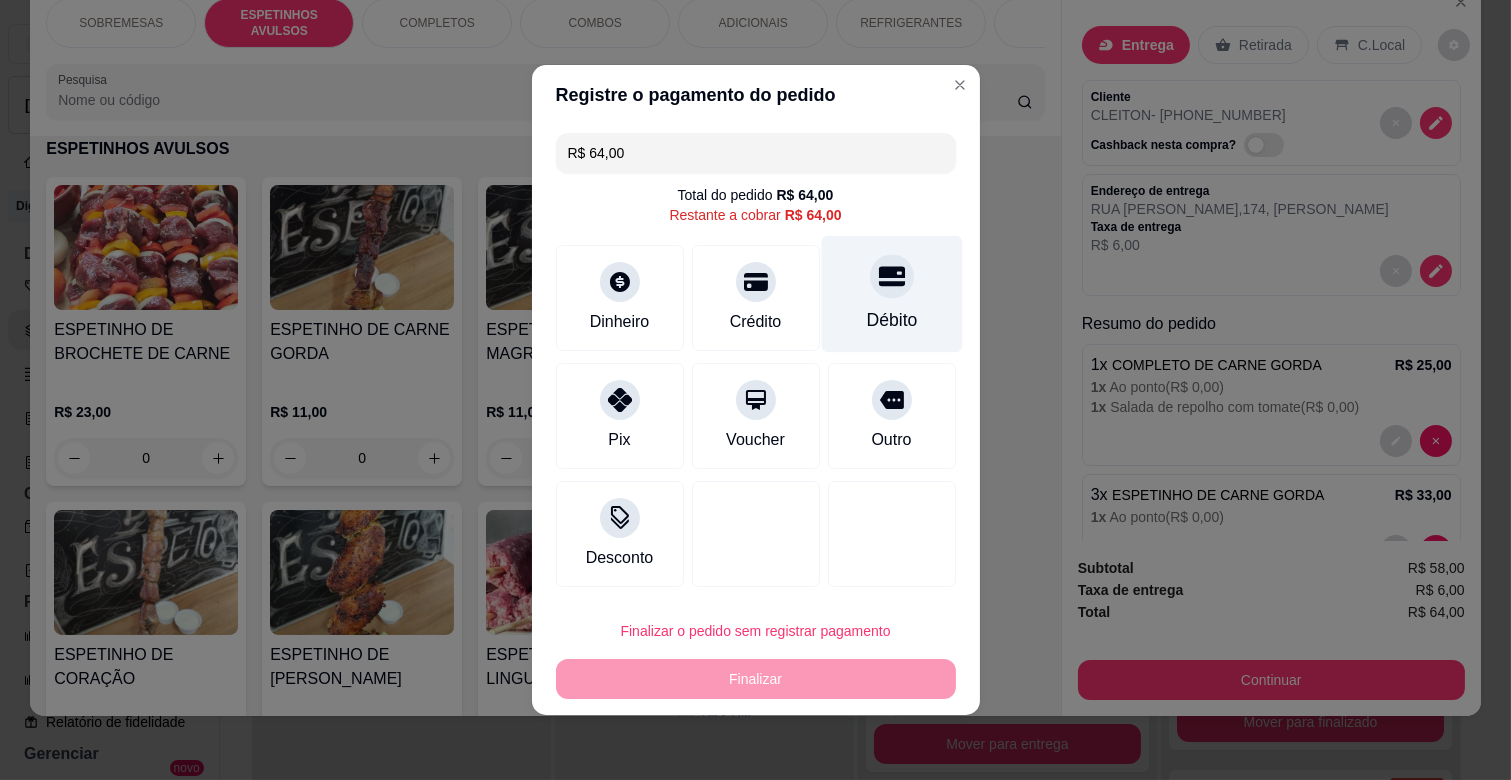 click on "Débito" at bounding box center [891, 294] 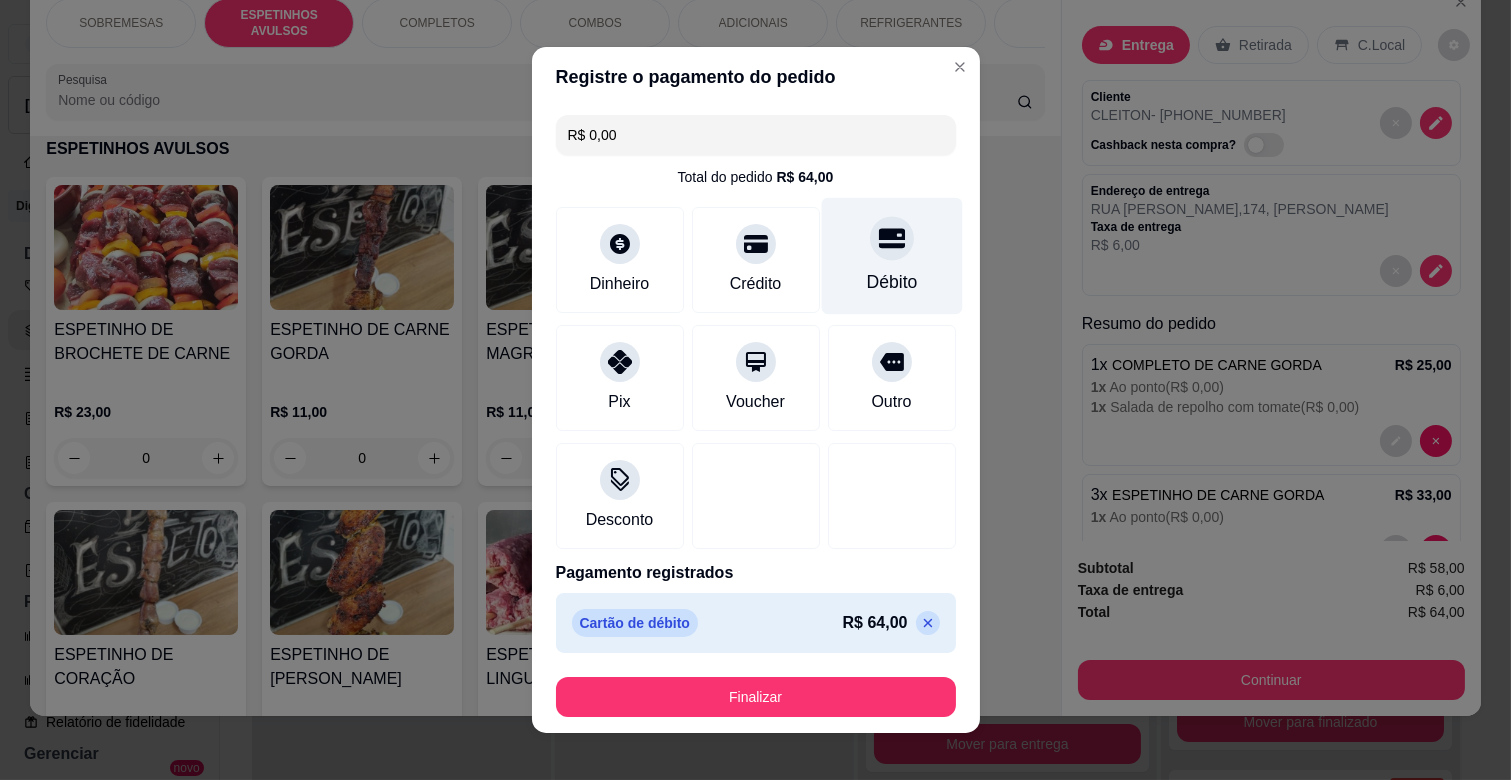 type on "R$ 0,00" 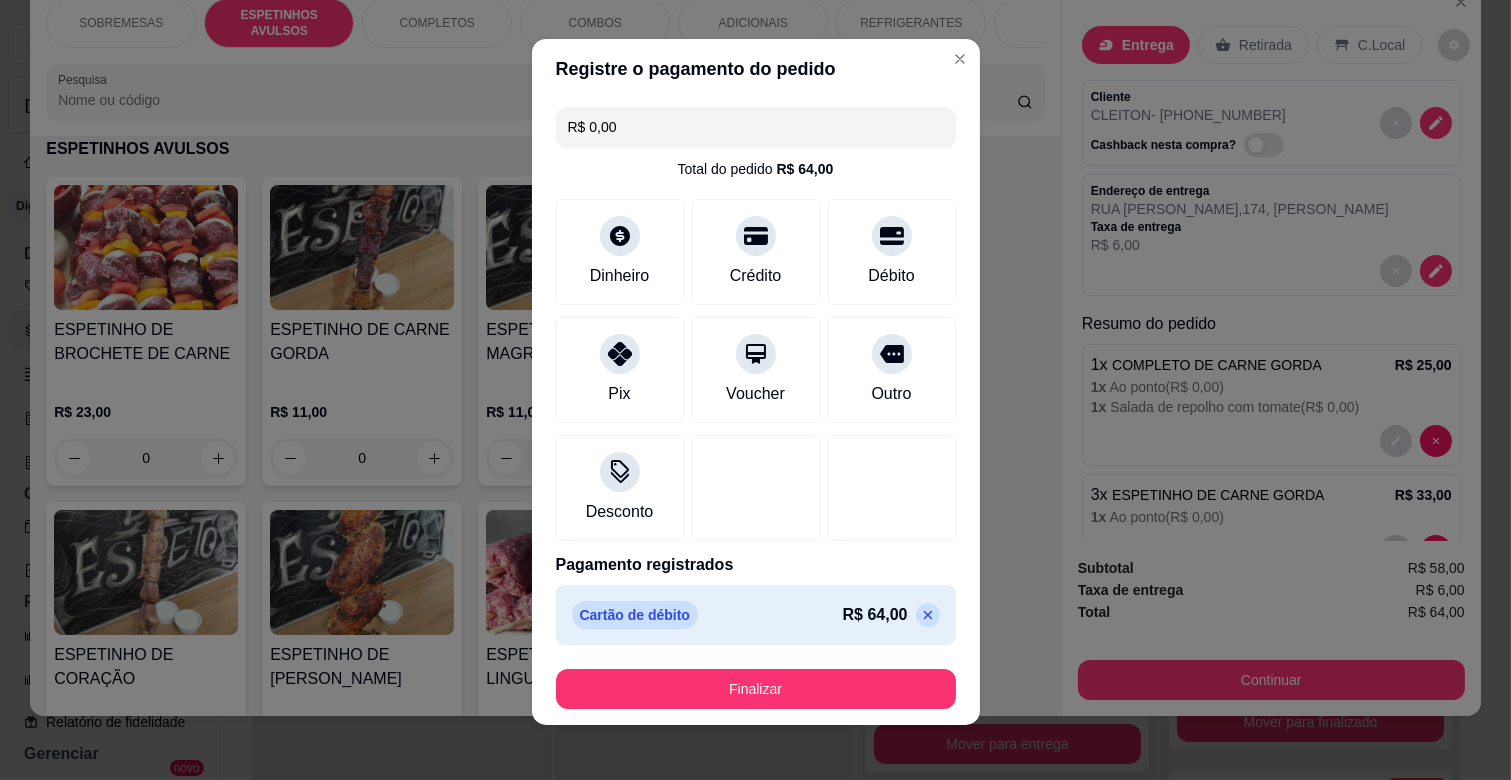 scroll, scrollTop: 16, scrollLeft: 0, axis: vertical 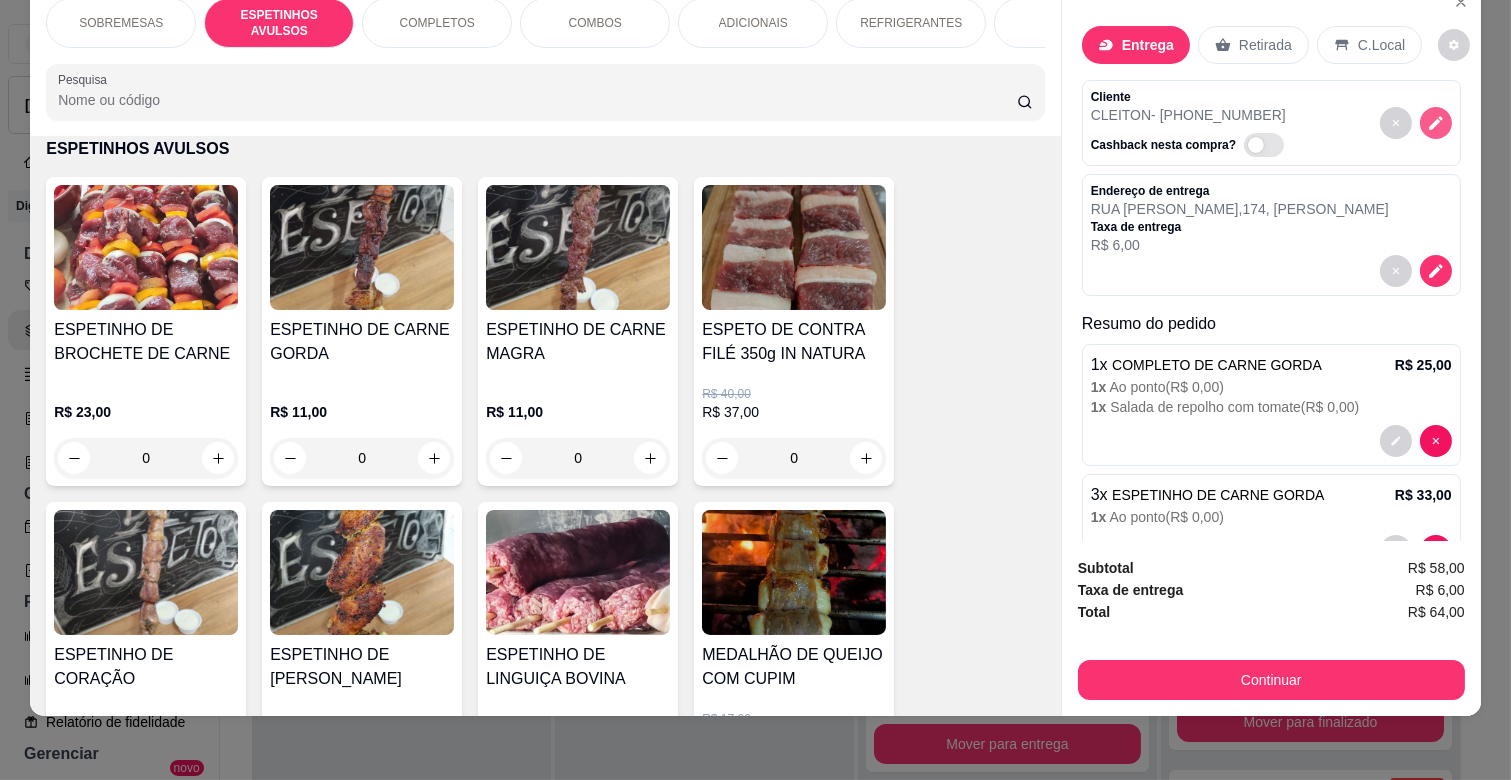 click 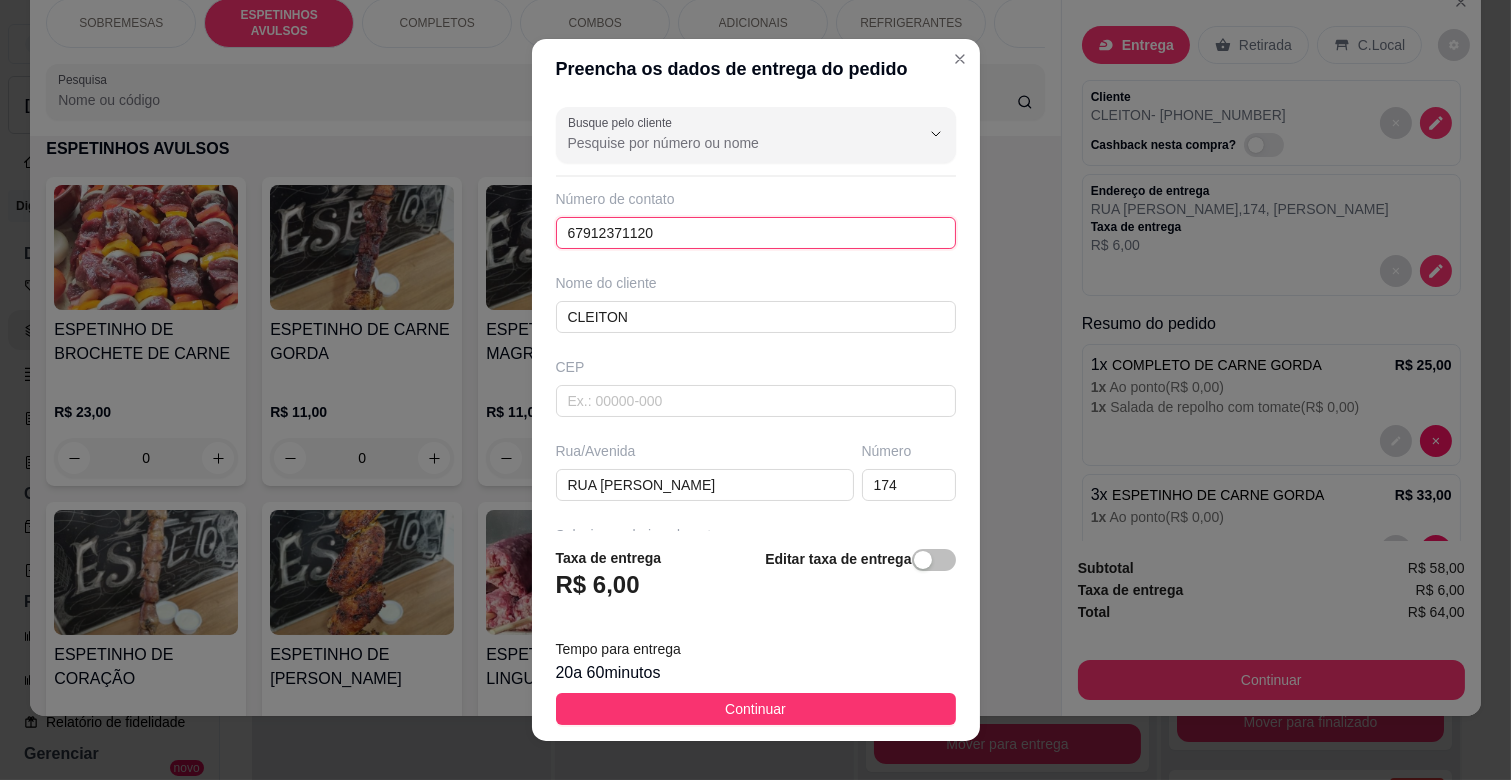 click on "67912371120" at bounding box center (756, 233) 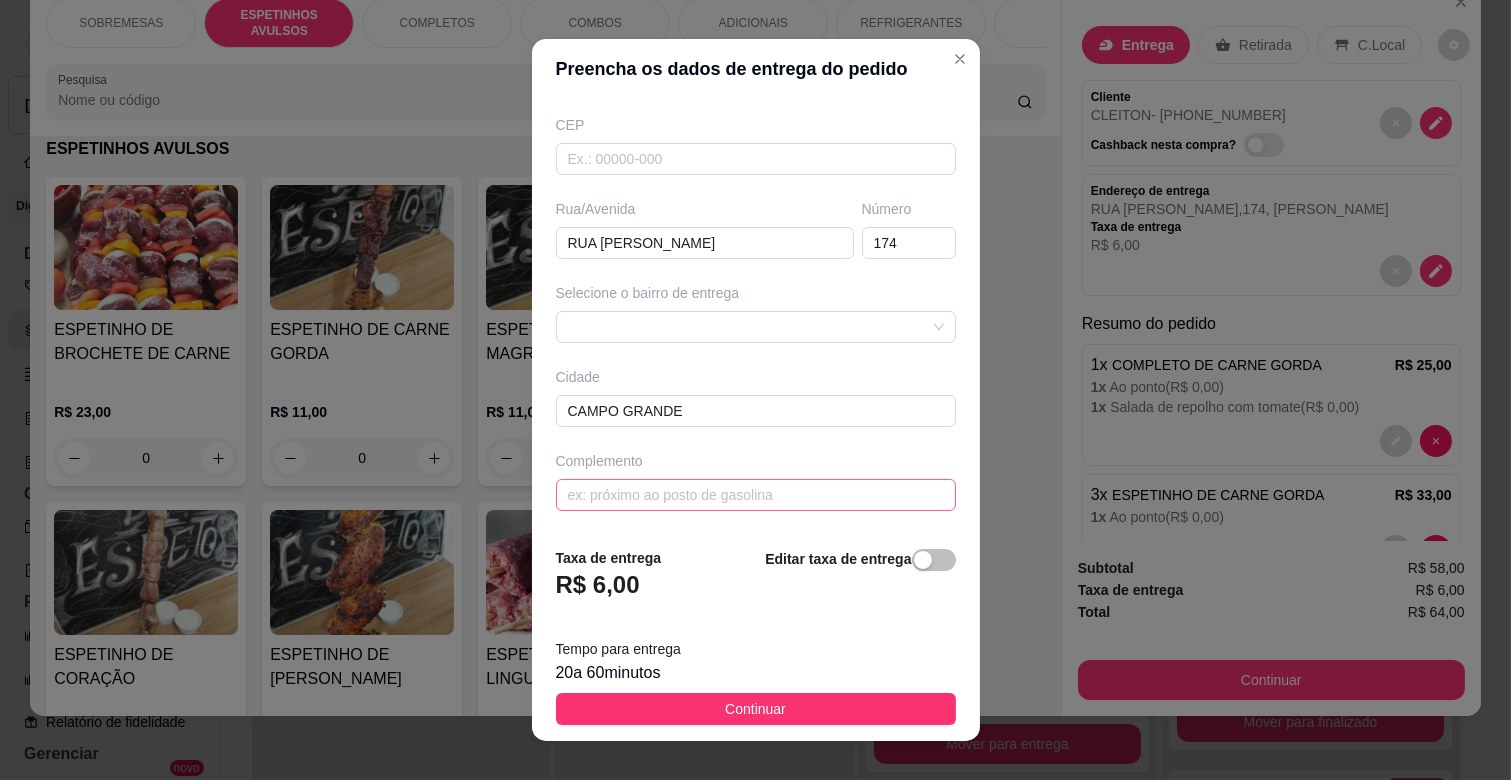 scroll, scrollTop: 243, scrollLeft: 0, axis: vertical 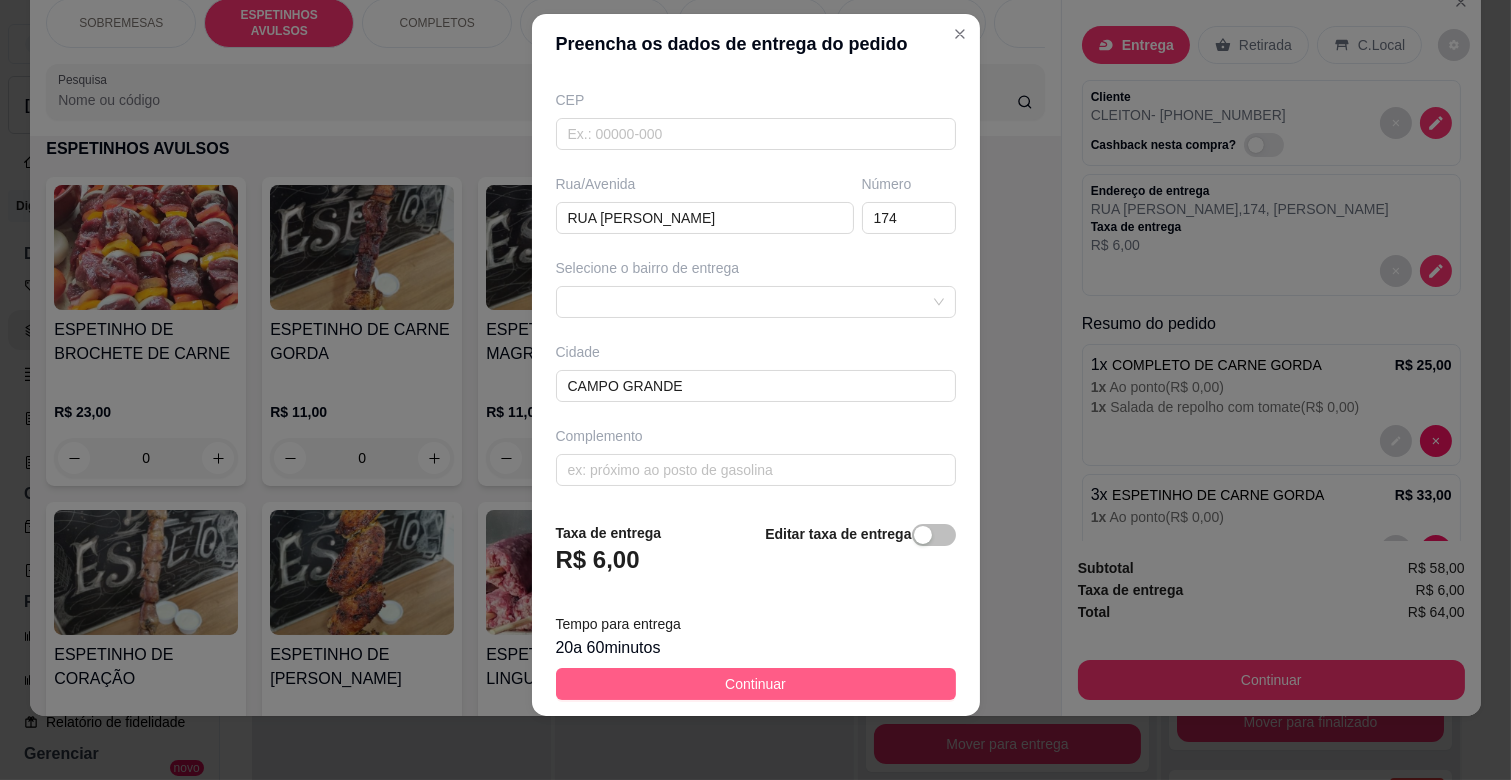 type on "679 91237-1120" 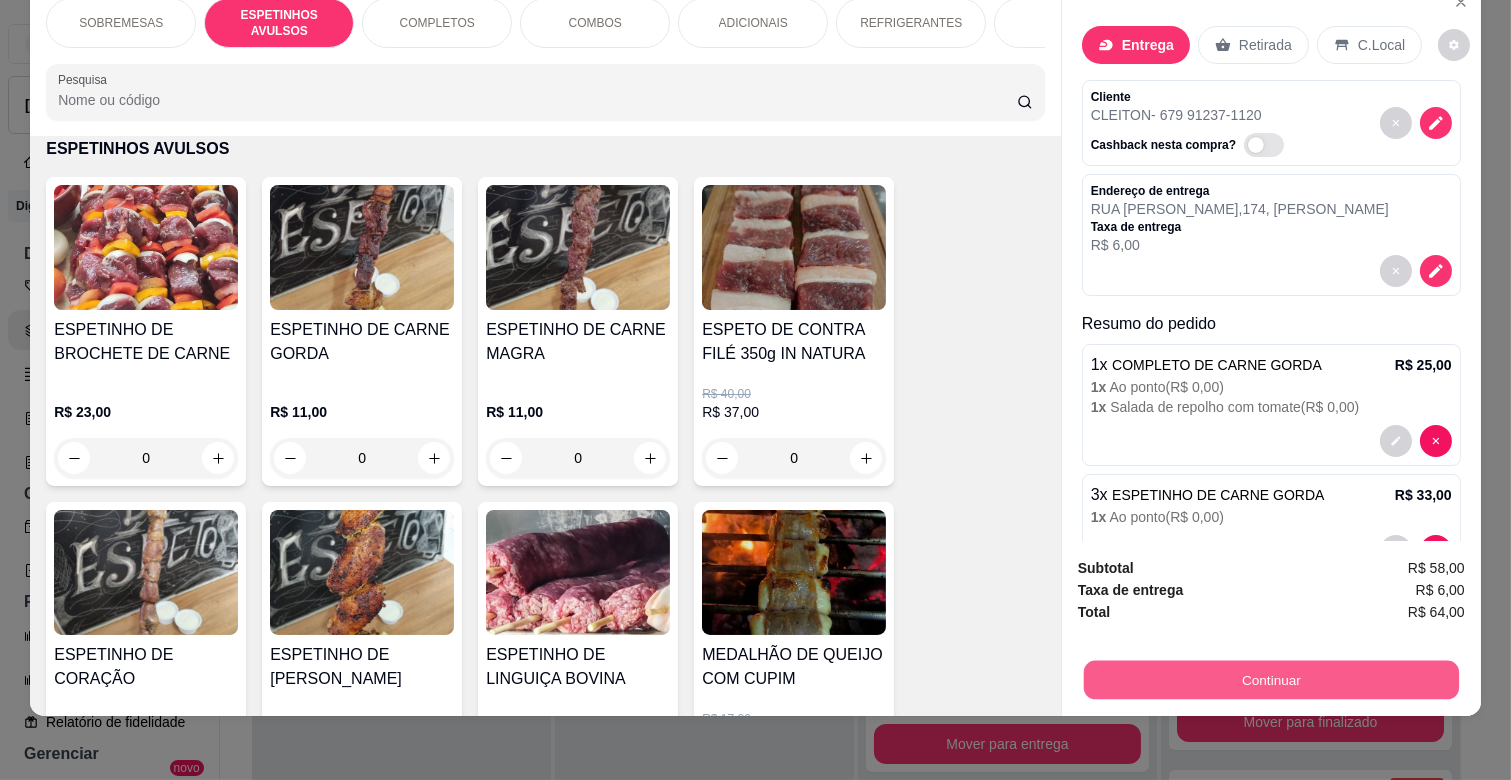 click on "Continuar" at bounding box center [1271, 679] 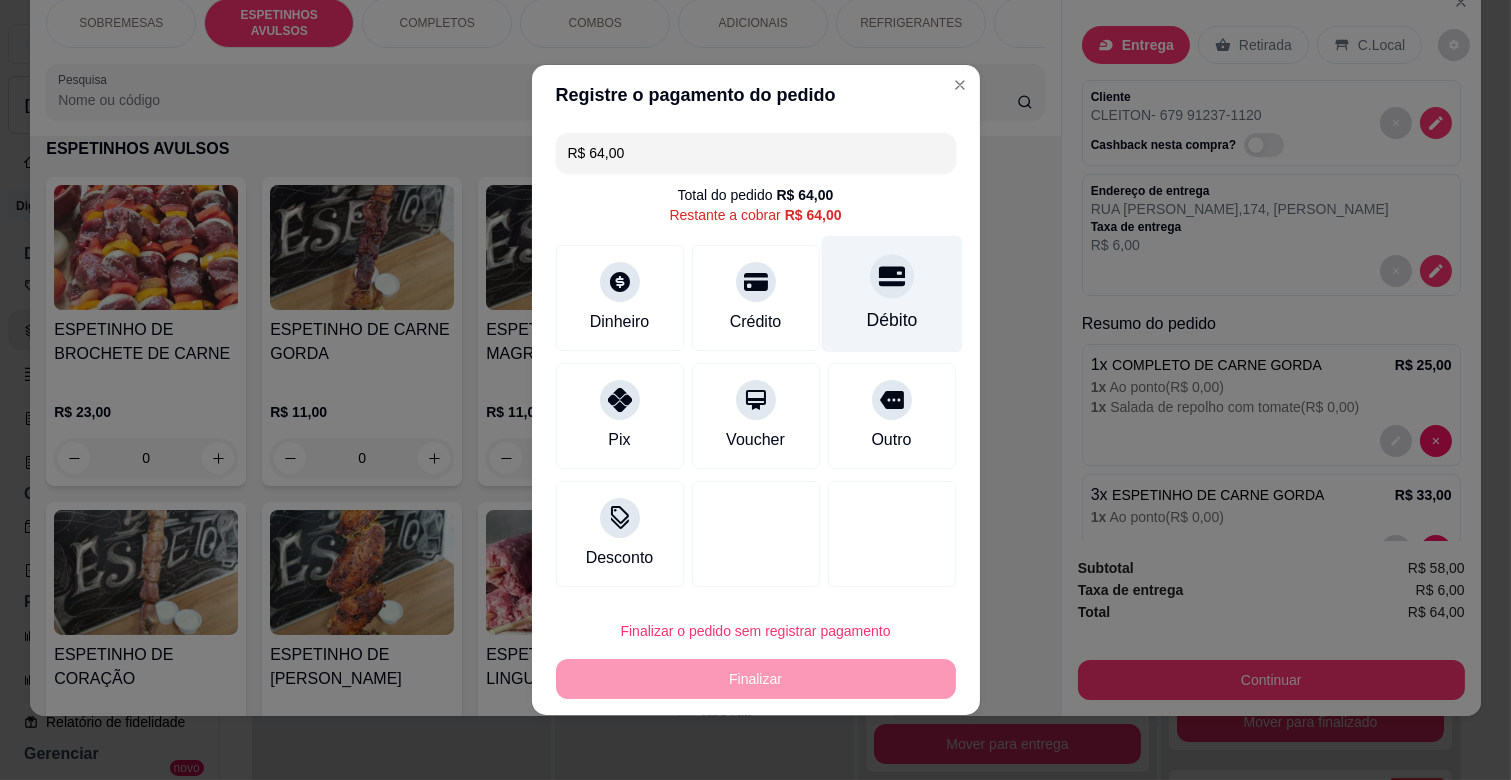 click on "Débito" at bounding box center [891, 294] 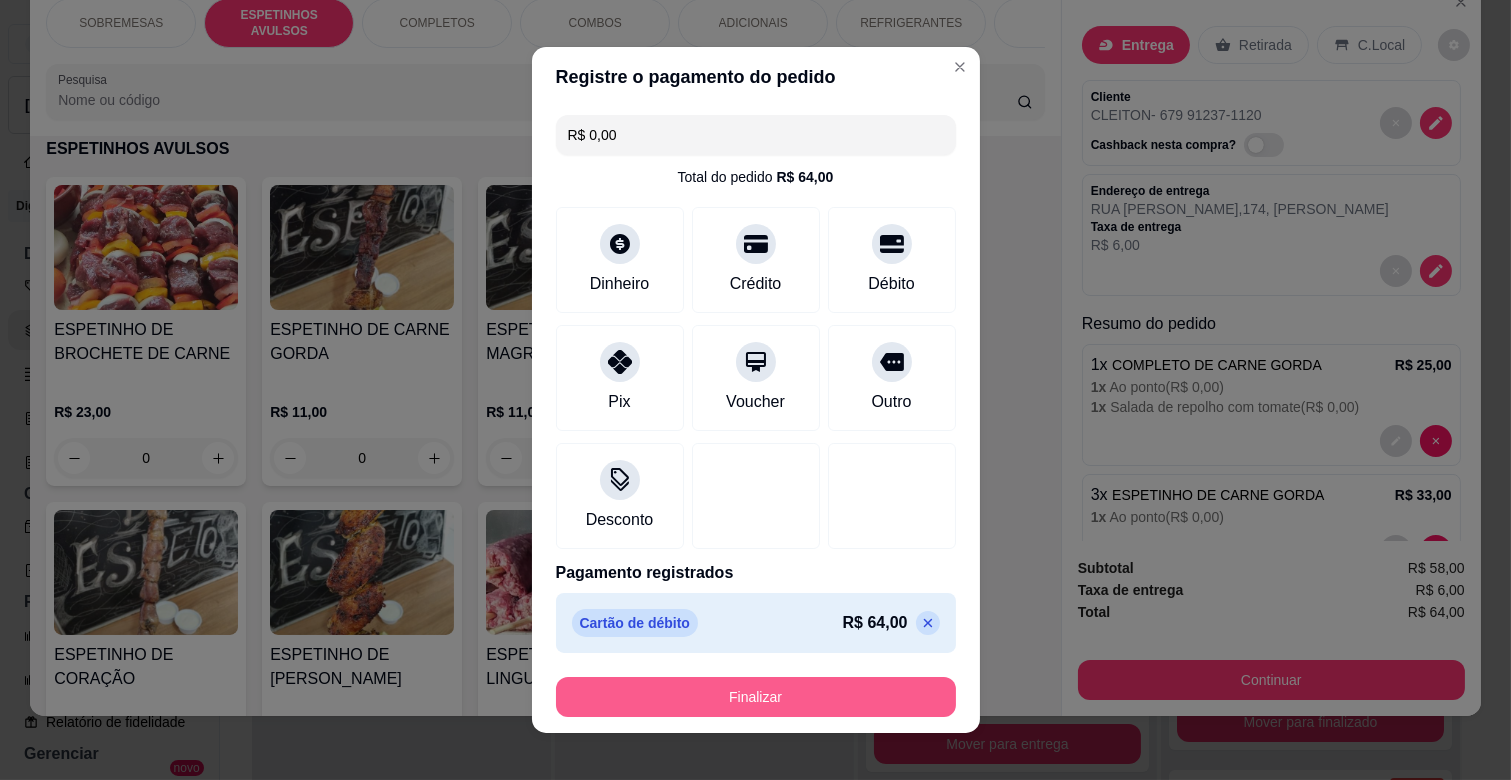 click on "Finalizar" at bounding box center [756, 697] 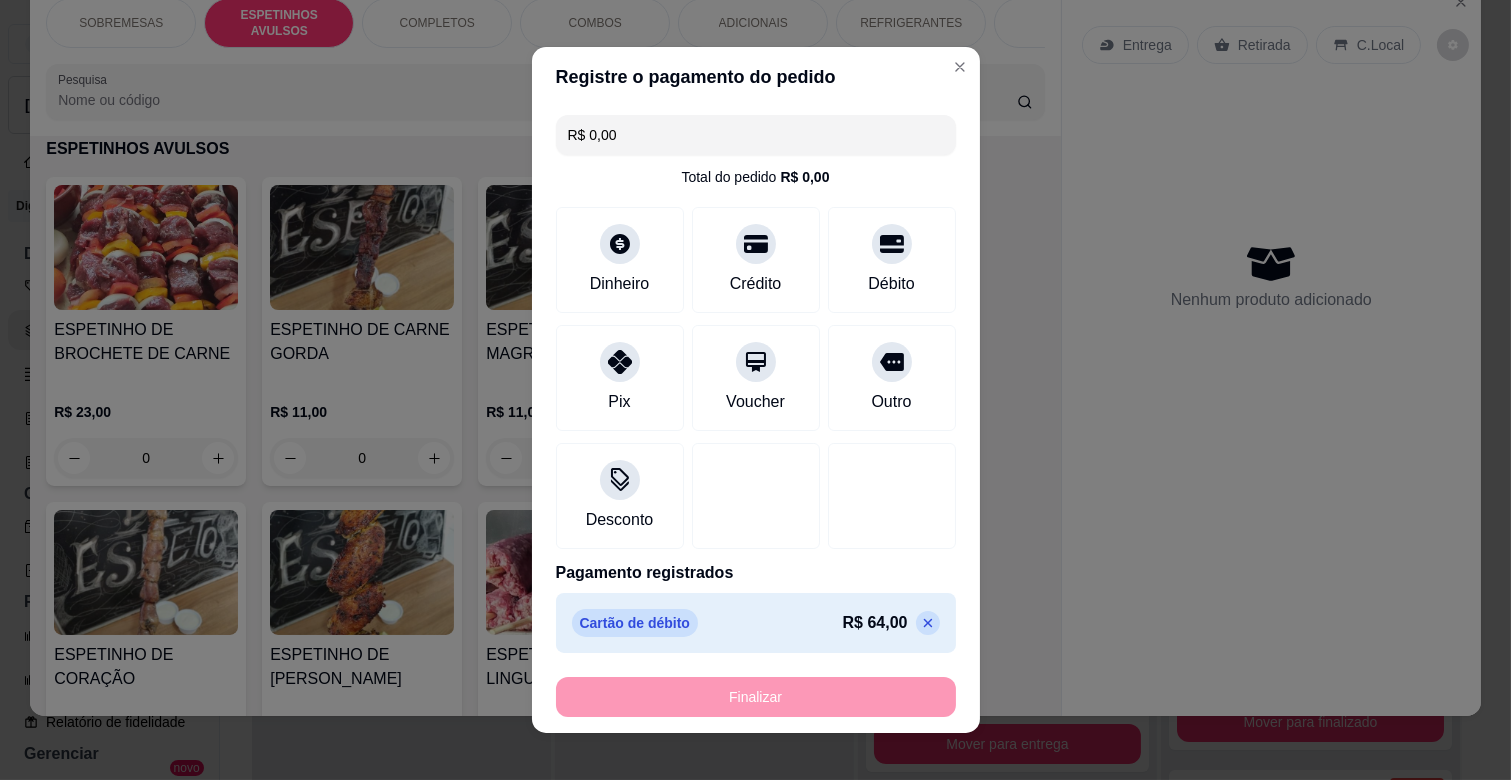type on "-R$ 64,00" 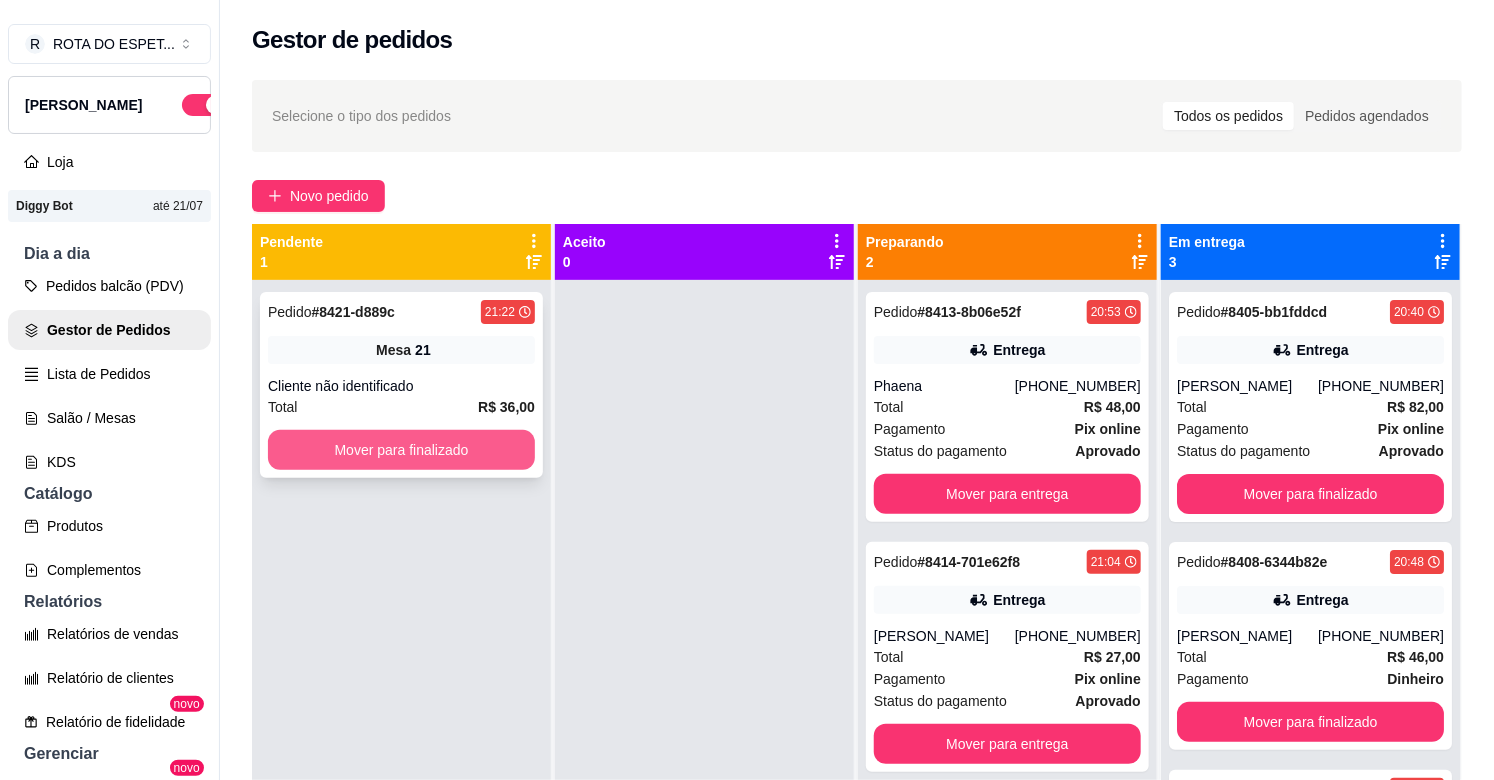 click on "Mover para finalizado" at bounding box center (401, 450) 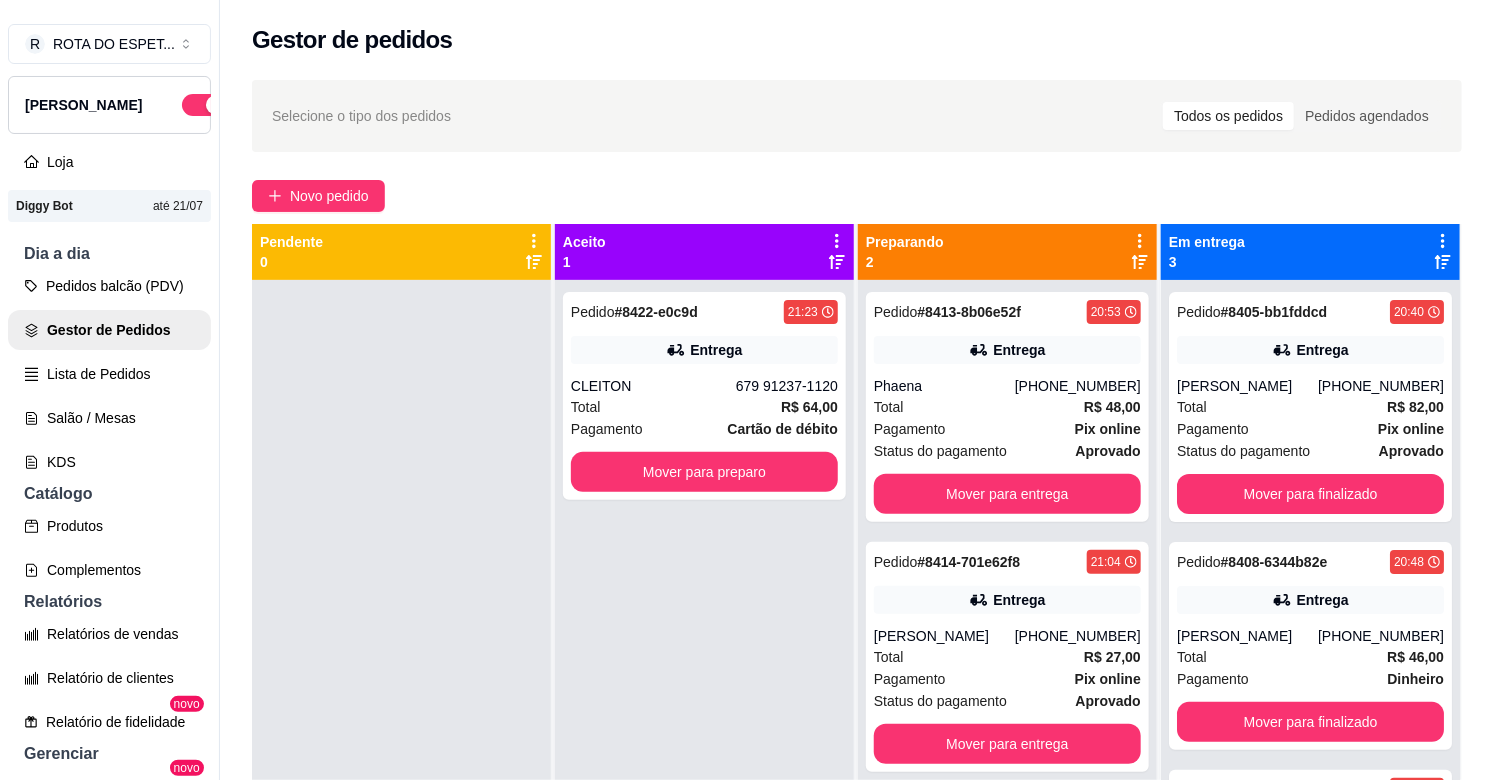 click on "Pedido  # 8422-e0c9d 21:23 Entrega CLEITON 679 91237-1120 Total R$ 64,00 Pagamento Cartão de débito Mover para preparo" at bounding box center (704, 670) 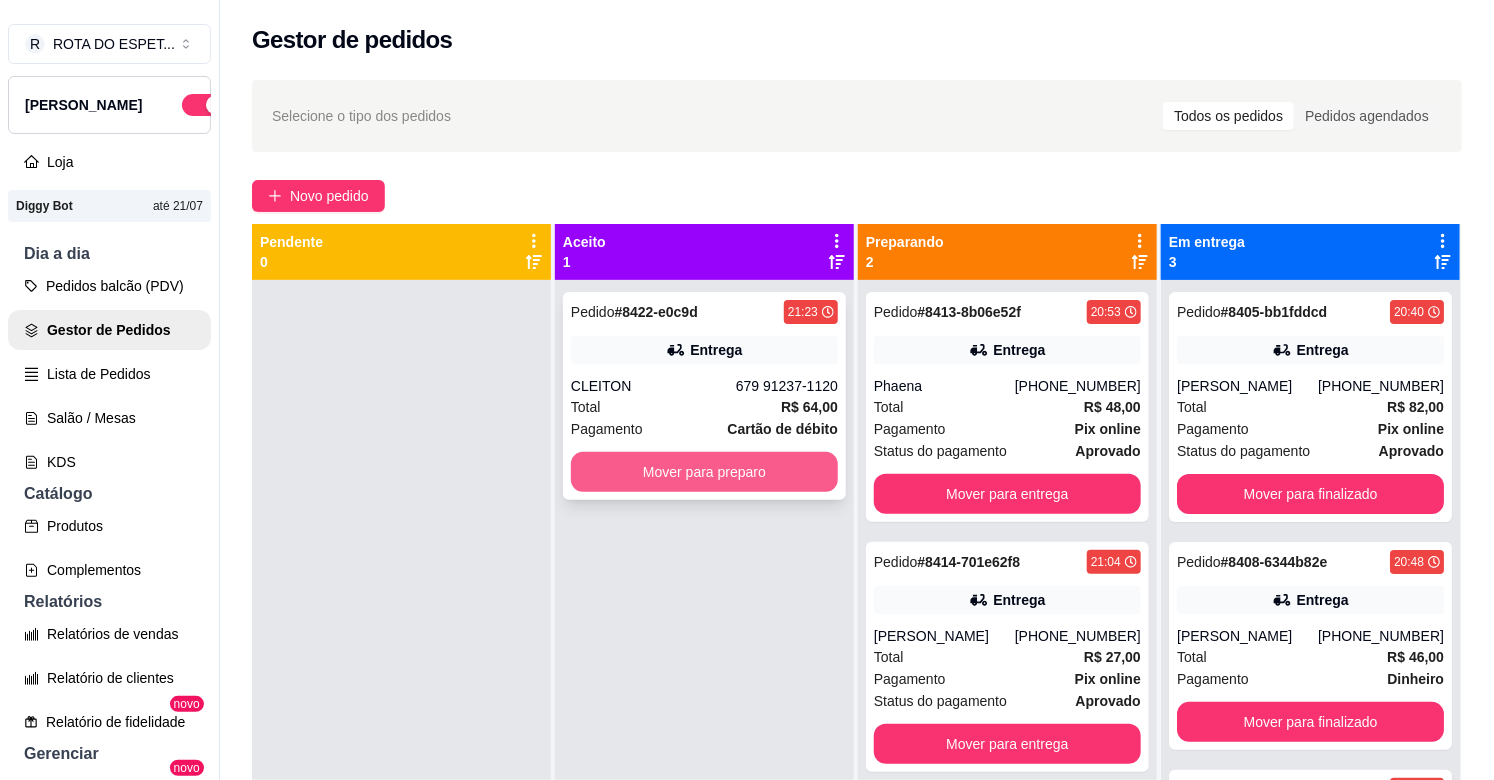 click on "Mover para preparo" at bounding box center [704, 472] 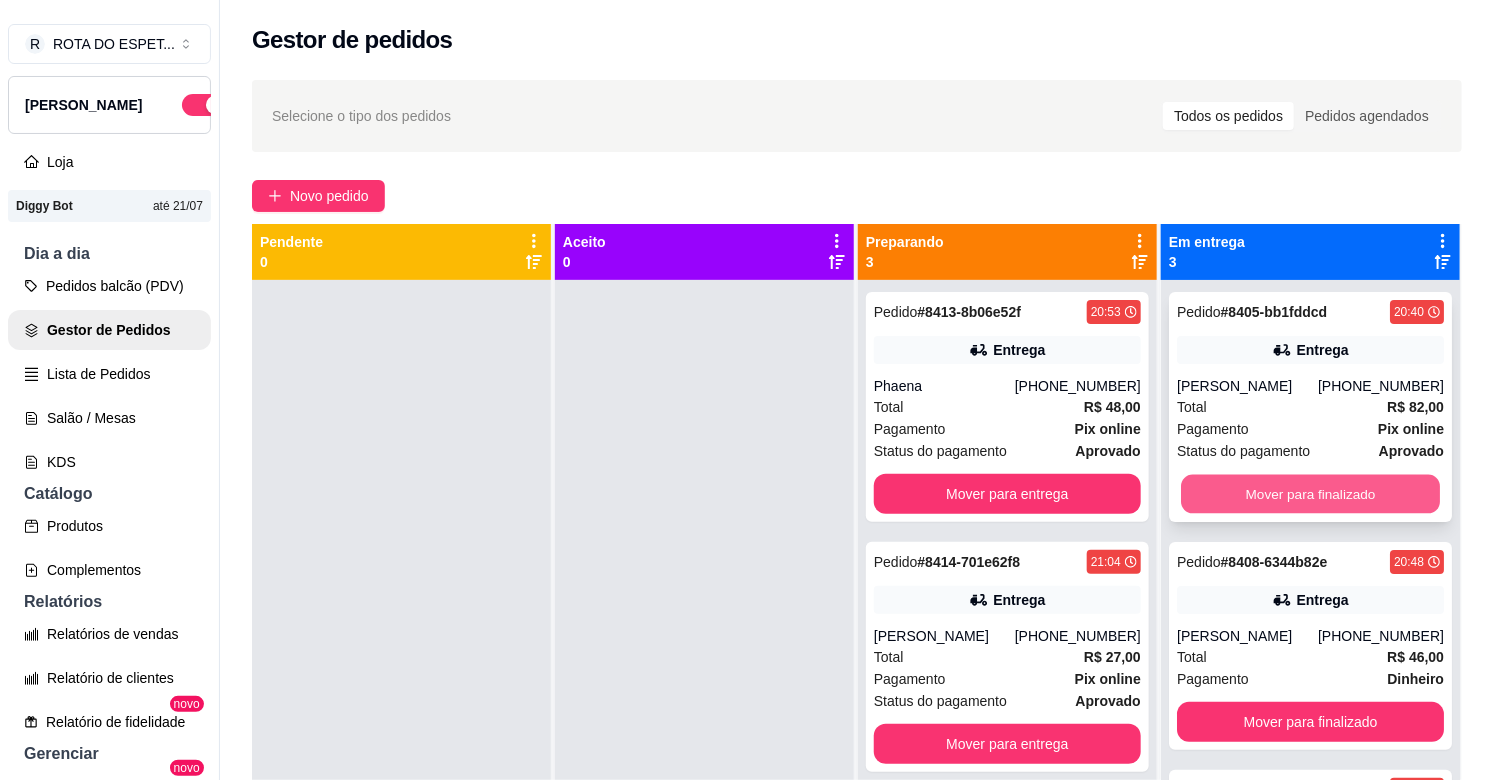 click on "Mover para finalizado" at bounding box center (1310, 494) 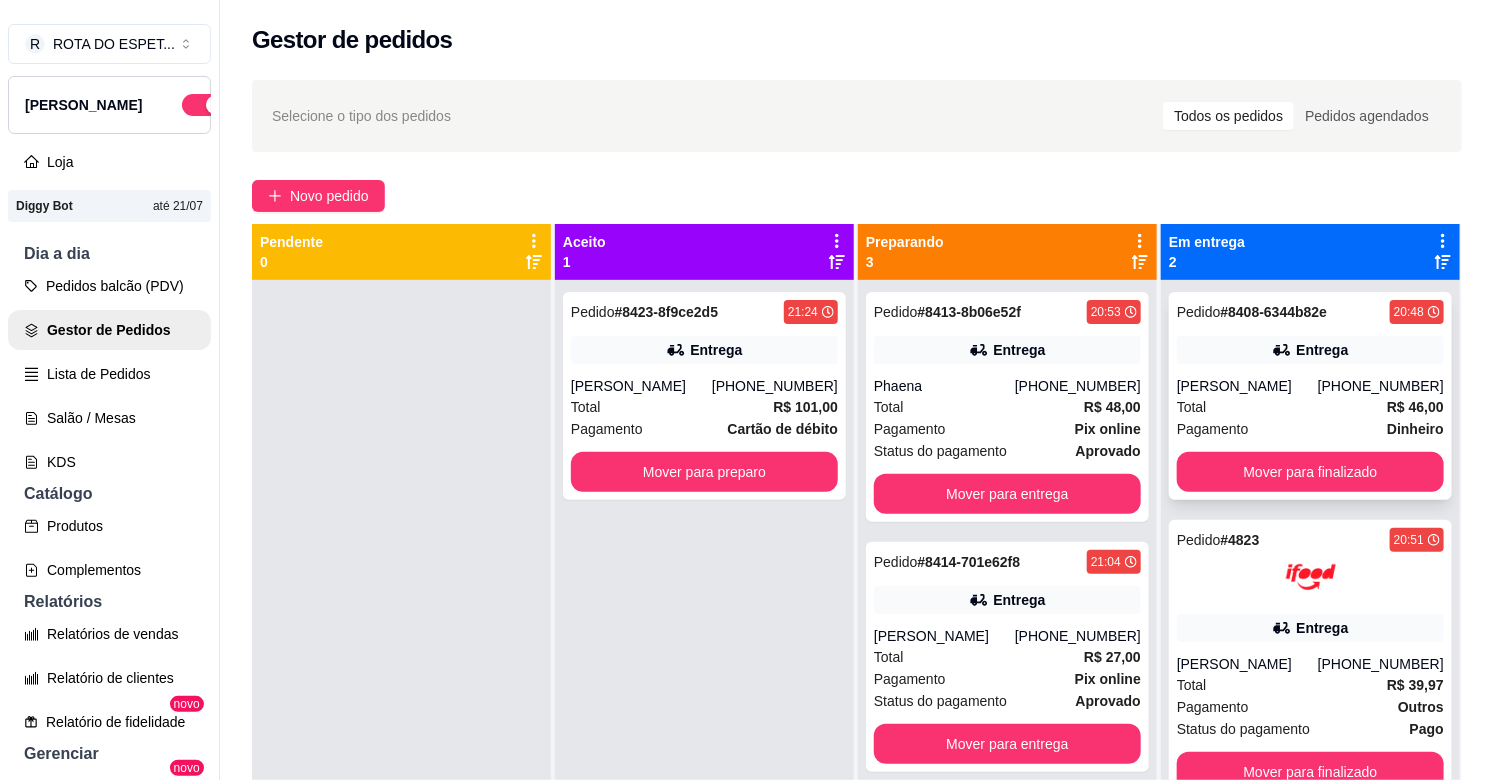 click on "Pedido  # 8408-6344b82e 20:48 Entrega [PERSON_NAME] [PHONE_NUMBER] Total R$ 46,00 Pagamento Dinheiro Mover para finalizado" at bounding box center [1310, 396] 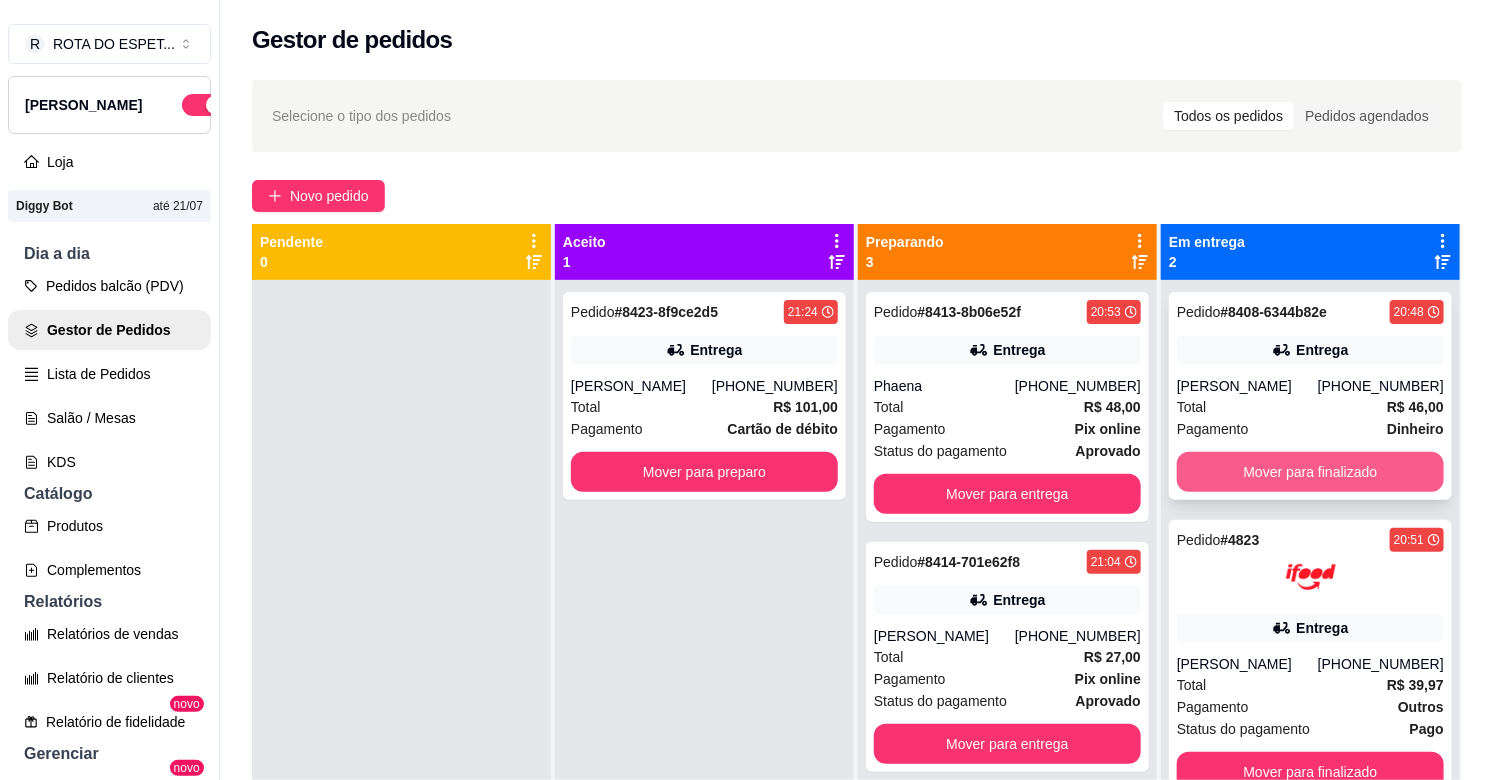 click on "Mover para finalizado" at bounding box center [1310, 472] 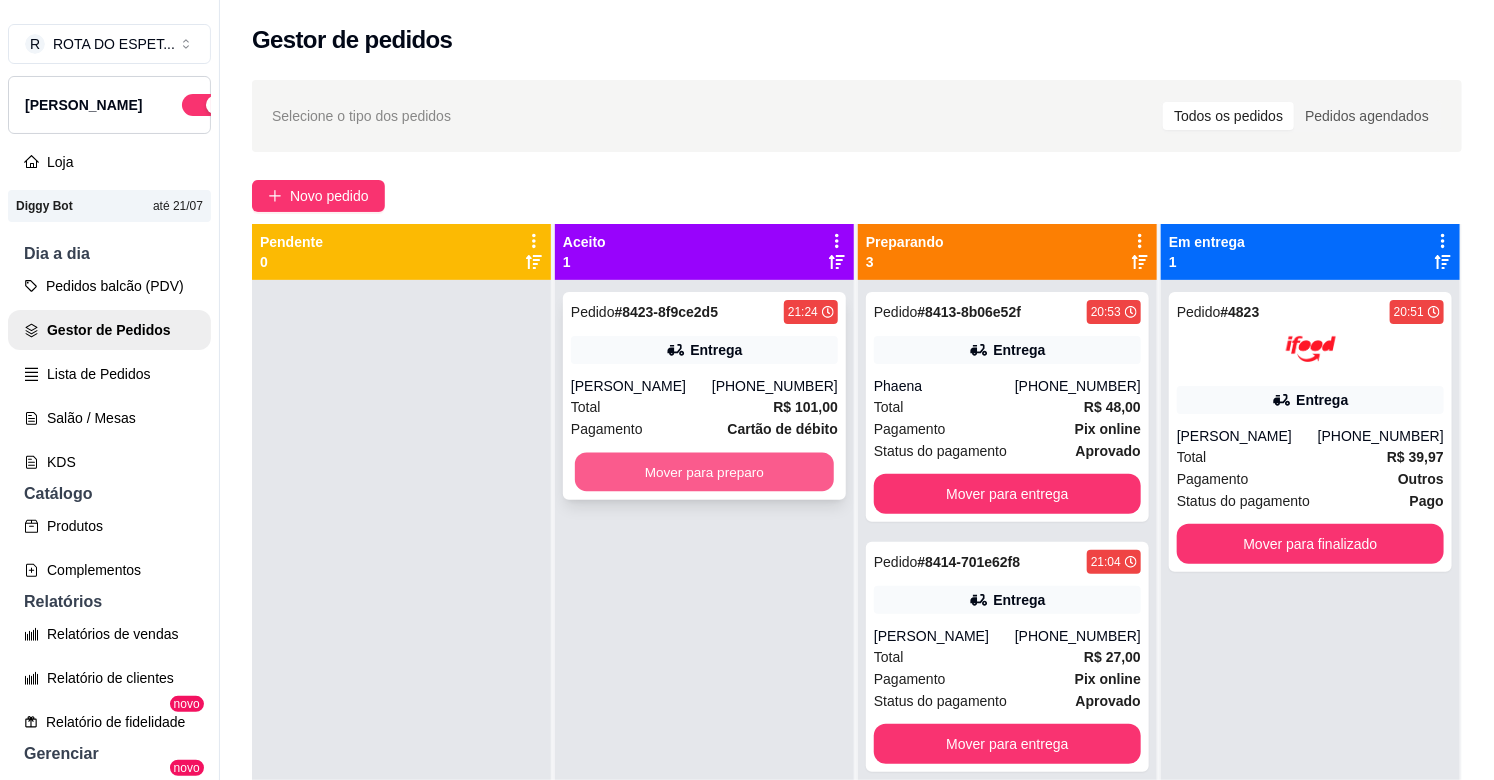 click on "Mover para preparo" at bounding box center [704, 472] 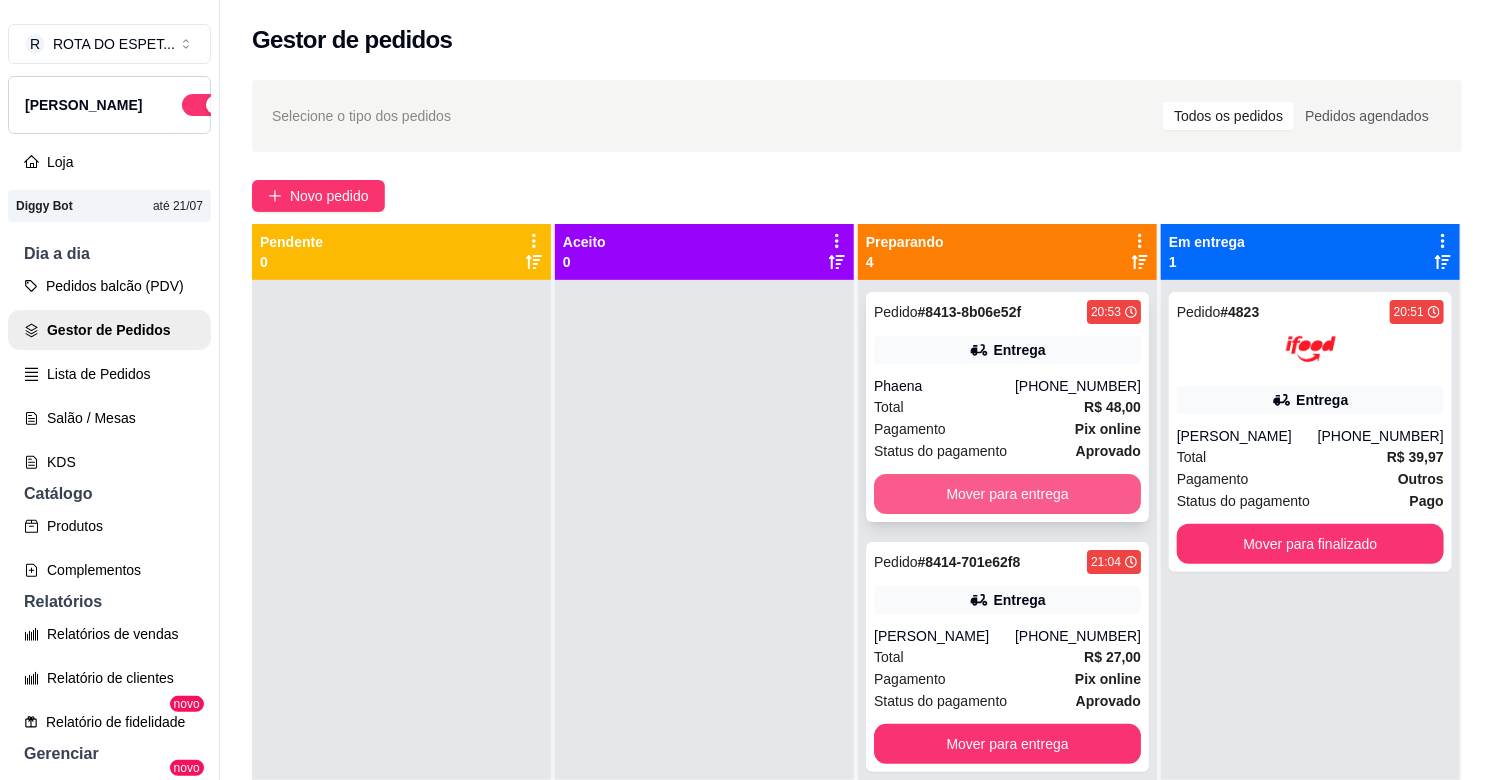 click on "Mover para entrega" at bounding box center [1007, 494] 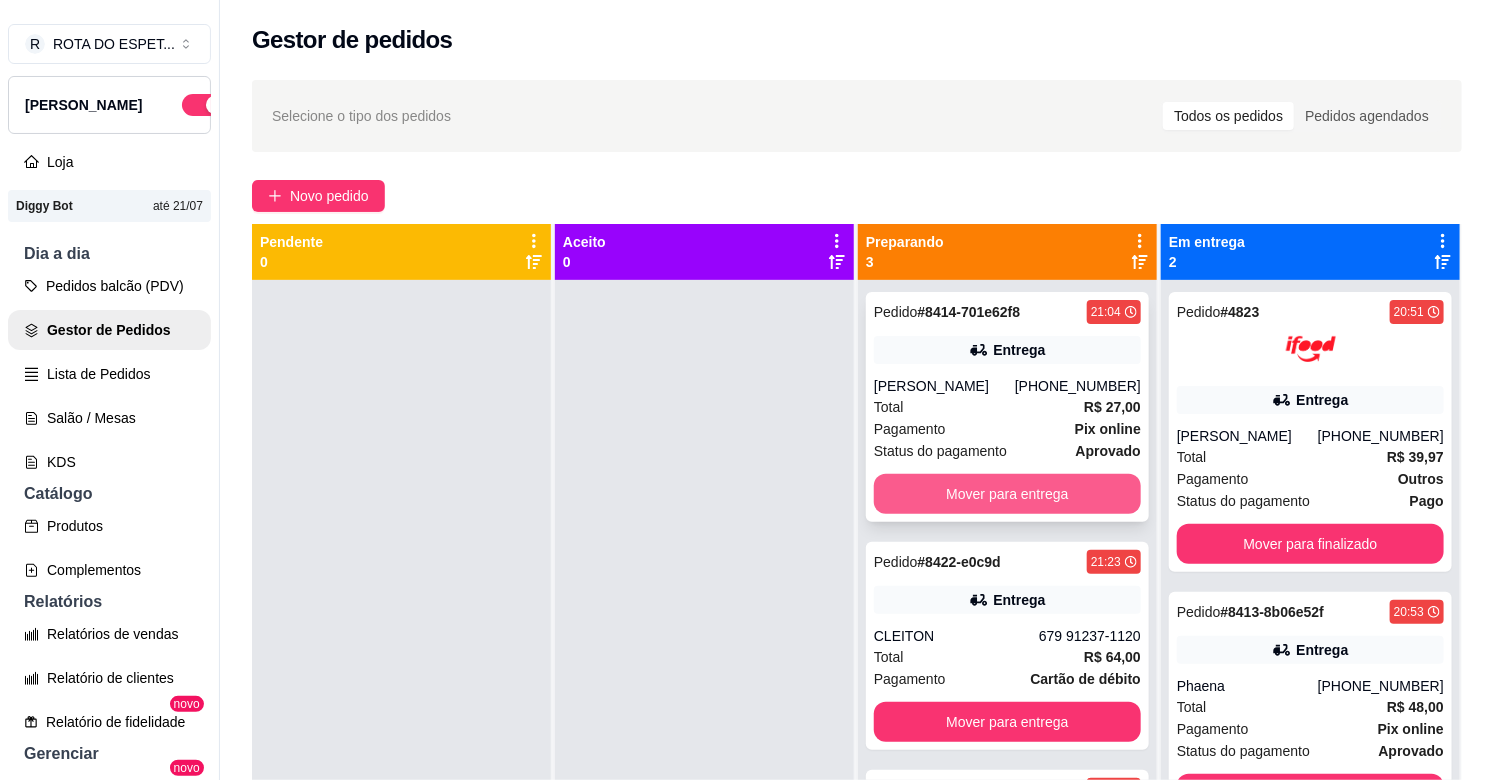 click on "Mover para entrega" at bounding box center [1007, 494] 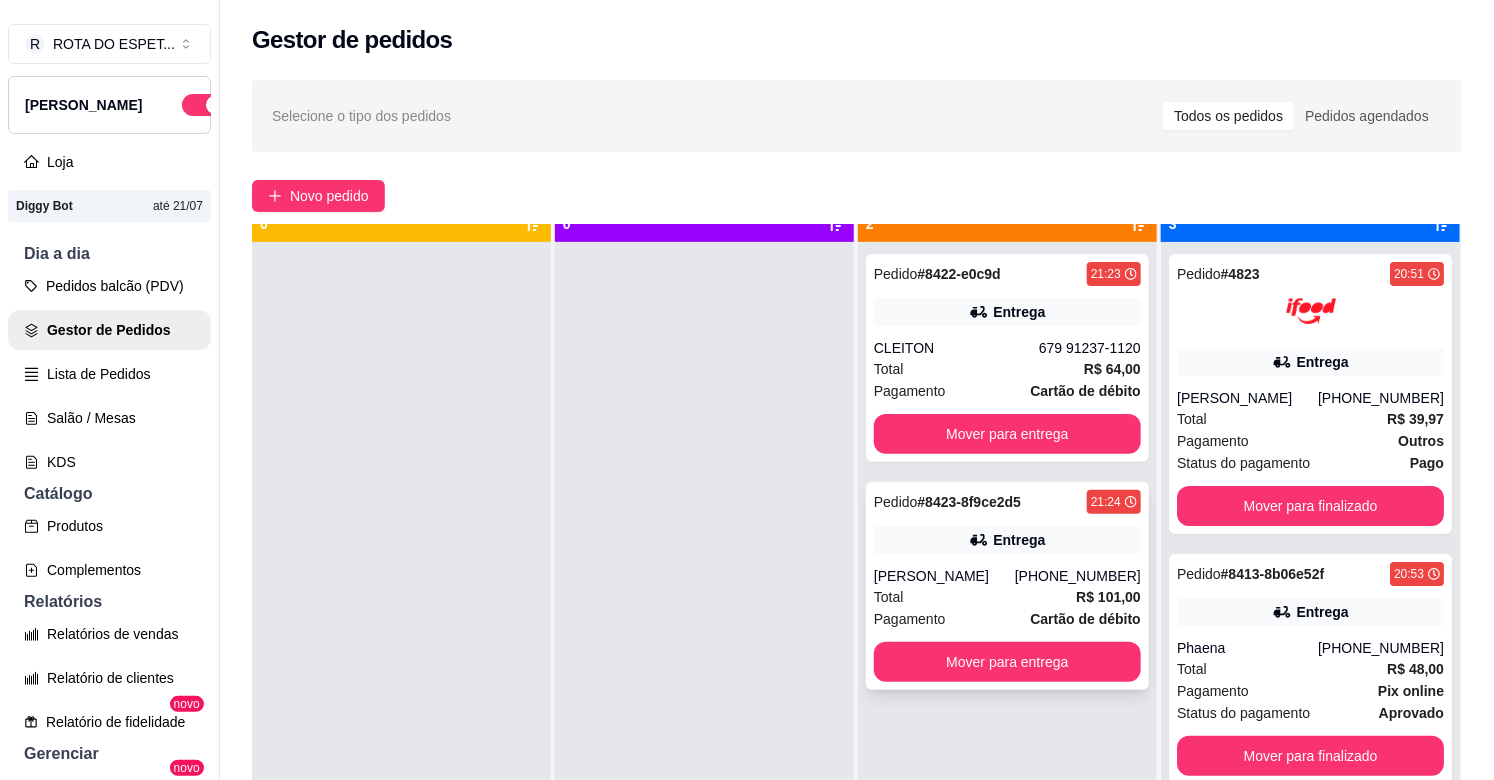 scroll, scrollTop: 55, scrollLeft: 0, axis: vertical 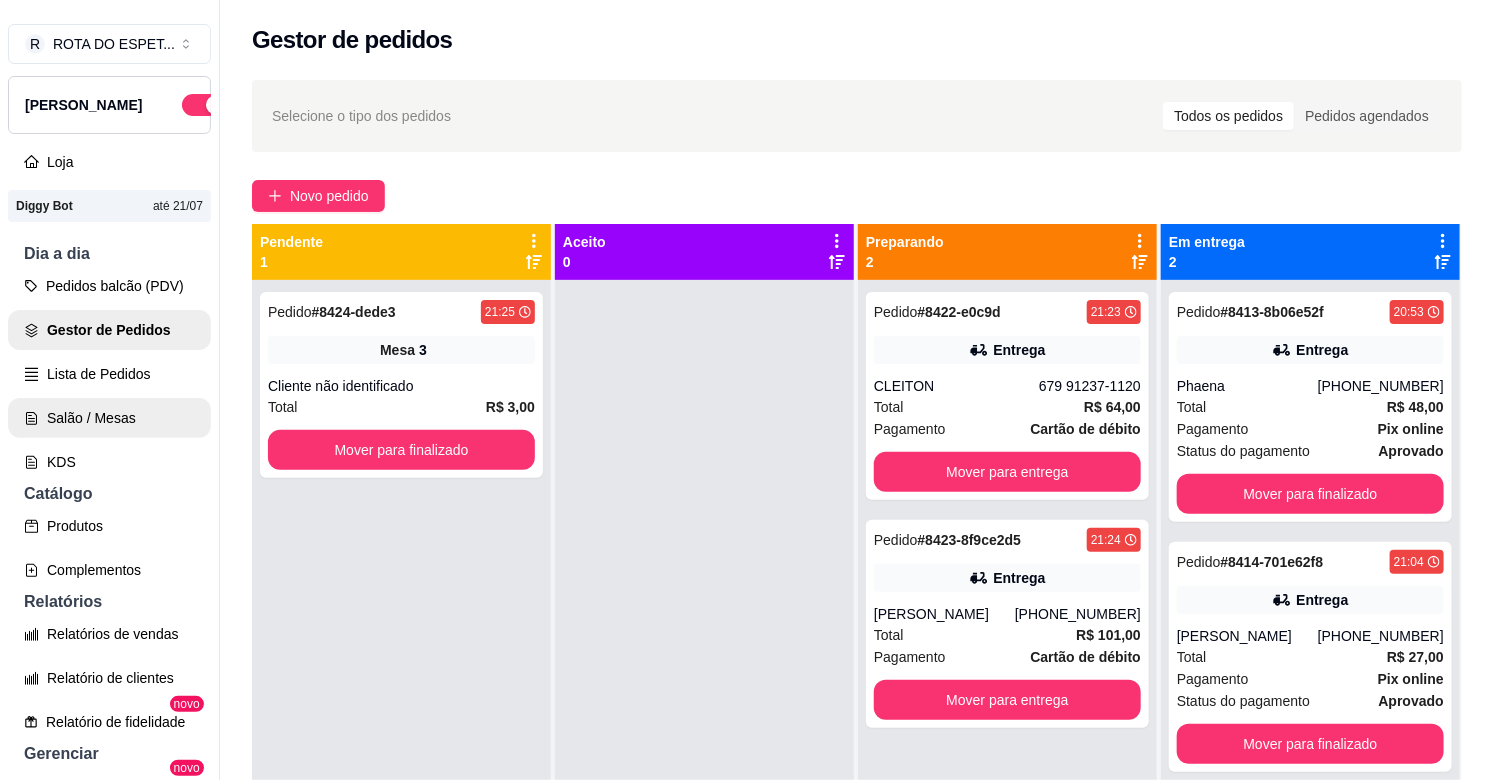click on "Salão / Mesas" at bounding box center (109, 418) 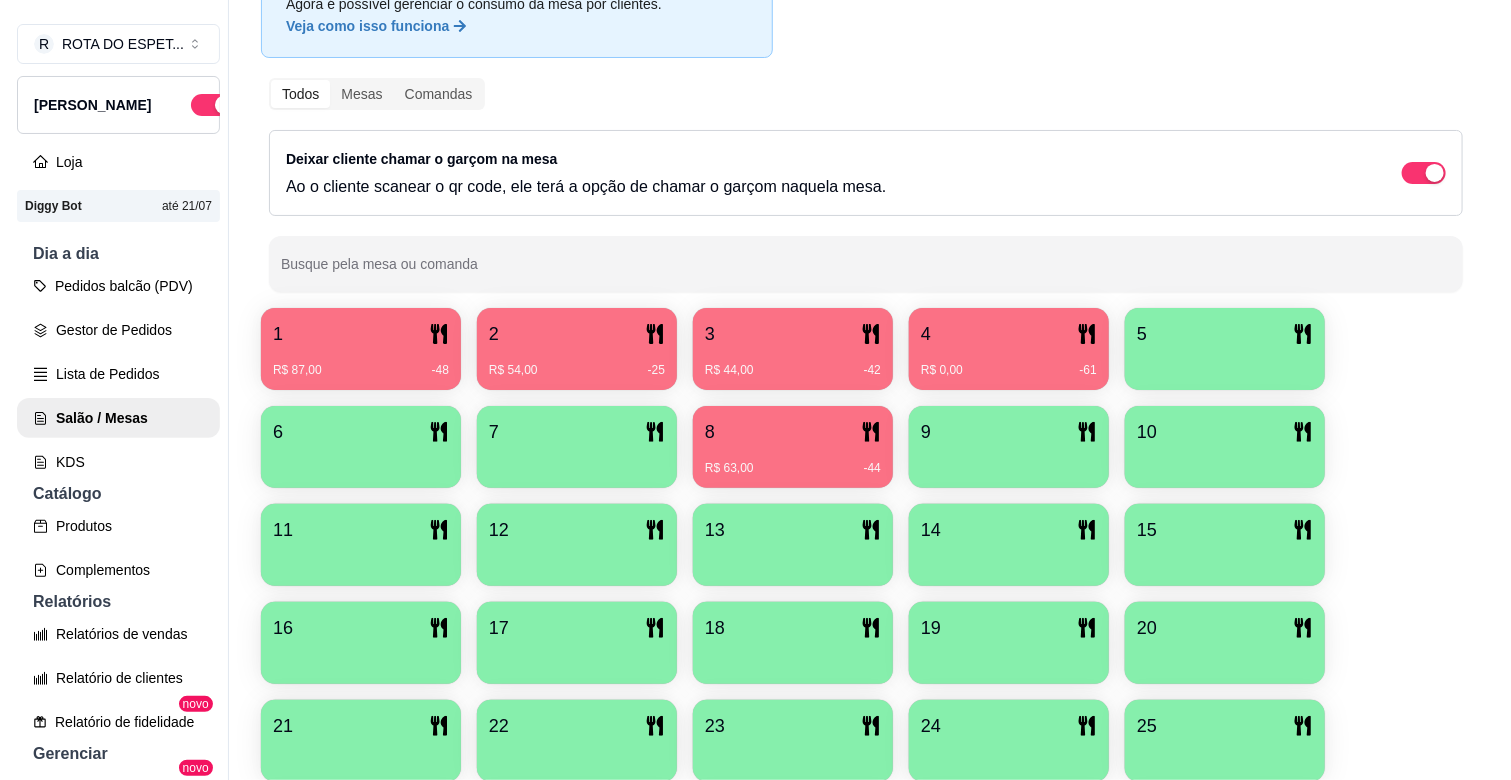 scroll, scrollTop: 222, scrollLeft: 0, axis: vertical 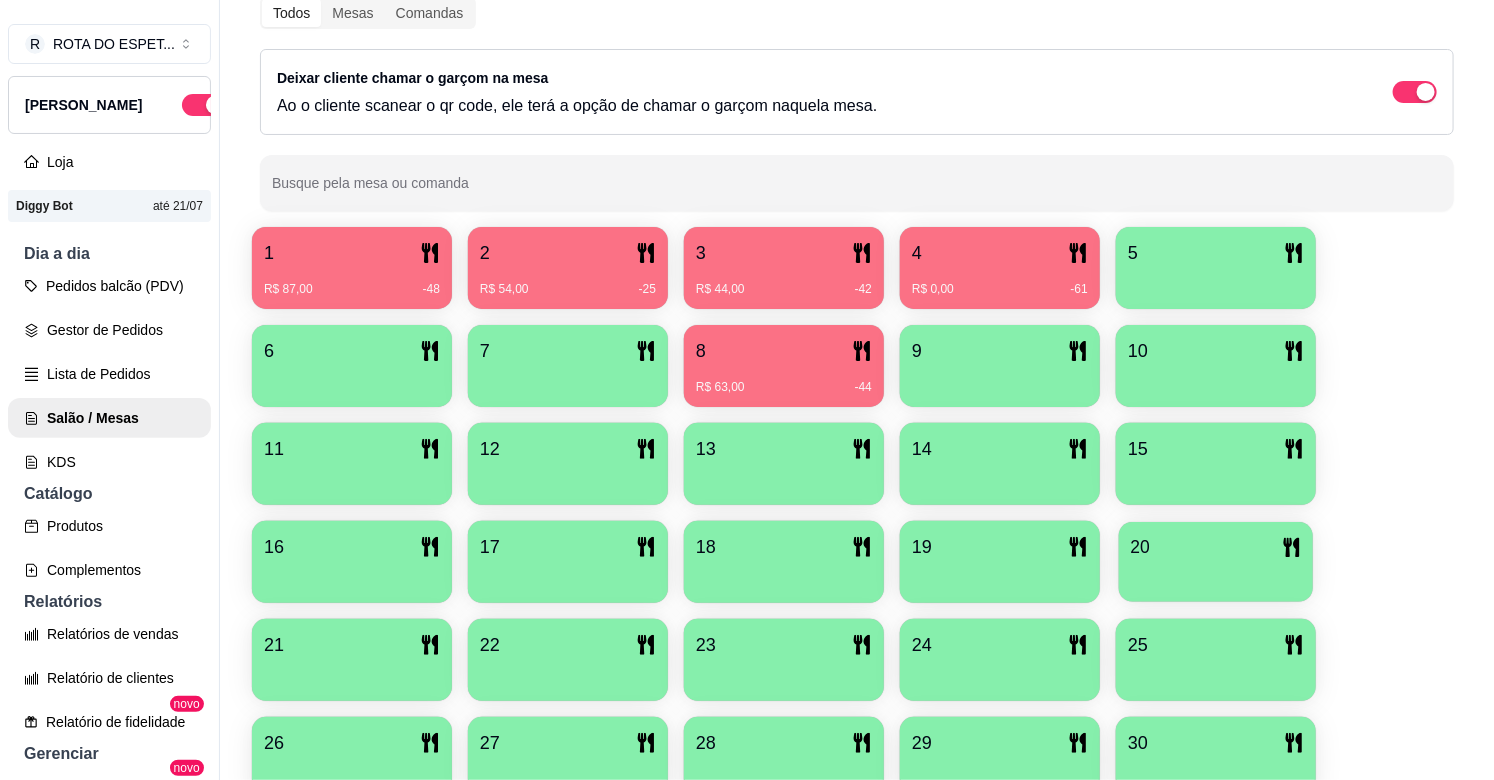 click on "20" at bounding box center [1216, 547] 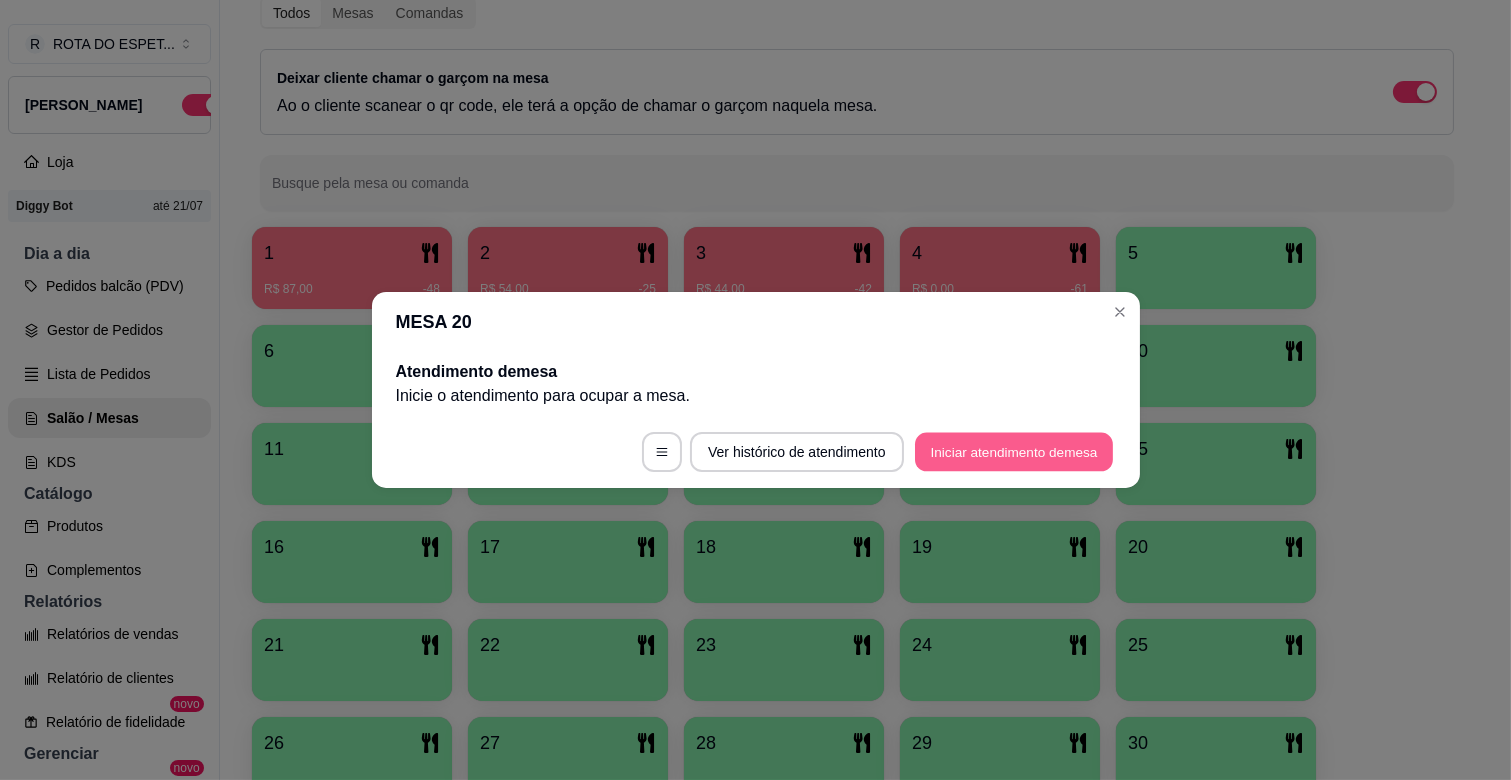 click on "Iniciar atendimento de  mesa" at bounding box center [1014, 452] 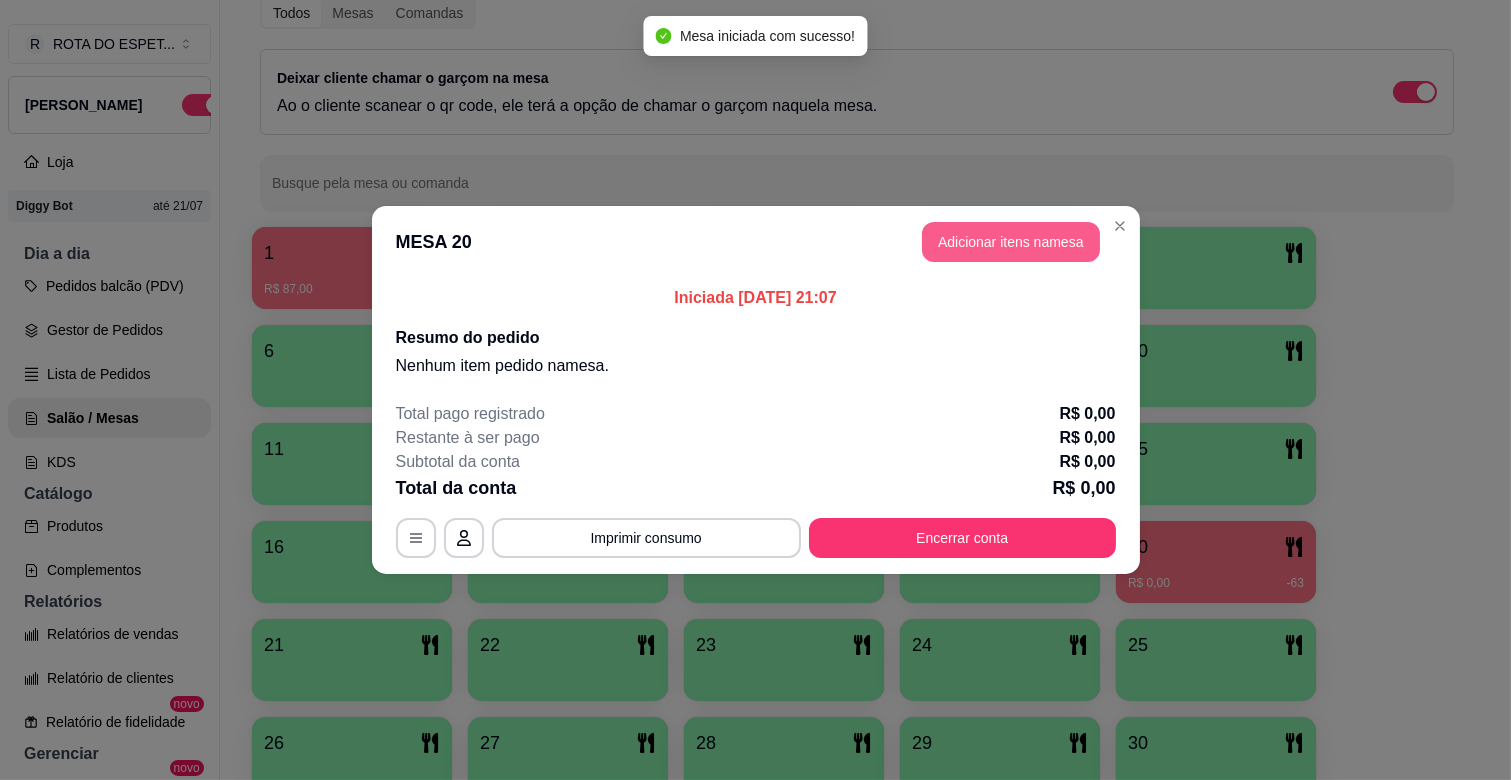 click on "Adicionar itens na  mesa" at bounding box center [1011, 242] 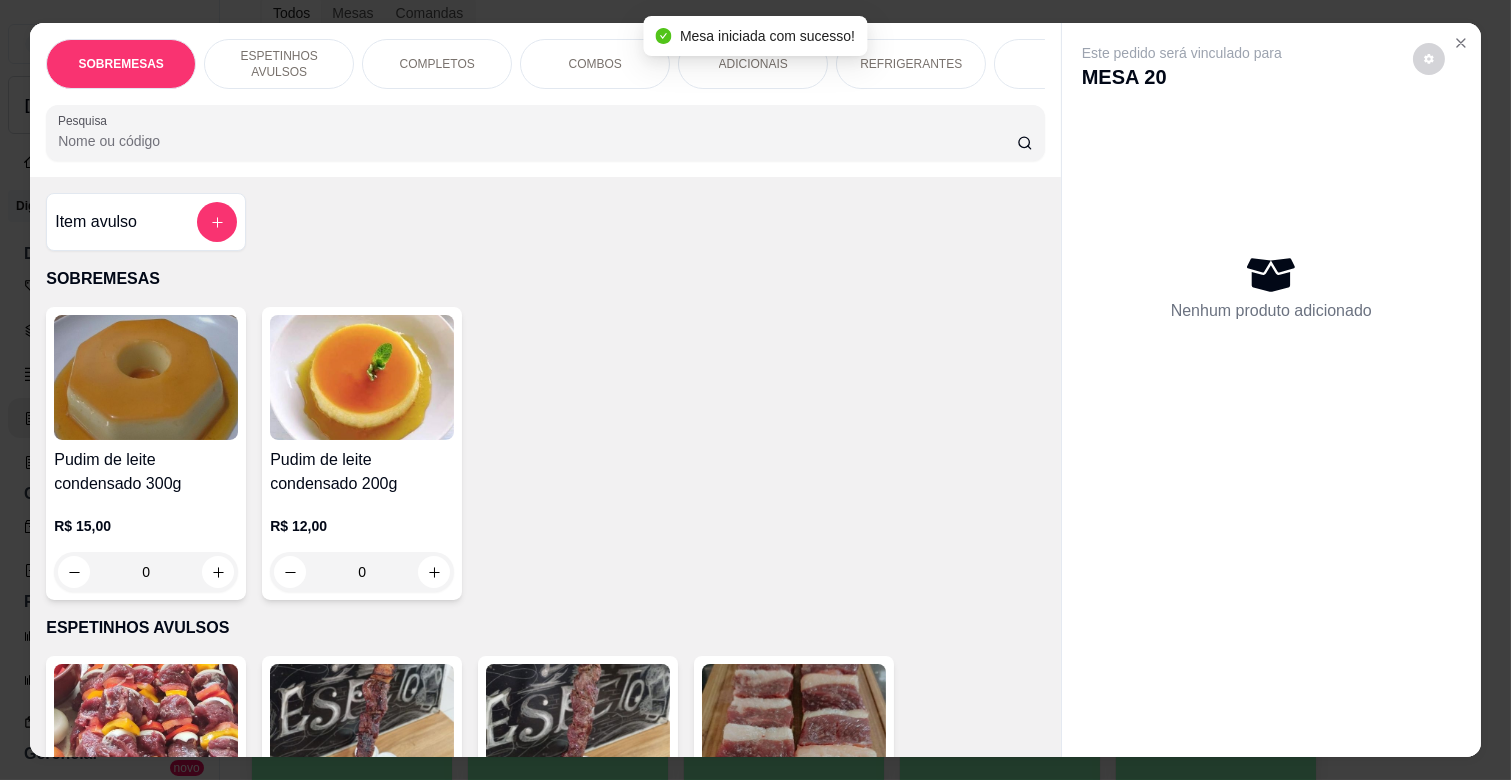click on "ESPETINHOS AVULSOS" at bounding box center [279, 64] 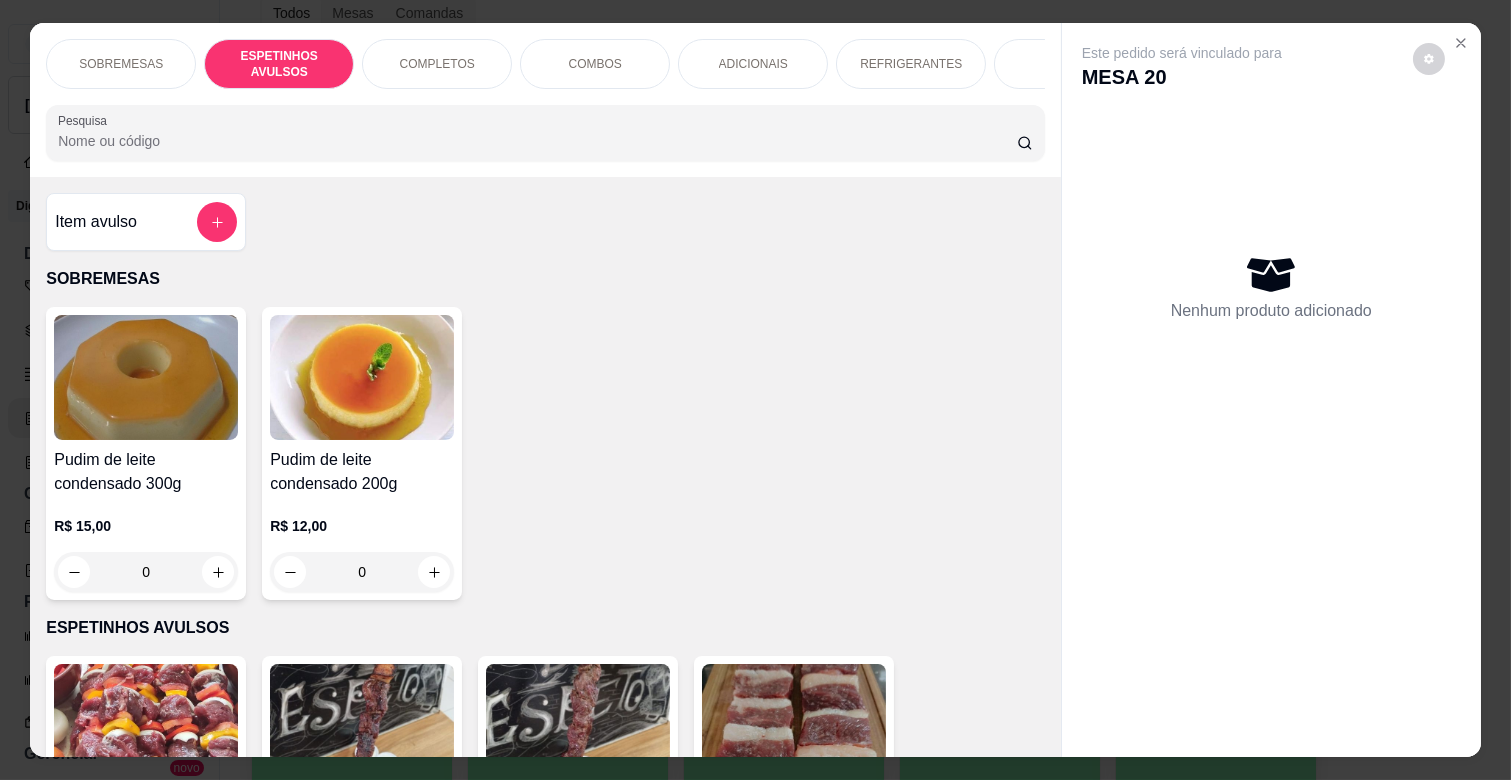 scroll, scrollTop: 438, scrollLeft: 0, axis: vertical 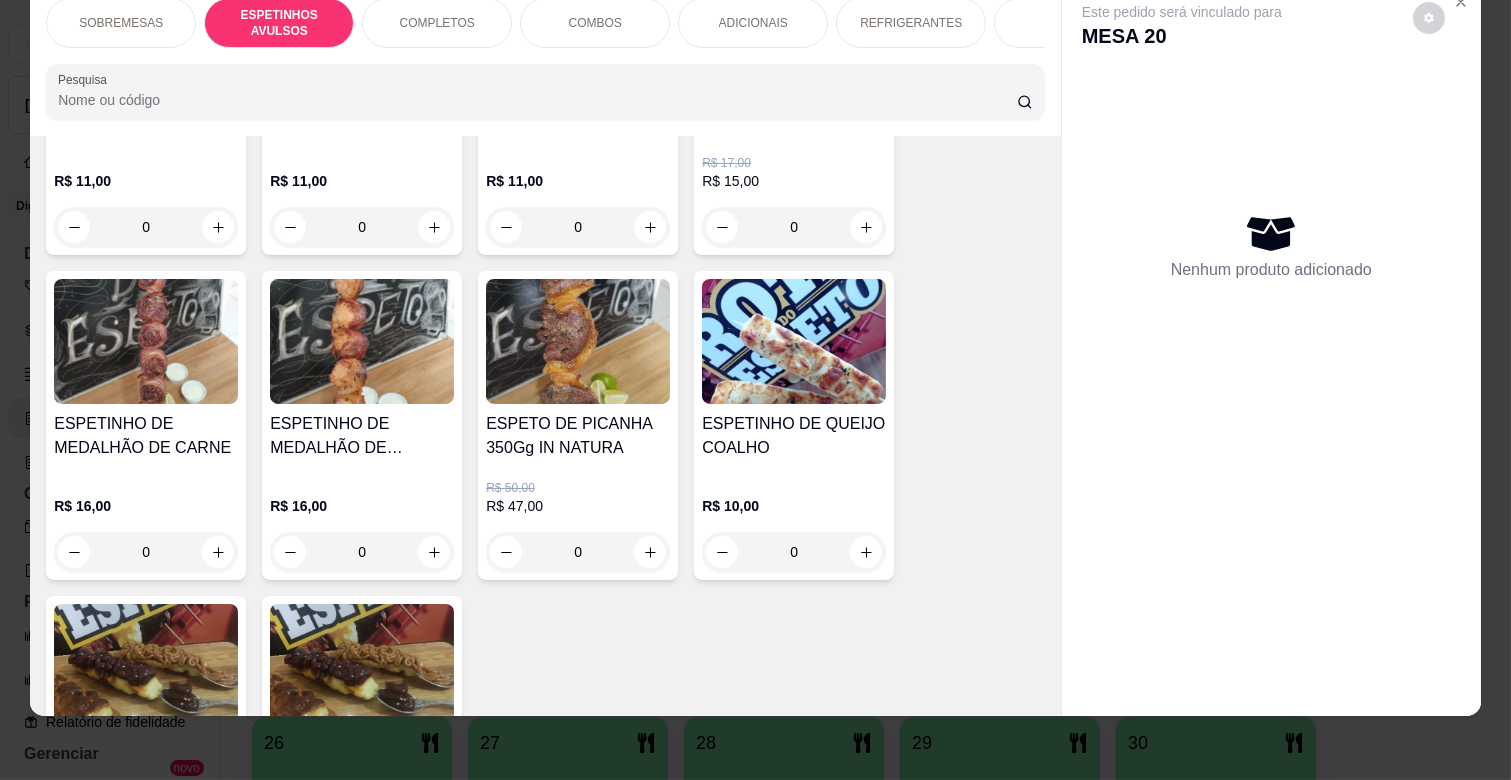 click on "0" at bounding box center [146, 552] 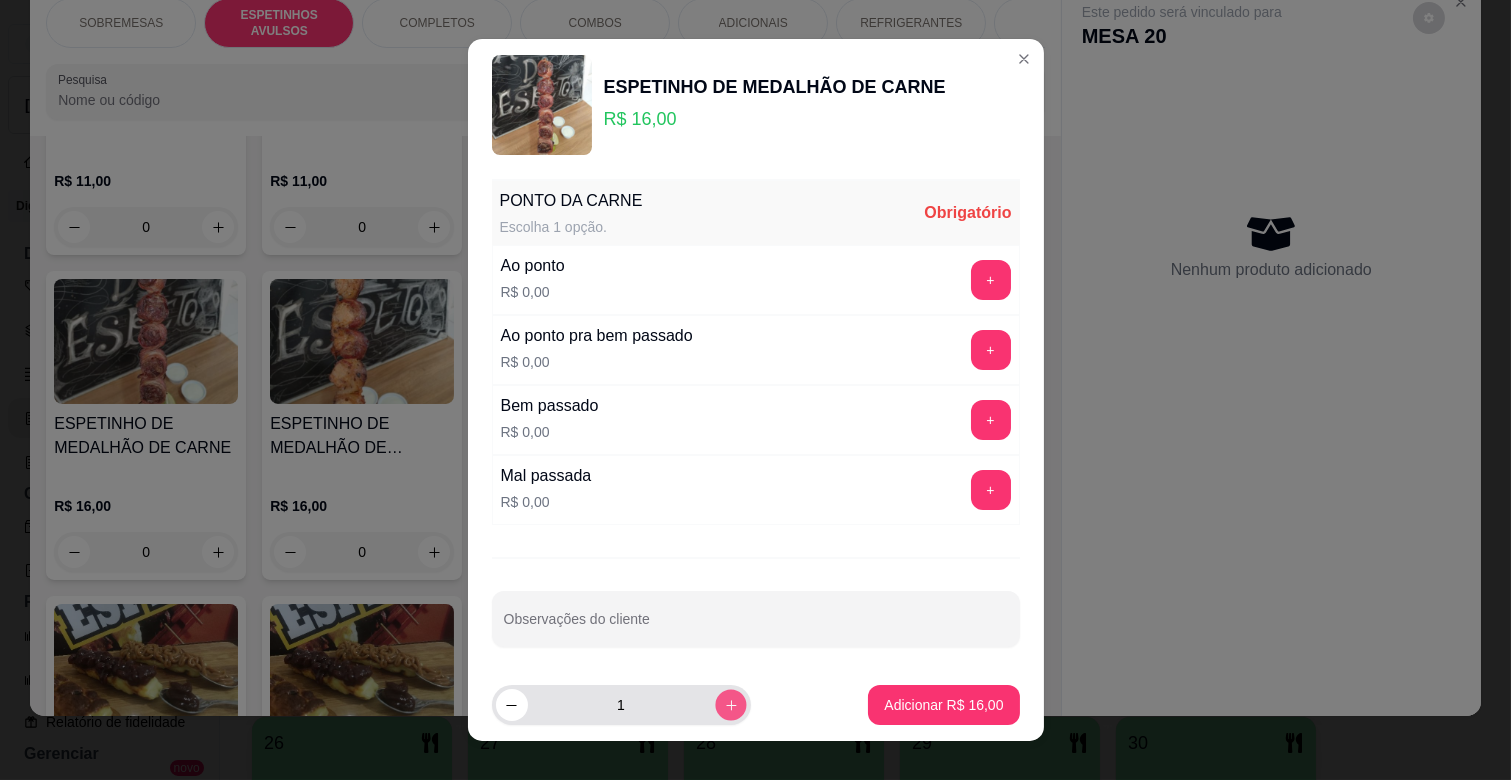 click 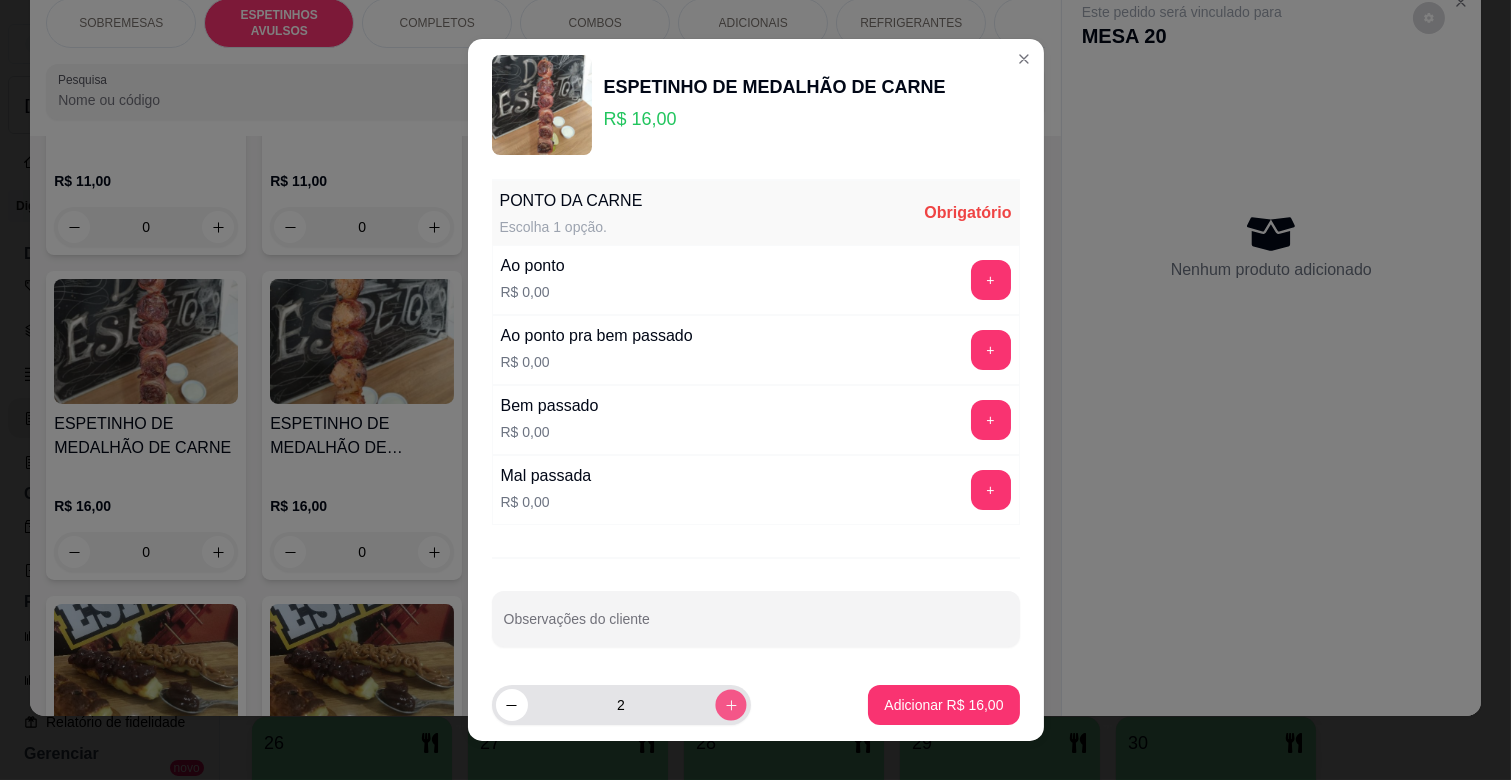 click 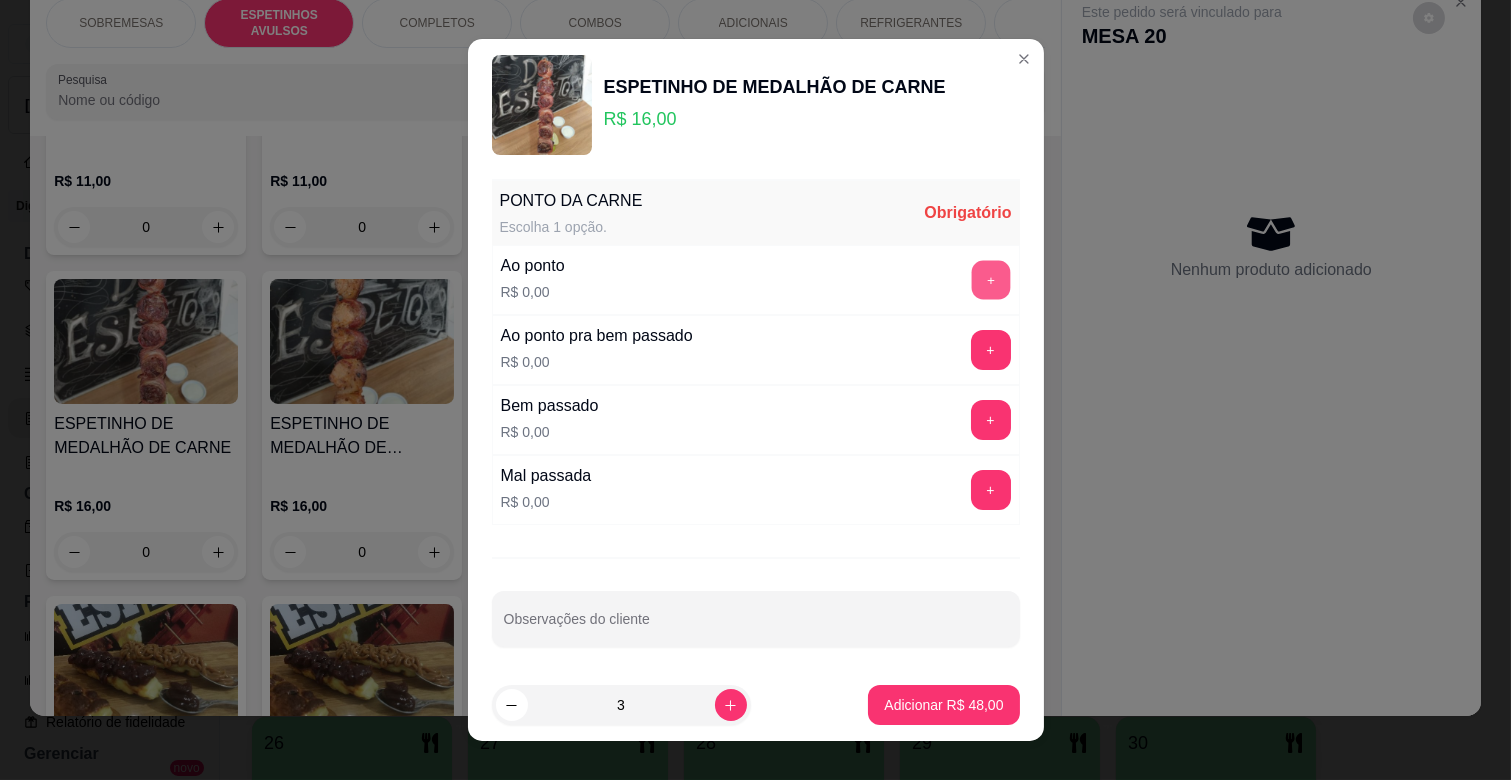 click on "+" at bounding box center (990, 280) 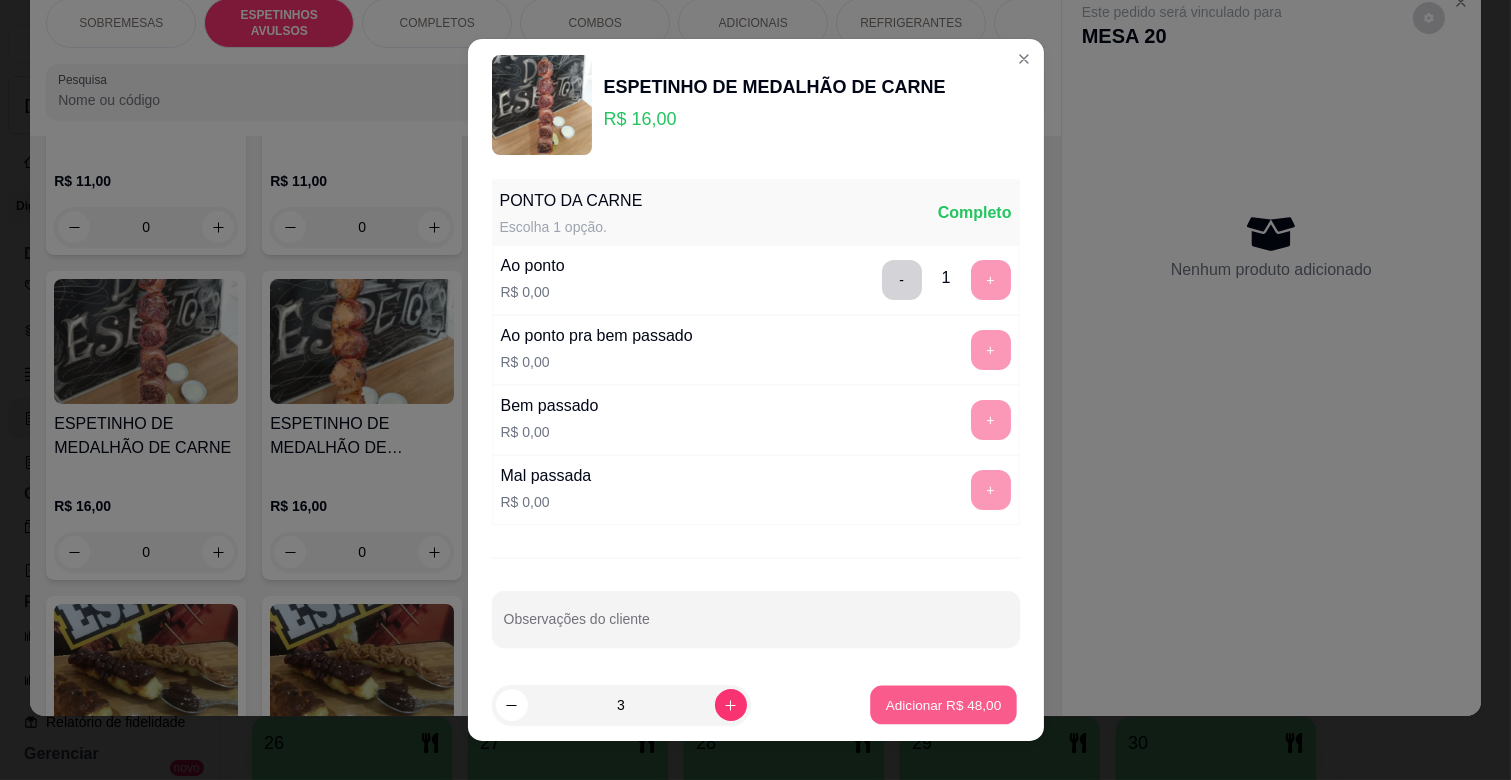 click on "Adicionar   R$ 48,00" at bounding box center (944, 704) 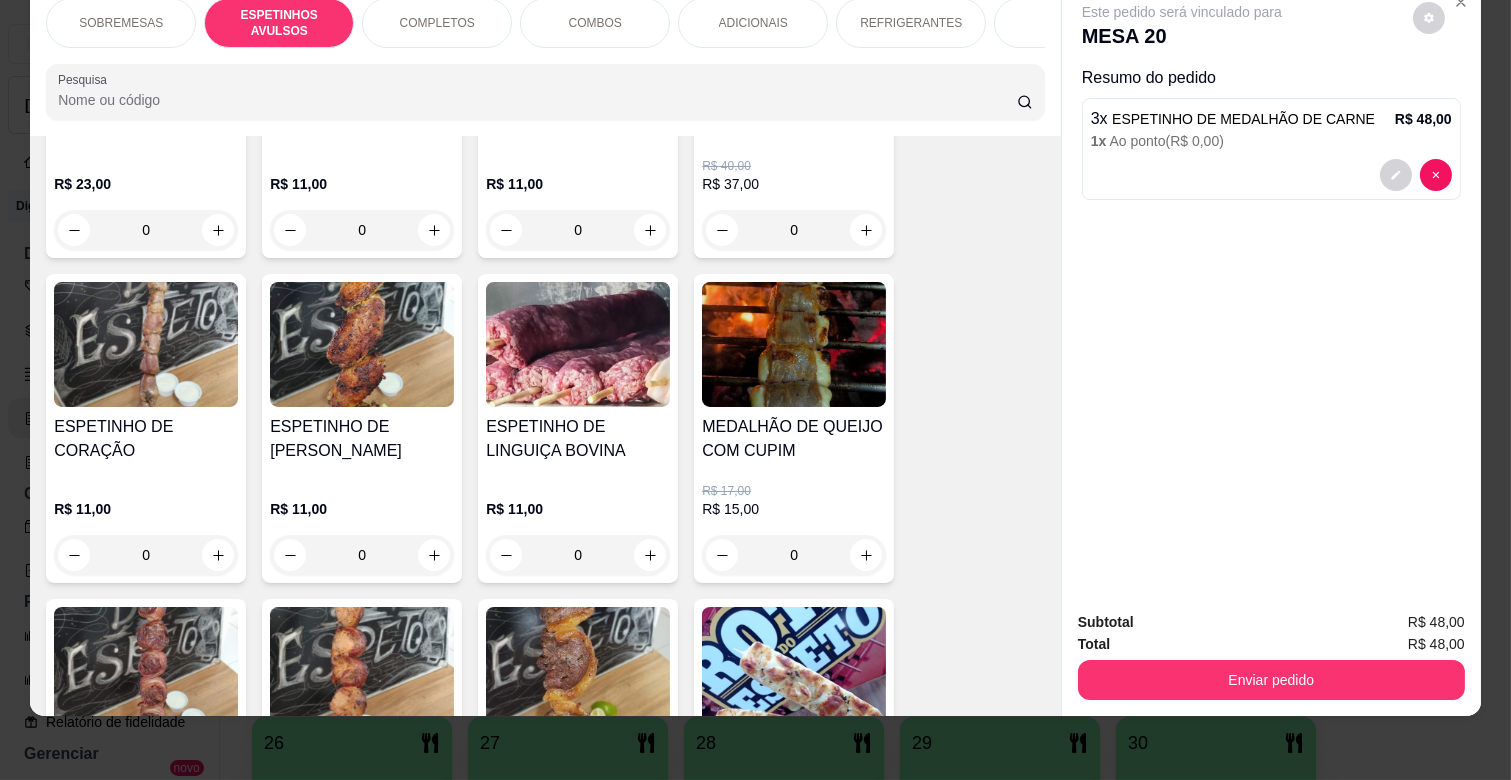scroll, scrollTop: 661, scrollLeft: 0, axis: vertical 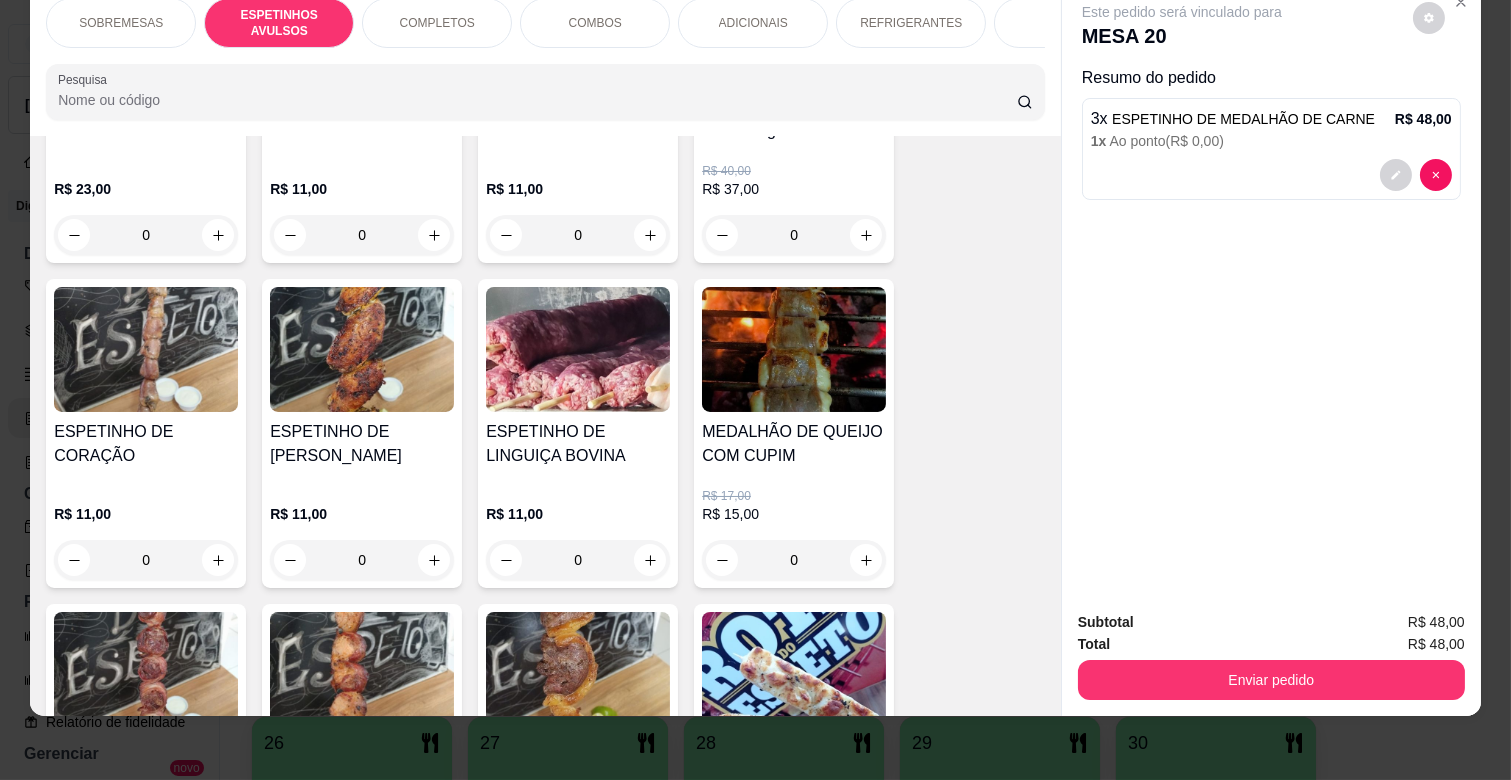 click on "0" at bounding box center [146, 560] 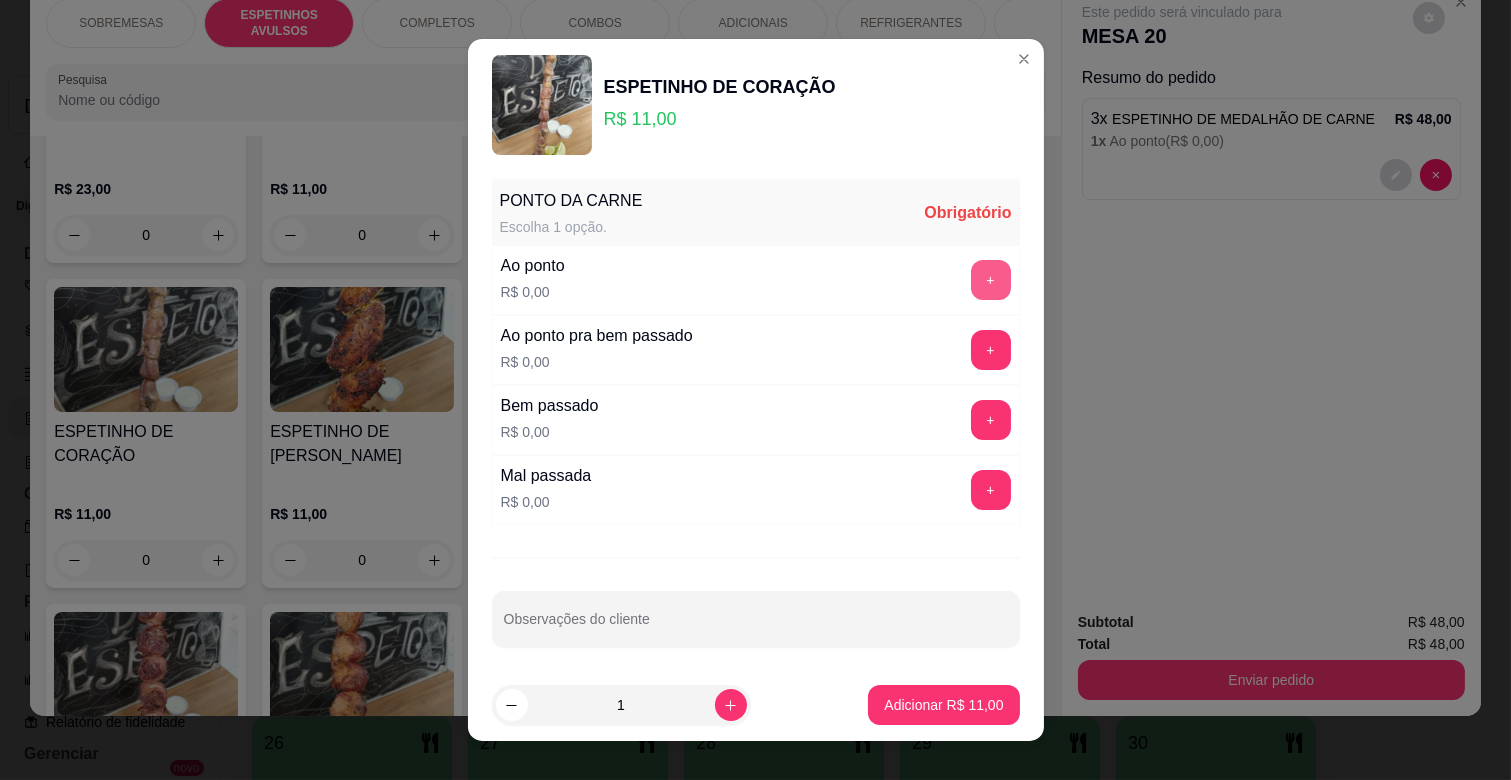 click on "+" at bounding box center [991, 280] 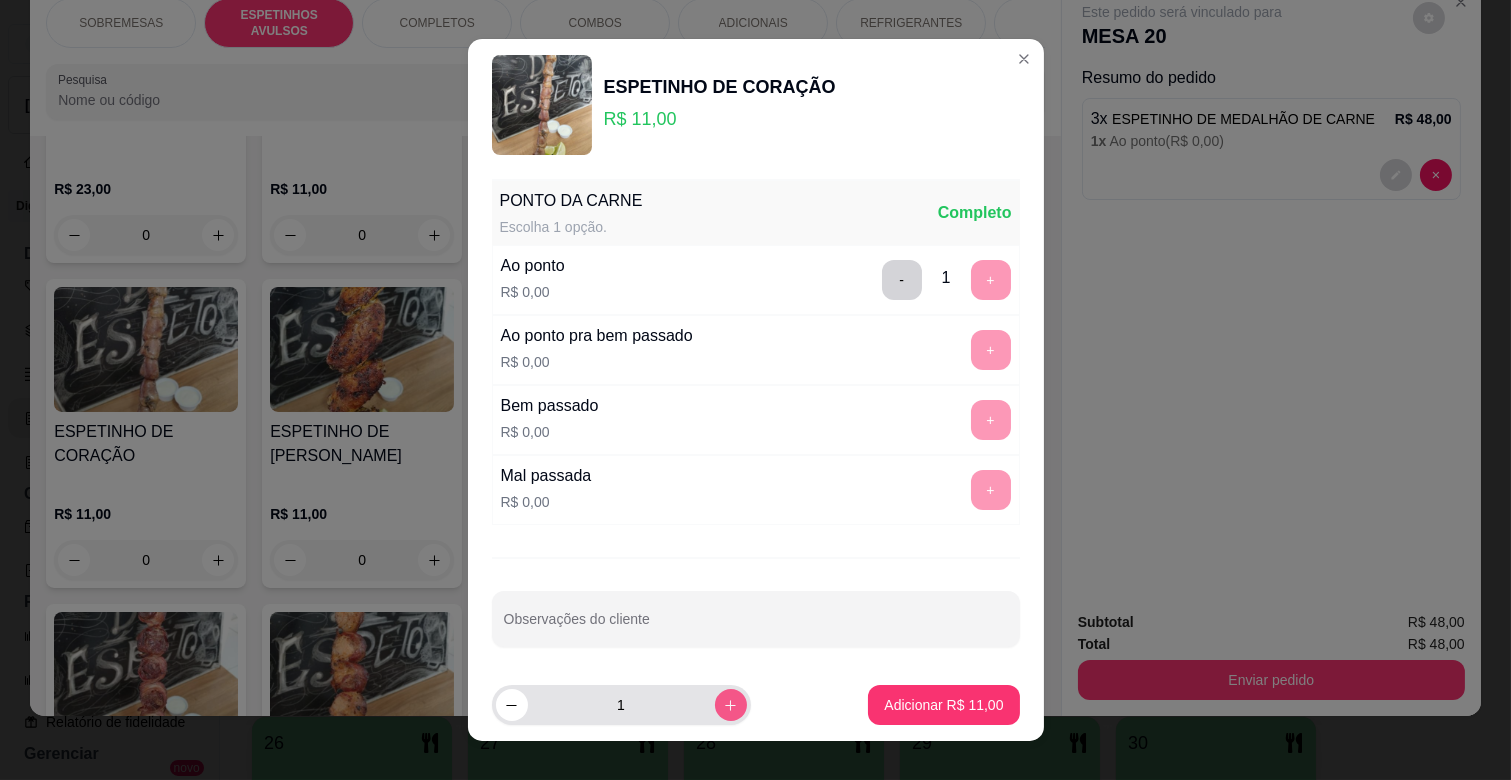click 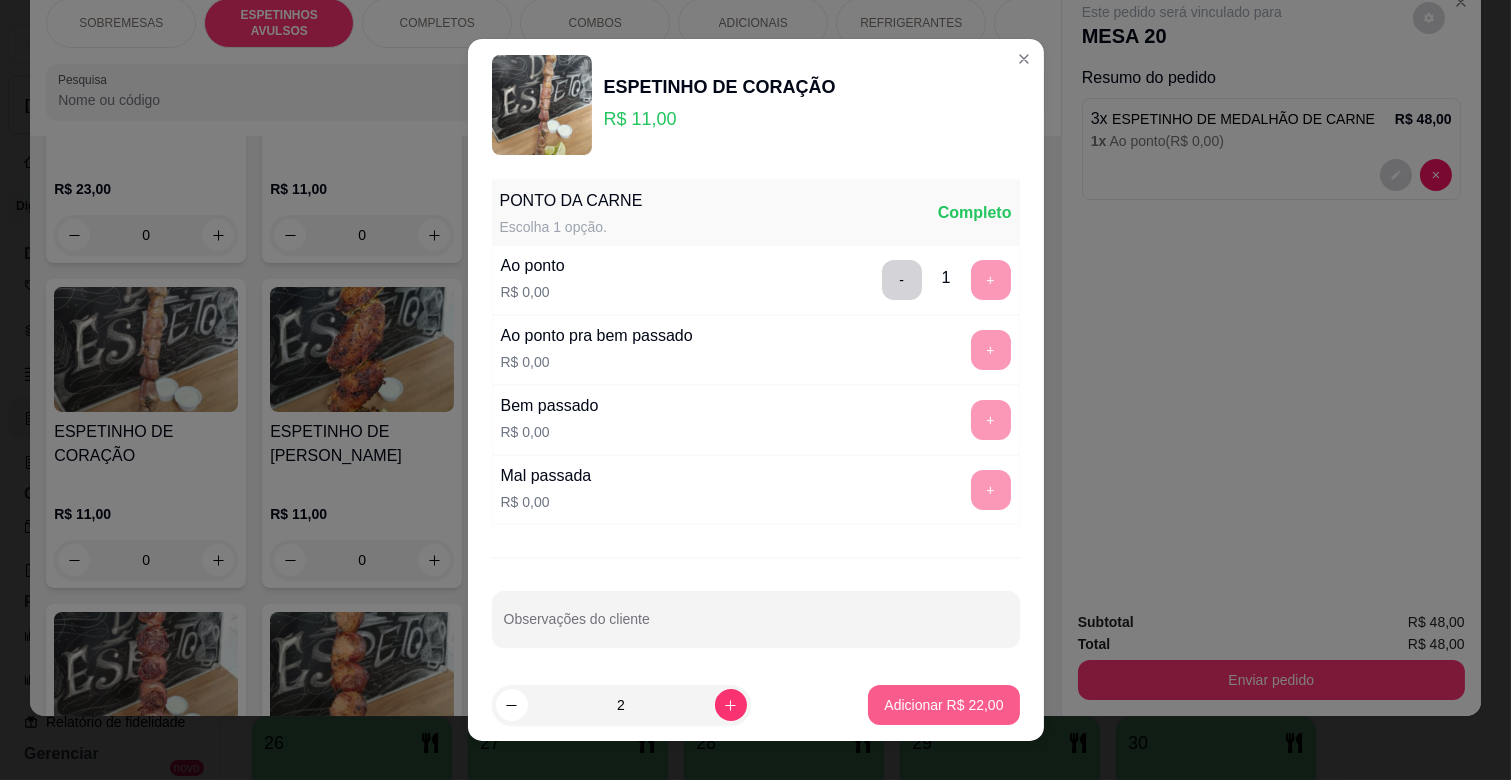 click on "Adicionar   R$ 22,00" at bounding box center (943, 705) 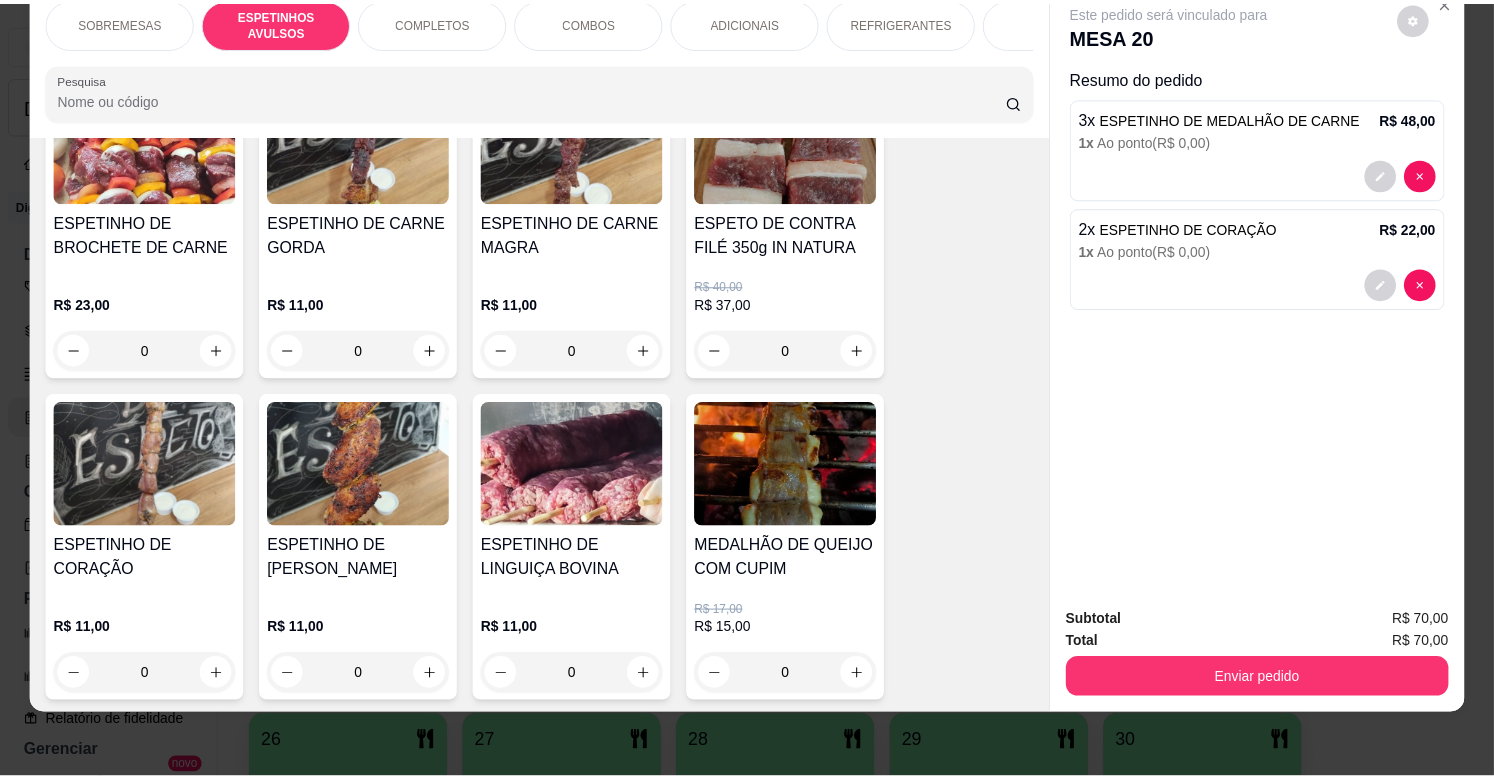 scroll, scrollTop: 327, scrollLeft: 0, axis: vertical 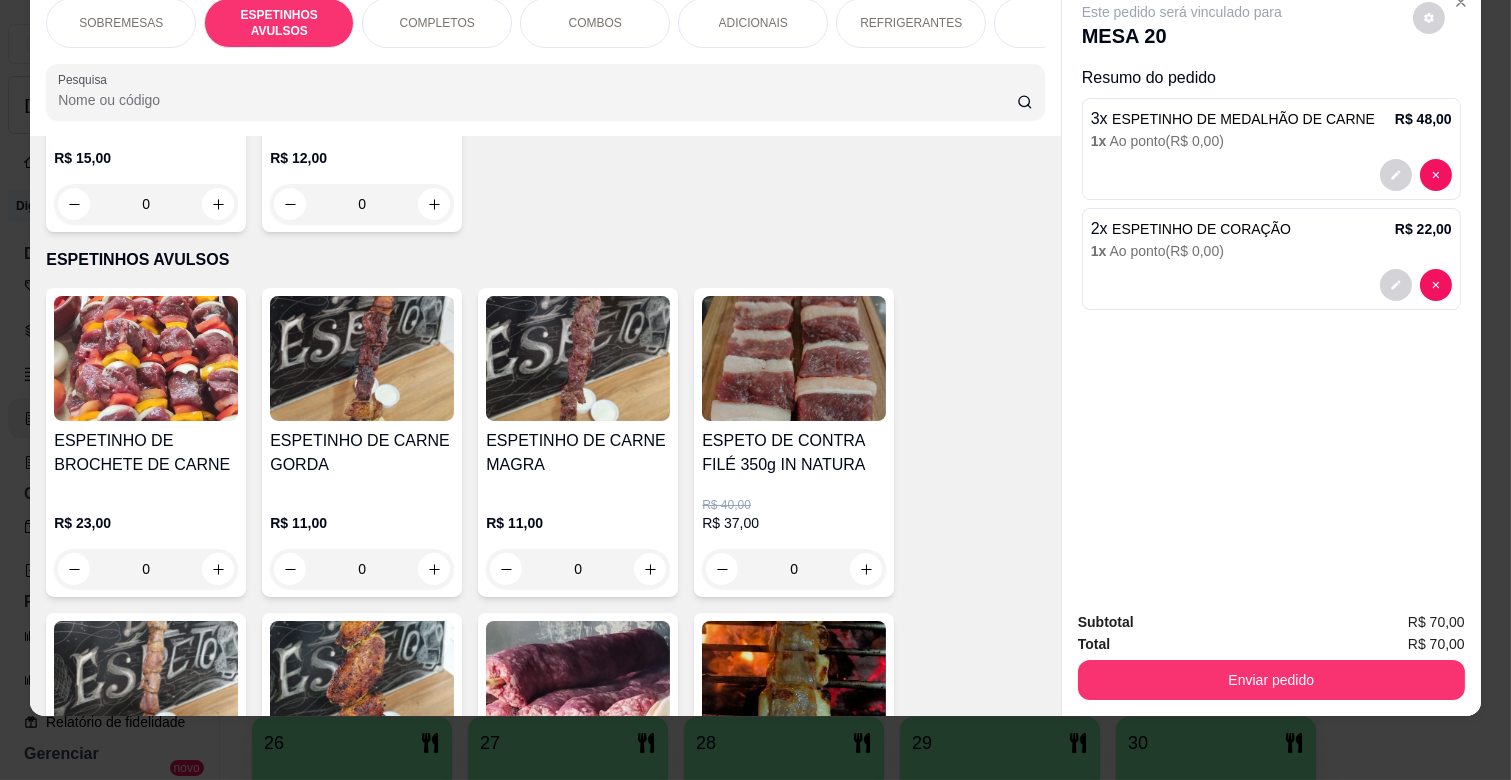 click on "0" at bounding box center (362, 569) 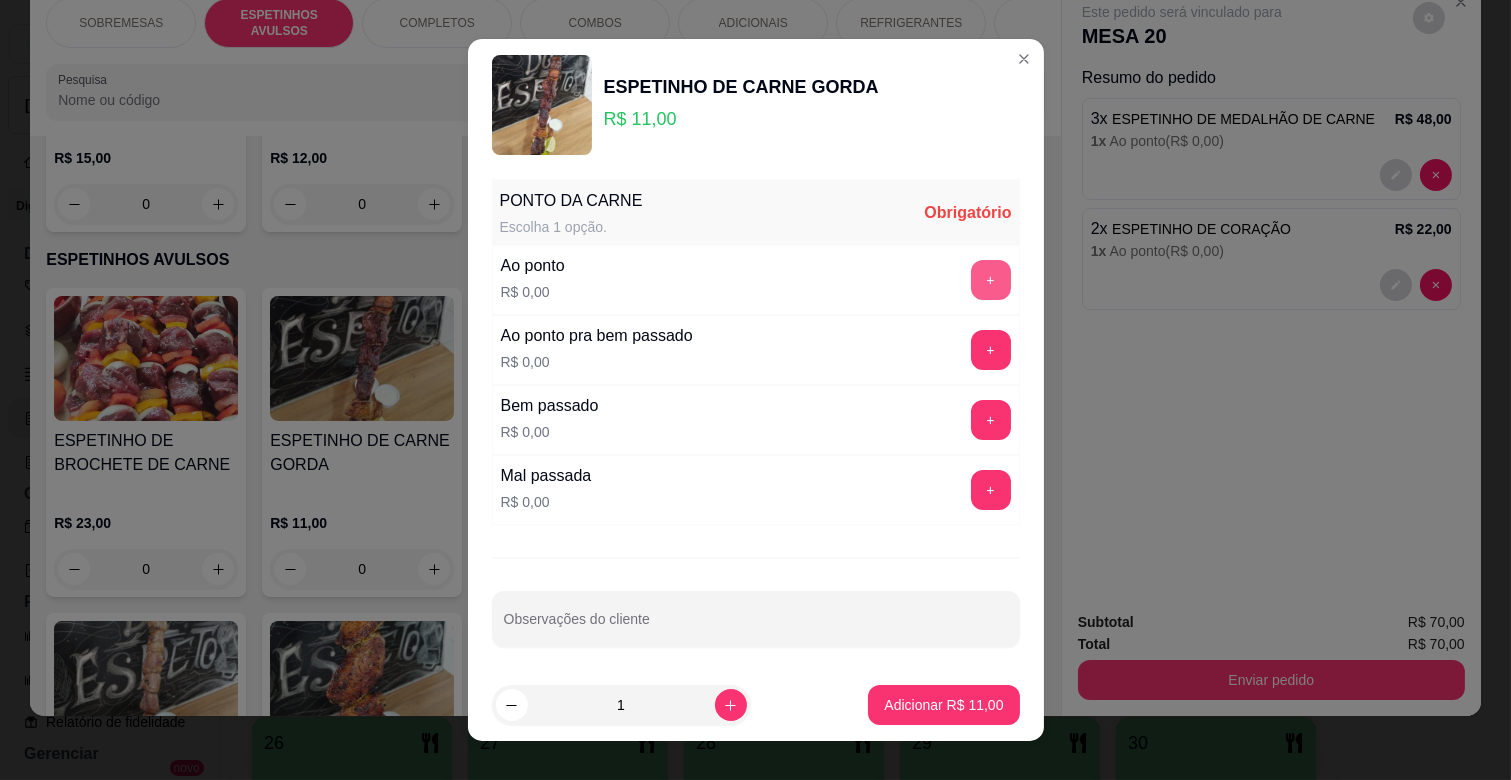 click on "+" at bounding box center [991, 280] 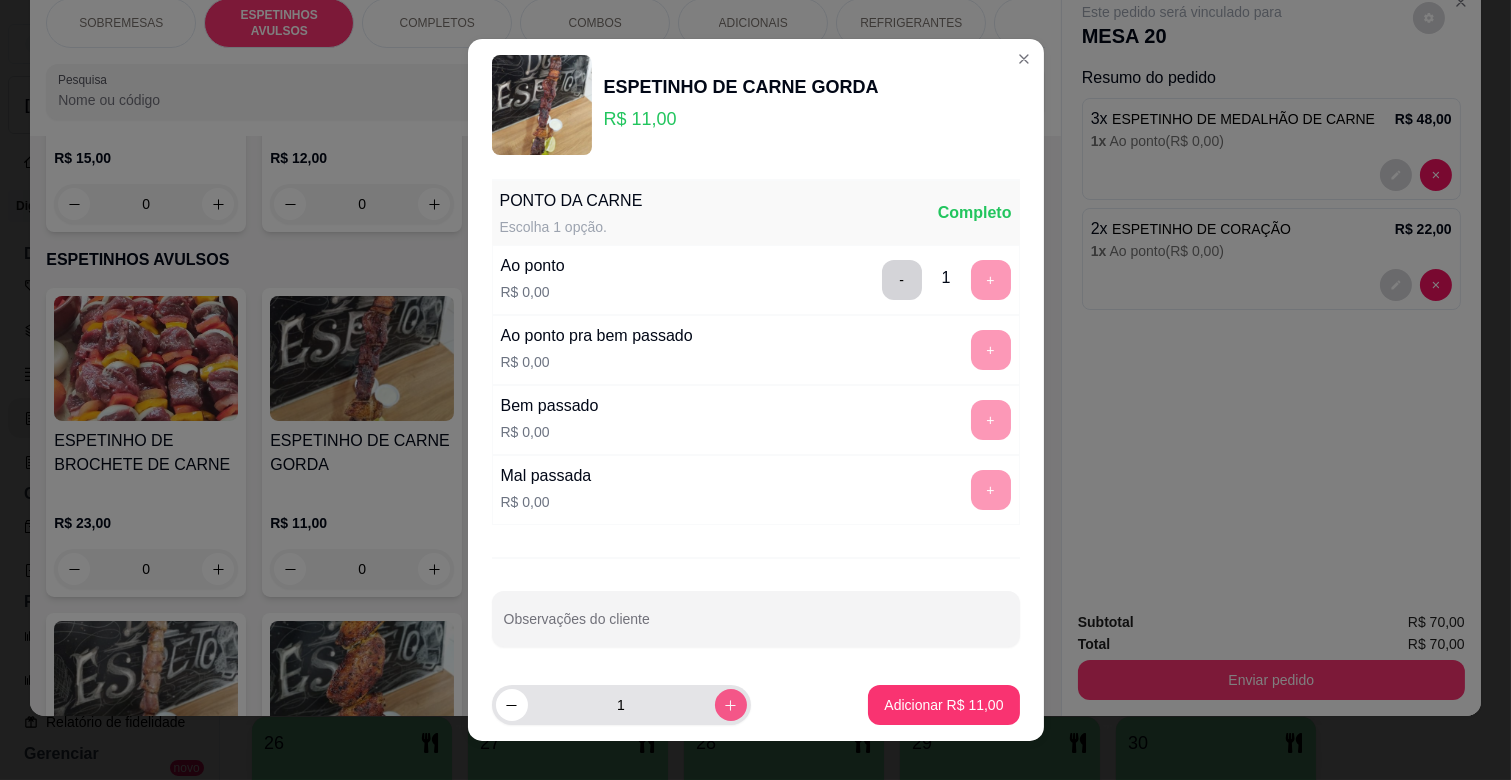 click 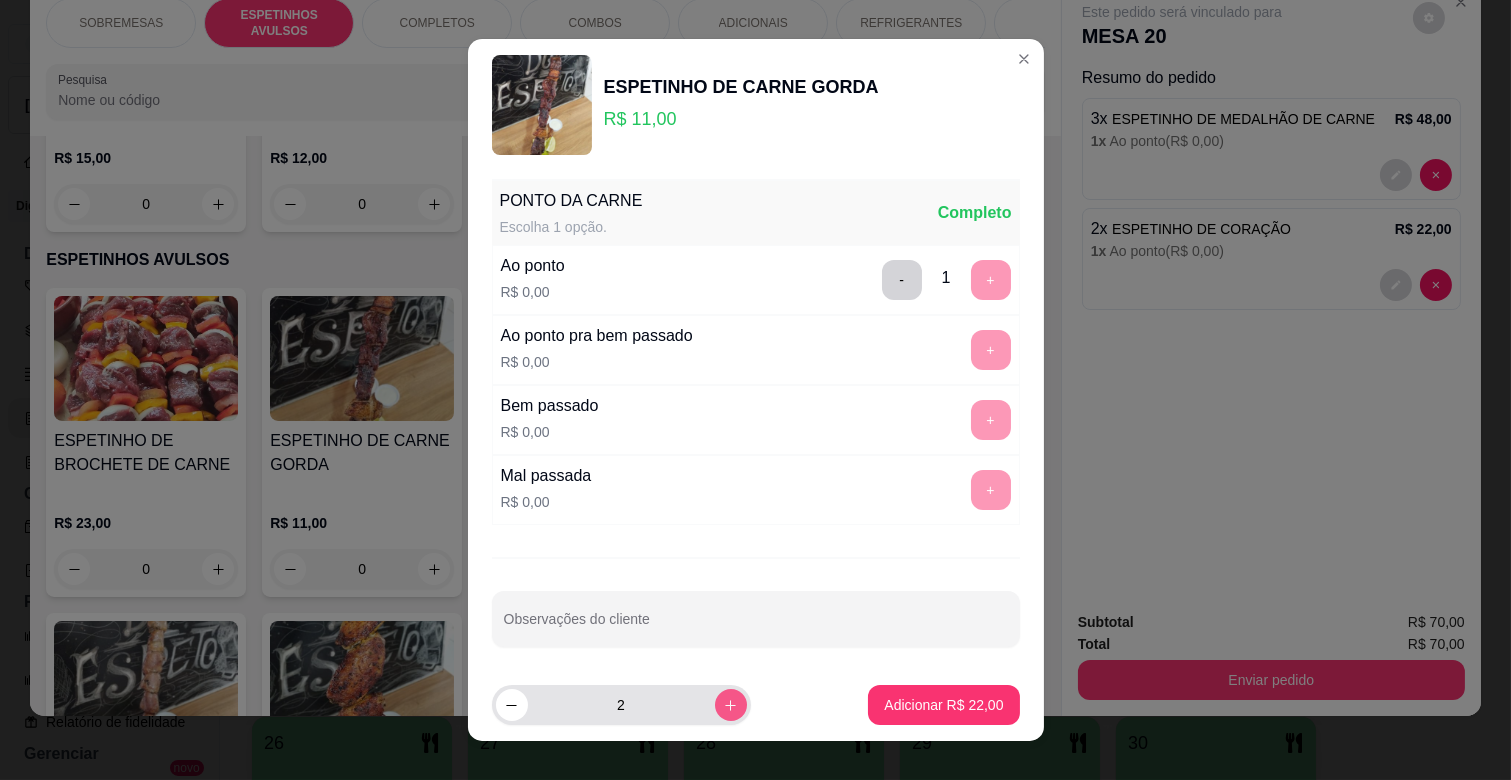 click 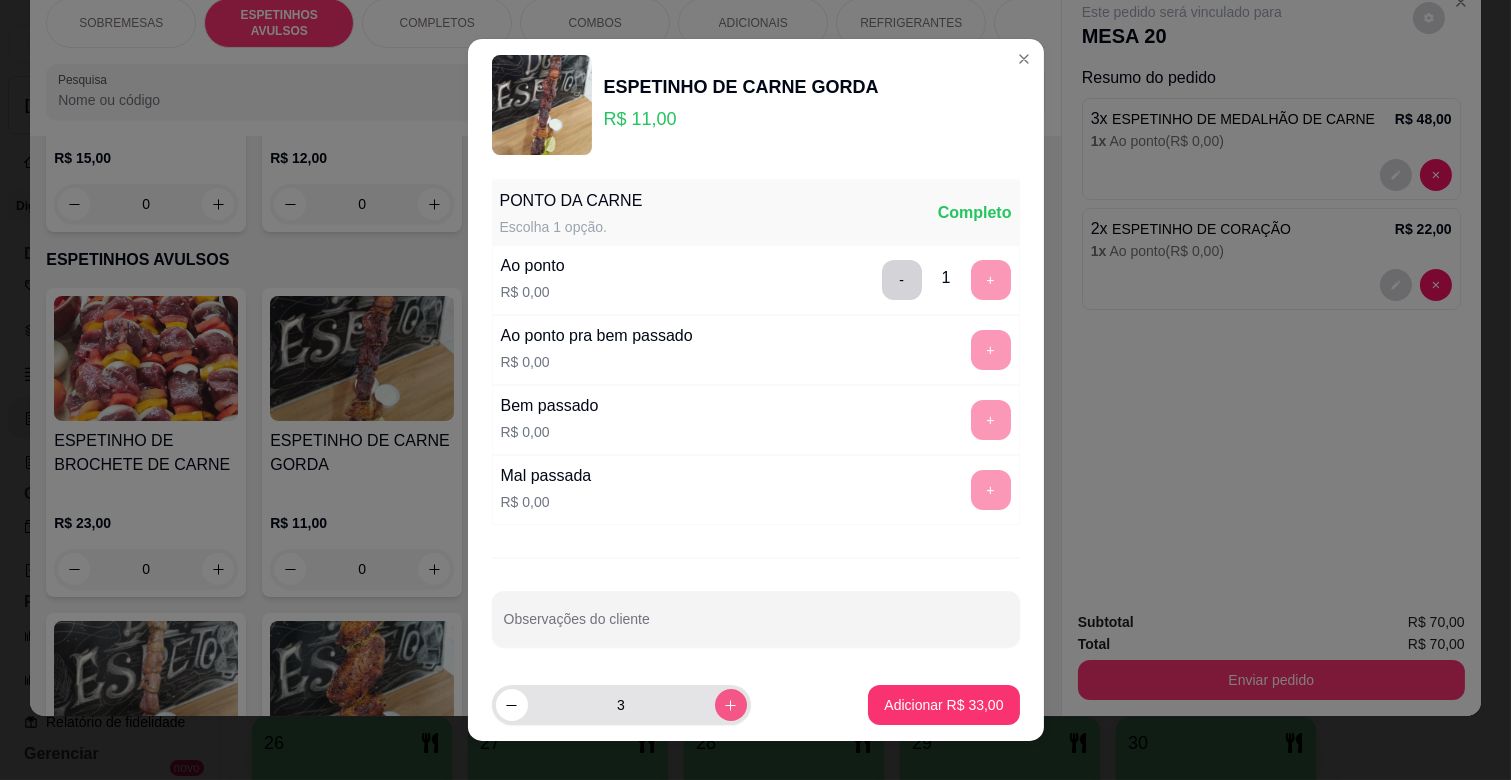 click 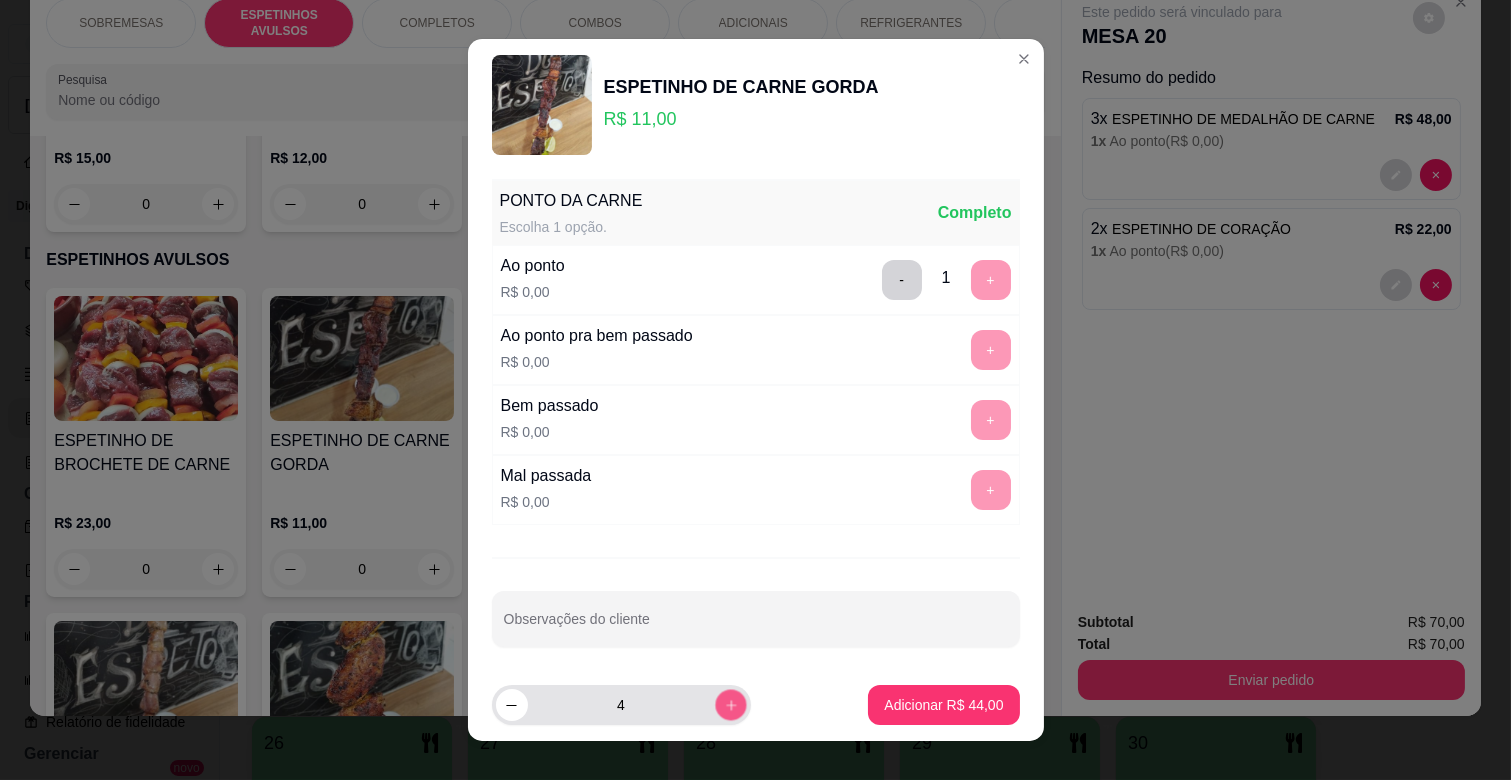 click 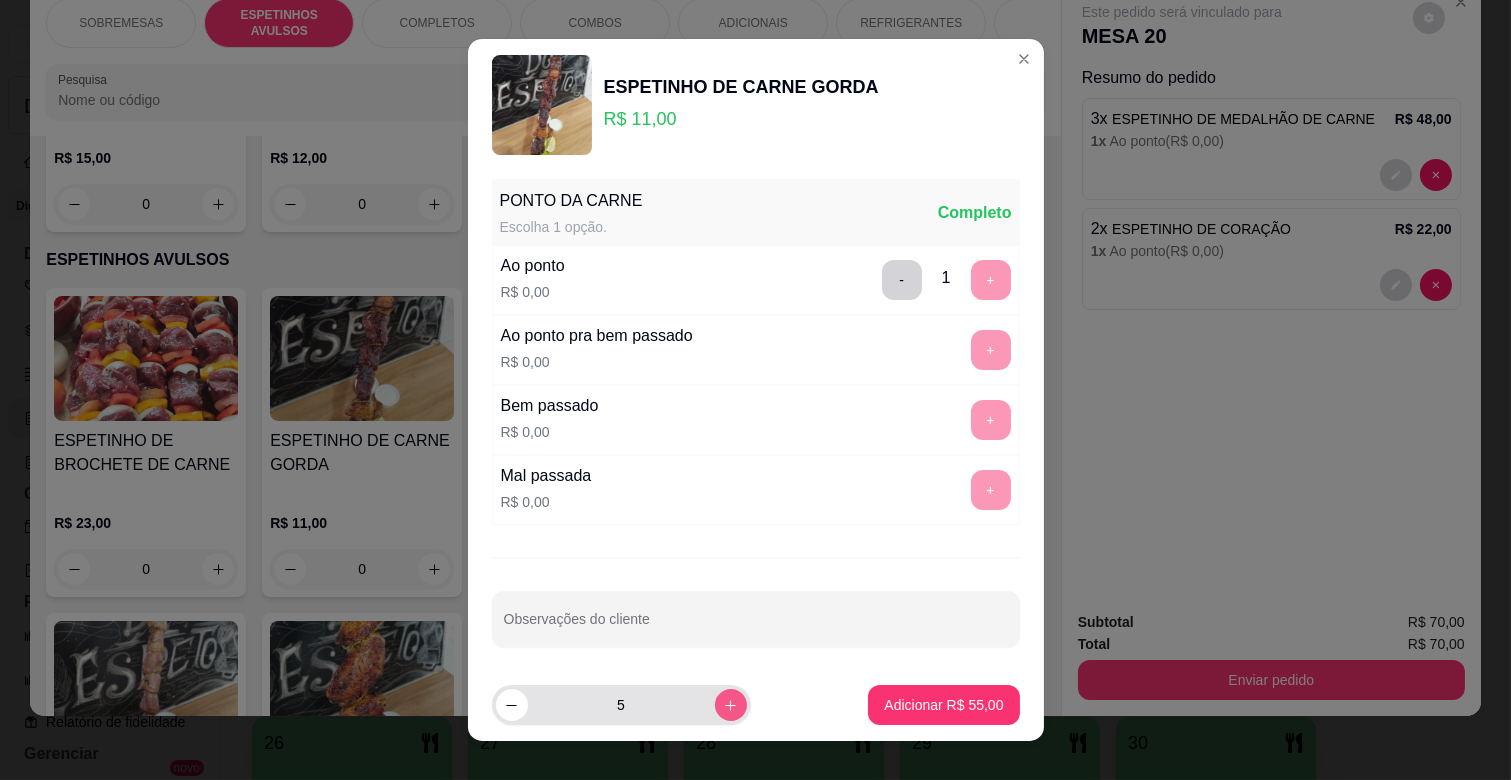 click 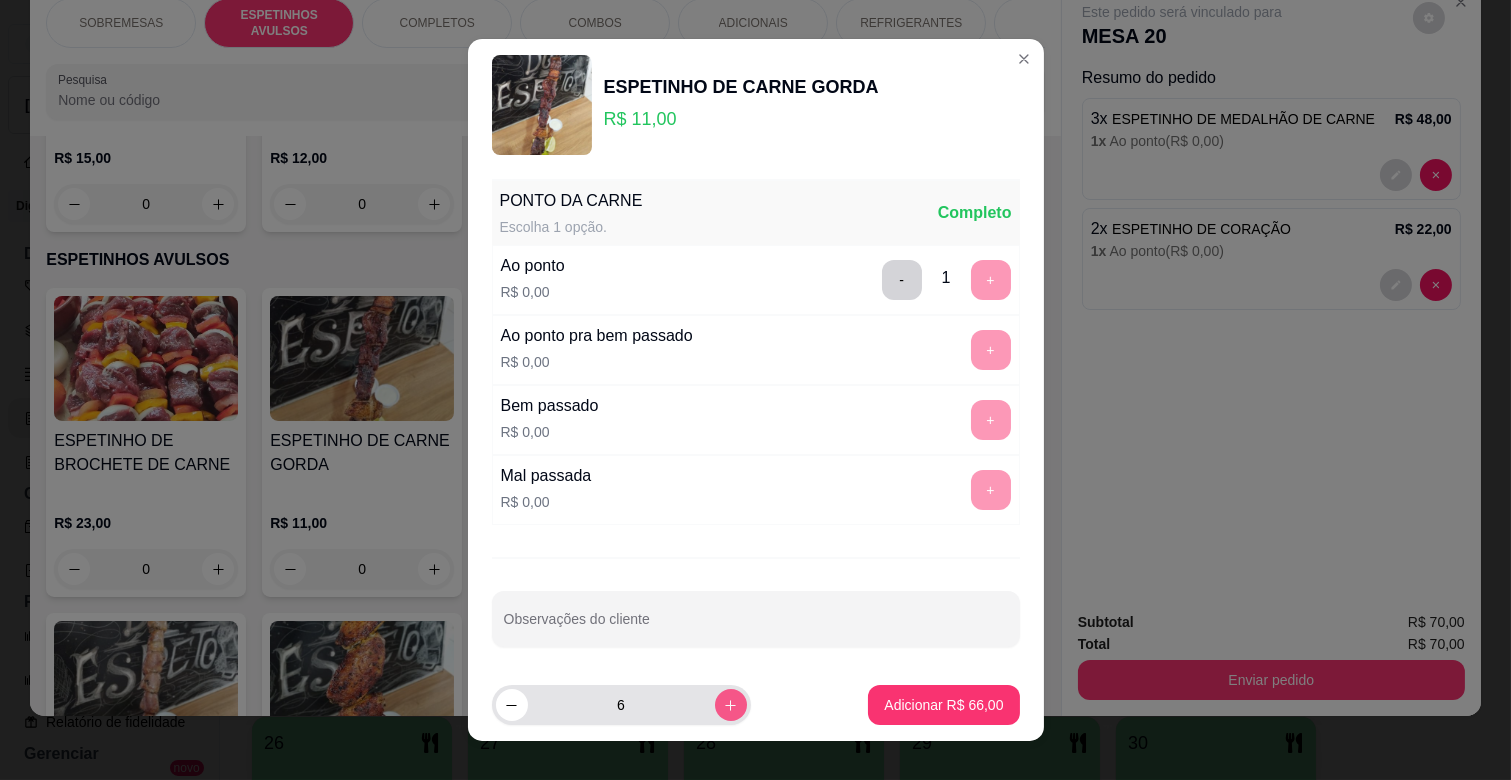 click 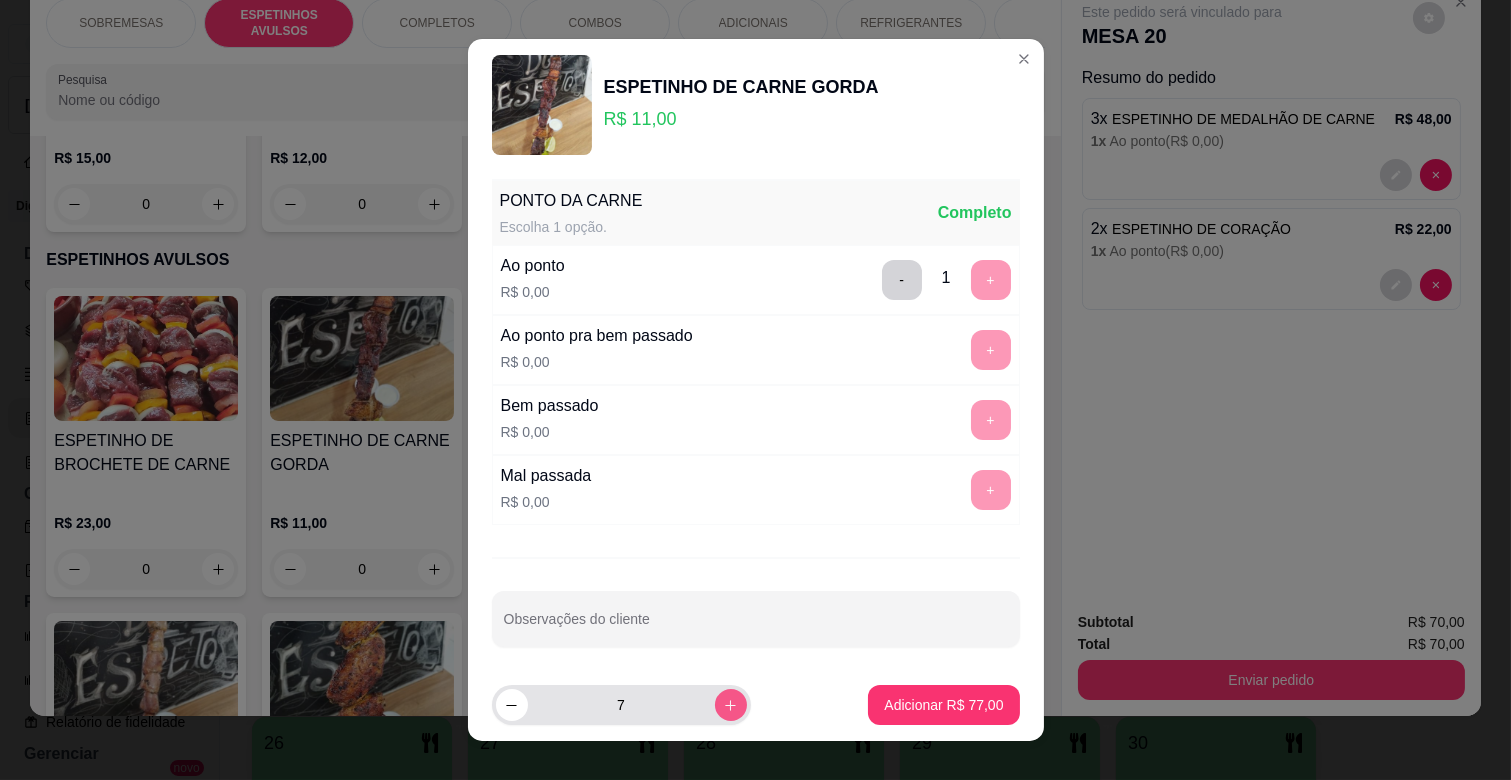 click 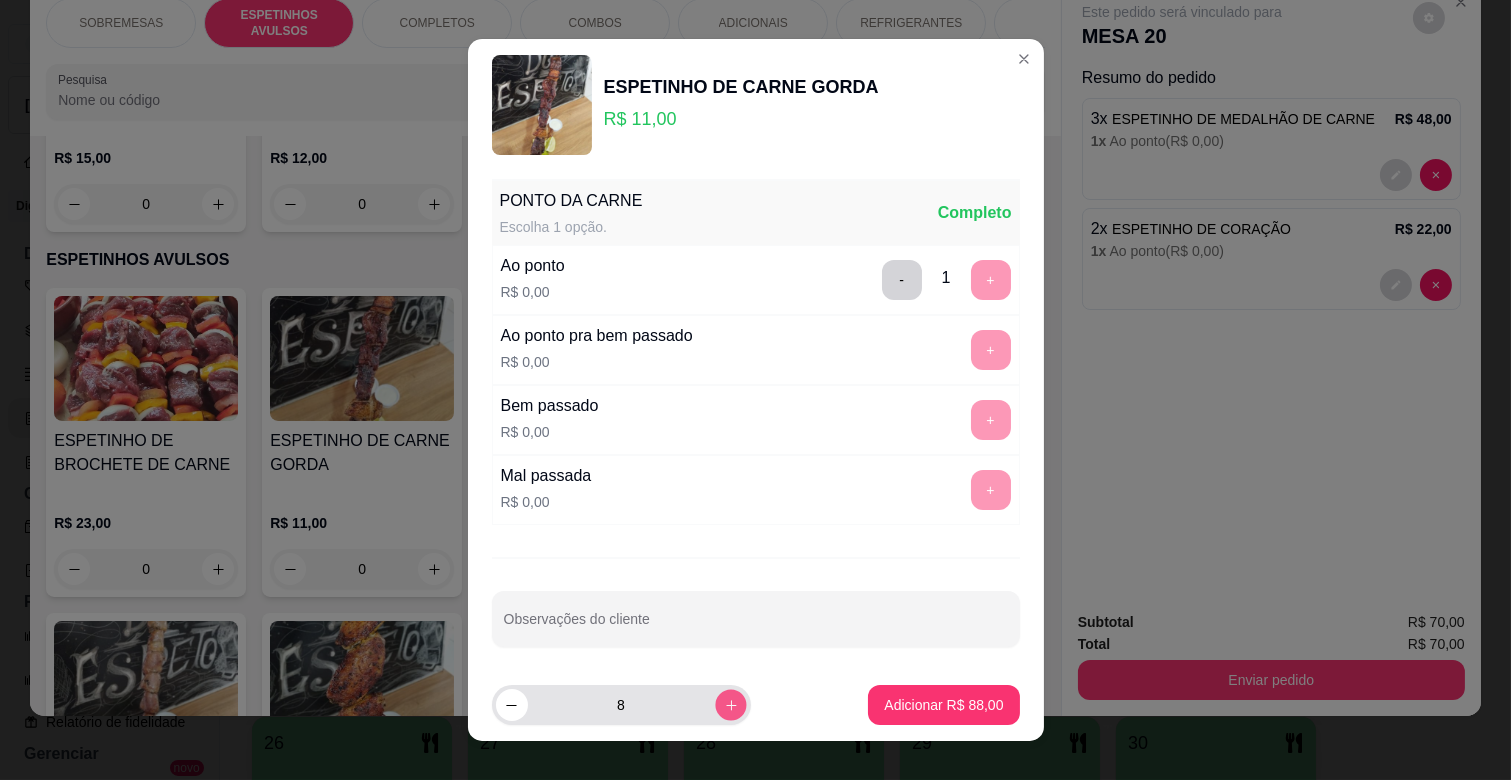 click at bounding box center [730, 704] 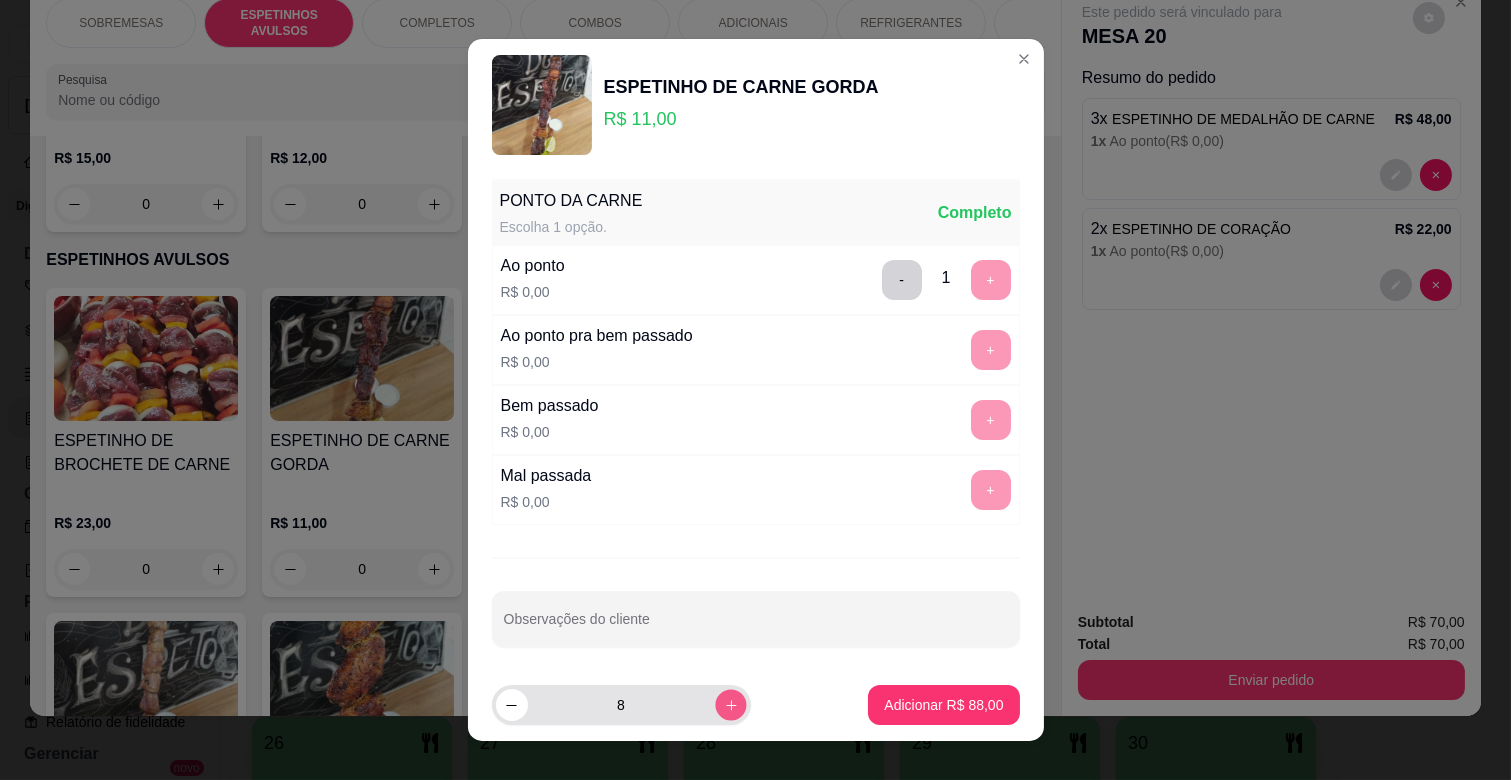 type on "9" 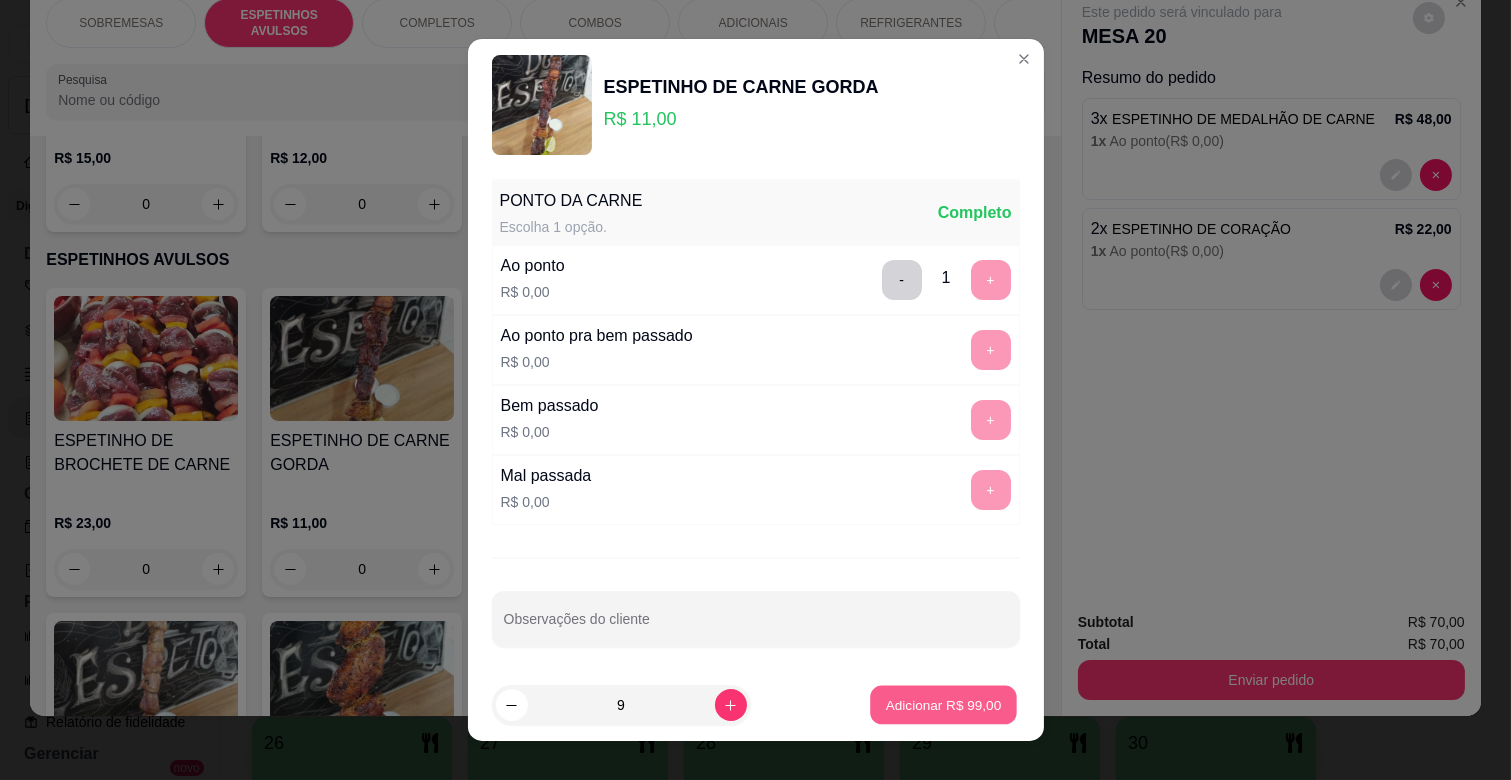 click on "Adicionar   R$ 99,00" at bounding box center [944, 704] 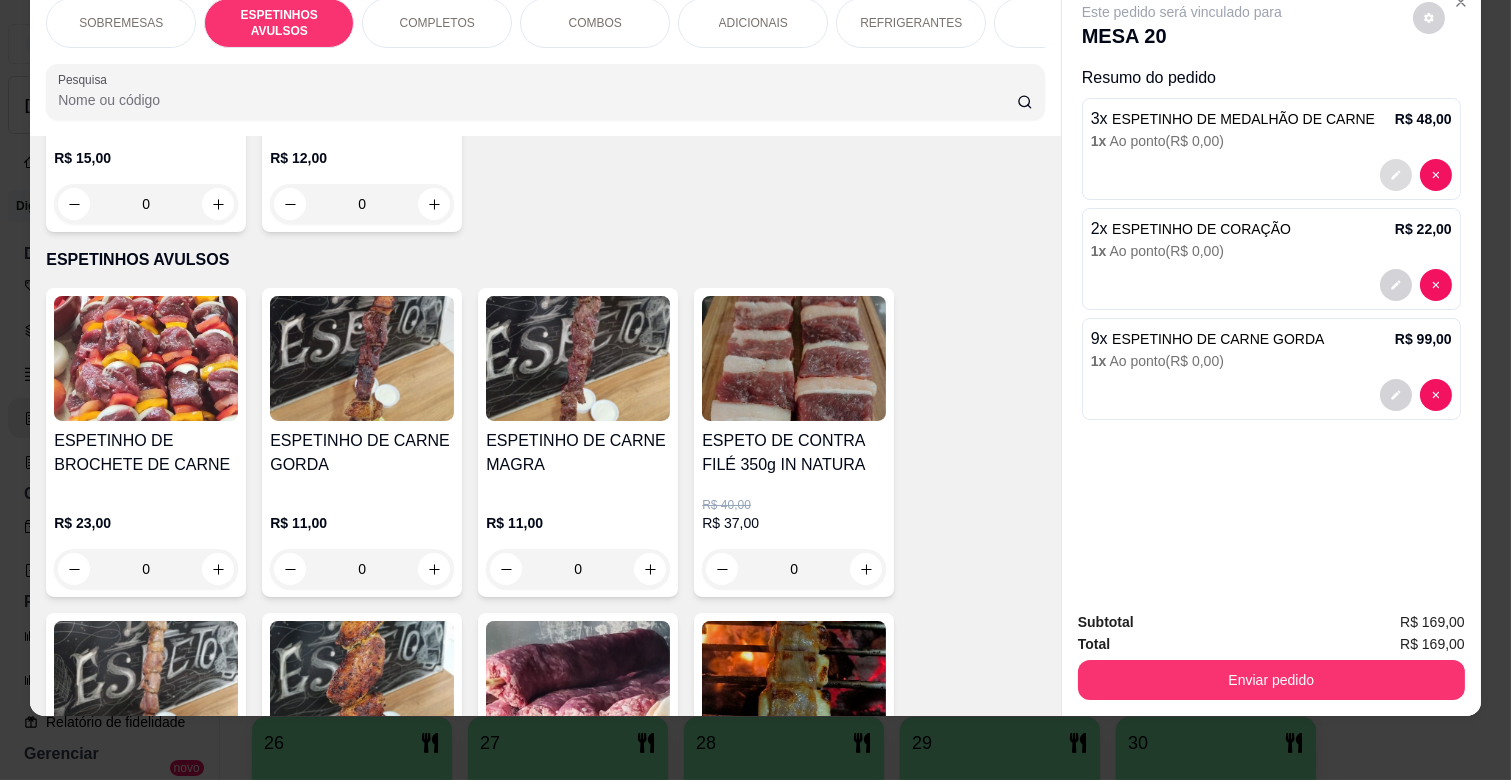 click 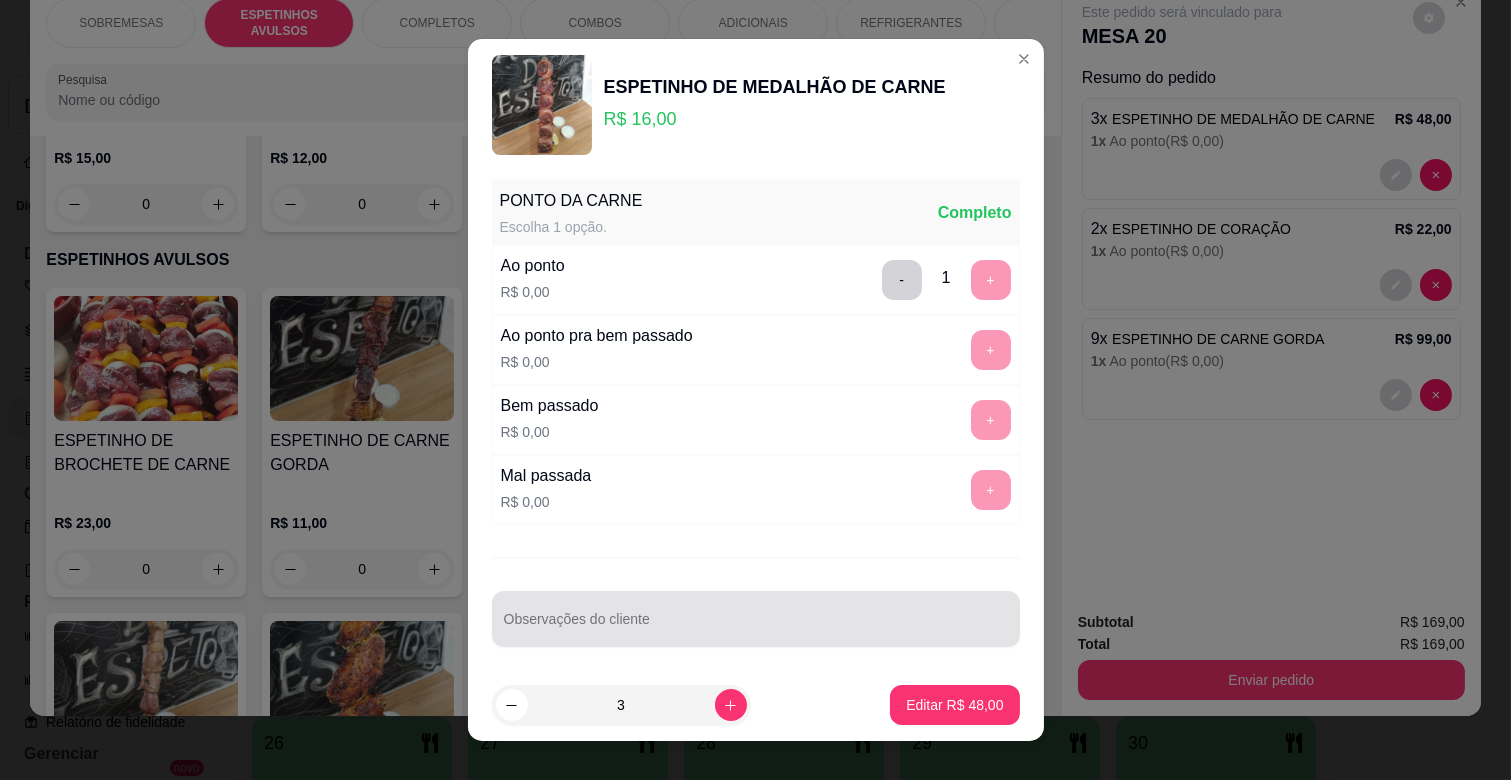 click on "Observações do cliente" at bounding box center [756, 627] 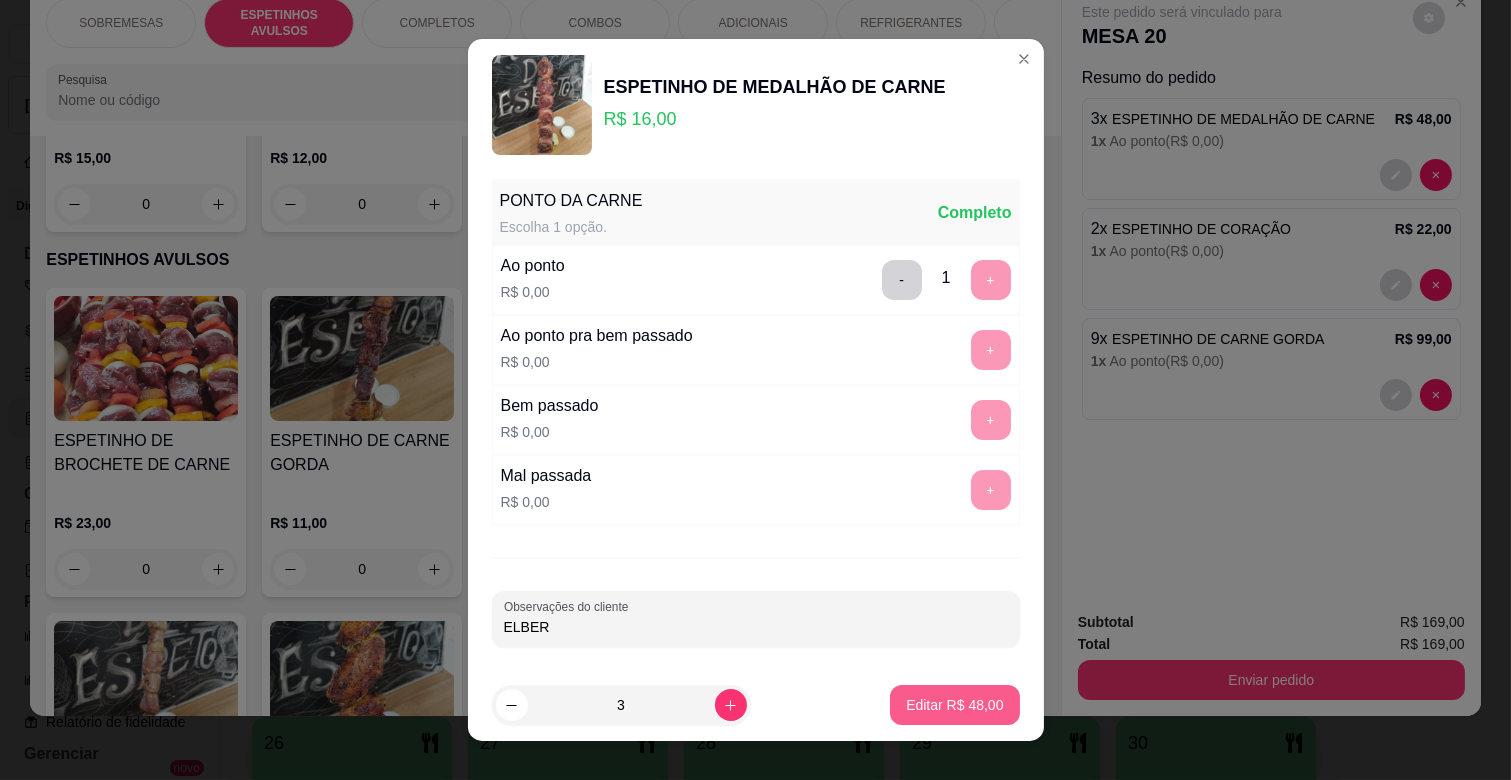 type on "ELBER" 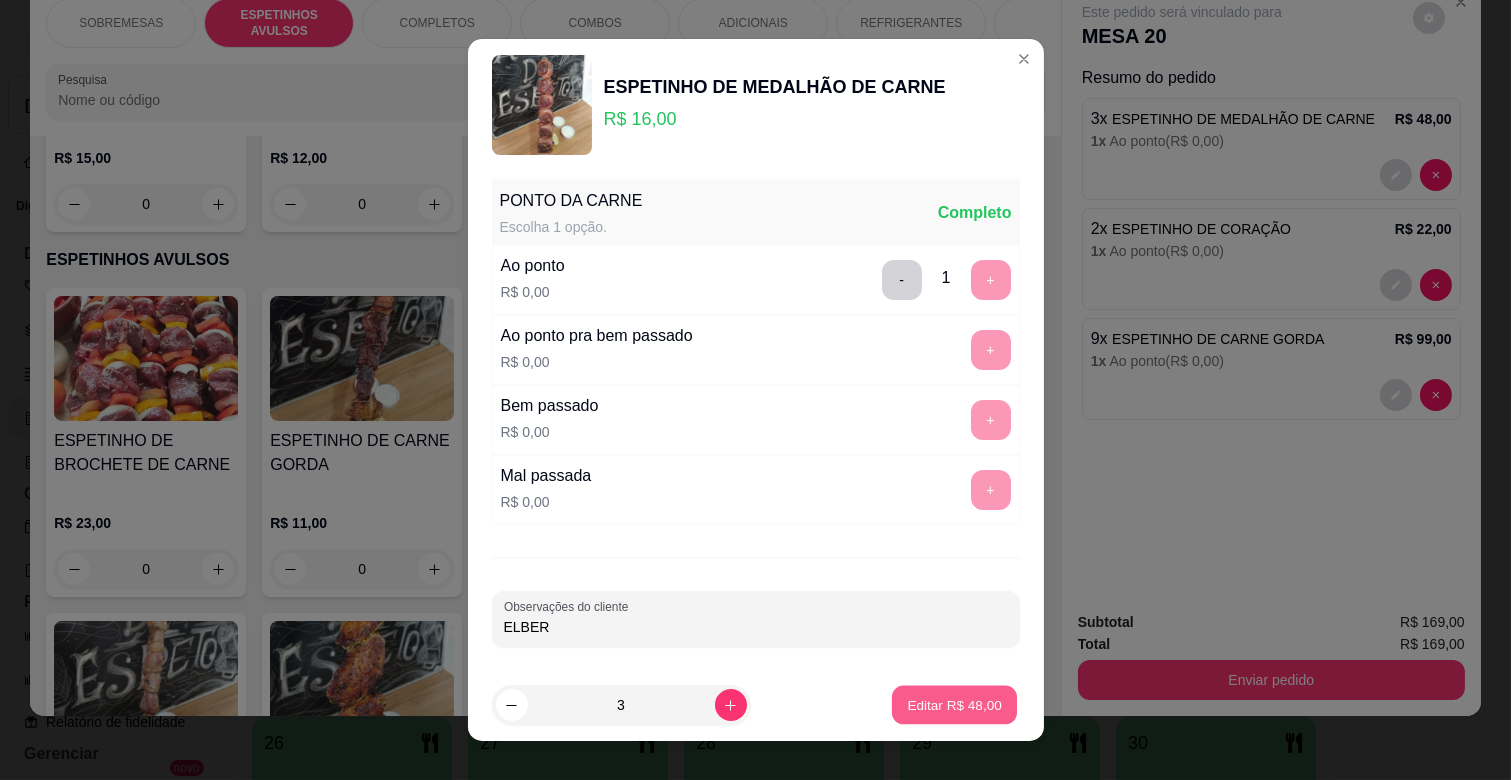 click on "Editar   R$ 48,00" at bounding box center [955, 704] 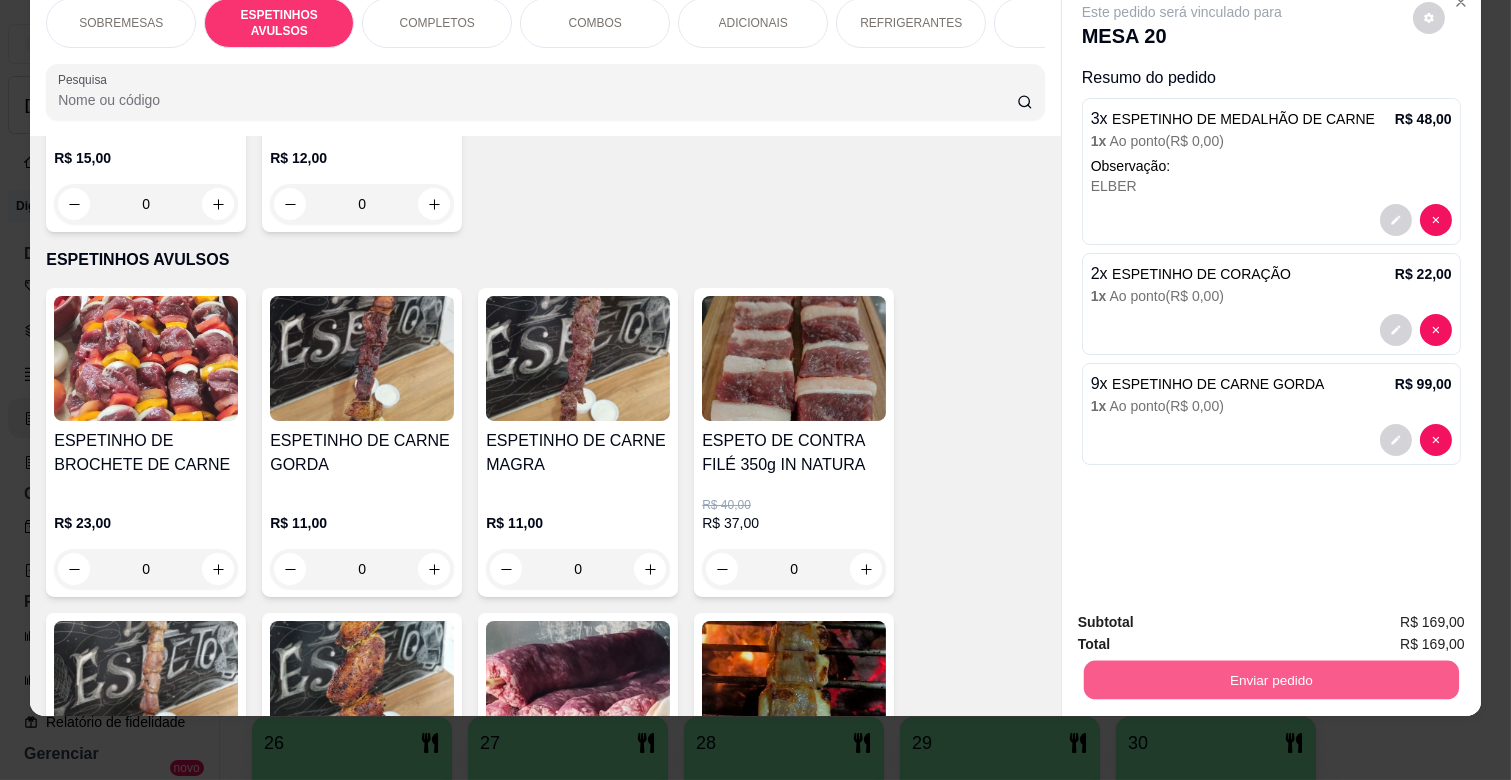 click on "Enviar pedido" at bounding box center [1271, 679] 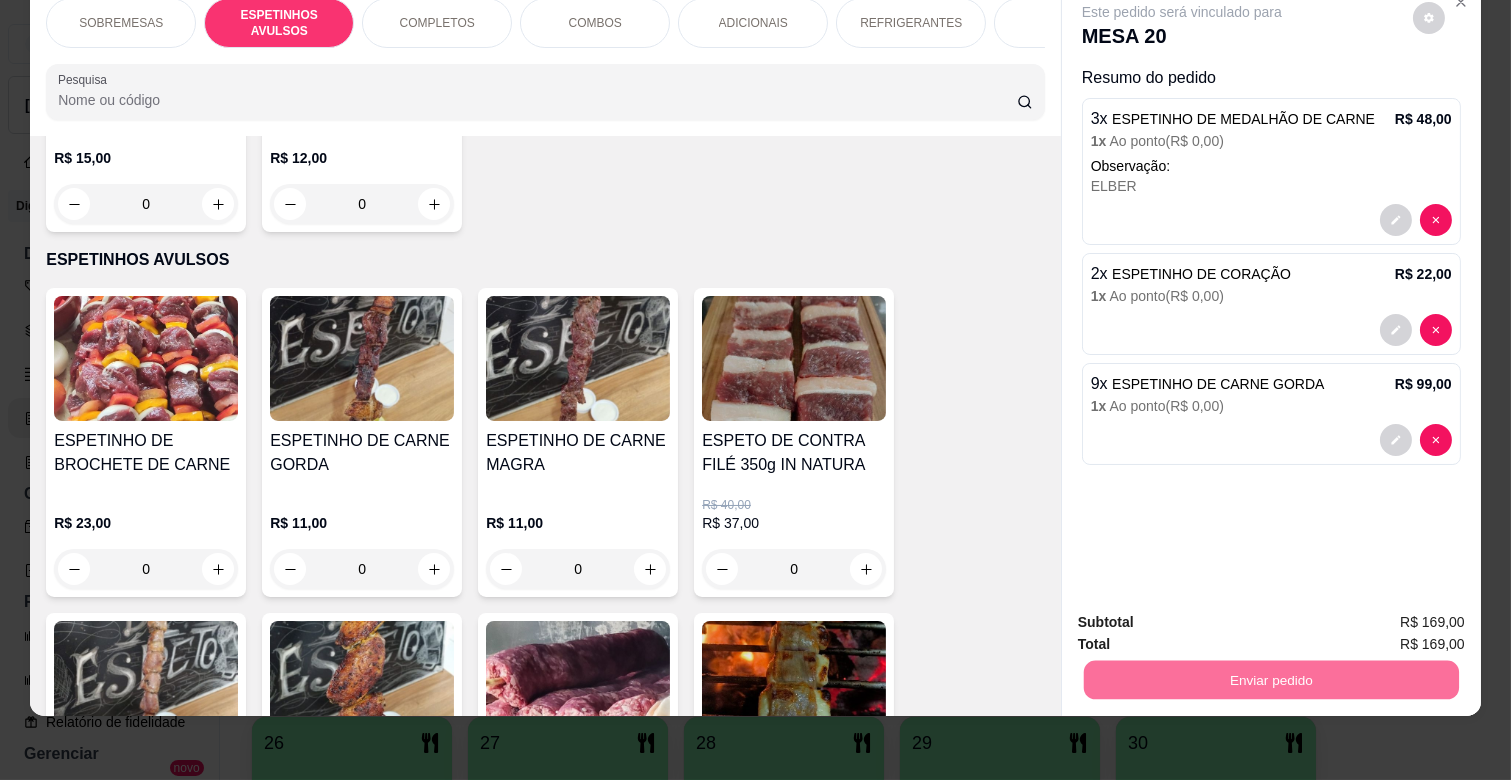 click on "Não registrar e enviar pedido" at bounding box center (1204, 614) 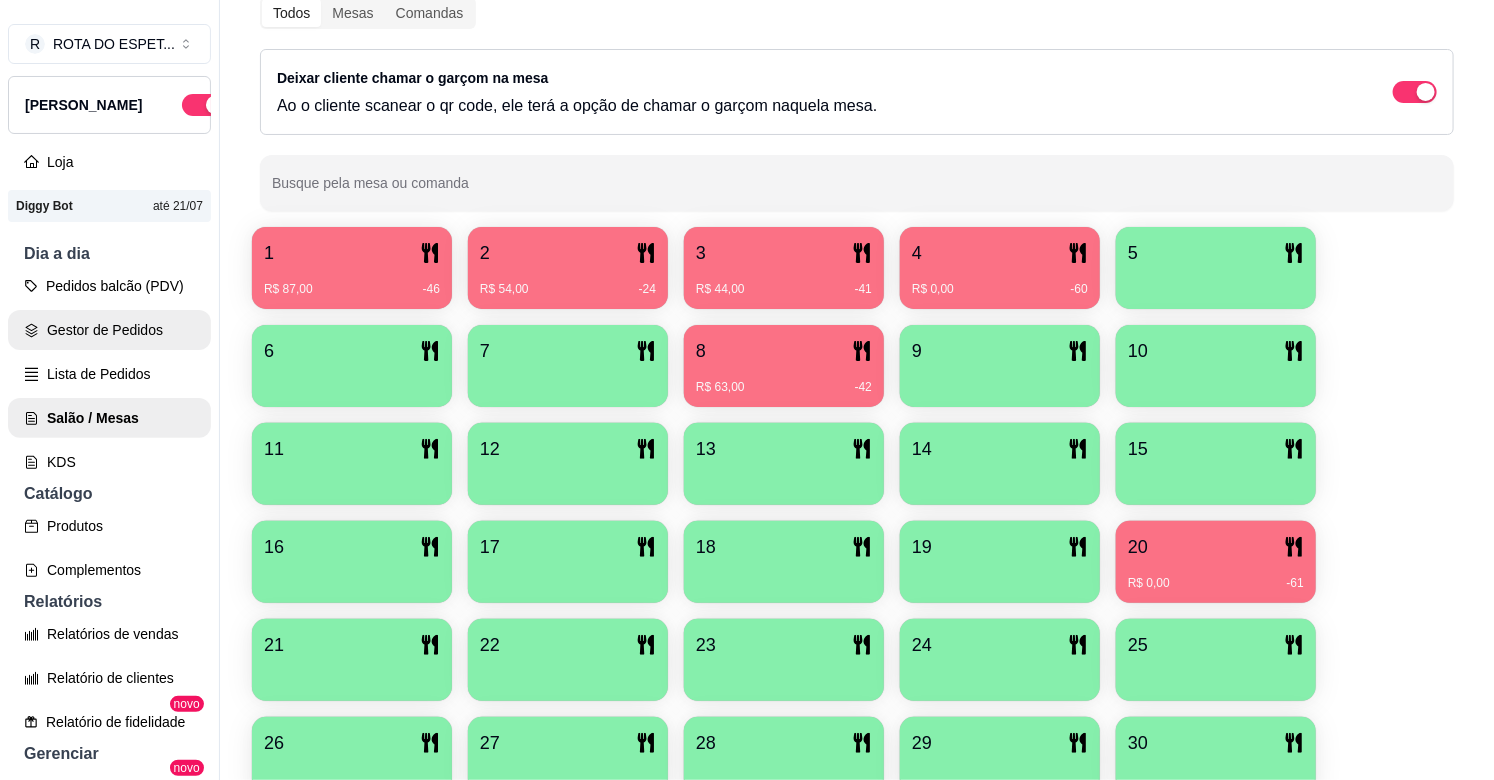 click on "Gestor de Pedidos" at bounding box center [109, 330] 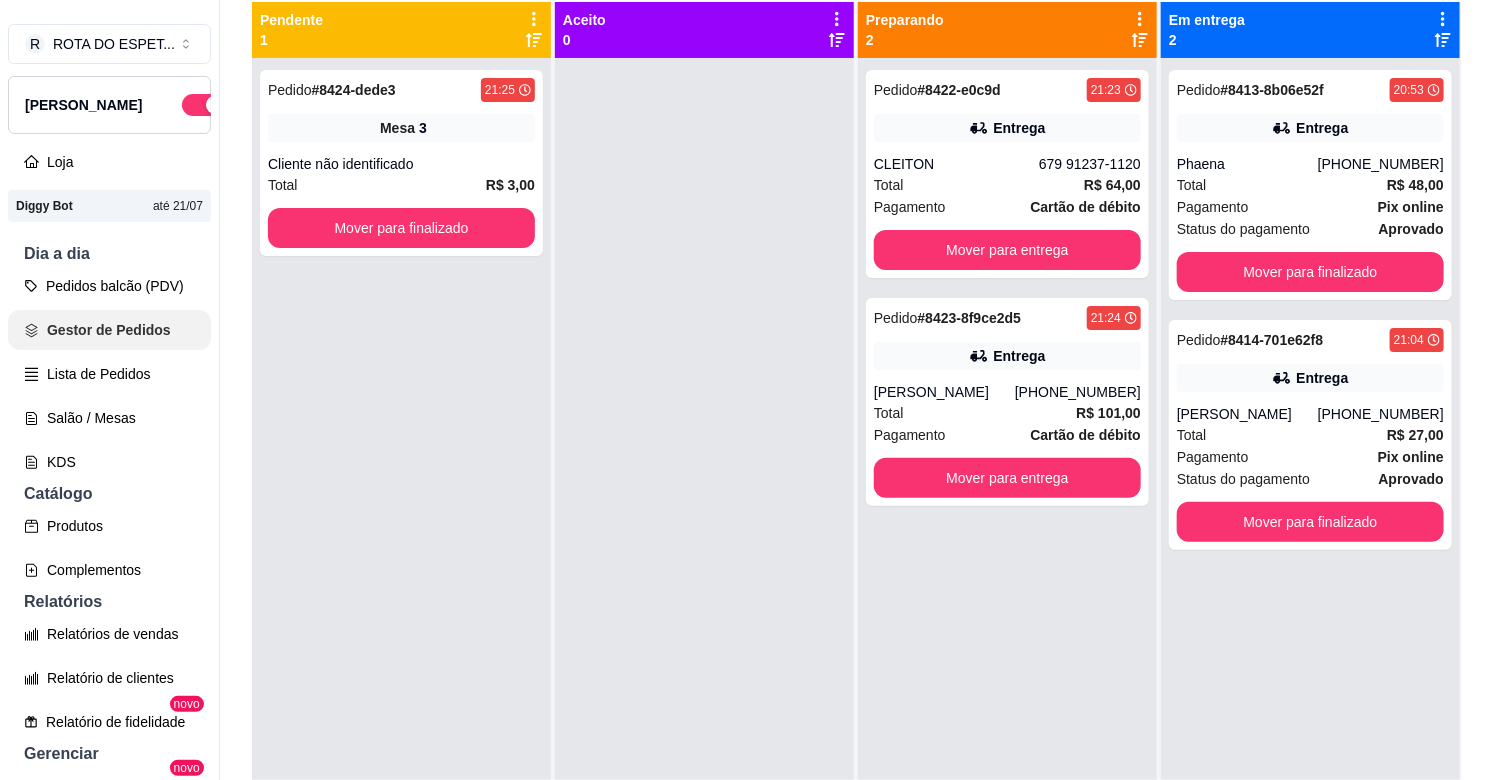 scroll, scrollTop: 0, scrollLeft: 0, axis: both 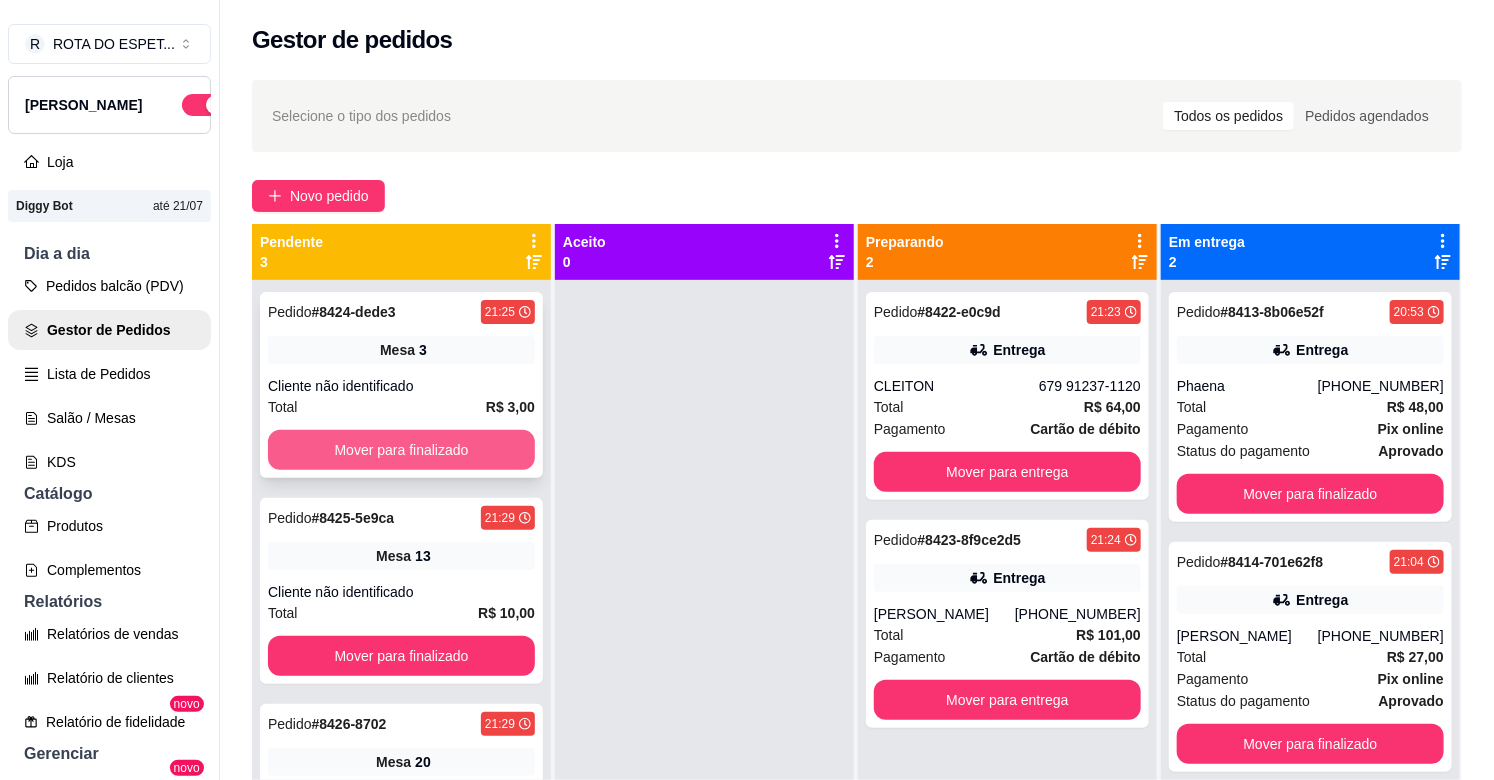click on "Mover para finalizado" at bounding box center (401, 450) 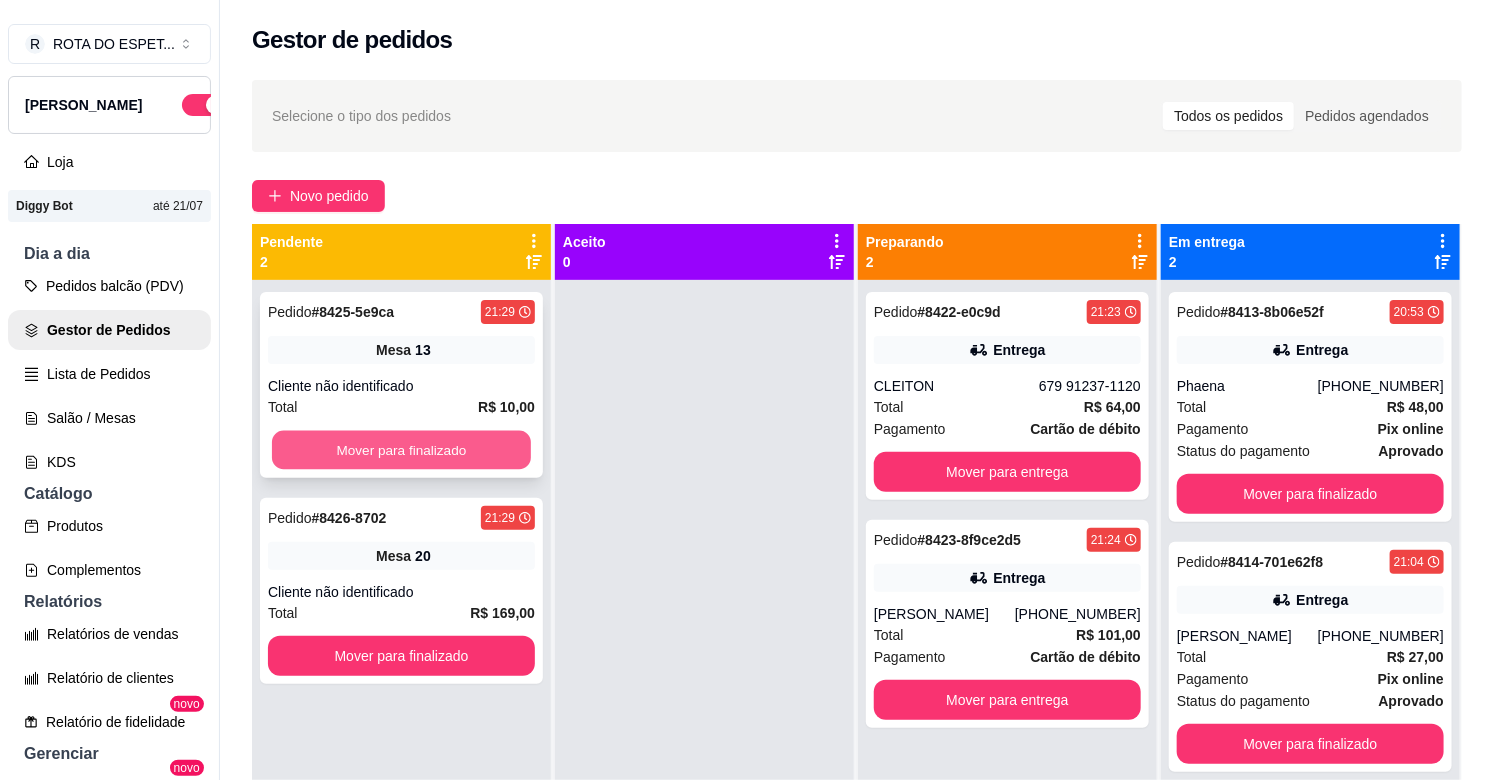 click on "Mover para finalizado" at bounding box center (401, 450) 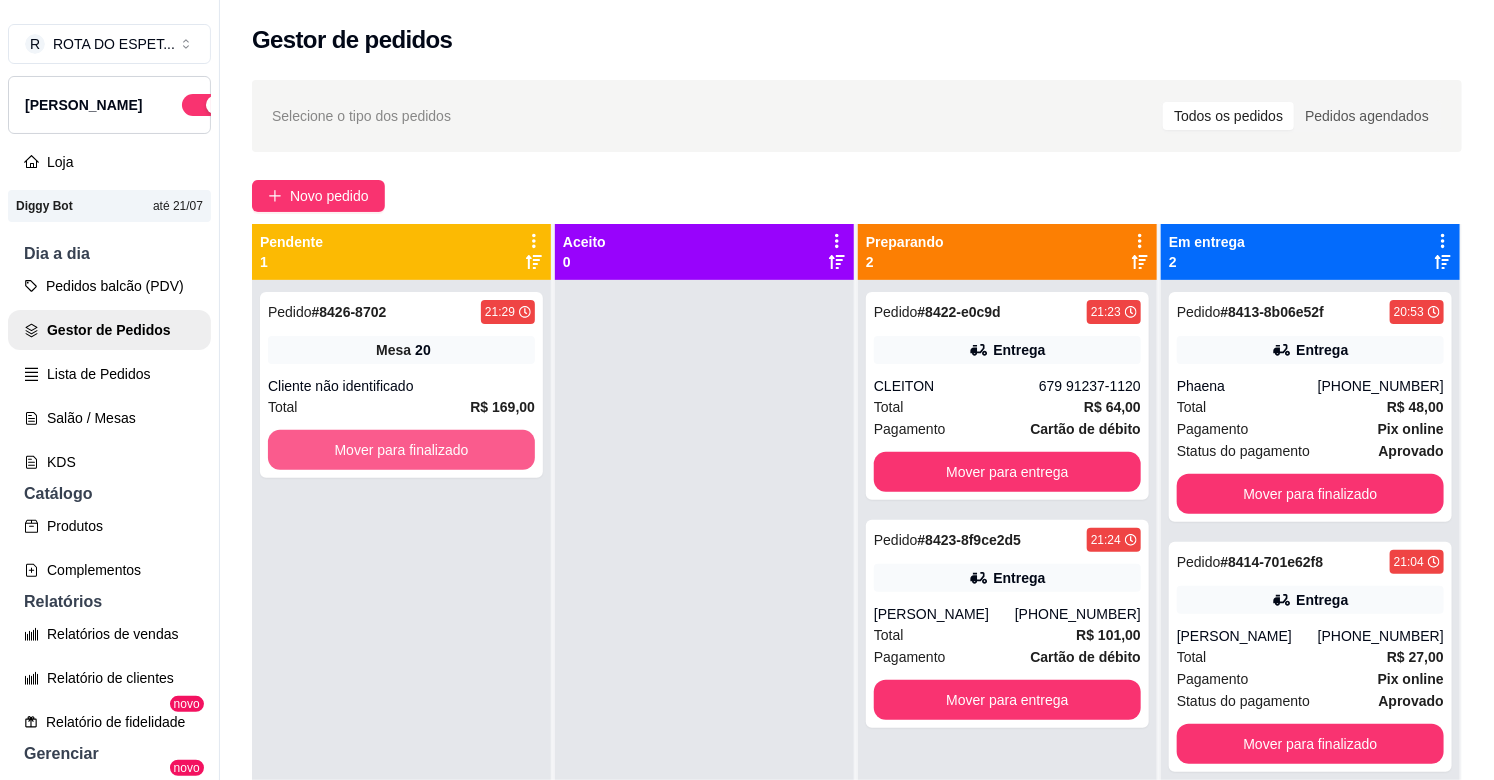 click on "Mover para finalizado" at bounding box center [401, 450] 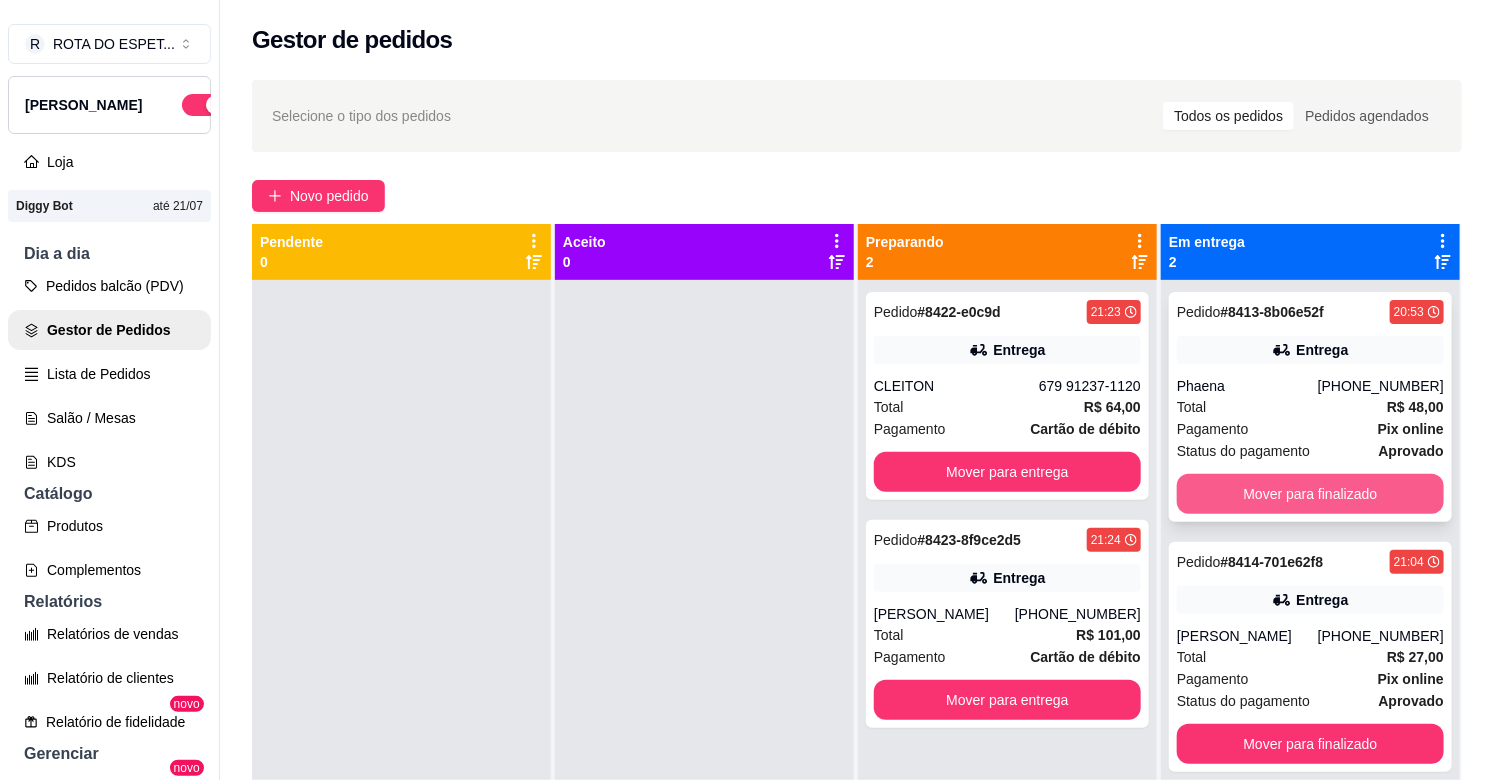 click on "Mover para finalizado" at bounding box center [1310, 494] 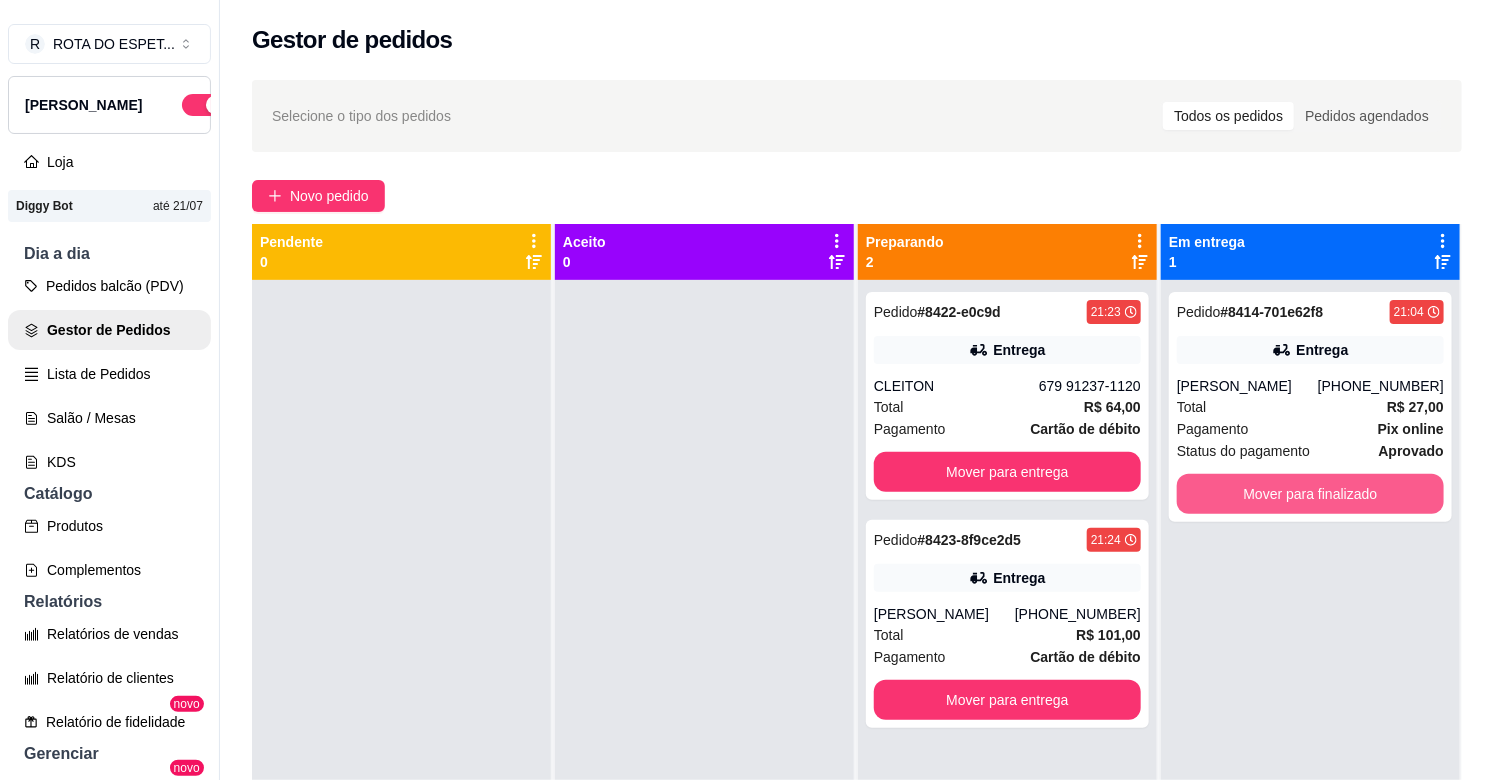 click on "Mover para finalizado" at bounding box center (1310, 494) 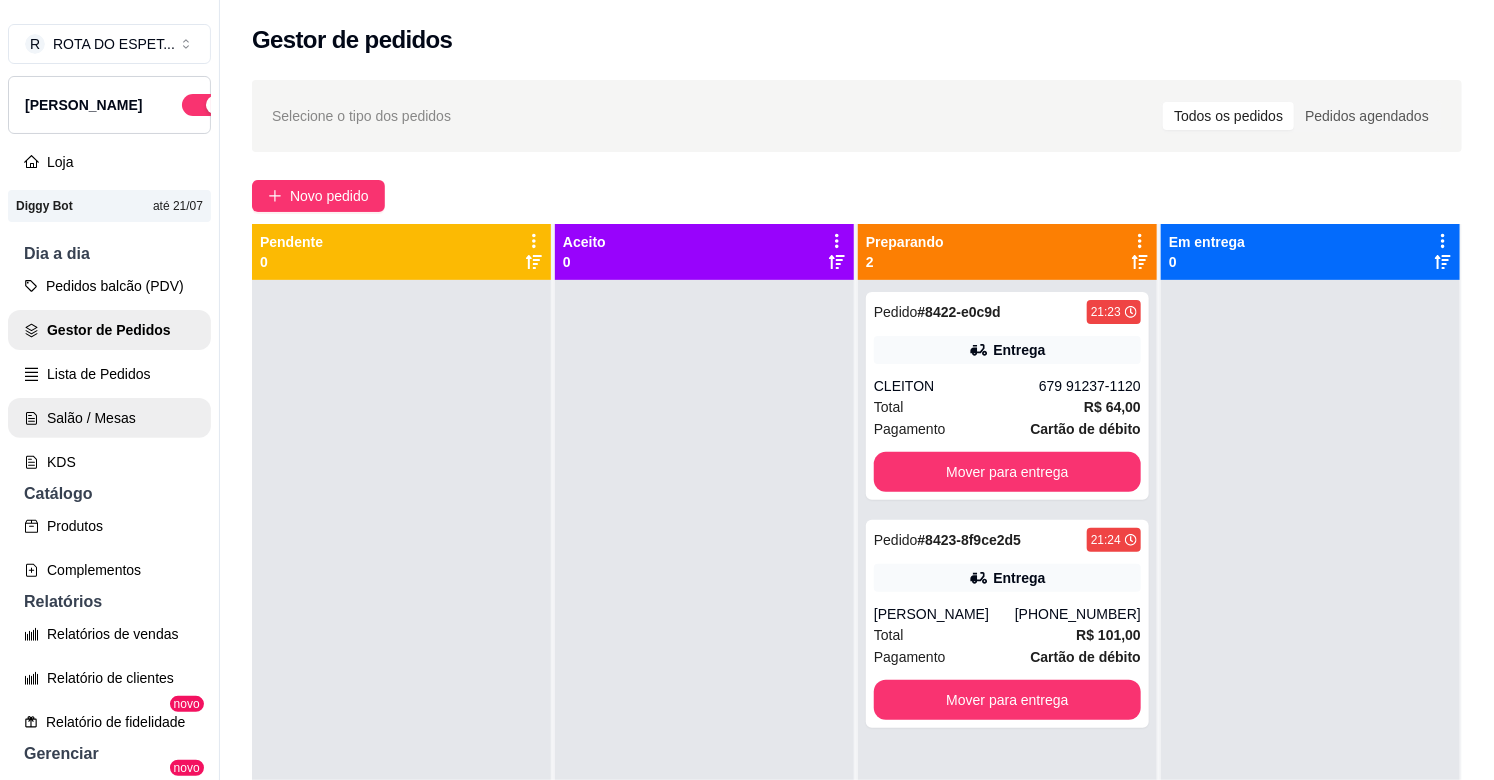 click on "Salão / Mesas" at bounding box center (109, 418) 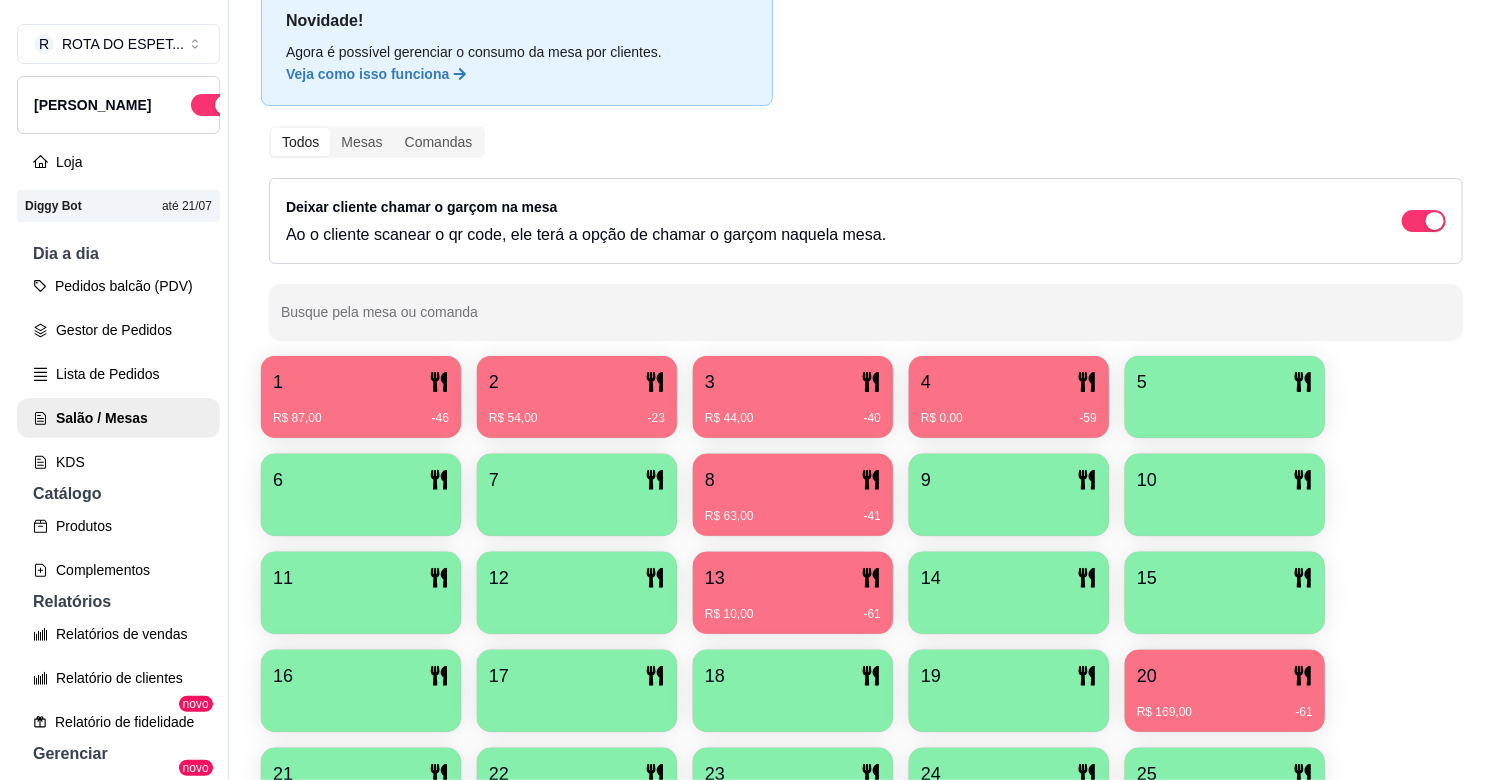 scroll, scrollTop: 222, scrollLeft: 0, axis: vertical 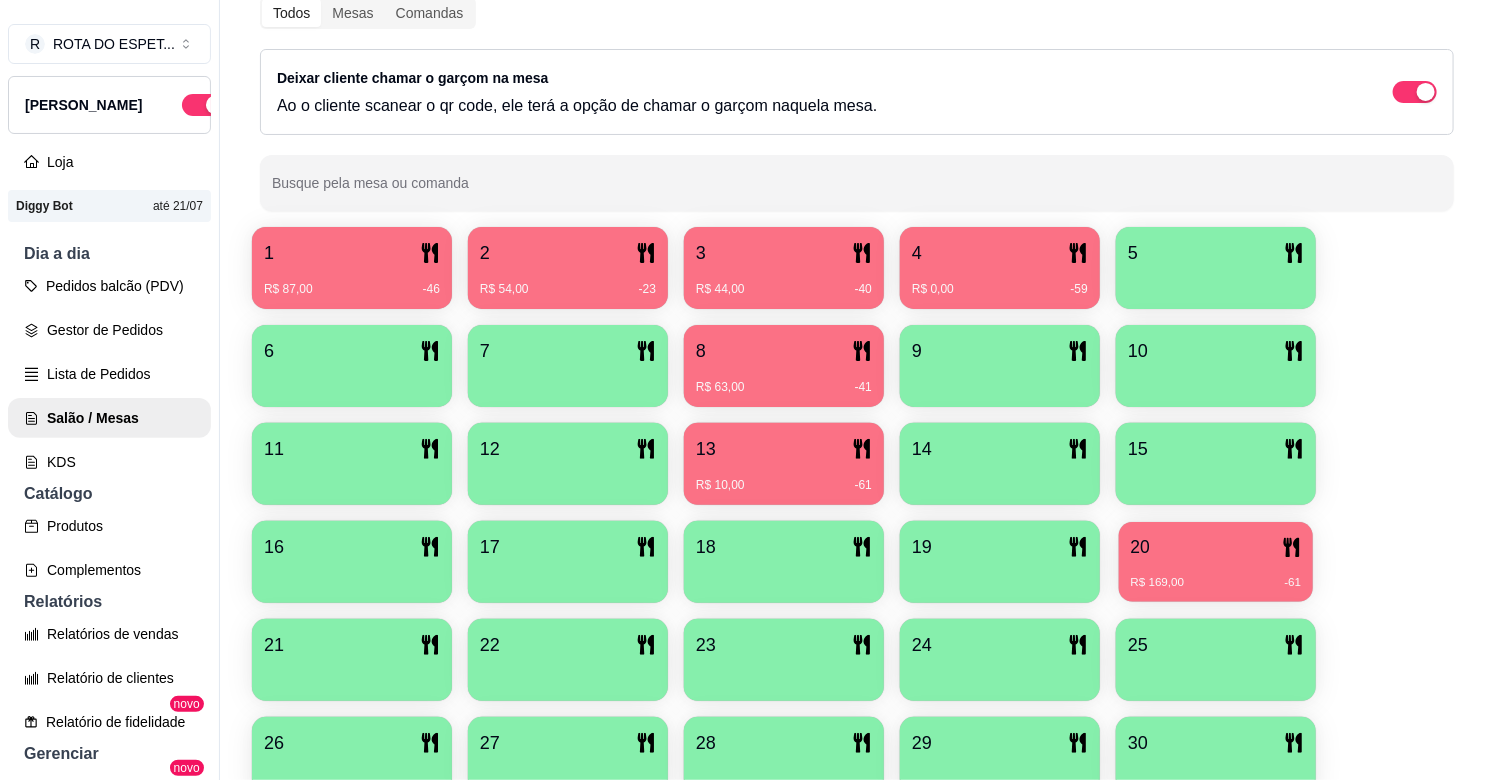 click on "R$ 169,00 -61" at bounding box center [1216, 575] 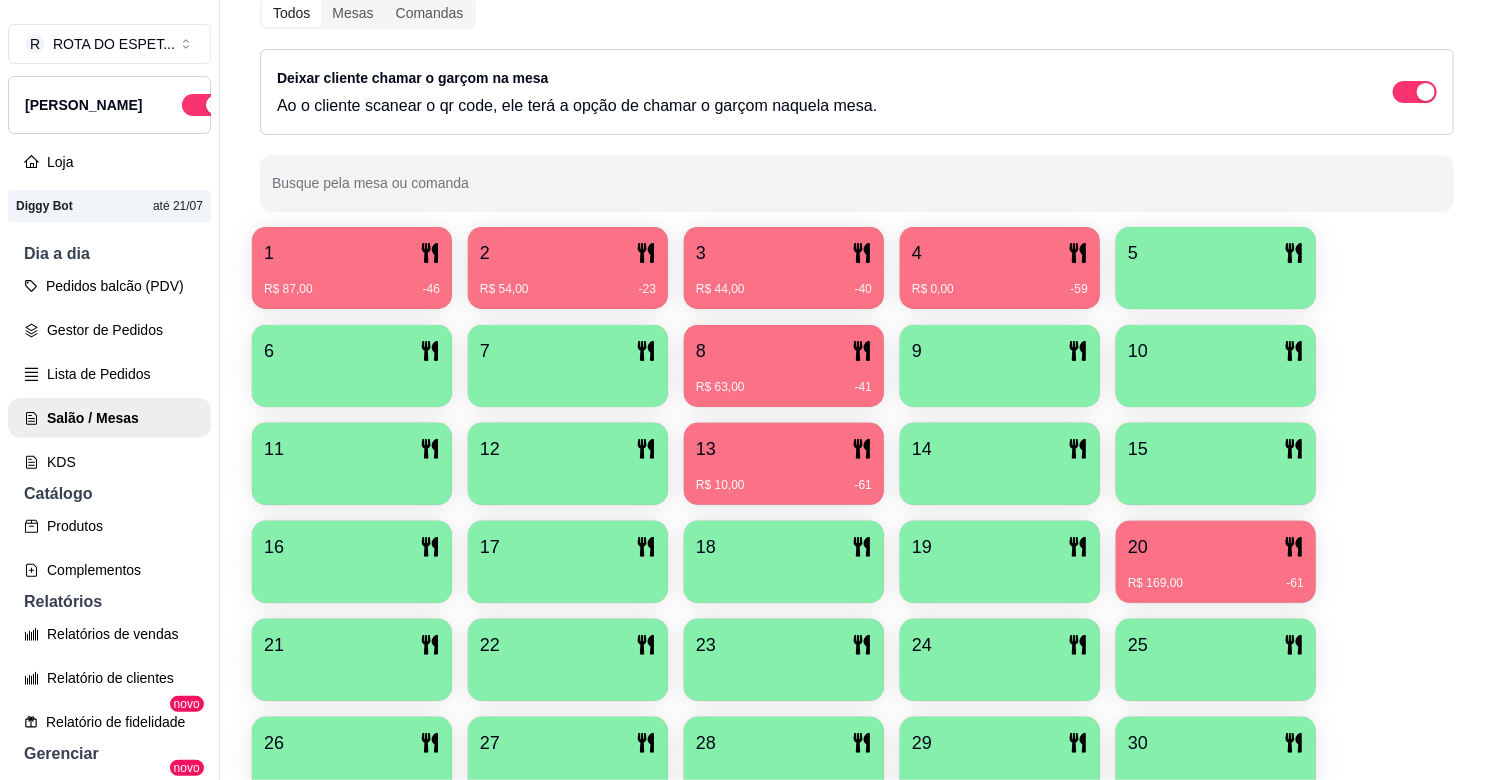 click on "R$ 10,00 -61" at bounding box center [784, 478] 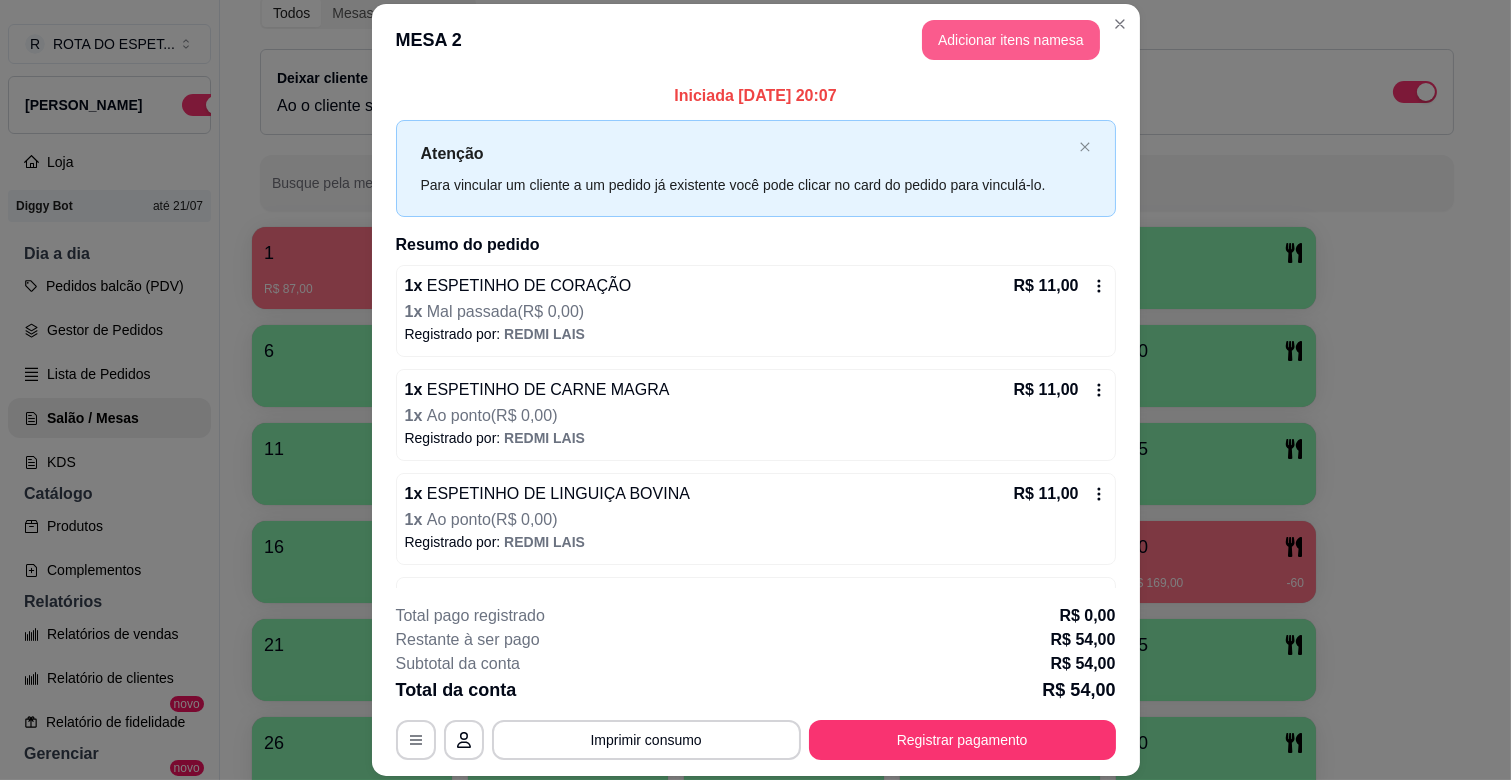 click on "Adicionar itens na  mesa" at bounding box center [1011, 40] 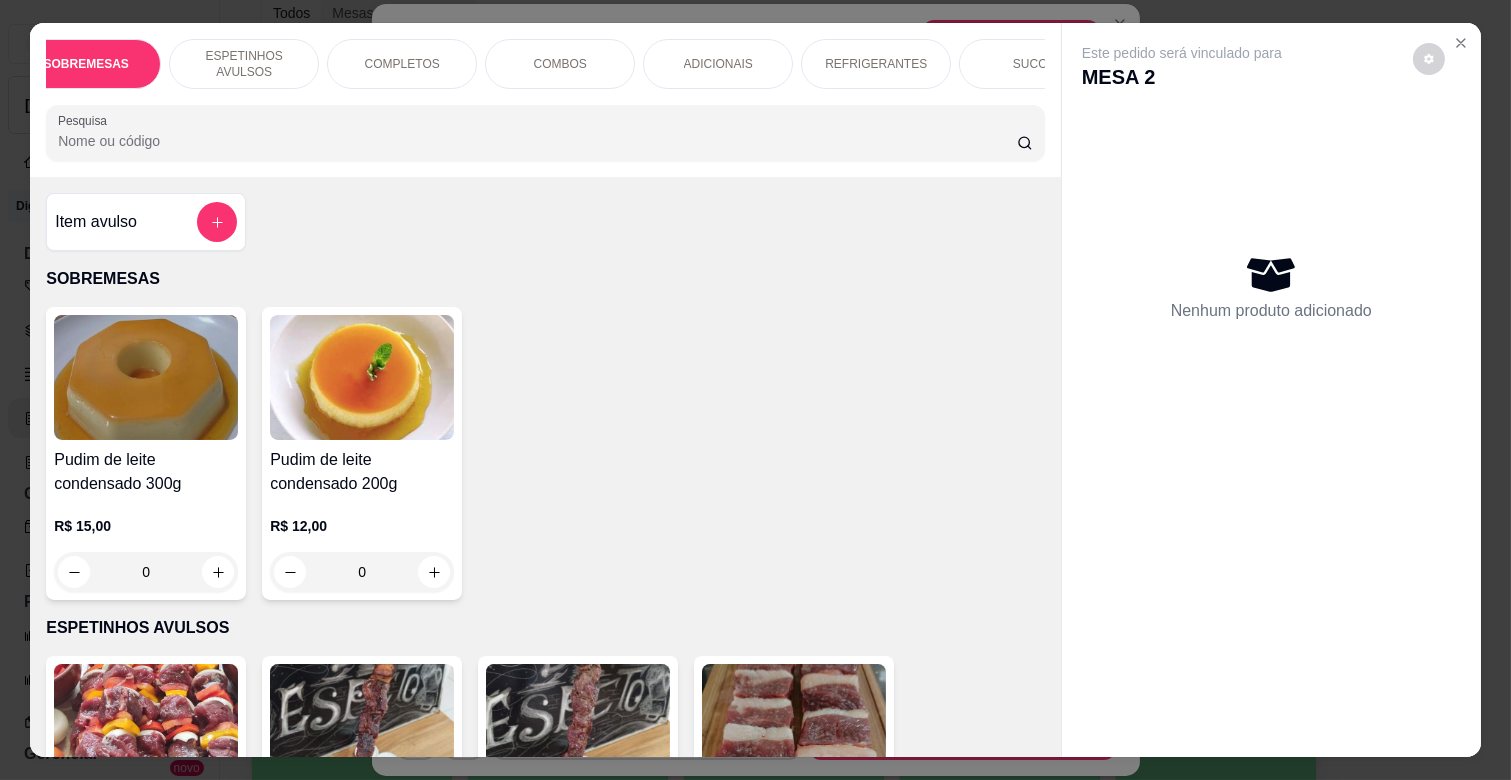 scroll, scrollTop: 0, scrollLeft: 44, axis: horizontal 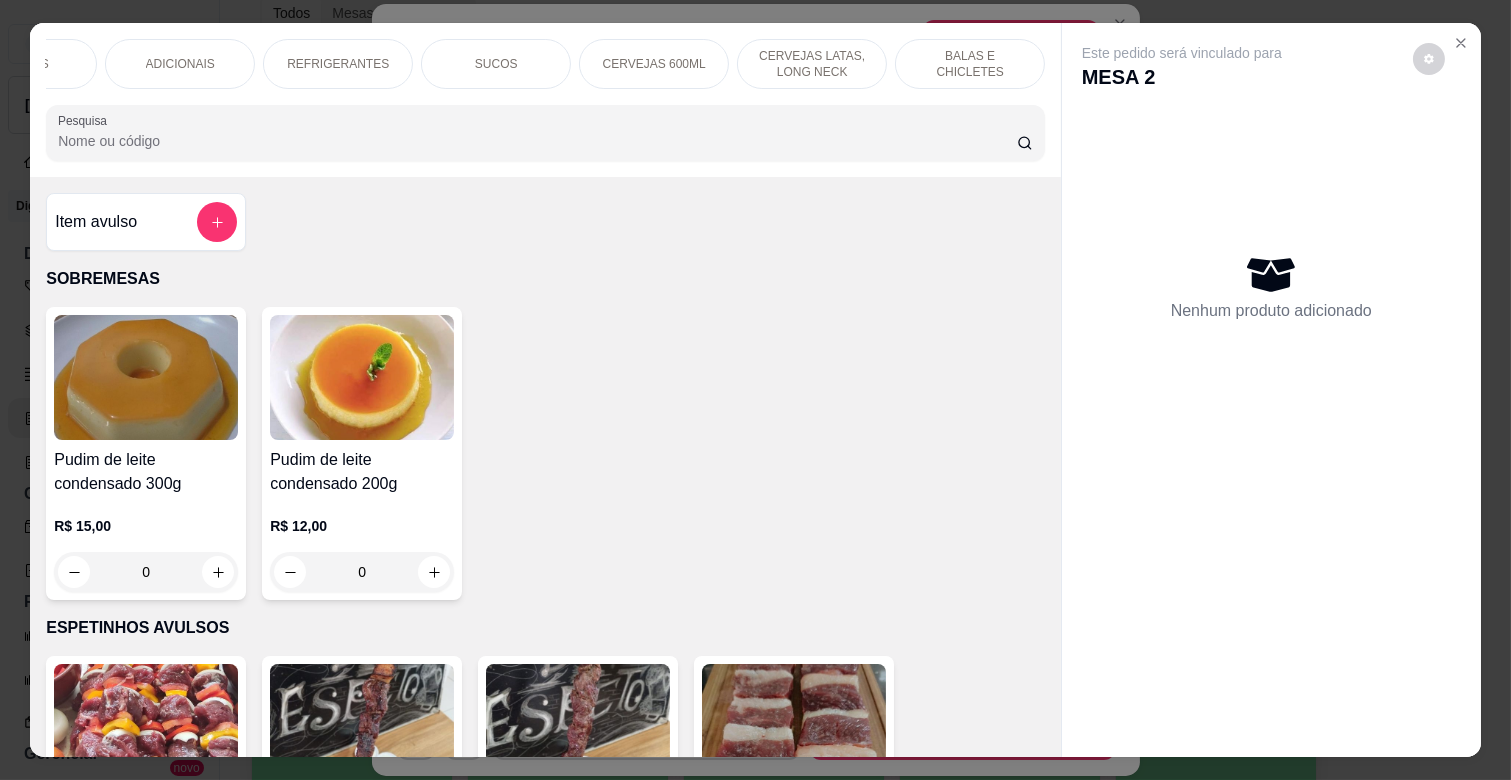 click on "BALAS E CHICLETES" at bounding box center [970, 64] 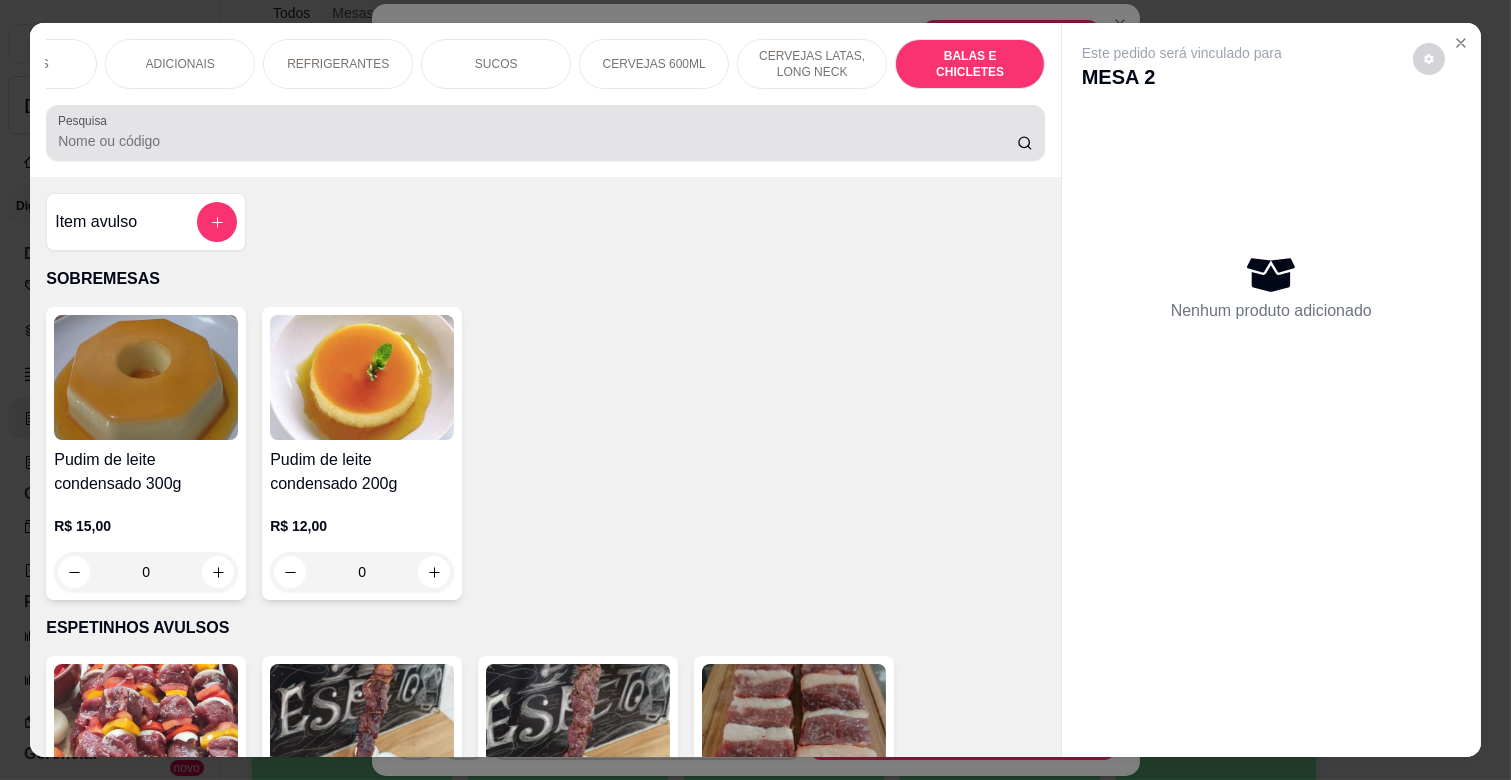 scroll, scrollTop: 7776, scrollLeft: 0, axis: vertical 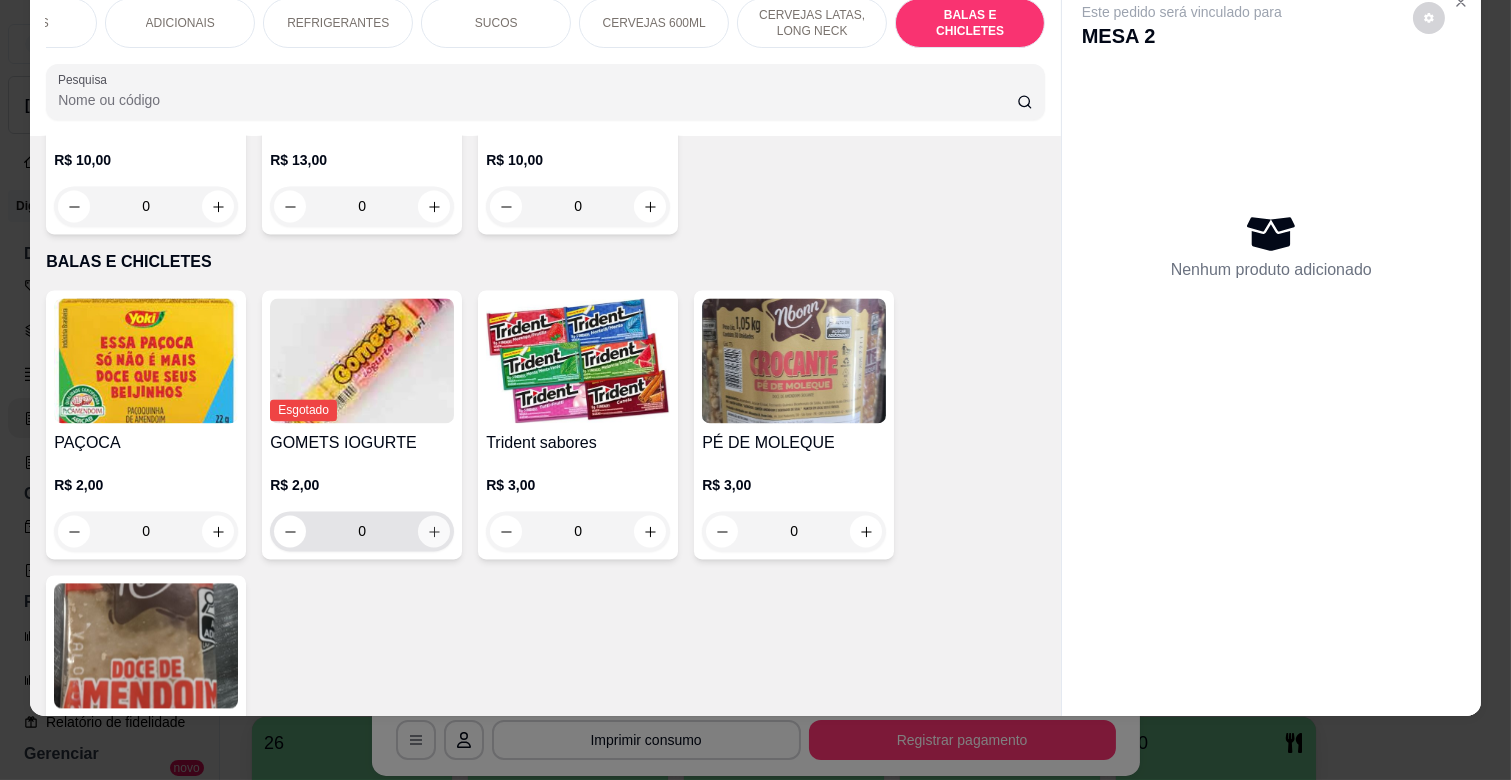 click 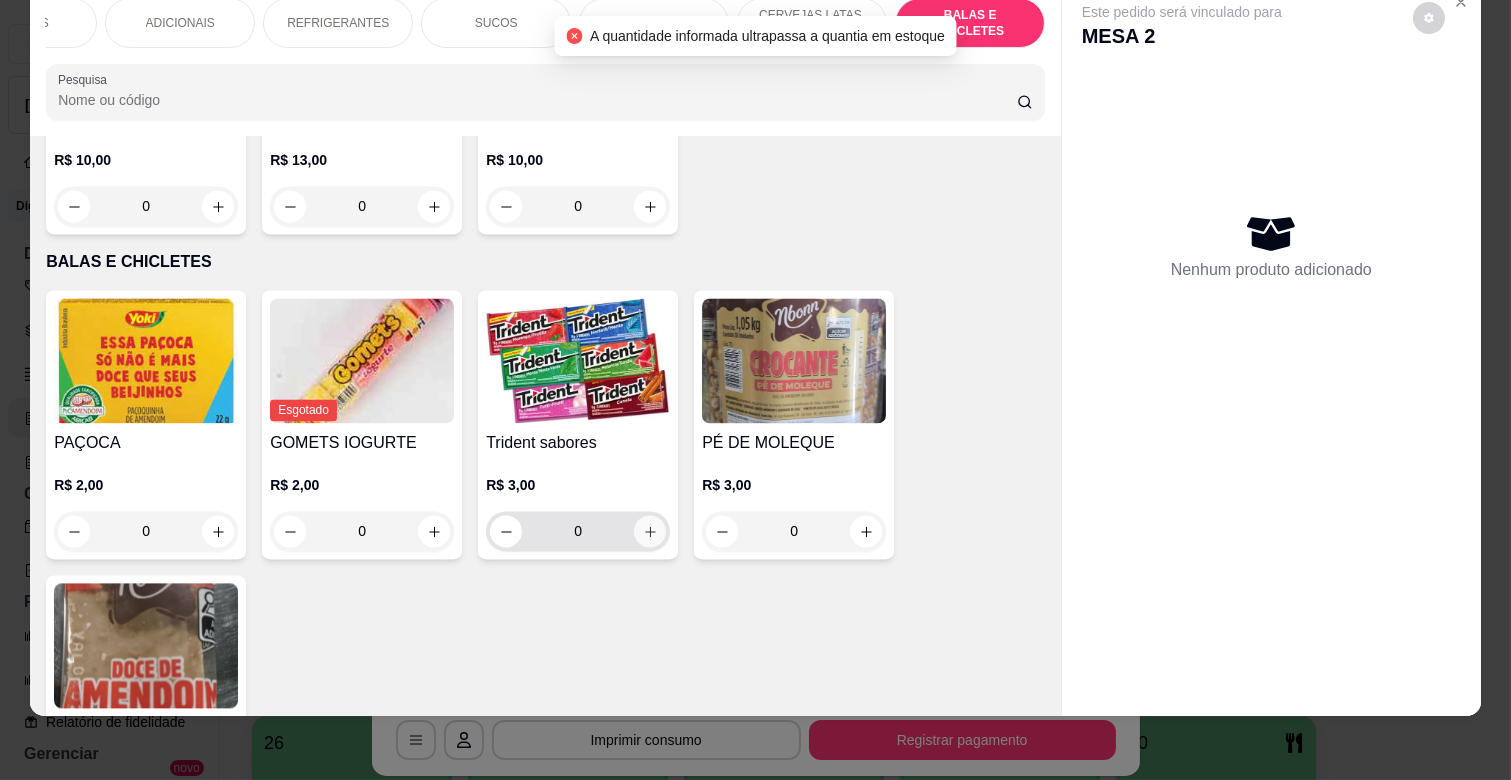 click 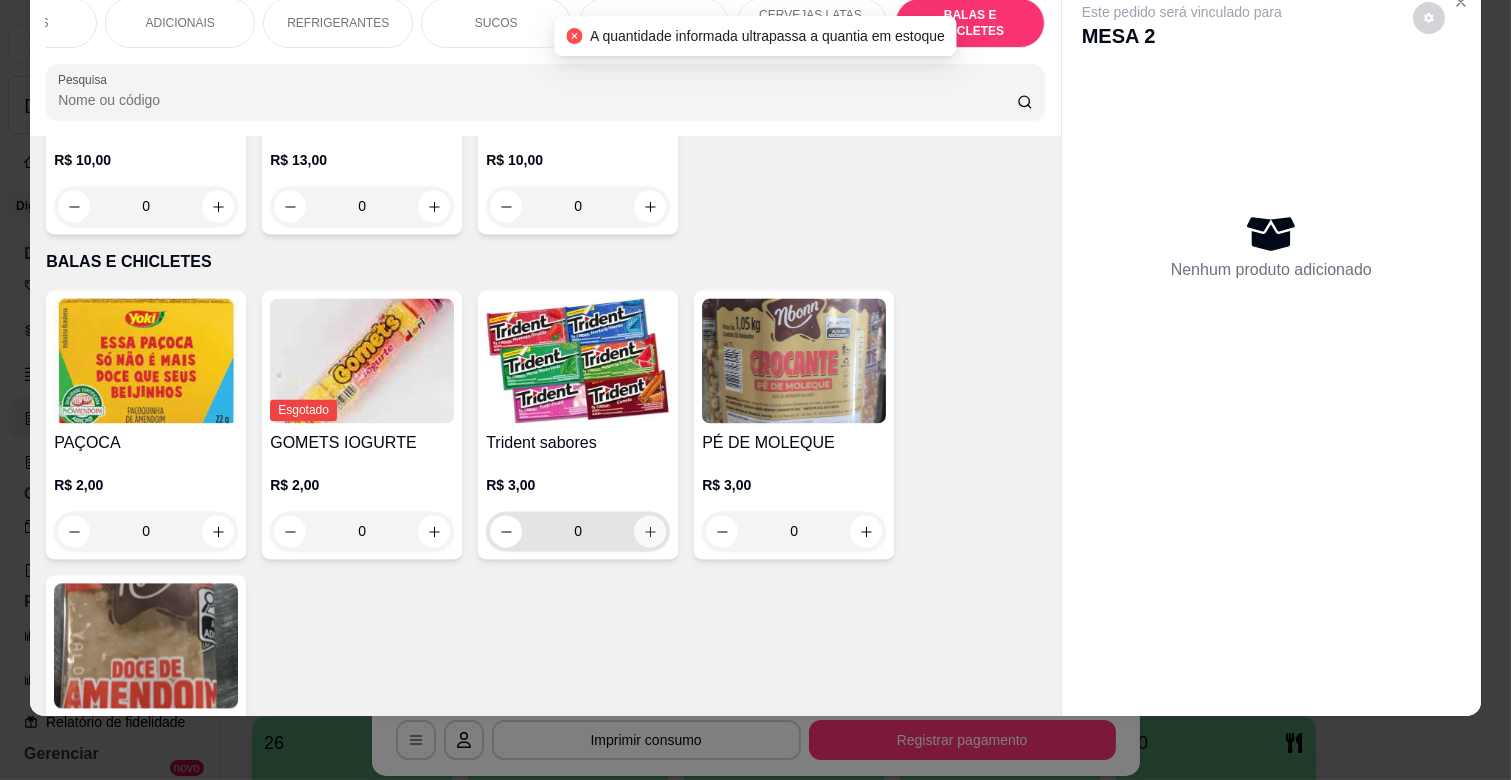 type on "1" 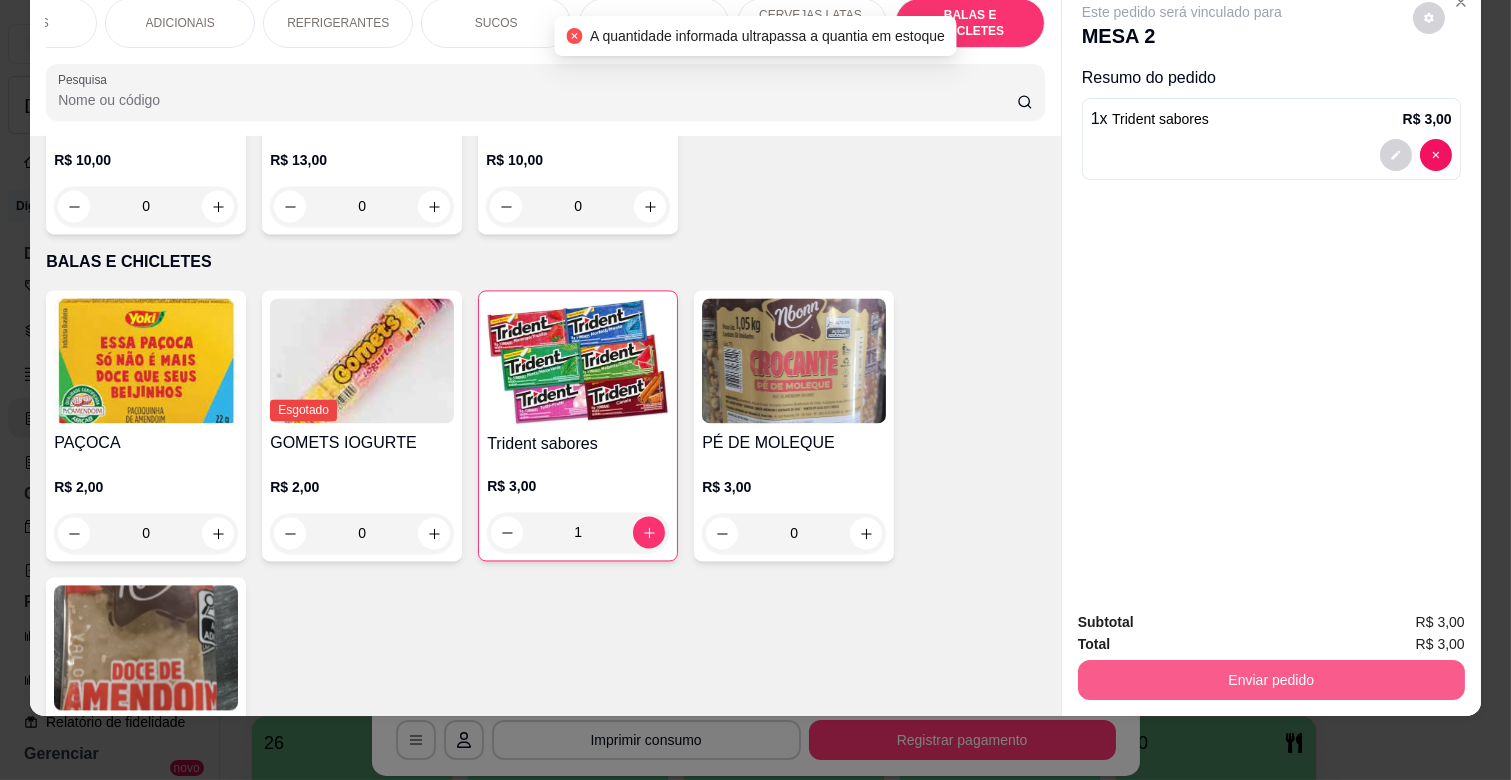 click on "Enviar pedido" at bounding box center (1271, 680) 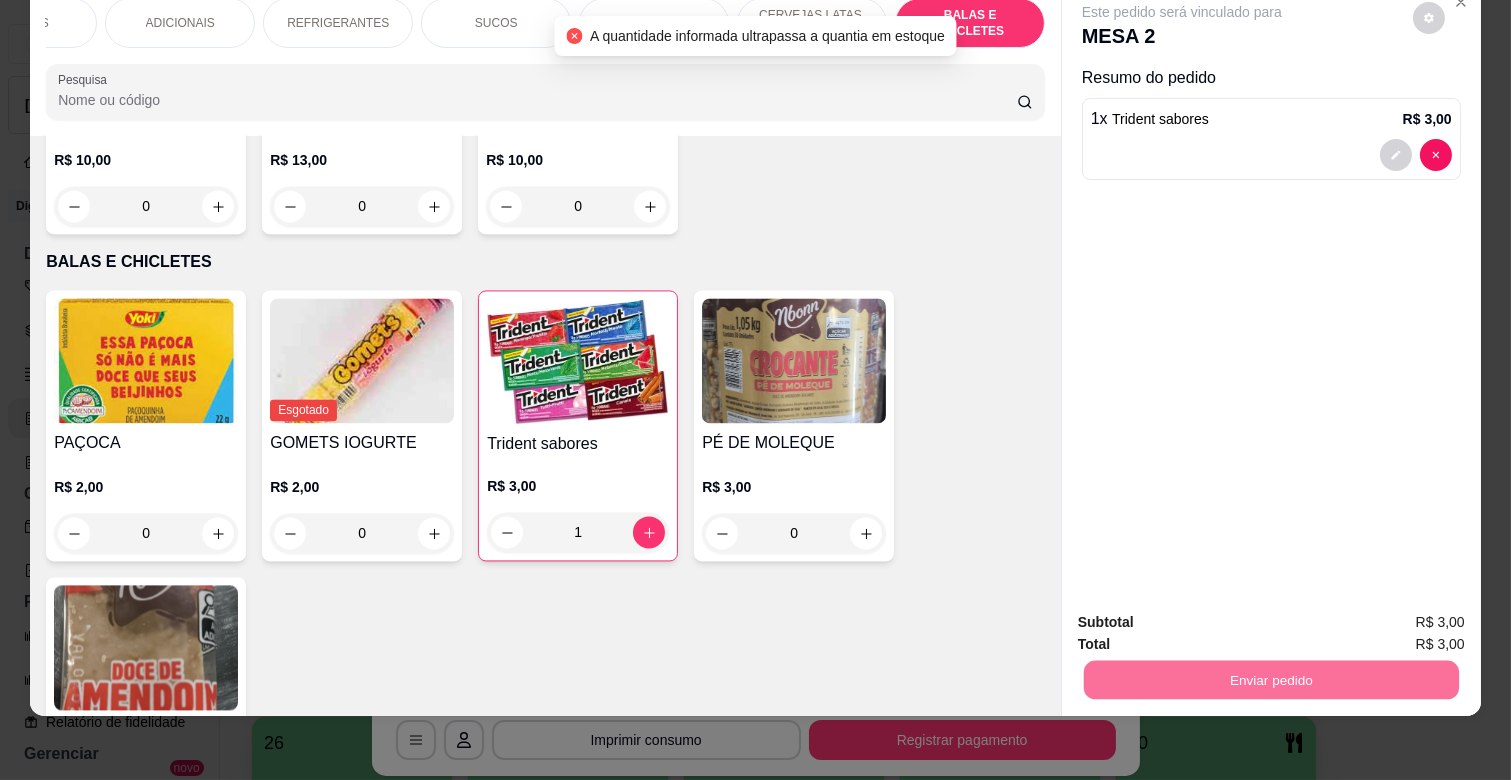 click on "Não registrar e enviar pedido" at bounding box center (1205, 613) 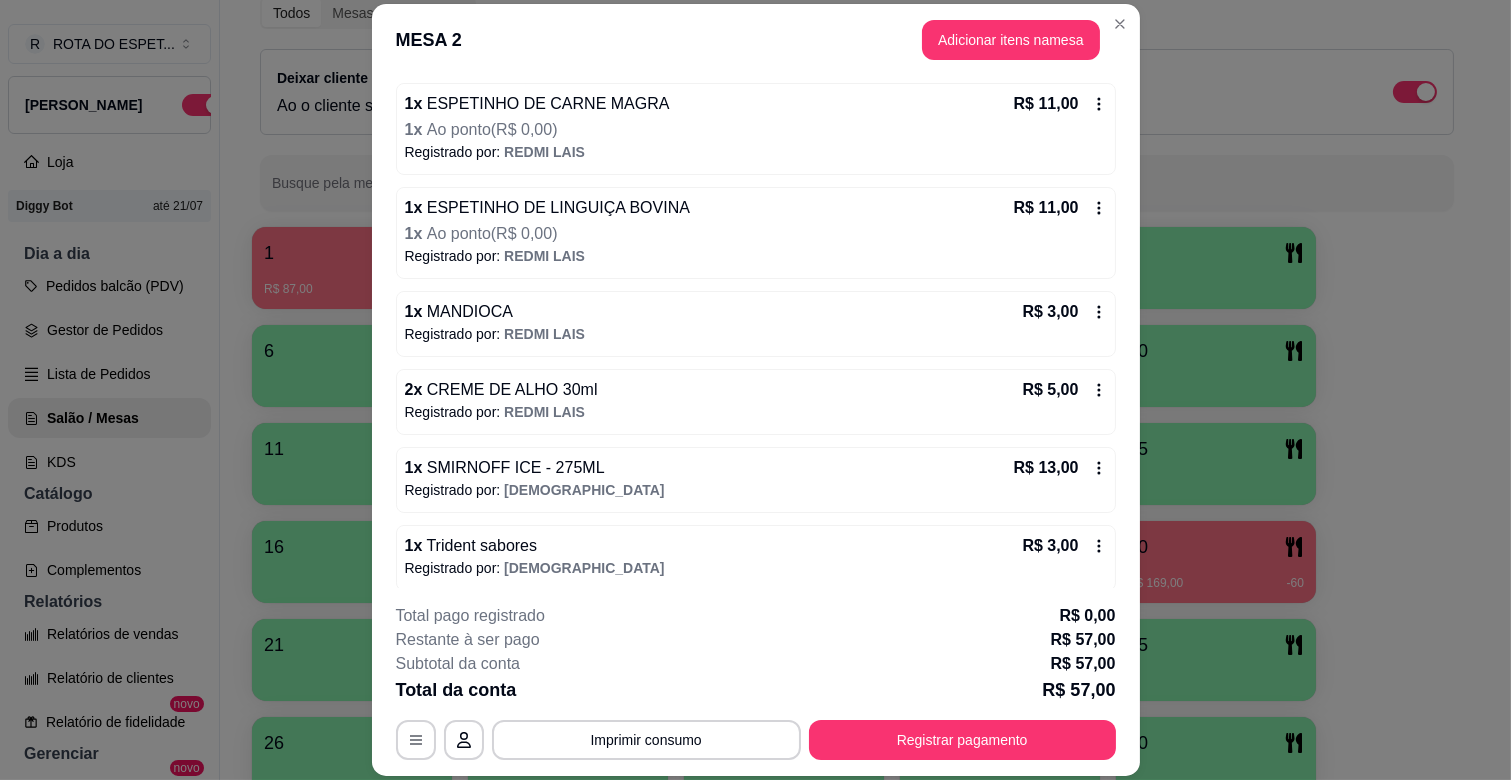 scroll, scrollTop: 298, scrollLeft: 0, axis: vertical 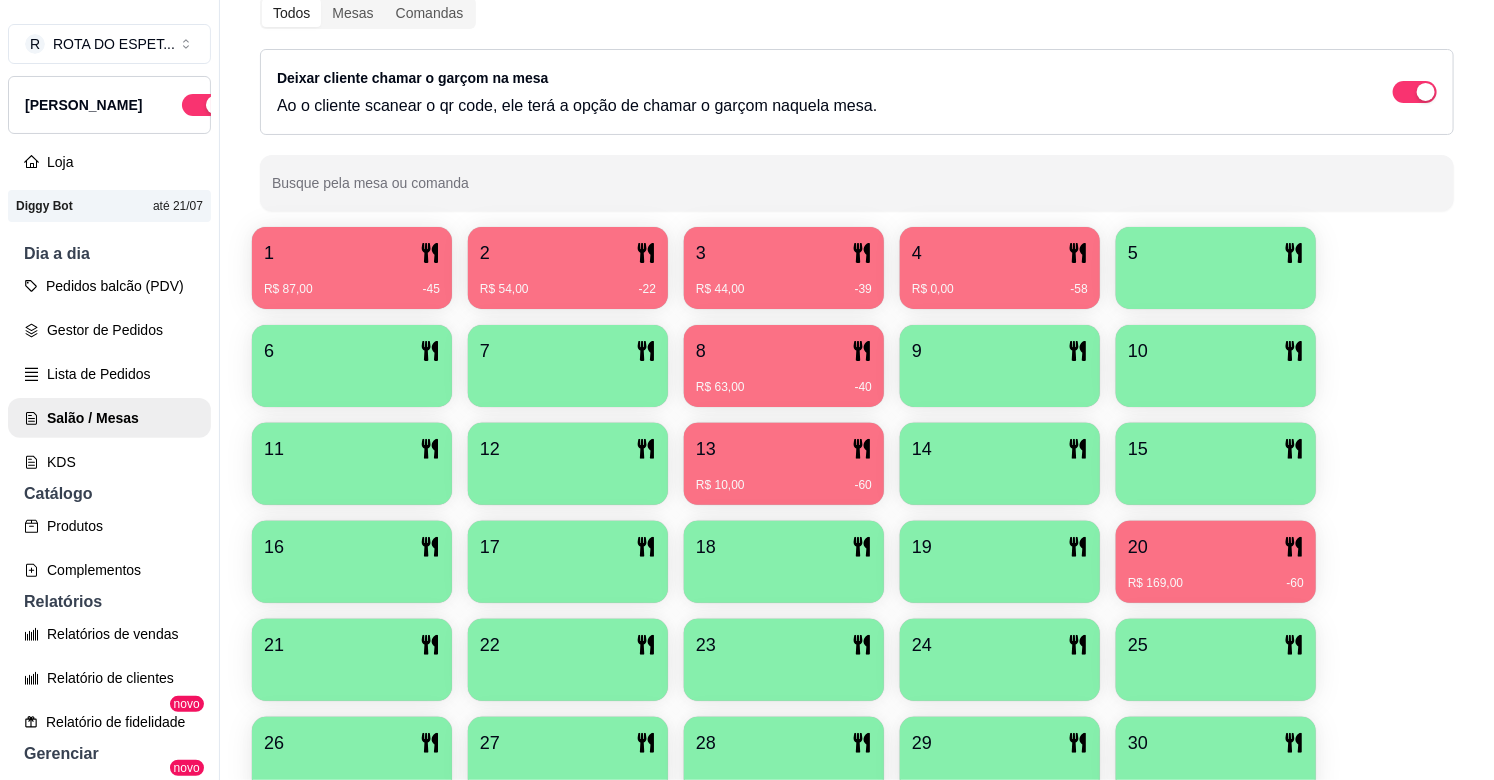 click on "2" at bounding box center (568, 253) 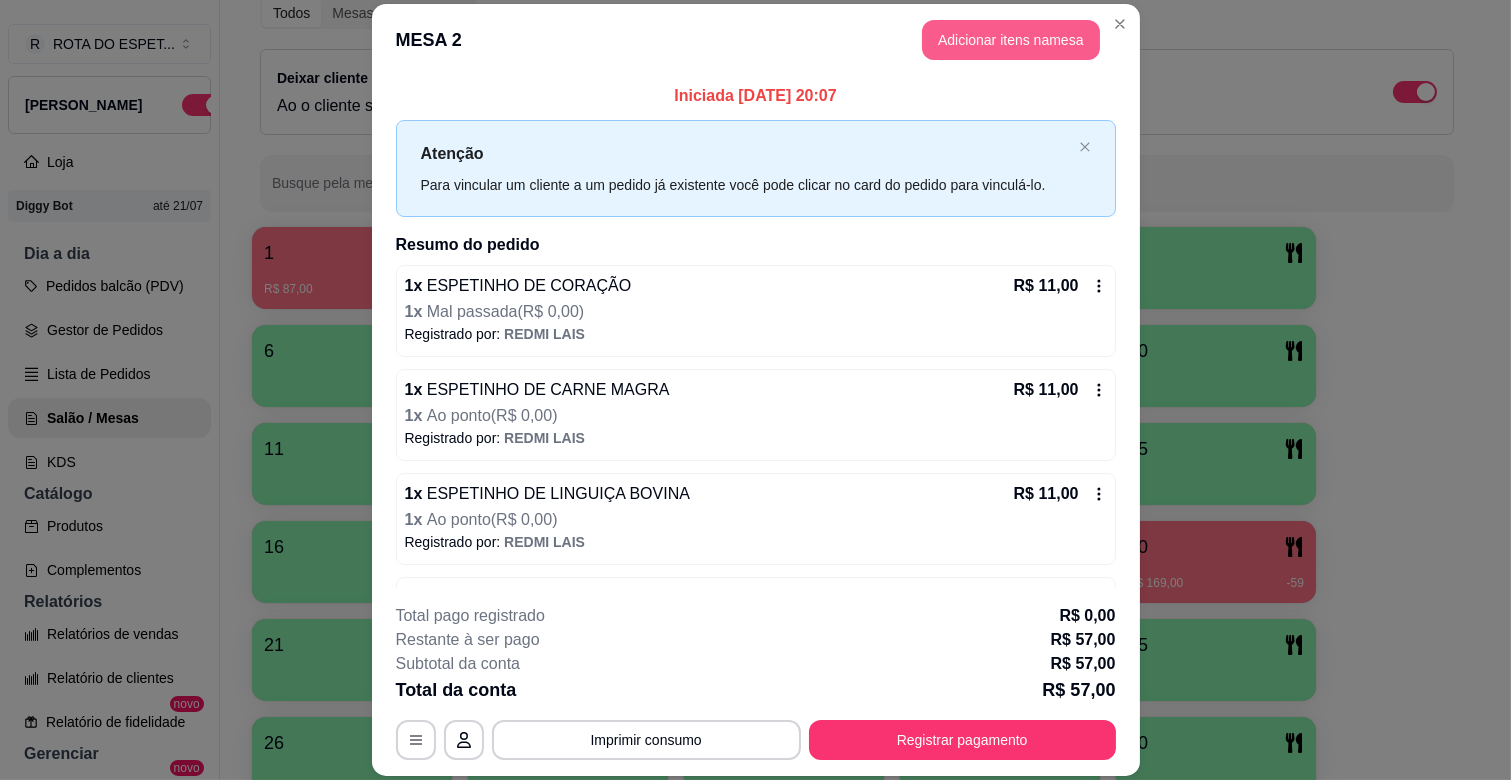 click on "Adicionar itens na  mesa" at bounding box center [1011, 40] 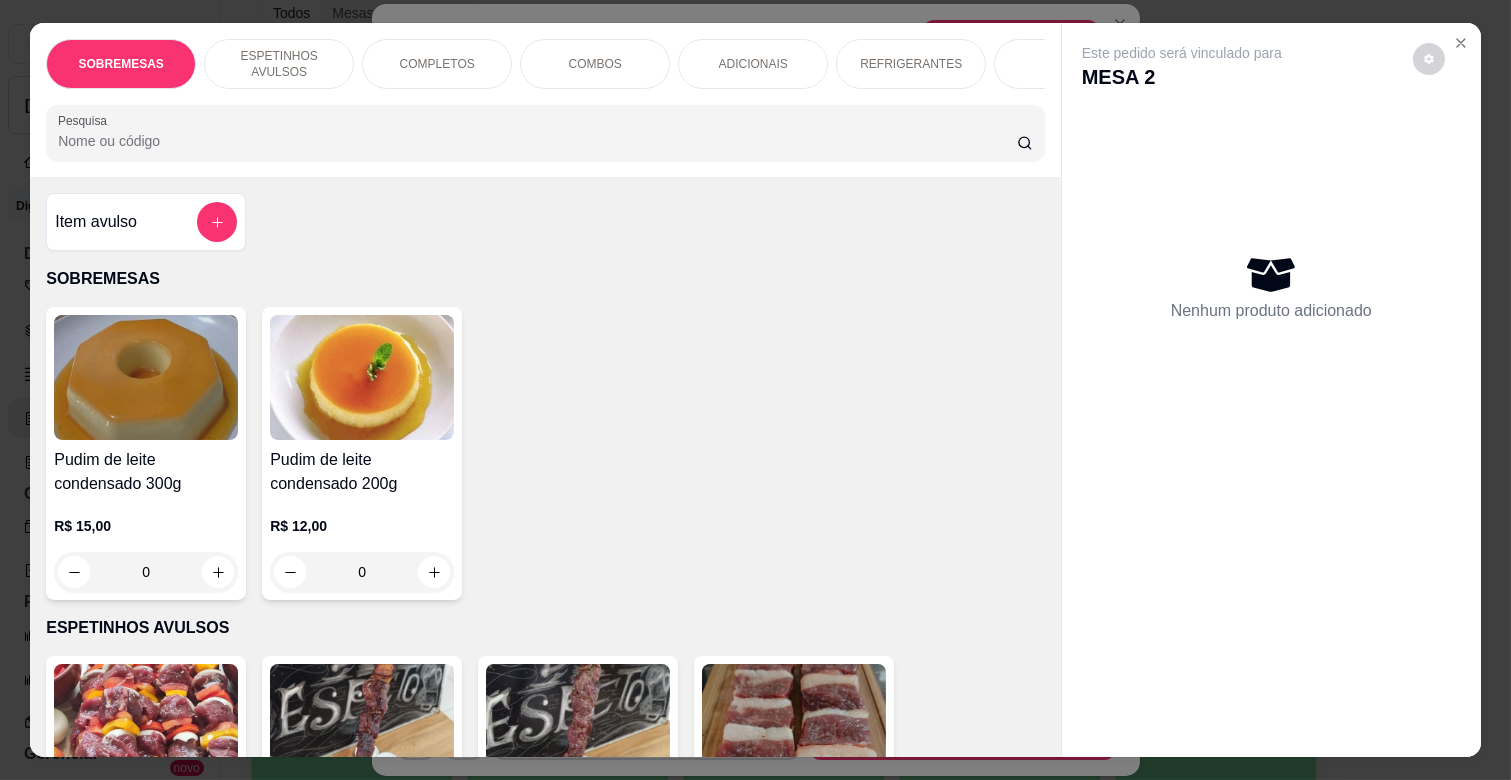 scroll, scrollTop: 0, scrollLeft: 573, axis: horizontal 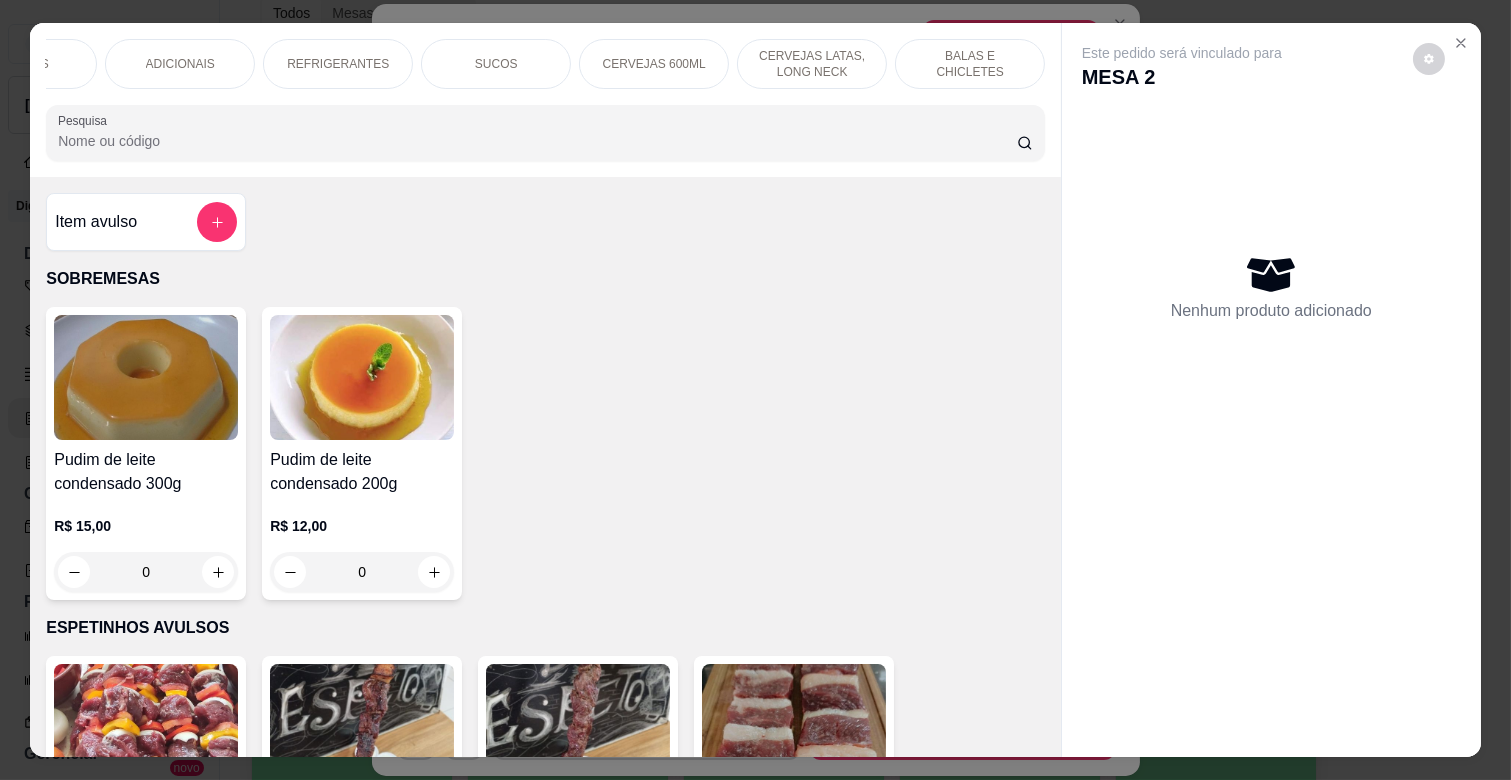 click on "BALAS E CHICLETES" at bounding box center [970, 64] 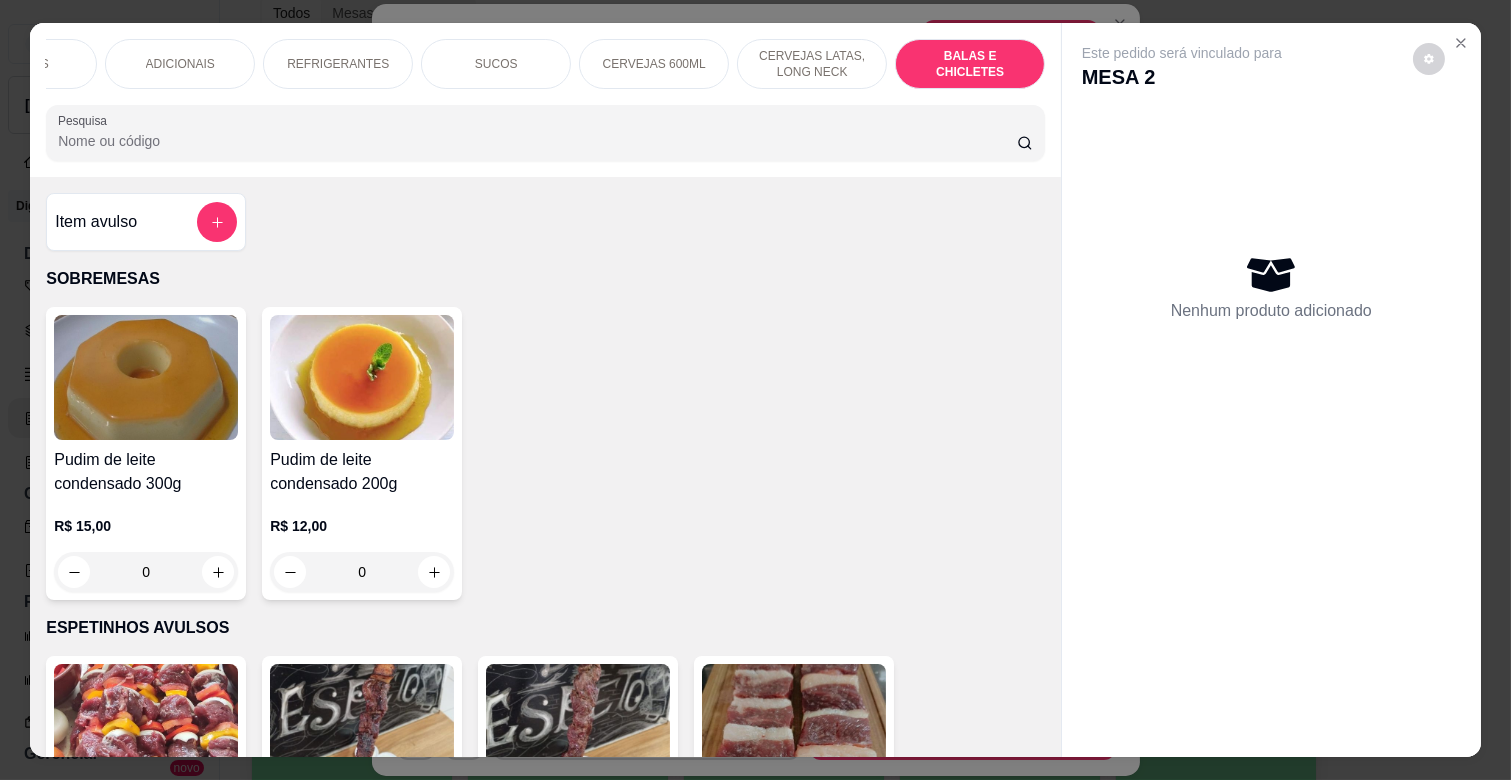 scroll, scrollTop: 7776, scrollLeft: 0, axis: vertical 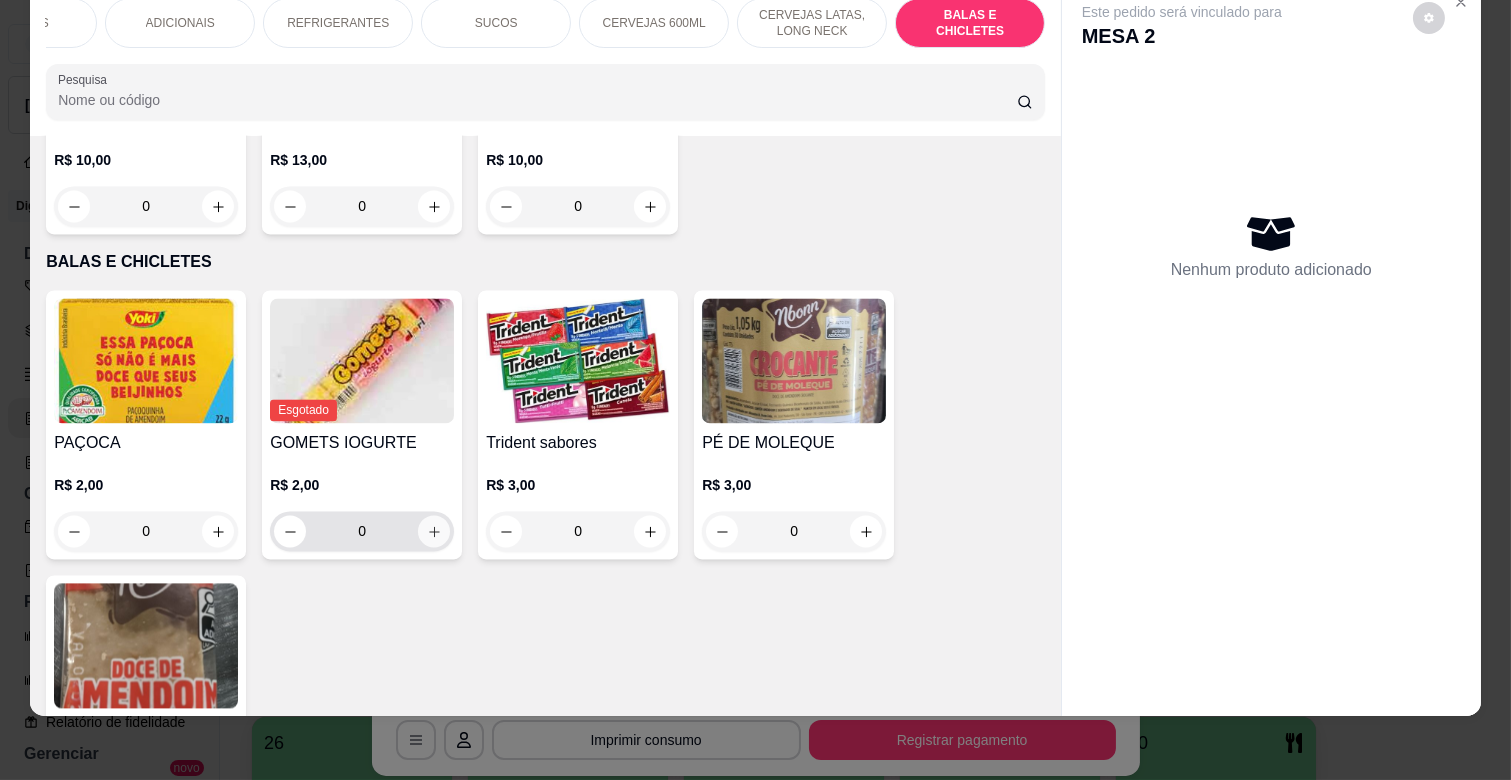 click 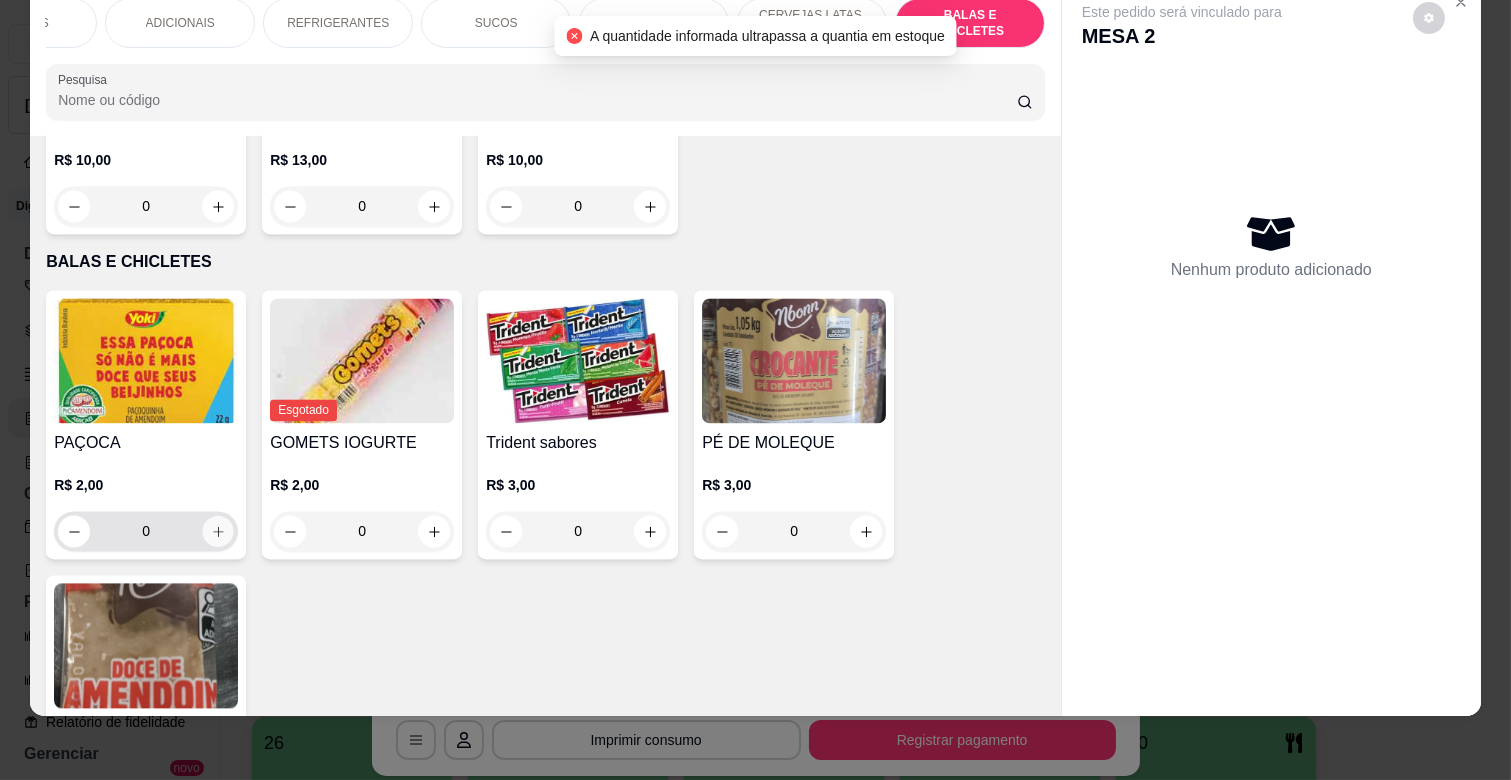 click at bounding box center [218, 531] 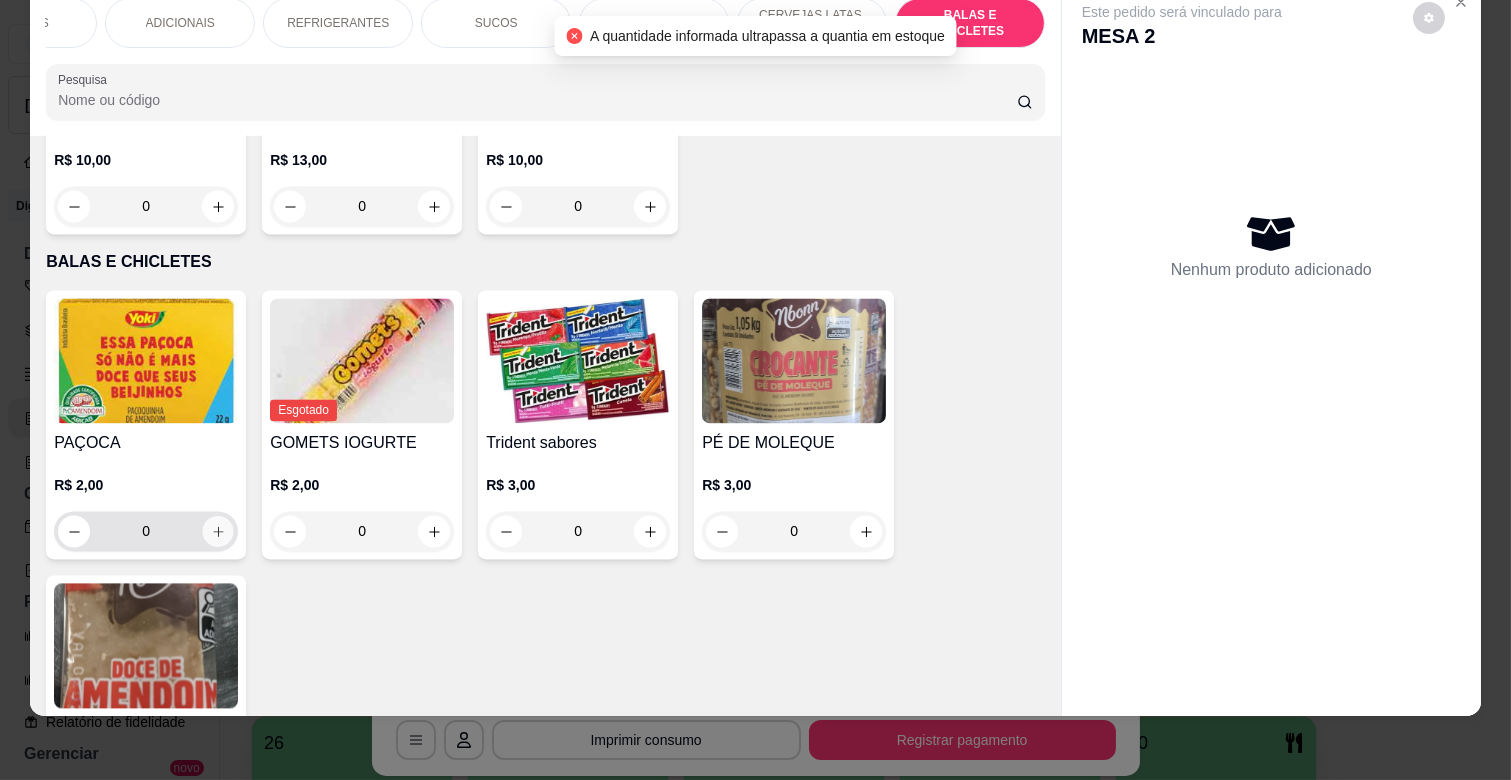 type on "1" 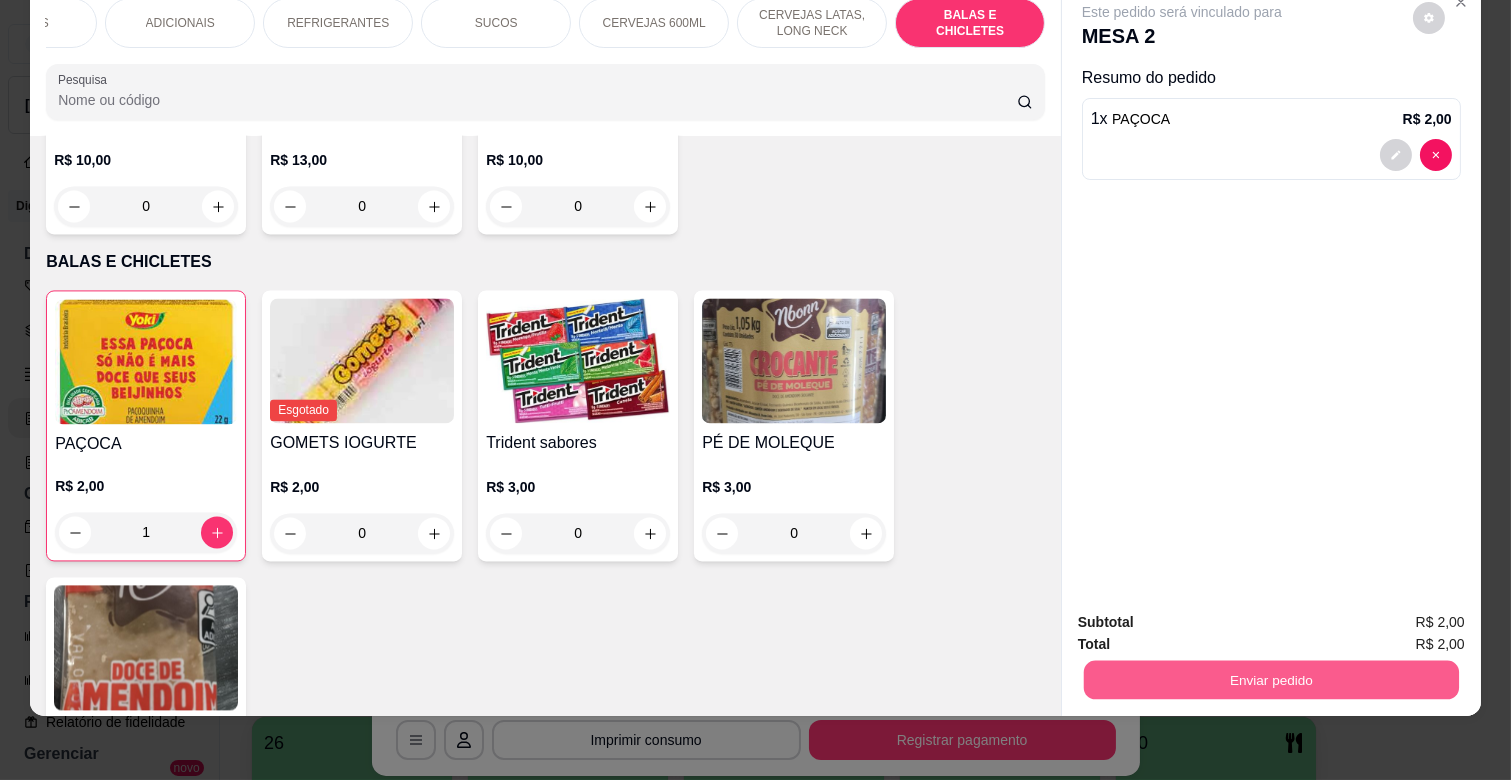 click on "Enviar pedido" at bounding box center [1271, 679] 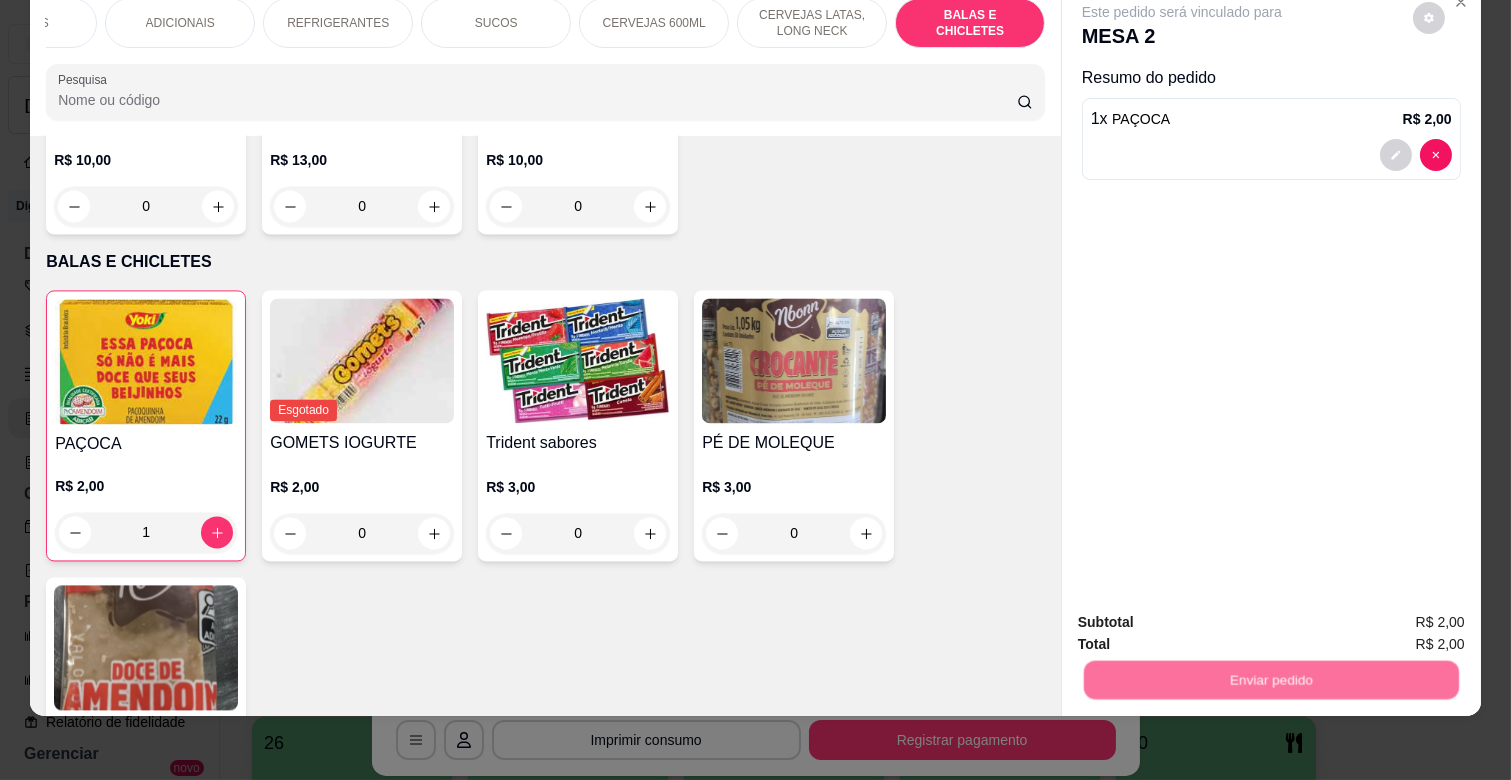 click on "Não registrar e enviar pedido" at bounding box center (1204, 614) 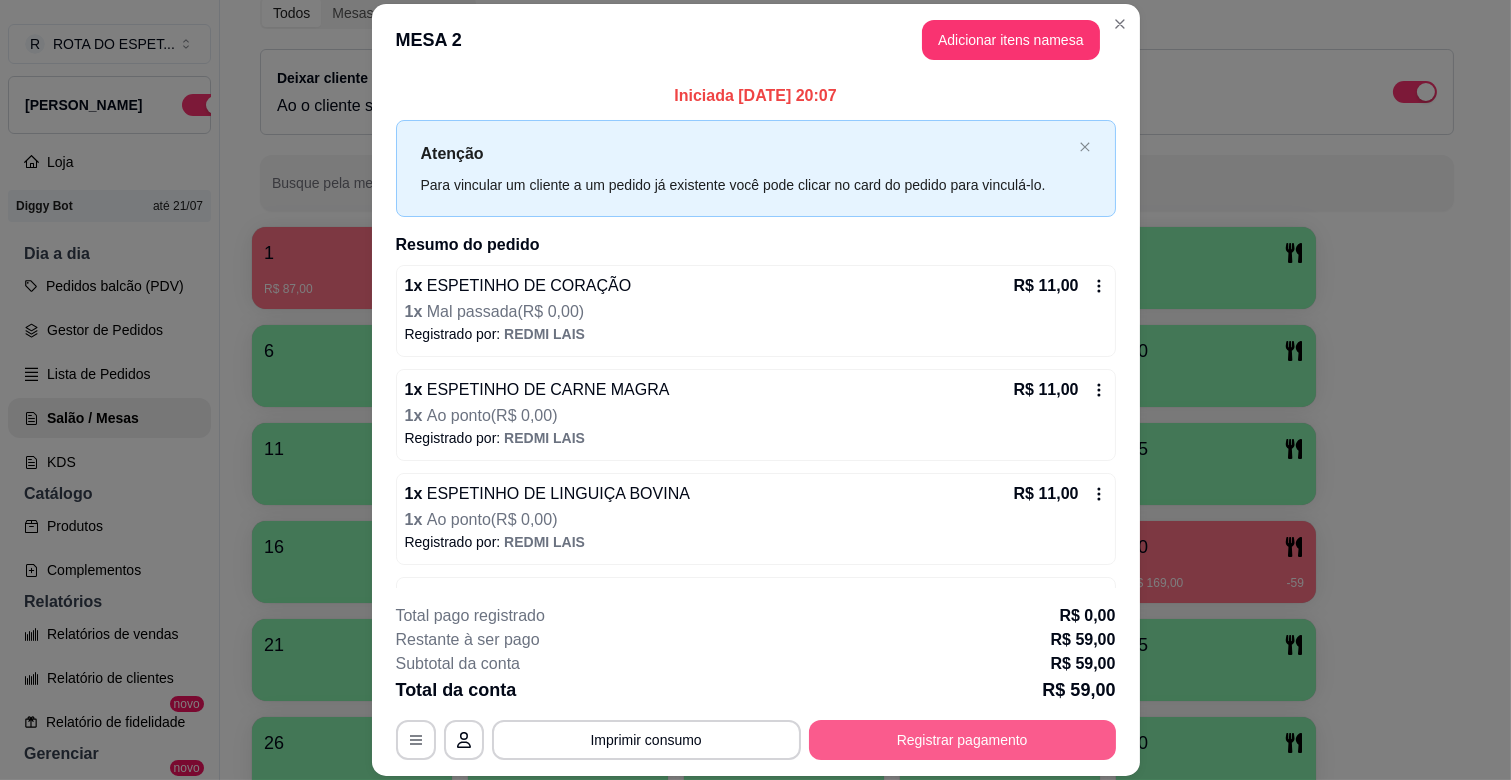 click on "Registrar pagamento" at bounding box center [962, 740] 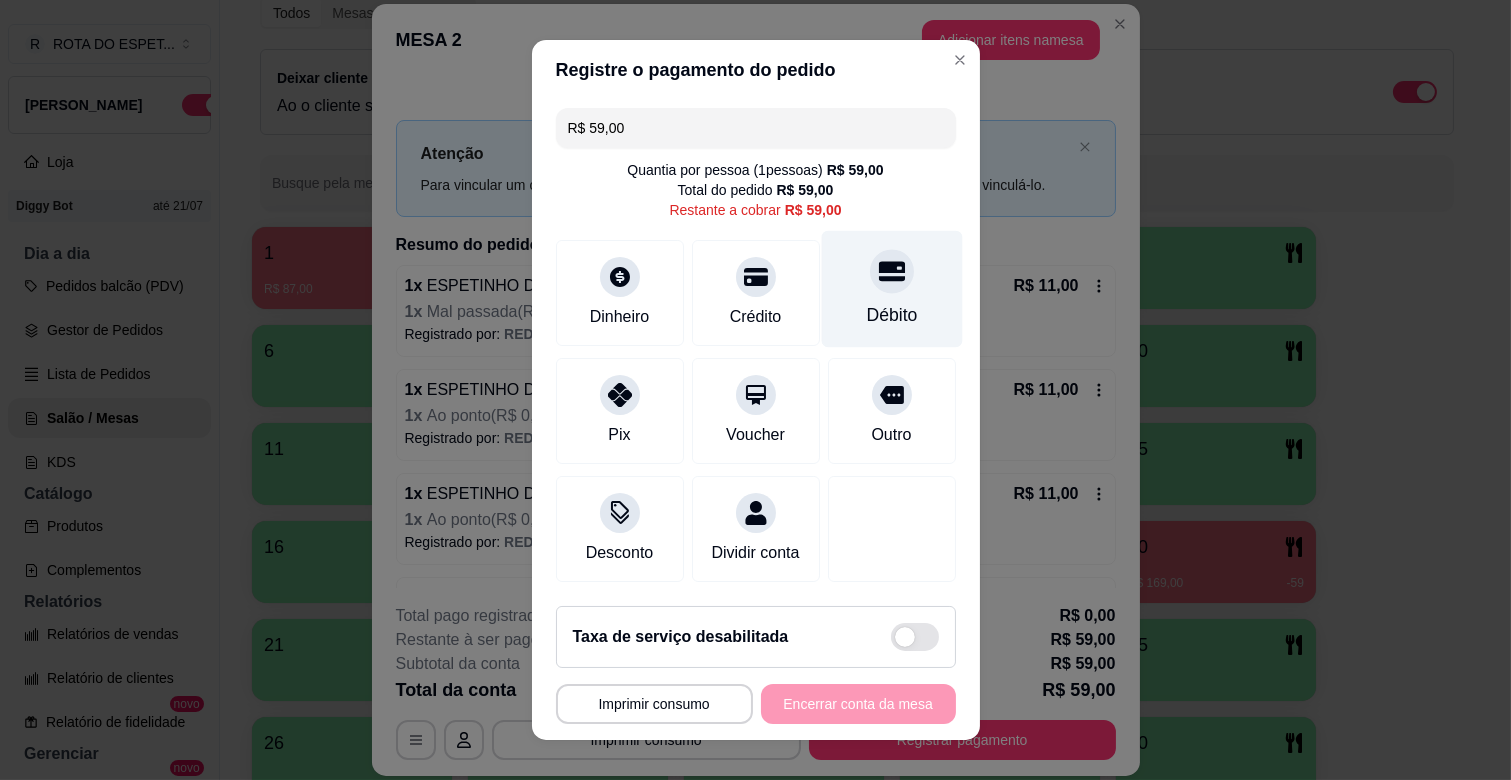 click on "Débito" at bounding box center [891, 289] 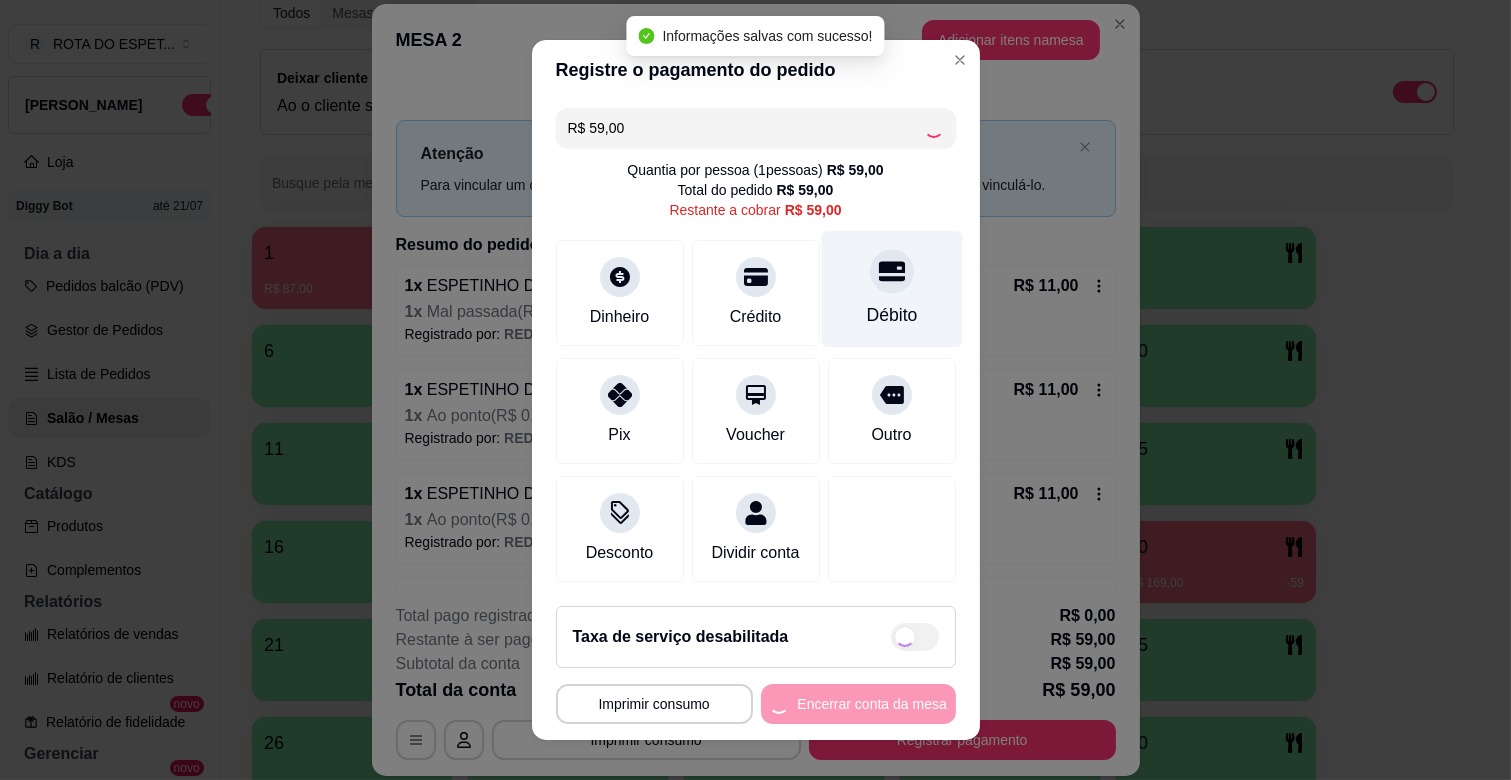 type on "R$ 0,00" 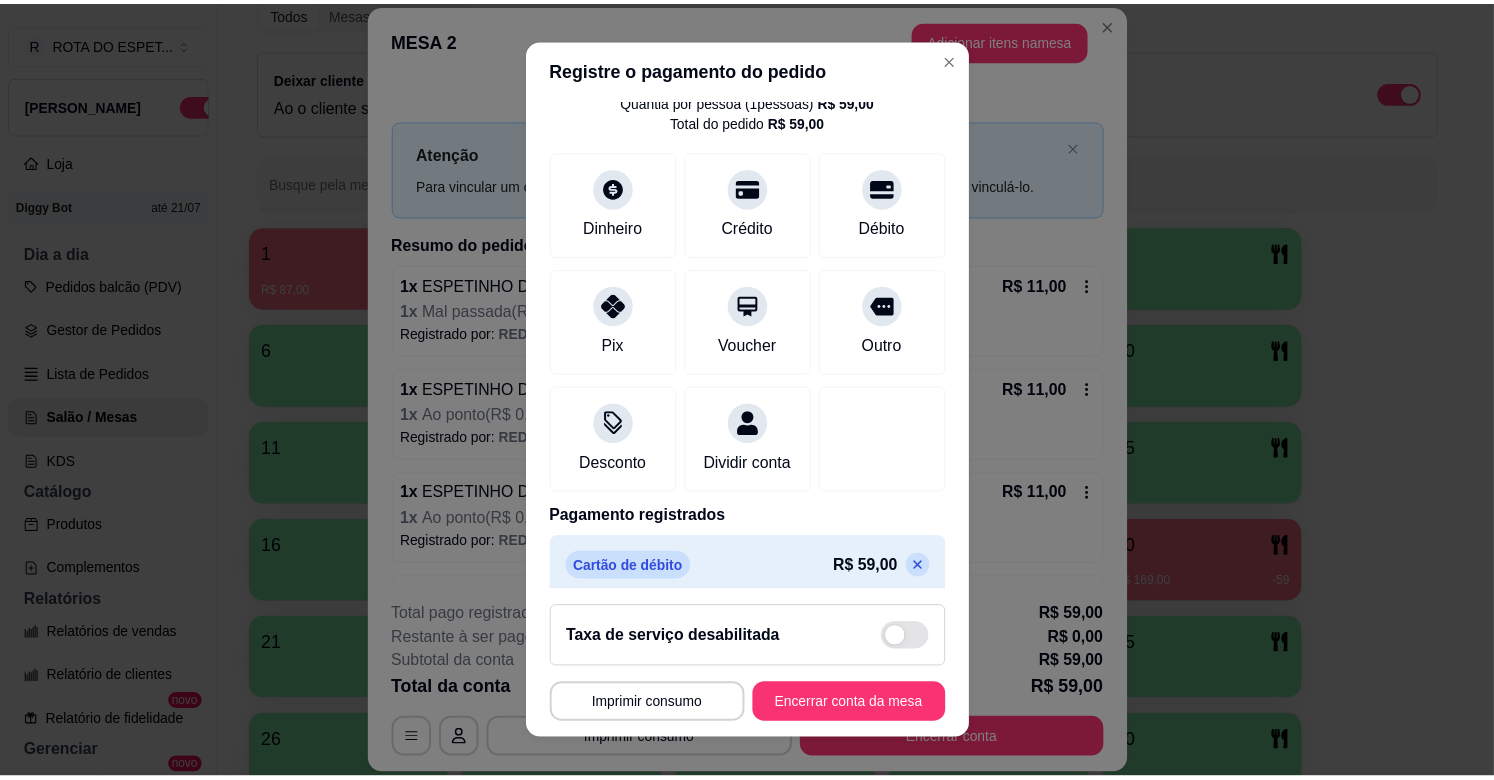 scroll, scrollTop: 106, scrollLeft: 0, axis: vertical 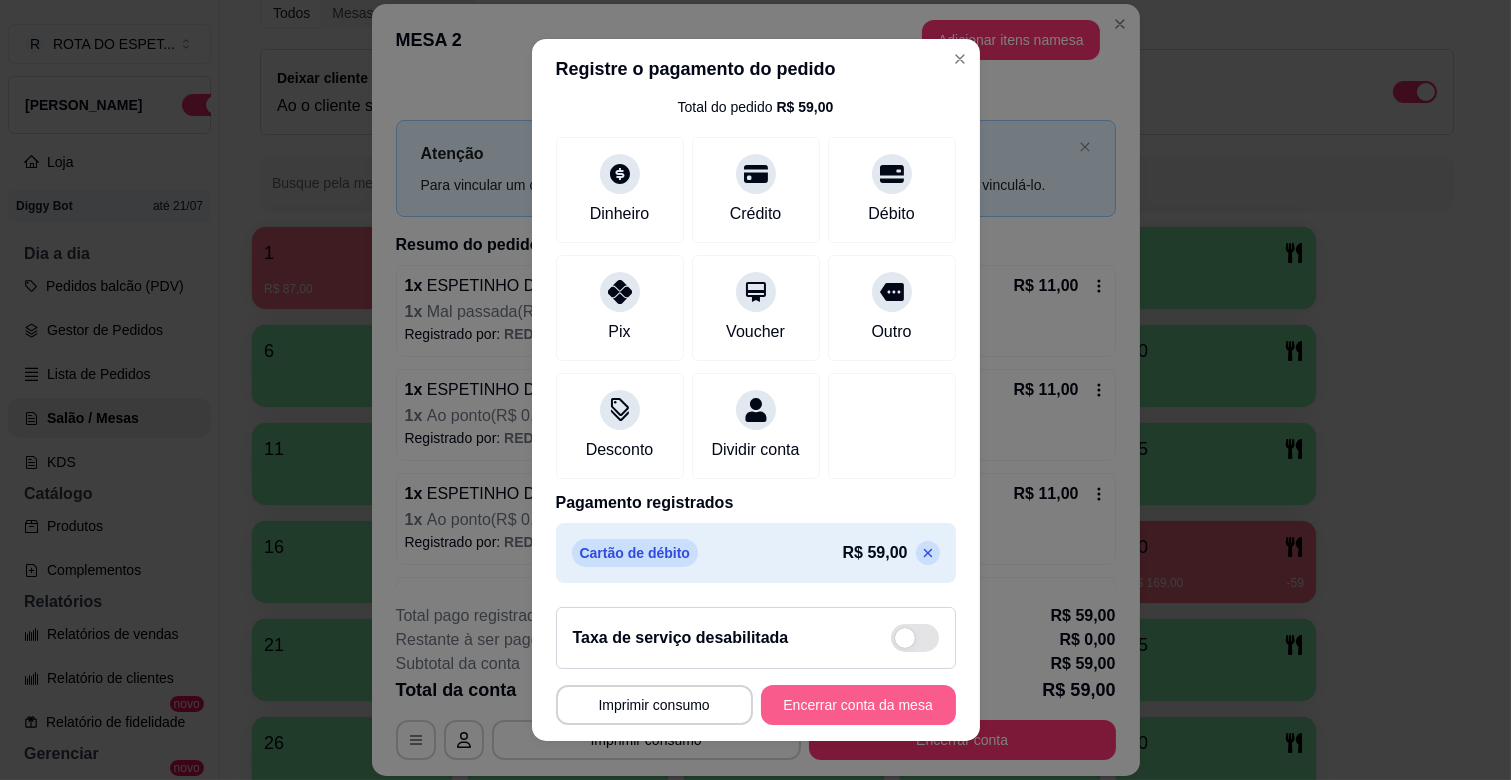 click on "Encerrar conta da mesa" at bounding box center [858, 705] 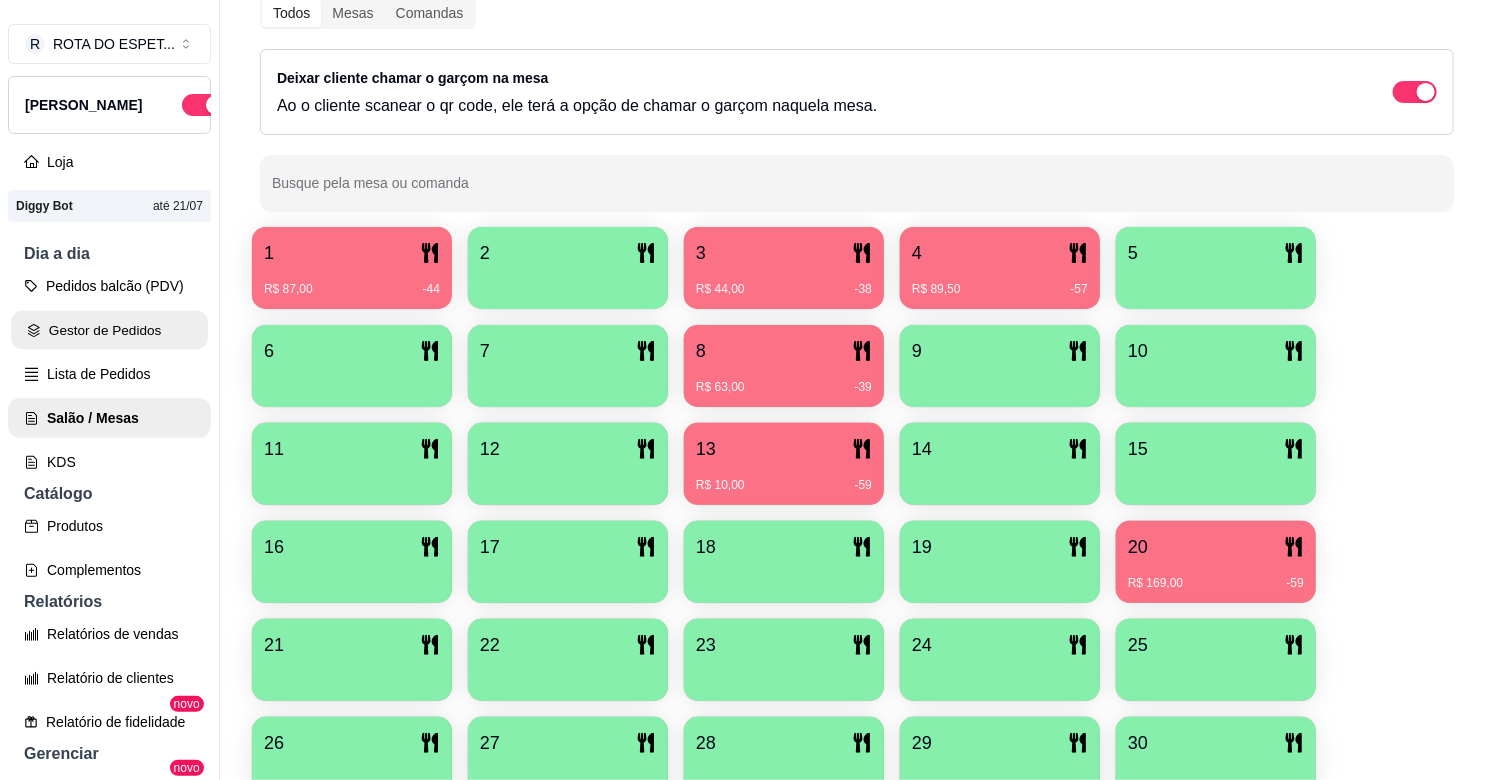 click on "Gestor de Pedidos" at bounding box center [109, 330] 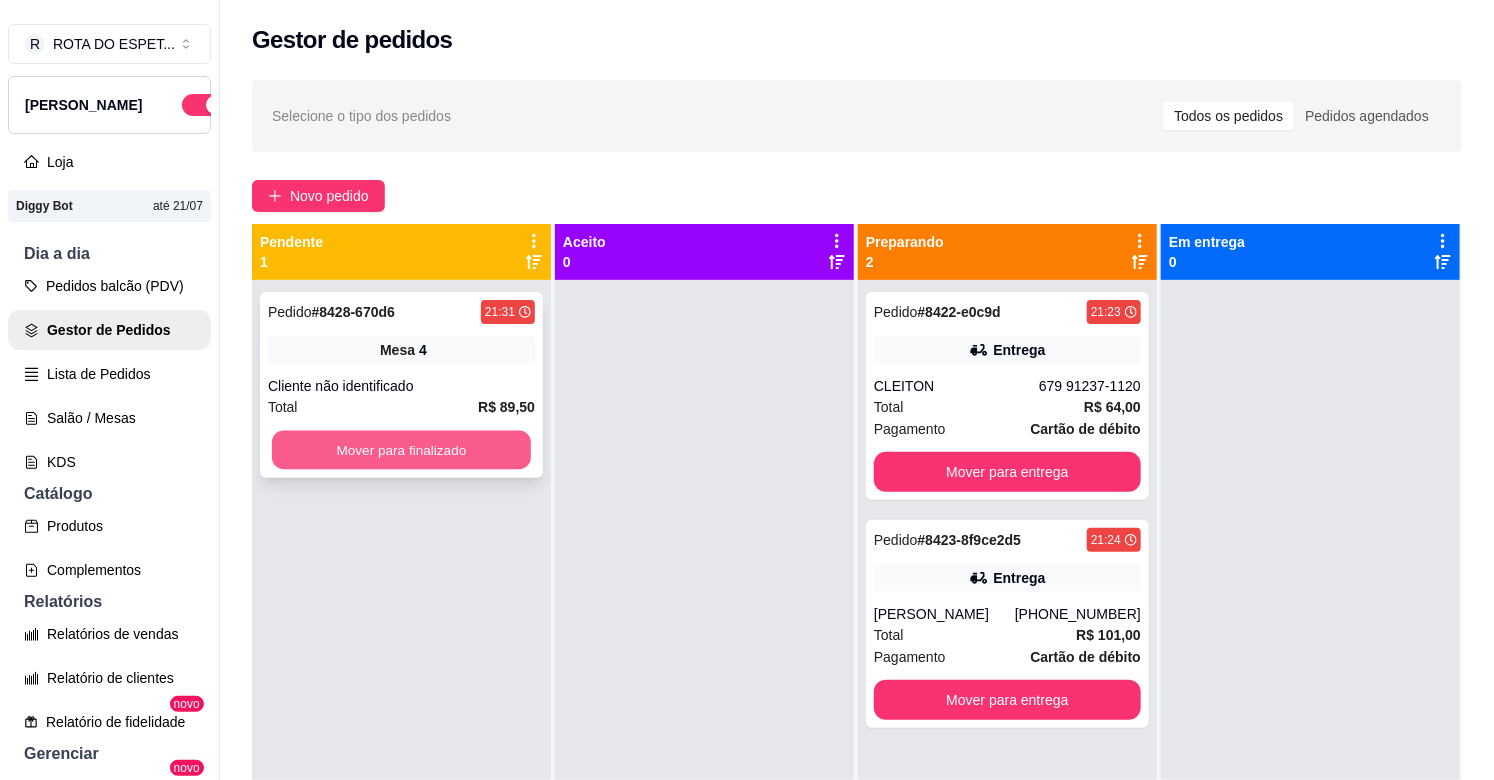 click on "Mover para finalizado" at bounding box center [401, 450] 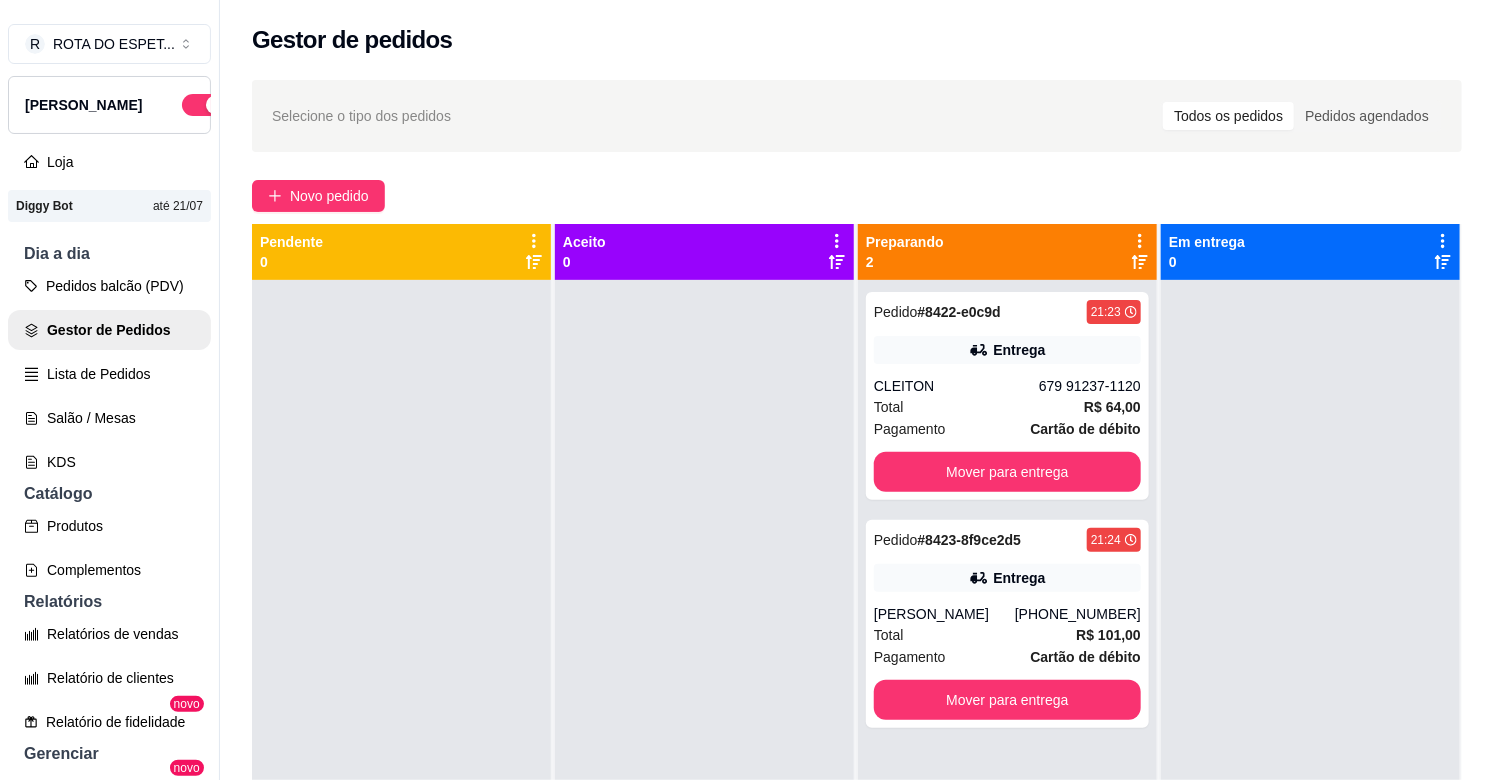 click at bounding box center [704, 670] 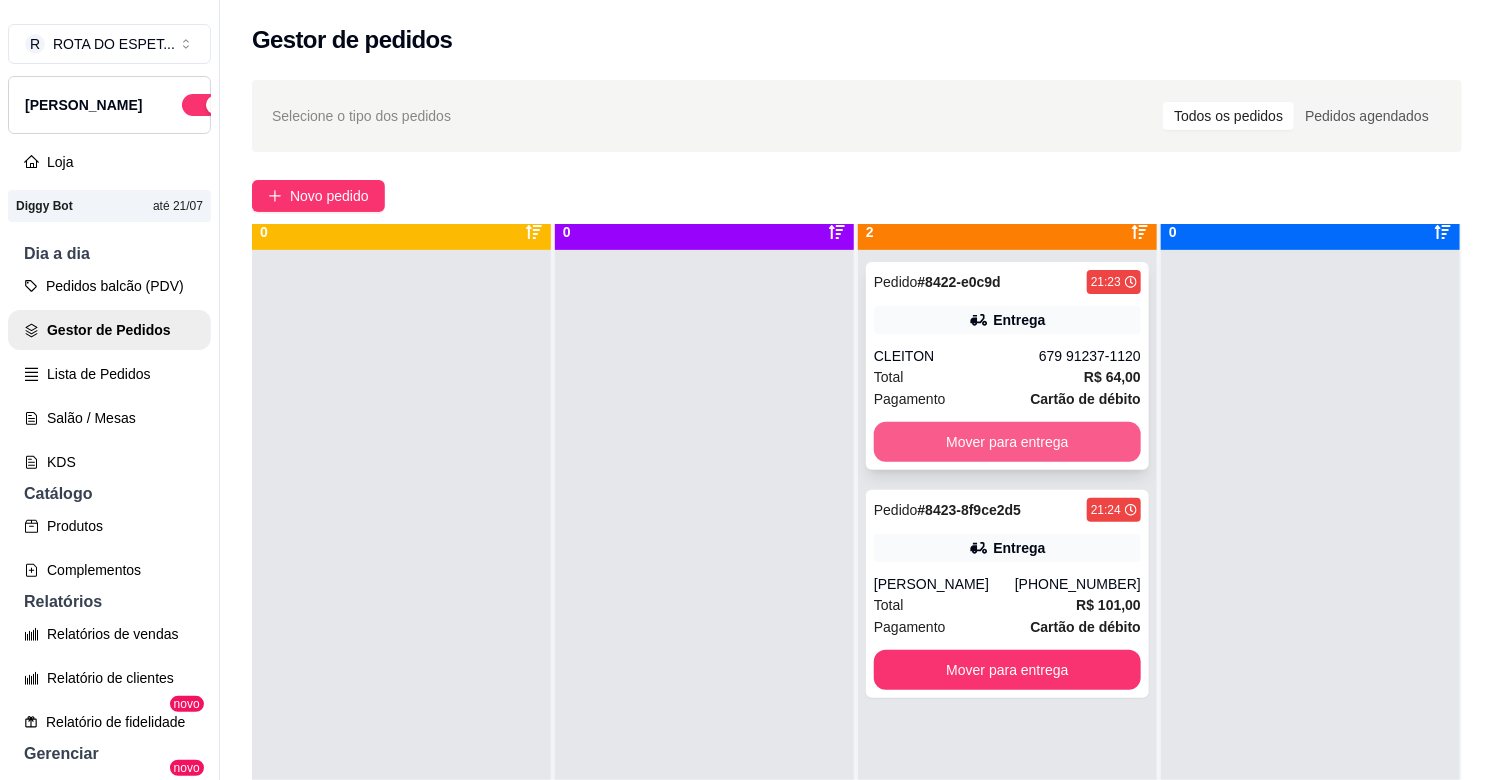 scroll, scrollTop: 55, scrollLeft: 0, axis: vertical 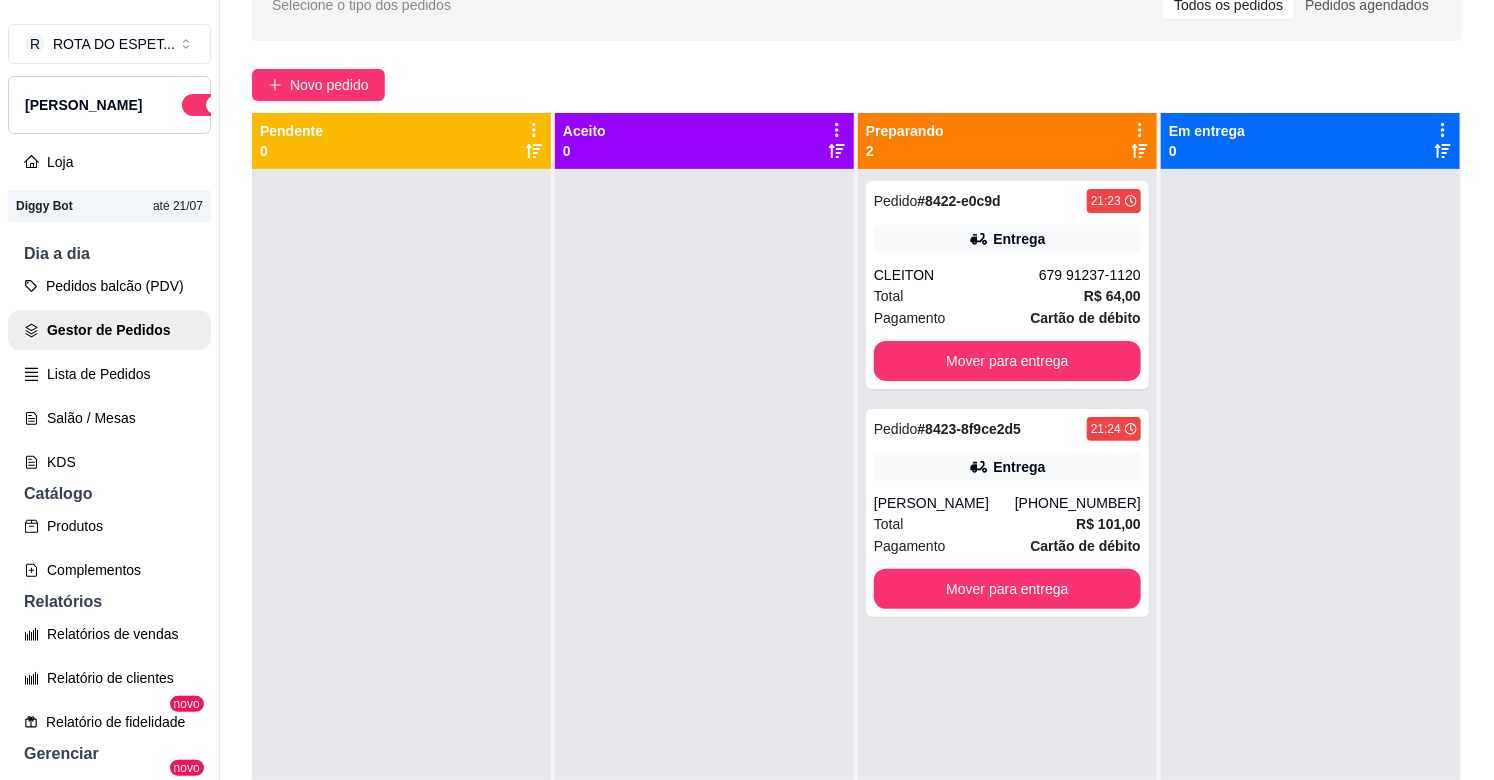 click at bounding box center (704, 559) 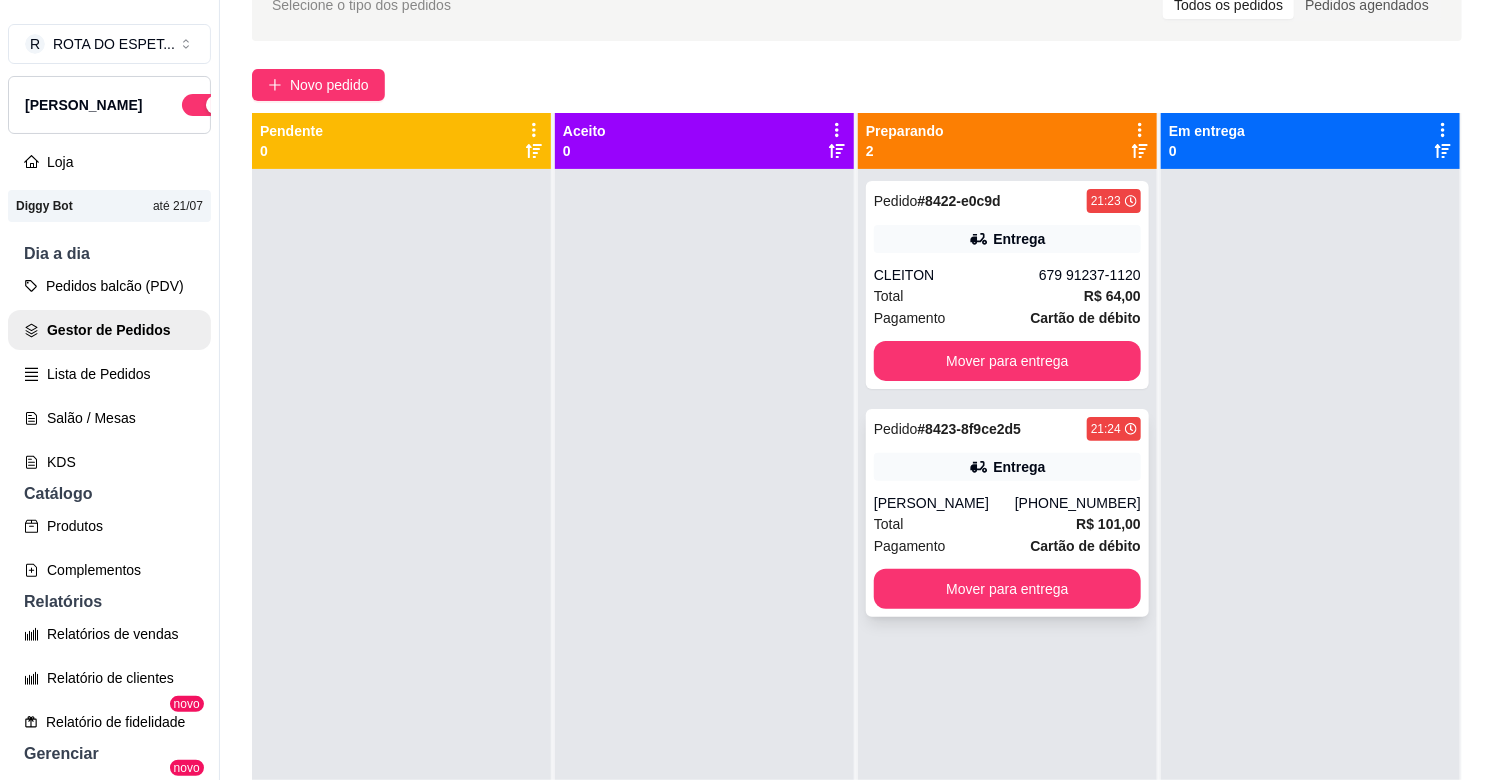 click on "[PERSON_NAME]" at bounding box center (944, 503) 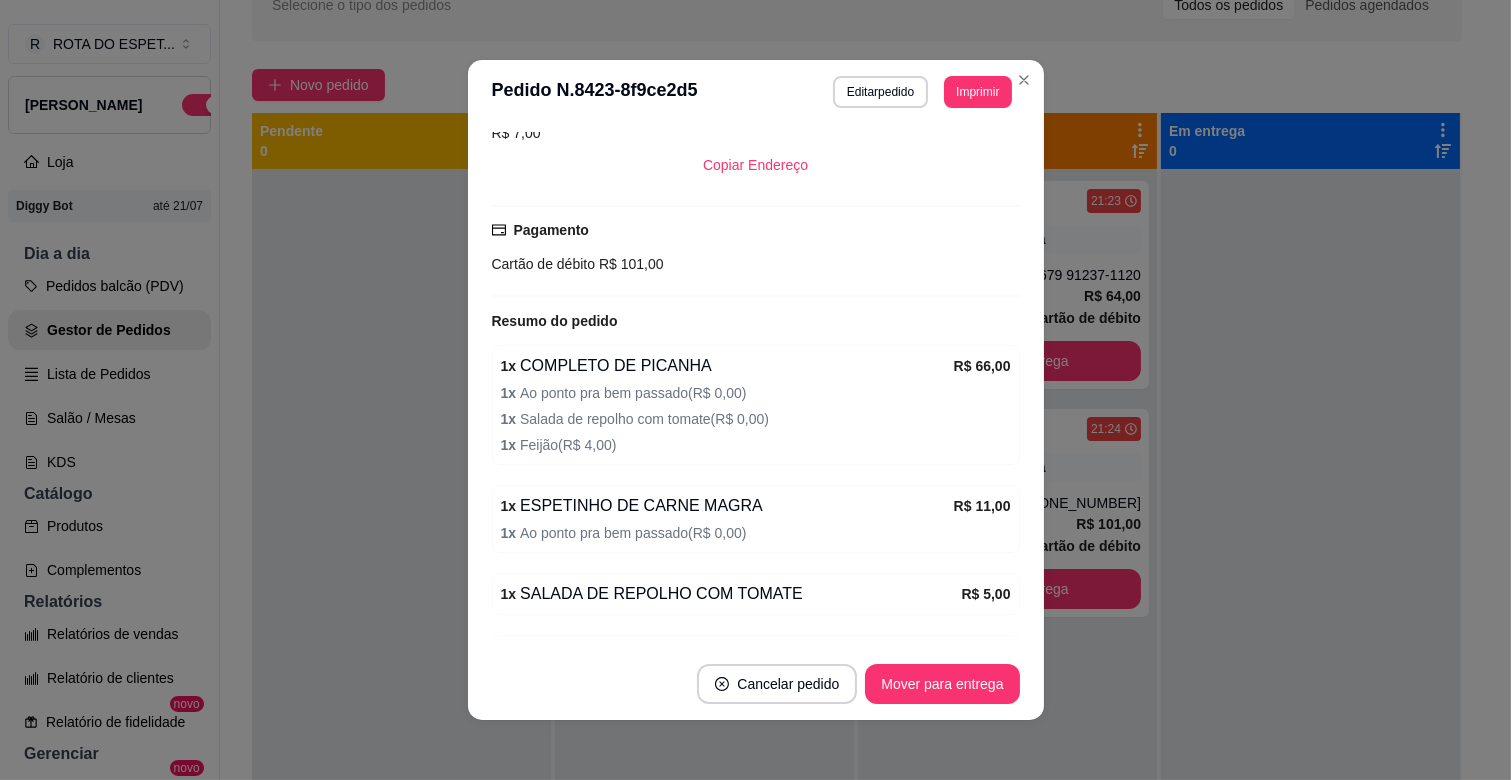 scroll, scrollTop: 624, scrollLeft: 0, axis: vertical 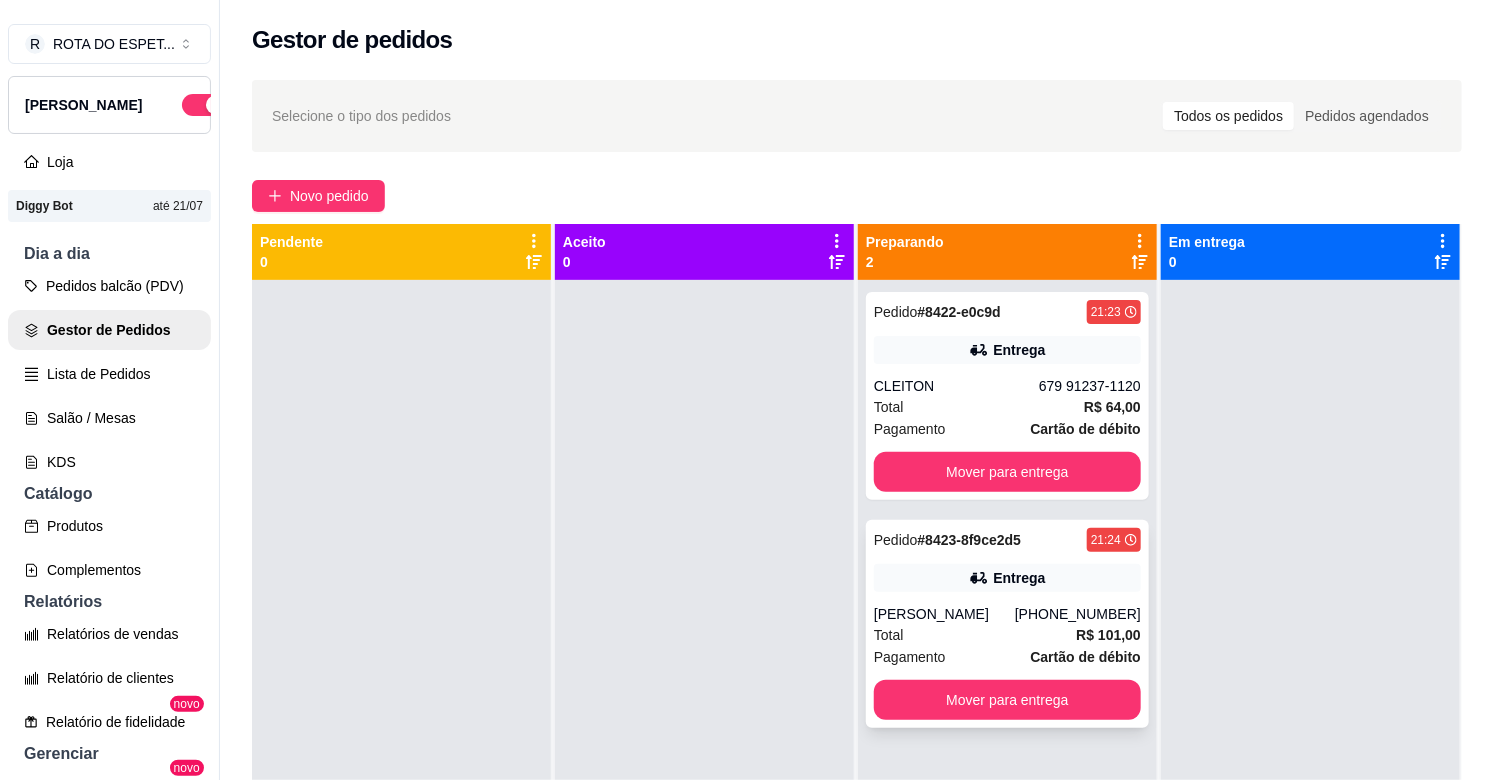 click on "Entrega" at bounding box center [1007, 578] 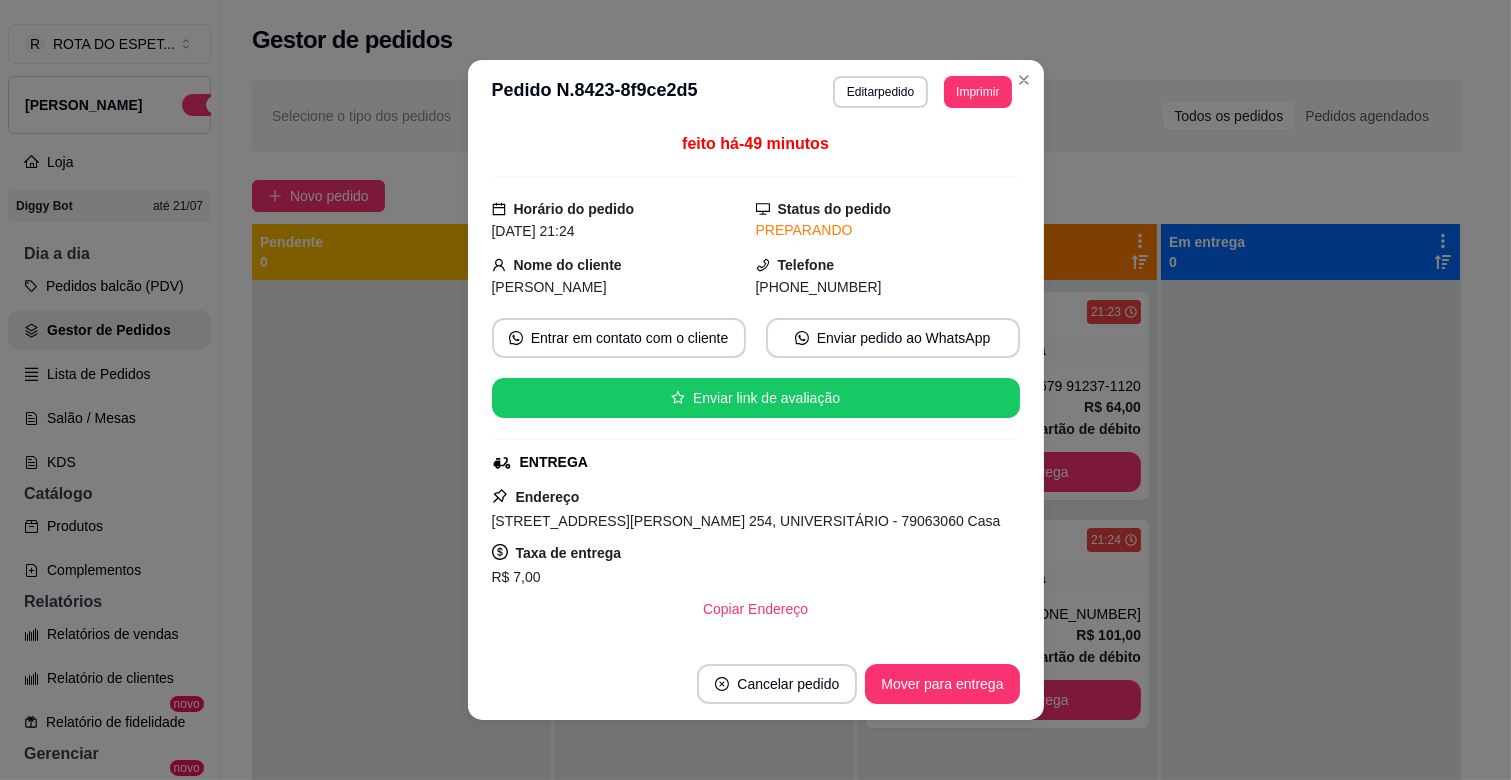 click on "[STREET_ADDRESS][PERSON_NAME] 254, UNIVERSITÁRIO - 79063060 Casa" at bounding box center [746, 521] 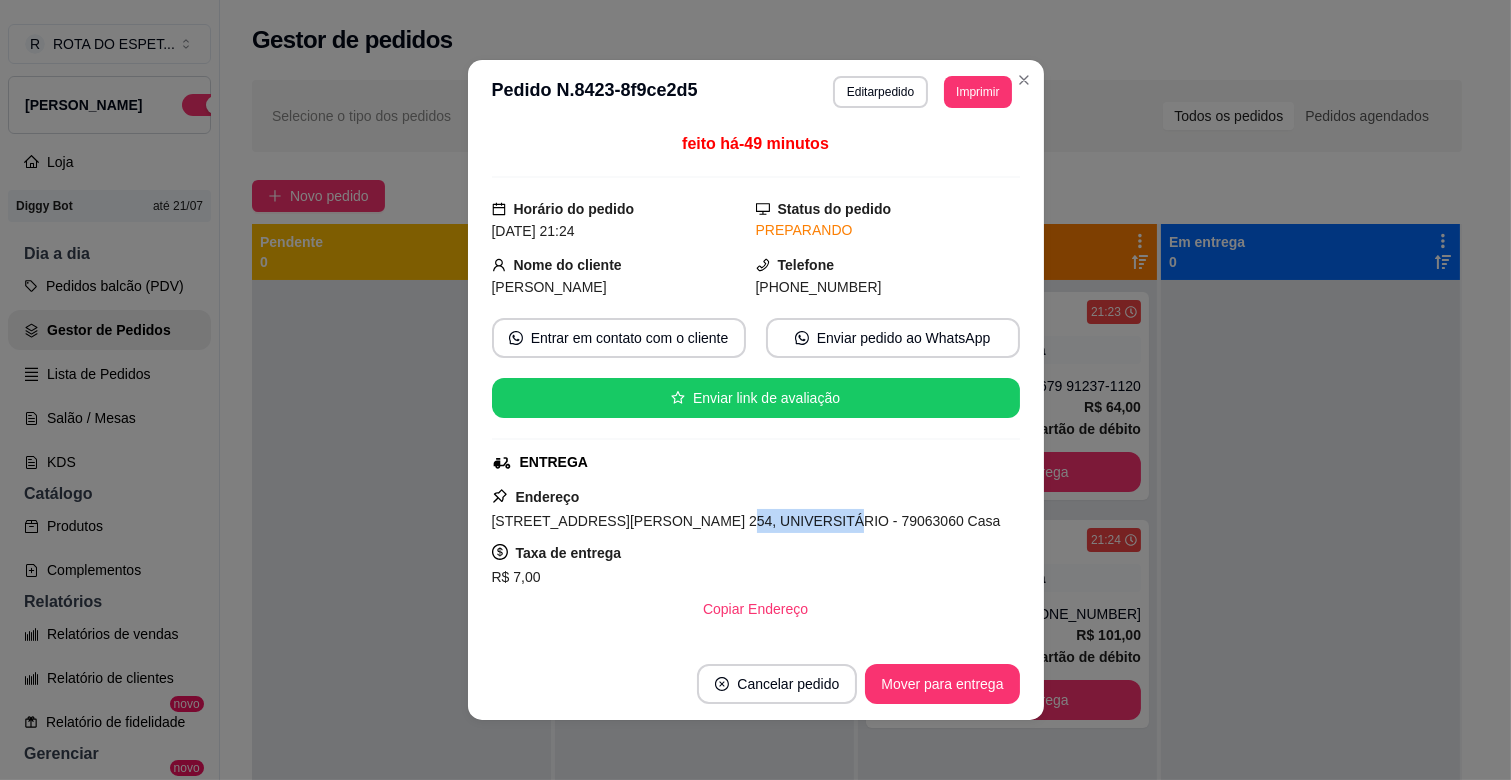 click on "[STREET_ADDRESS][PERSON_NAME] 254, UNIVERSITÁRIO - 79063060 Casa" at bounding box center [746, 521] 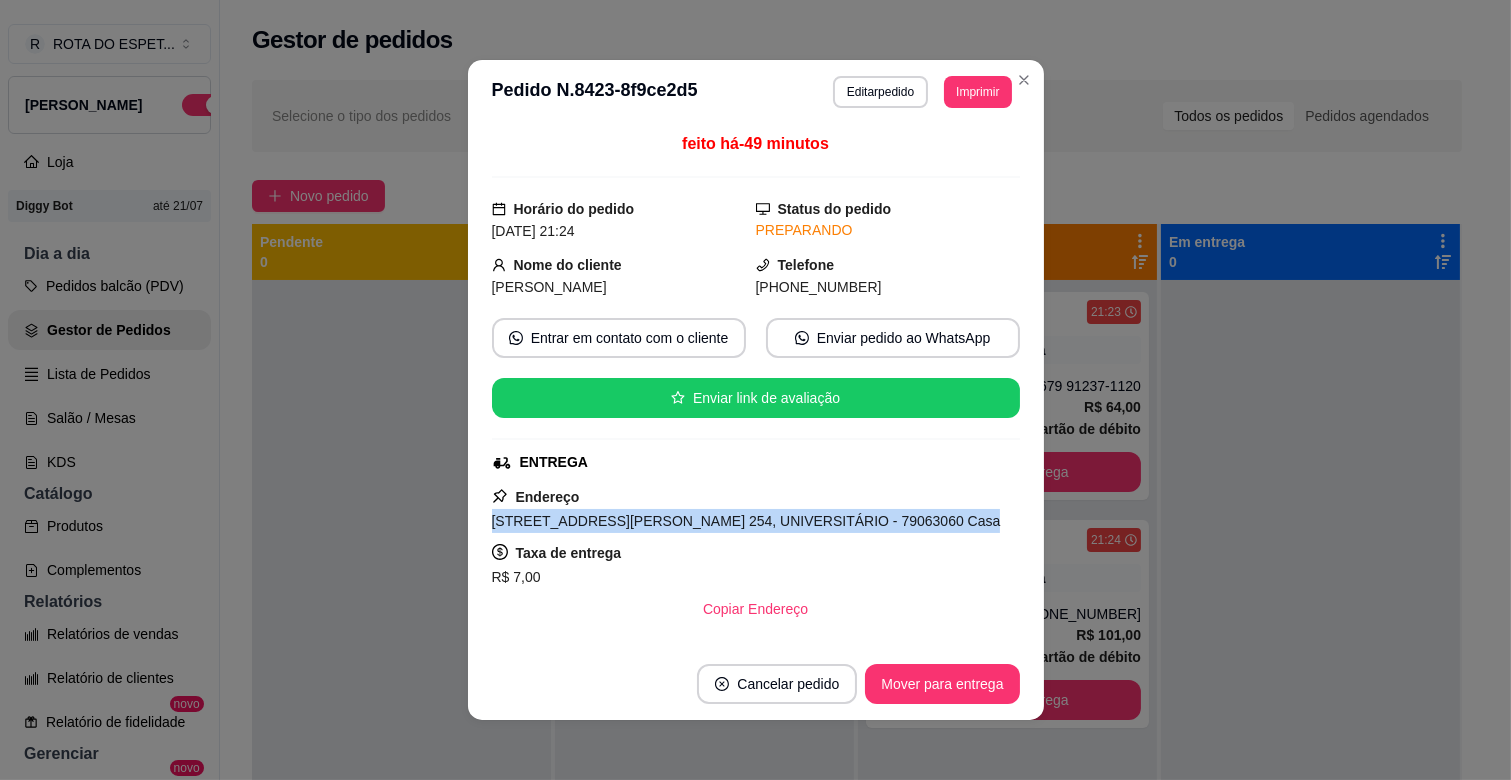 click on "[STREET_ADDRESS][PERSON_NAME] 254, UNIVERSITÁRIO - 79063060 Casa" at bounding box center [746, 521] 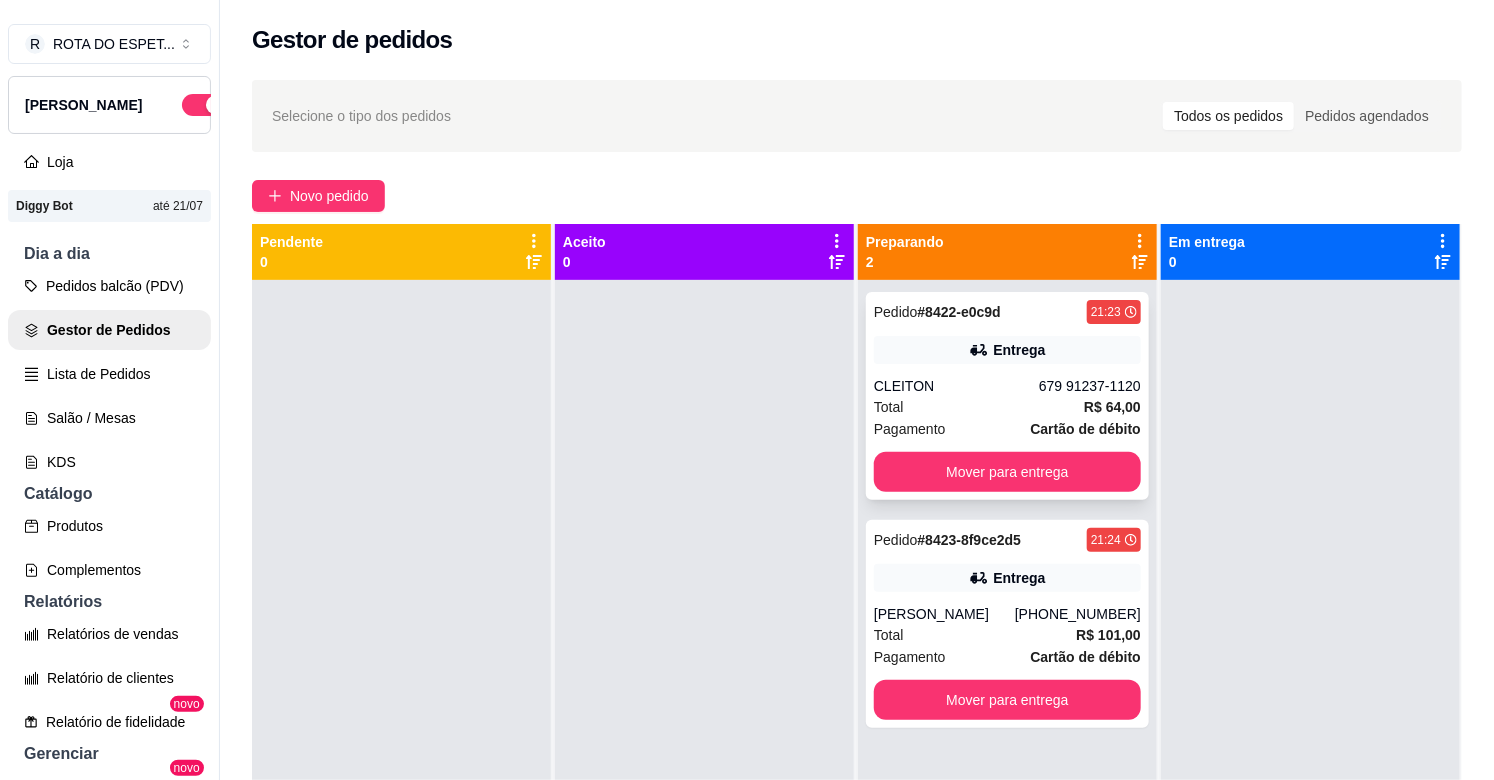 click on "CLEITON" at bounding box center [956, 386] 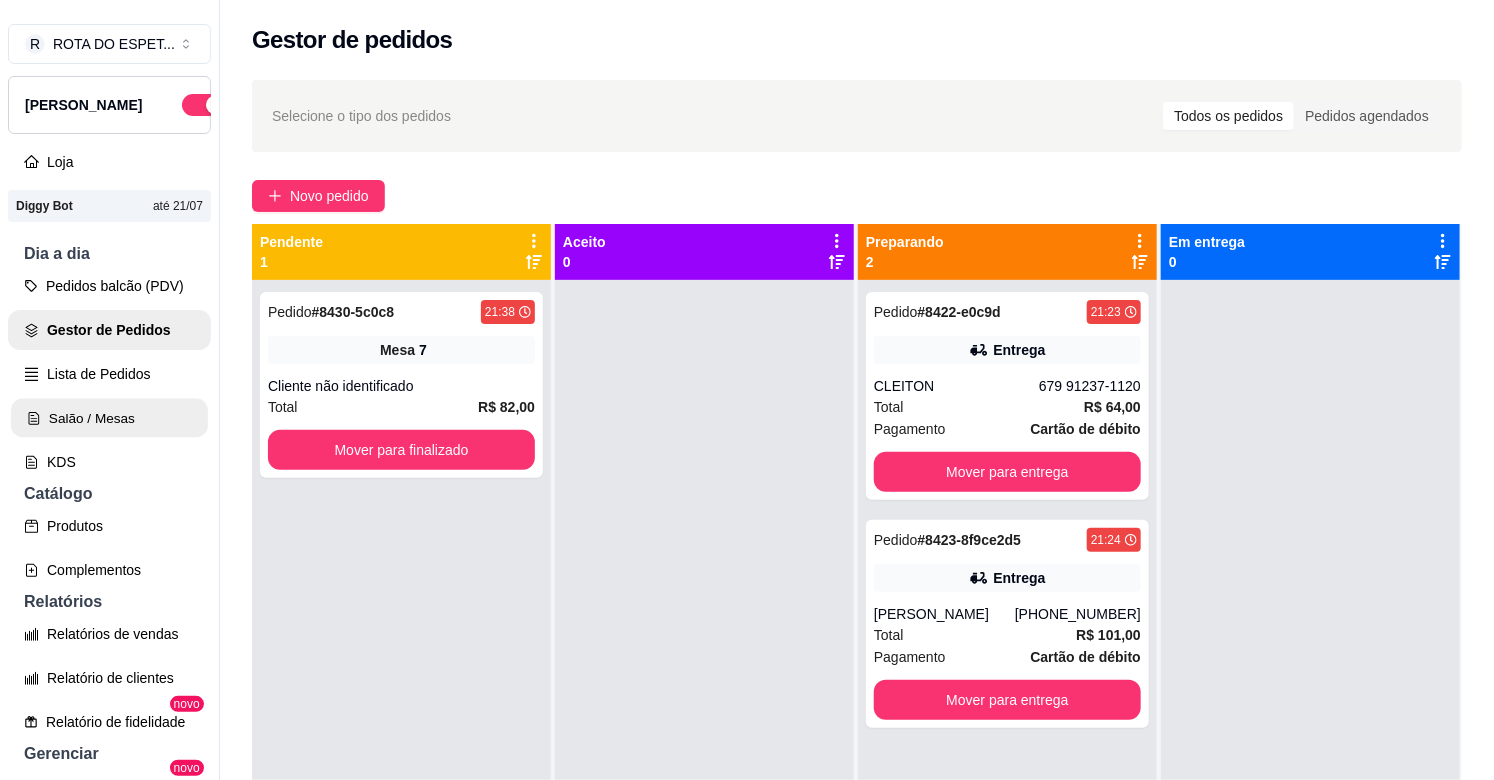 click on "Salão / Mesas" at bounding box center [109, 418] 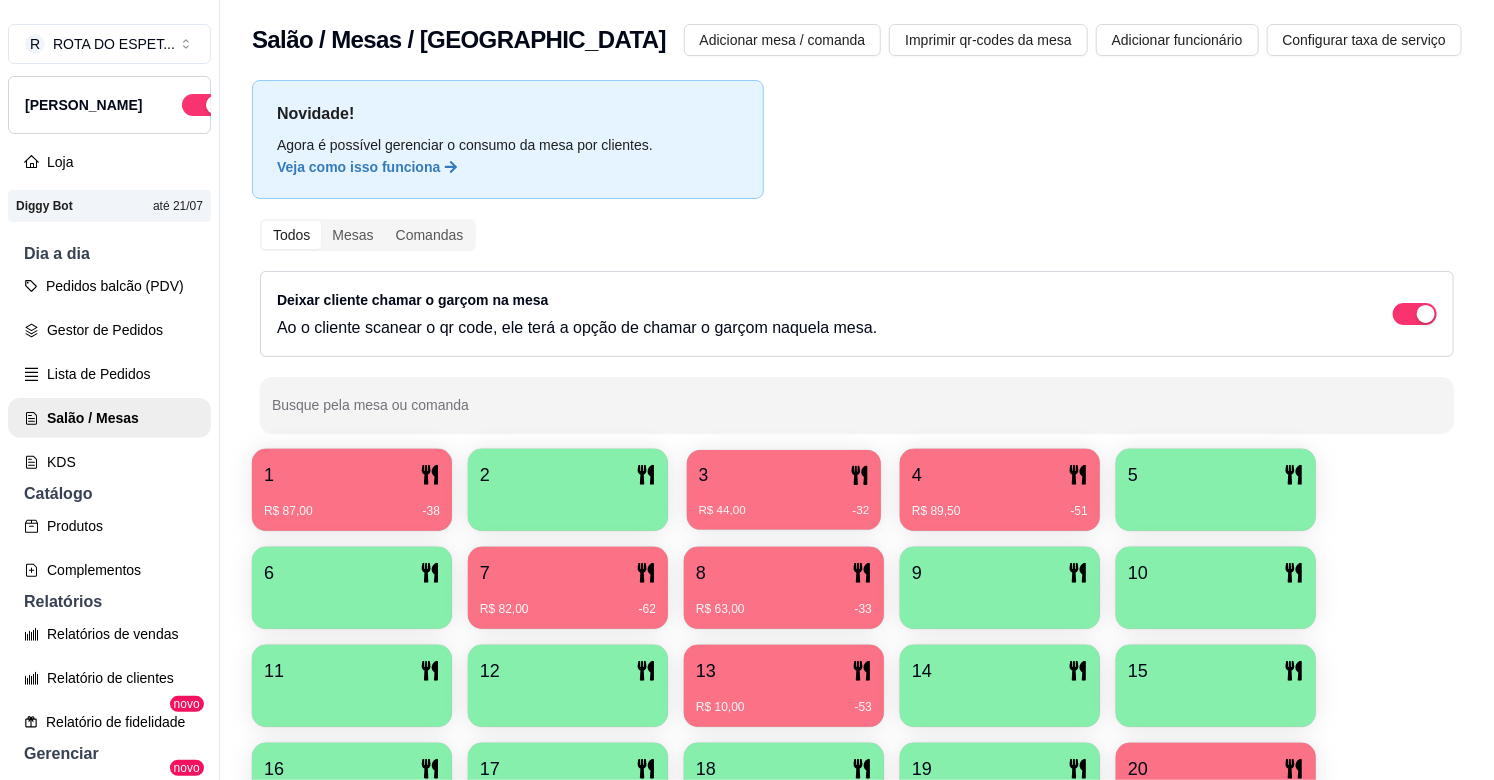 click on "3" at bounding box center [784, 475] 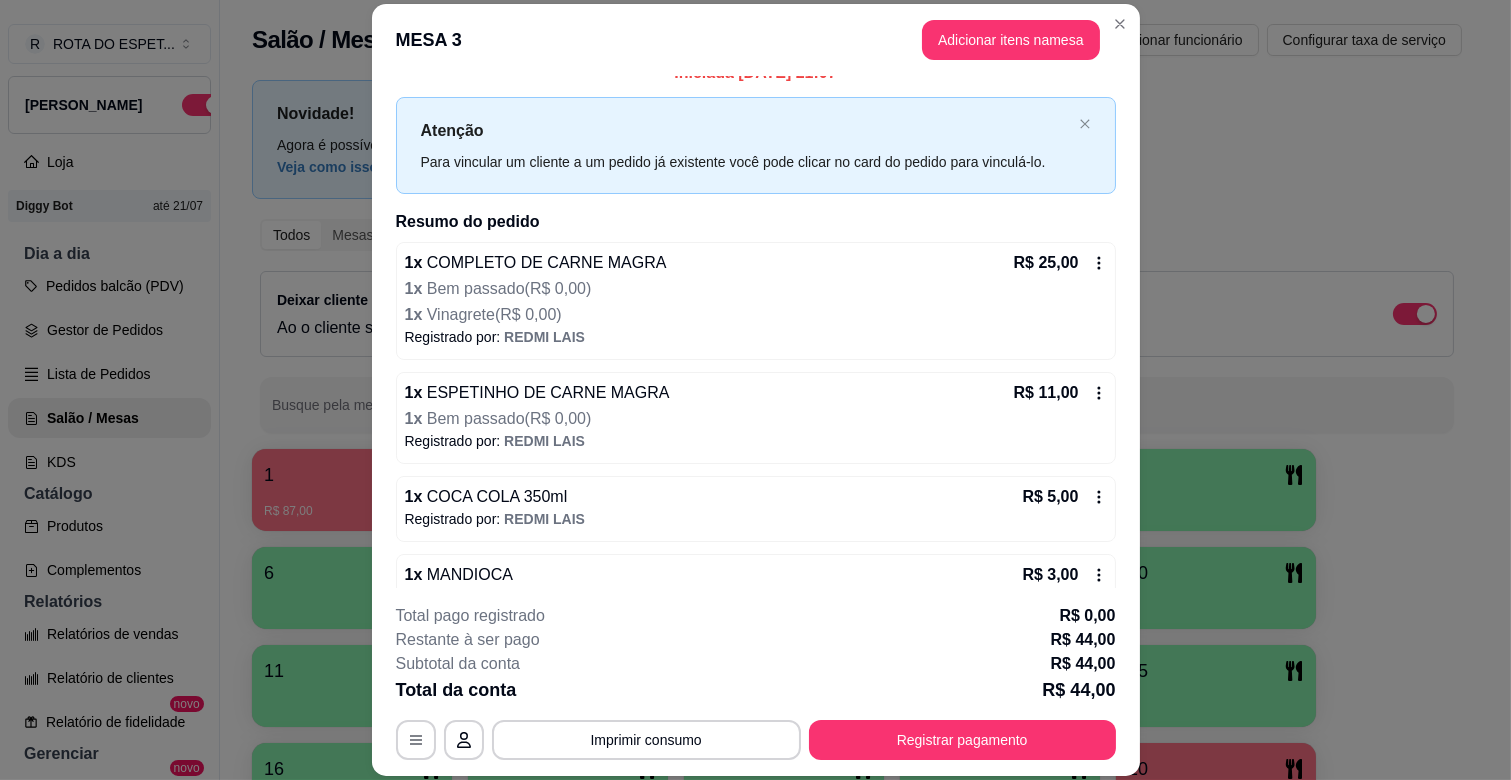 scroll, scrollTop: 63, scrollLeft: 0, axis: vertical 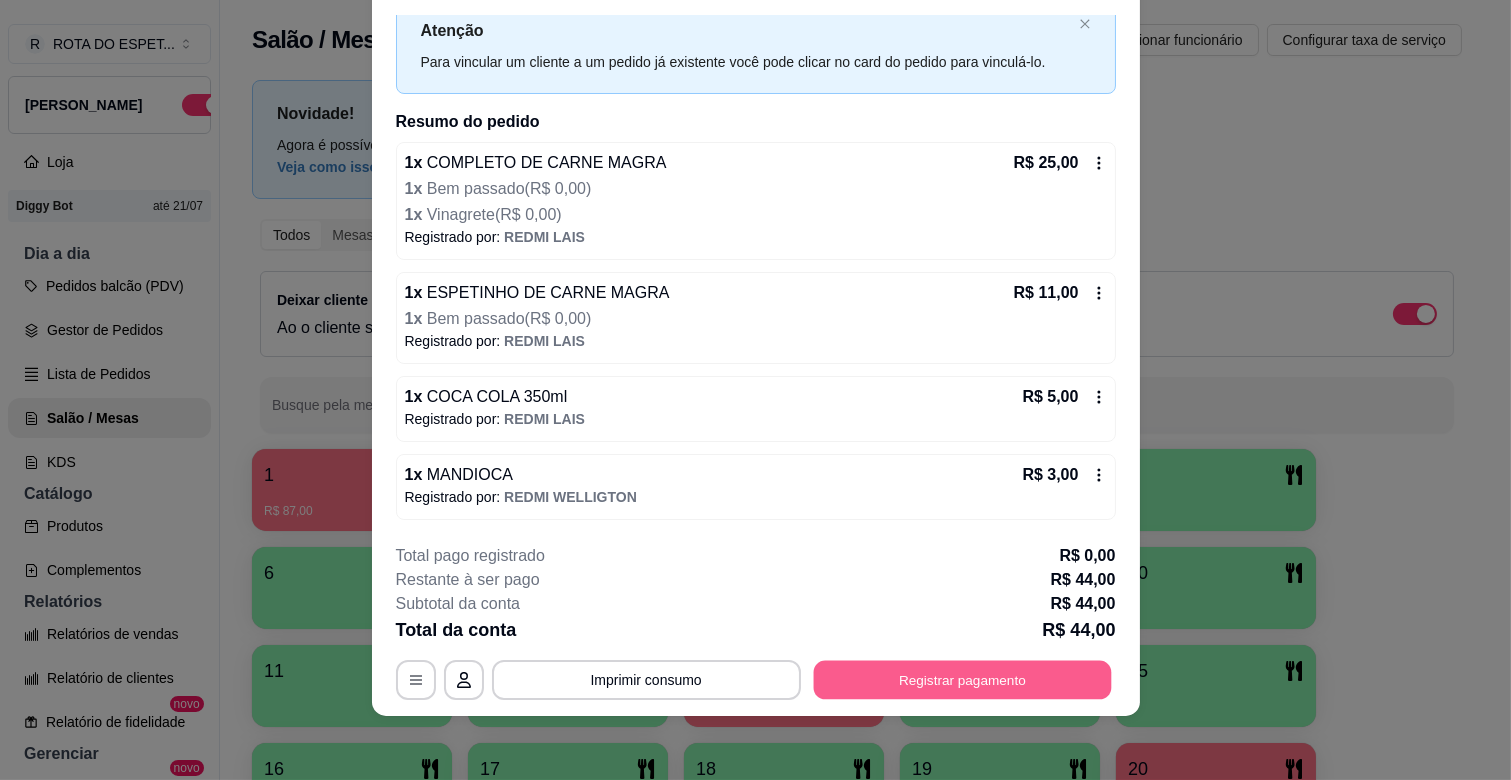 click on "Registrar pagamento" at bounding box center [962, 680] 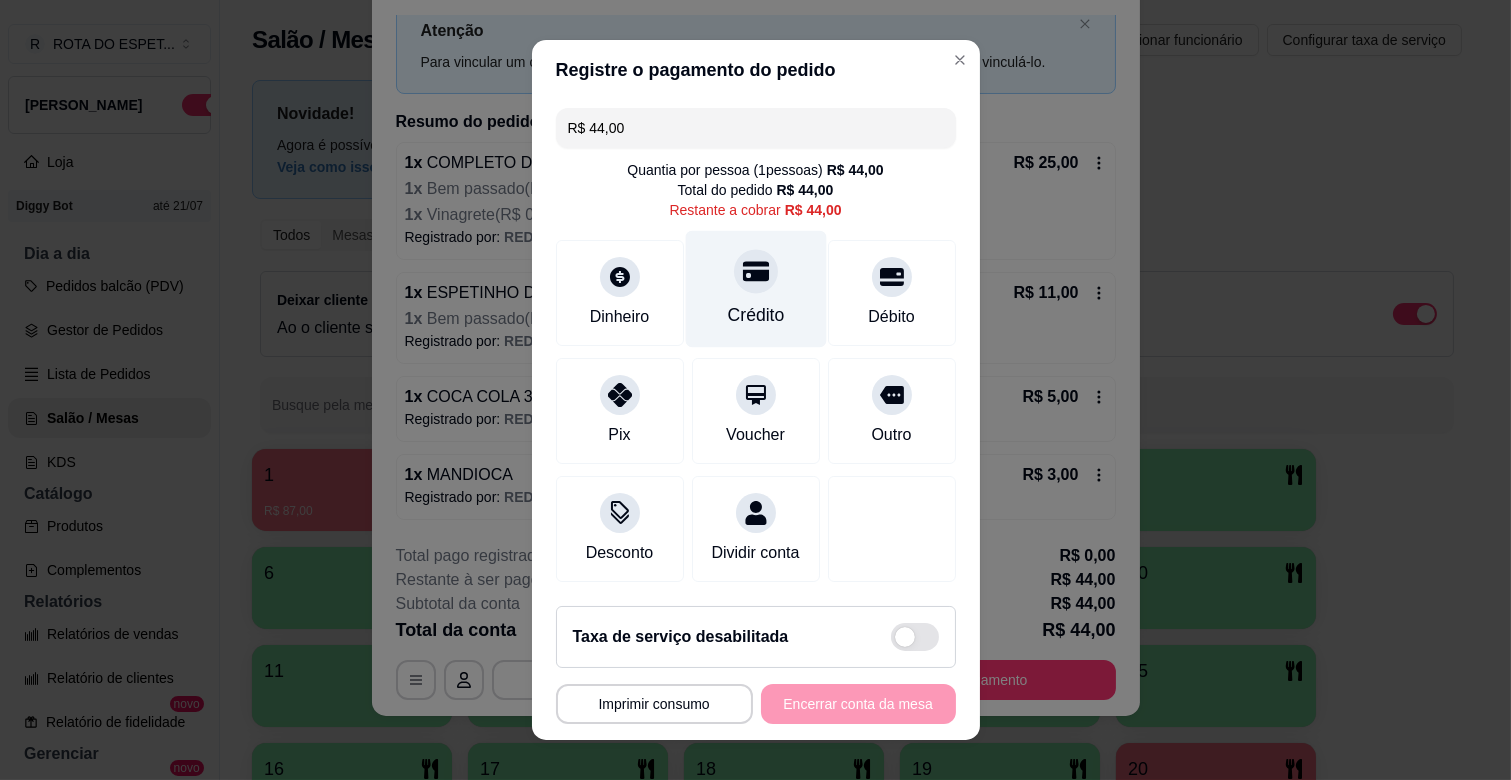 click on "Crédito" at bounding box center (755, 315) 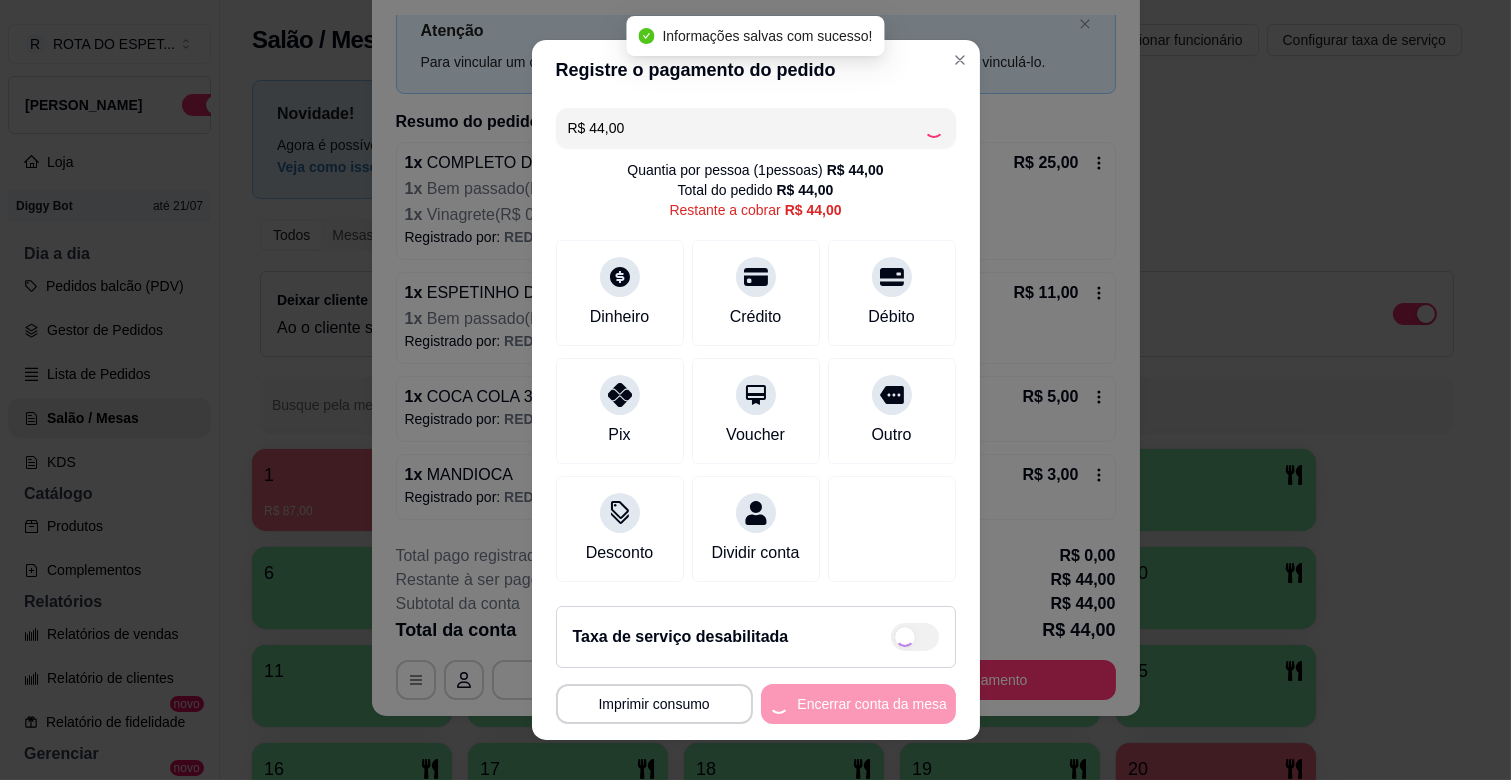 type on "R$ 0,00" 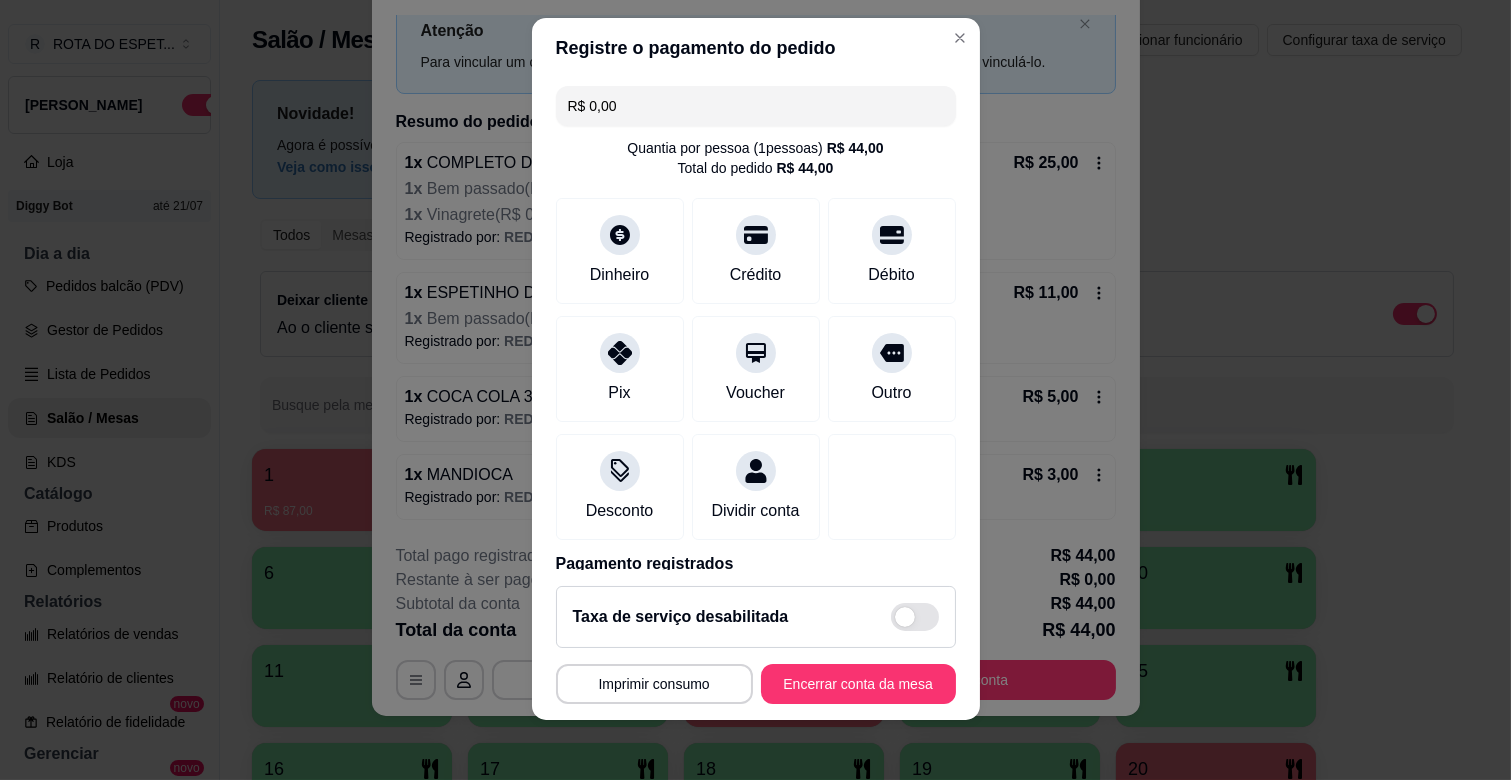 scroll, scrollTop: 25, scrollLeft: 0, axis: vertical 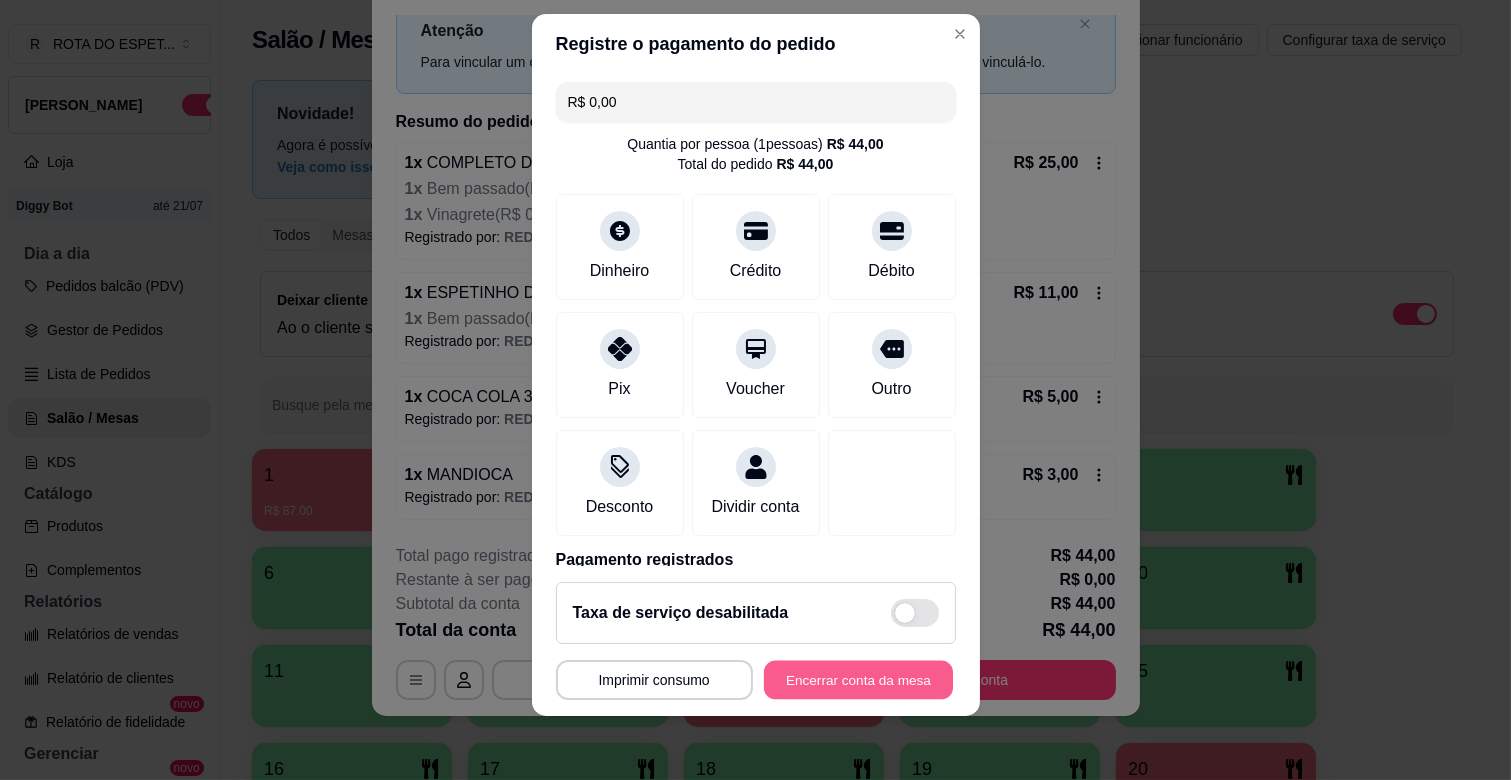 click on "Encerrar conta da mesa" at bounding box center [858, 680] 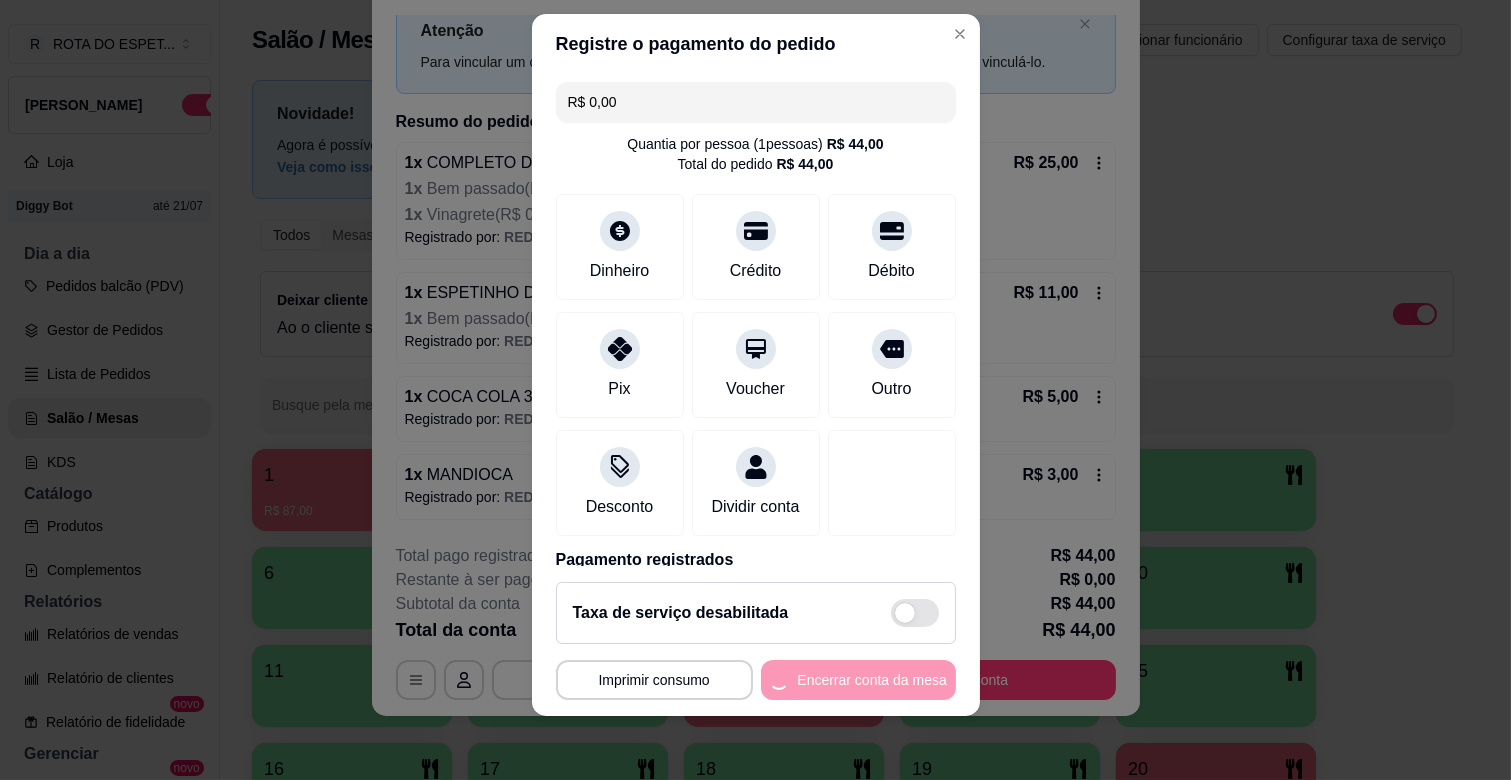 scroll, scrollTop: 0, scrollLeft: 0, axis: both 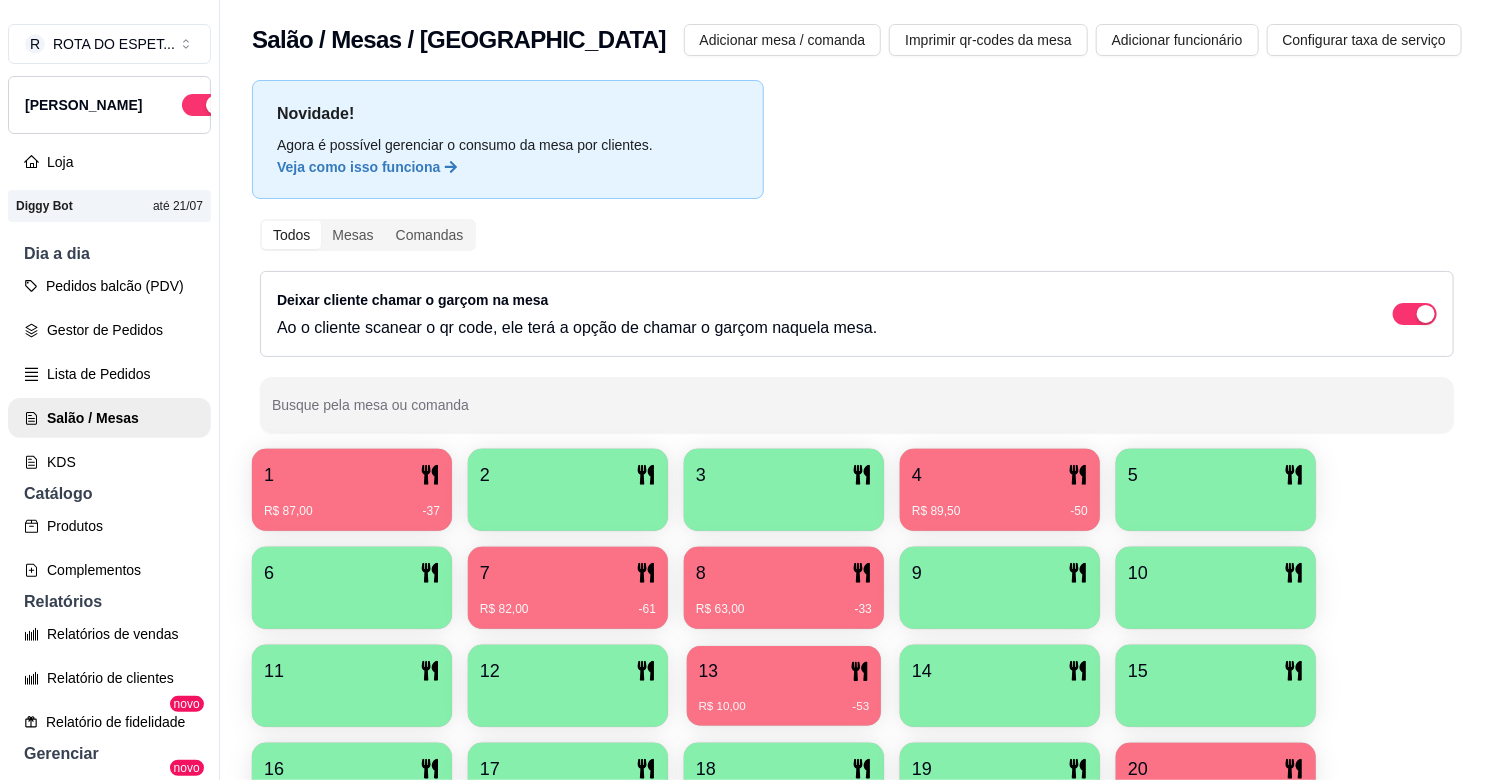click on "13" at bounding box center (784, 671) 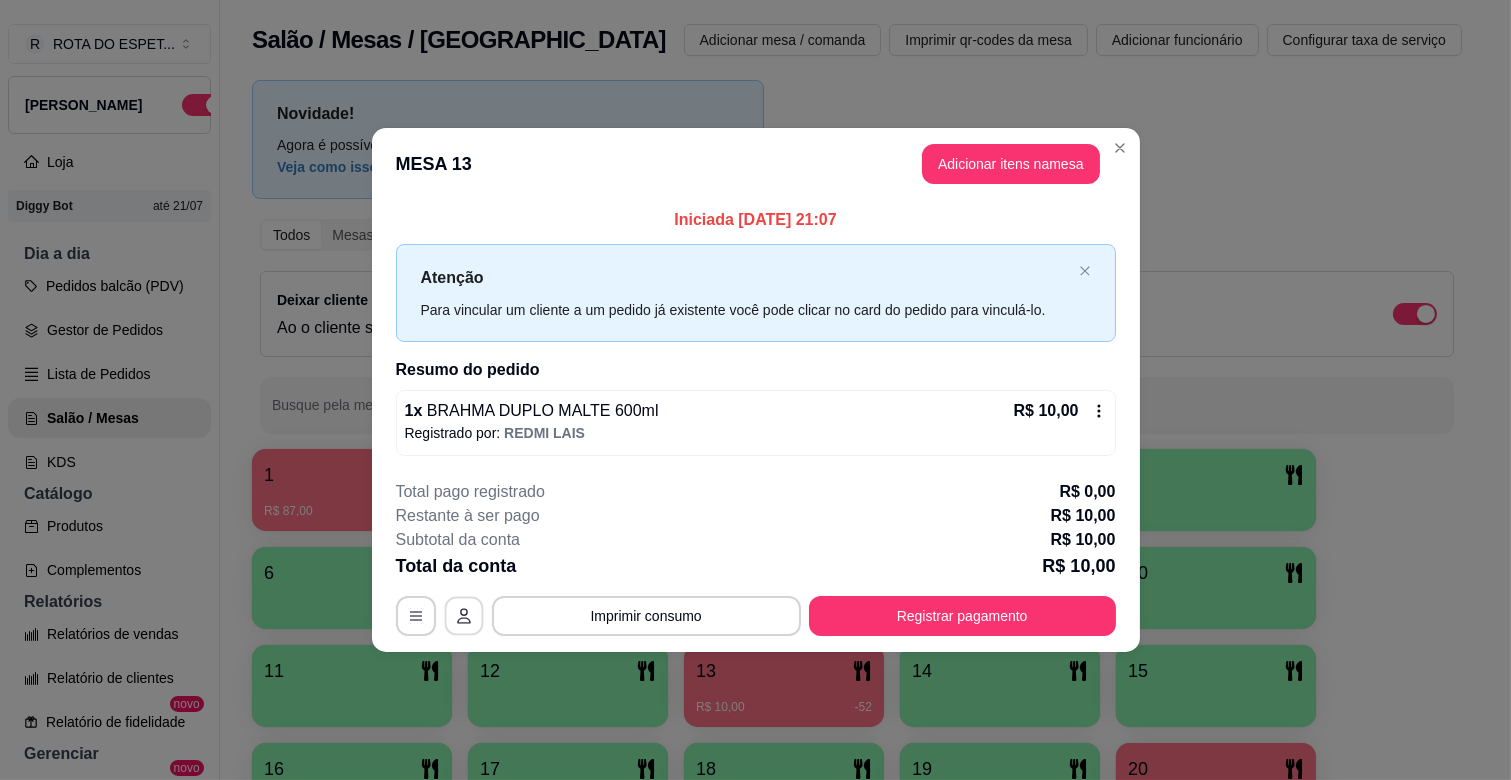 click at bounding box center [463, 615] 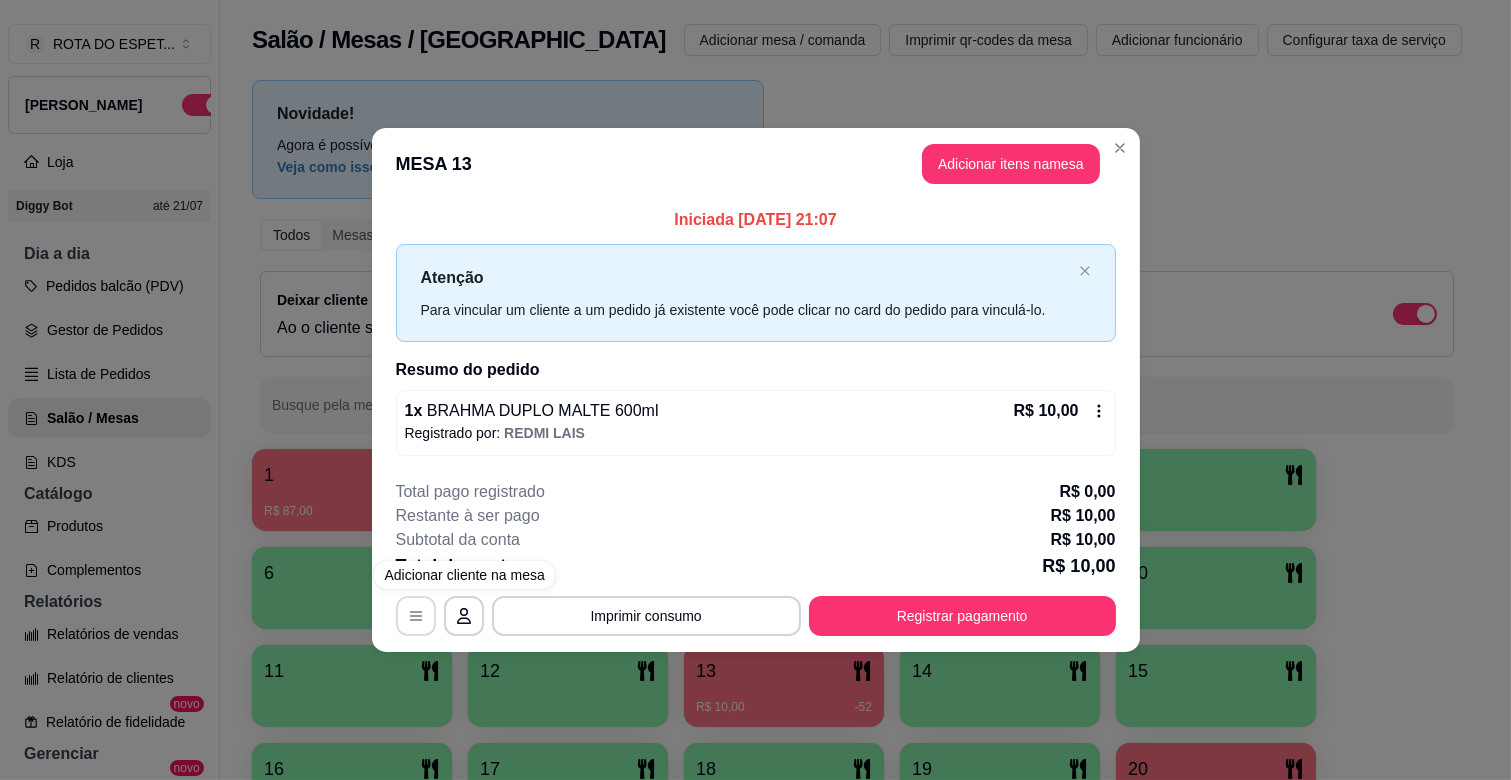 click 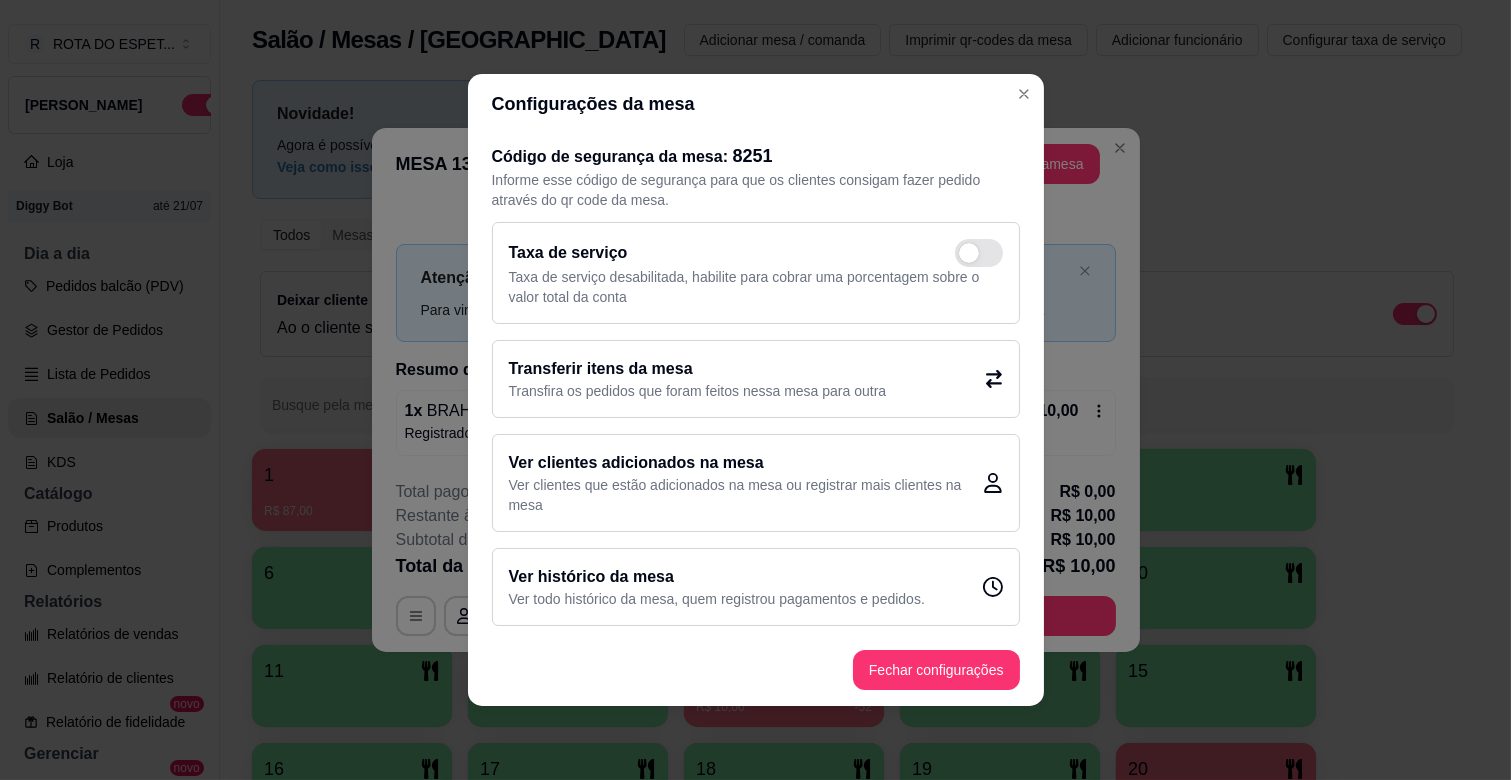 click on "Transfira os pedidos que foram feitos nessa mesa para outra" at bounding box center [698, 391] 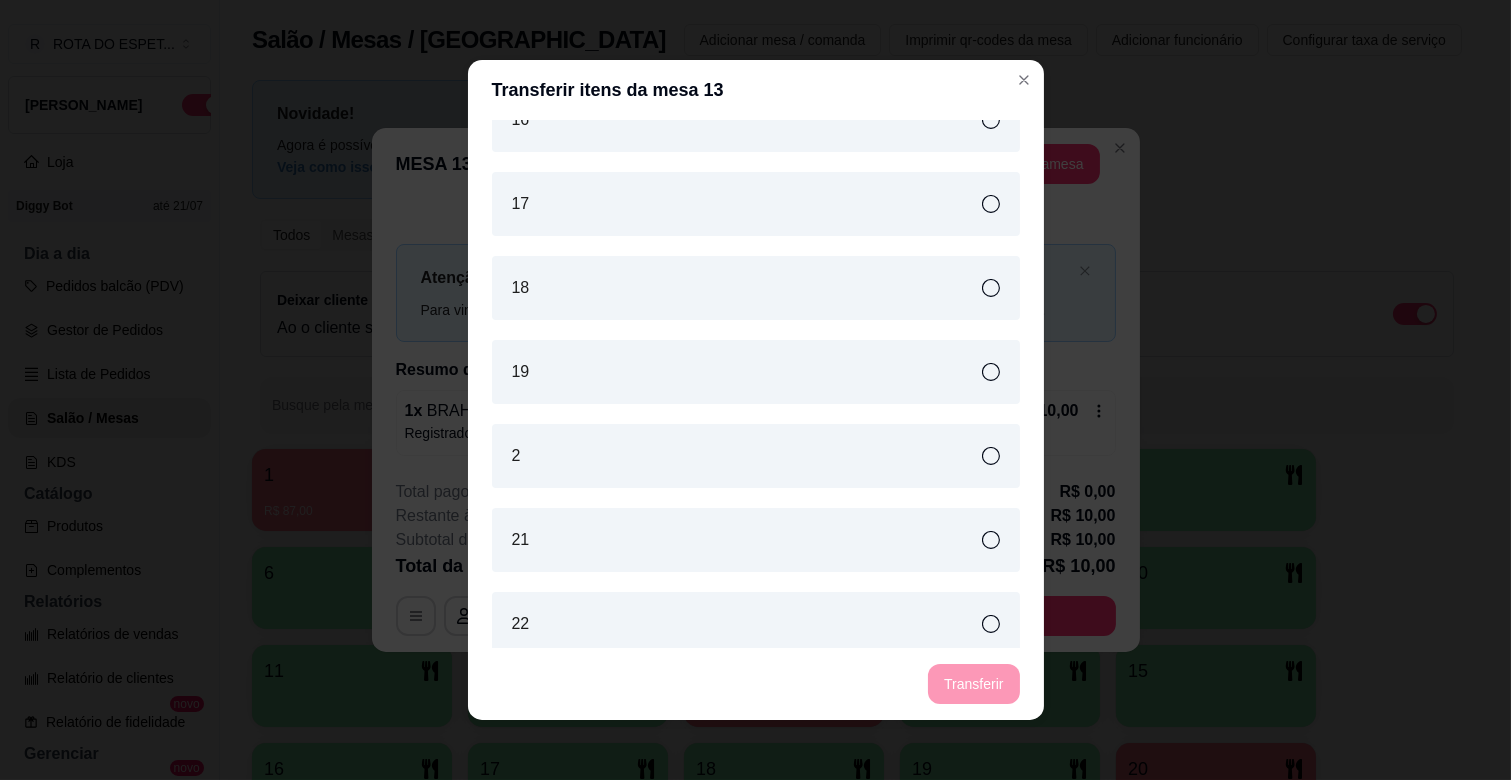 scroll, scrollTop: 571, scrollLeft: 0, axis: vertical 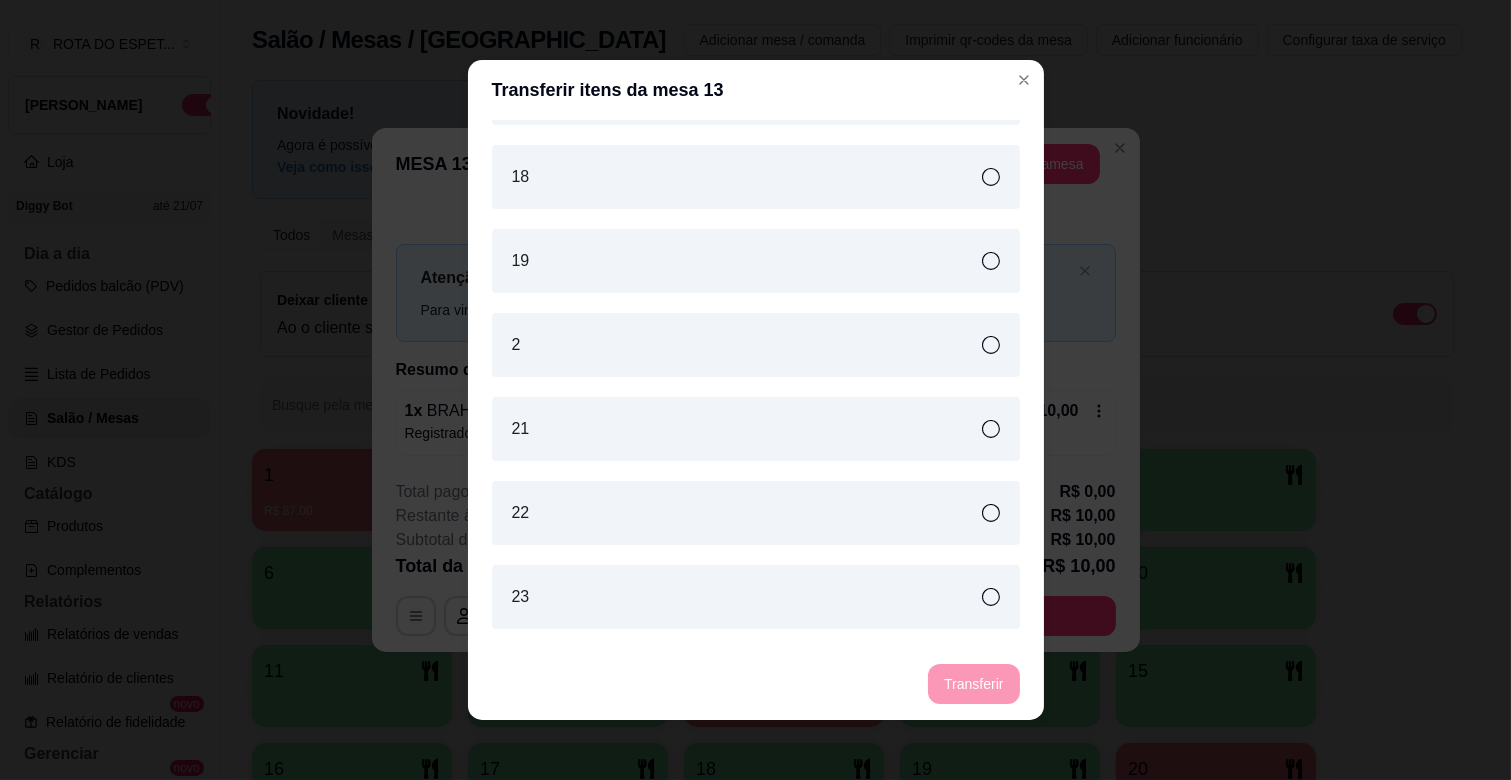 click on "2" at bounding box center (756, 345) 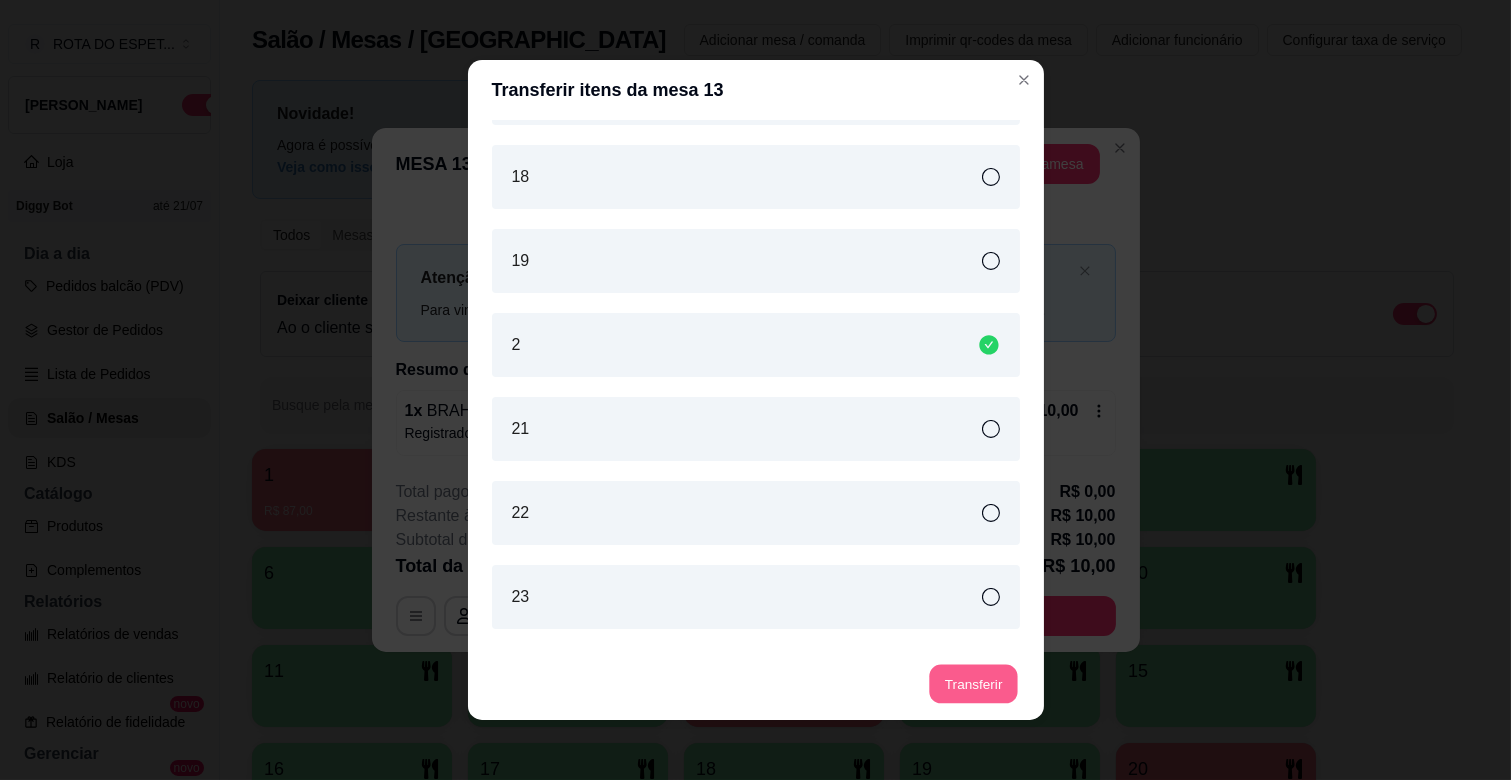 click on "Transferir" at bounding box center [973, 684] 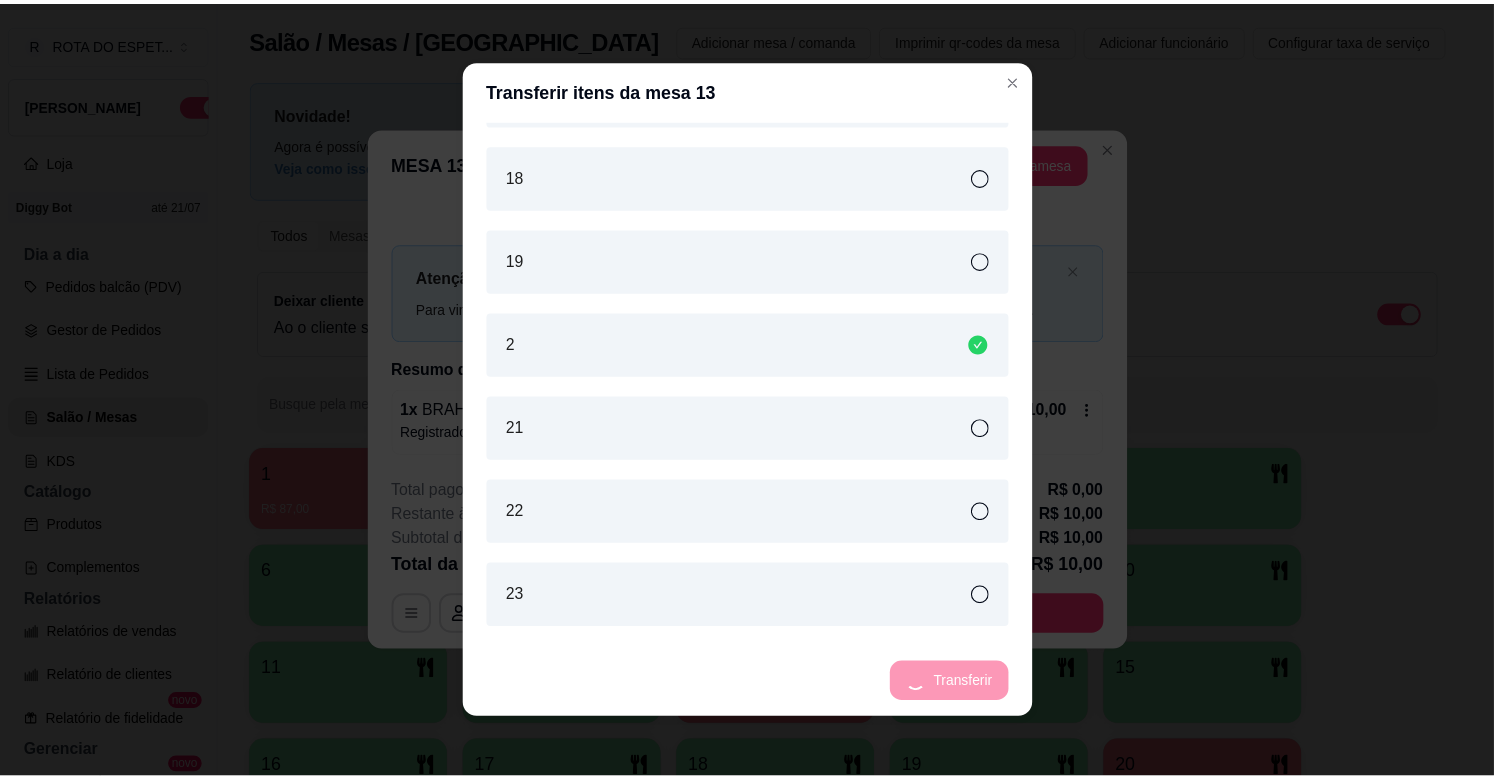 scroll, scrollTop: 654, scrollLeft: 0, axis: vertical 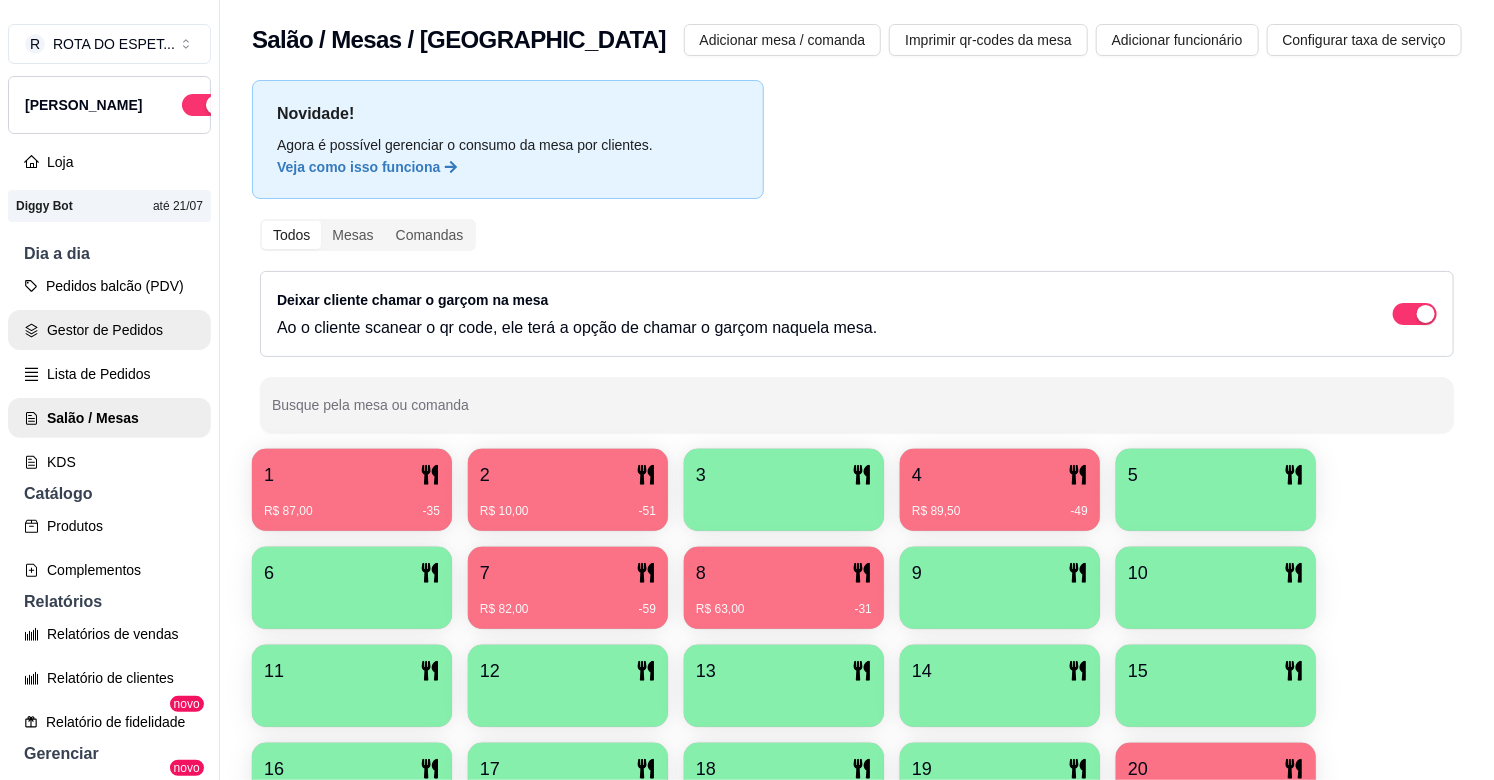 click on "Gestor de Pedidos" at bounding box center [109, 330] 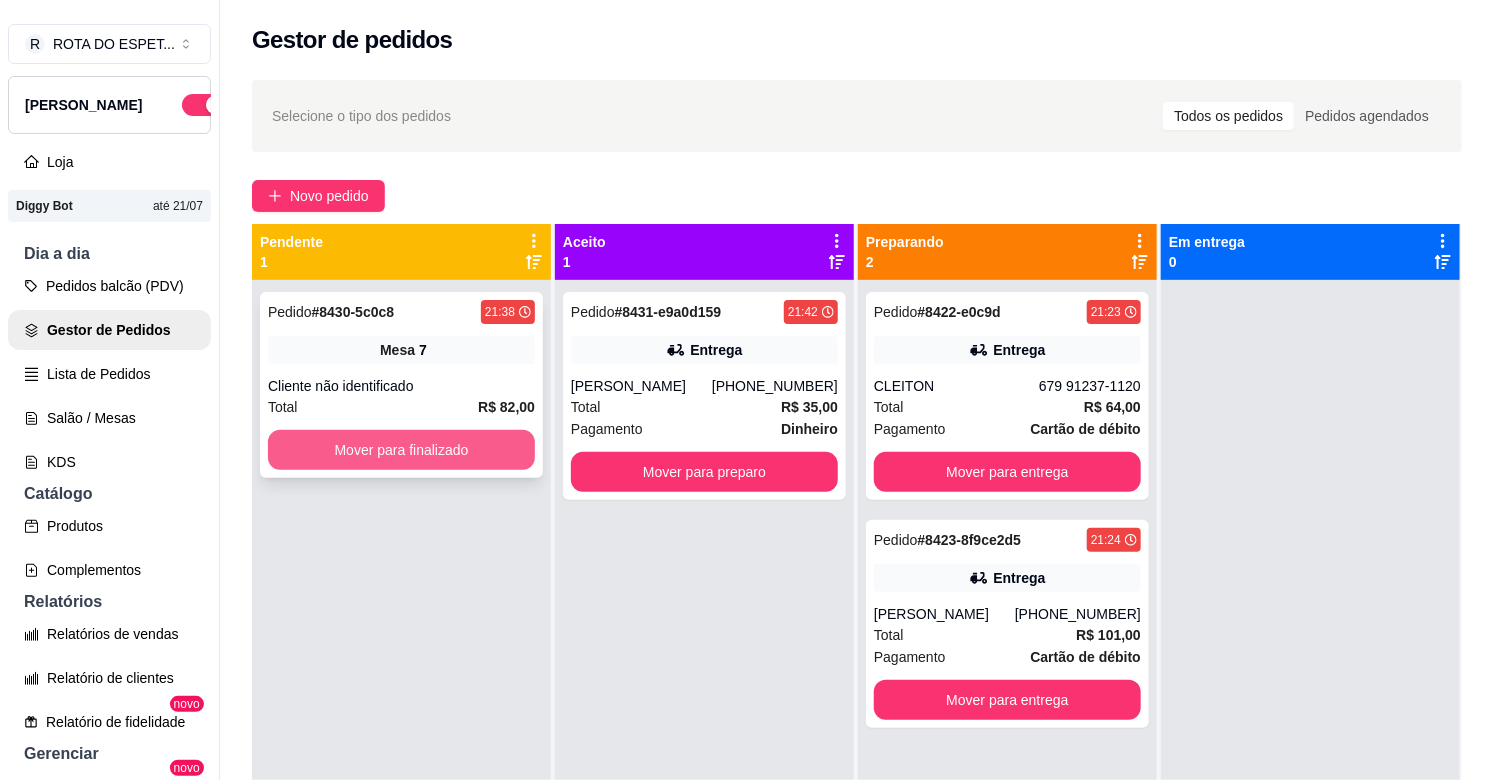 click on "Mover para finalizado" at bounding box center [401, 450] 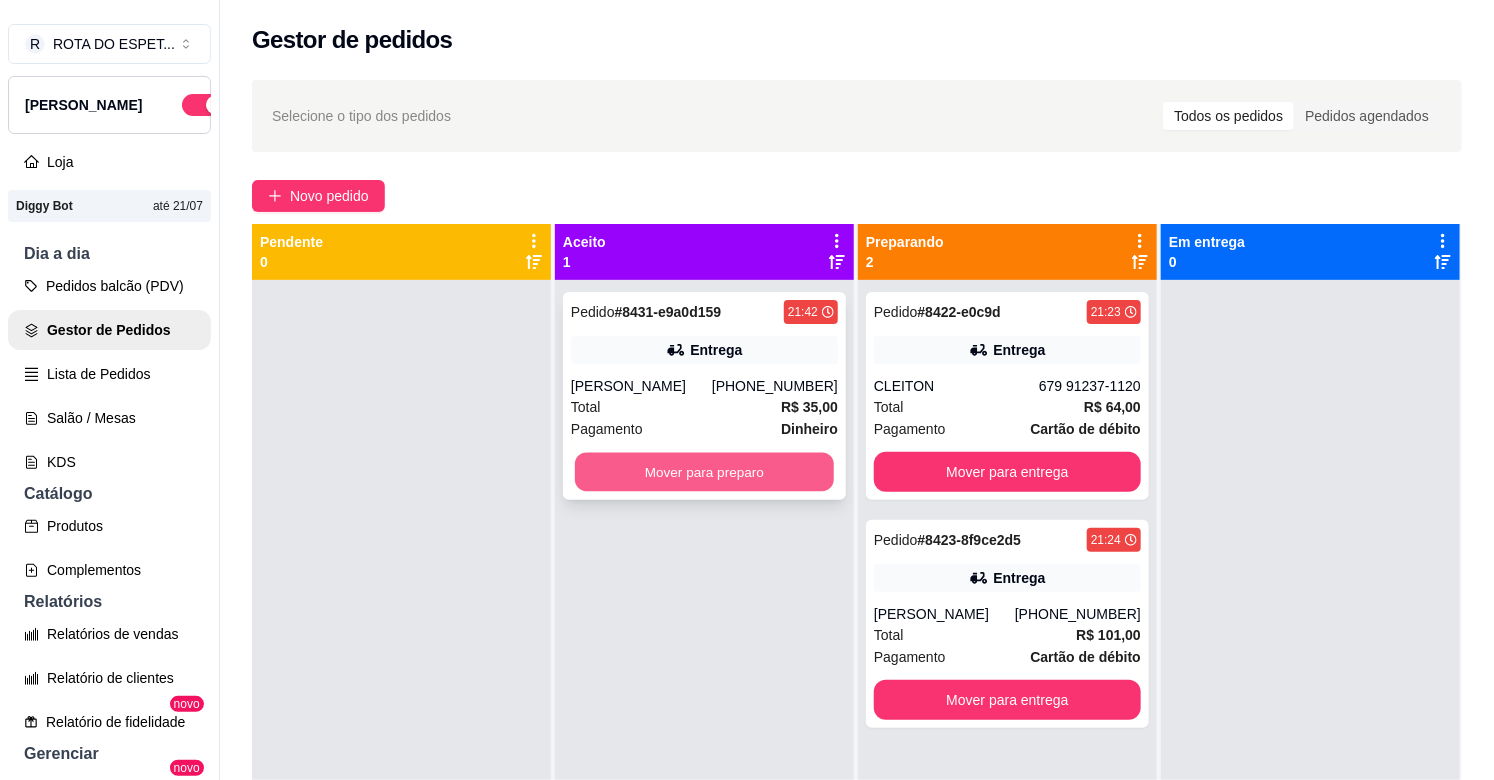 click on "Mover para preparo" at bounding box center [704, 472] 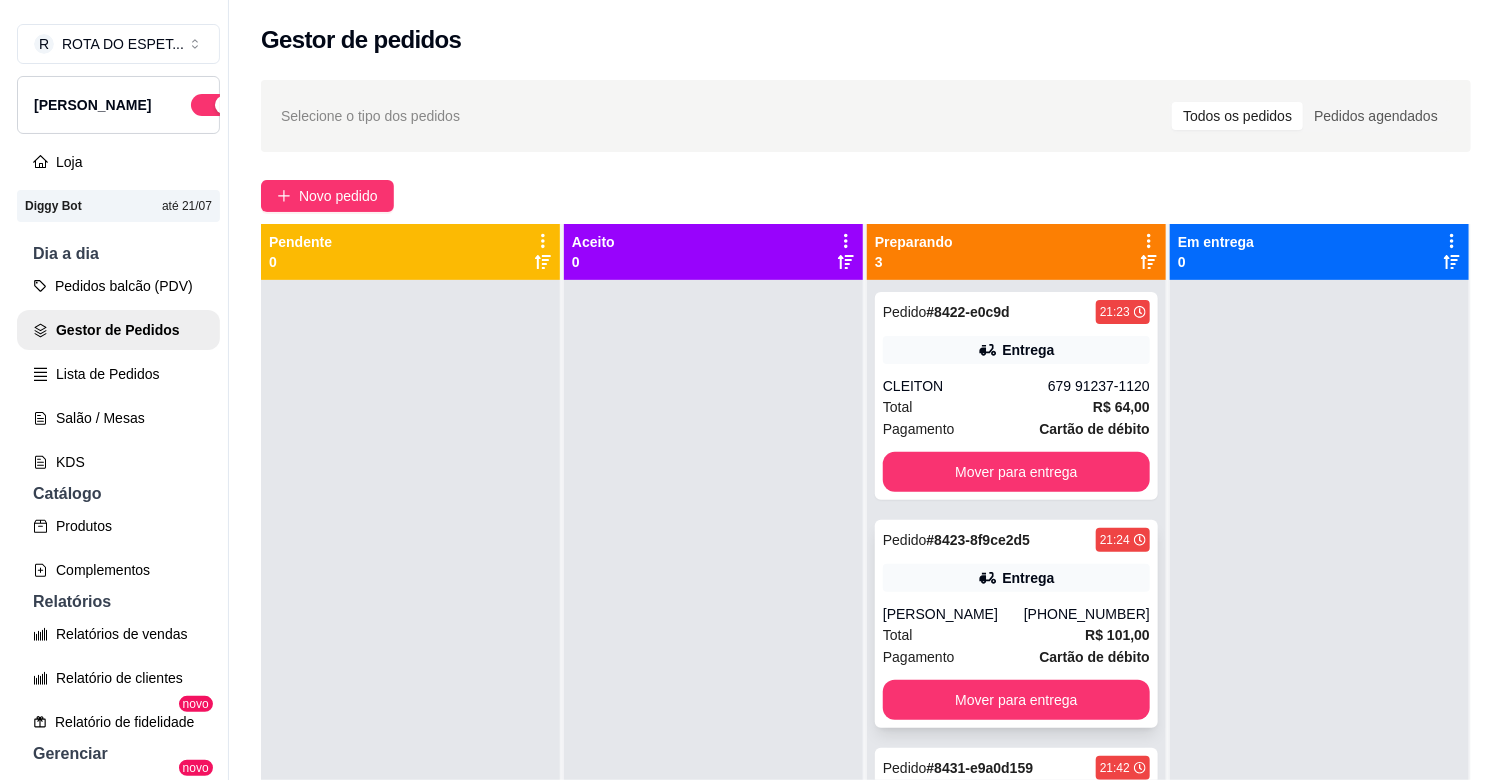 scroll, scrollTop: 55, scrollLeft: 0, axis: vertical 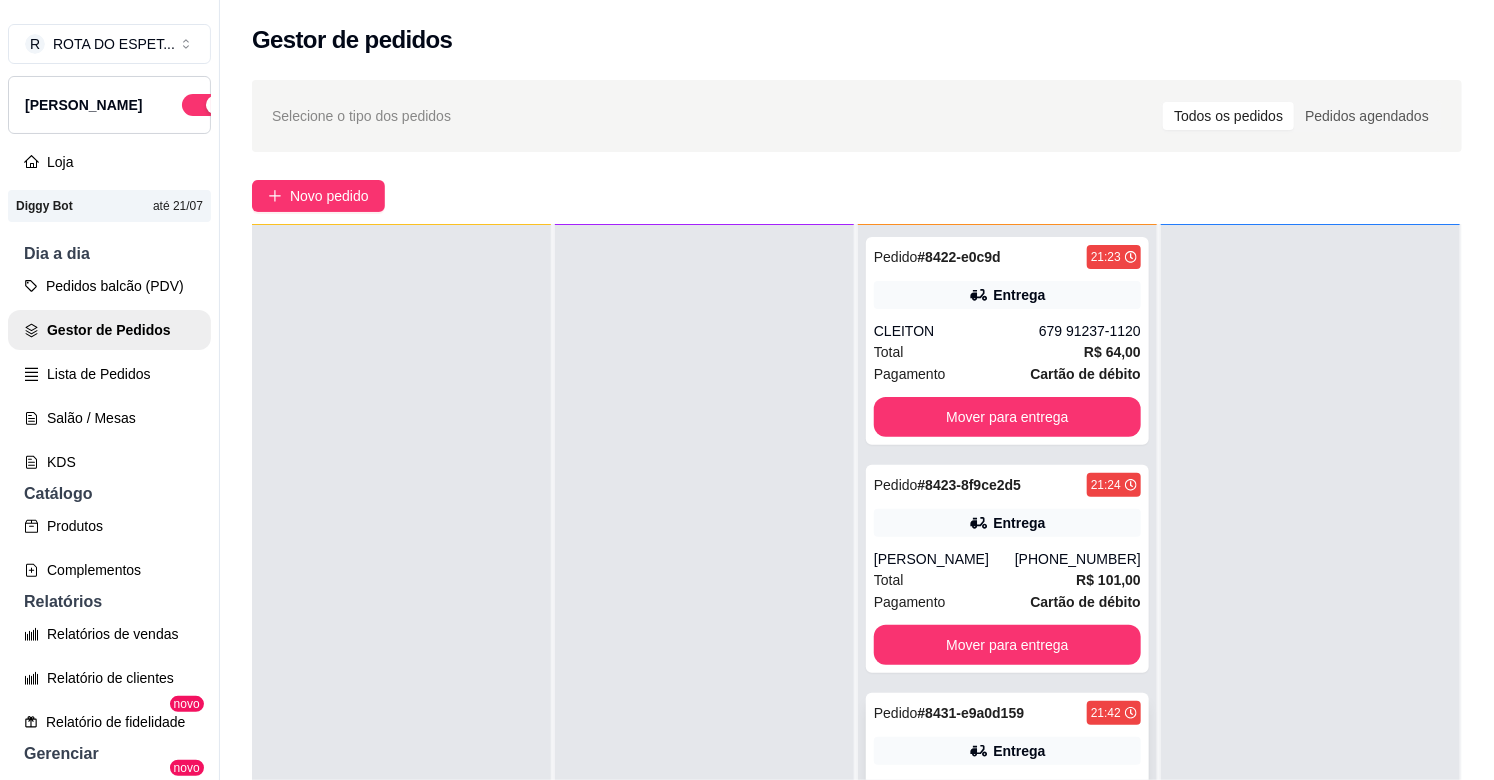 click on "Pedido  # 8431-e9a0d159 21:42 Entrega [PERSON_NAME]  [PHONE_NUMBER] Total R$ 35,00 Pagamento Dinheiro Mover para entrega" at bounding box center [1007, 797] 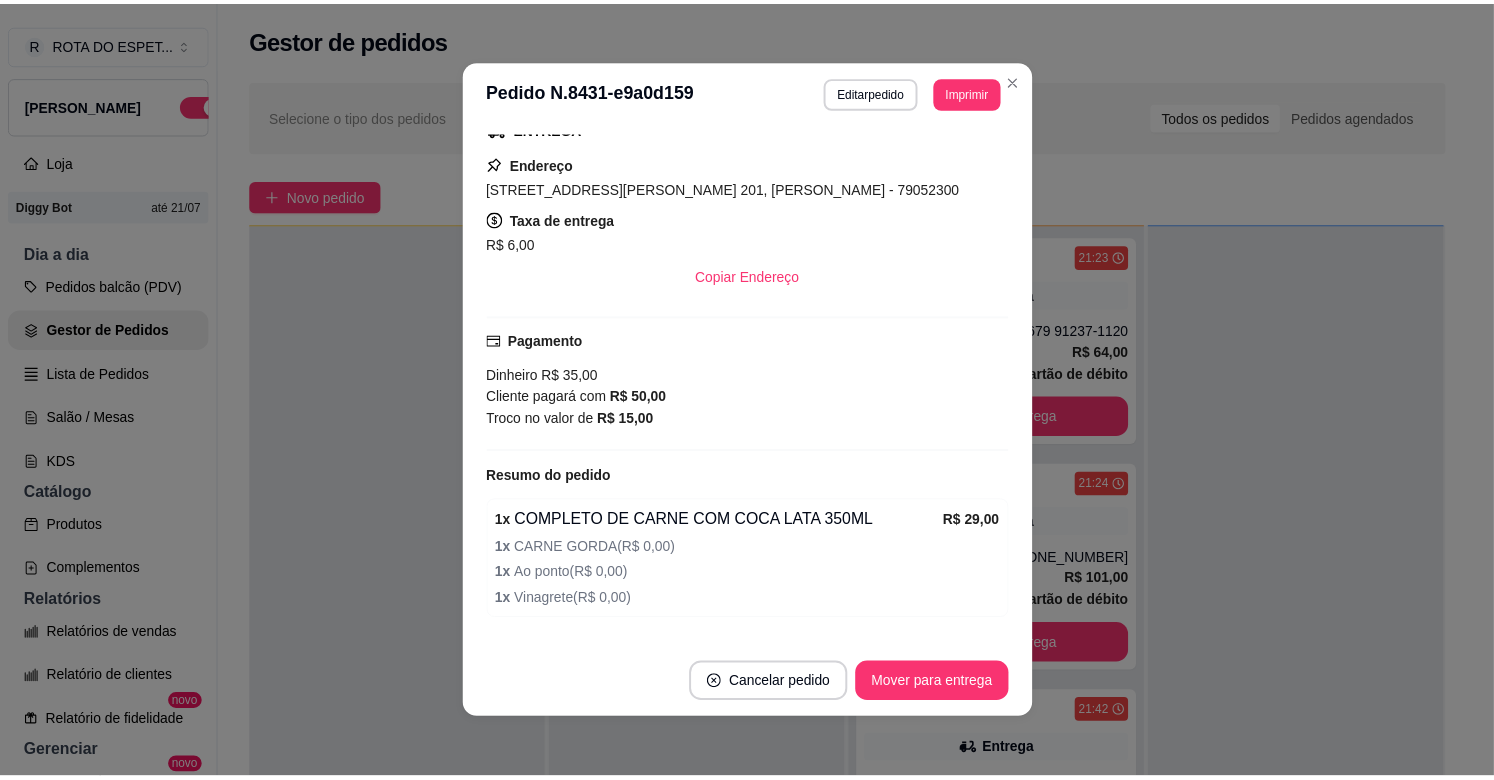 scroll, scrollTop: 393, scrollLeft: 0, axis: vertical 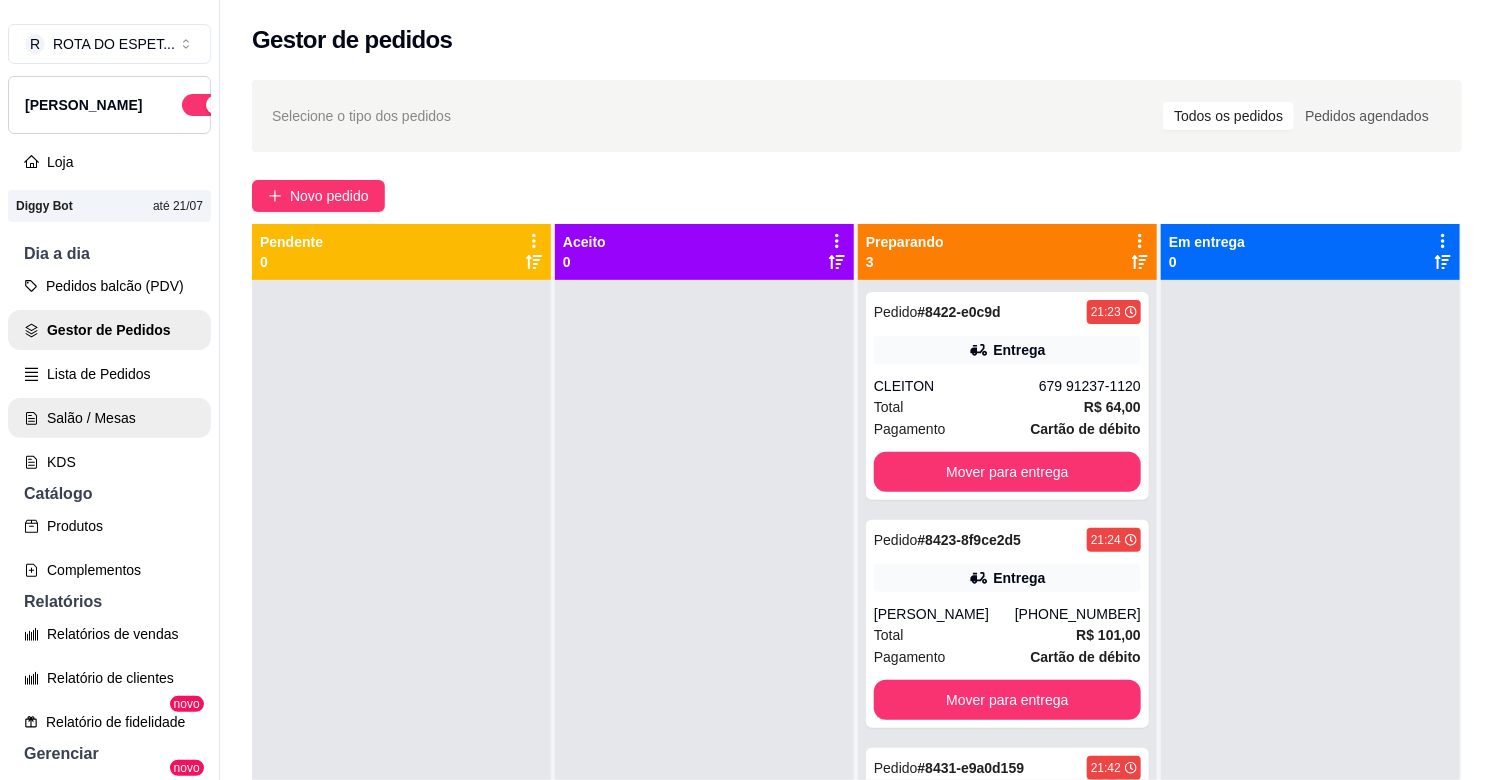 click on "Salão / Mesas" at bounding box center (109, 418) 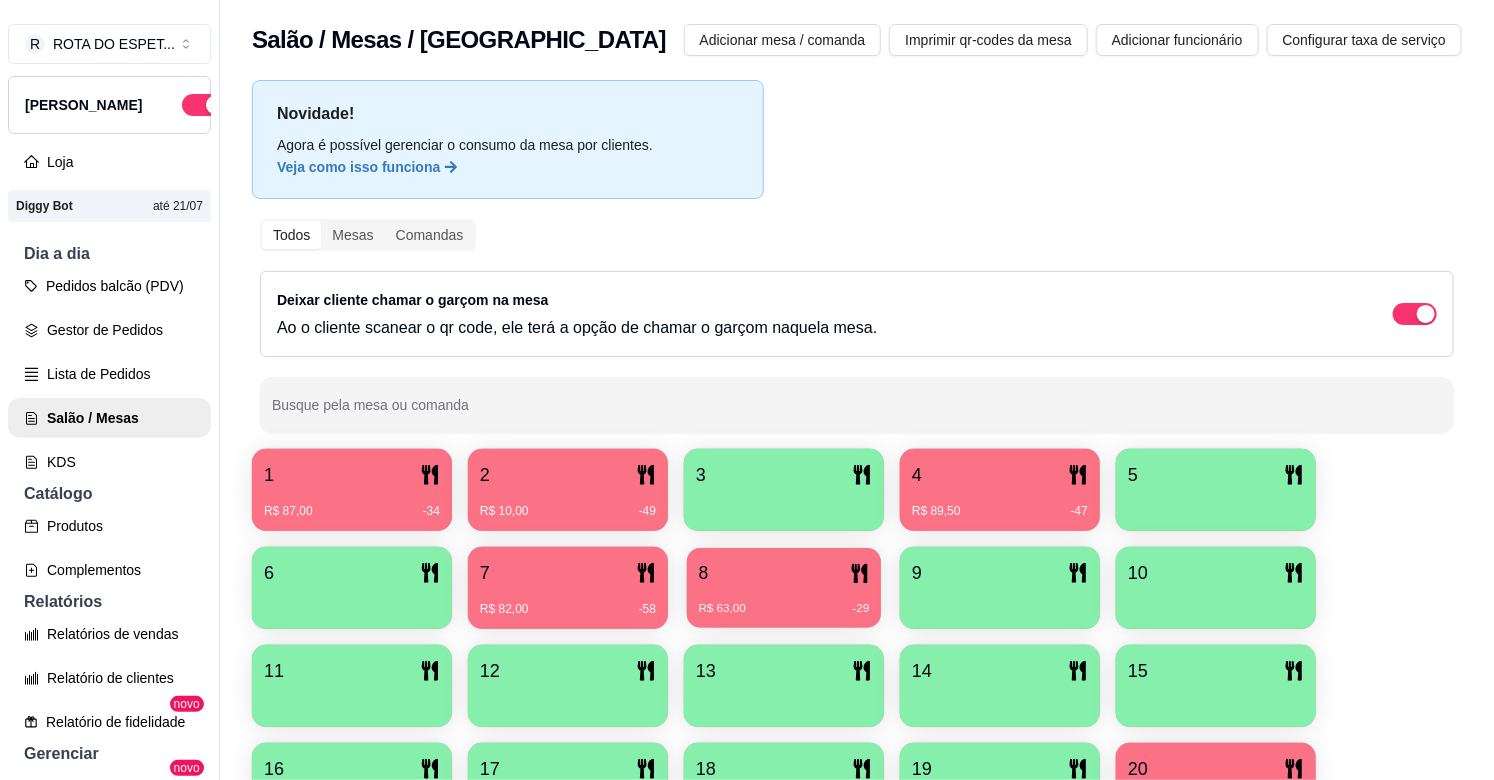 click on "8" at bounding box center (784, 573) 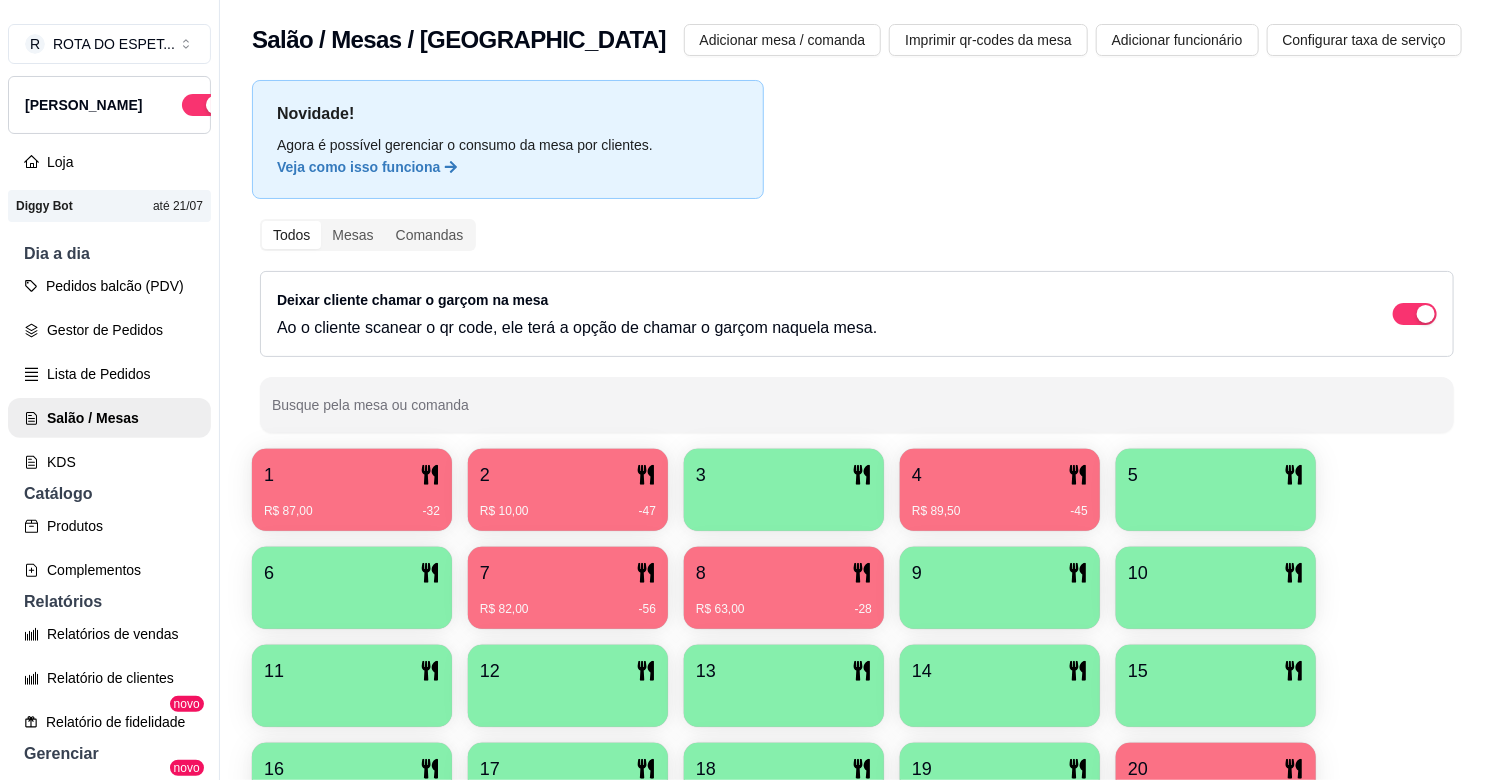 click on "8 R$ 63,00 -28" at bounding box center (784, 588) 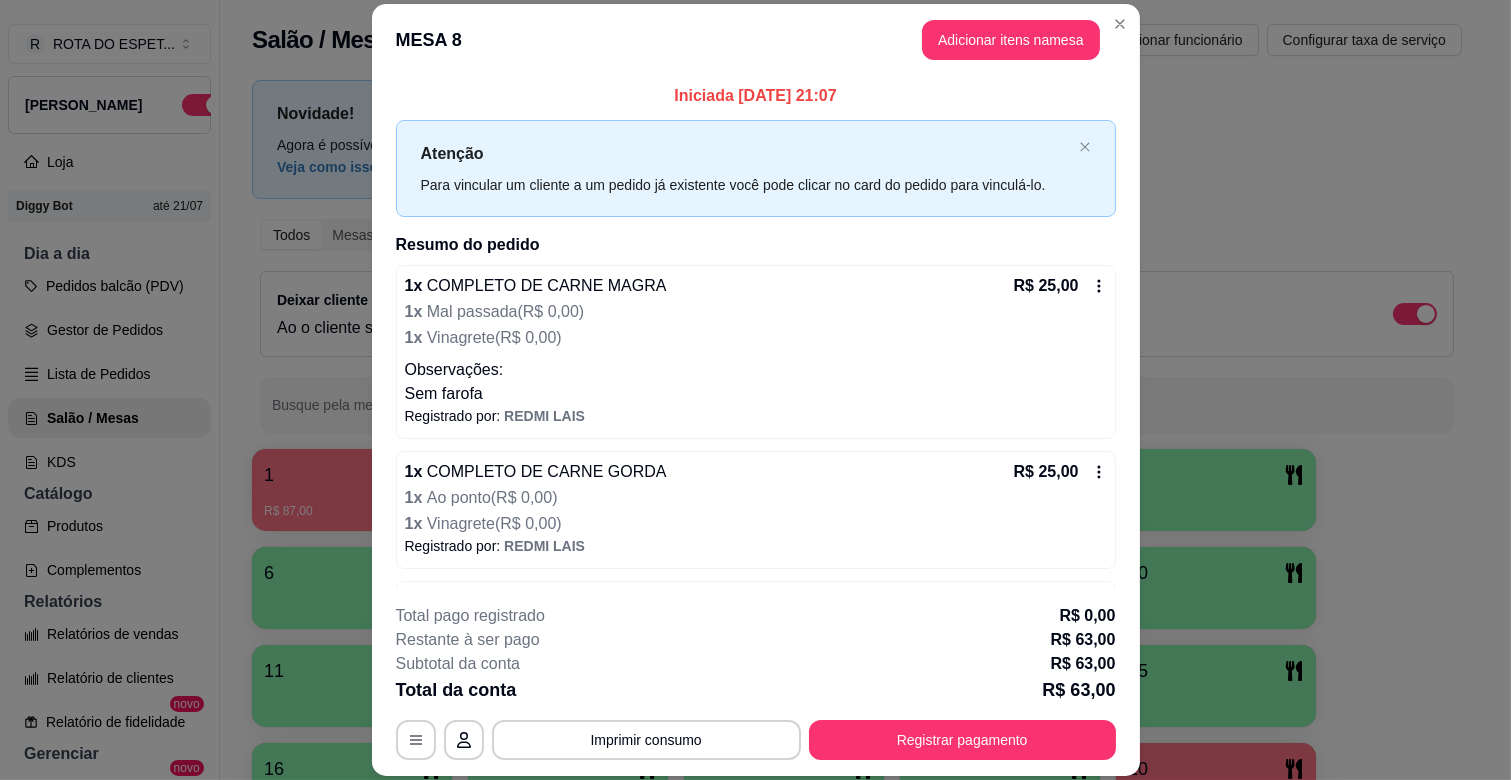 scroll, scrollTop: 67, scrollLeft: 0, axis: vertical 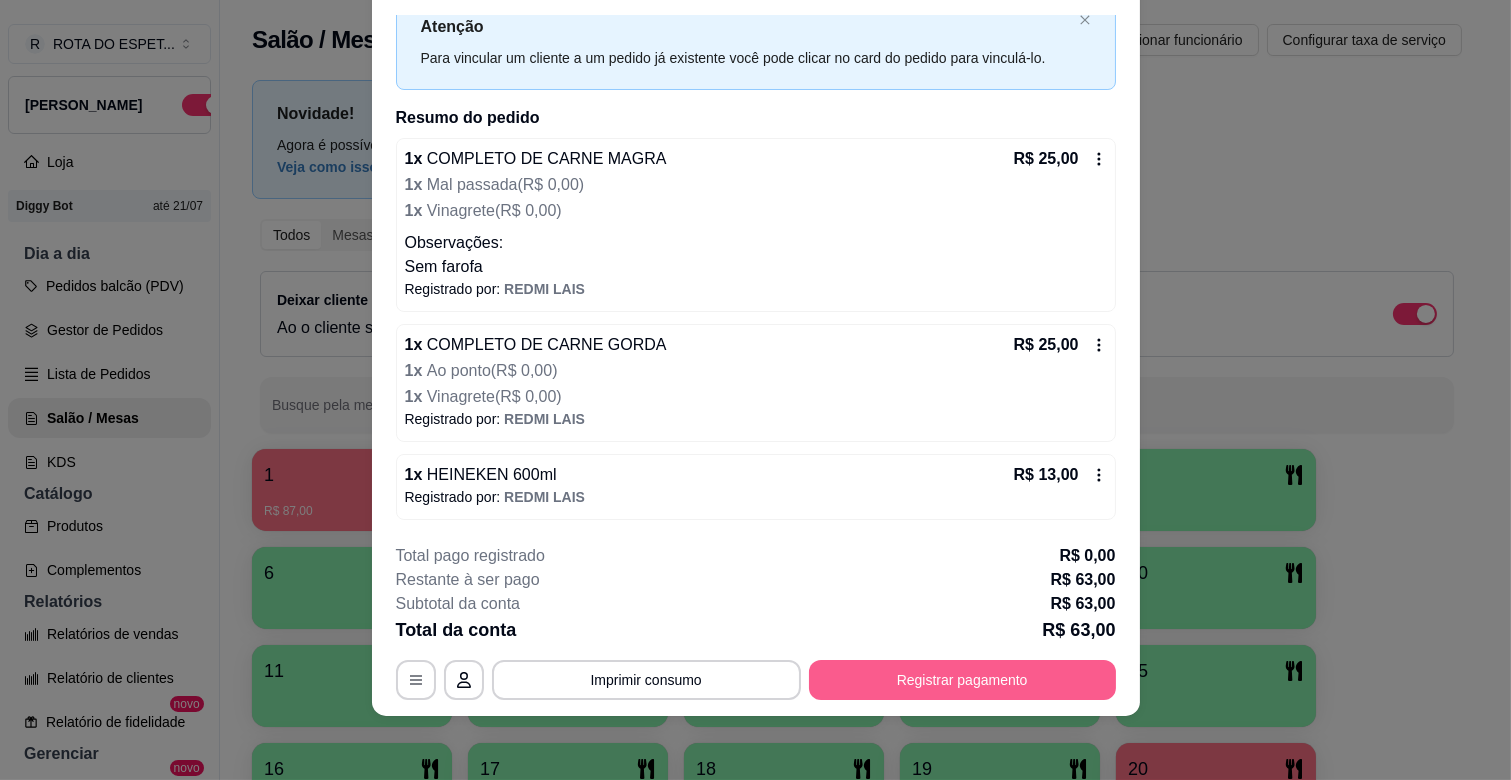 click on "Registrar pagamento" at bounding box center (962, 680) 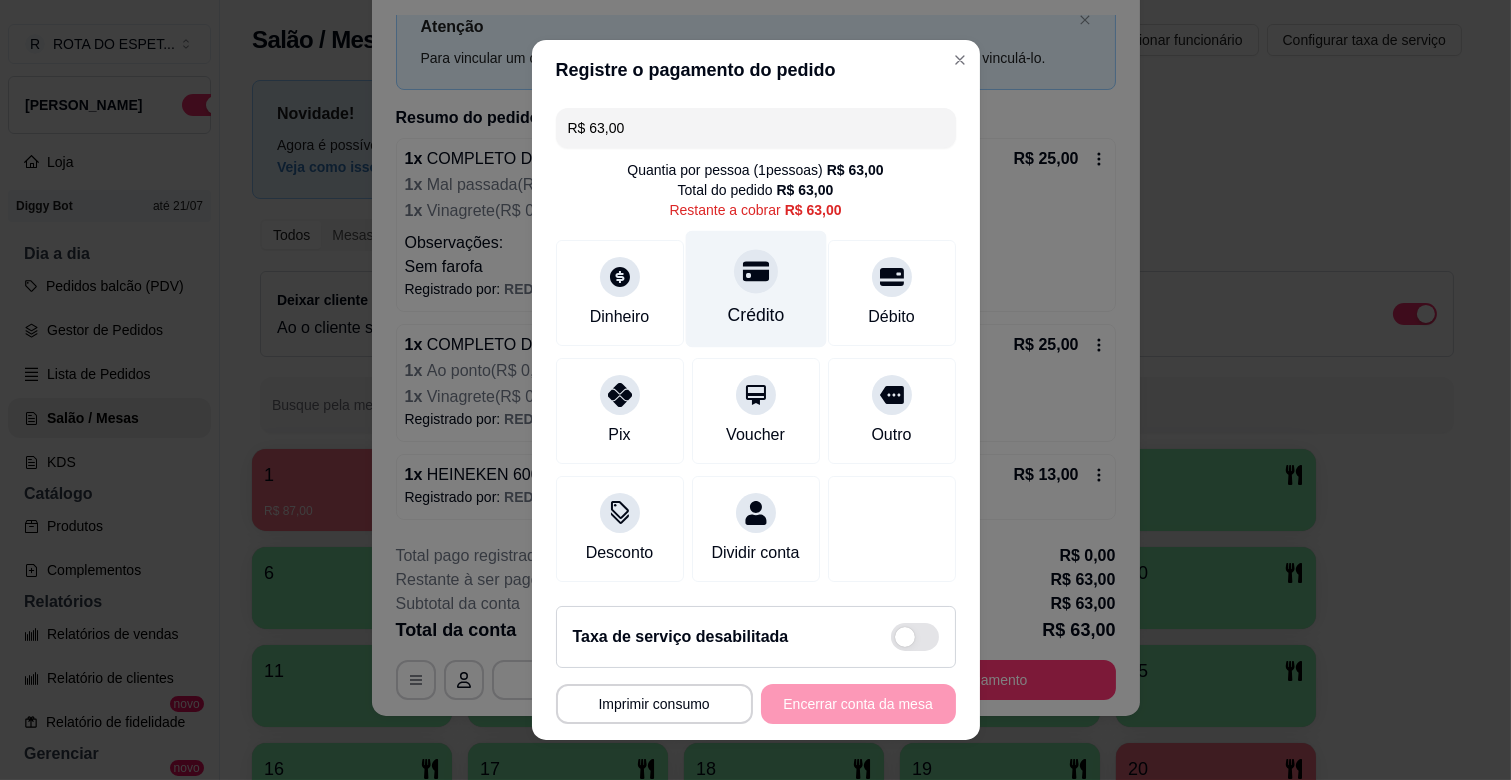 click on "Crédito" at bounding box center (755, 315) 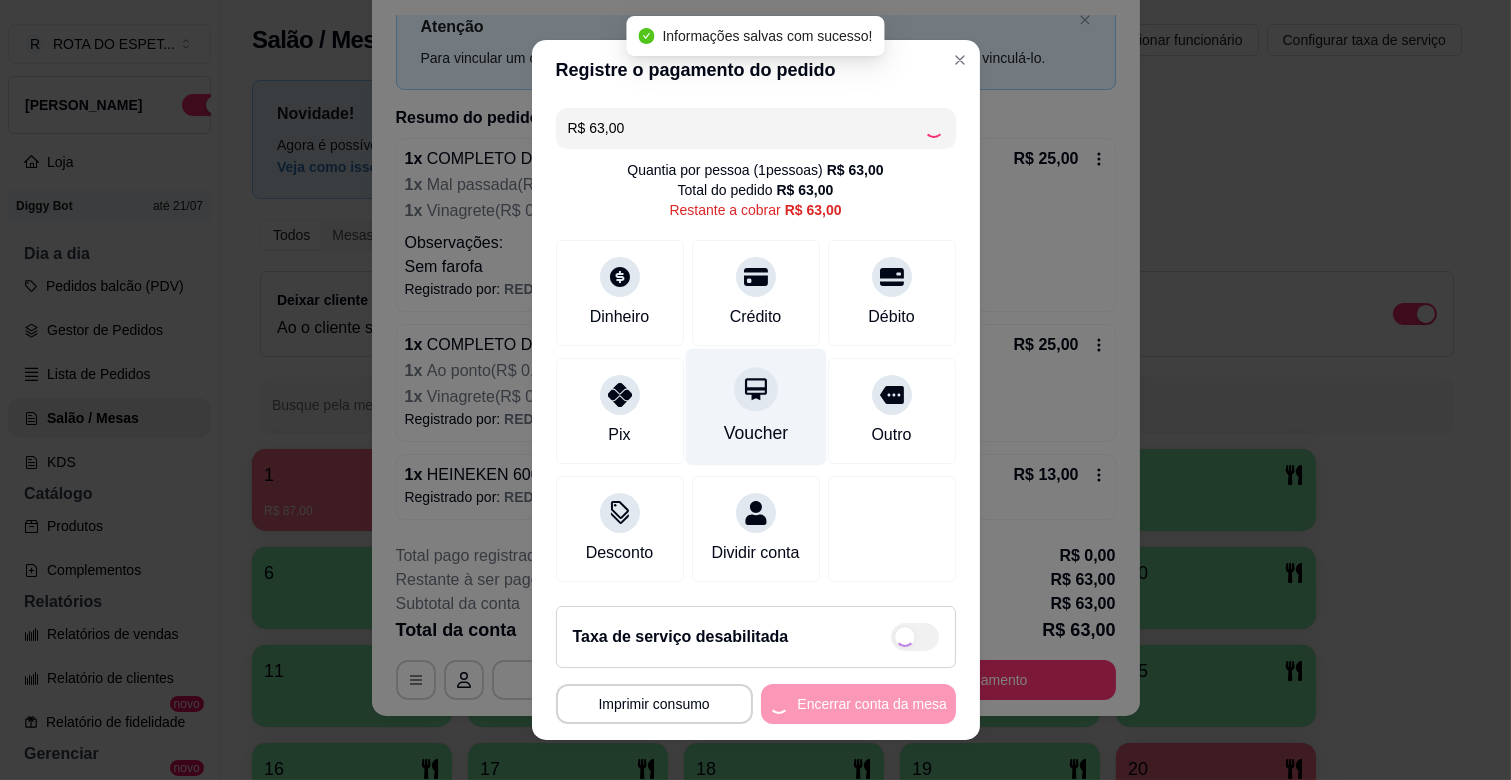 type on "R$ 0,00" 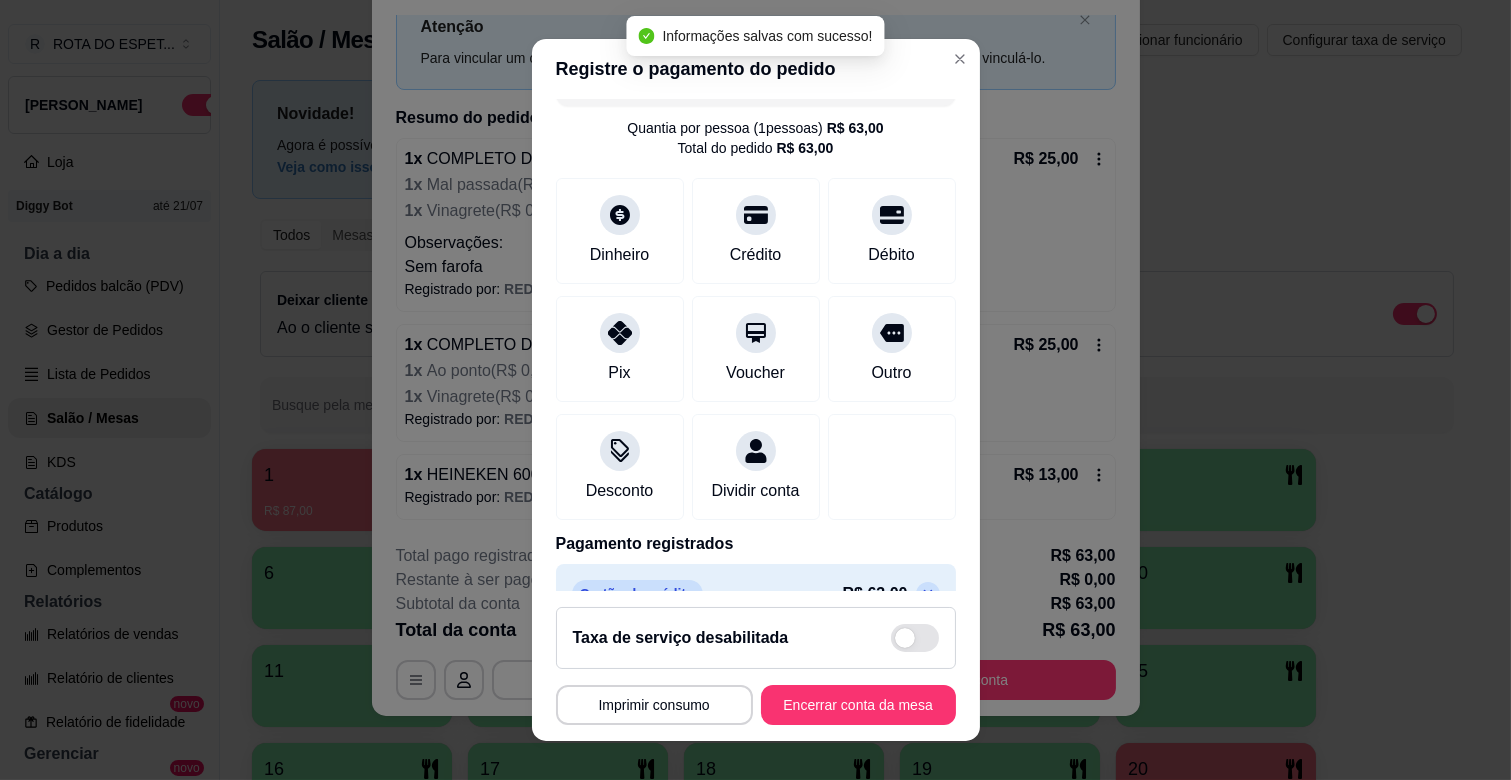 scroll, scrollTop: 106, scrollLeft: 0, axis: vertical 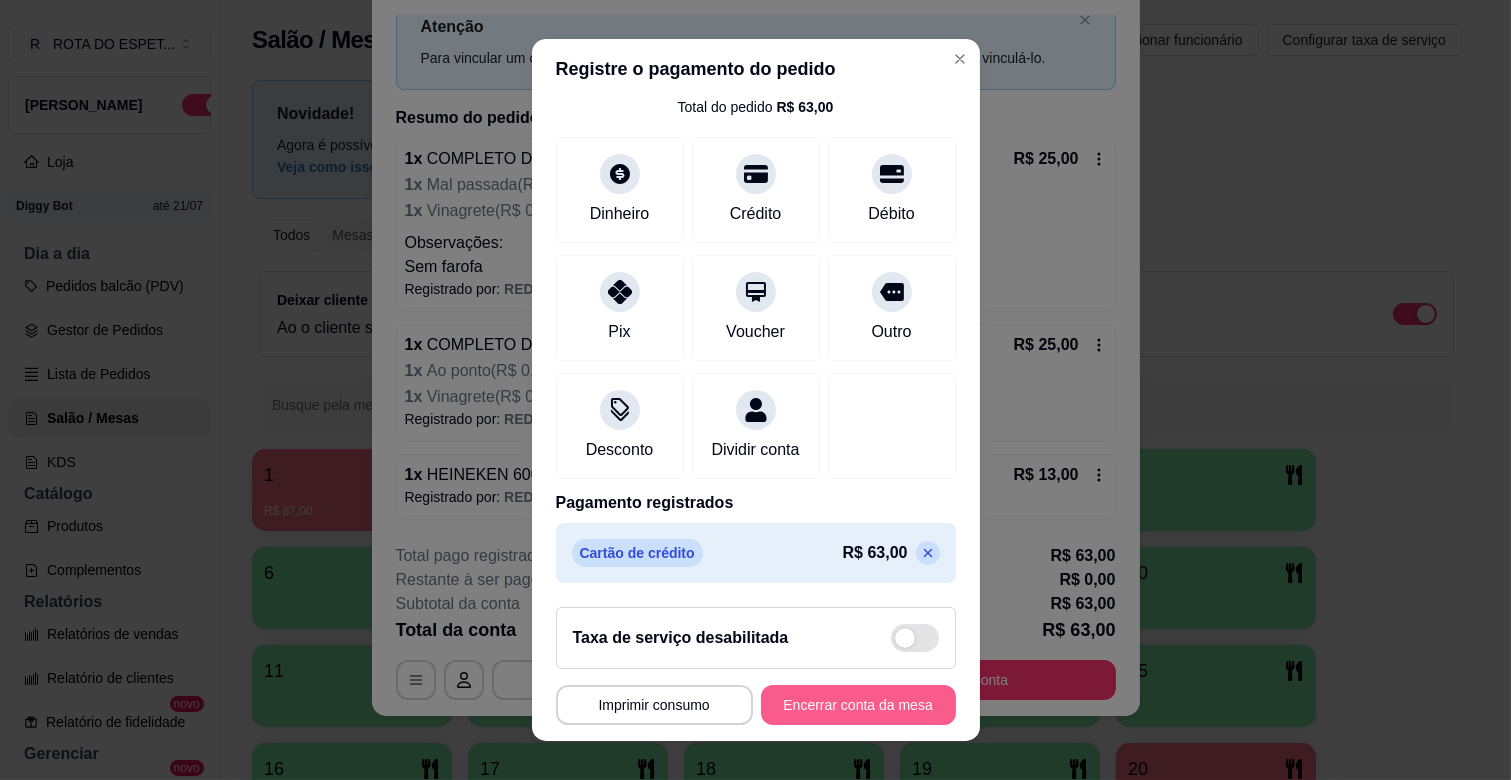click on "Encerrar conta da mesa" at bounding box center [858, 705] 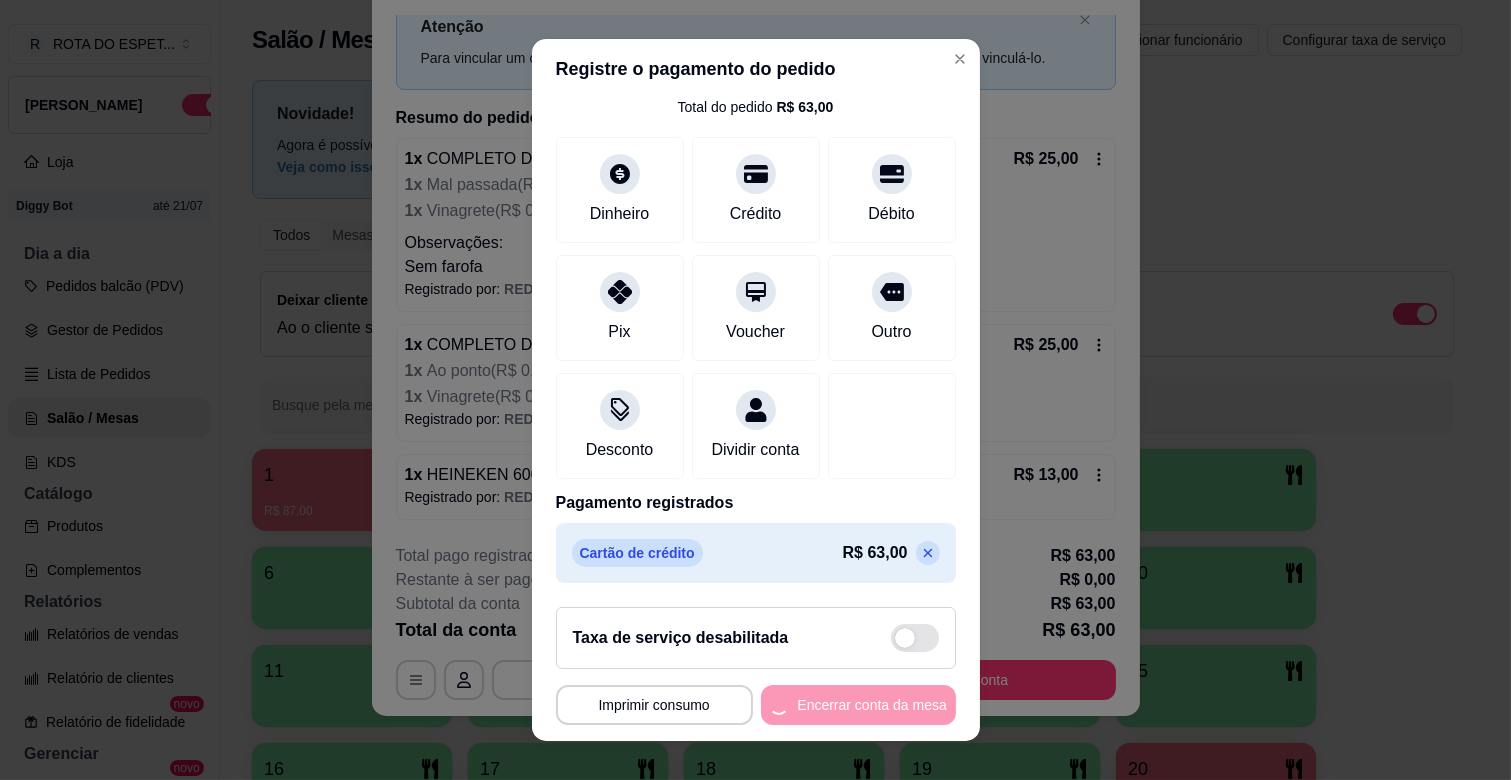 scroll, scrollTop: 0, scrollLeft: 0, axis: both 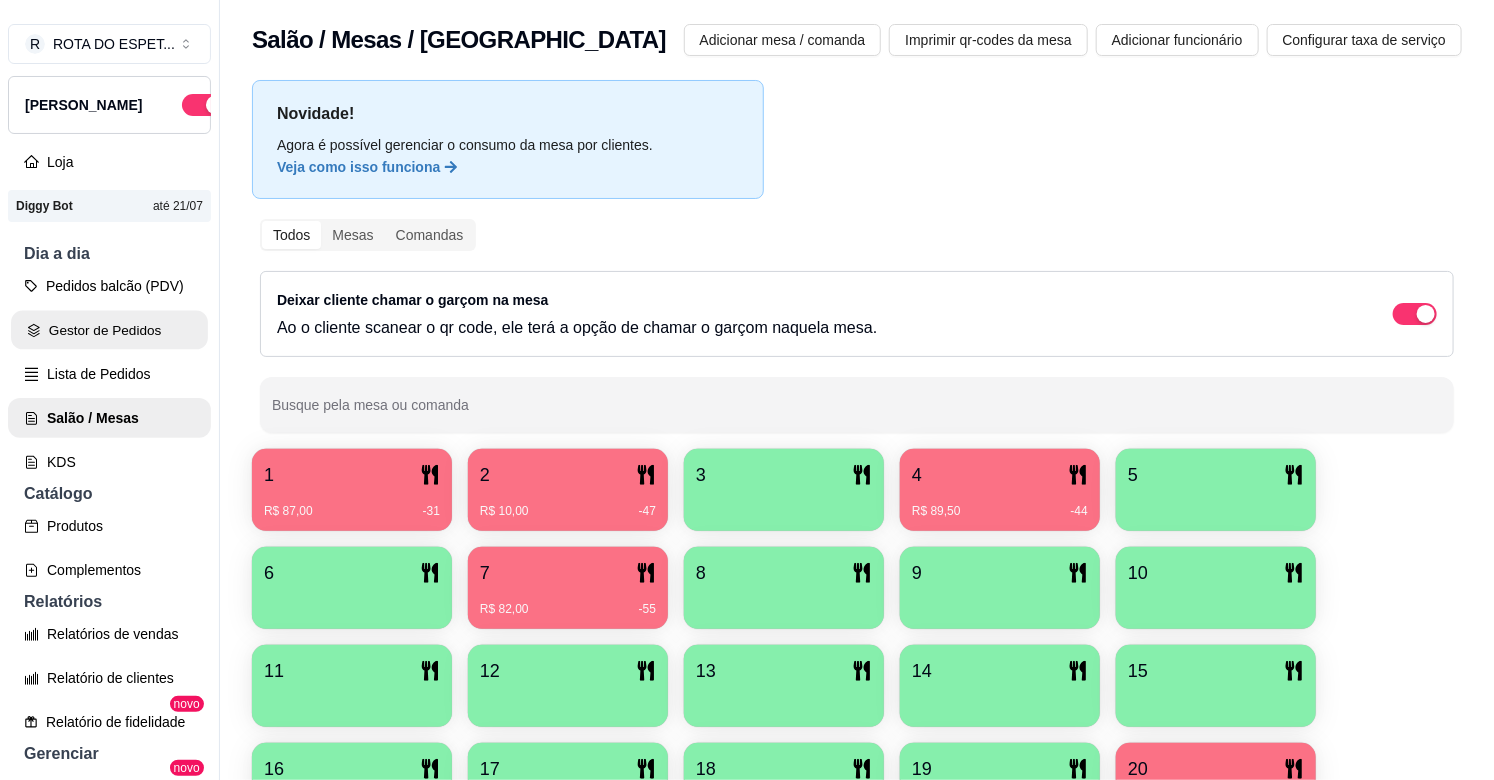 click on "Gestor de Pedidos" at bounding box center [109, 330] 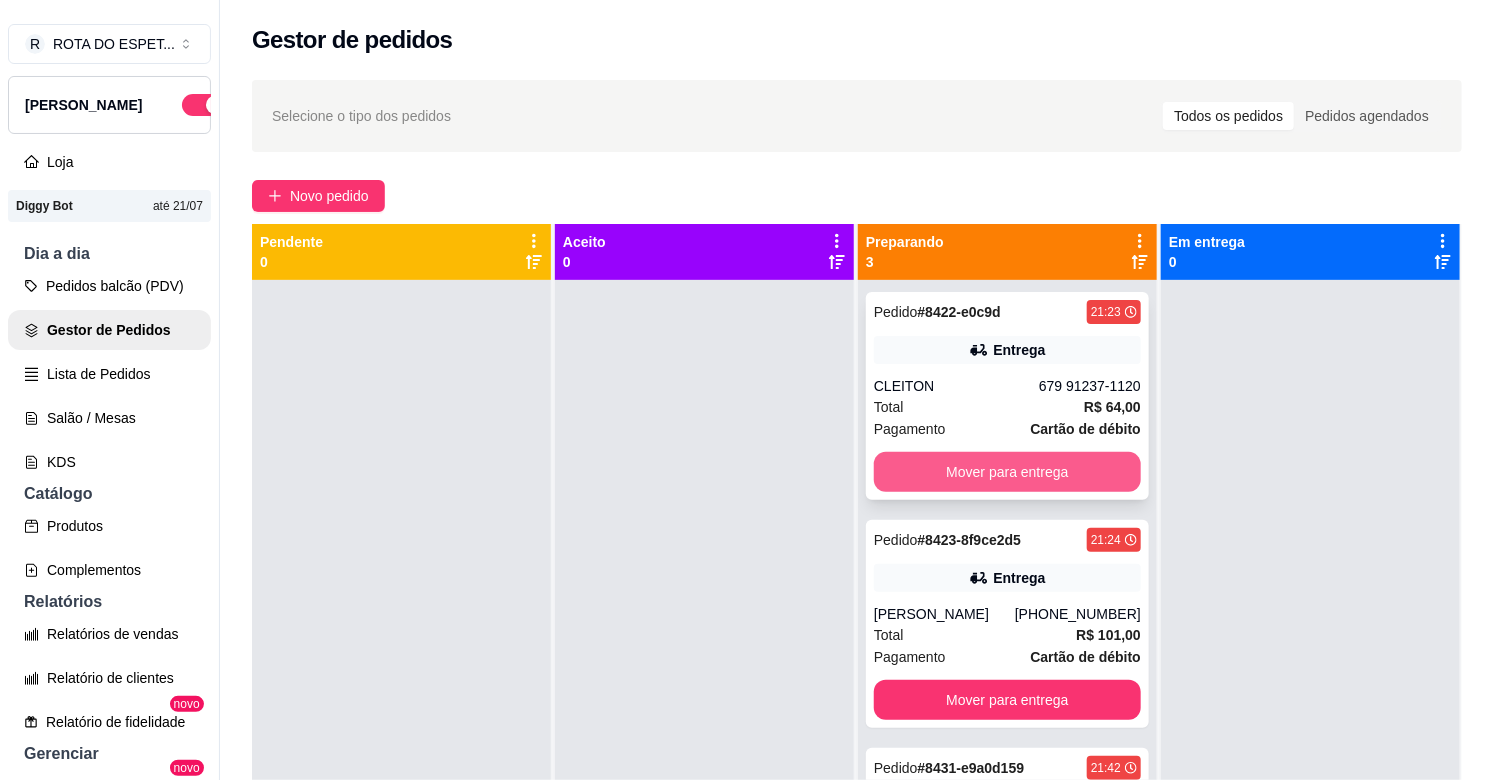 click on "Mover para entrega" at bounding box center (1007, 472) 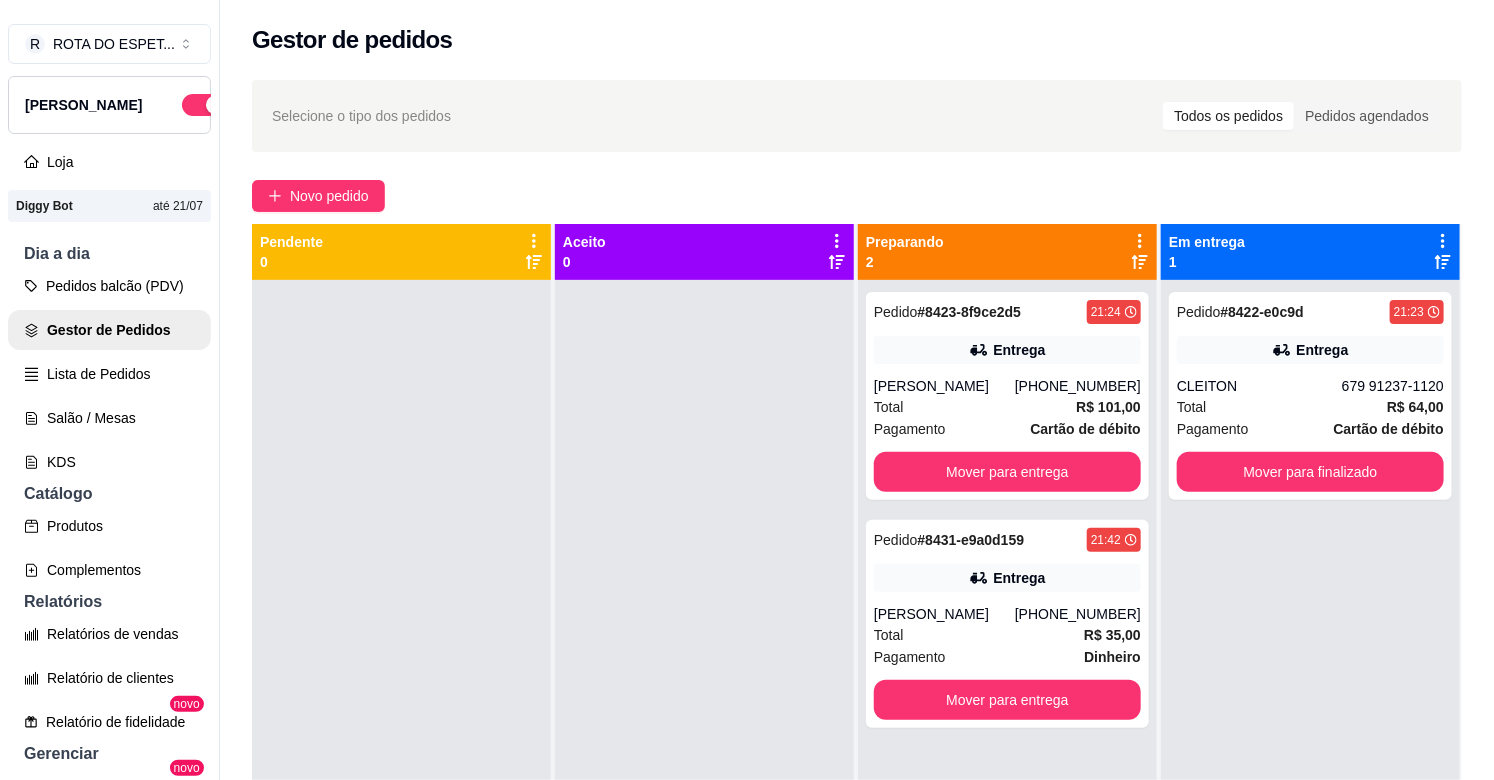 click at bounding box center [704, 670] 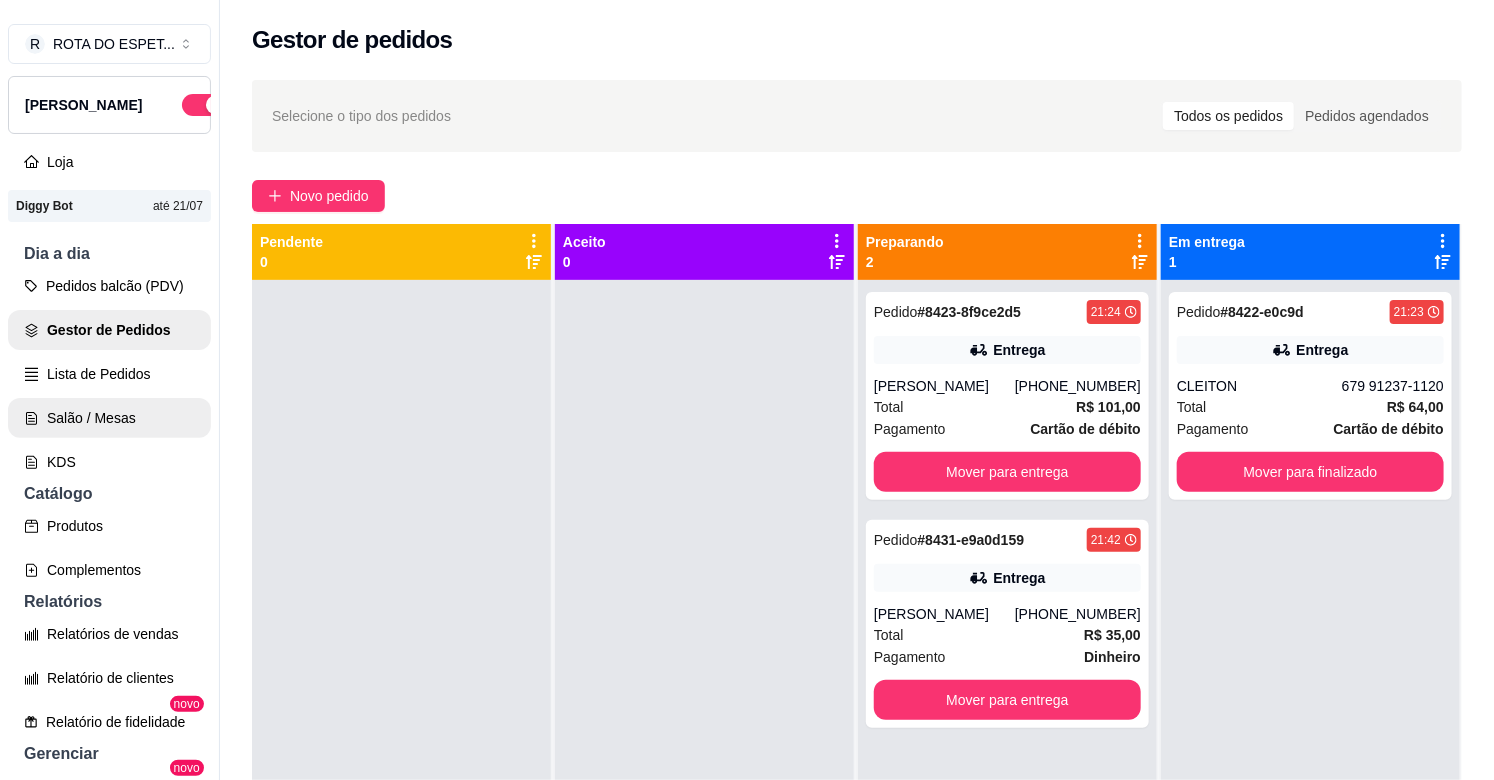 click on "Salão / Mesas" at bounding box center (109, 418) 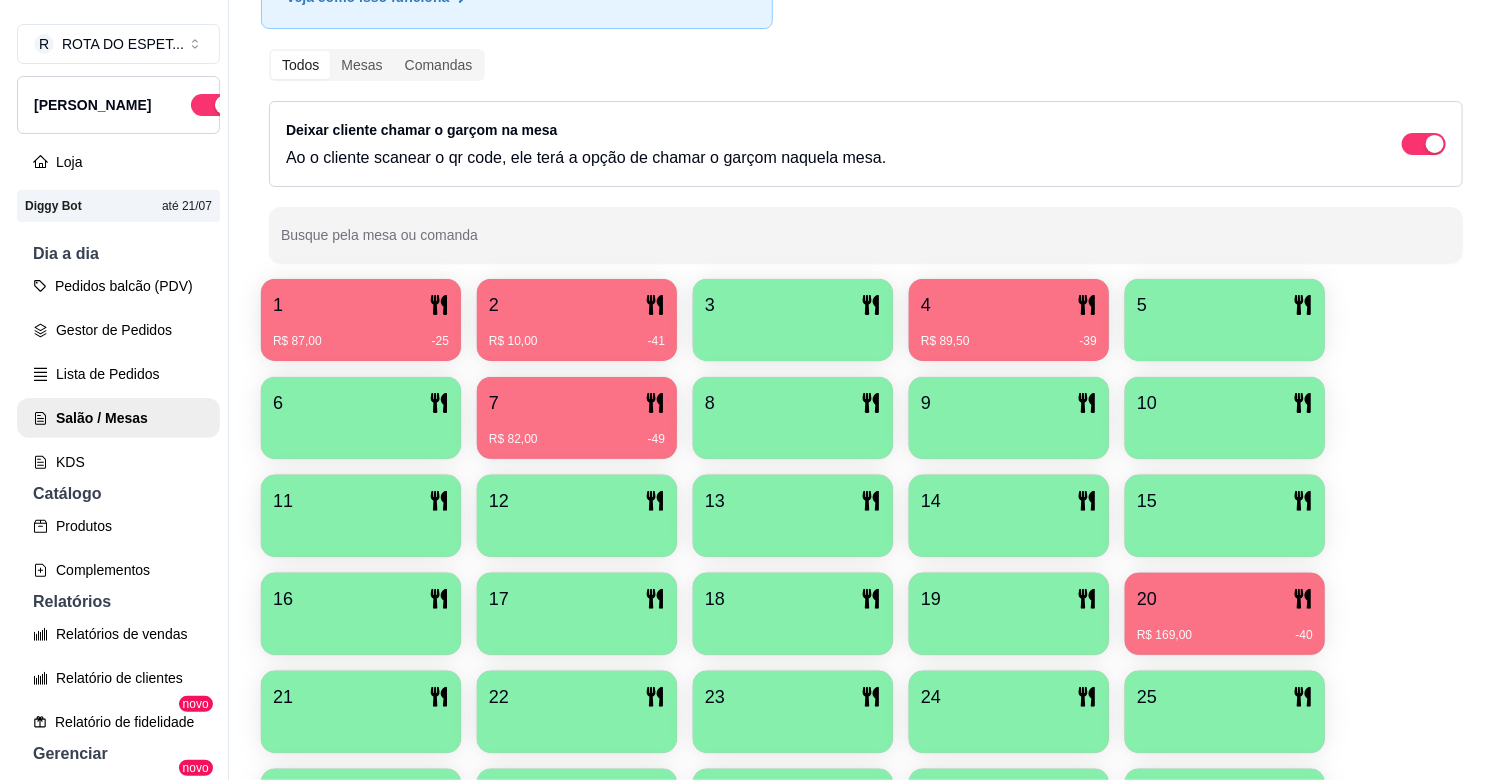 scroll, scrollTop: 222, scrollLeft: 0, axis: vertical 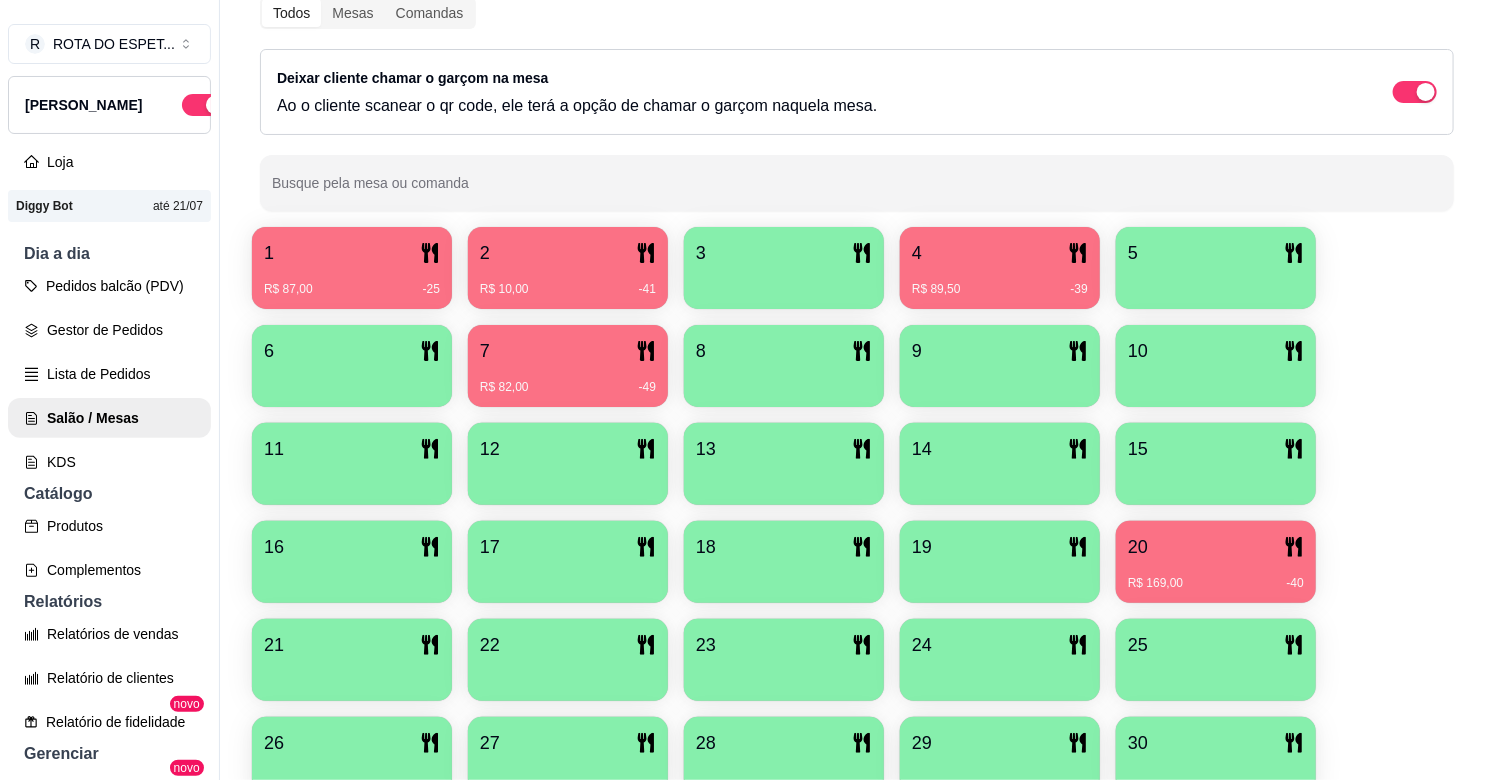 click on "20" at bounding box center (1216, 547) 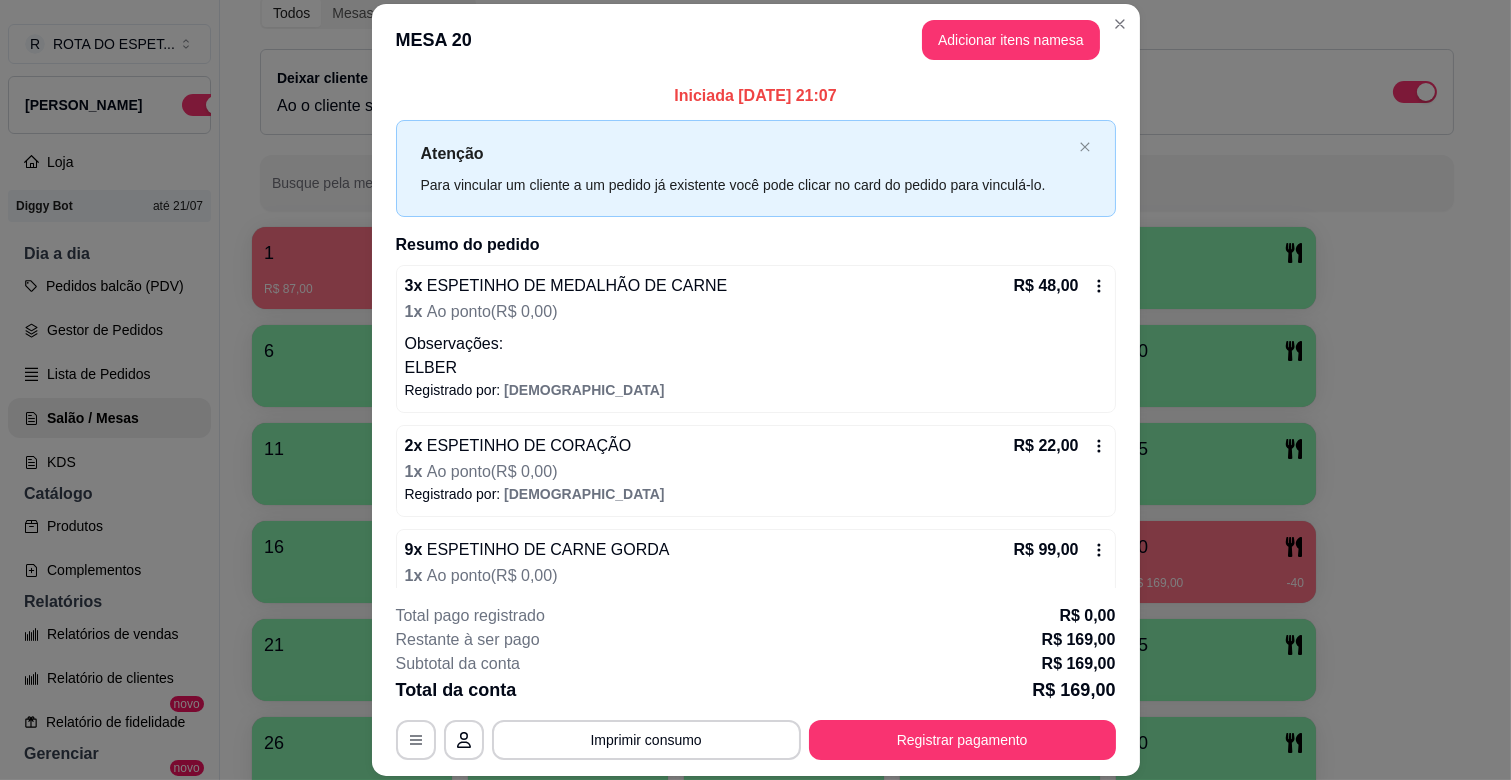 scroll, scrollTop: 42, scrollLeft: 0, axis: vertical 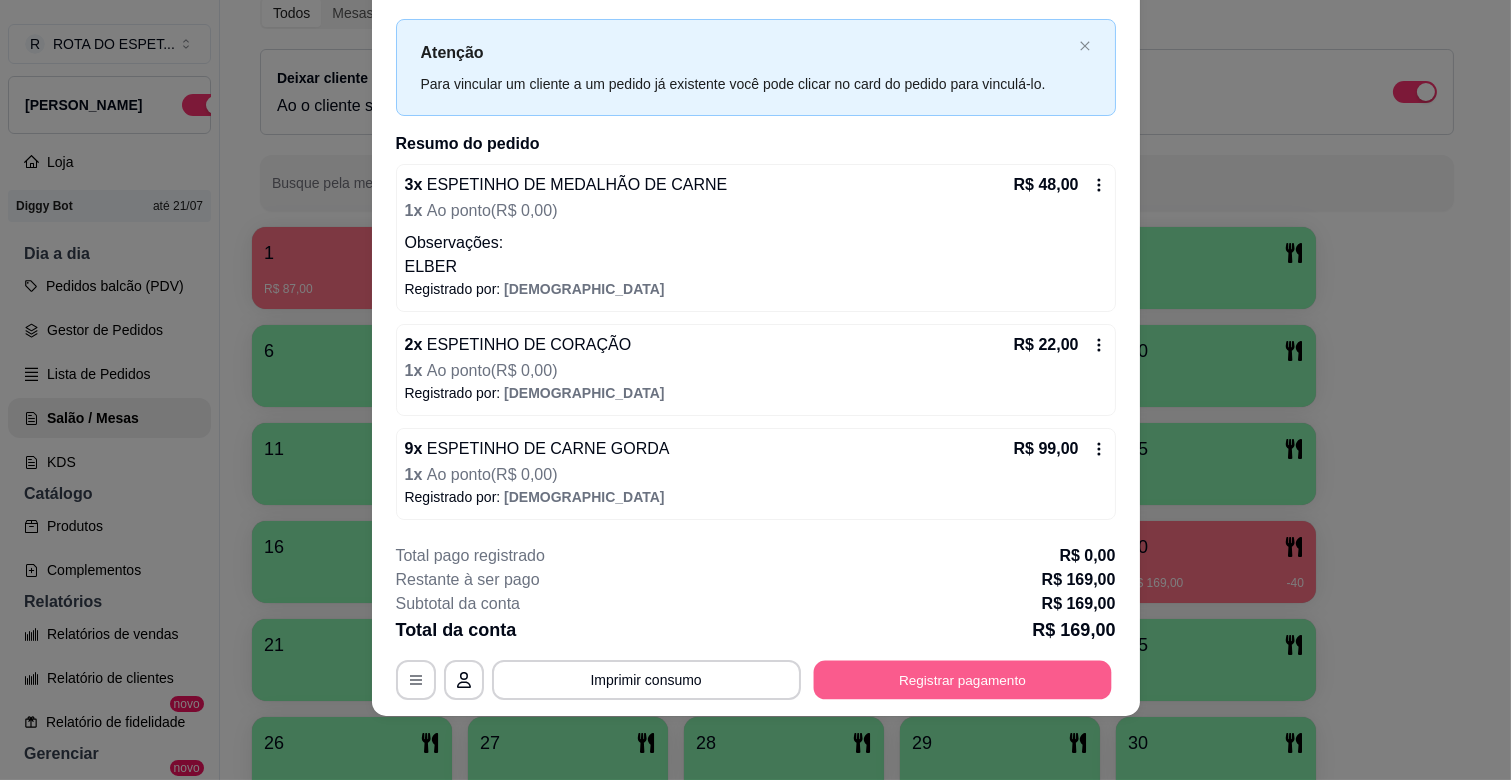 click on "Registrar pagamento" at bounding box center (962, 680) 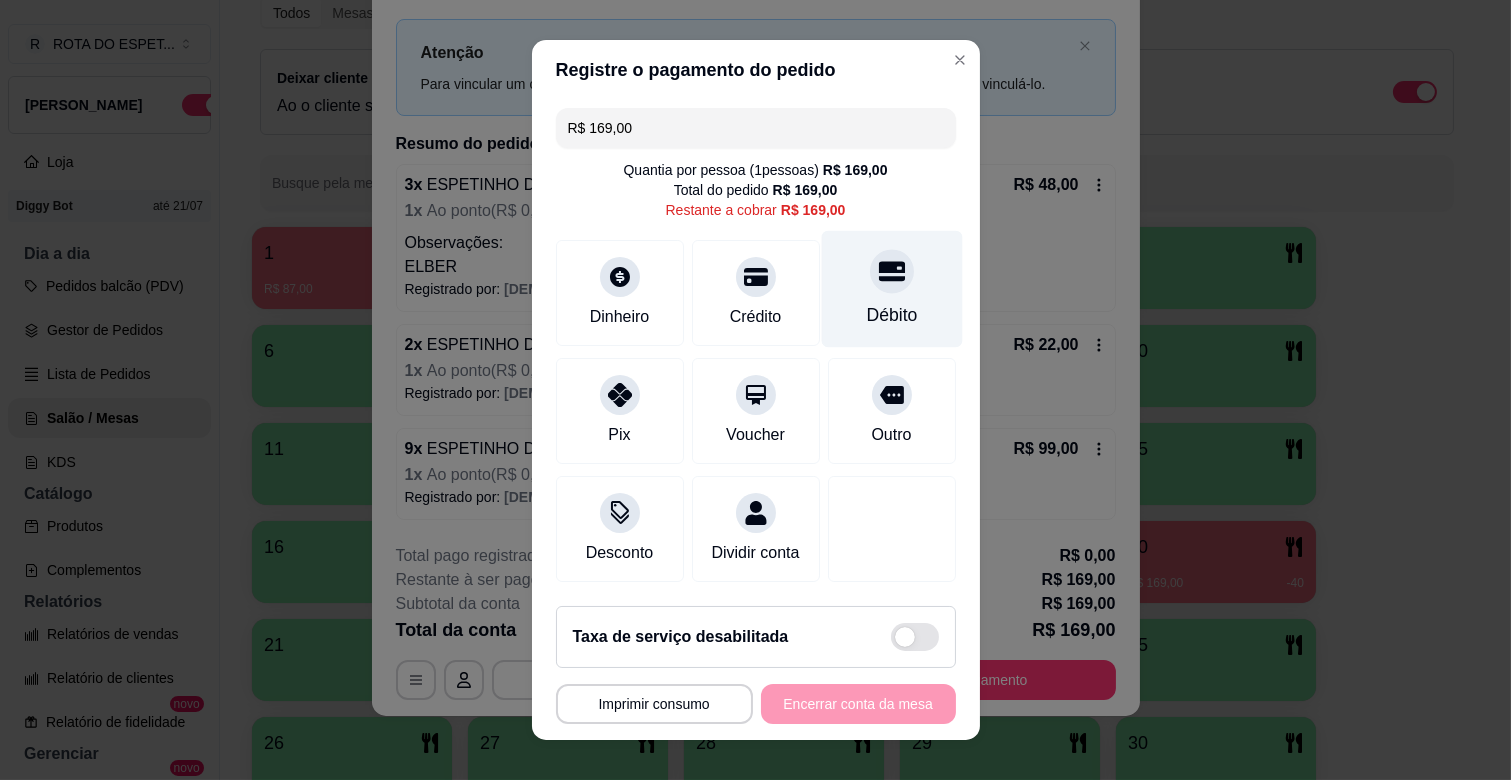 click at bounding box center (892, 271) 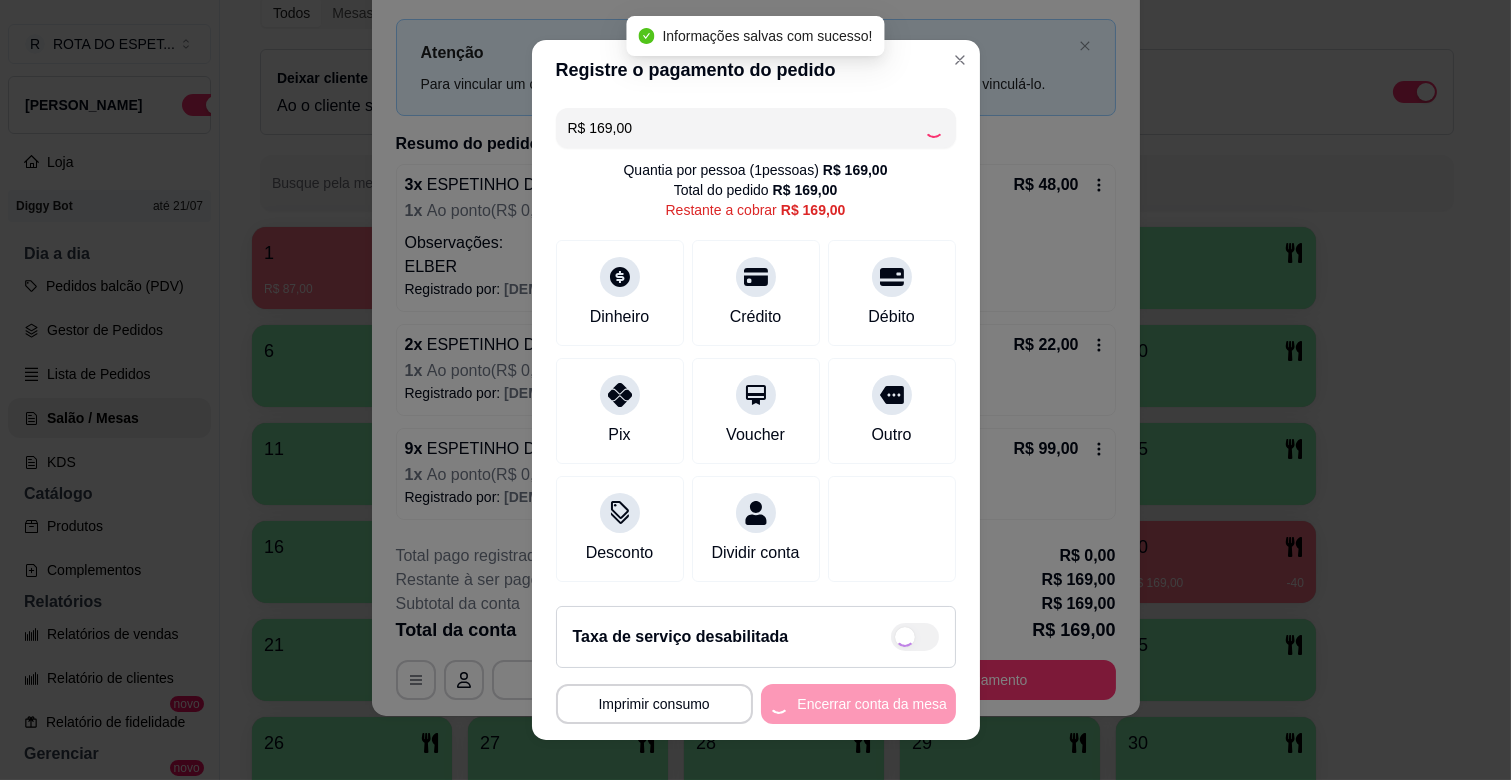 type on "R$ 0,00" 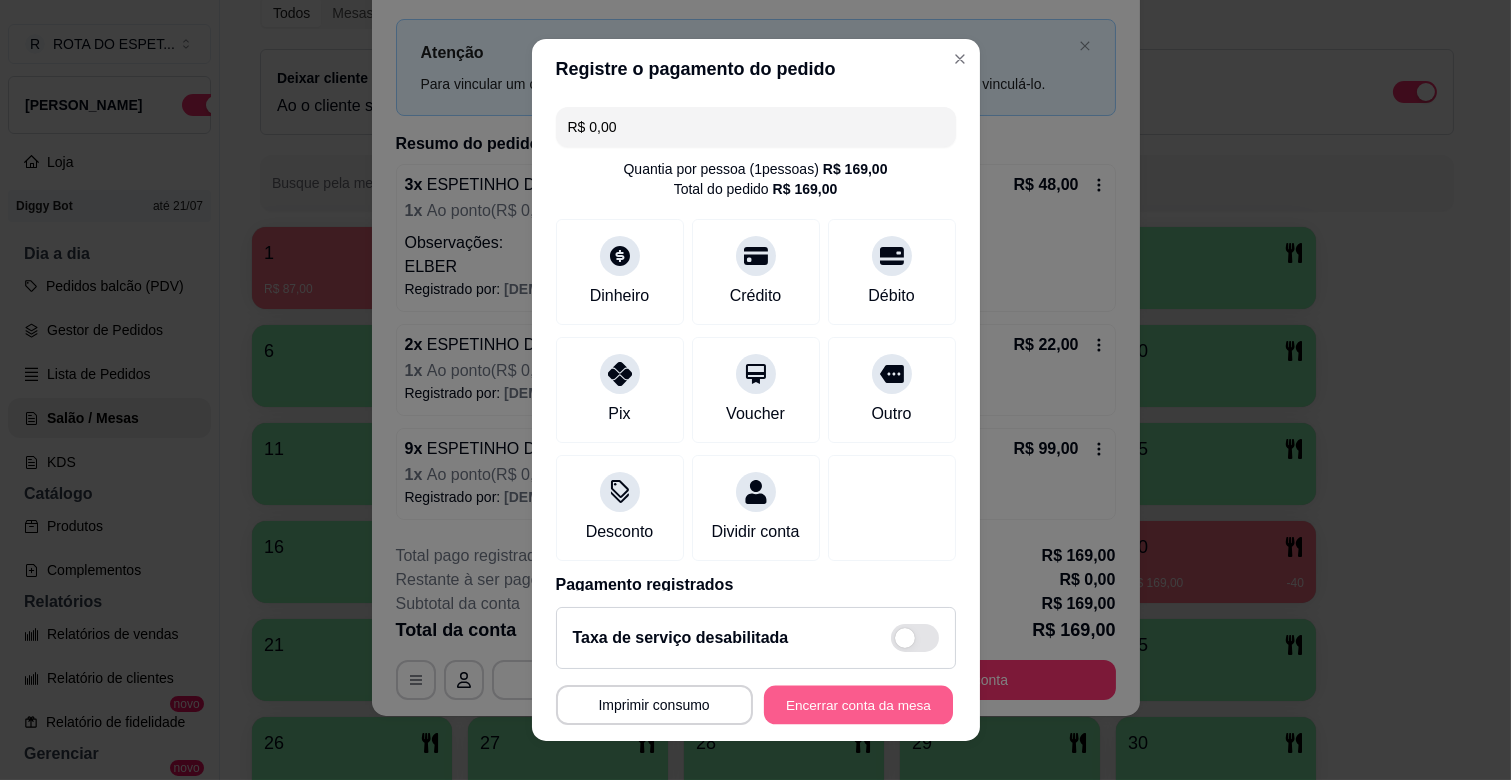 click on "Encerrar conta da mesa" at bounding box center (858, 705) 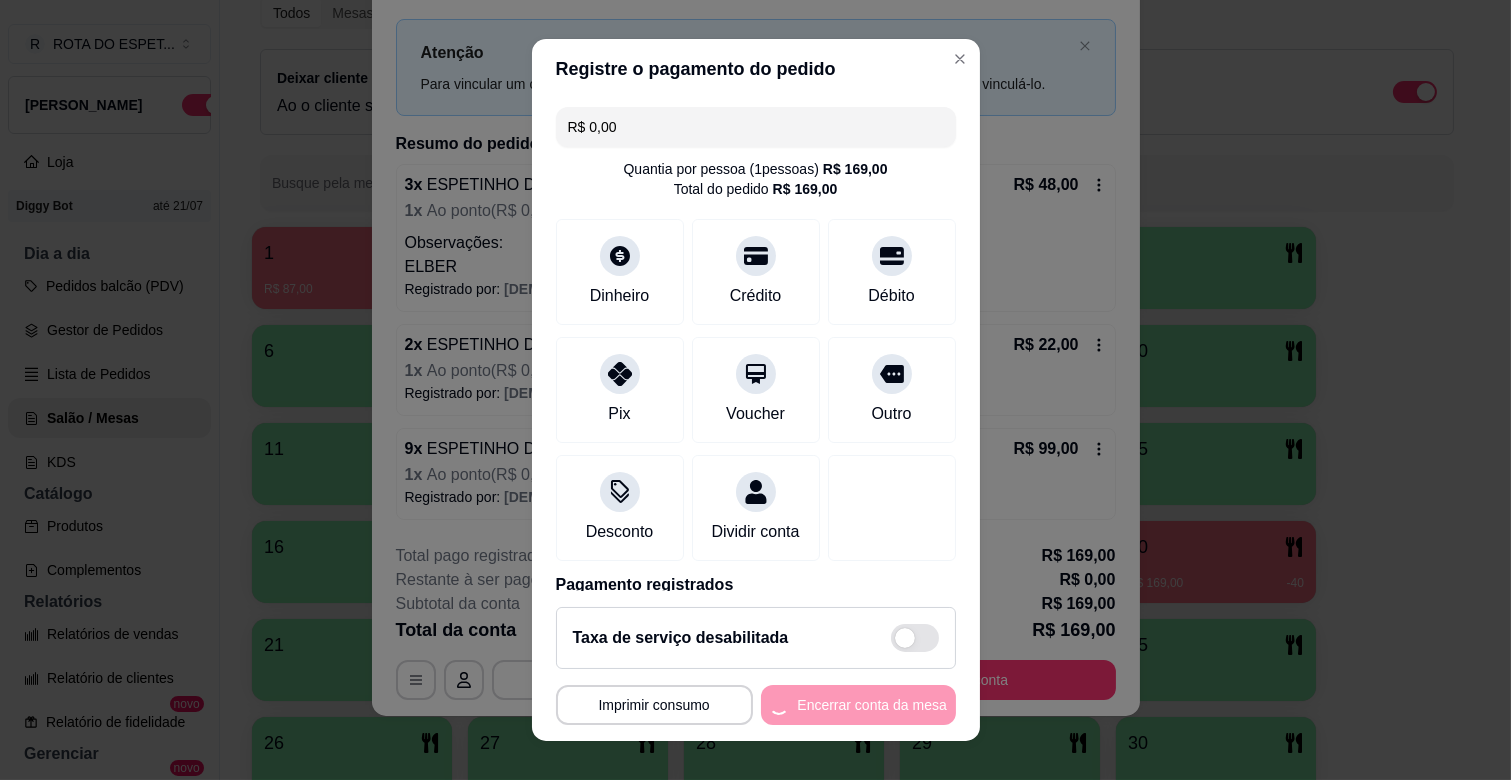 scroll, scrollTop: 0, scrollLeft: 0, axis: both 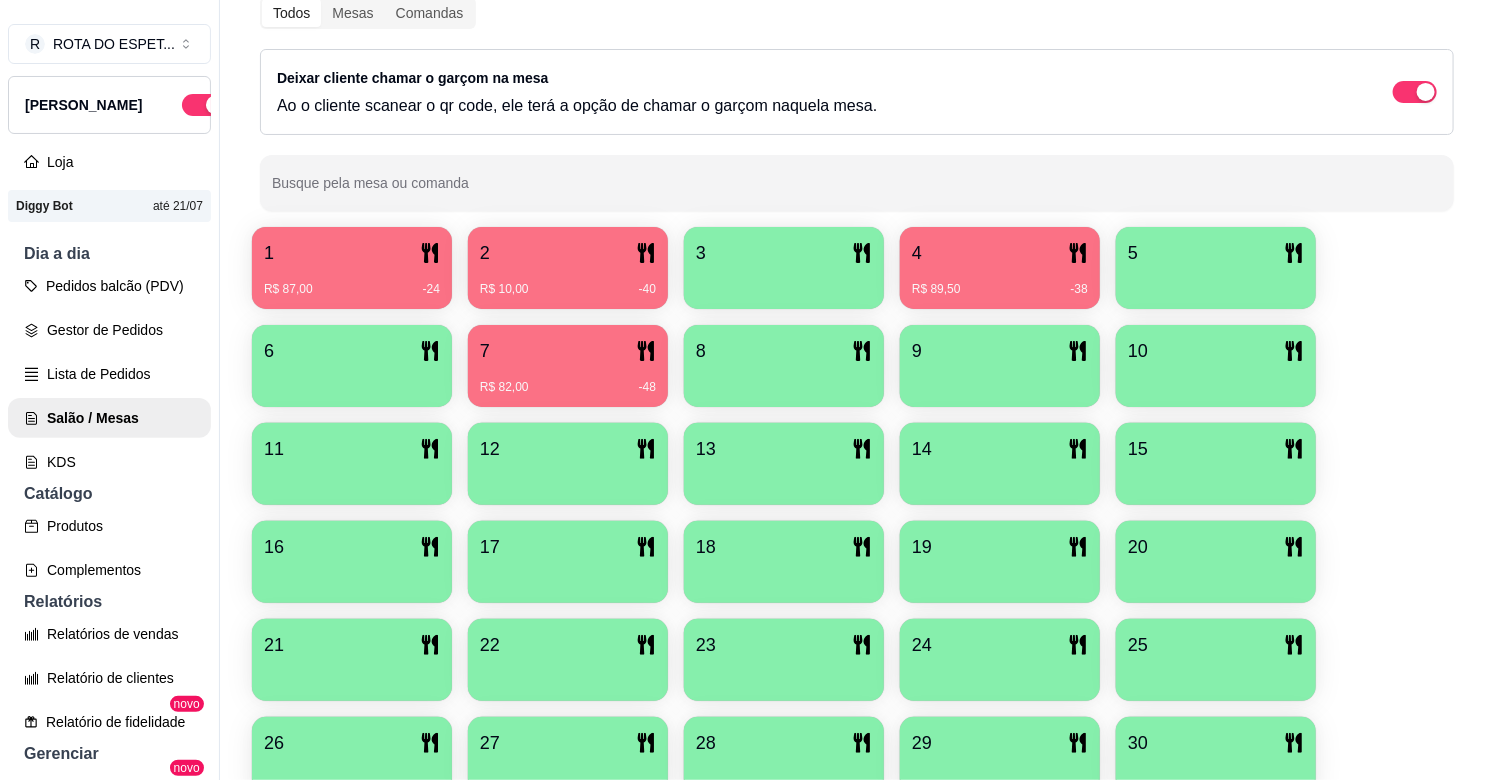 click on "R$ 87,00 -24" at bounding box center [352, 282] 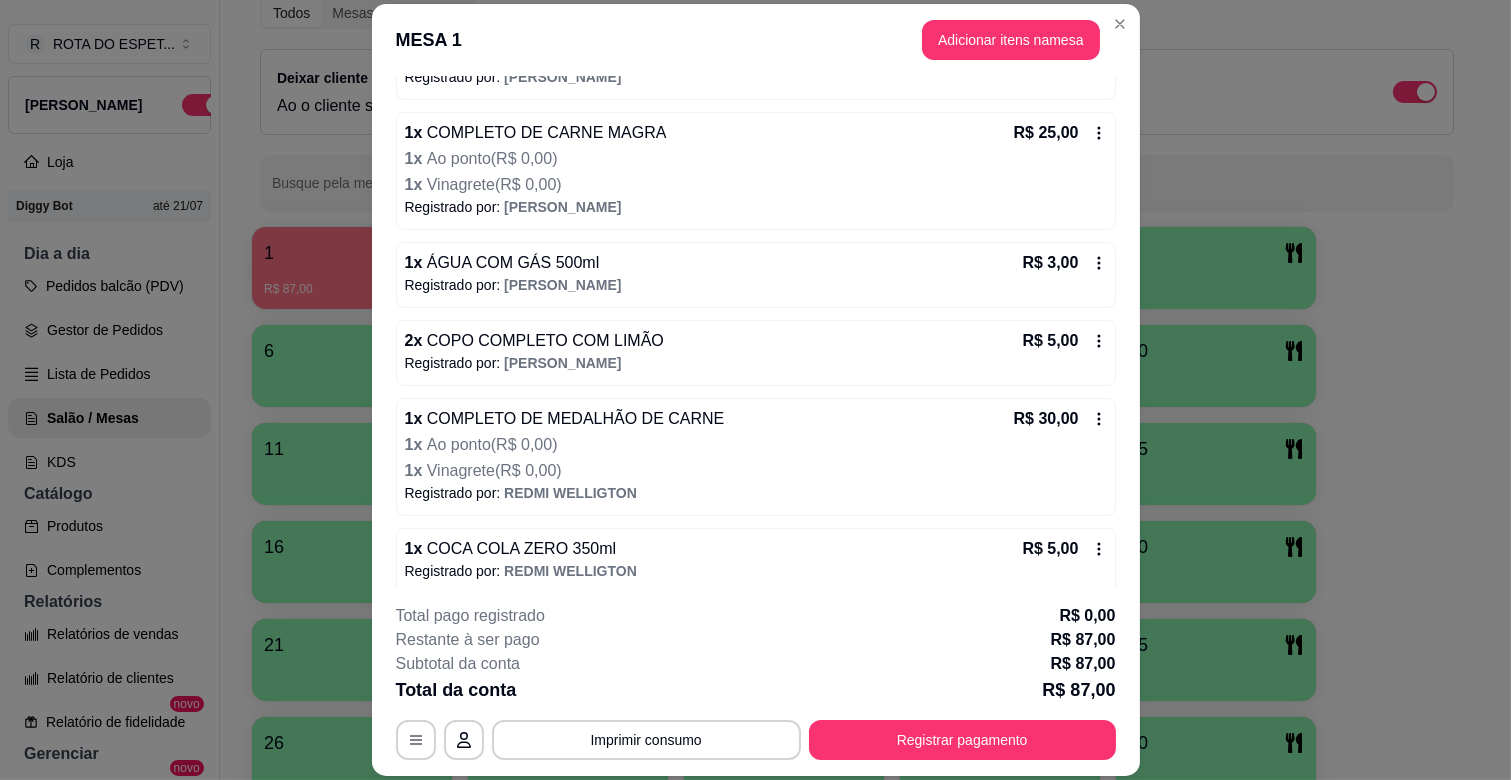 scroll, scrollTop: 428, scrollLeft: 0, axis: vertical 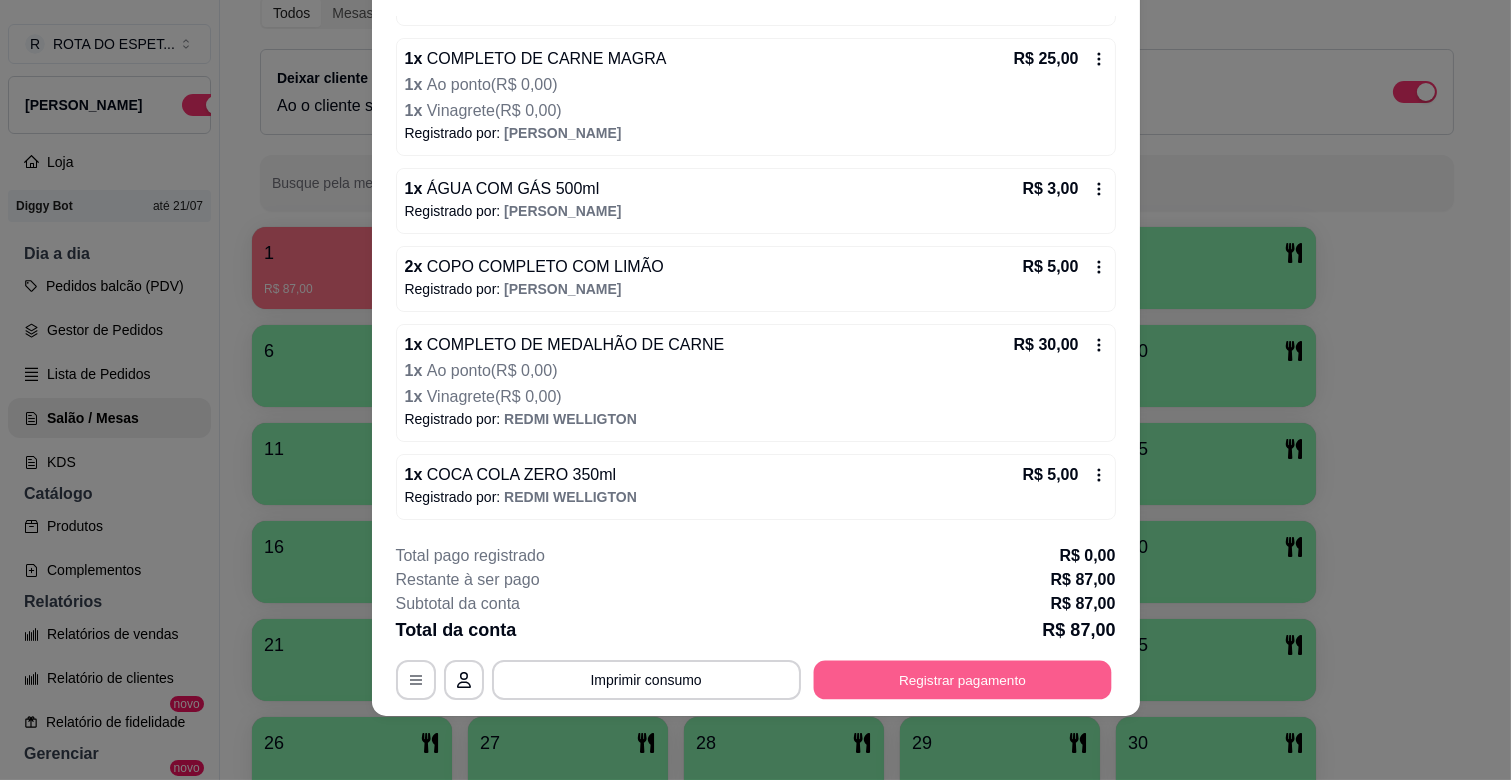 click on "Registrar pagamento" at bounding box center (962, 680) 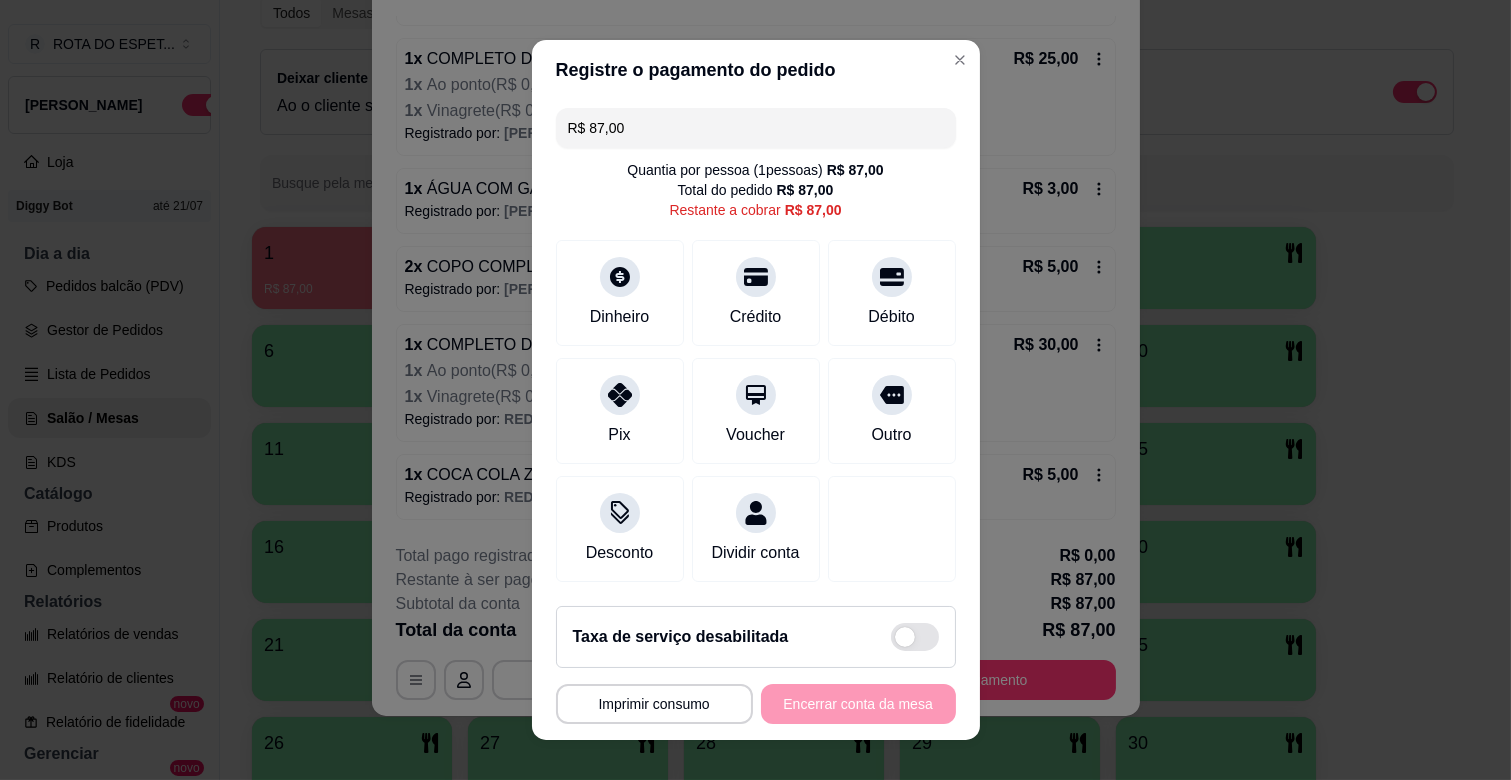 click on "R$ 87,00" at bounding box center [756, 128] 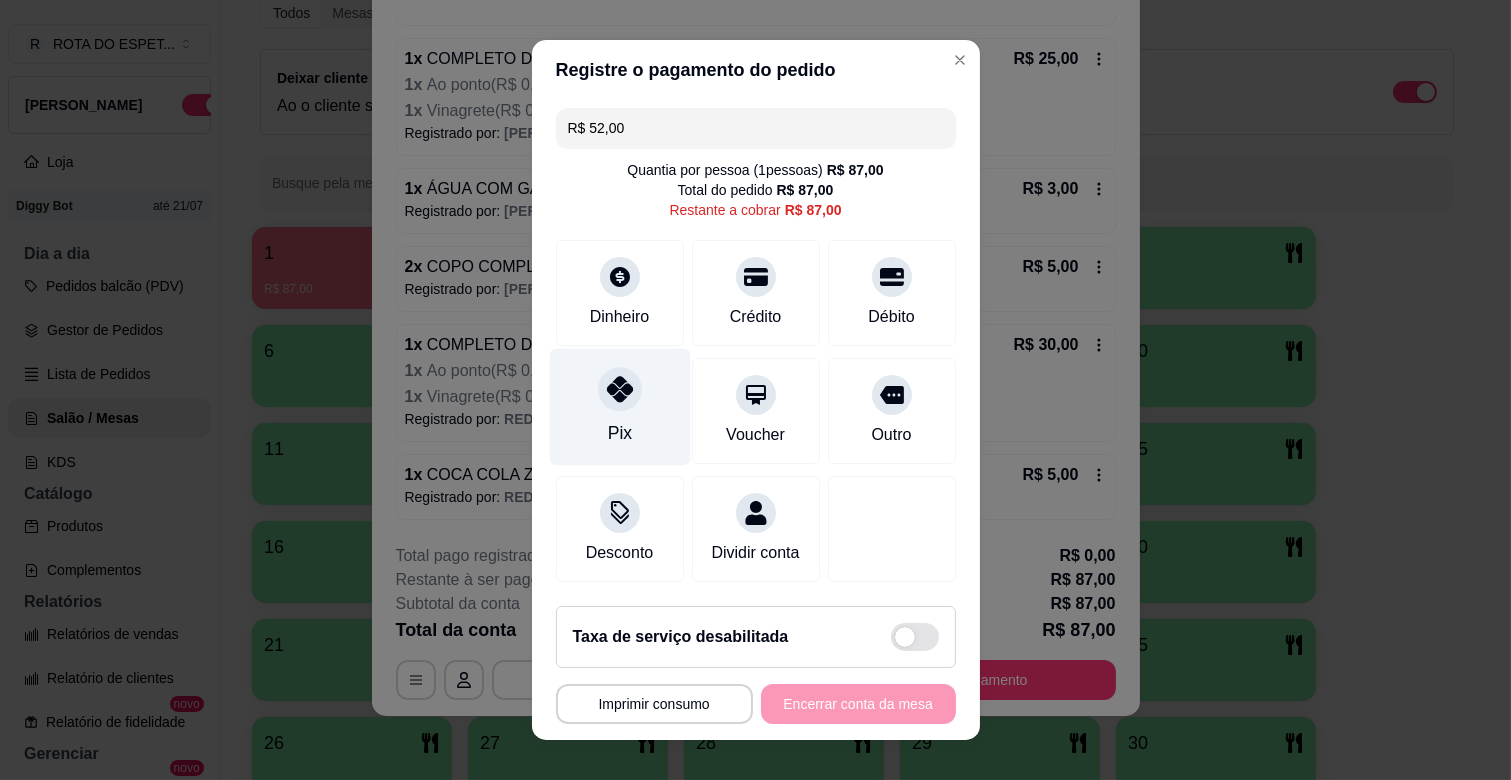click on "Pix" at bounding box center (619, 407) 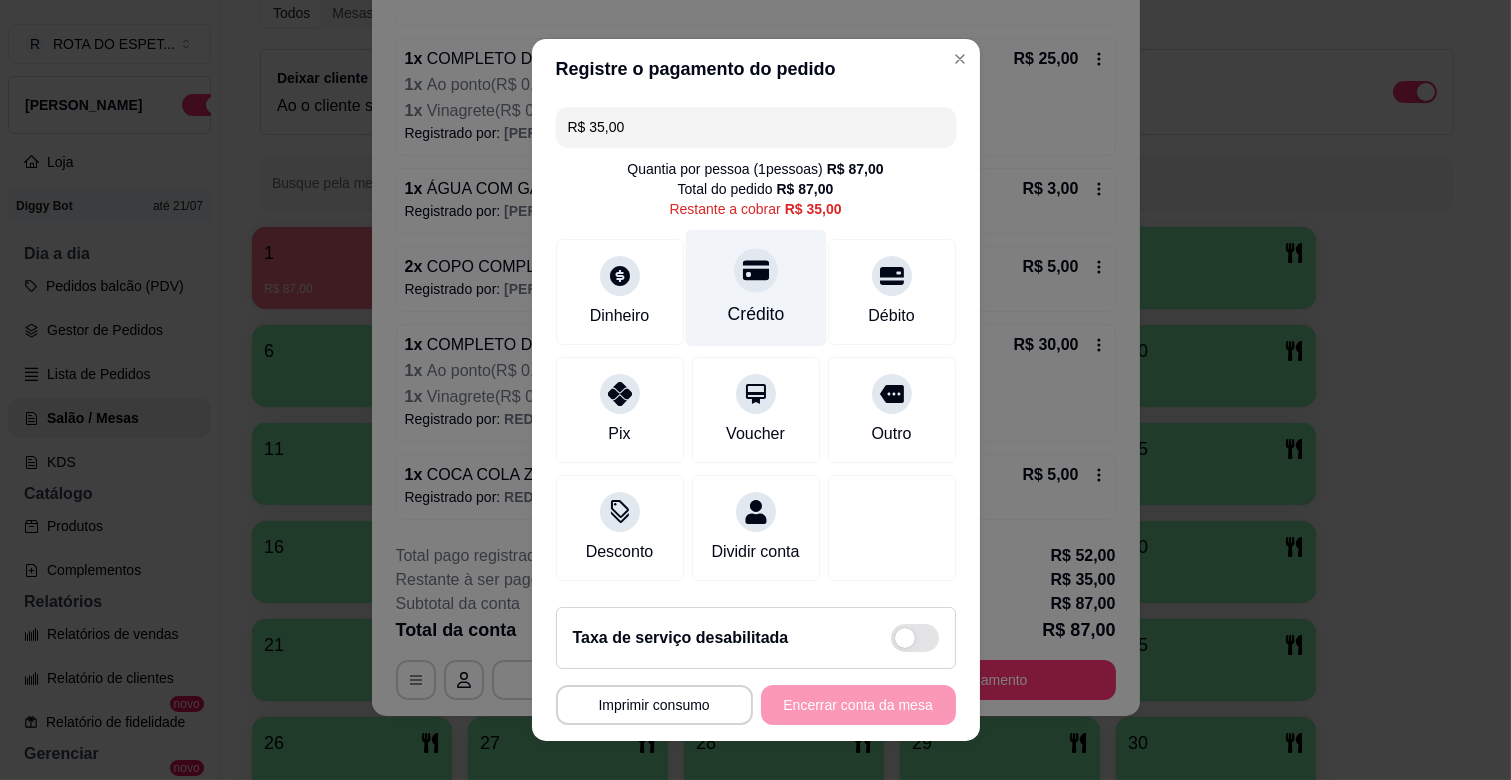 click on "Crédito" at bounding box center (755, 314) 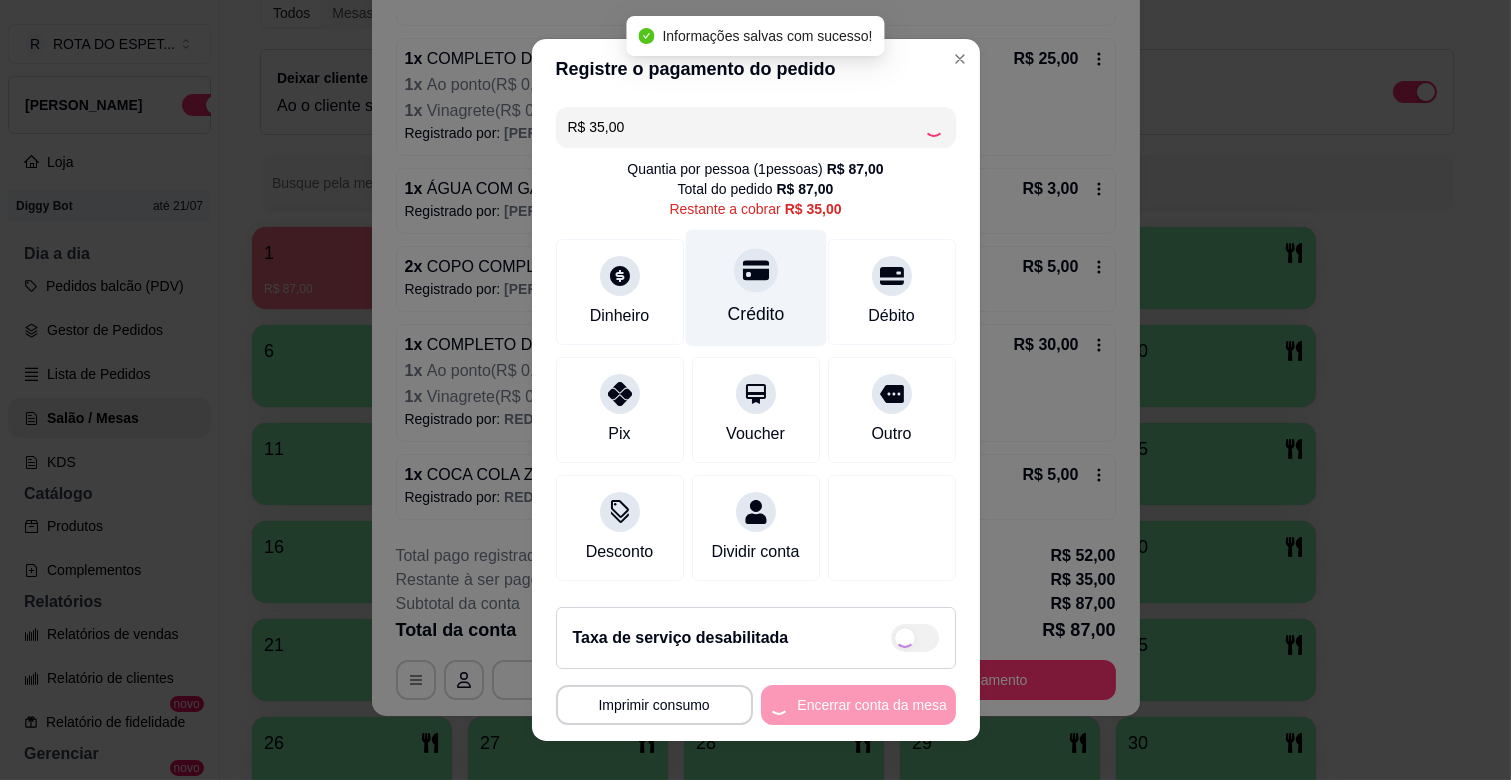 type on "R$ 0,00" 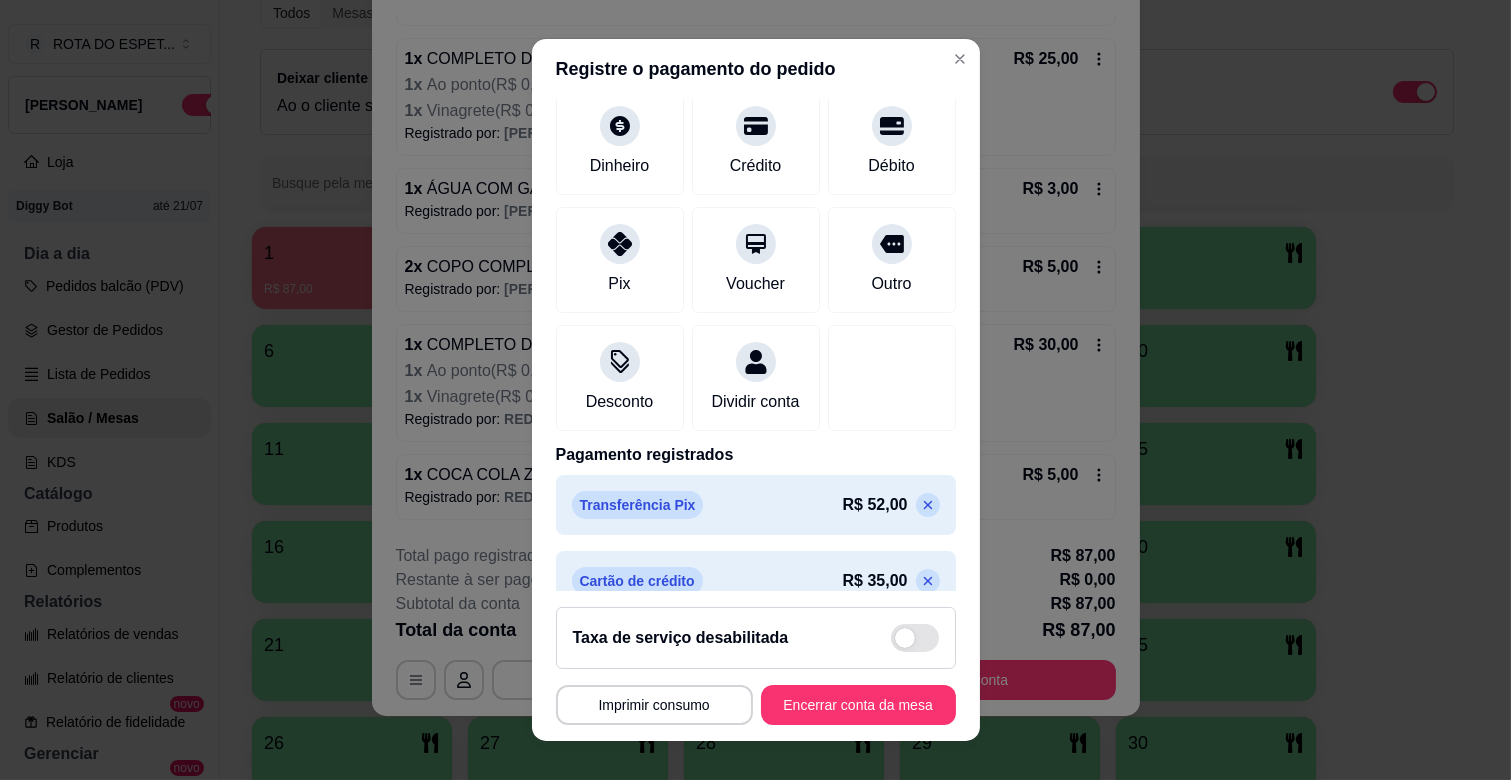 scroll, scrollTop: 182, scrollLeft: 0, axis: vertical 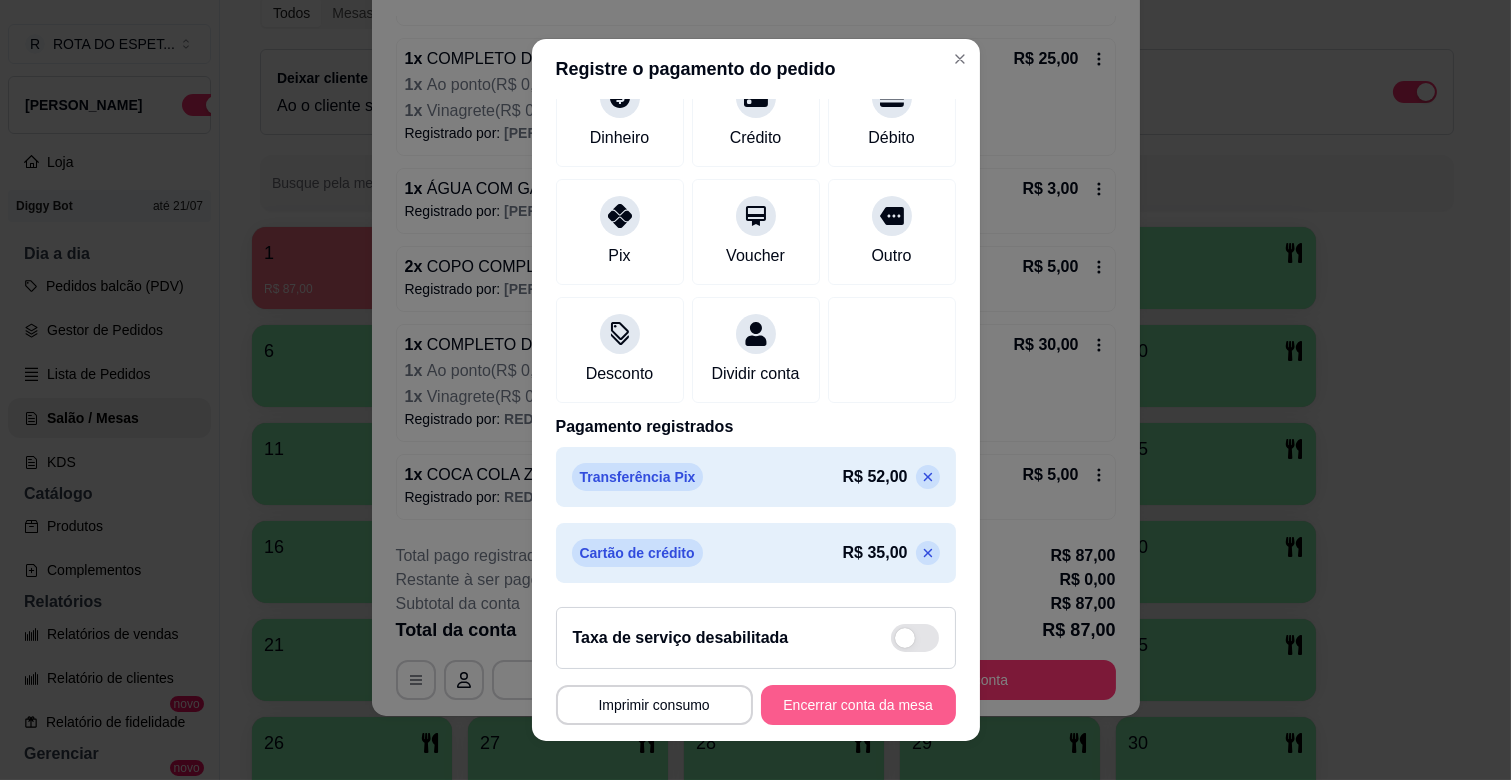 click on "Encerrar conta da mesa" at bounding box center [858, 705] 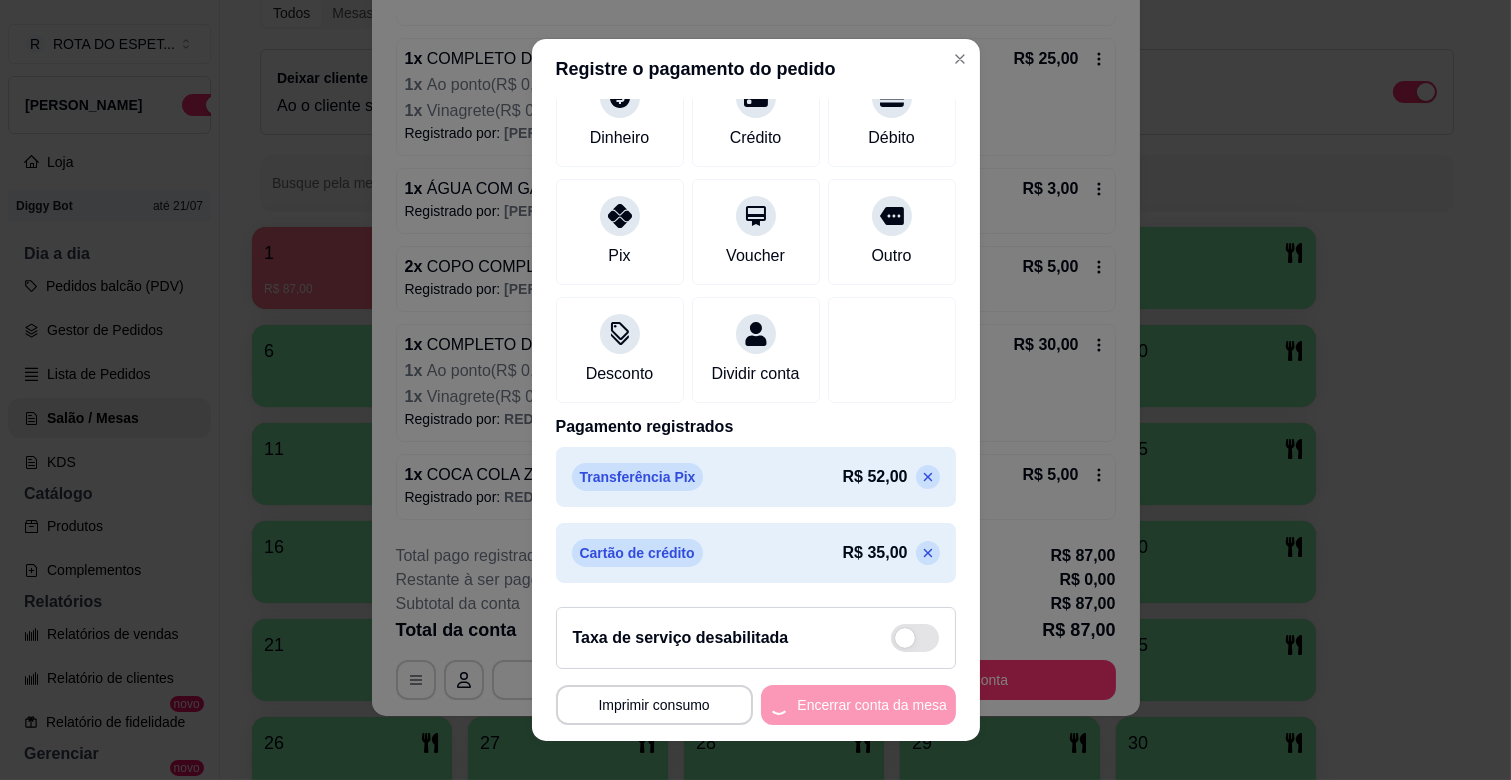 scroll, scrollTop: 0, scrollLeft: 0, axis: both 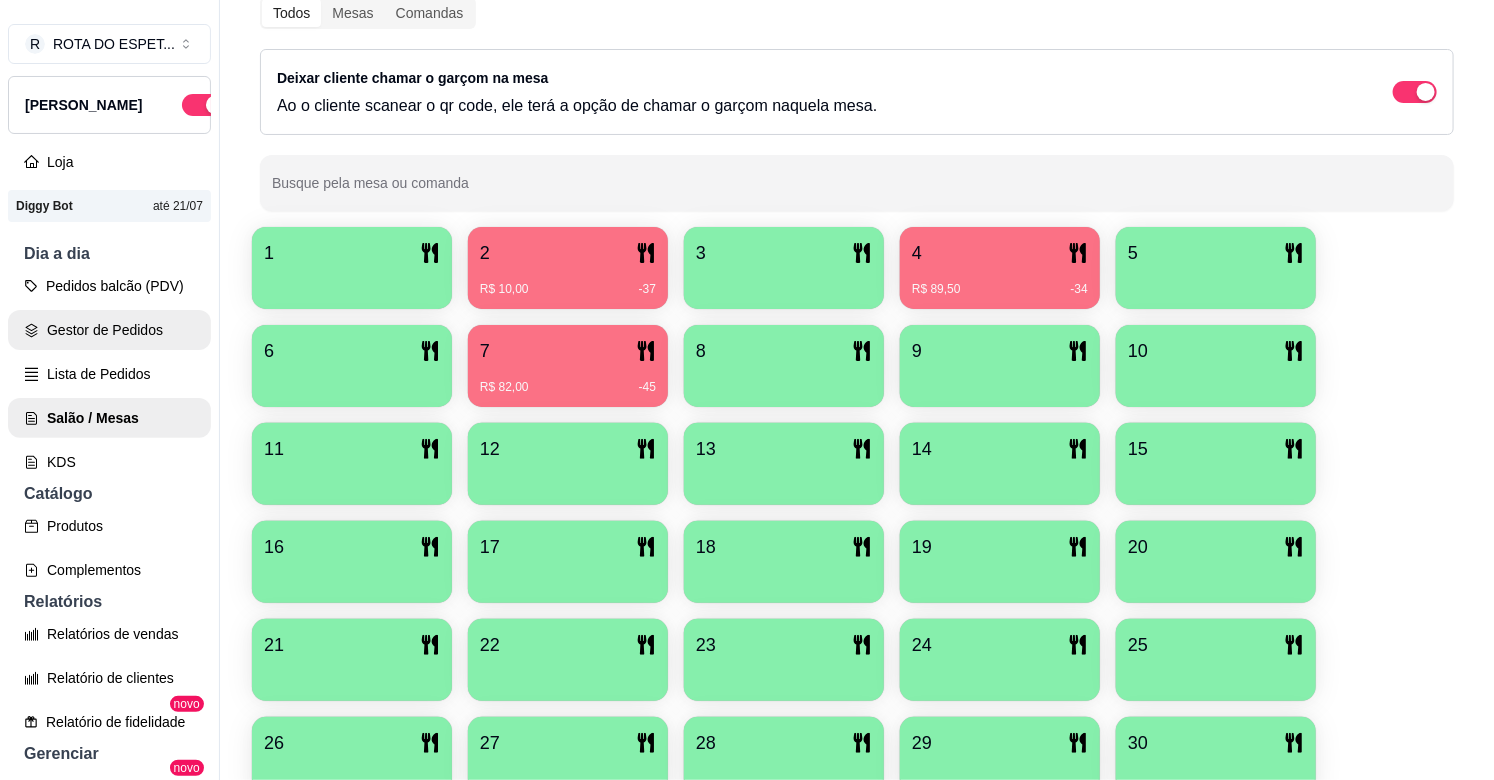 click on "Gestor de Pedidos" at bounding box center (109, 330) 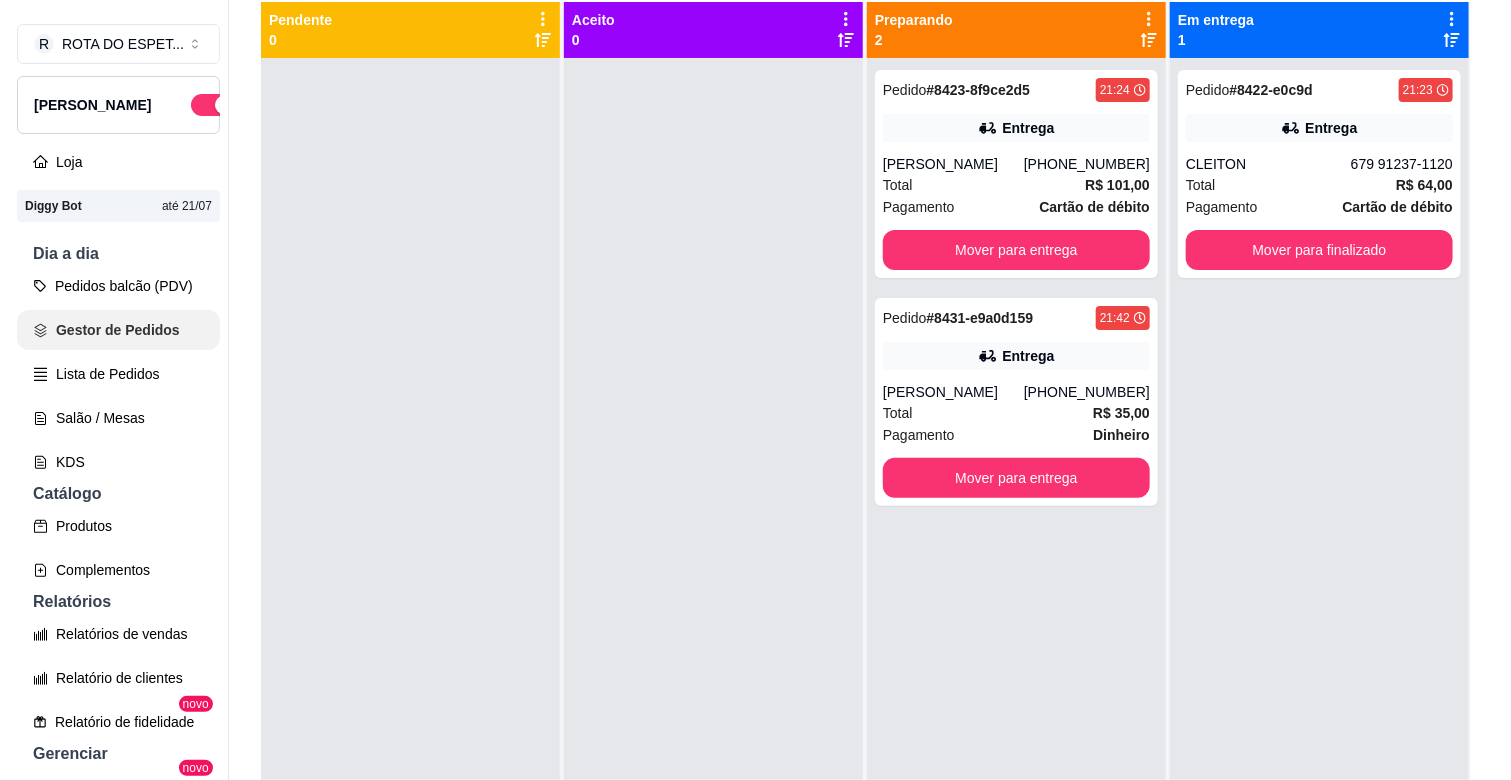 scroll, scrollTop: 0, scrollLeft: 0, axis: both 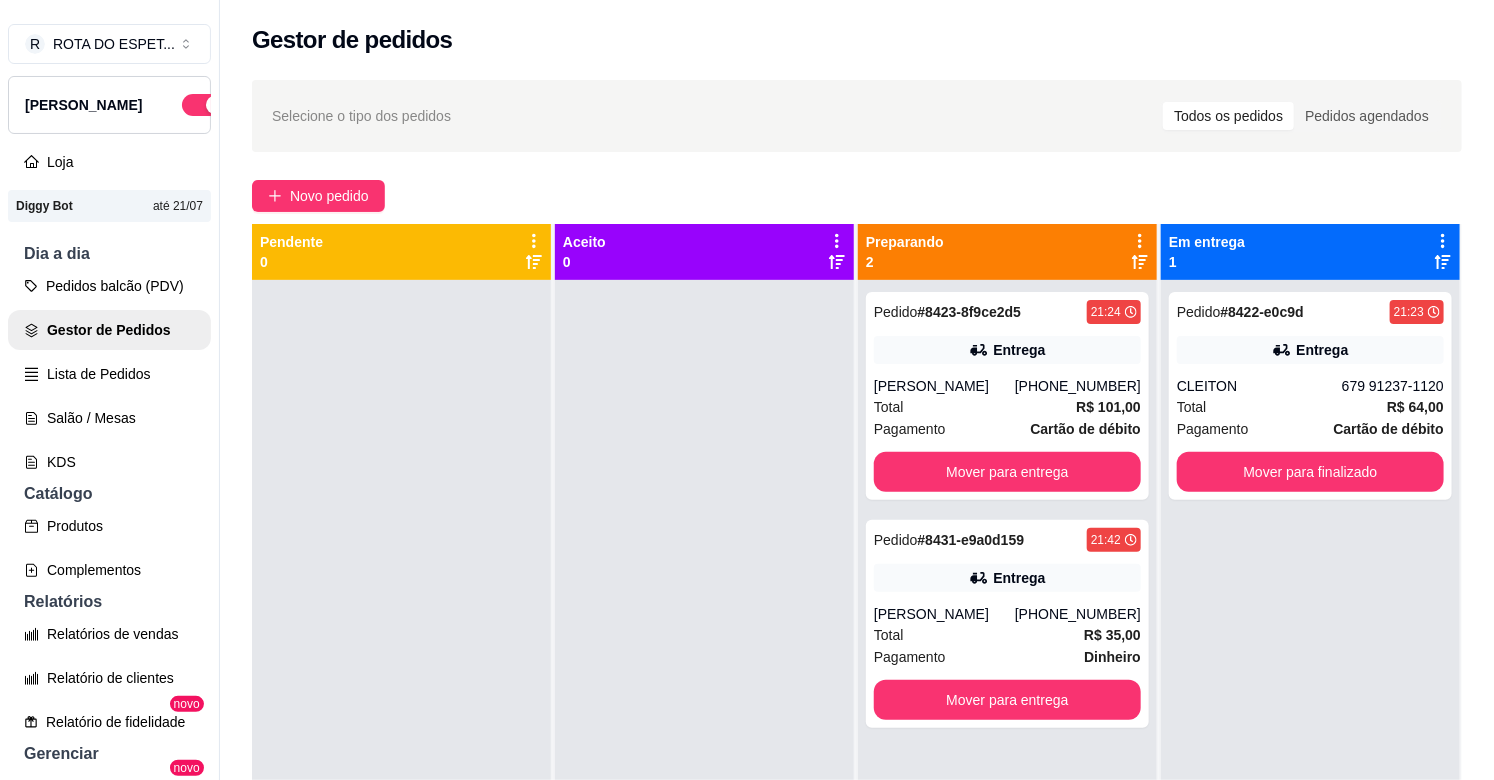 click at bounding box center [401, 670] 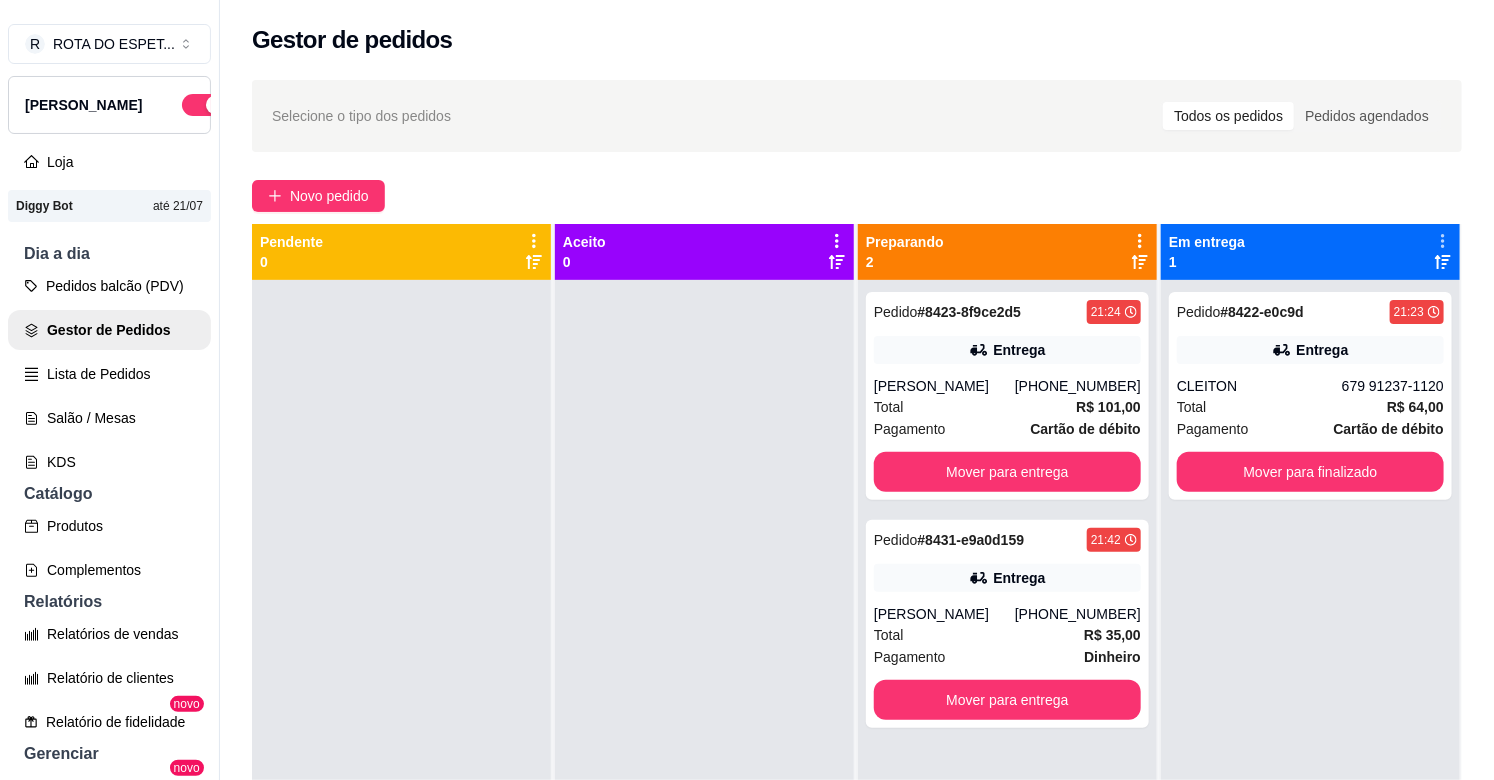 click on "Pedido  # 8422-e0c9d 21:23 Entrega CLEITON 679 91237-1120 Total R$ 64,00 Pagamento Cartão de débito Mover para finalizado" at bounding box center [1310, 670] 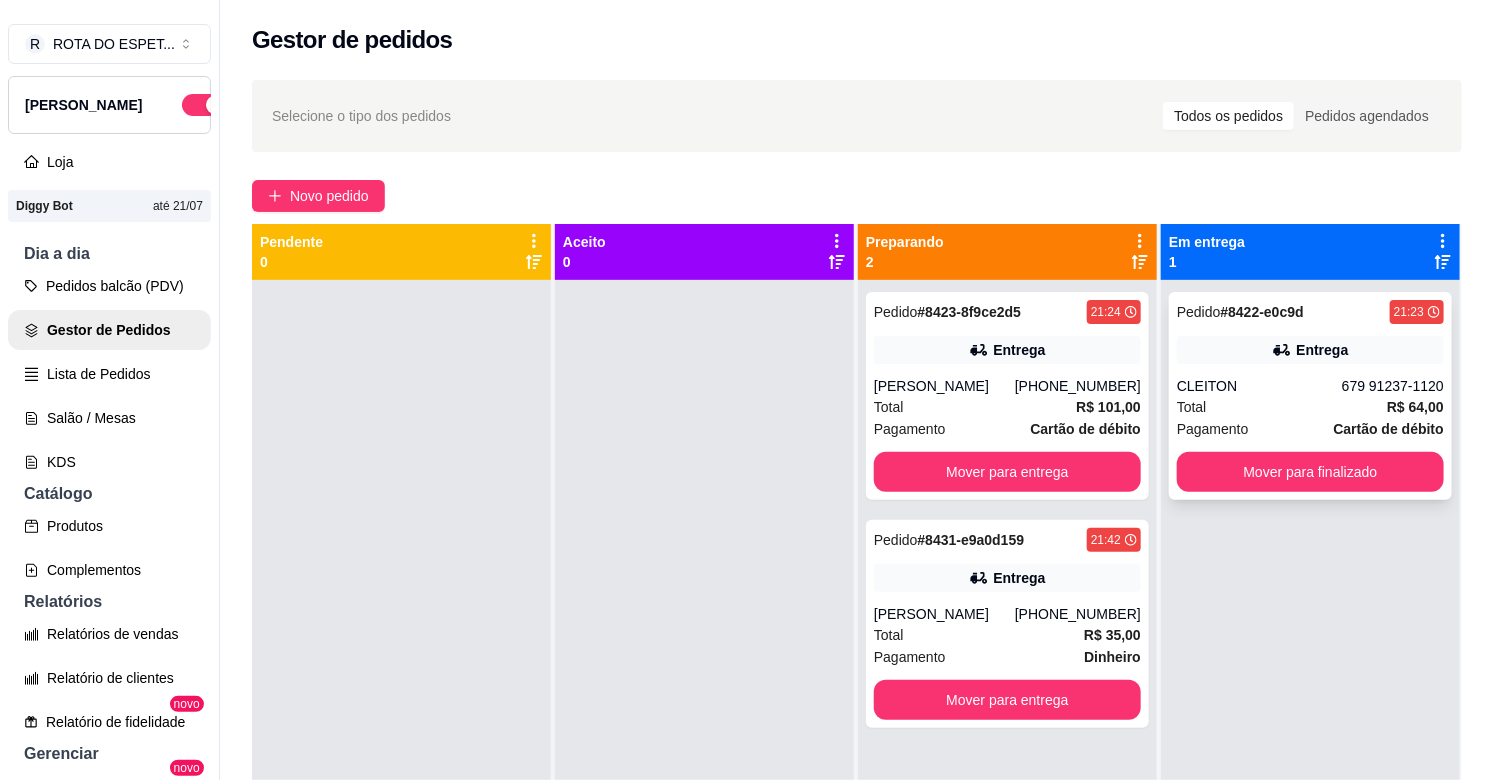 click on "CLEITON" at bounding box center (1259, 386) 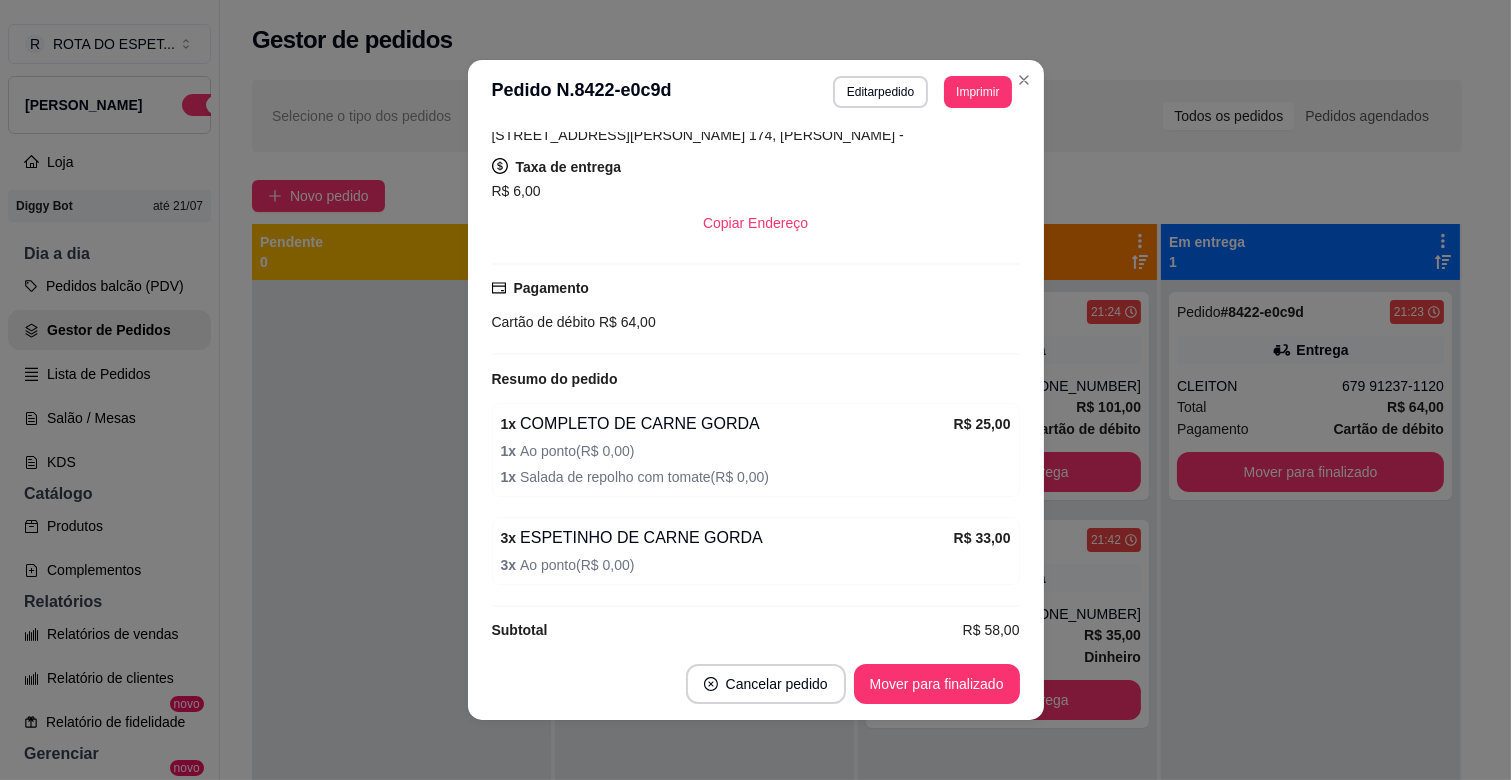 scroll, scrollTop: 333, scrollLeft: 0, axis: vertical 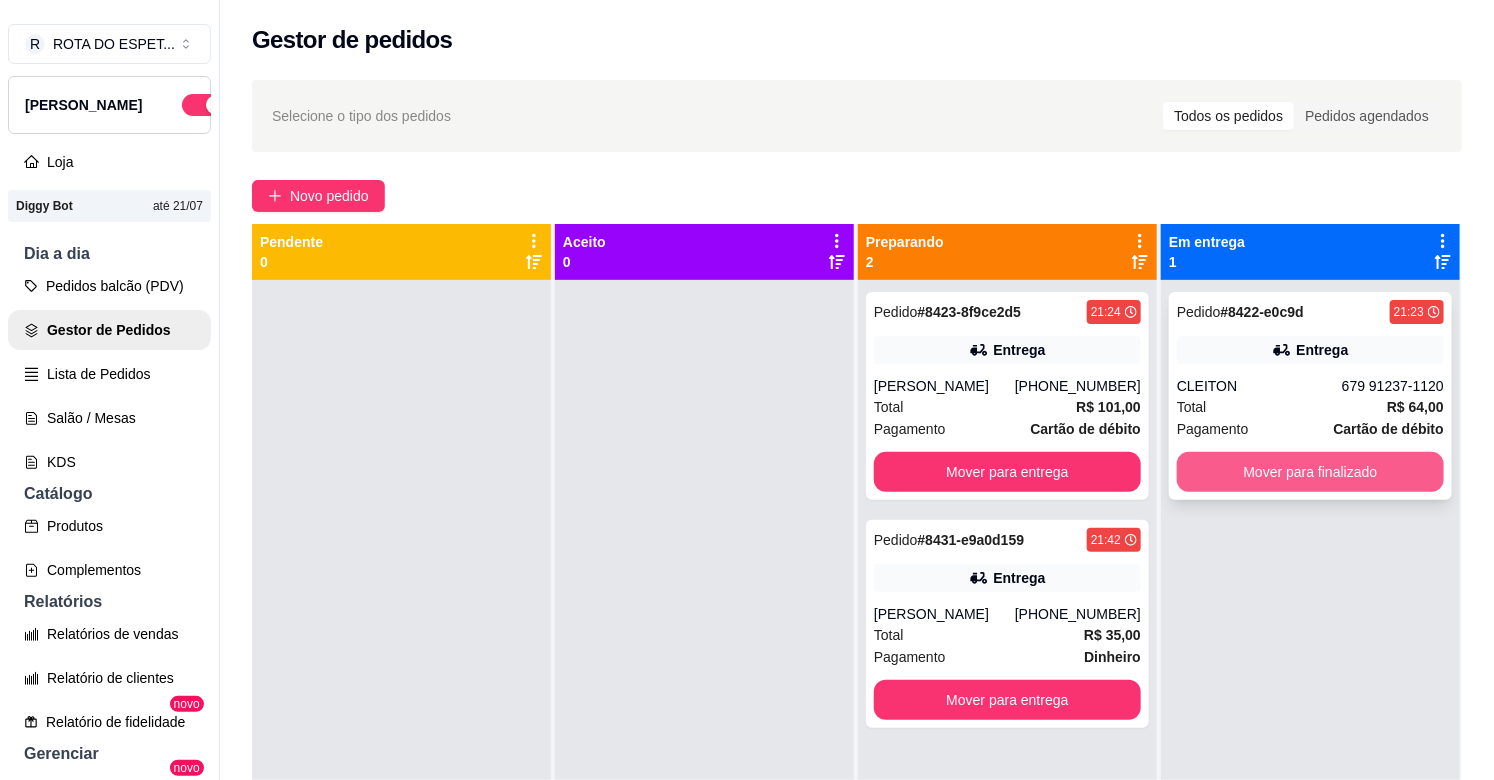 click on "Mover para finalizado" at bounding box center (1310, 472) 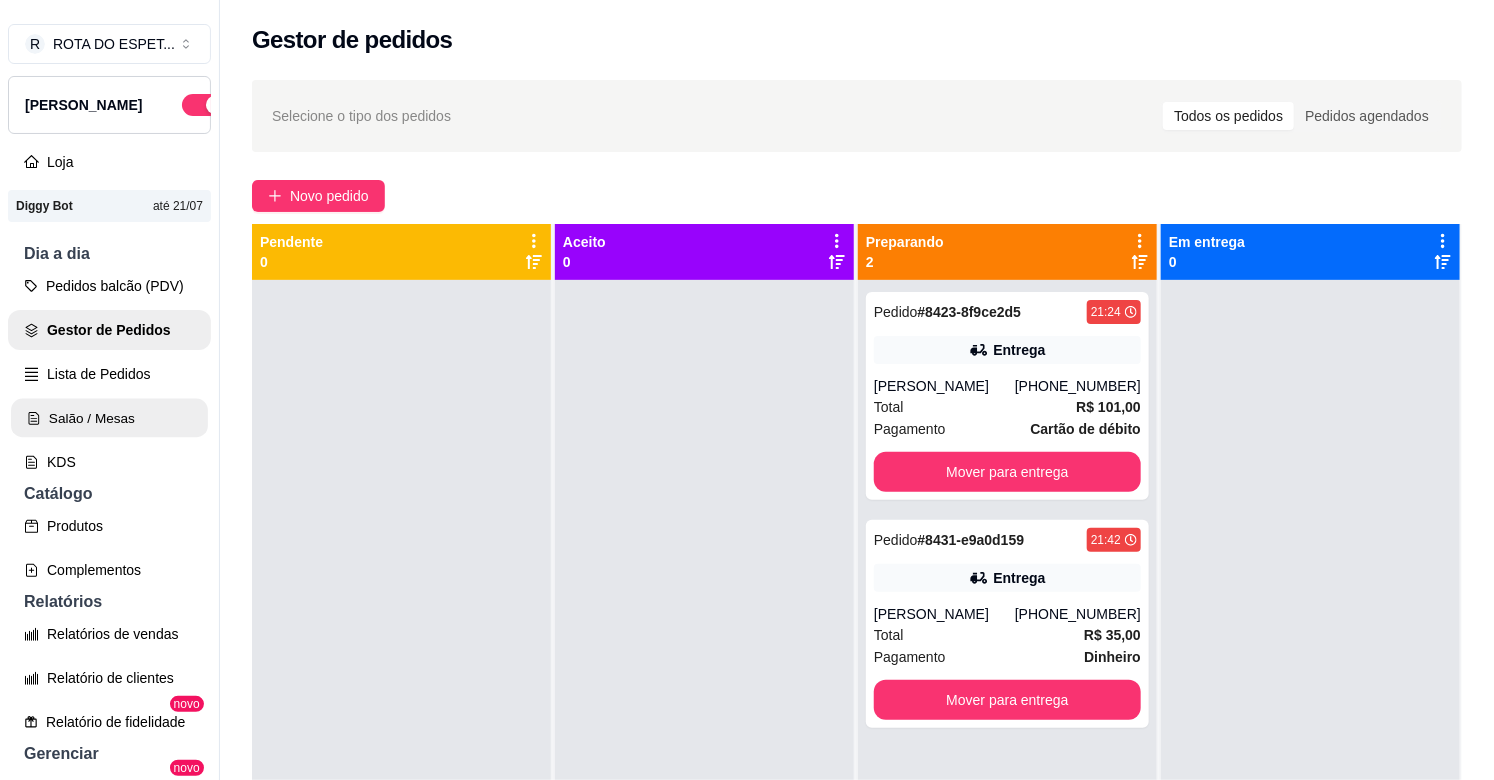 click on "Salão / Mesas" at bounding box center [109, 418] 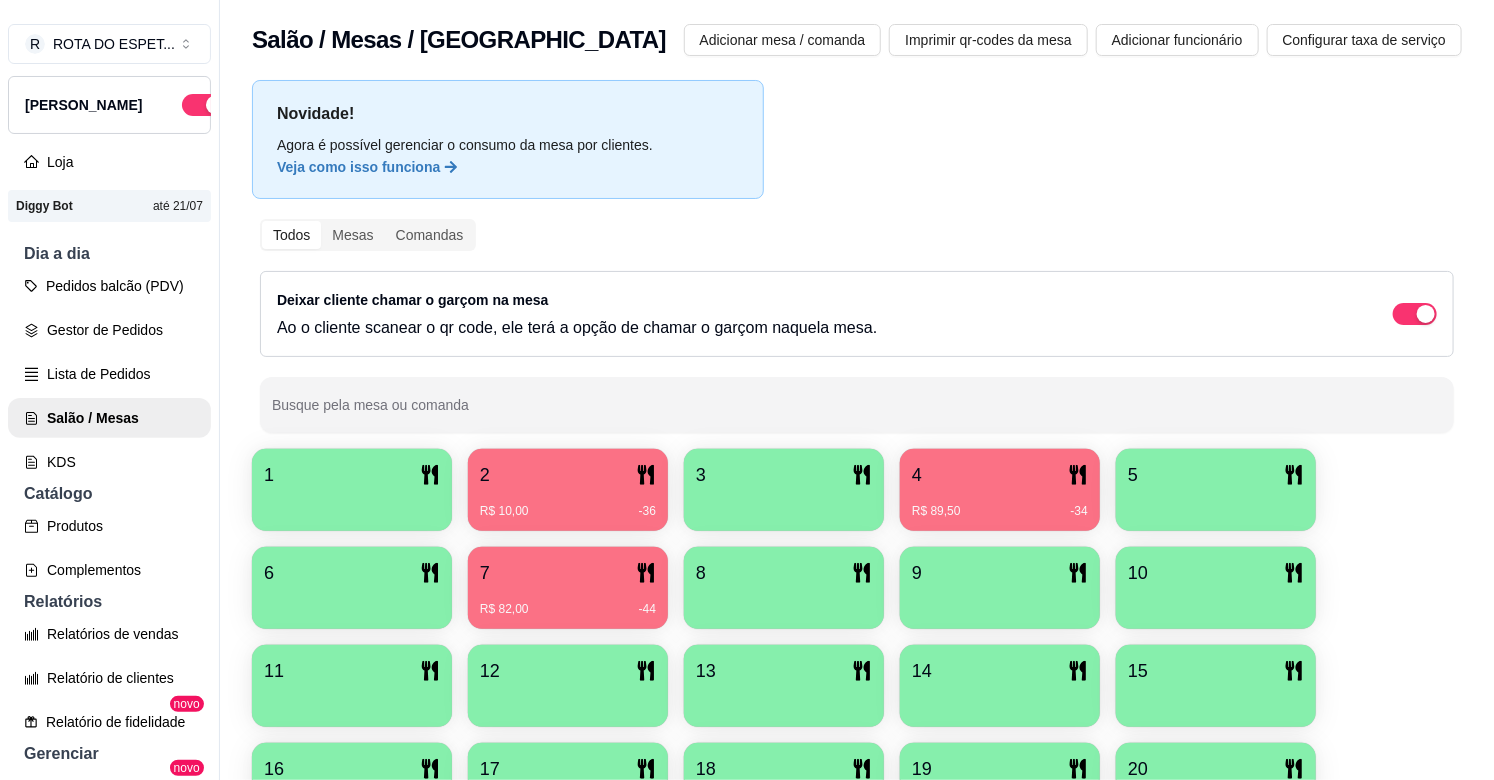 click on "R$ 10,00 -36" at bounding box center [568, 504] 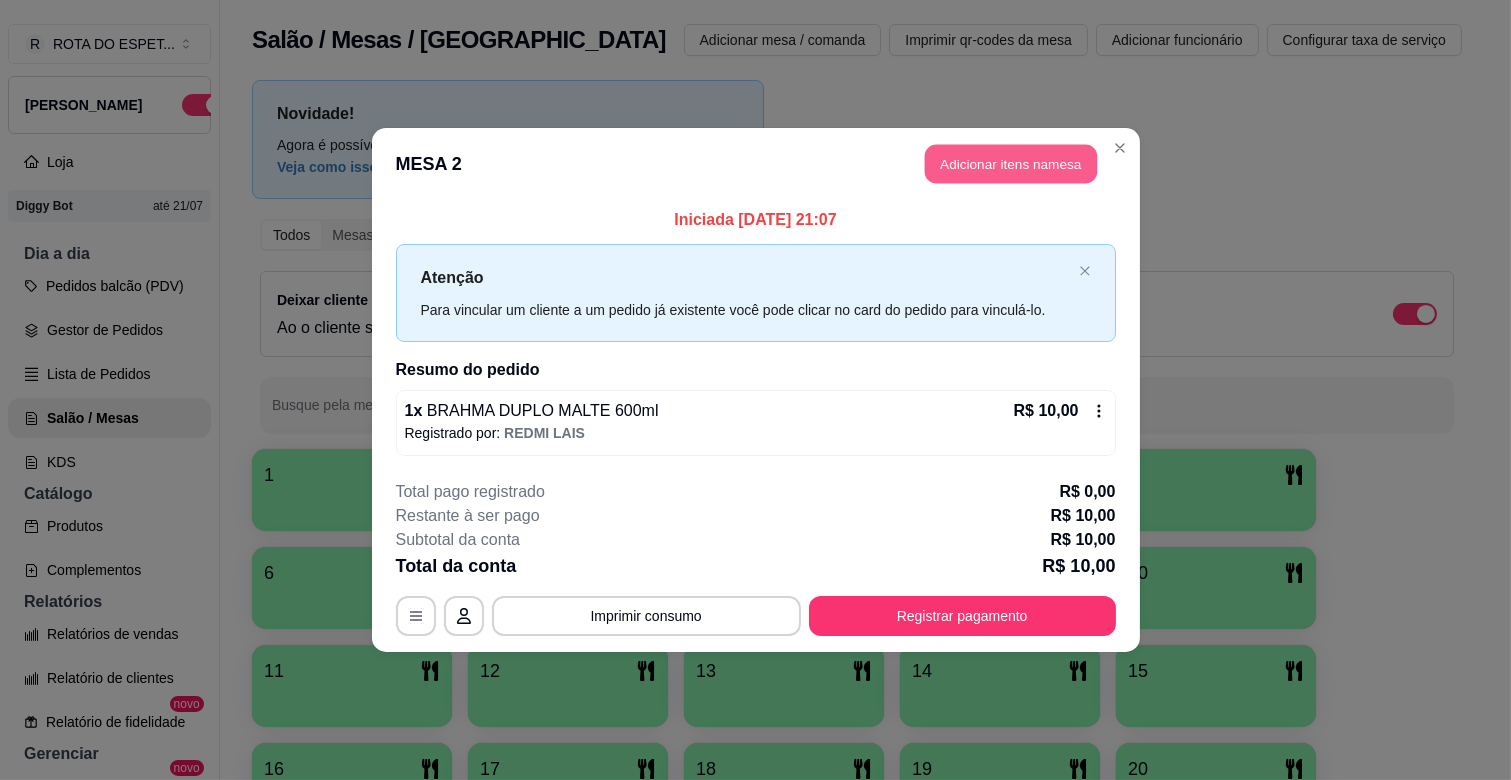 click on "Adicionar itens na  mesa" at bounding box center [1011, 164] 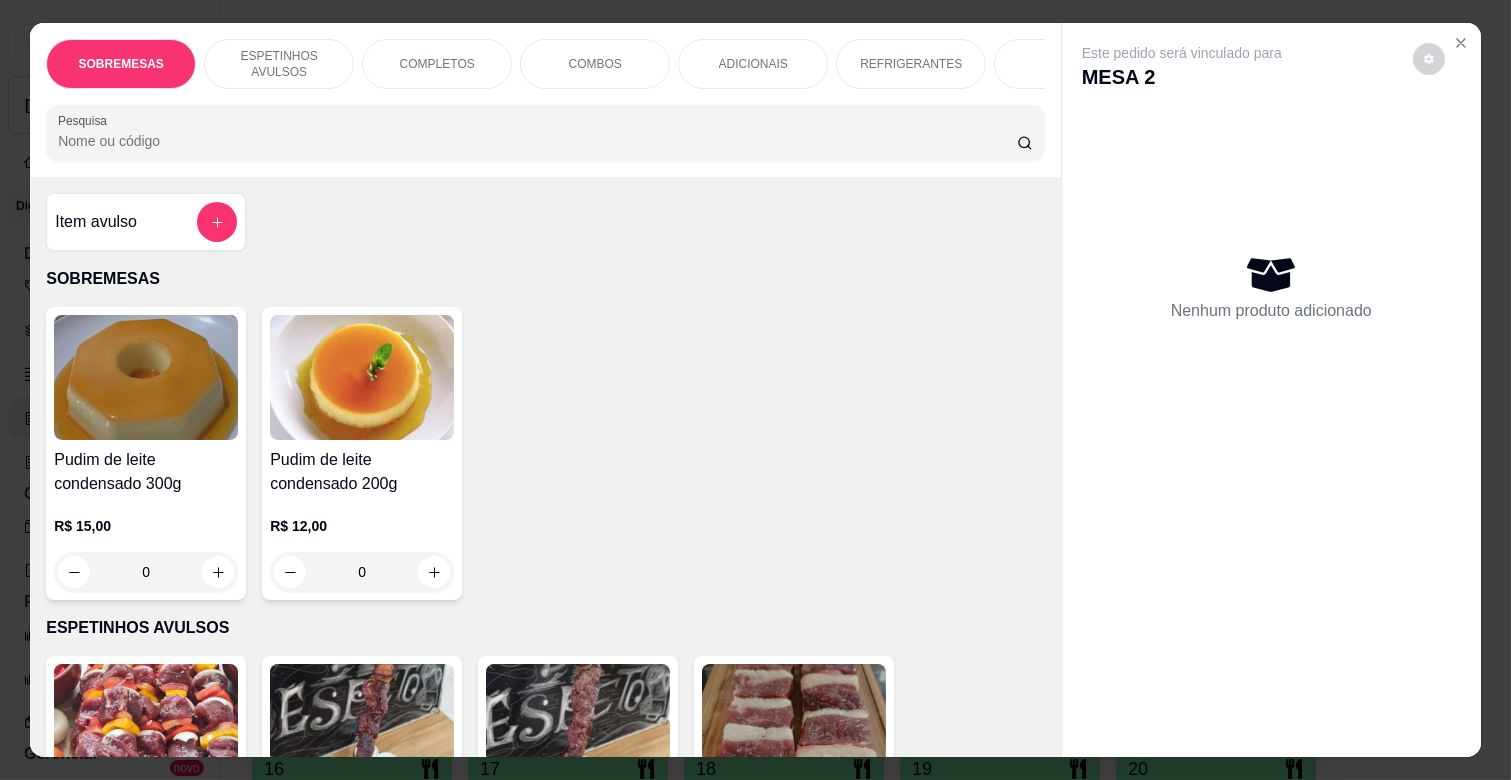 click on "ESPETINHOS AVULSOS" at bounding box center [279, 64] 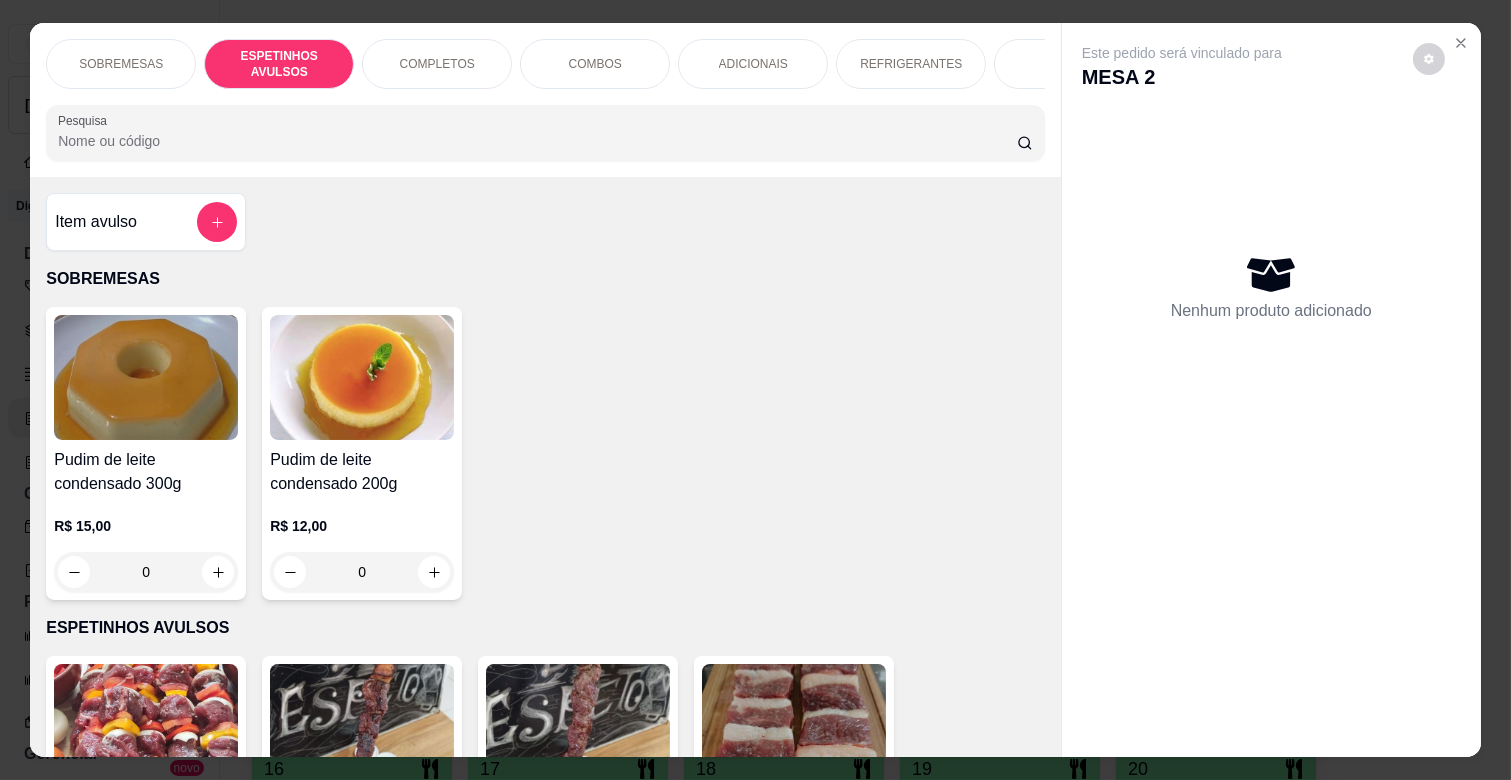 scroll, scrollTop: 438, scrollLeft: 0, axis: vertical 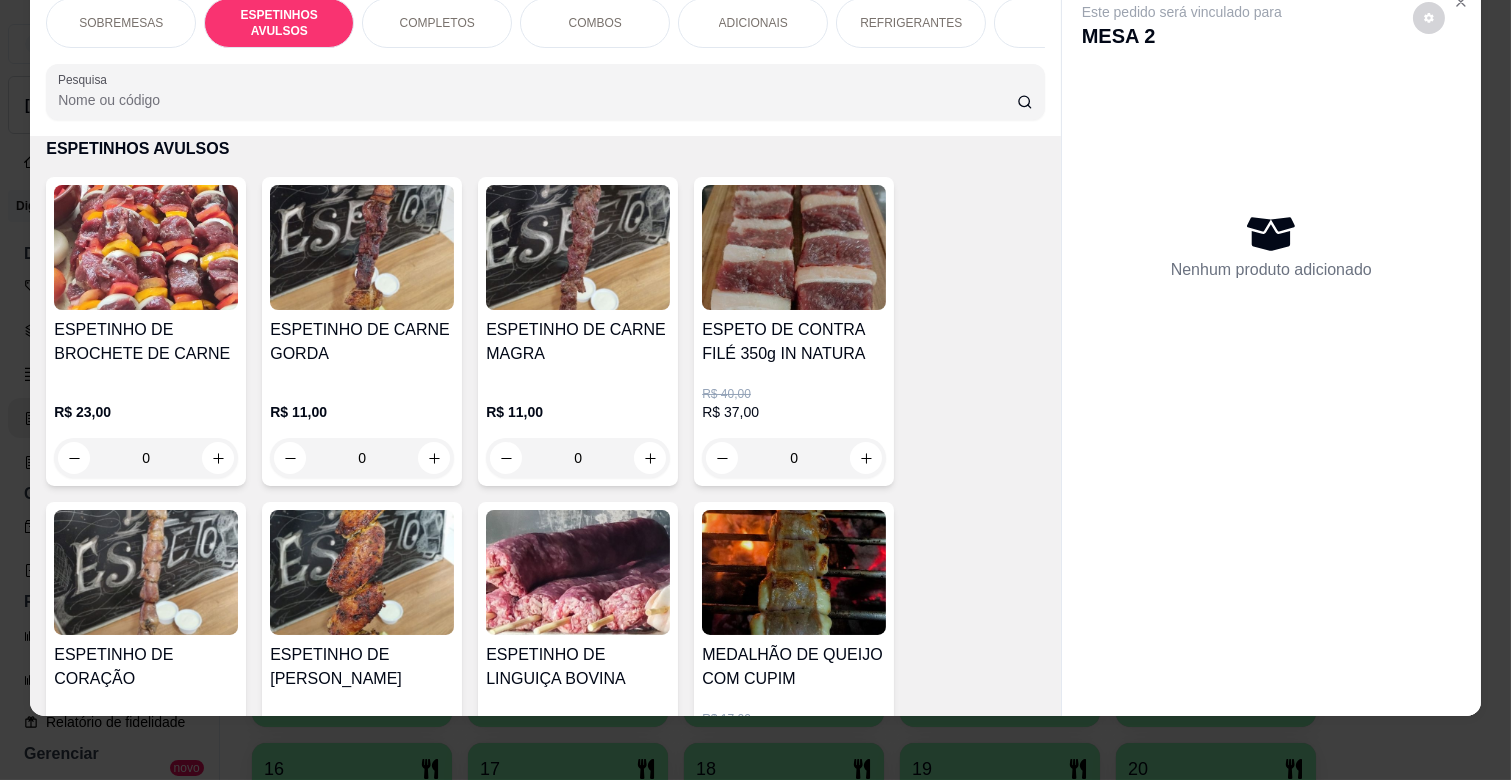 click on "0" at bounding box center [362, 458] 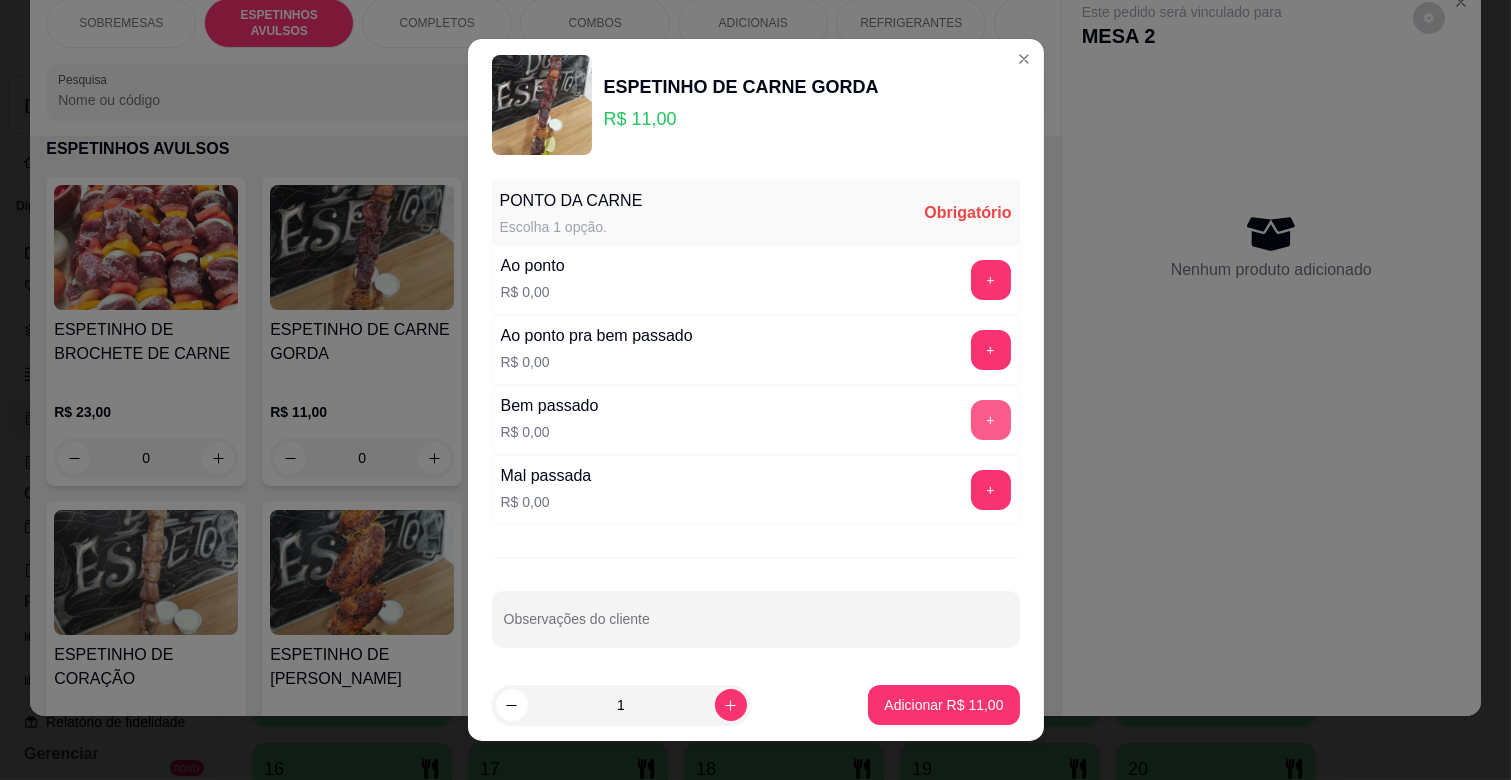 click on "+" at bounding box center [991, 420] 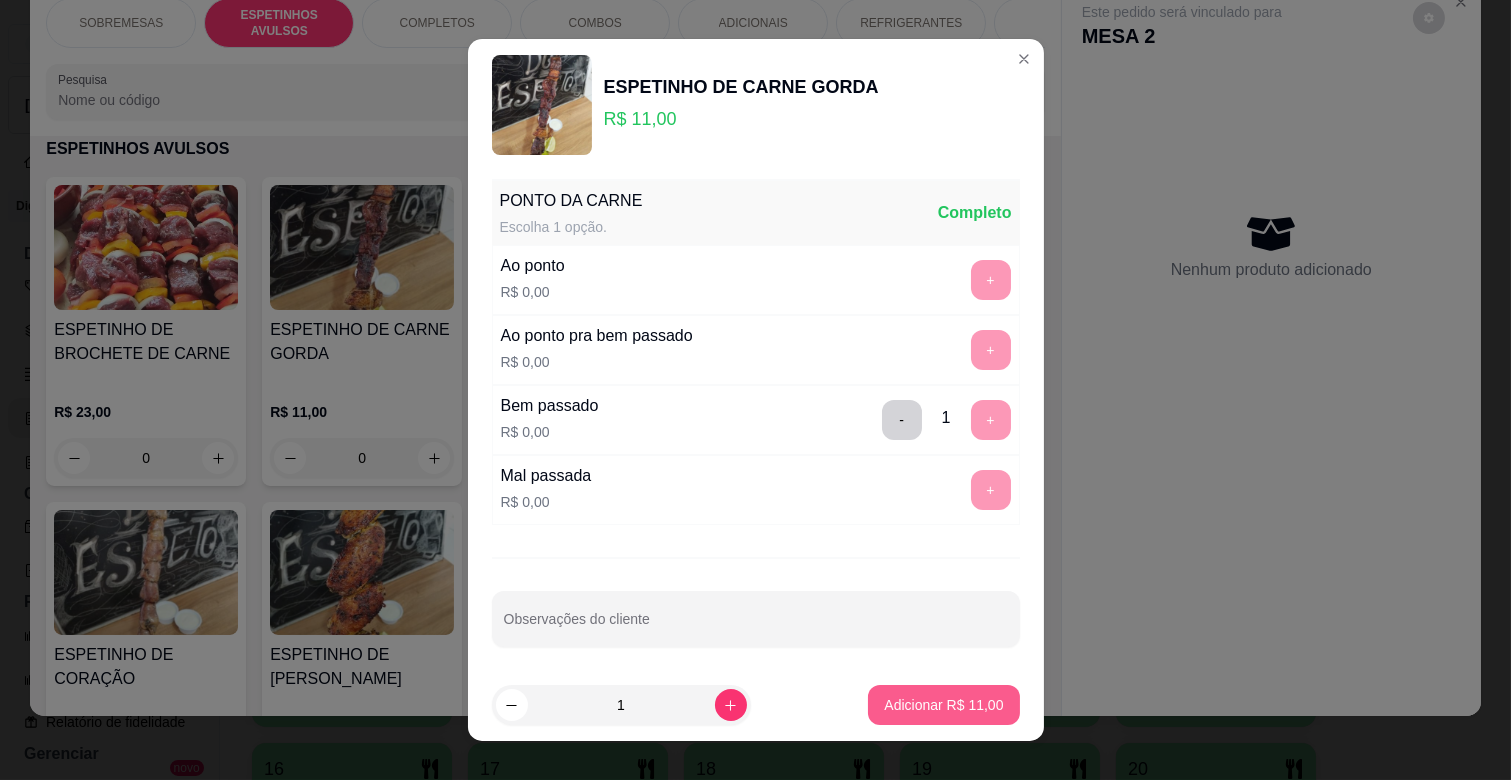 click on "Adicionar   R$ 11,00" at bounding box center (943, 705) 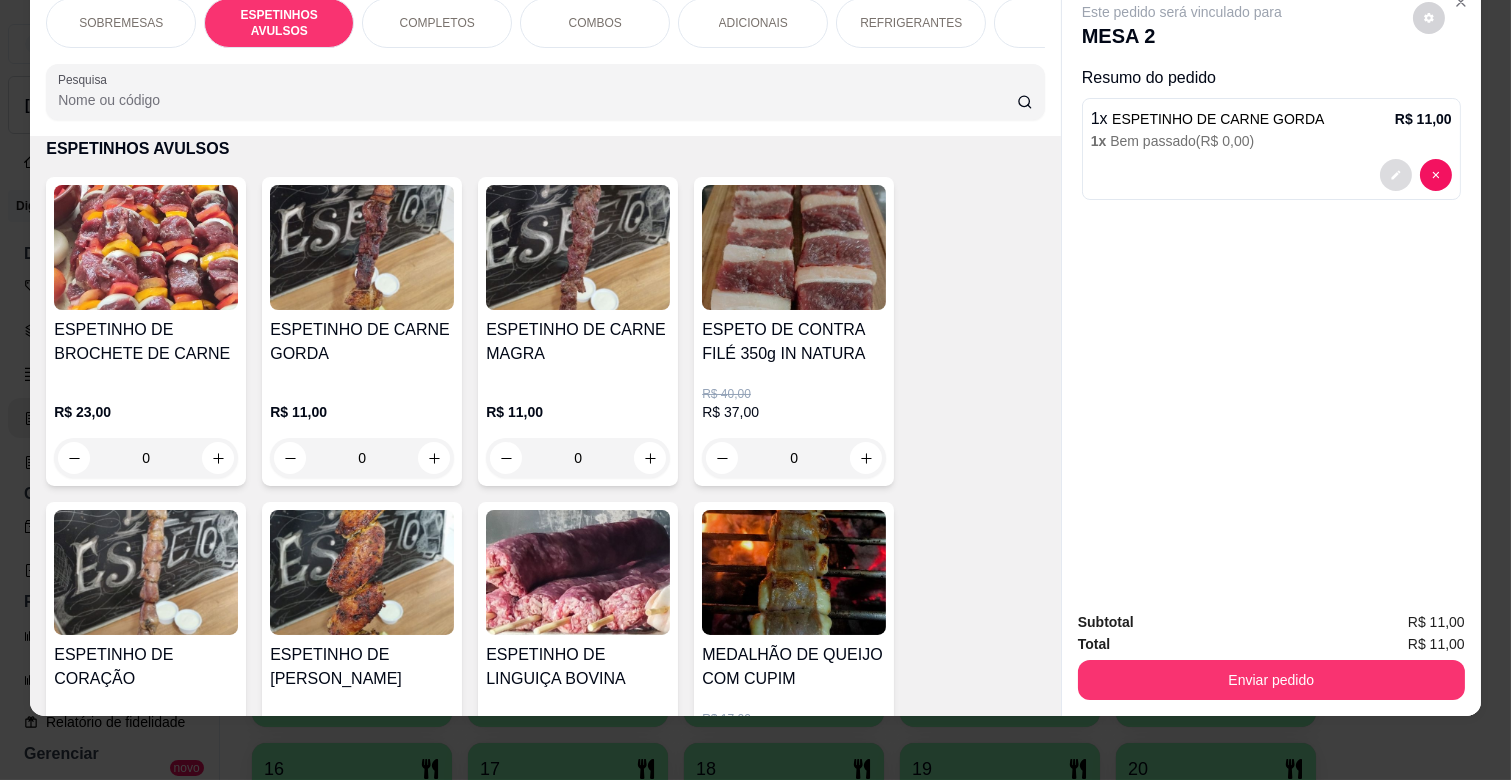 click at bounding box center [1396, 175] 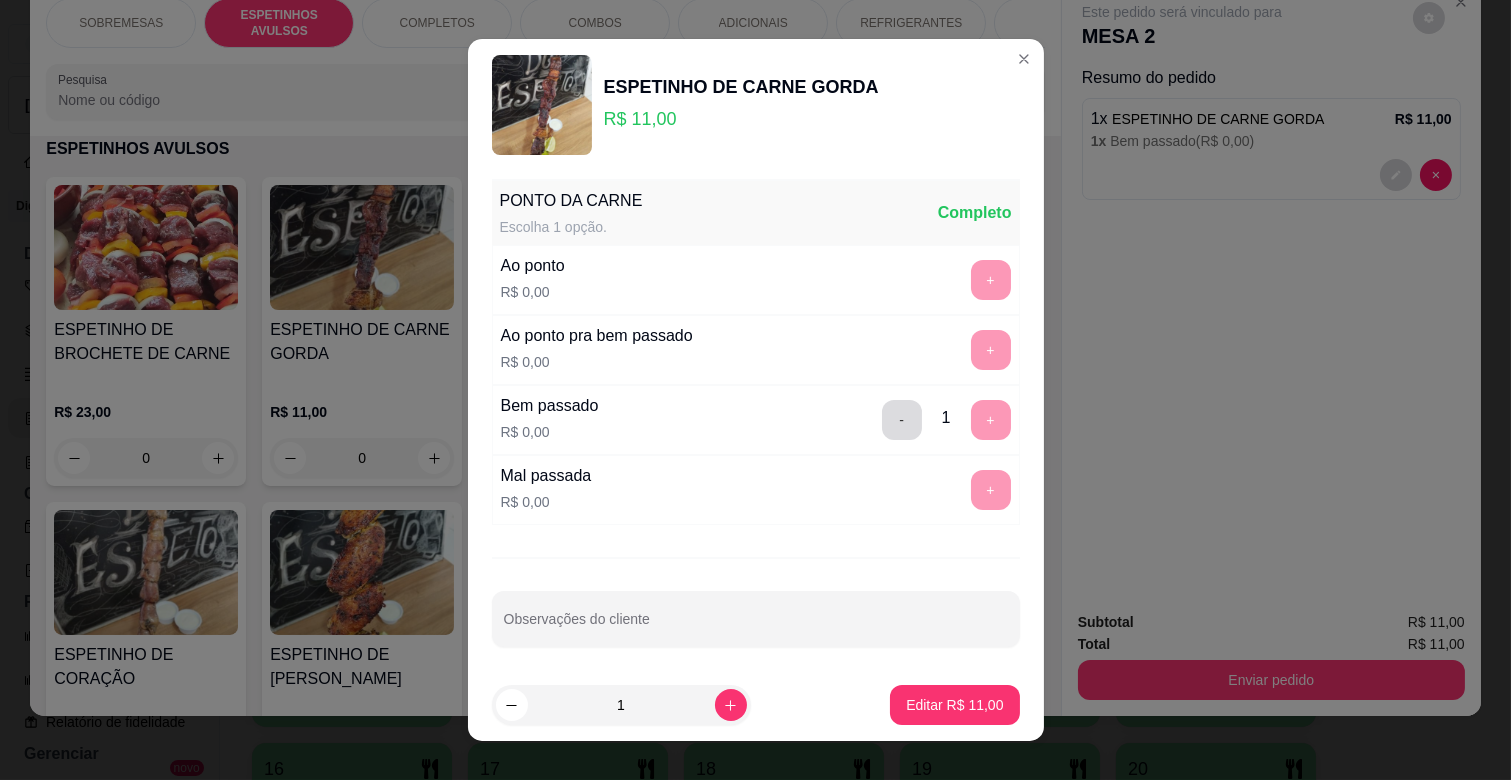 click on "-" at bounding box center (902, 420) 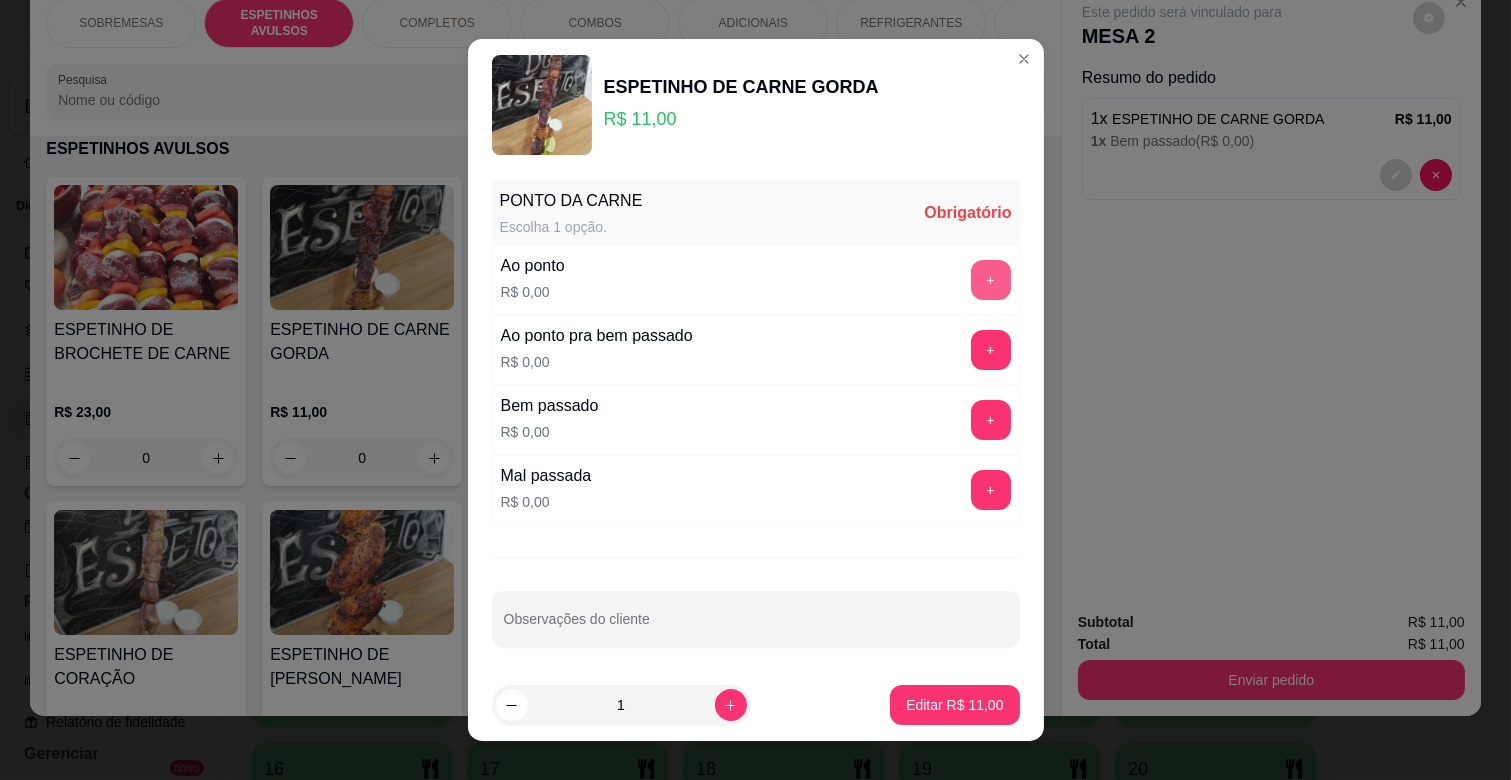 click on "+" at bounding box center [991, 280] 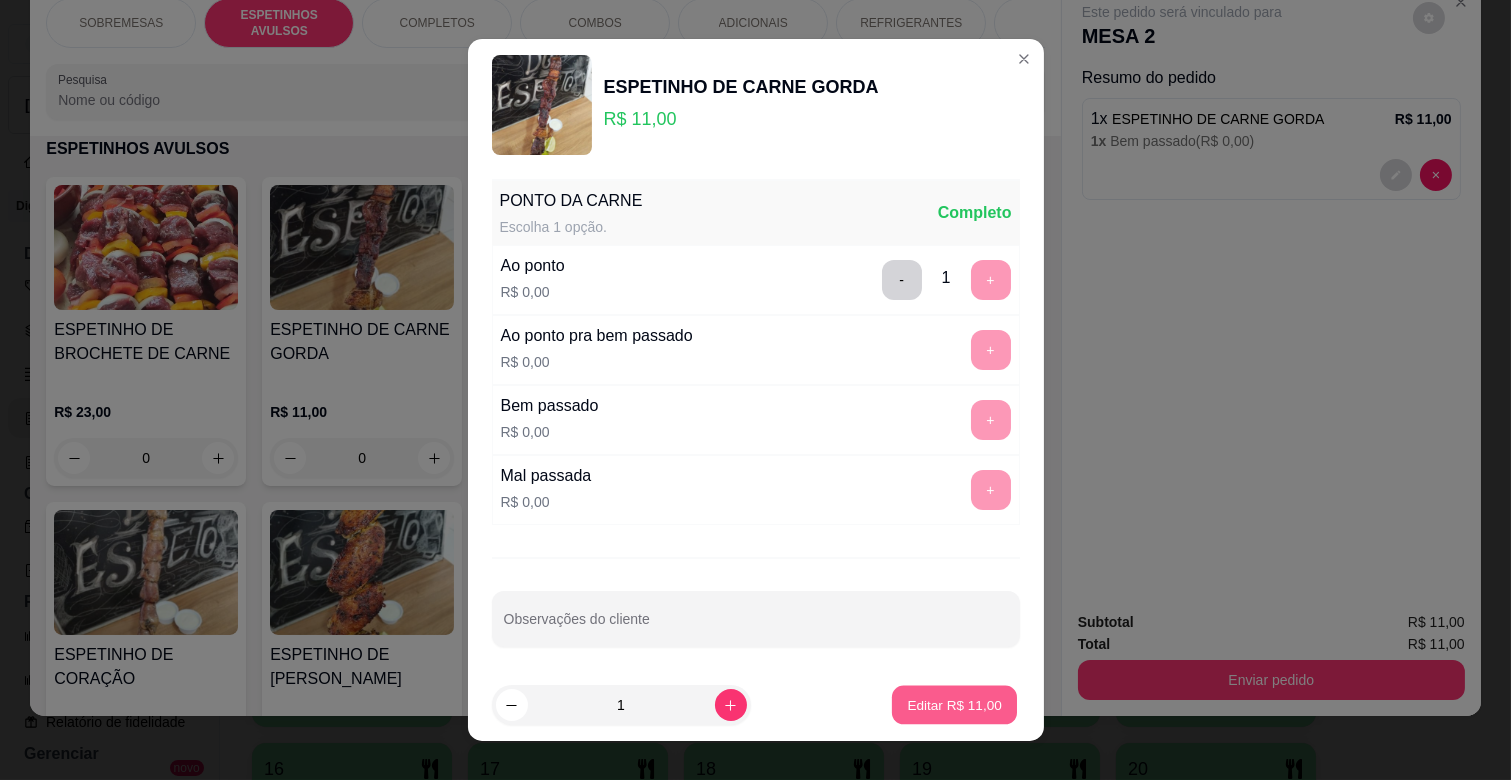 click on "Editar   R$ 11,00" at bounding box center [955, 704] 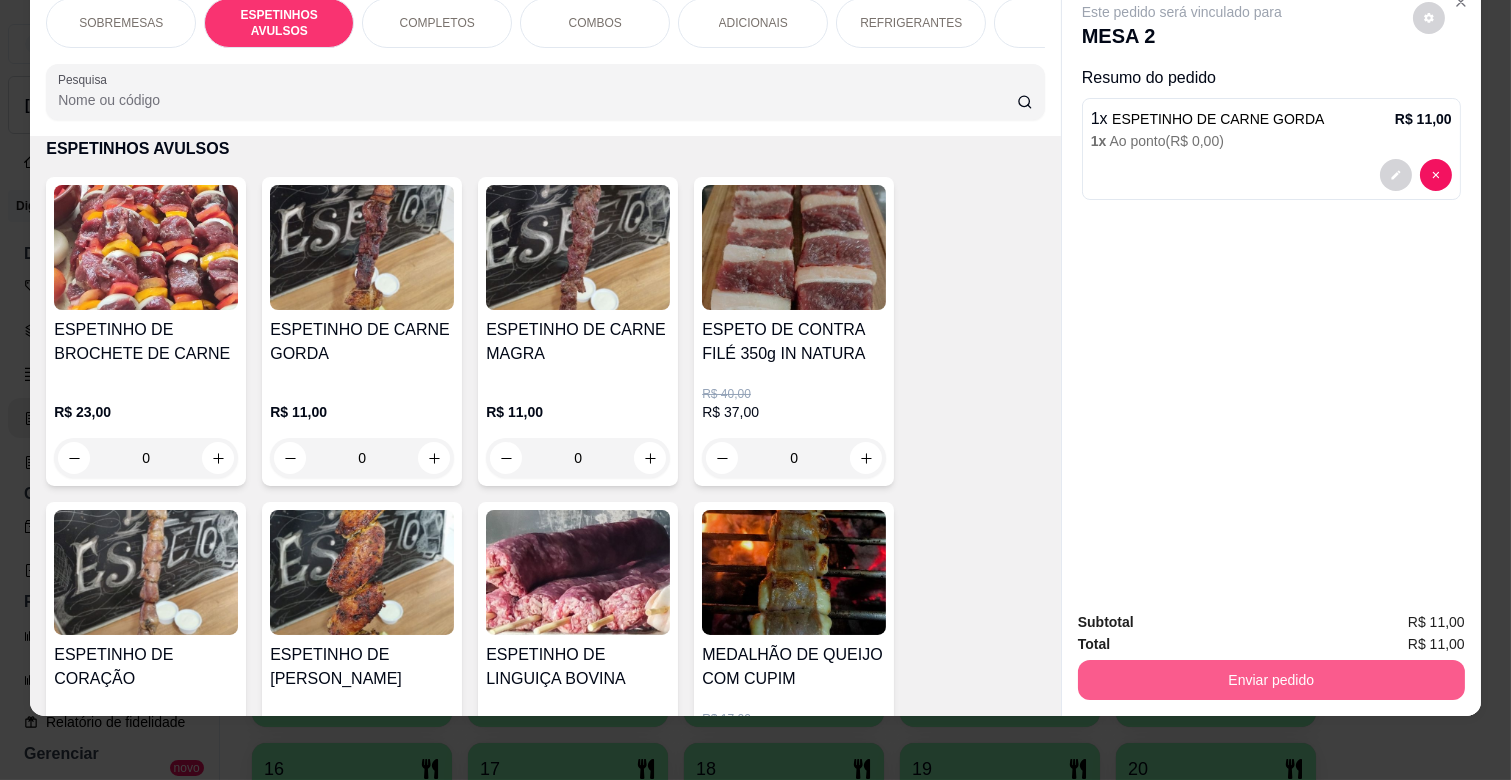 click on "Enviar pedido" at bounding box center (1271, 680) 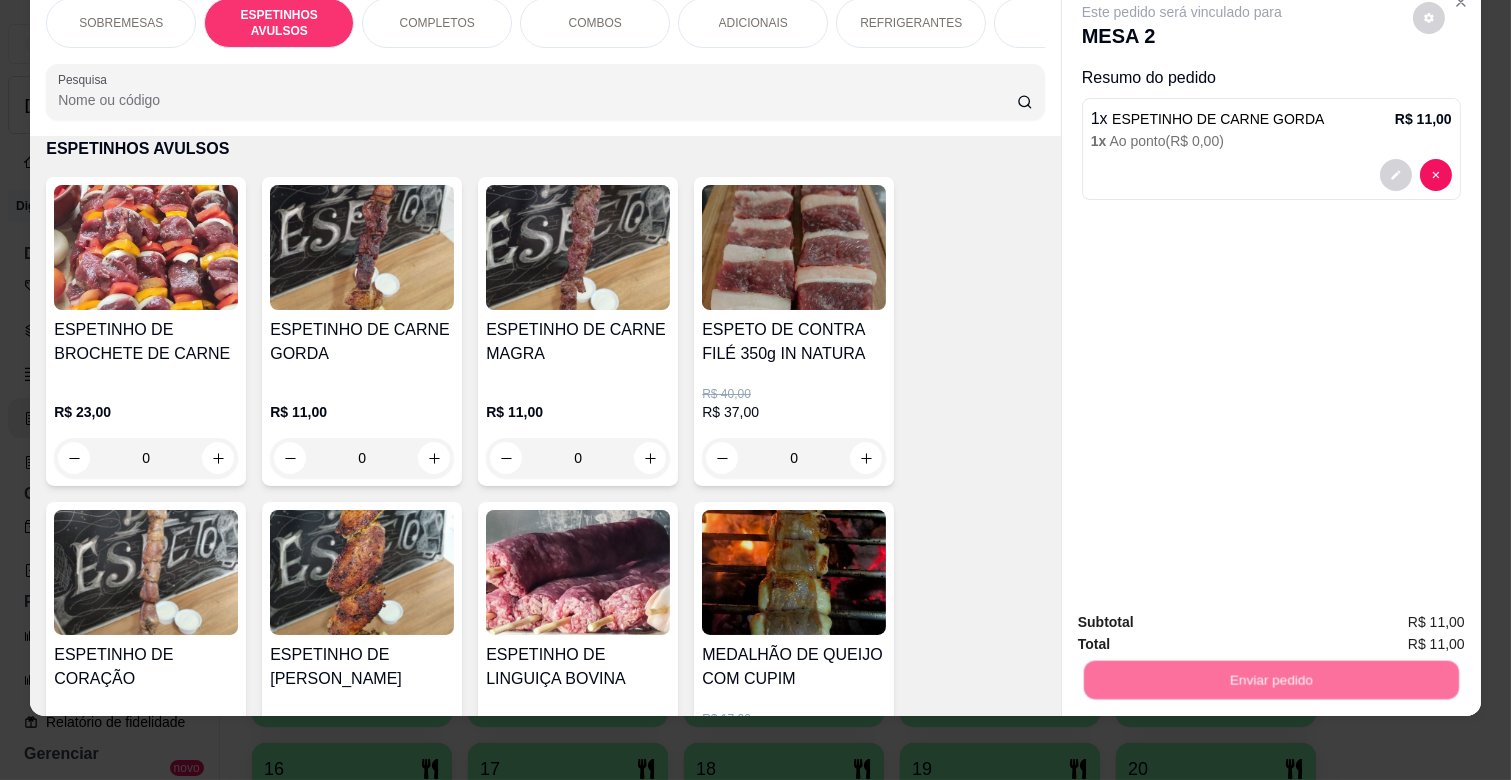 click on "Não registrar e enviar pedido" at bounding box center (1204, 614) 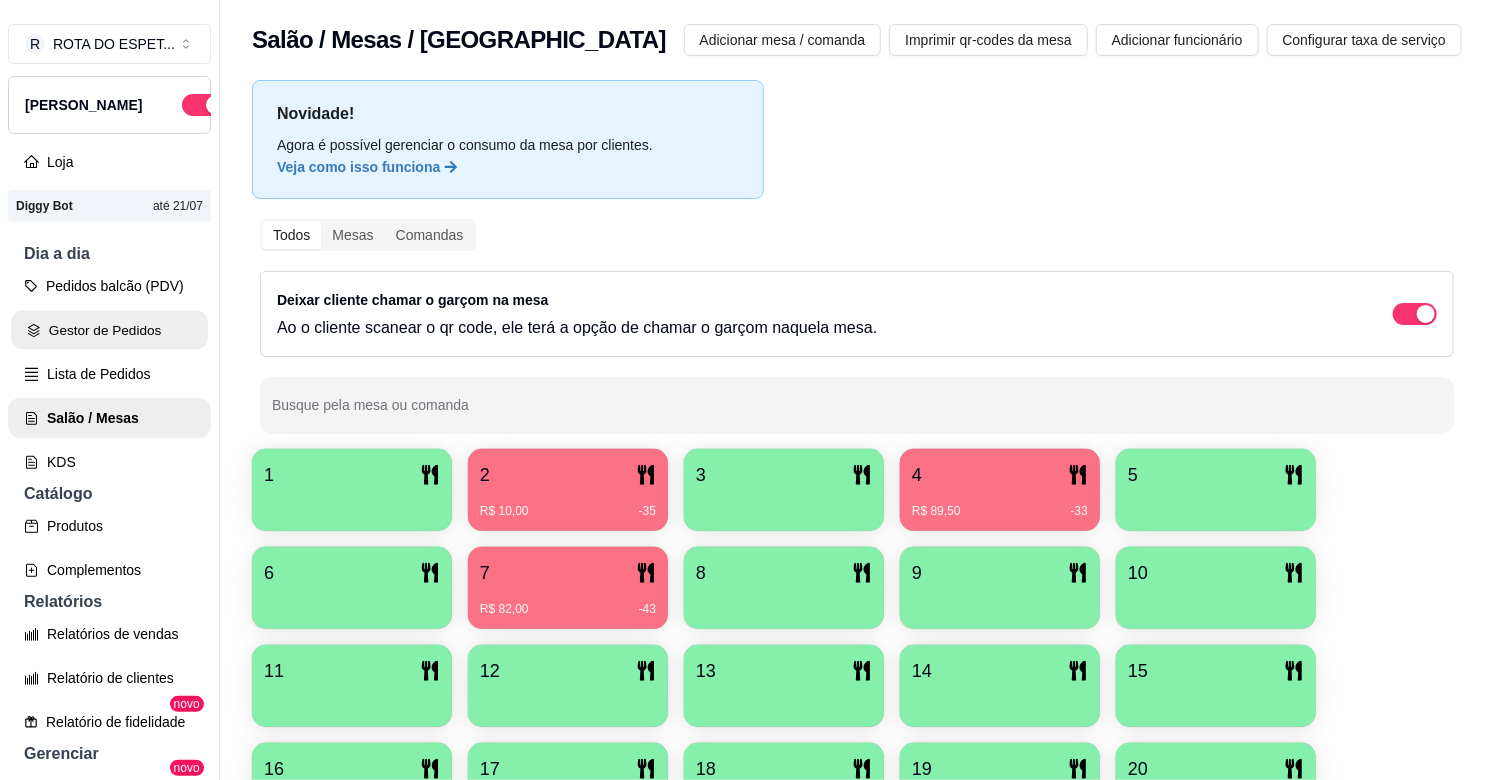 click on "Gestor de Pedidos" at bounding box center (109, 330) 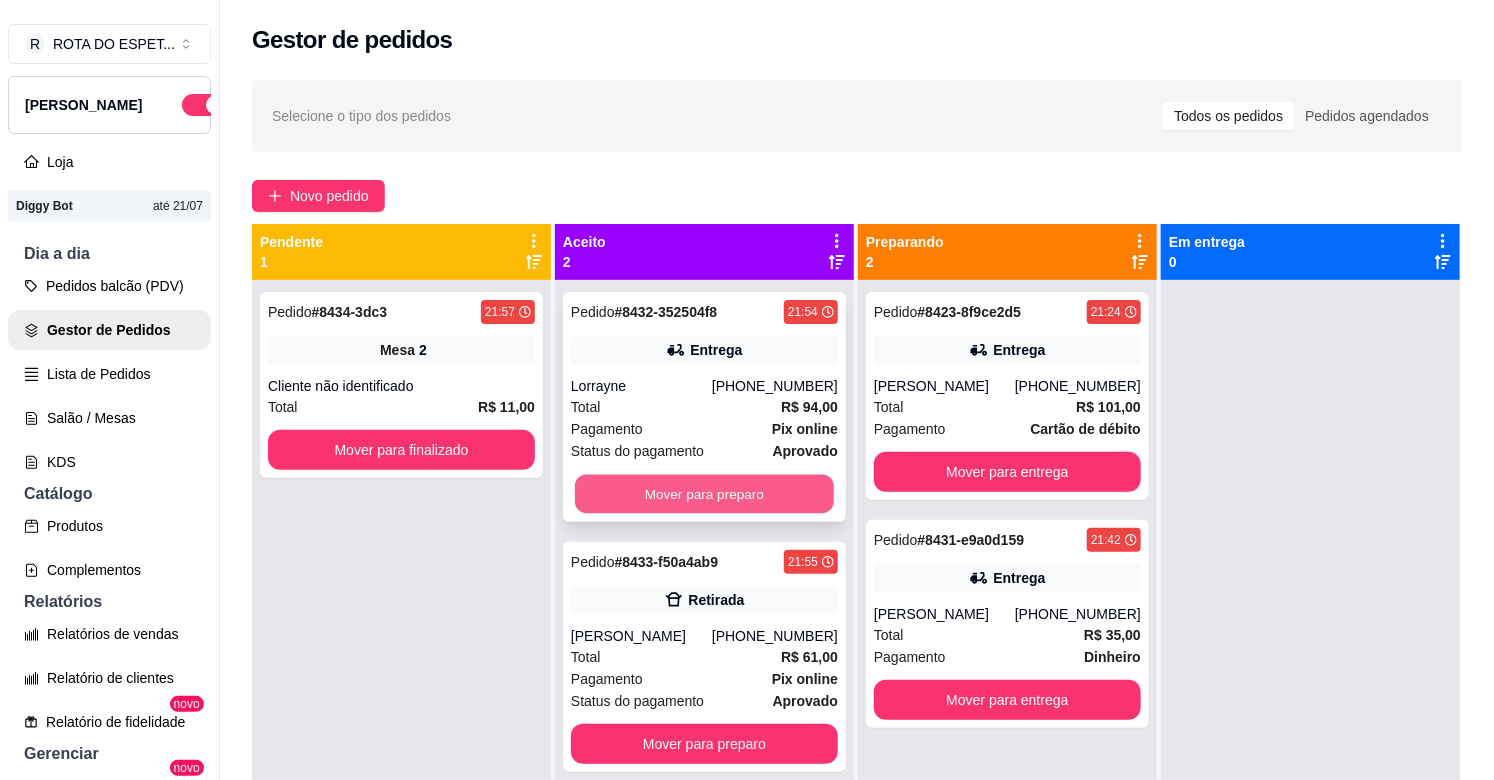 click on "Mover para preparo" at bounding box center [704, 494] 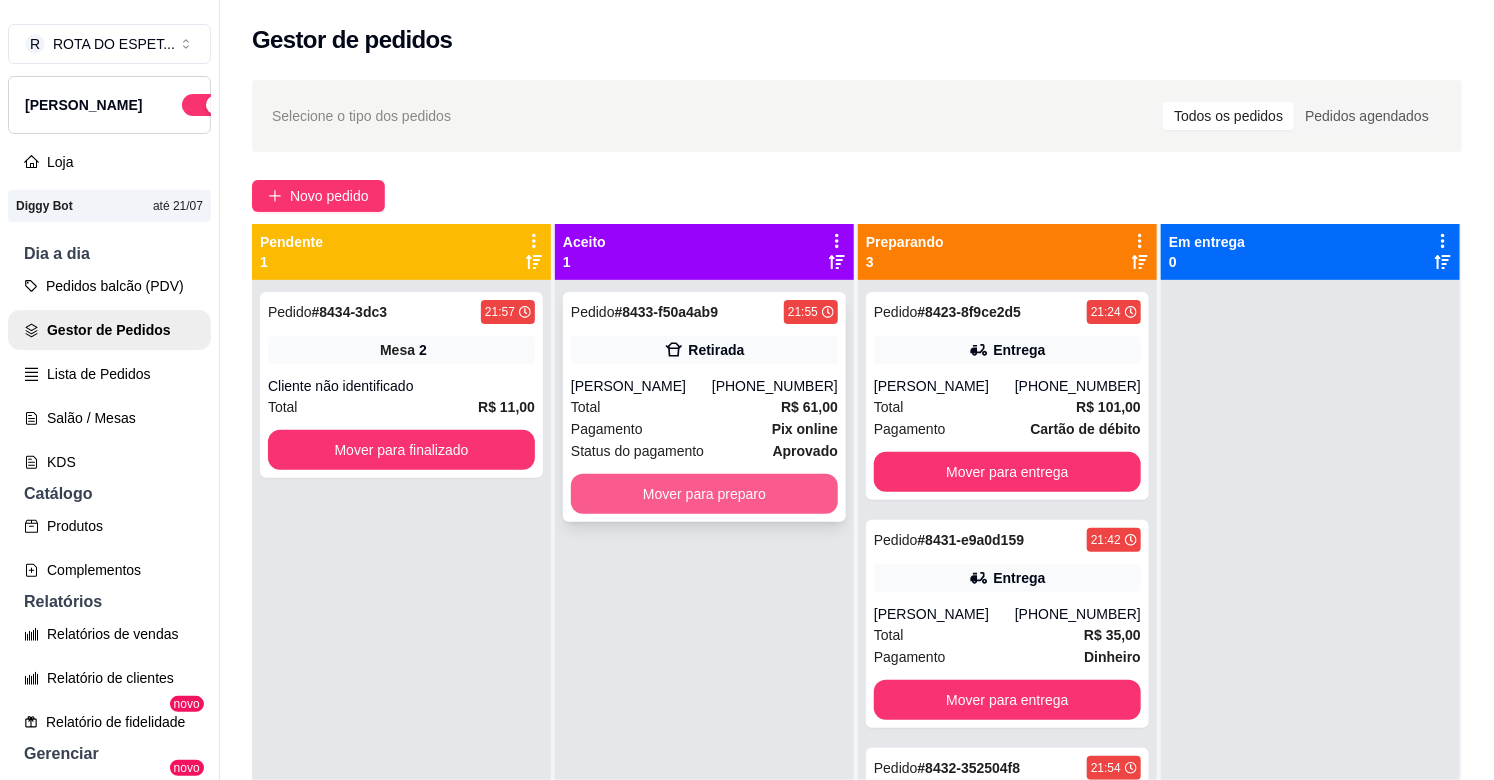 click on "Mover para preparo" at bounding box center [704, 494] 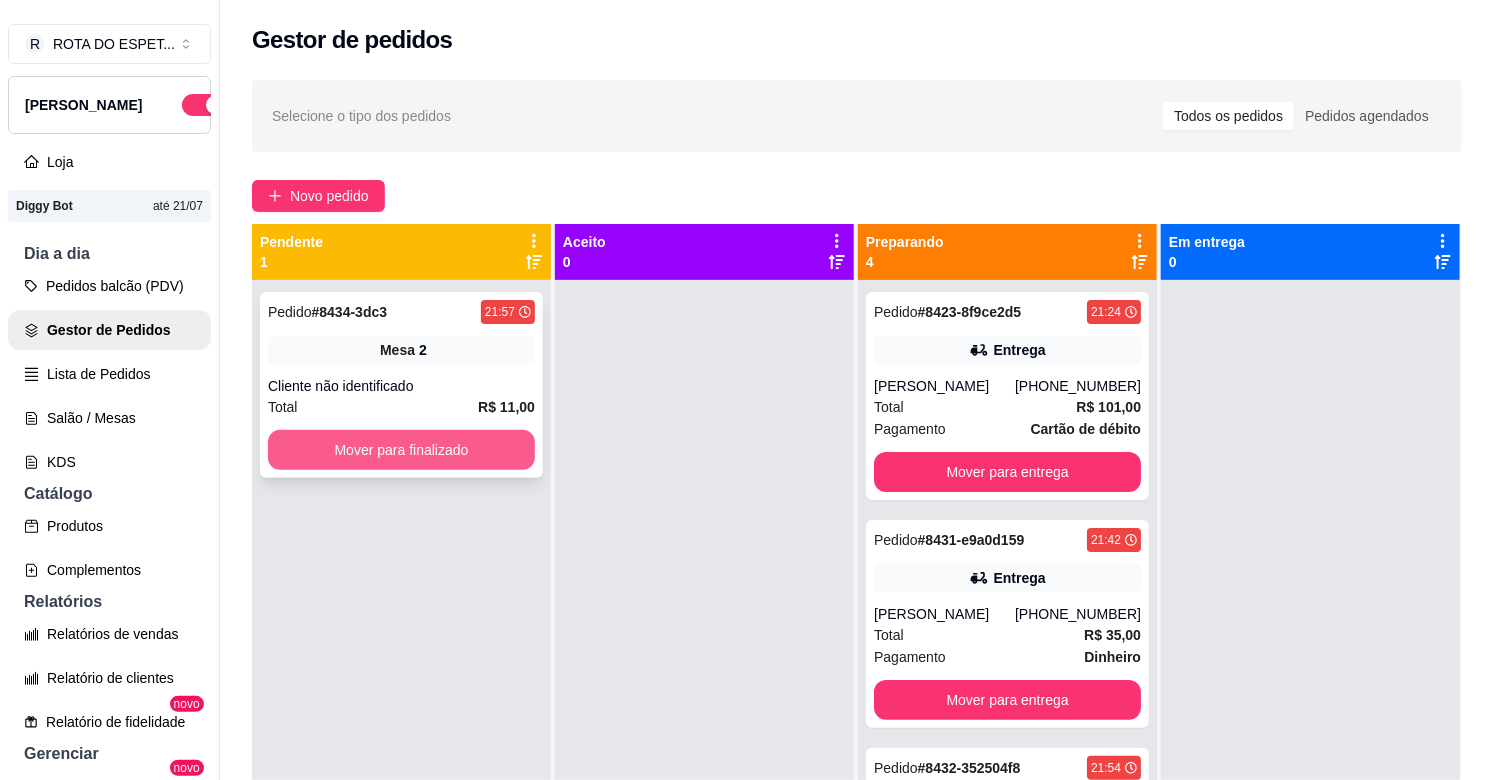 click on "Mover para finalizado" at bounding box center [401, 450] 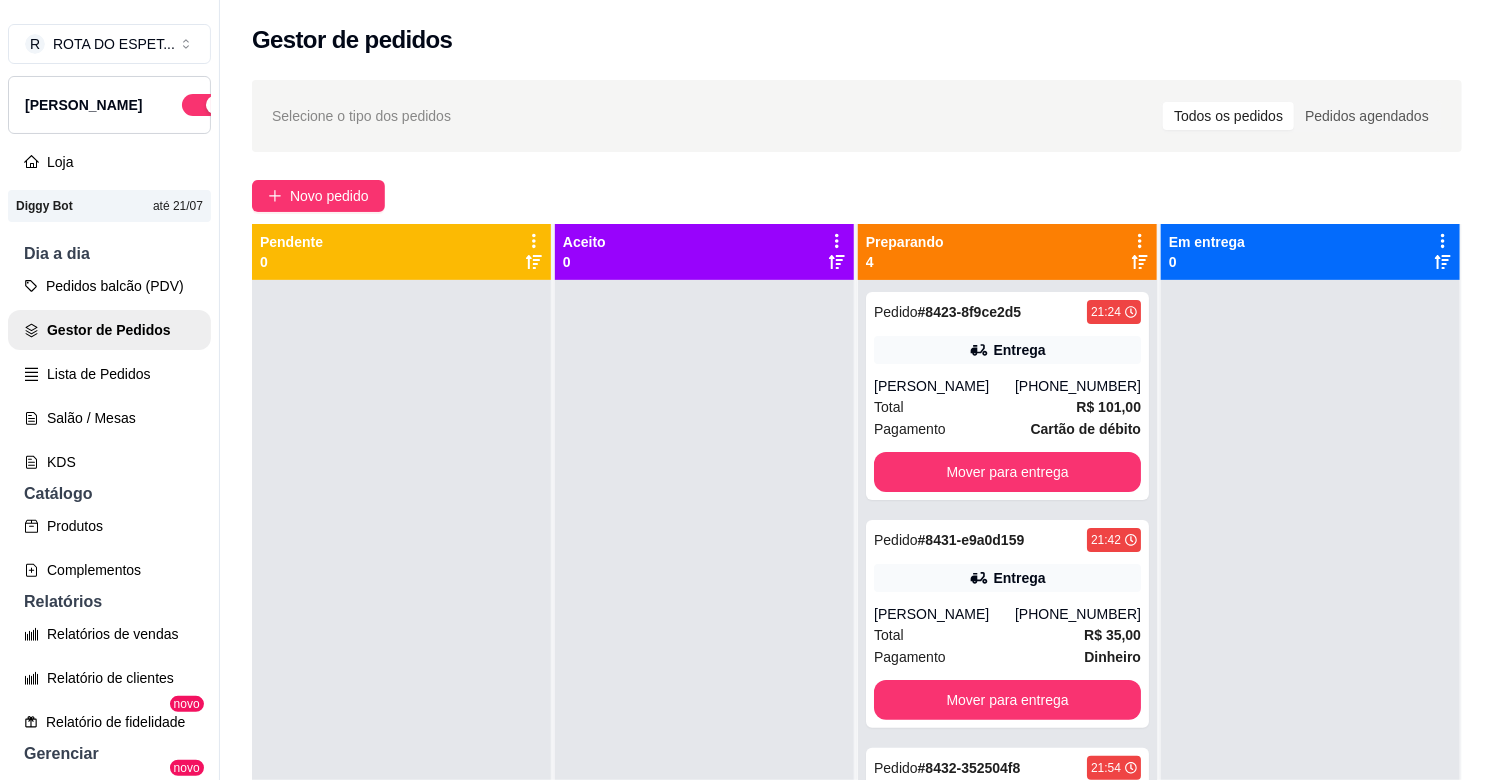 click at bounding box center [1310, 670] 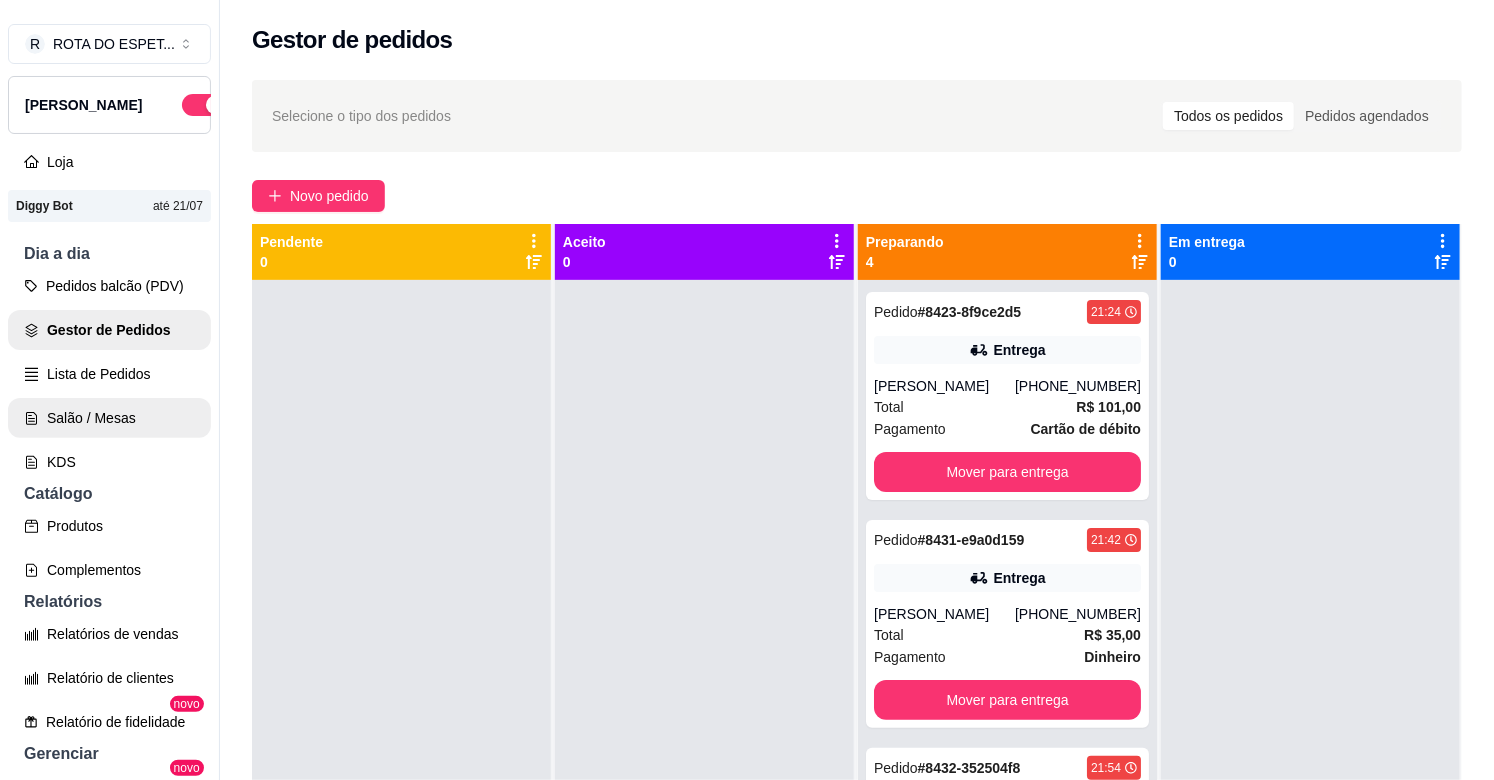 click on "Salão / Mesas" at bounding box center (109, 418) 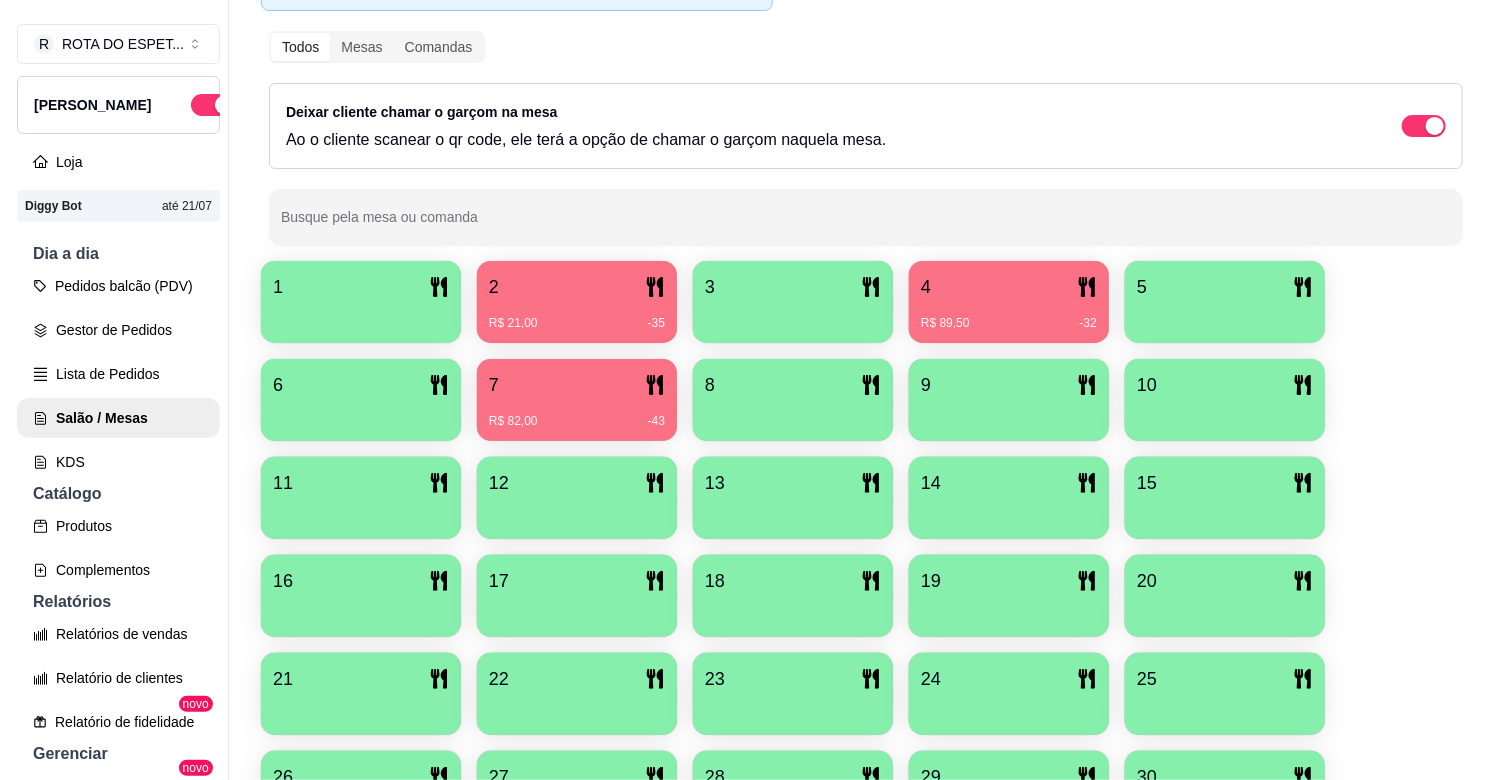 scroll, scrollTop: 333, scrollLeft: 0, axis: vertical 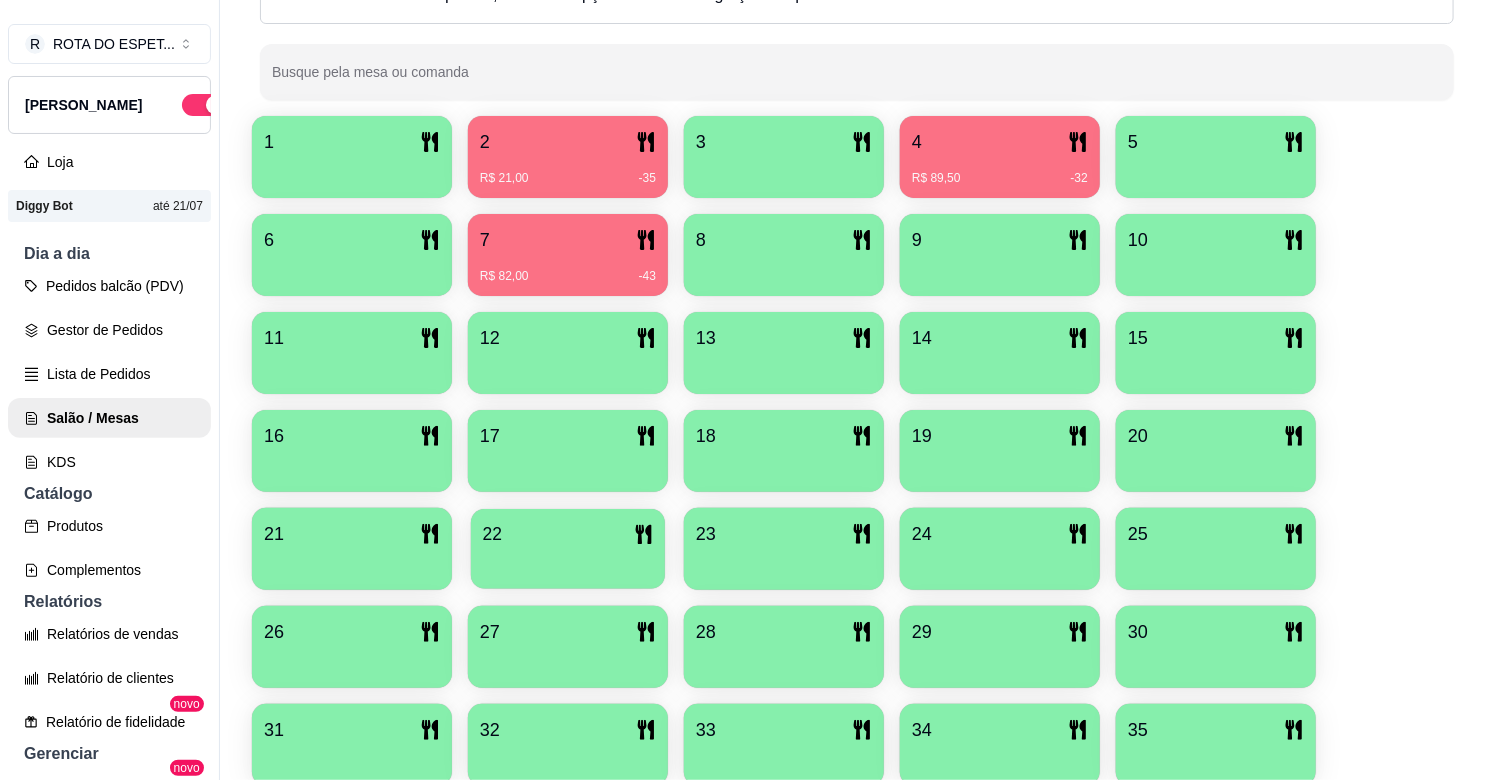 click on "22" at bounding box center (568, 534) 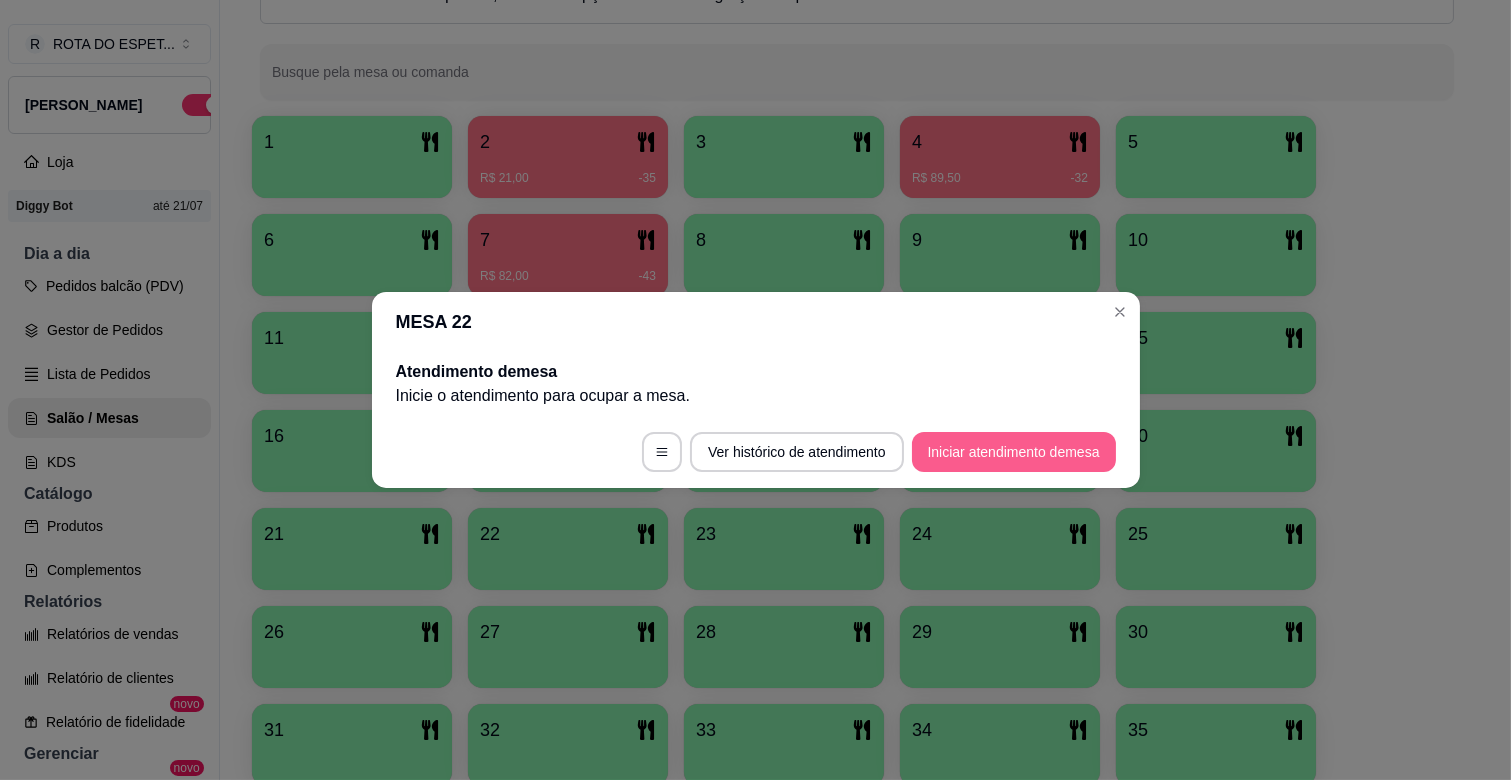 click on "Iniciar atendimento de  mesa" at bounding box center [1014, 452] 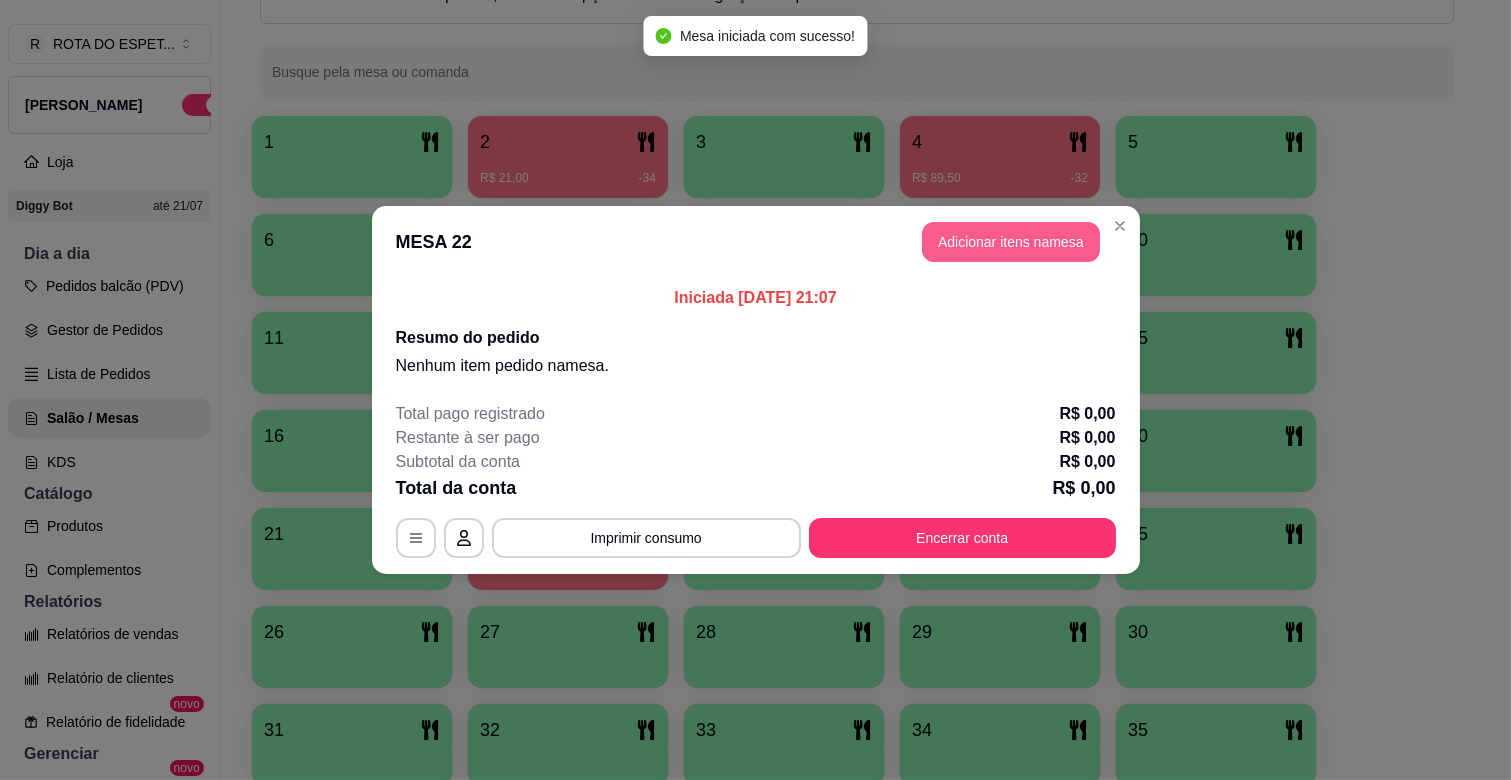 click on "Adicionar itens na  mesa" at bounding box center [1011, 242] 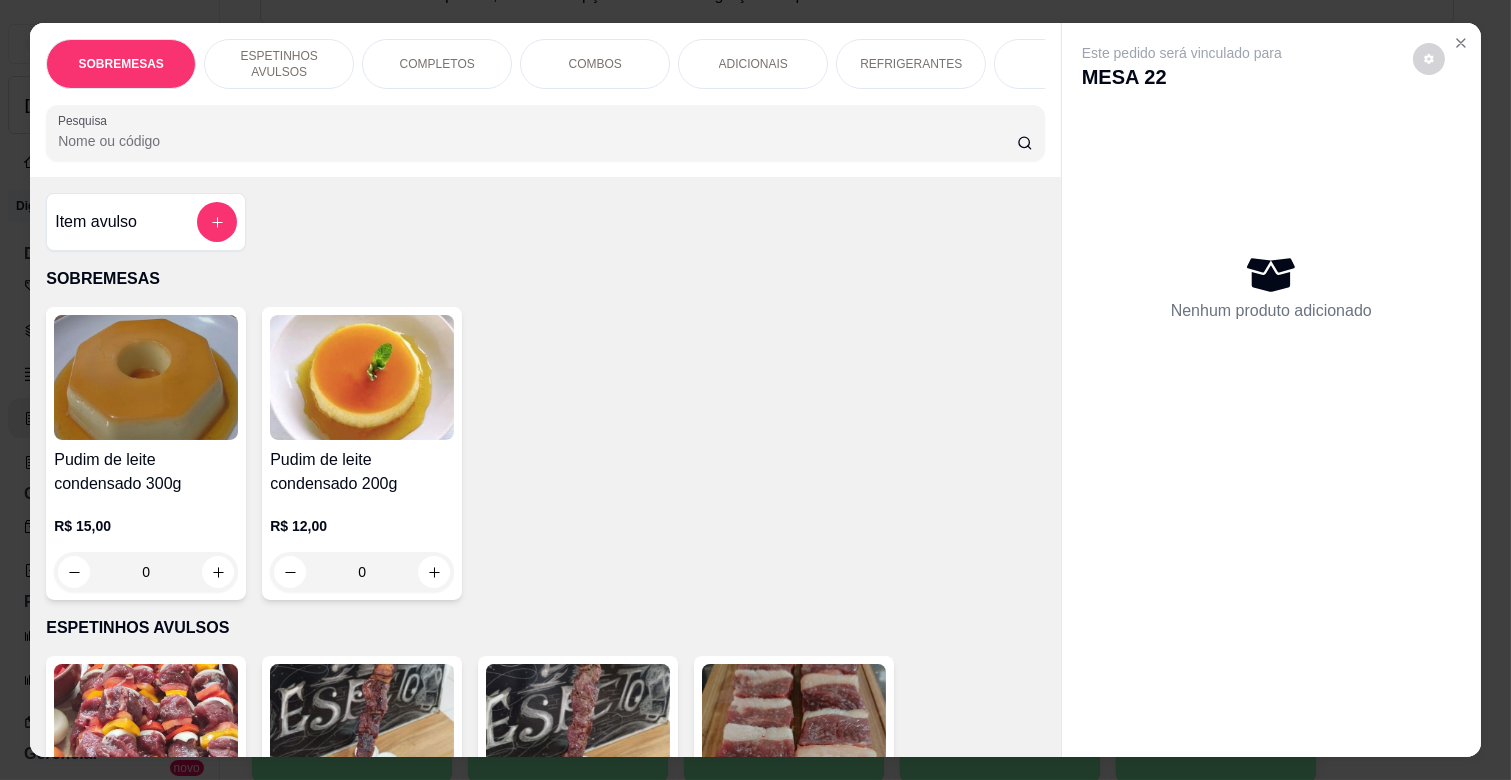 click on "COMPLETOS" at bounding box center [437, 64] 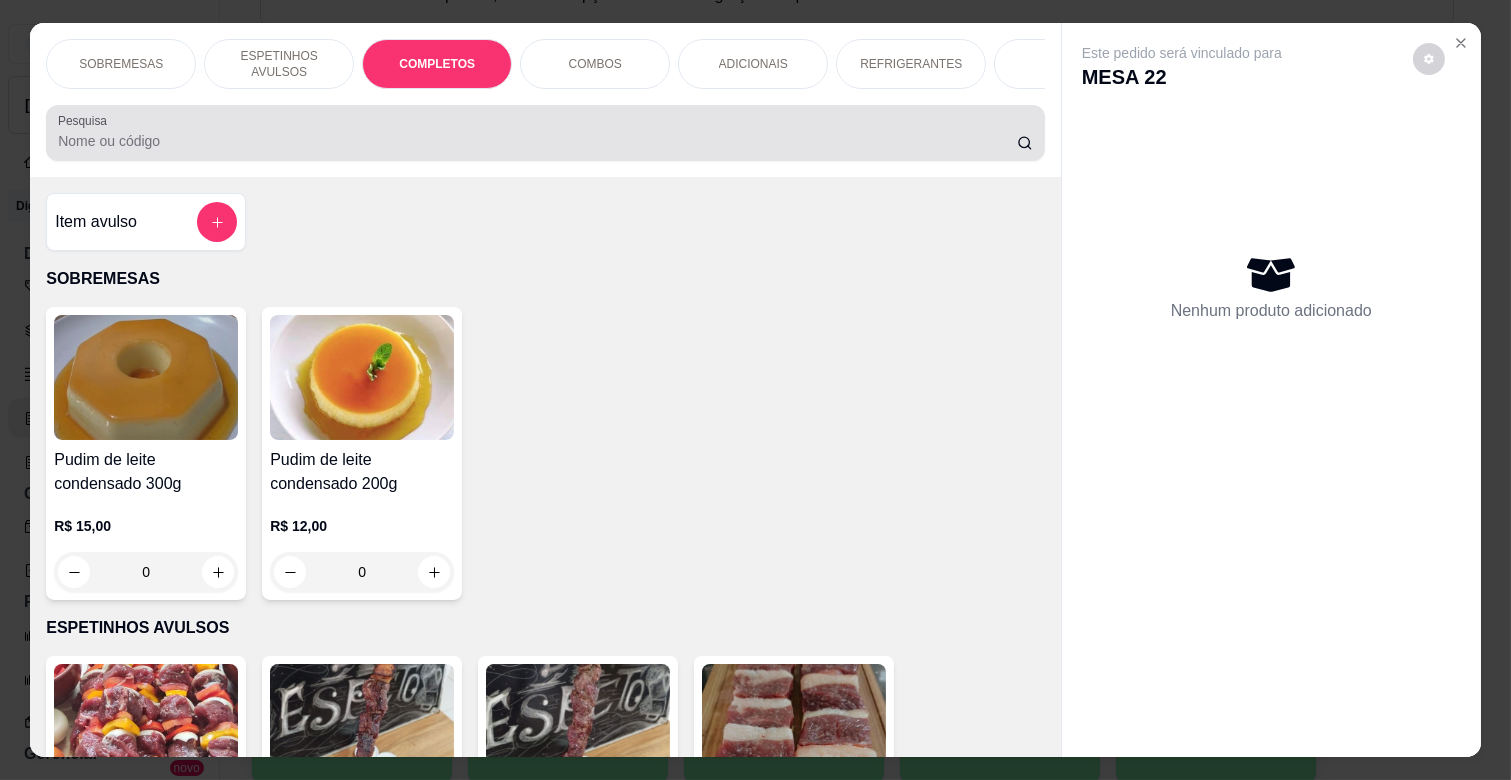 scroll, scrollTop: 1763, scrollLeft: 0, axis: vertical 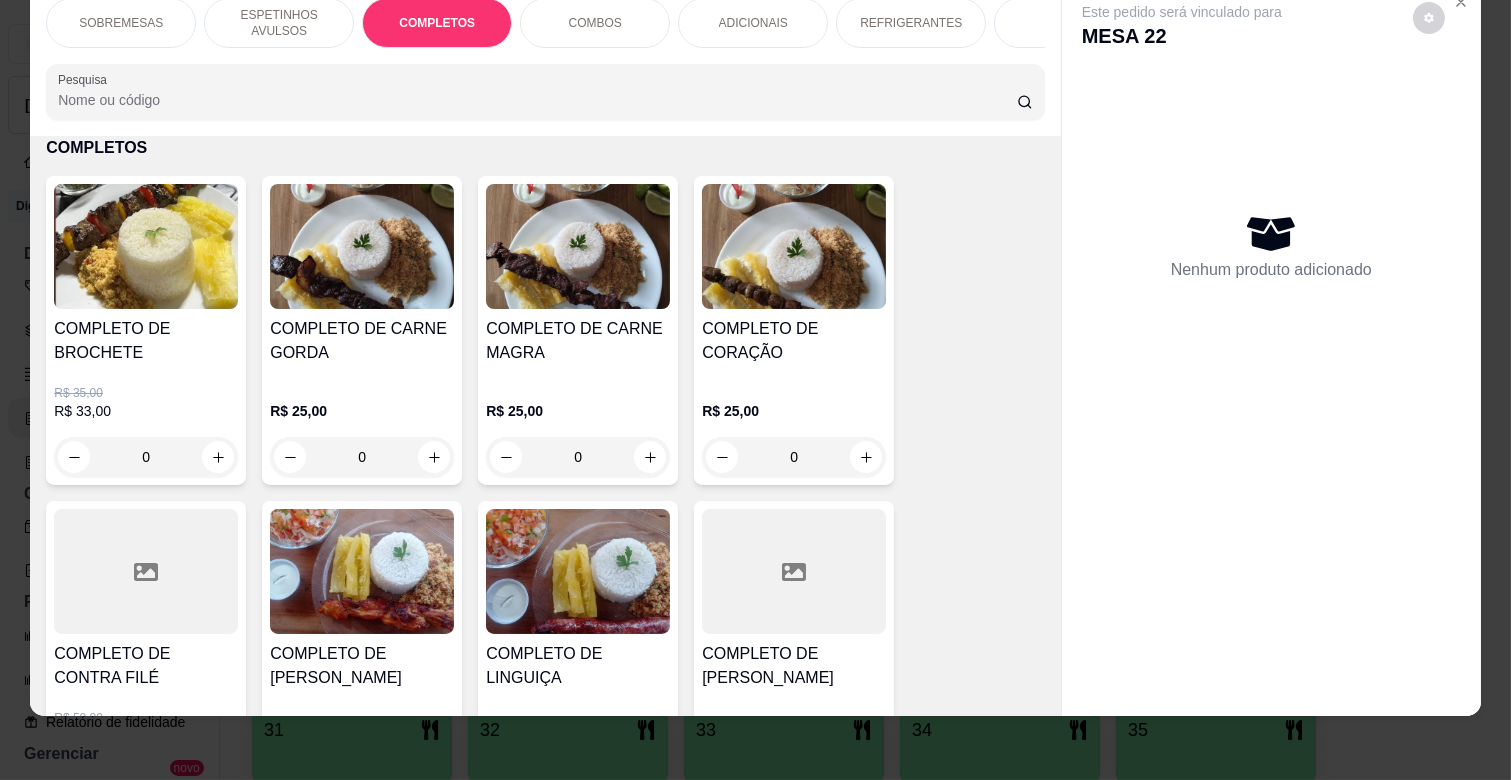 click on "0" at bounding box center (362, 457) 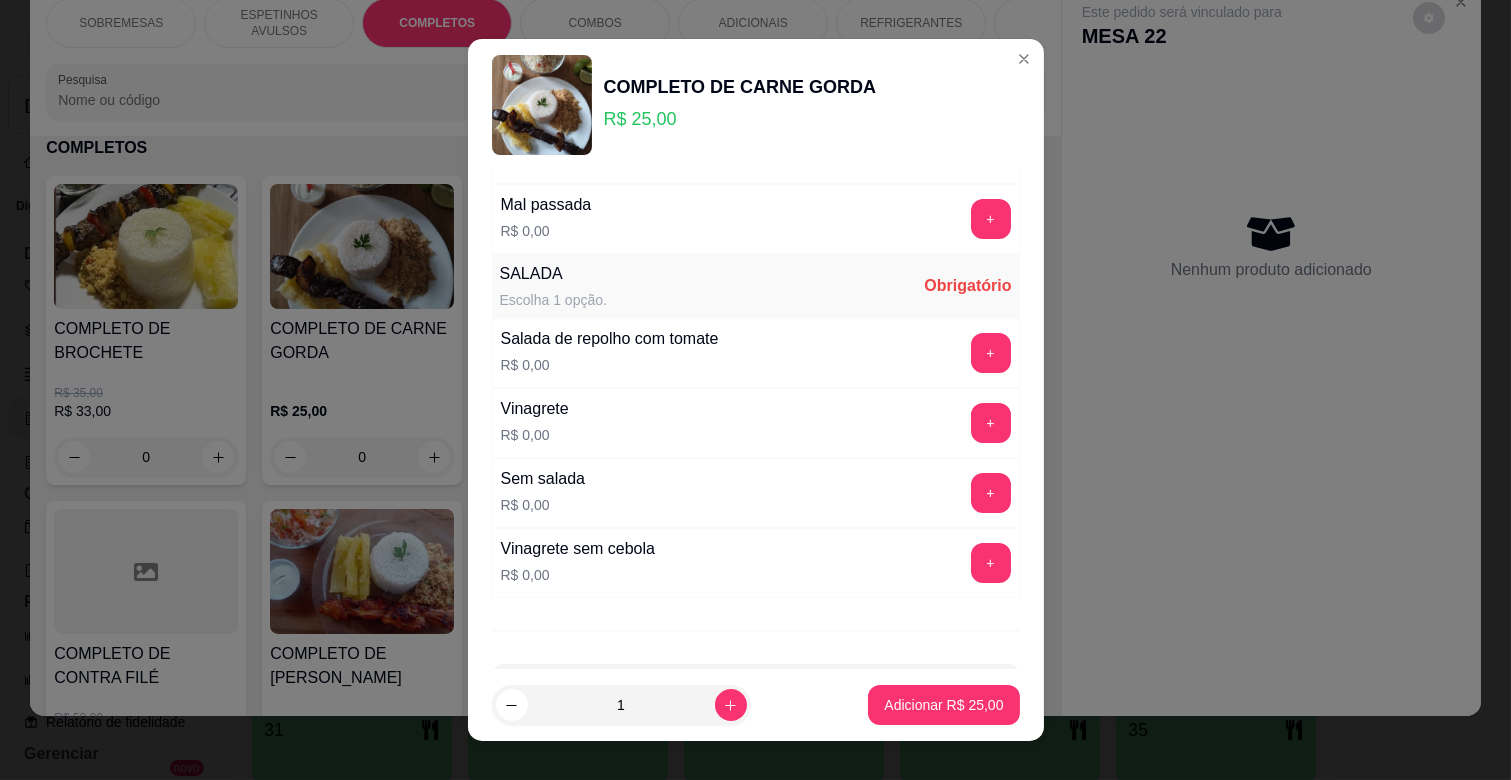 scroll, scrollTop: 375, scrollLeft: 0, axis: vertical 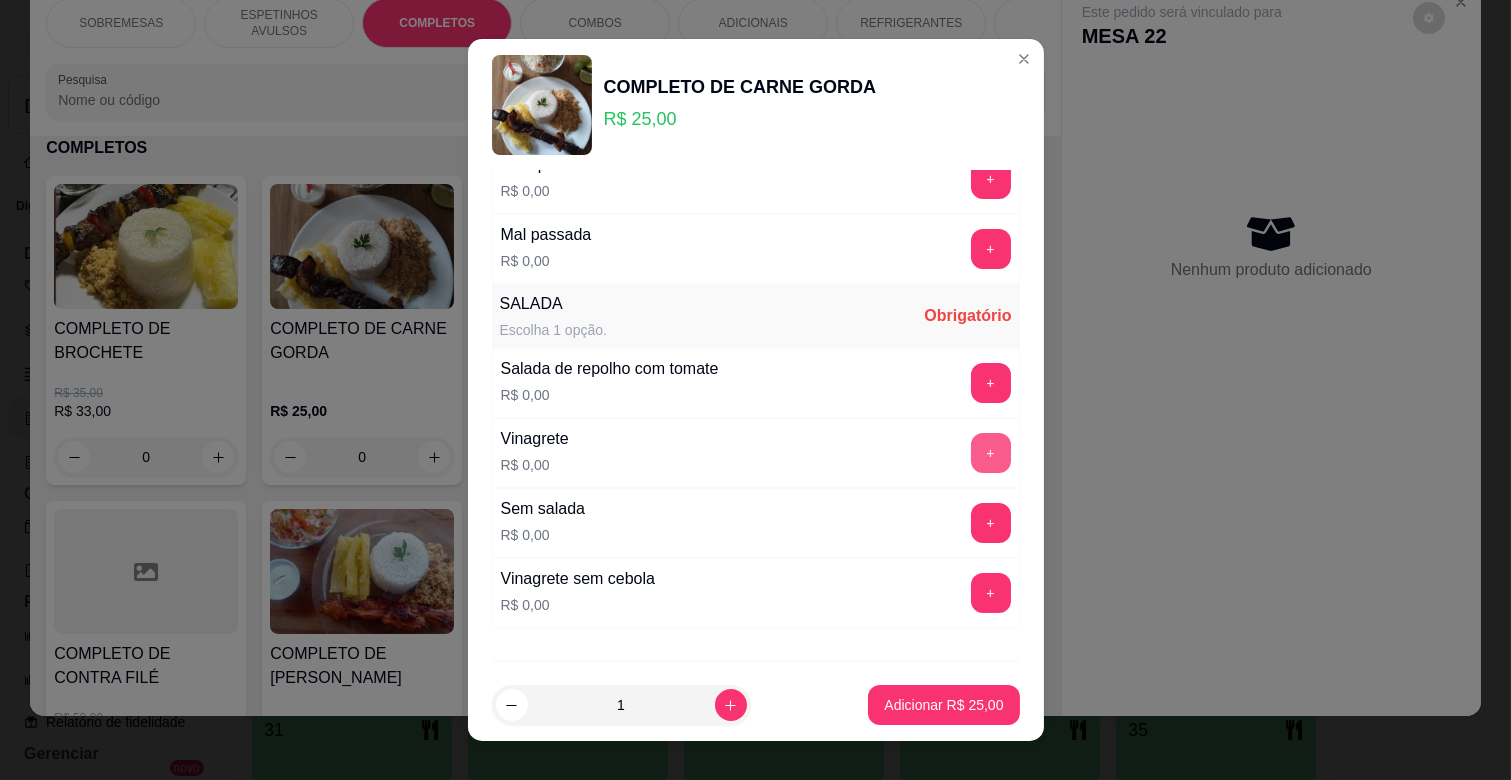 click on "+" at bounding box center (991, 453) 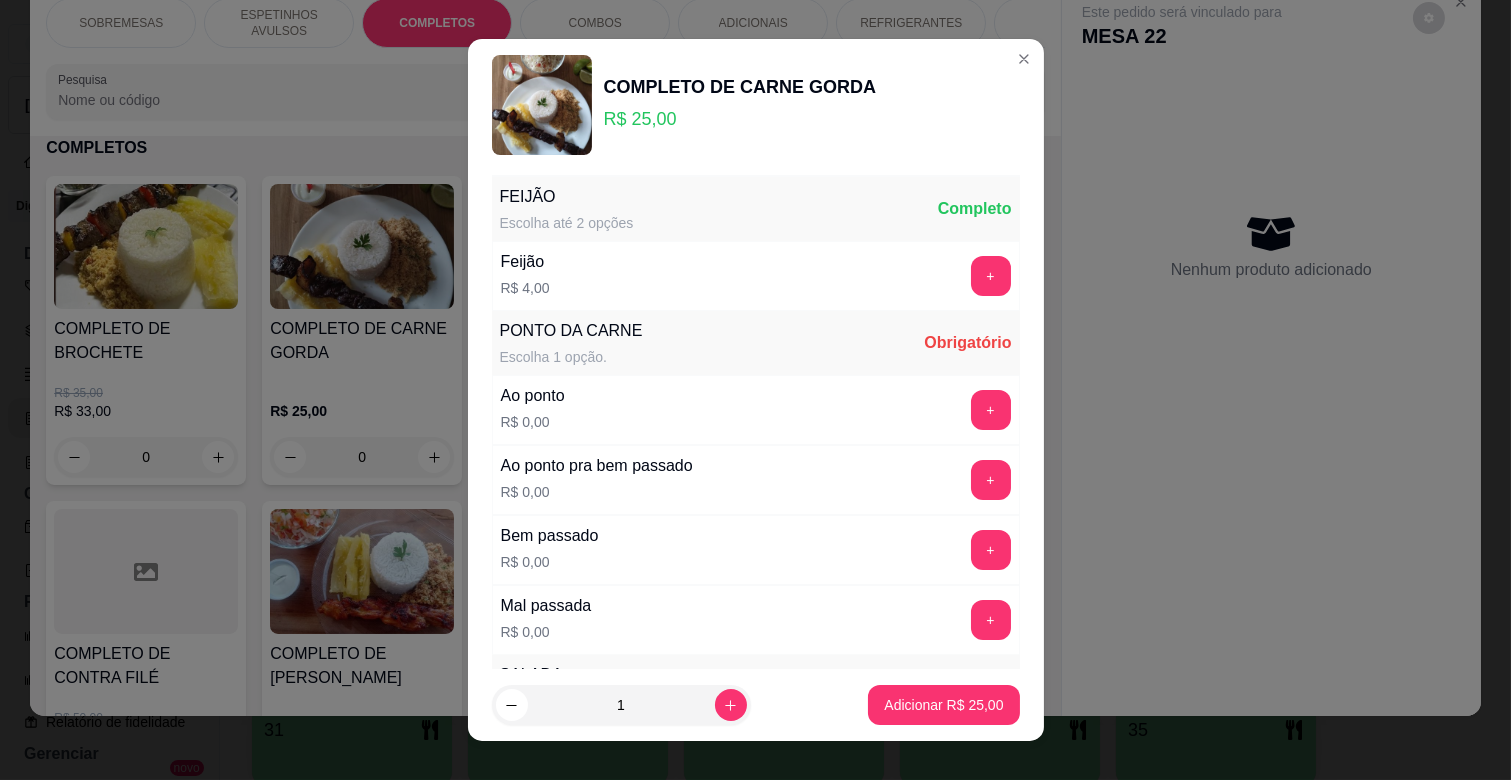 scroll, scrollTop: 0, scrollLeft: 0, axis: both 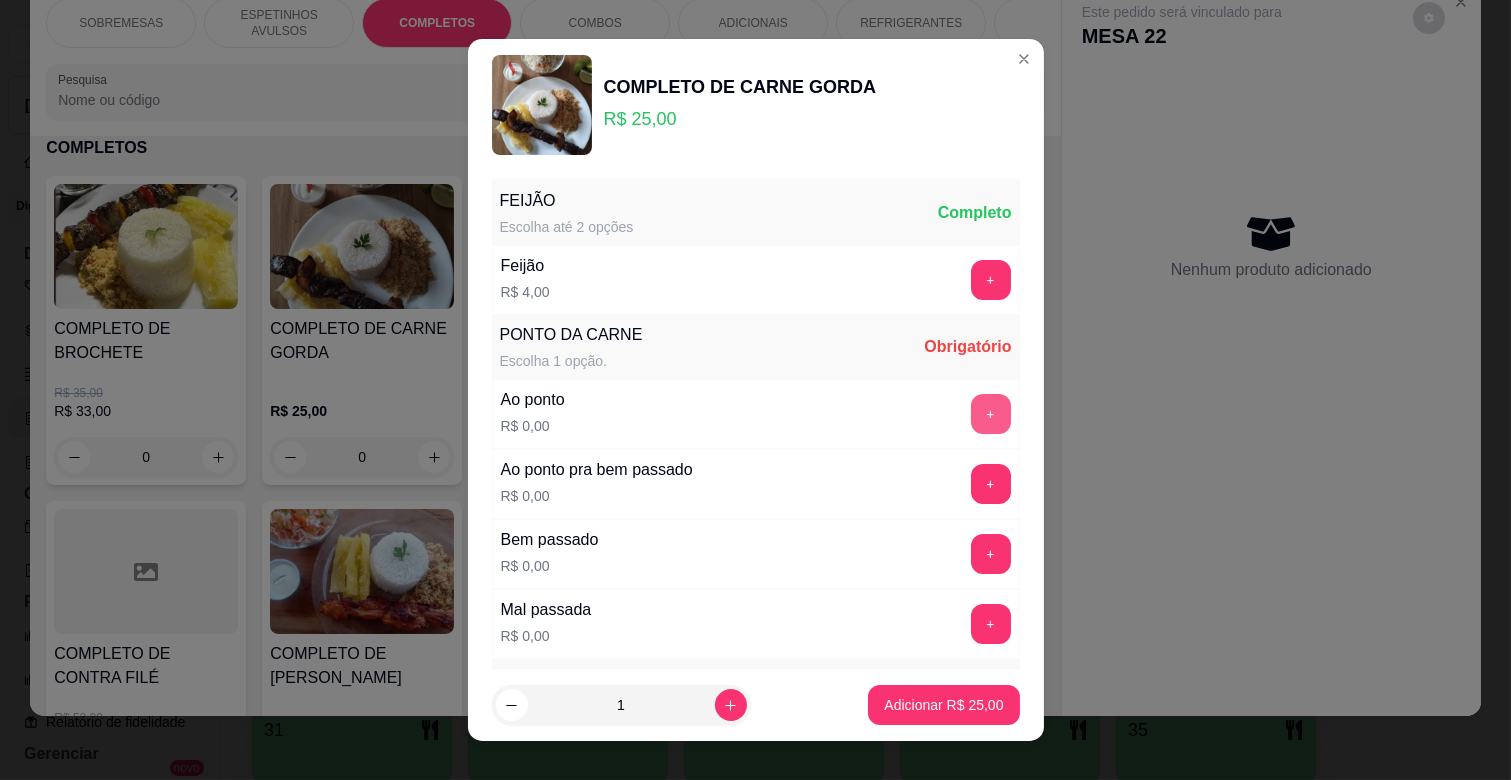click on "+" at bounding box center (991, 414) 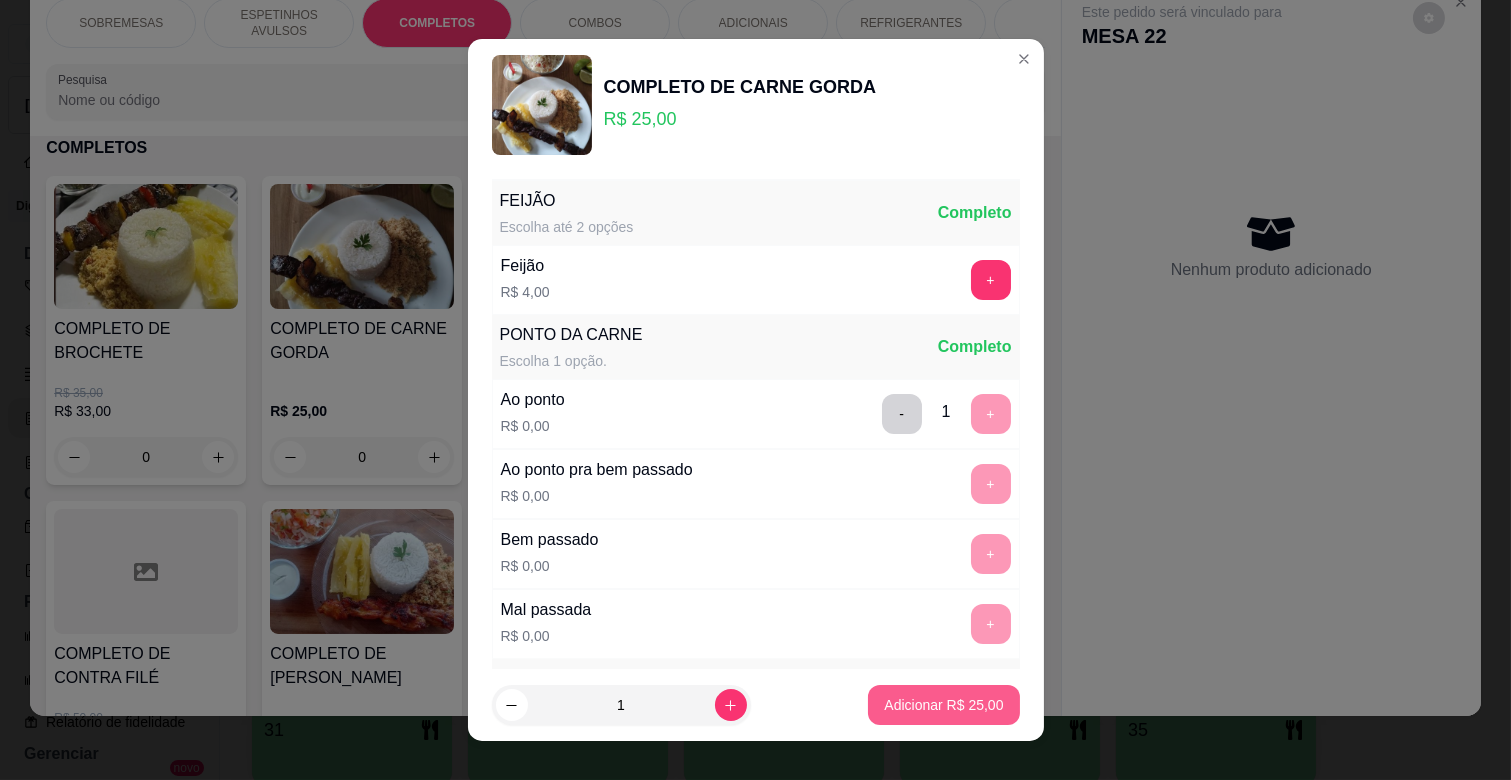 click on "Adicionar   R$ 25,00" at bounding box center [943, 705] 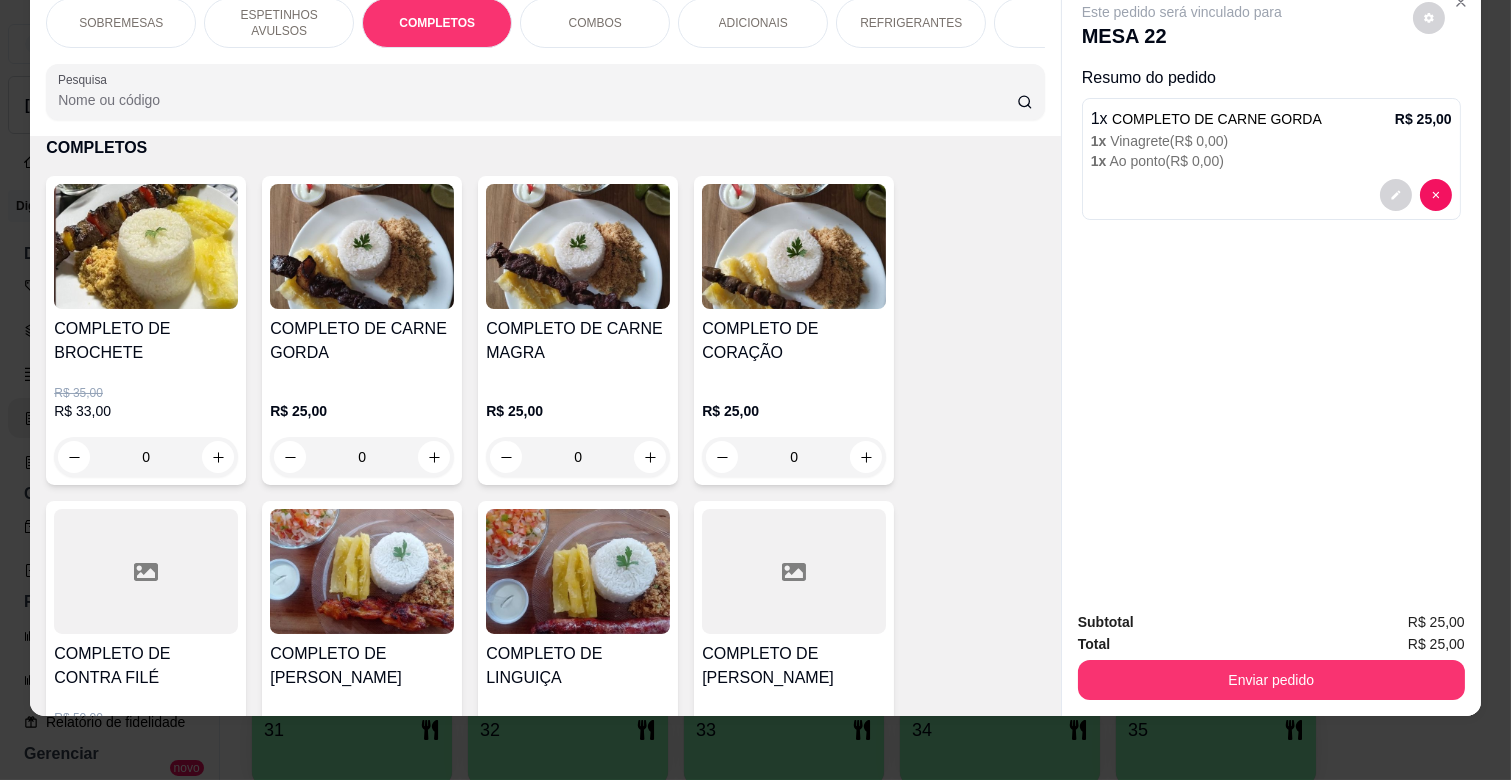 click on "ESPETINHOS AVULSOS" at bounding box center (279, 23) 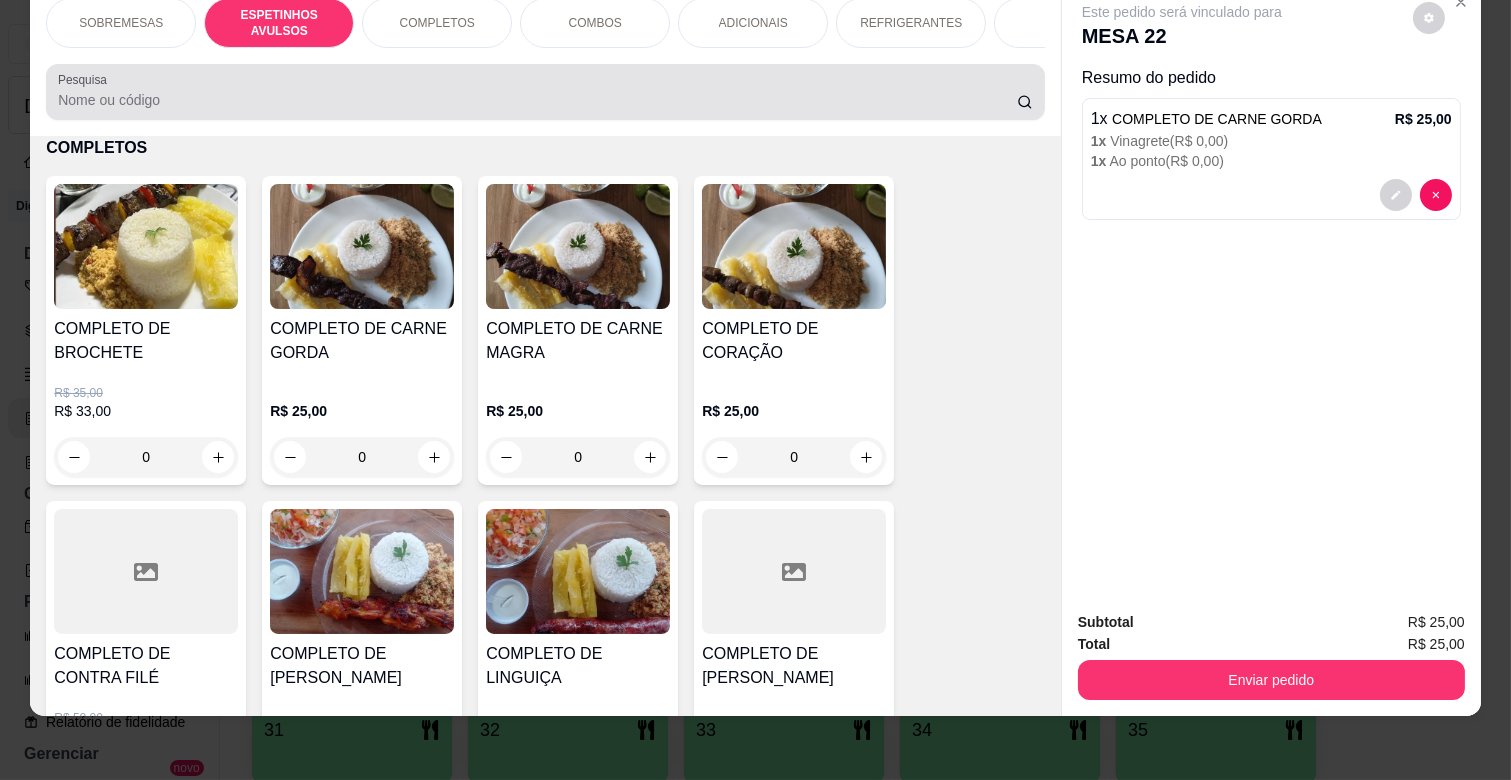 scroll, scrollTop: 438, scrollLeft: 0, axis: vertical 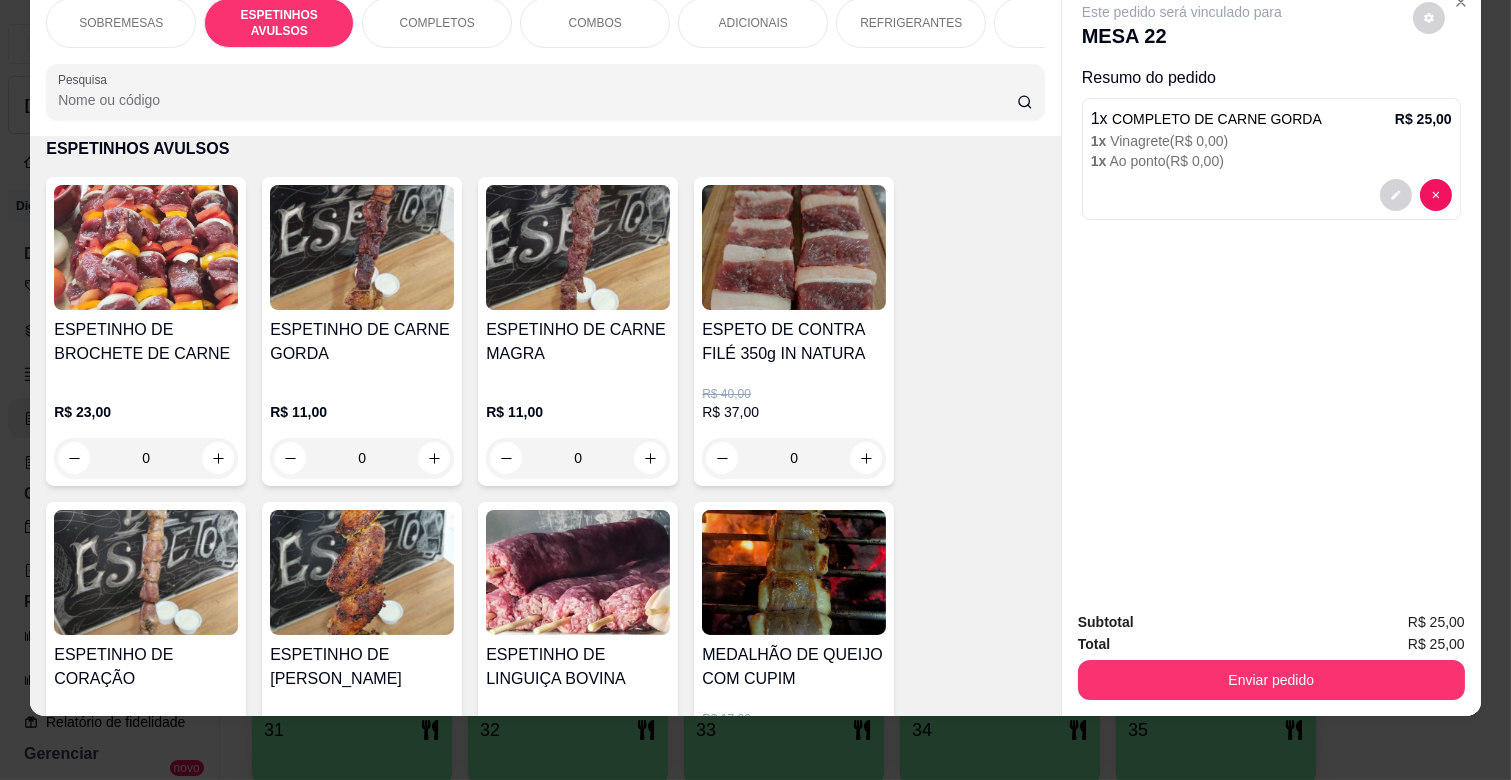 click on "0" at bounding box center [362, 458] 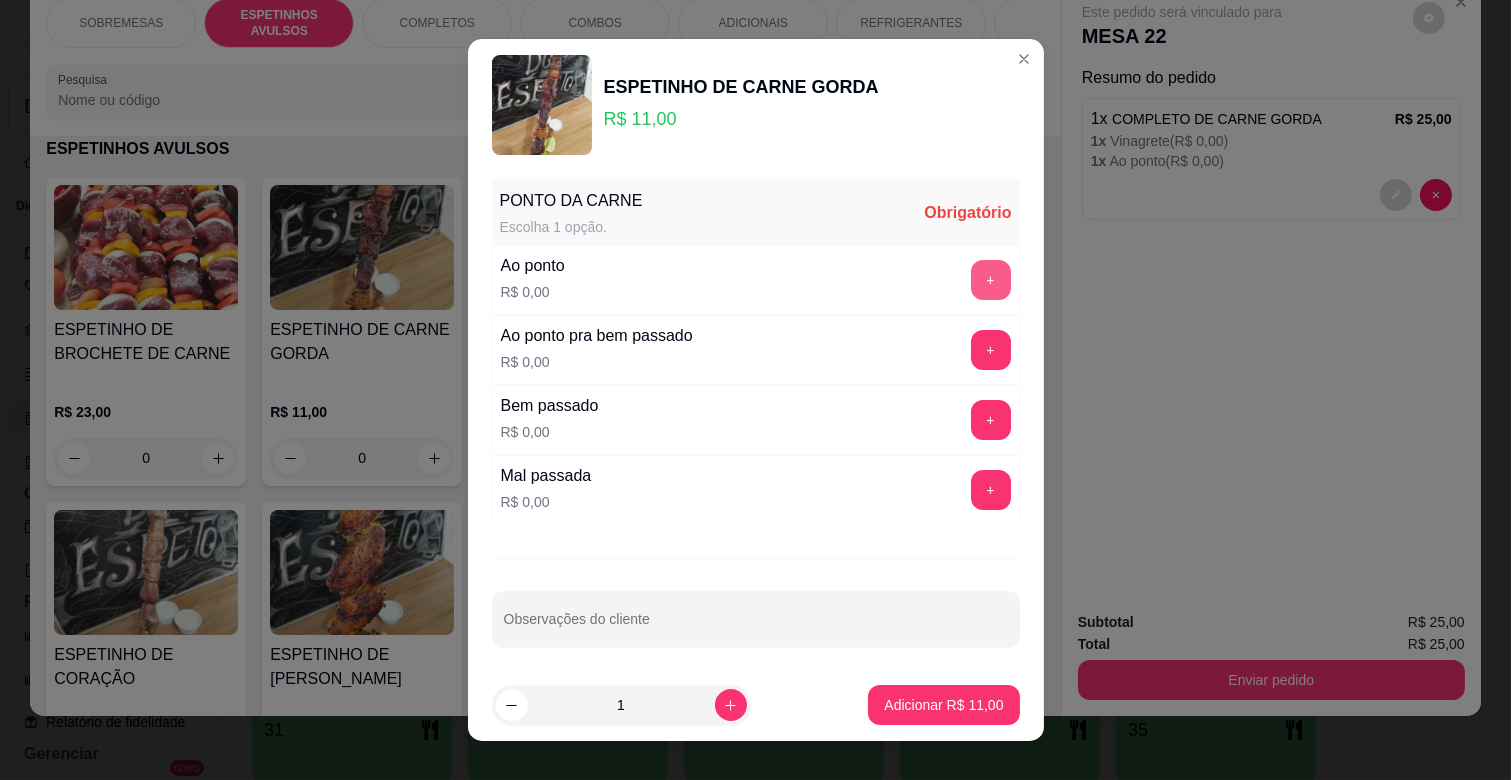 click on "+" at bounding box center (991, 280) 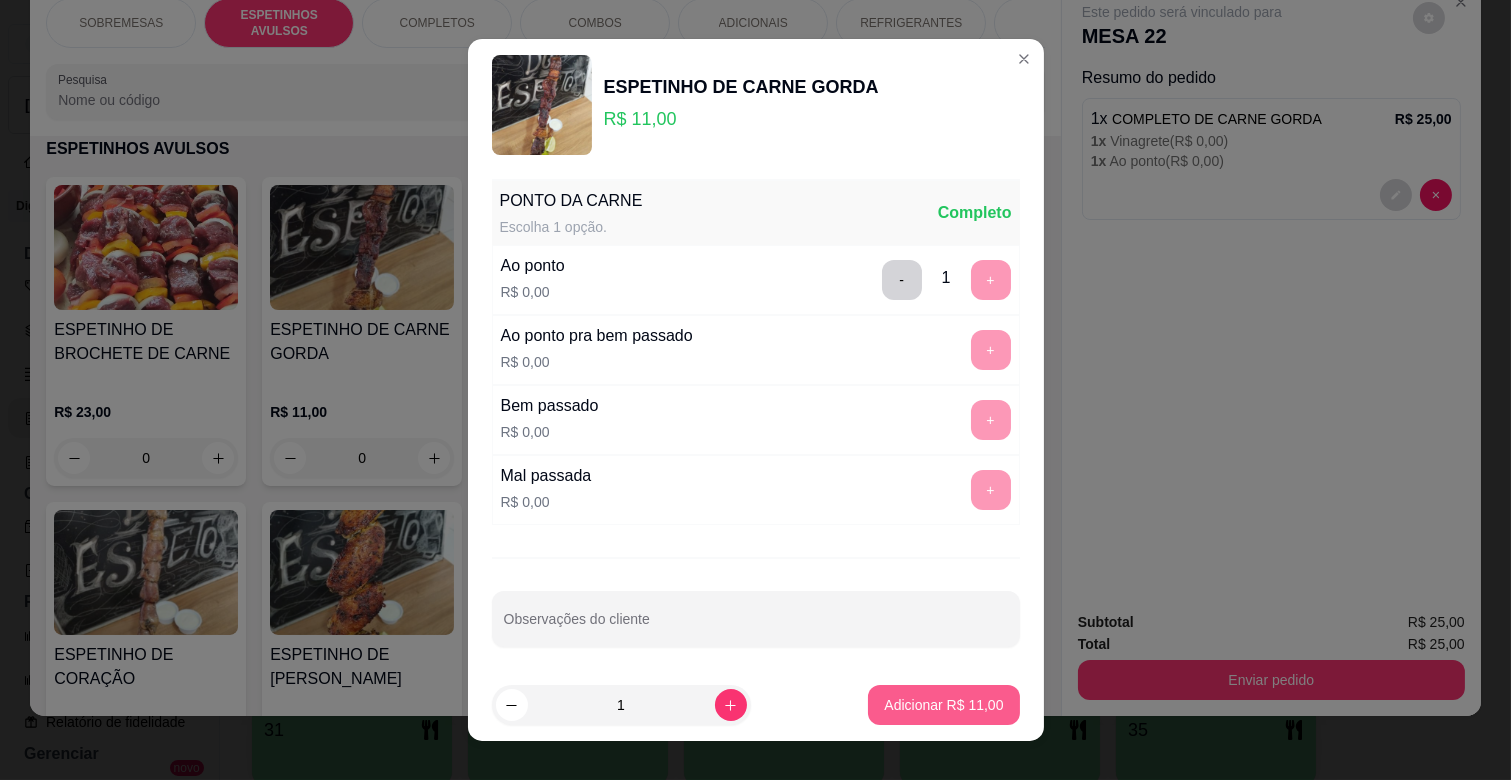 click on "Adicionar   R$ 11,00" at bounding box center [943, 705] 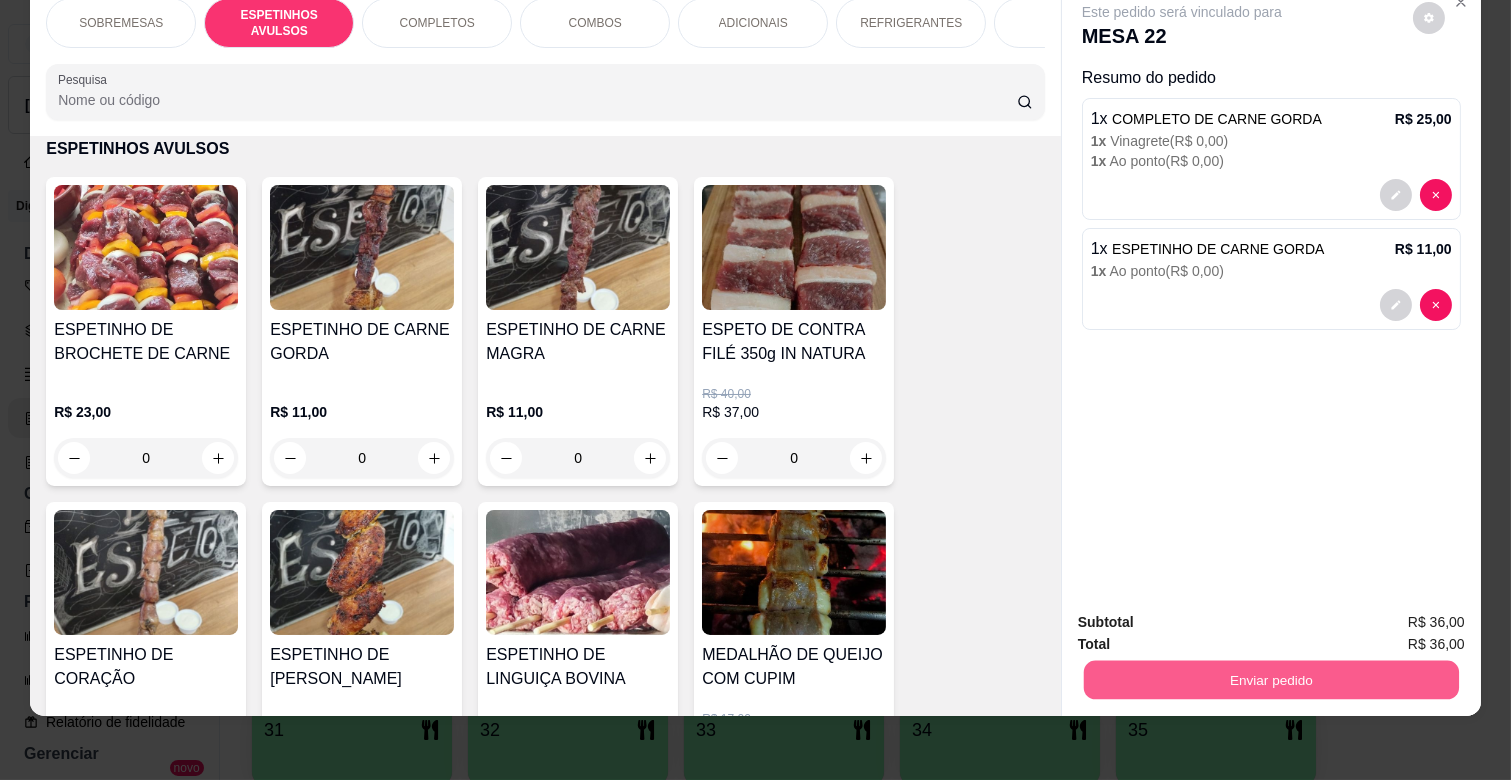 click on "Enviar pedido" at bounding box center [1271, 679] 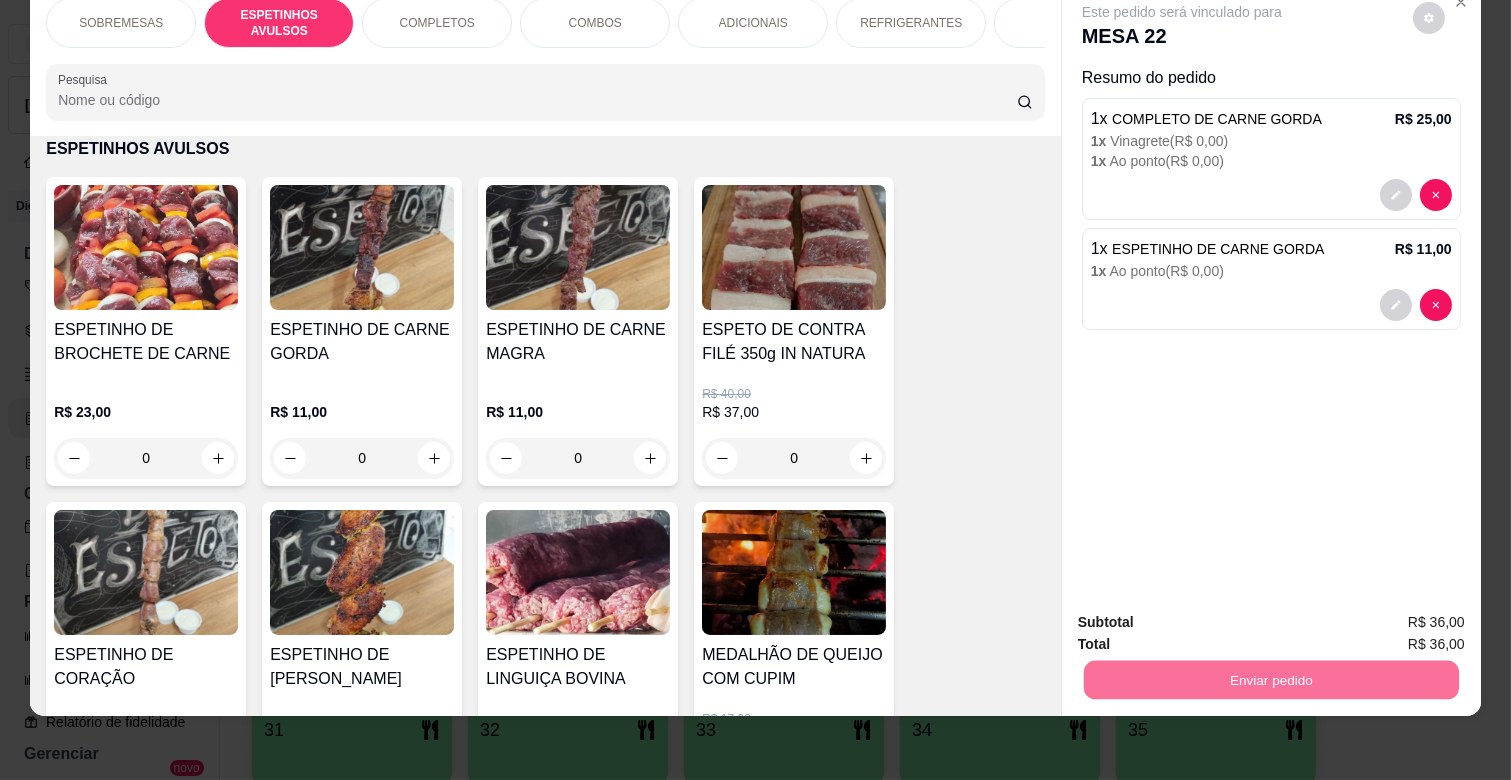 click on "Não registrar e enviar pedido" at bounding box center (1204, 614) 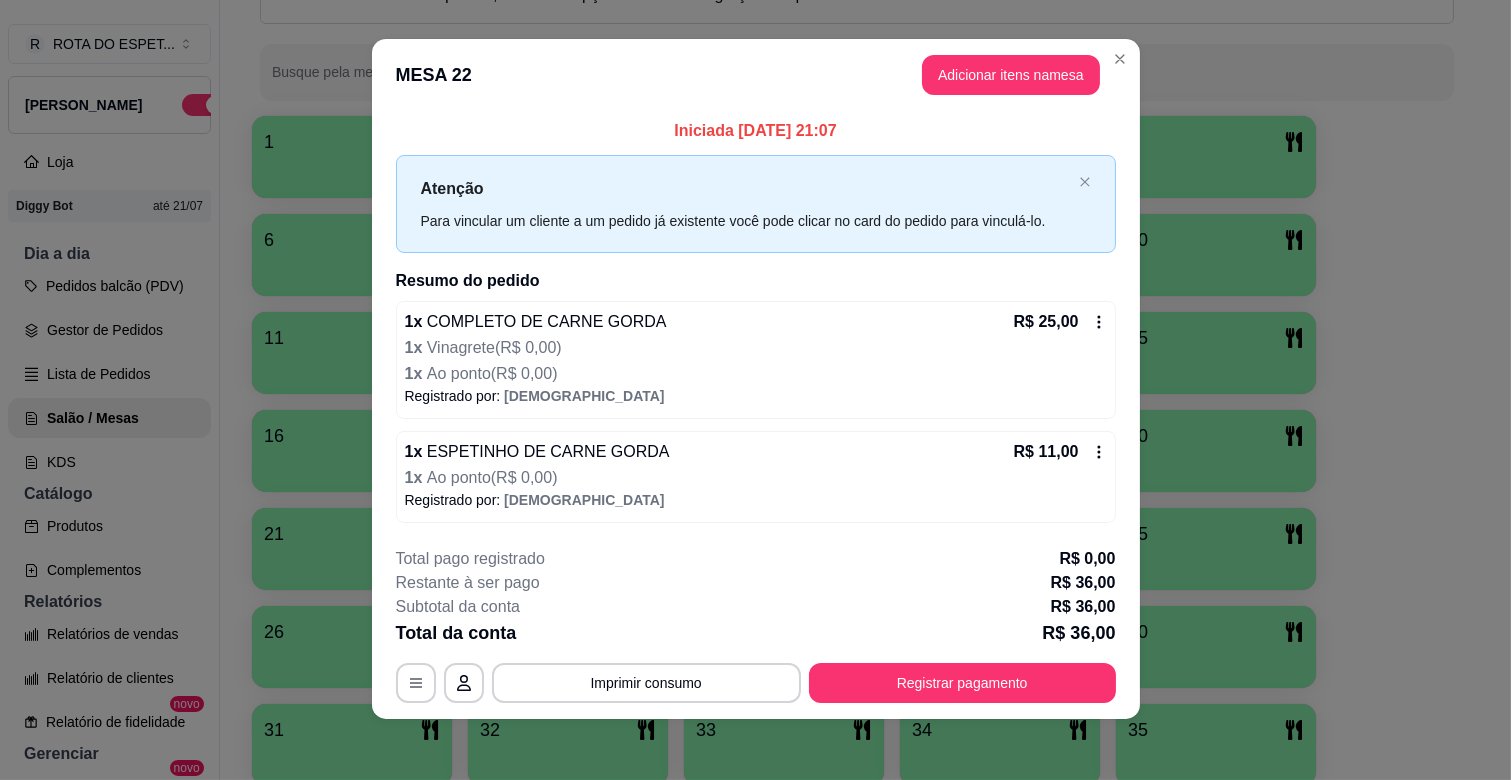 scroll, scrollTop: 13, scrollLeft: 0, axis: vertical 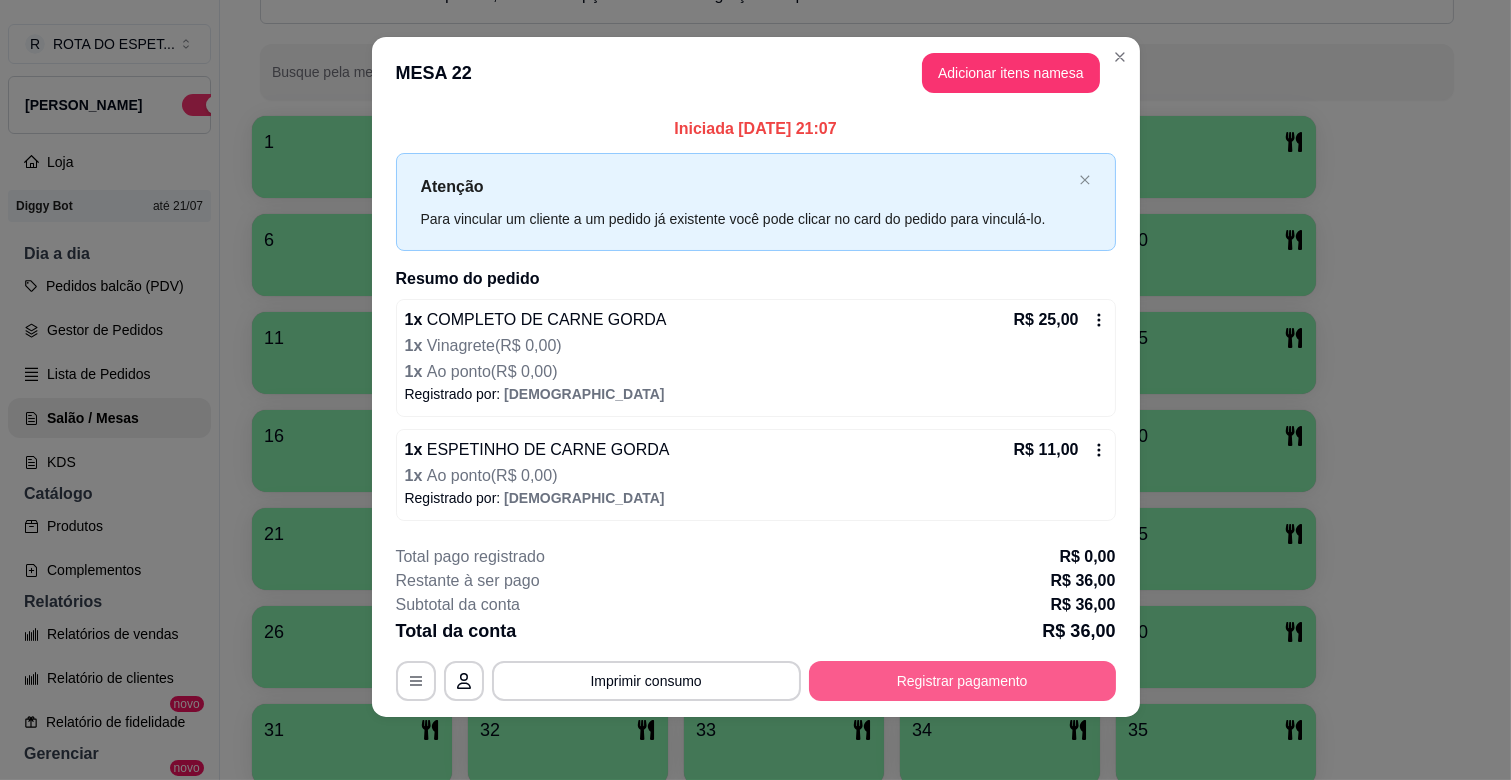 click on "Registrar pagamento" at bounding box center [962, 681] 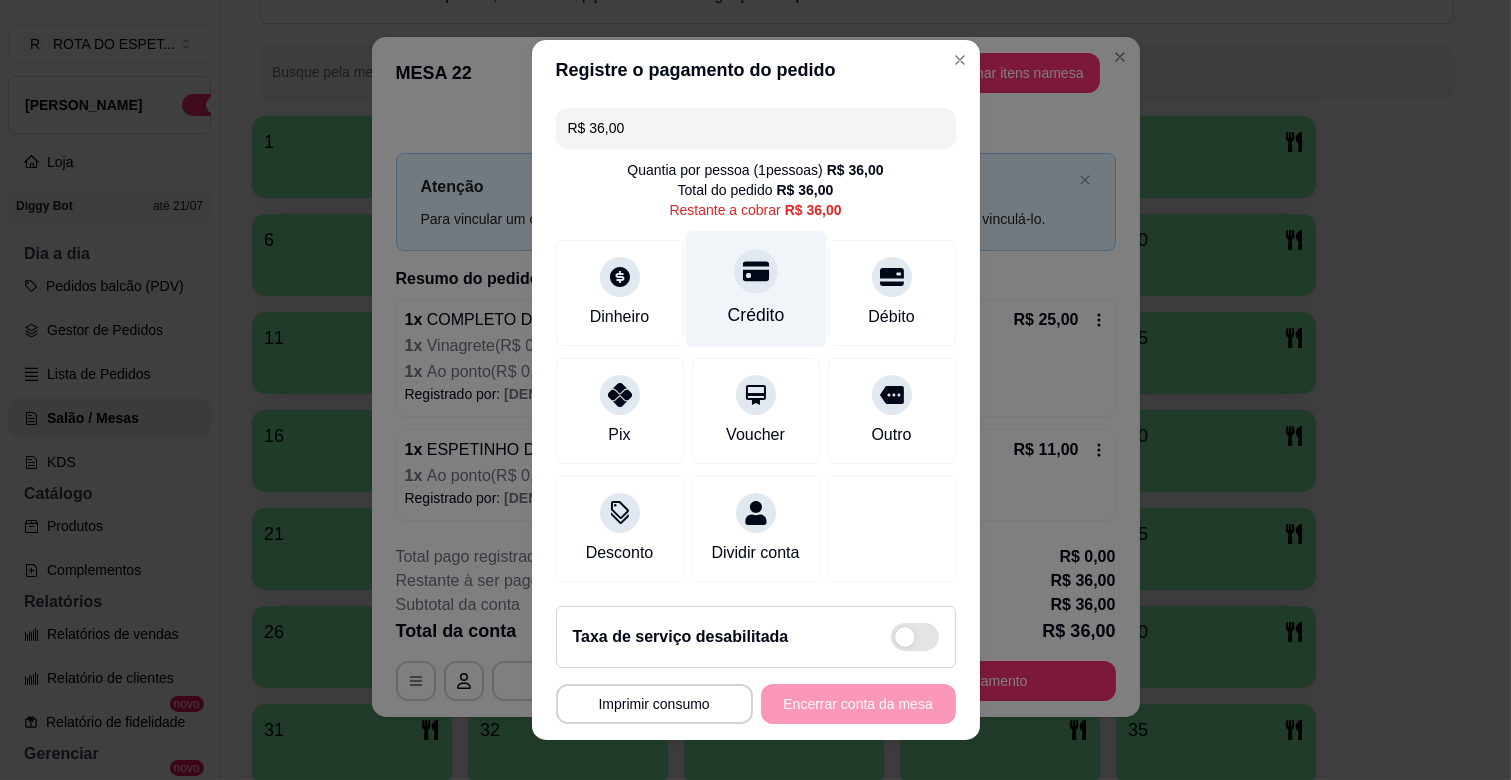 click on "Crédito" at bounding box center [755, 315] 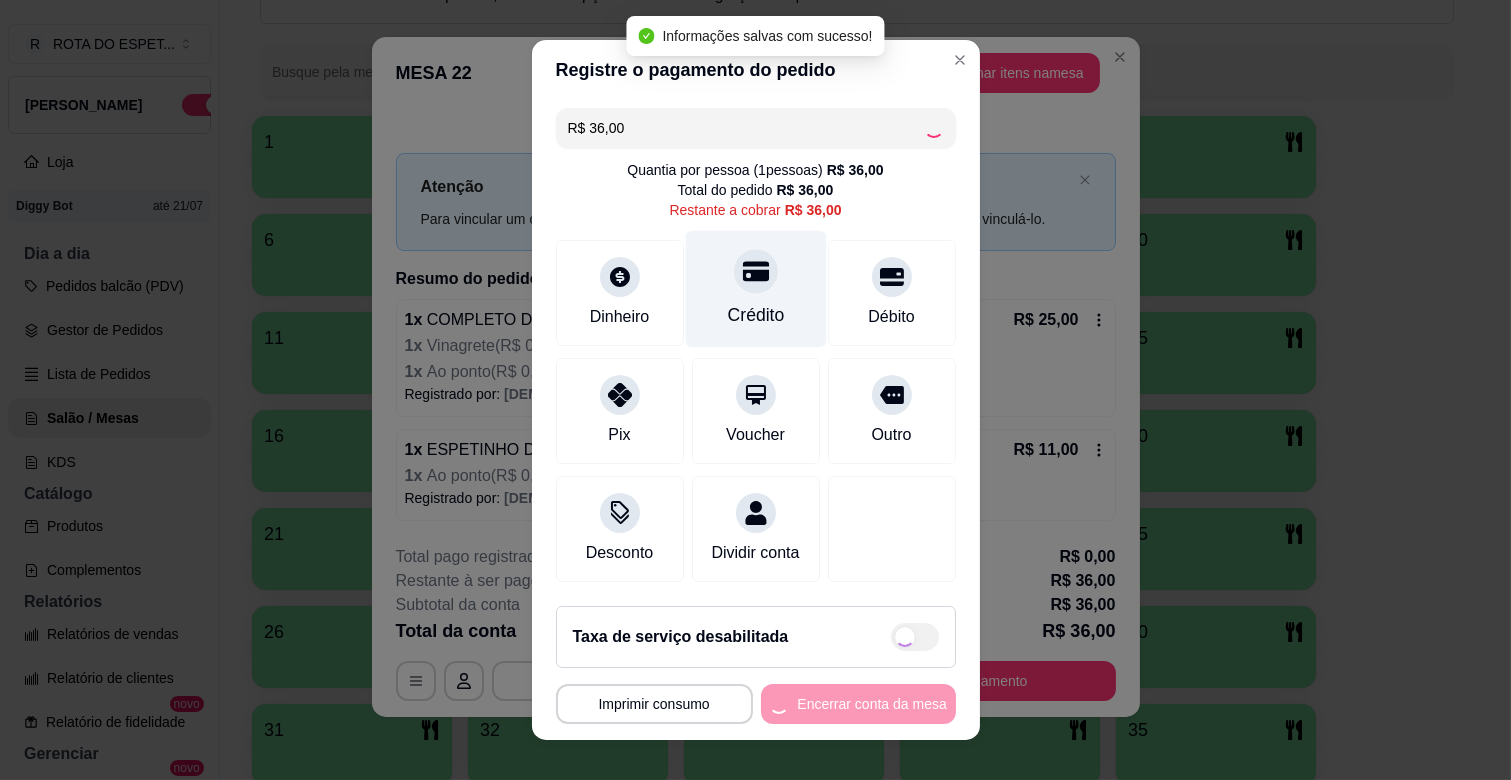 type on "R$ 0,00" 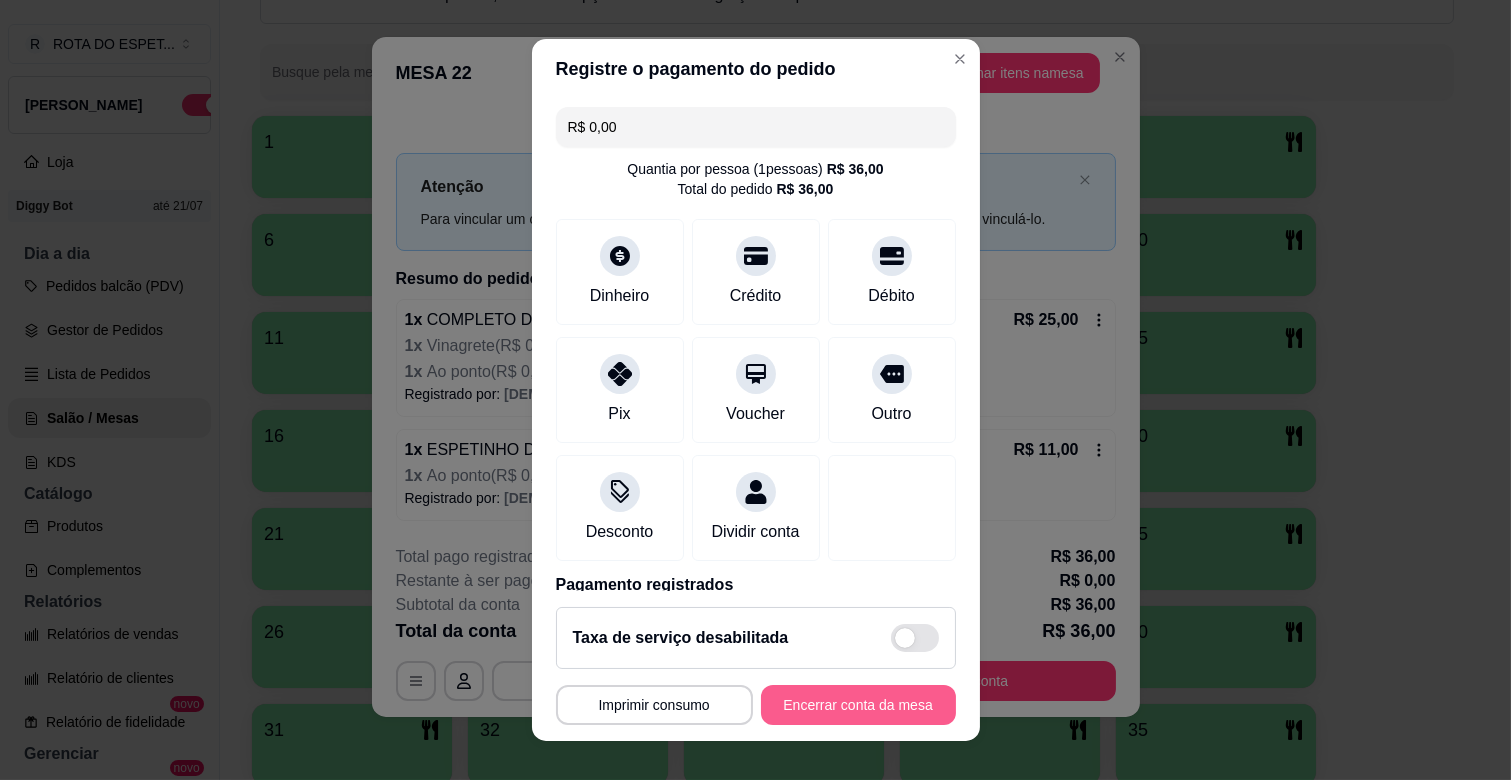 click on "Encerrar conta da mesa" at bounding box center [858, 705] 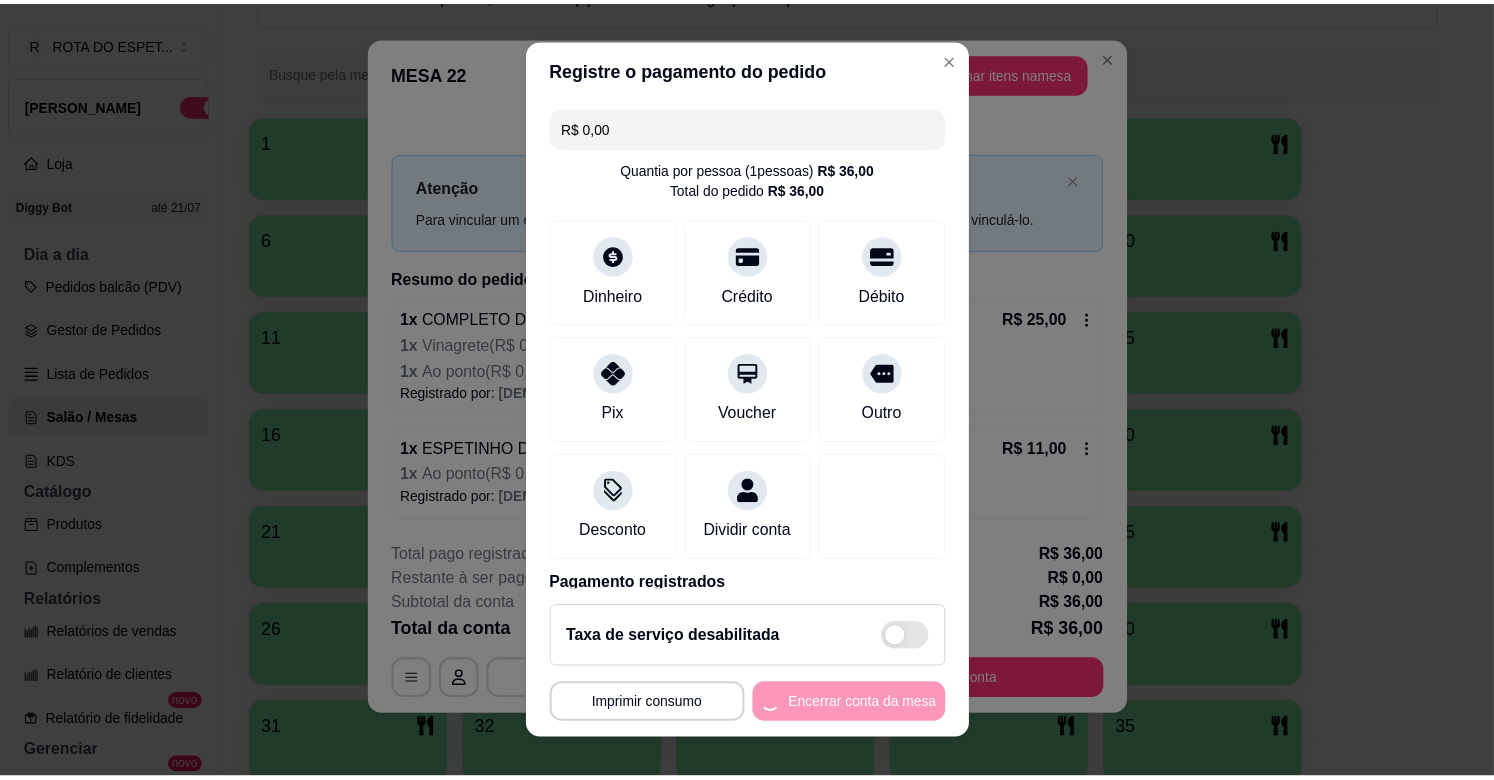 scroll, scrollTop: 0, scrollLeft: 0, axis: both 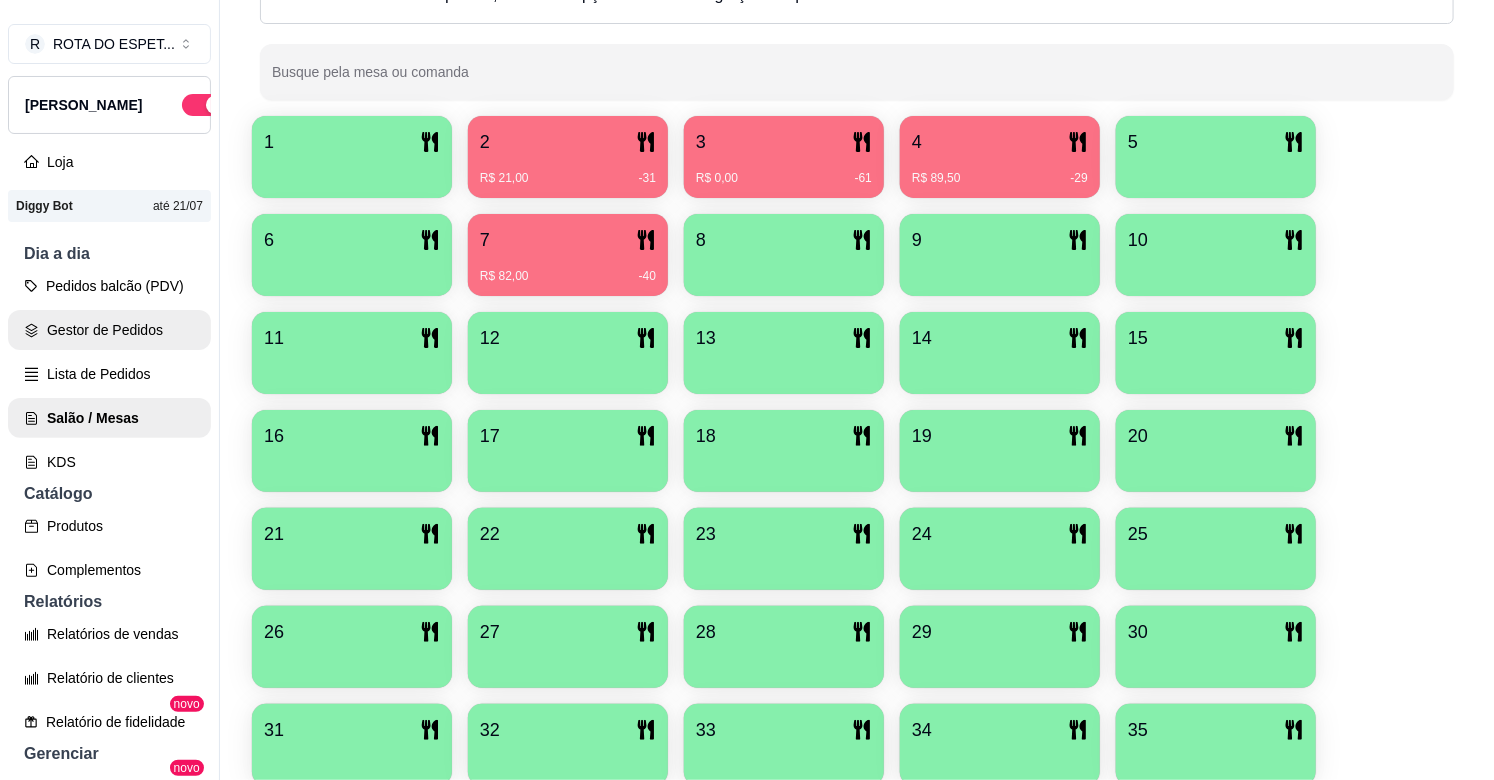 click on "Gestor de Pedidos" at bounding box center (109, 330) 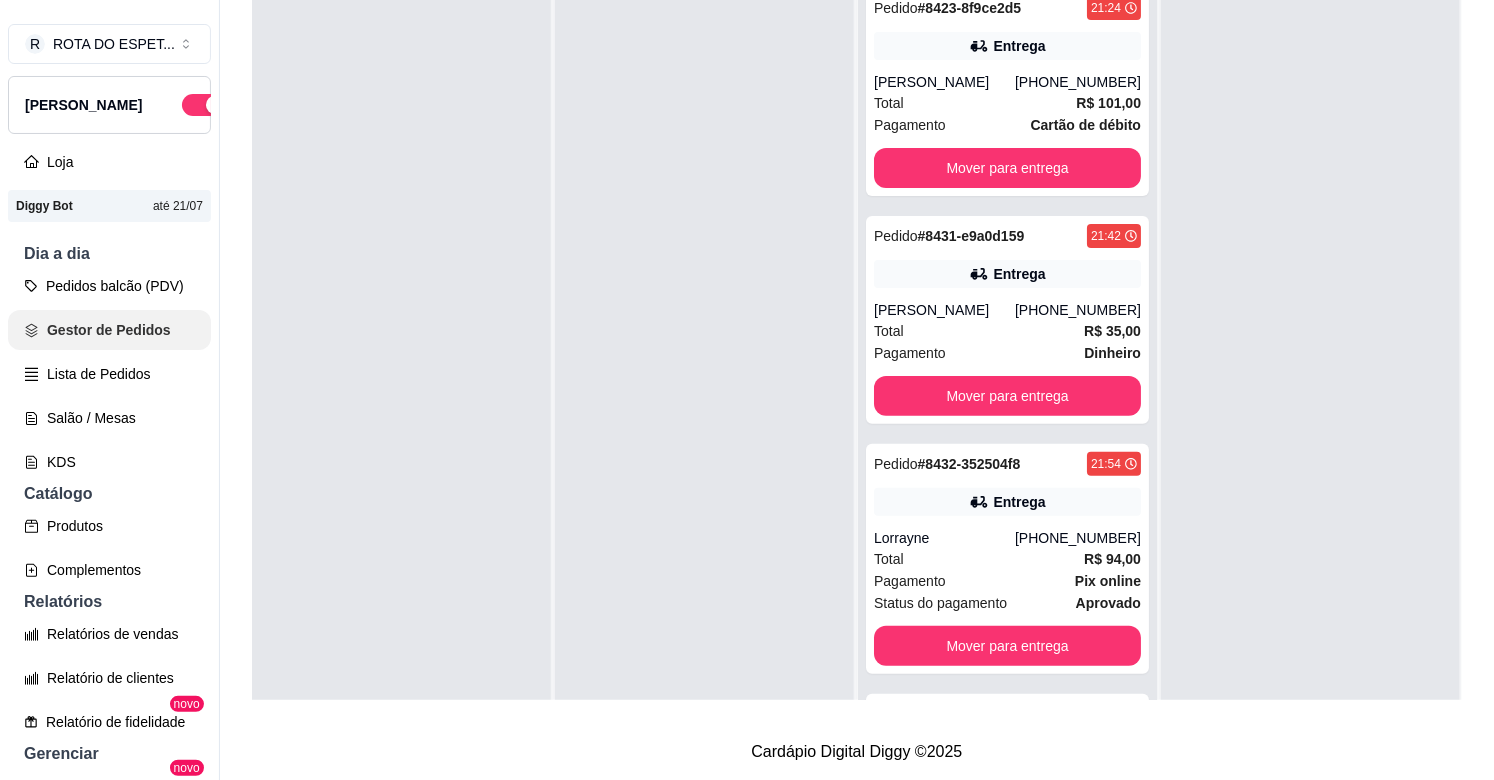 scroll, scrollTop: 0, scrollLeft: 0, axis: both 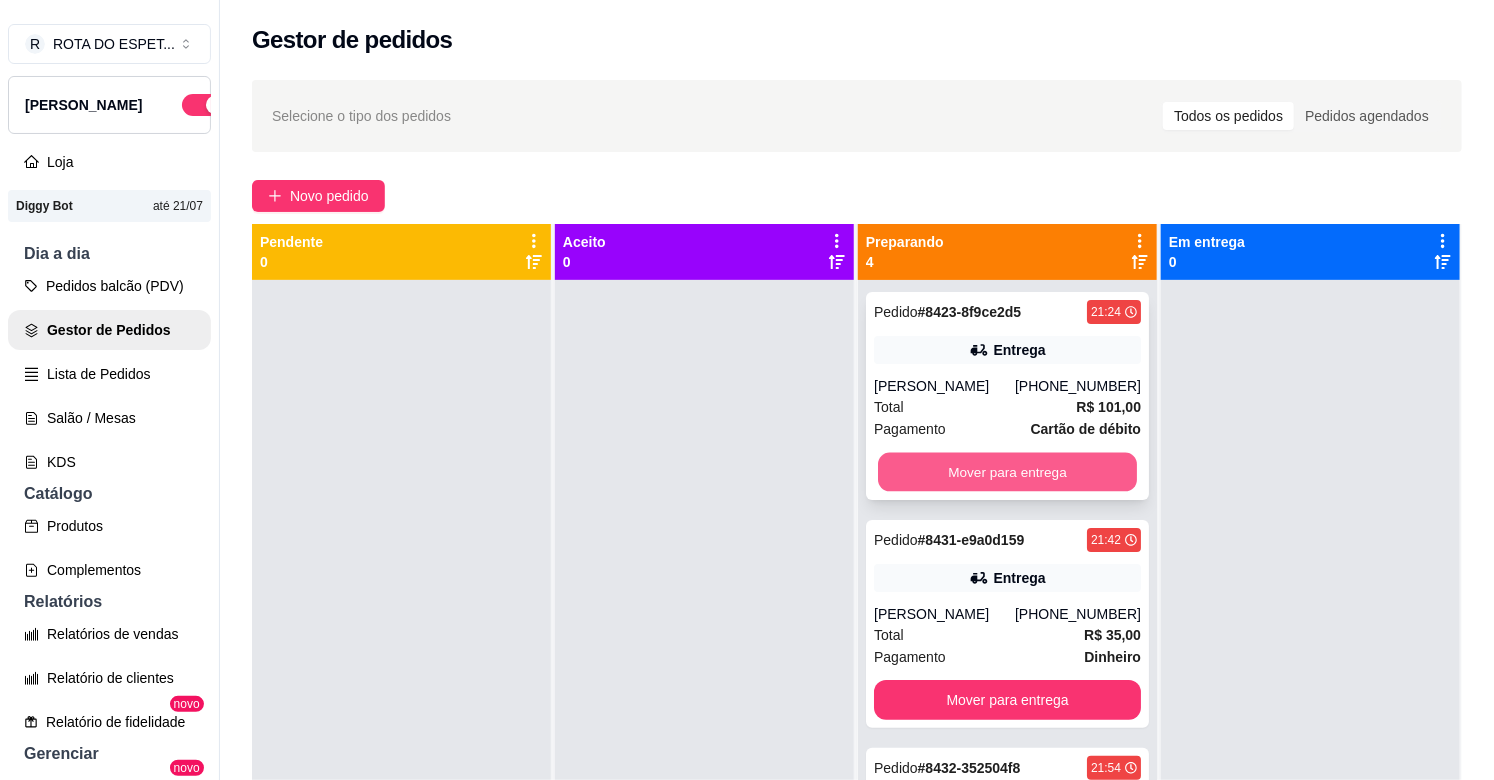 click on "Mover para entrega" at bounding box center (1007, 472) 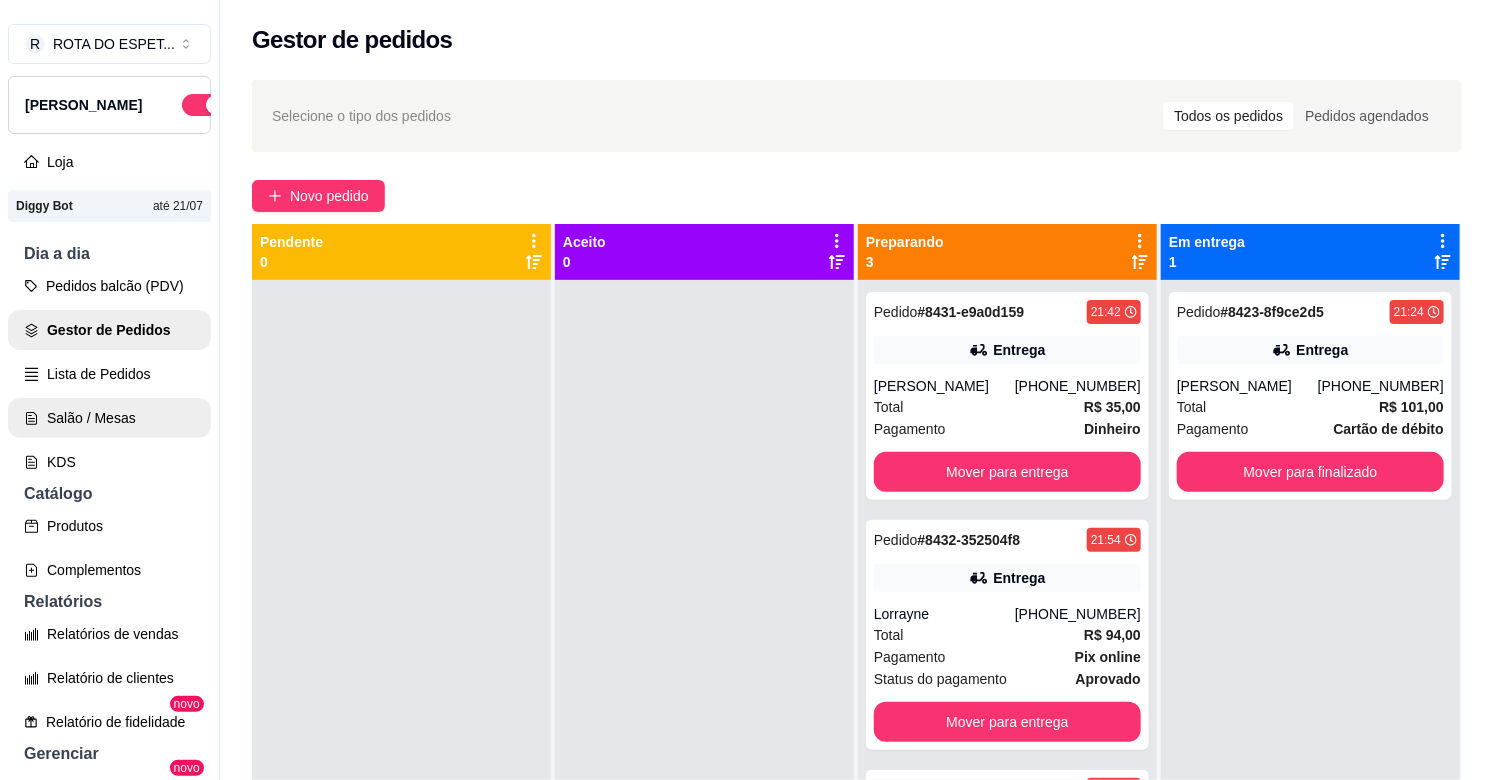 click on "Salão / Mesas" at bounding box center (109, 418) 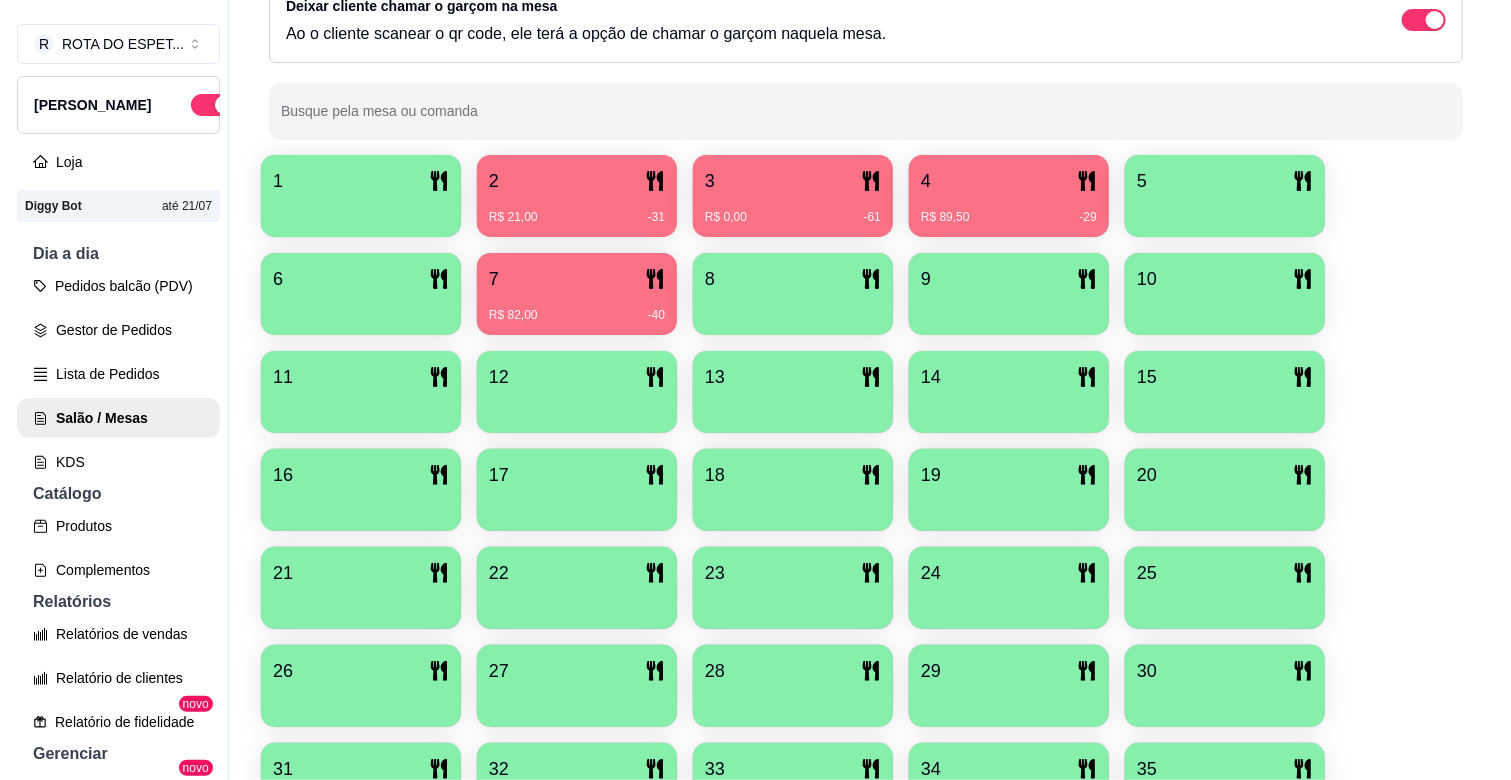 scroll, scrollTop: 333, scrollLeft: 0, axis: vertical 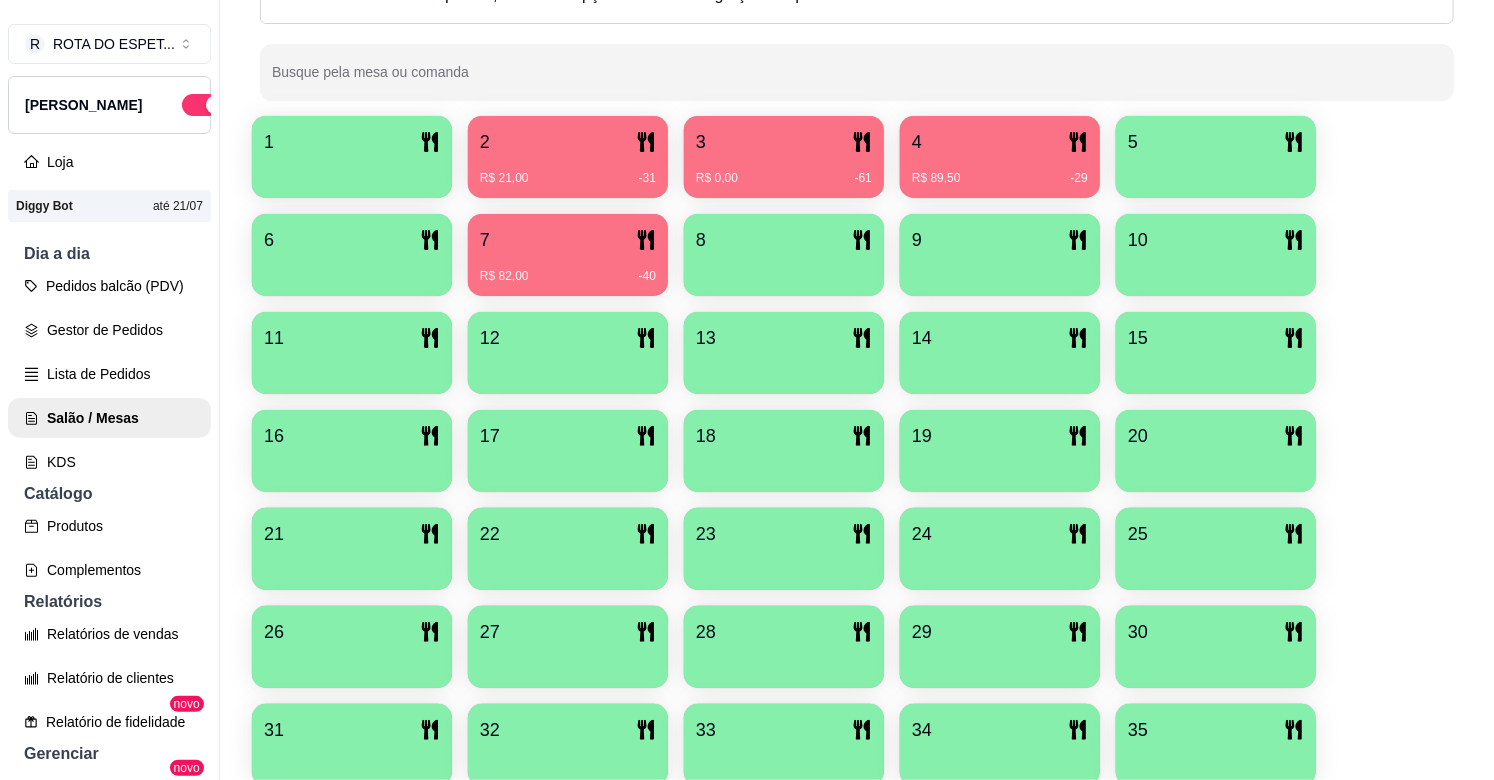 click on "20" at bounding box center (1216, 436) 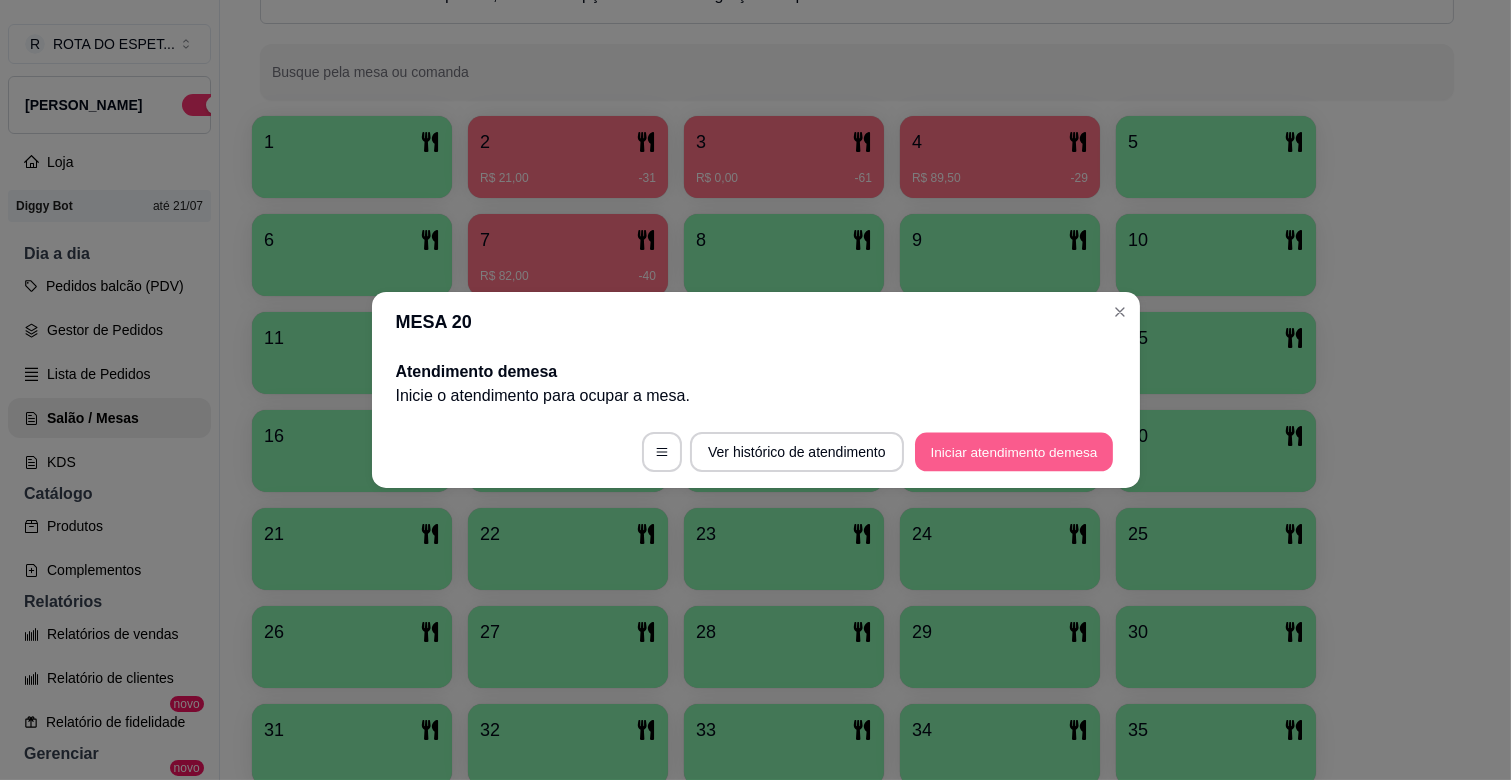 click on "Iniciar atendimento de  mesa" at bounding box center (1014, 452) 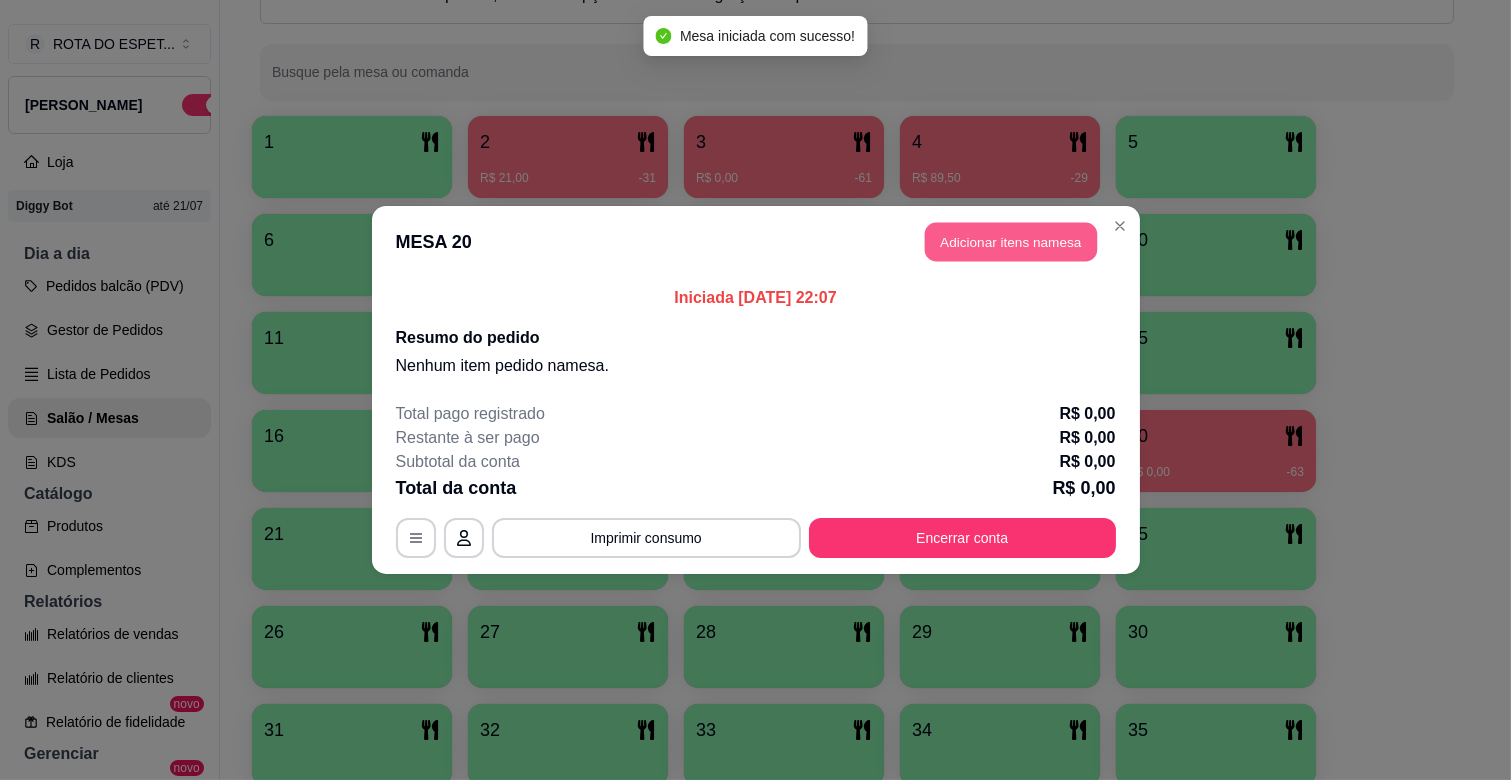click on "Adicionar itens na  mesa" at bounding box center (1011, 242) 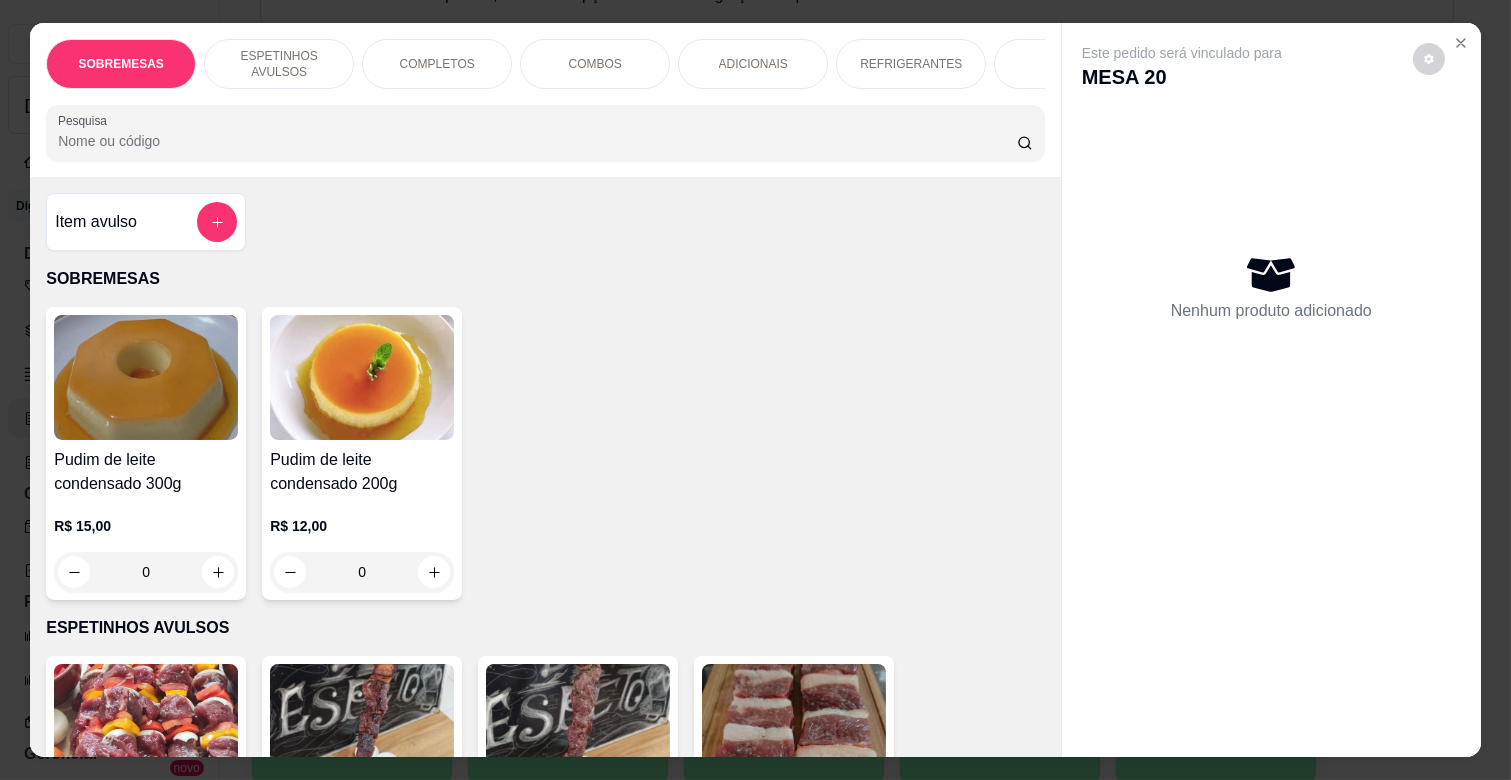 click on "ESPETINHOS AVULSOS" at bounding box center [279, 64] 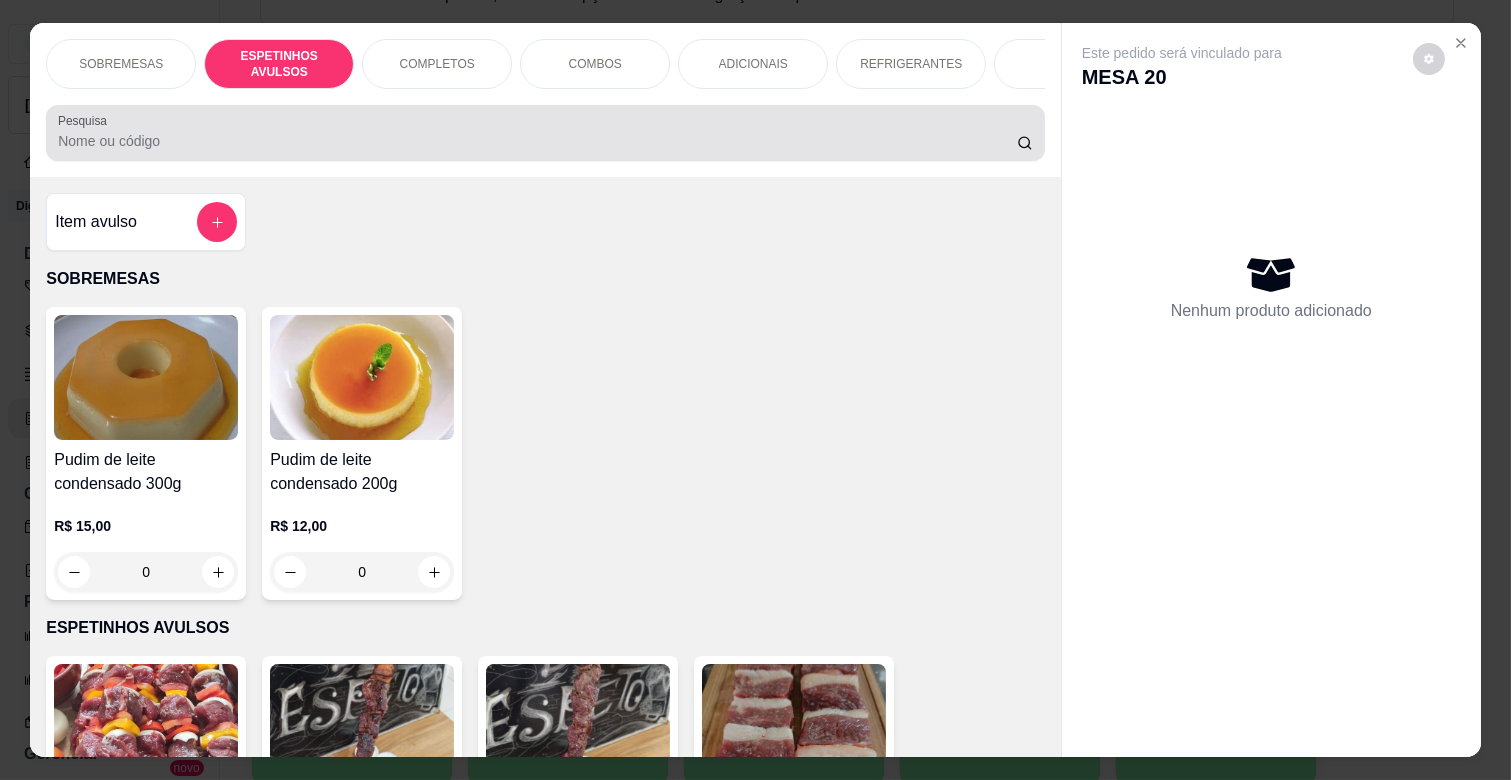 scroll, scrollTop: 438, scrollLeft: 0, axis: vertical 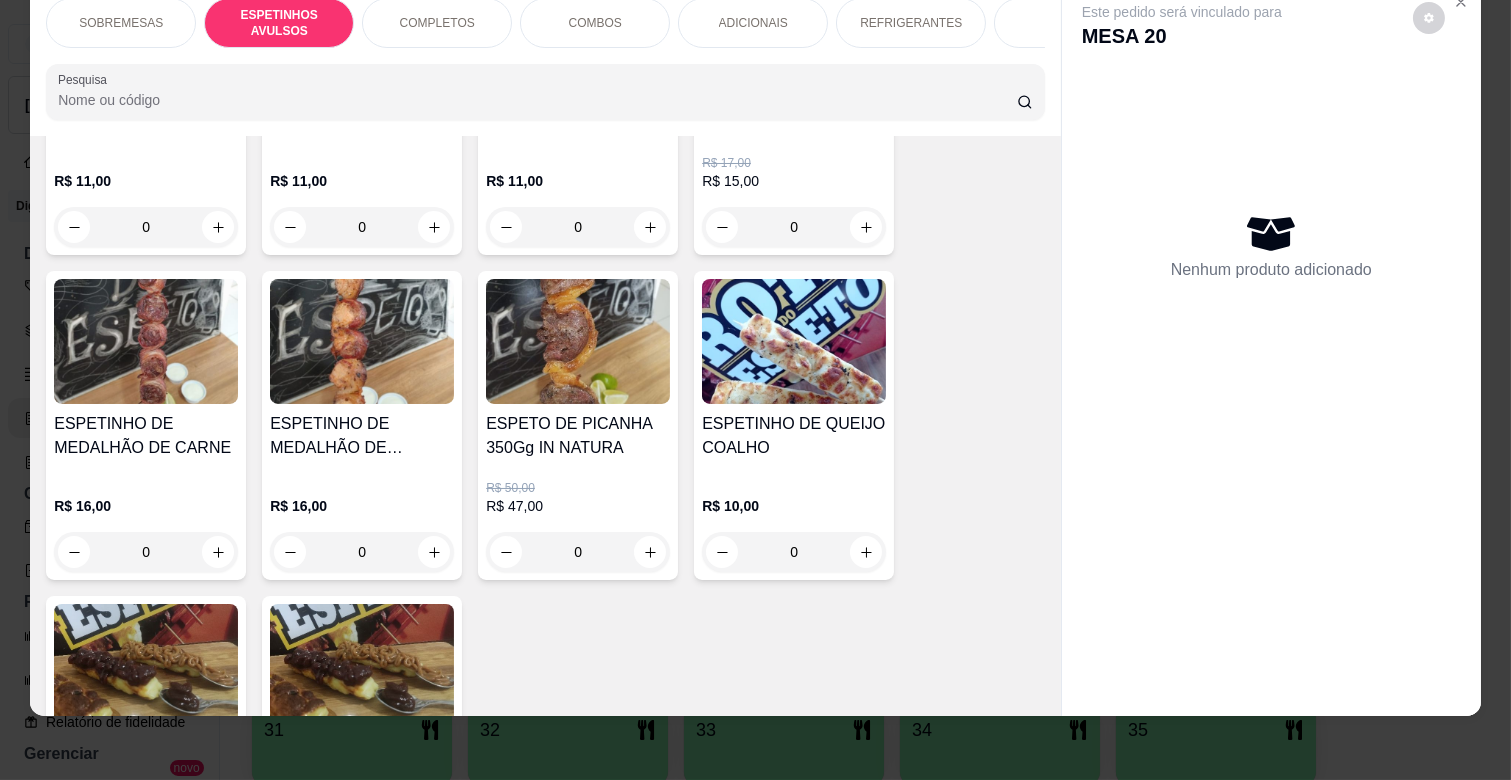 click on "COMPLETOS" at bounding box center [437, 23] 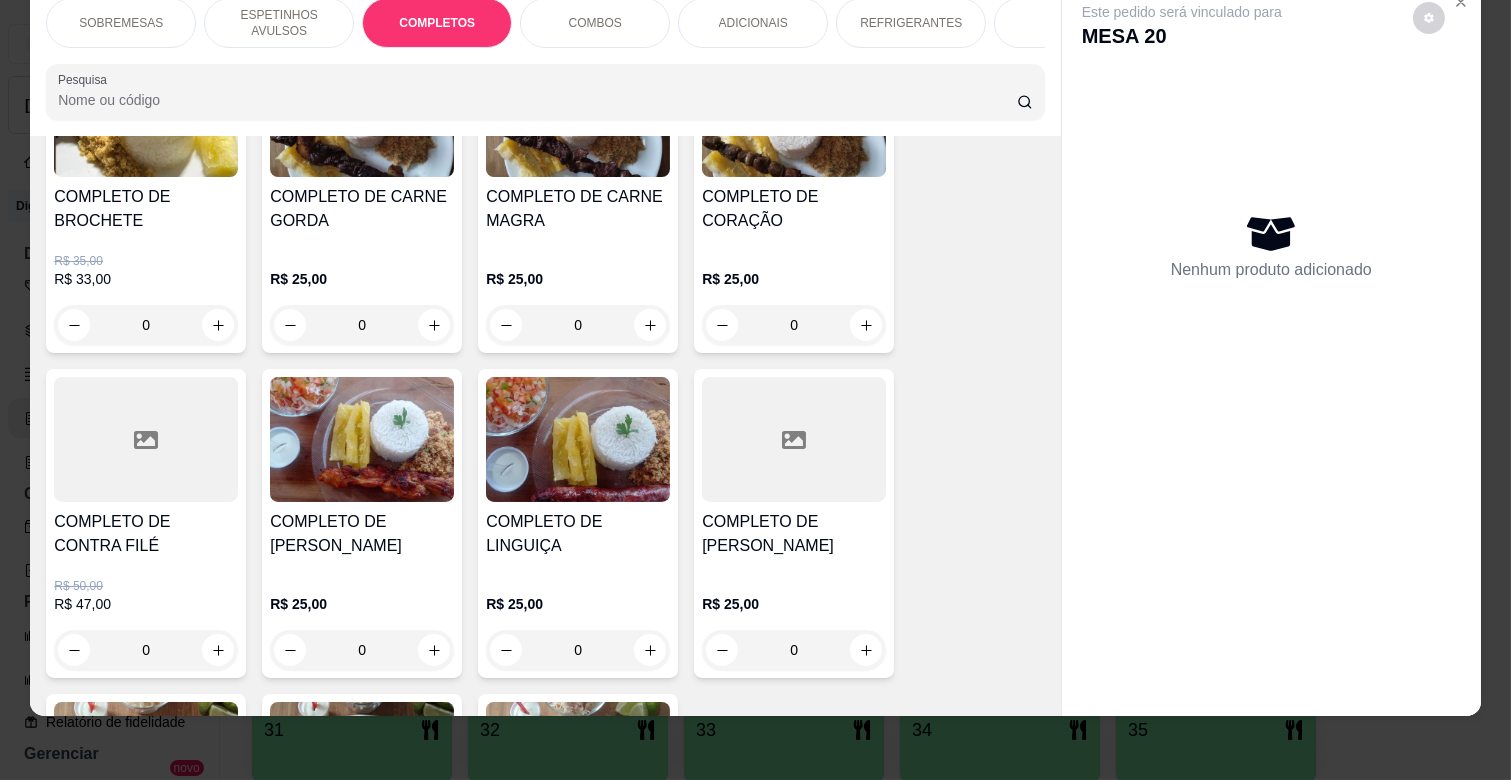 scroll, scrollTop: 1874, scrollLeft: 0, axis: vertical 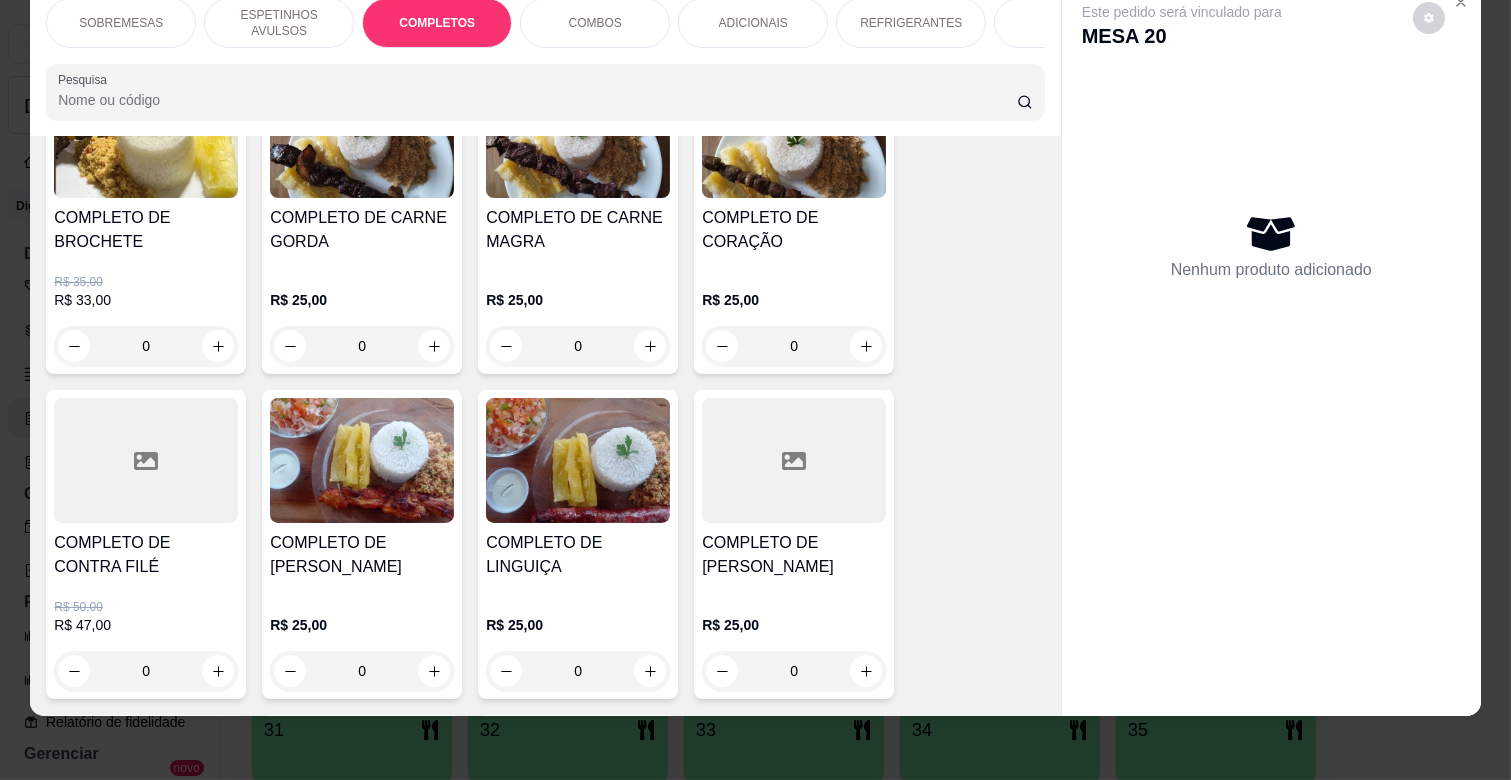 click on "0" at bounding box center (794, 346) 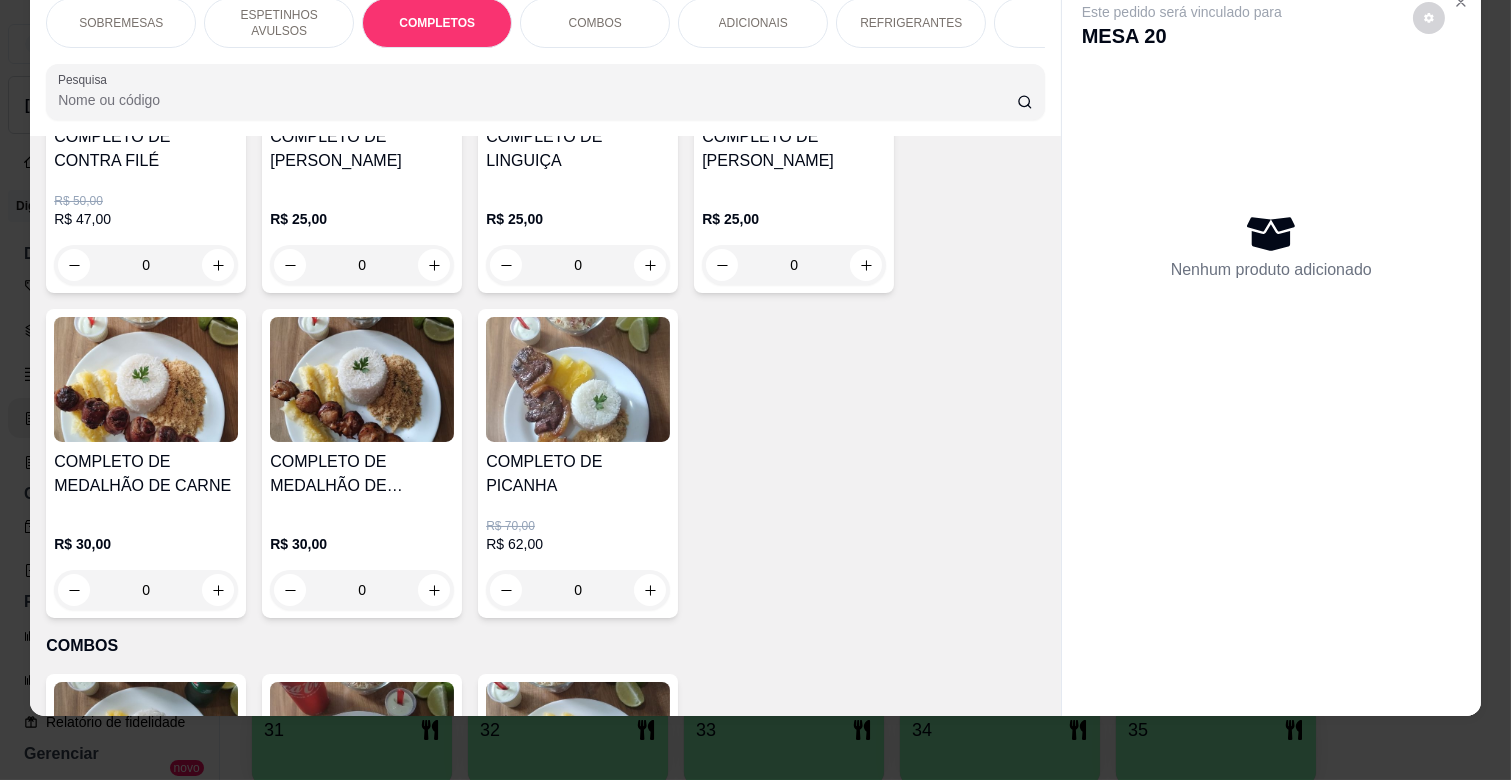 scroll, scrollTop: 2318, scrollLeft: 0, axis: vertical 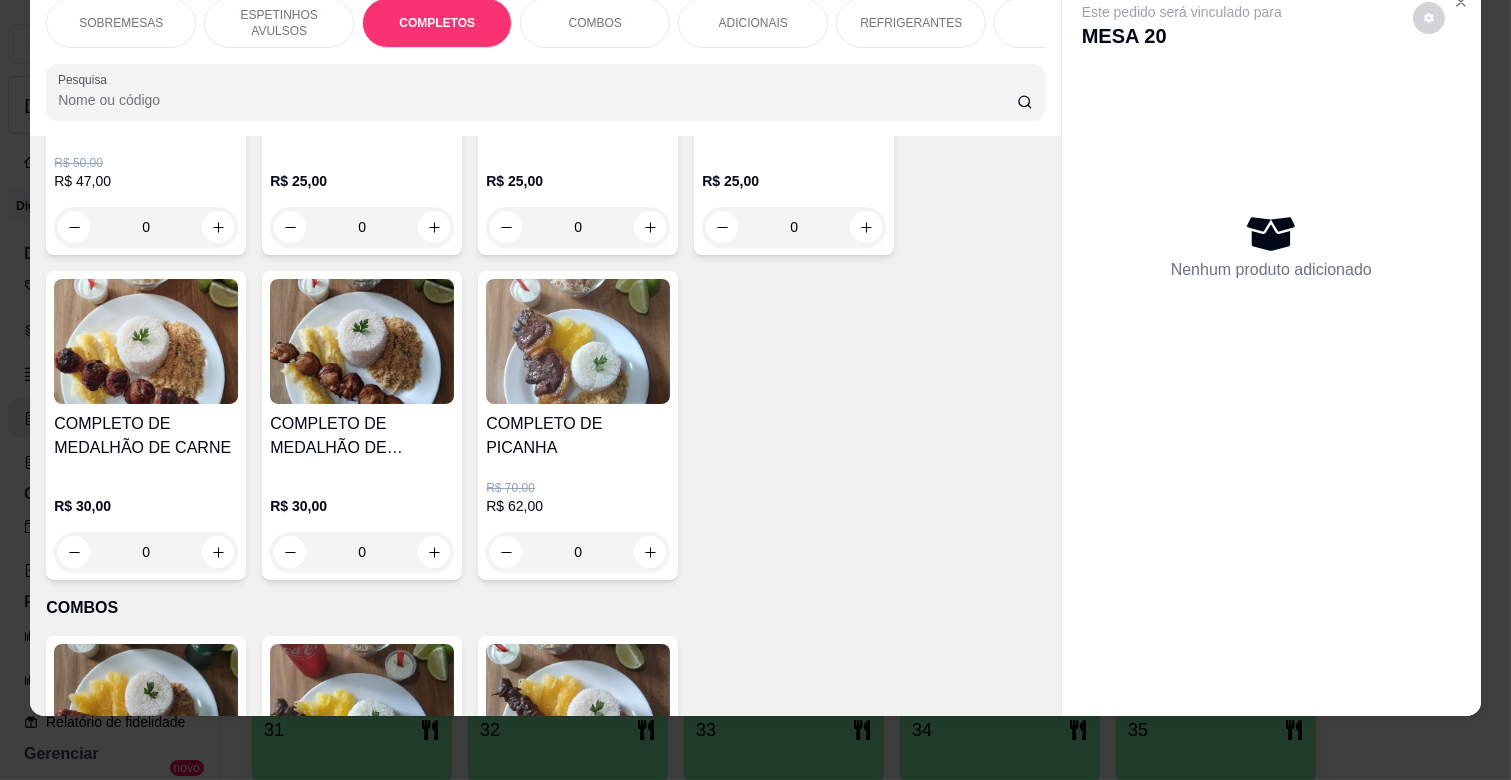 click on "0" at bounding box center [146, 552] 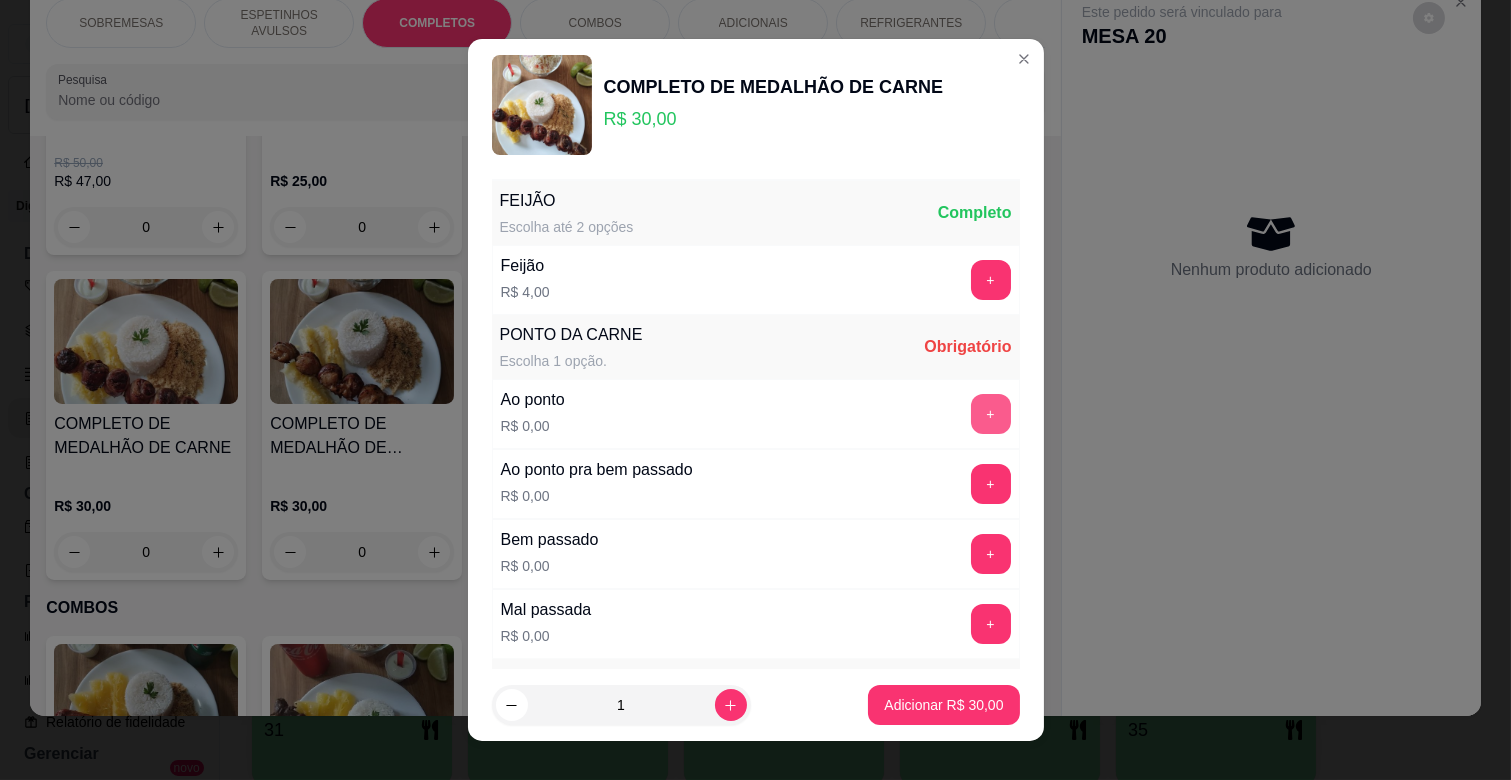 click on "+" at bounding box center [991, 414] 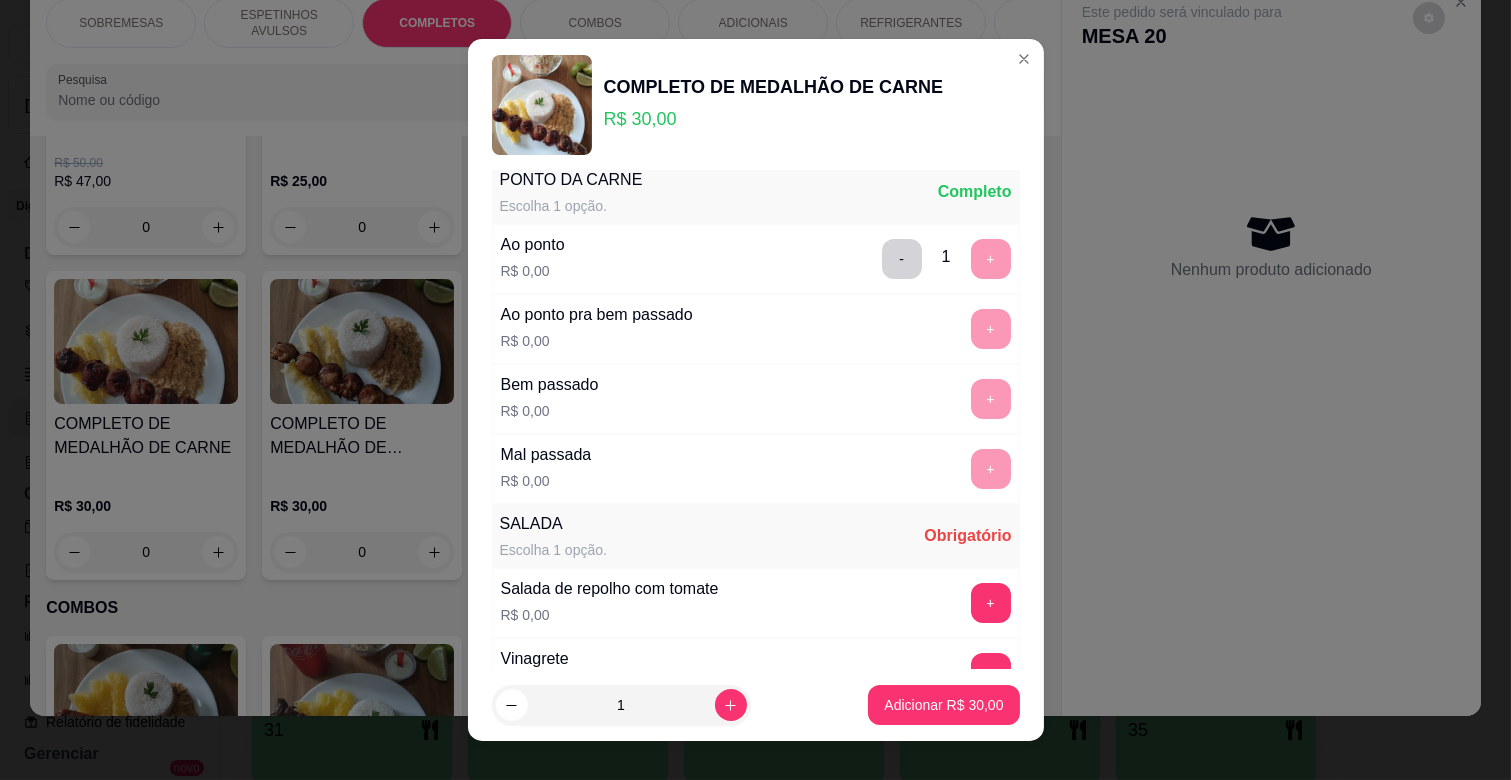 scroll, scrollTop: 222, scrollLeft: 0, axis: vertical 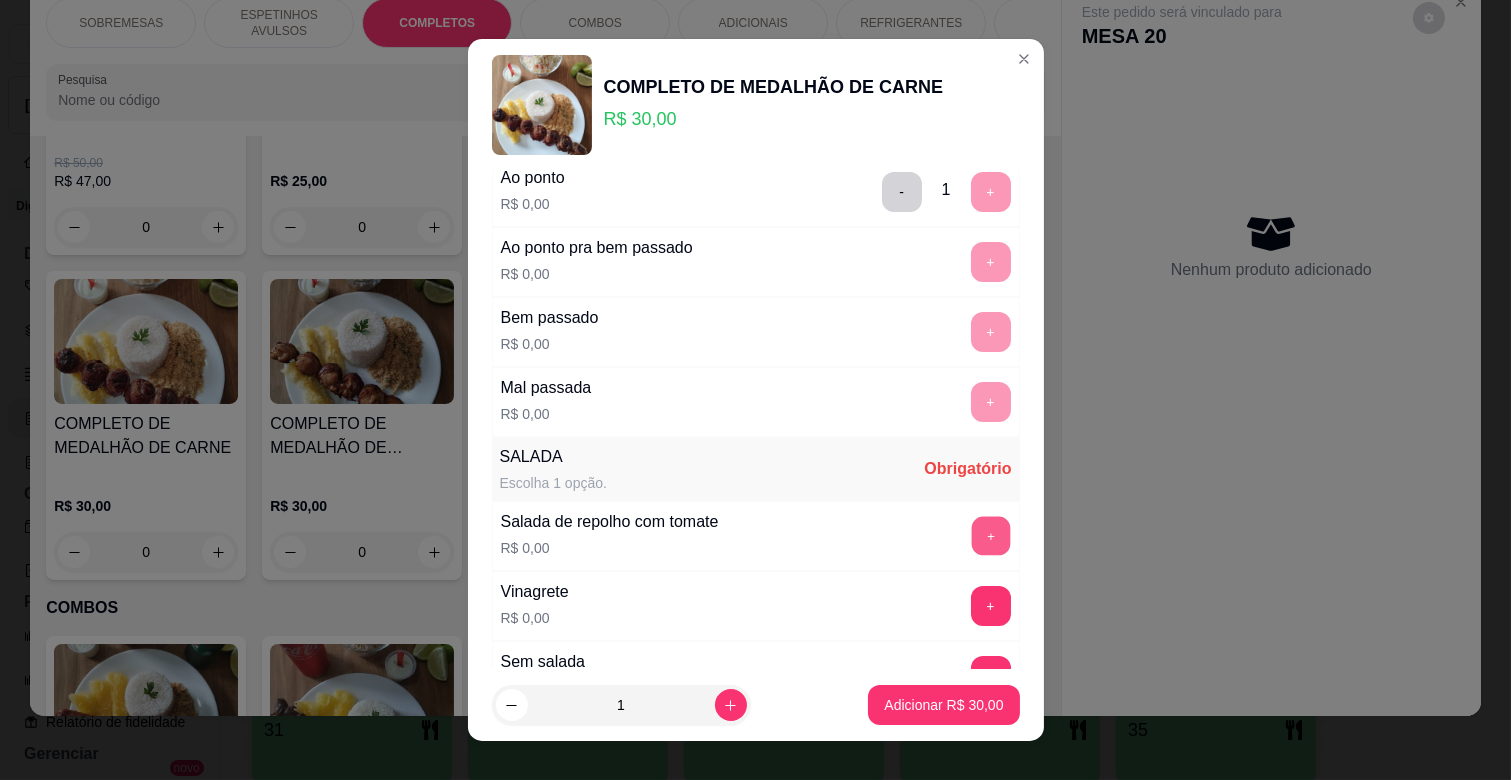 click on "+" at bounding box center [990, 536] 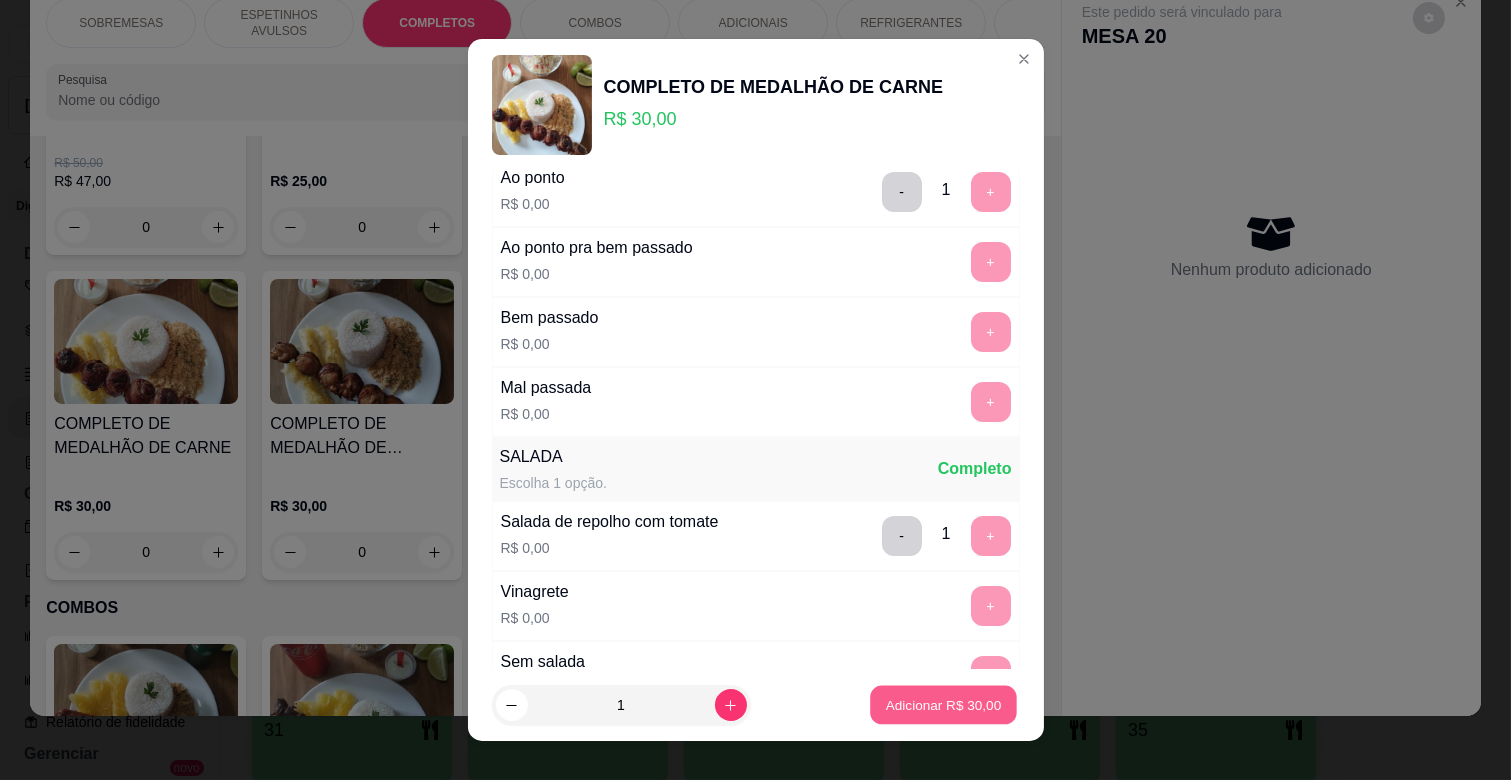 click on "Adicionar   R$ 30,00" at bounding box center (944, 704) 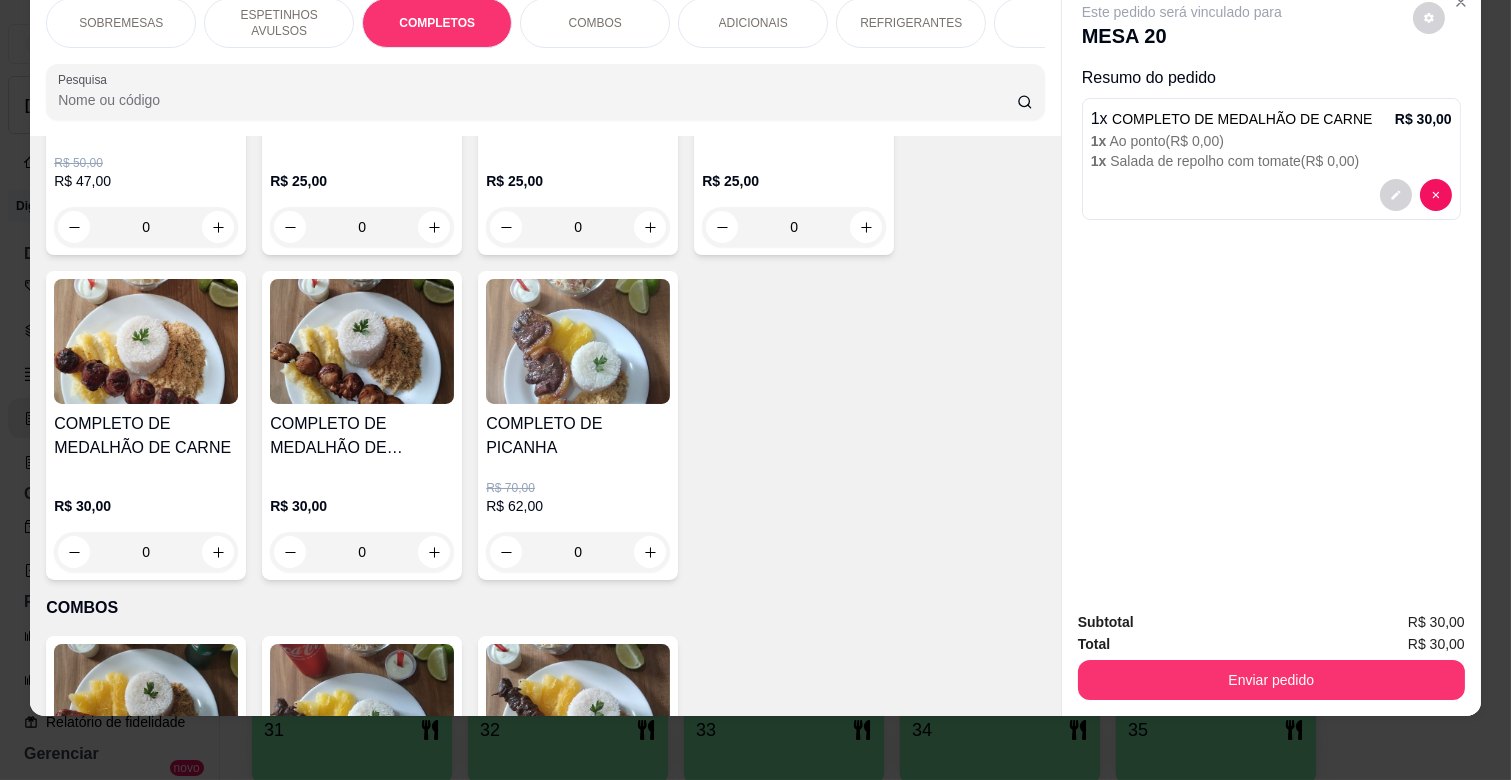 click on "ESPETINHOS AVULSOS" at bounding box center (279, 23) 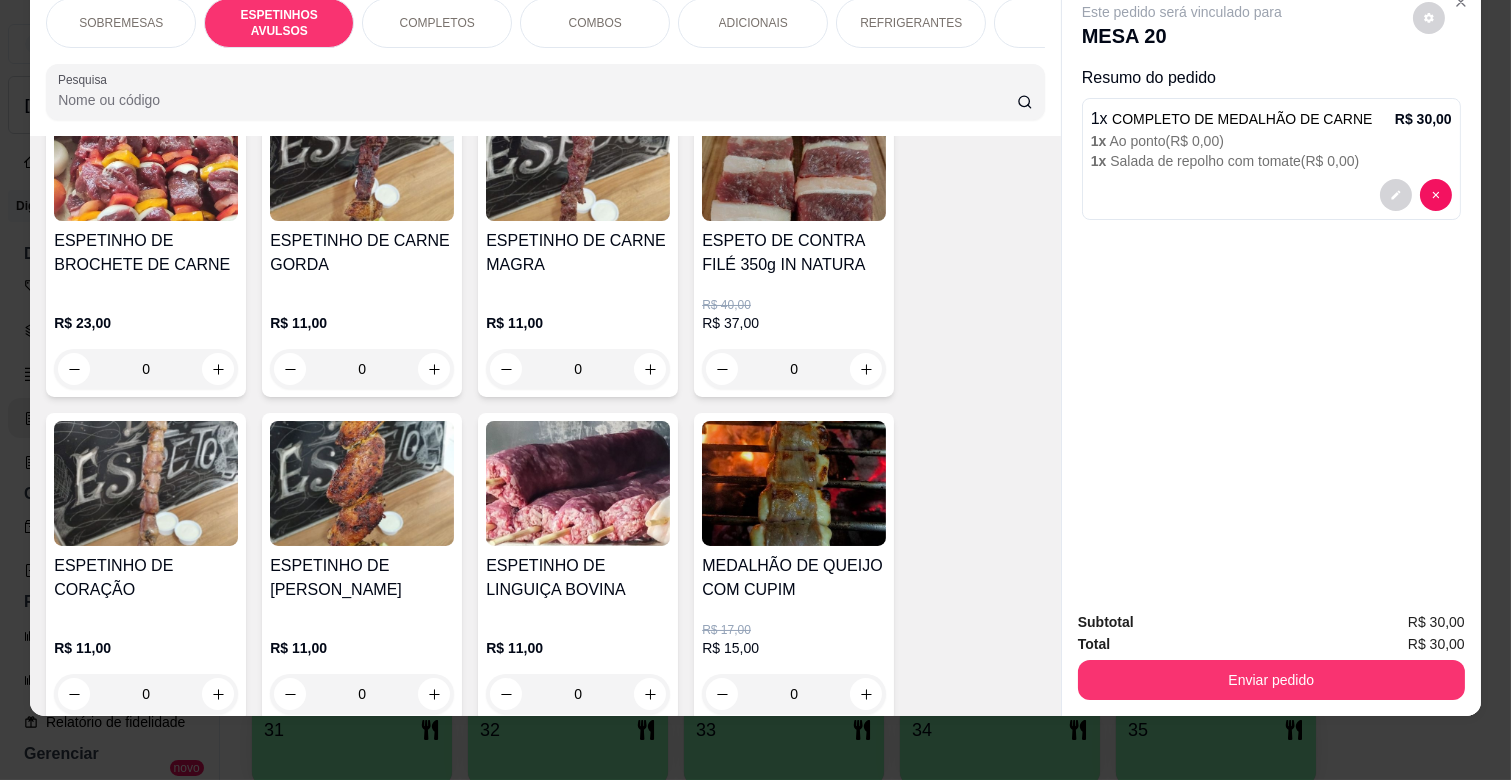 scroll, scrollTop: 661, scrollLeft: 0, axis: vertical 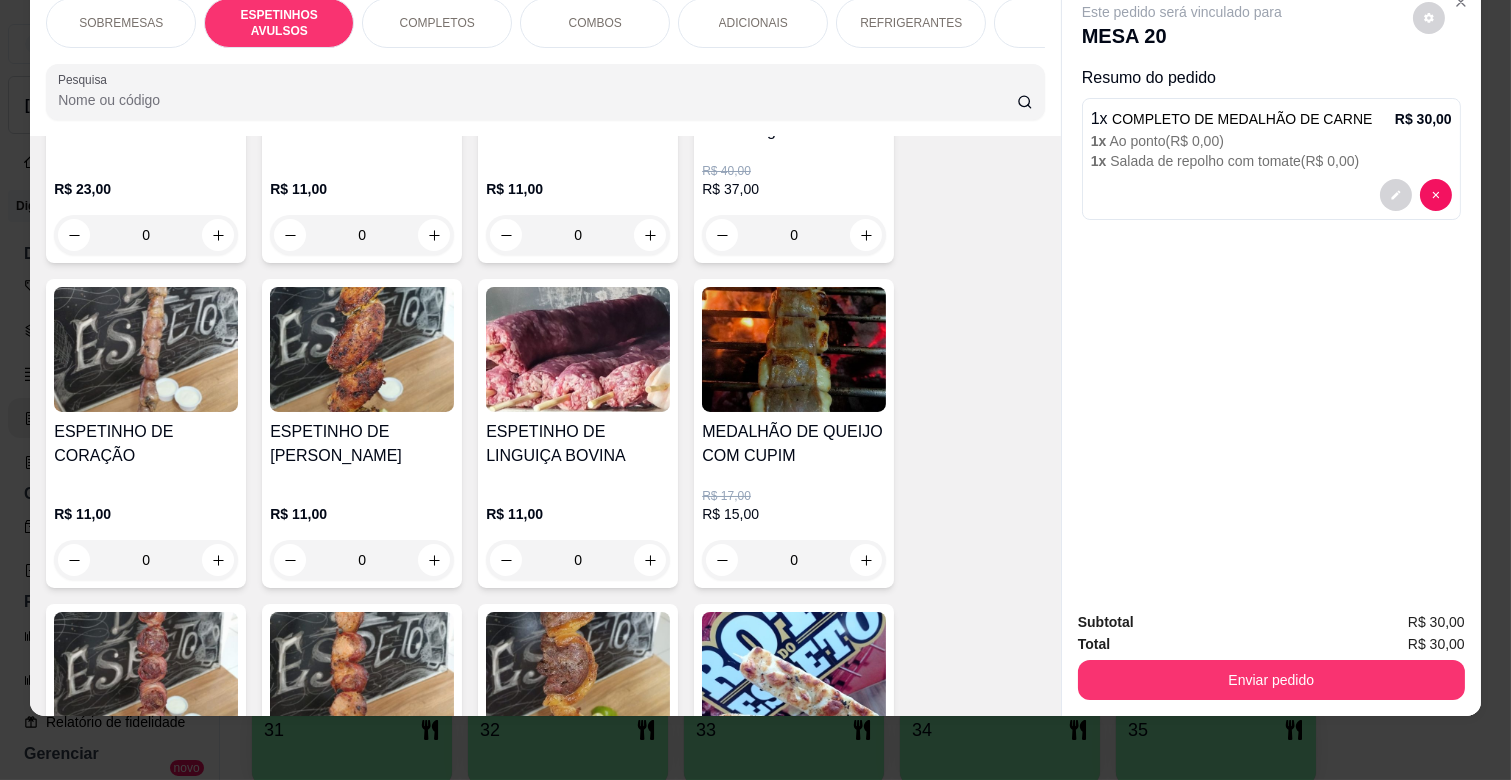 click on "0" at bounding box center [146, 560] 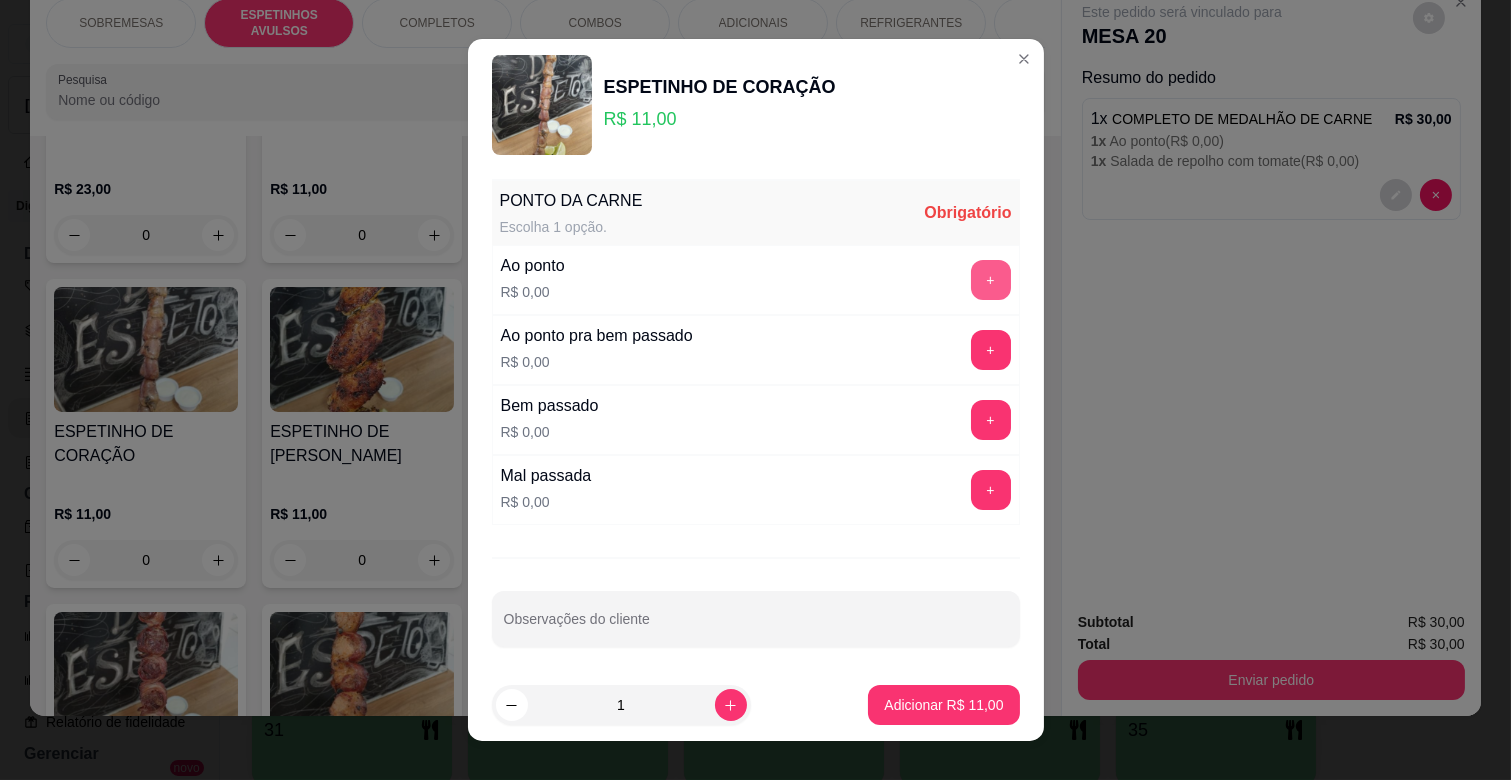 click on "+" at bounding box center [991, 280] 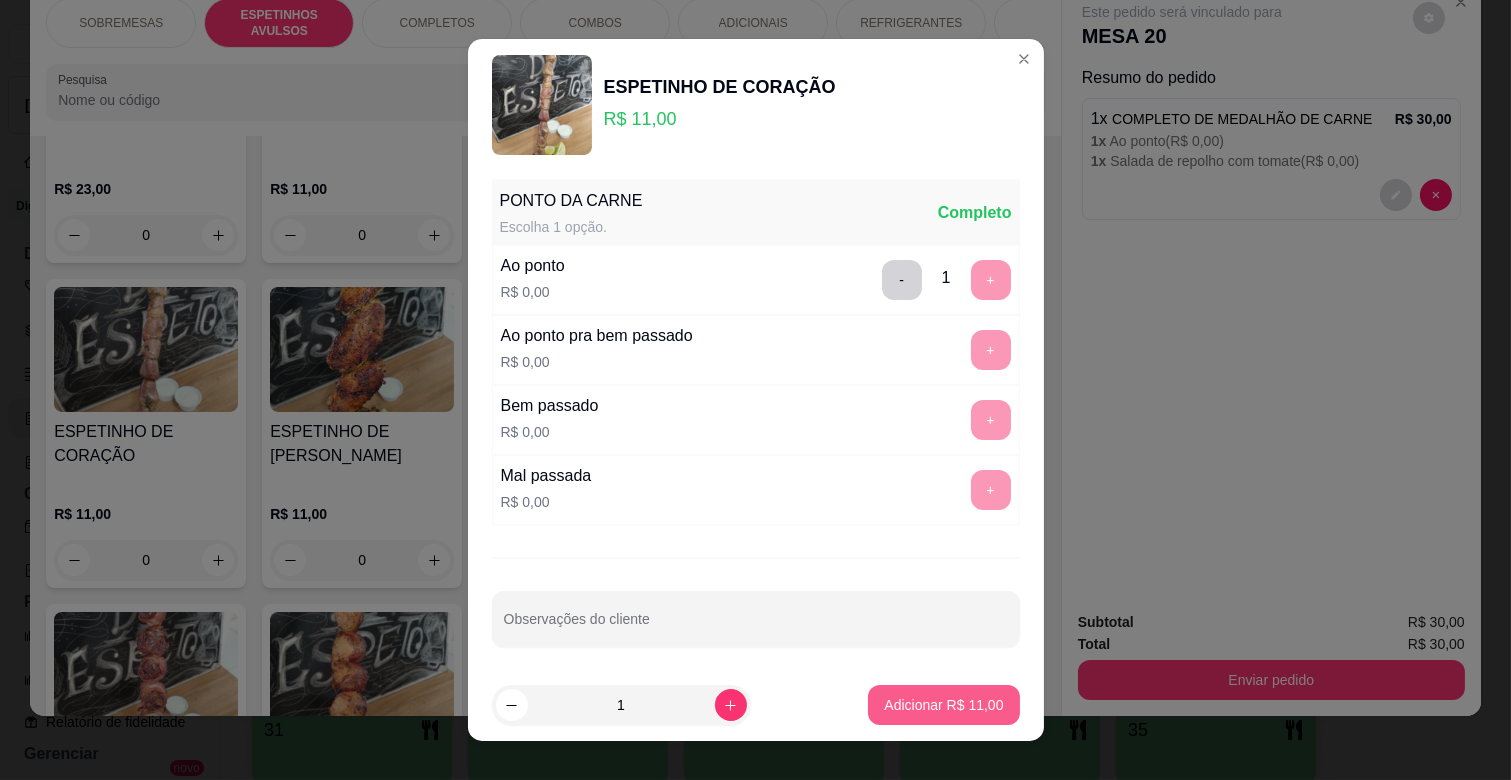 click on "Adicionar   R$ 11,00" at bounding box center (943, 705) 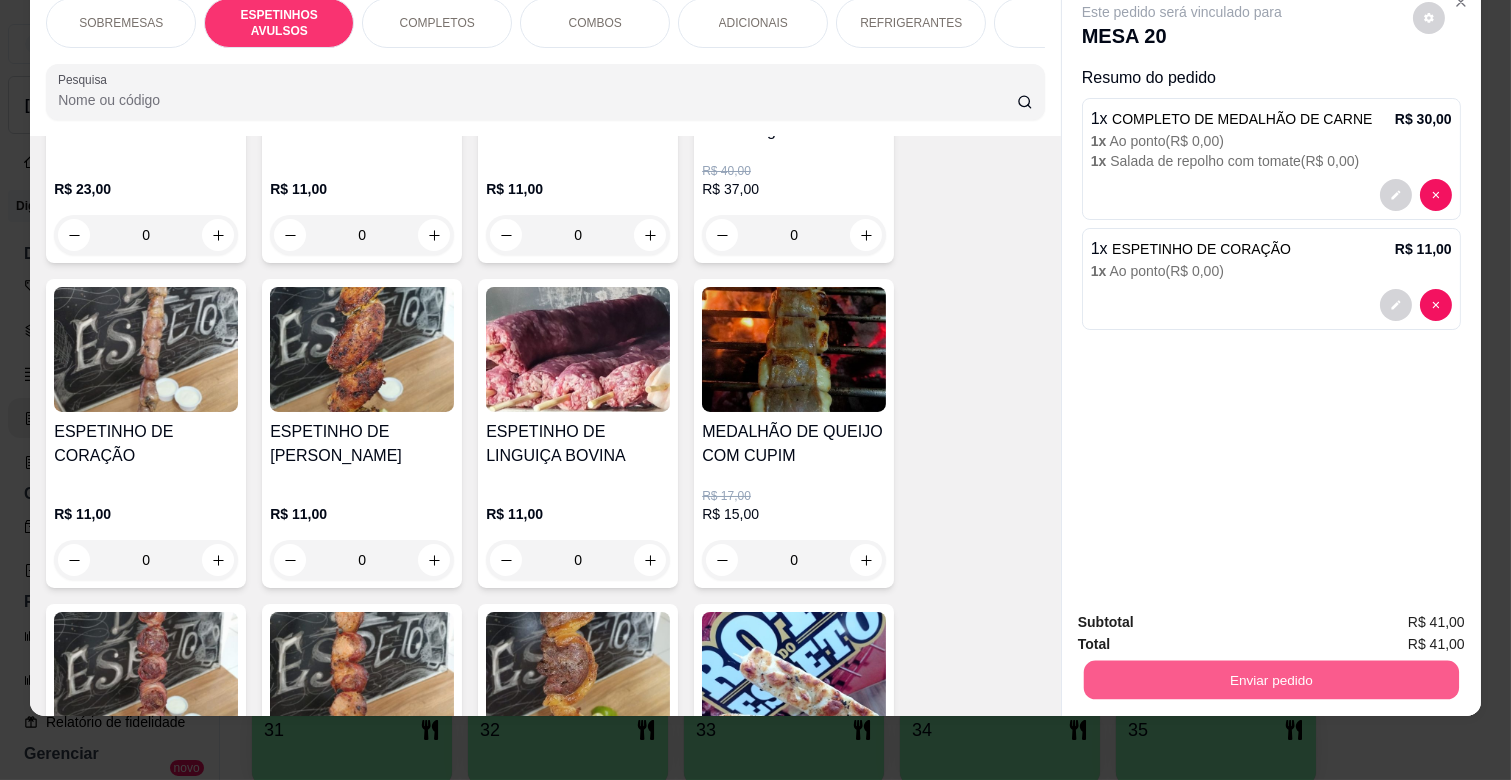 click on "Enviar pedido" at bounding box center (1271, 679) 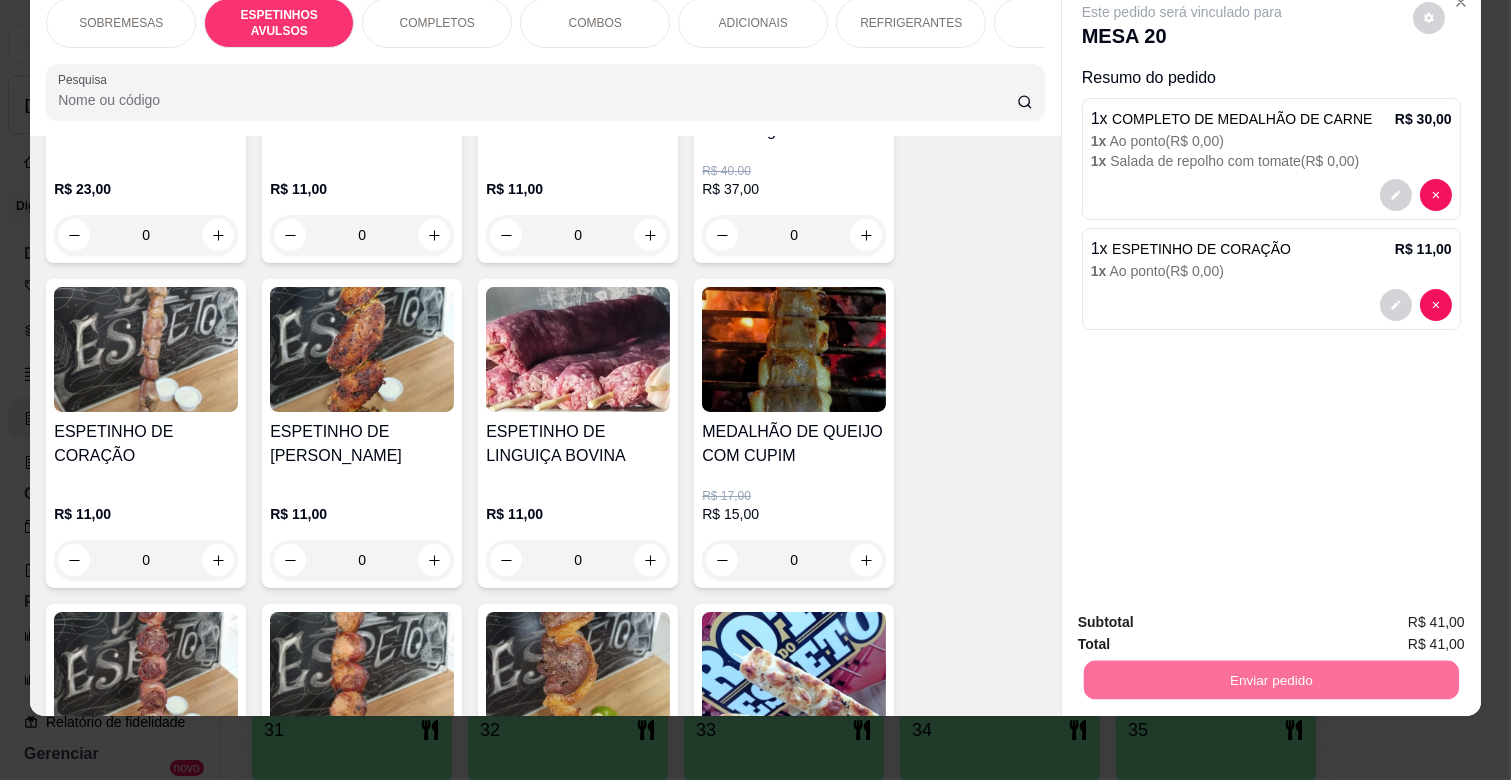 click on "Não registrar e enviar pedido" at bounding box center [1204, 614] 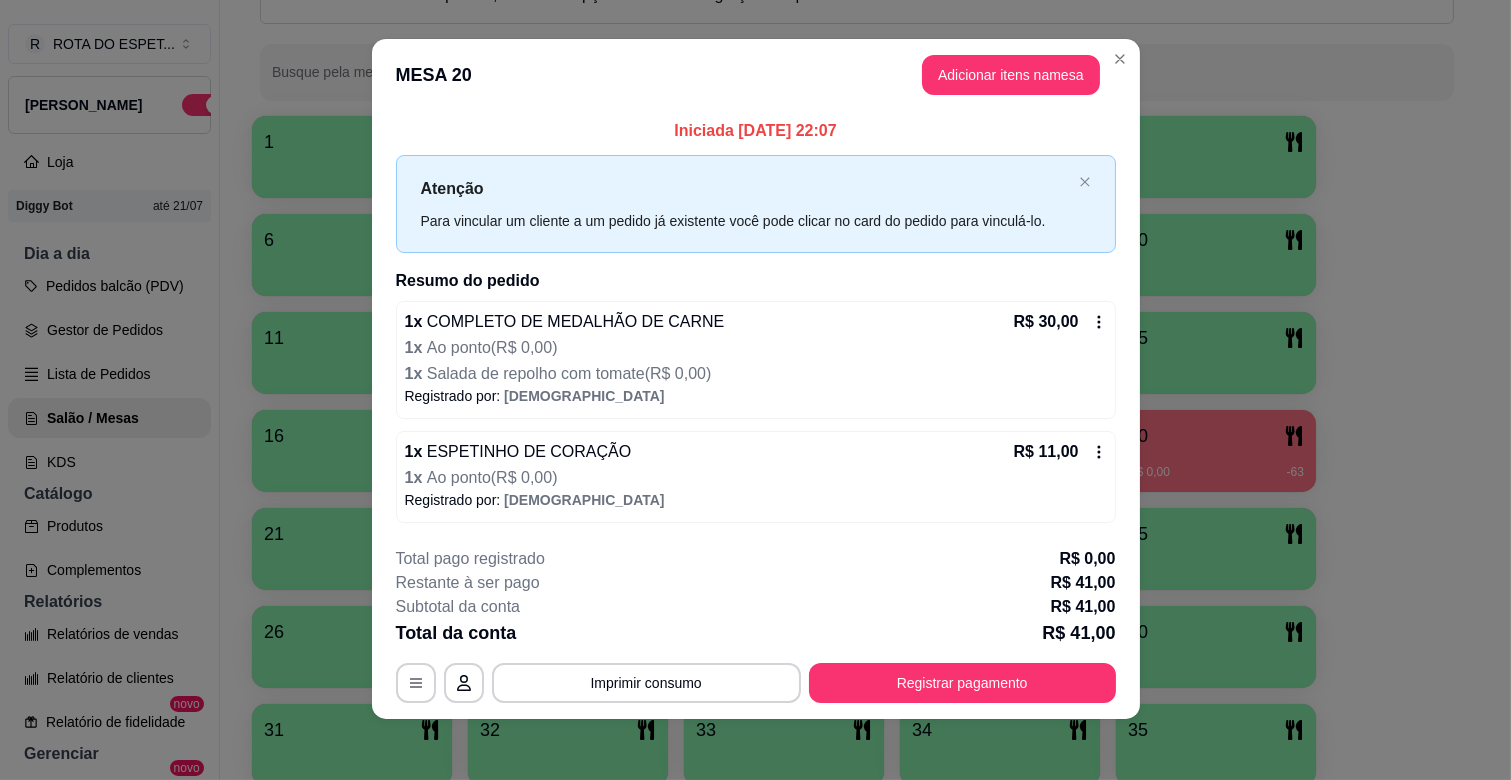 scroll, scrollTop: 13, scrollLeft: 0, axis: vertical 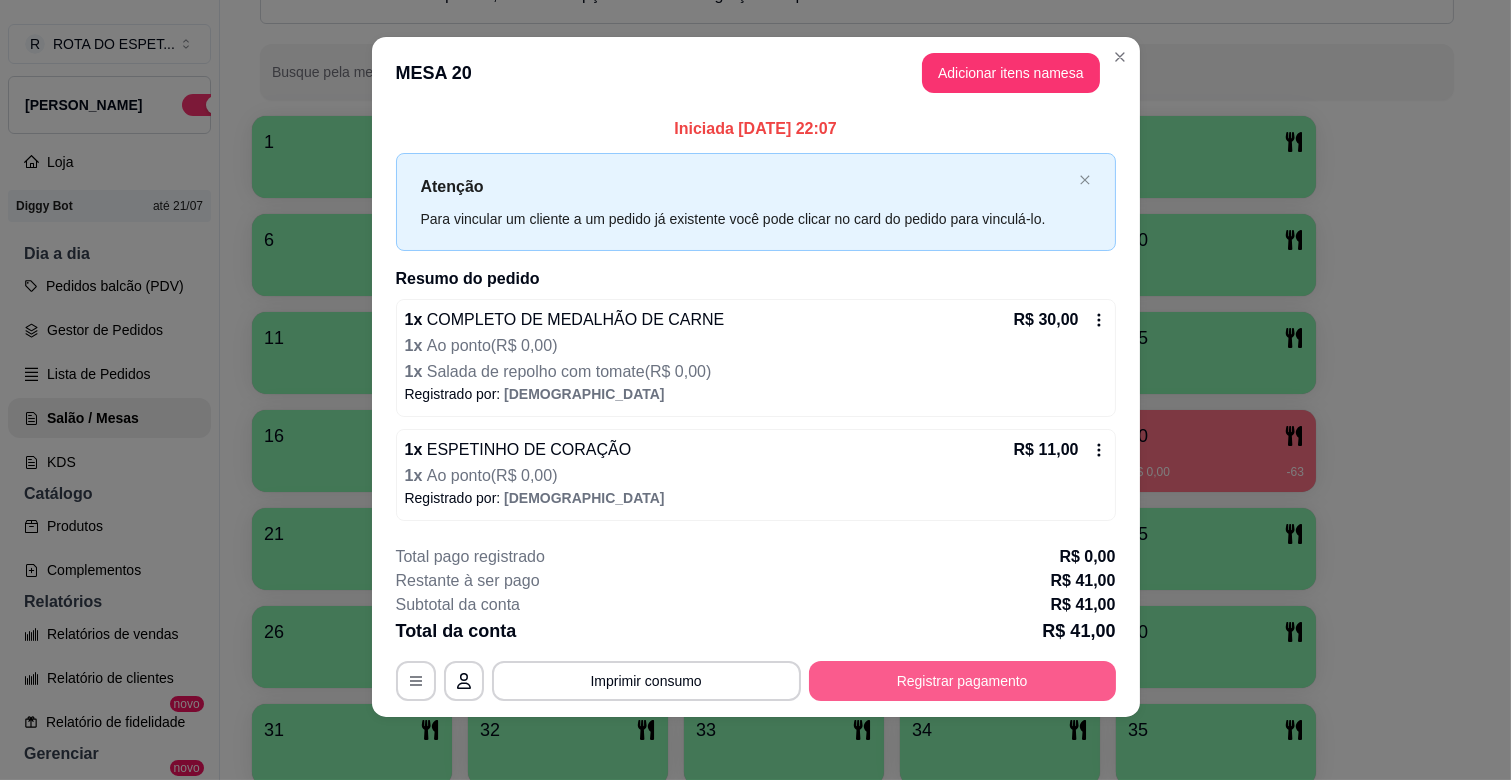 click on "Registrar pagamento" at bounding box center [962, 681] 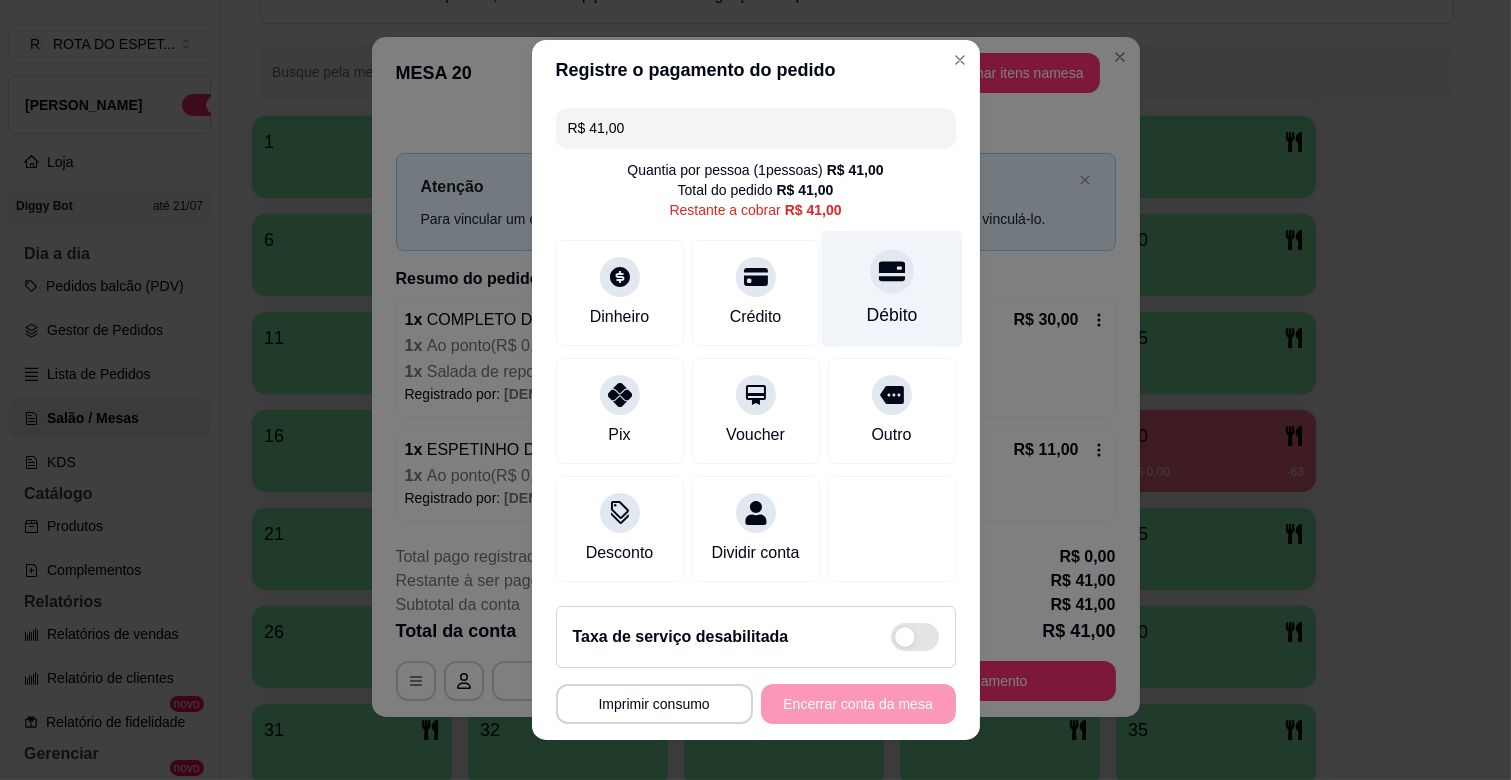click on "Débito" at bounding box center (891, 315) 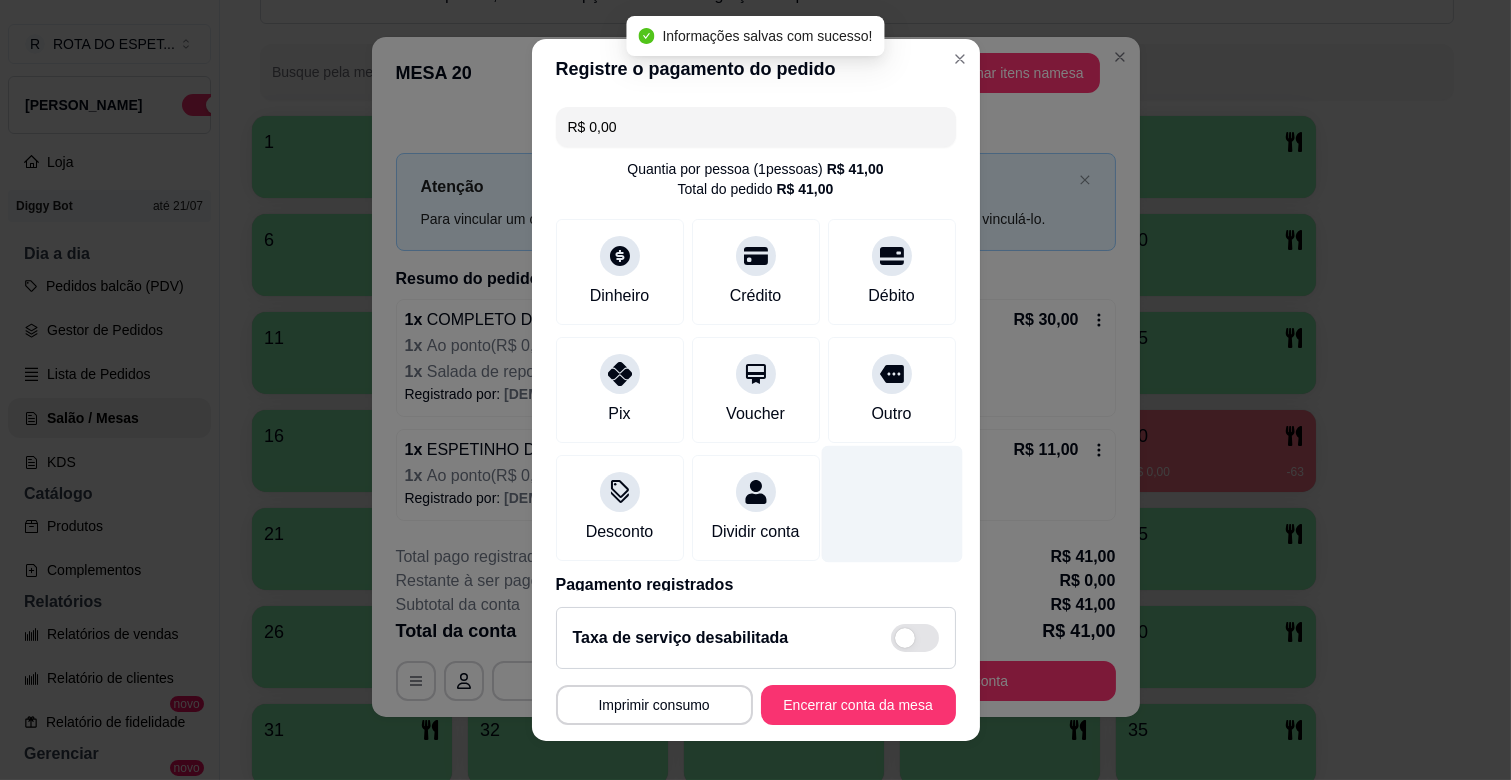 type on "R$ 0,00" 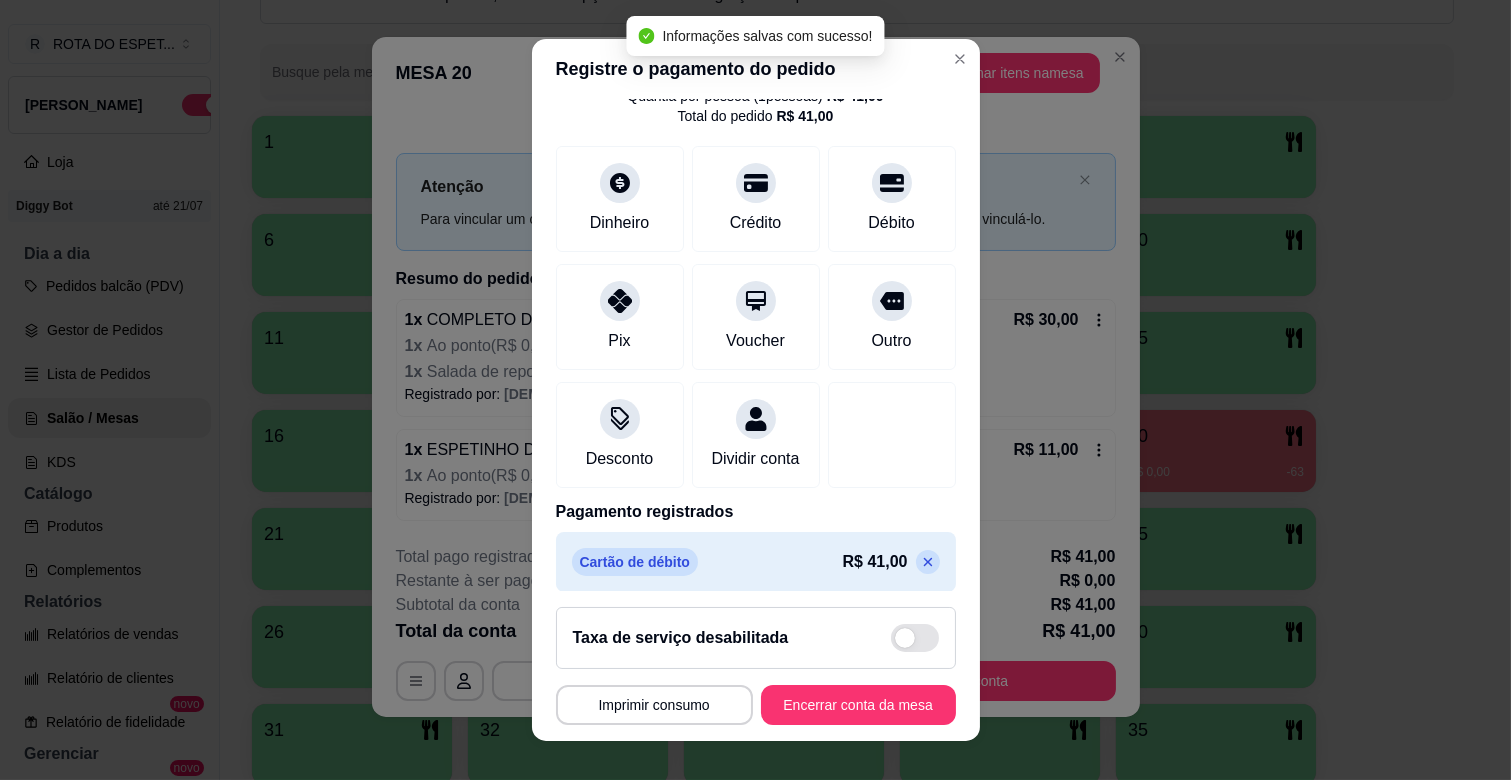 scroll, scrollTop: 106, scrollLeft: 0, axis: vertical 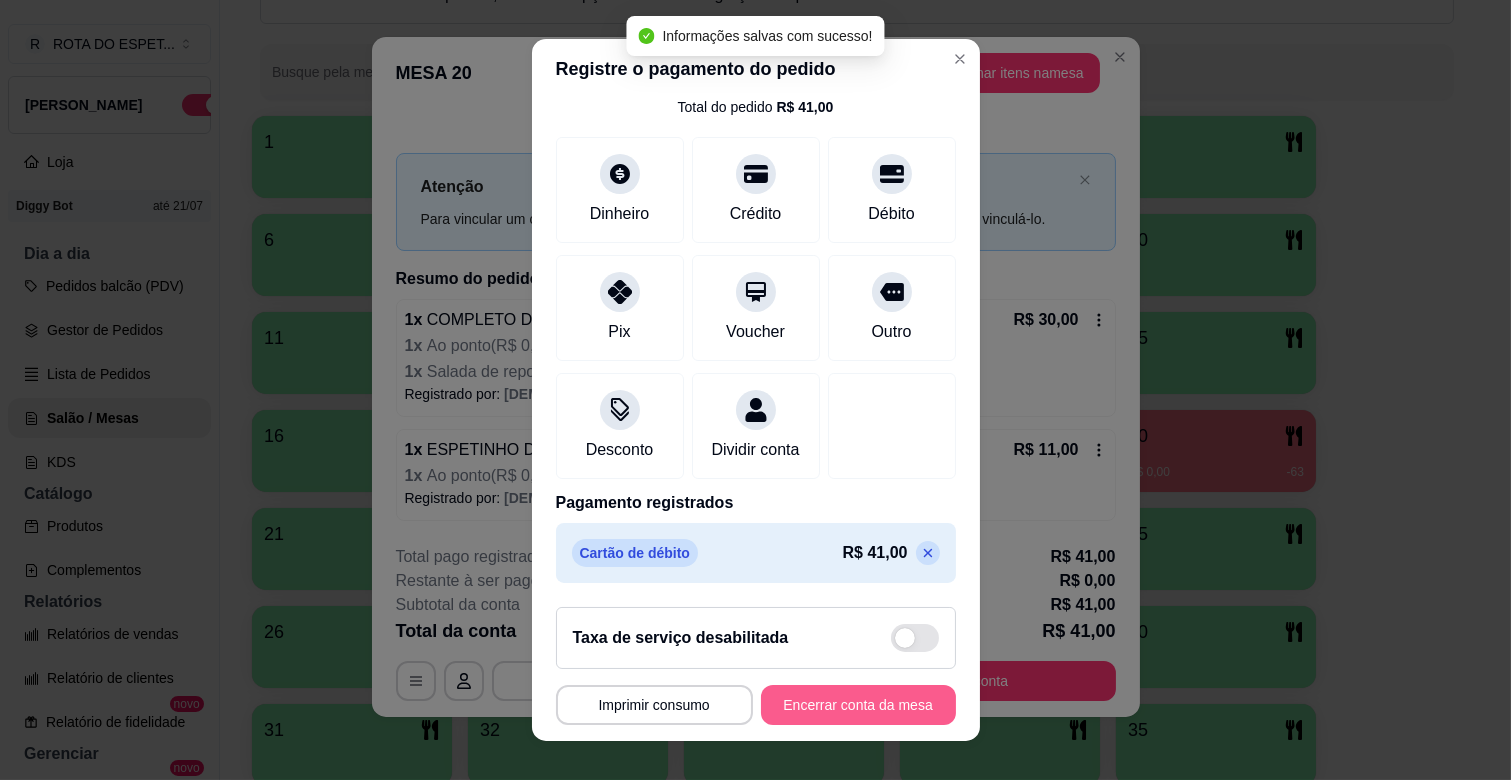 click on "Encerrar conta da mesa" at bounding box center (858, 705) 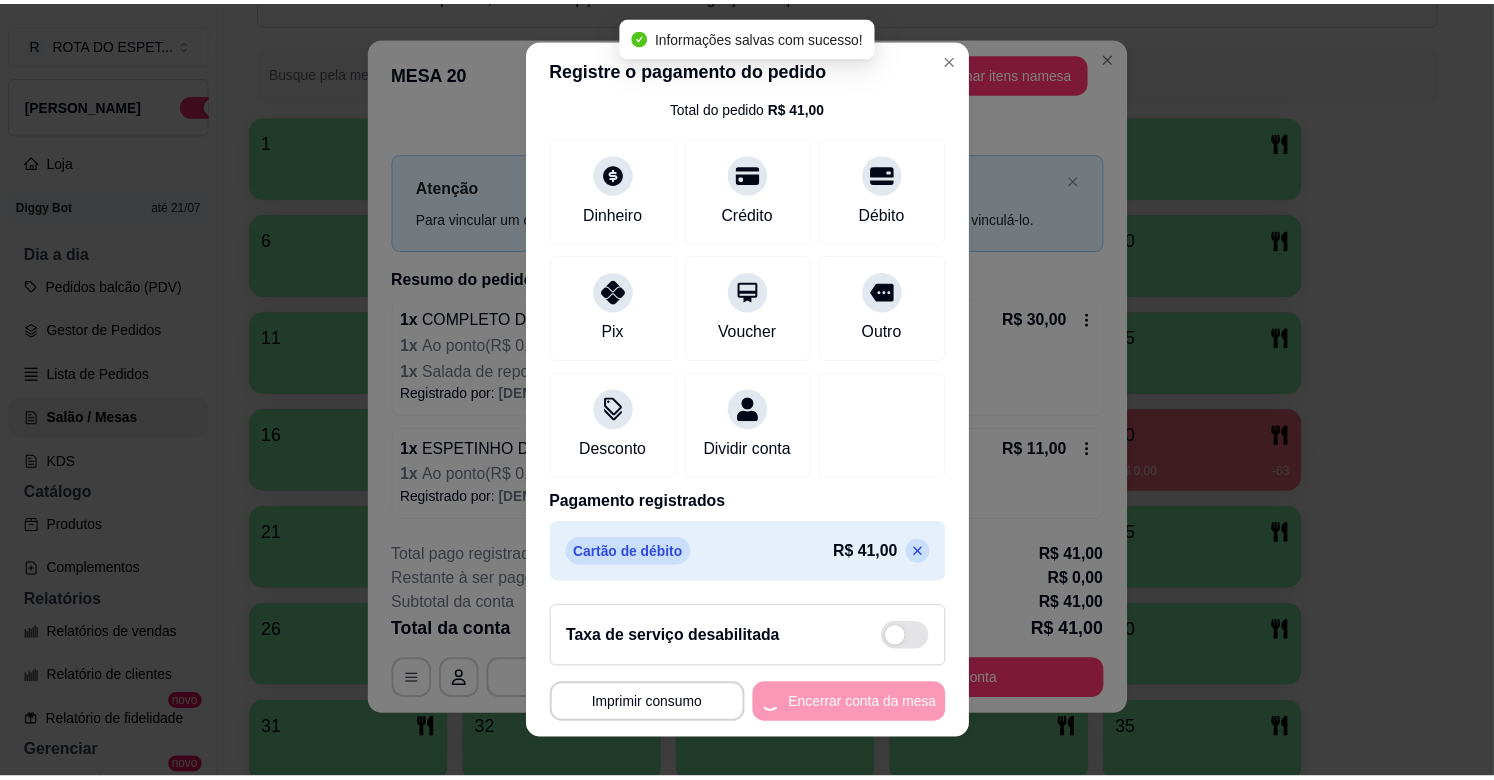 scroll, scrollTop: 0, scrollLeft: 0, axis: both 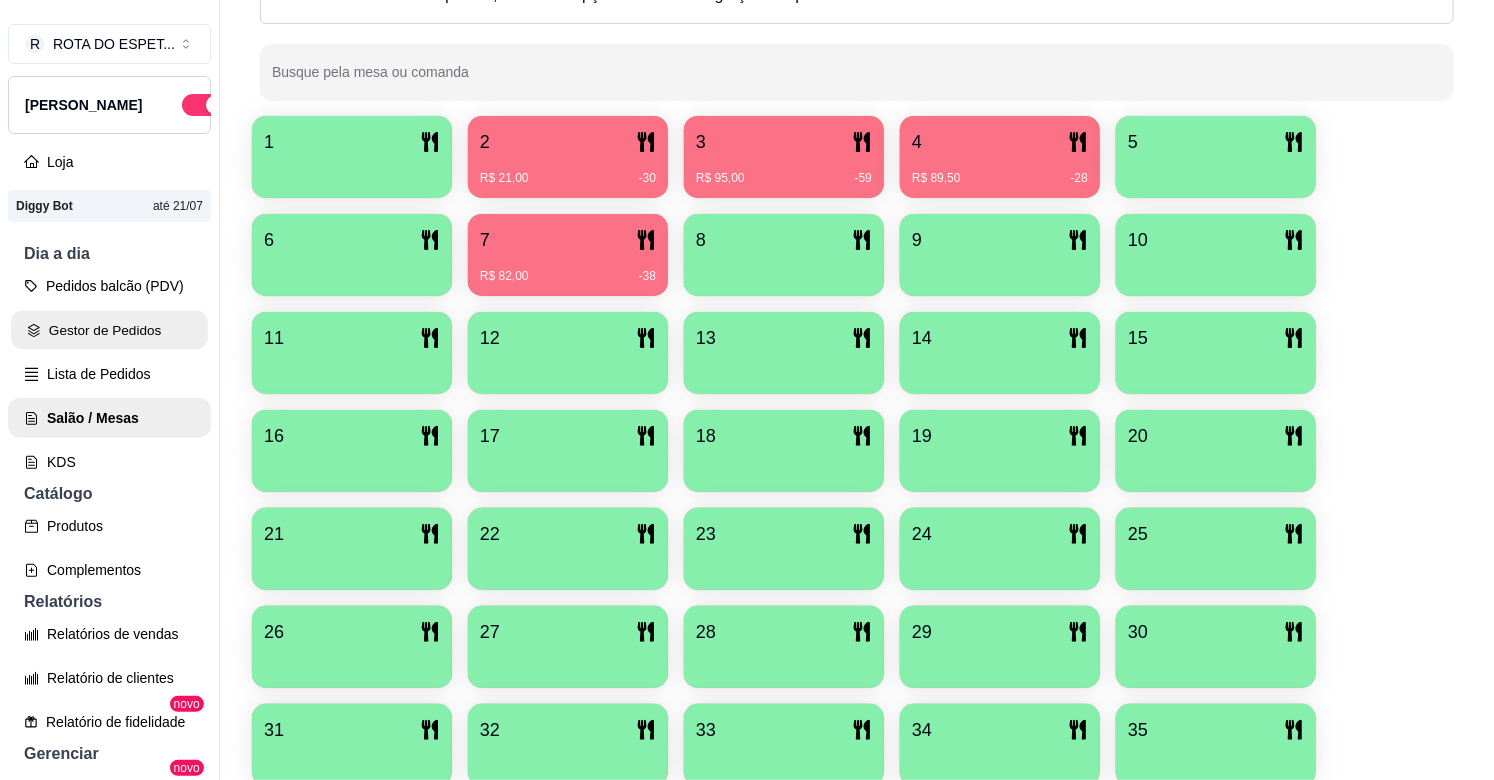 click on "Gestor de Pedidos" at bounding box center [109, 330] 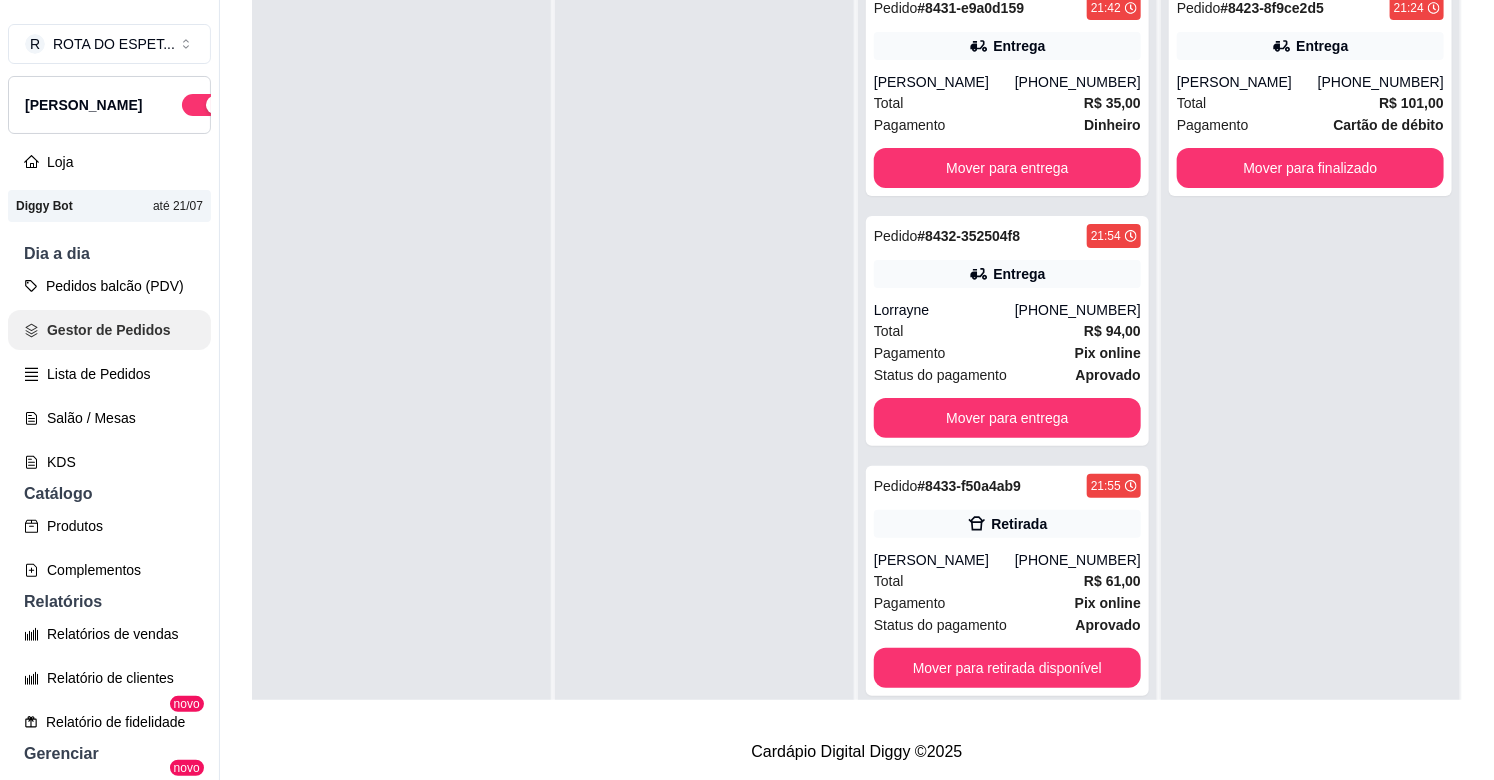 scroll, scrollTop: 0, scrollLeft: 0, axis: both 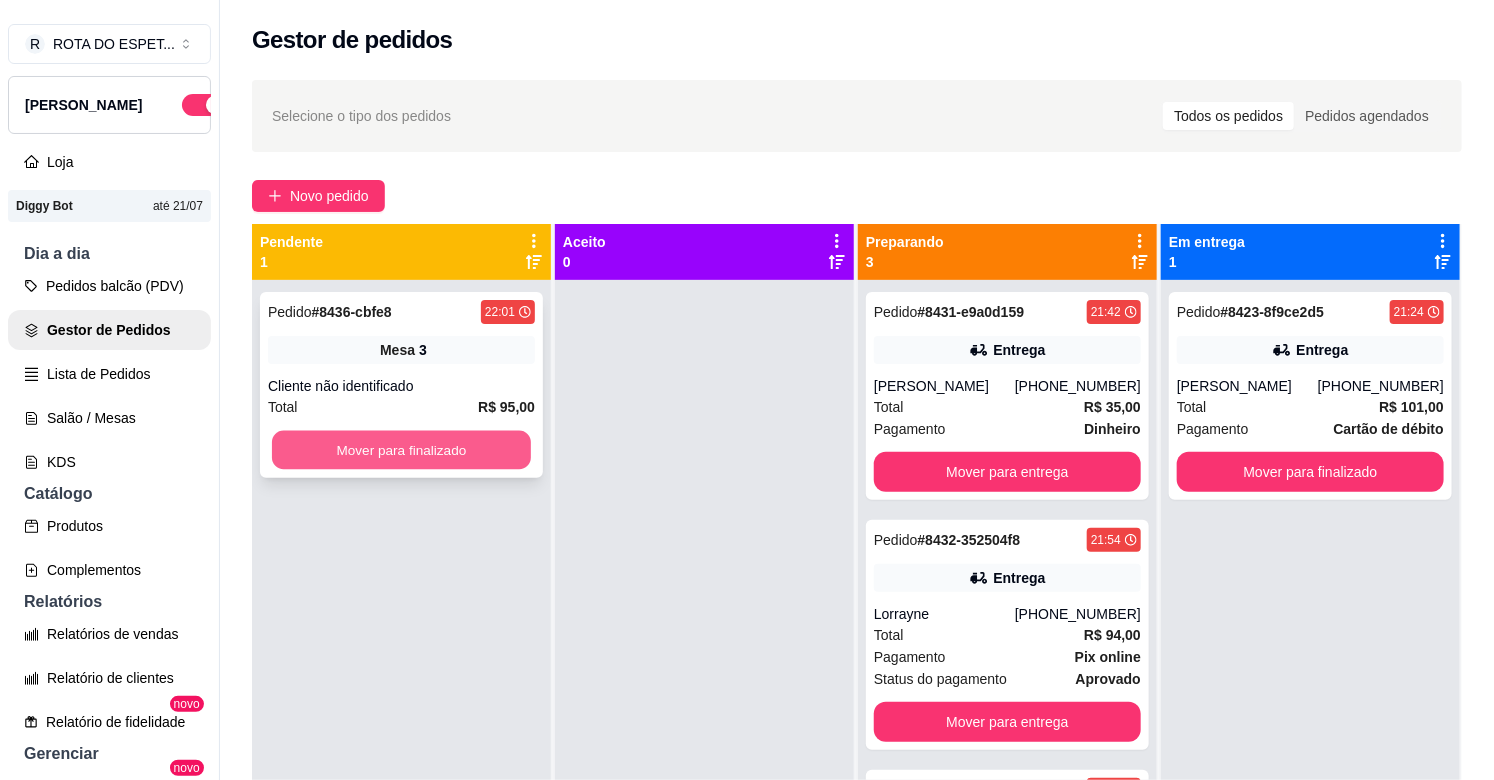 click on "Mover para finalizado" at bounding box center [401, 450] 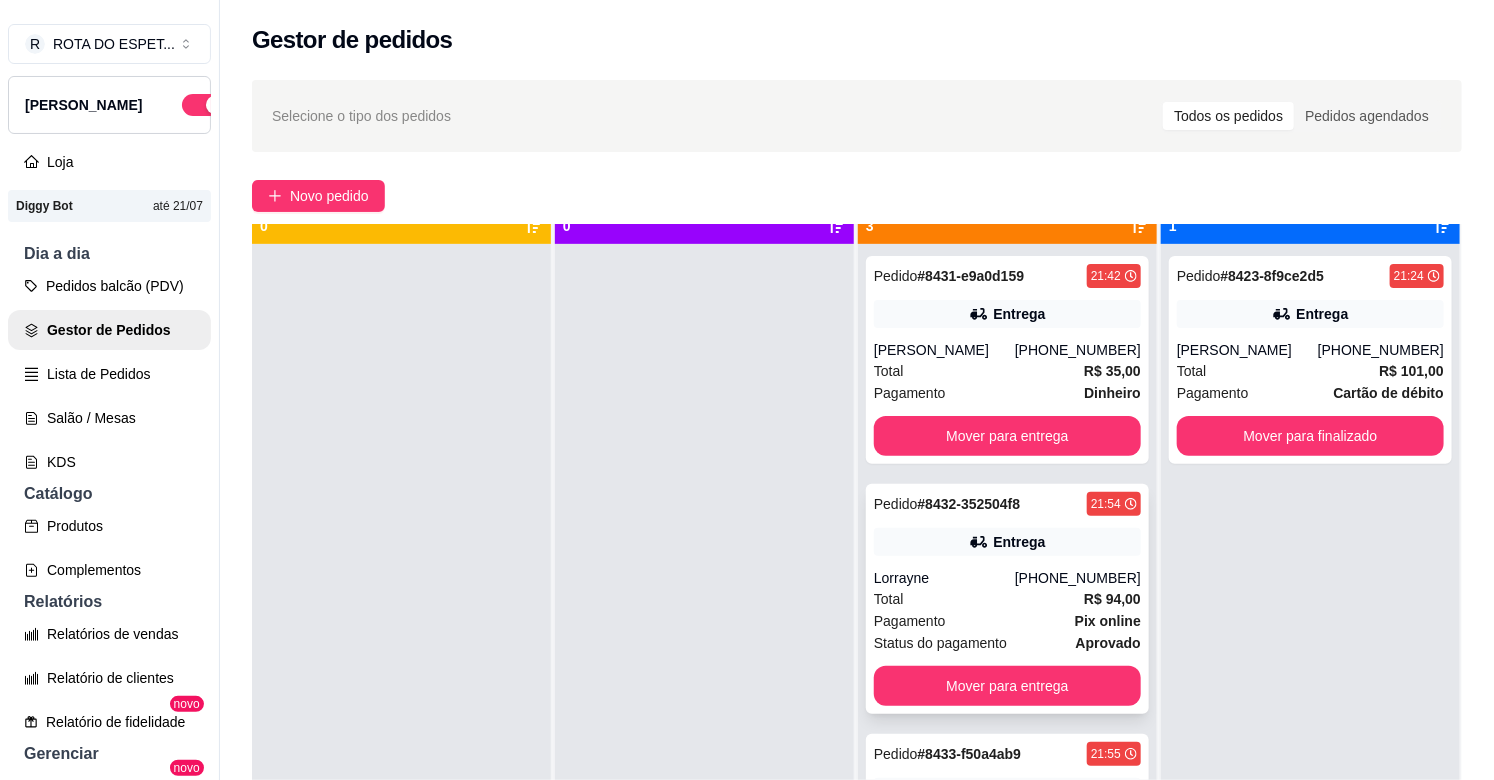 scroll, scrollTop: 55, scrollLeft: 0, axis: vertical 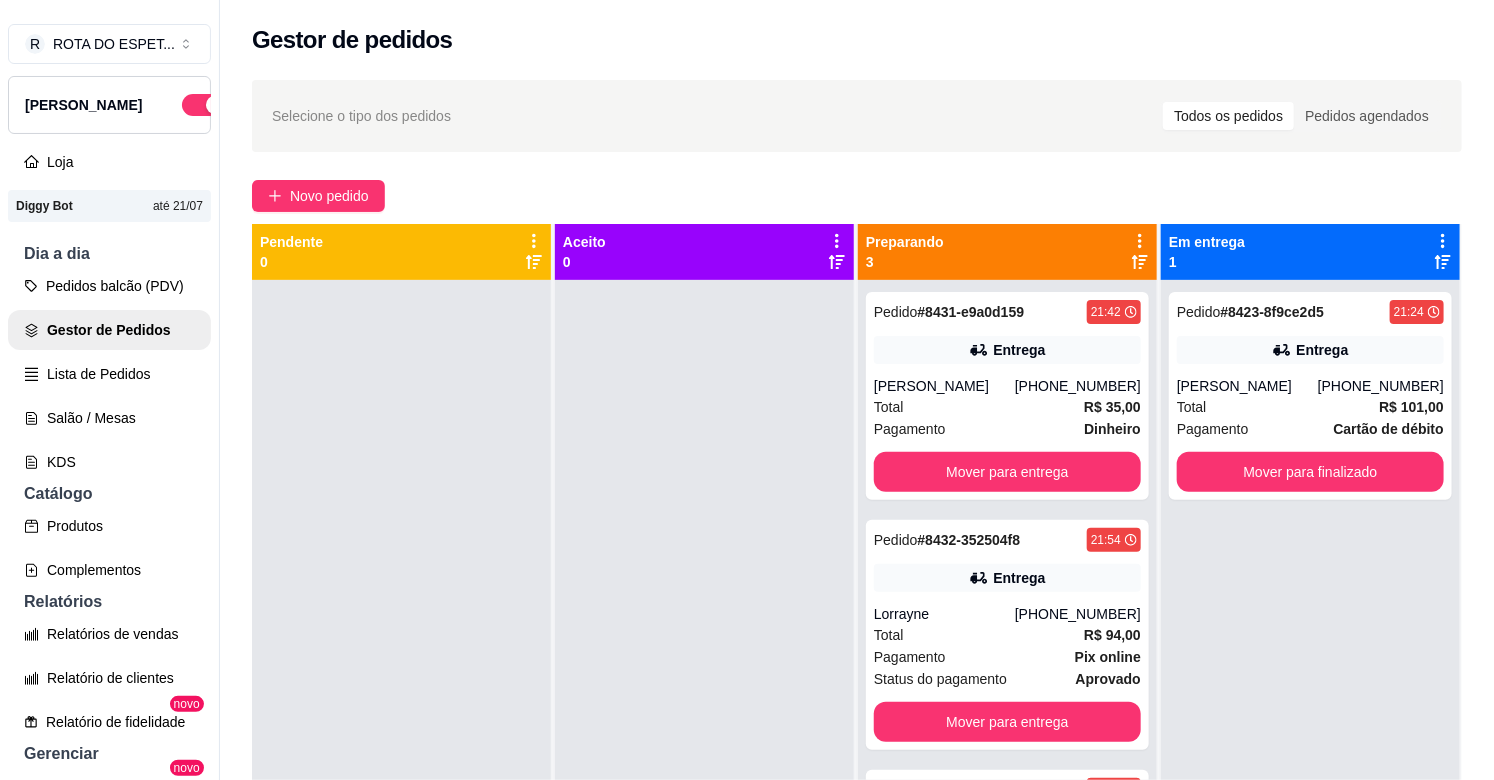 click at bounding box center (704, 670) 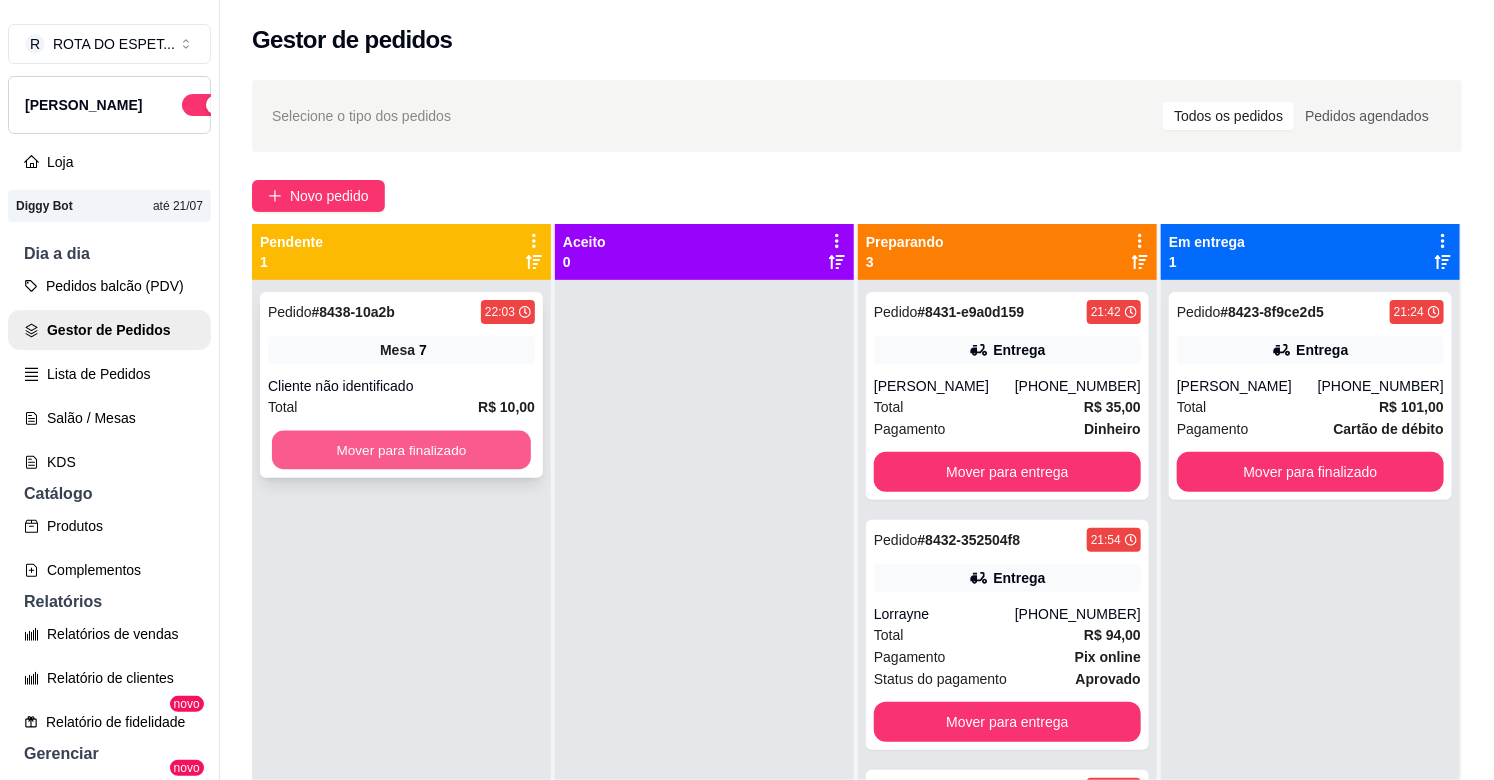 click on "Mover para finalizado" at bounding box center [401, 450] 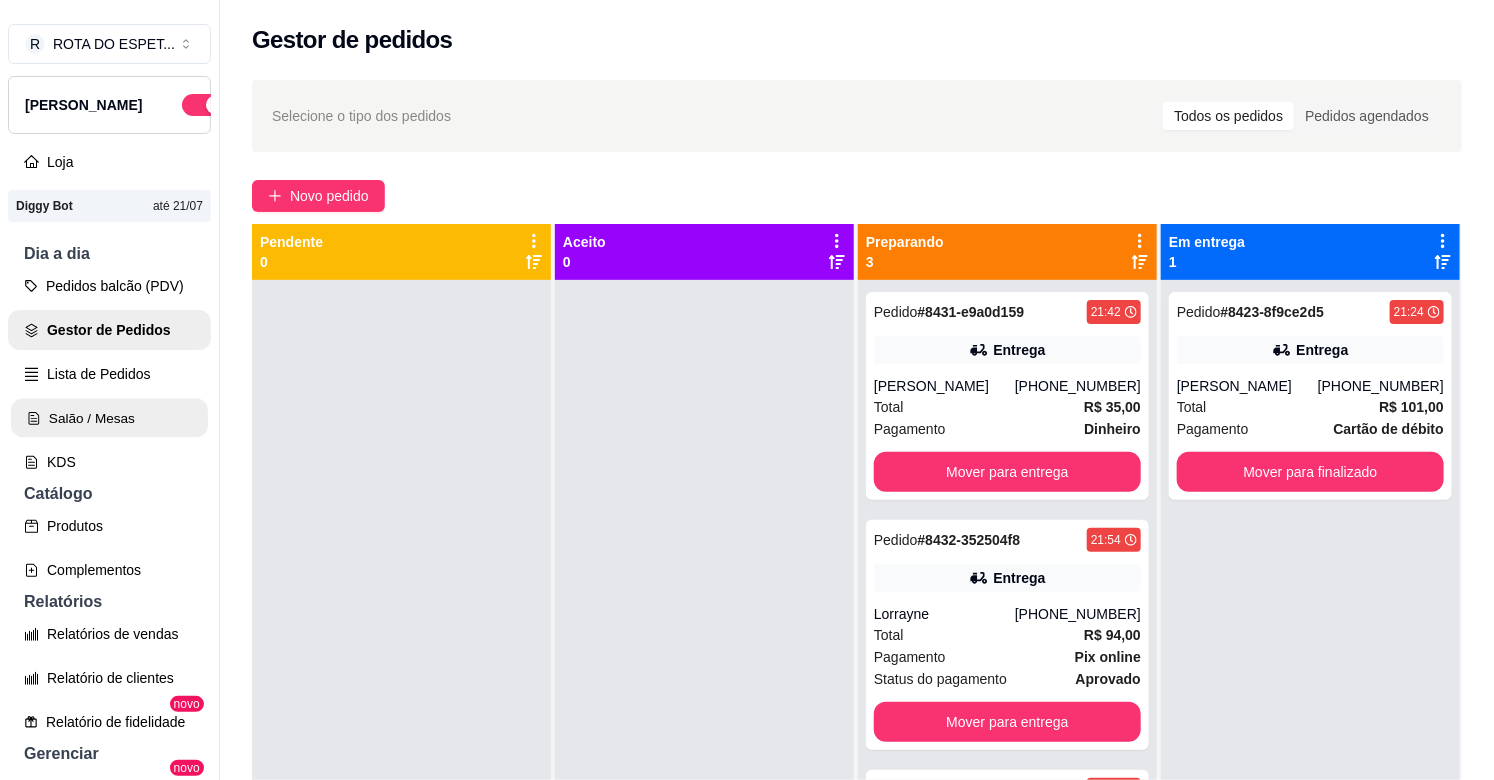 click on "Salão / Mesas" at bounding box center (109, 418) 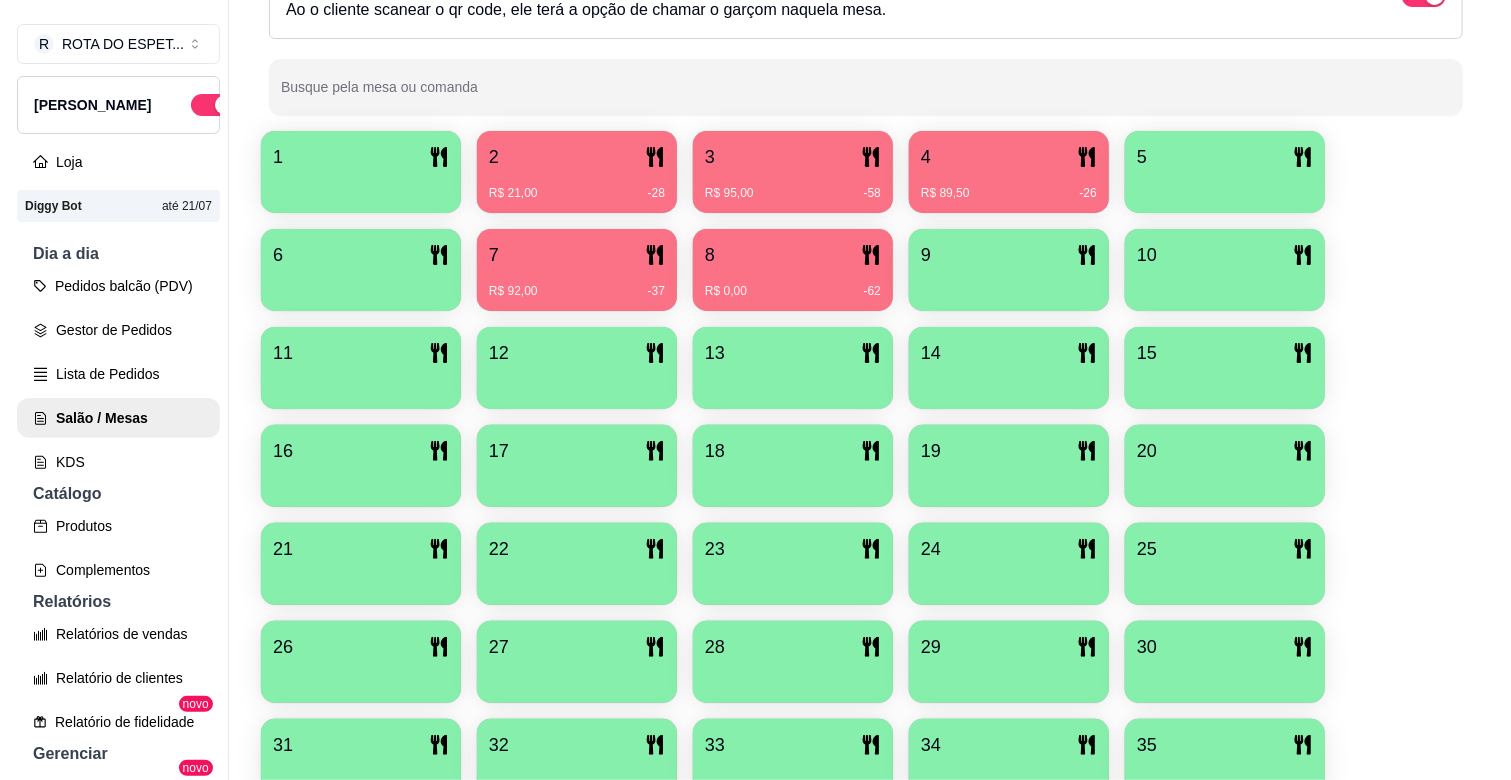 scroll, scrollTop: 333, scrollLeft: 0, axis: vertical 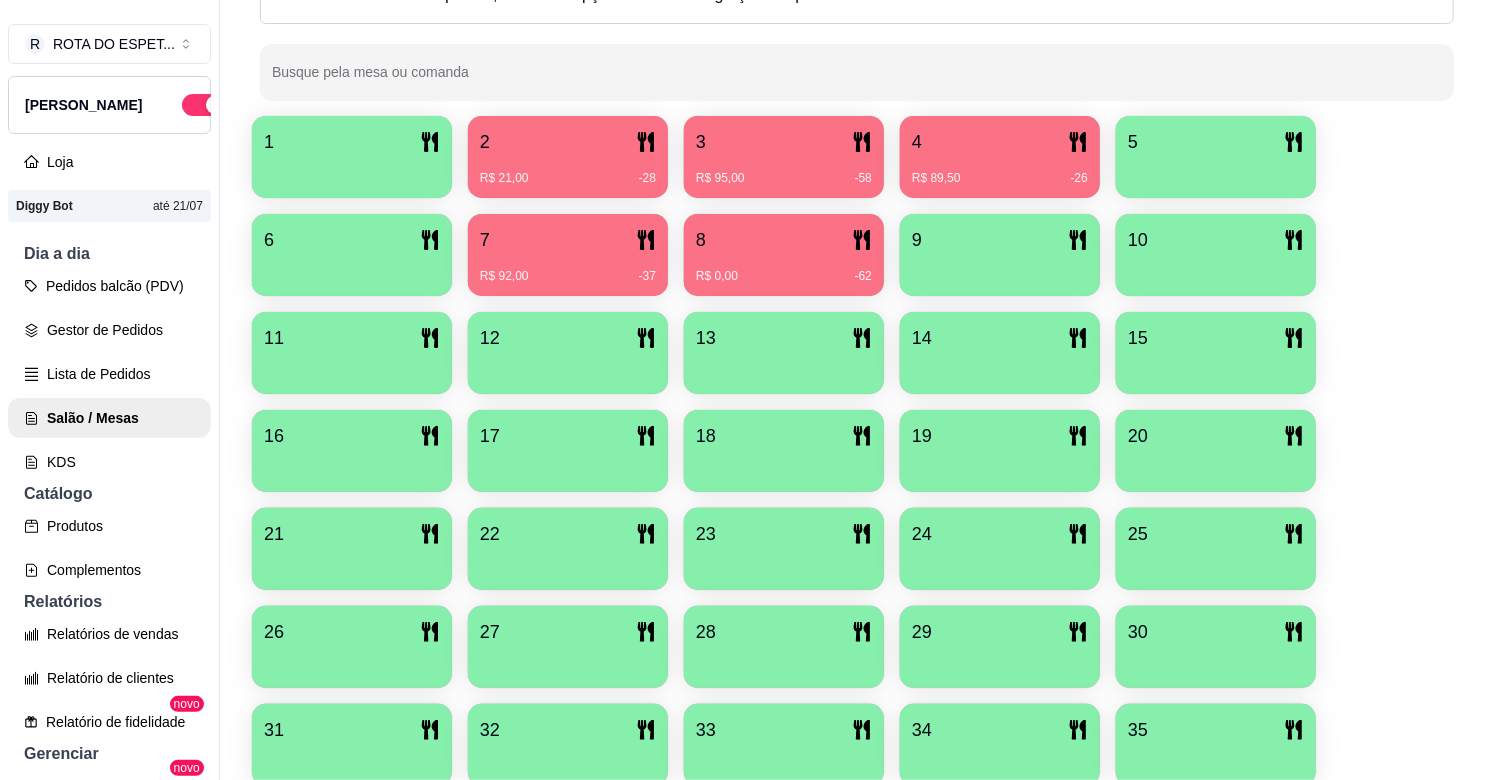 click on "20" at bounding box center (1216, 436) 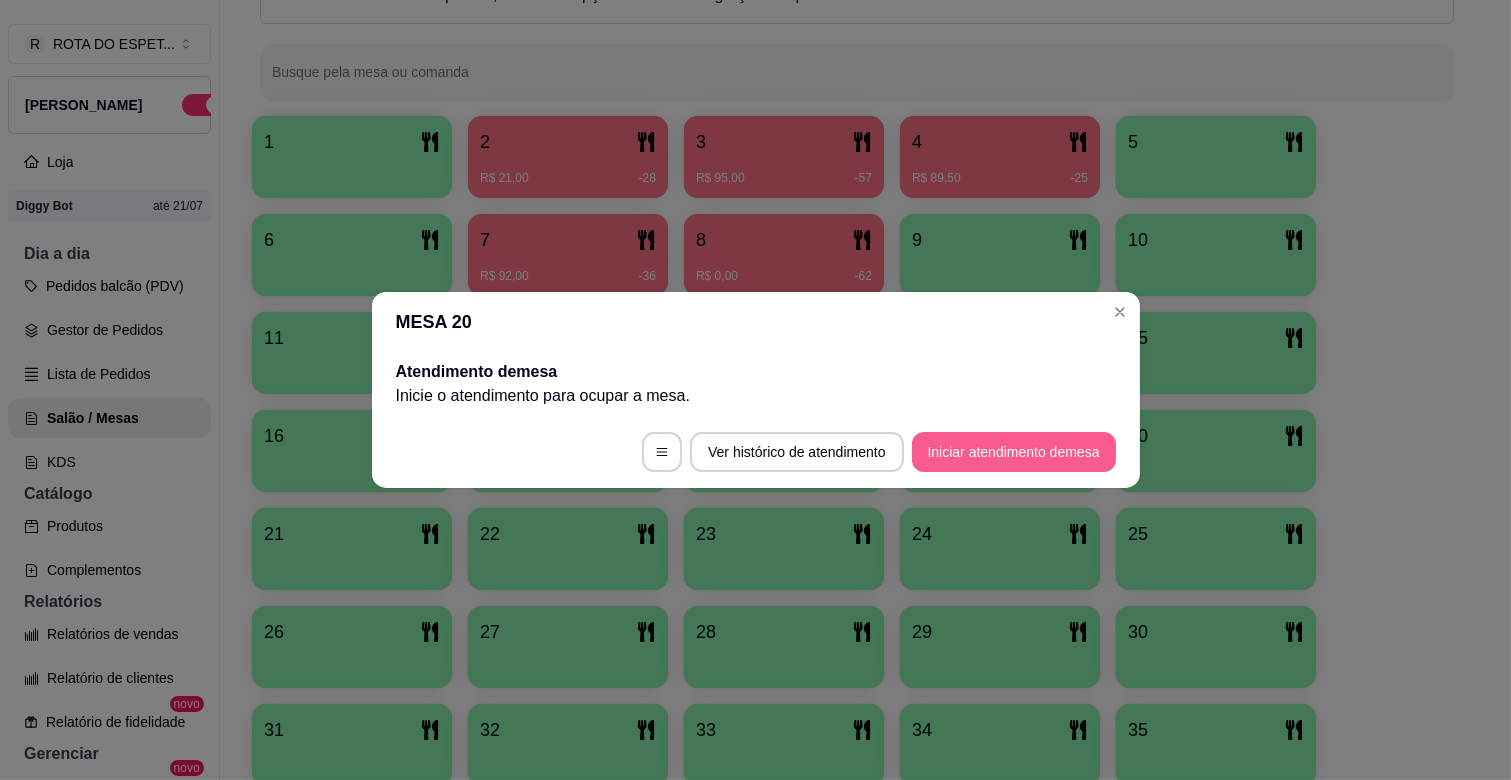 click on "Iniciar atendimento de  mesa" at bounding box center [1014, 452] 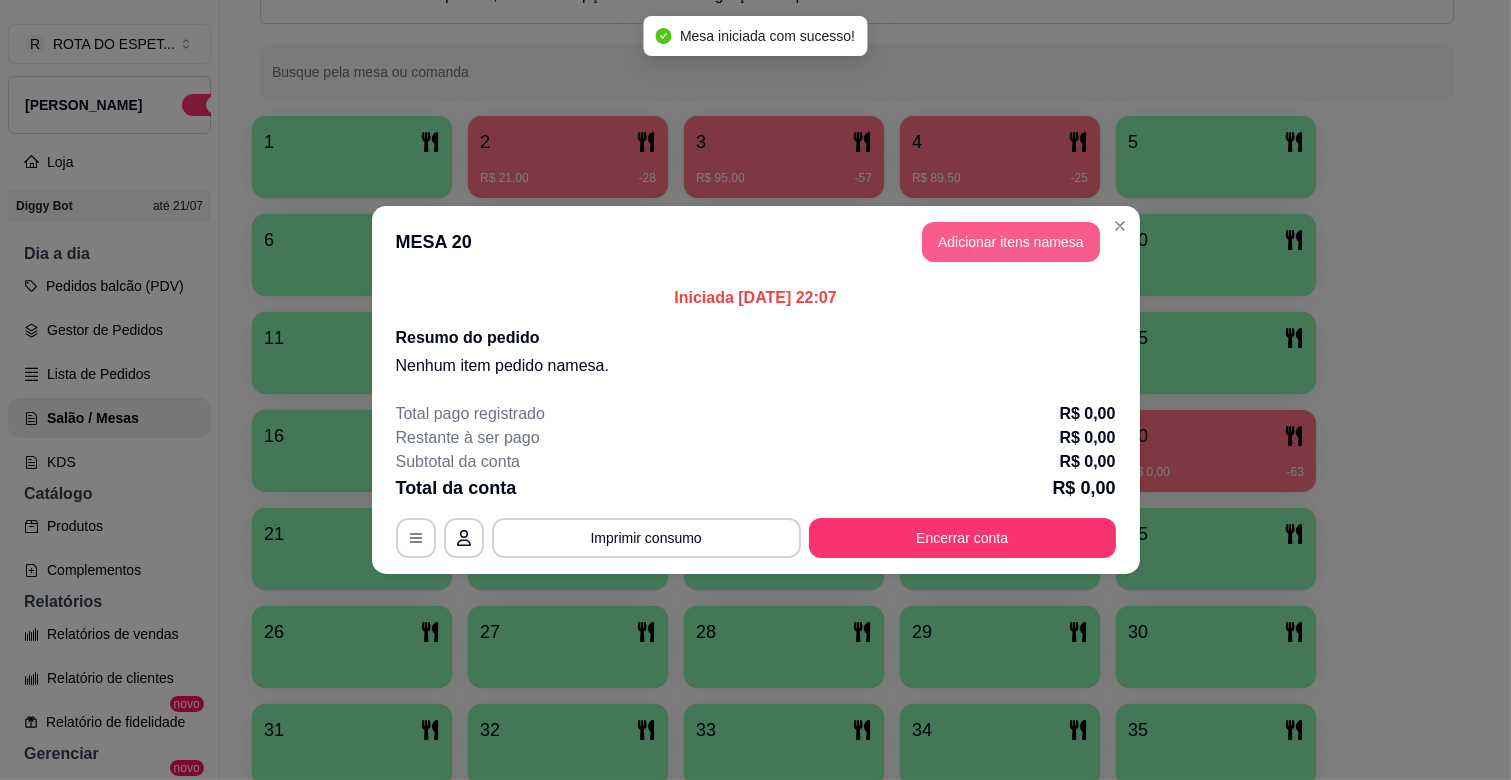 click on "Adicionar itens na  mesa" at bounding box center [1011, 242] 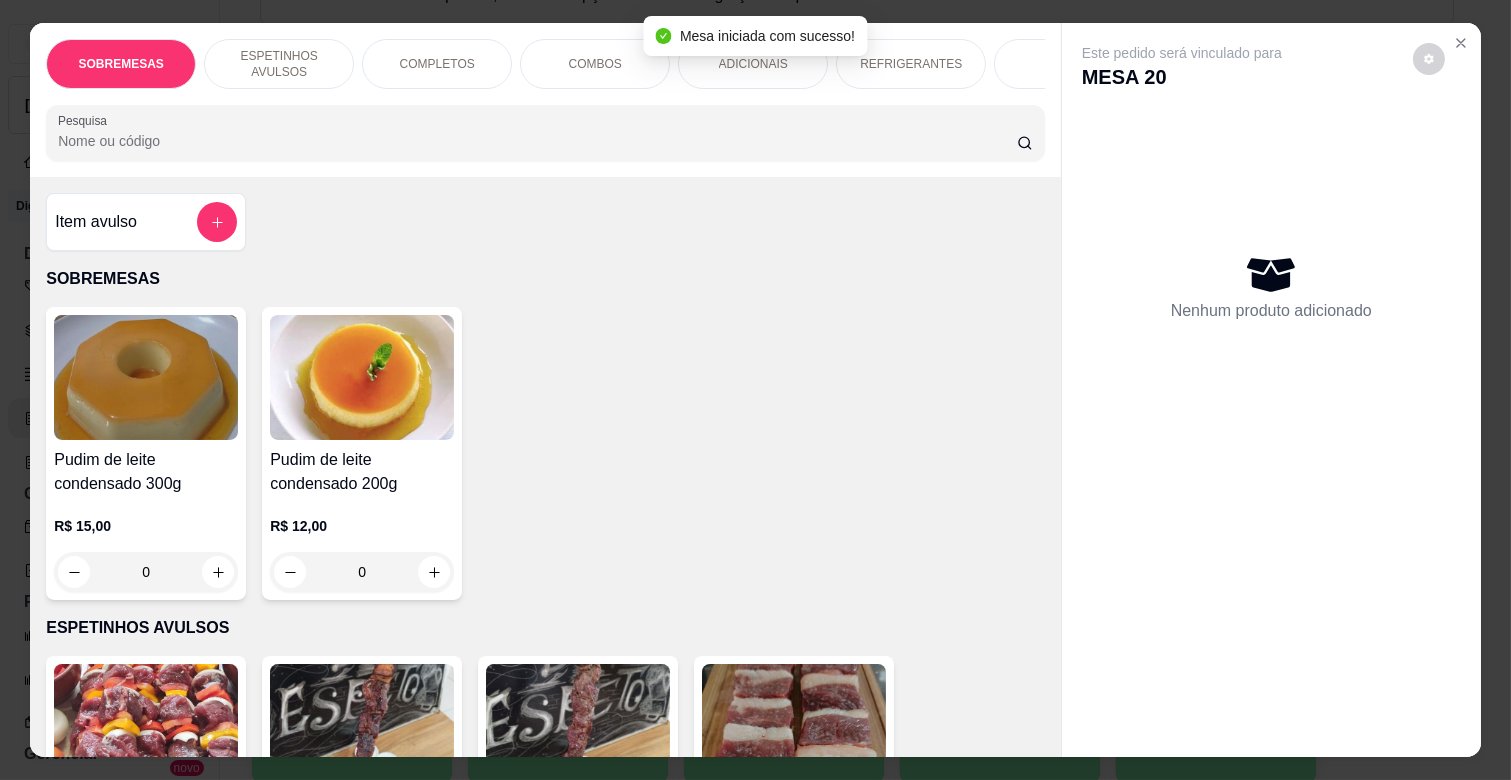click on "COMPLETOS" at bounding box center [437, 64] 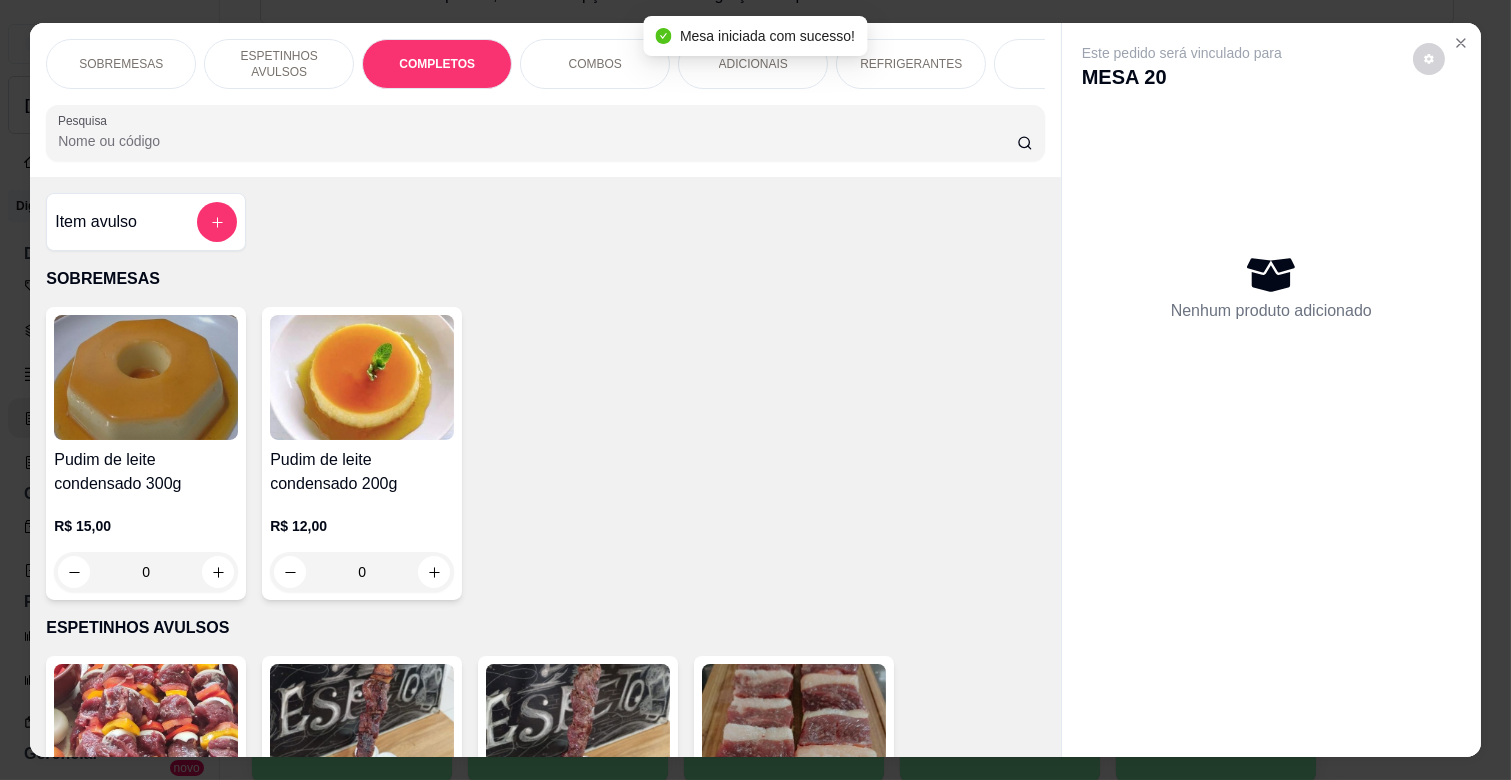 scroll, scrollTop: 1763, scrollLeft: 0, axis: vertical 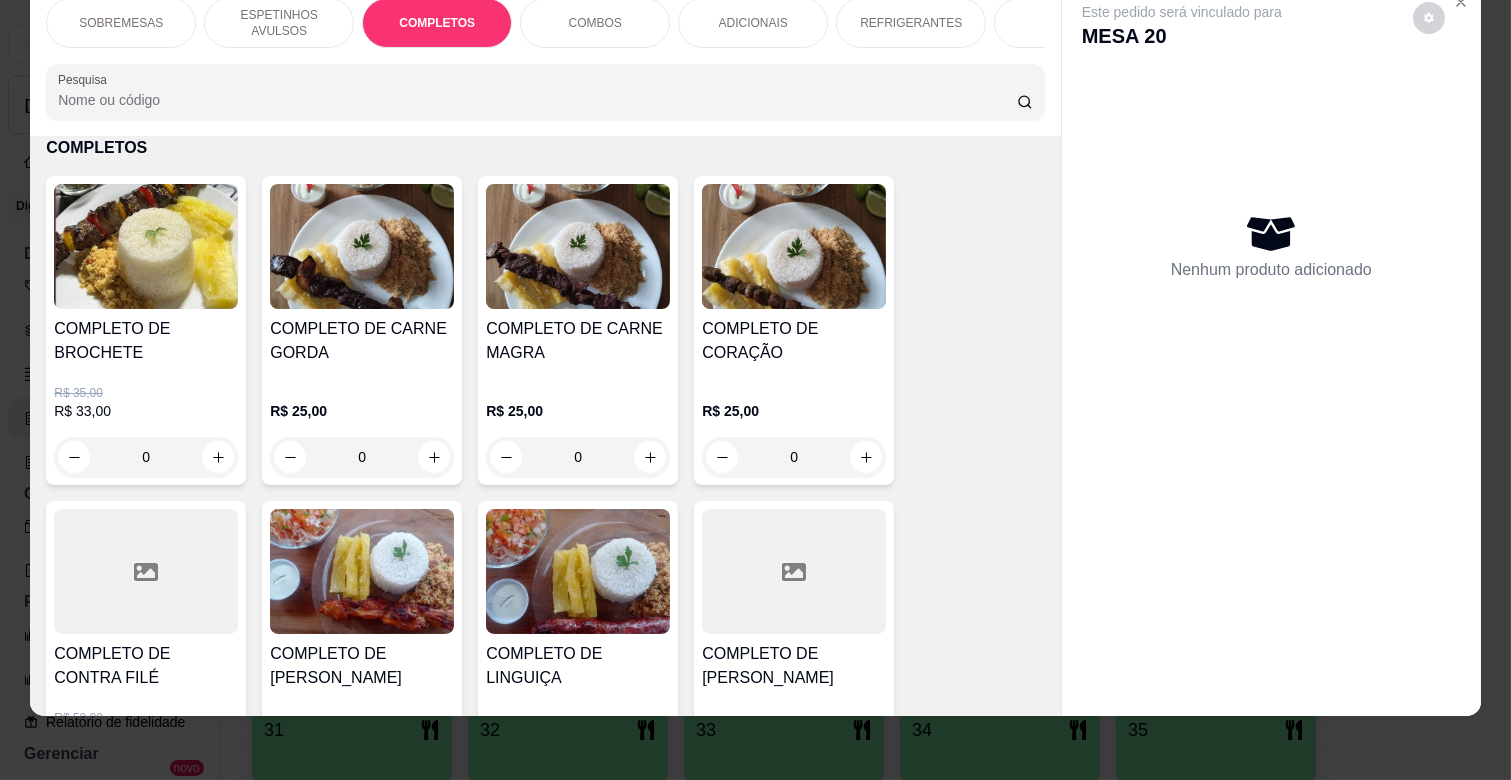 click on "ESPETINHOS AVULSOS" at bounding box center (279, 23) 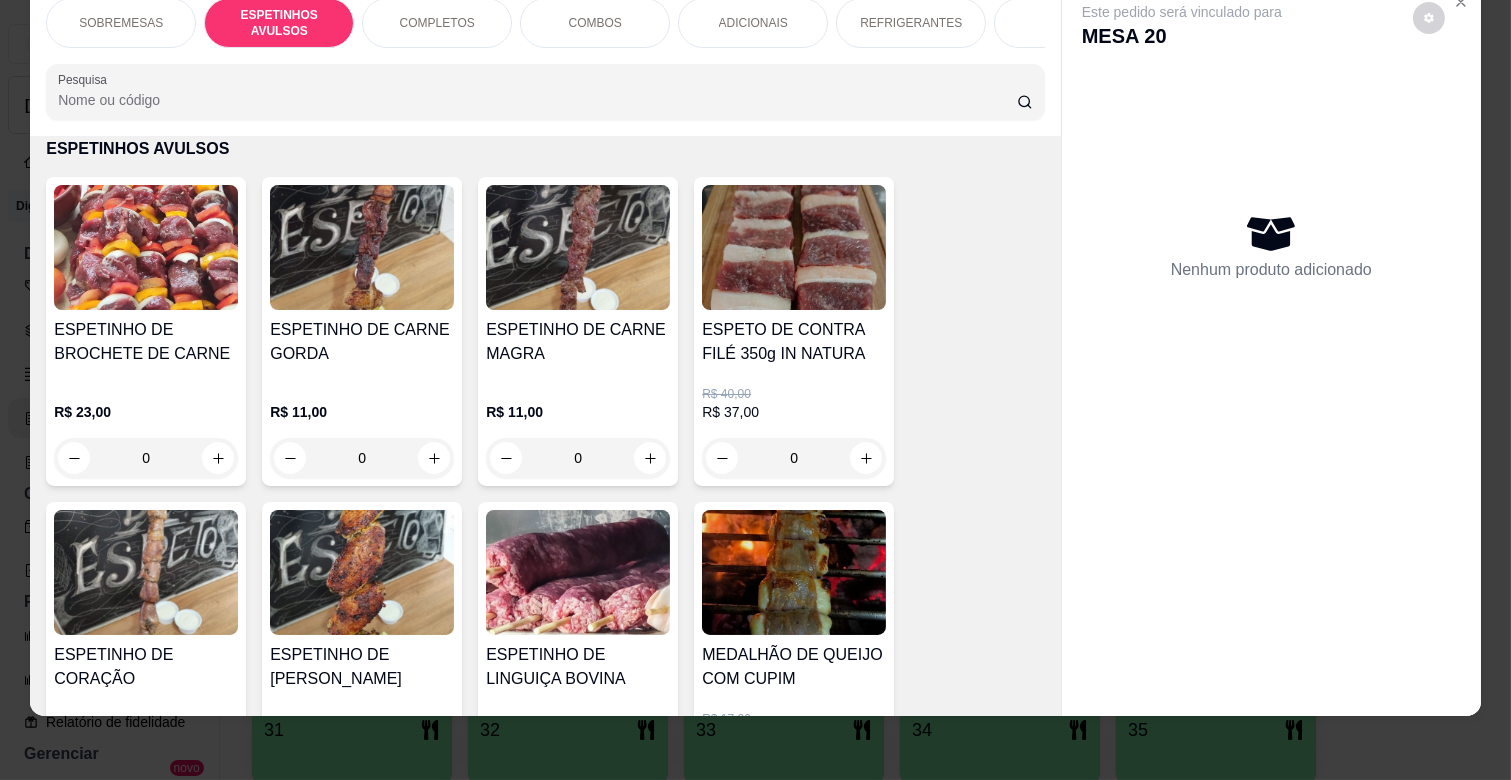scroll, scrollTop: 550, scrollLeft: 0, axis: vertical 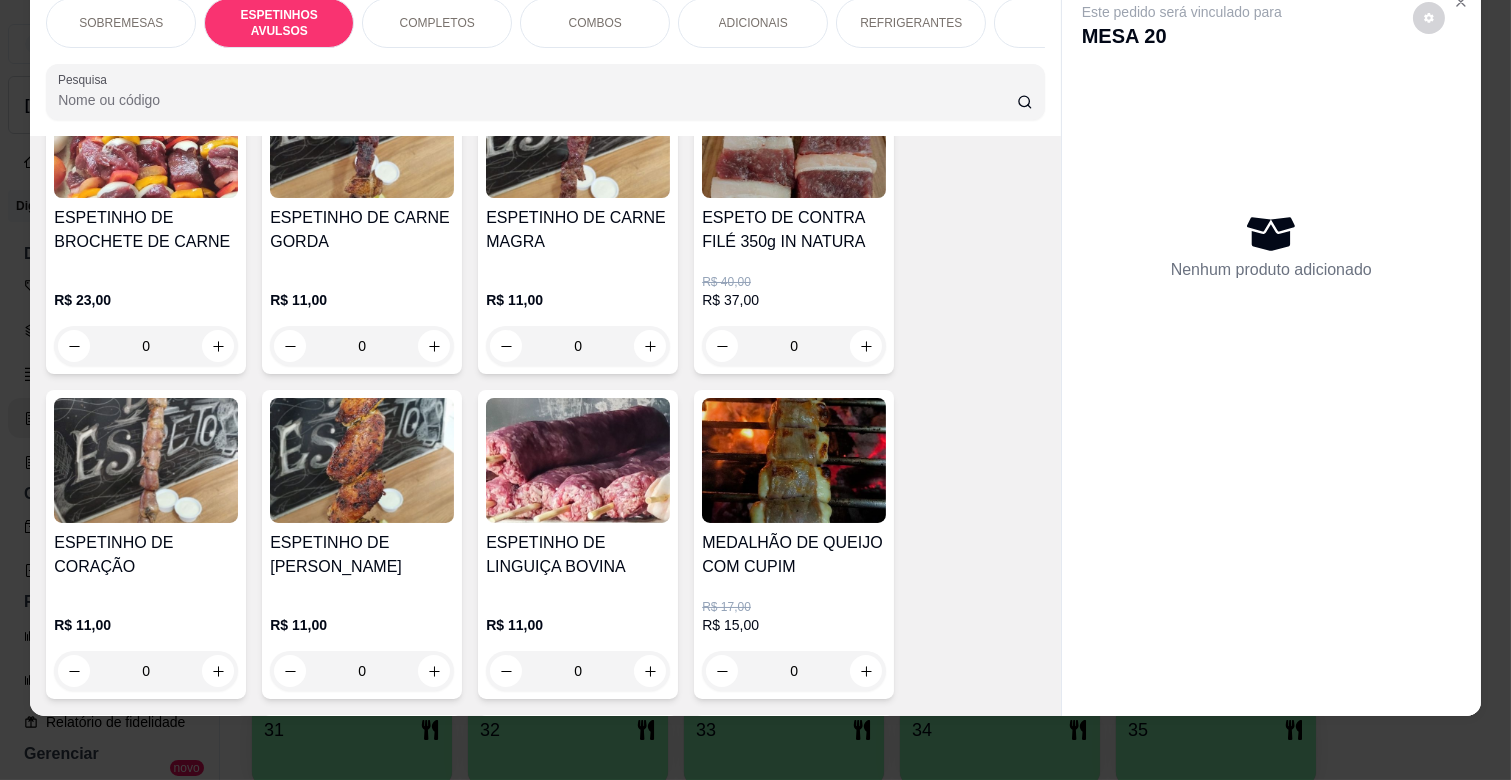 click on "COMPLETOS" at bounding box center (437, 23) 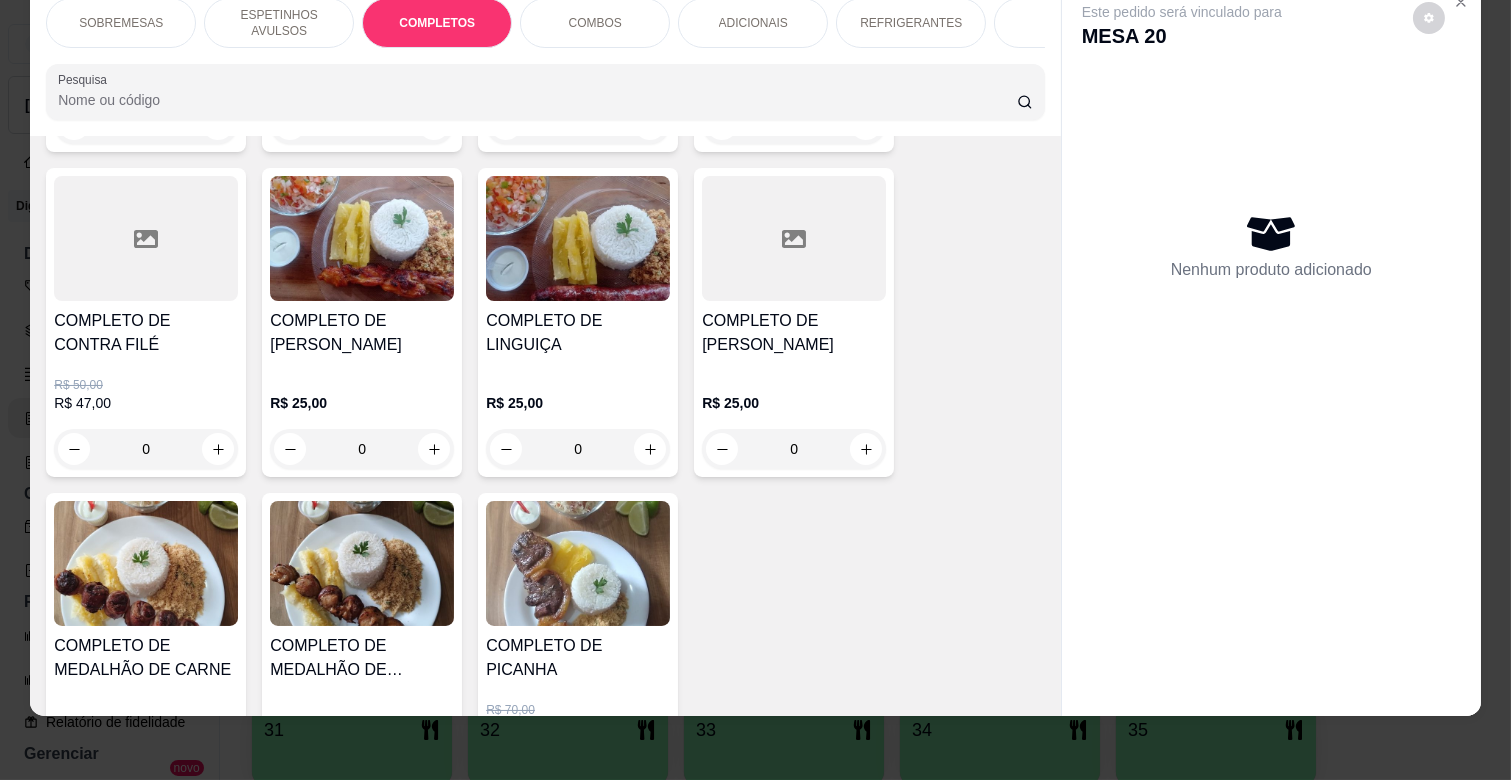 scroll, scrollTop: 2207, scrollLeft: 0, axis: vertical 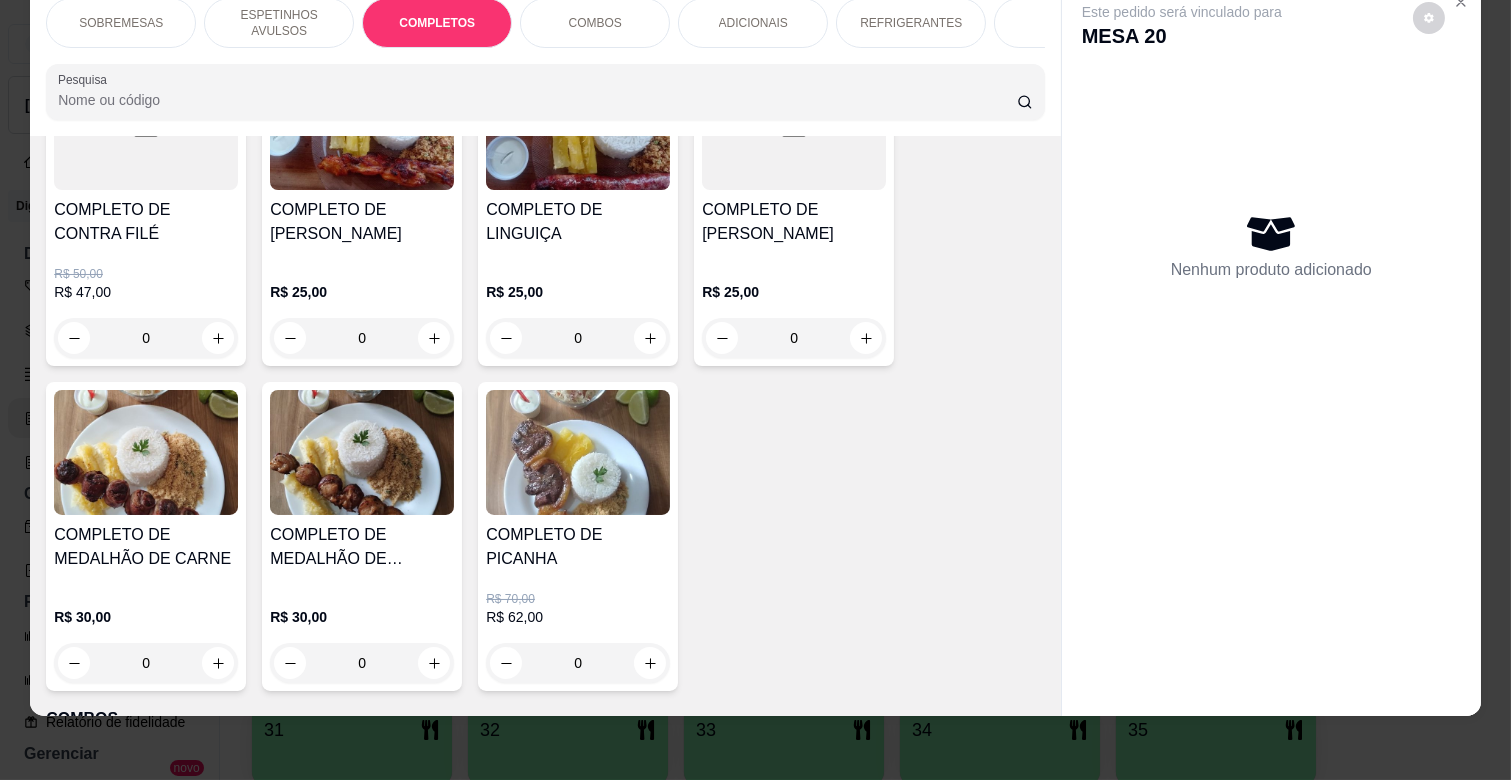 click on "0" at bounding box center [146, 663] 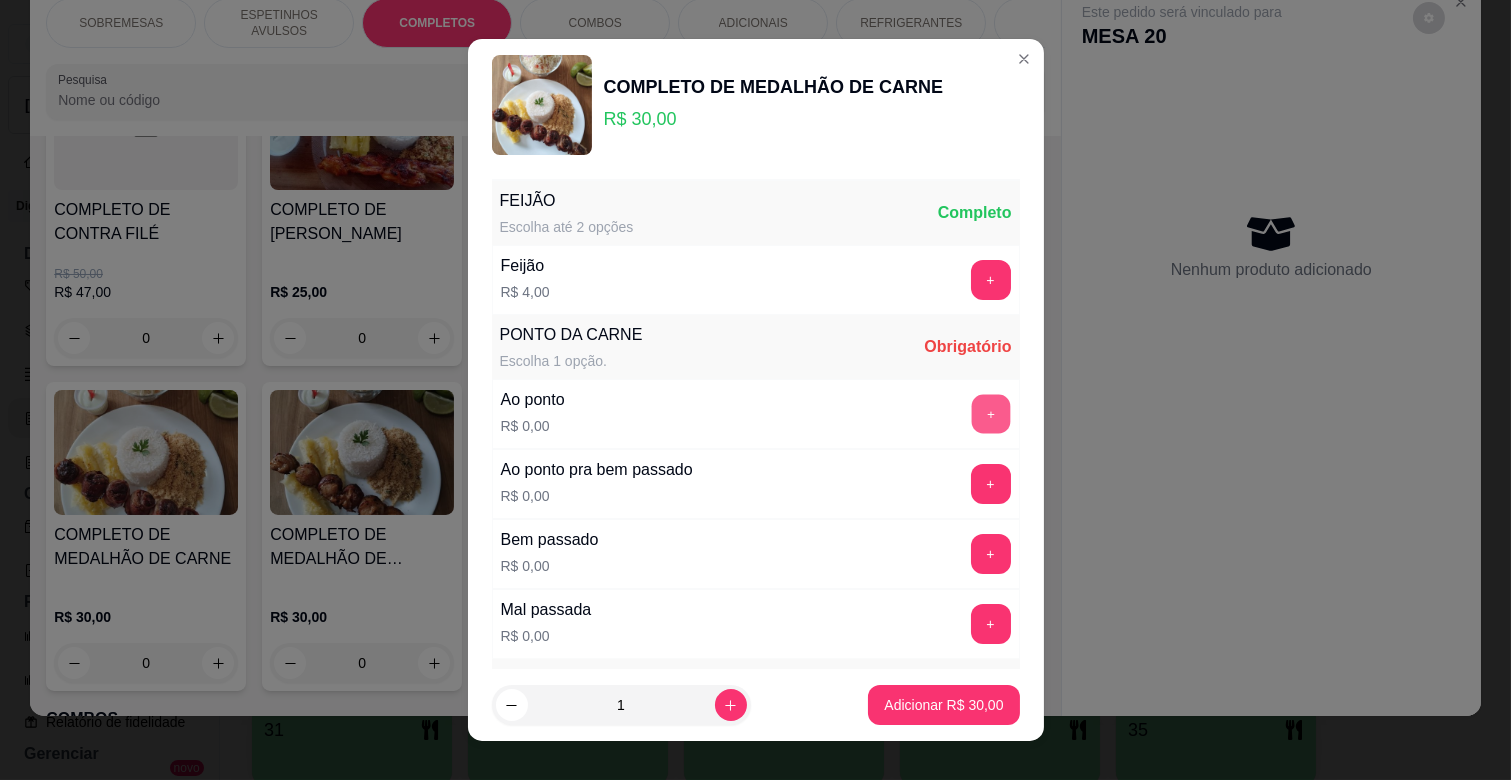click on "+" at bounding box center [990, 414] 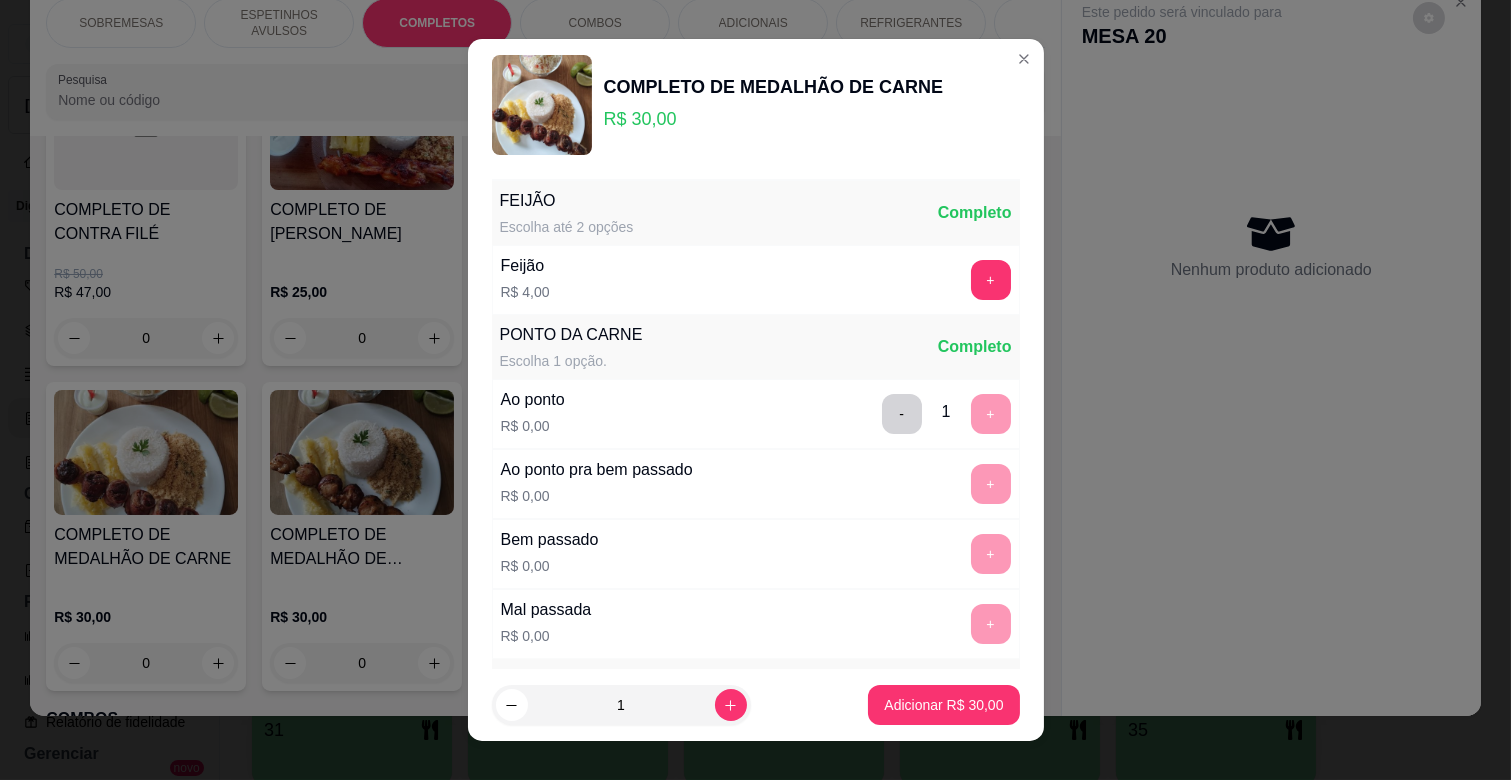 scroll, scrollTop: 444, scrollLeft: 0, axis: vertical 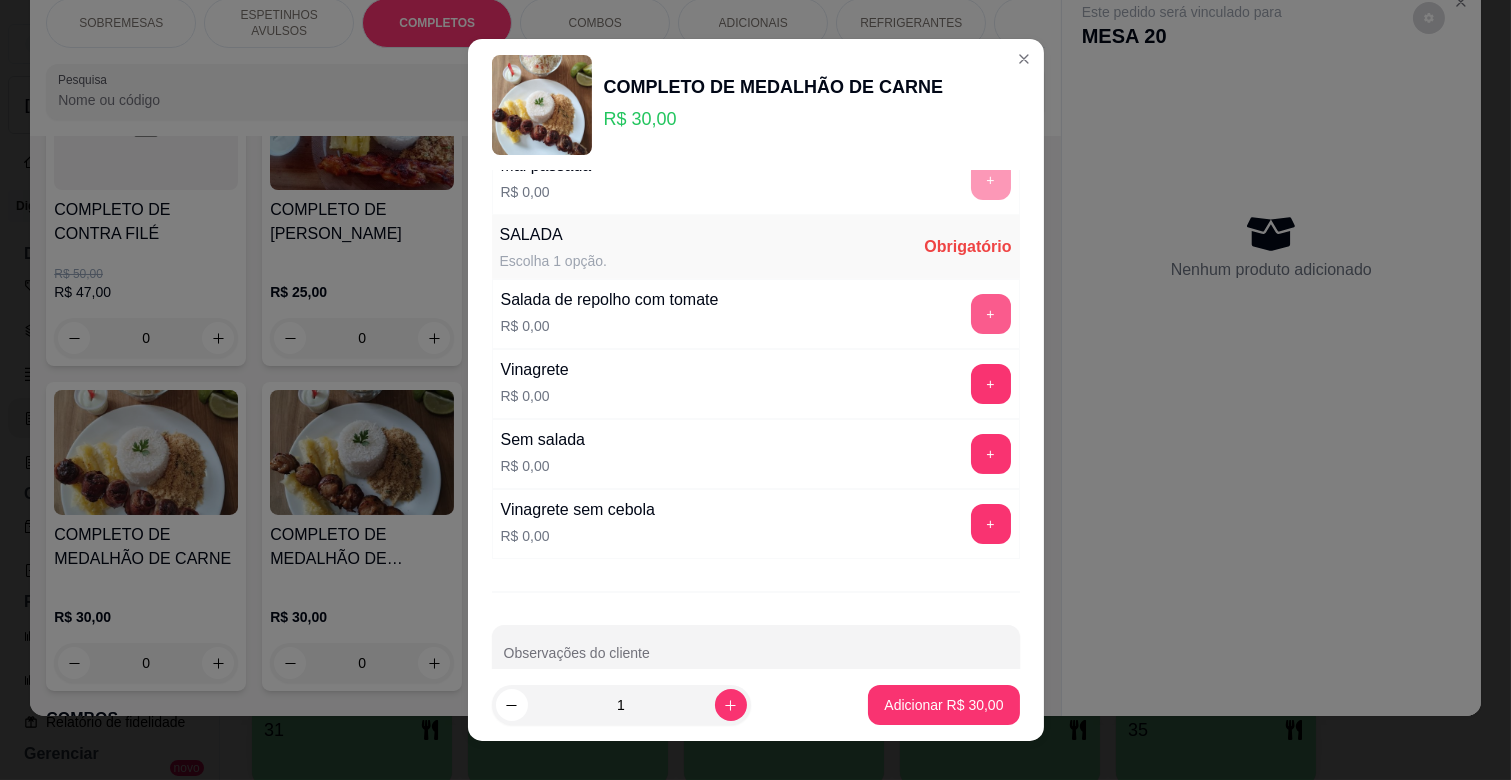 click on "+" at bounding box center (991, 314) 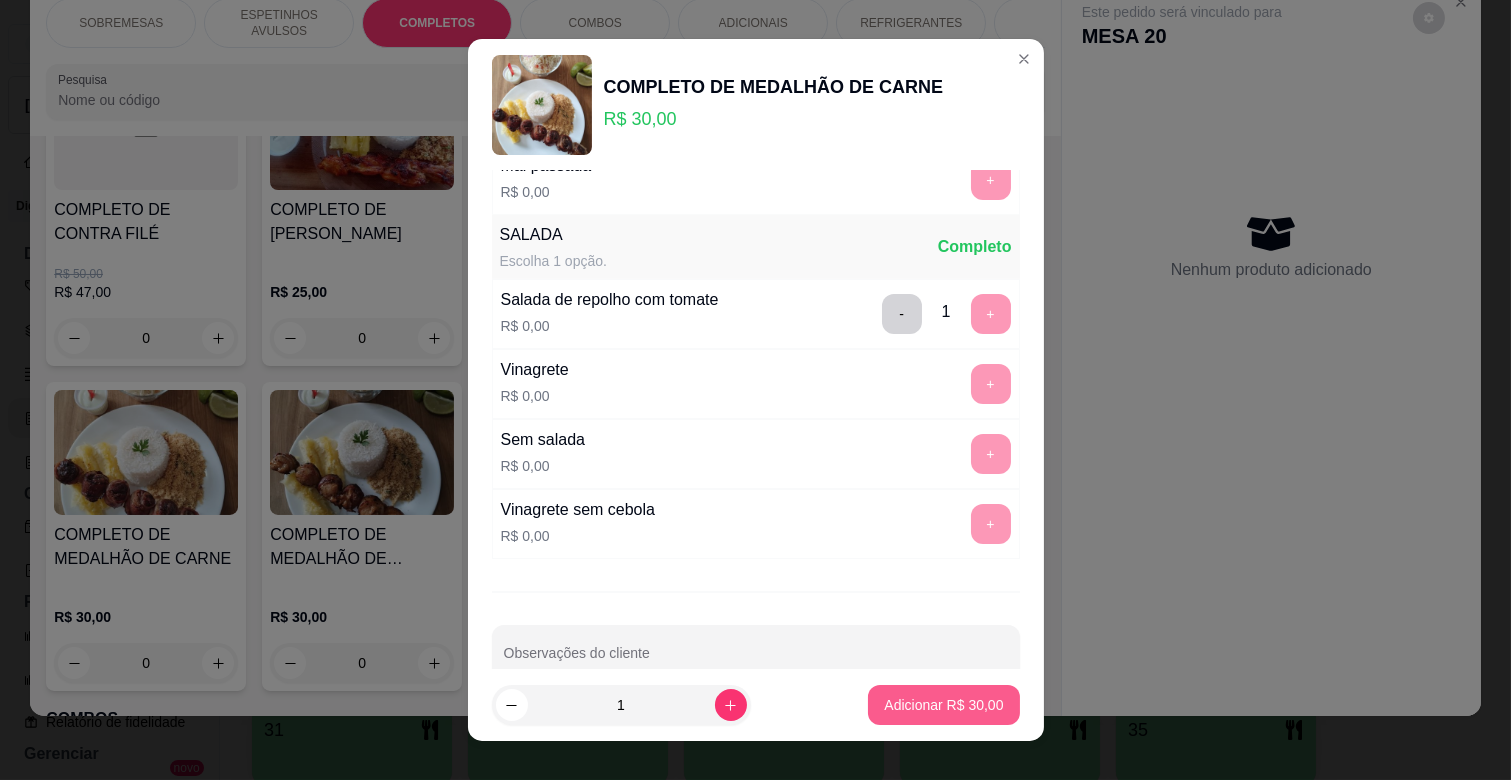 click on "Adicionar   R$ 30,00" at bounding box center [943, 705] 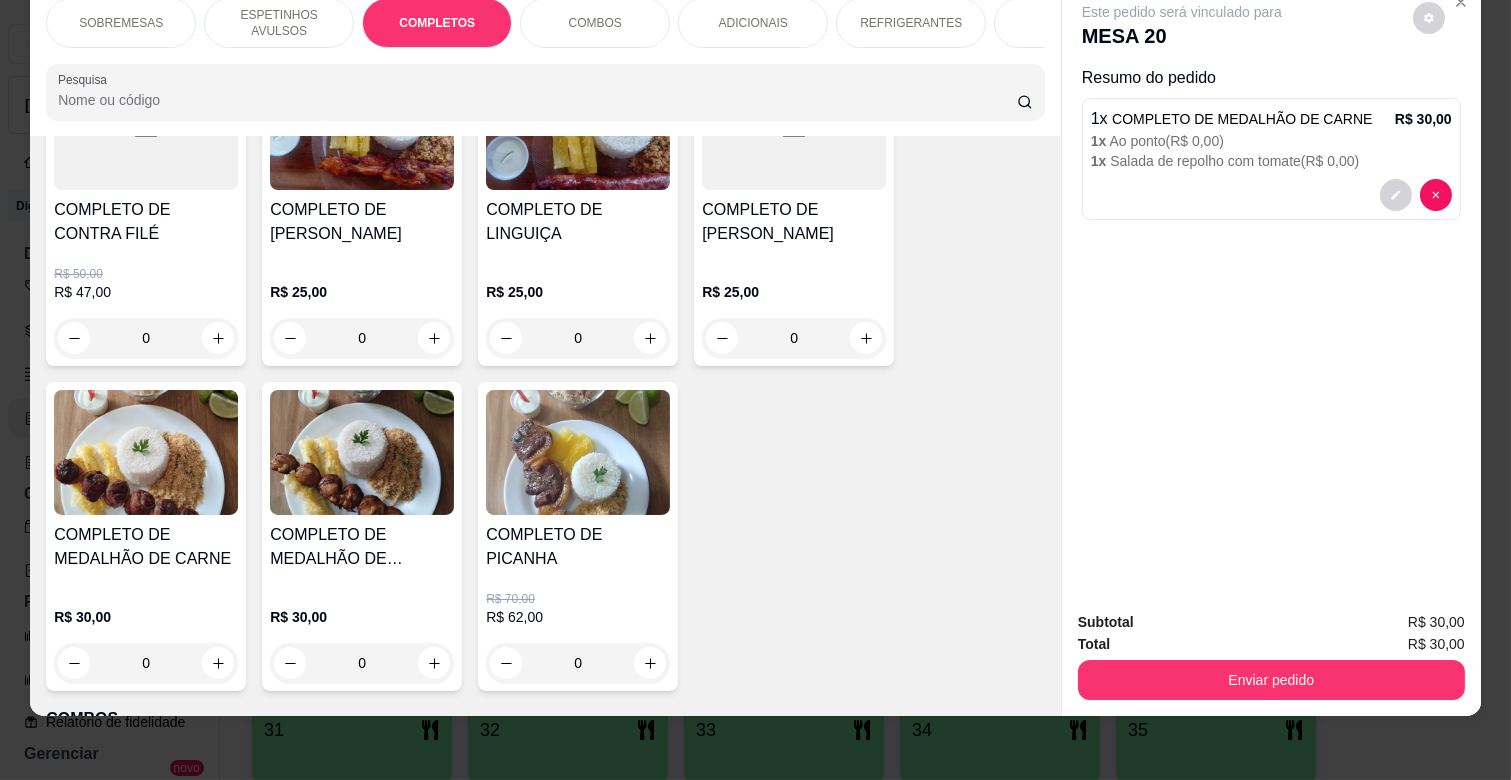 click on "0" at bounding box center (362, 663) 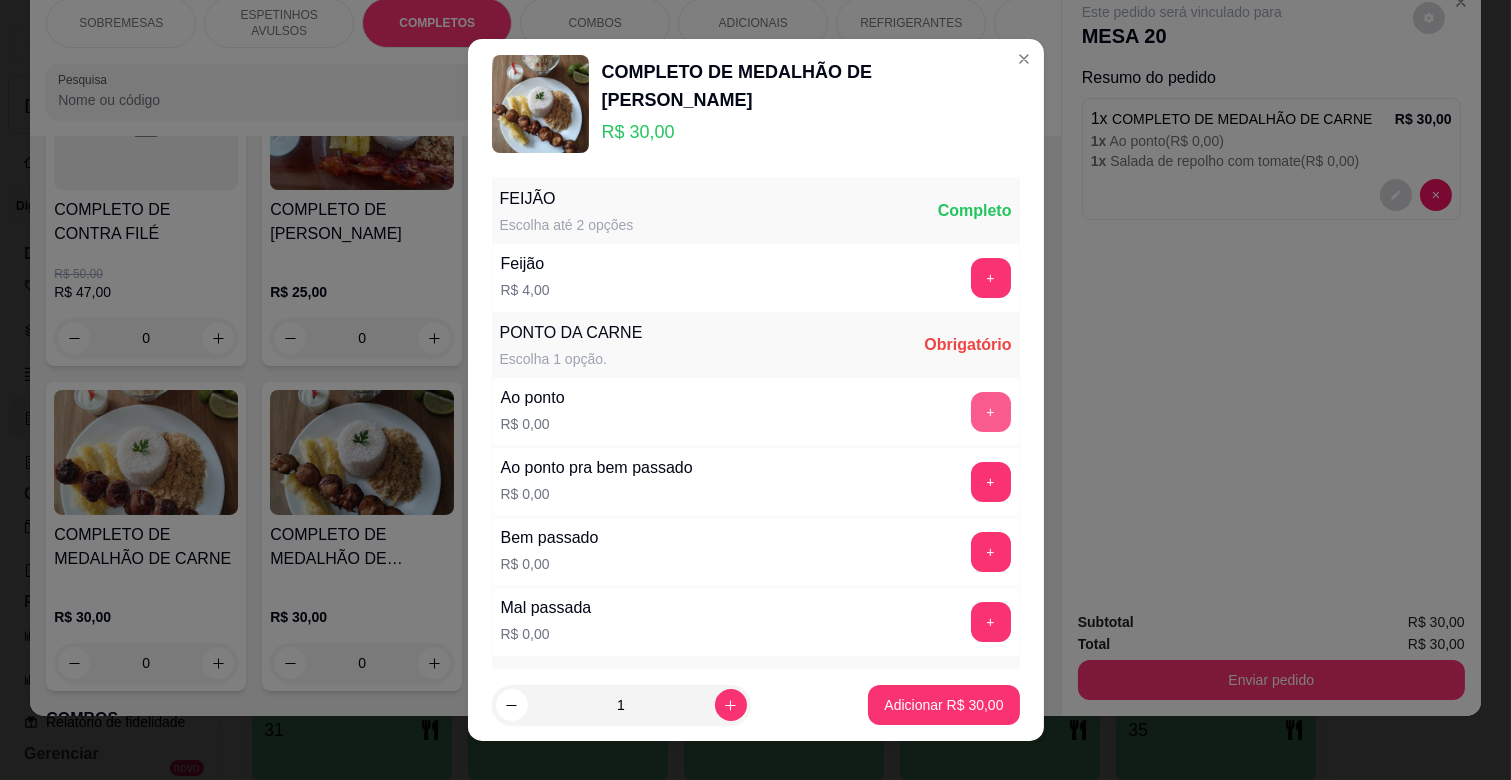 click on "+" at bounding box center (991, 412) 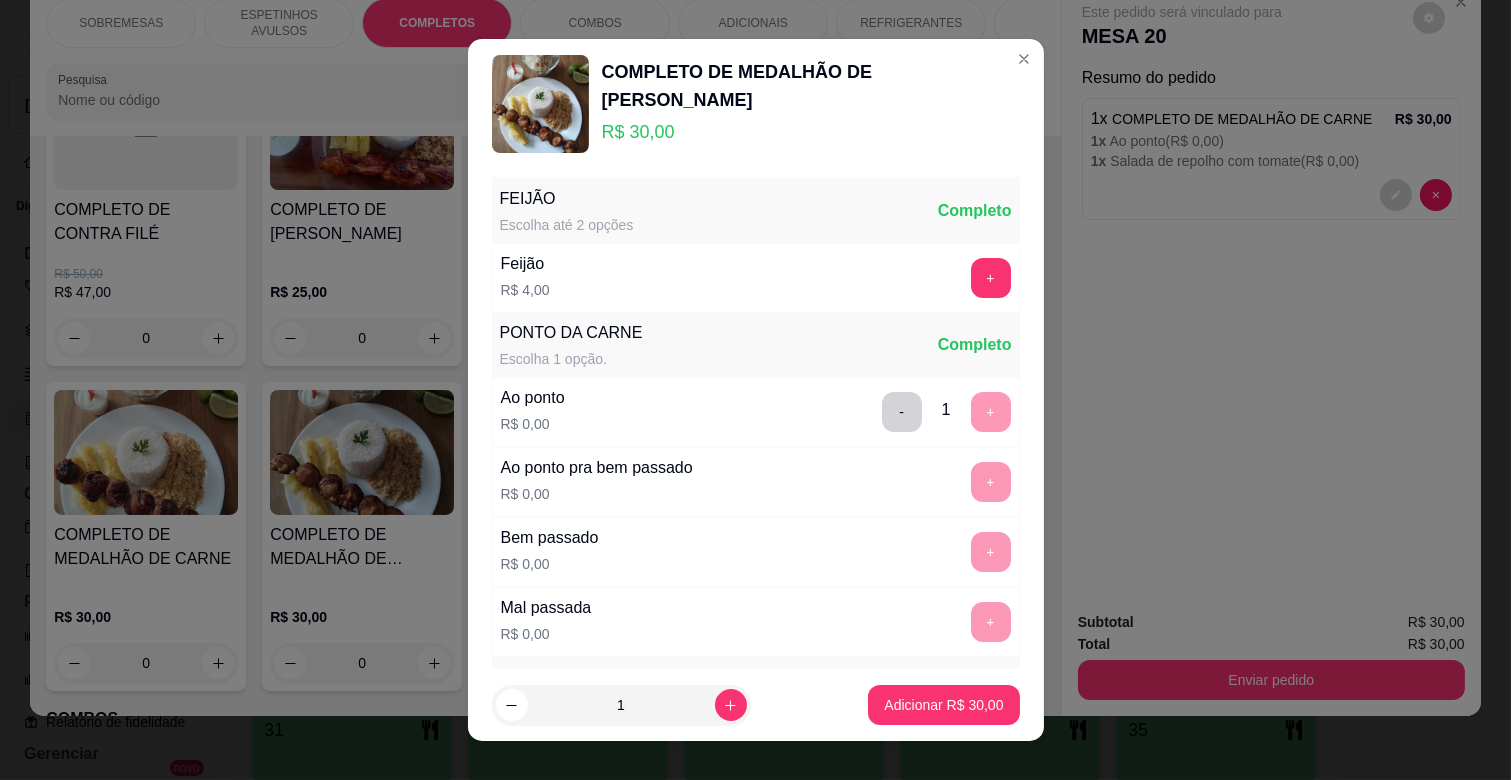 scroll, scrollTop: 444, scrollLeft: 0, axis: vertical 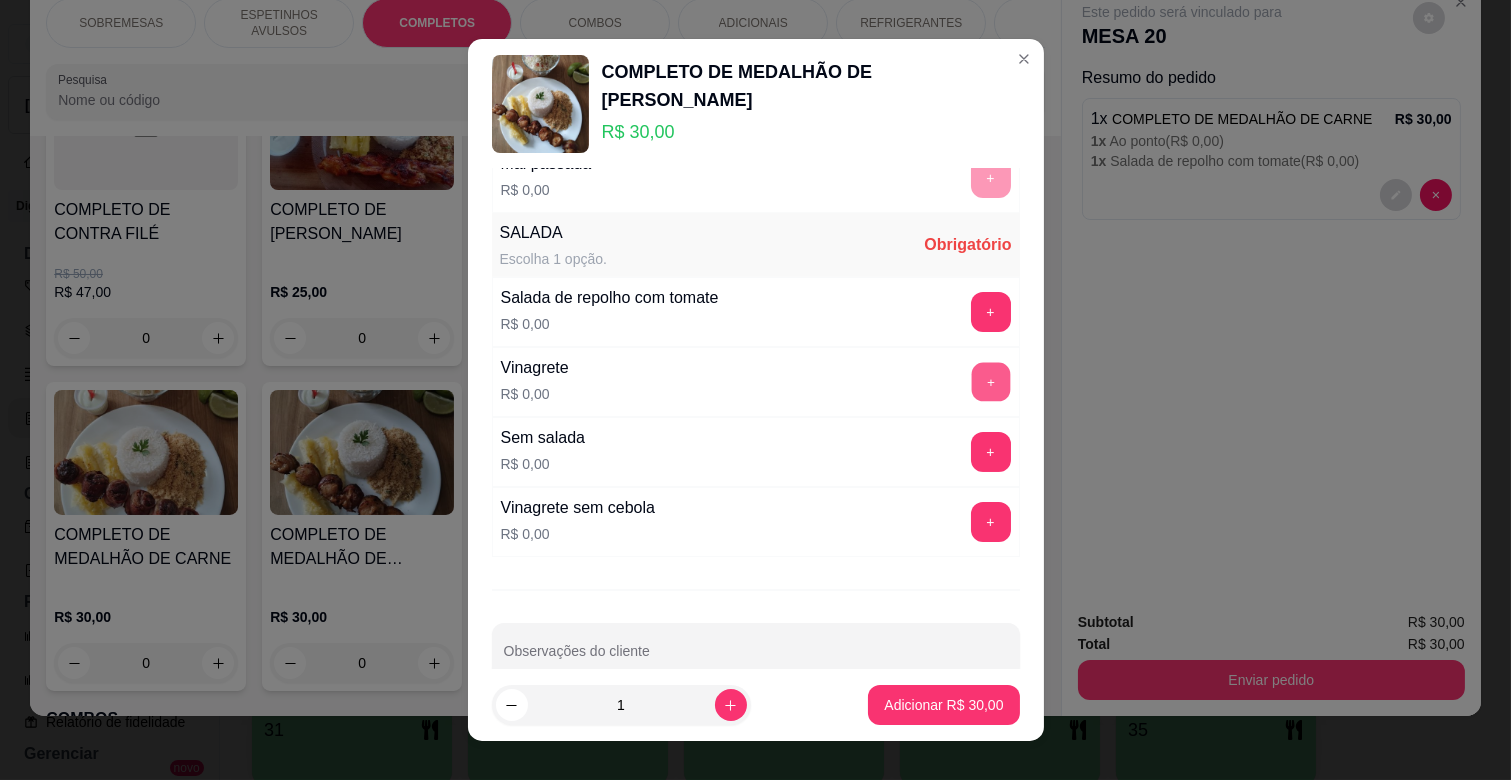 click on "+" at bounding box center [990, 382] 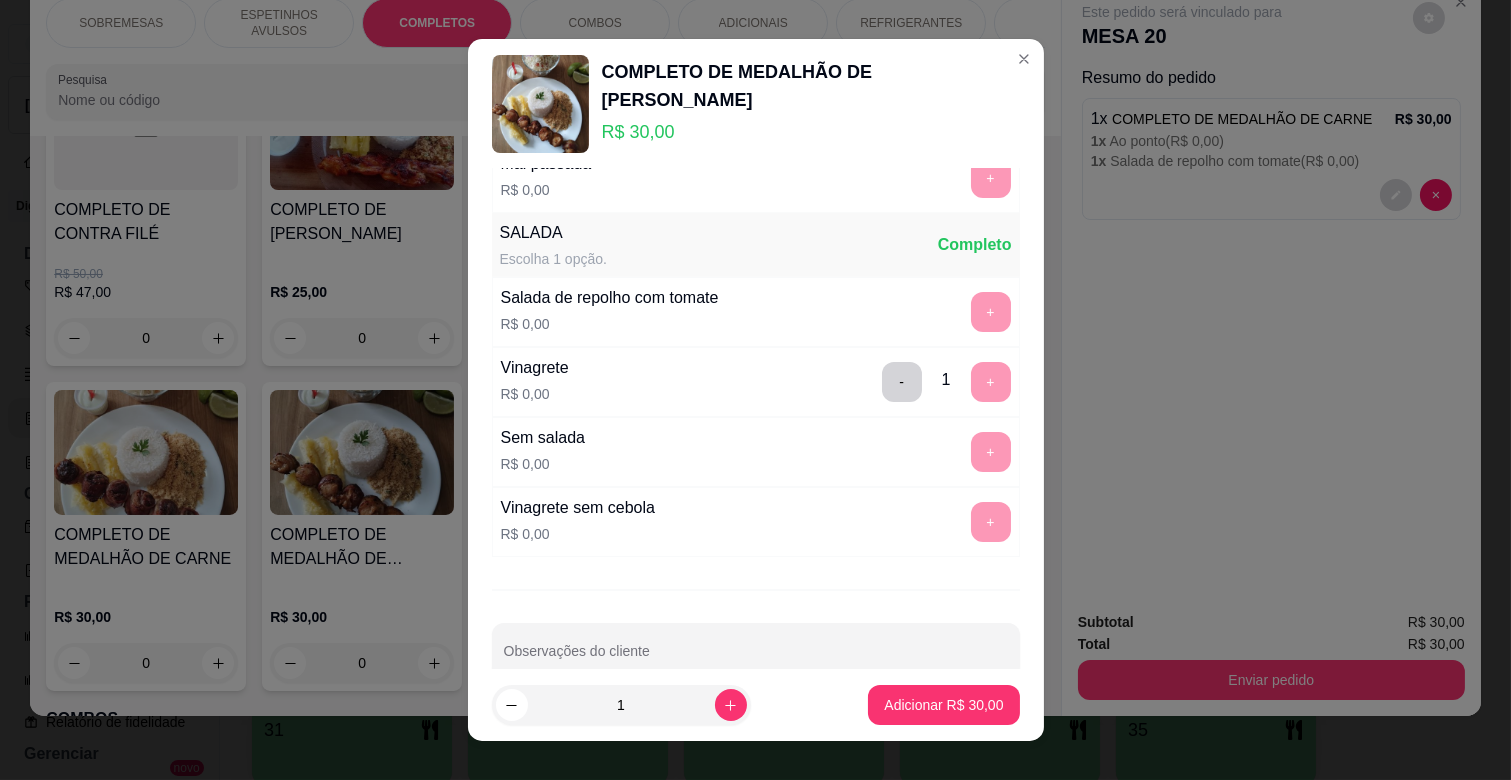 click on "1 Adicionar   R$ 30,00" at bounding box center (756, 705) 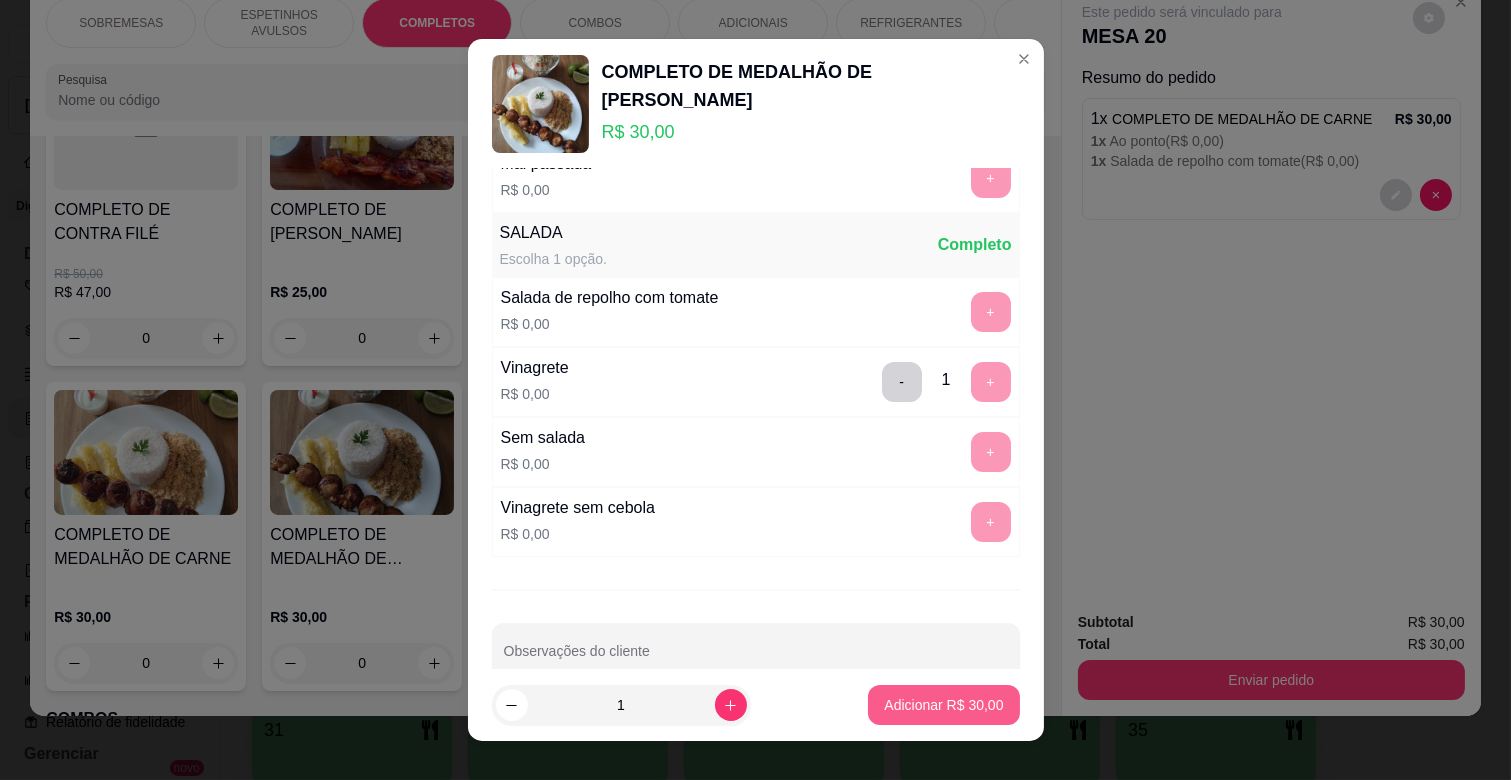 click on "Adicionar   R$ 30,00" at bounding box center [943, 705] 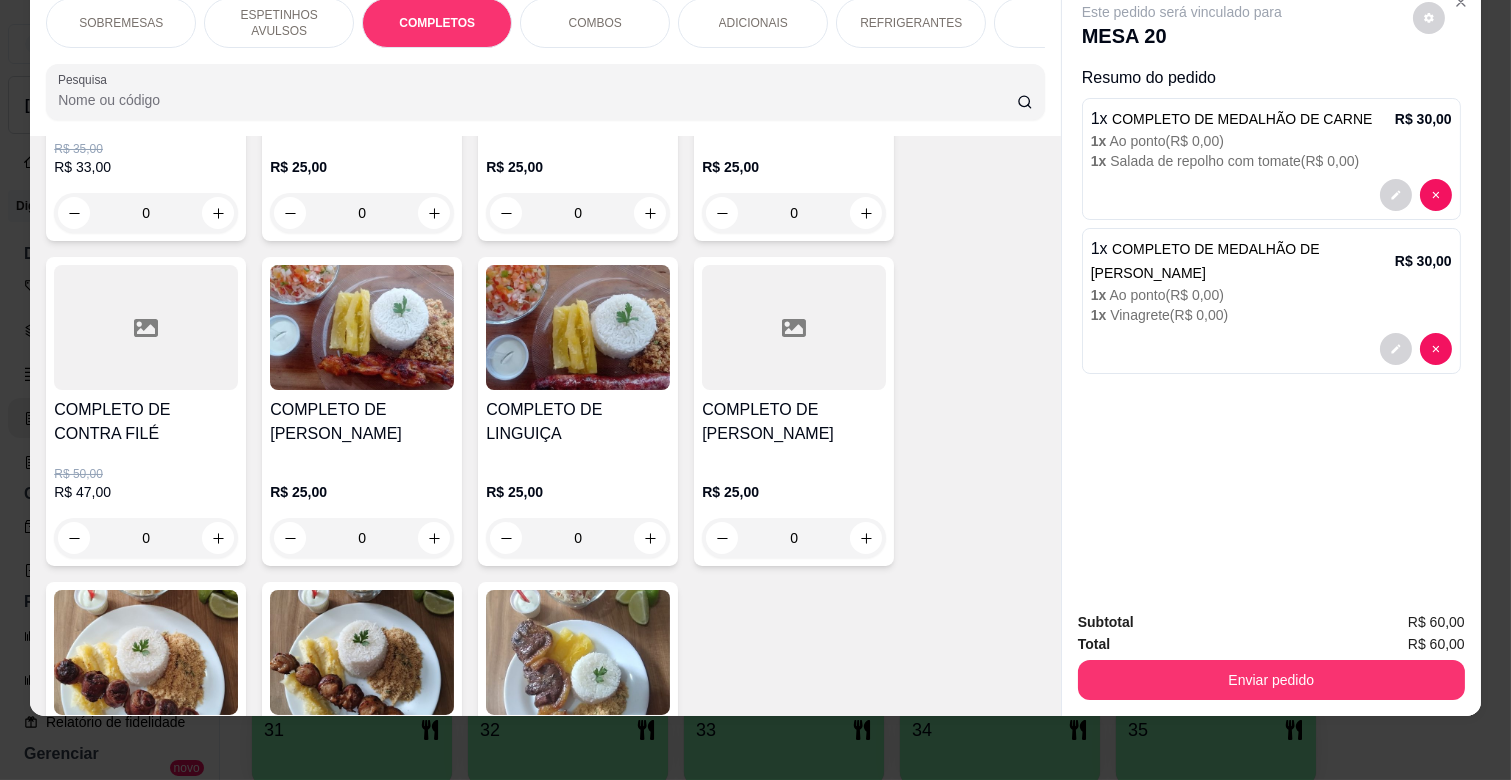 scroll, scrollTop: 1985, scrollLeft: 0, axis: vertical 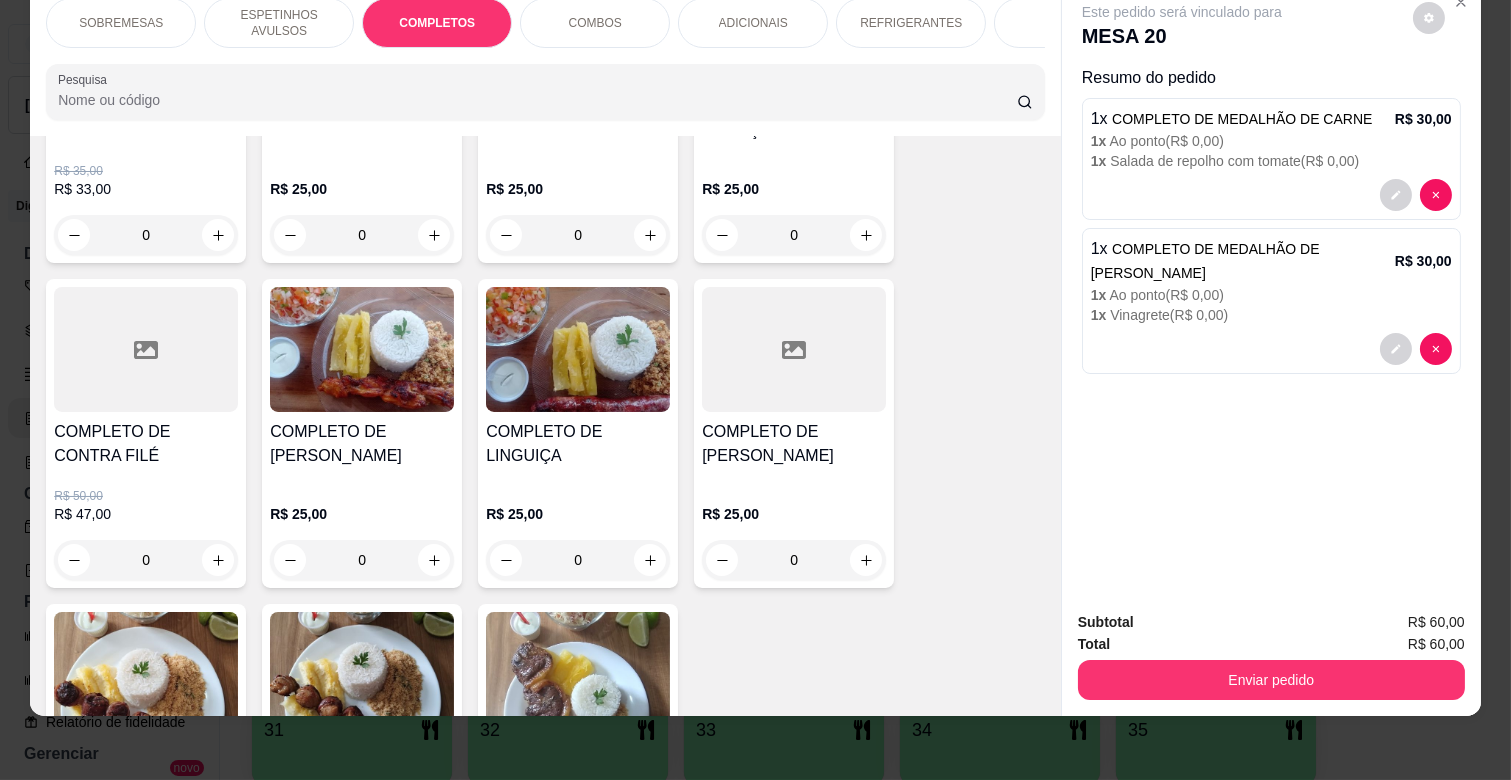click on "0" at bounding box center (146, 560) 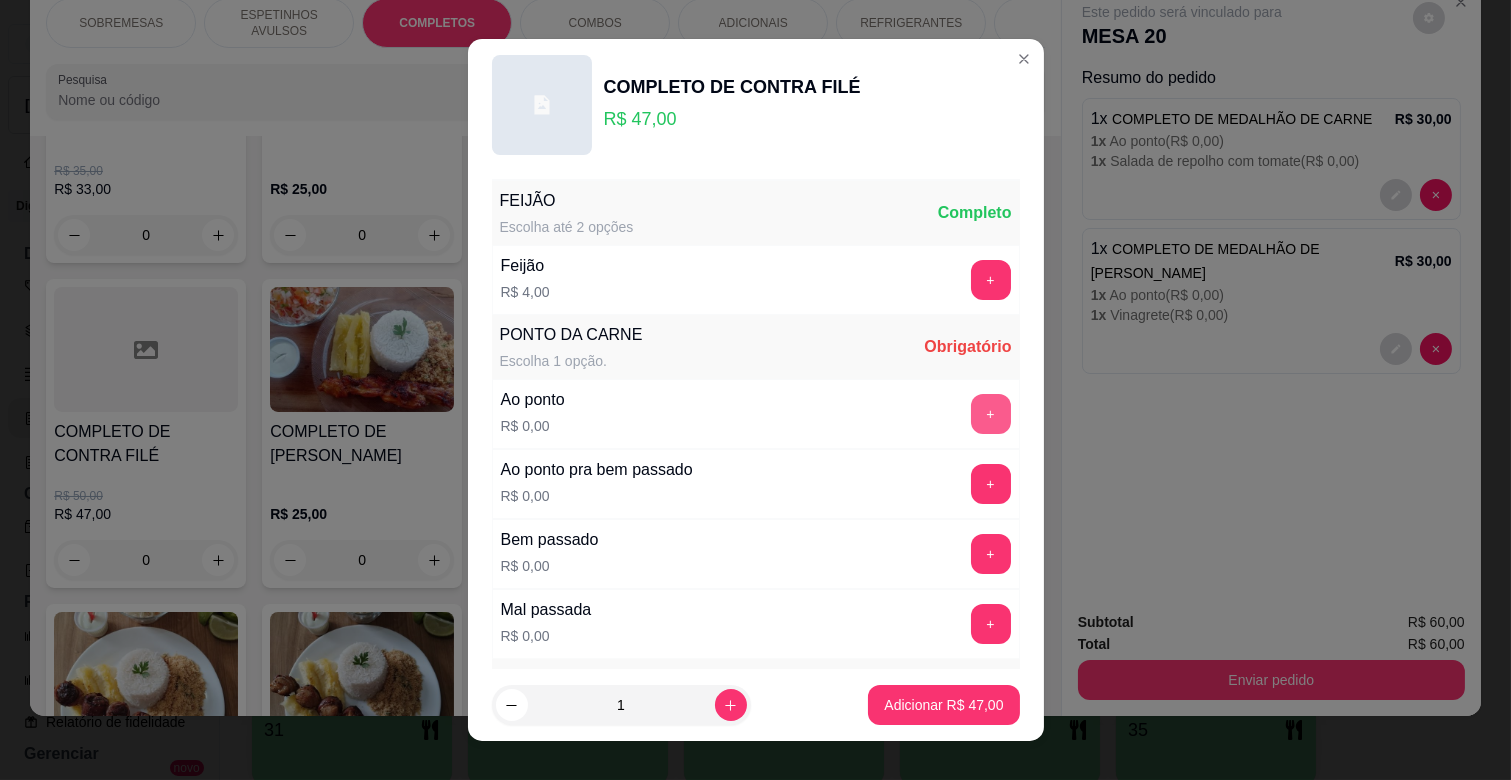click on "+" at bounding box center [991, 414] 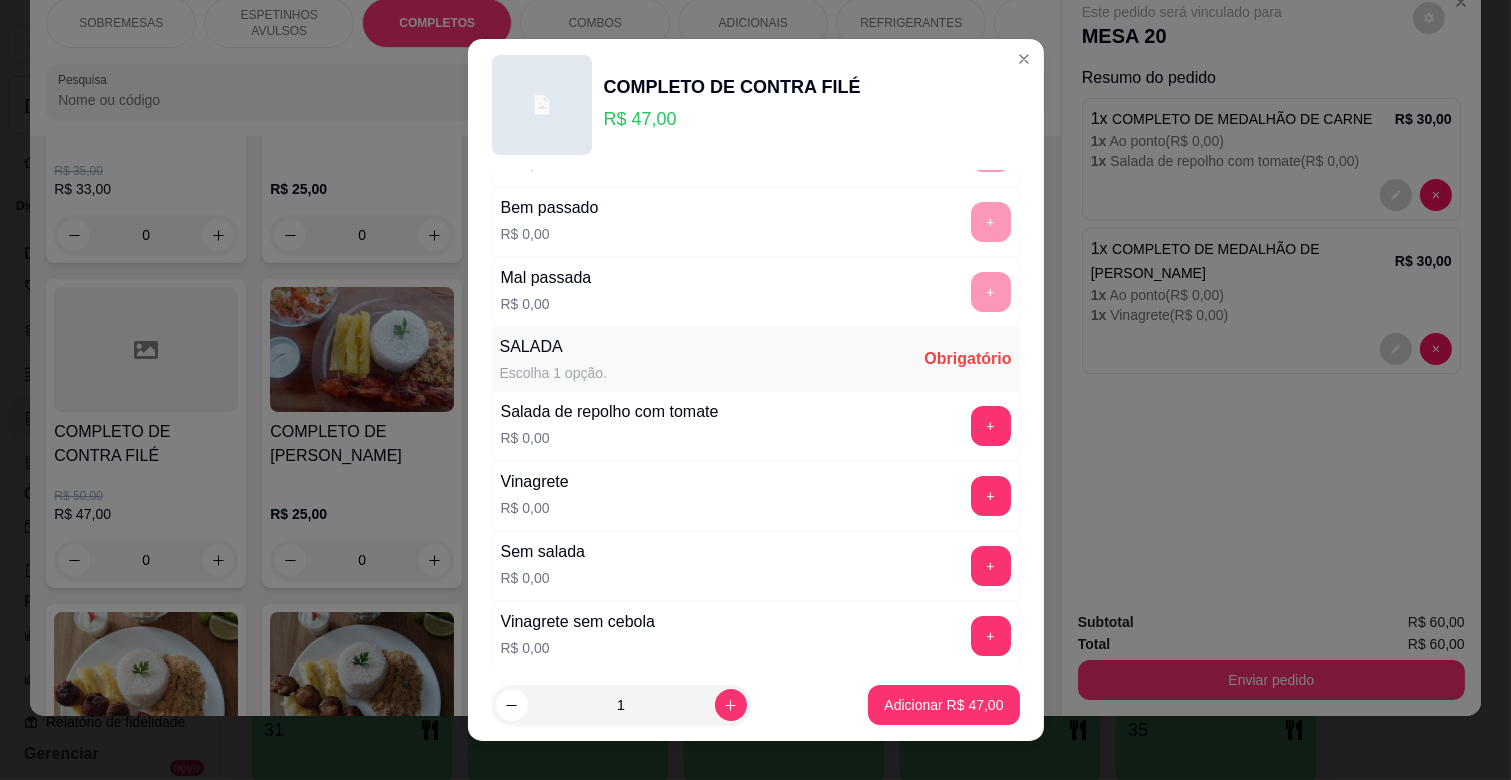 scroll, scrollTop: 333, scrollLeft: 0, axis: vertical 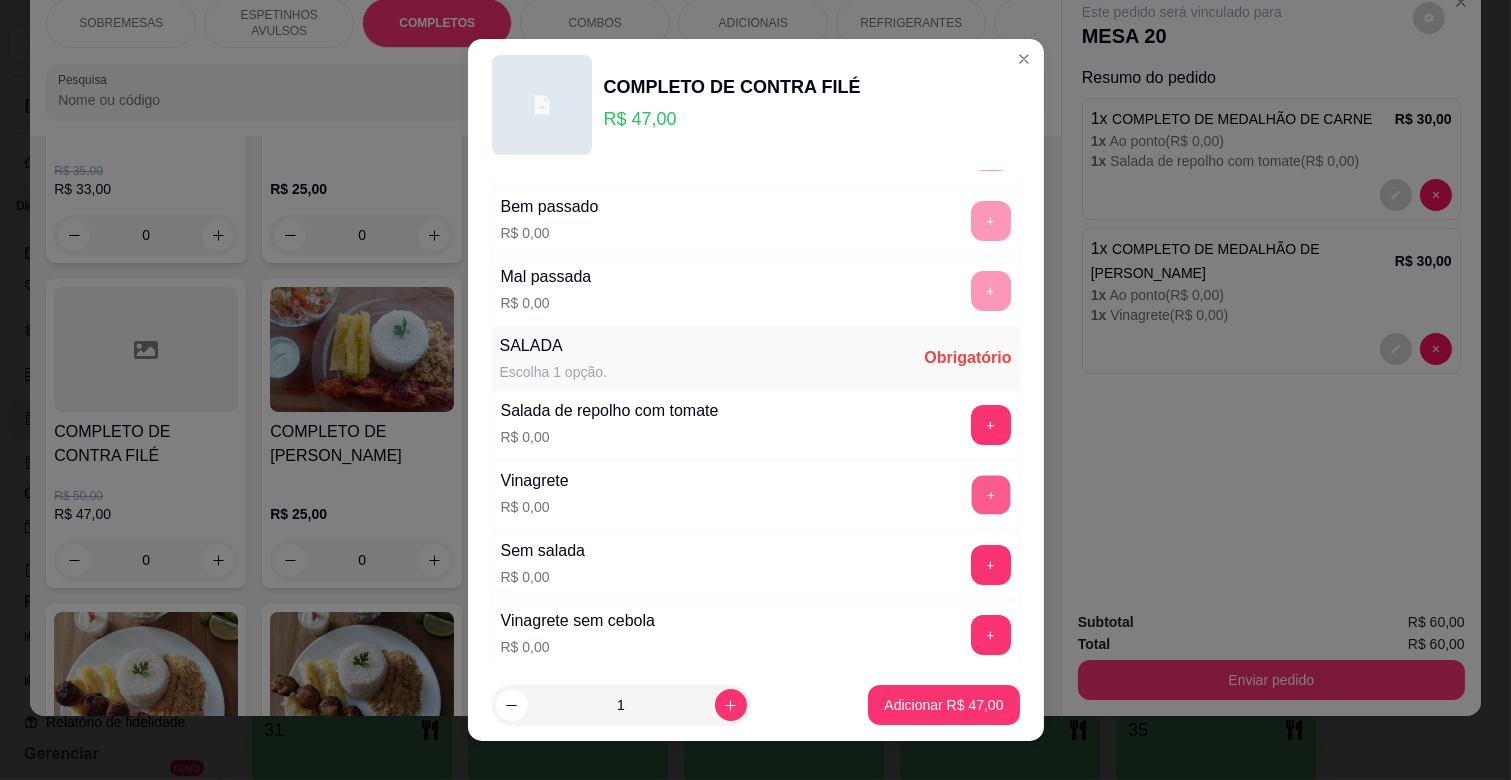 click on "+" at bounding box center (990, 495) 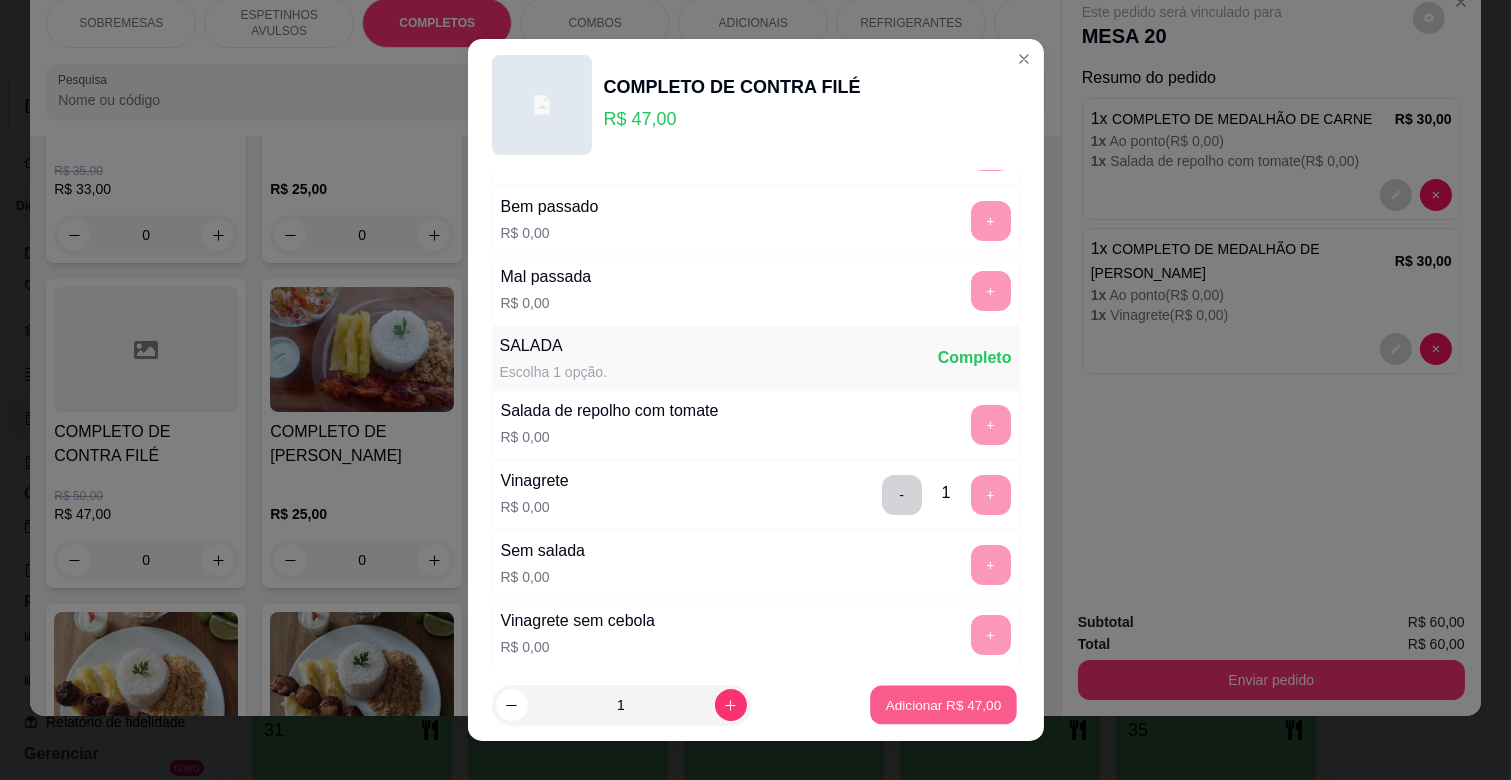 click on "Adicionar   R$ 47,00" at bounding box center (944, 704) 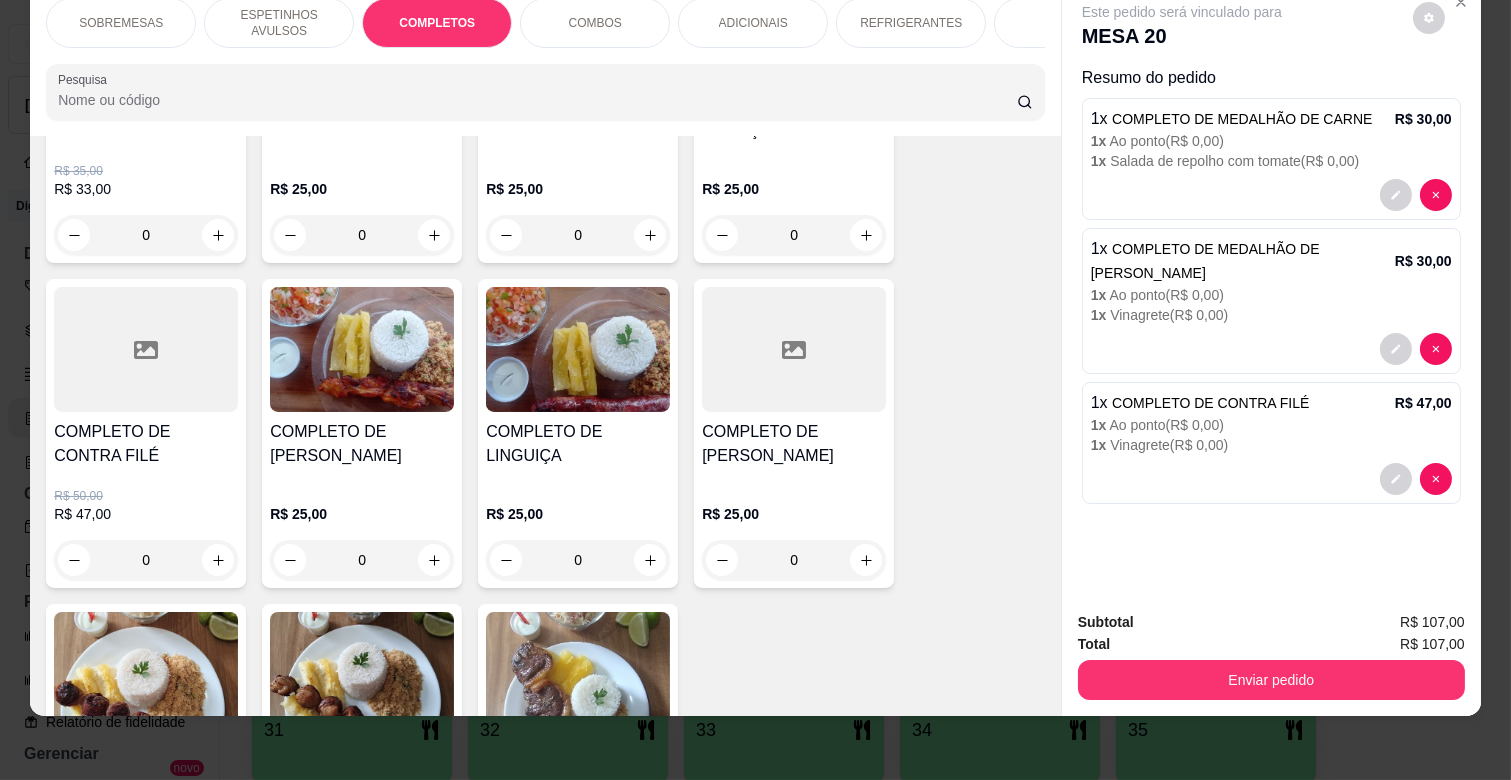 click on "ESPETINHOS AVULSOS" at bounding box center (279, 23) 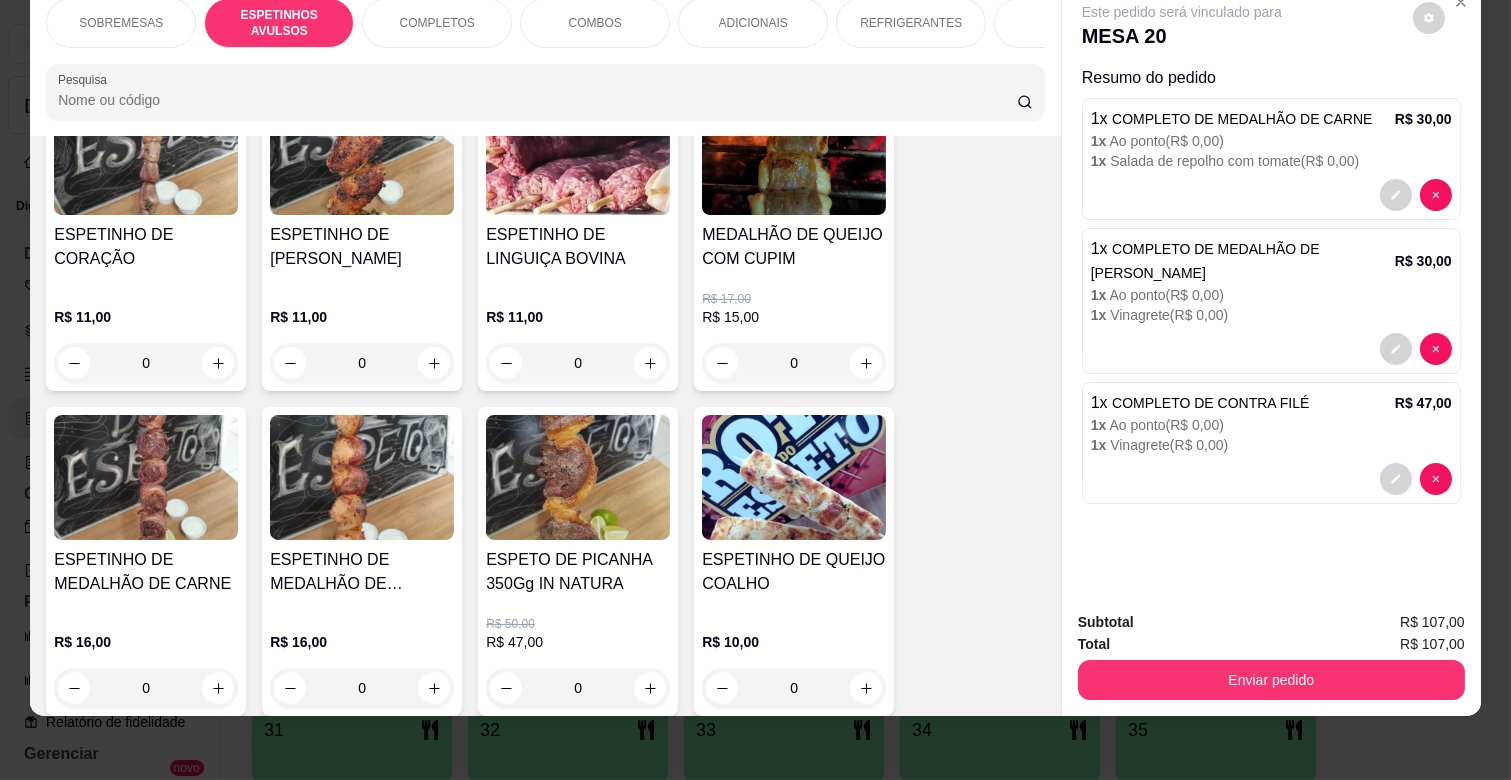 scroll, scrollTop: 994, scrollLeft: 0, axis: vertical 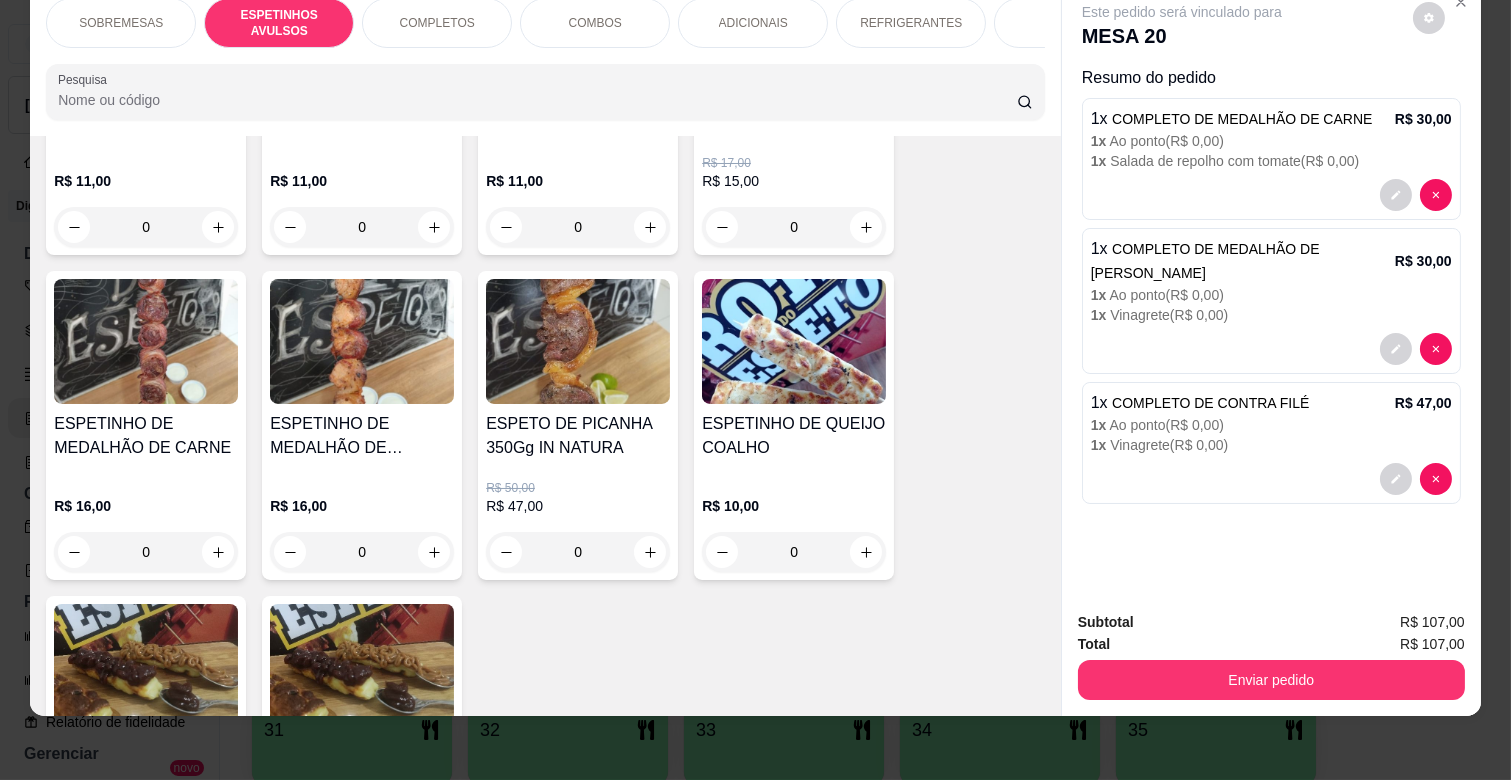 click on "0" at bounding box center [578, 552] 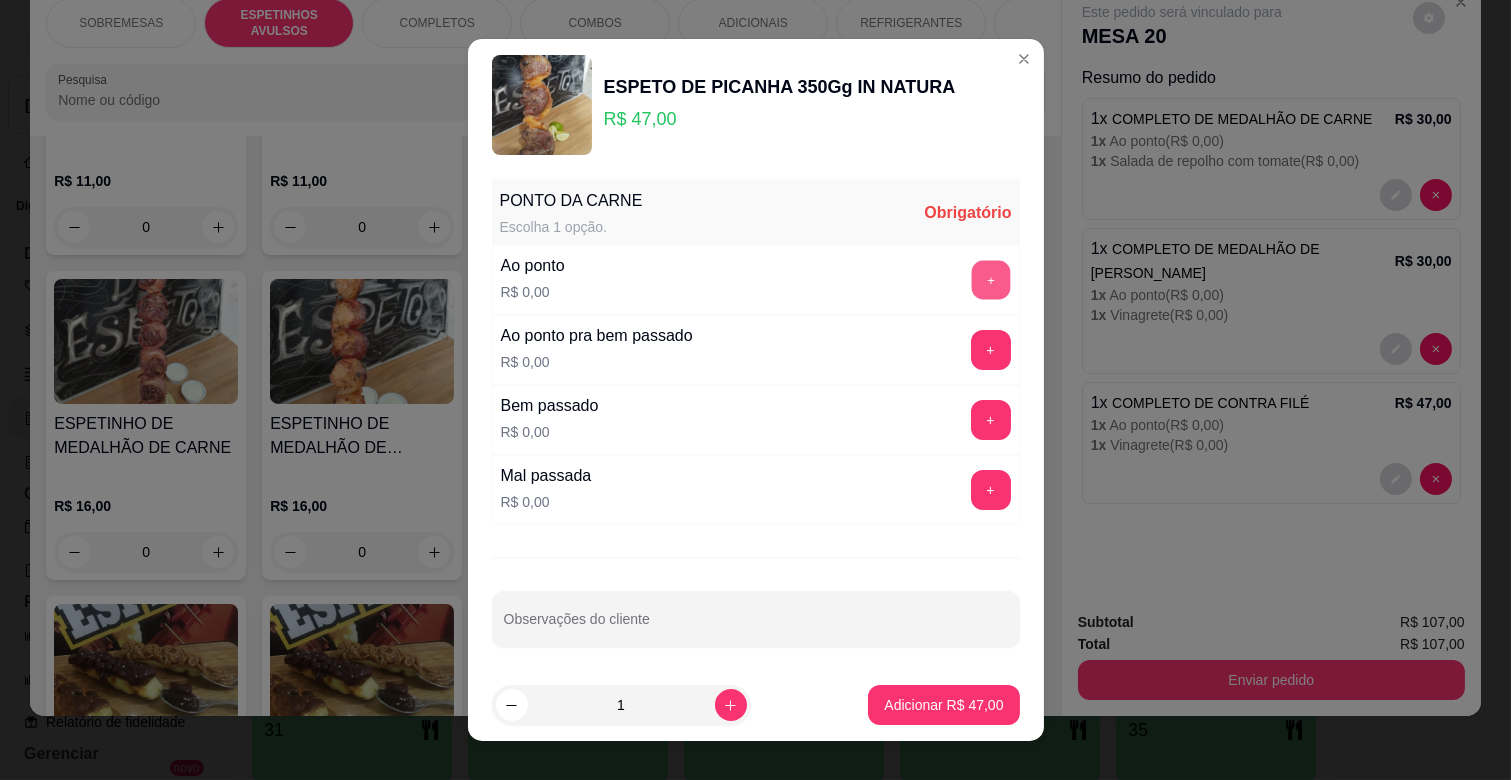 click on "+" at bounding box center [990, 280] 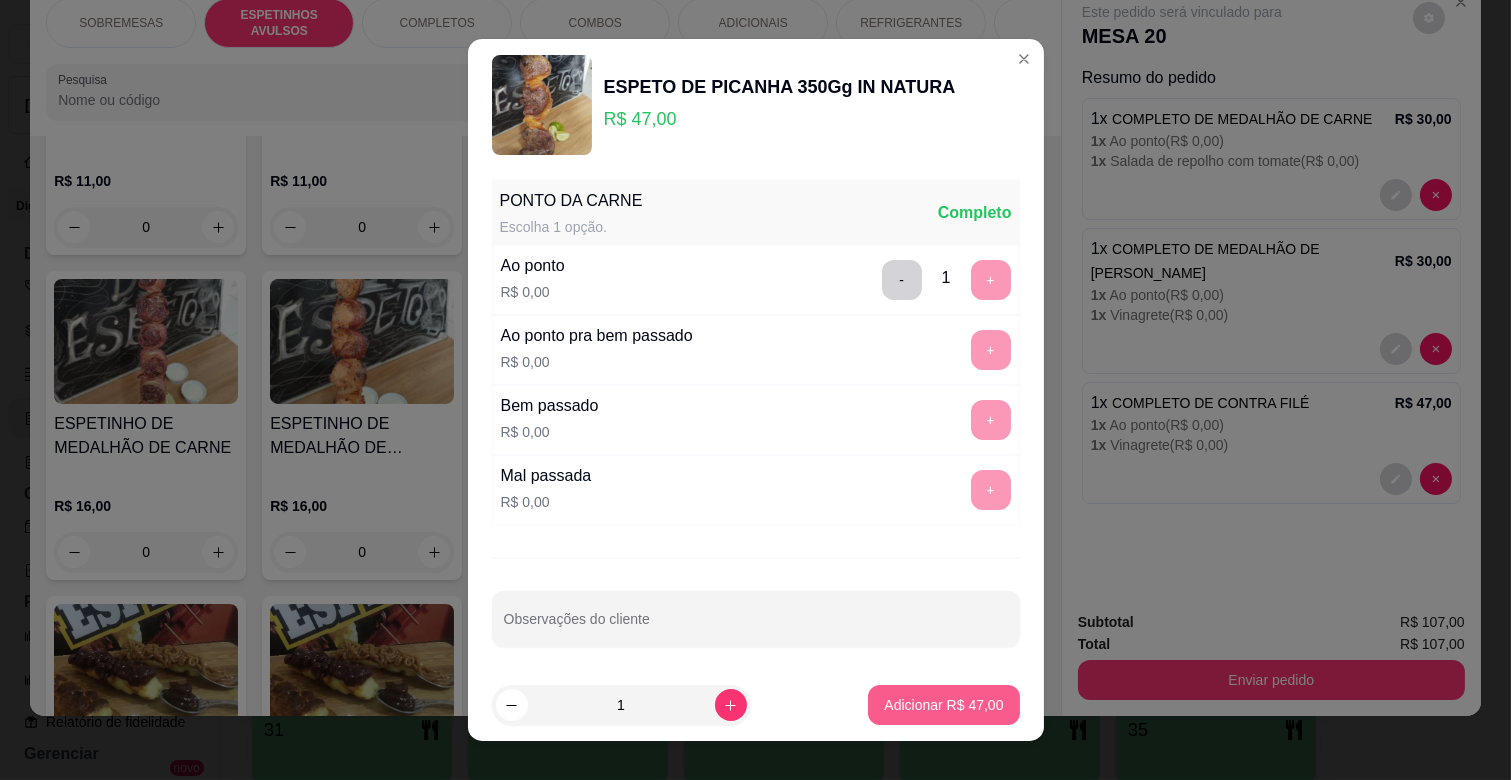 click on "Adicionar   R$ 47,00" at bounding box center [943, 705] 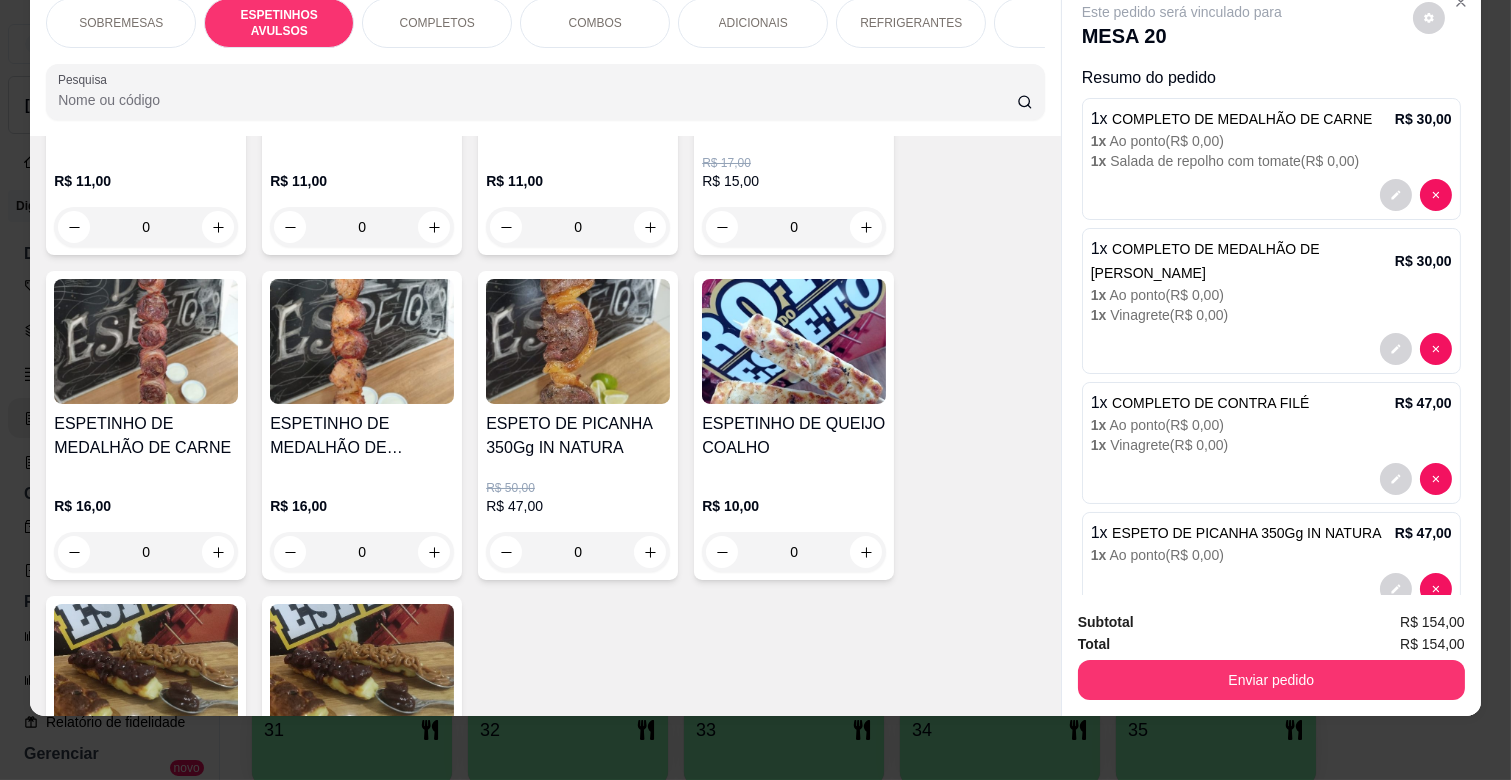 scroll, scrollTop: 24, scrollLeft: 0, axis: vertical 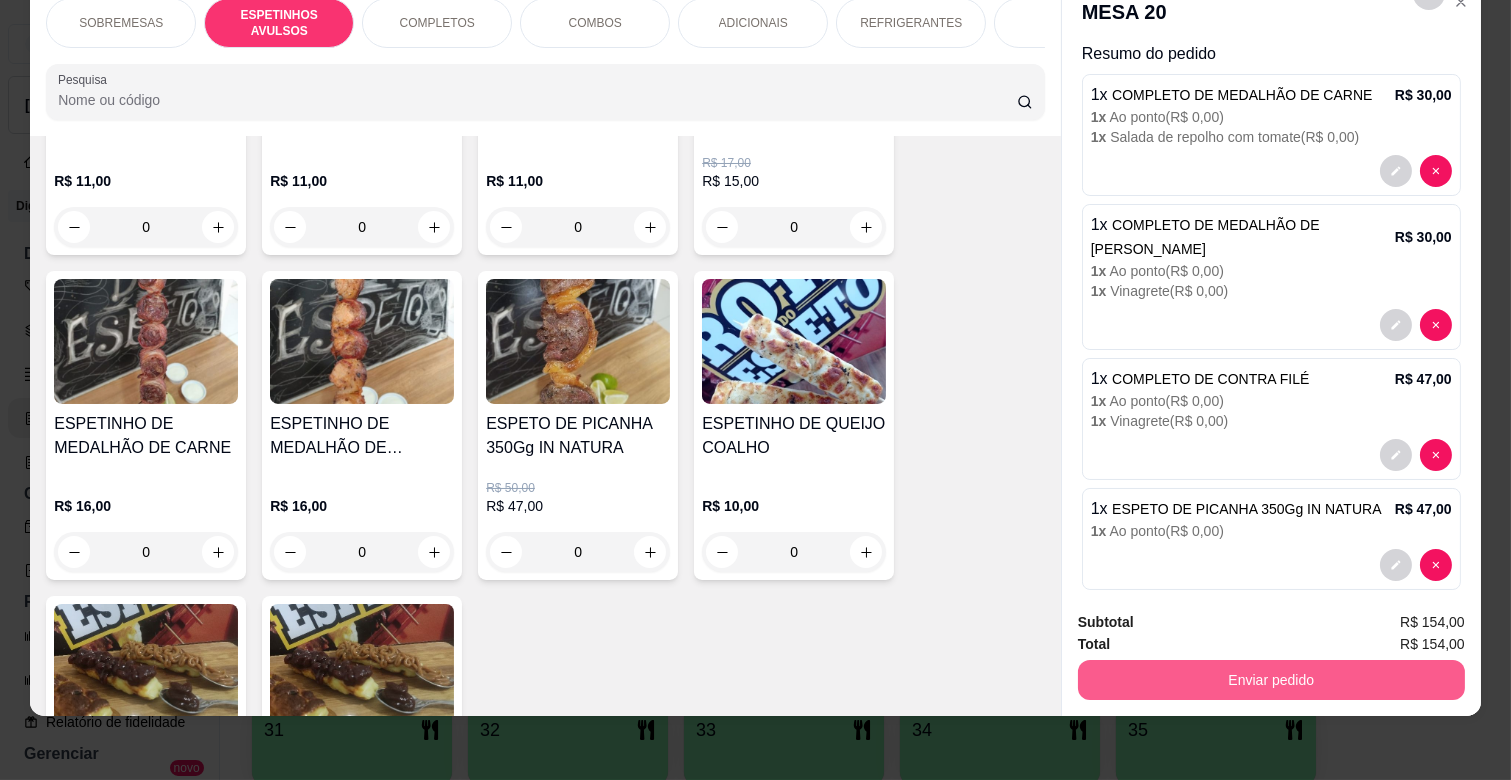 click on "Enviar pedido" at bounding box center (1271, 680) 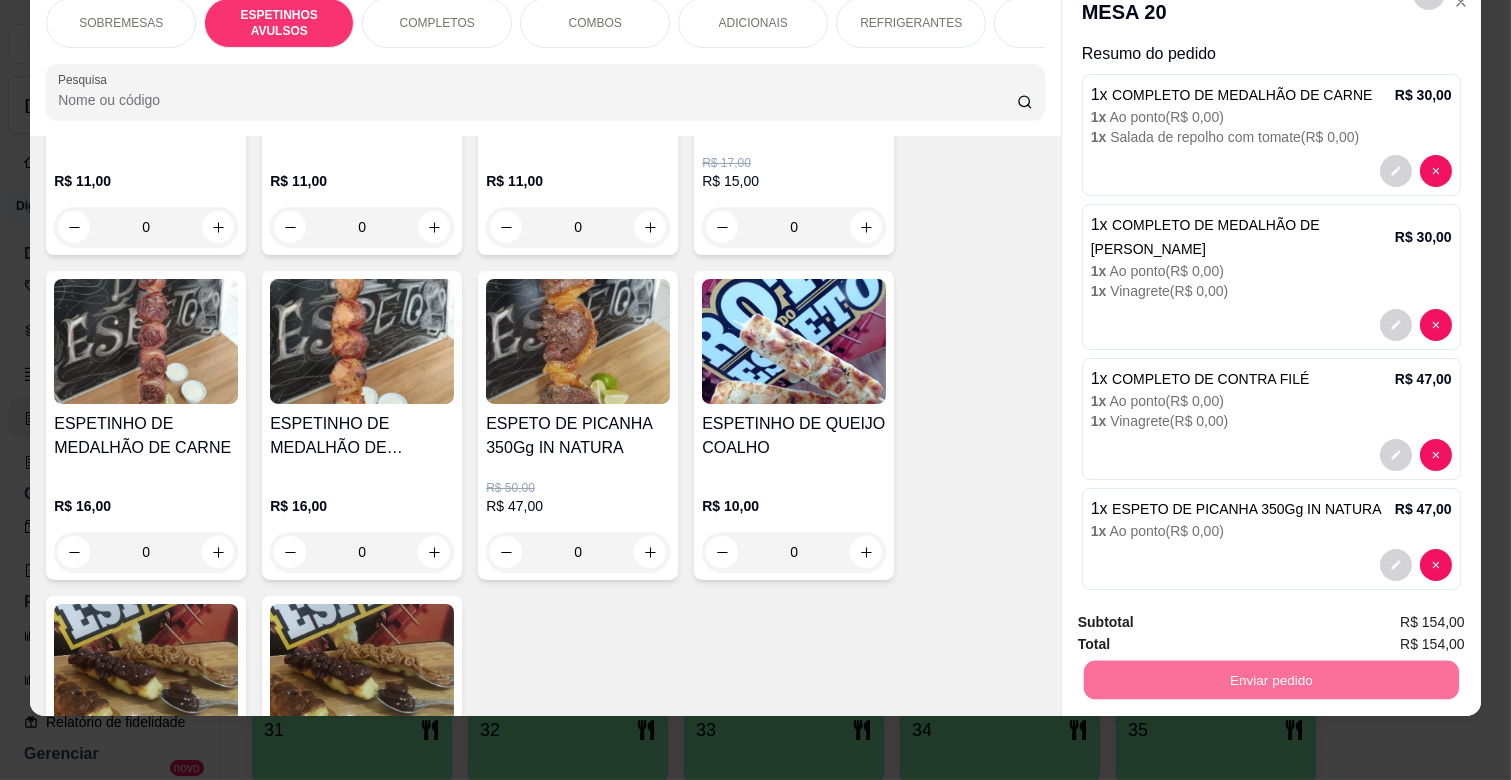 click on "Não registrar e enviar pedido" at bounding box center [1204, 614] 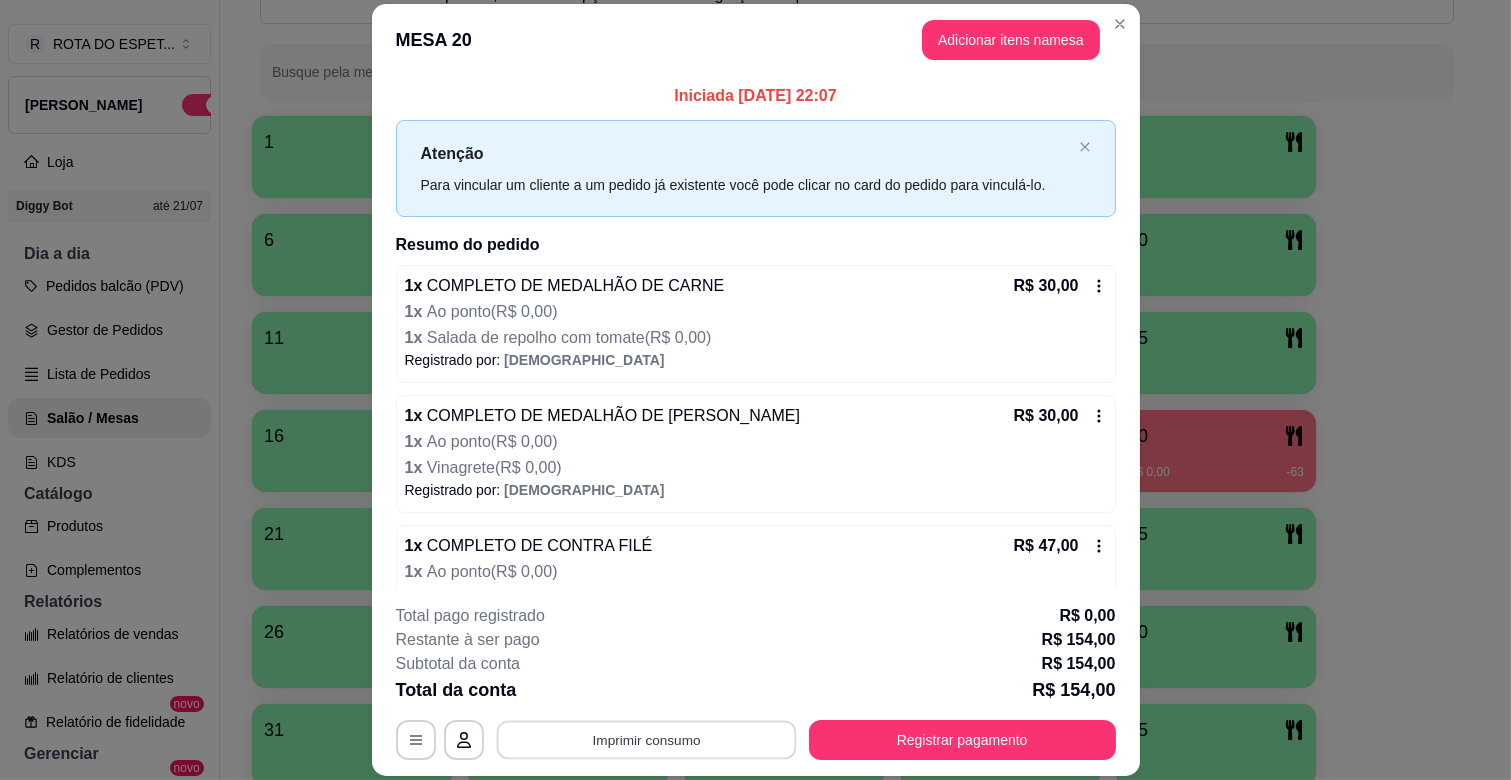 click on "Imprimir consumo" at bounding box center (646, 740) 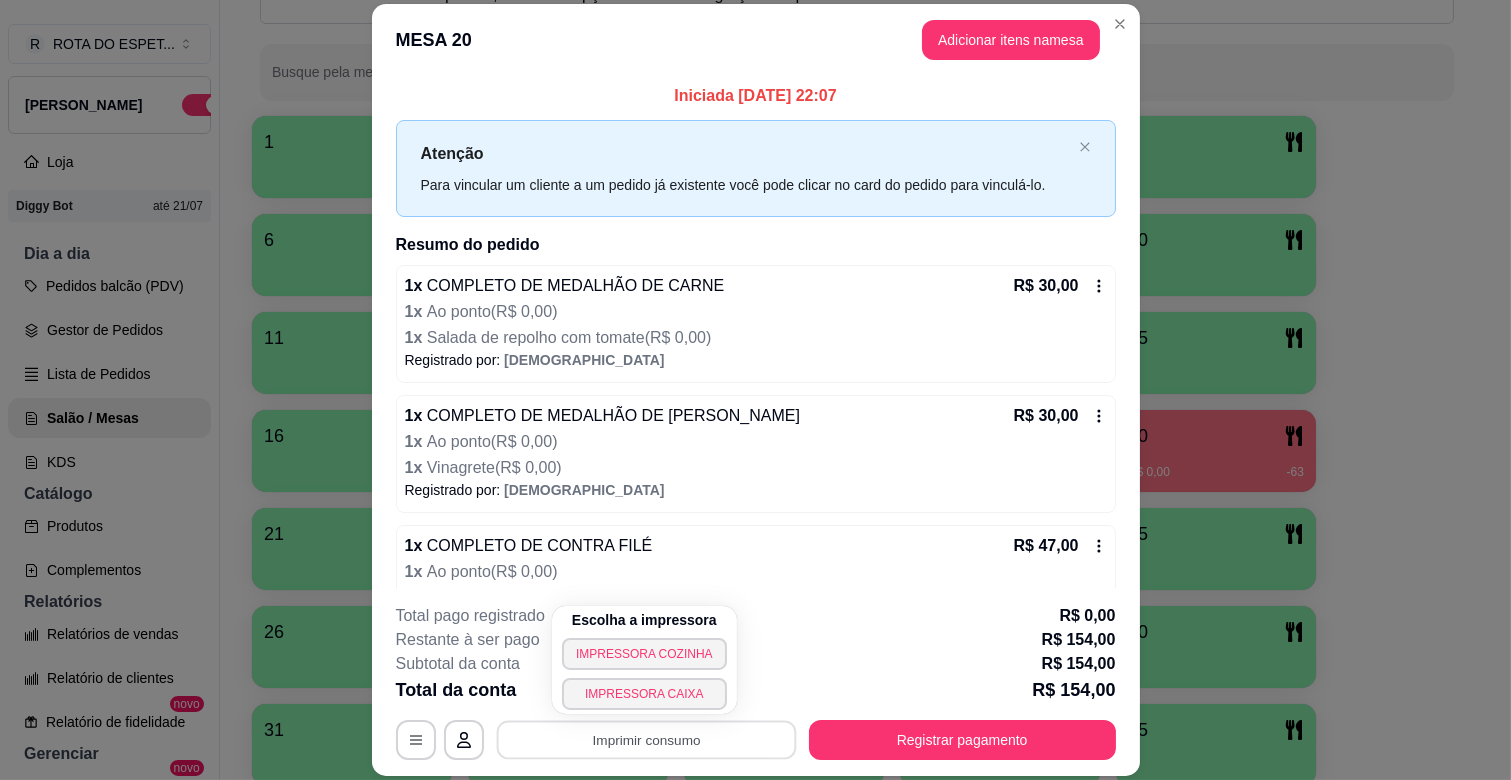 click on "Registrado por:   [DEMOGRAPHIC_DATA]" at bounding box center (756, 490) 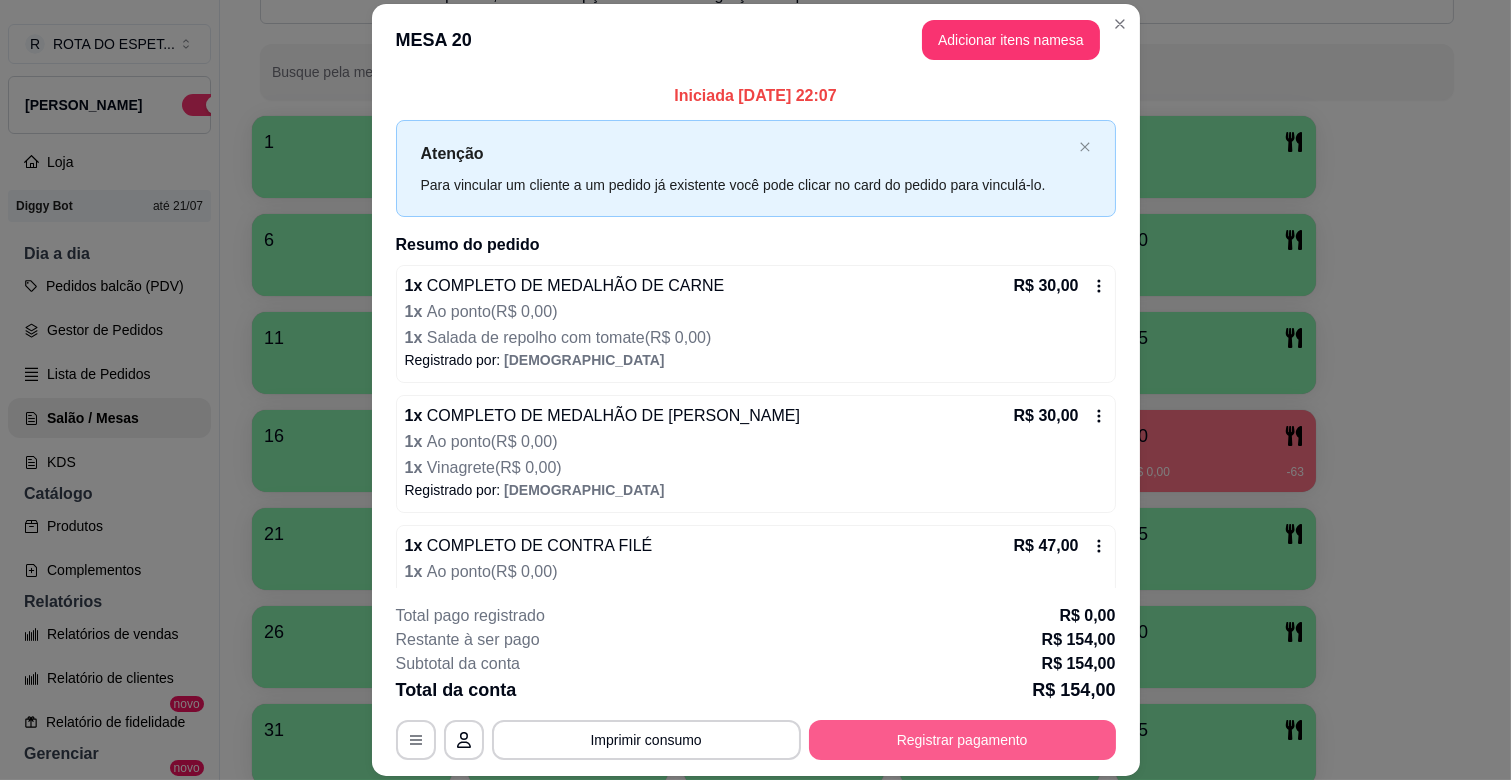 click on "Registrar pagamento" at bounding box center [962, 740] 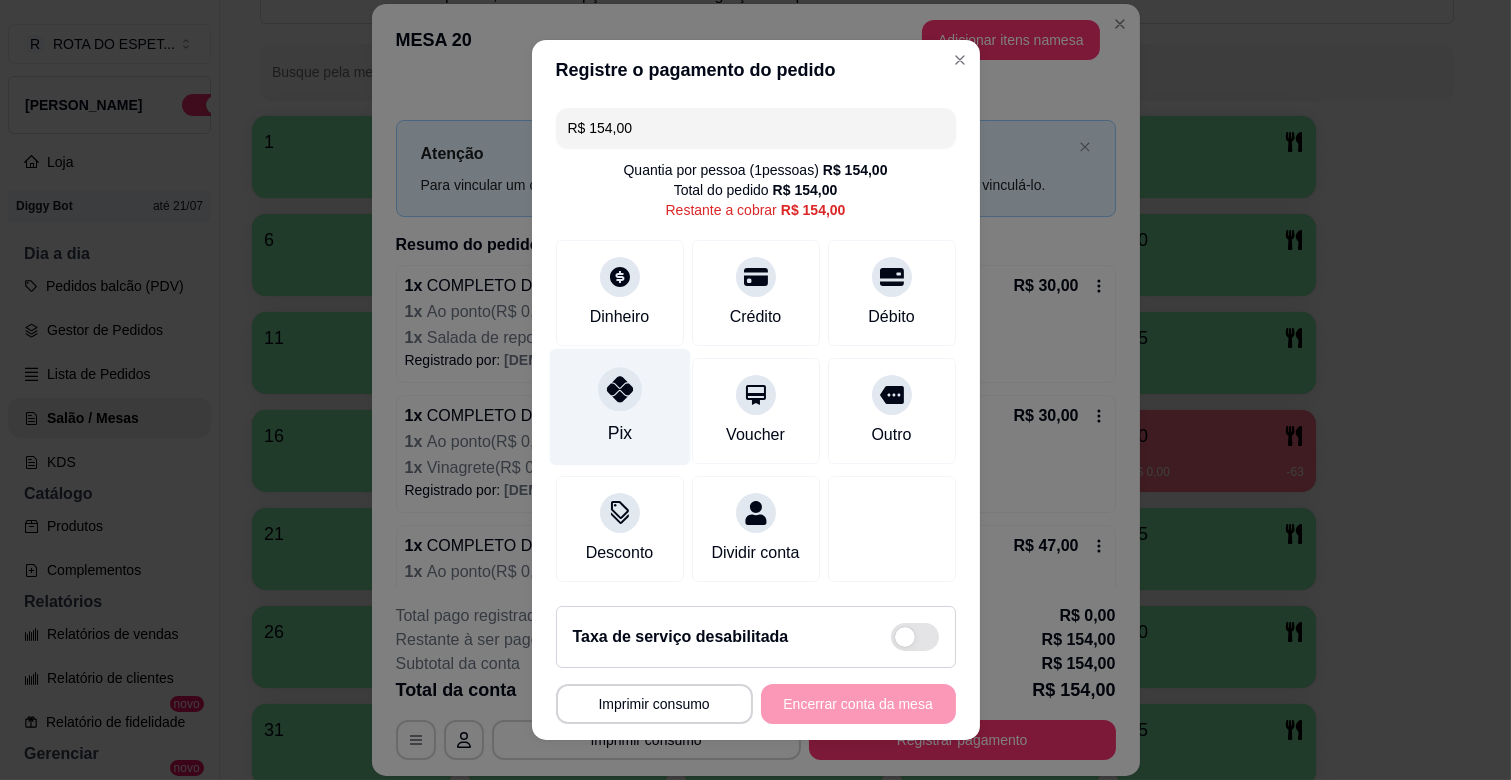 click at bounding box center [620, 389] 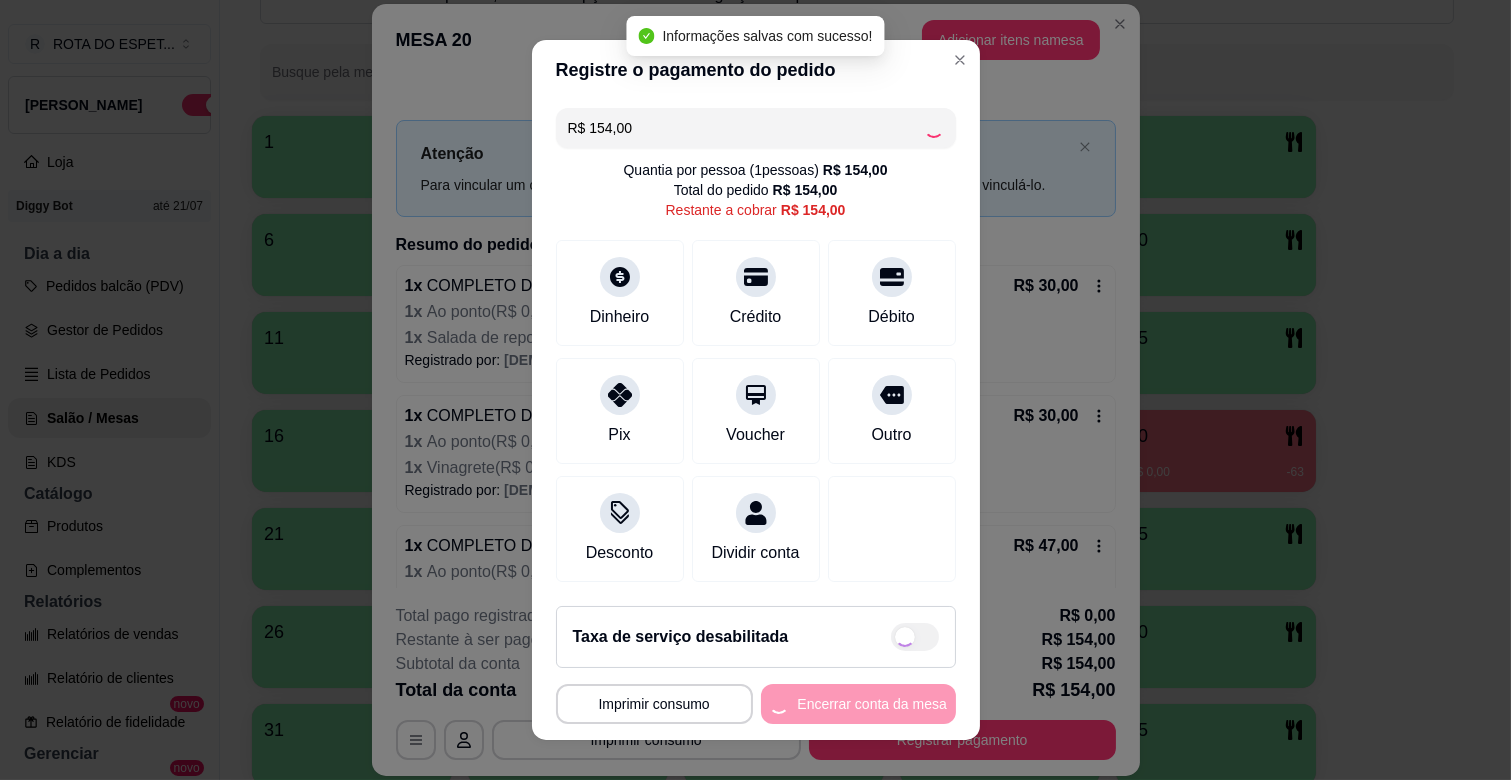 type on "R$ 0,00" 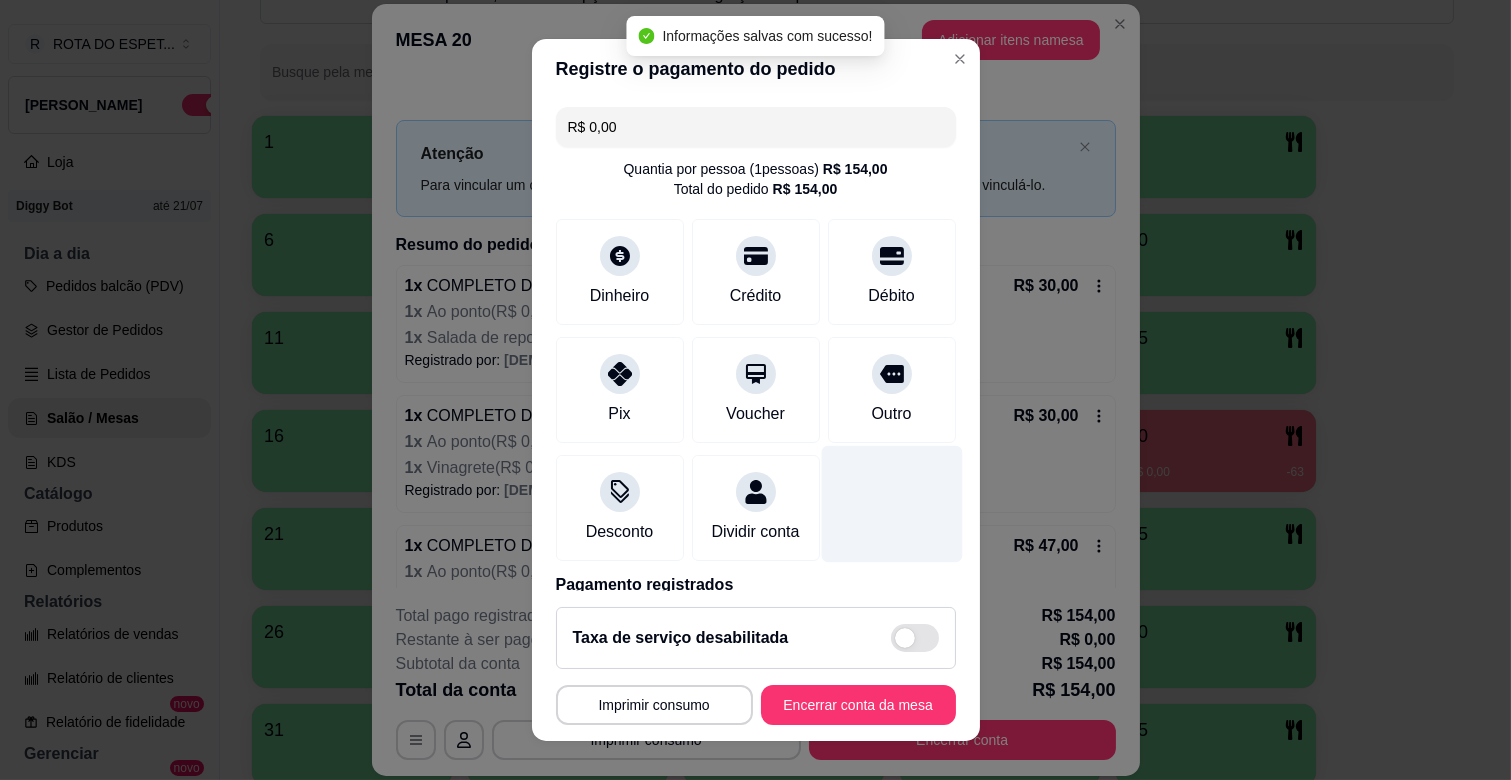 scroll, scrollTop: 106, scrollLeft: 0, axis: vertical 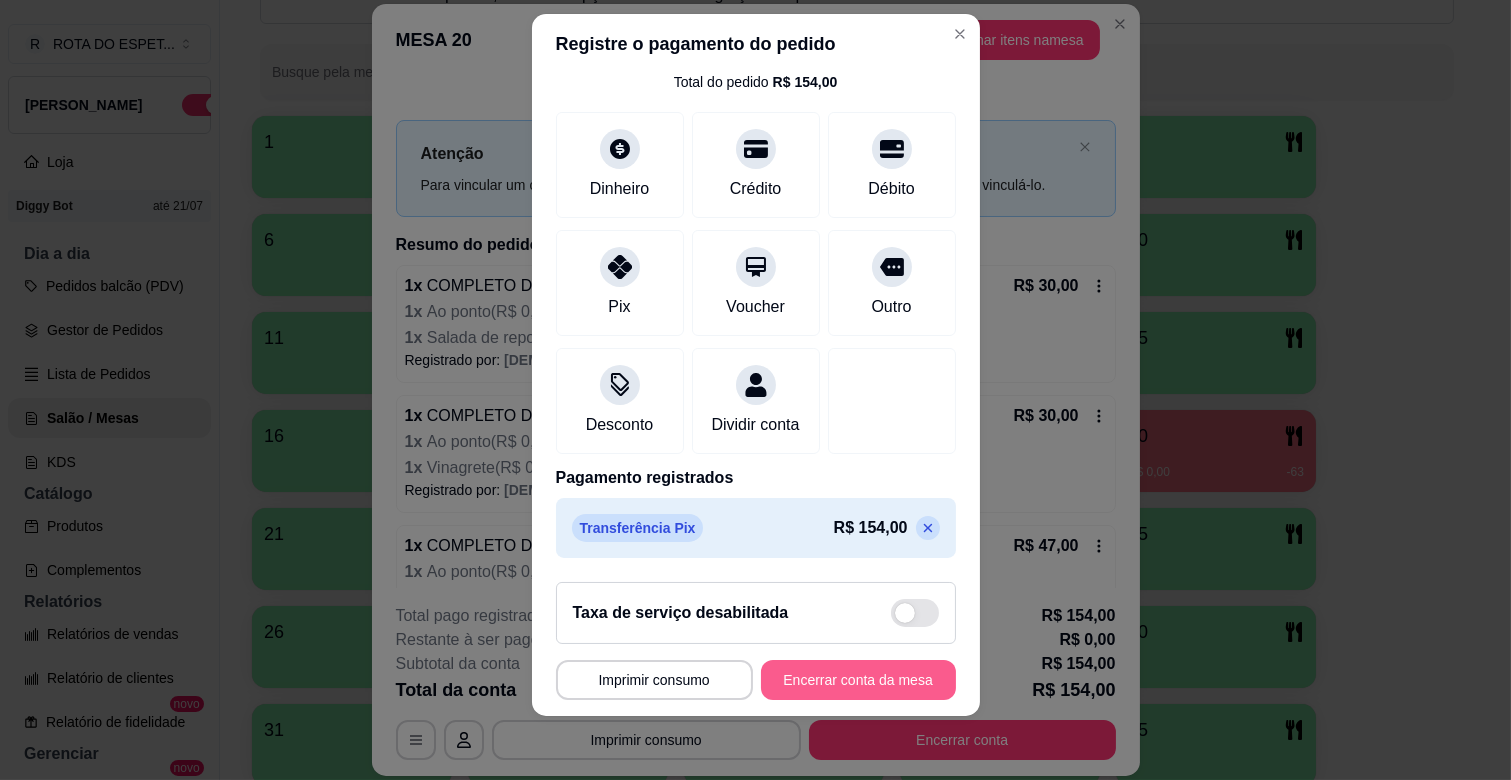 click on "Encerrar conta da mesa" at bounding box center (858, 680) 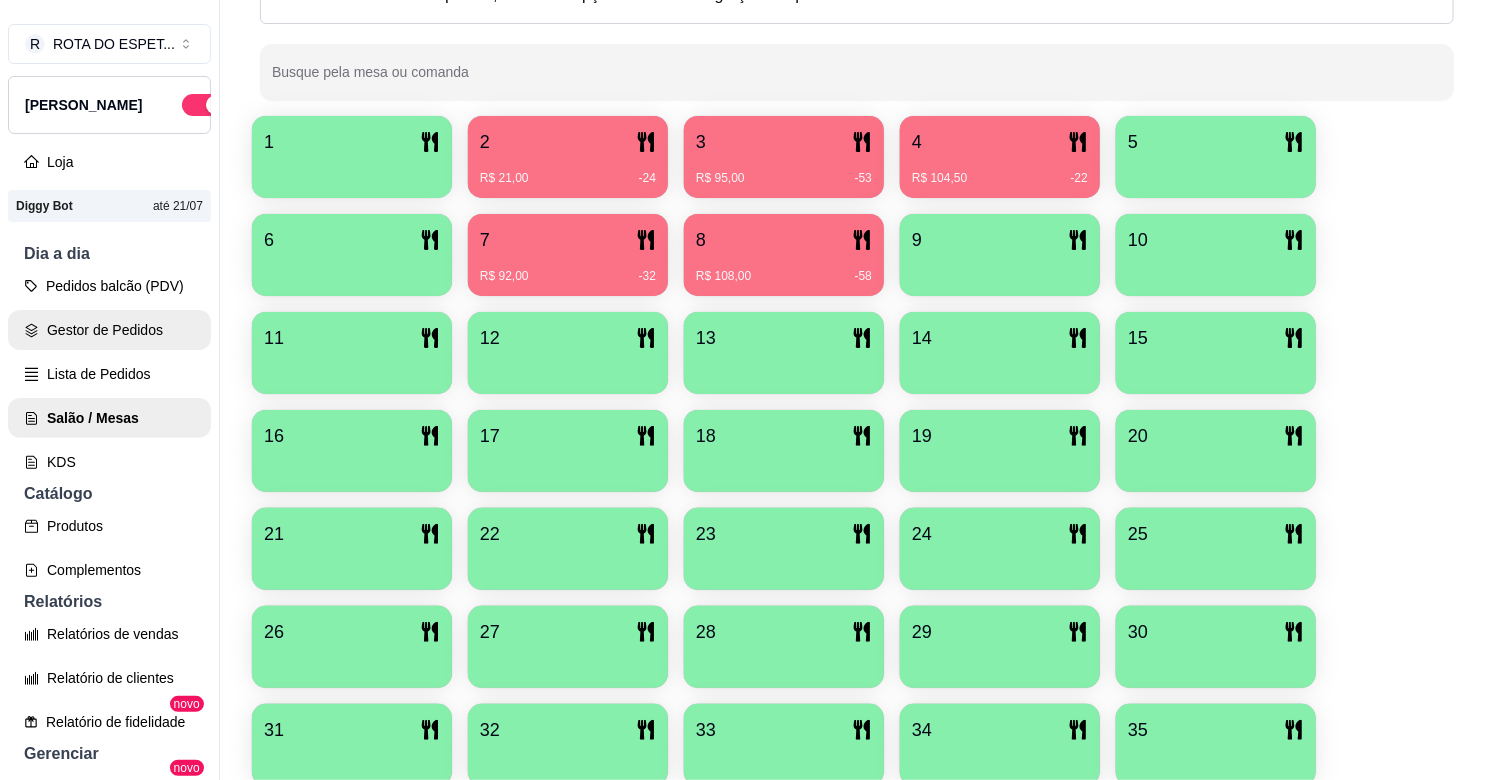 click on "Gestor de Pedidos" at bounding box center [109, 330] 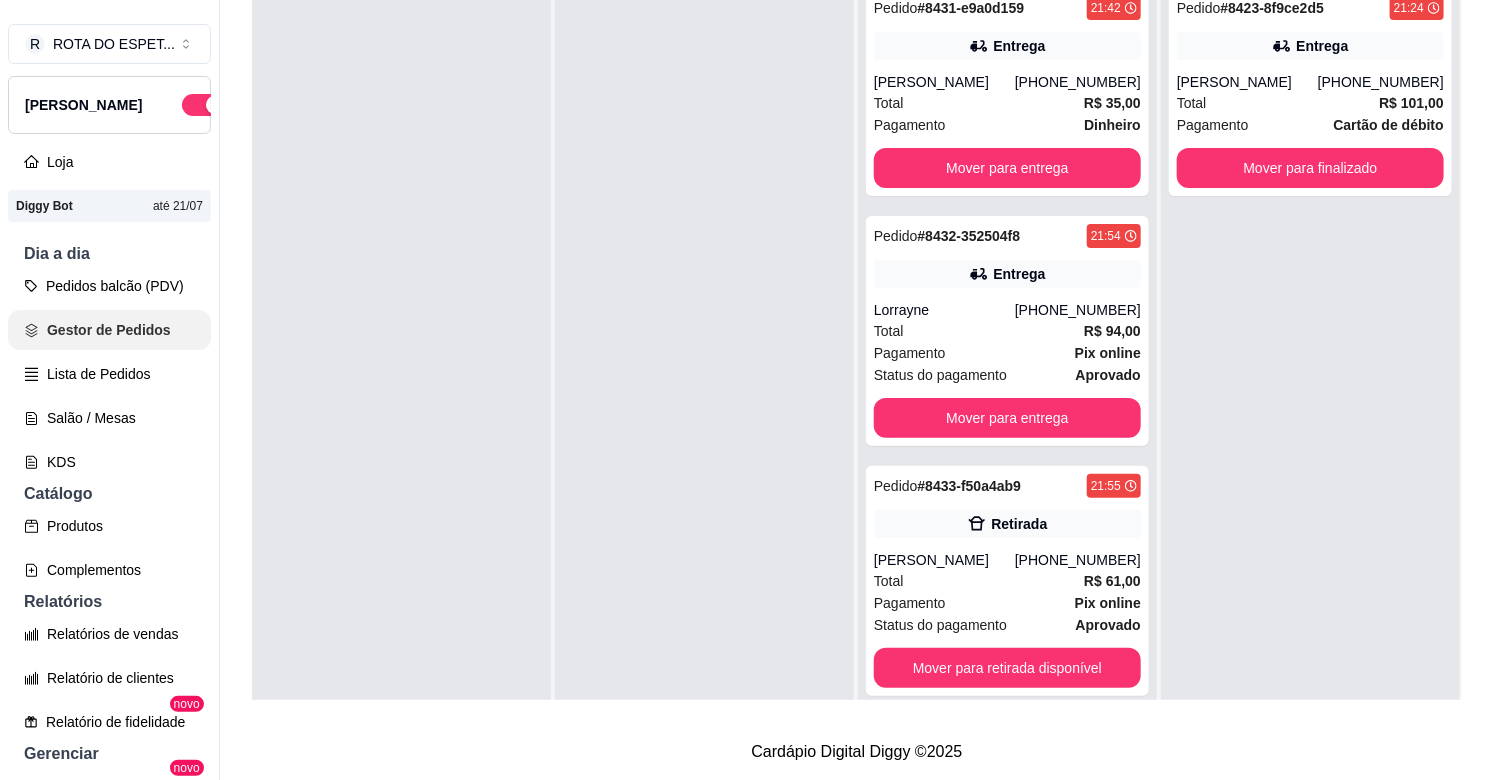 scroll, scrollTop: 0, scrollLeft: 0, axis: both 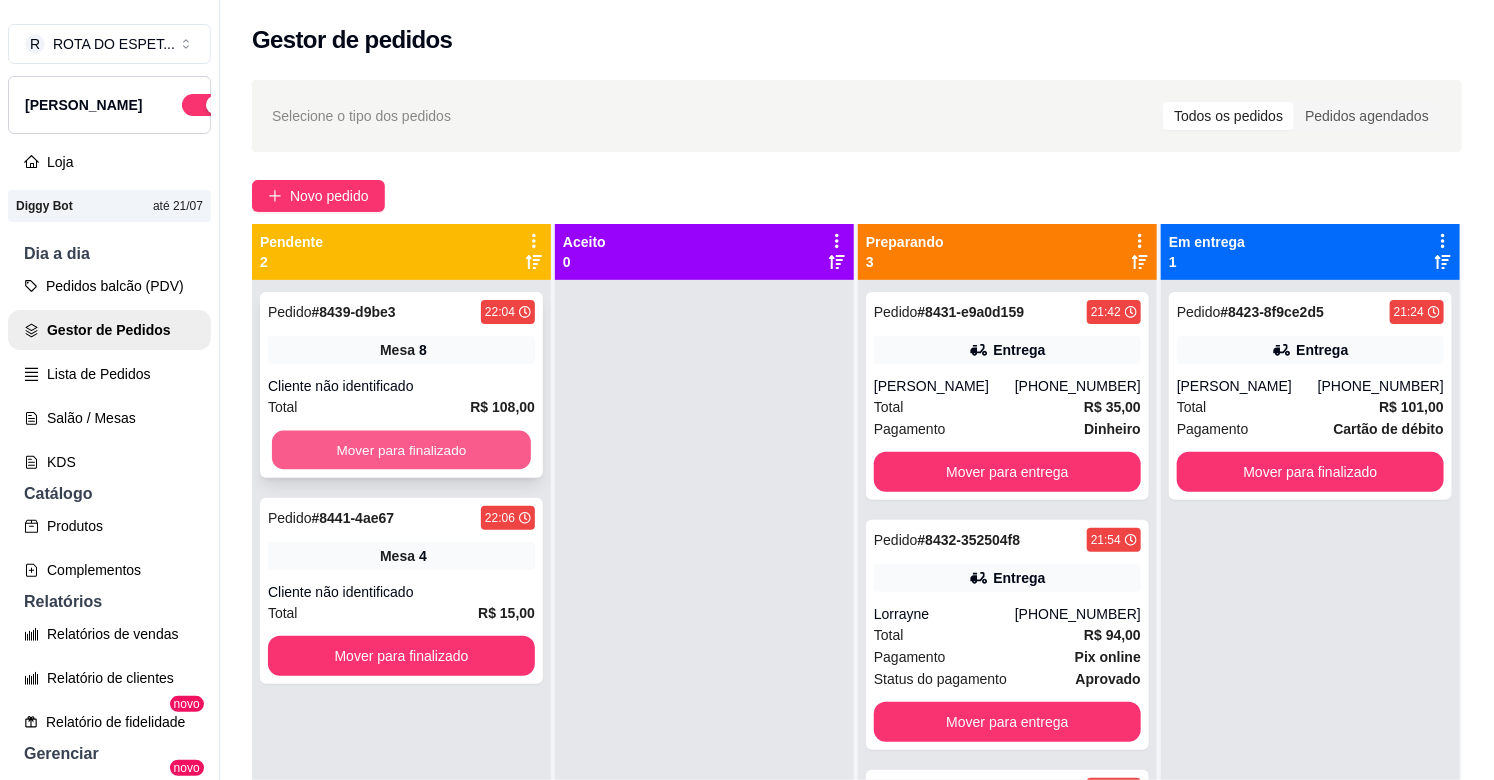 click on "Mover para finalizado" at bounding box center (401, 450) 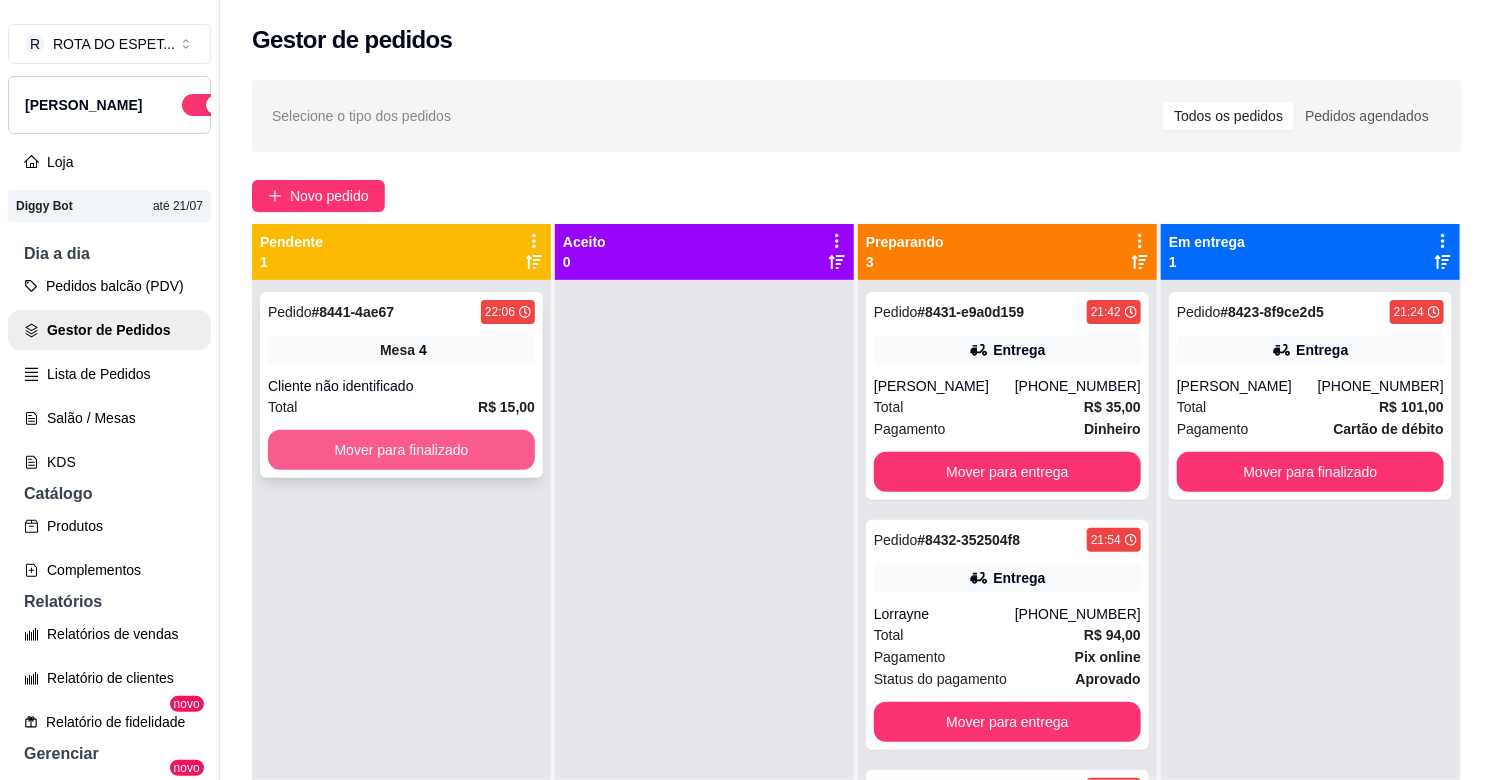 click on "Mover para finalizado" at bounding box center (401, 450) 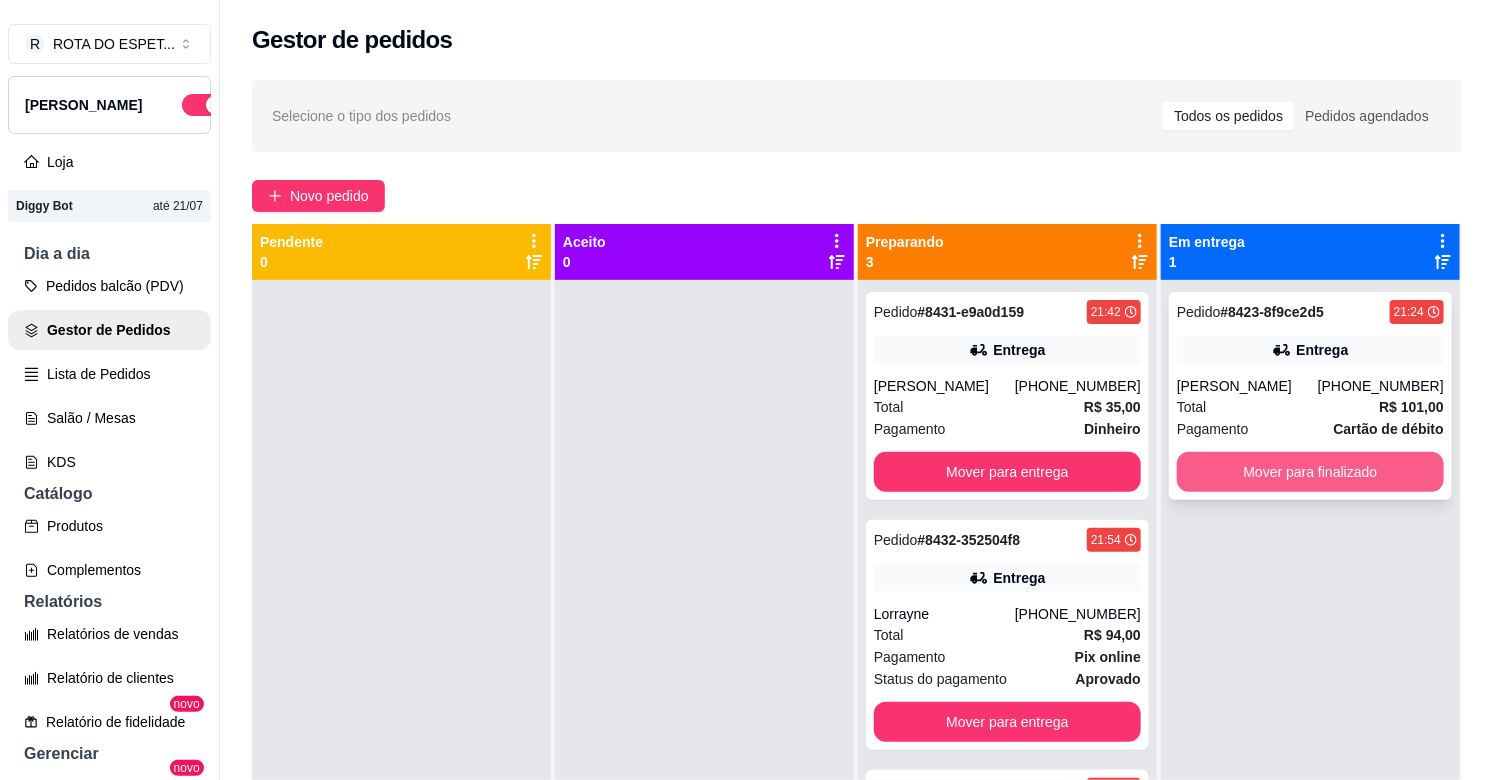click on "Mover para finalizado" at bounding box center [1310, 472] 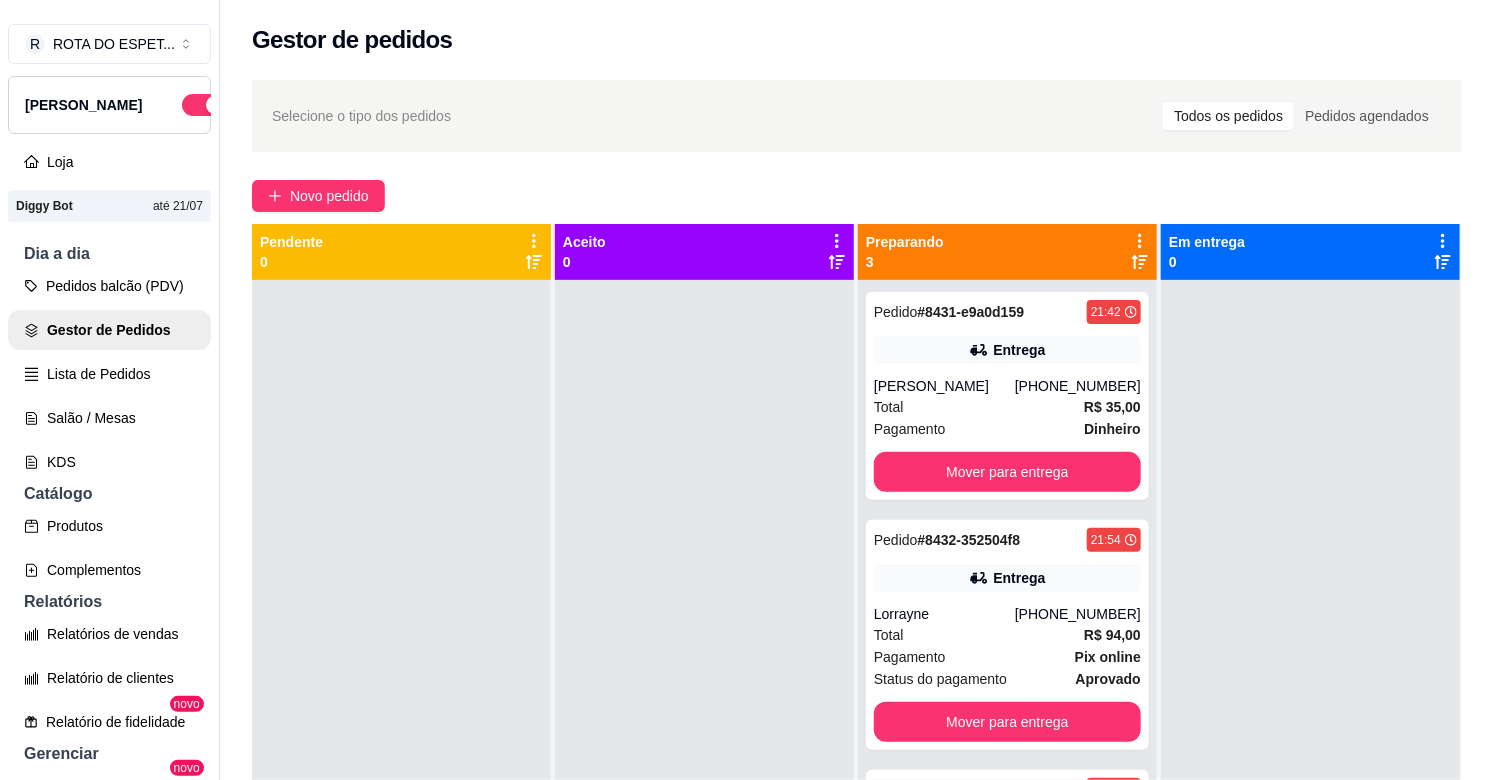 click at bounding box center (704, 670) 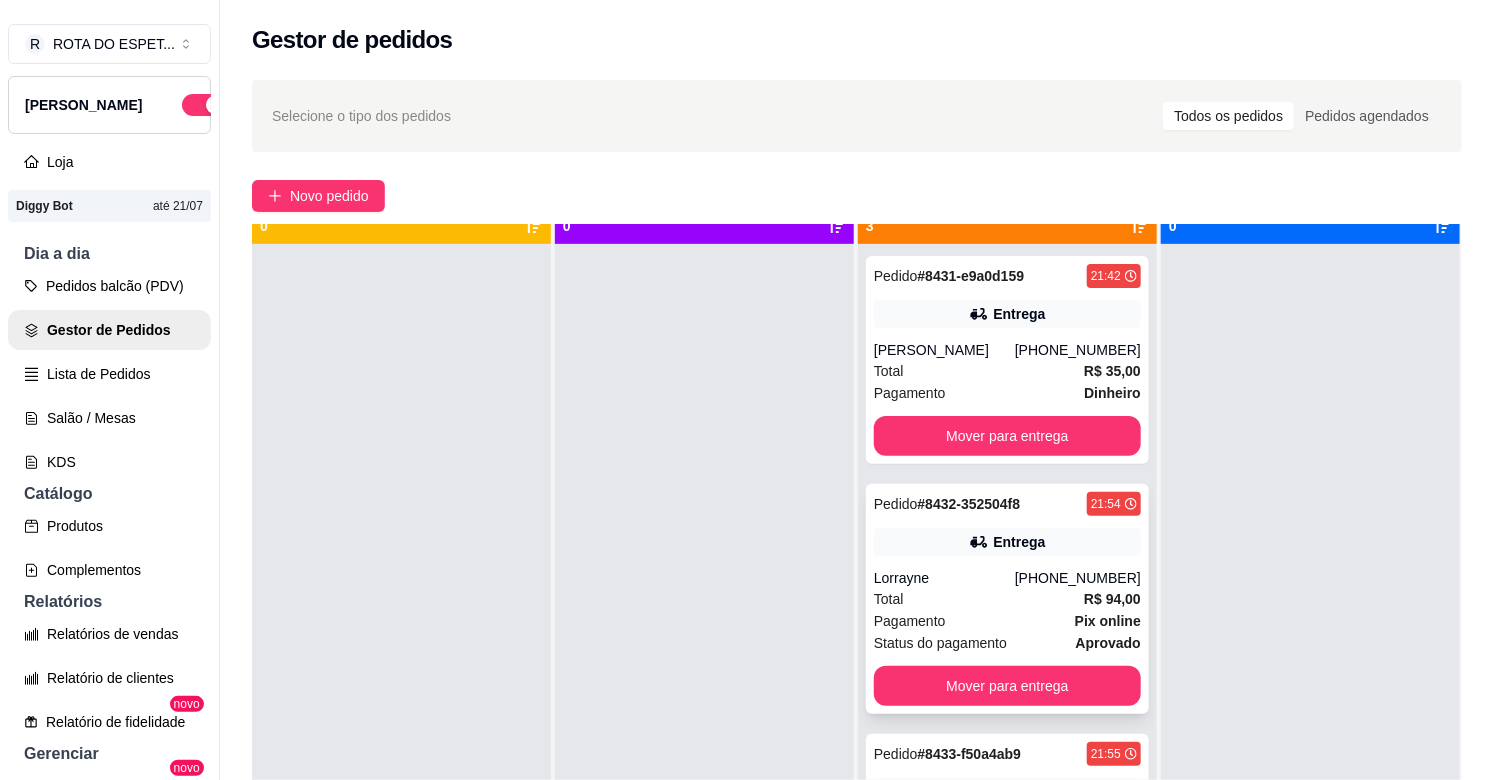 scroll, scrollTop: 55, scrollLeft: 0, axis: vertical 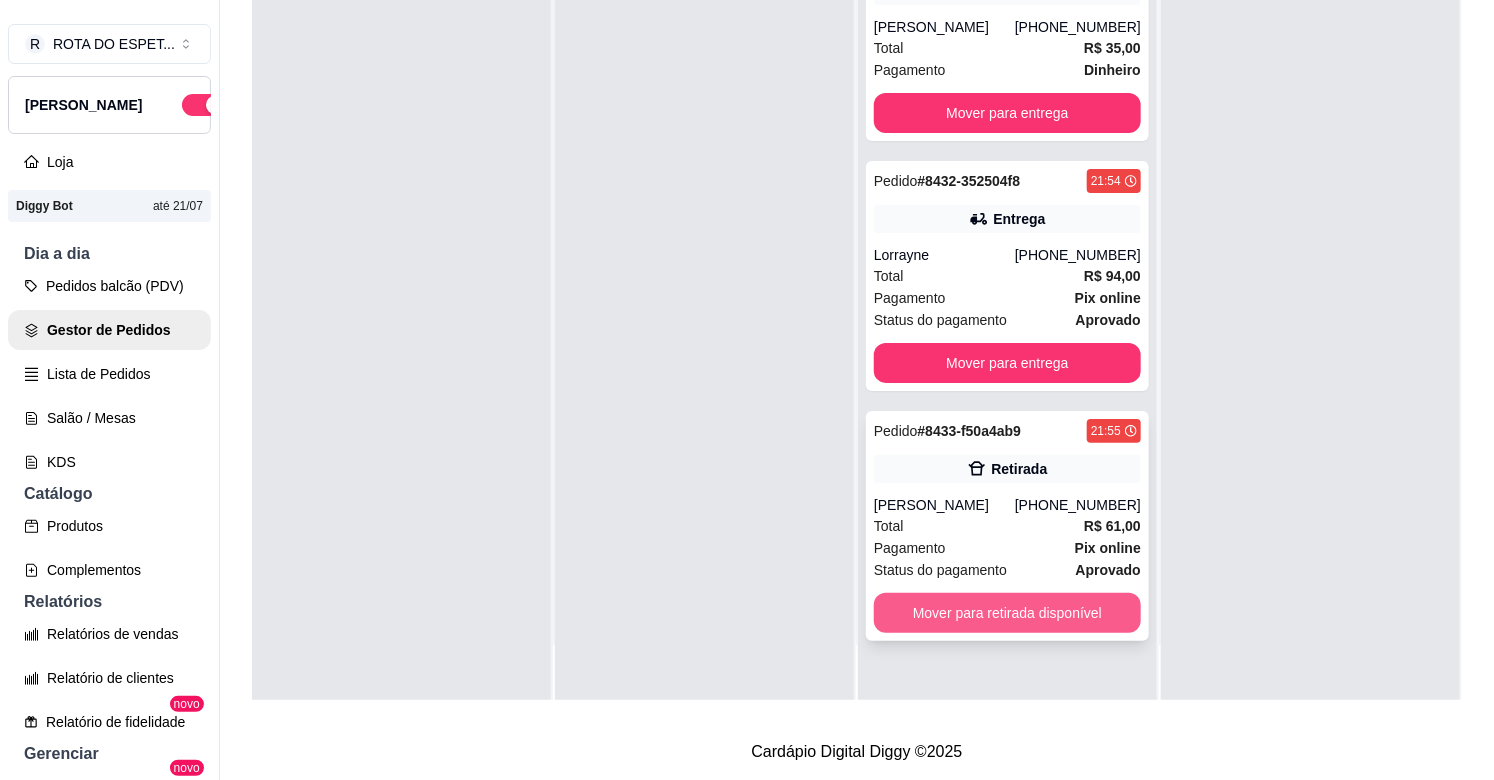 click on "Mover para retirada disponível" at bounding box center (1007, 613) 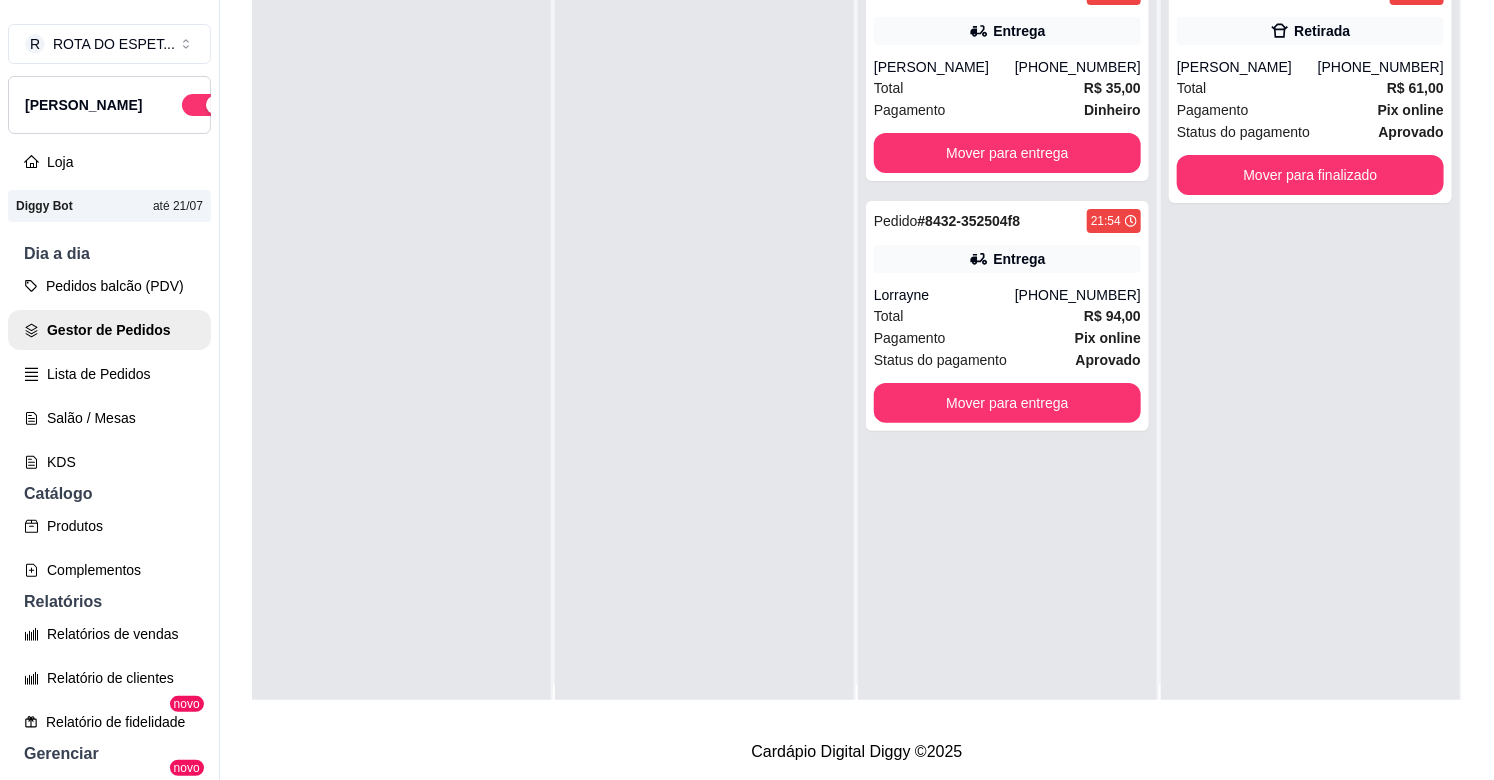 scroll, scrollTop: 0, scrollLeft: 0, axis: both 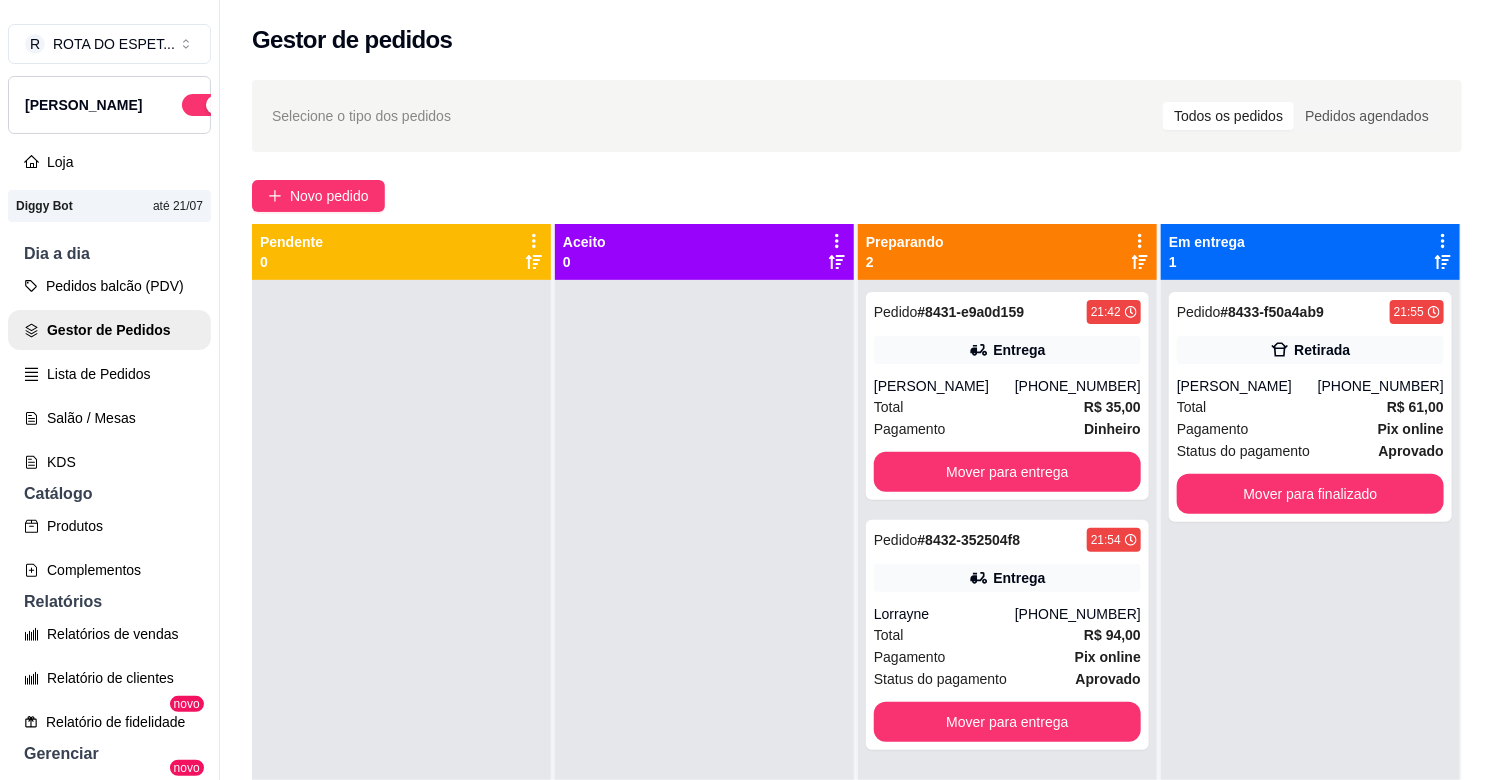 click at bounding box center [704, 670] 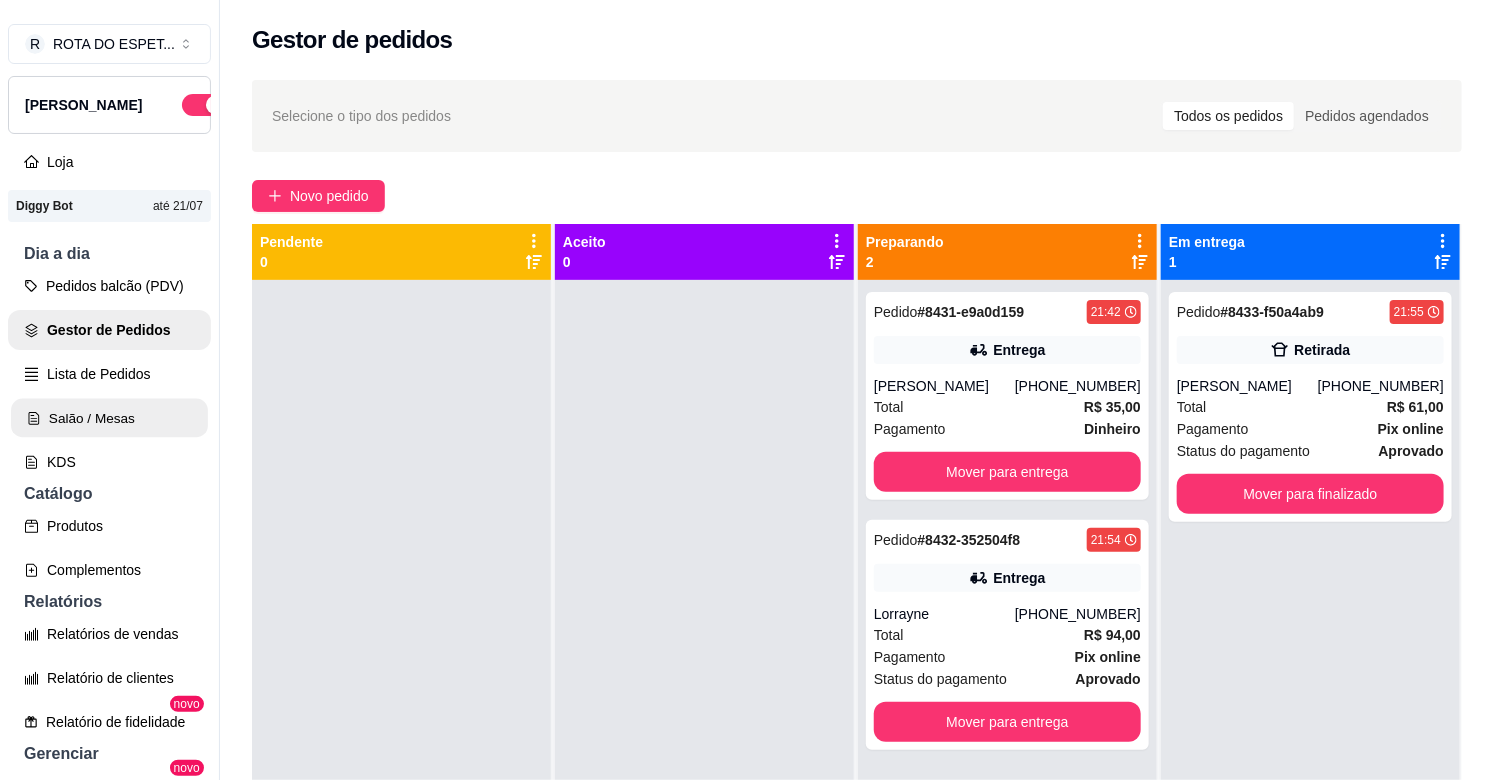 click on "Salão / Mesas" at bounding box center (109, 418) 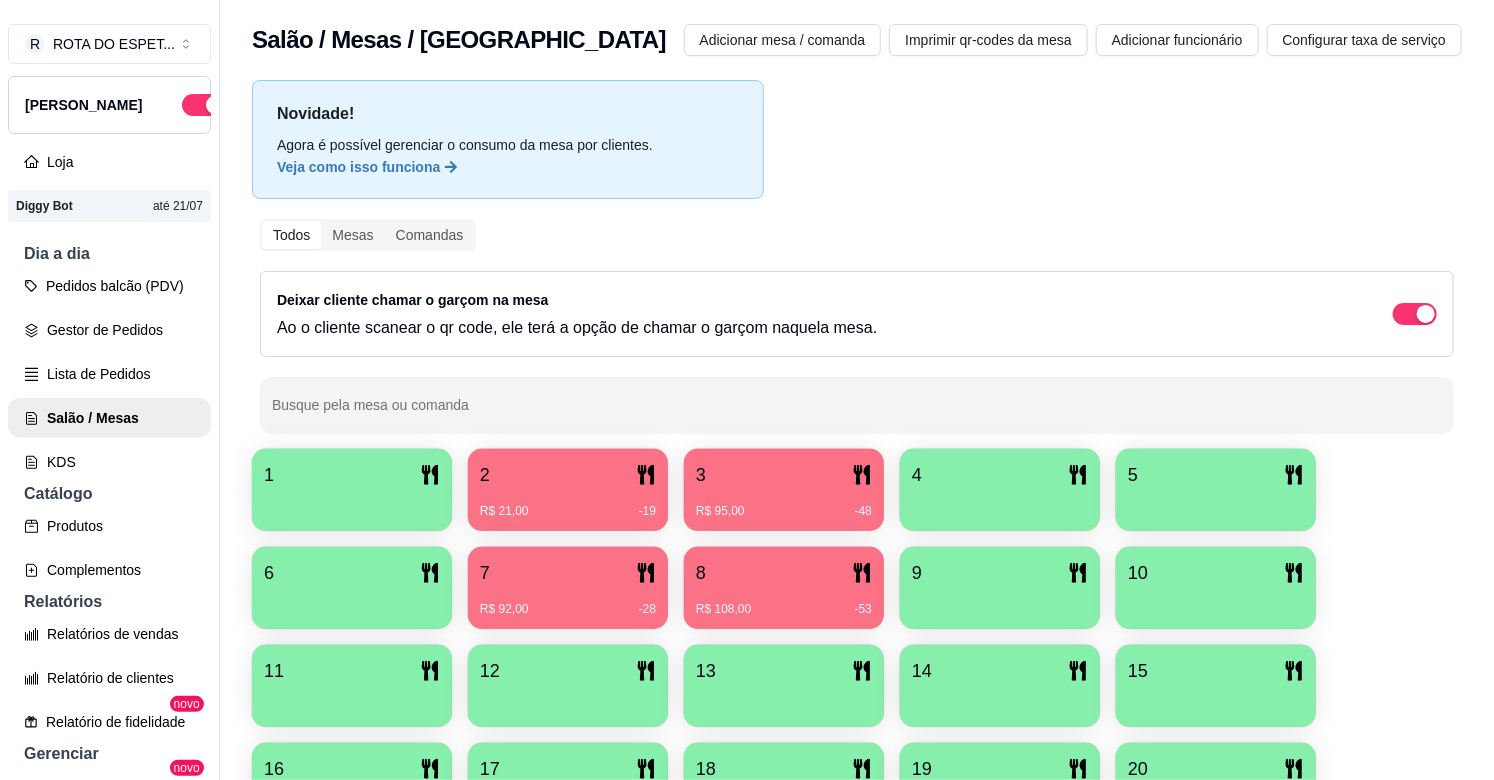 click on "1 2 R$ 21,00 -19 3 R$ 95,00 -48 4 5 6 7 R$ 92,00 -28 8 R$ 108,00 -53 9 10 11 12 13 14 15 16 17 18 19 20 21 22 23 24 25 26 27 28 29 30 31 32 33 34 35" at bounding box center (857, 784) 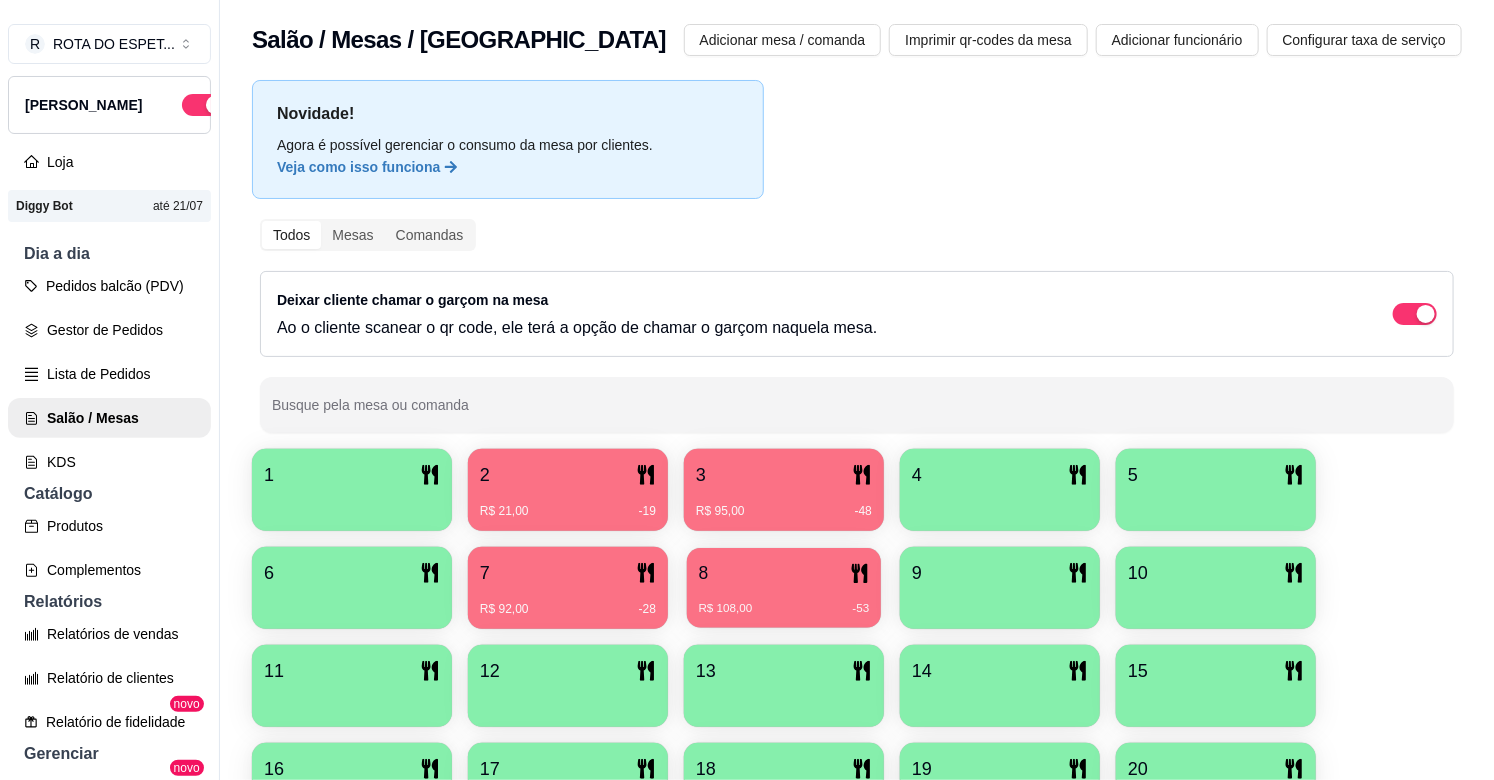 click on "R$ 108,00 -53" at bounding box center [784, 601] 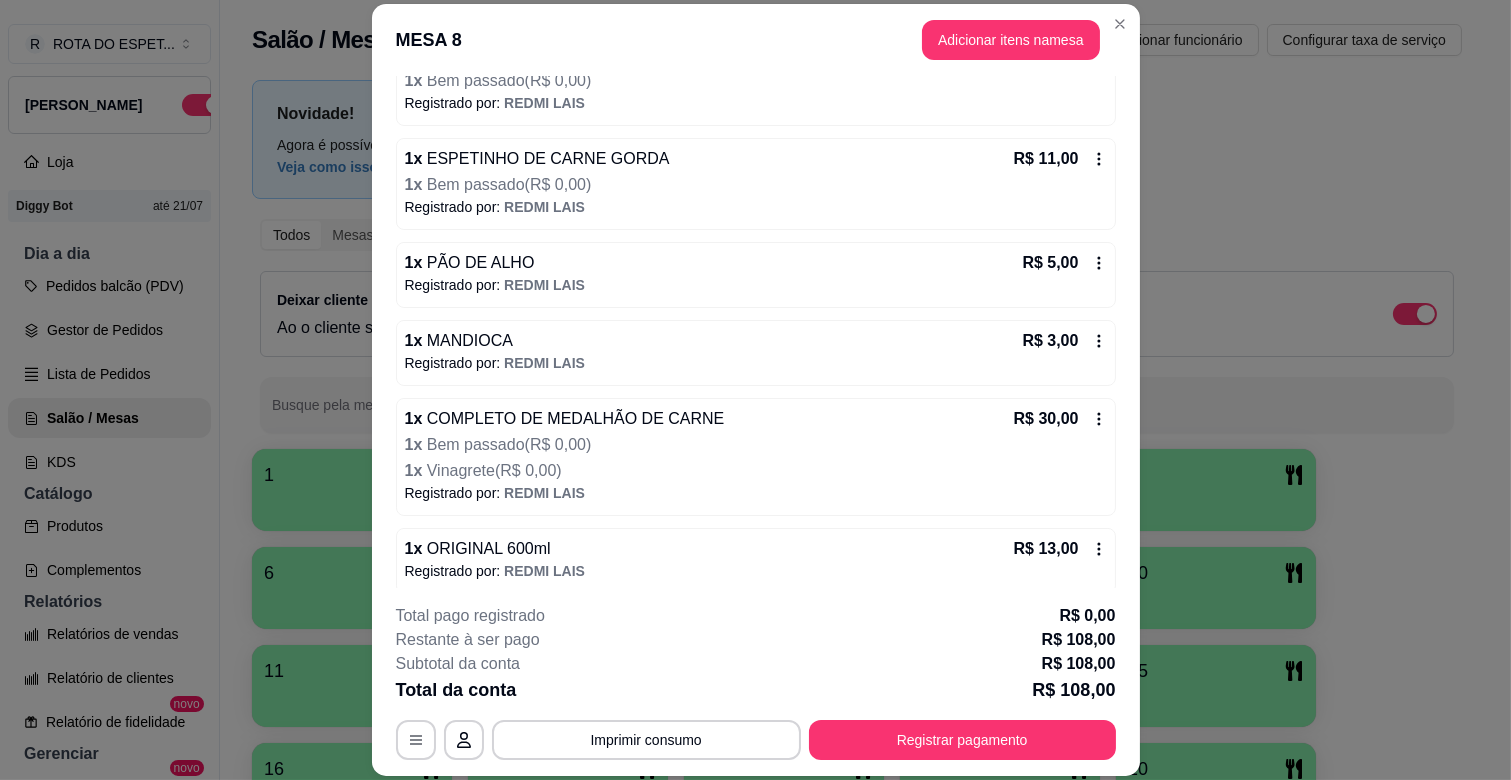 scroll, scrollTop: 376, scrollLeft: 0, axis: vertical 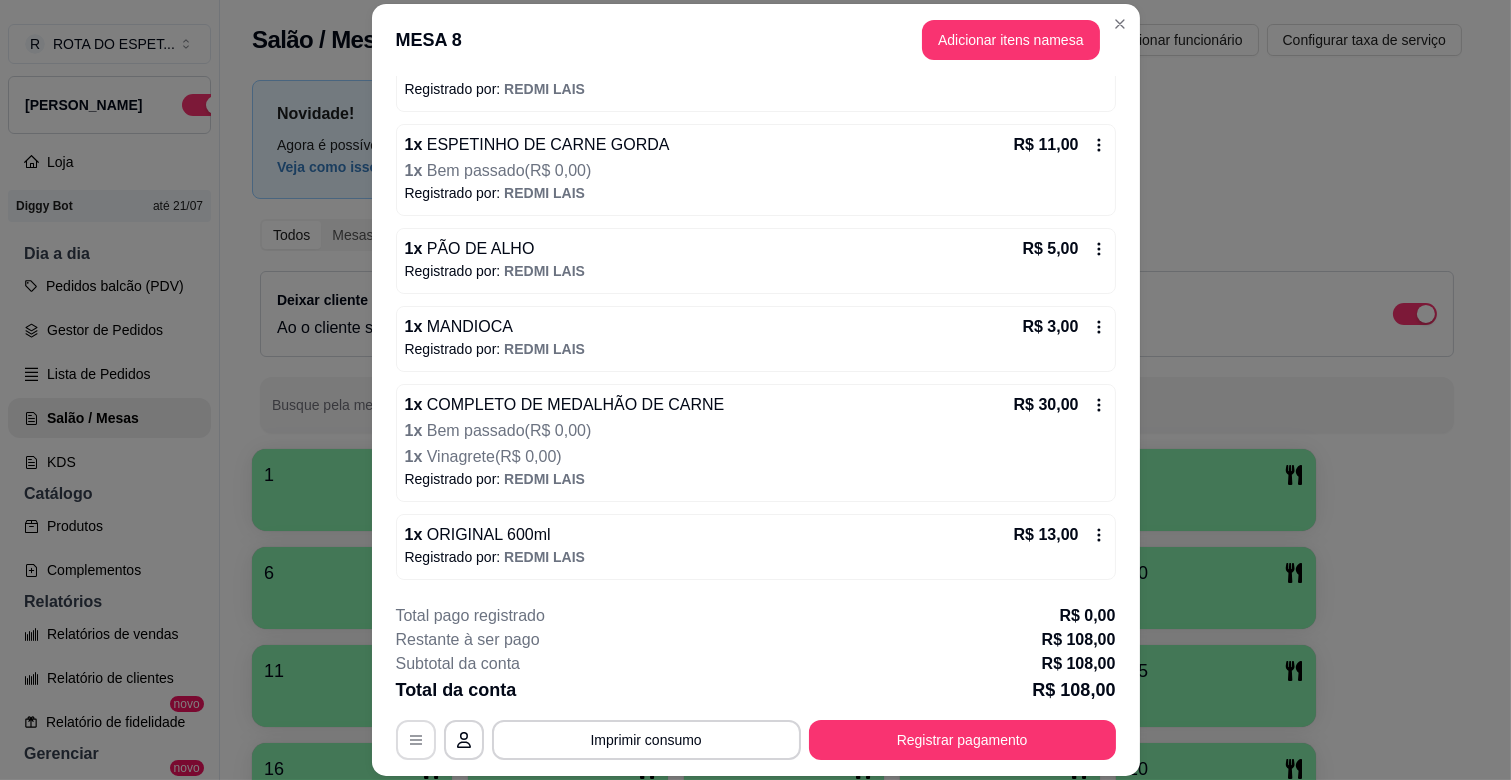 click 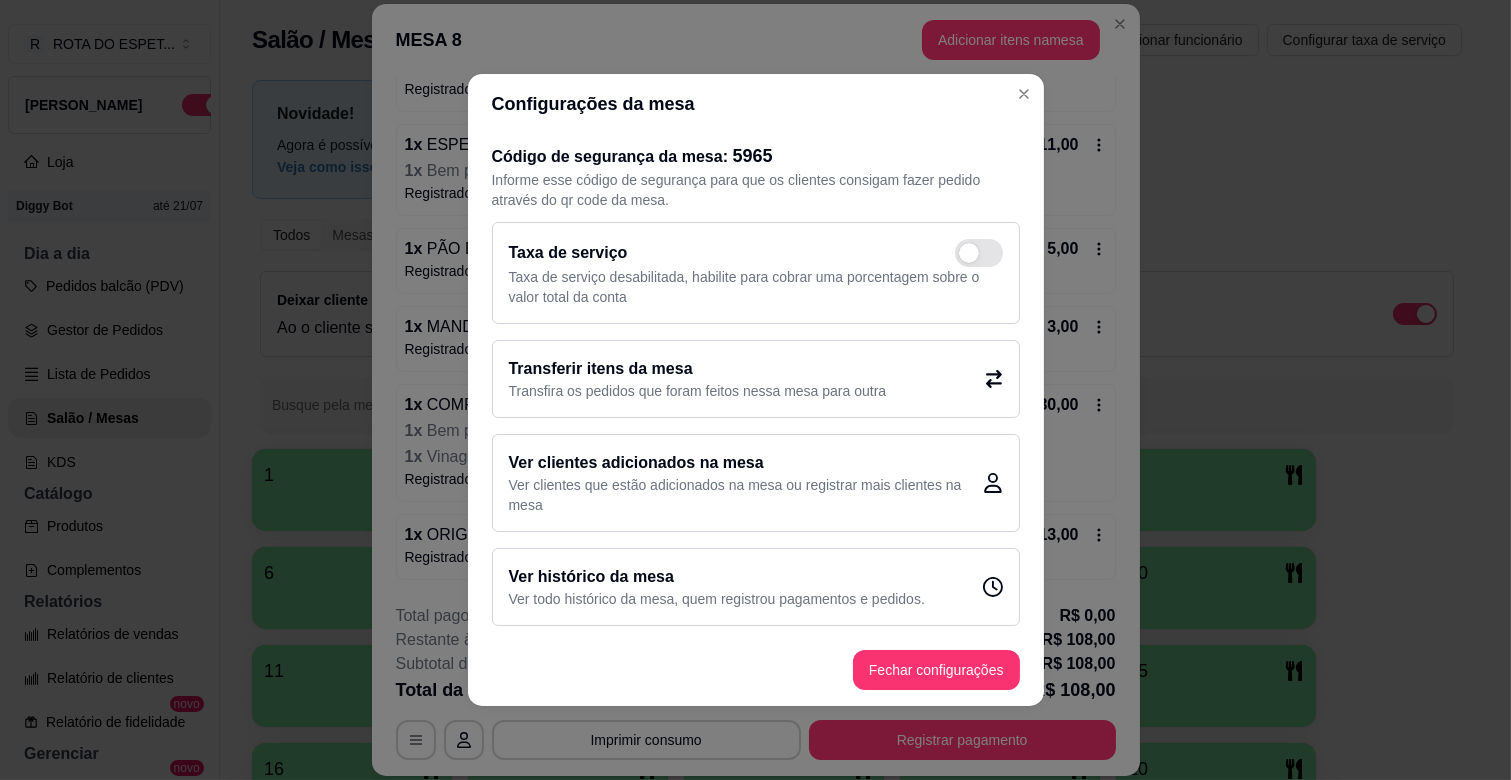click on "Transferir itens da mesa" at bounding box center (698, 369) 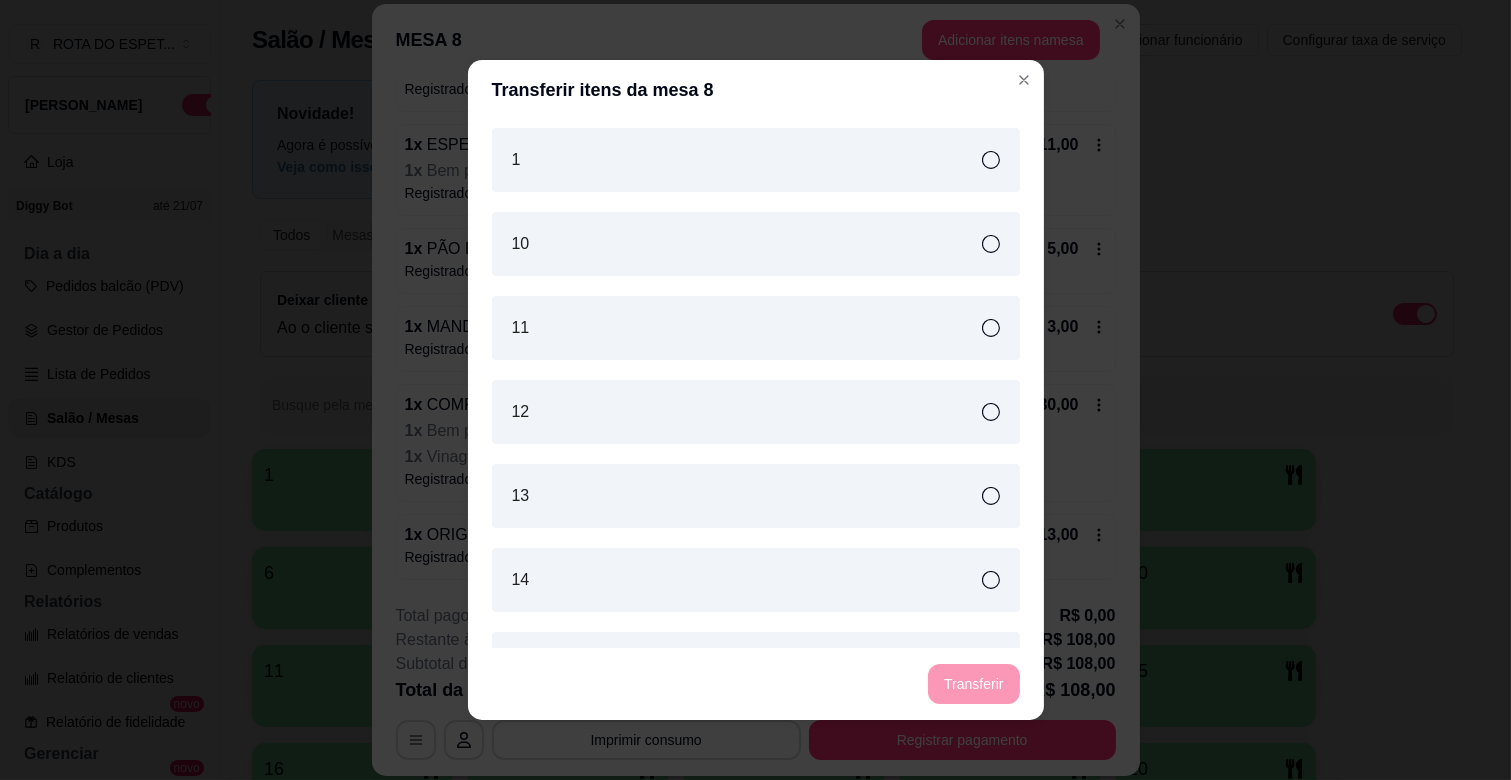 click on "10" at bounding box center (756, 244) 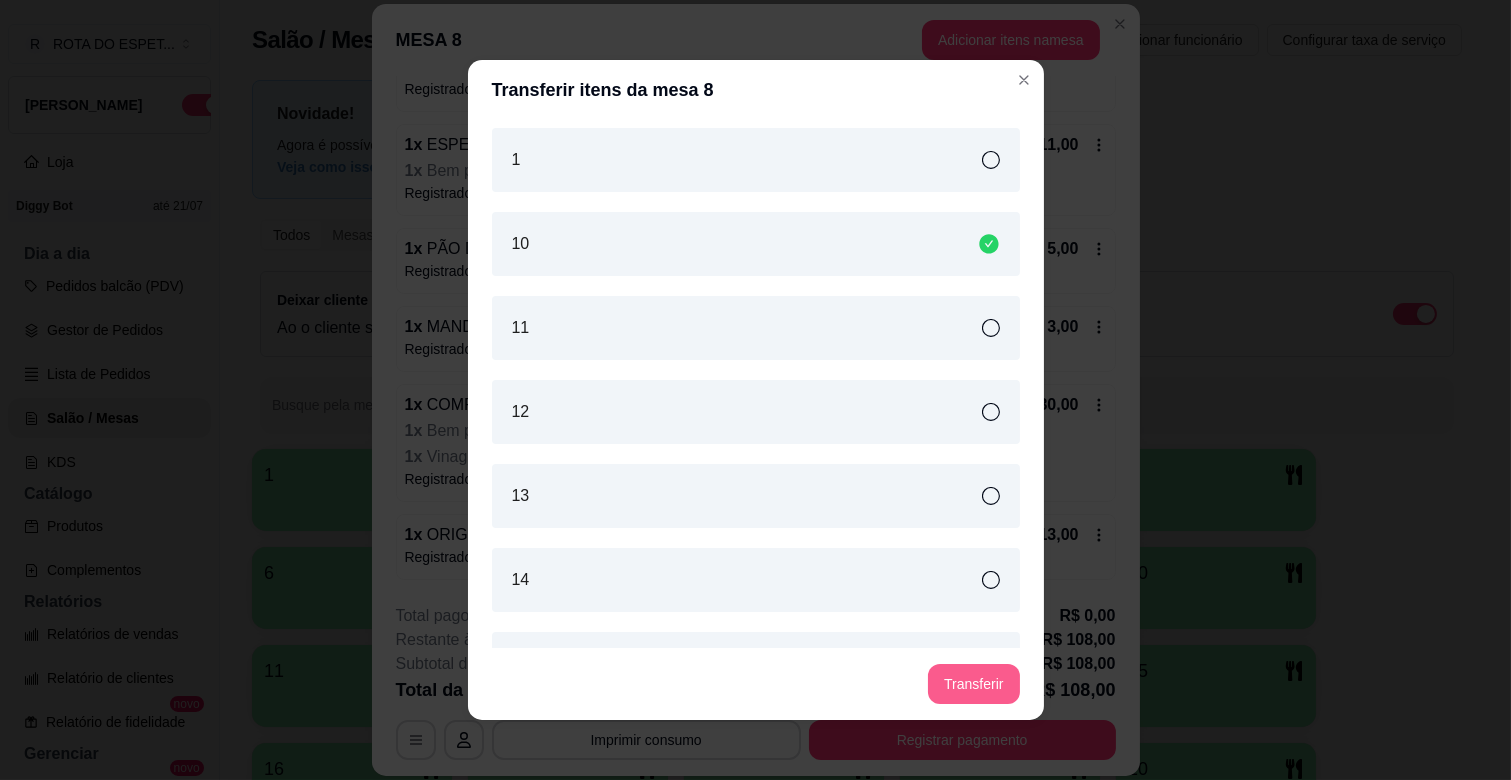 click on "Transferir" at bounding box center (973, 684) 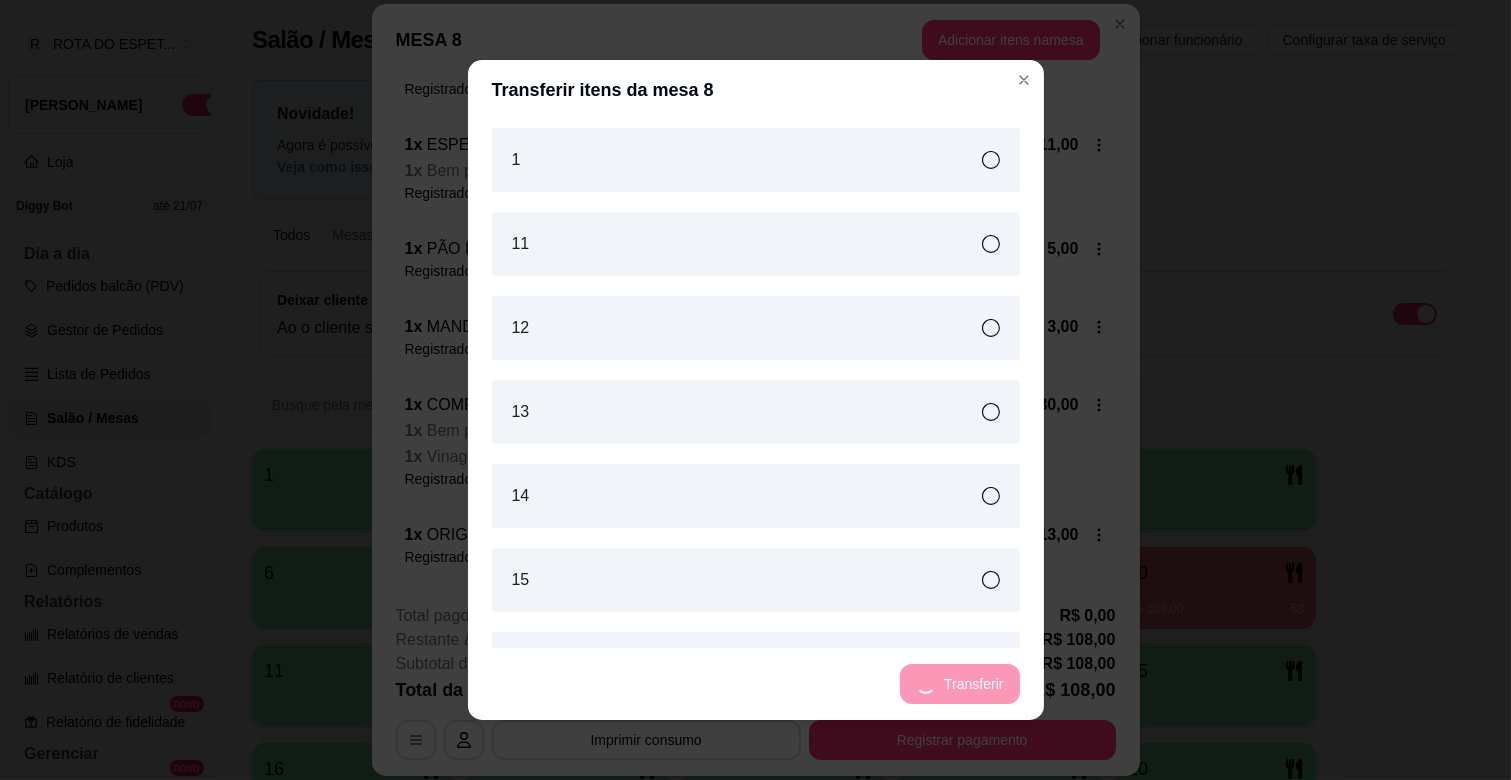 scroll, scrollTop: 0, scrollLeft: 0, axis: both 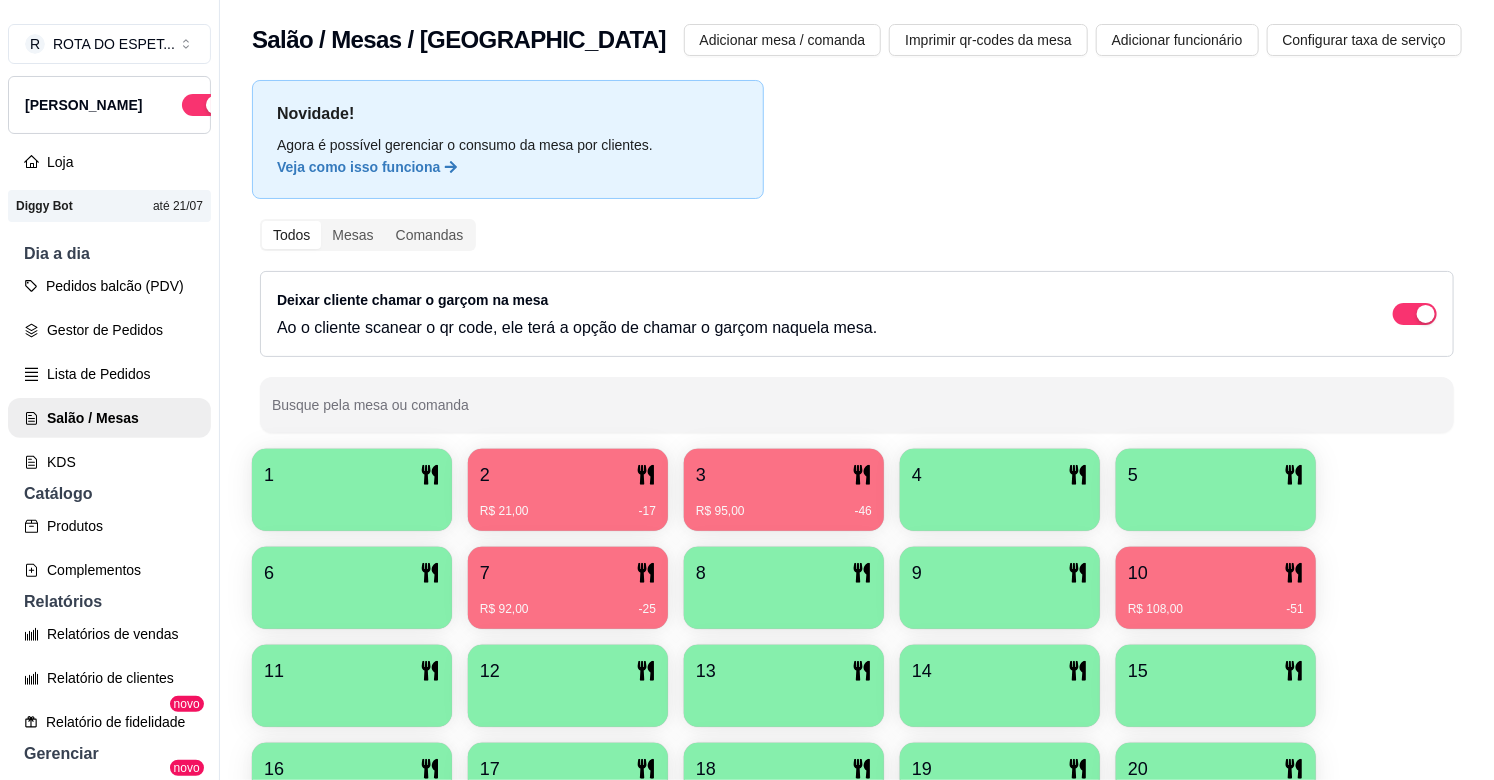 click on "3" at bounding box center [784, 475] 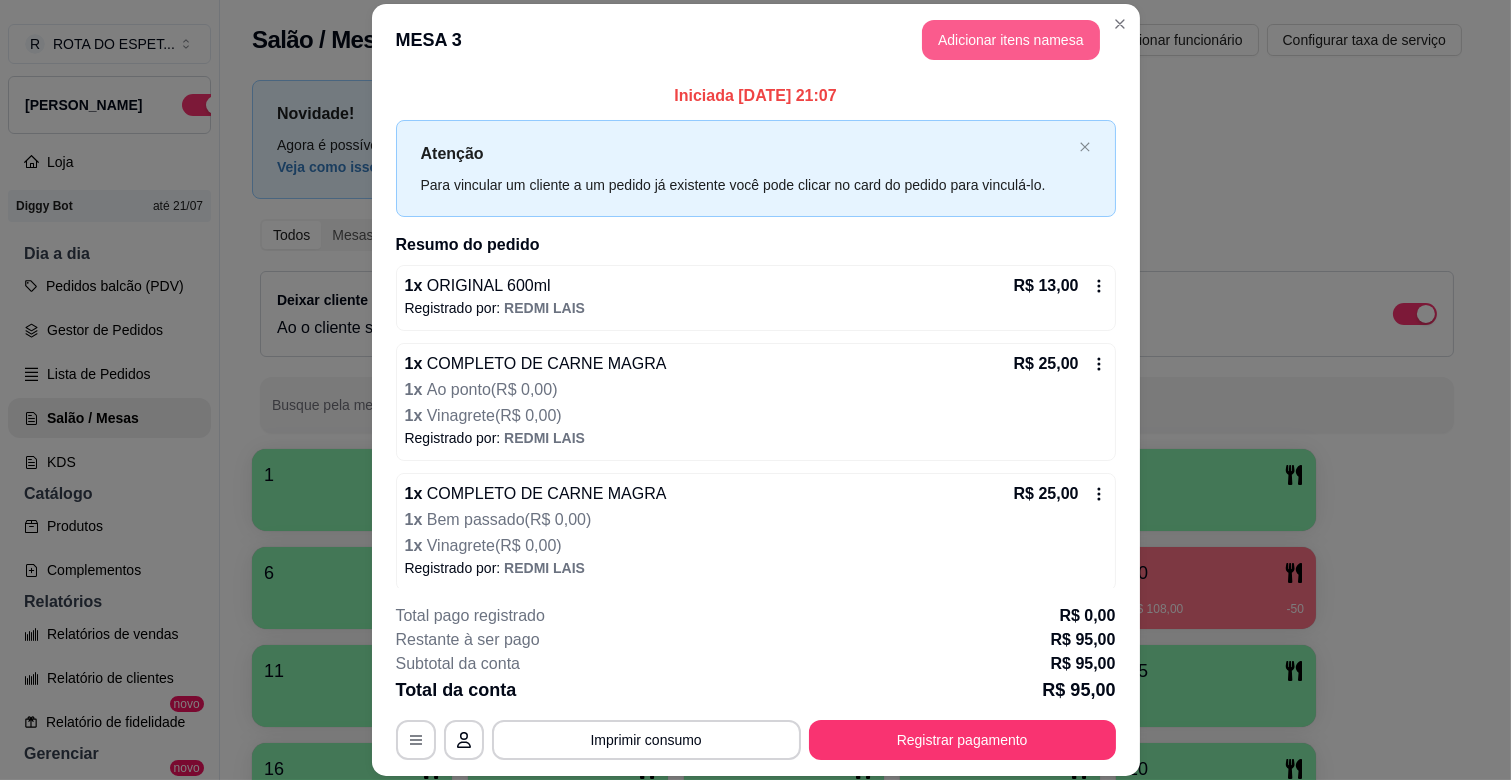 click on "Adicionar itens na  mesa" at bounding box center [1011, 40] 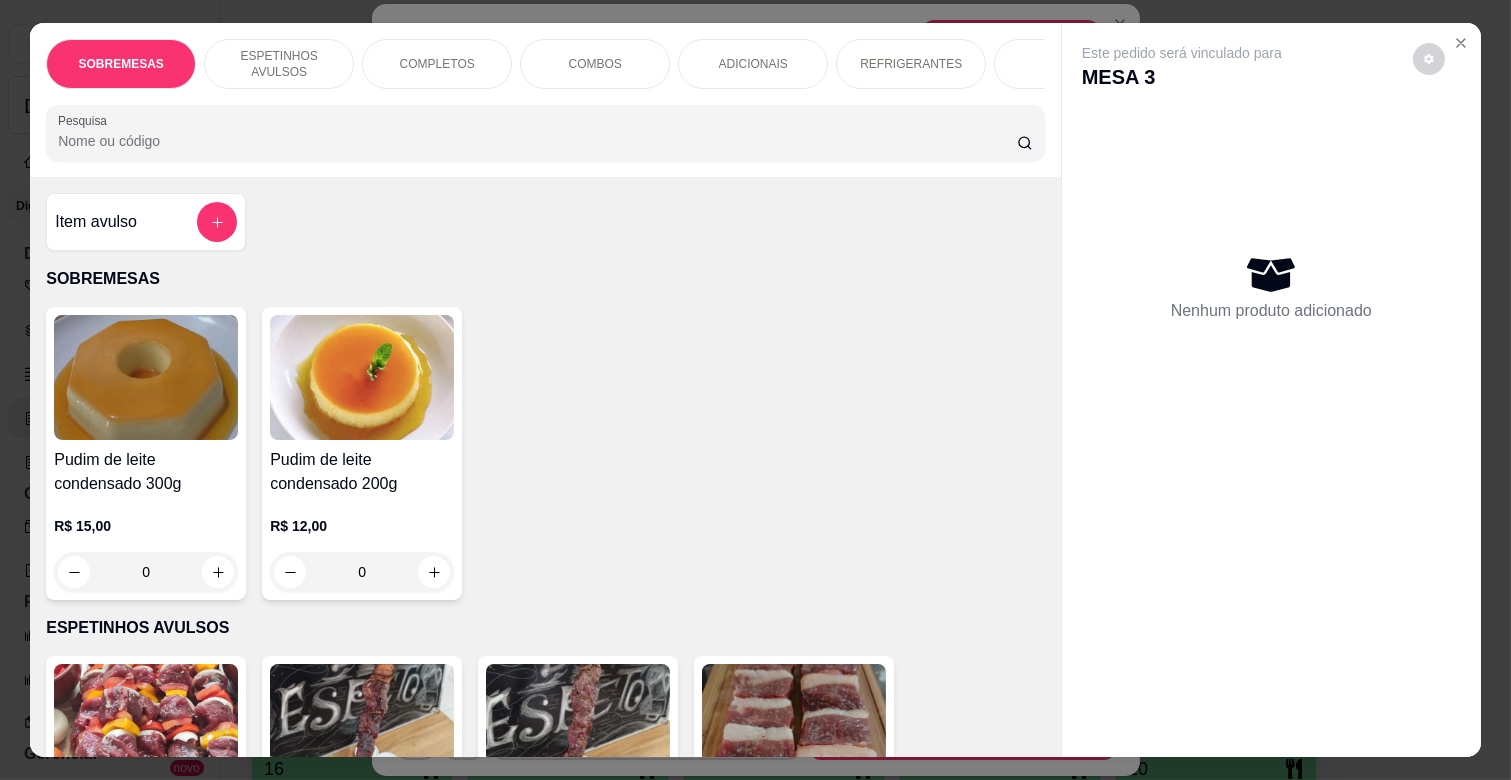 click on "Pesquisa" at bounding box center [537, 141] 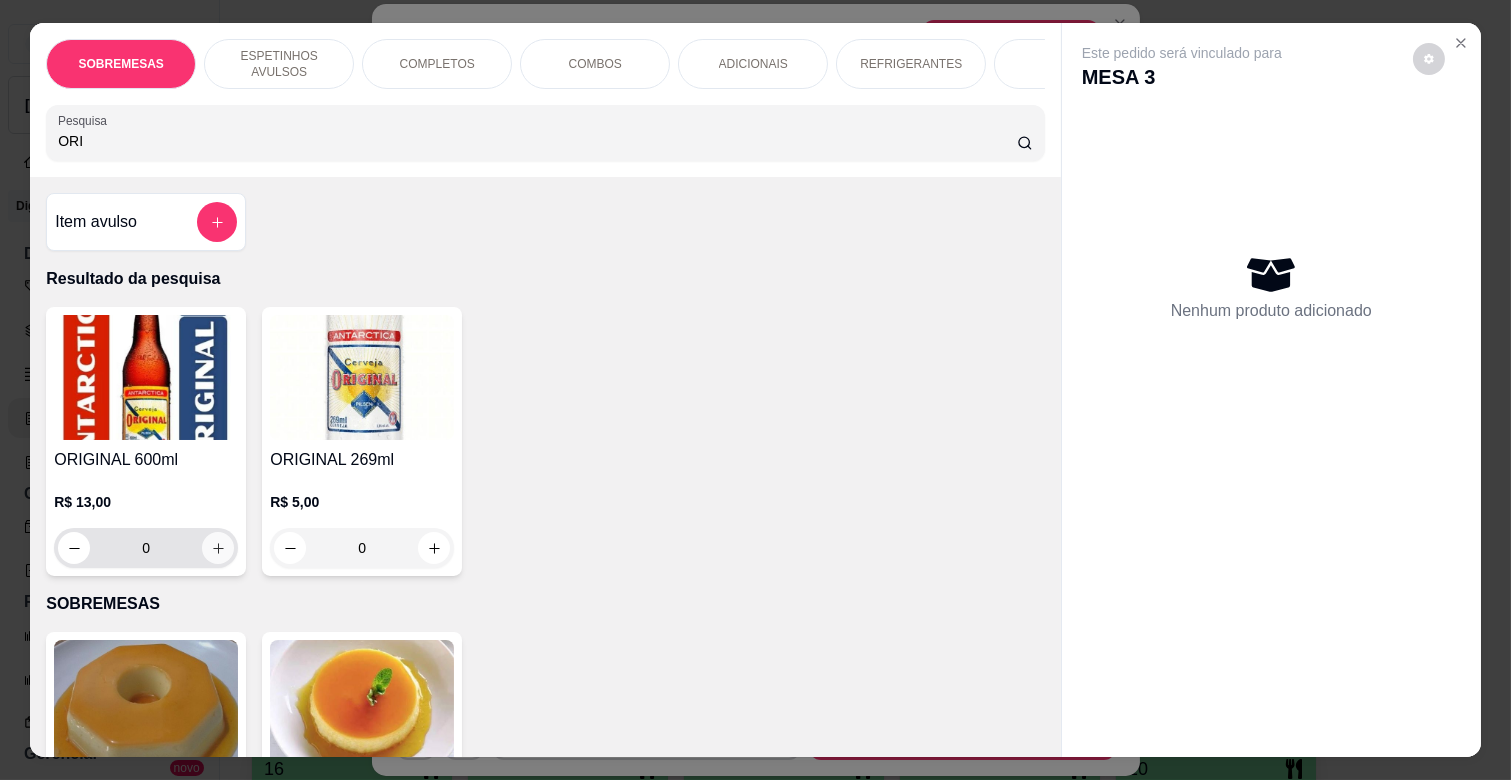 type on "ORI" 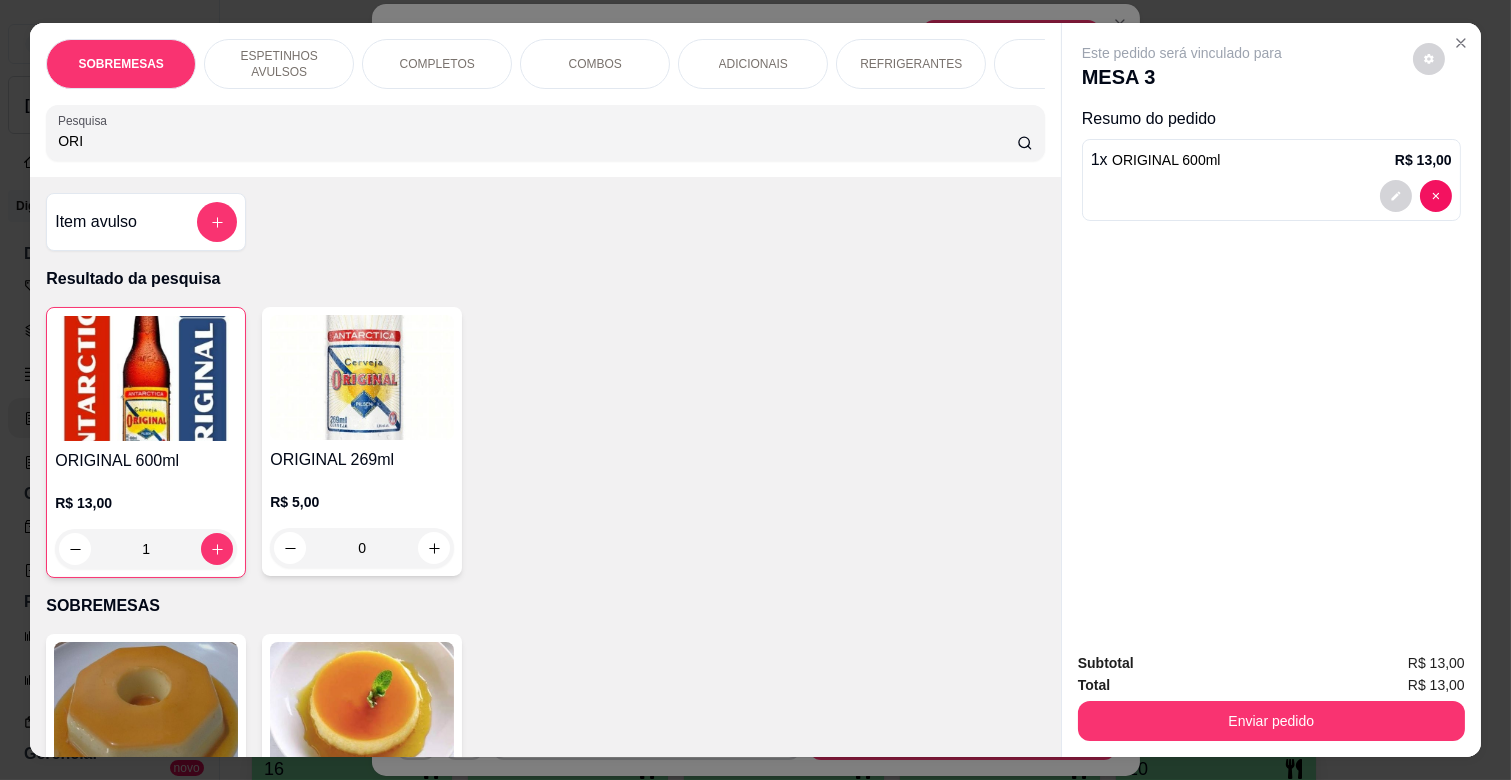 click on "Enviar pedido" at bounding box center [1271, 721] 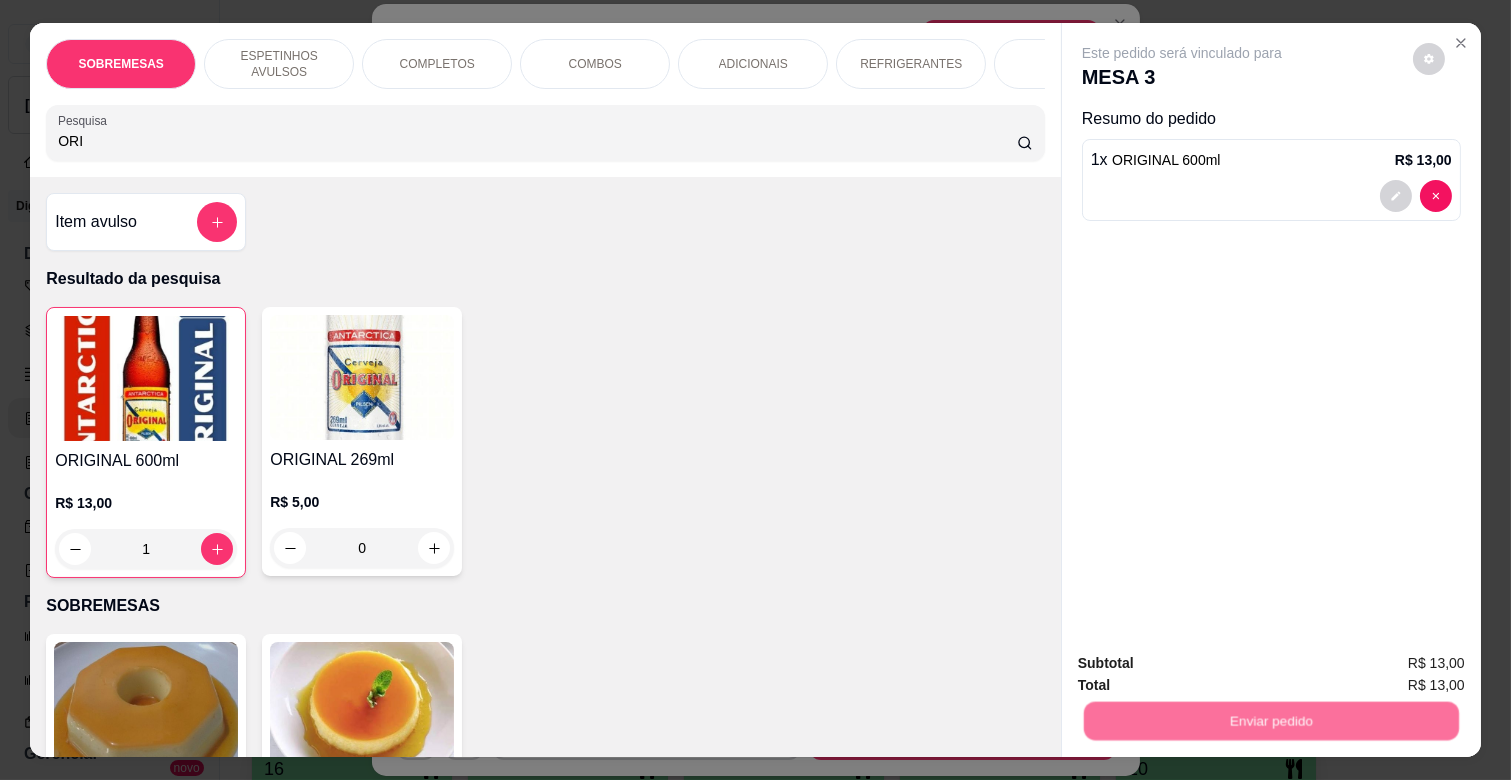 click on "Não registrar e enviar pedido" at bounding box center (1205, 662) 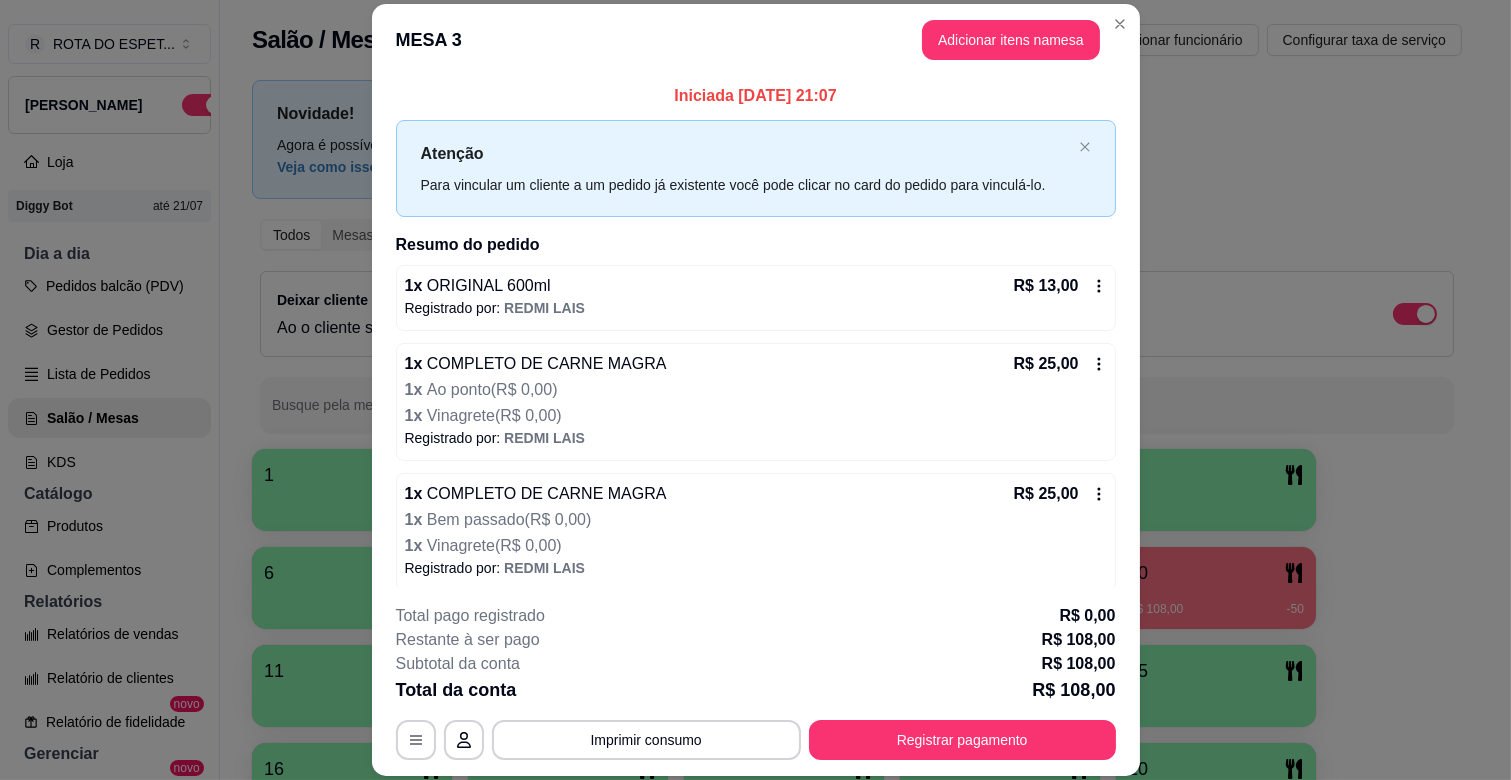 scroll, scrollTop: 376, scrollLeft: 0, axis: vertical 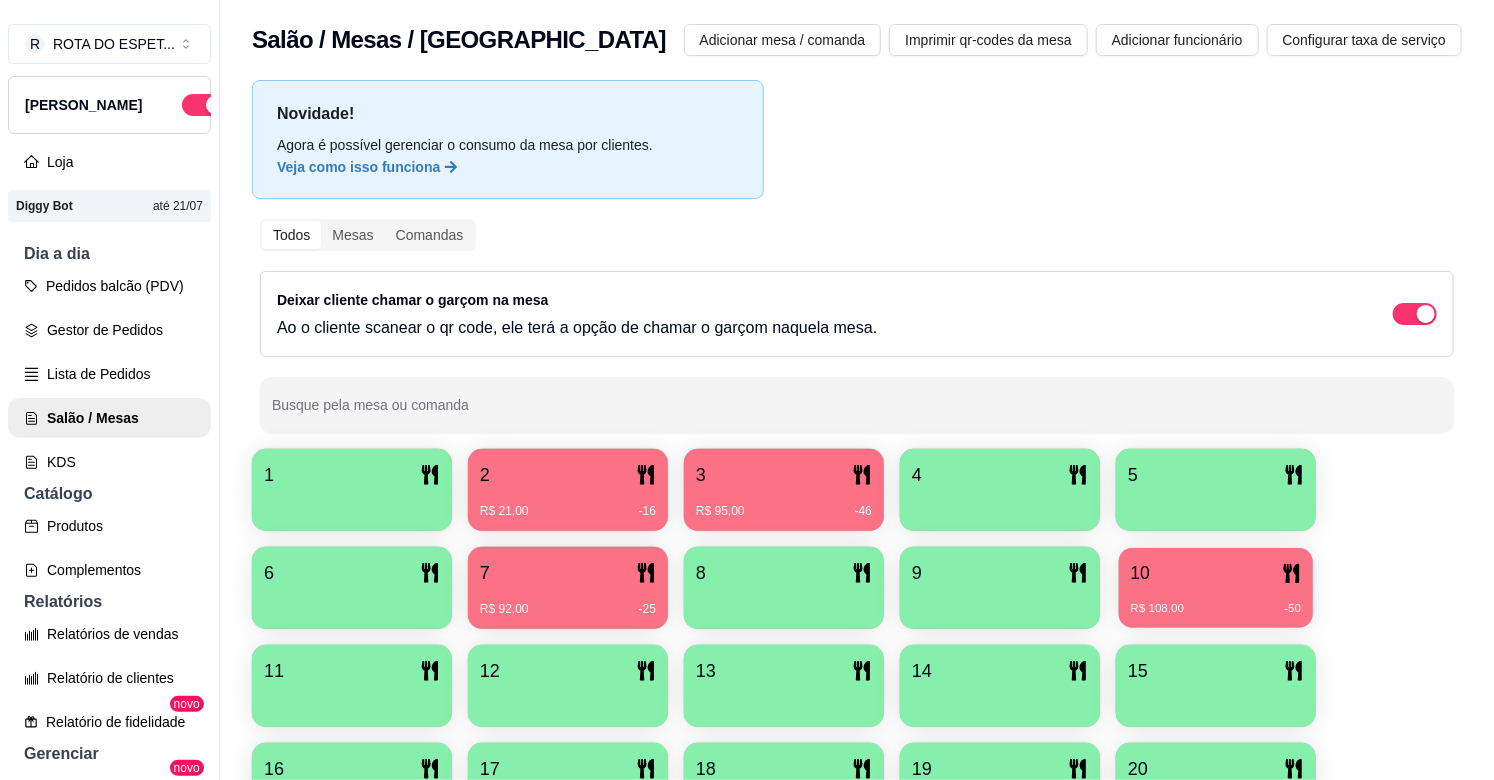 click on "10" at bounding box center [1216, 573] 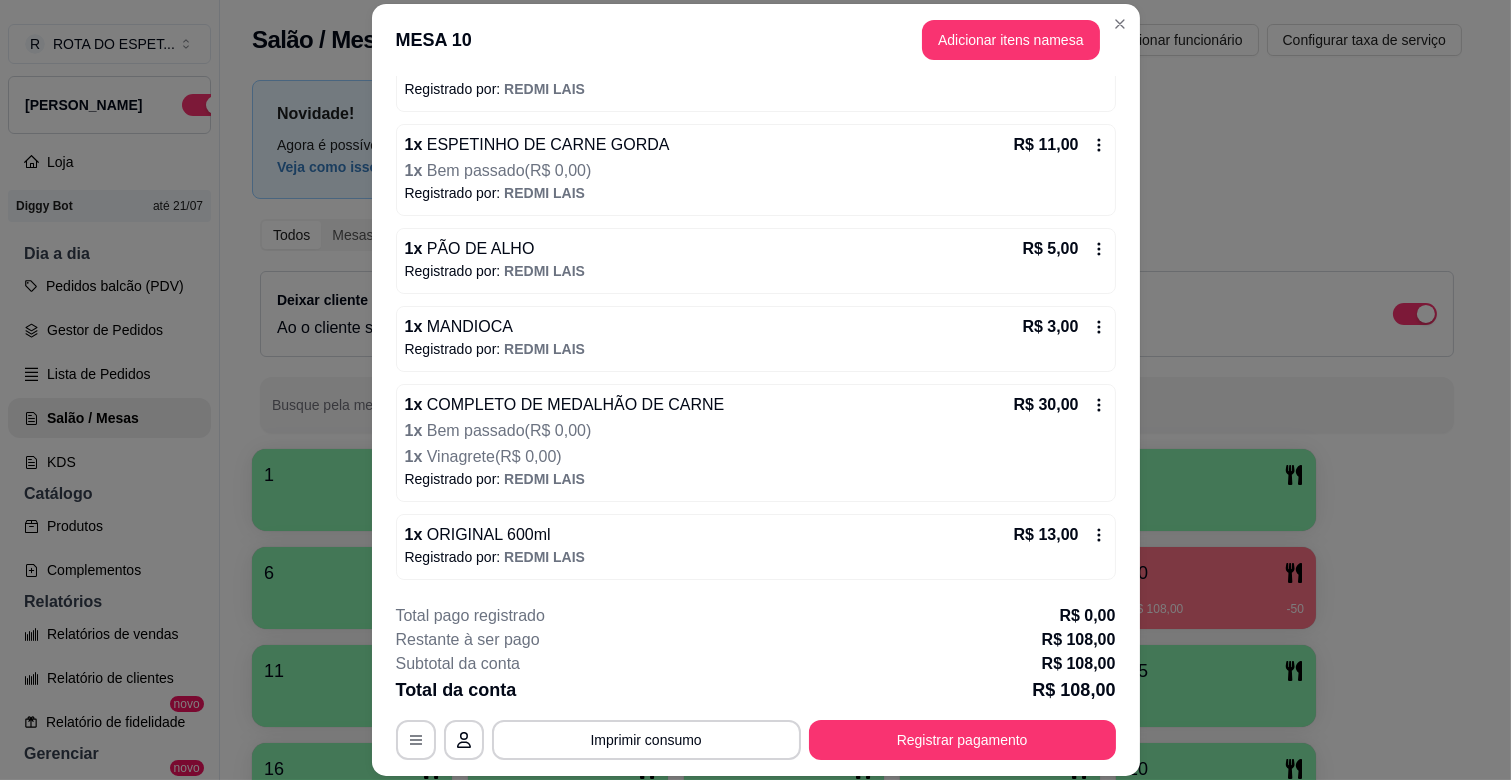 scroll, scrollTop: 376, scrollLeft: 0, axis: vertical 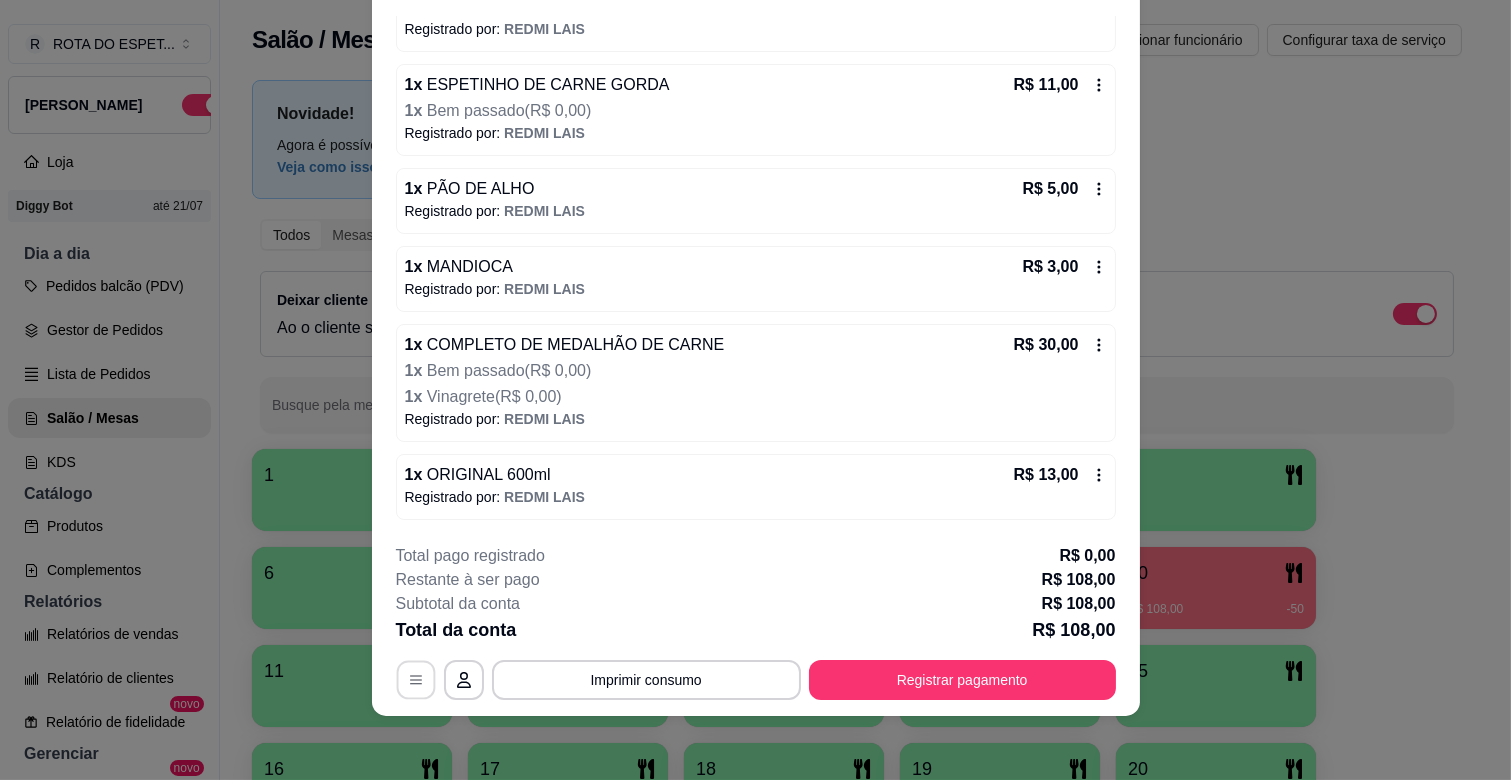 click 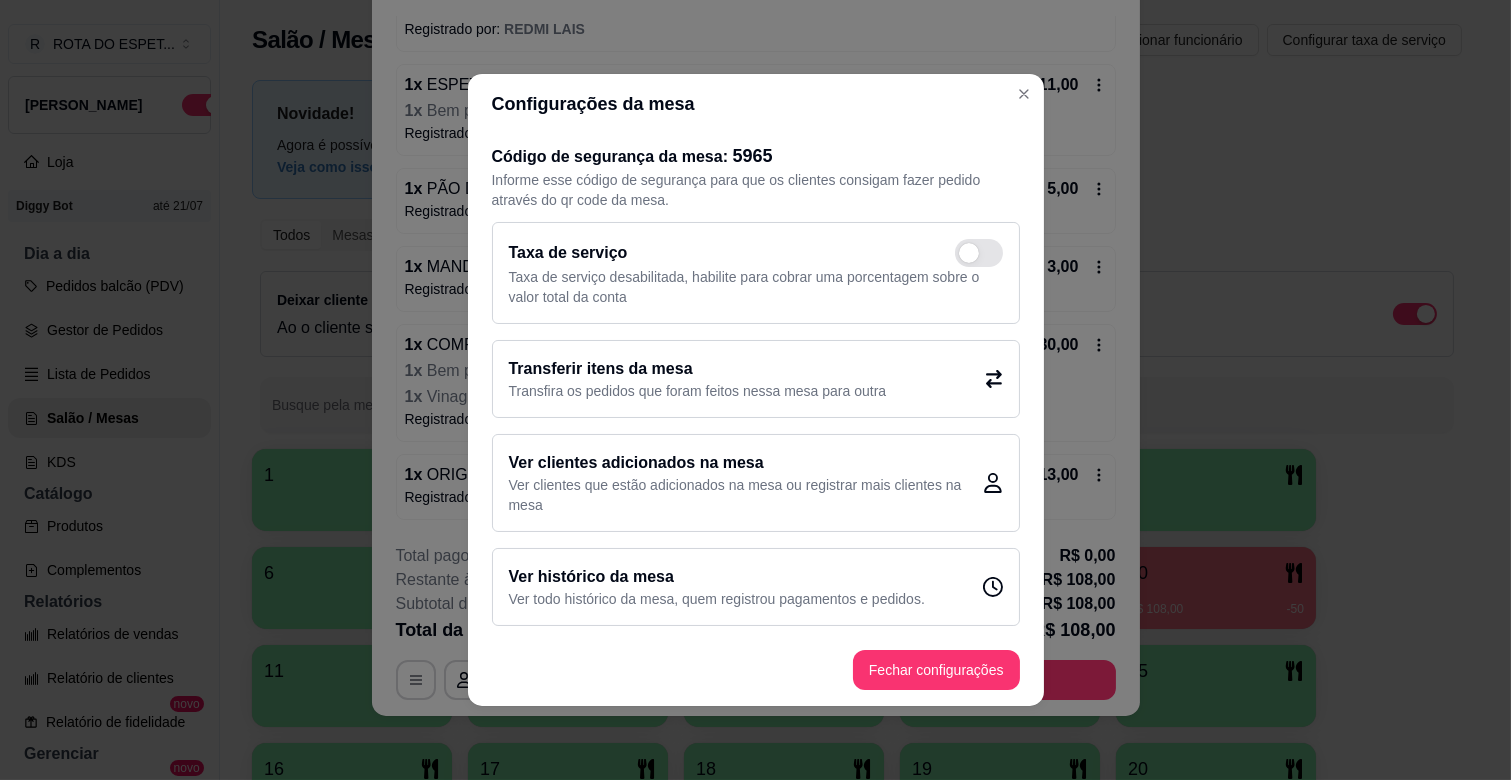 click on "Transferir itens da mesa" at bounding box center [698, 369] 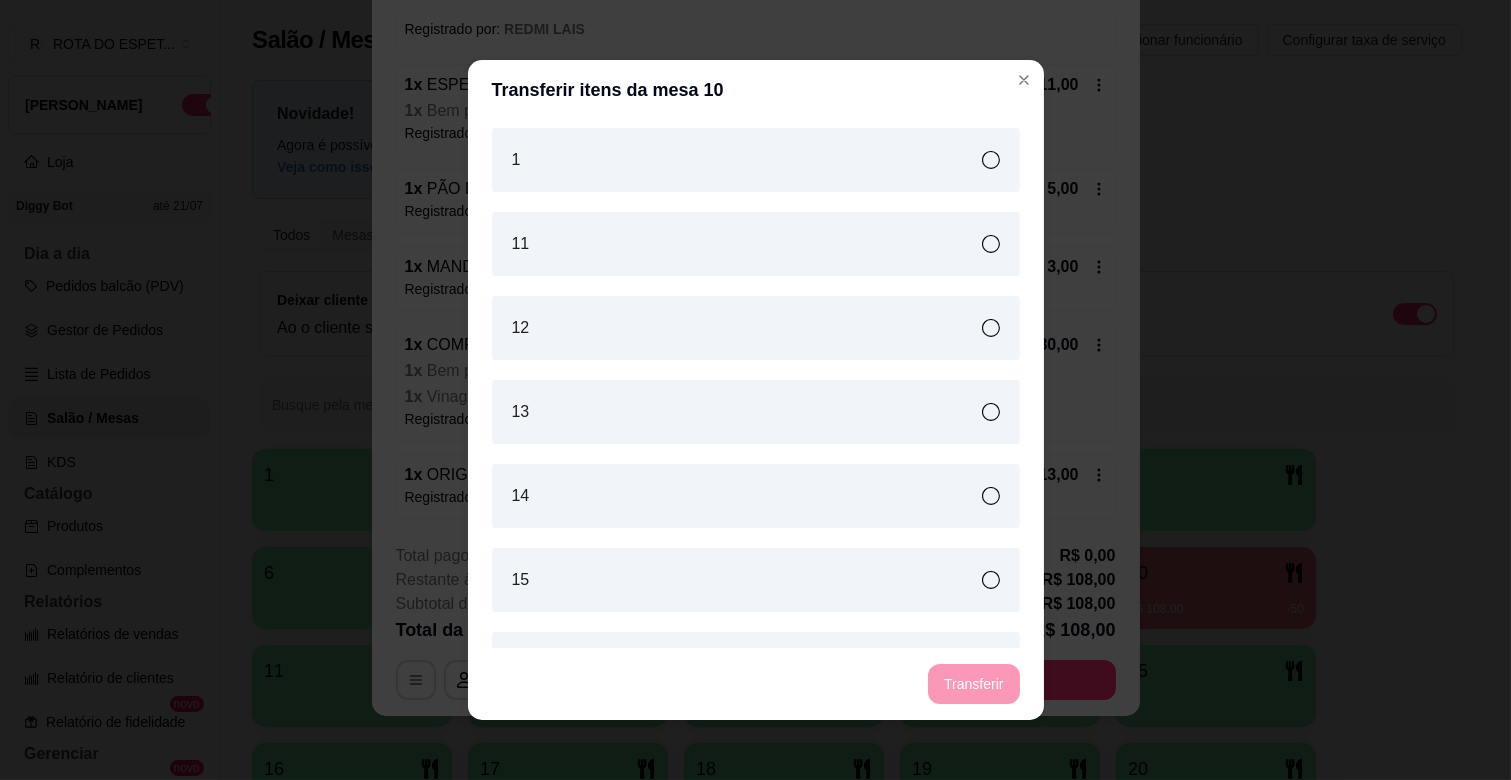 click on "1" at bounding box center (756, 160) 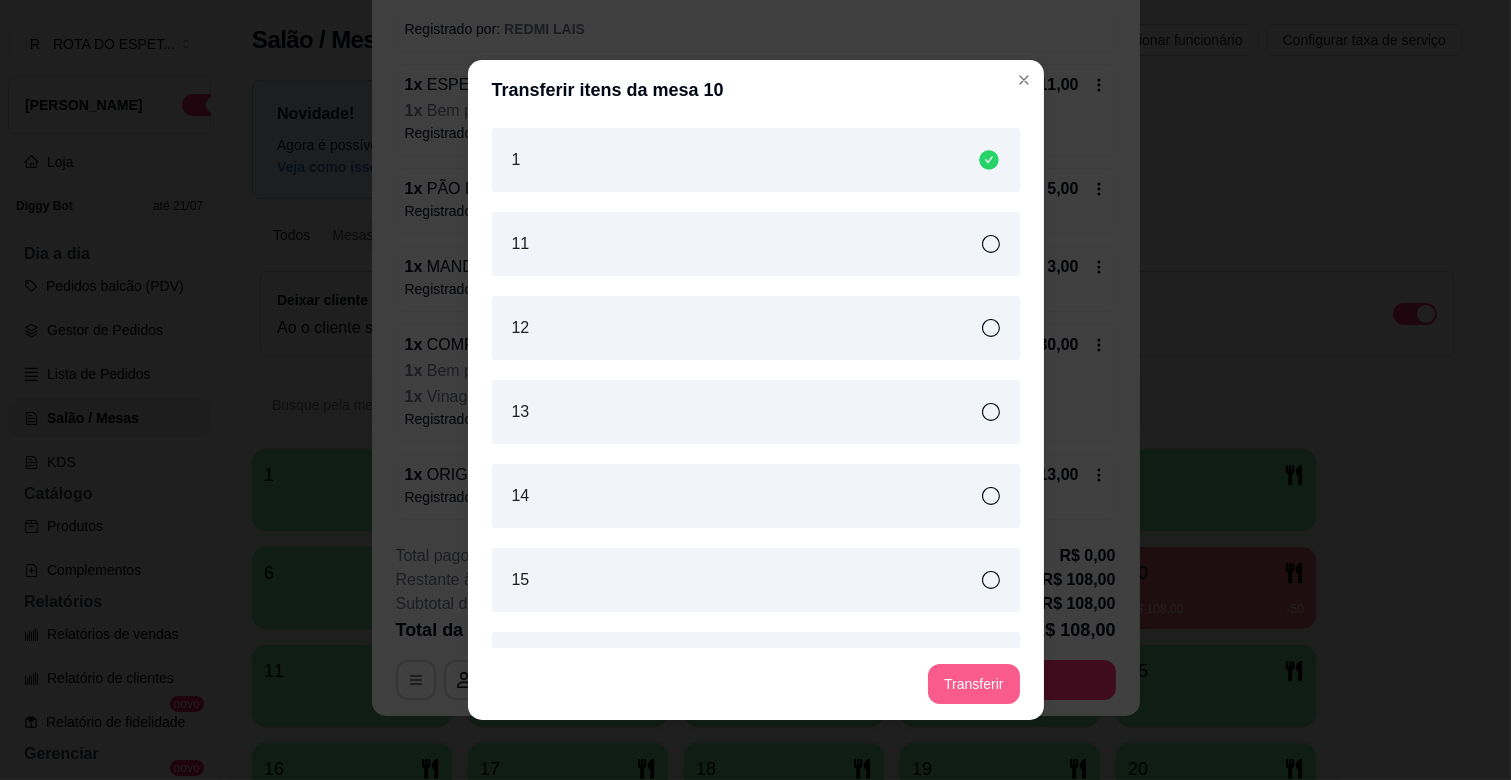 click on "Transferir" at bounding box center (973, 684) 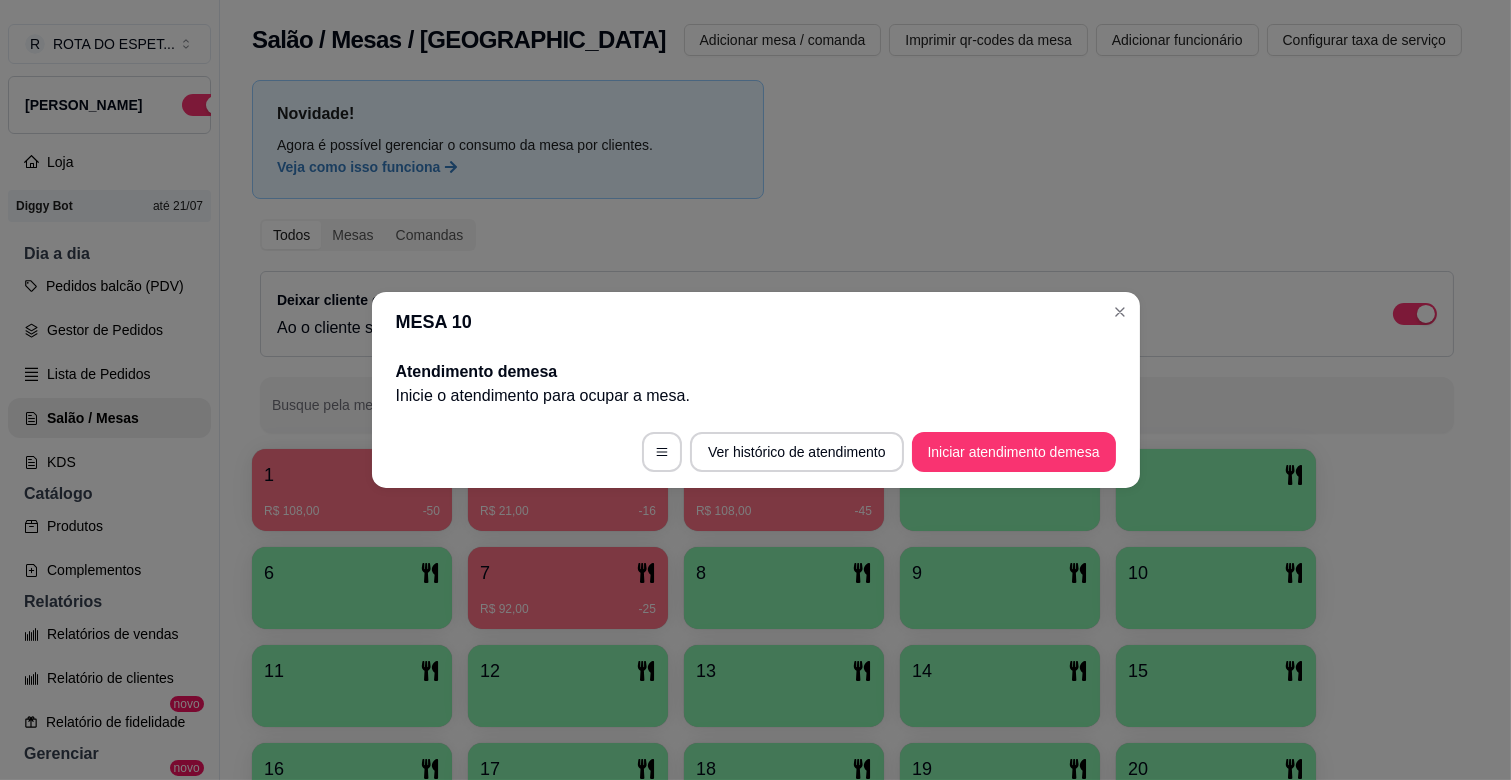 scroll, scrollTop: 0, scrollLeft: 0, axis: both 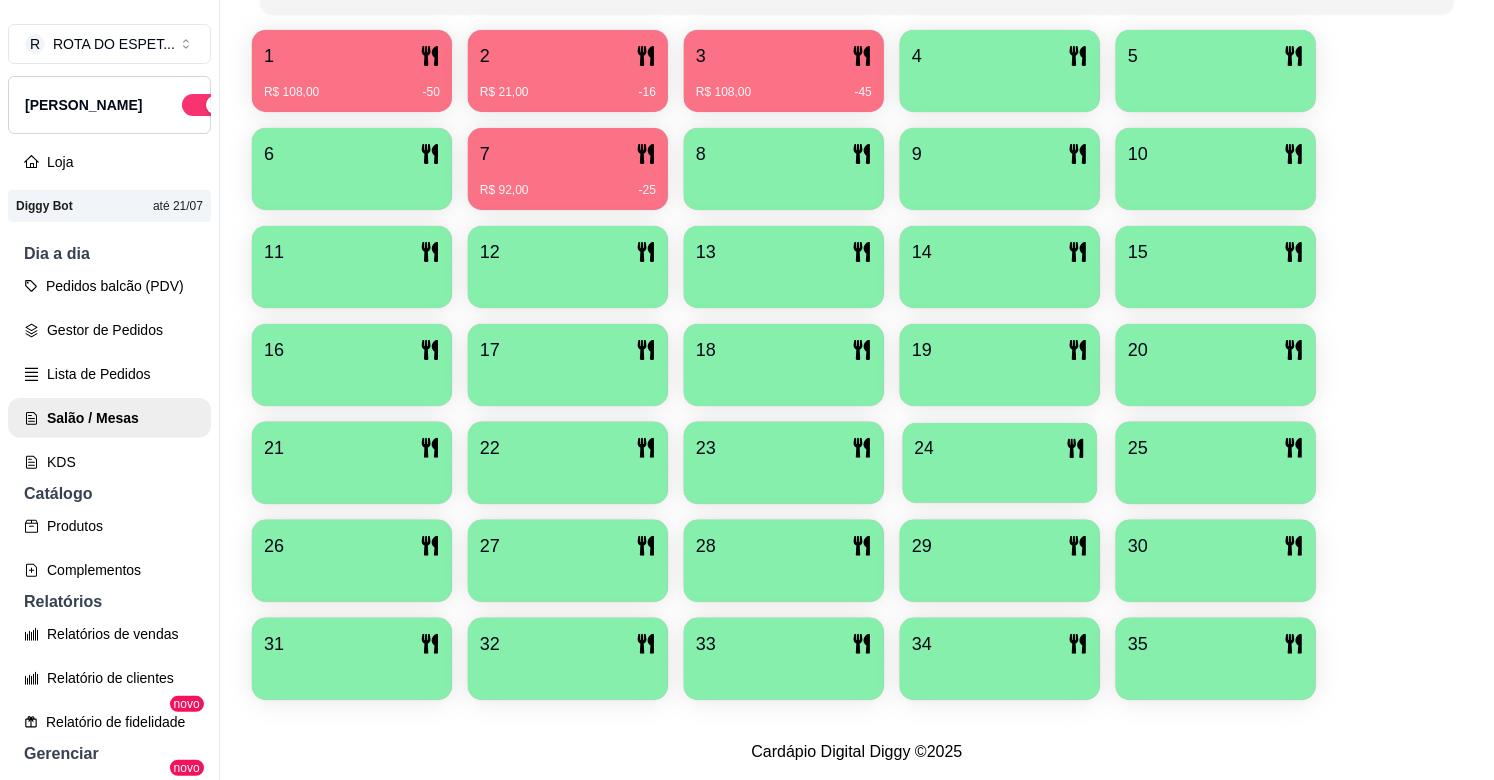 click on "24" at bounding box center [924, 448] 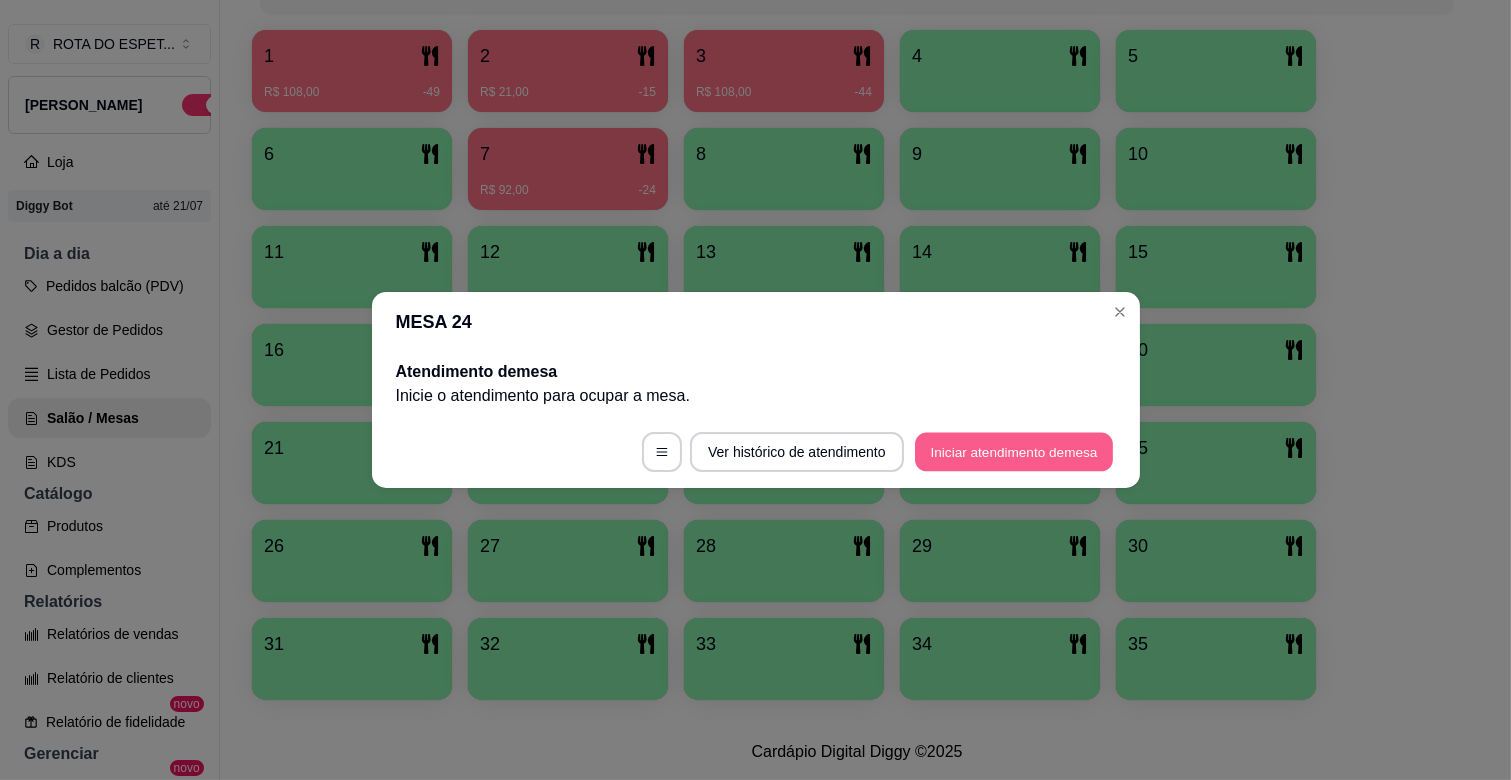 click on "Iniciar atendimento de  mesa" at bounding box center [1014, 452] 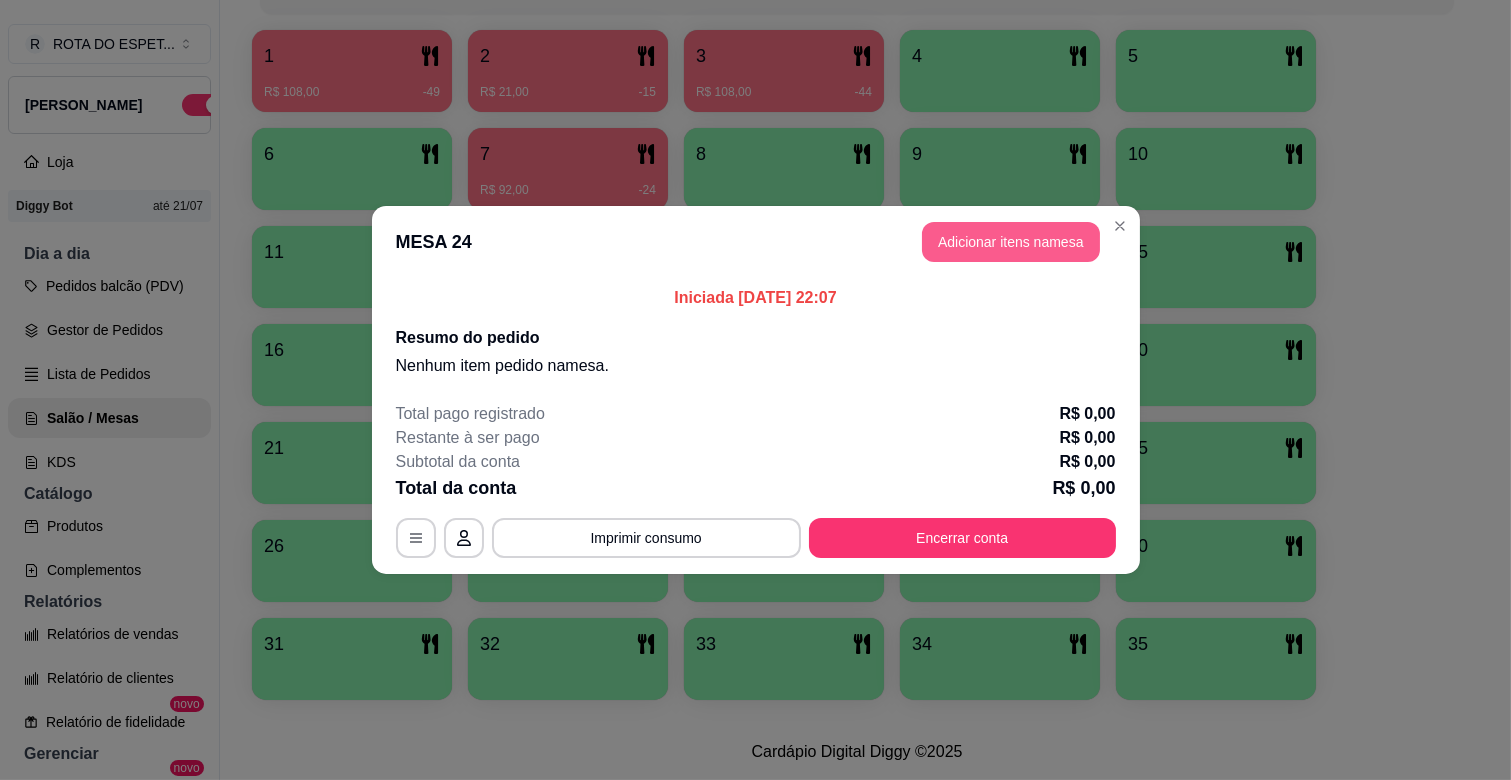 click on "Adicionar itens na  mesa" at bounding box center (1011, 242) 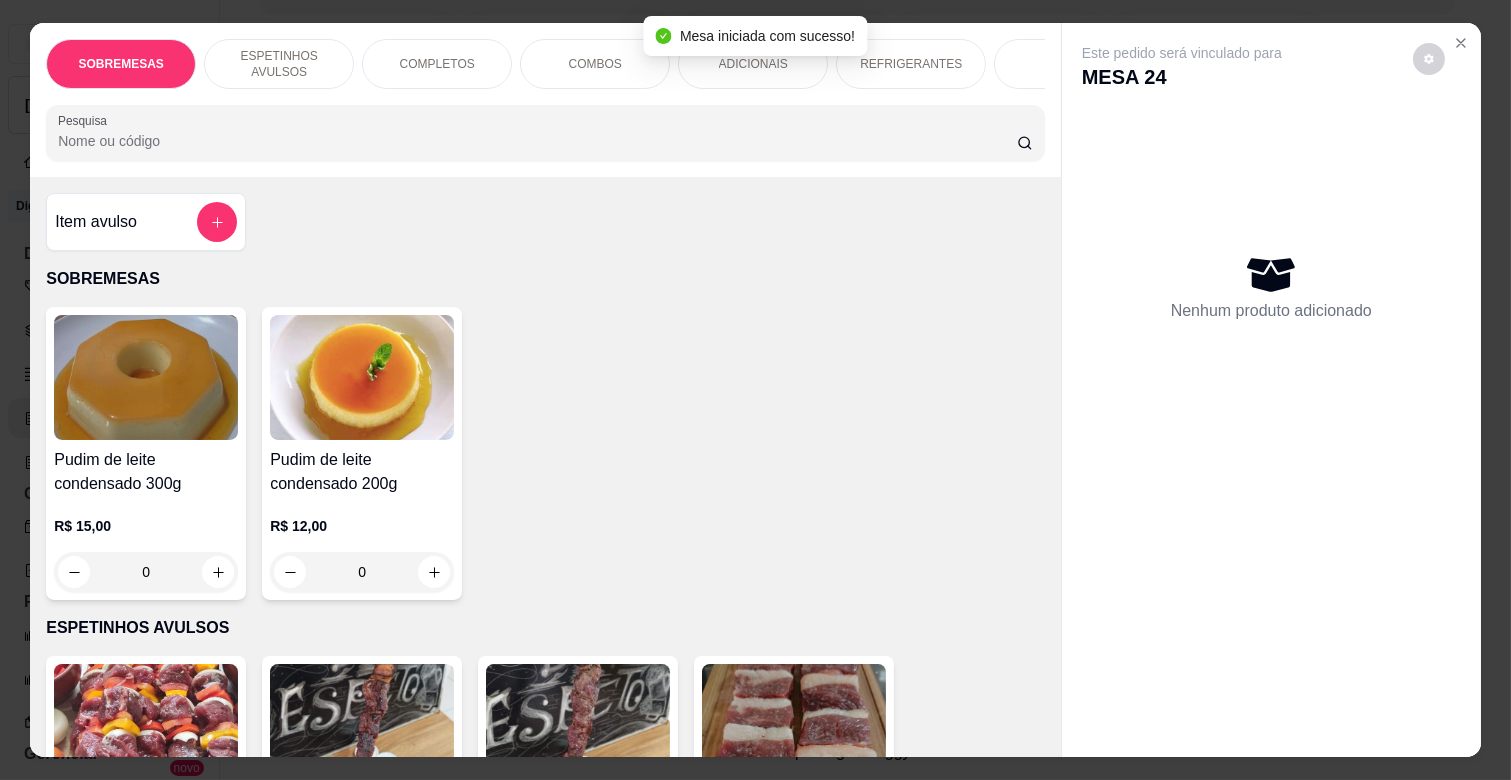 click on "ESPETINHOS AVULSOS" at bounding box center (279, 64) 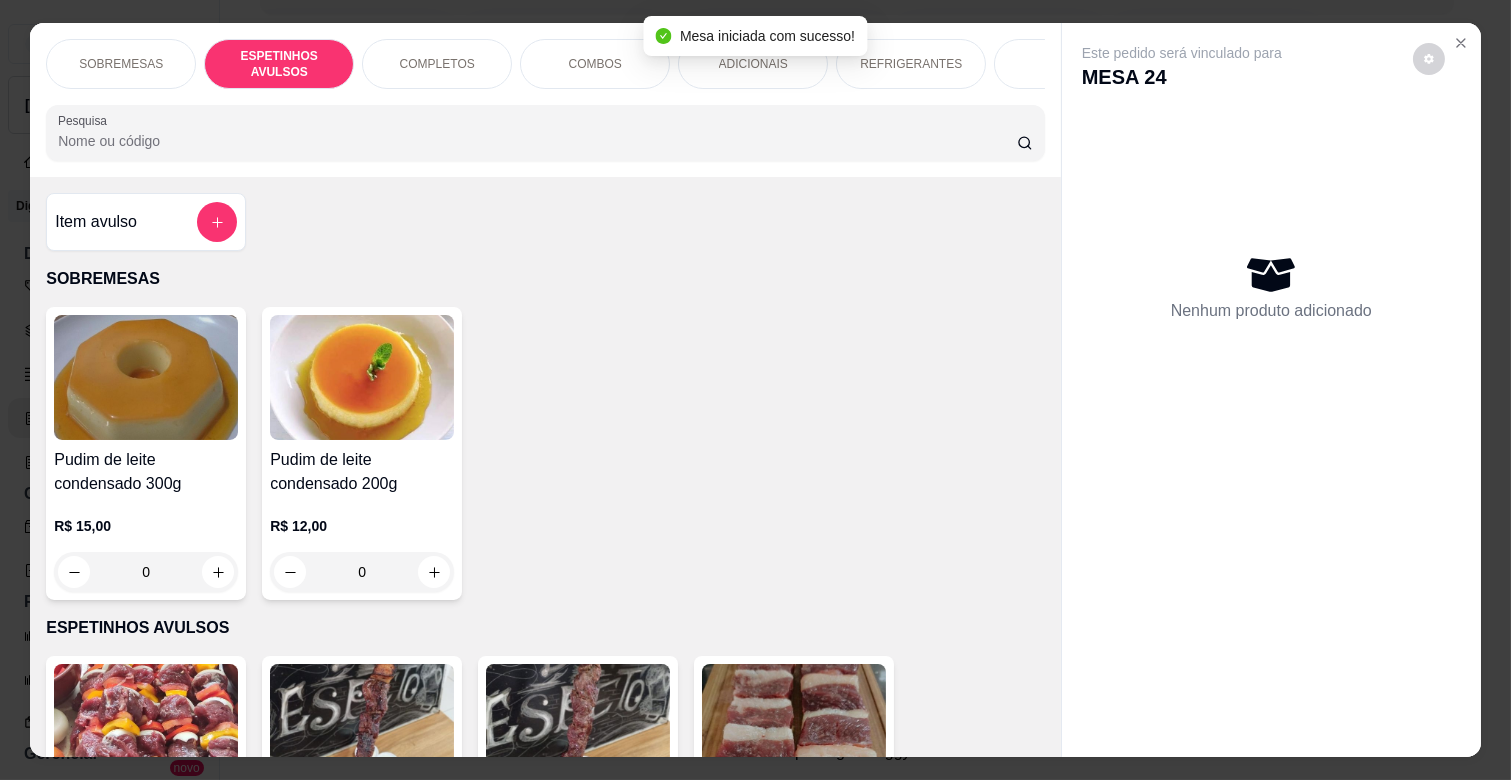 scroll, scrollTop: 438, scrollLeft: 0, axis: vertical 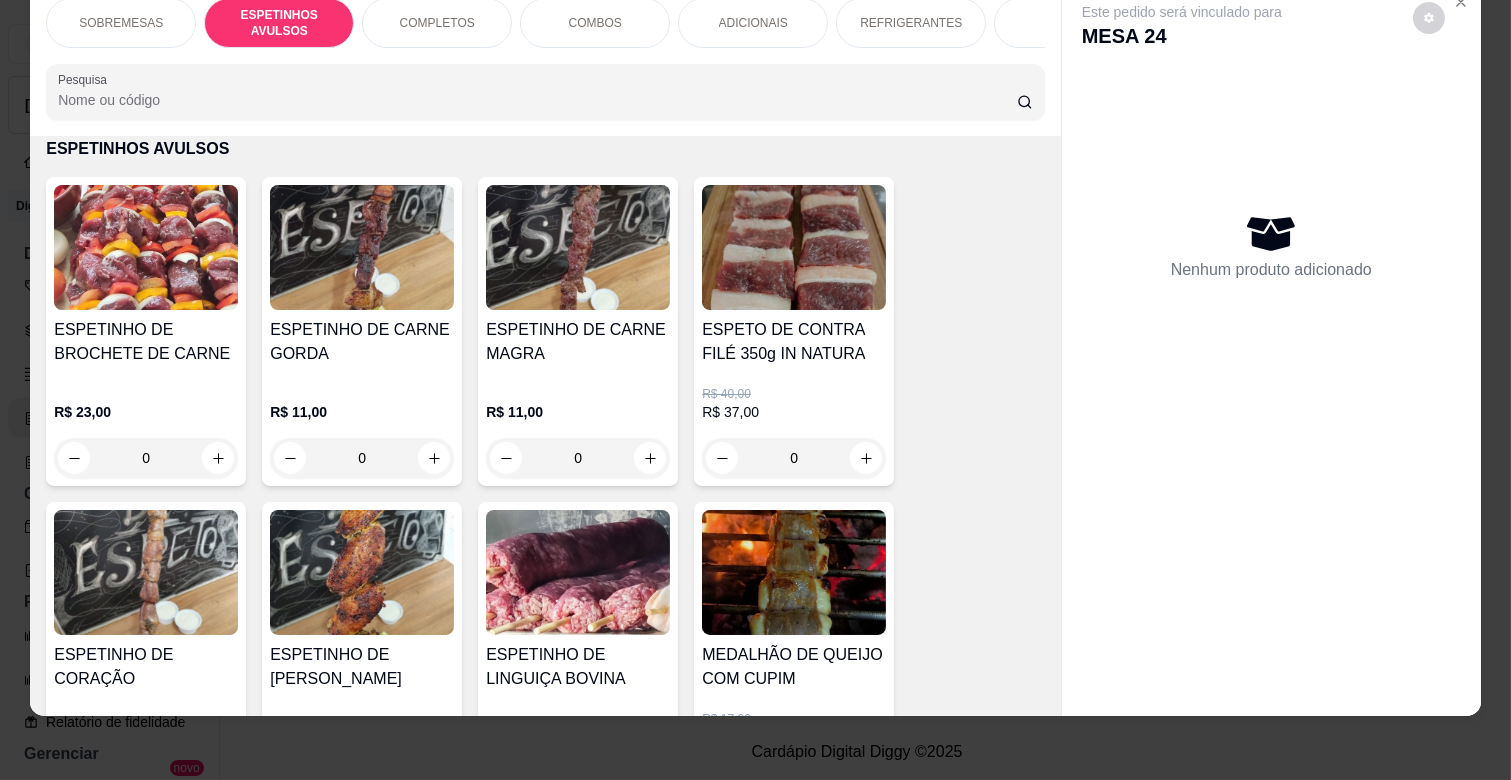 click on "SOBREMESAS" at bounding box center [121, 23] 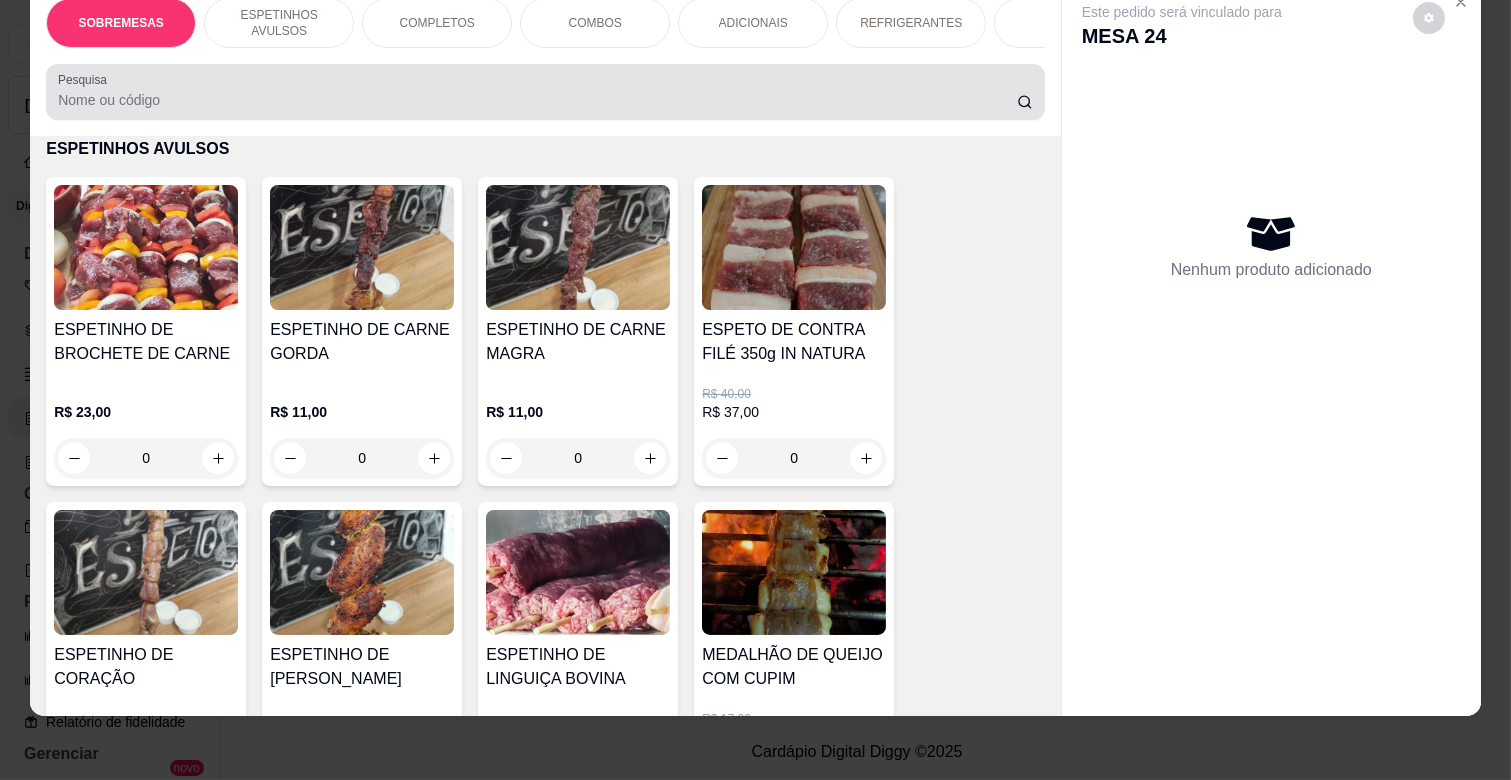scroll, scrollTop: 90, scrollLeft: 0, axis: vertical 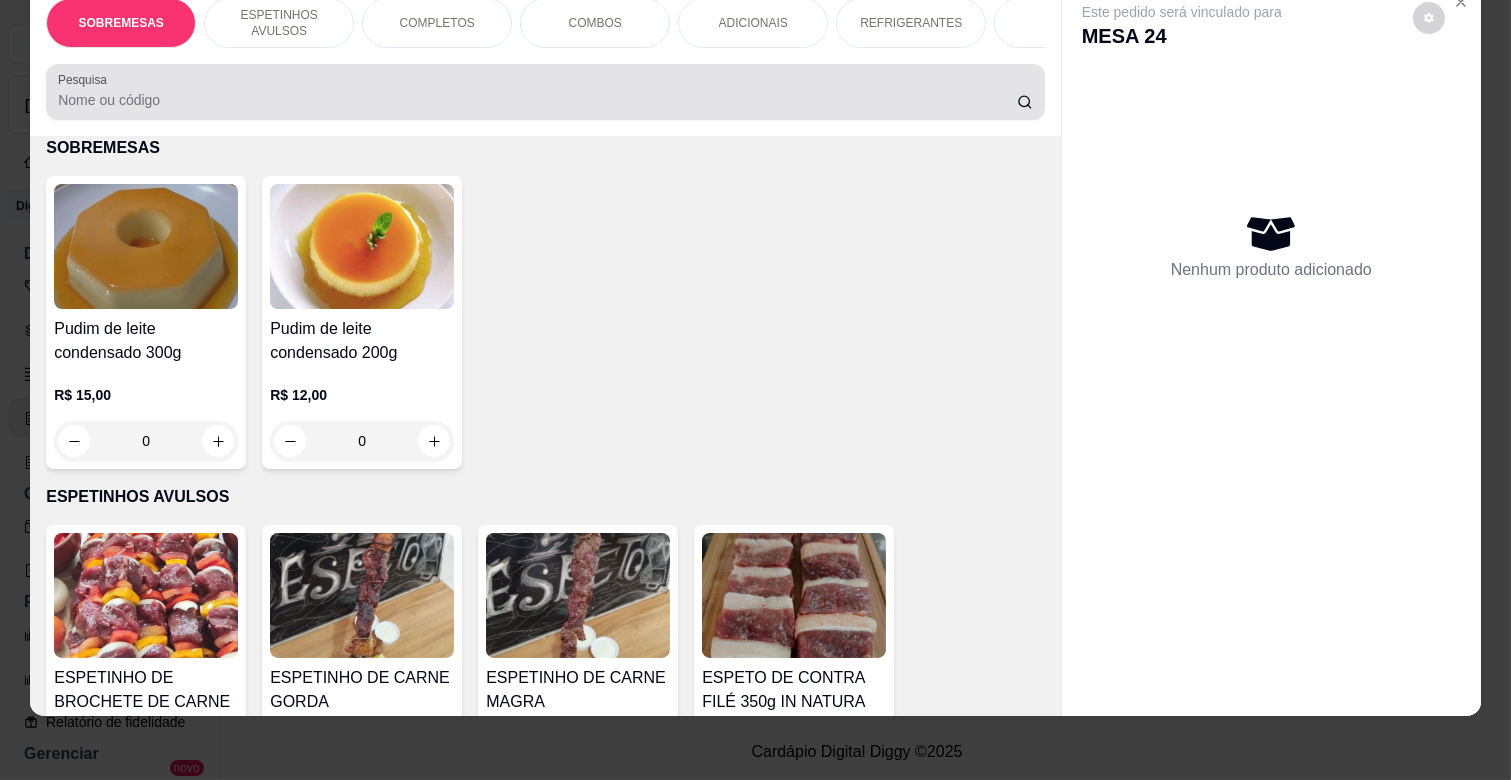 click on "Pesquisa" at bounding box center [537, 100] 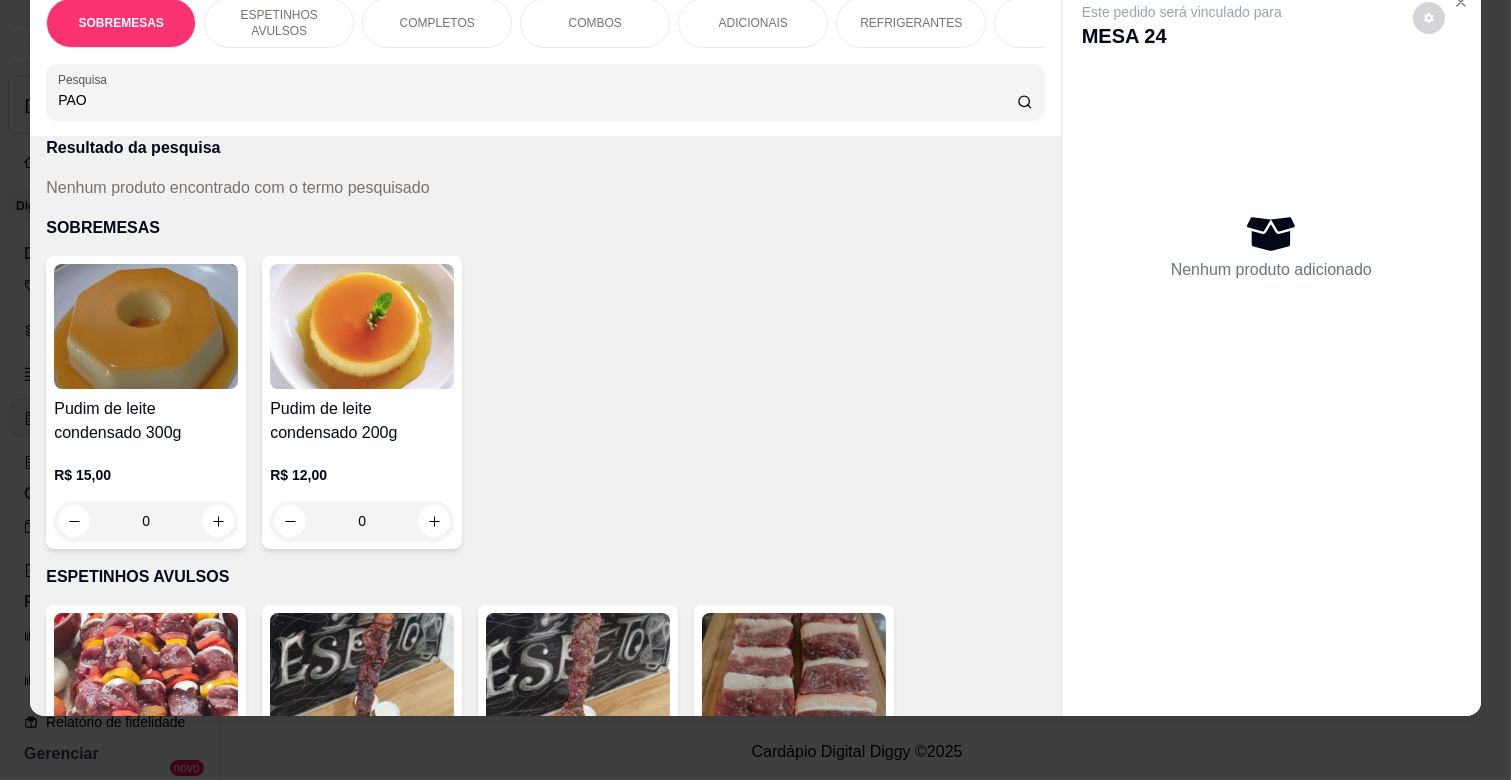 scroll, scrollTop: 170, scrollLeft: 0, axis: vertical 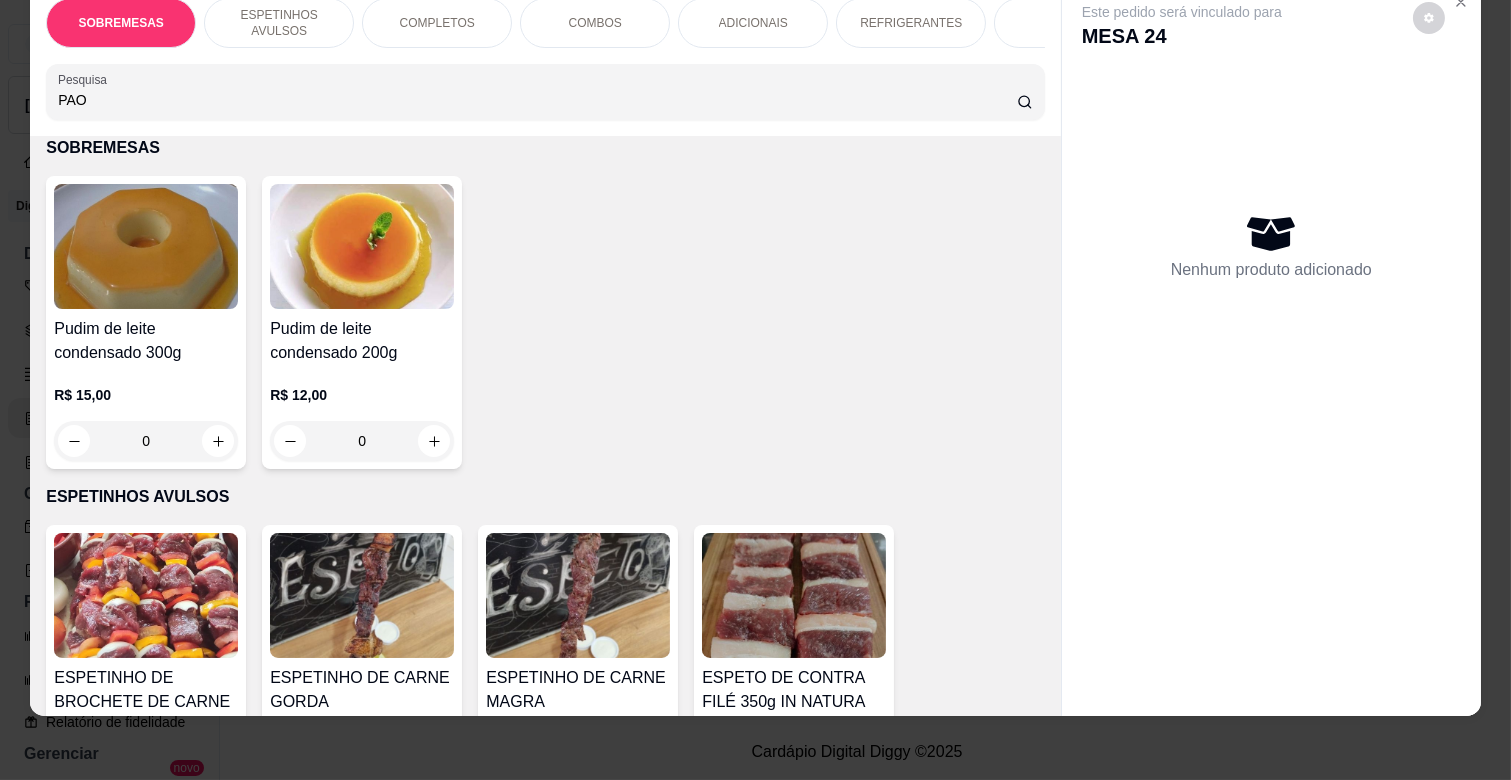 type on "PAO" 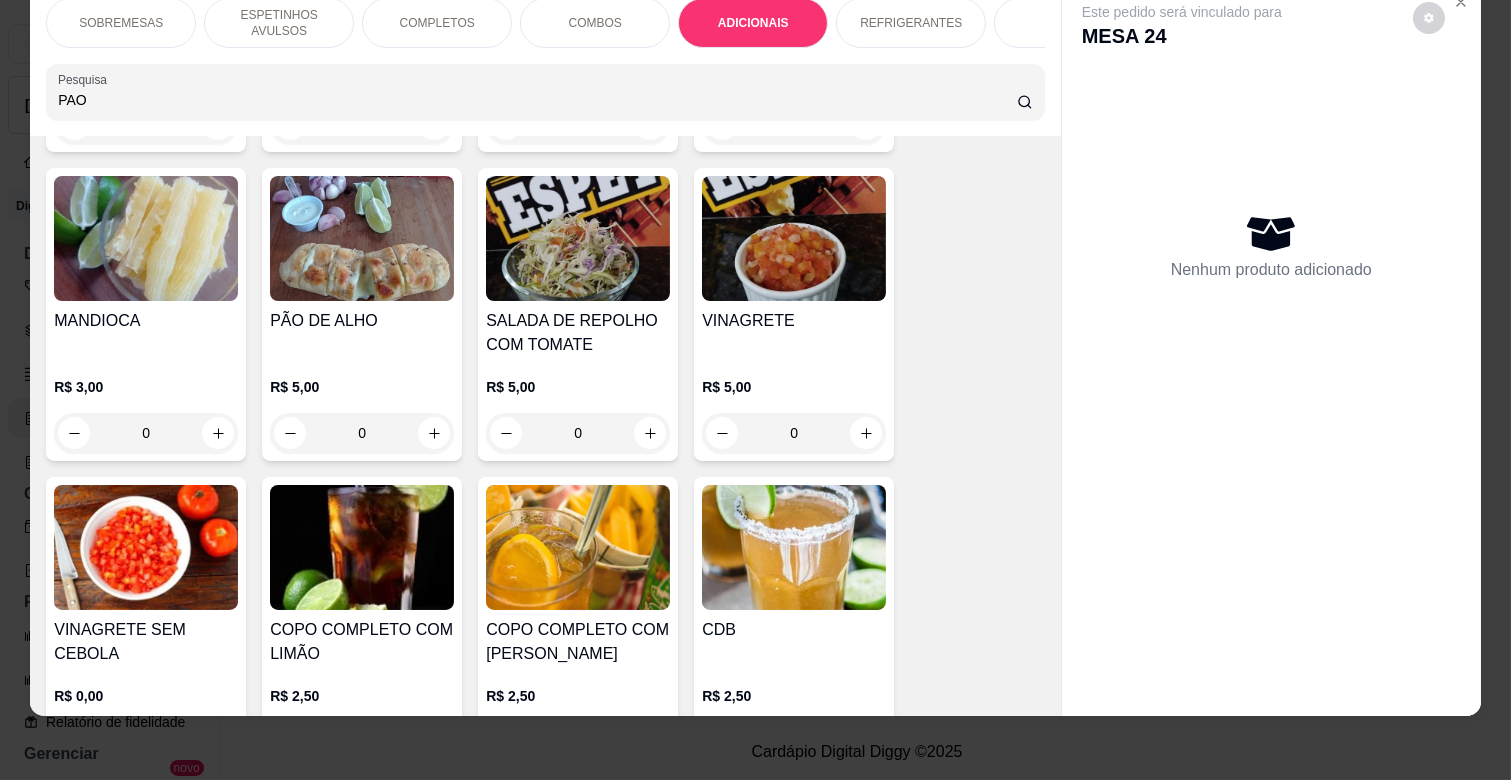 scroll, scrollTop: 3524, scrollLeft: 0, axis: vertical 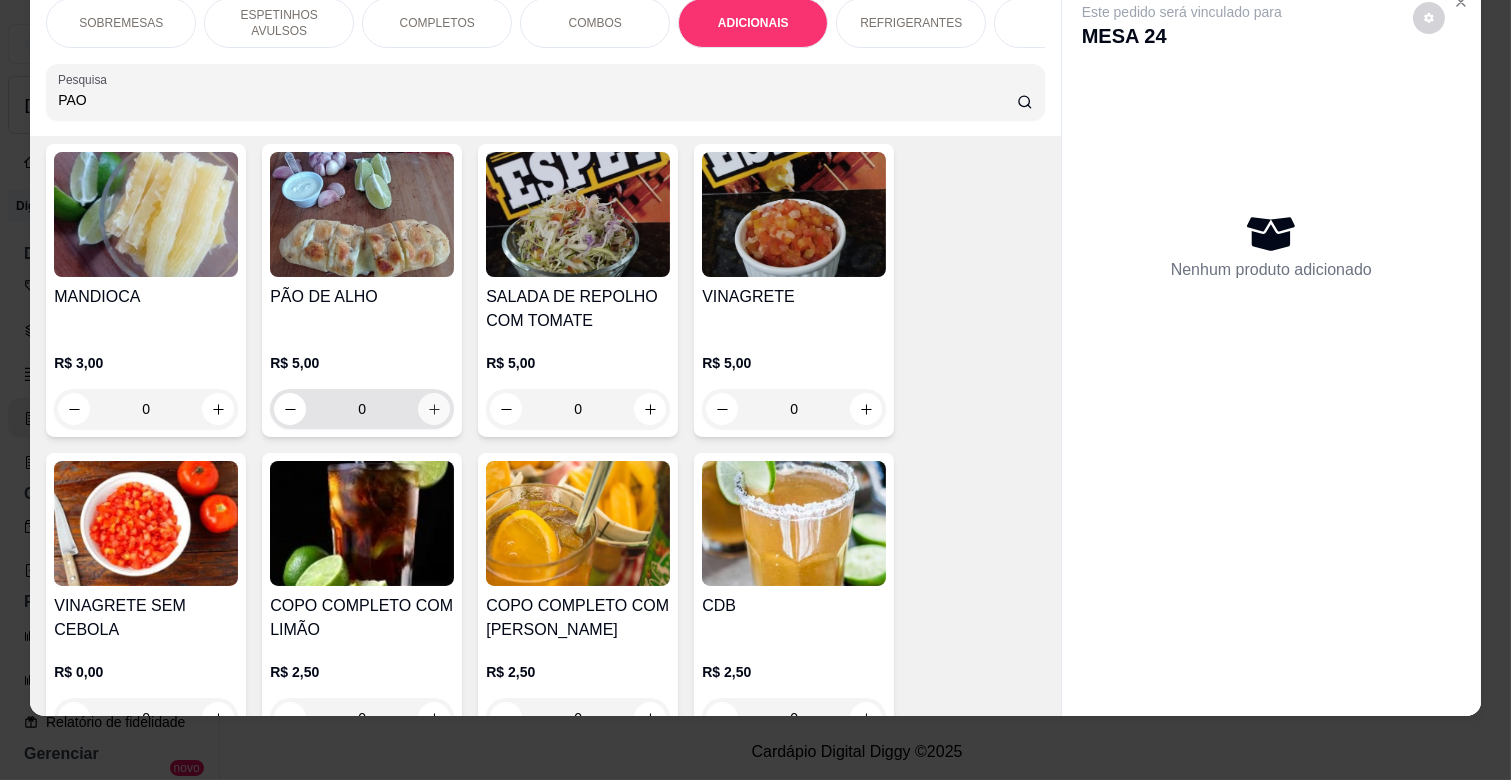 click 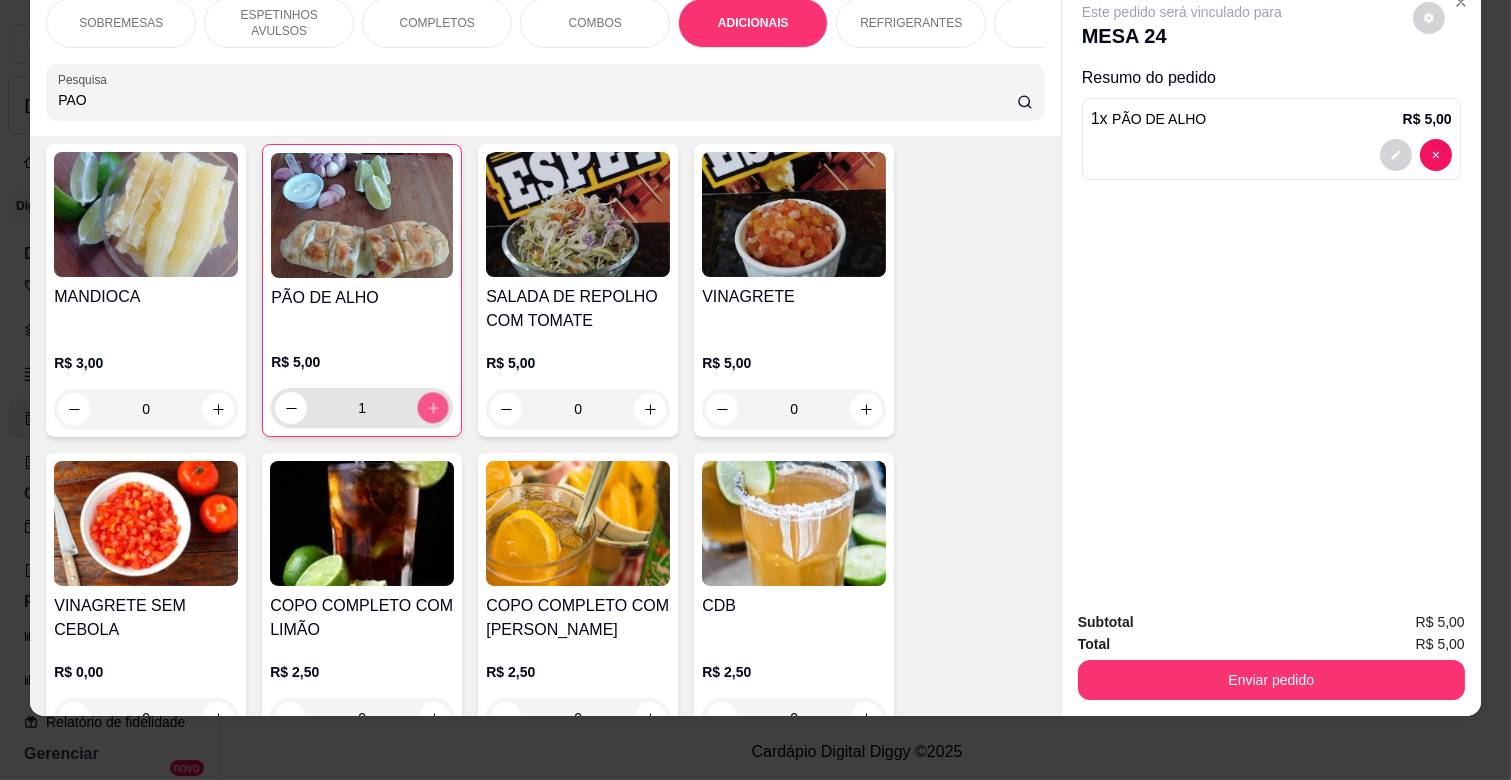 click 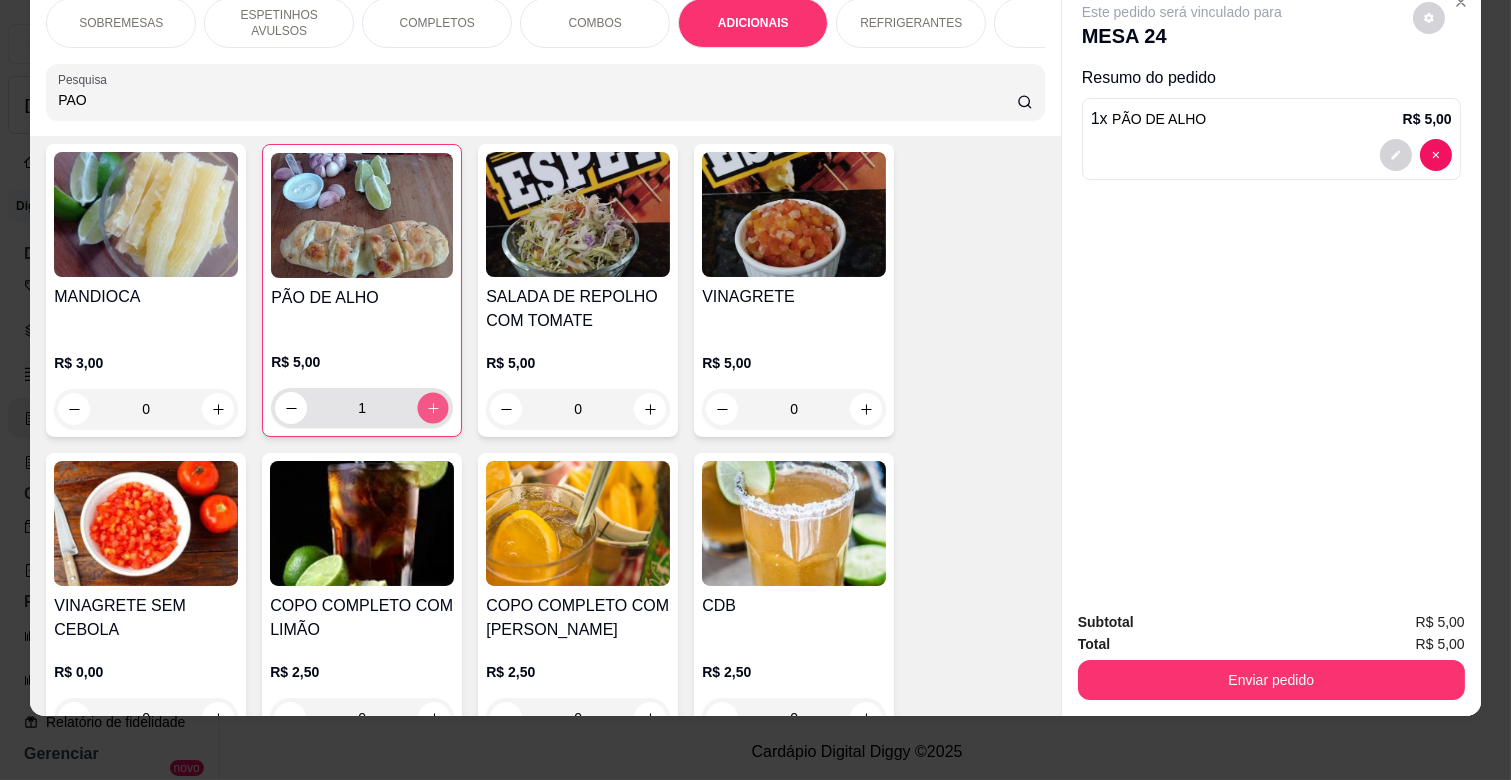 type on "2" 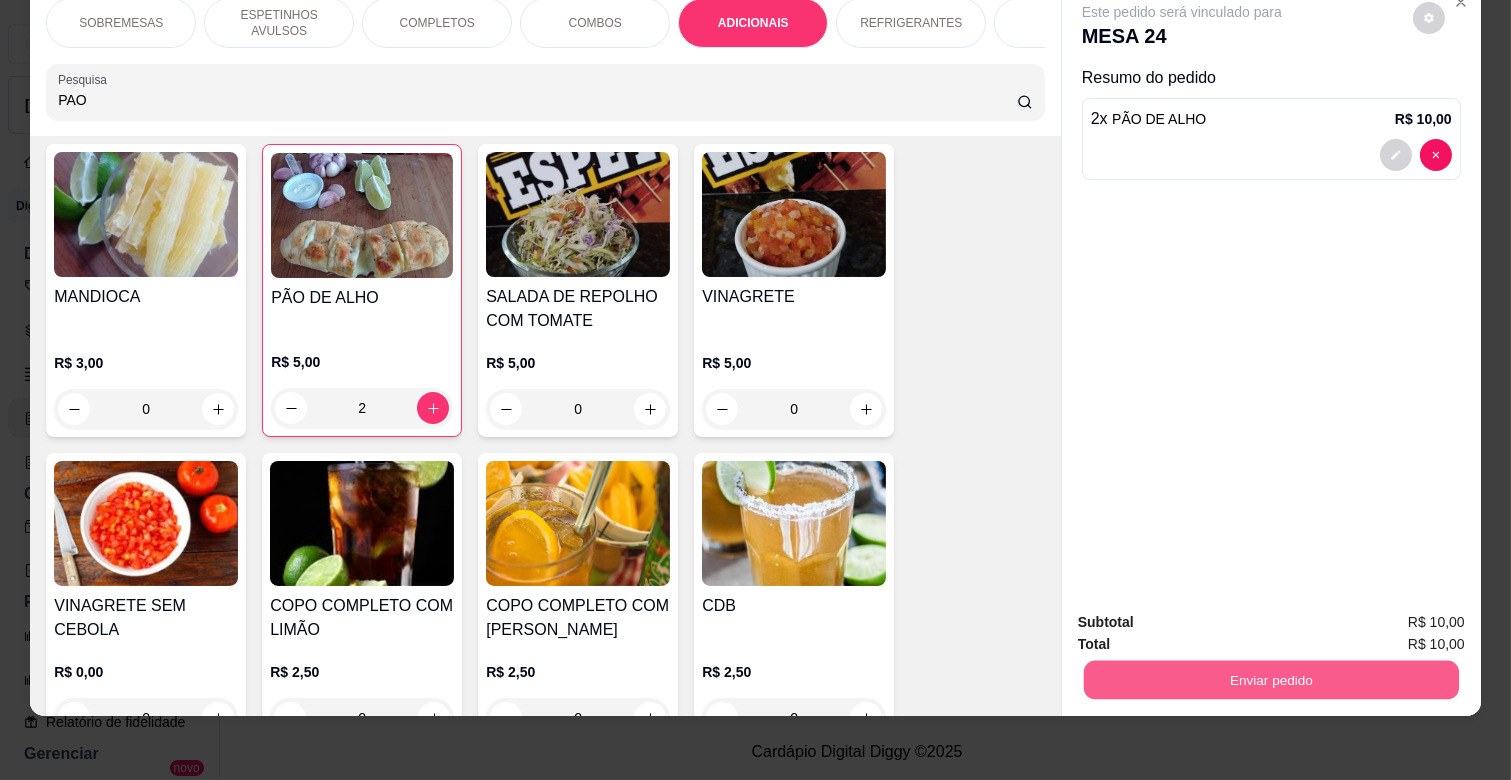 click on "Enviar pedido" at bounding box center [1271, 679] 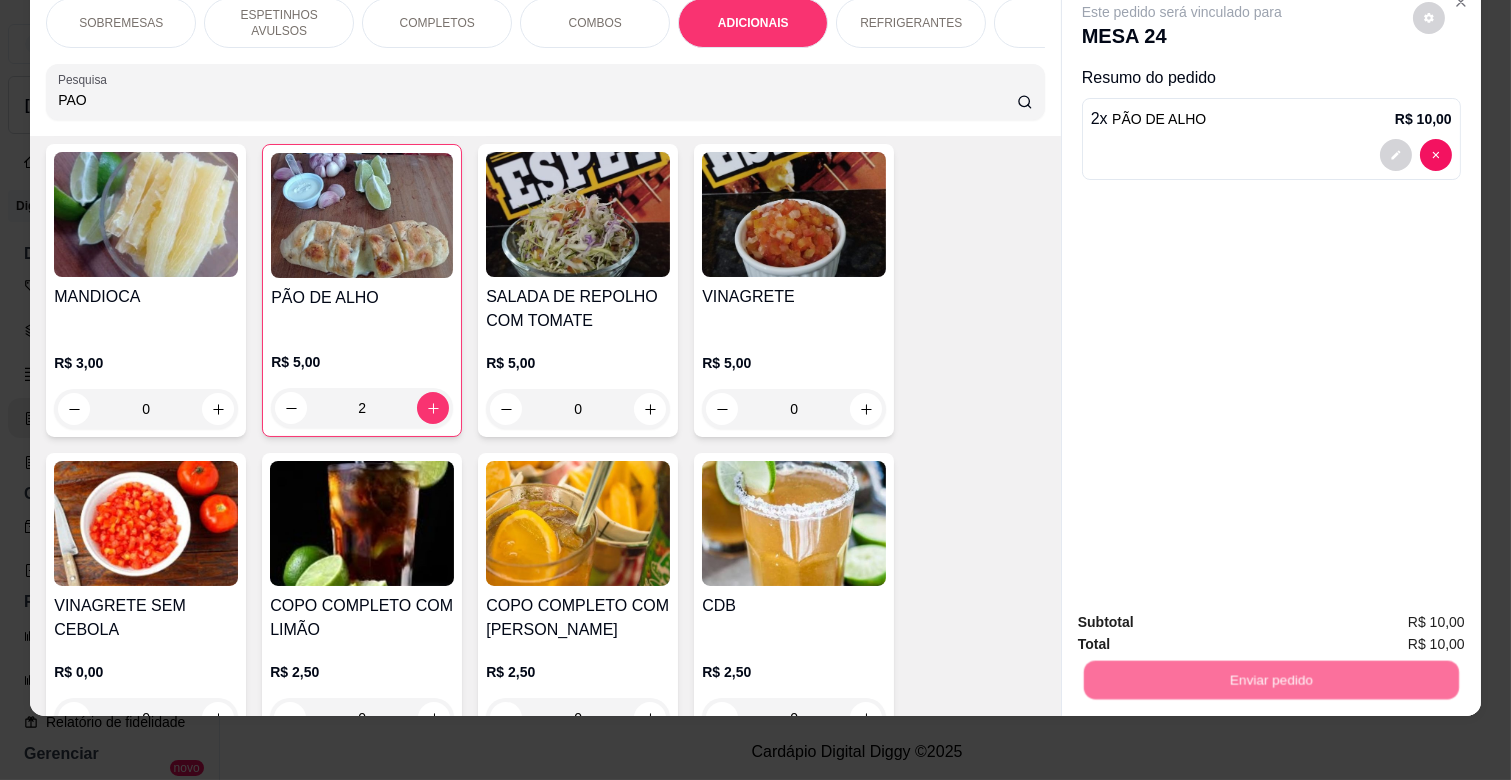 click on "Não registrar e enviar pedido" at bounding box center [1205, 613] 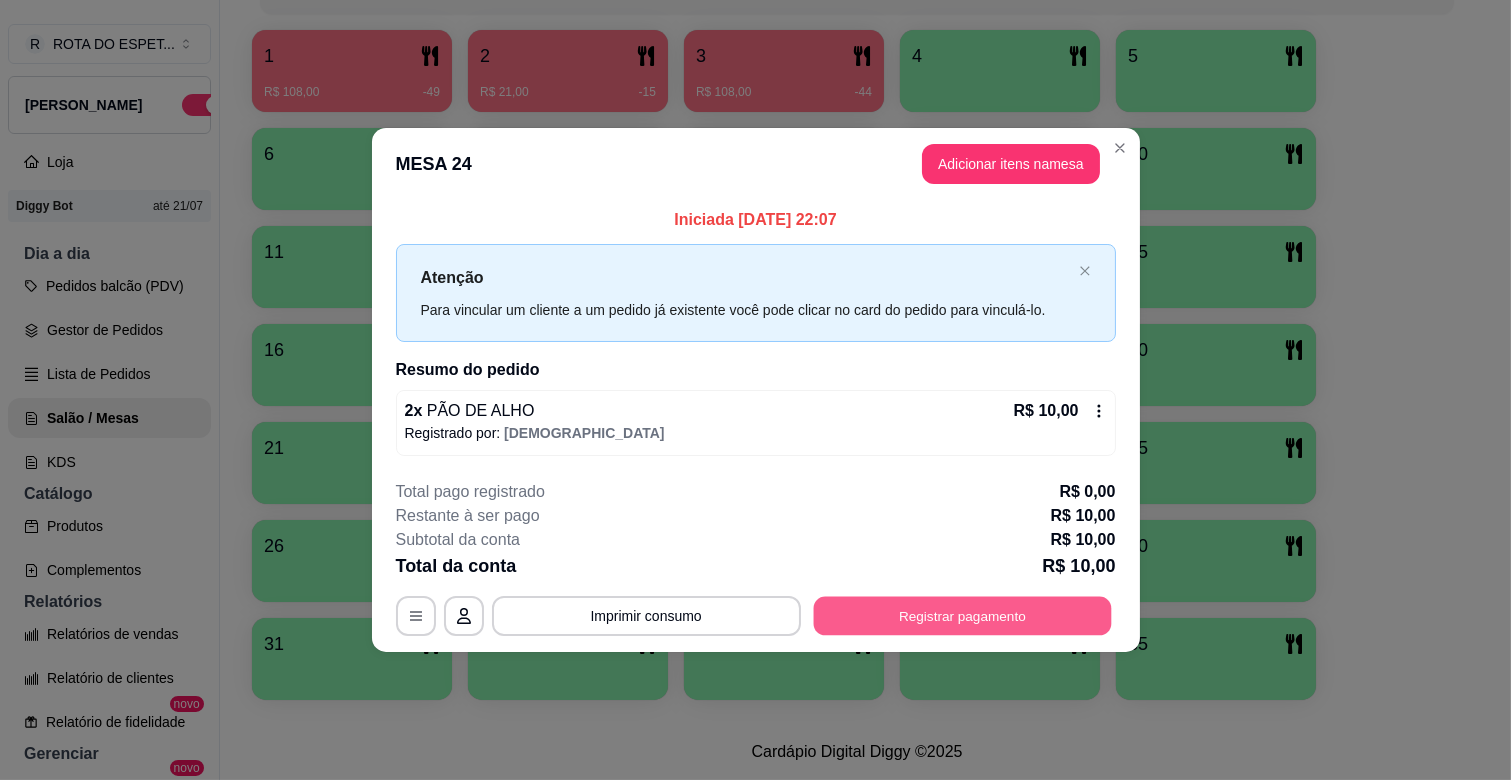 click on "Registrar pagamento" at bounding box center [962, 615] 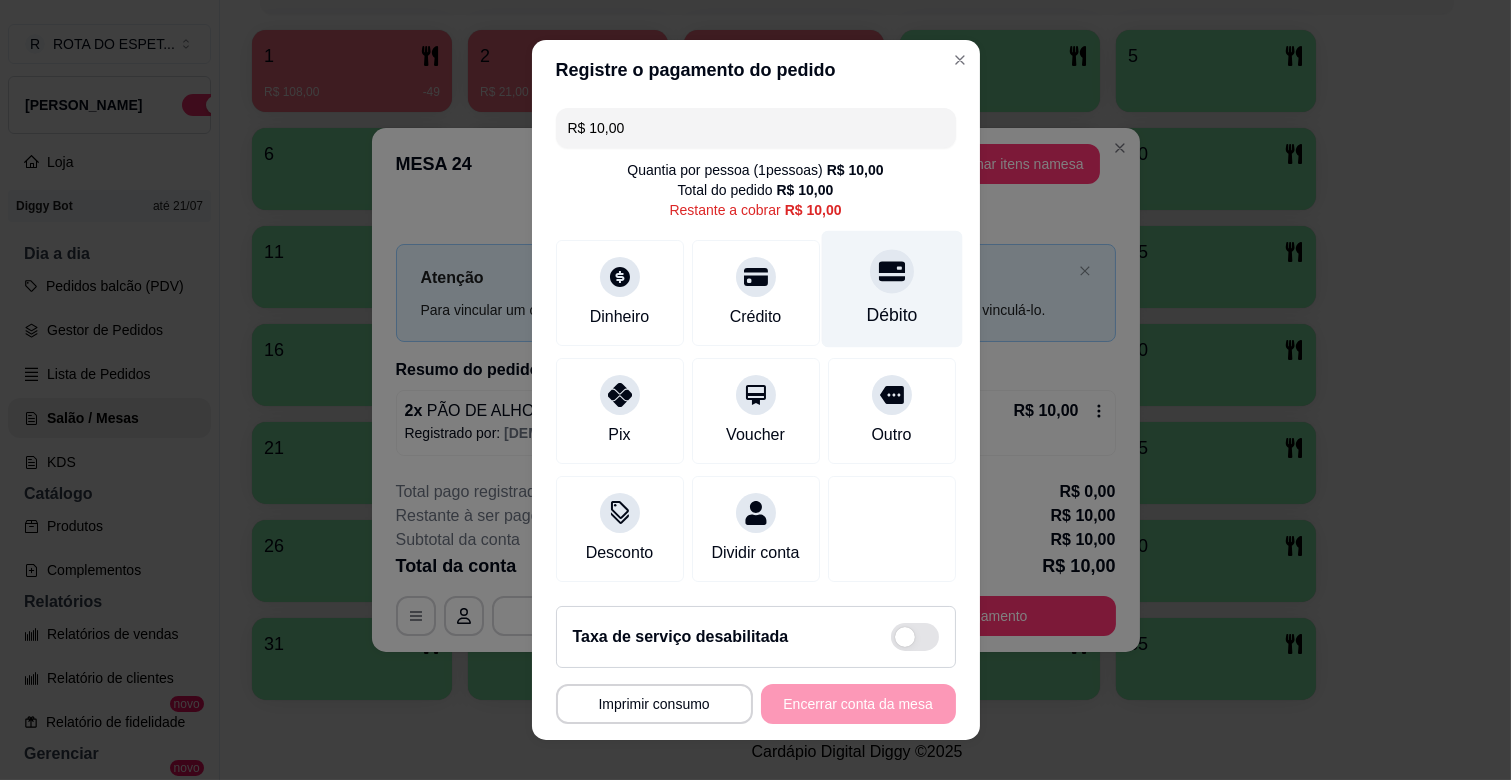 click on "Débito" at bounding box center (891, 289) 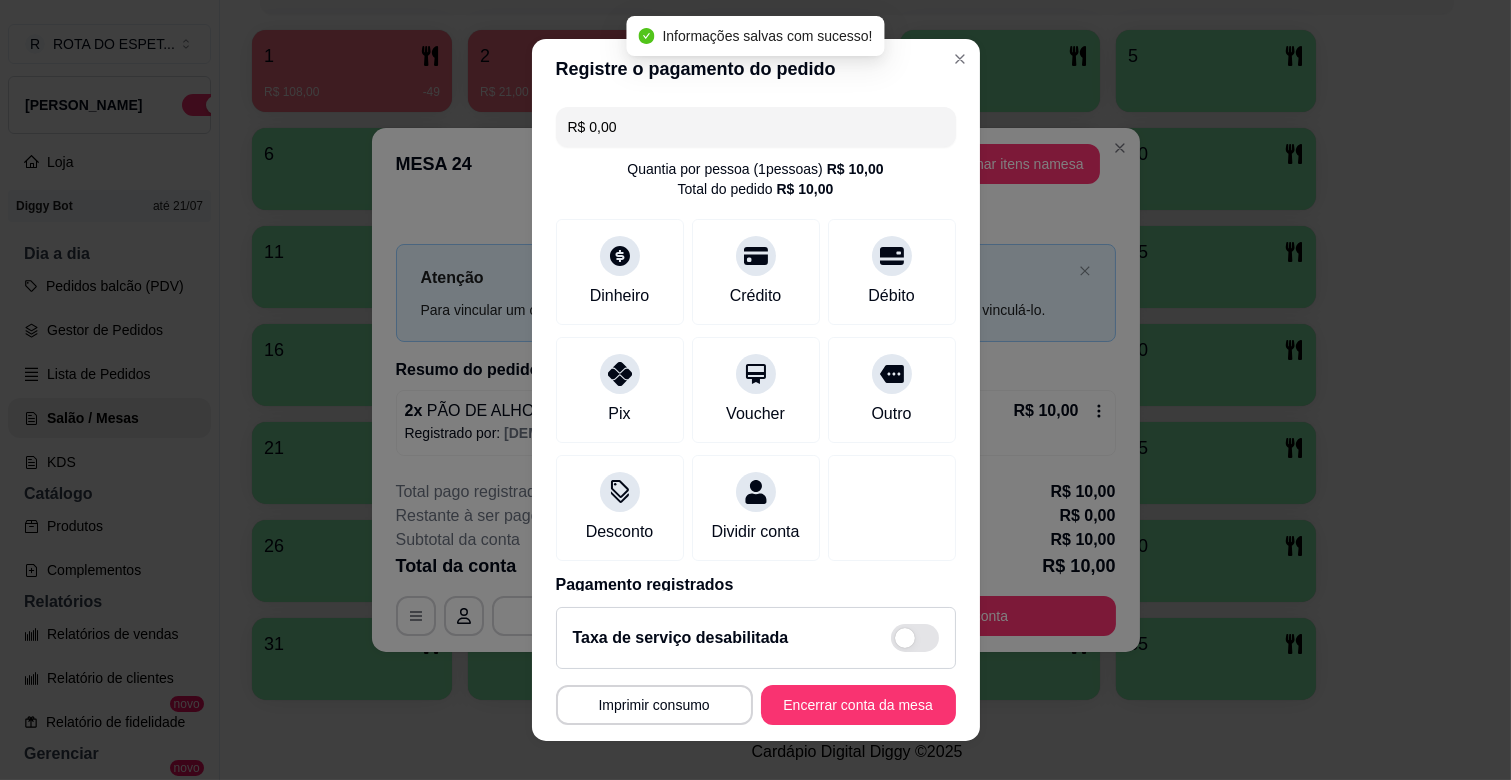 type on "R$ 0,00" 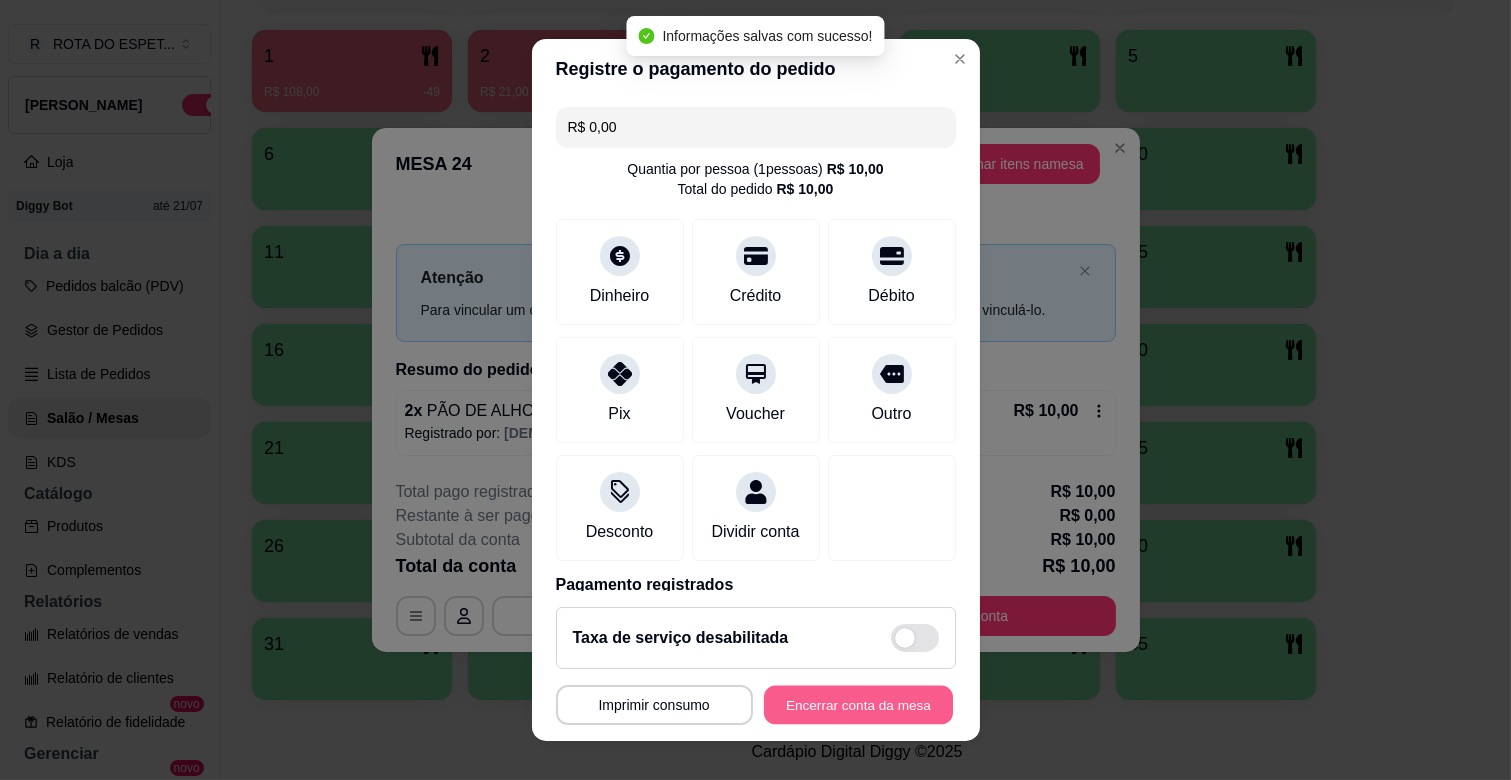 click on "Encerrar conta da mesa" at bounding box center [858, 705] 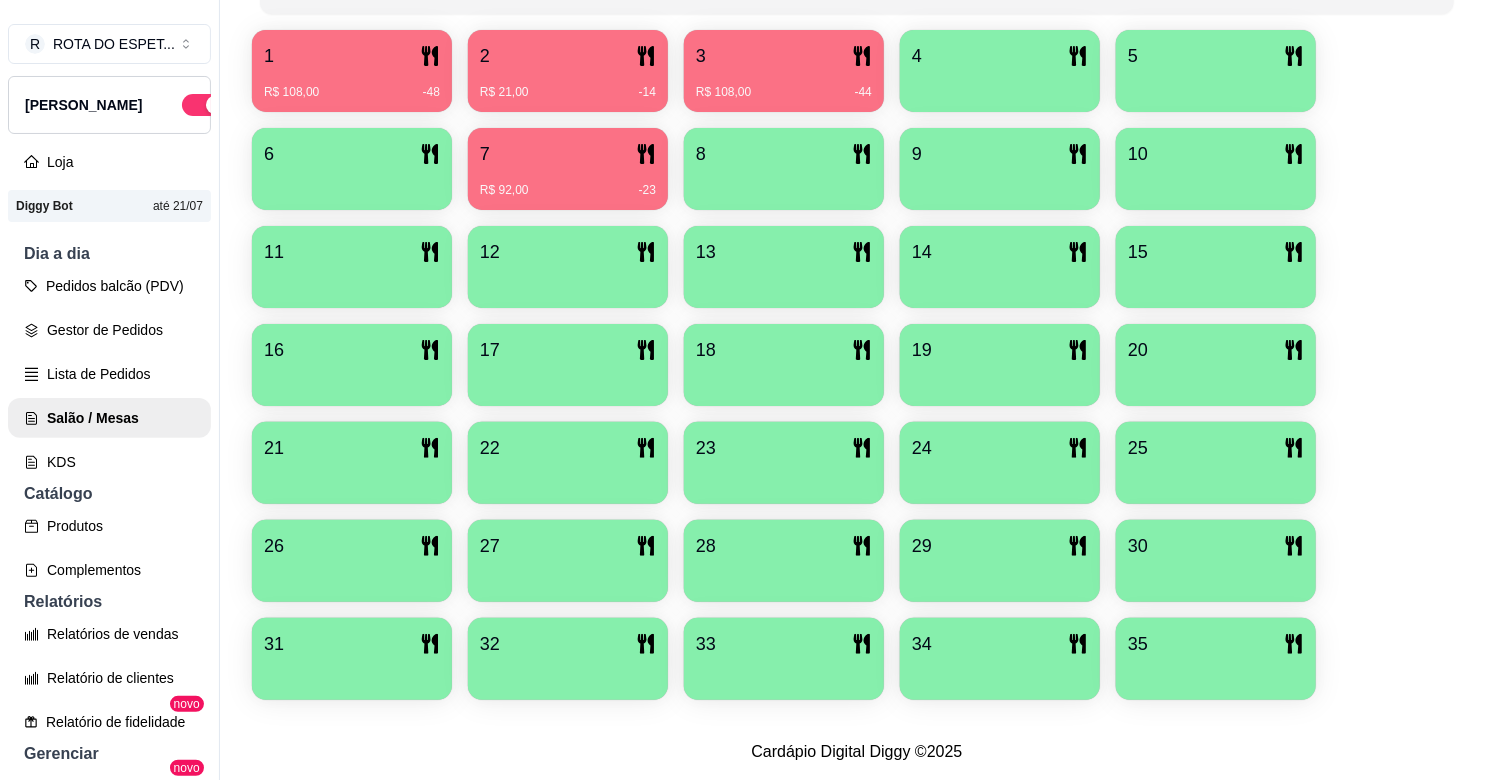 click on "R$ 92,00 -23" at bounding box center [568, 190] 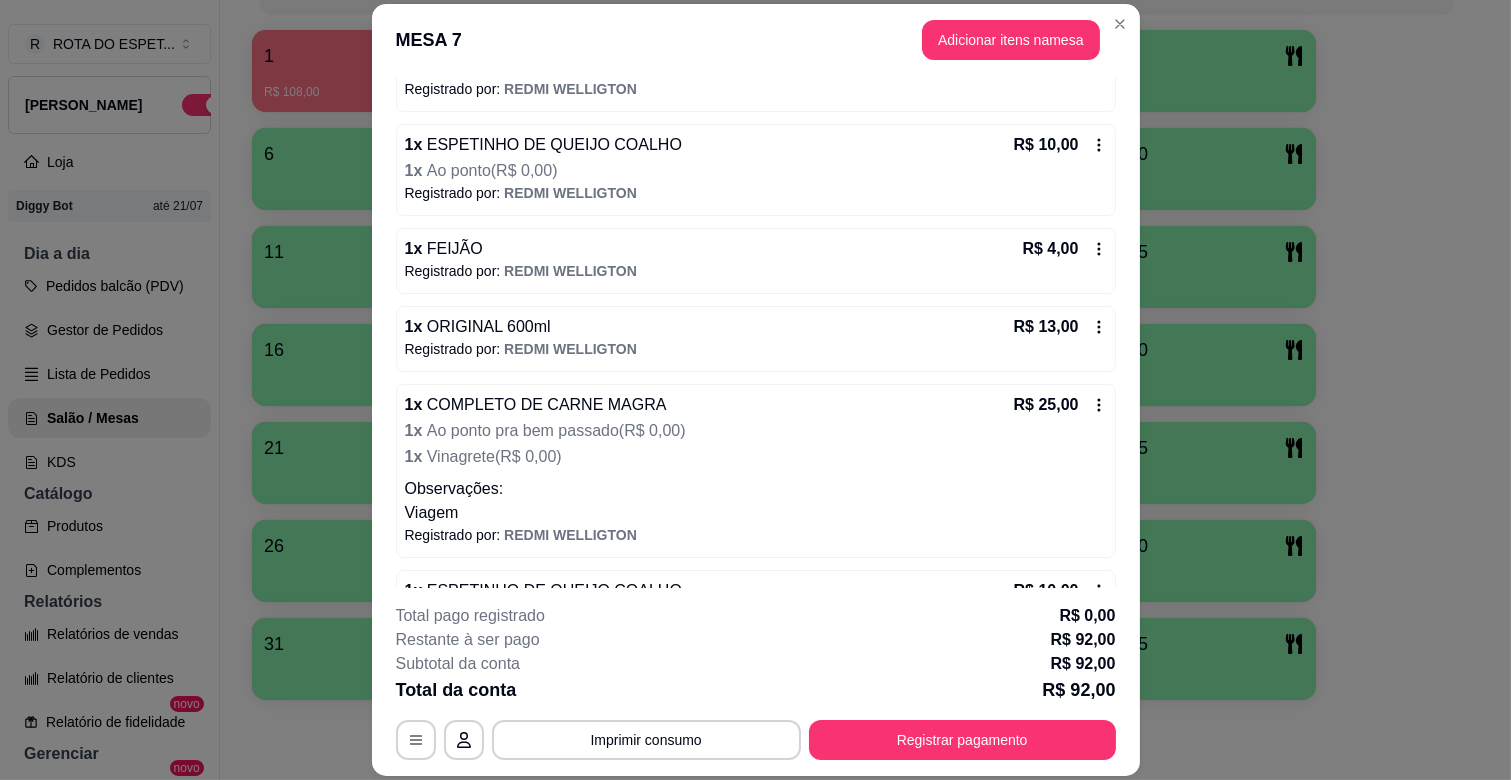 scroll, scrollTop: 0, scrollLeft: 0, axis: both 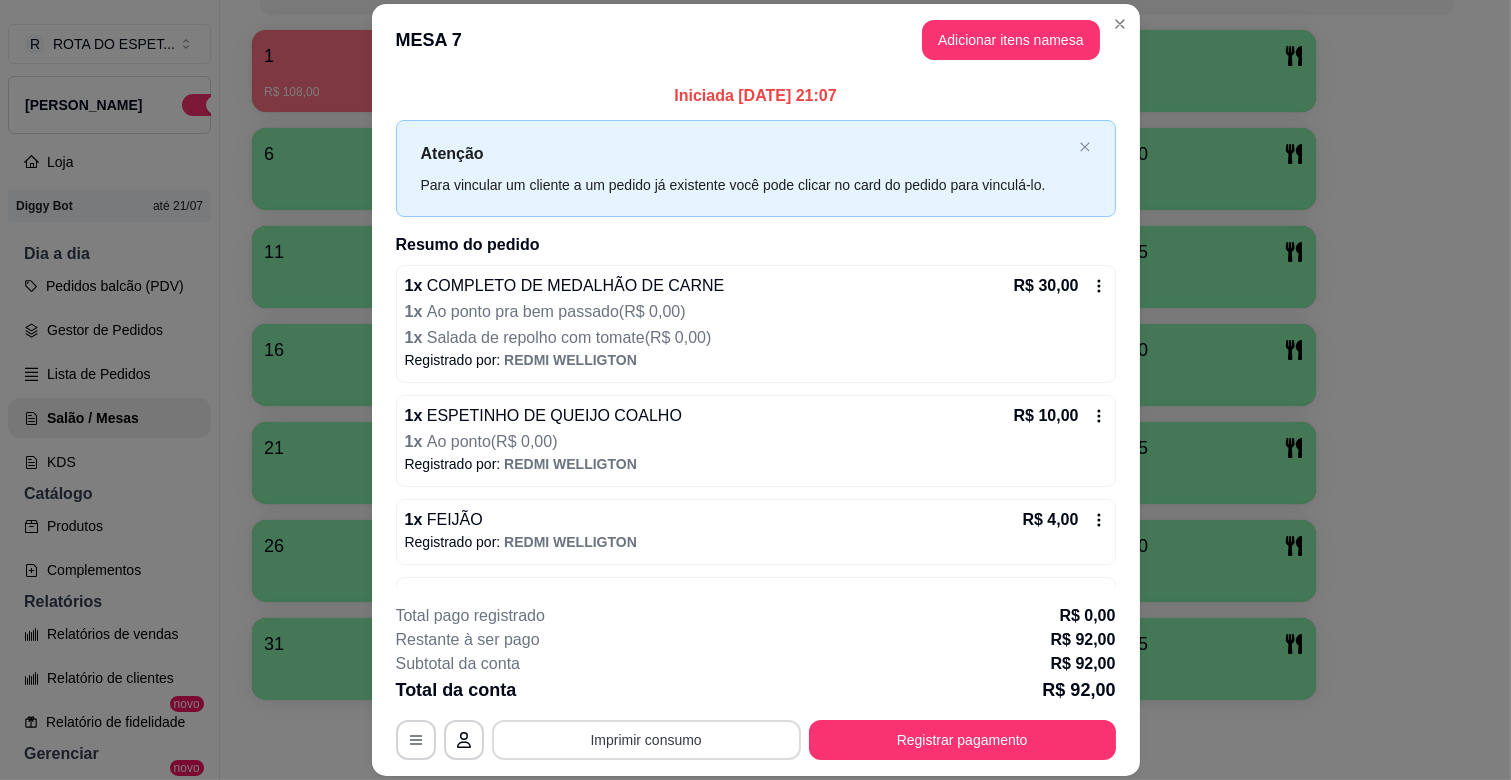 click on "Imprimir consumo" at bounding box center (646, 740) 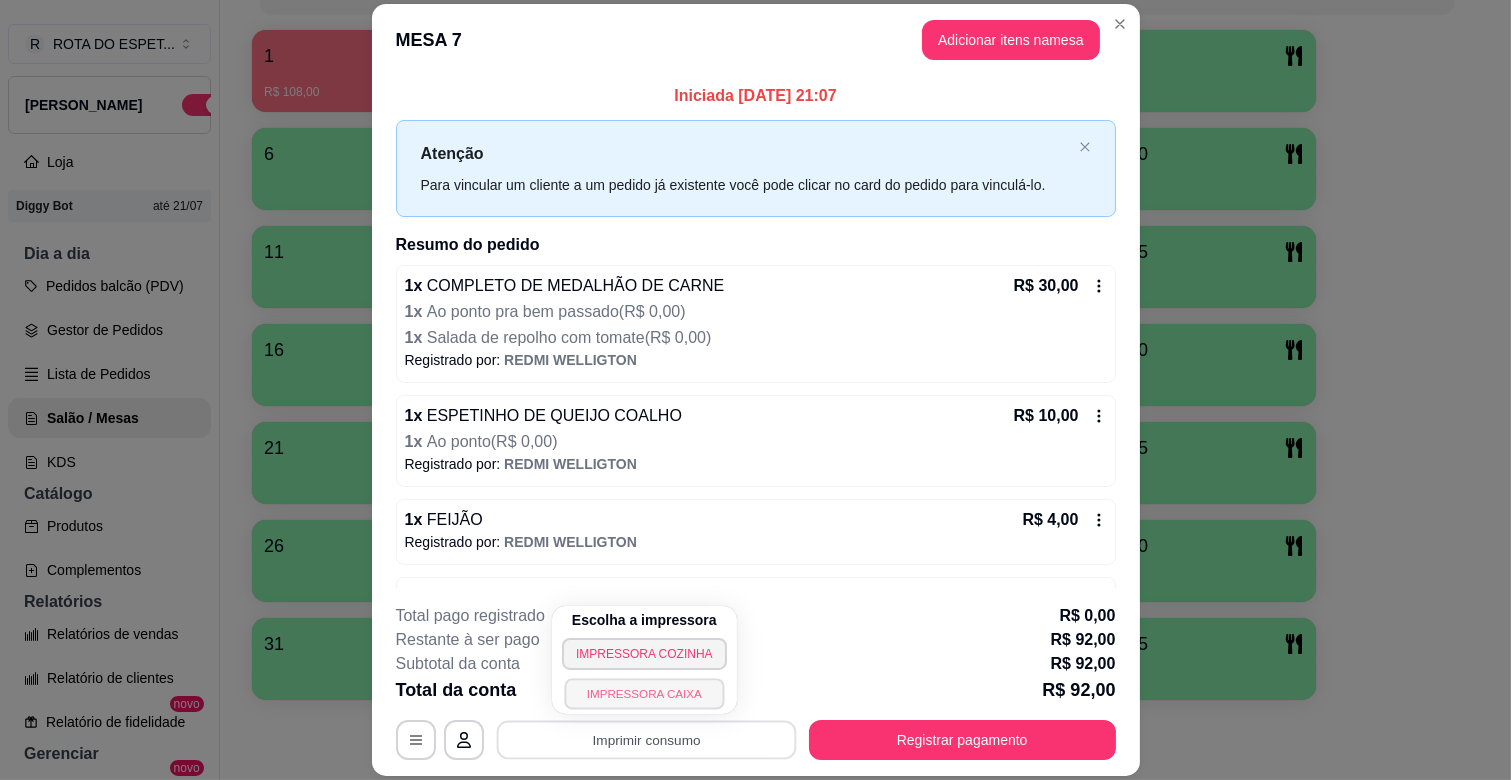 click on "IMPRESSORA CAIXA" at bounding box center (644, 693) 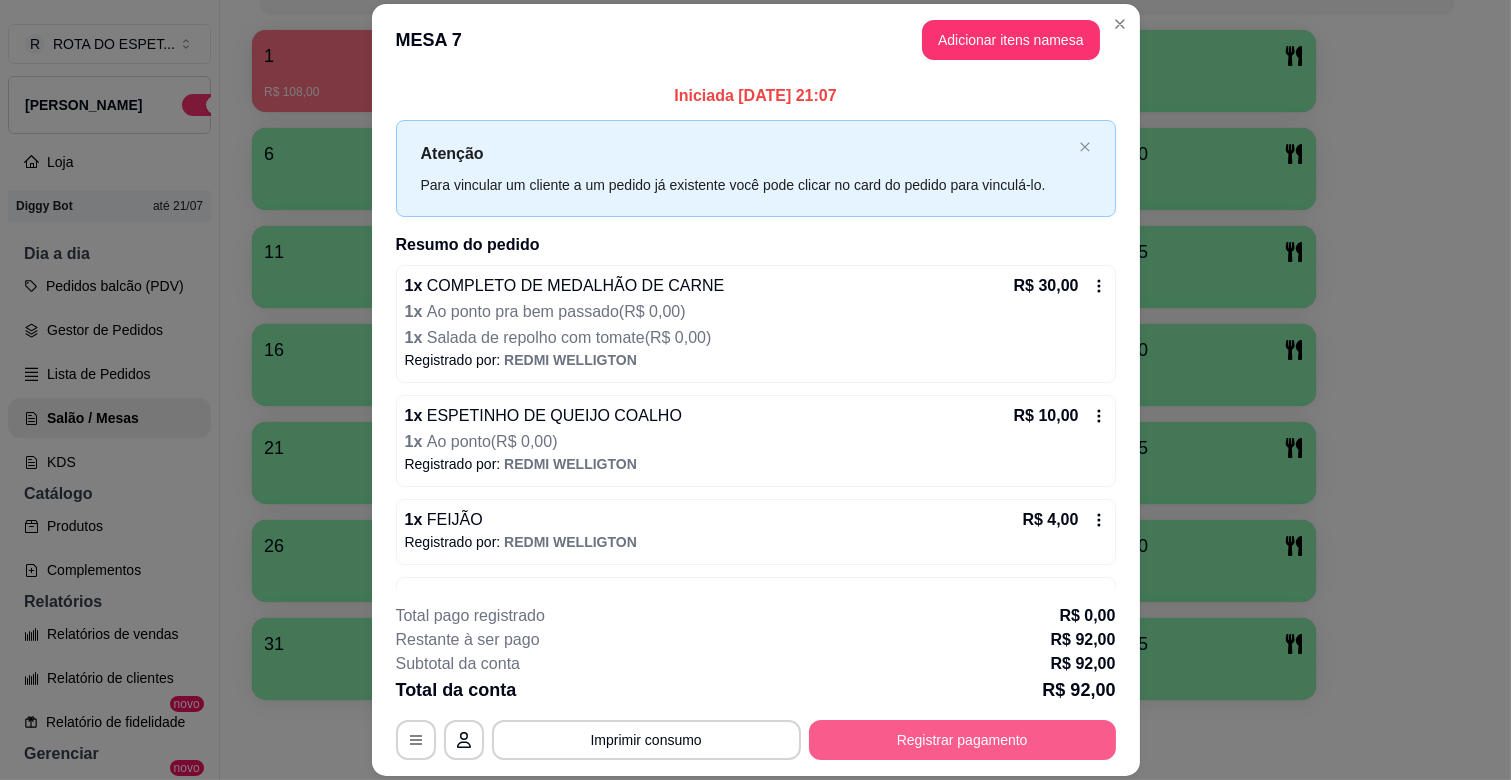 click on "Registrar pagamento" at bounding box center [962, 740] 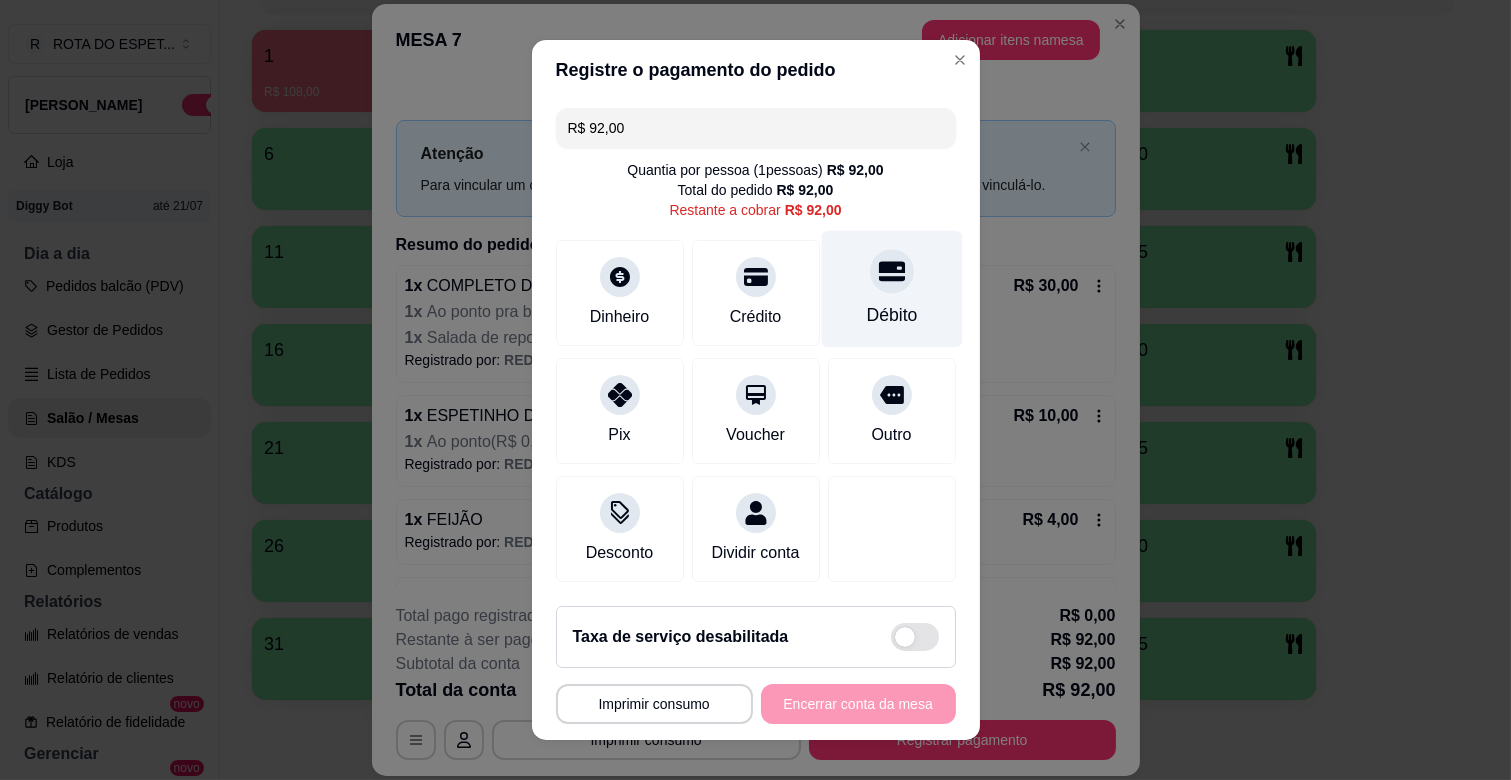click on "Débito" at bounding box center (891, 315) 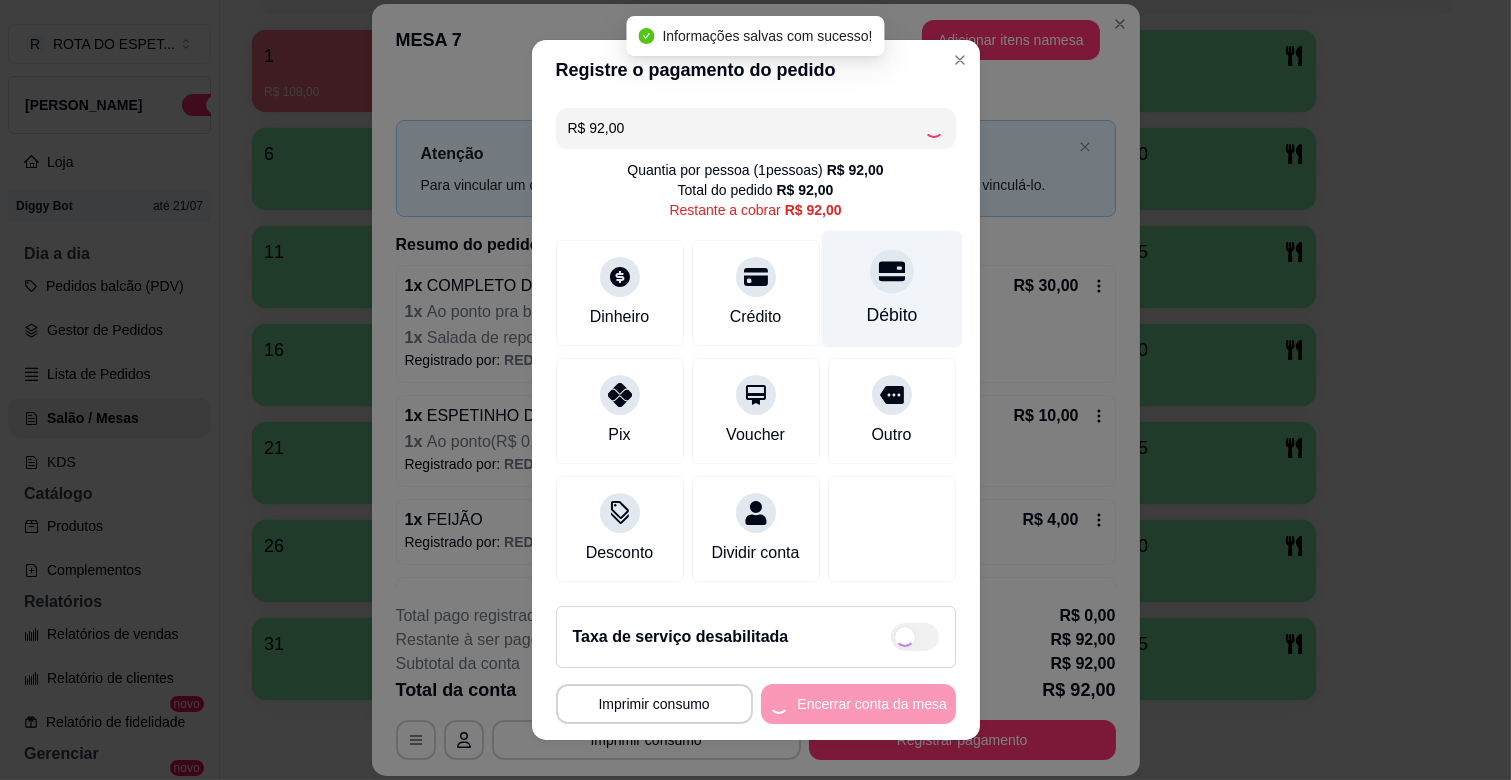 type on "R$ 0,00" 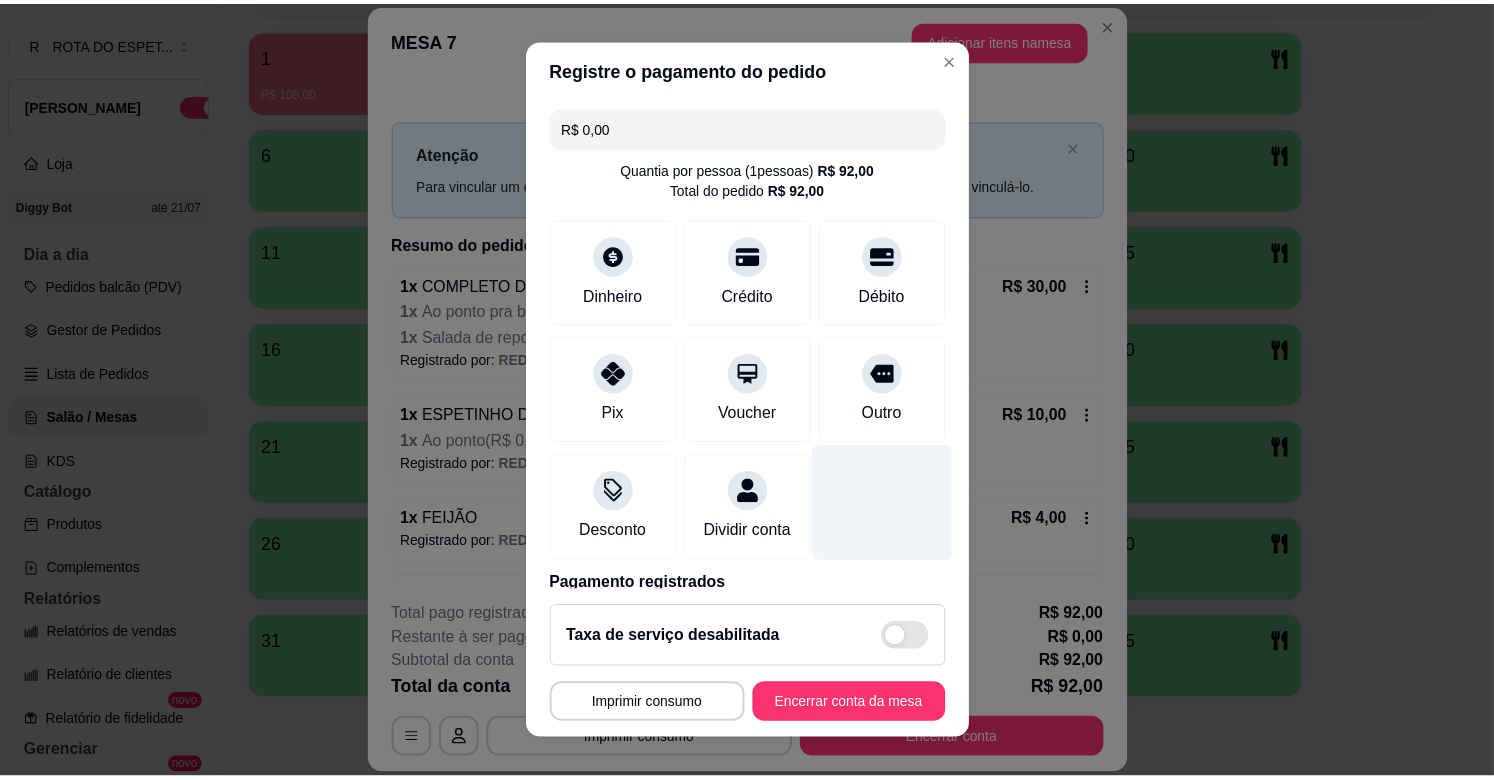 scroll, scrollTop: 106, scrollLeft: 0, axis: vertical 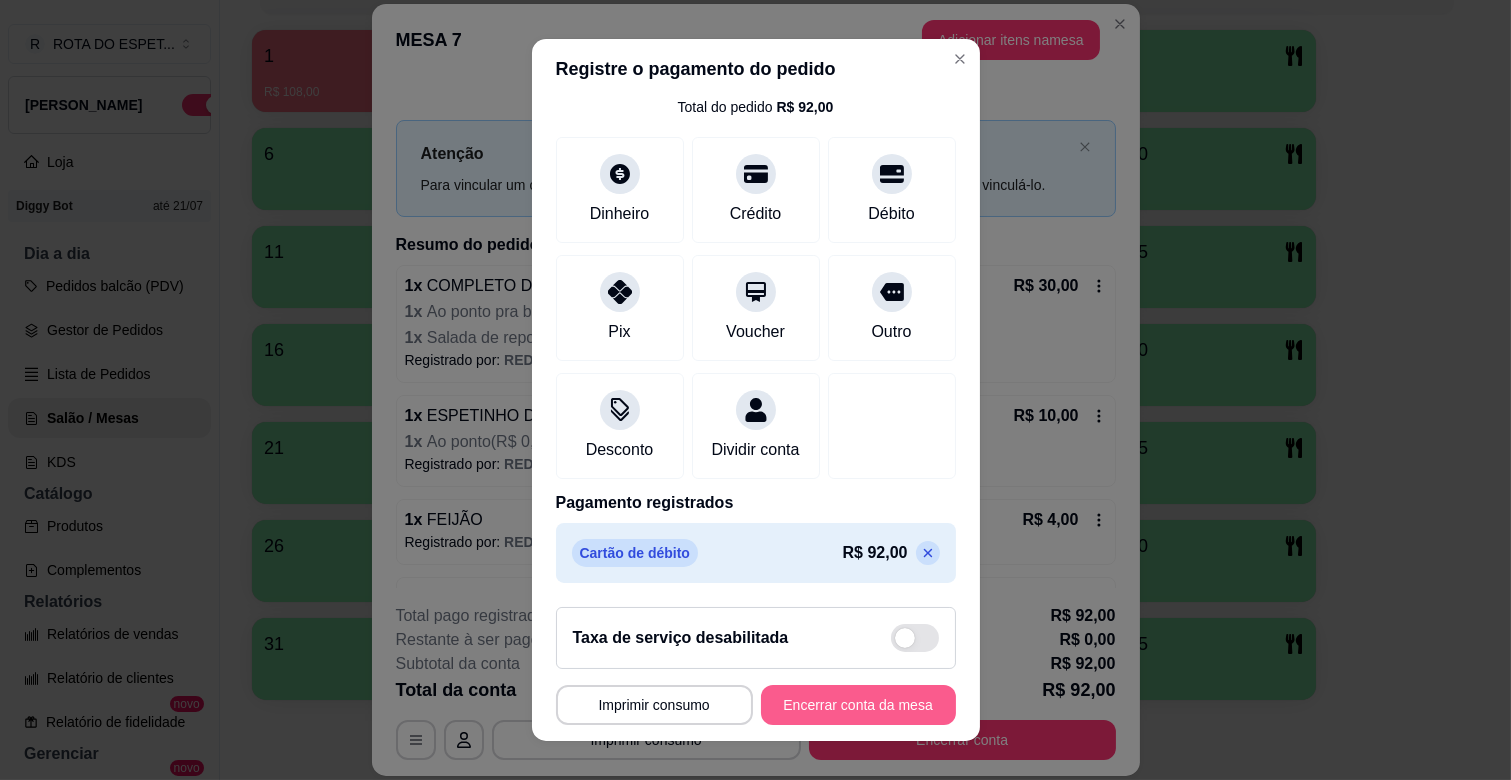 click on "Encerrar conta da mesa" at bounding box center [858, 705] 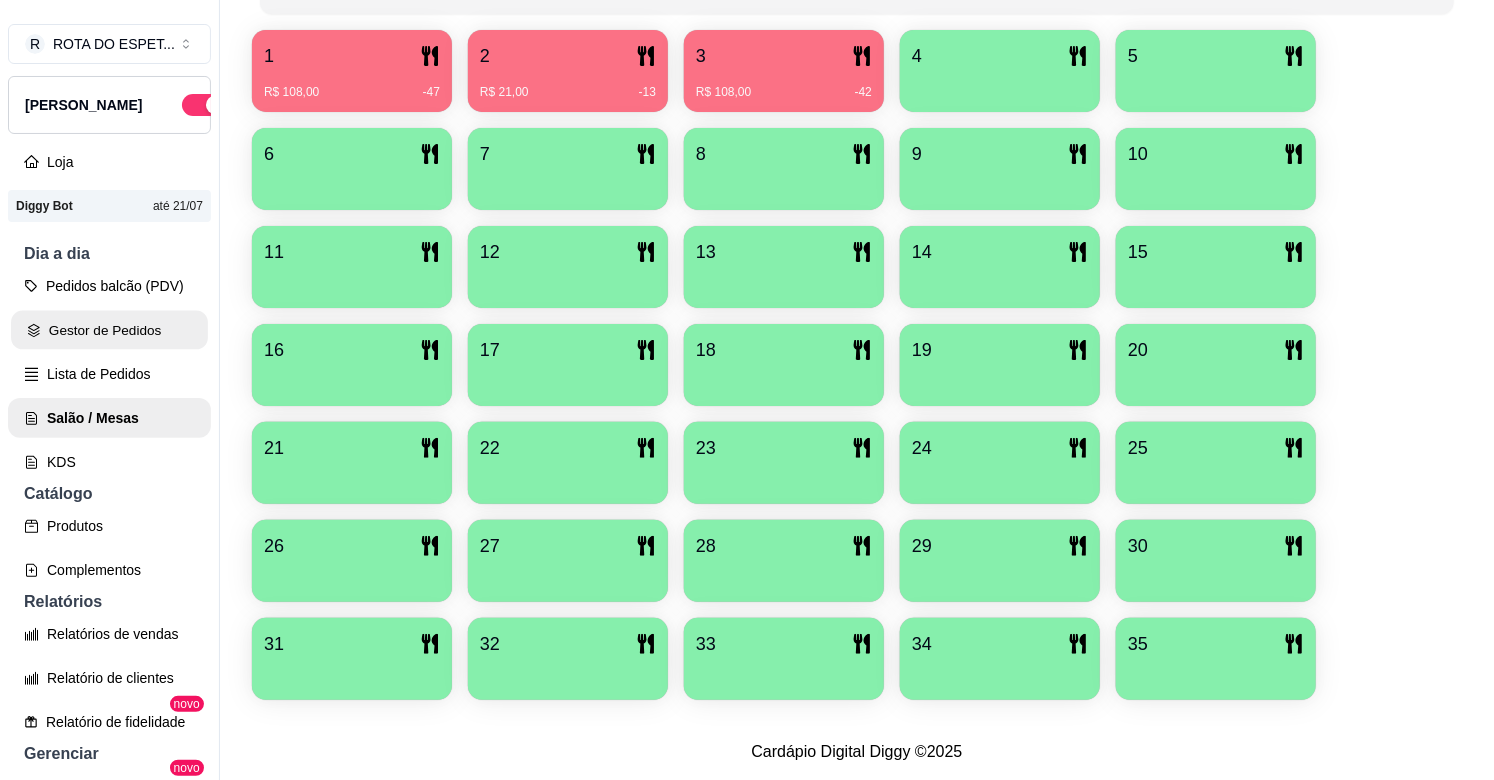 click on "Gestor de Pedidos" at bounding box center (109, 330) 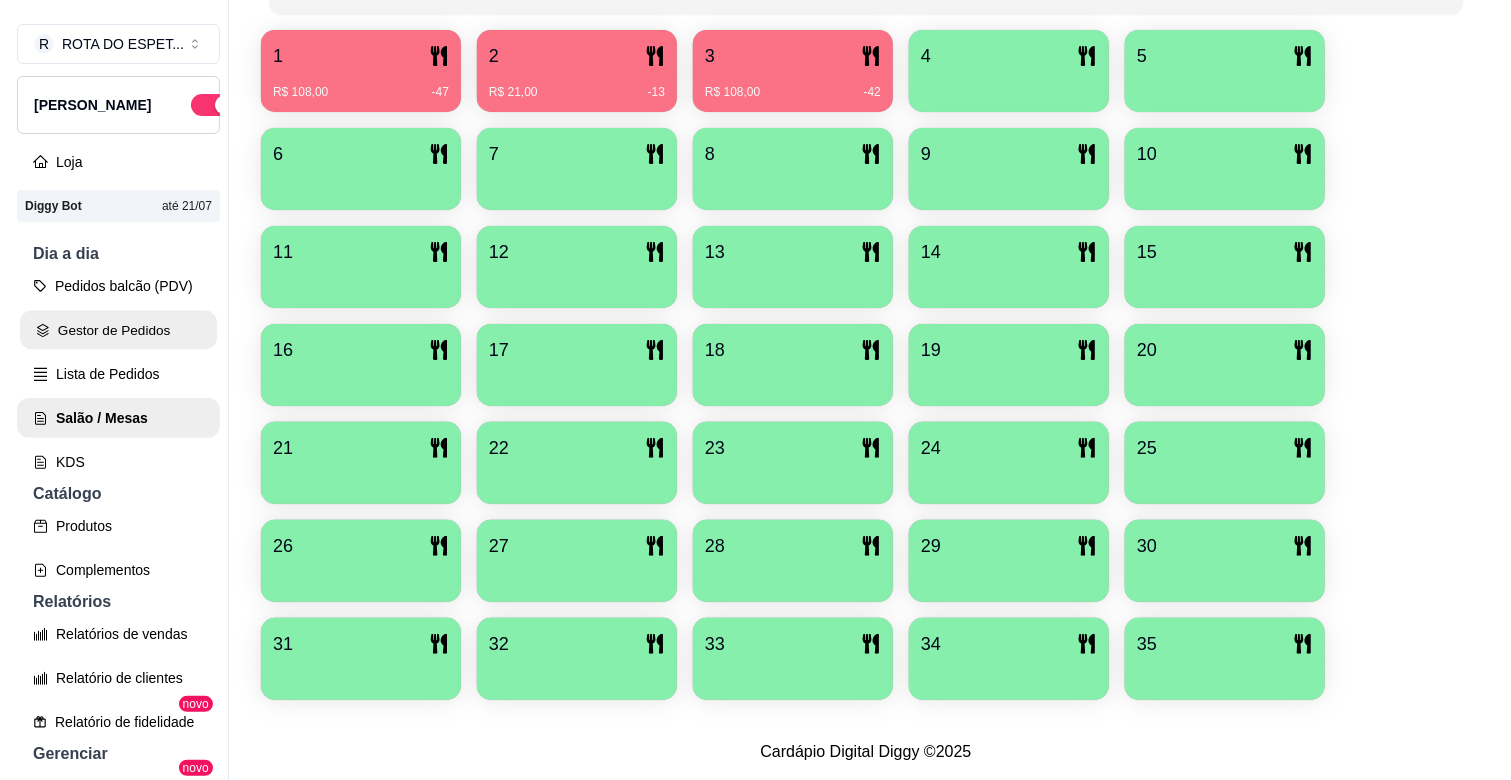 scroll, scrollTop: 0, scrollLeft: 0, axis: both 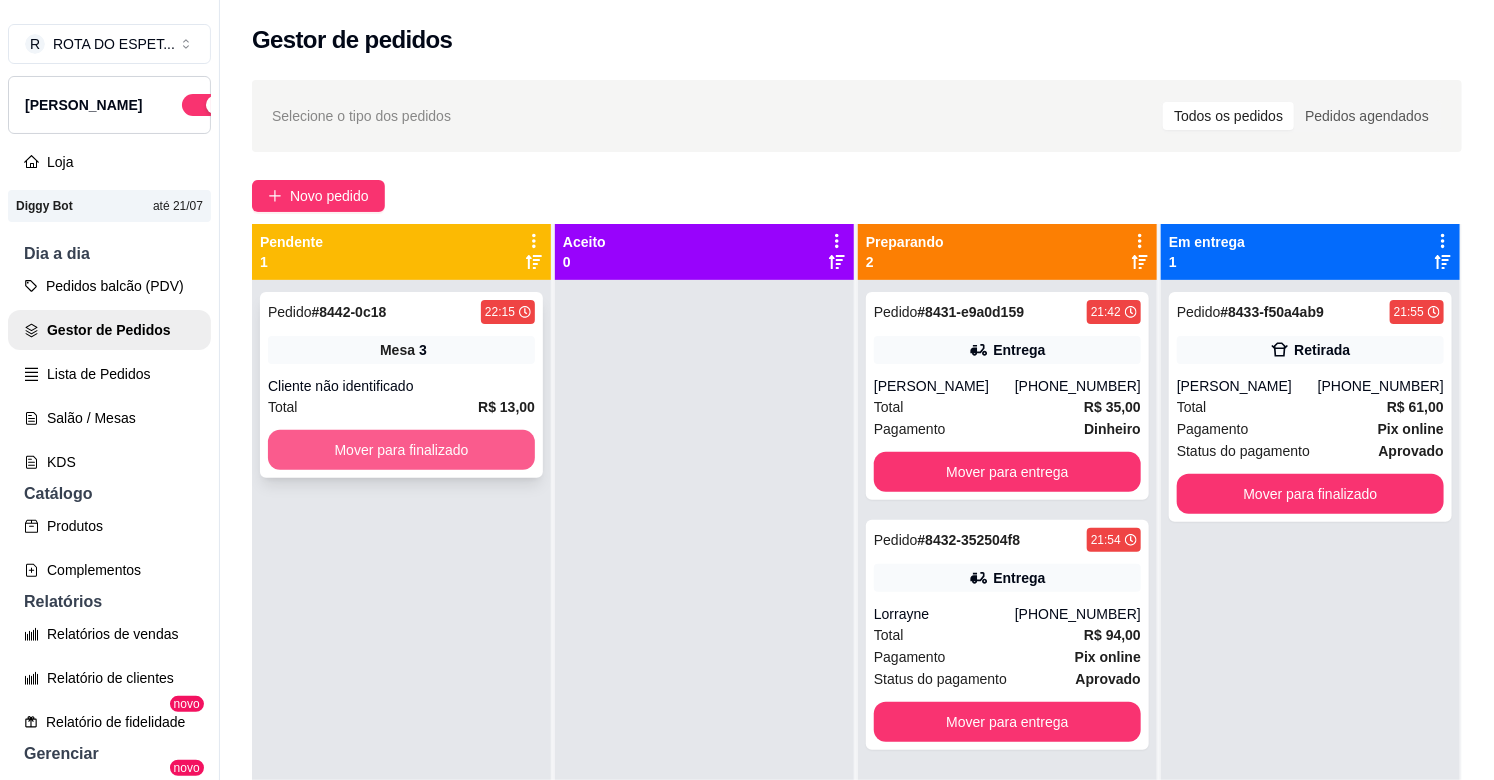 click on "Mover para finalizado" at bounding box center [401, 450] 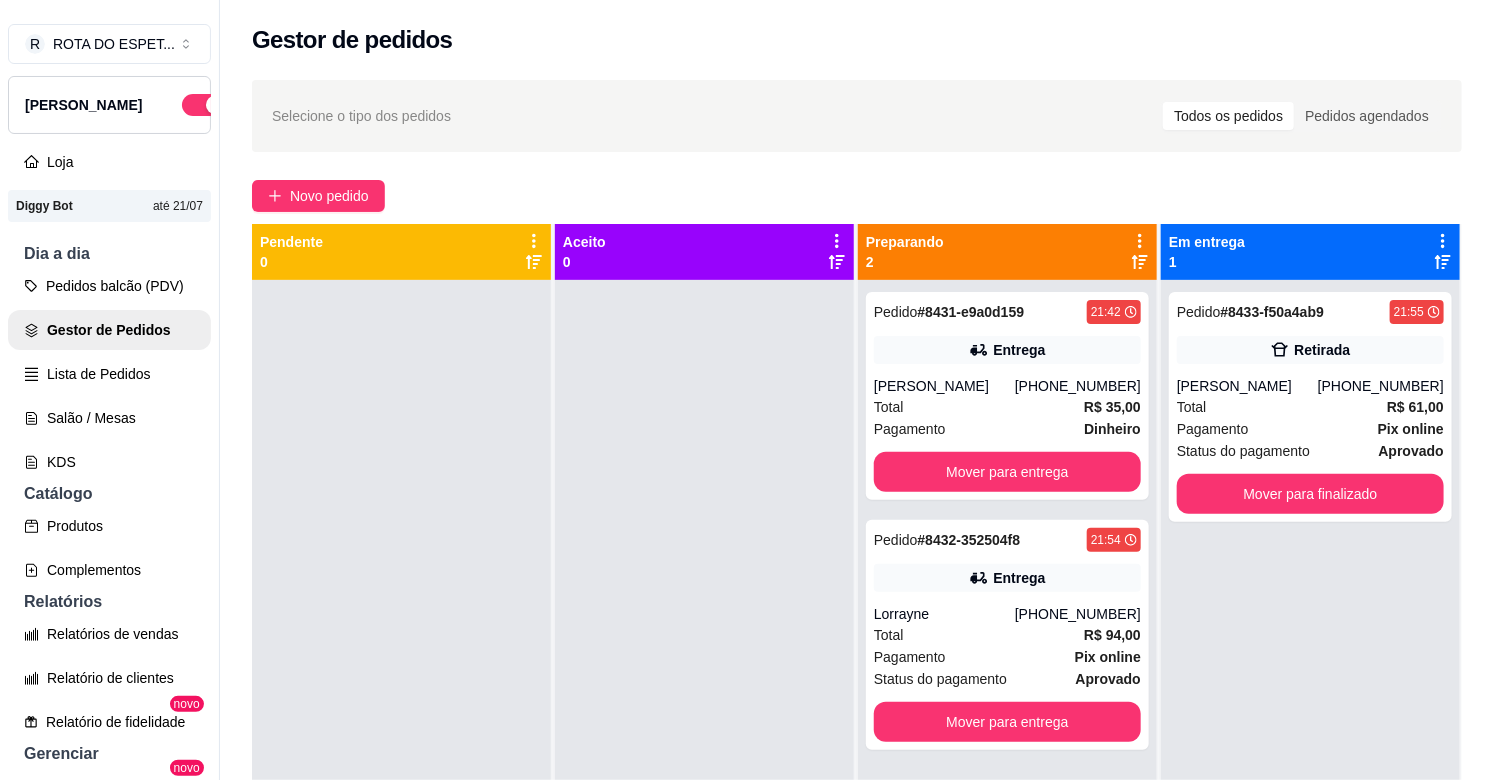 click at bounding box center [704, 670] 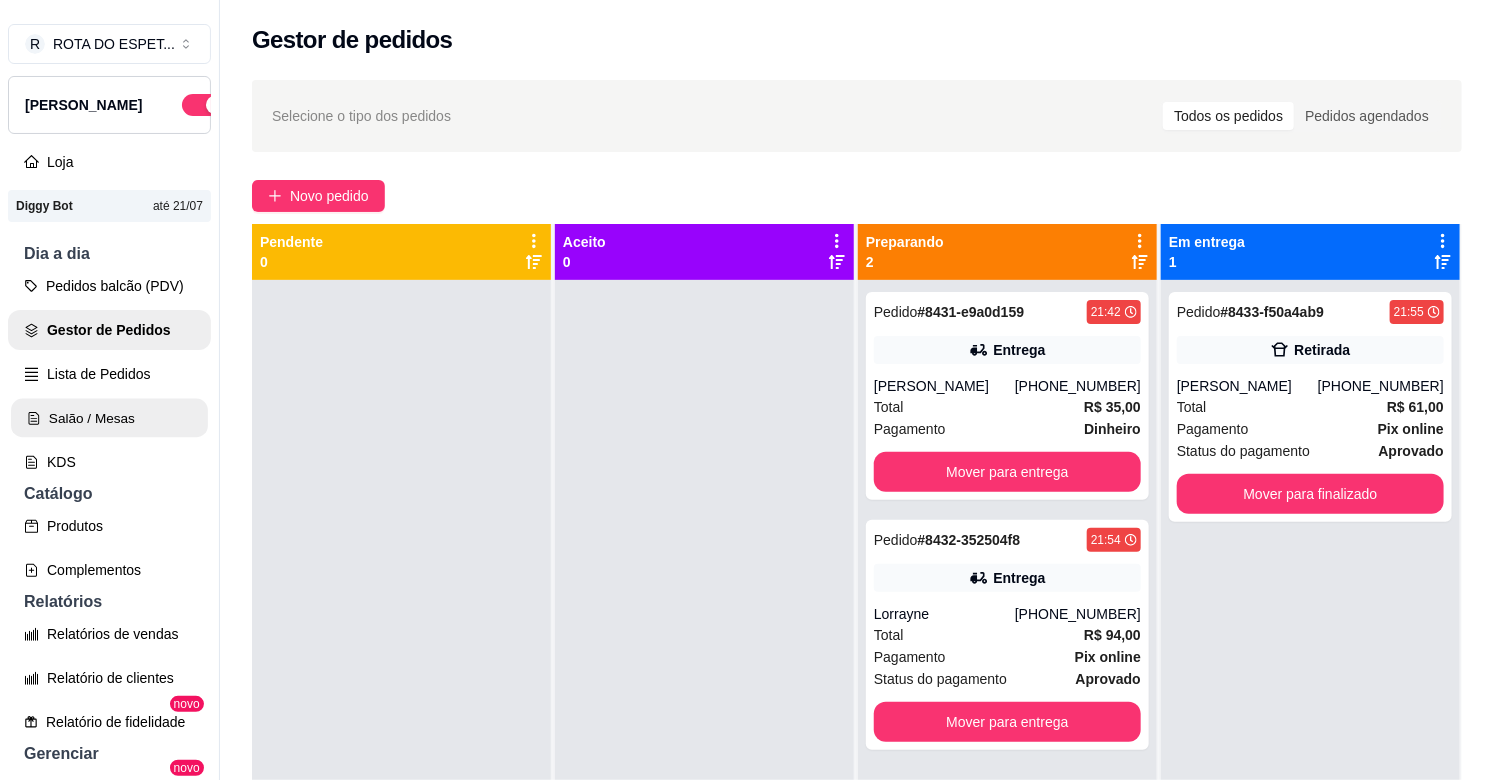 click on "Salão / Mesas" at bounding box center [109, 418] 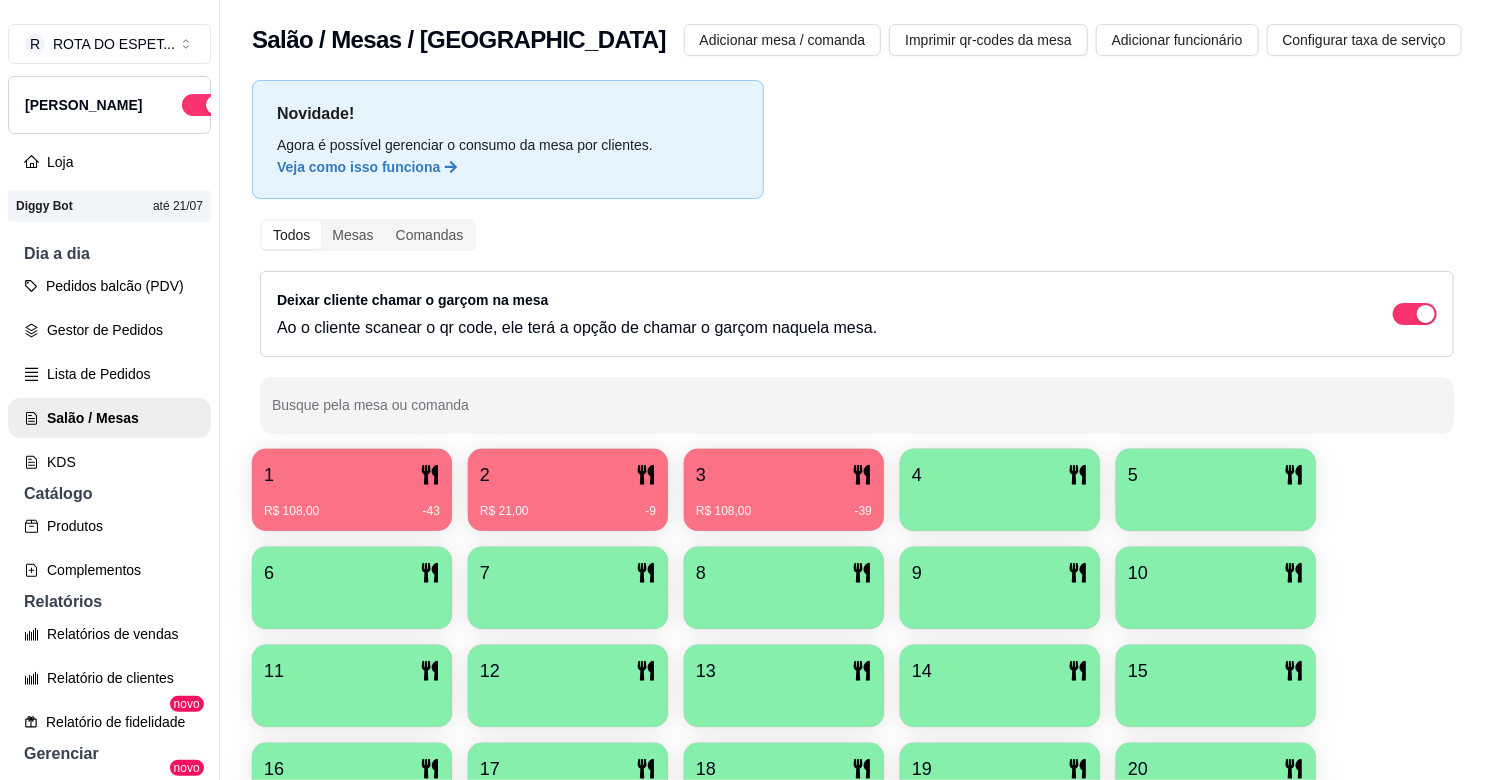 click on "1" at bounding box center (352, 475) 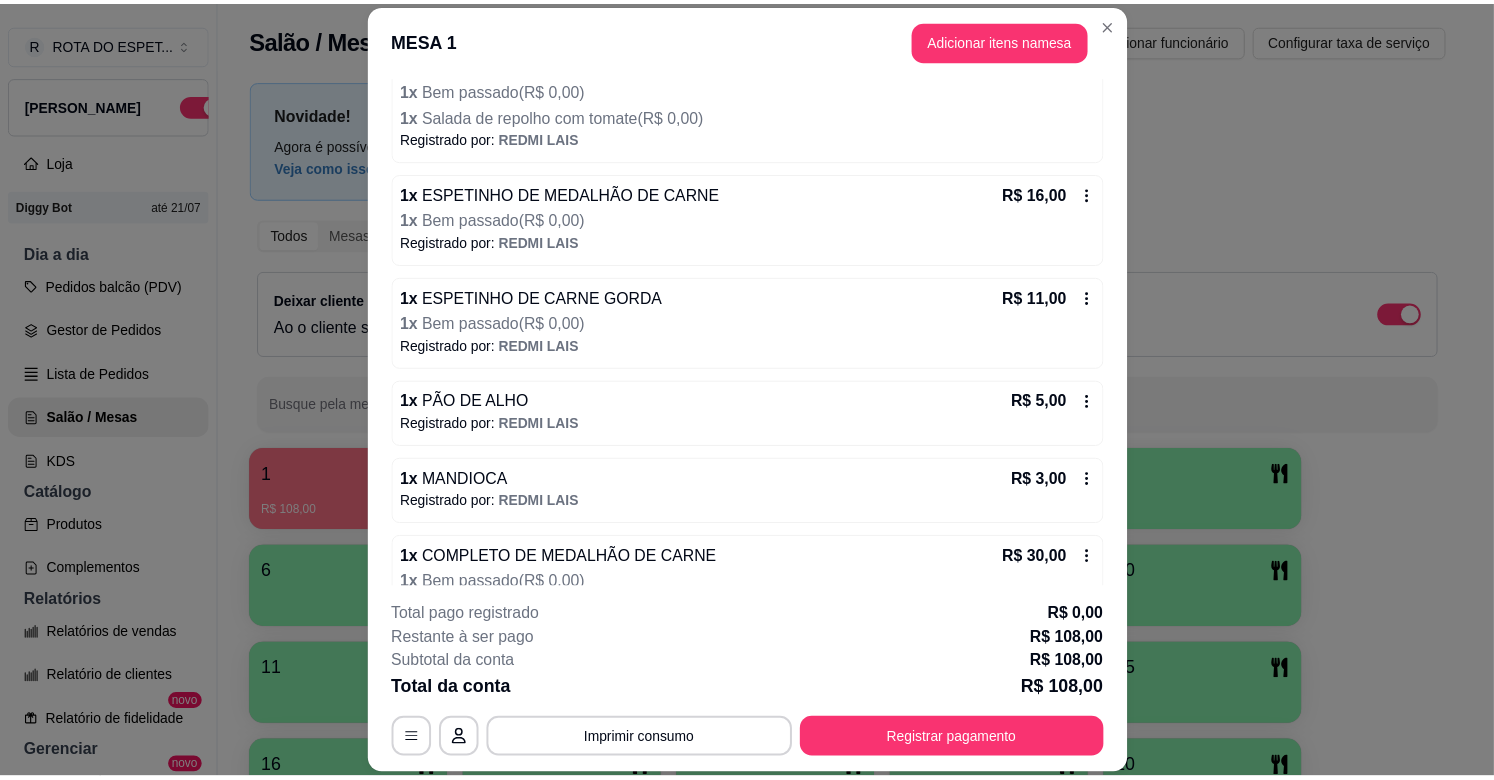 scroll, scrollTop: 376, scrollLeft: 0, axis: vertical 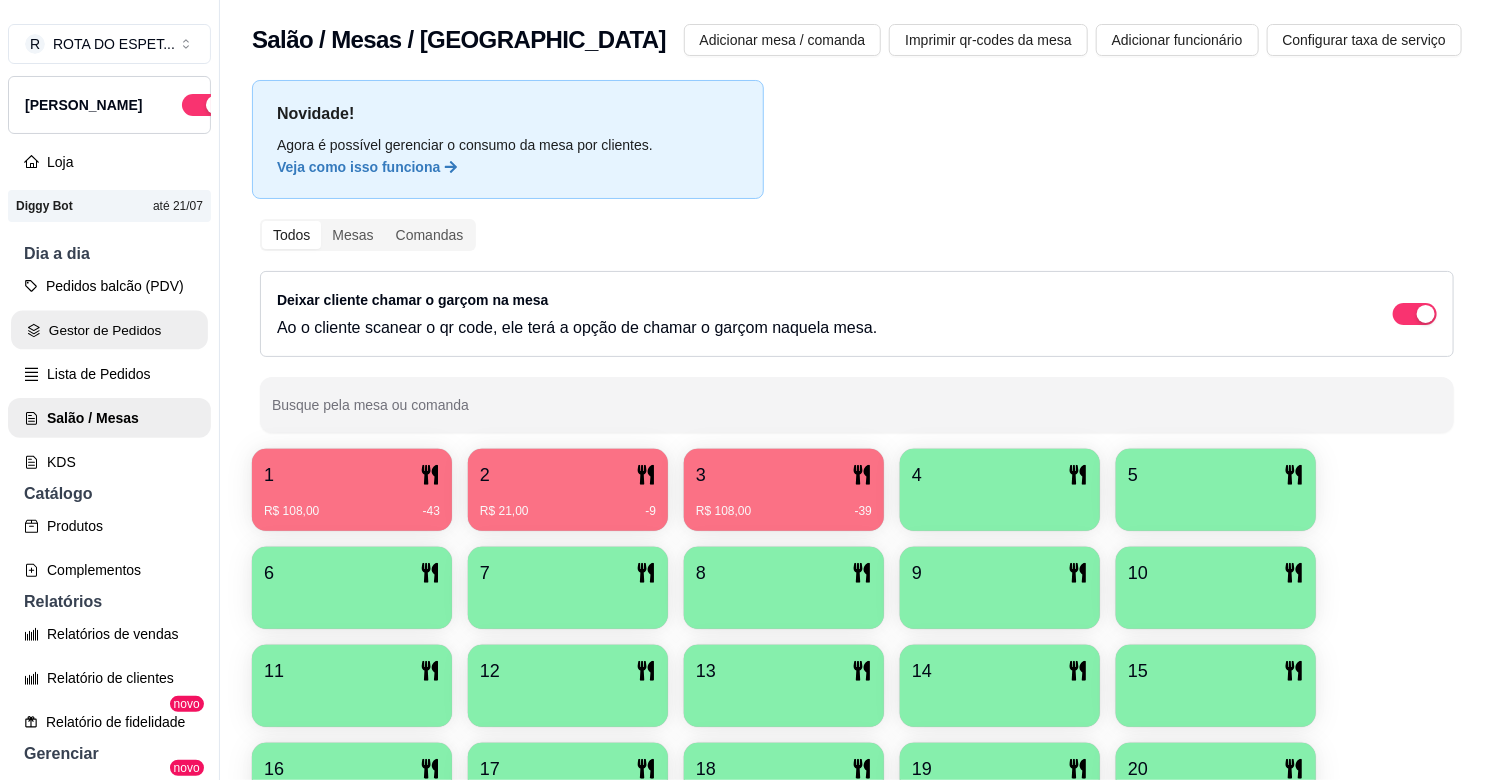 click on "Gestor de Pedidos" at bounding box center (109, 330) 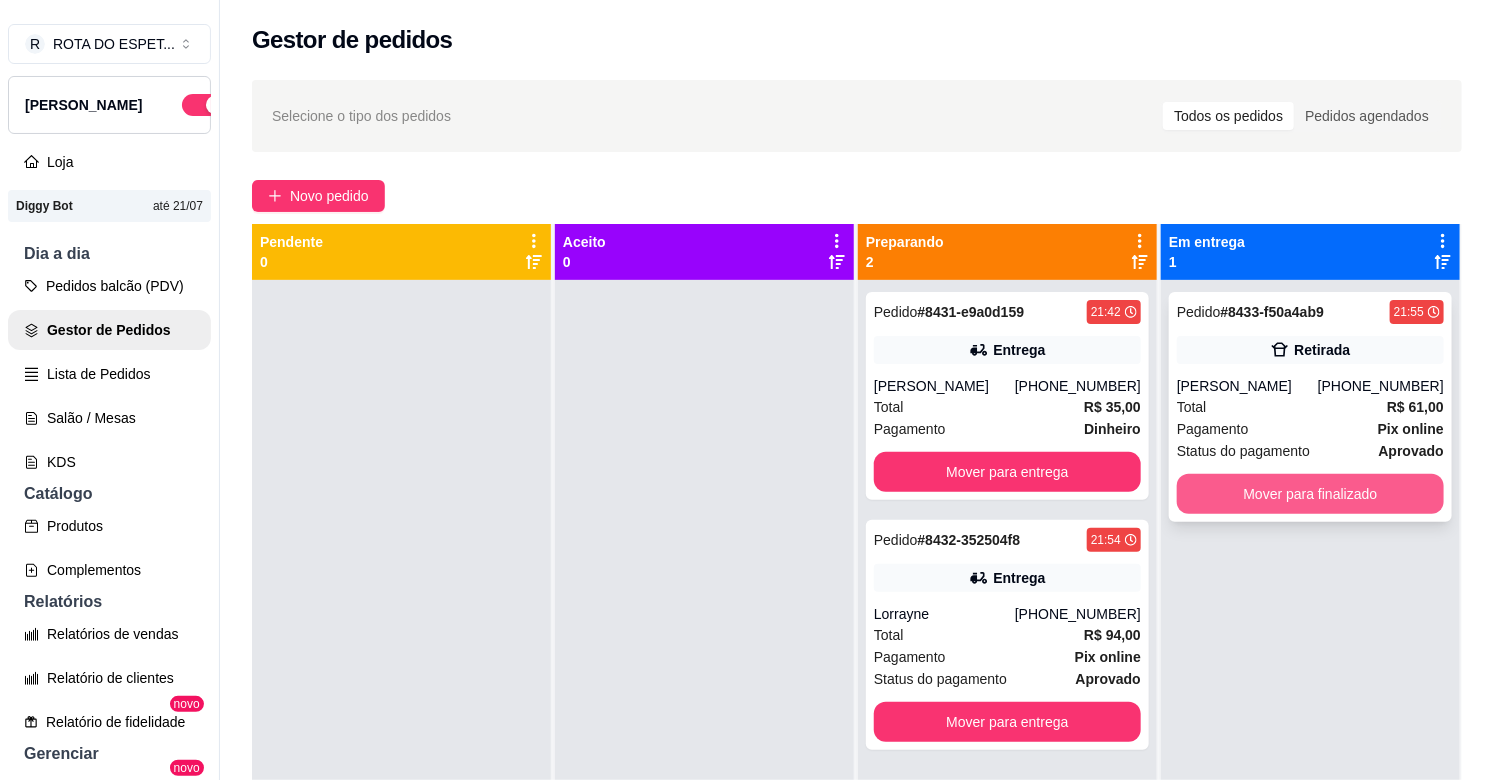click on "Mover para finalizado" at bounding box center (1310, 494) 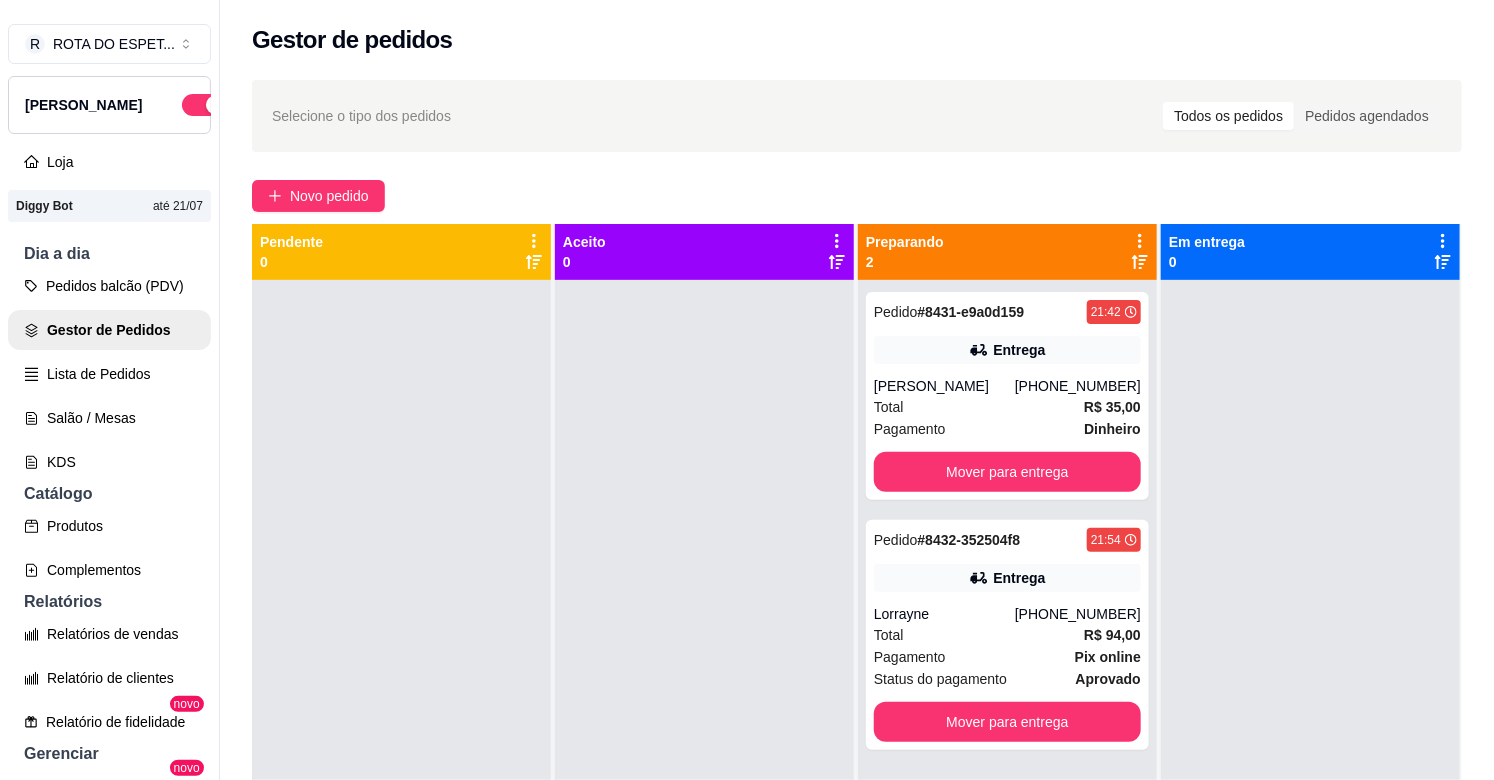 click at bounding box center (704, 670) 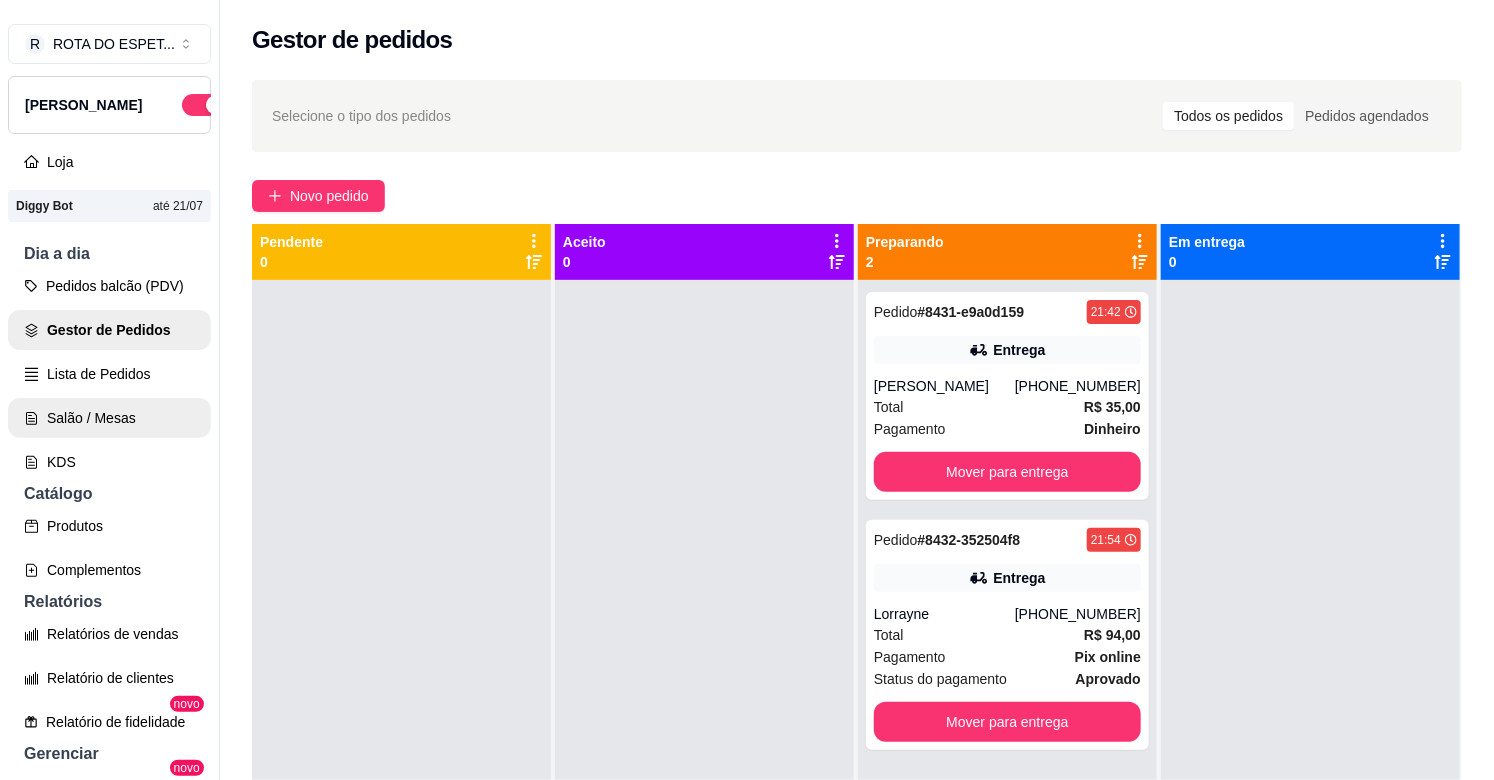 click on "Salão / Mesas" at bounding box center (109, 418) 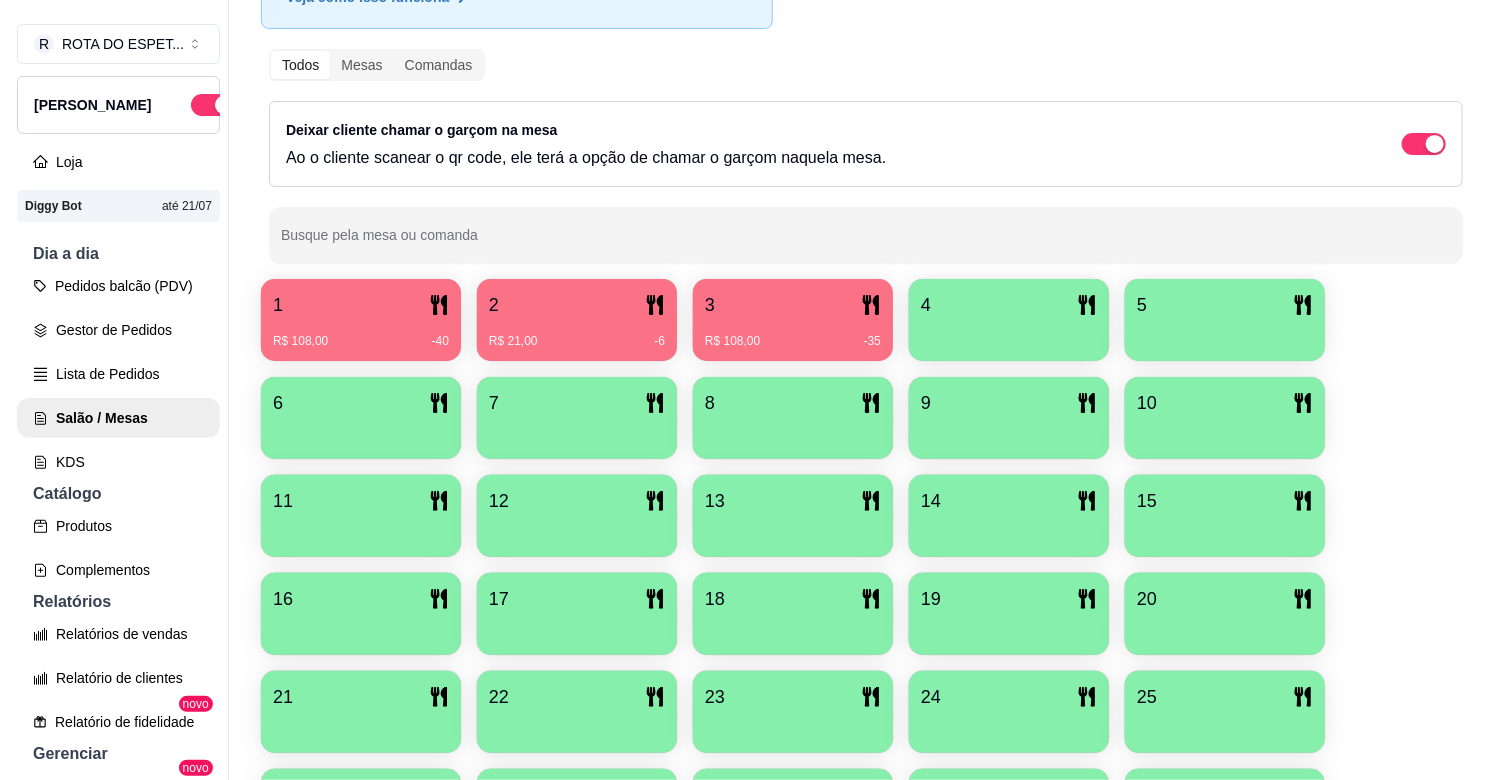 scroll, scrollTop: 222, scrollLeft: 0, axis: vertical 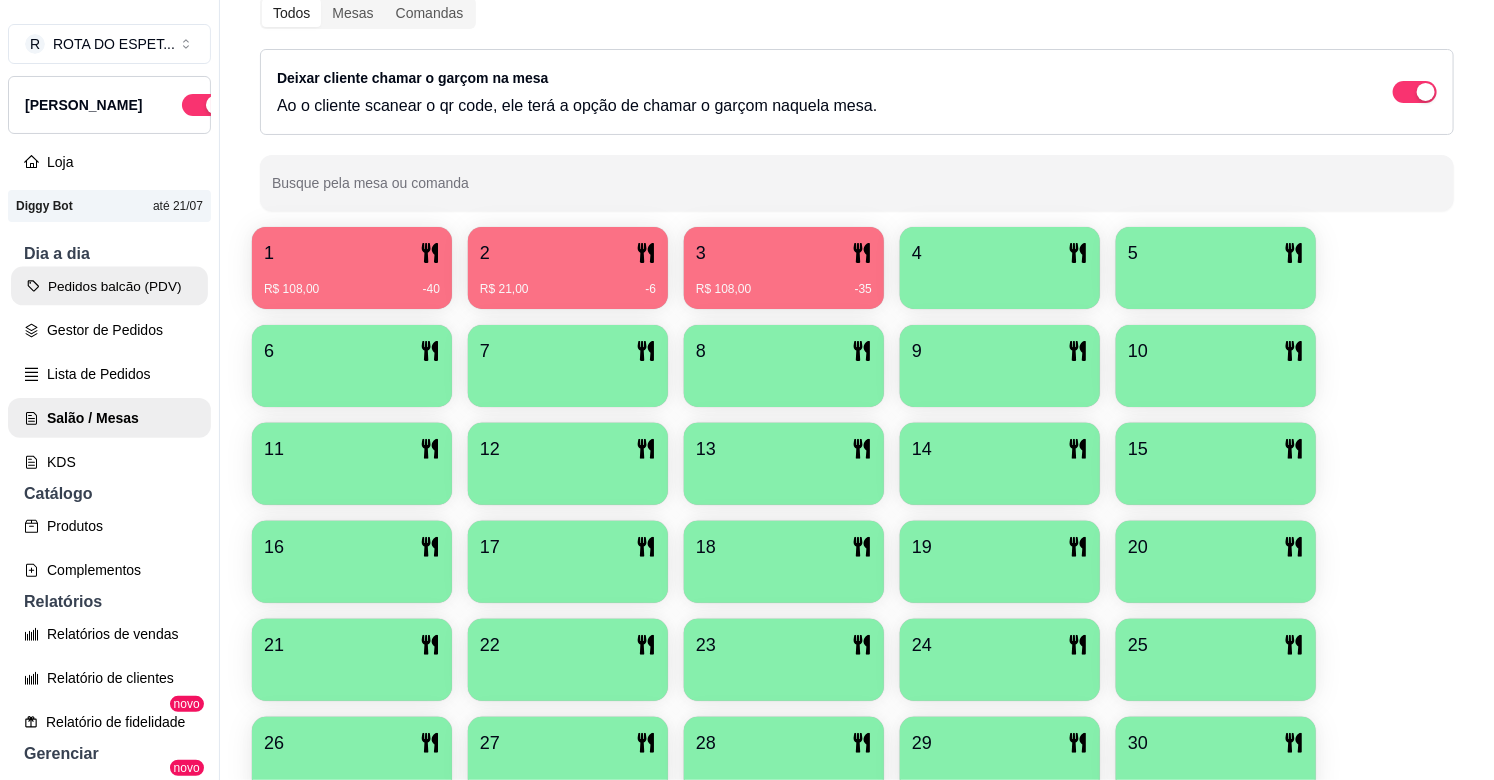 click on "Pedidos balcão (PDV)" at bounding box center (109, 286) 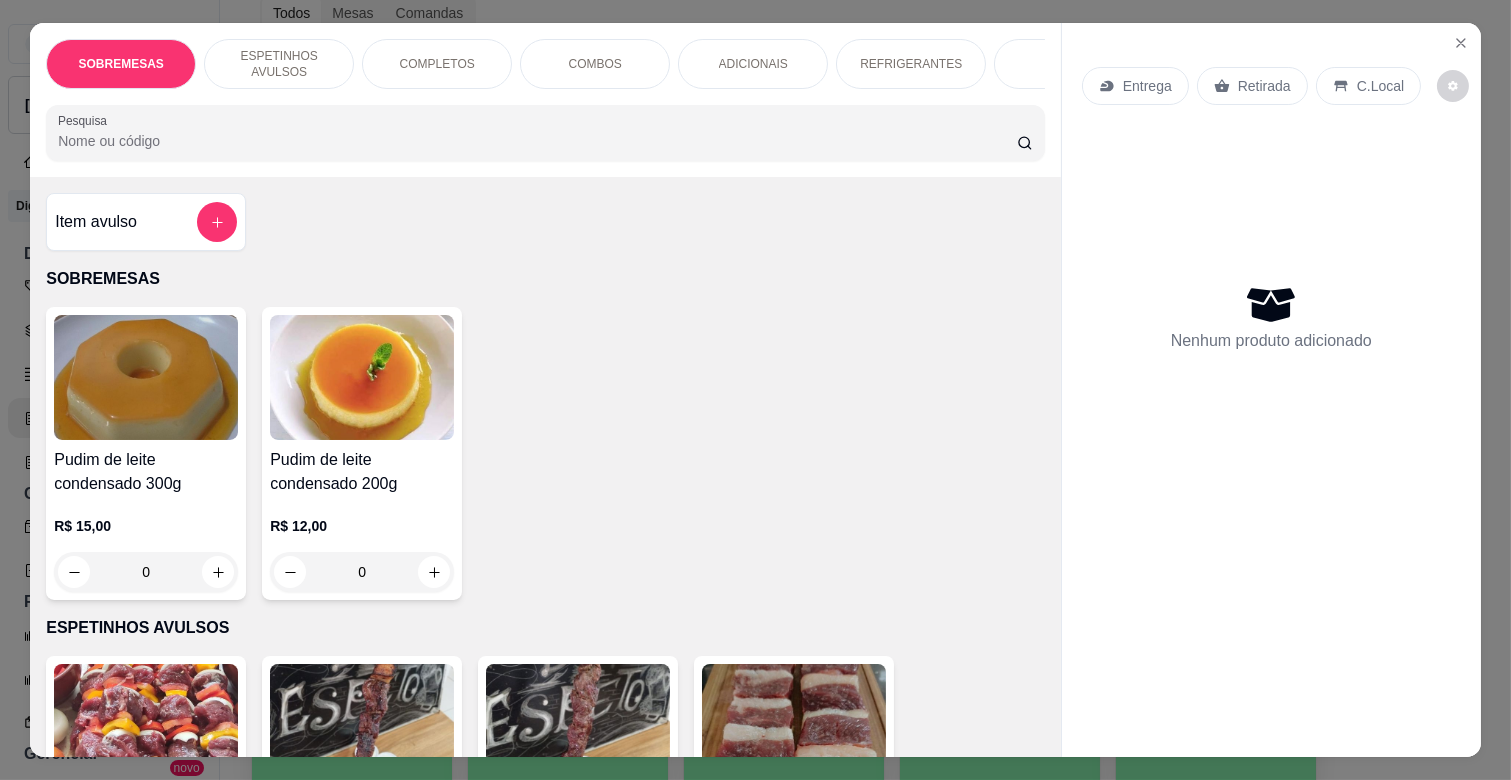 click on "COMPLETOS" at bounding box center [437, 64] 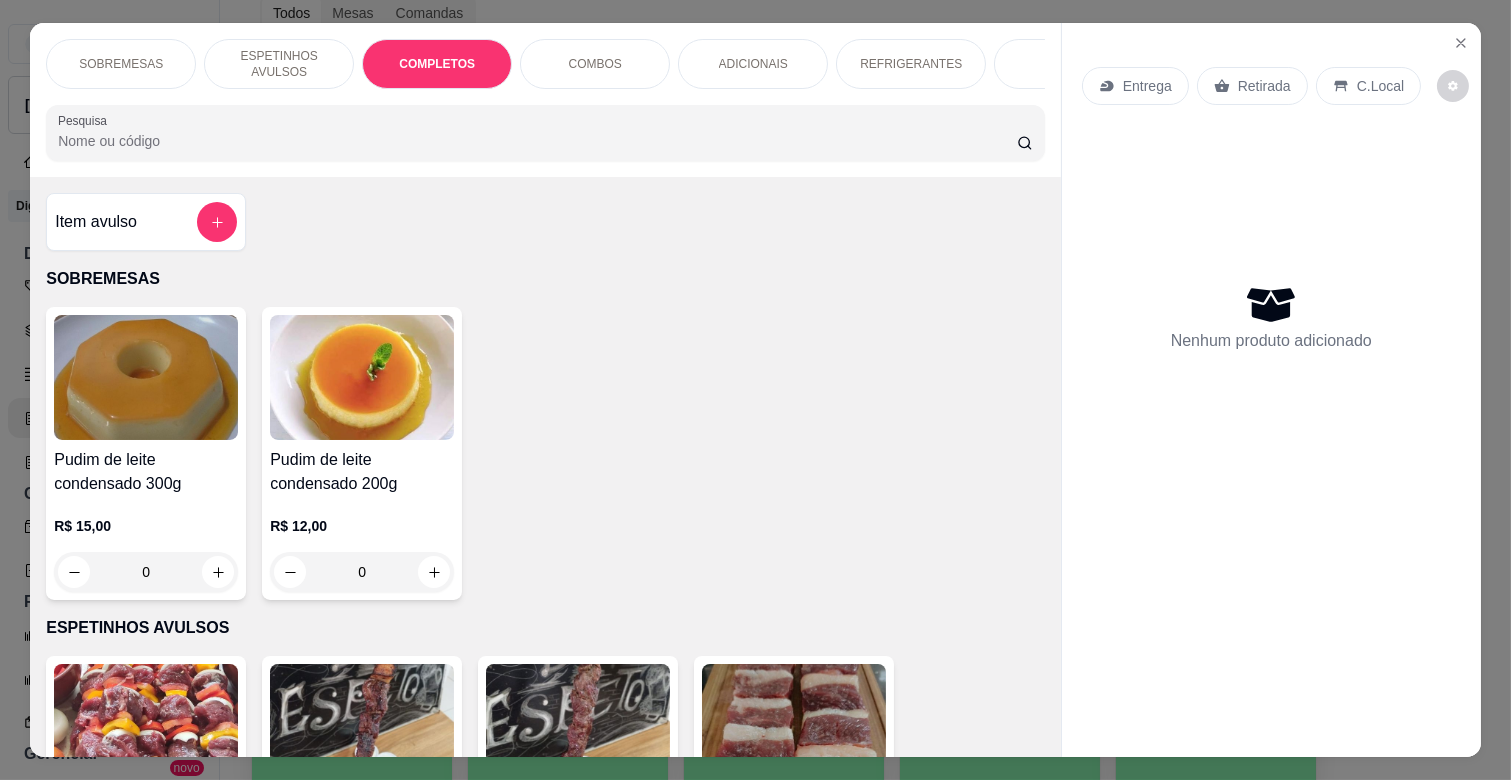 scroll, scrollTop: 1763, scrollLeft: 0, axis: vertical 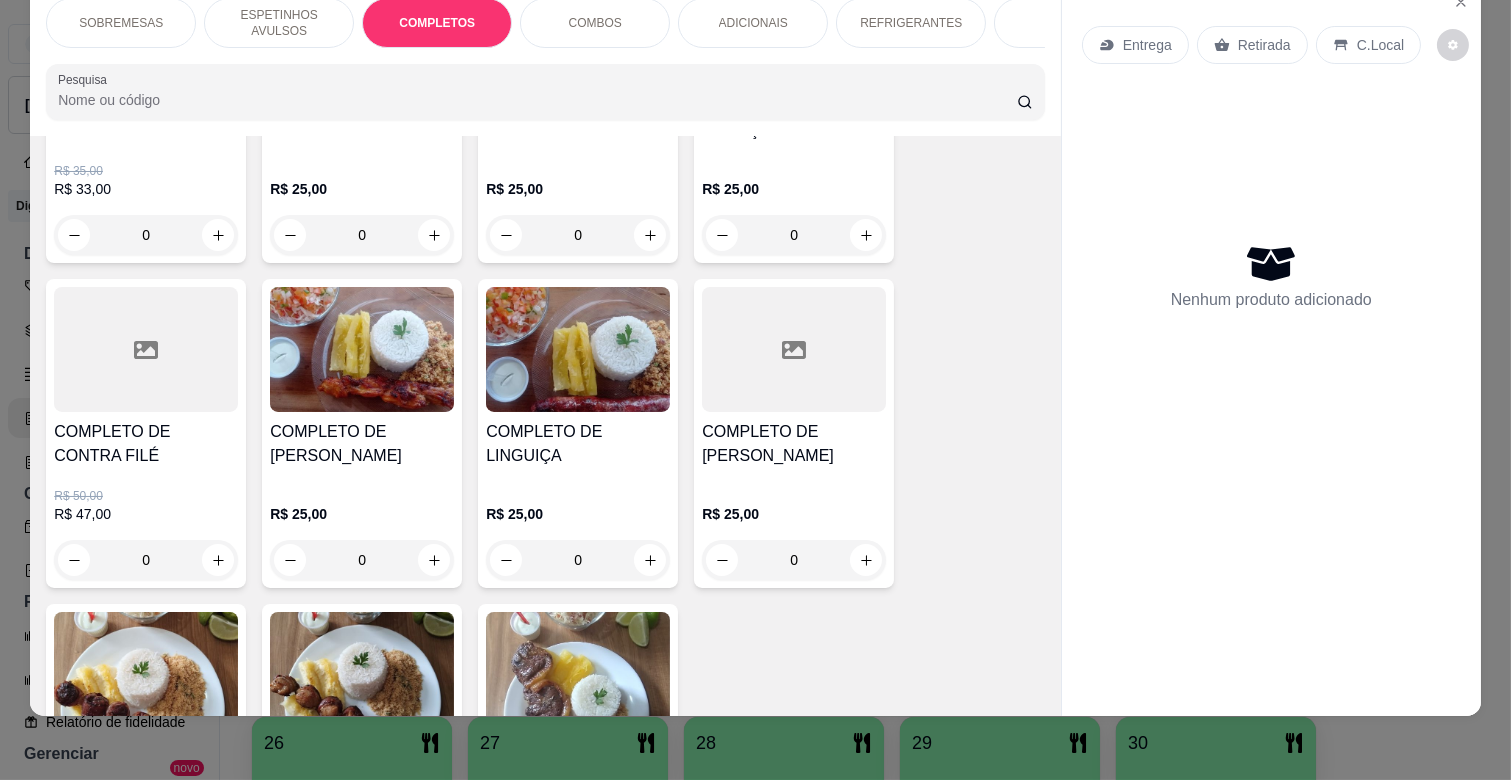 click on "0" at bounding box center (146, 560) 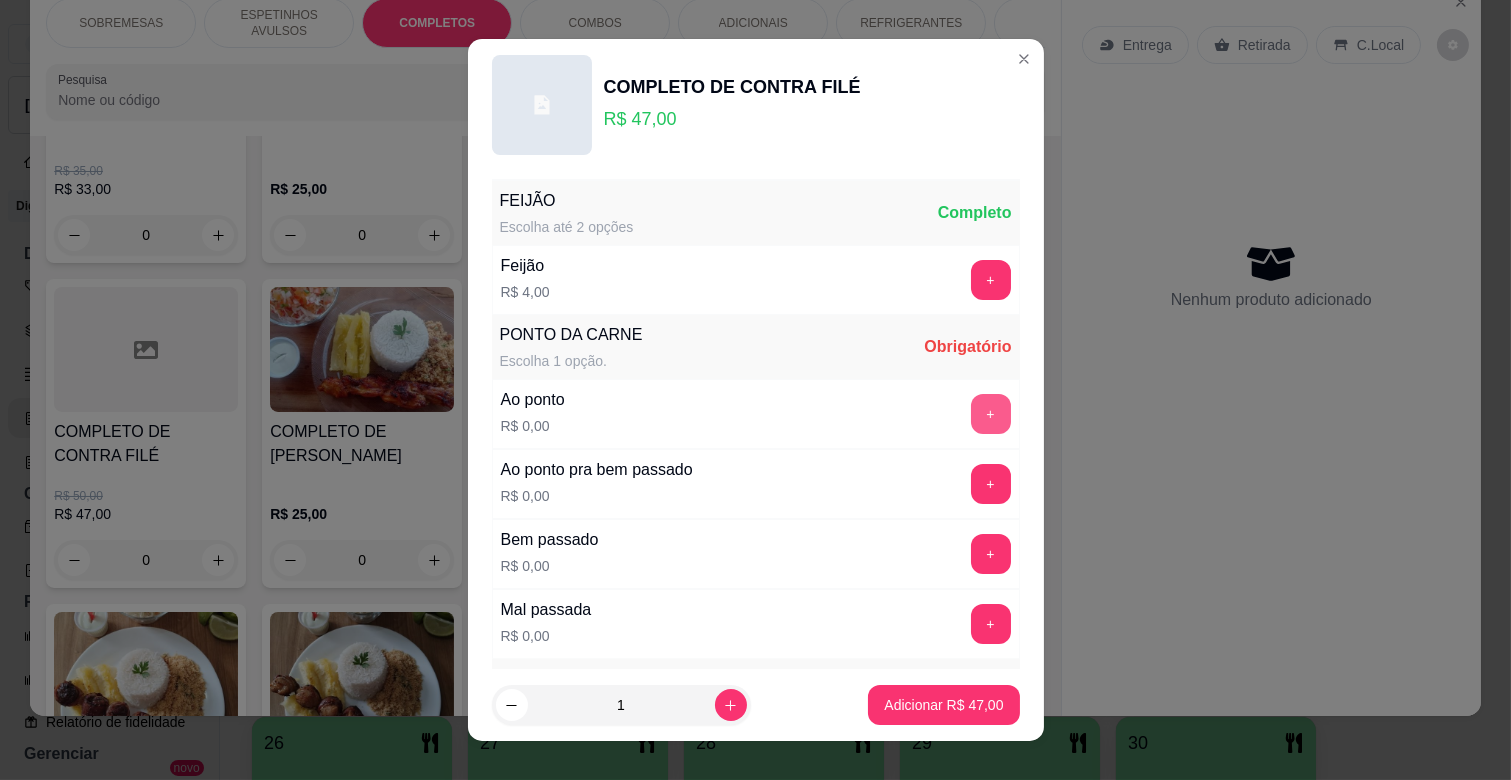 click on "+" at bounding box center (991, 414) 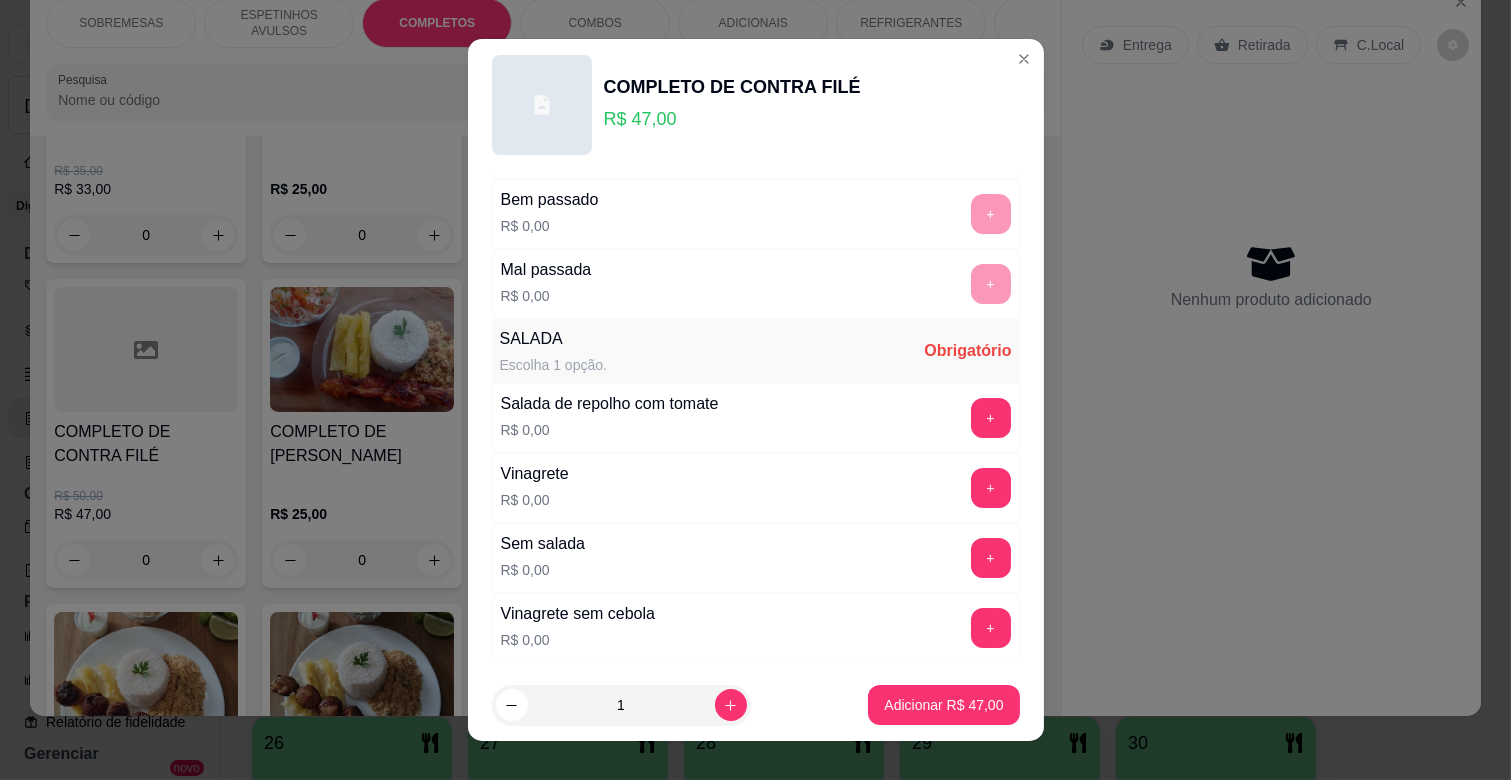 scroll, scrollTop: 486, scrollLeft: 0, axis: vertical 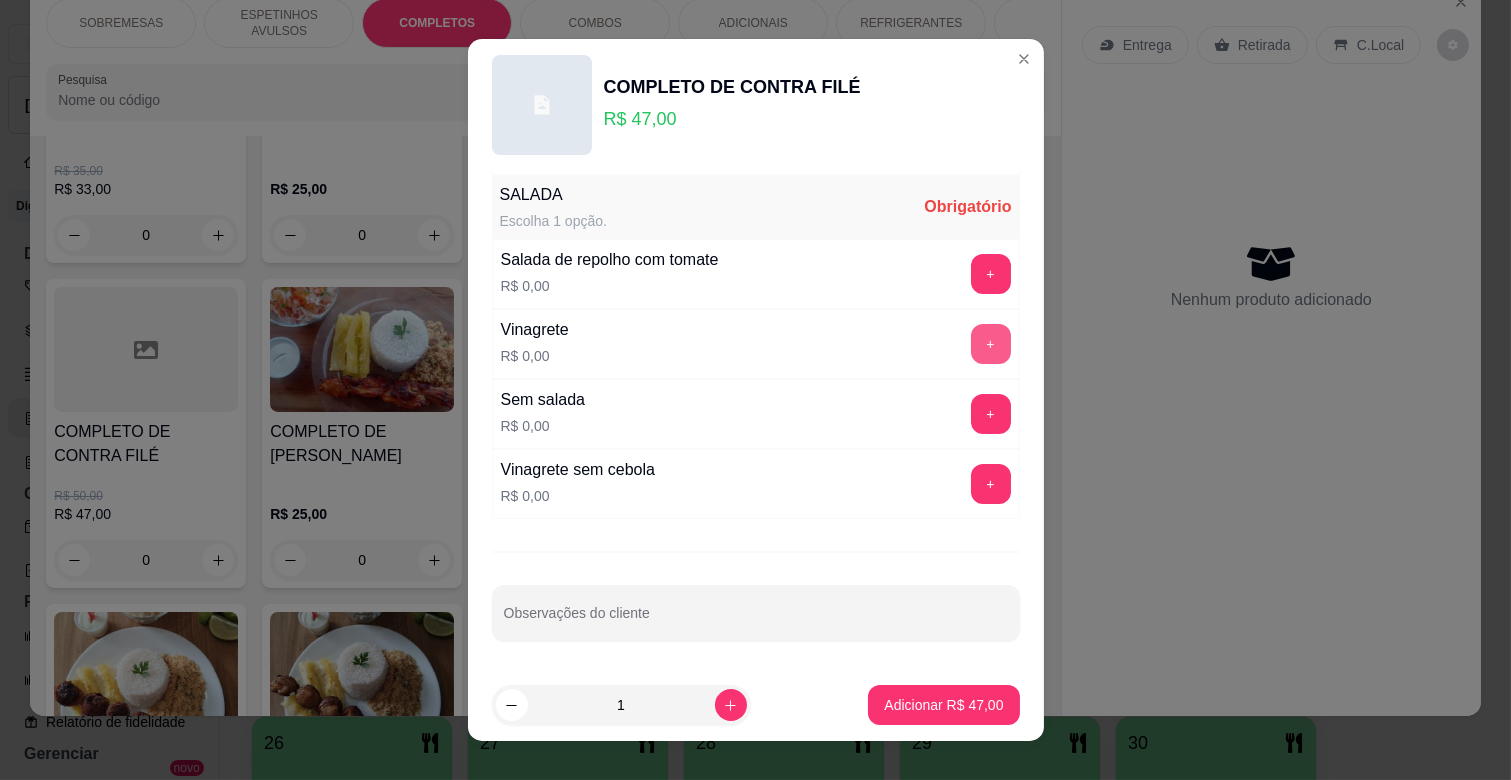click on "+" at bounding box center [991, 344] 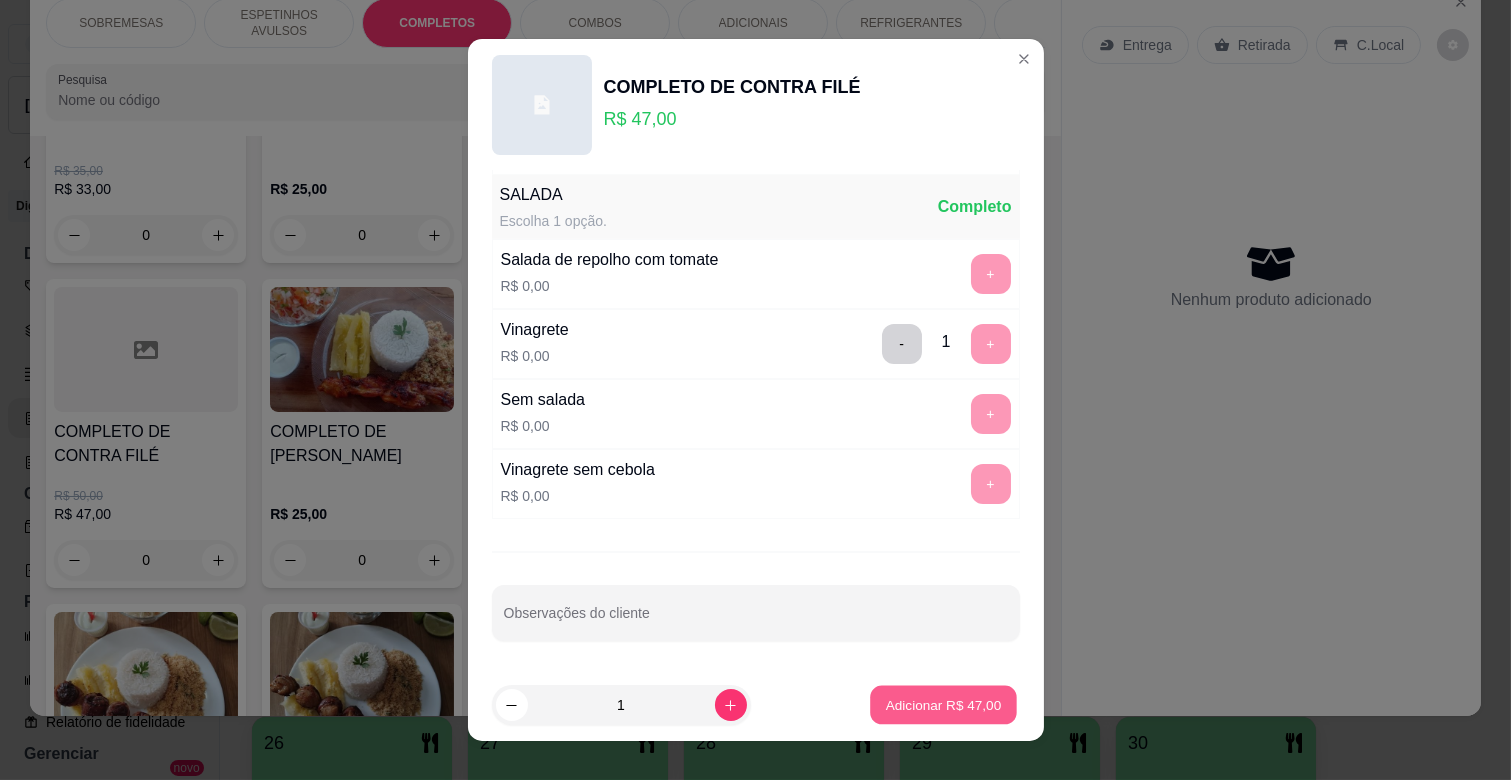 click on "Adicionar   R$ 47,00" at bounding box center [944, 704] 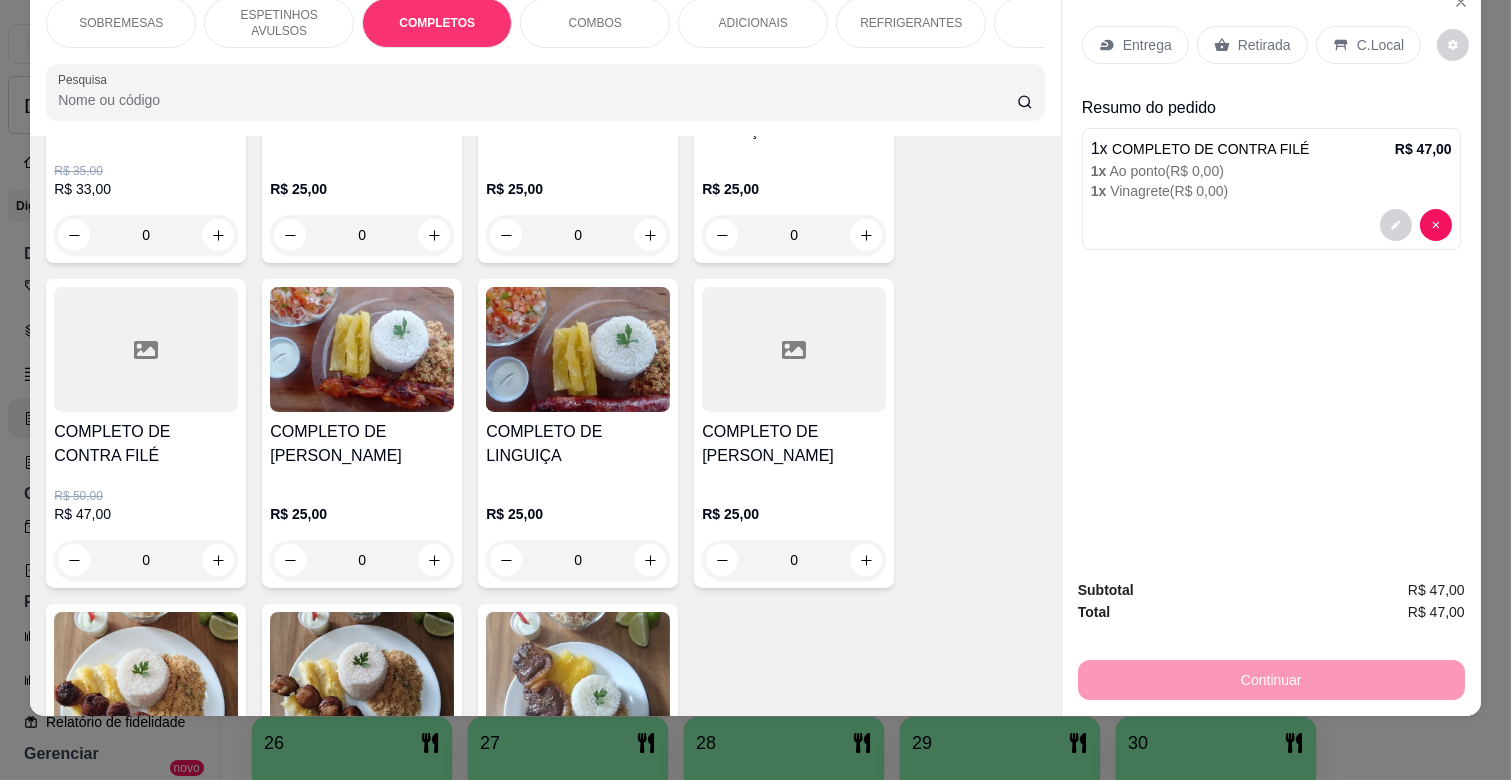 click on "Entrega" at bounding box center [1147, 45] 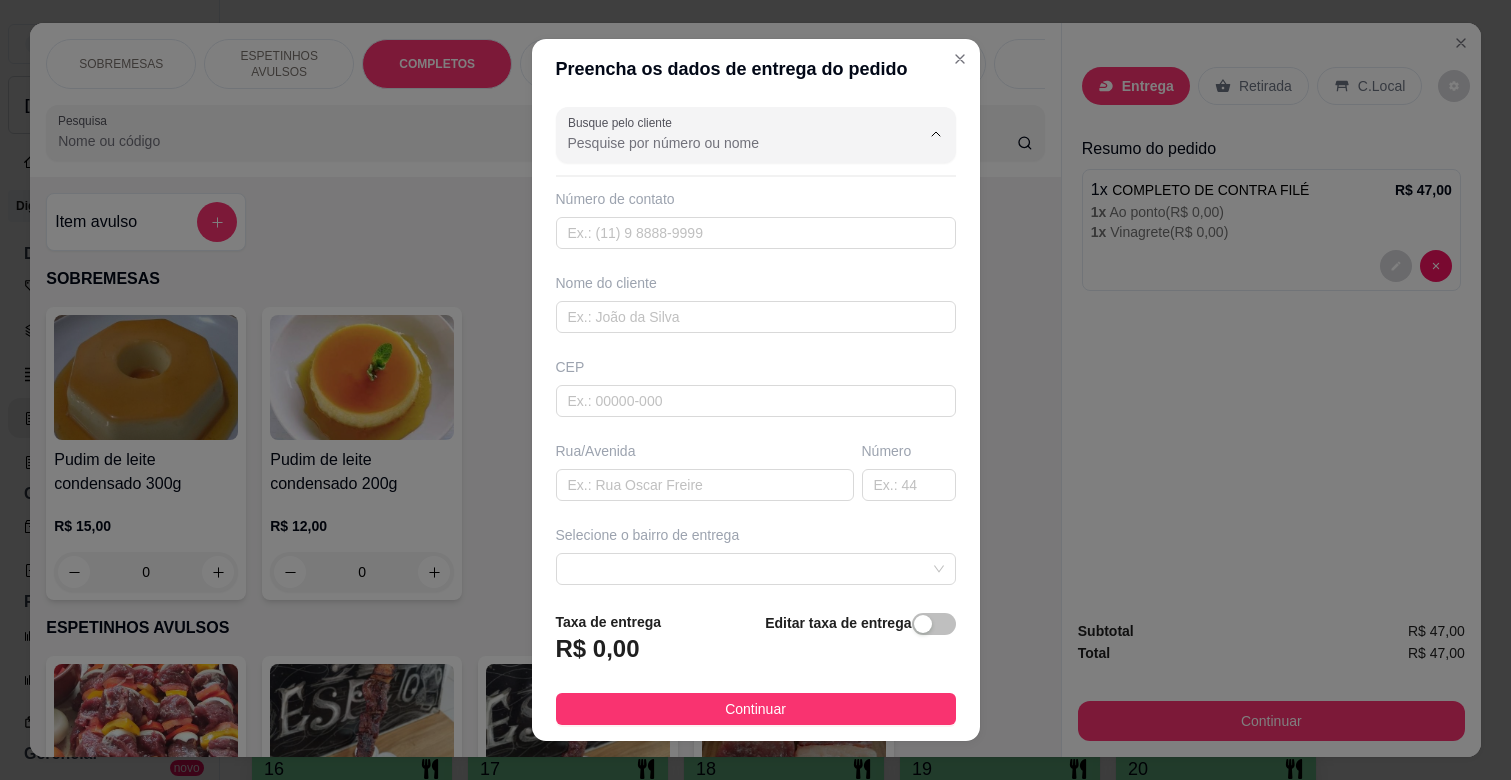 scroll, scrollTop: 0, scrollLeft: 0, axis: both 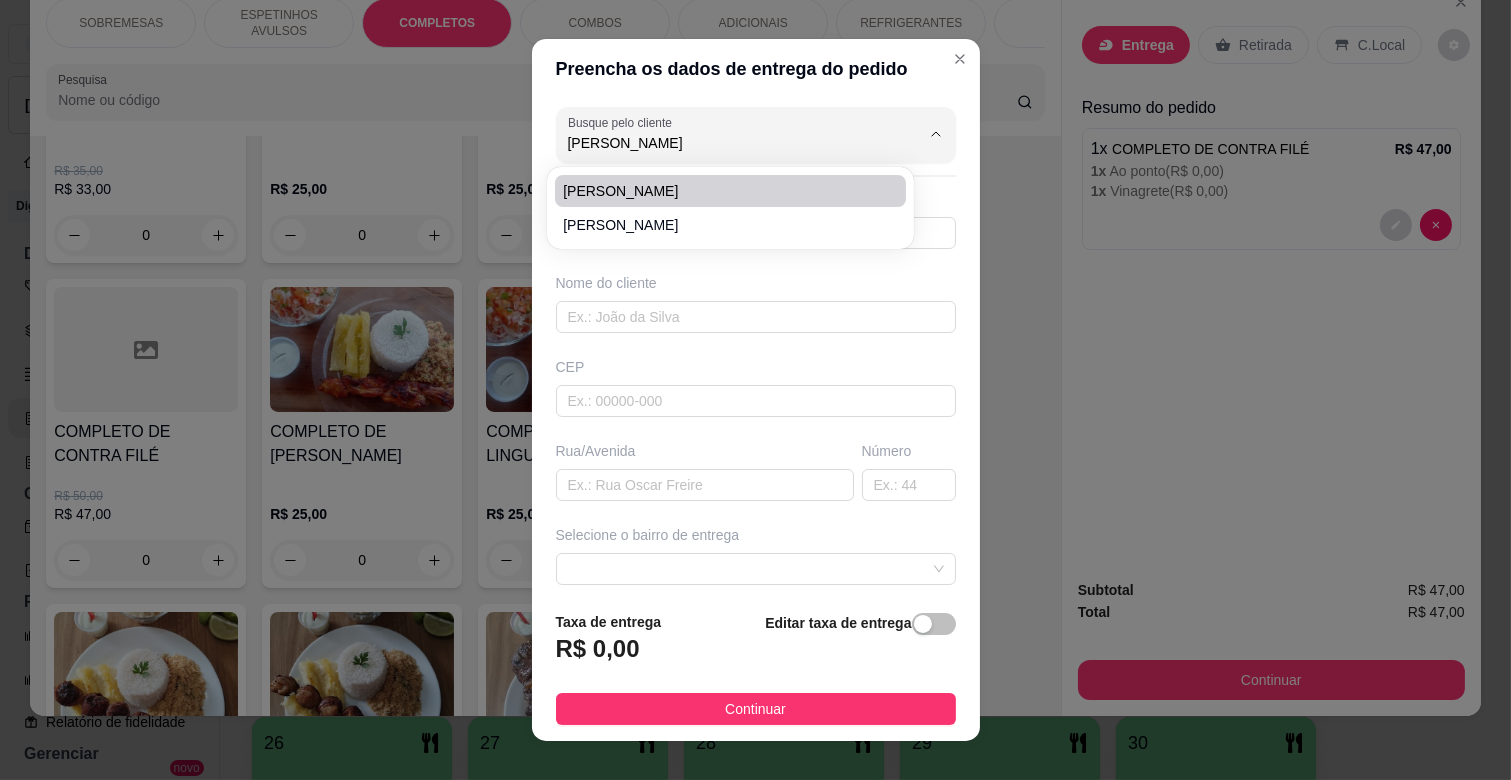 click on "Luciano" at bounding box center (720, 191) 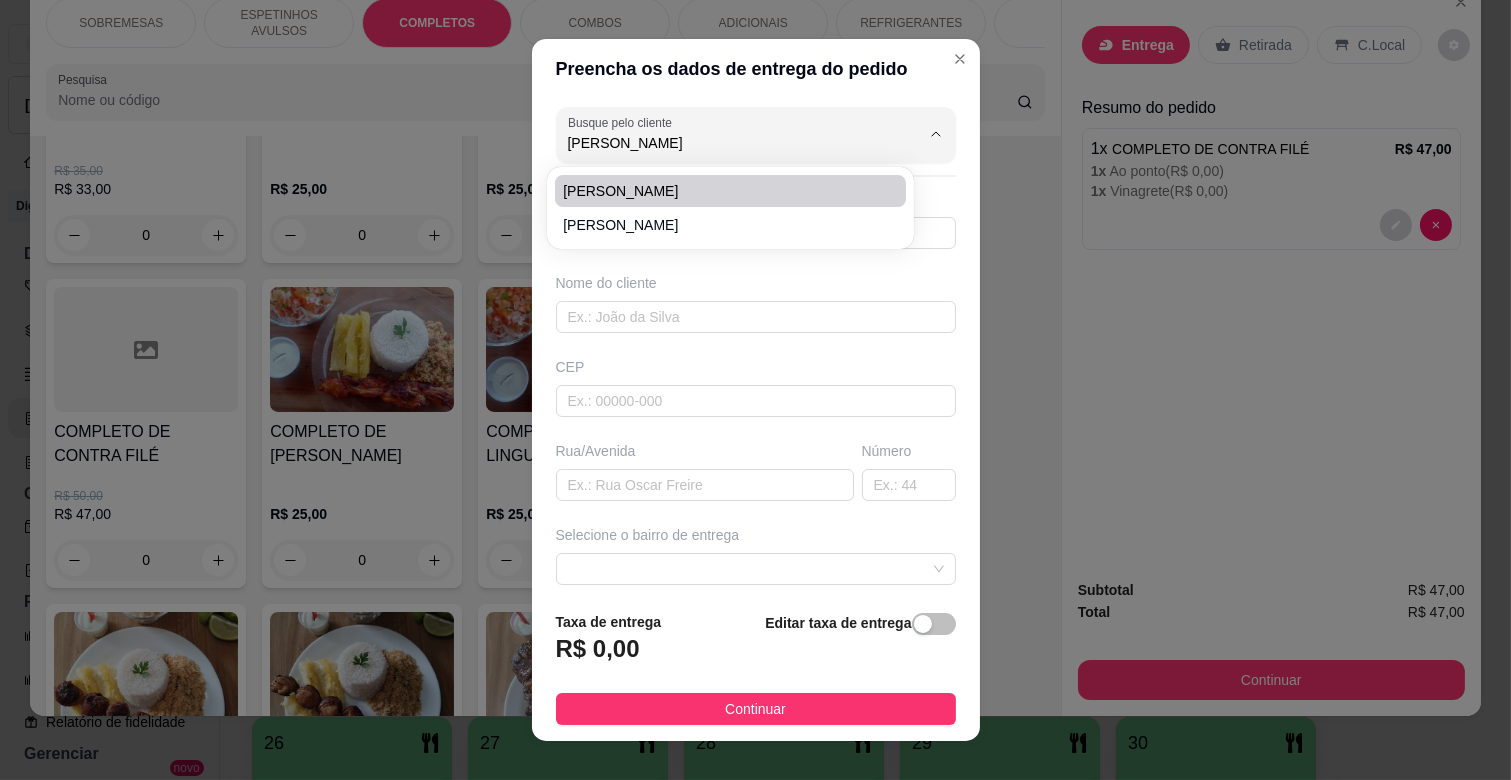 type on "Luciano" 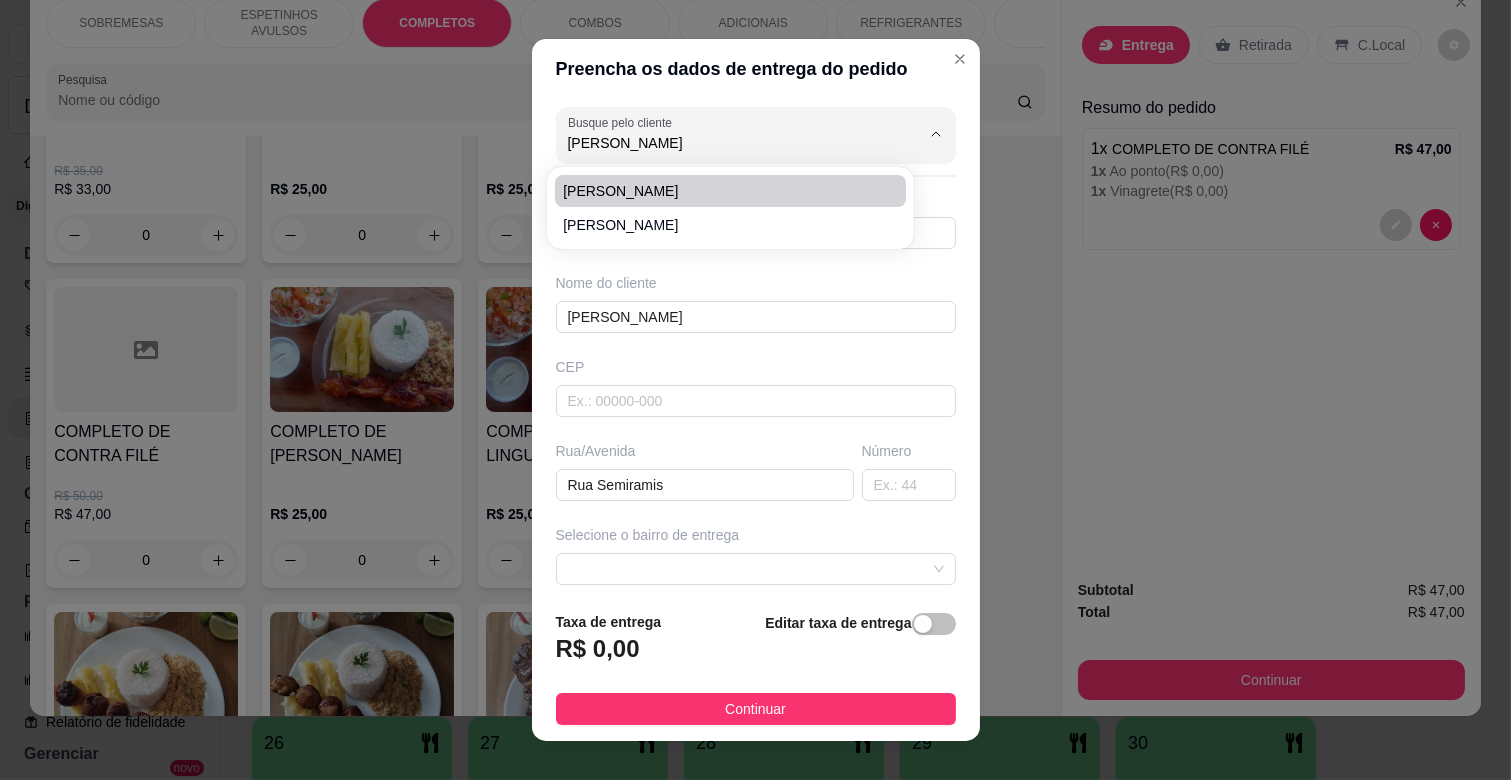 type on "300" 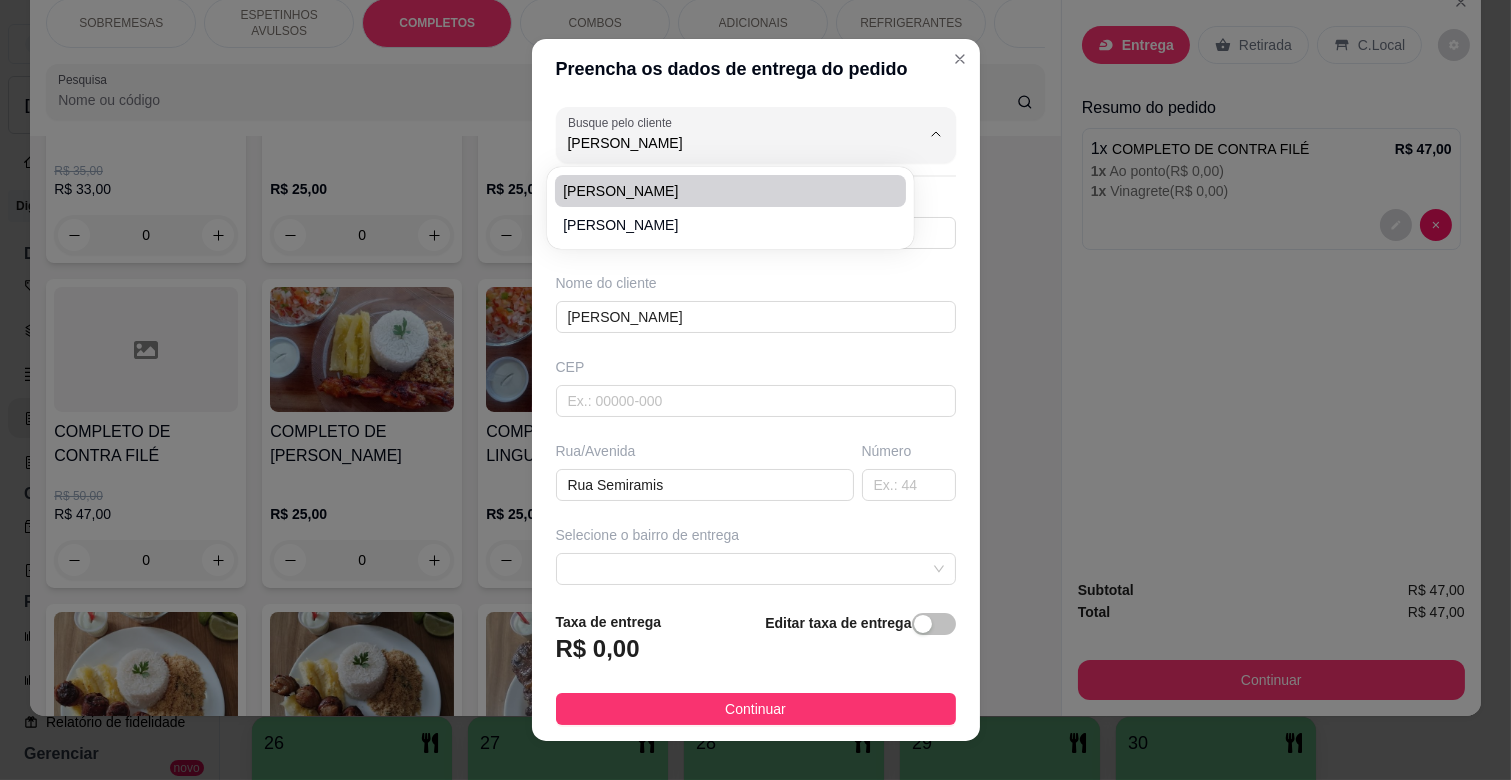 type on "Casa de esquina" 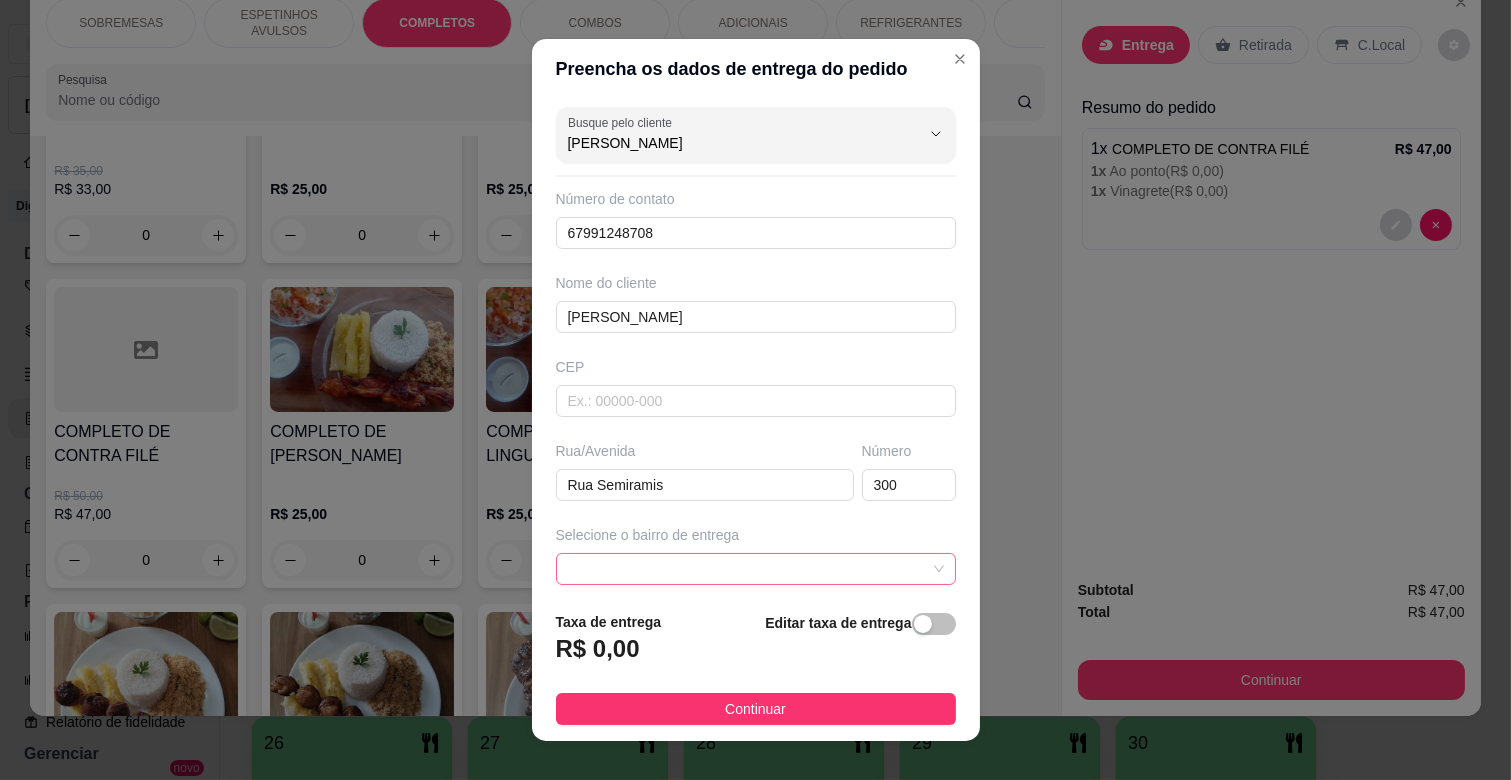 click at bounding box center [756, 569] 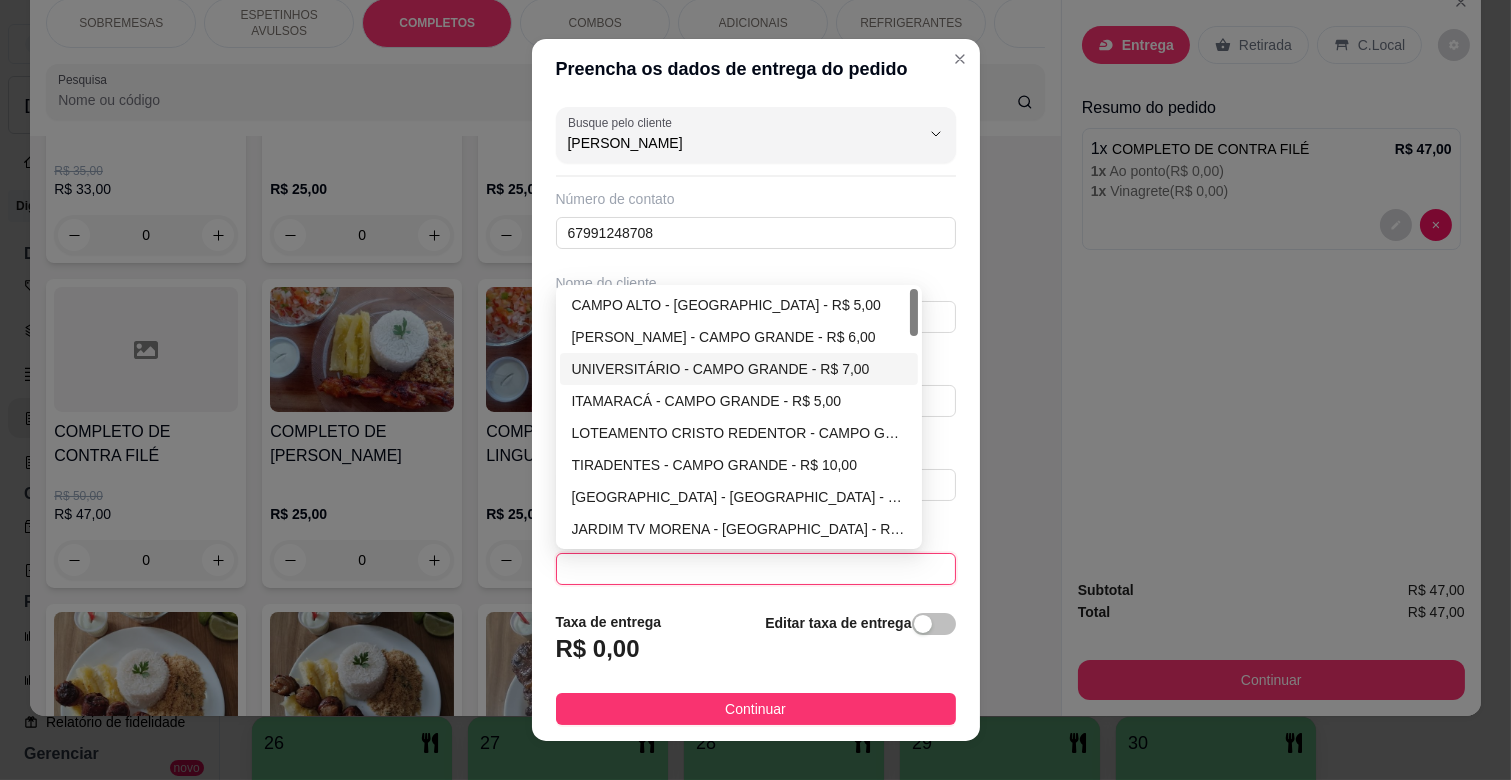 click on "UNIVERSITÁRIO - CAMPO GRANDE  -  R$ 7,00" at bounding box center [739, 369] 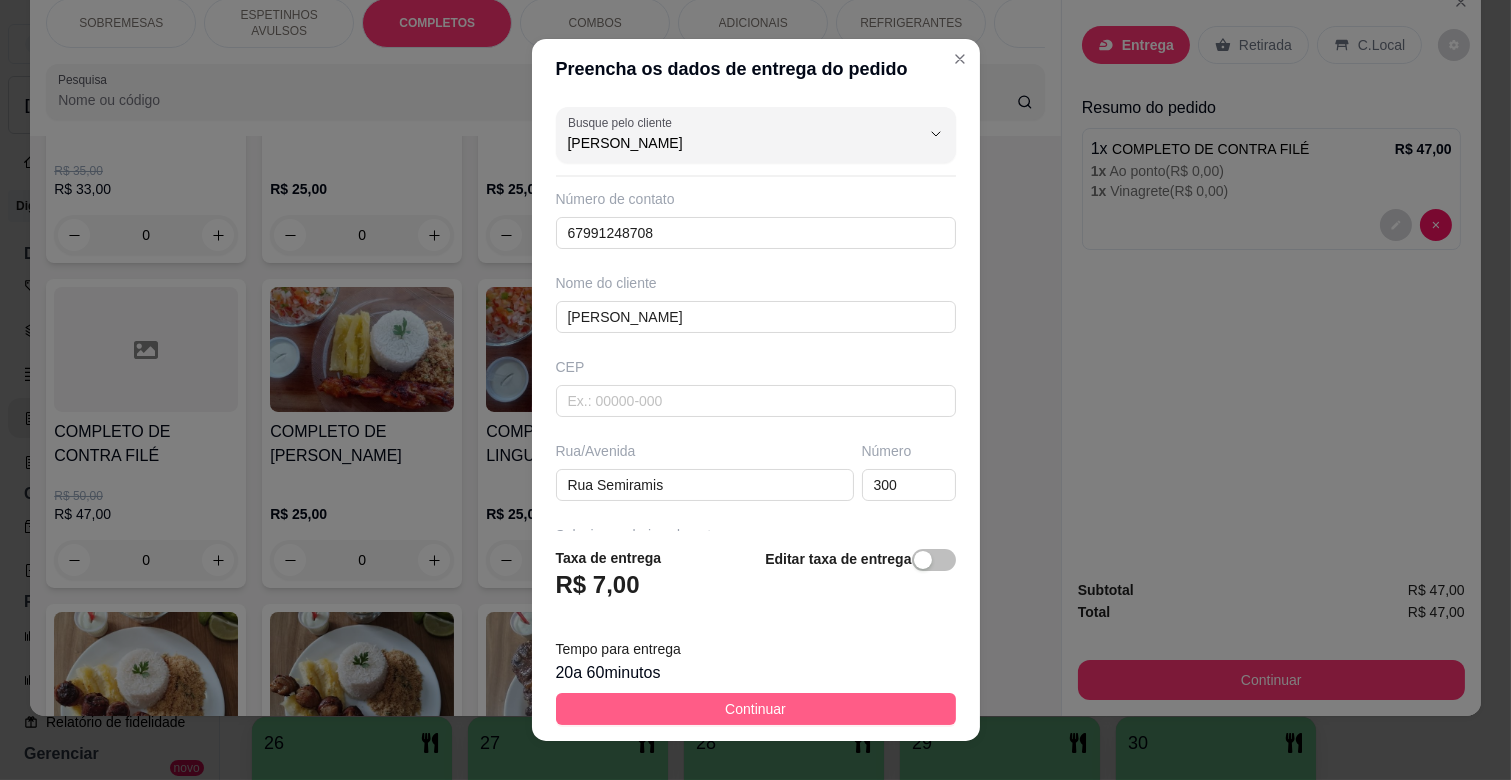 click on "Continuar" at bounding box center [755, 709] 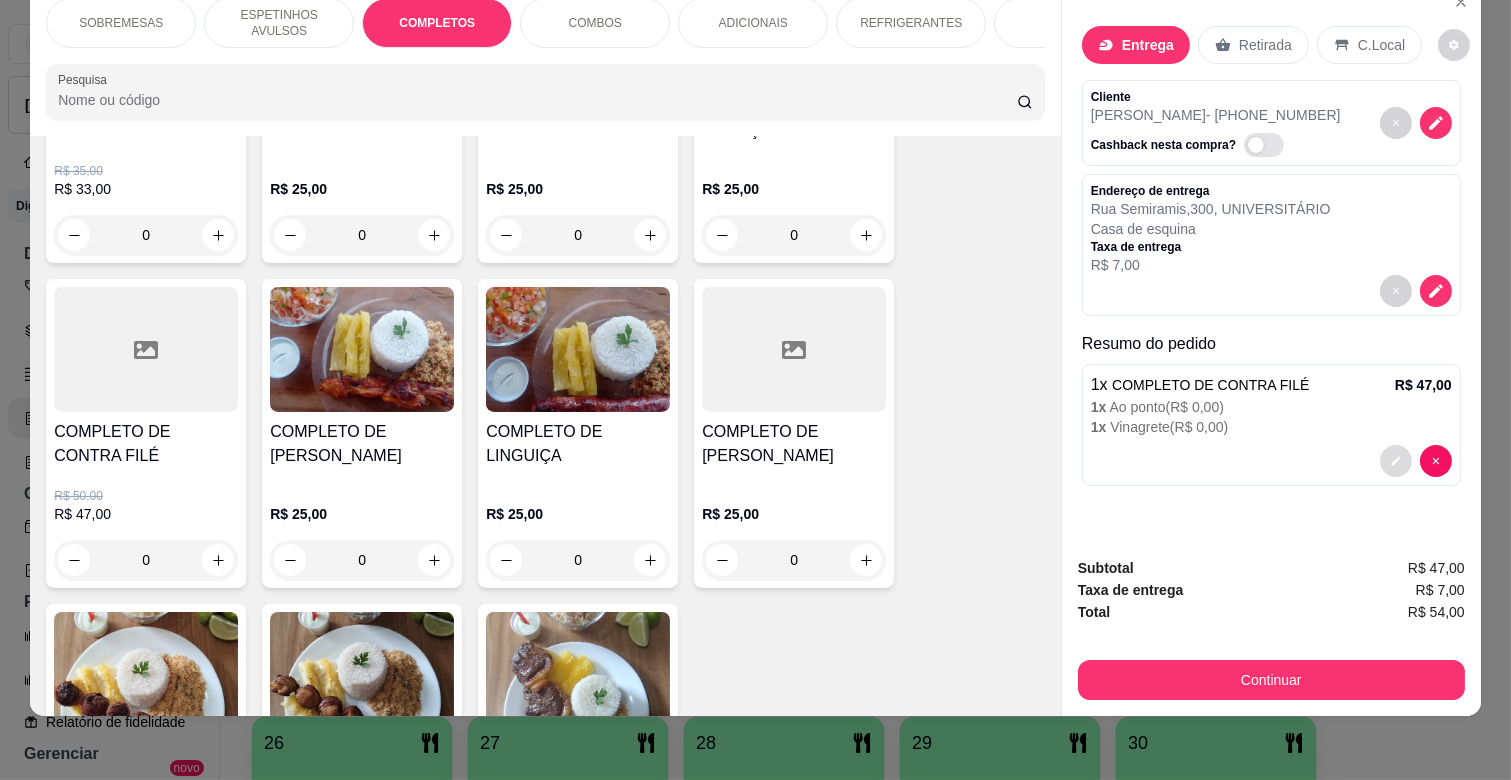 click at bounding box center [1396, 461] 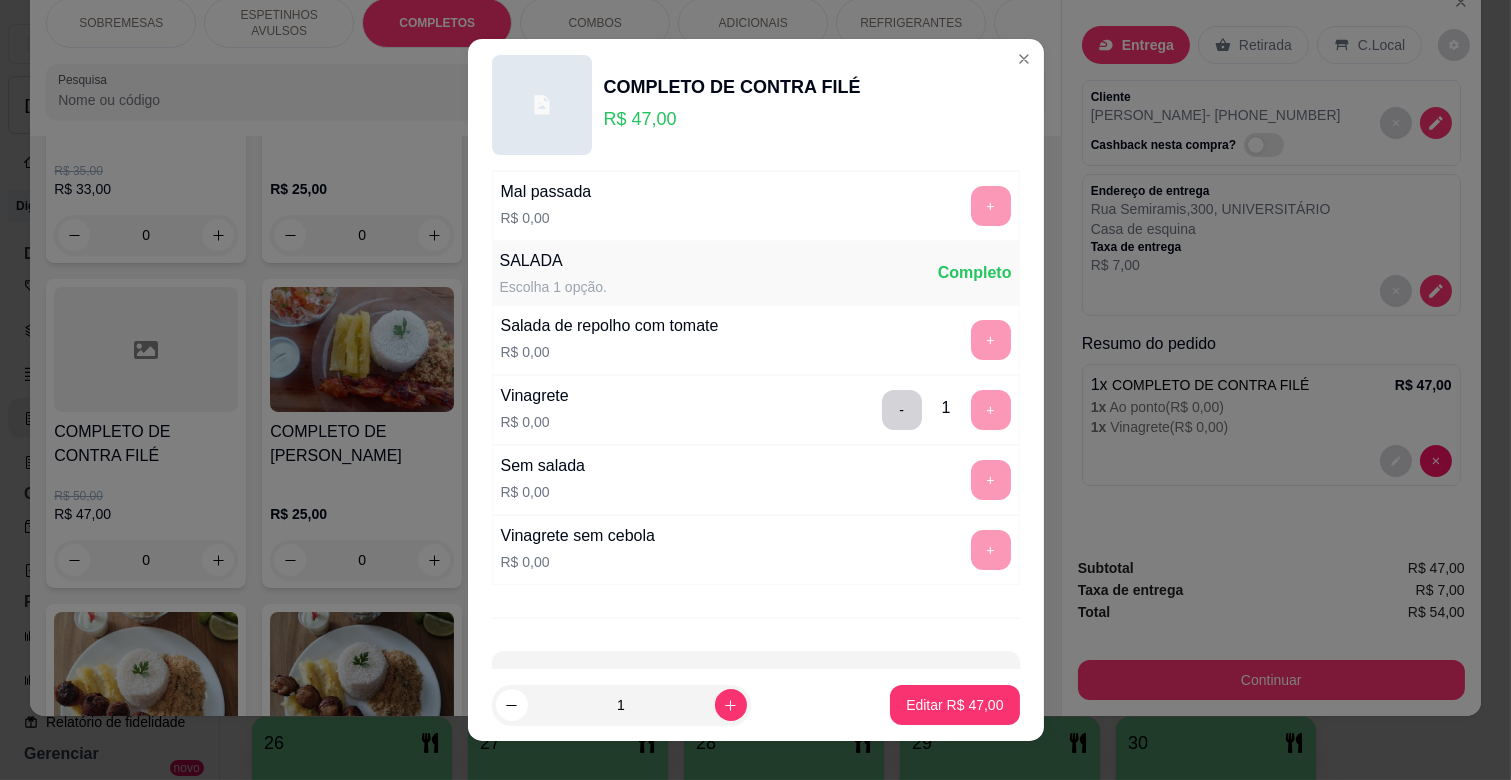 scroll, scrollTop: 486, scrollLeft: 0, axis: vertical 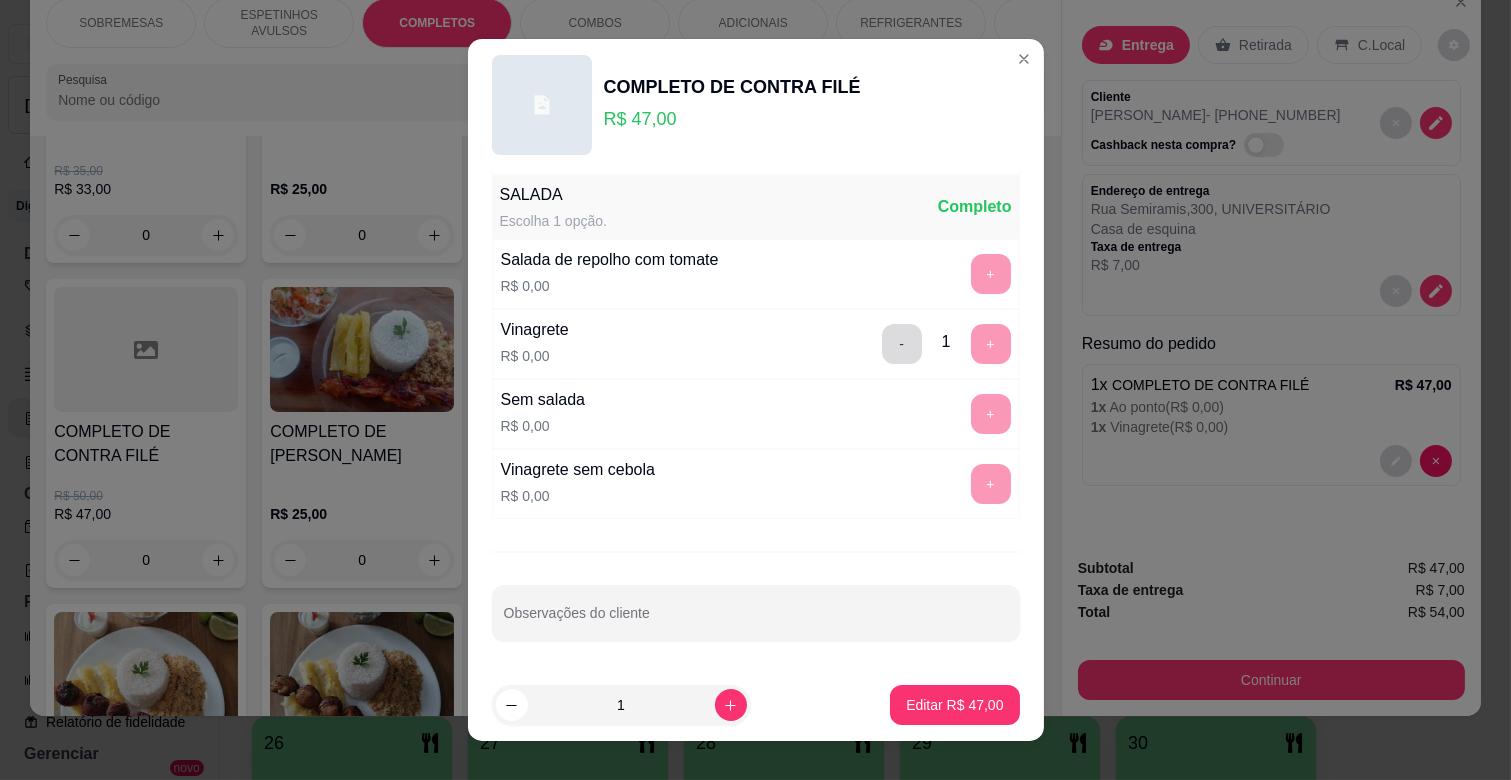 click on "-" at bounding box center (902, 344) 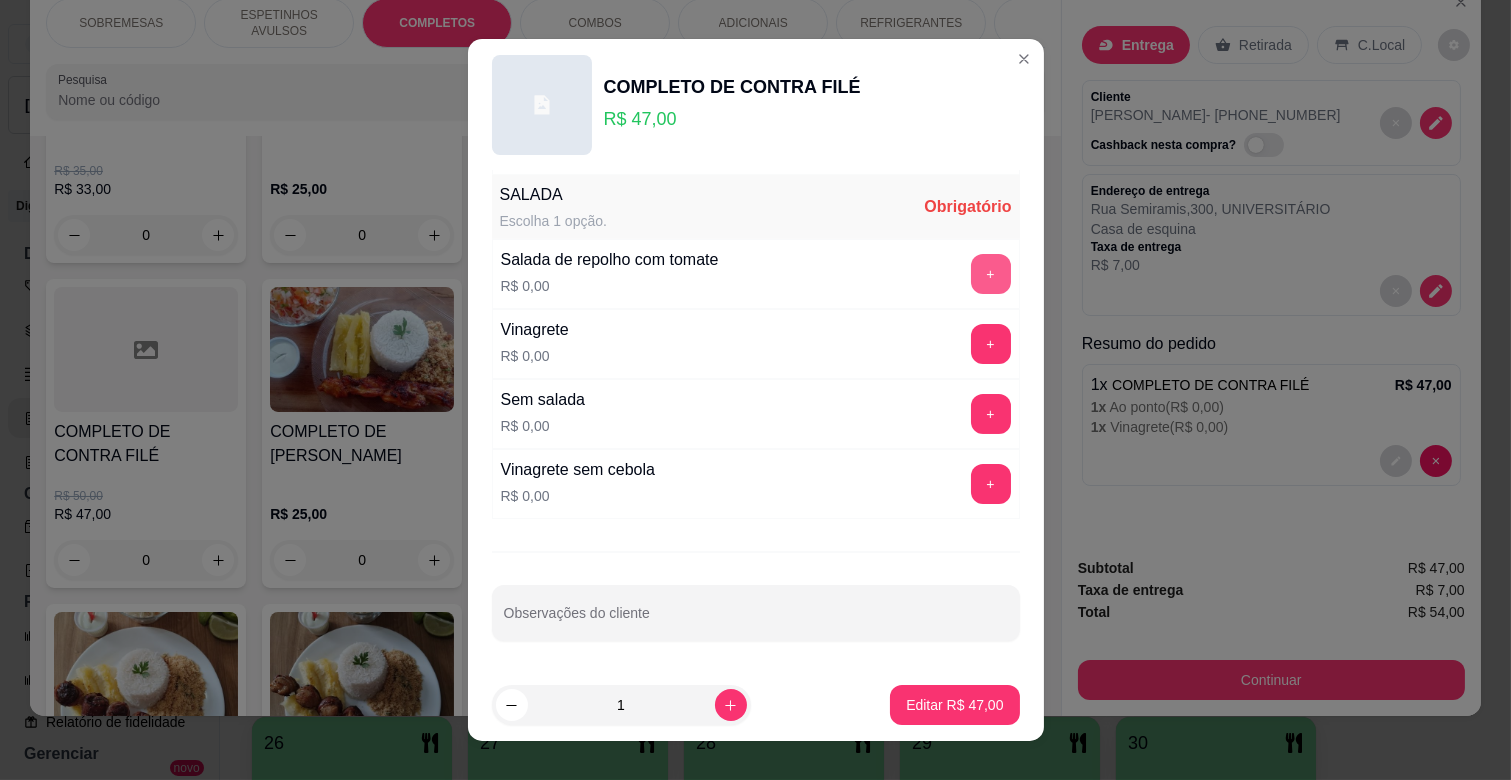 click on "+" at bounding box center [991, 274] 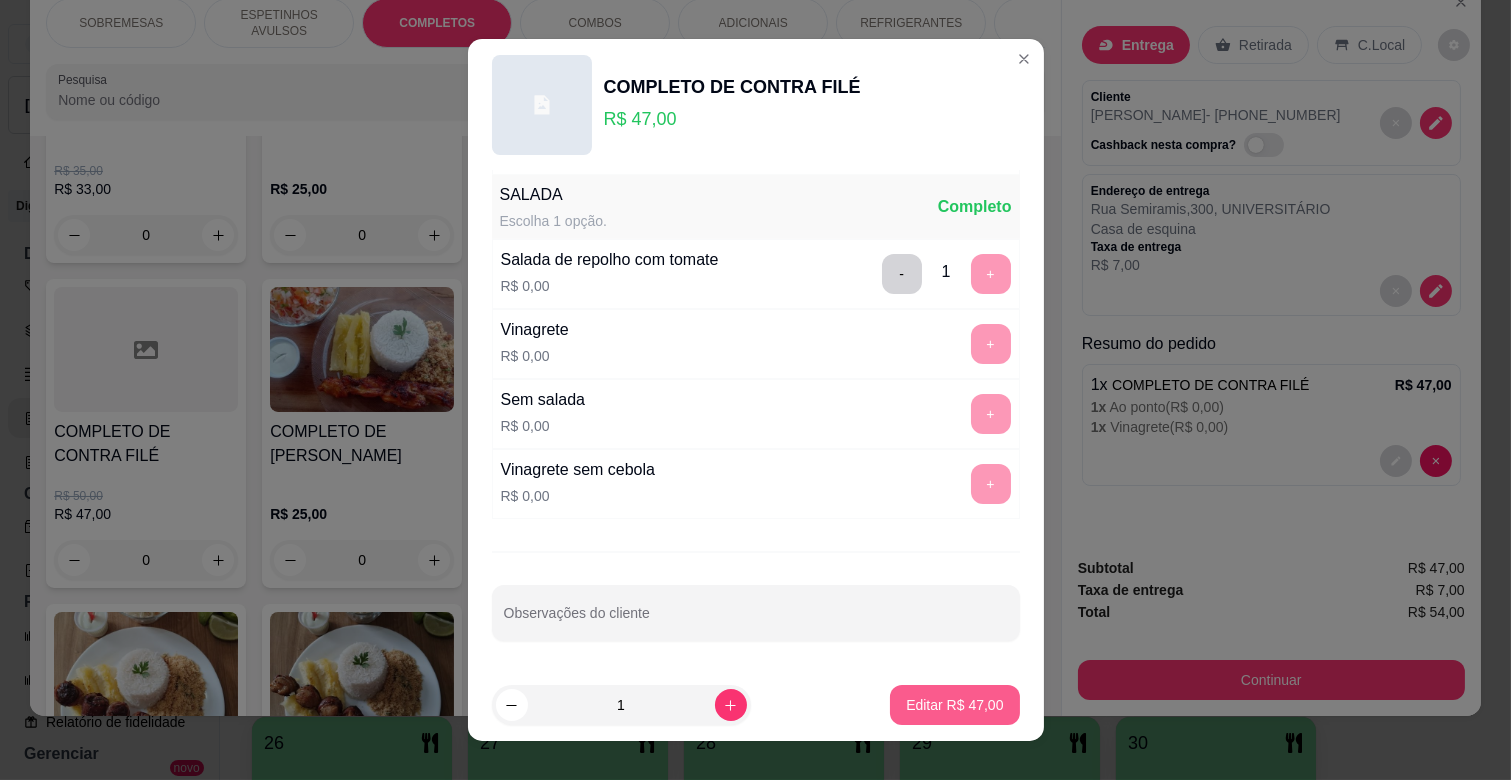 click on "Editar   R$ 47,00" at bounding box center (954, 705) 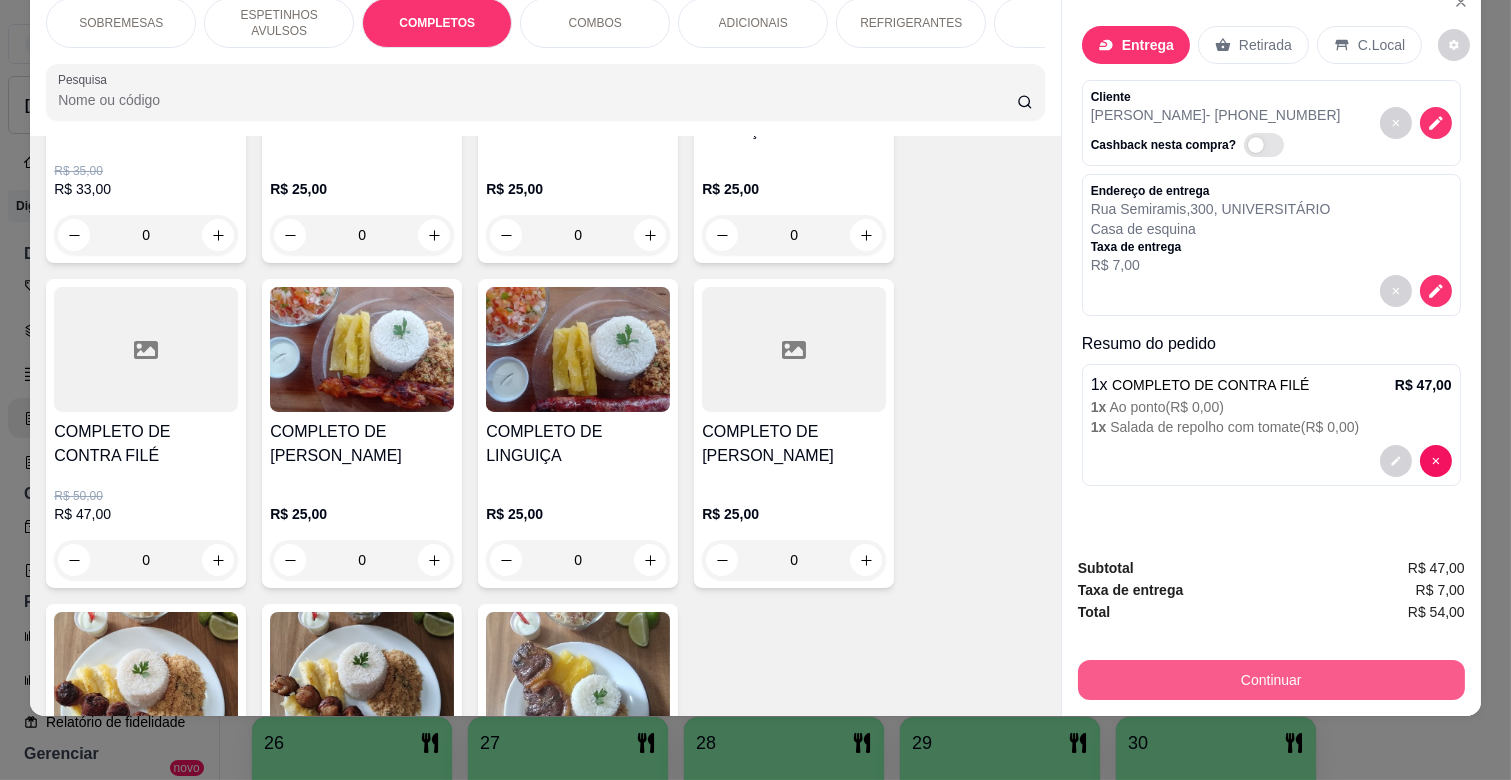 click on "Continuar" at bounding box center (1271, 680) 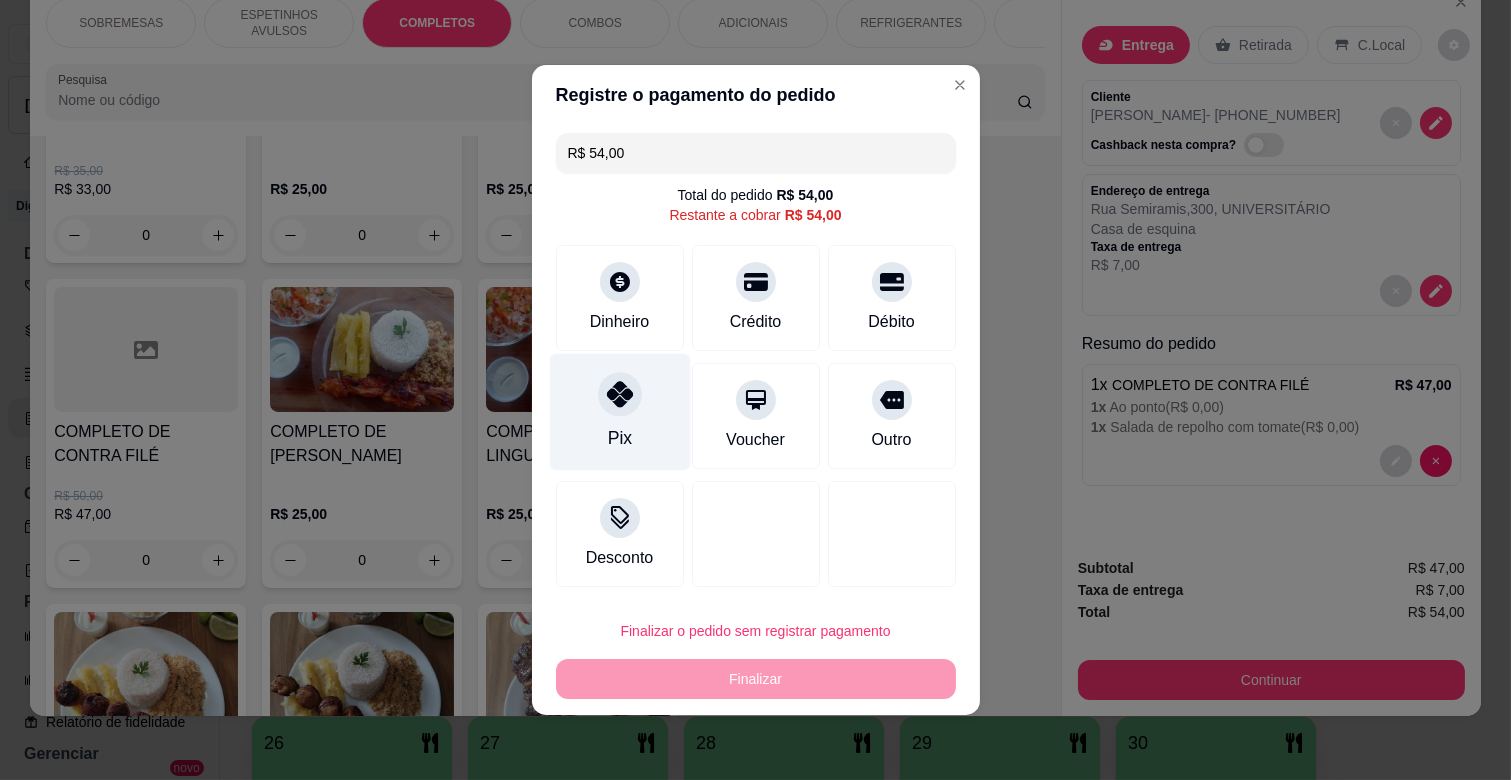 click at bounding box center (620, 394) 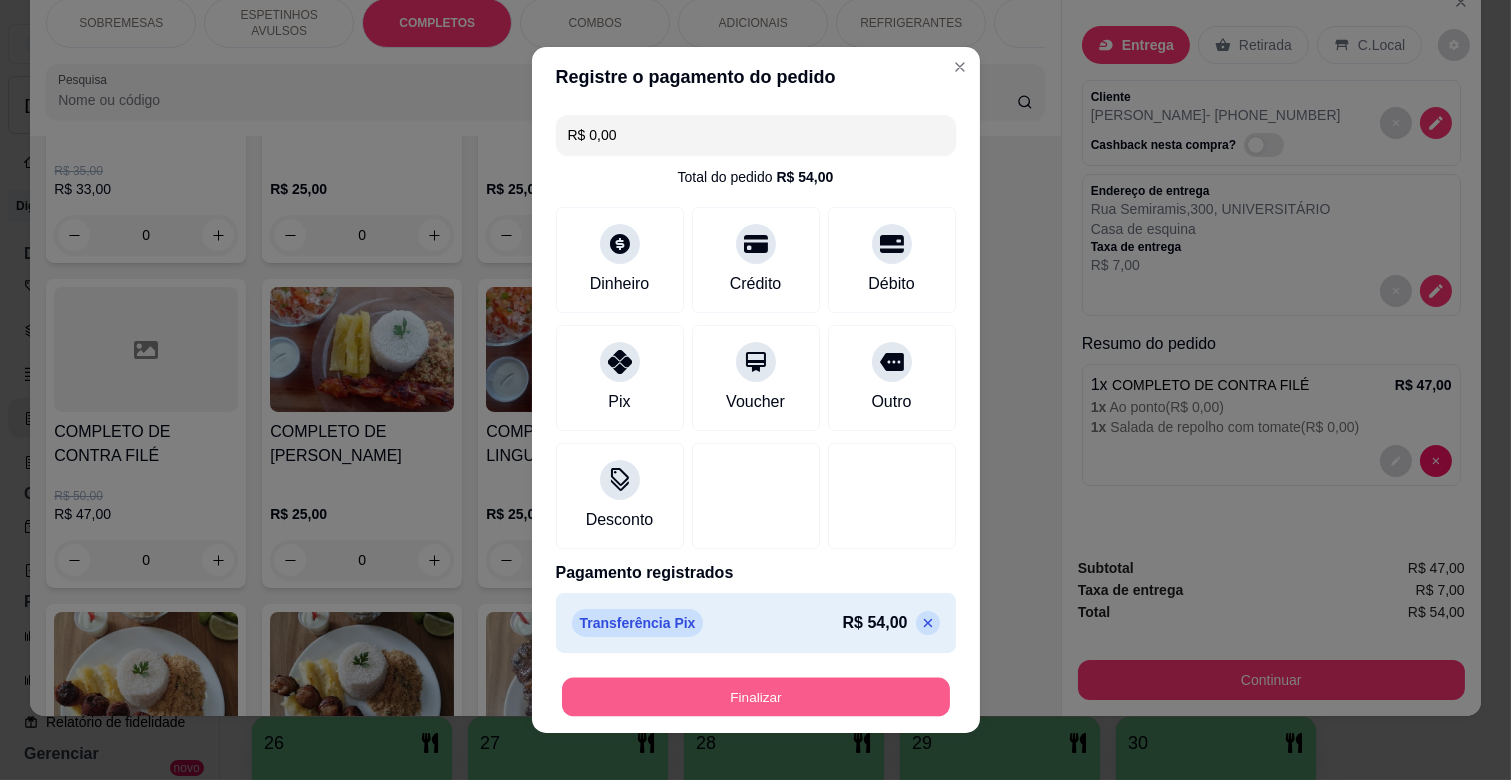 click on "Finalizar" at bounding box center [756, 697] 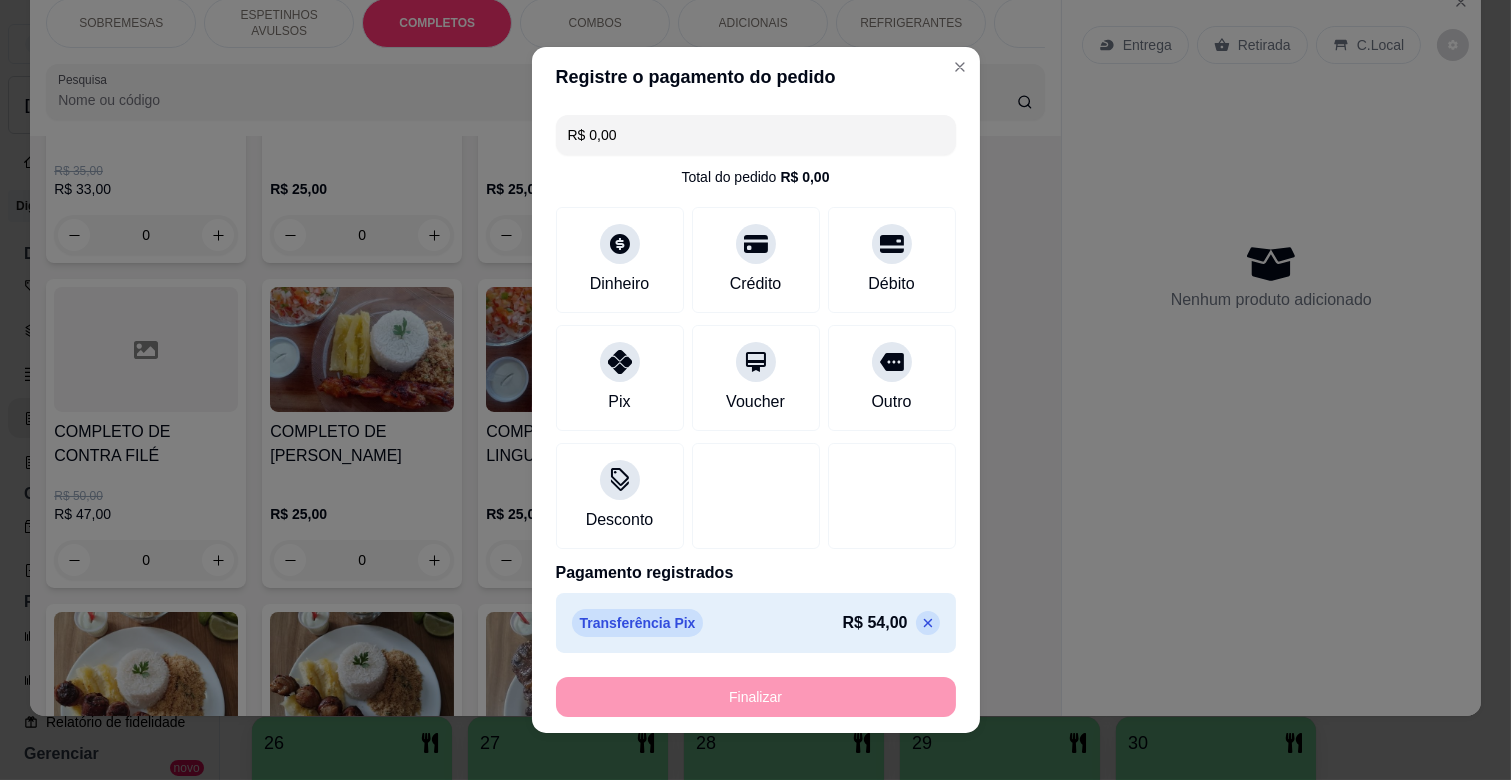 type on "-R$ 54,00" 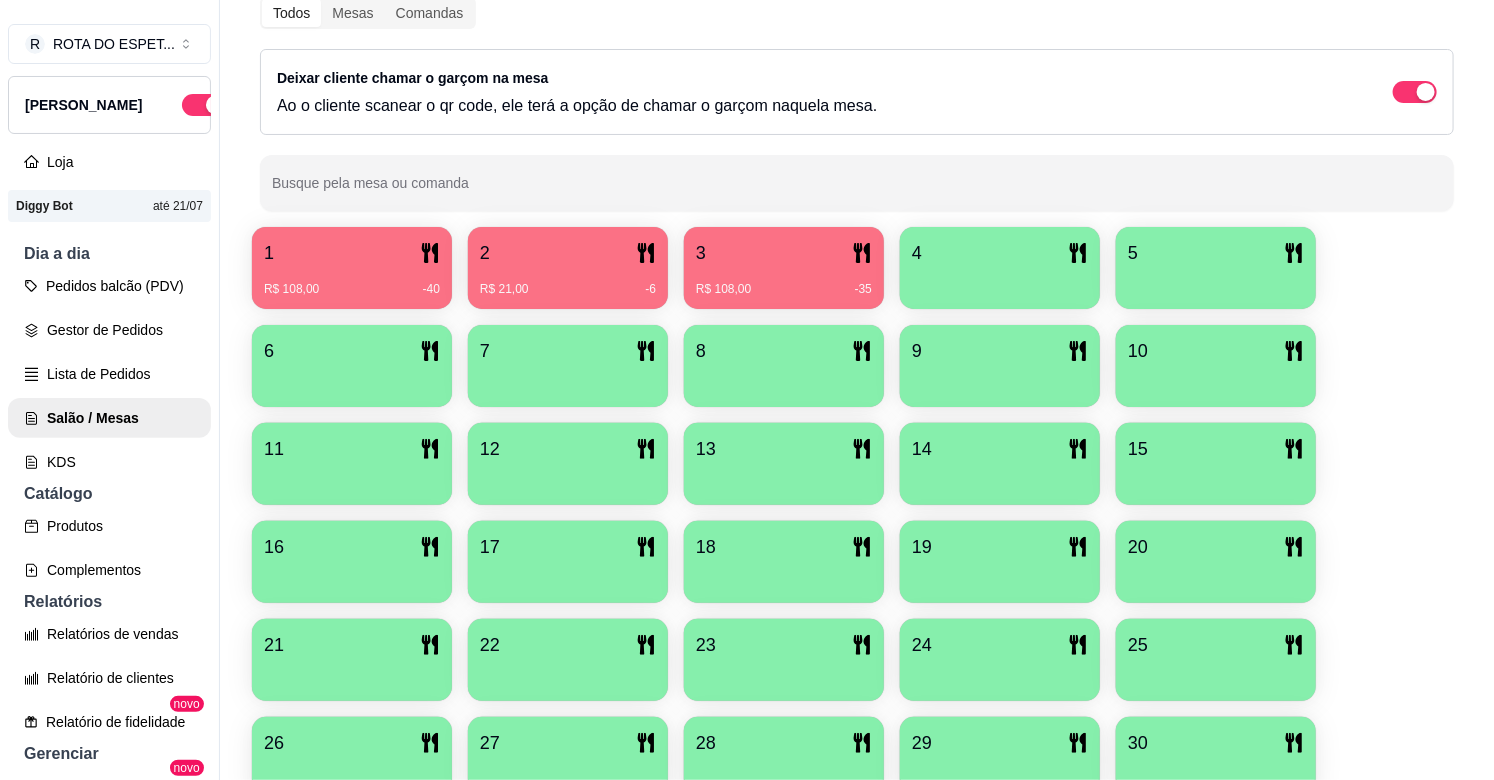 click on "9" at bounding box center [1000, 366] 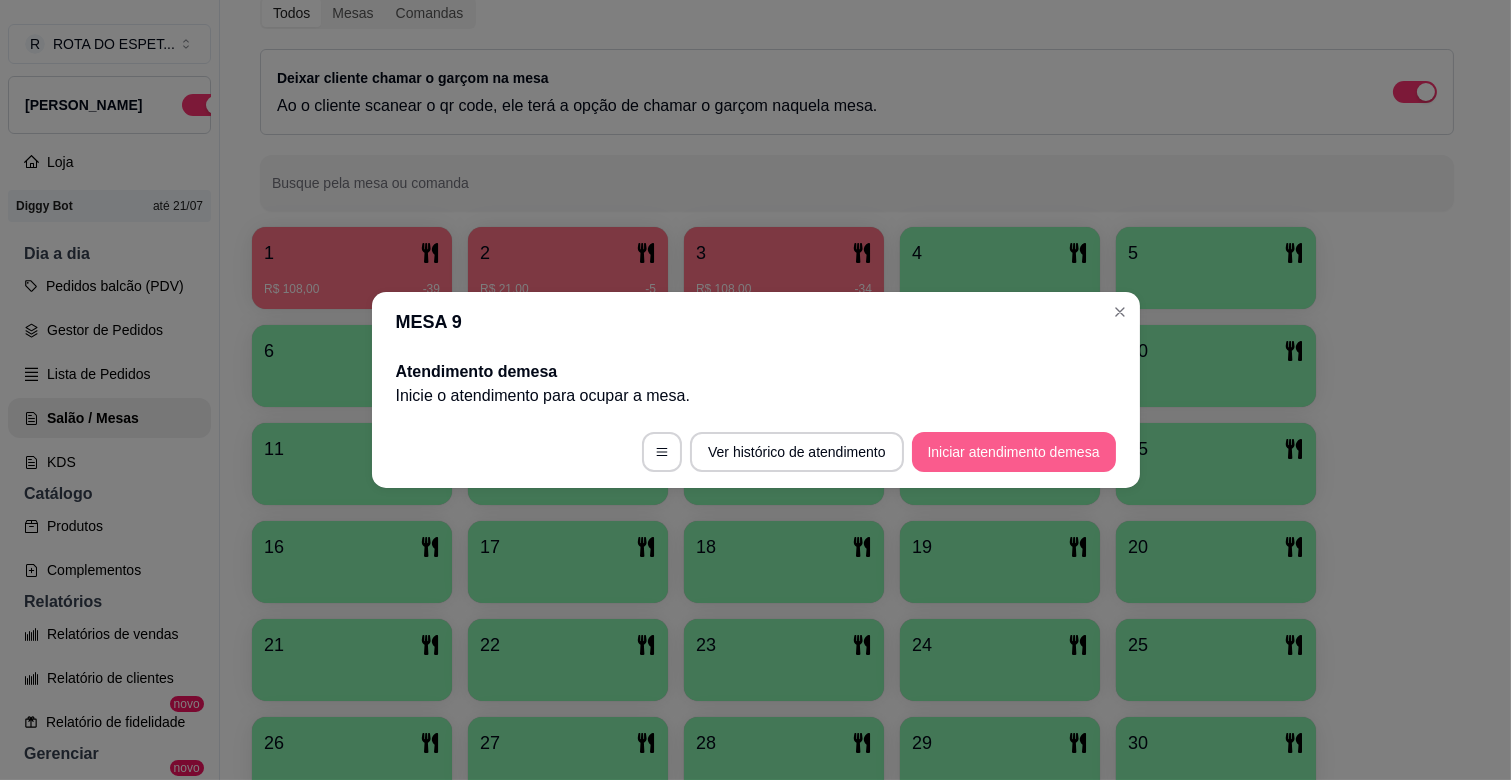 click on "Iniciar atendimento de  mesa" at bounding box center (1014, 452) 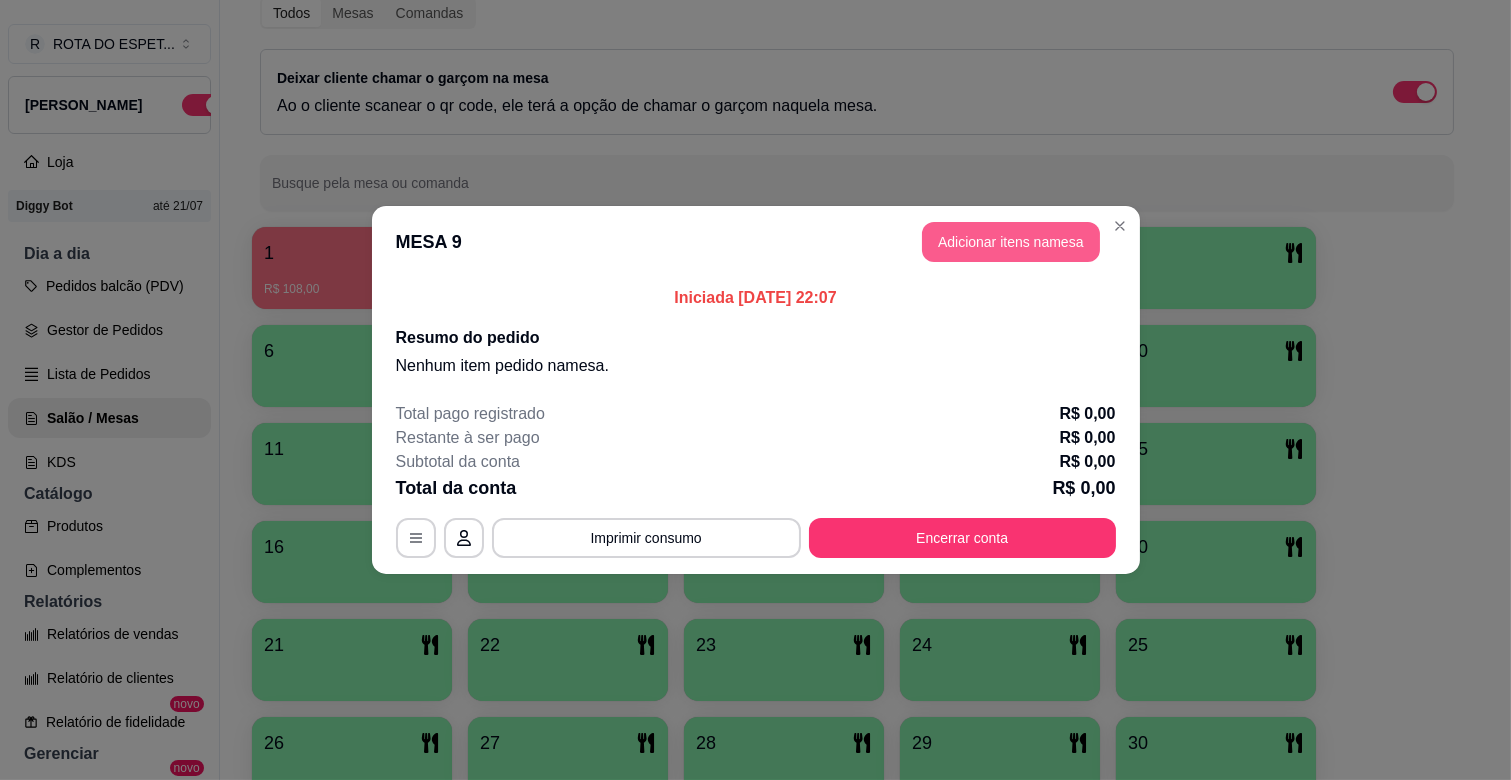 click on "Adicionar itens na  mesa" at bounding box center (1011, 242) 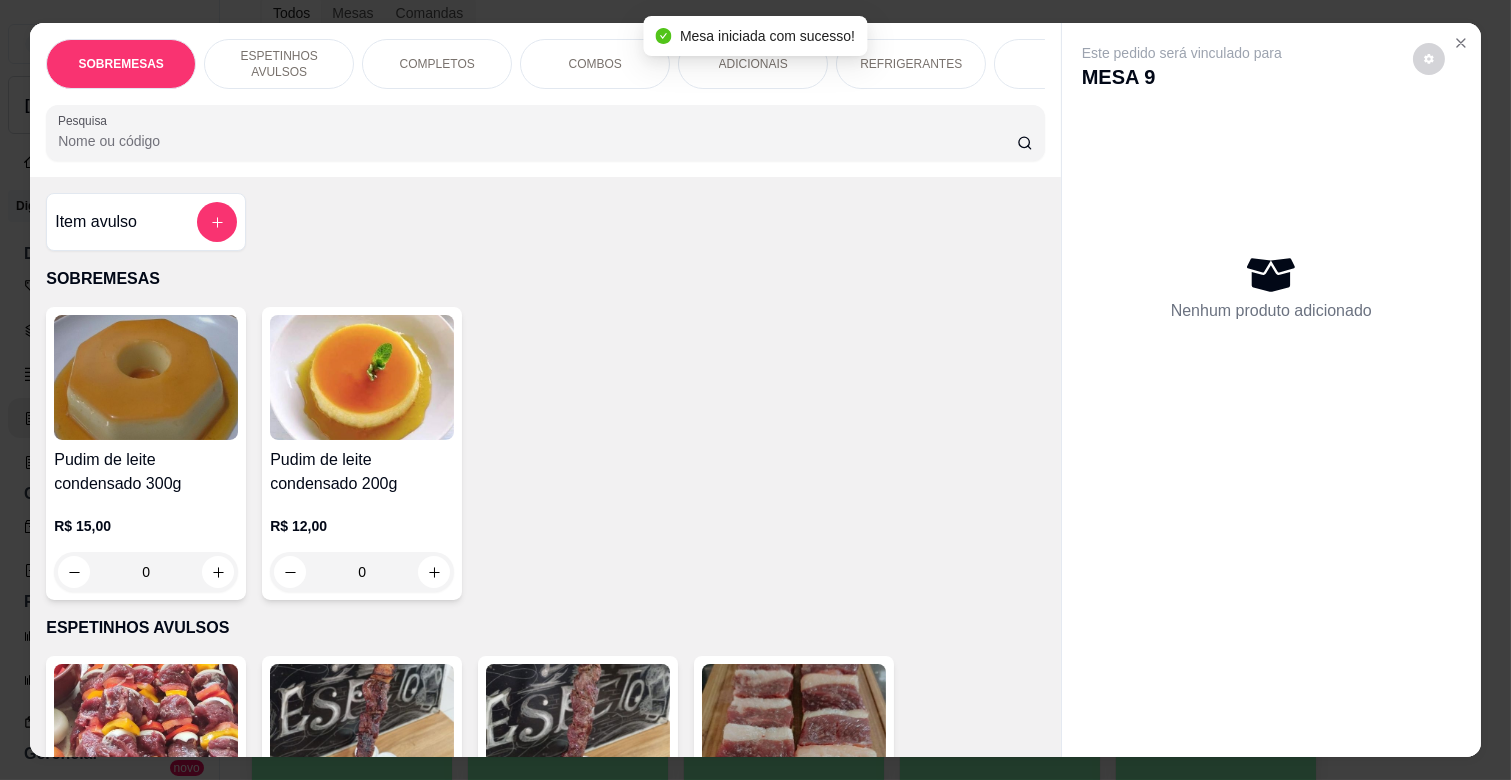 click on "COMPLETOS" at bounding box center [437, 64] 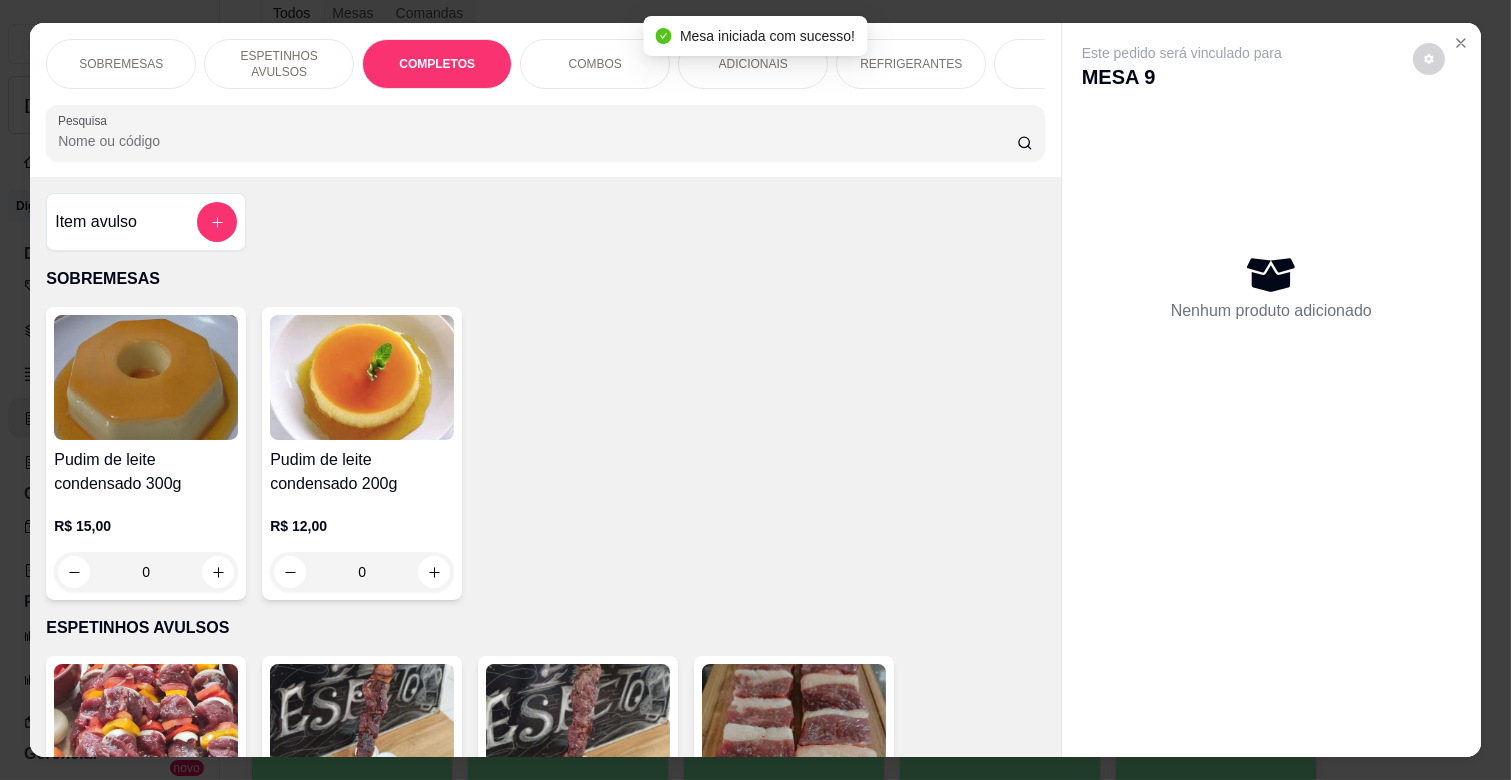 scroll, scrollTop: 1763, scrollLeft: 0, axis: vertical 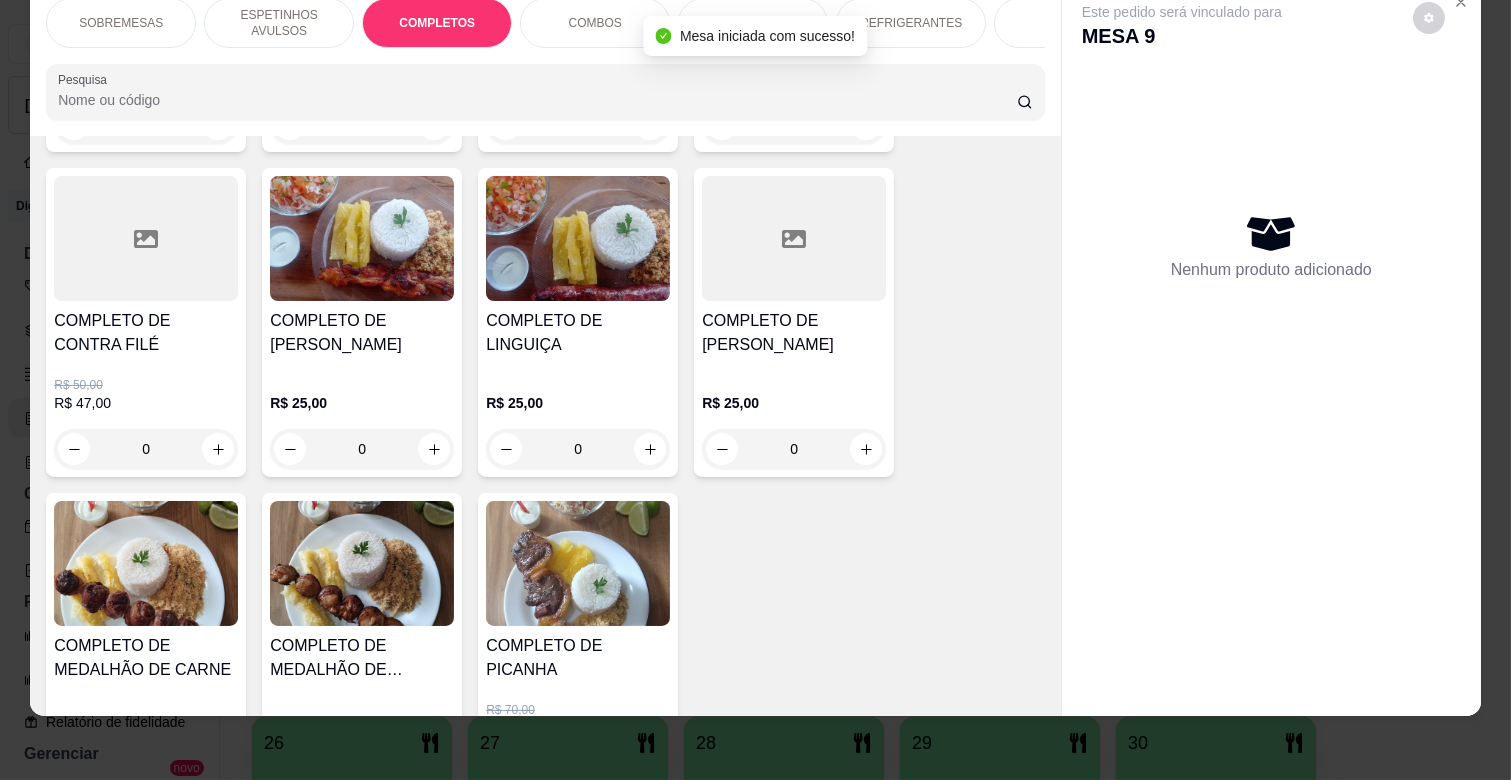 click on "0" at bounding box center [146, 449] 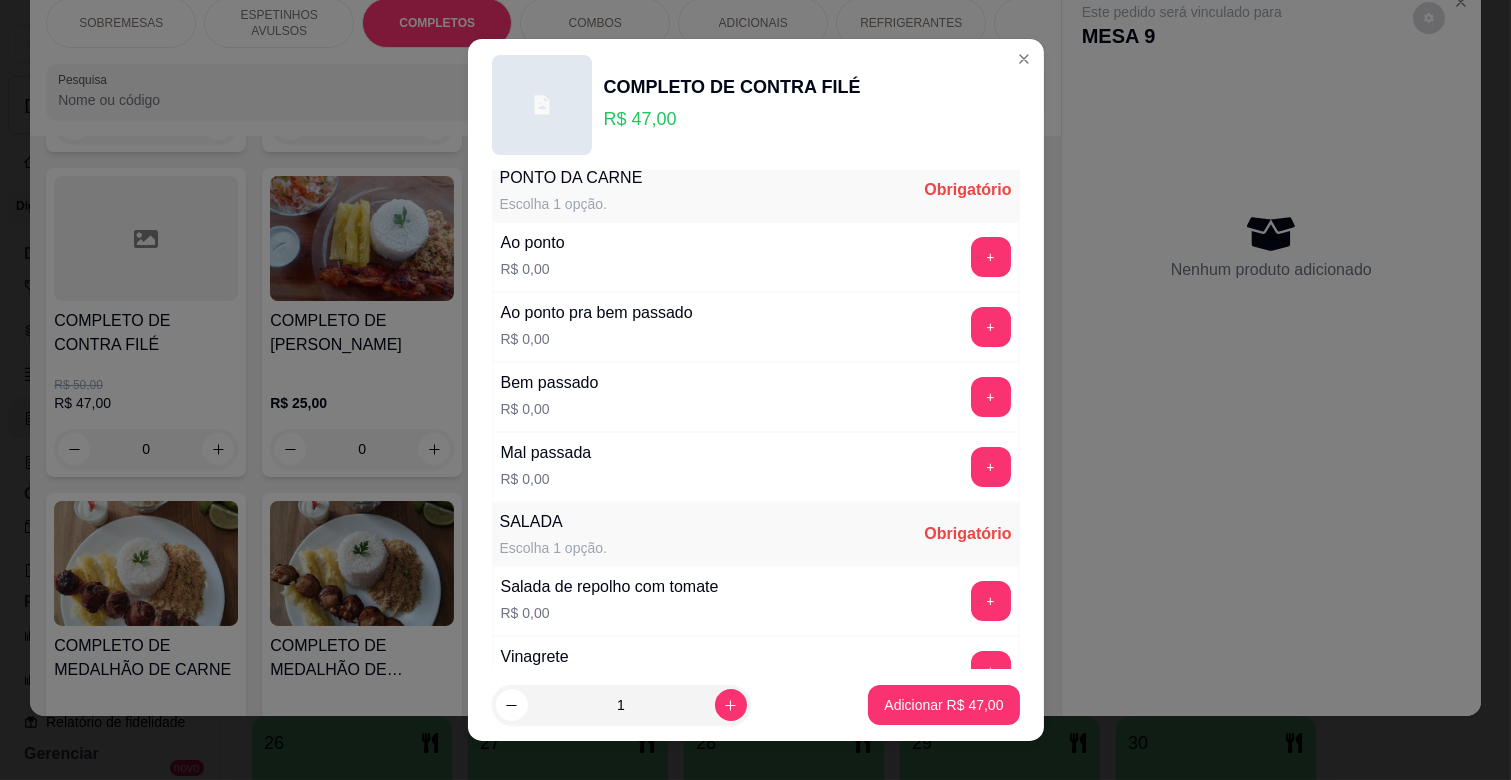 scroll, scrollTop: 222, scrollLeft: 0, axis: vertical 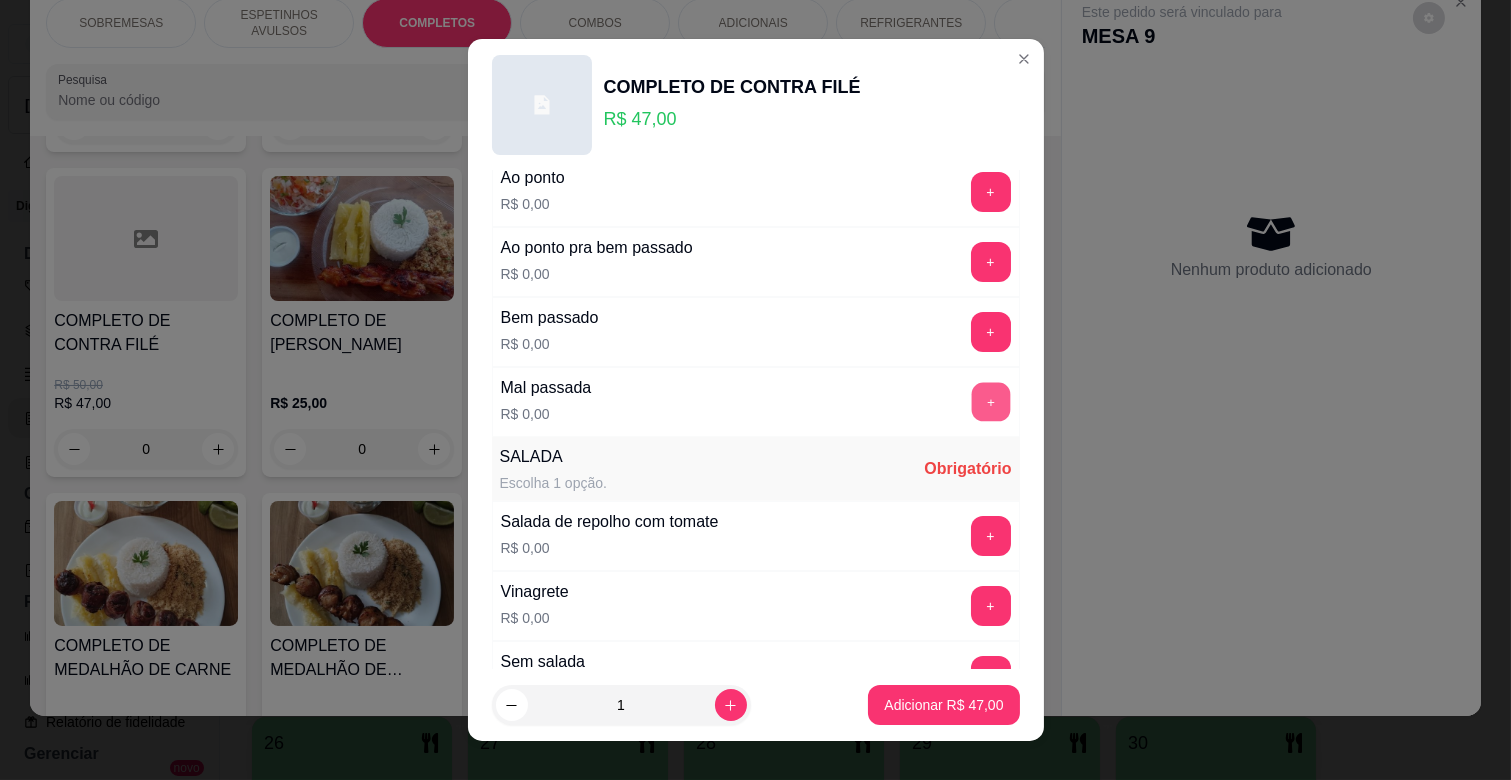 click on "+" at bounding box center (990, 402) 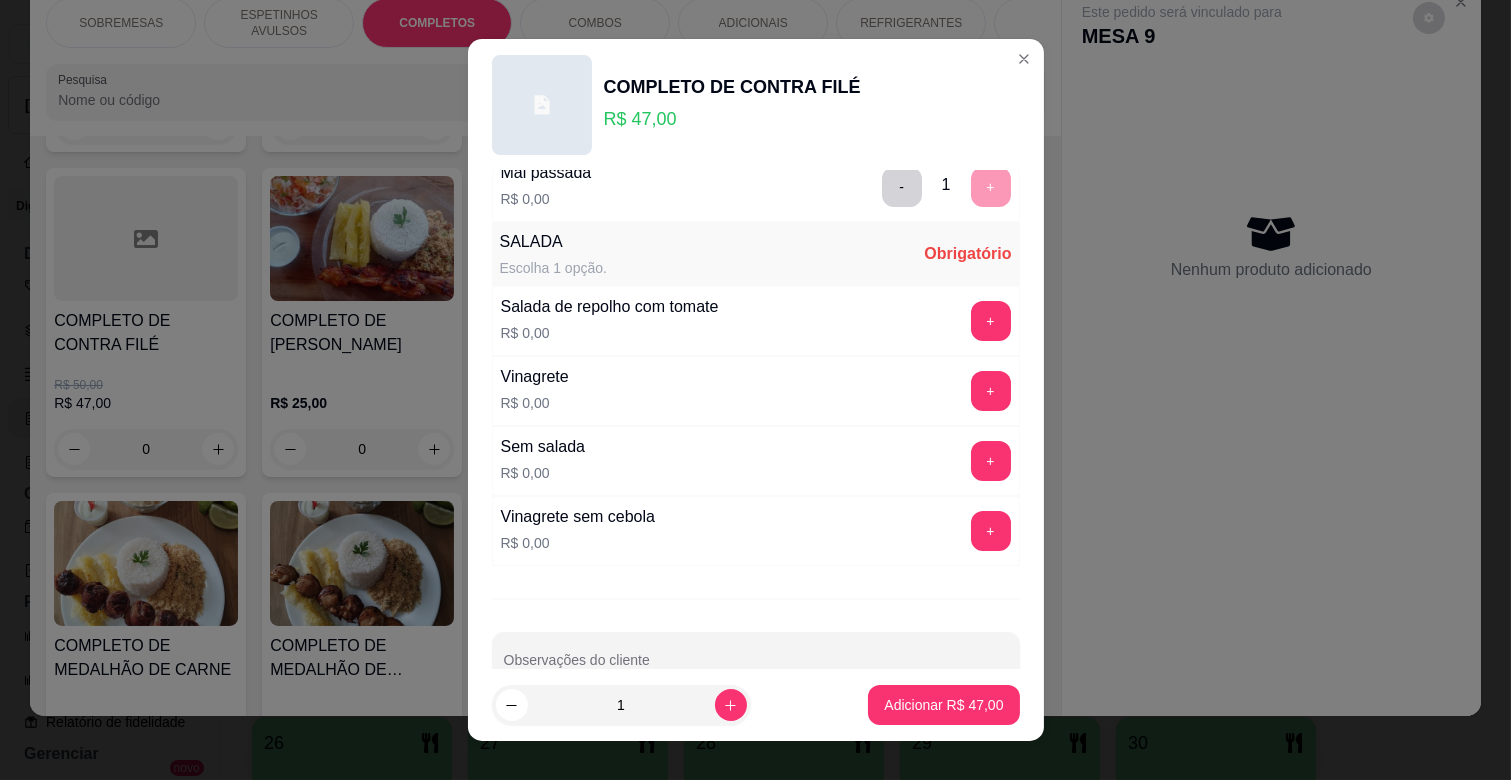 scroll, scrollTop: 444, scrollLeft: 0, axis: vertical 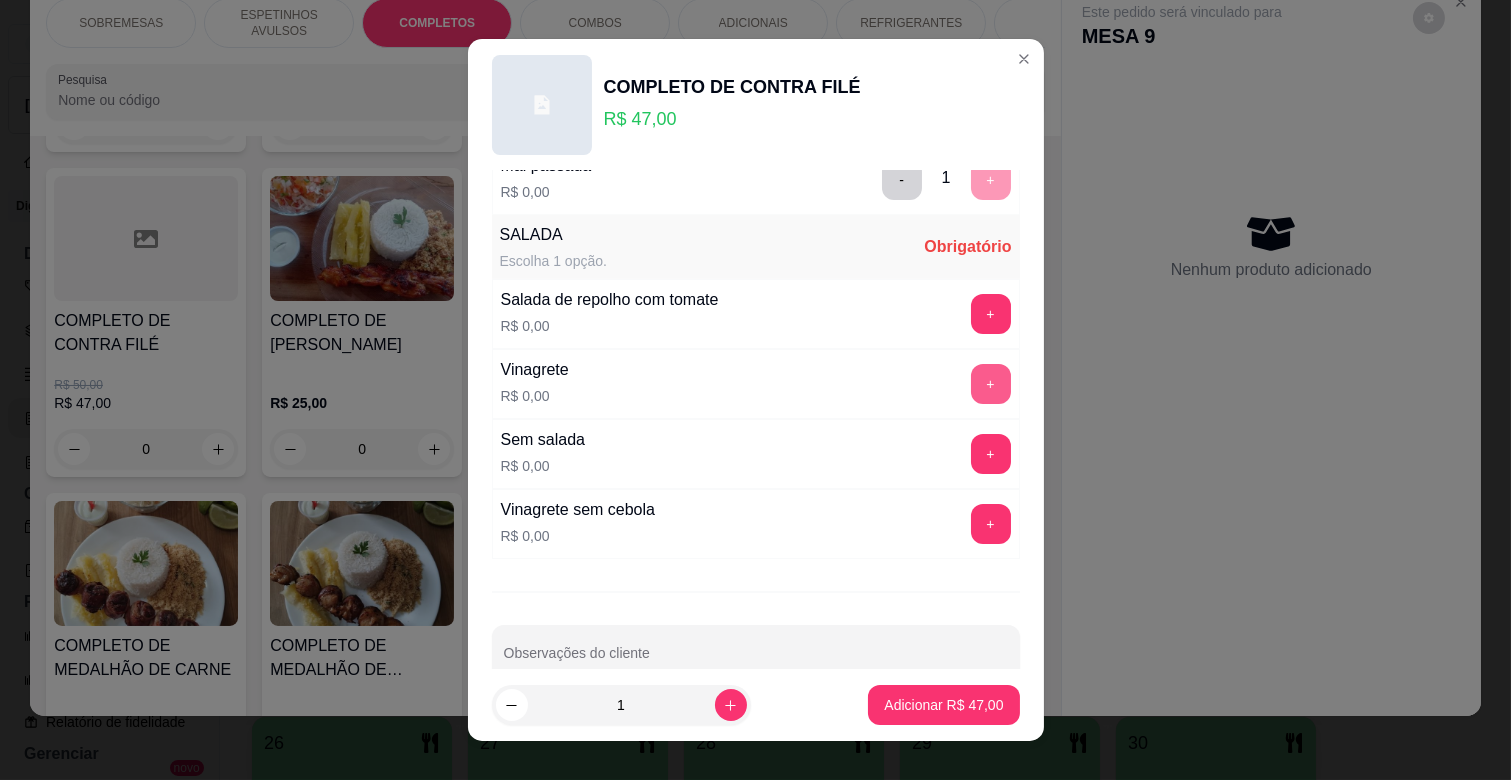 click on "+" at bounding box center [991, 384] 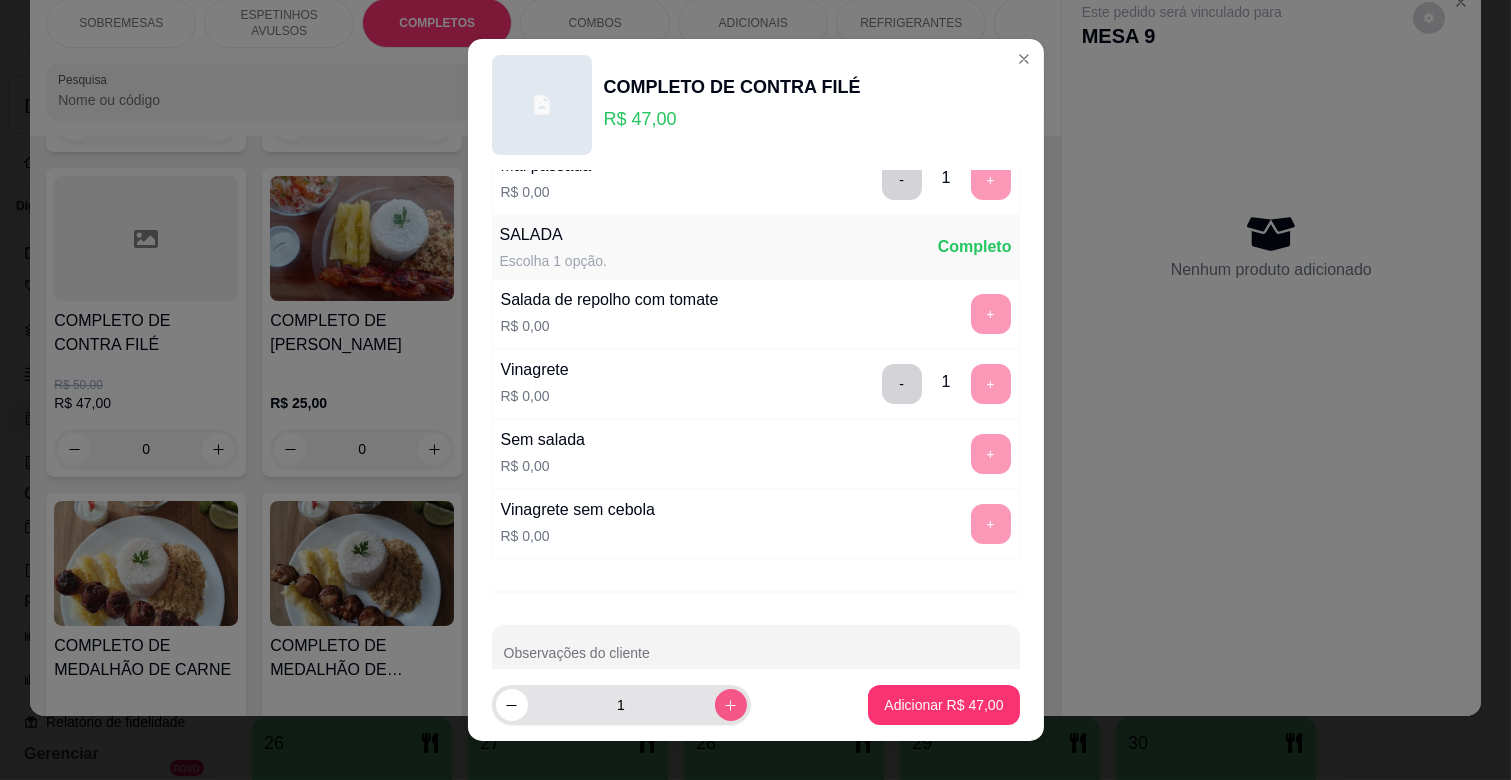 click 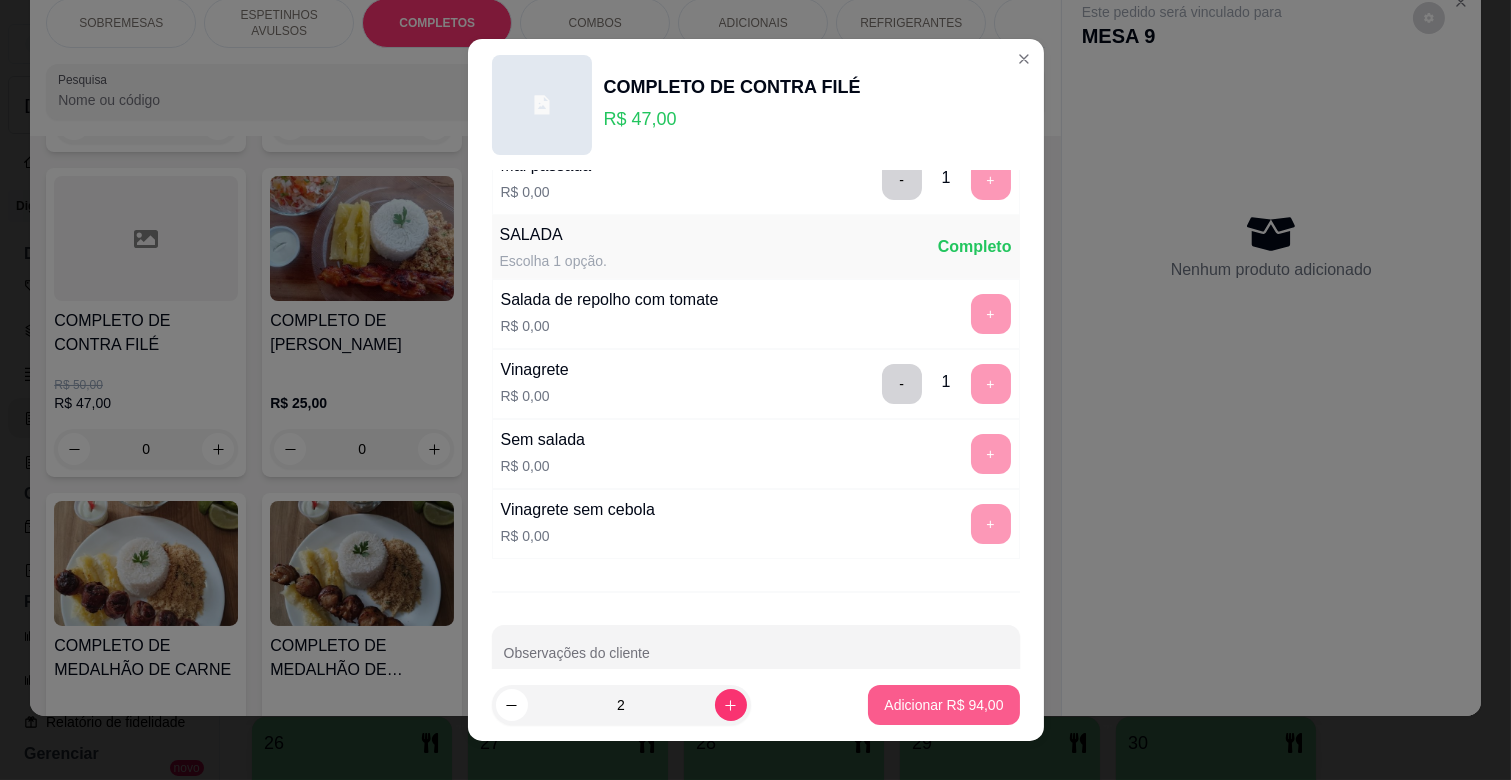 click on "Adicionar   R$ 94,00" at bounding box center (943, 705) 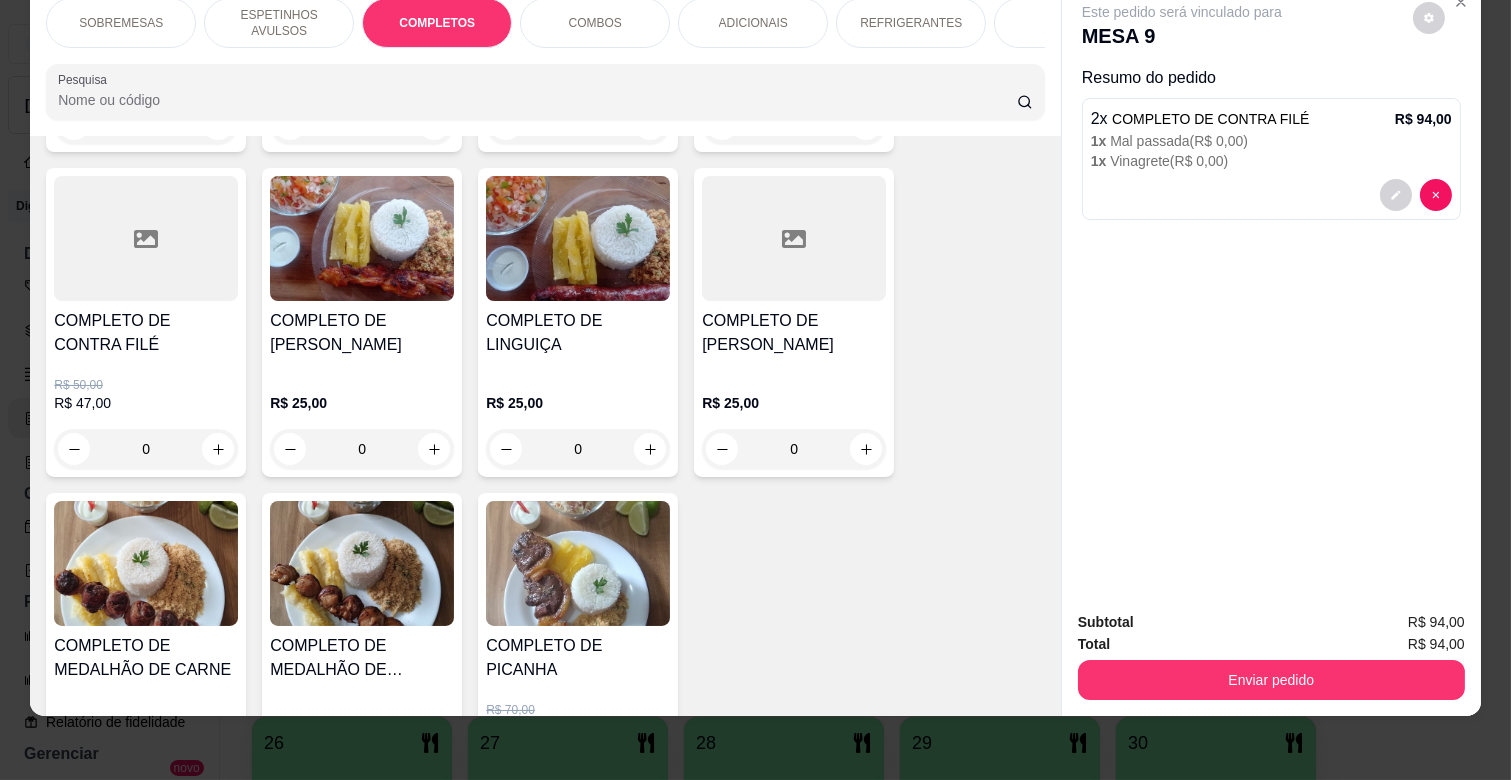 click on "ADICIONAIS" at bounding box center [753, 23] 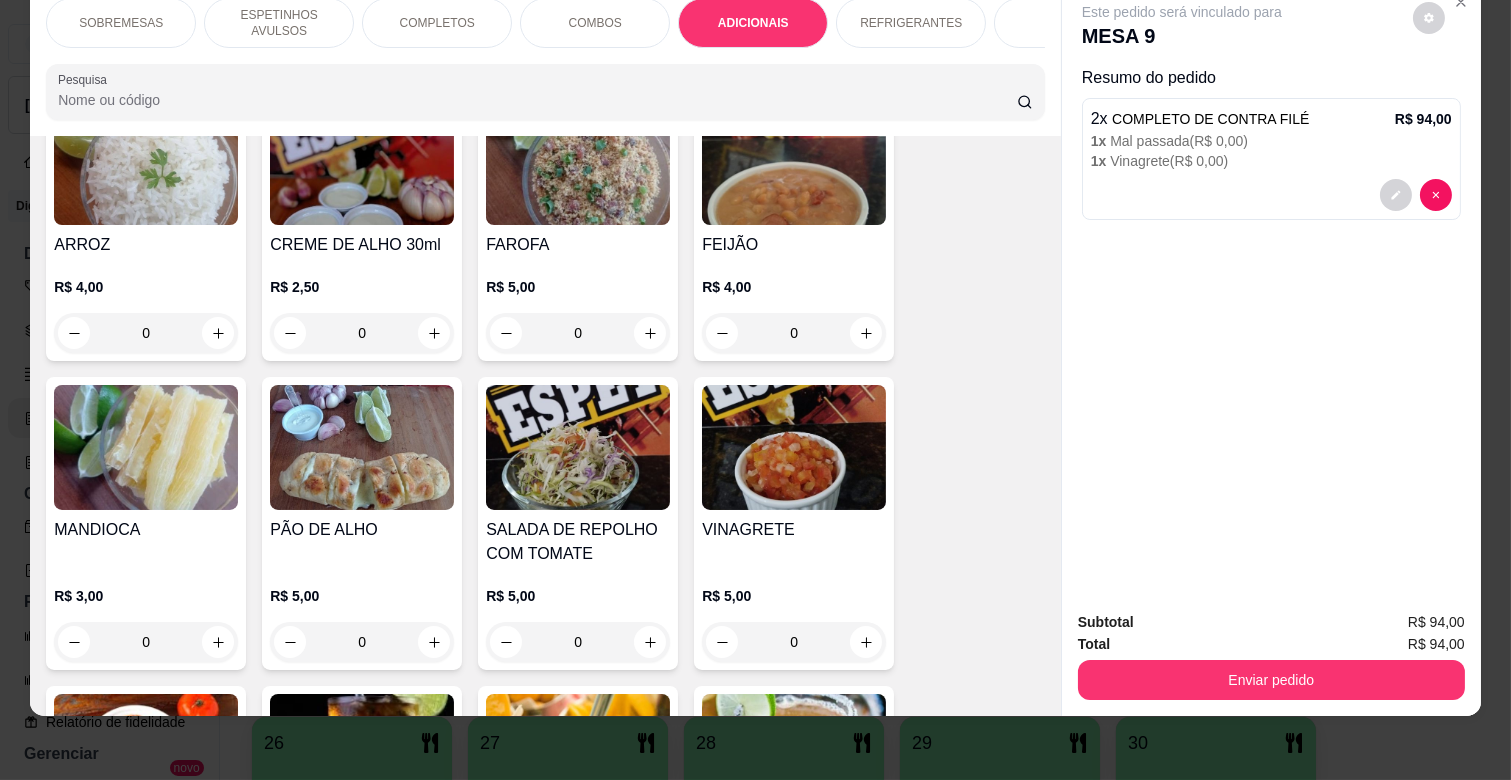 scroll, scrollTop: 3222, scrollLeft: 0, axis: vertical 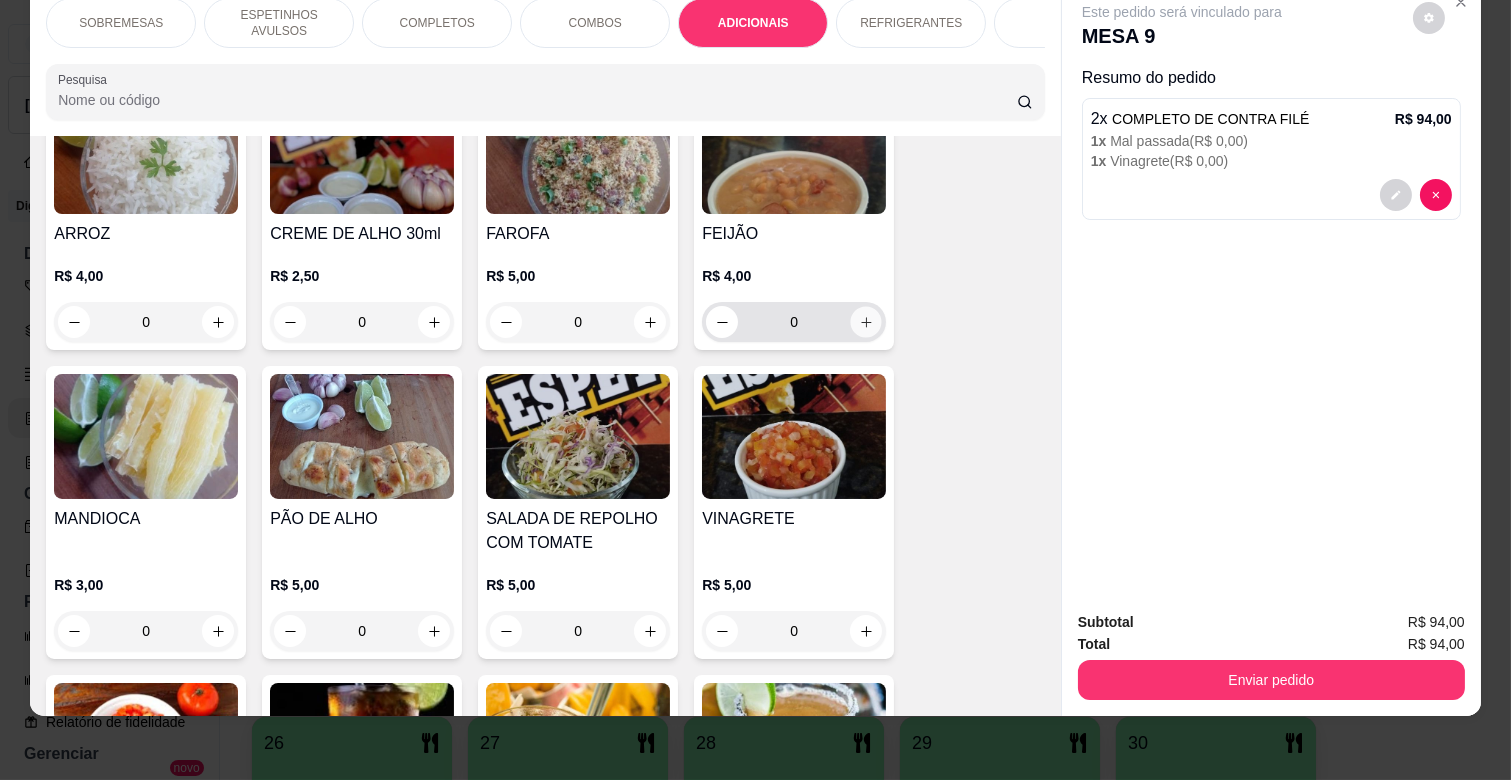click 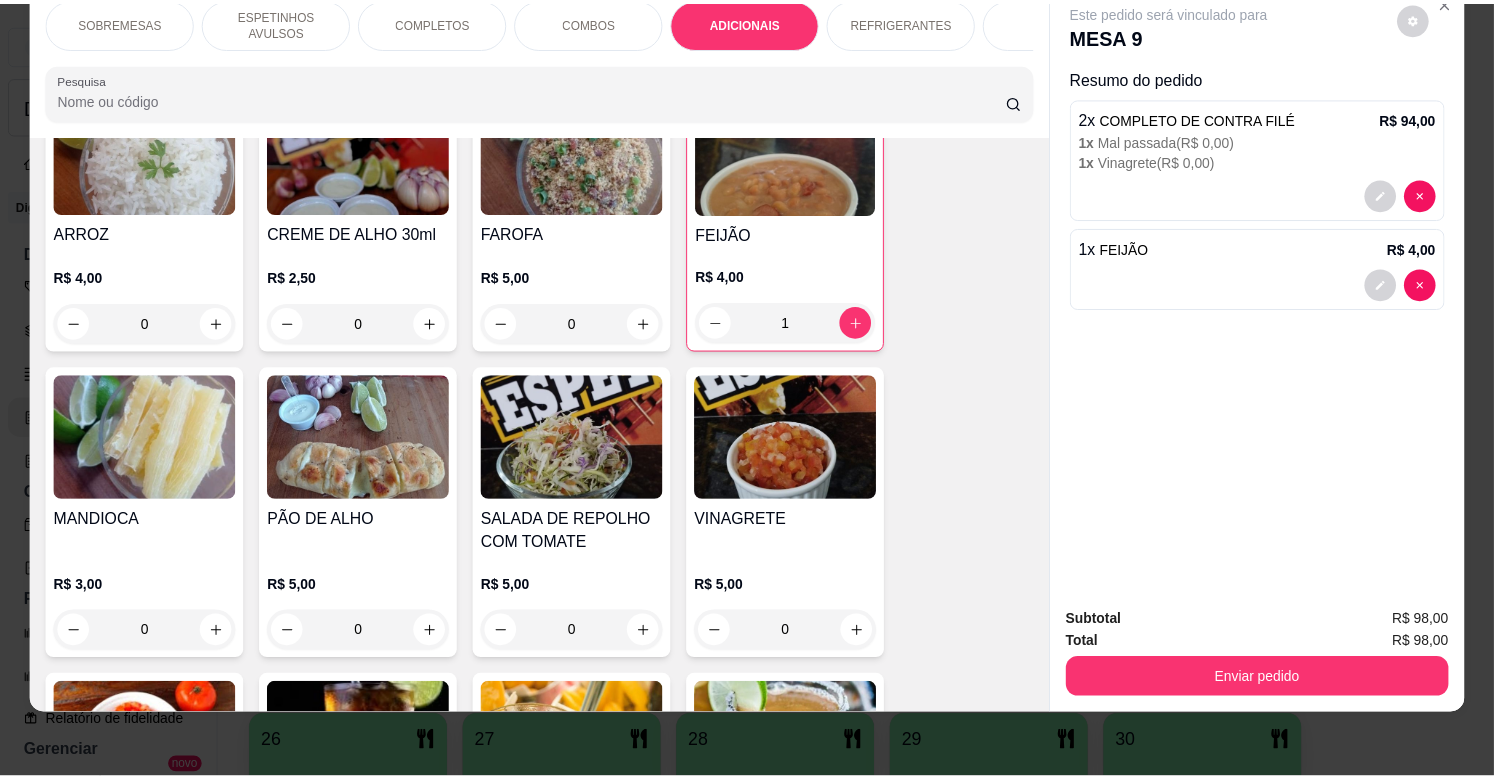 scroll, scrollTop: 3000, scrollLeft: 0, axis: vertical 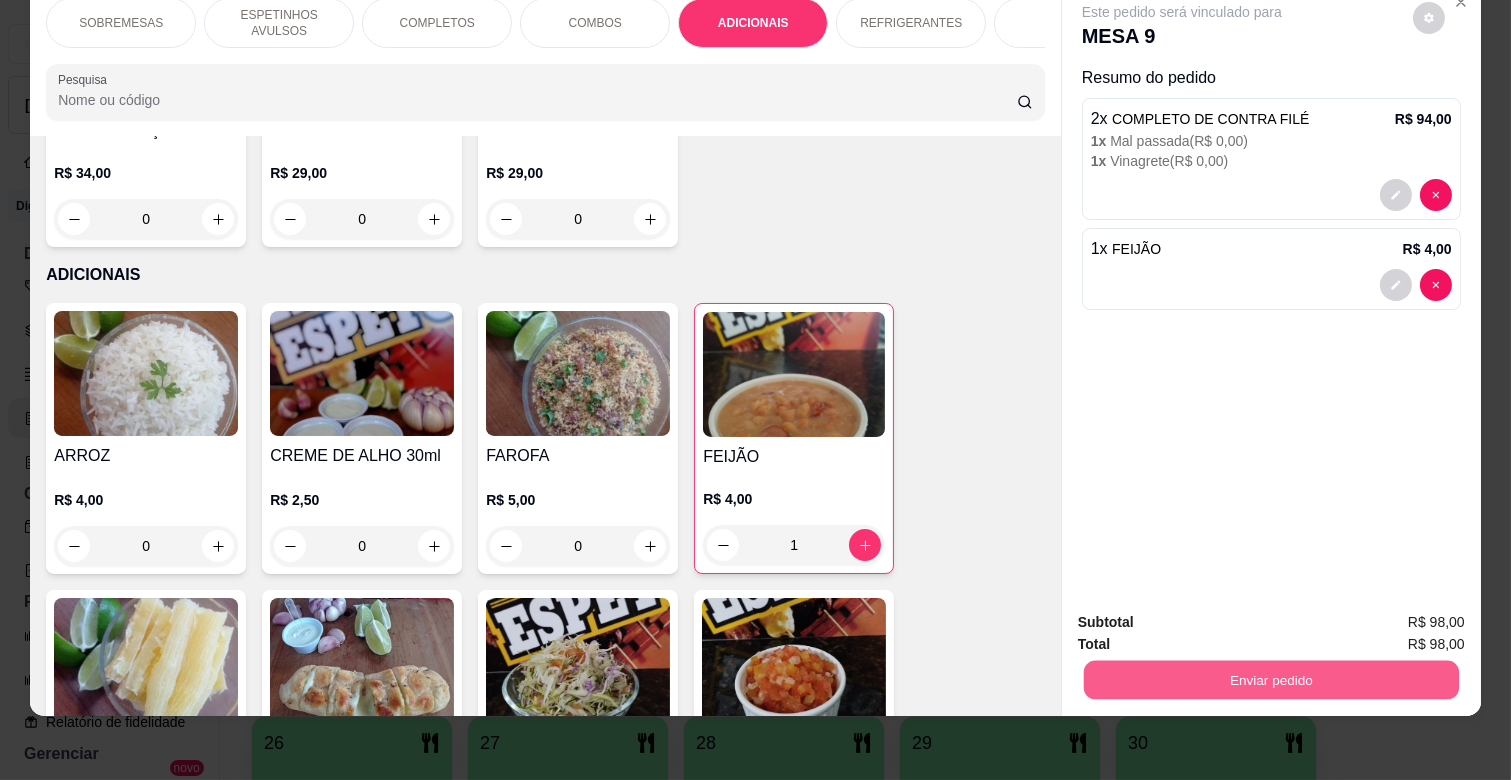 click on "Enviar pedido" at bounding box center [1271, 679] 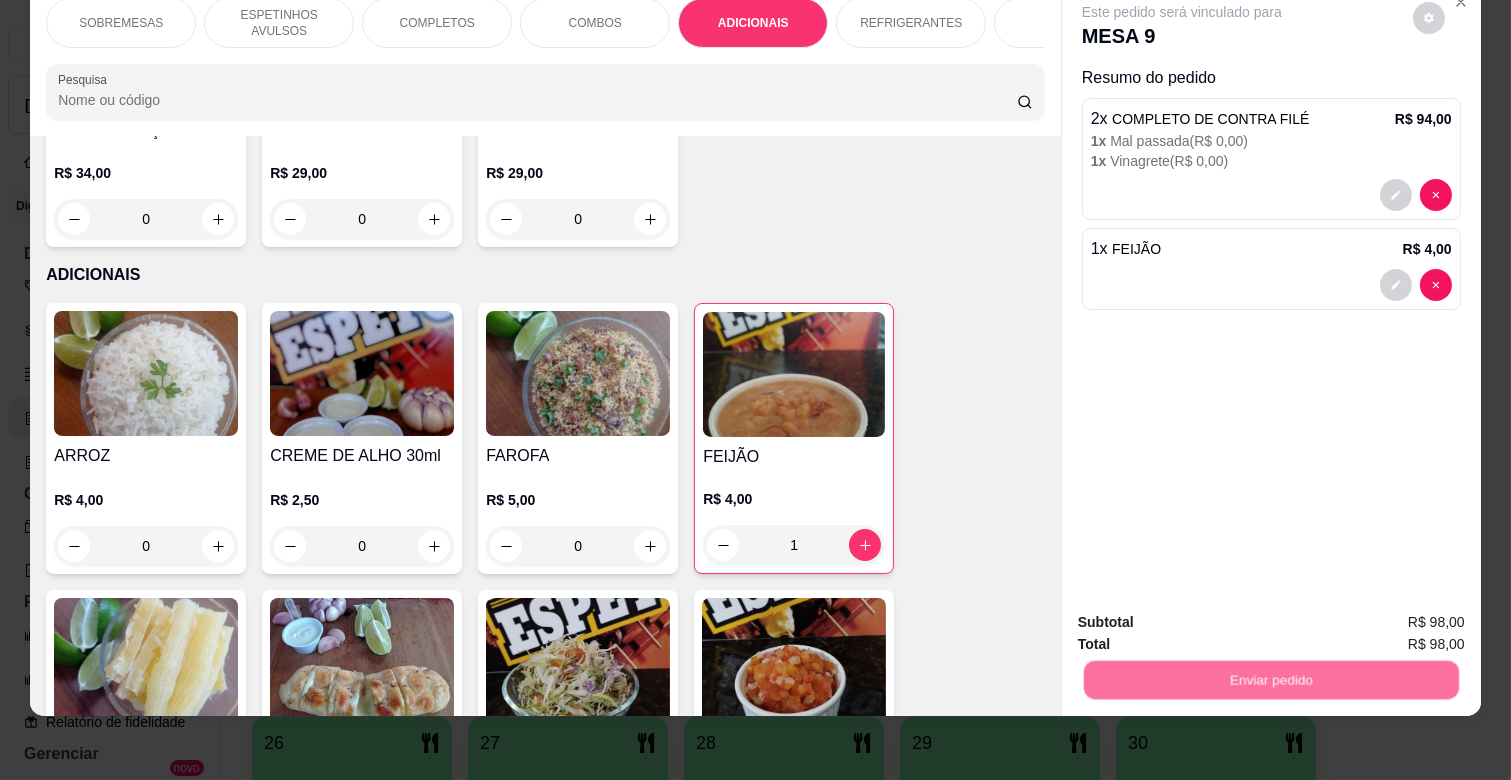 click on "Não registrar e enviar pedido" at bounding box center [1204, 614] 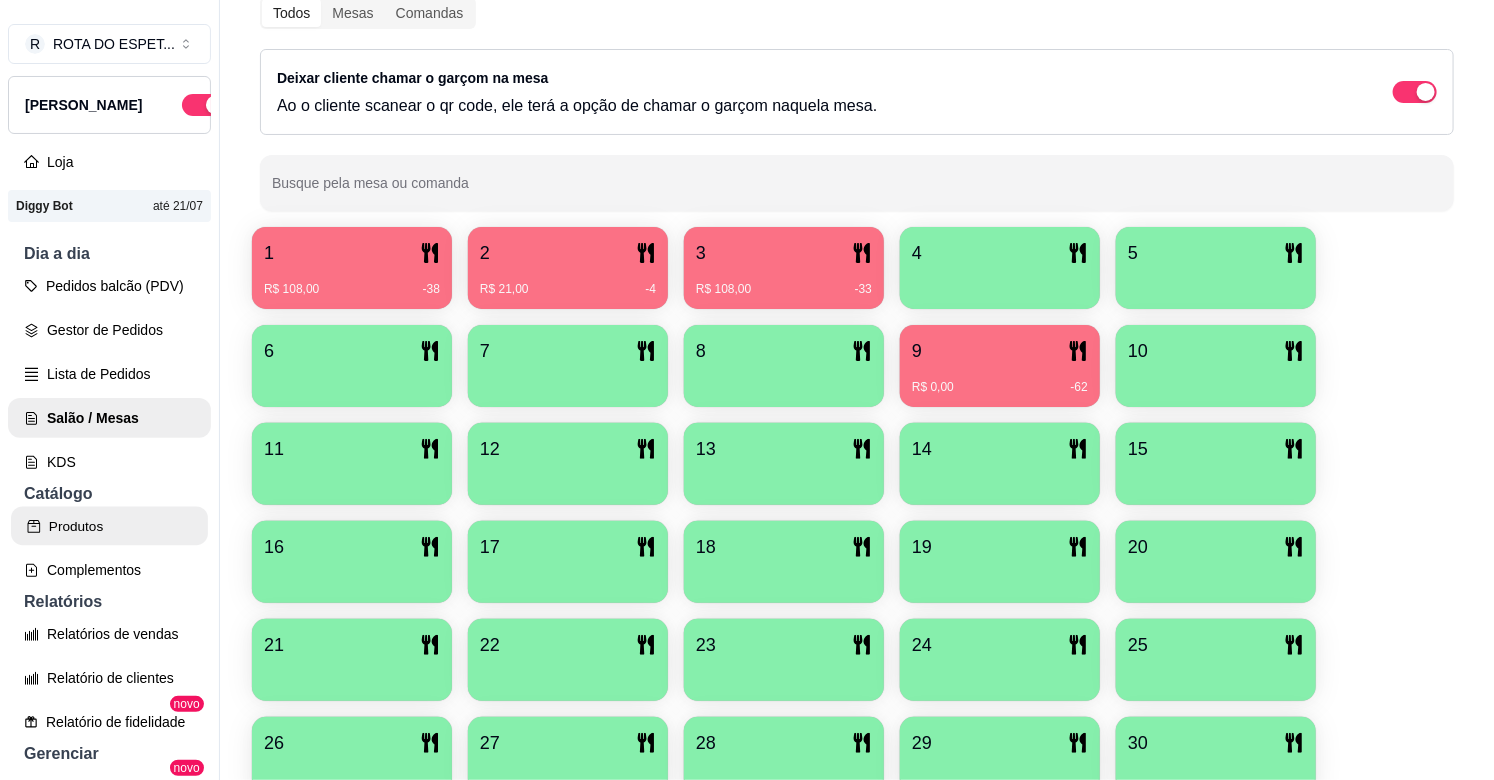 click on "Produtos" at bounding box center [109, 526] 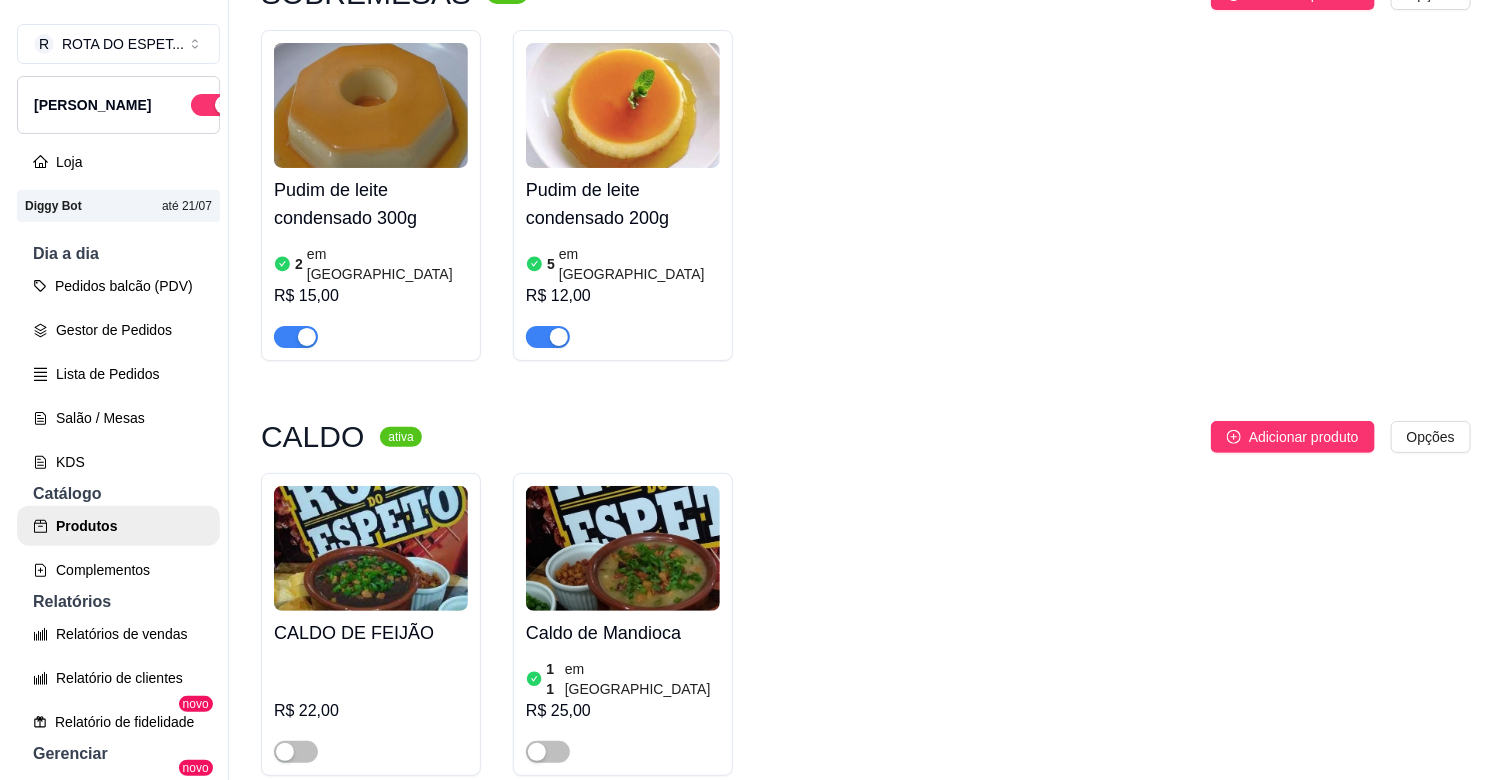 scroll, scrollTop: 0, scrollLeft: 0, axis: both 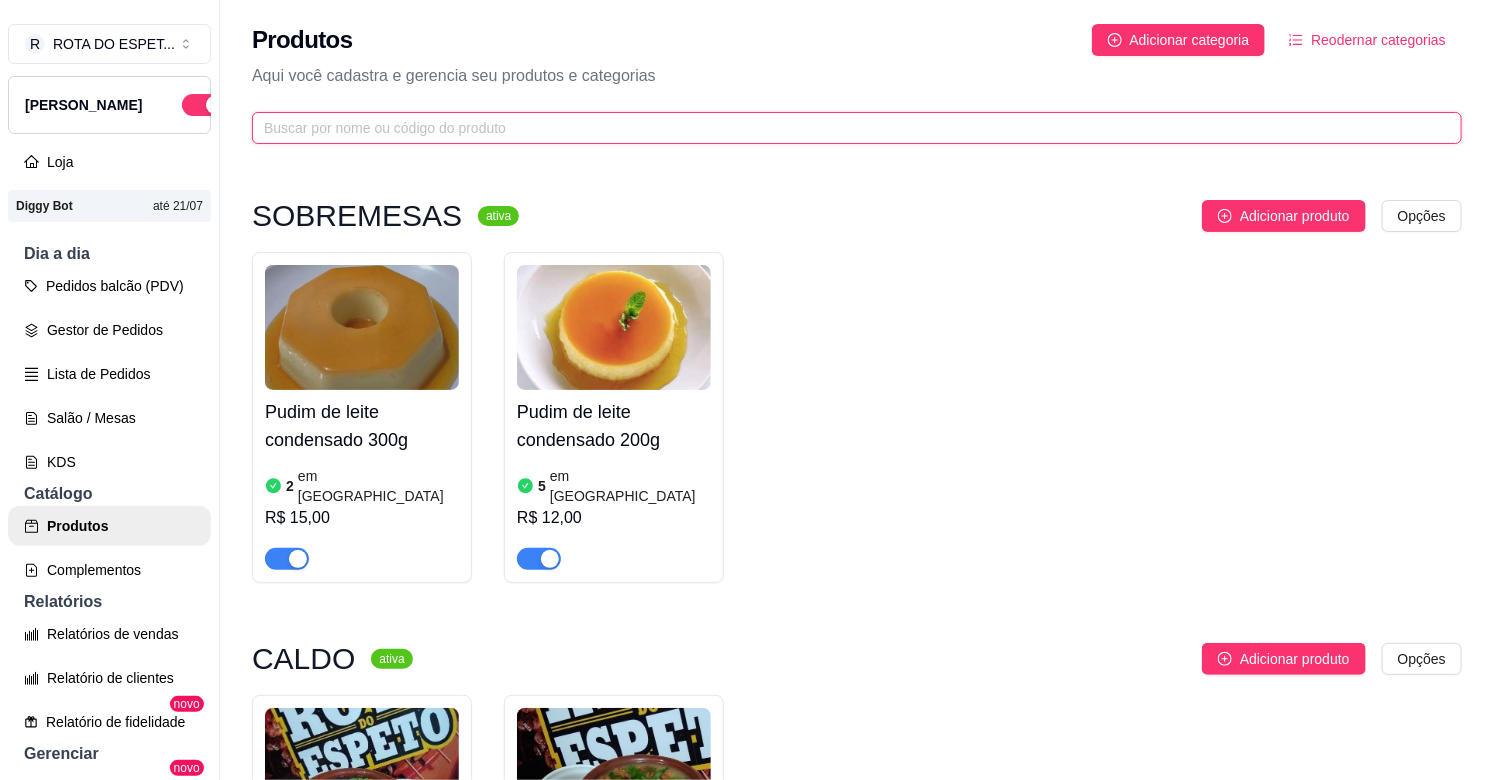 click at bounding box center (849, 128) 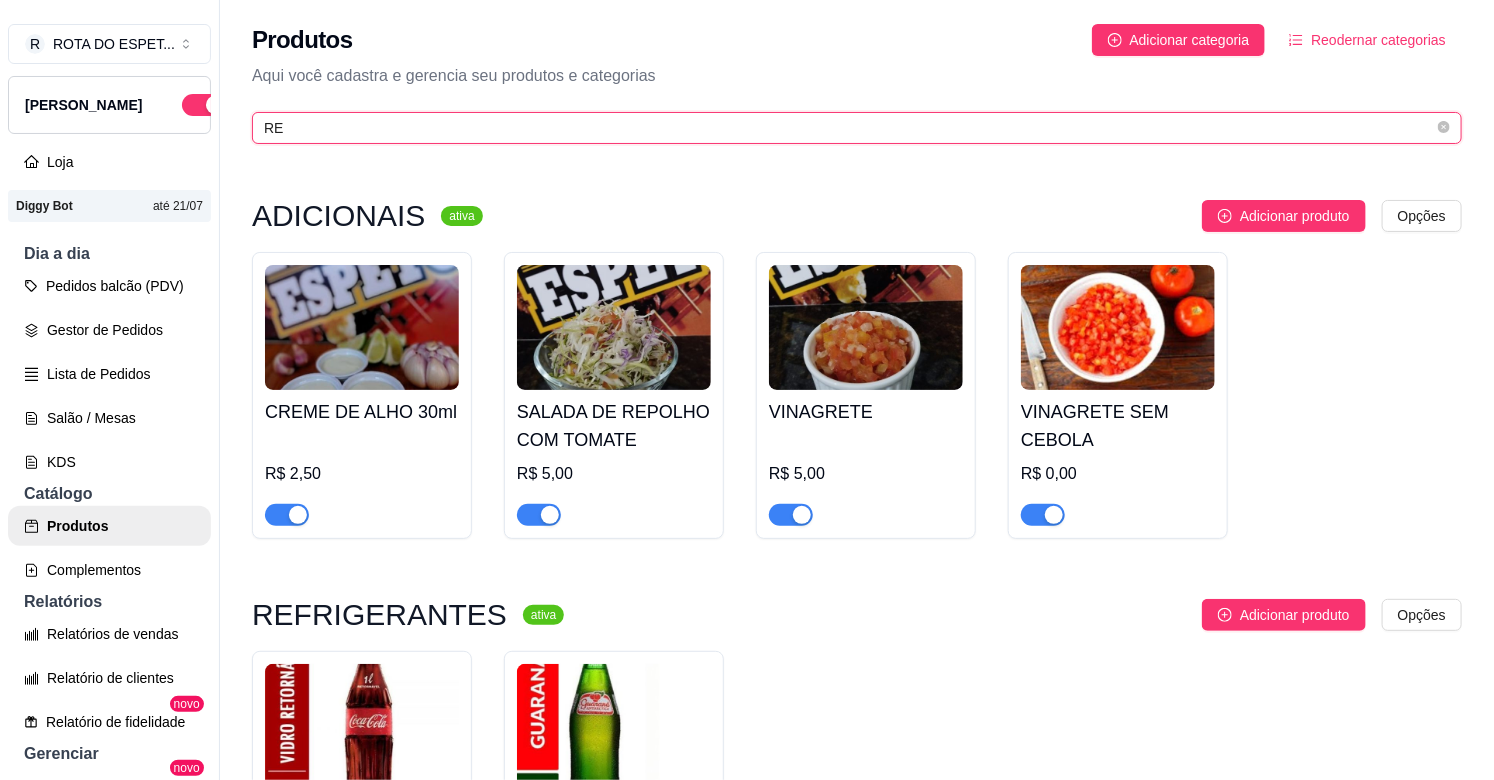 type on "RE" 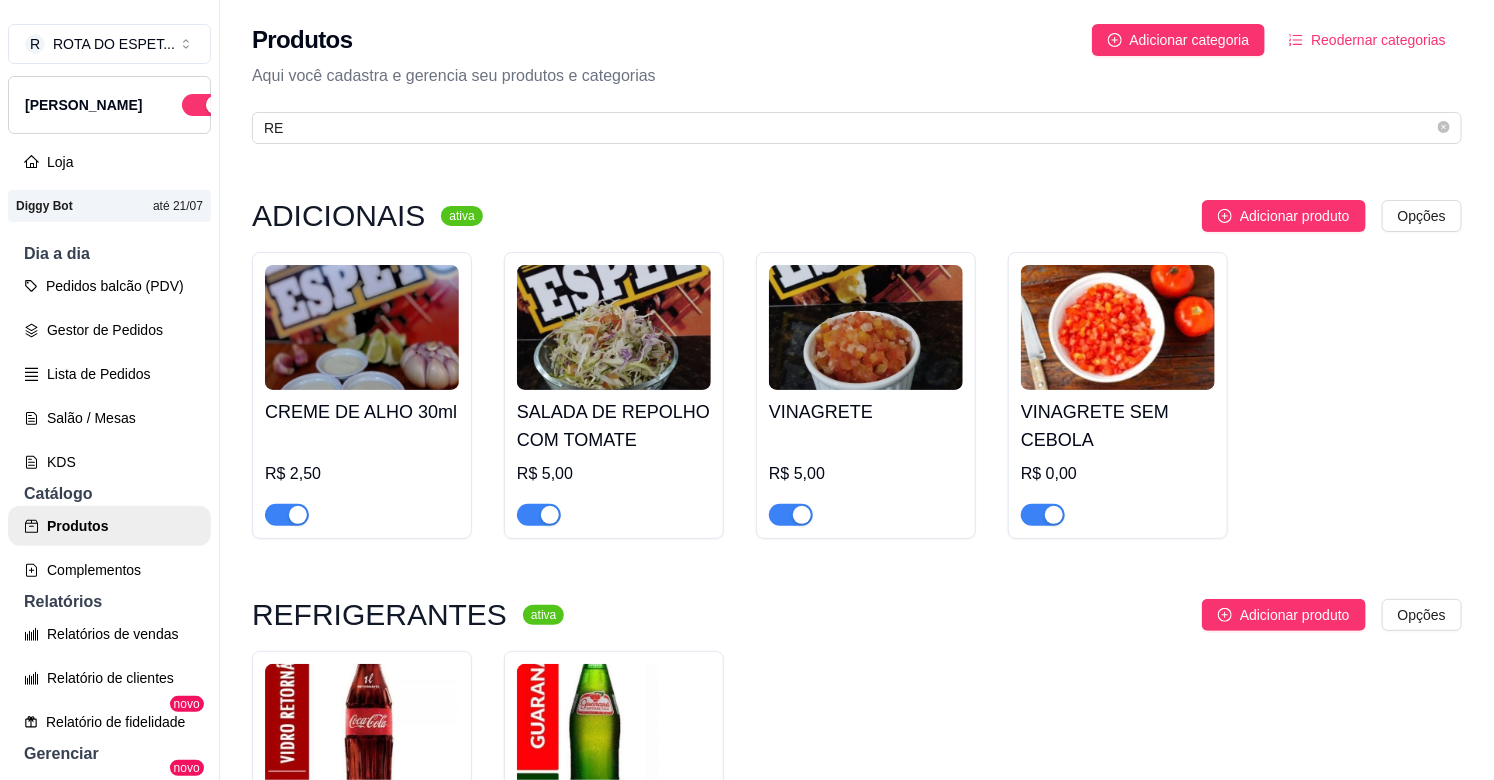 click at bounding box center (550, 515) 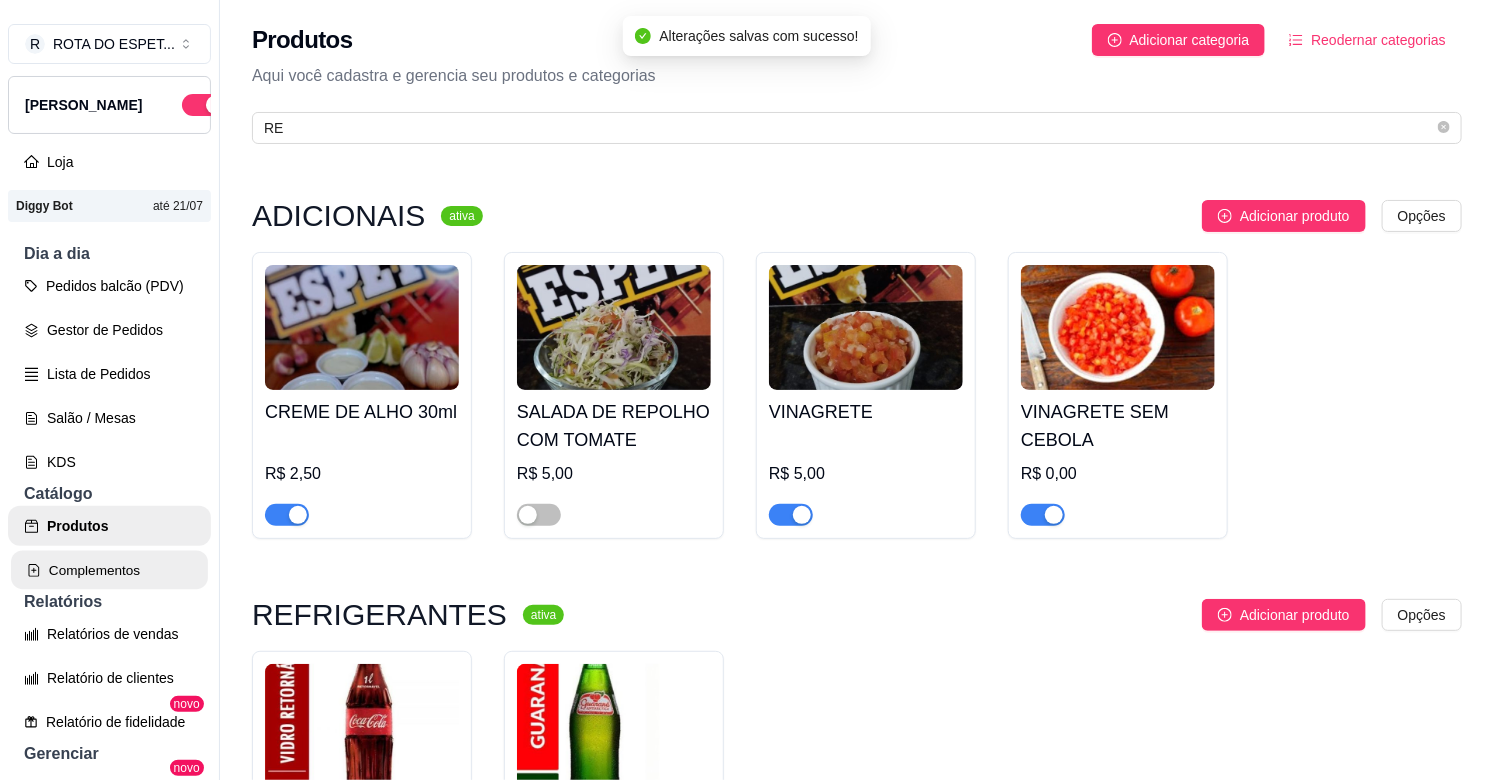 click on "Complementos" at bounding box center (109, 570) 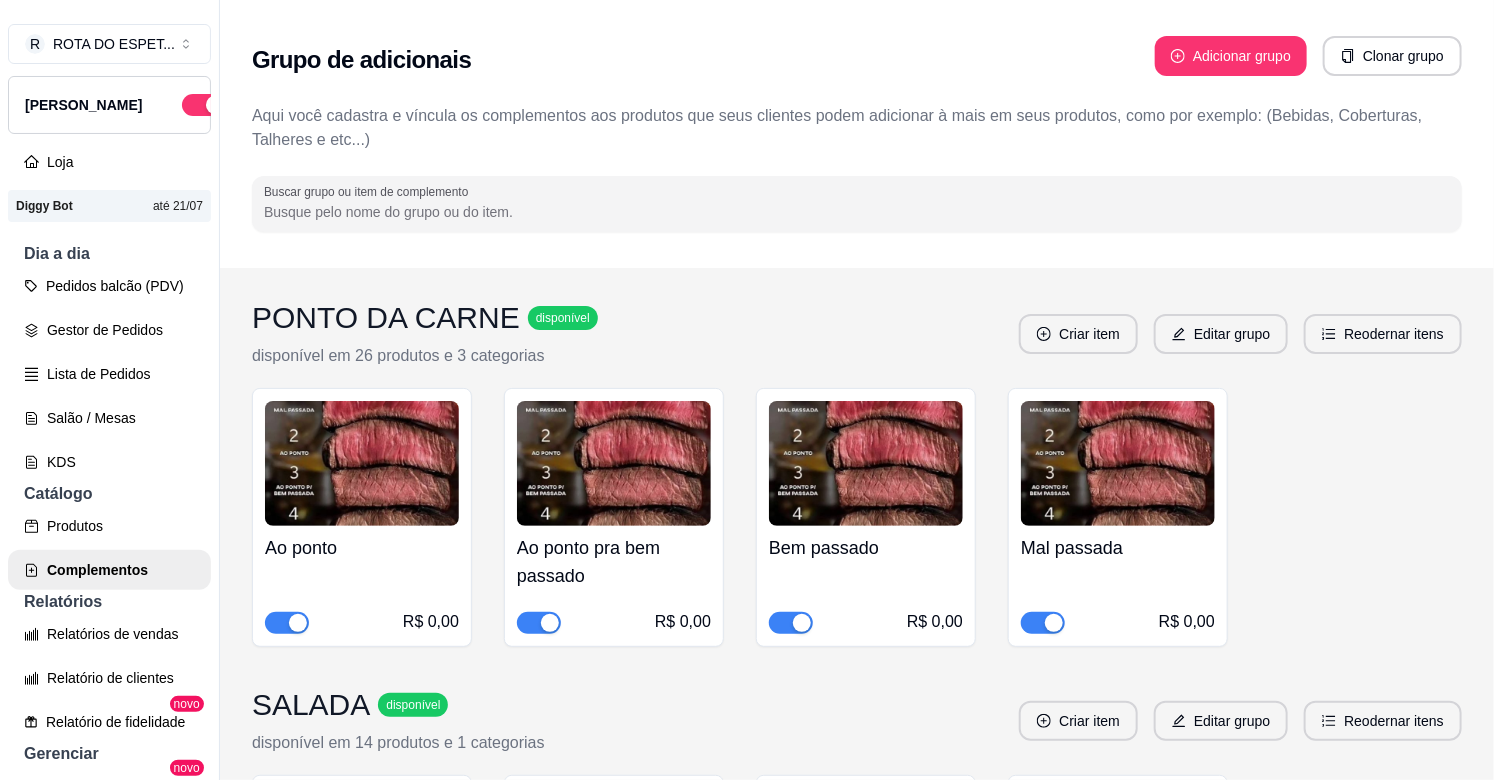 click on "Buscar grupo ou item de complemento" at bounding box center [857, 212] 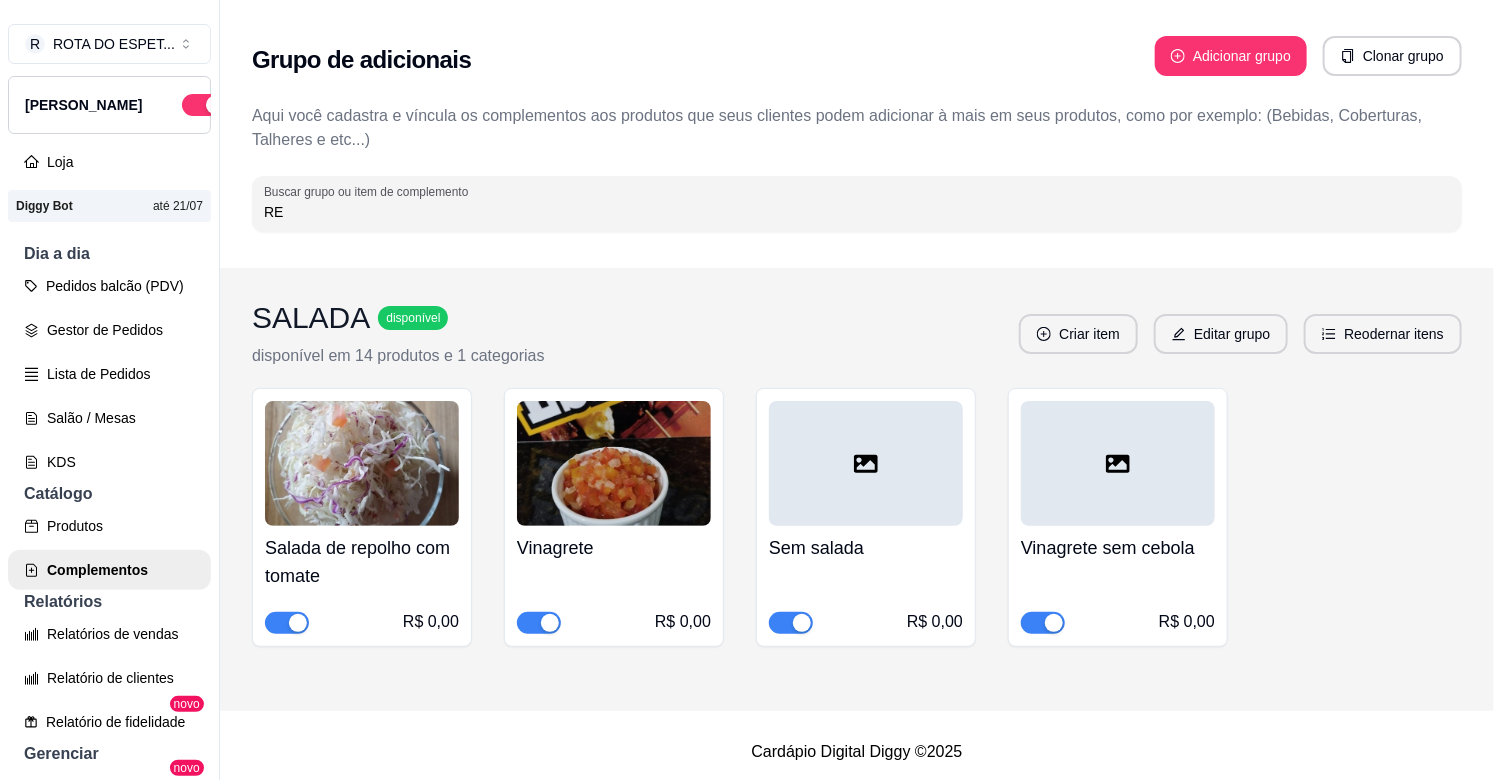 type on "RE" 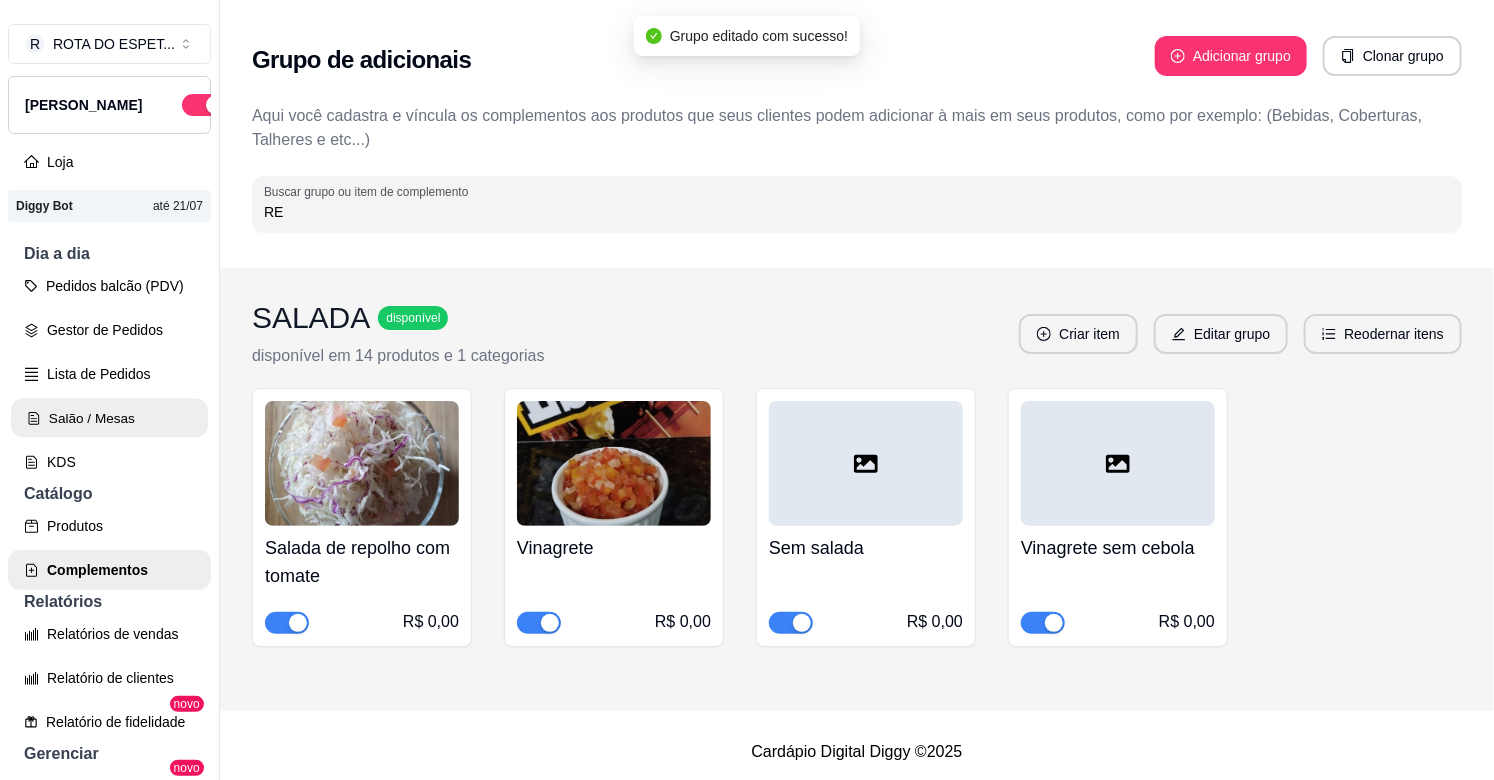 click on "Salão / Mesas" at bounding box center (109, 418) 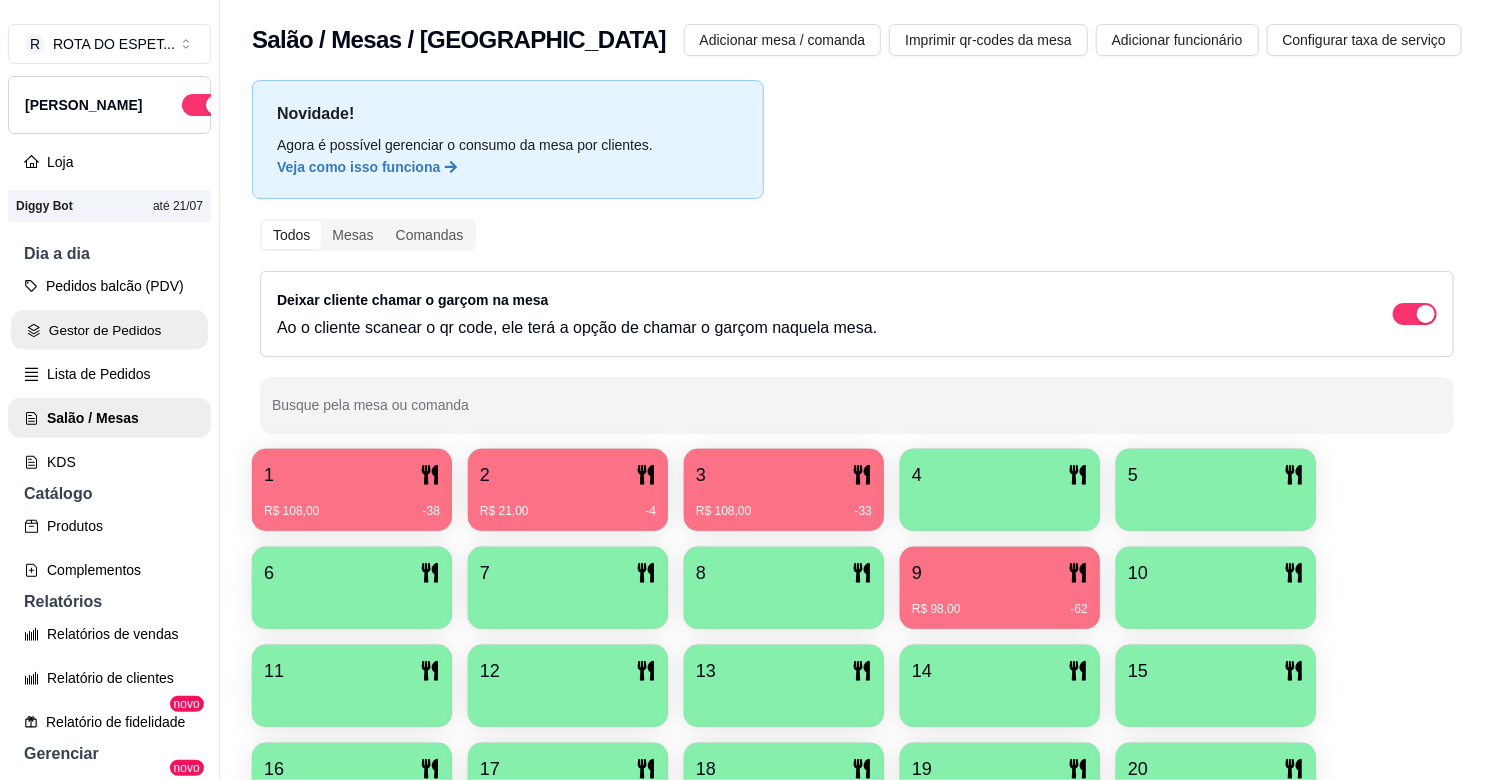 click on "Gestor de Pedidos" at bounding box center [109, 330] 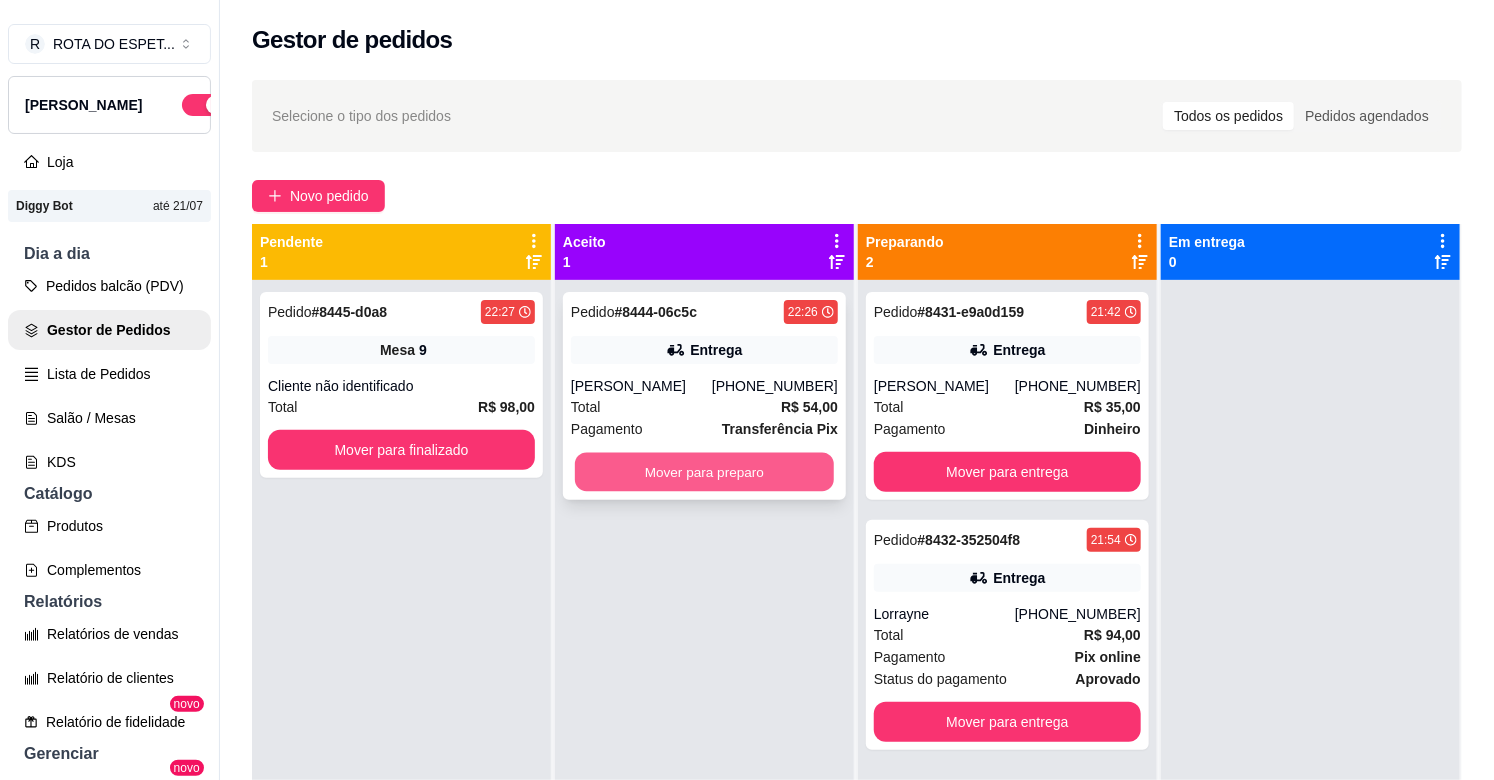 click on "Mover para preparo" at bounding box center (704, 472) 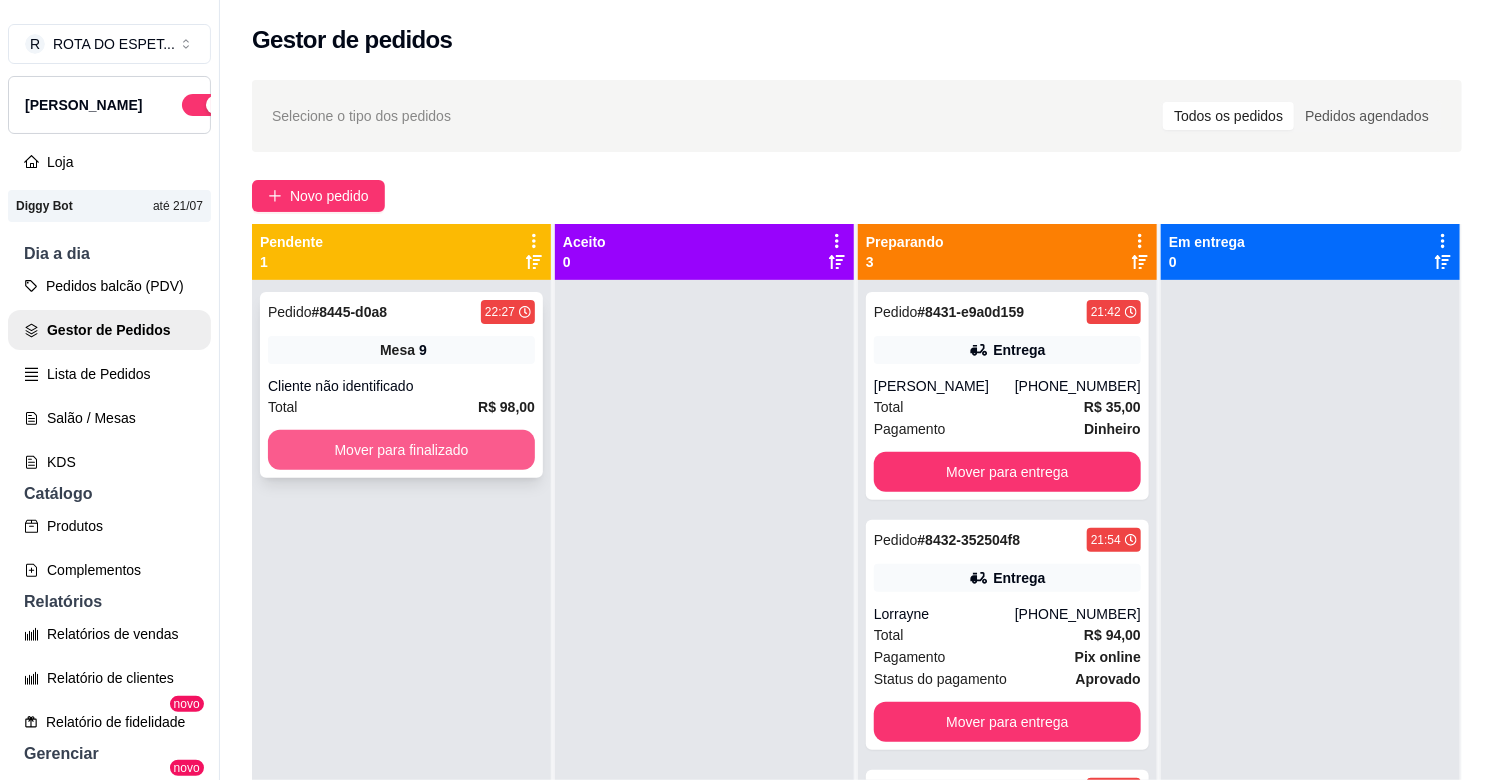 click on "Mover para finalizado" at bounding box center [401, 450] 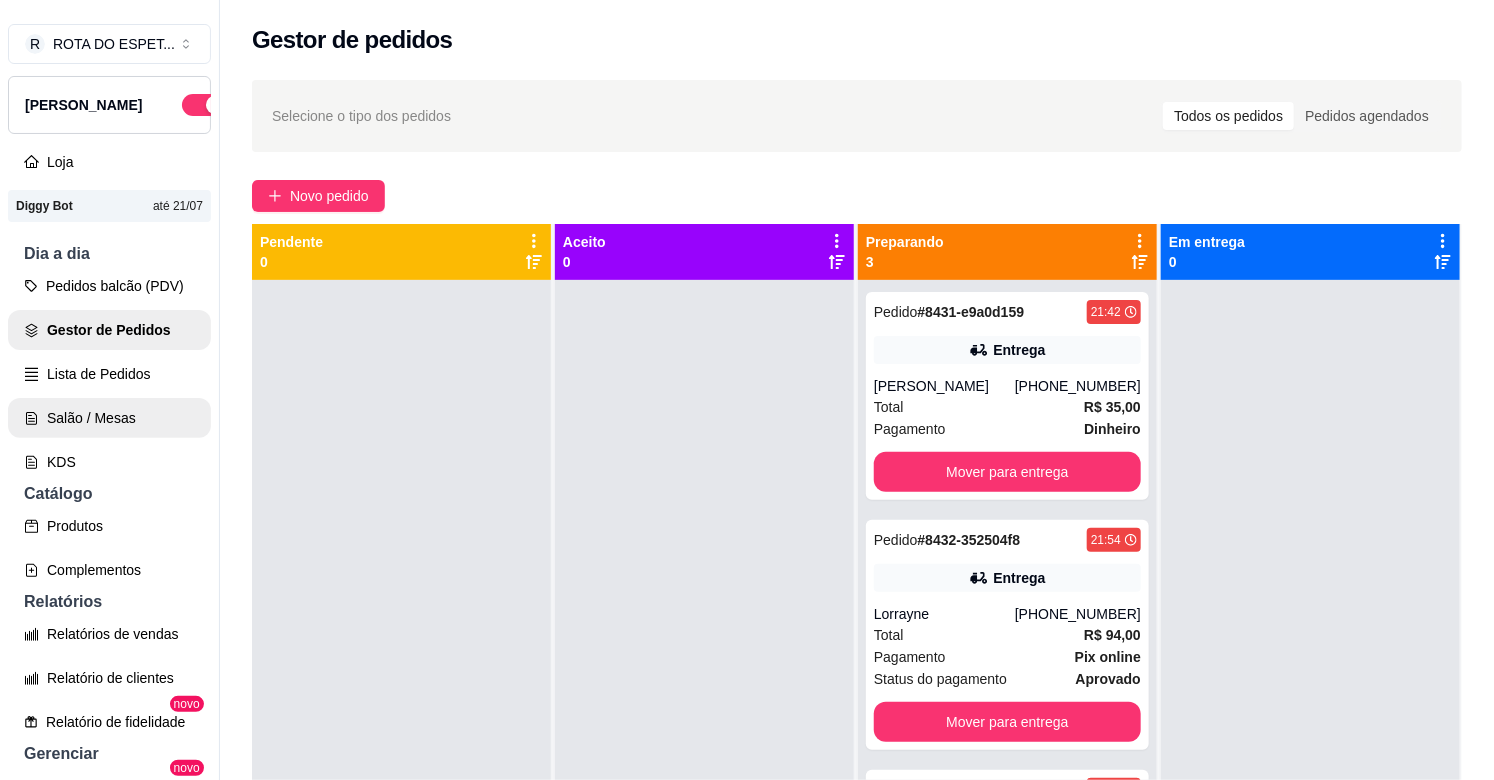 click on "Salão / Mesas" at bounding box center [109, 418] 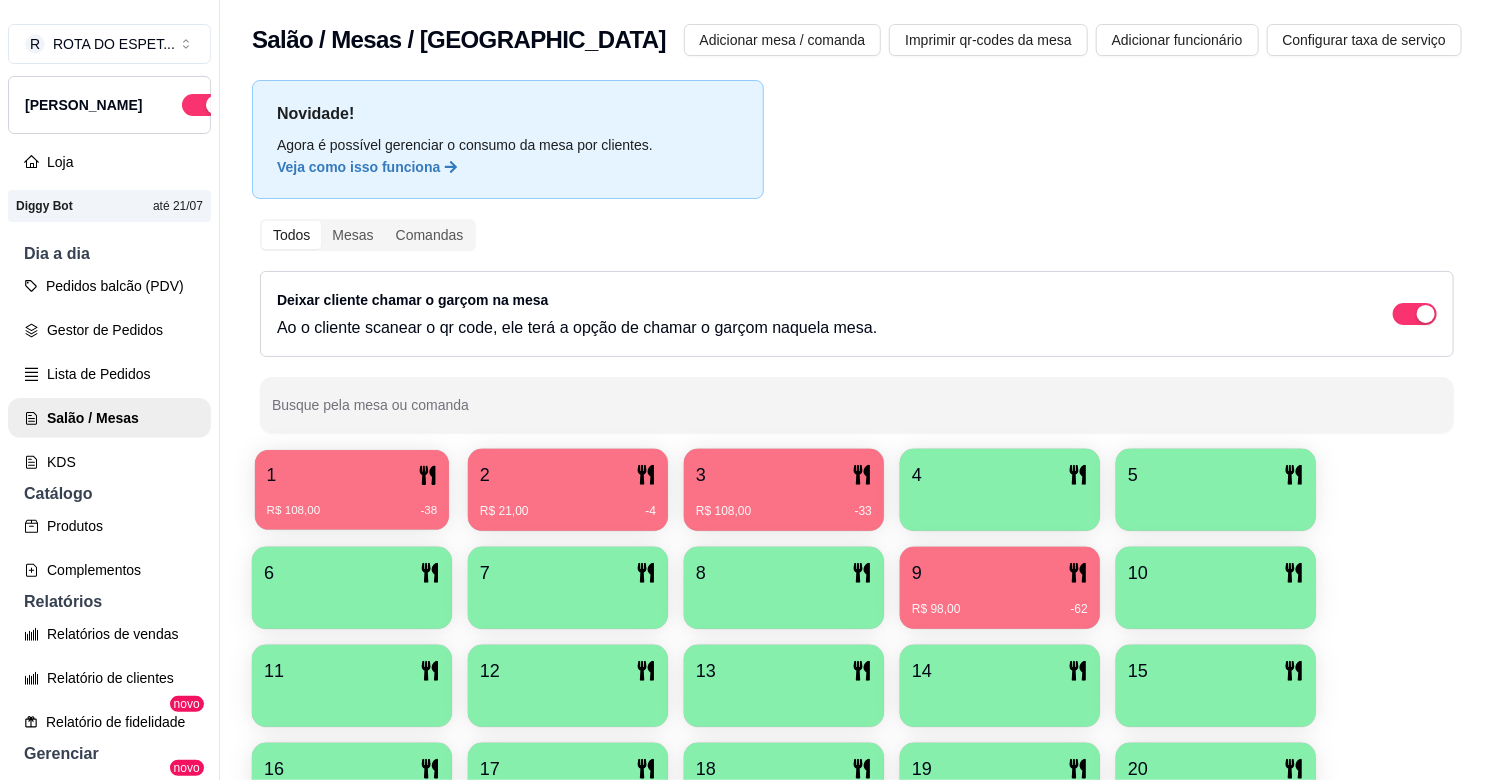 click on "1" at bounding box center (352, 475) 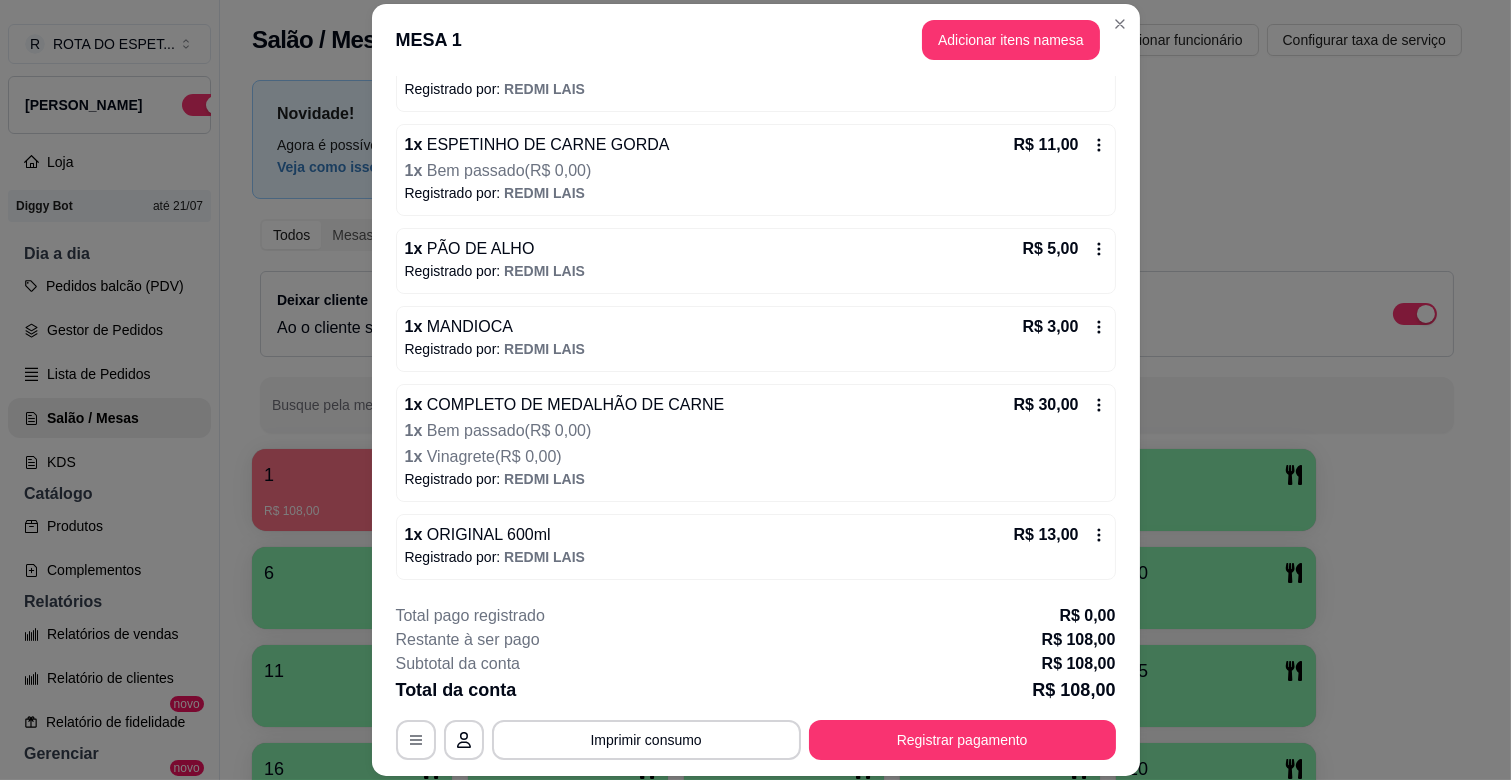 scroll, scrollTop: 60, scrollLeft: 0, axis: vertical 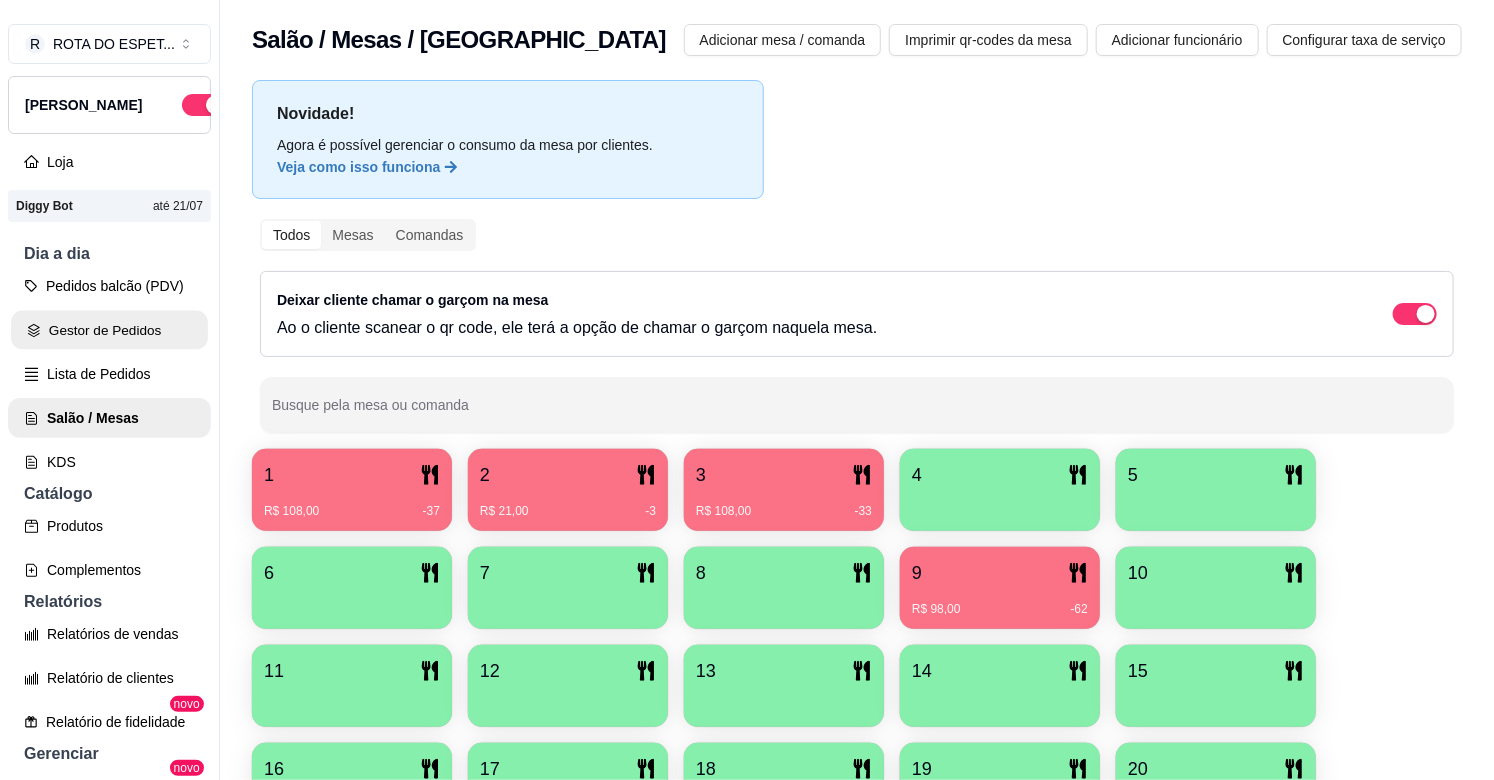 click on "Gestor de Pedidos" at bounding box center [109, 330] 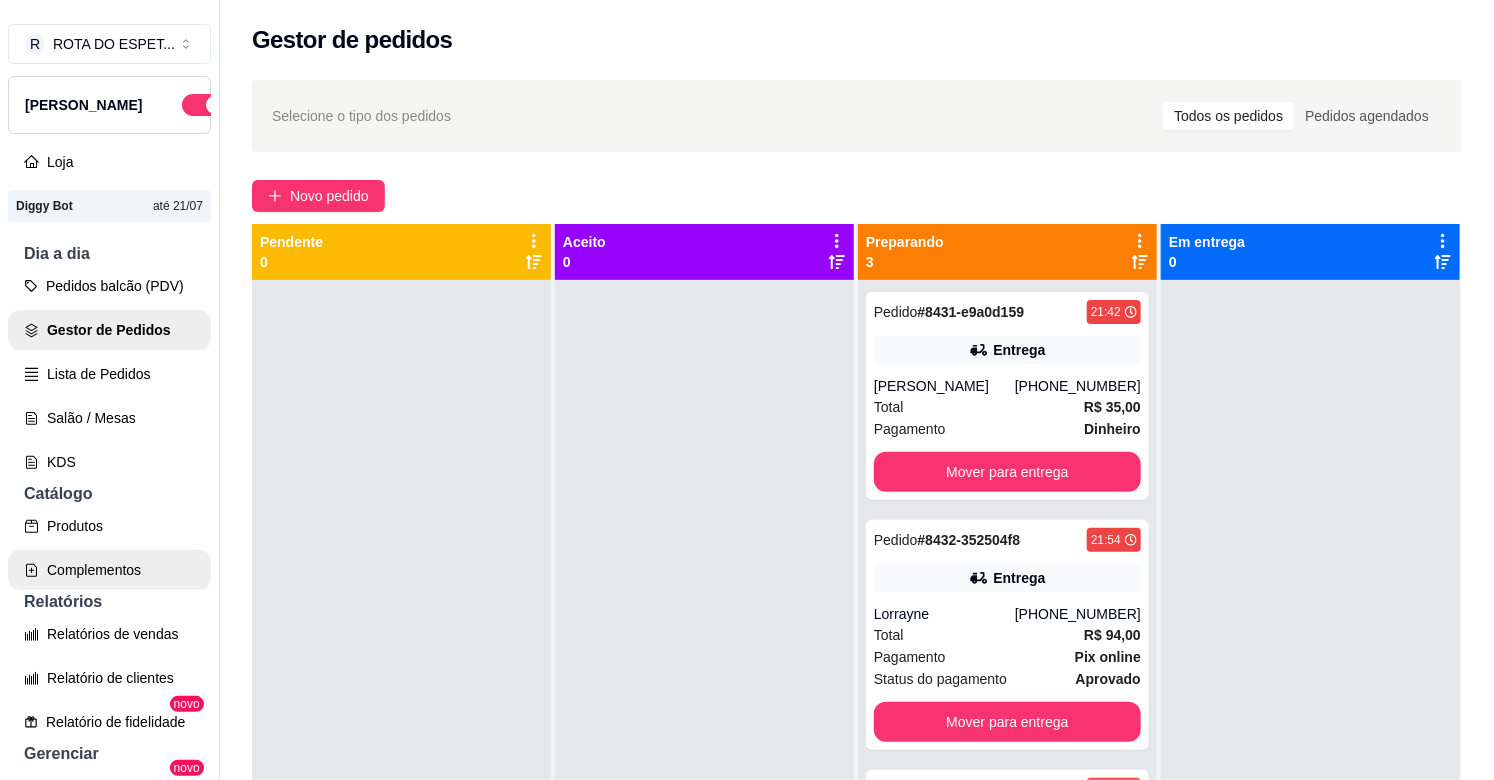 click on "Complementos" at bounding box center [109, 570] 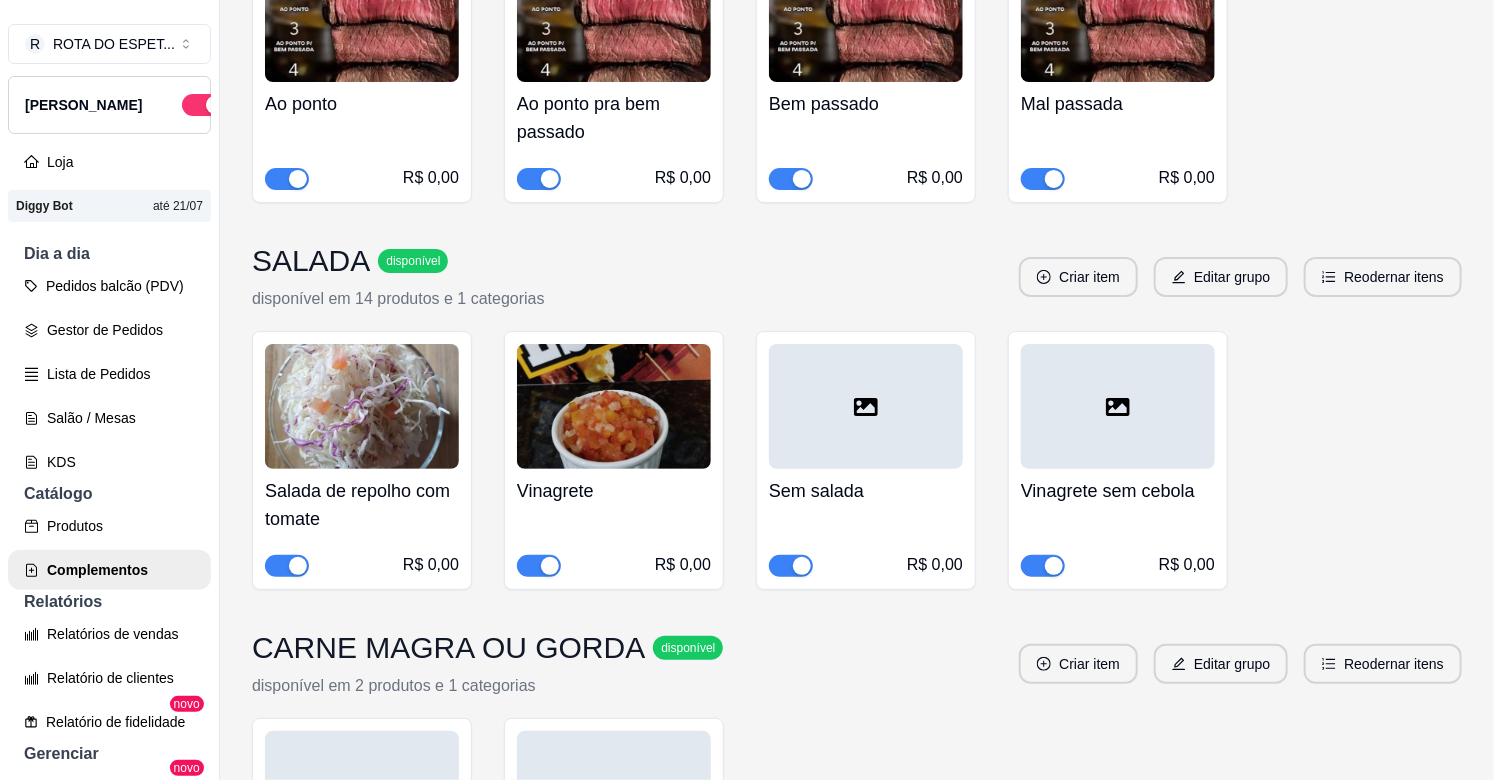 scroll, scrollTop: 0, scrollLeft: 0, axis: both 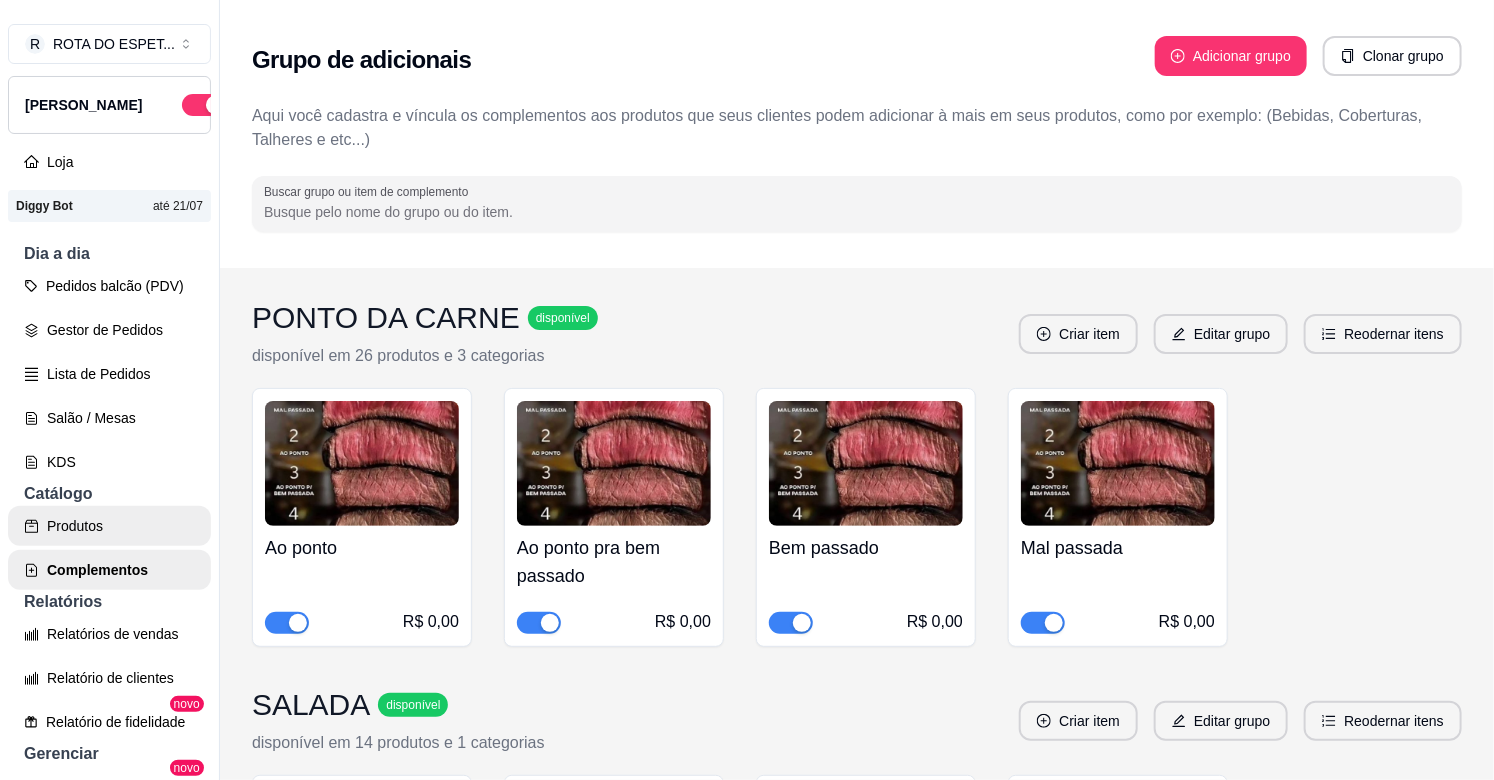 click on "Produtos" at bounding box center (109, 526) 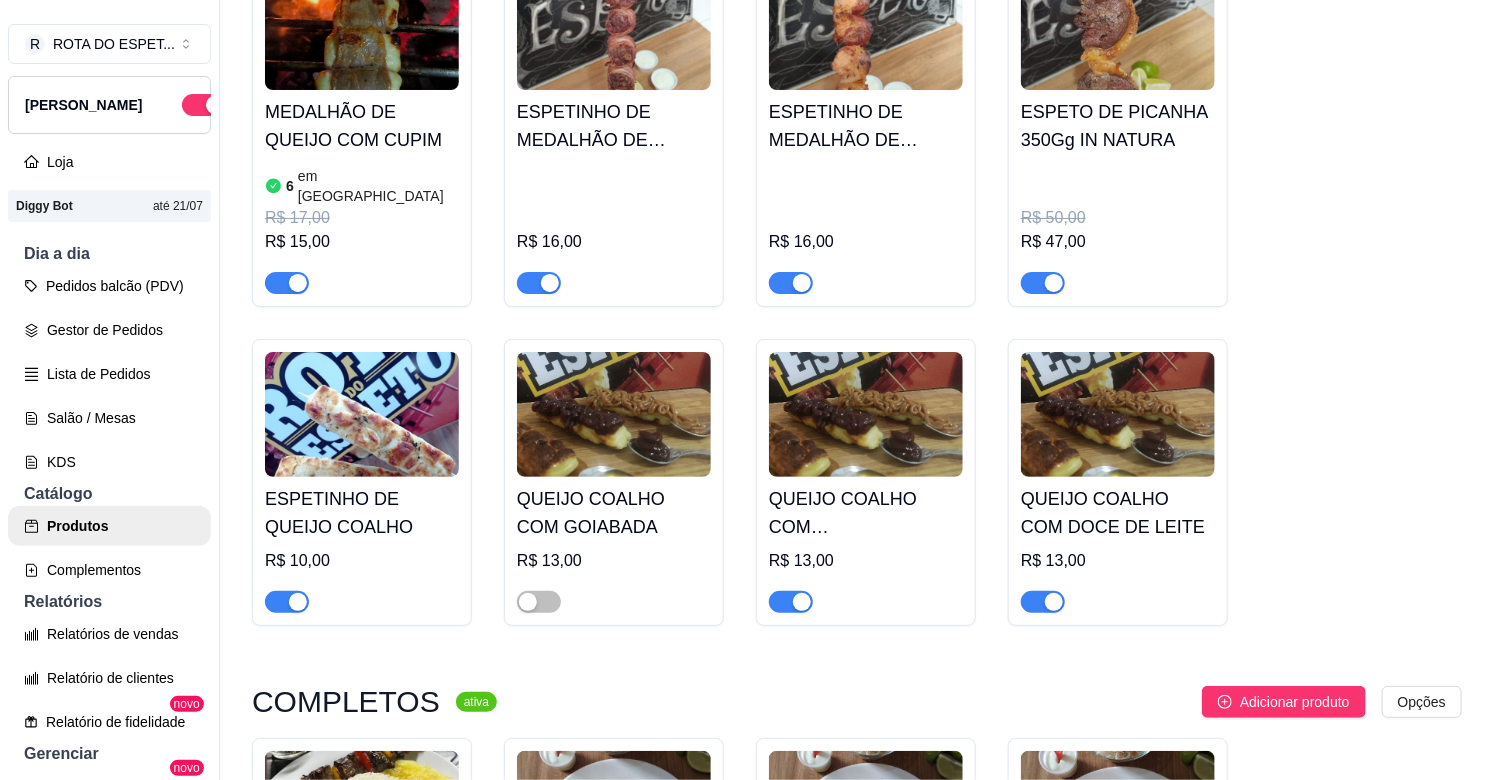 scroll, scrollTop: 1777, scrollLeft: 0, axis: vertical 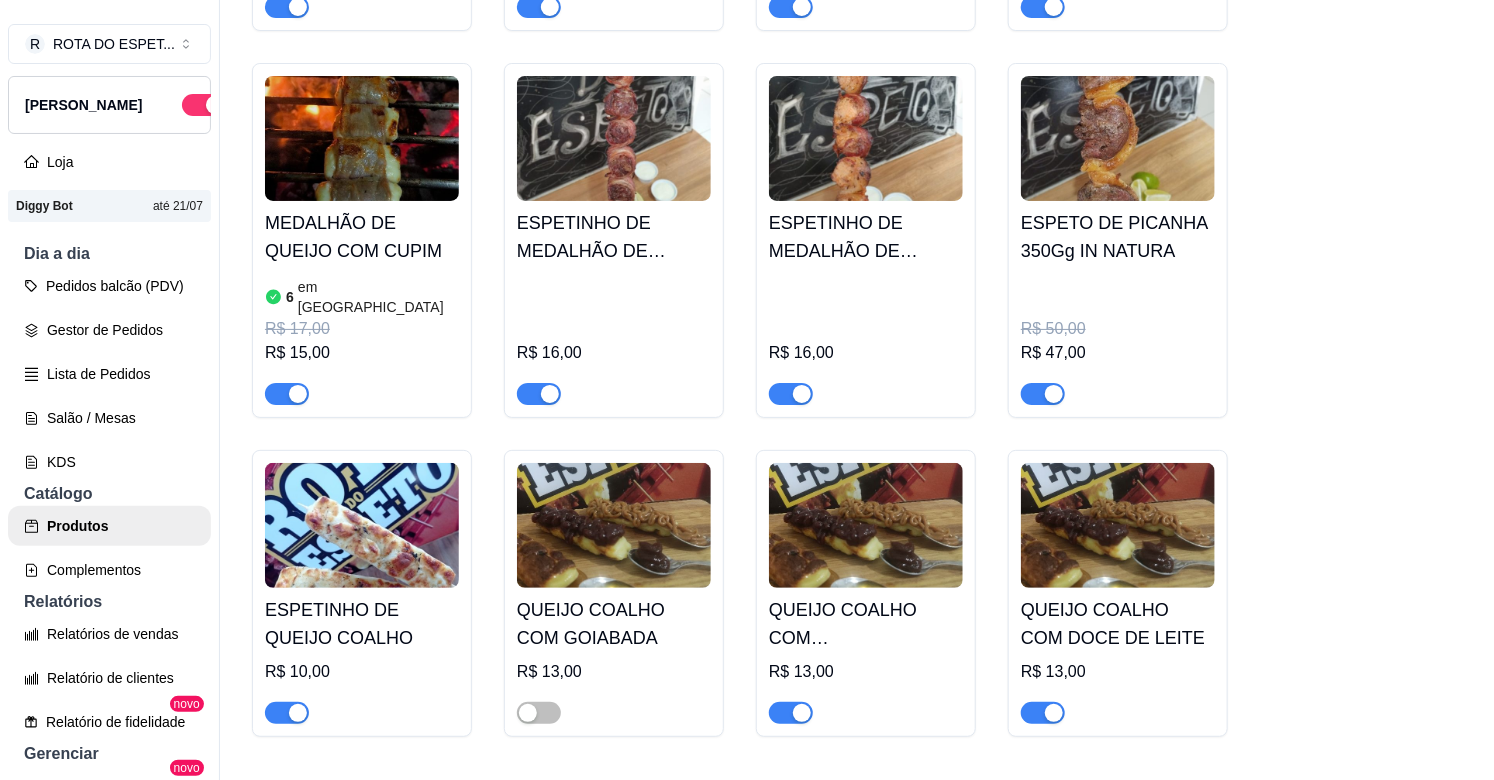 click at bounding box center (1043, 394) 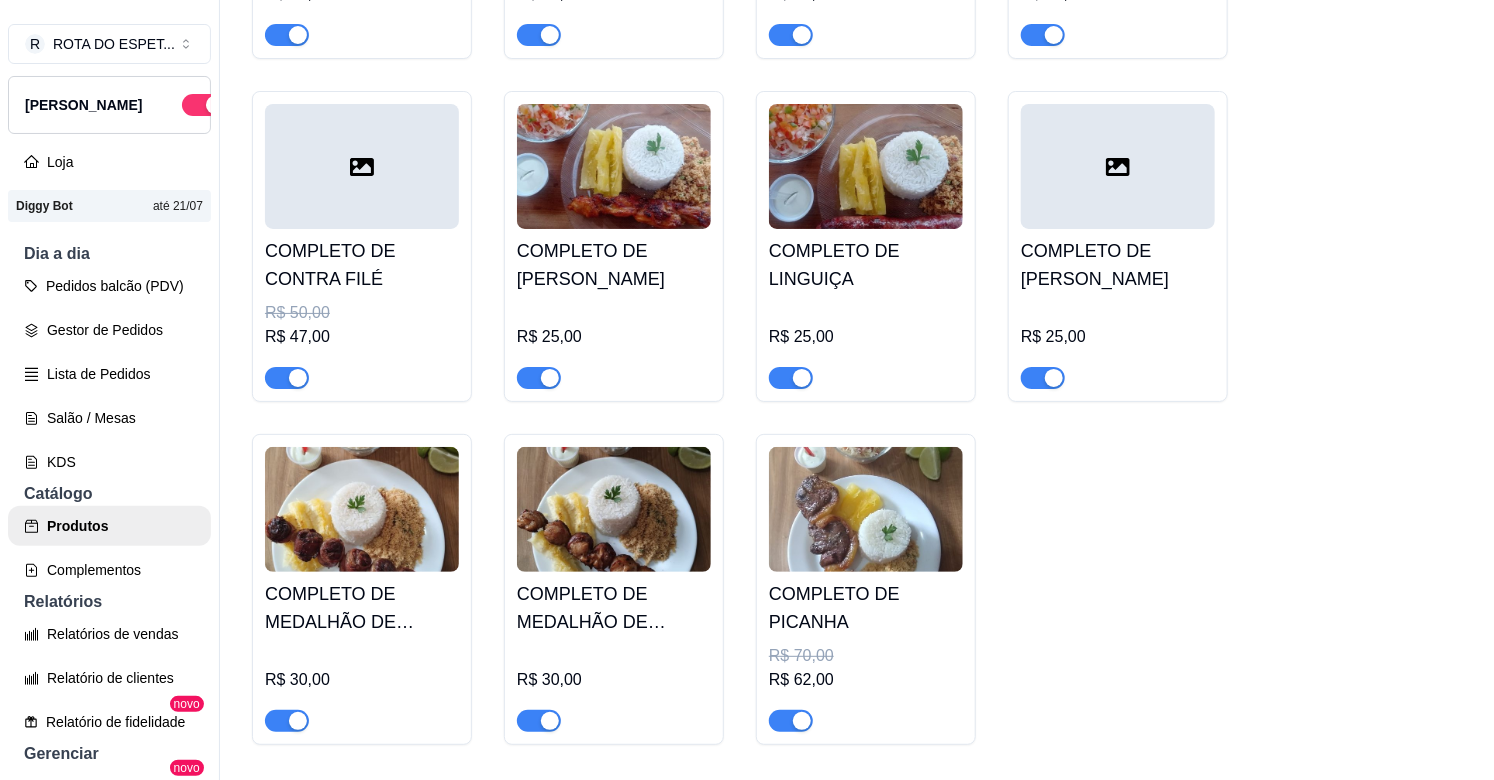 scroll, scrollTop: 2888, scrollLeft: 0, axis: vertical 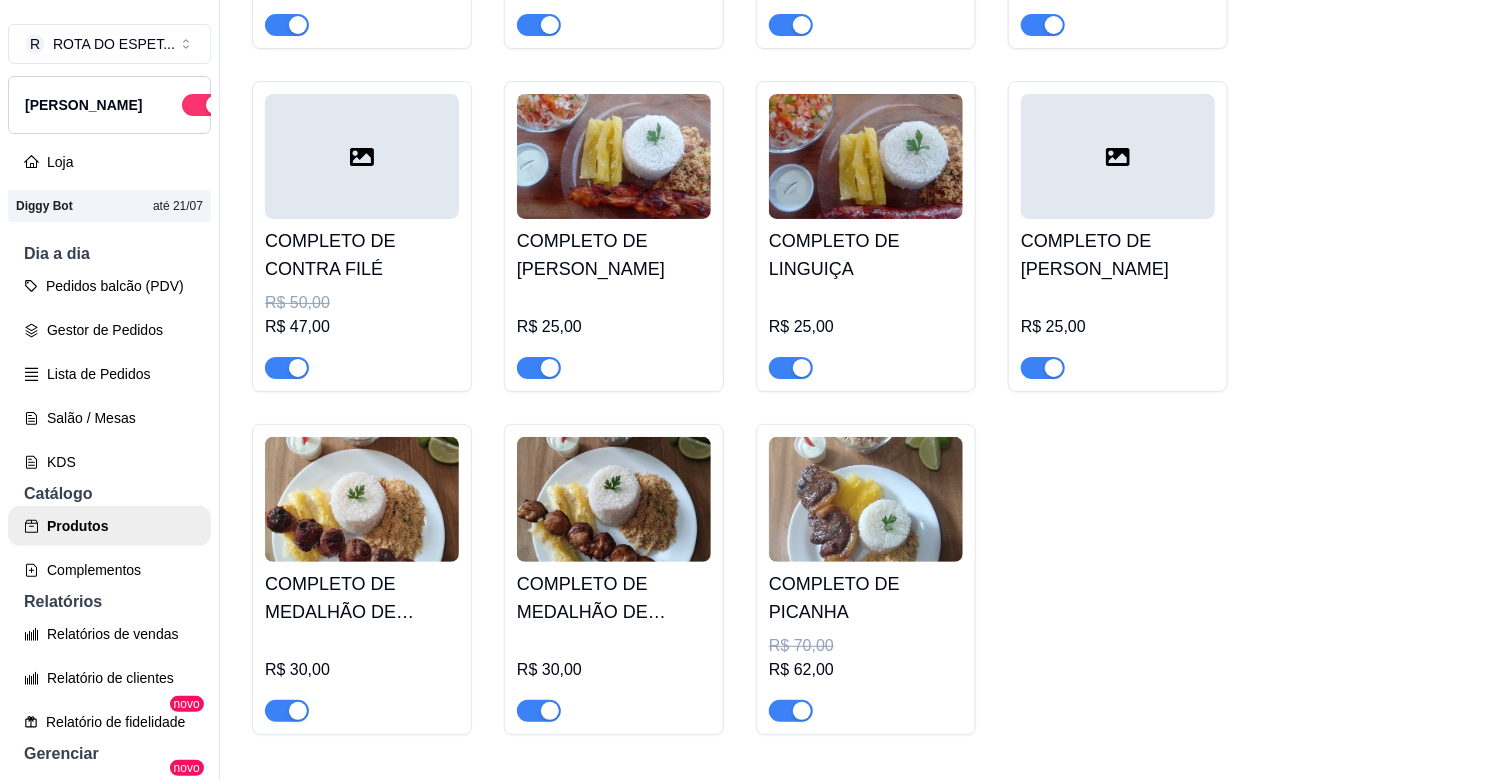 click at bounding box center [802, 711] 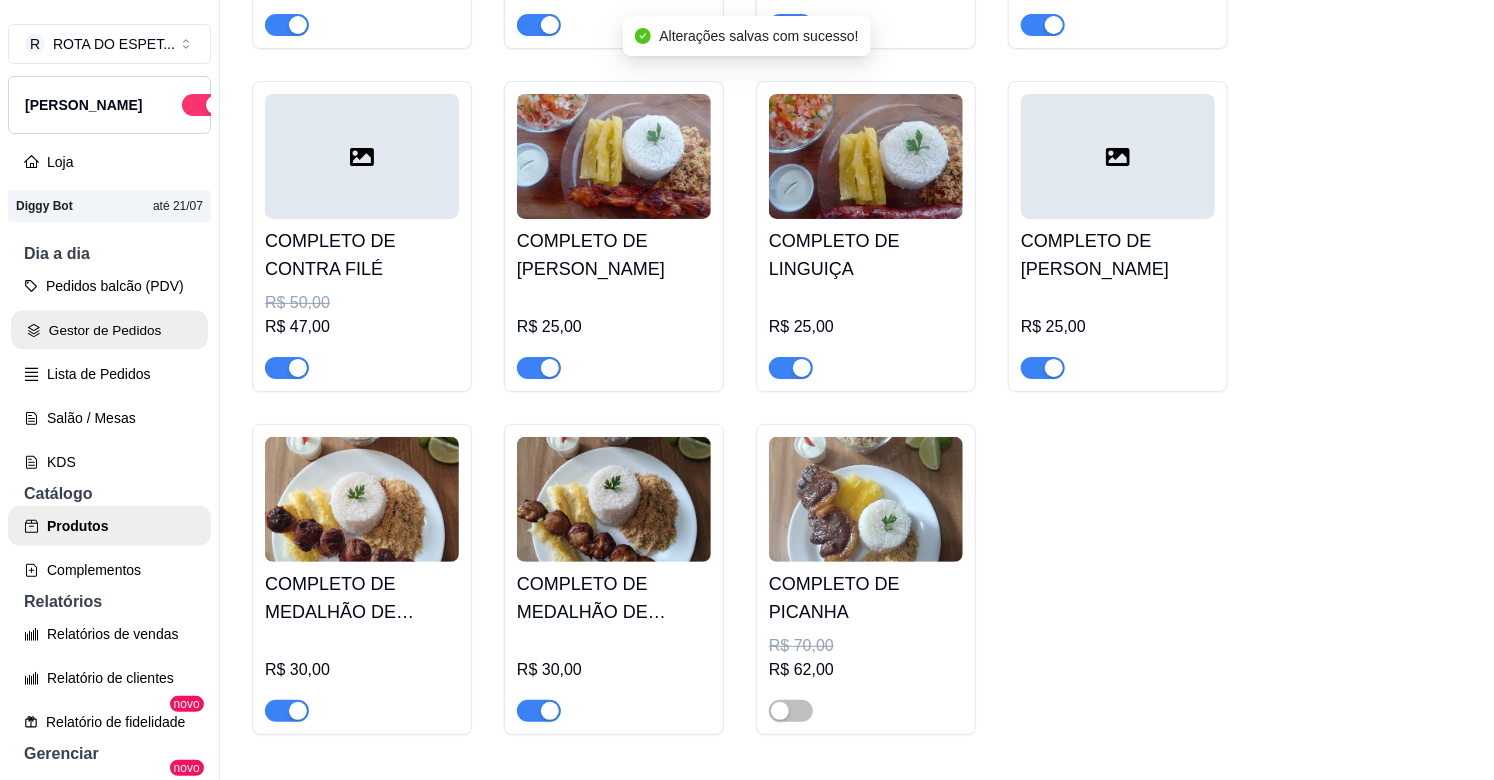 click on "Gestor de Pedidos" at bounding box center (109, 330) 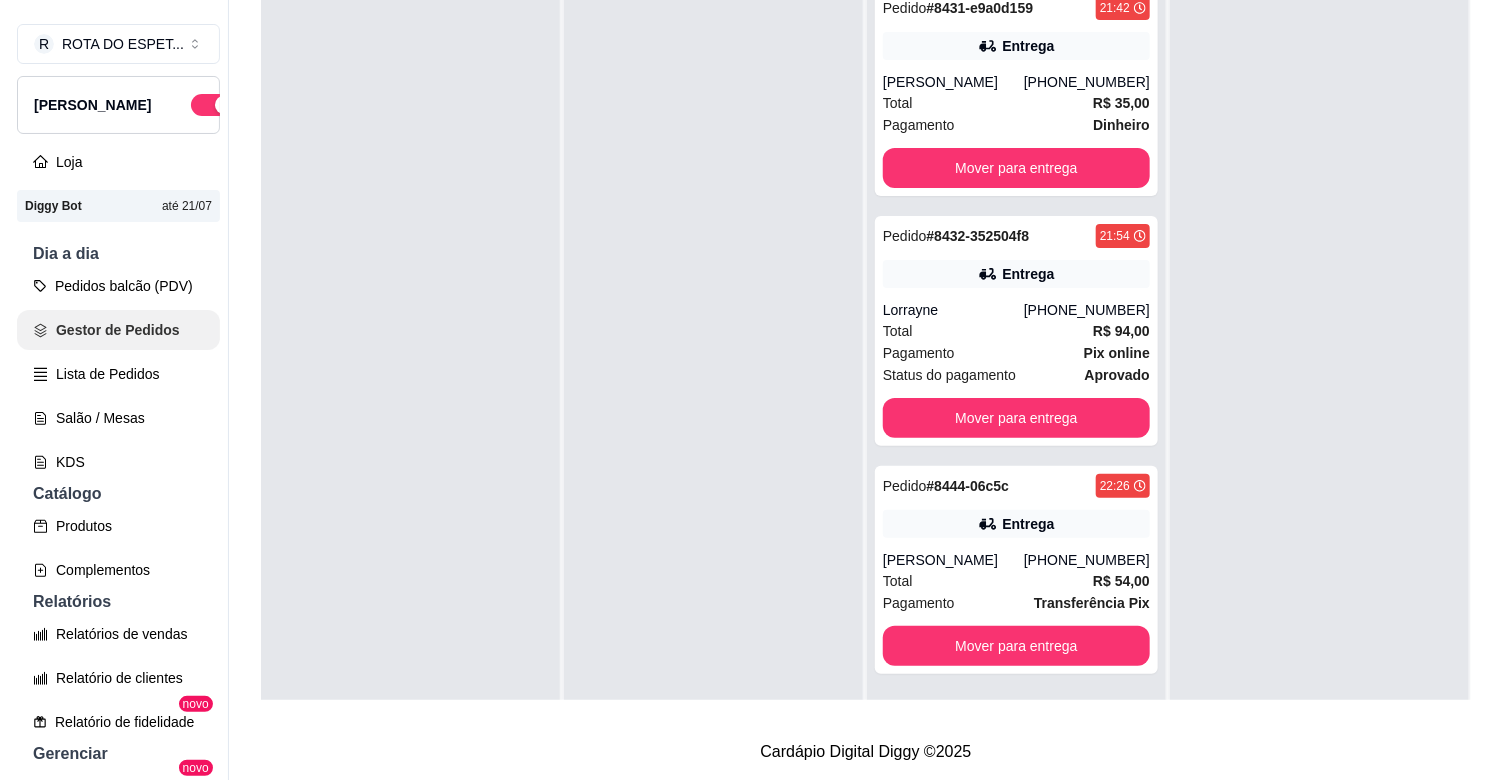 scroll, scrollTop: 0, scrollLeft: 0, axis: both 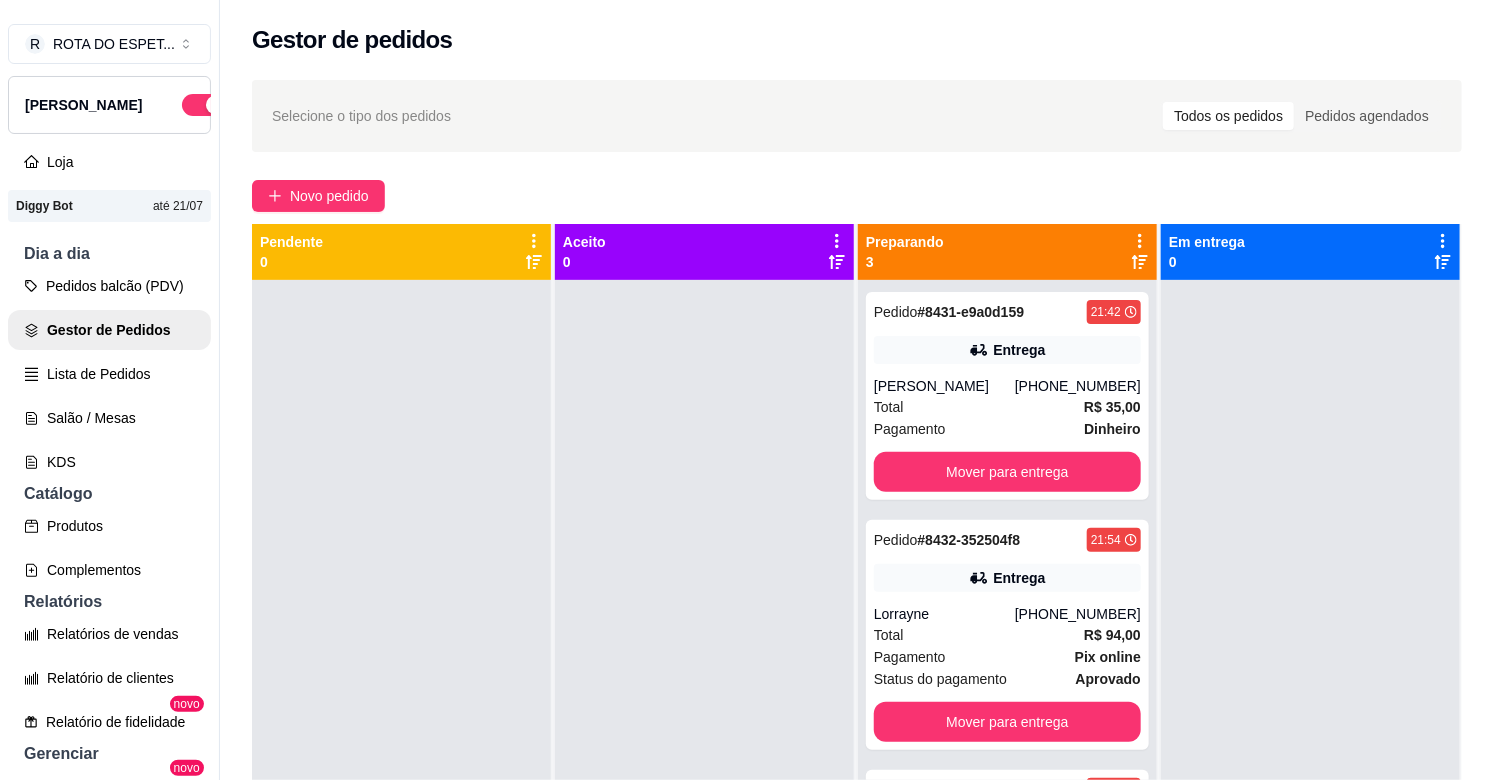 click at bounding box center (704, 670) 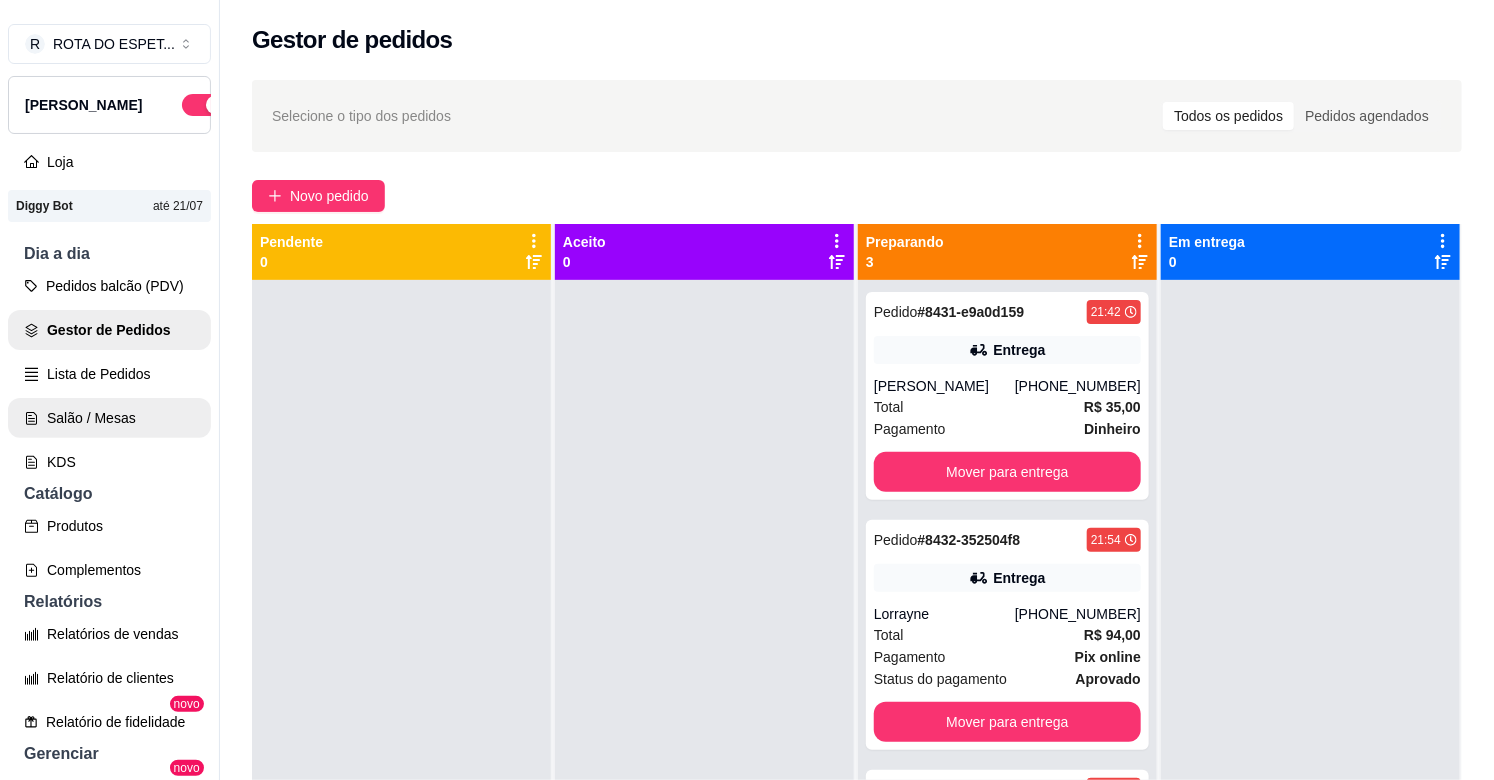 click on "Salão / Mesas" at bounding box center [109, 418] 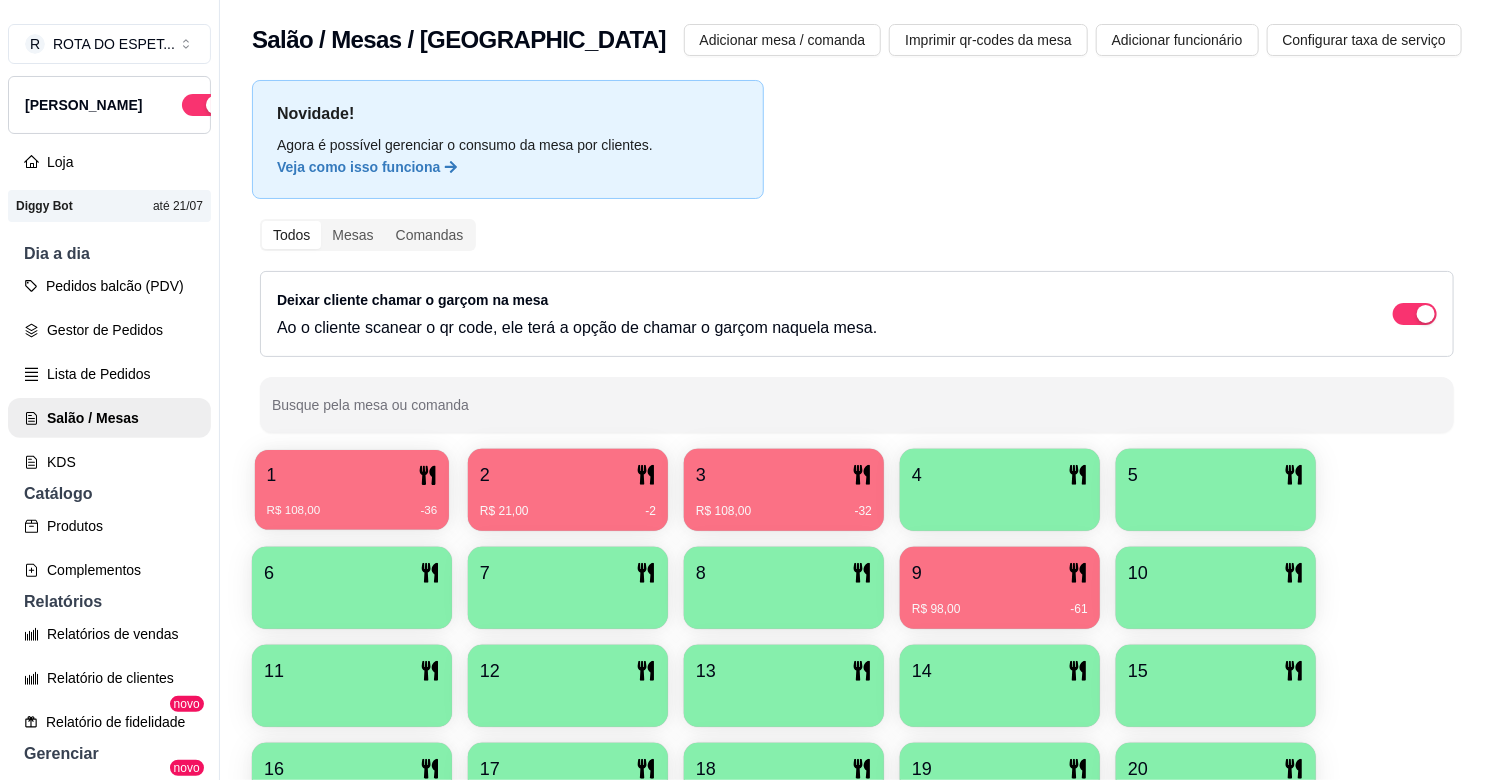 click on "1" at bounding box center (352, 475) 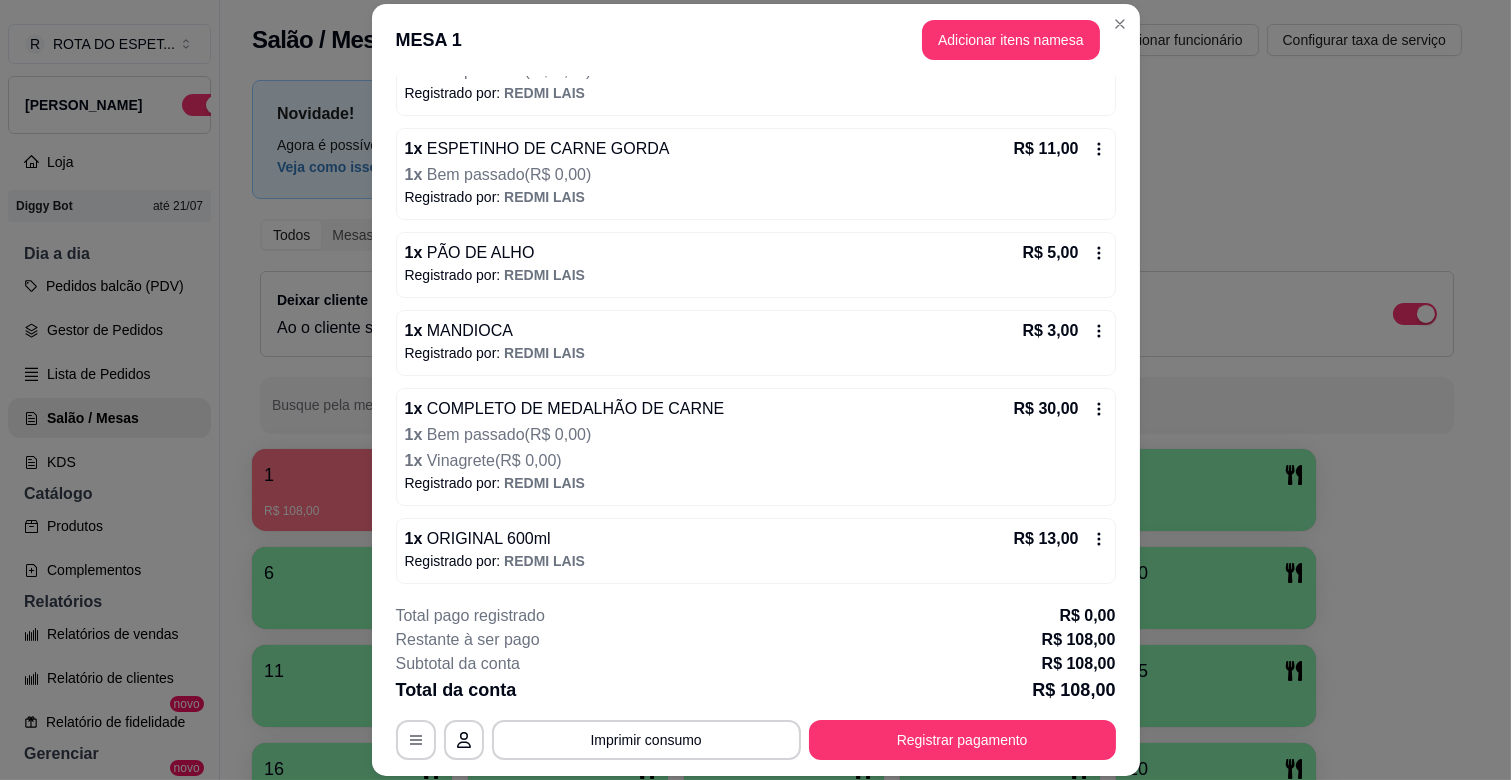 scroll, scrollTop: 376, scrollLeft: 0, axis: vertical 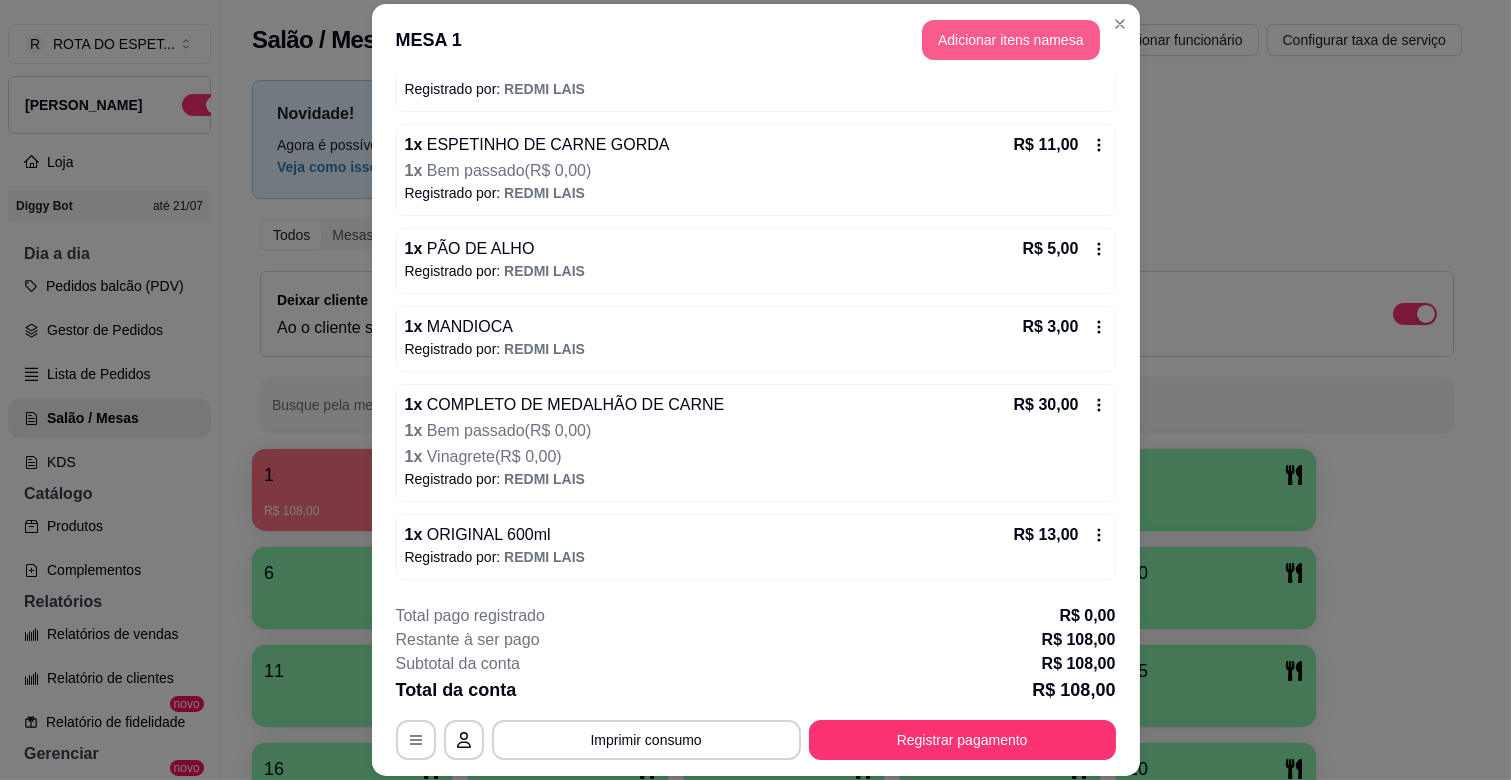 click on "Adicionar itens na  mesa" at bounding box center (1011, 40) 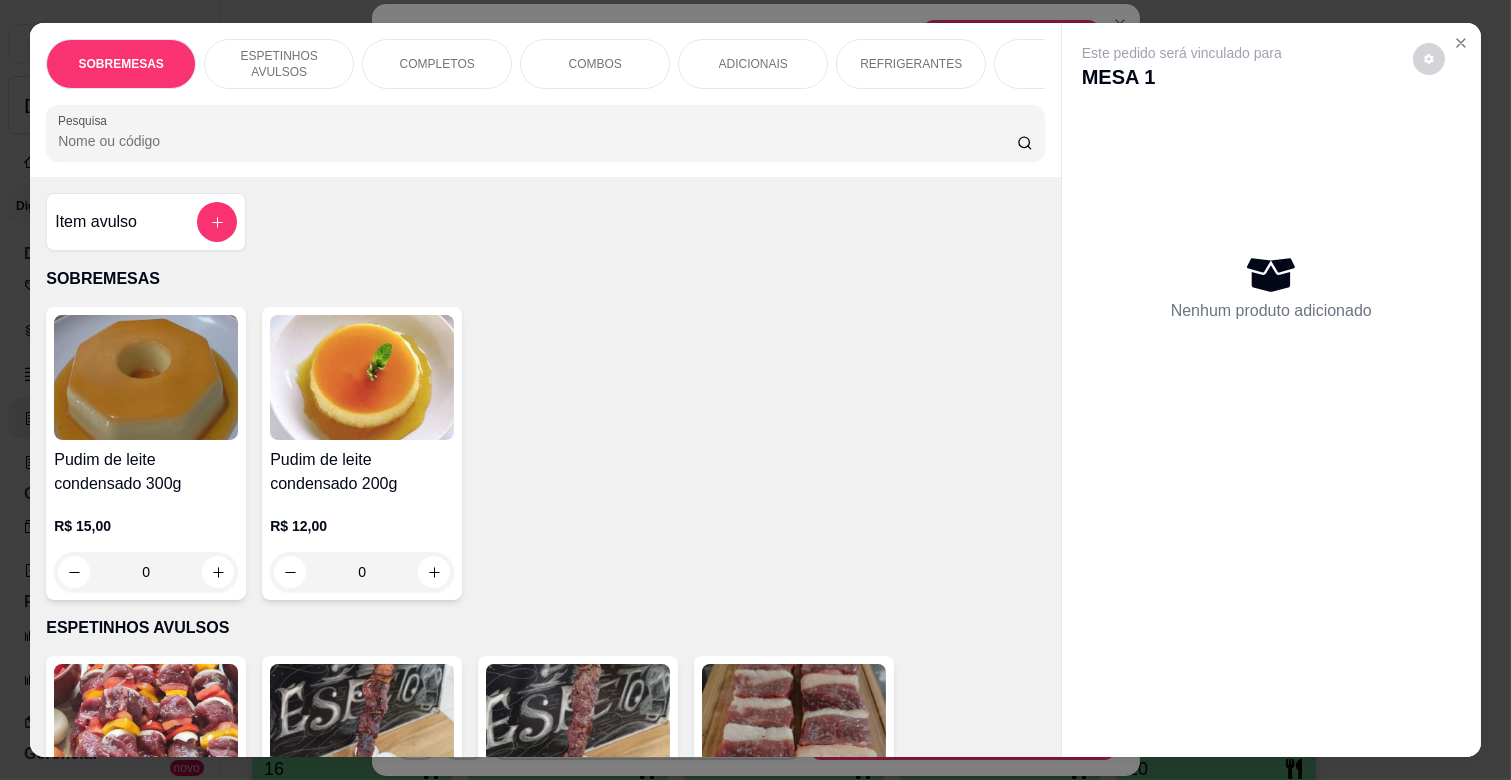 scroll, scrollTop: 0, scrollLeft: 573, axis: horizontal 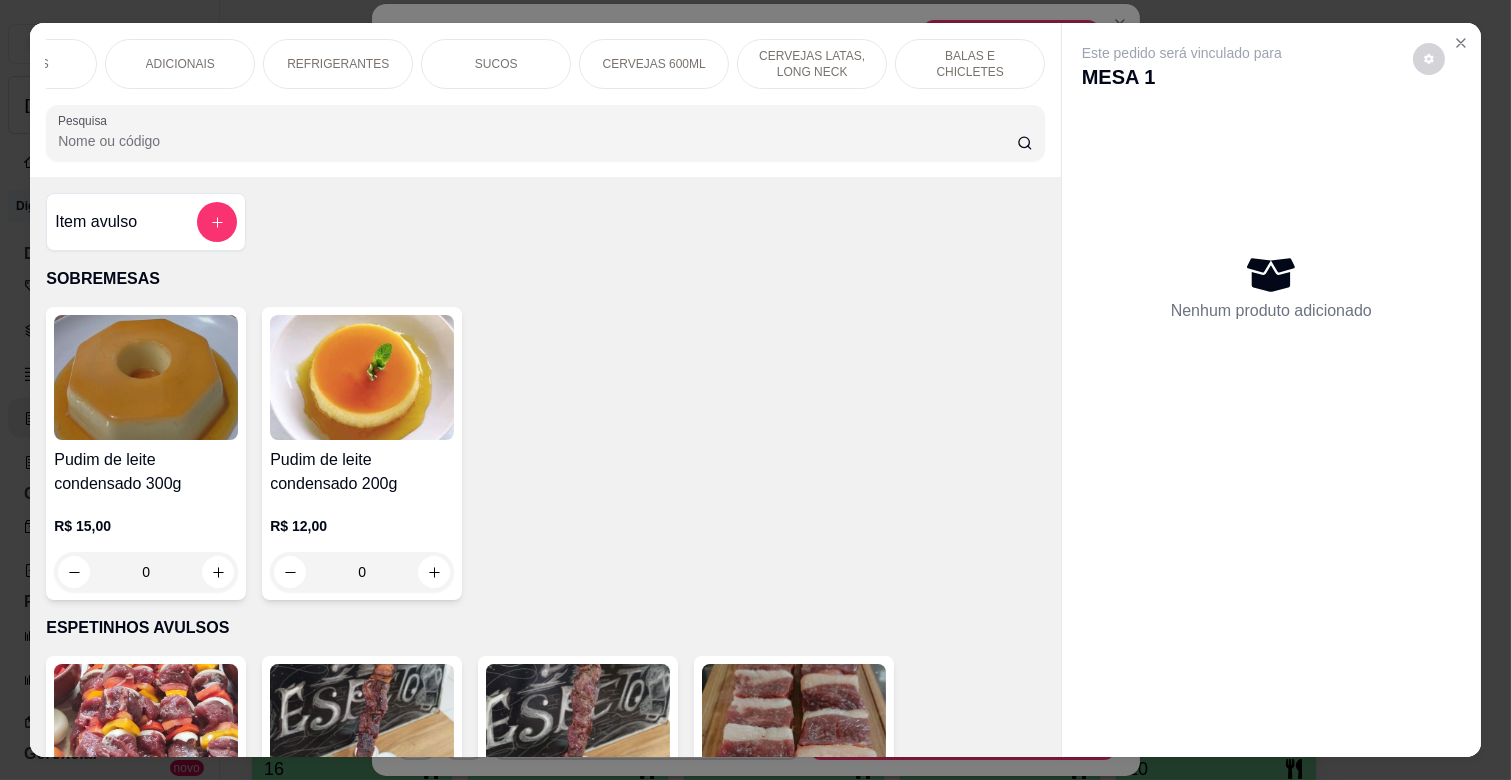 click on "CERVEJAS 600ML" at bounding box center (654, 64) 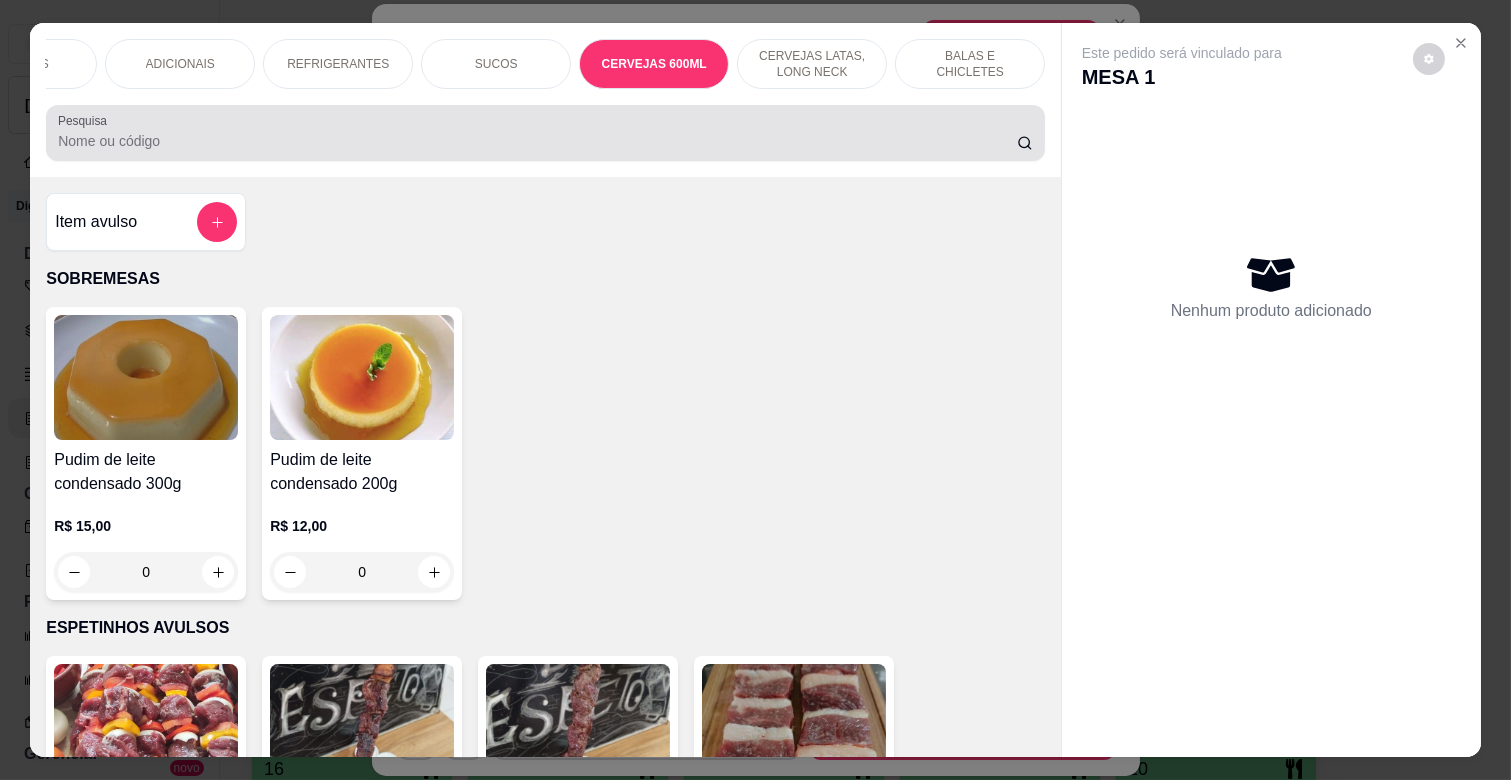 scroll, scrollTop: 6160, scrollLeft: 0, axis: vertical 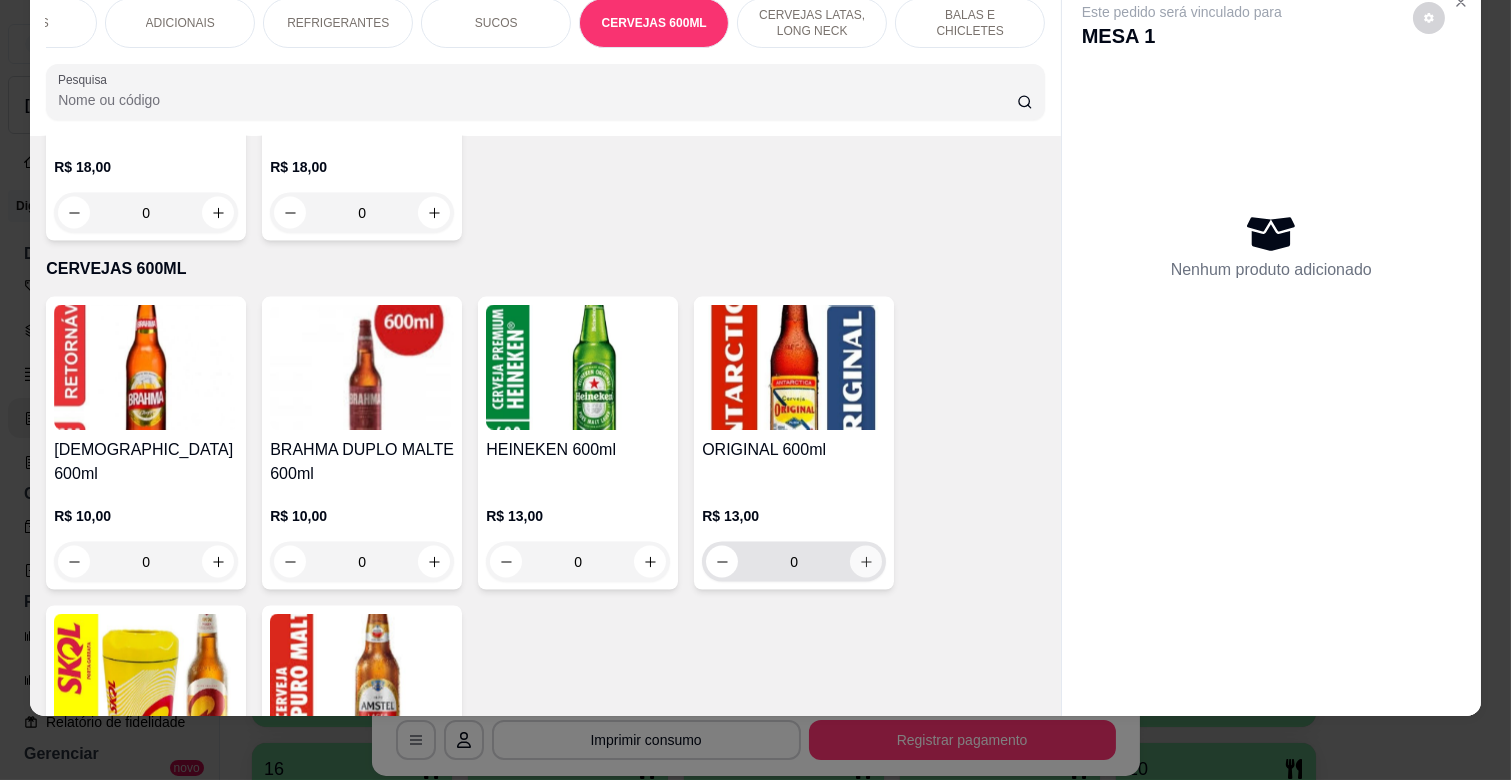 click 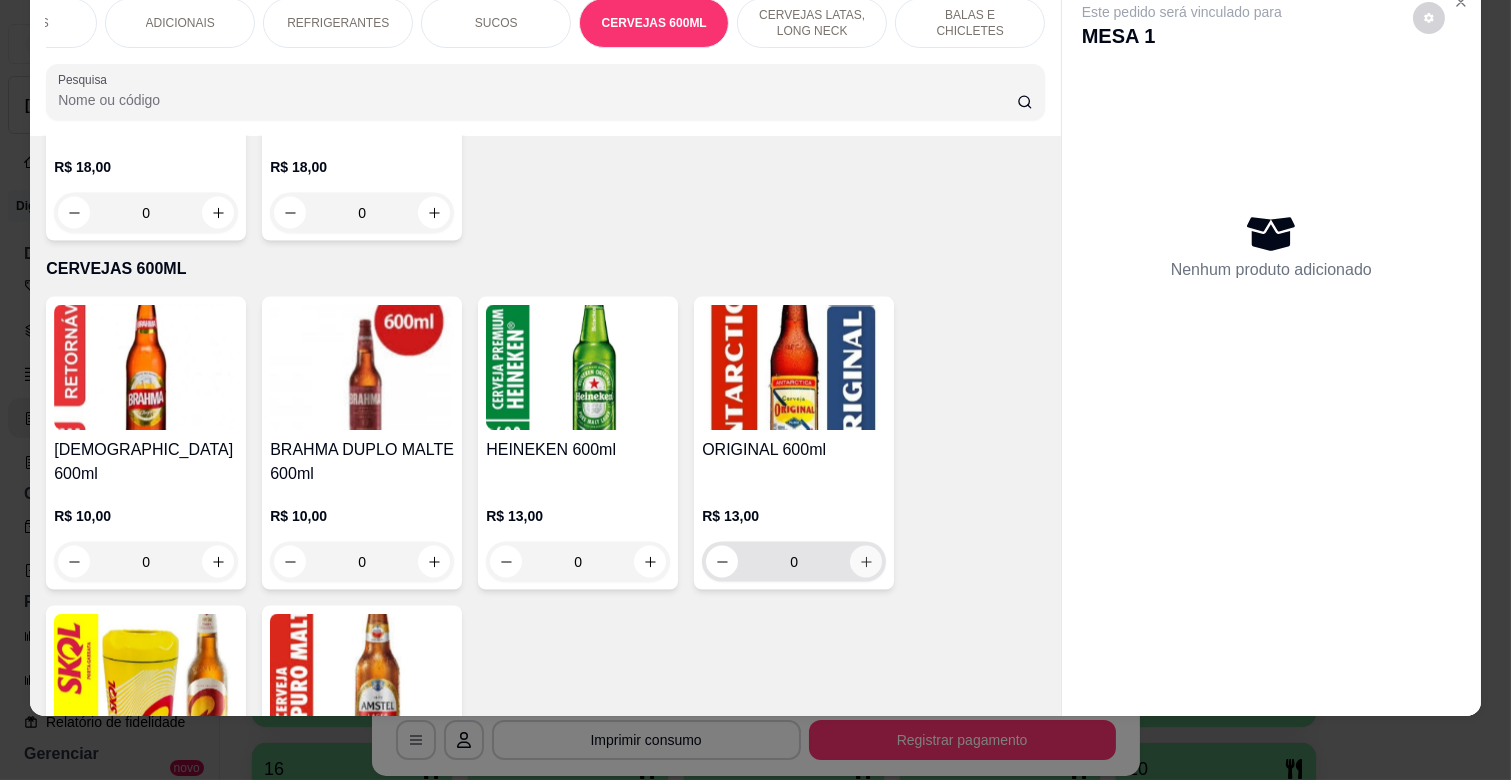 type on "1" 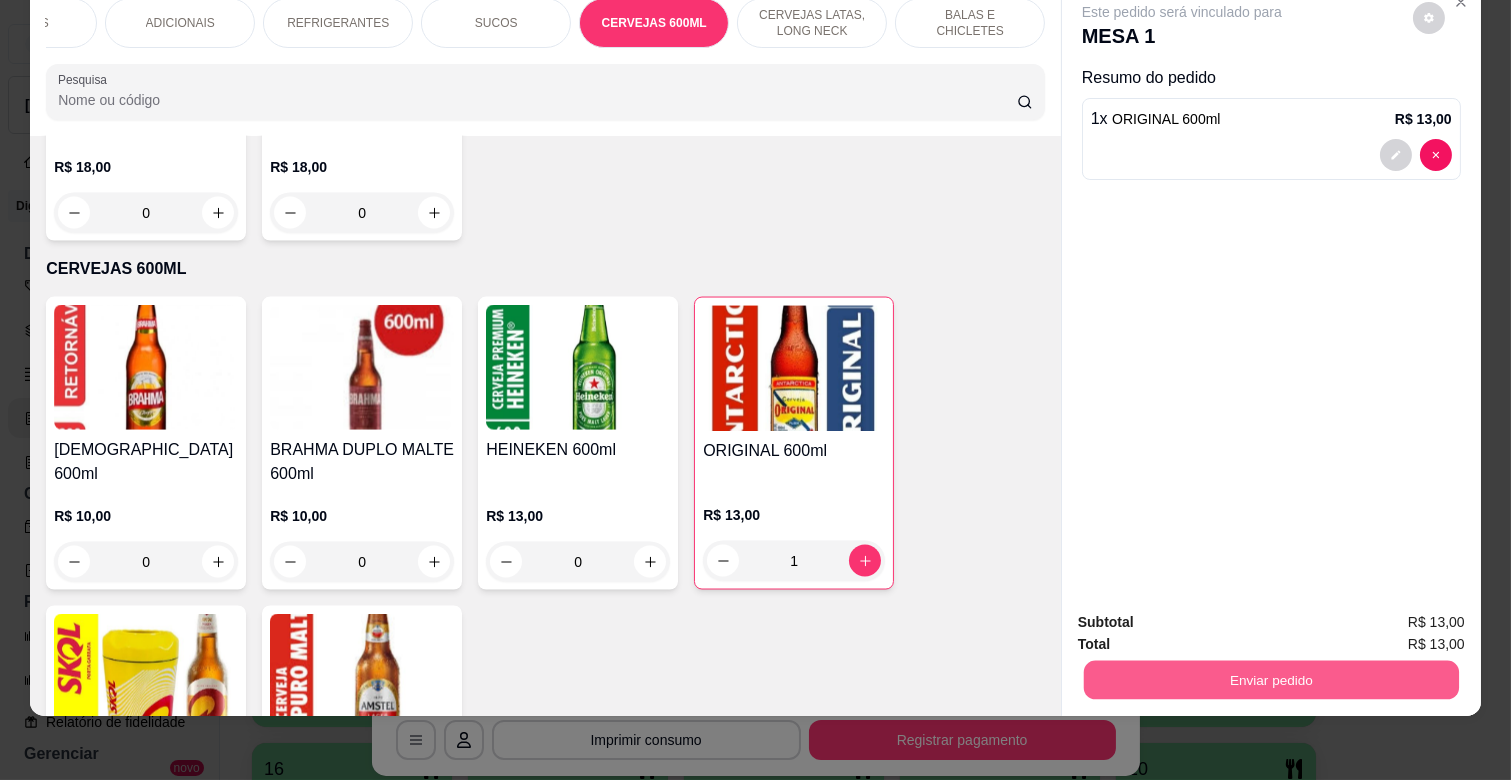 click on "Enviar pedido" at bounding box center (1271, 679) 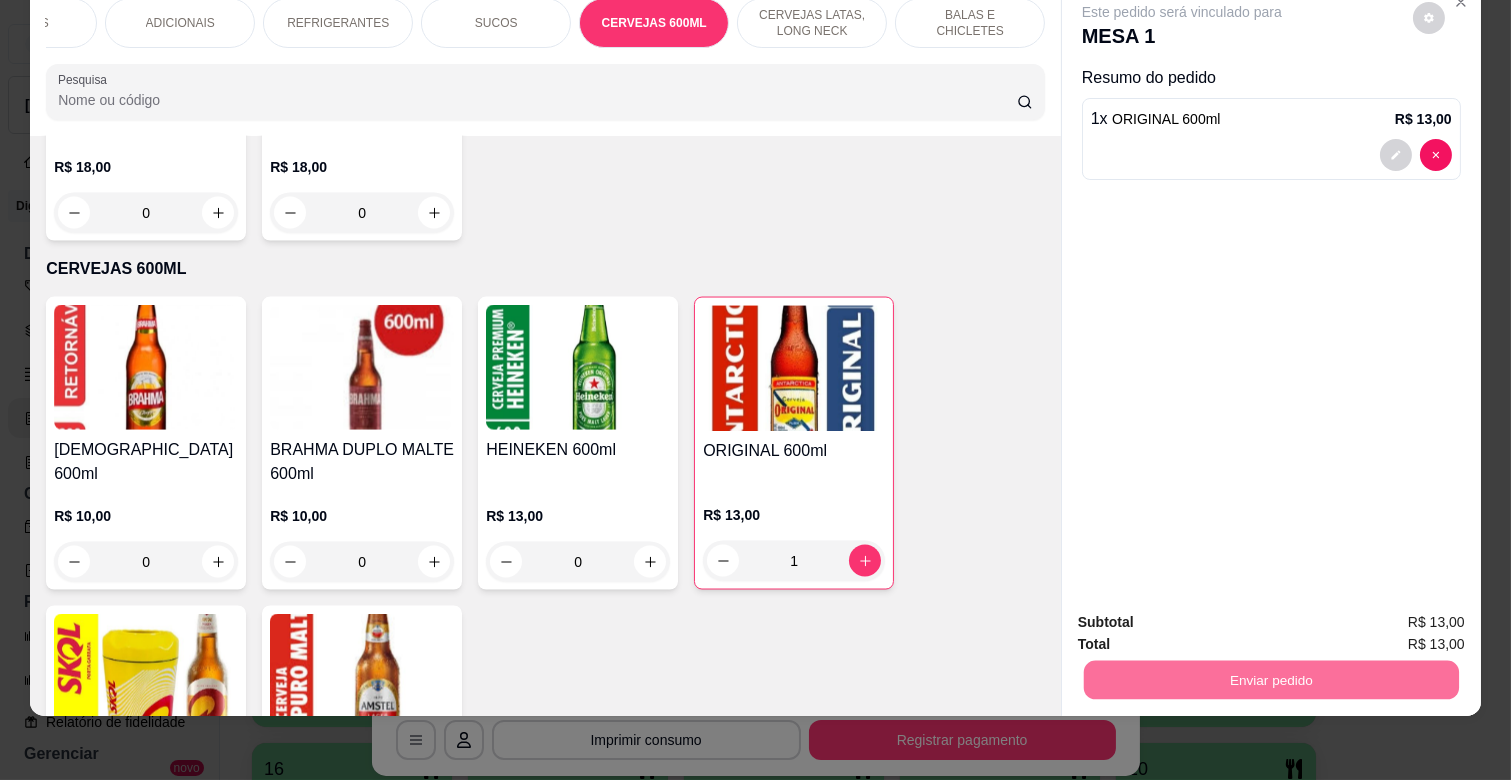 click on "Não registrar e enviar pedido" at bounding box center (1205, 613) 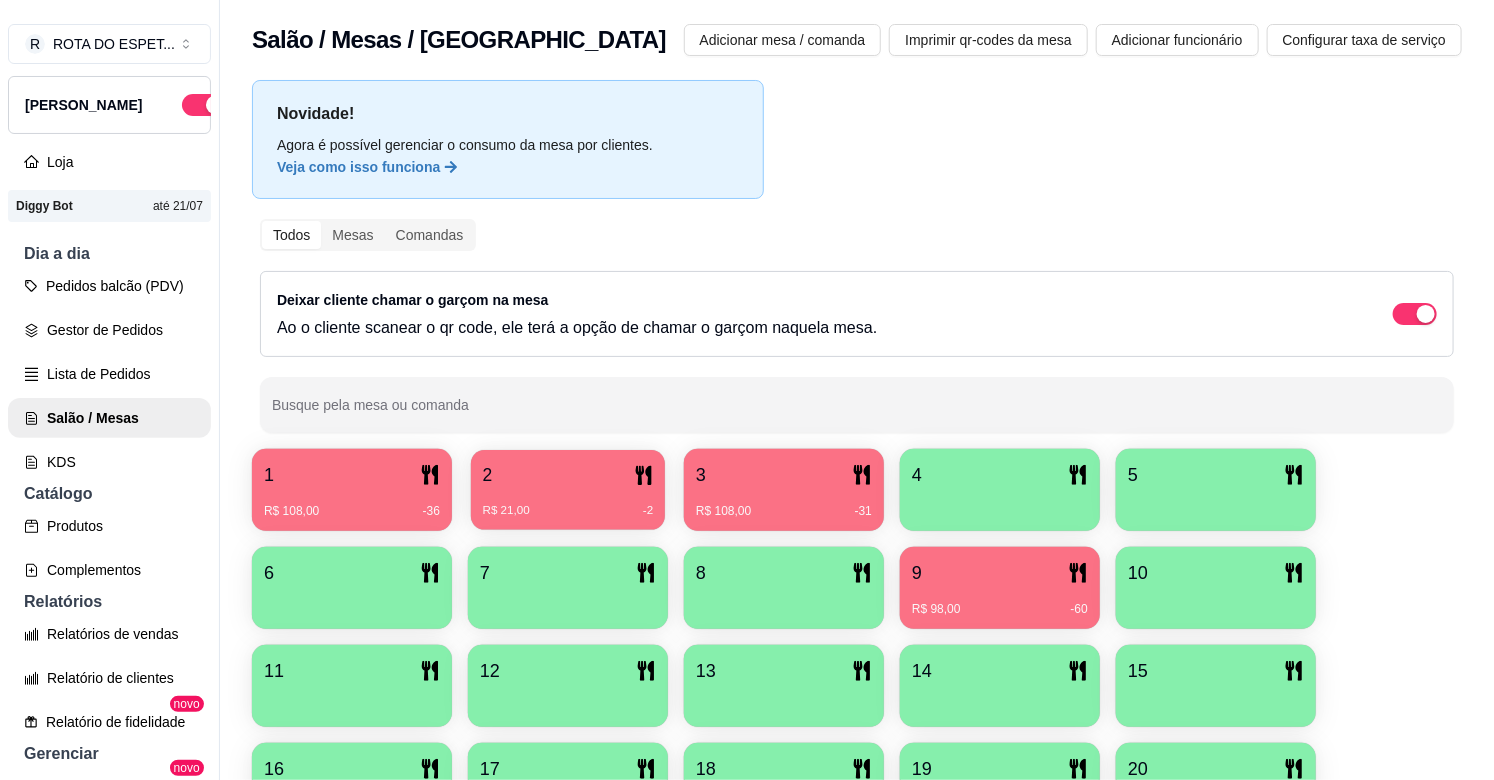 click on "R$ 21,00 -2" at bounding box center [568, 503] 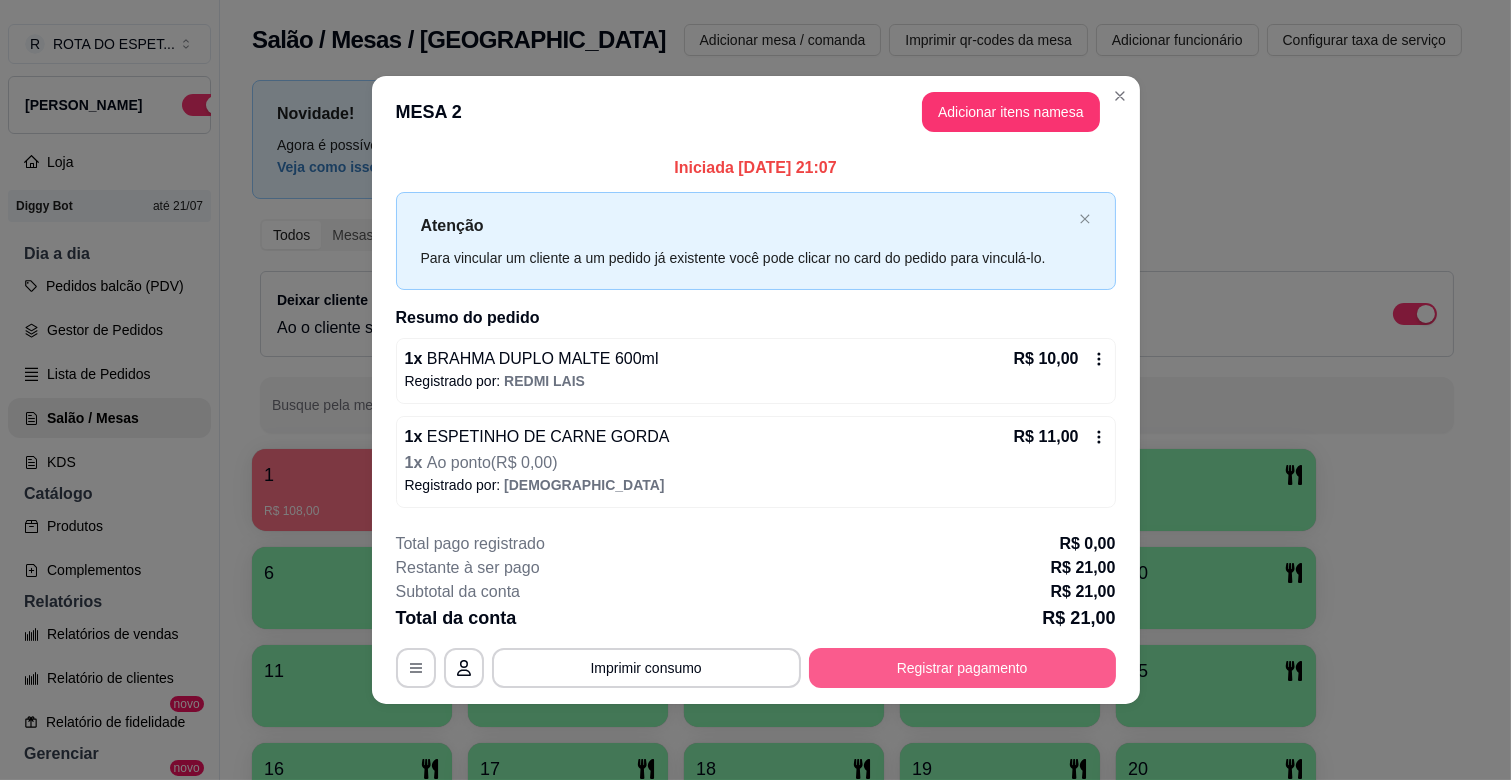 click on "Registrar pagamento" at bounding box center (962, 668) 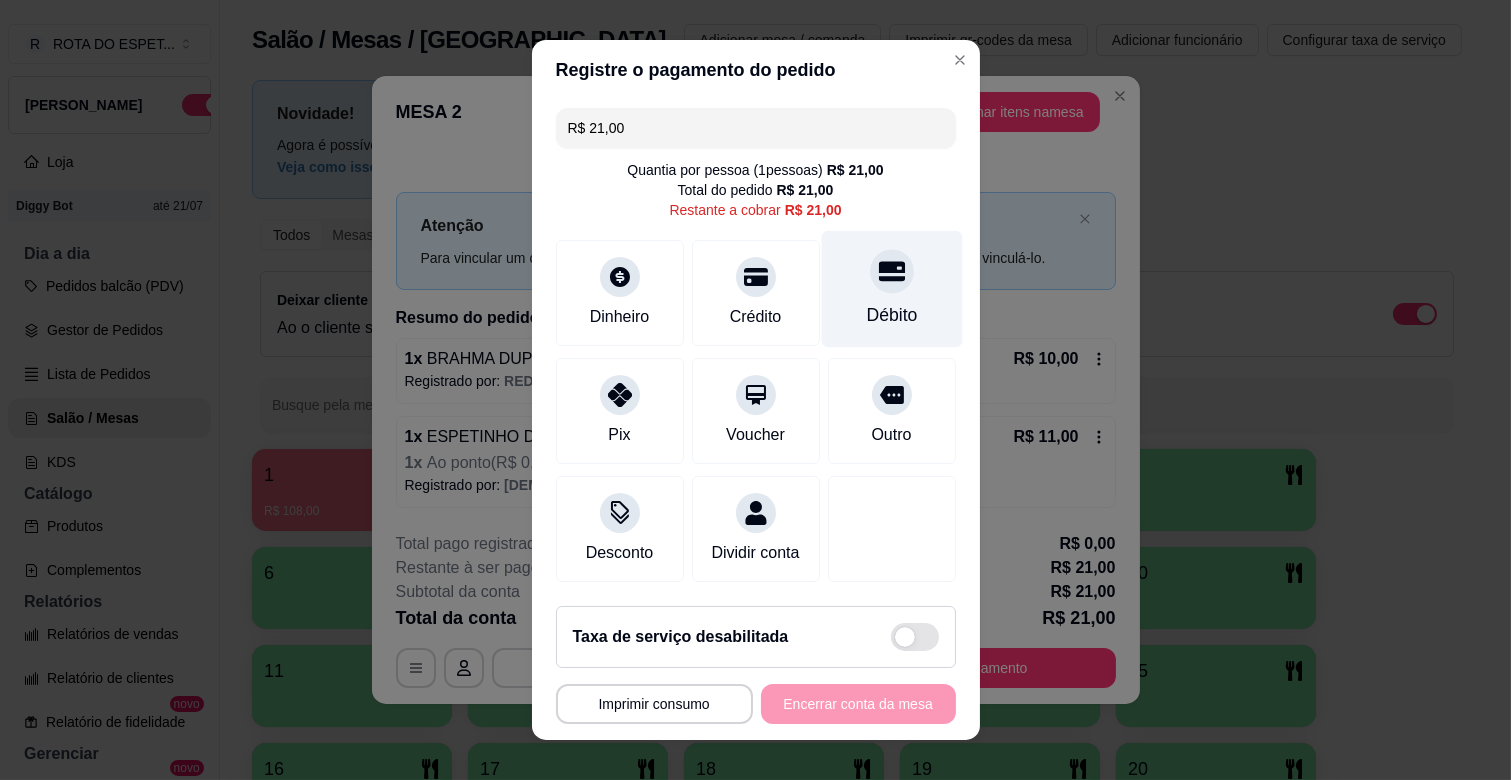 click on "Débito" at bounding box center [891, 289] 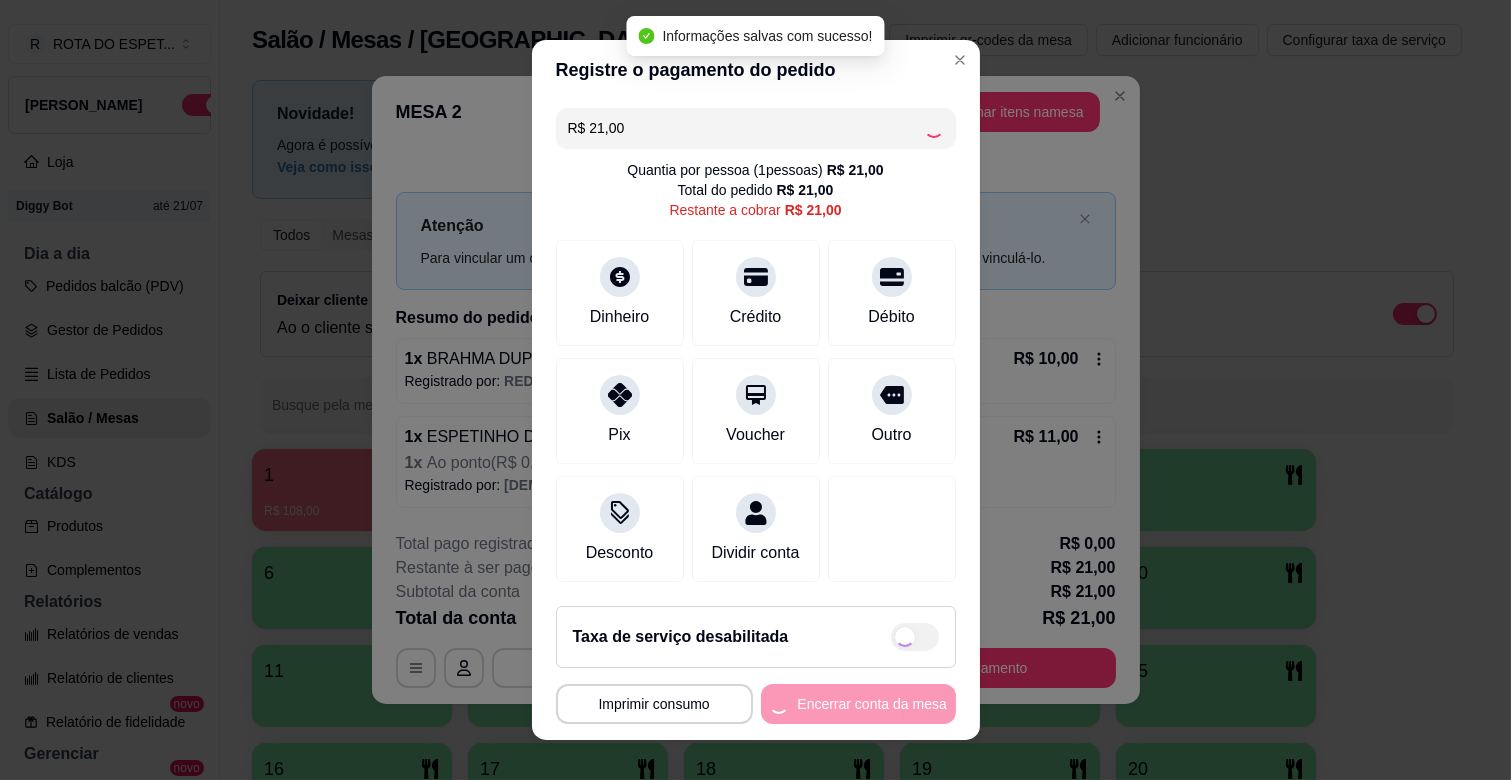type on "R$ 0,00" 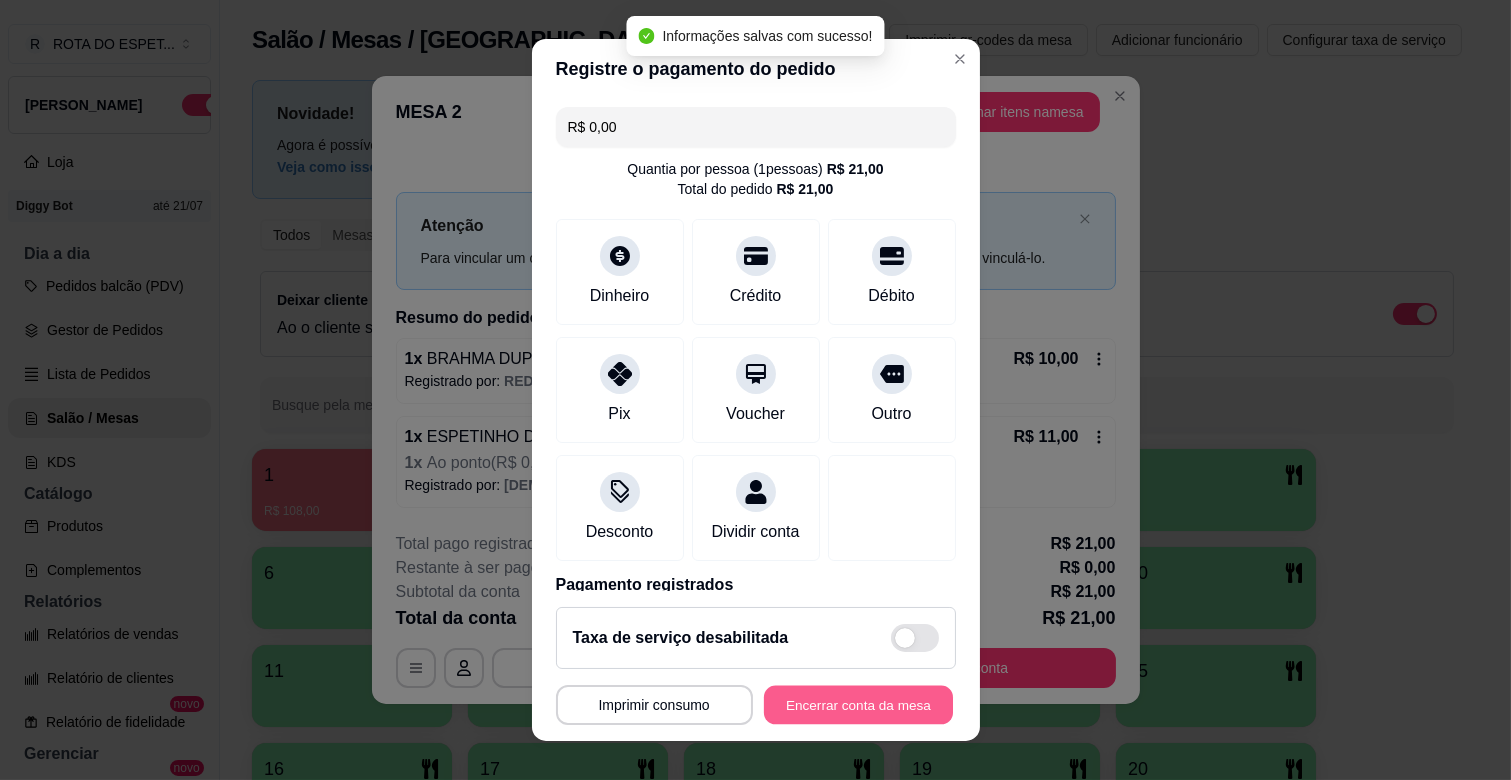 click on "Encerrar conta da mesa" at bounding box center (858, 705) 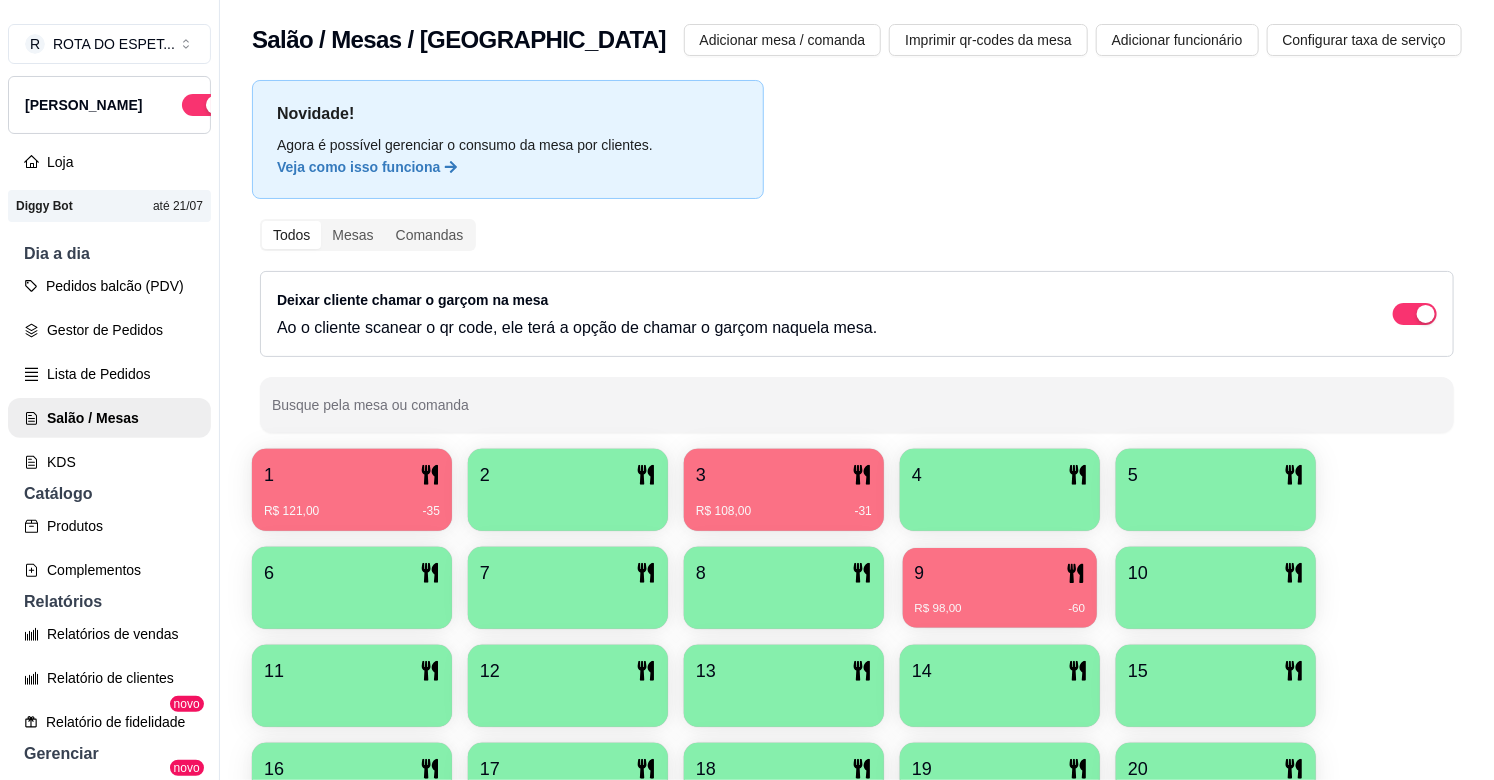 click on "9" at bounding box center (1000, 573) 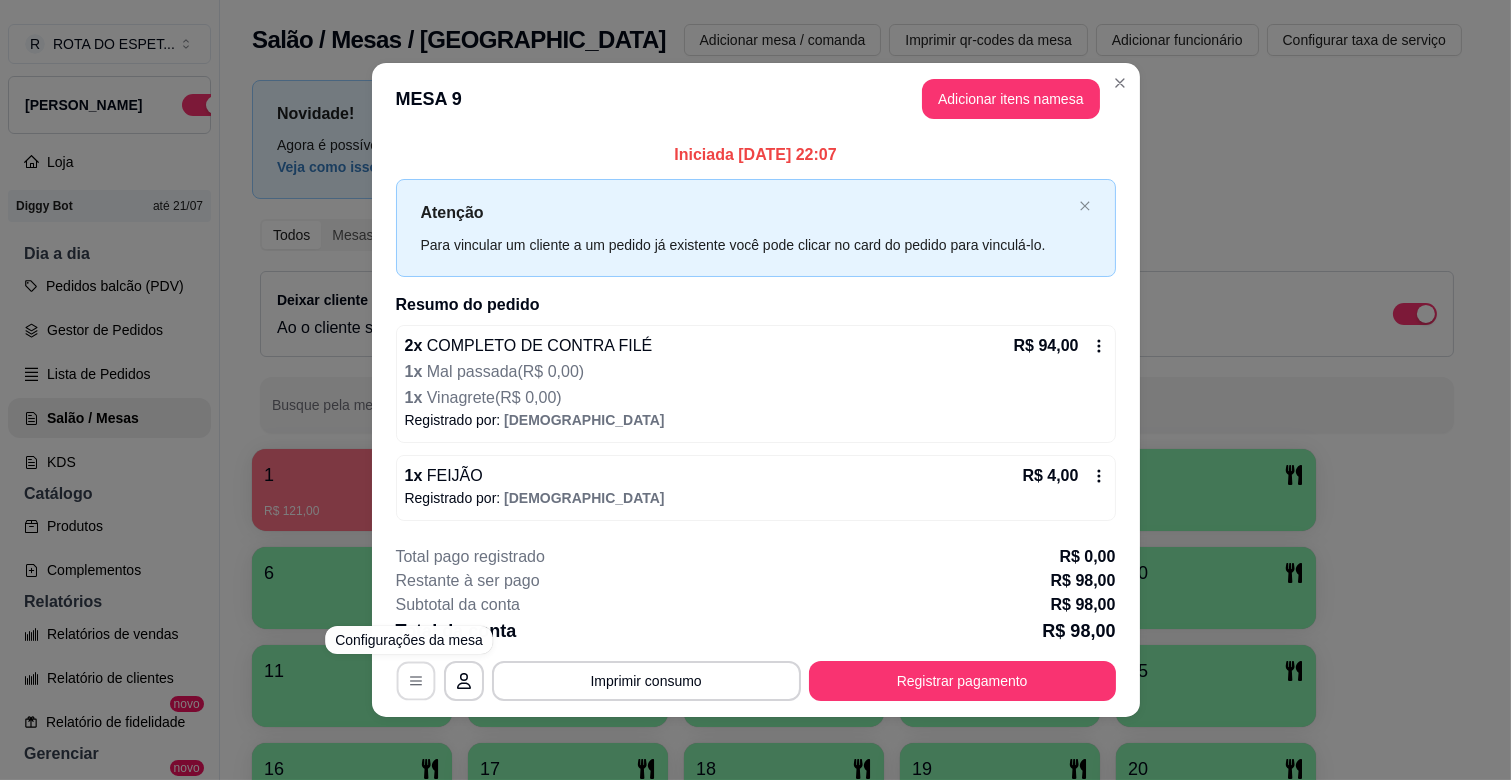 click 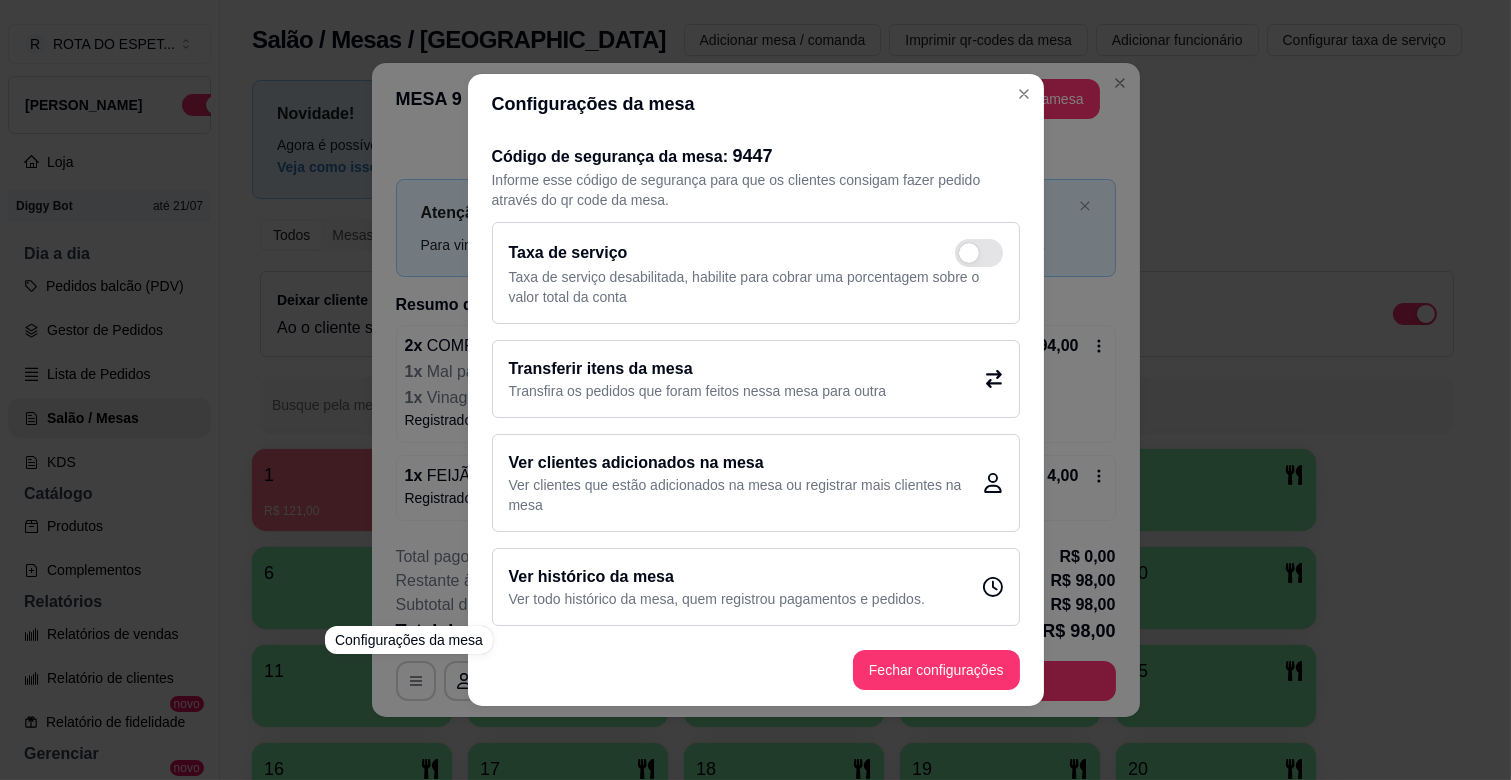 click on "Transferir itens da mesa" at bounding box center [698, 369] 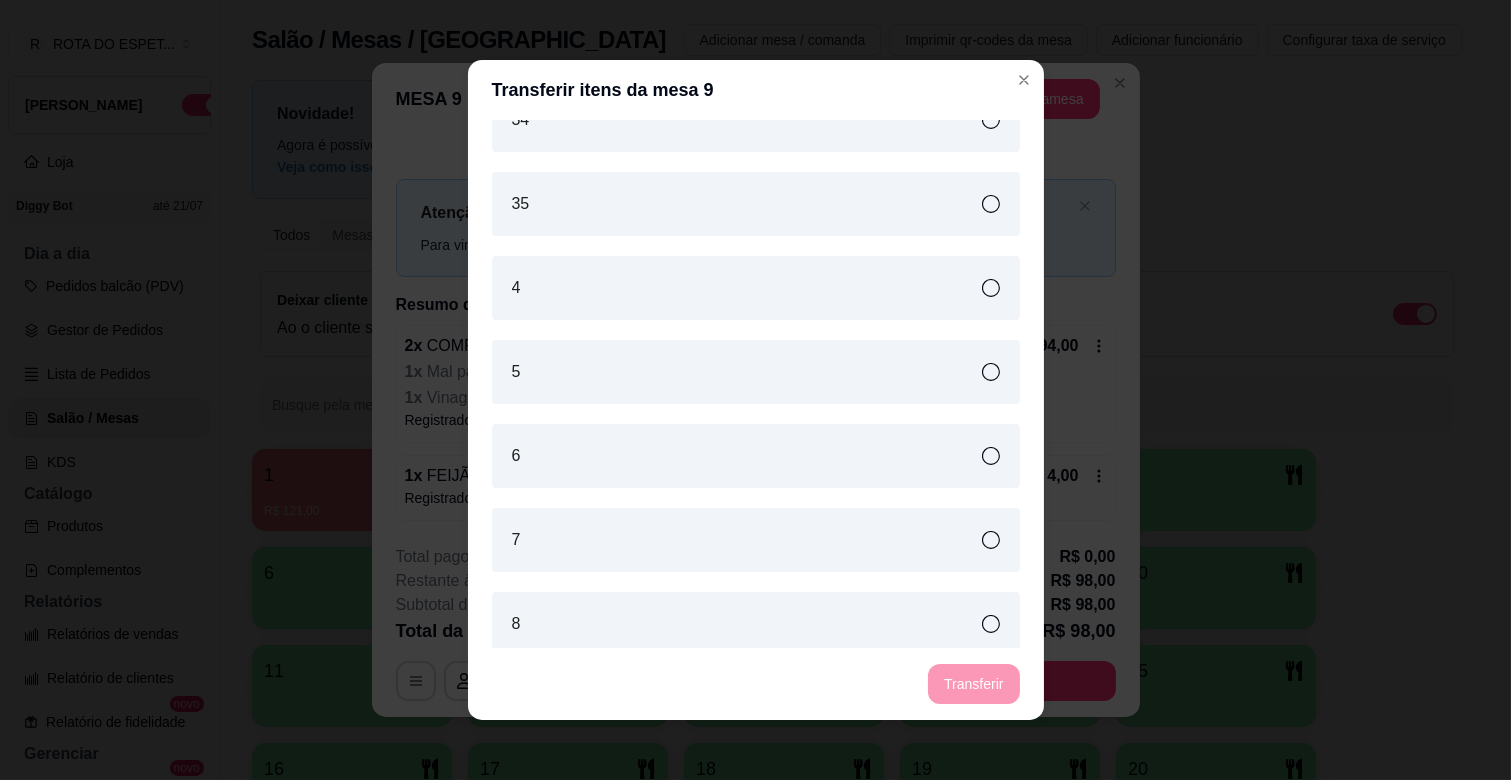 scroll, scrollTop: 2155, scrollLeft: 0, axis: vertical 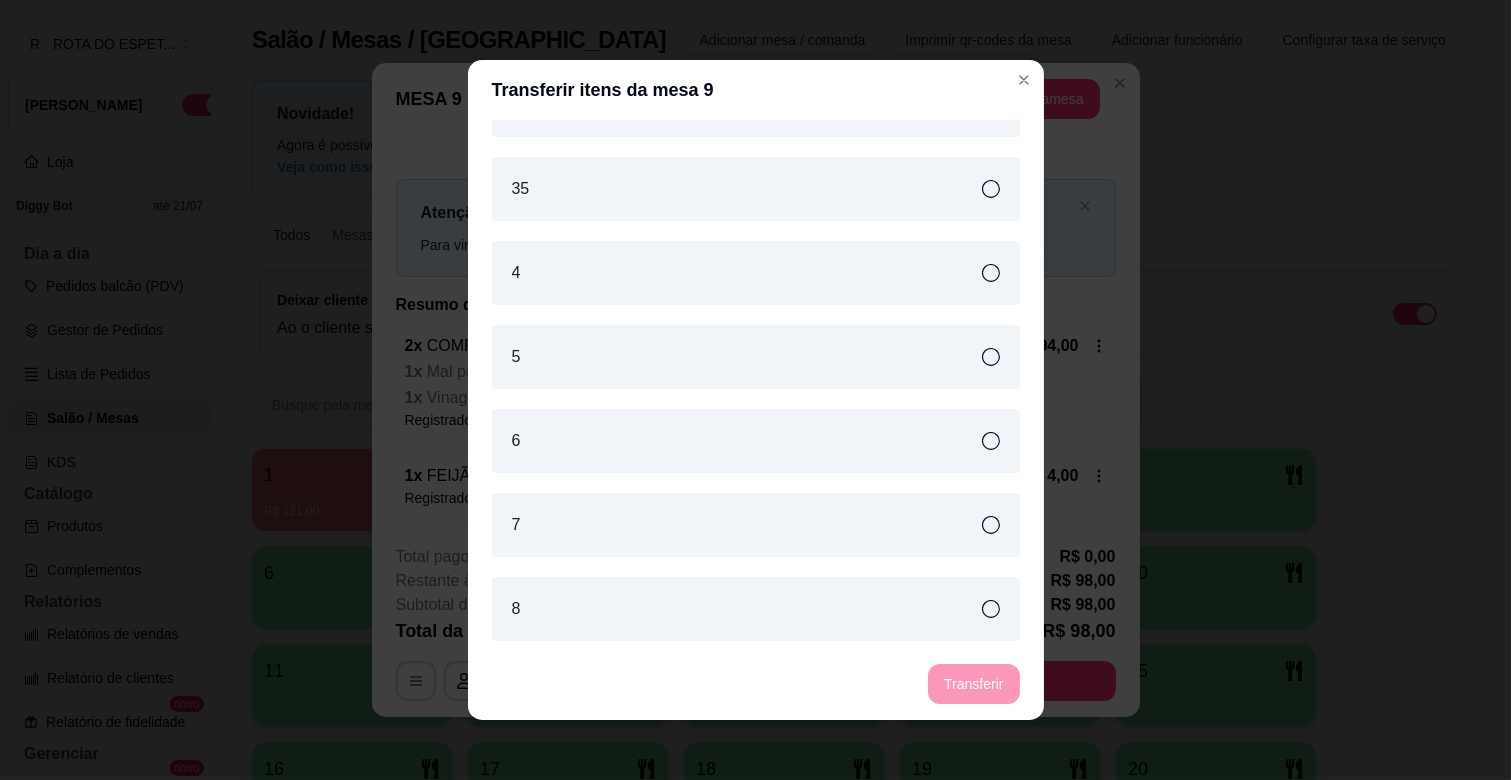 click on "7" at bounding box center (756, 525) 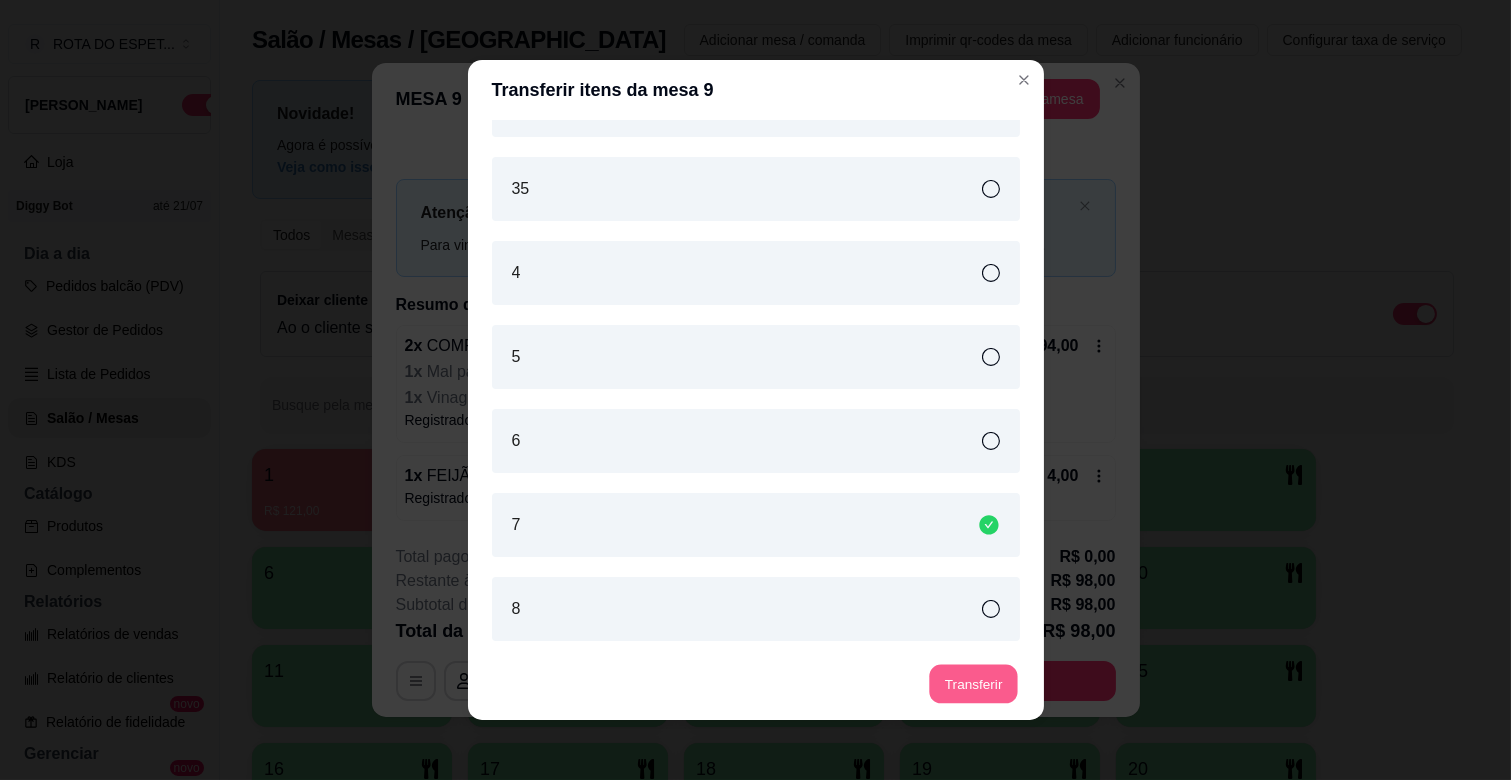 click on "Transferir" at bounding box center (973, 684) 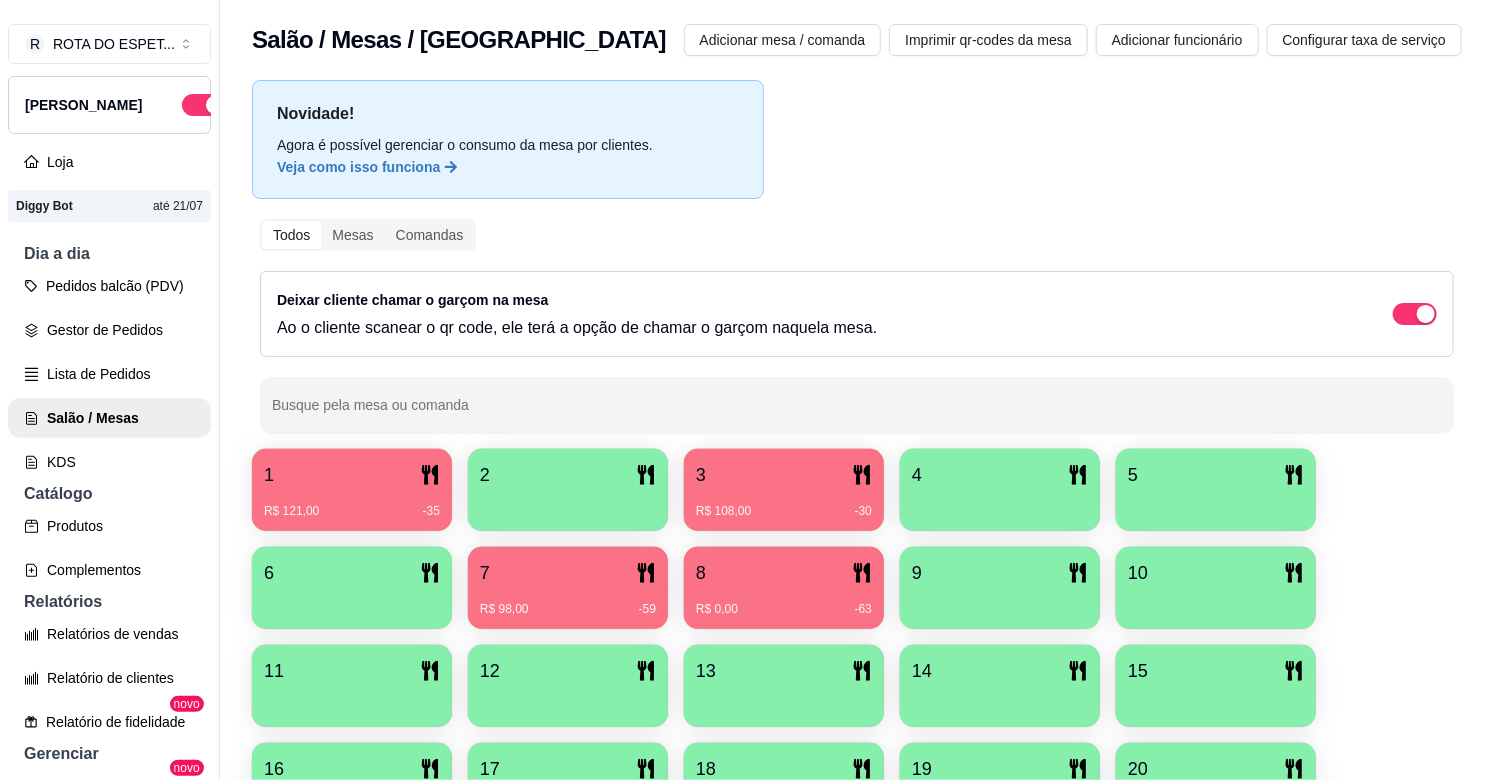 click on "1" at bounding box center [352, 475] 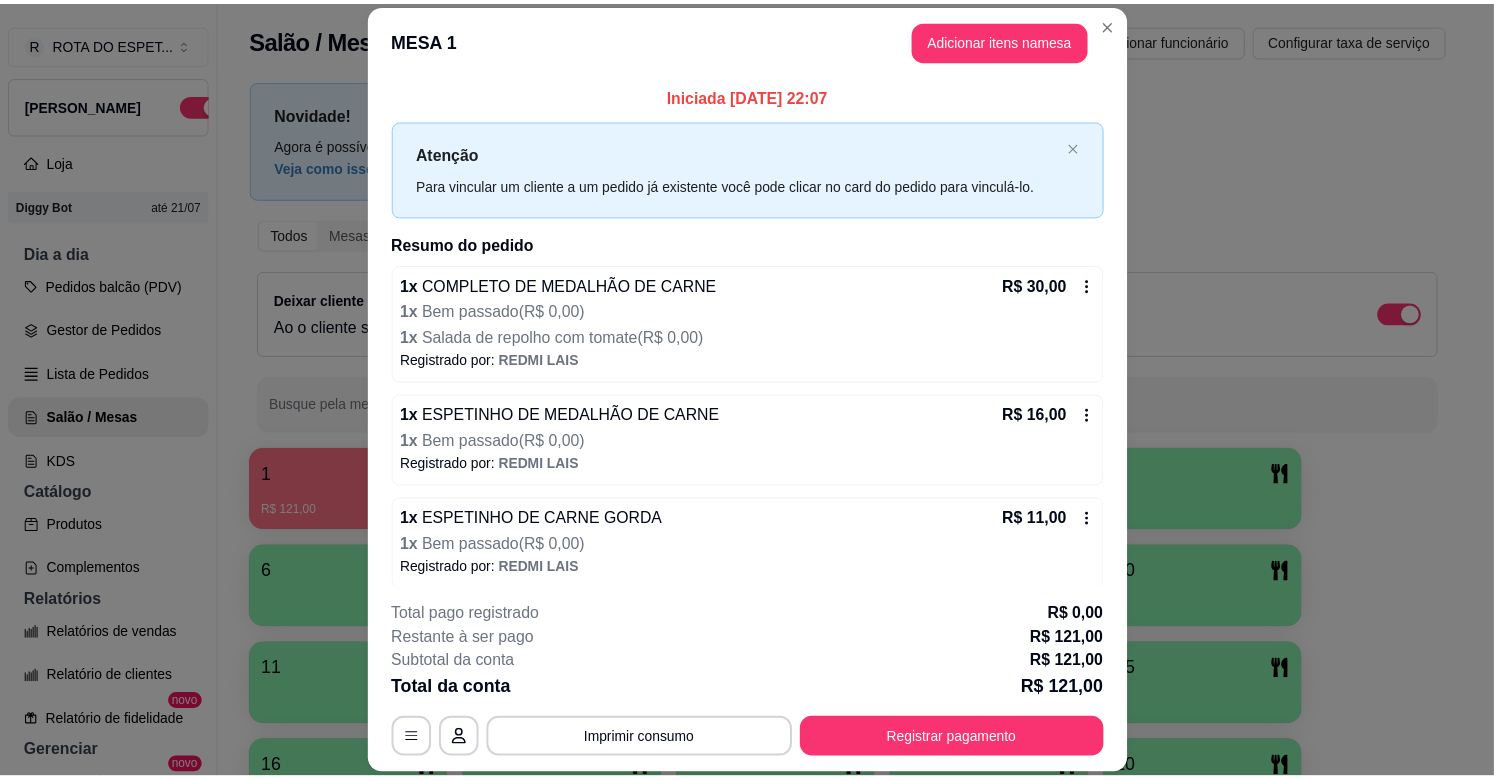 scroll, scrollTop: 454, scrollLeft: 0, axis: vertical 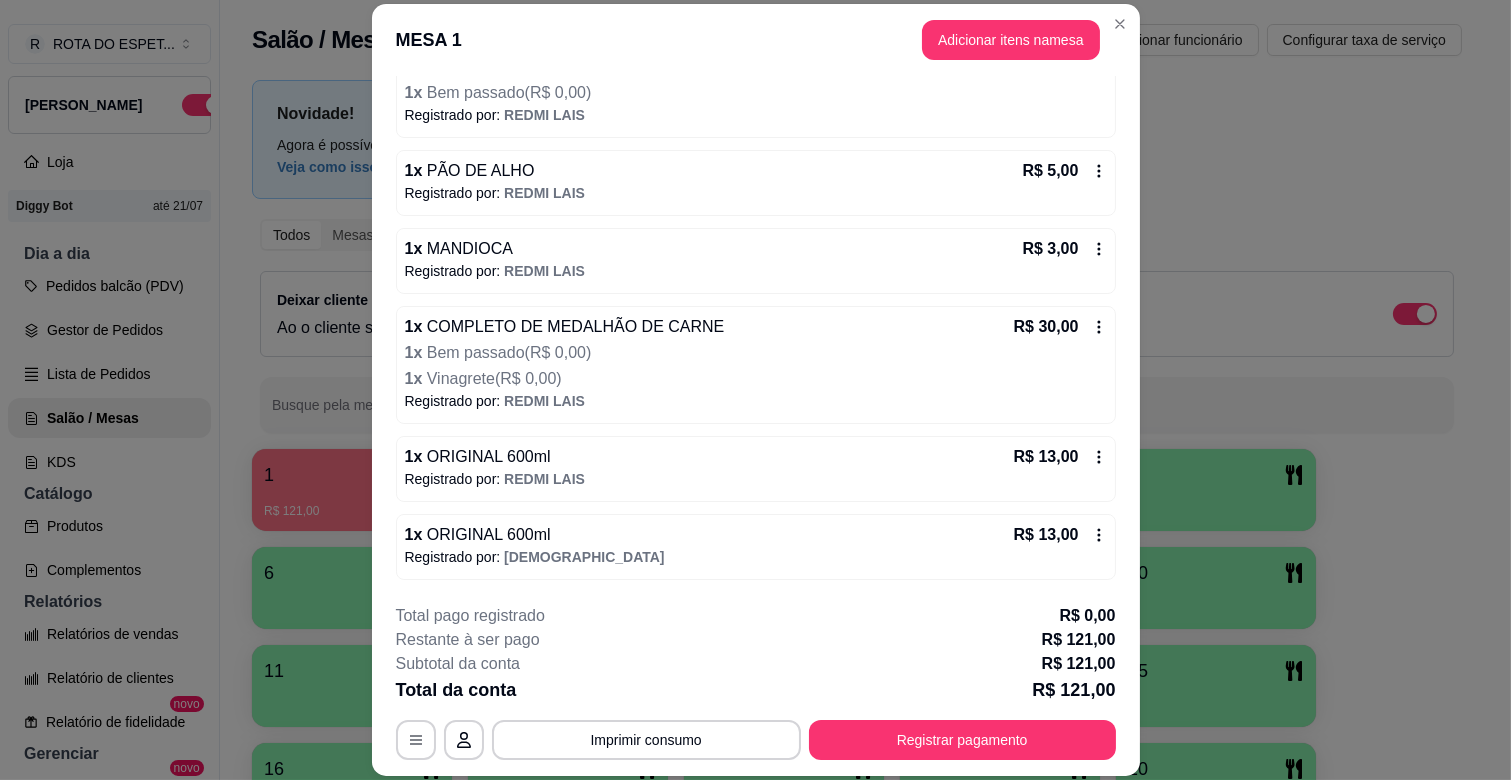 click 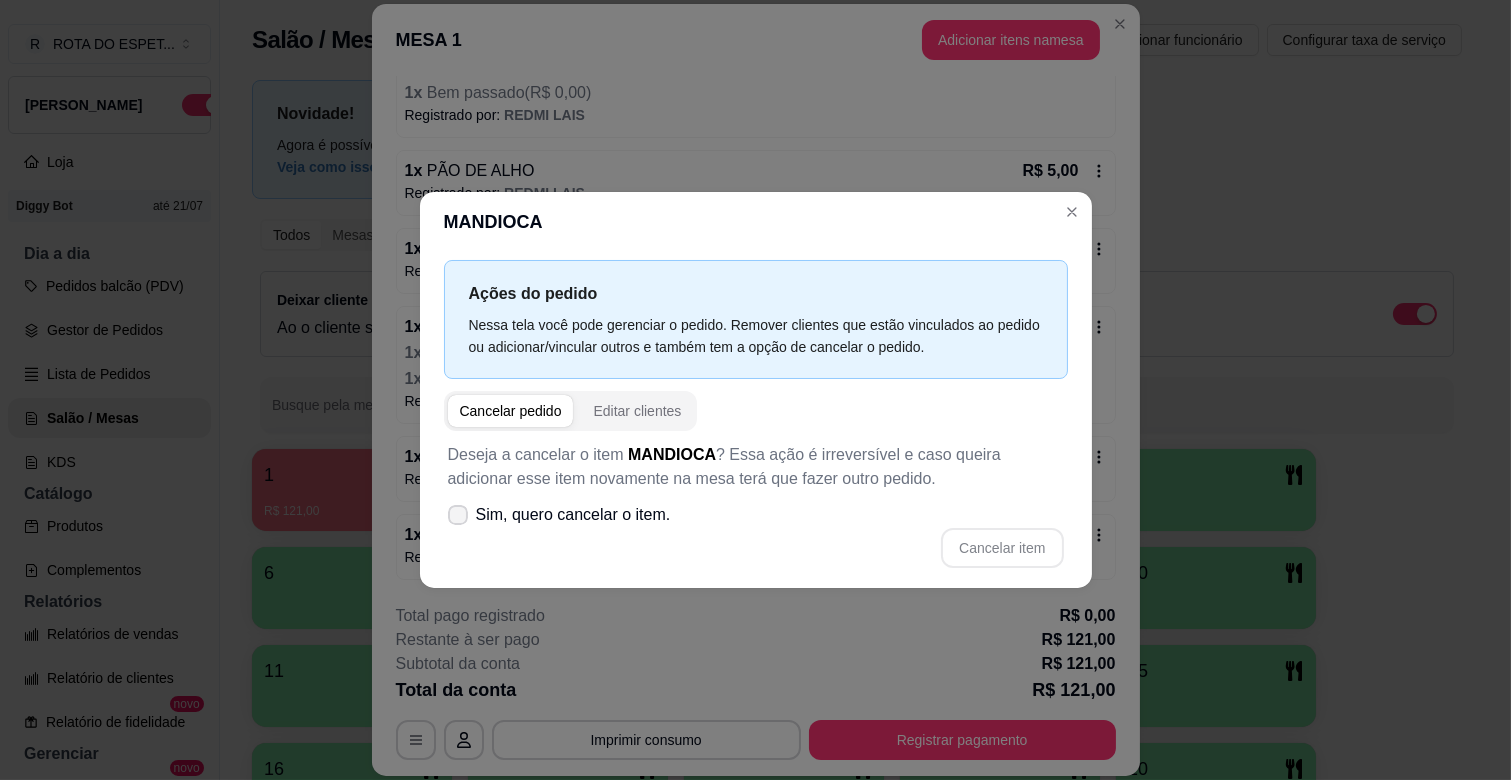 click on "Sim, quero cancelar o item." at bounding box center [573, 515] 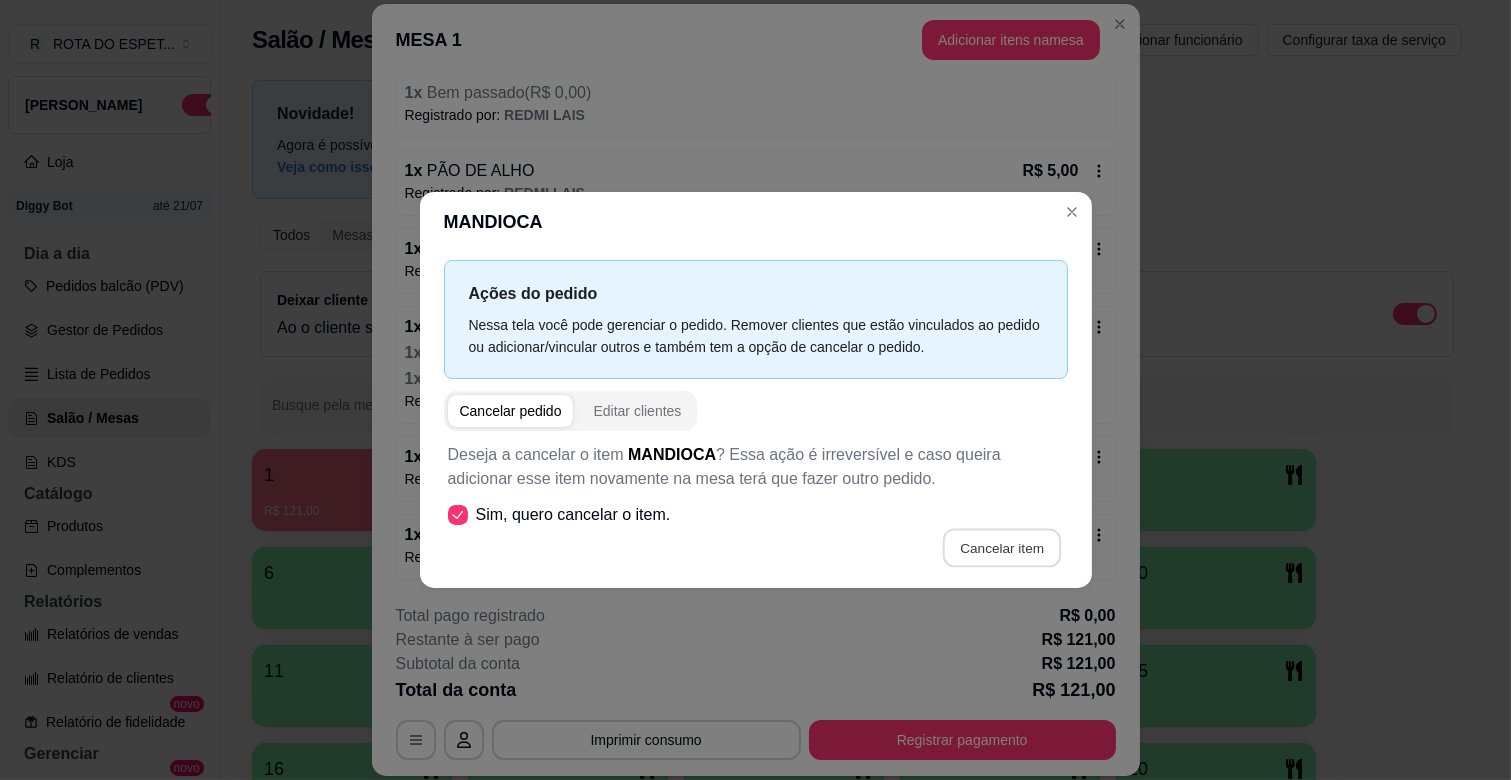 click on "Cancelar item" at bounding box center [1002, 548] 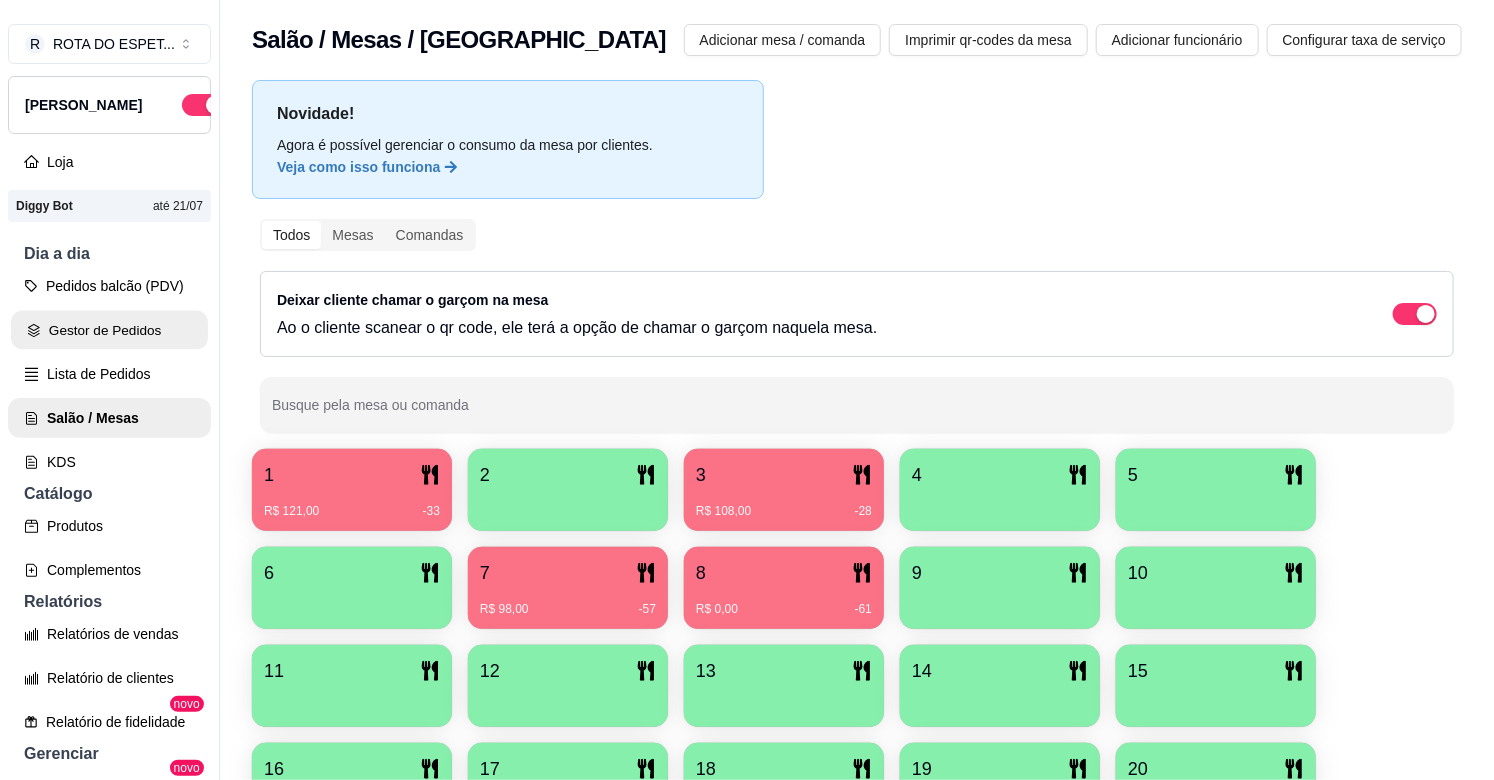 click on "Gestor de Pedidos" at bounding box center [109, 330] 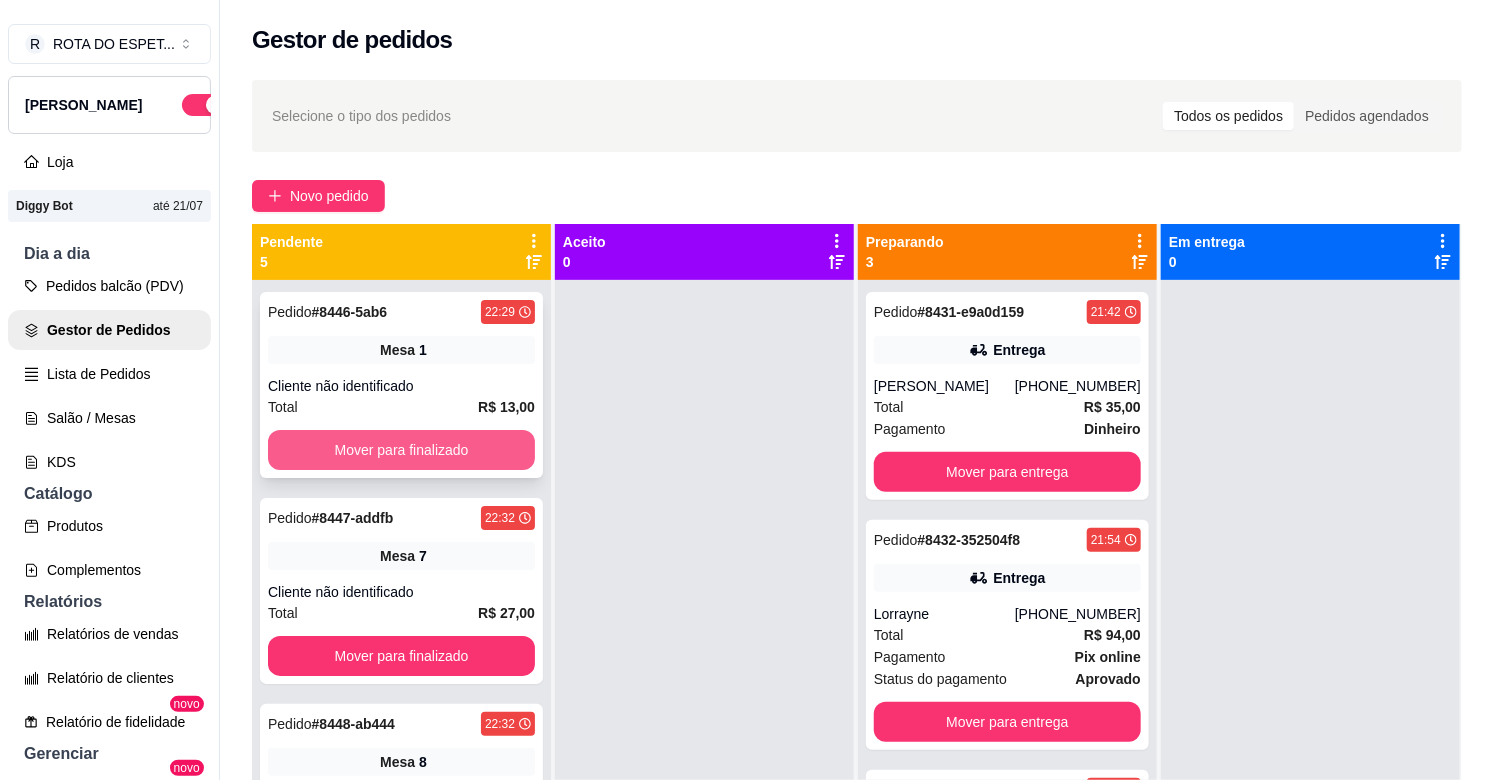 click on "Mover para finalizado" at bounding box center (401, 450) 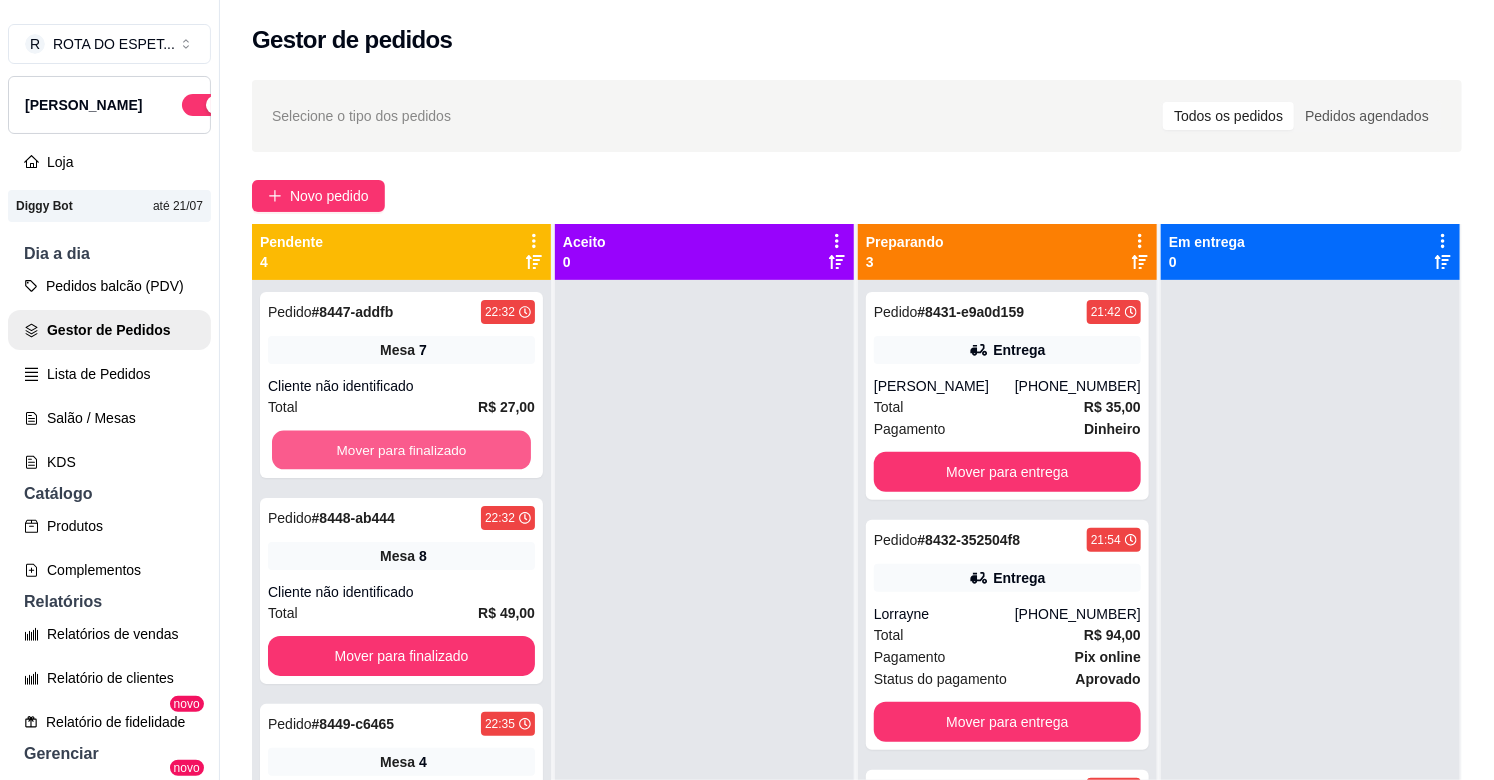 click on "Mover para finalizado" at bounding box center (401, 450) 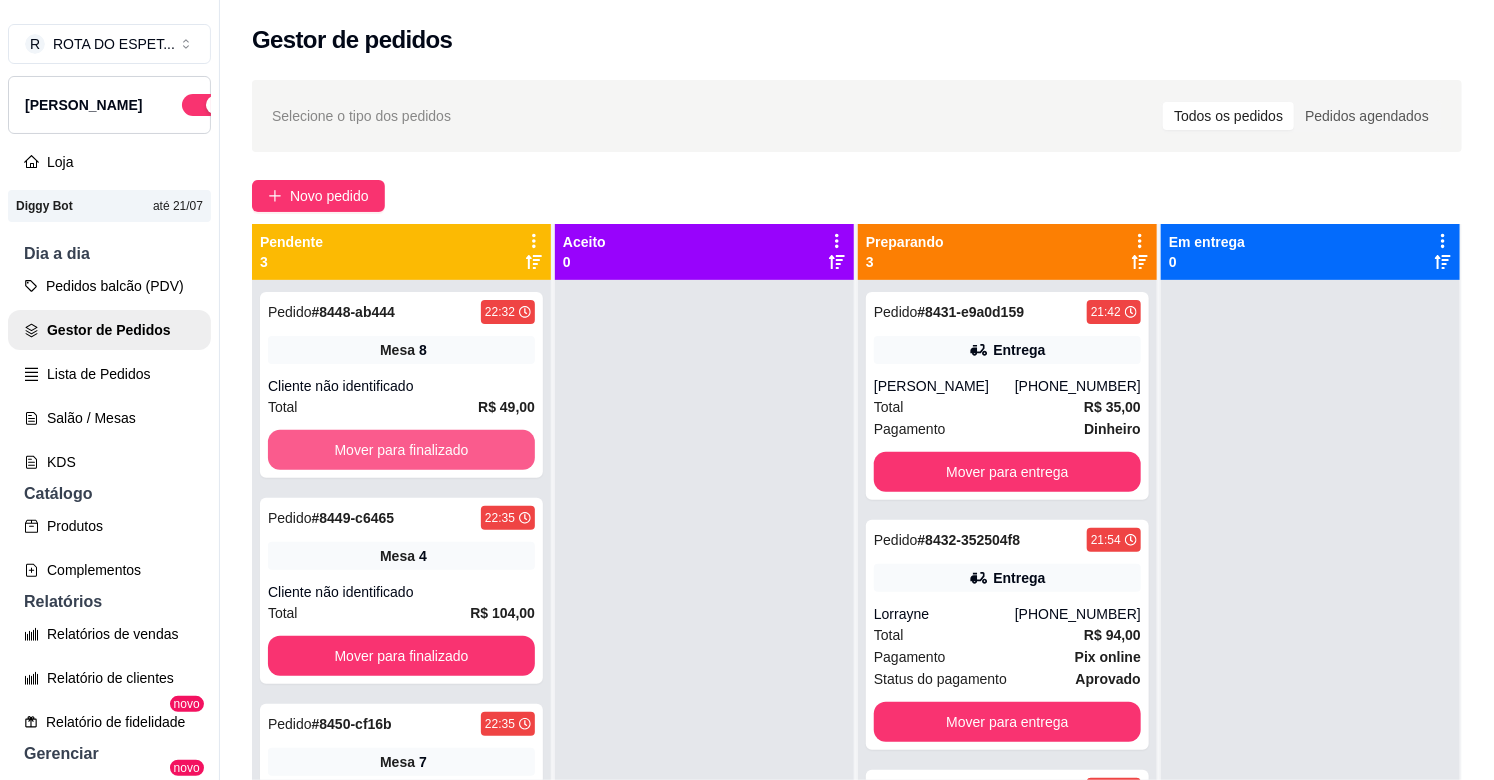 click on "Mover para finalizado" at bounding box center [401, 450] 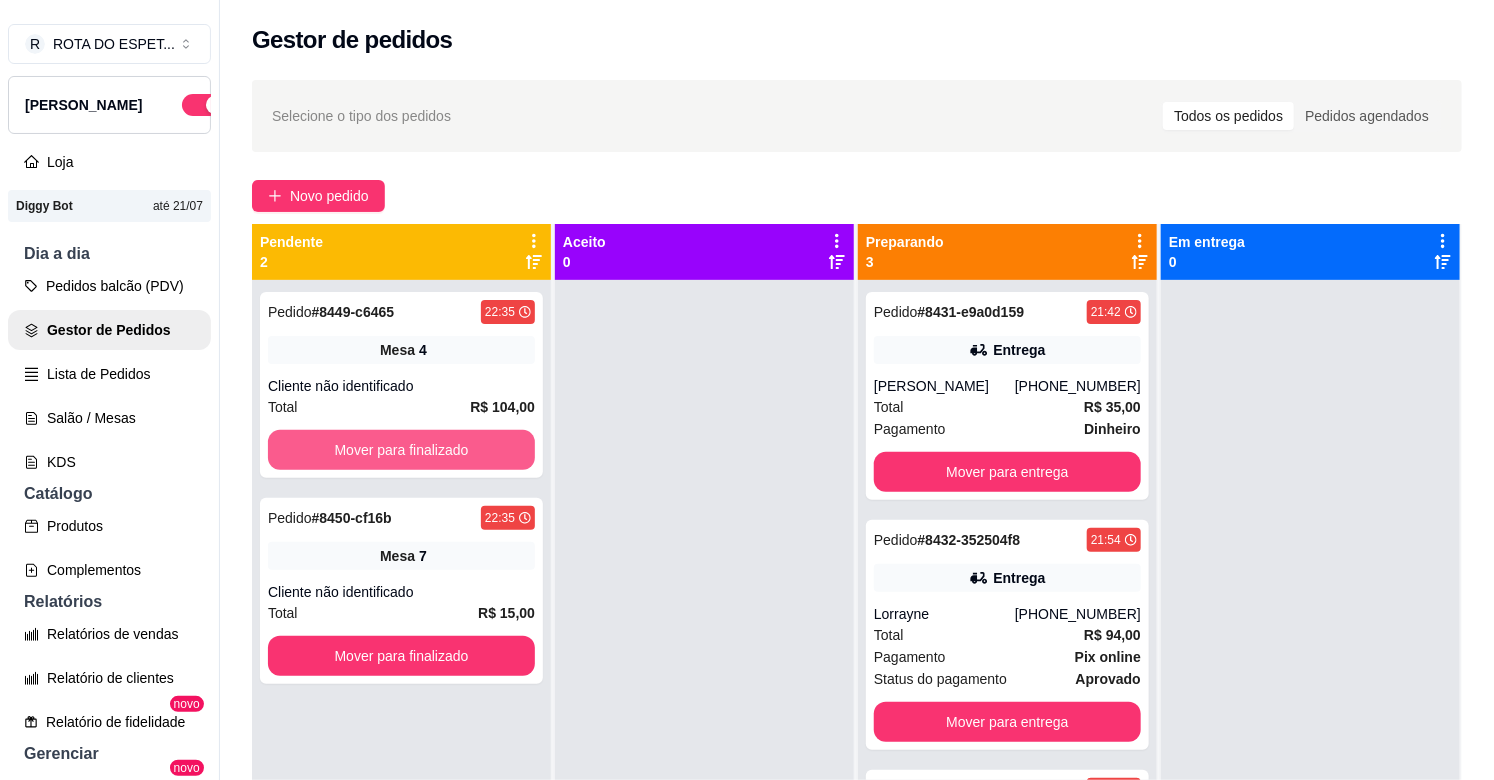 click on "Mover para finalizado" at bounding box center [401, 450] 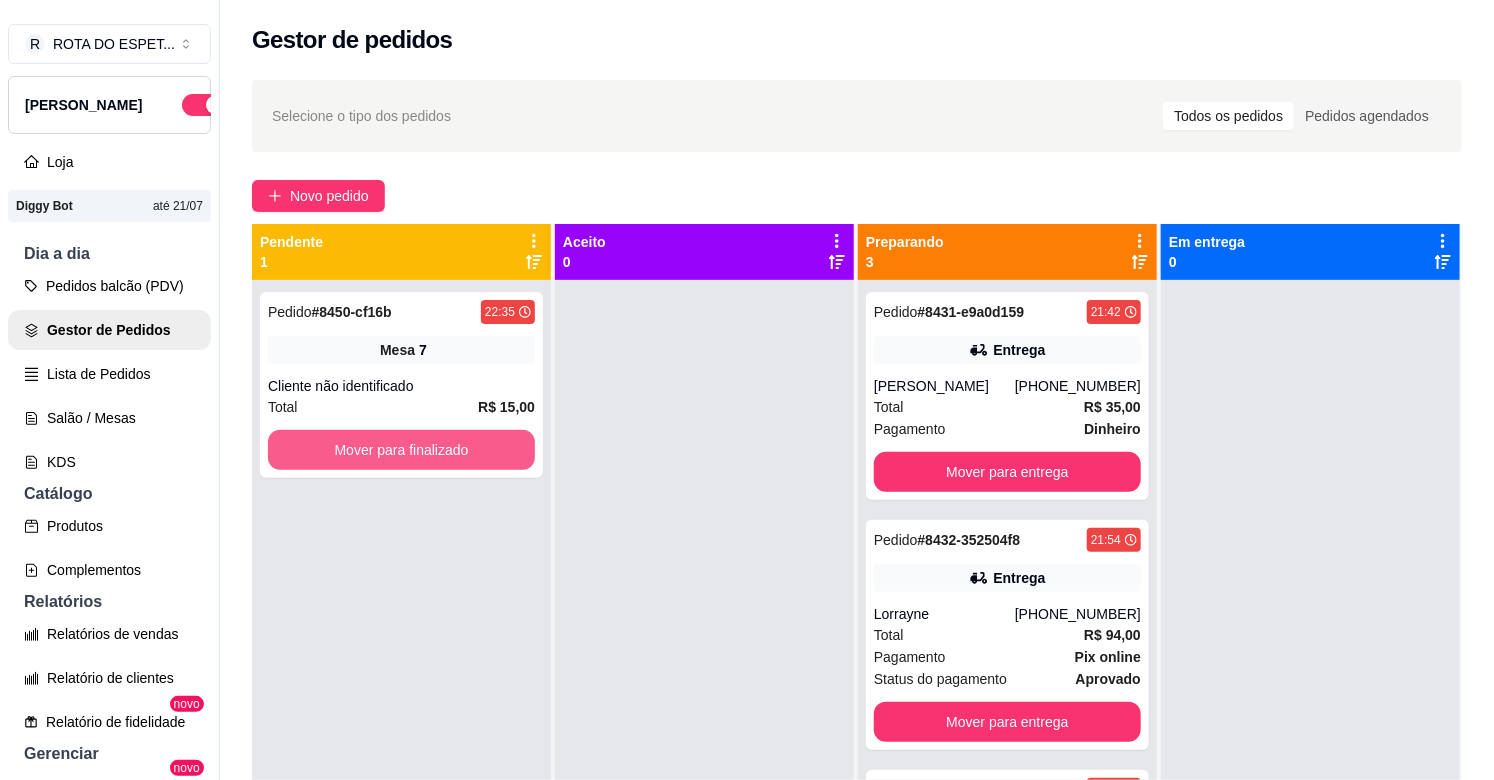 click on "Mover para finalizado" at bounding box center (401, 450) 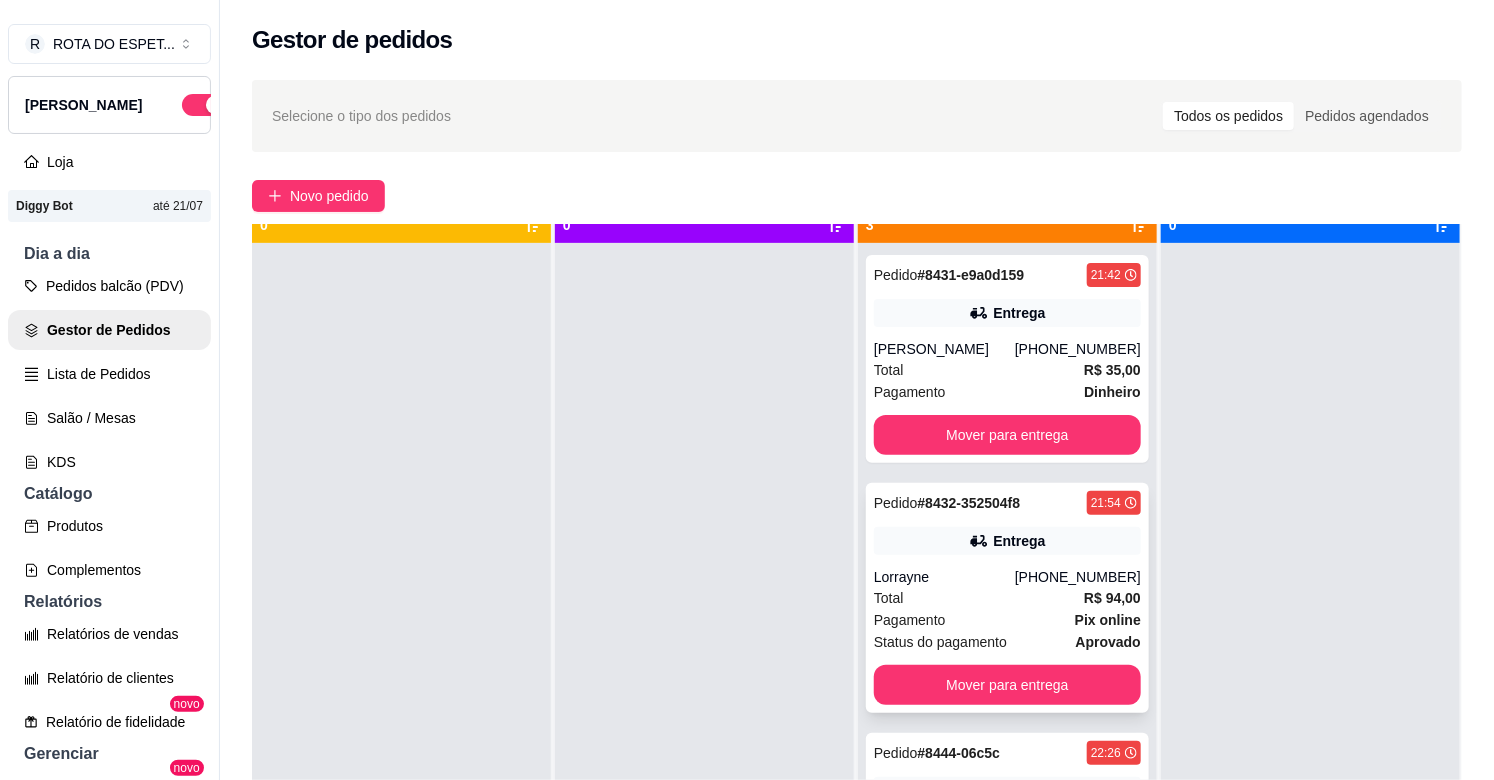 scroll, scrollTop: 55, scrollLeft: 0, axis: vertical 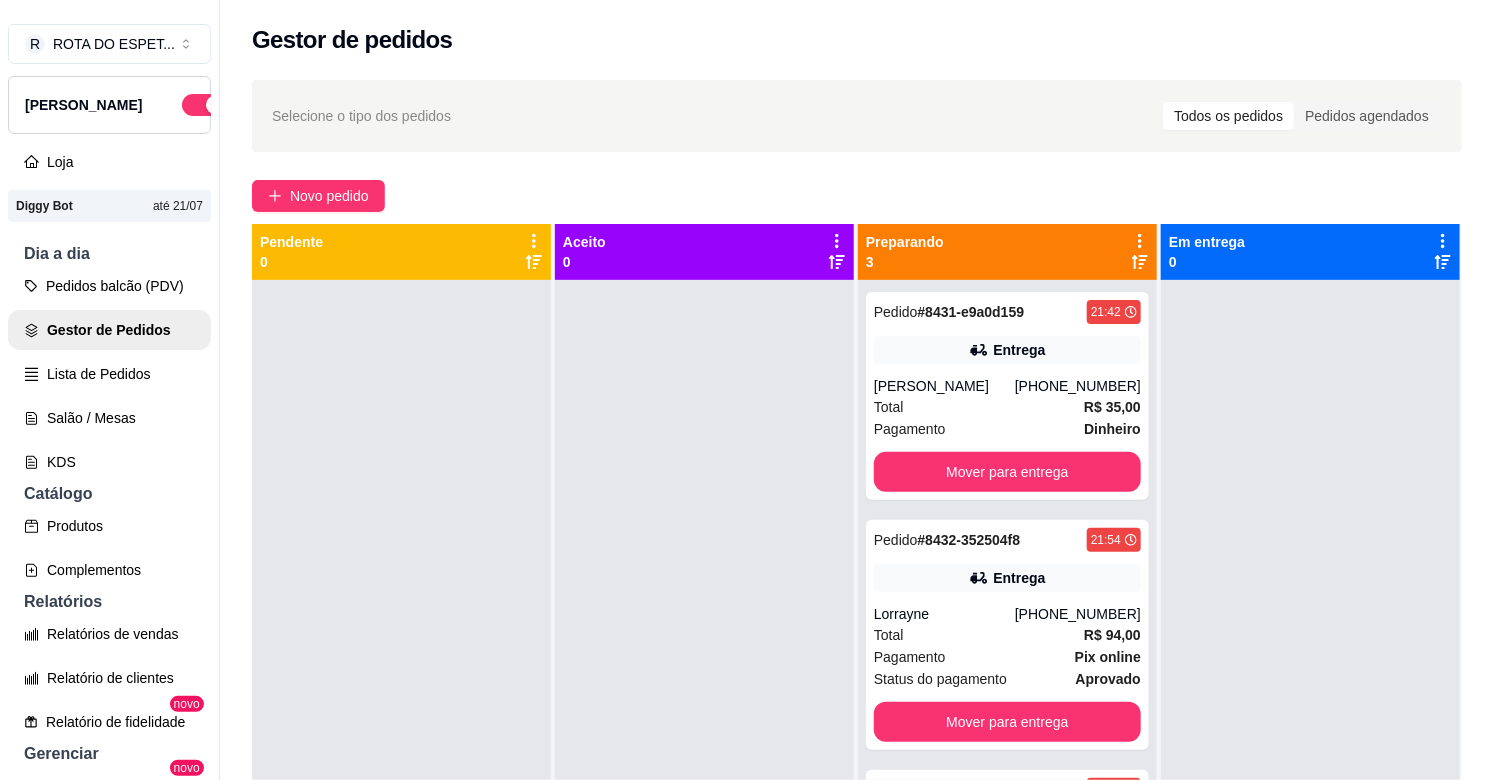 click at bounding box center (704, 670) 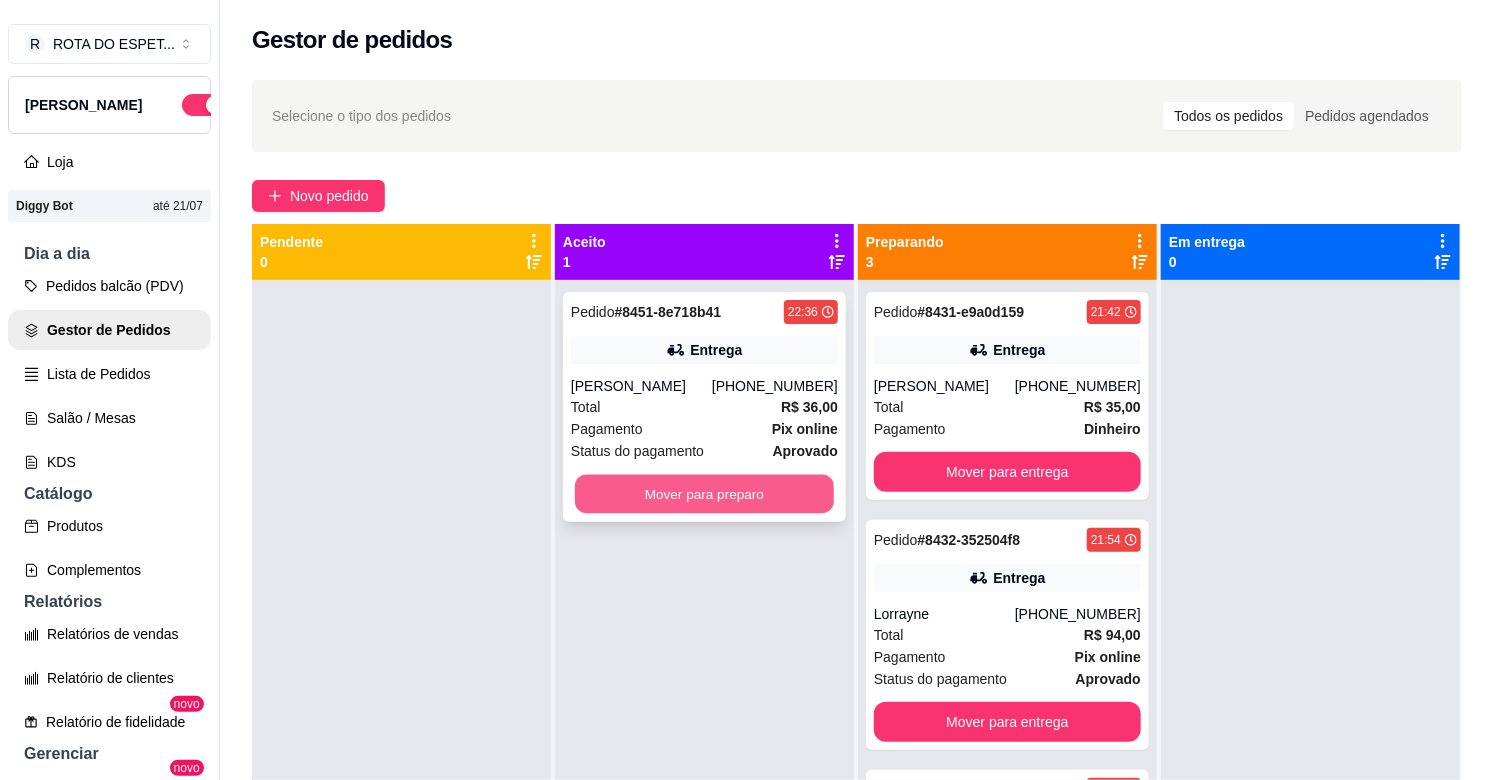 click on "Mover para preparo" at bounding box center (704, 494) 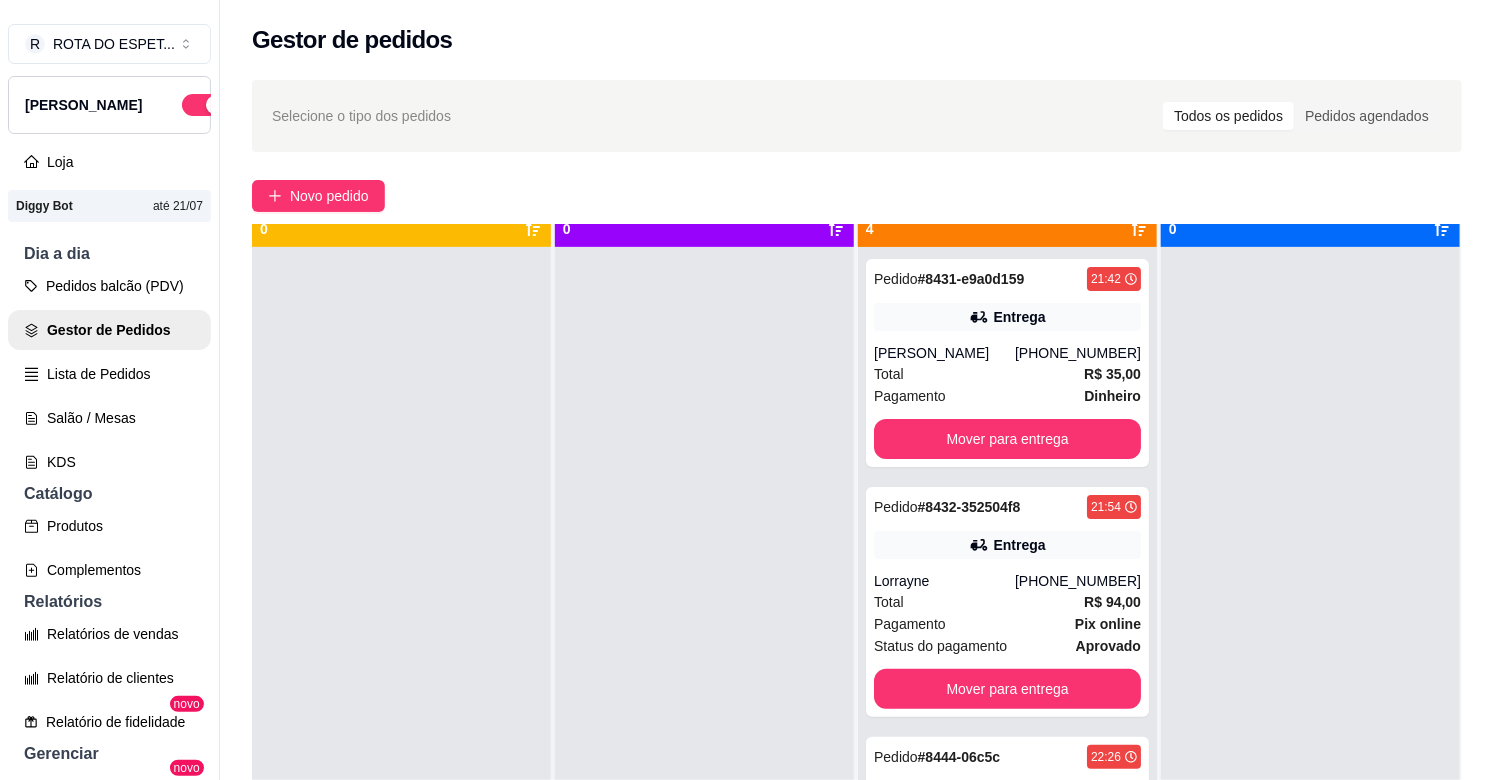 scroll, scrollTop: 55, scrollLeft: 0, axis: vertical 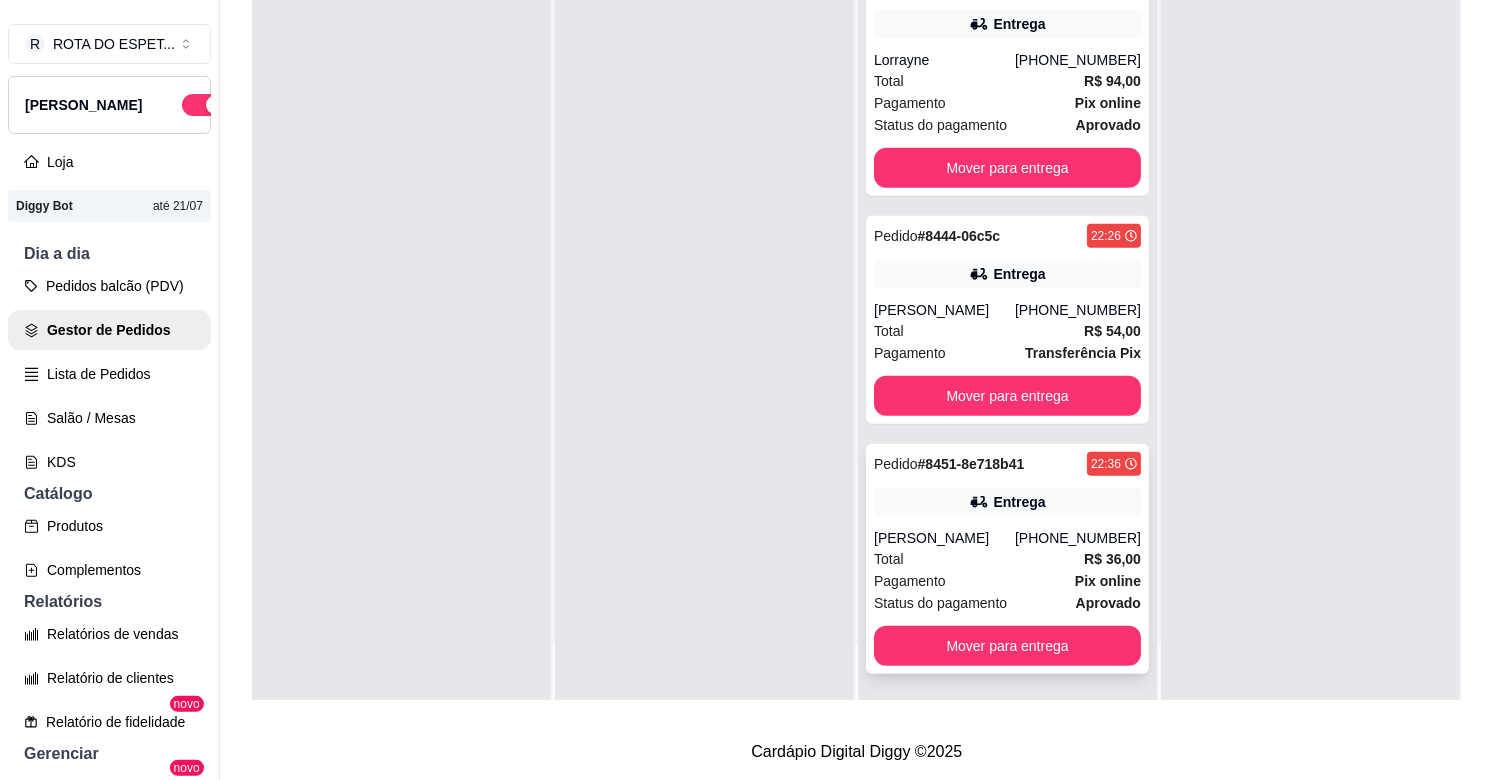 click on "André" at bounding box center (944, 538) 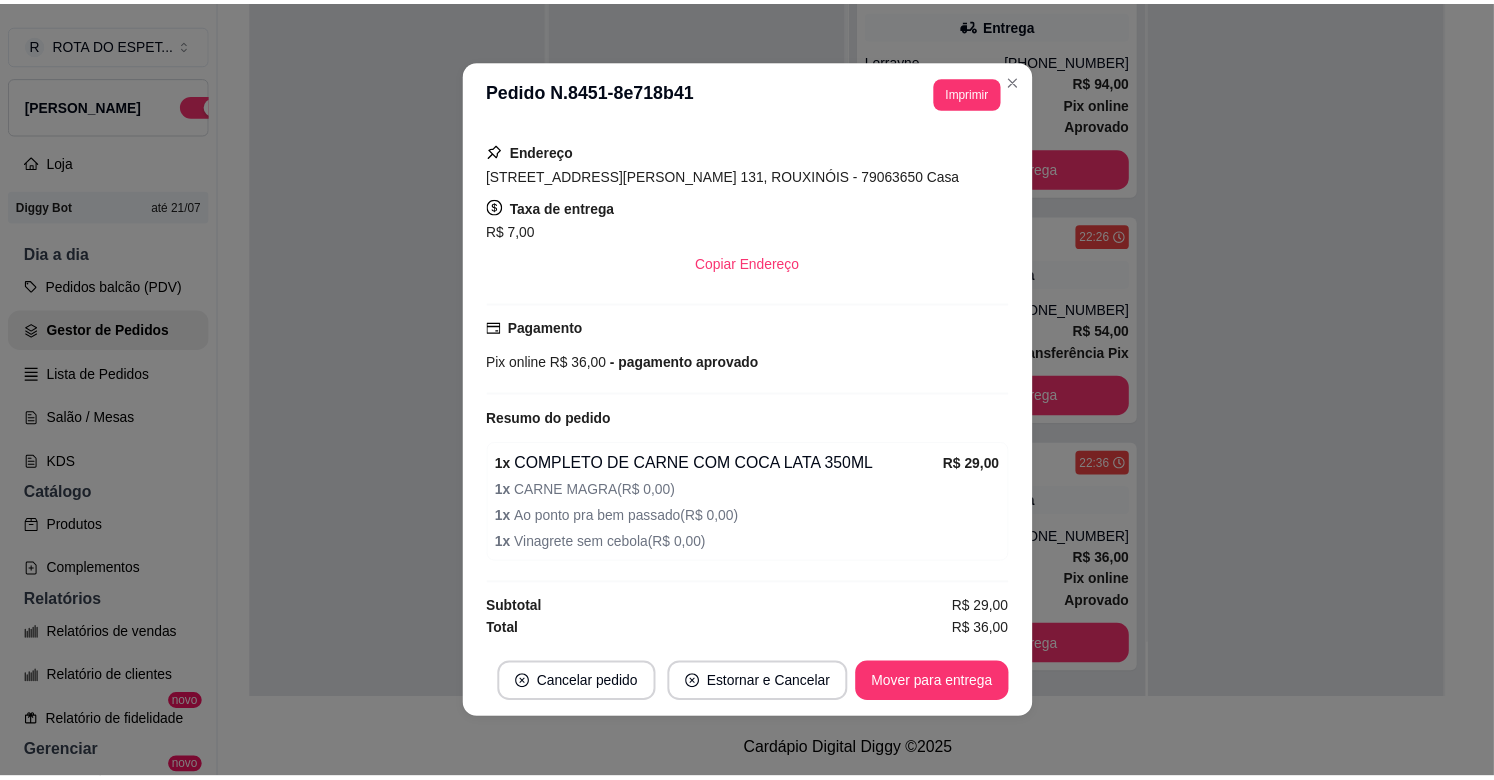 scroll, scrollTop: 350, scrollLeft: 0, axis: vertical 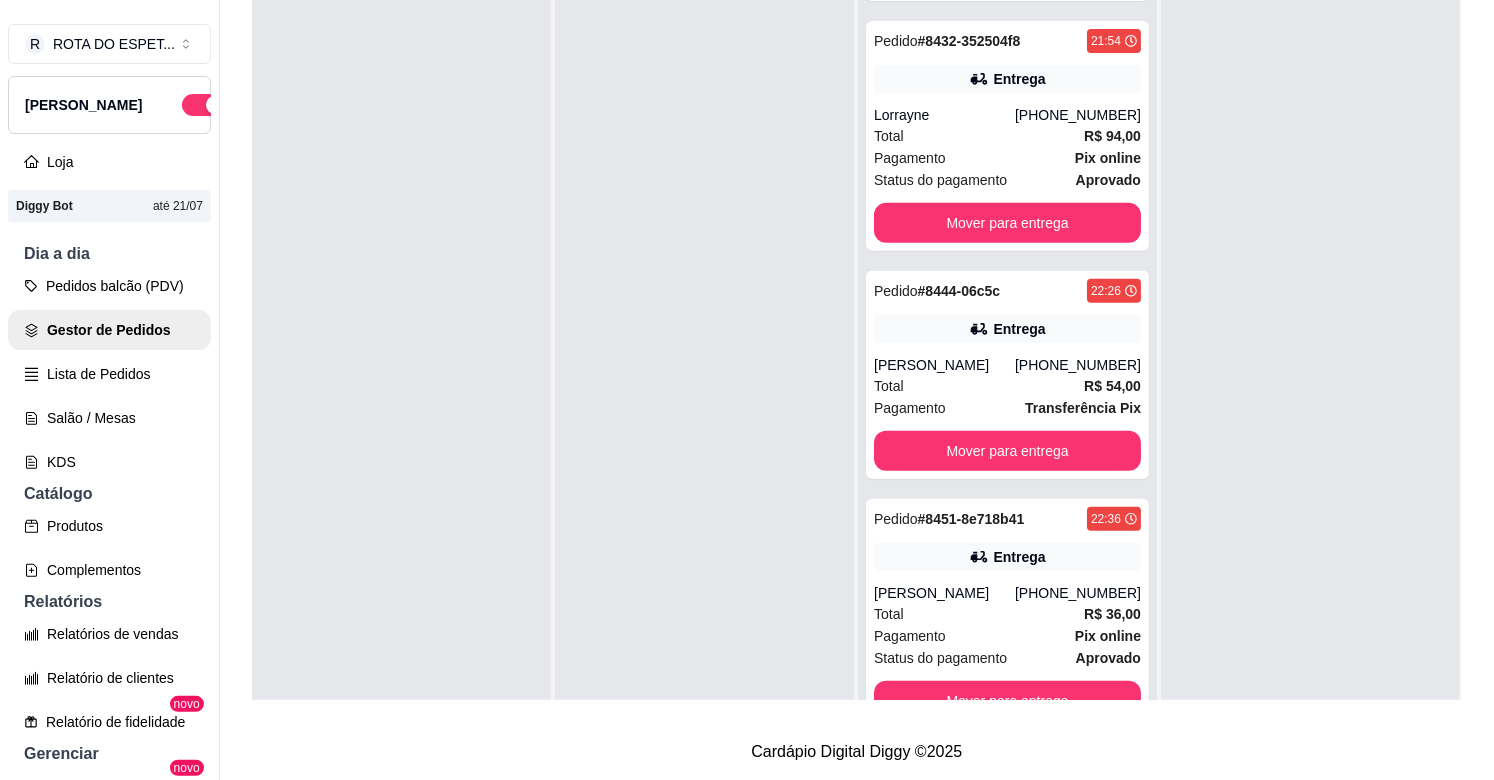 click at bounding box center [704, 366] 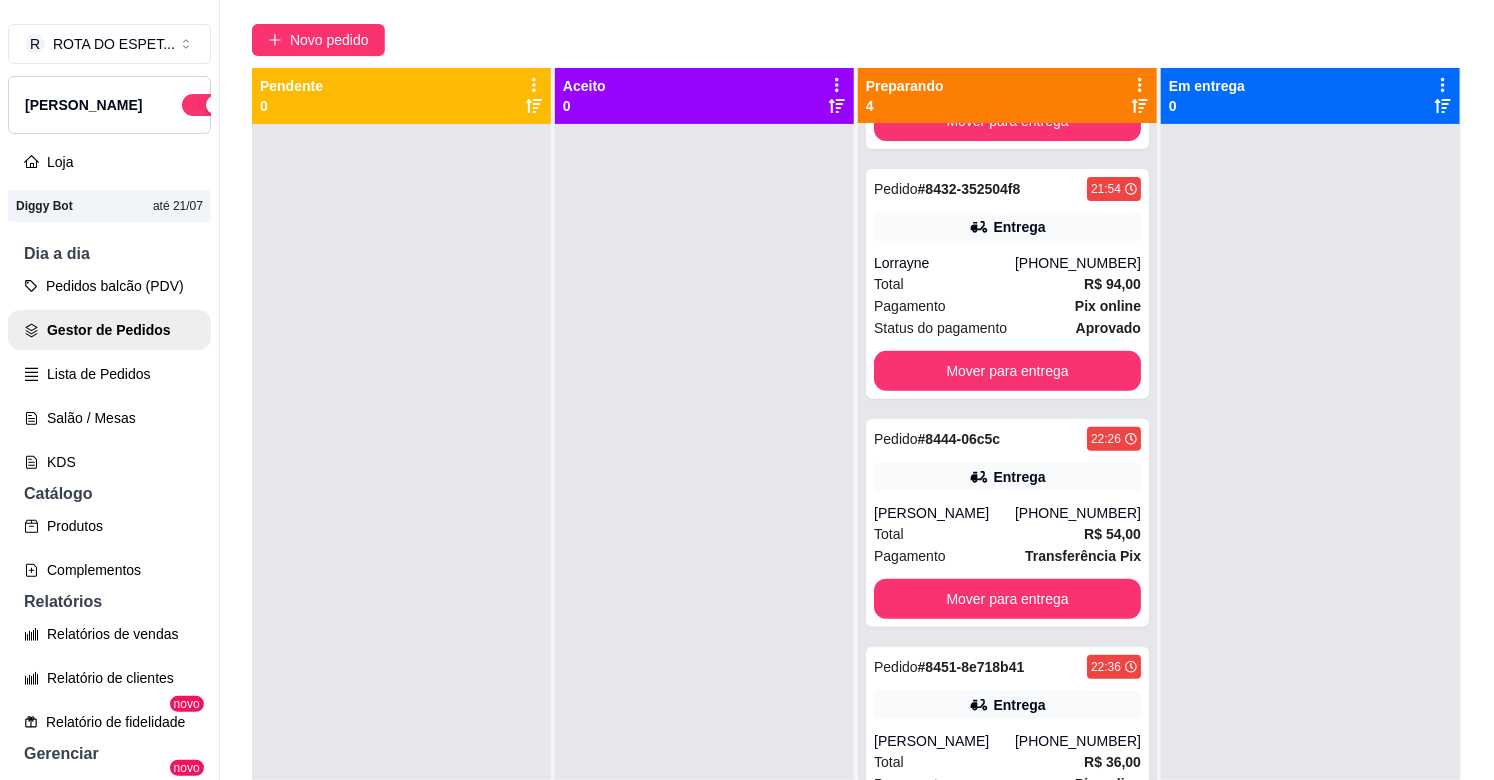 scroll, scrollTop: 0, scrollLeft: 0, axis: both 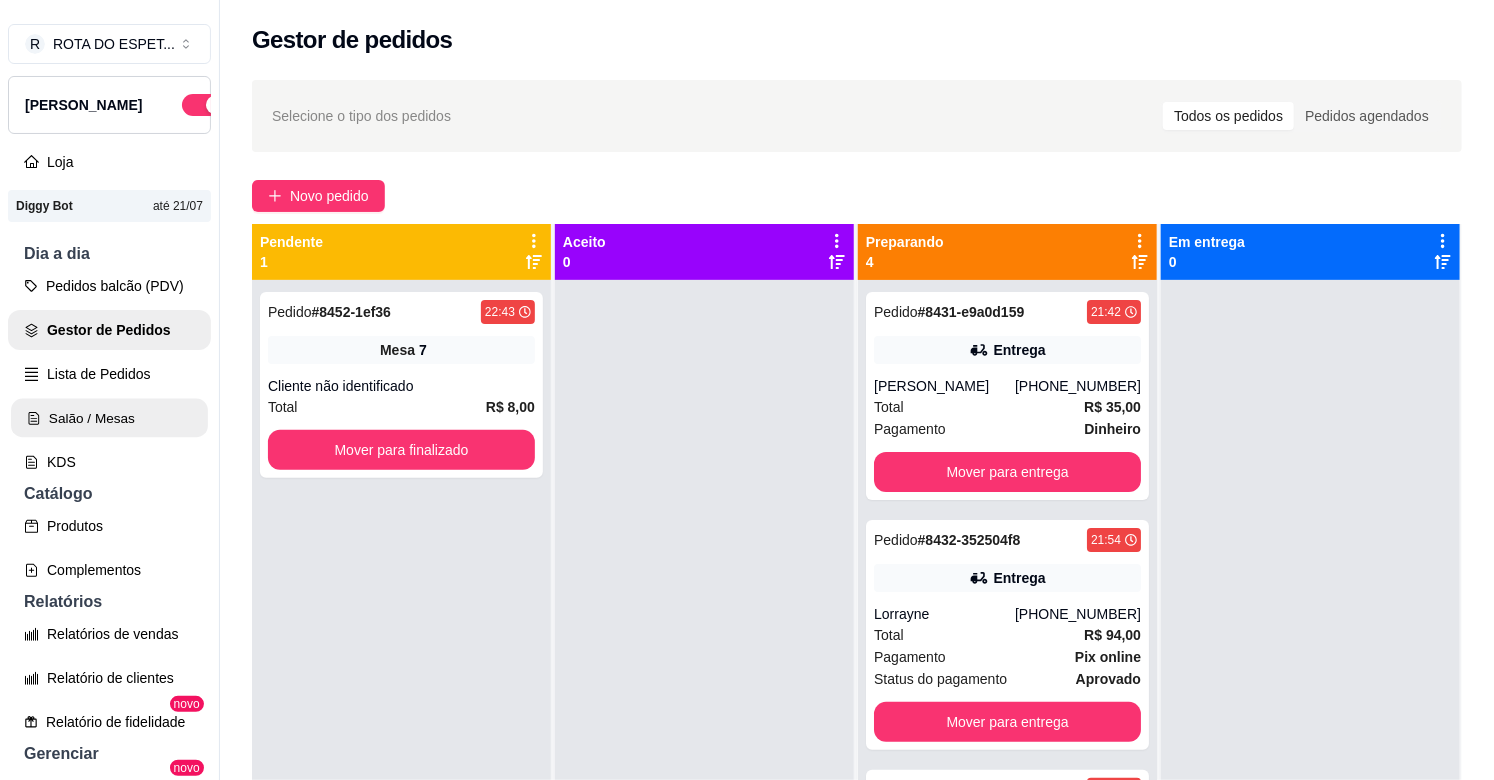 click on "Salão / Mesas" at bounding box center [109, 418] 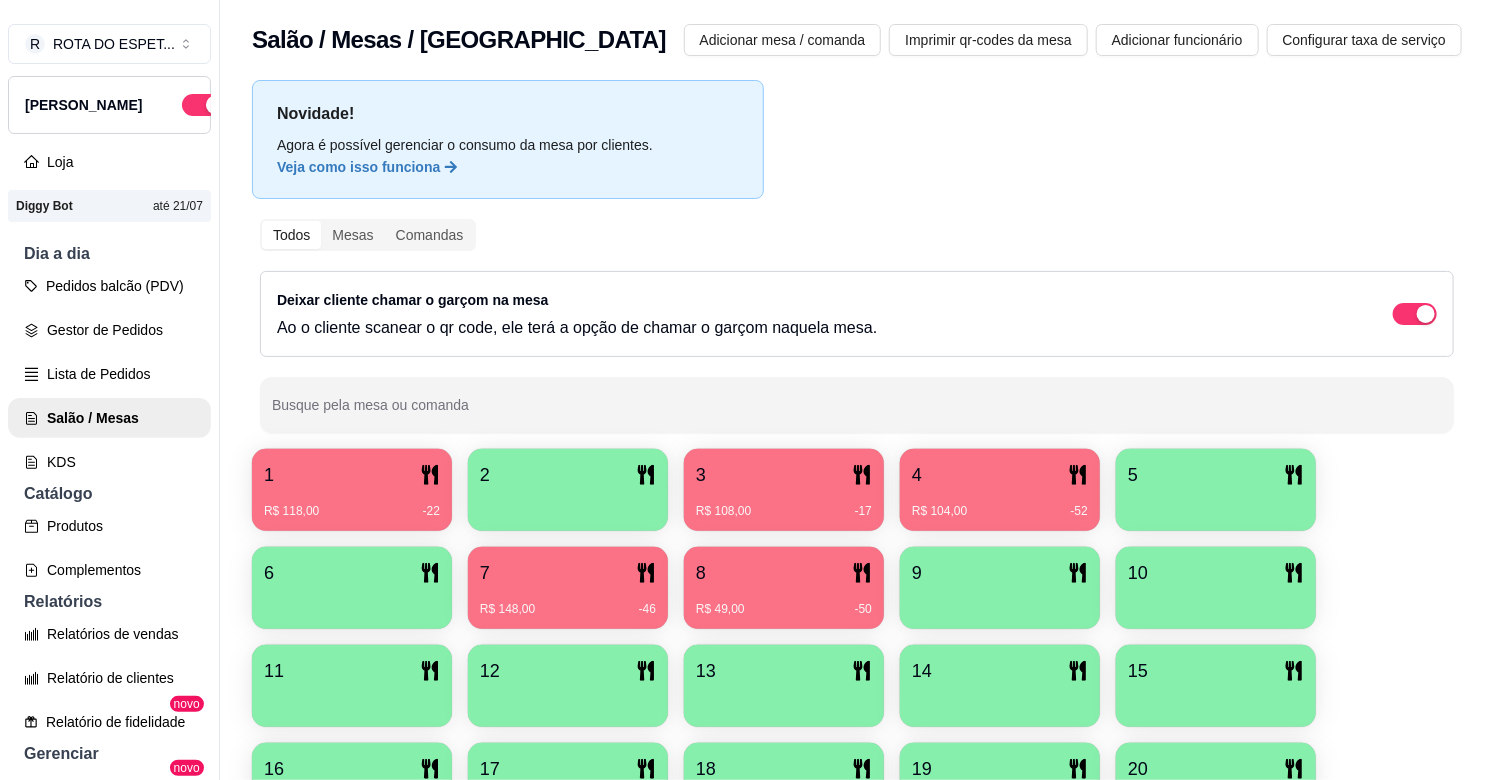 click on "R$ 108,00 -17" at bounding box center (784, 504) 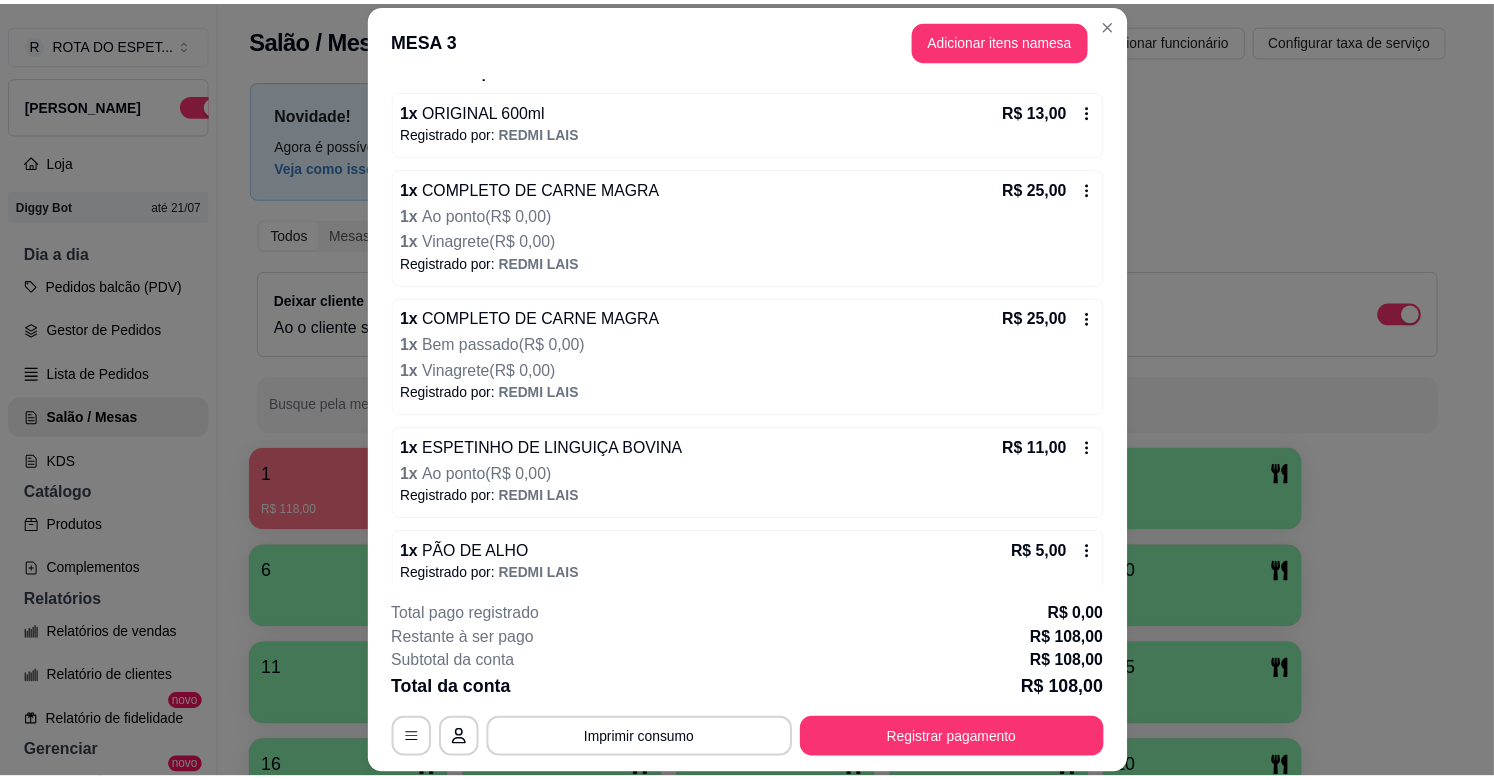 scroll, scrollTop: 376, scrollLeft: 0, axis: vertical 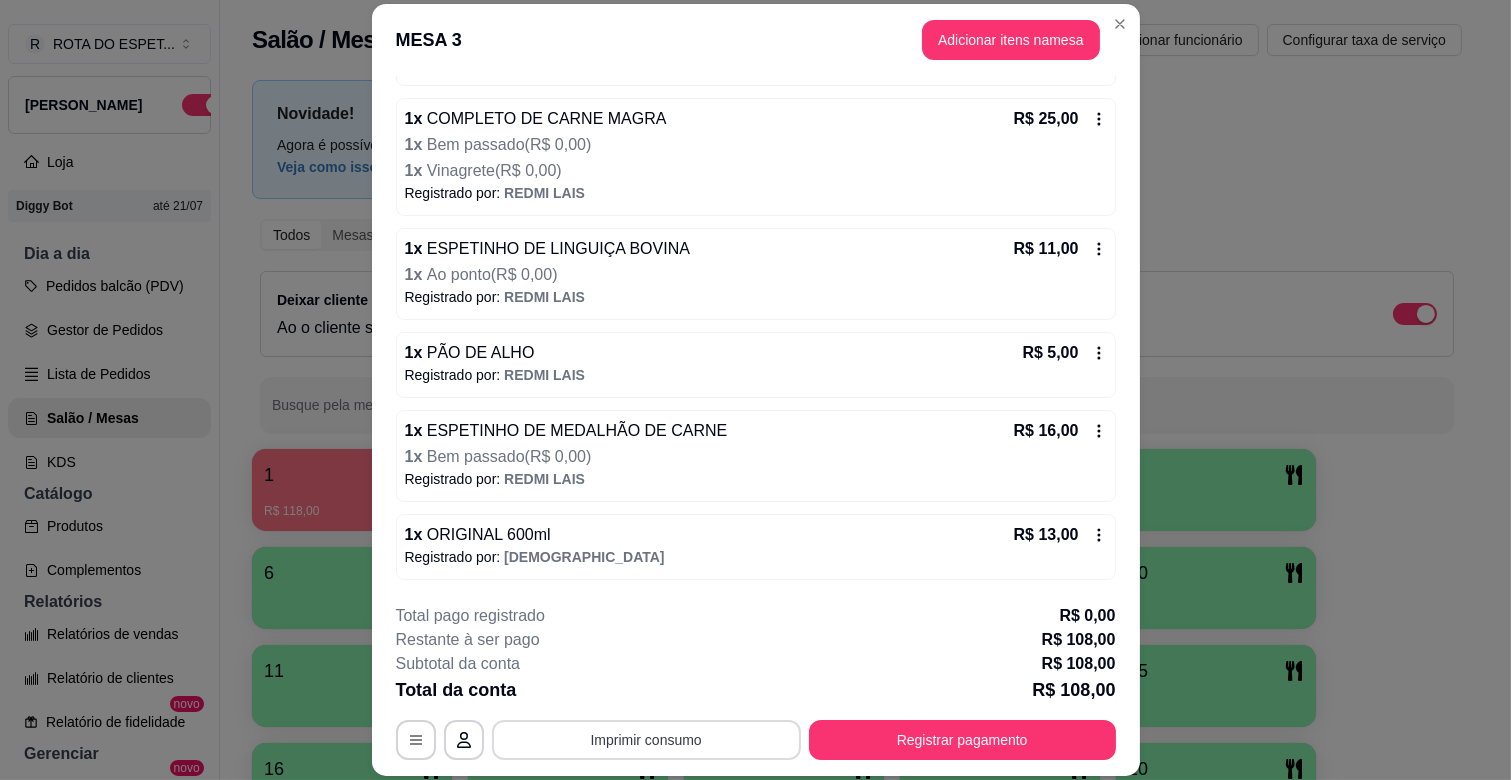 click on "Imprimir consumo" at bounding box center [646, 740] 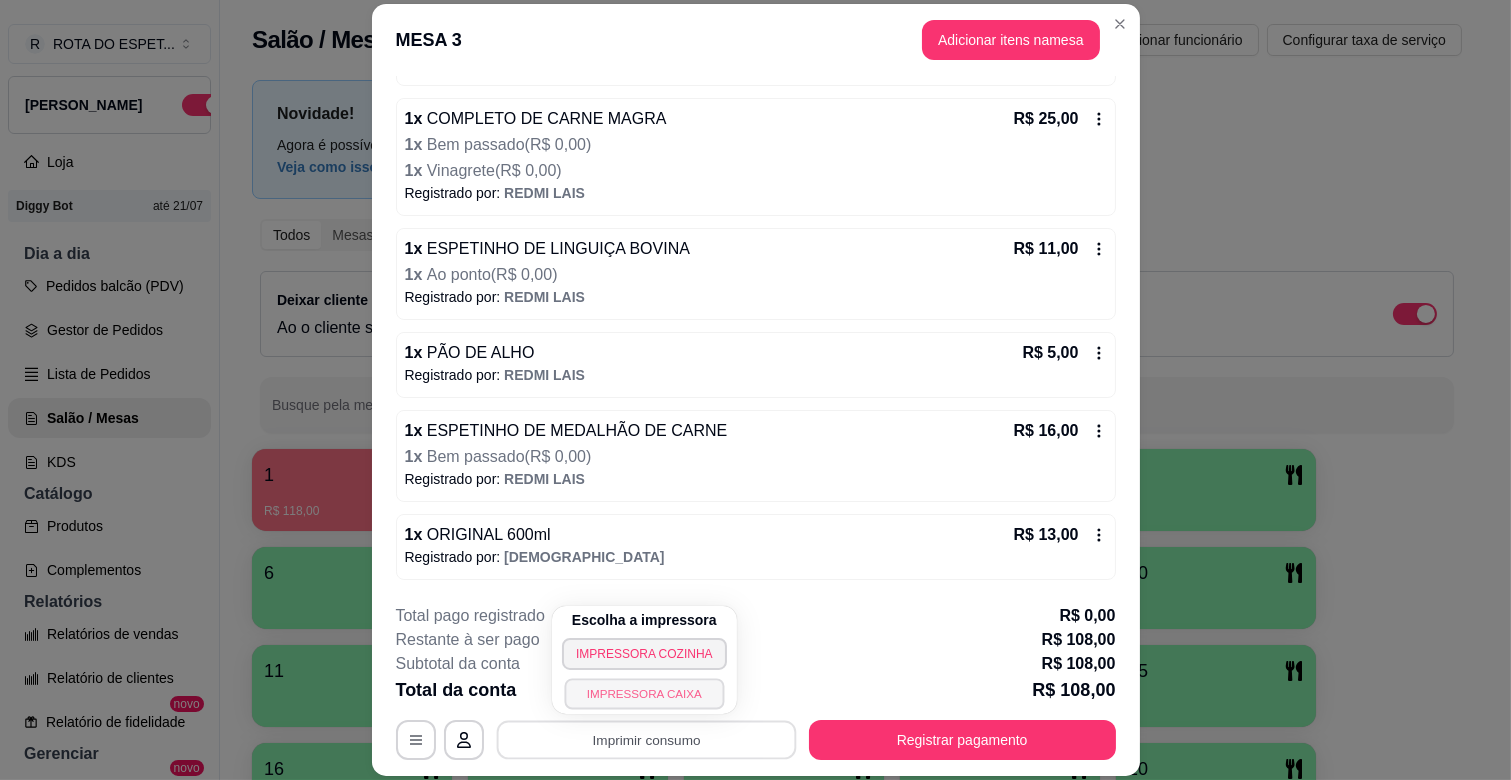 click on "IMPRESSORA CAIXA" at bounding box center [644, 693] 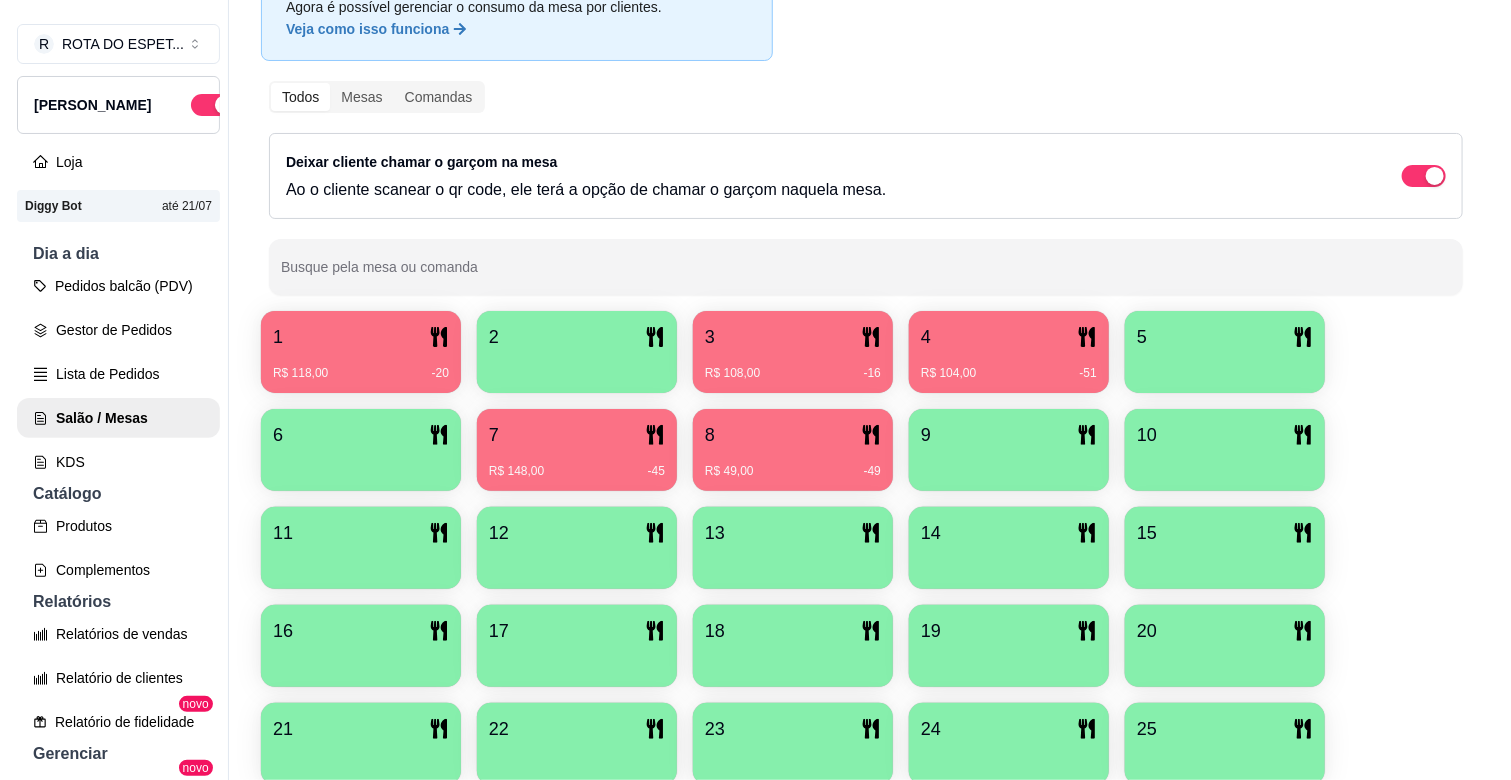 scroll, scrollTop: 333, scrollLeft: 0, axis: vertical 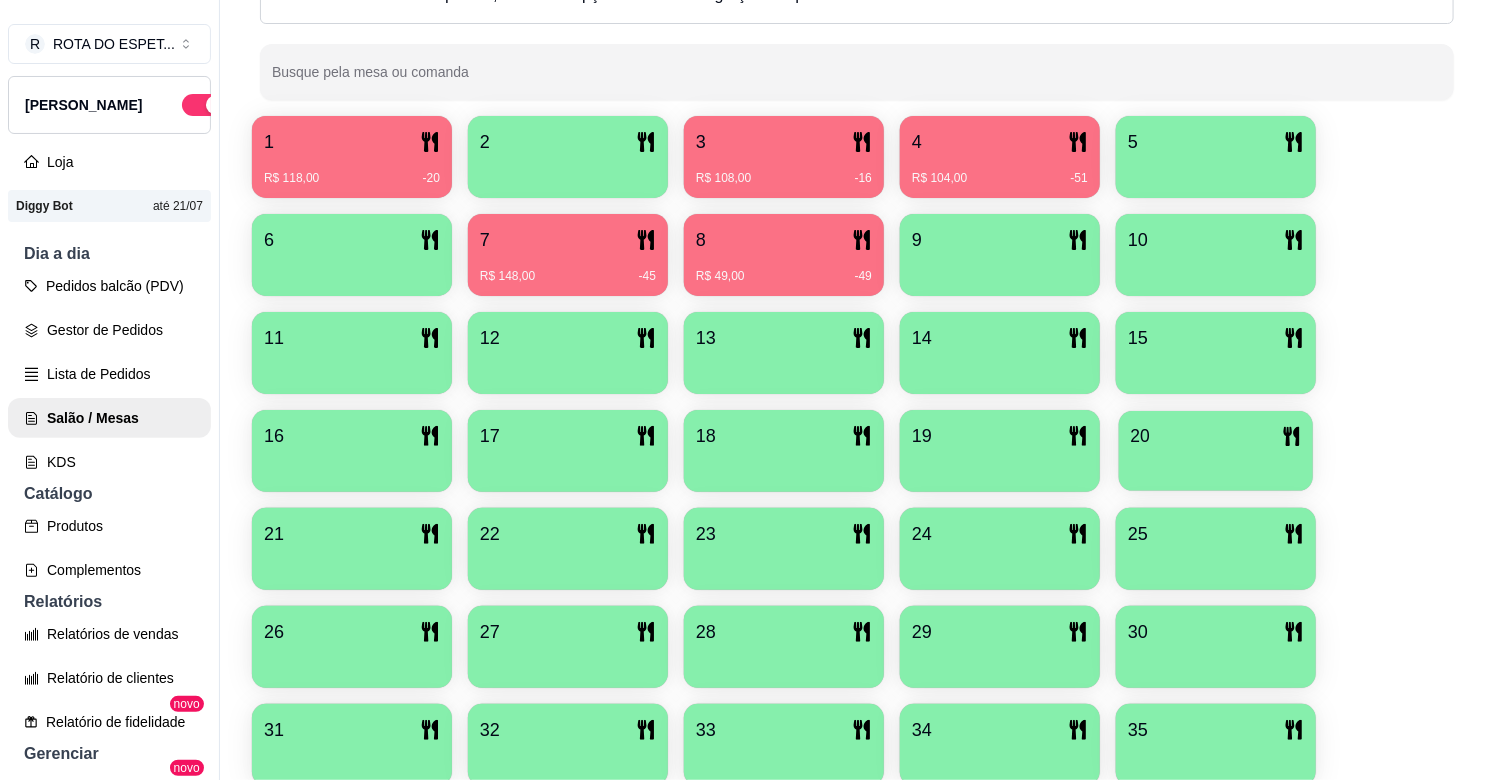 click on "20" at bounding box center (1216, 436) 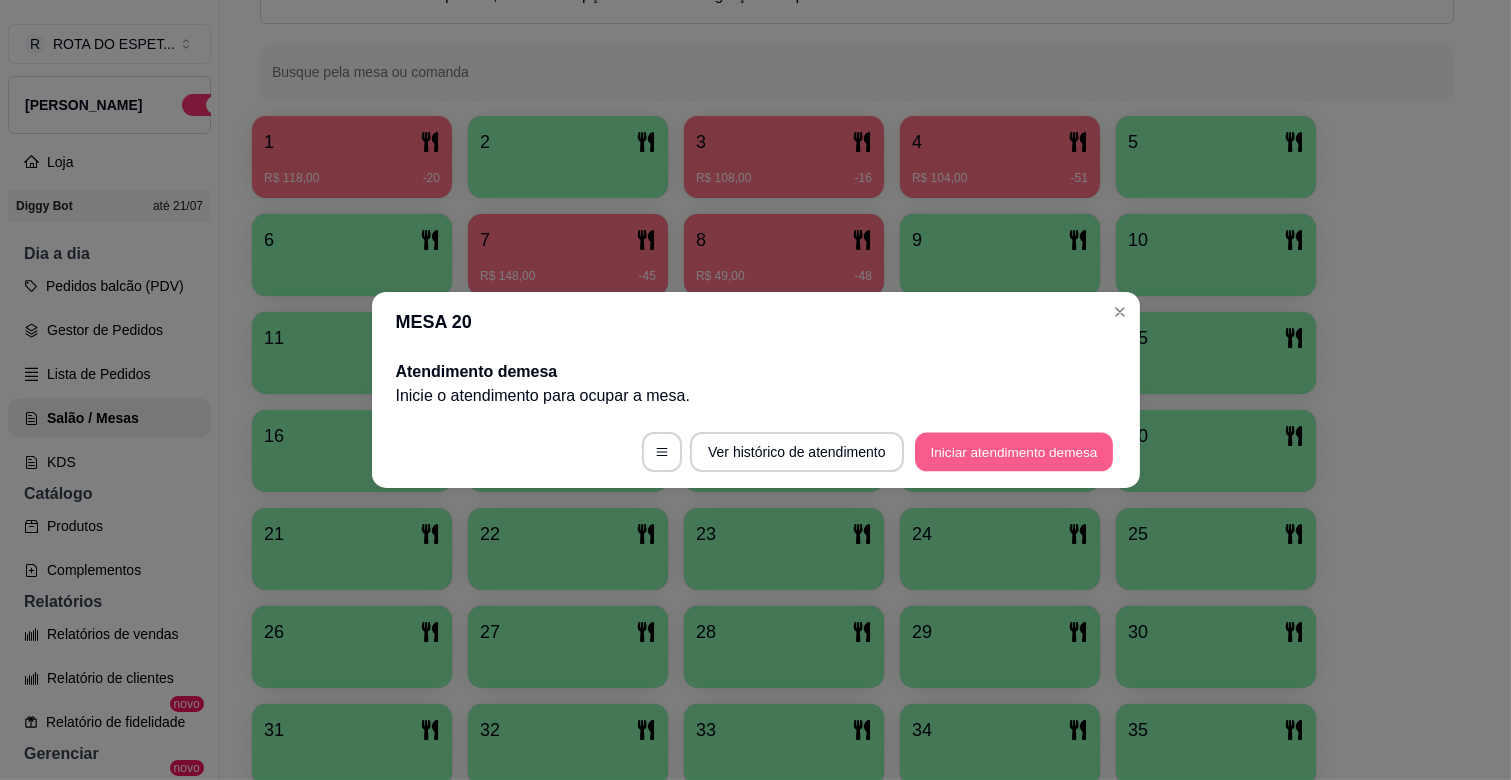 click on "Iniciar atendimento de  mesa" at bounding box center (1014, 452) 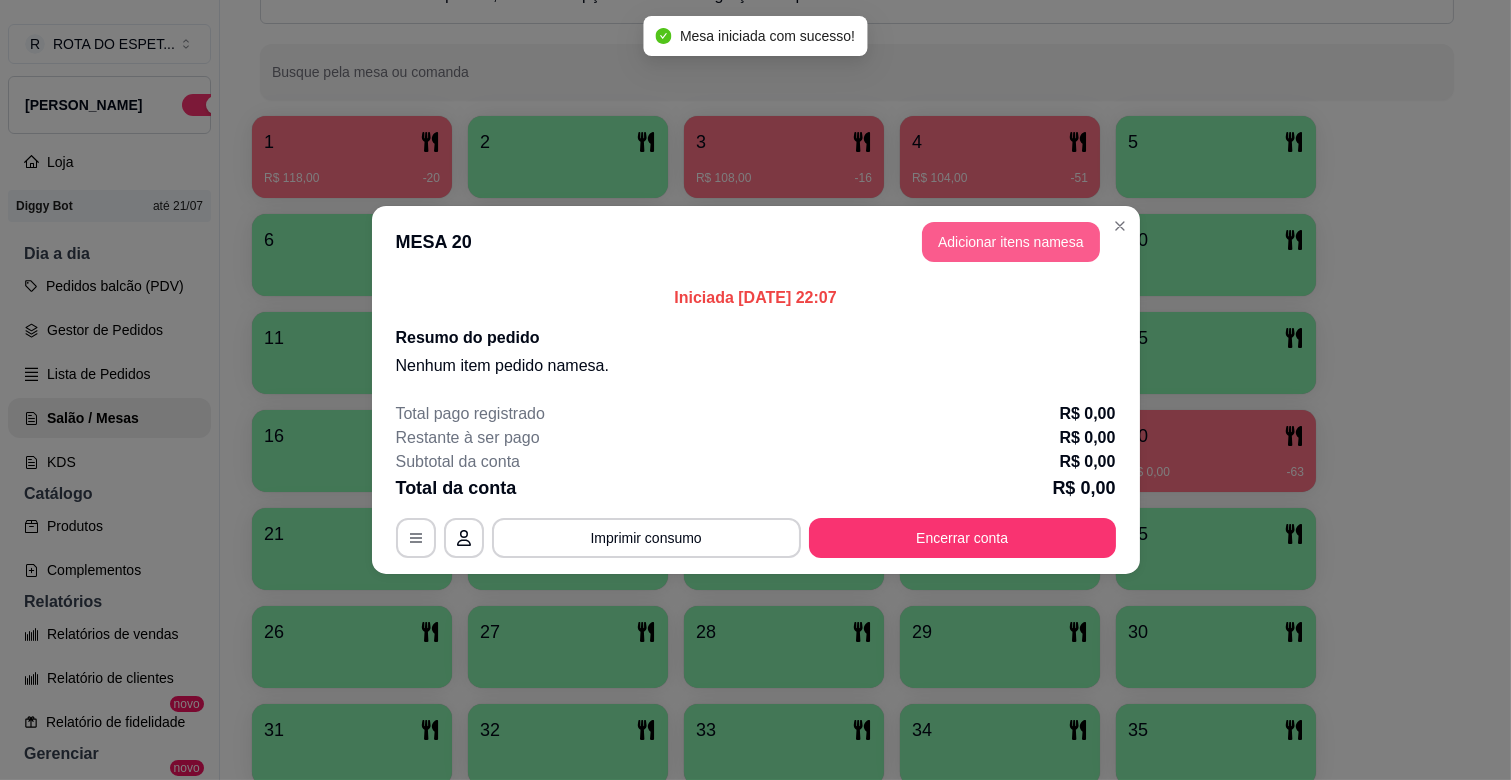 click on "Adicionar itens na  mesa" at bounding box center (1011, 242) 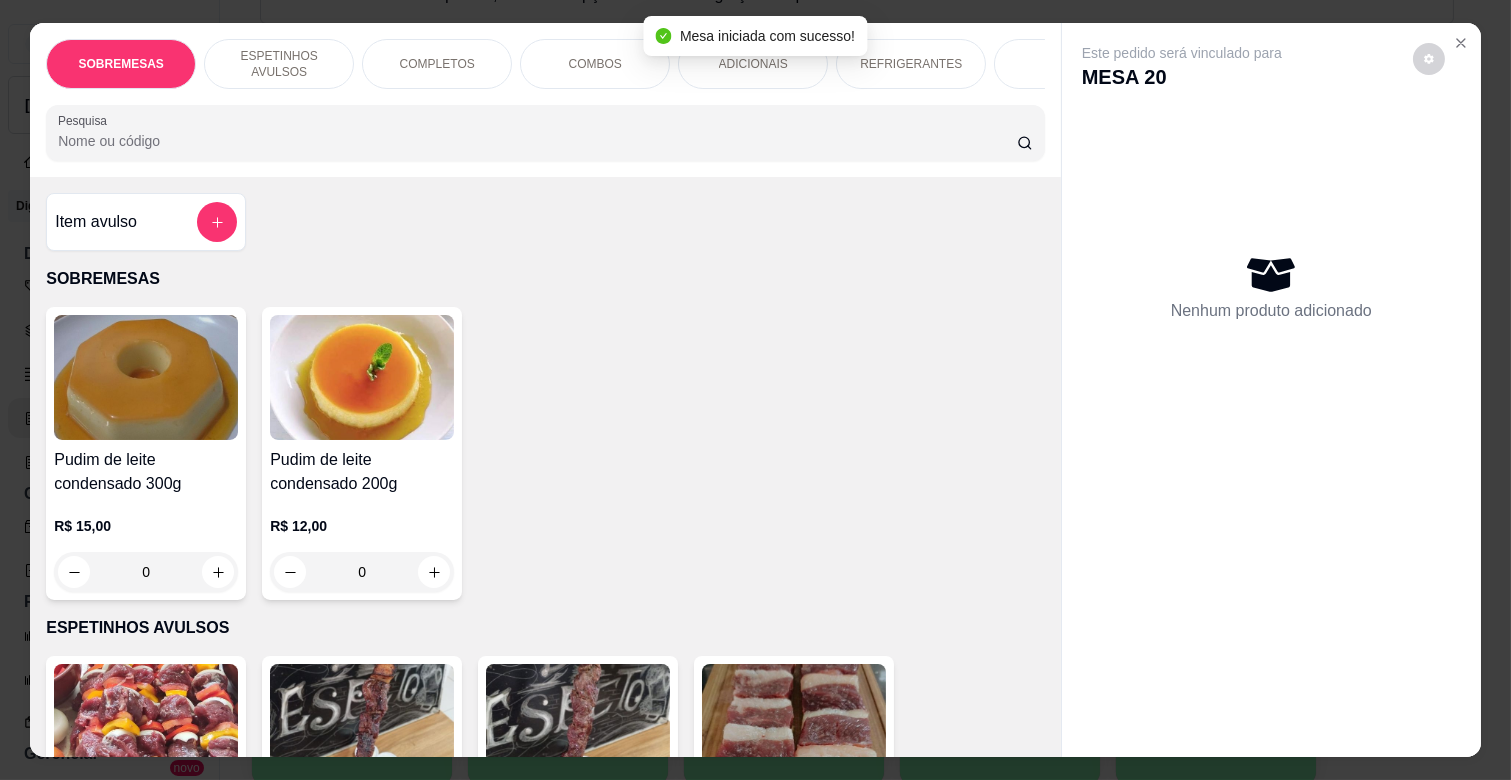 click on "COMPLETOS" at bounding box center [437, 64] 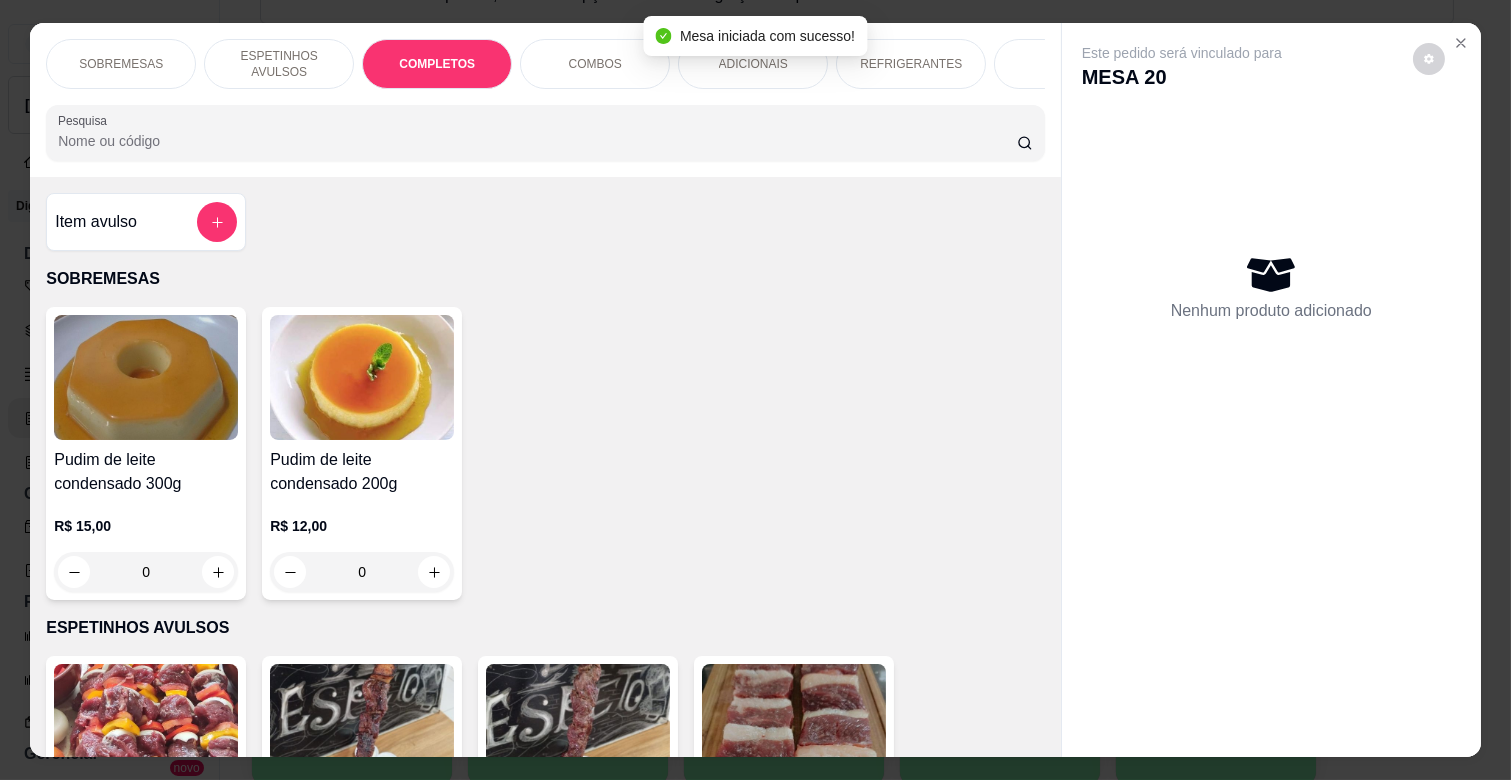 scroll, scrollTop: 1746, scrollLeft: 0, axis: vertical 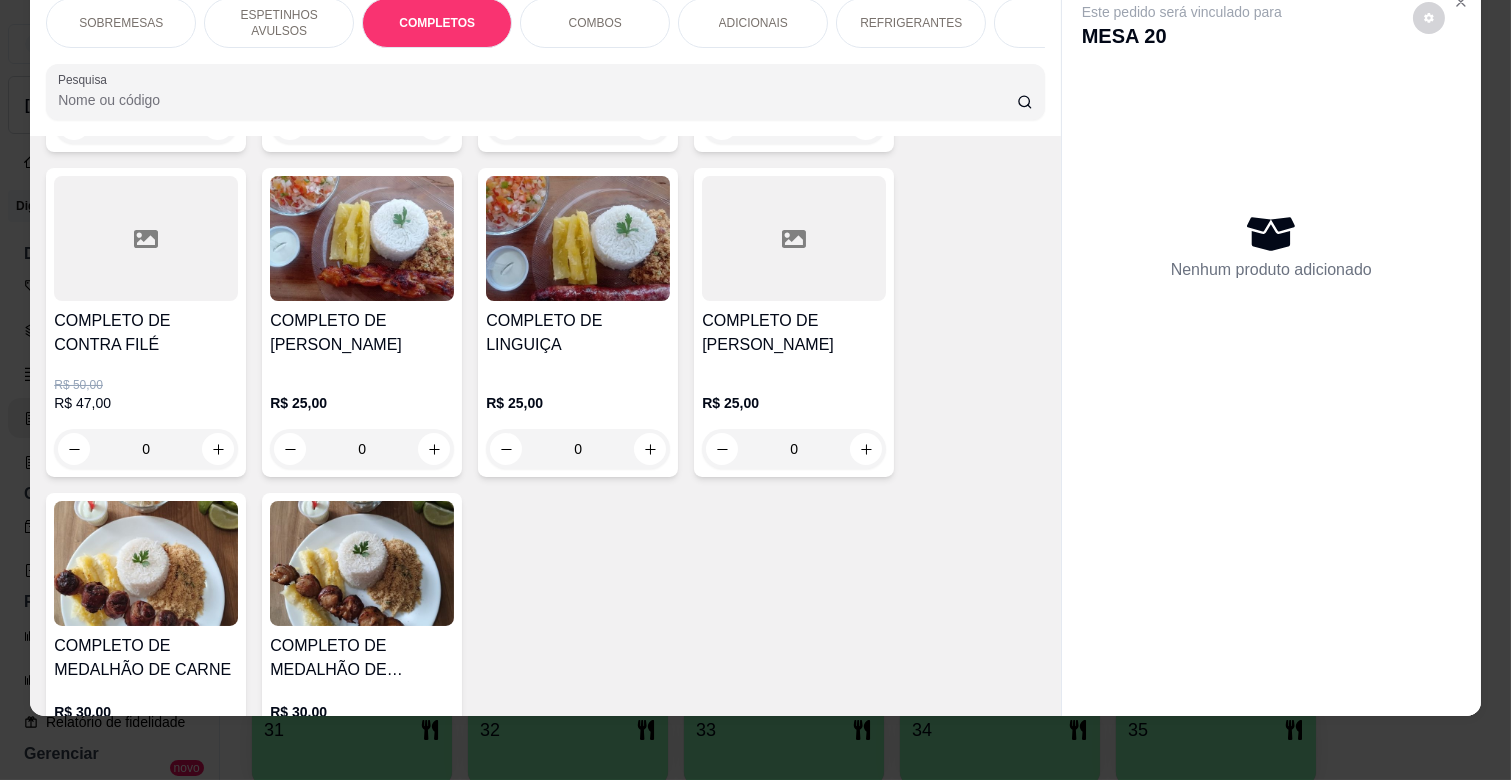 click on "0" at bounding box center [146, 449] 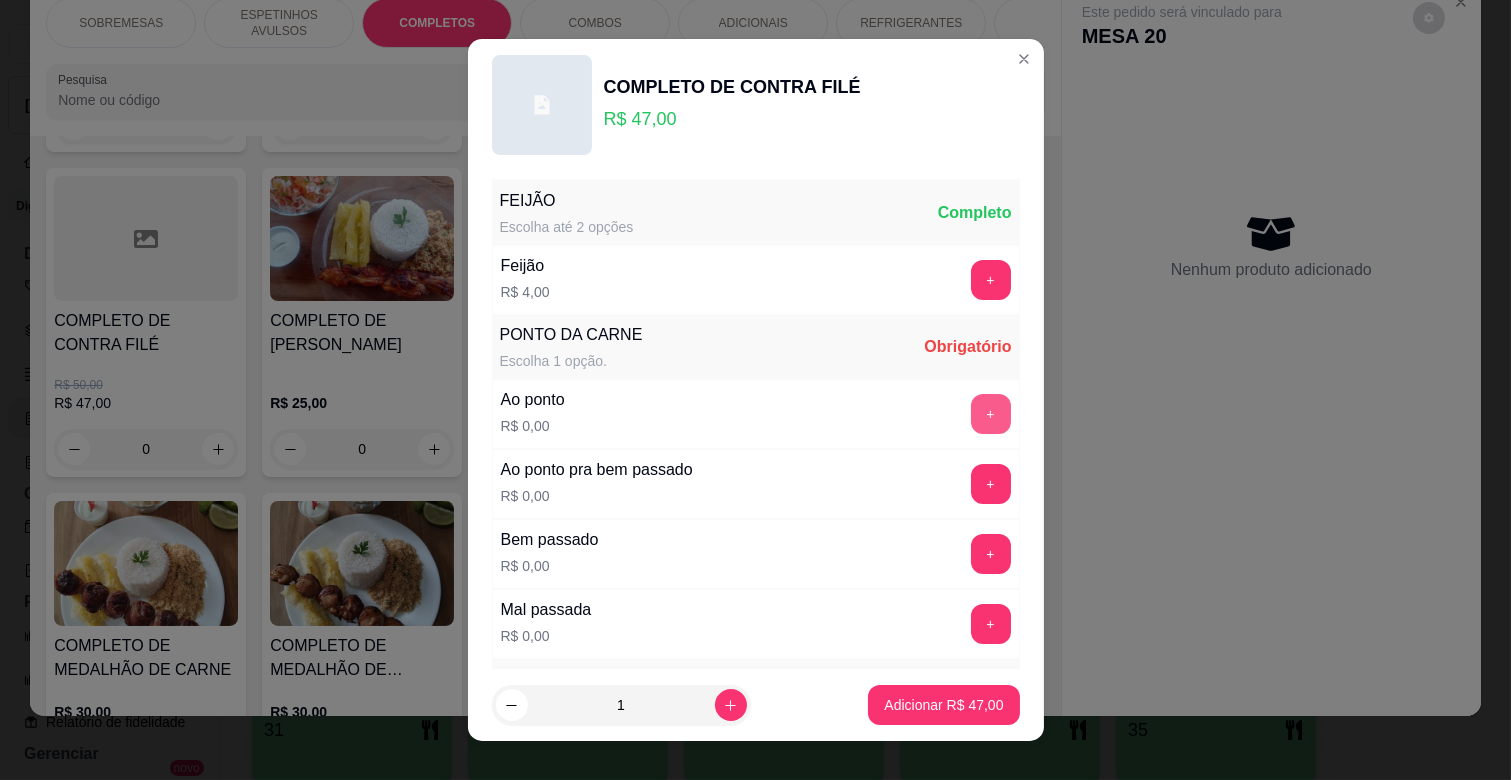click on "+" at bounding box center (991, 414) 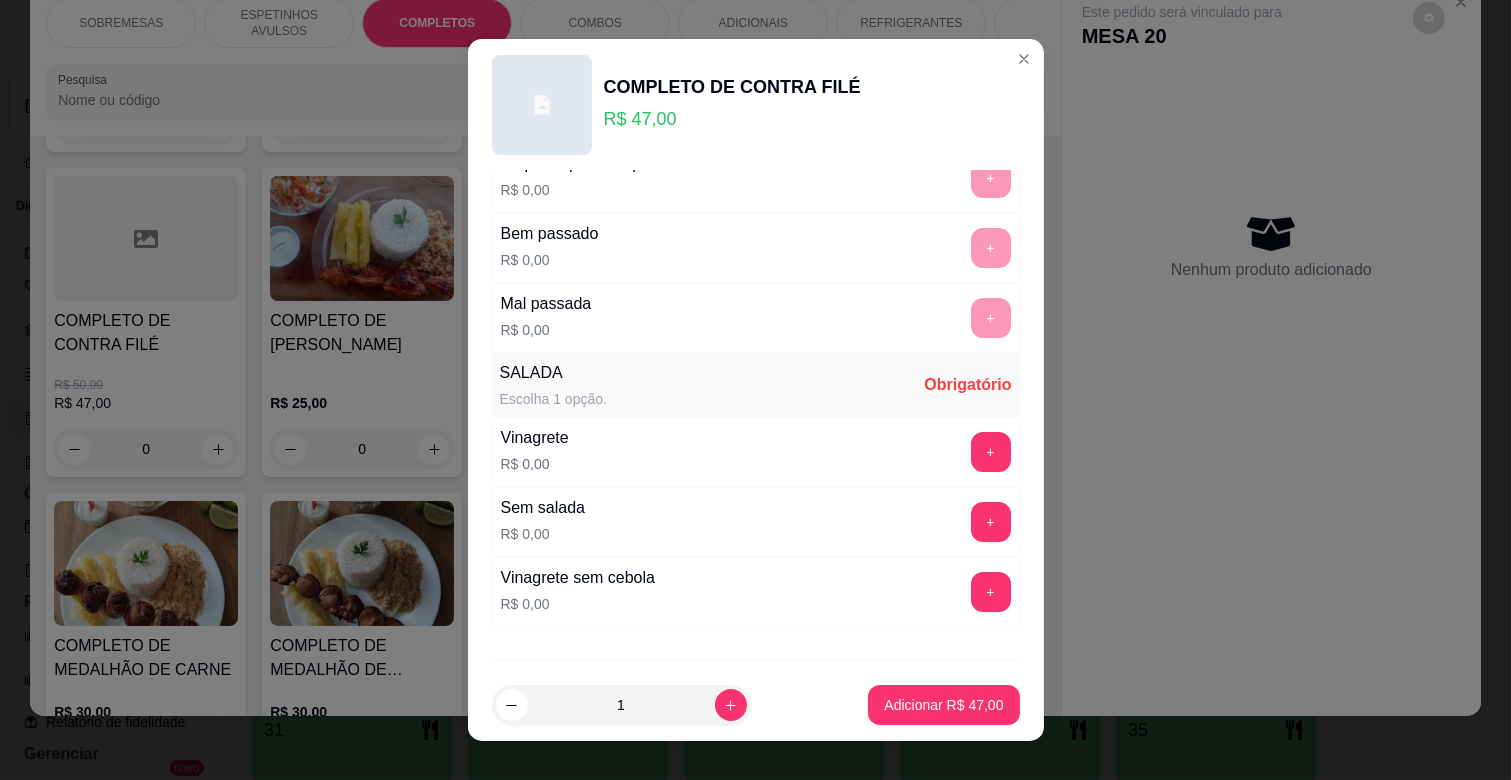 scroll, scrollTop: 333, scrollLeft: 0, axis: vertical 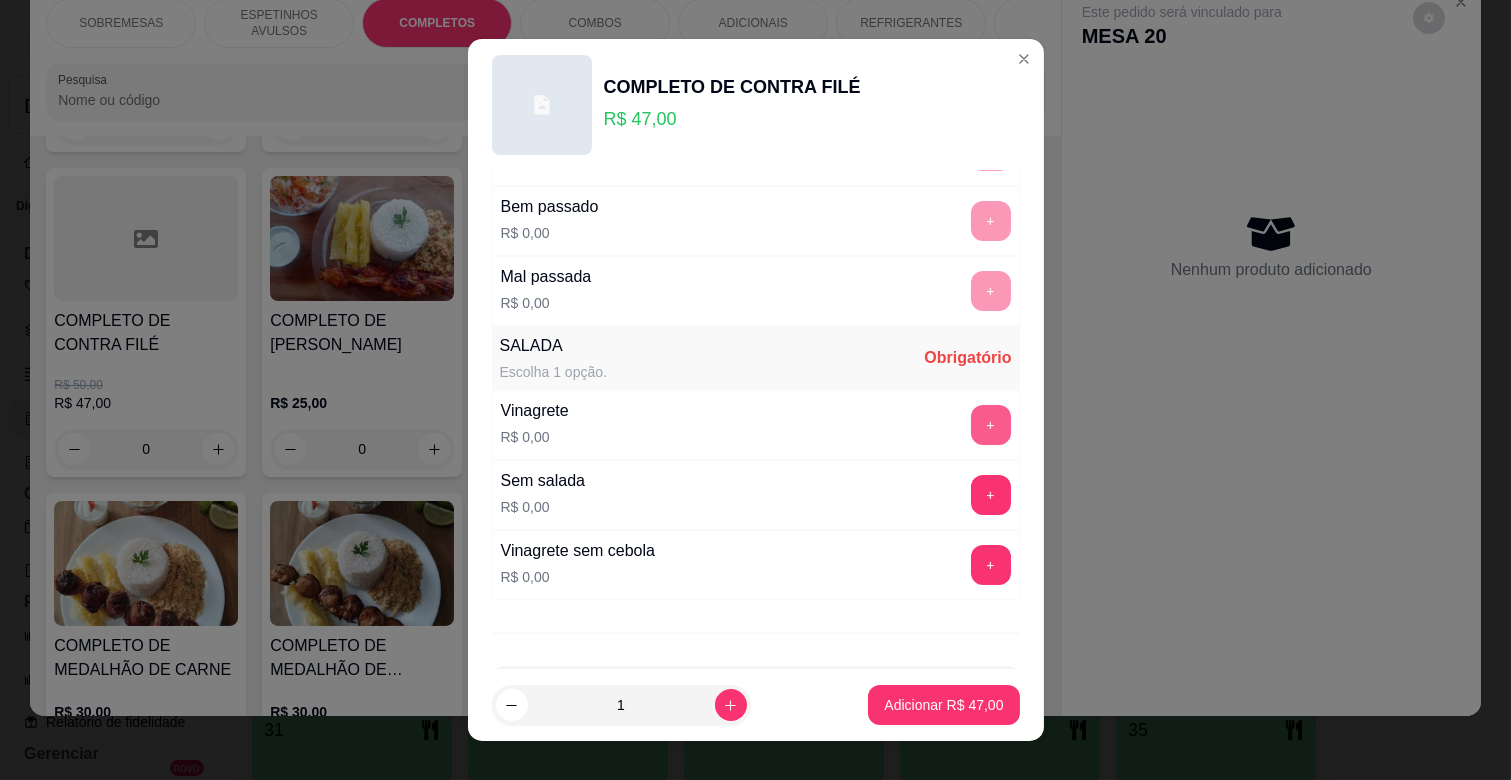 click on "+" at bounding box center [991, 425] 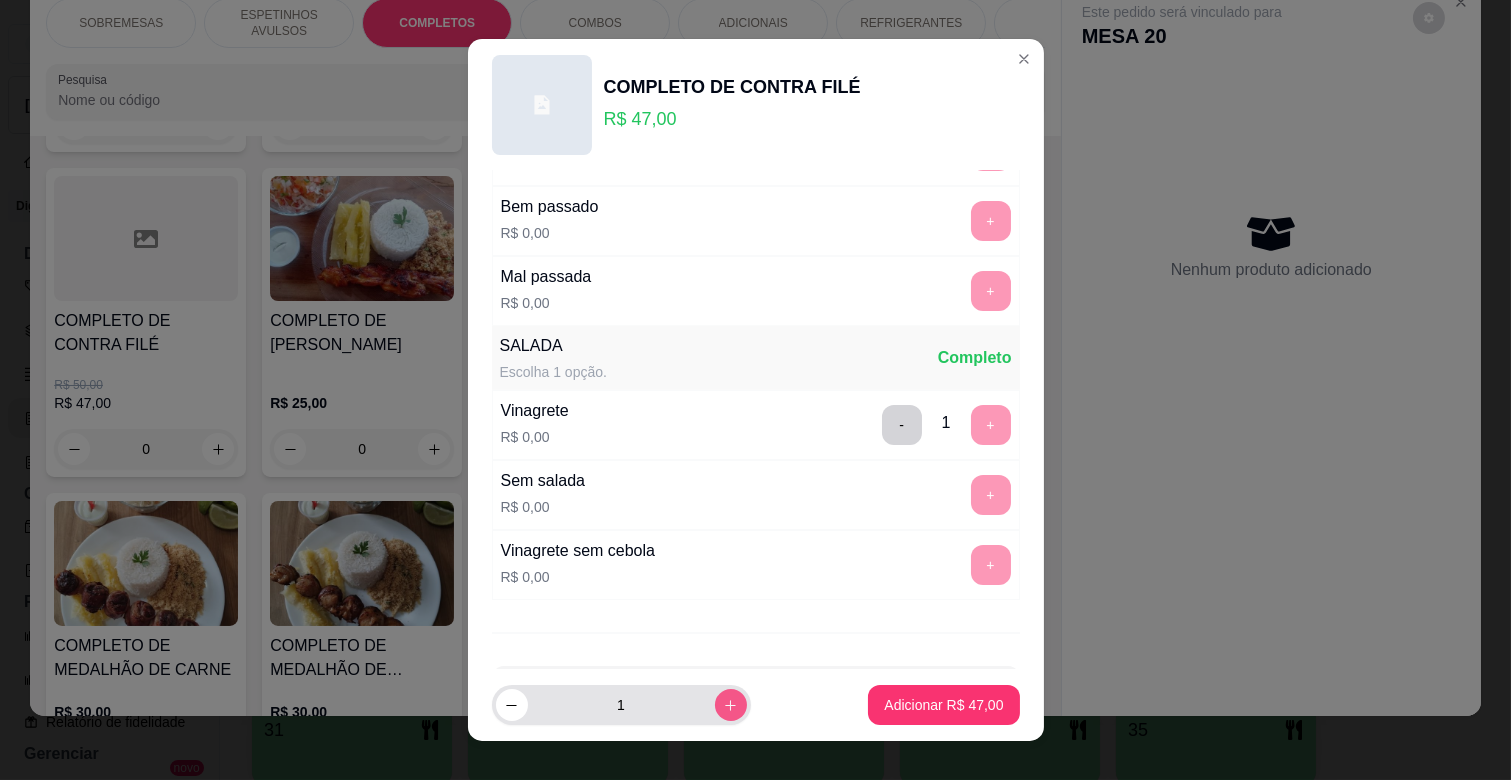 click at bounding box center [731, 705] 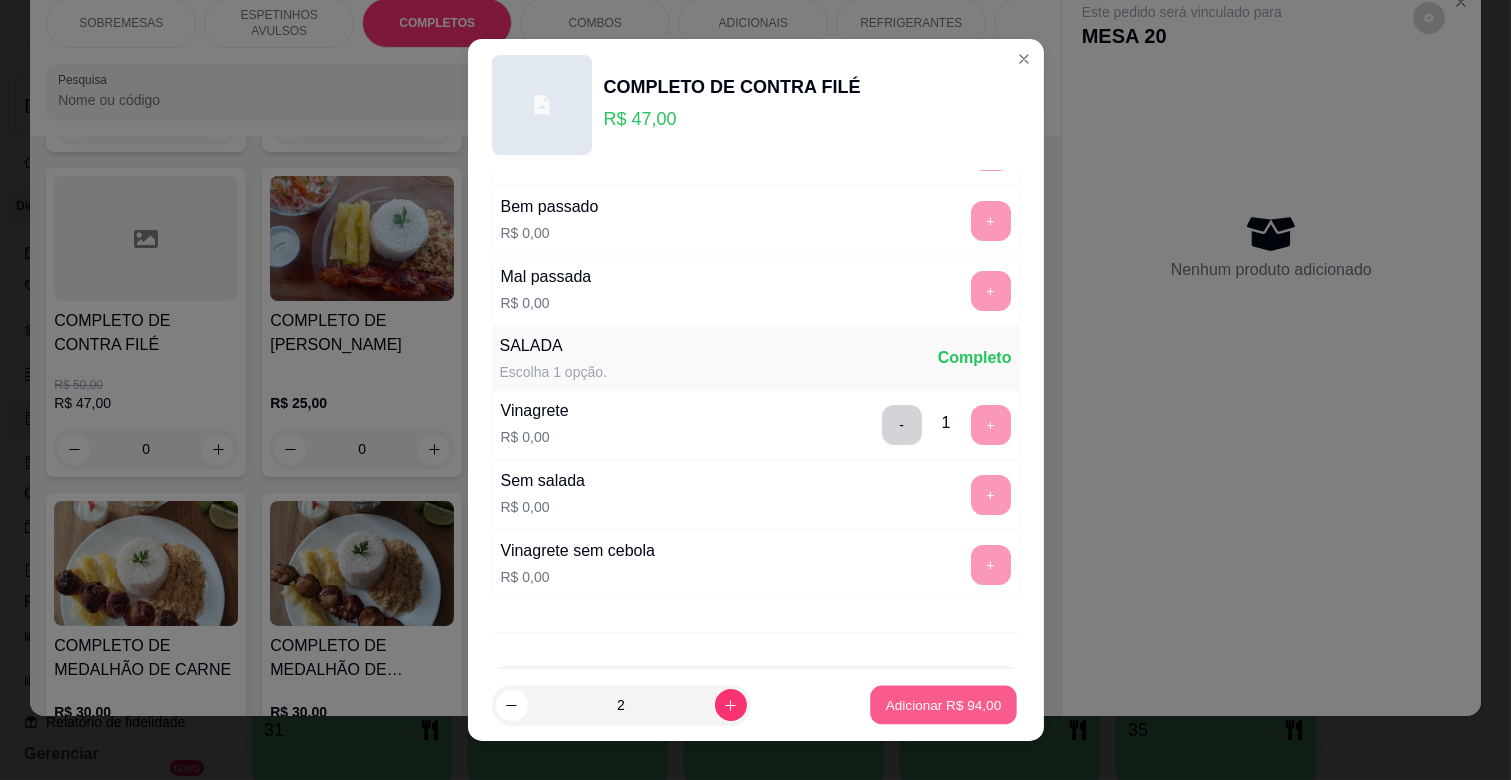 click on "Adicionar   R$ 94,00" at bounding box center (944, 704) 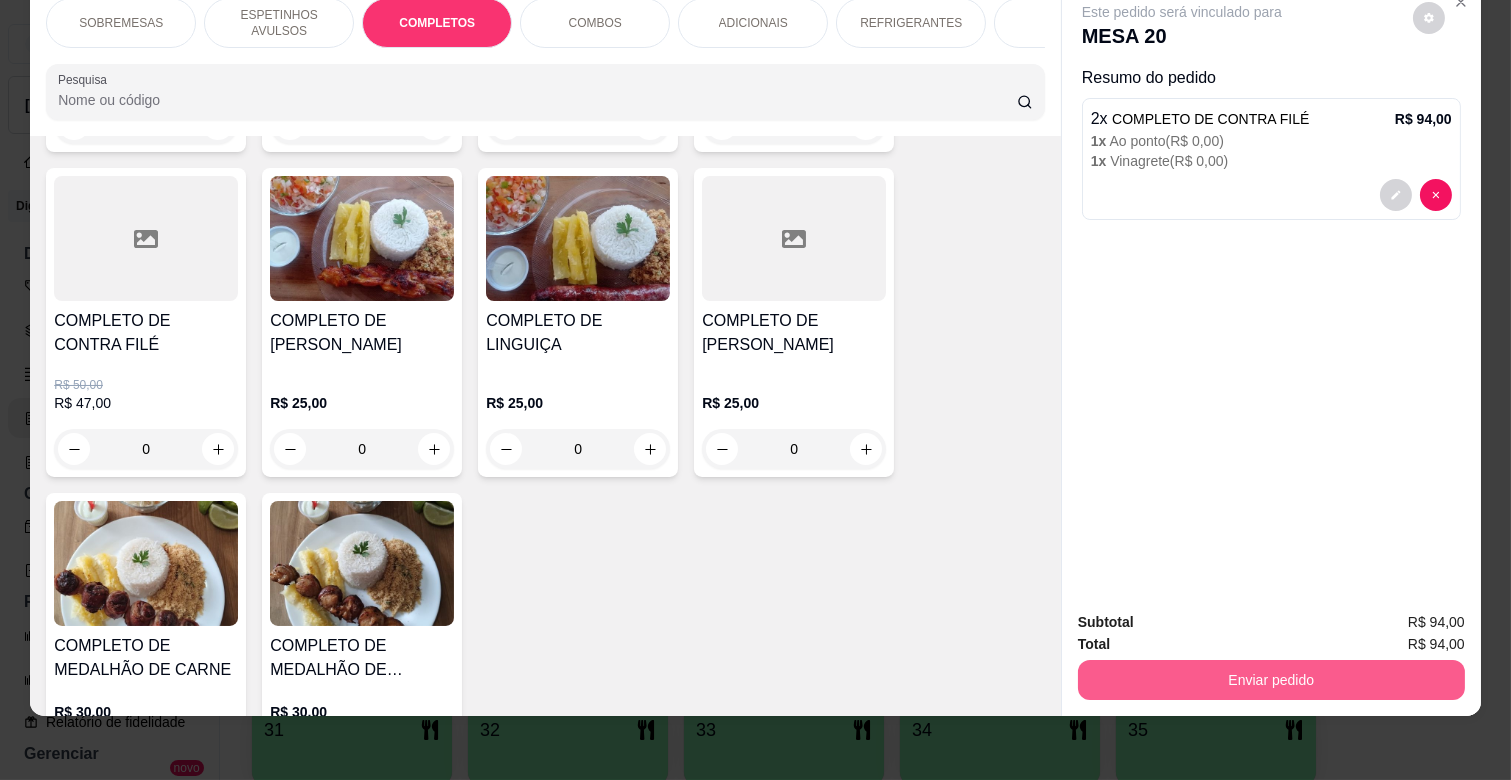 click on "Enviar pedido" at bounding box center (1271, 680) 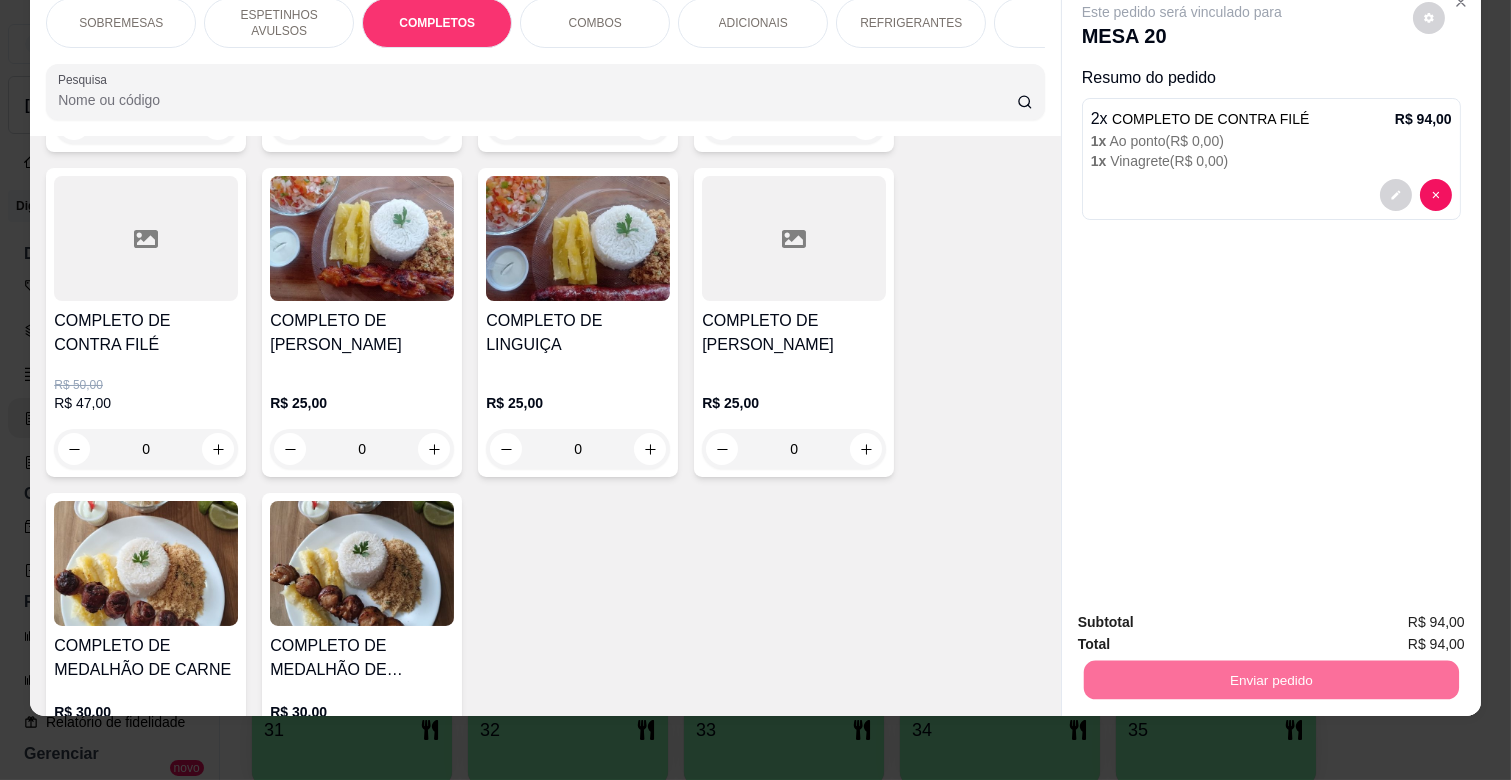 click on "Não registrar e enviar pedido" at bounding box center [1204, 614] 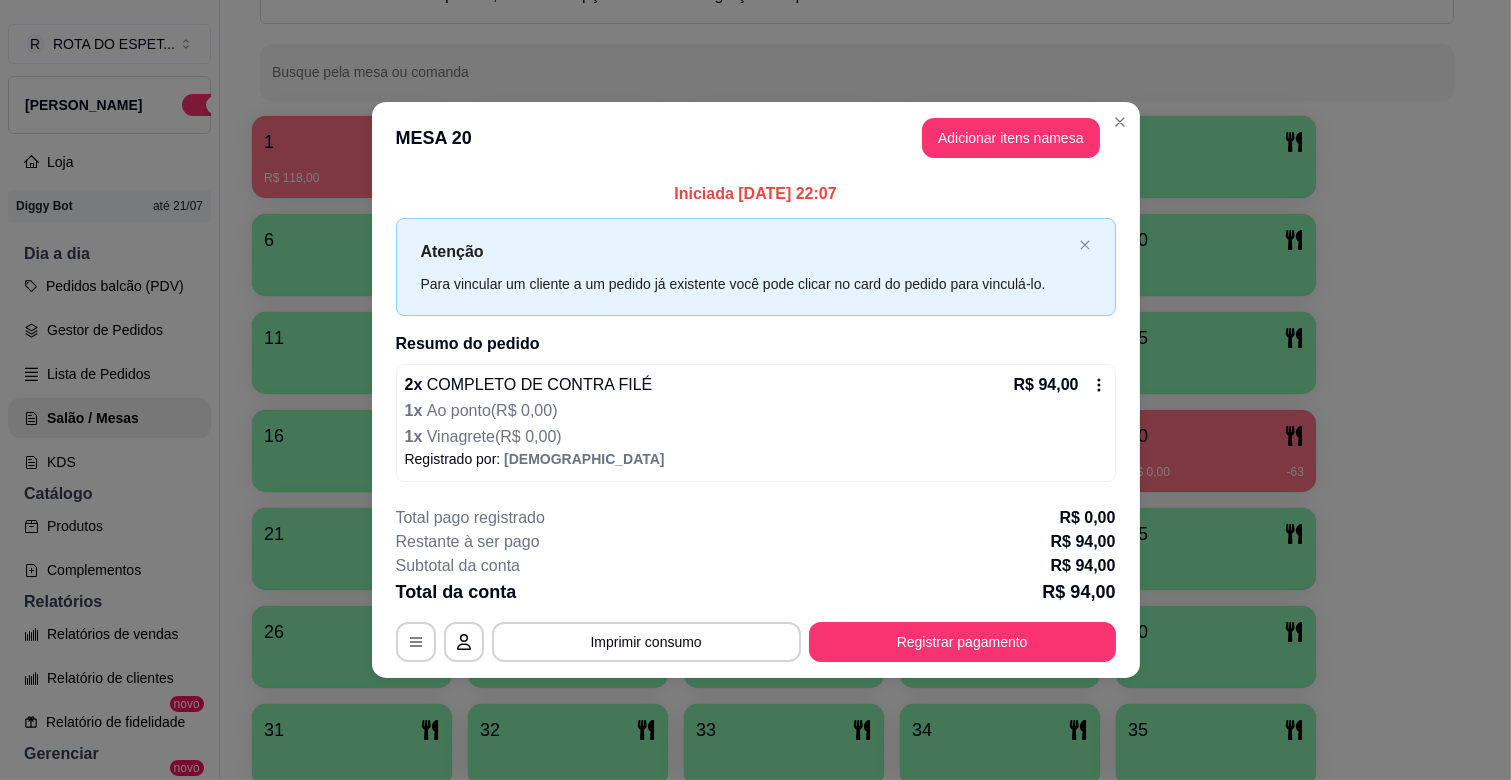 click 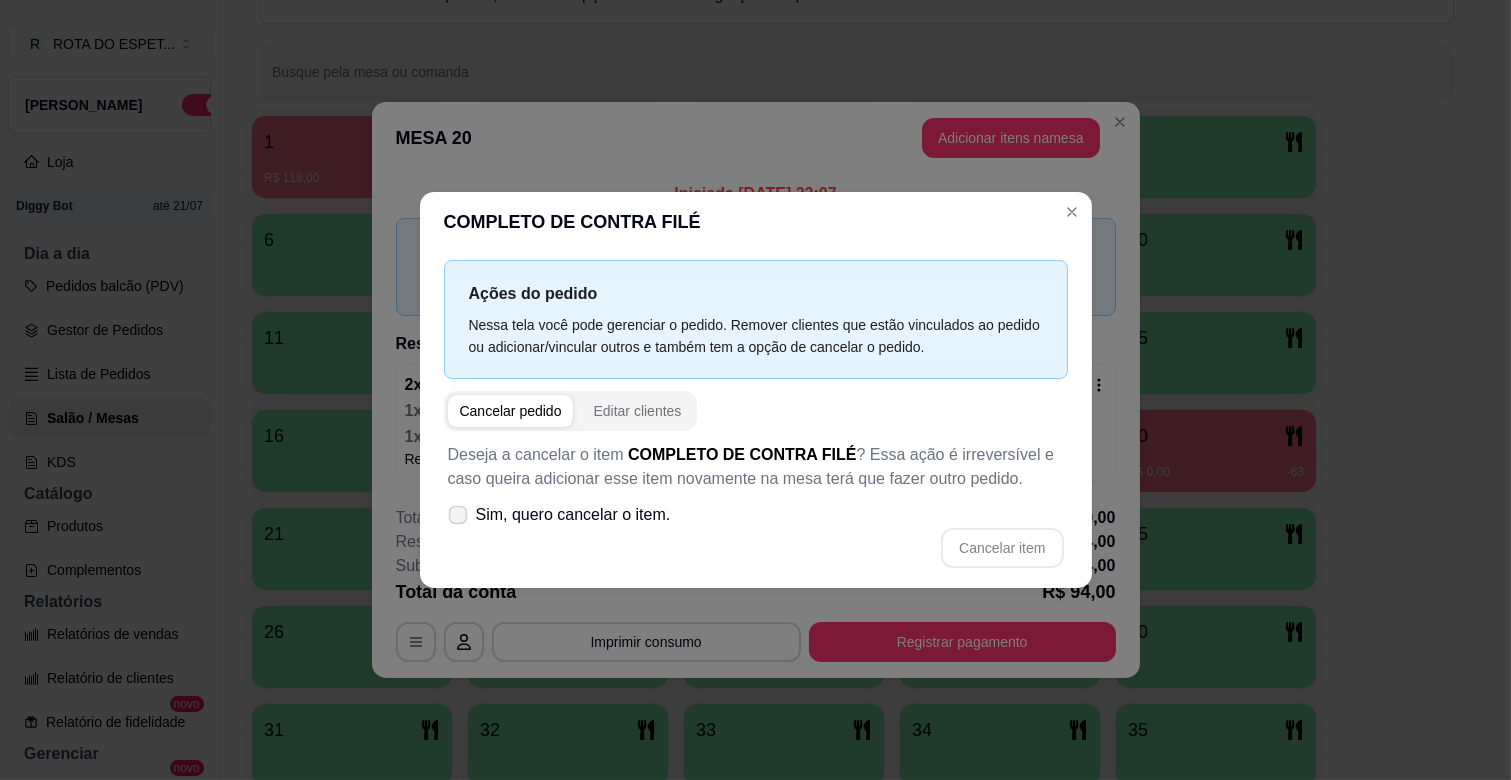 click on "Sim, quero cancelar o item." at bounding box center (559, 515) 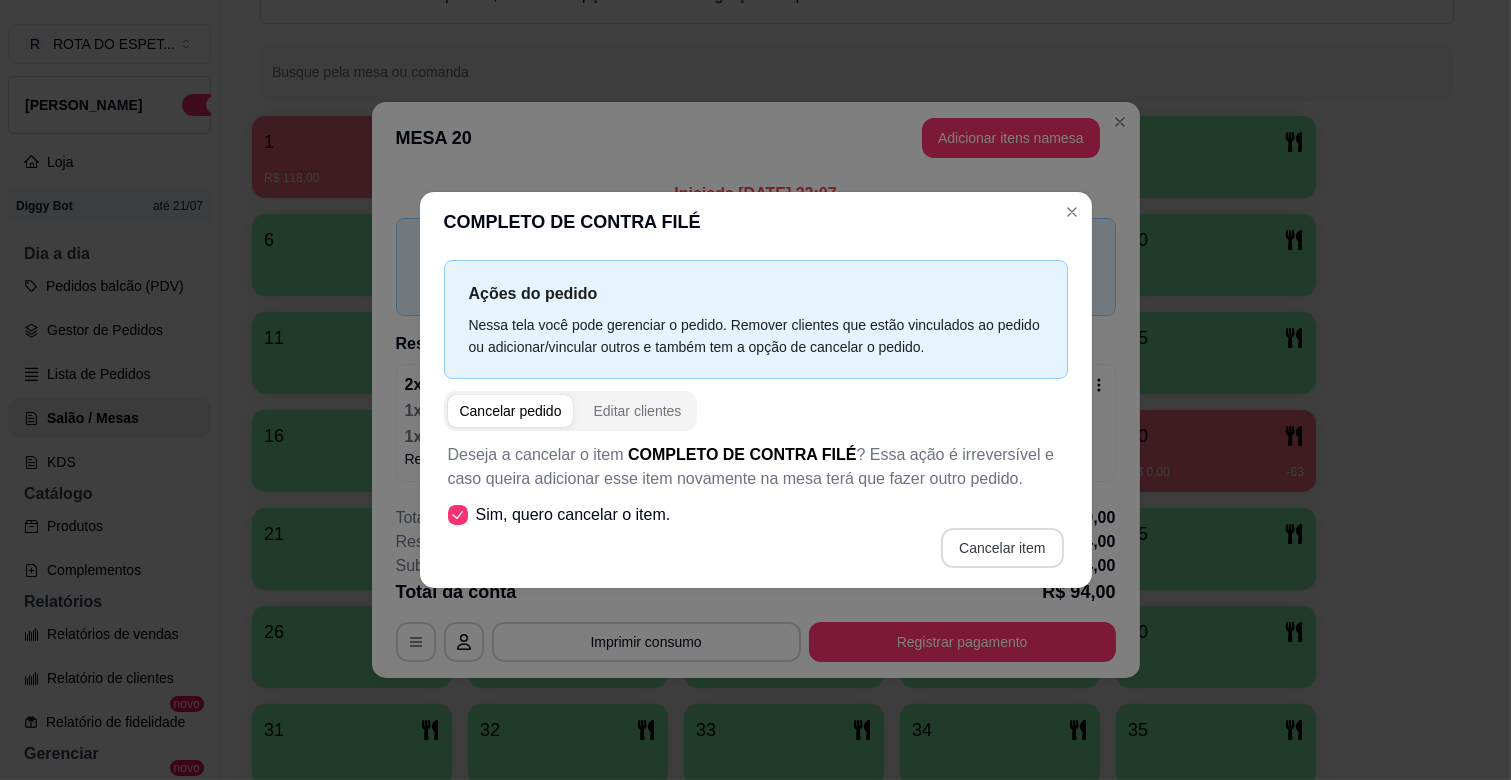 click on "Cancelar item" at bounding box center (1002, 548) 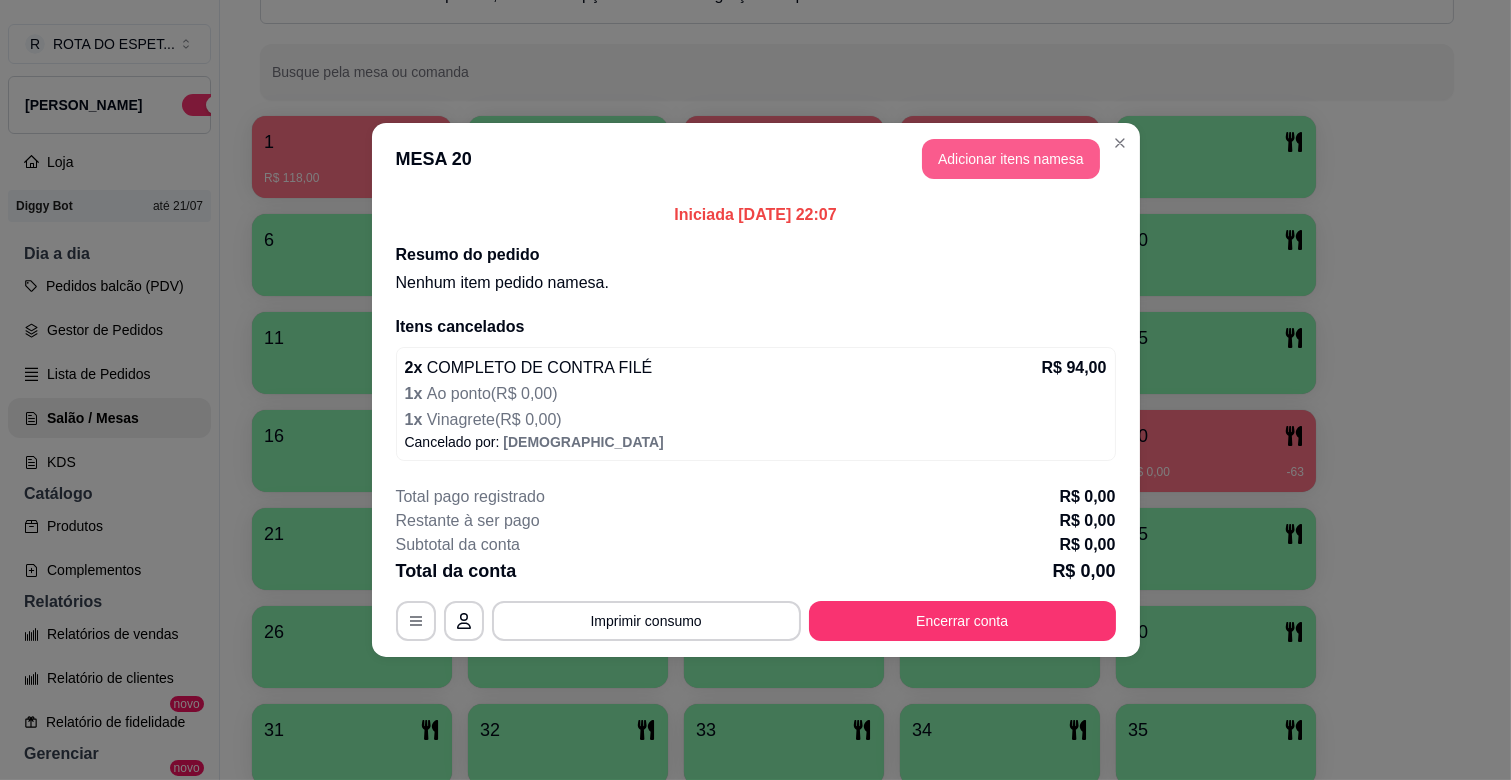 click on "Adicionar itens na  mesa" at bounding box center [1011, 159] 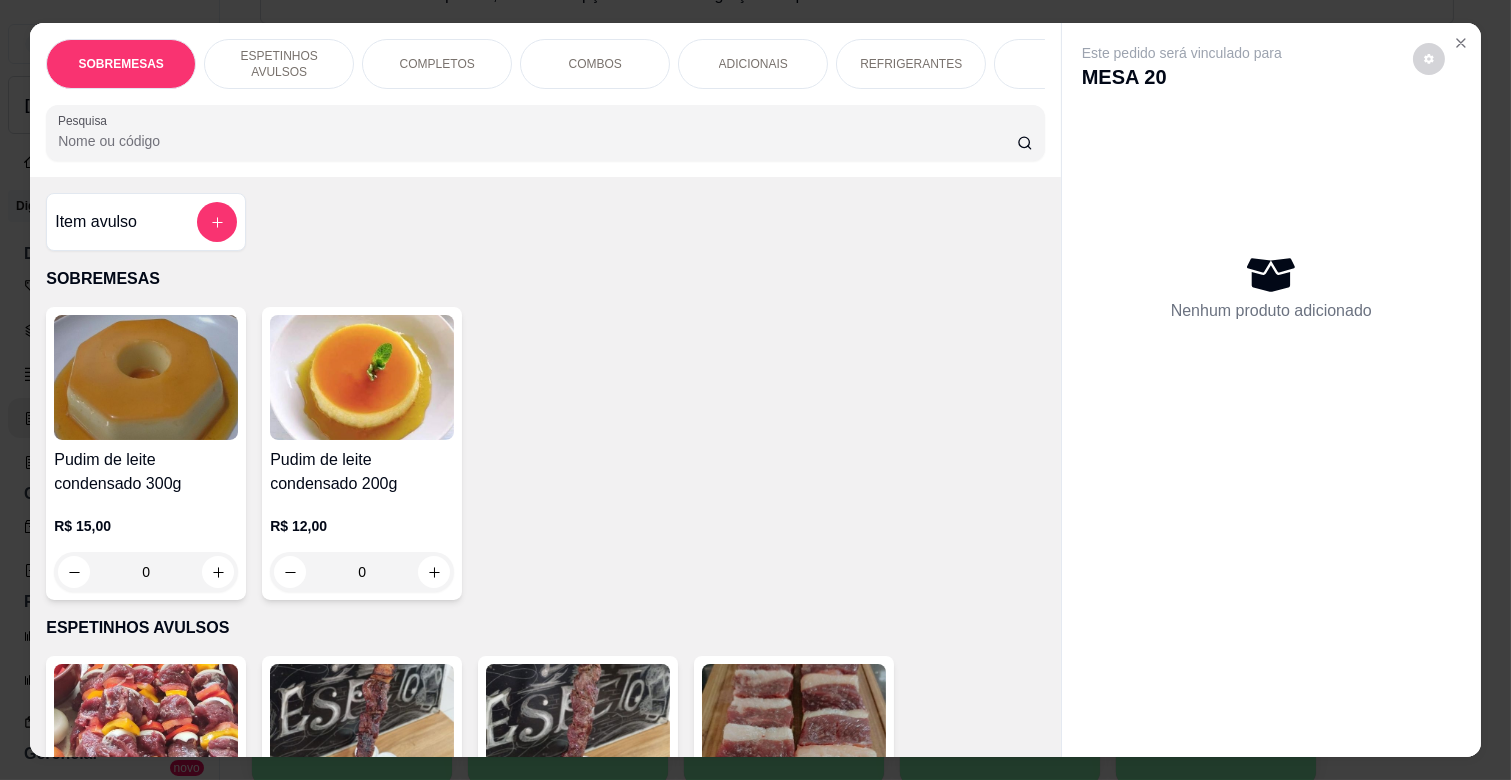 click on "COMPLETOS" at bounding box center [437, 64] 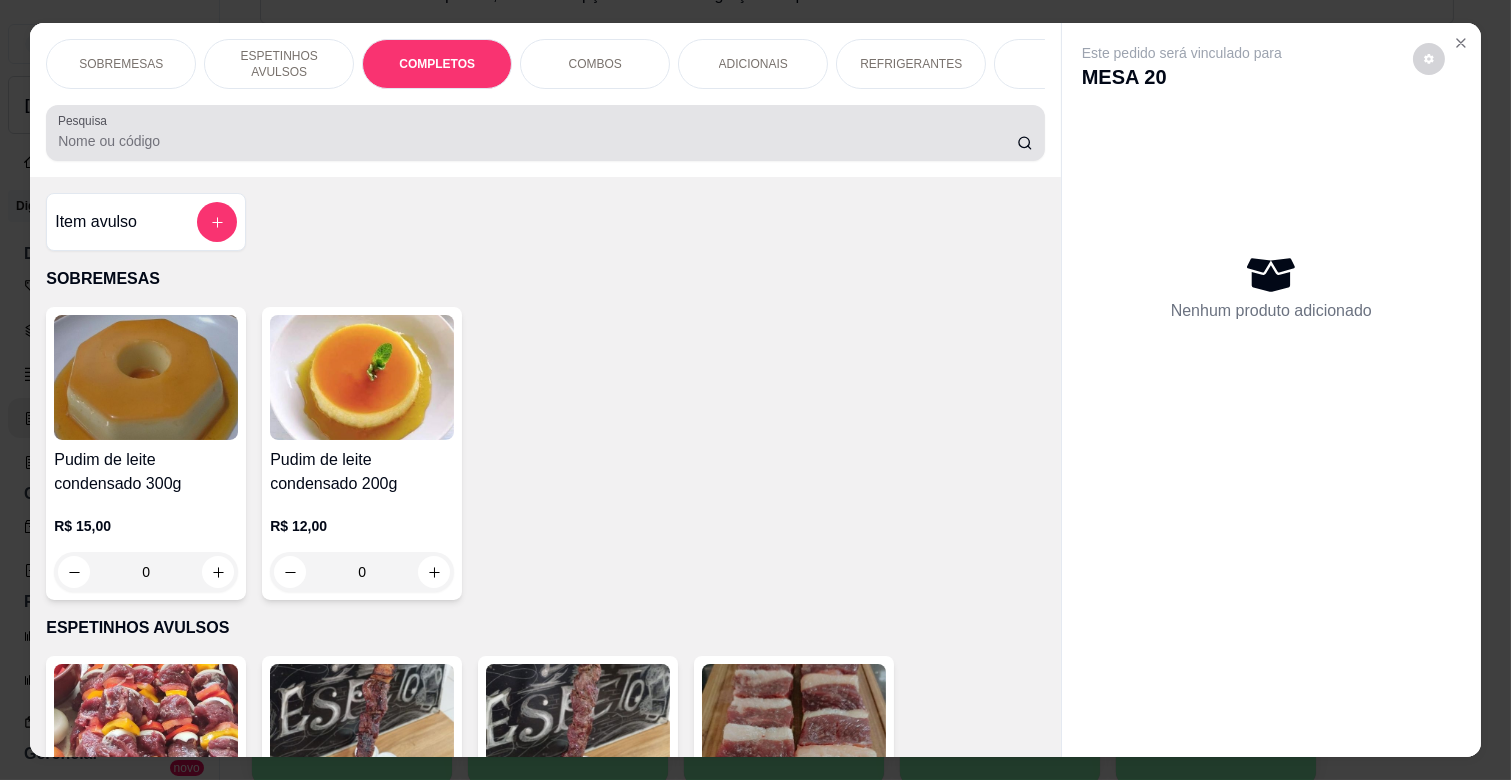 scroll, scrollTop: 1746, scrollLeft: 0, axis: vertical 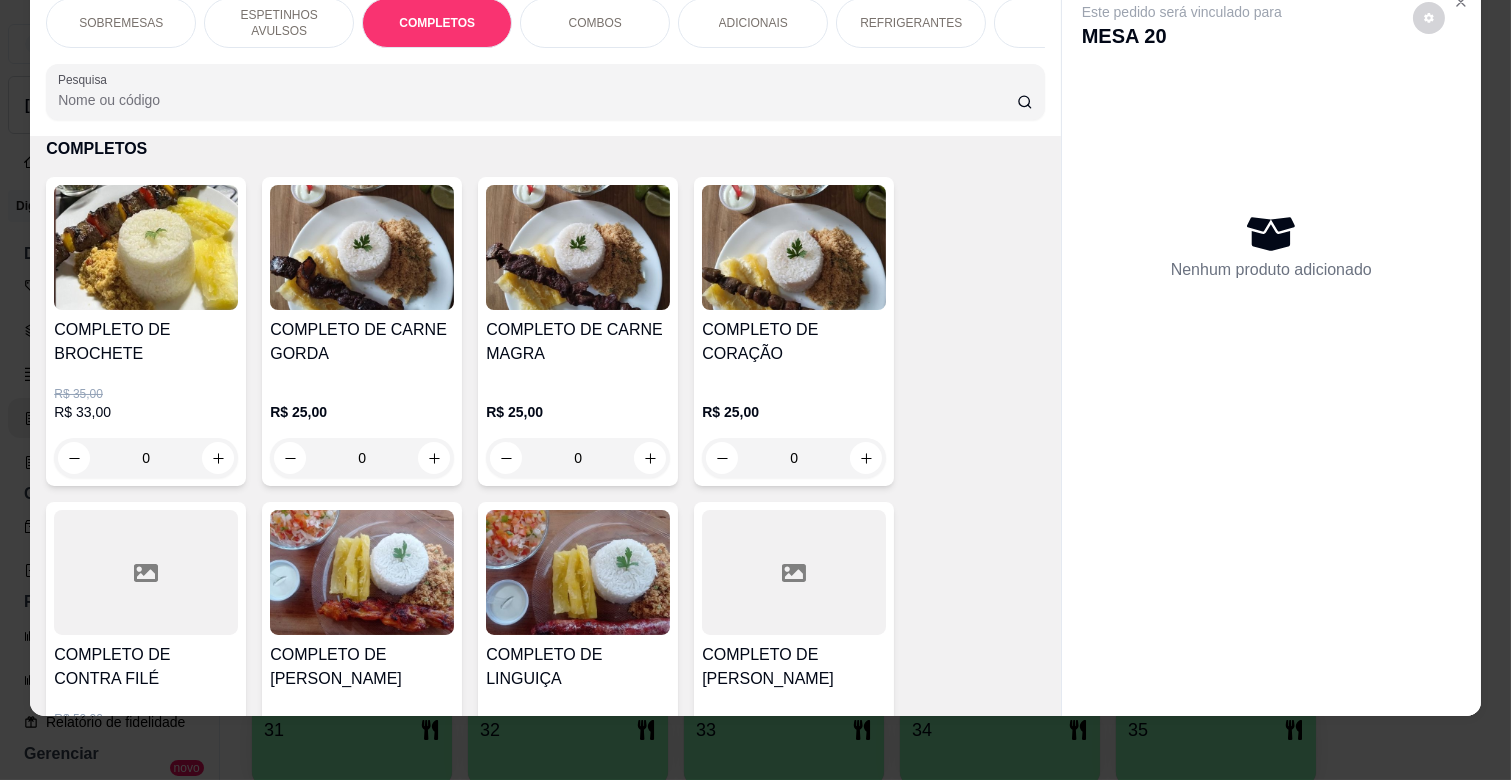 click on "0" at bounding box center (578, 458) 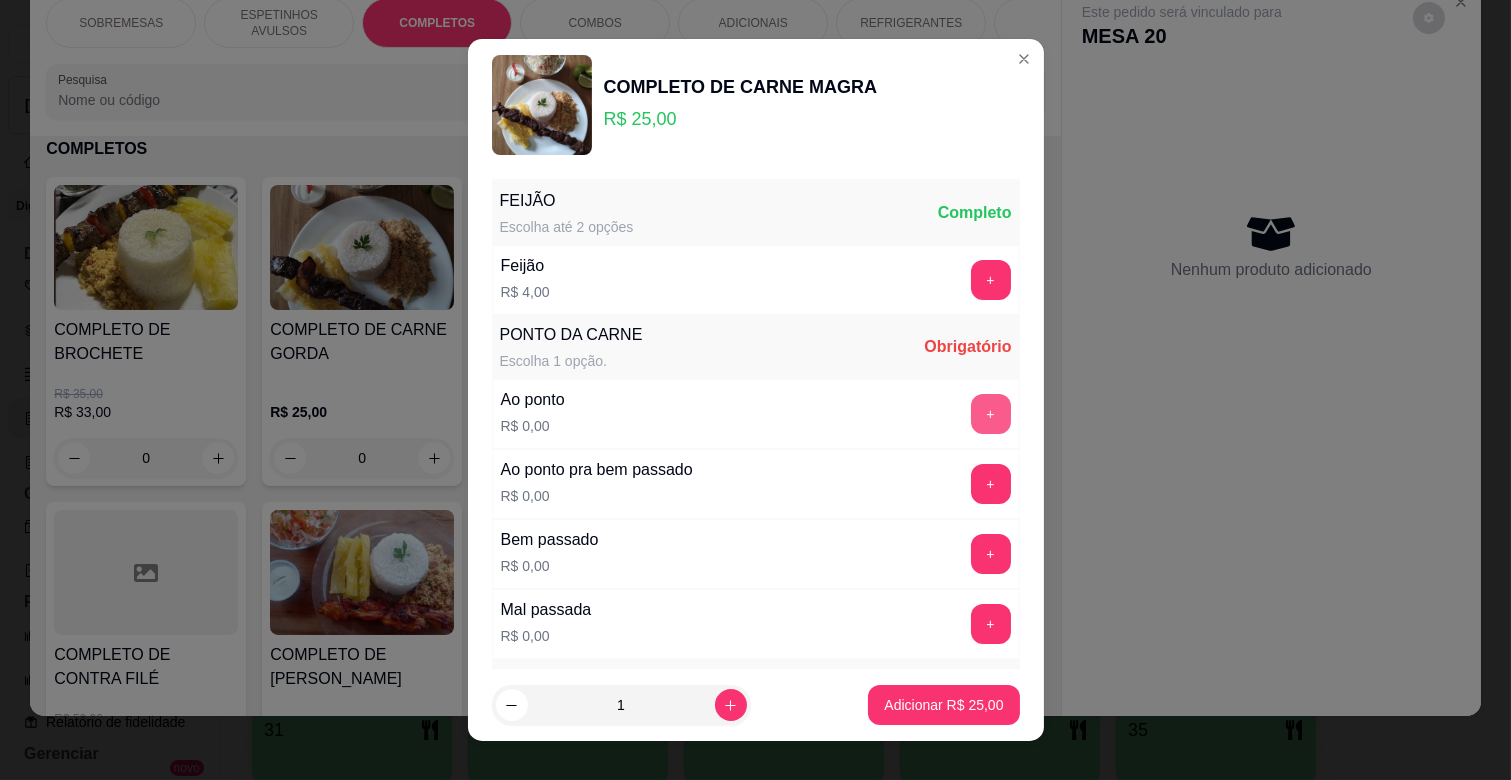 click on "+" at bounding box center [991, 414] 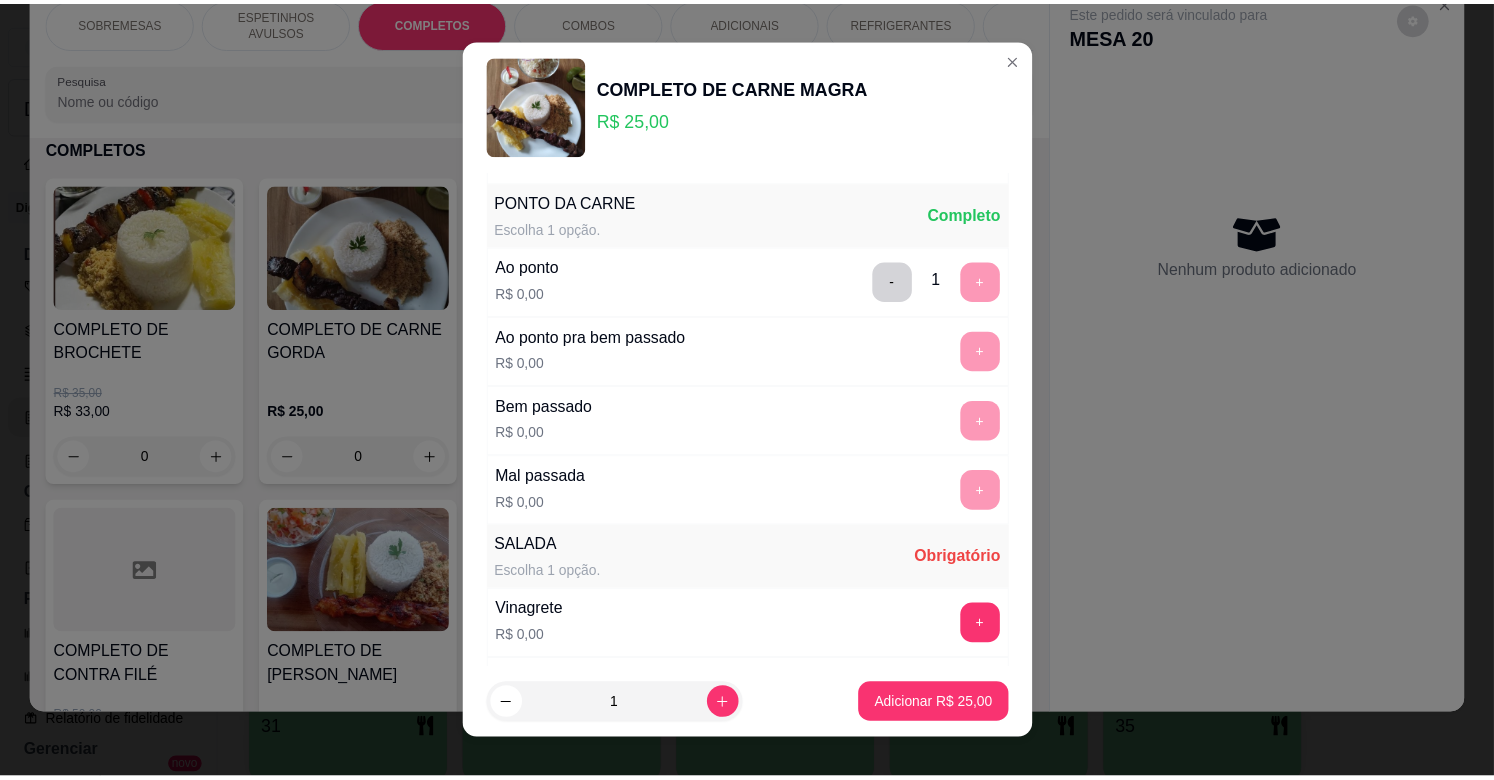 scroll, scrollTop: 415, scrollLeft: 0, axis: vertical 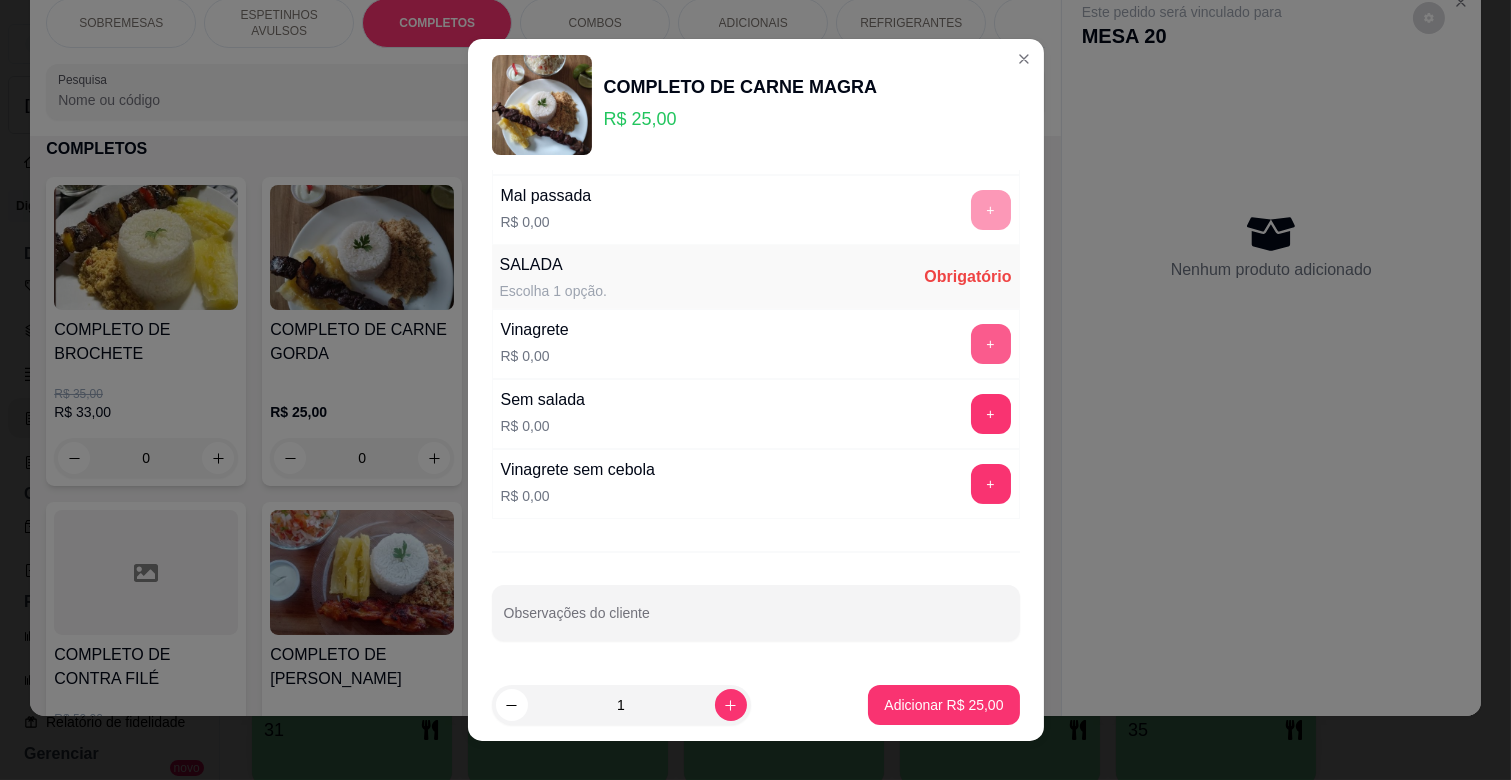 click on "+" at bounding box center (991, 344) 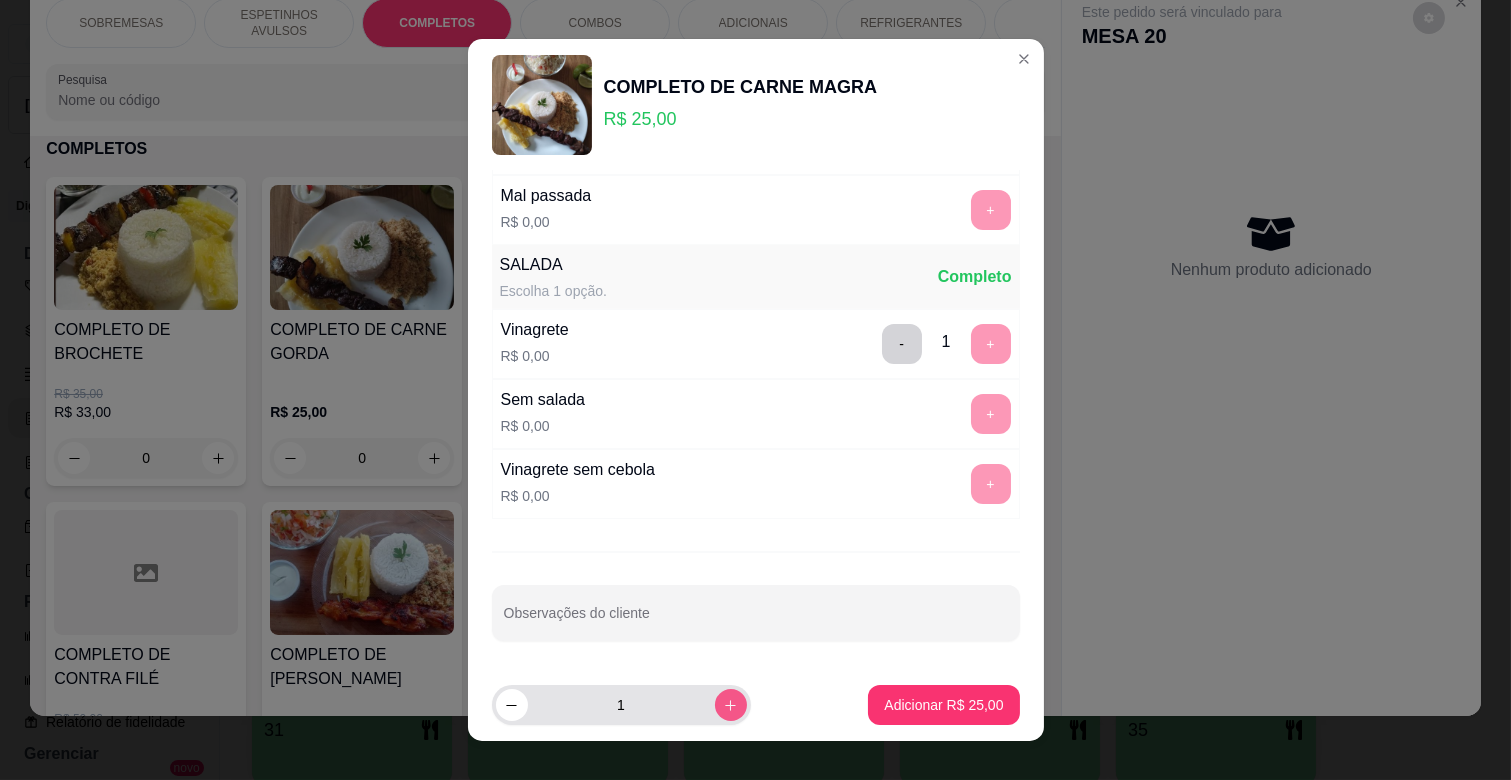 click 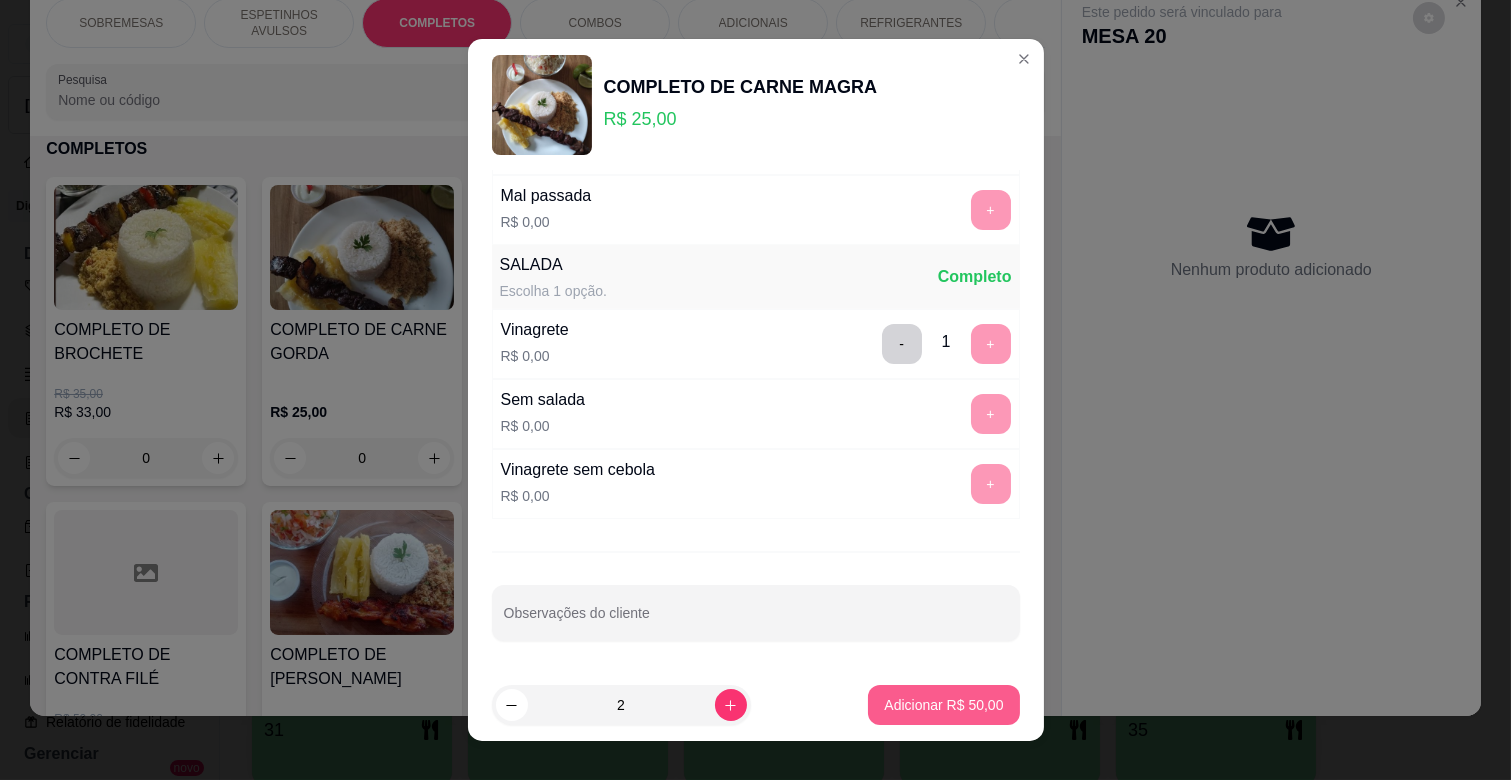 click on "Adicionar   R$ 50,00" at bounding box center [943, 705] 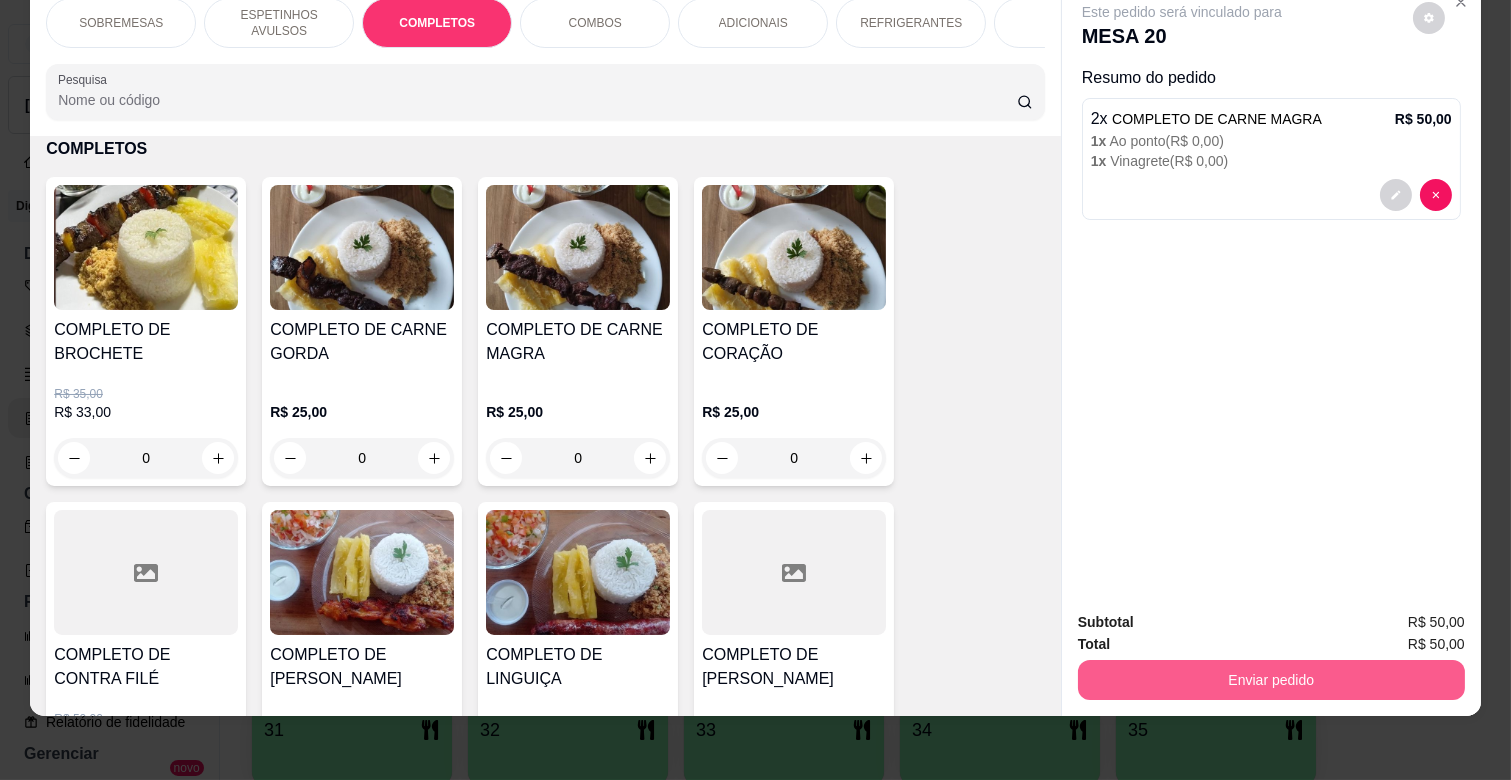click on "Enviar pedido" at bounding box center (1271, 680) 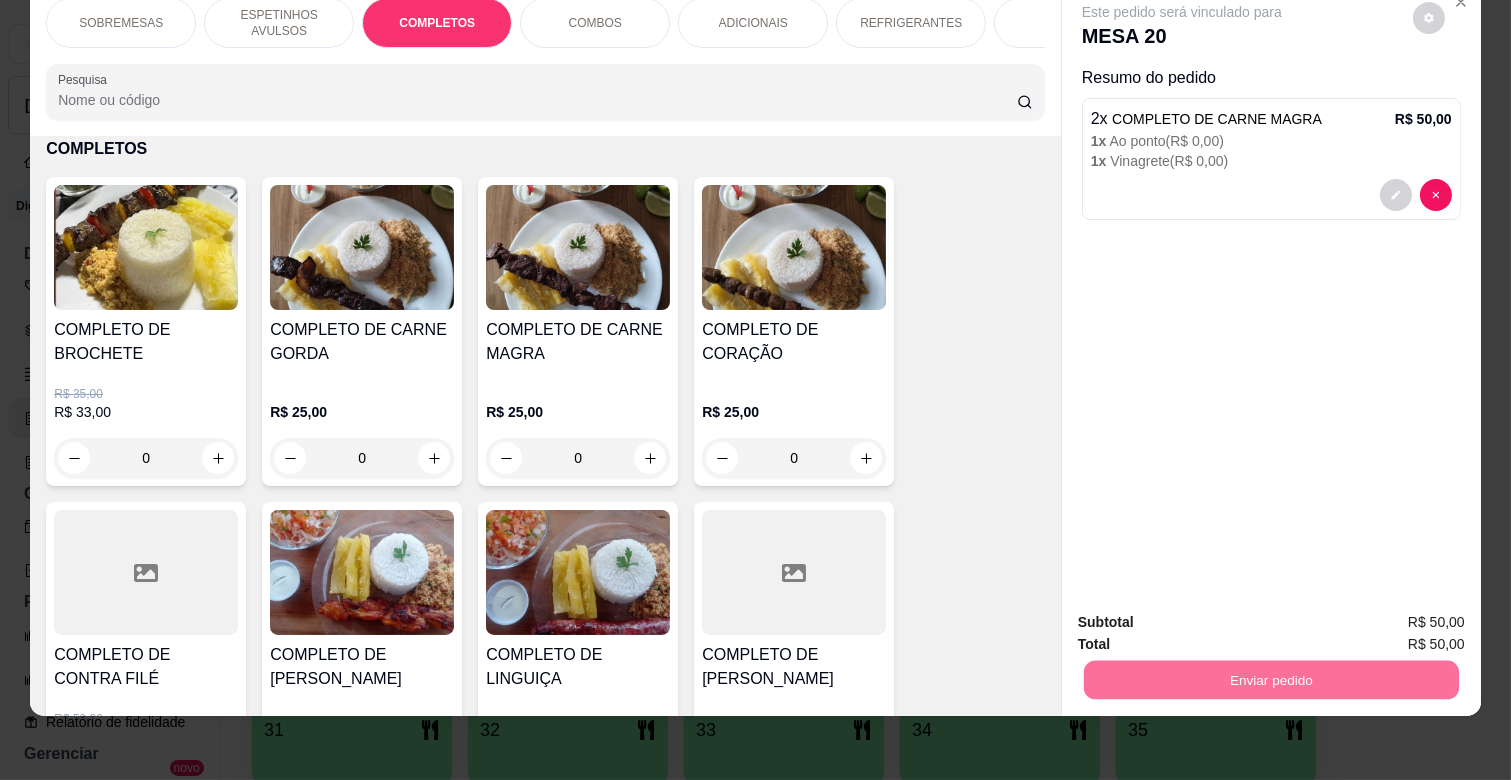 click on "Não registrar e enviar pedido" at bounding box center (1205, 613) 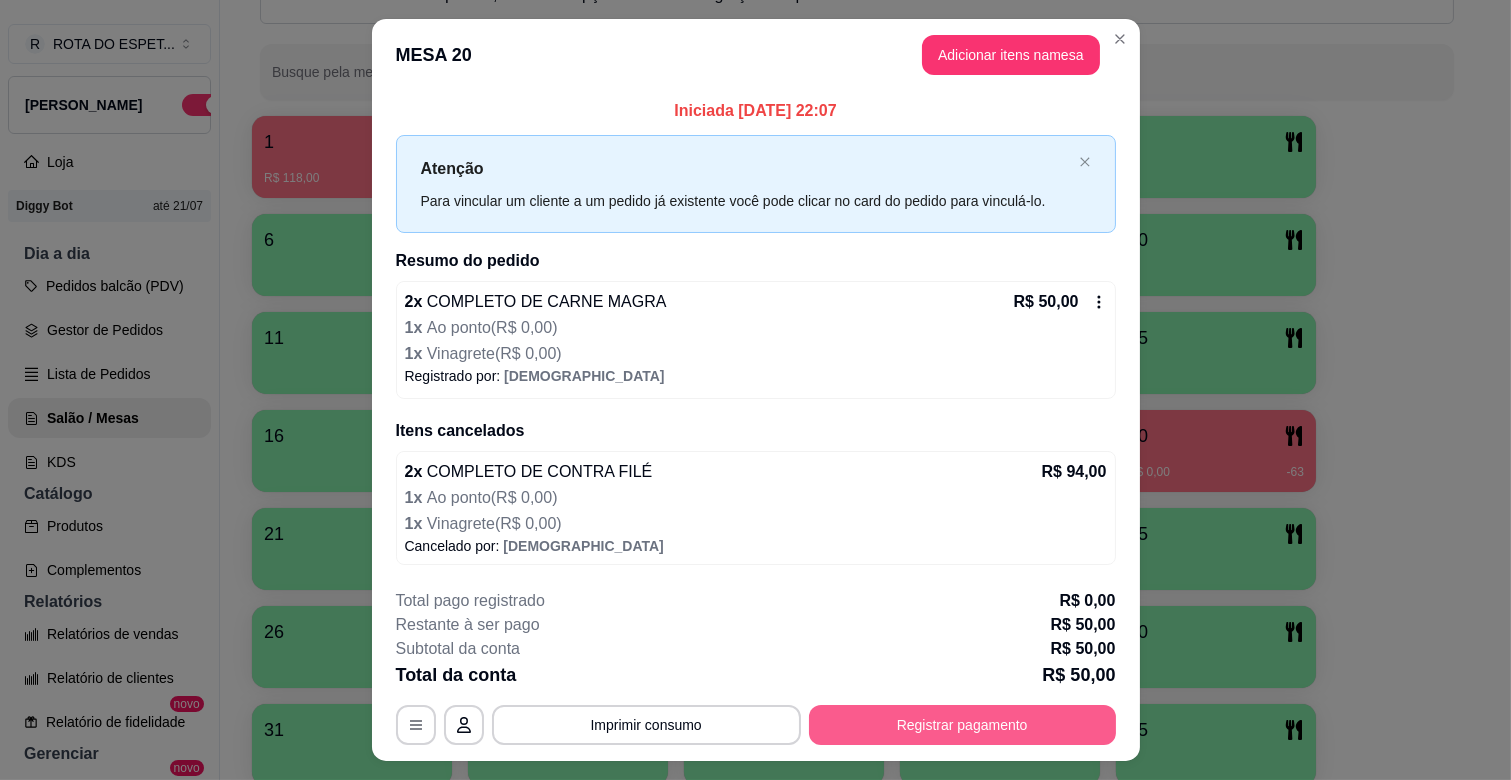 click on "Registrar pagamento" at bounding box center [962, 725] 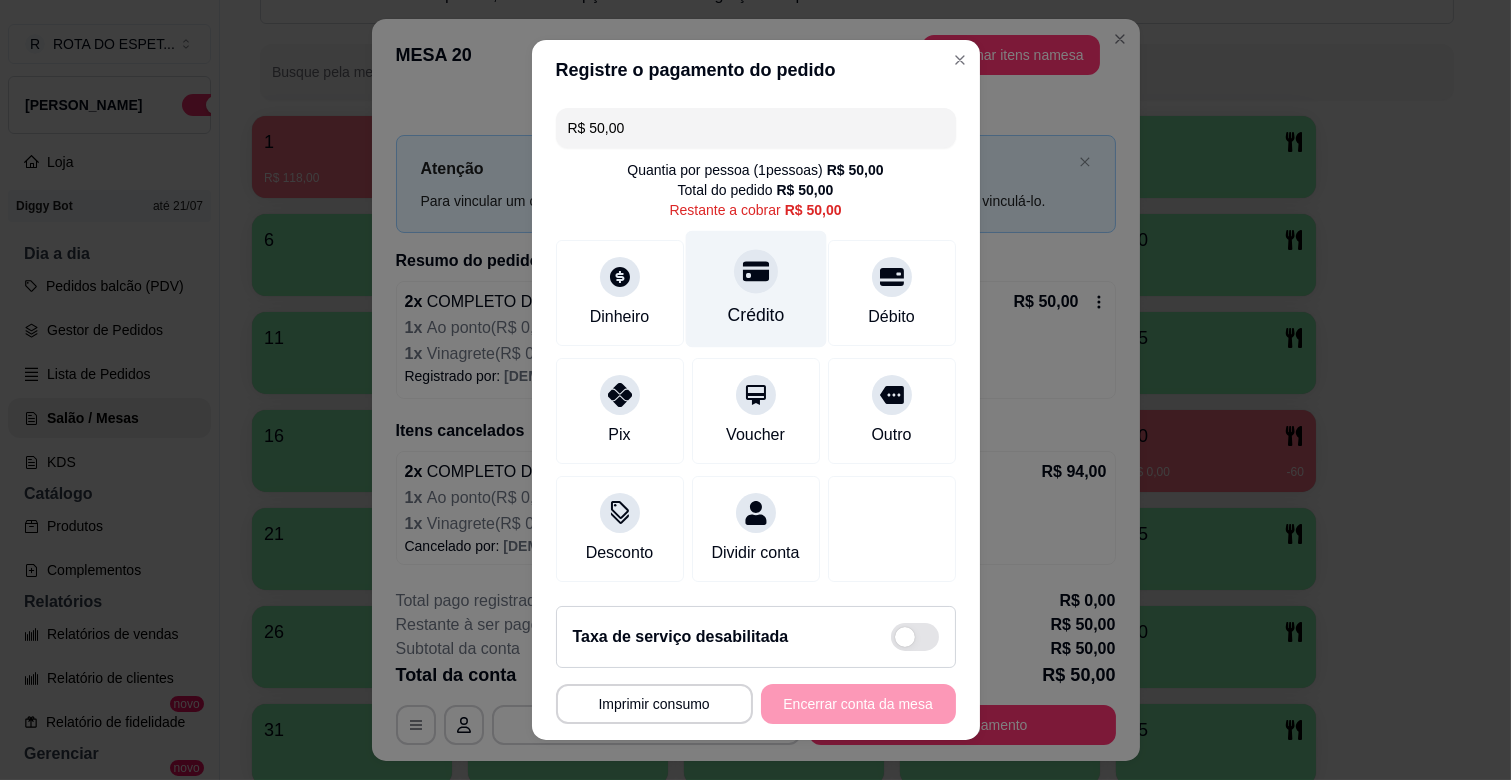 click on "Crédito" at bounding box center (755, 289) 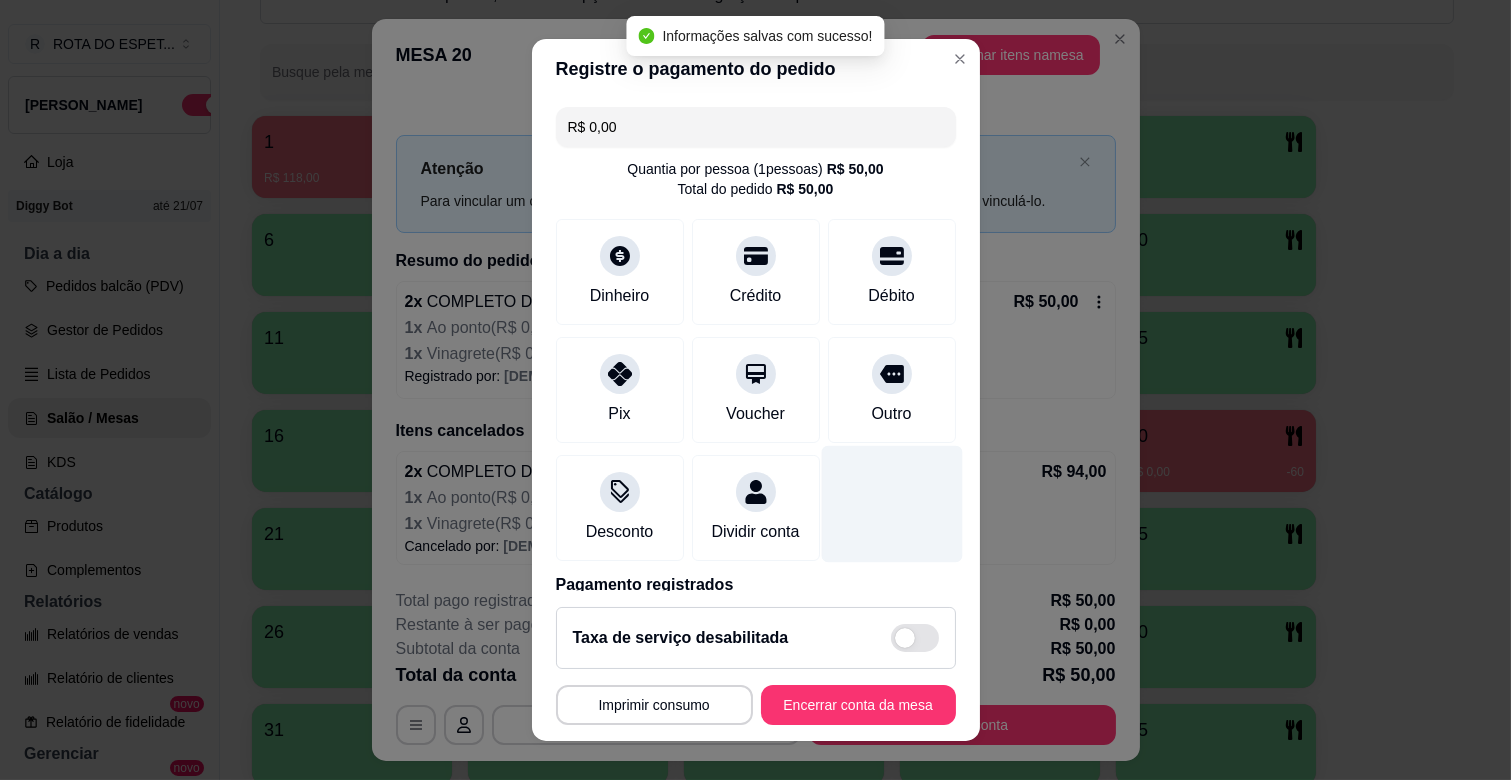 type on "R$ 0,00" 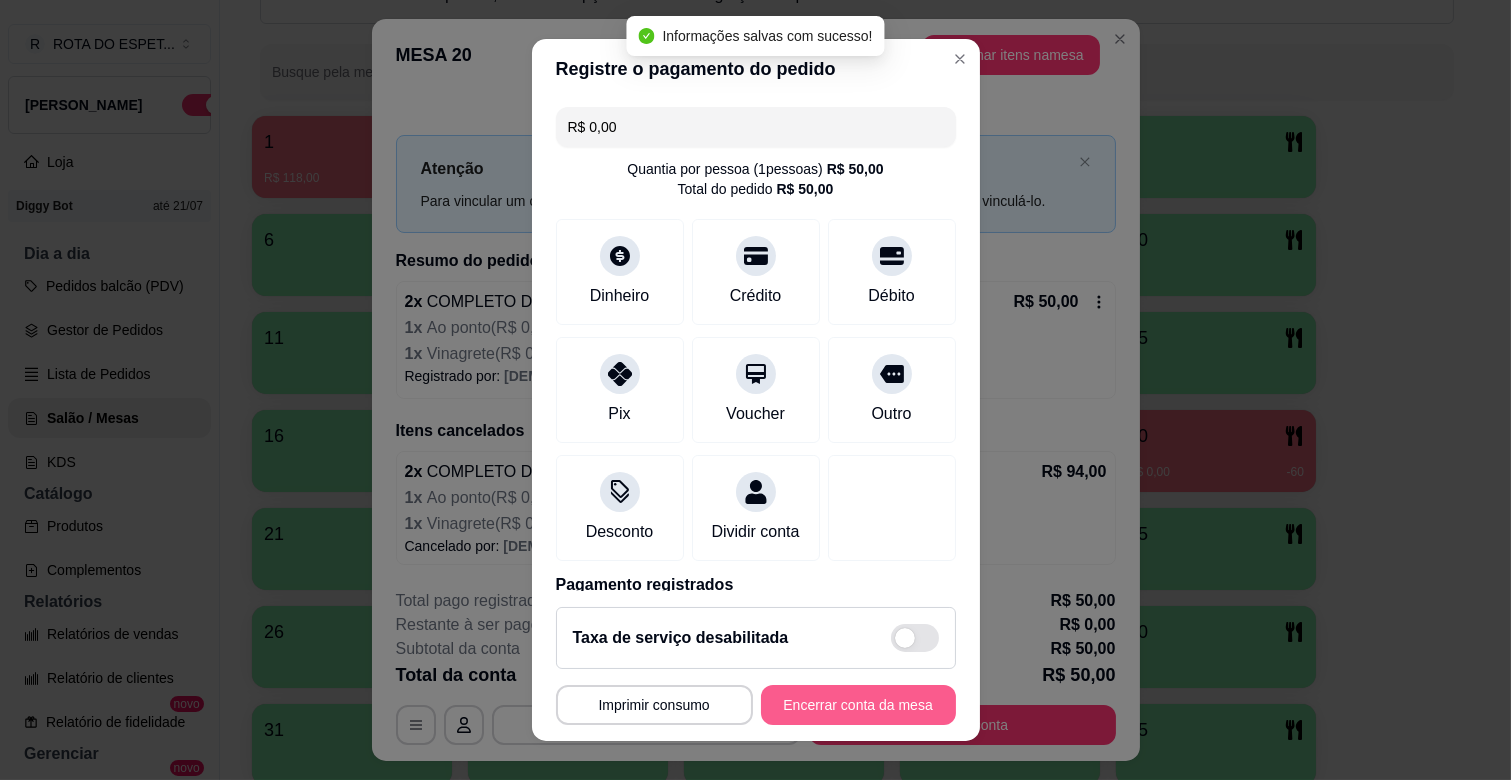 click on "Encerrar conta da mesa" at bounding box center (858, 705) 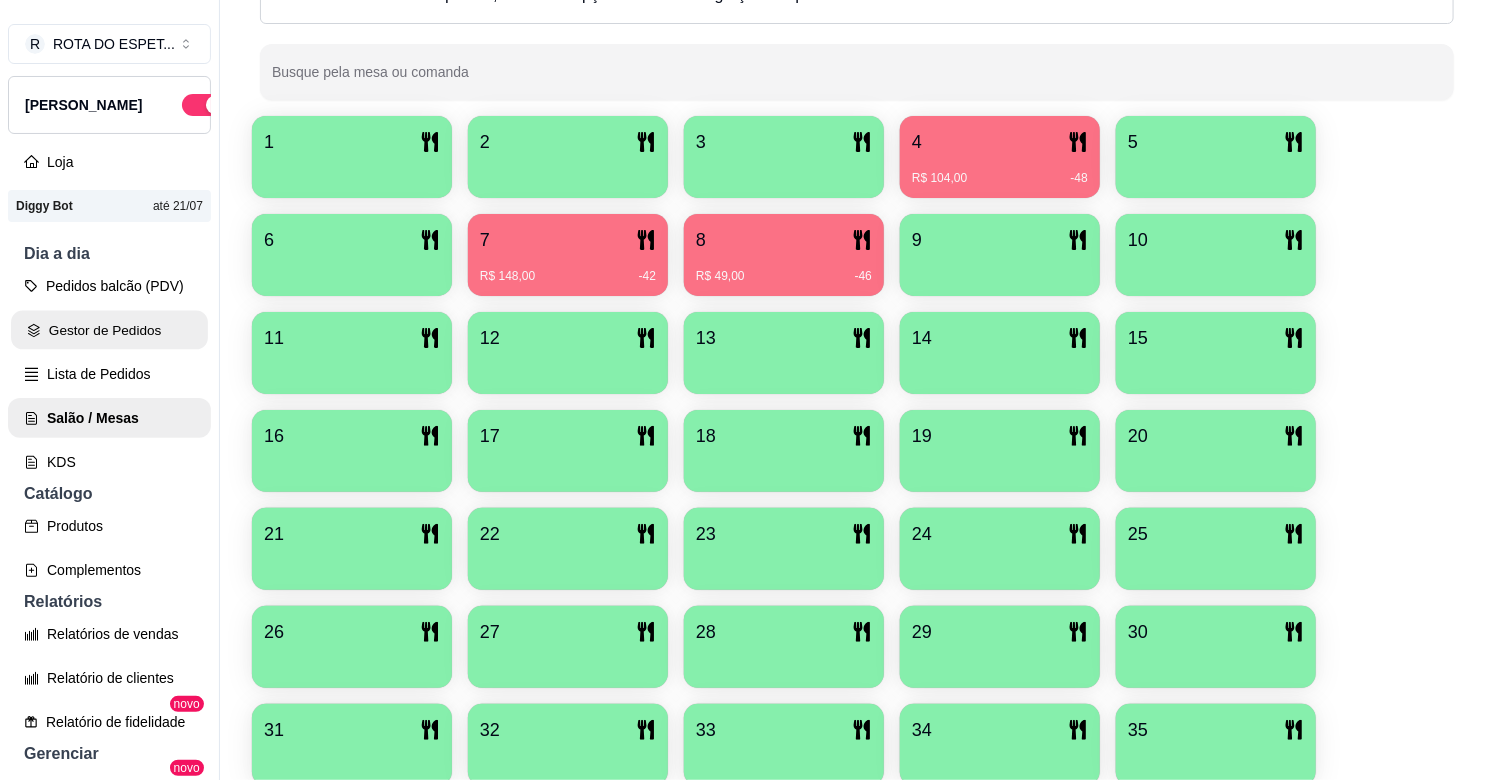 click on "Gestor de Pedidos" at bounding box center [109, 330] 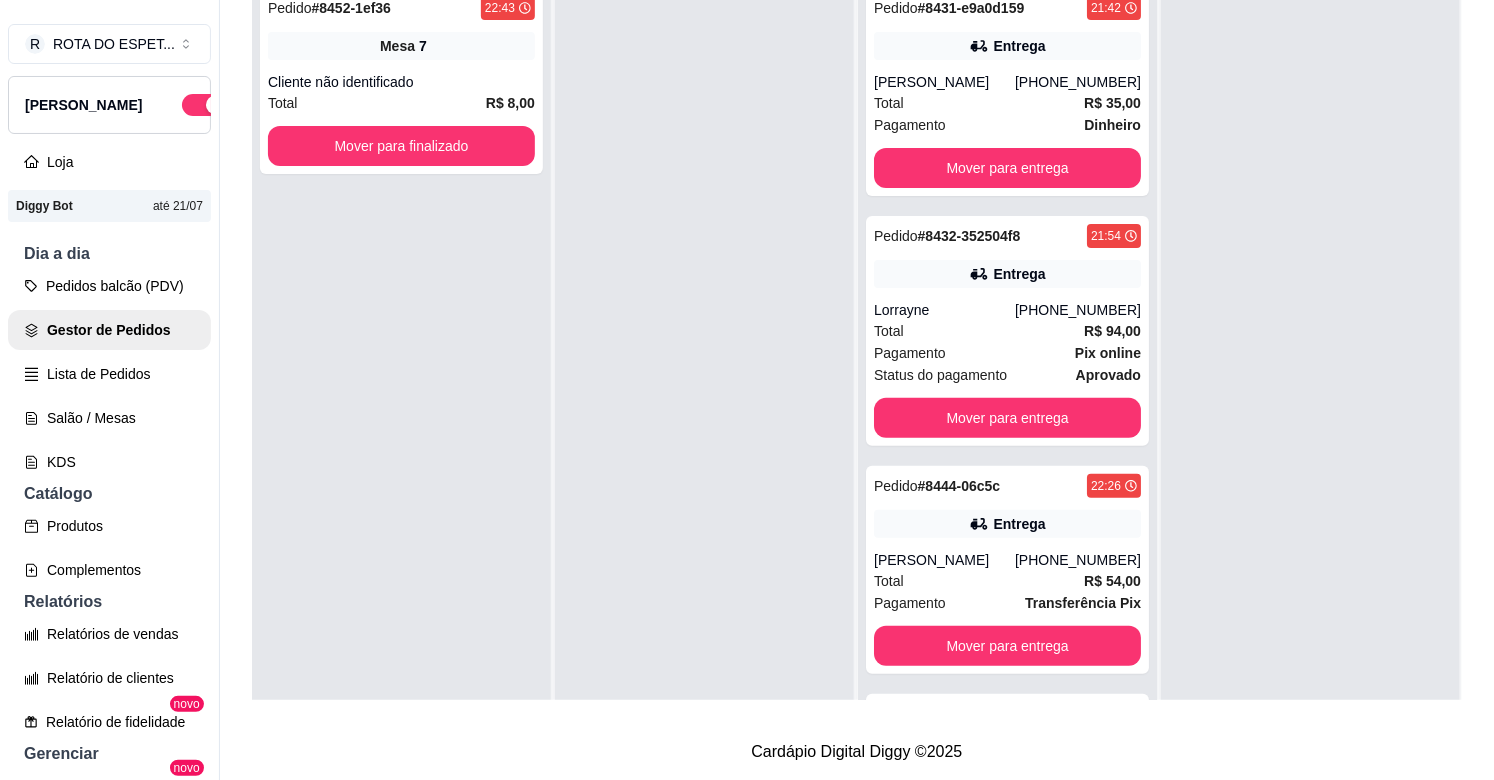 scroll, scrollTop: 0, scrollLeft: 0, axis: both 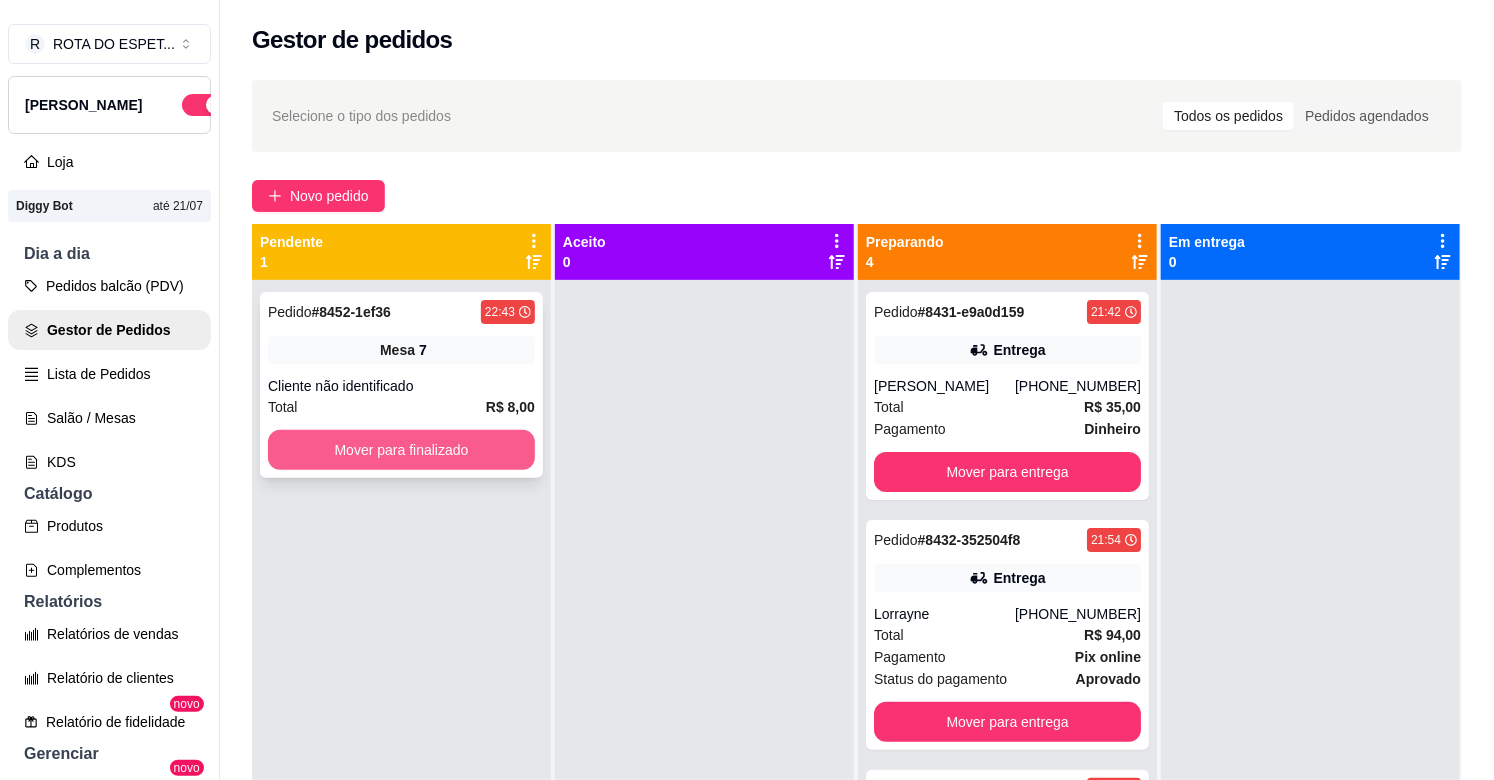 click on "Mover para finalizado" at bounding box center [401, 450] 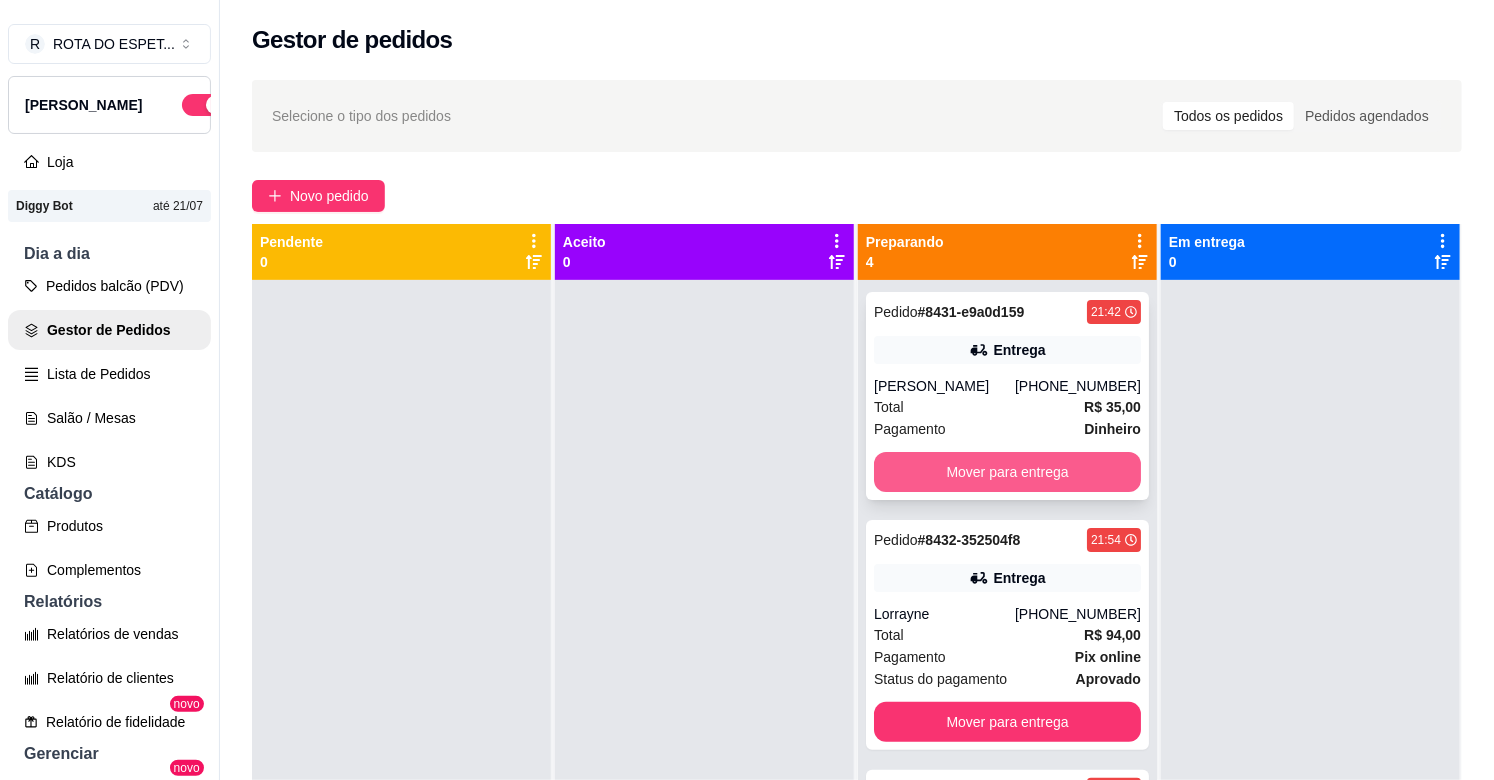 click on "Mover para entrega" at bounding box center [1007, 472] 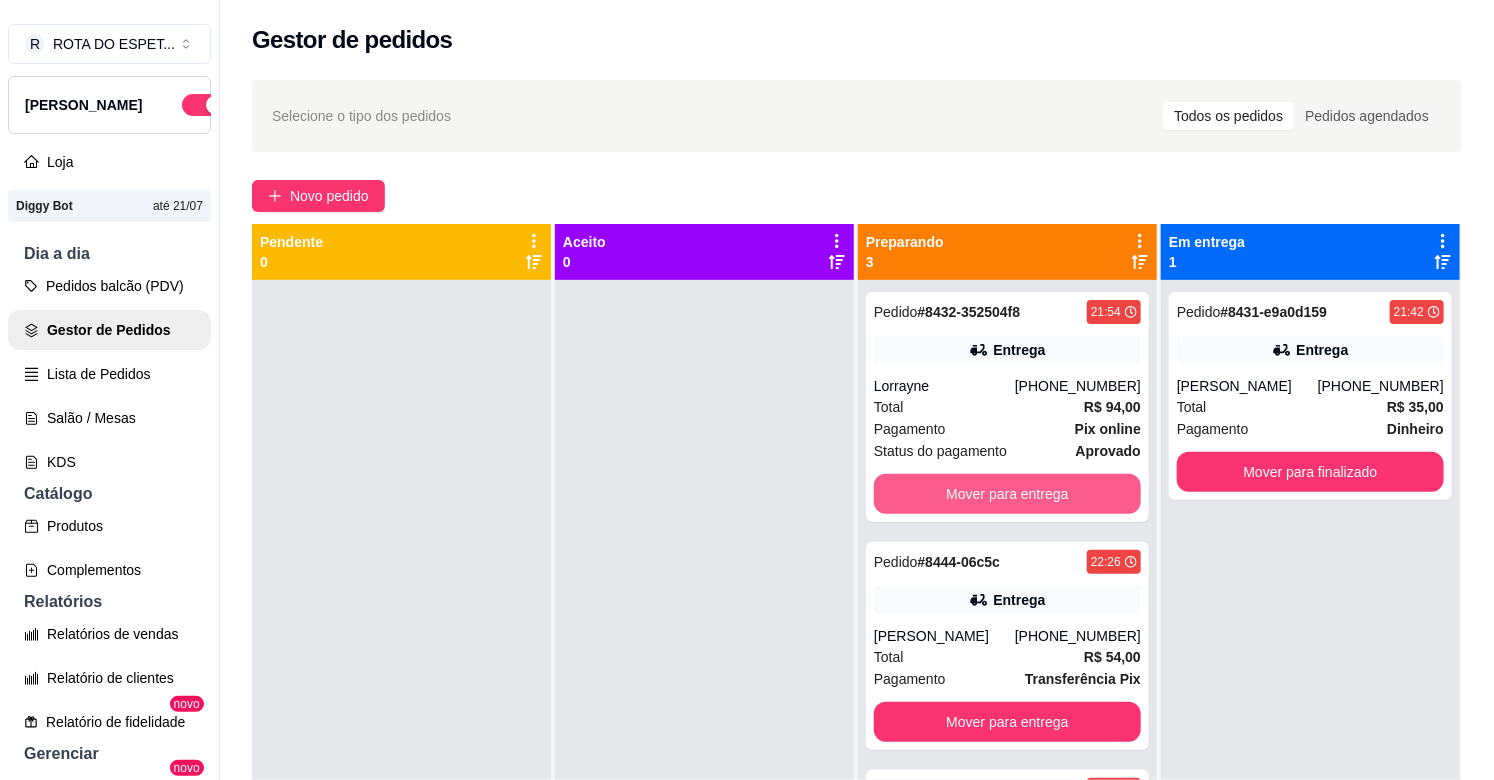 click on "Mover para entrega" at bounding box center [1007, 494] 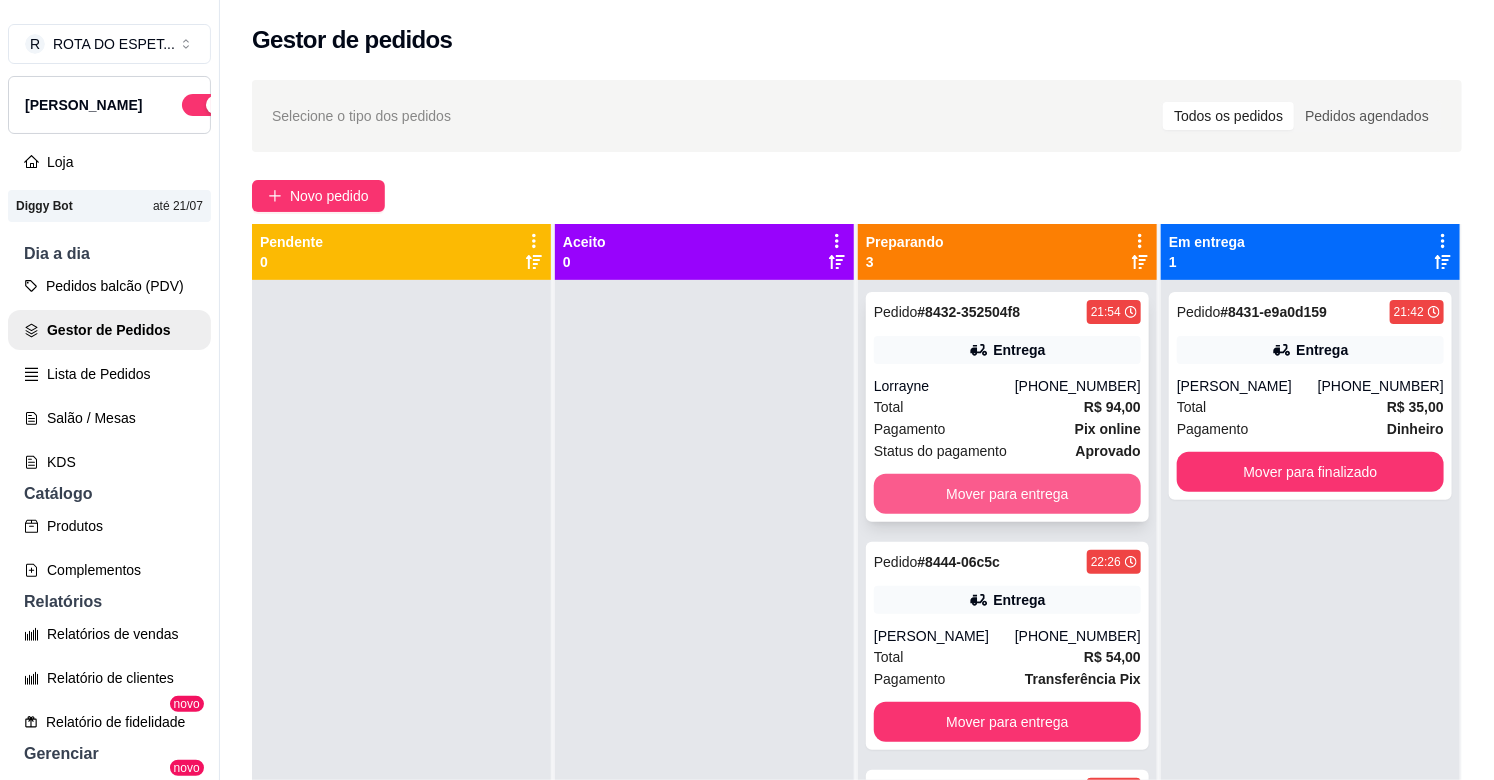 click on "Mover para entrega" at bounding box center (1007, 494) 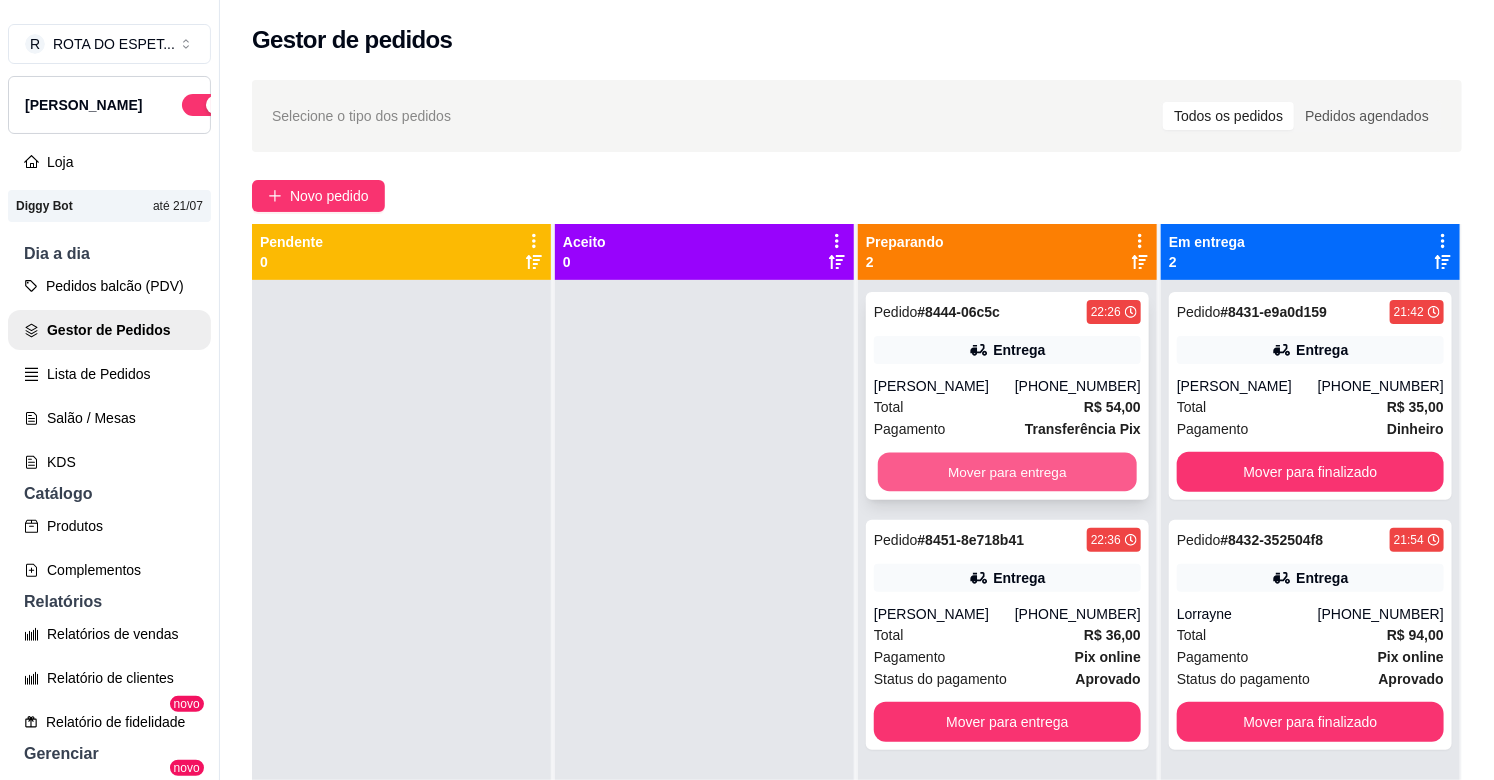 click on "Mover para entrega" at bounding box center (1007, 472) 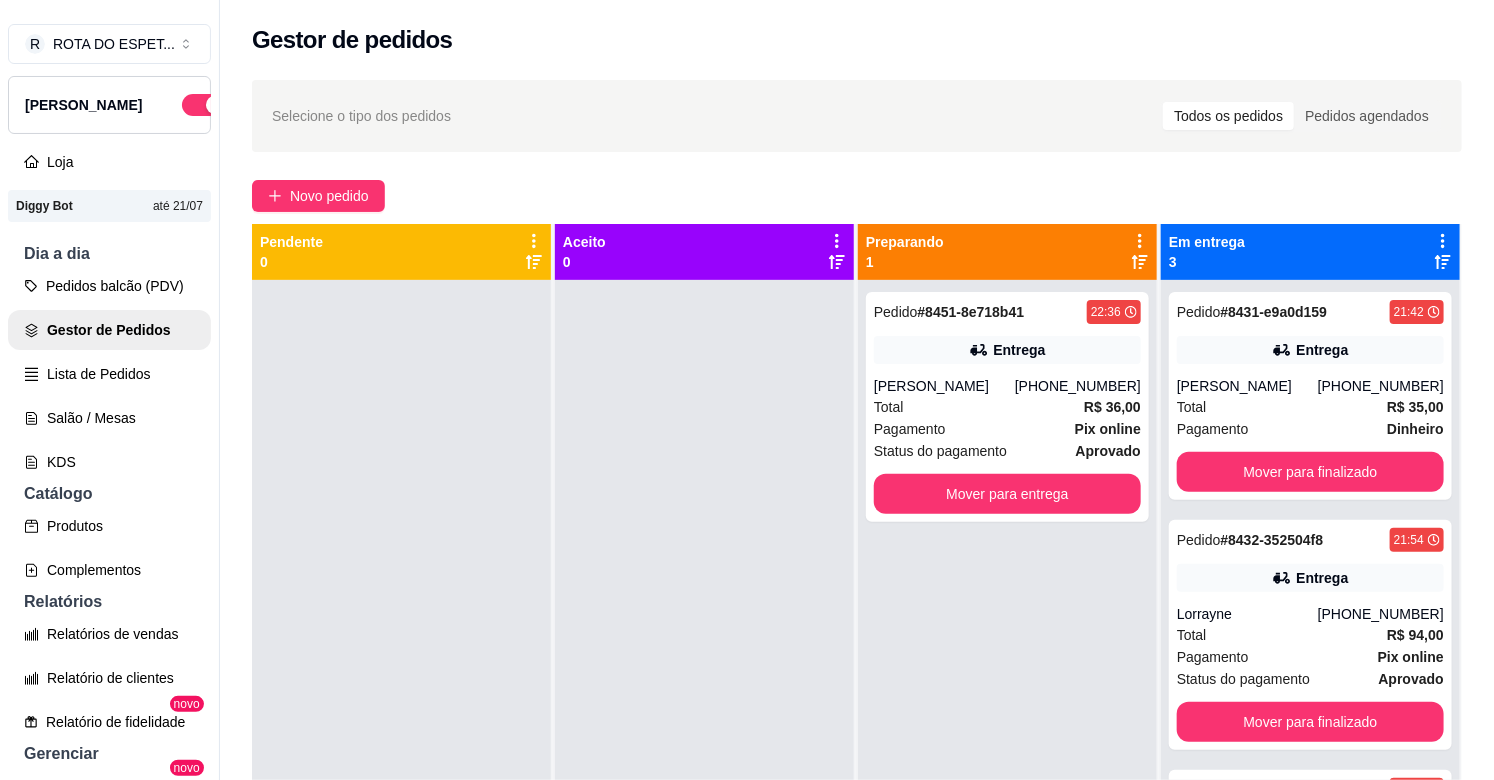 click at bounding box center [704, 670] 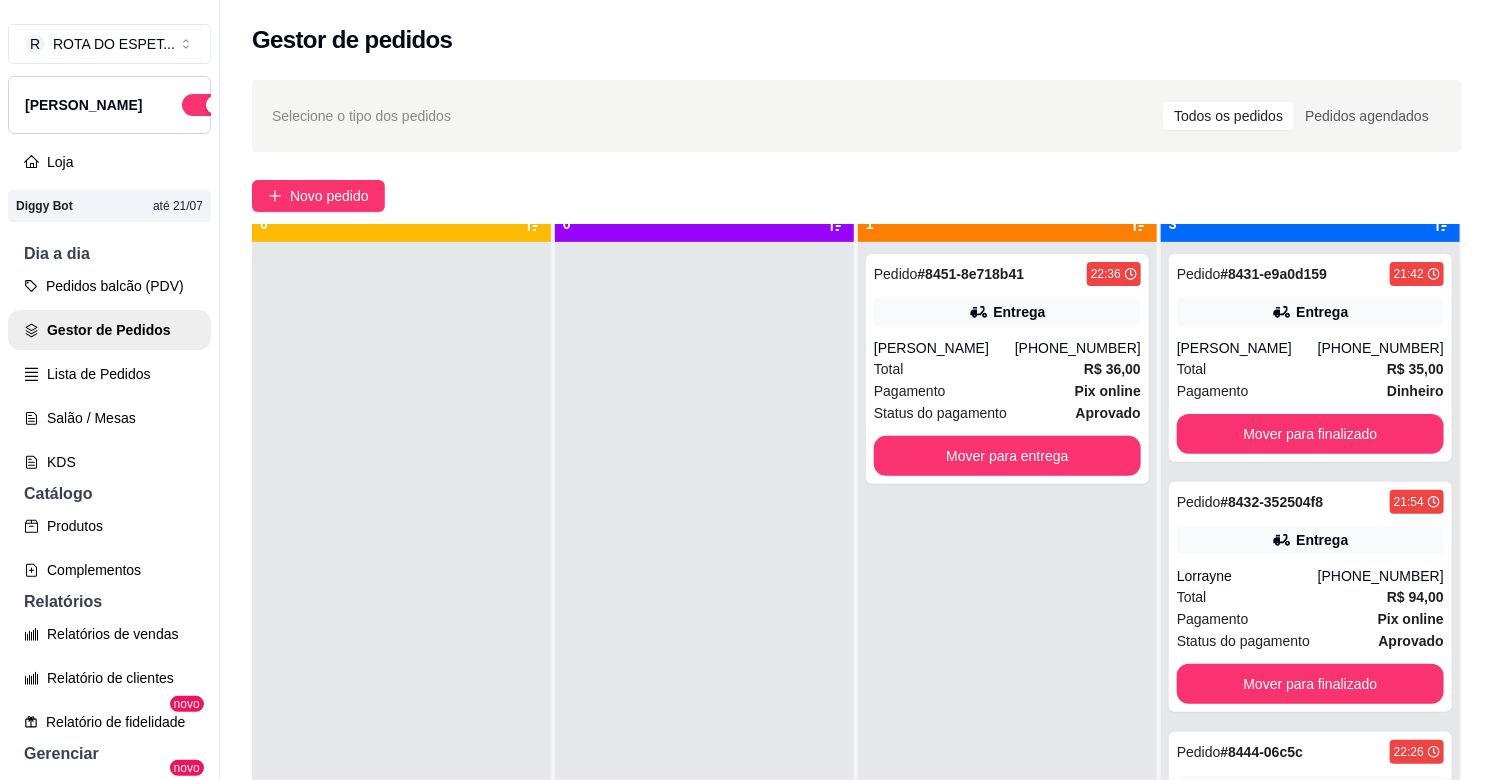 scroll, scrollTop: 55, scrollLeft: 0, axis: vertical 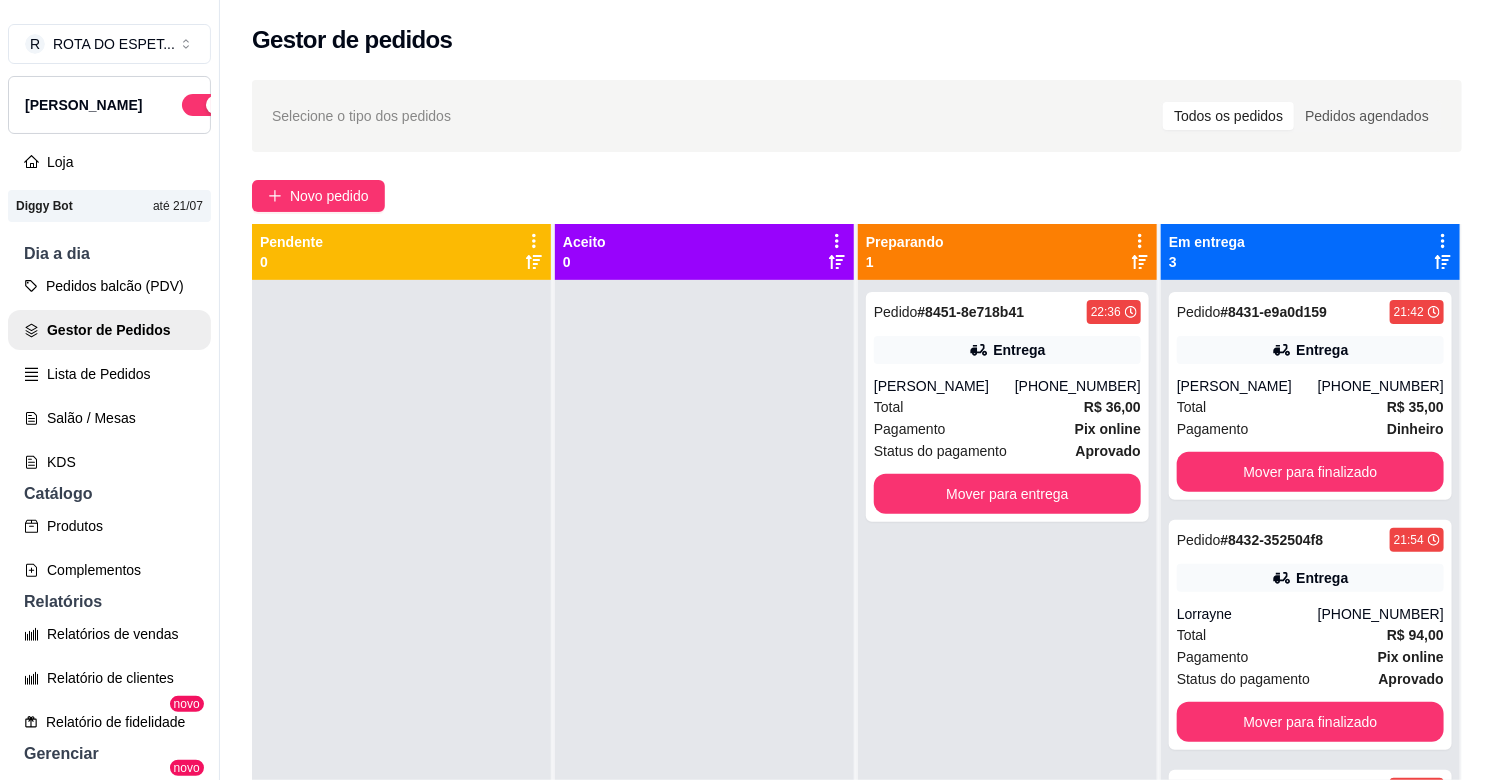click on "Pedido  # 8451-8e718b41 22:36 Entrega André  (67) 99183-4206 Total R$ 36,00 Pagamento Pix online Status do pagamento aprovado Mover para entrega" at bounding box center (1007, 670) 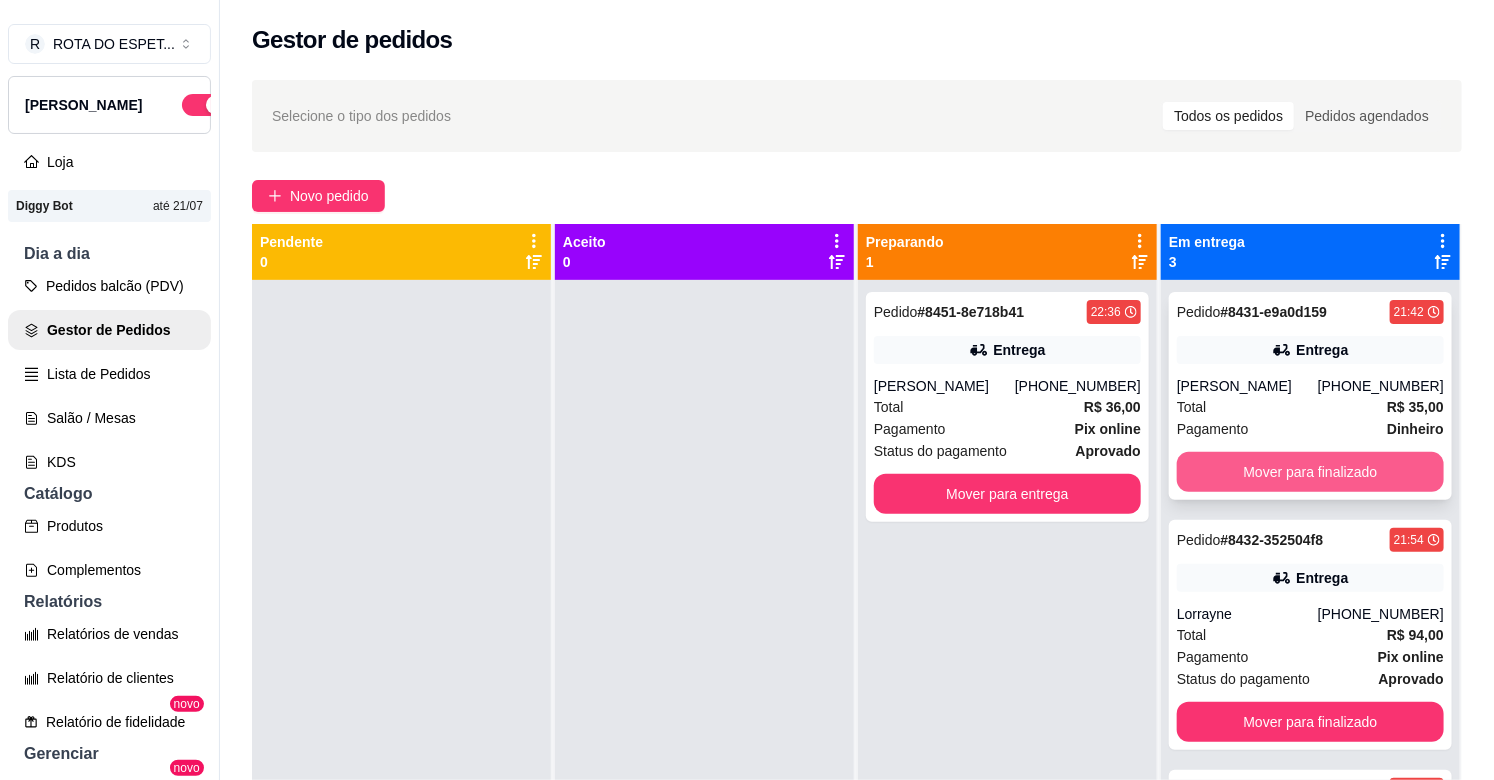 click on "Mover para finalizado" at bounding box center [1310, 472] 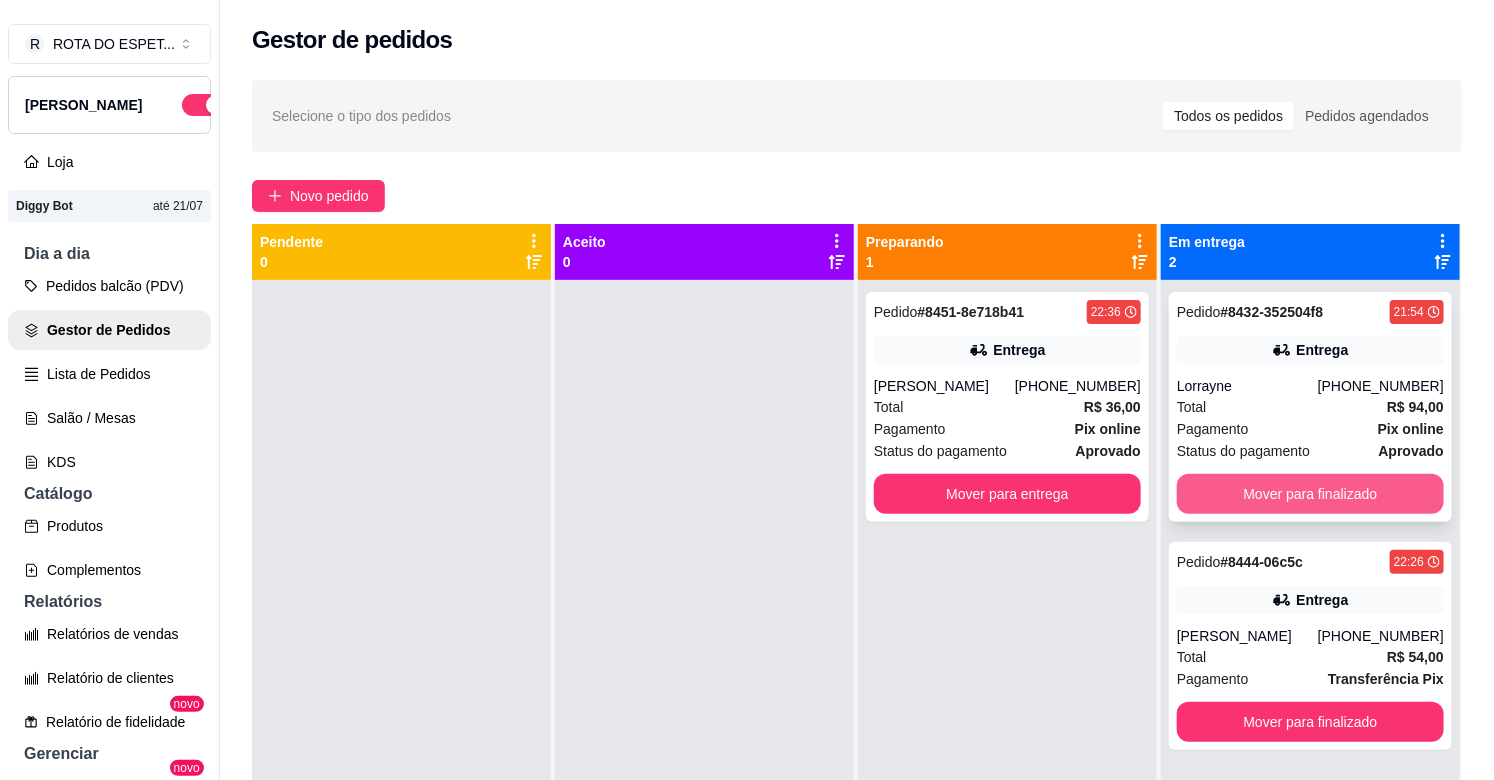 click on "Mover para finalizado" at bounding box center [1310, 494] 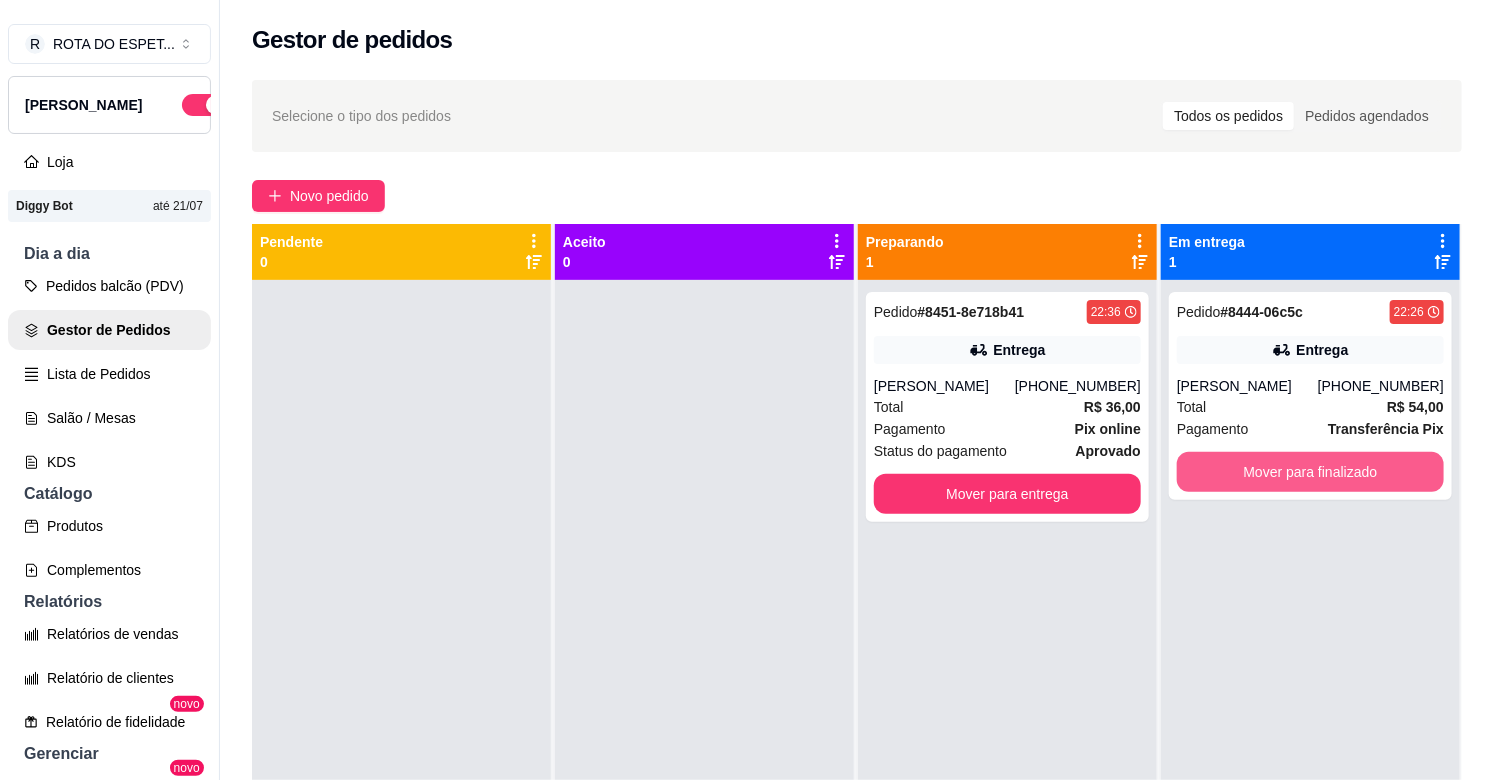 click on "Mover para finalizado" at bounding box center (1310, 472) 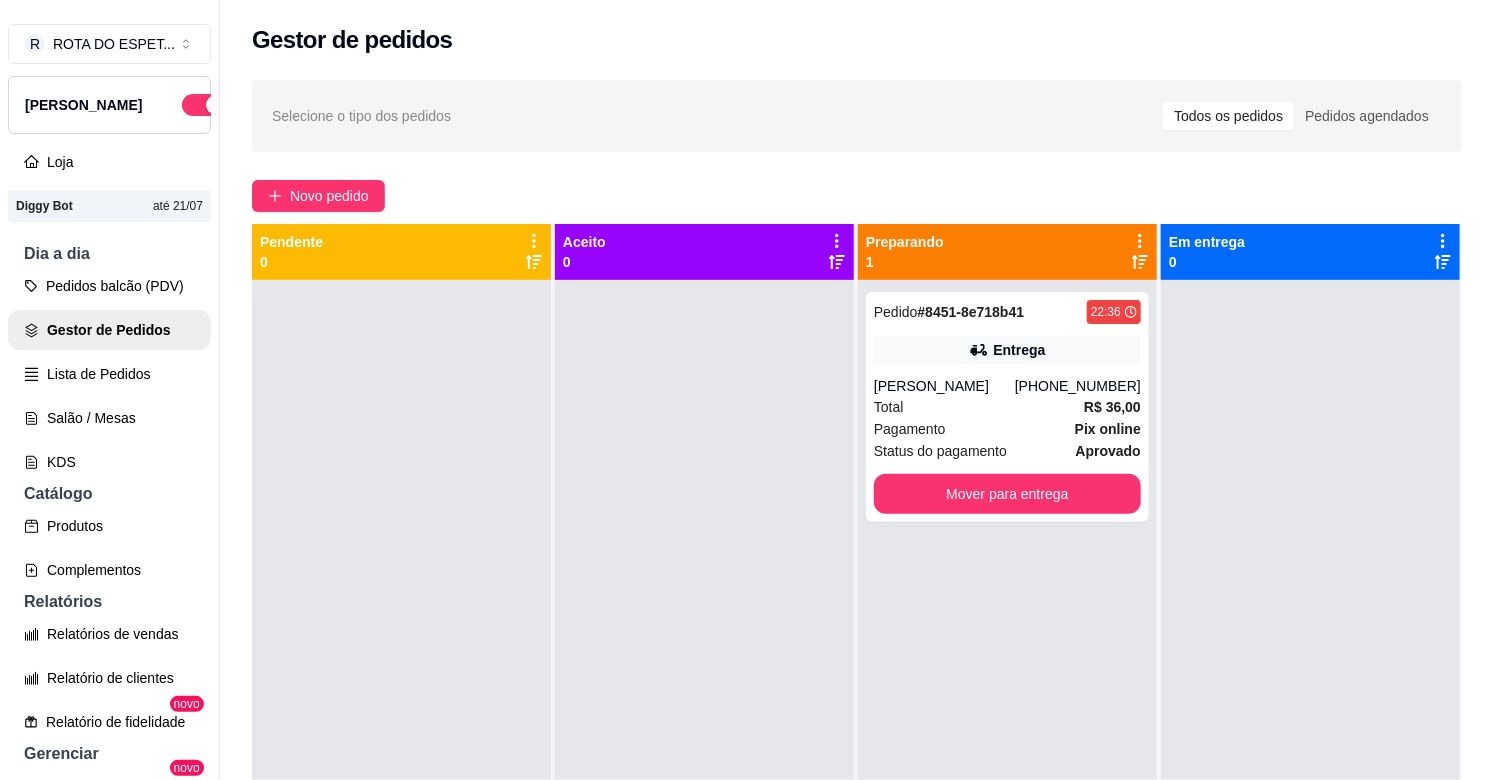 click at bounding box center [704, 670] 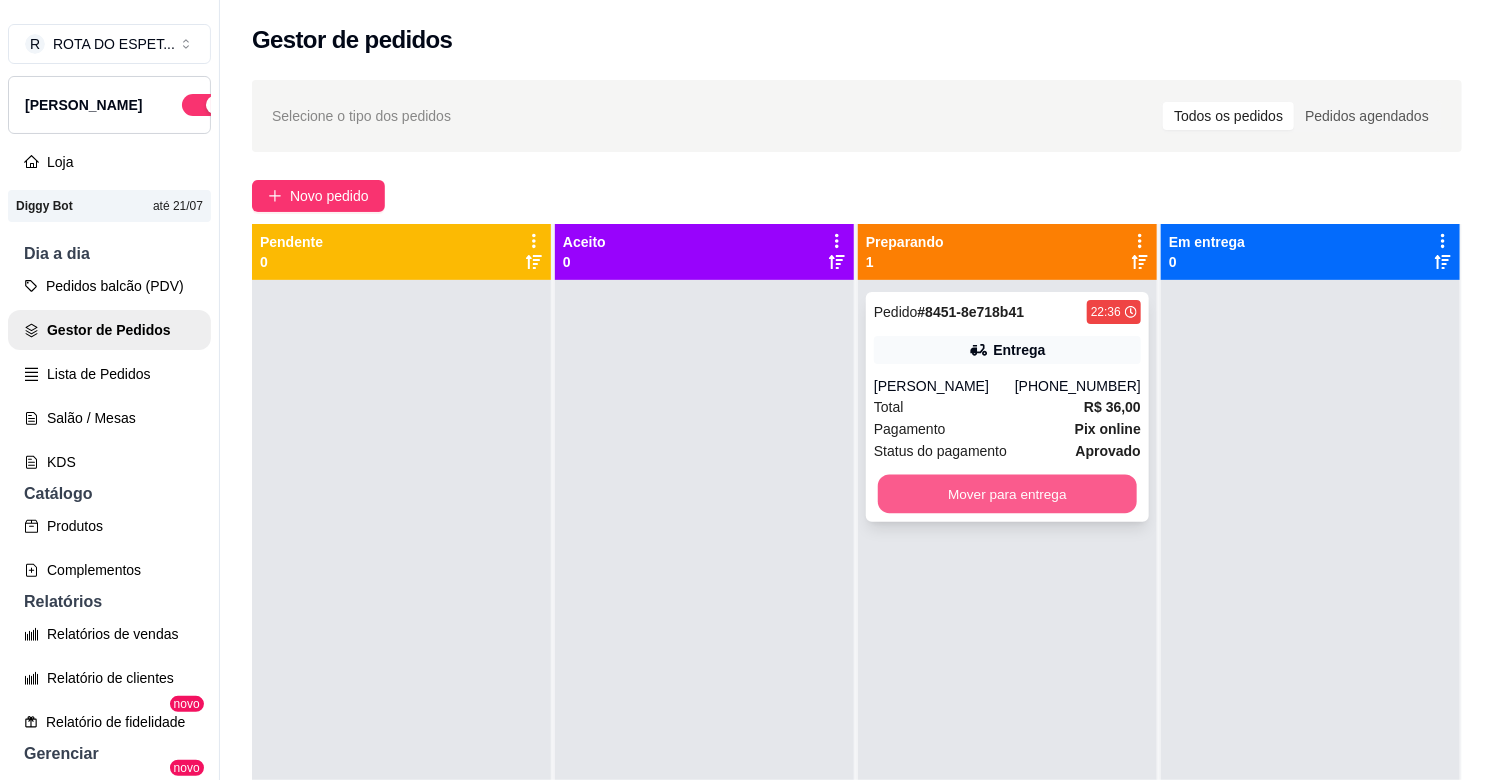 click on "Mover para entrega" at bounding box center [1007, 494] 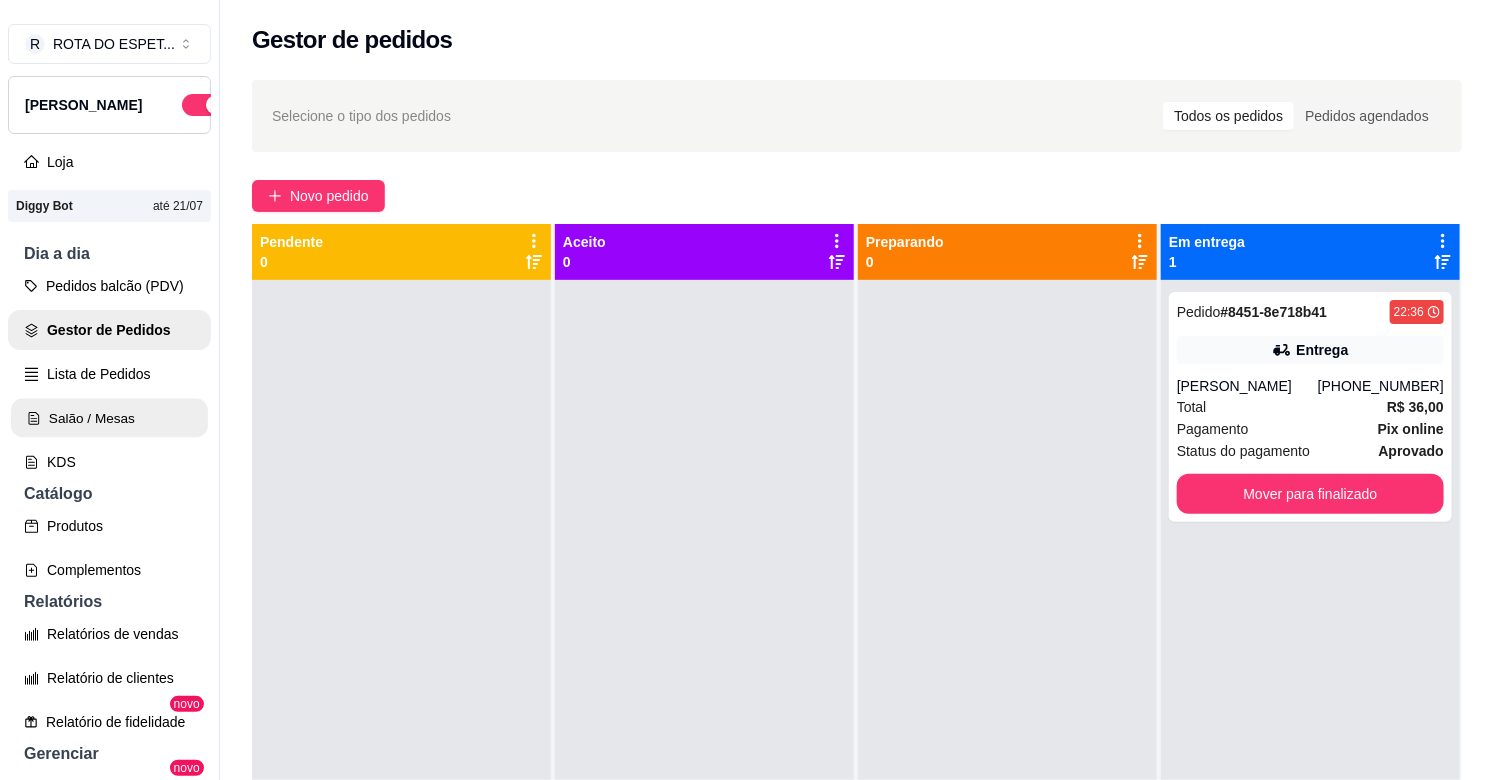 click on "Salão / Mesas" at bounding box center [109, 418] 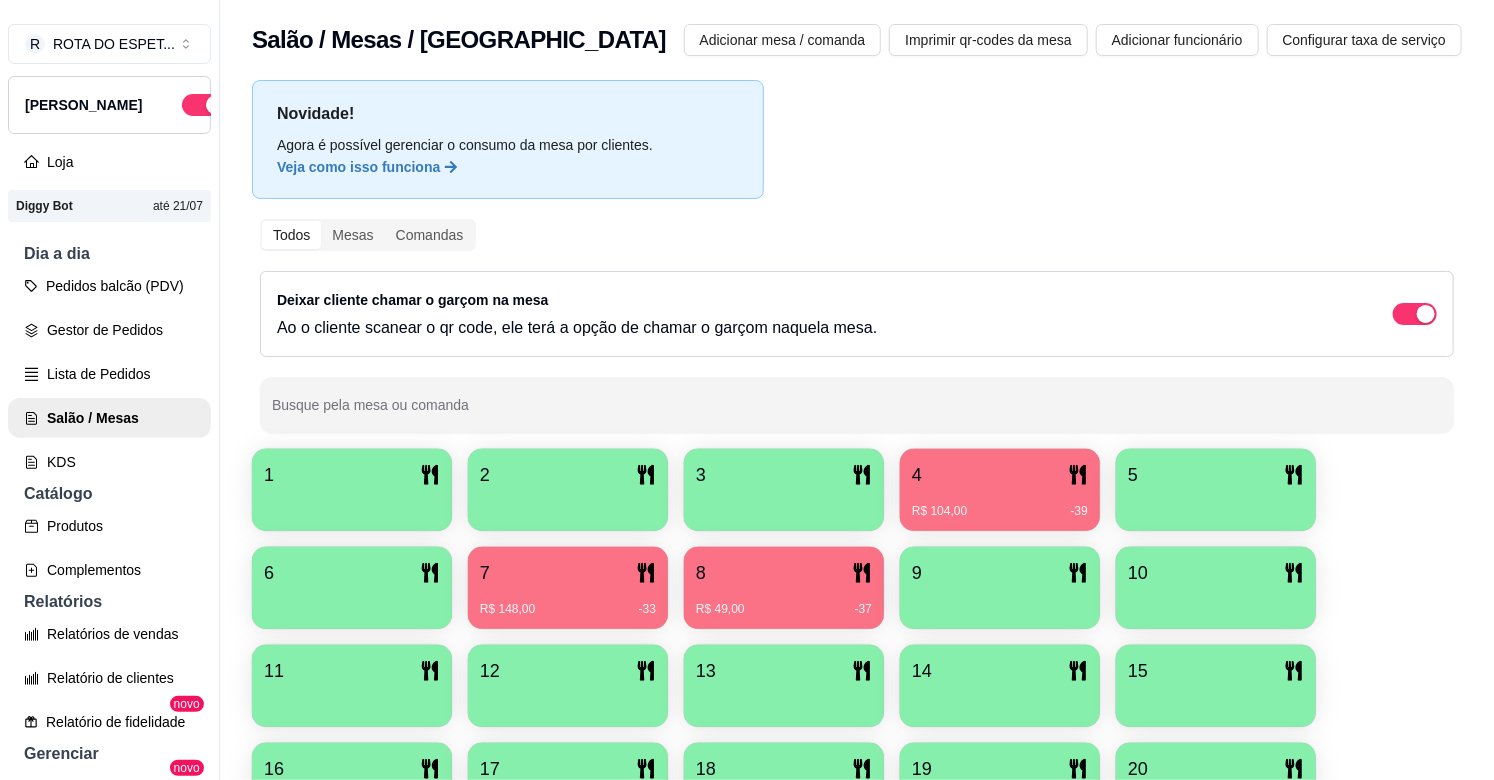click on "4 R$ 104,00 -39" at bounding box center [1000, 490] 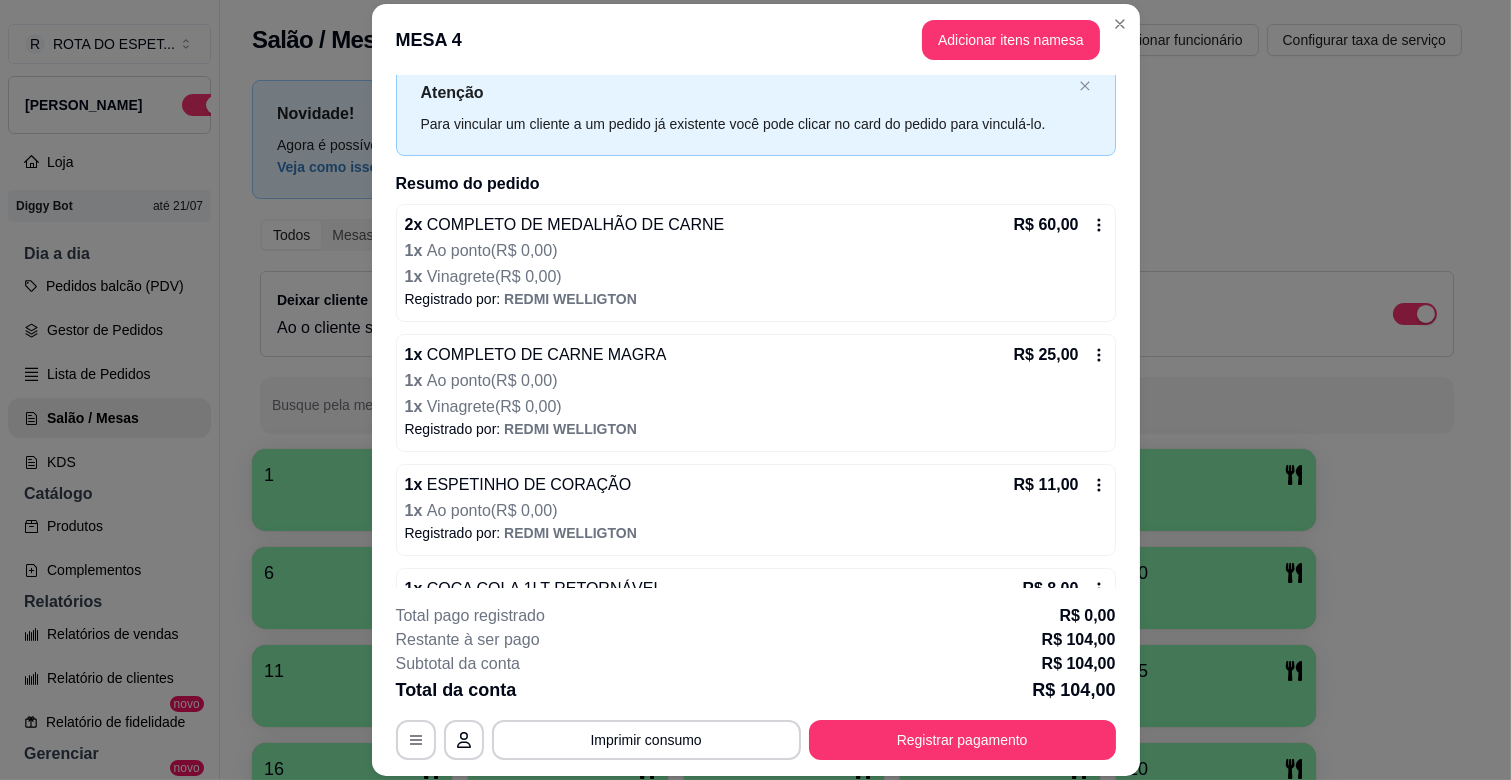 scroll, scrollTop: 115, scrollLeft: 0, axis: vertical 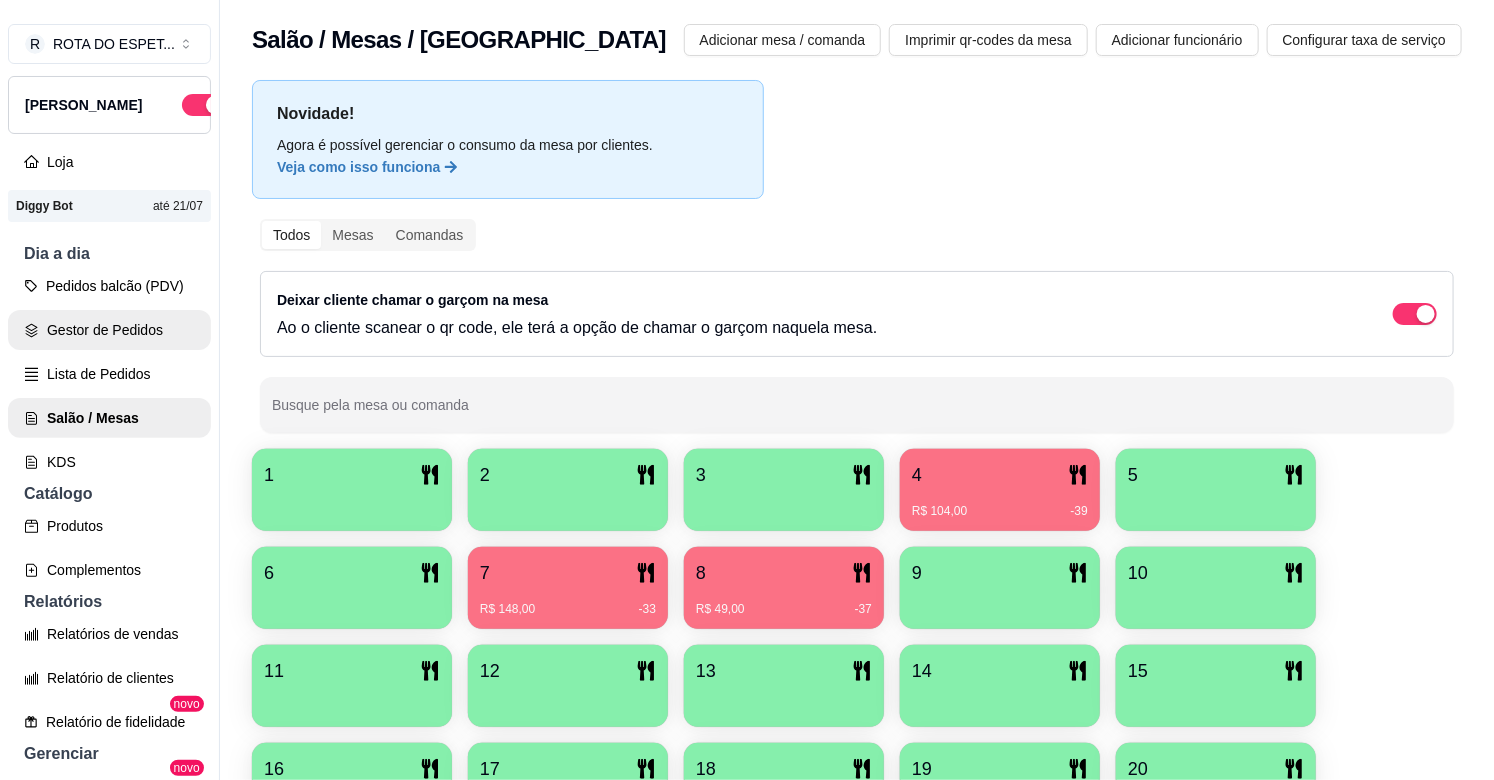 click on "Gestor de Pedidos" at bounding box center (109, 330) 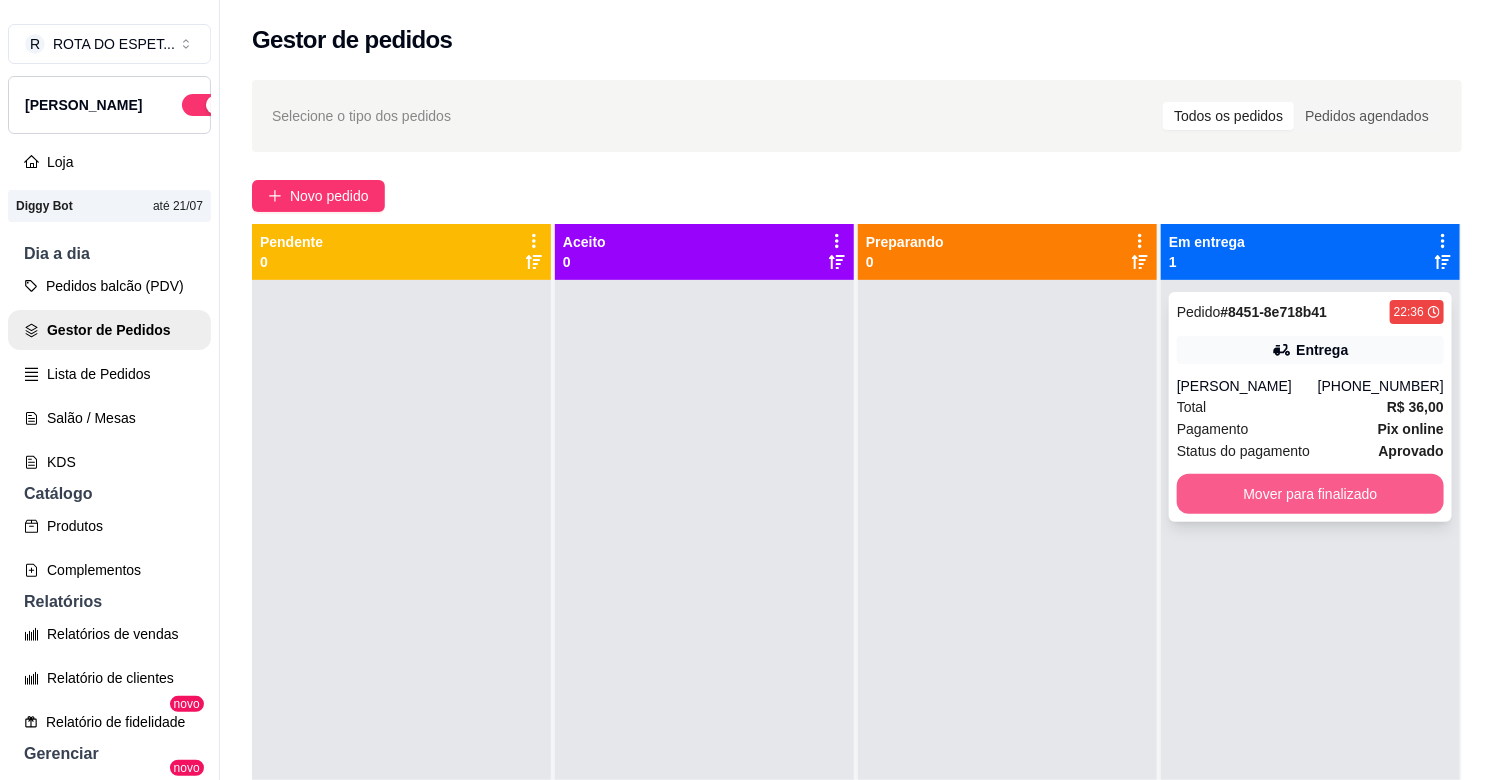 click on "Mover para finalizado" at bounding box center (1310, 494) 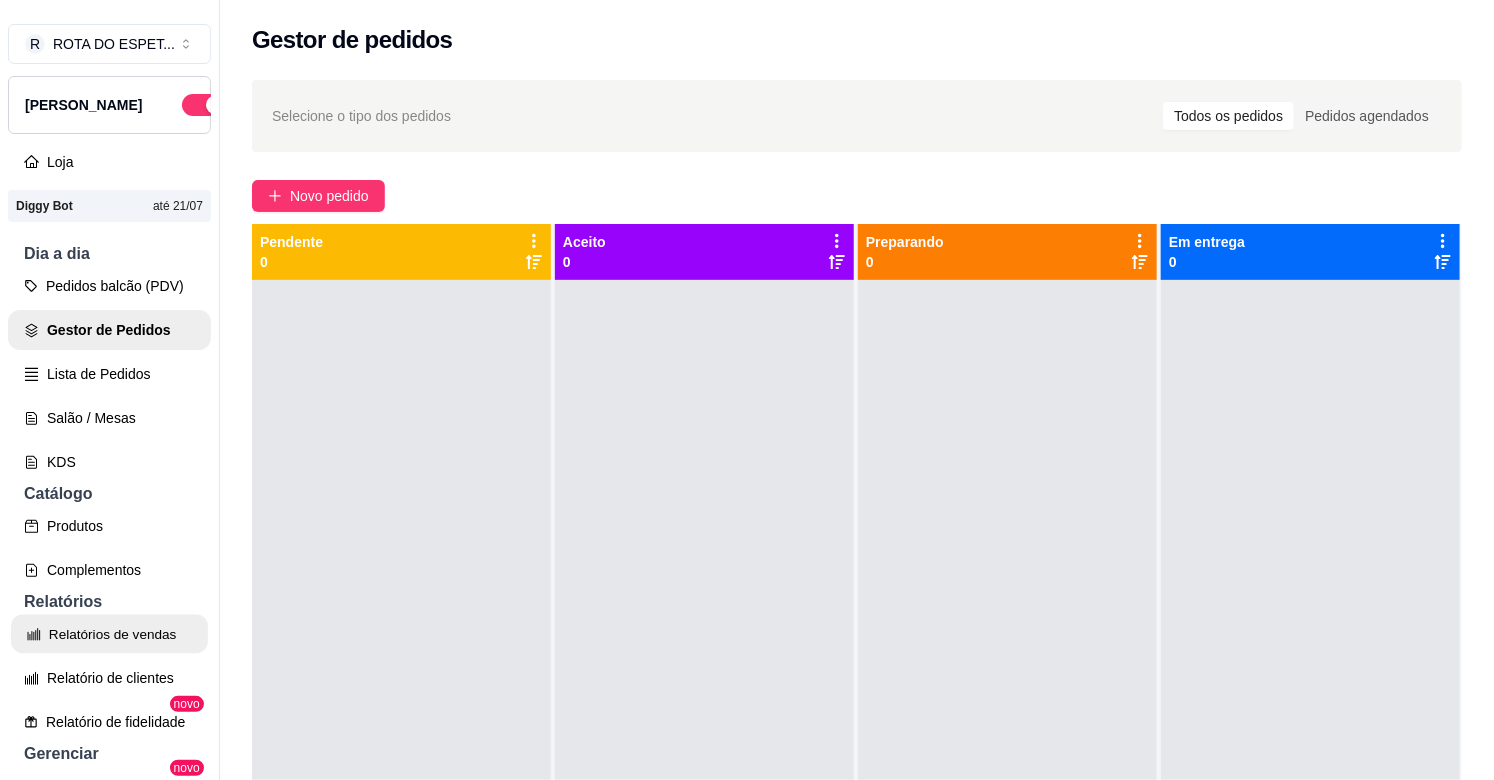click on "Relatórios de vendas" at bounding box center [109, 634] 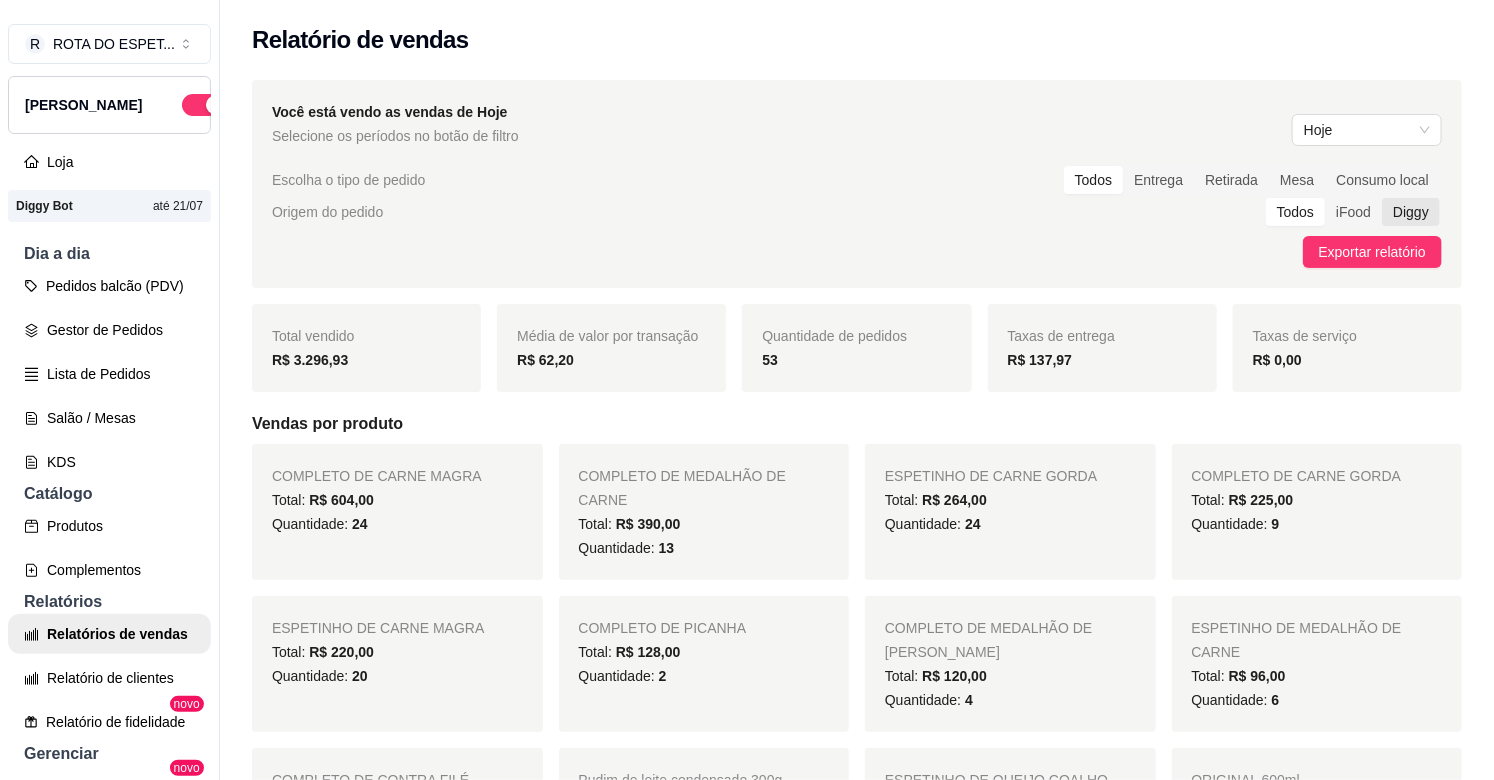 click on "Diggy" at bounding box center (1411, 212) 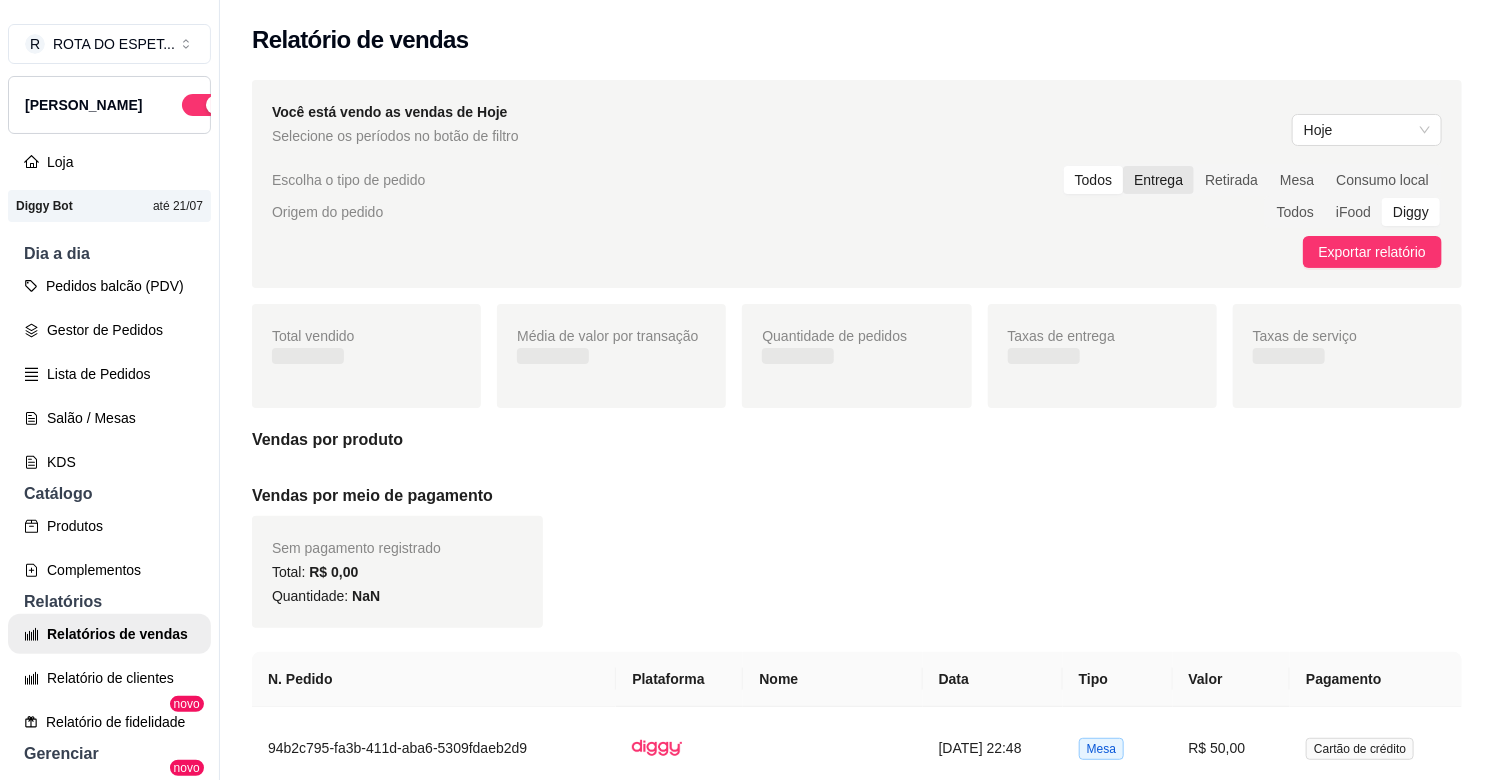 click on "Entrega" at bounding box center [1158, 180] 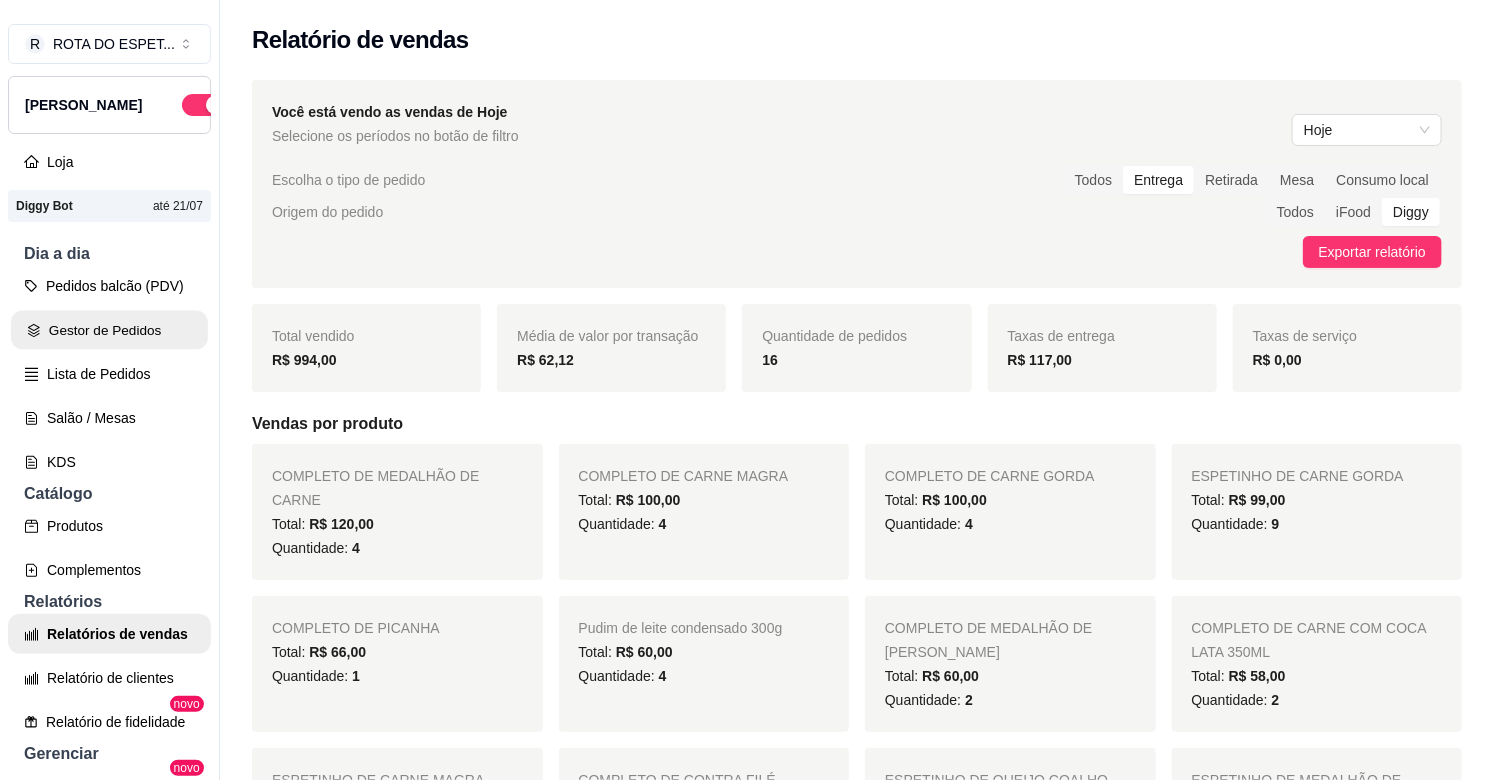 click on "Gestor de Pedidos" at bounding box center [109, 330] 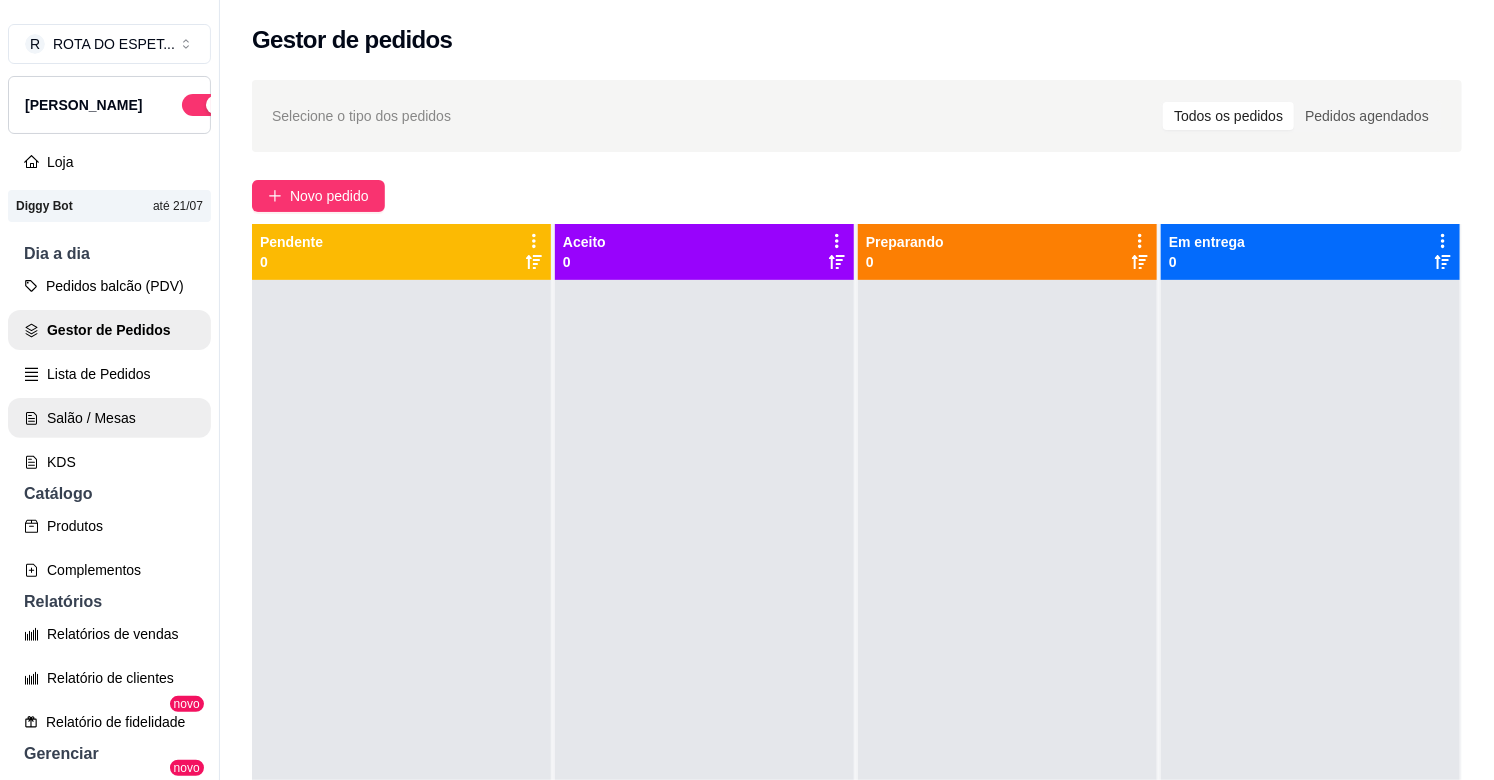 click on "Salão / Mesas" at bounding box center [109, 418] 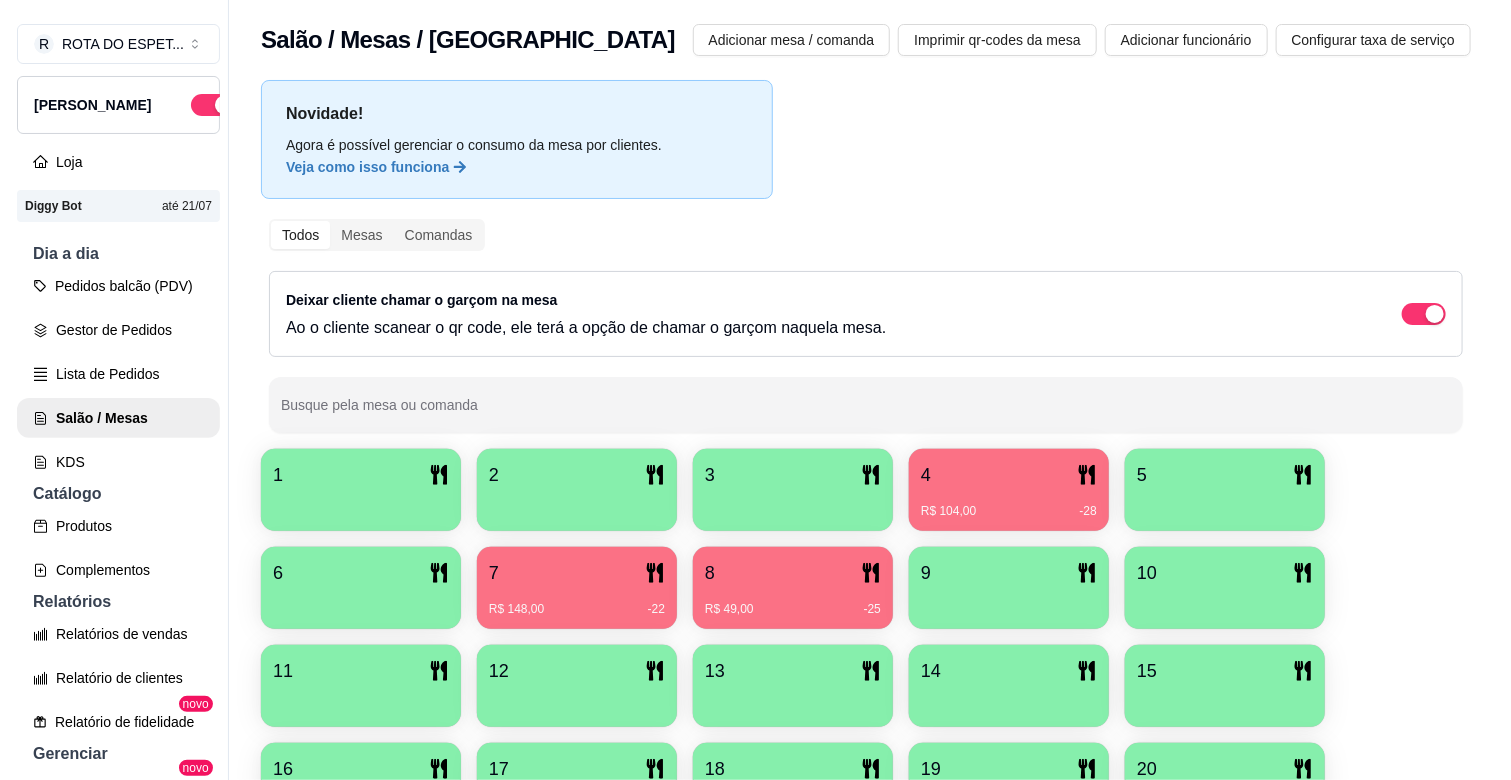 scroll, scrollTop: 72, scrollLeft: 0, axis: vertical 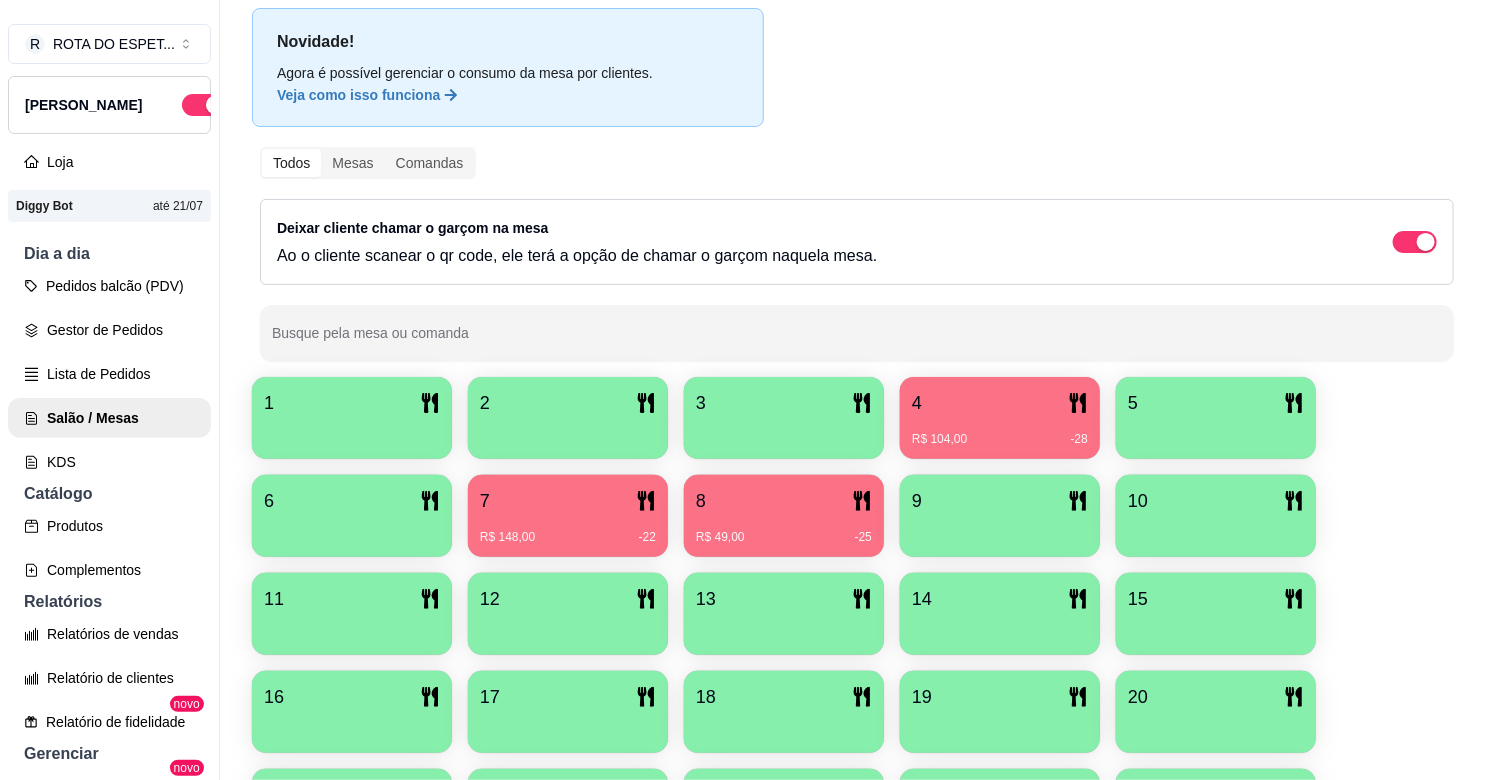 click on "R$ 148,00 -22" at bounding box center [568, 537] 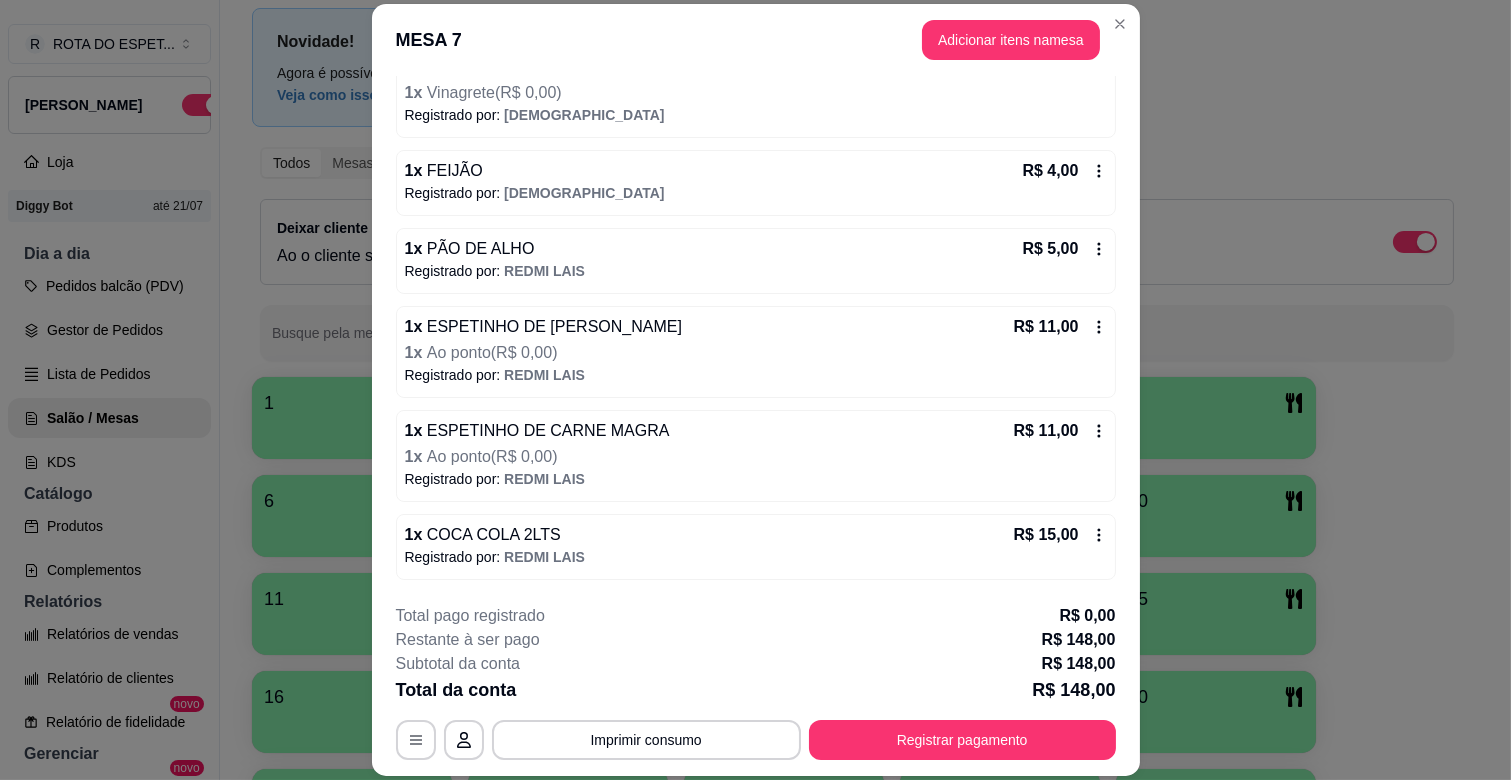 scroll, scrollTop: 402, scrollLeft: 0, axis: vertical 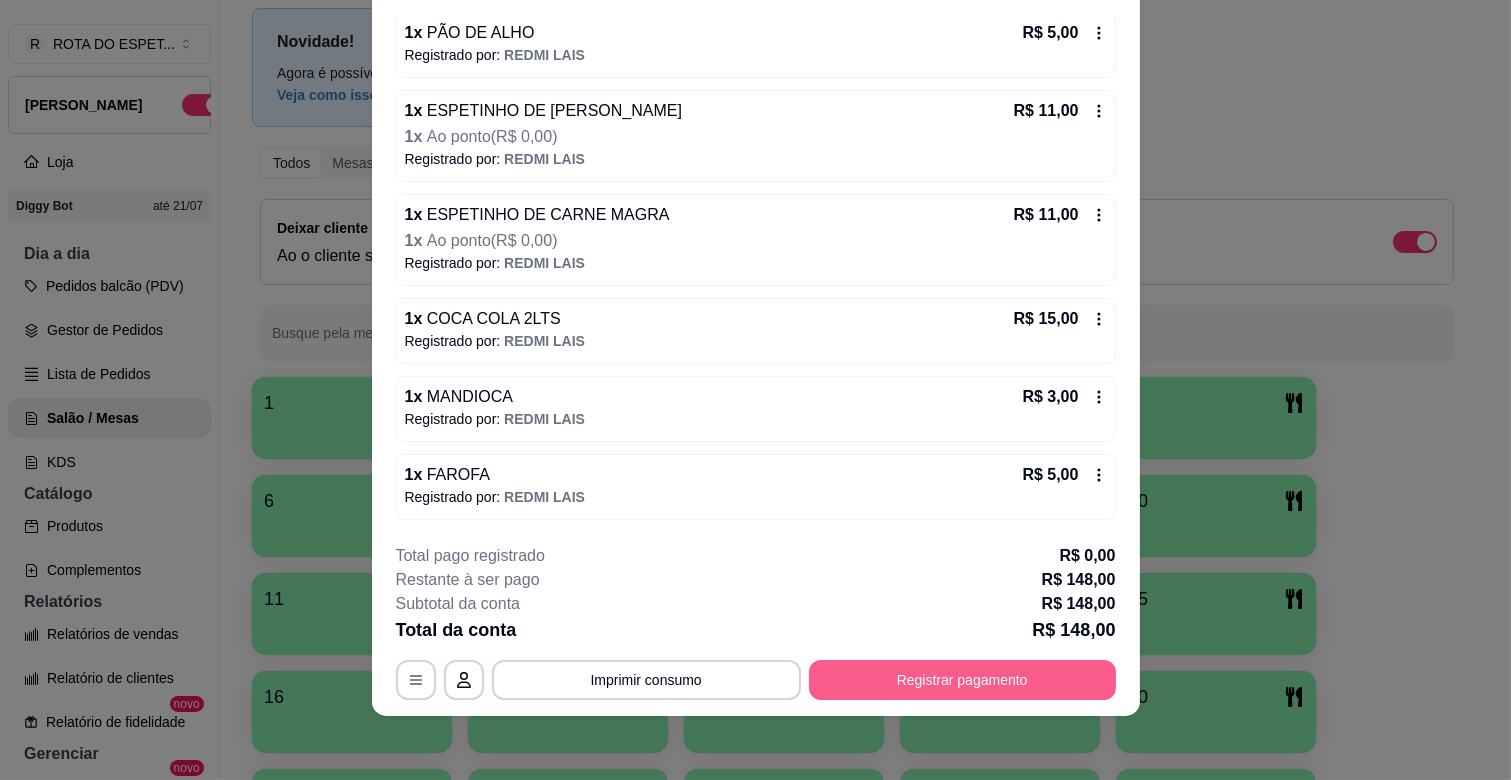 click on "Registrar pagamento" at bounding box center (962, 680) 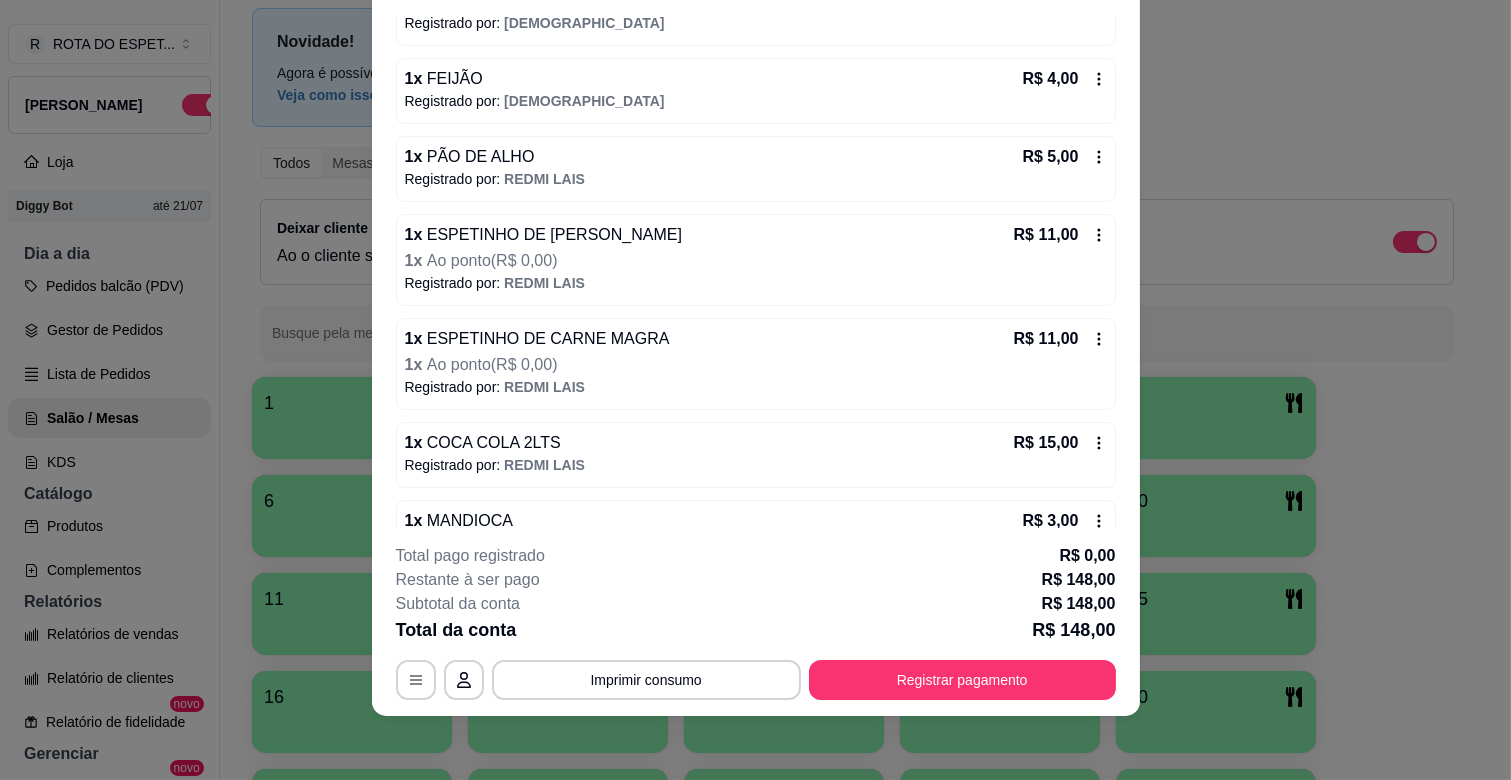 scroll, scrollTop: 0, scrollLeft: 0, axis: both 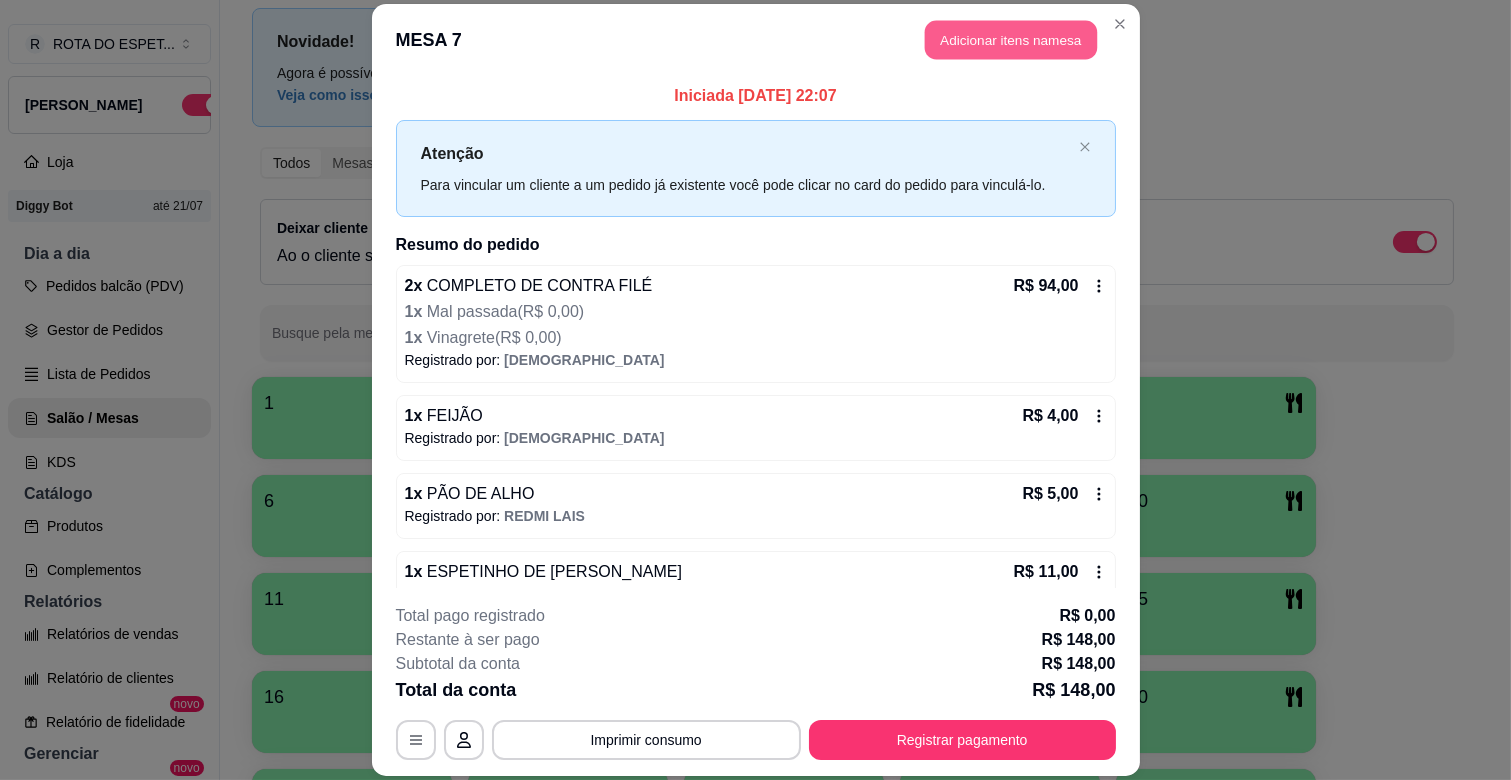 click on "Adicionar itens na  mesa" at bounding box center [1011, 40] 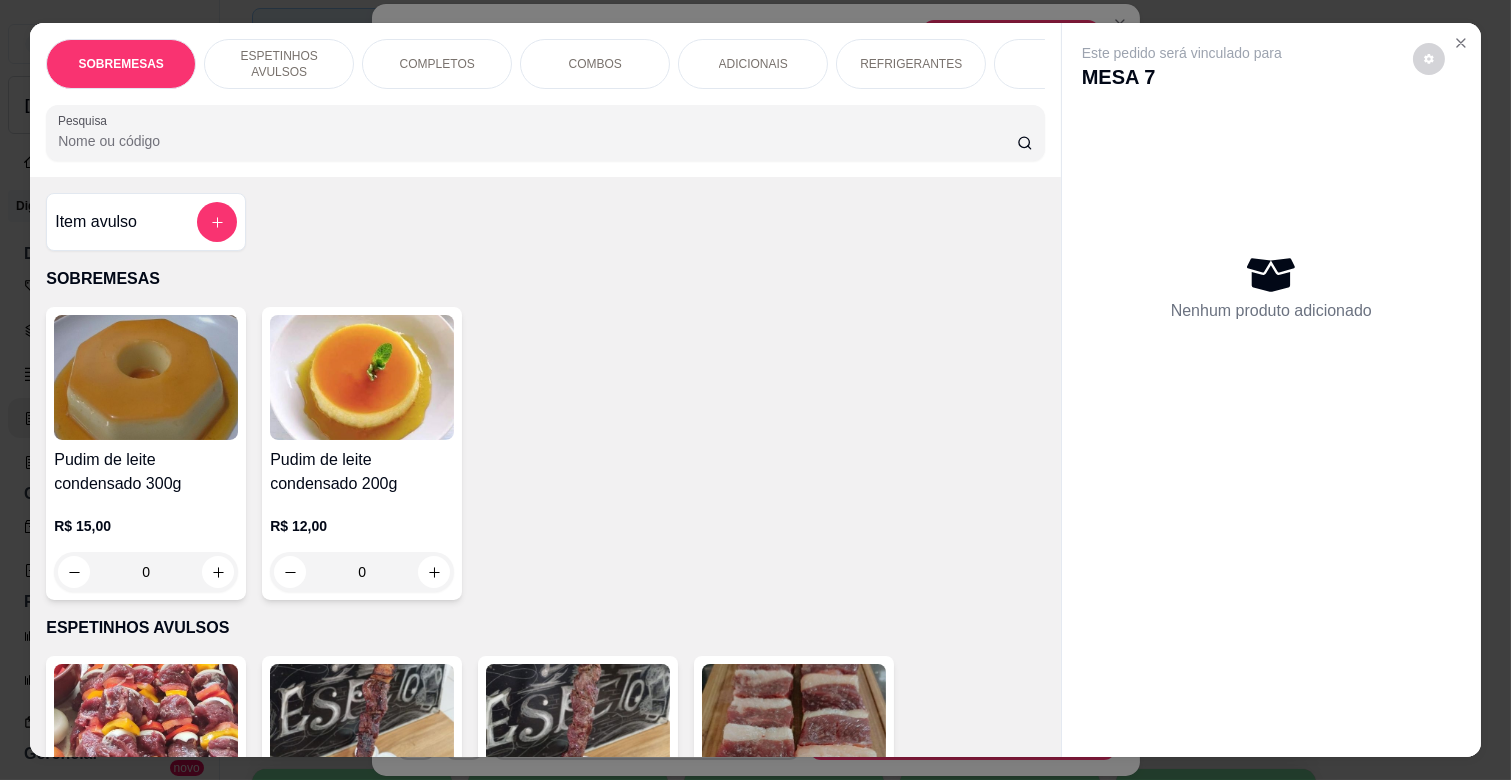 scroll, scrollTop: 0, scrollLeft: 573, axis: horizontal 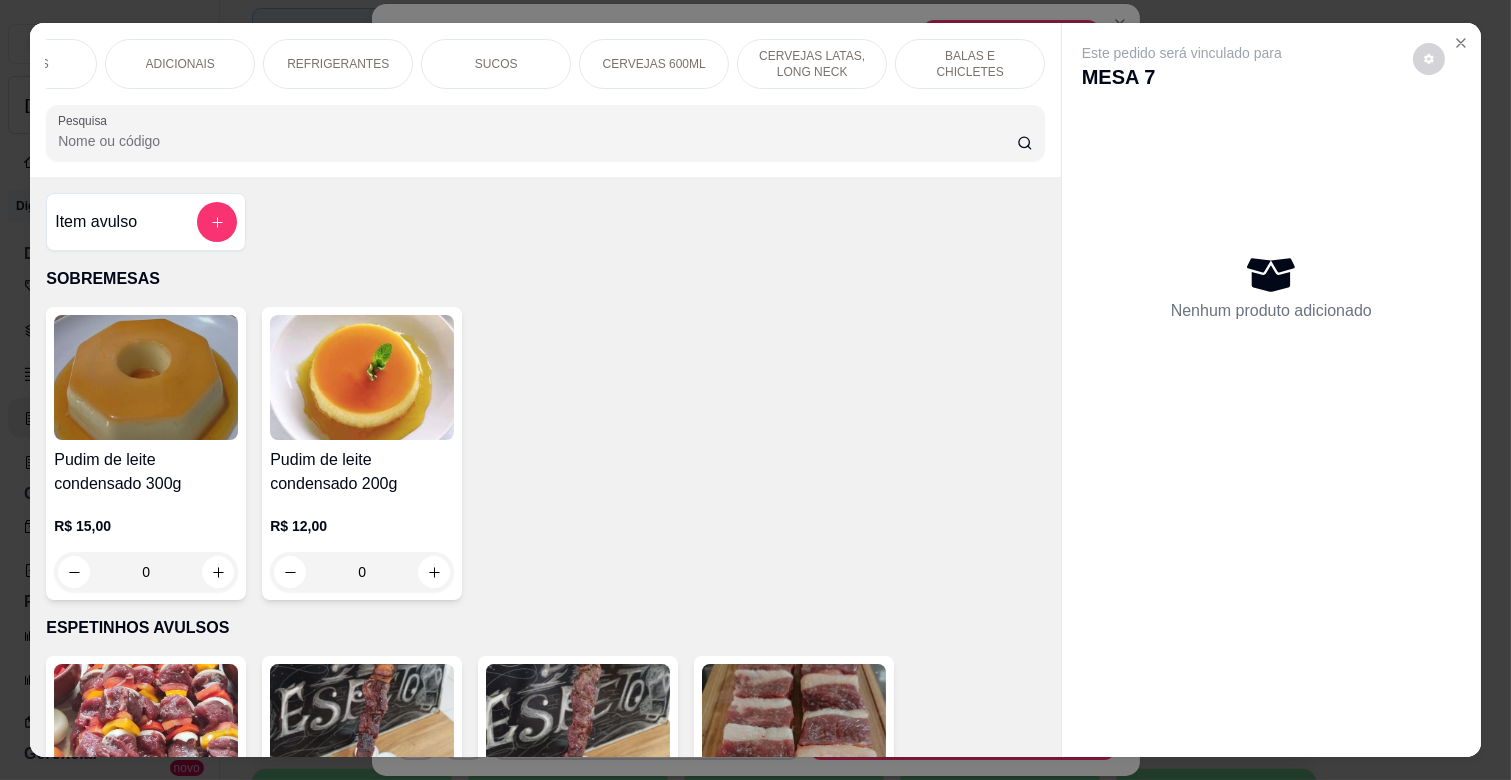 click on "BALAS E CHICLETES" at bounding box center (970, 64) 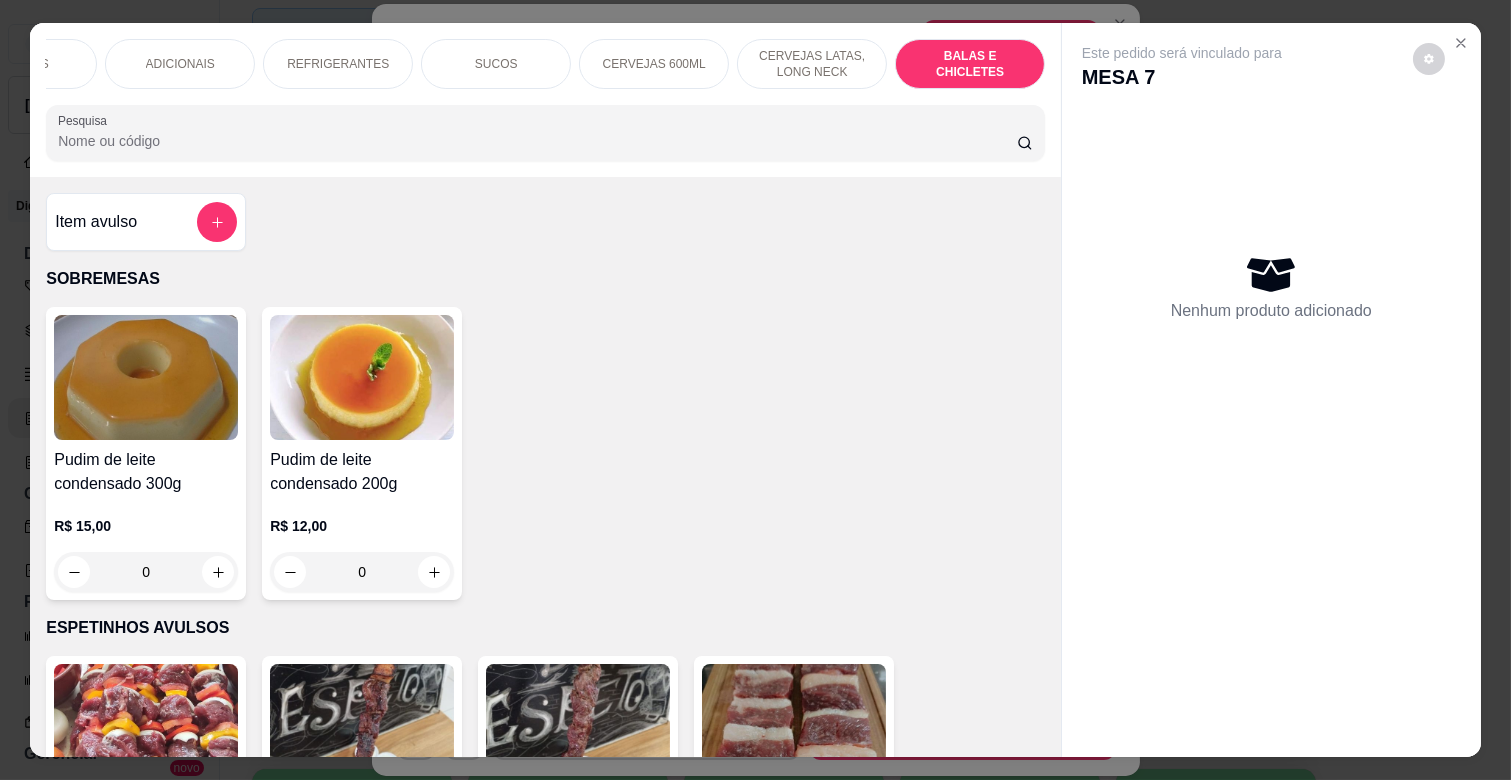 scroll, scrollTop: 7736, scrollLeft: 0, axis: vertical 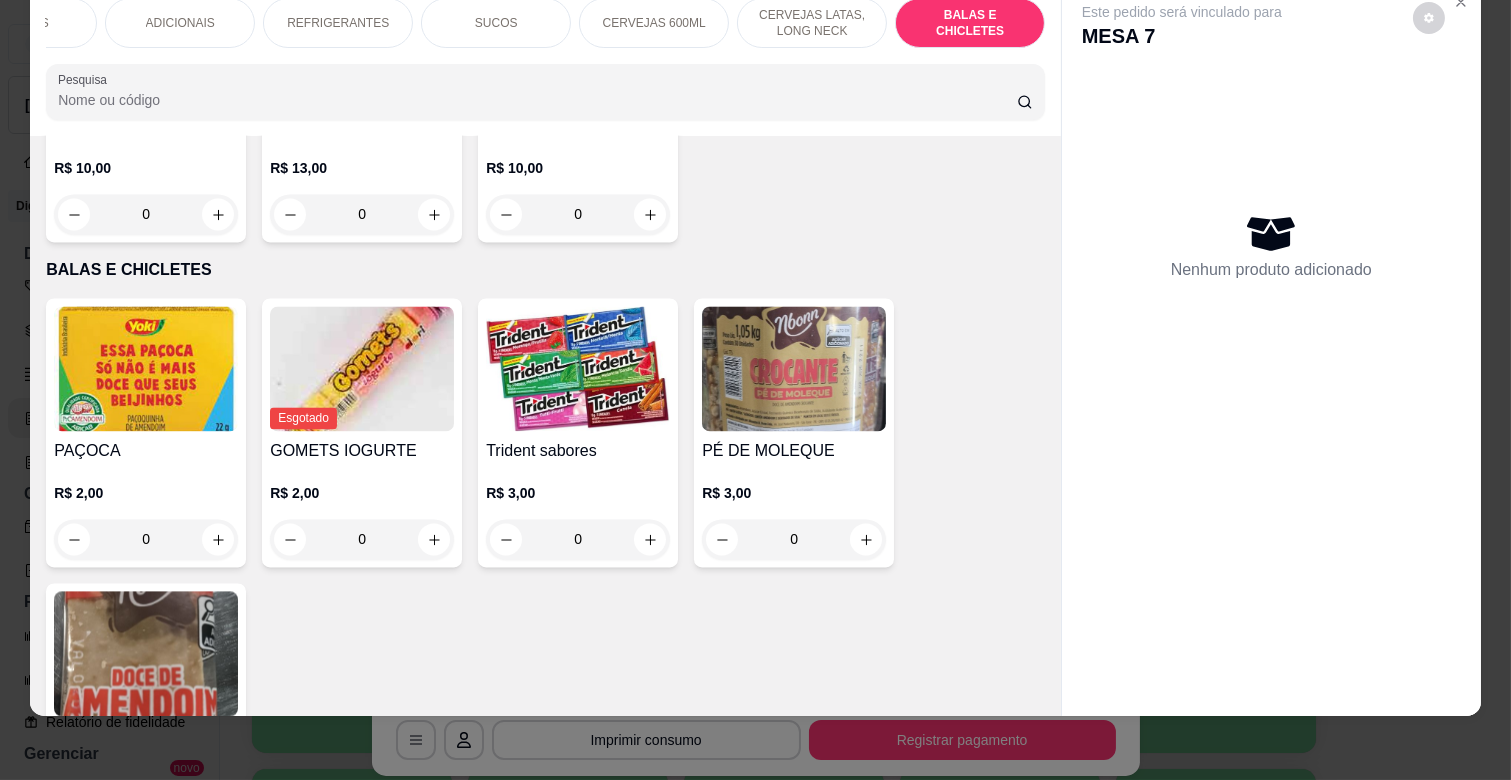 click on "Trident sabores     R$ 3,00 0" at bounding box center [578, 432] 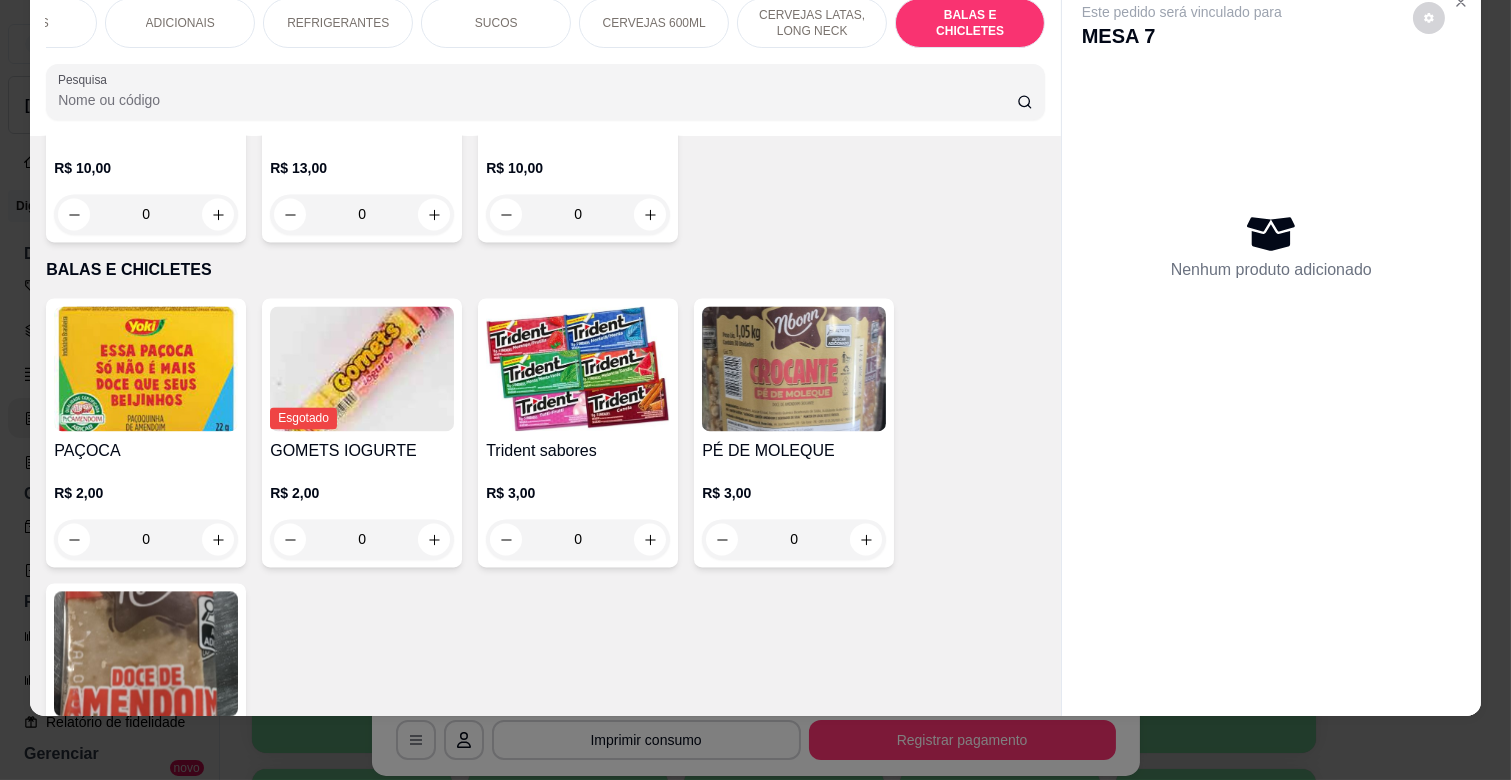 click on "Esgotado GOMETS IOGURTE   R$ 2,00 0" at bounding box center (362, 432) 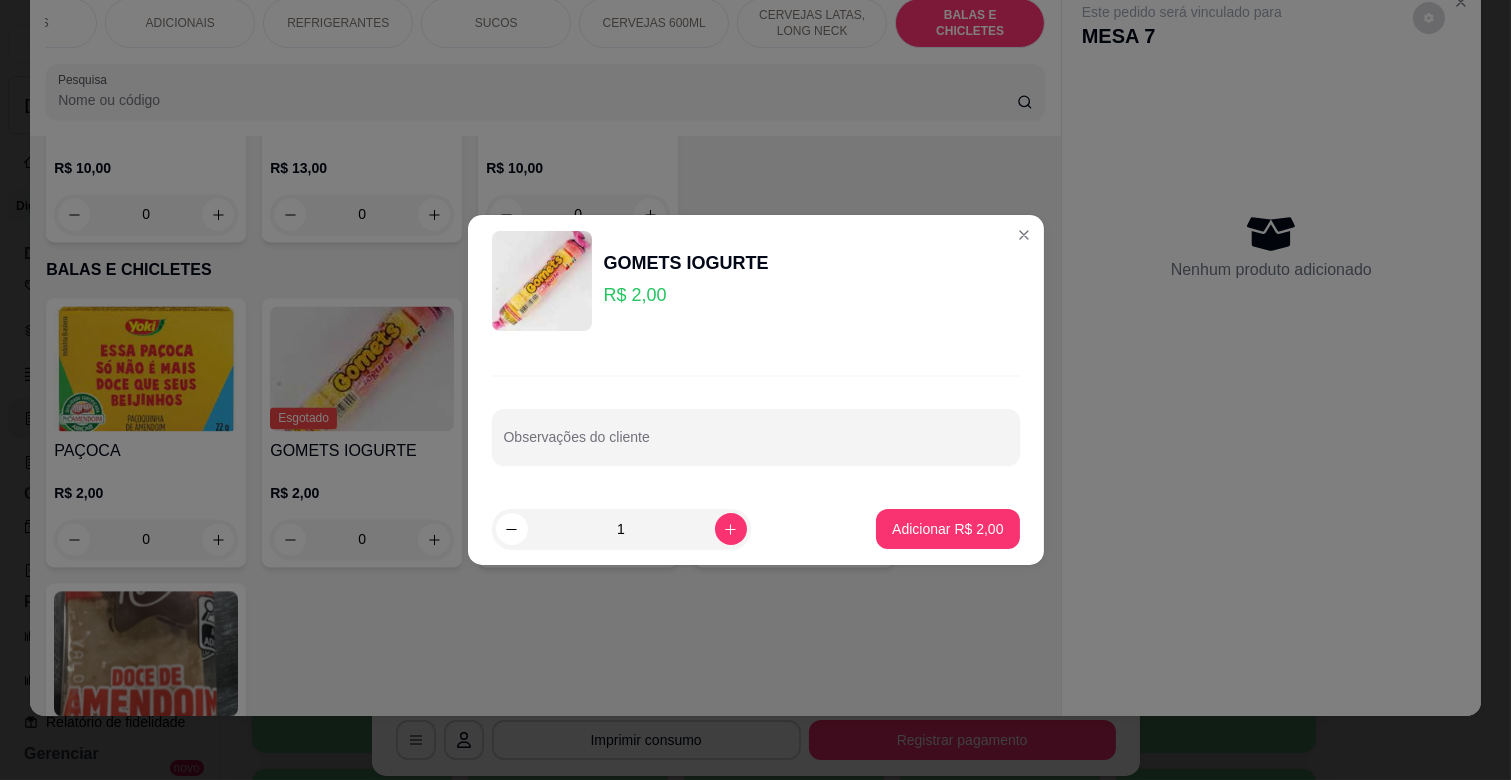 click on "GOMETS IOGURTE R$ 2,00" at bounding box center [756, 281] 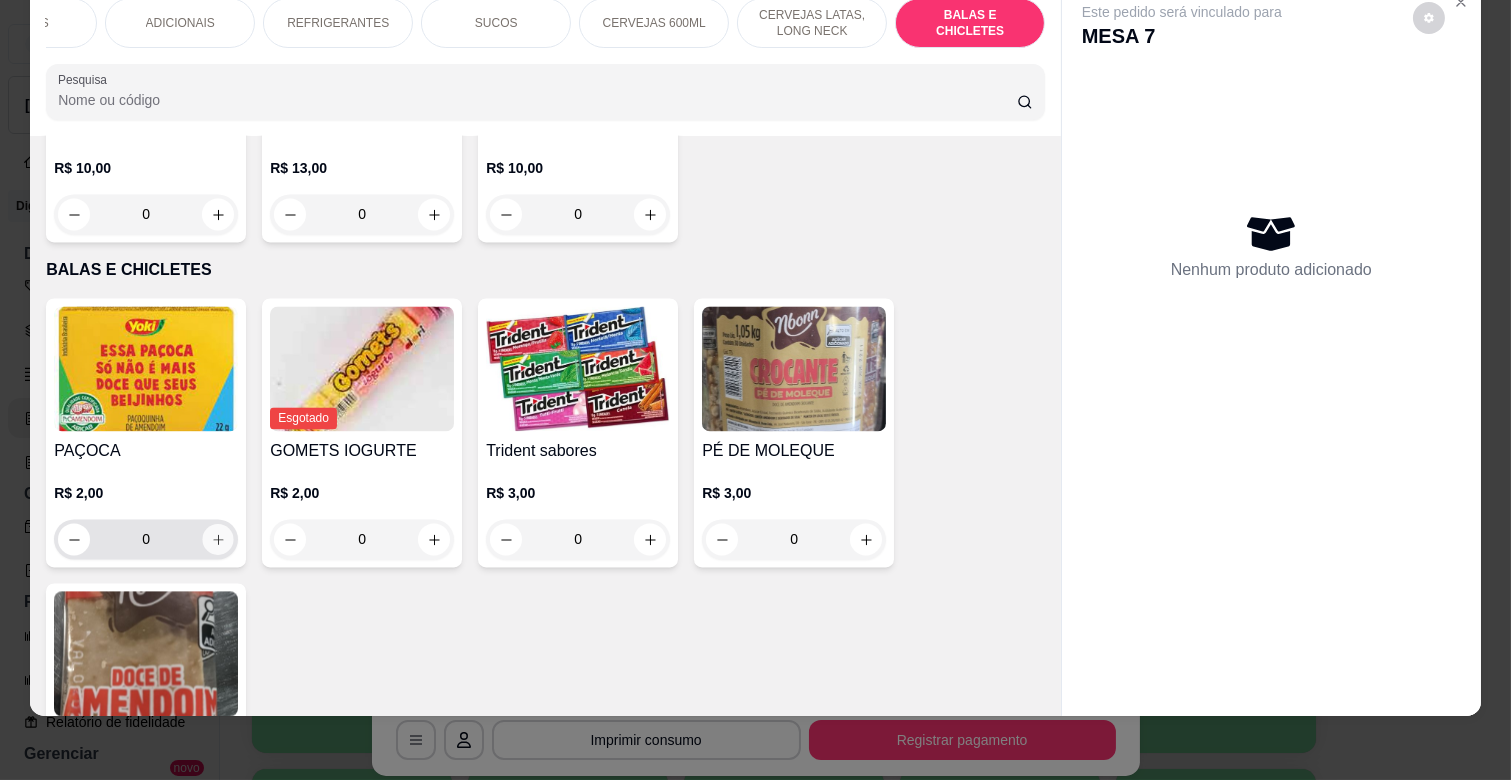 click at bounding box center [218, 539] 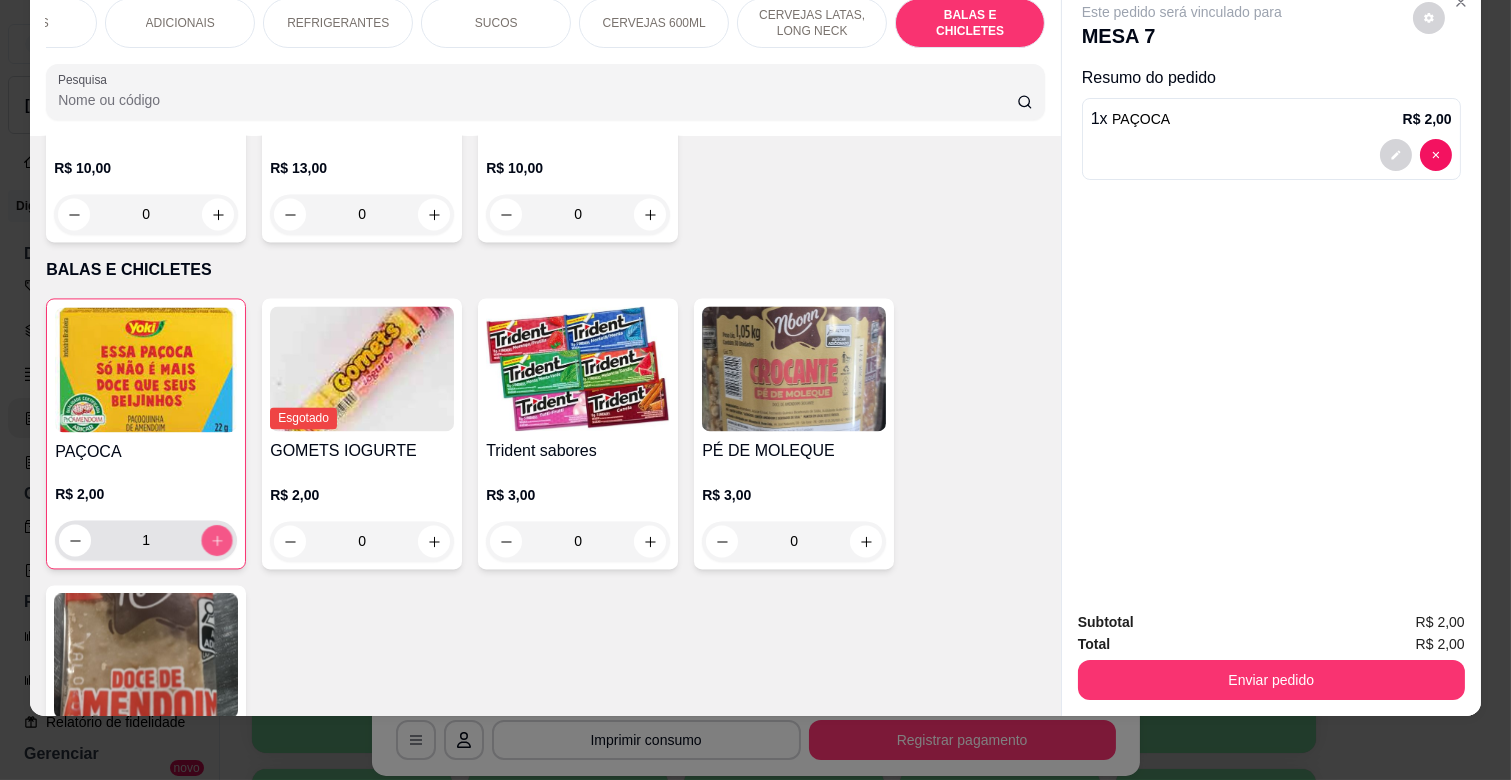 click at bounding box center (217, 540) 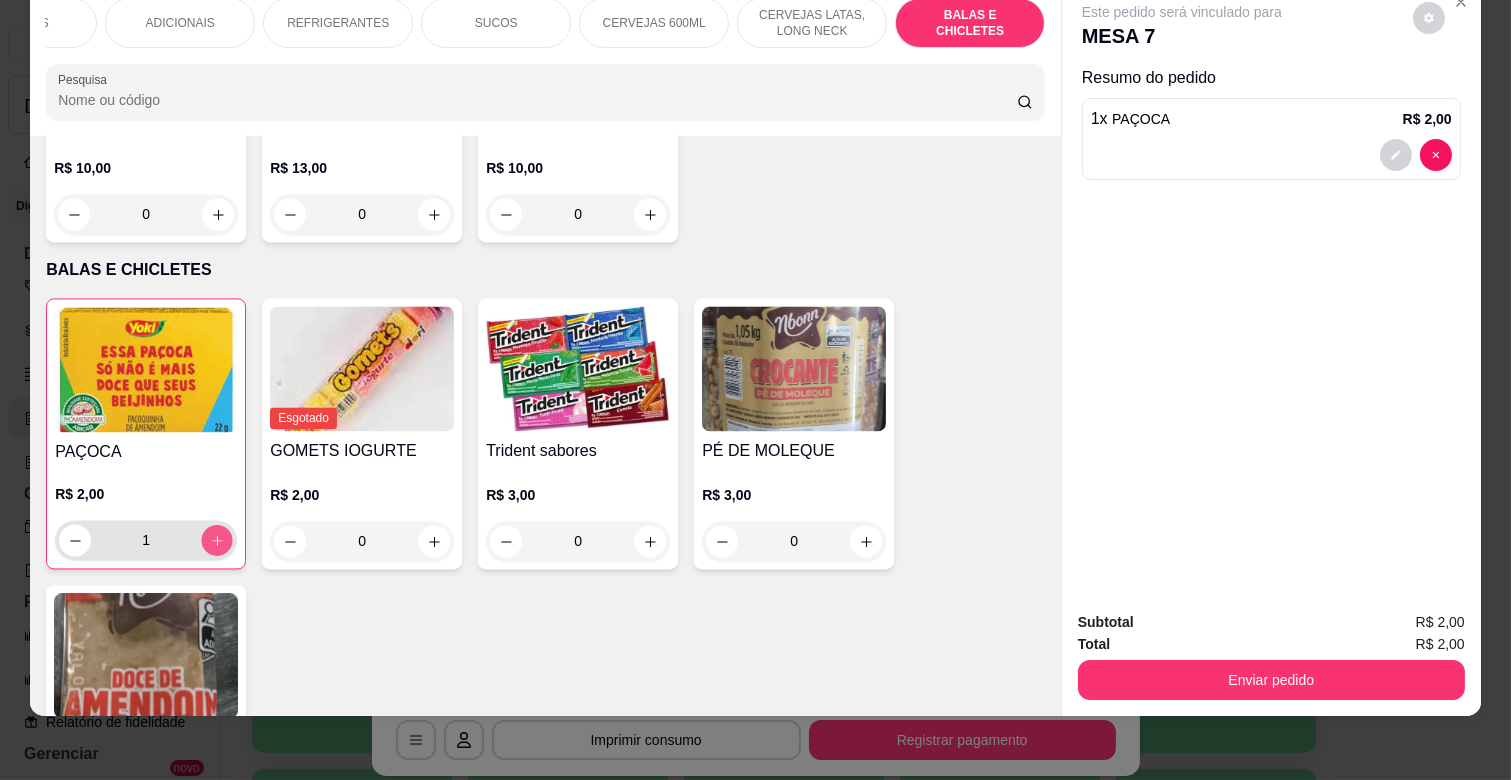 type on "2" 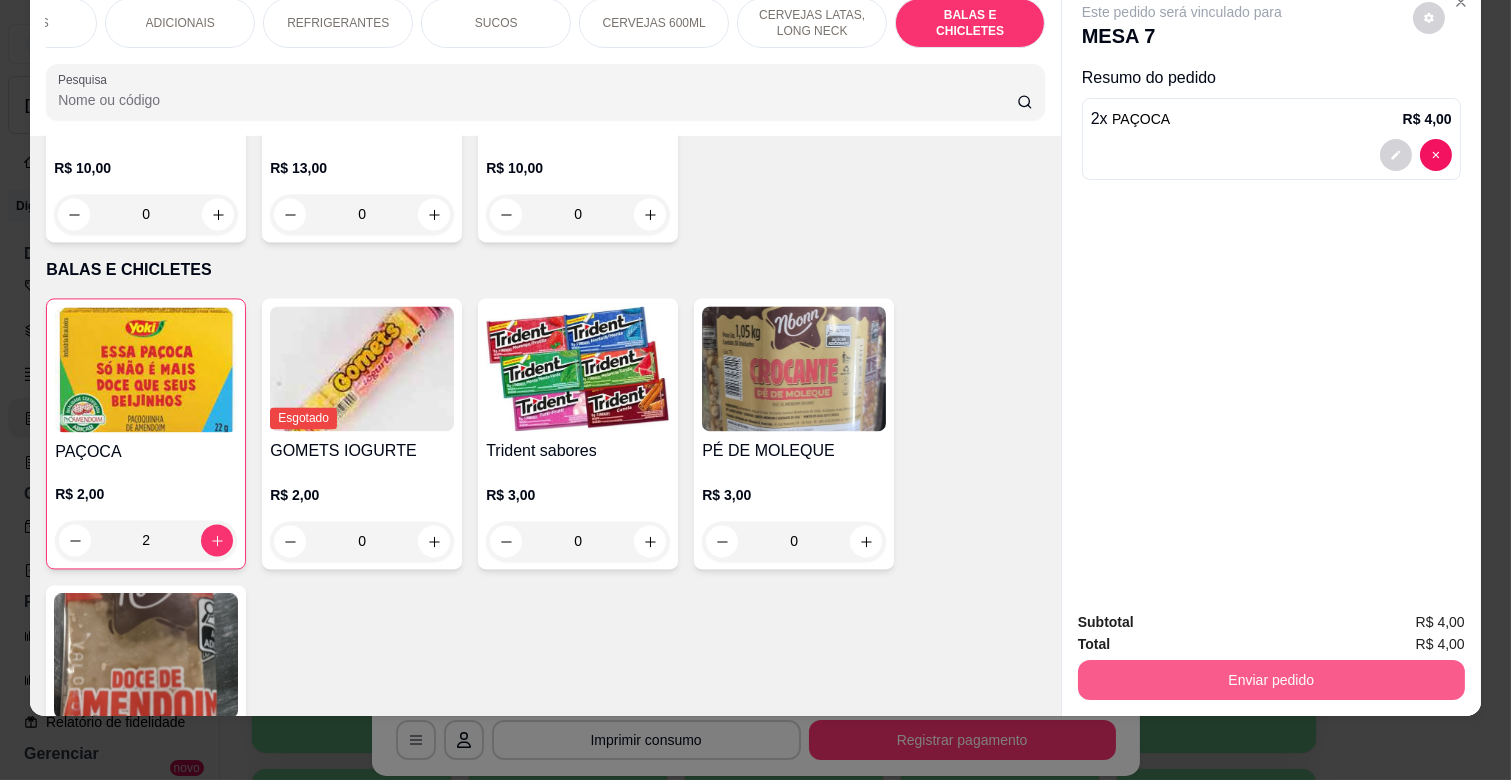 click on "Enviar pedido" at bounding box center [1271, 680] 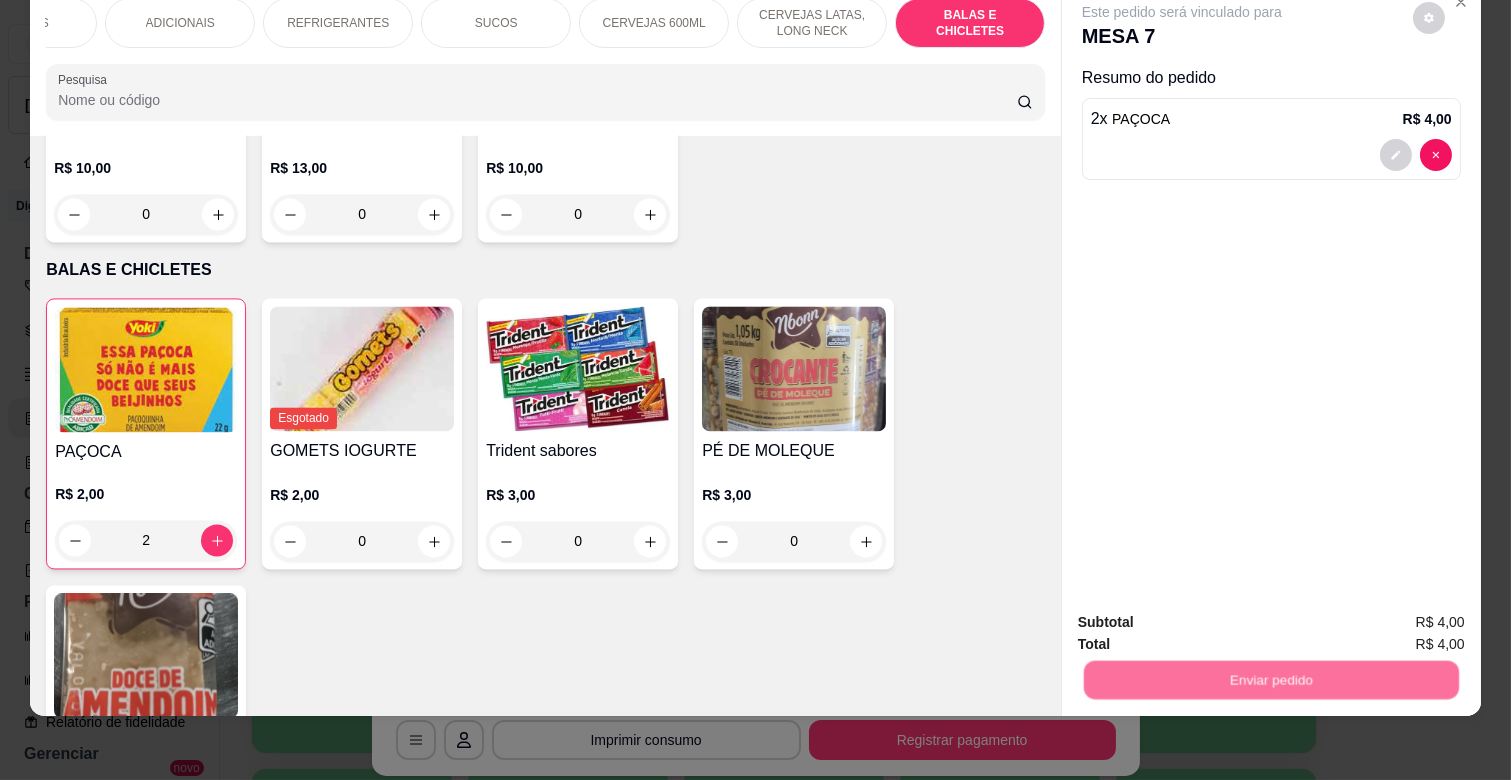 click on "Não registrar e enviar pedido" at bounding box center (1205, 613) 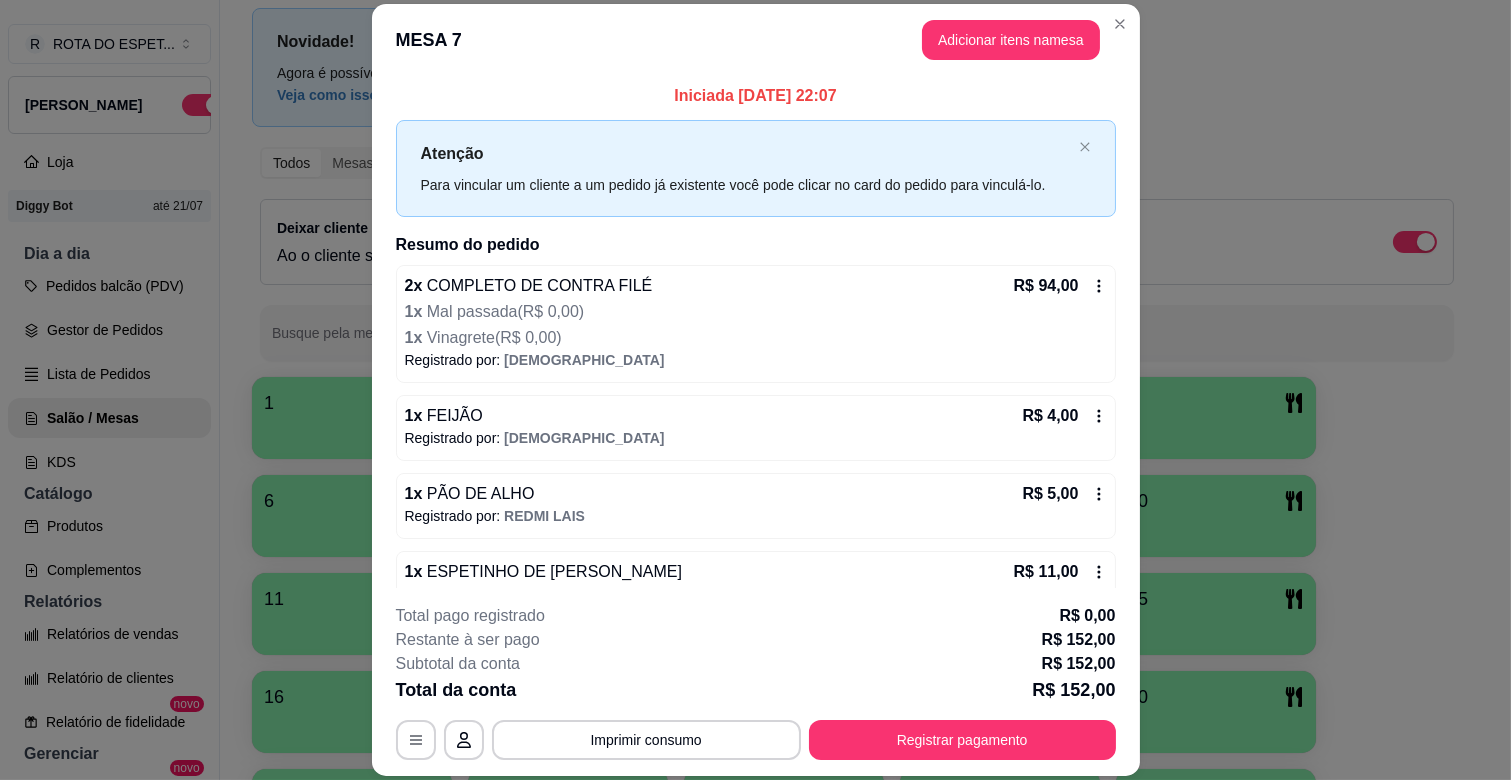 click on "Registrar pagamento" at bounding box center (962, 740) 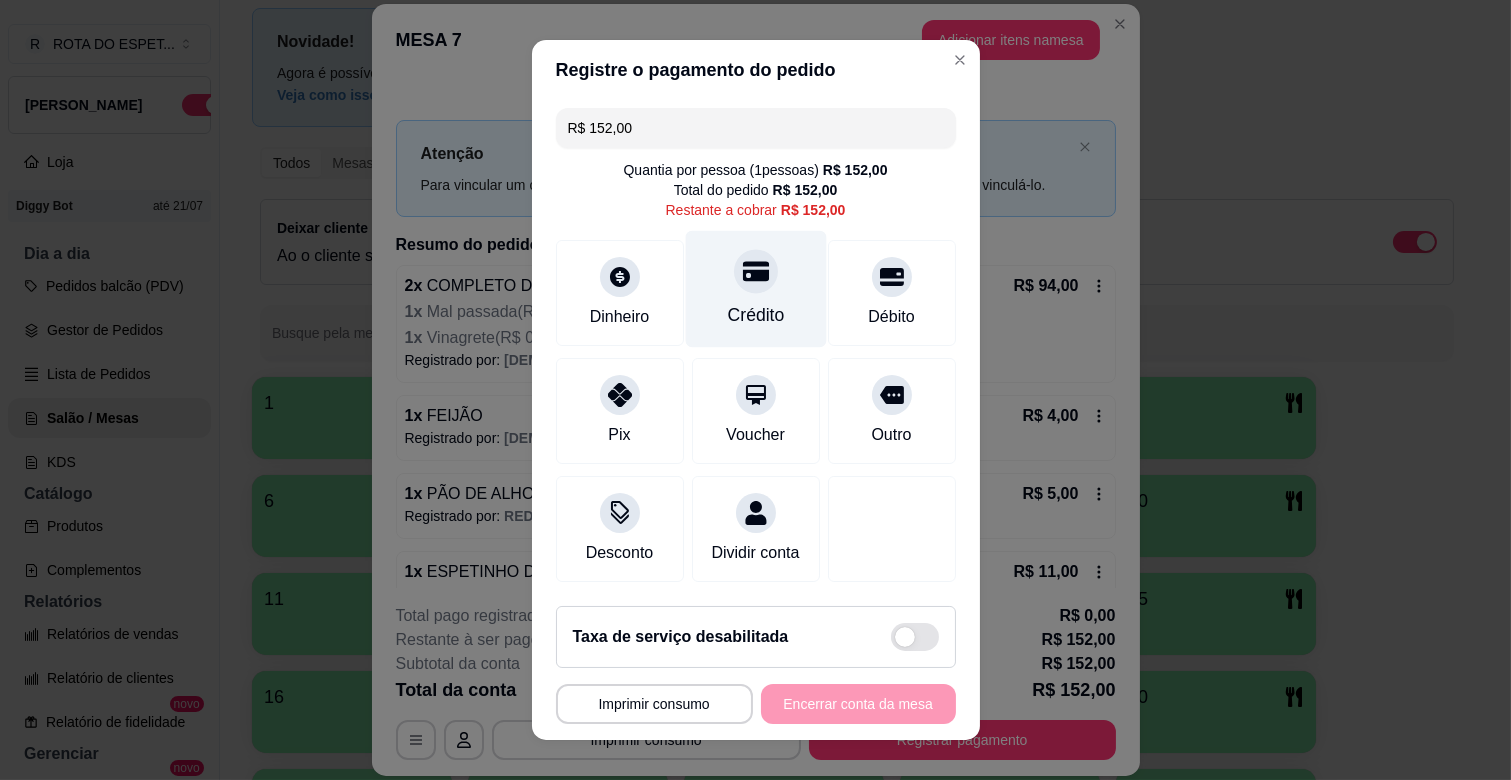 click on "Crédito" at bounding box center [755, 289] 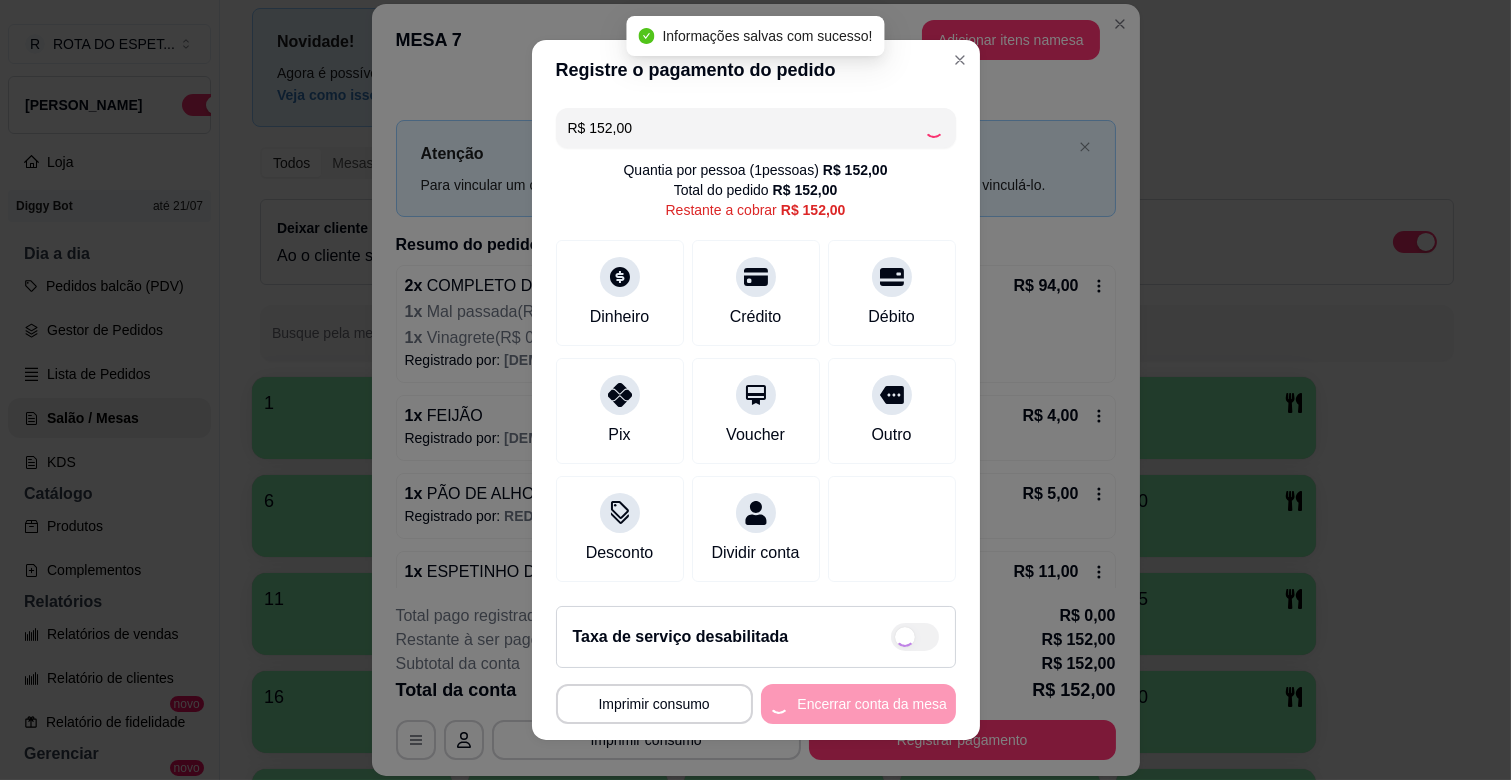 type on "R$ 0,00" 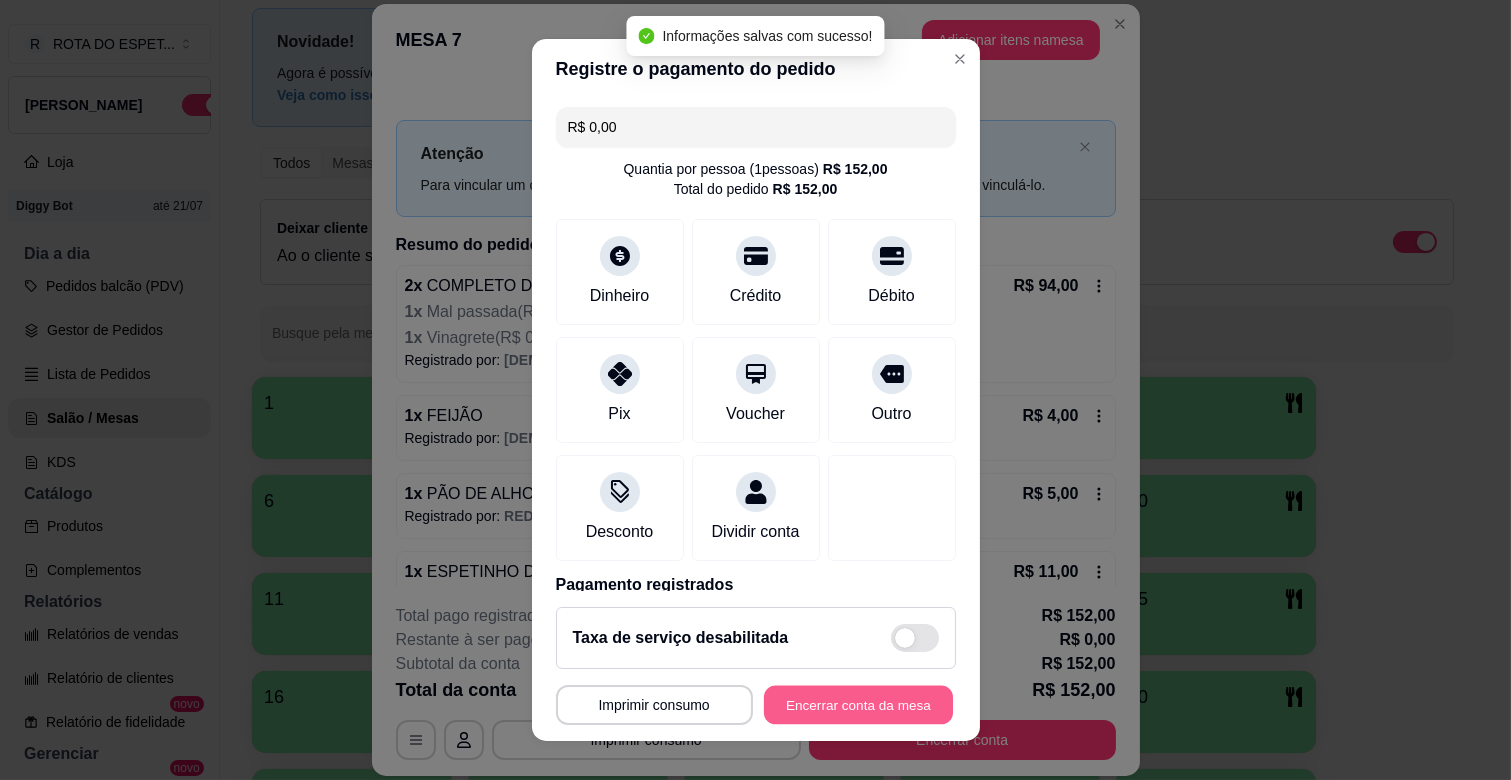 click on "Encerrar conta da mesa" at bounding box center [858, 705] 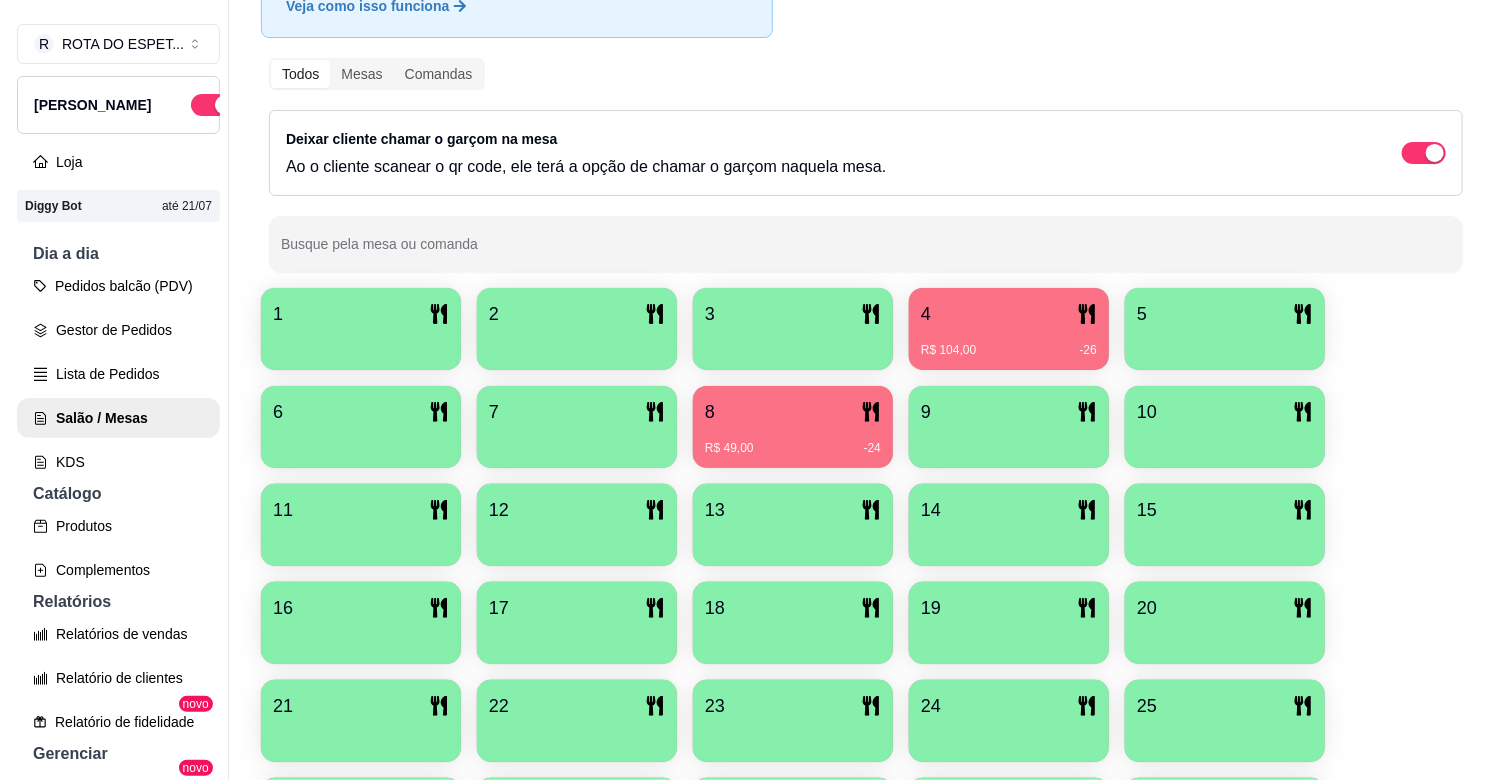 scroll, scrollTop: 183, scrollLeft: 0, axis: vertical 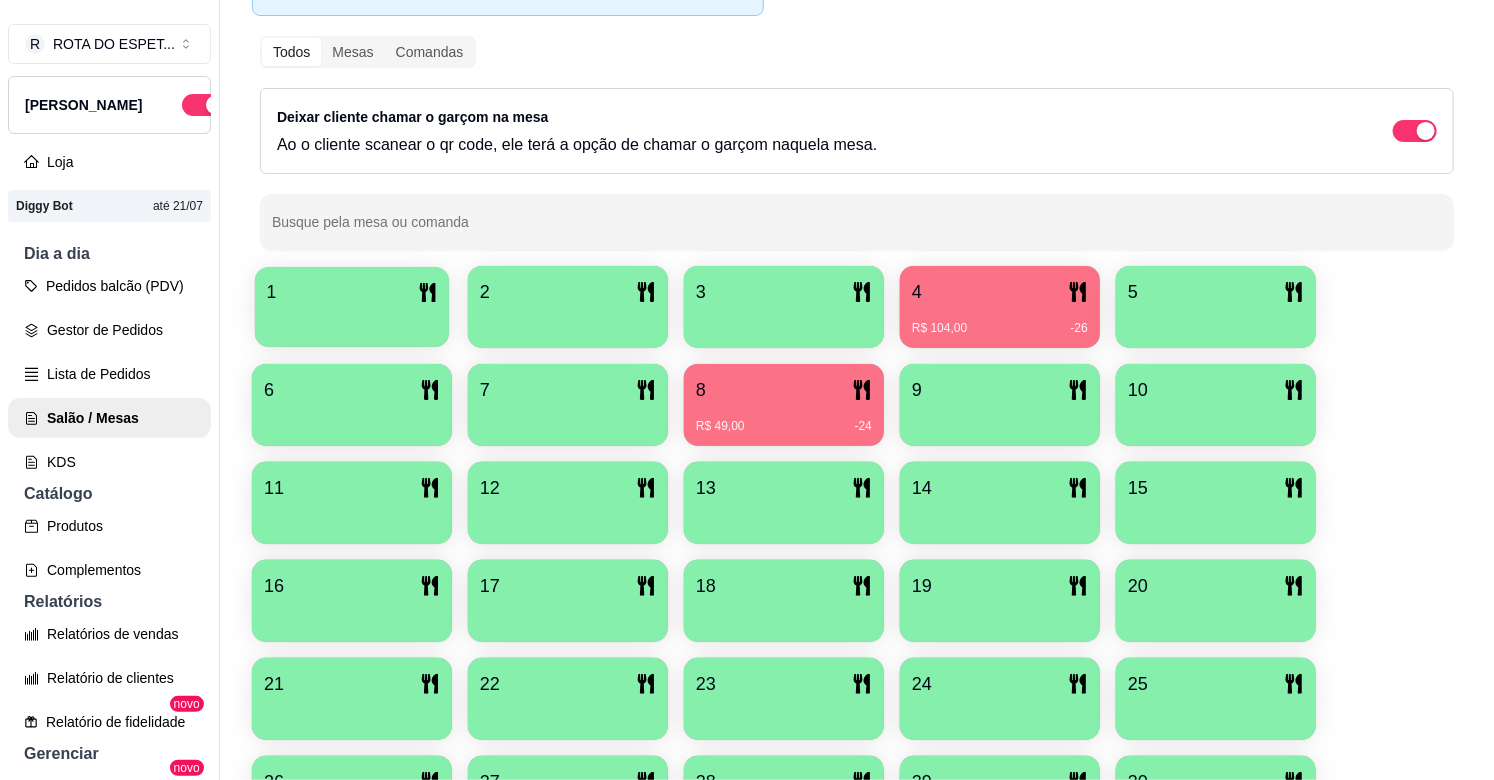 click on "1" at bounding box center [352, 292] 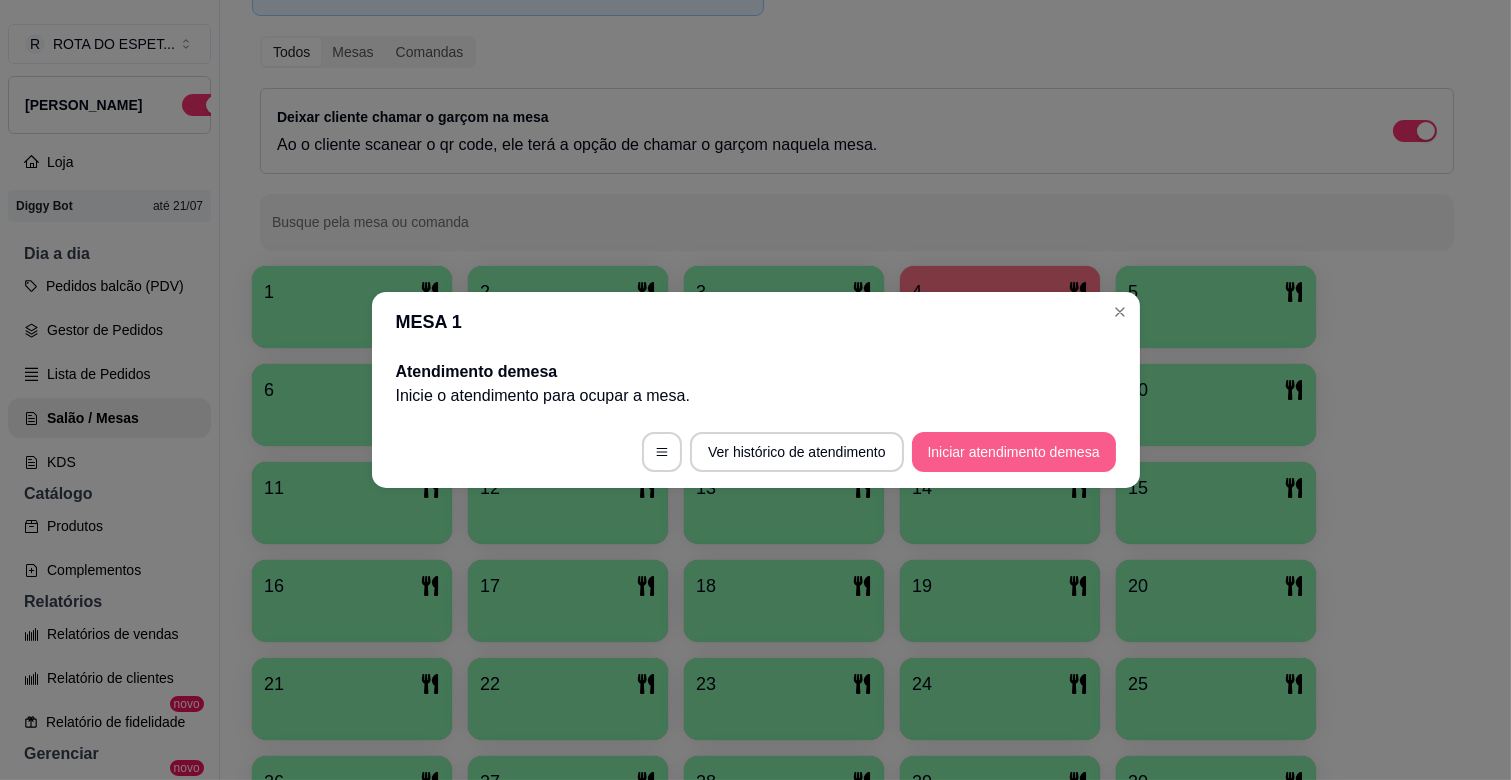 click on "Iniciar atendimento de  mesa" at bounding box center (1014, 452) 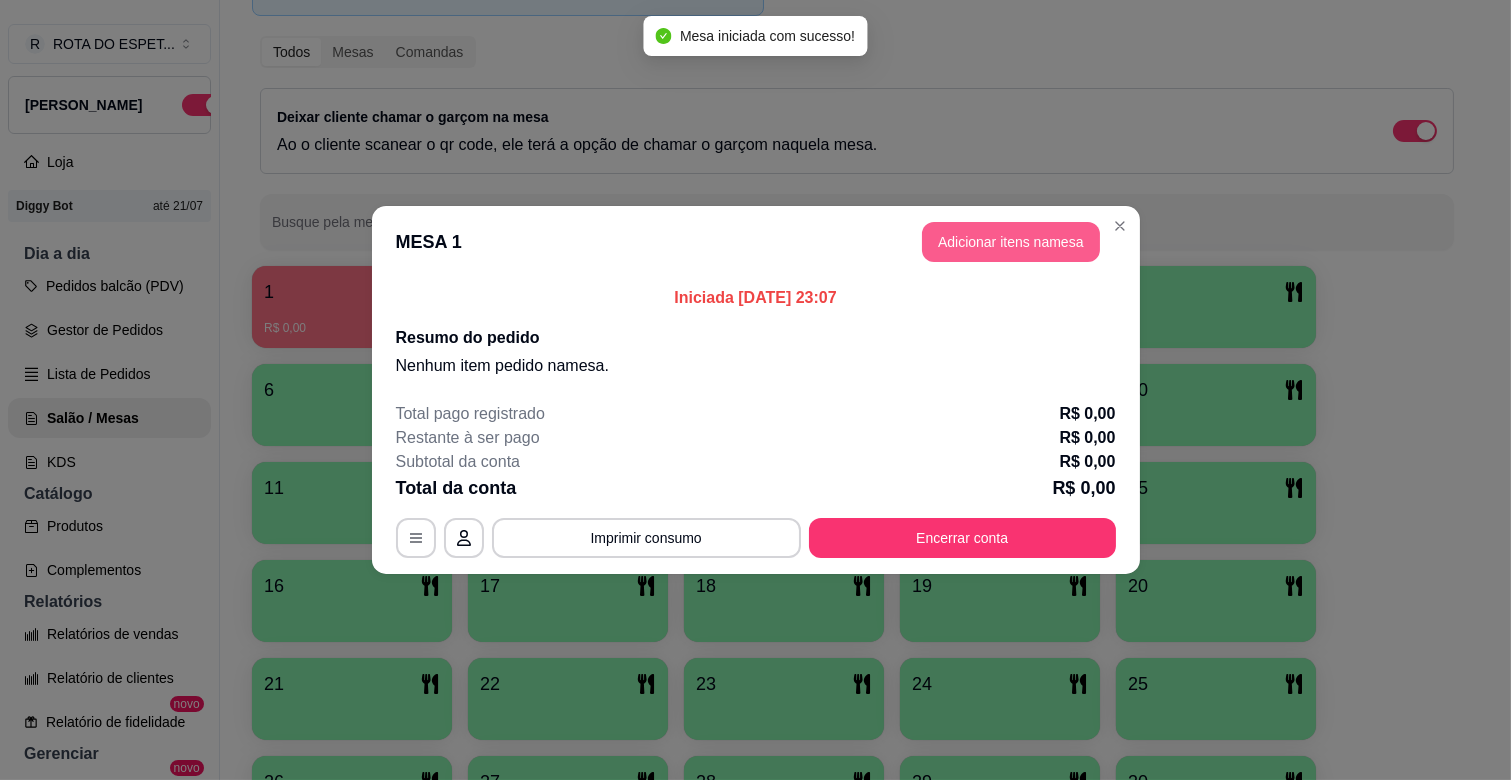 click on "Adicionar itens na  mesa" at bounding box center (1011, 242) 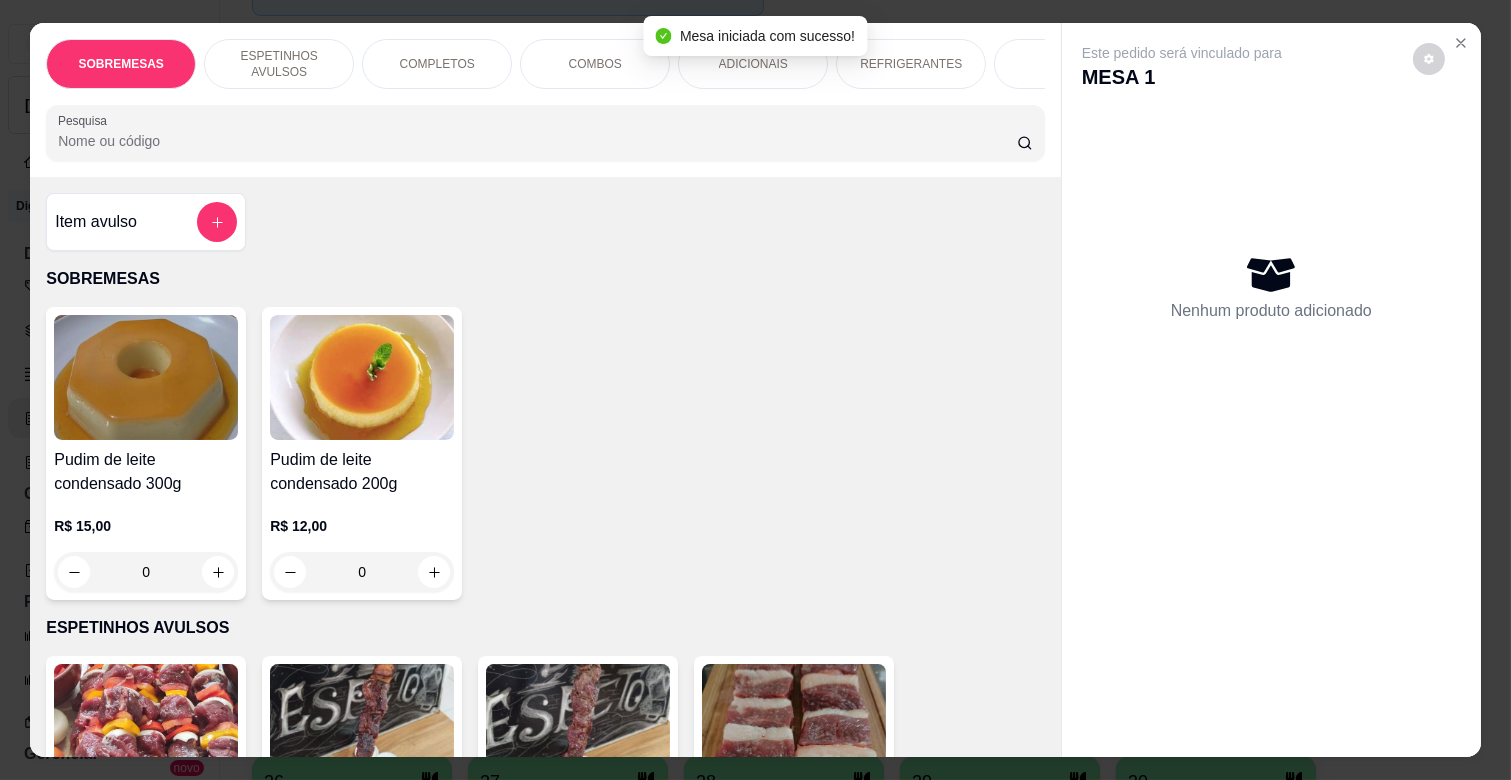 click on "COMPLETOS" at bounding box center [437, 64] 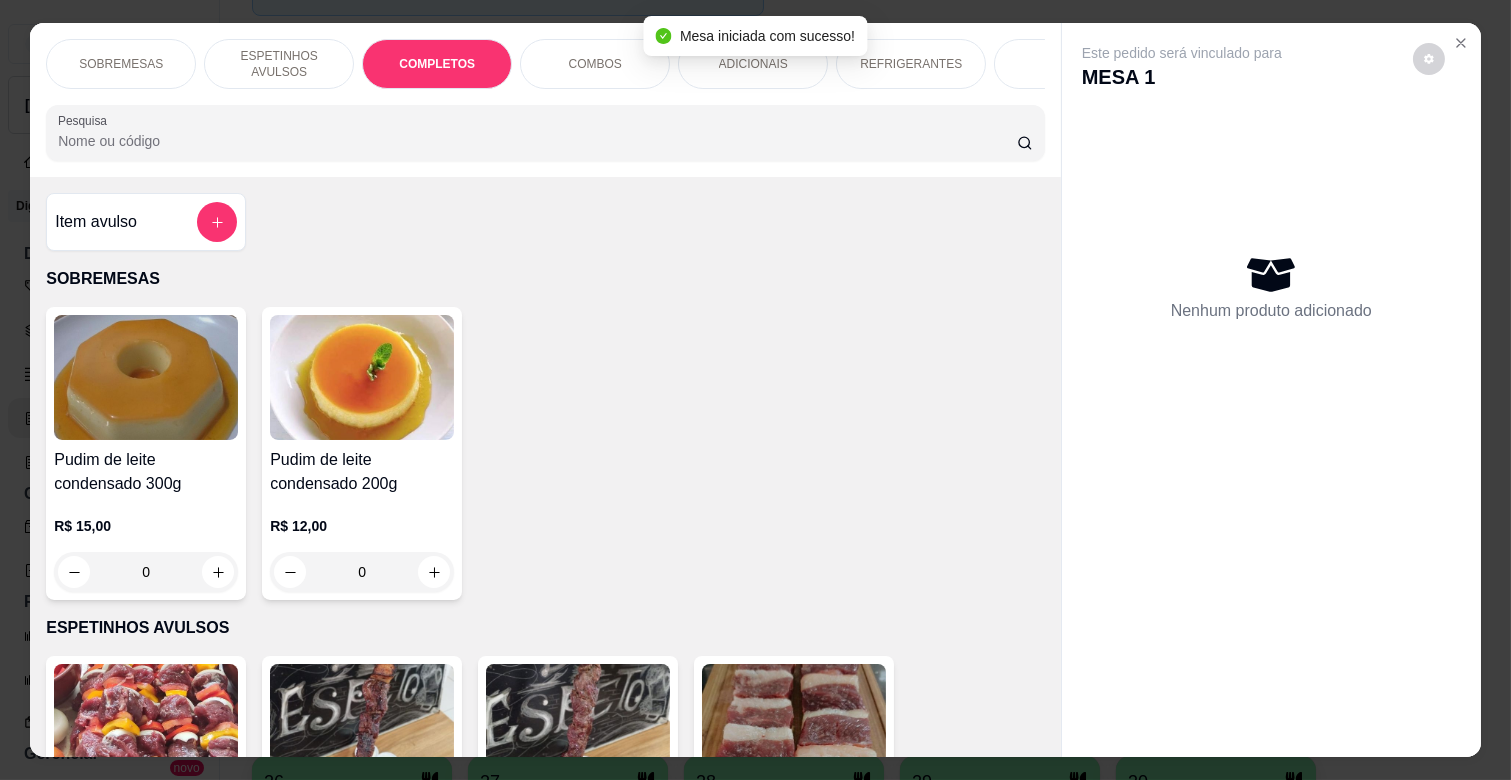 scroll, scrollTop: 1746, scrollLeft: 0, axis: vertical 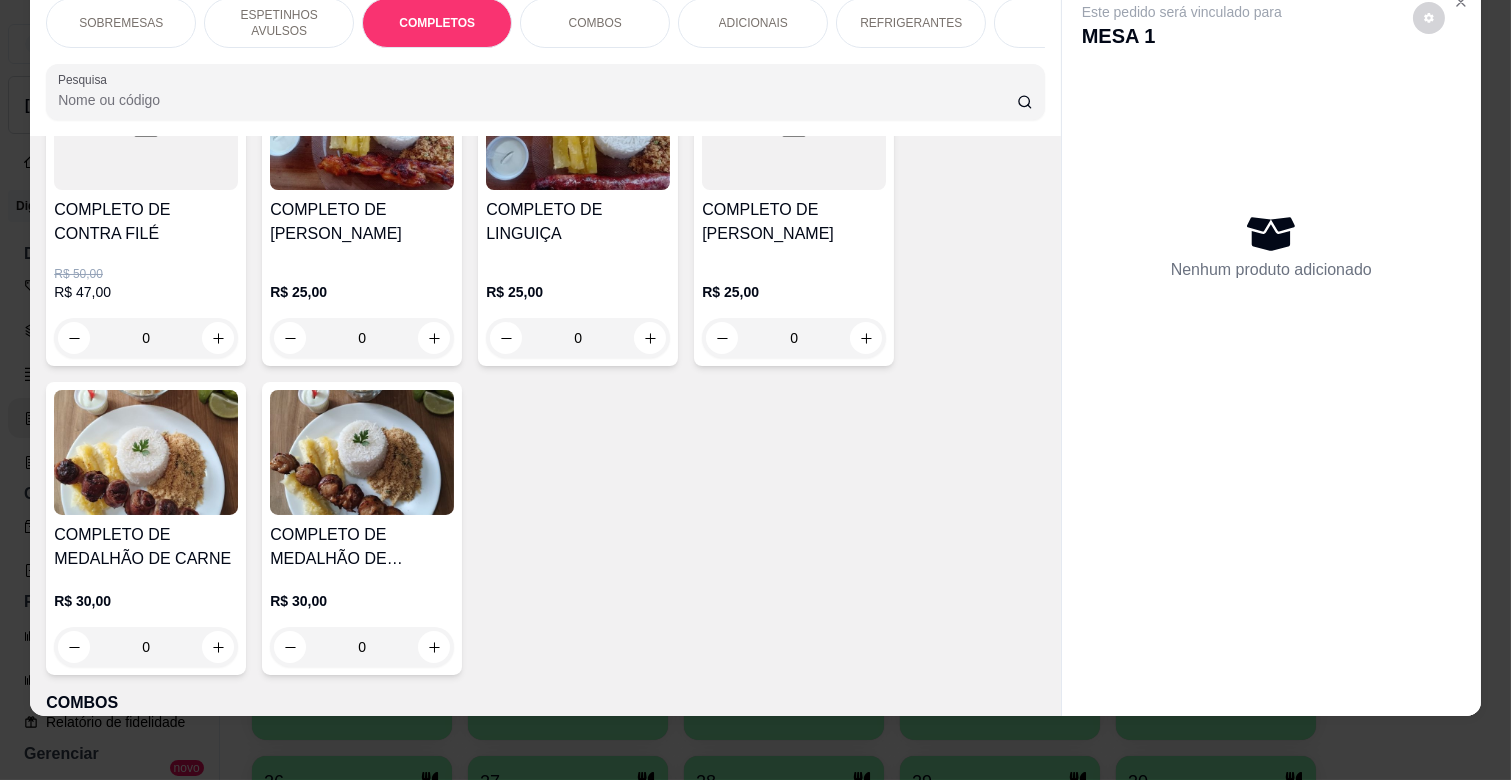 click on "0" at bounding box center [146, 647] 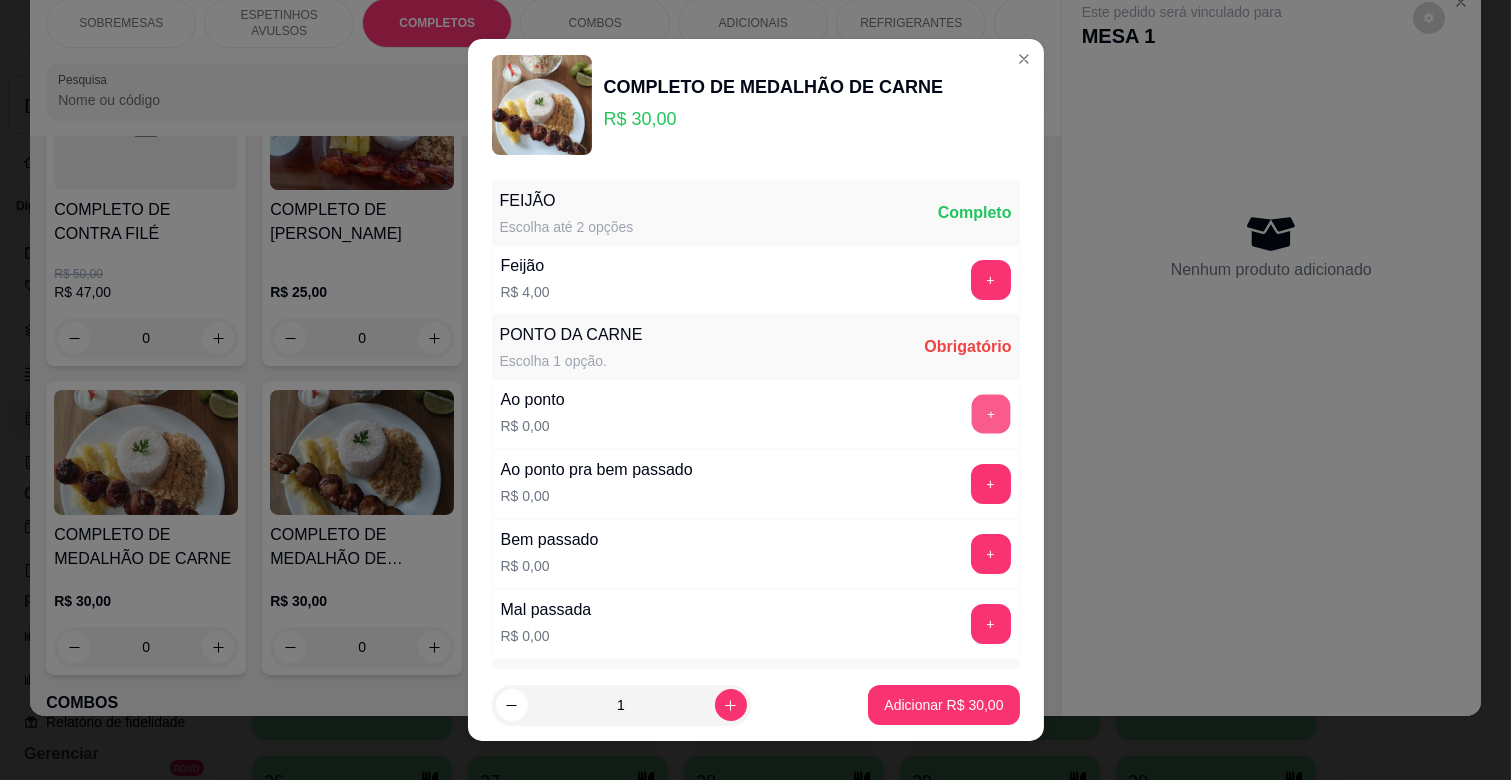click on "+" at bounding box center [990, 414] 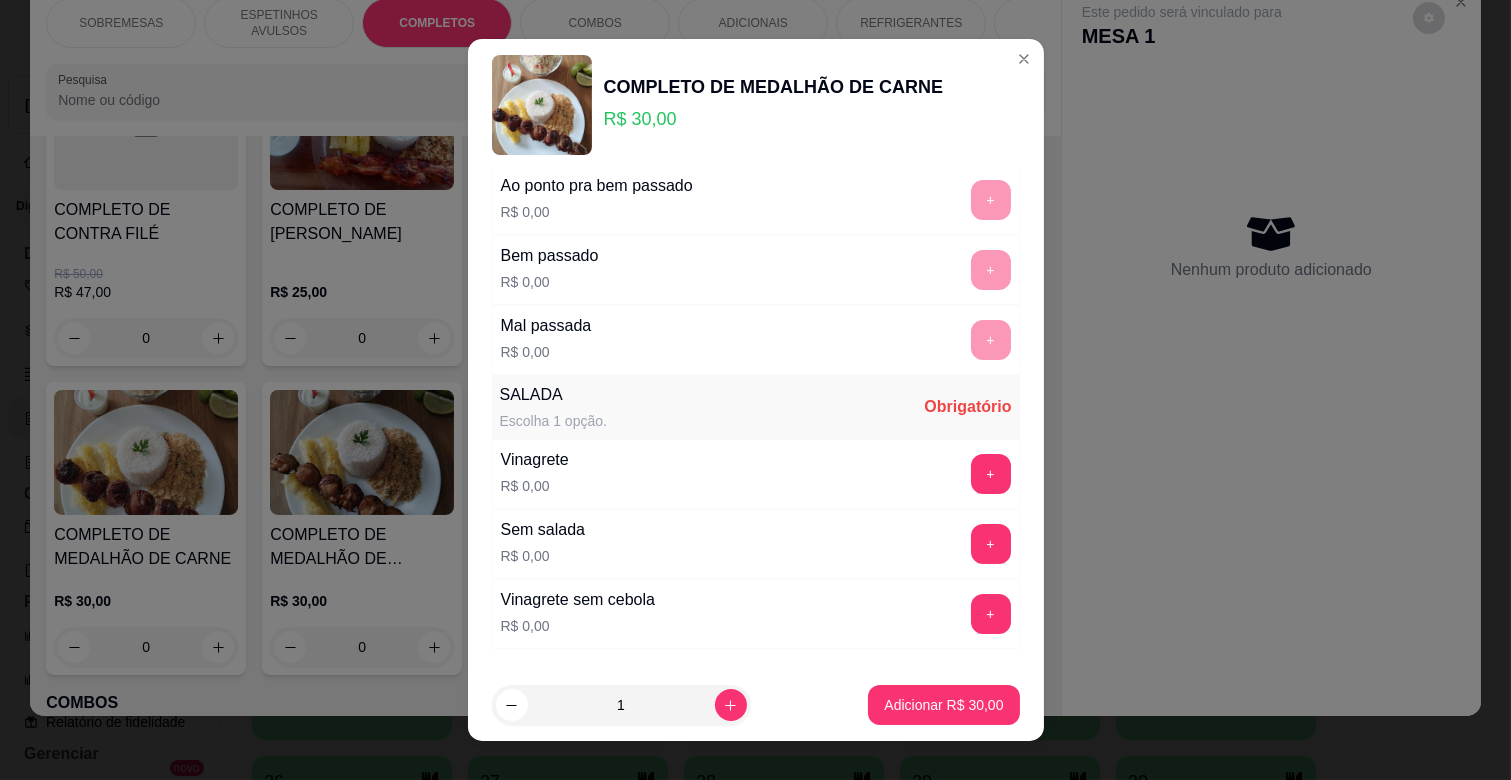 scroll, scrollTop: 415, scrollLeft: 0, axis: vertical 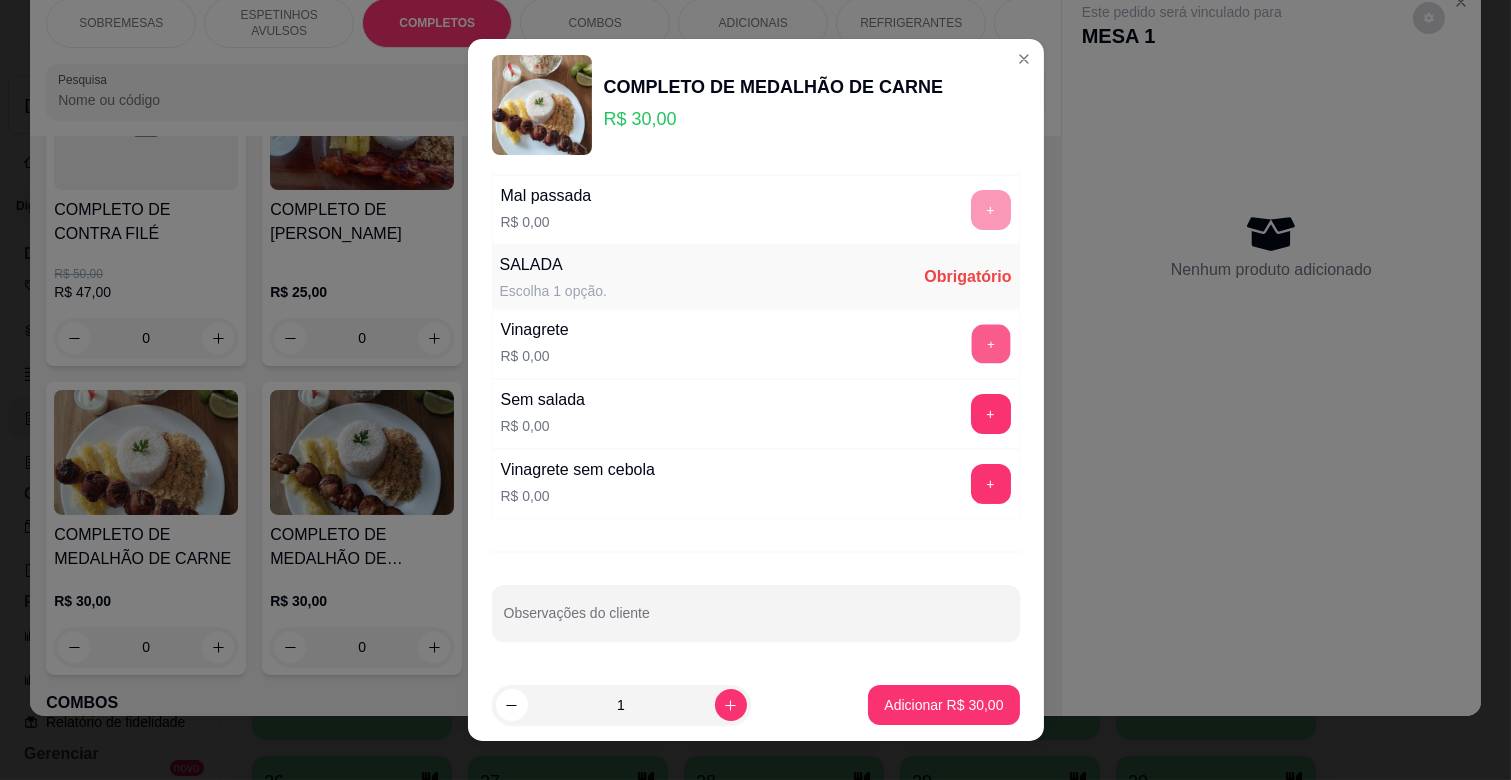 click on "+" at bounding box center (990, 344) 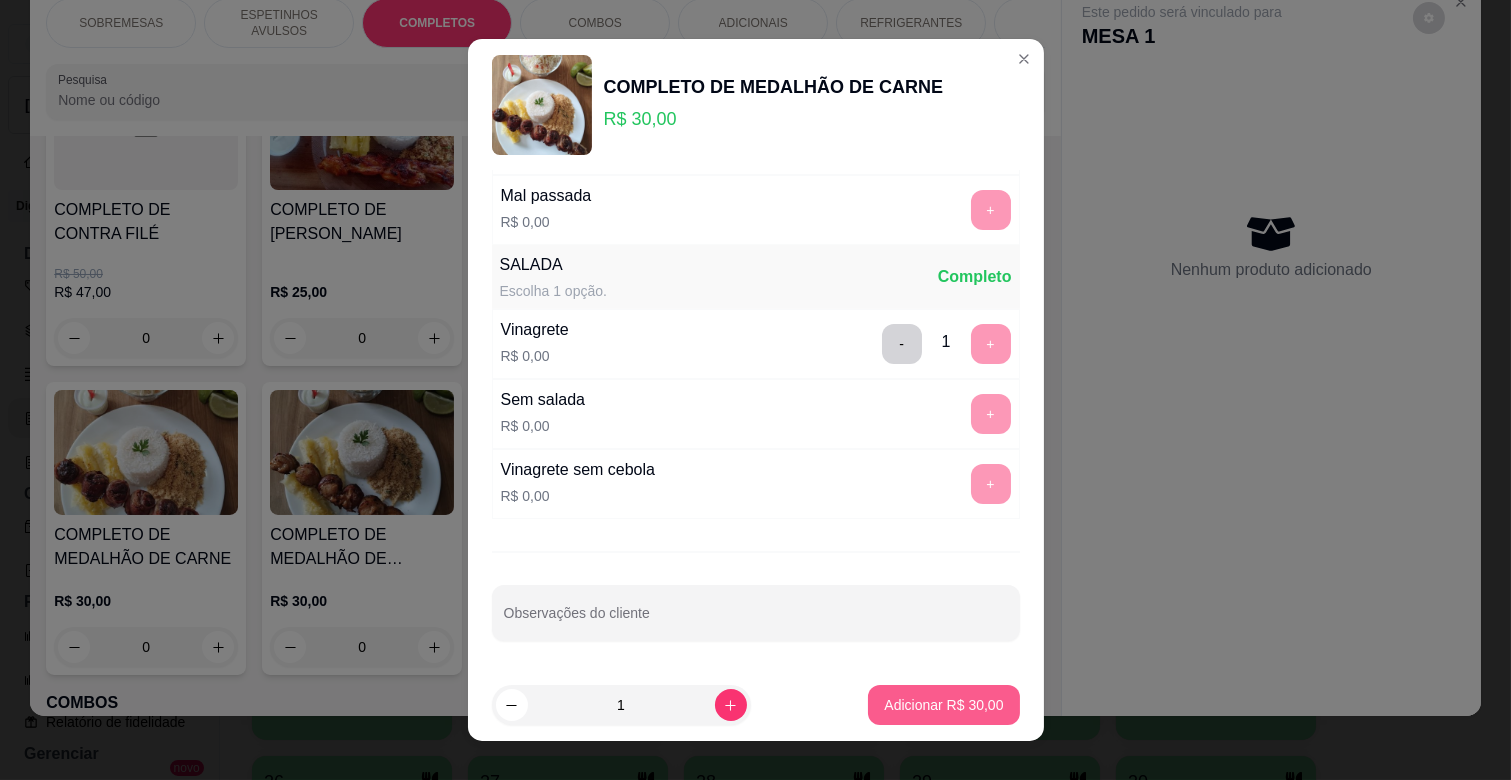 click on "Adicionar   R$ 30,00" at bounding box center [943, 705] 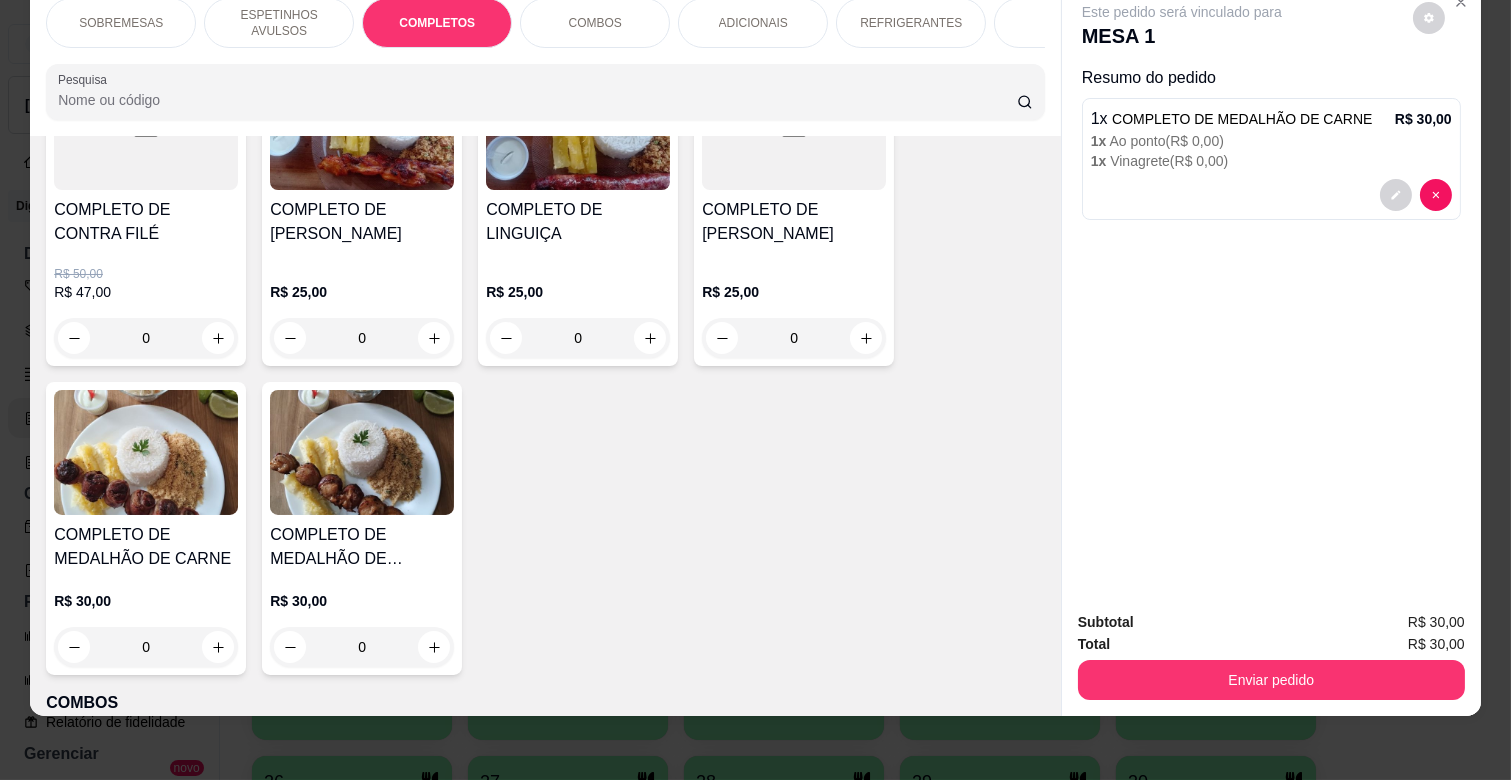 click on "ADICIONAIS" at bounding box center [753, 23] 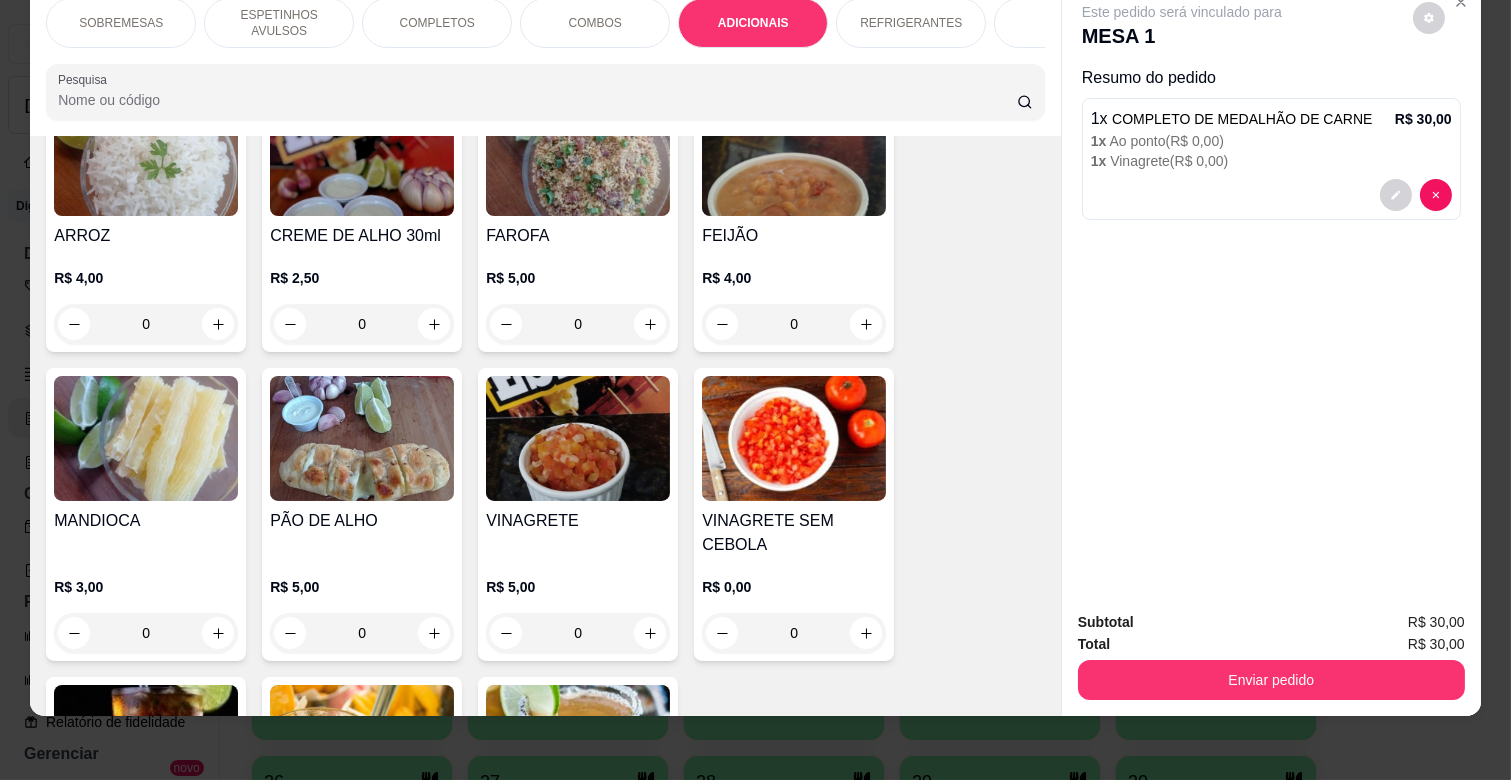 scroll, scrollTop: 3205, scrollLeft: 0, axis: vertical 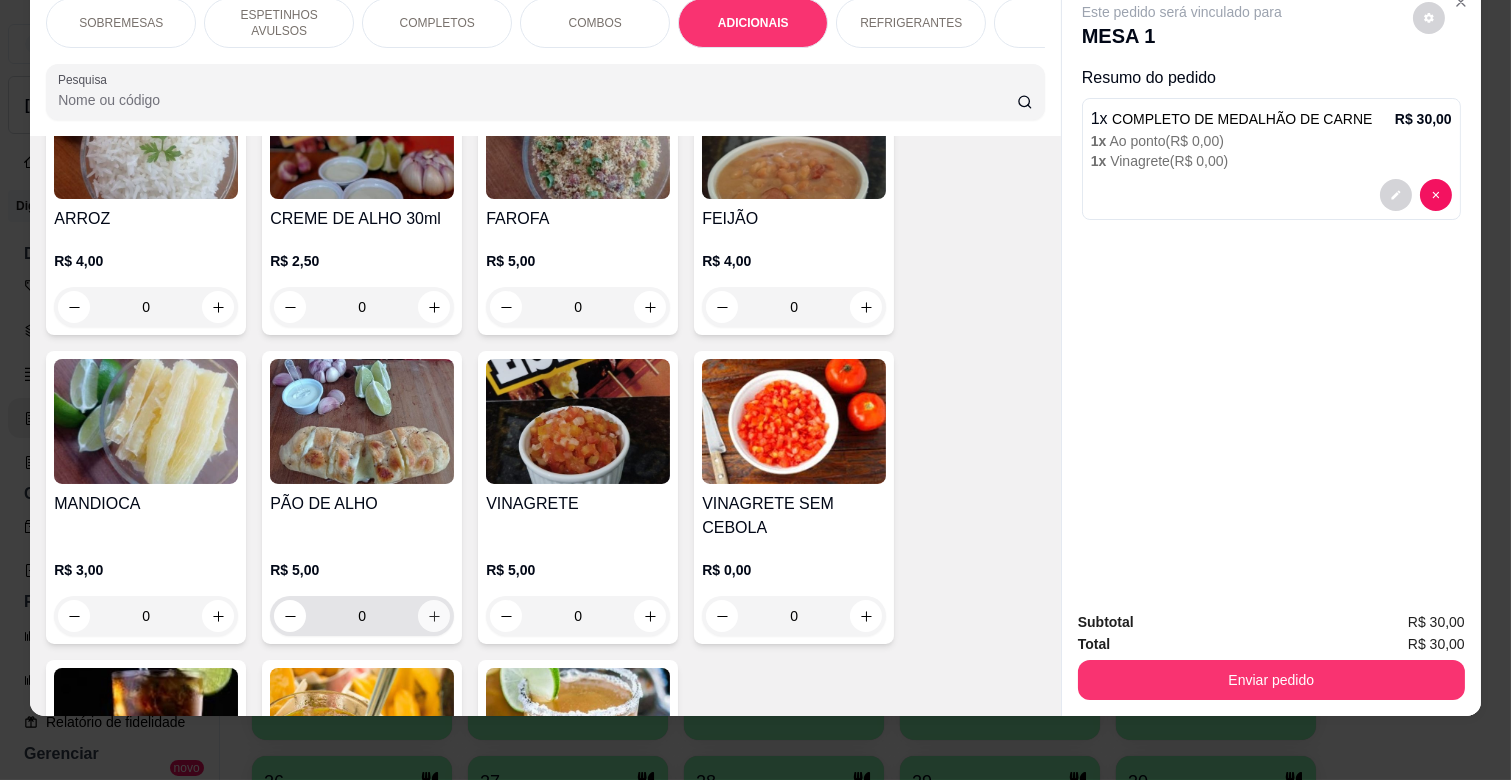 click 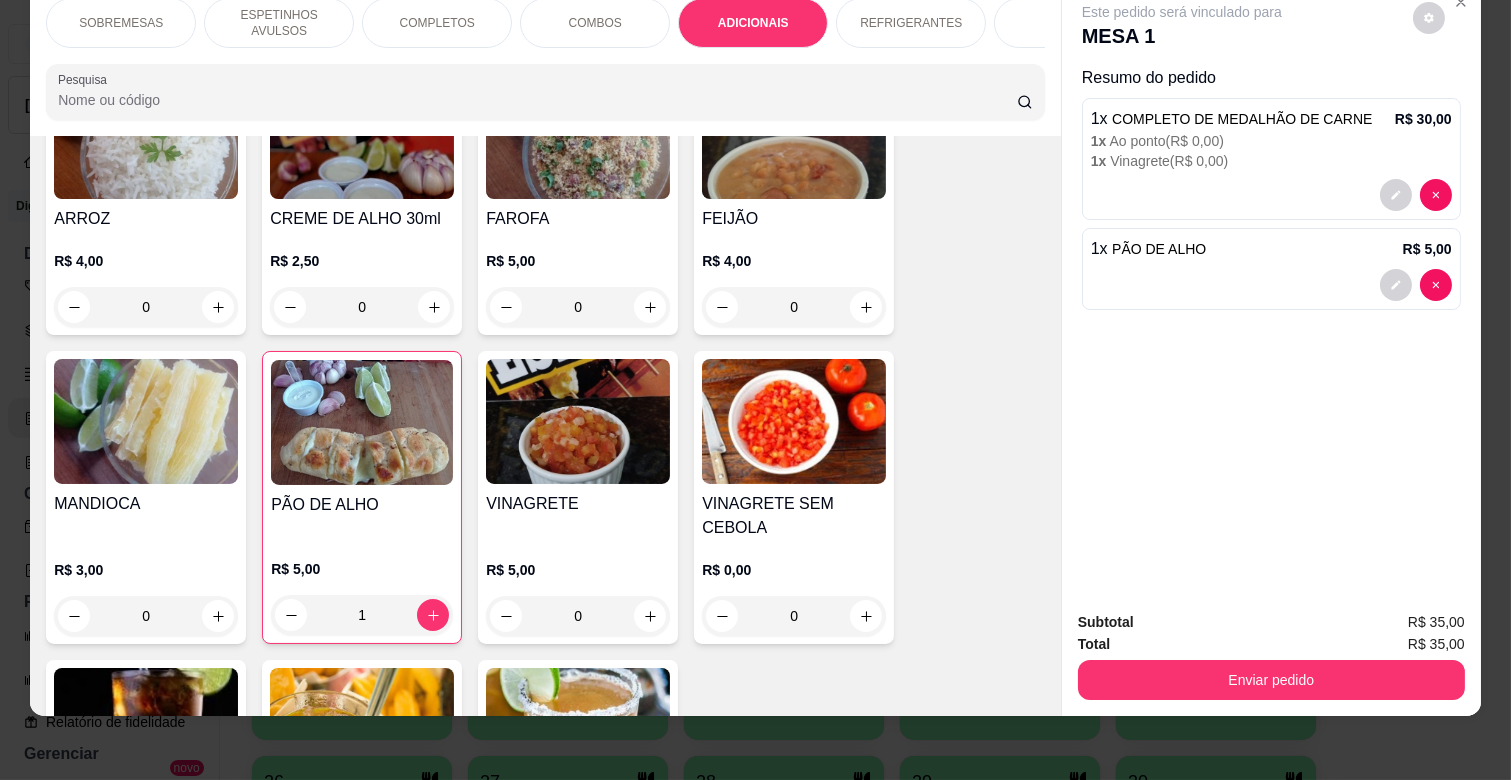 scroll, scrollTop: 0, scrollLeft: 573, axis: horizontal 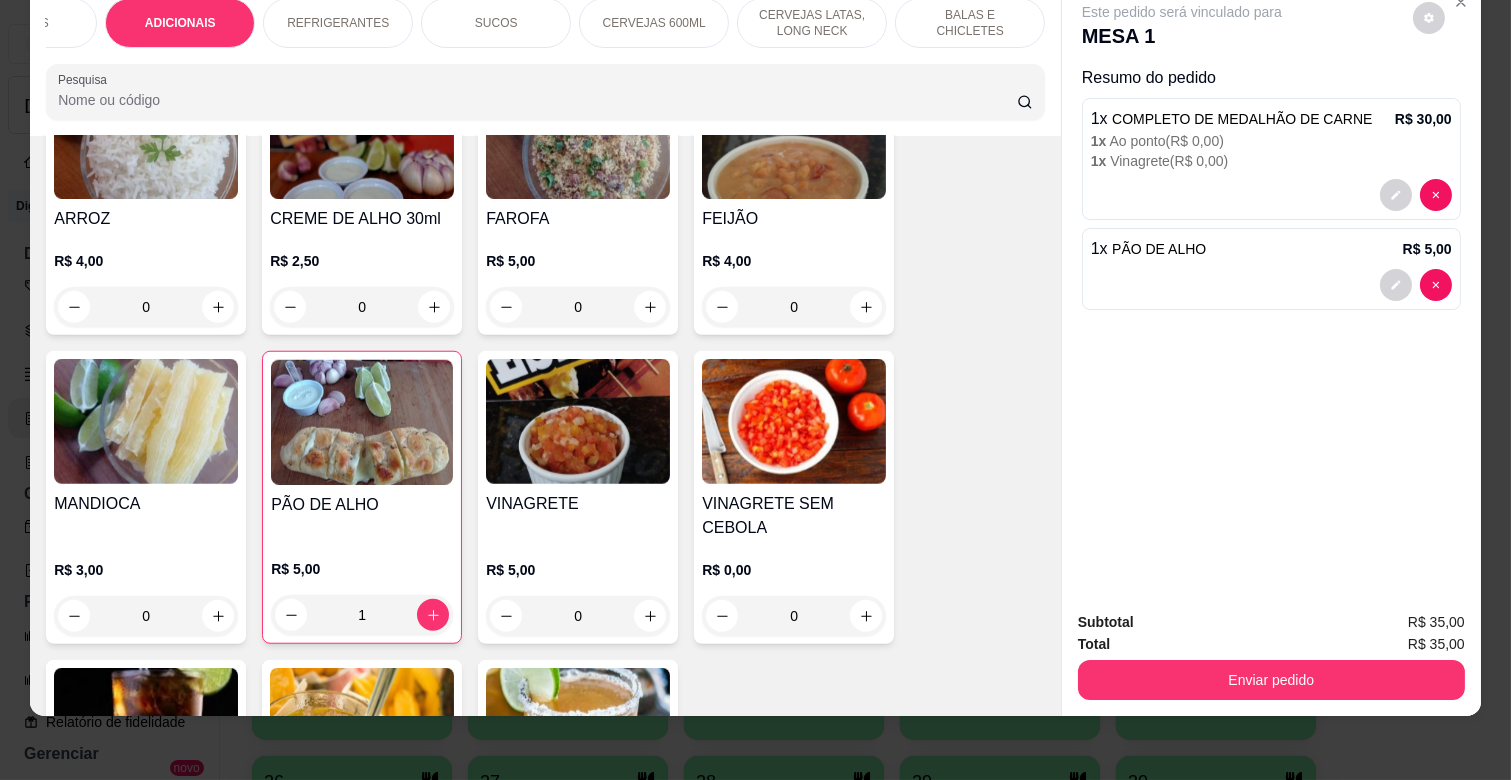click on "CERVEJAS LATAS, LONG NECK" at bounding box center (812, 23) 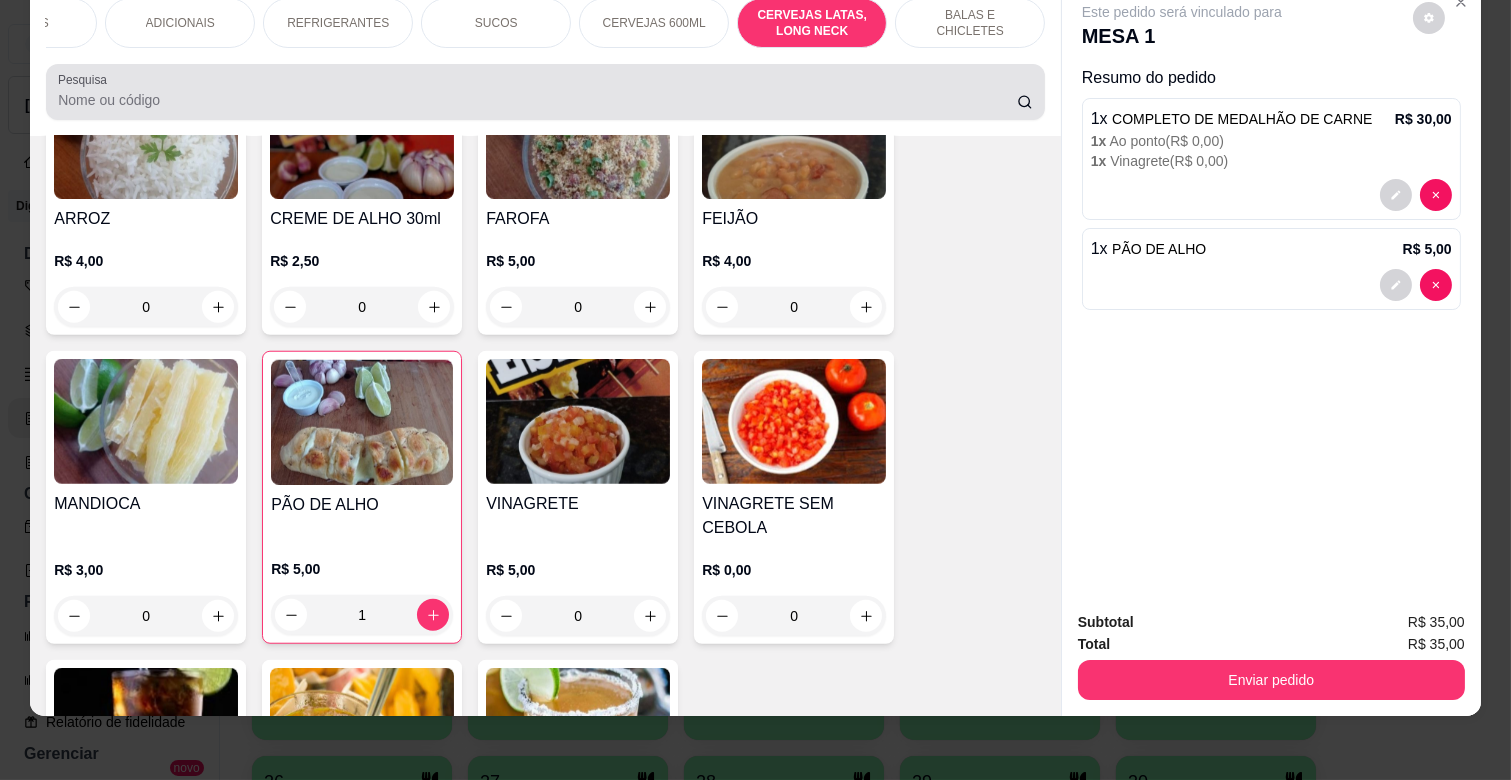 scroll, scrollTop: 6796, scrollLeft: 0, axis: vertical 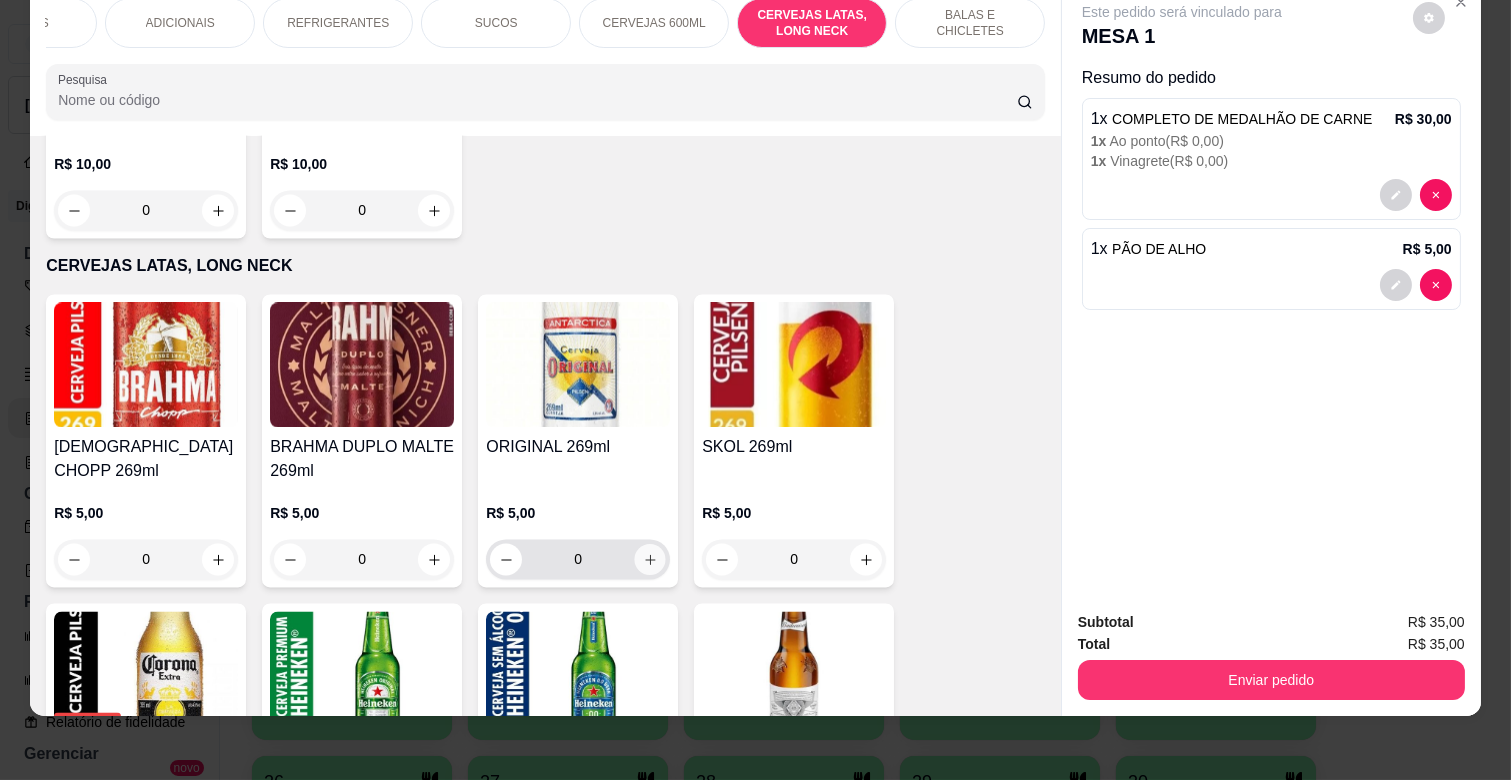 click at bounding box center (650, 560) 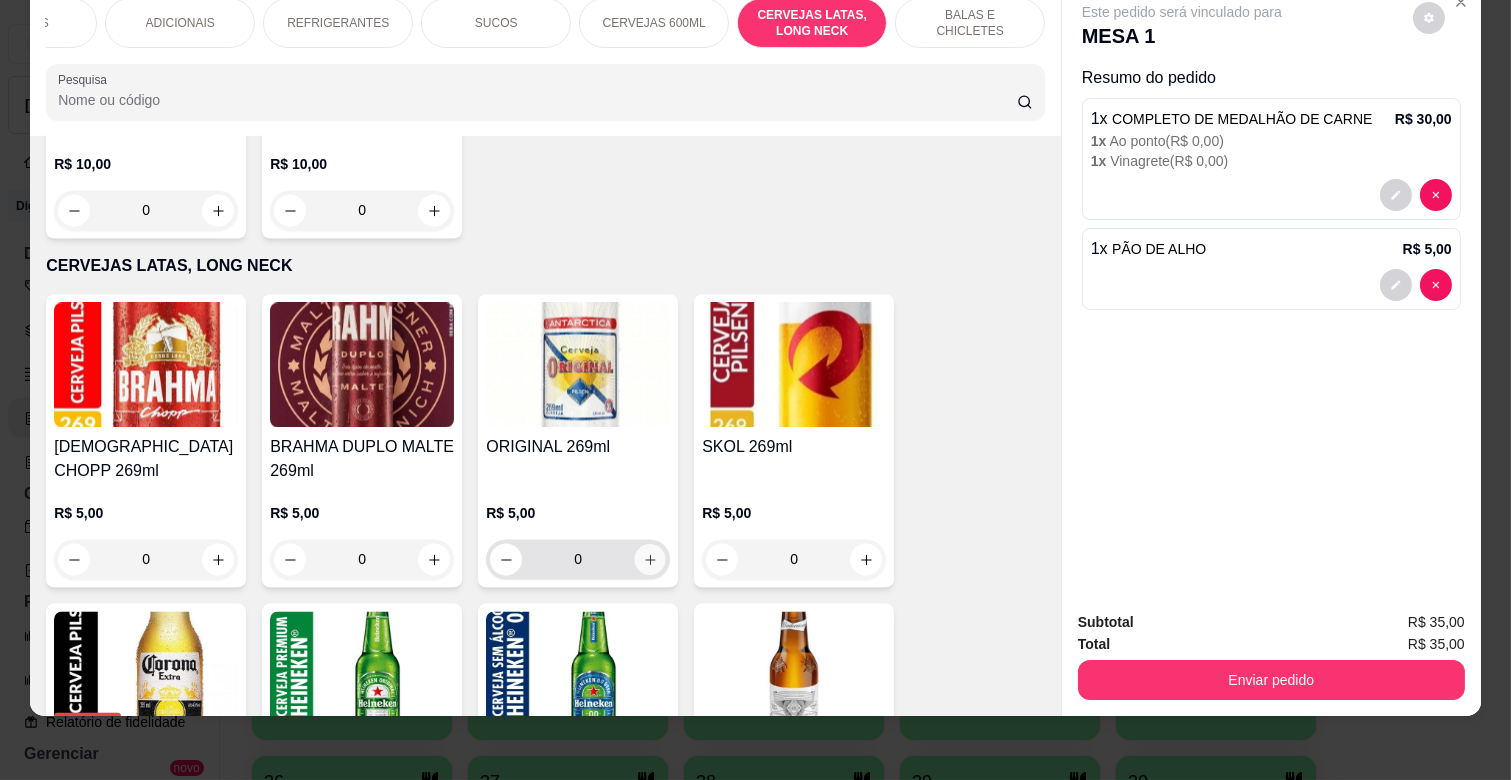 type on "1" 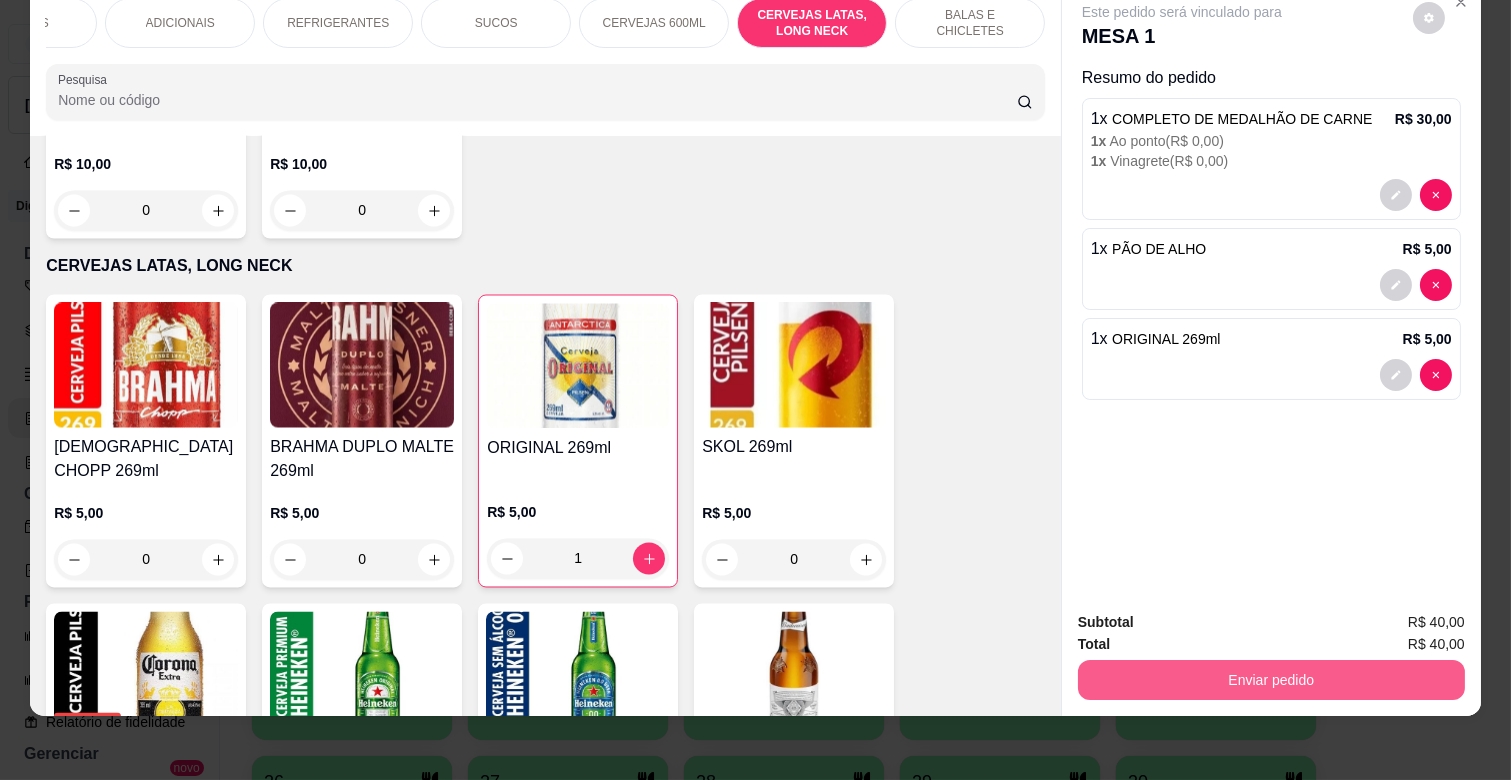 click on "Enviar pedido" at bounding box center (1271, 680) 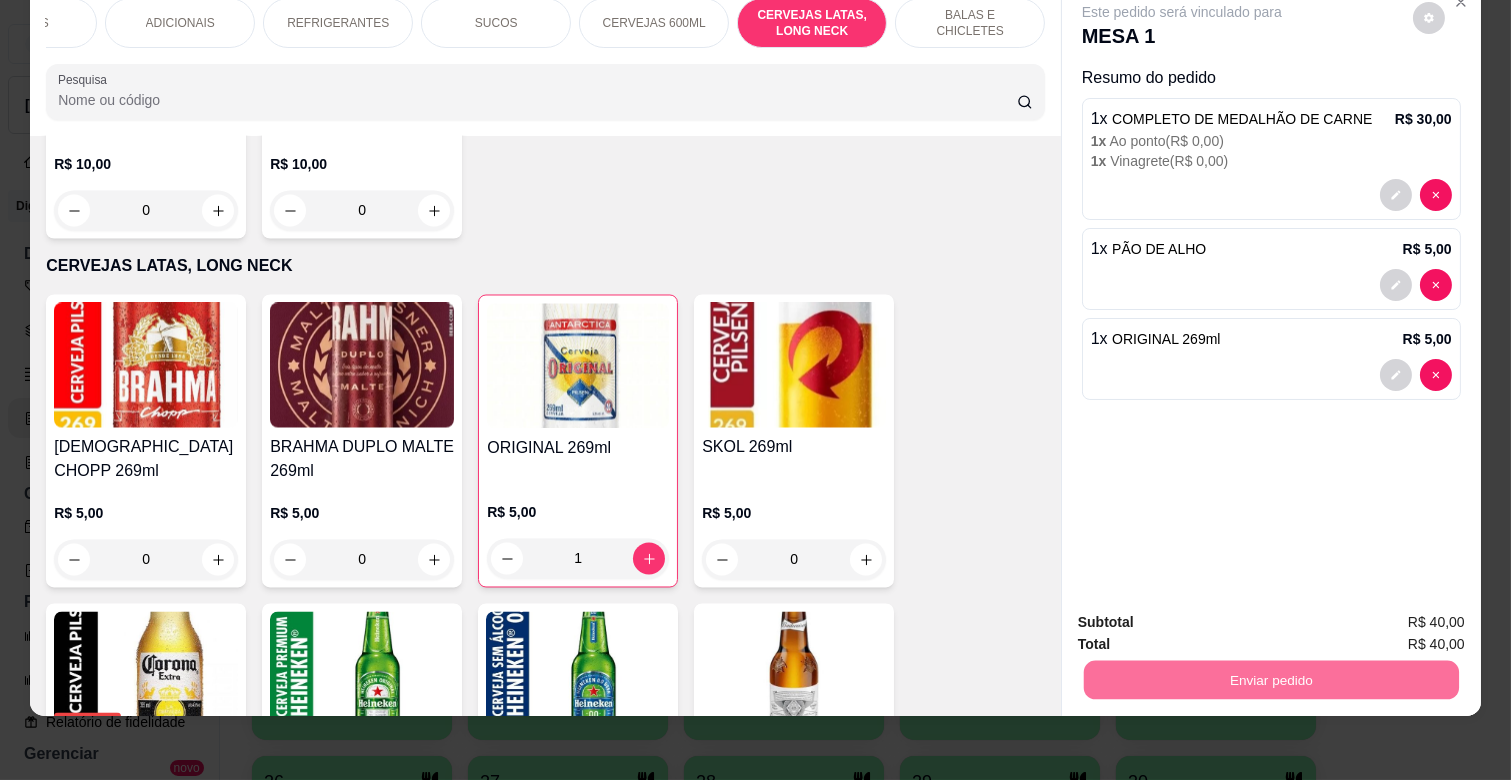 click on "Não registrar e enviar pedido" at bounding box center [1205, 613] 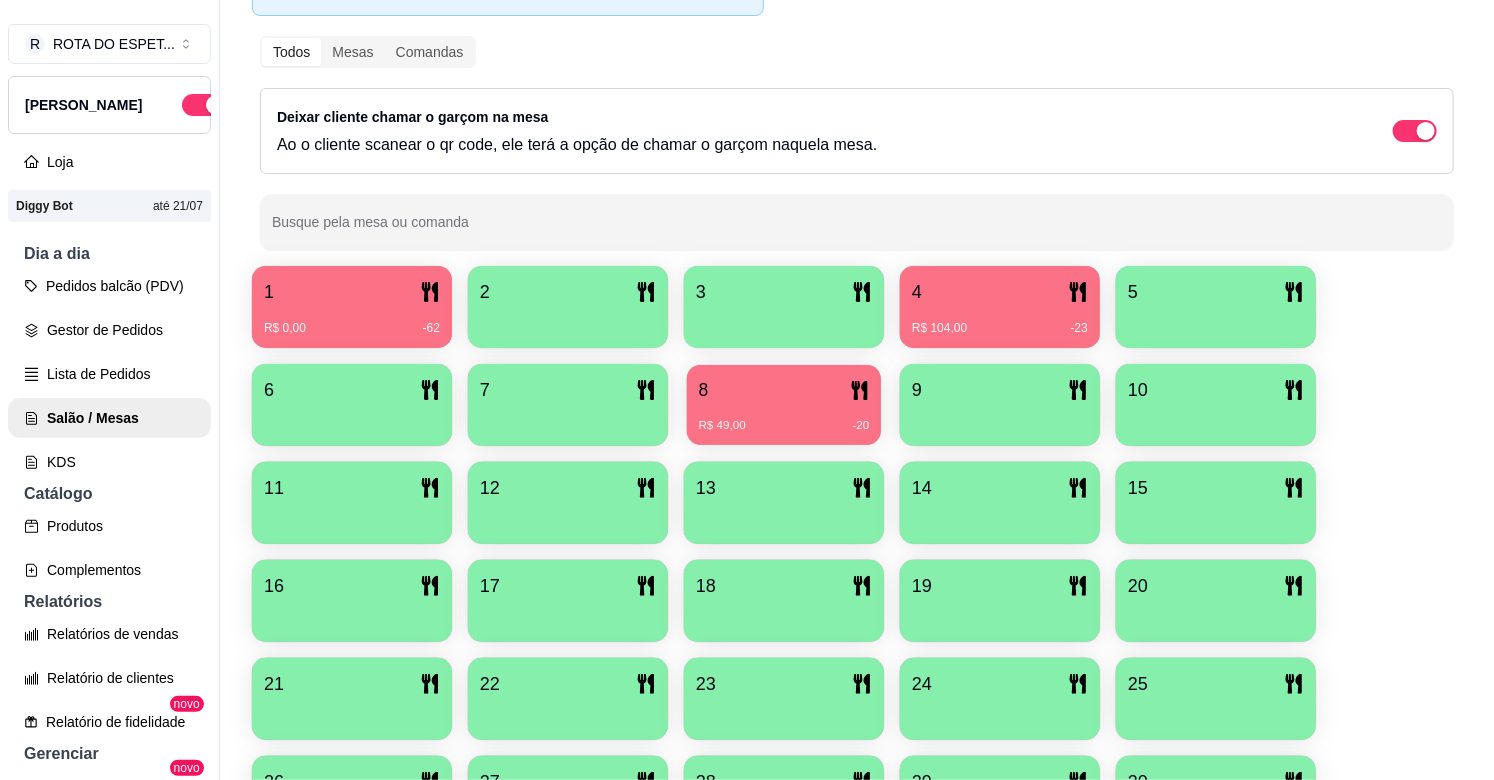 click on "R$ 49,00" at bounding box center [722, 426] 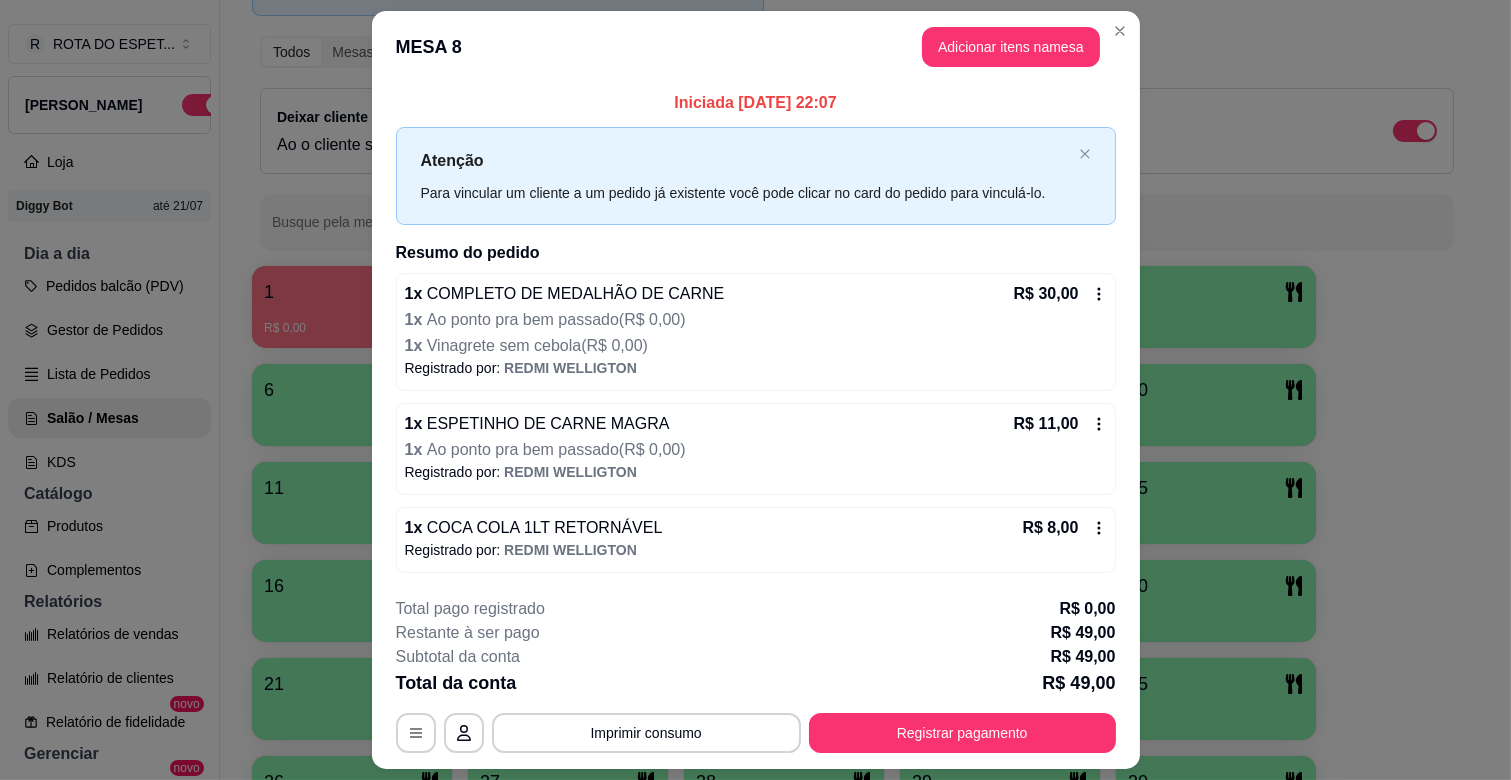 scroll, scrollTop: 53, scrollLeft: 0, axis: vertical 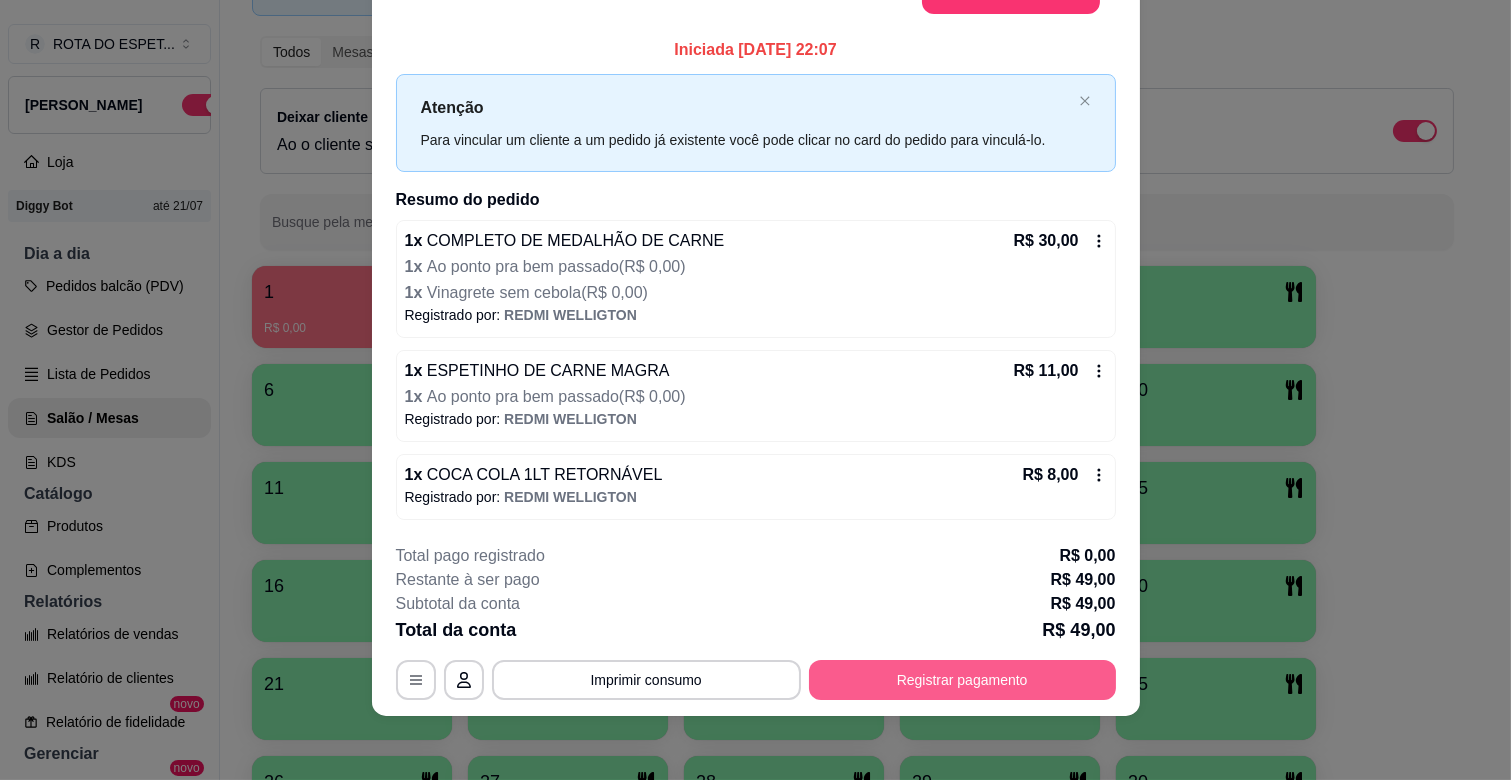 click on "Registrar pagamento" at bounding box center (962, 680) 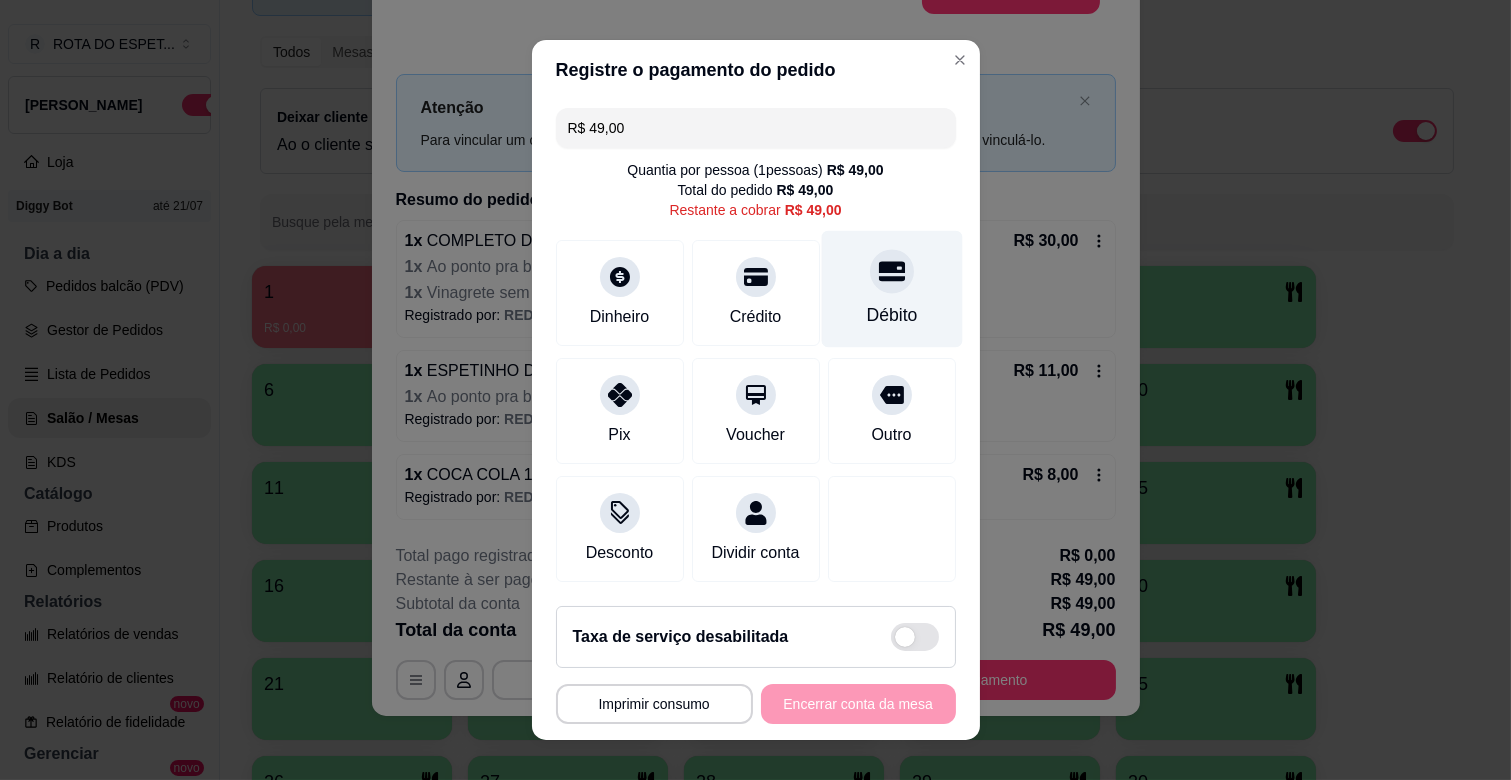 click on "Débito" at bounding box center [891, 315] 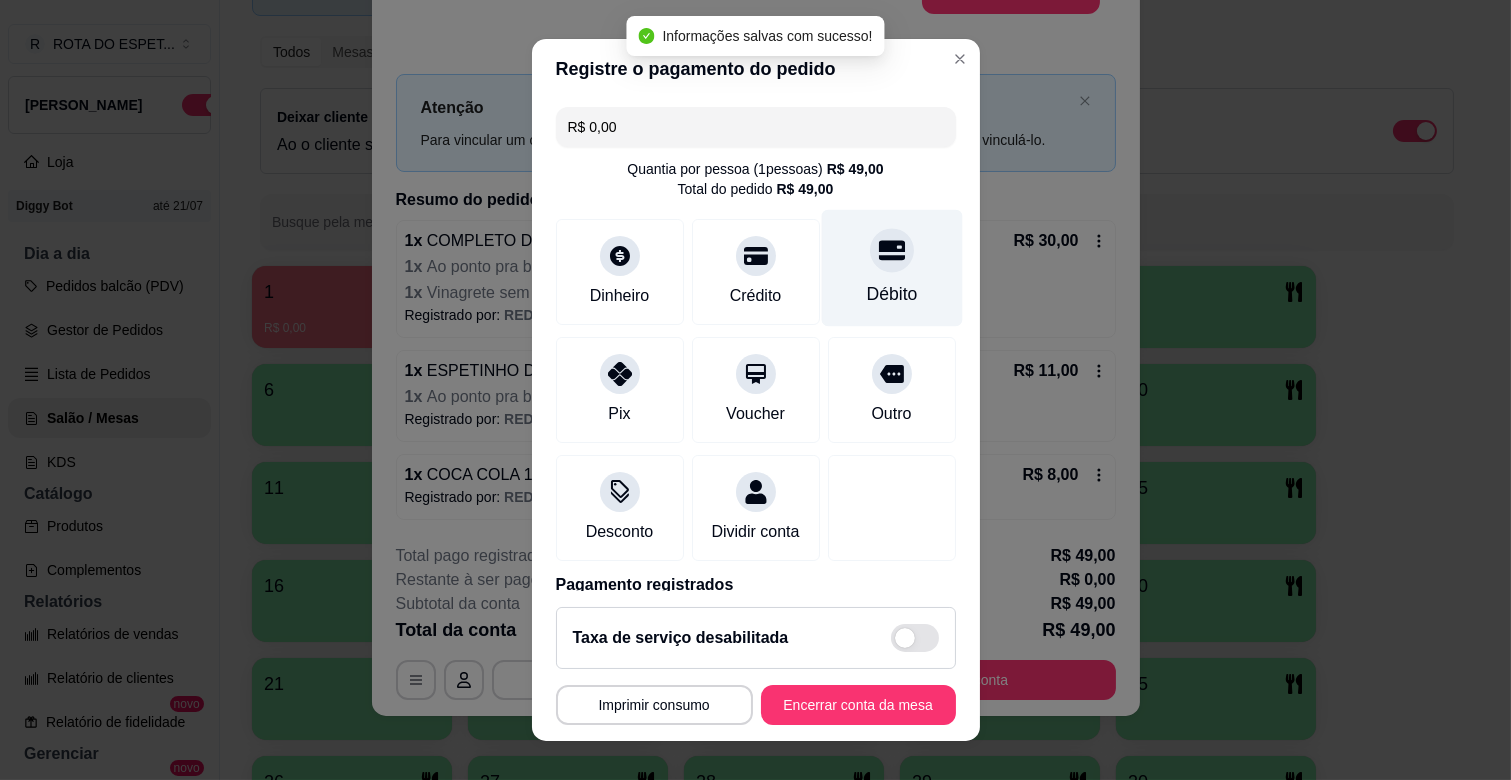 type on "R$ 0,00" 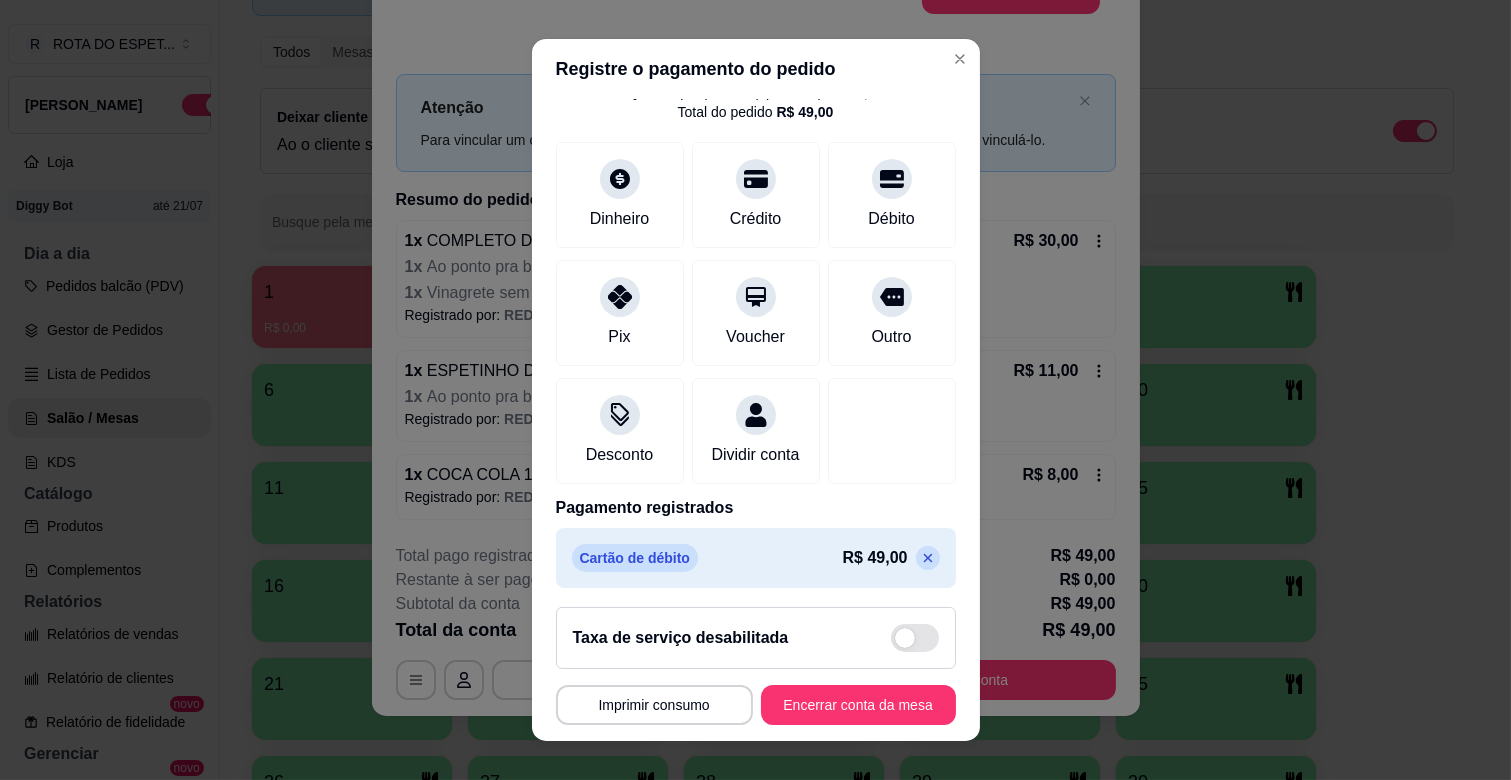 scroll, scrollTop: 106, scrollLeft: 0, axis: vertical 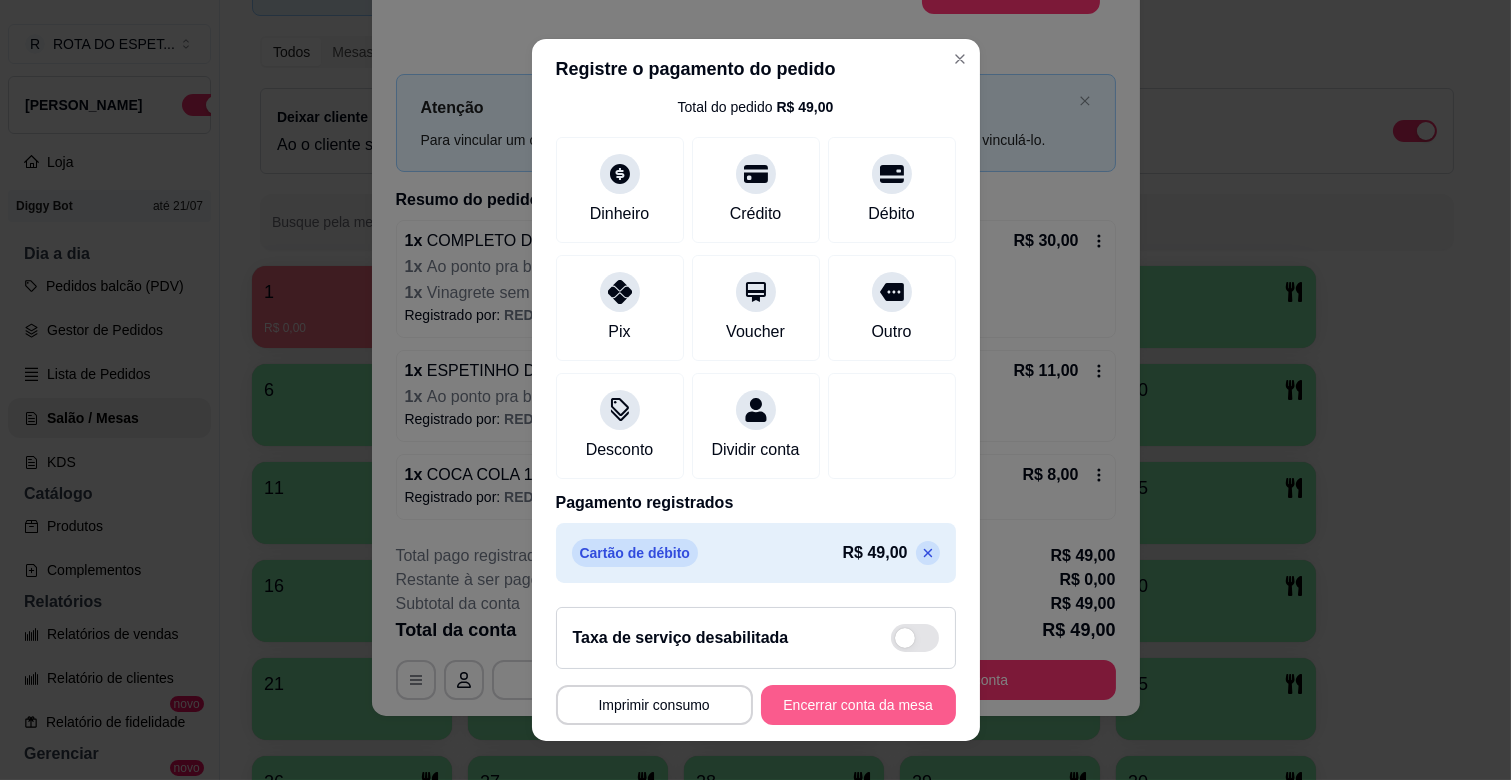 click on "Encerrar conta da mesa" at bounding box center (858, 705) 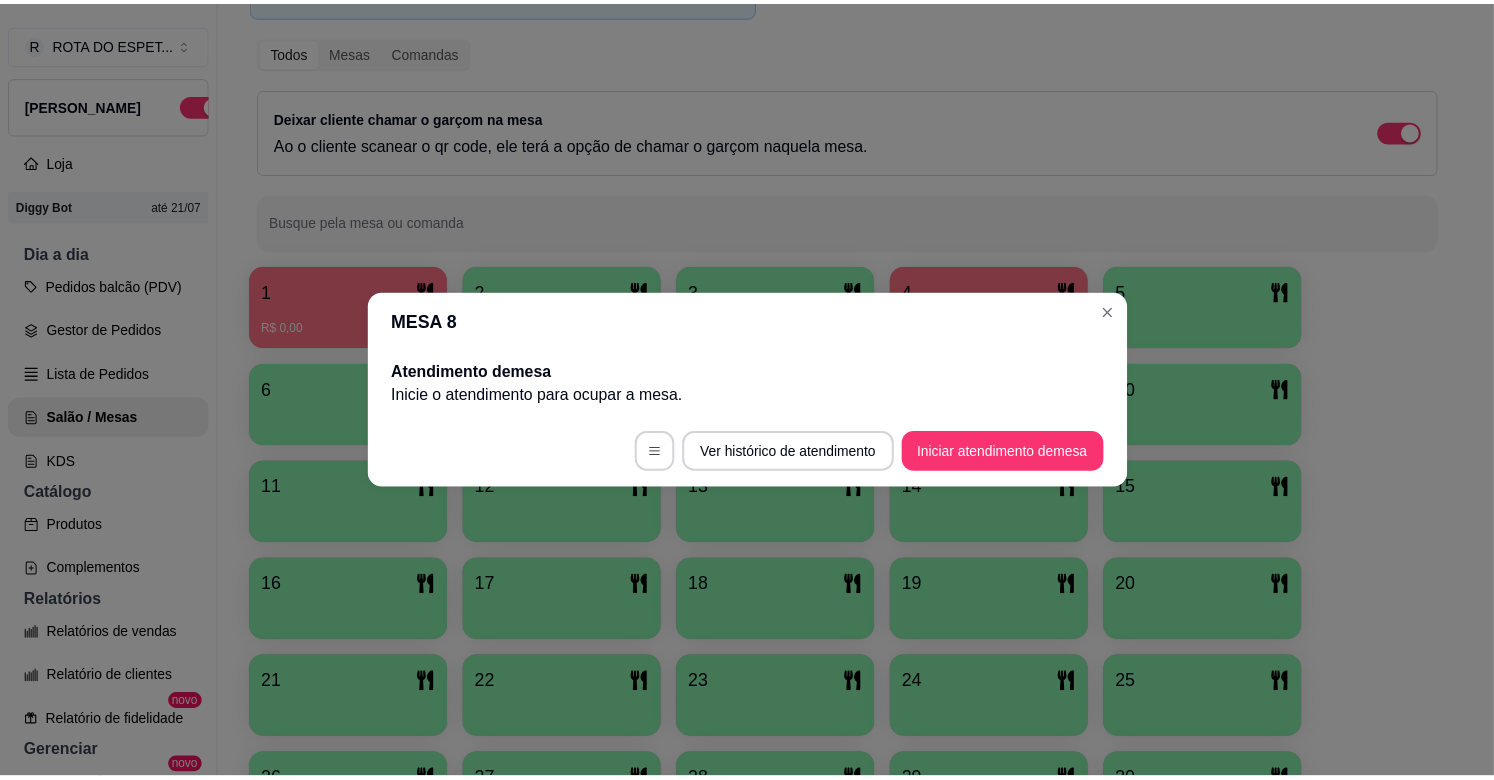 scroll, scrollTop: 0, scrollLeft: 0, axis: both 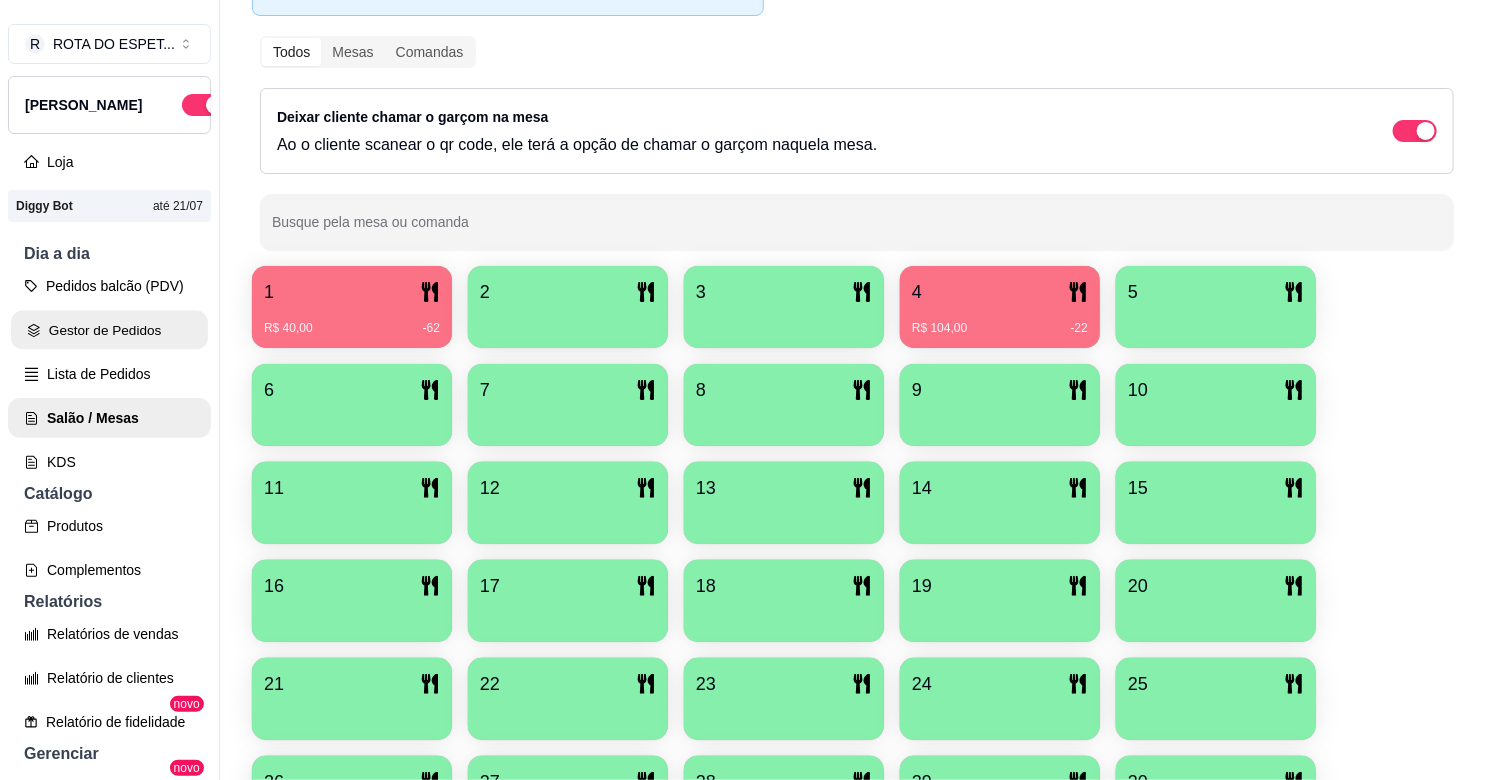 click on "Gestor de Pedidos" at bounding box center [109, 330] 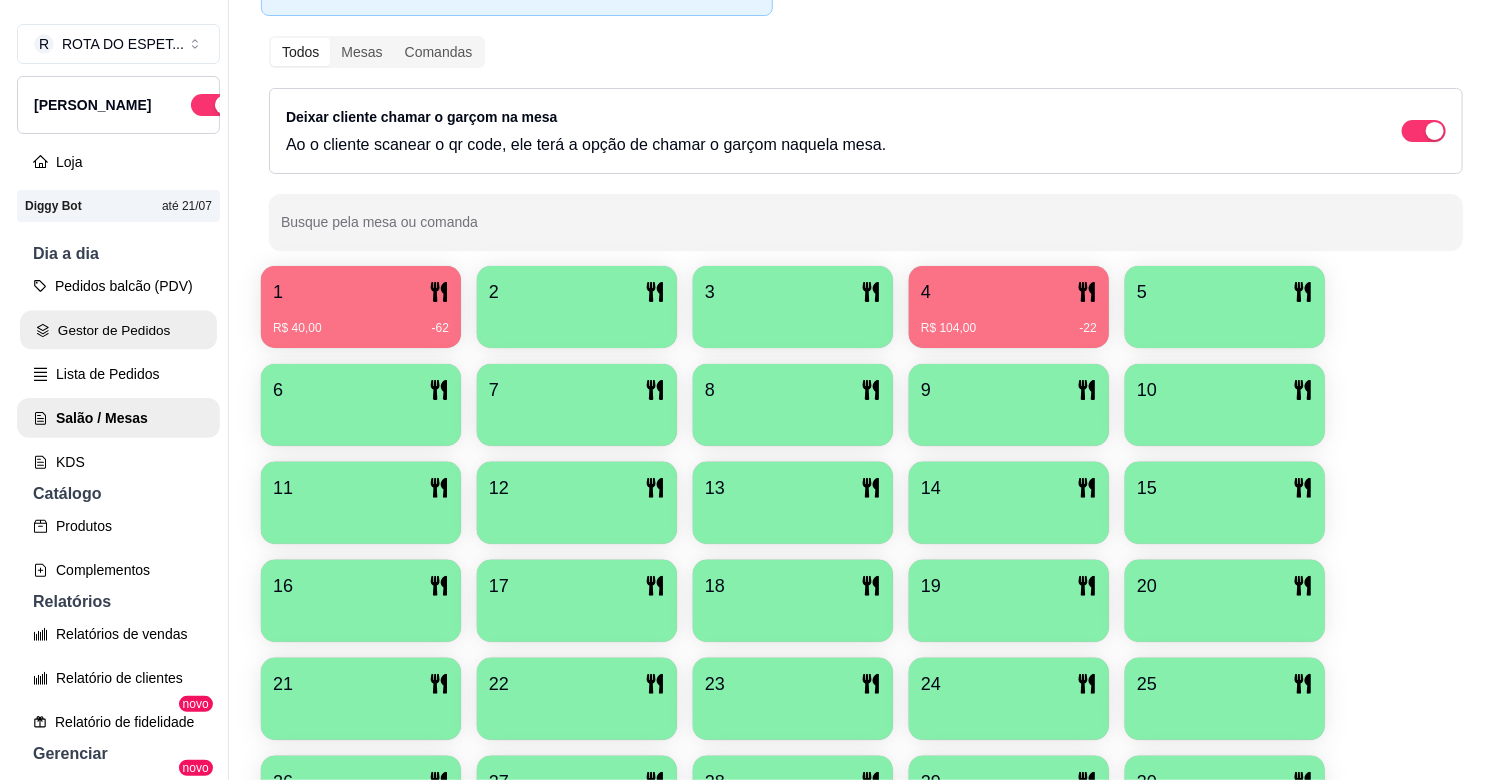 scroll, scrollTop: 0, scrollLeft: 0, axis: both 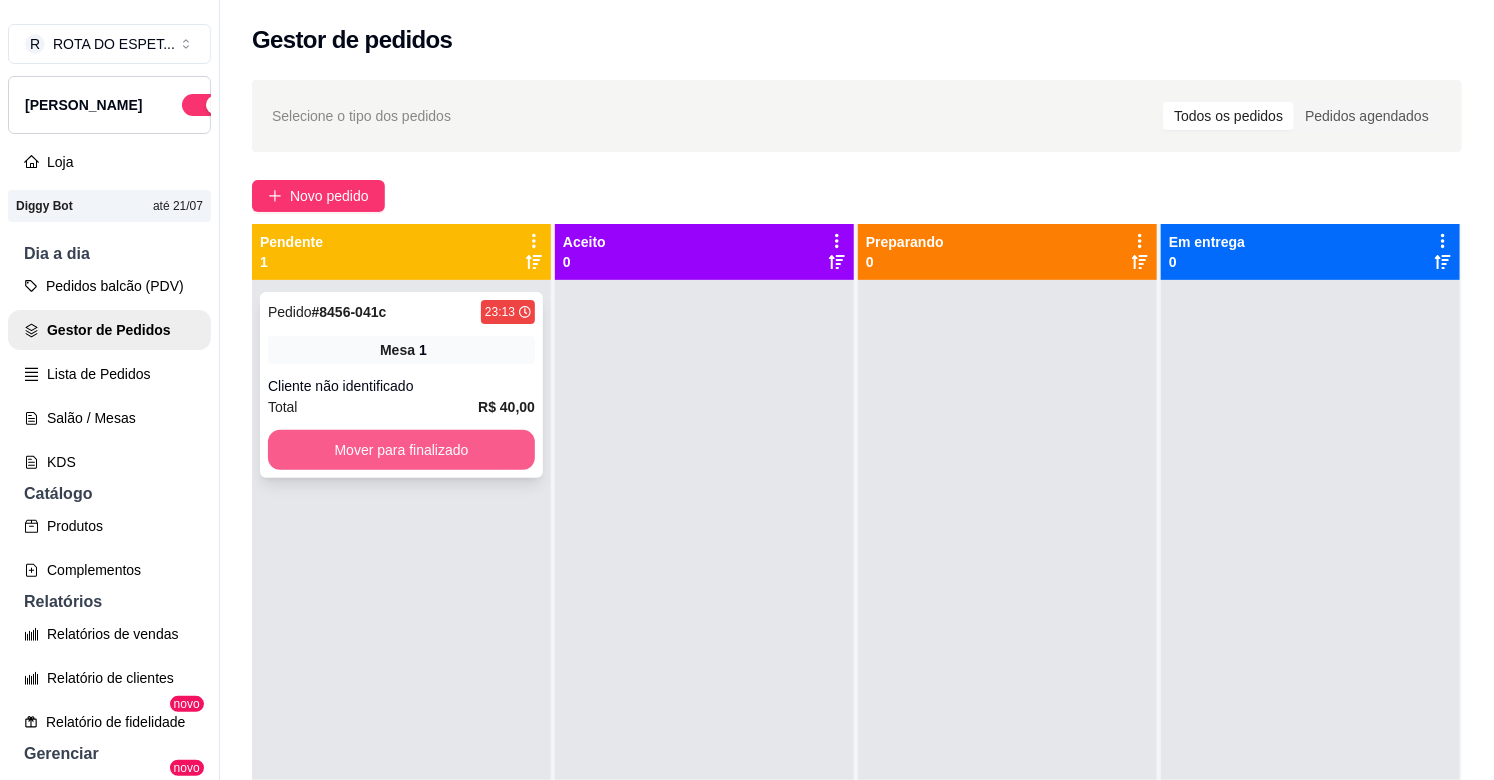 click on "Mover para finalizado" at bounding box center (401, 450) 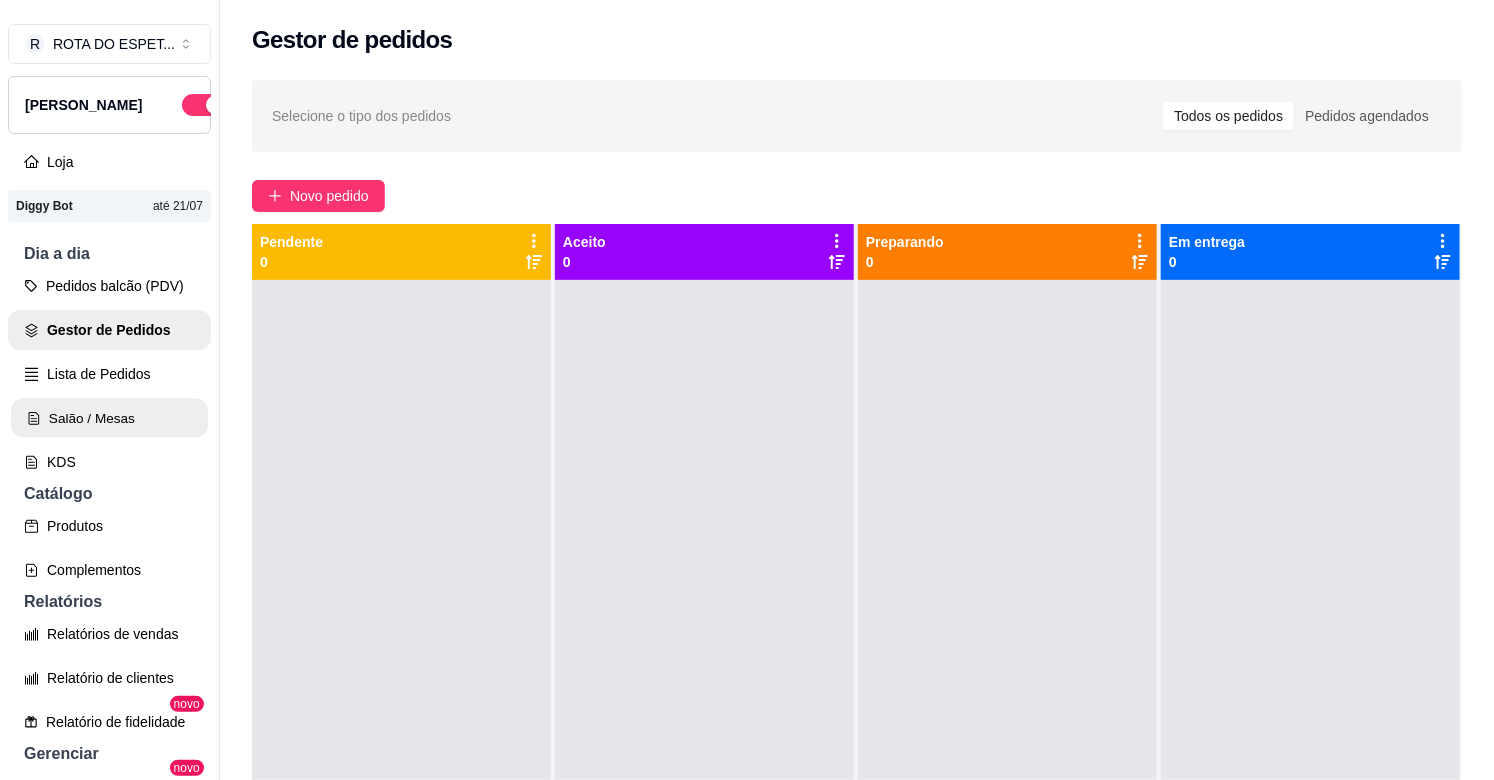 click on "Salão / Mesas" at bounding box center [109, 418] 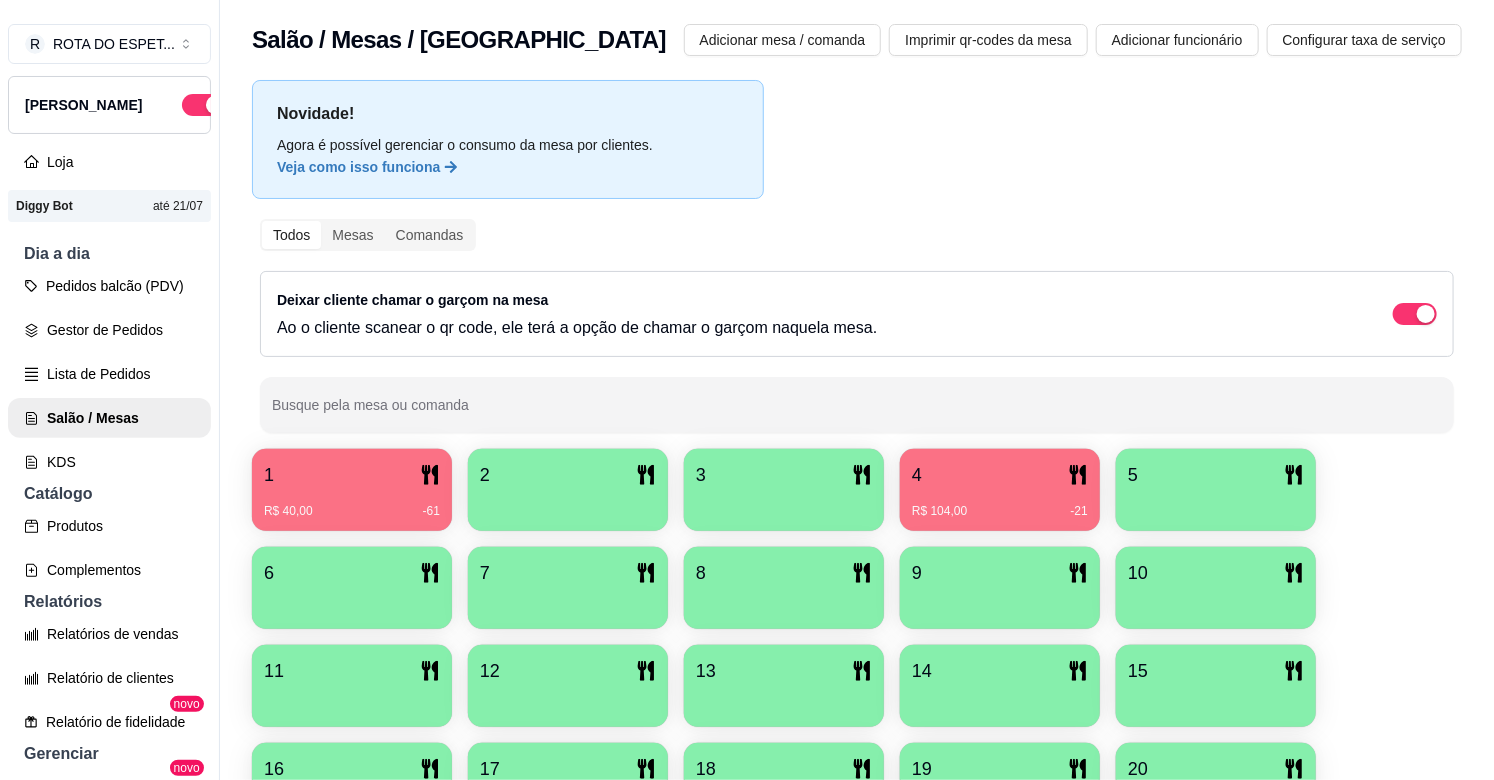 click on "R$ 40,00 -61" at bounding box center [352, 511] 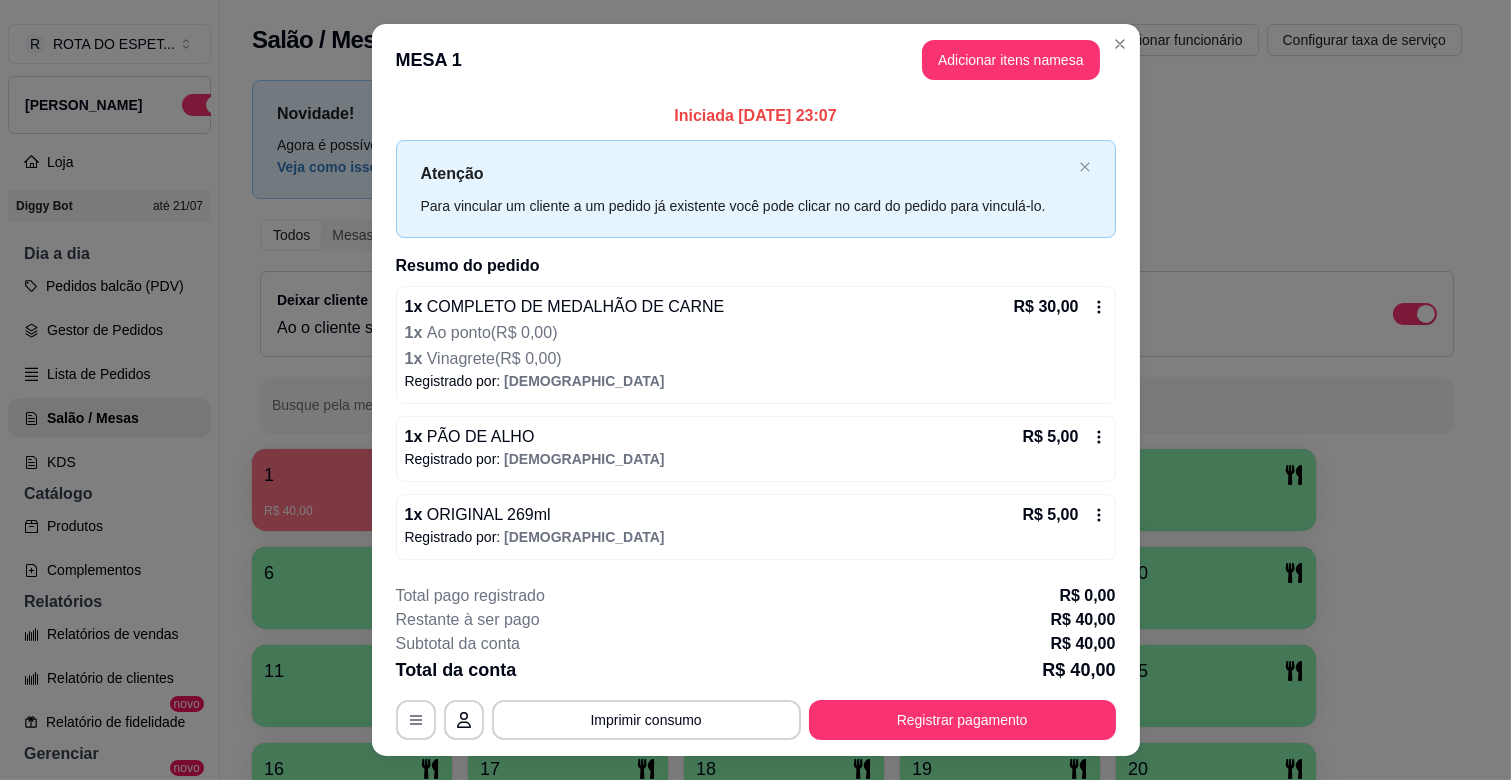 scroll, scrollTop: 40, scrollLeft: 0, axis: vertical 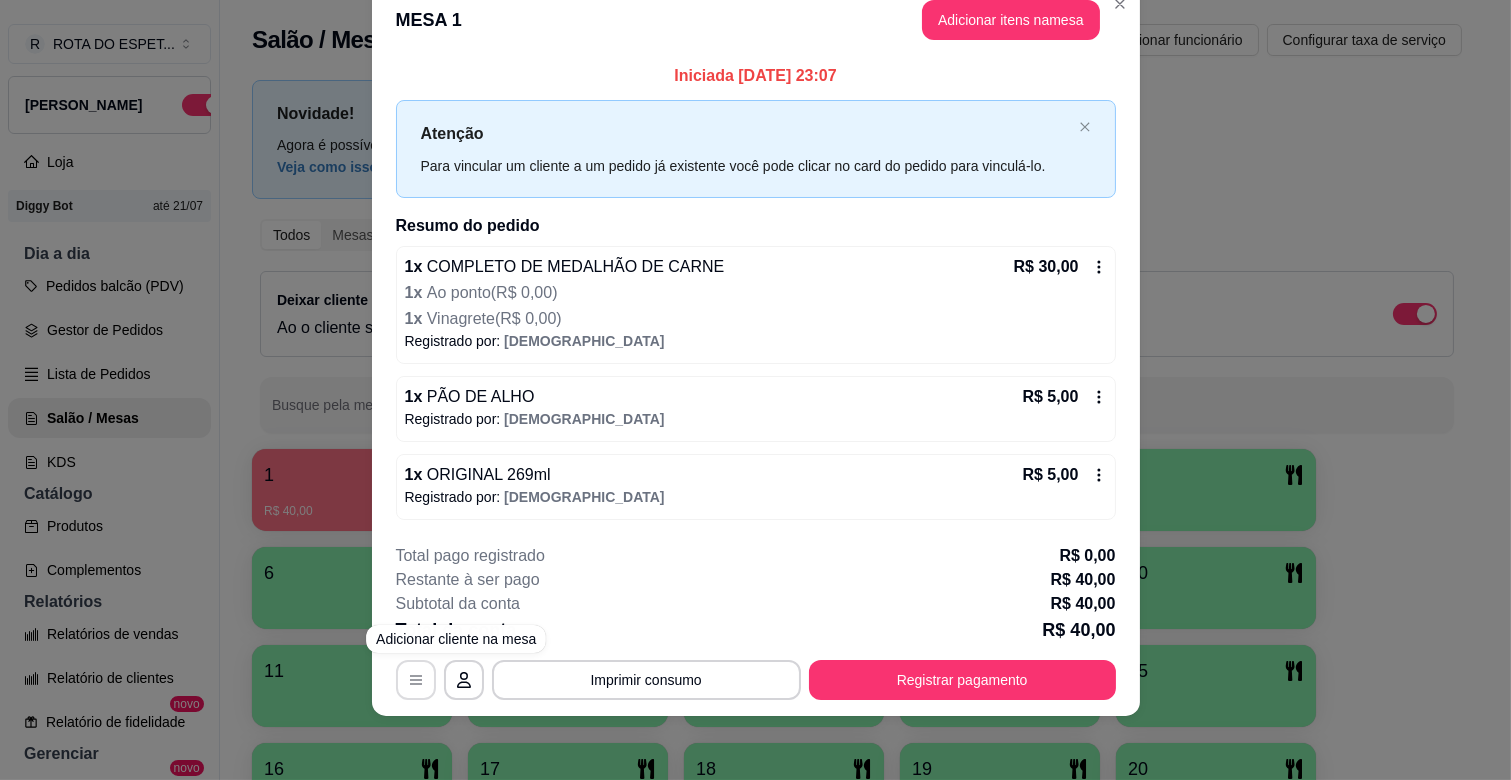 click at bounding box center [416, 680] 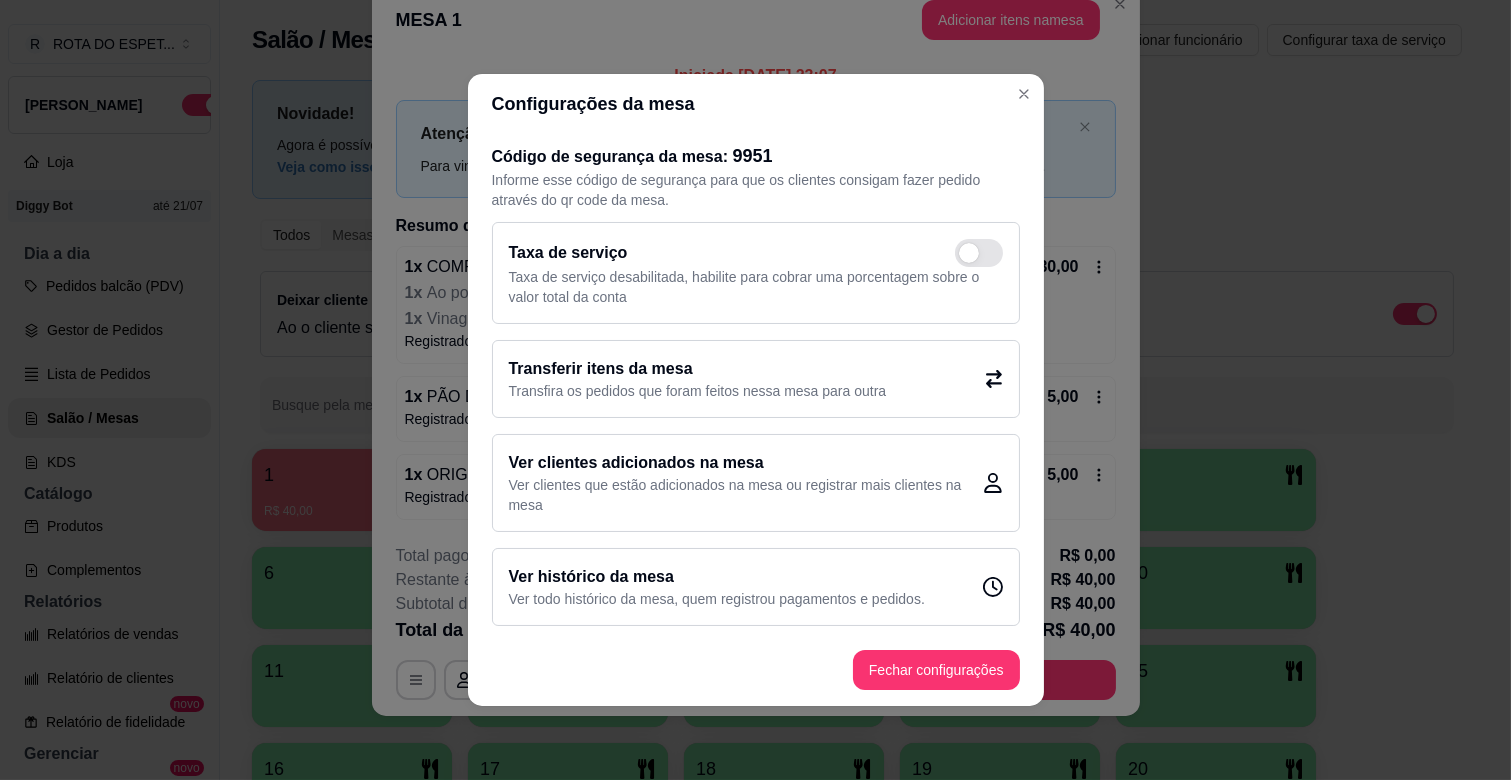 click on "Transfira os pedidos que foram feitos nessa mesa para outra" at bounding box center [698, 391] 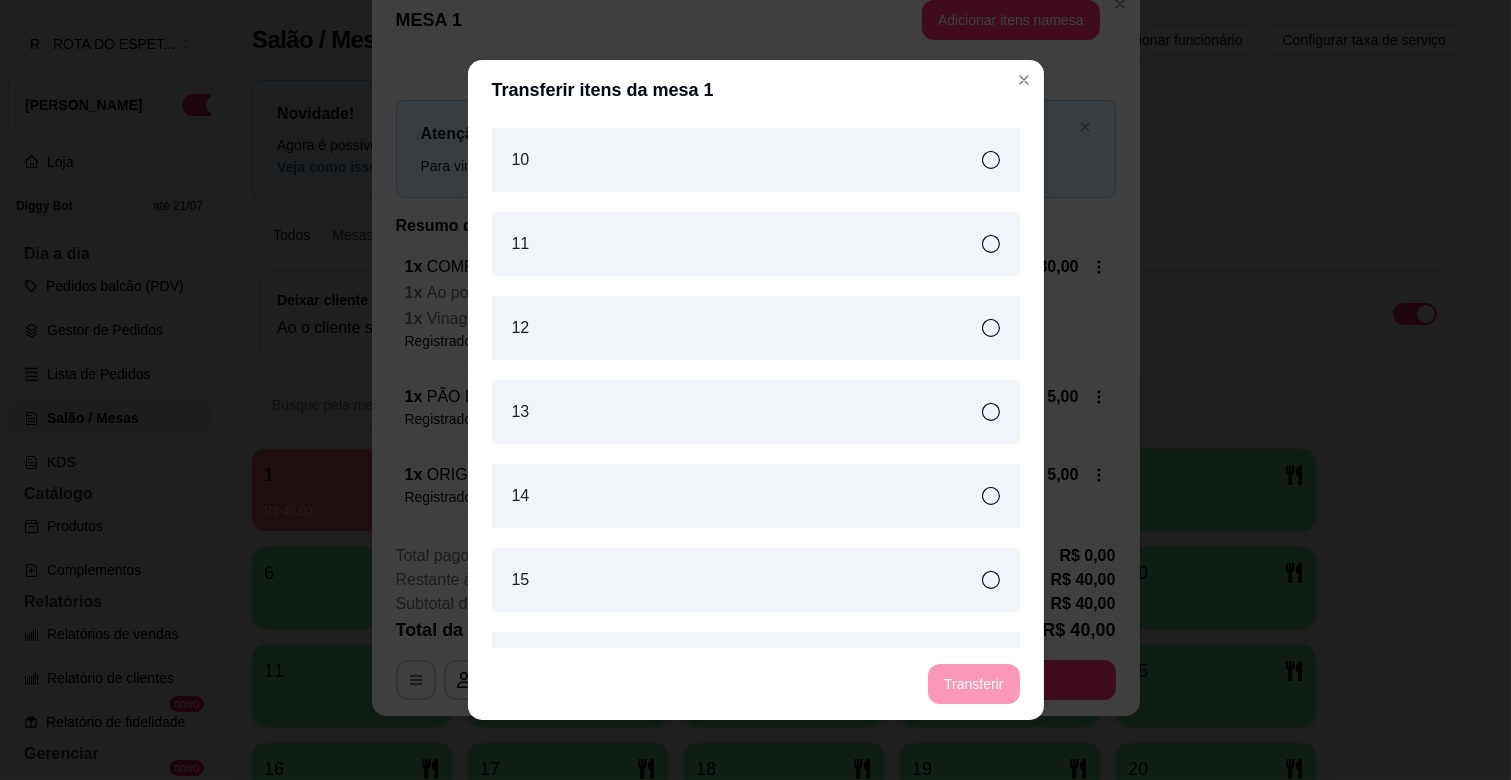 click on "11" at bounding box center [756, 244] 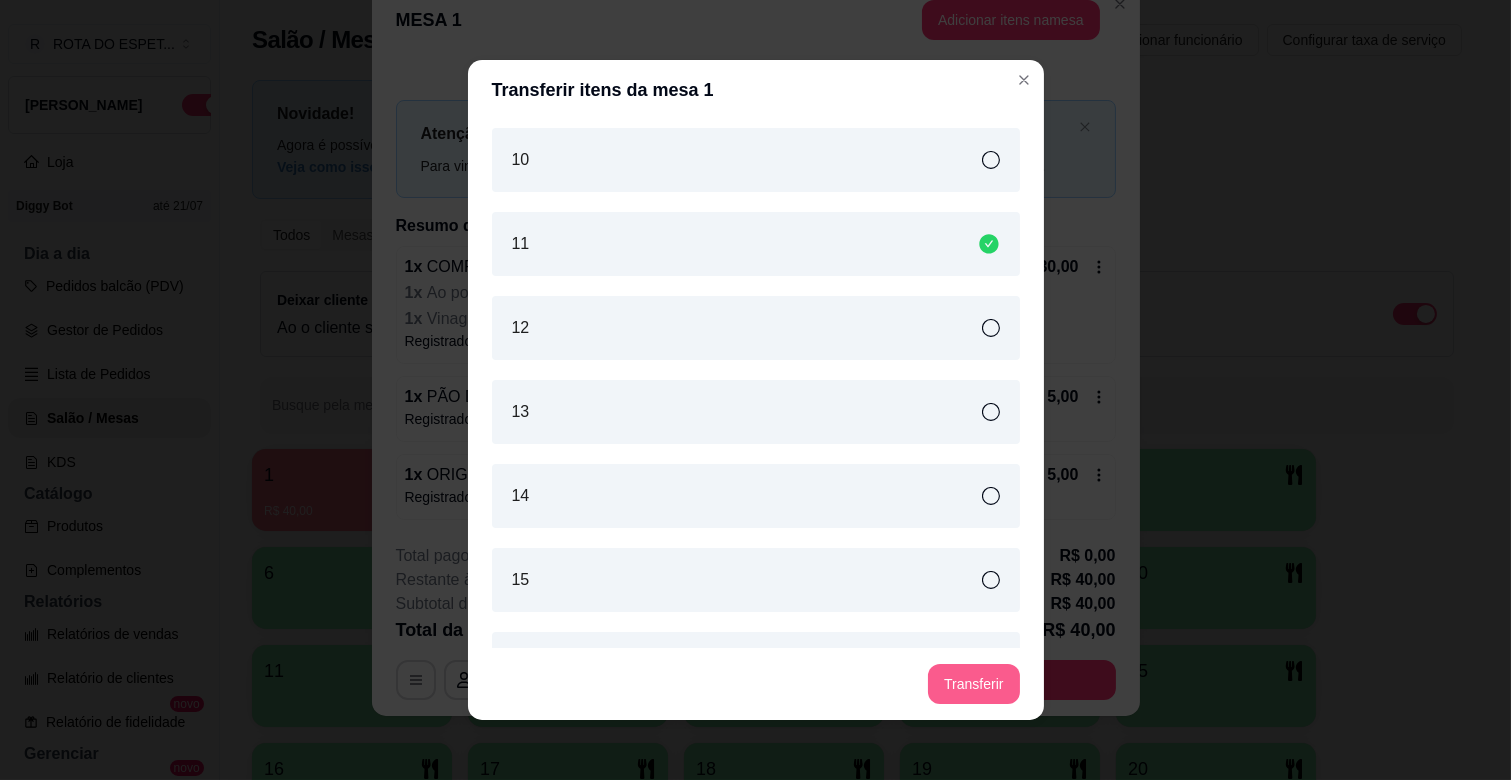 click on "Transferir" at bounding box center [973, 684] 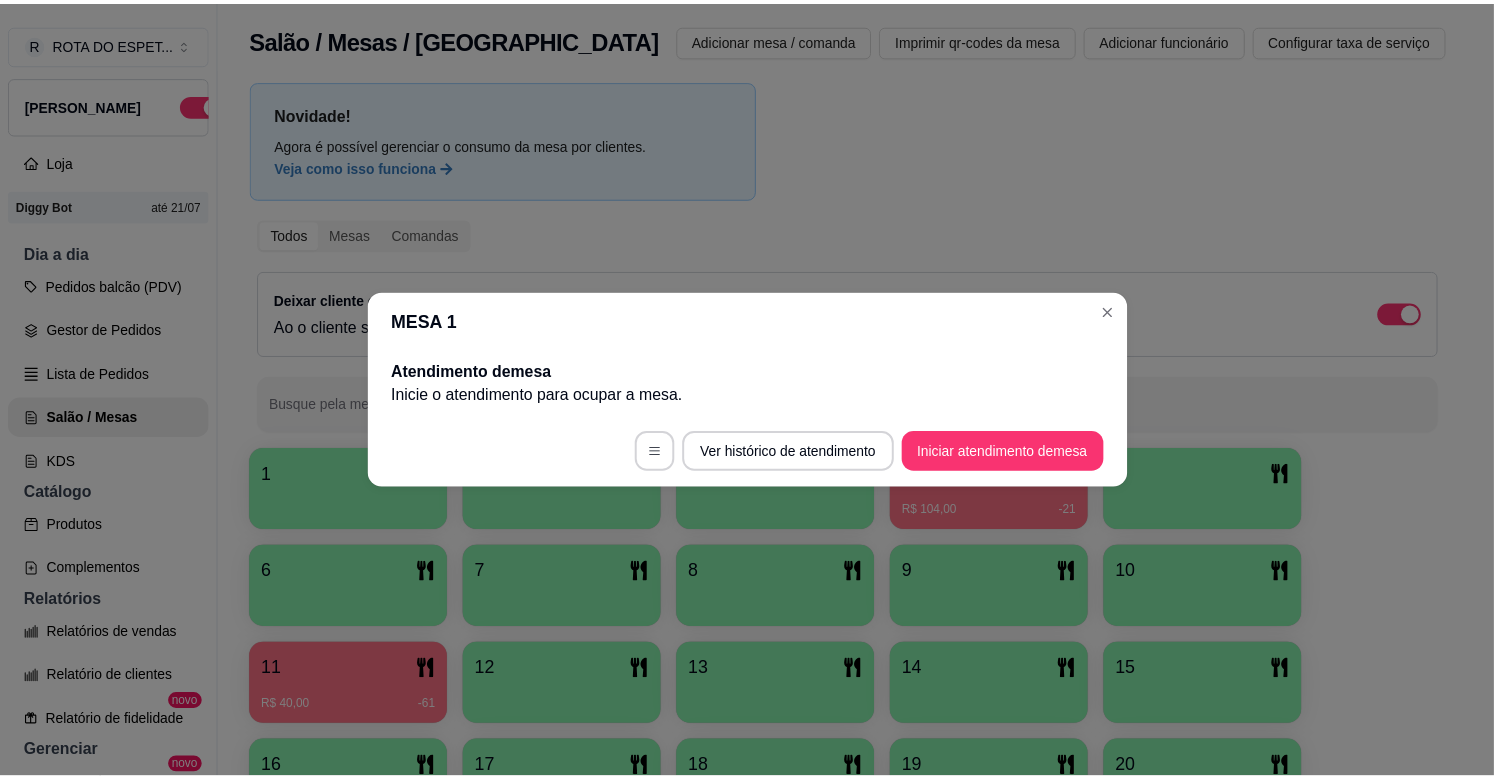 scroll, scrollTop: 0, scrollLeft: 0, axis: both 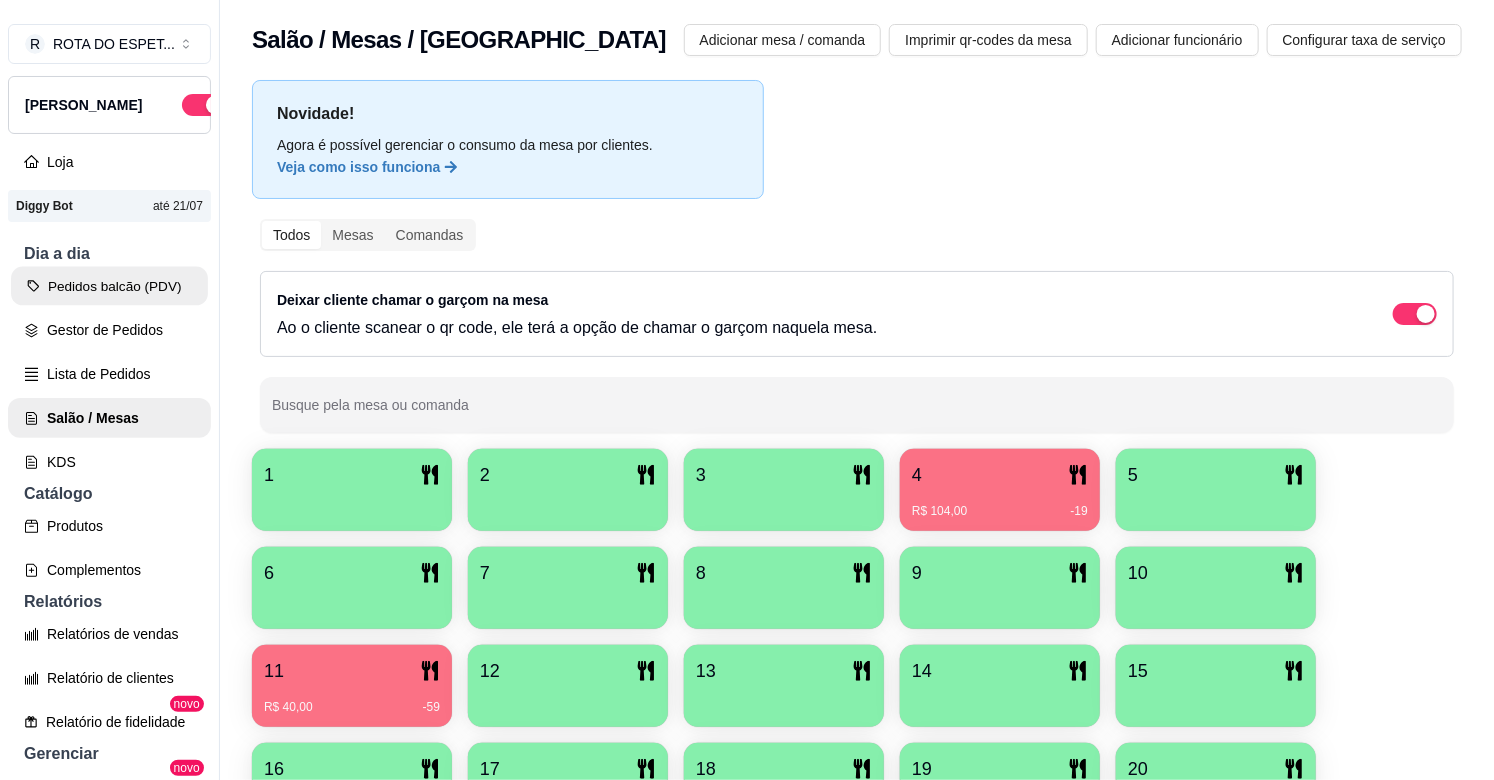 click on "Pedidos balcão (PDV)" at bounding box center [109, 286] 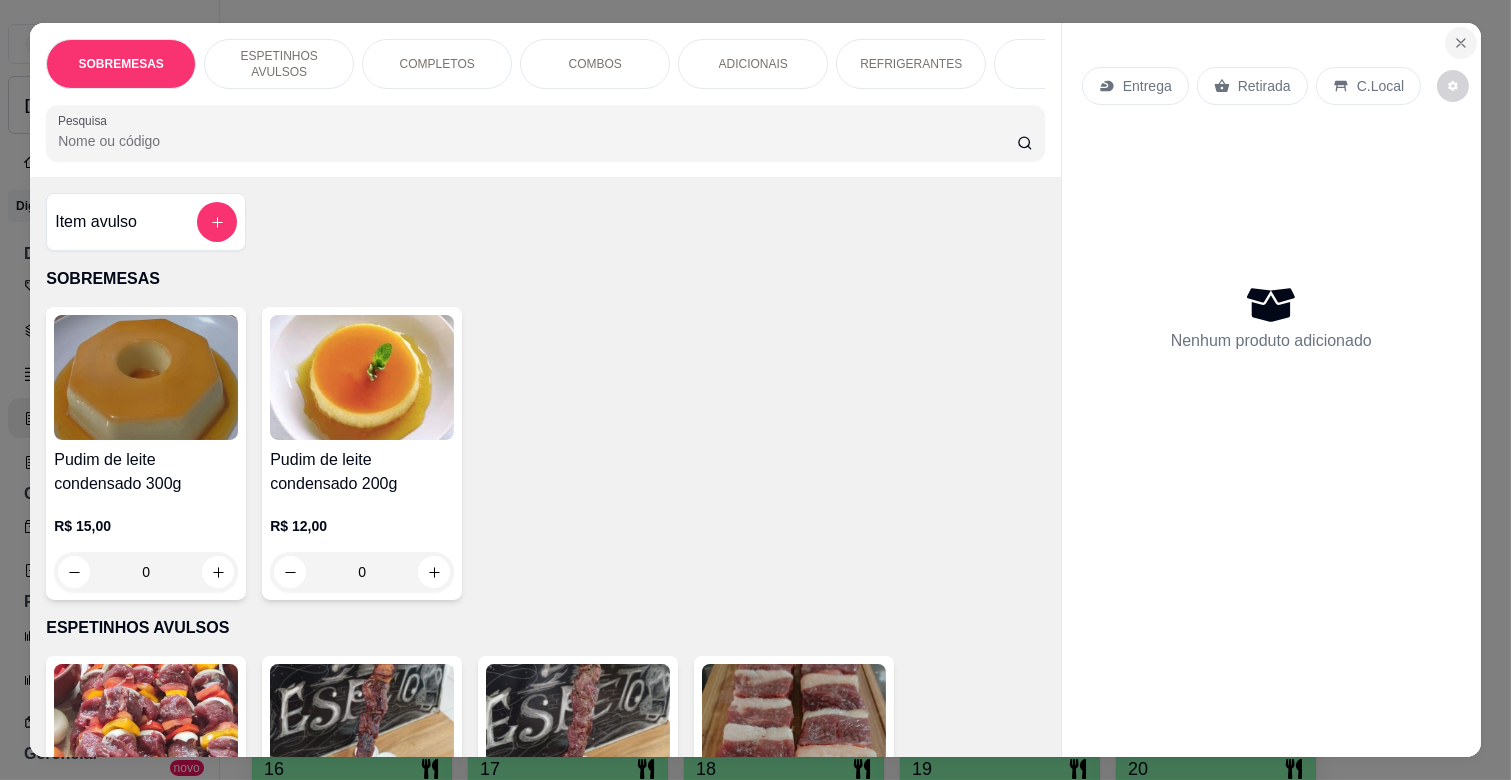 click 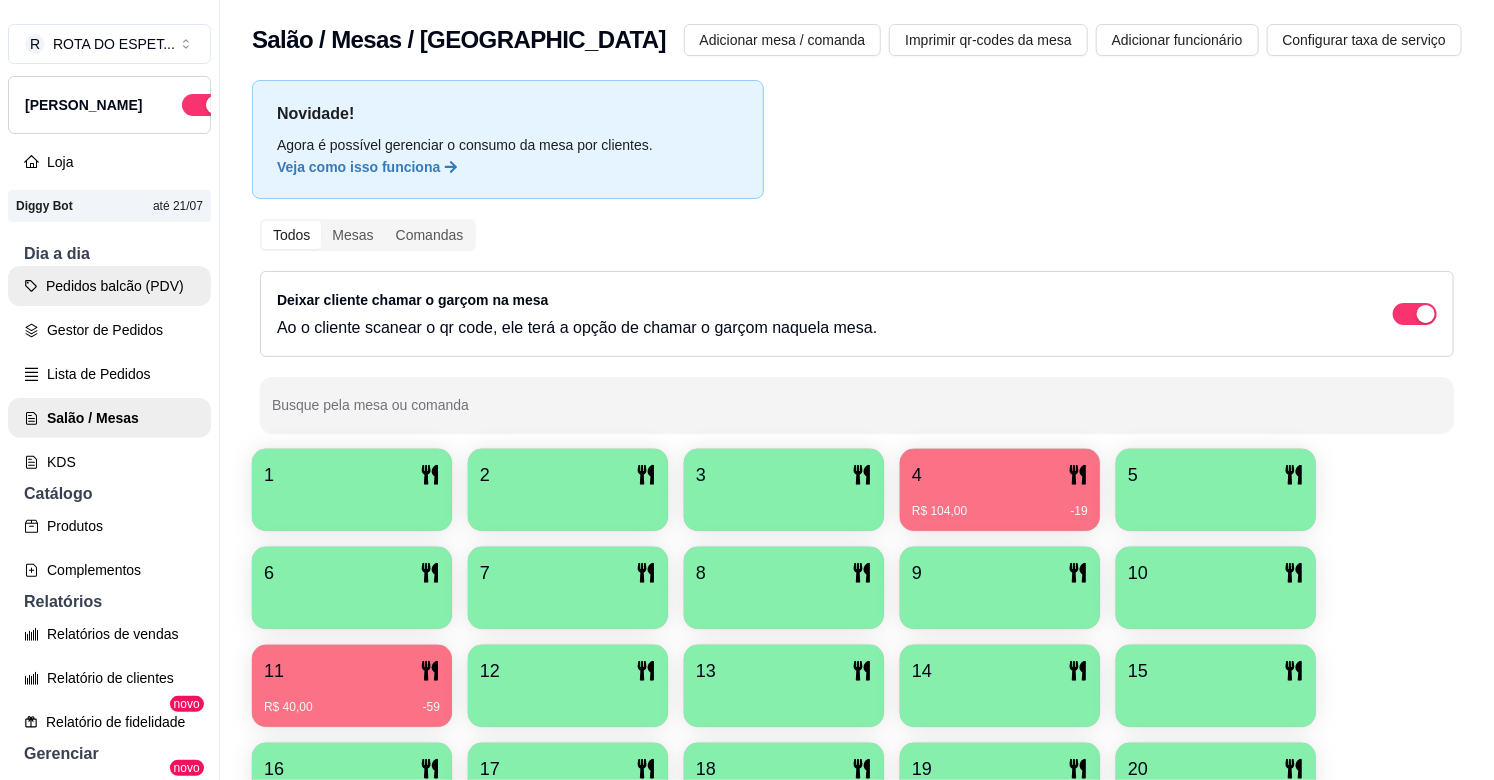 click on "Gestor de Pedidos" at bounding box center (109, 330) 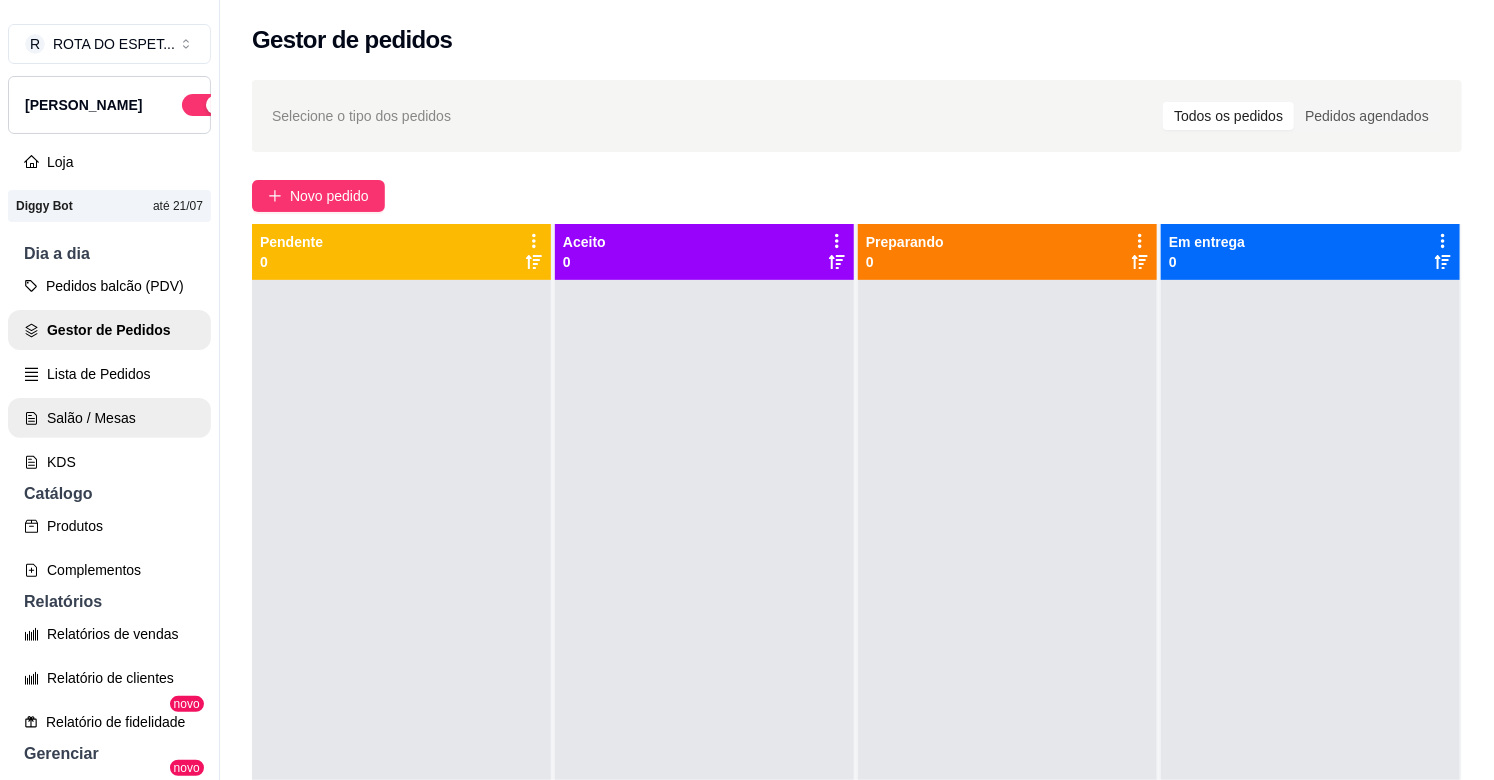 click on "Salão / Mesas" at bounding box center (109, 418) 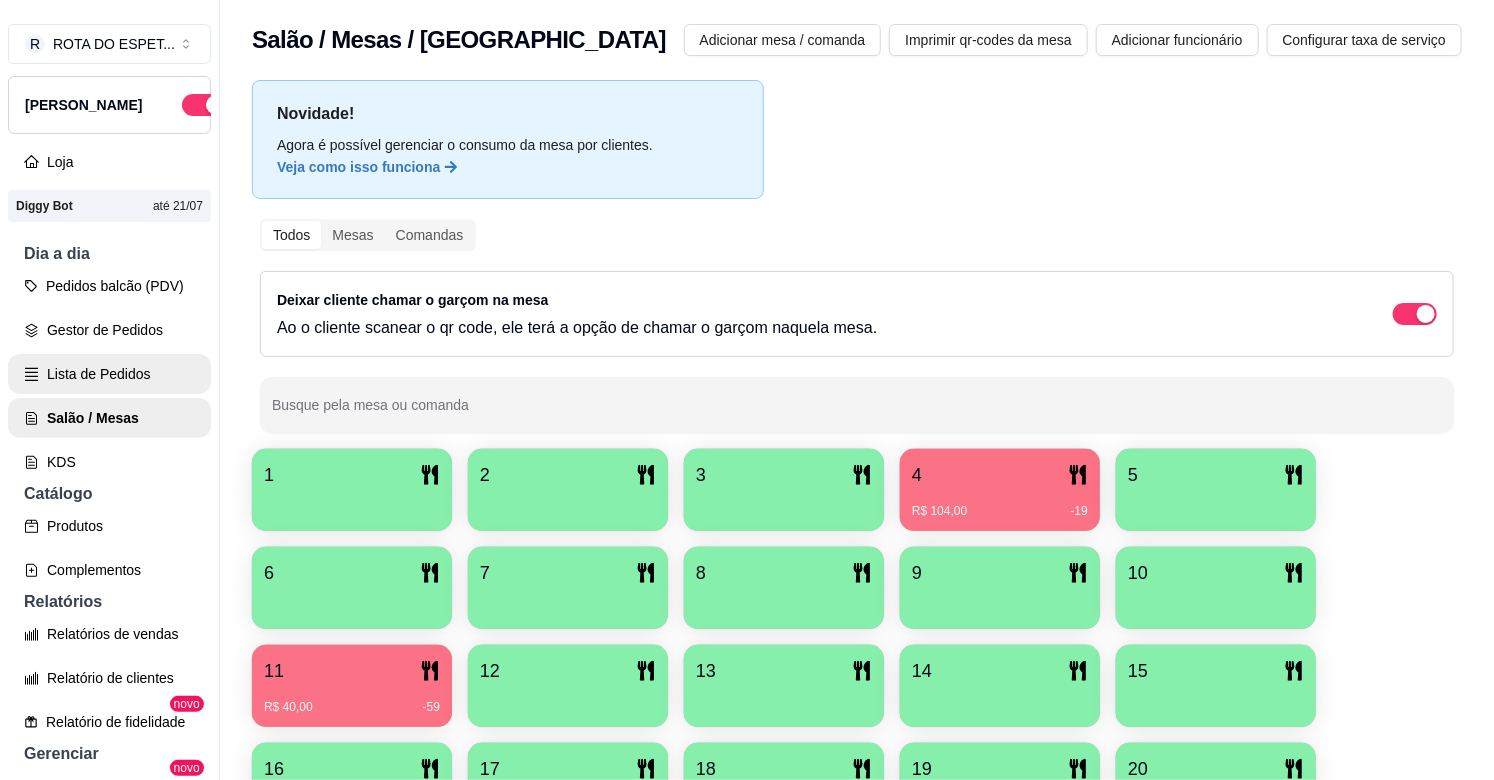scroll, scrollTop: 444, scrollLeft: 0, axis: vertical 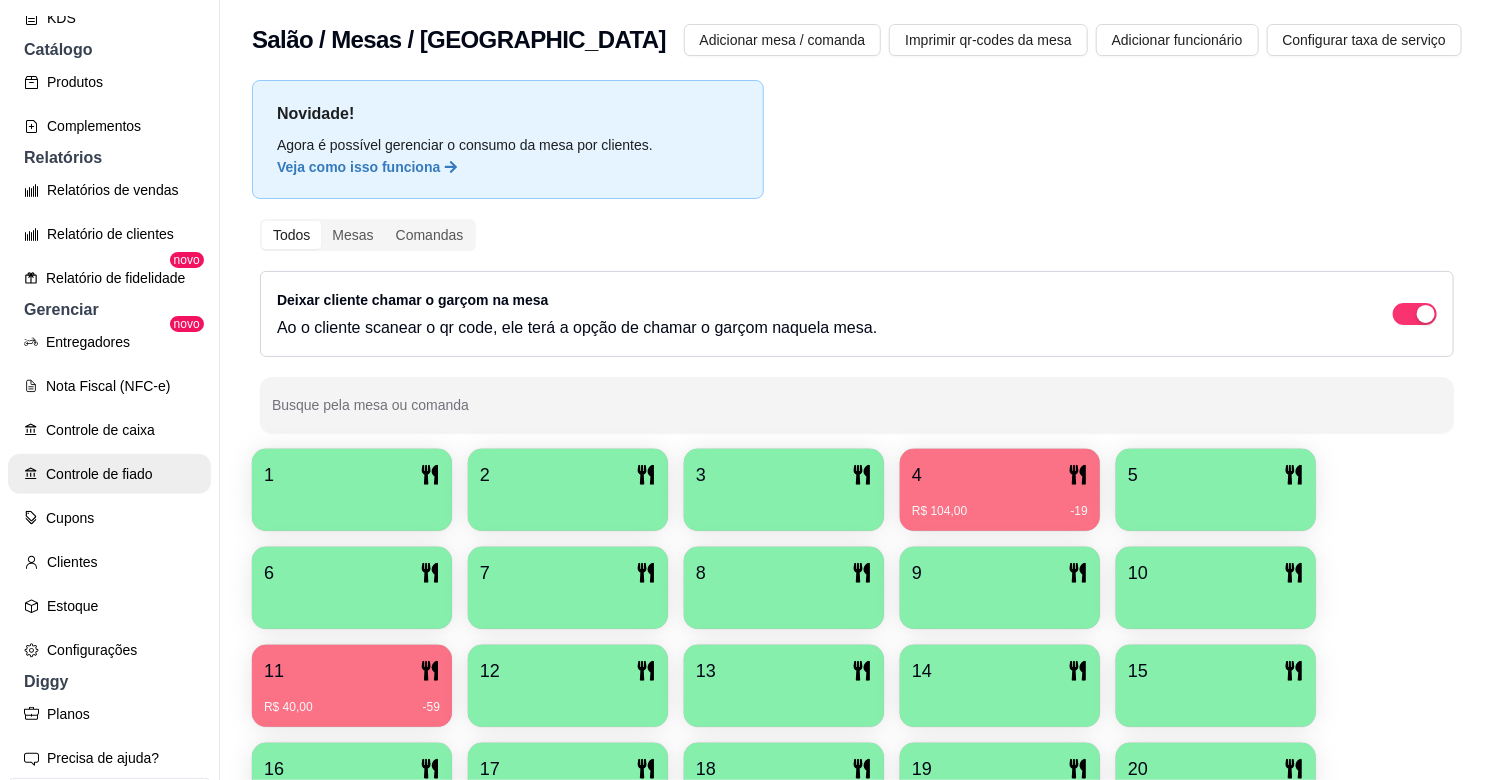 click on "Controle de fiado" at bounding box center (109, 474) 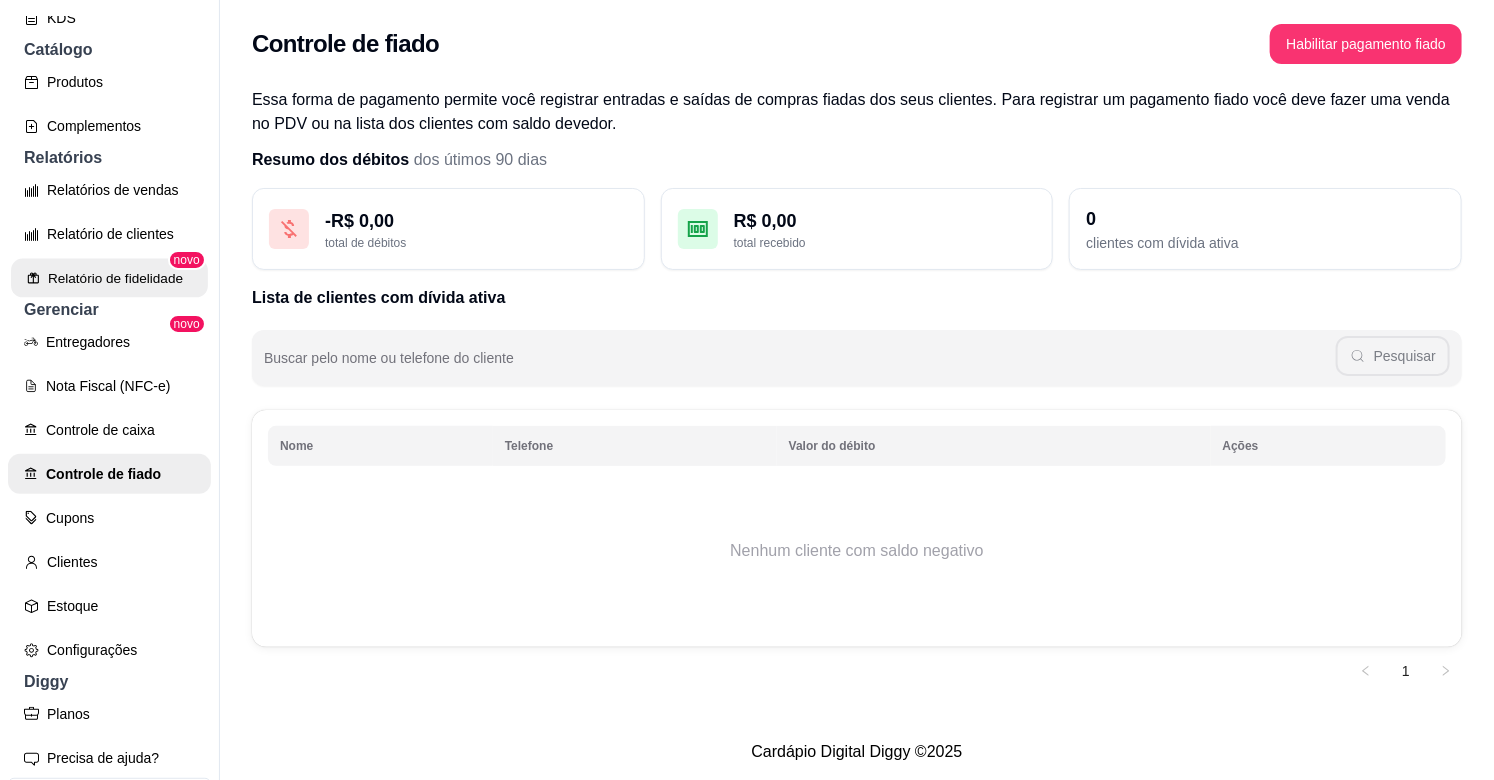 click on "Relatório de fidelidade" at bounding box center (109, 278) 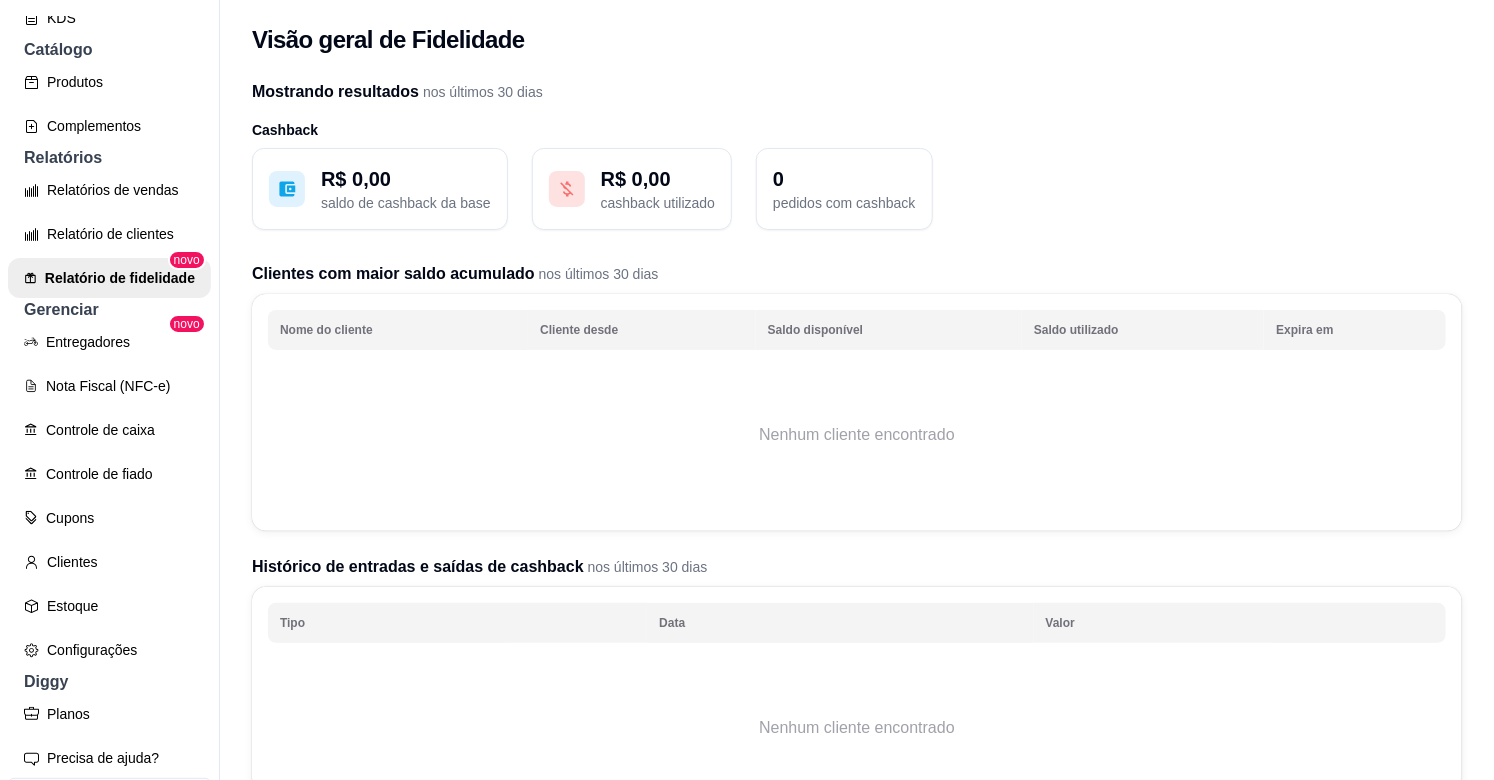 scroll, scrollTop: 291, scrollLeft: 0, axis: vertical 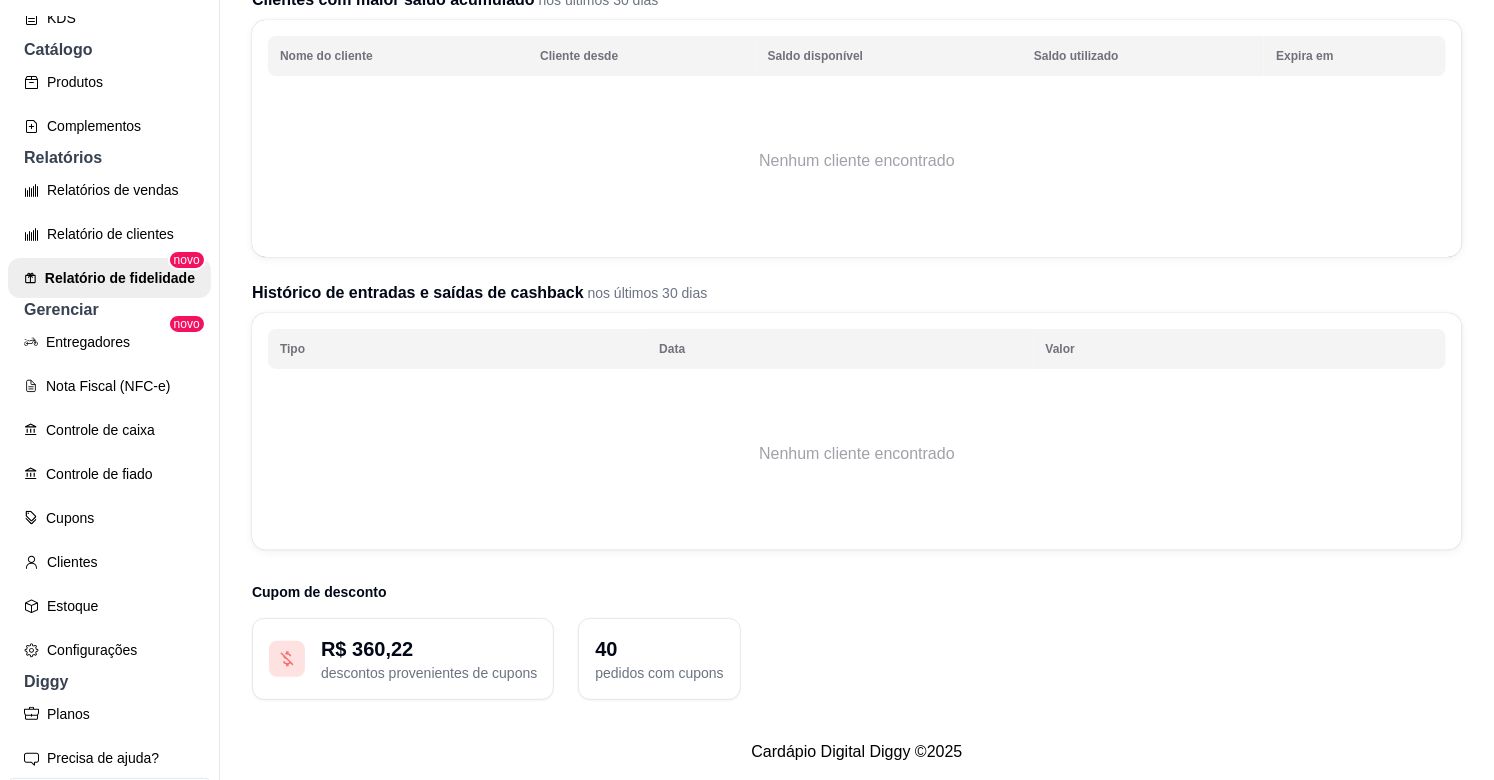 click on "Saldo disponível" at bounding box center [889, 56] 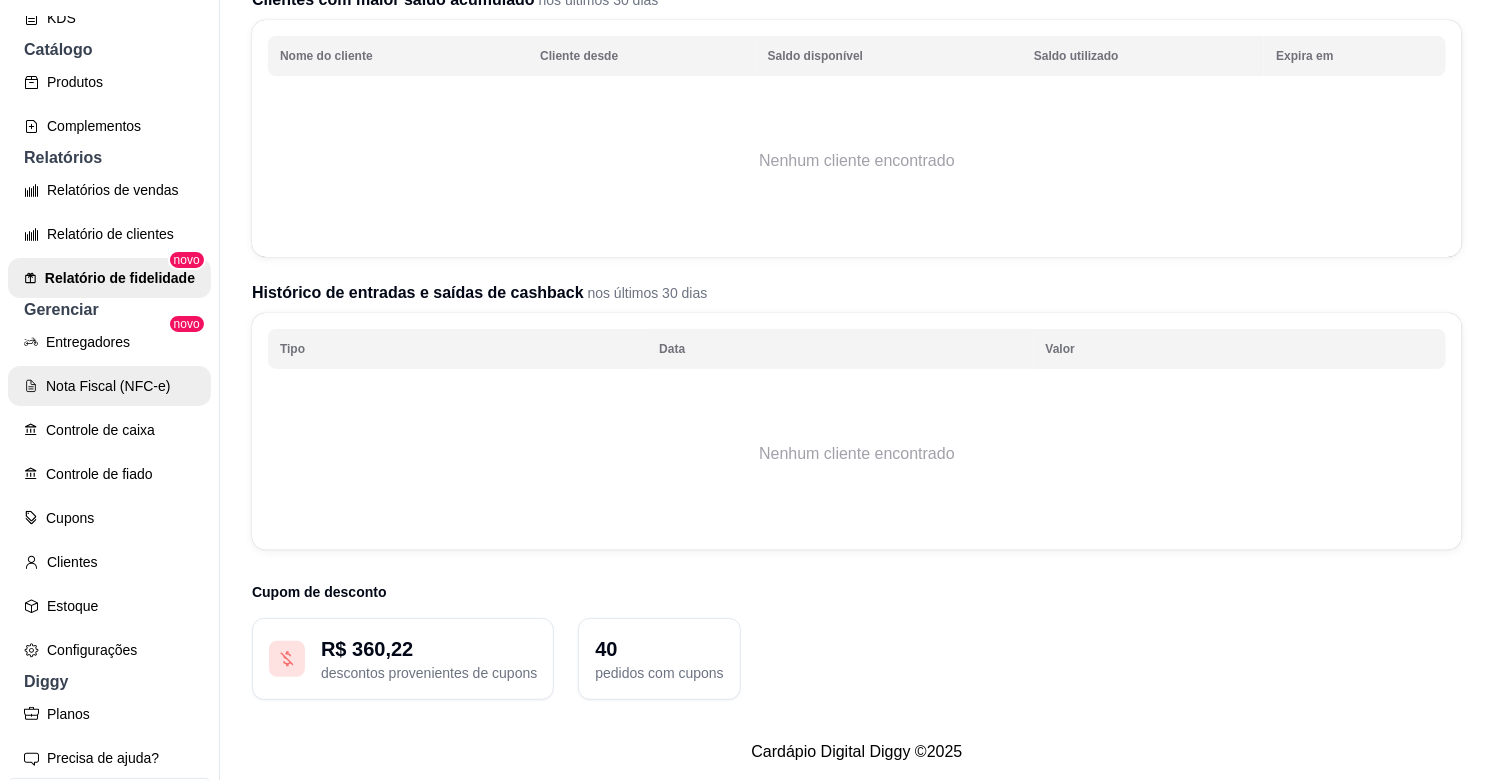 click on "Nota Fiscal (NFC-e)" at bounding box center (109, 386) 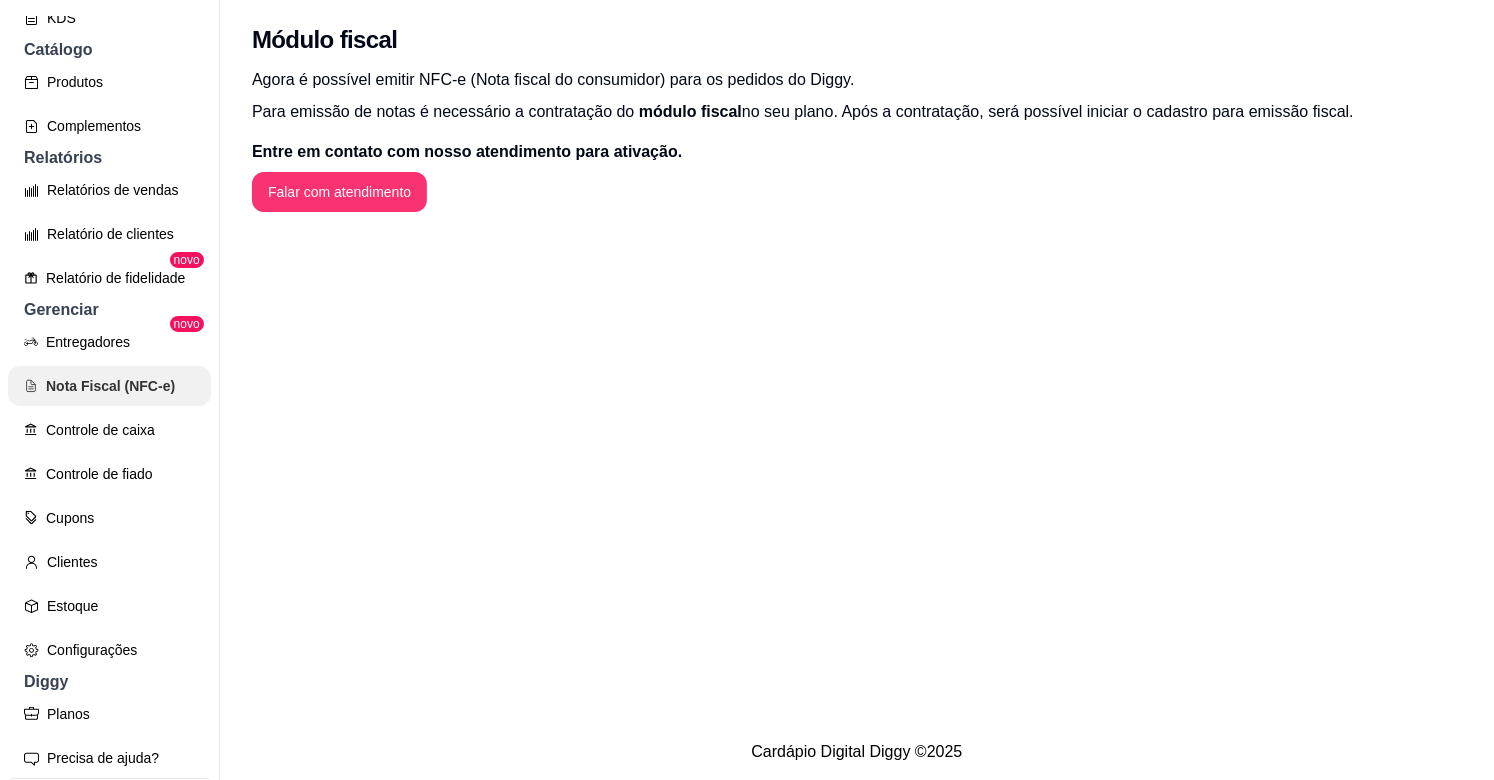 scroll, scrollTop: 0, scrollLeft: 0, axis: both 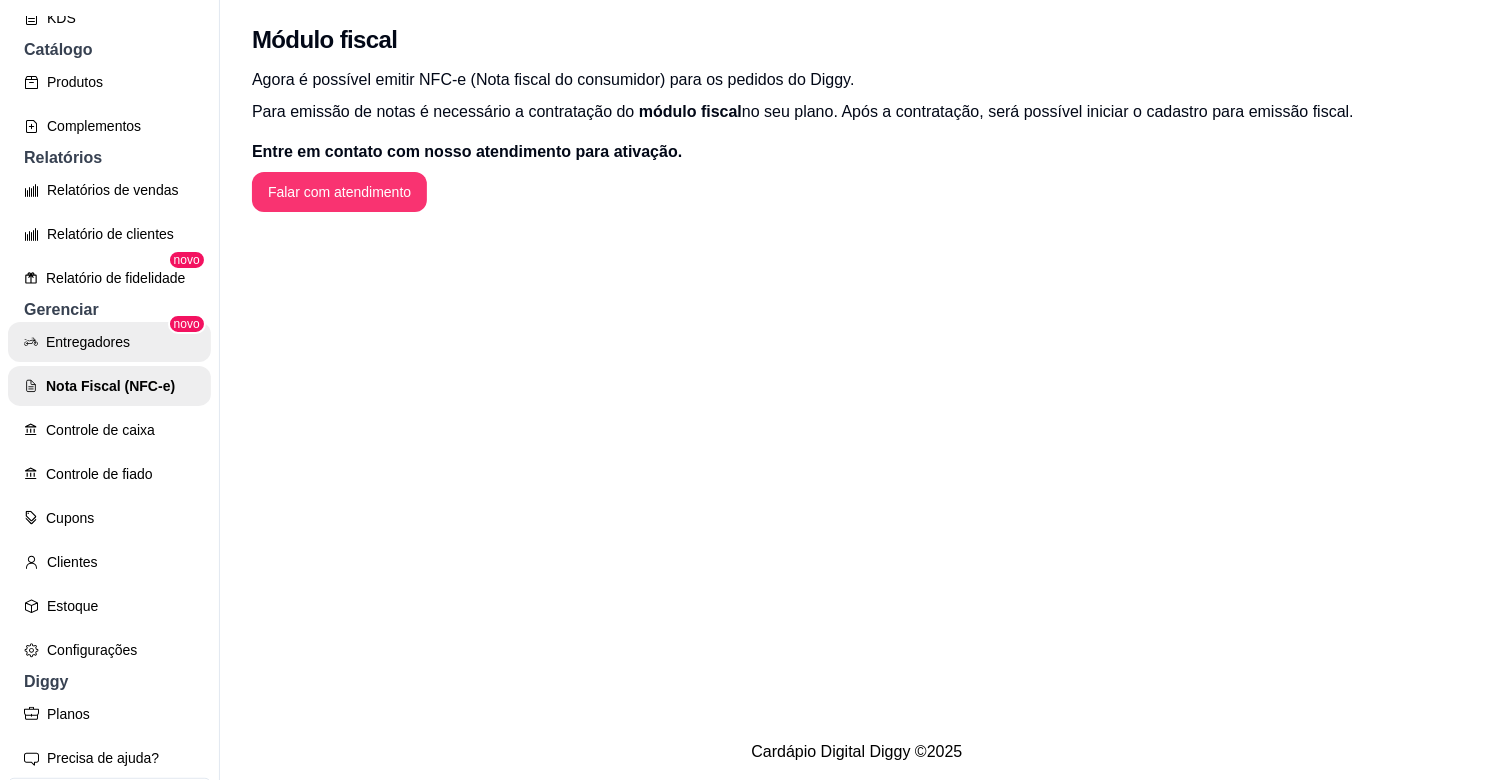 click on "Entregadores" at bounding box center [109, 342] 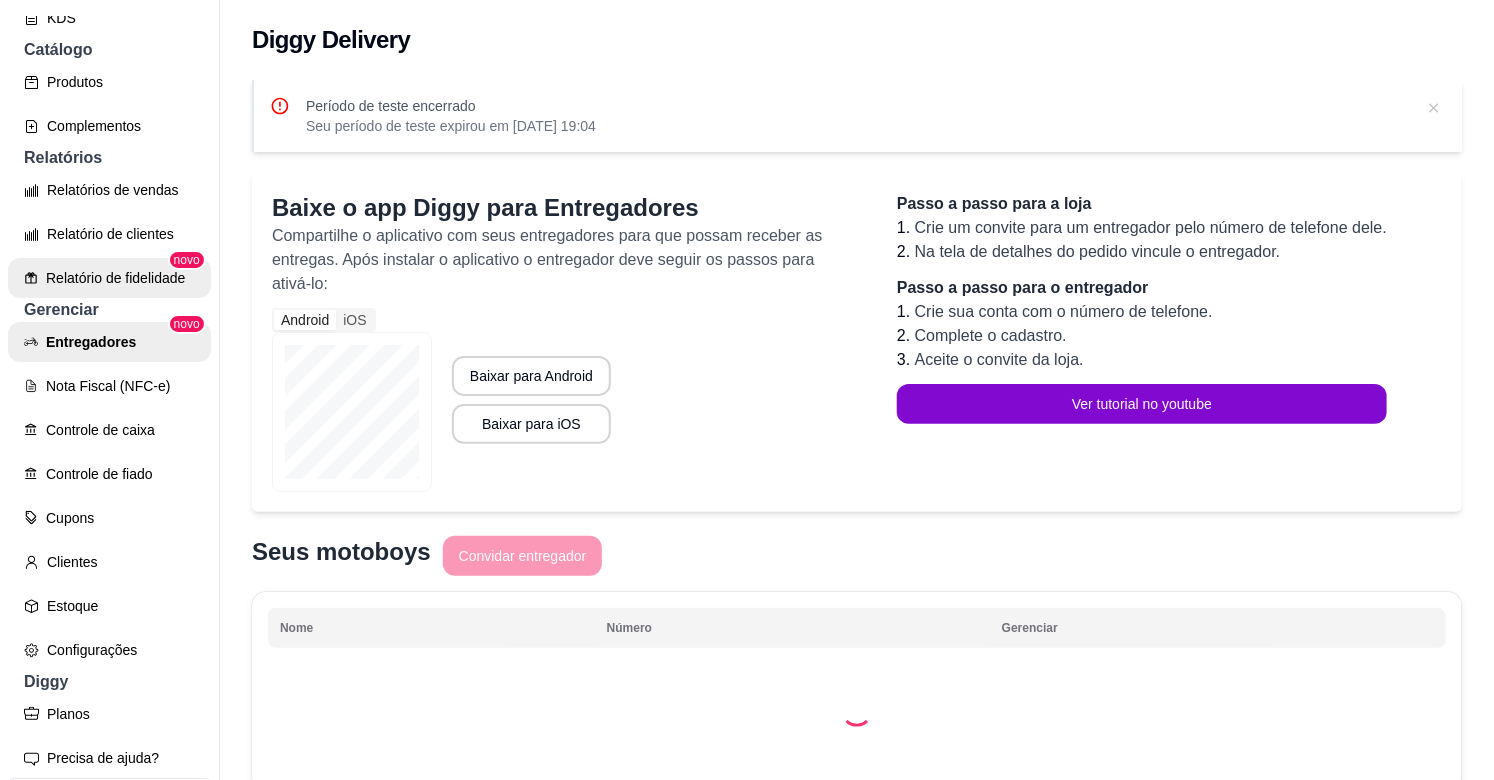 click on "Relatório de fidelidade" at bounding box center (109, 278) 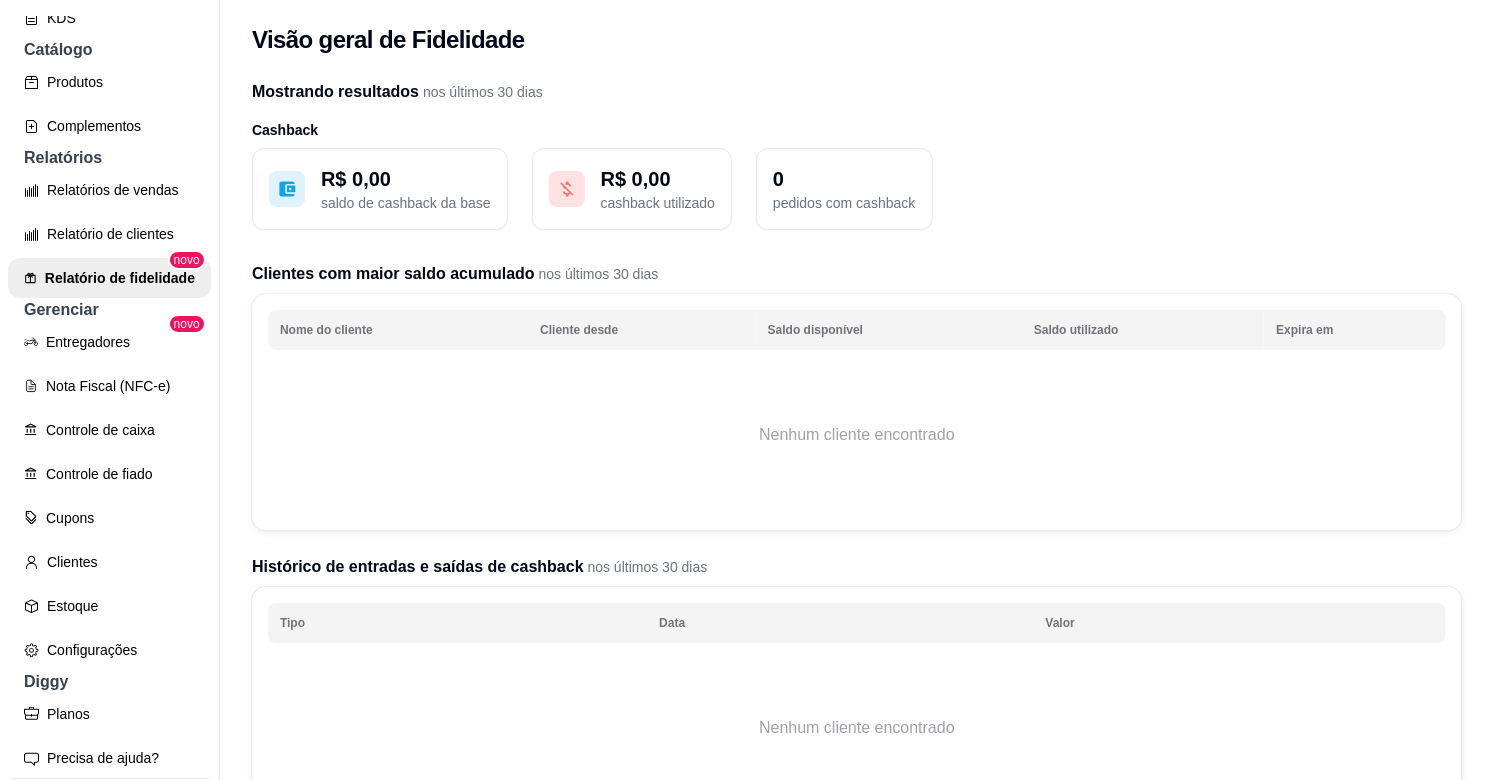 click on "novo" at bounding box center (187, 260) 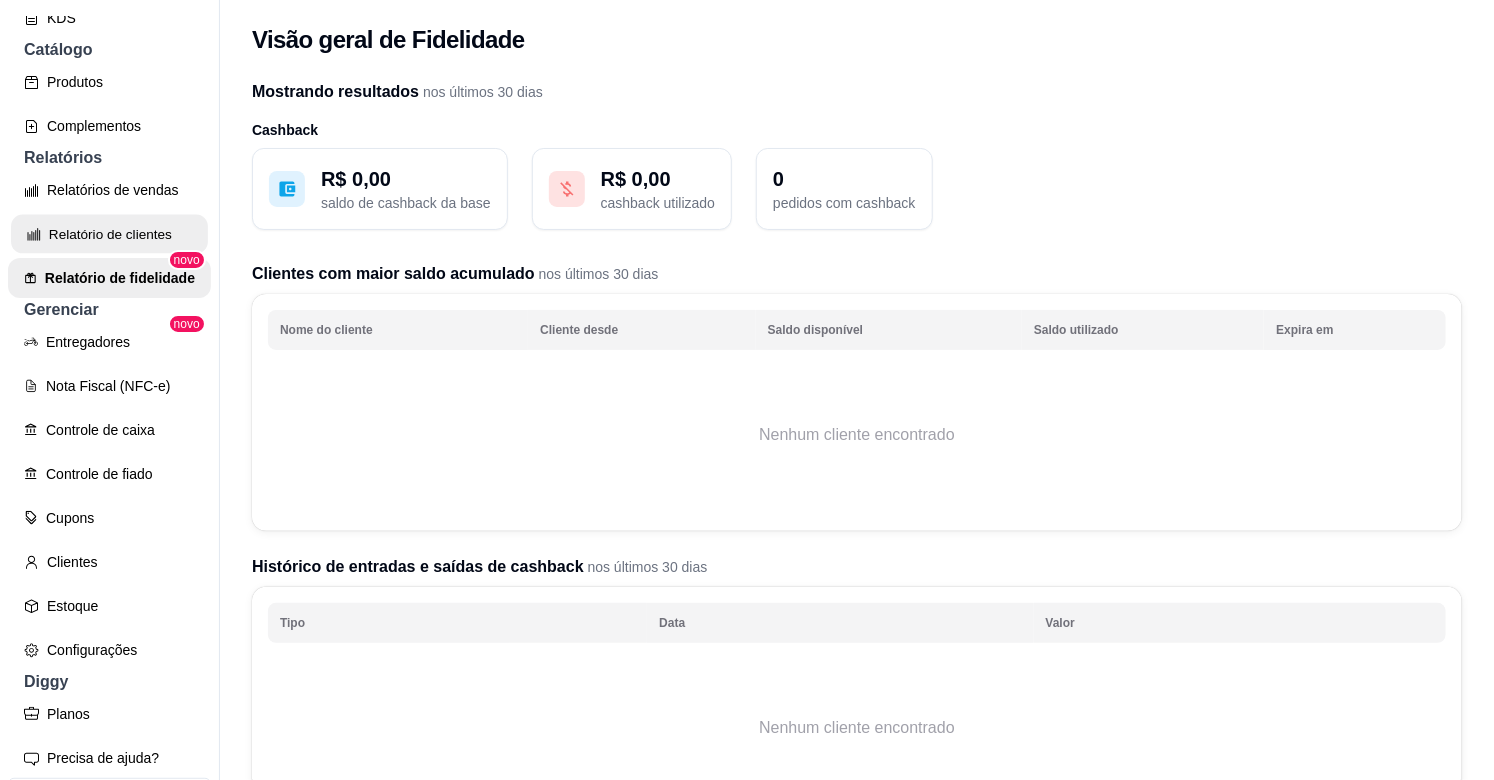 click on "Relatório de clientes" at bounding box center [109, 234] 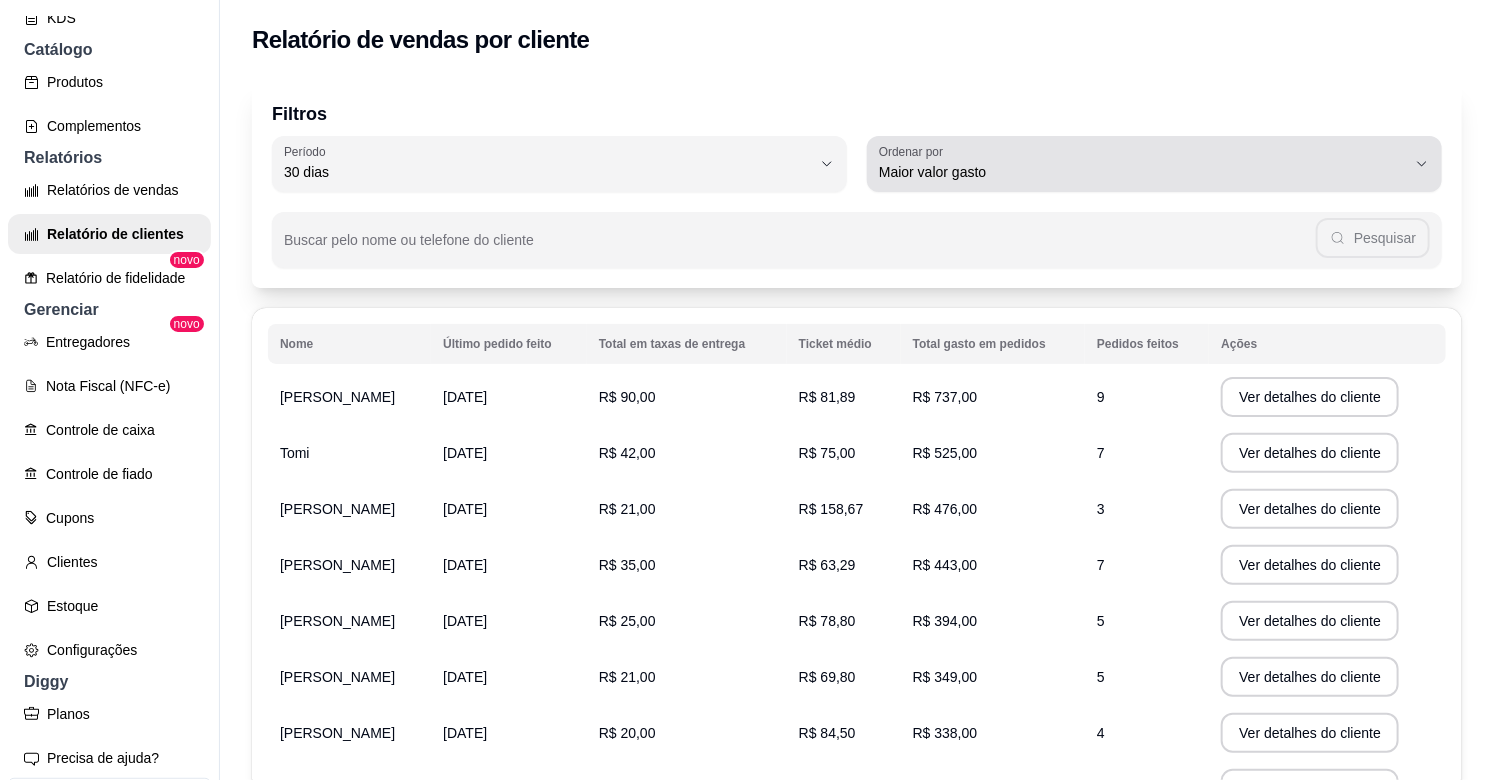 click on "Maior valor gasto" at bounding box center [1142, 172] 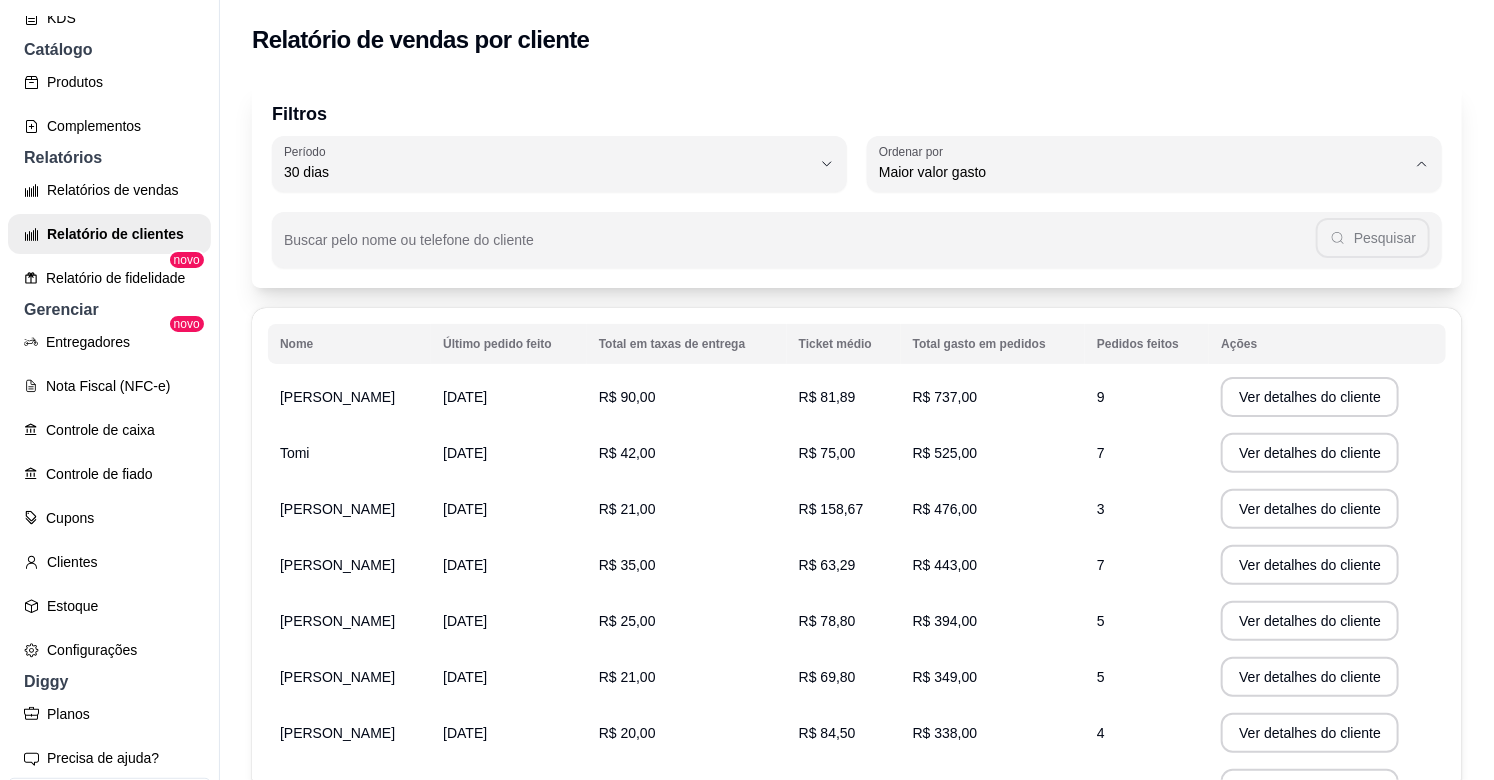 click on "Maior número de pedidos" at bounding box center (1133, 218) 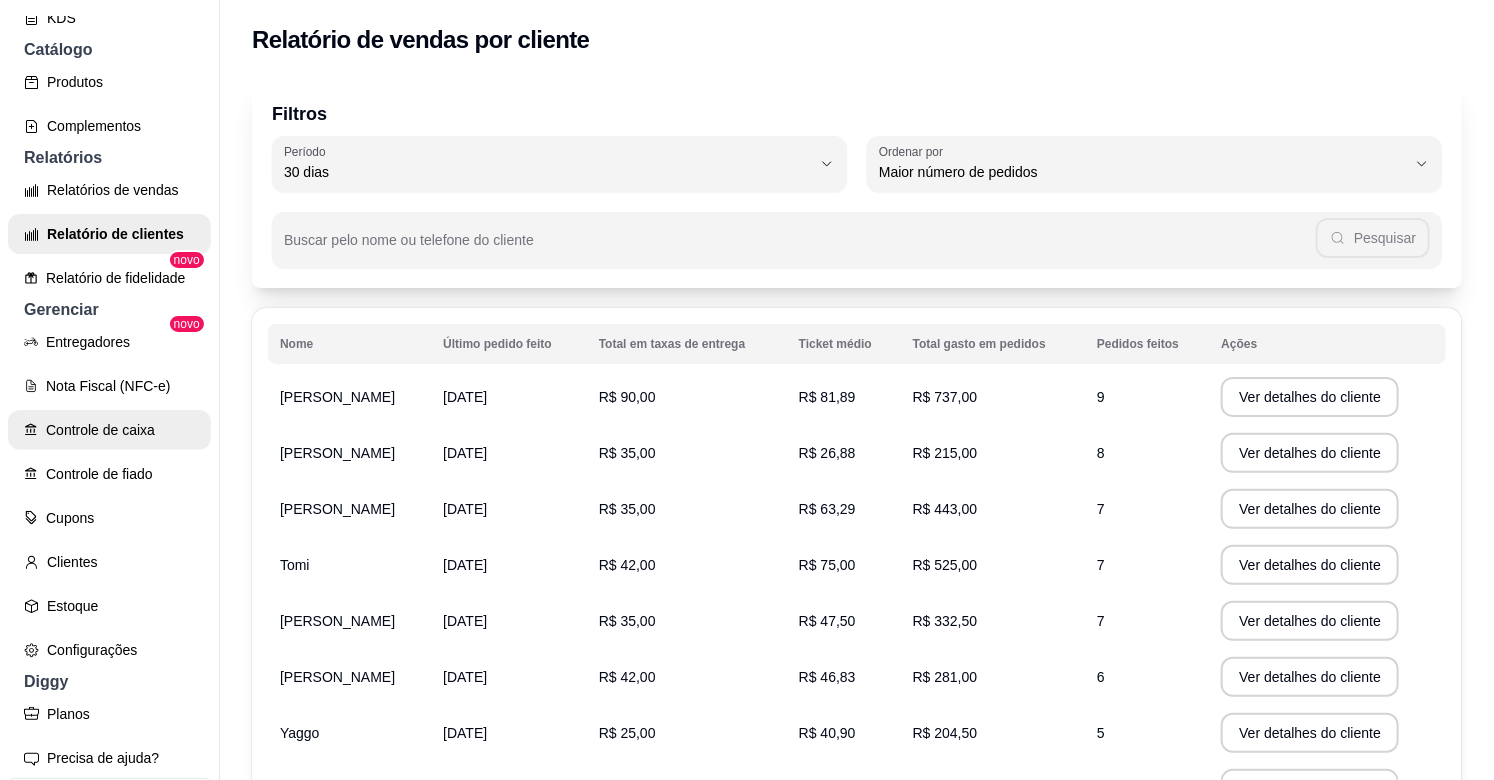 click on "Controle de caixa" at bounding box center [109, 430] 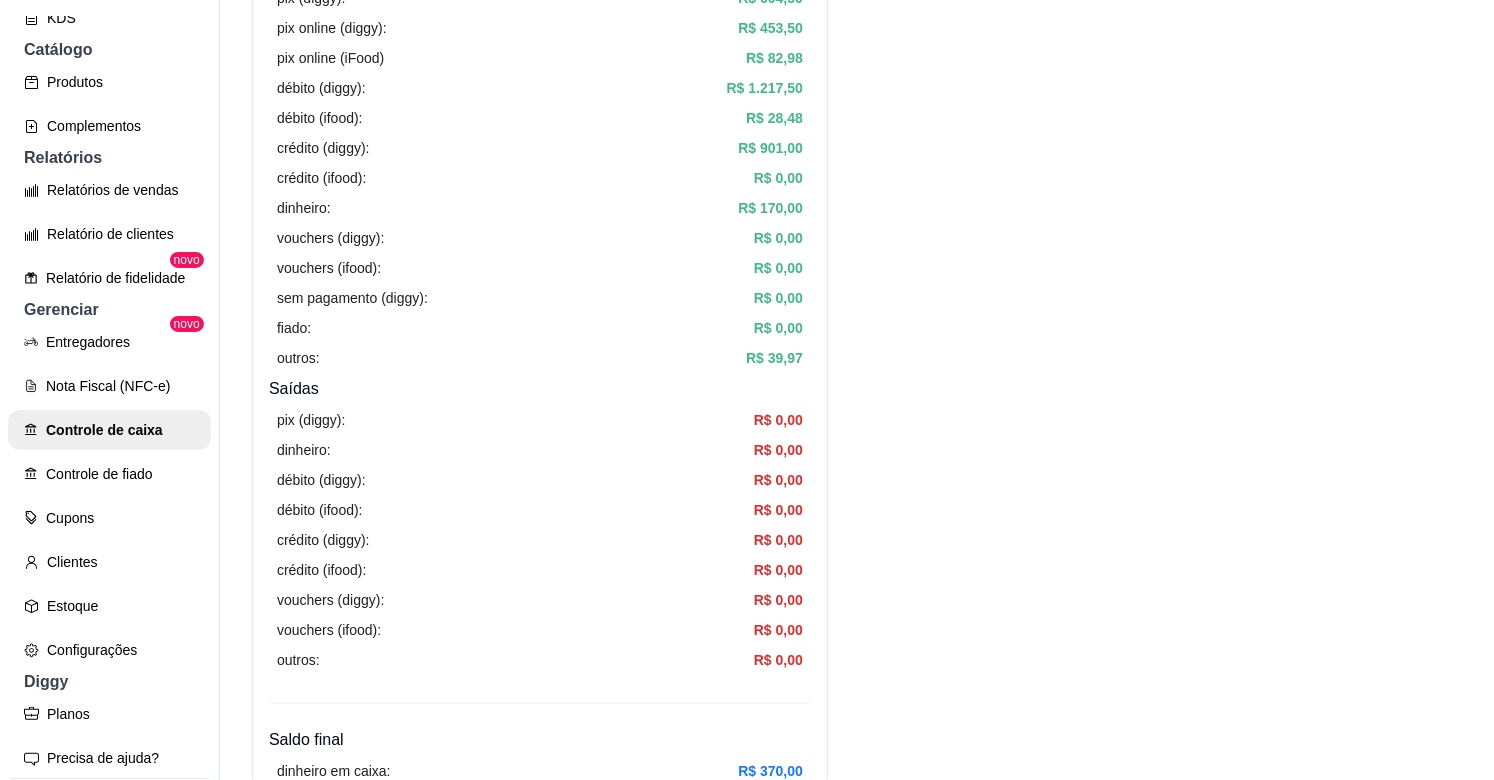 scroll, scrollTop: 111, scrollLeft: 0, axis: vertical 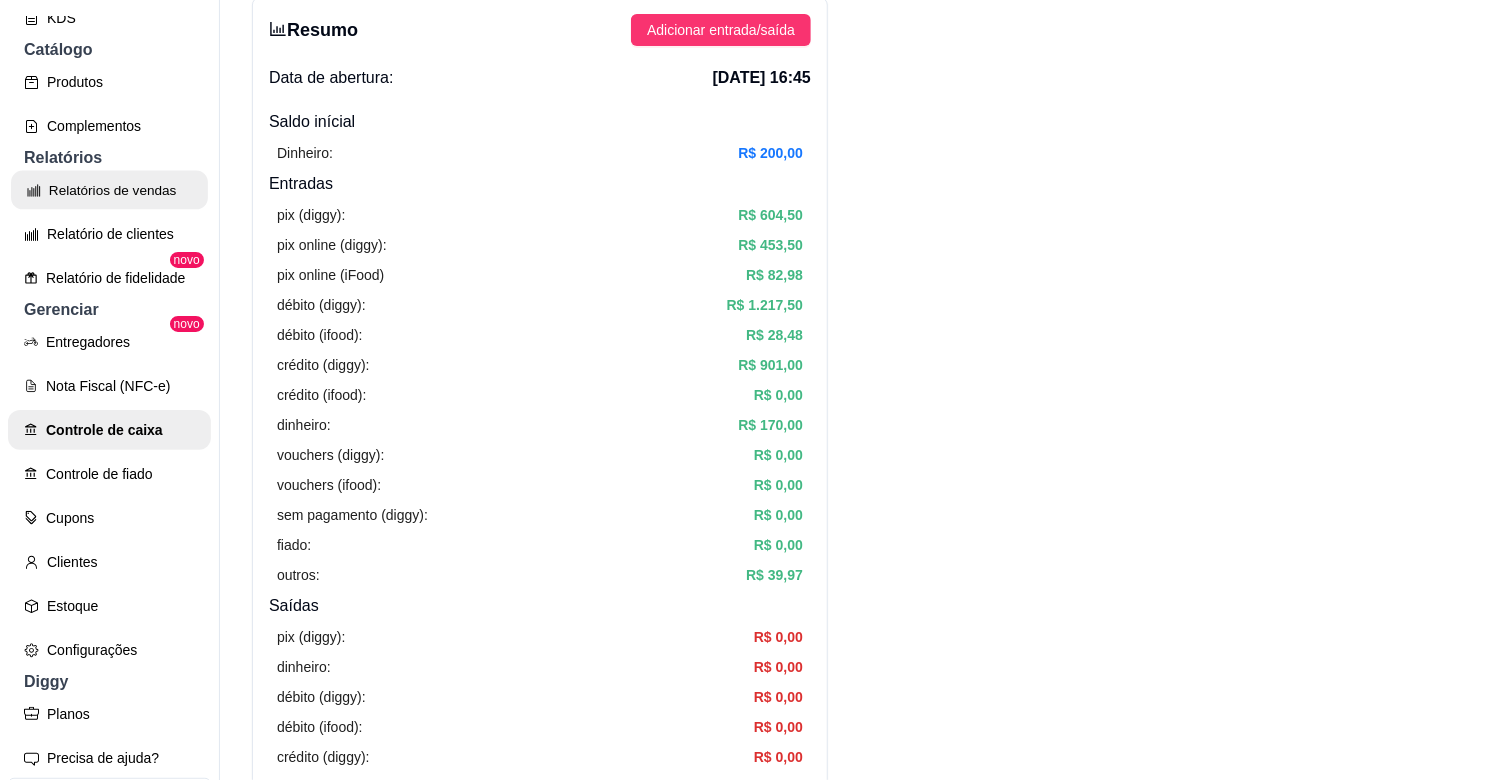 click on "Relatórios de vendas" at bounding box center [109, 190] 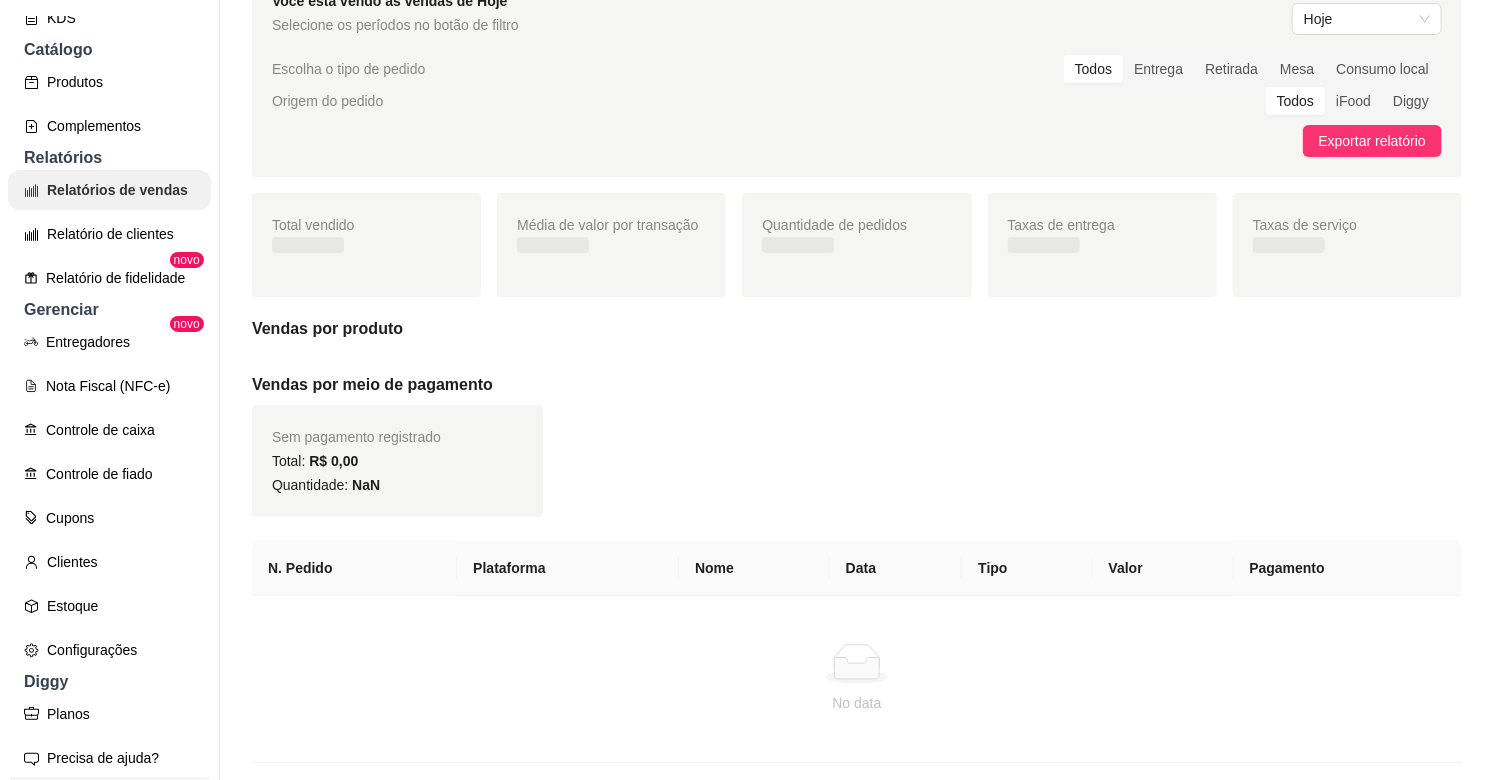 scroll, scrollTop: 0, scrollLeft: 0, axis: both 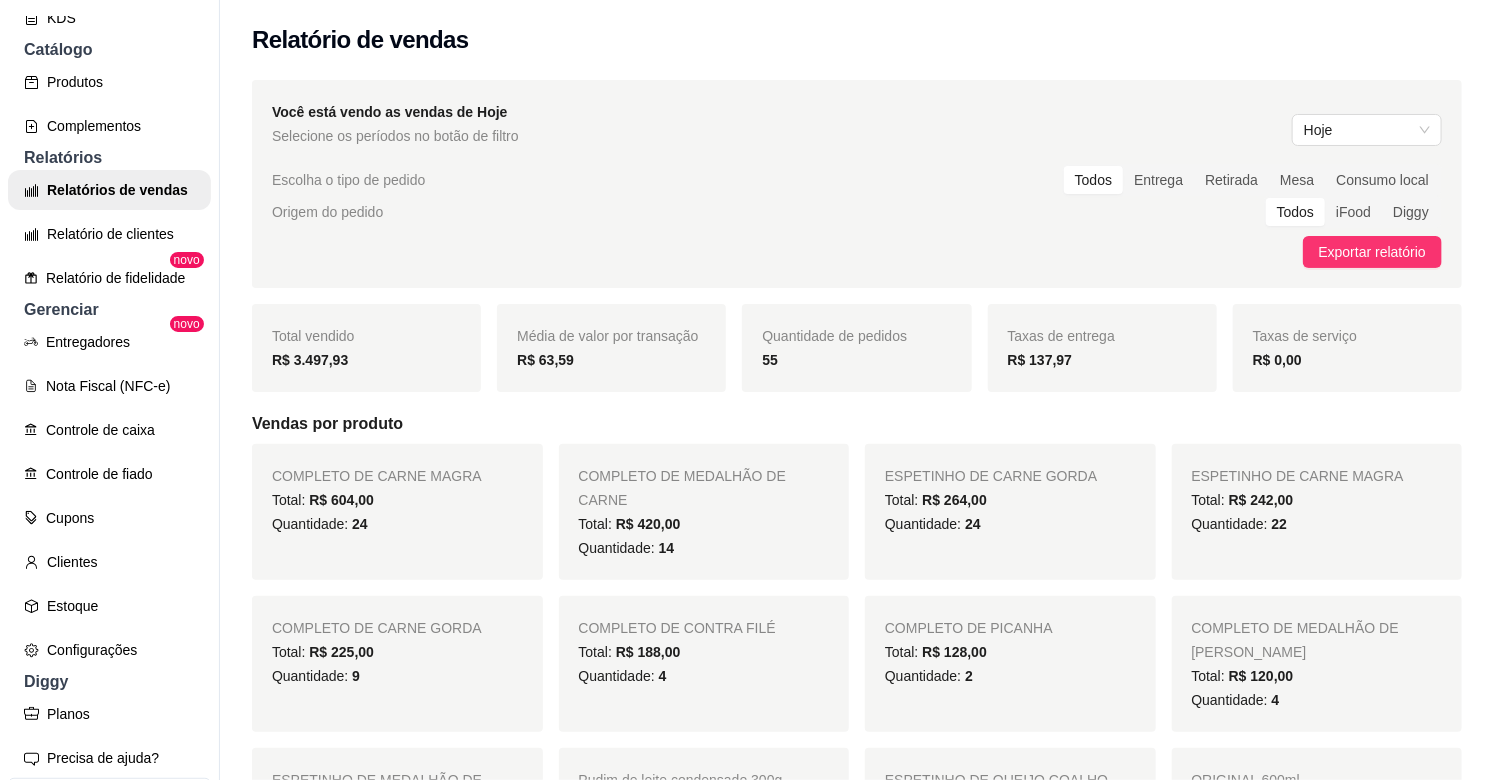 click on "Todos Entrega Retirada Mesa Consumo local" at bounding box center (1252, 180) 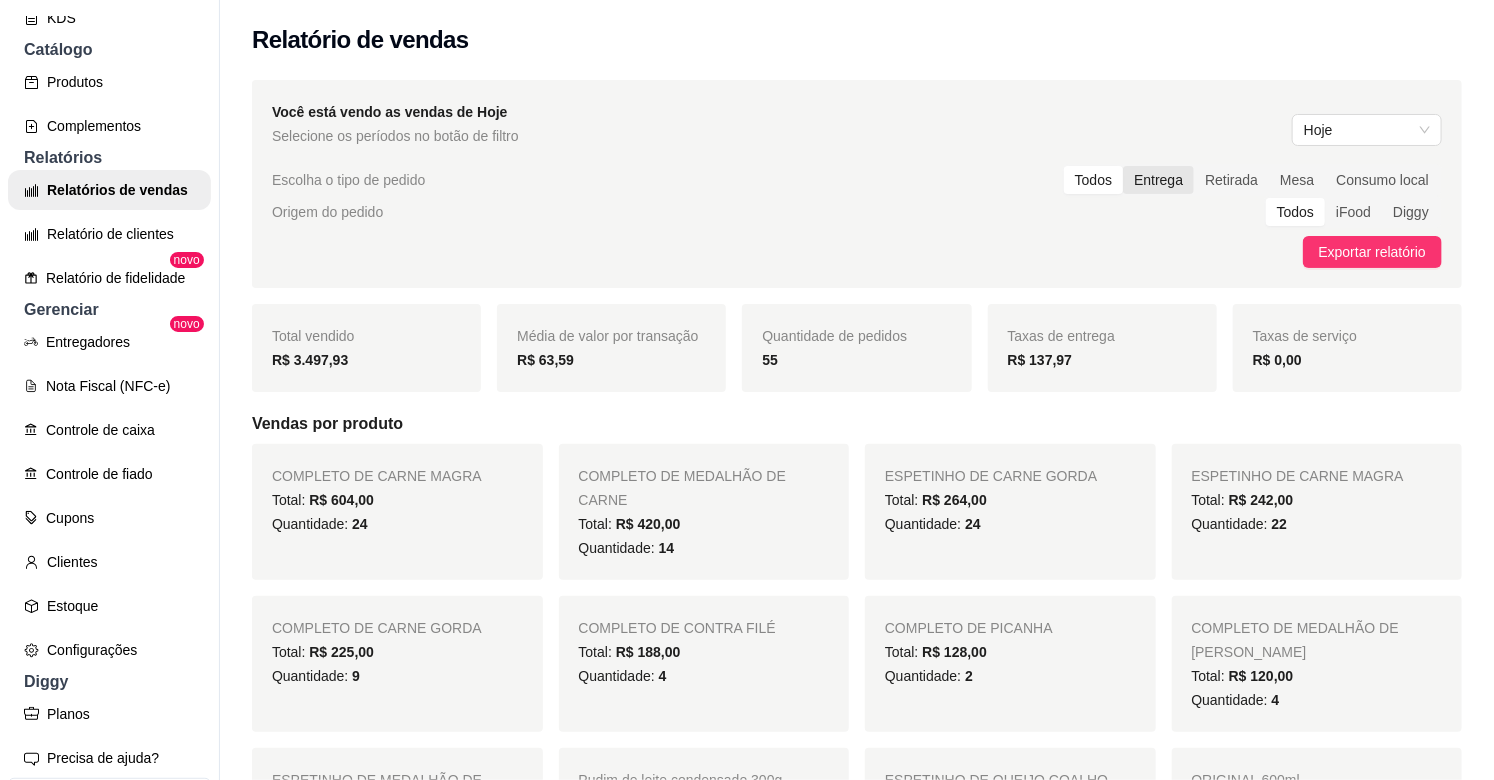 click on "Entrega" at bounding box center [1158, 180] 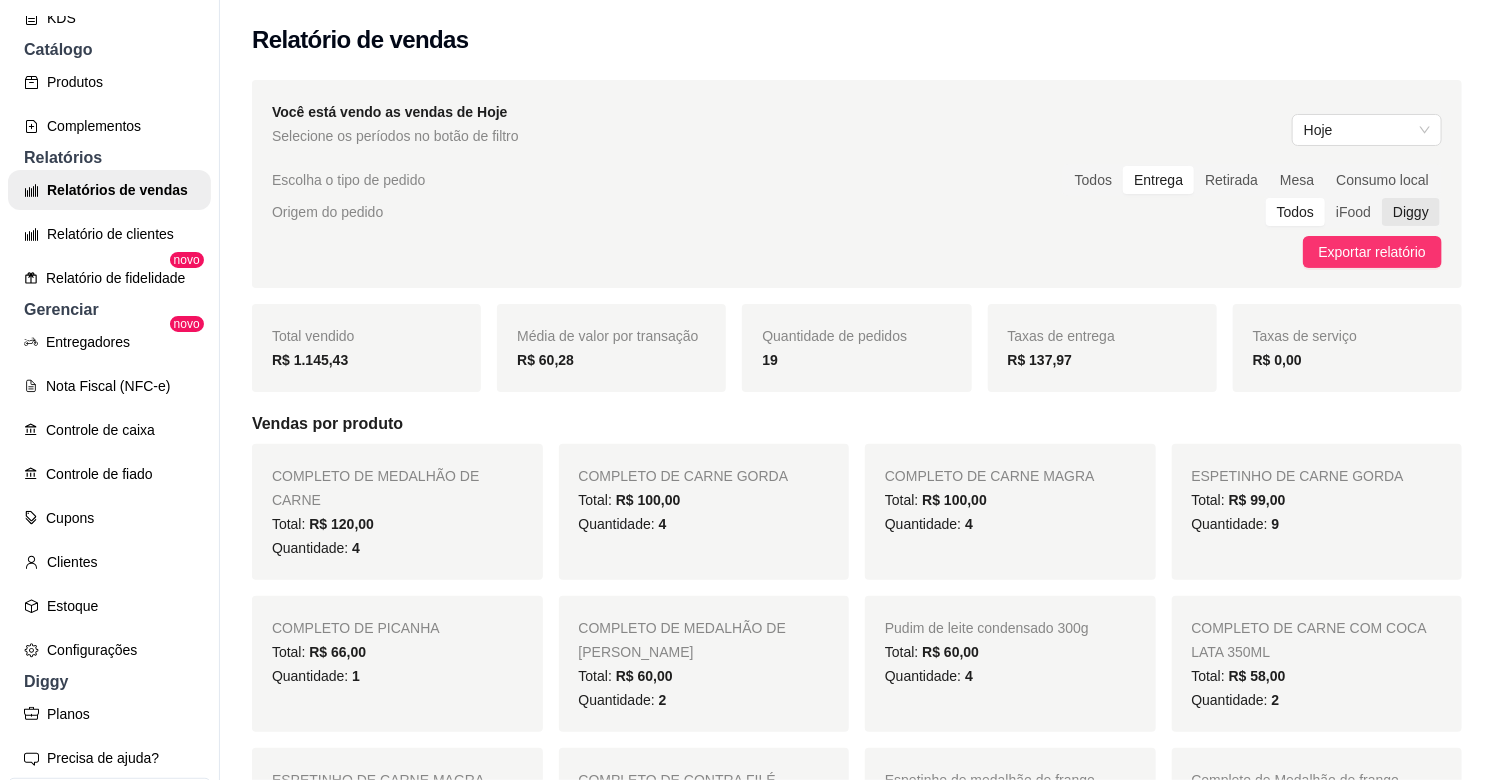 click on "Diggy" at bounding box center [1411, 212] 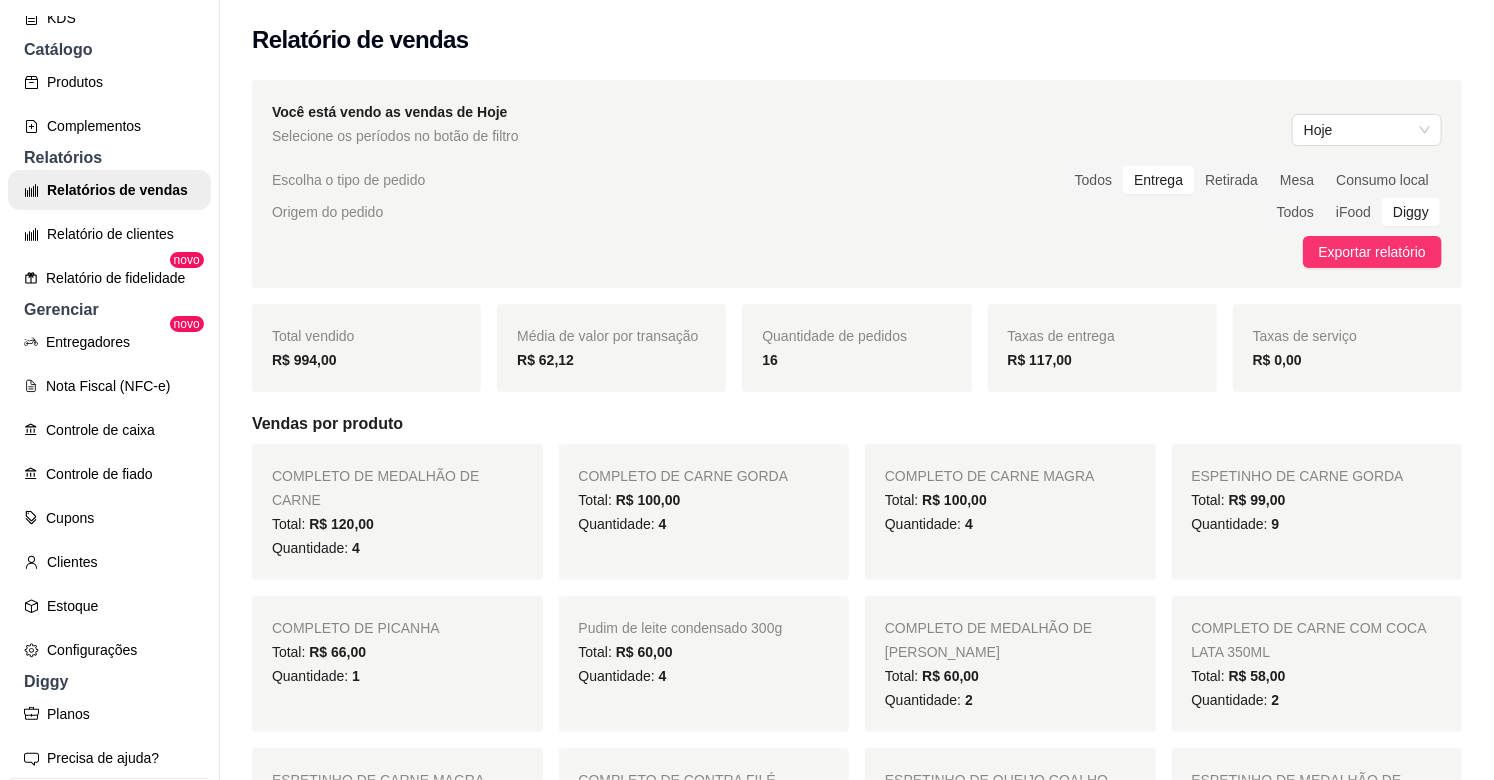 click on "Relatórios" at bounding box center (109, 158) 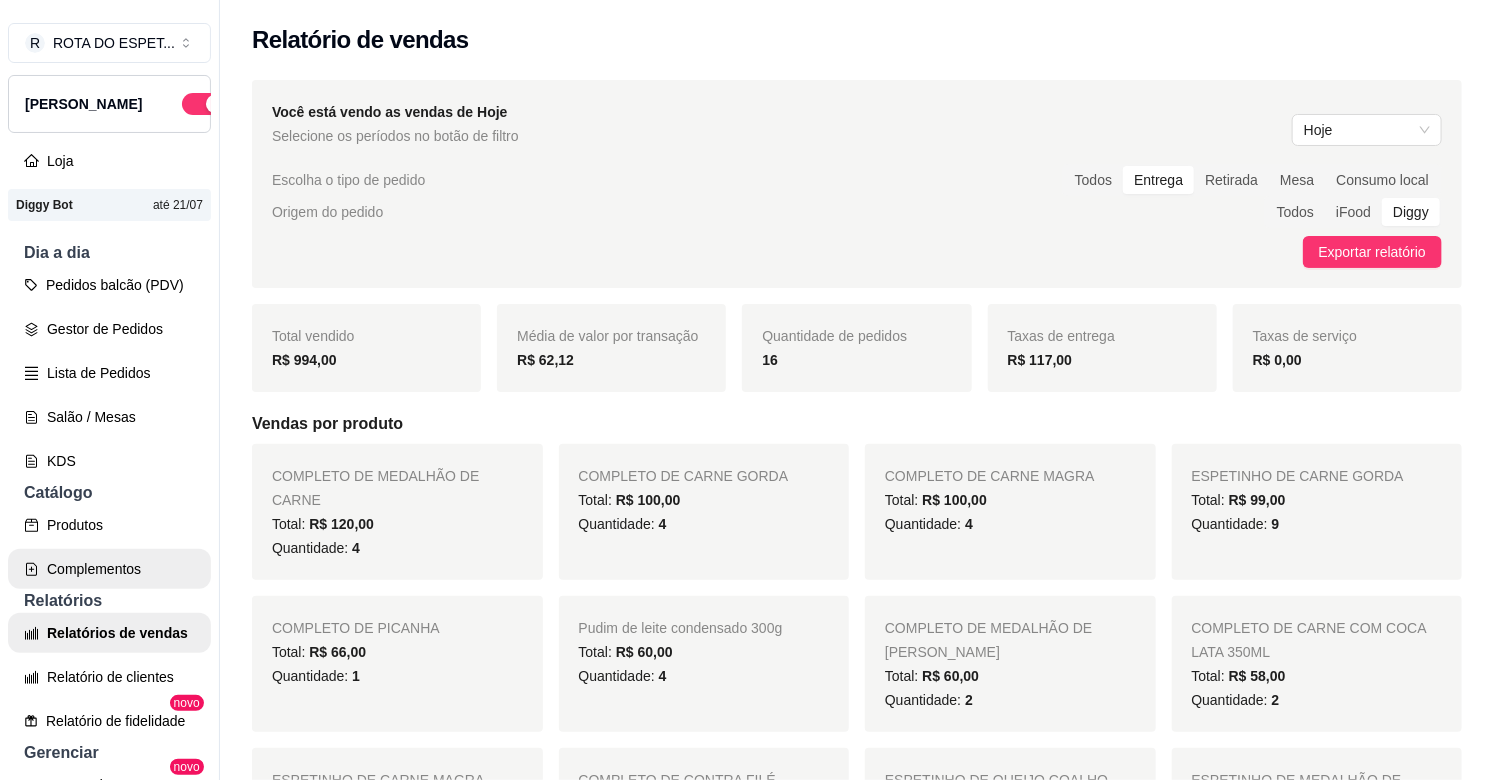 scroll, scrollTop: 0, scrollLeft: 0, axis: both 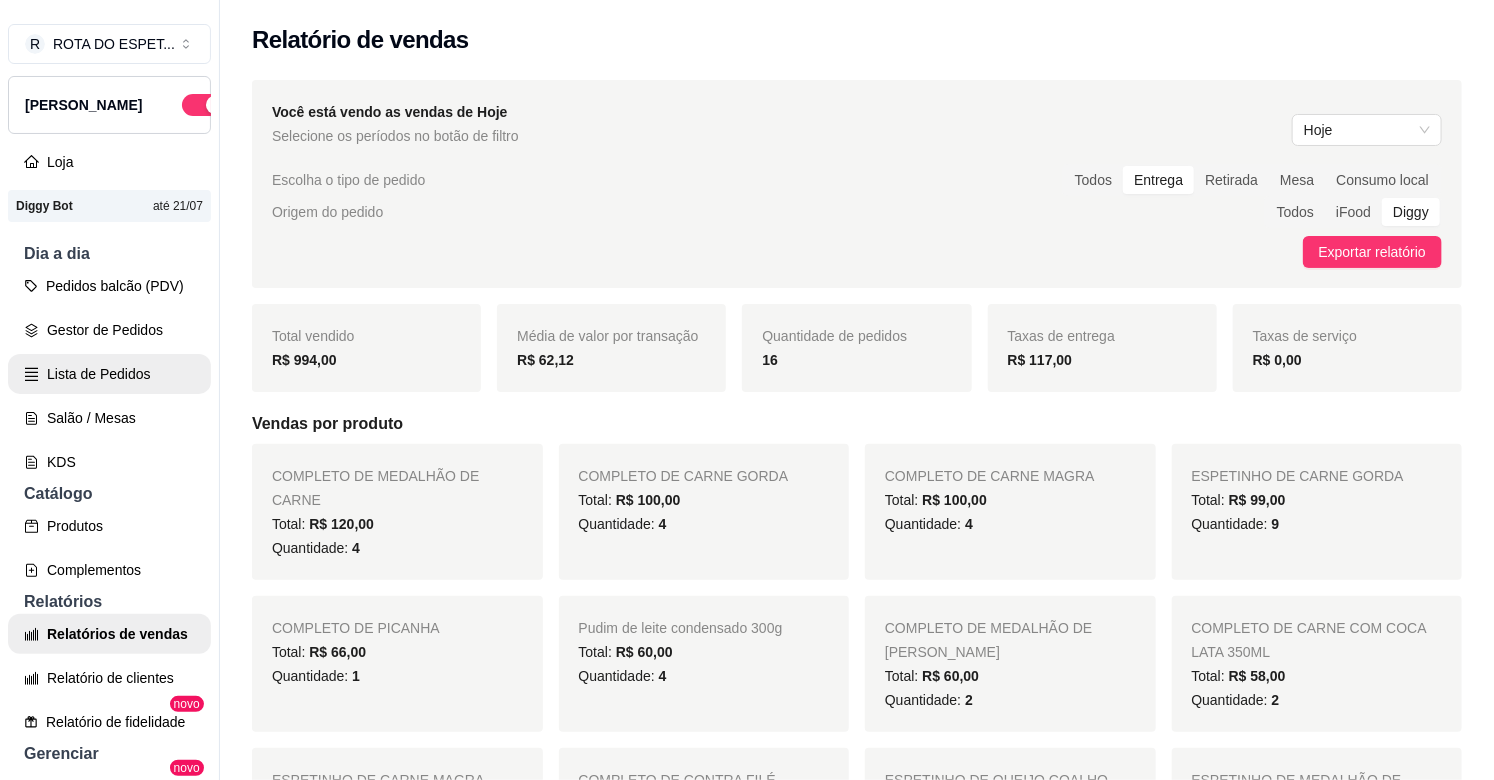 click on "Lista de Pedidos" at bounding box center [109, 374] 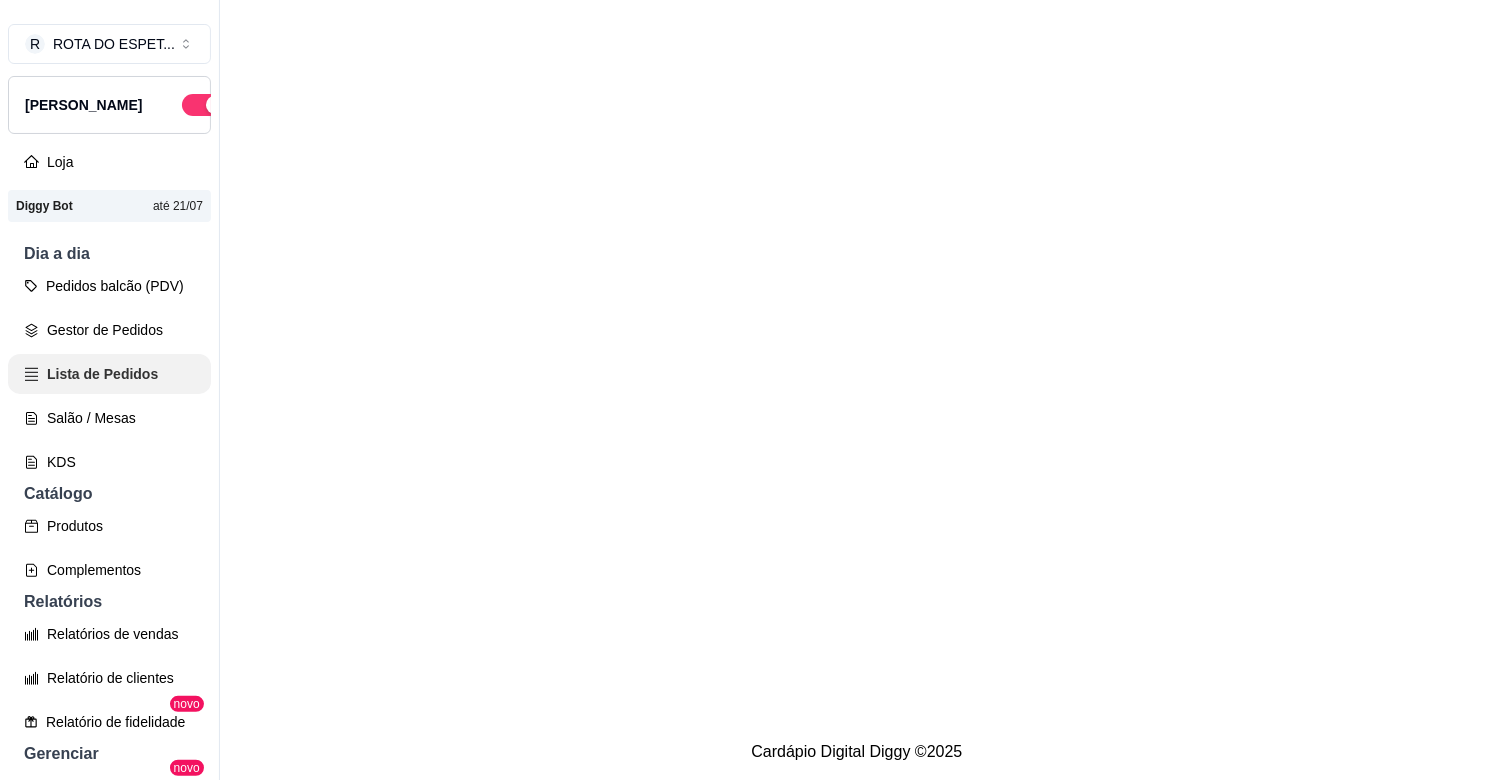 click on "Salão / Mesas" at bounding box center (109, 418) 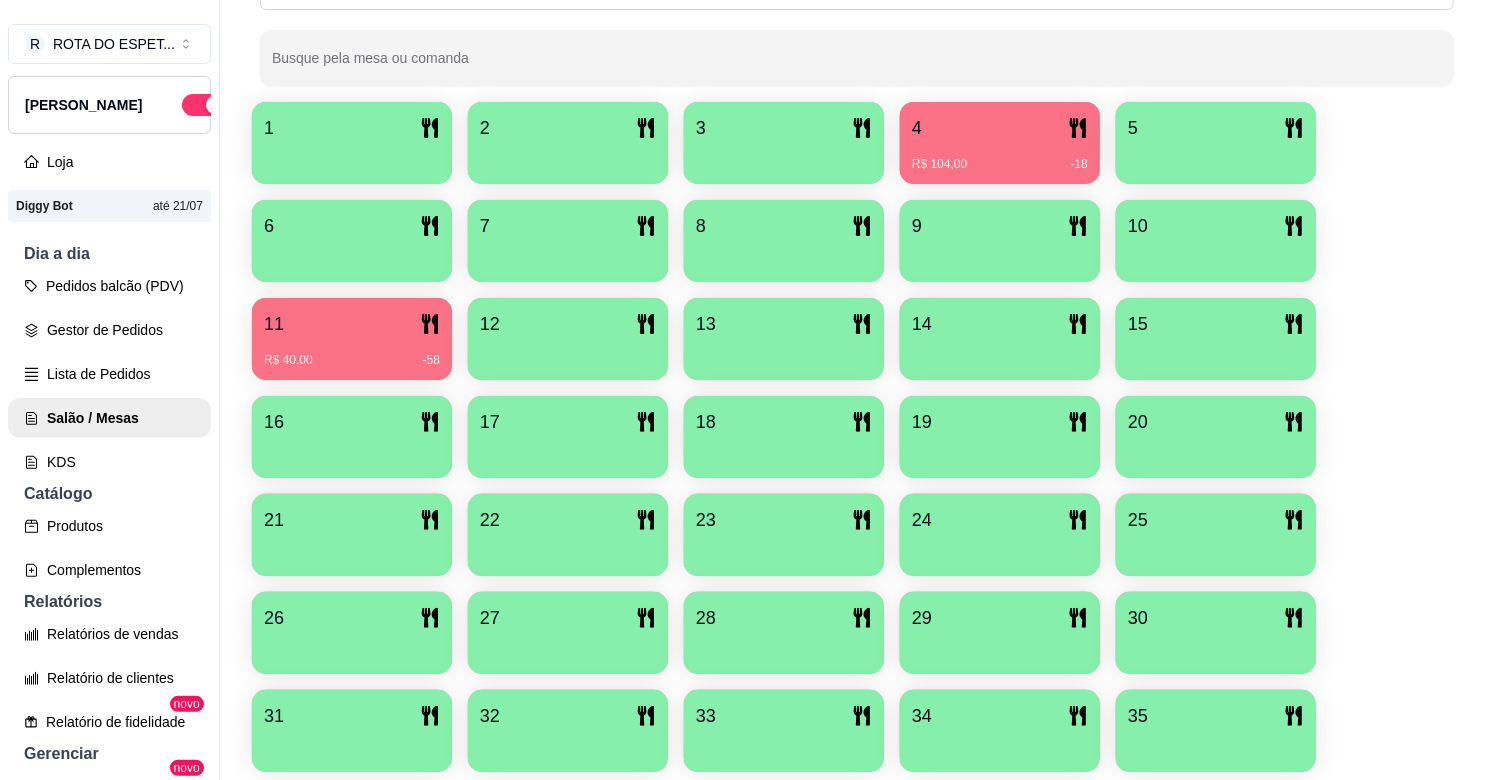scroll, scrollTop: 324, scrollLeft: 0, axis: vertical 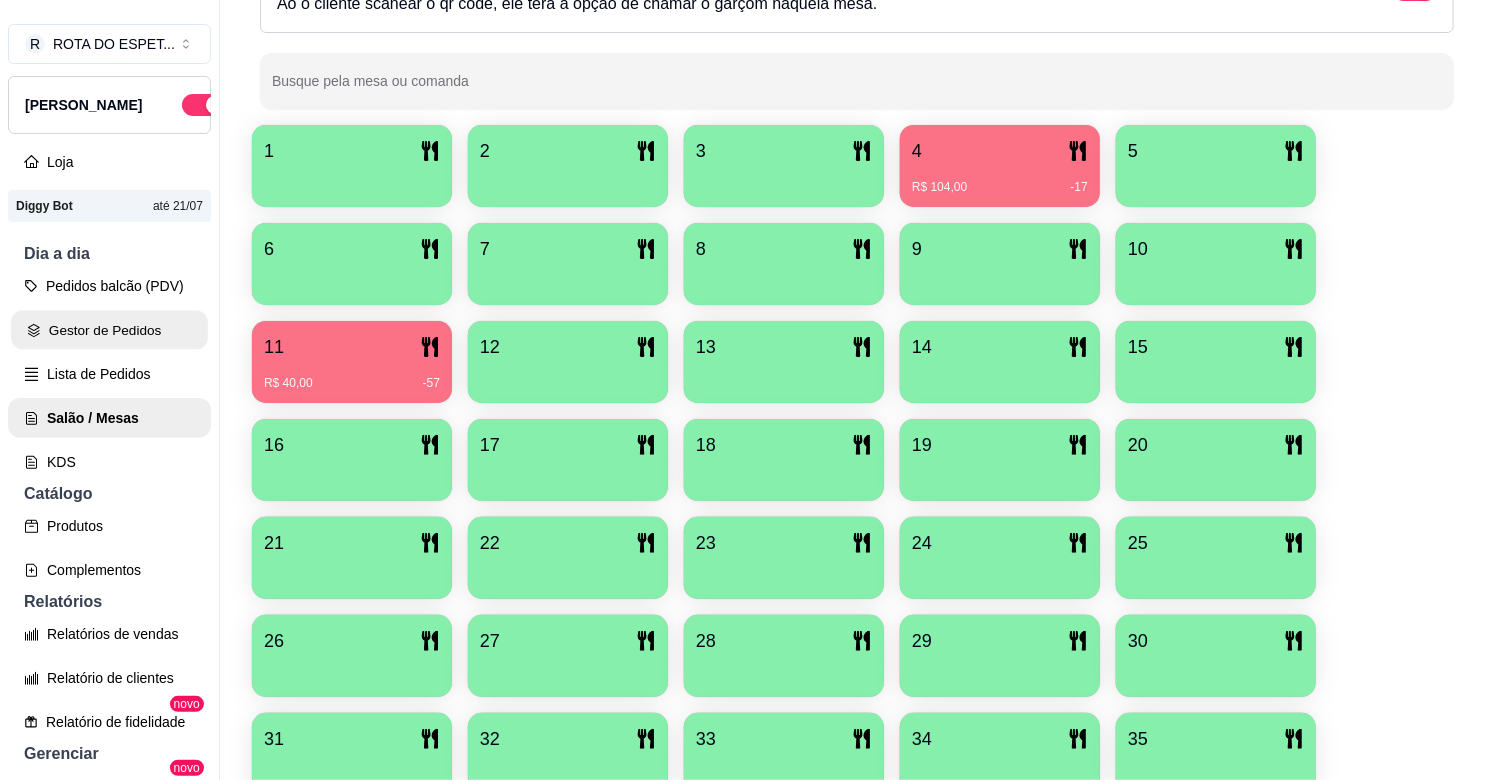 click on "Gestor de Pedidos" at bounding box center [109, 330] 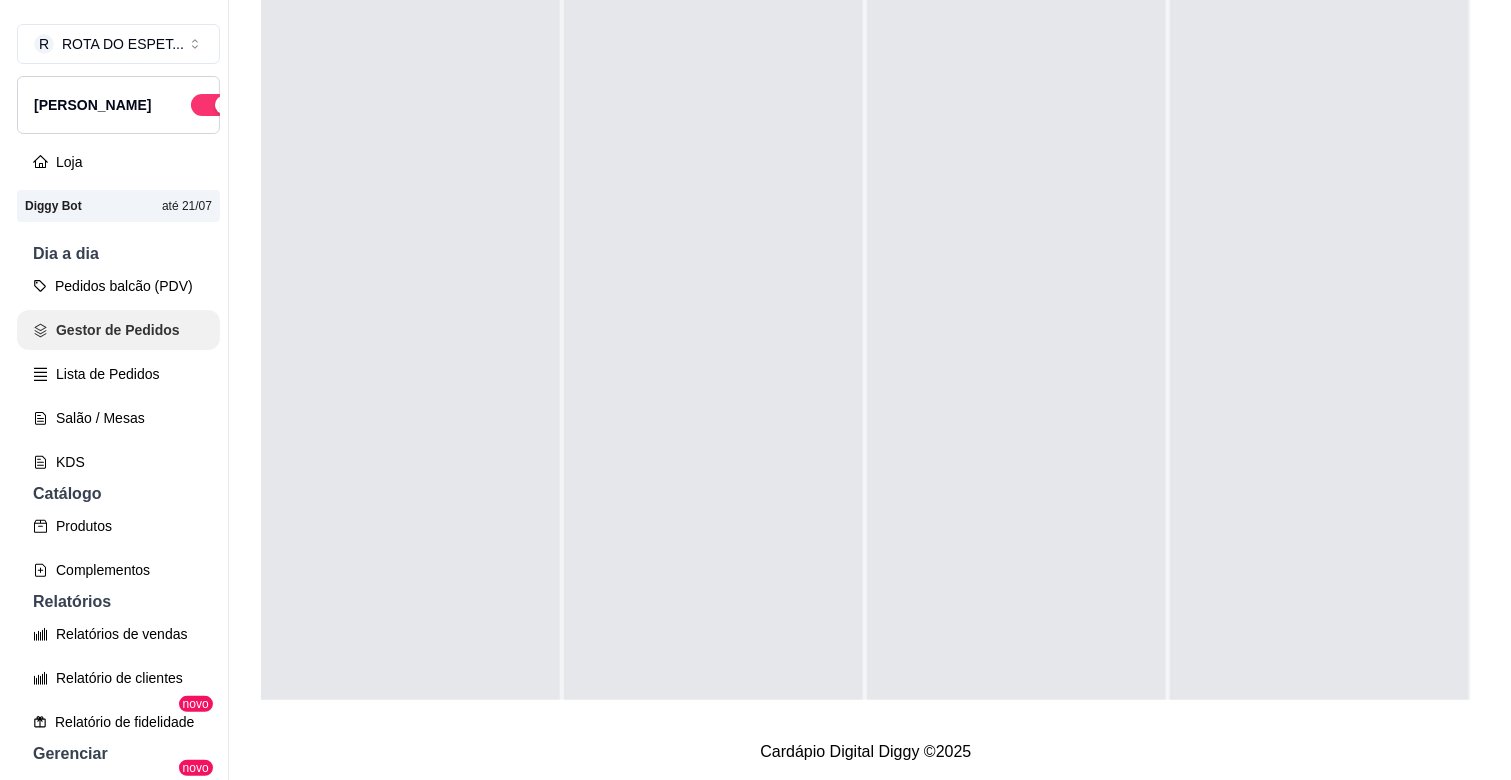 scroll, scrollTop: 0, scrollLeft: 0, axis: both 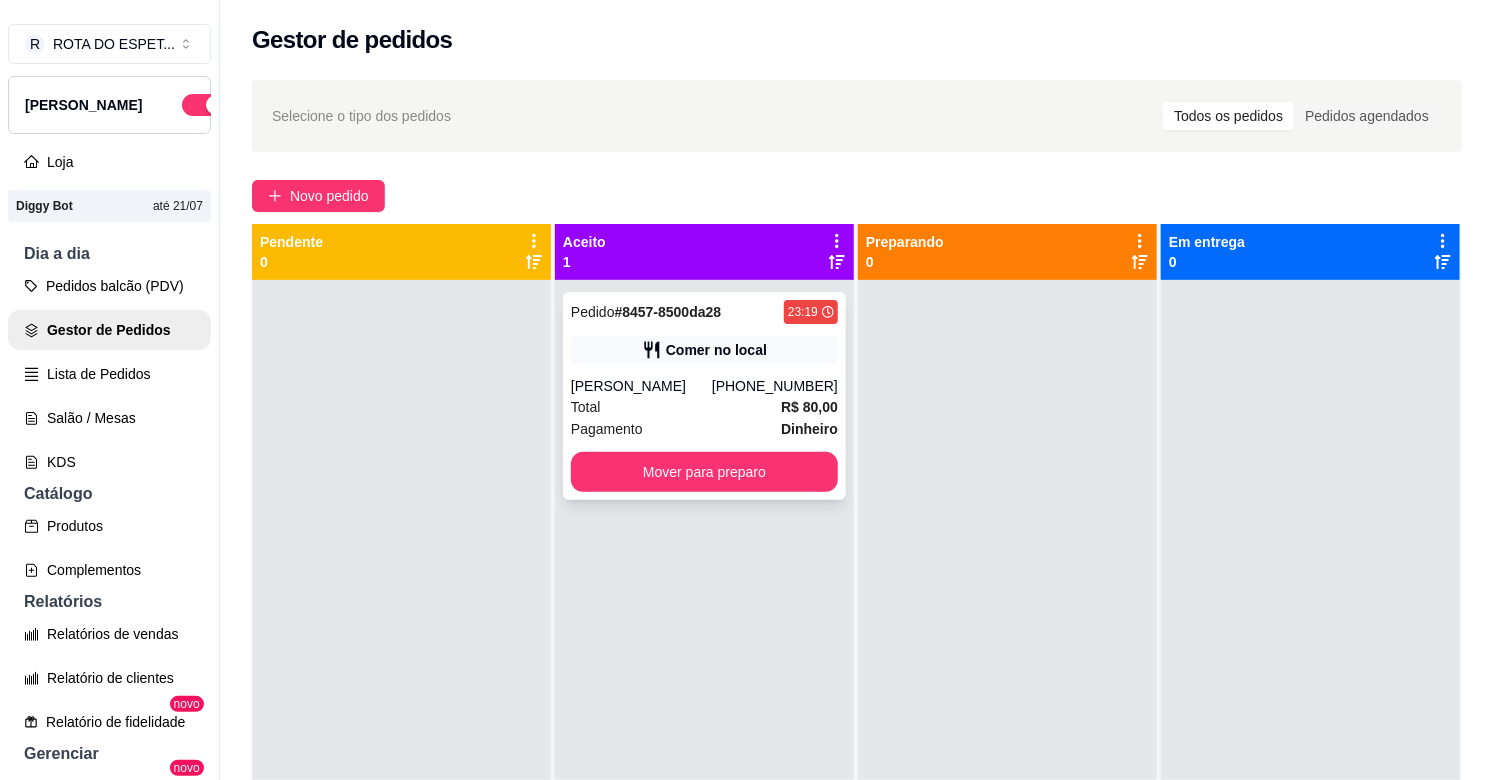 click on "Pedido  # 8457-8500da28 23:19 Comer no local Nayara de paula (67) 99665-6575 Total R$ 80,00 Pagamento Dinheiro Mover para preparo" at bounding box center [704, 396] 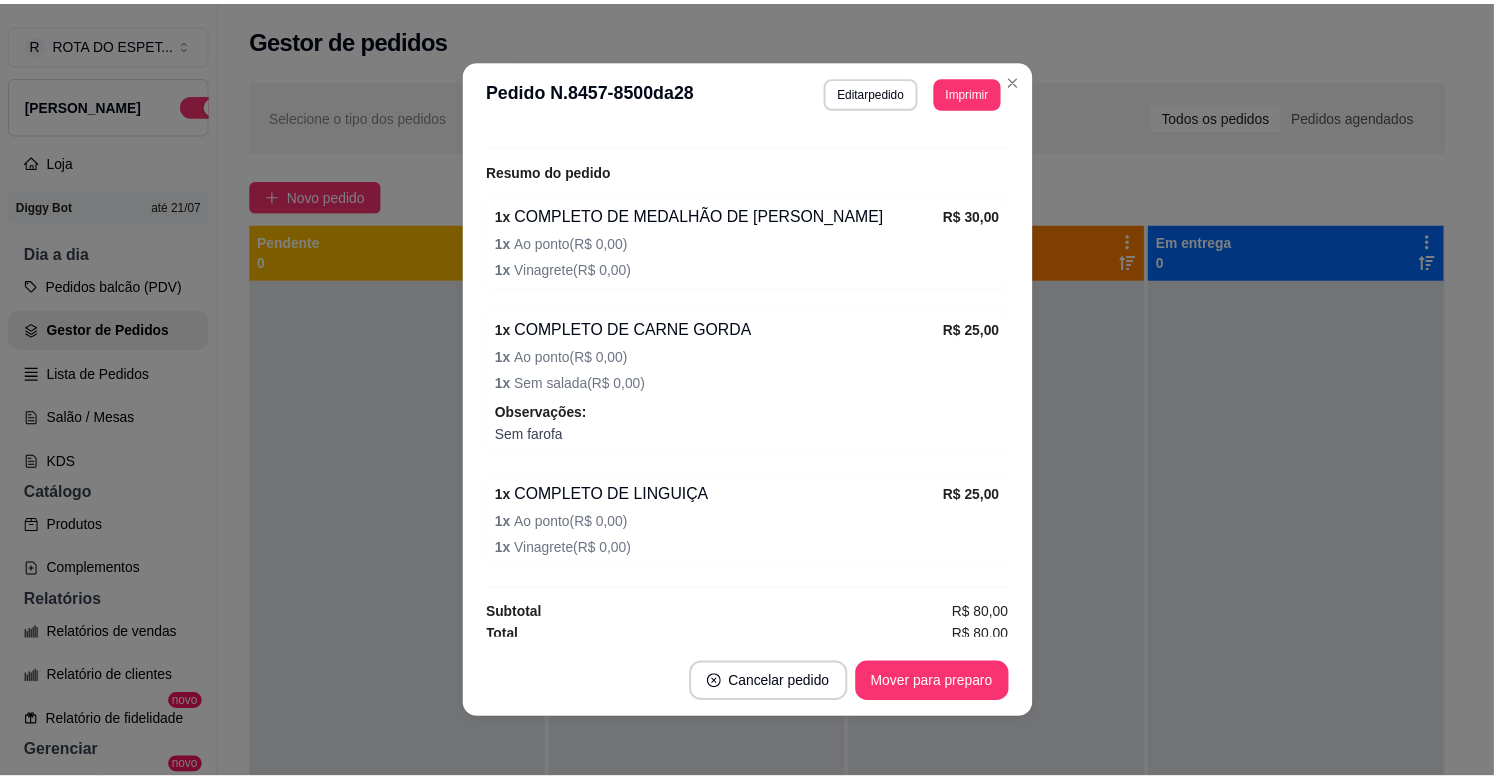scroll, scrollTop: 387, scrollLeft: 0, axis: vertical 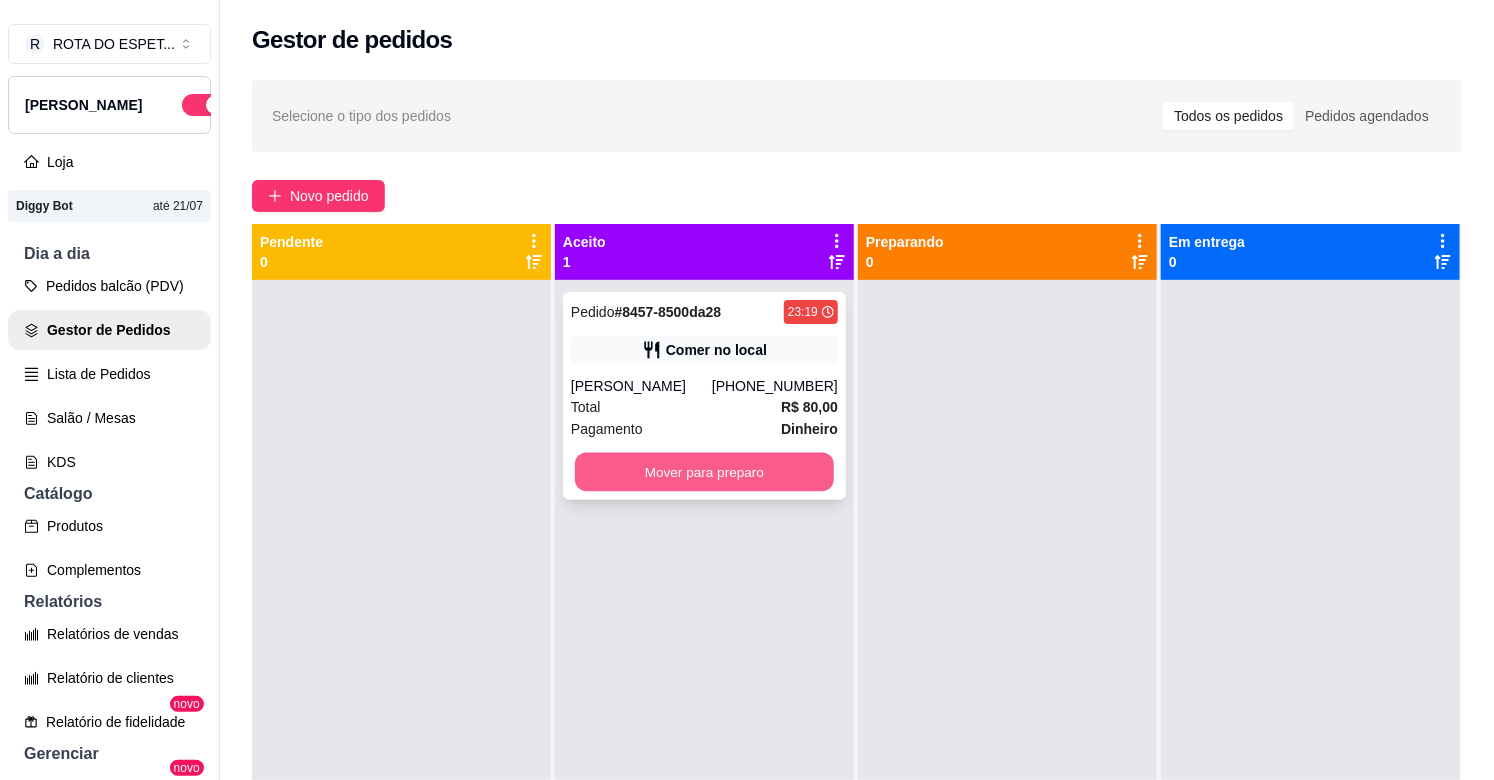 click on "Mover para preparo" at bounding box center [704, 472] 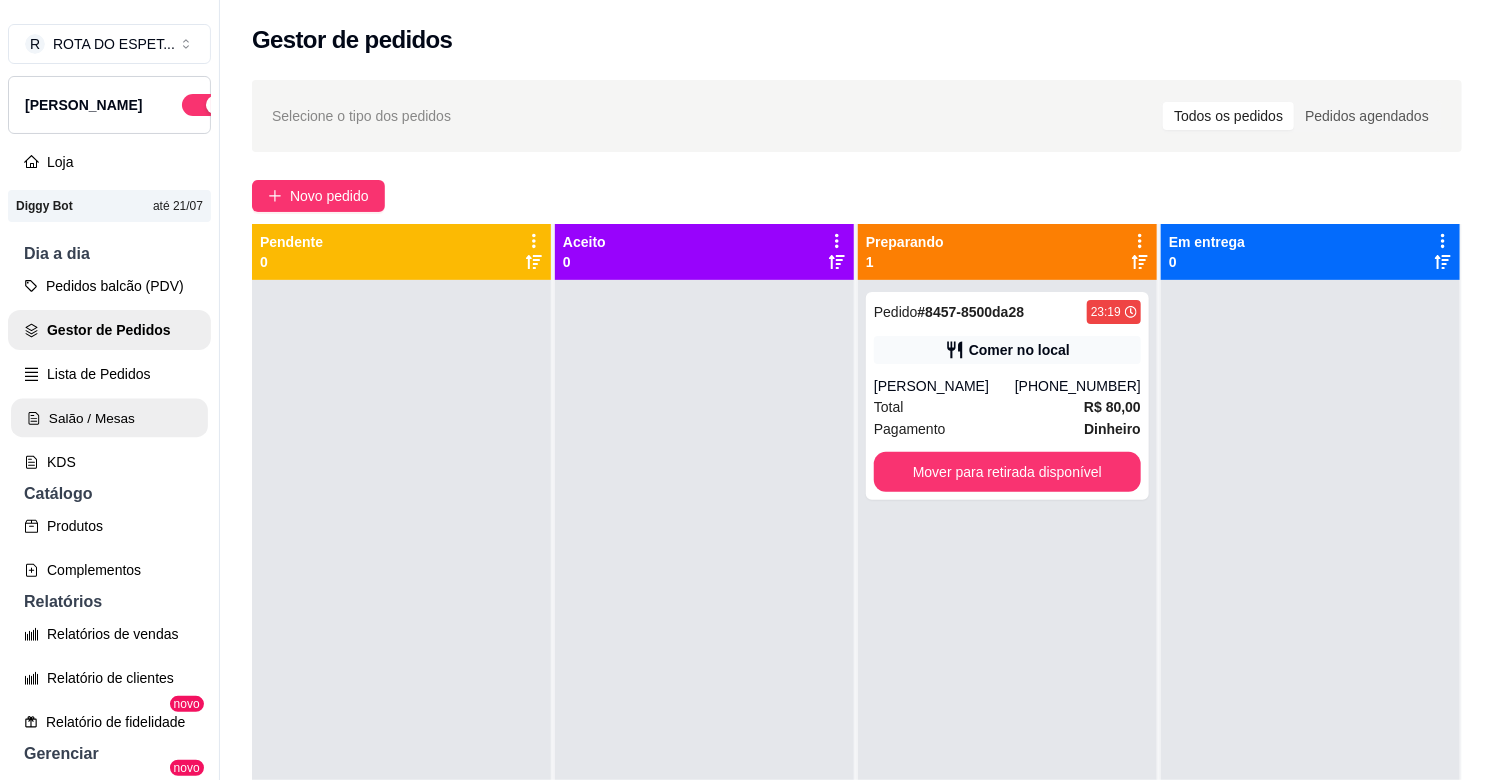 click on "Salão / Mesas" at bounding box center [109, 418] 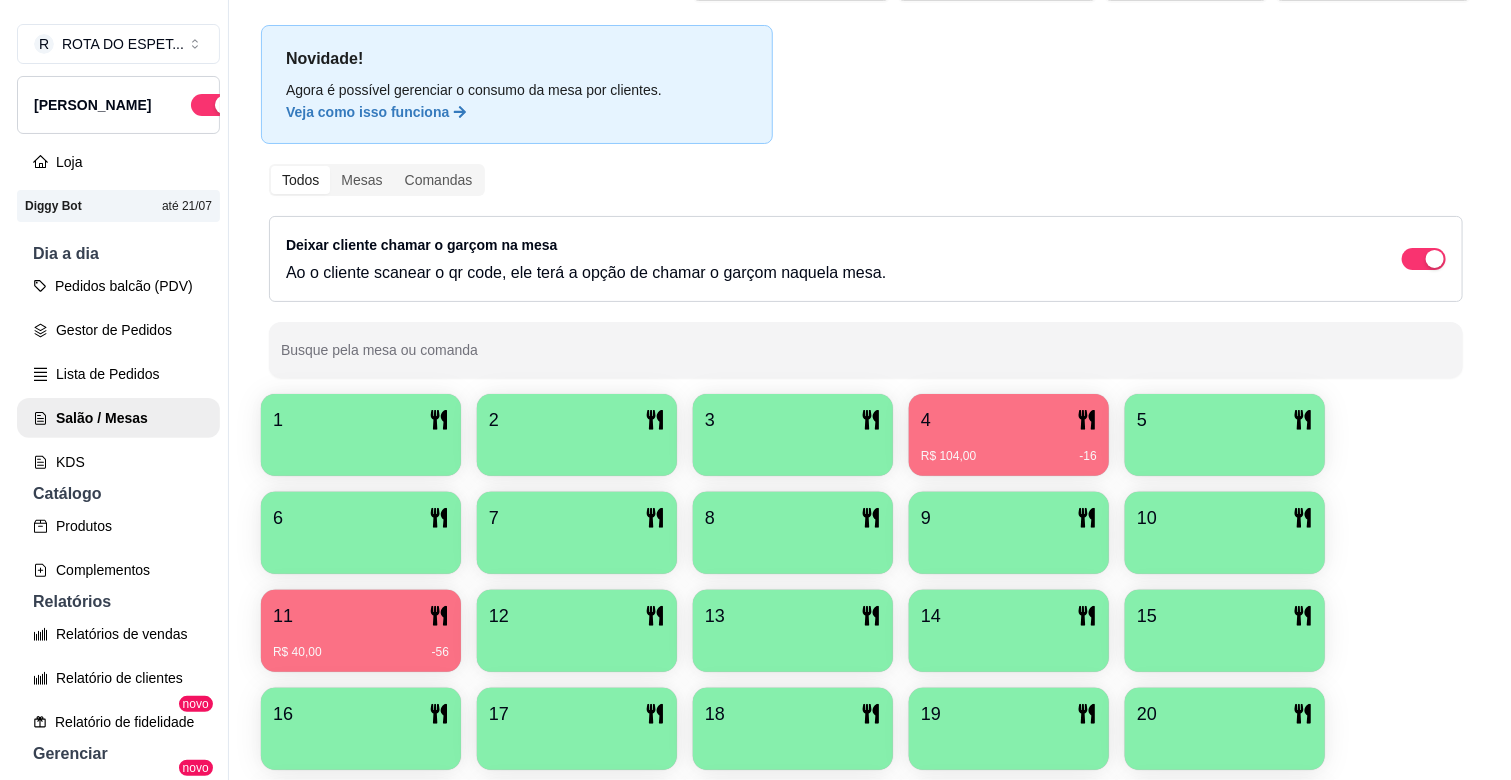 scroll, scrollTop: 111, scrollLeft: 0, axis: vertical 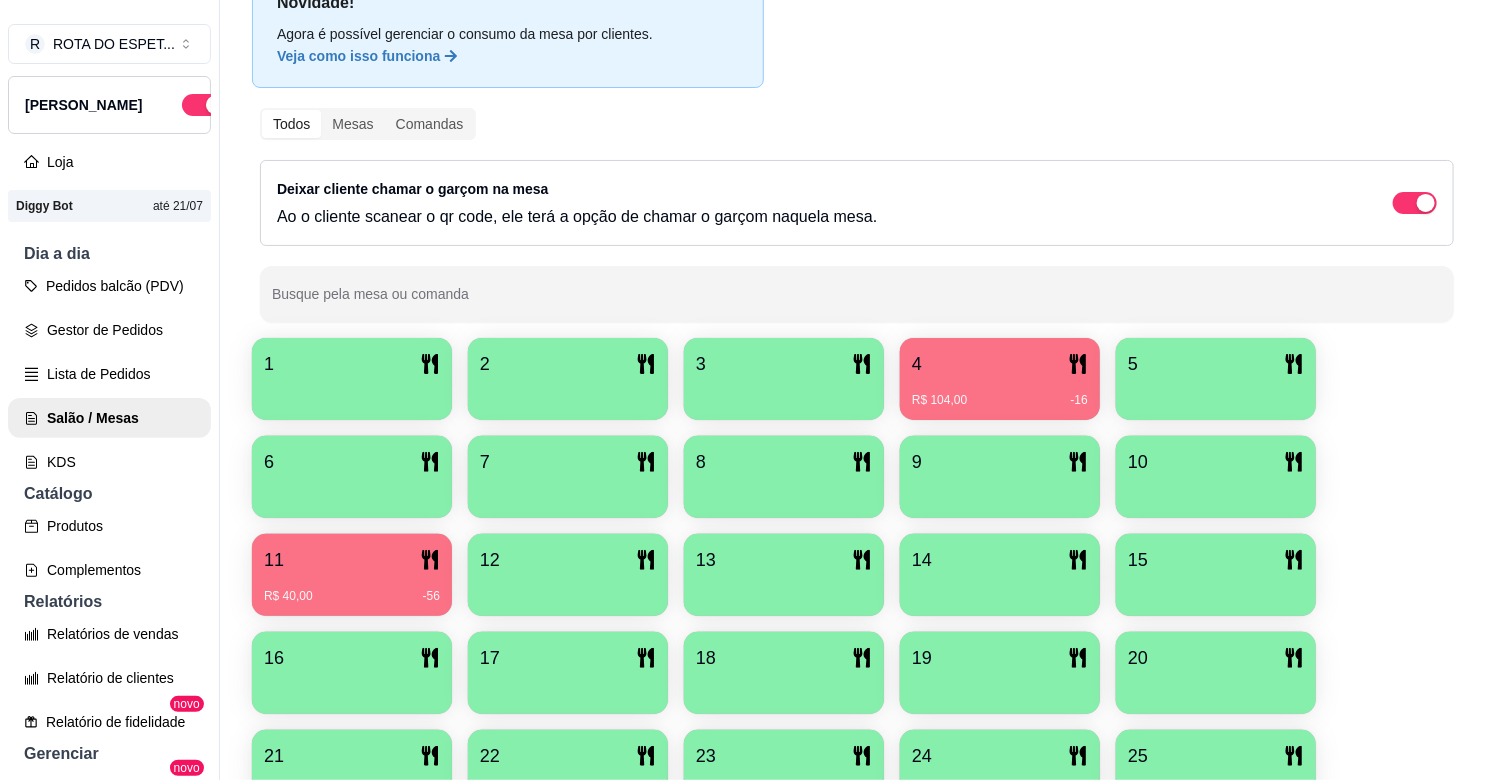 click on "4" at bounding box center (1000, 364) 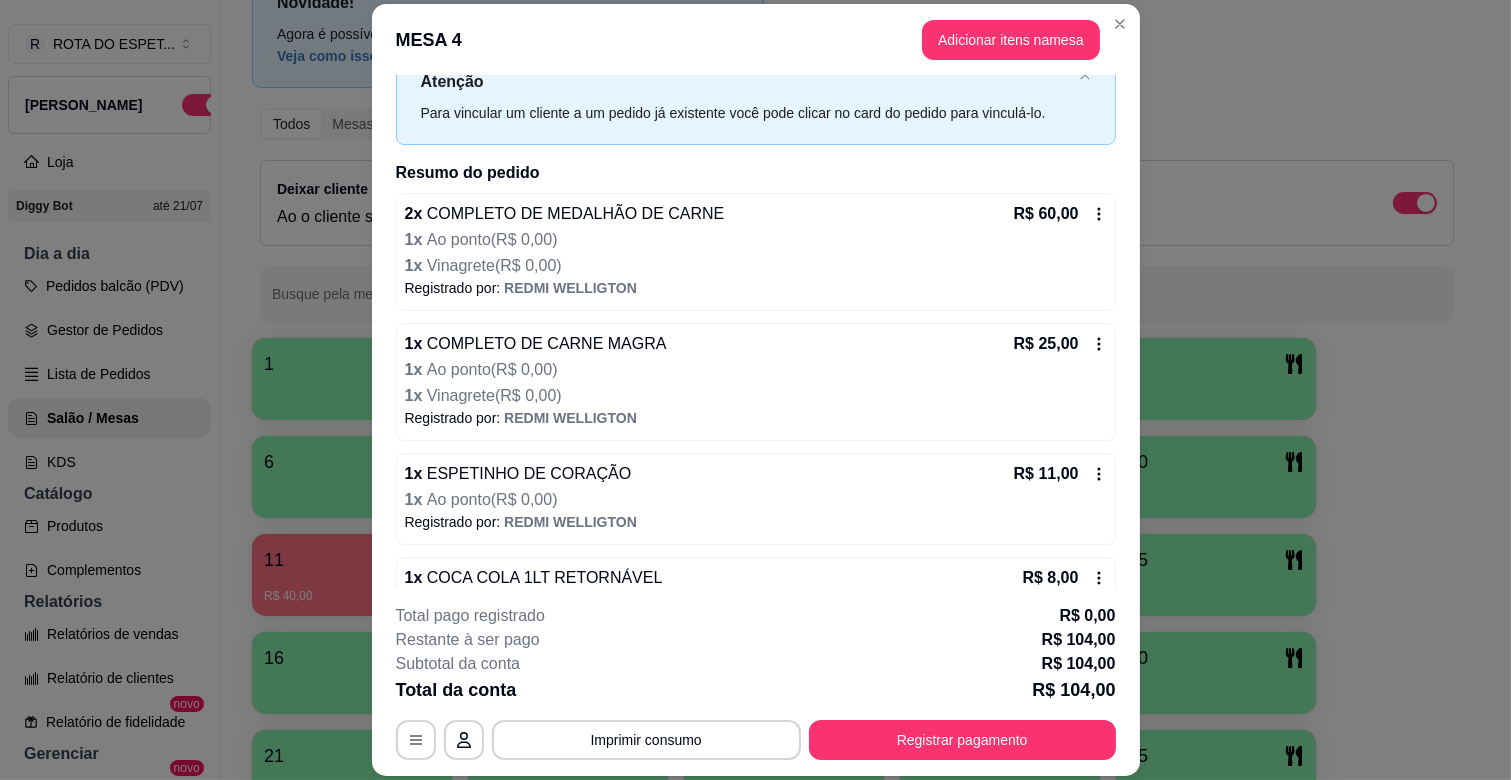 scroll, scrollTop: 115, scrollLeft: 0, axis: vertical 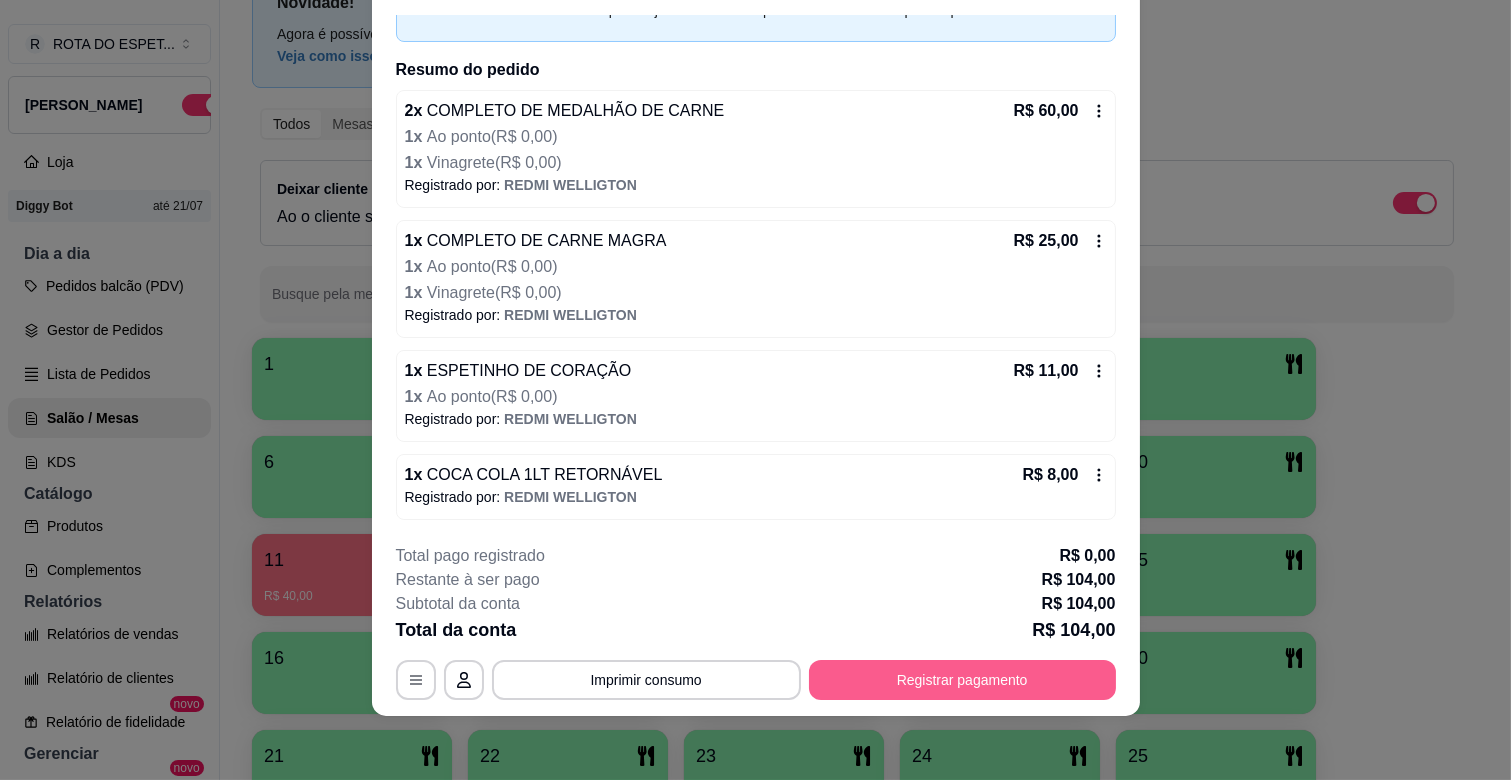 click on "Registrar pagamento" at bounding box center [962, 680] 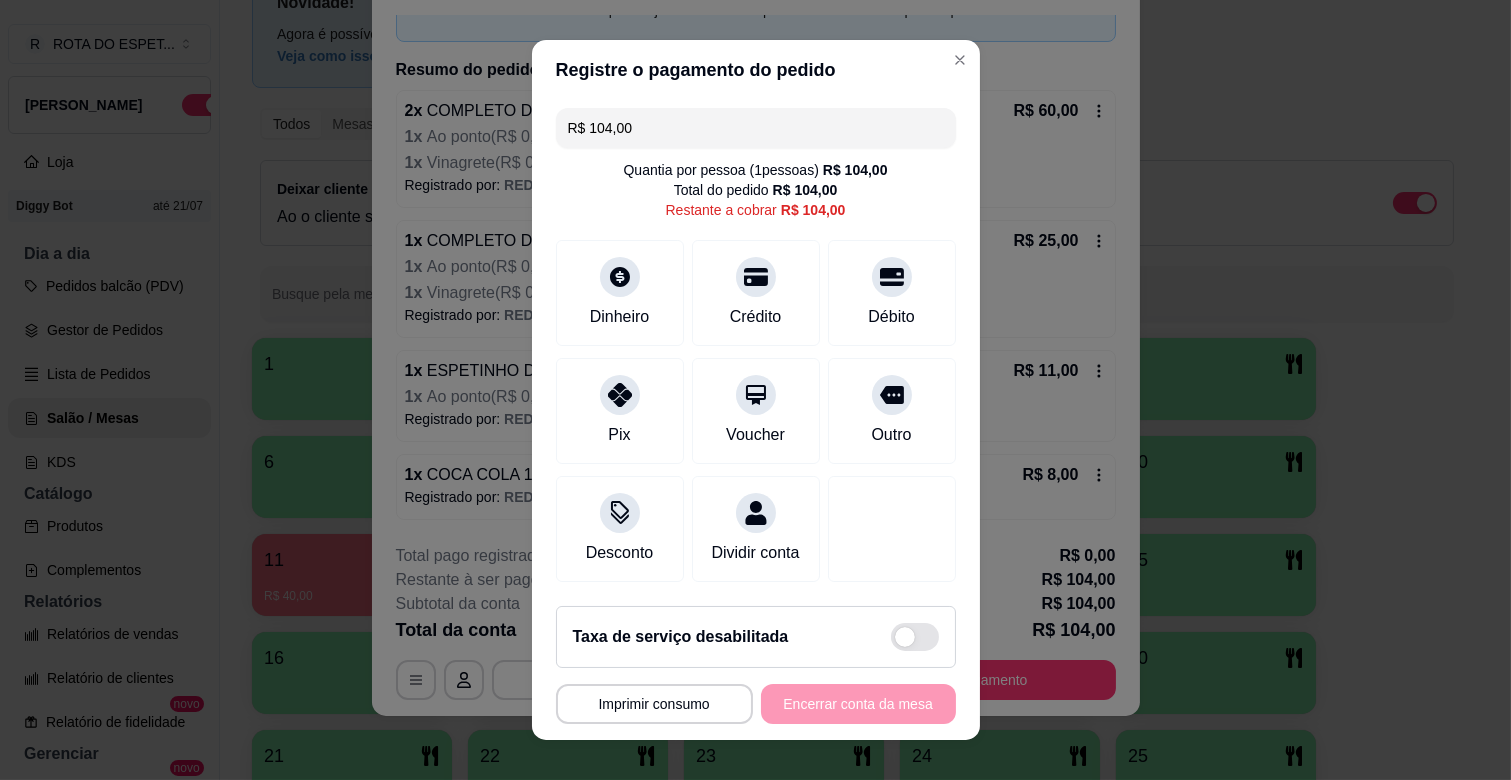 click on "R$ 104,00 Quantia por pessoa ( 1  pessoas)   R$ 104,00 Total do pedido   R$ 104,00 Restante a cobrar   R$ 104,00 Dinheiro Crédito Débito Pix Voucher Outro Desconto Dividir conta" at bounding box center [756, 345] 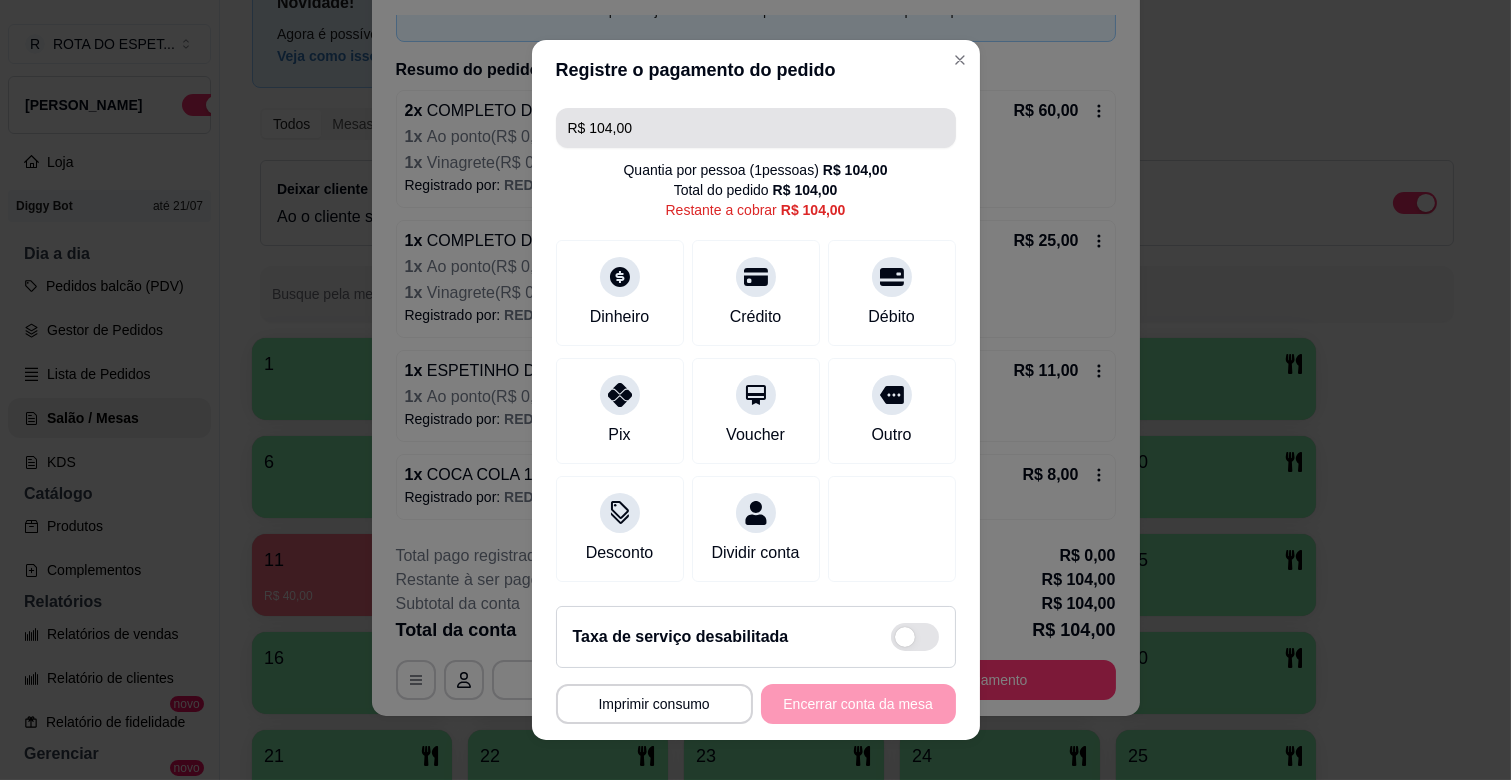 click on "R$ 104,00" at bounding box center (756, 128) 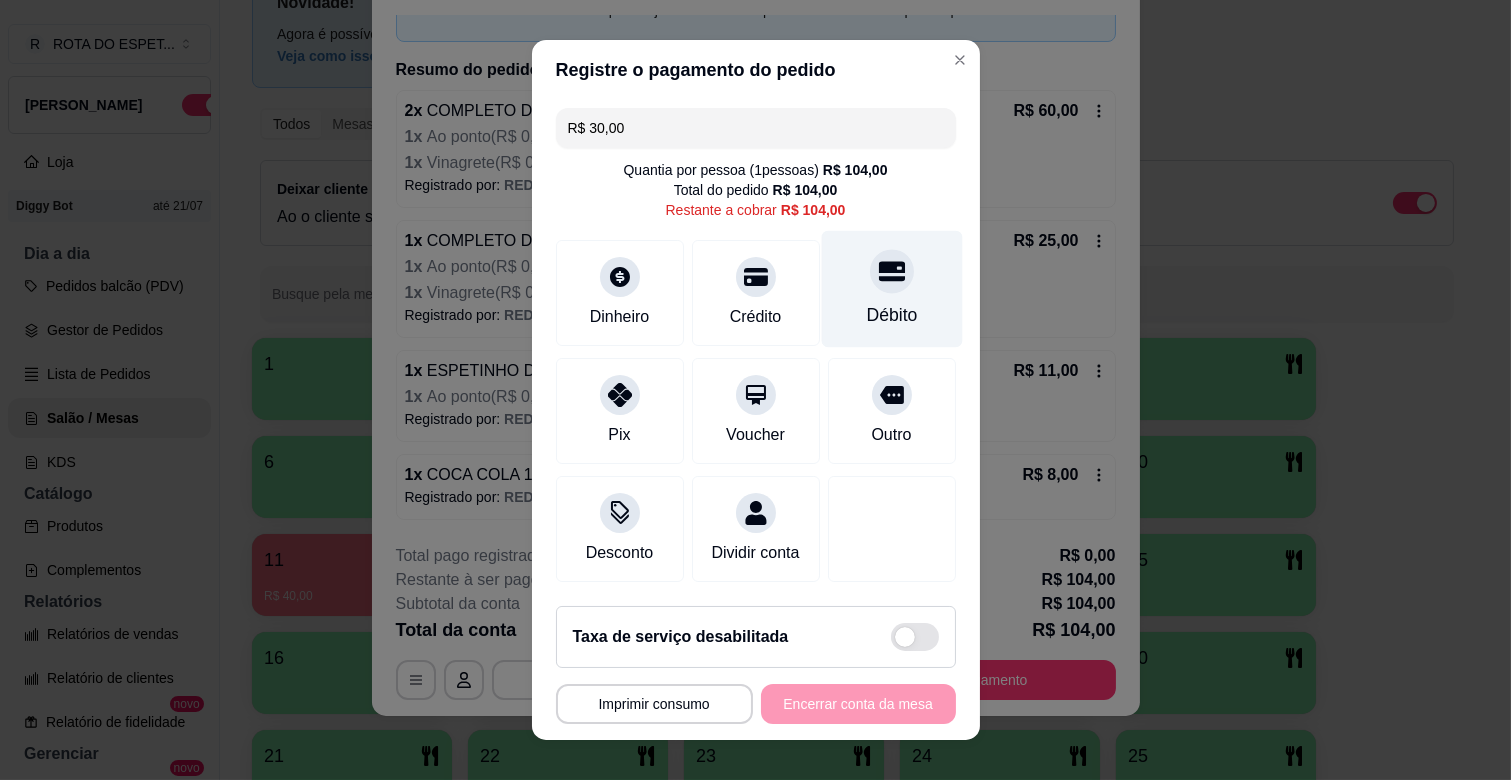click on "Débito" at bounding box center (891, 289) 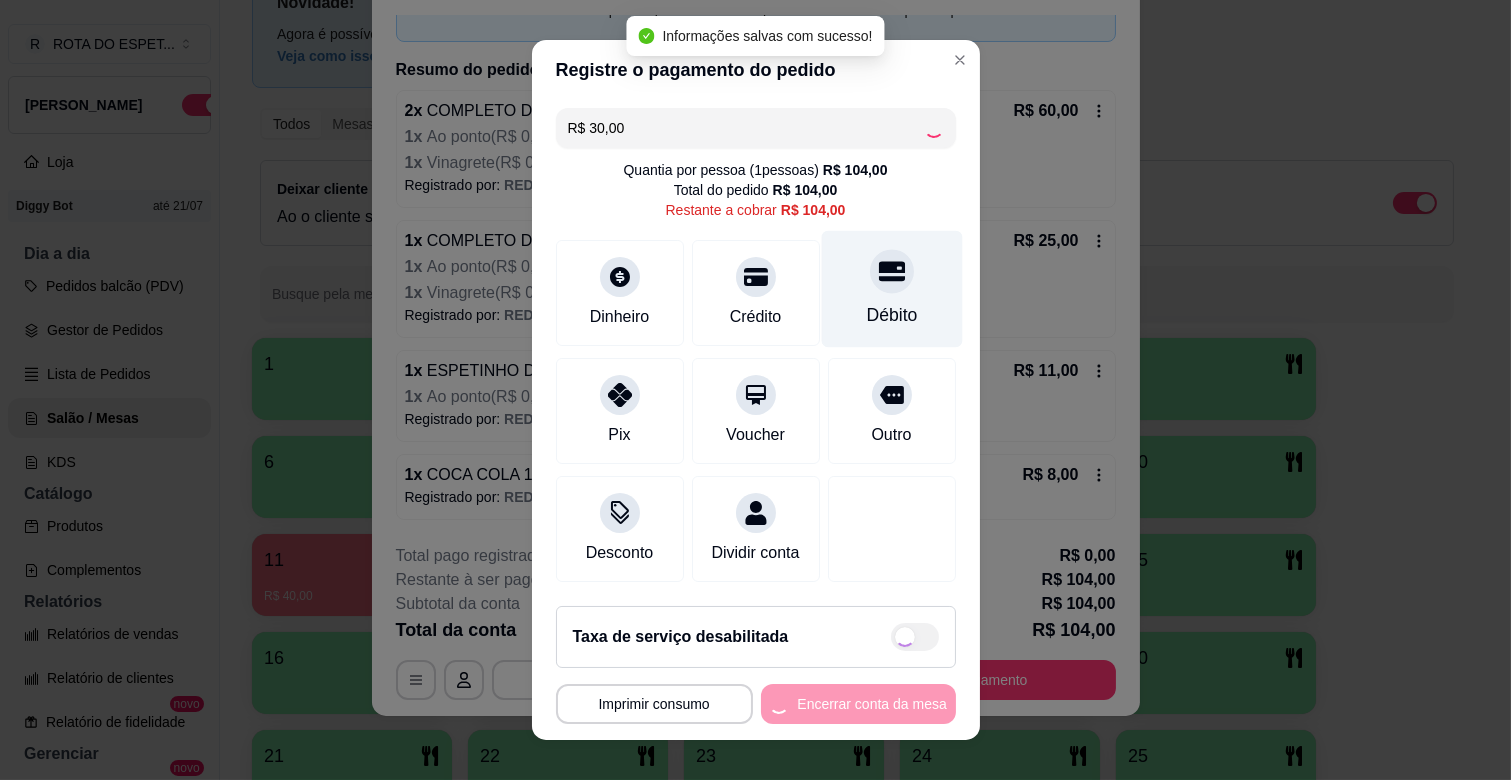 type on "R$ 74,00" 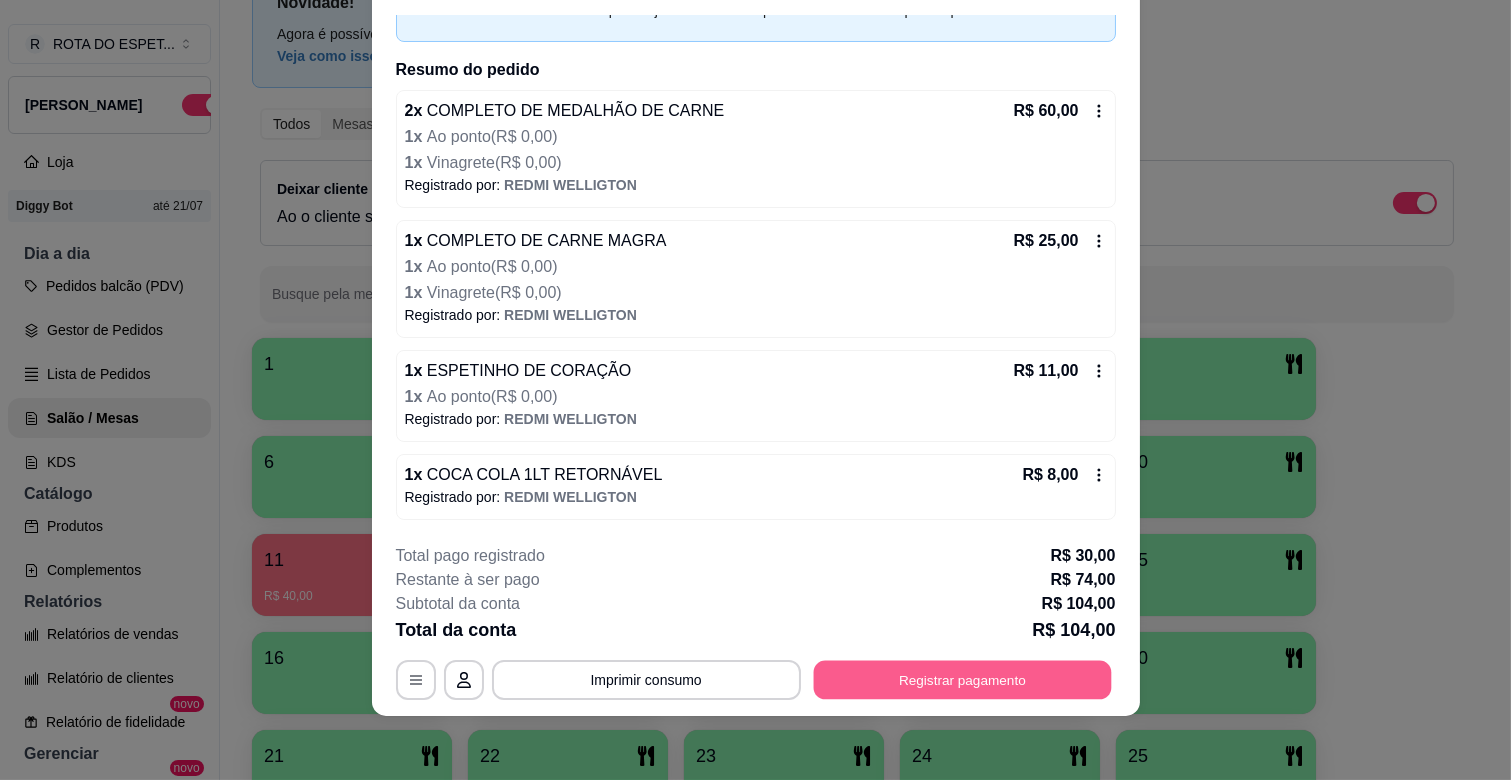 click on "Registrar pagamento" at bounding box center (962, 680) 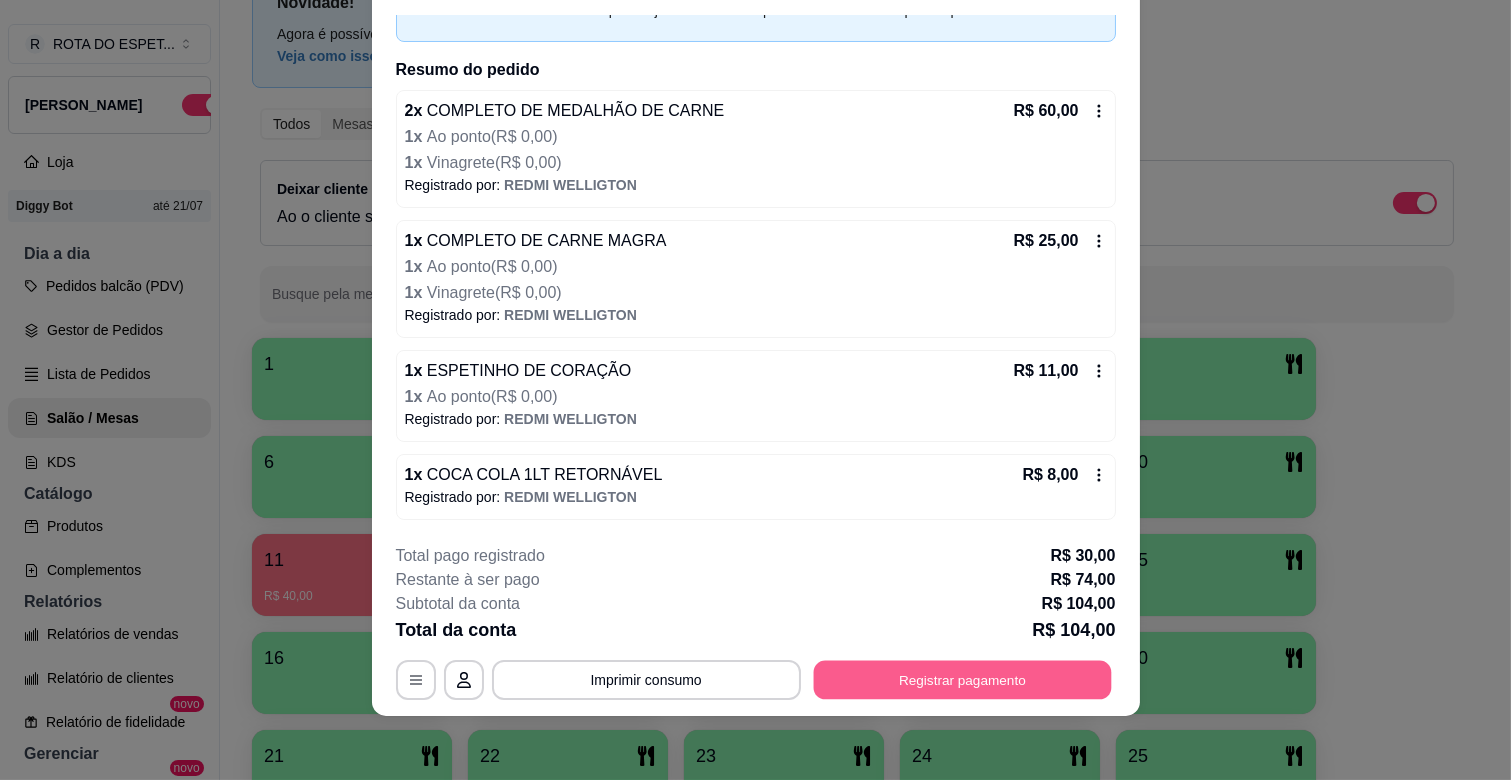 click on "Registrar pagamento" at bounding box center [962, 680] 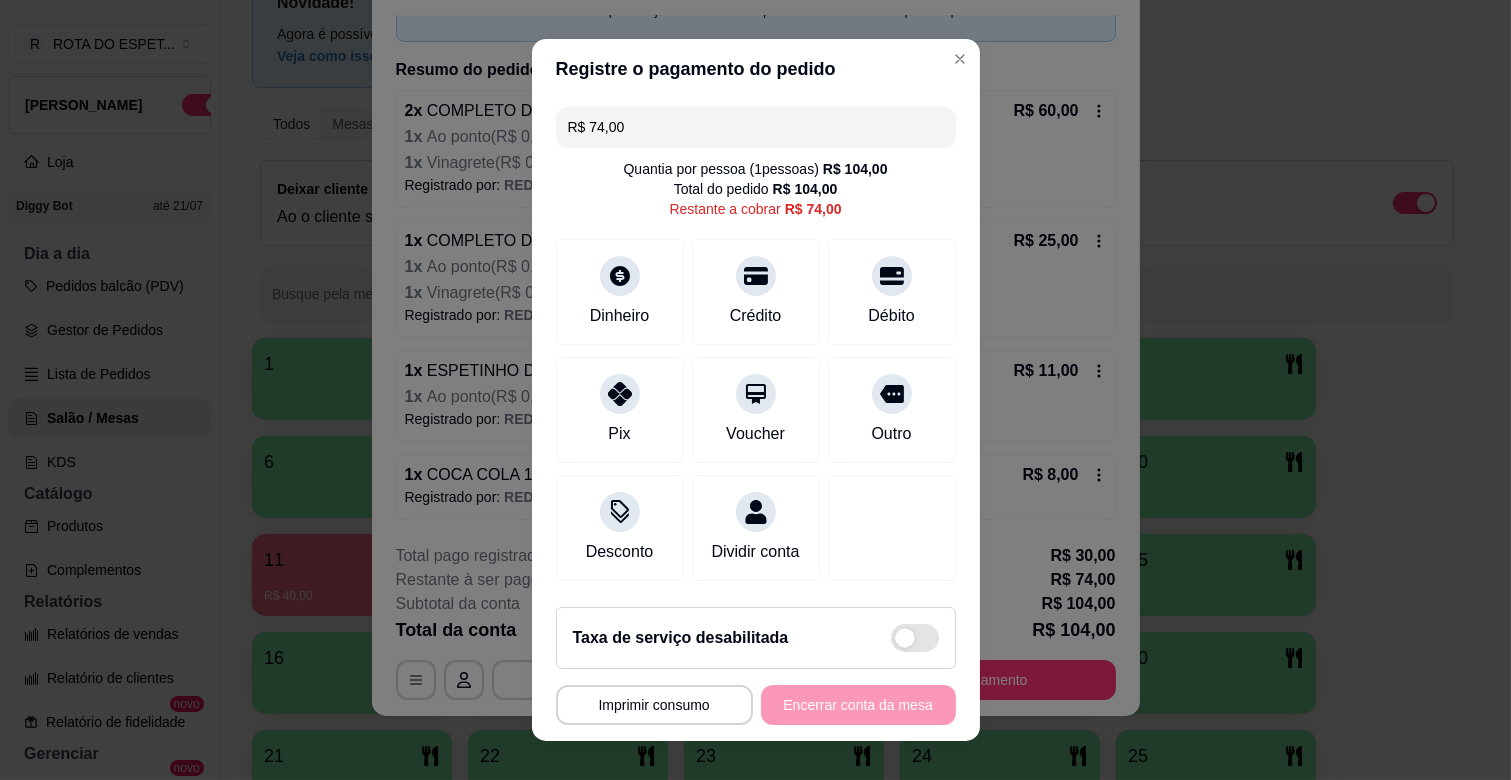click on "R$ 74,00" at bounding box center [756, 127] 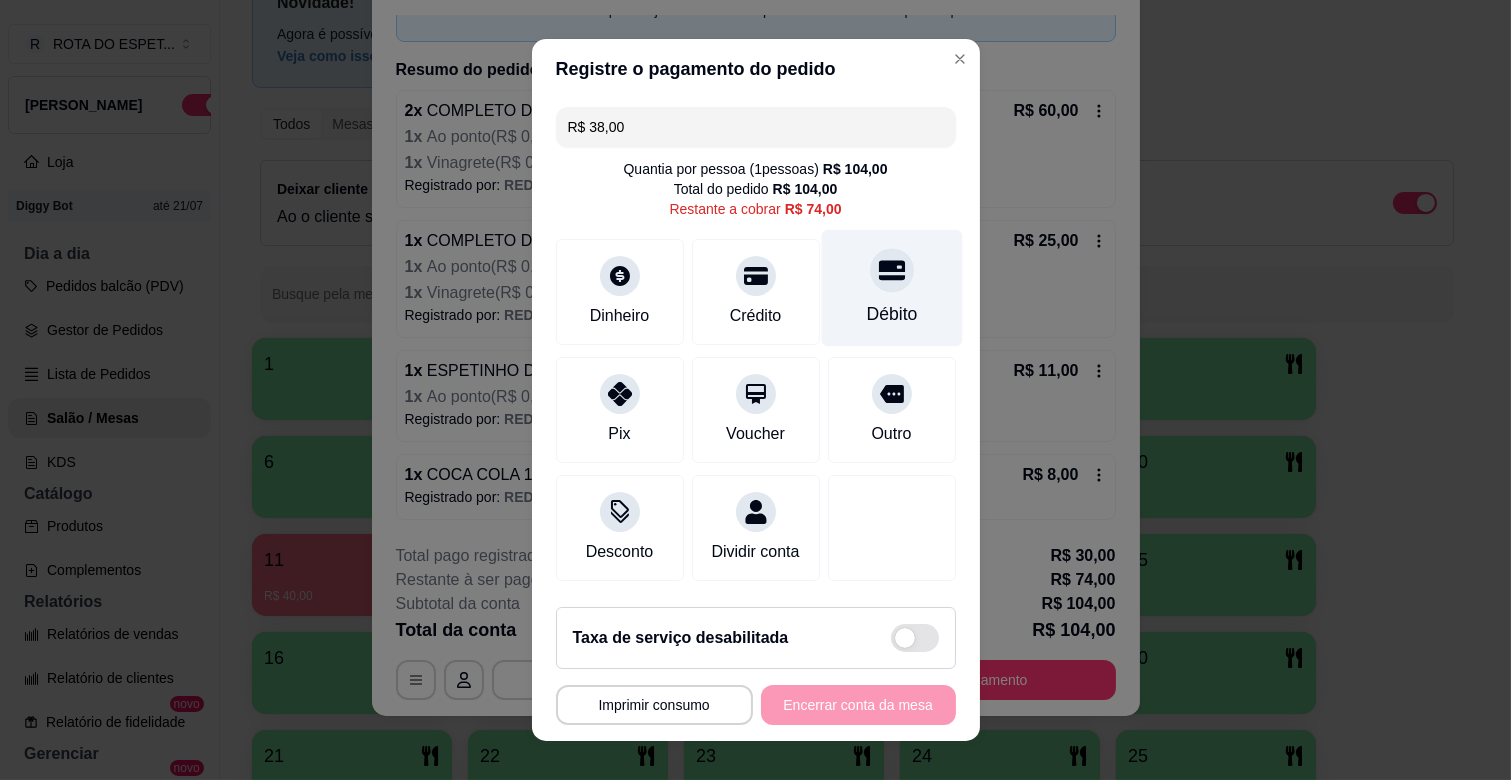 click at bounding box center [892, 270] 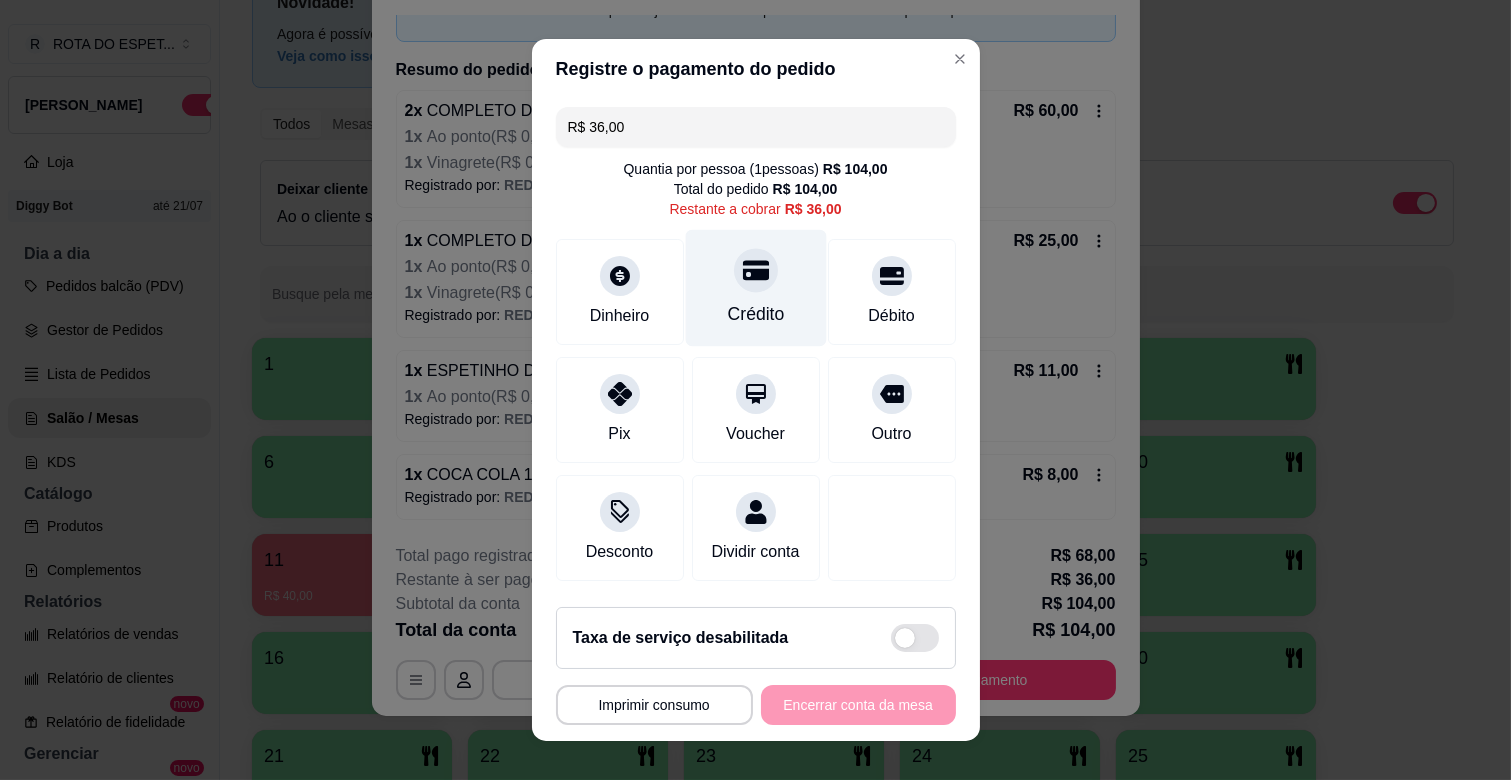 click on "Crédito" at bounding box center (755, 314) 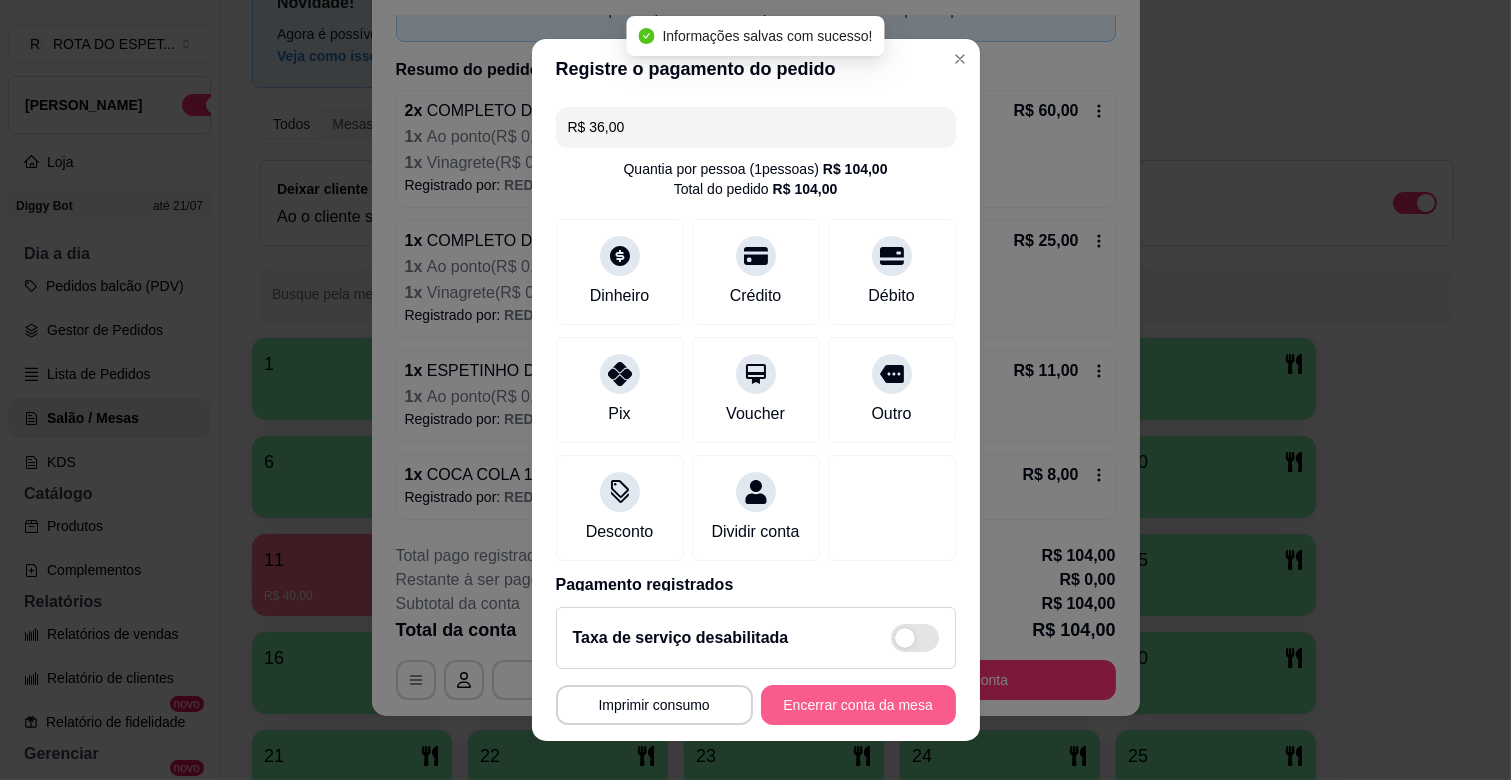 type on "R$ 0,00" 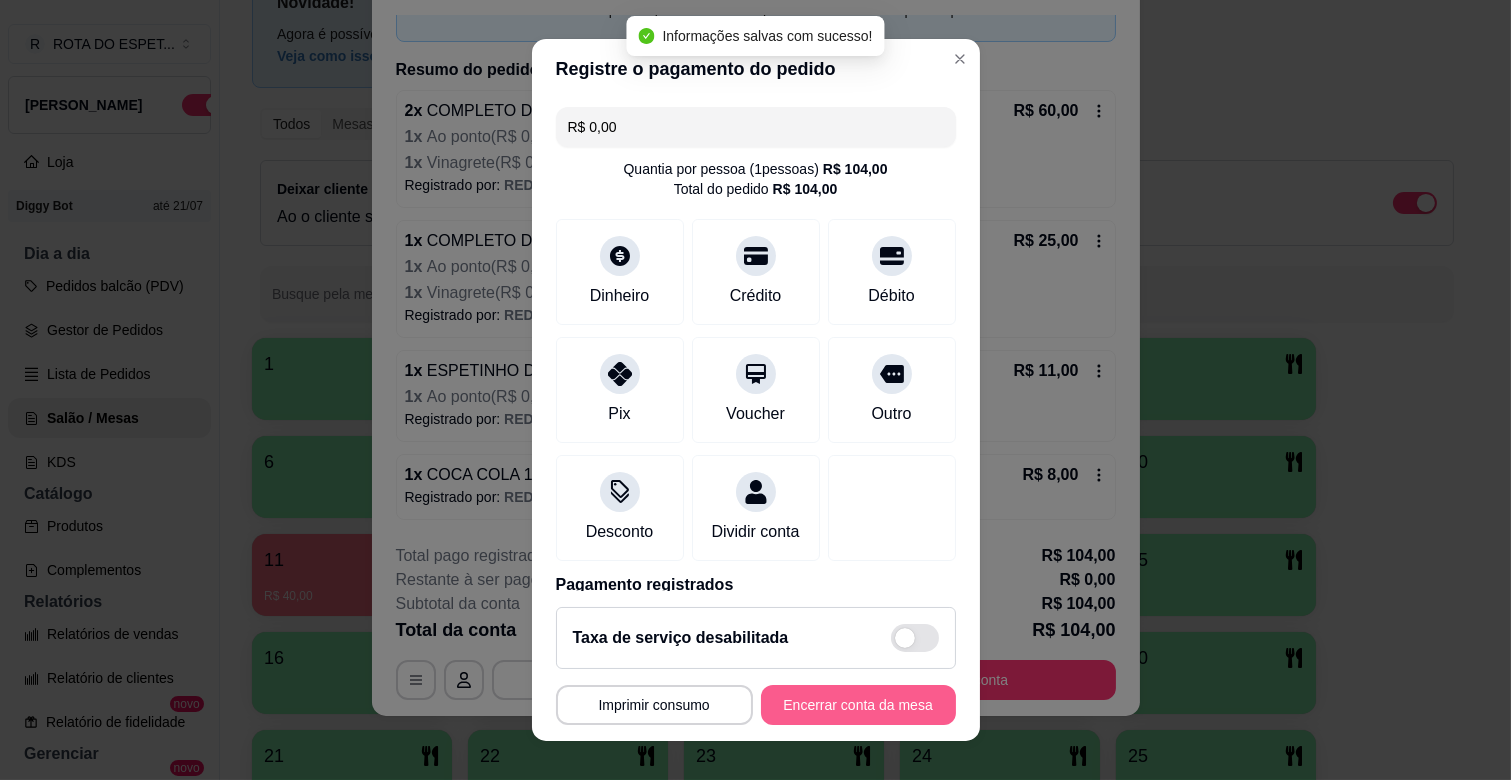 click on "Encerrar conta da mesa" at bounding box center [858, 705] 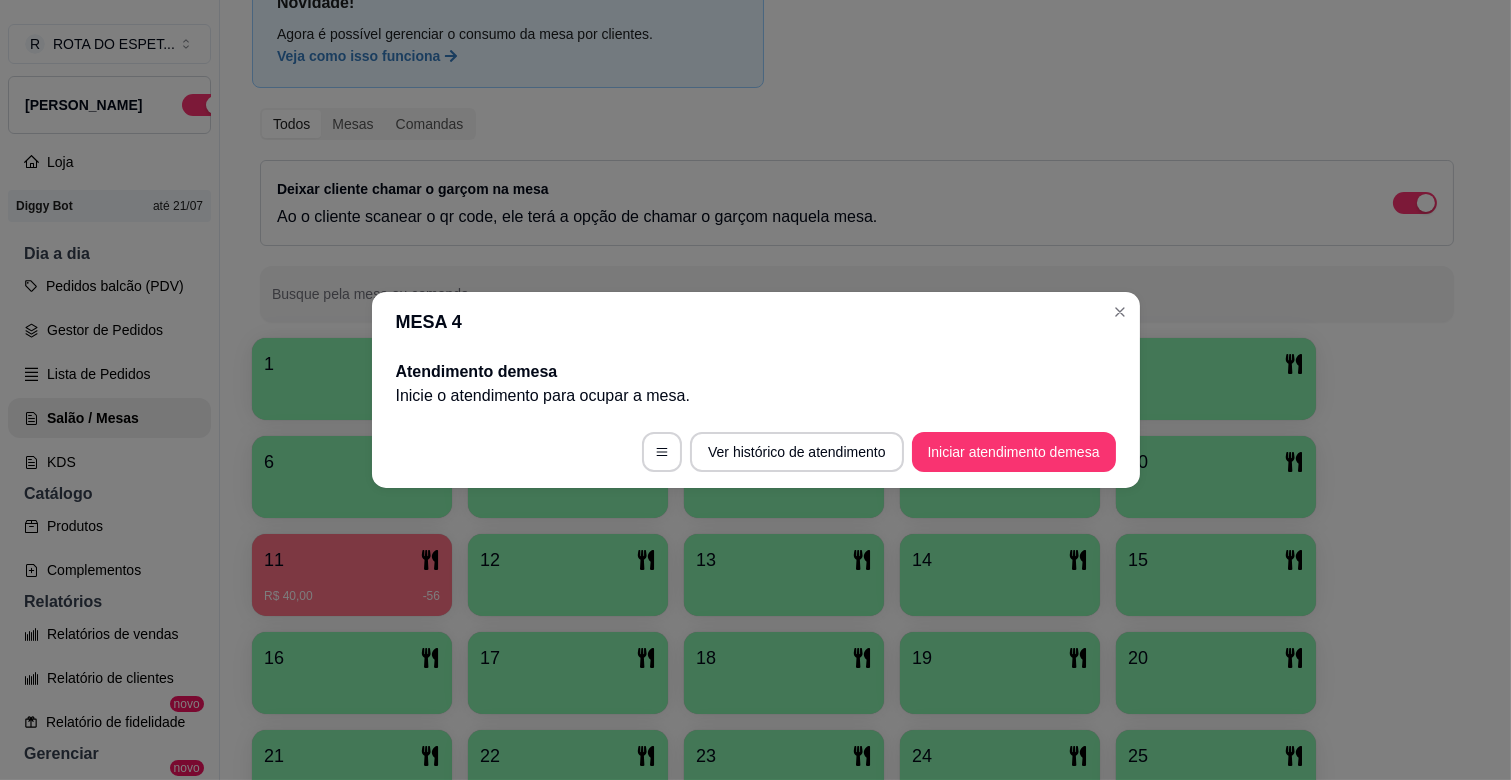 scroll, scrollTop: 0, scrollLeft: 0, axis: both 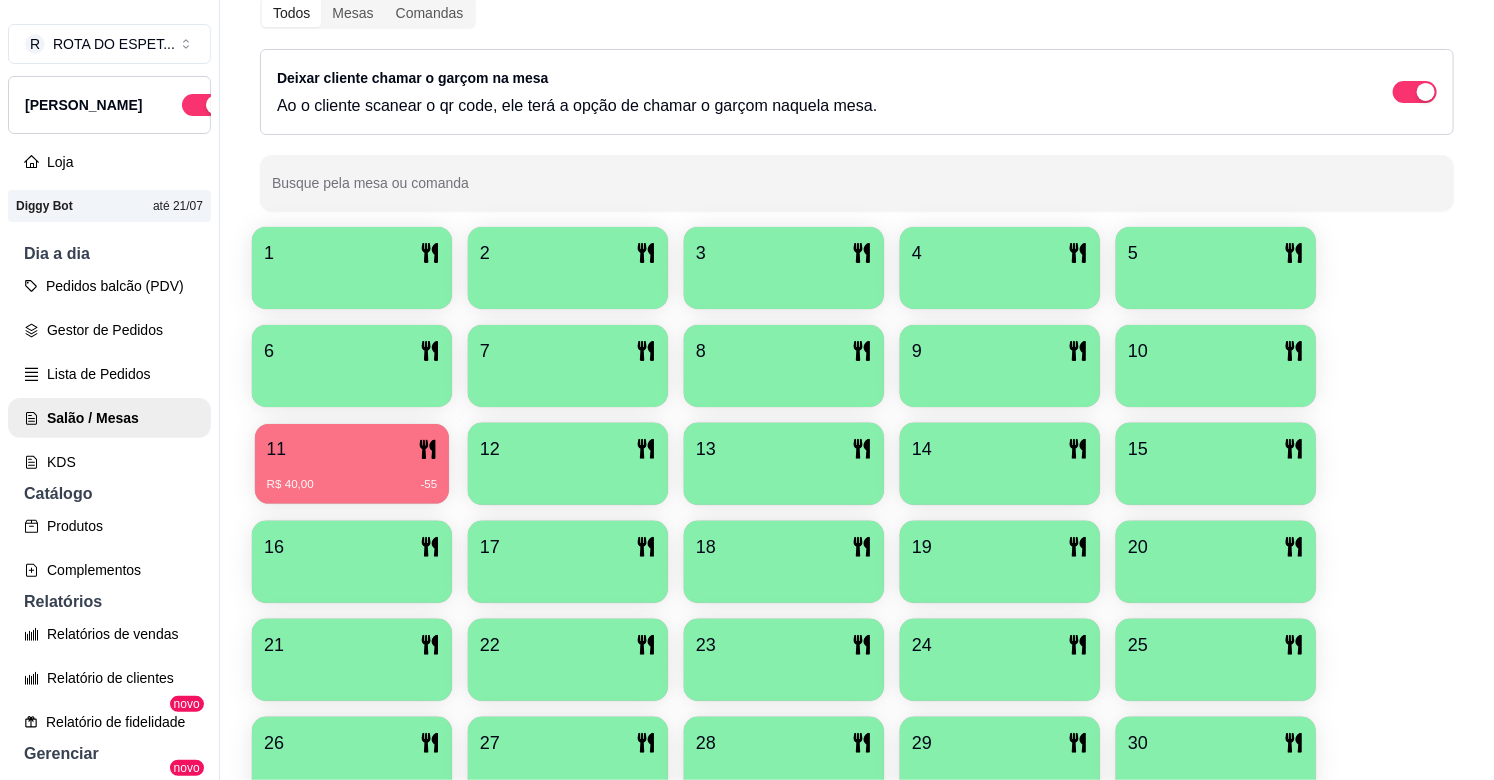click on "R$ 40,00 -55" at bounding box center (352, 477) 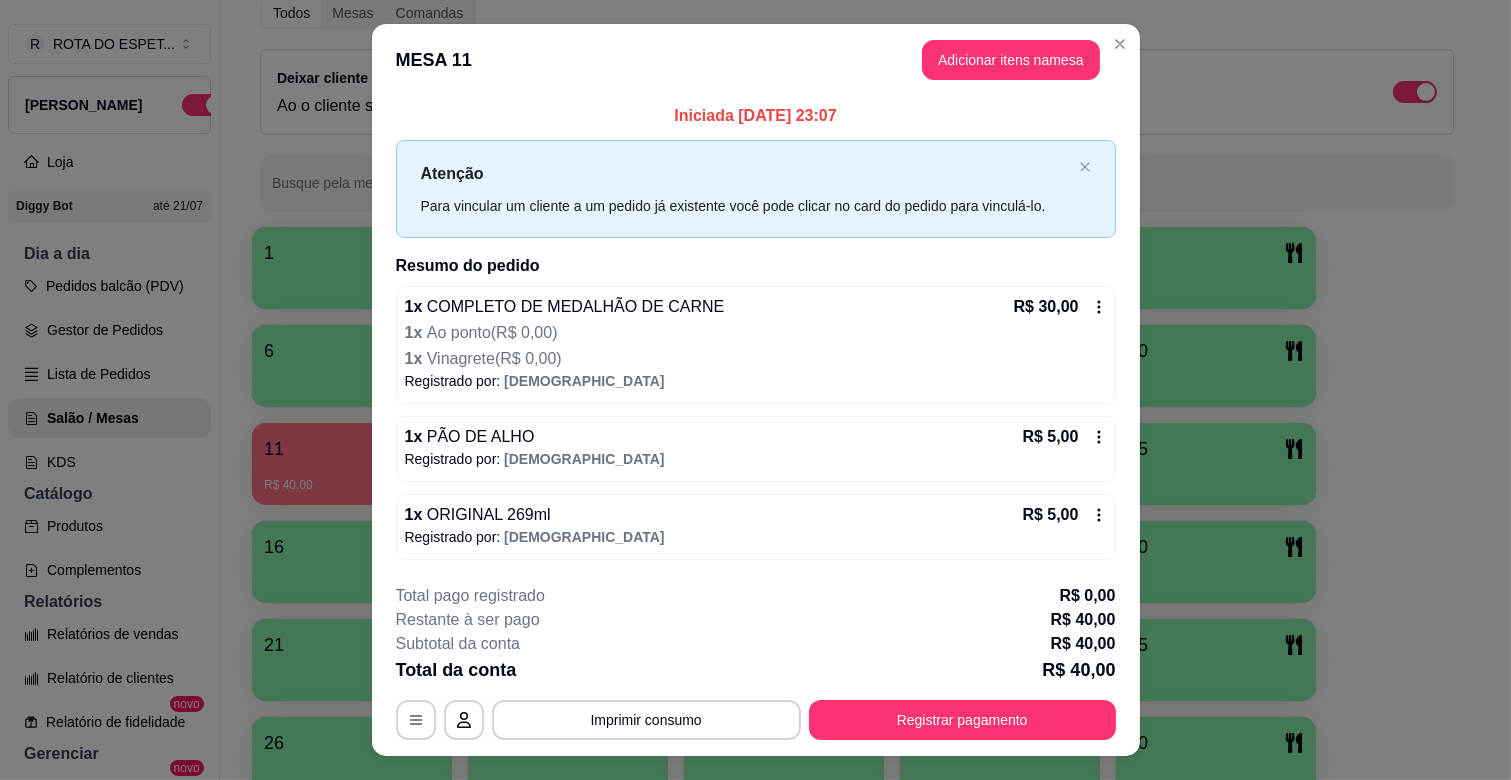 click 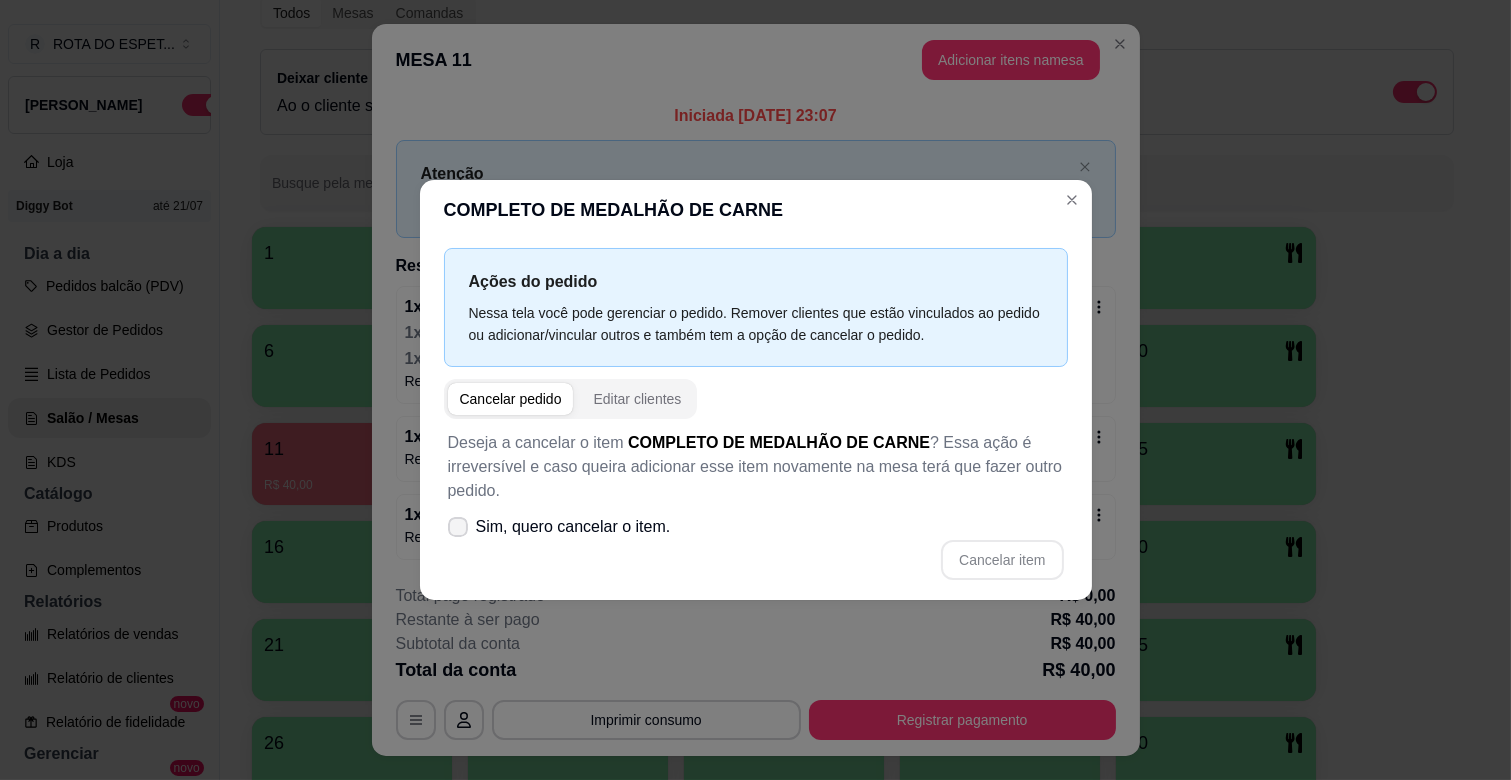 click on "Sim, quero cancelar o item." at bounding box center (559, 527) 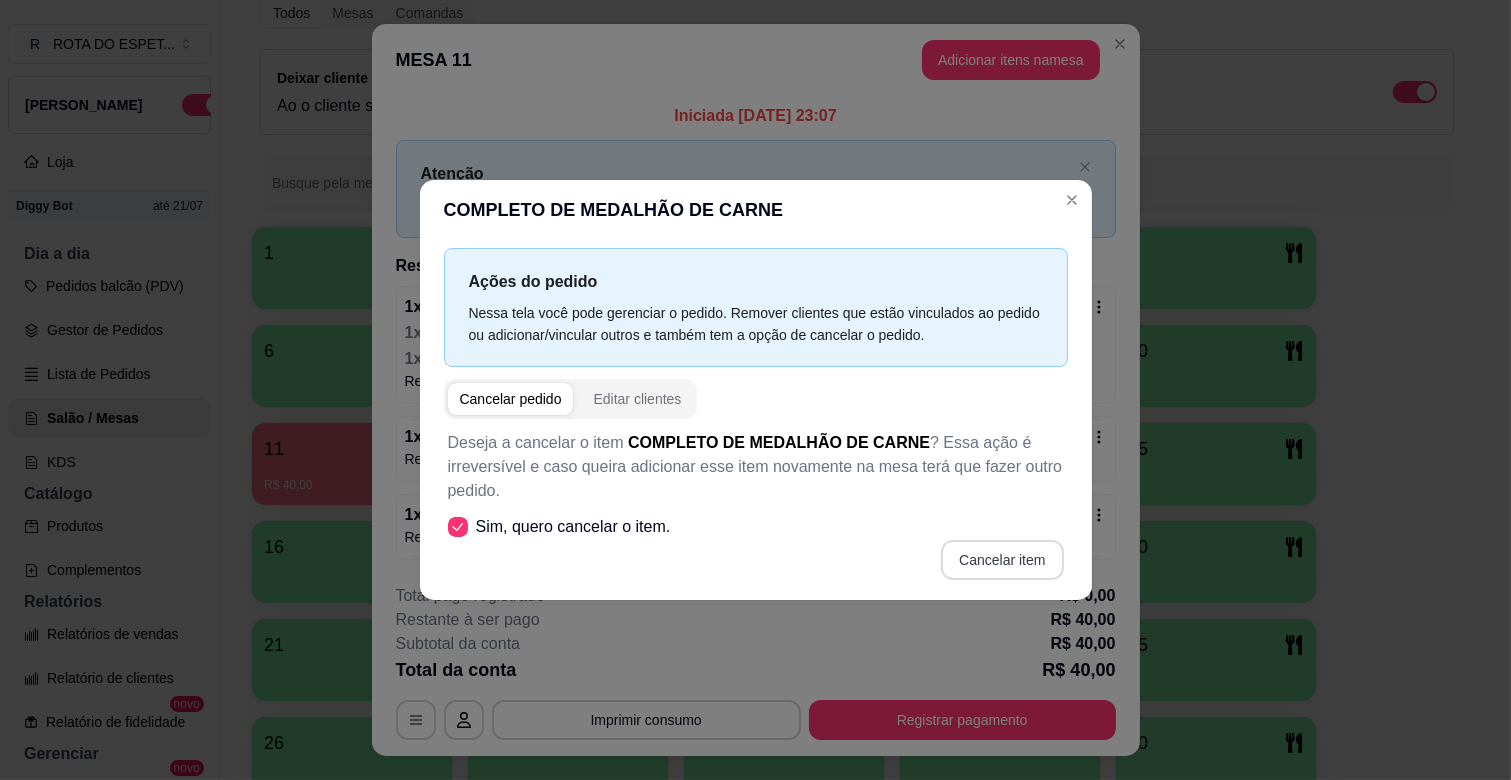 click on "Cancelar item" at bounding box center (1002, 560) 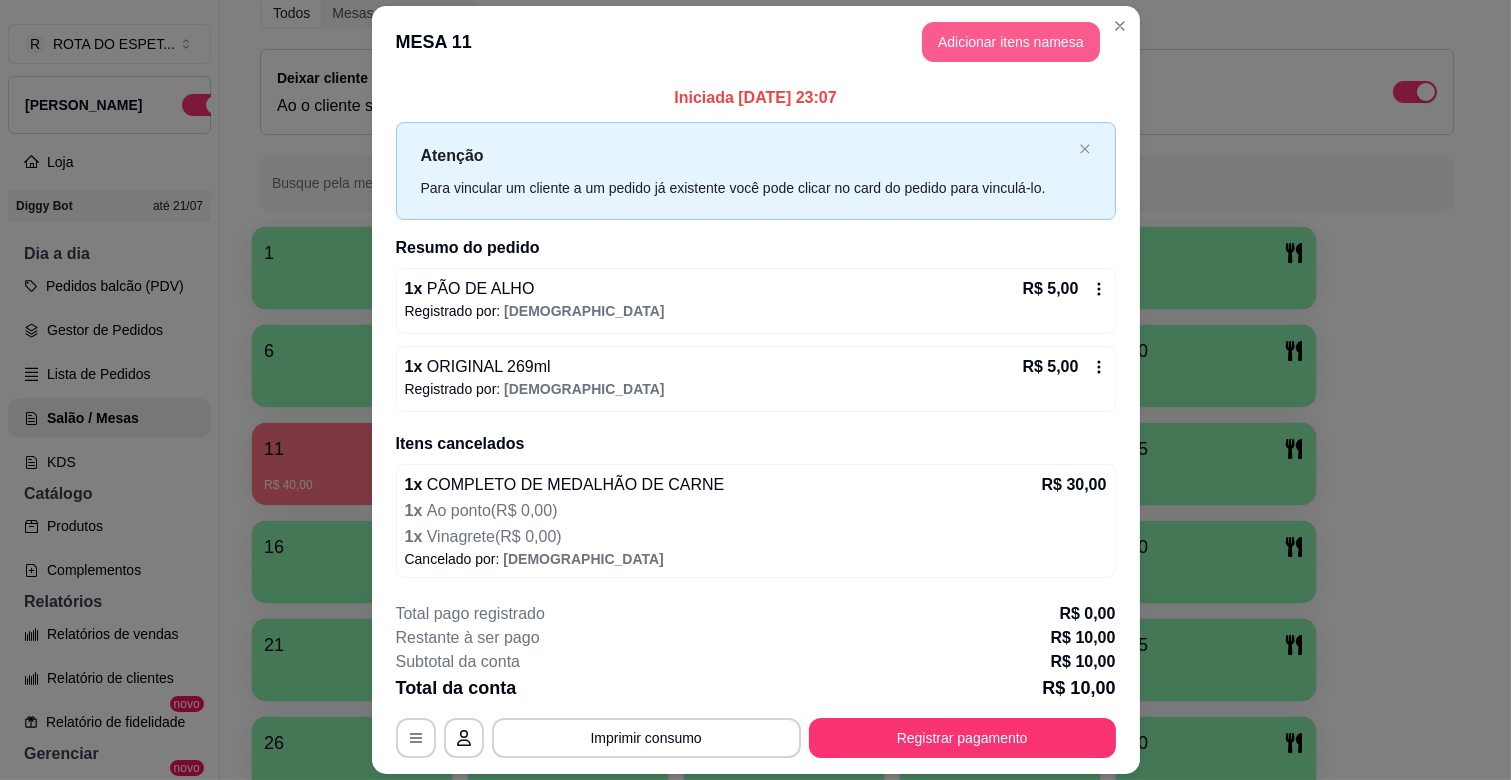 click on "Adicionar itens na  mesa" at bounding box center [1011, 42] 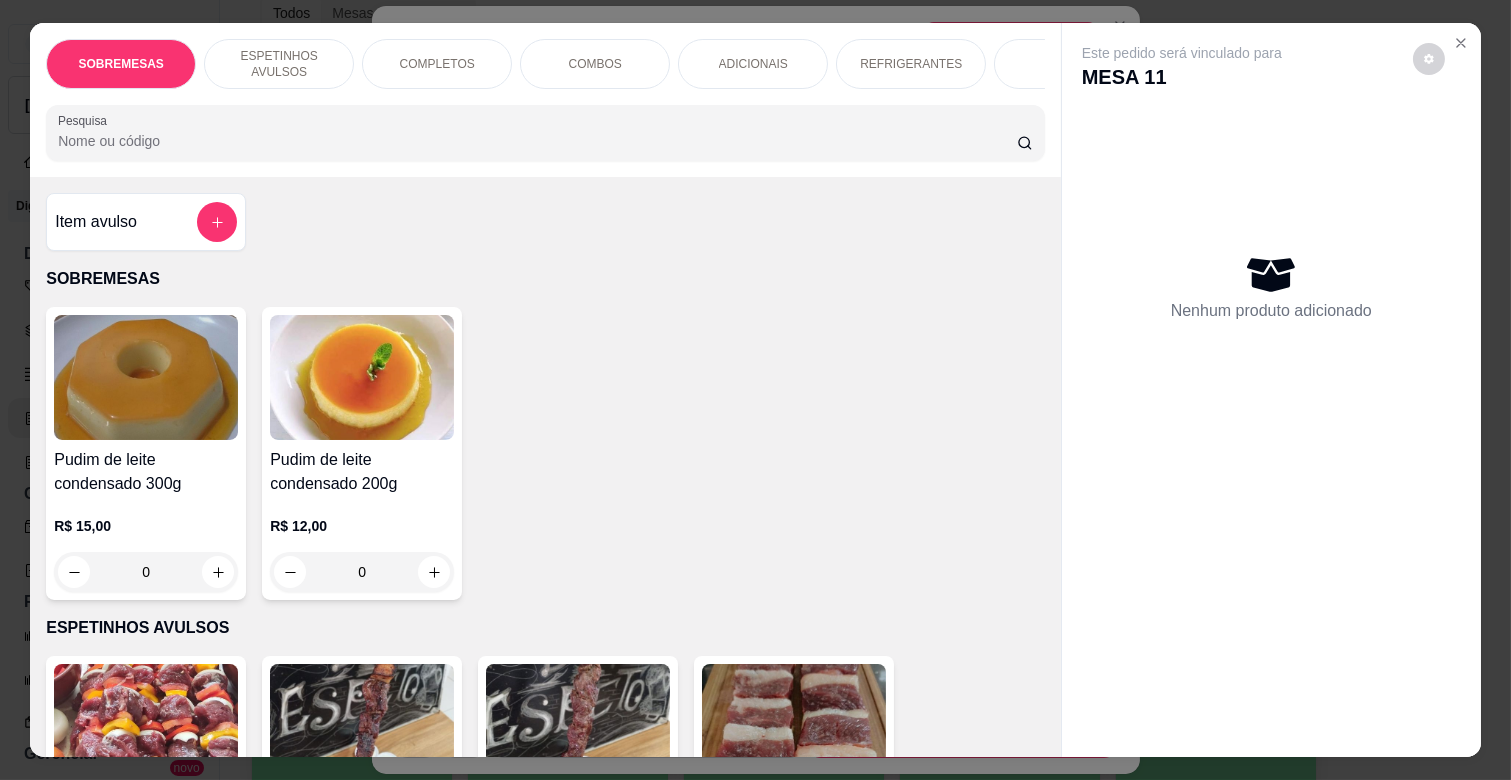 click on "ESPETINHOS AVULSOS" at bounding box center (279, 64) 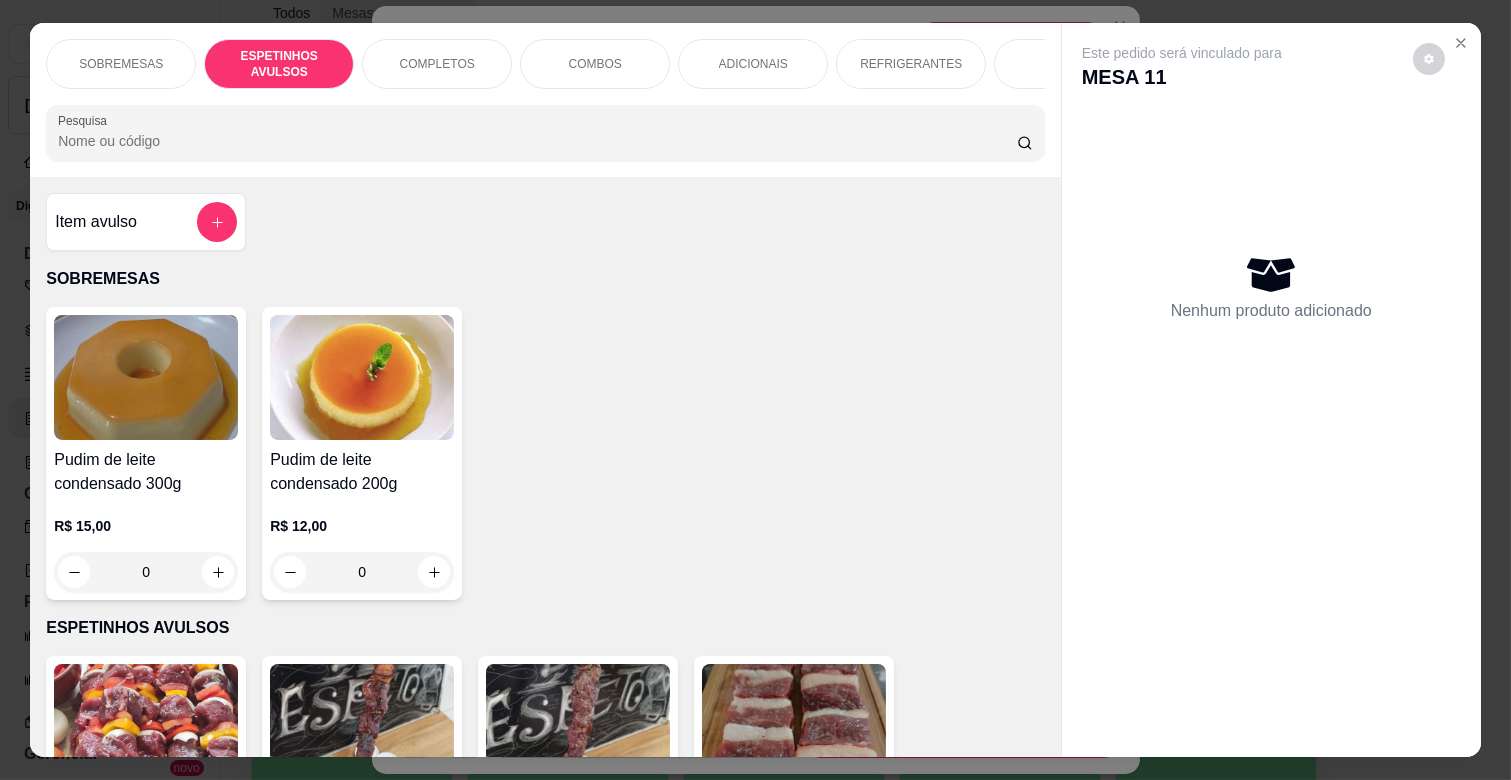 scroll, scrollTop: 438, scrollLeft: 0, axis: vertical 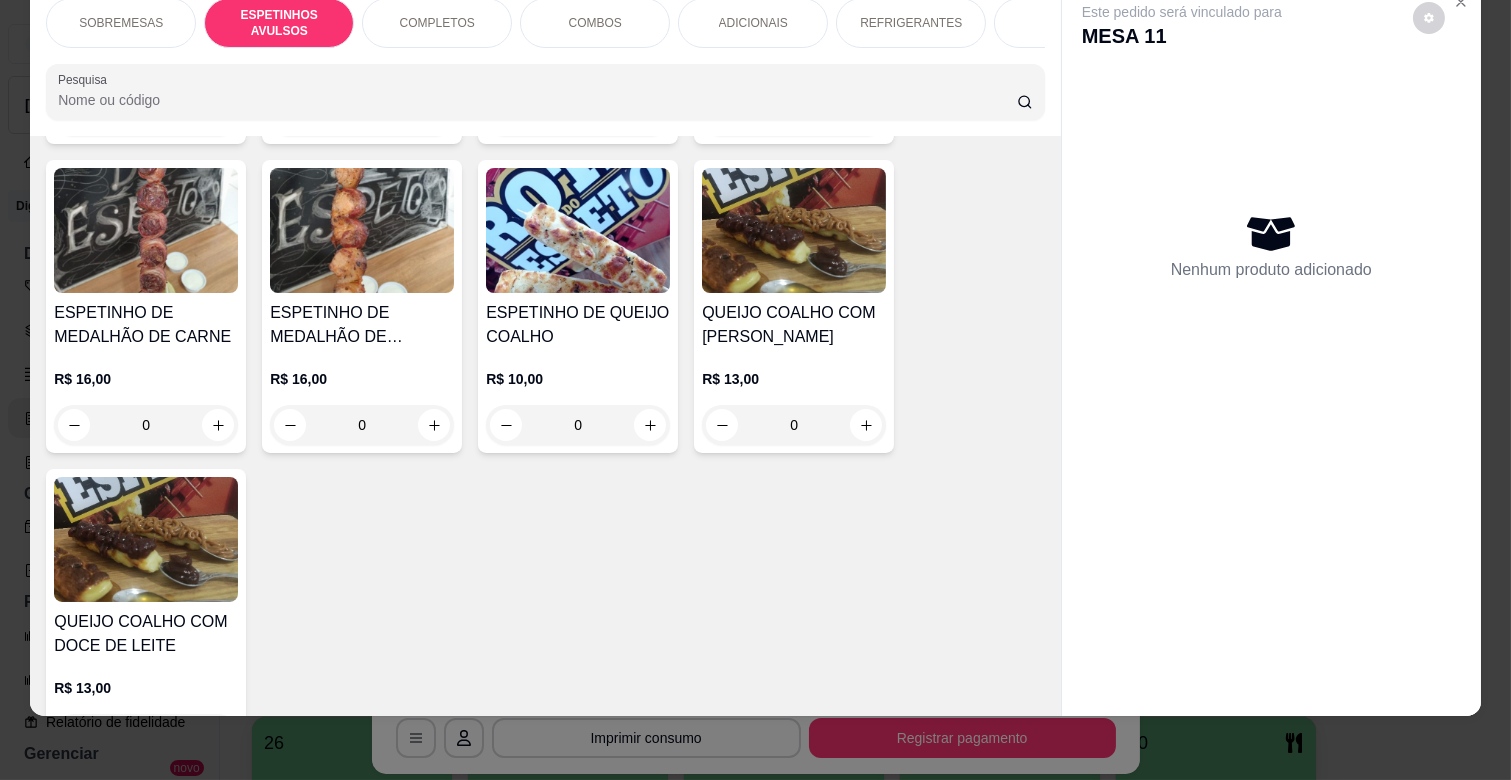 click on "0" at bounding box center [146, 425] 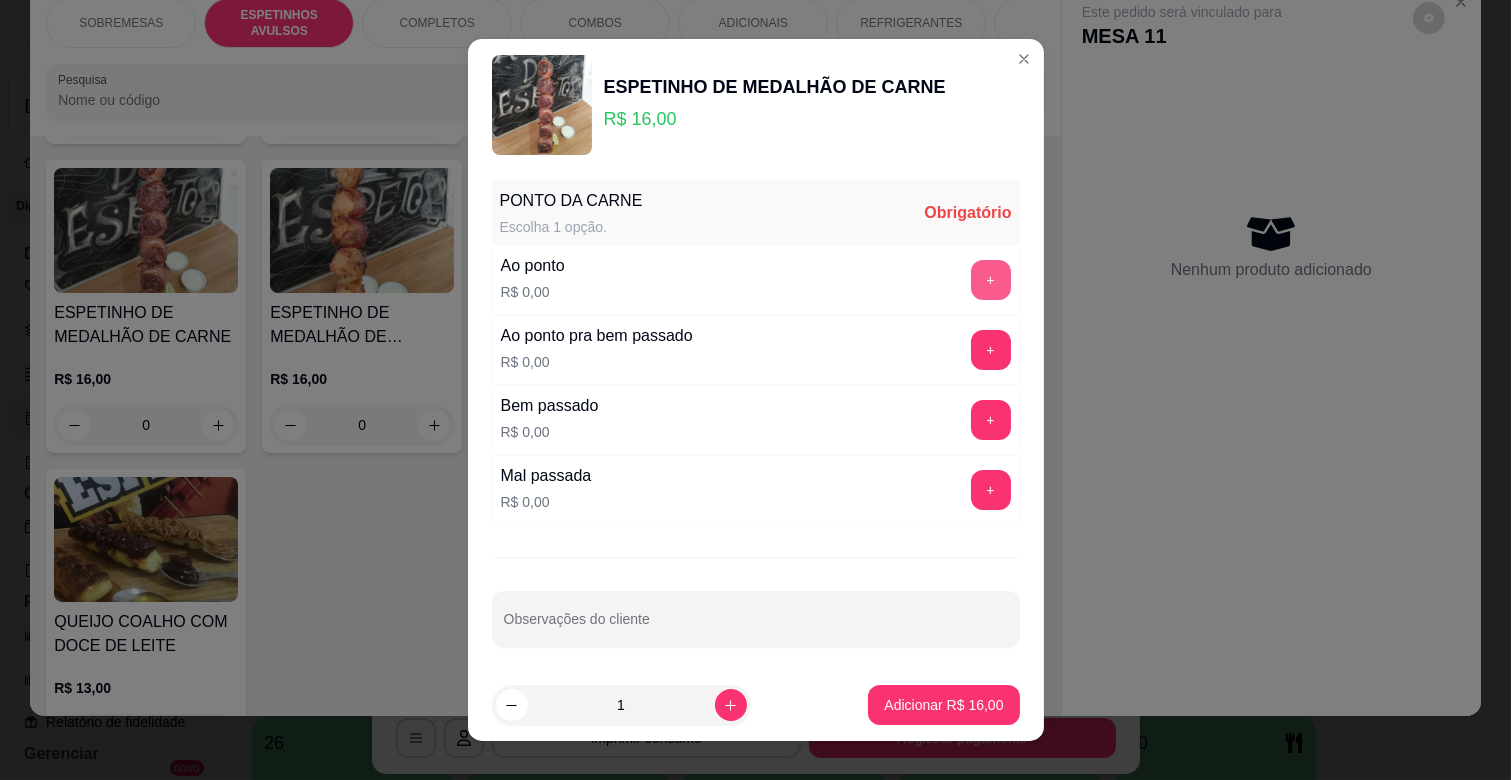 click on "+" at bounding box center (991, 280) 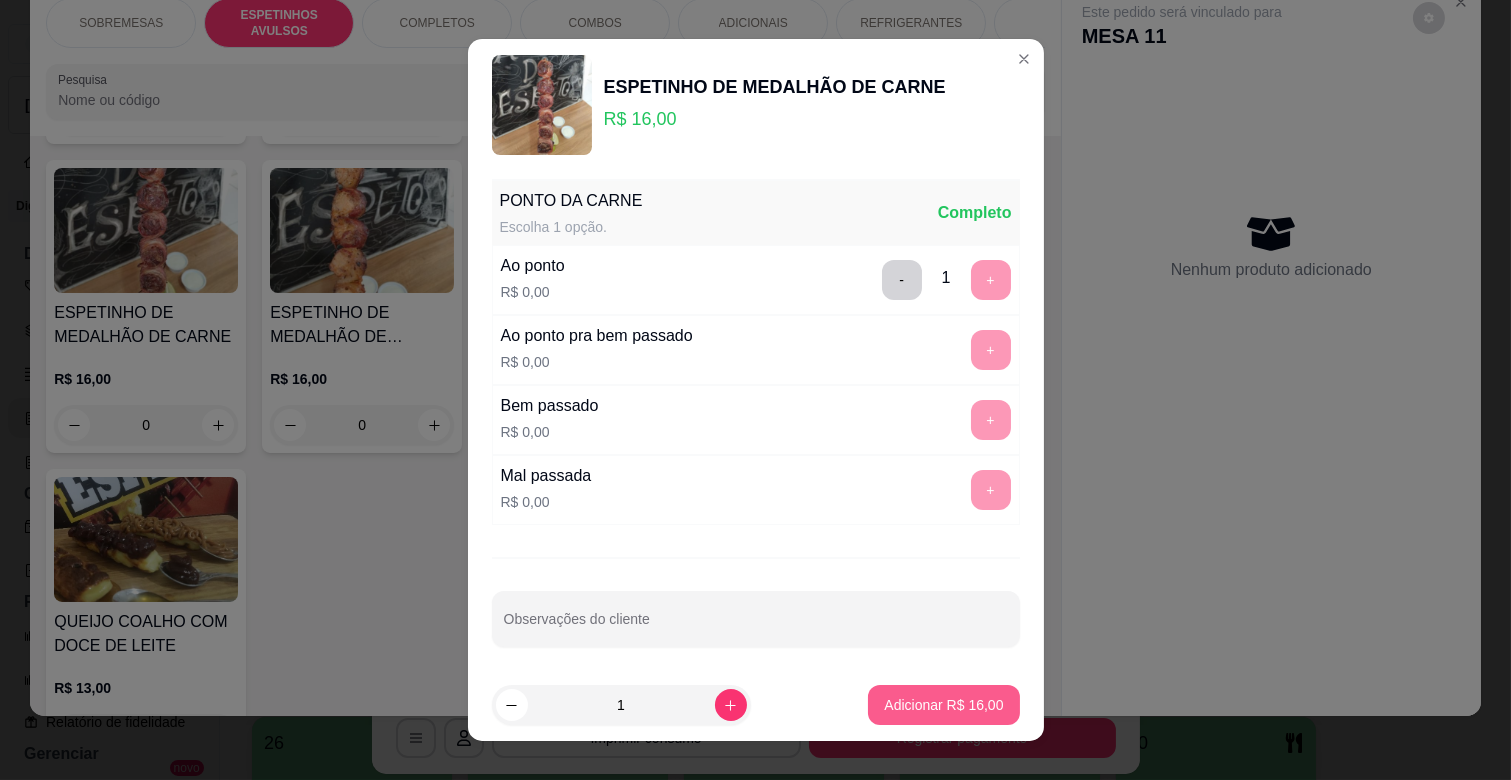 click on "Adicionar   R$ 16,00" at bounding box center [943, 705] 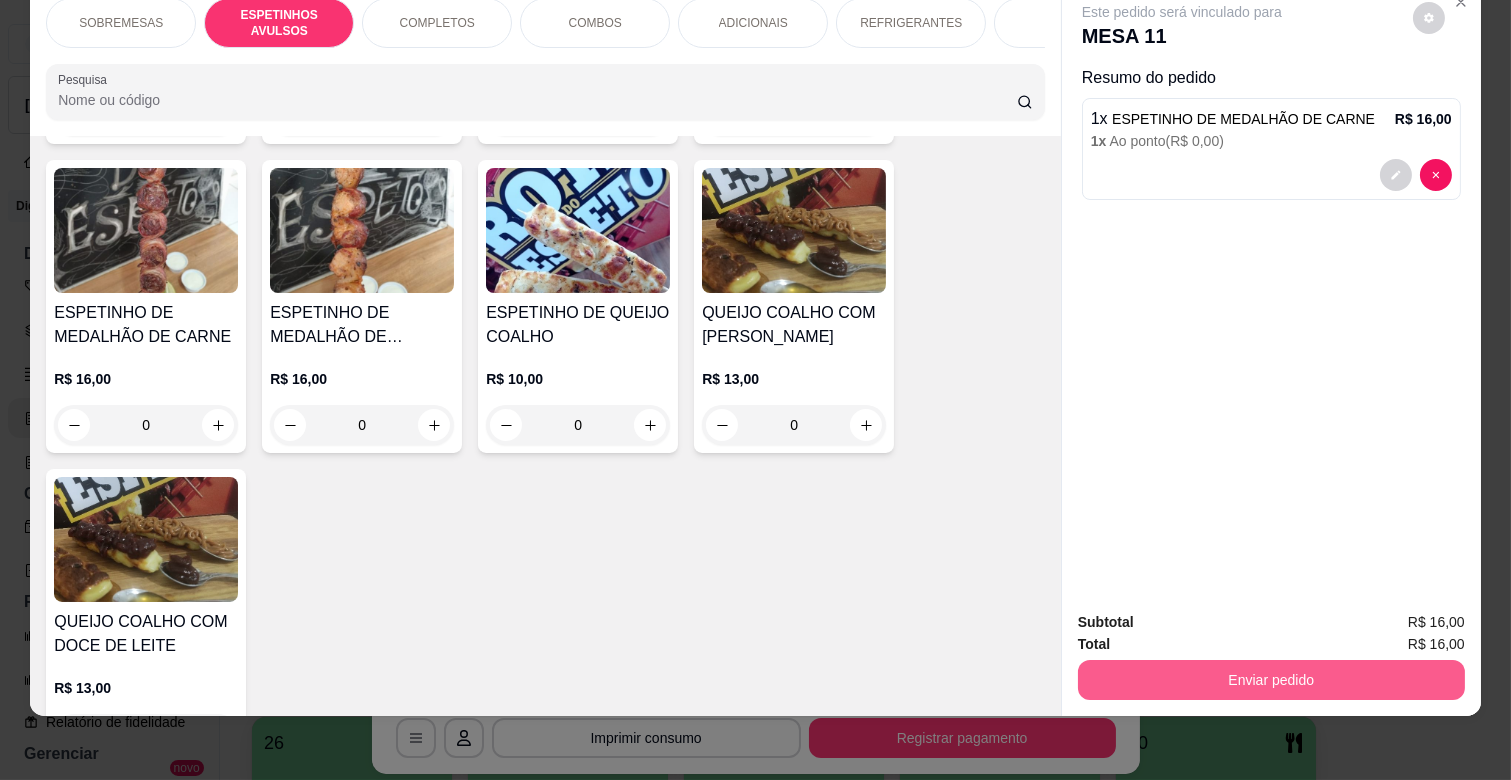 click on "Enviar pedido" at bounding box center [1271, 680] 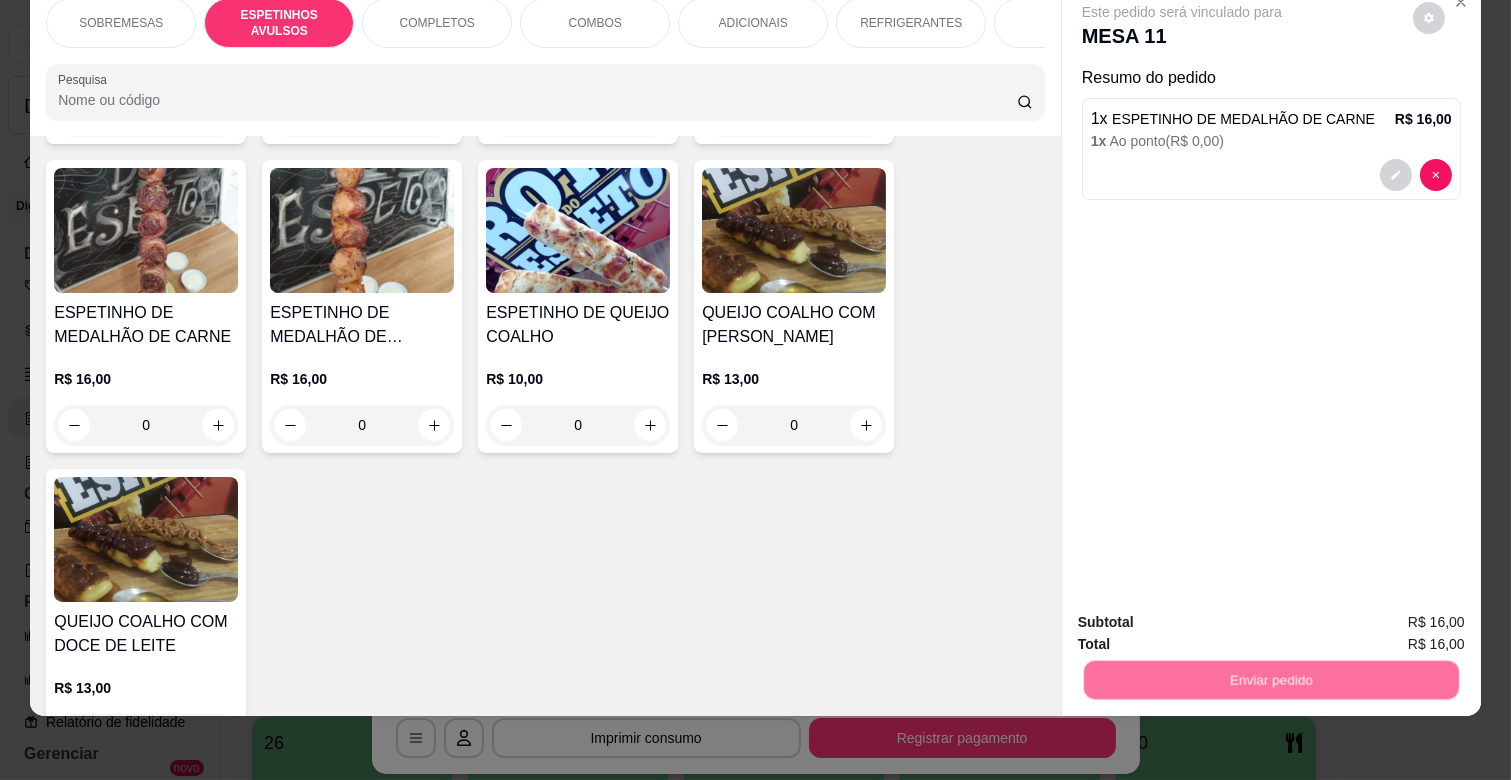 click on "Não registrar e enviar pedido" at bounding box center (1204, 614) 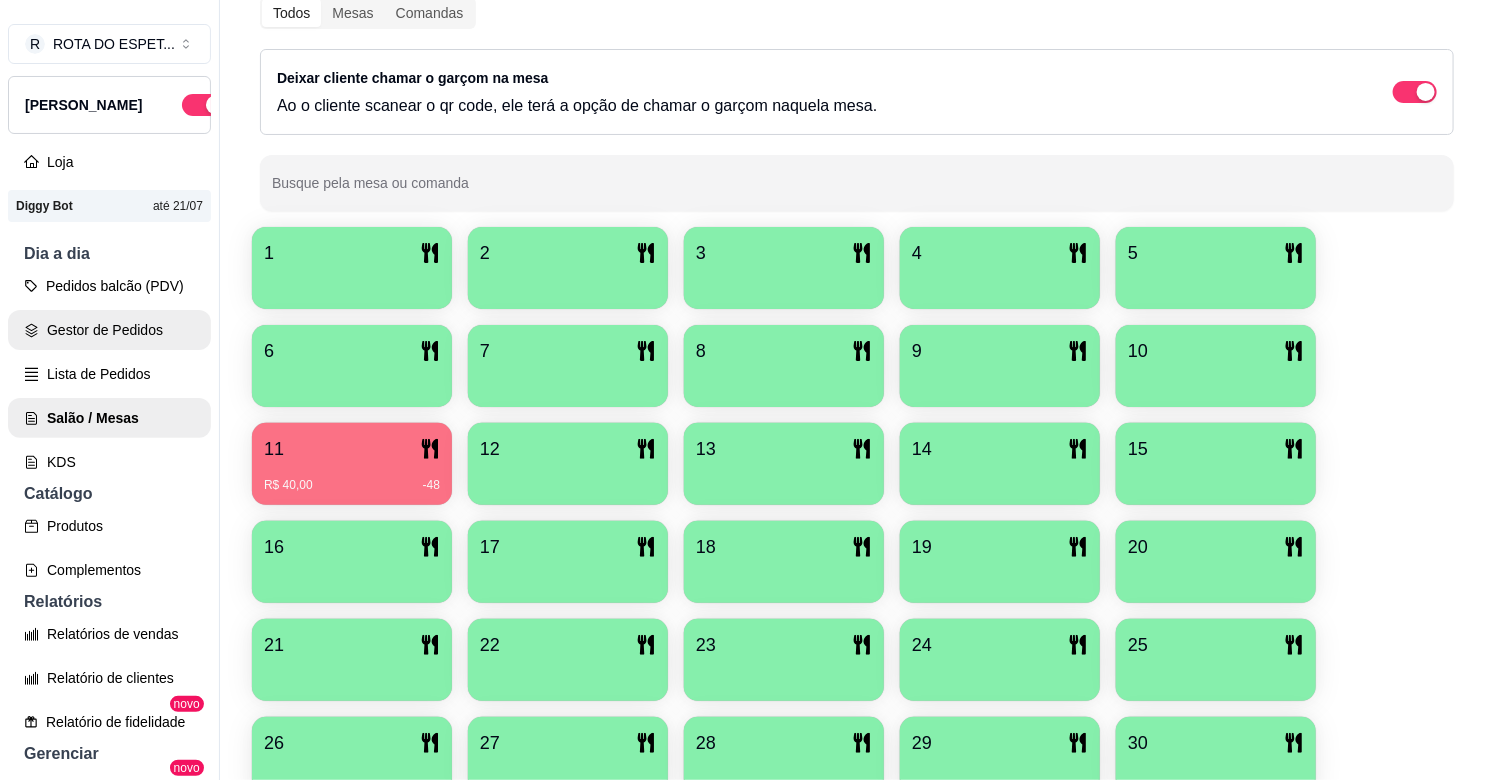 click on "Gestor de Pedidos" at bounding box center (109, 330) 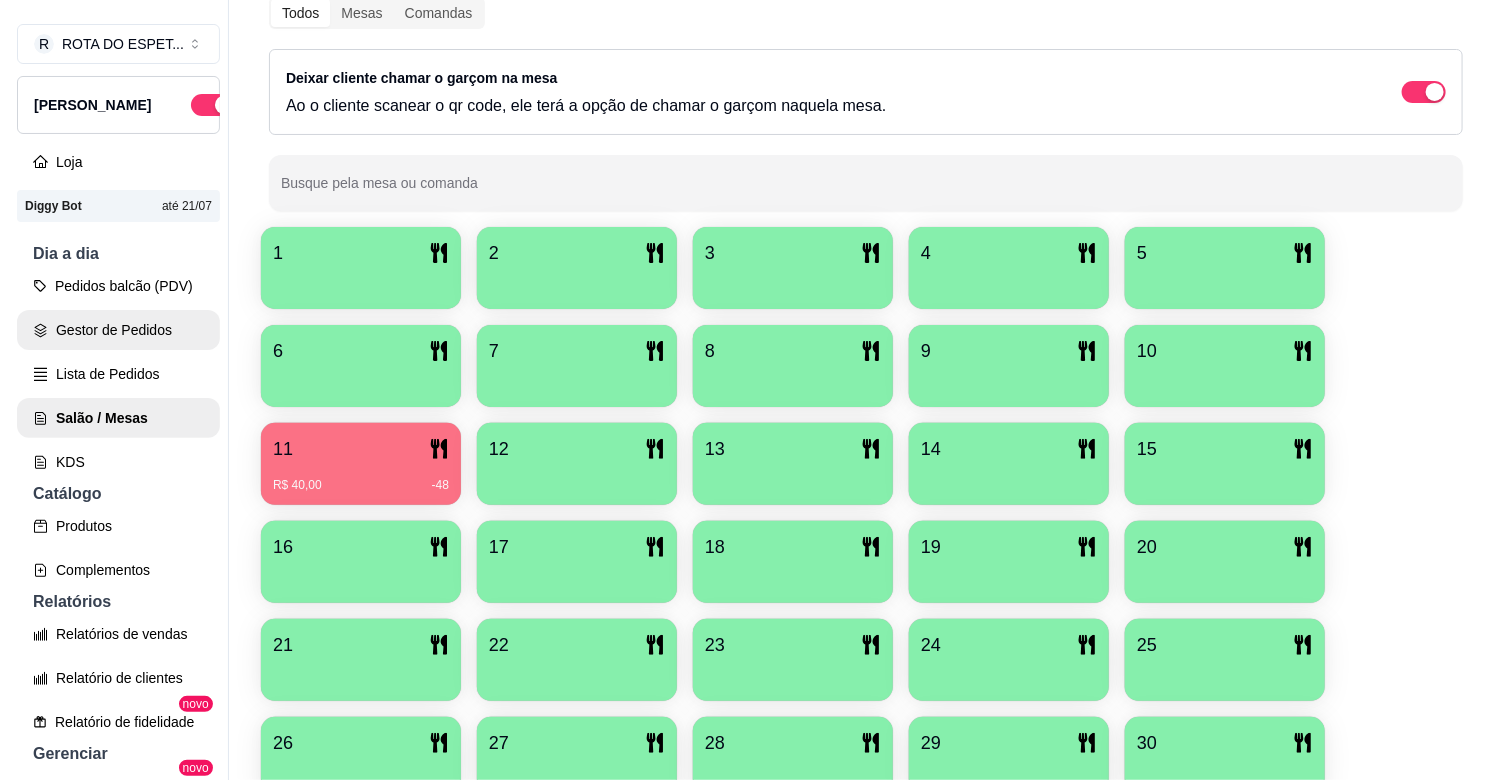 scroll, scrollTop: 0, scrollLeft: 0, axis: both 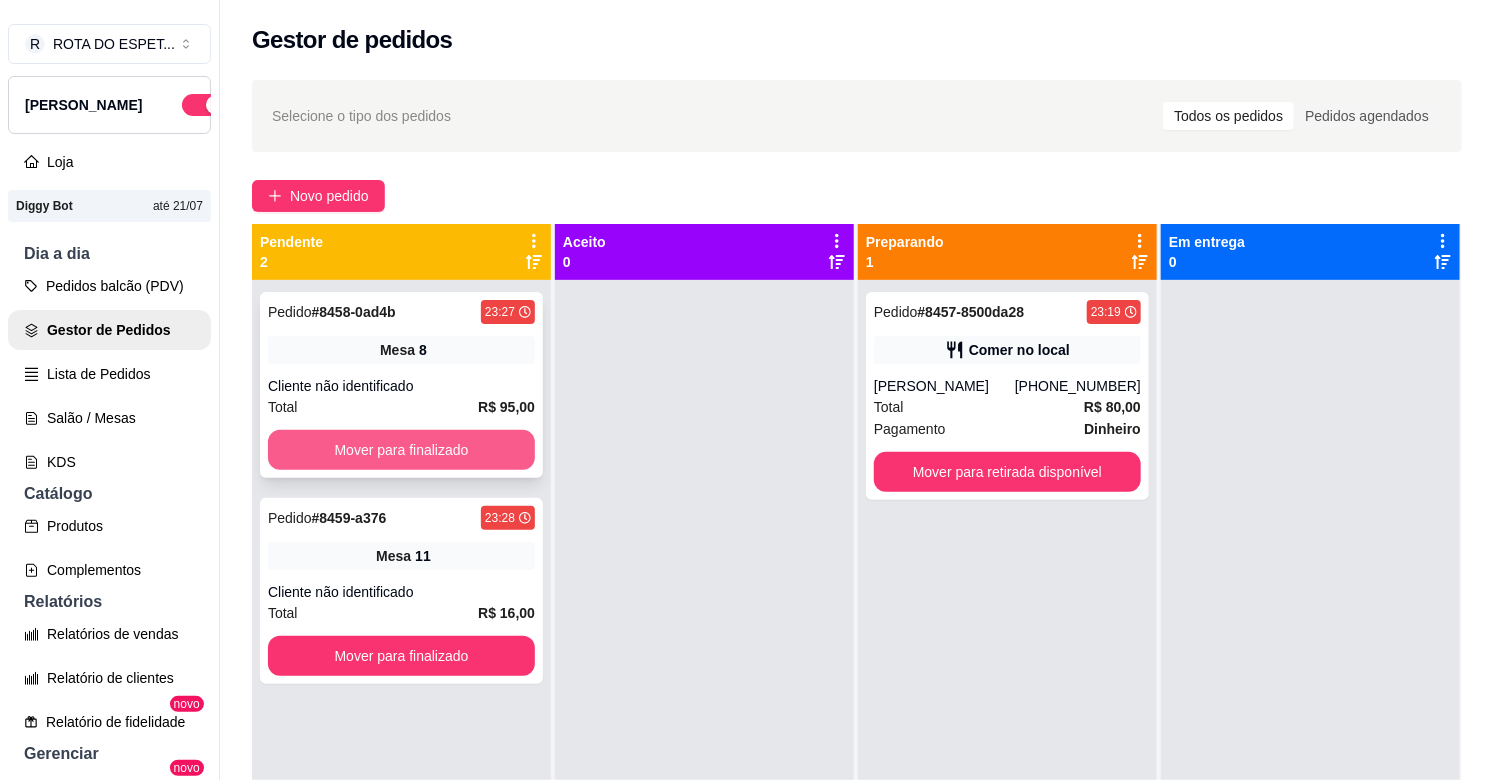click on "Mover para finalizado" at bounding box center (401, 450) 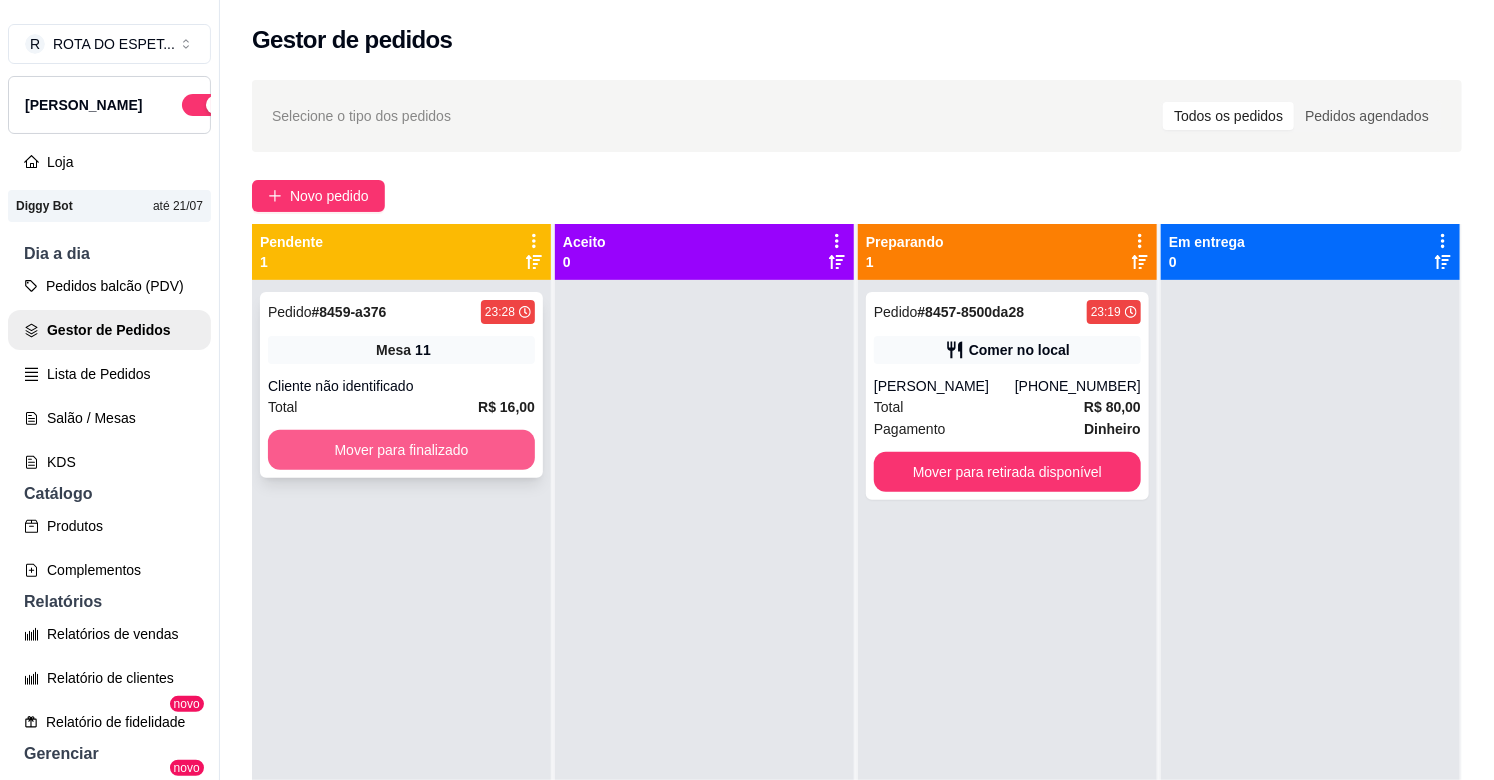 click on "Mover para finalizado" at bounding box center [401, 450] 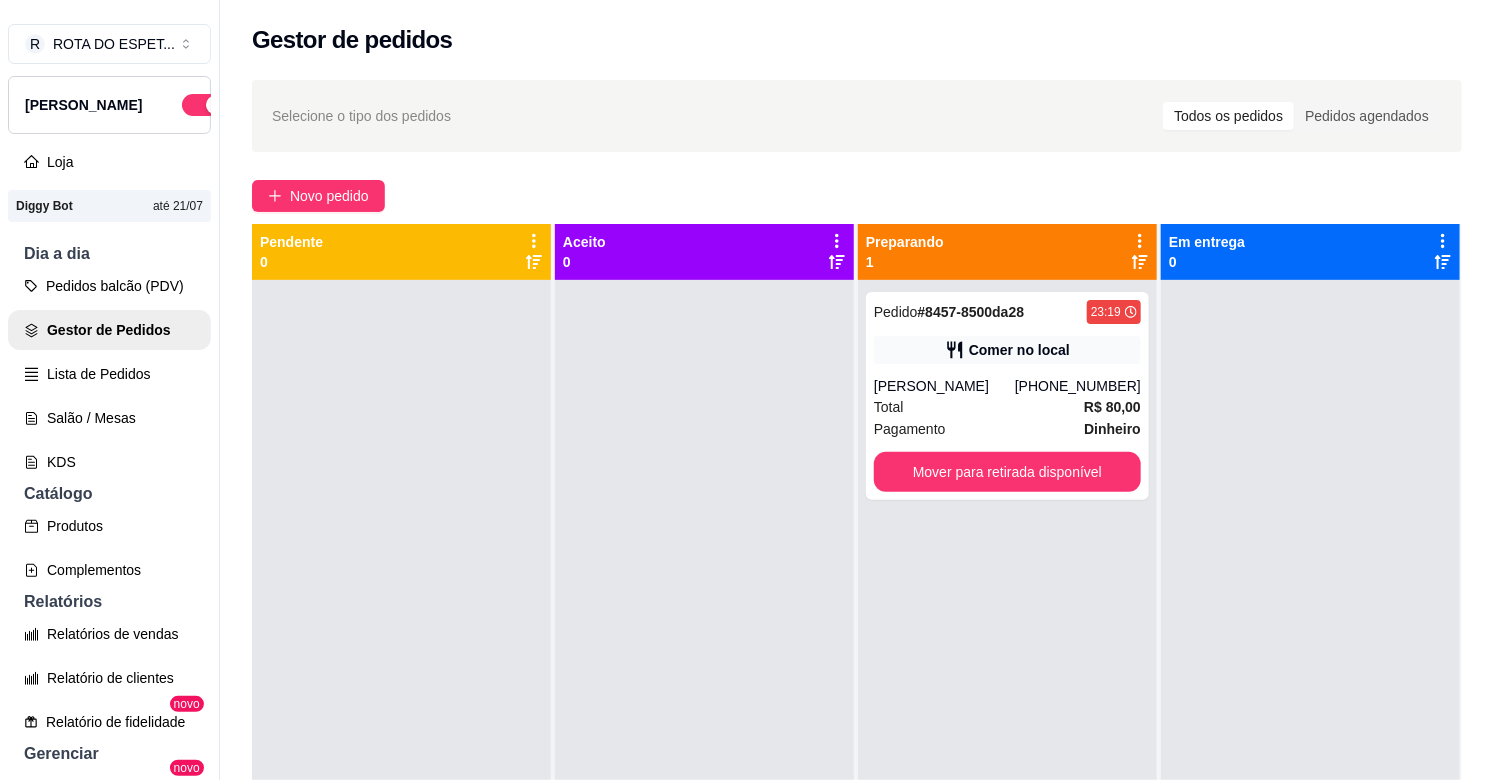 click at bounding box center [704, 670] 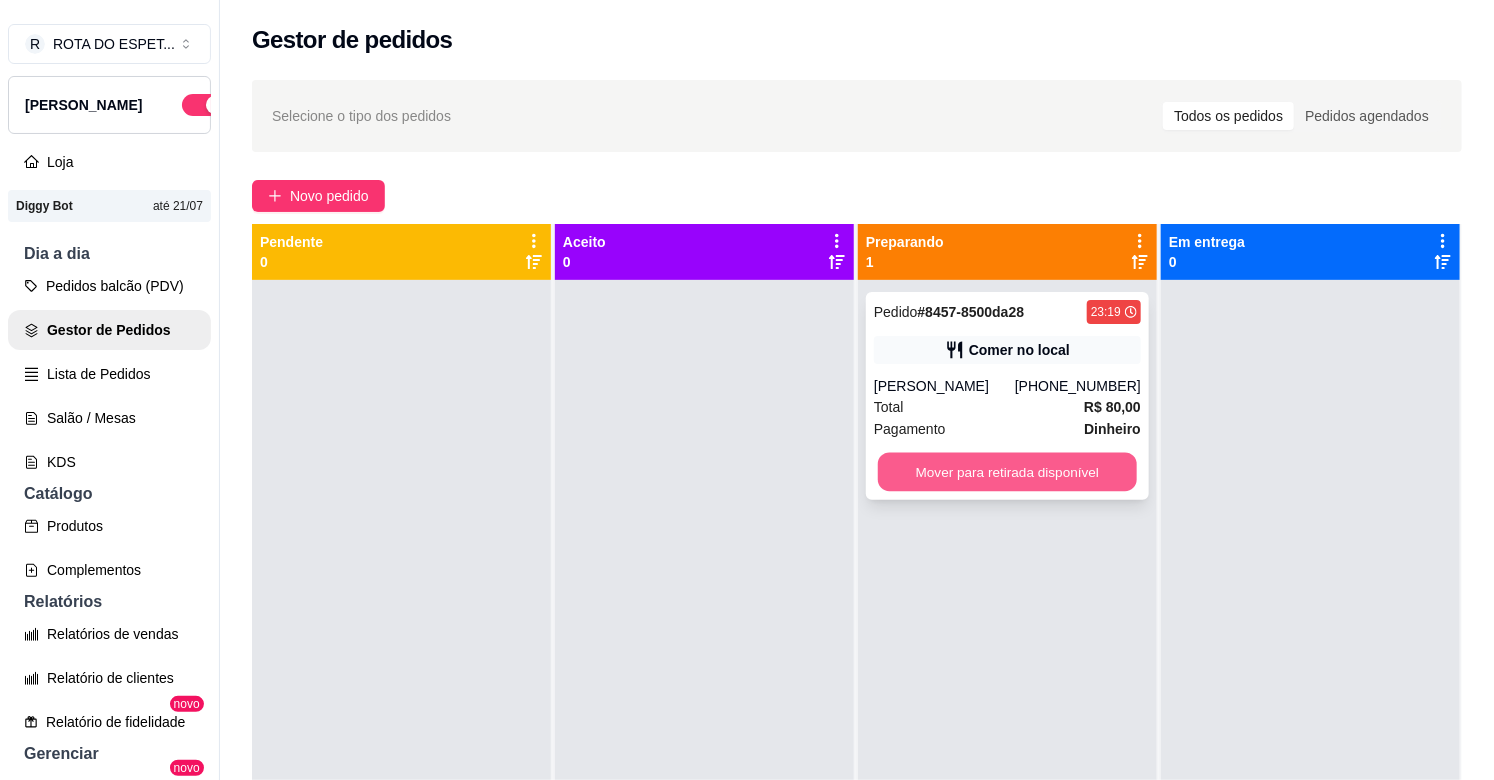 click on "Mover para retirada disponível" at bounding box center (1007, 472) 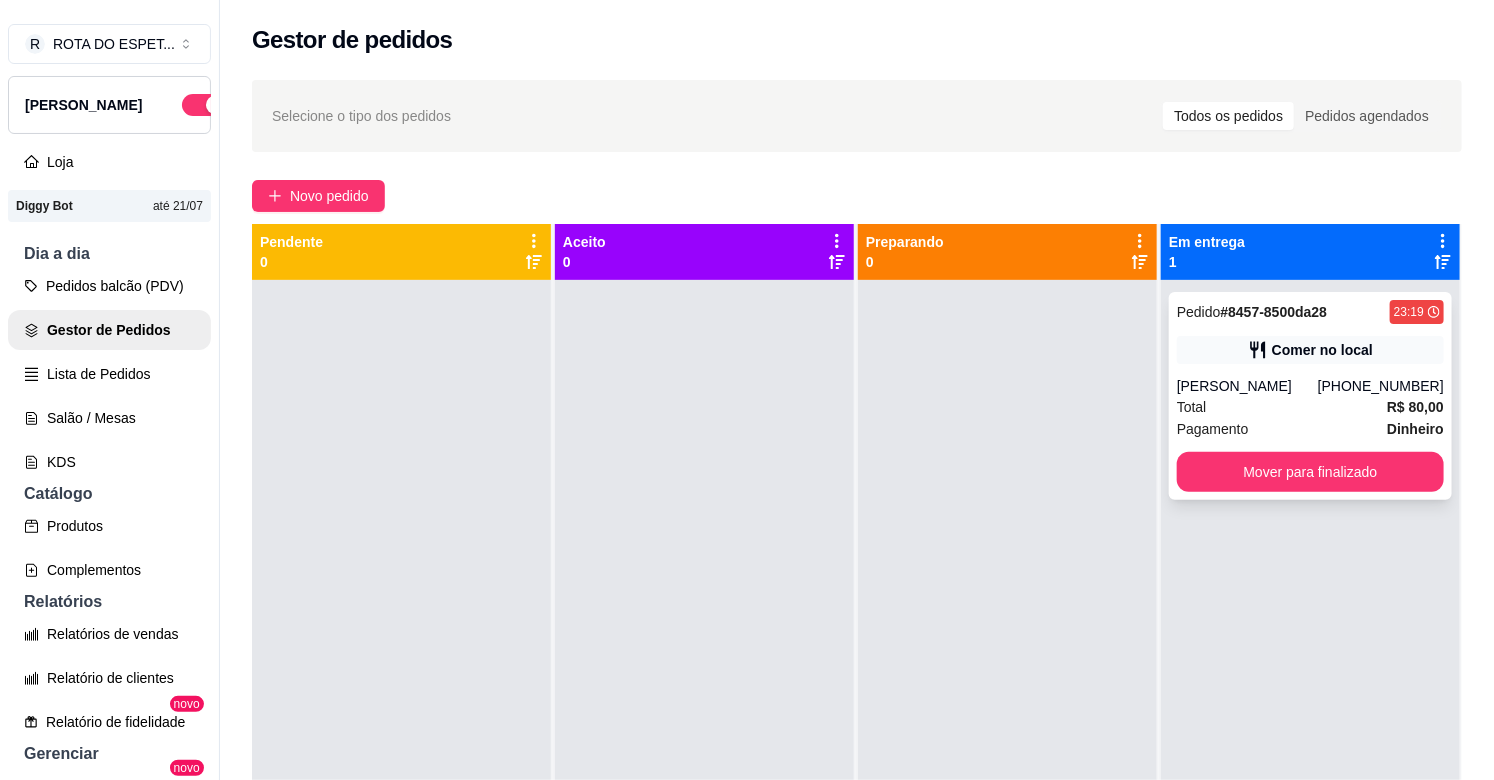 click on "Nayara de paula" at bounding box center [1247, 386] 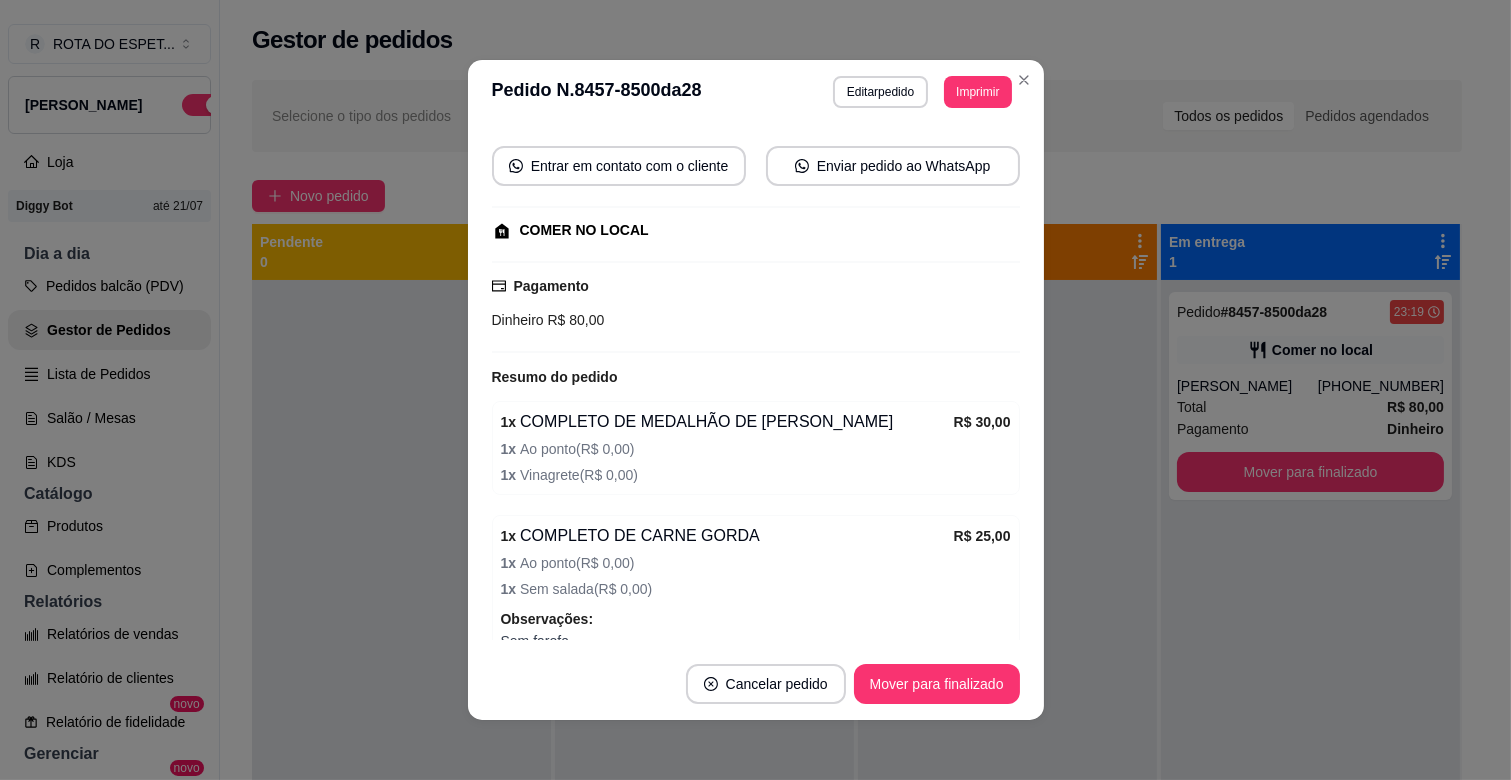 scroll, scrollTop: 387, scrollLeft: 0, axis: vertical 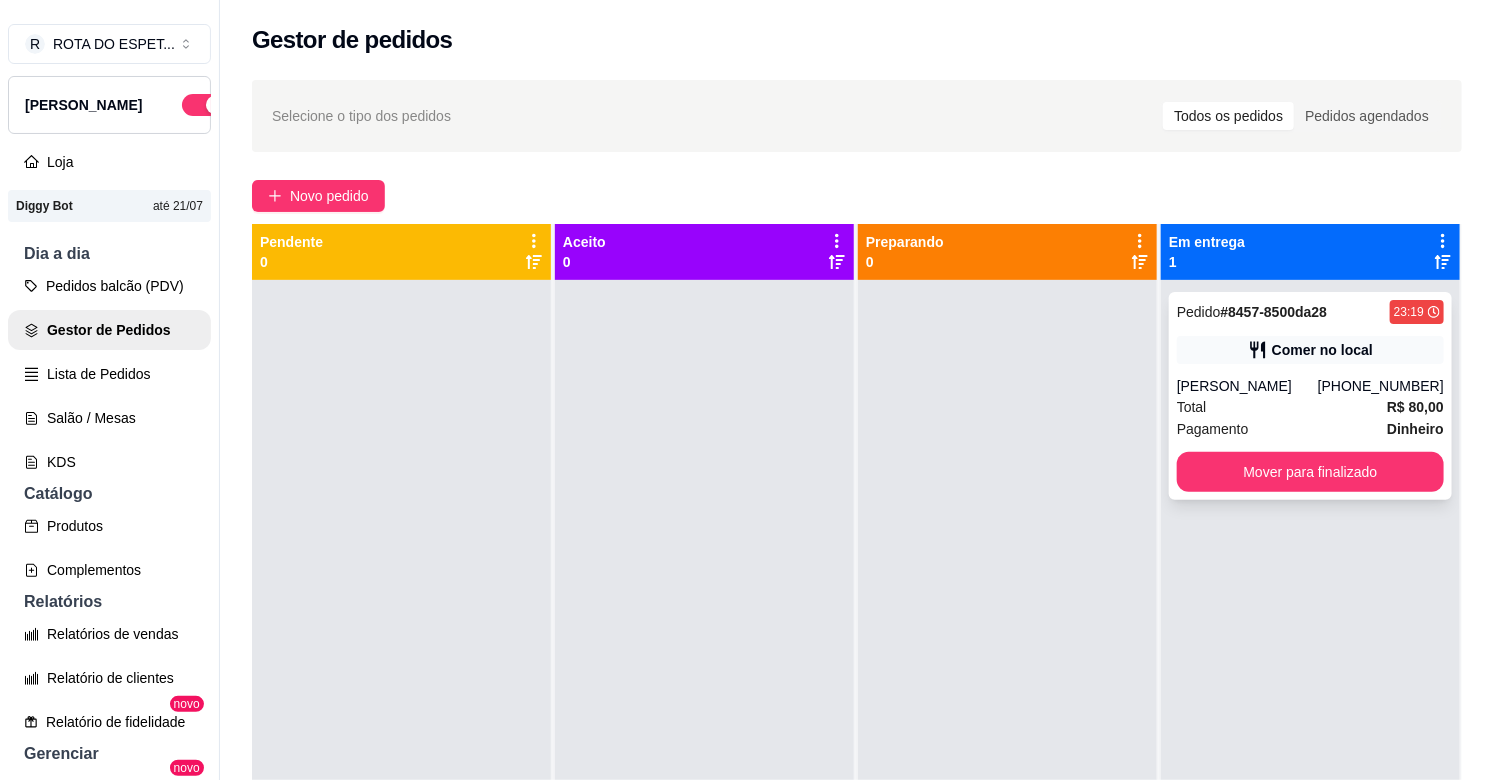 click on "Total R$ 80,00" at bounding box center [1310, 407] 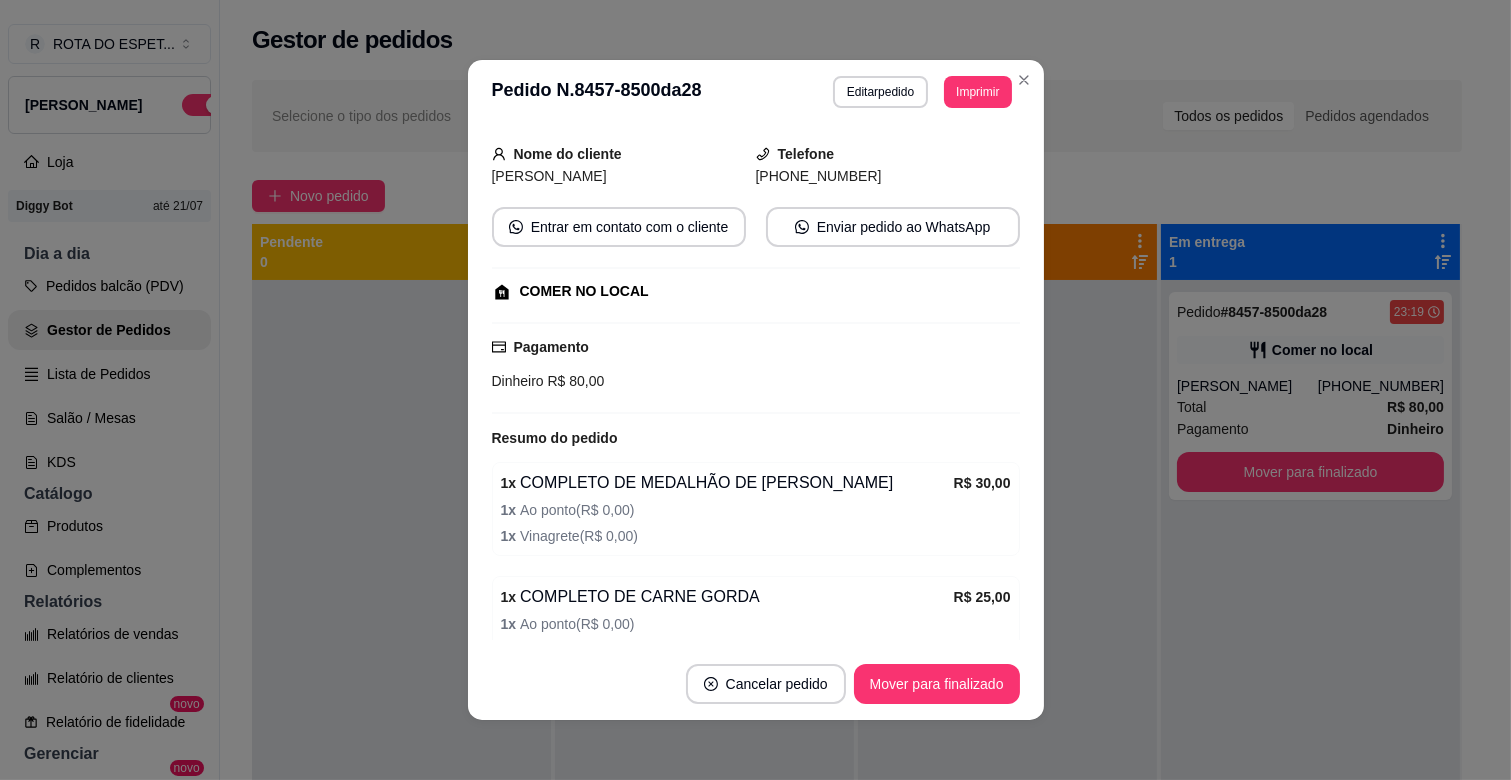 scroll, scrollTop: 0, scrollLeft: 0, axis: both 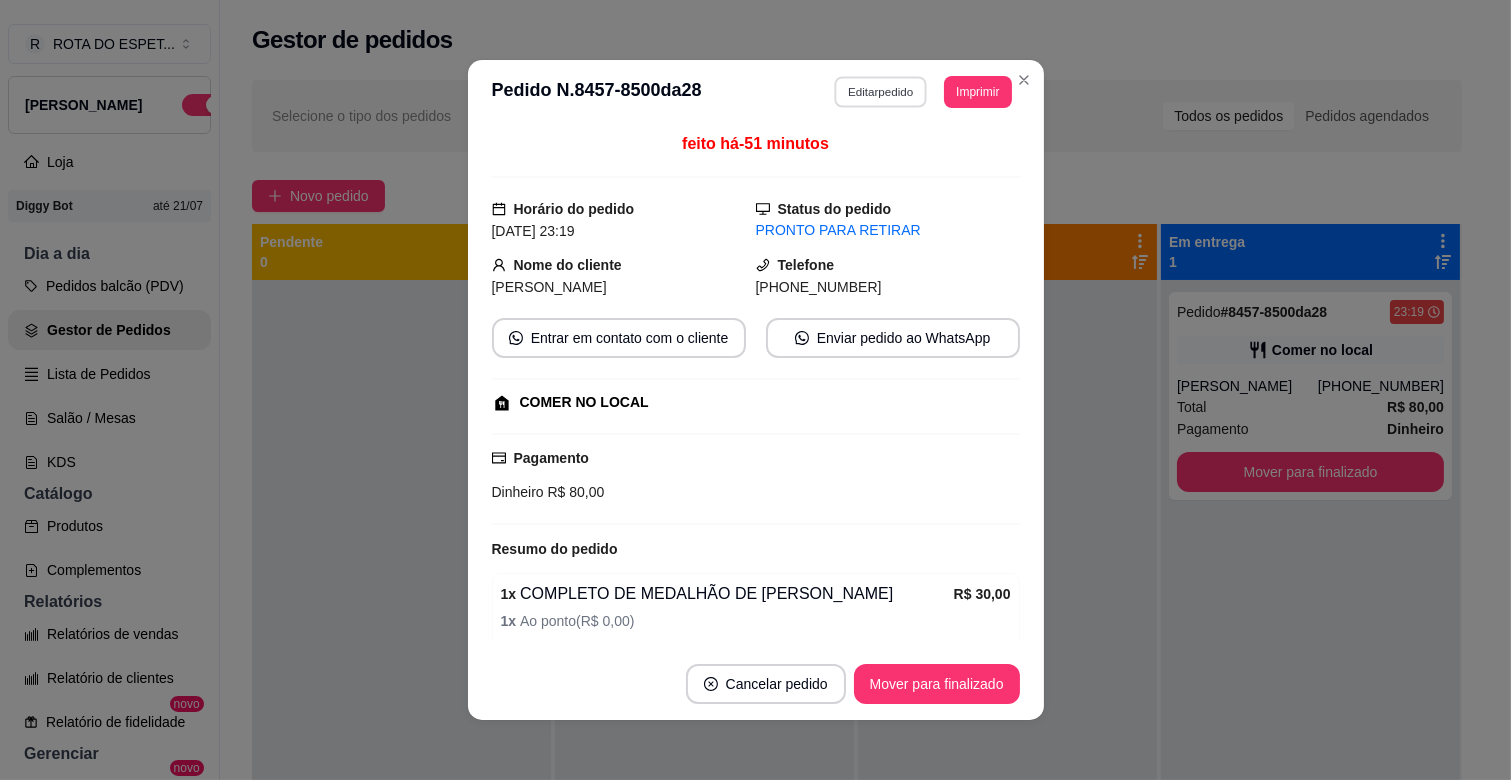 click on "Editar  pedido" at bounding box center [880, 91] 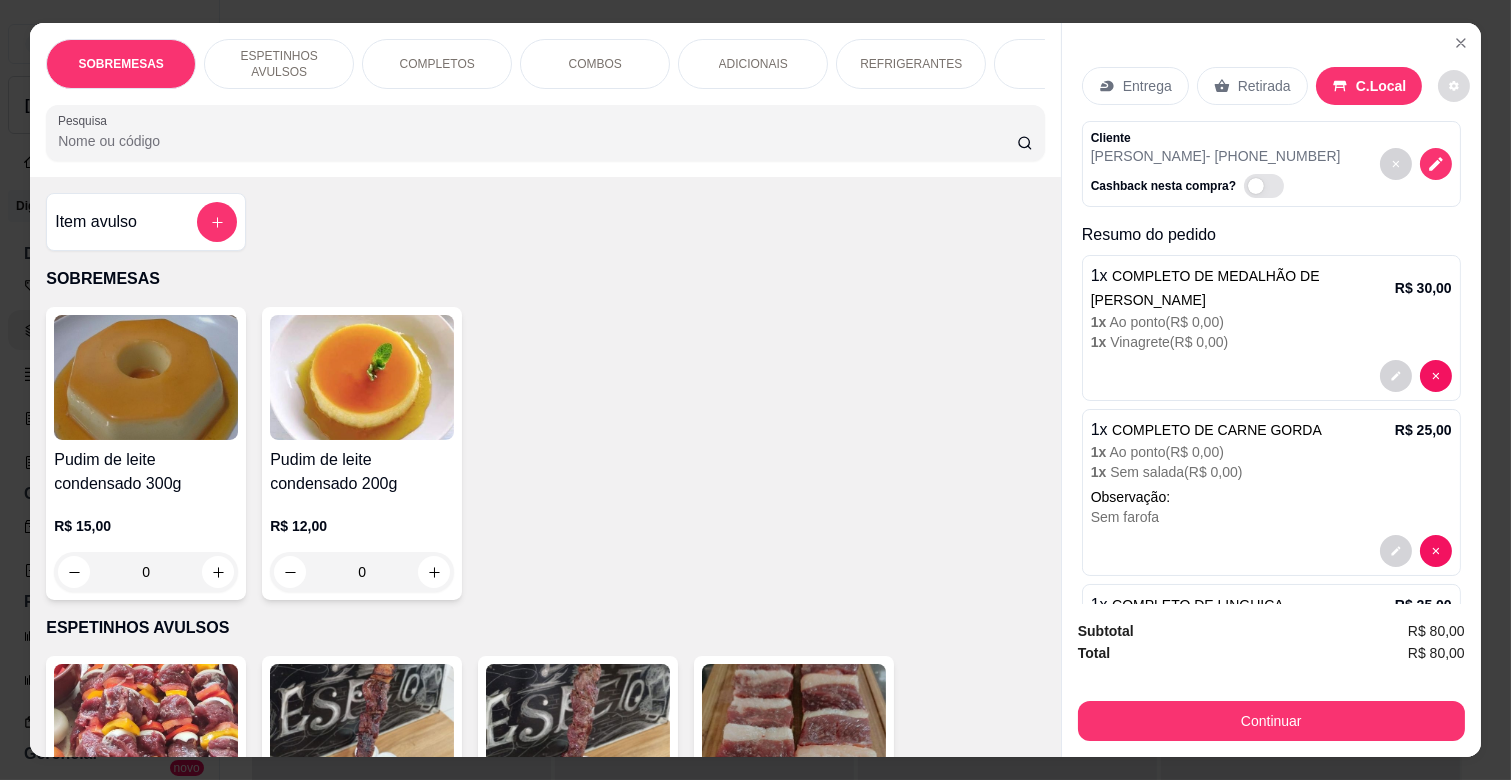 click at bounding box center (1454, 86) 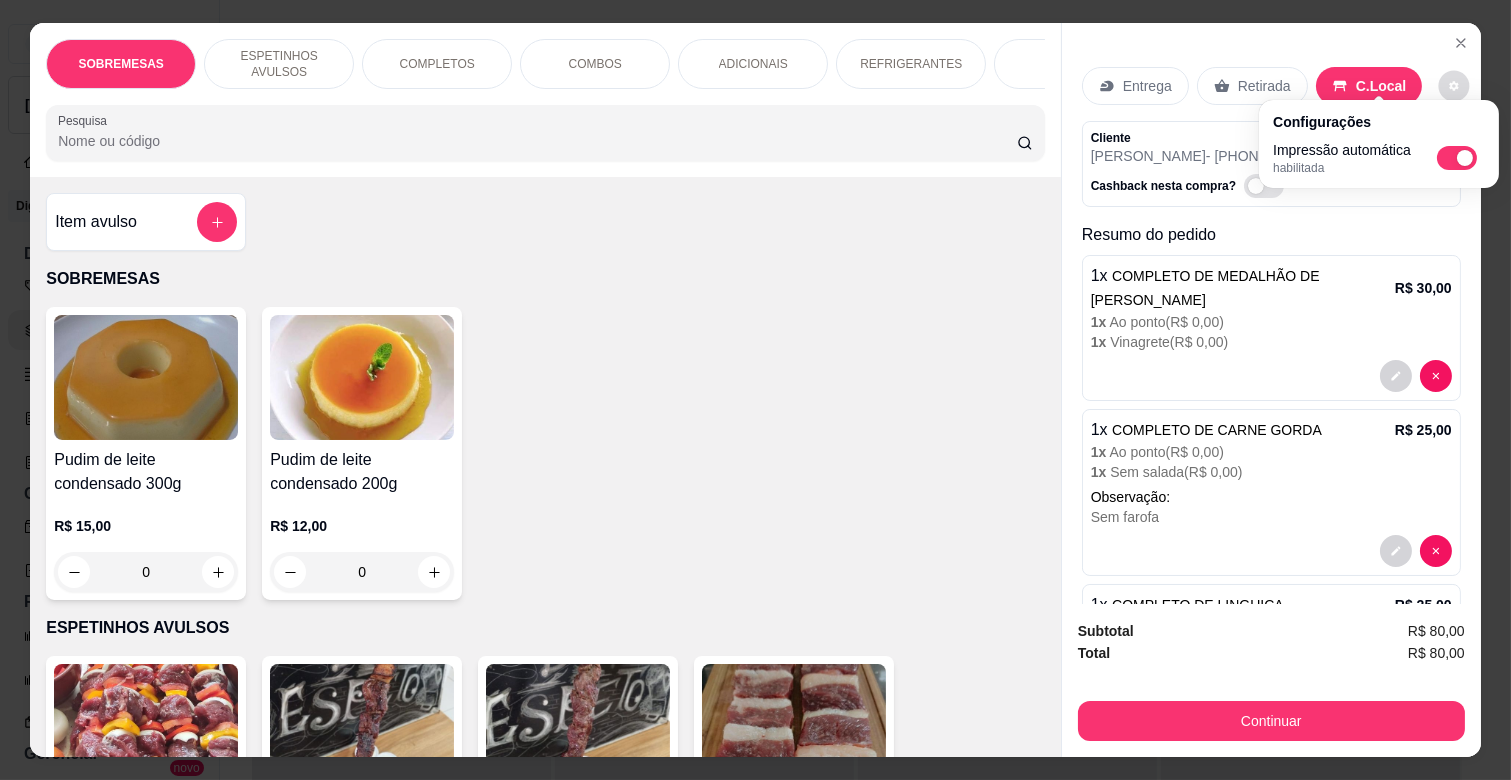 click at bounding box center [1454, 86] 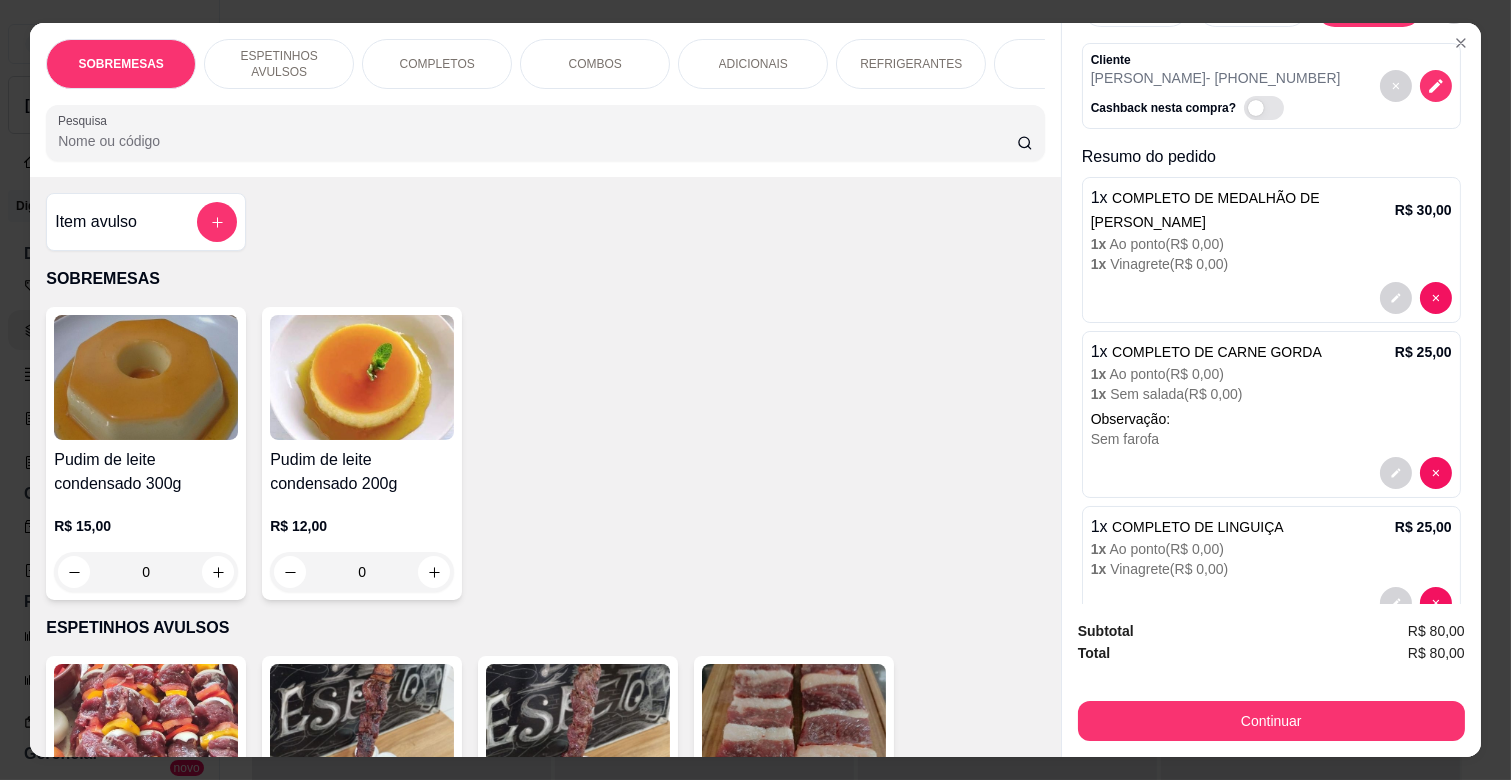 scroll, scrollTop: 107, scrollLeft: 0, axis: vertical 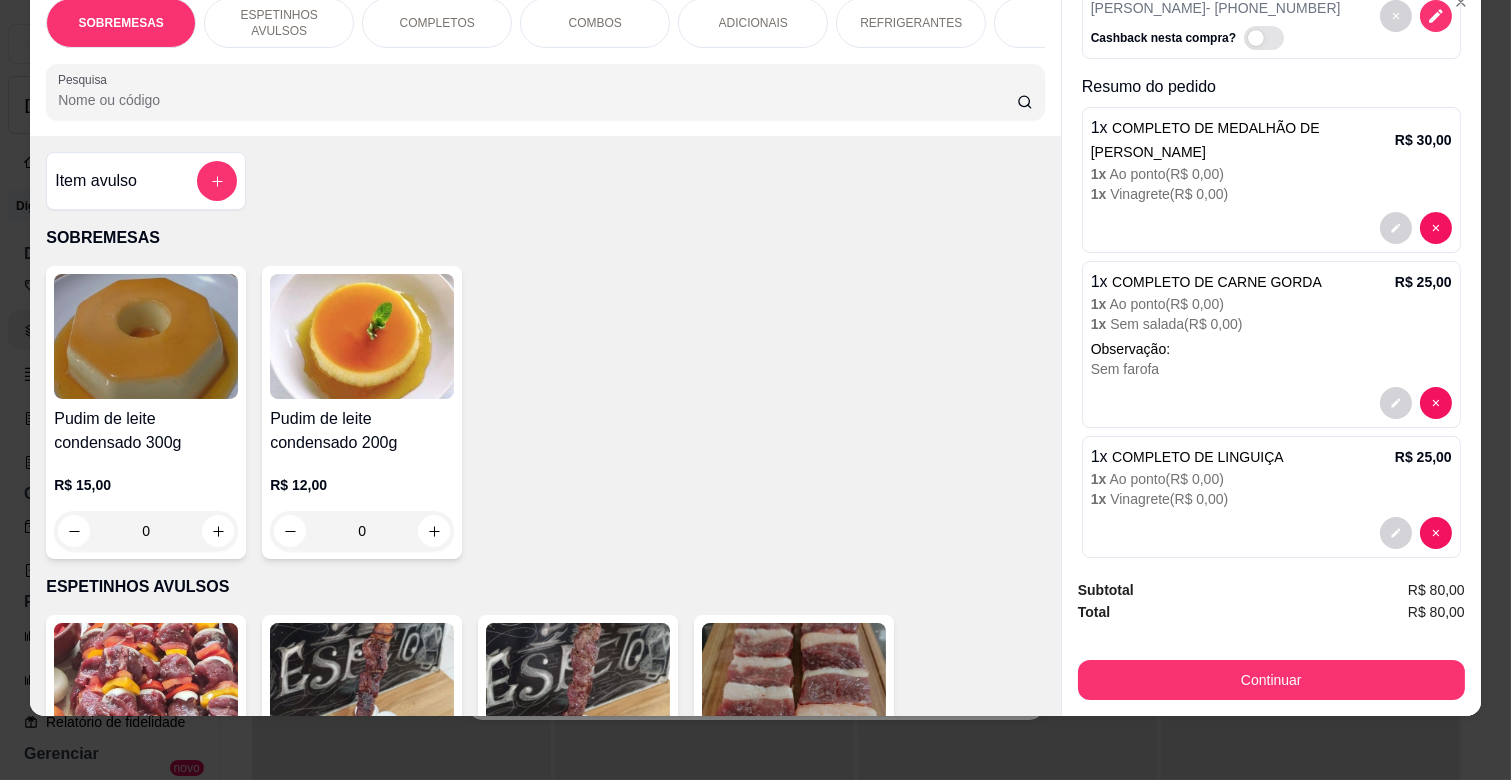 click on "Pudim de leite condensado 300g   R$ 15,00 0 Pudim de leite condensado  200g   R$ 12,00 0" at bounding box center (545, 412) 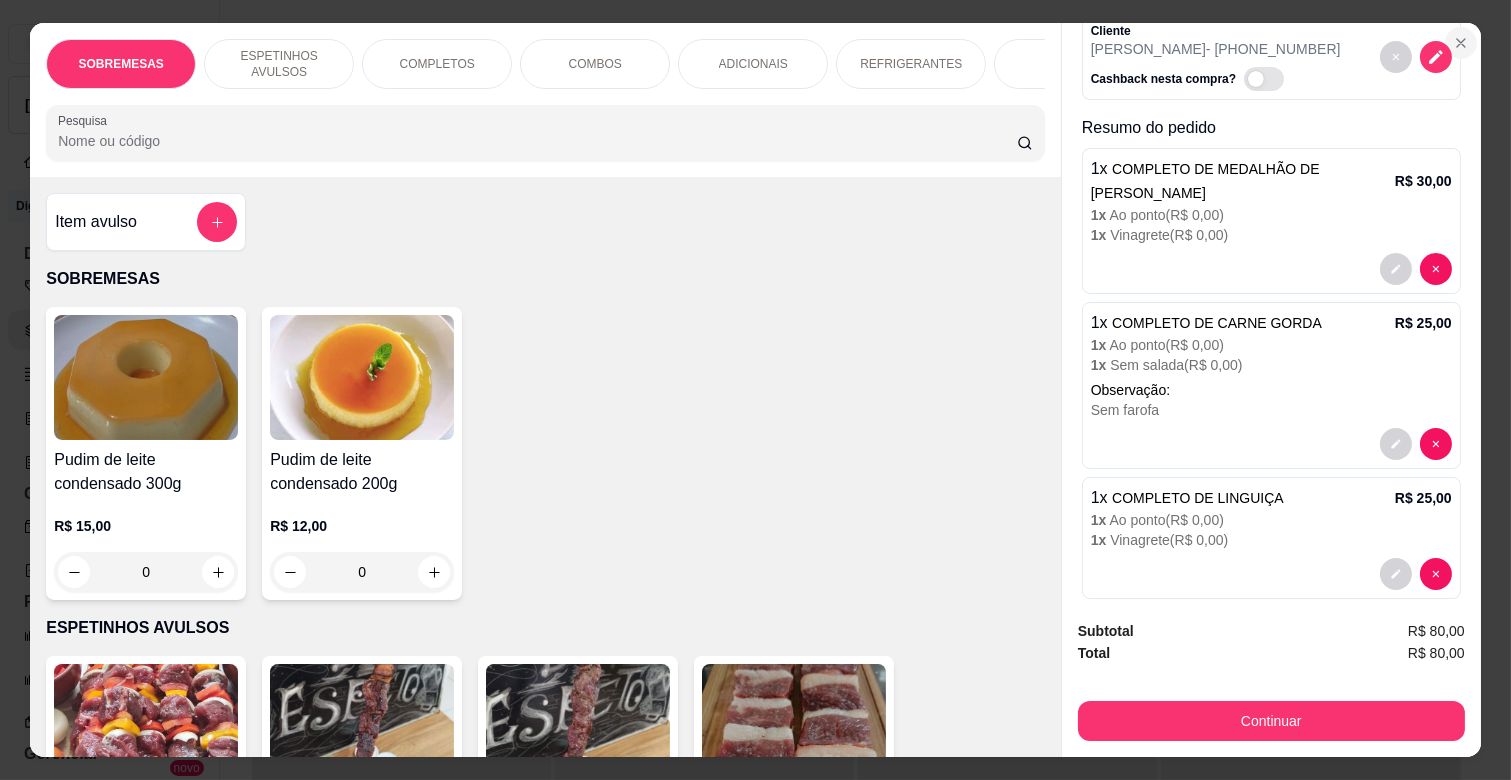 click 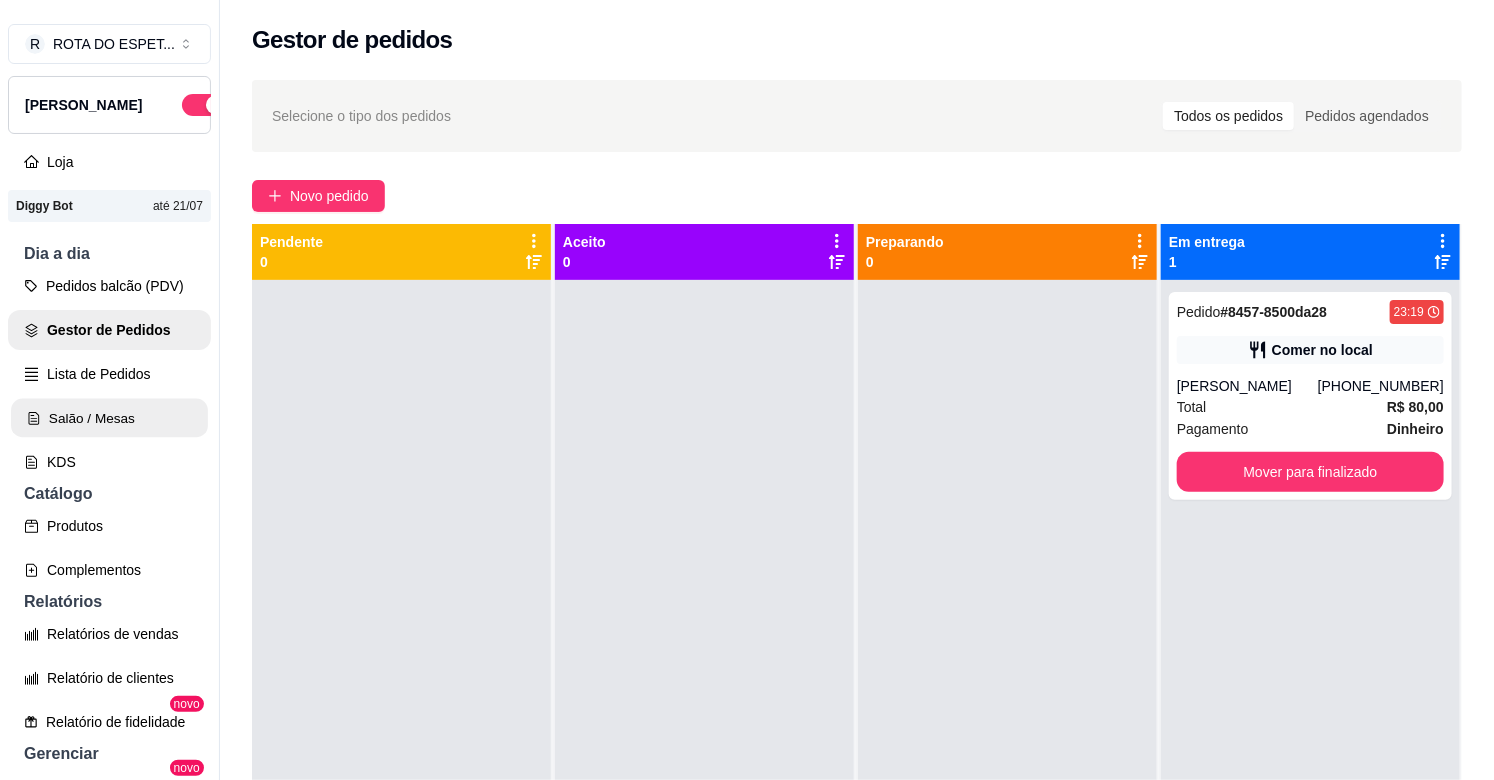 click on "Salão / Mesas" at bounding box center (109, 418) 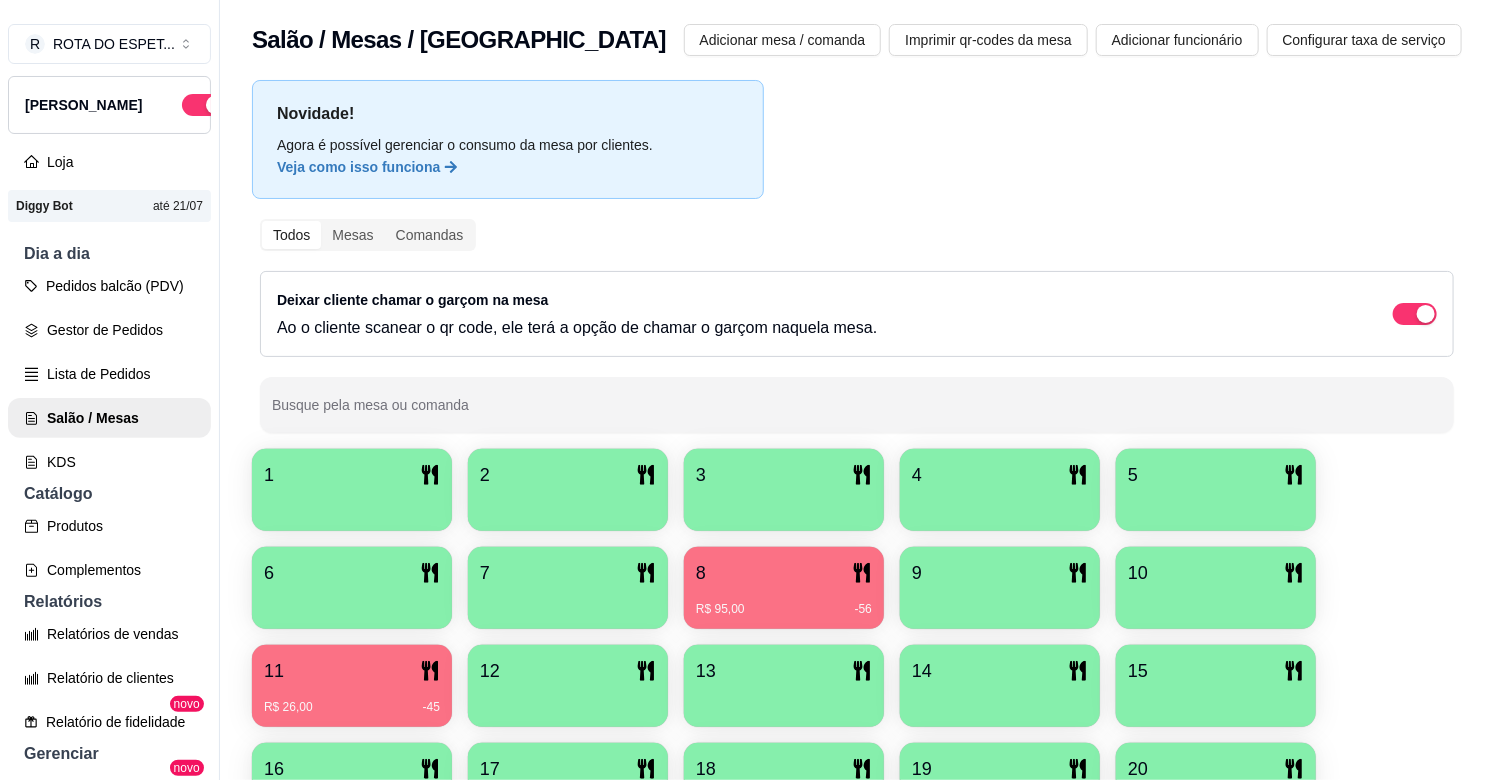 click on "2" at bounding box center [568, 490] 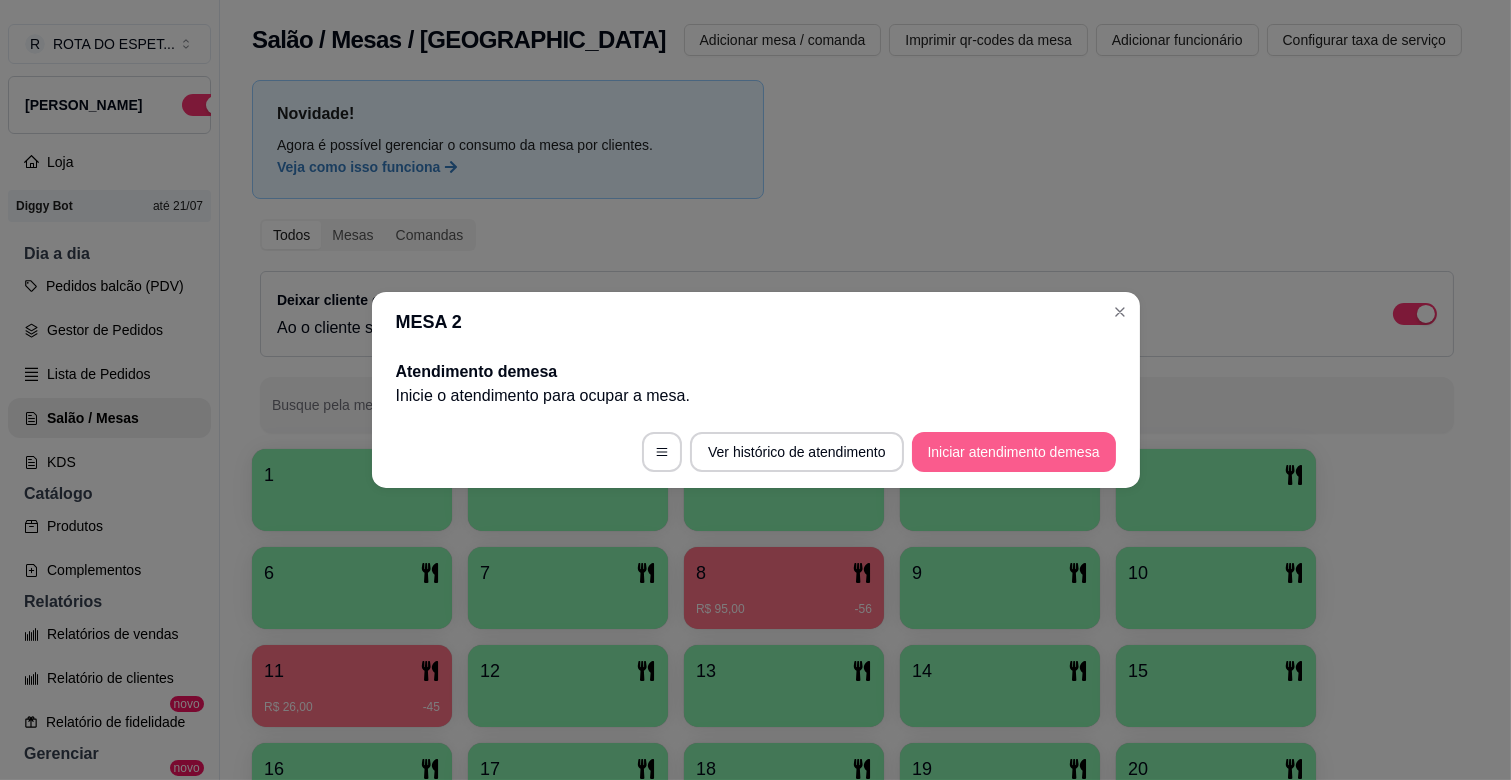 click on "Iniciar atendimento de  mesa" at bounding box center [1014, 452] 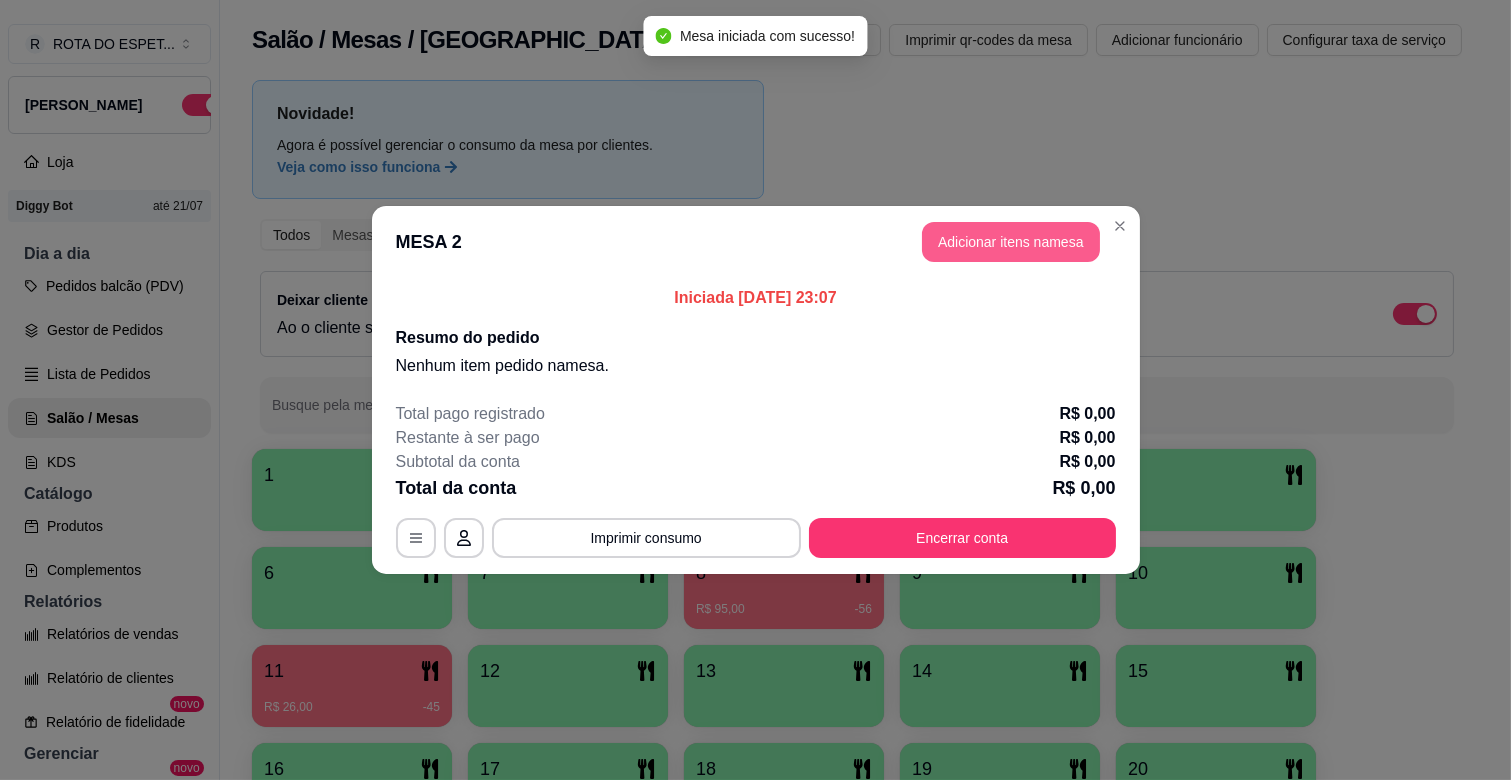 click on "Adicionar itens na  mesa" at bounding box center [1011, 242] 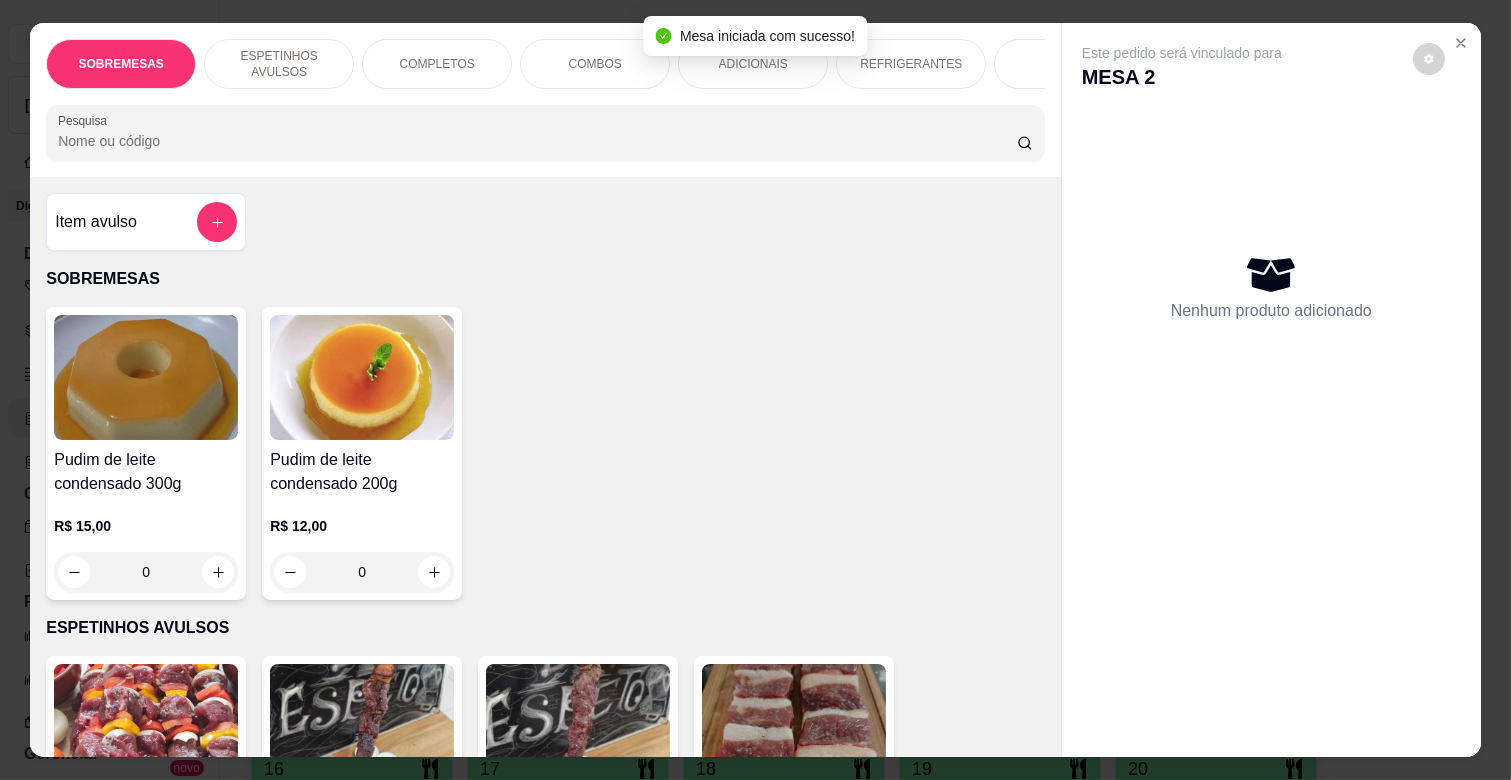 click on "ESPETINHOS AVULSOS" at bounding box center (279, 64) 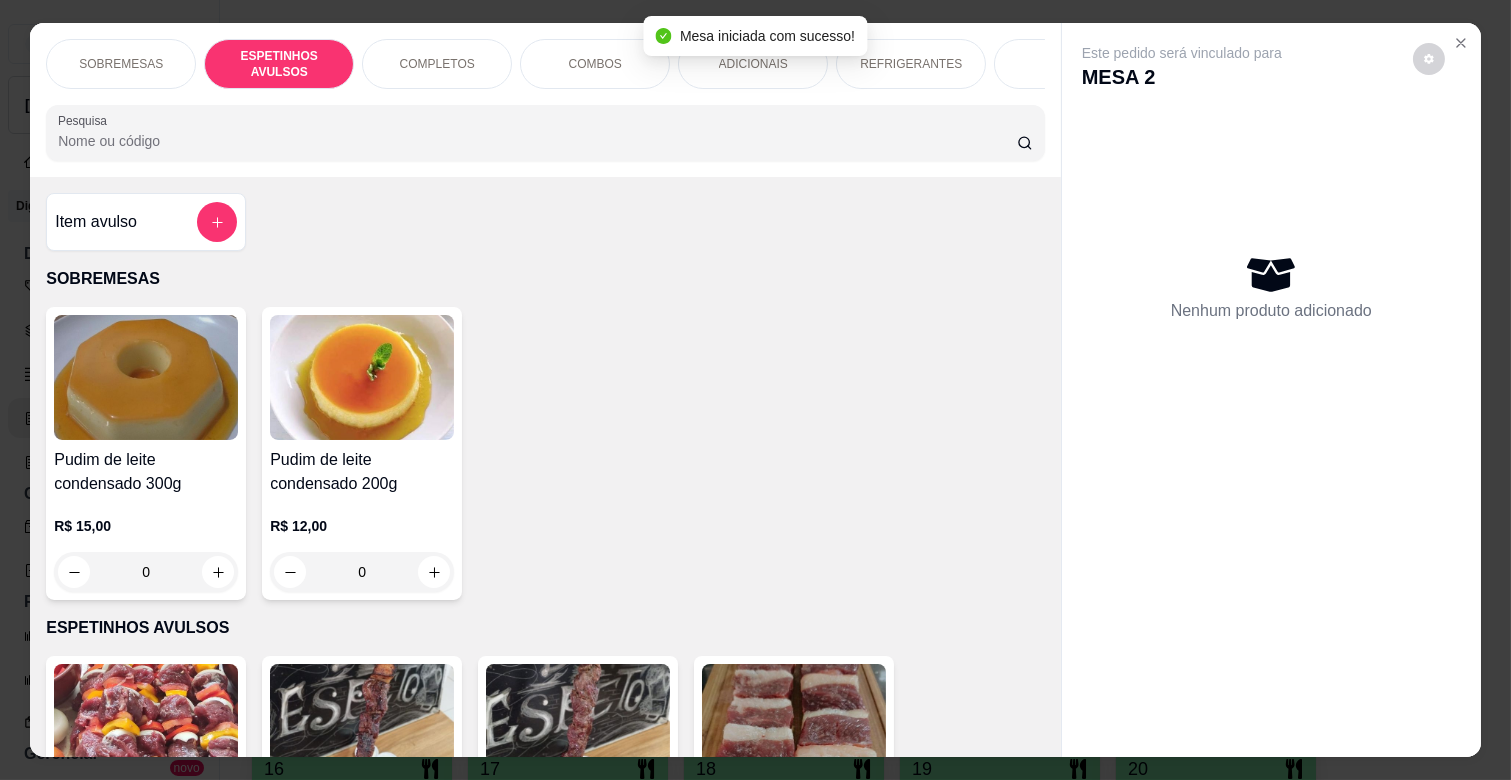 scroll, scrollTop: 438, scrollLeft: 0, axis: vertical 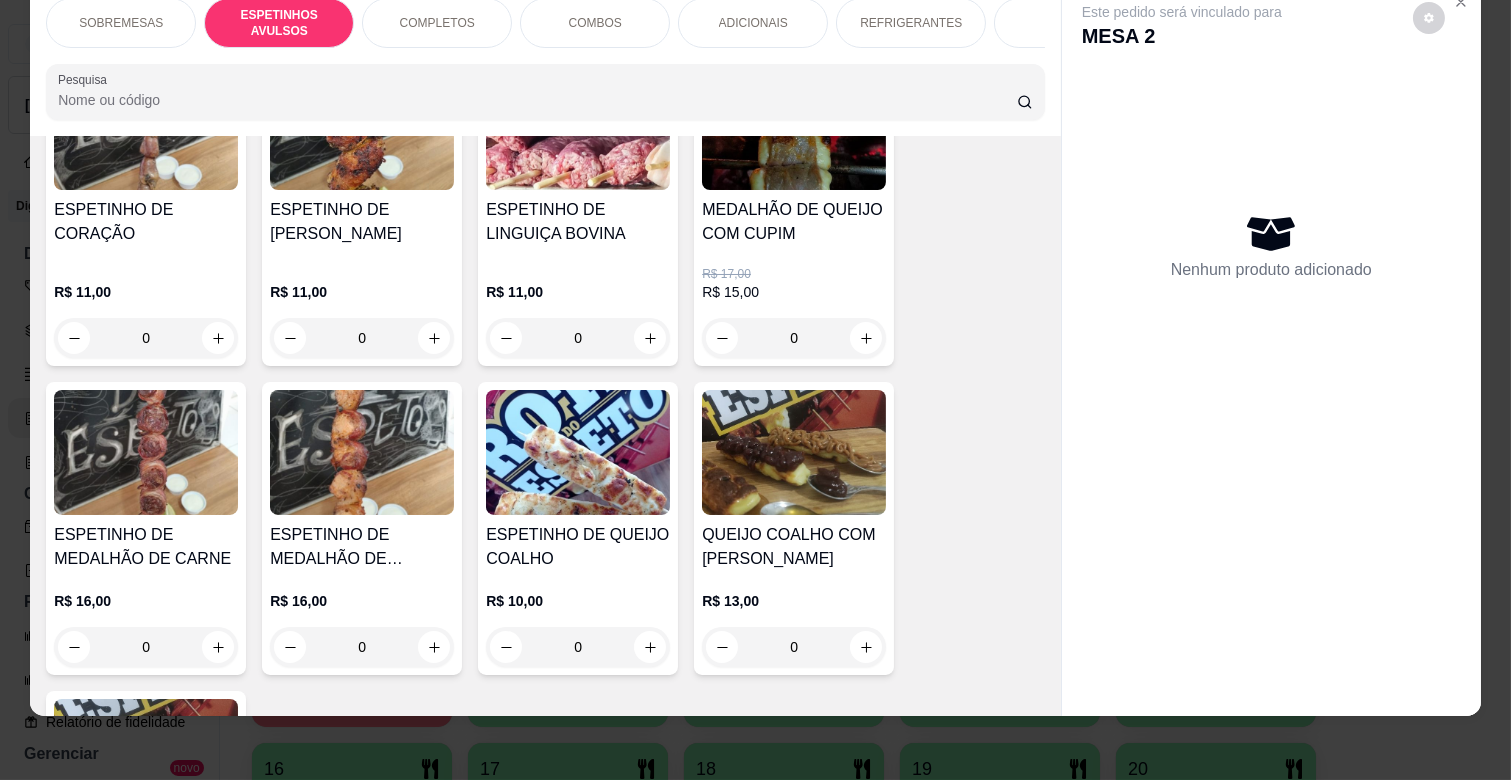 click on "0" at bounding box center (794, 338) 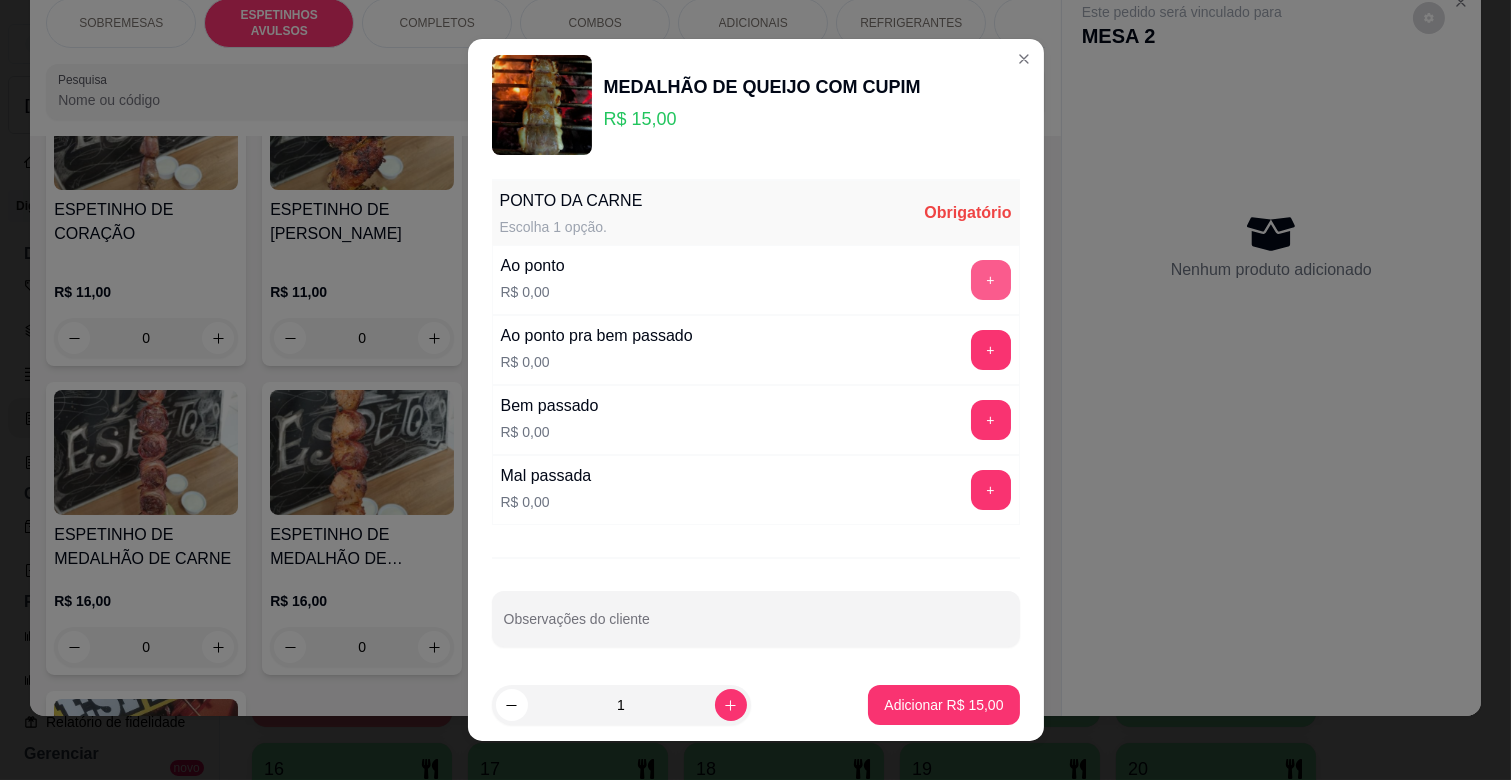 click on "+" at bounding box center (991, 280) 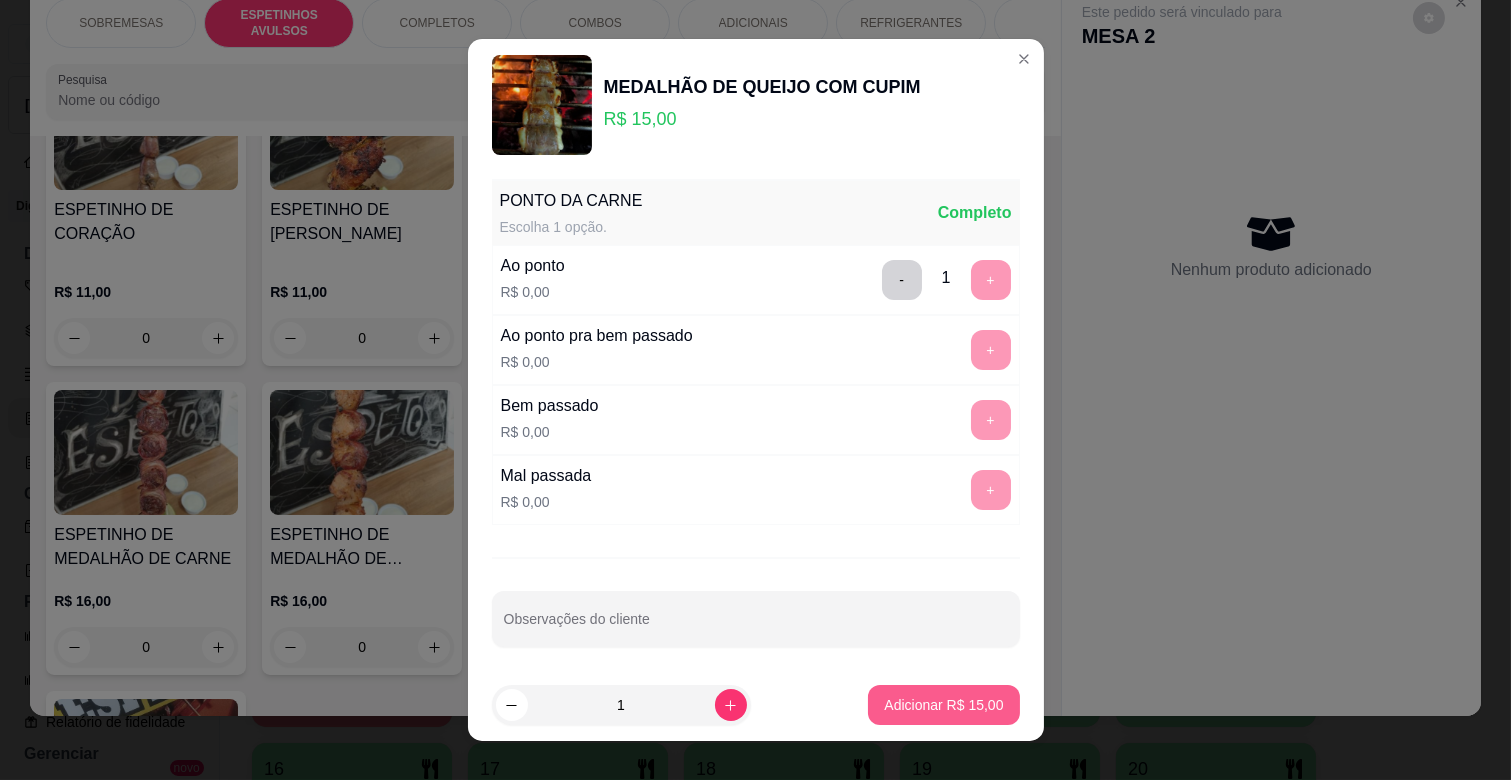 click on "Adicionar   R$ 15,00" at bounding box center [943, 705] 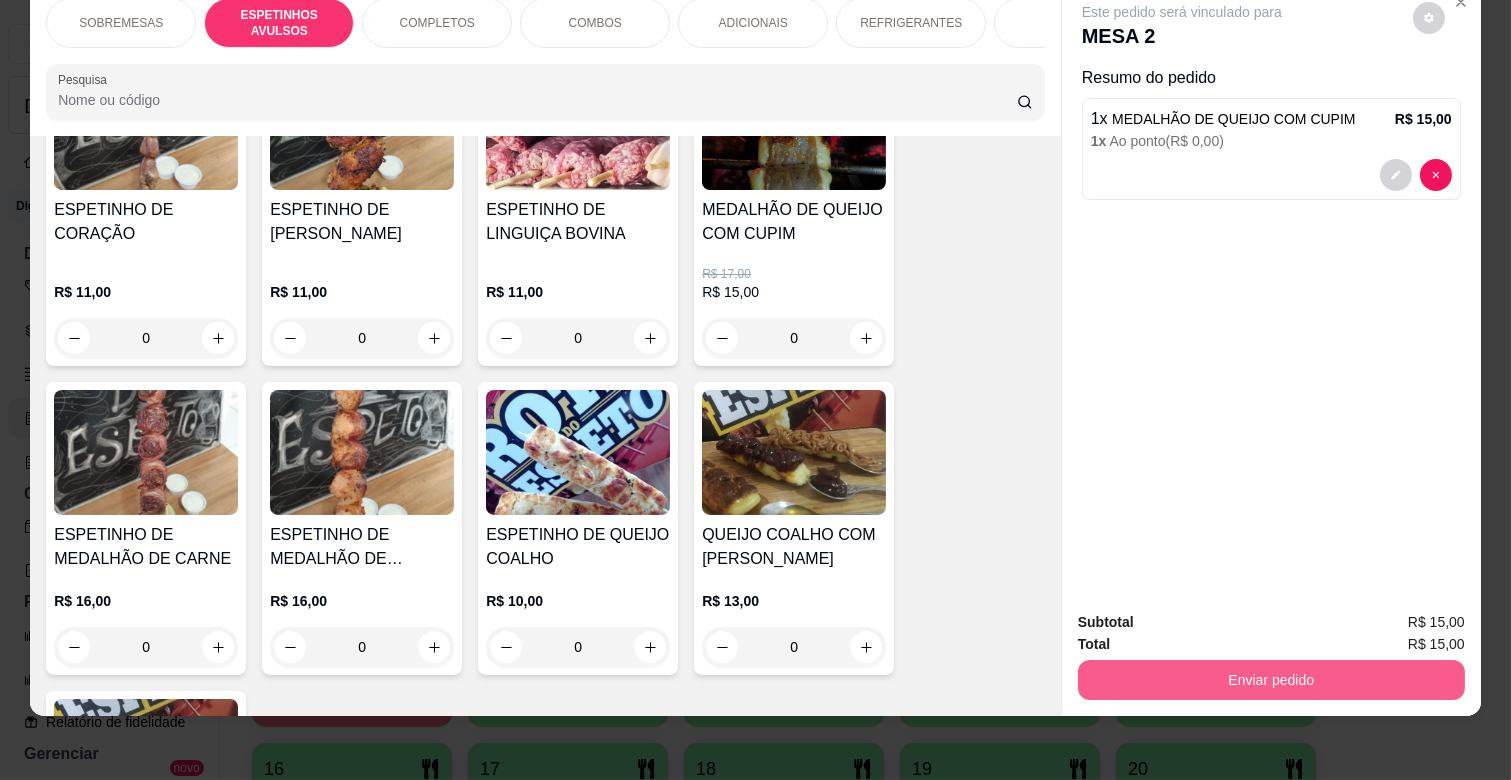 click on "Enviar pedido" at bounding box center [1271, 680] 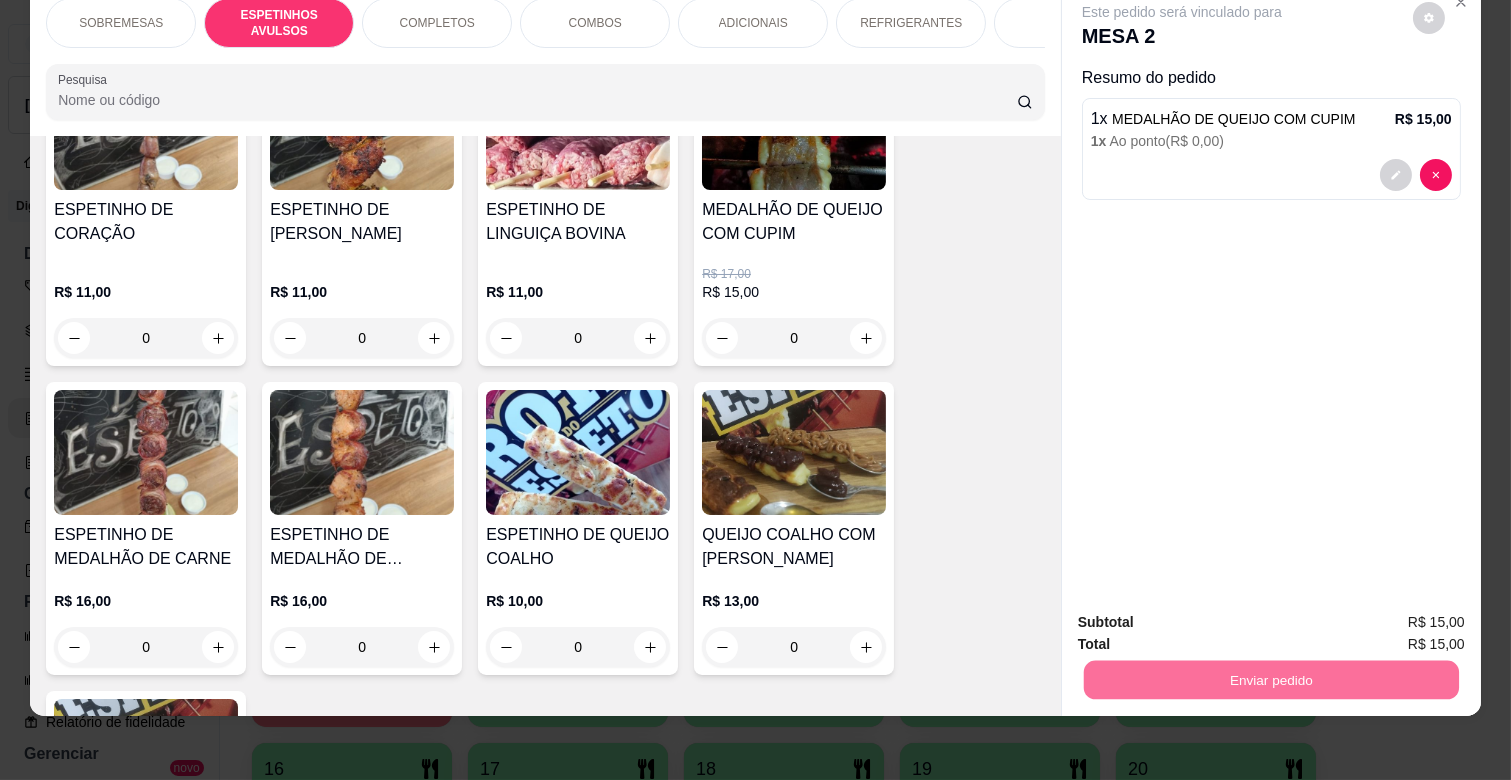 click on "Não registrar e enviar pedido" at bounding box center [1205, 613] 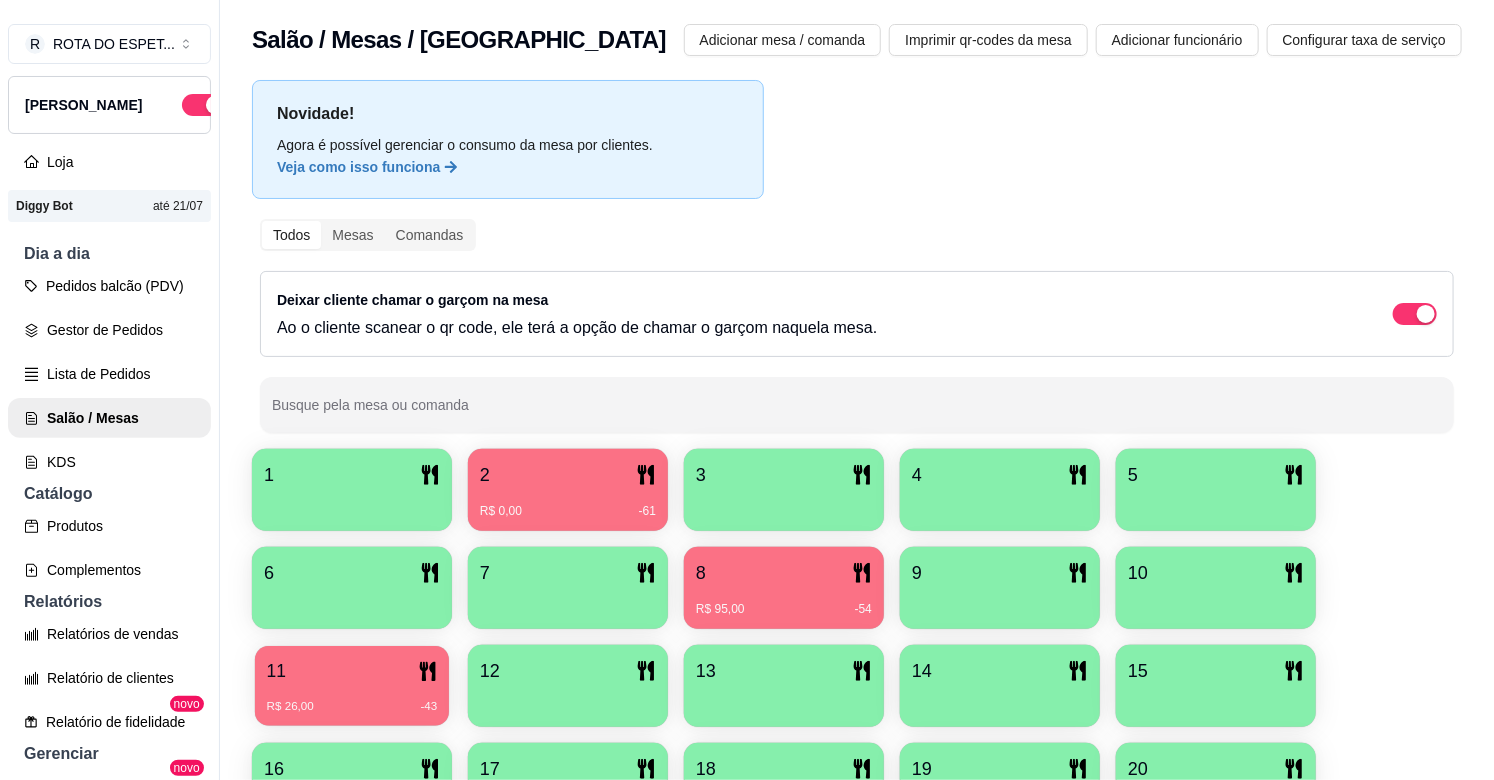 click on "R$ 26,00 -43" at bounding box center [352, 699] 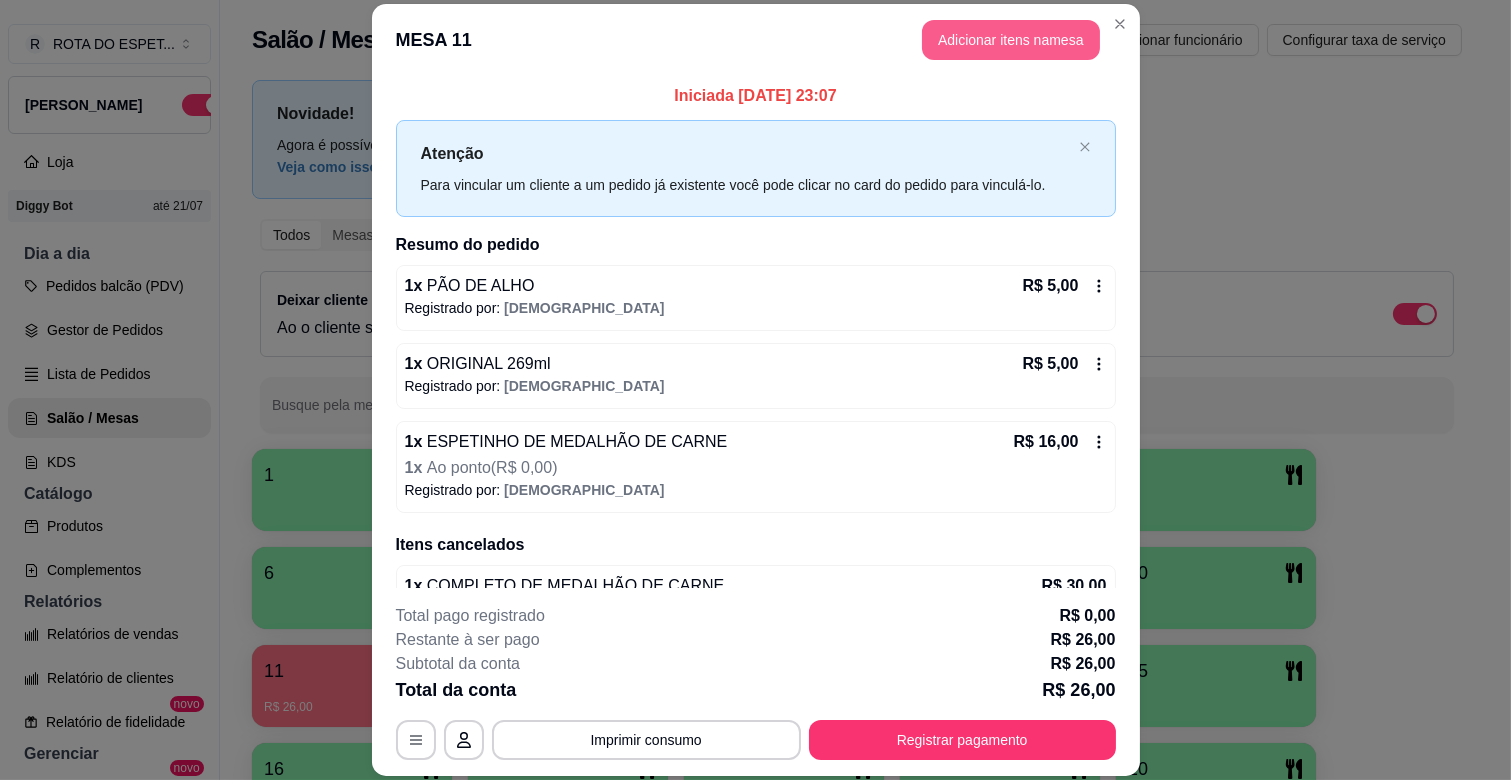 click on "Adicionar itens na  mesa" at bounding box center [1011, 40] 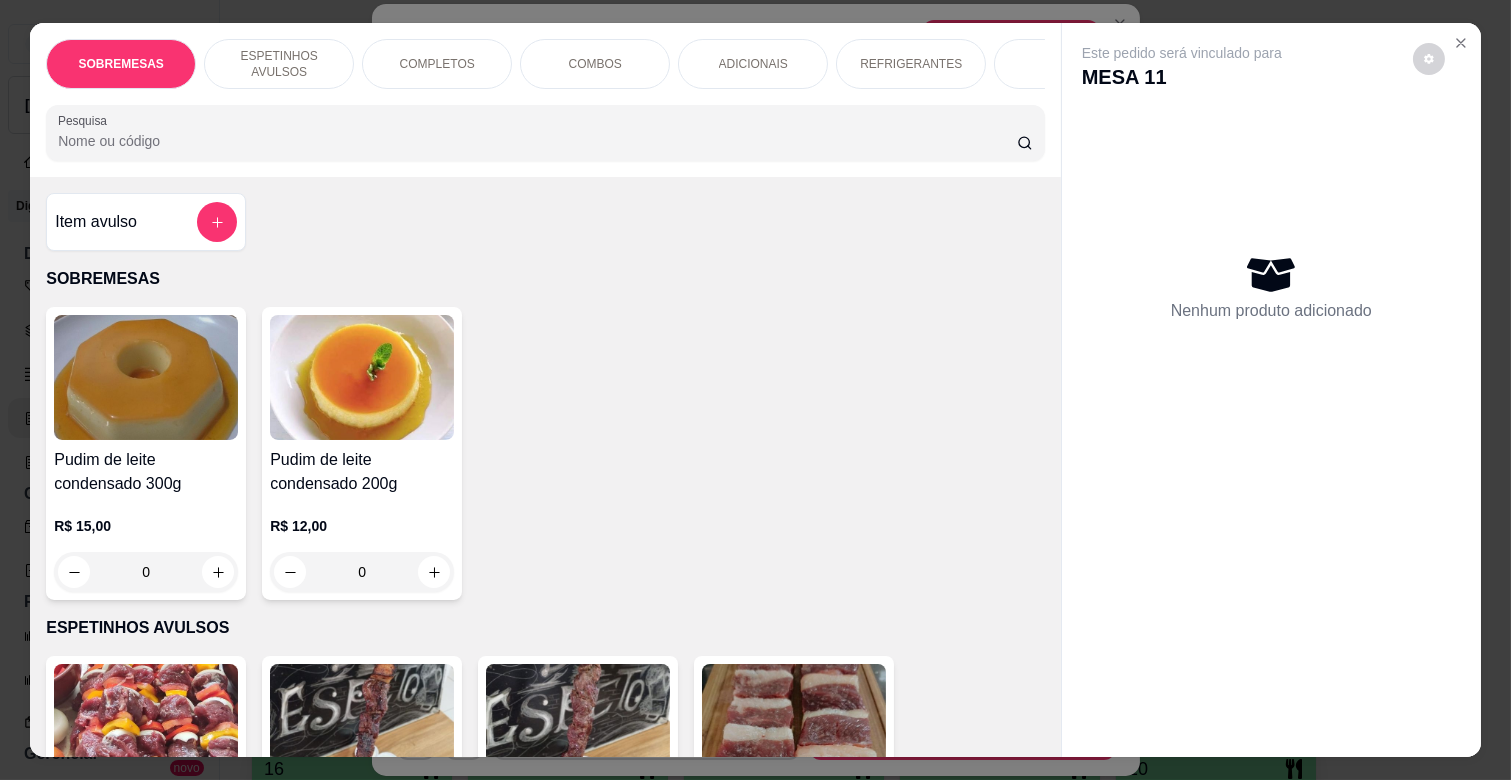 scroll, scrollTop: 0, scrollLeft: 573, axis: horizontal 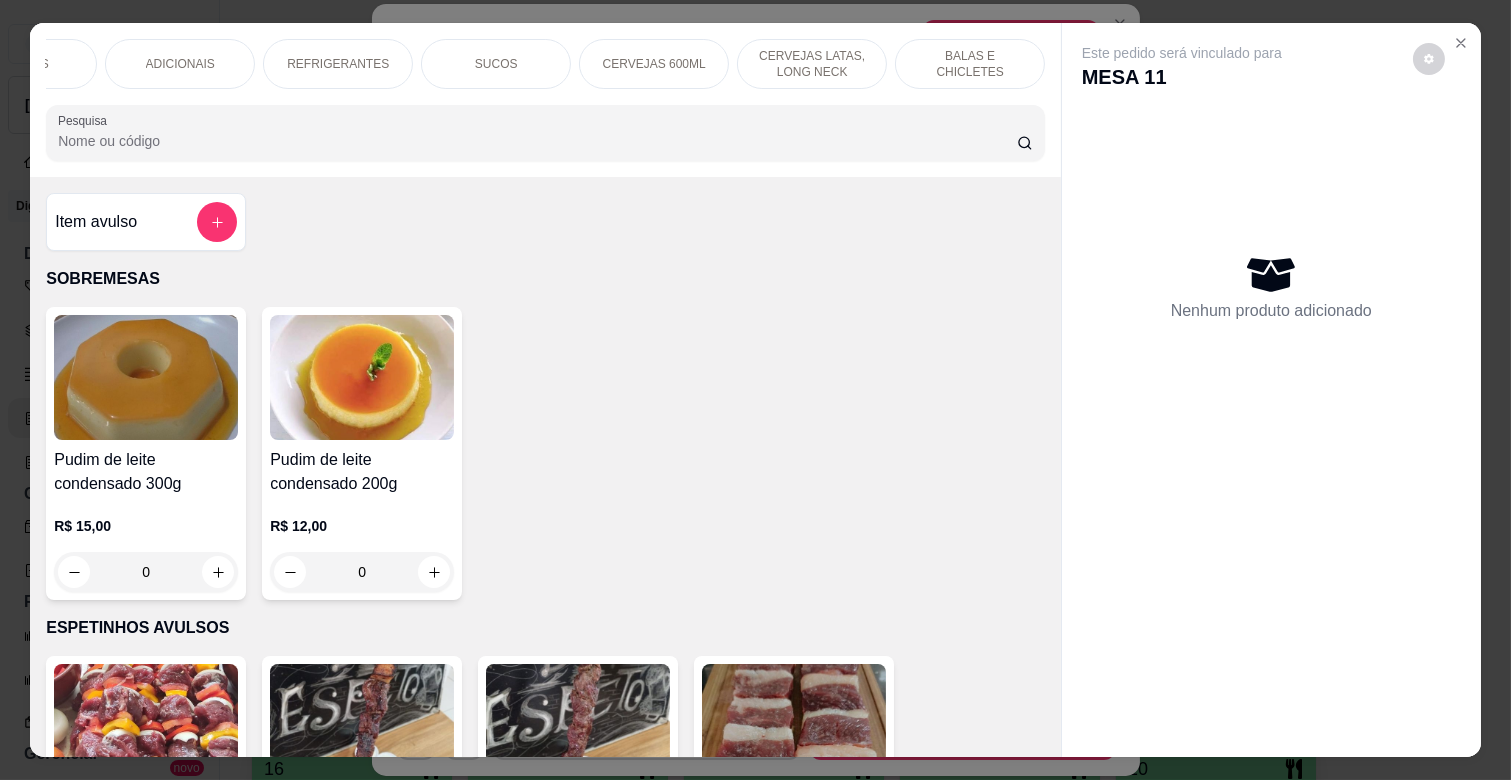 click on "BALAS E CHICLETES" at bounding box center [970, 64] 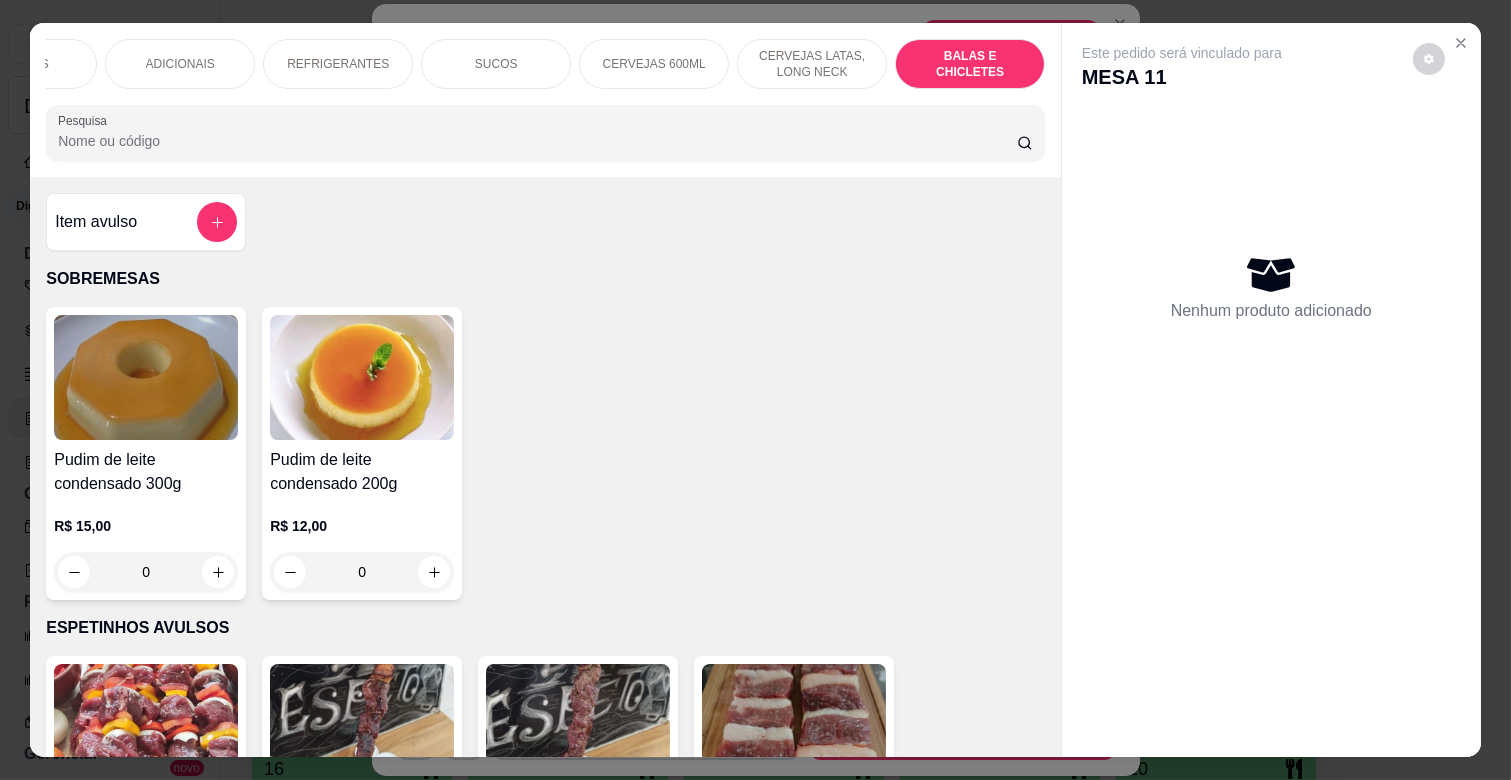 scroll, scrollTop: 7736, scrollLeft: 0, axis: vertical 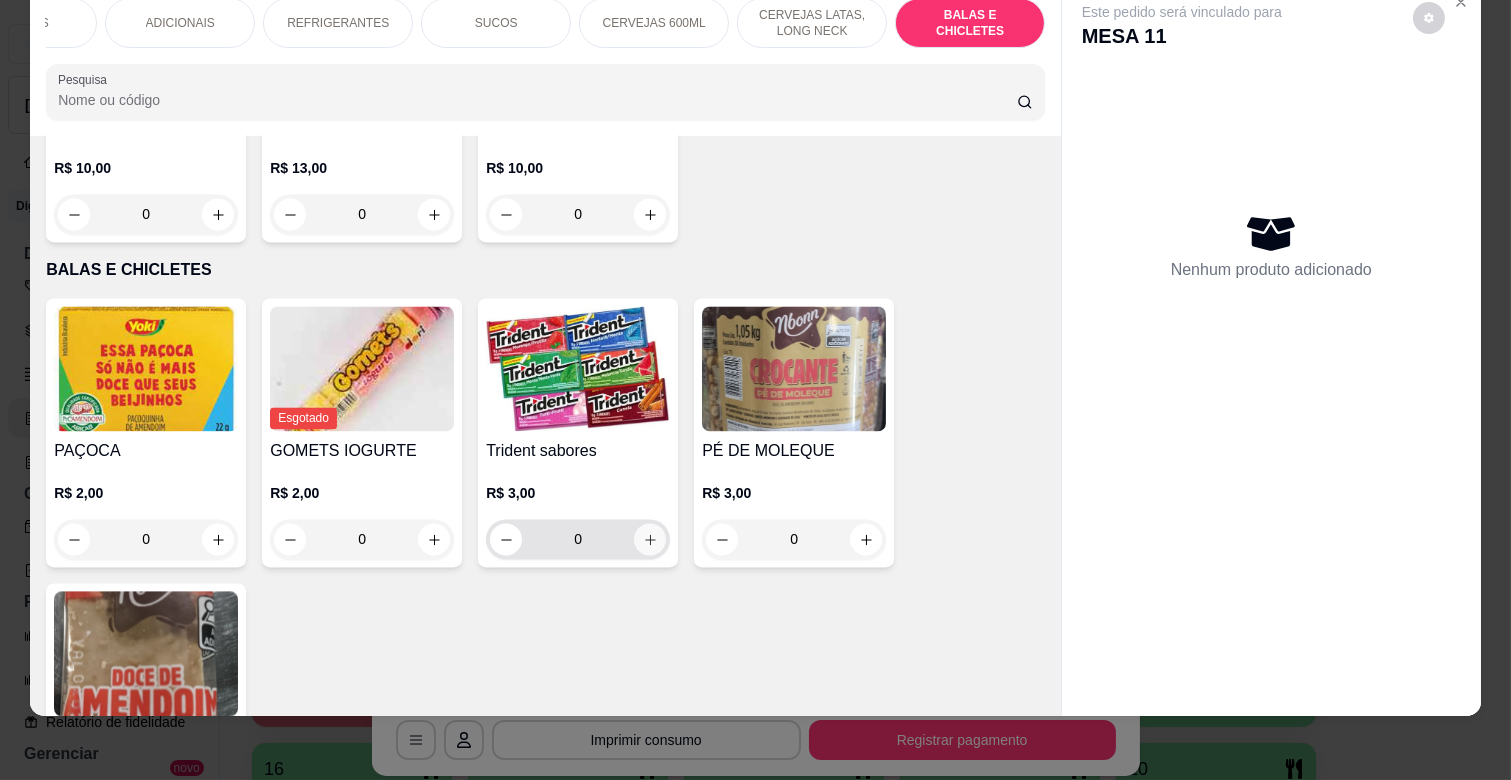 click 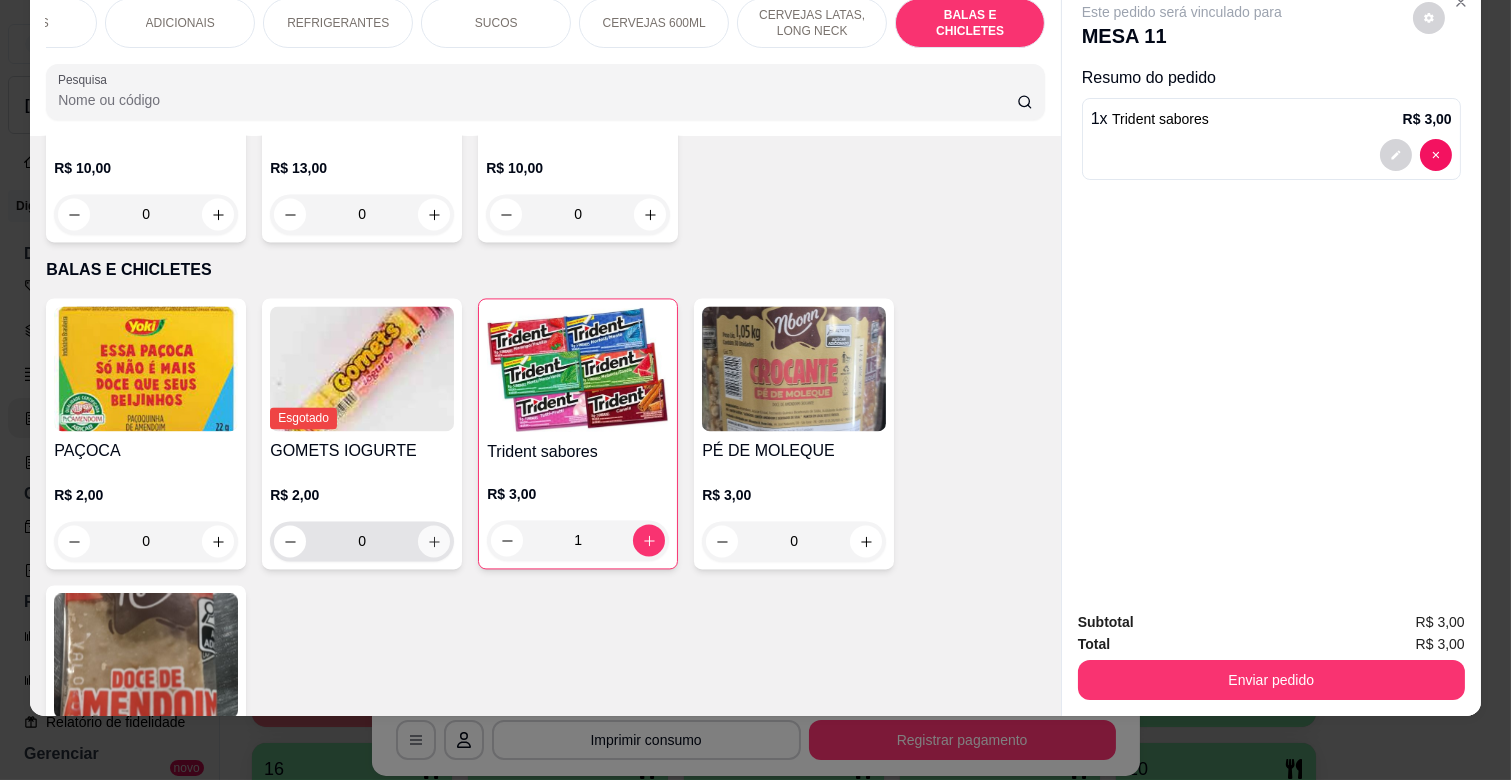 click 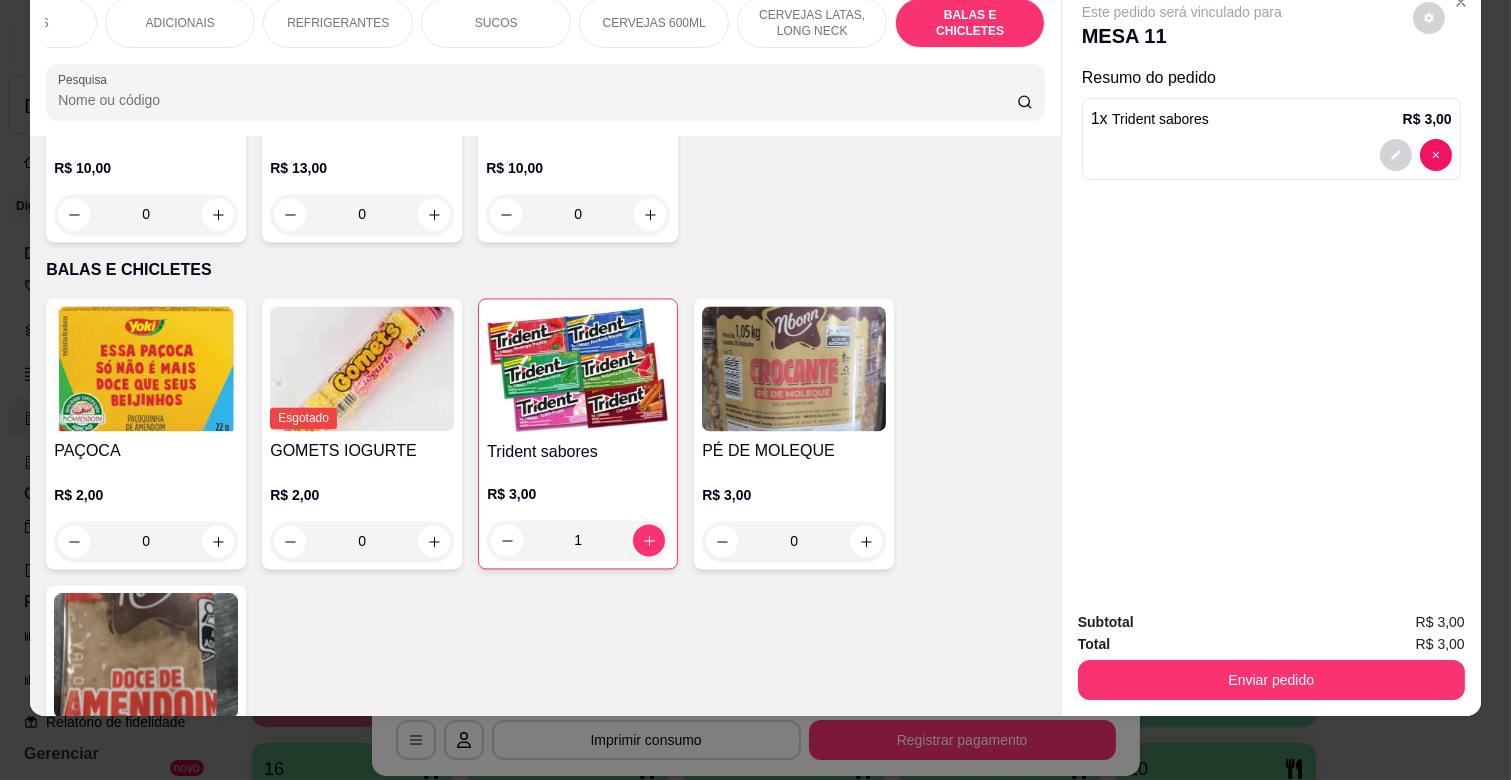click on "GOMETS IOGURTE" at bounding box center [362, 451] 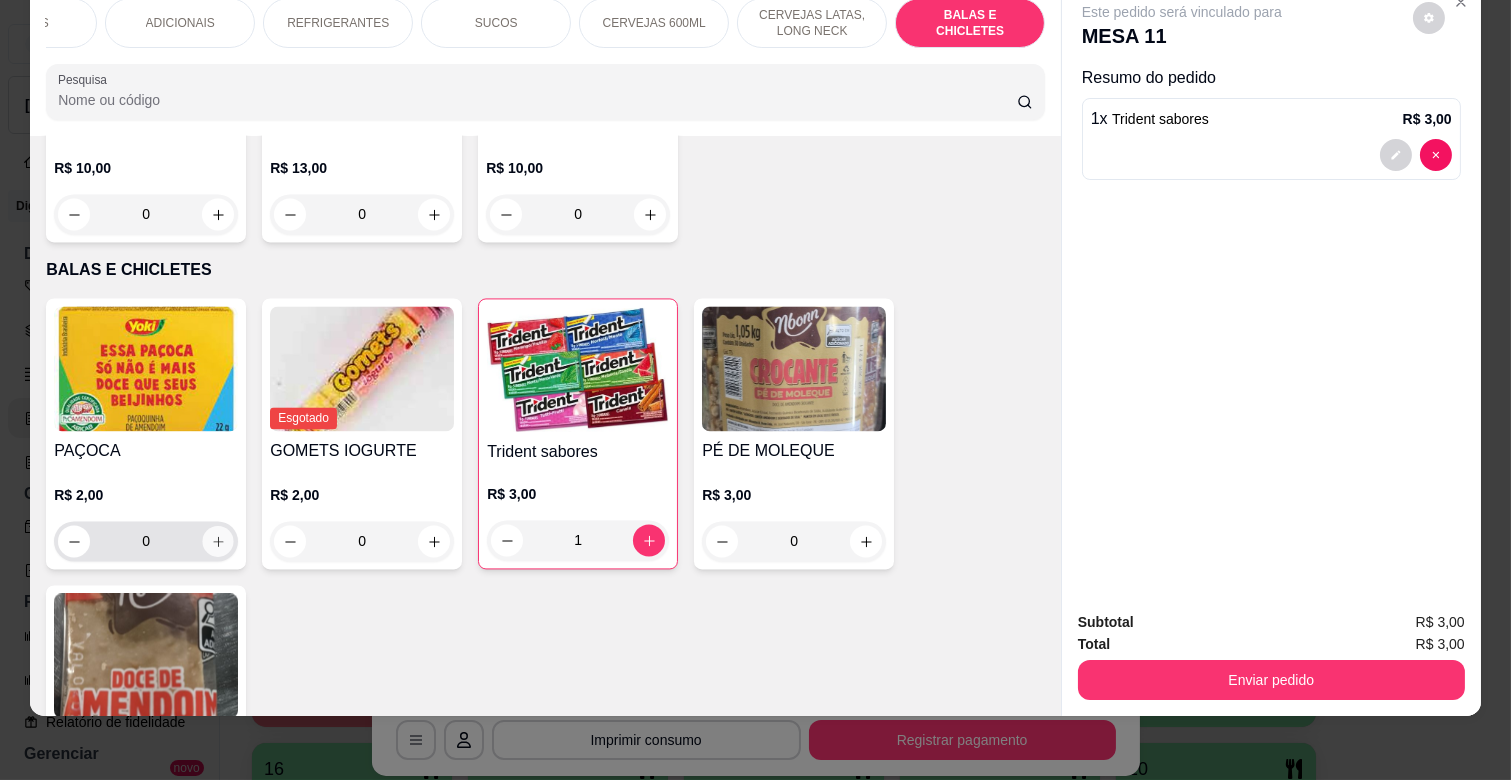click 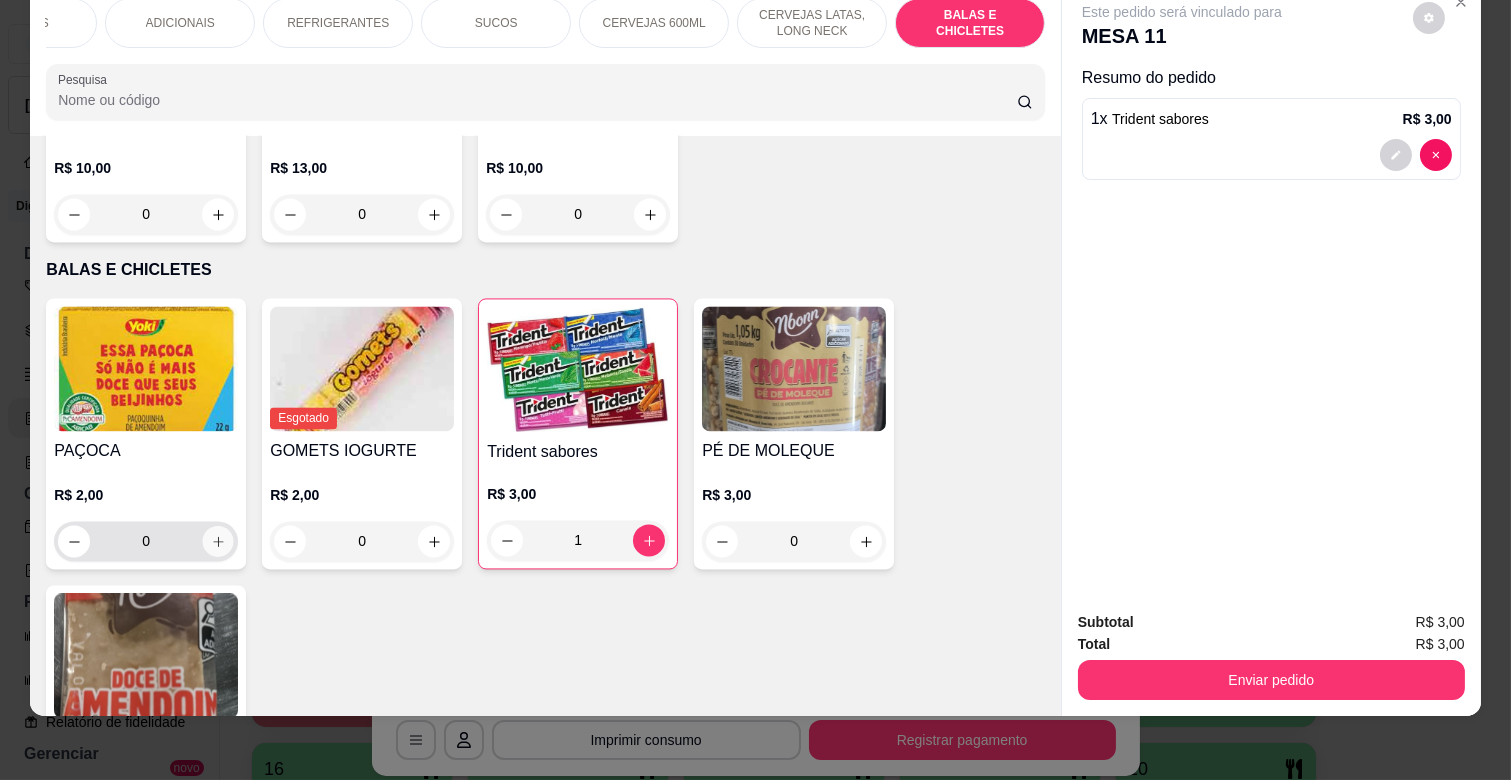 type on "1" 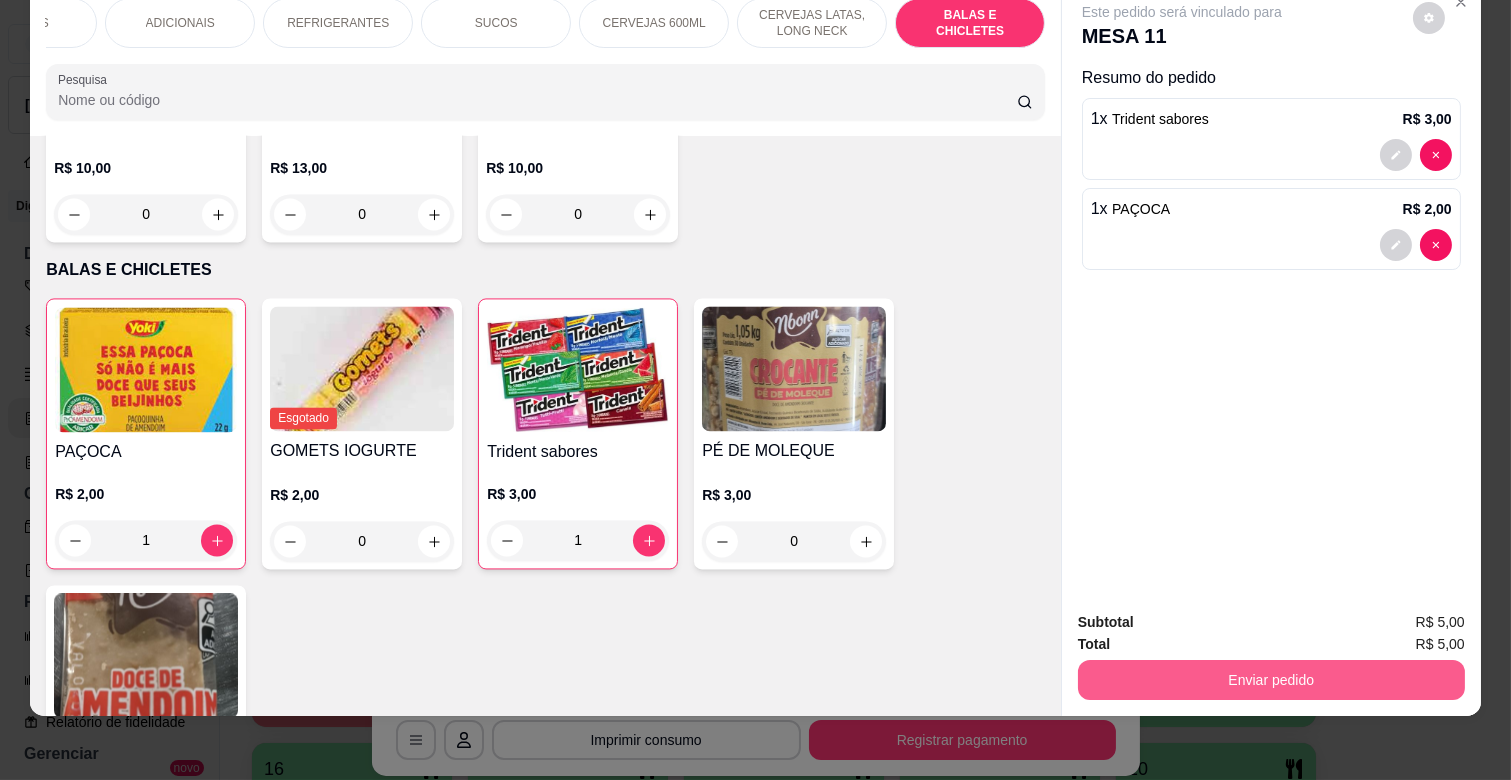 click on "Enviar pedido" at bounding box center (1271, 680) 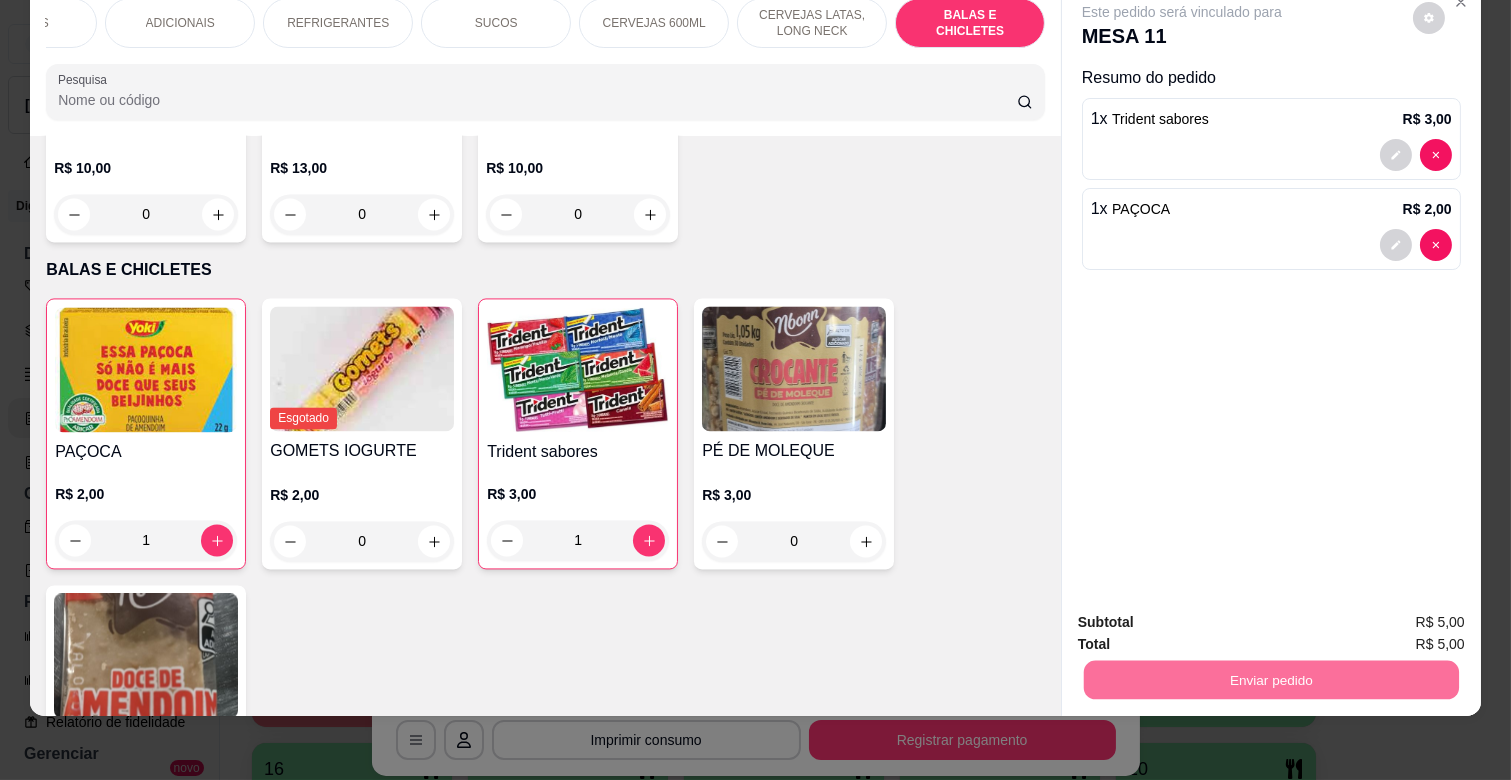 click on "Não registrar e enviar pedido" at bounding box center (1204, 614) 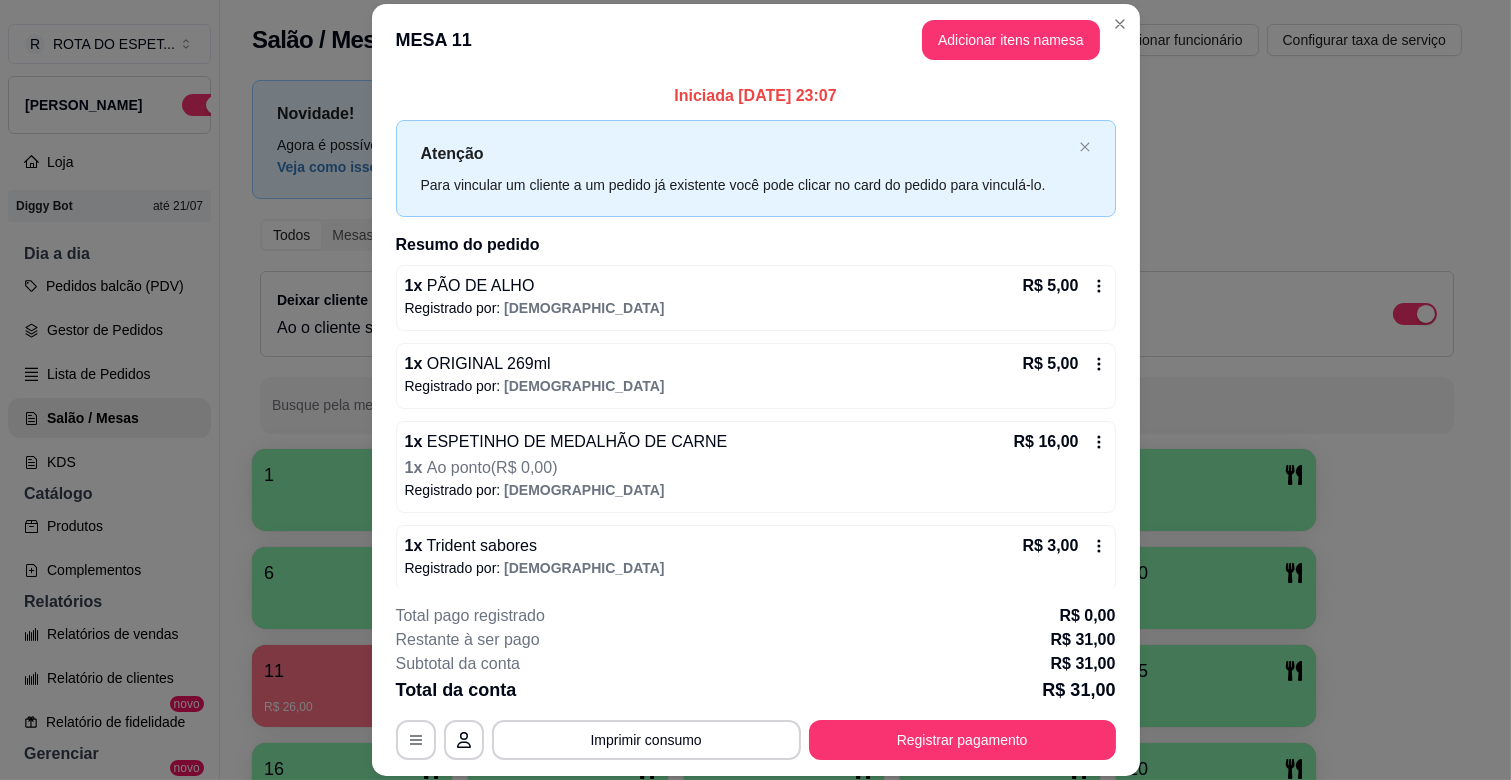 scroll, scrollTop: 60, scrollLeft: 0, axis: vertical 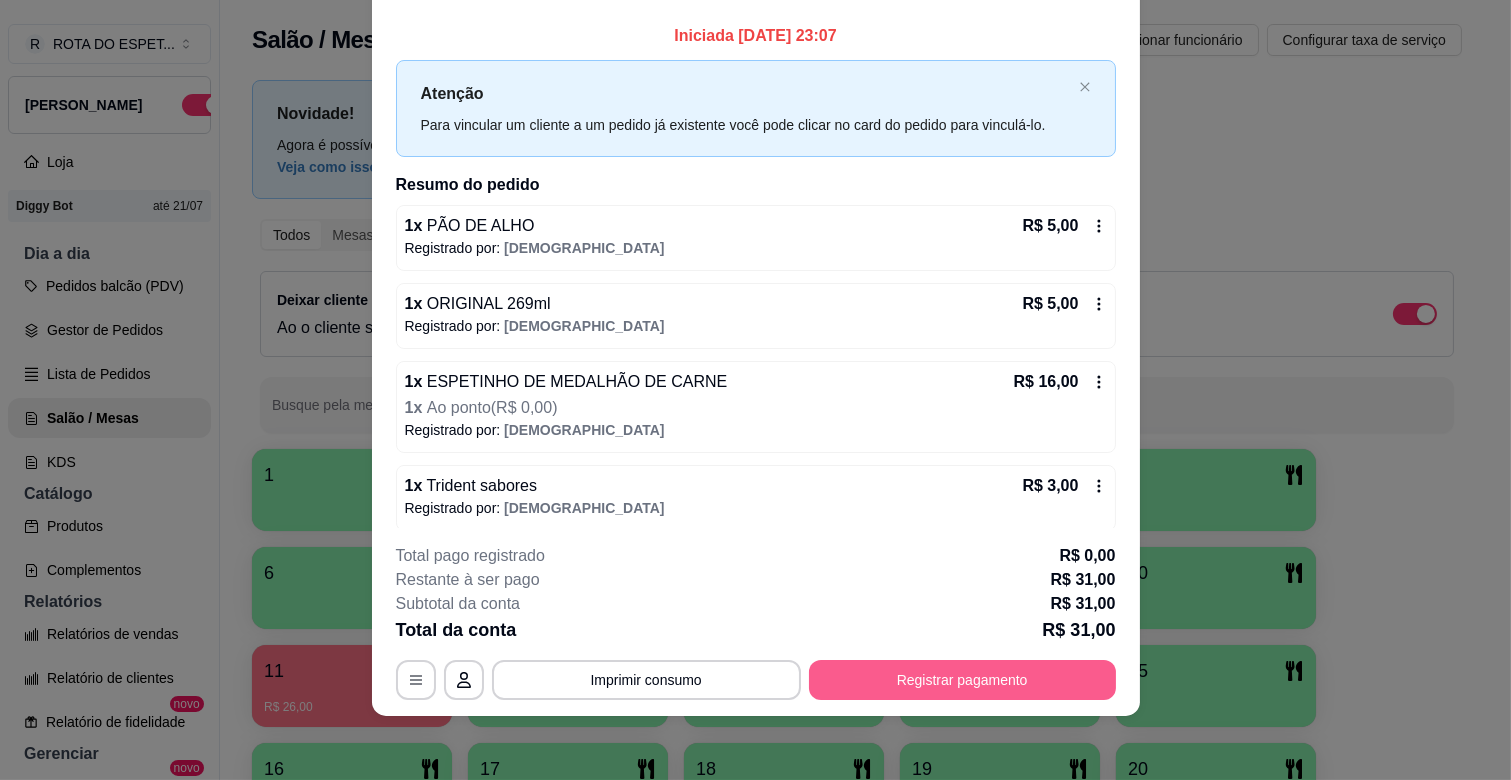 click on "Registrar pagamento" at bounding box center (962, 680) 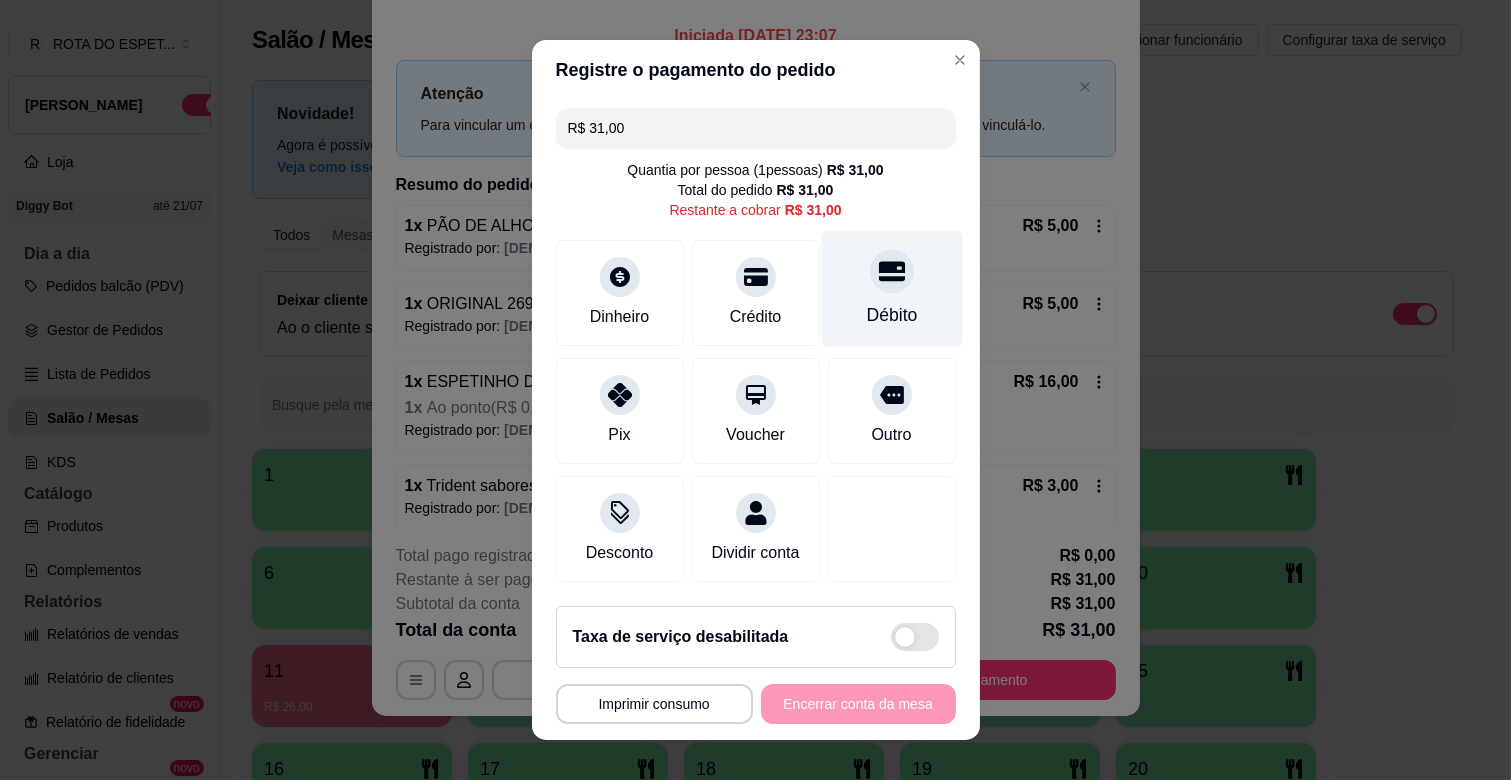 click on "Débito" at bounding box center (891, 289) 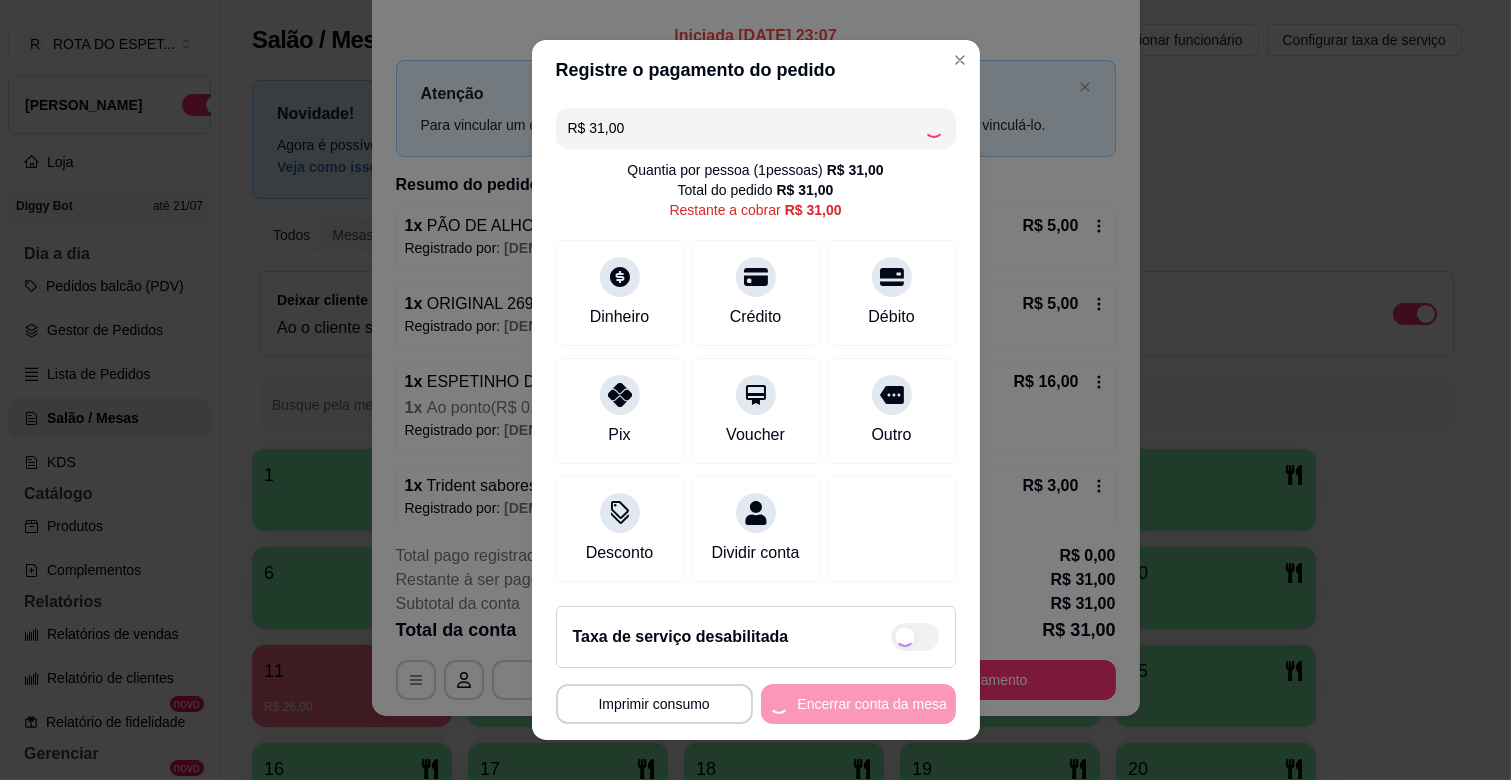 type on "R$ 0,00" 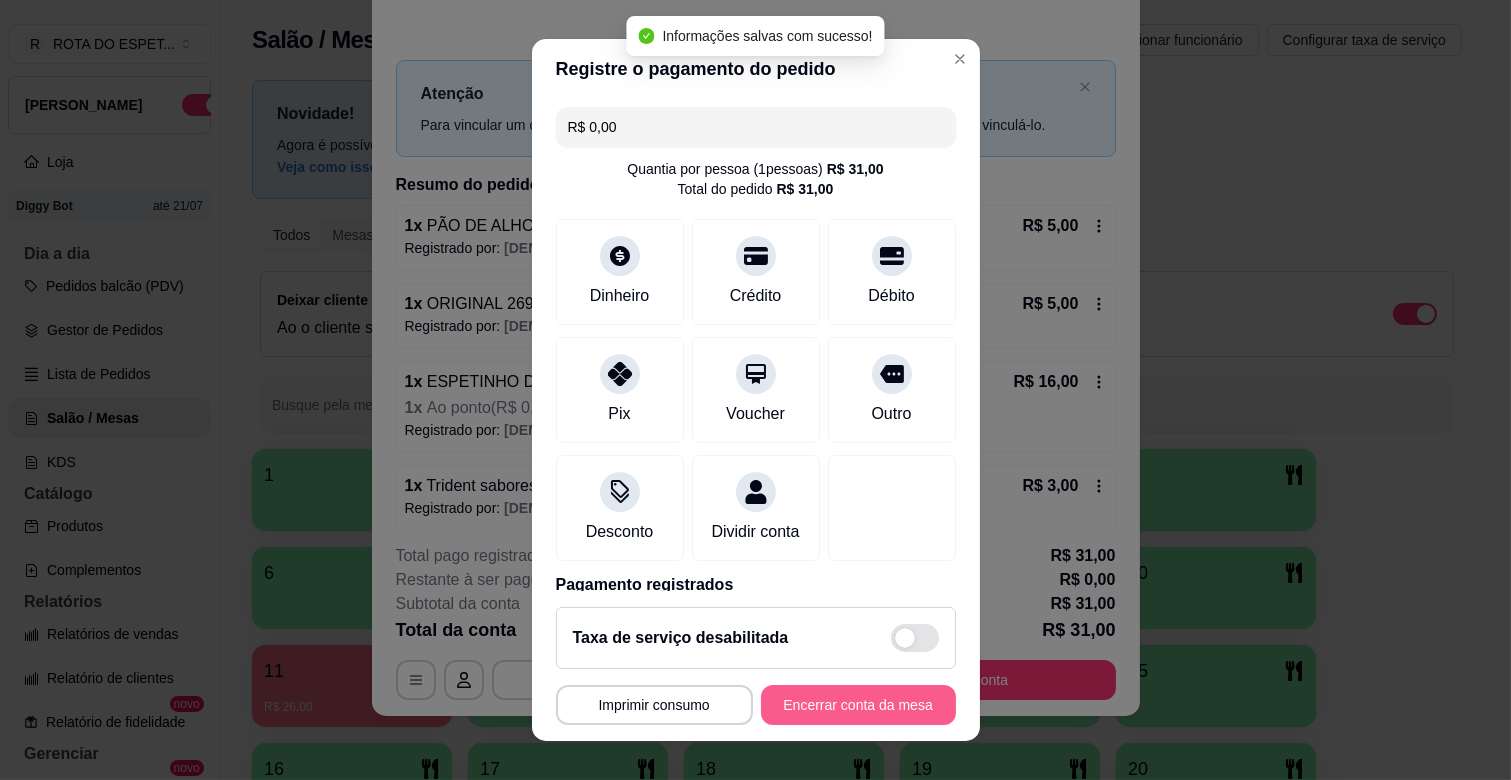 click on "Encerrar conta da mesa" at bounding box center (858, 705) 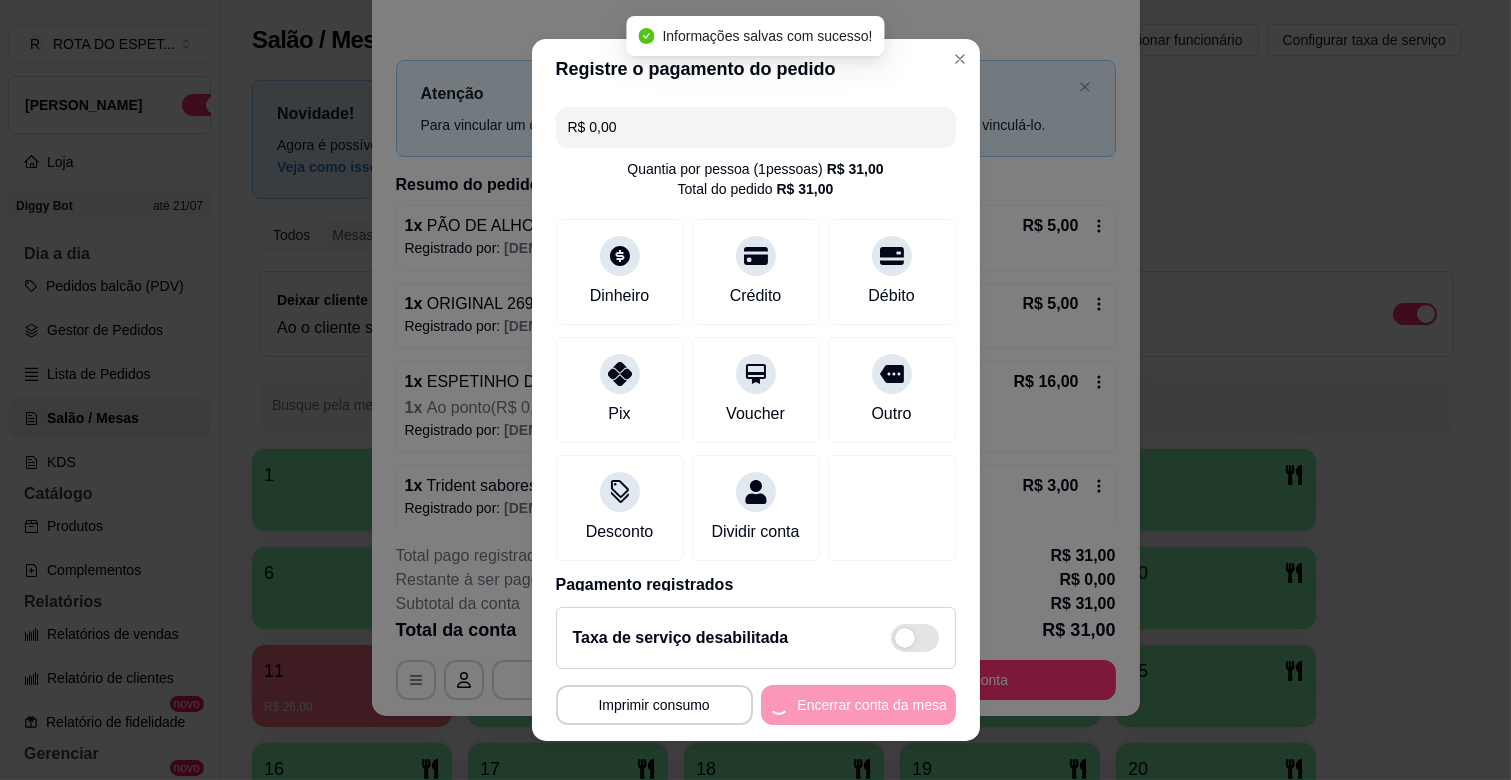 scroll, scrollTop: 0, scrollLeft: 0, axis: both 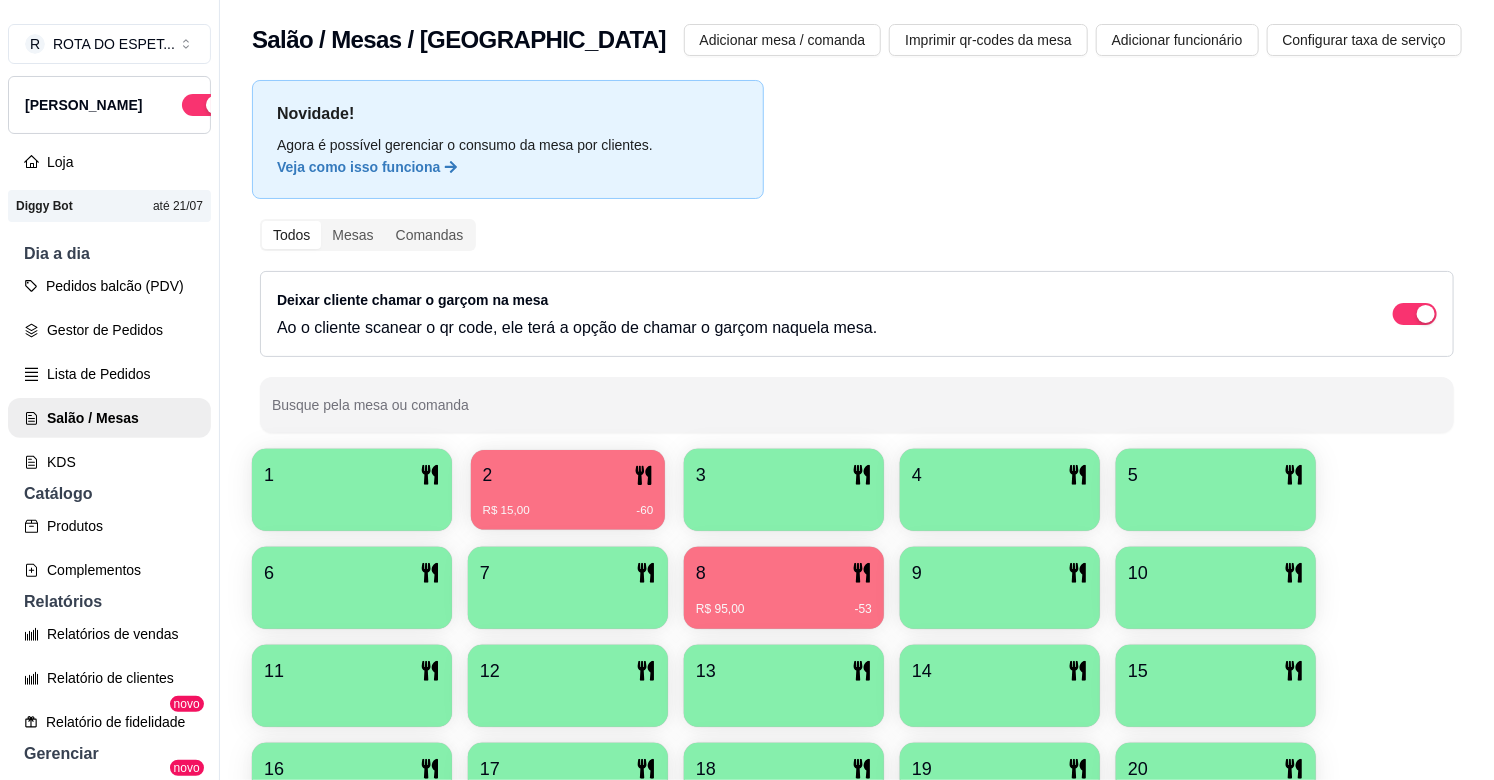 click on "2" at bounding box center [568, 475] 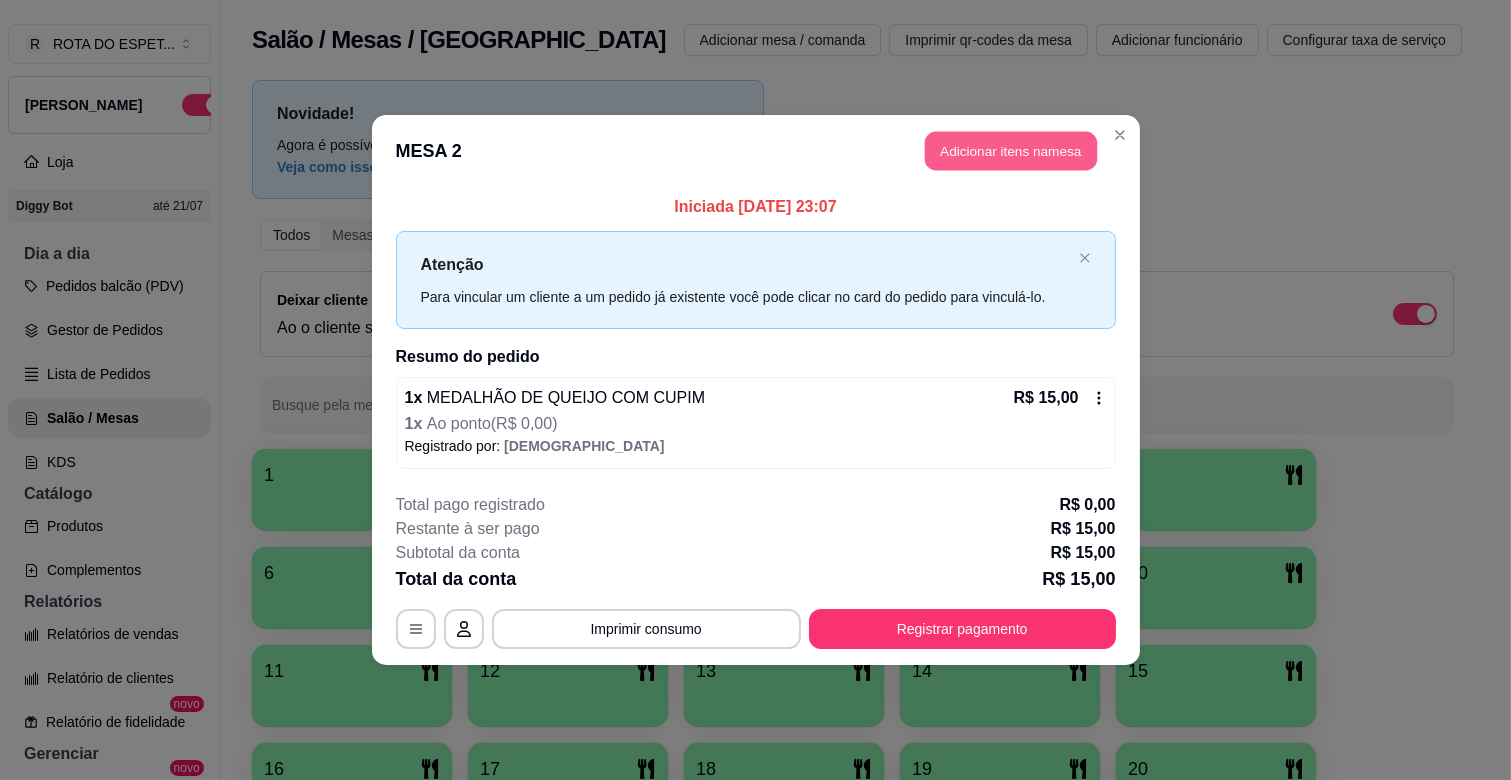 click on "Adicionar itens na  mesa" at bounding box center (1011, 151) 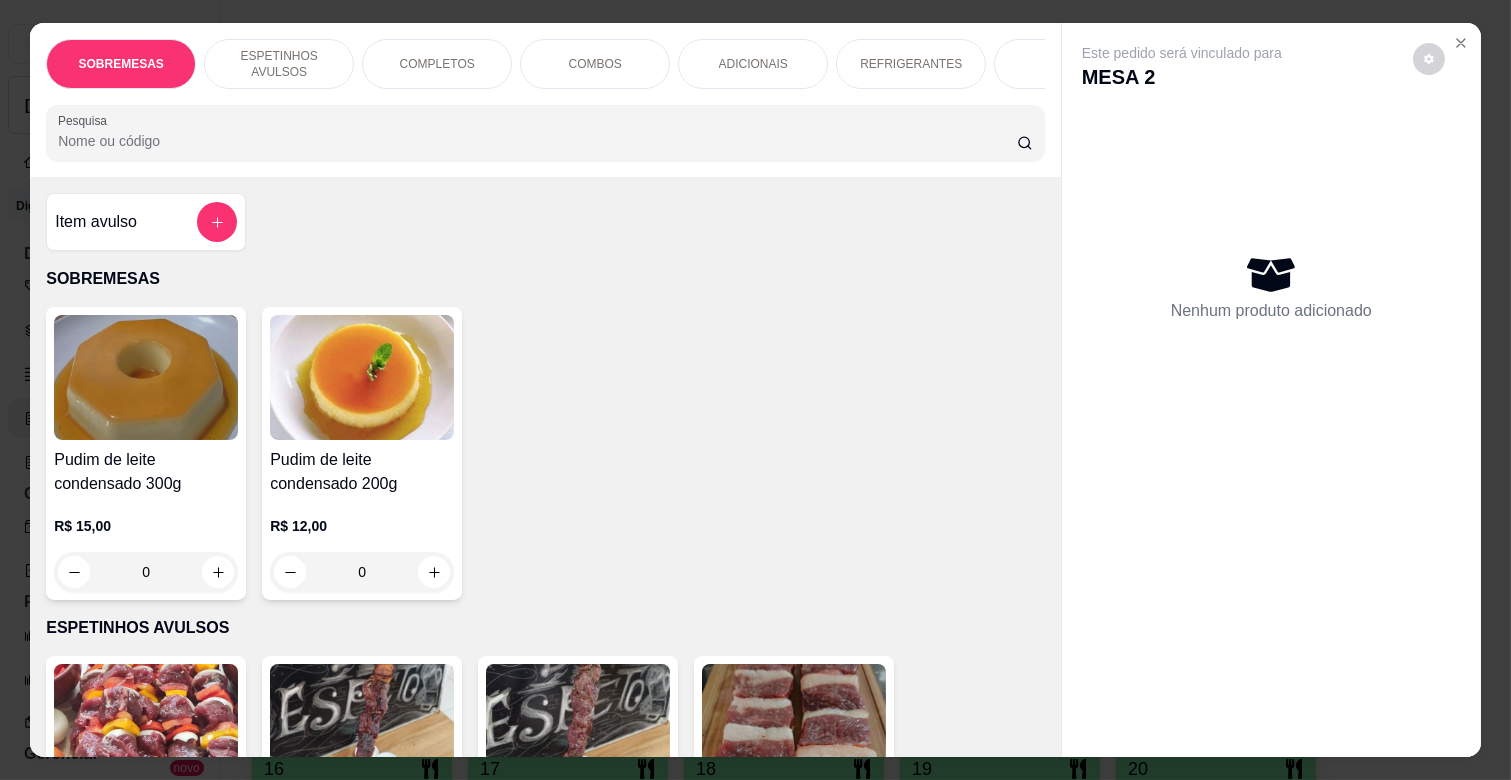click on "ADICIONAIS" at bounding box center [753, 64] 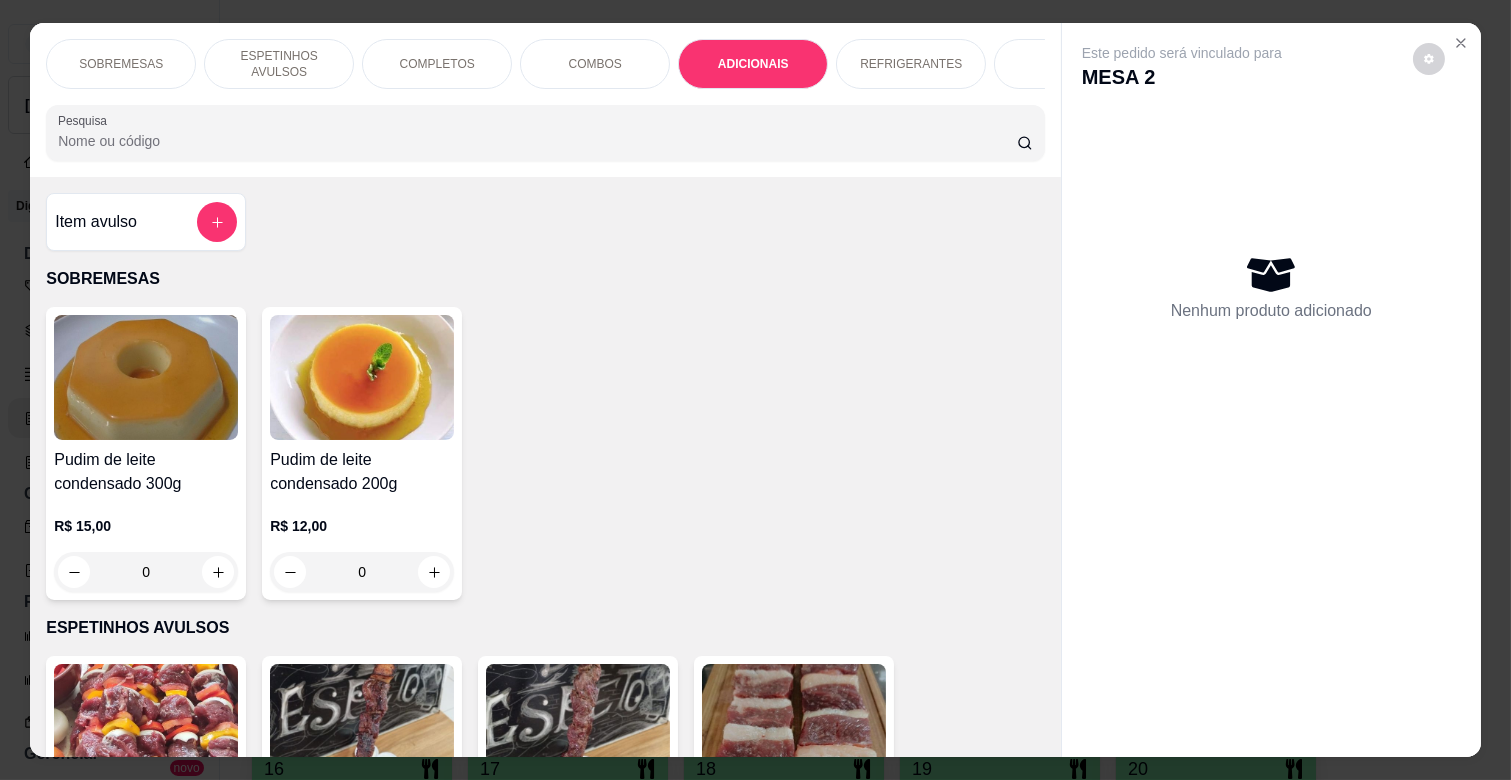 scroll, scrollTop: 3094, scrollLeft: 0, axis: vertical 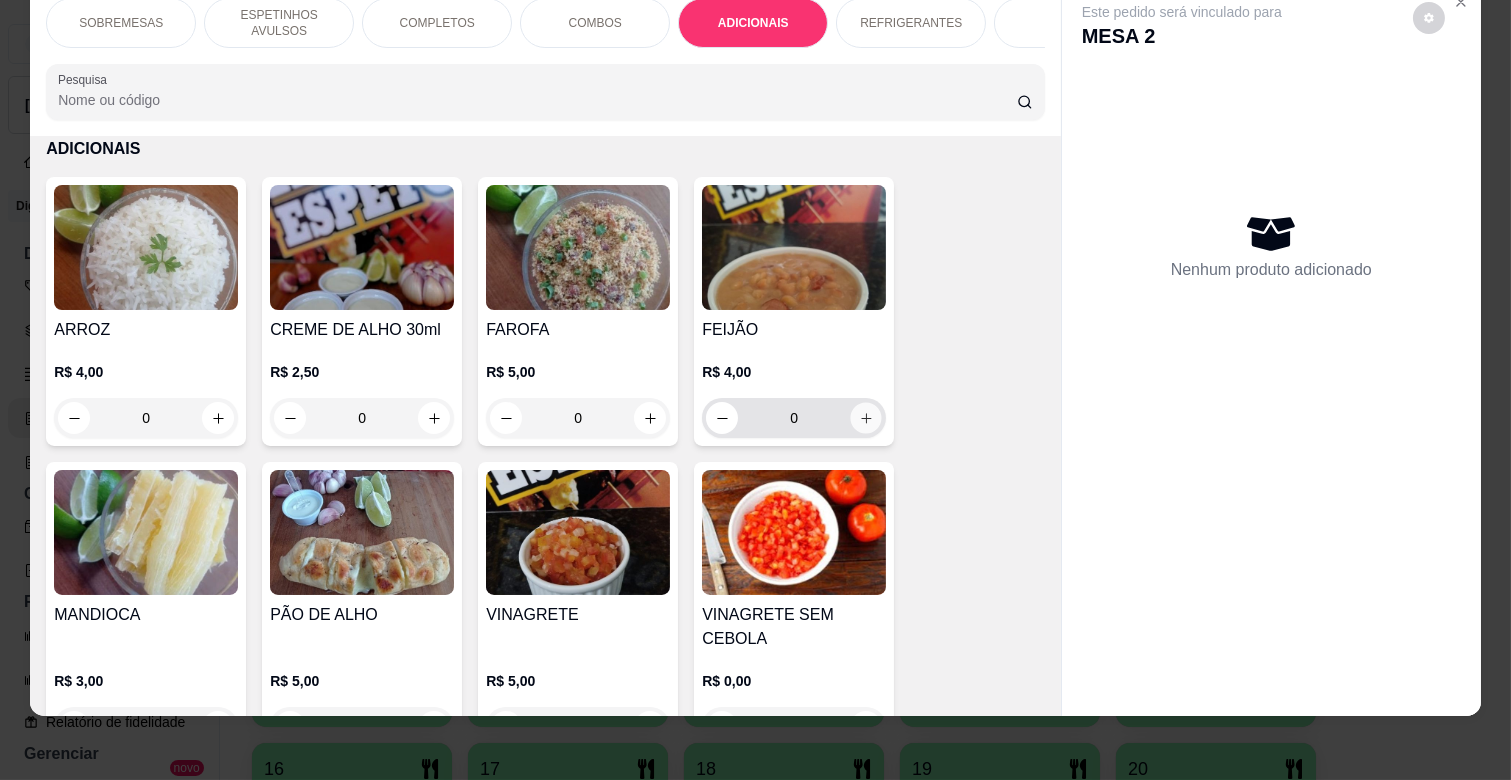 click 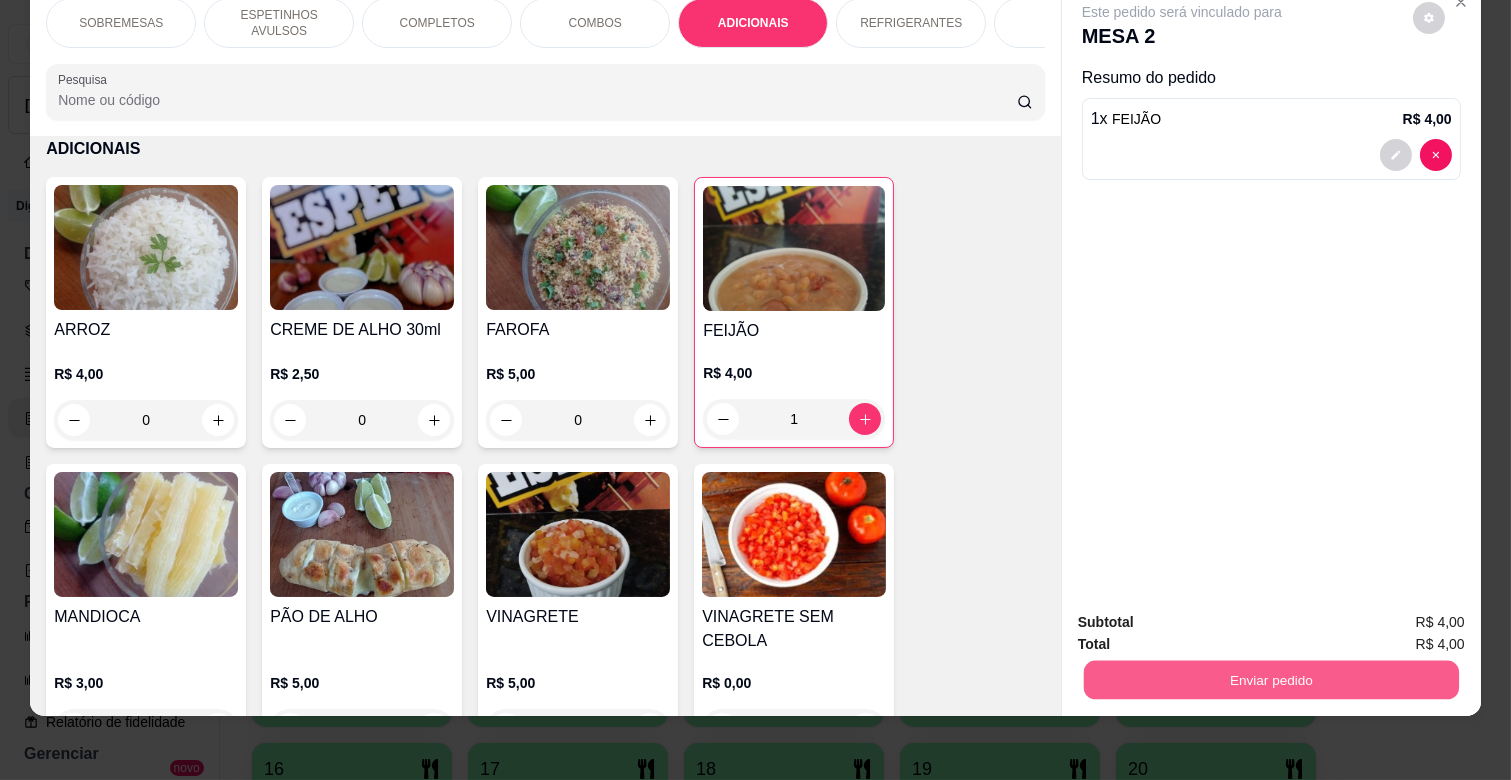 click on "Enviar pedido" at bounding box center [1271, 679] 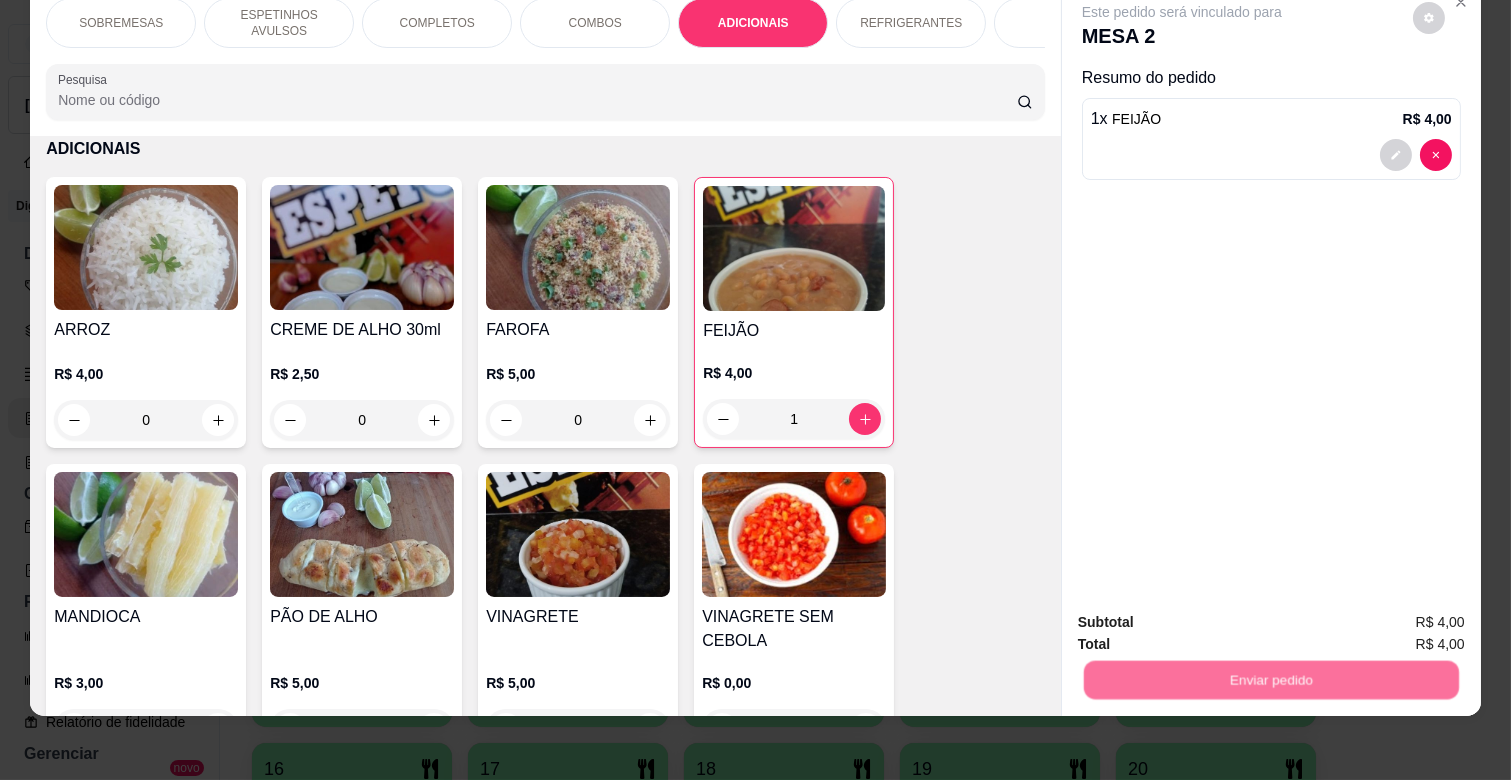 click on "Não registrar e enviar pedido" at bounding box center [1205, 613] 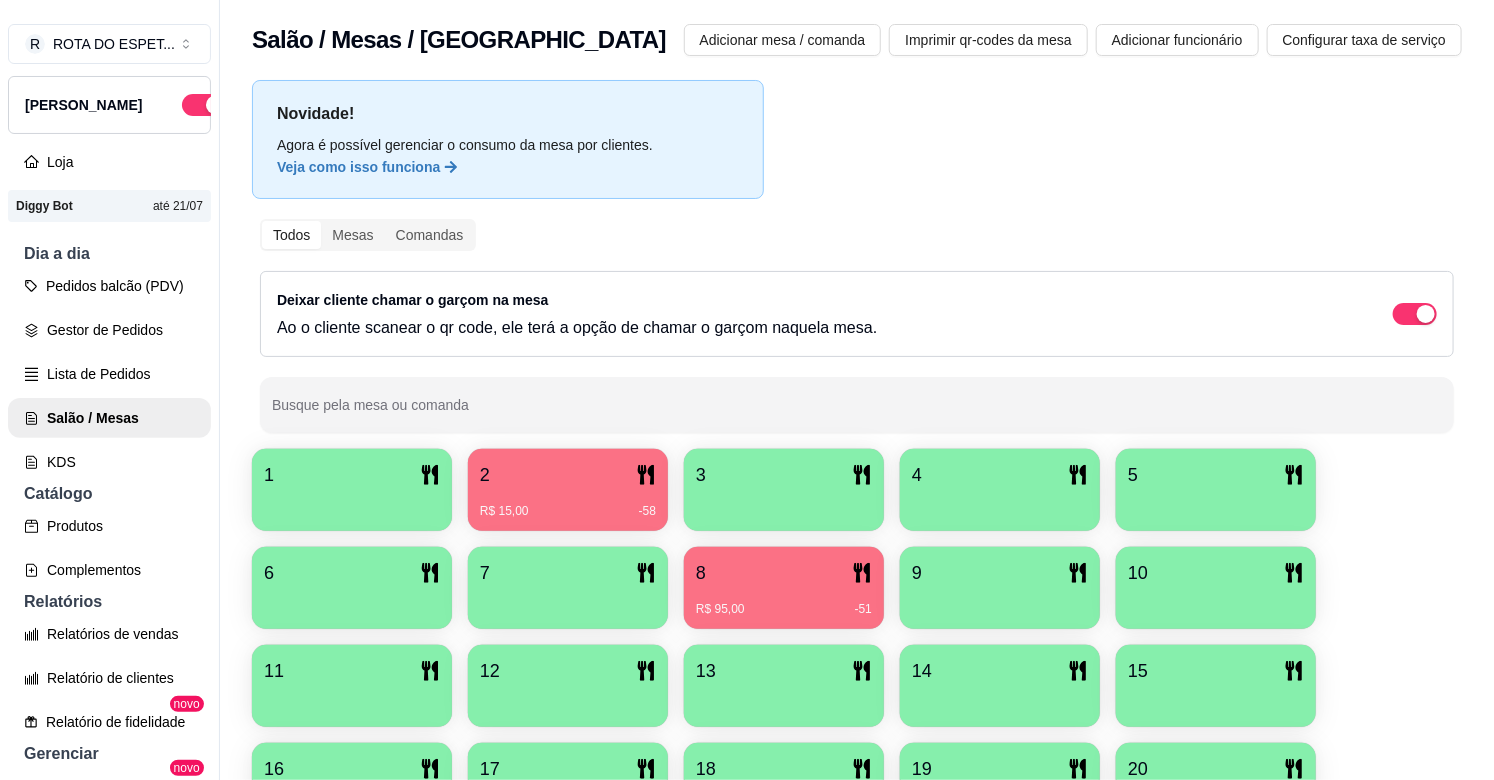click on "2" at bounding box center [568, 475] 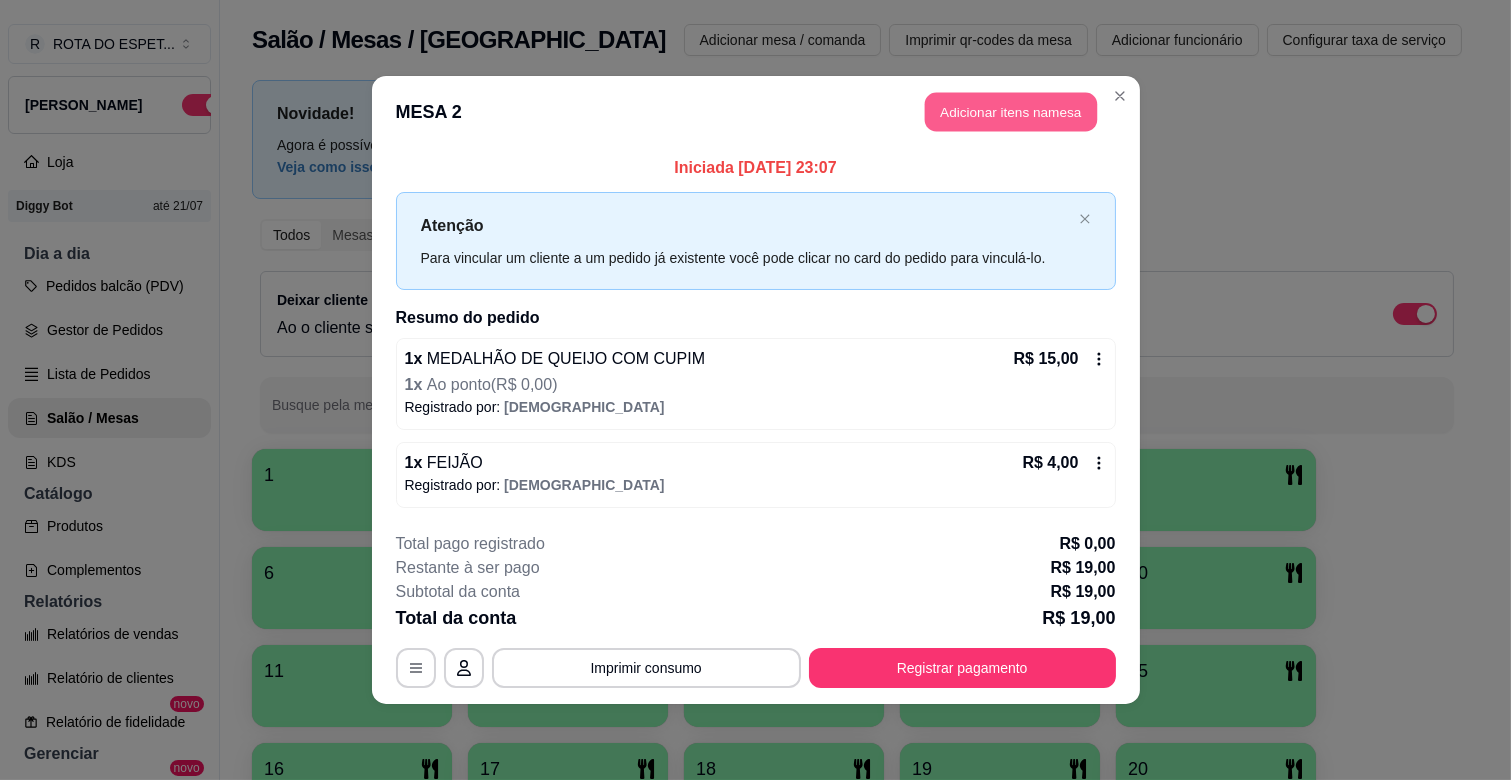 click on "Adicionar itens na  mesa" at bounding box center (1011, 112) 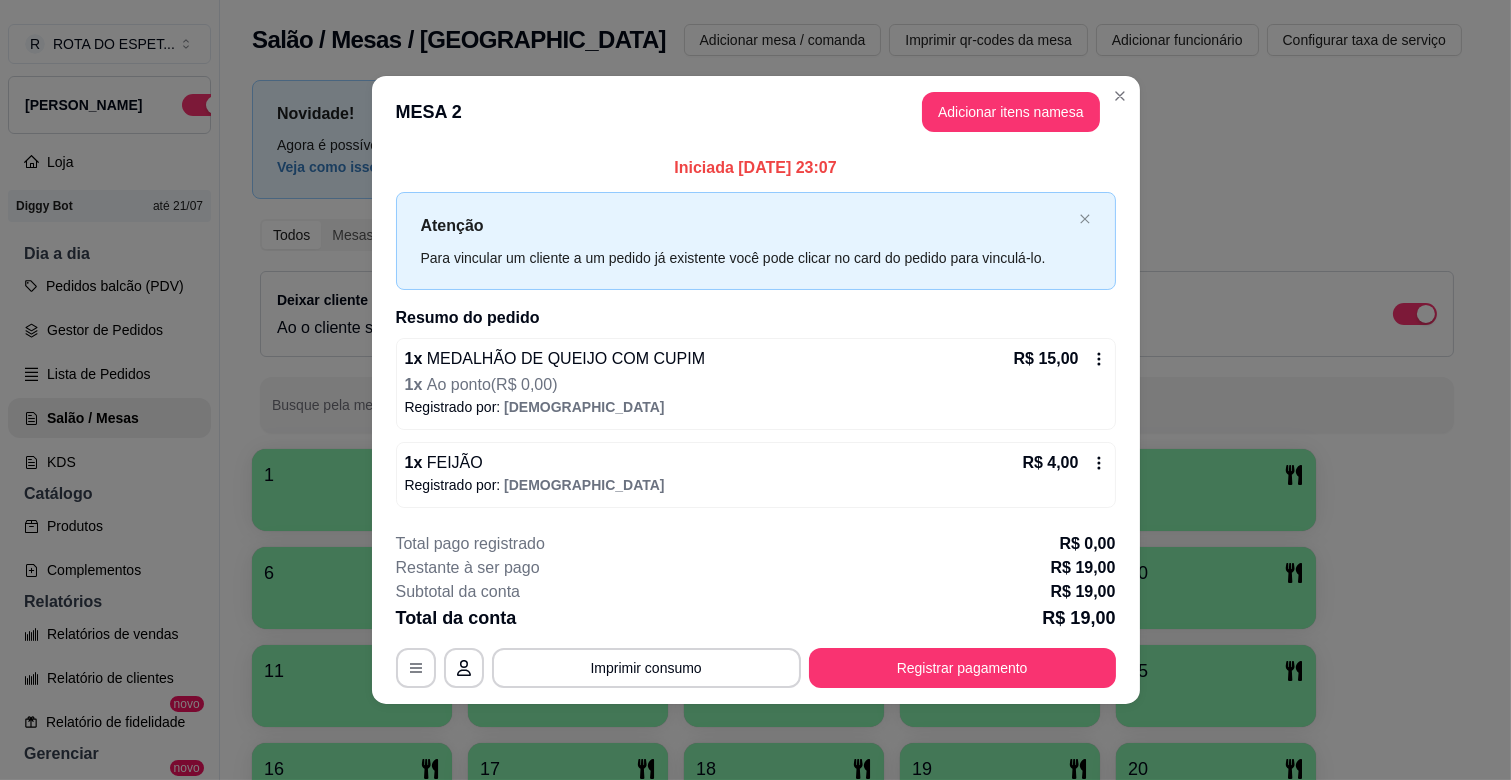 click on "Pesquisa" at bounding box center (545, 133) 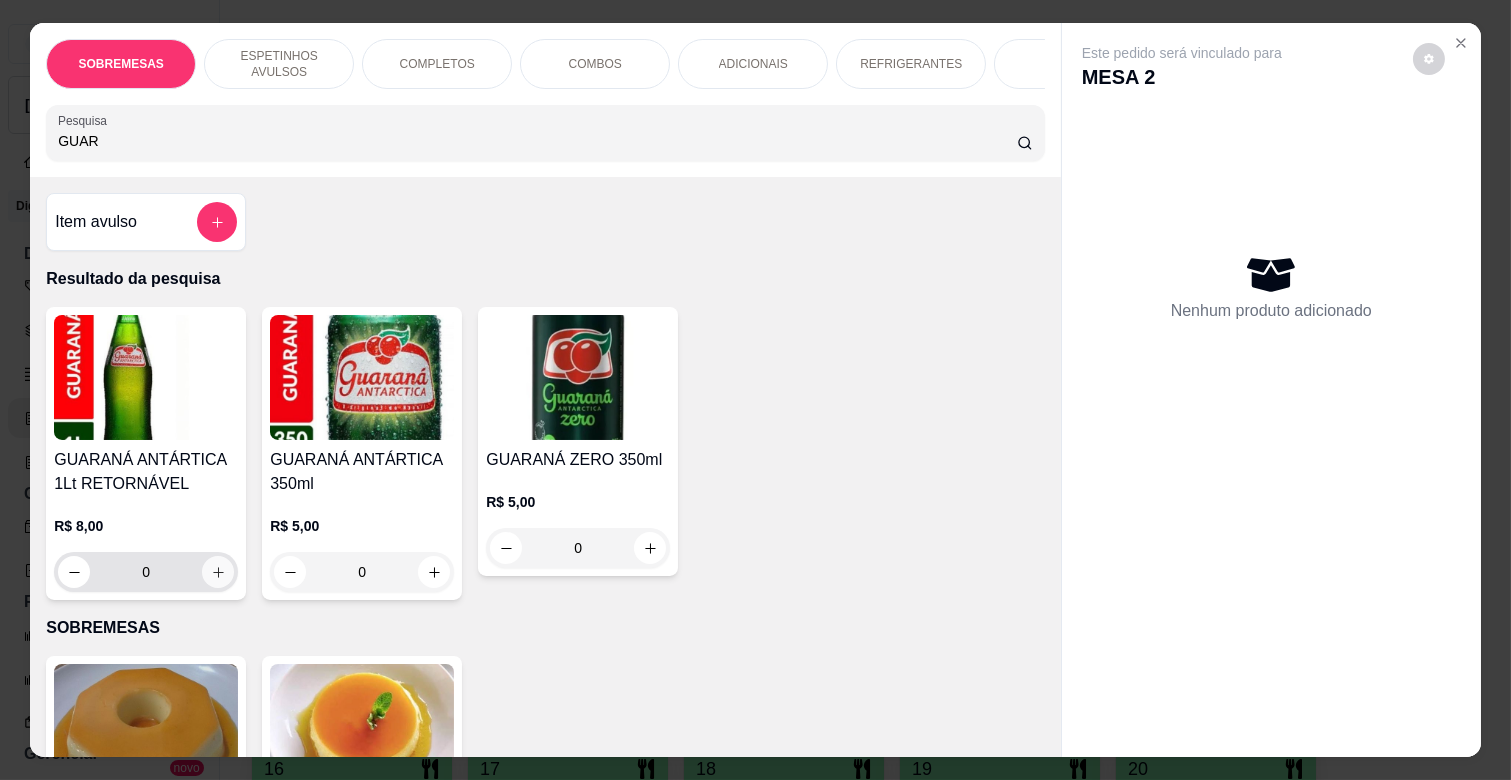 type on "GUAR" 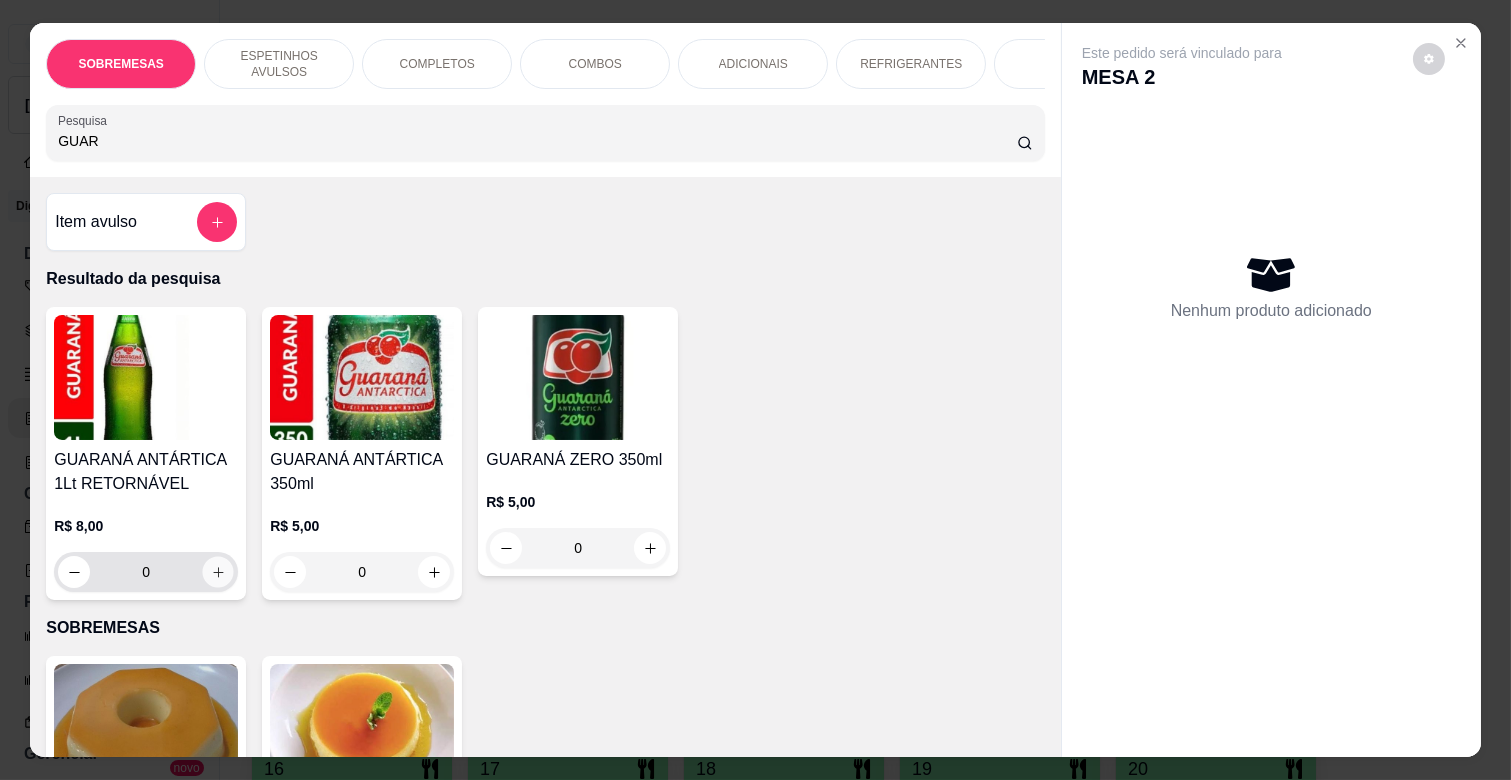 click at bounding box center (218, 572) 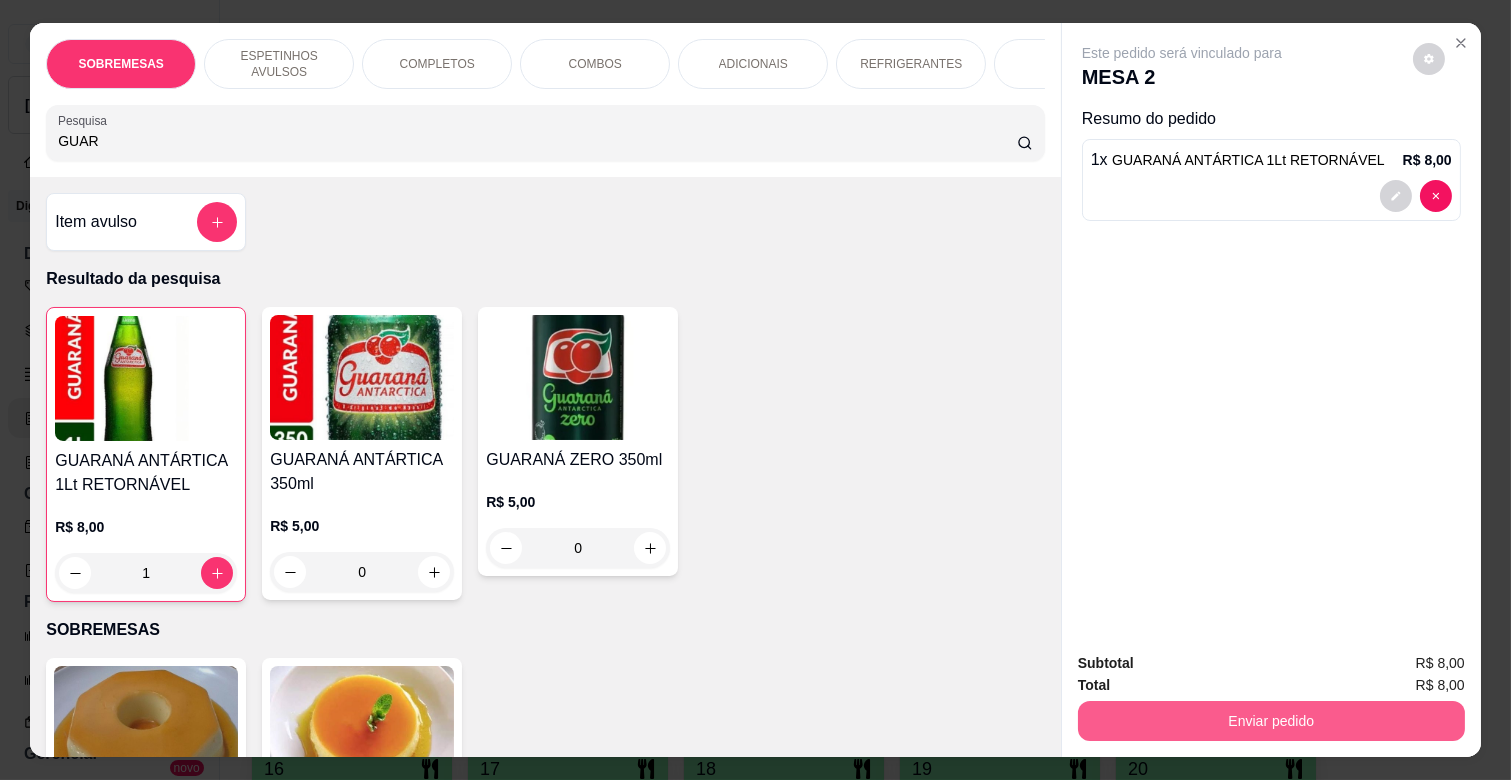click on "Enviar pedido" at bounding box center (1271, 721) 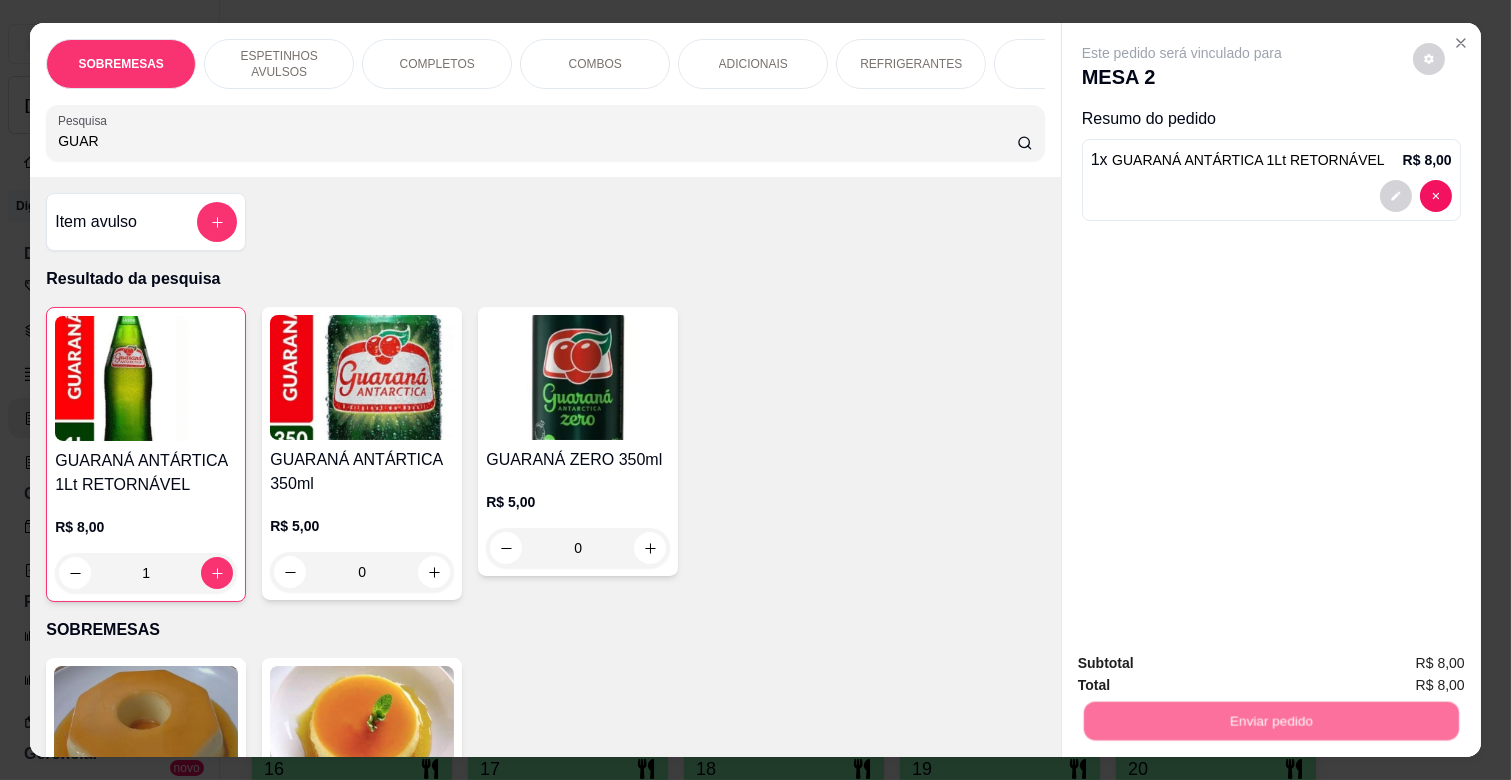 click on "Não registrar e enviar pedido" at bounding box center [1204, 663] 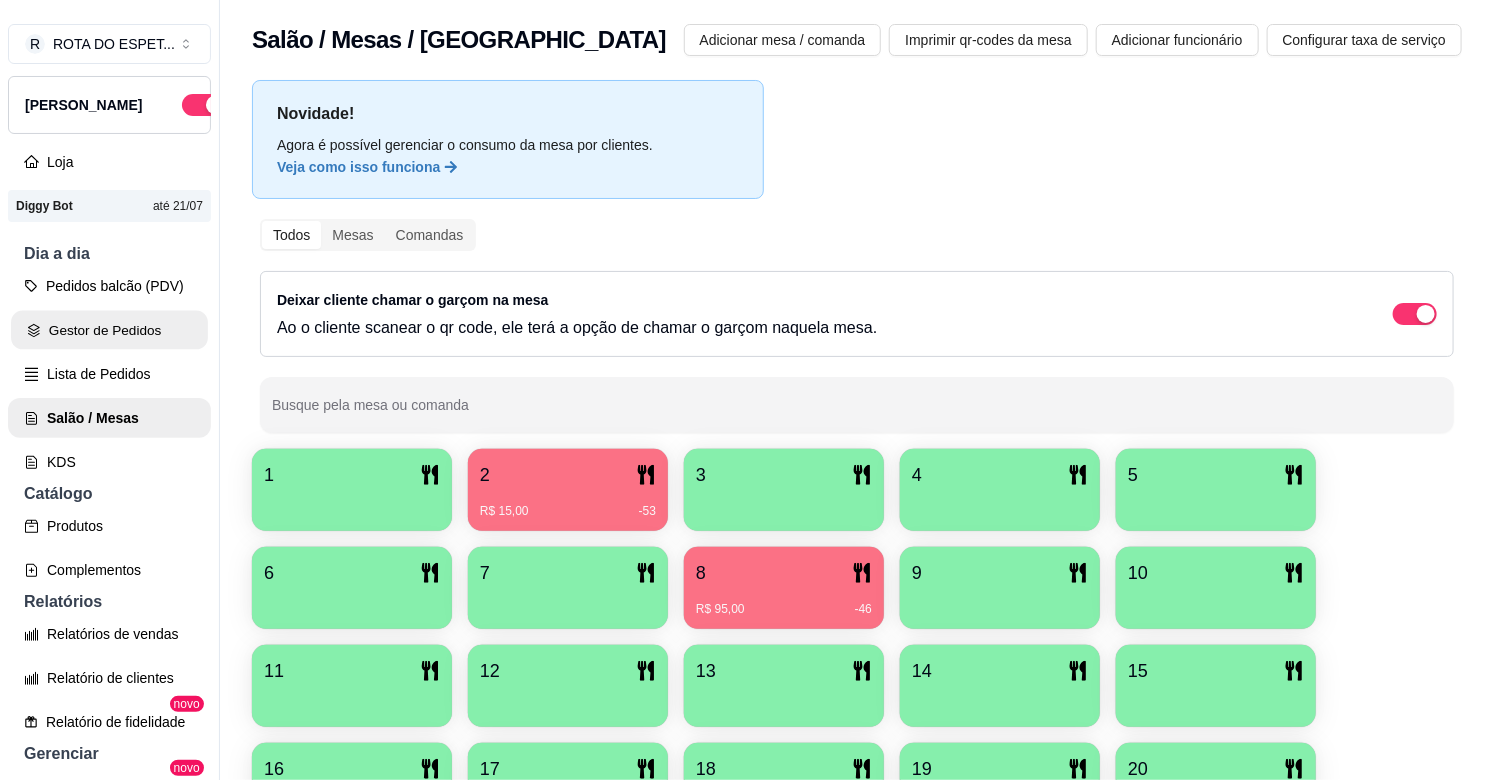 click on "Gestor de Pedidos" at bounding box center (109, 330) 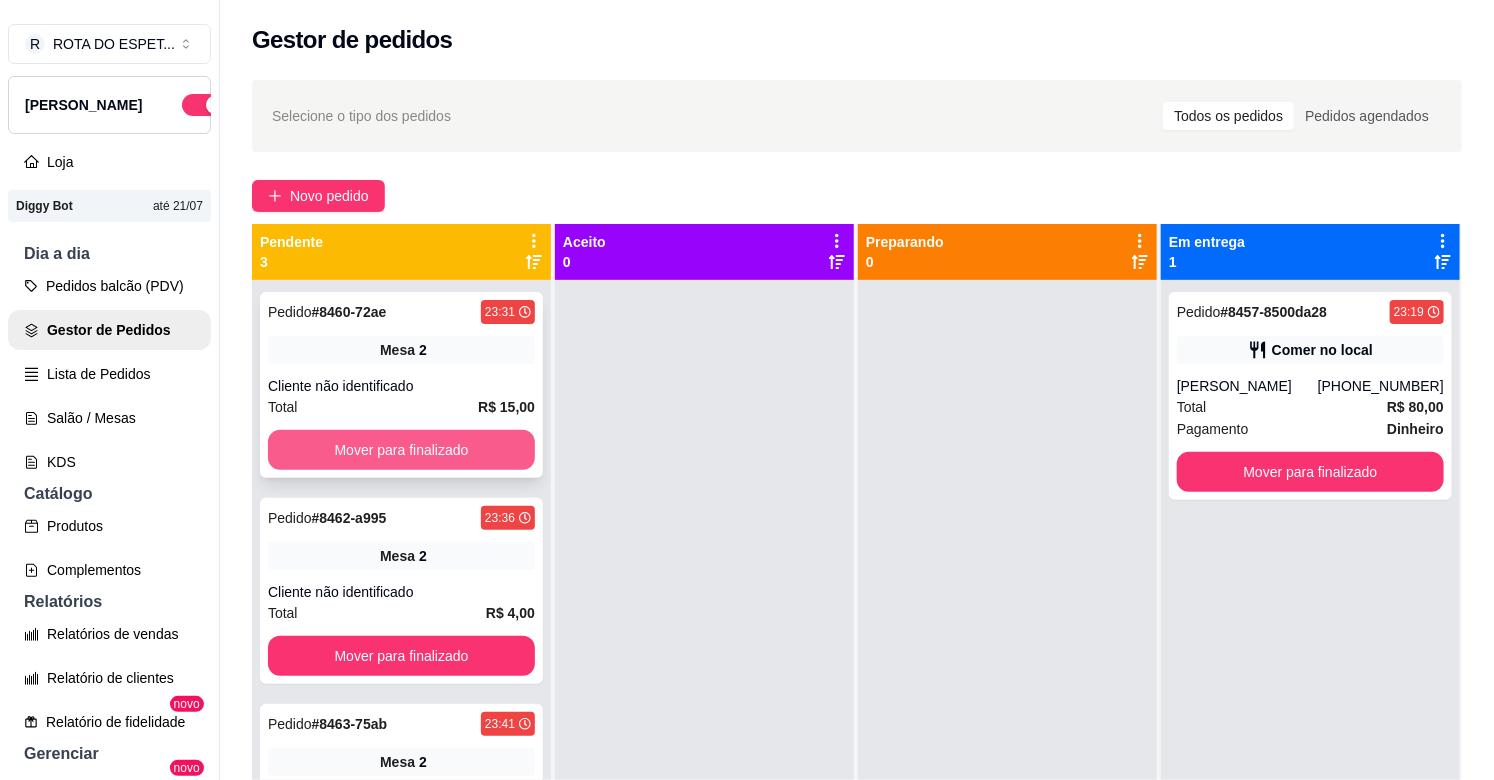 click on "Mover para finalizado" at bounding box center [401, 450] 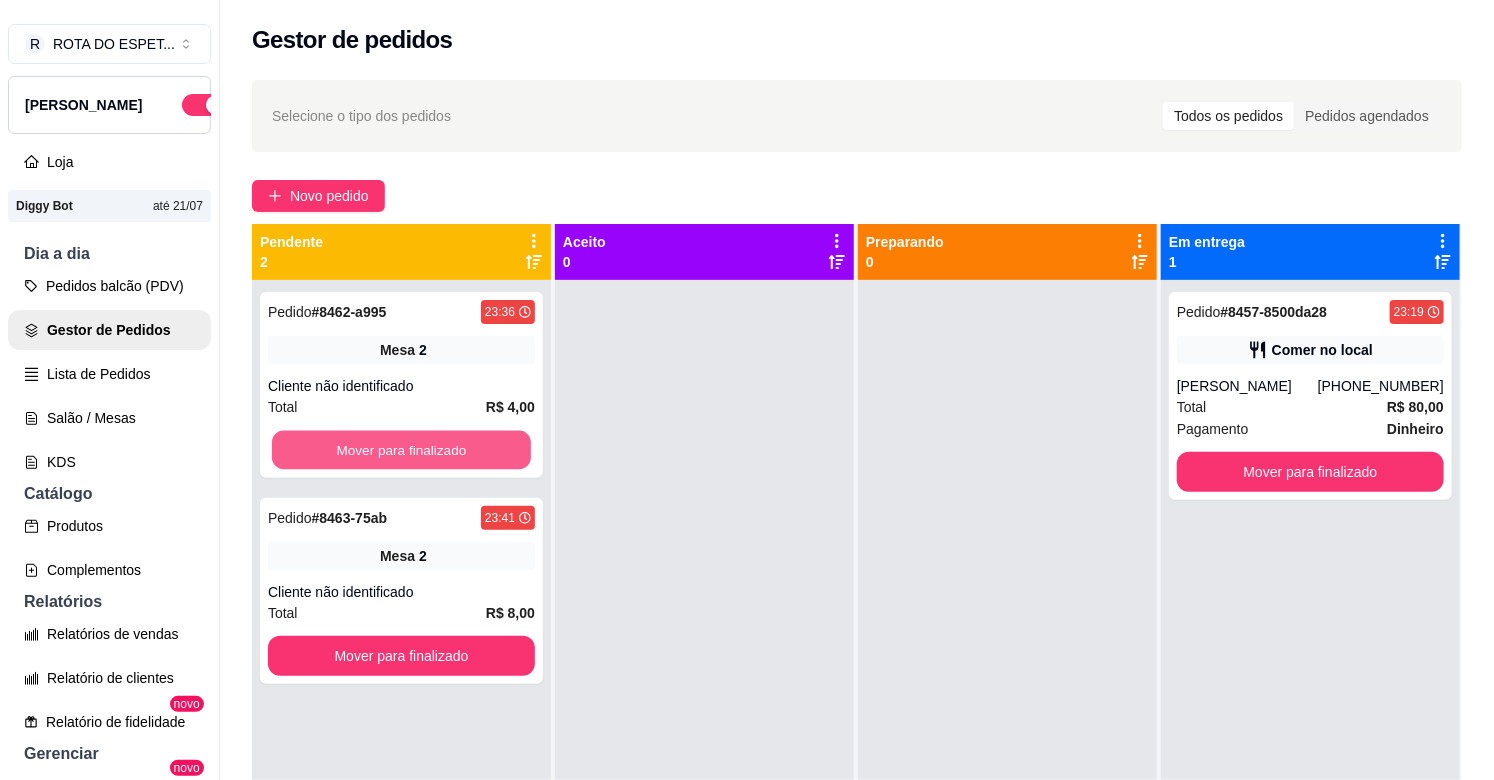 click on "Mover para finalizado" at bounding box center [401, 450] 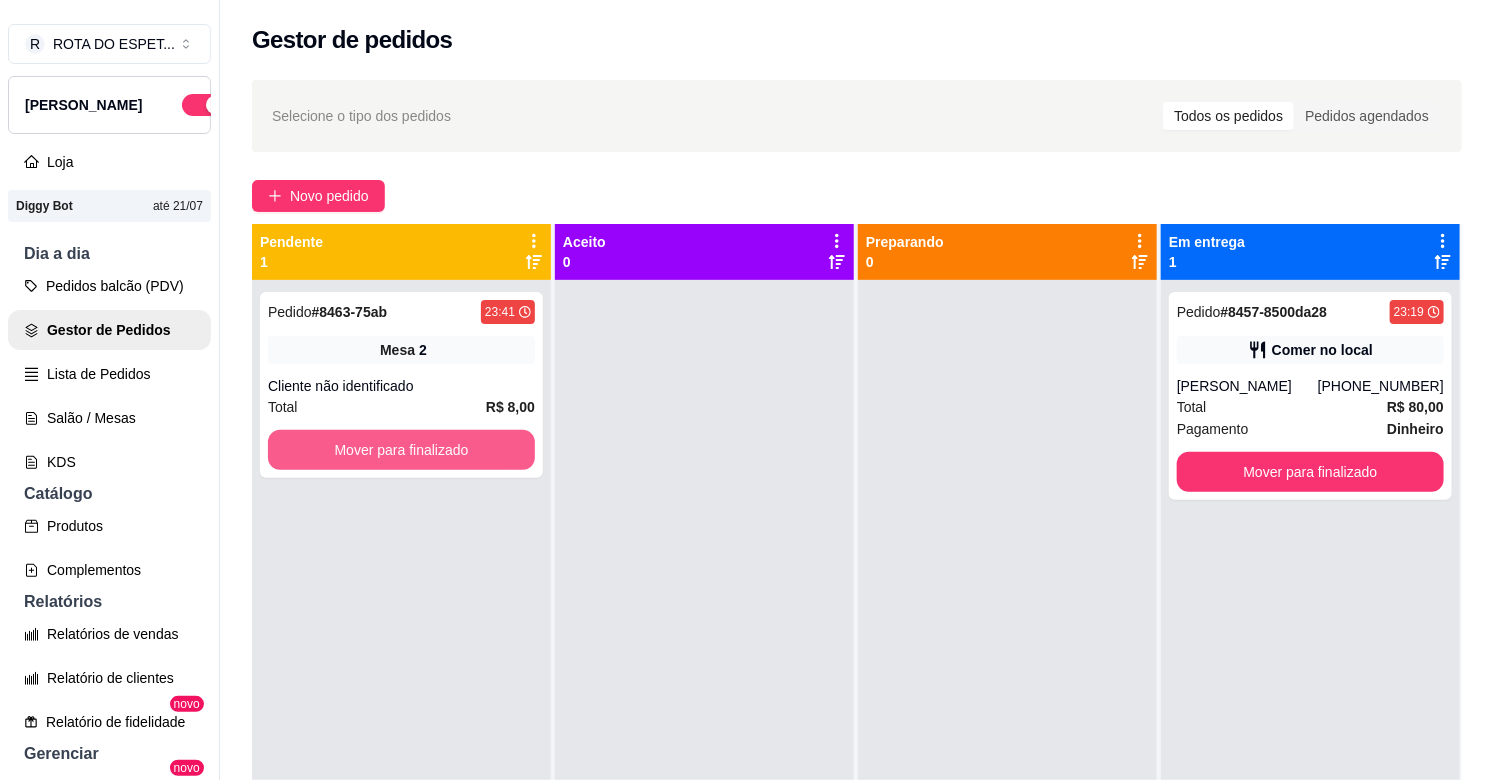 click on "Mover para finalizado" at bounding box center [401, 450] 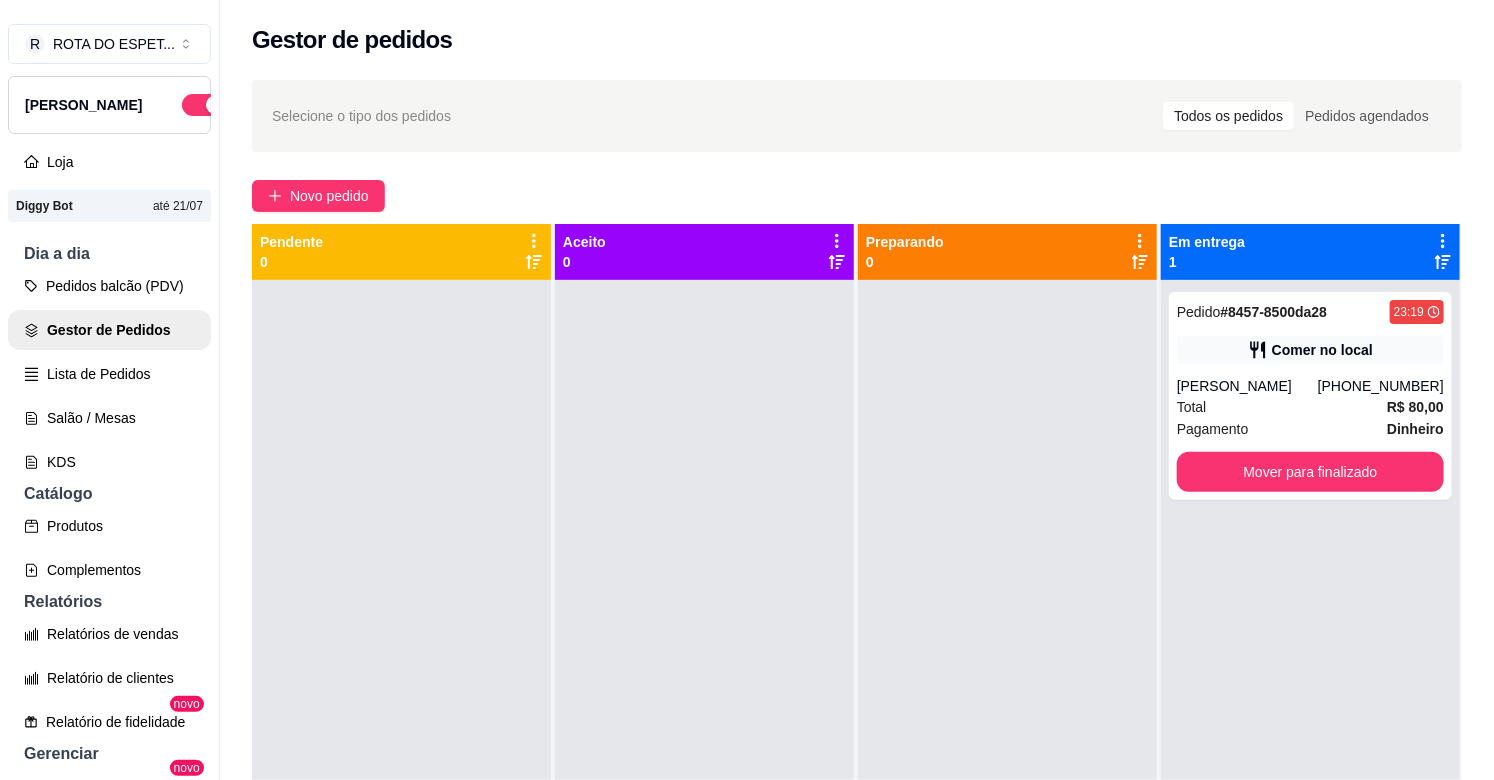 click at bounding box center (704, 670) 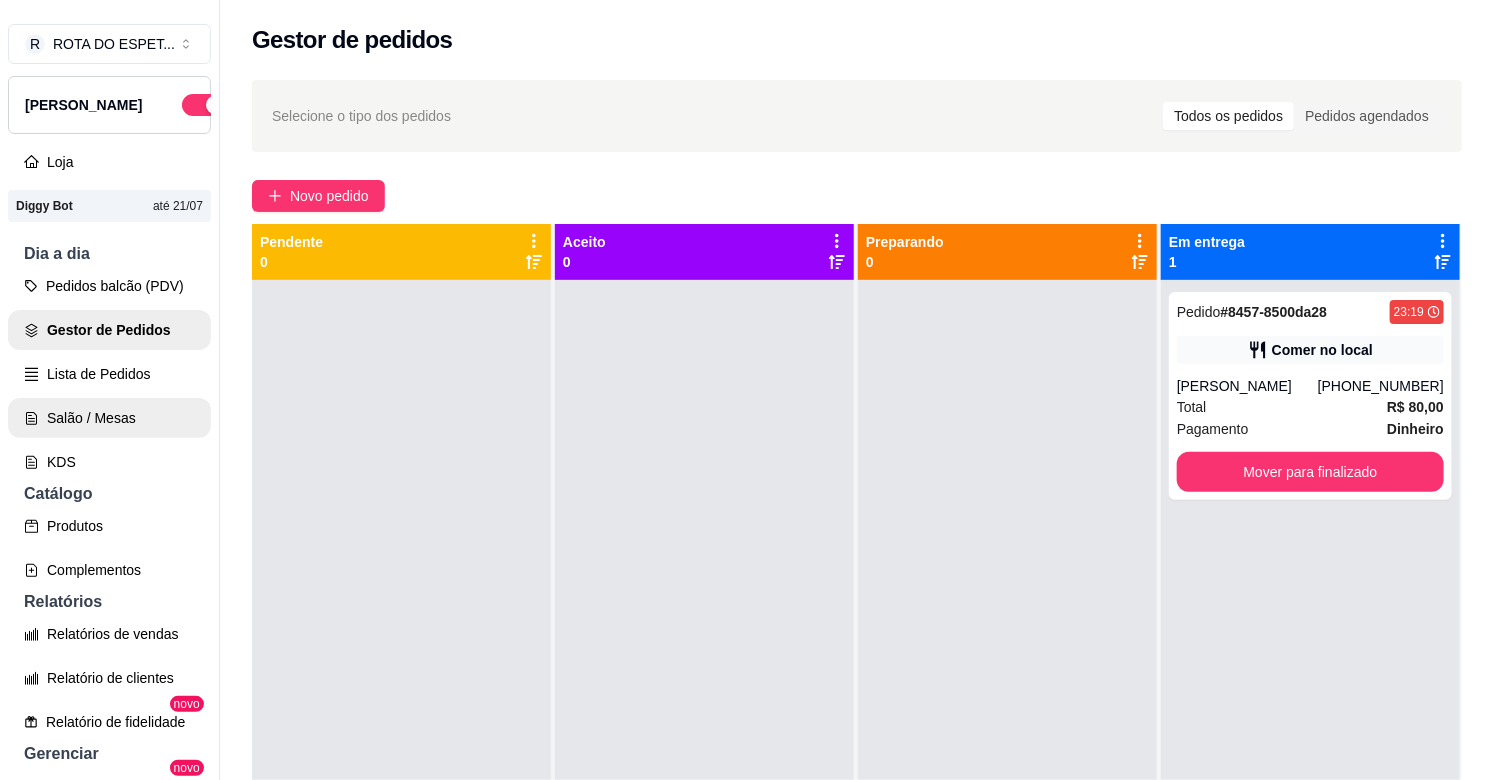 click on "Salão / Mesas" at bounding box center (109, 418) 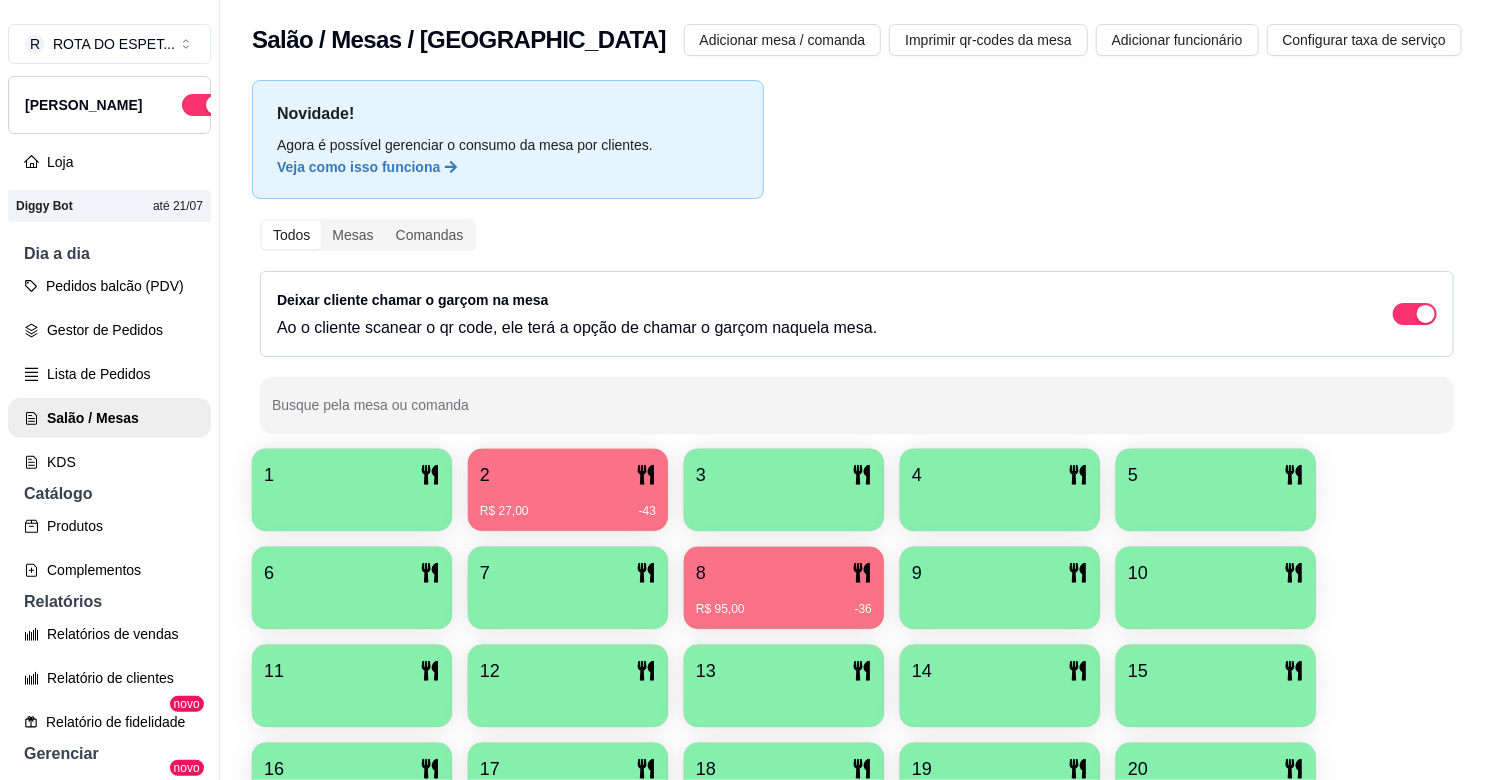 click on "2" at bounding box center [568, 475] 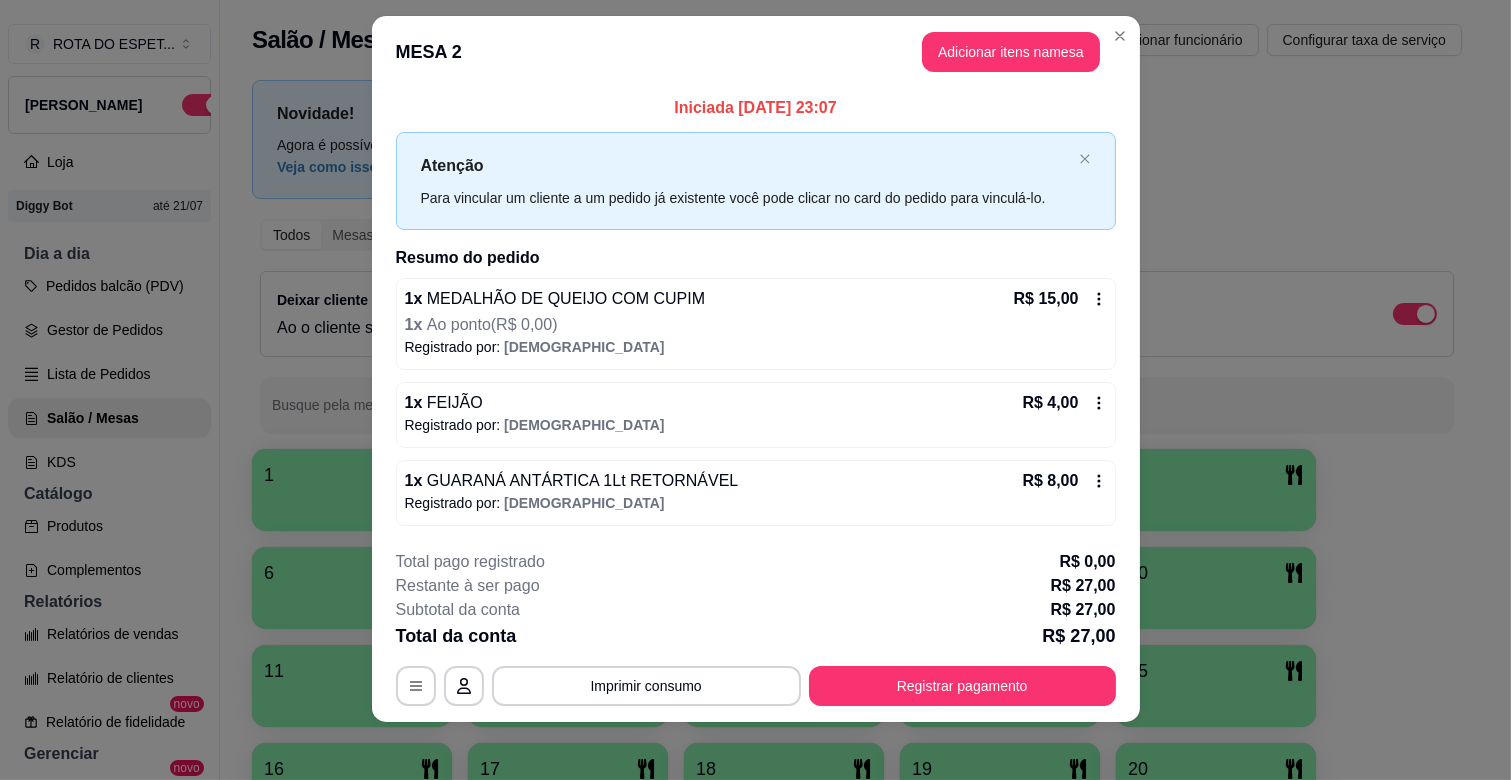 scroll, scrollTop: 26, scrollLeft: 0, axis: vertical 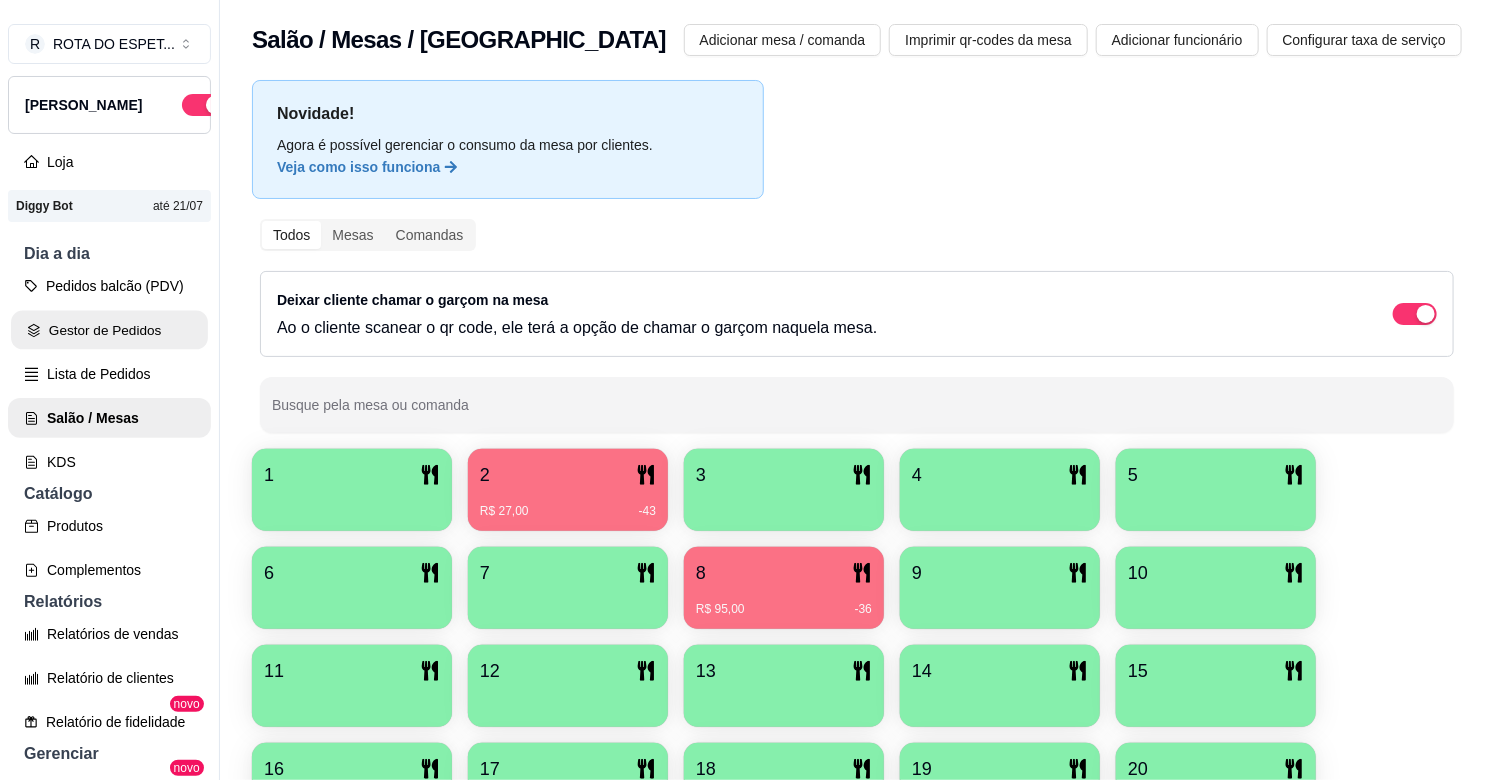 click on "Gestor de Pedidos" at bounding box center (109, 330) 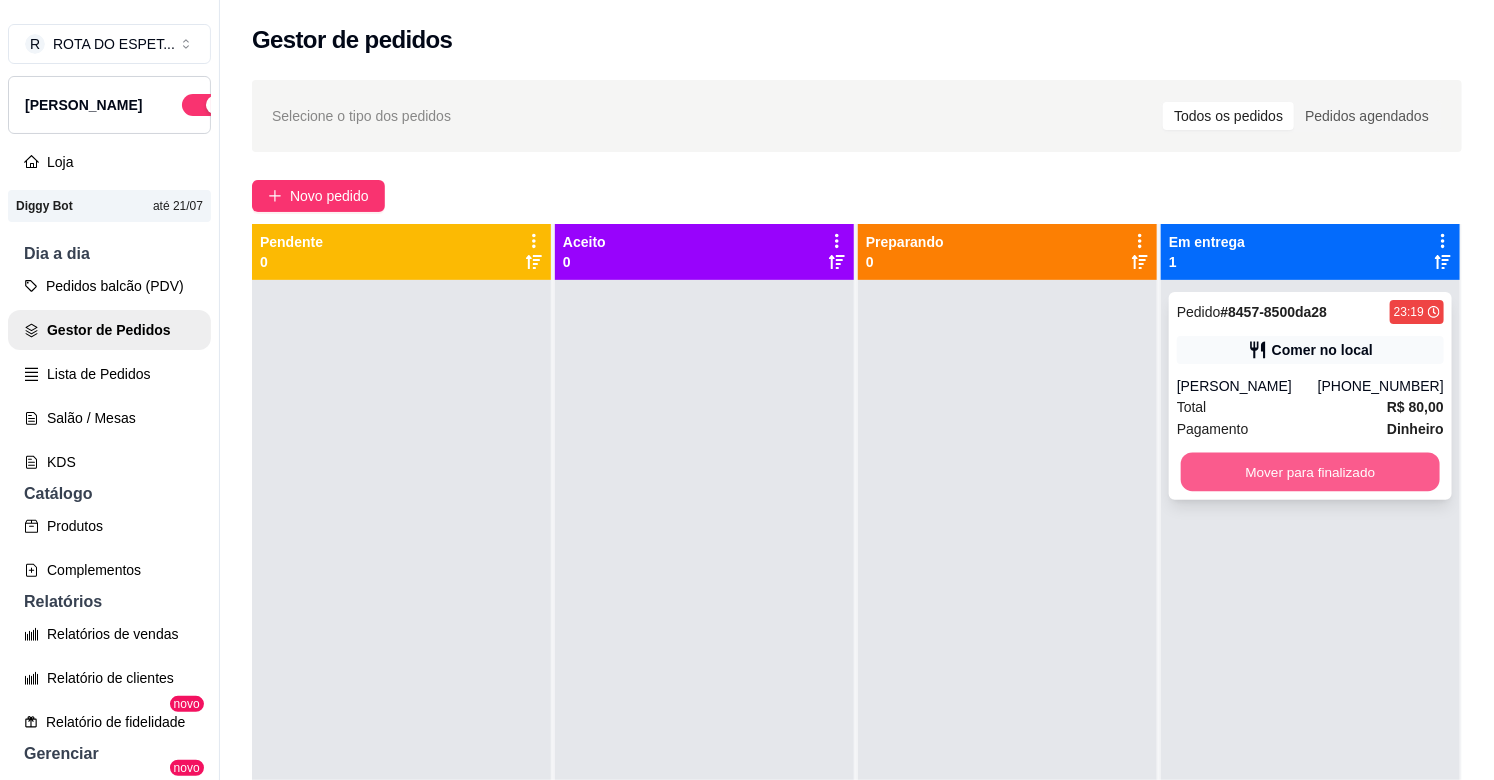 click on "Mover para finalizado" at bounding box center (1310, 472) 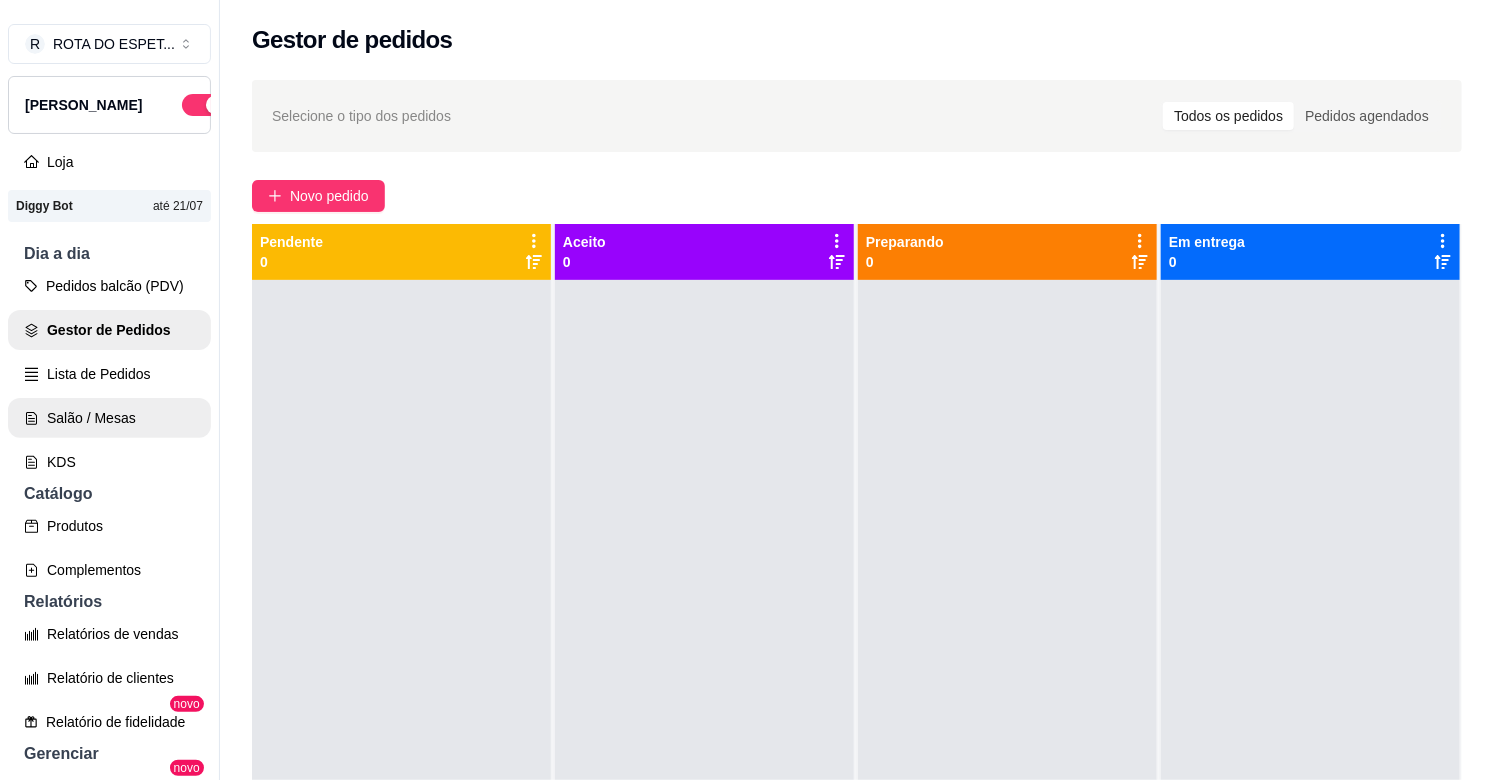 click on "Salão / Mesas" at bounding box center (109, 418) 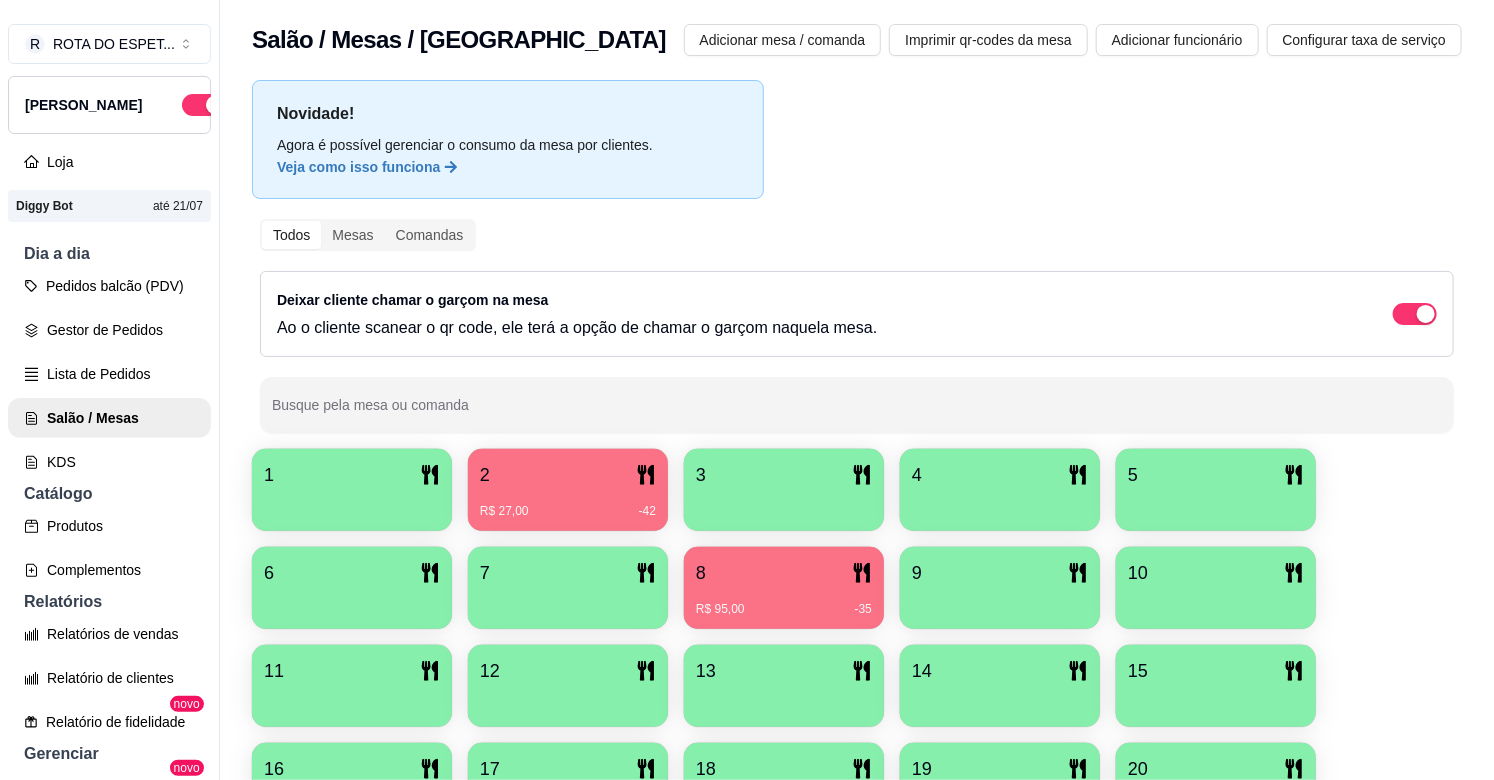 click on "2" at bounding box center [568, 475] 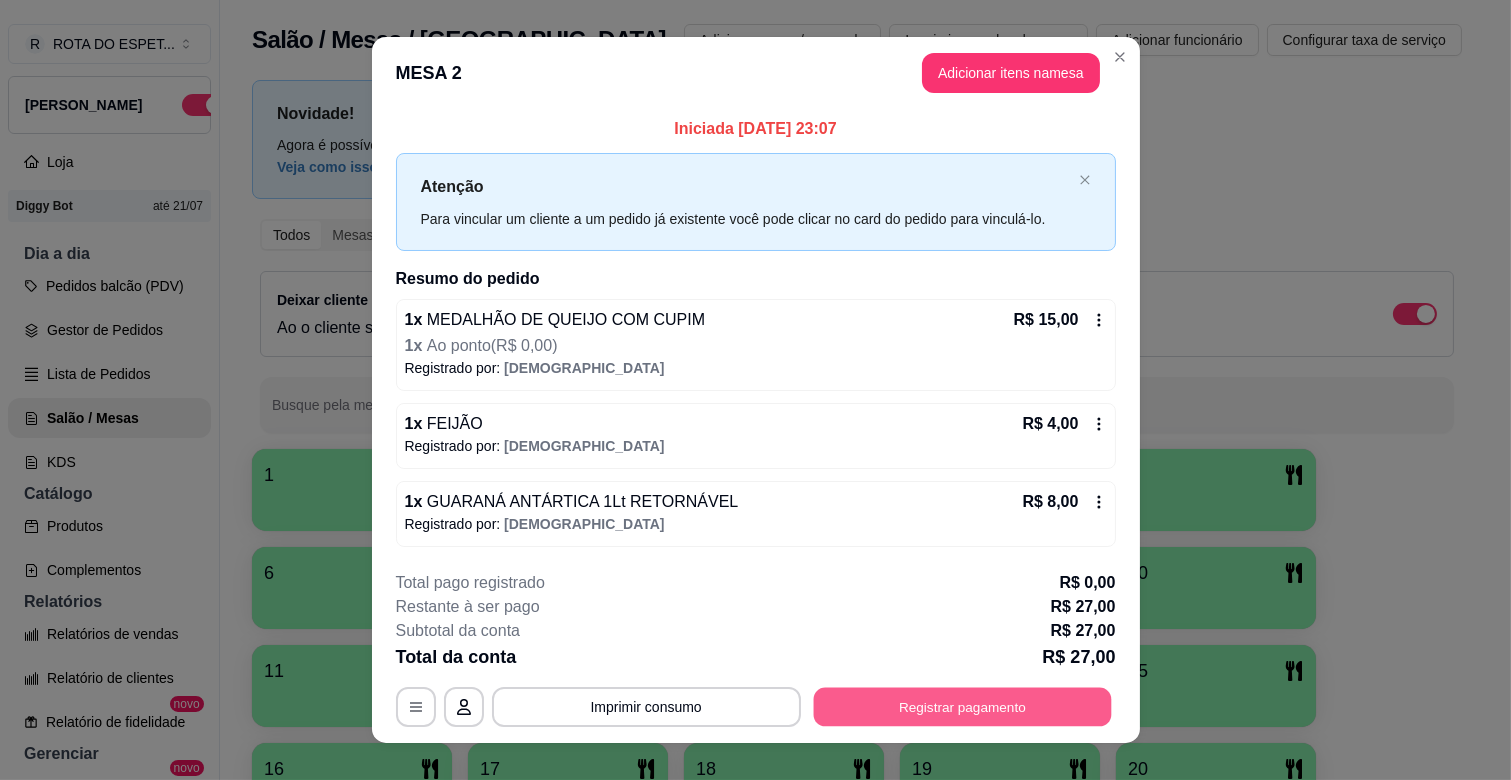 click on "Registrar pagamento" at bounding box center [962, 706] 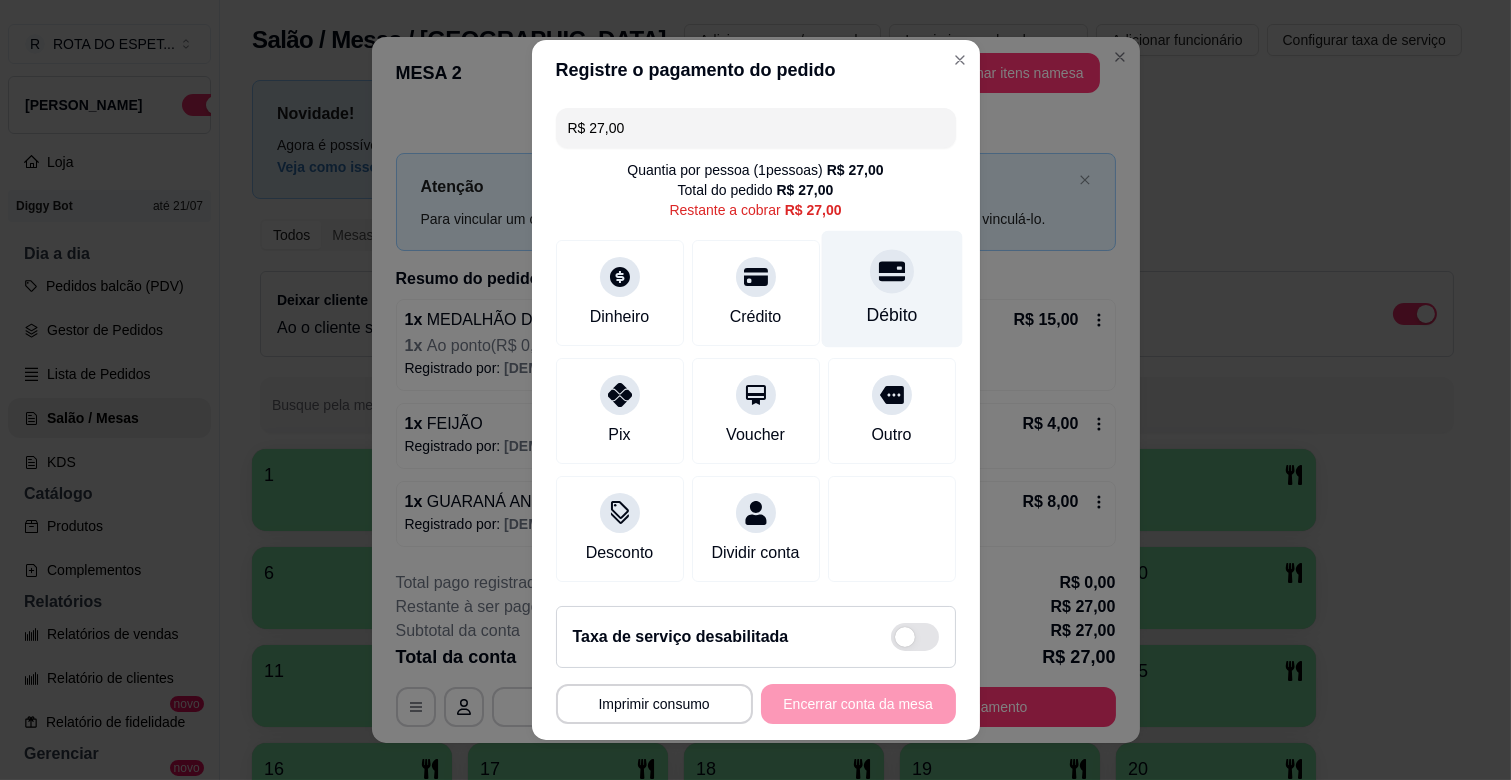 click on "Débito" at bounding box center [891, 289] 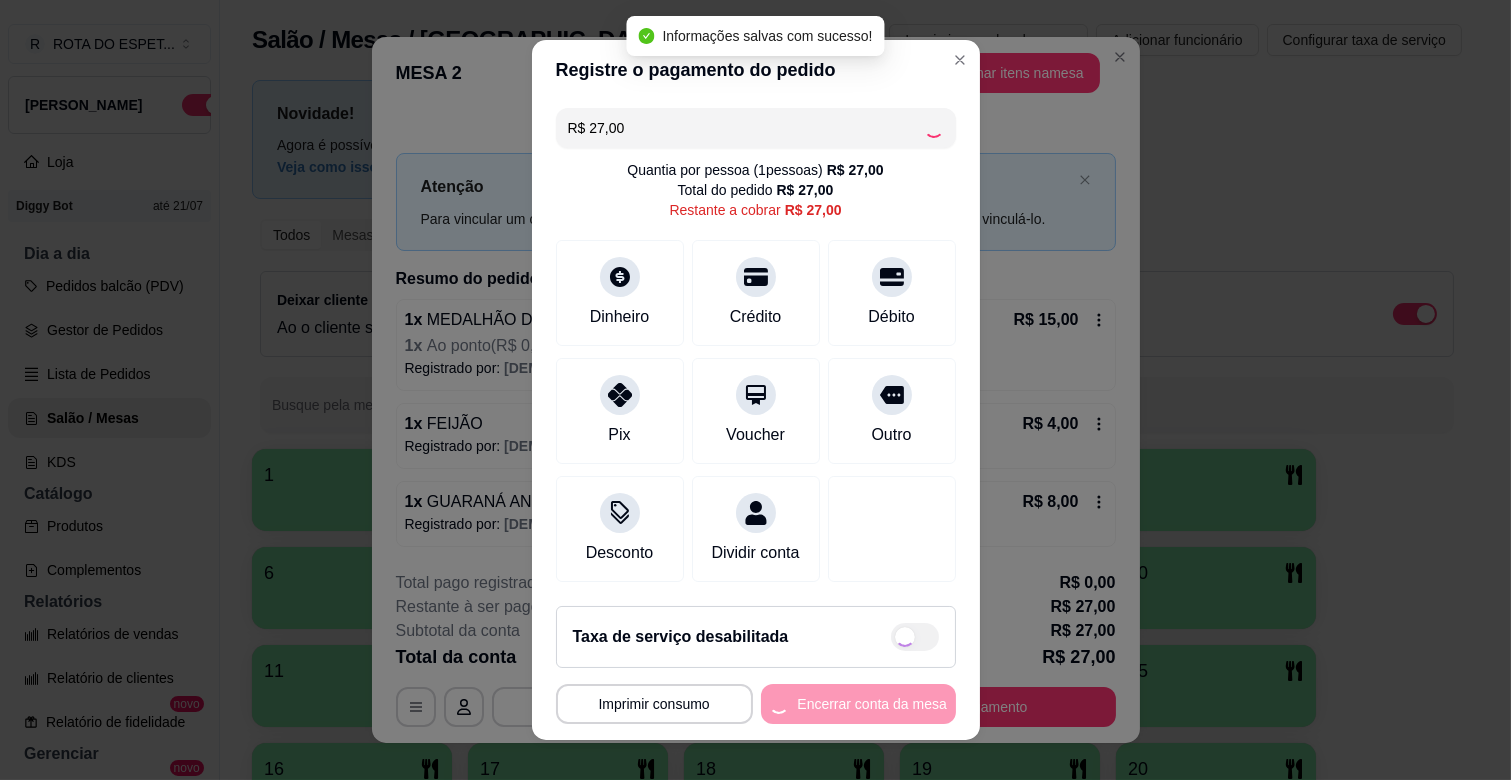 type on "R$ 0,00" 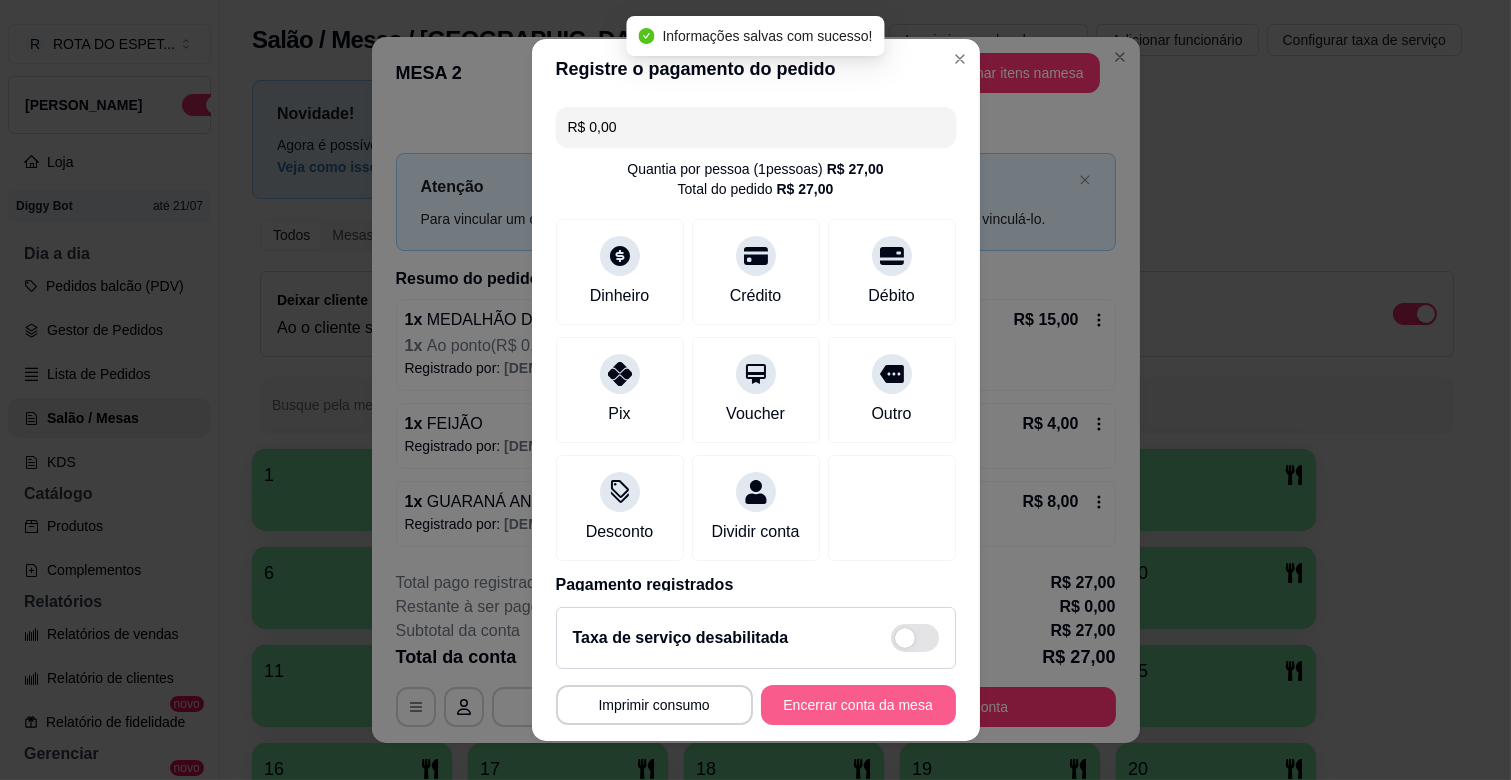click on "Encerrar conta da mesa" at bounding box center [858, 705] 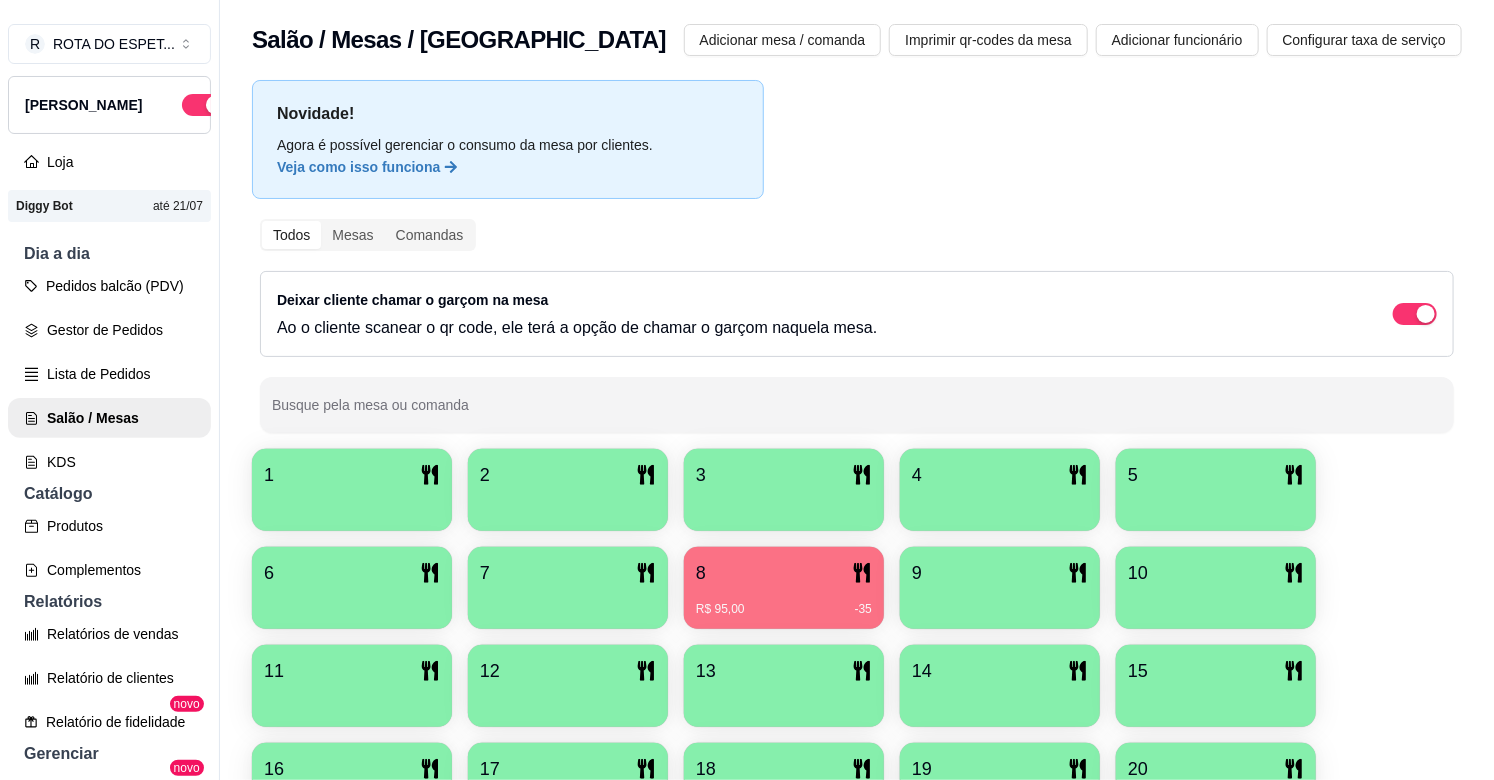 drag, startPoint x: 1263, startPoint y: 823, endPoint x: 1398, endPoint y: 443, distance: 403.2679 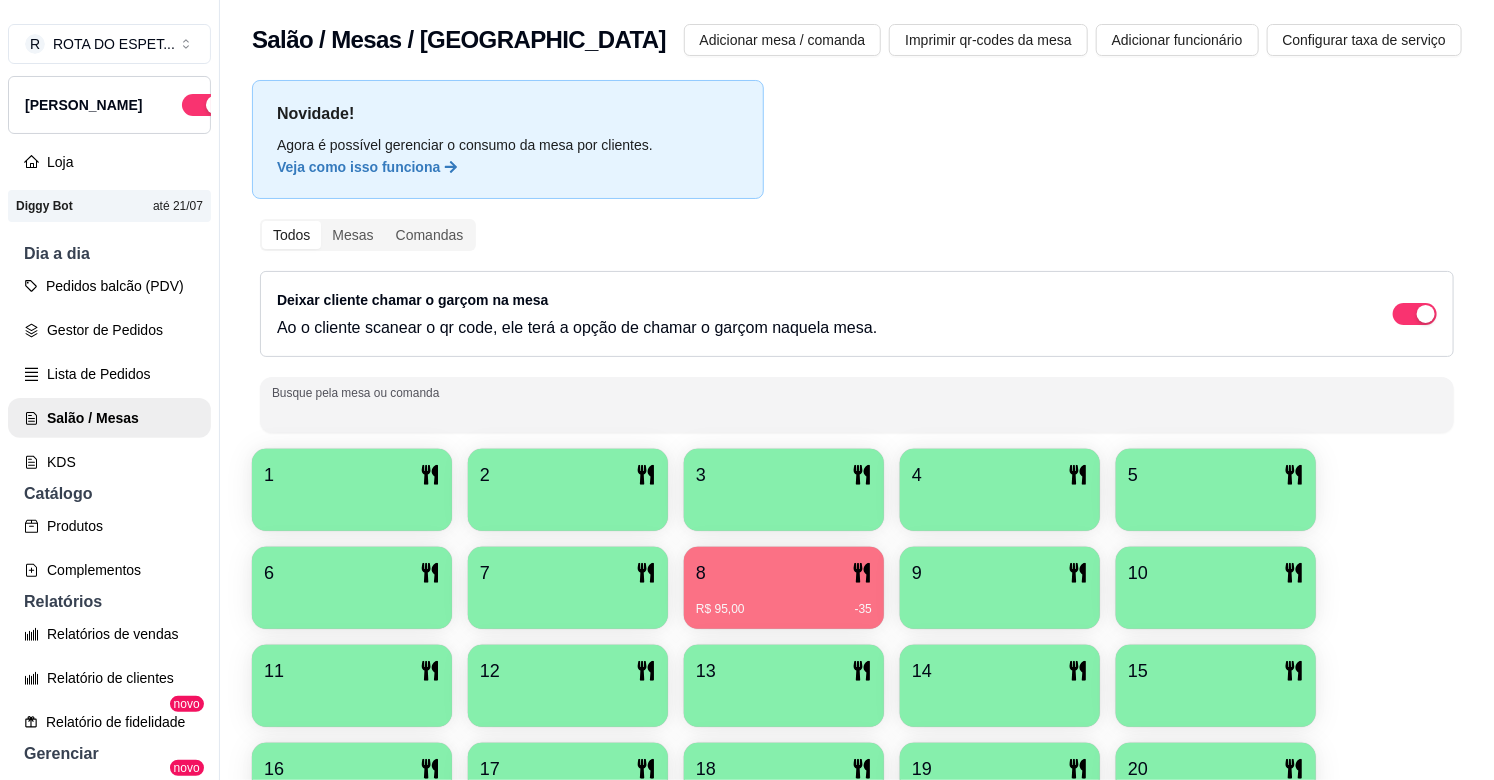 click on "5" at bounding box center (1216, 475) 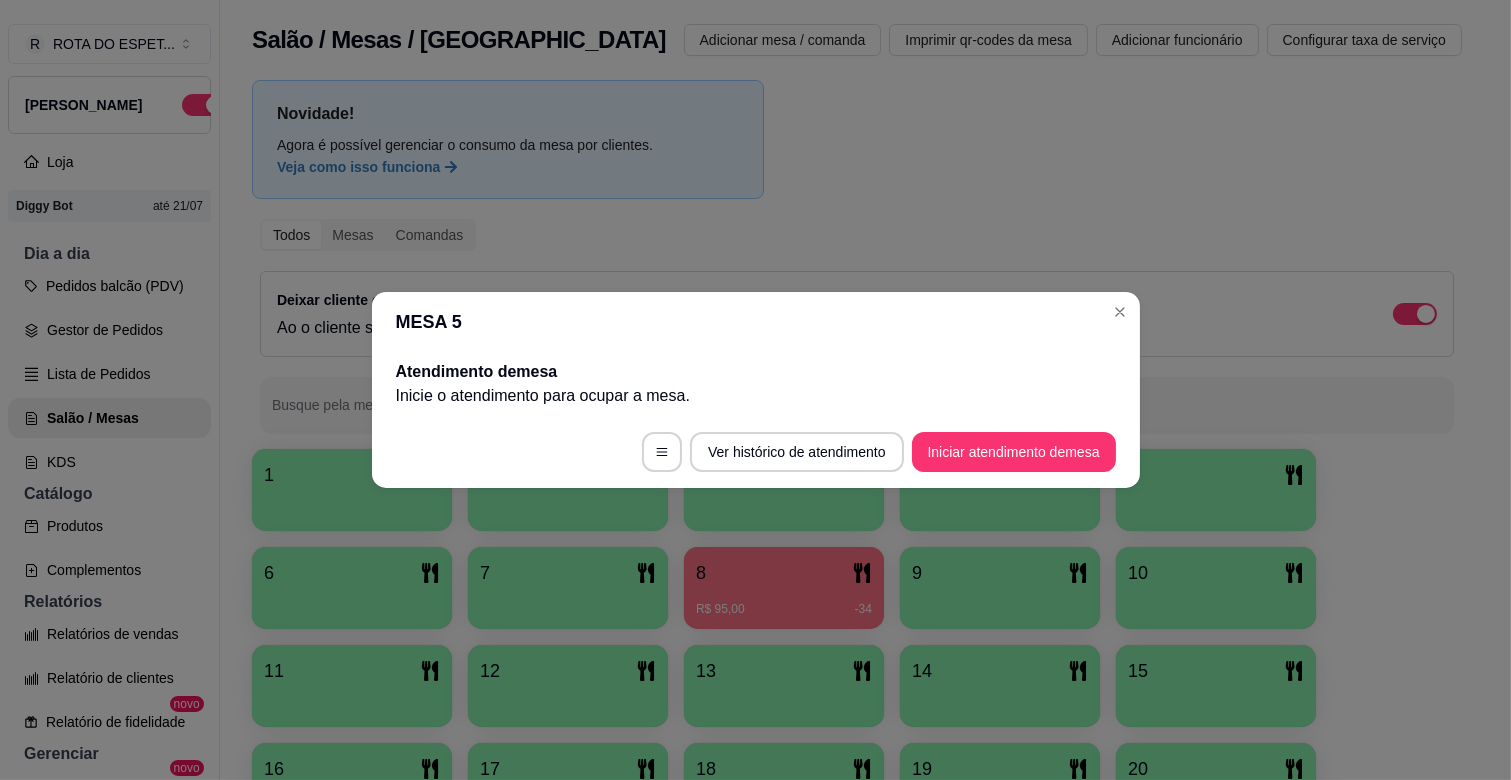 click on "Iniciar atendimento de  mesa" at bounding box center [1014, 452] 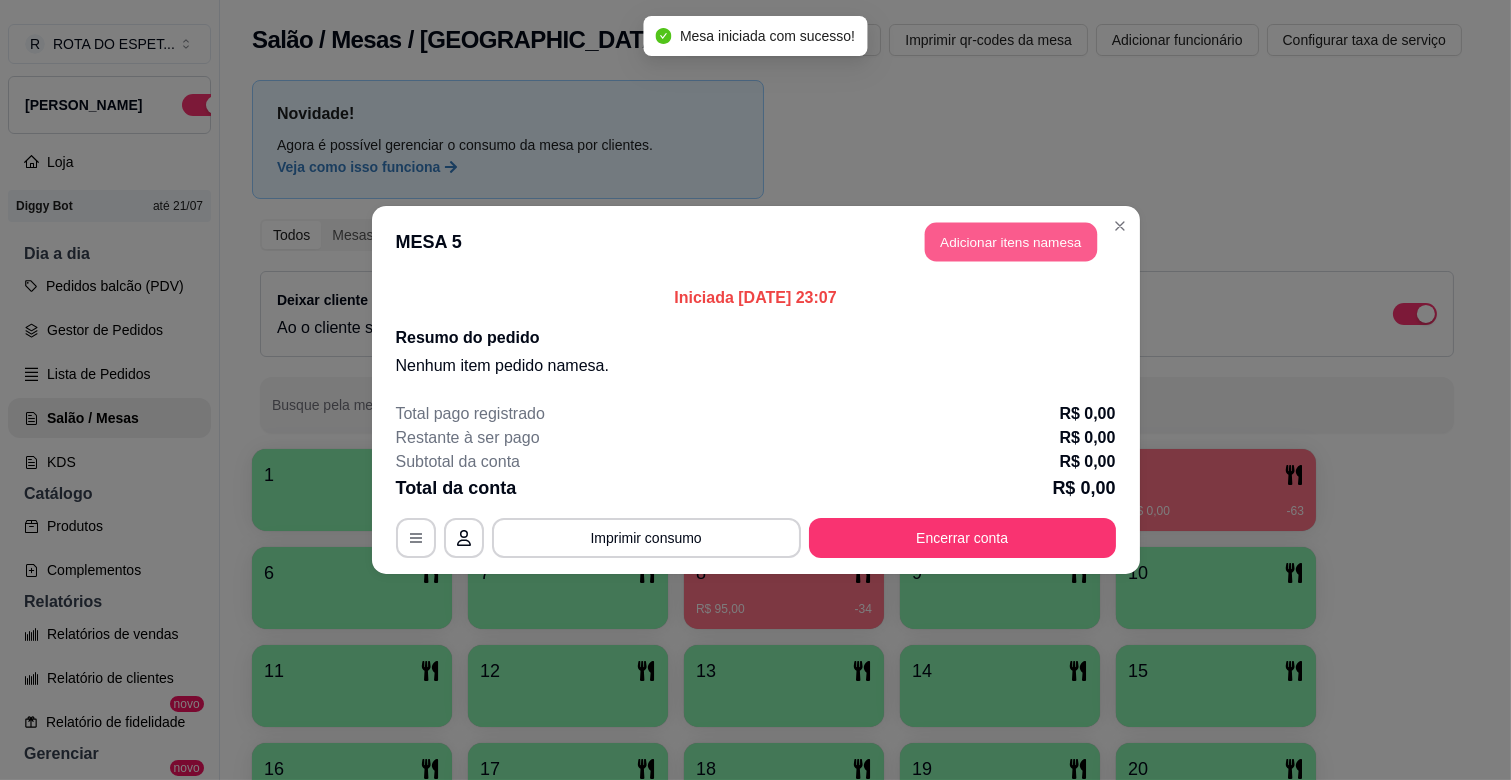 click on "Adicionar itens na  mesa" at bounding box center (1011, 242) 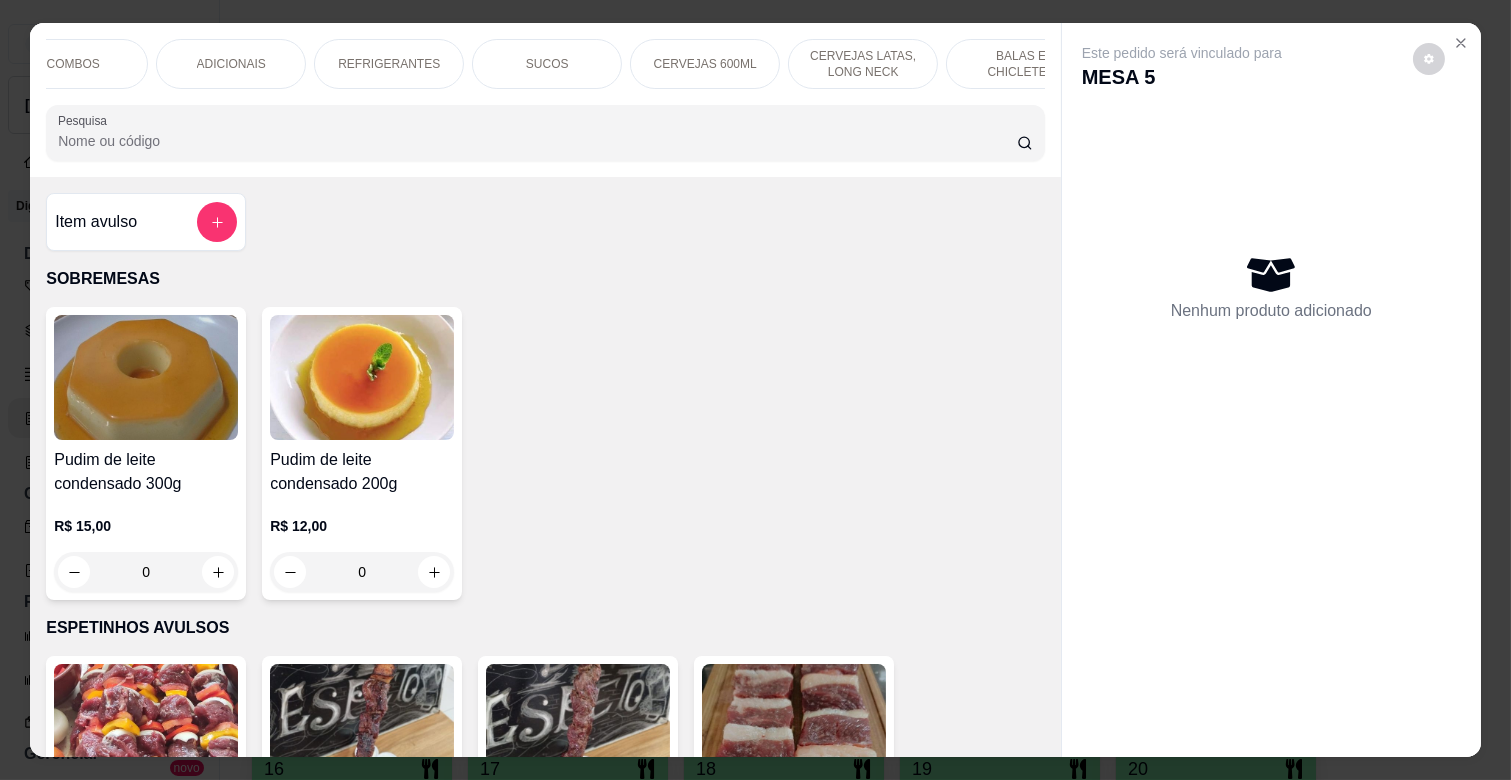 scroll, scrollTop: 0, scrollLeft: 573, axis: horizontal 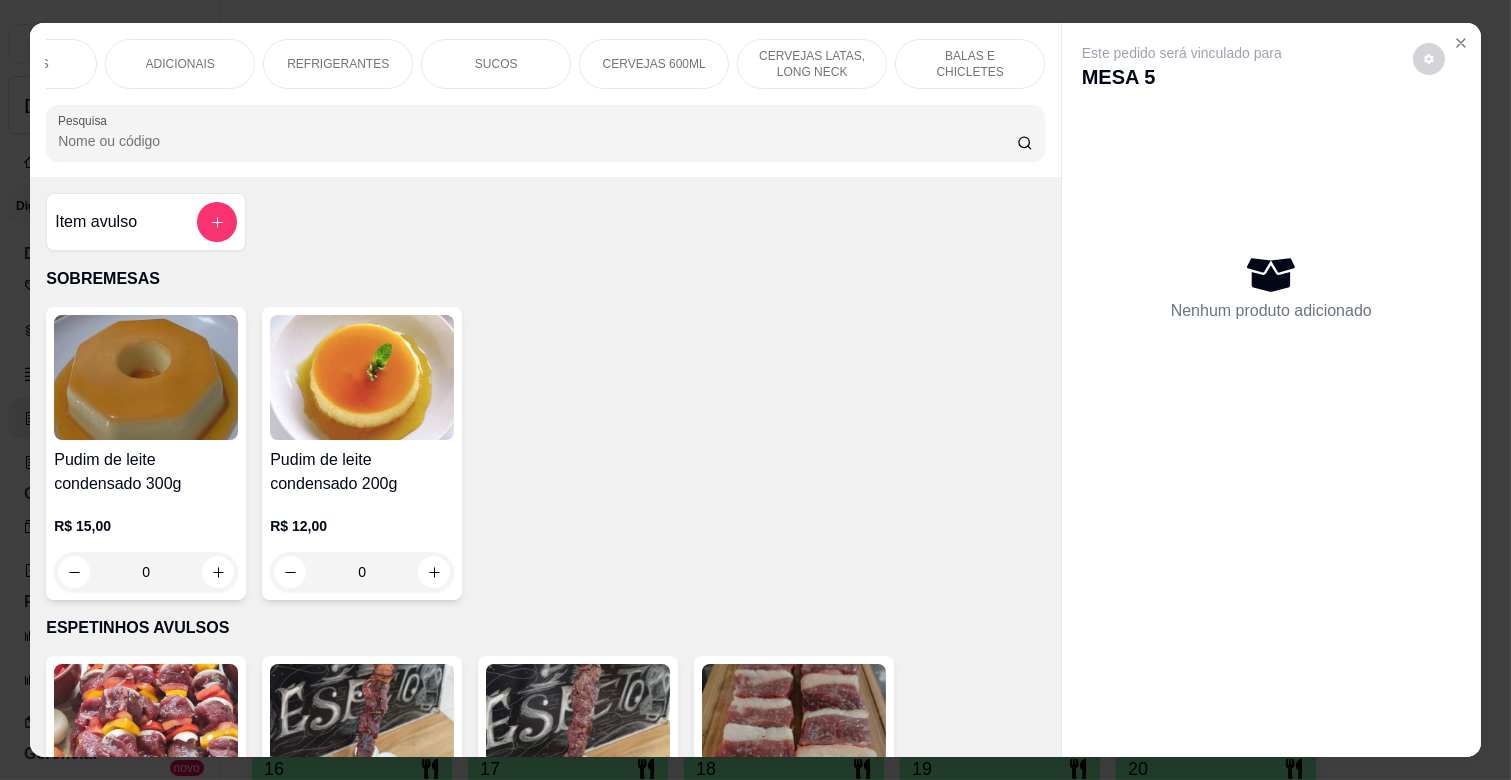 click on "BALAS E CHICLETES" at bounding box center [970, 64] 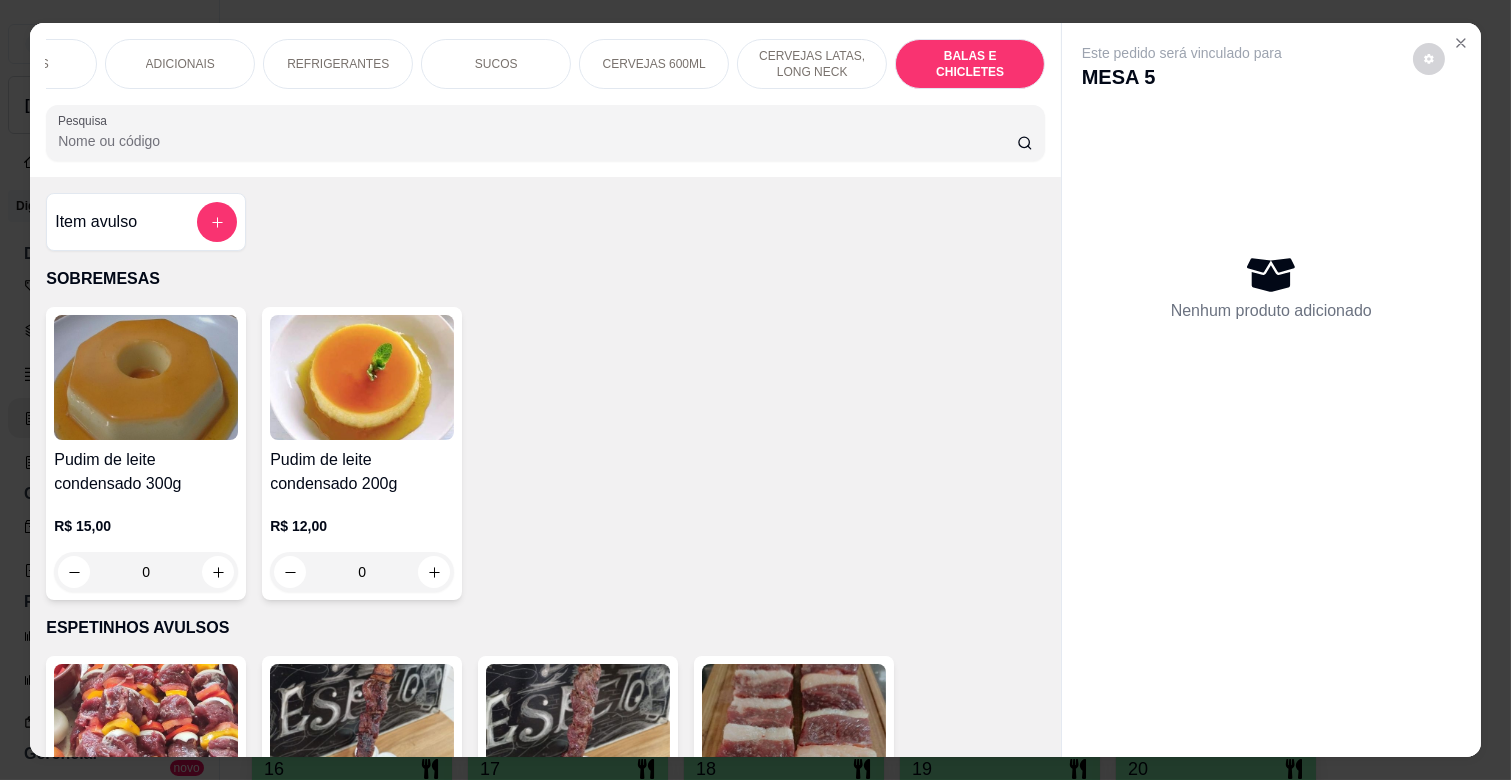 scroll, scrollTop: 7736, scrollLeft: 0, axis: vertical 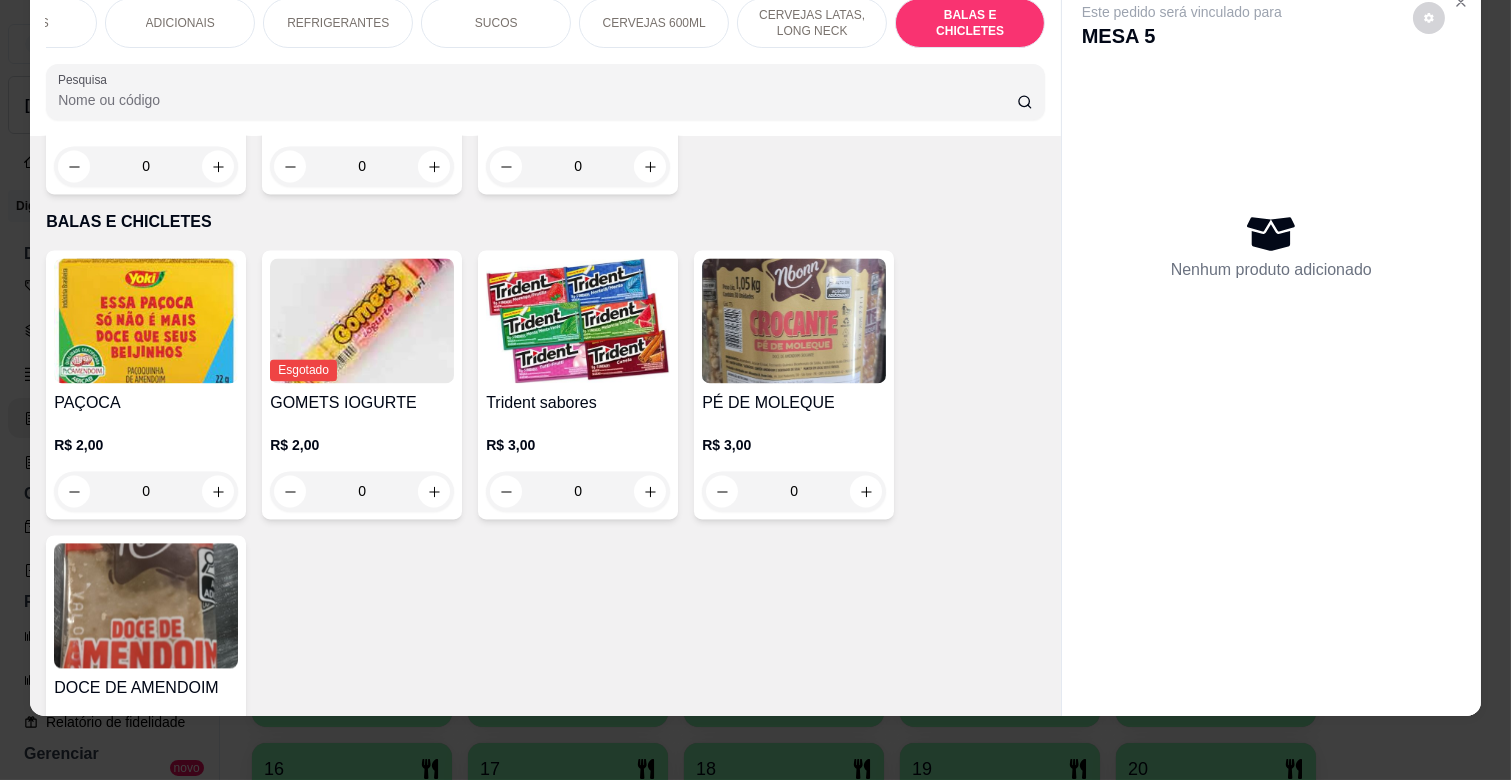 click at bounding box center (218, 776) 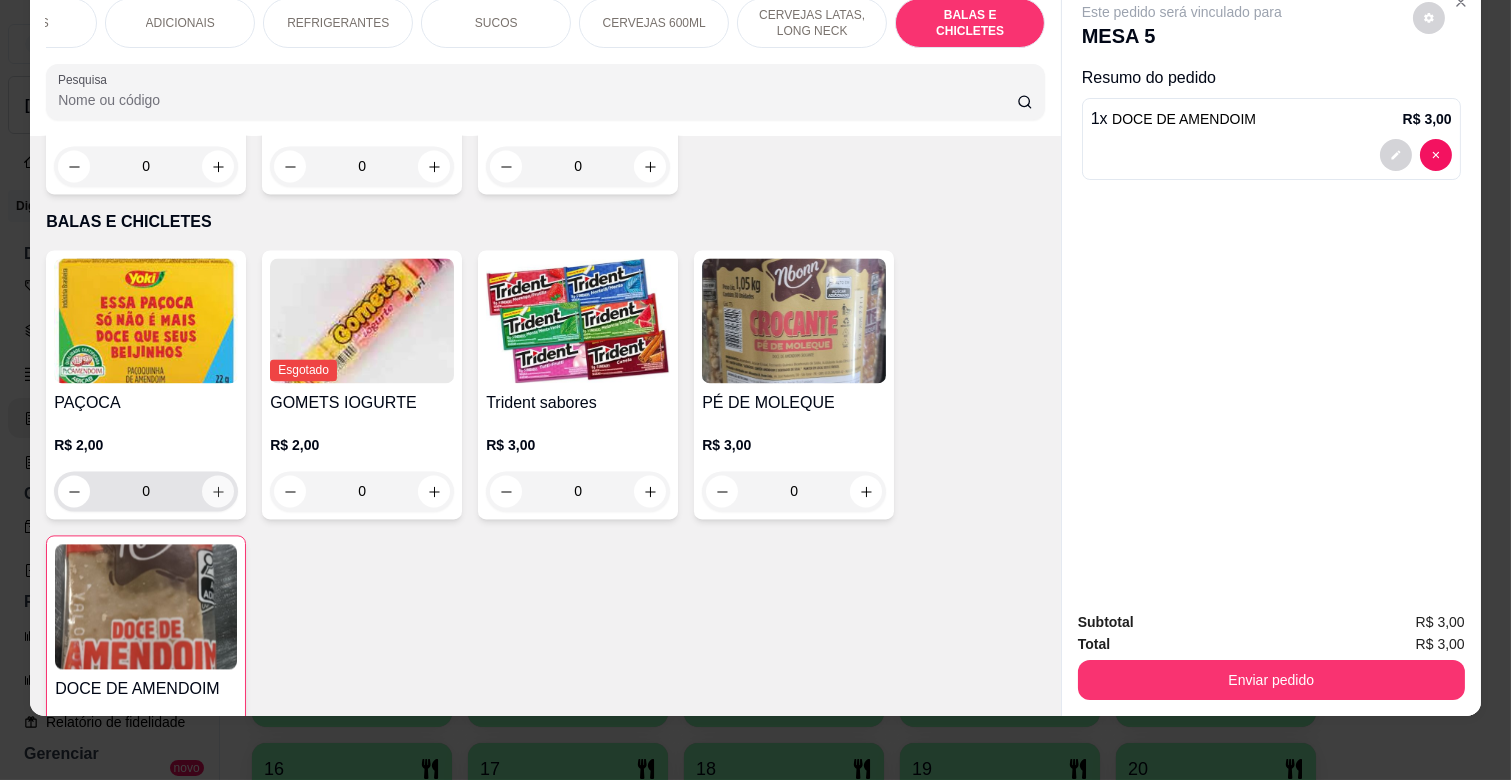 click 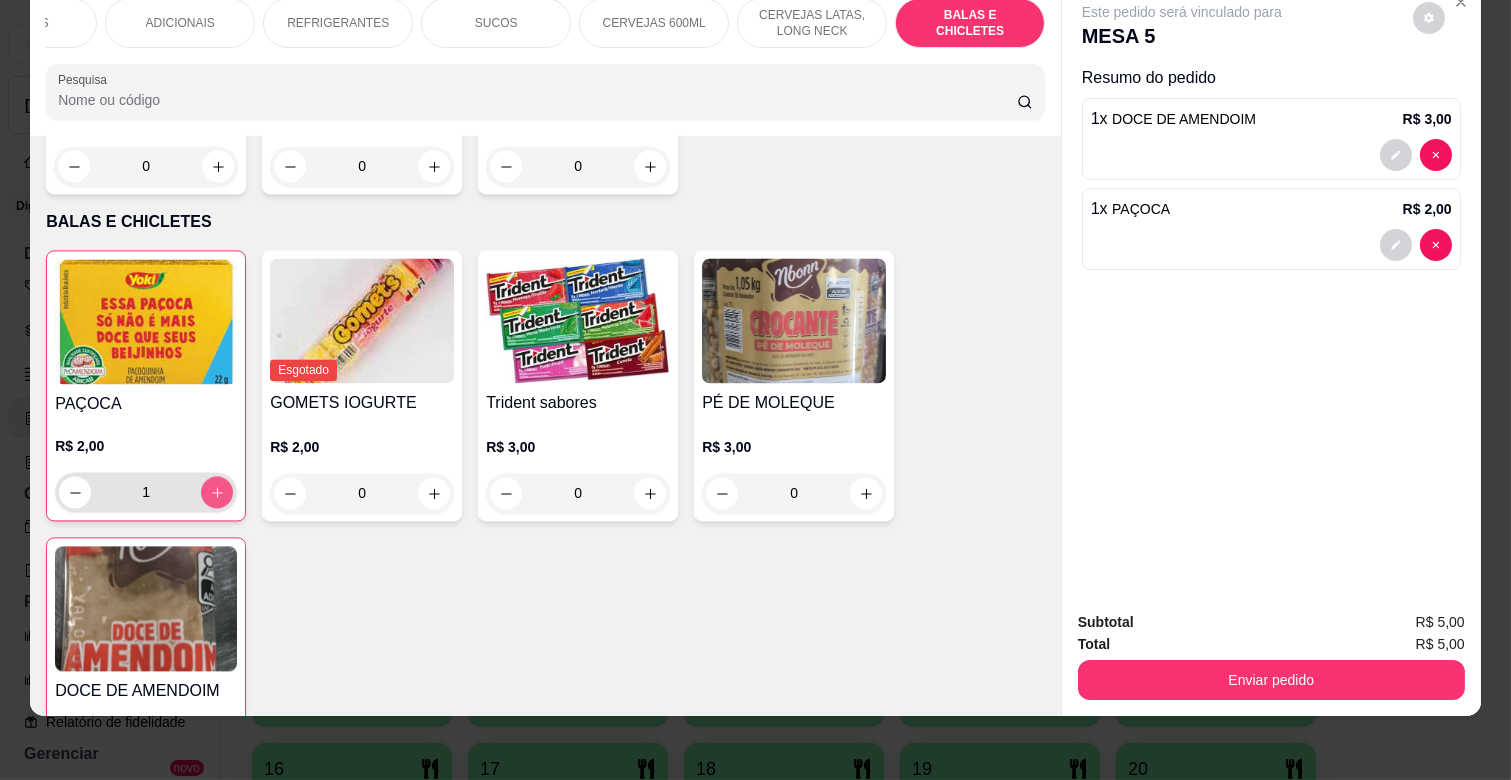 scroll, scrollTop: 7785, scrollLeft: 0, axis: vertical 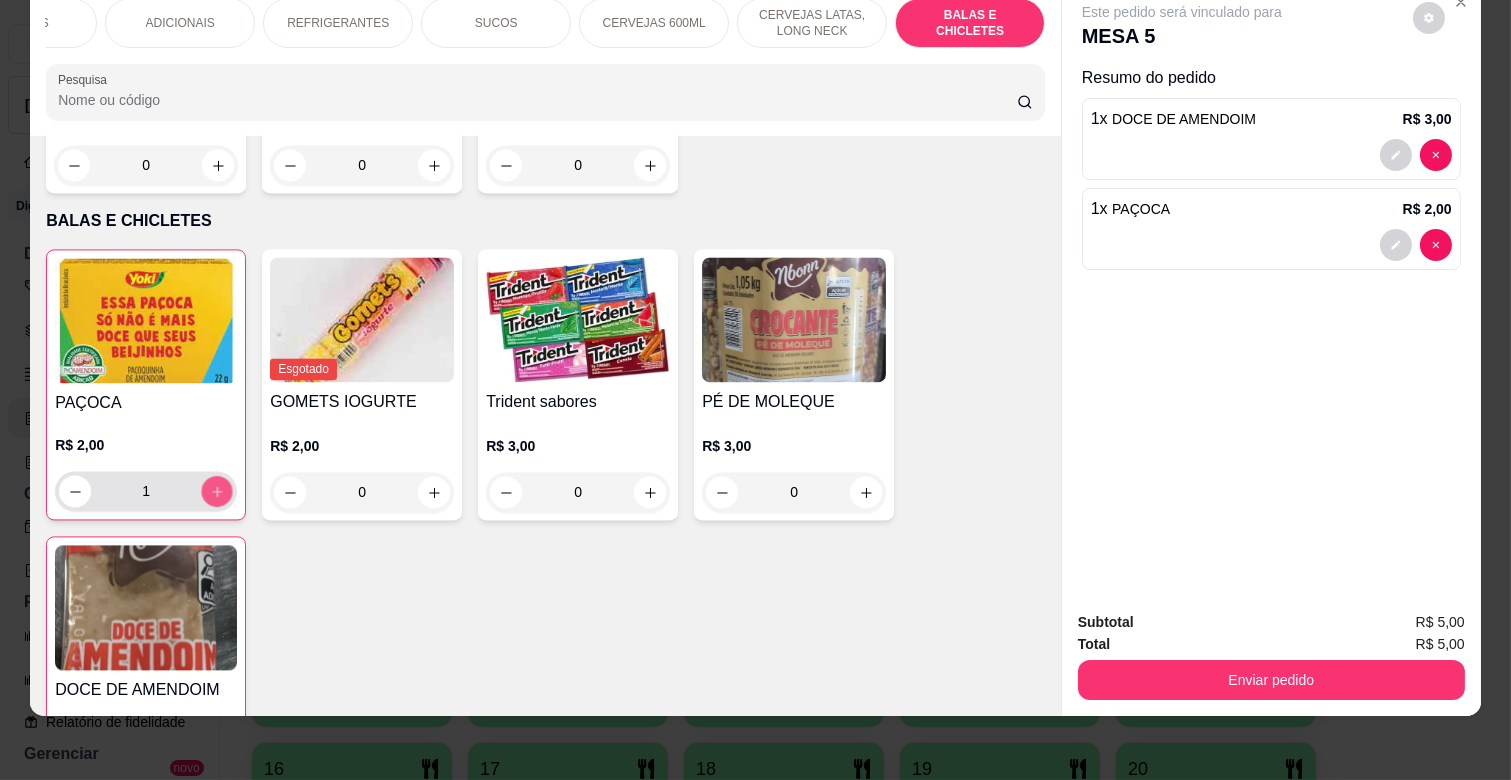 click 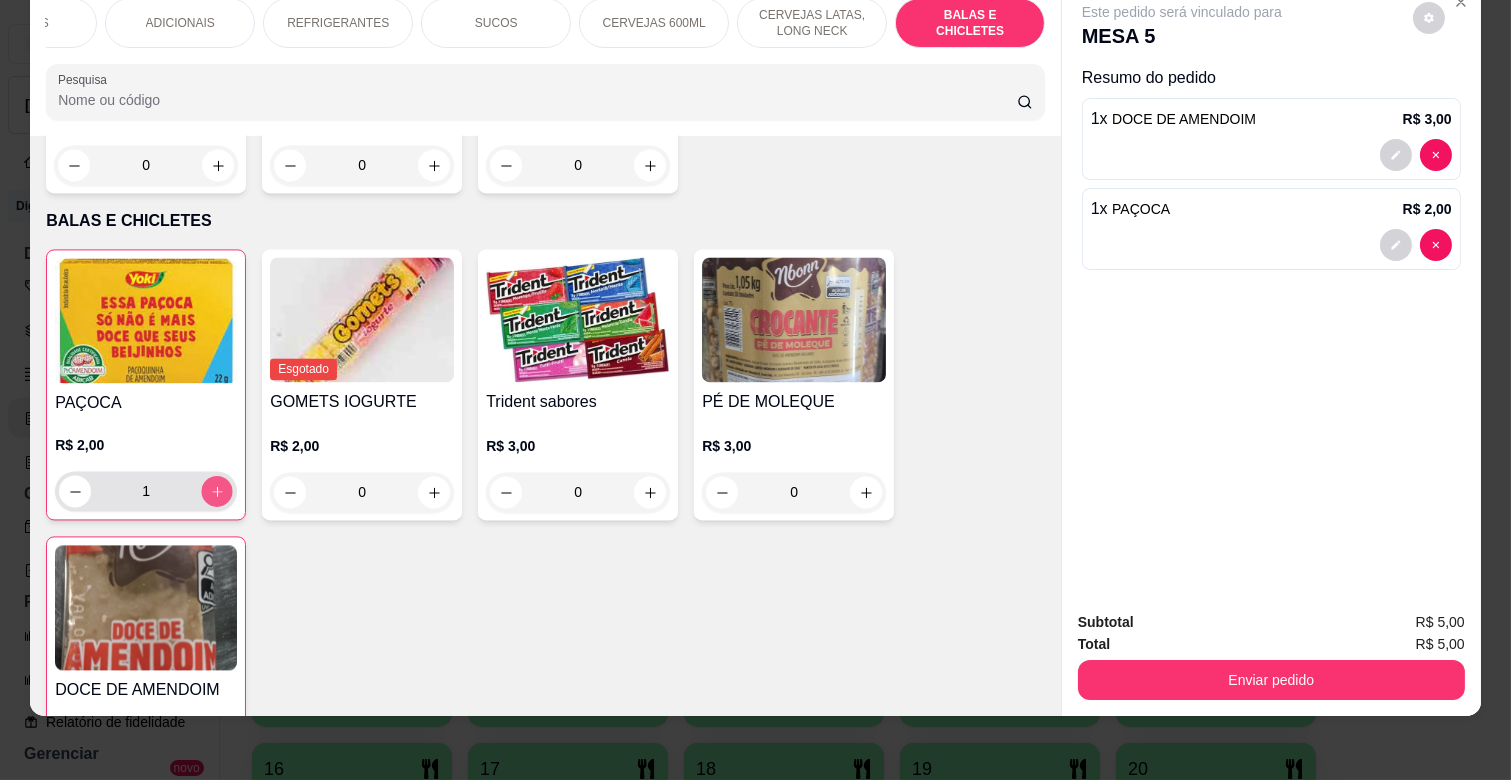 type on "2" 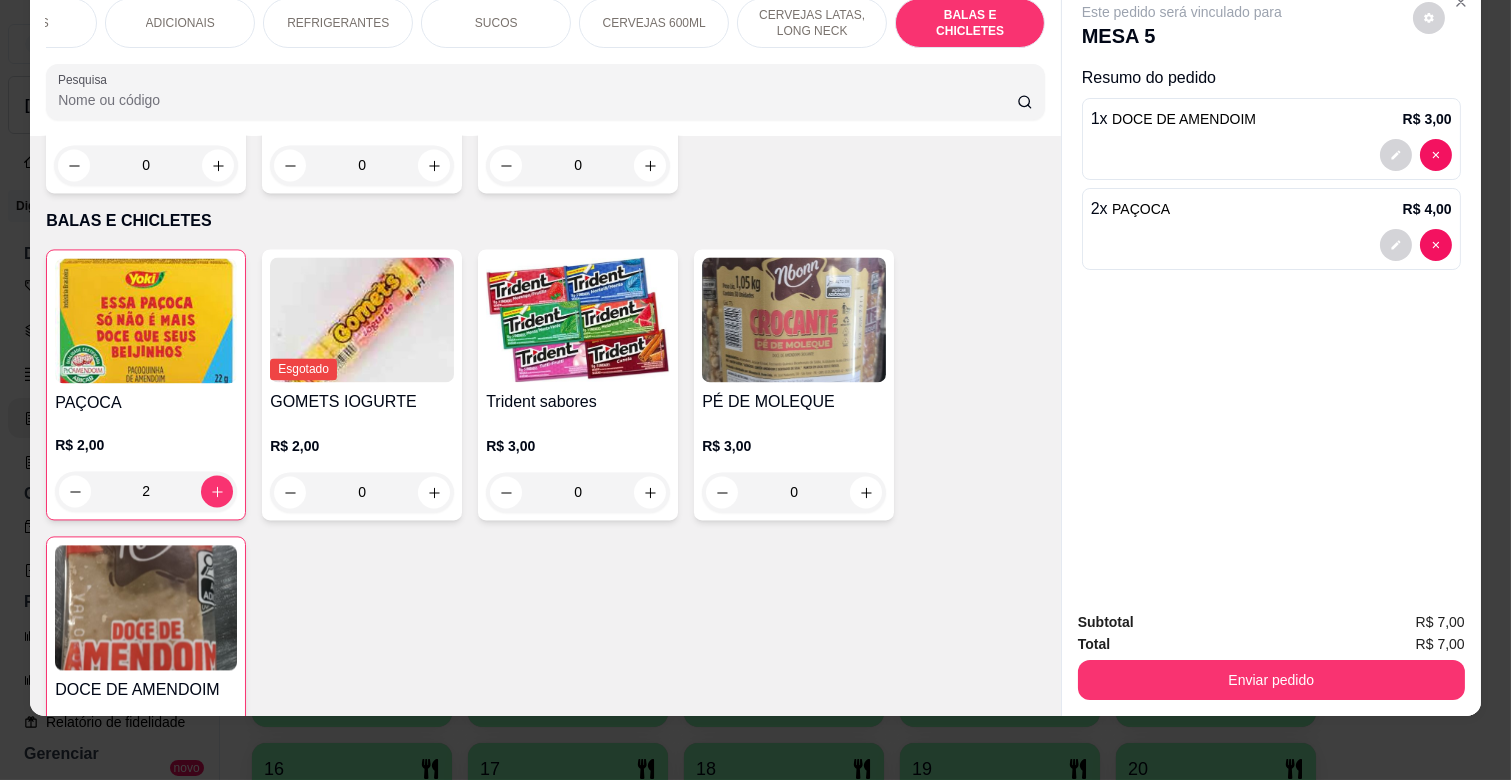 click at bounding box center (217, 778) 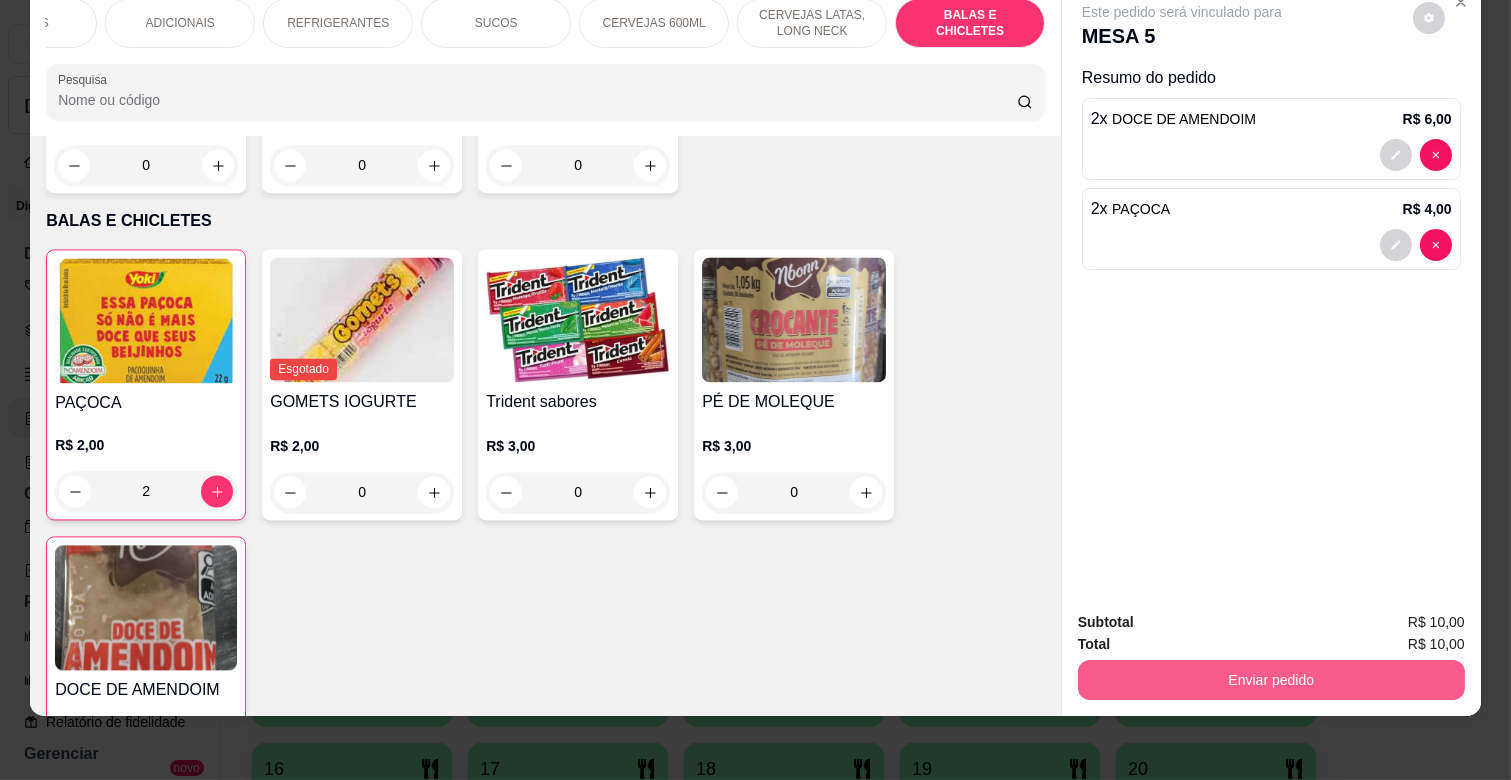 click on "Enviar pedido" at bounding box center [1271, 680] 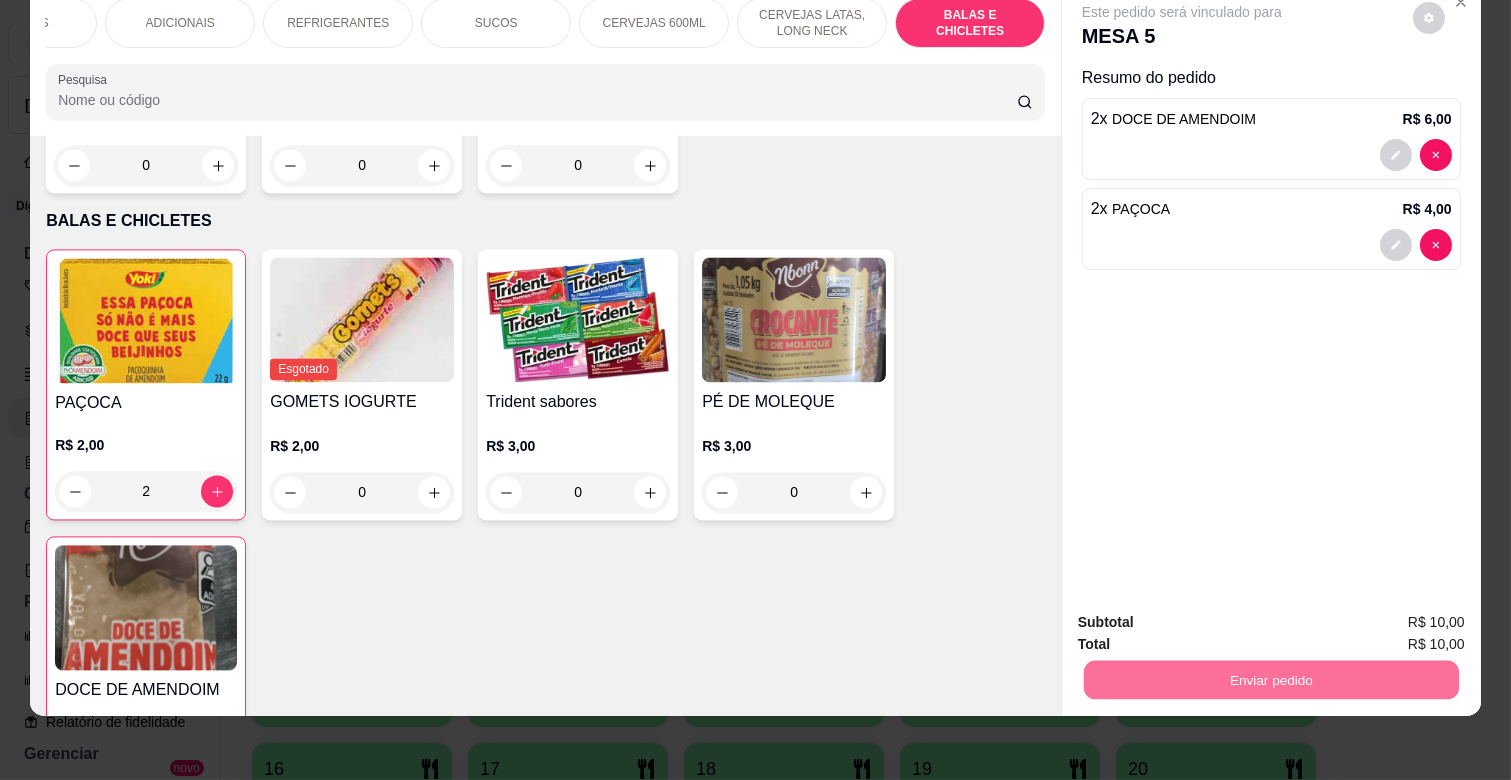 click on "Não registrar e enviar pedido" at bounding box center (1204, 614) 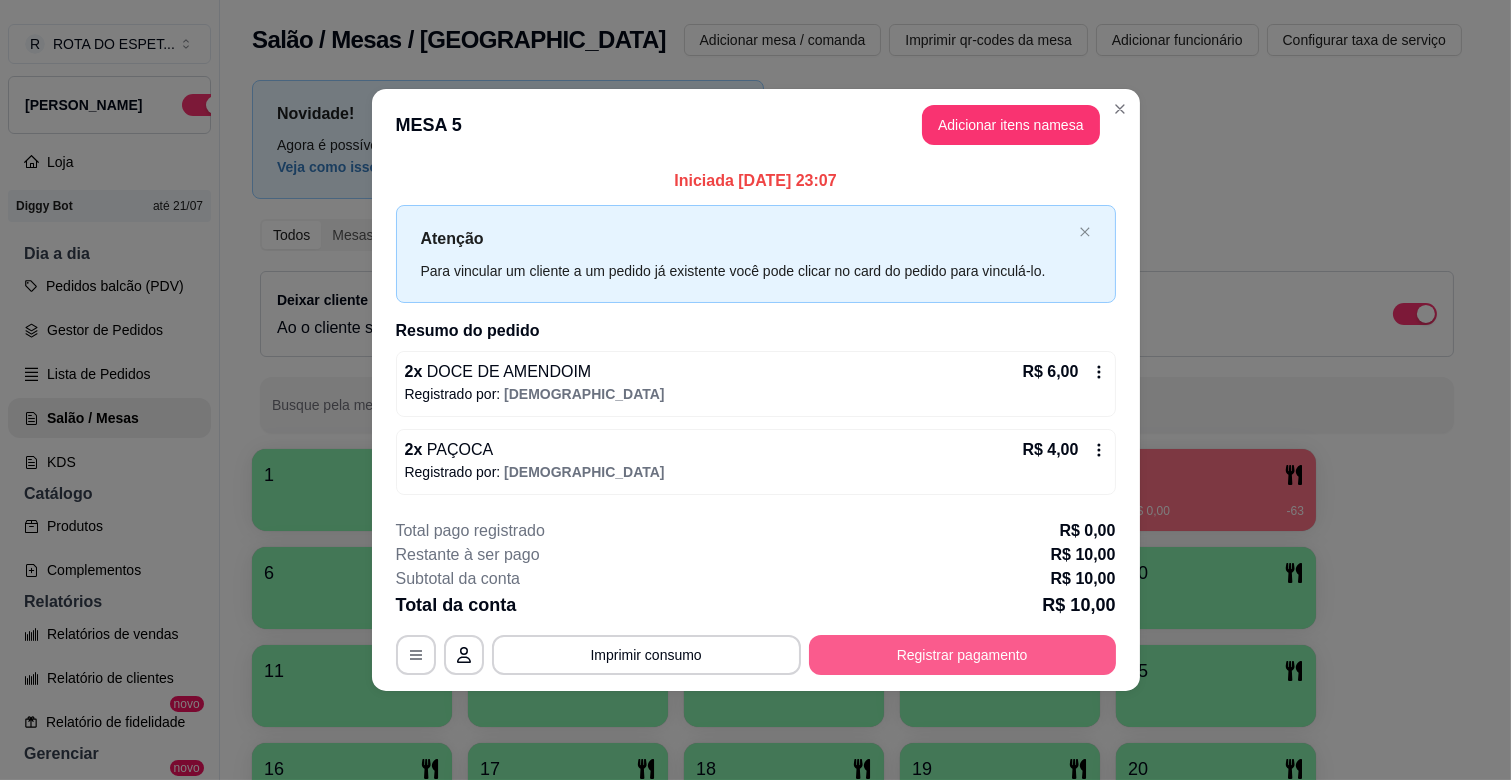 click on "Registrar pagamento" at bounding box center [962, 655] 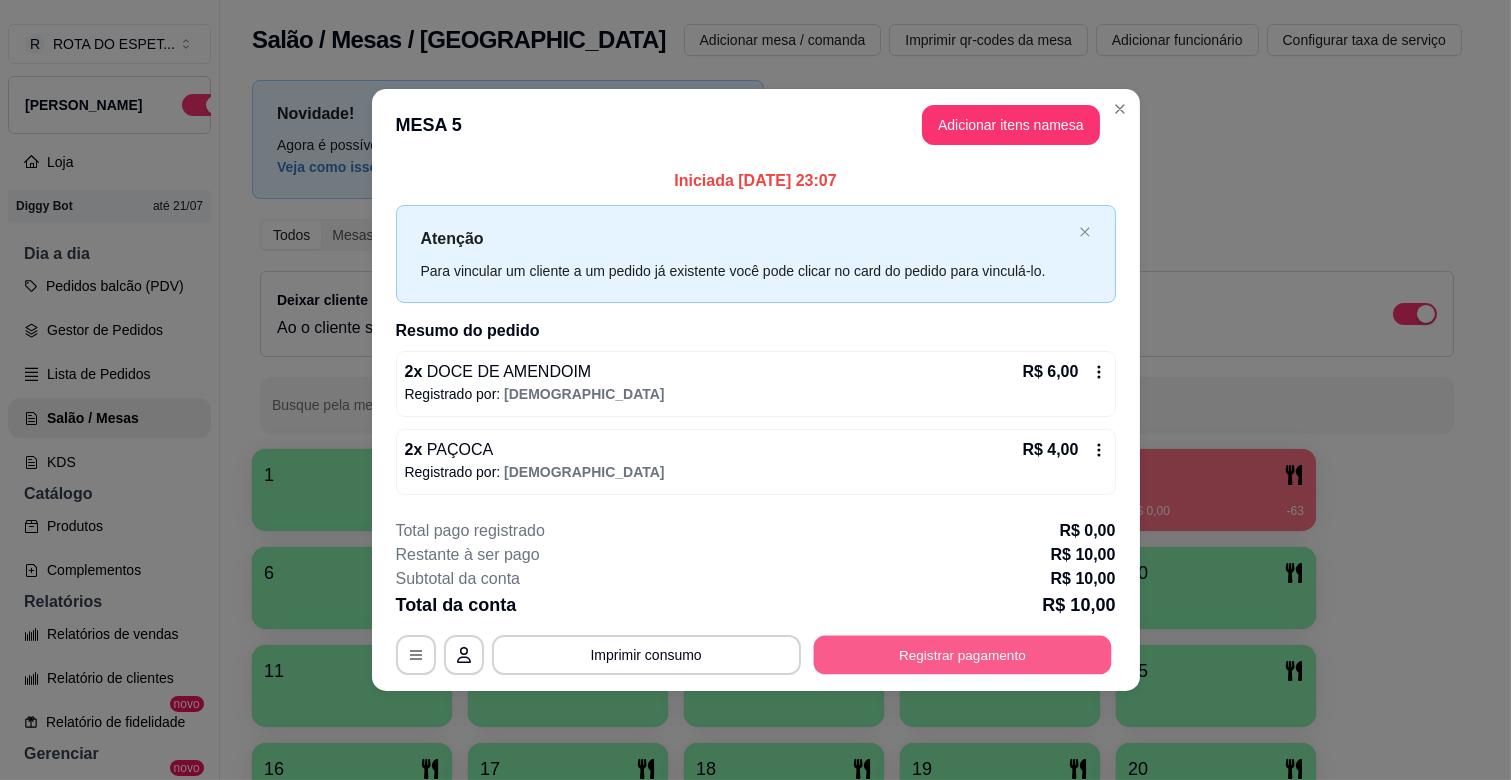 click on "Registrar pagamento" at bounding box center [962, 654] 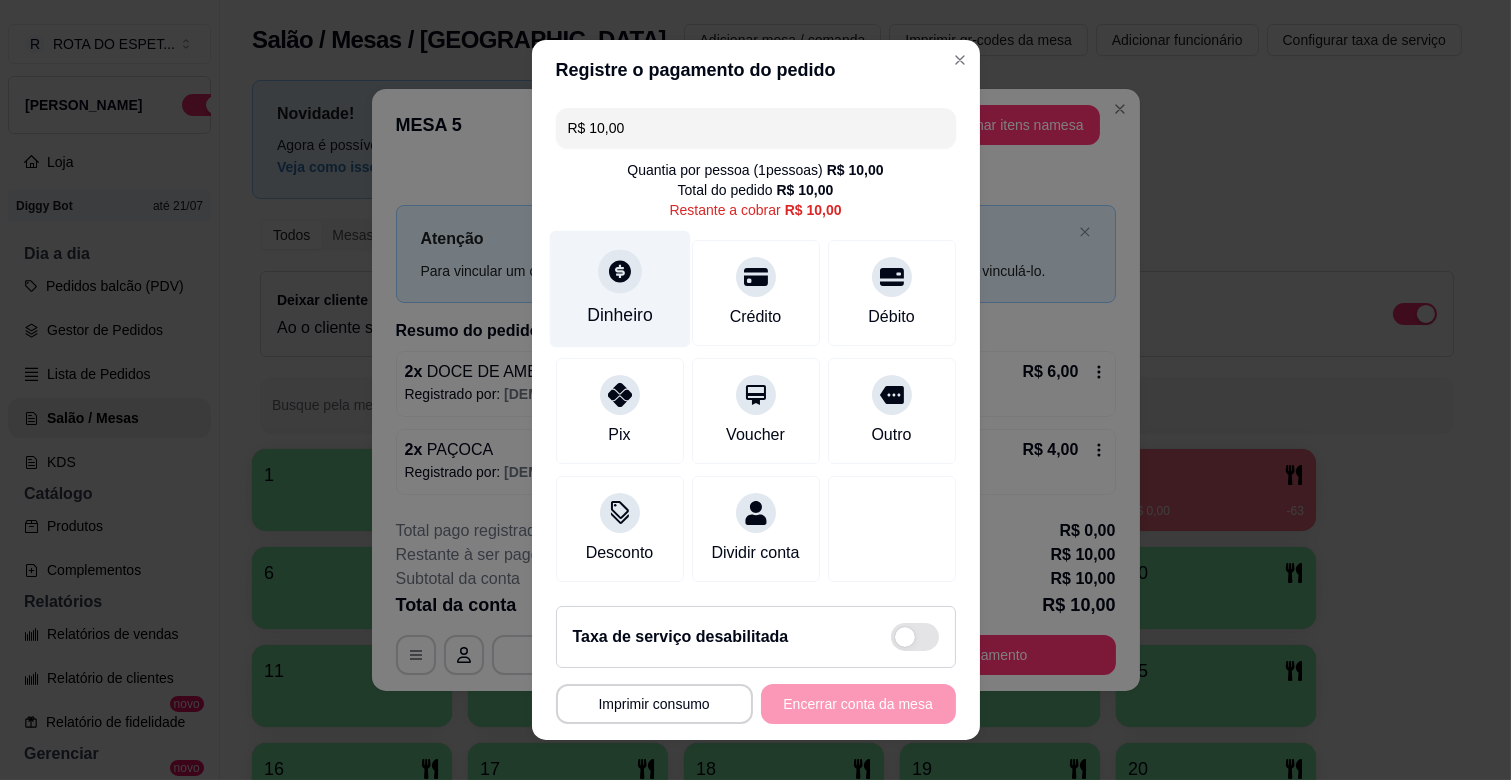 click 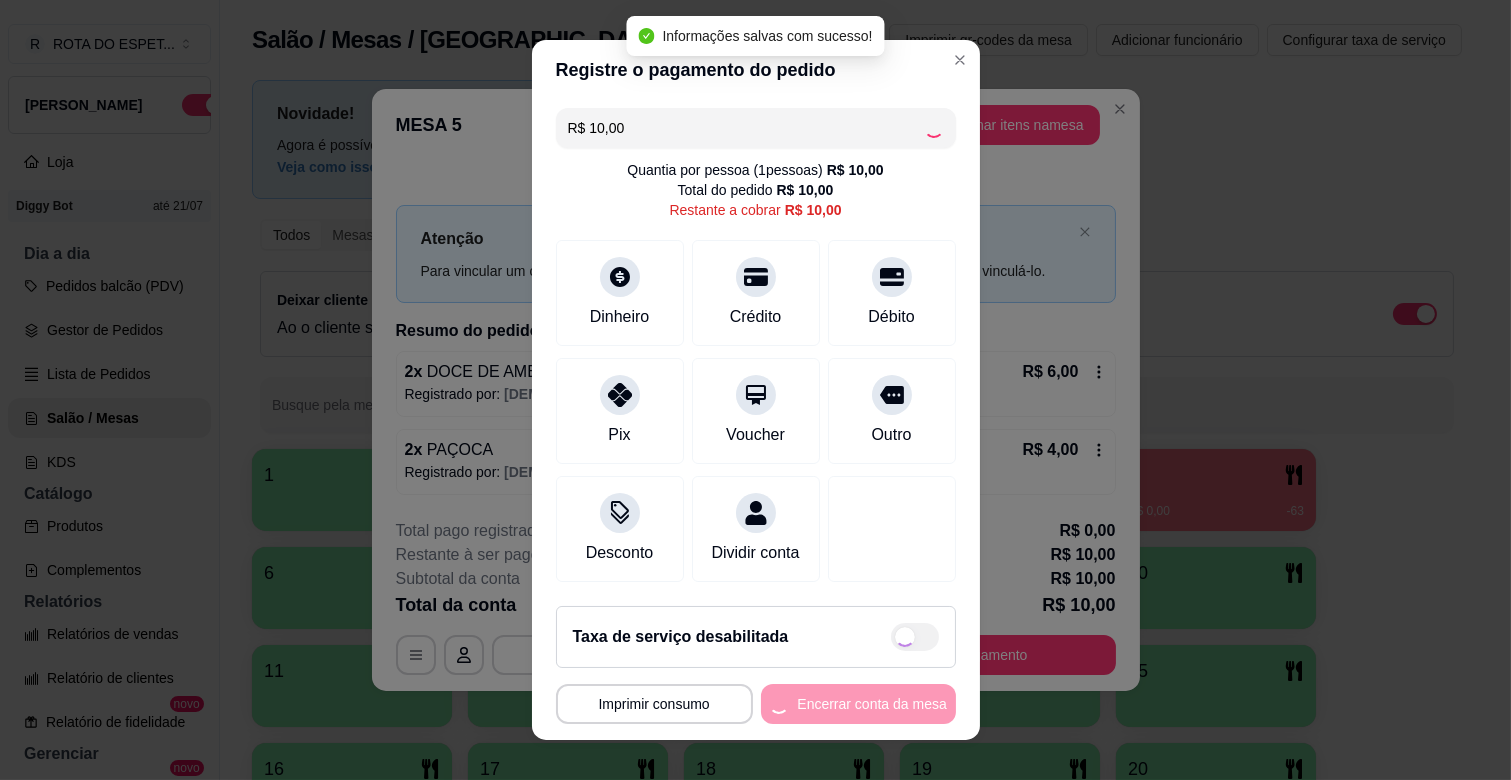 type on "R$ 0,00" 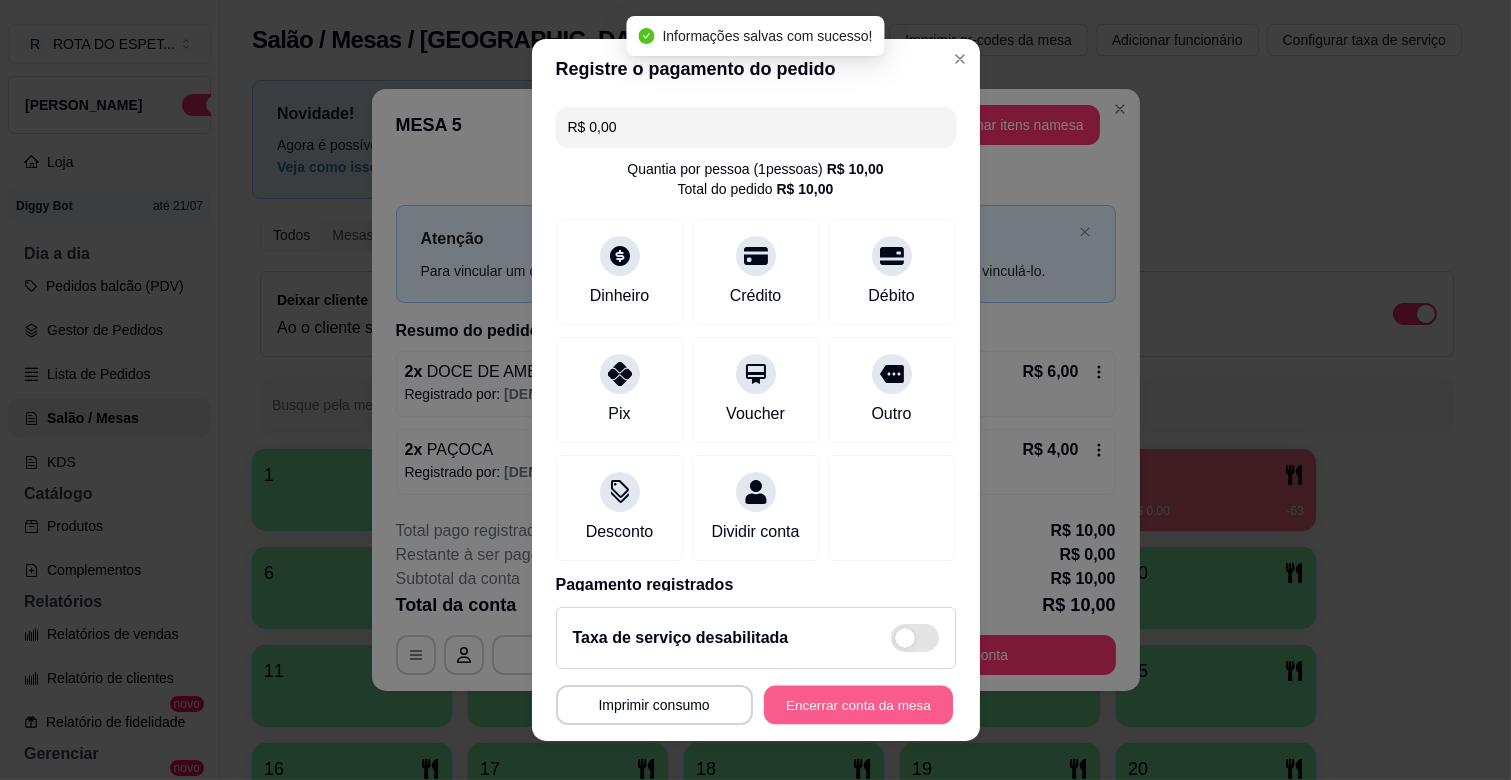 click on "Encerrar conta da mesa" at bounding box center (858, 705) 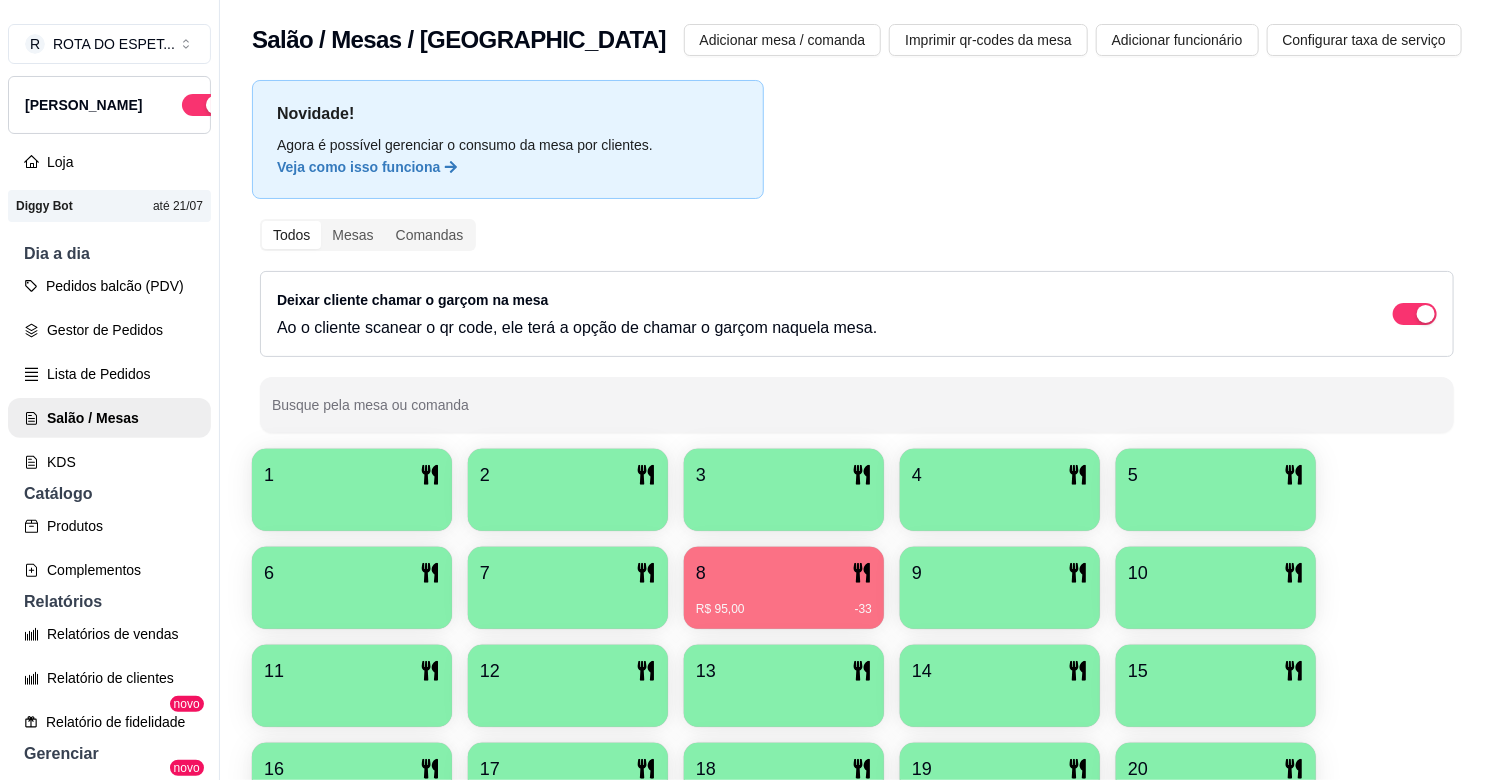 drag, startPoint x: 157, startPoint y: 113, endPoint x: 163, endPoint y: 196, distance: 83.21658 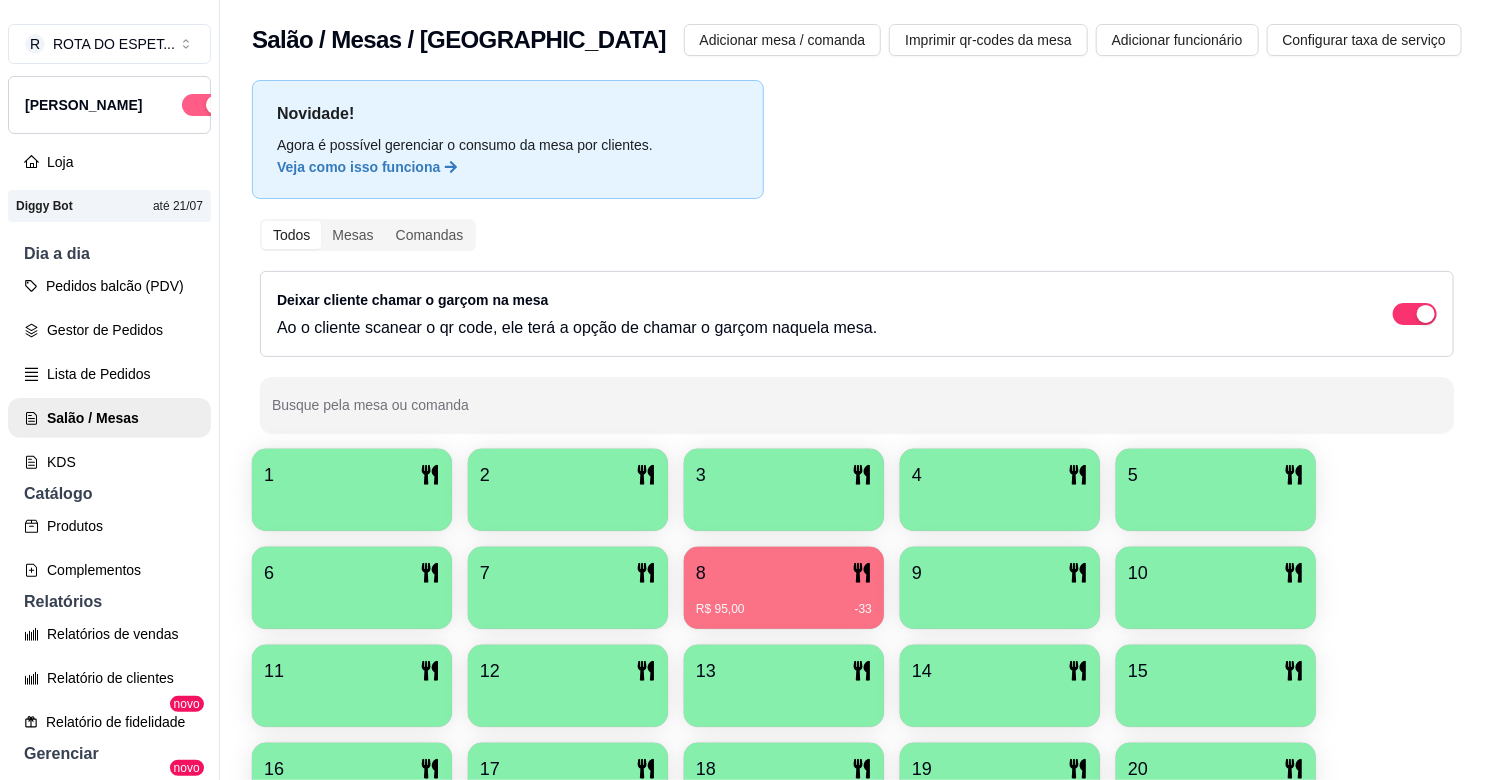 drag, startPoint x: 144, startPoint y: 112, endPoint x: 134, endPoint y: 113, distance: 10.049875 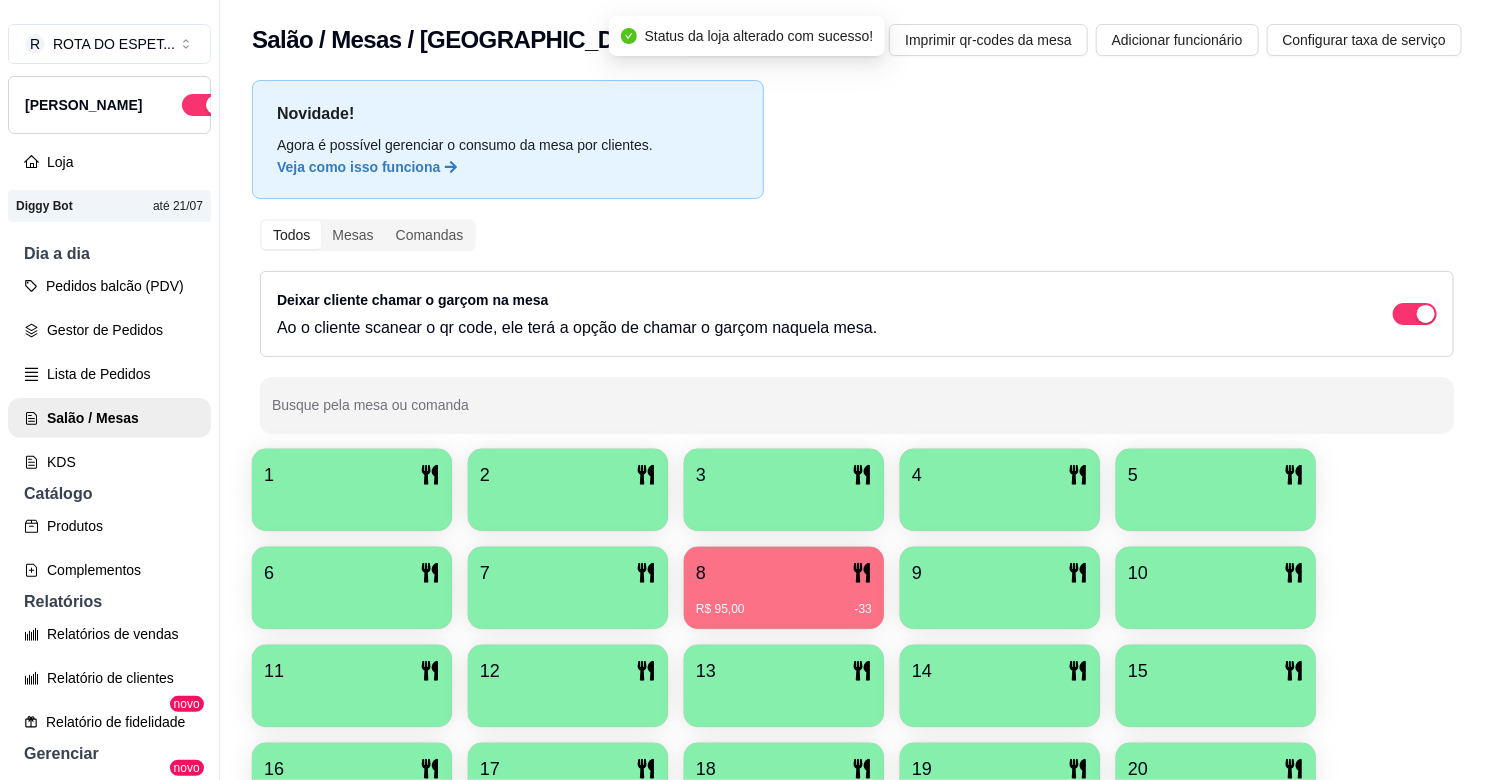 click on "Novidade! Agora é possível gerenciar o consumo da mesa por clientes.   Veja como isso funciona Todos Mesas Comandas Deixar cliente chamar o garçom na mesa Ao o cliente scanear o qr code, ele terá a opção de chamar o garçom naquela mesa. Busque pela mesa ou comanda
1 2 3 4 5 6 7 8 R$ 95,00 -33 9 10 11 12 13 14 15 16 17 18 19 20 21 22 23 24 25 26 27 28 29 30 31 32 33 34 35" at bounding box center (857, 605) 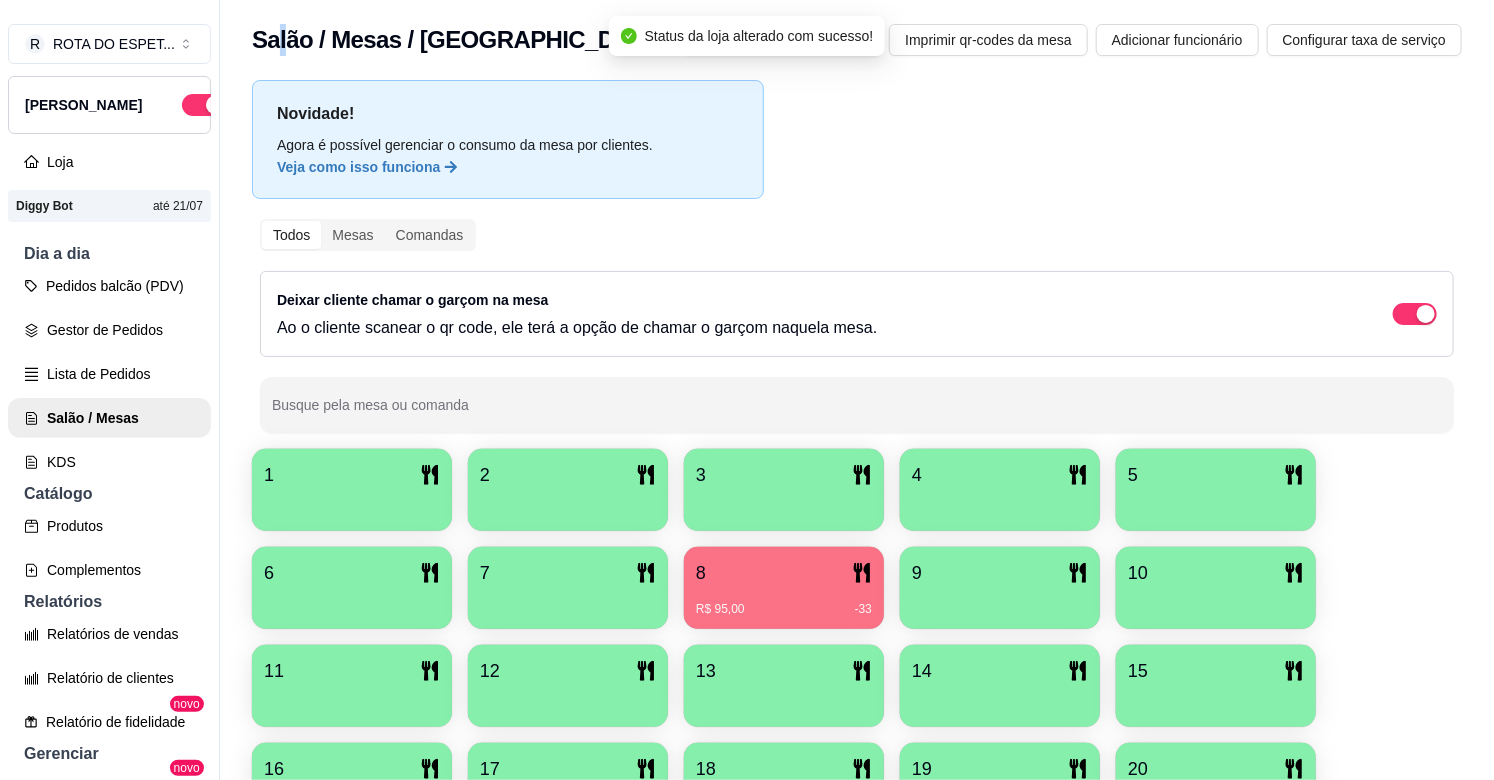 click on "Salão / Mesas / Comandas Adicionar mesa / comanda Imprimir qr-codes da mesa Adicionar funcionário Configurar taxa de serviço" at bounding box center (857, 34) 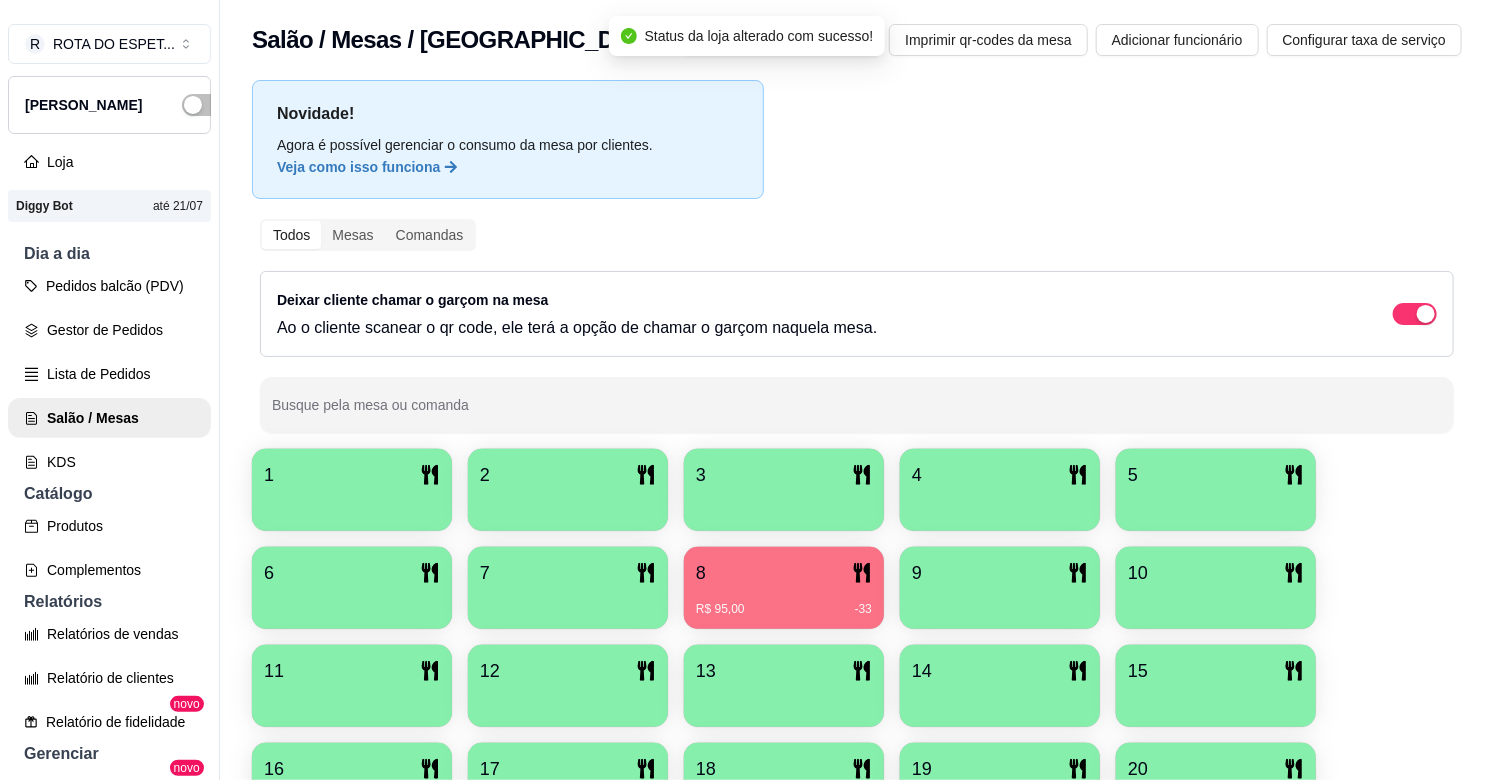 drag, startPoint x: 820, startPoint y: 178, endPoint x: 873, endPoint y: 192, distance: 54.81788 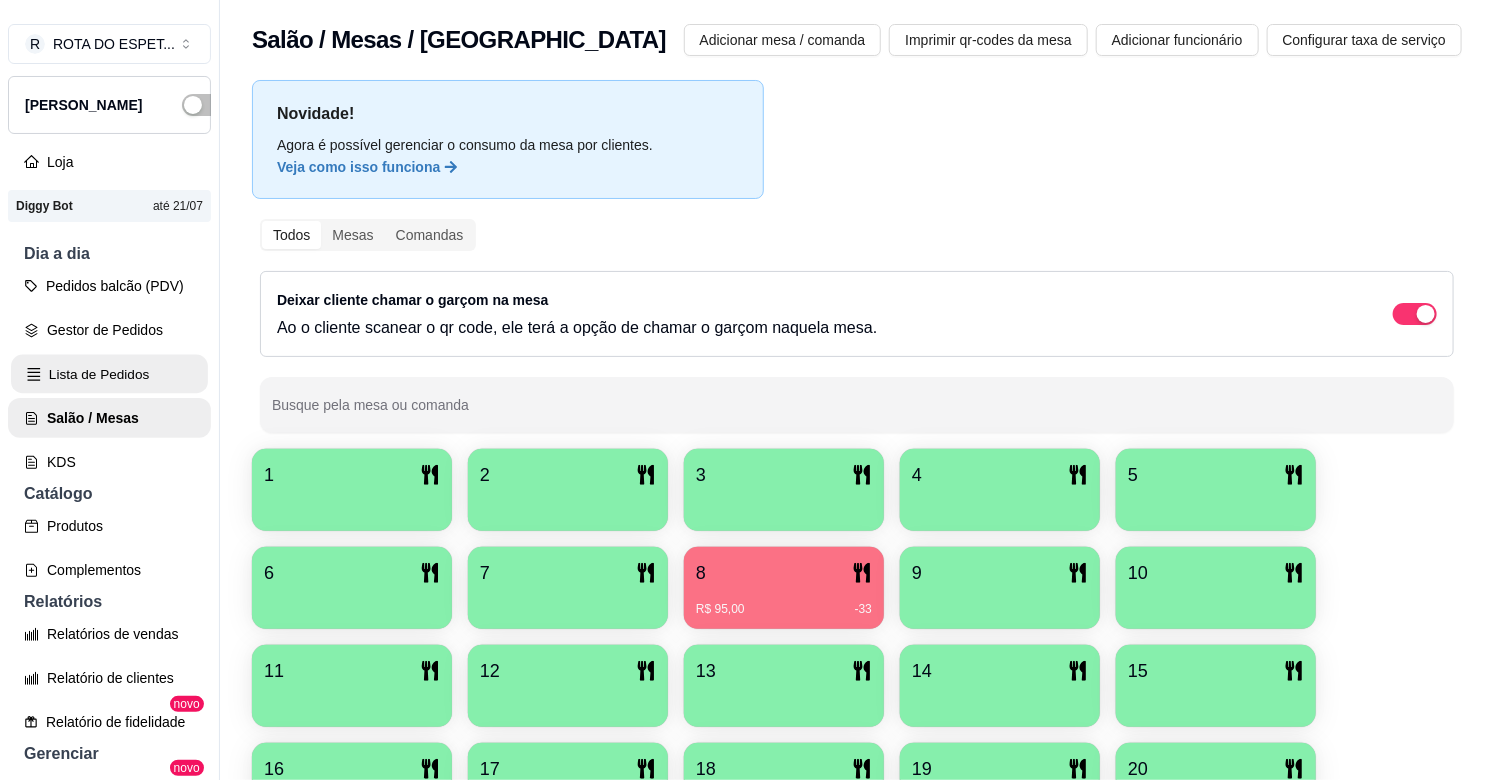 click on "Lista de Pedidos" at bounding box center [109, 374] 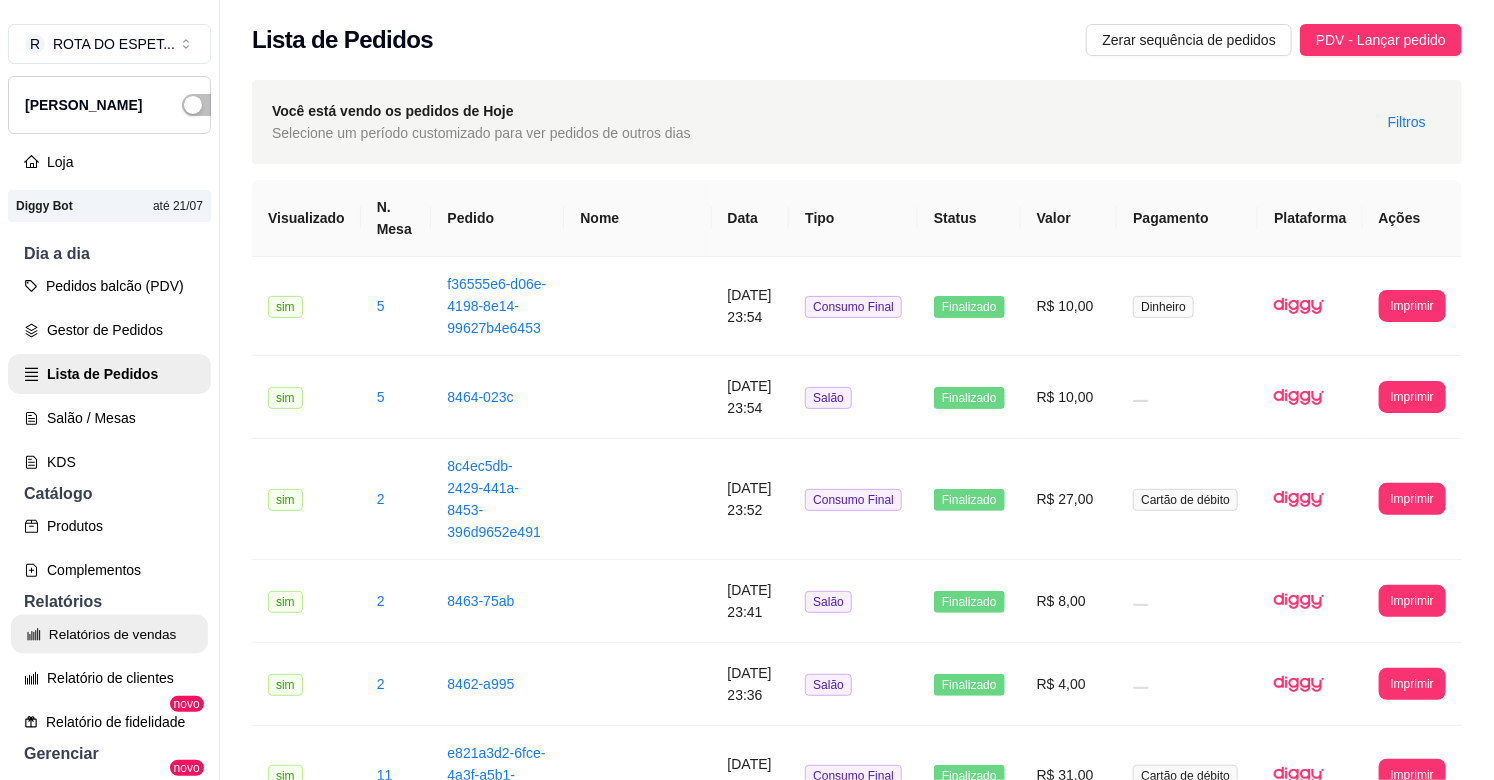 click on "Relatórios de vendas" at bounding box center [109, 634] 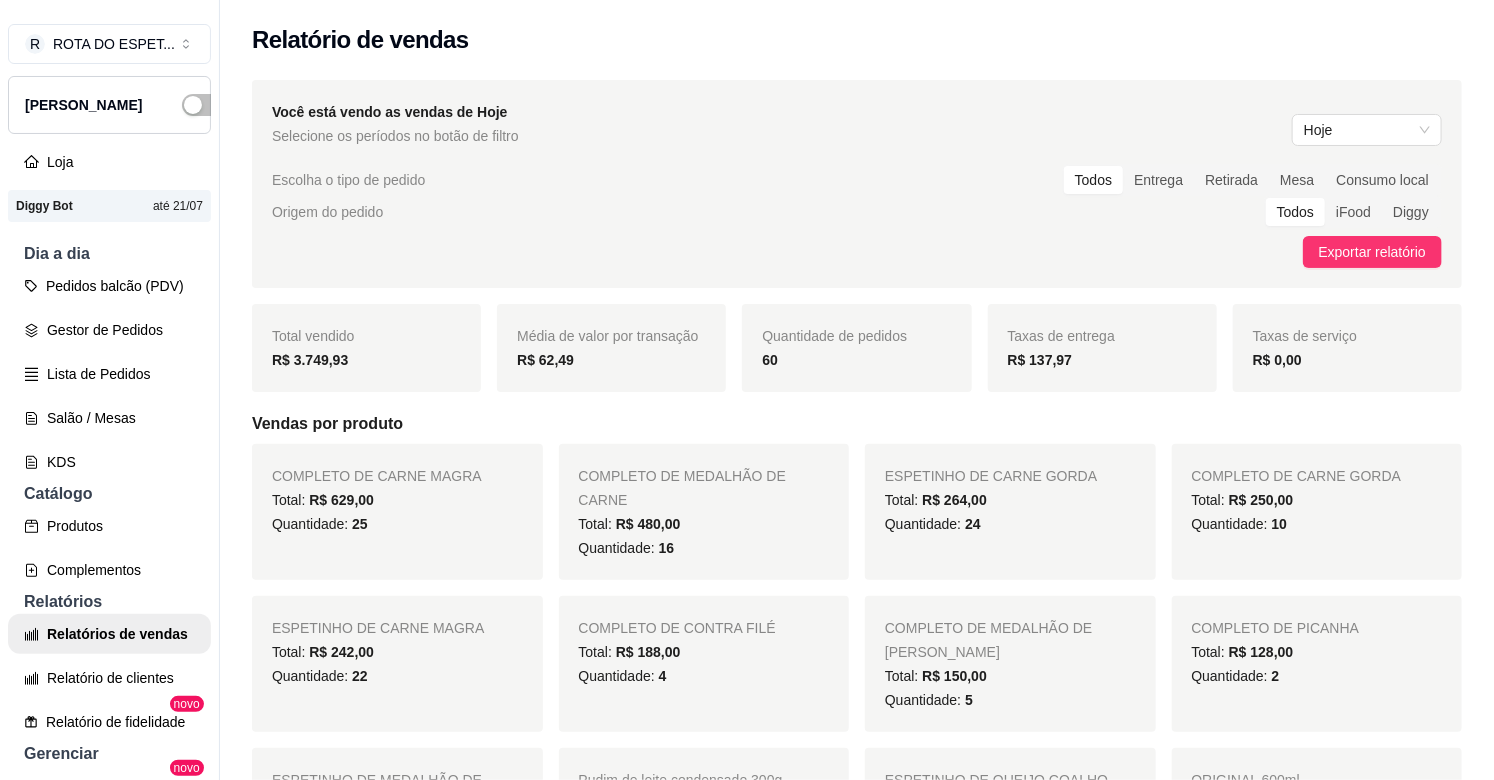 click on "Origem do pedido Todos iFood Diggy" at bounding box center [857, 212] 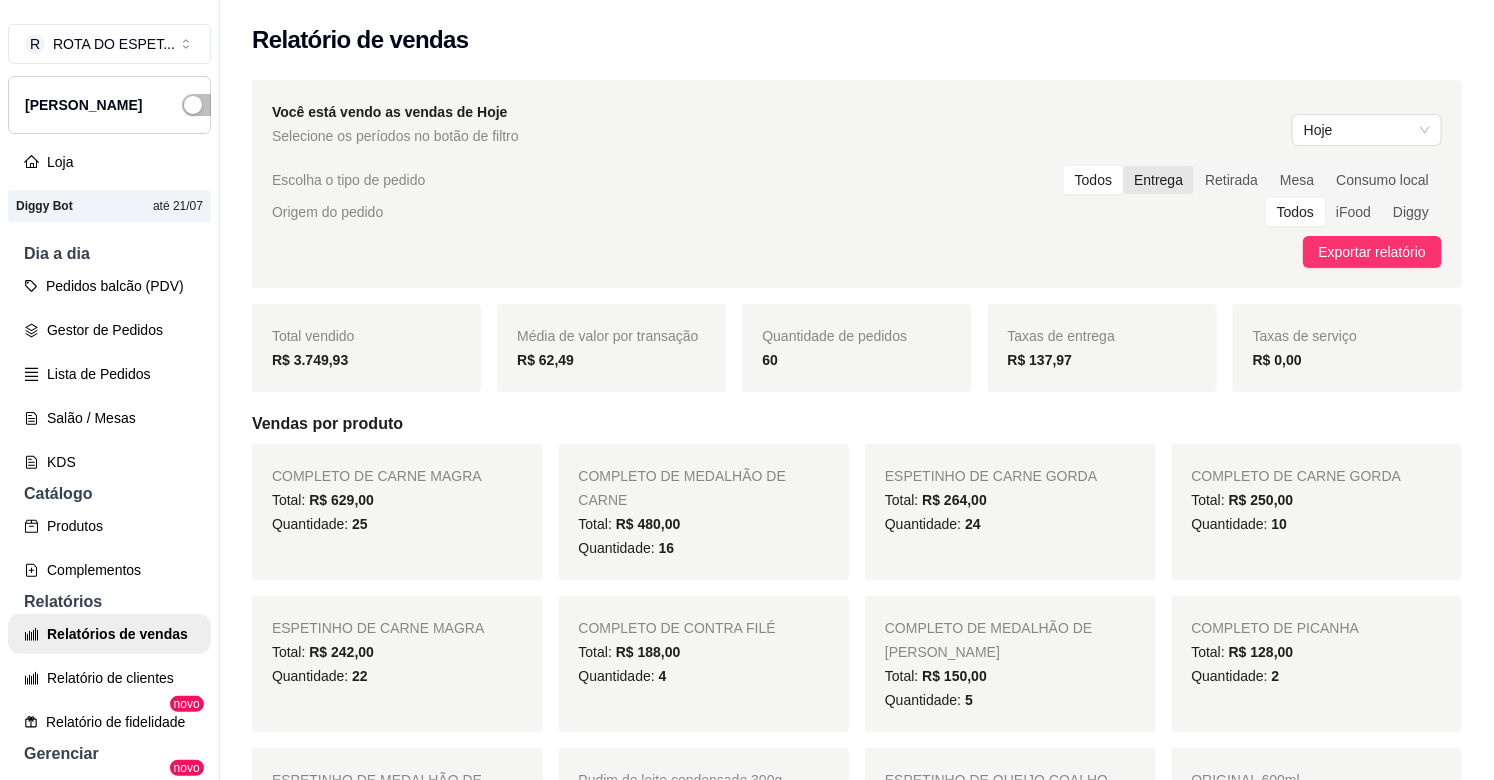 click on "Entrega" at bounding box center (1158, 180) 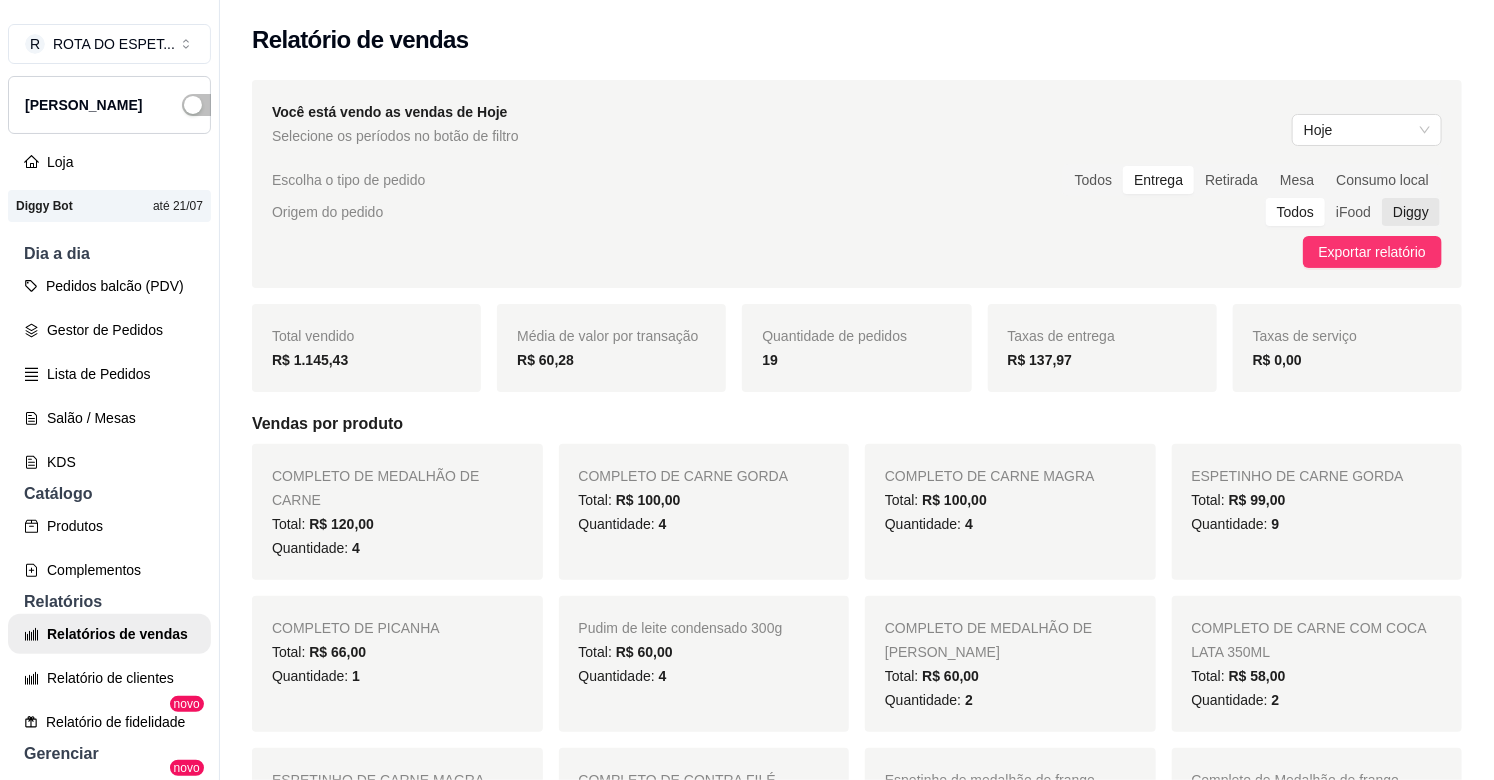 click on "Diggy" at bounding box center (1411, 212) 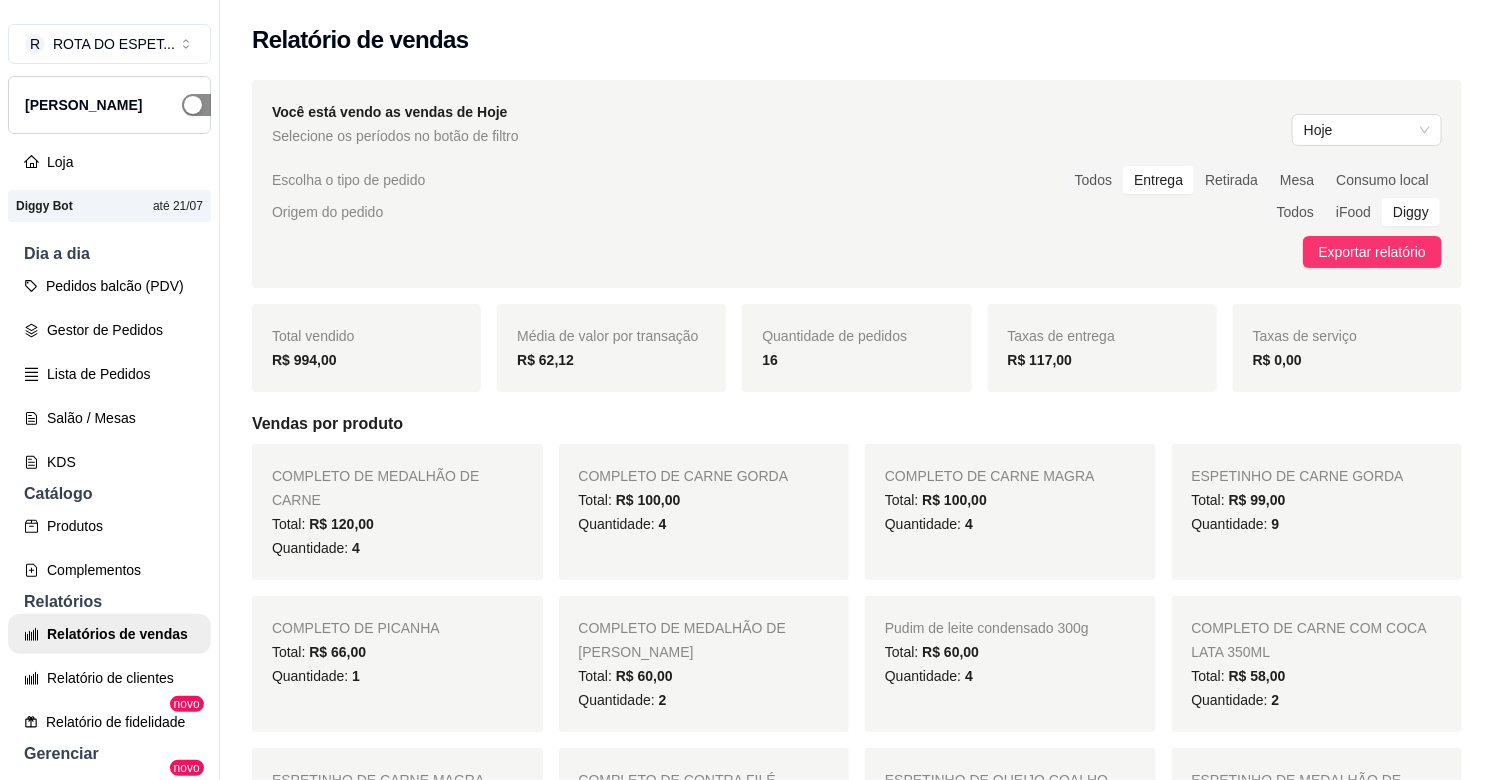 click at bounding box center (204, 105) 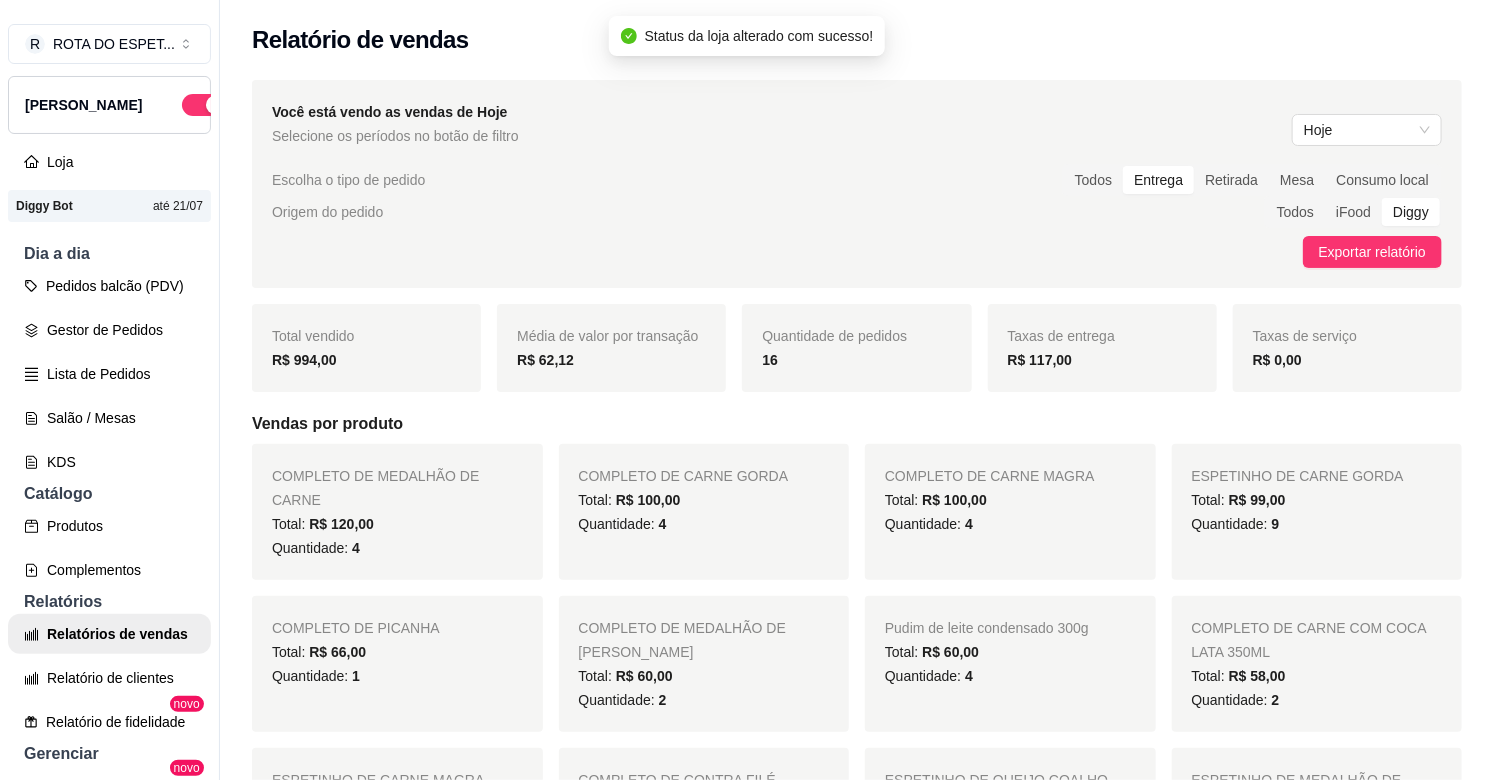 click on "[PERSON_NAME]" at bounding box center [109, 105] 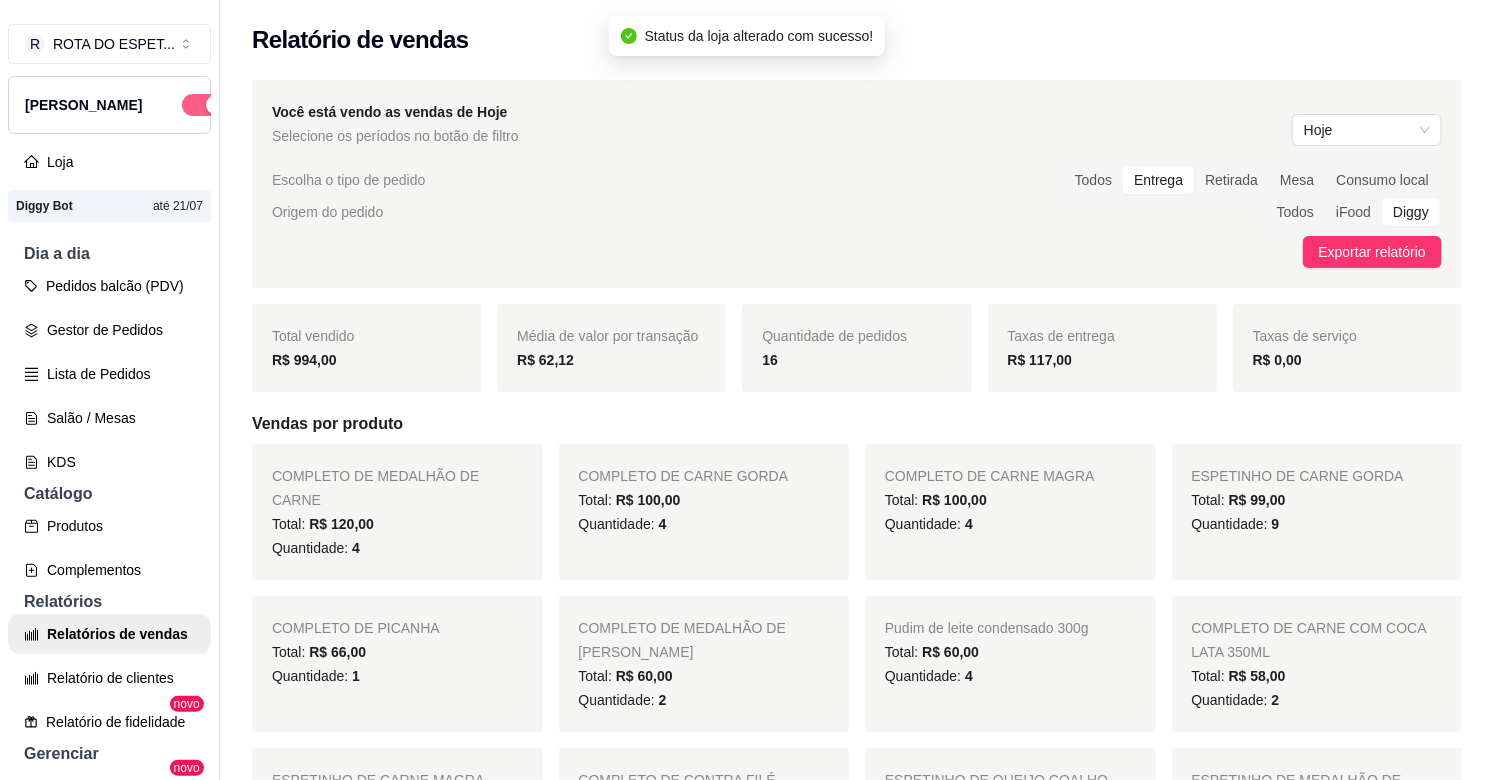 click at bounding box center (204, 105) 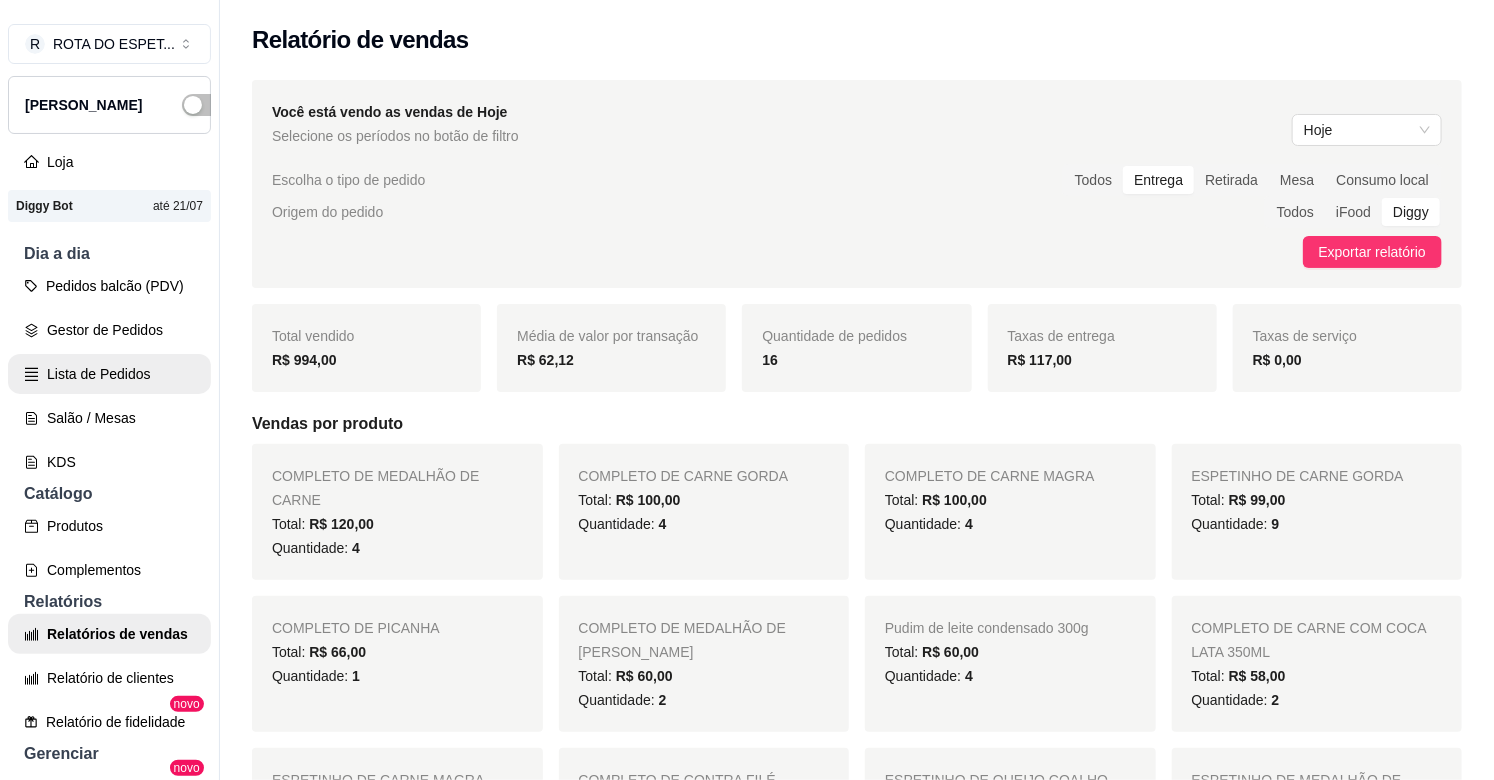click on "Salão / Mesas" at bounding box center (109, 418) 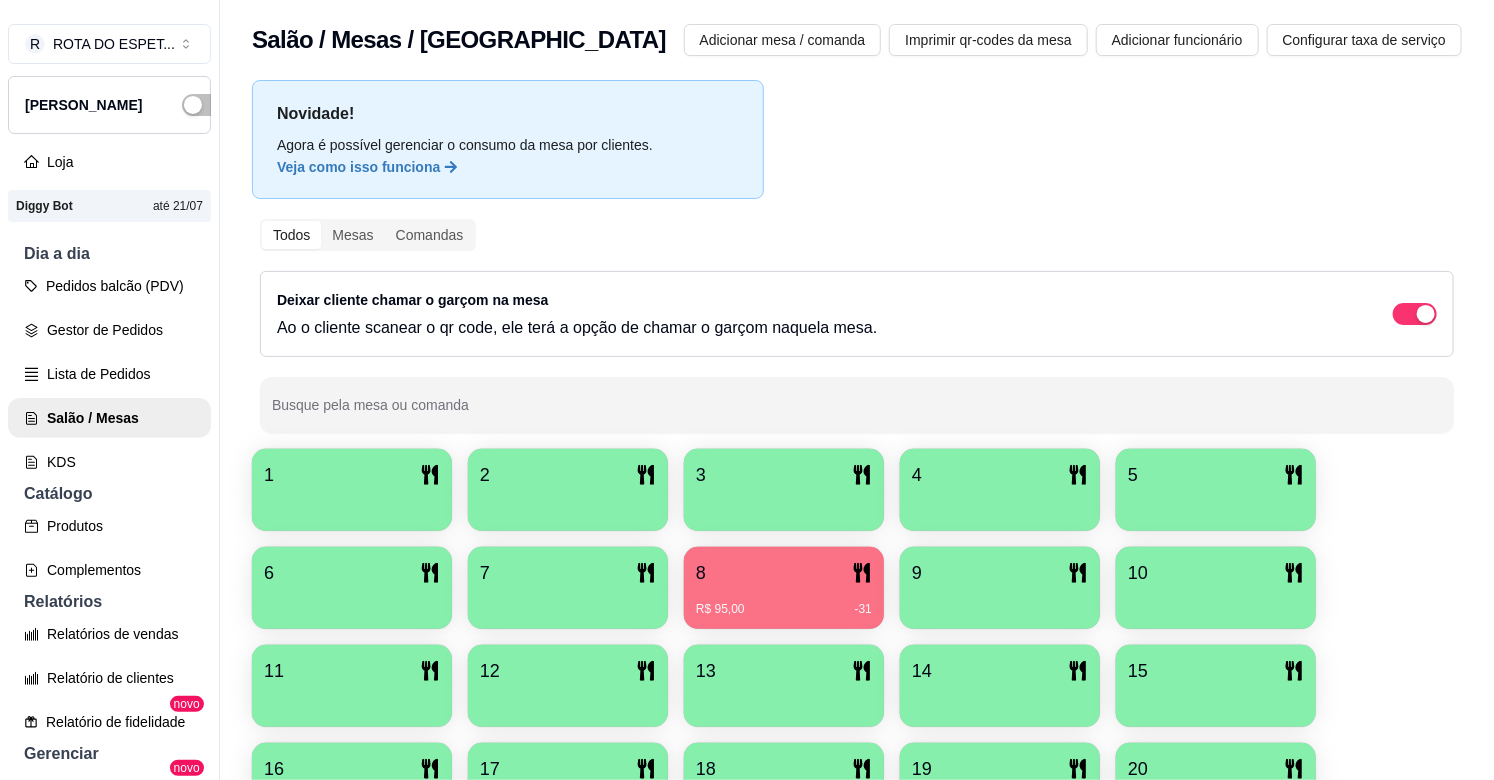 click on "7" at bounding box center [568, 588] 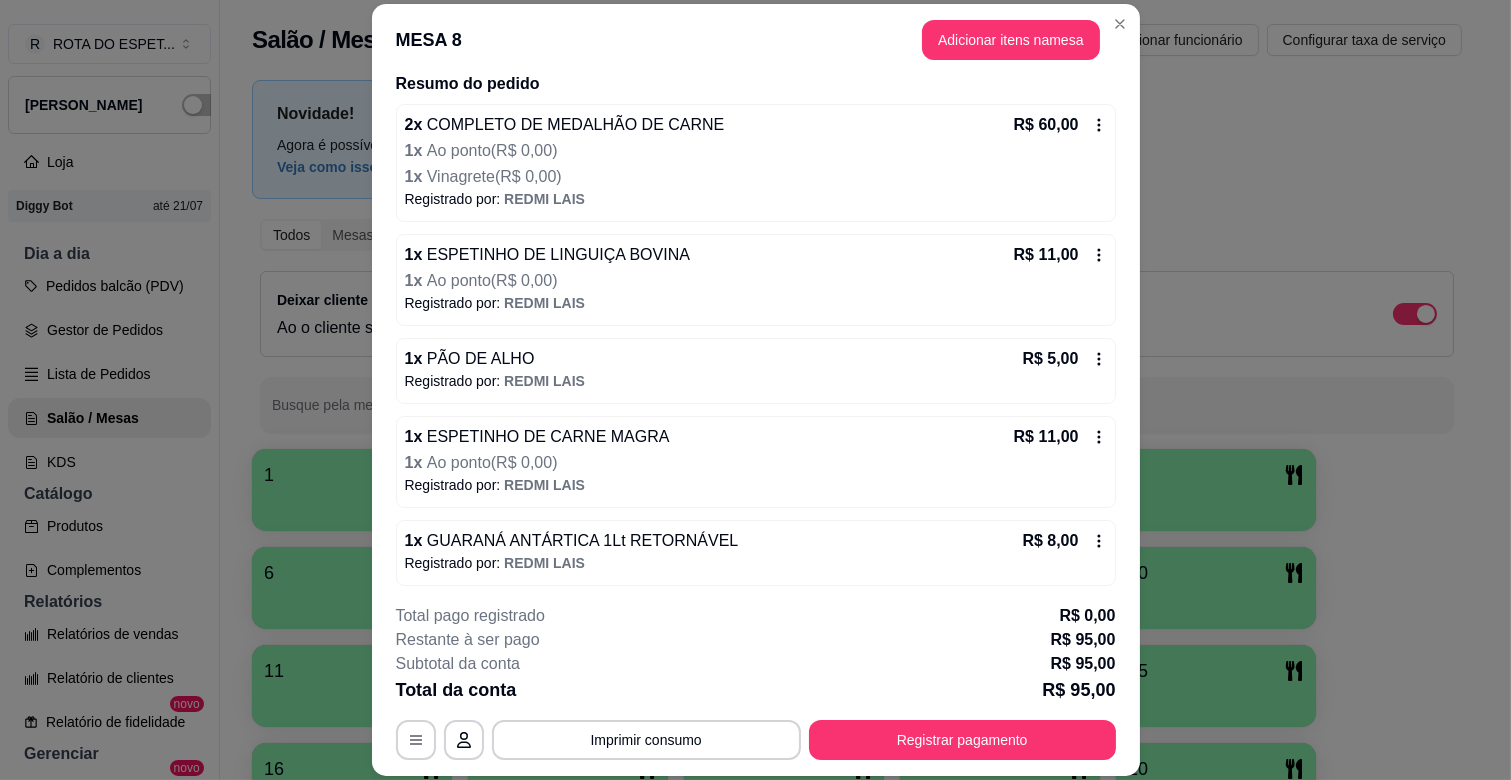 scroll, scrollTop: 167, scrollLeft: 0, axis: vertical 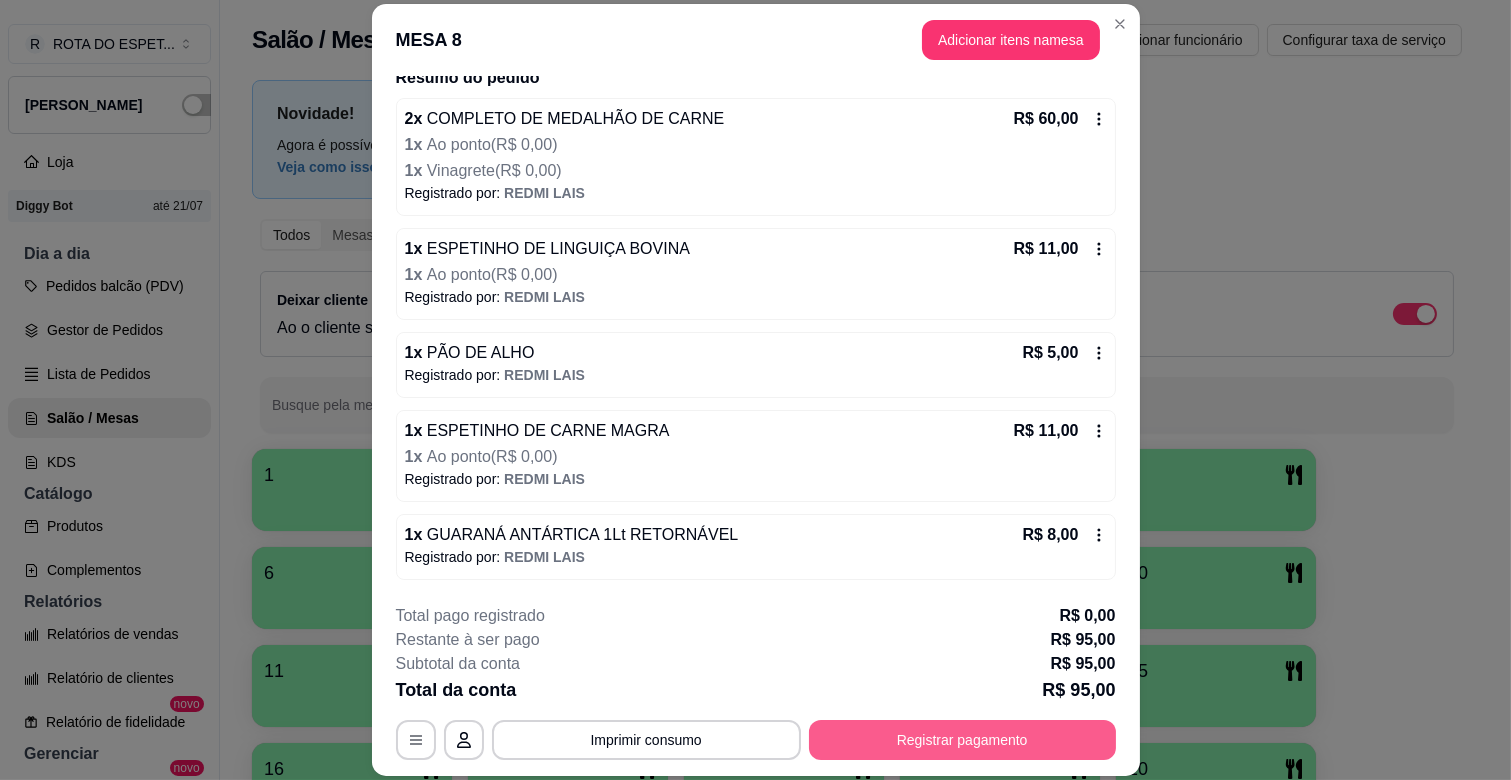 click on "Registrar pagamento" at bounding box center (962, 740) 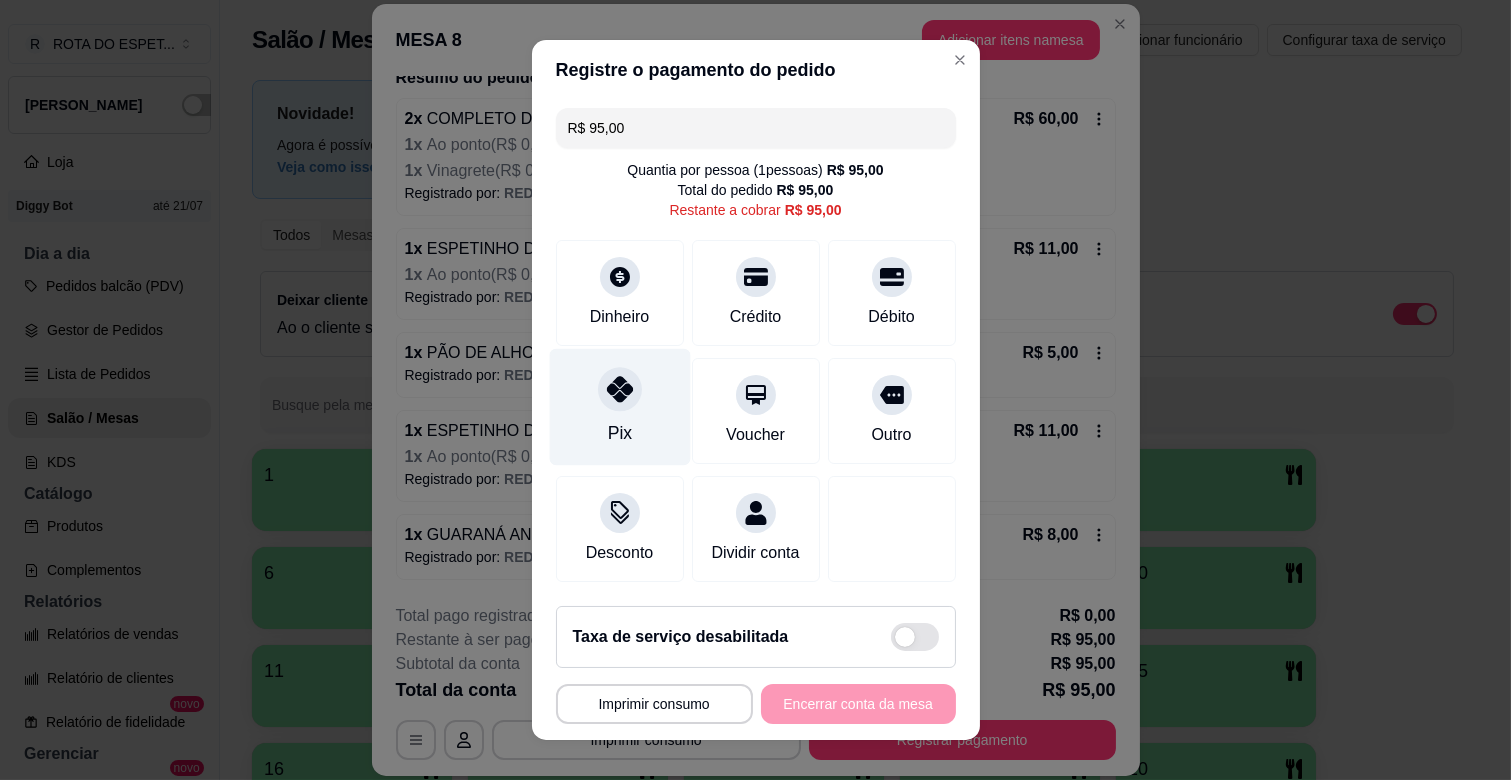 click 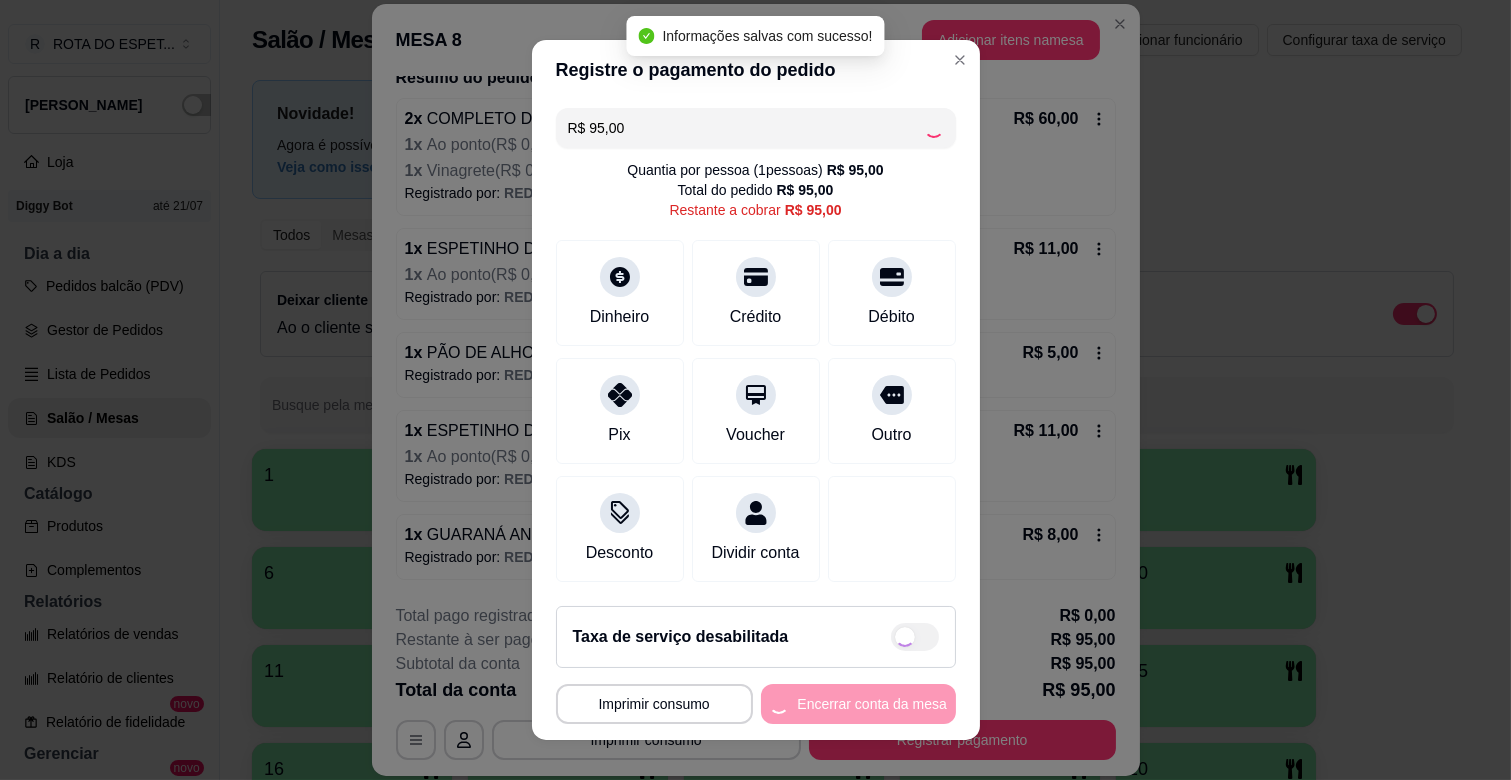 type on "R$ 0,00" 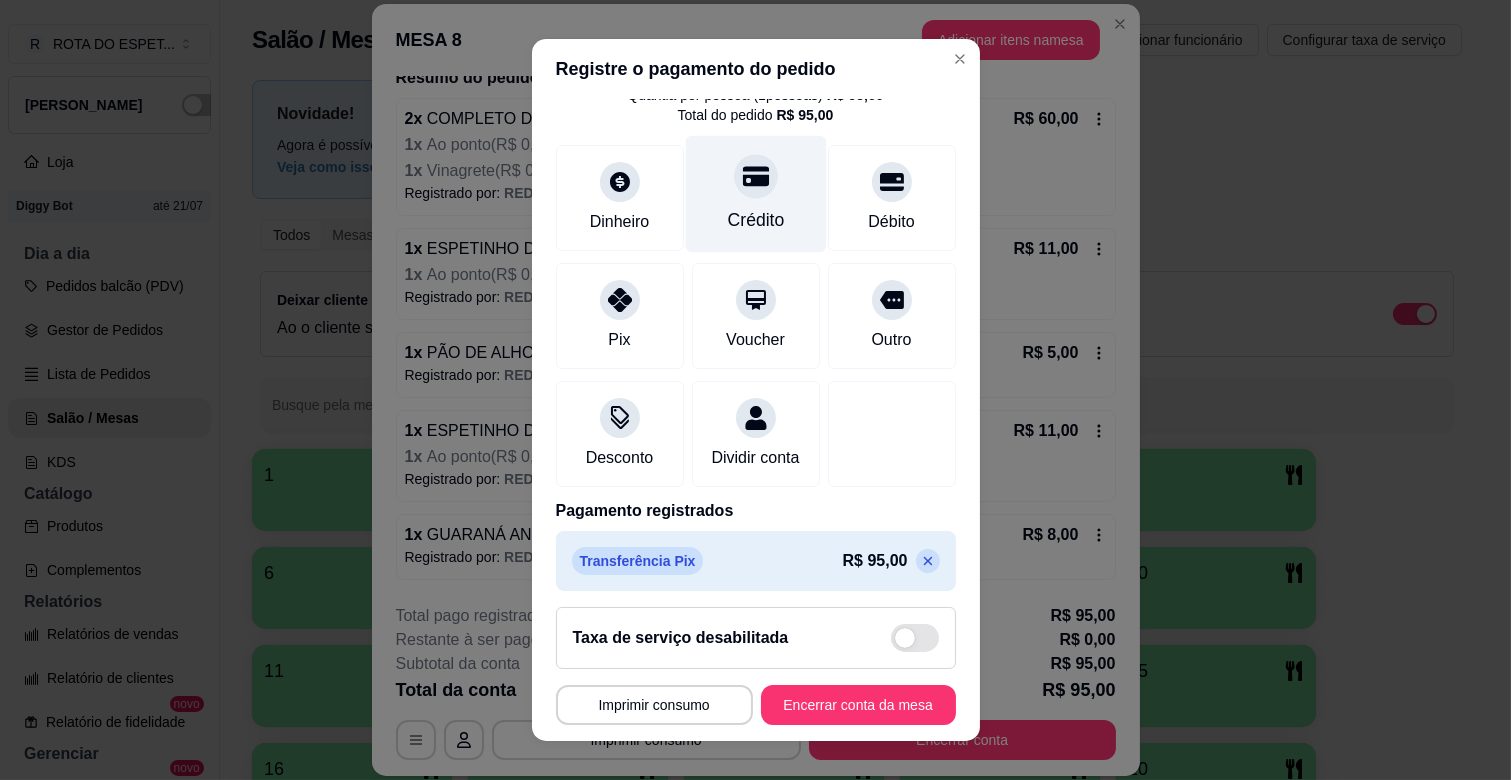 scroll, scrollTop: 106, scrollLeft: 0, axis: vertical 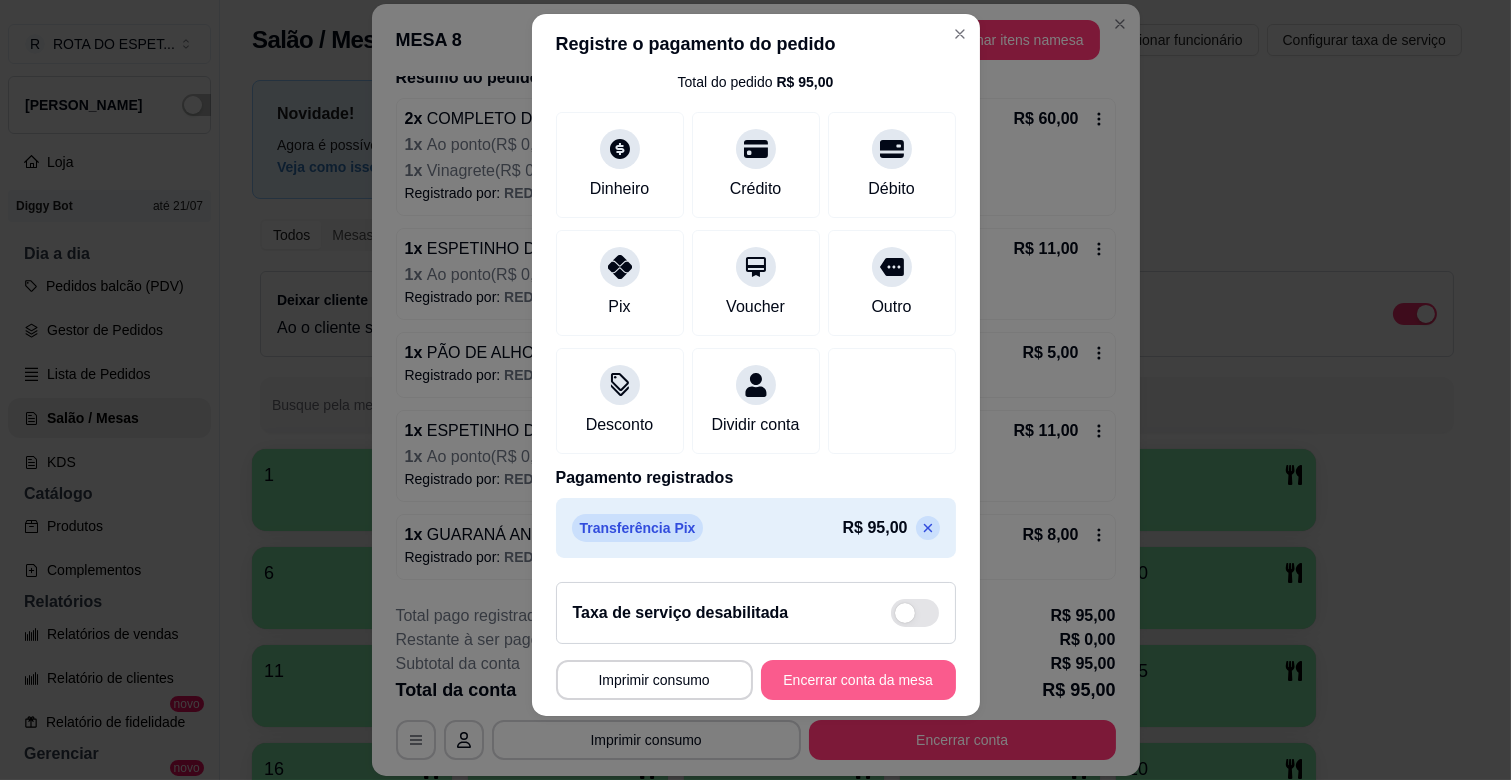 click on "Encerrar conta da mesa" at bounding box center [858, 680] 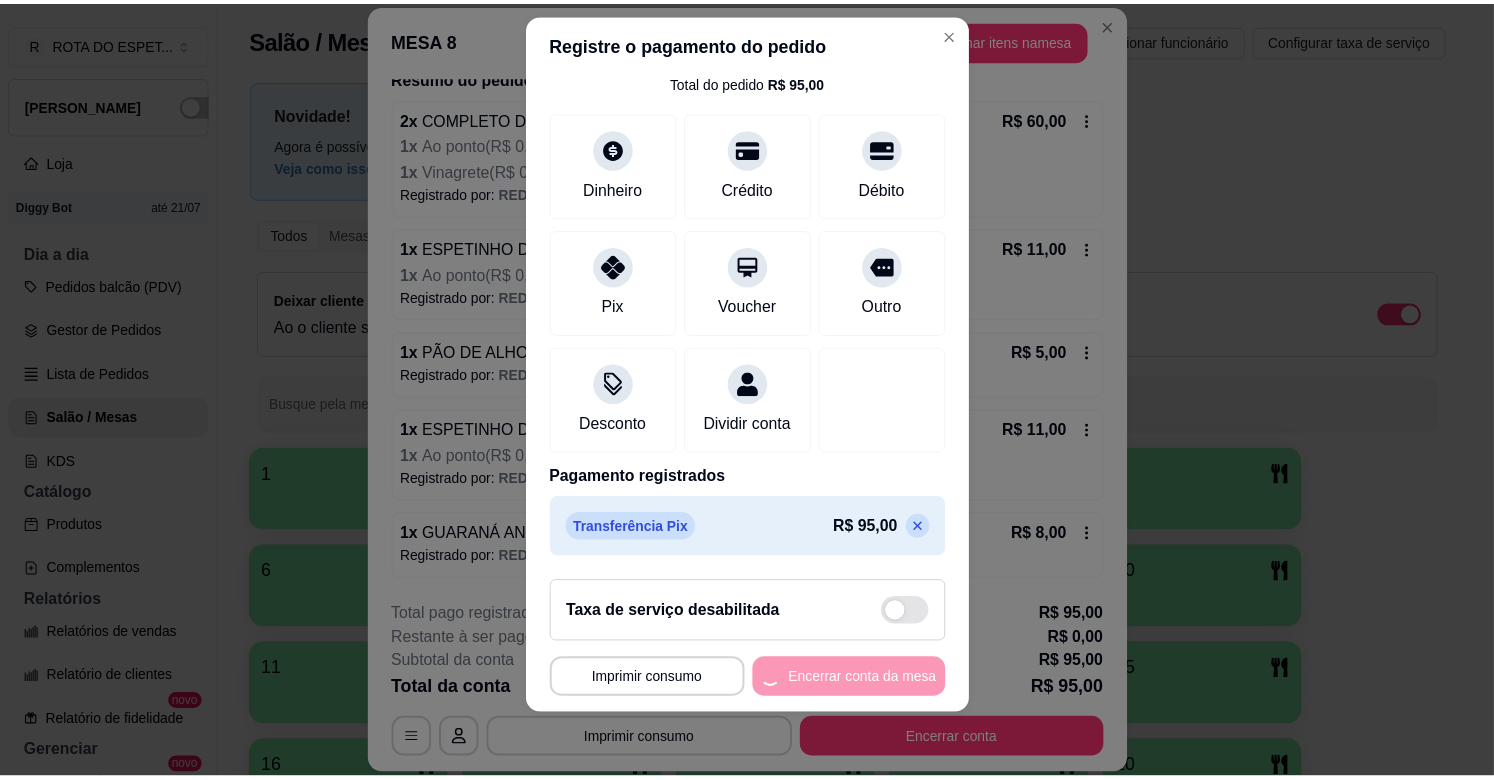 scroll, scrollTop: 0, scrollLeft: 0, axis: both 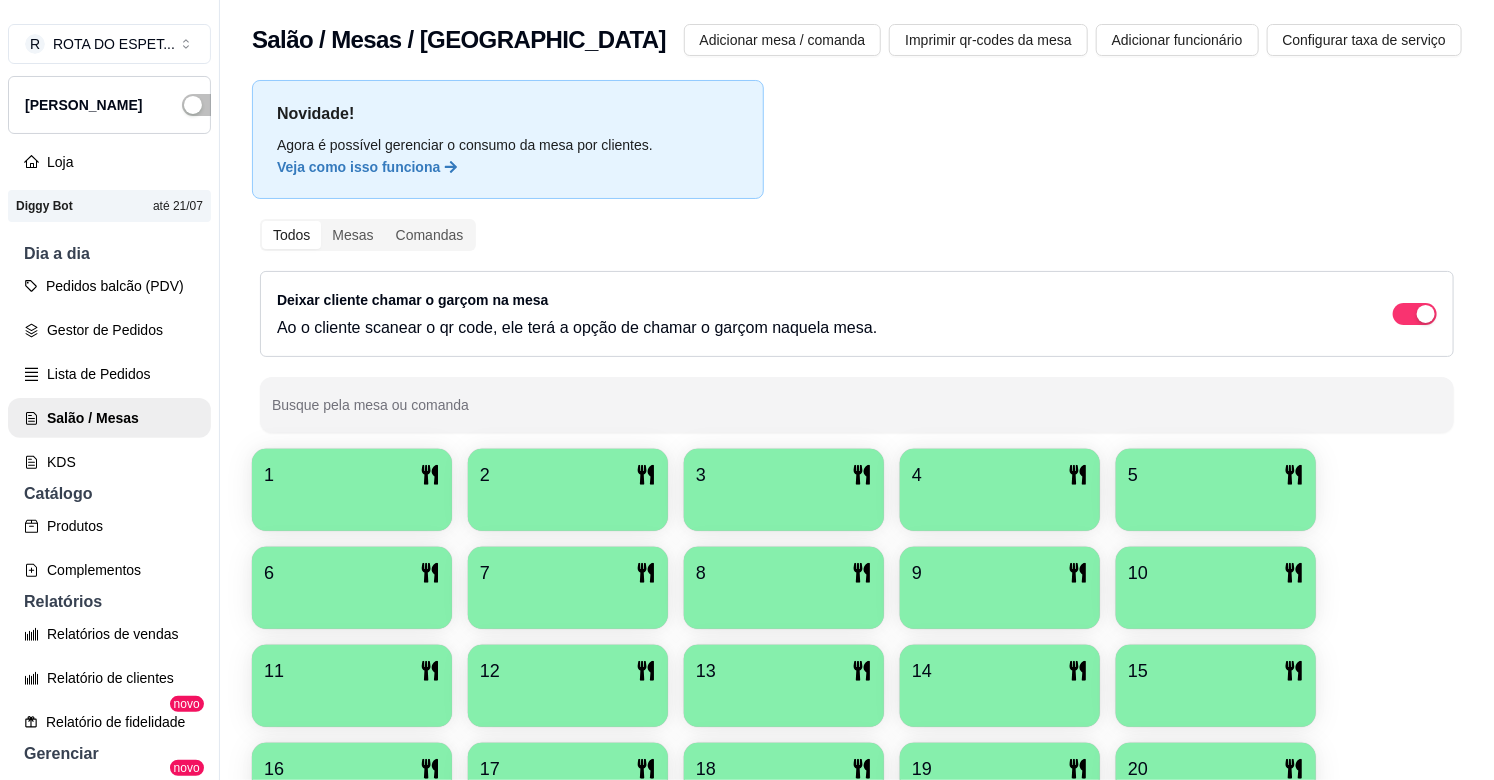 click on "Gestor de Pedidos" at bounding box center (109, 330) 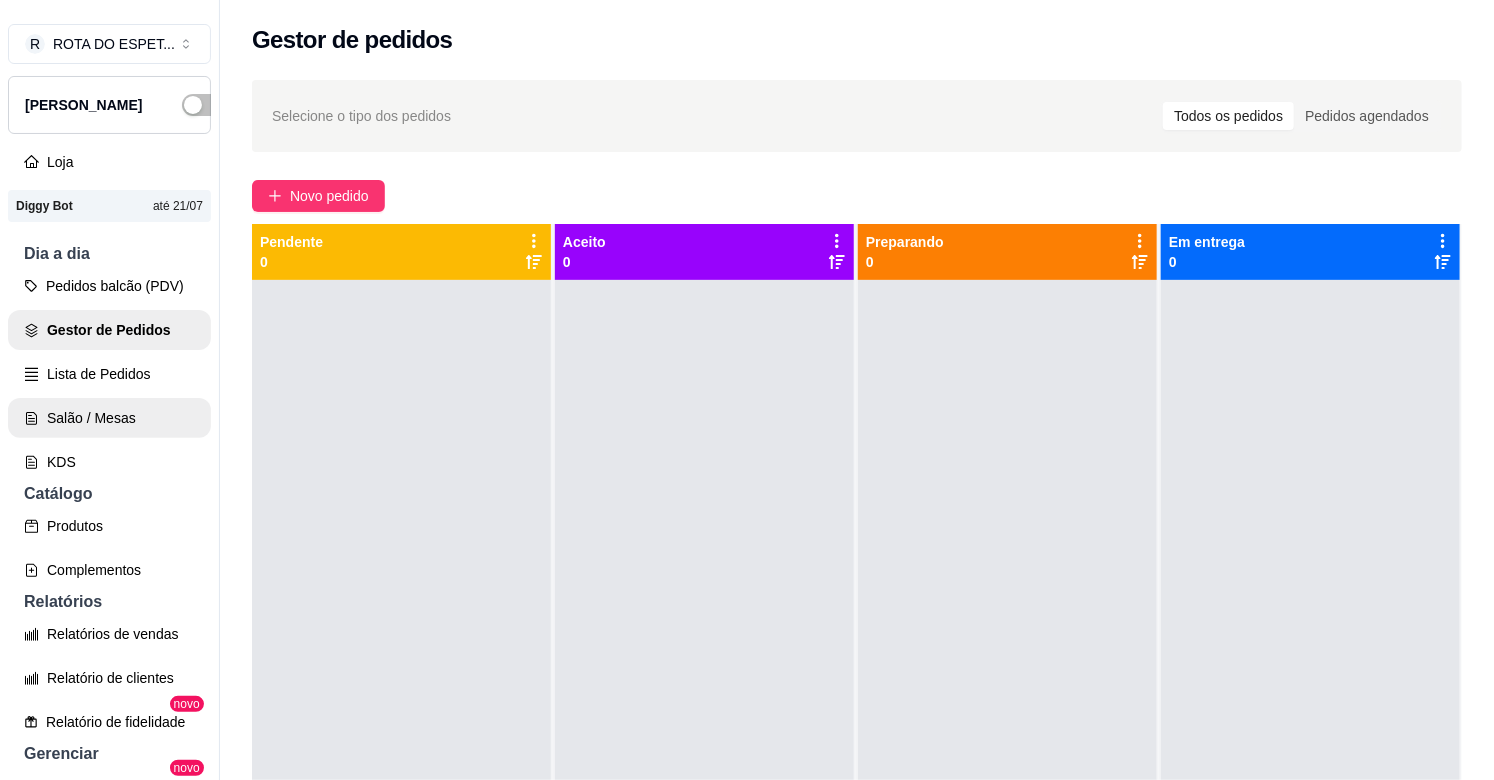 click on "Salão / Mesas" at bounding box center [109, 418] 